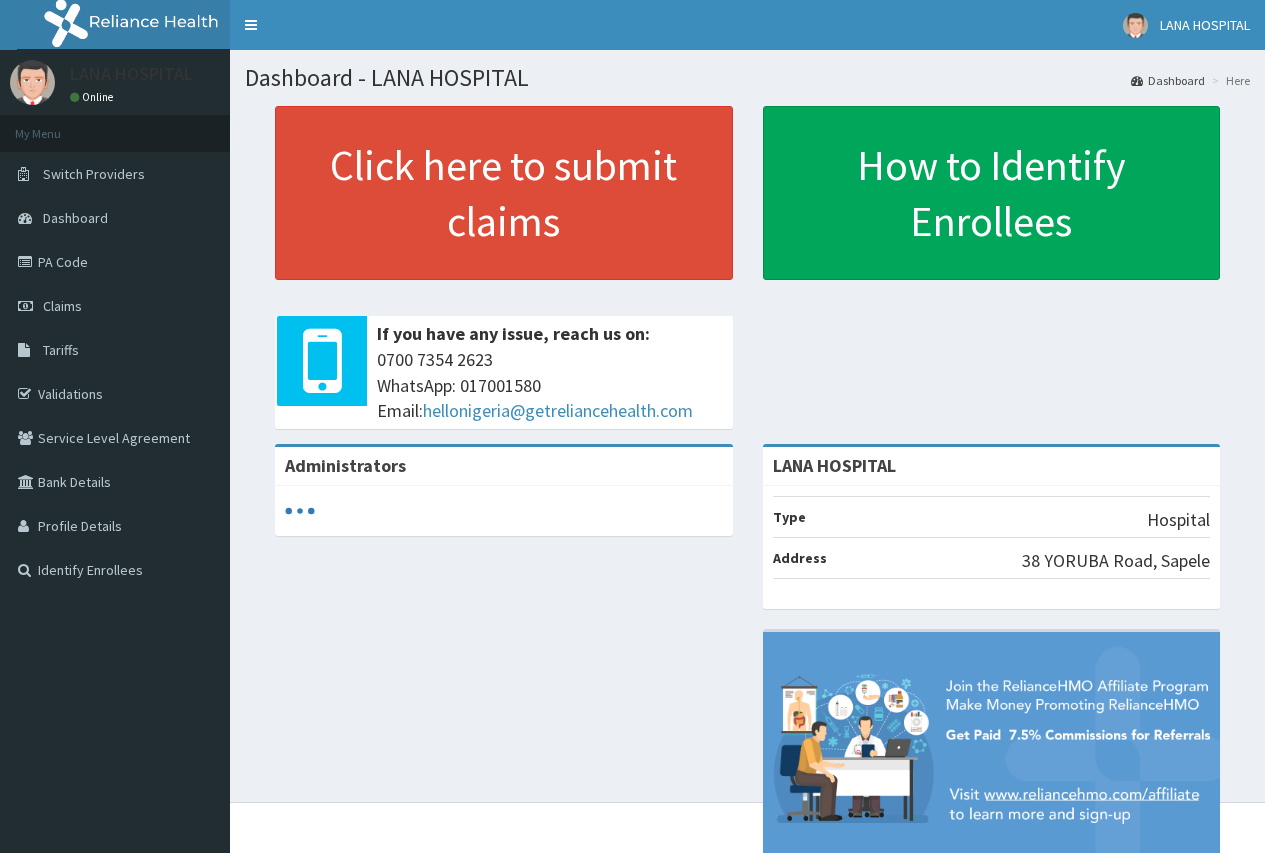 scroll, scrollTop: 0, scrollLeft: 0, axis: both 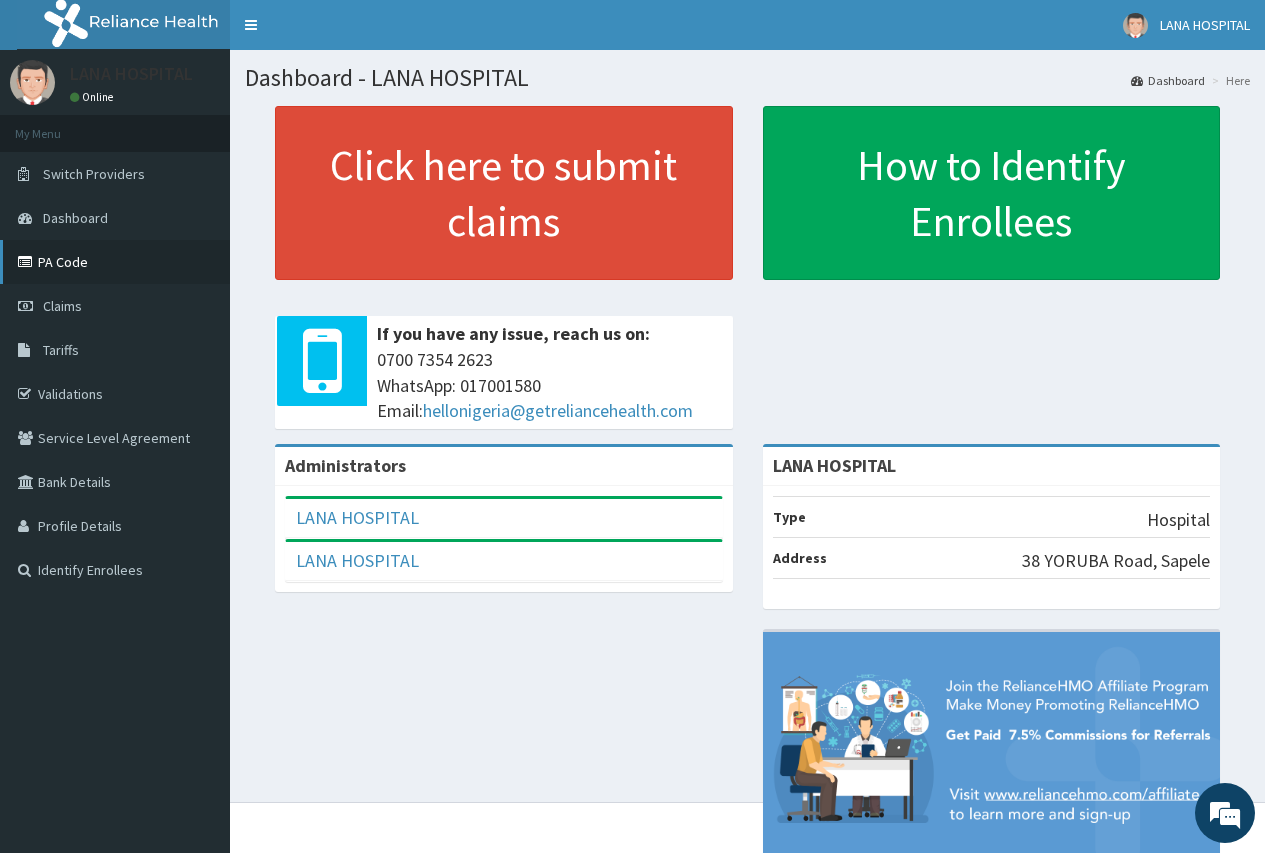 click on "PA Code" at bounding box center (115, 262) 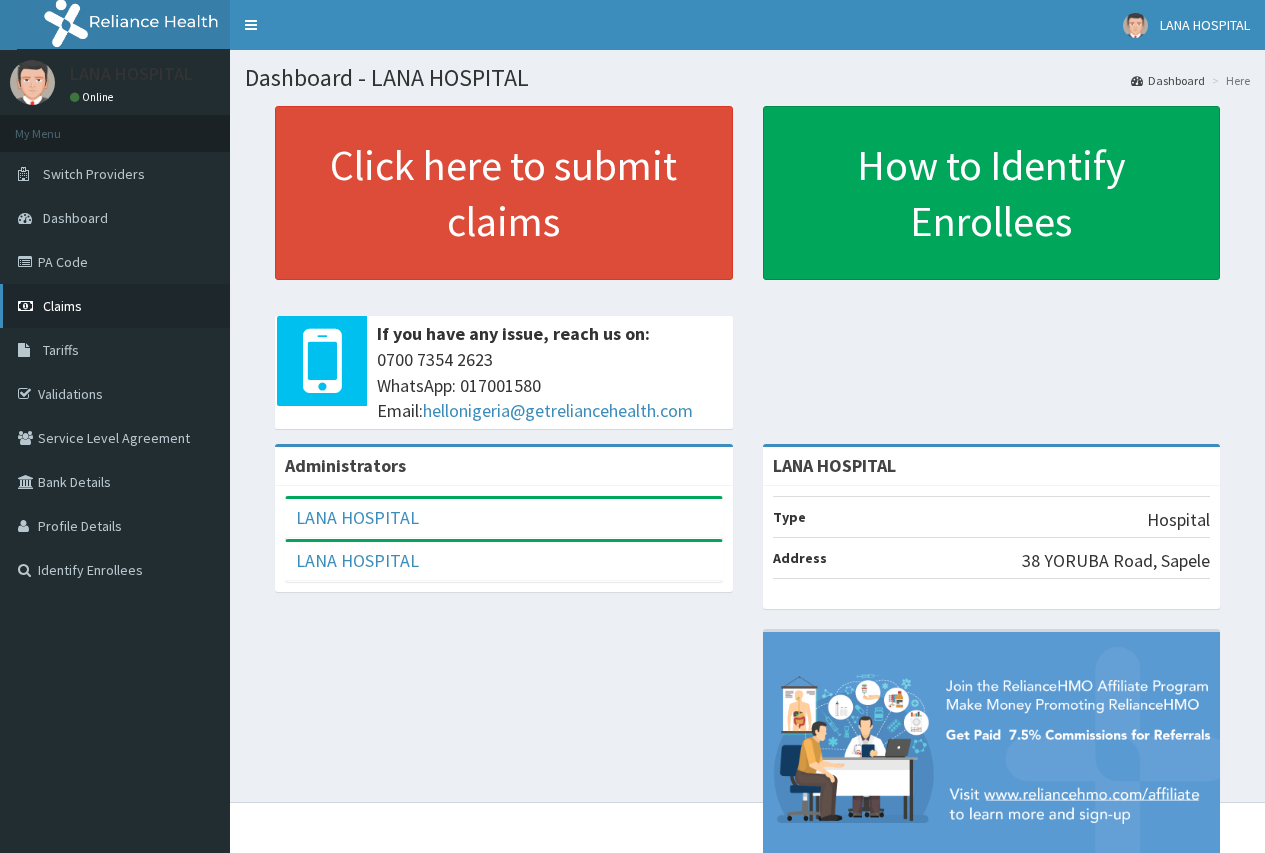 scroll, scrollTop: 0, scrollLeft: 0, axis: both 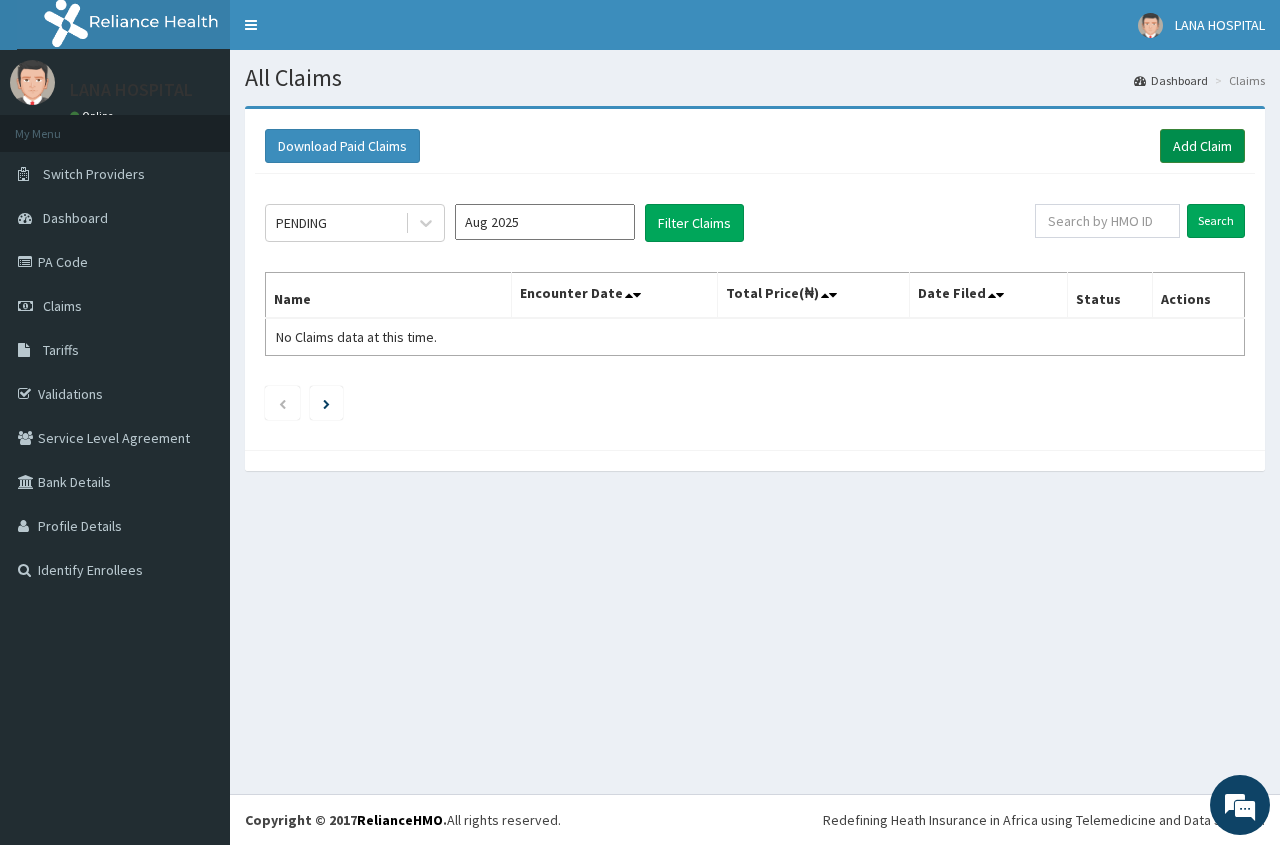 click on "Add Claim" at bounding box center (1202, 146) 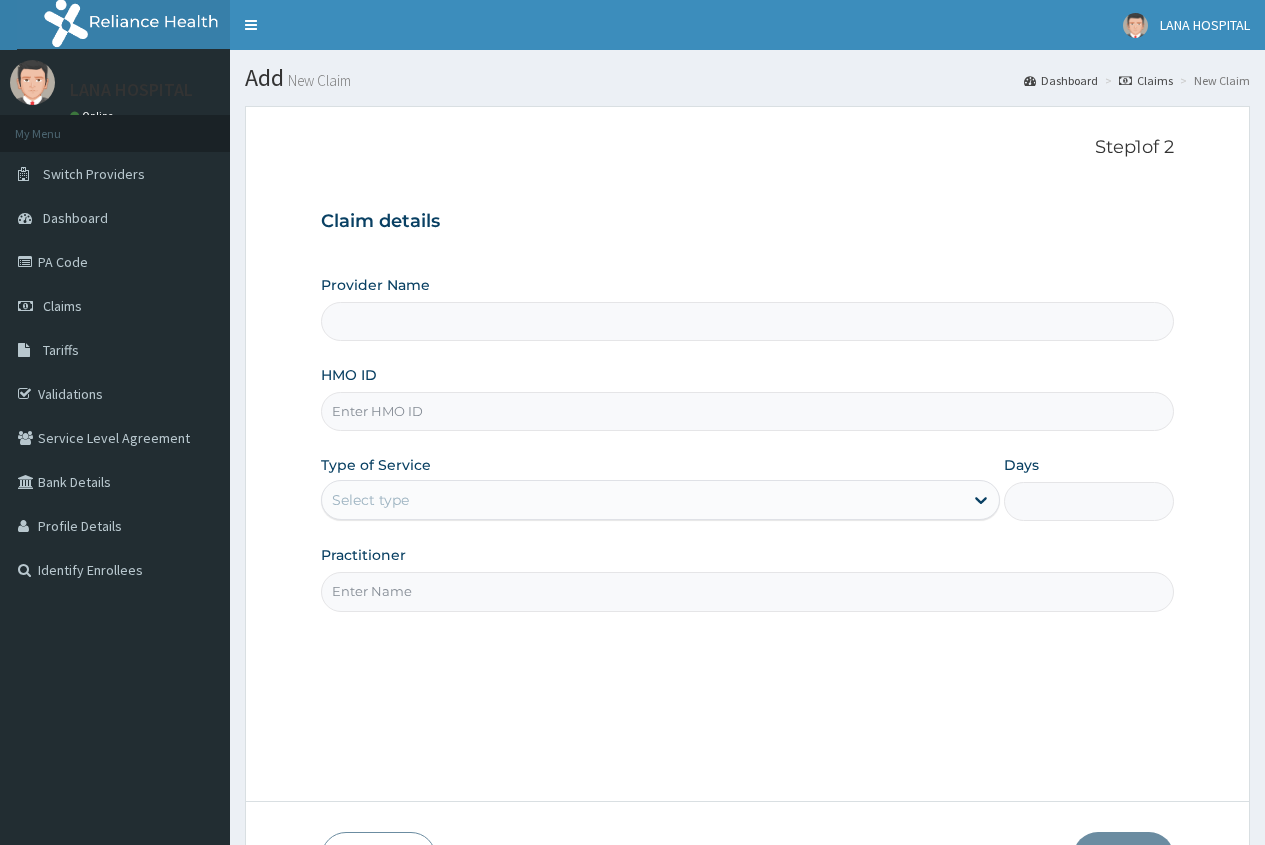 type on "LANA HOSPITAL" 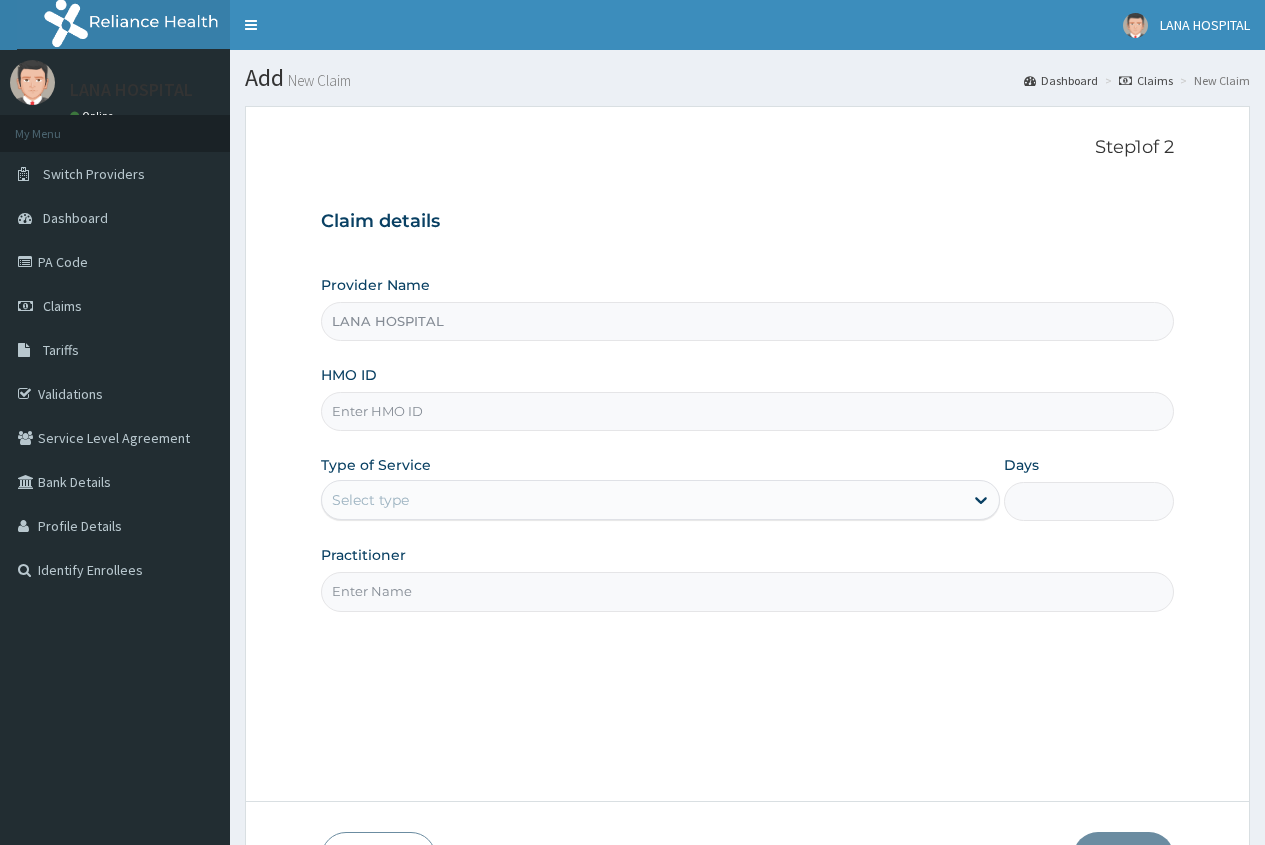 scroll, scrollTop: 0, scrollLeft: 0, axis: both 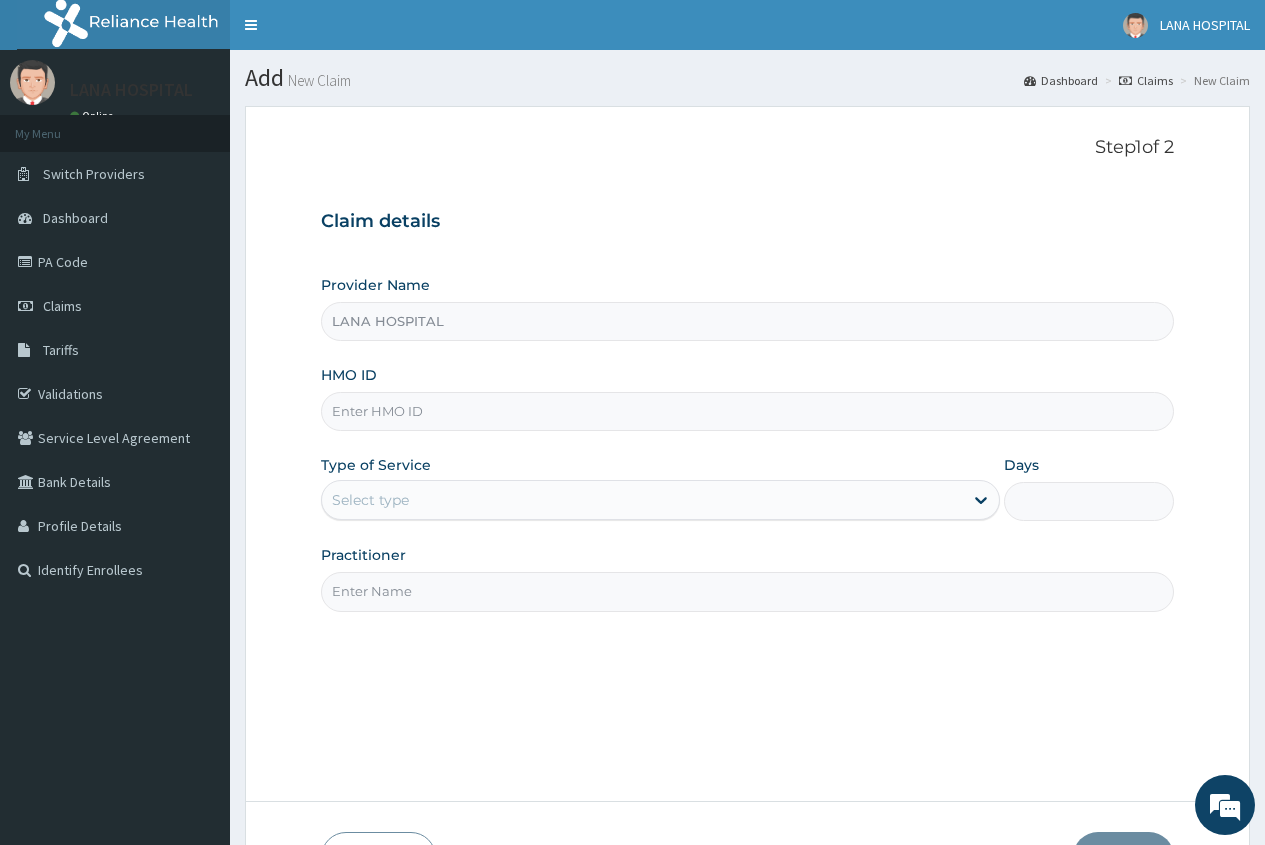 click on "HMO ID" at bounding box center [747, 411] 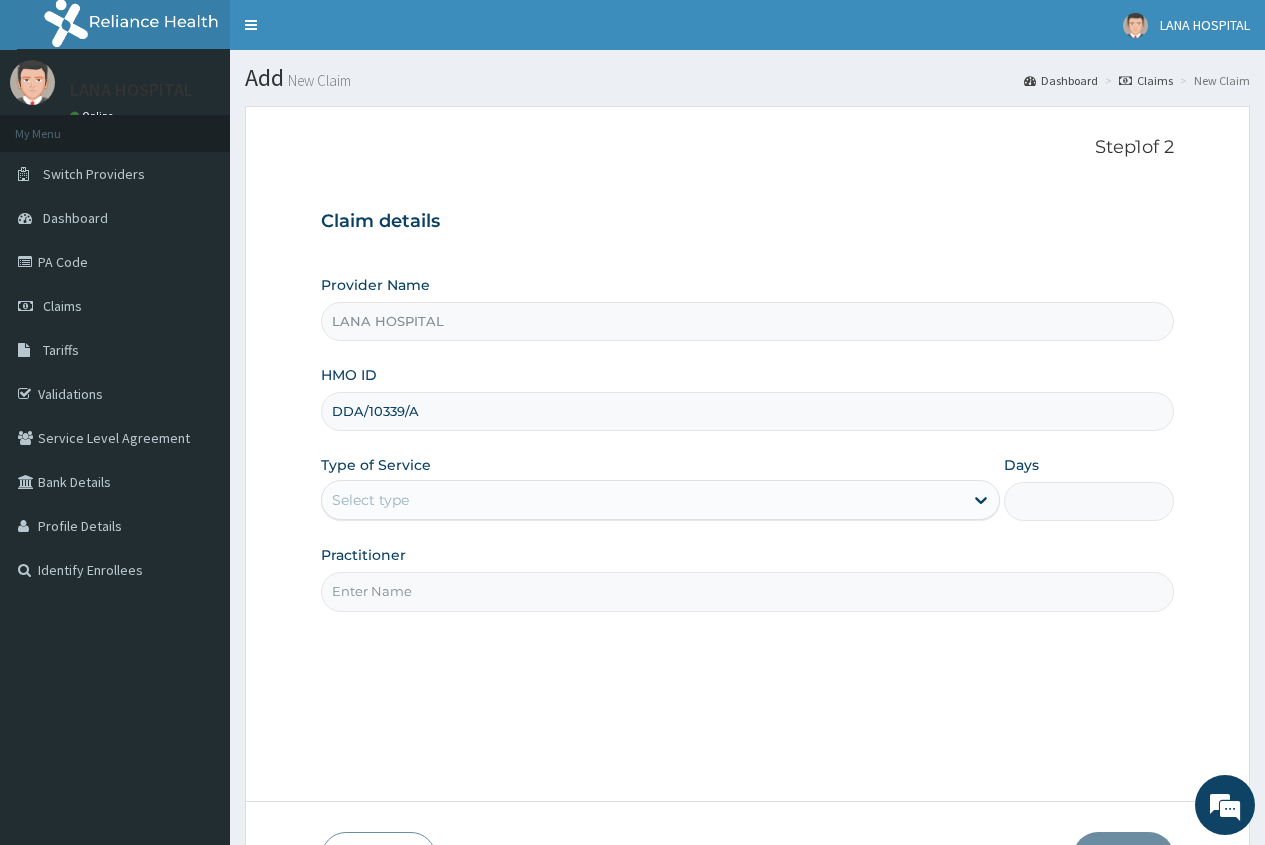 click on "DDA/10339/A" at bounding box center (747, 411) 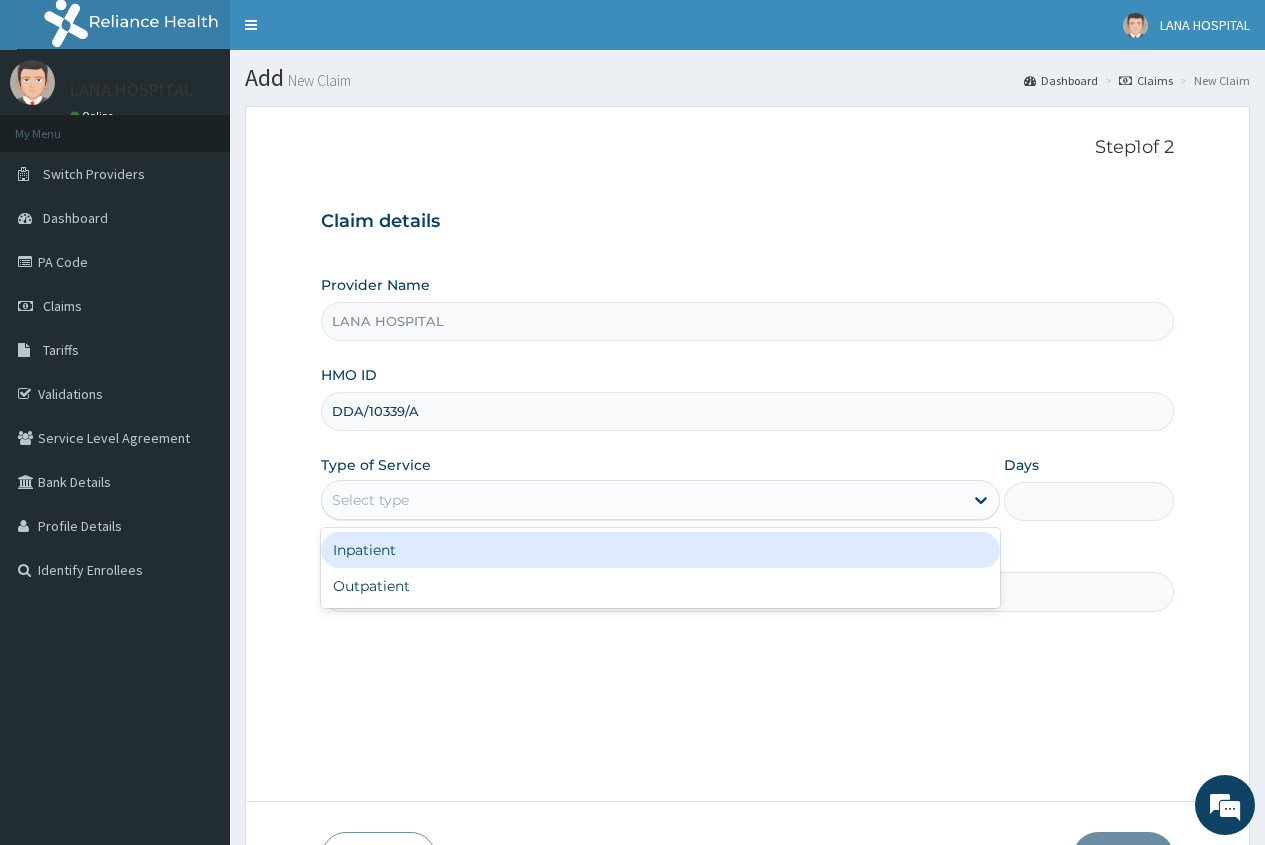 drag, startPoint x: 371, startPoint y: 499, endPoint x: 358, endPoint y: 536, distance: 39.217342 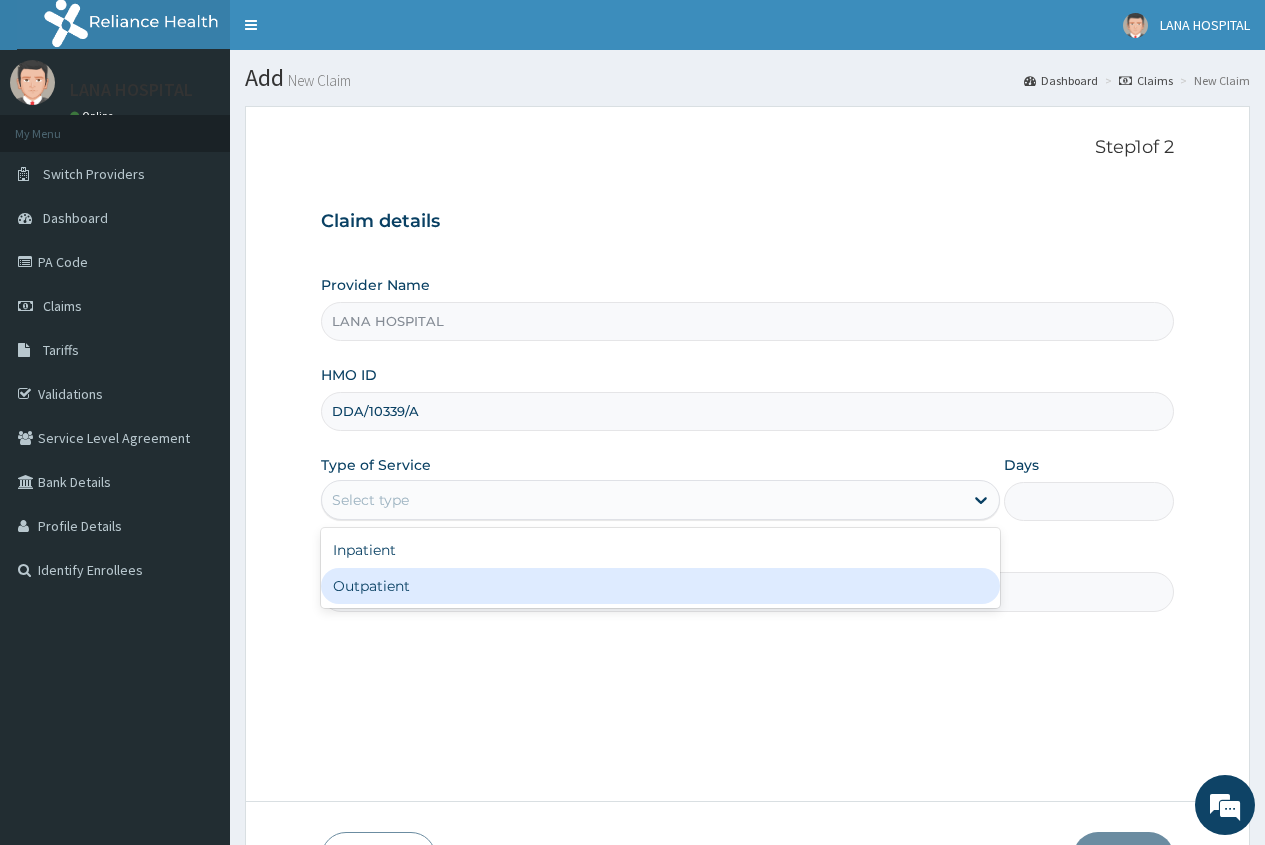 click on "Outpatient" at bounding box center [660, 586] 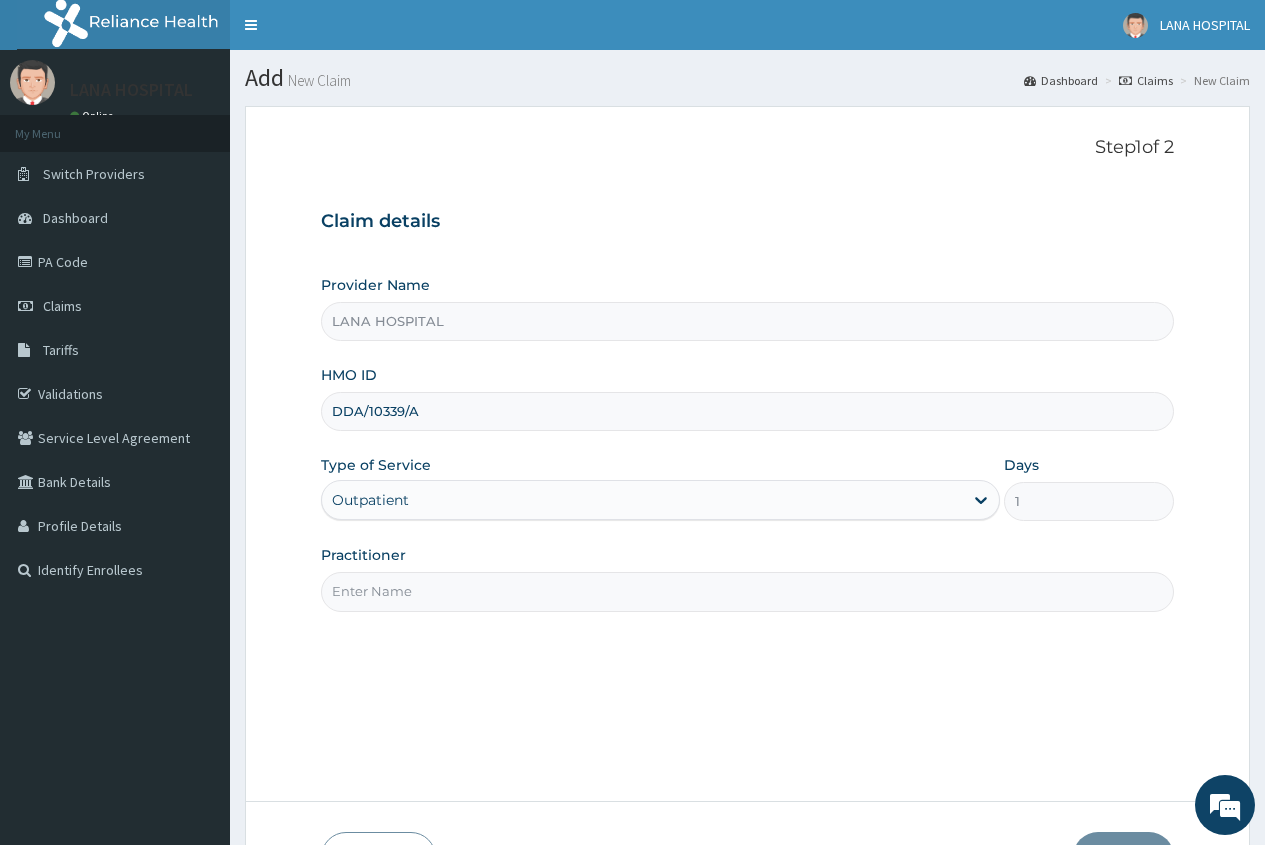 click on "Practitioner" at bounding box center [747, 591] 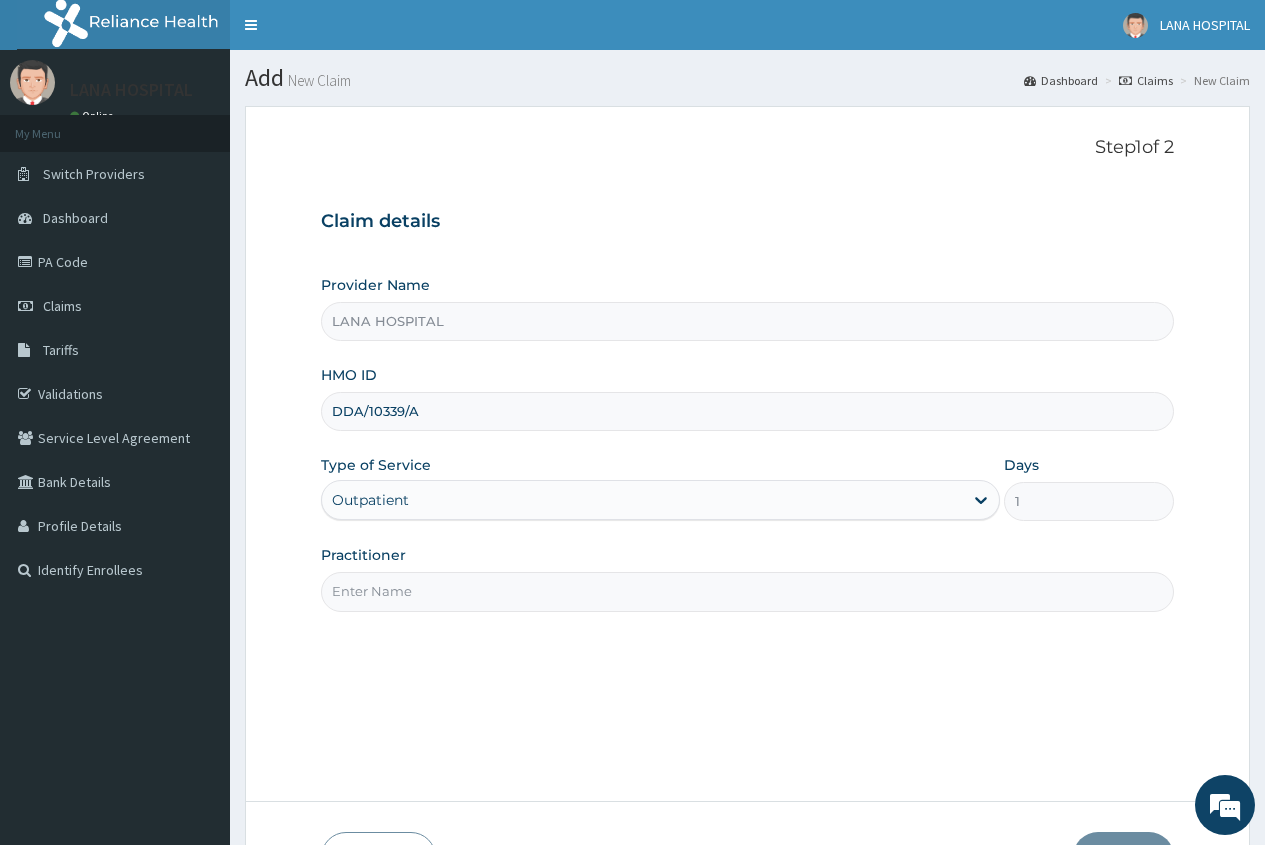 scroll, scrollTop: 0, scrollLeft: 0, axis: both 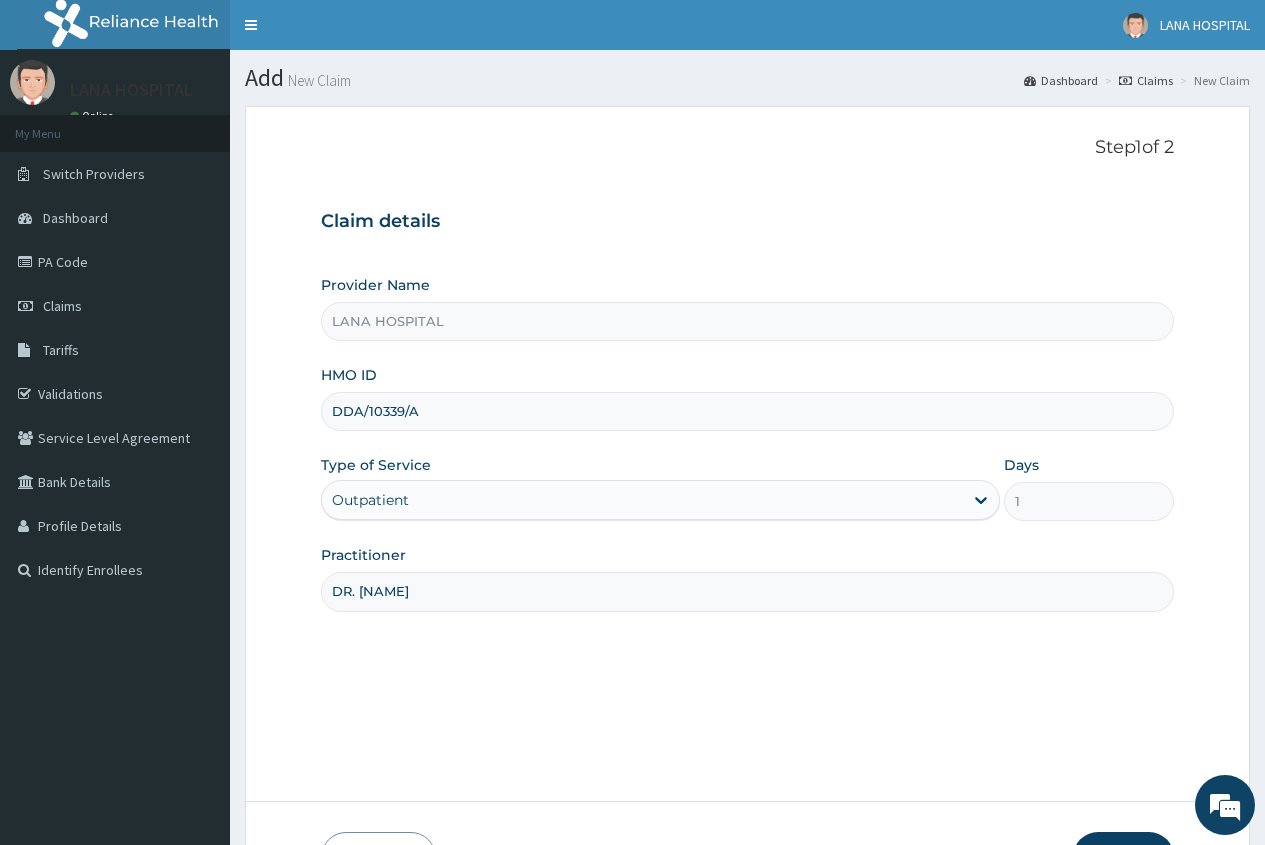 type on "DR. EMAGUN" 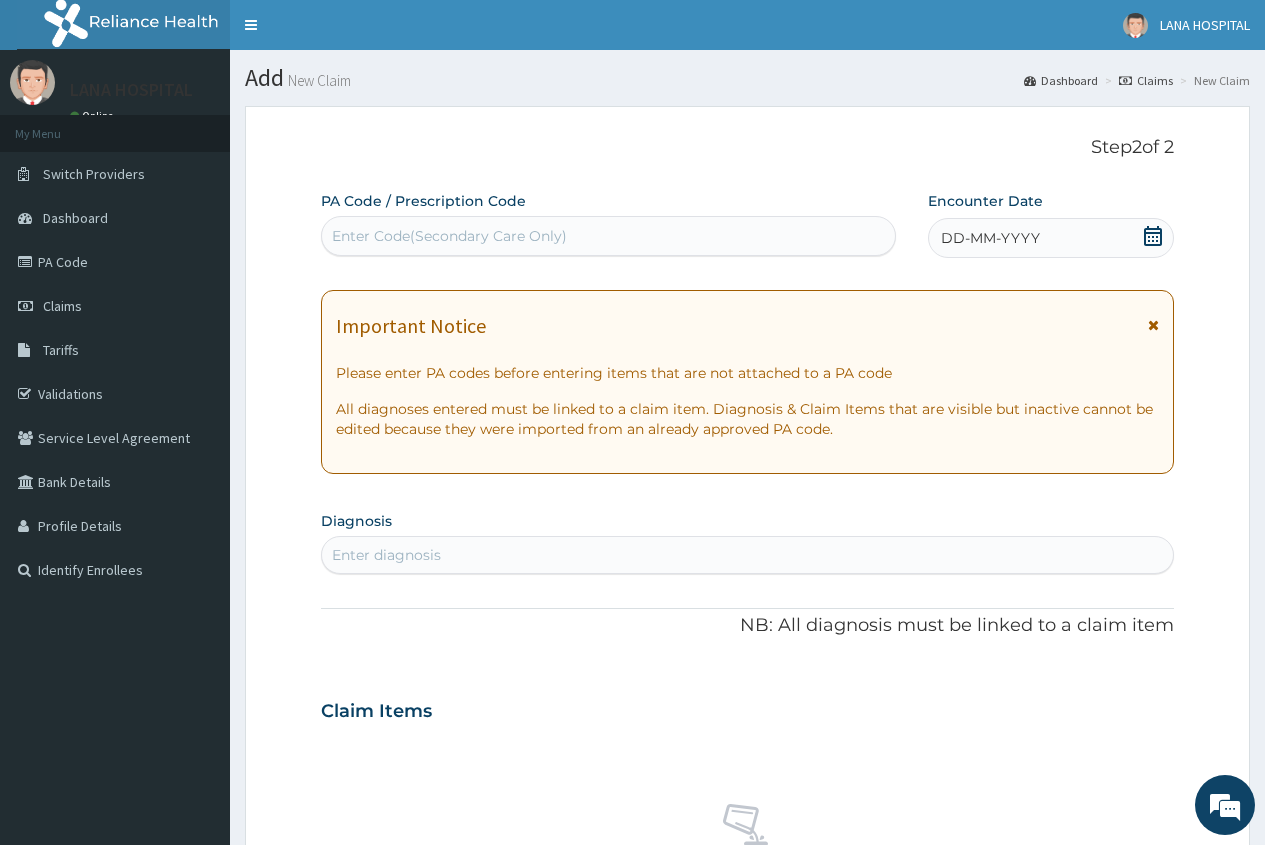 click on "Enter Code(Secondary Care Only)" at bounding box center [449, 236] 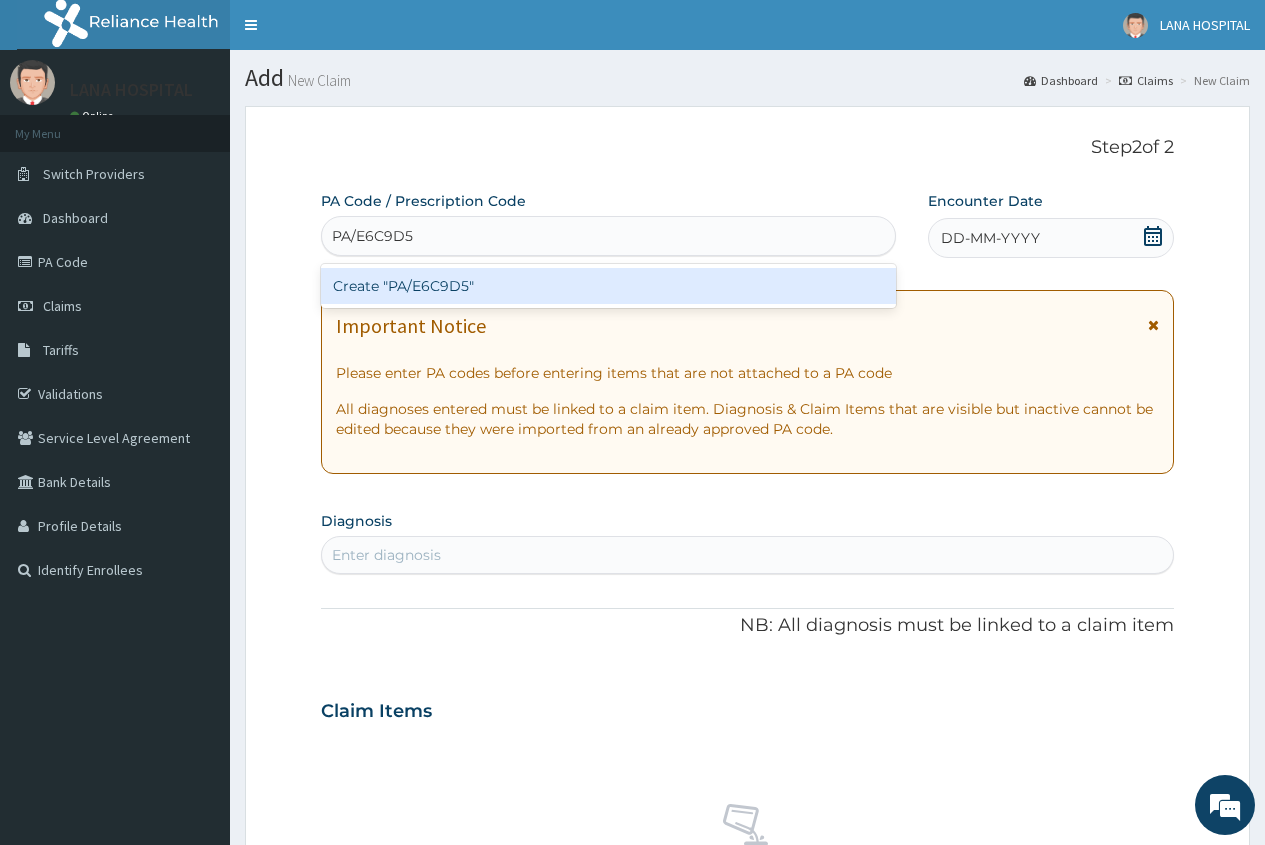 click on "Create "PA/E6C9D5"" at bounding box center (608, 286) 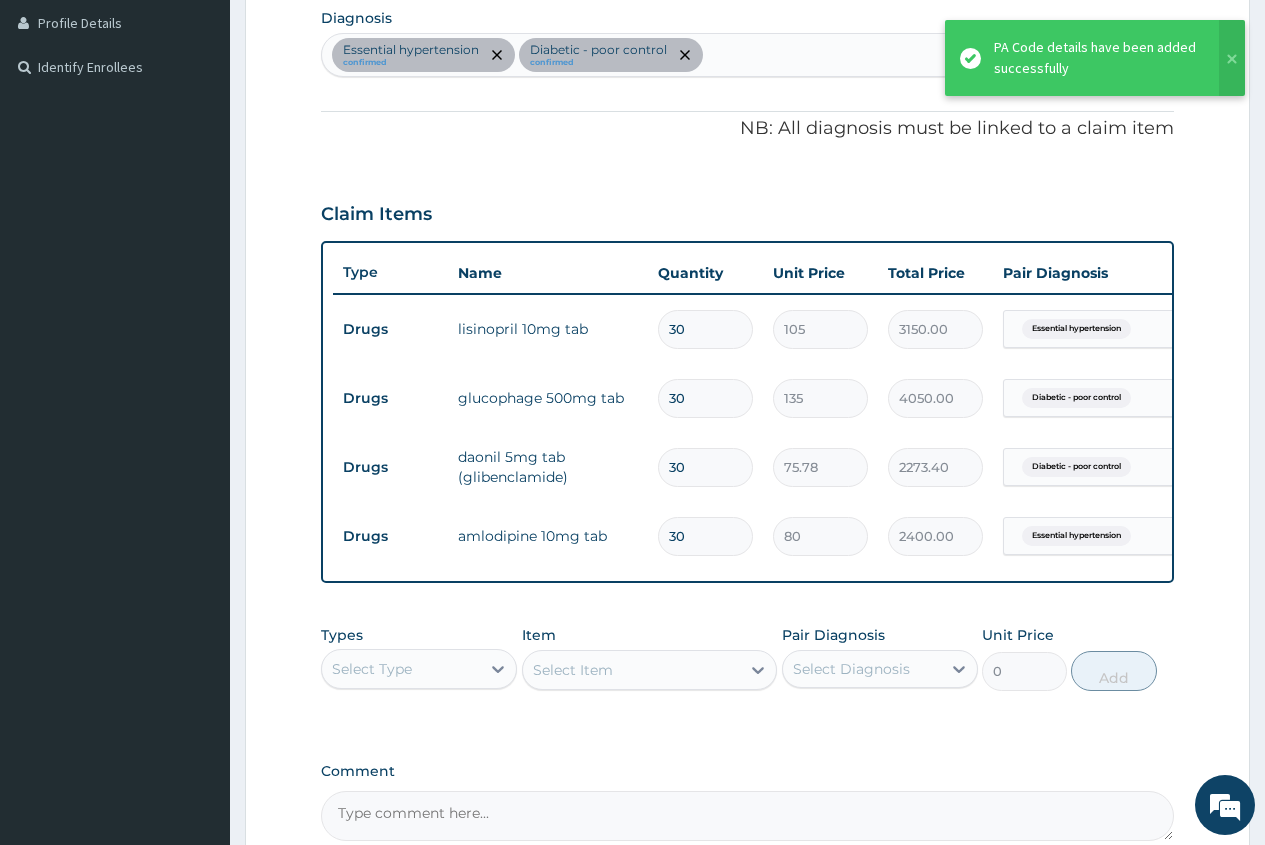 scroll, scrollTop: 317, scrollLeft: 0, axis: vertical 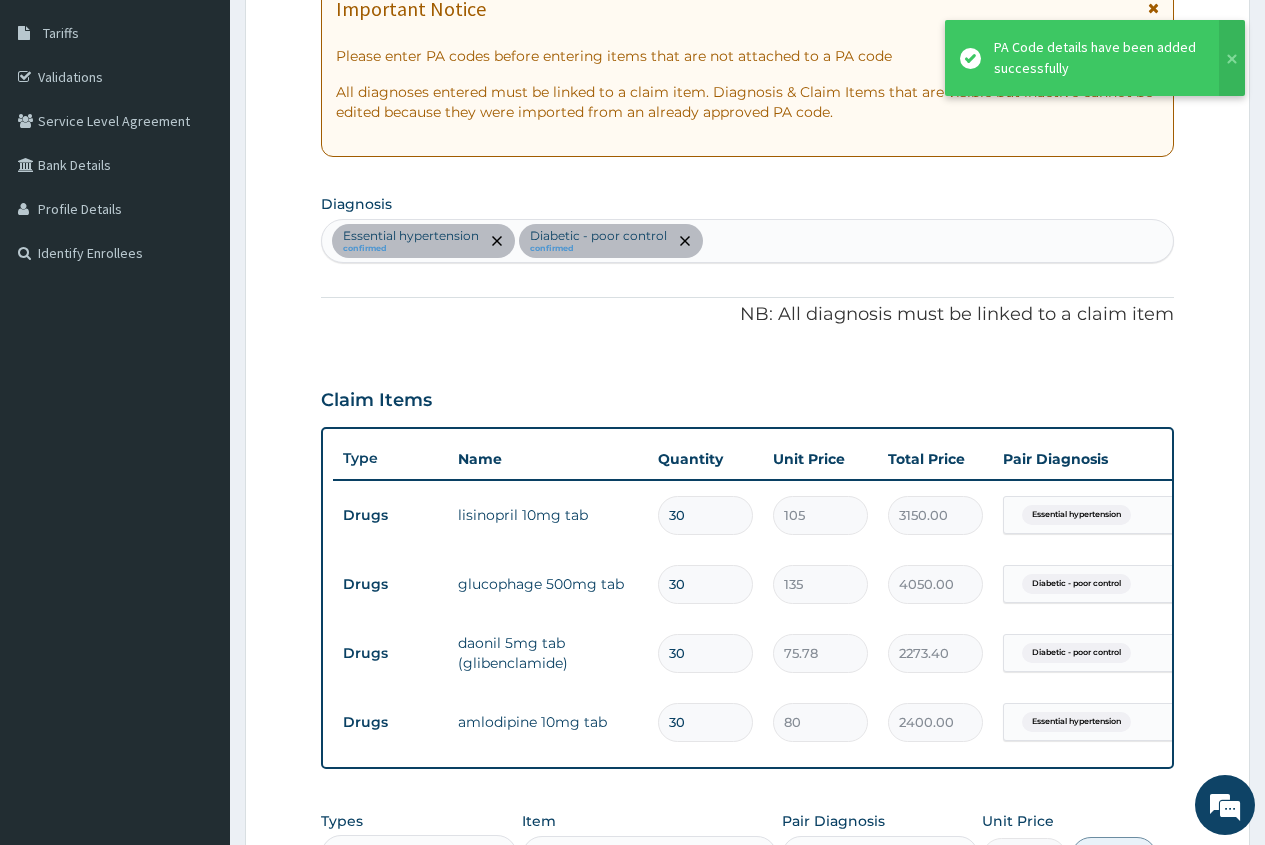 click on "Essential hypertension confirmed Diabetic - poor control confirmed" at bounding box center (747, 241) 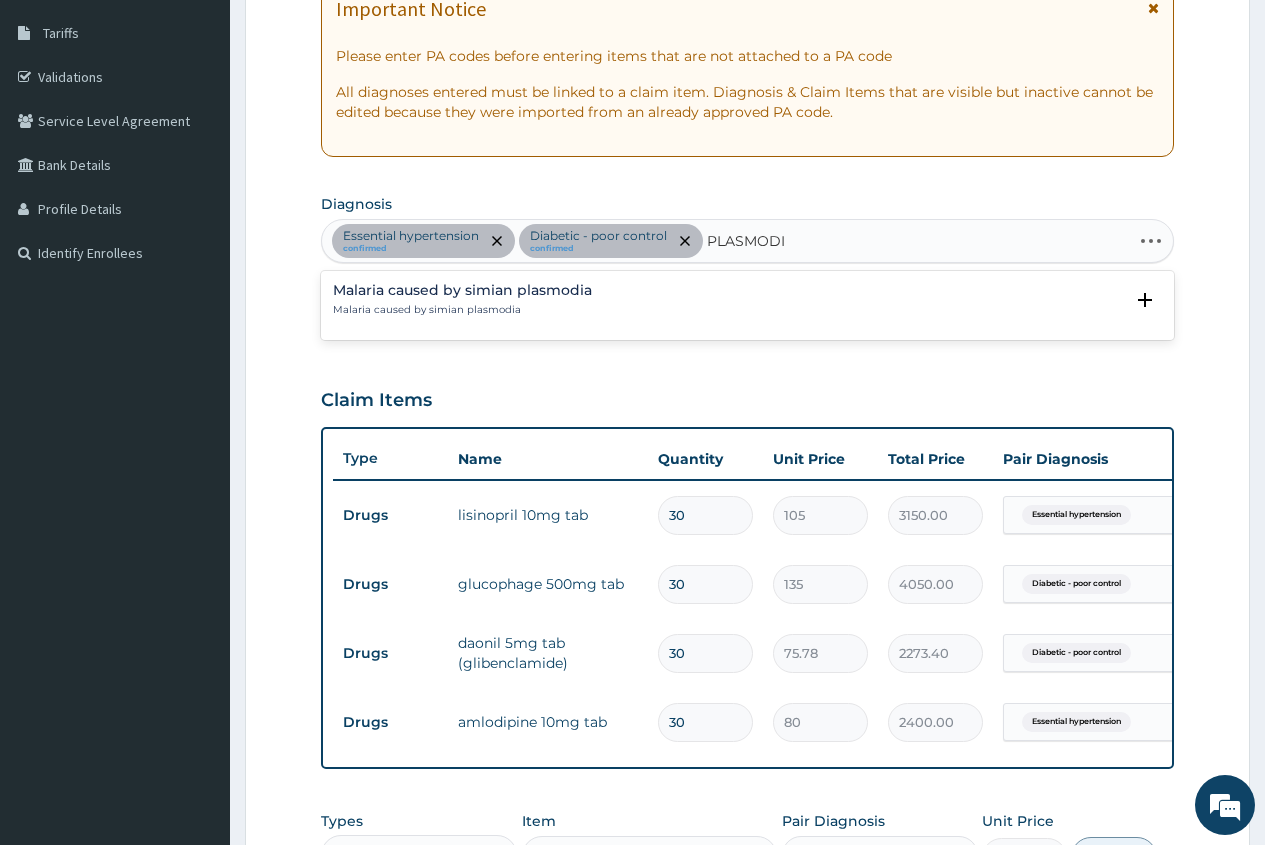 type on "PLASMOD" 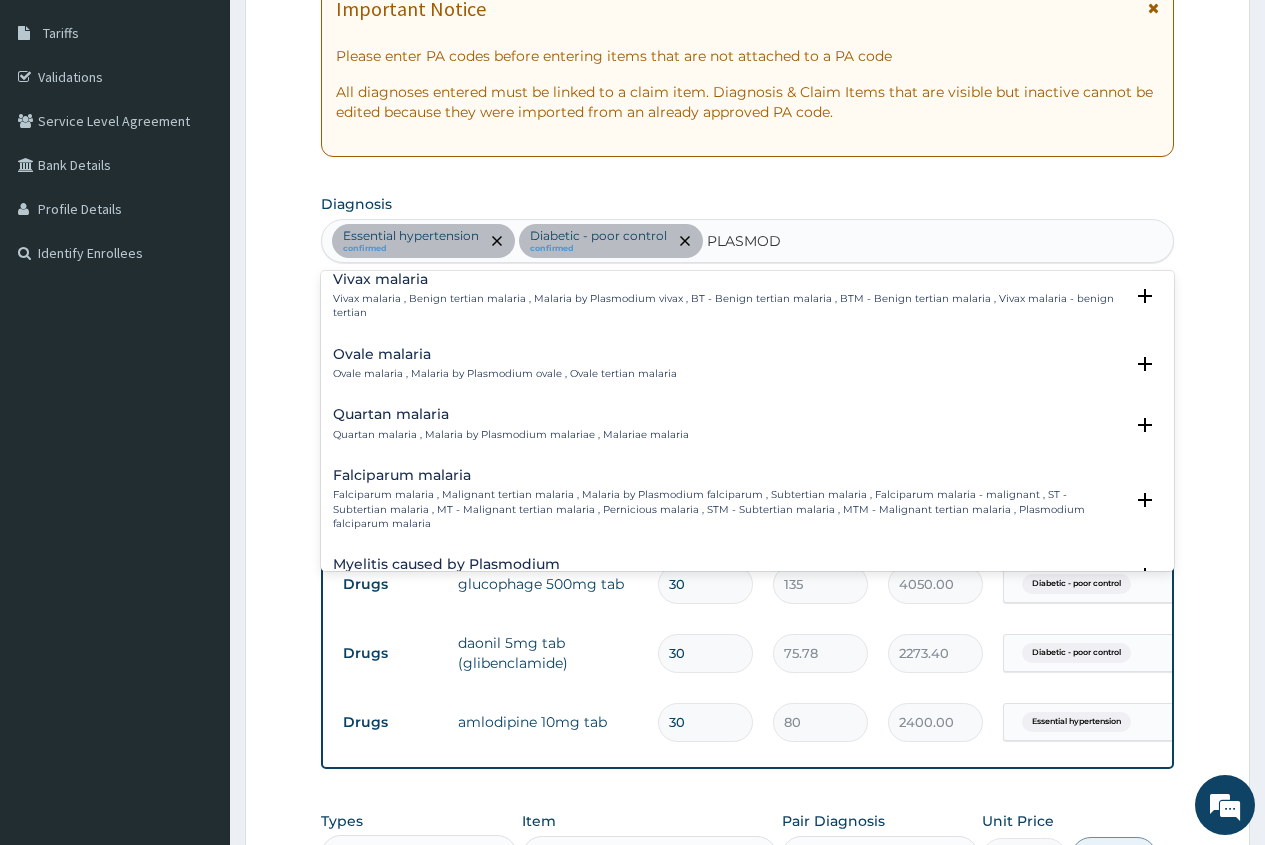 scroll, scrollTop: 100, scrollLeft: 0, axis: vertical 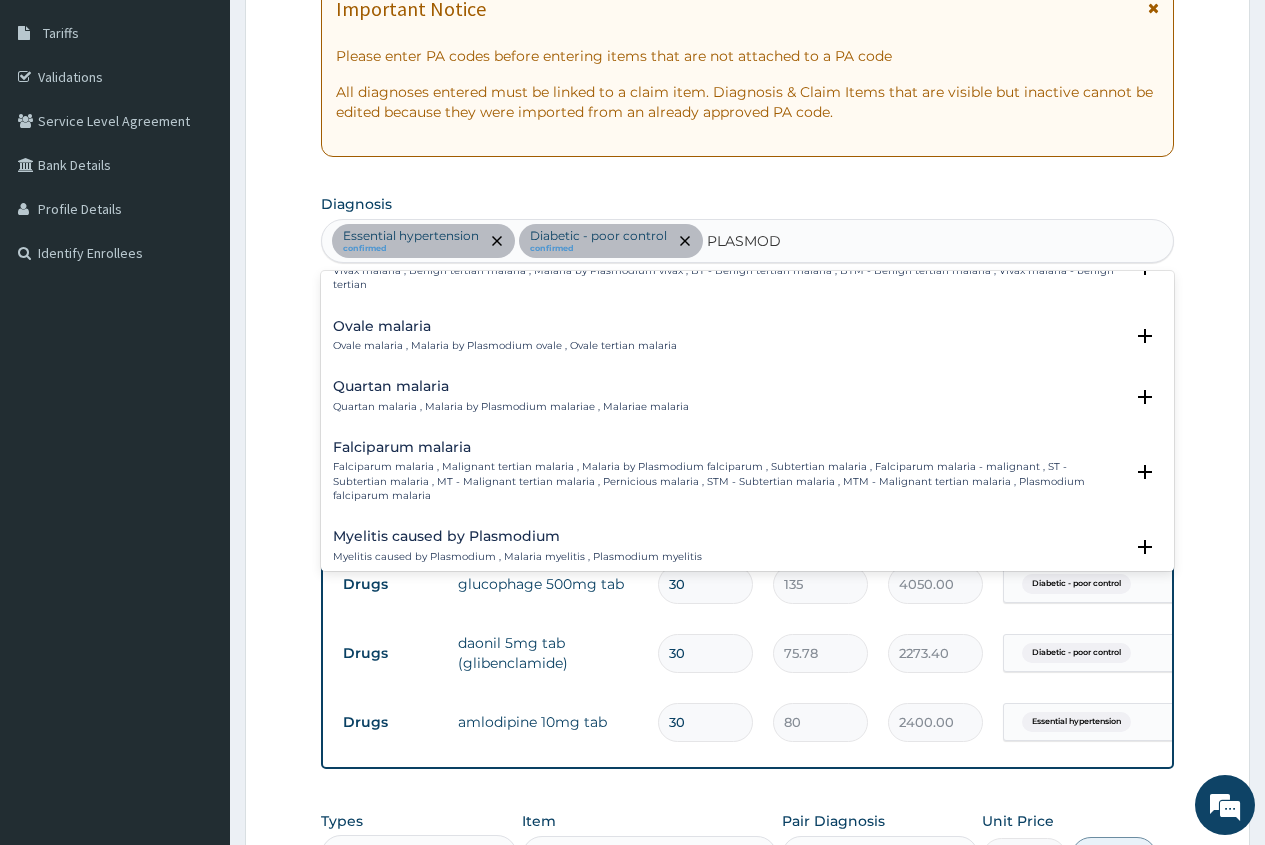 click on "Falciparum malaria" at bounding box center [728, 447] 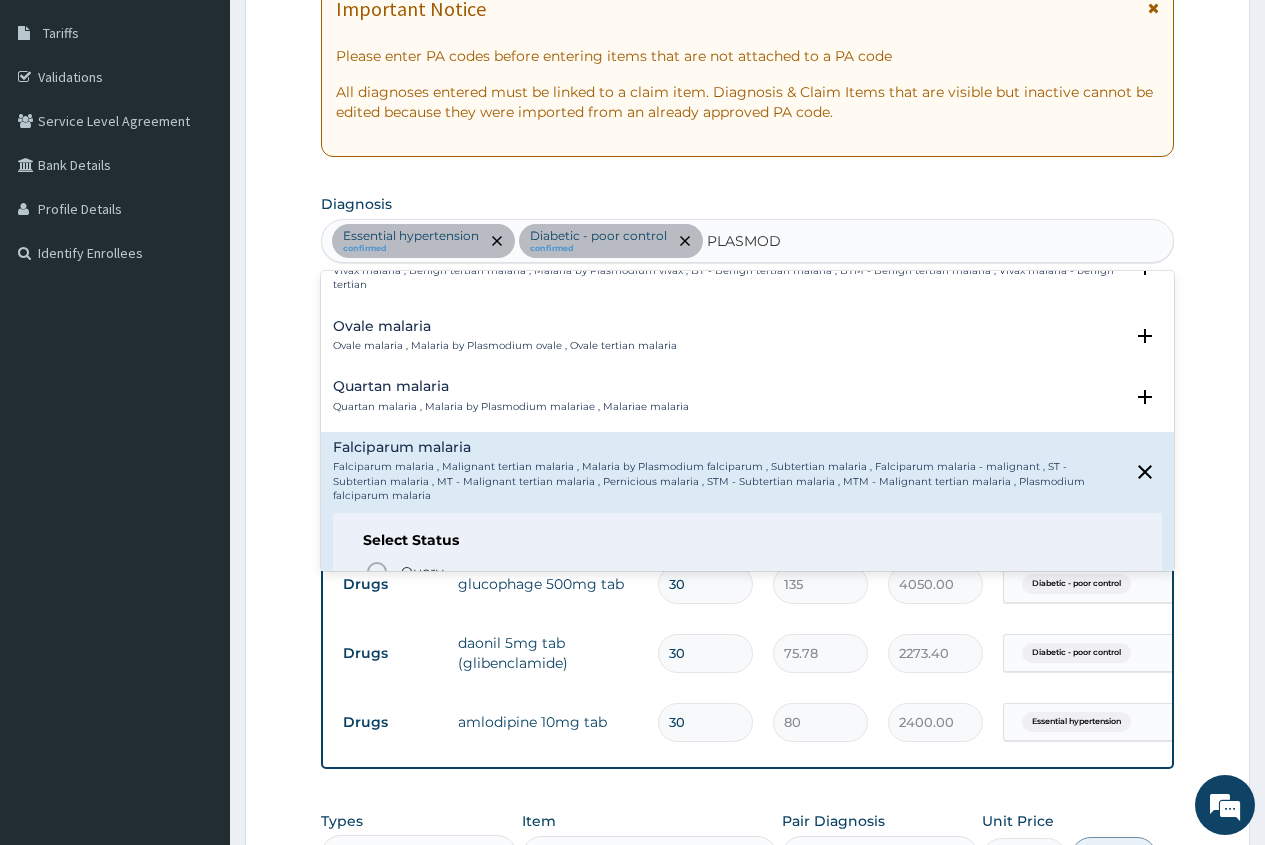 scroll, scrollTop: 200, scrollLeft: 0, axis: vertical 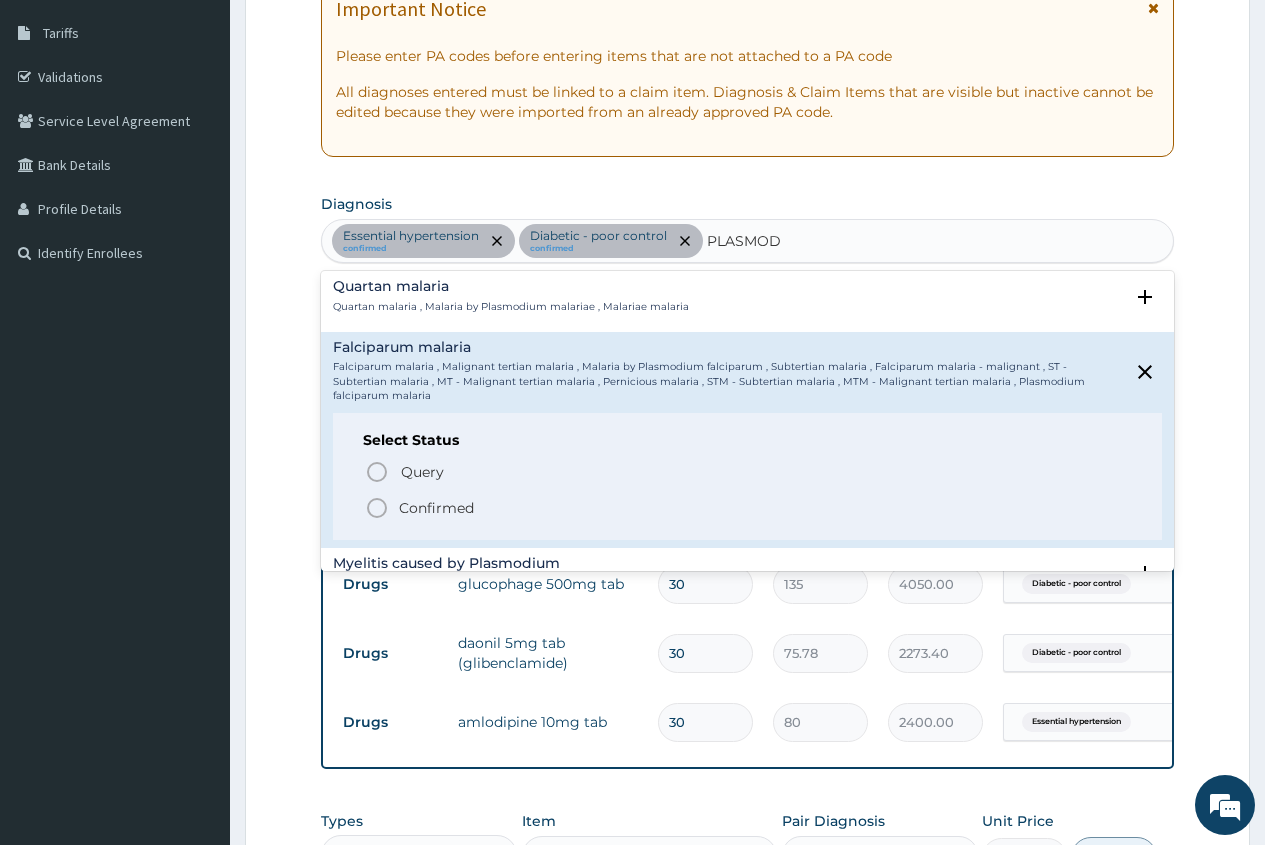 click on "Confirmed" at bounding box center (436, 508) 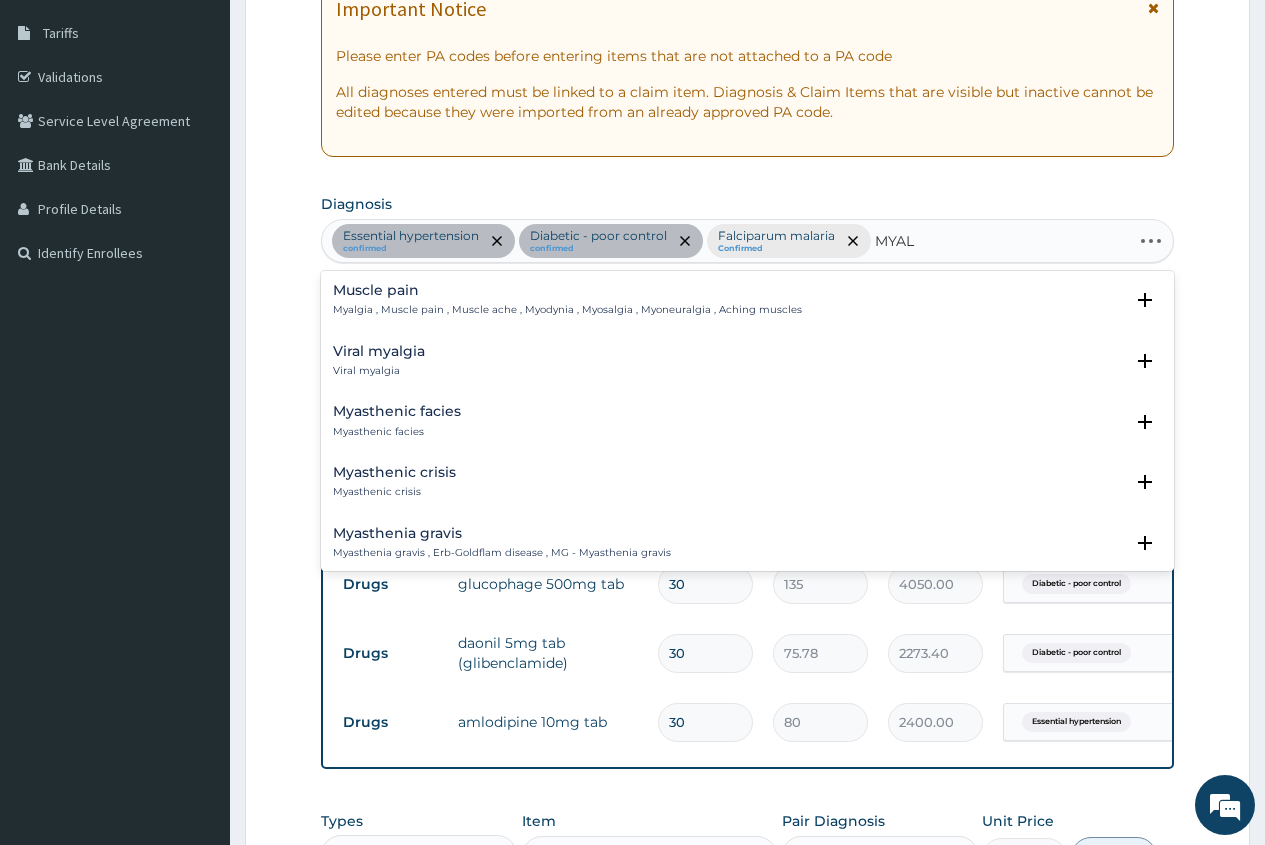 type on "MYALG" 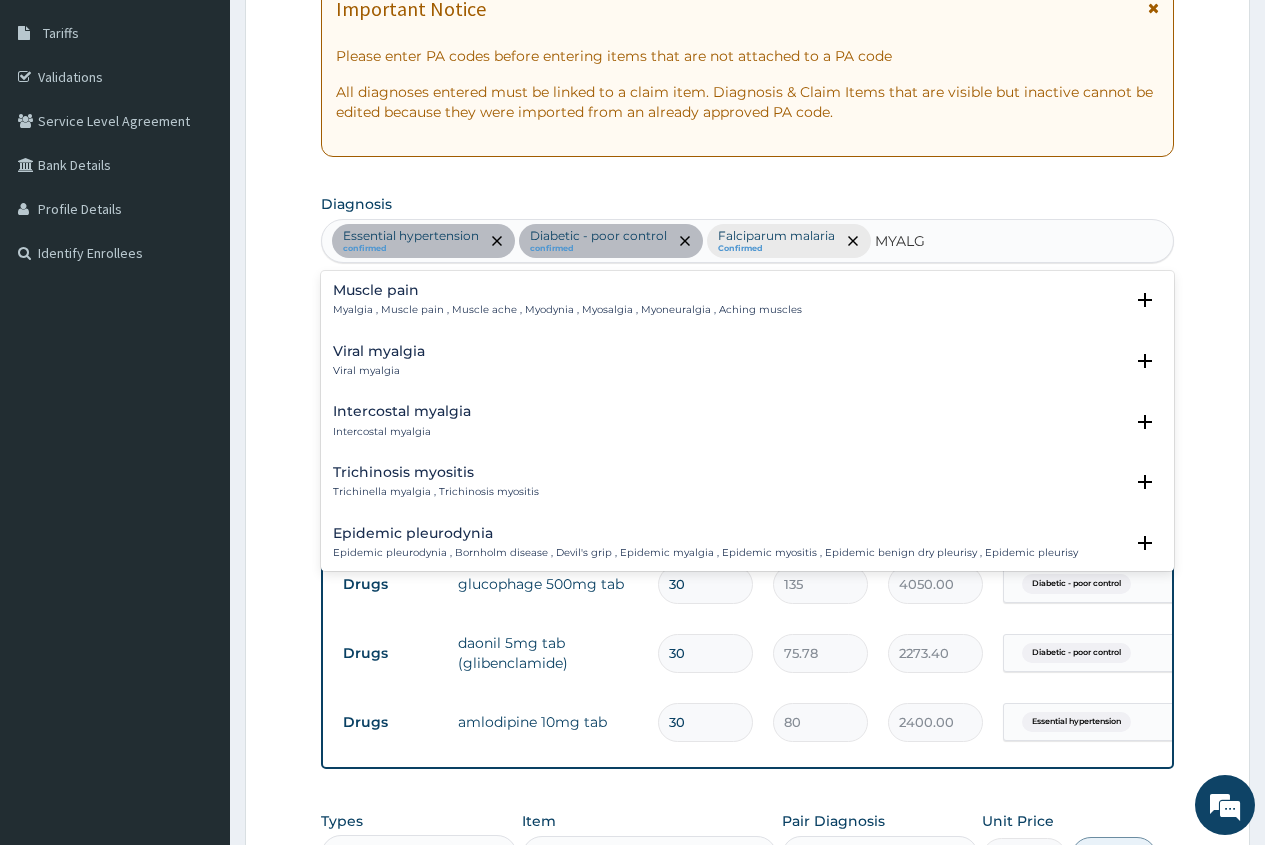 click on "Muscle pain Myalgia , Muscle pain , Muscle ache , Myodynia , Myosalgia , Myoneuralgia , Aching muscles" at bounding box center [567, 300] 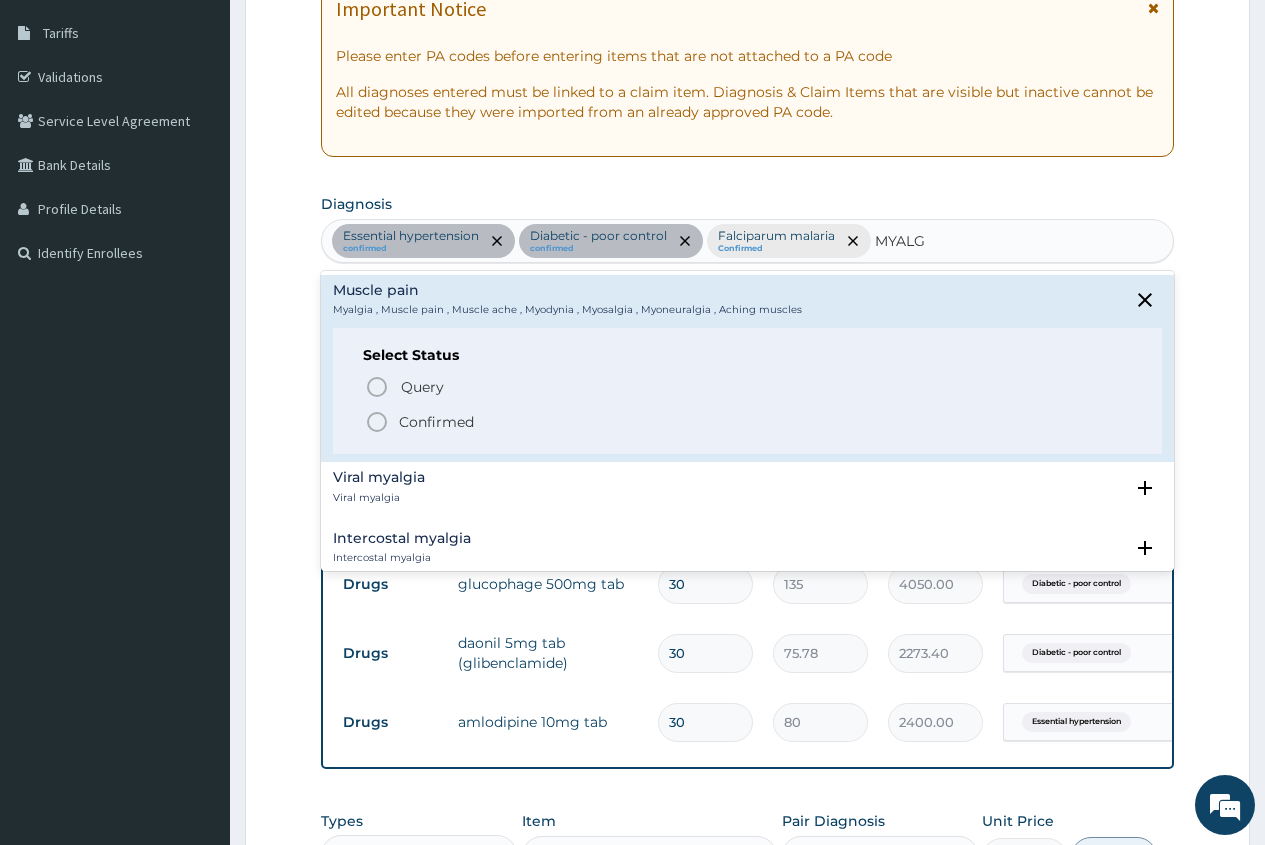 click 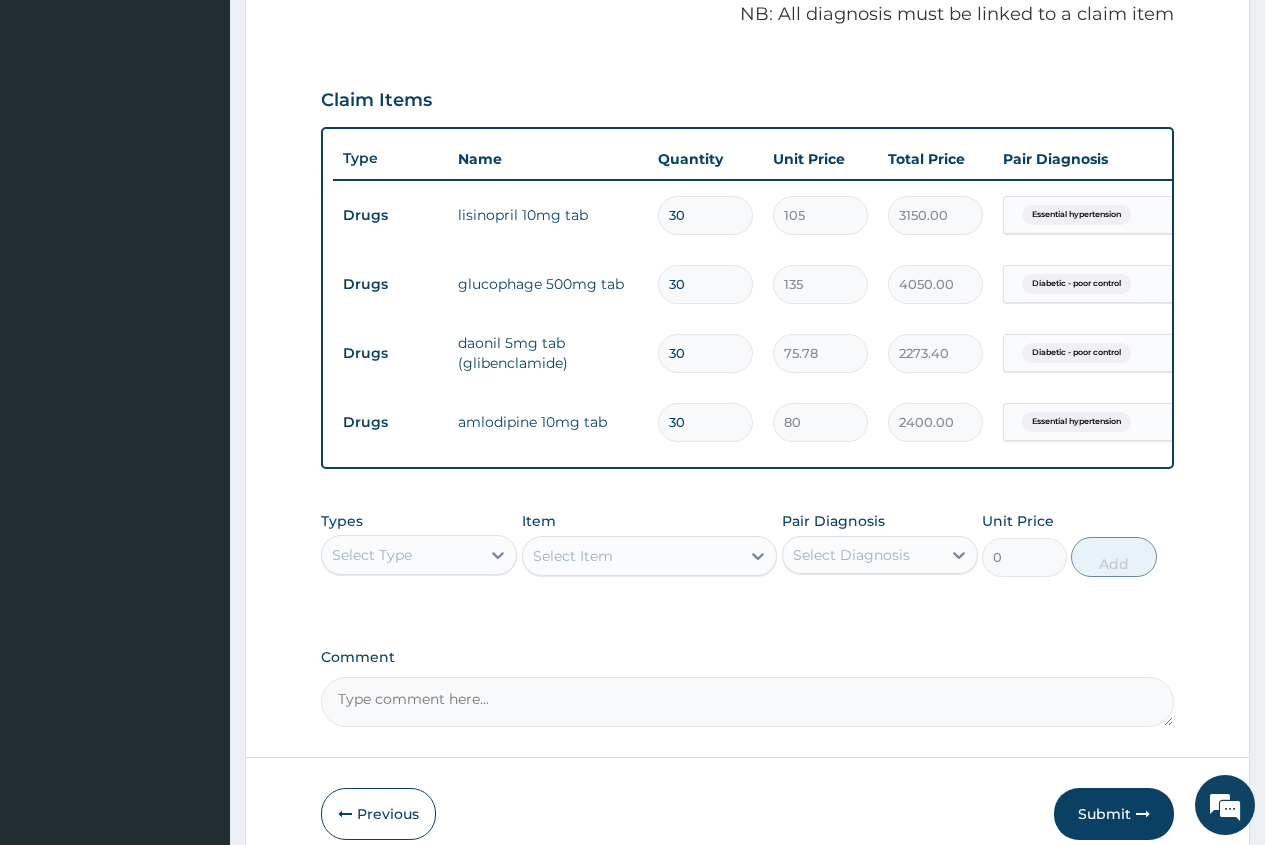 scroll, scrollTop: 717, scrollLeft: 0, axis: vertical 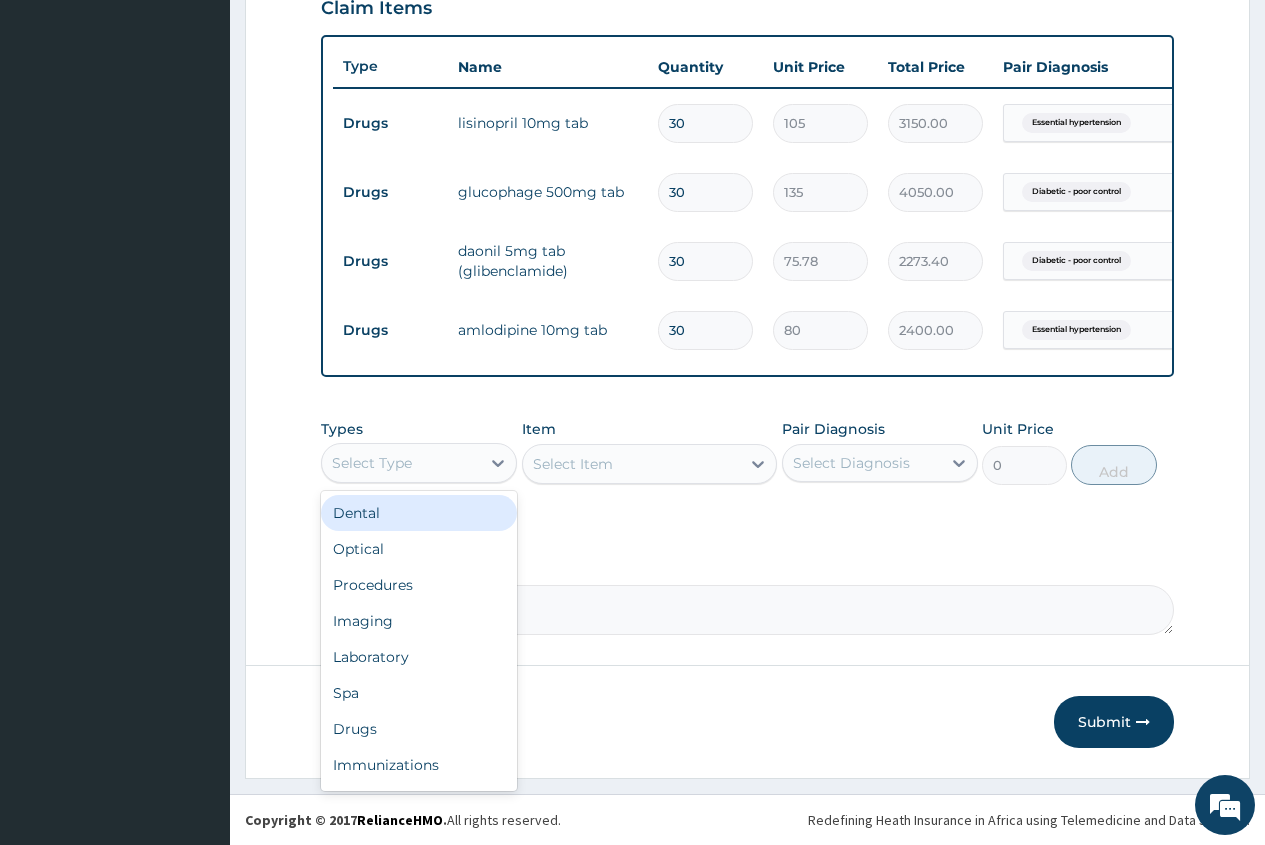 click on "Select Type" at bounding box center (401, 463) 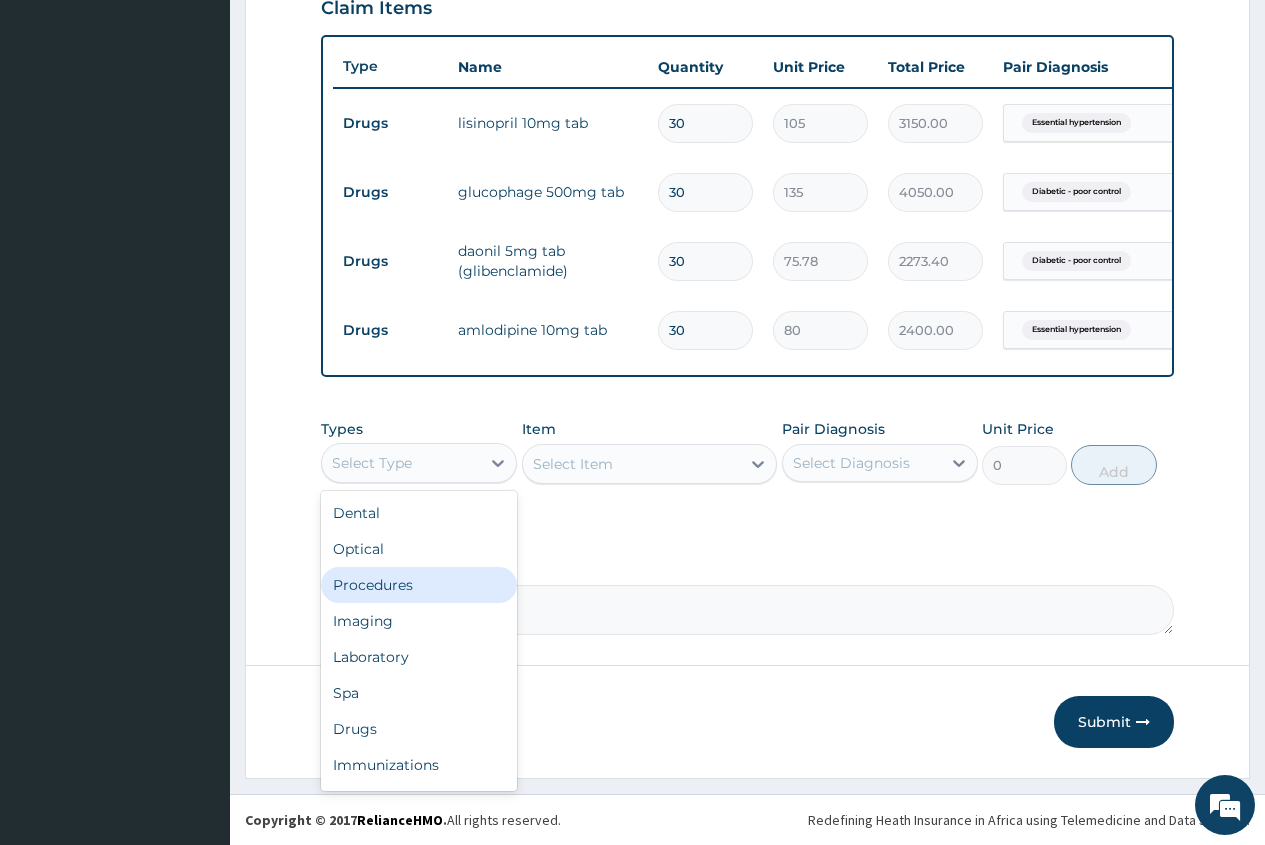 click on "Procedures" at bounding box center (419, 585) 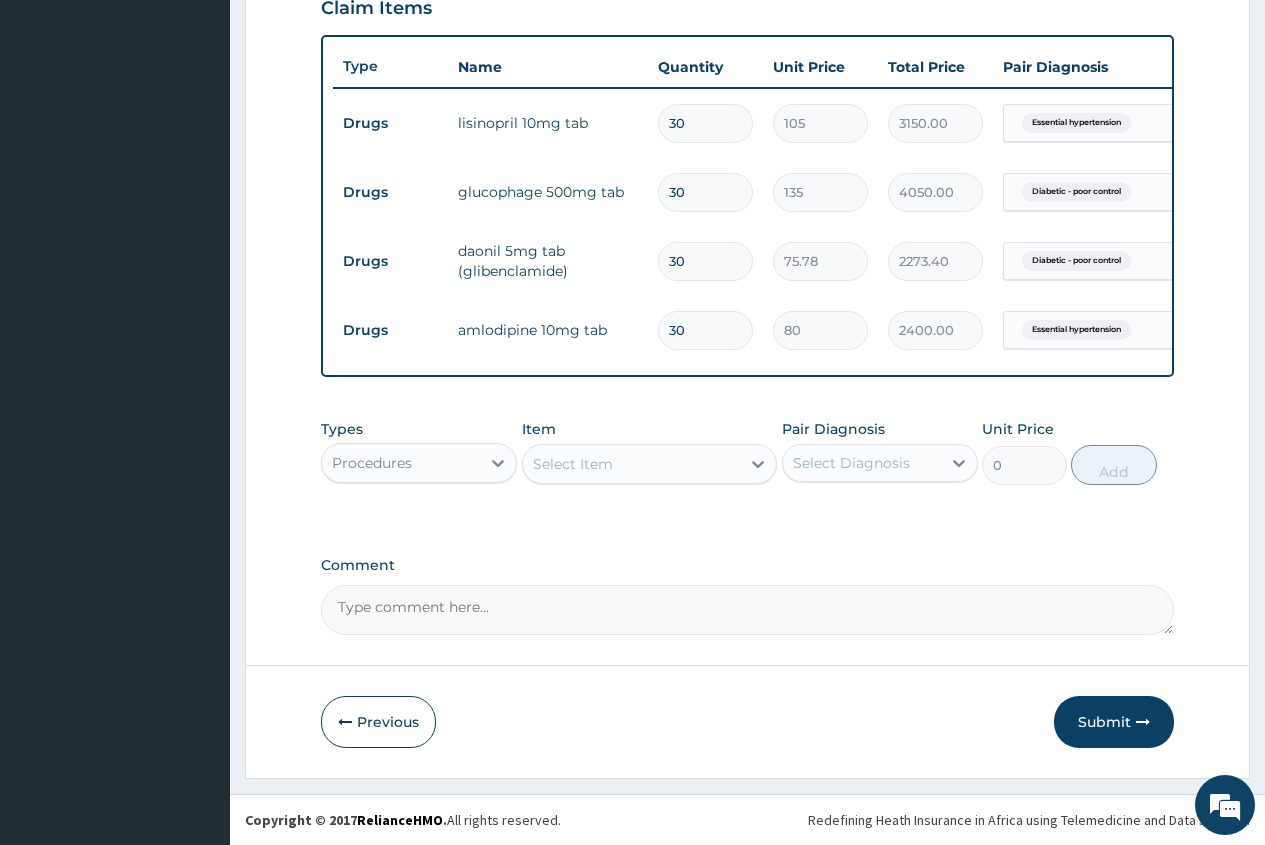 click on "Select Item" at bounding box center (573, 464) 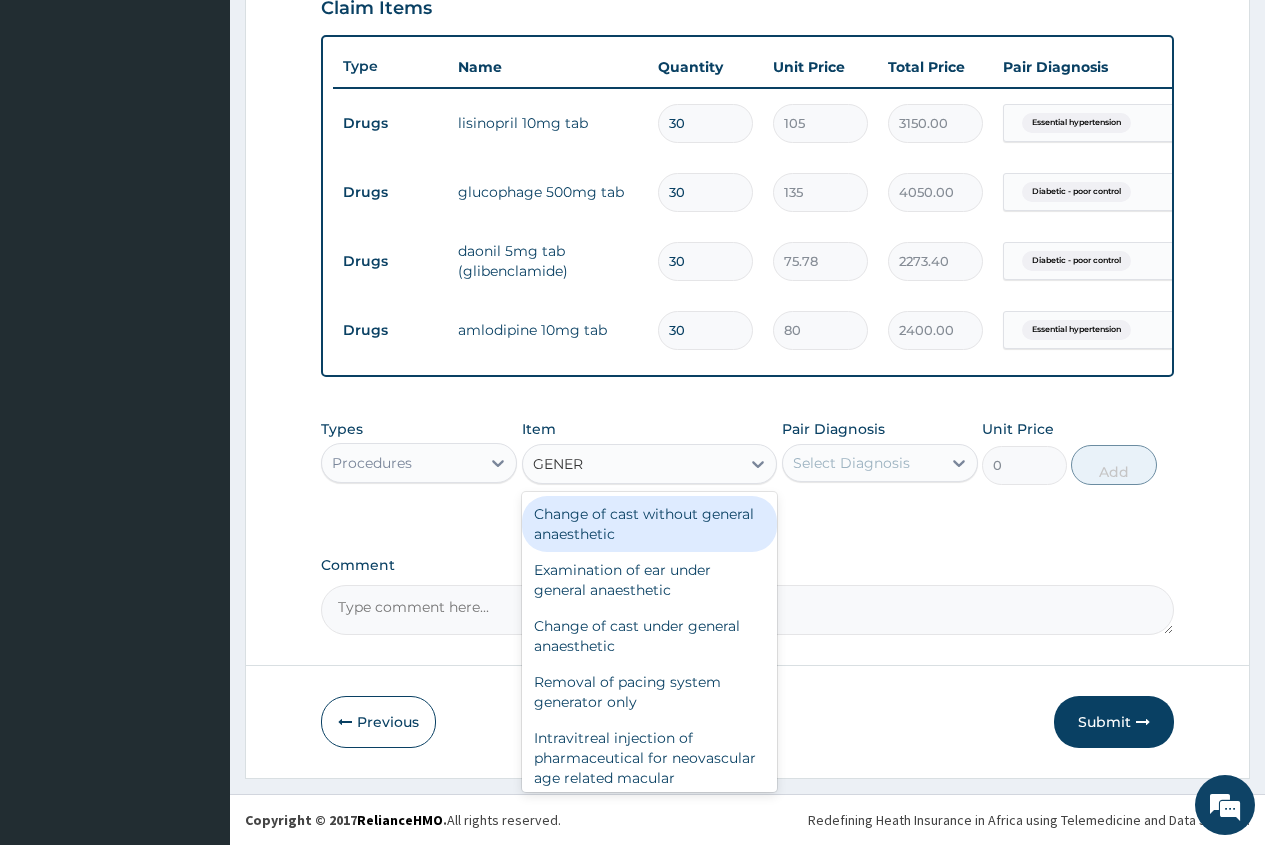 type on "GENERA" 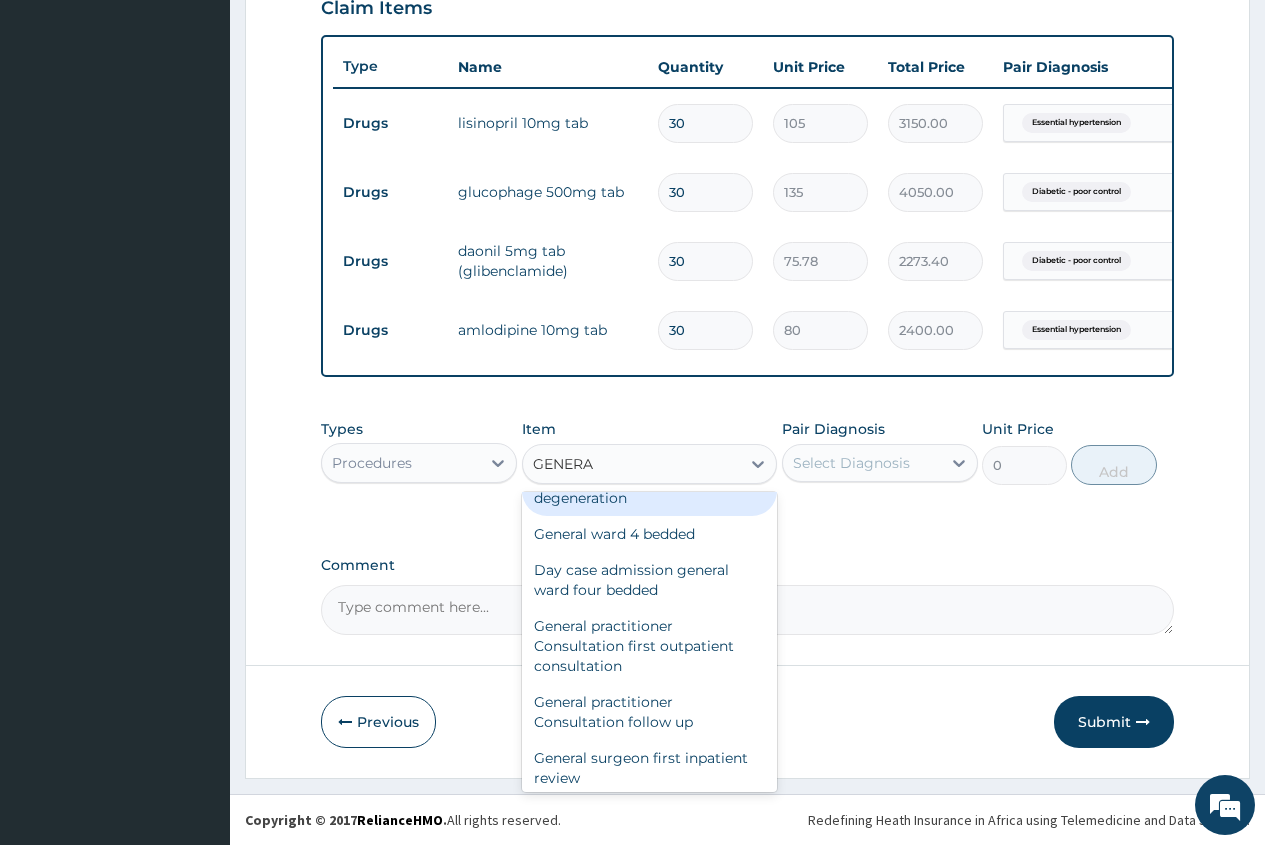 scroll, scrollTop: 400, scrollLeft: 0, axis: vertical 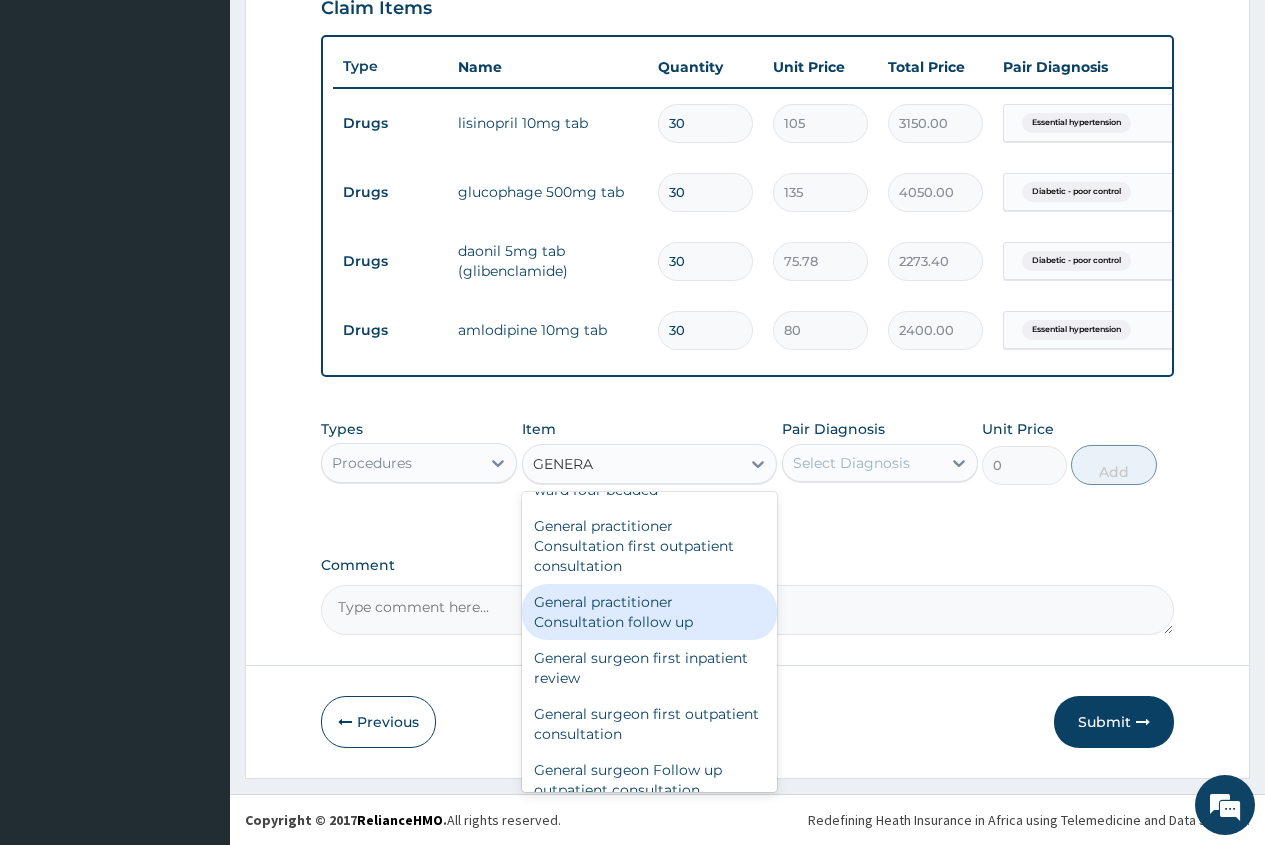 click on "General practitioner Consultation follow up" at bounding box center [650, 612] 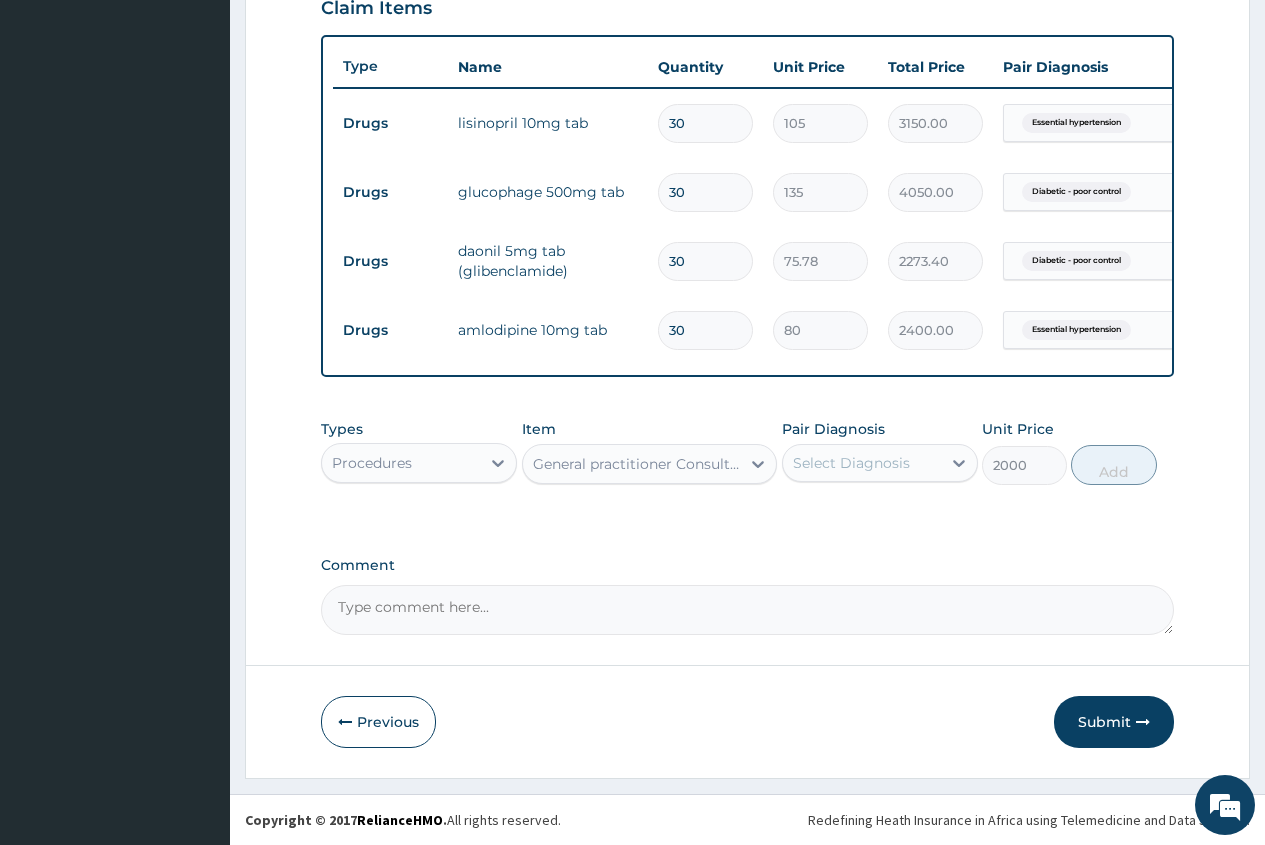 click on "Select Diagnosis" at bounding box center (851, 463) 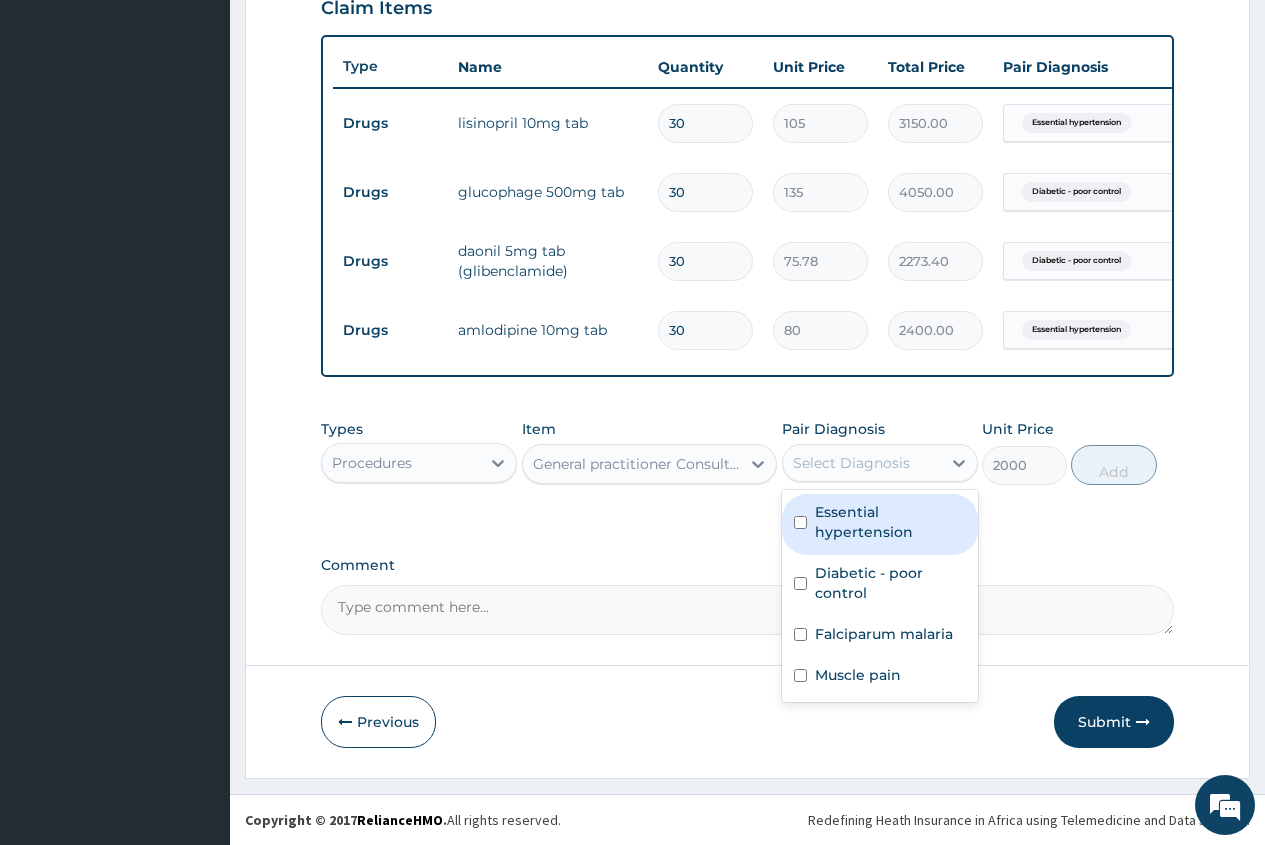 click on "Essential hypertension" at bounding box center [890, 522] 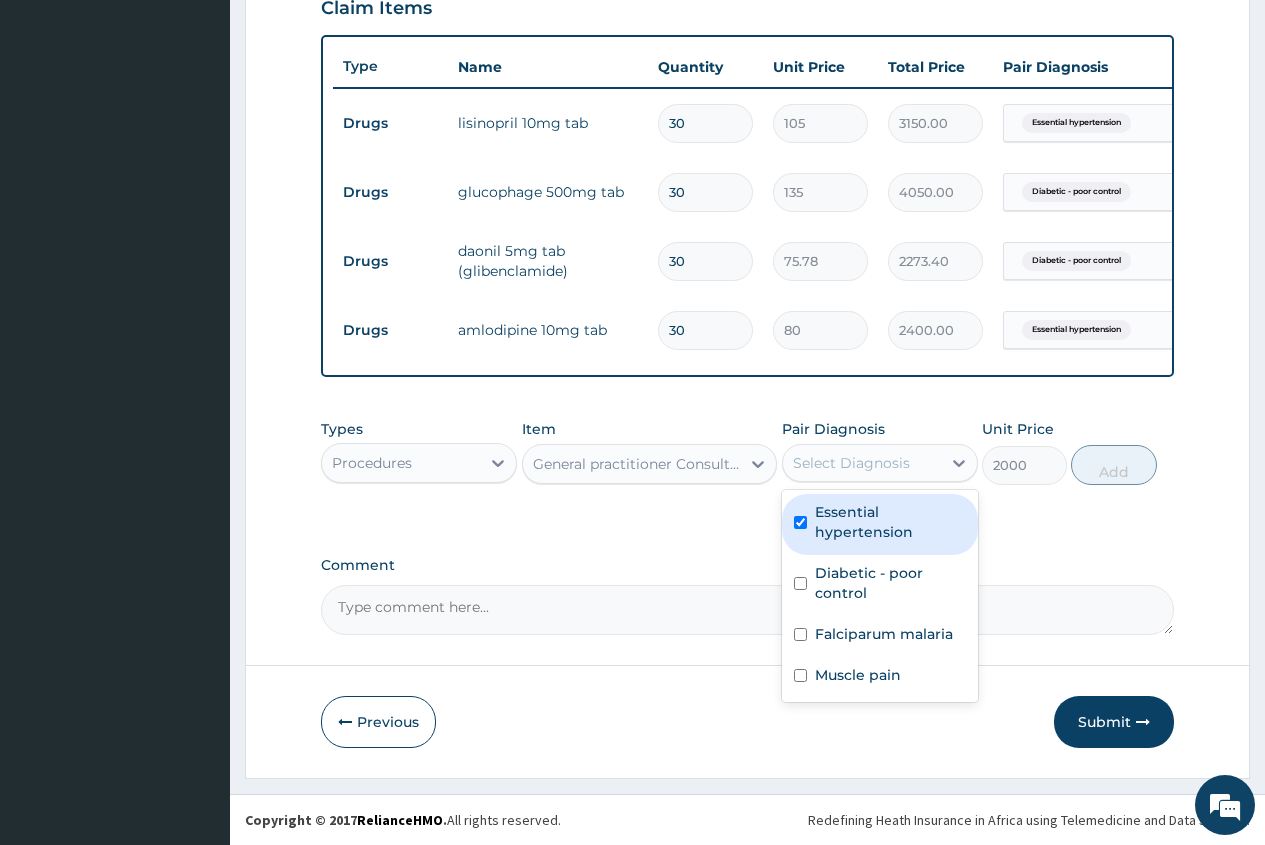checkbox on "true" 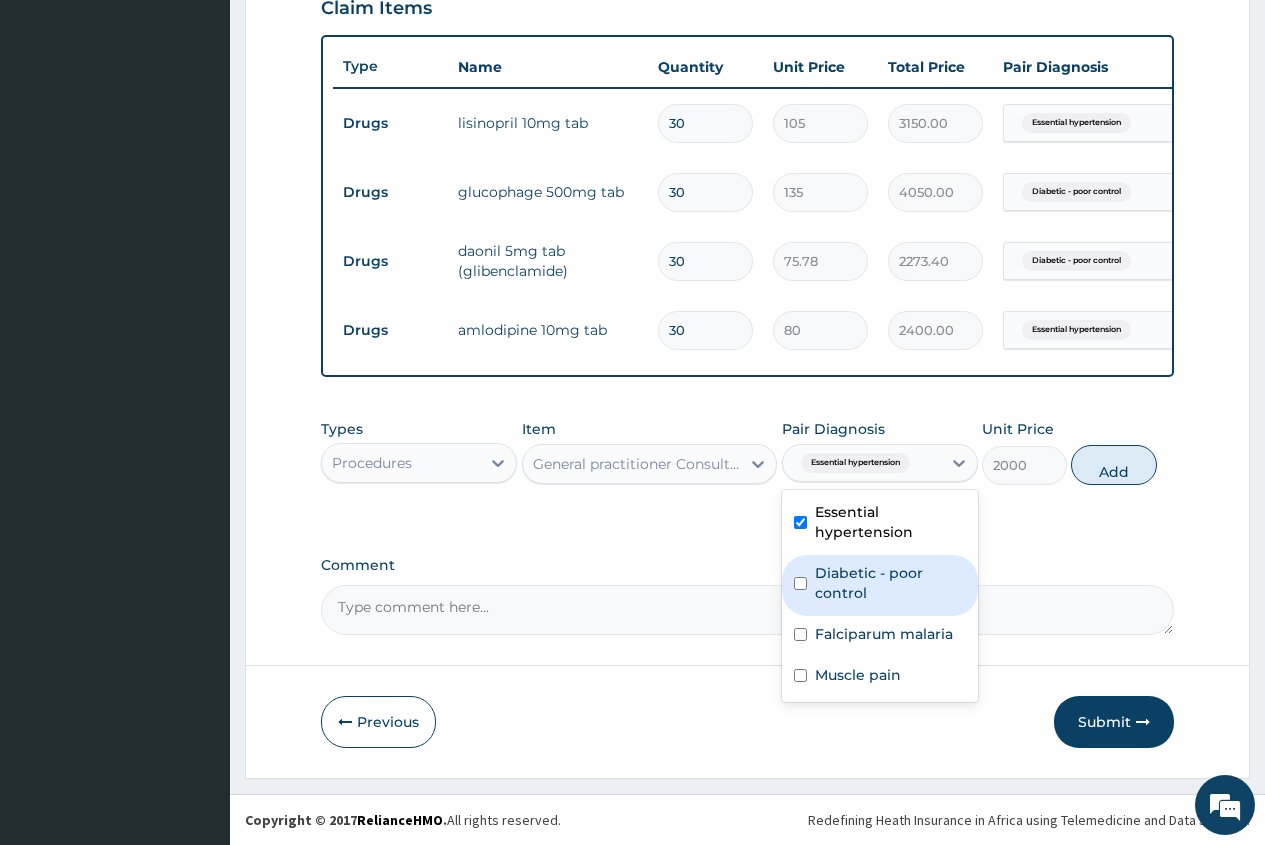 click on "Diabetic - poor control" at bounding box center (890, 583) 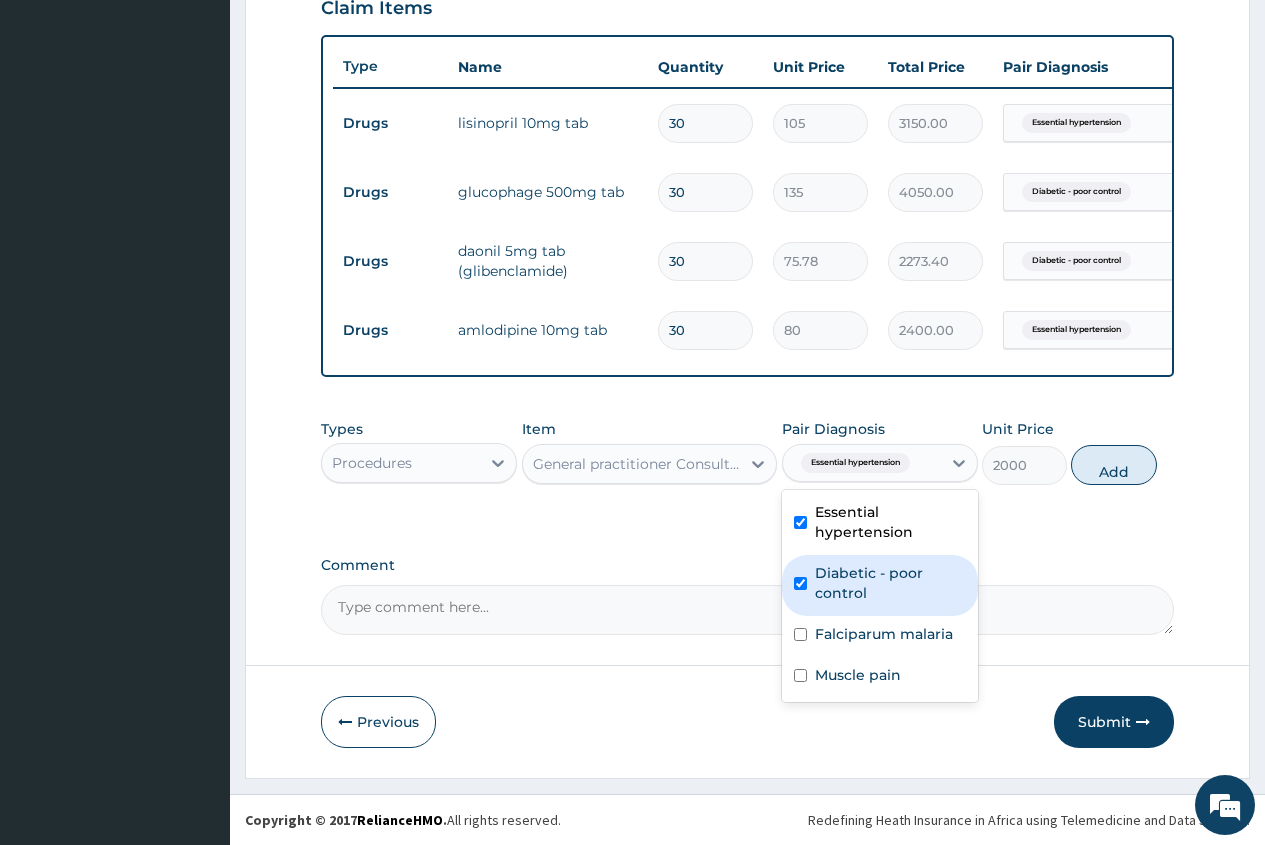 checkbox on "true" 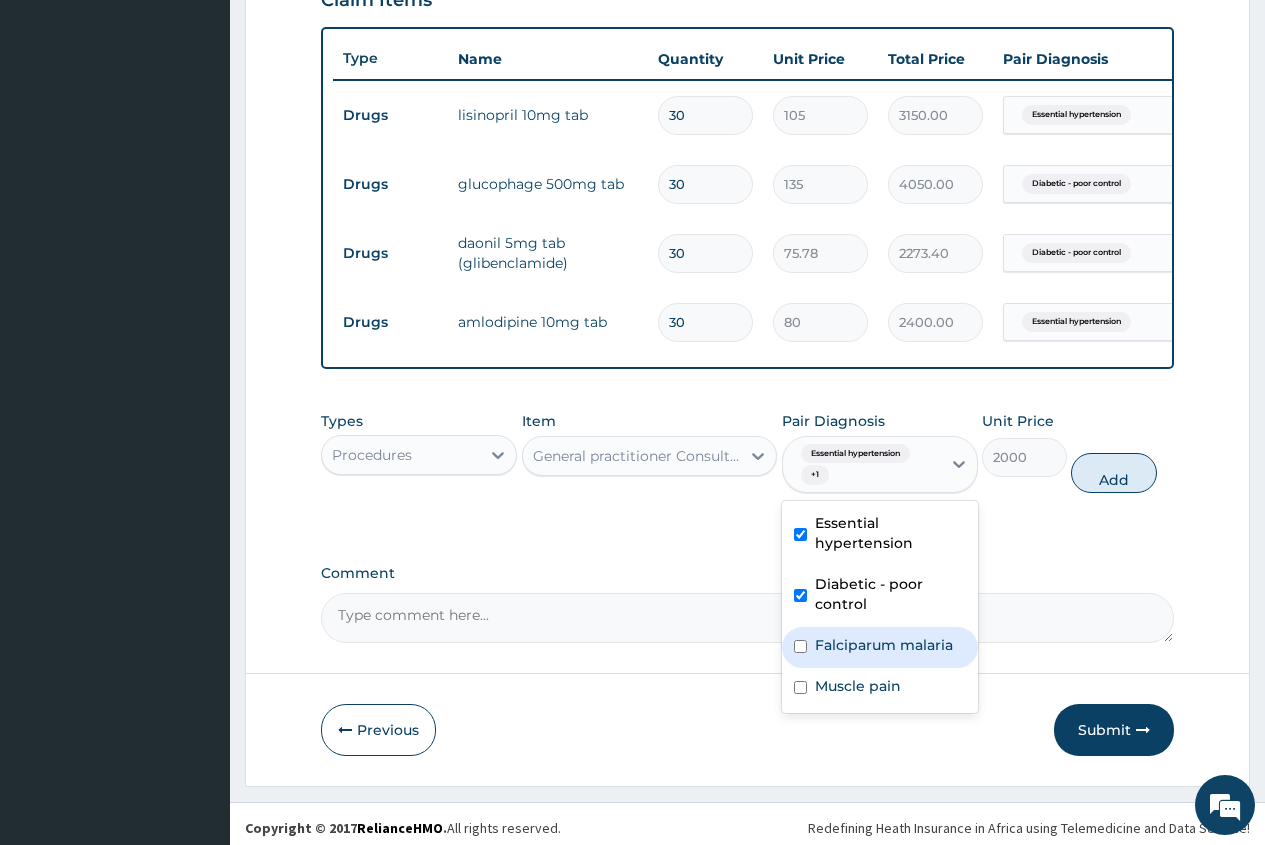 click on "Falciparum malaria" at bounding box center (884, 645) 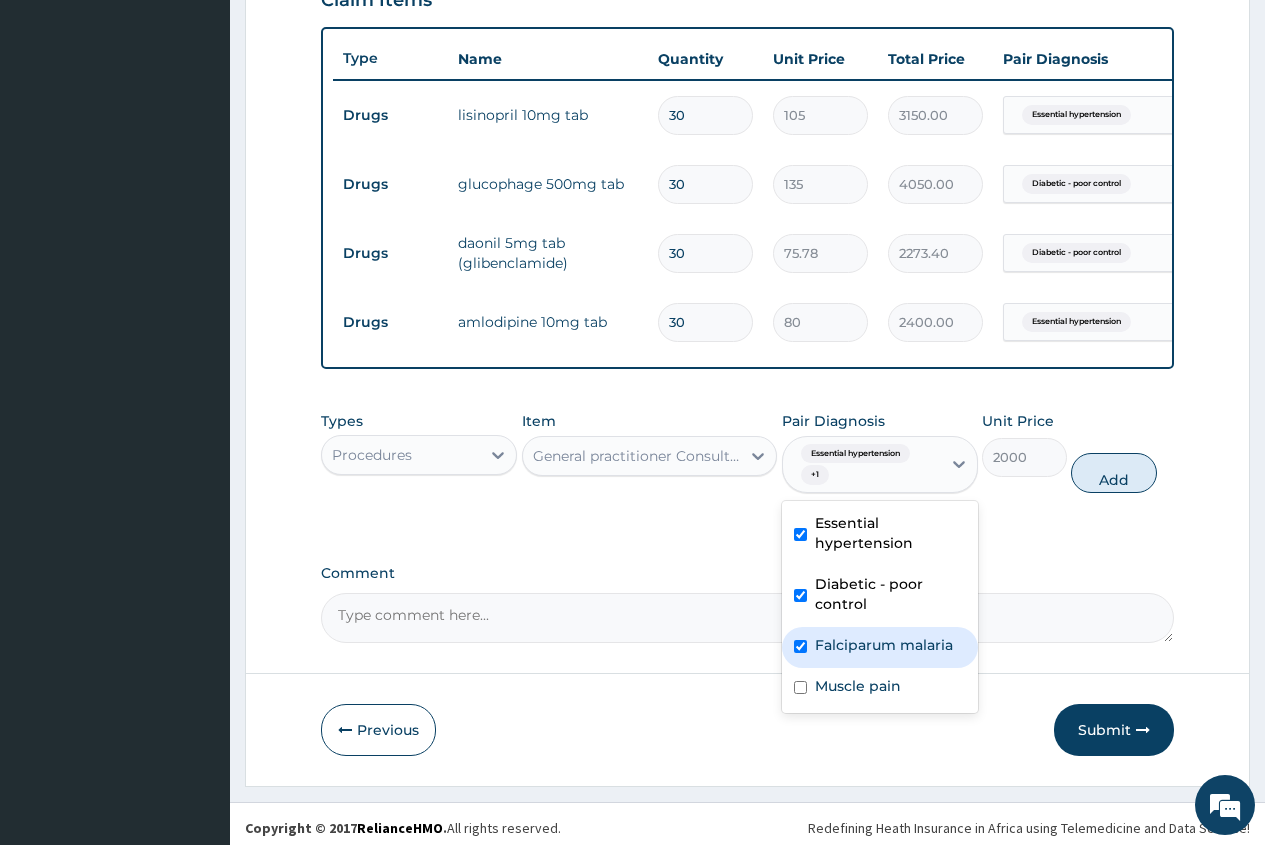 checkbox on "true" 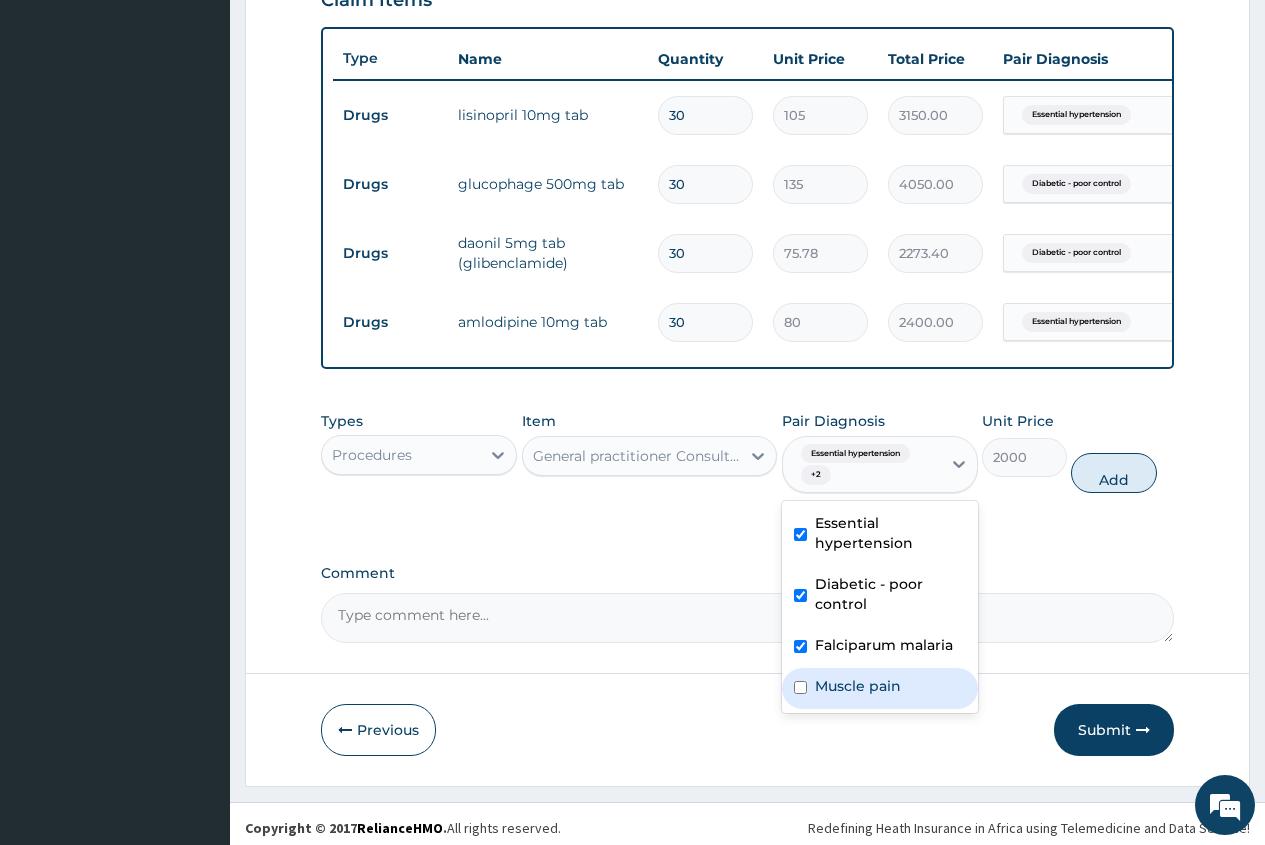 click on "Muscle pain" at bounding box center [858, 686] 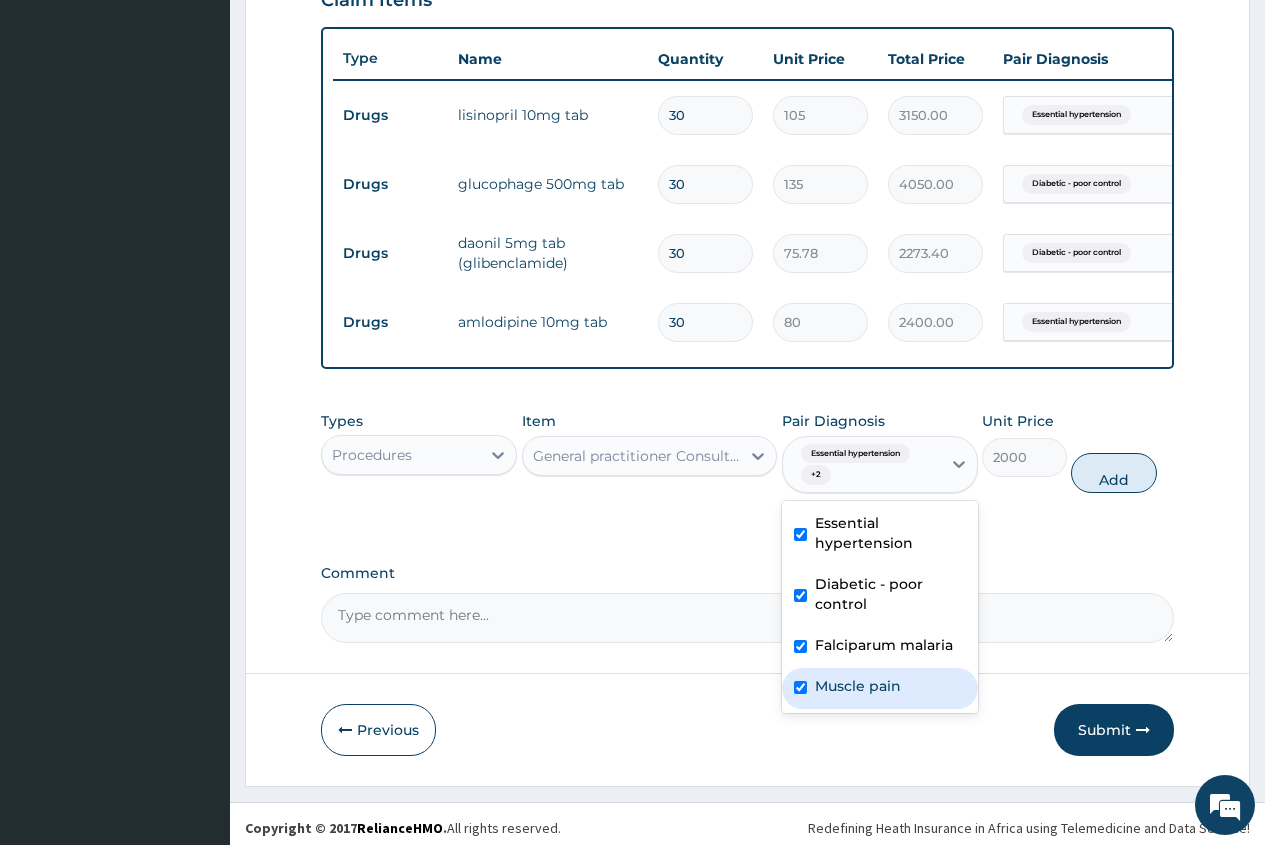 checkbox on "true" 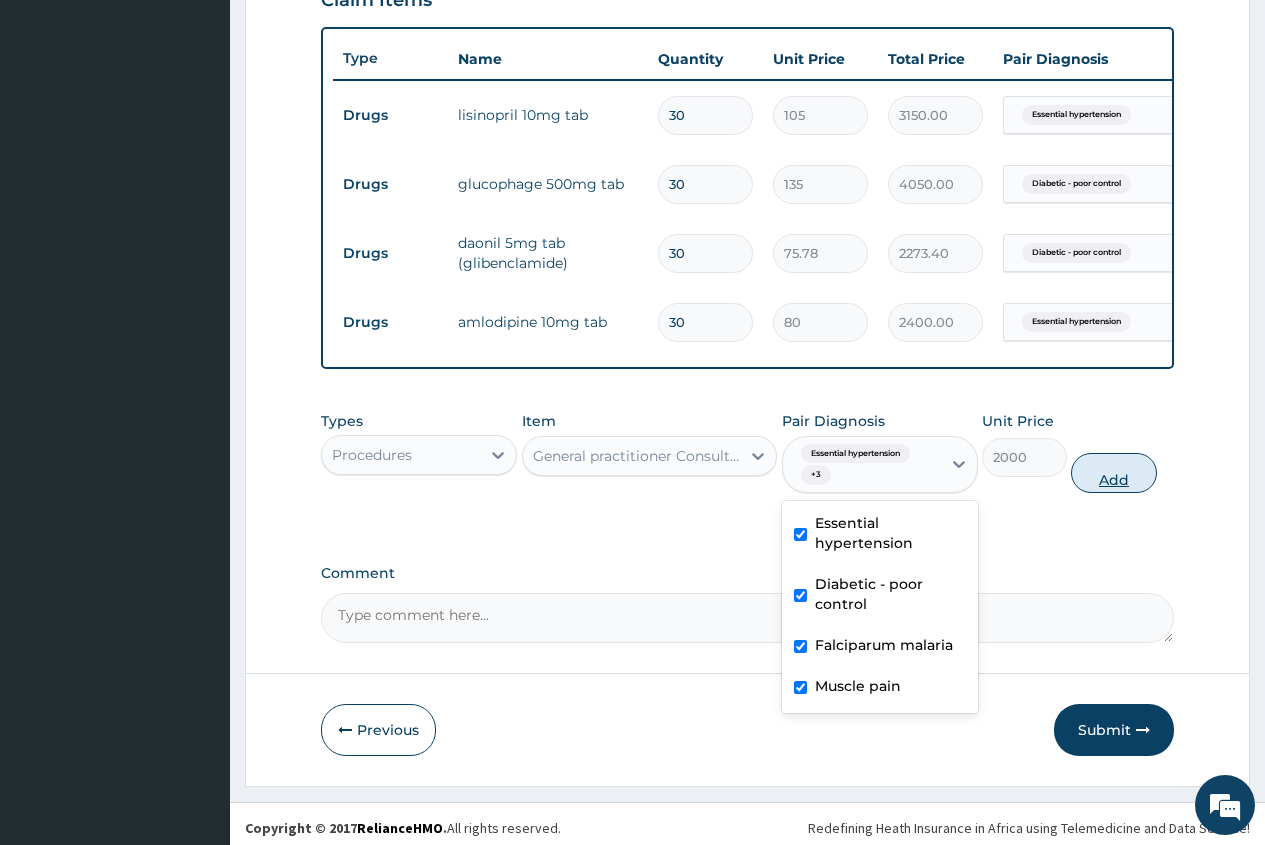 click on "Add" at bounding box center (1113, 473) 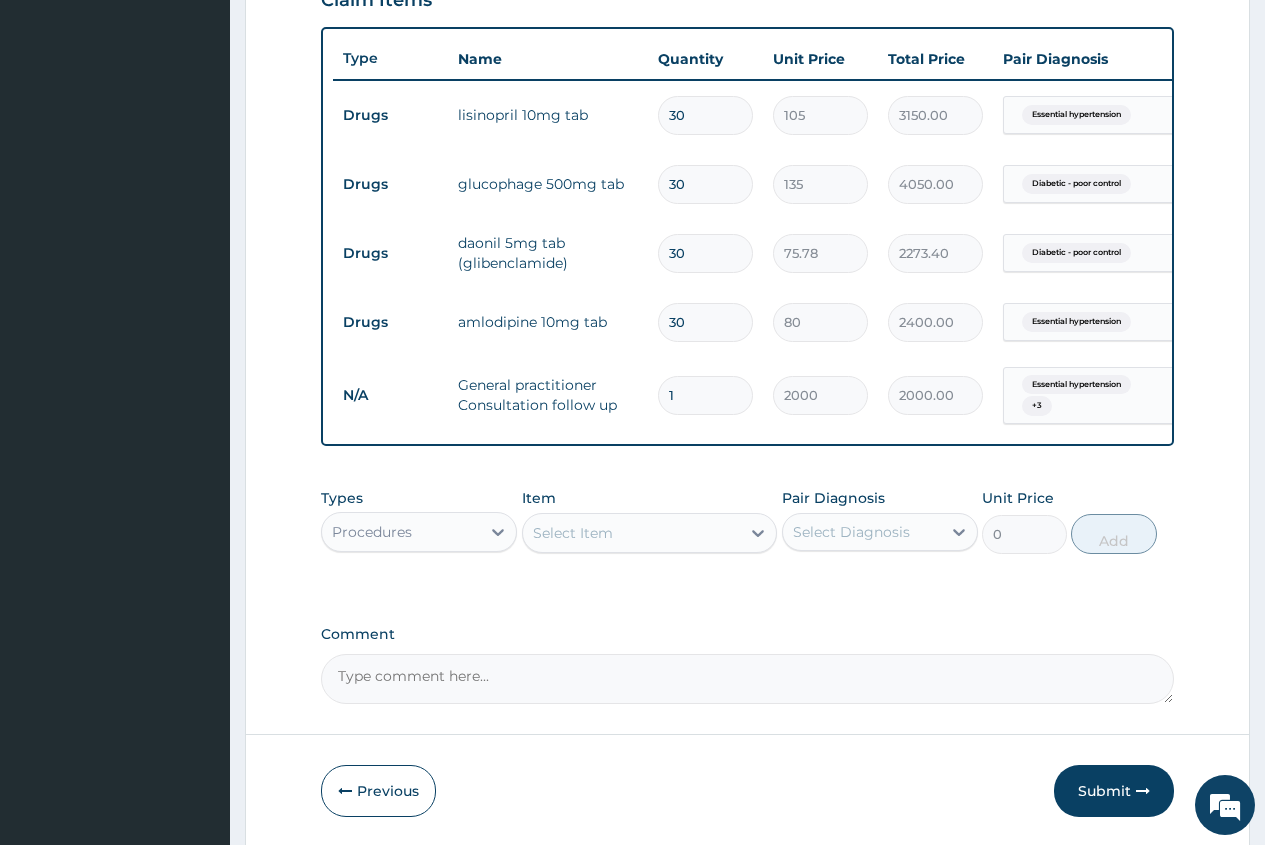 click on "Procedures" at bounding box center (401, 532) 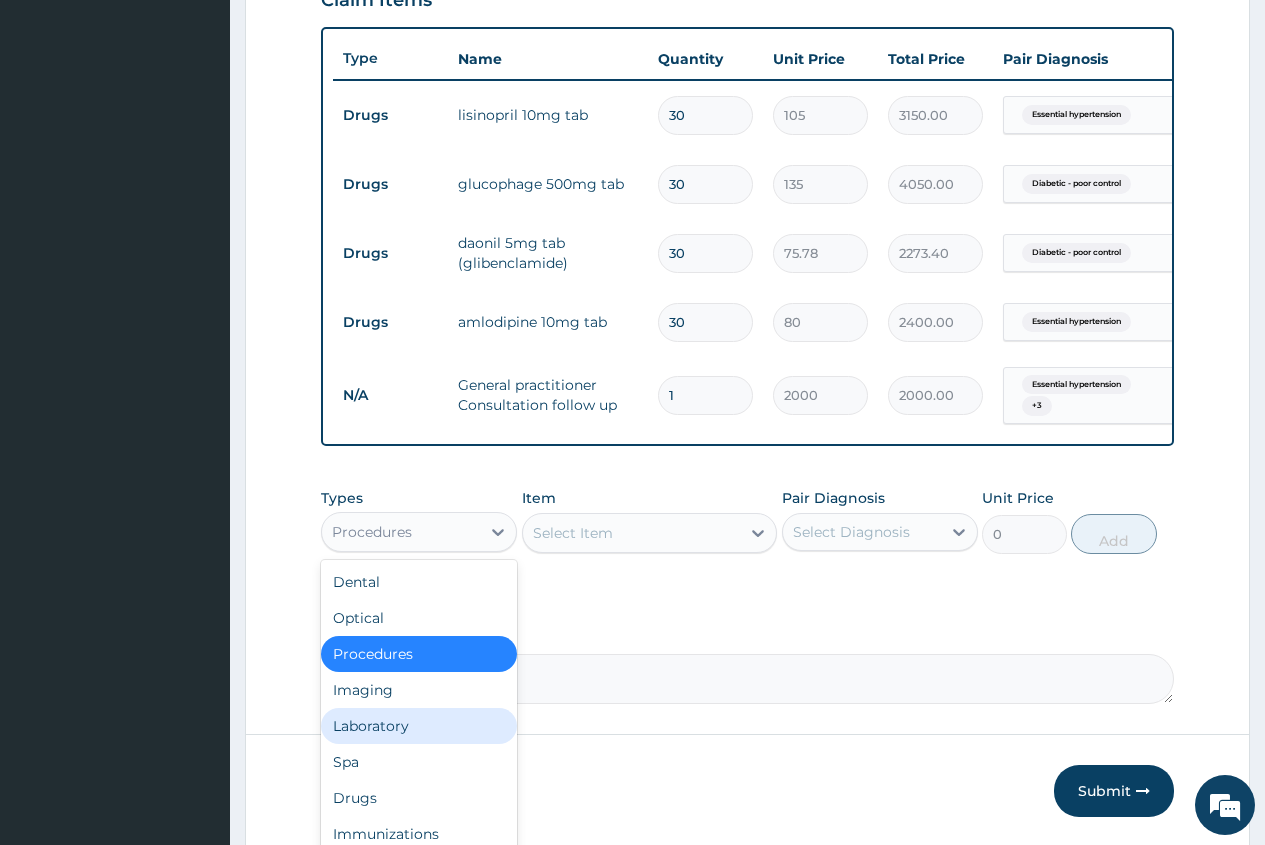 click on "Laboratory" at bounding box center [419, 726] 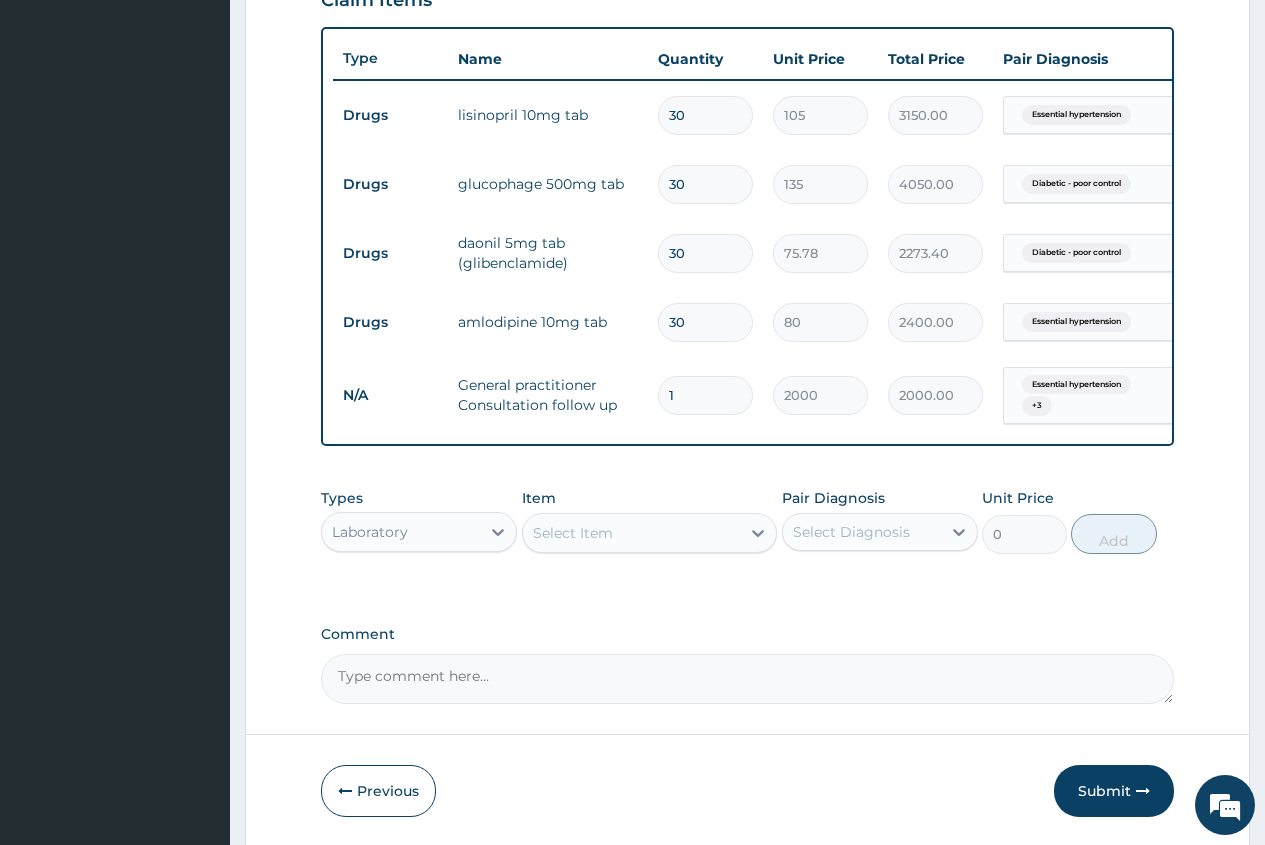 click on "Select Item" at bounding box center (573, 533) 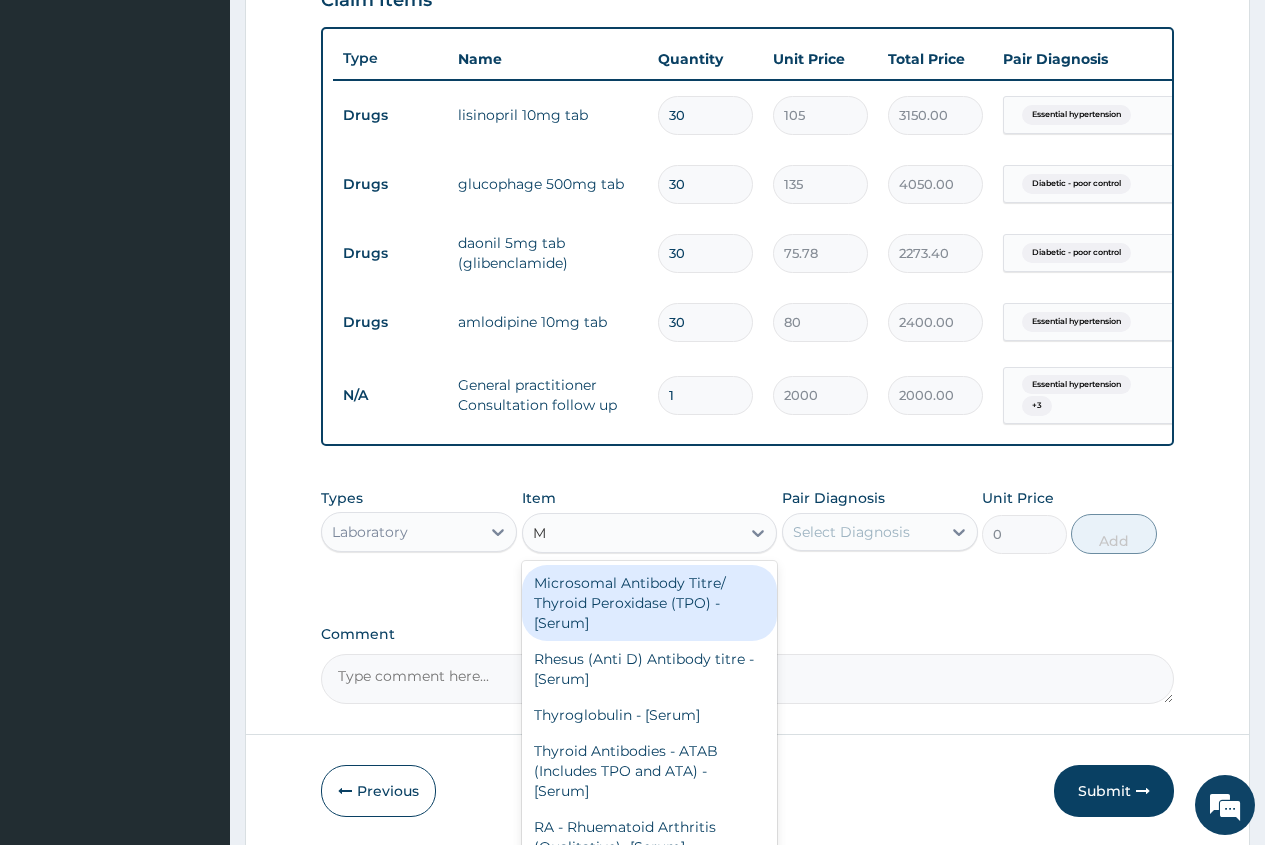 type on "MP" 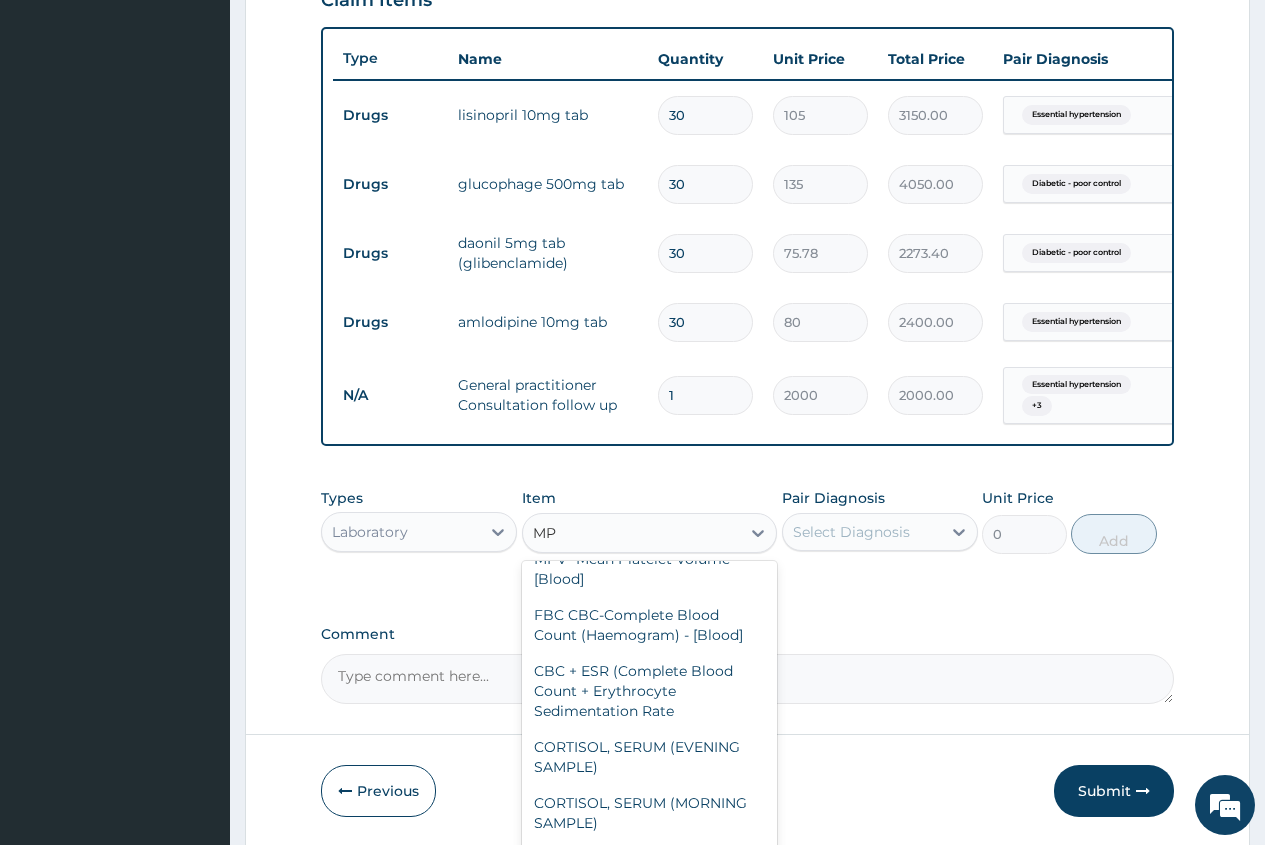 scroll, scrollTop: 500, scrollLeft: 0, axis: vertical 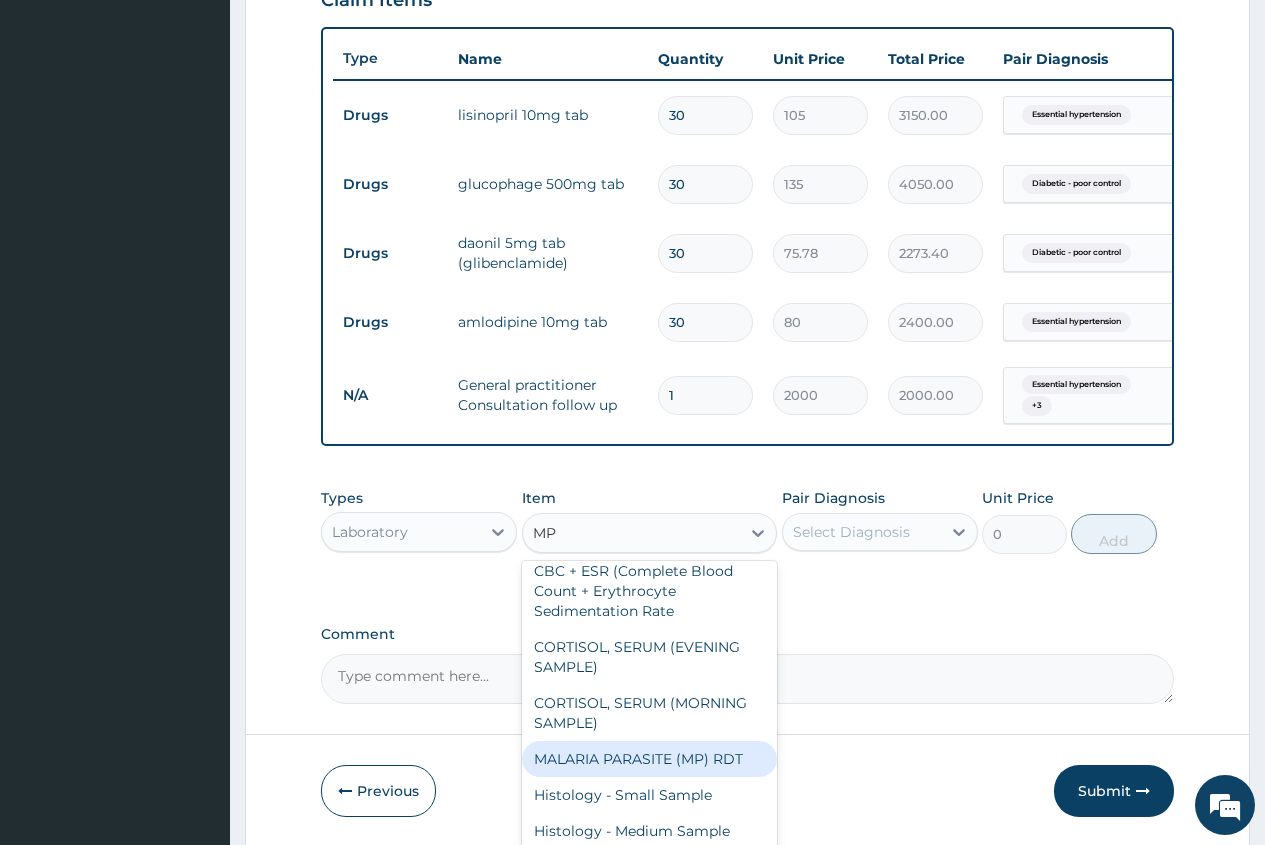click on "MALARIA PARASITE (MP) RDT" at bounding box center [650, 759] 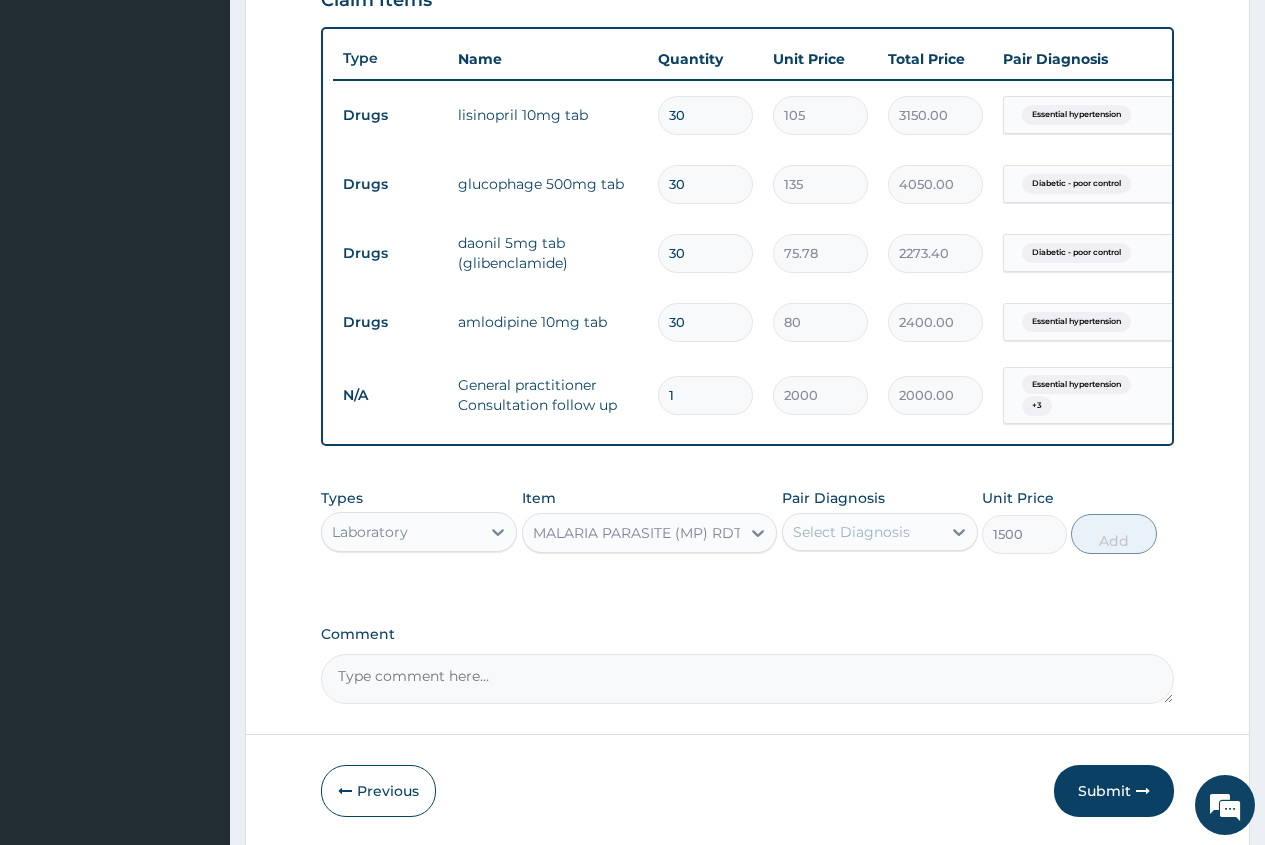 click on "Select Diagnosis" at bounding box center [851, 532] 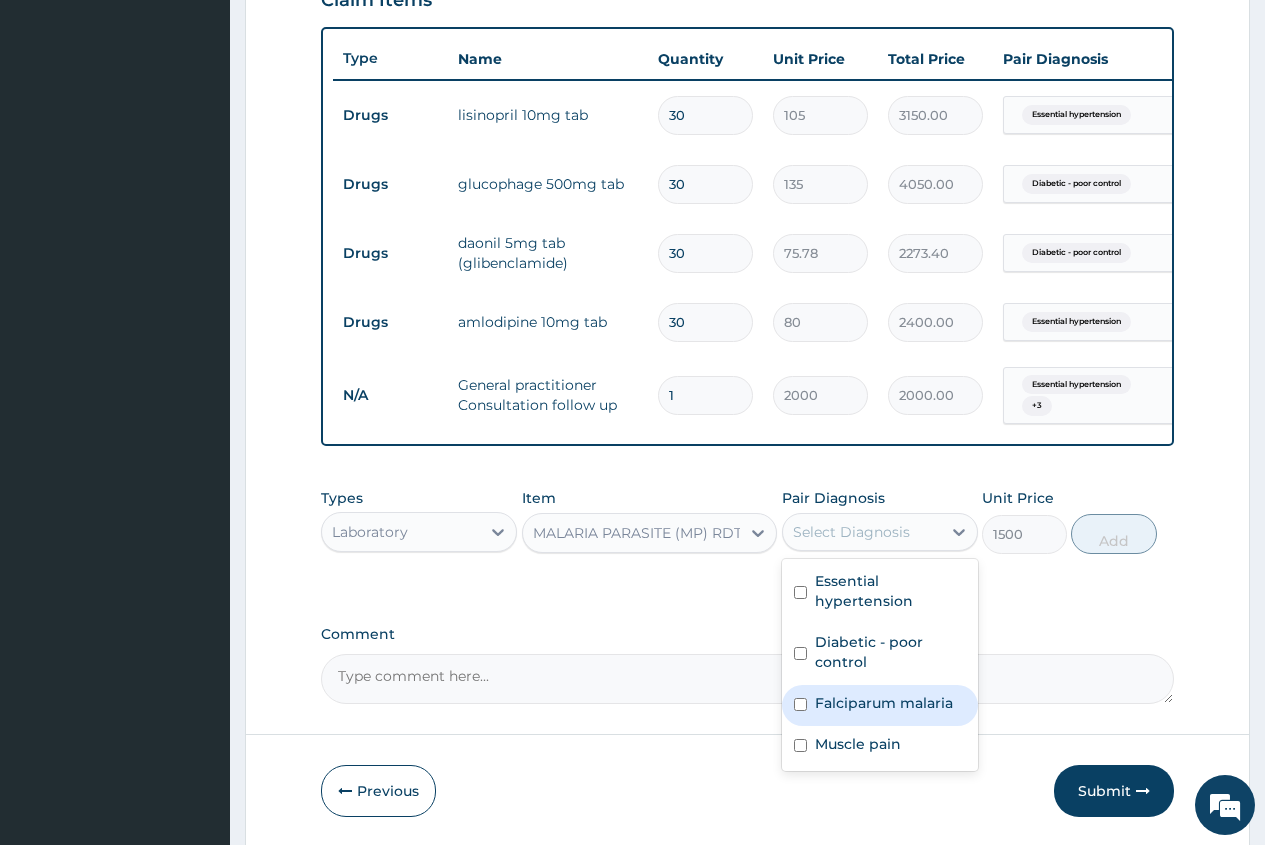 click on "Falciparum malaria" at bounding box center (884, 703) 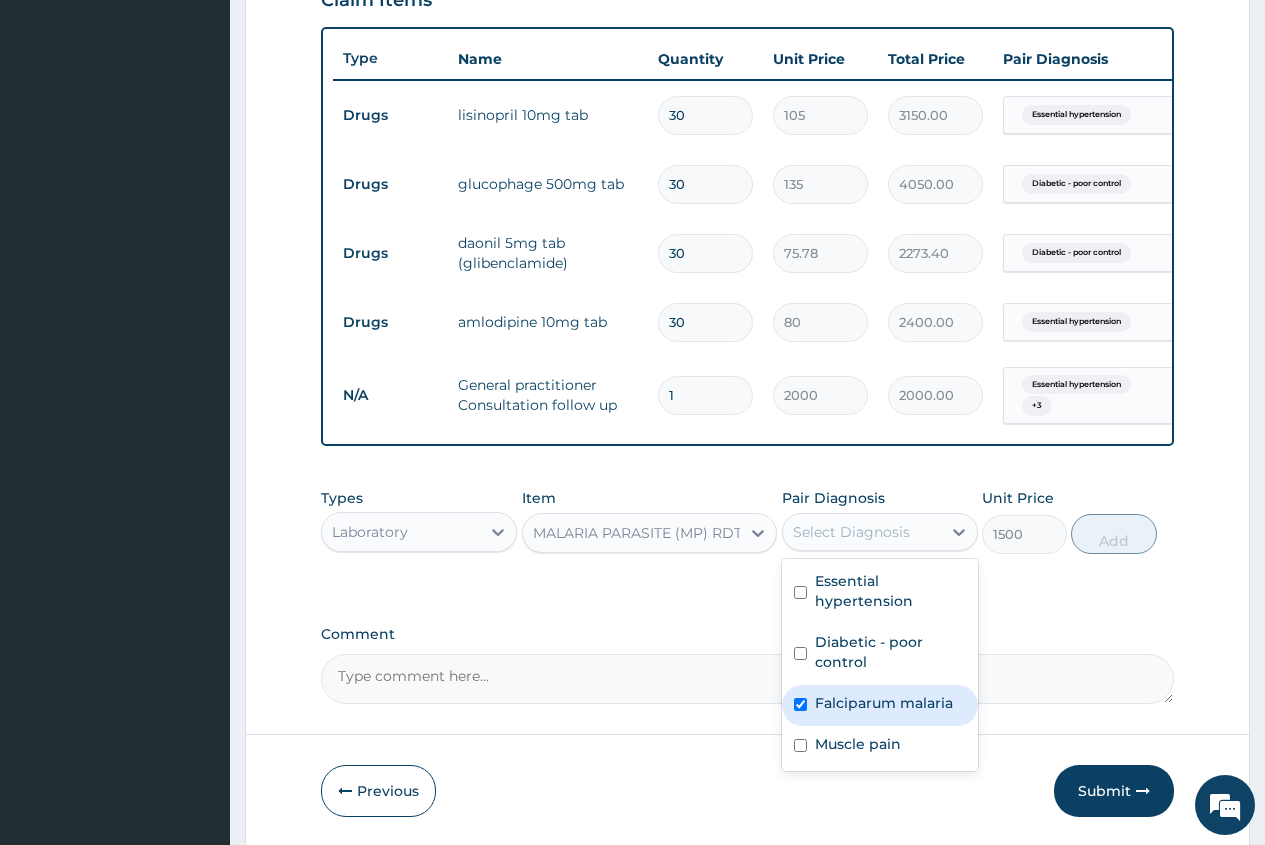 checkbox on "true" 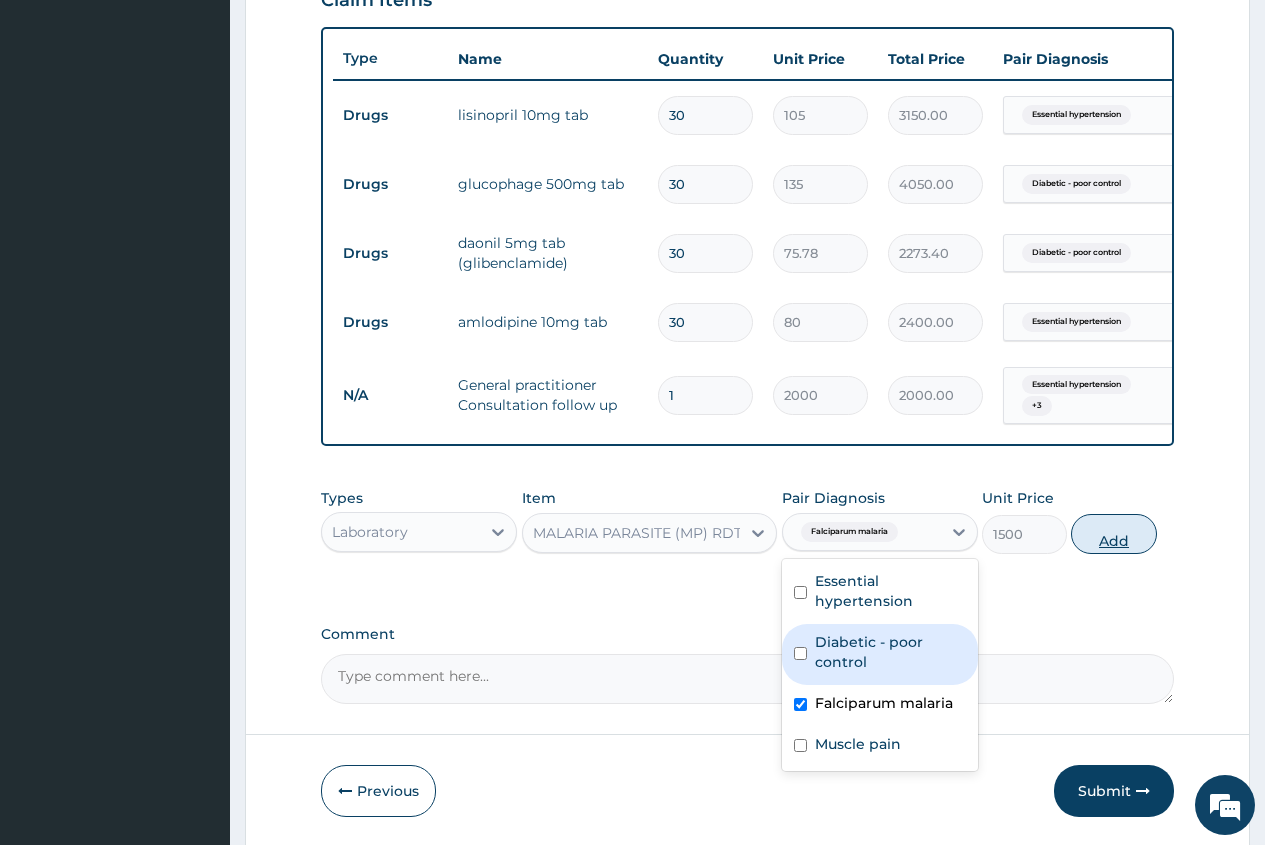 click on "Add" at bounding box center (1113, 534) 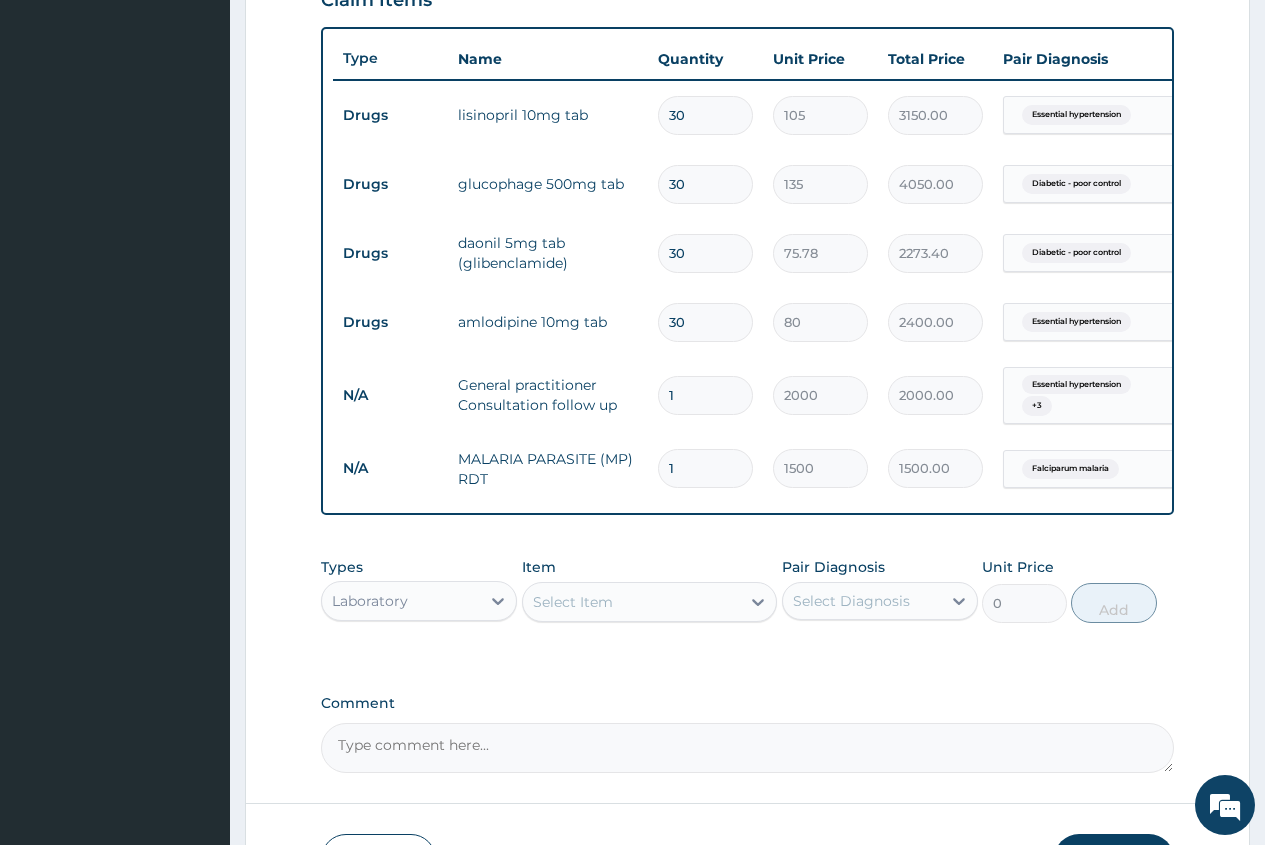 click on "Select Item" at bounding box center (573, 602) 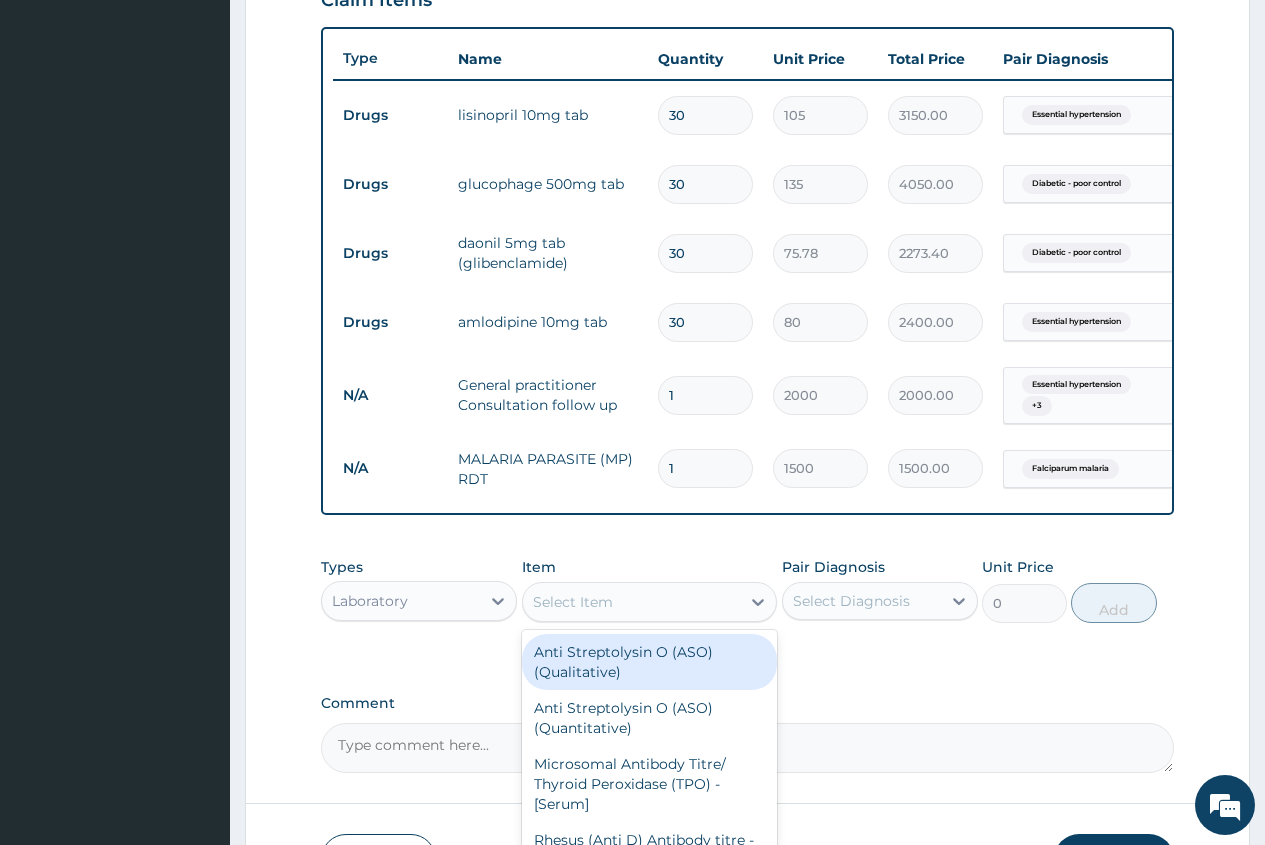 type on "S" 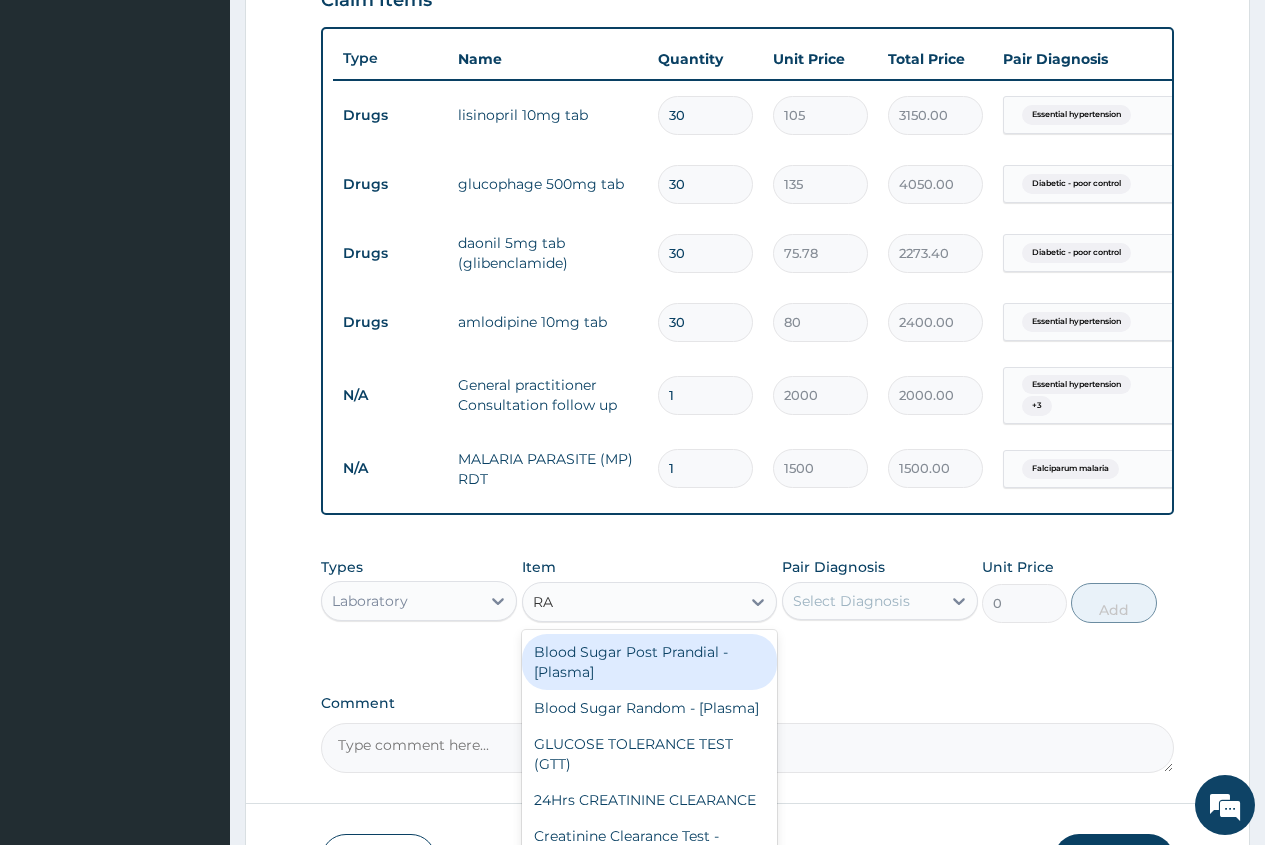 type on "R" 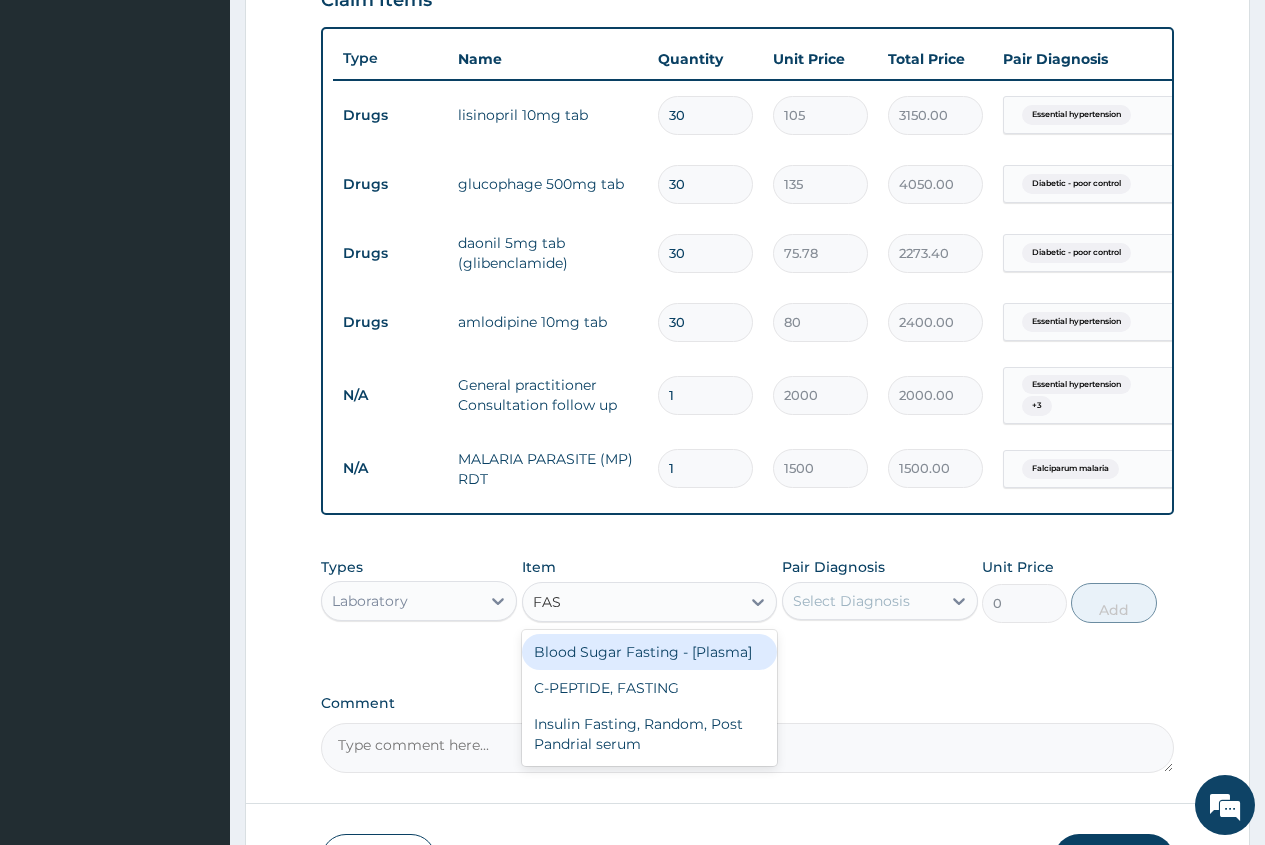 type on "FAST" 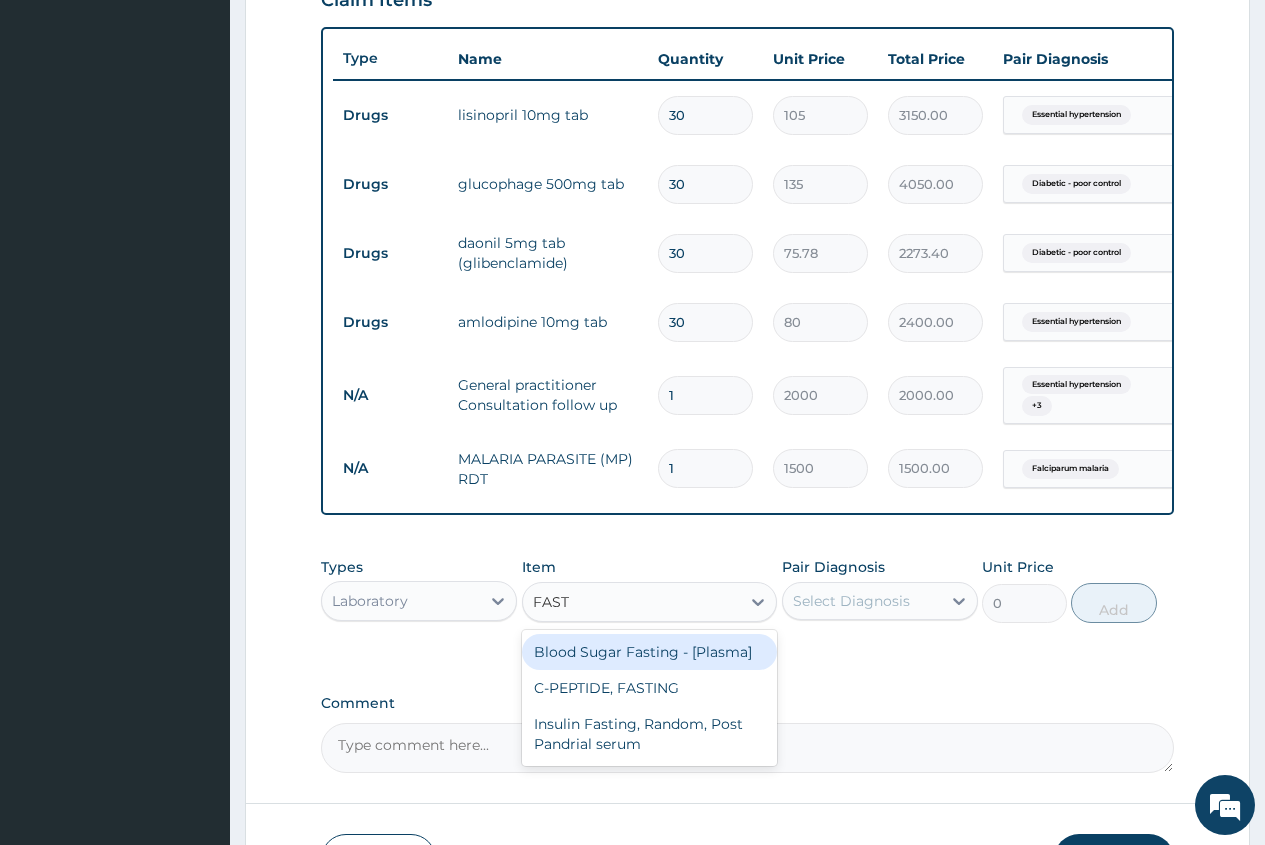 click on "Blood Sugar Fasting - [Plasma]" at bounding box center [650, 652] 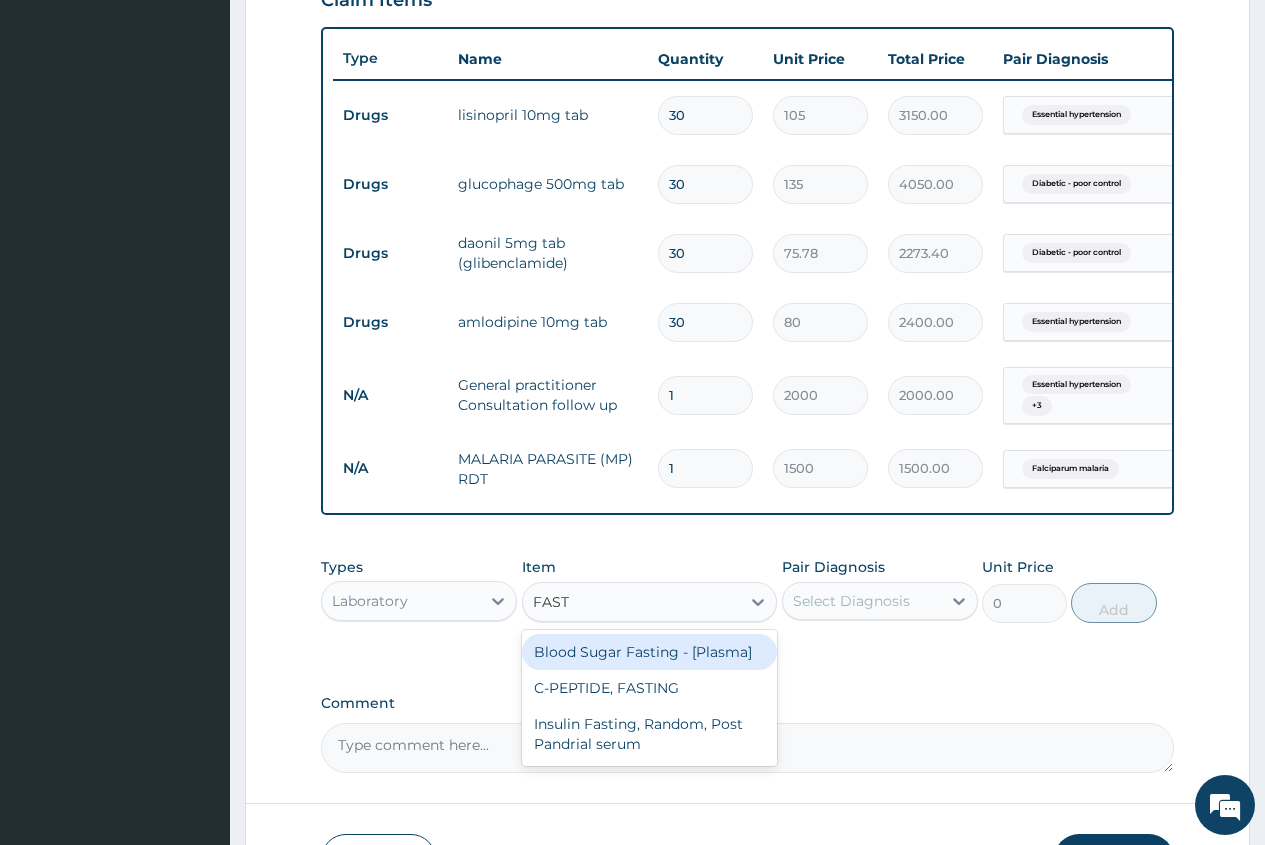 type 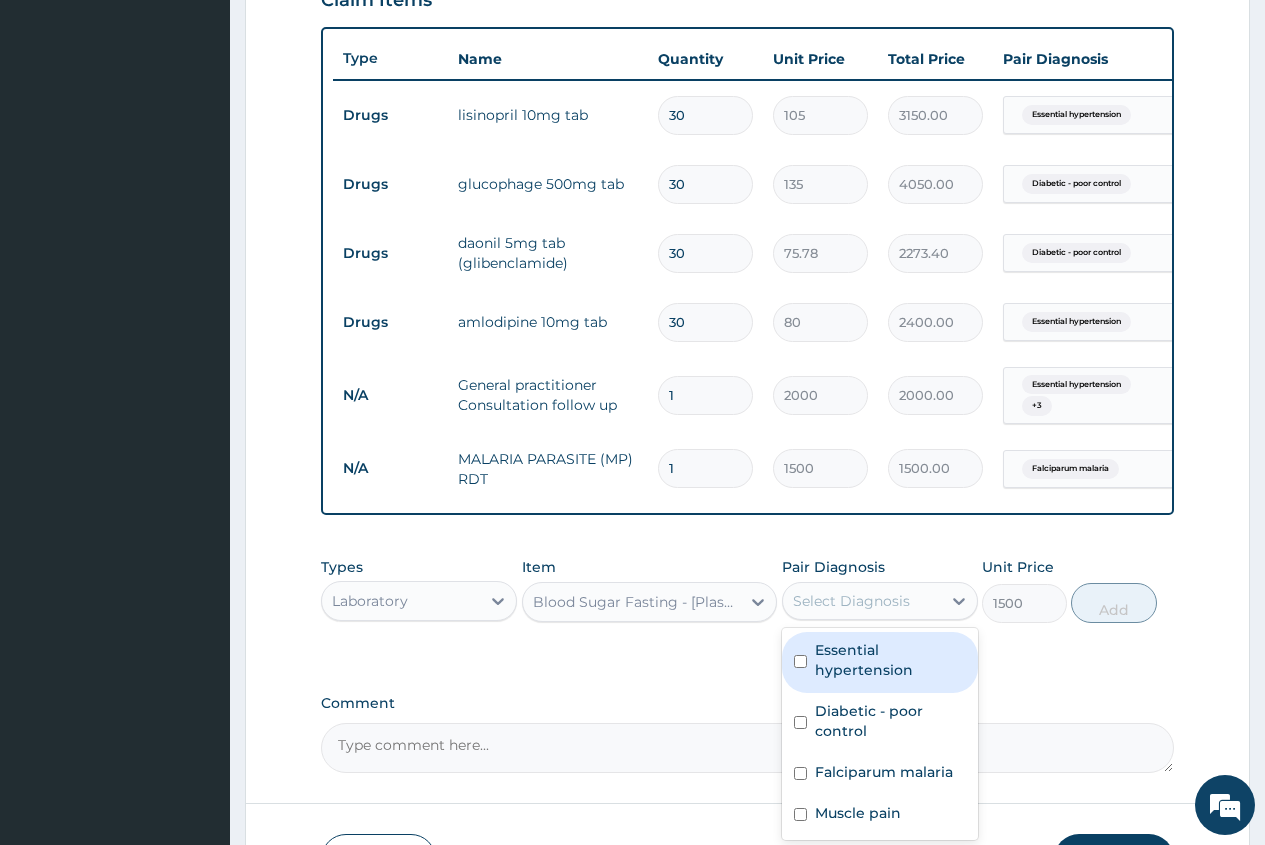 click on "Select Diagnosis" at bounding box center [851, 601] 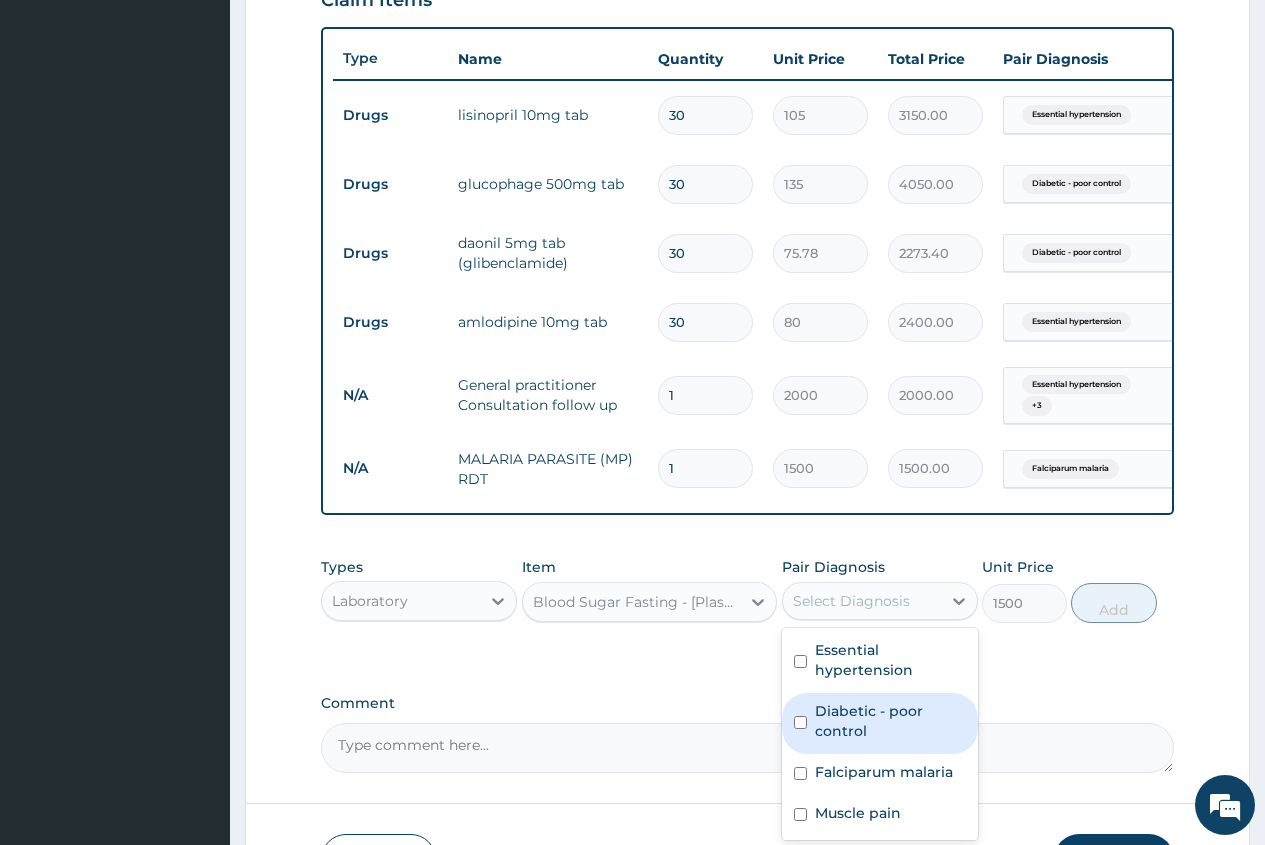 click on "Diabetic - poor control" at bounding box center (890, 721) 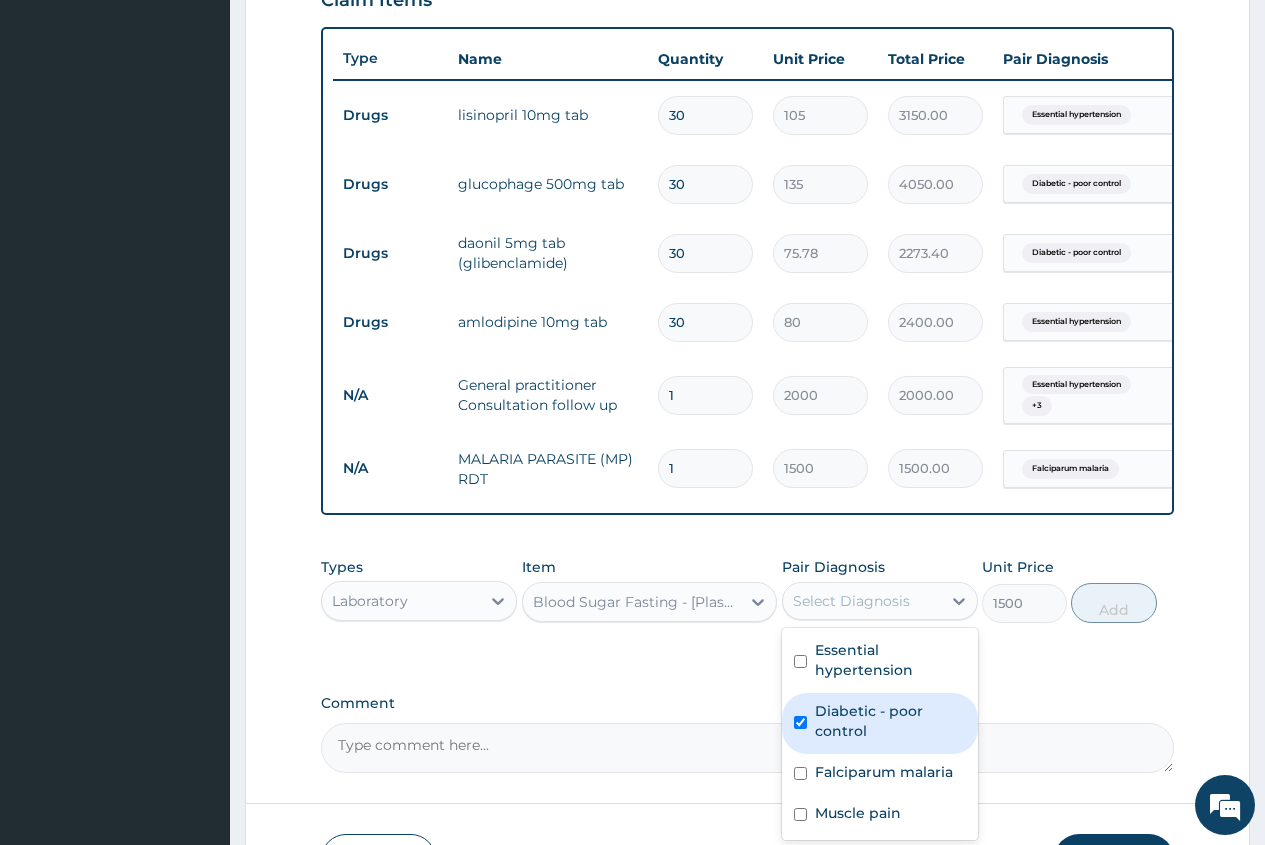 checkbox on "true" 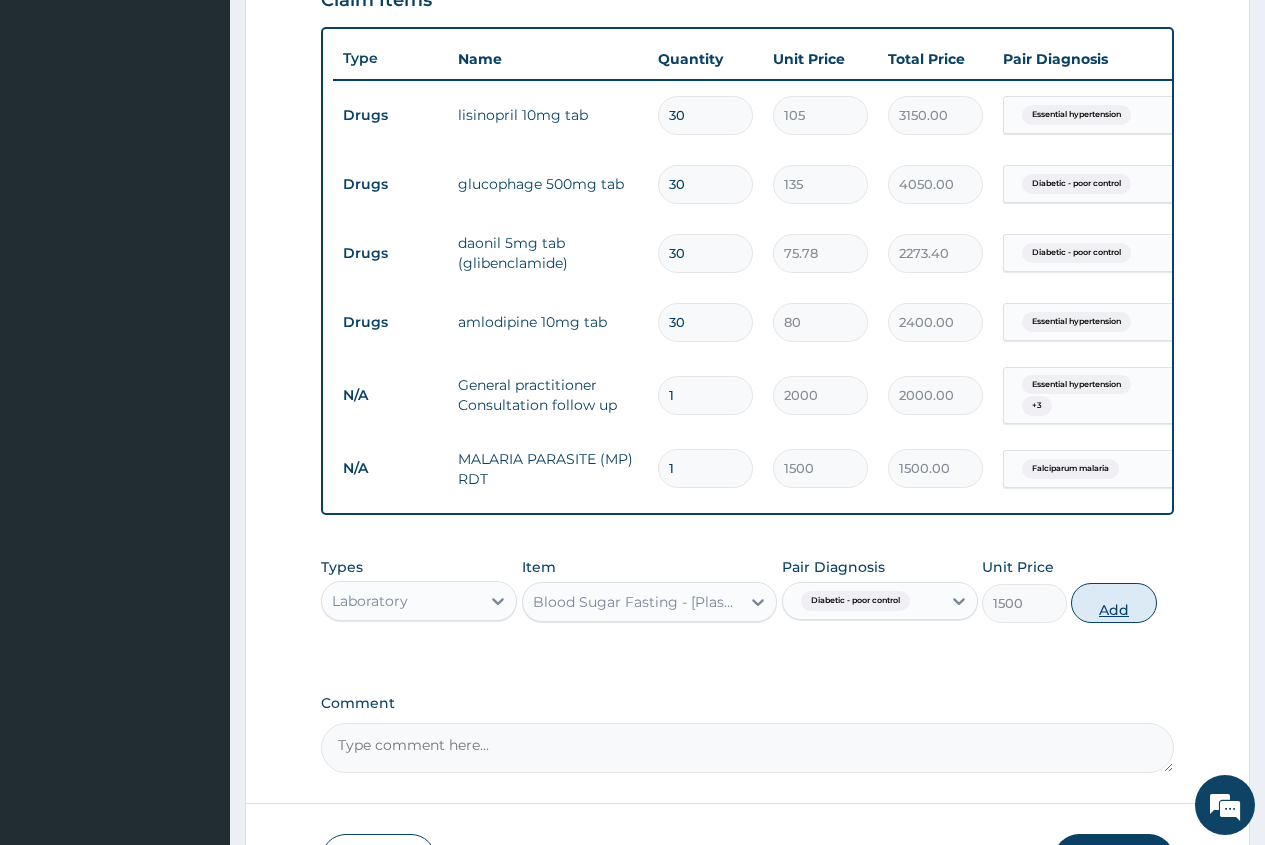 click on "Add" at bounding box center (1113, 603) 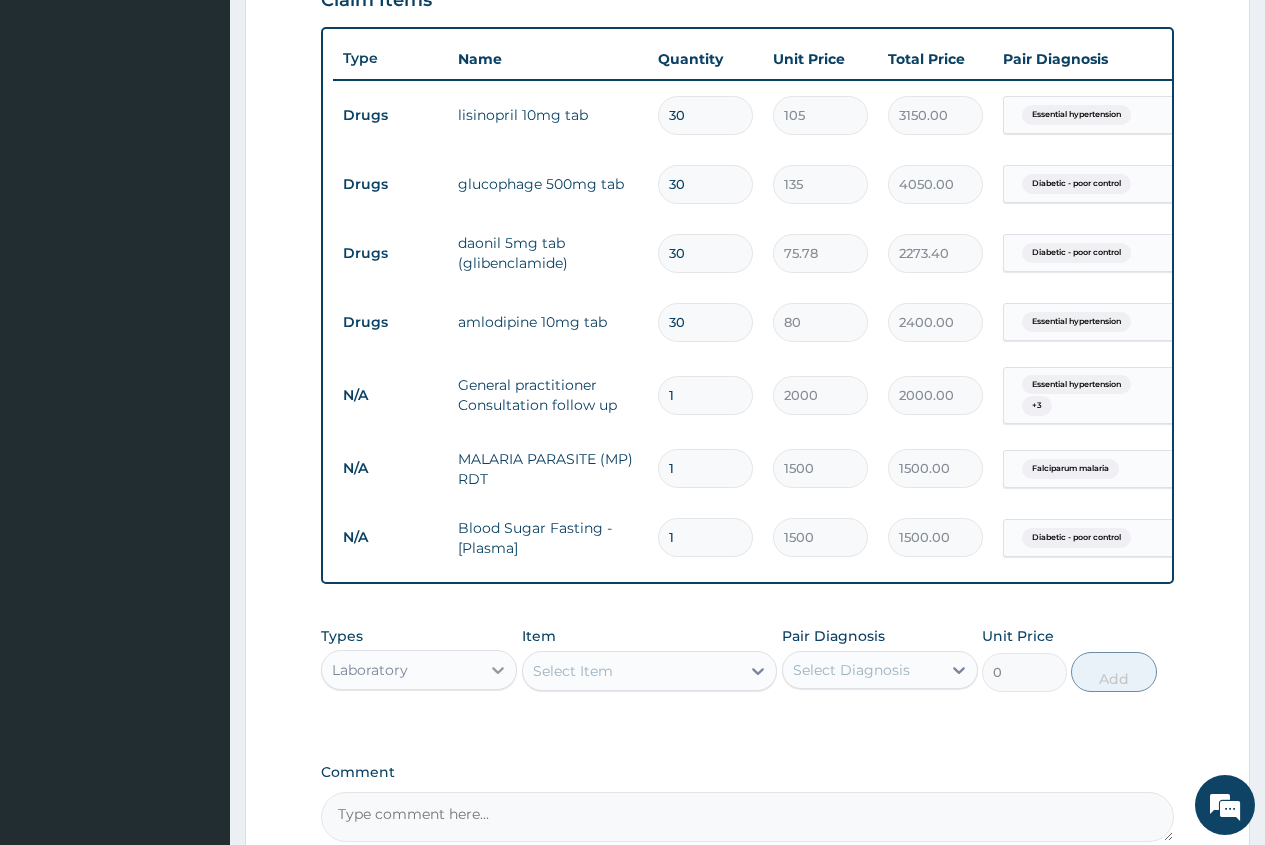 click 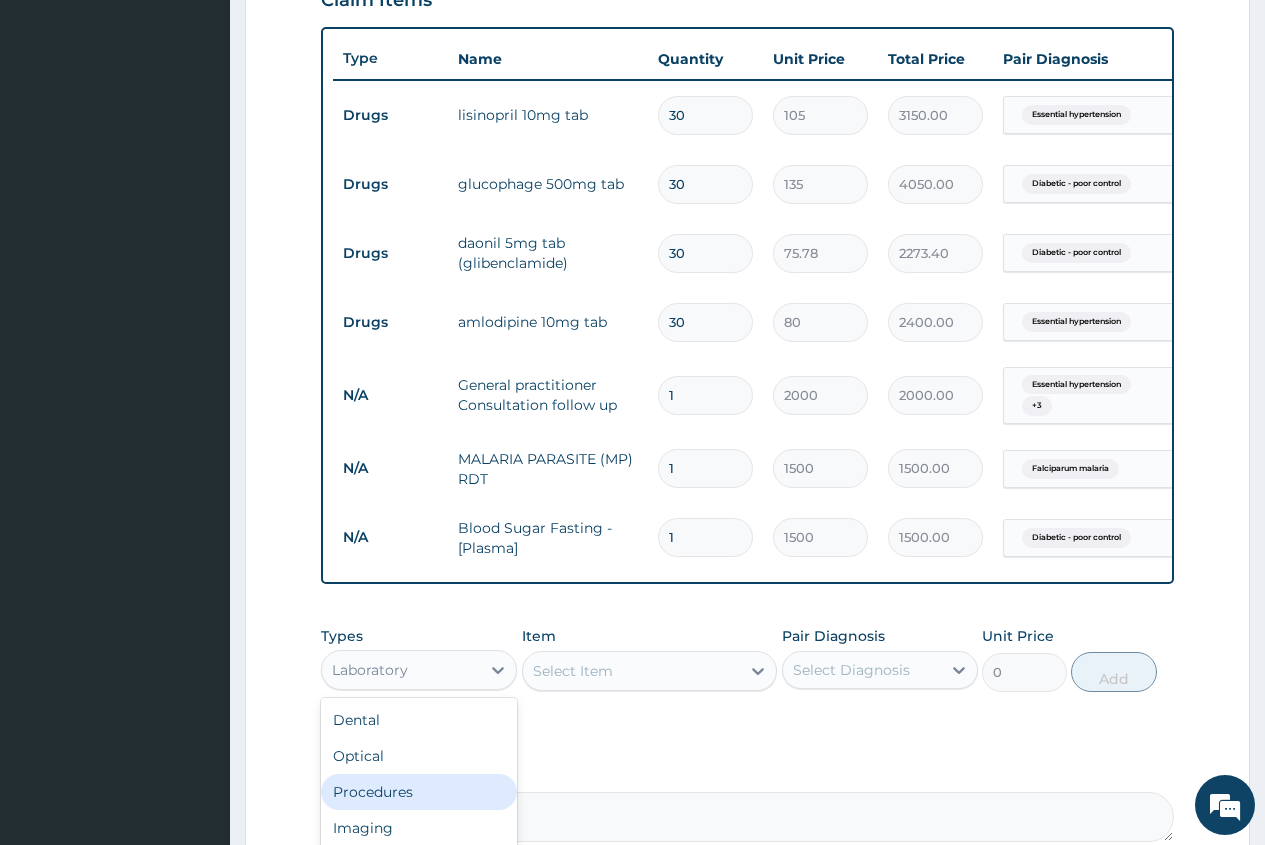 scroll, scrollTop: 68, scrollLeft: 0, axis: vertical 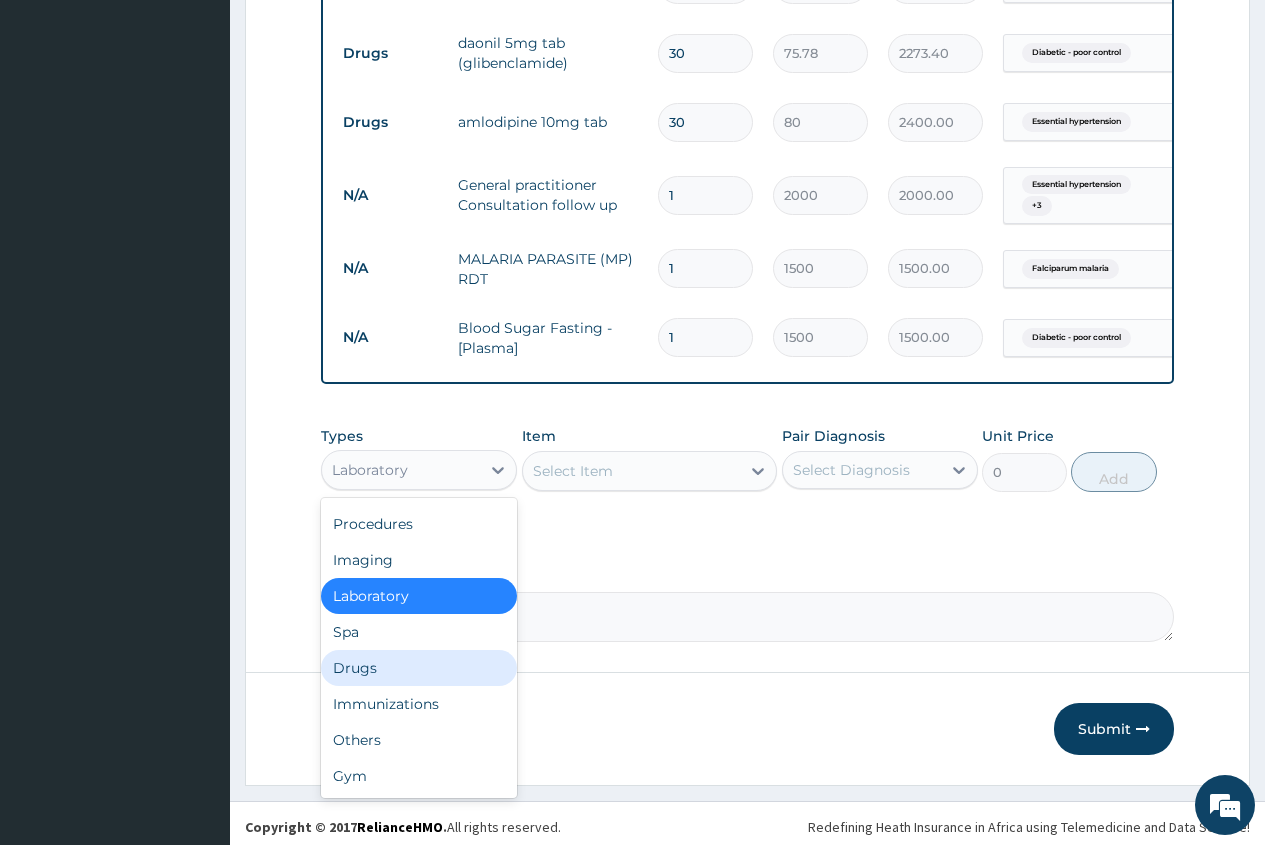 click on "Drugs" at bounding box center [419, 668] 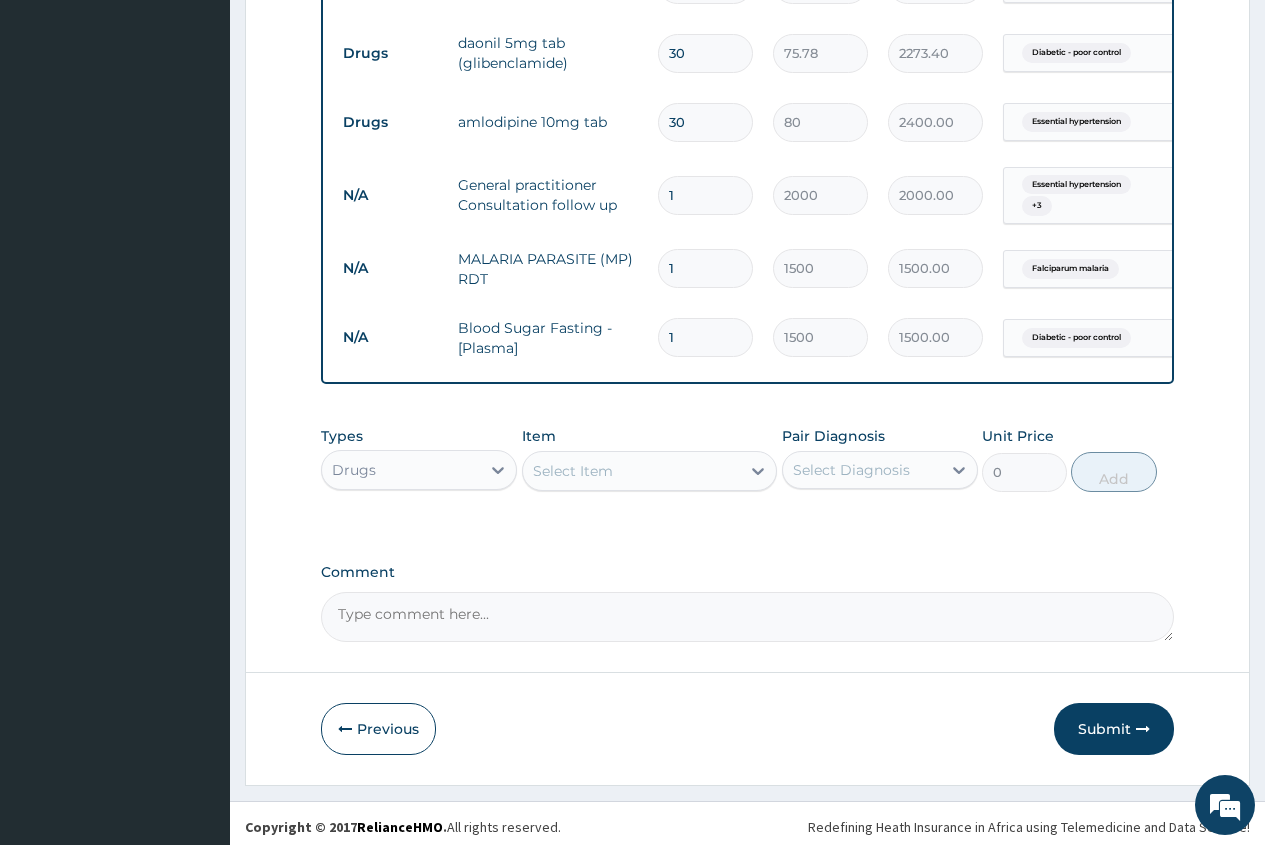 click on "Select Item" at bounding box center (573, 471) 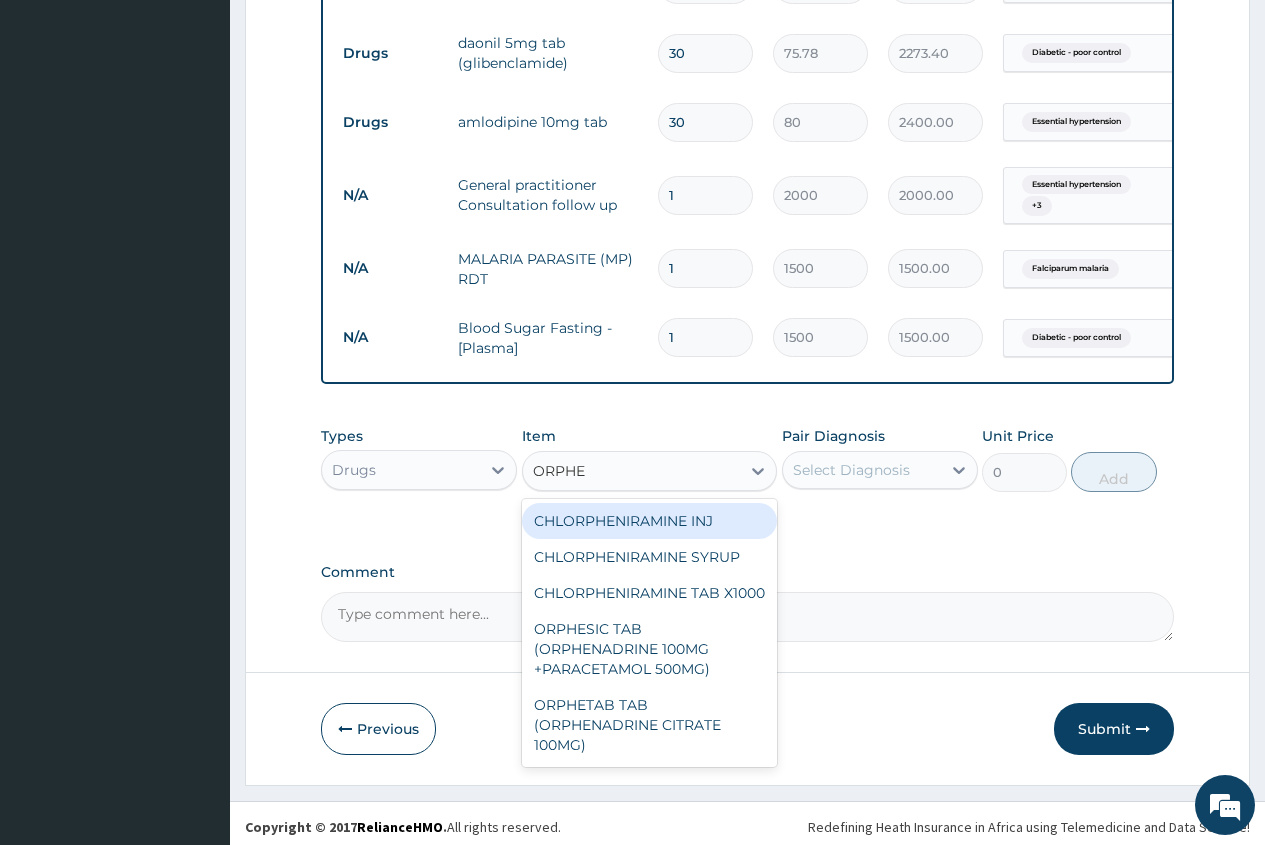 type on "ORPHES" 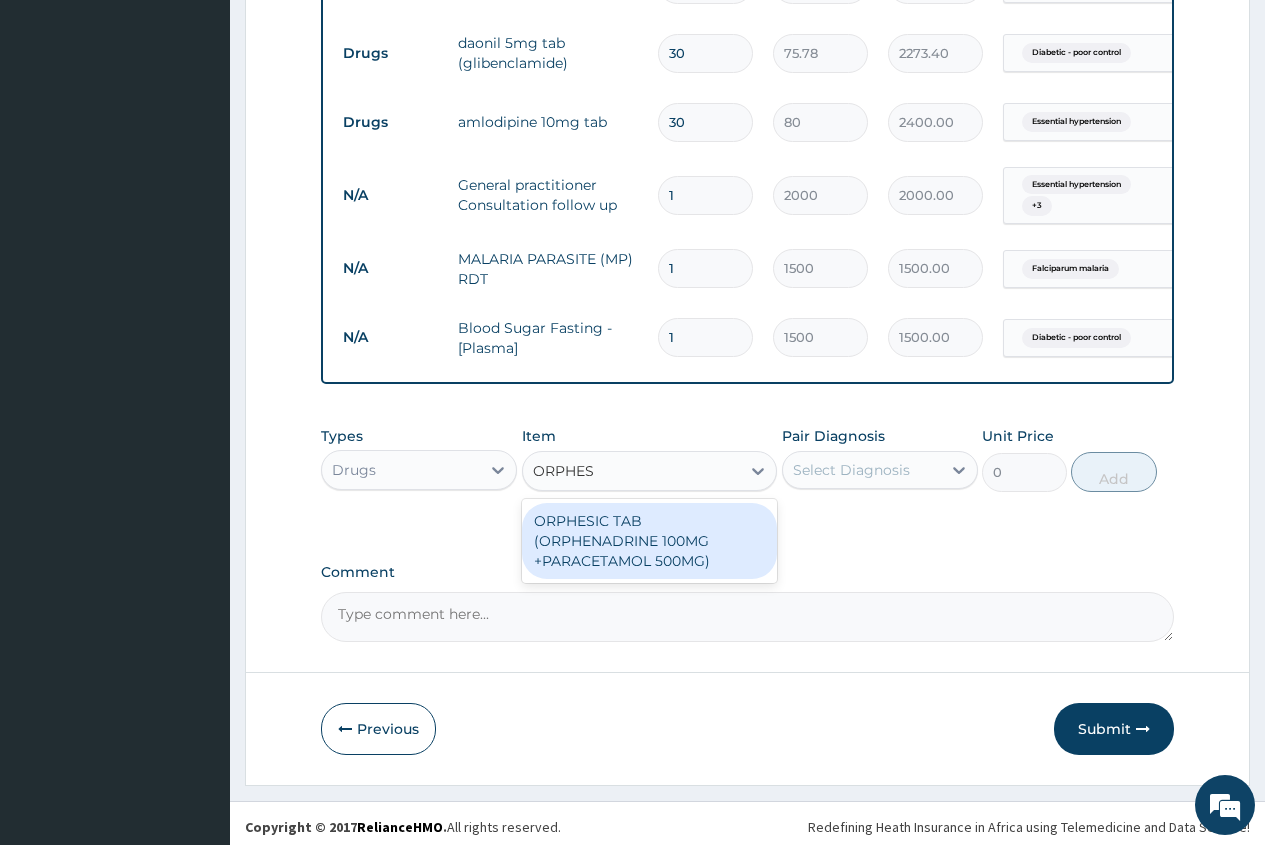 click on "ORPHESIC TAB (ORPHENADRINE 100MG +PARACETAMOL 500MG)" at bounding box center (650, 541) 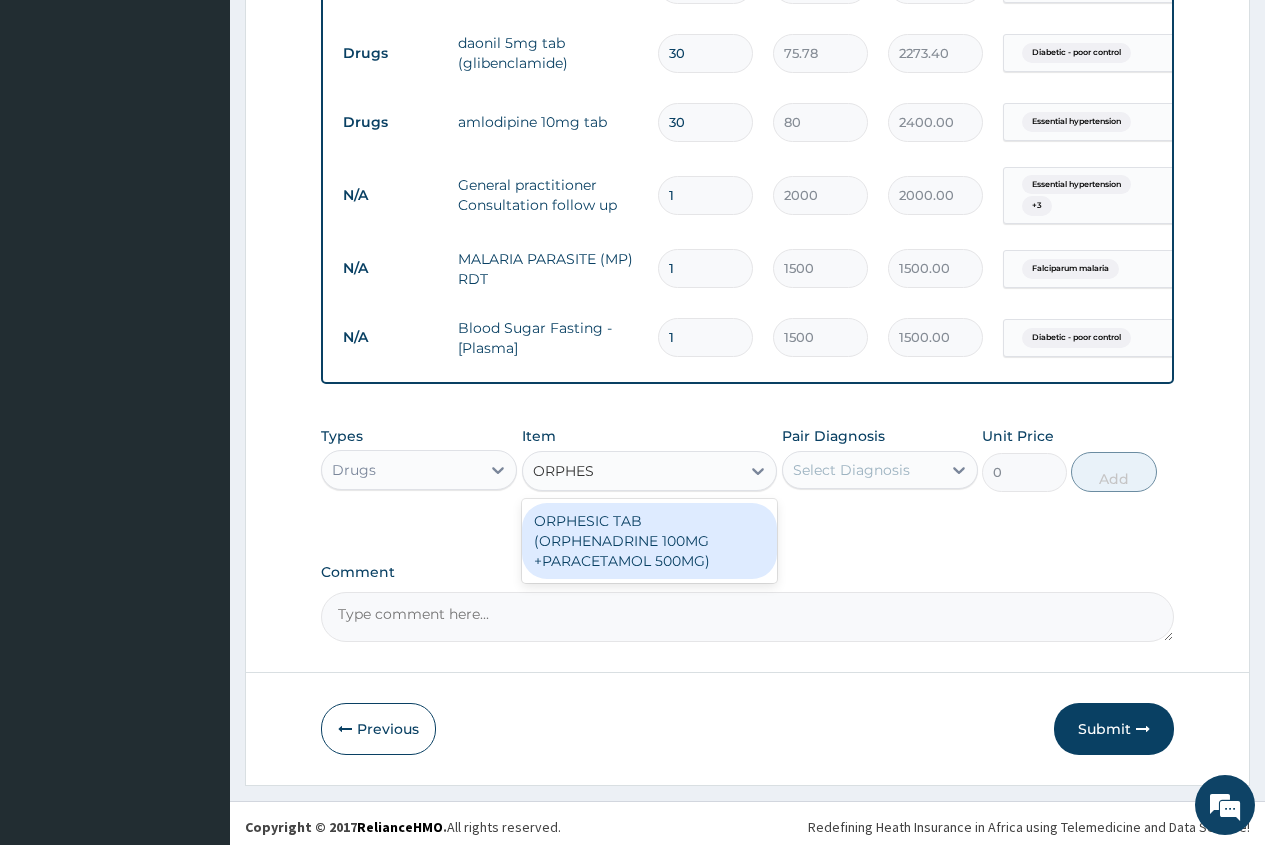 type 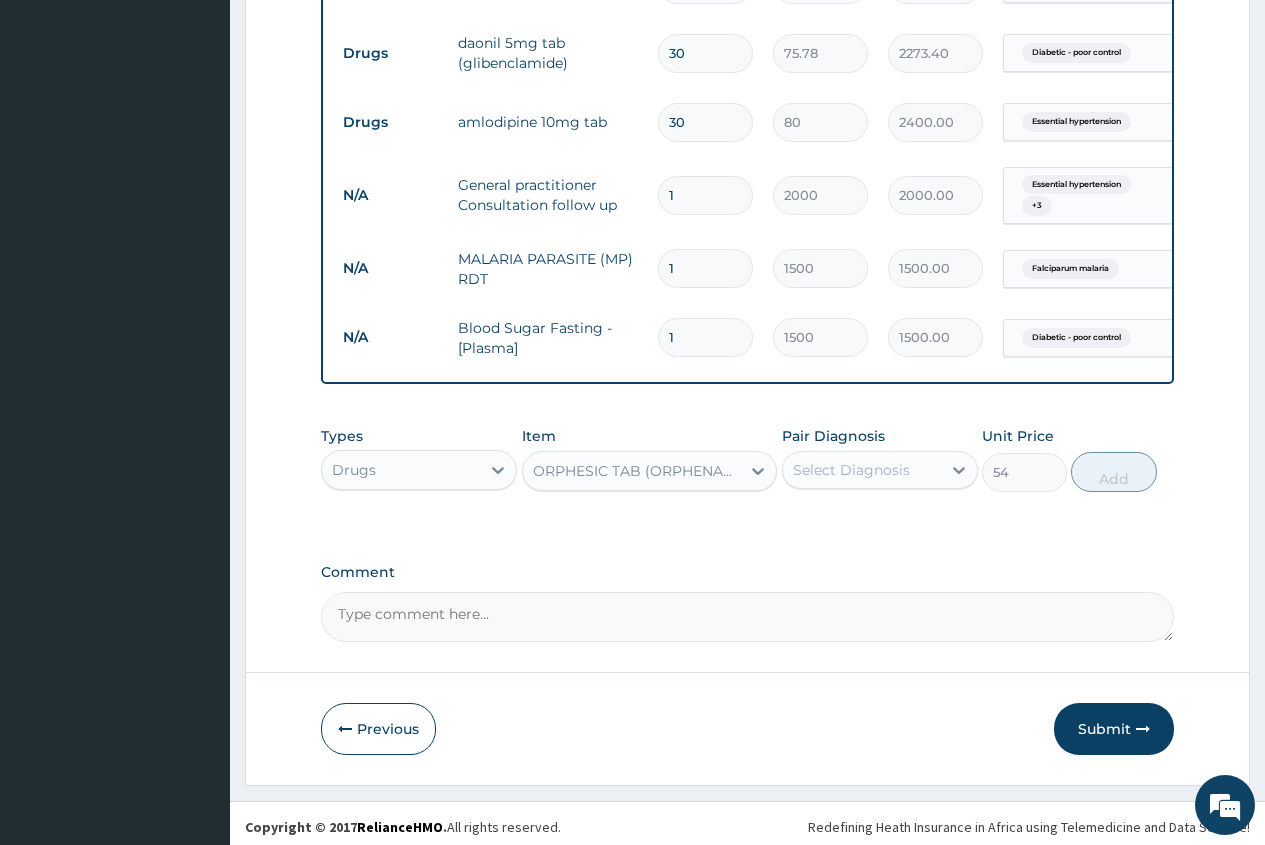 click on "Select Diagnosis" at bounding box center [851, 470] 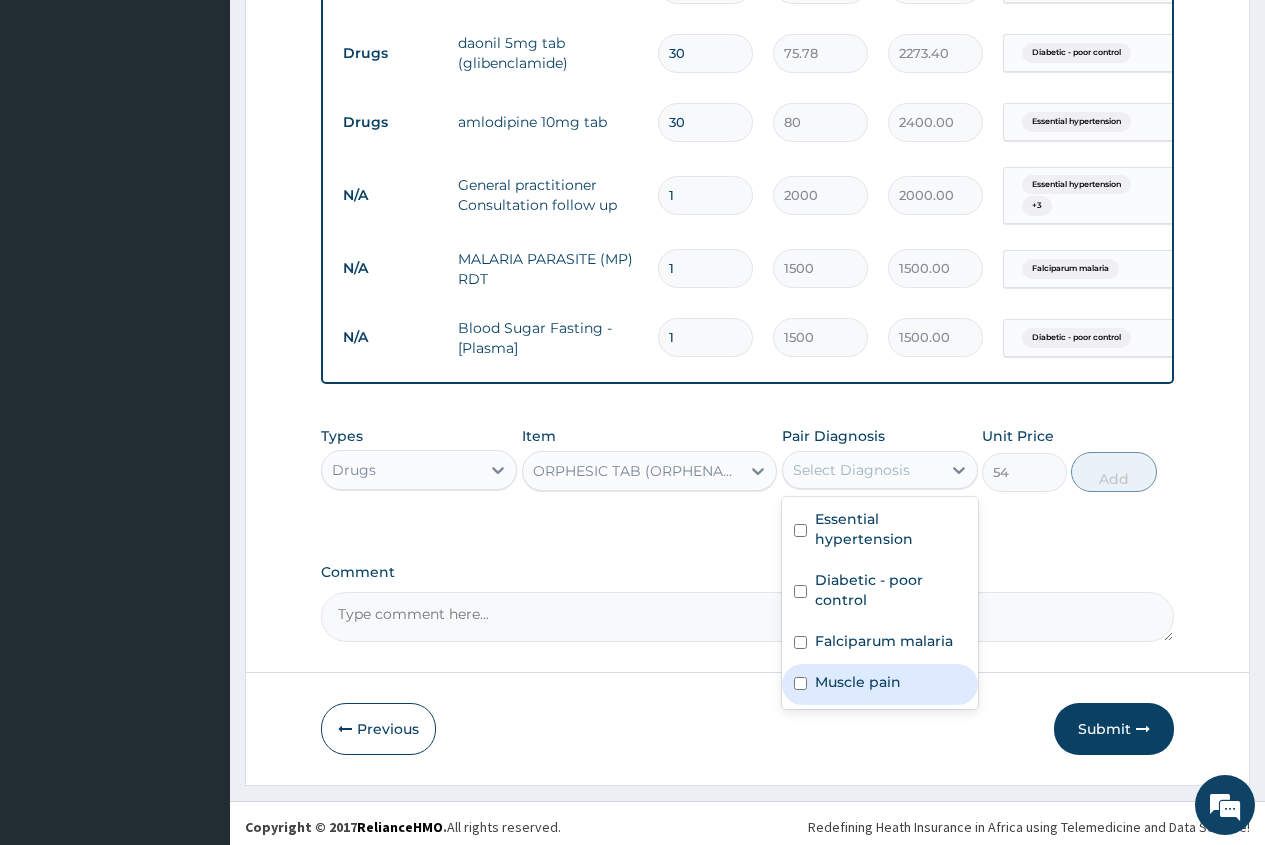 click on "Muscle pain" at bounding box center [858, 682] 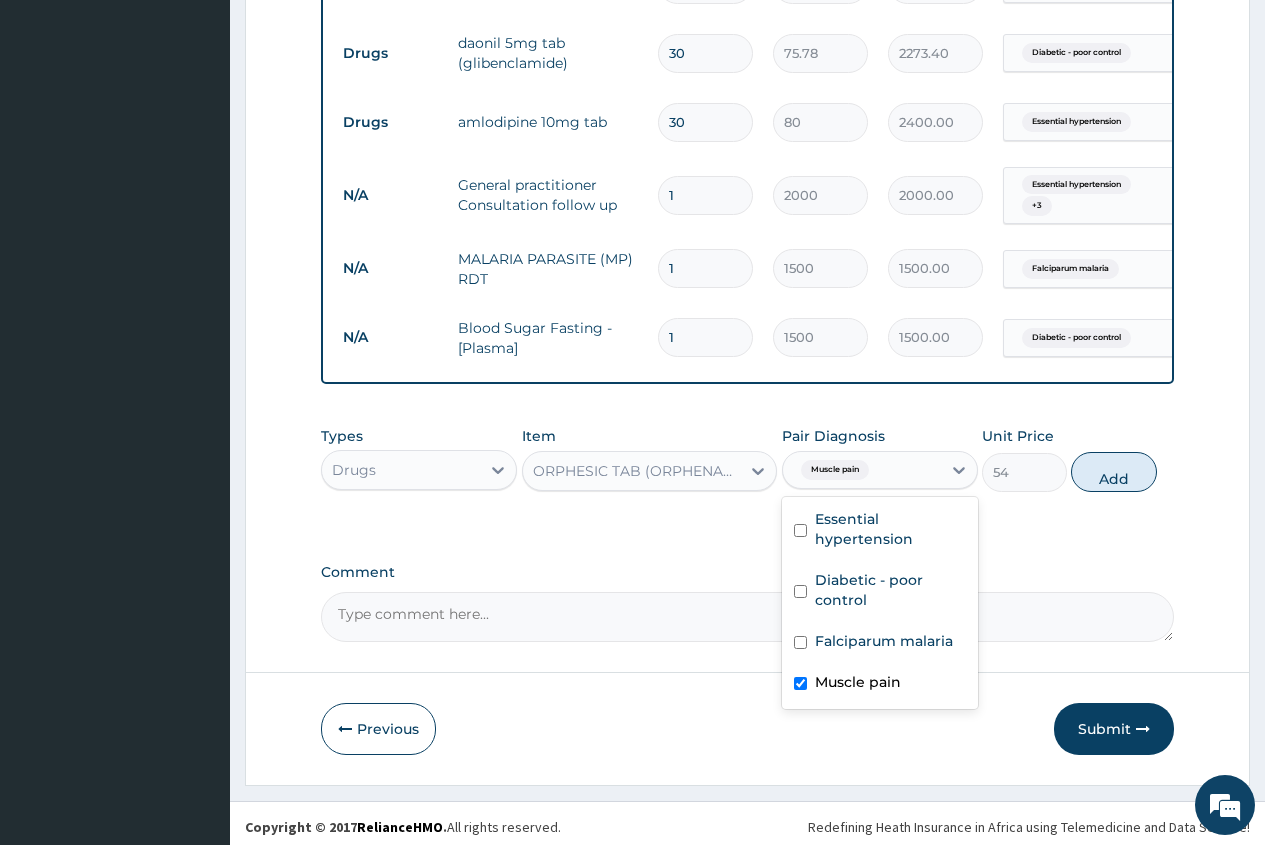 checkbox on "true" 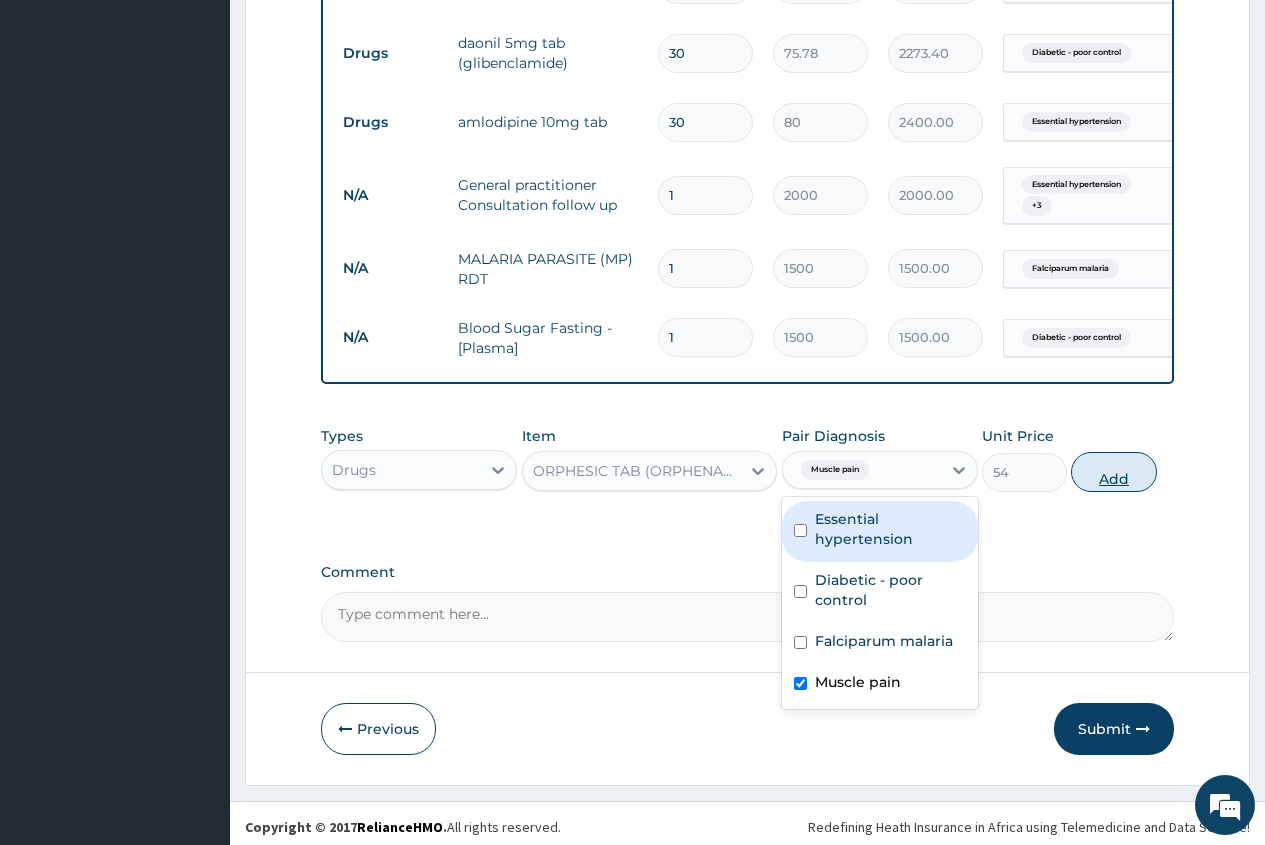 click on "Add" at bounding box center (1113, 472) 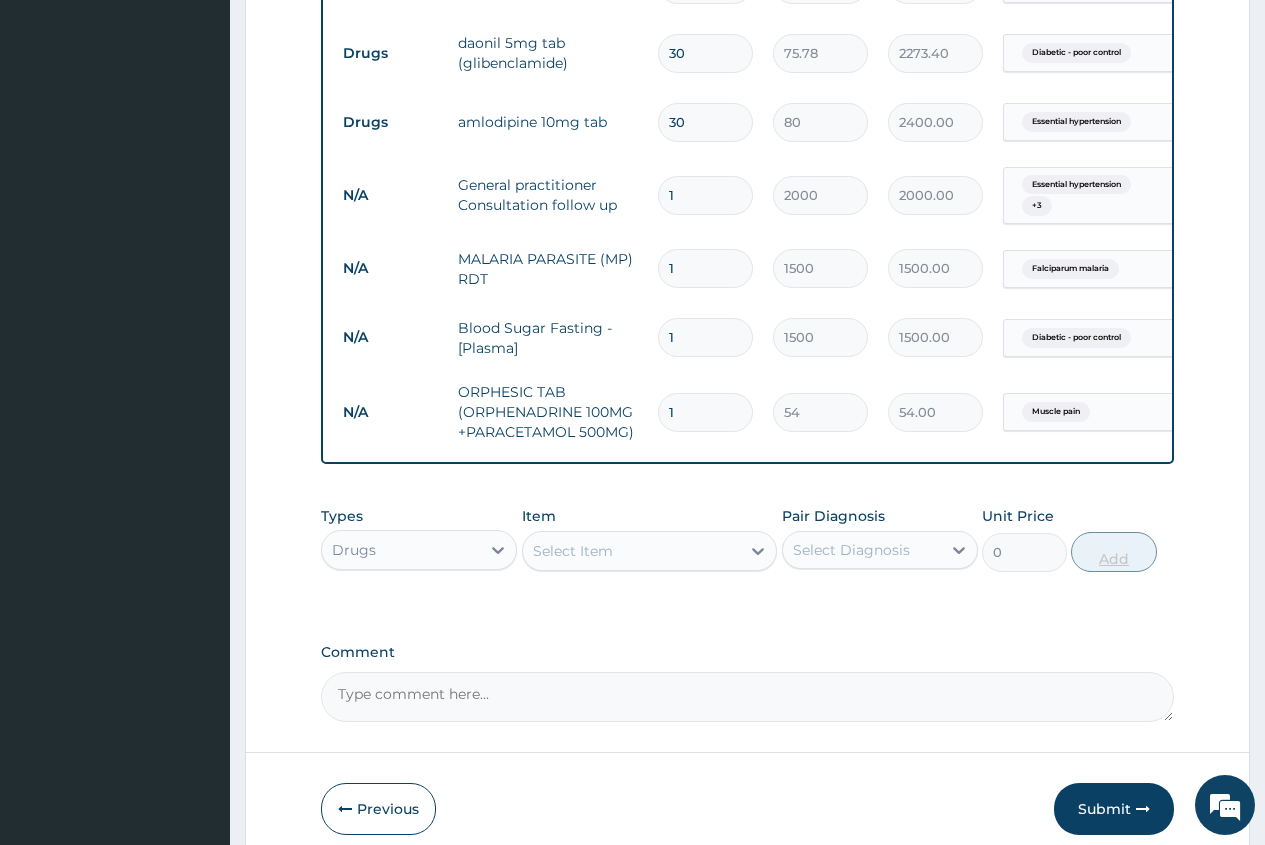 type on "10" 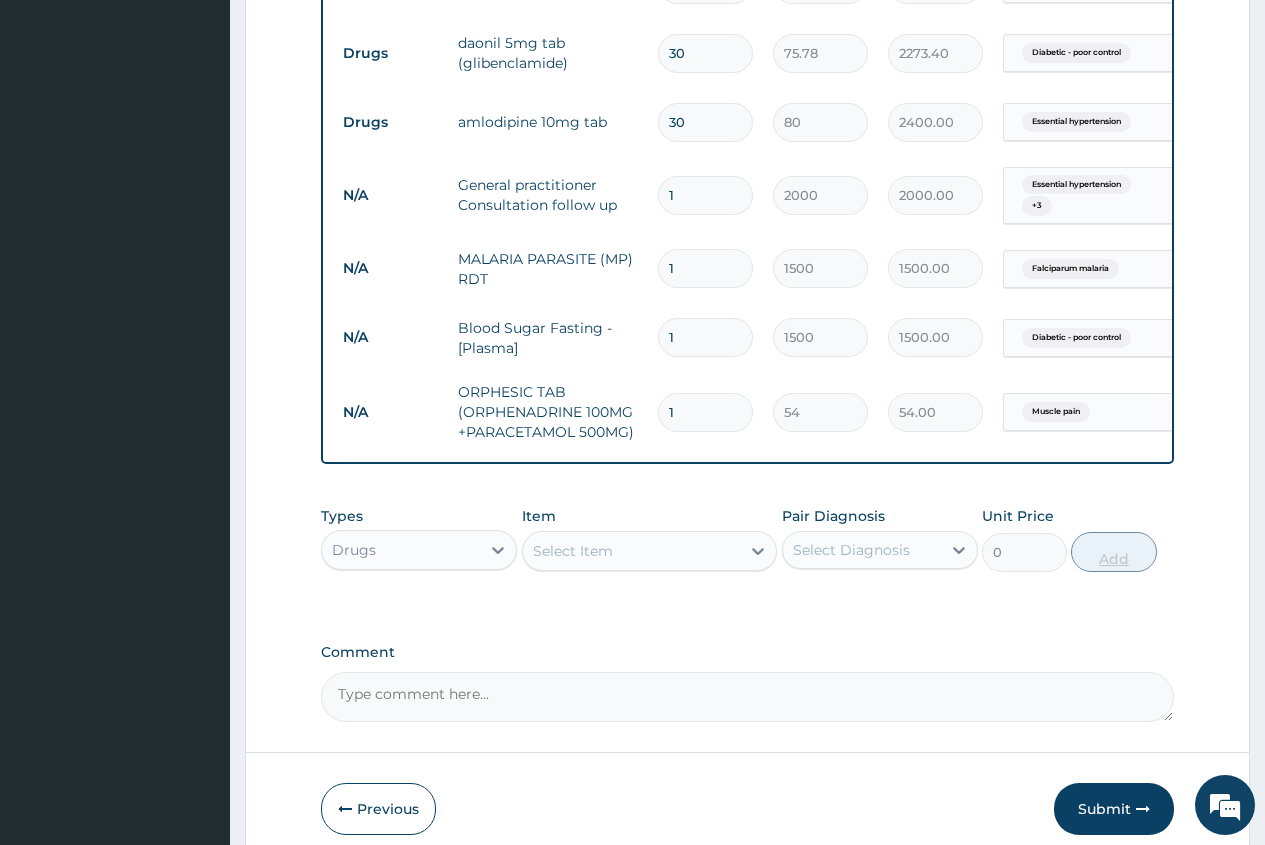 type on "540.00" 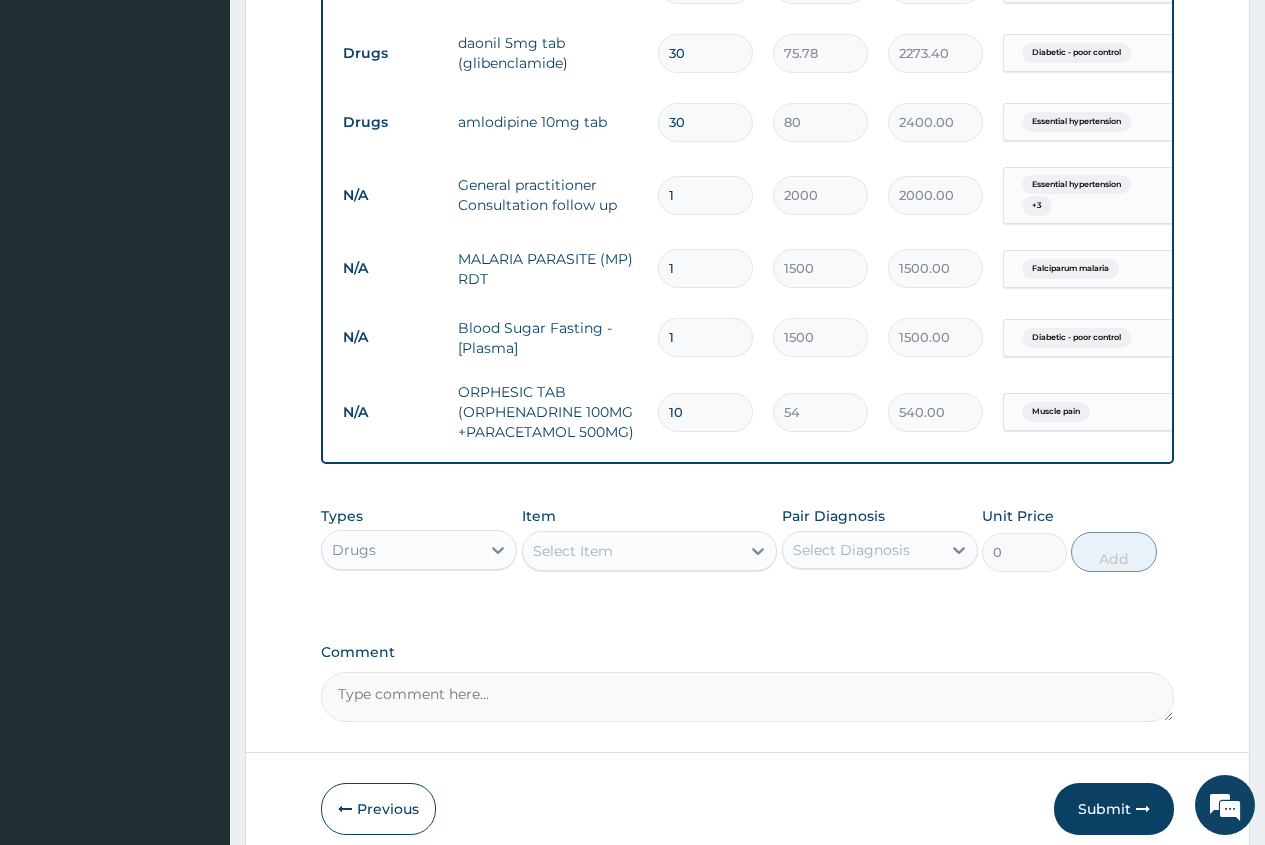 type on "10" 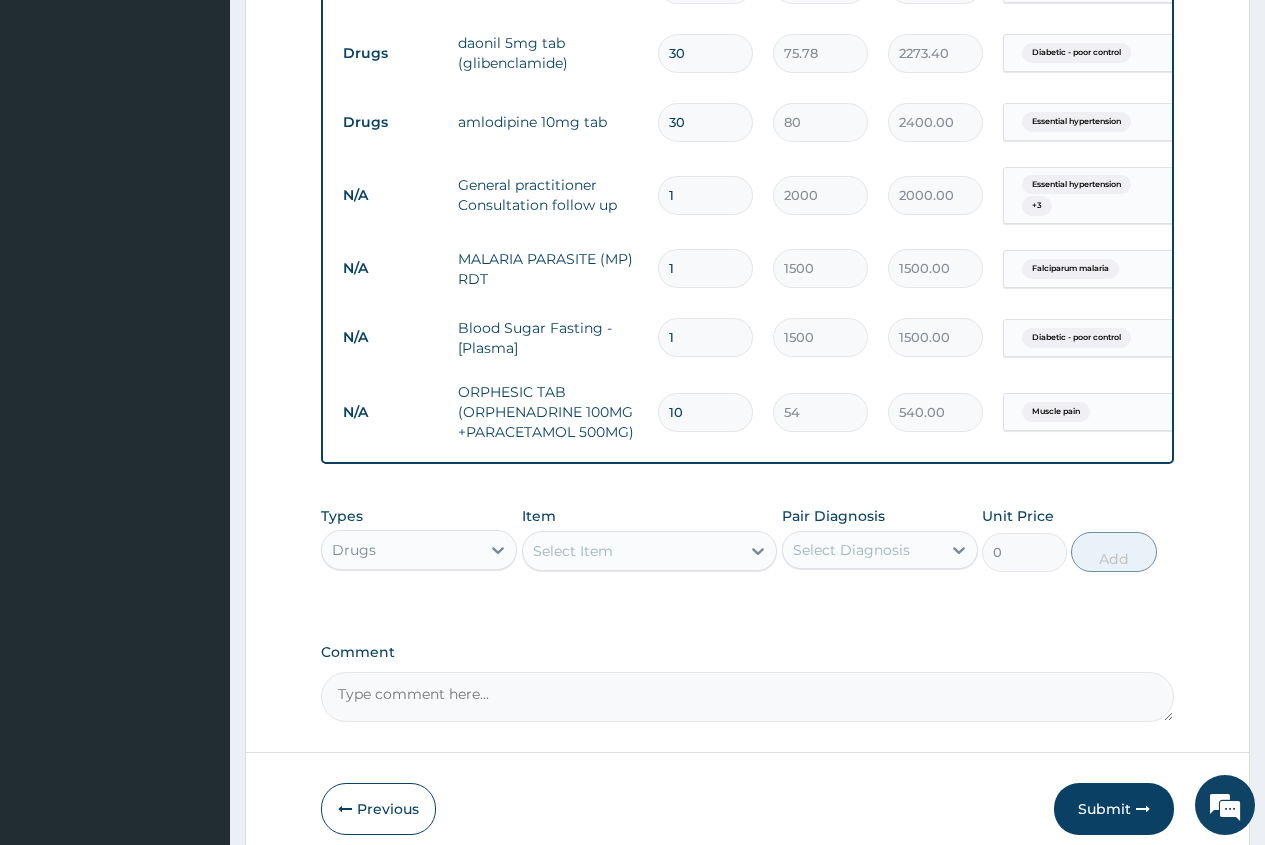 click on "Select Item" at bounding box center [573, 551] 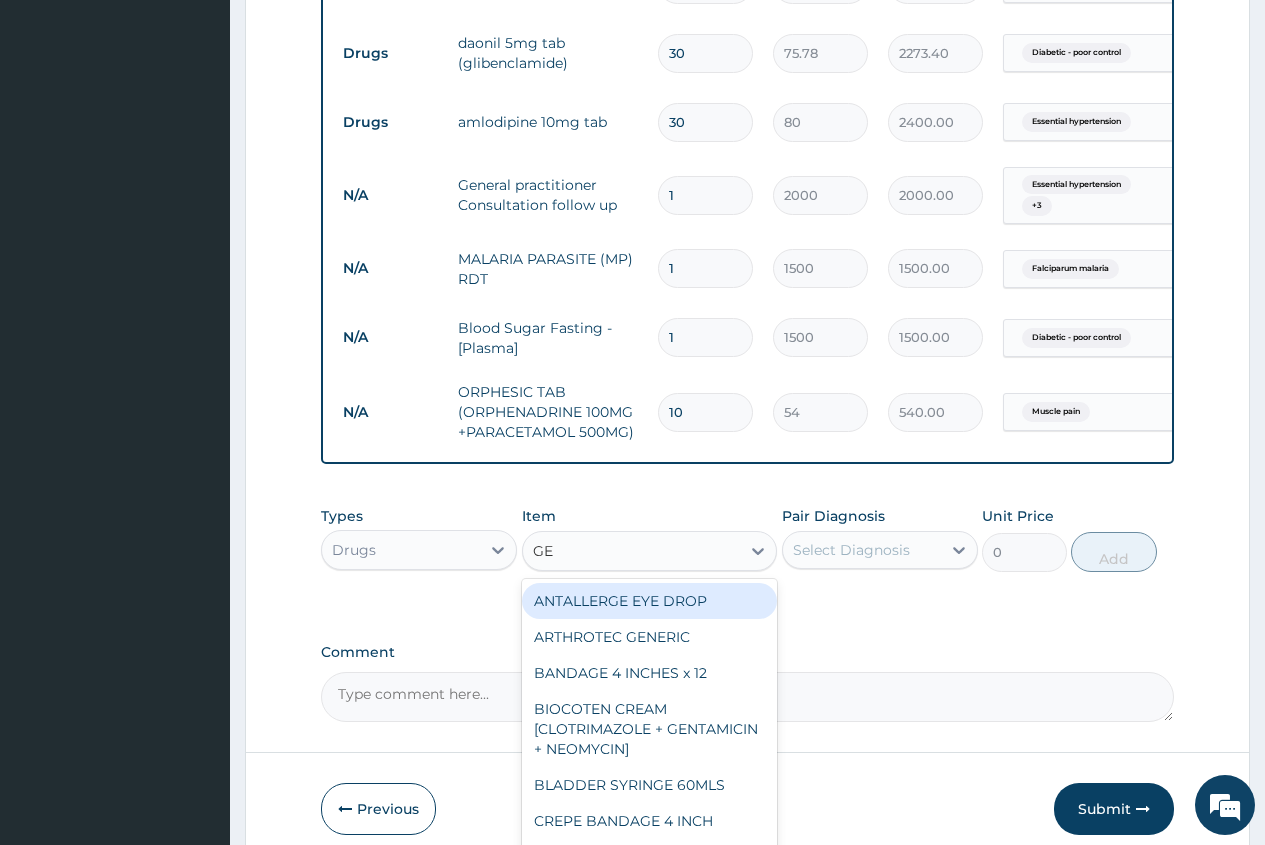 type on "GEL" 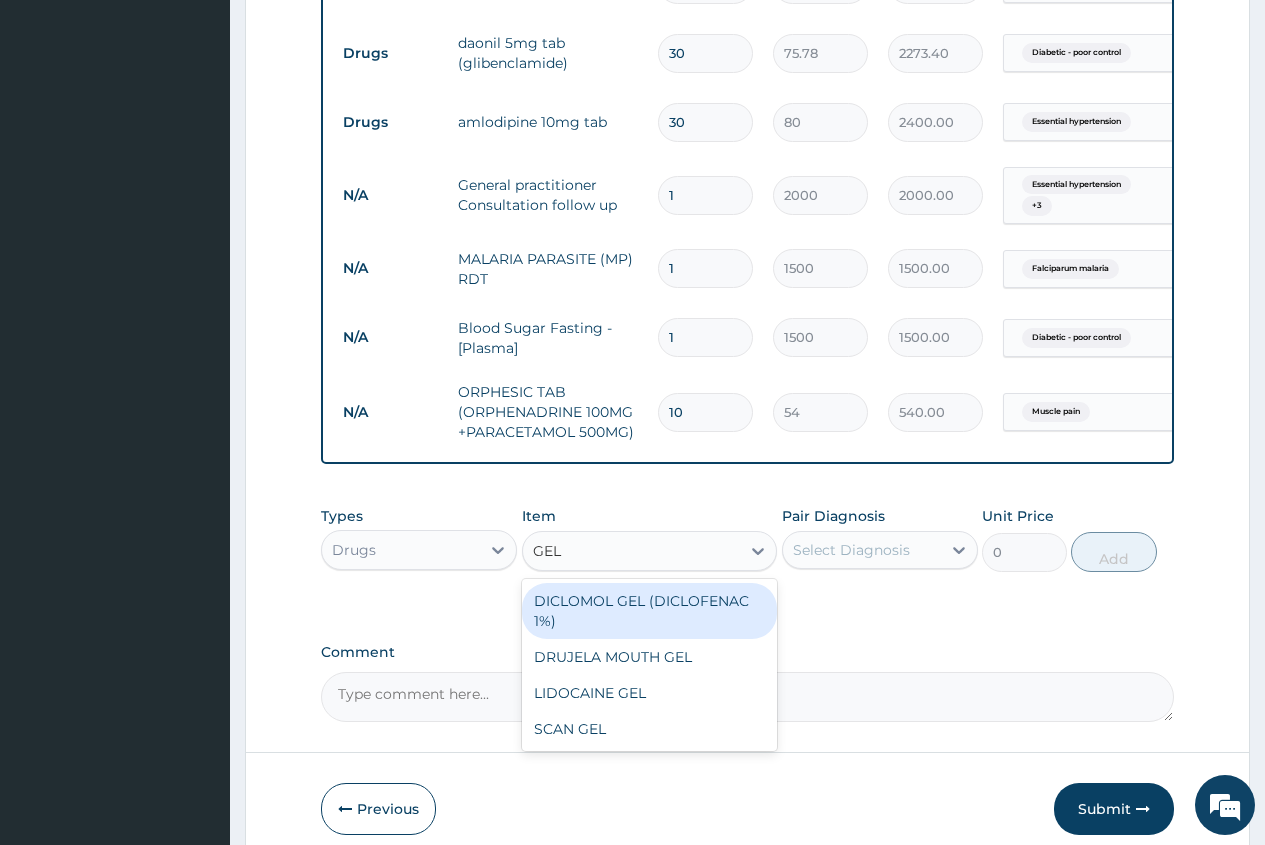 click on "DICLOMOL GEL (DICLOFENAC 1%)" at bounding box center (650, 611) 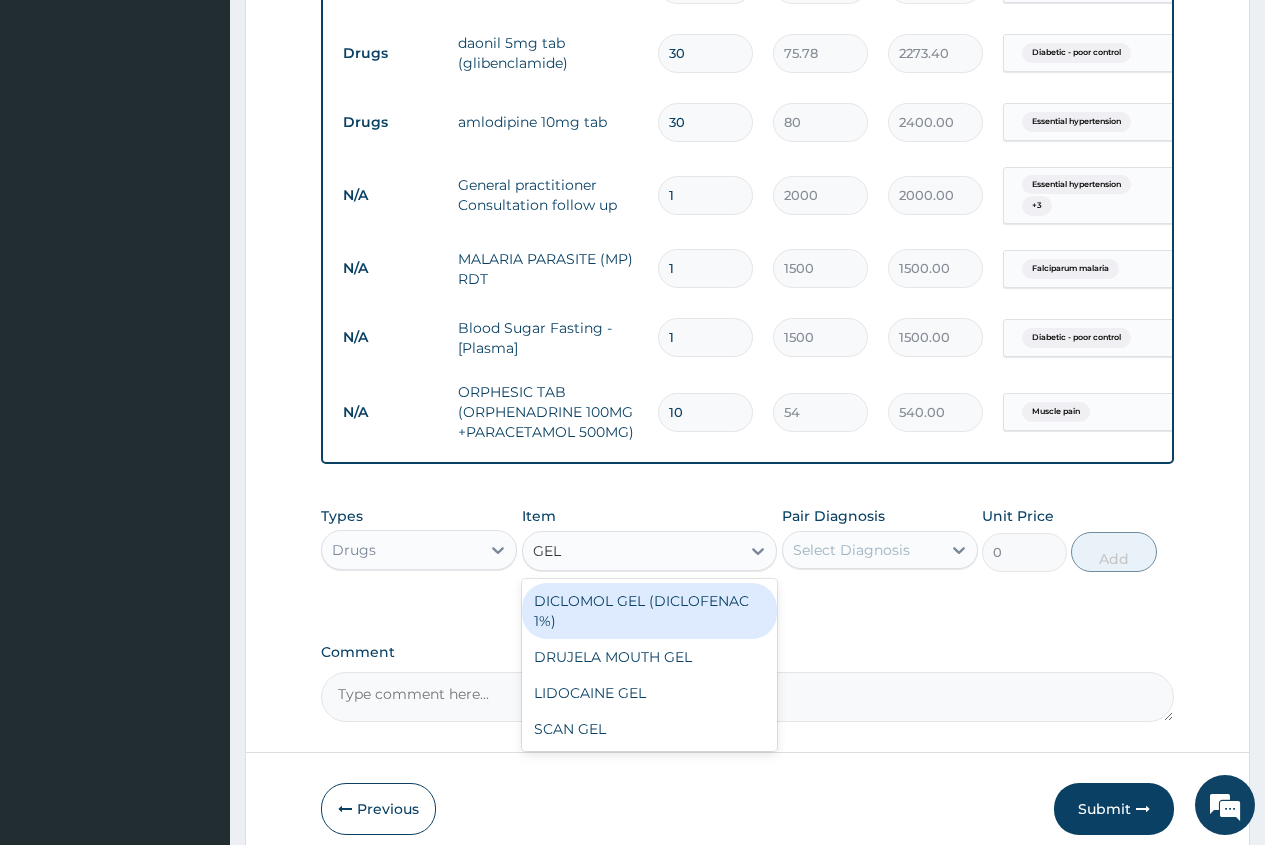 type 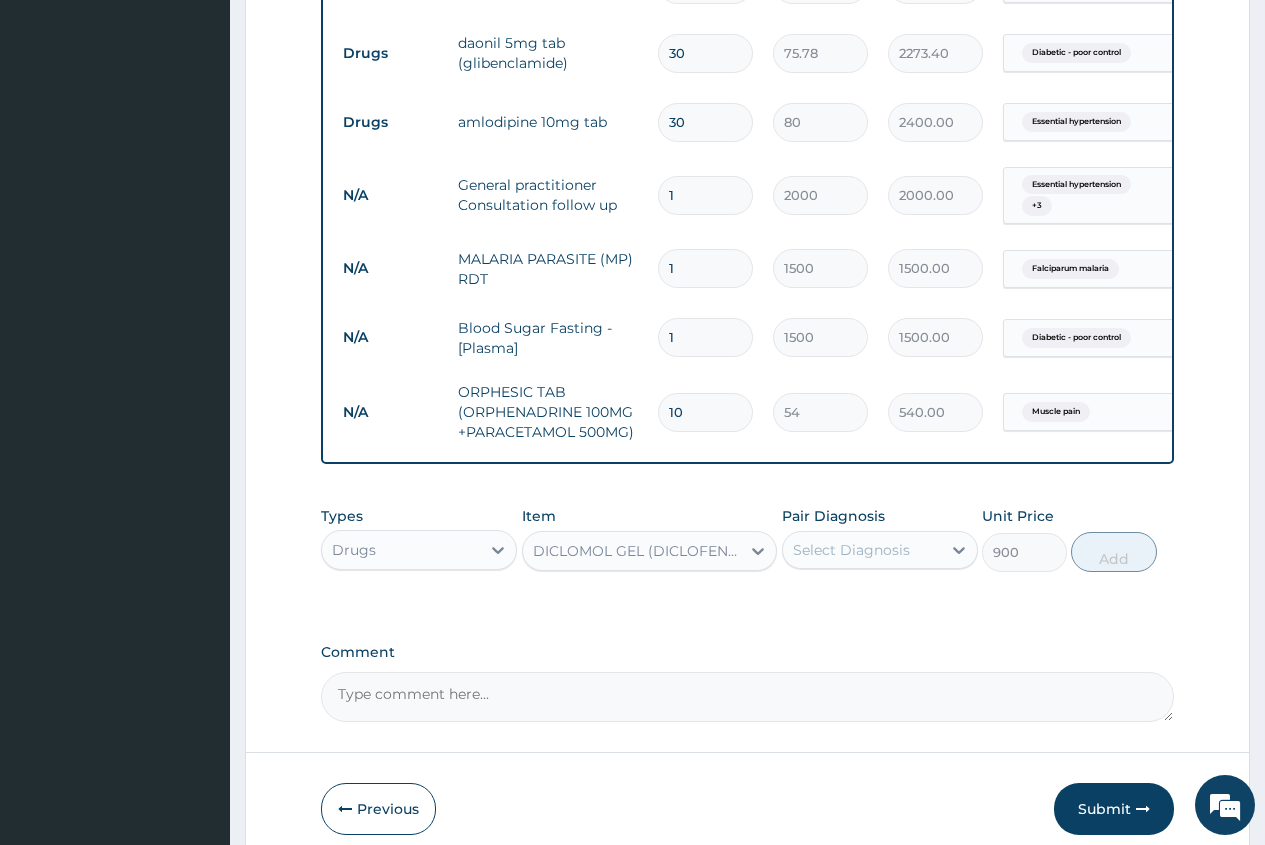click on "Select Diagnosis" at bounding box center (862, 550) 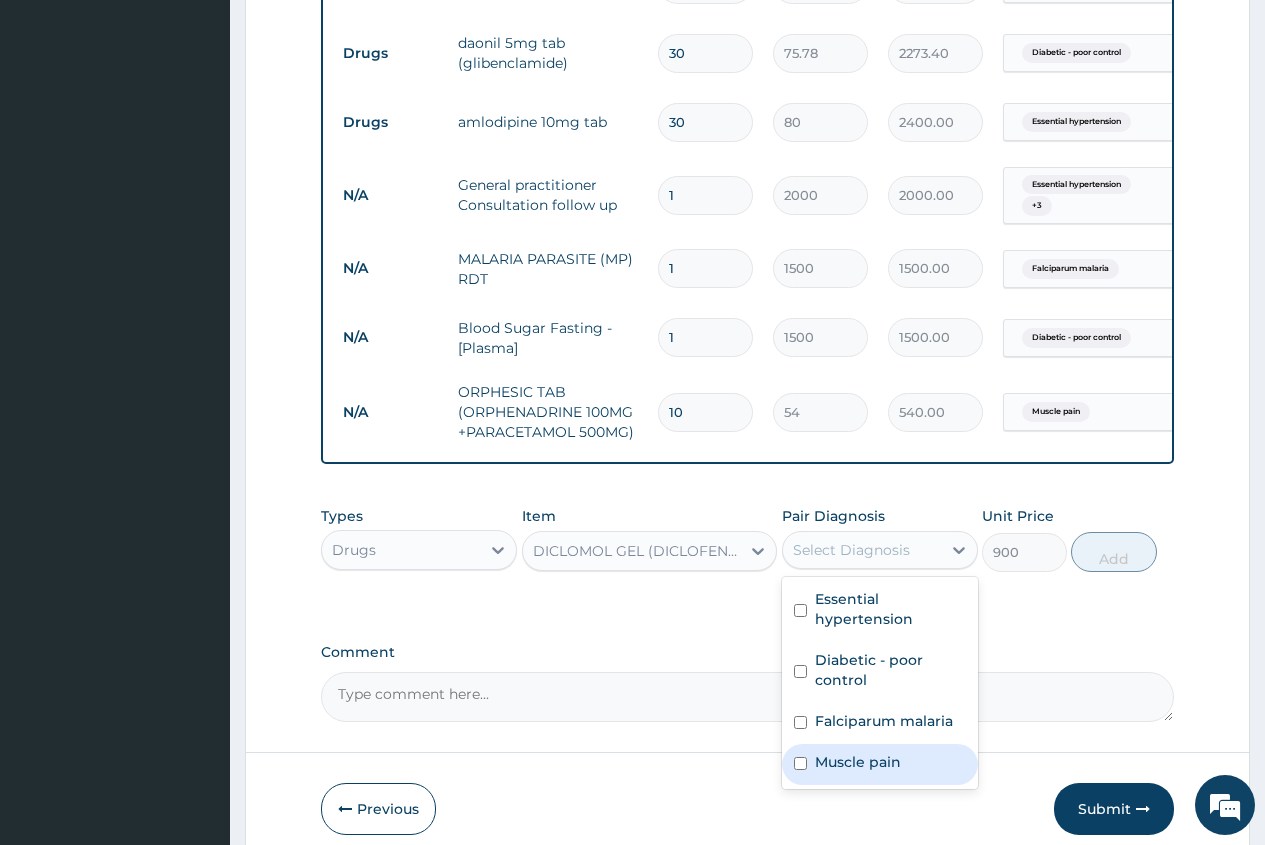 click on "Muscle pain" at bounding box center [880, 764] 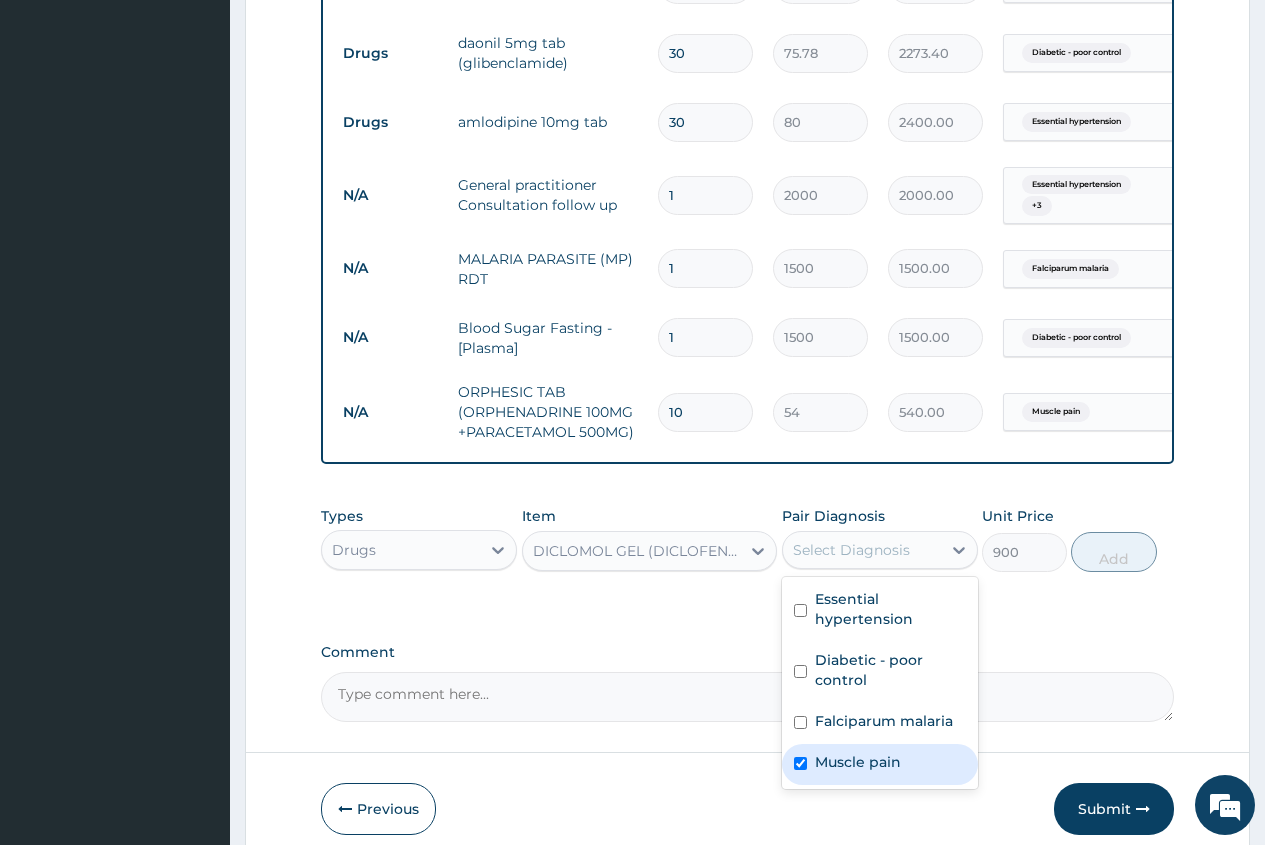 checkbox on "true" 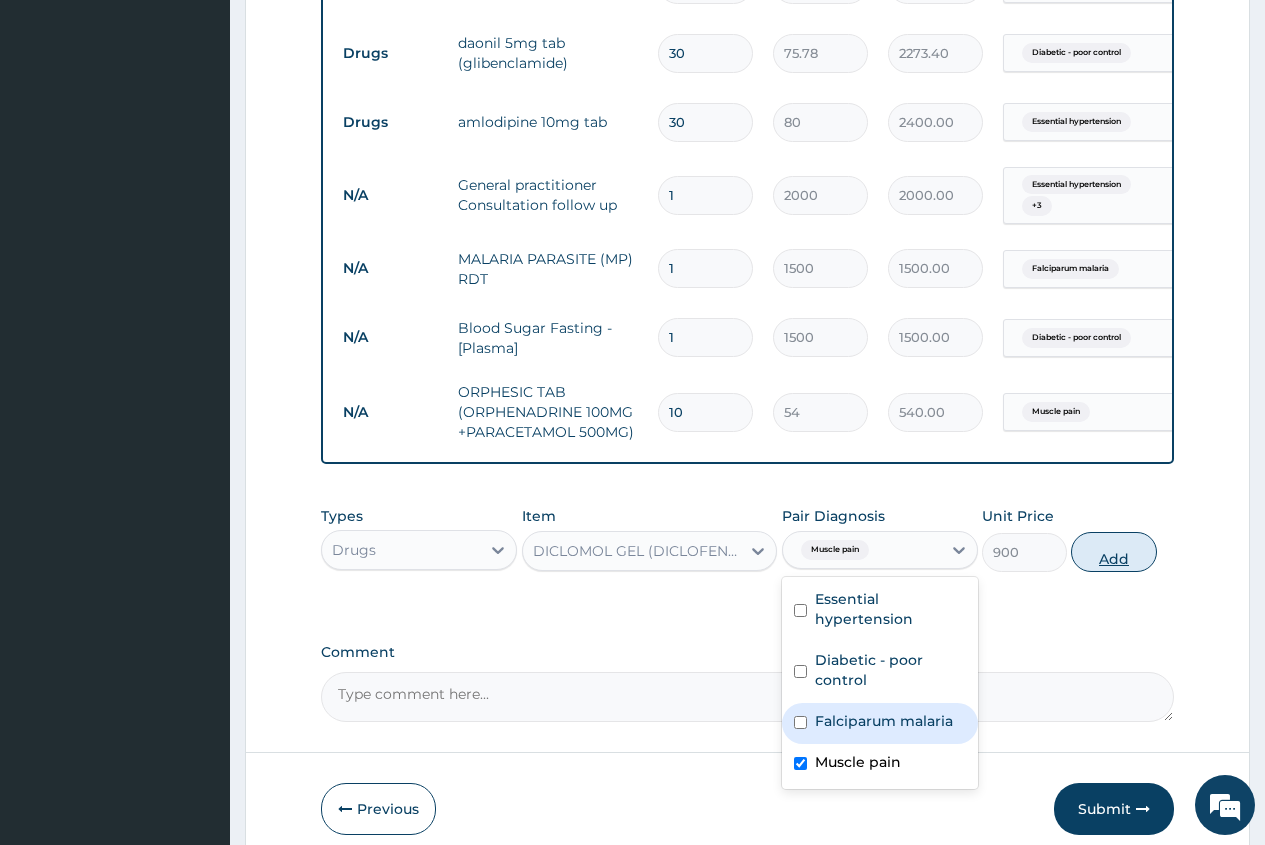 click on "Add" at bounding box center (1113, 552) 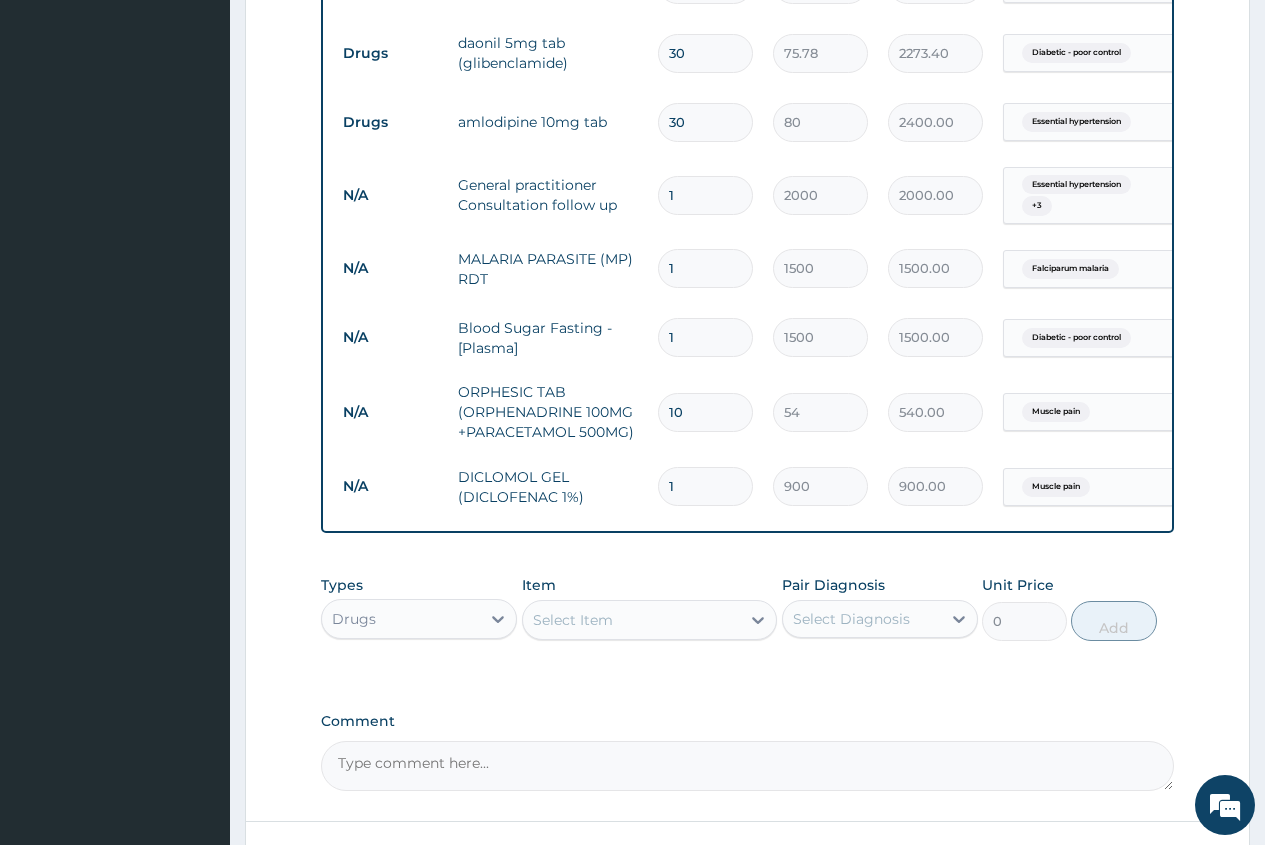 click on "Select Item" at bounding box center (573, 620) 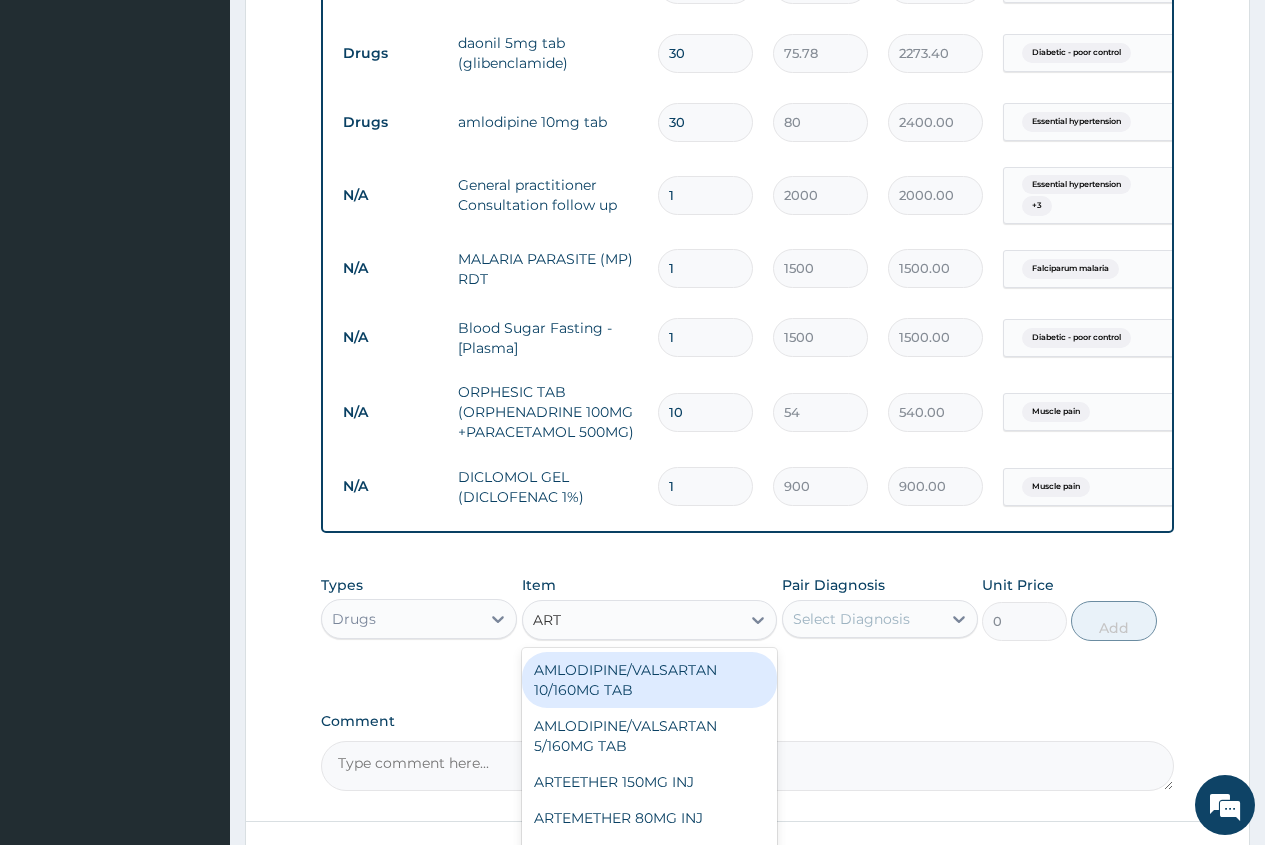 type on "ARTE" 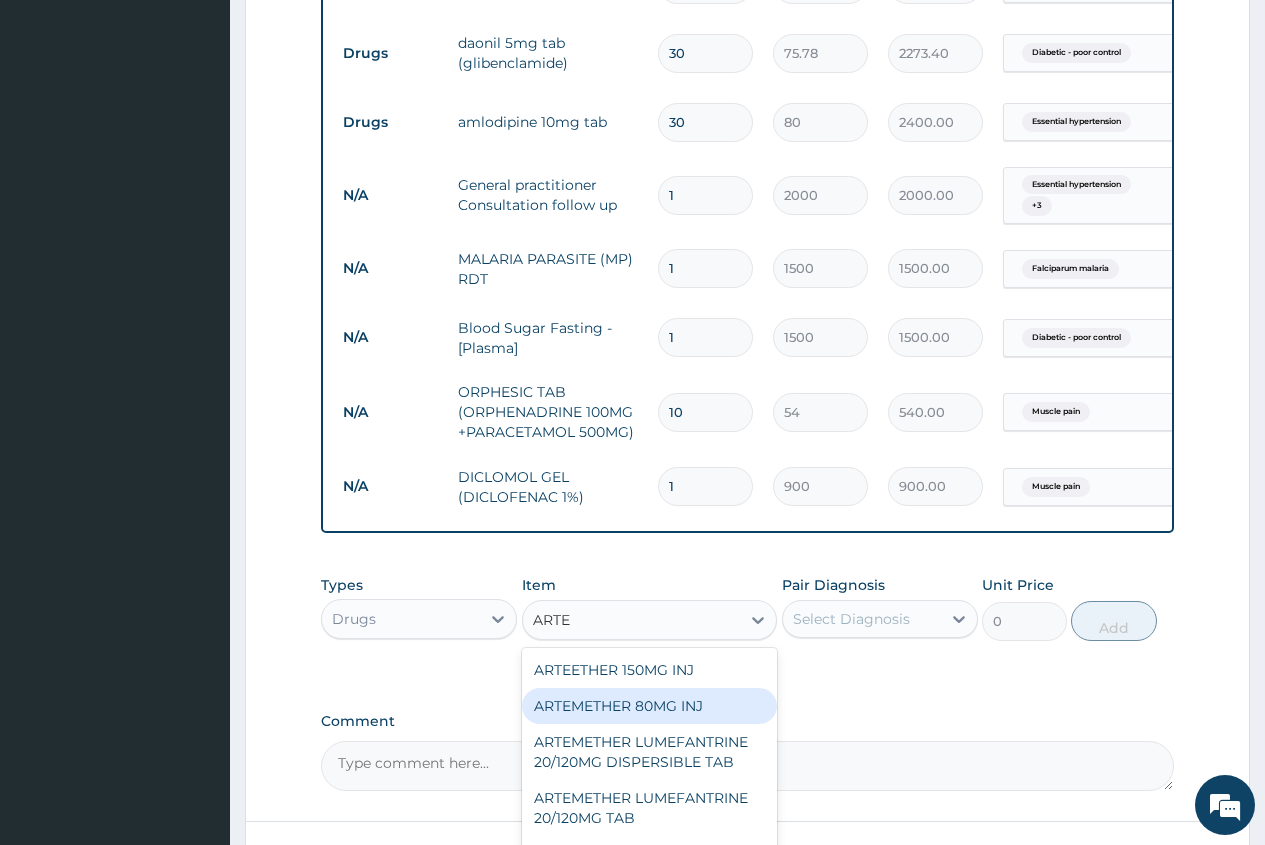 click on "ARTEMETHER 80MG INJ" at bounding box center [650, 706] 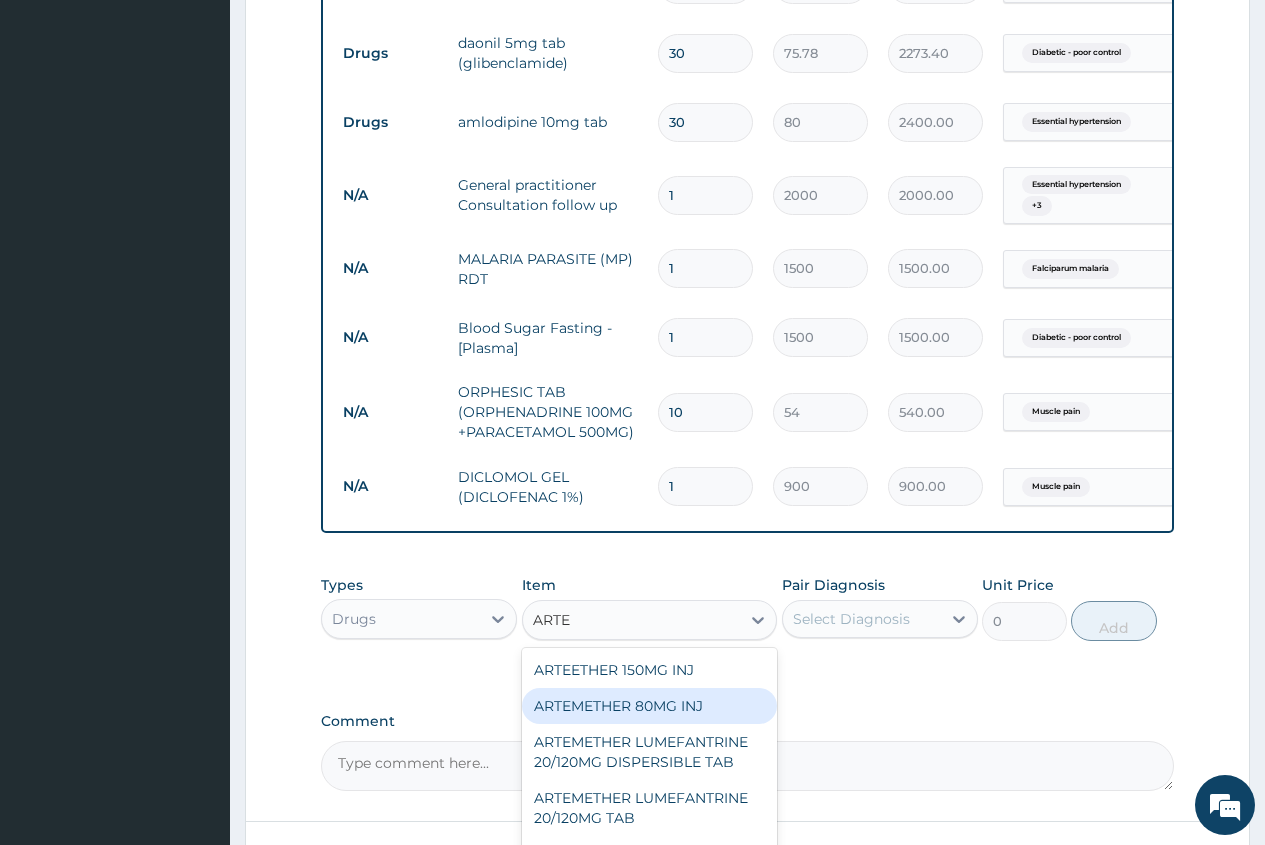 type 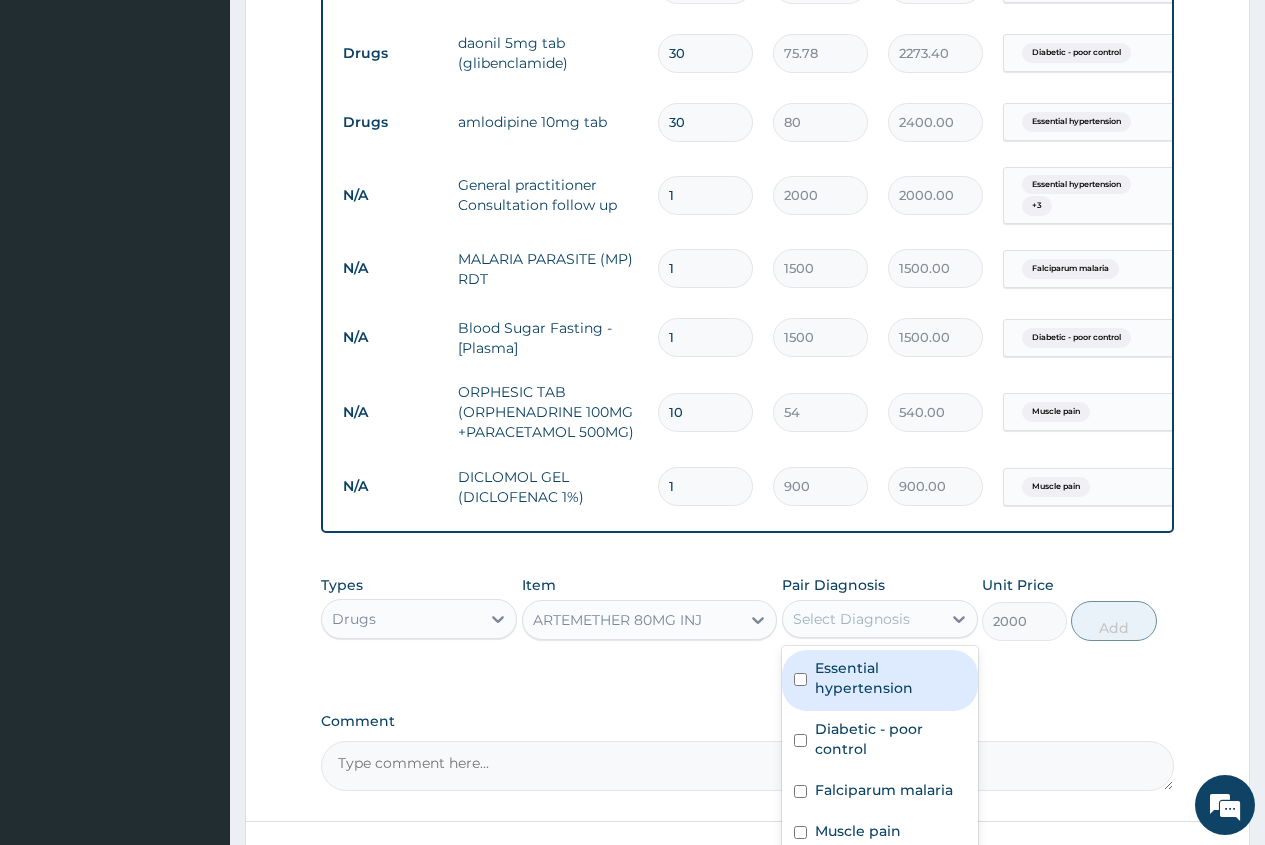 click on "Select Diagnosis" at bounding box center [851, 619] 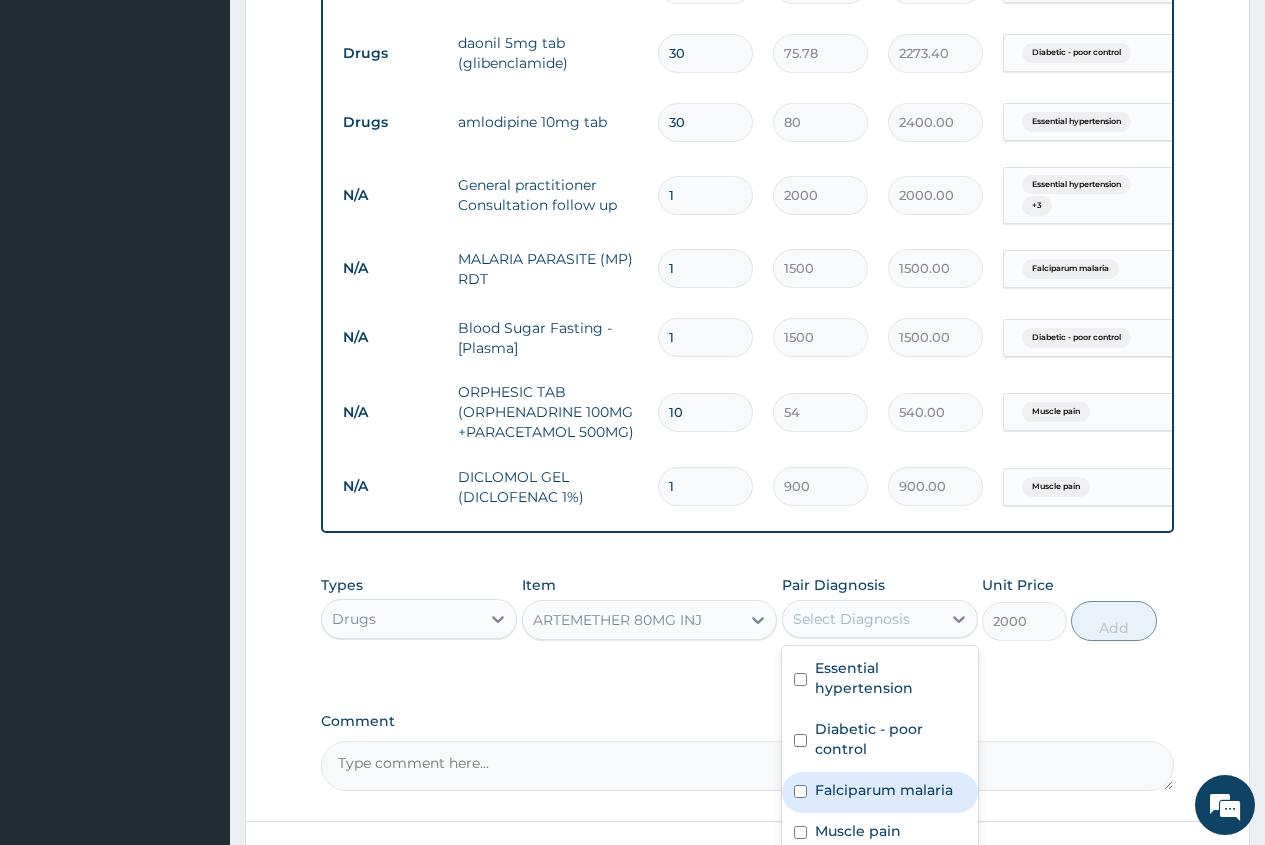 click on "Falciparum malaria" at bounding box center [884, 790] 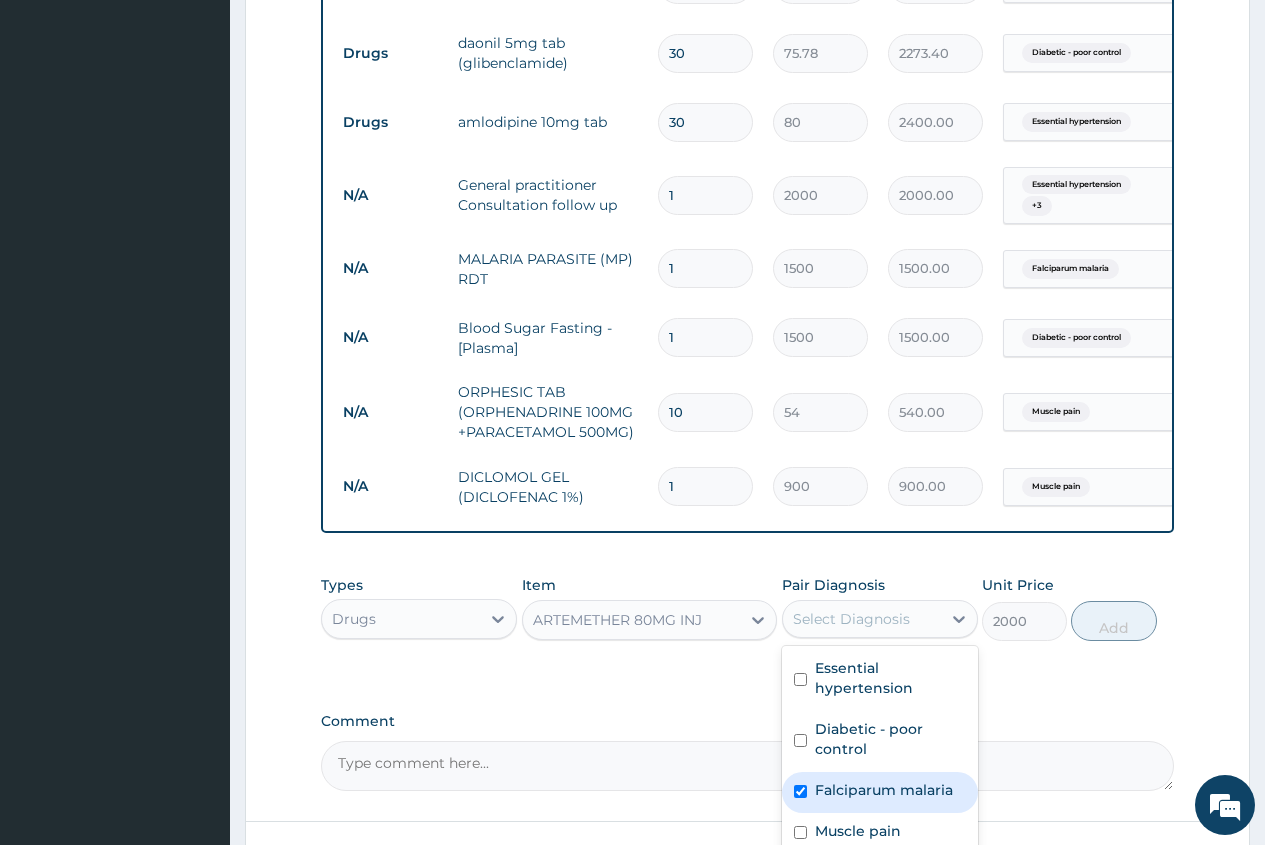 checkbox on "true" 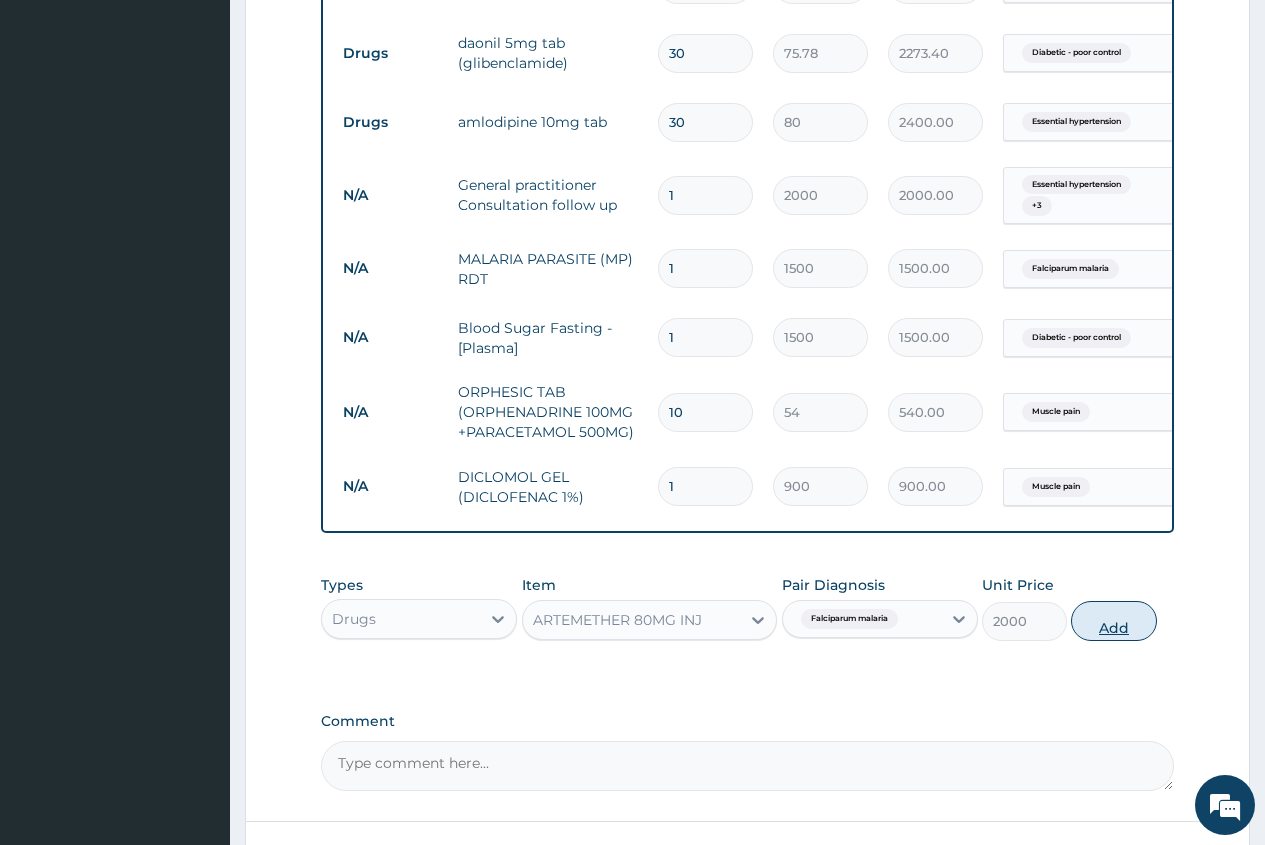 click on "Add" at bounding box center (1113, 621) 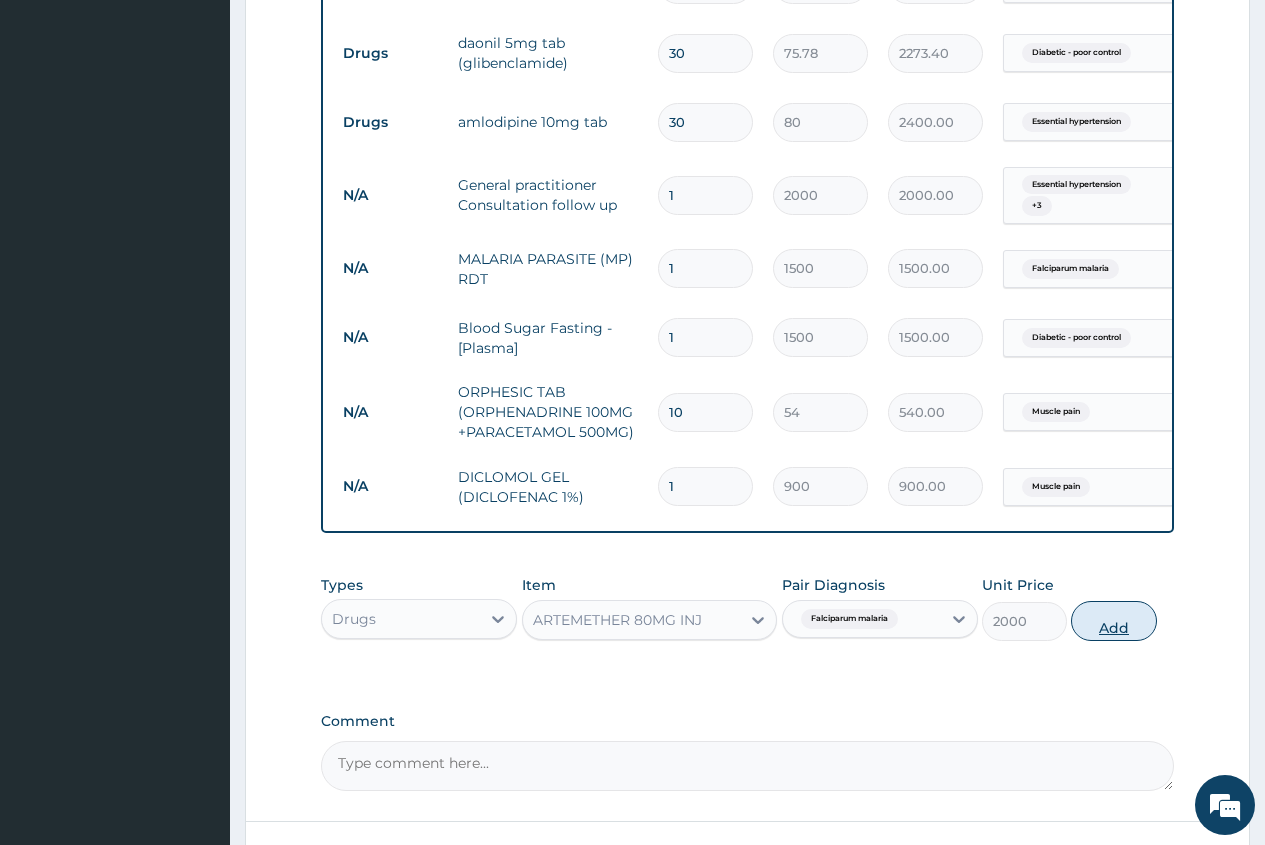type on "0" 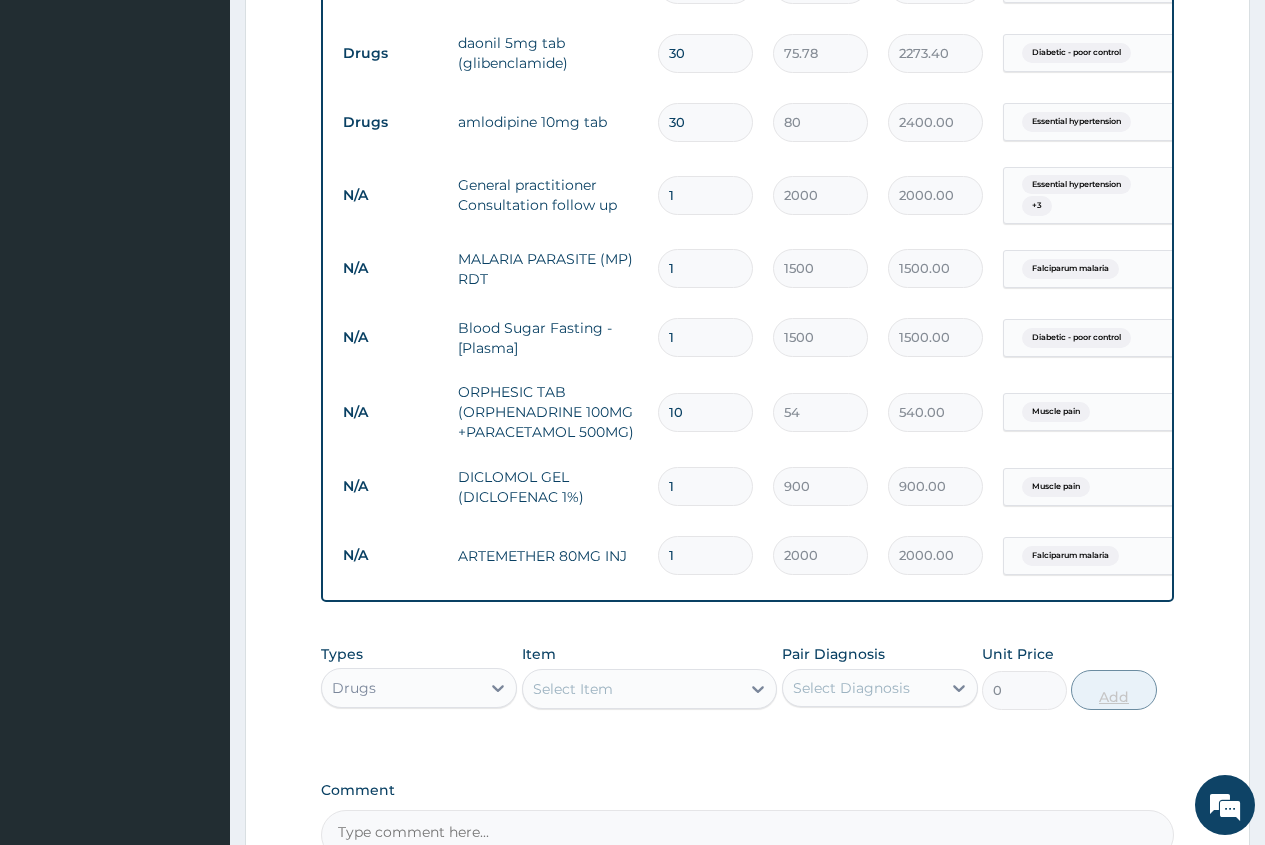 type 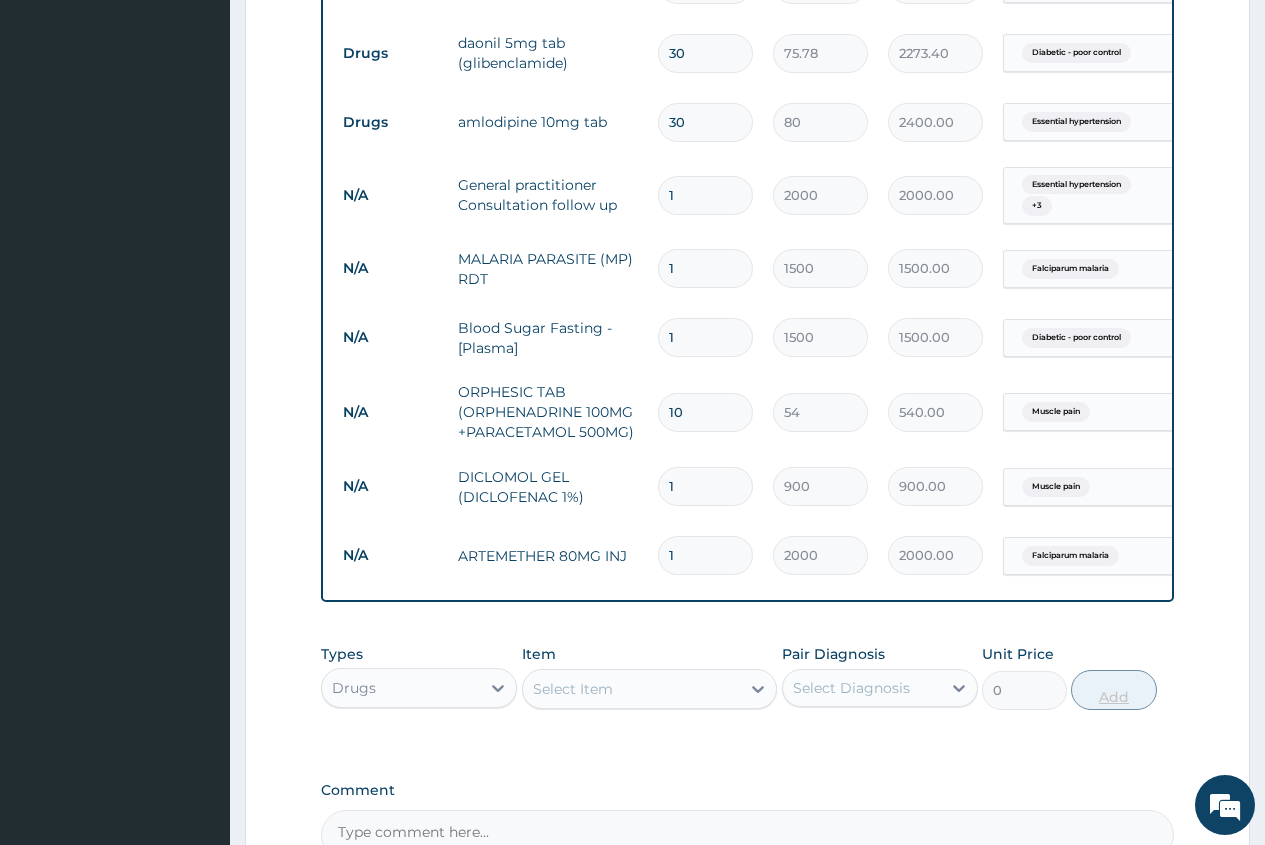 type on "0.00" 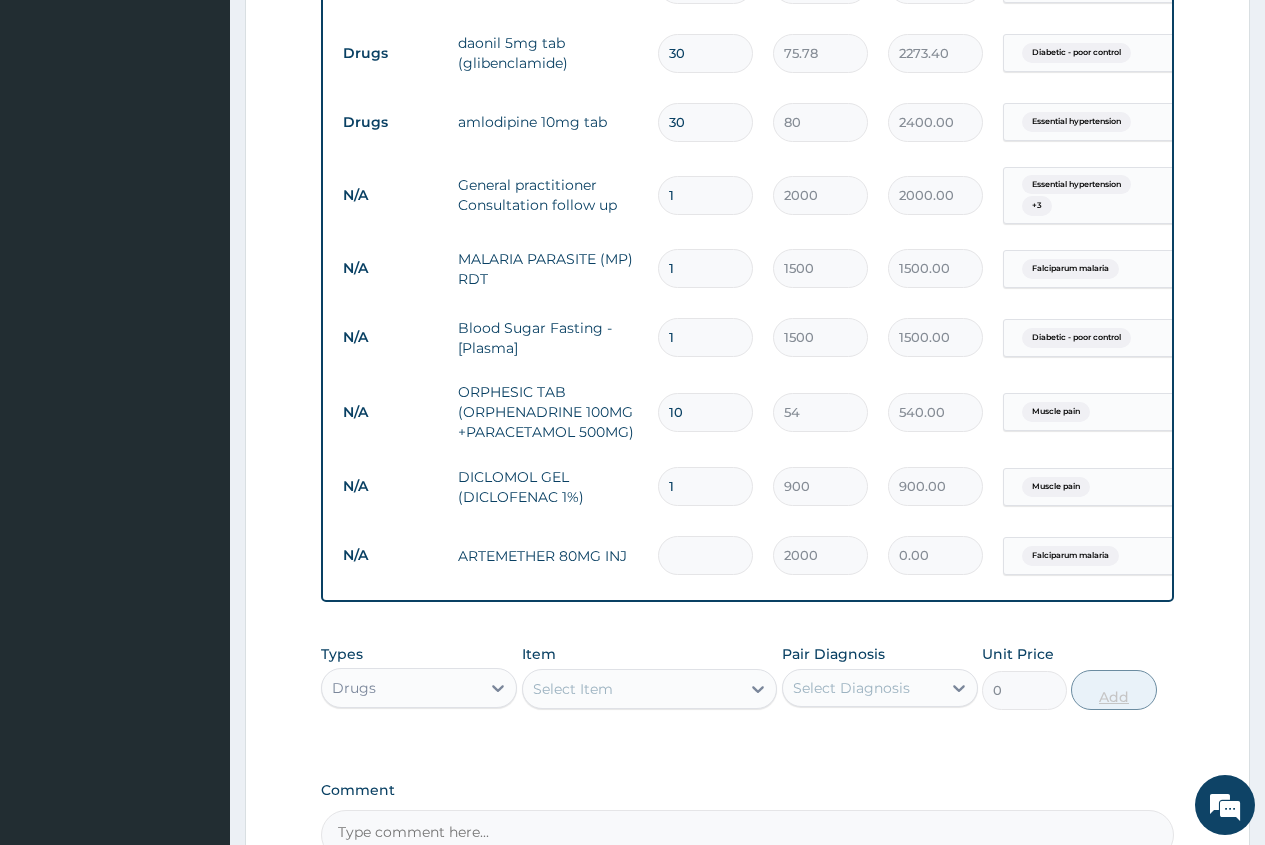 type on "6" 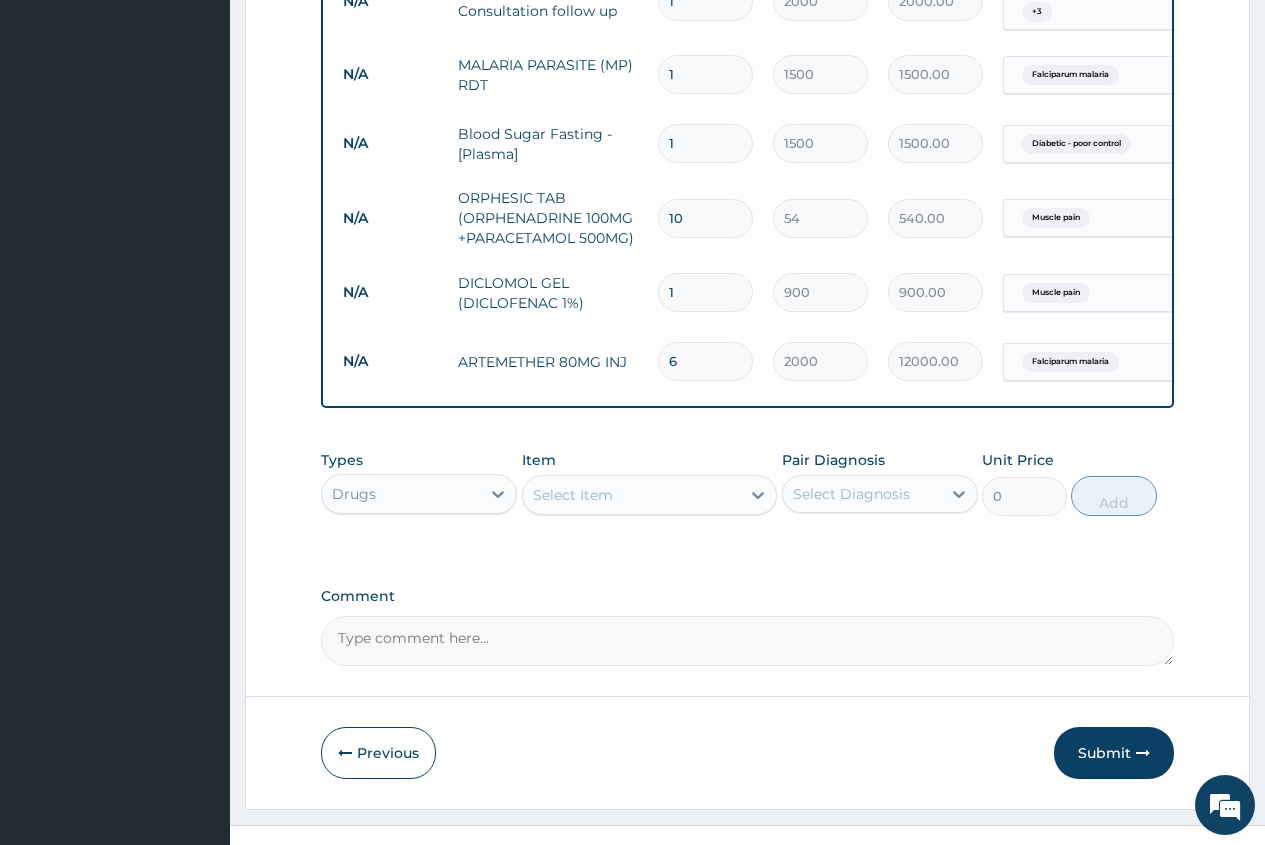 scroll, scrollTop: 1157, scrollLeft: 0, axis: vertical 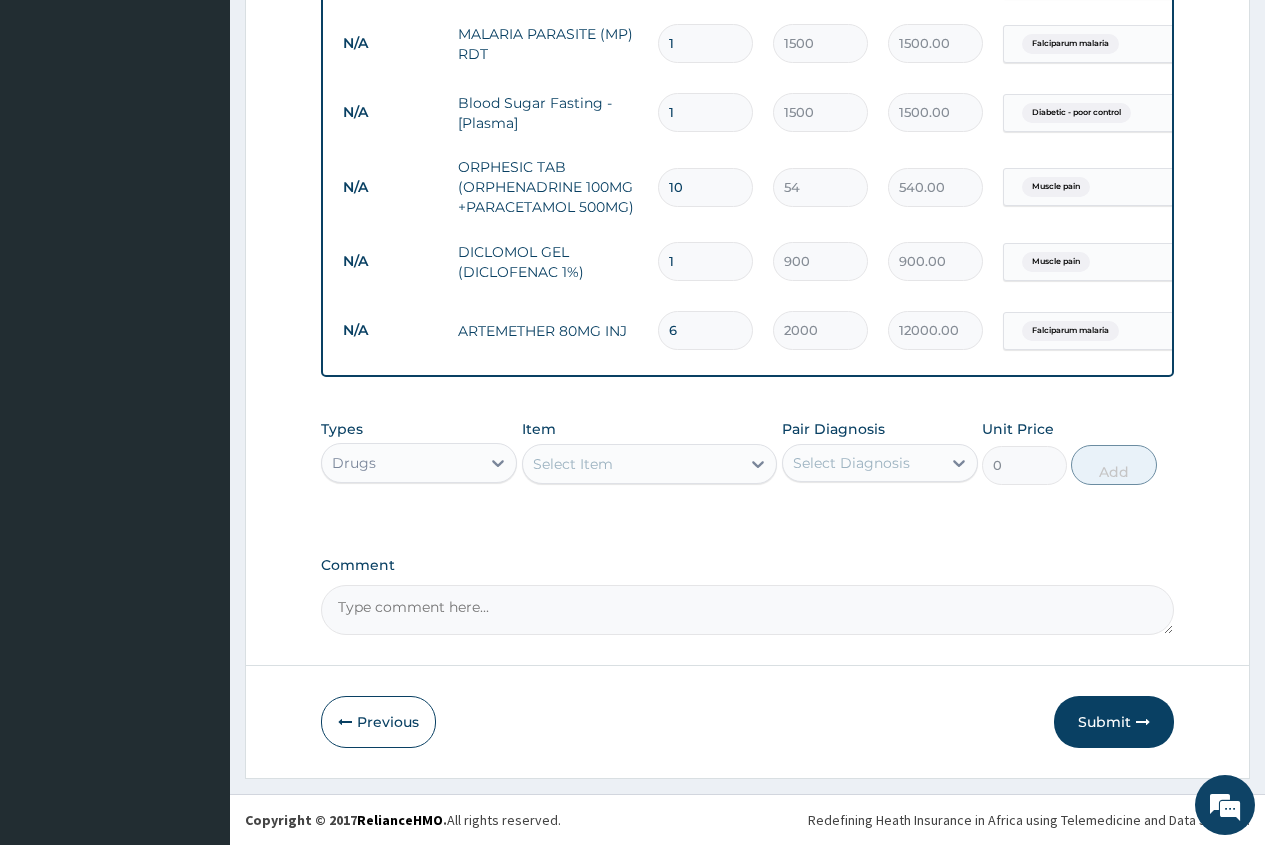 type on "6" 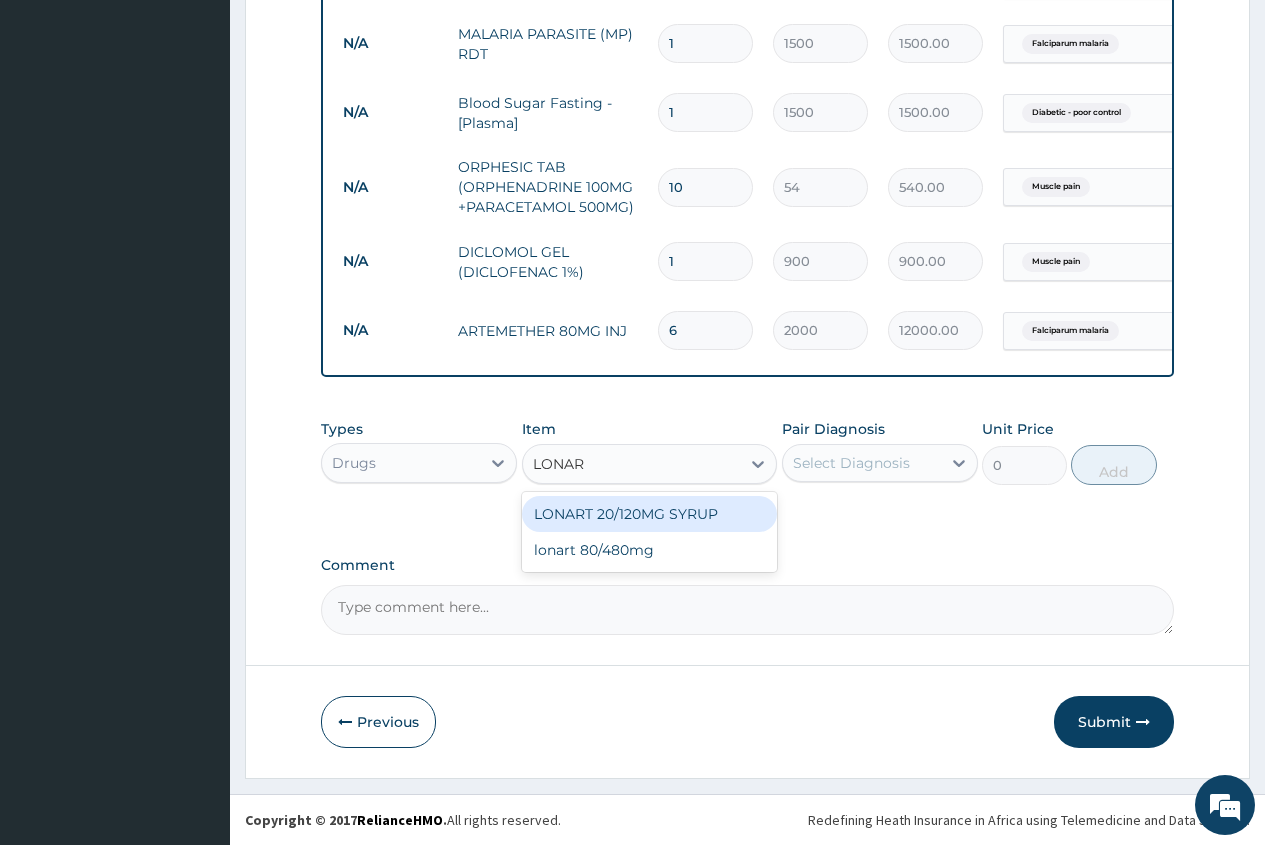 type on "LONART" 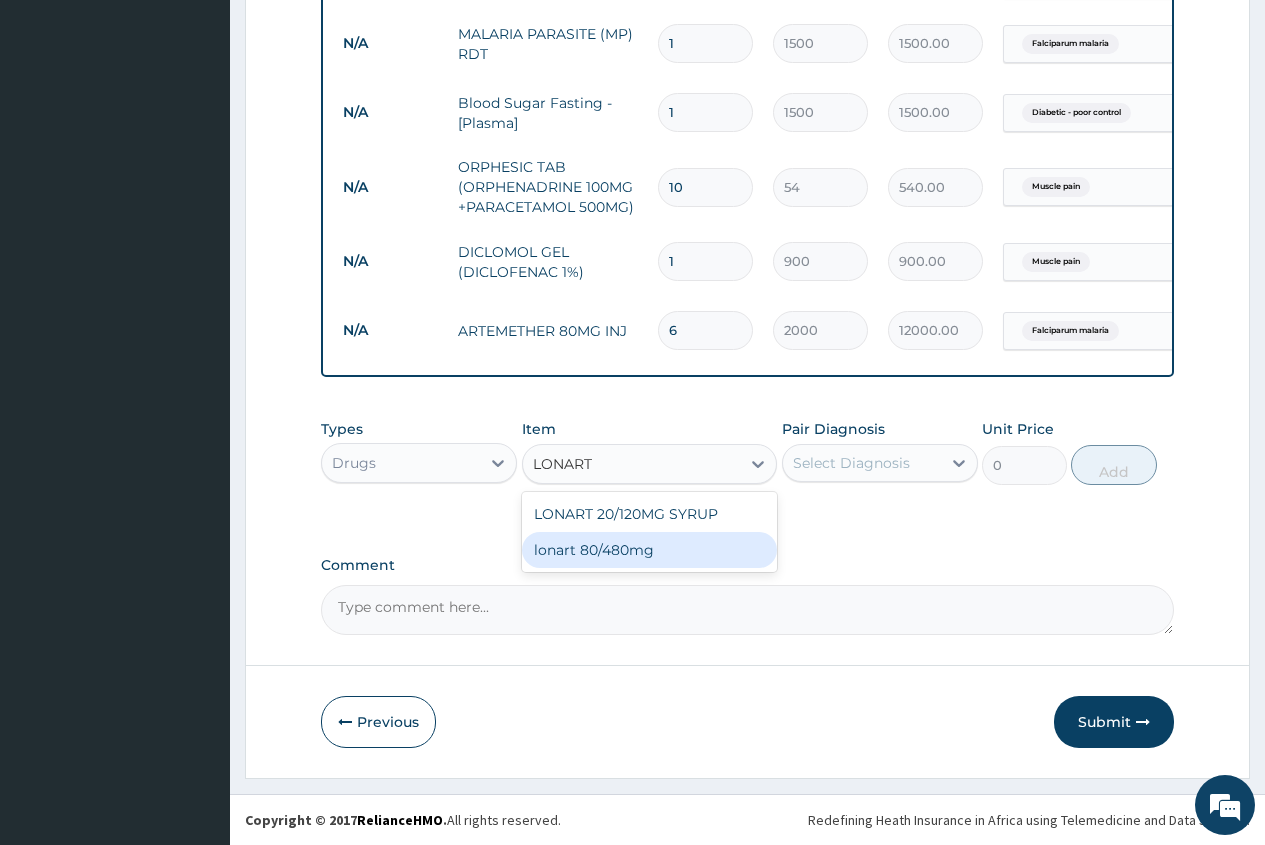 click on "lonart 80/480mg" at bounding box center [650, 550] 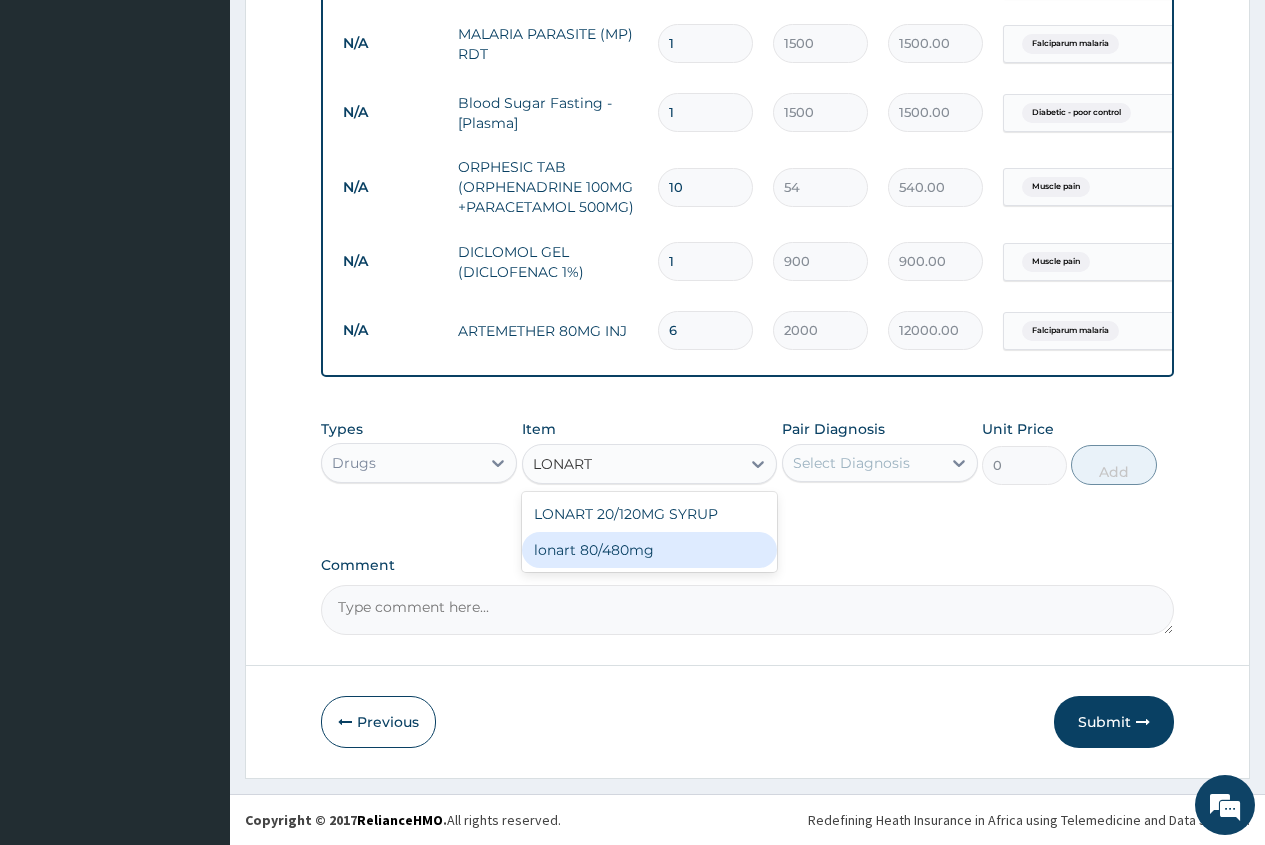 type 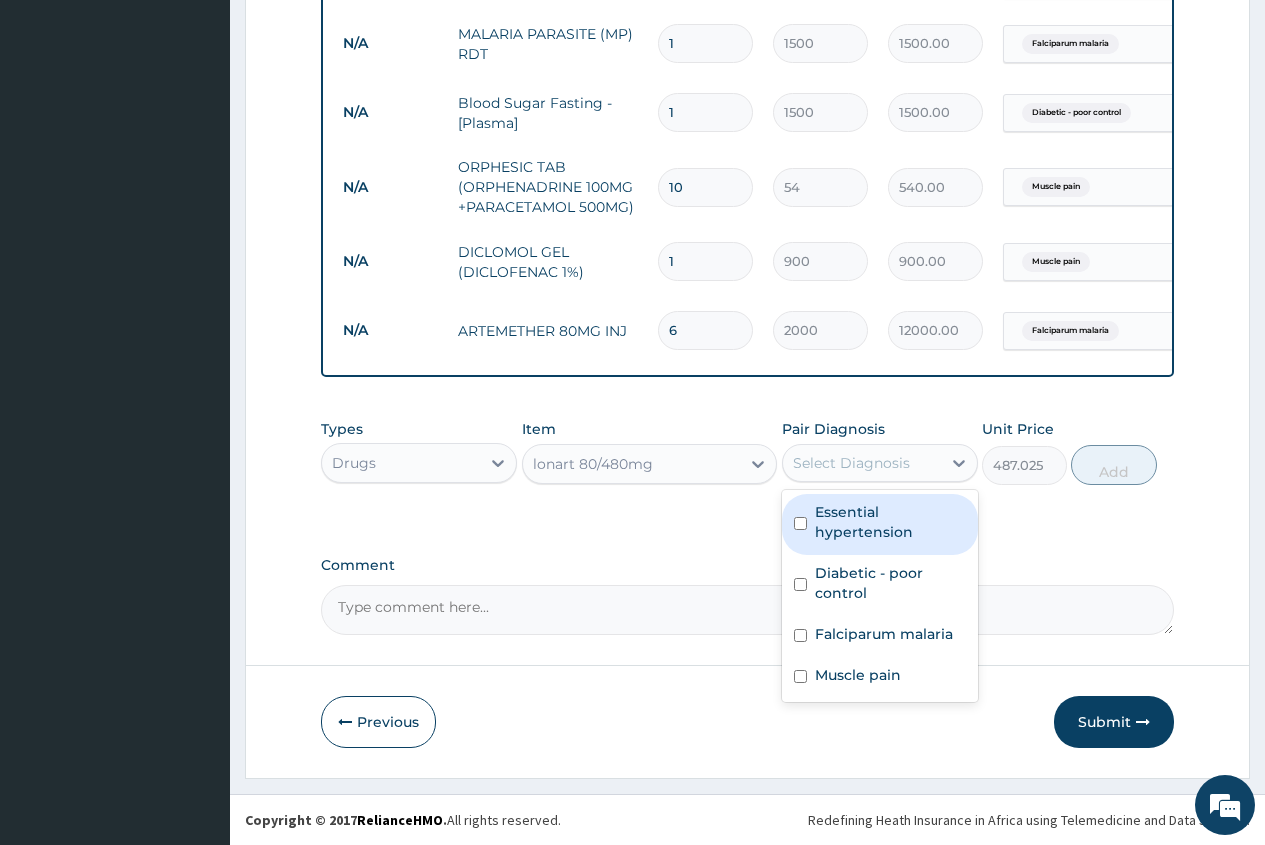 click on "Select Diagnosis" at bounding box center [851, 463] 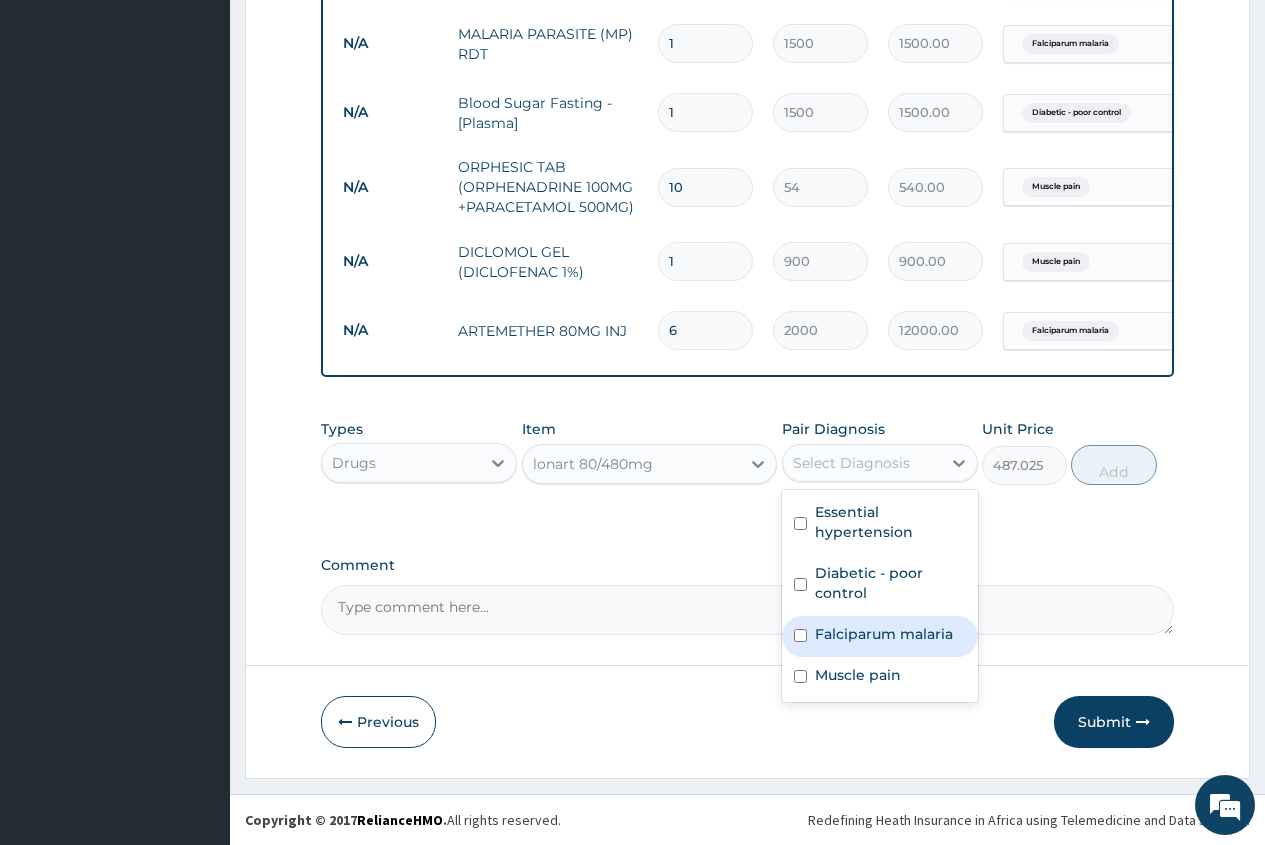 click on "Falciparum malaria" at bounding box center [884, 634] 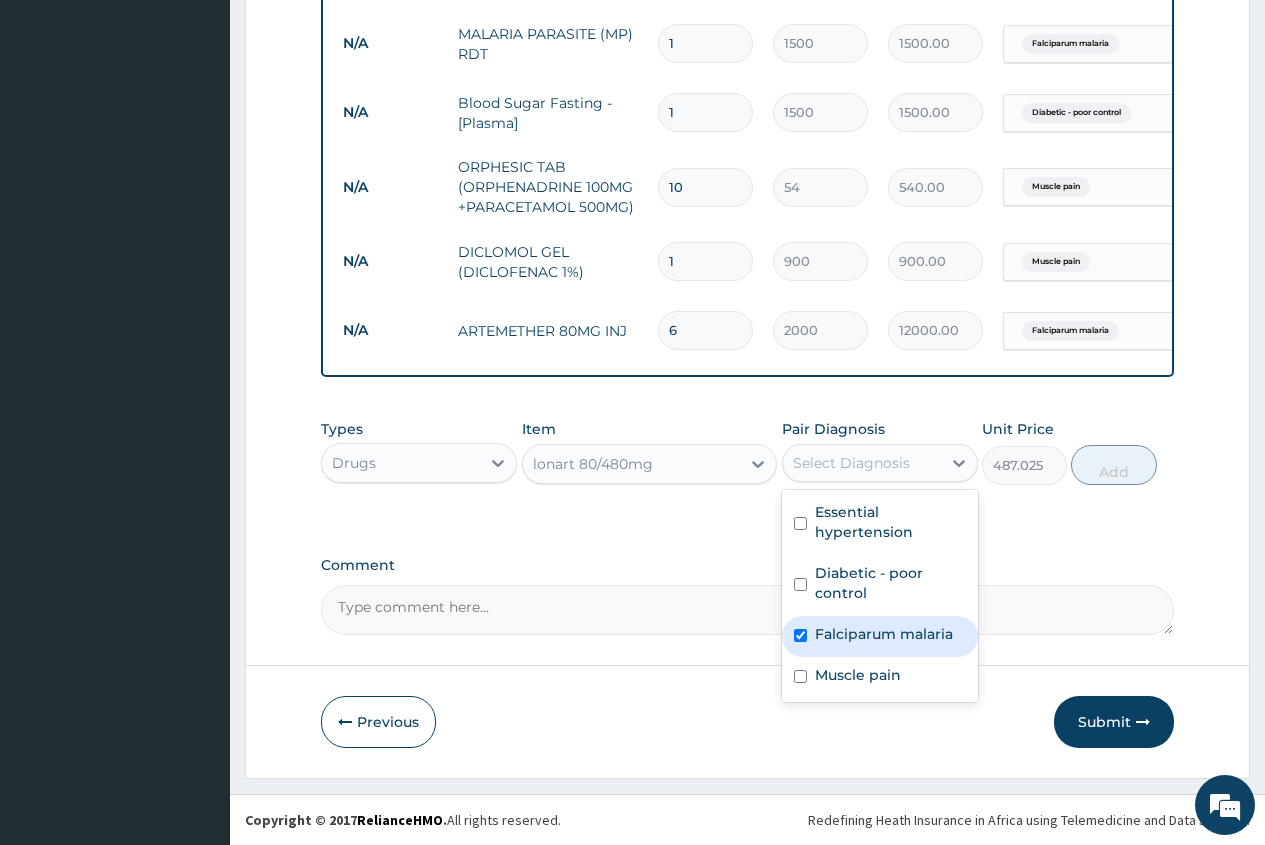 checkbox on "true" 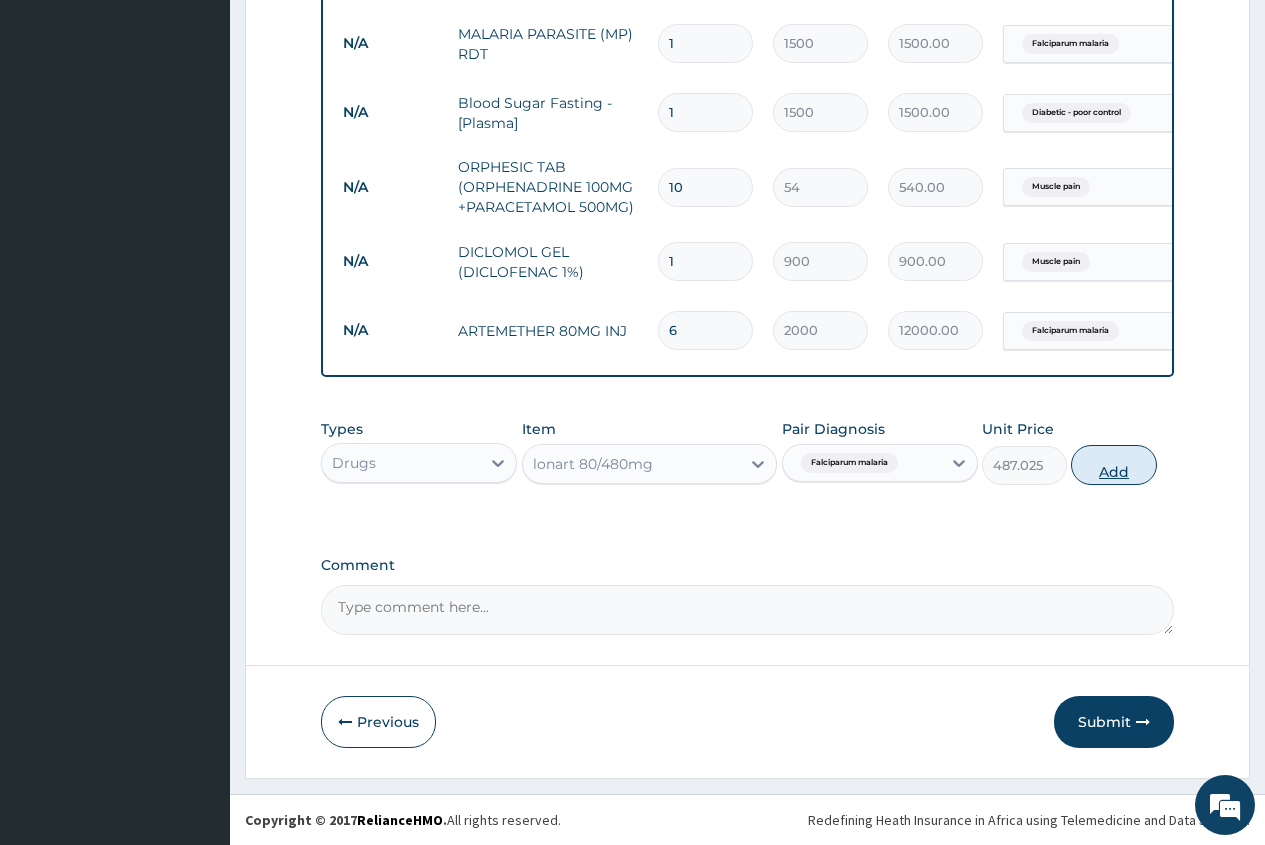 click on "Add" at bounding box center (1113, 465) 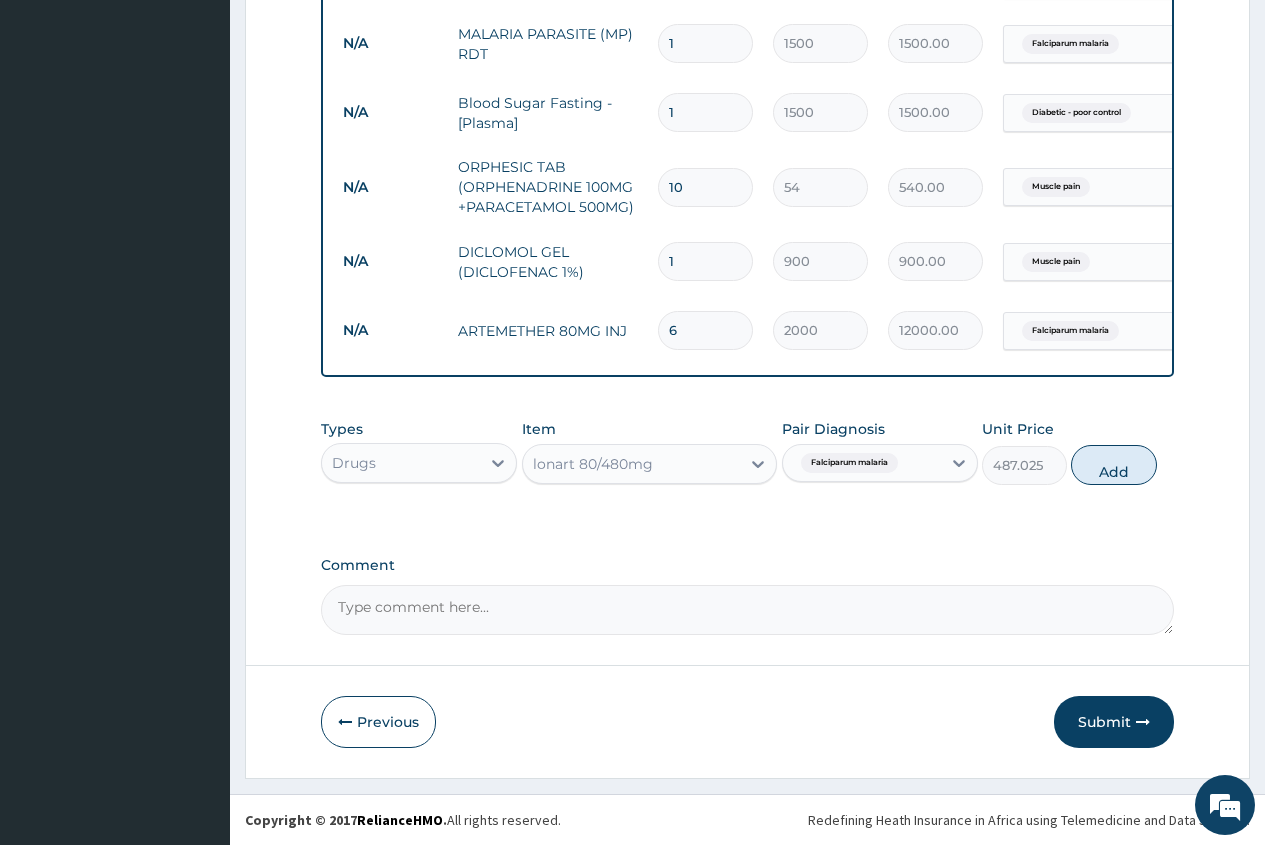 type on "0" 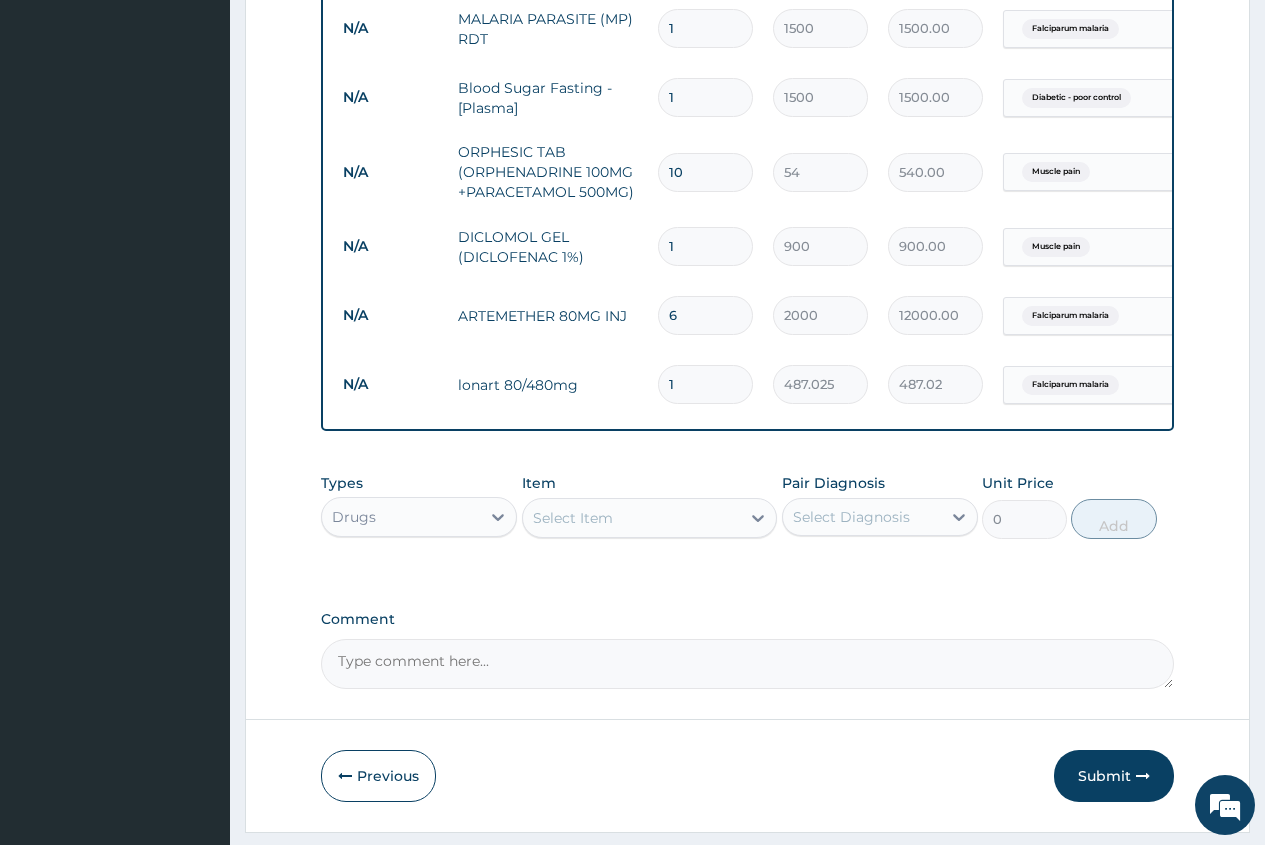 type 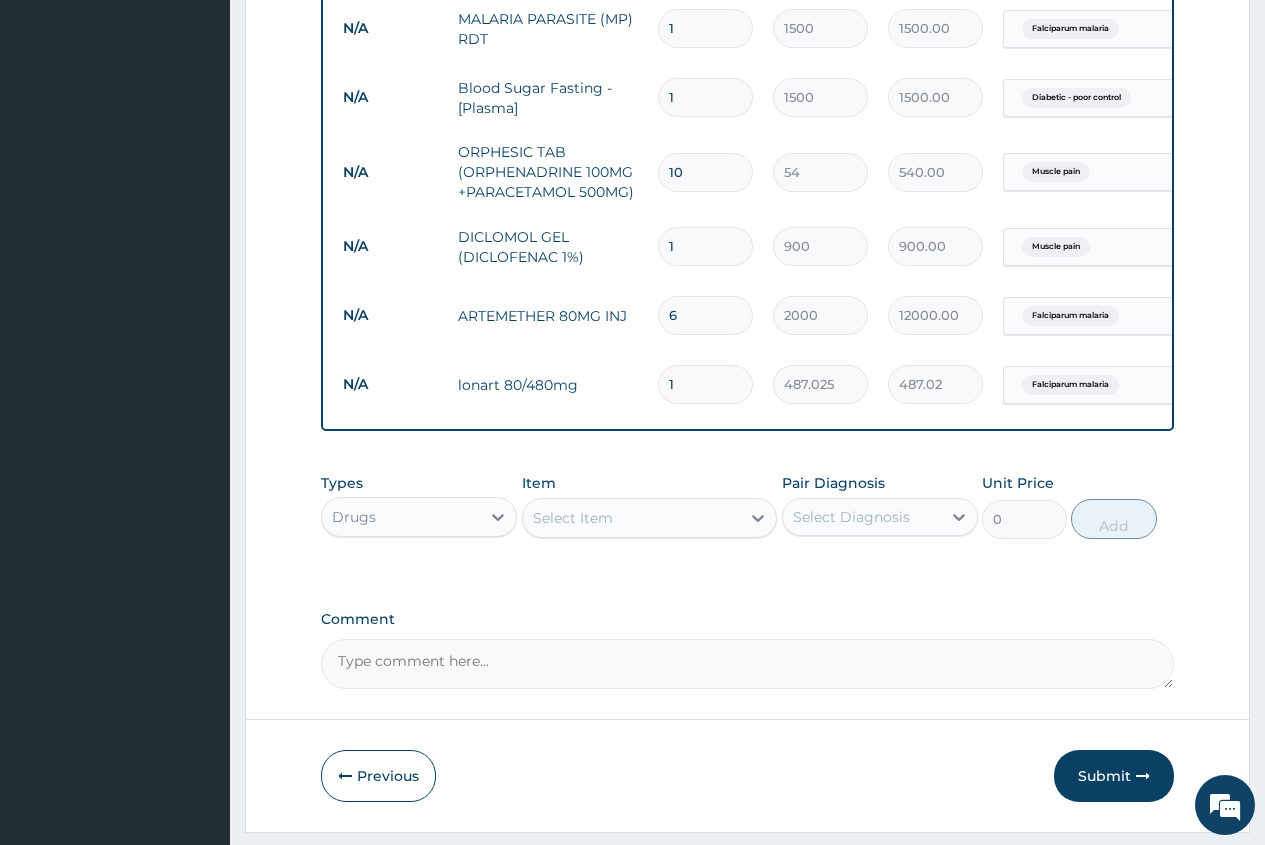 type on "0.00" 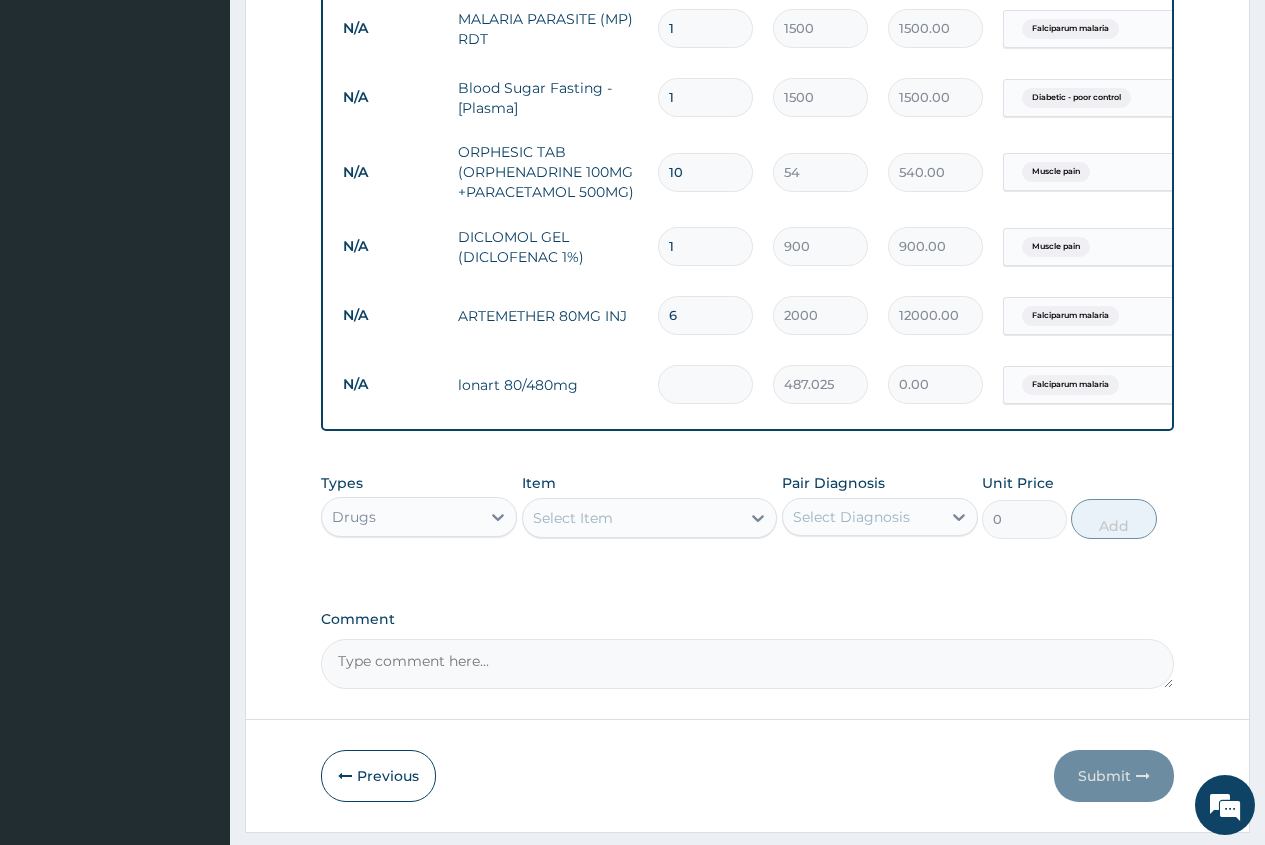 type on "6" 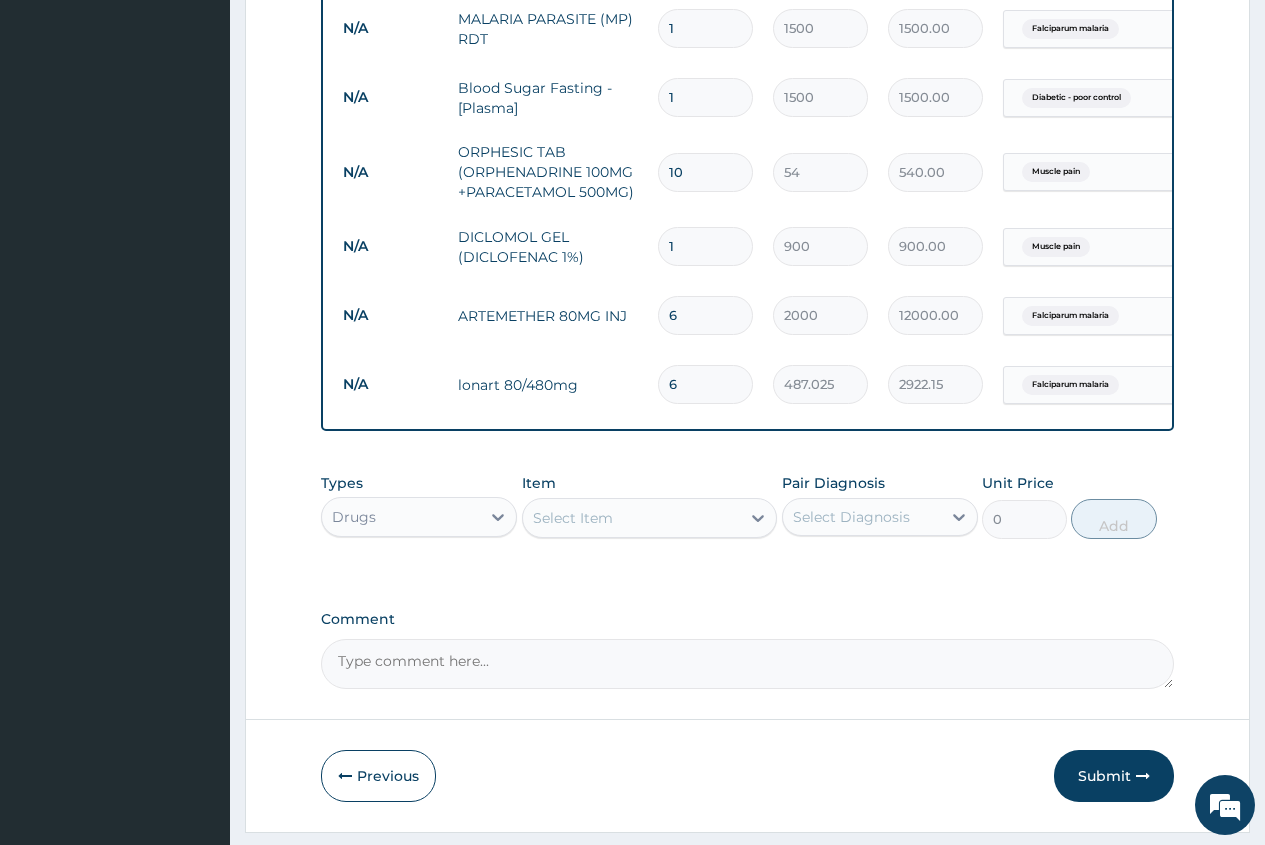 type on "6" 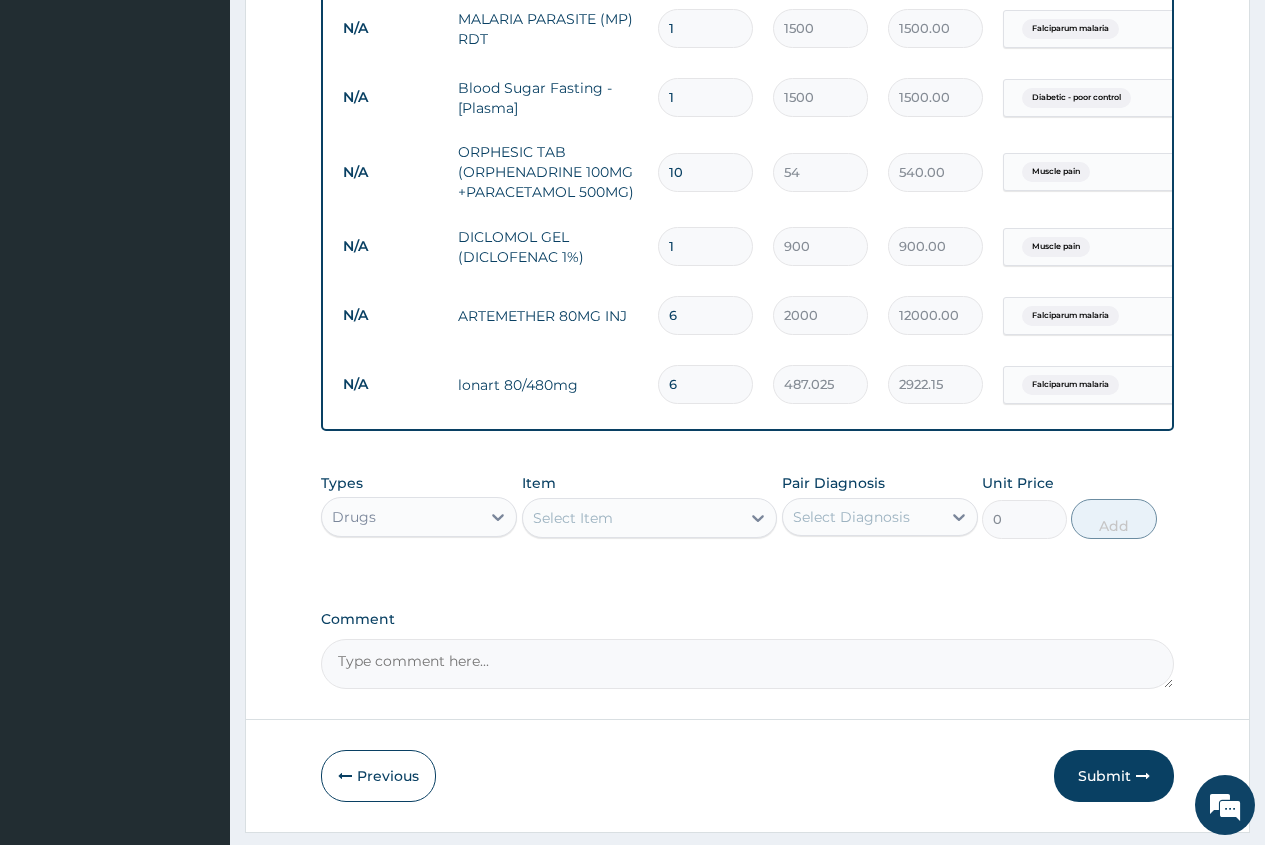 click on "Select Item" at bounding box center (573, 518) 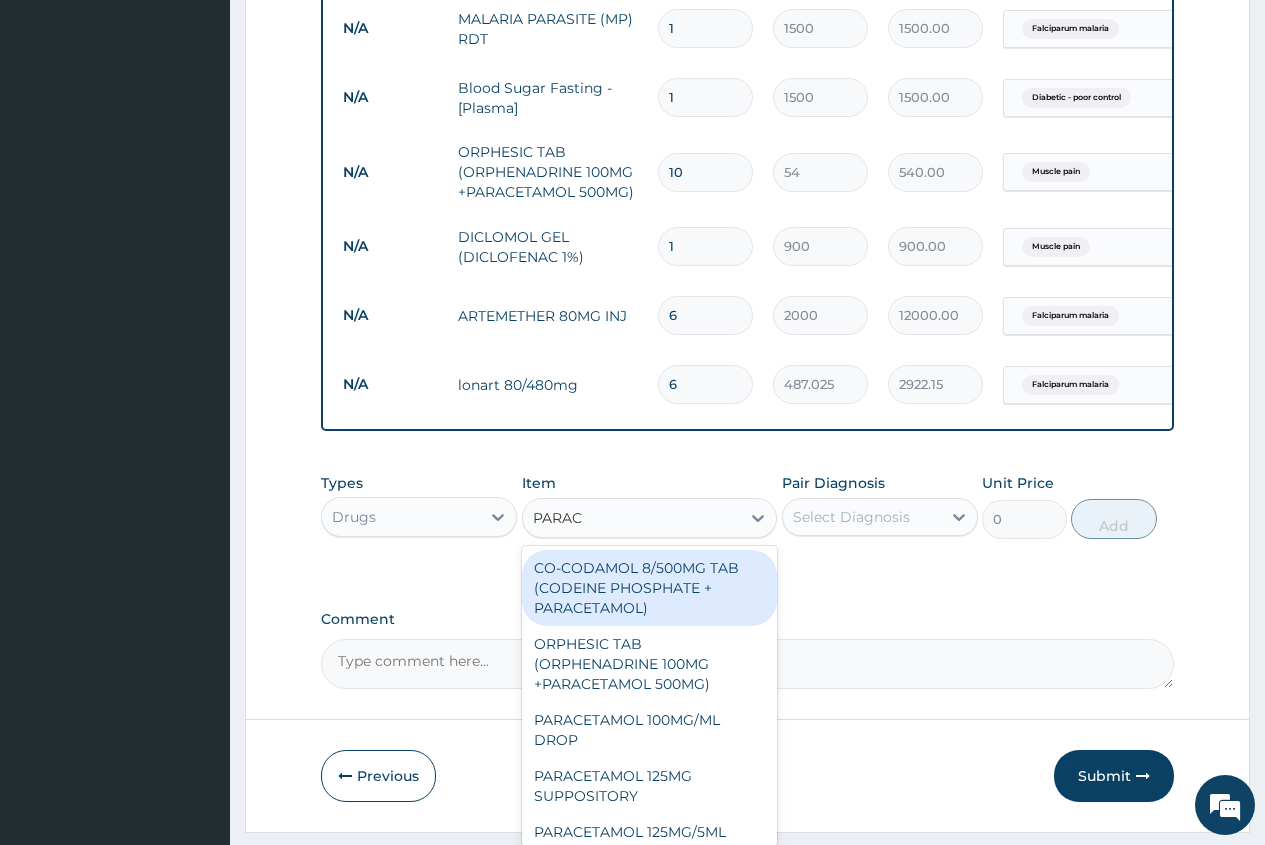 type on "PARACE" 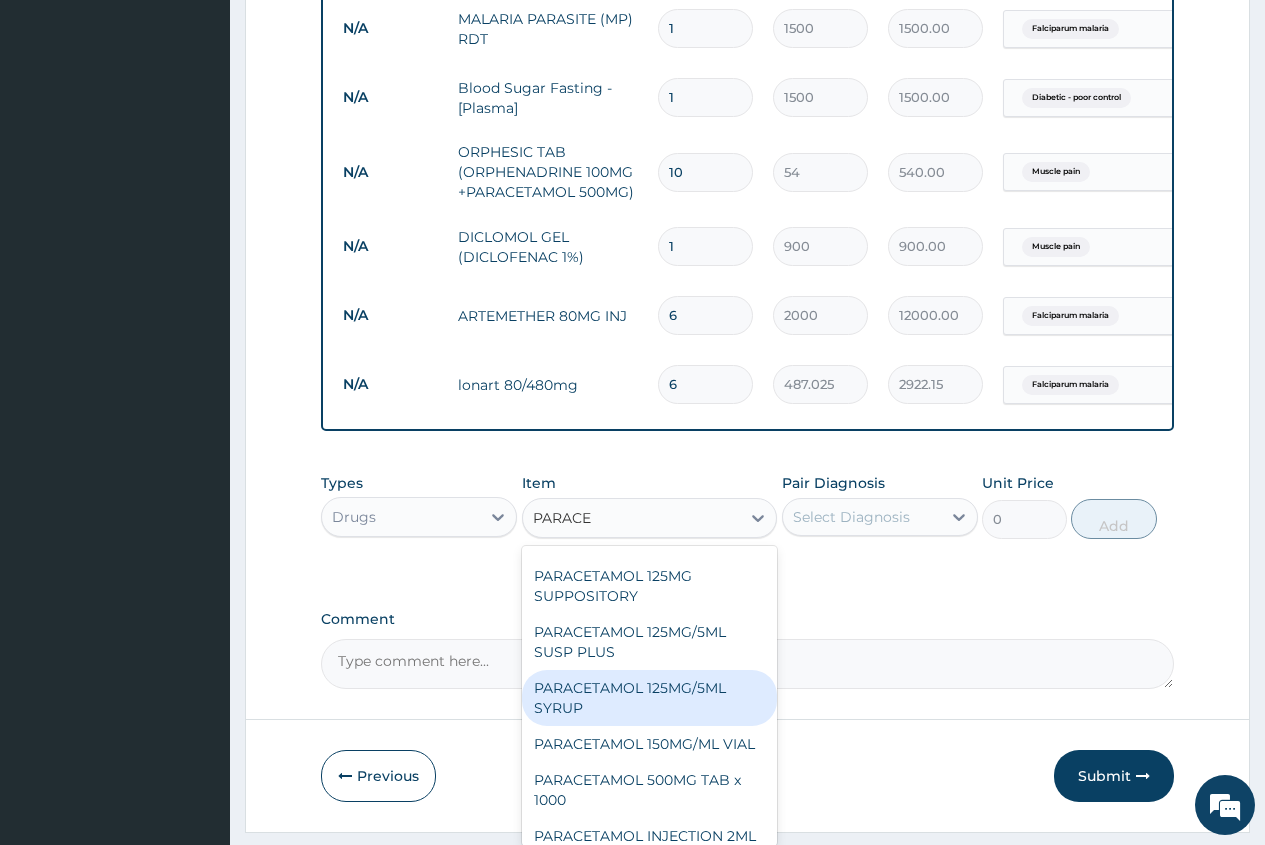 scroll, scrollTop: 308, scrollLeft: 0, axis: vertical 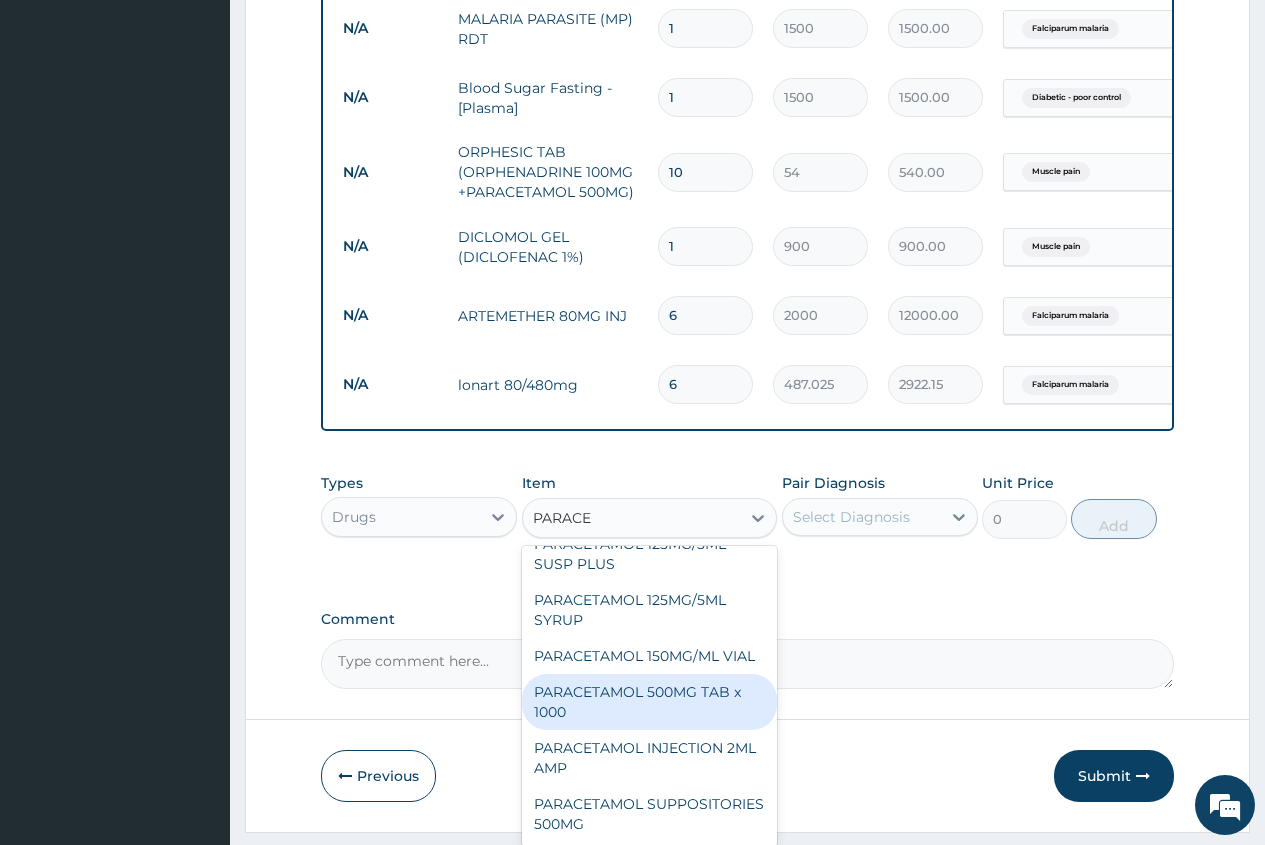 click on "PARACETAMOL 500MG TAB x 1000" at bounding box center (650, 702) 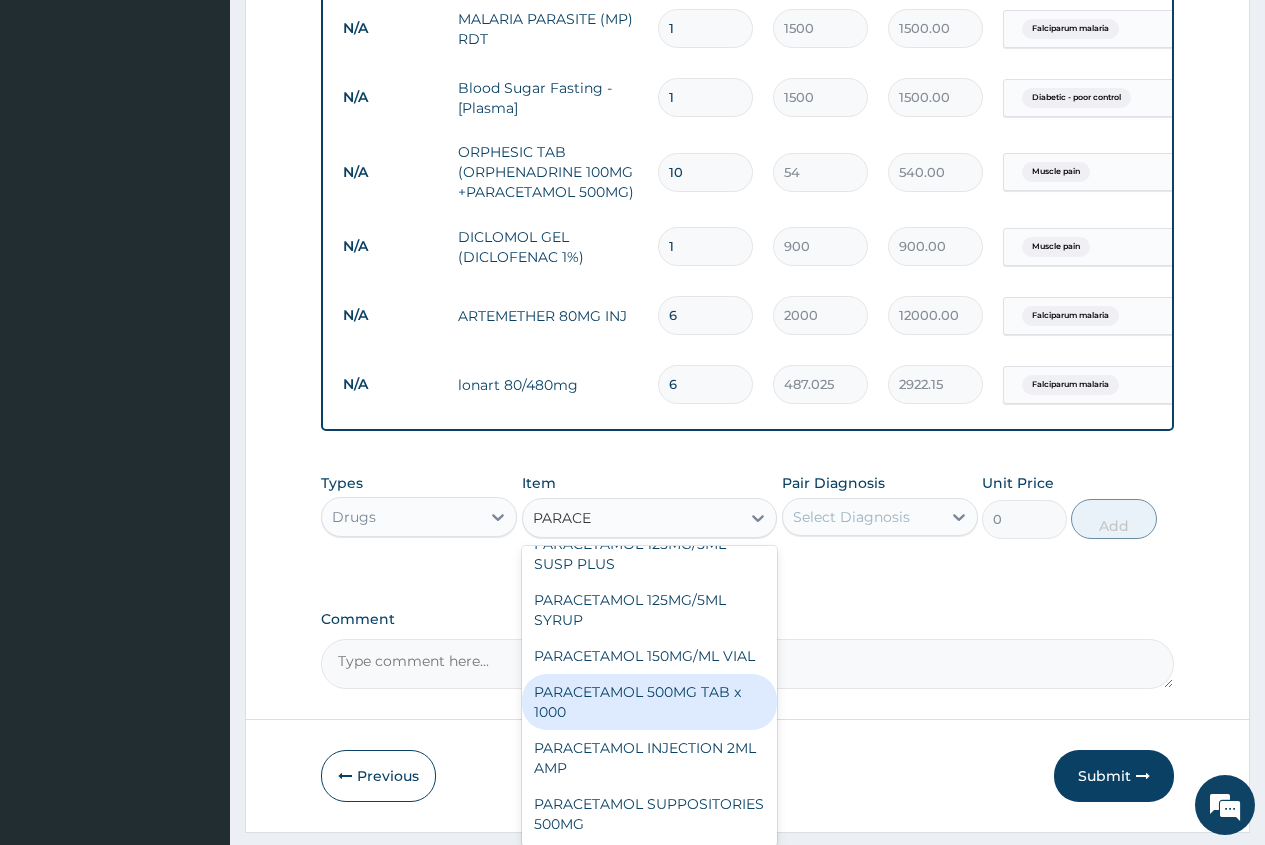 type 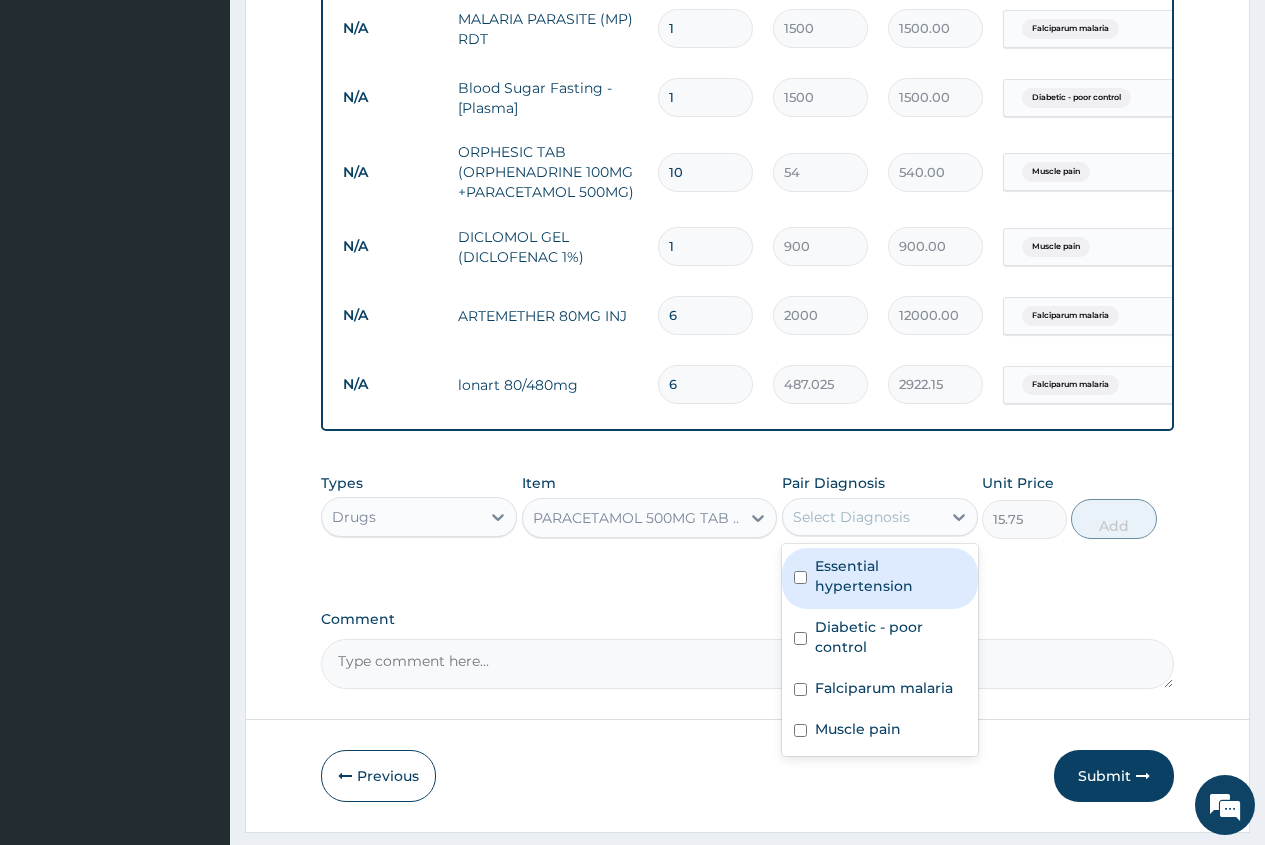 click on "Select Diagnosis" at bounding box center (851, 517) 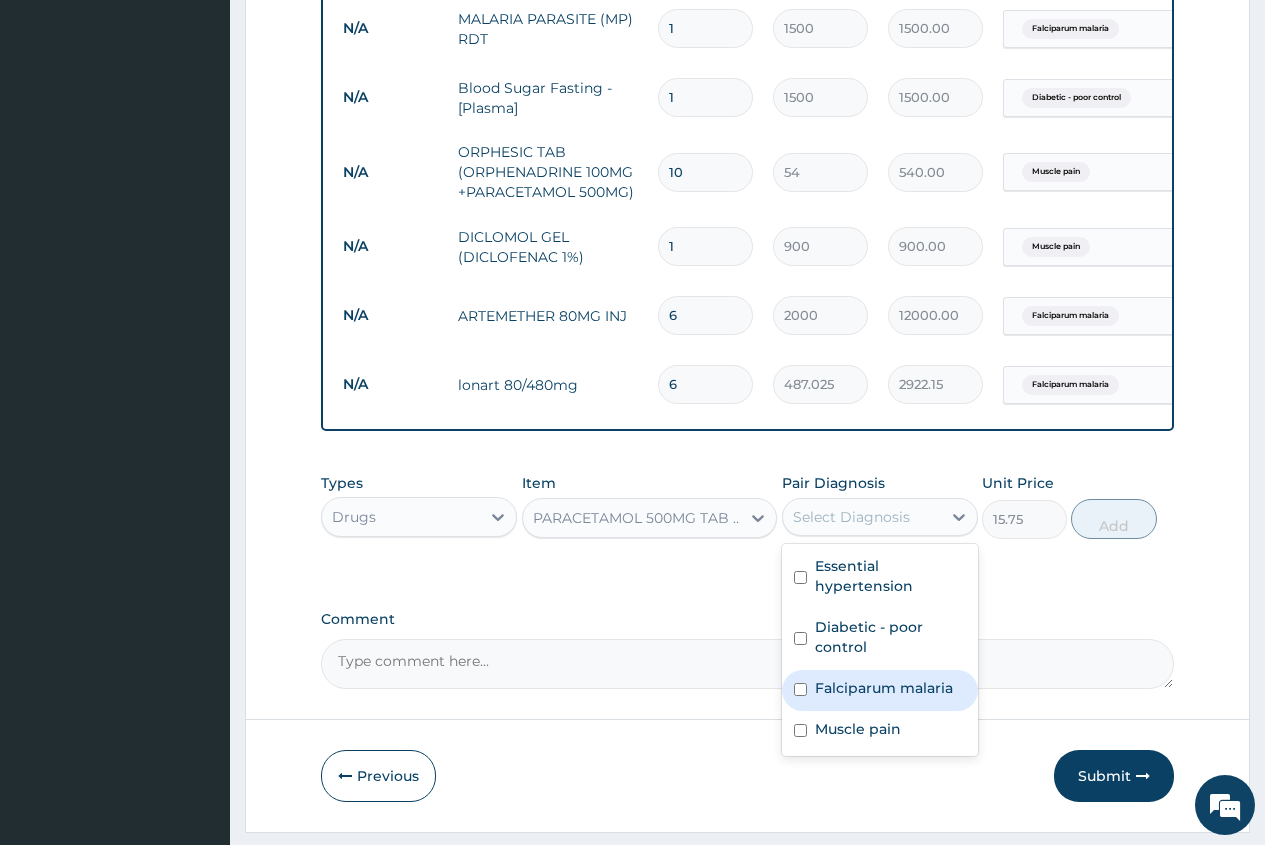 click on "Falciparum malaria" at bounding box center [884, 688] 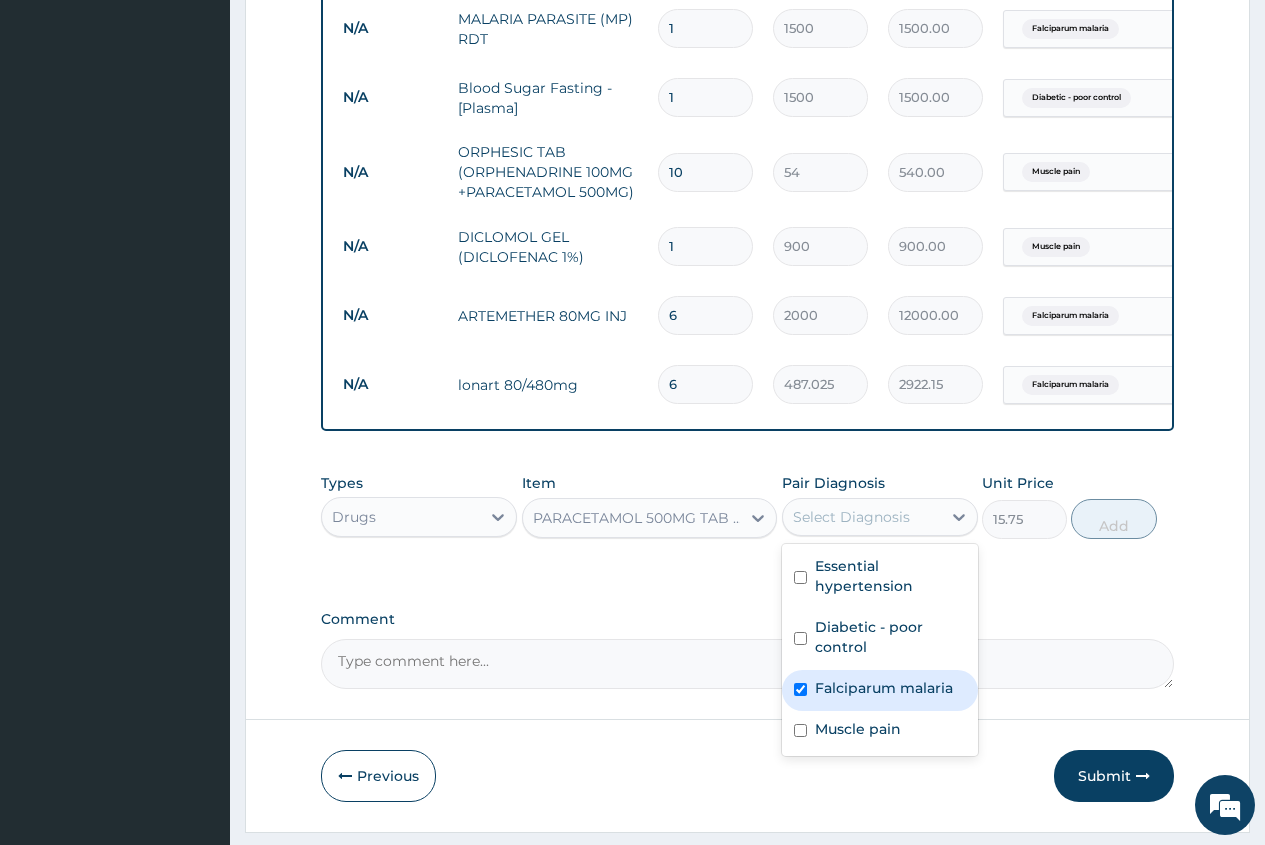 checkbox on "true" 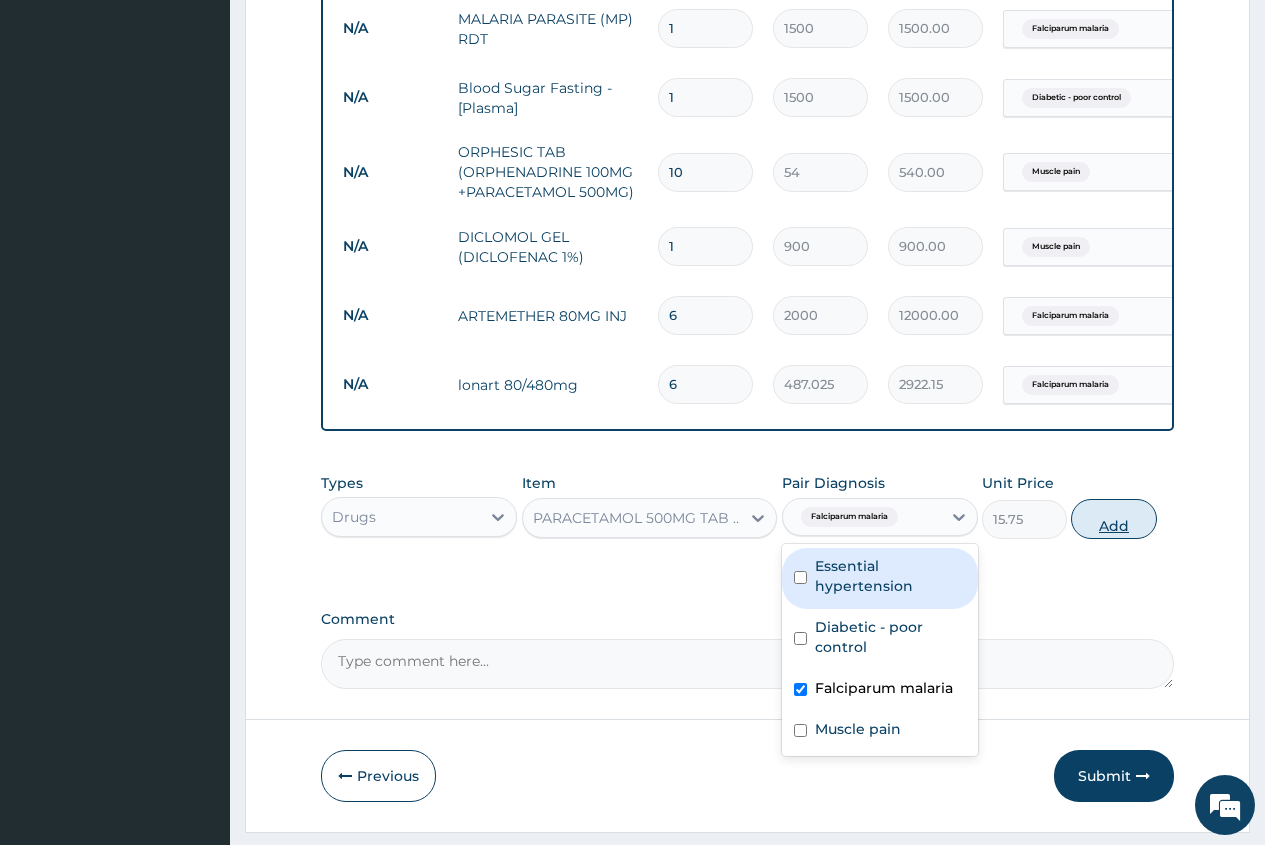 click on "Add" at bounding box center (1113, 519) 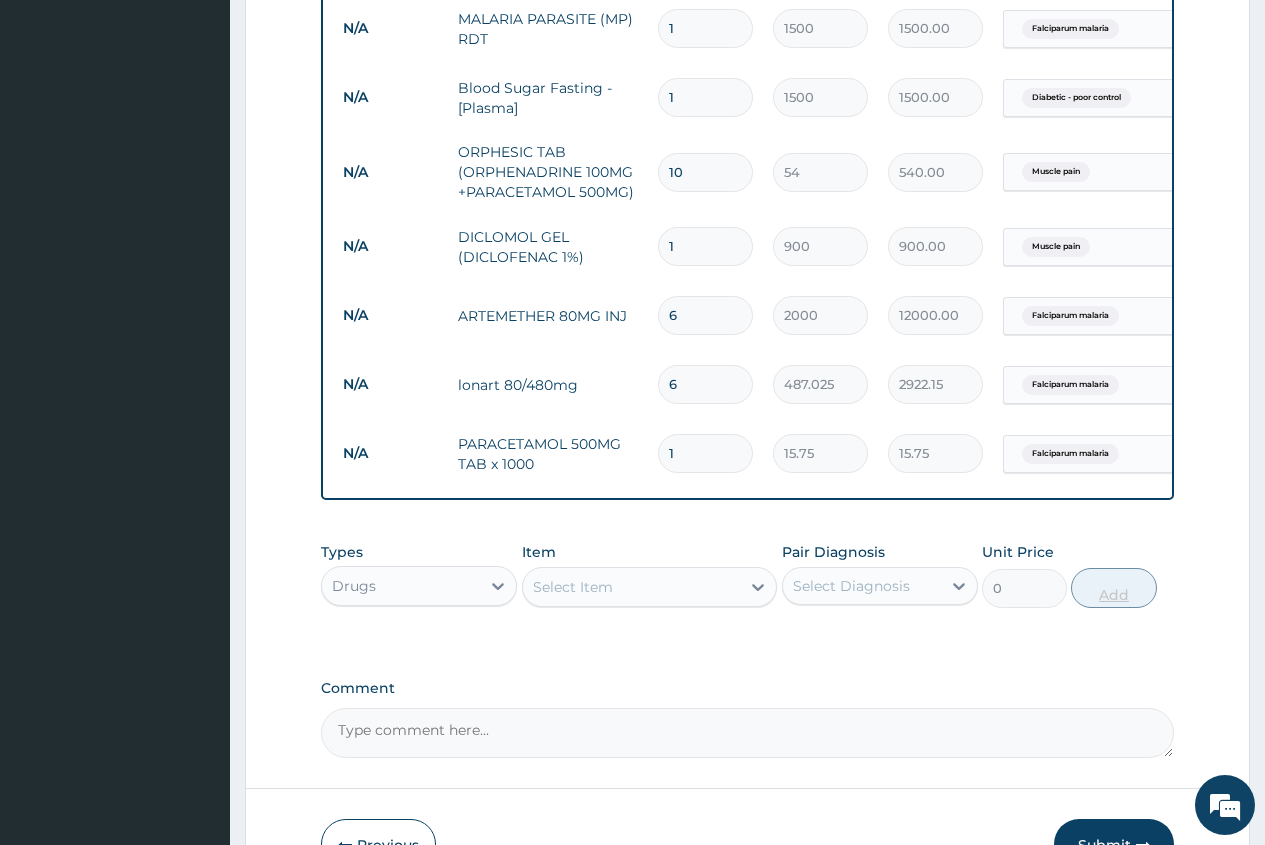 type on "18" 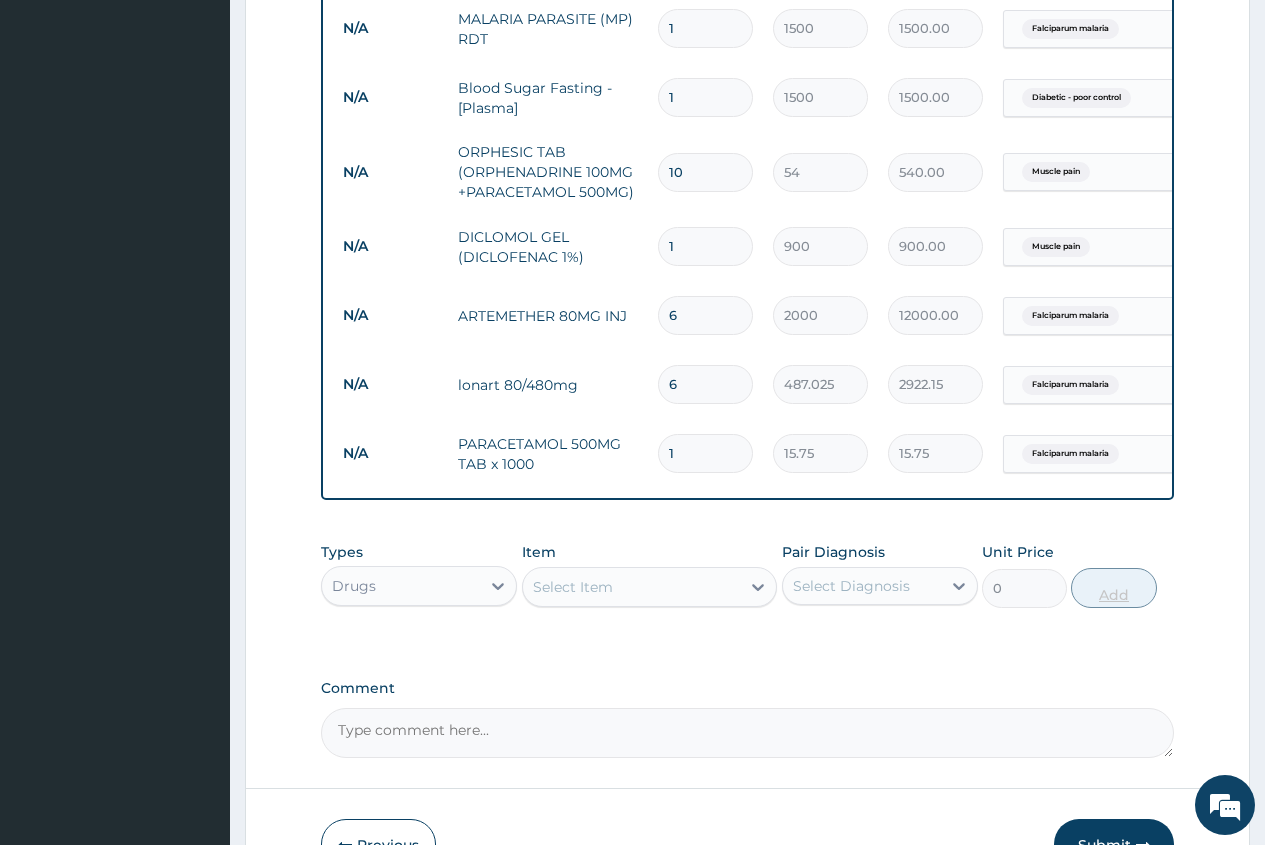 type on "283.50" 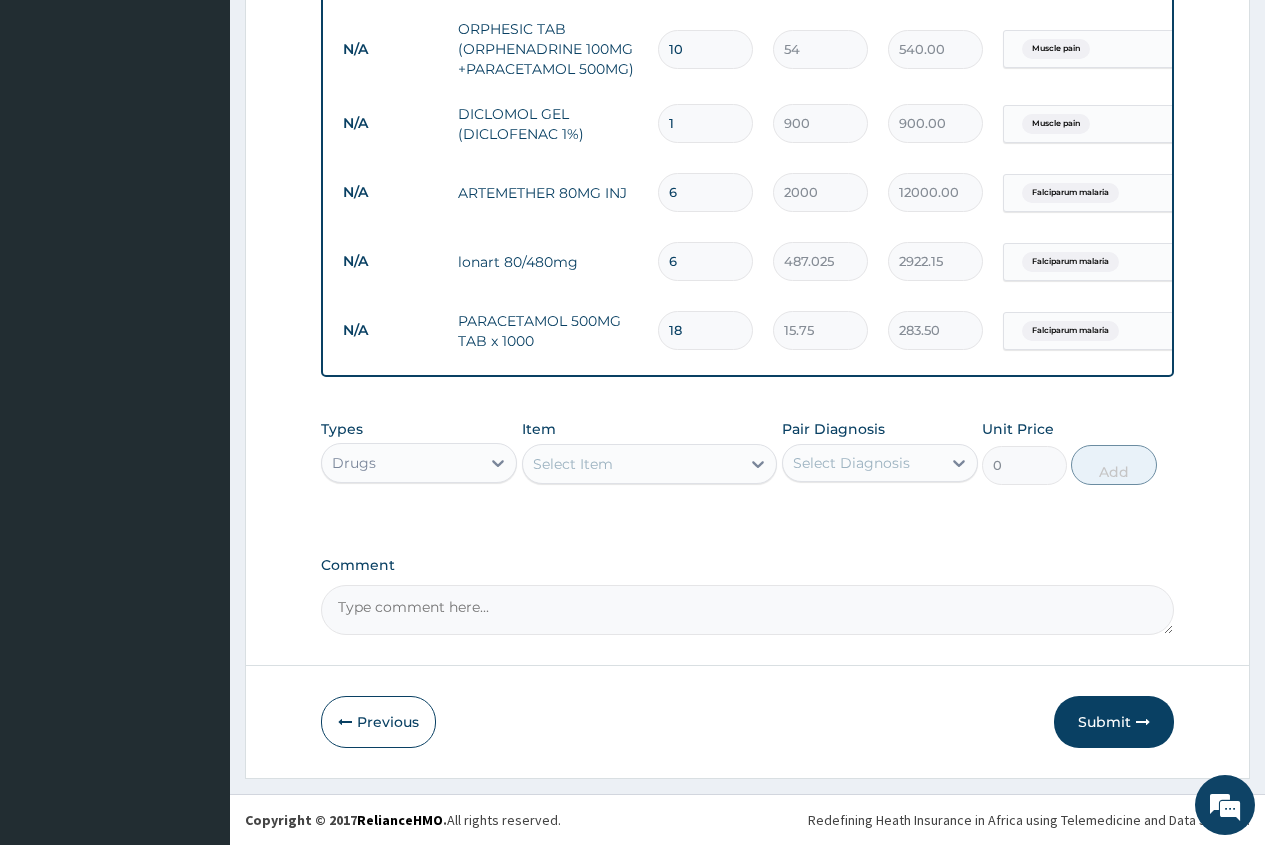scroll, scrollTop: 1295, scrollLeft: 0, axis: vertical 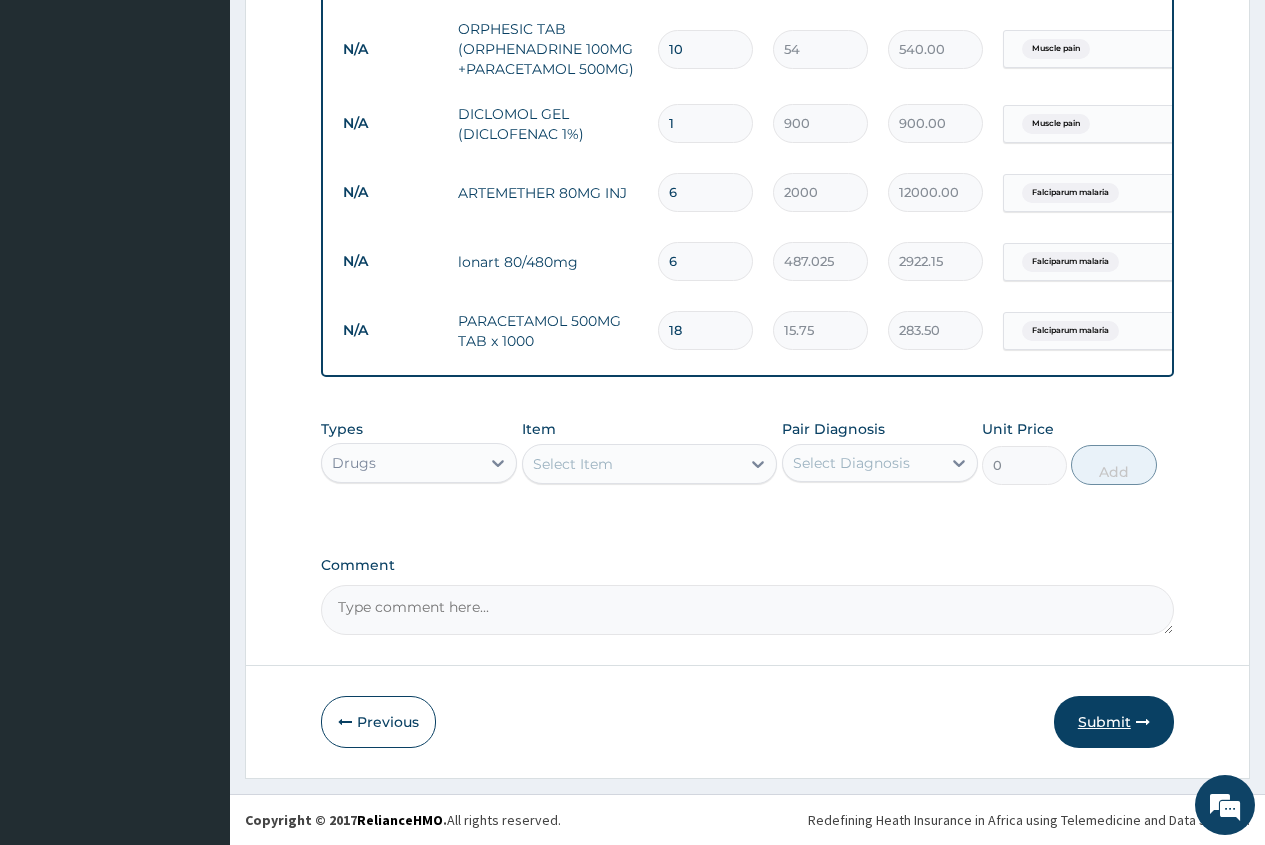 type on "18" 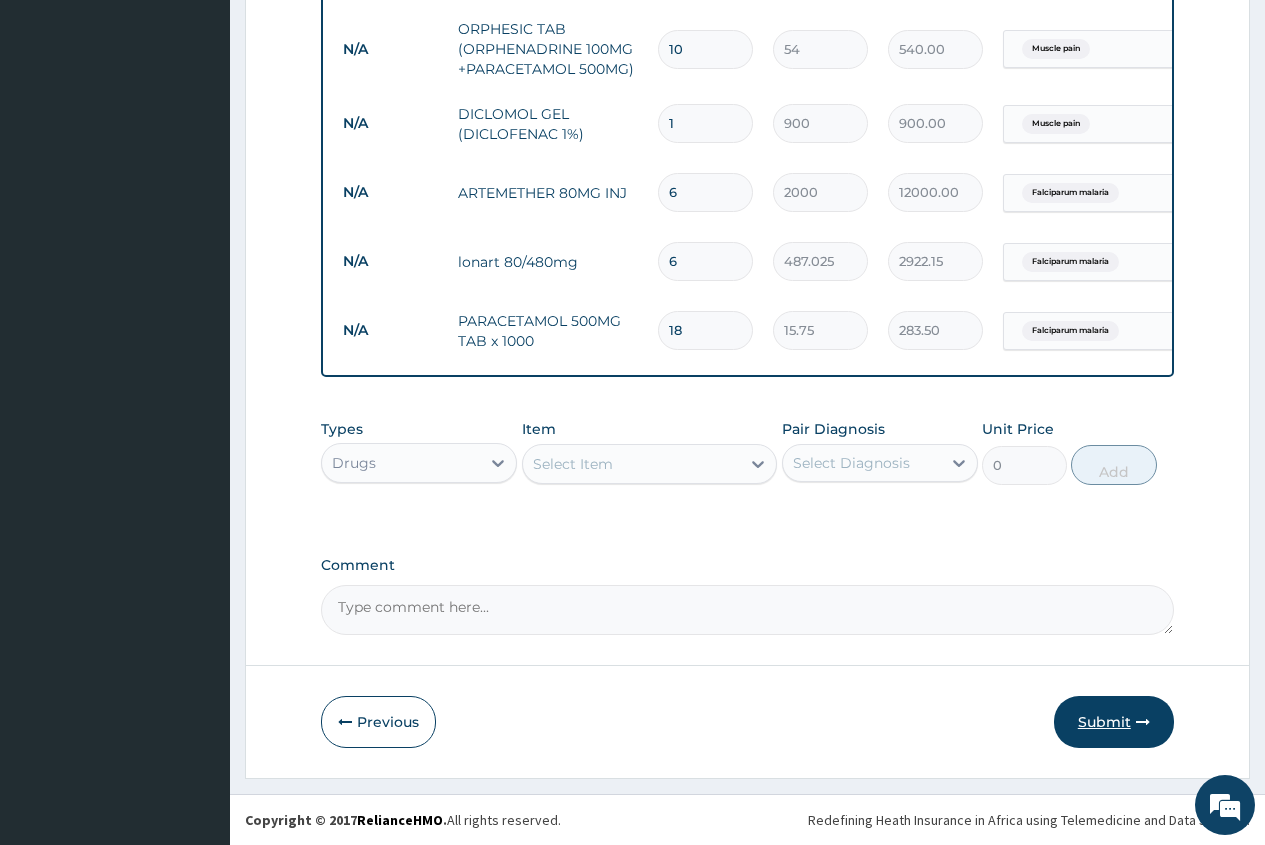 click on "Submit" at bounding box center (1114, 722) 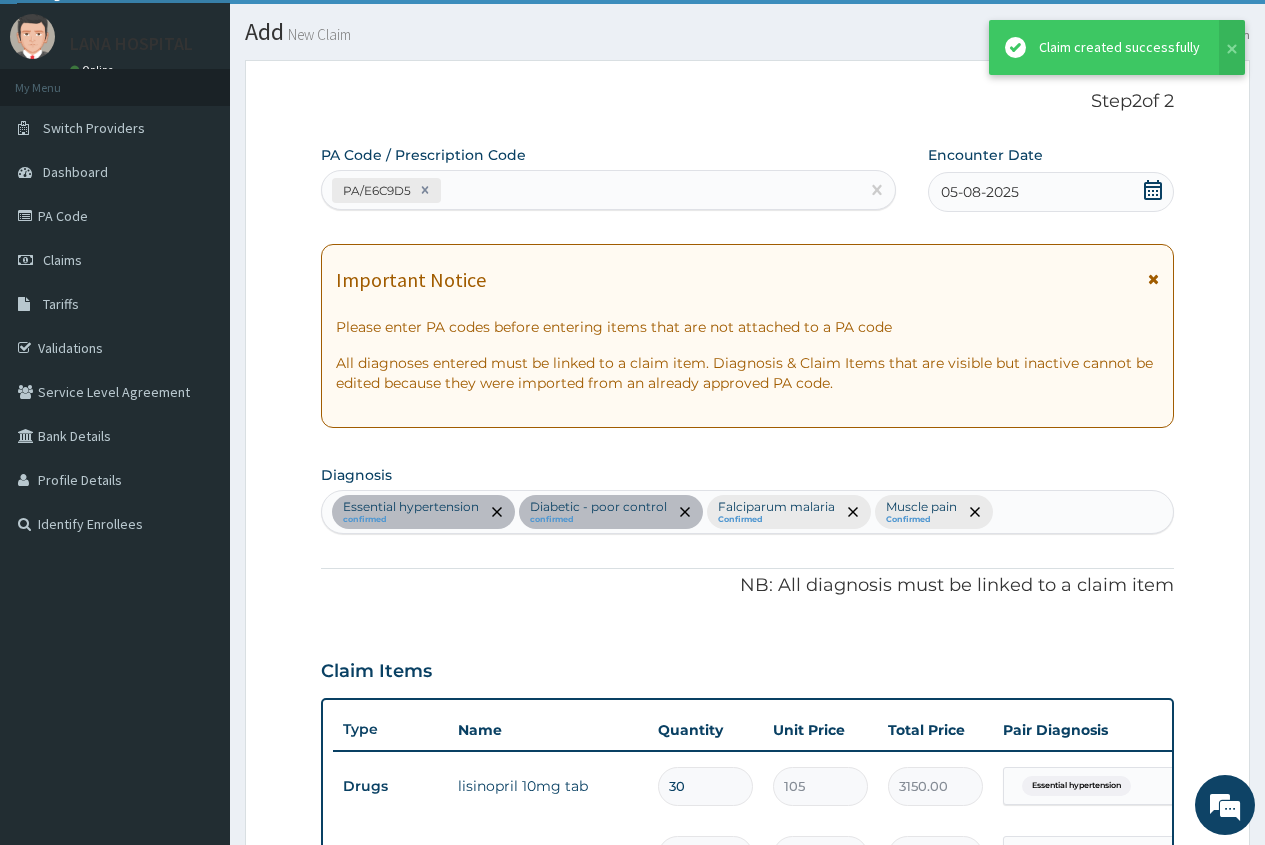 scroll, scrollTop: 1295, scrollLeft: 0, axis: vertical 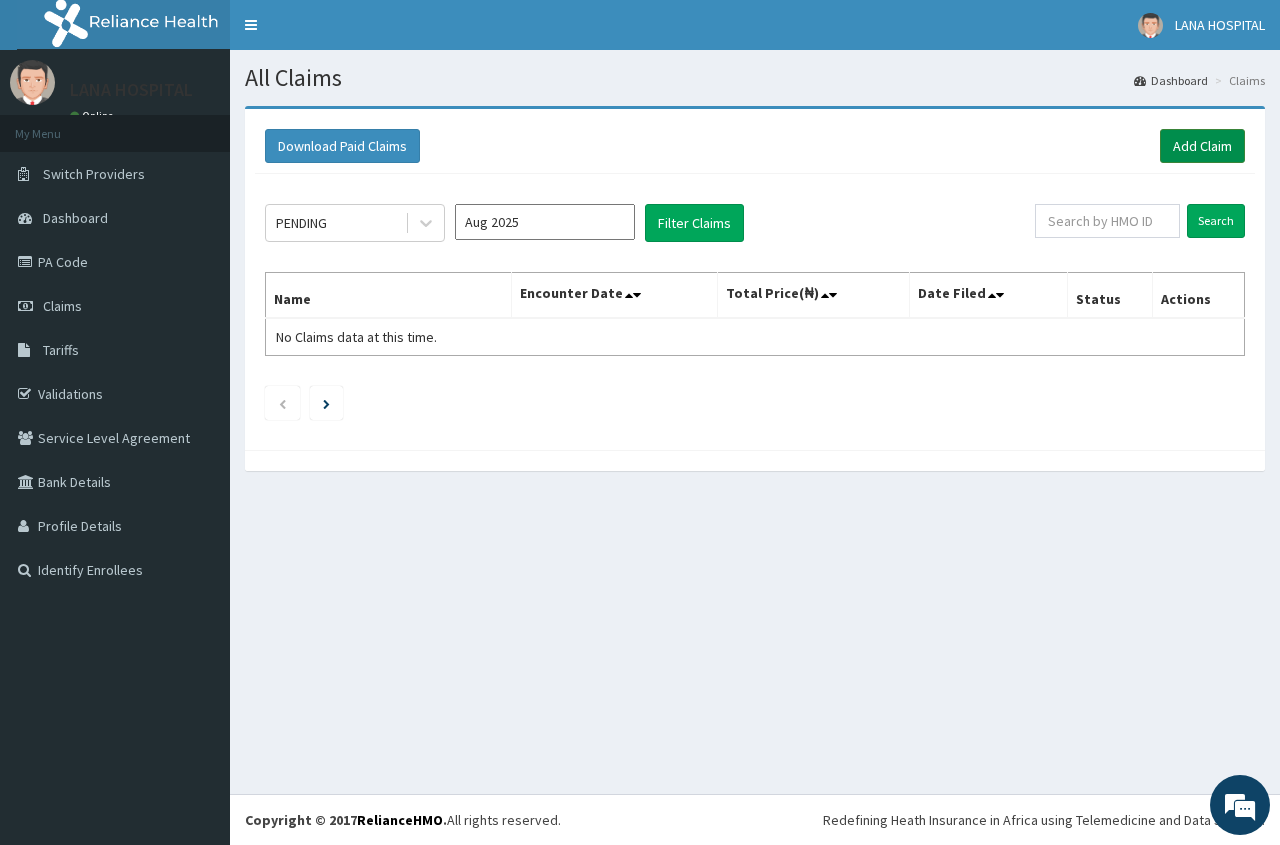 click on "Add Claim" at bounding box center [1202, 146] 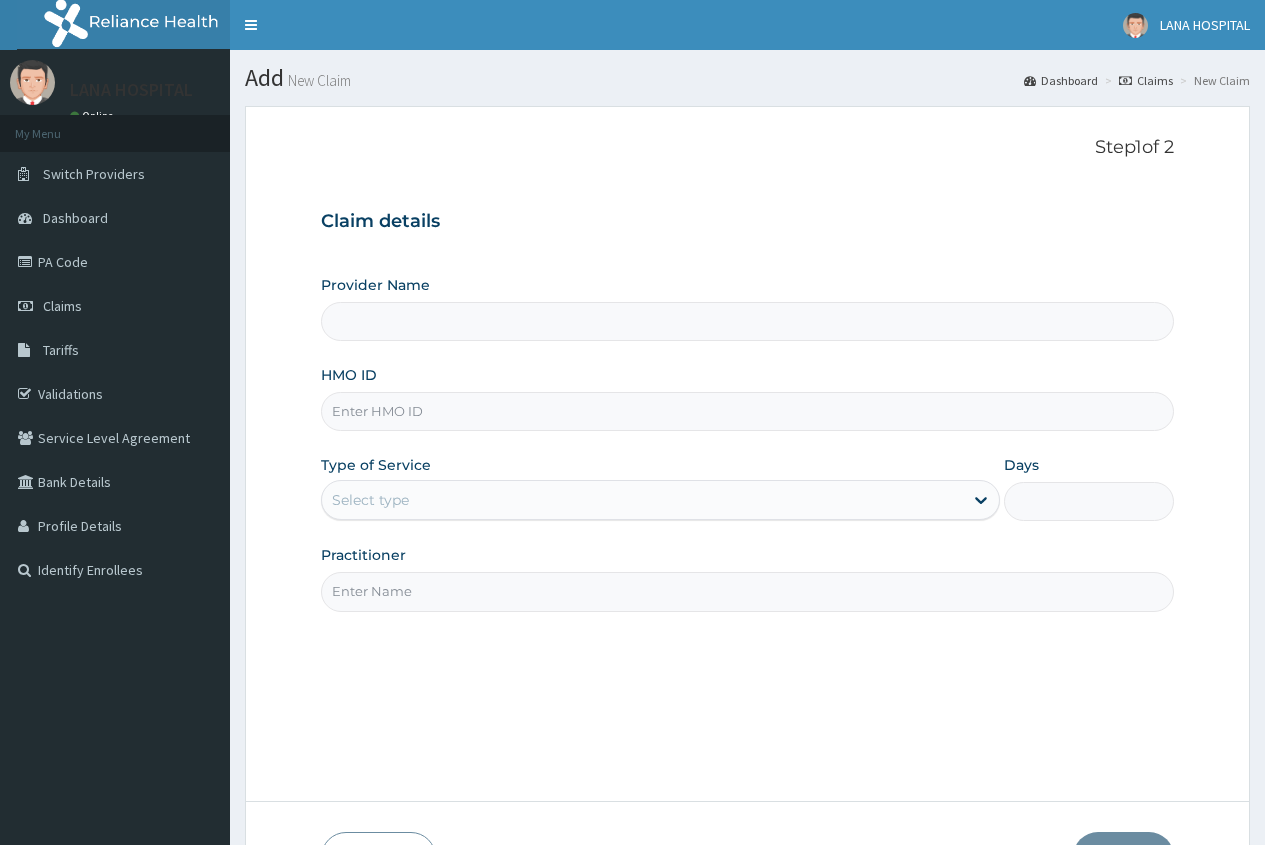 scroll, scrollTop: 0, scrollLeft: 0, axis: both 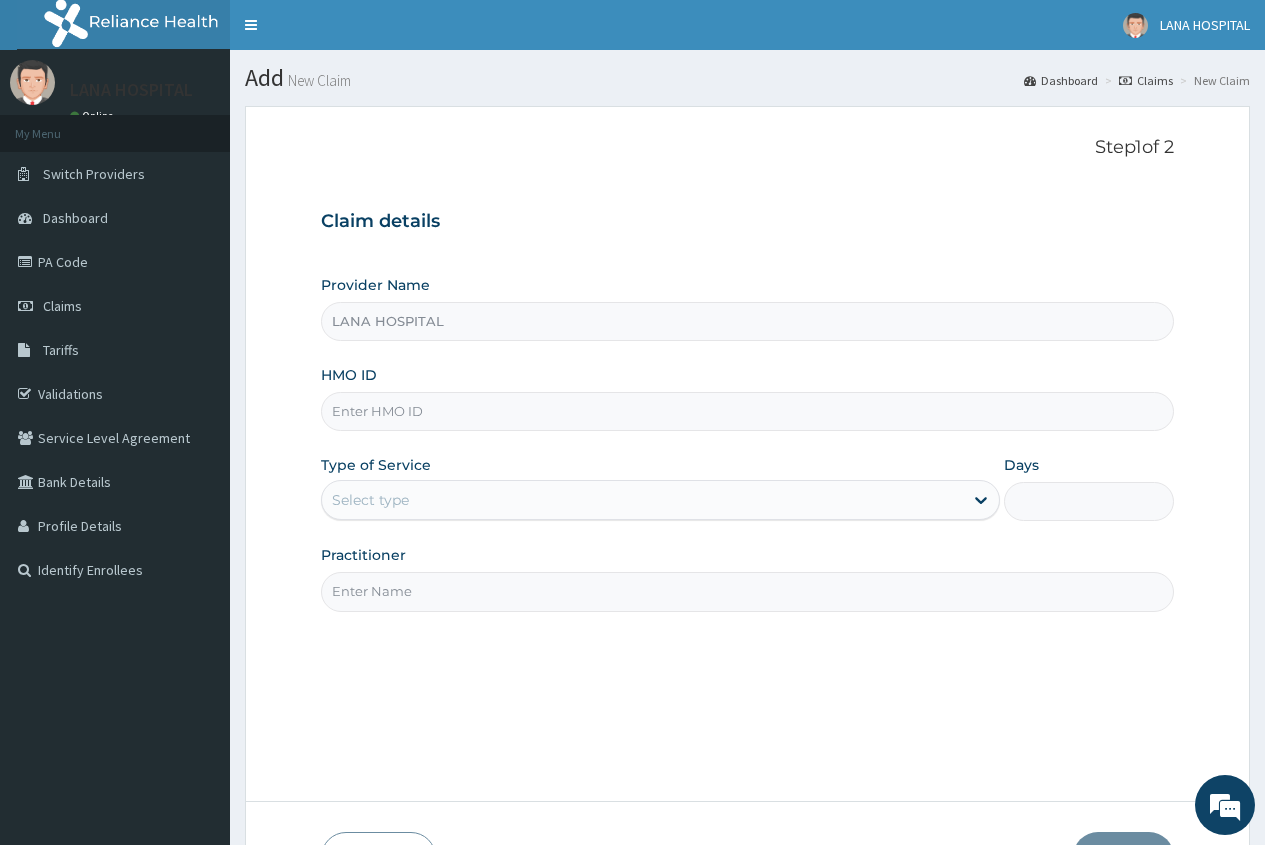 paste on "LFM/10154/A" 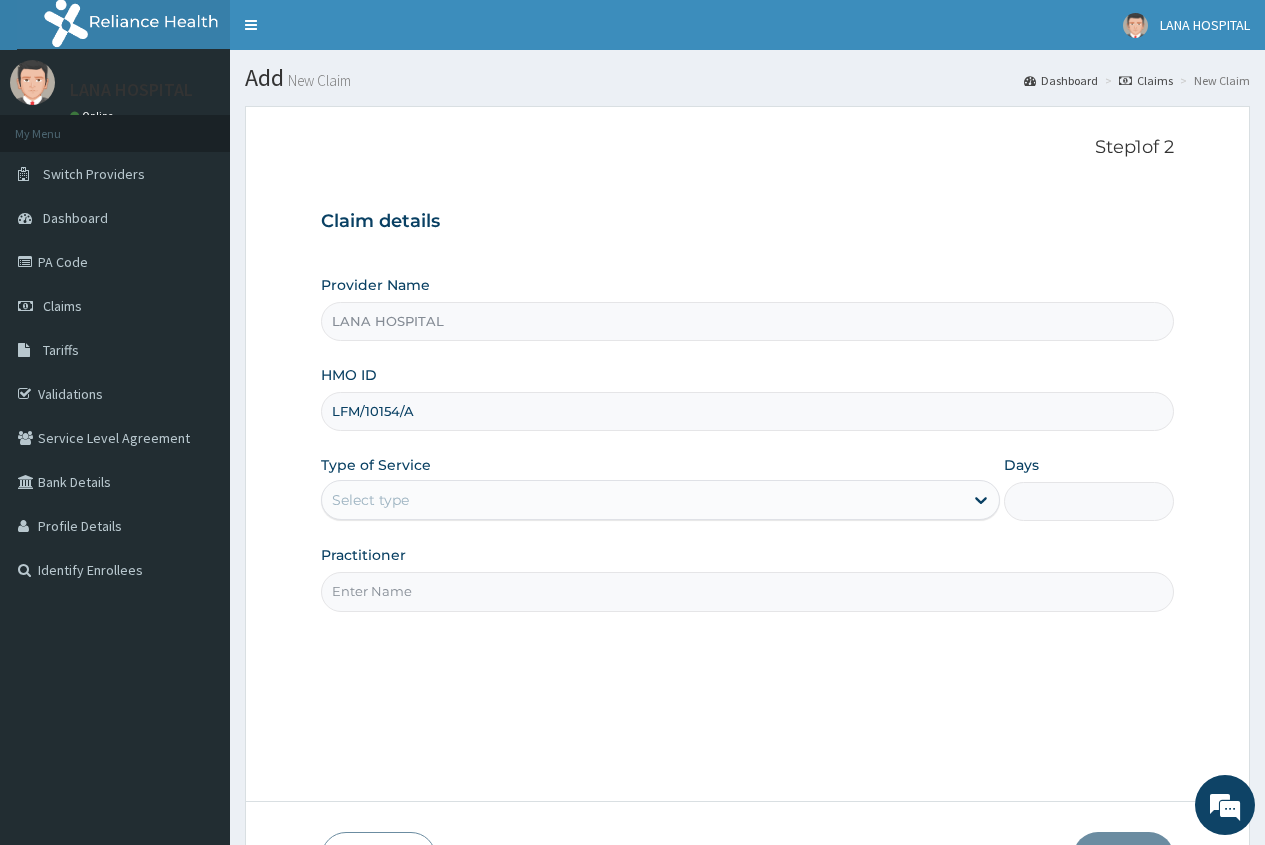 type on "LFM/10154/A" 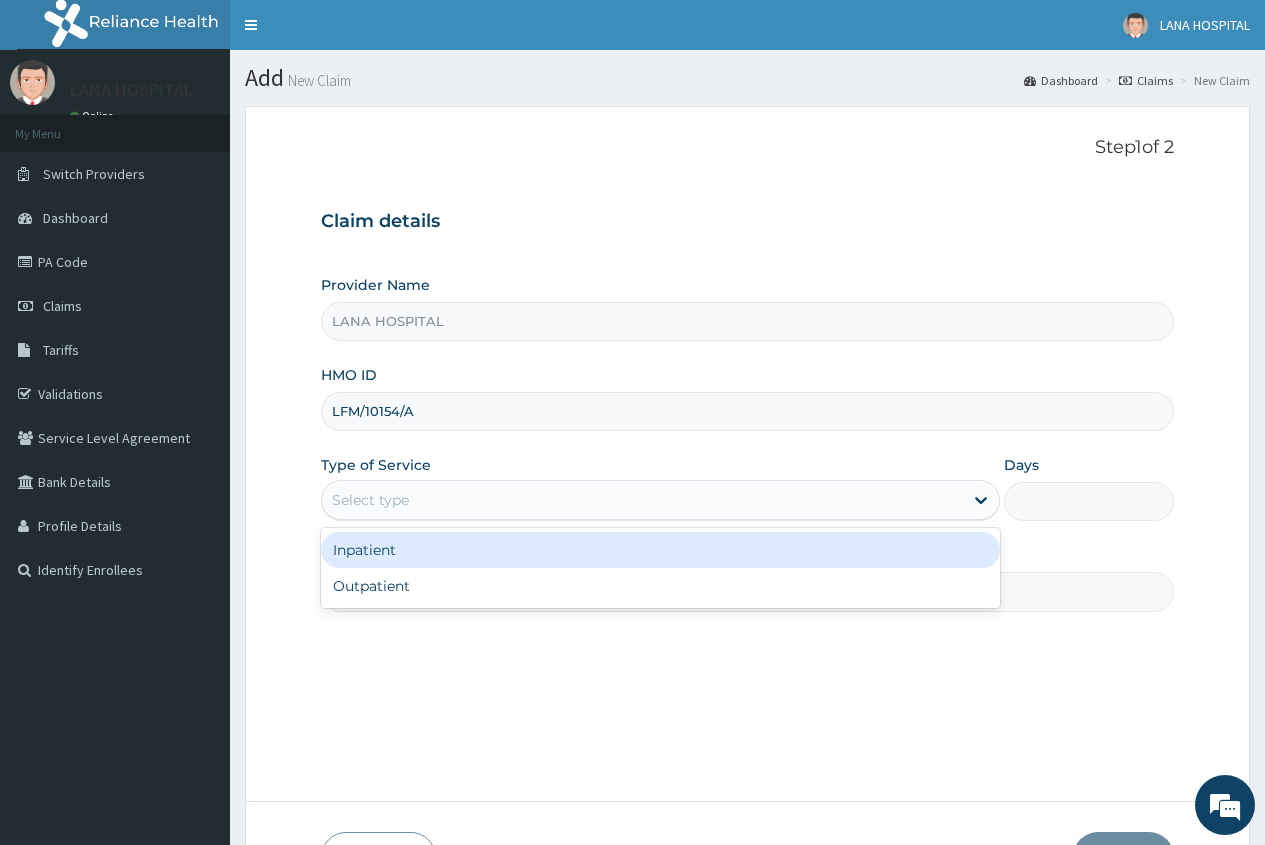 click on "Select type" at bounding box center [370, 500] 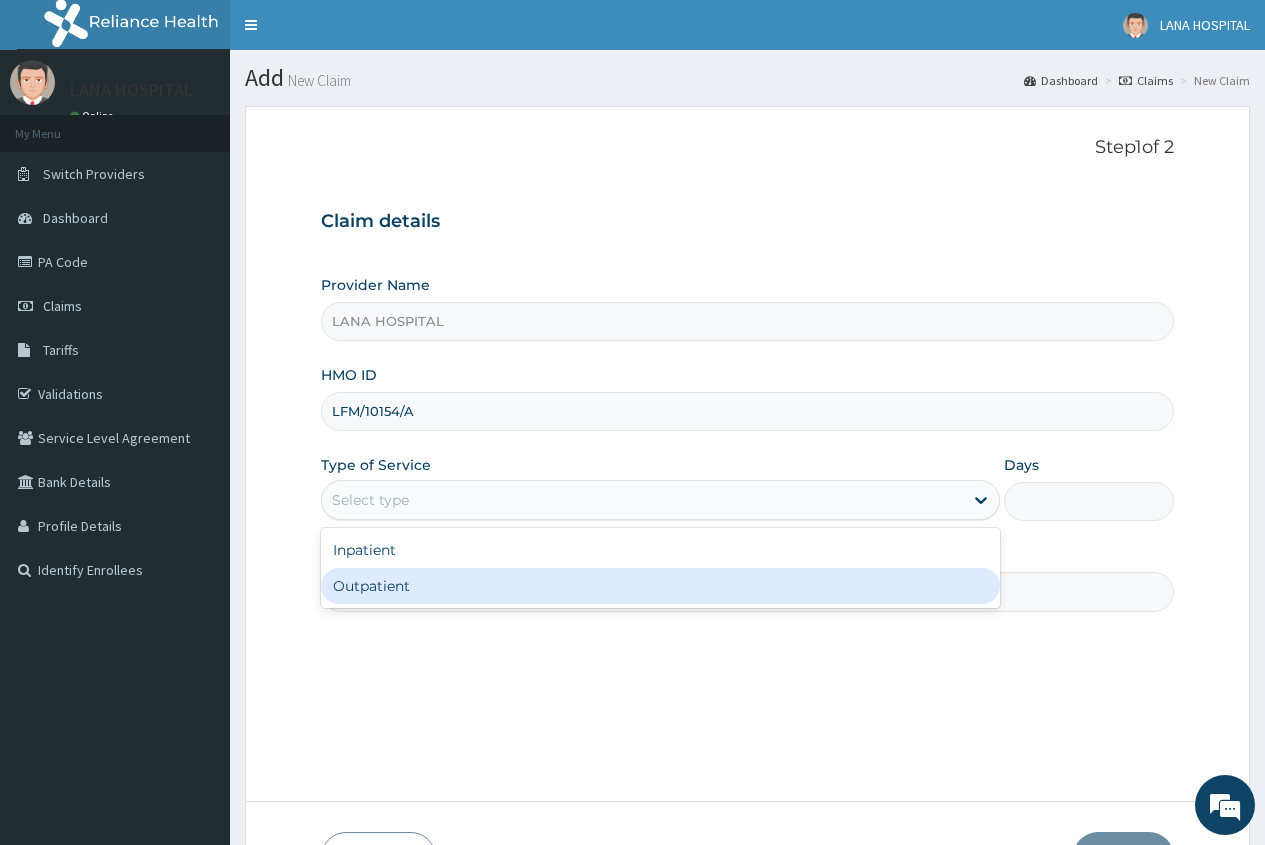 click on "Outpatient" at bounding box center [660, 586] 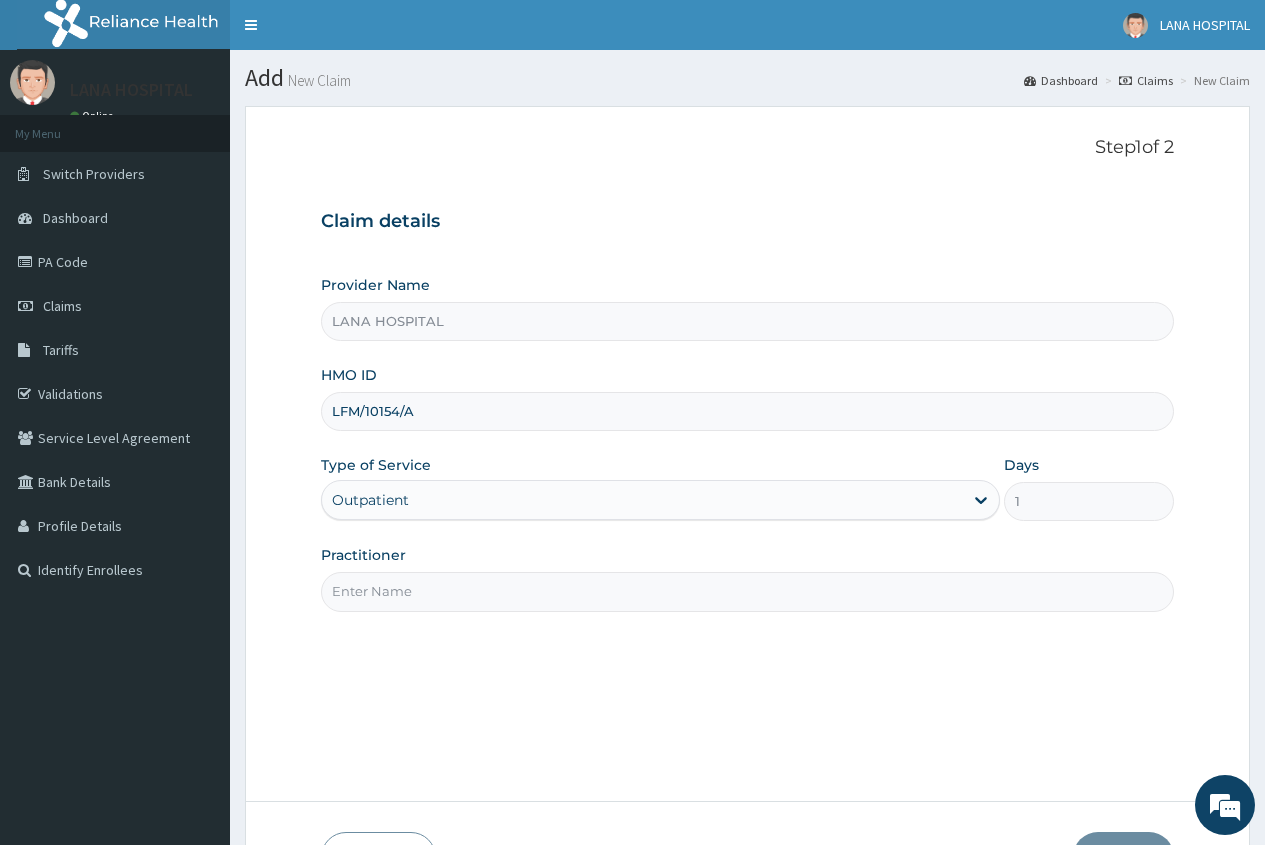 click on "Practitioner" at bounding box center [747, 591] 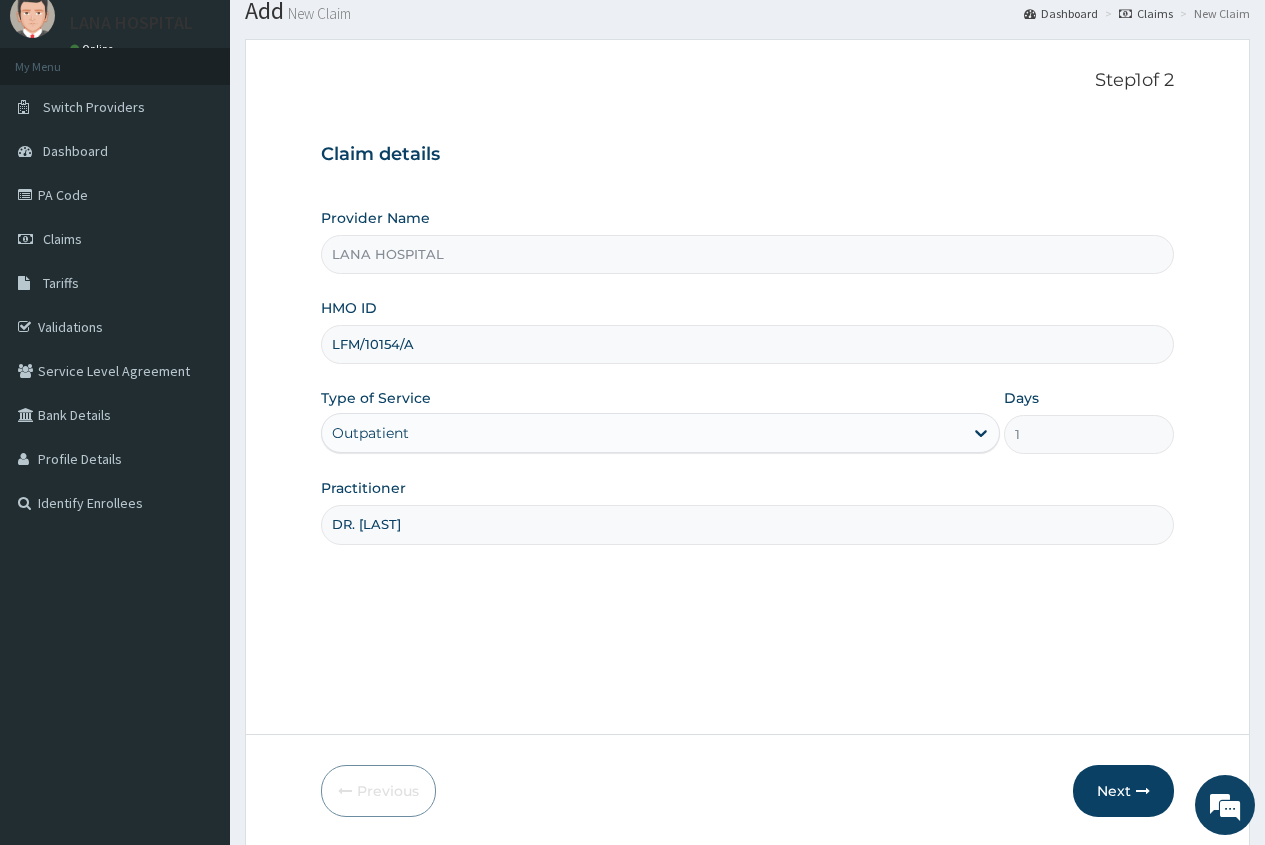 scroll, scrollTop: 136, scrollLeft: 0, axis: vertical 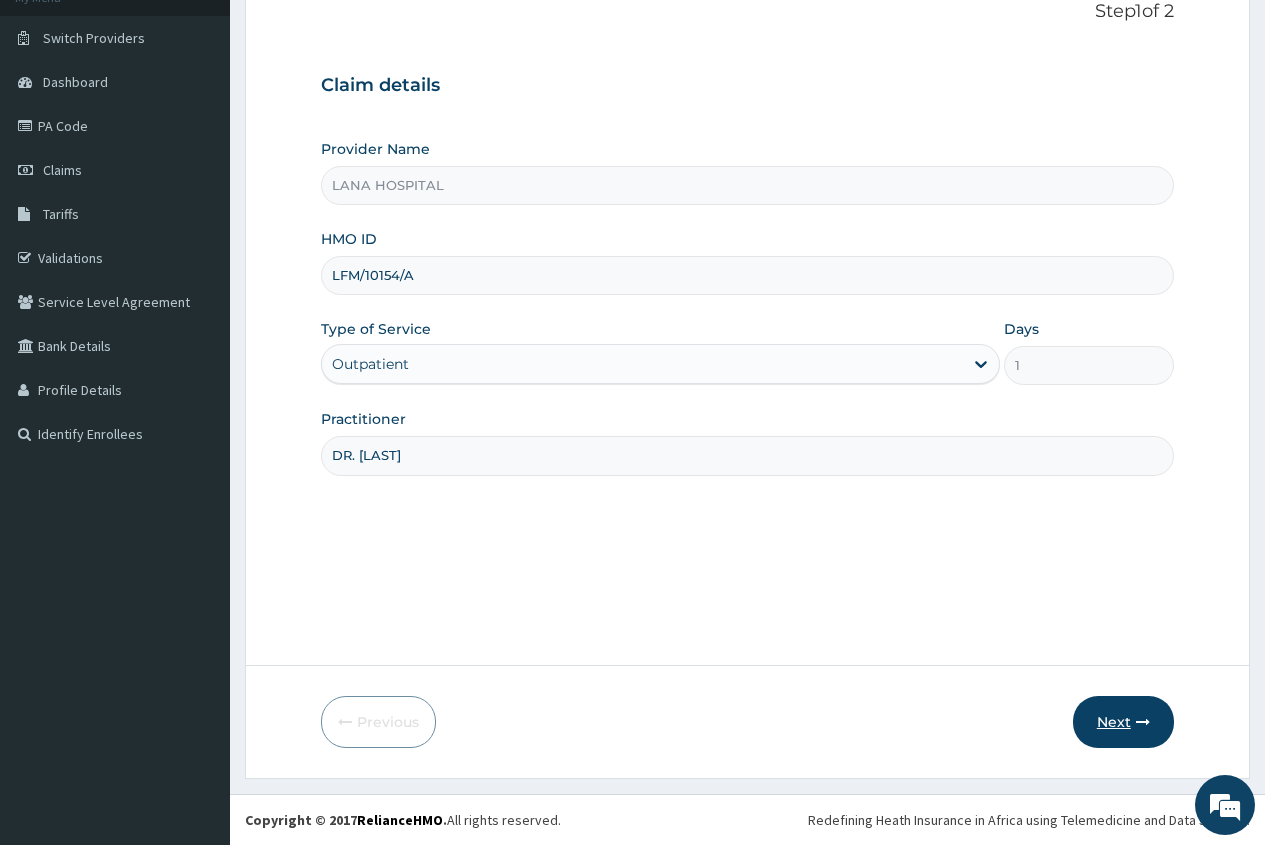 type on "DR. CHOICE" 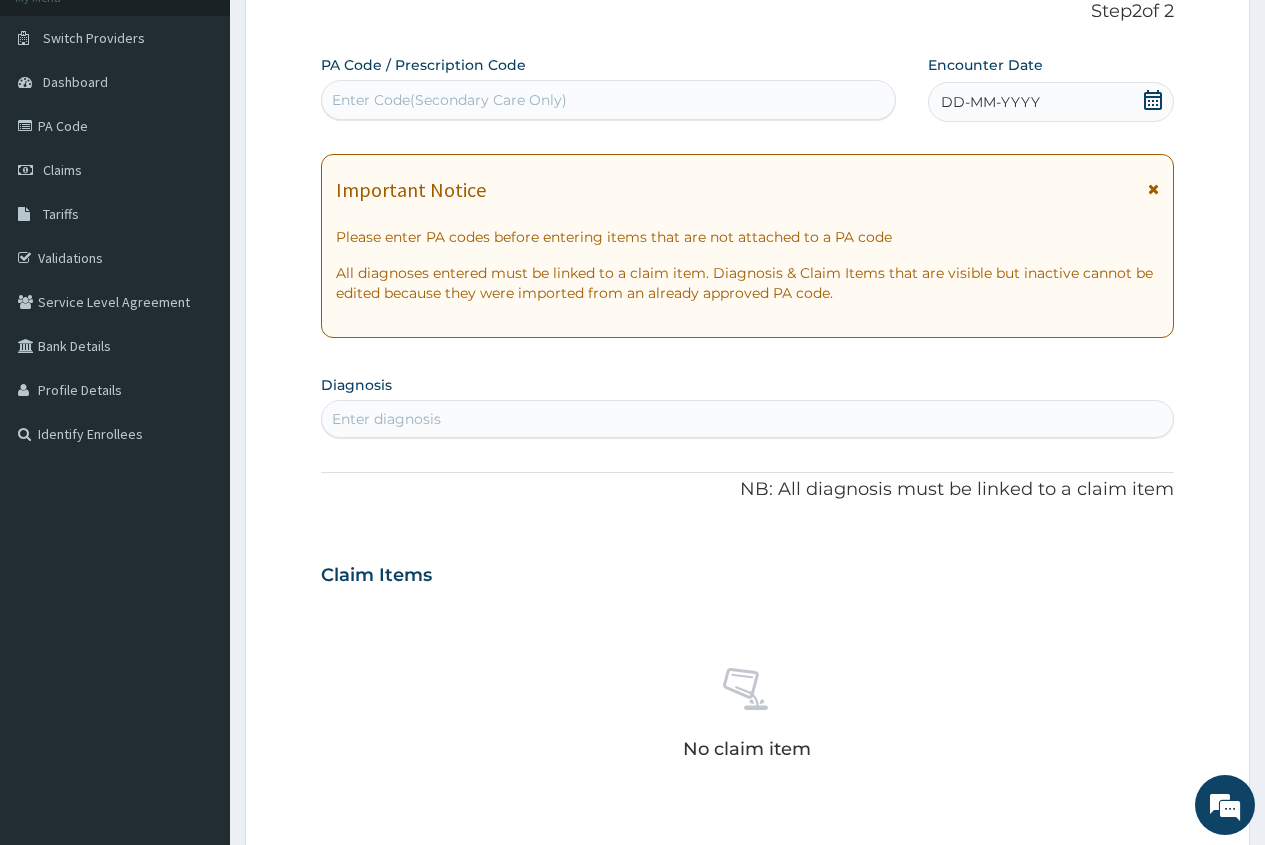 click on "Enter Code(Secondary Care Only)" at bounding box center [449, 100] 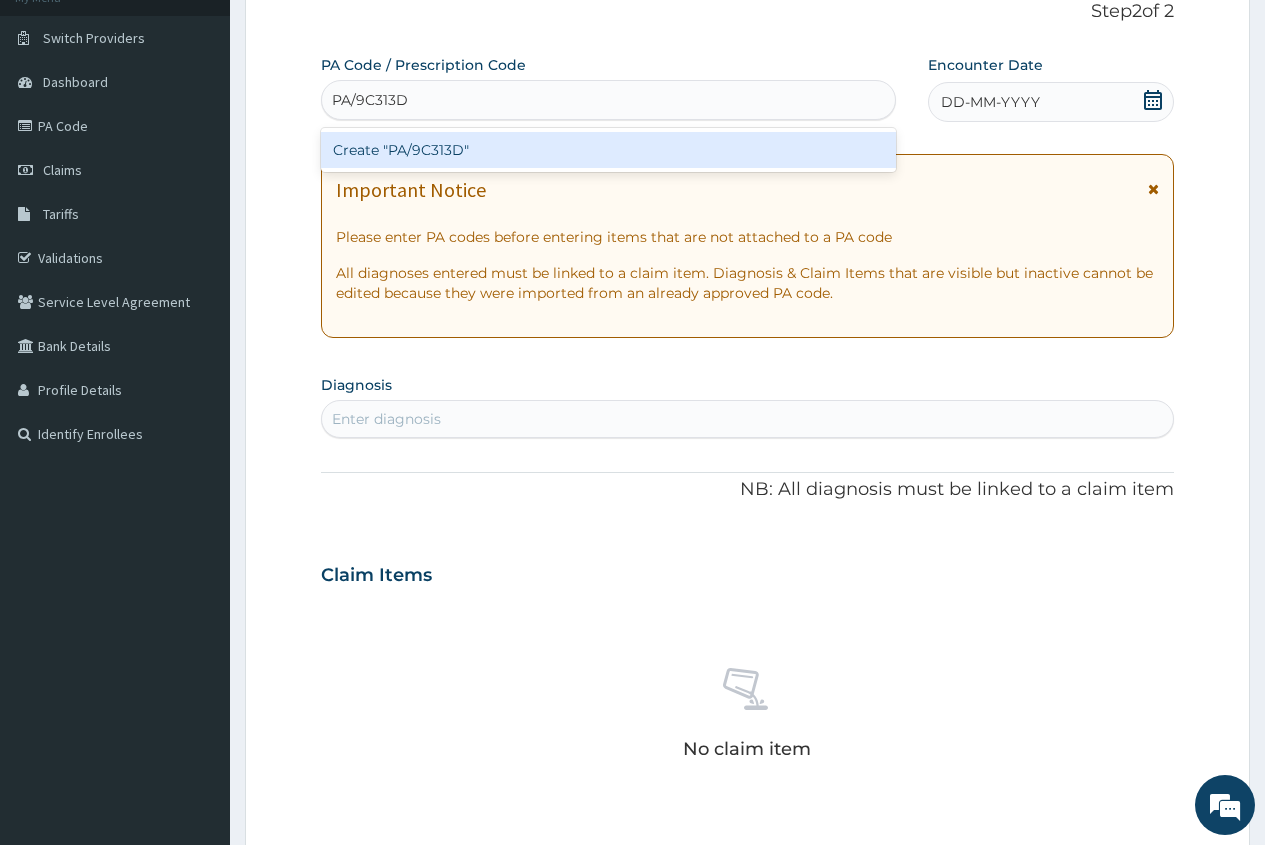 click on "Create "PA/9C313D"" at bounding box center [608, 150] 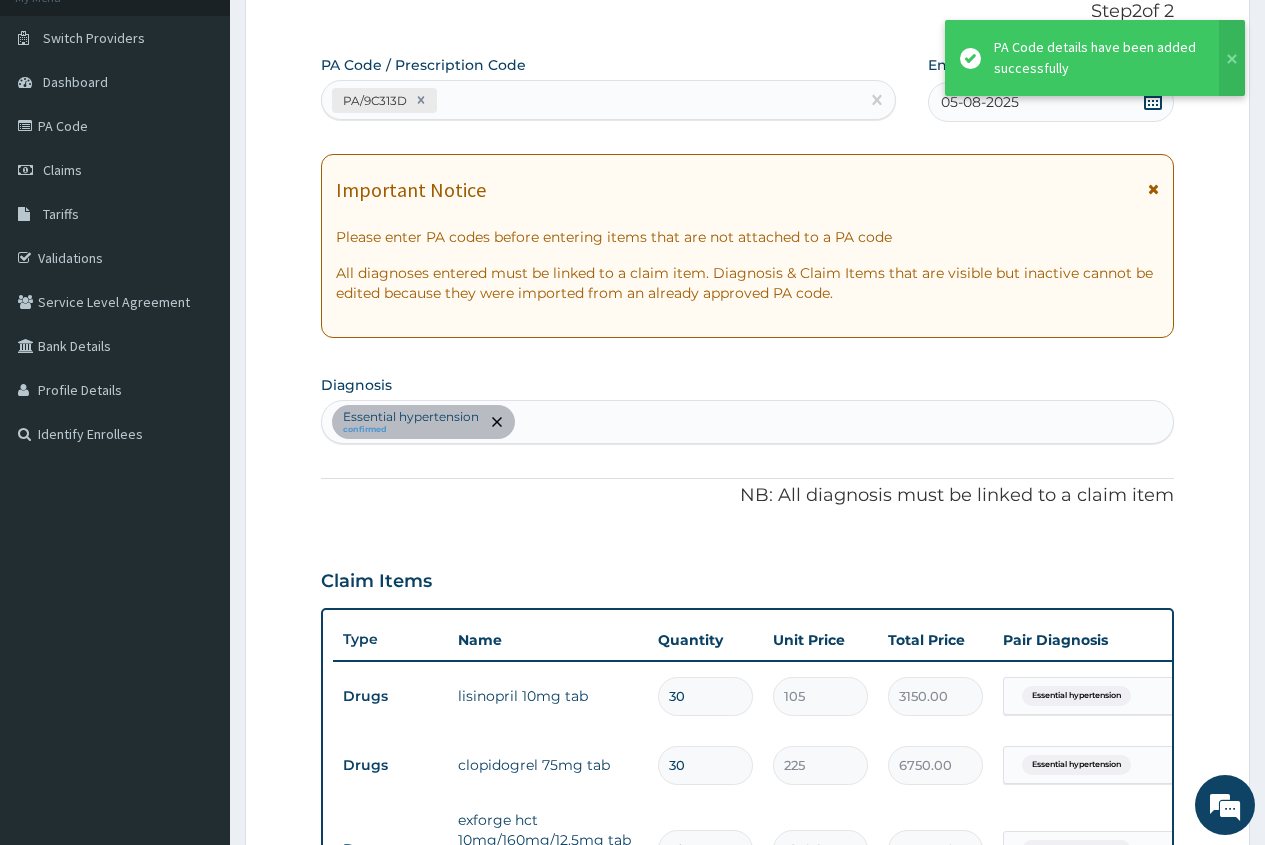 scroll, scrollTop: 160, scrollLeft: 0, axis: vertical 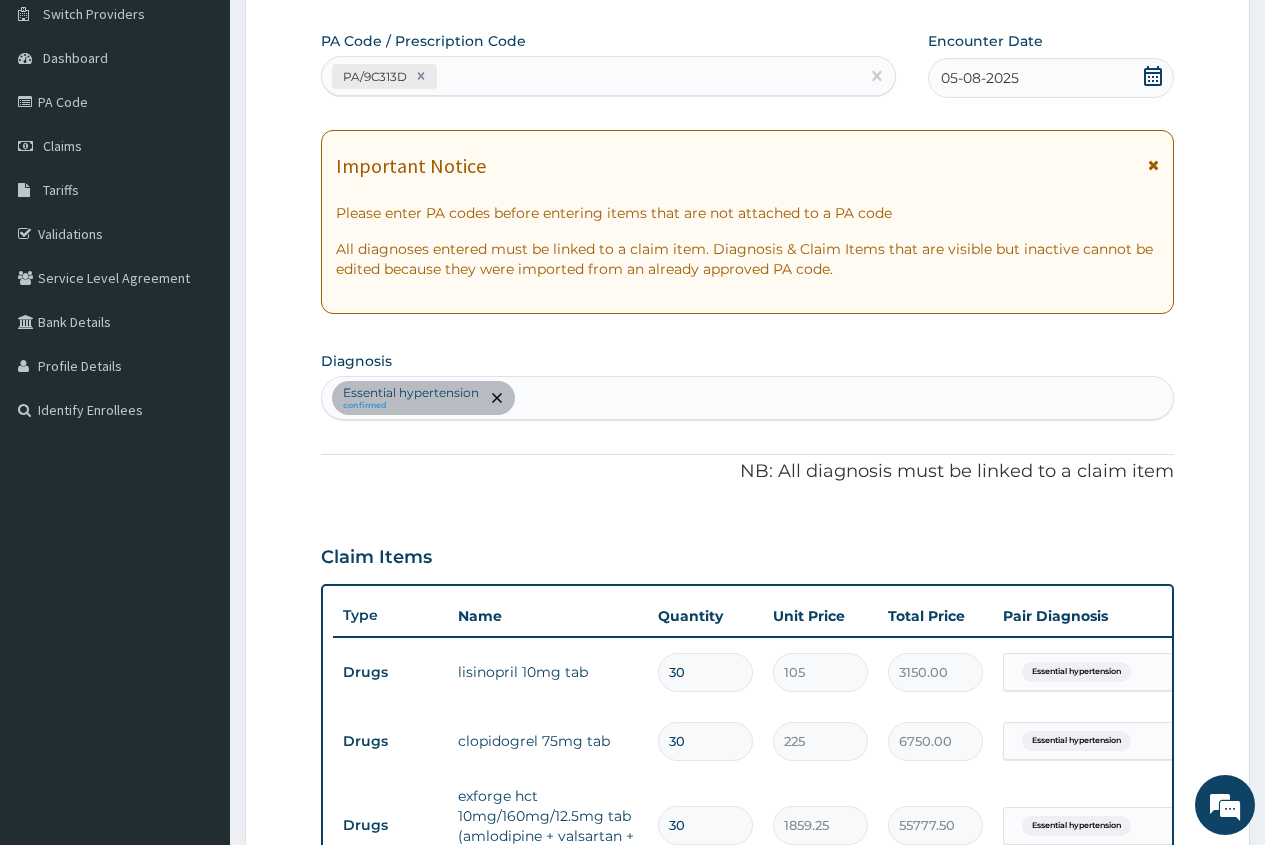 click on "Essential hypertension confirmed" at bounding box center [747, 398] 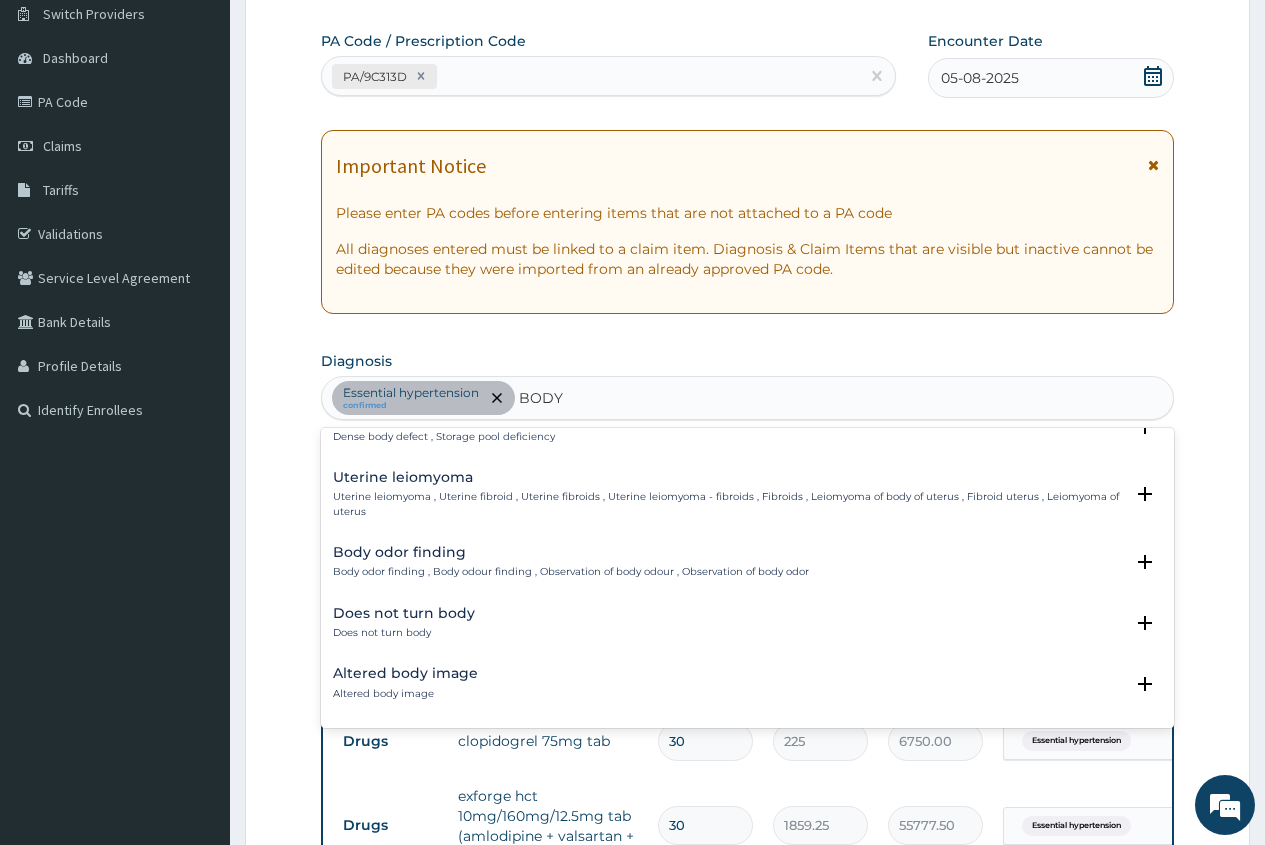 scroll, scrollTop: 2456, scrollLeft: 0, axis: vertical 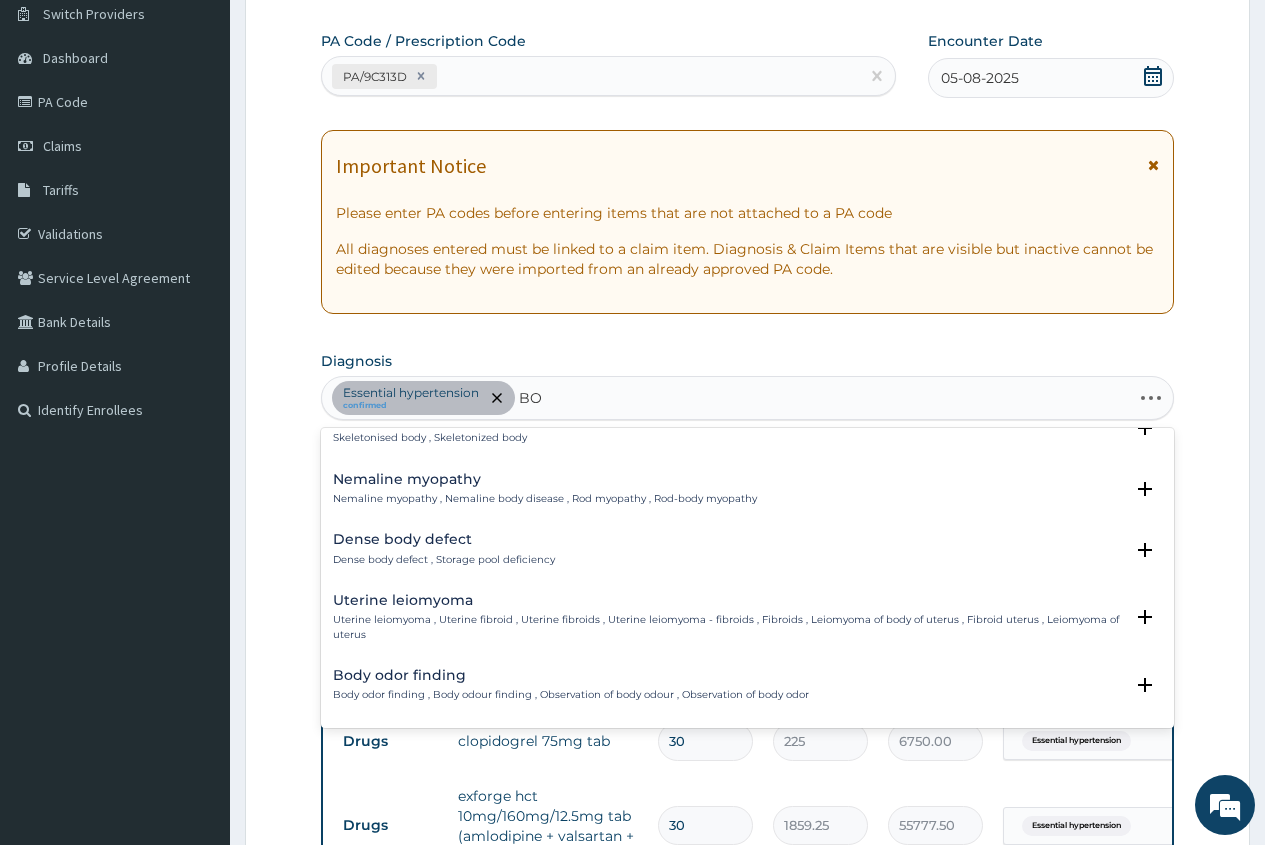 type on "B" 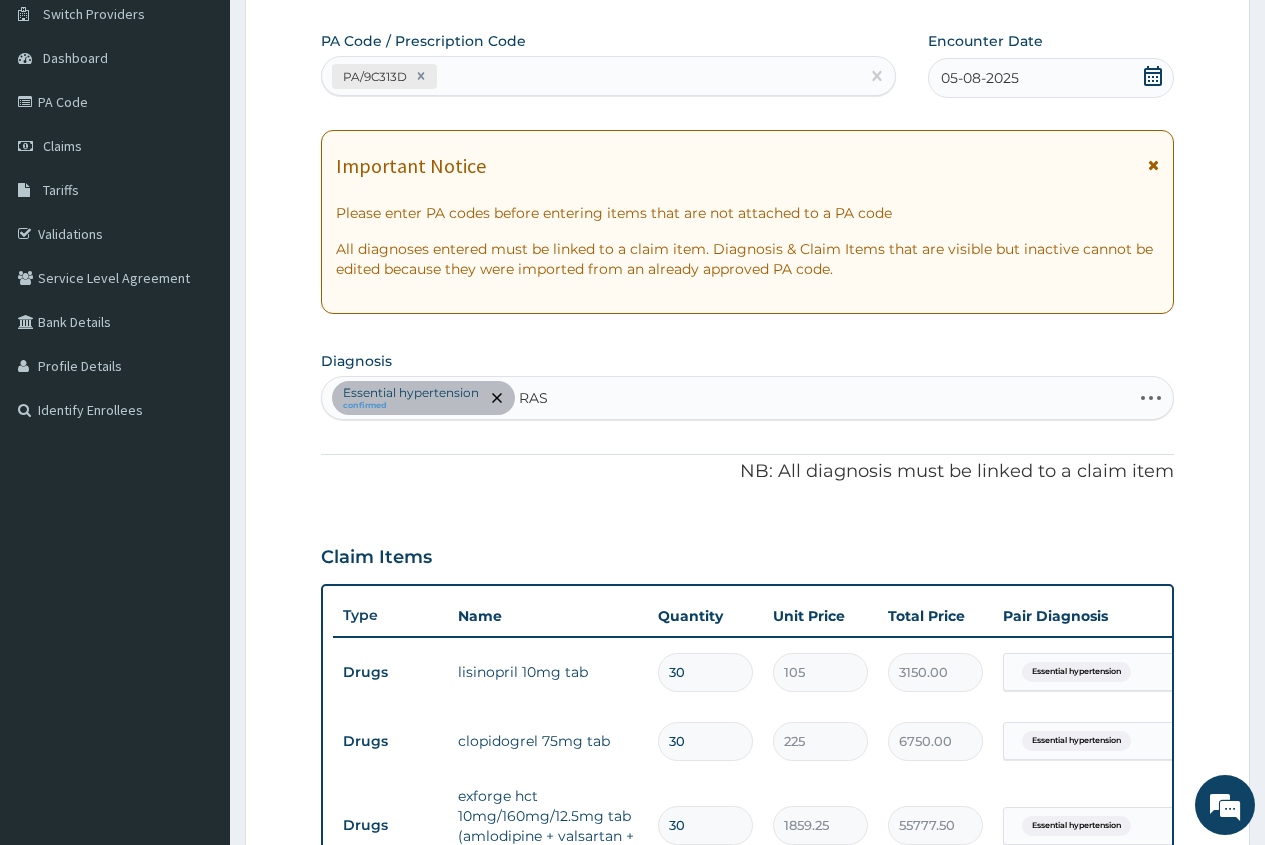 type on "RASH" 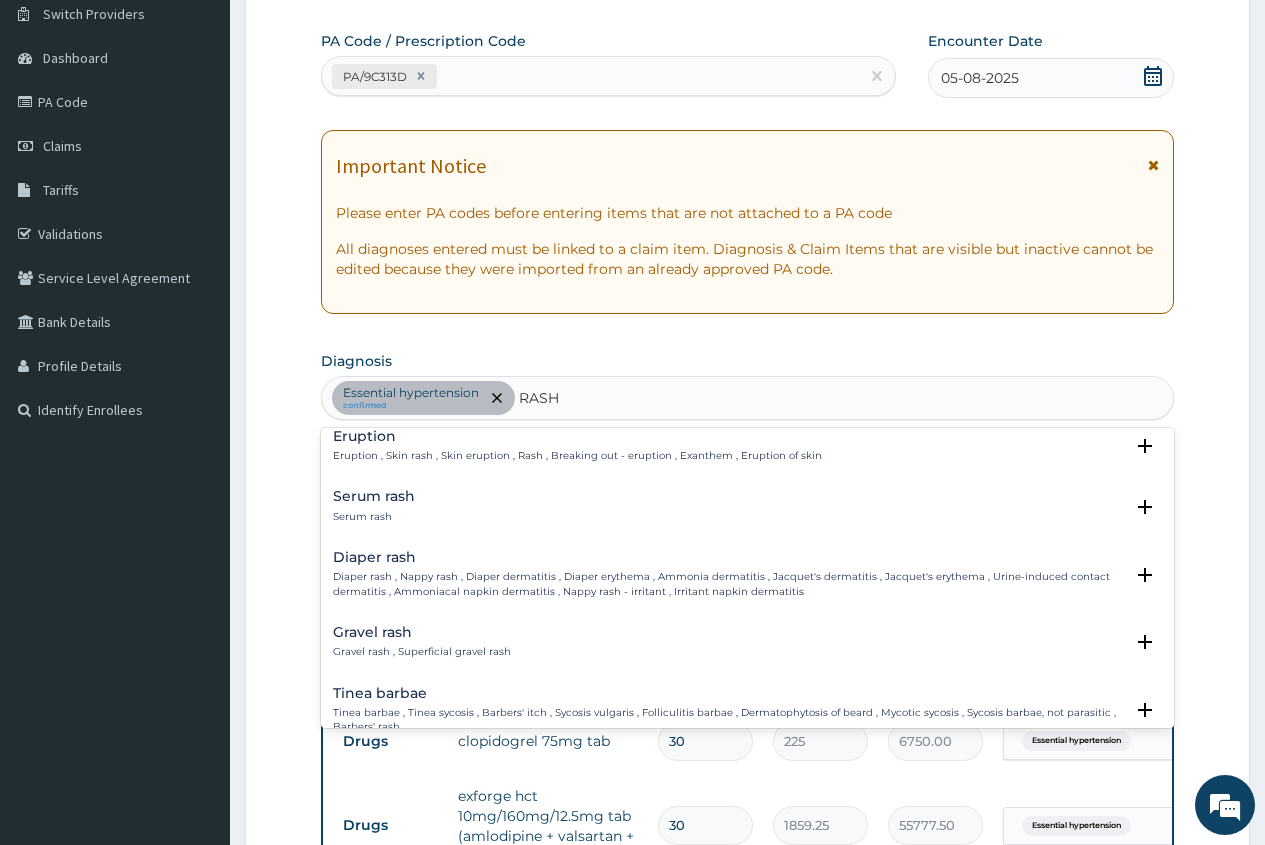 scroll, scrollTop: 0, scrollLeft: 0, axis: both 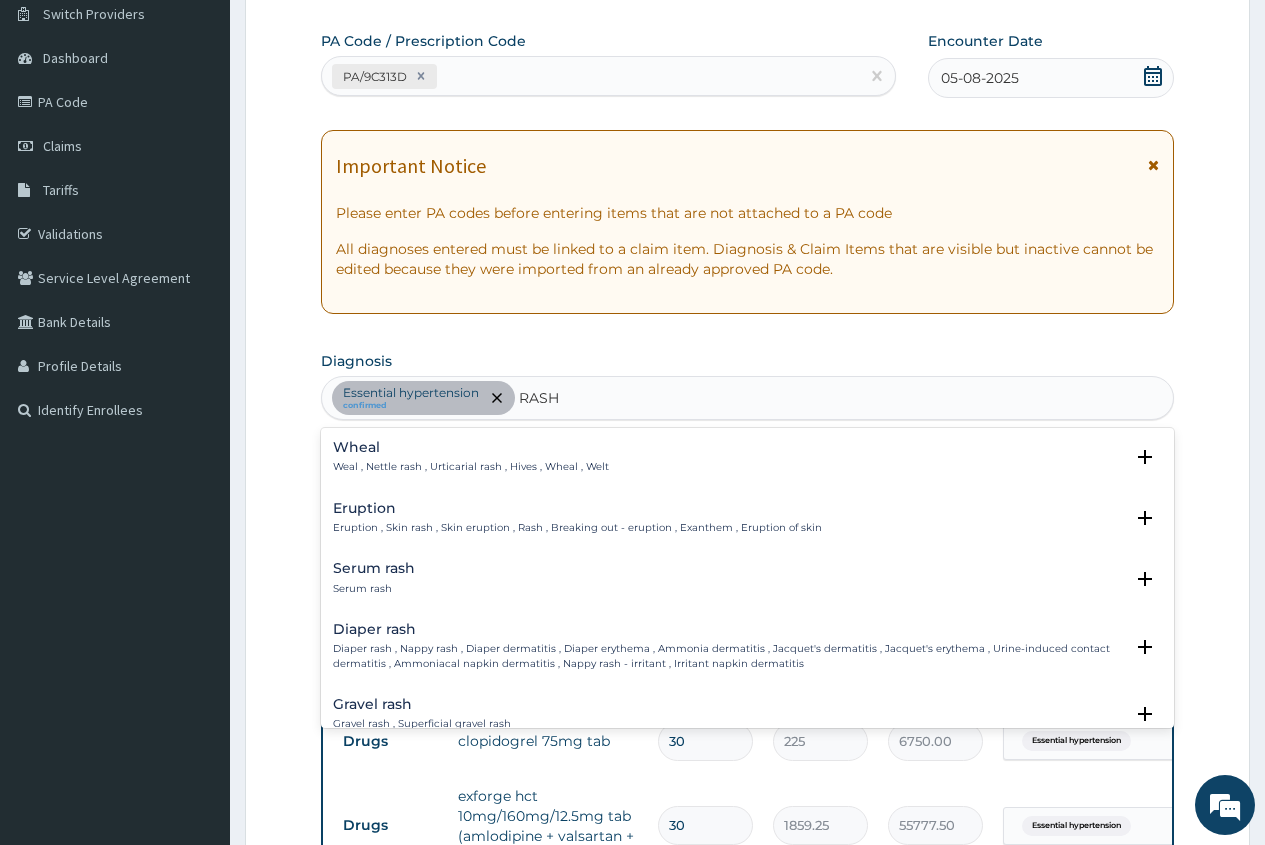 click on "Eruption" at bounding box center [577, 508] 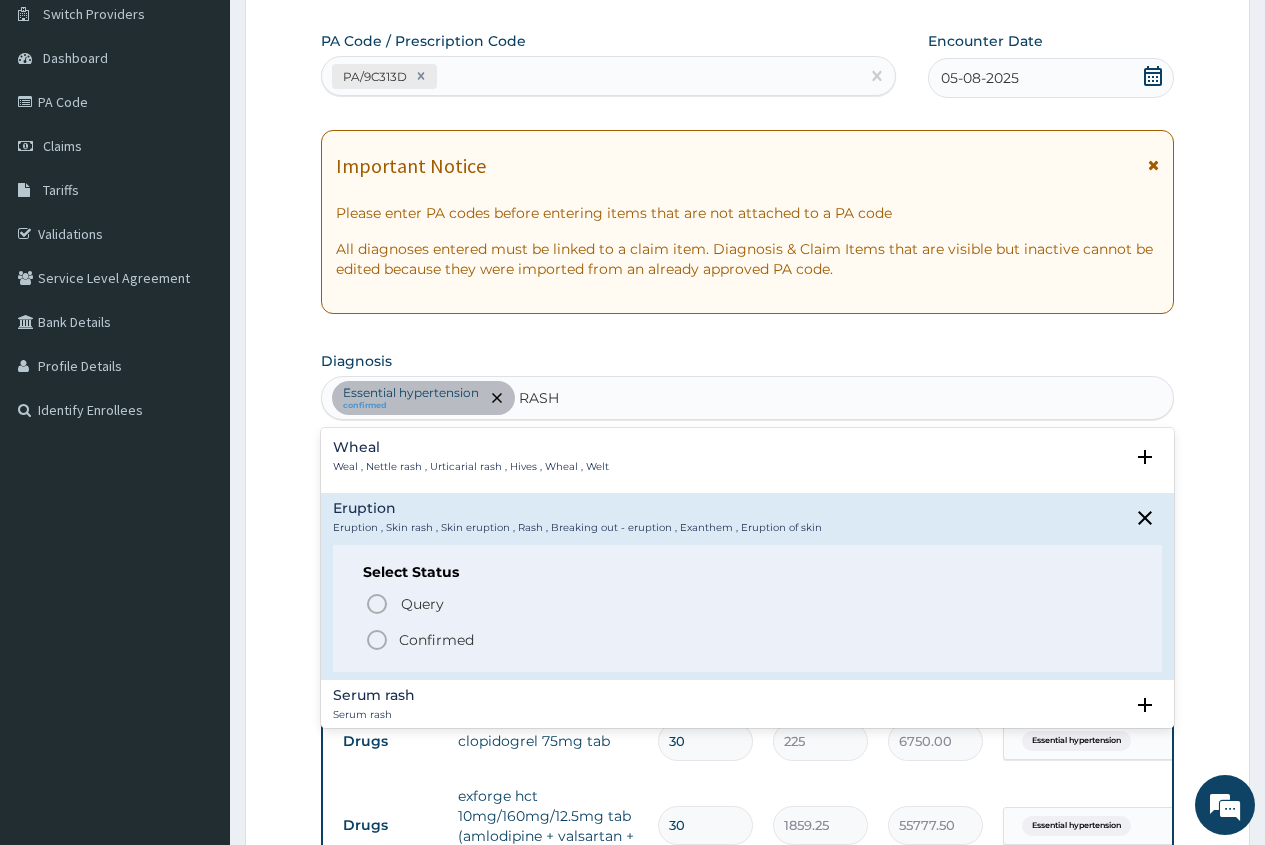 click 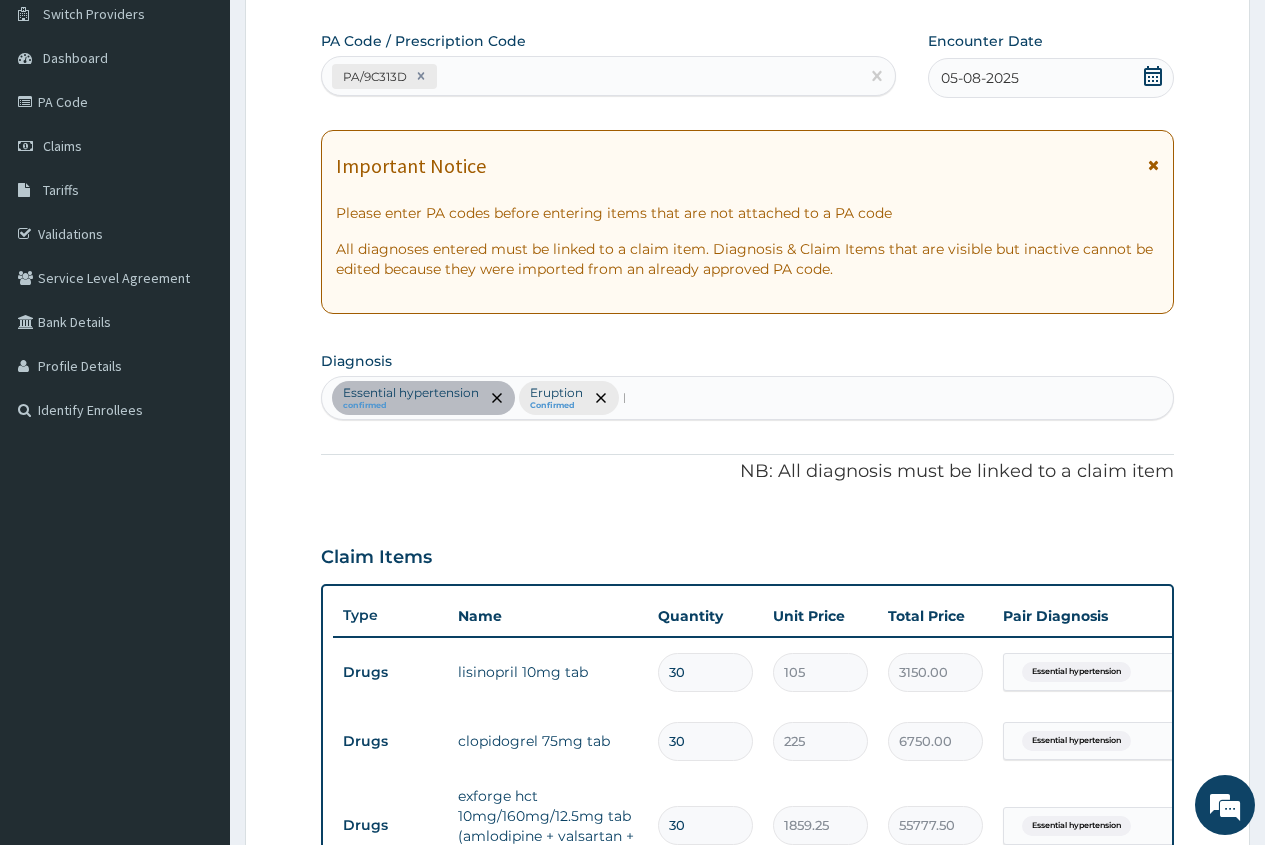 type 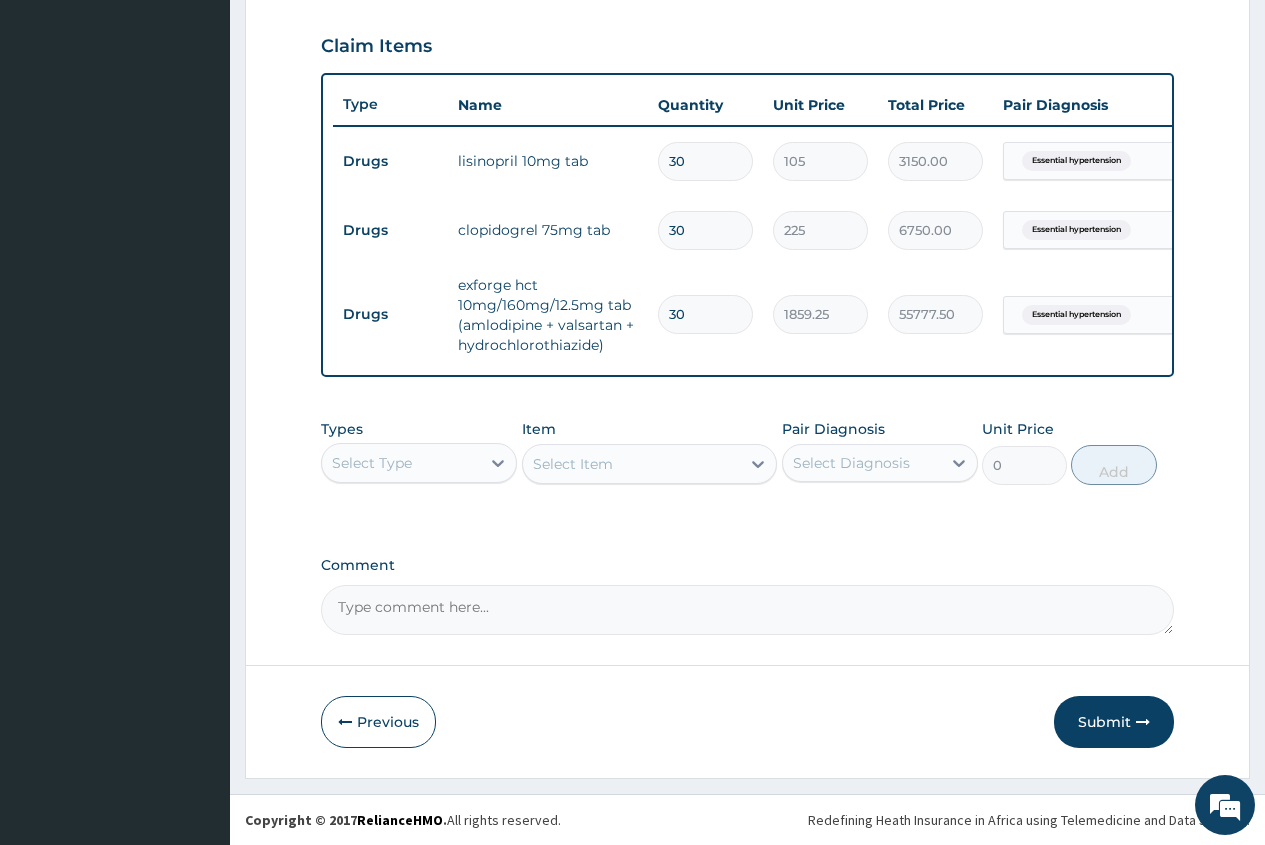 scroll, scrollTop: 686, scrollLeft: 0, axis: vertical 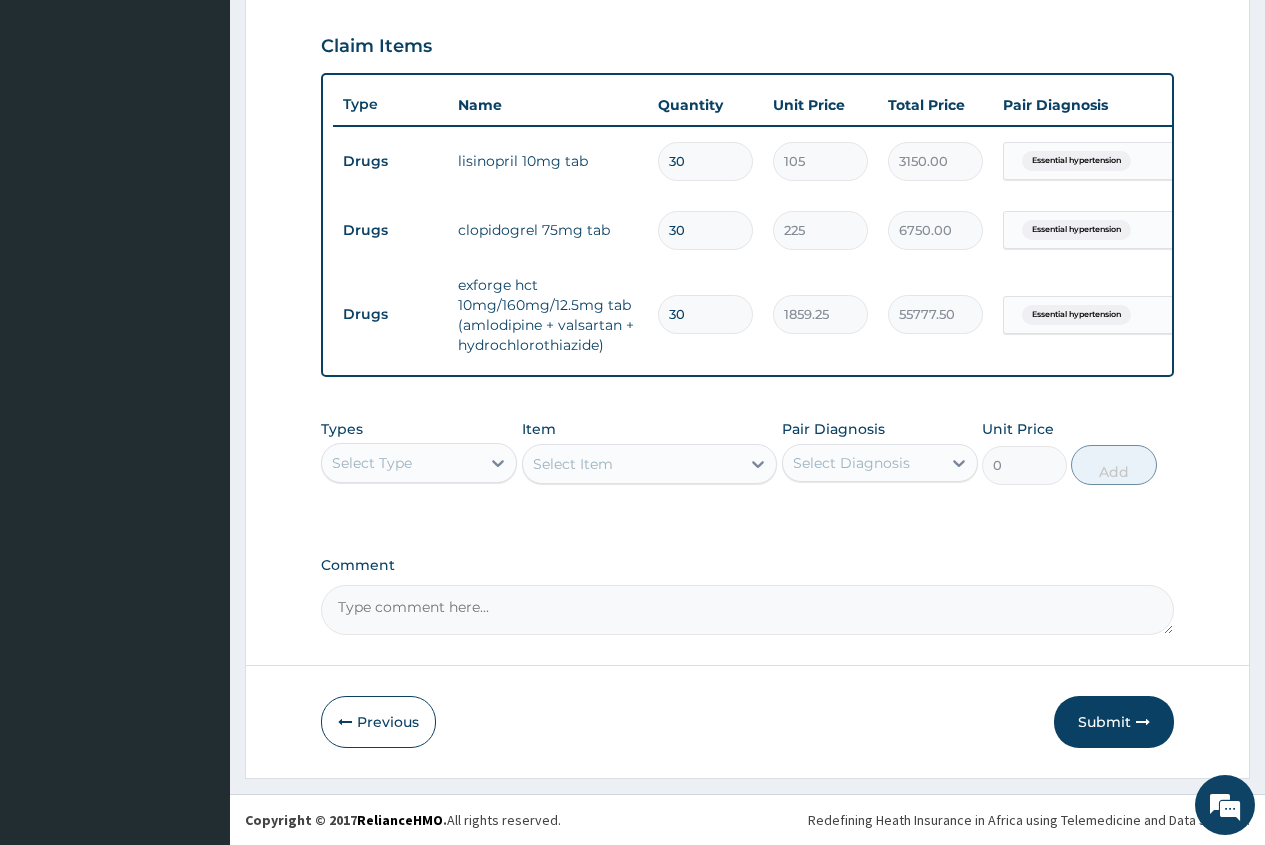 click on "Select Type" at bounding box center [401, 463] 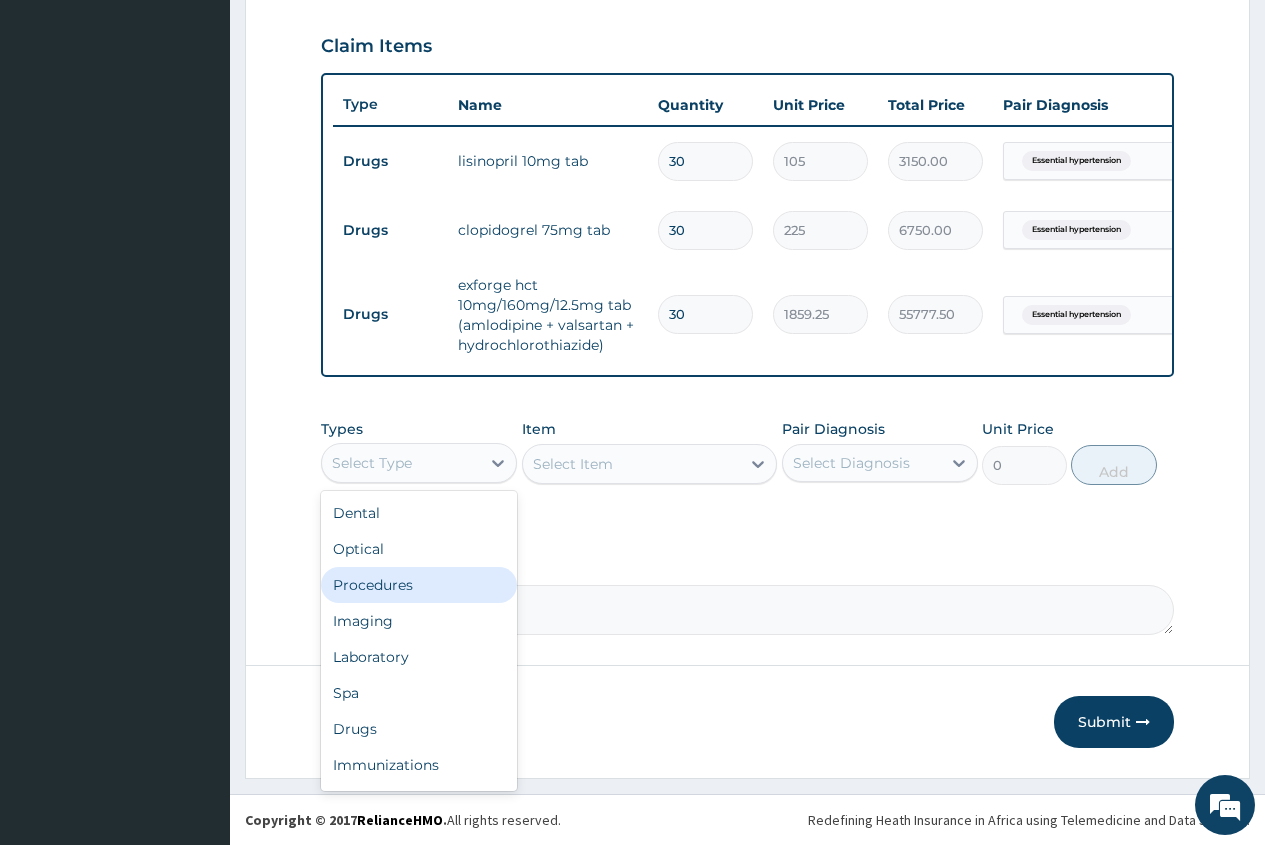 click on "Procedures" at bounding box center [419, 585] 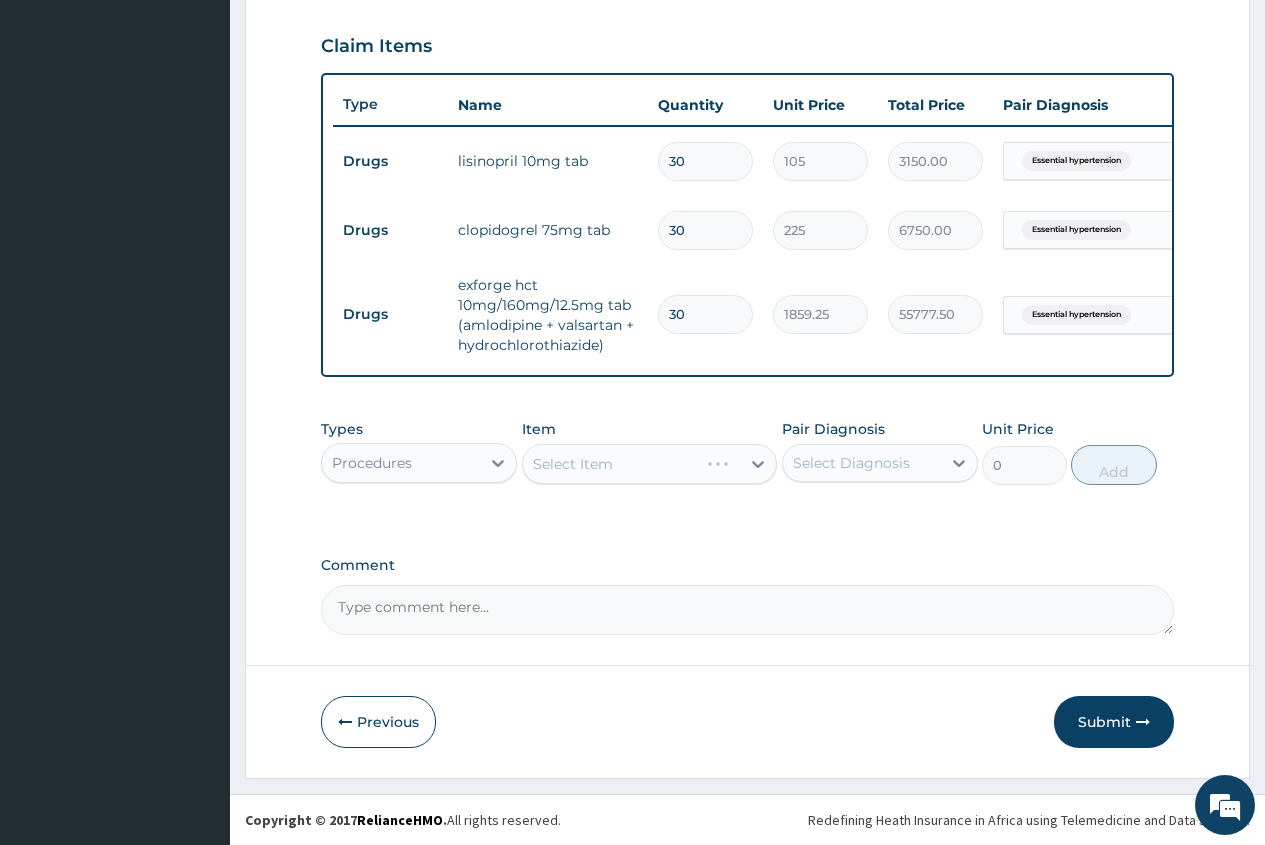 click on "Select Item" at bounding box center [650, 464] 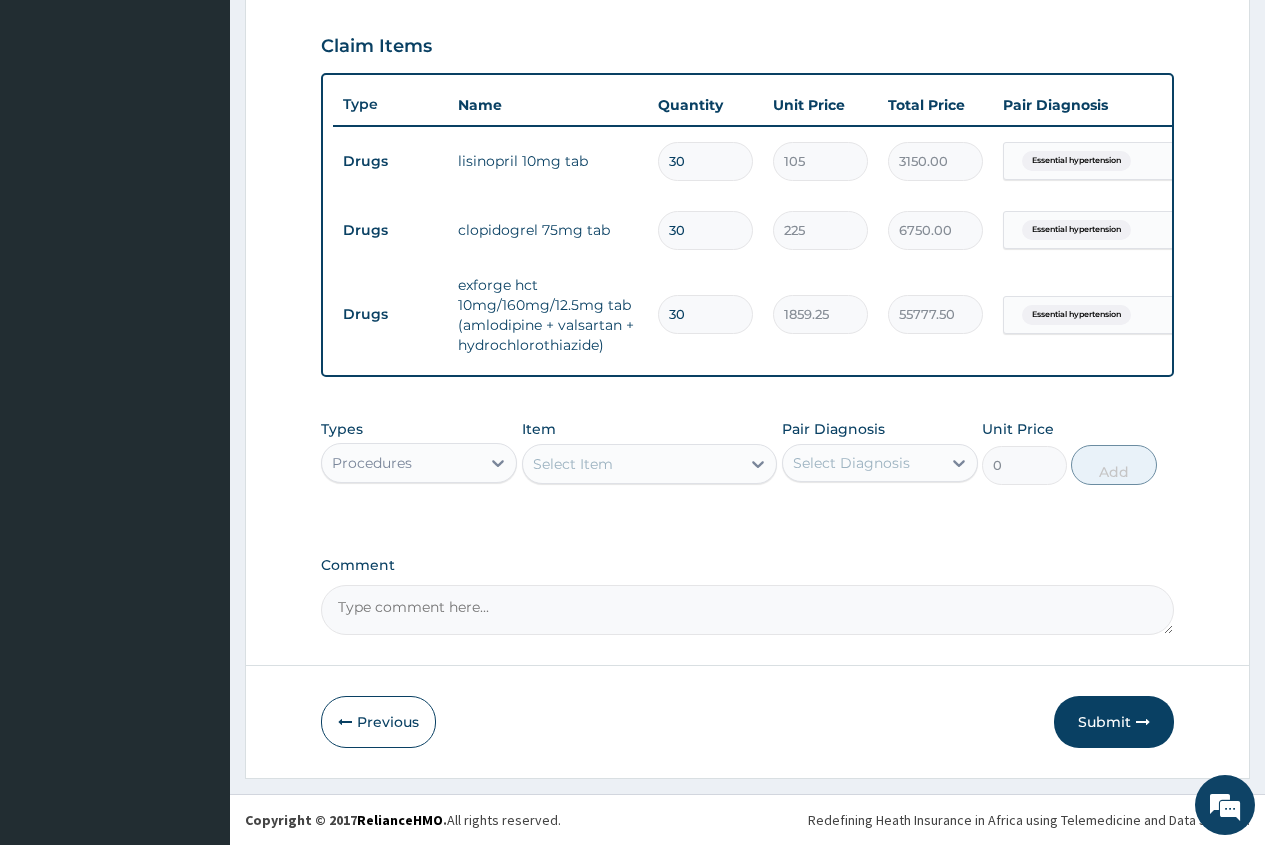 click on "Select Item" at bounding box center (573, 464) 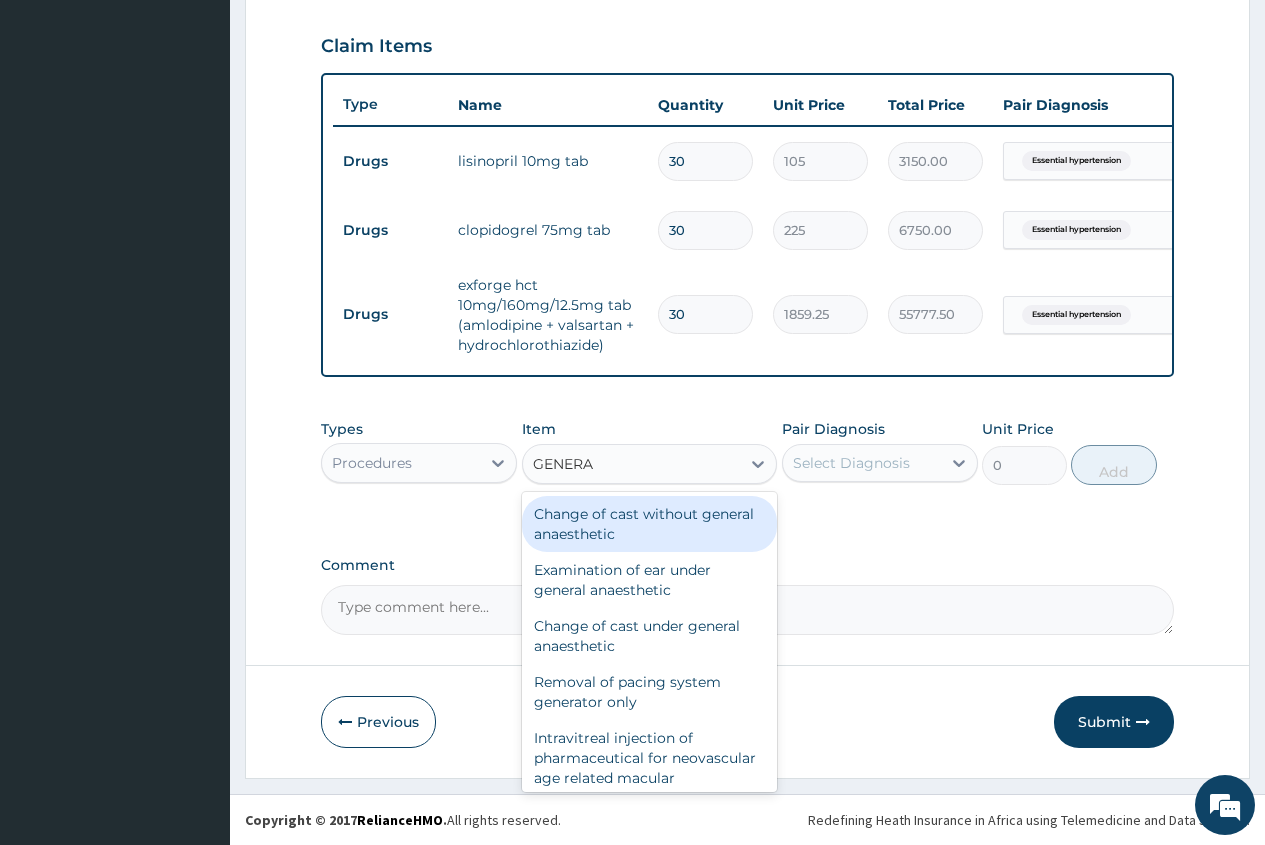 type on "GENERAL" 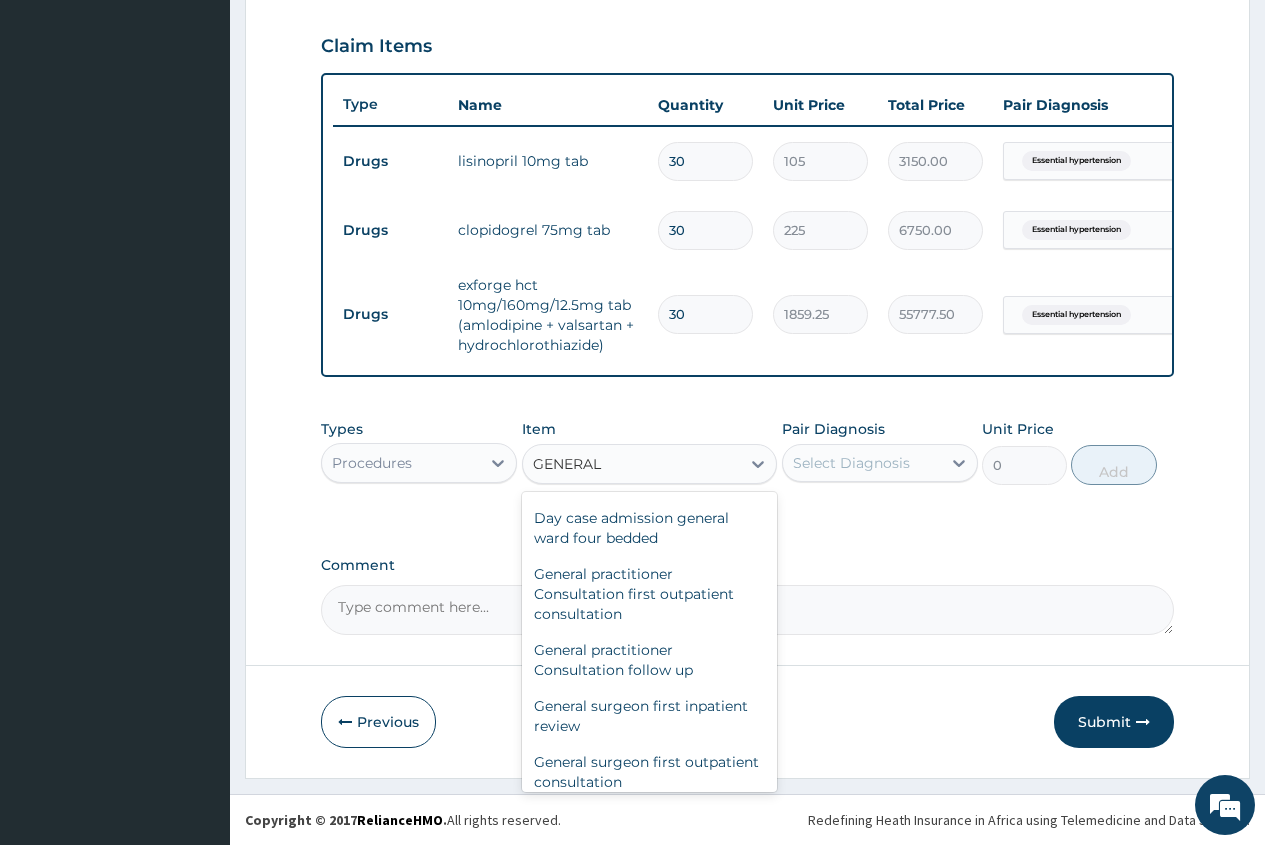 scroll, scrollTop: 300, scrollLeft: 0, axis: vertical 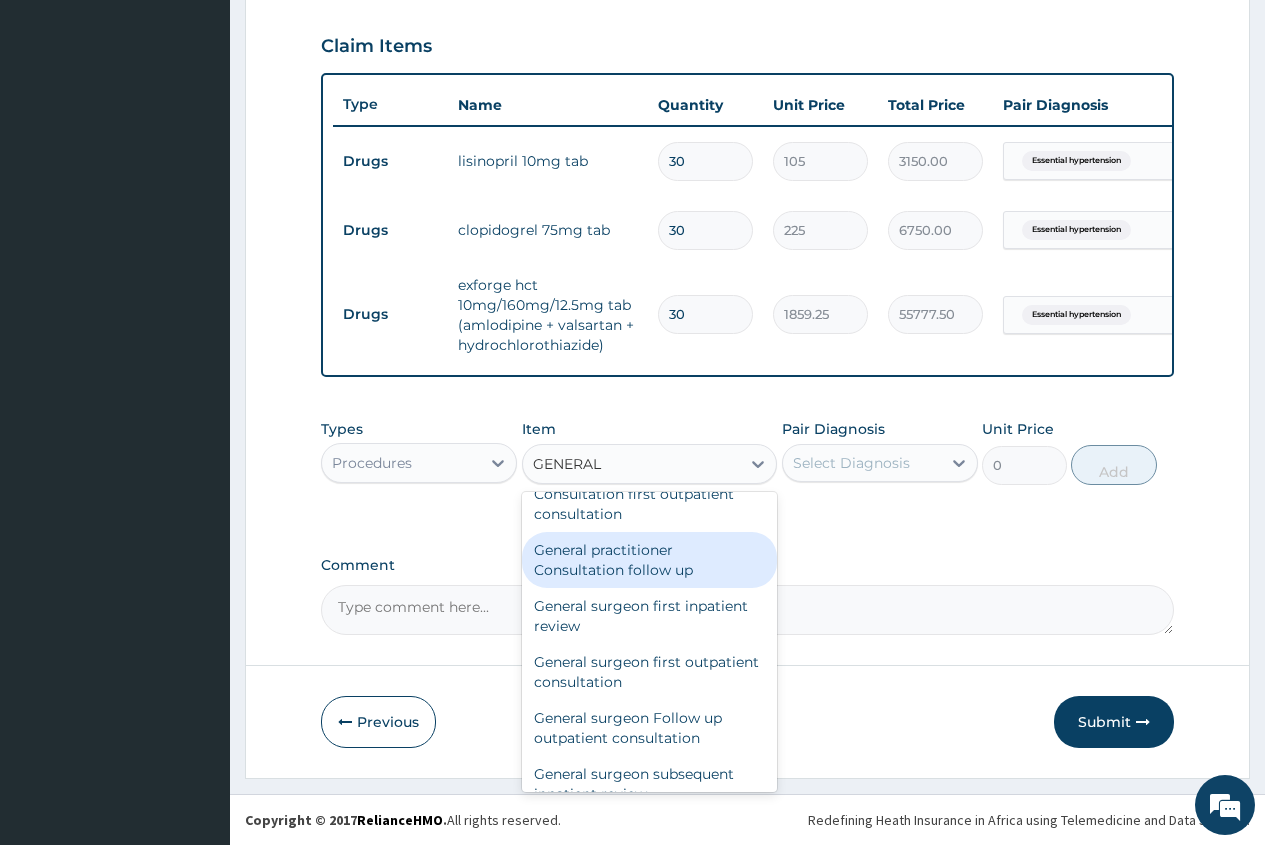 click on "General practitioner Consultation follow up" at bounding box center (650, 560) 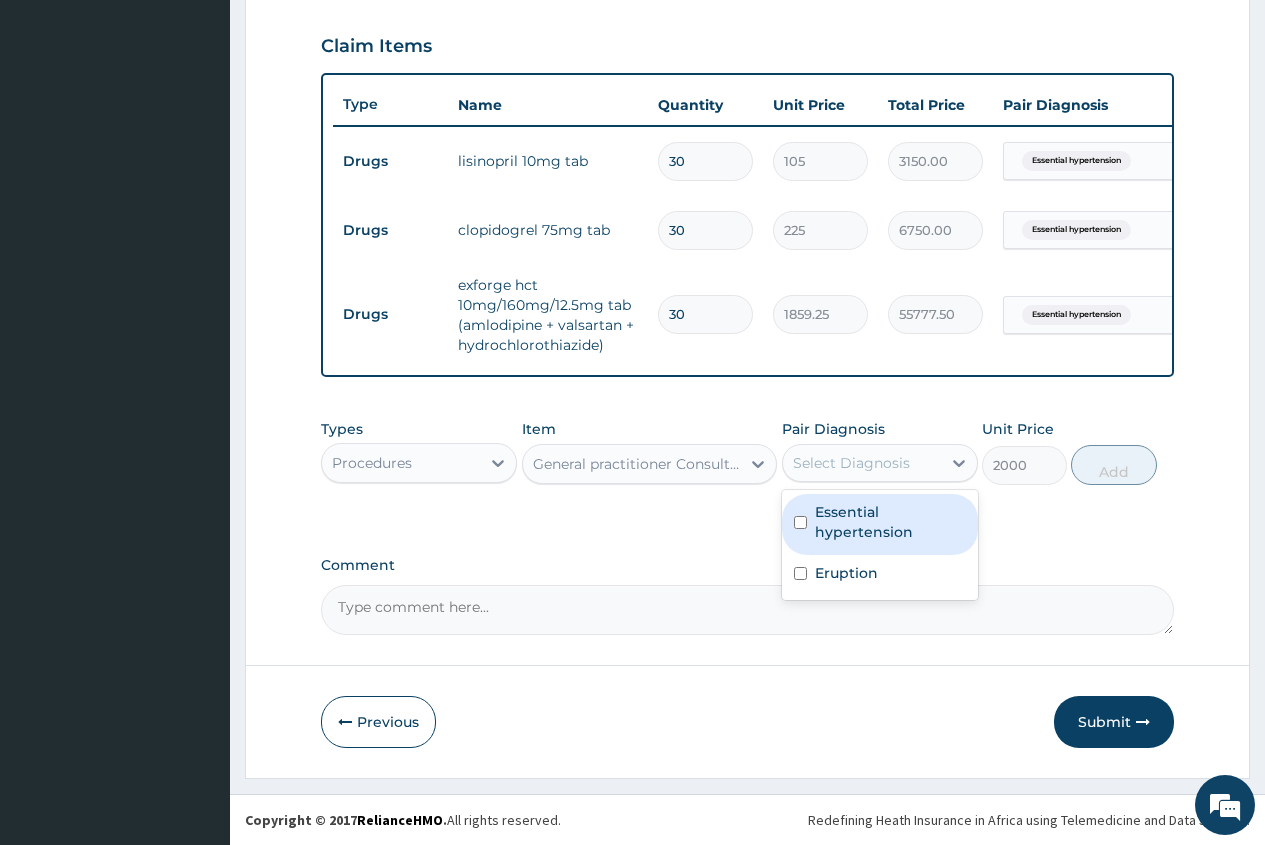 click on "Select Diagnosis" at bounding box center (851, 463) 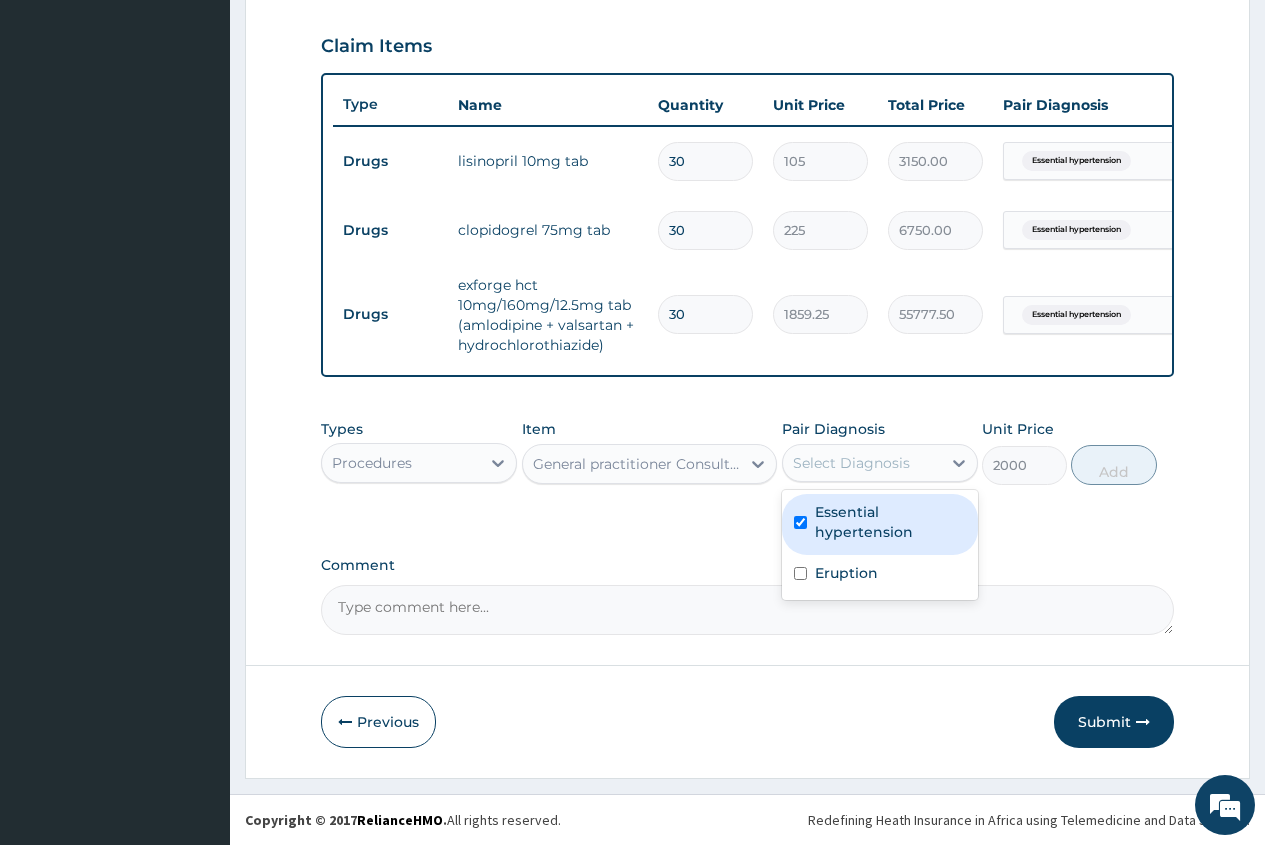 checkbox on "true" 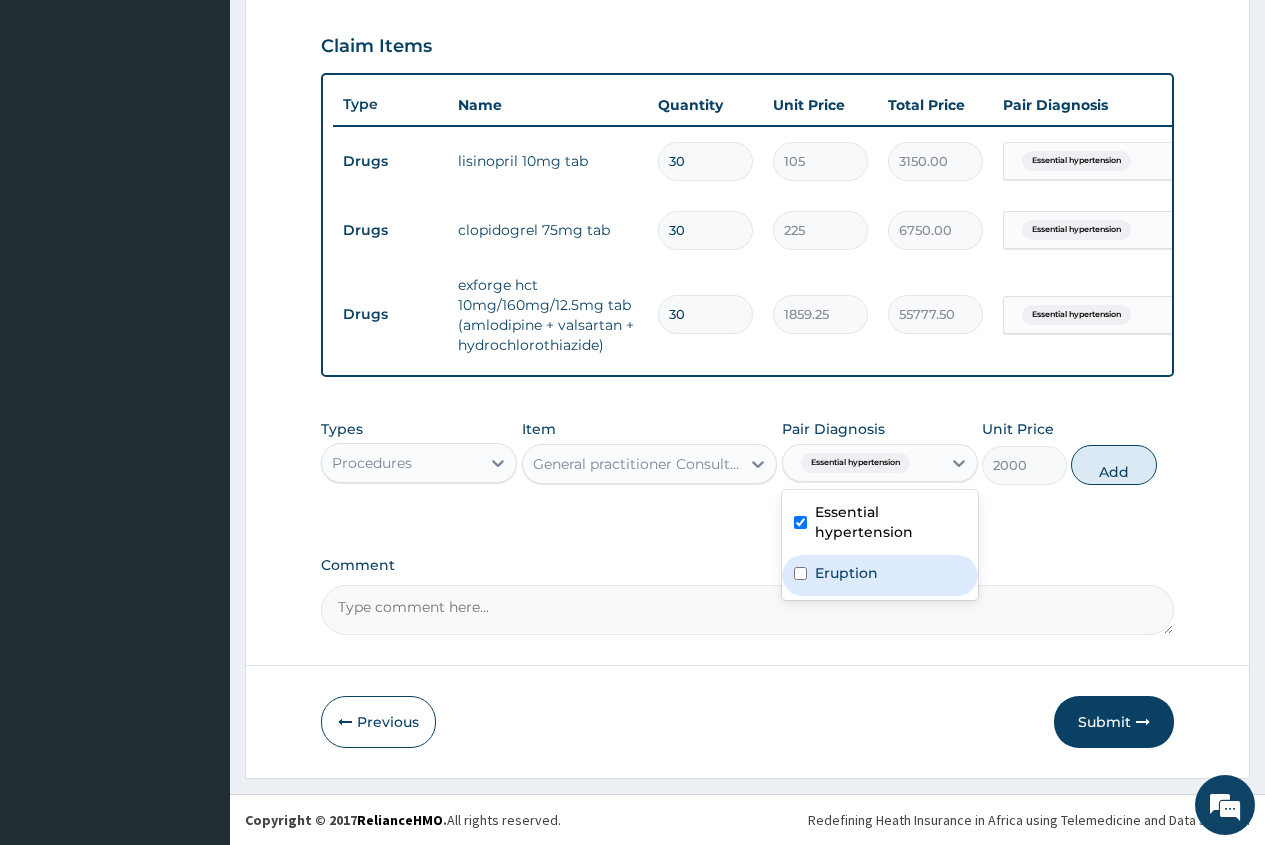 click on "Eruption" at bounding box center (846, 573) 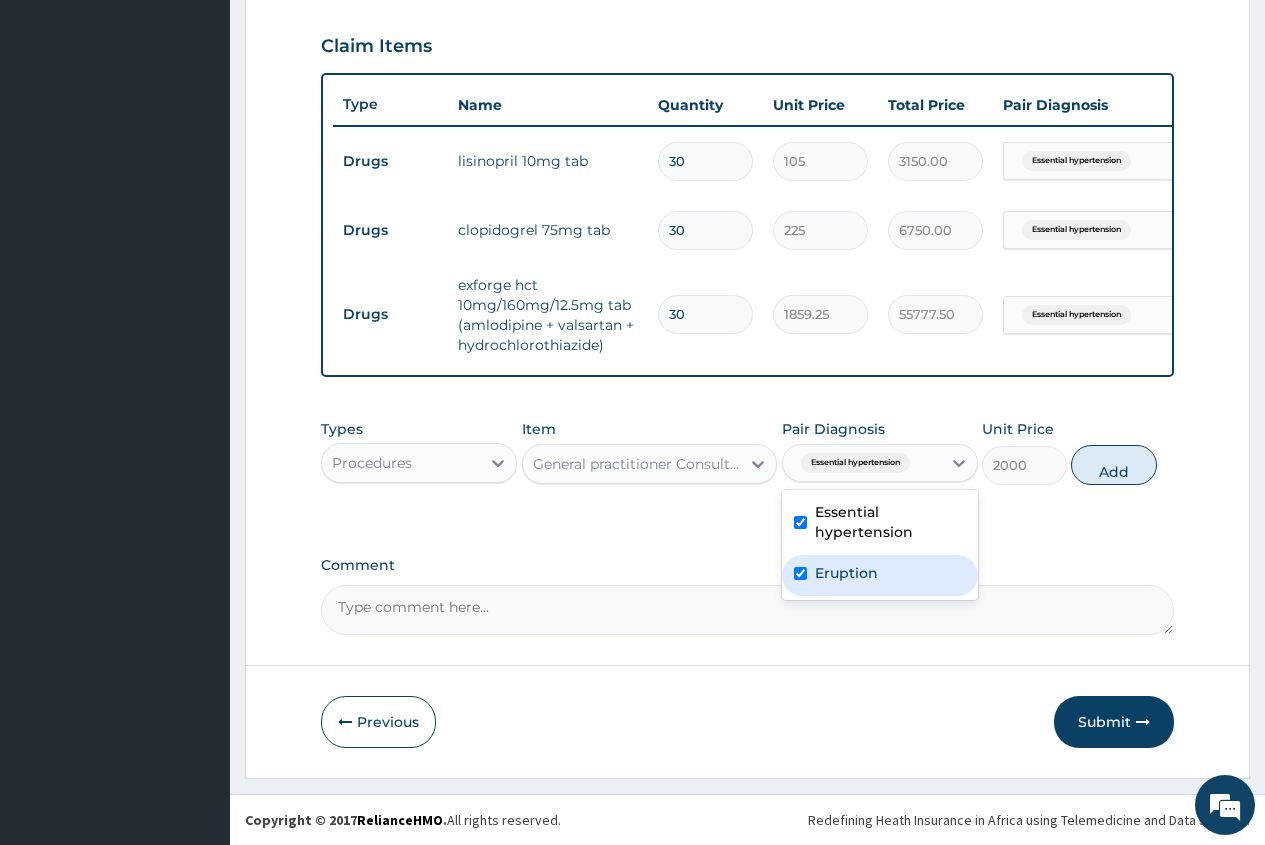 checkbox on "true" 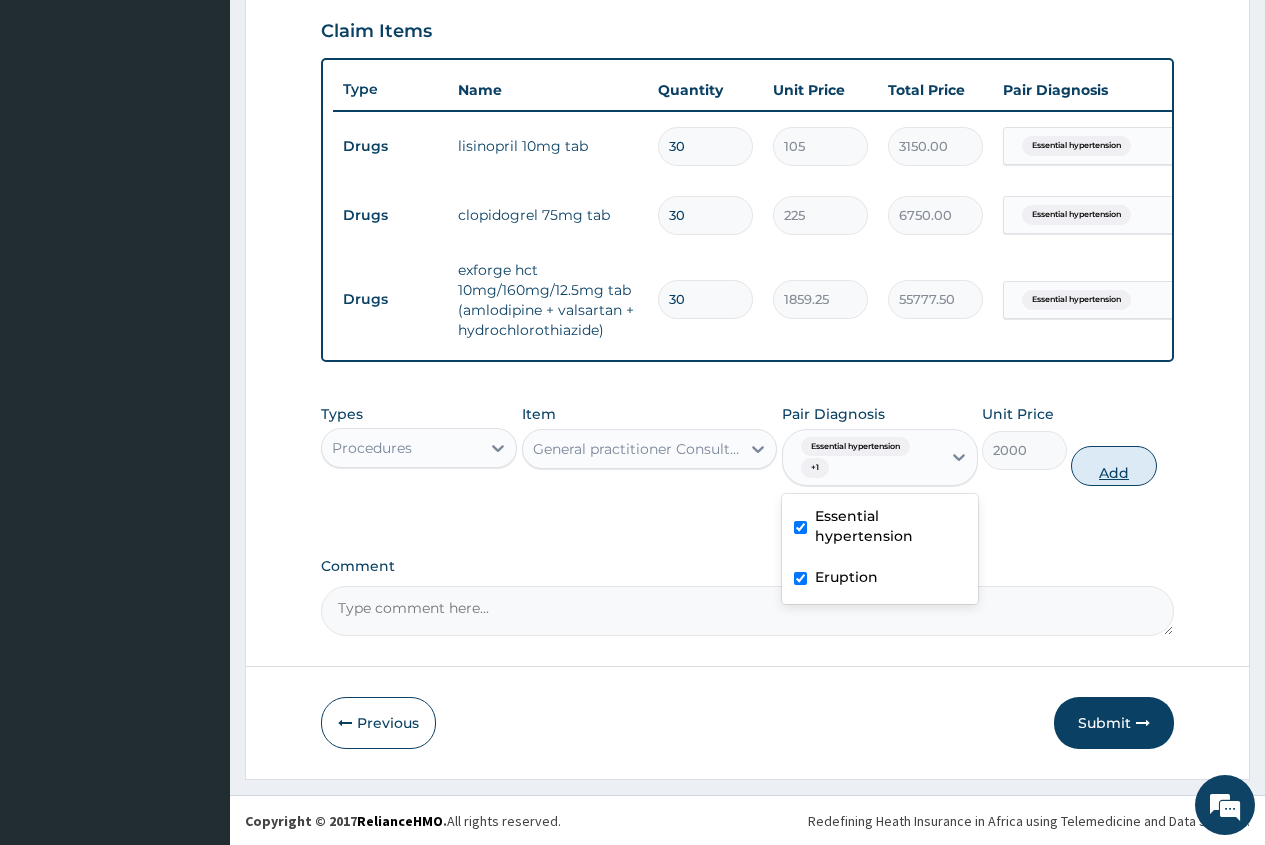 click on "Add" at bounding box center (1113, 466) 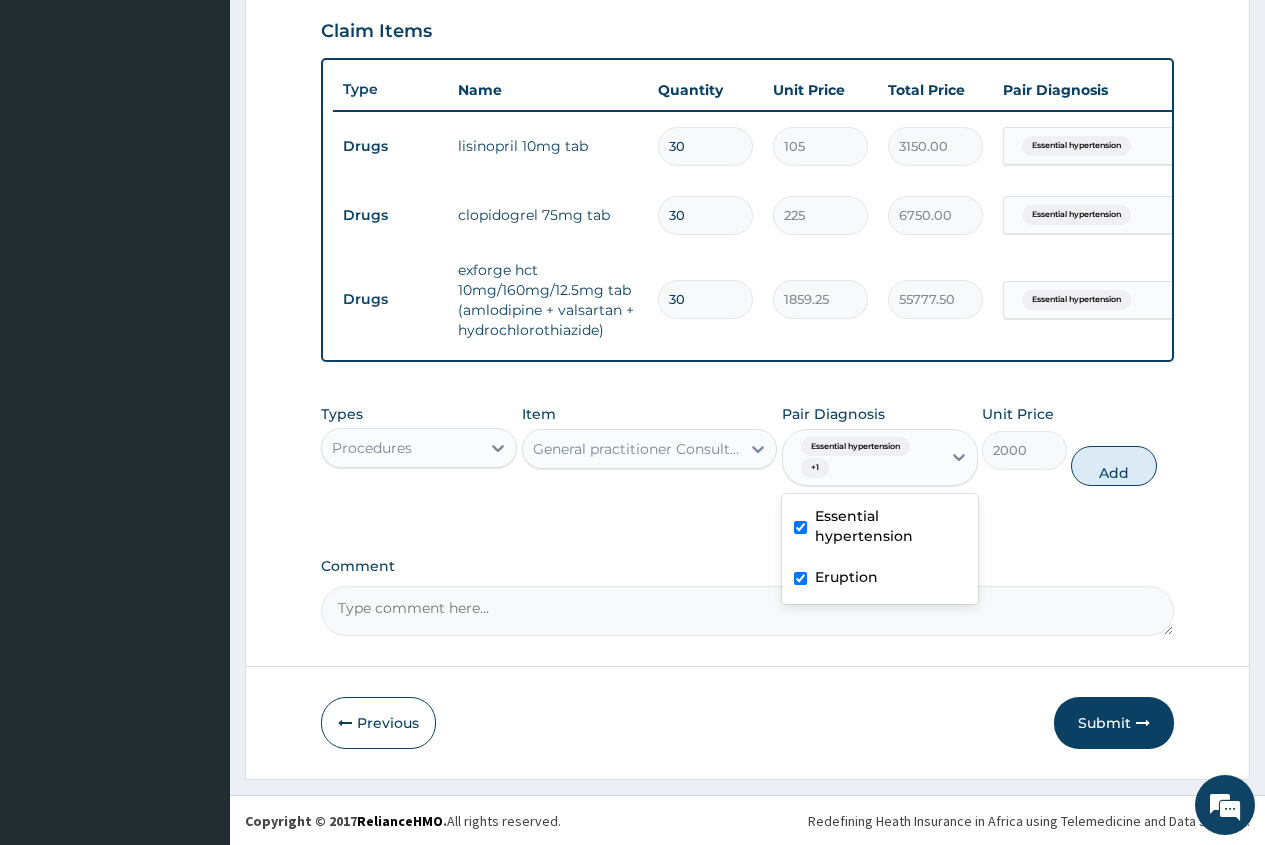type on "0" 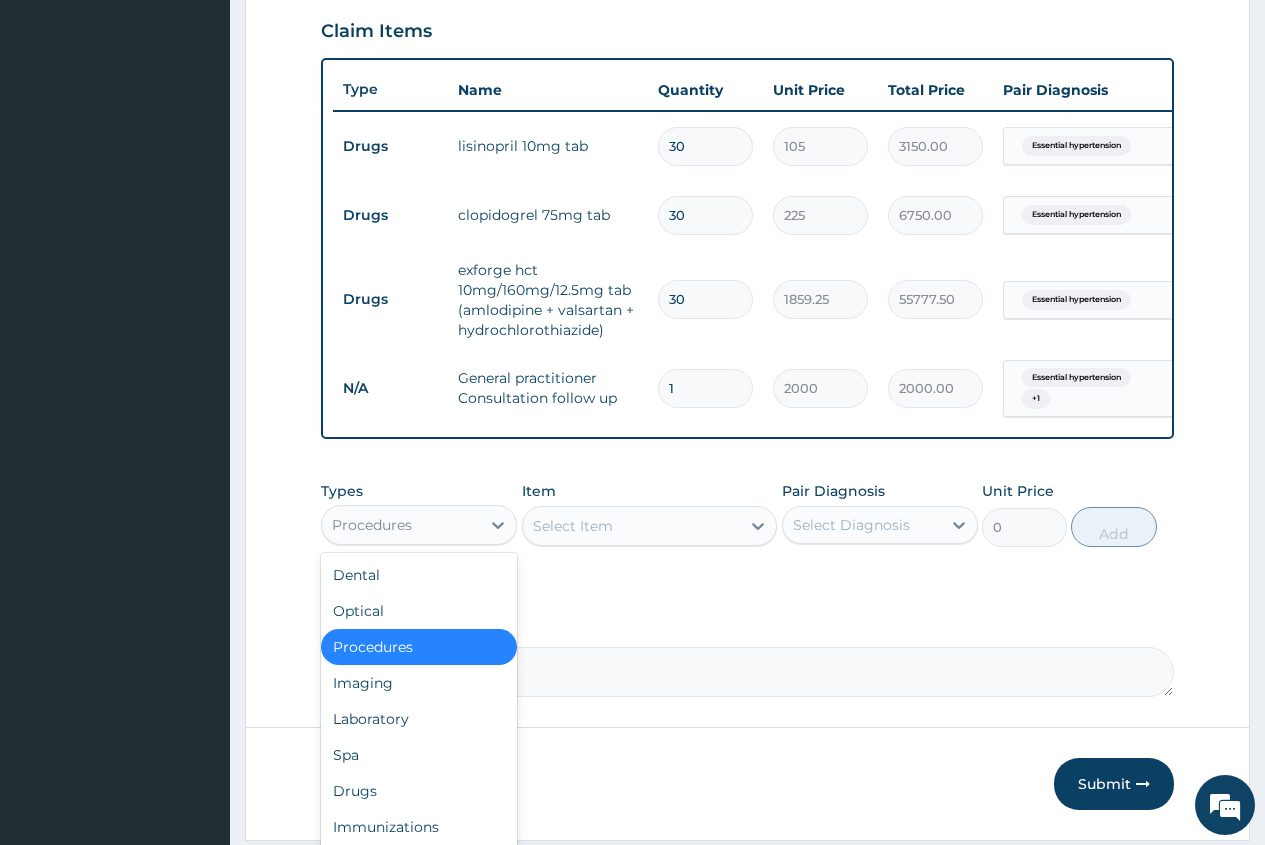 click on "Procedures" at bounding box center [401, 525] 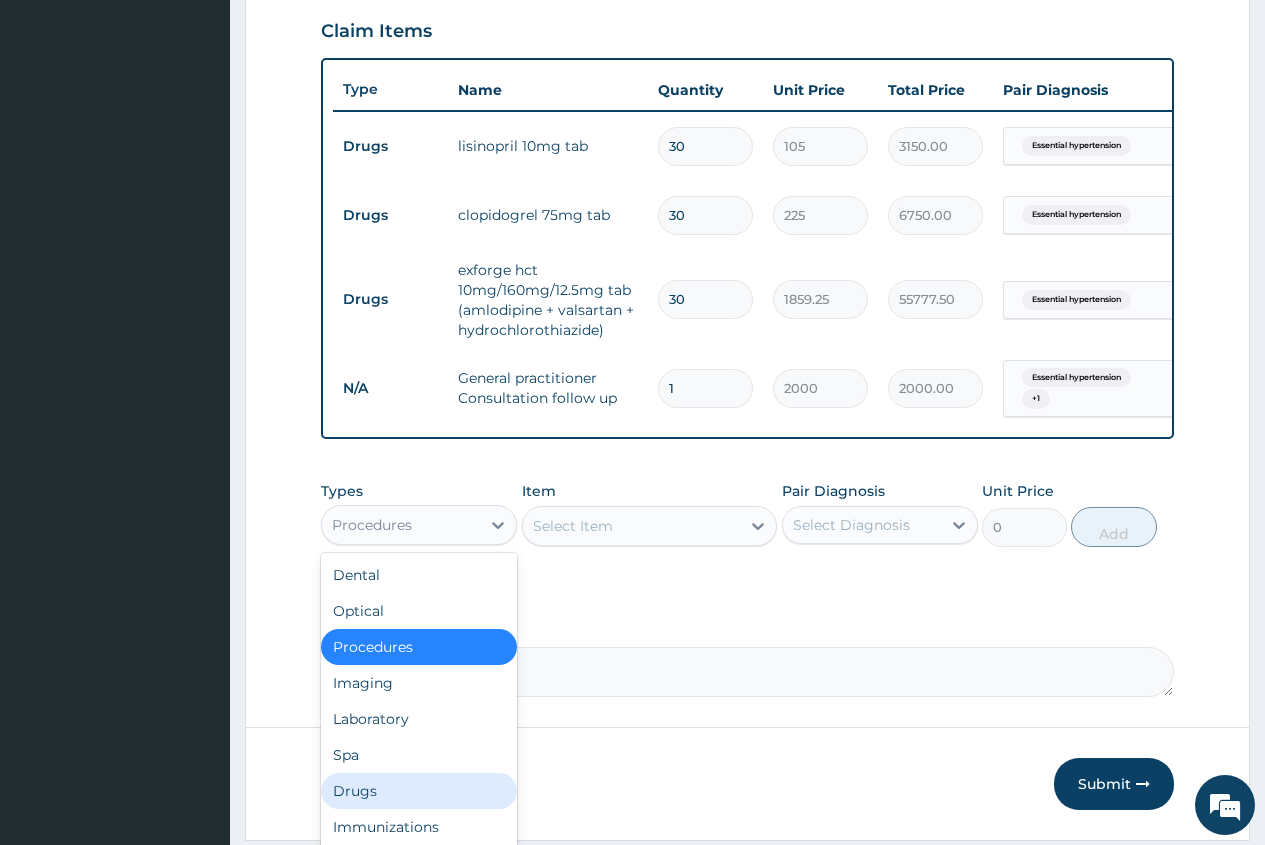 click on "Drugs" at bounding box center [419, 791] 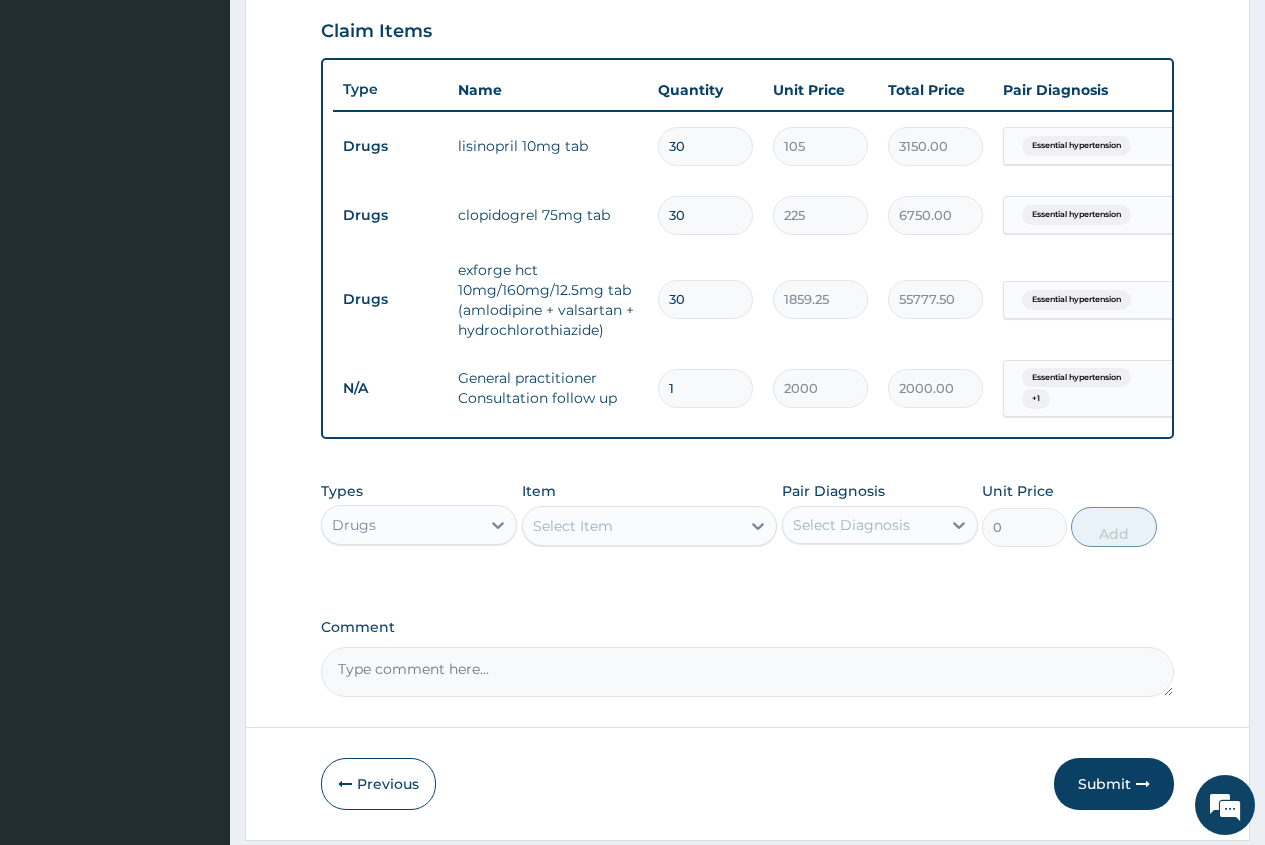click on "Select Item" at bounding box center [573, 526] 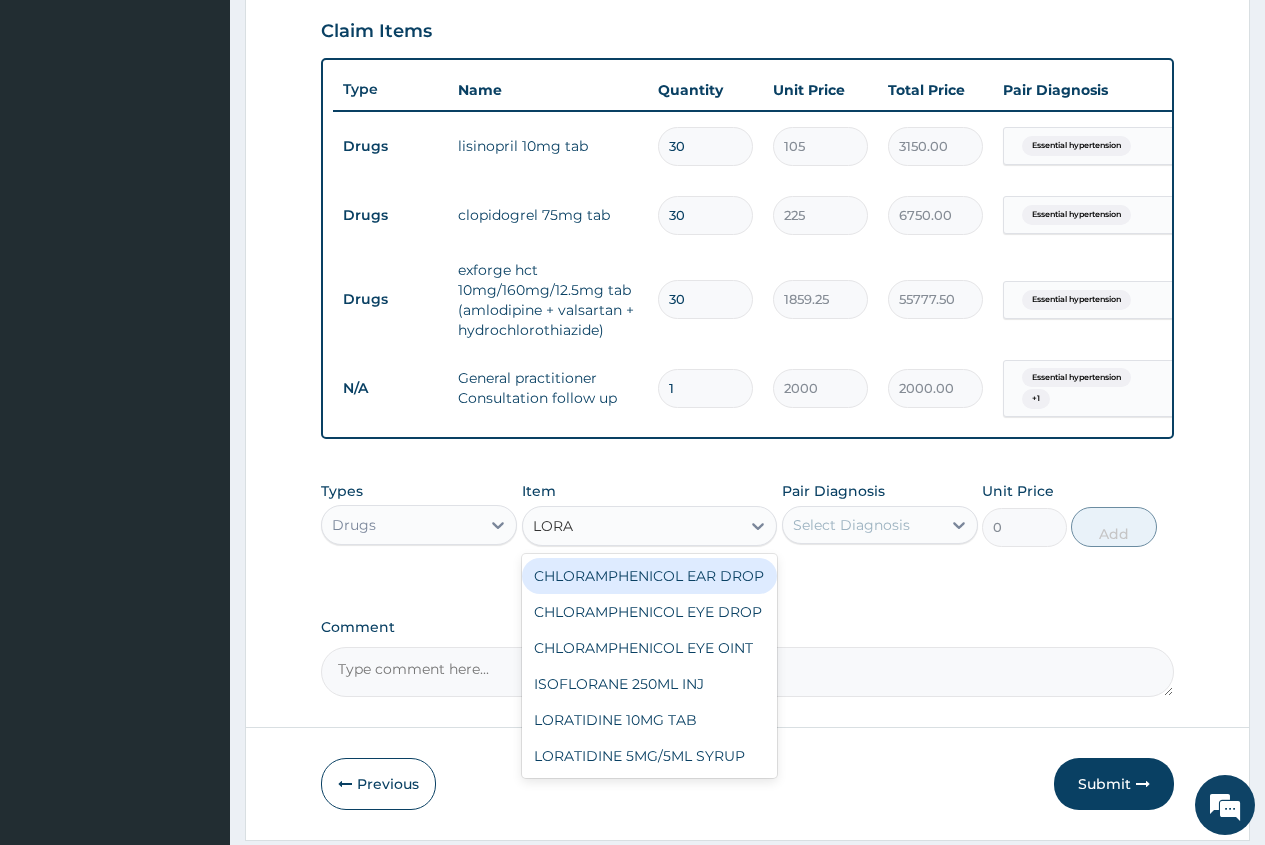 type on "LORAT" 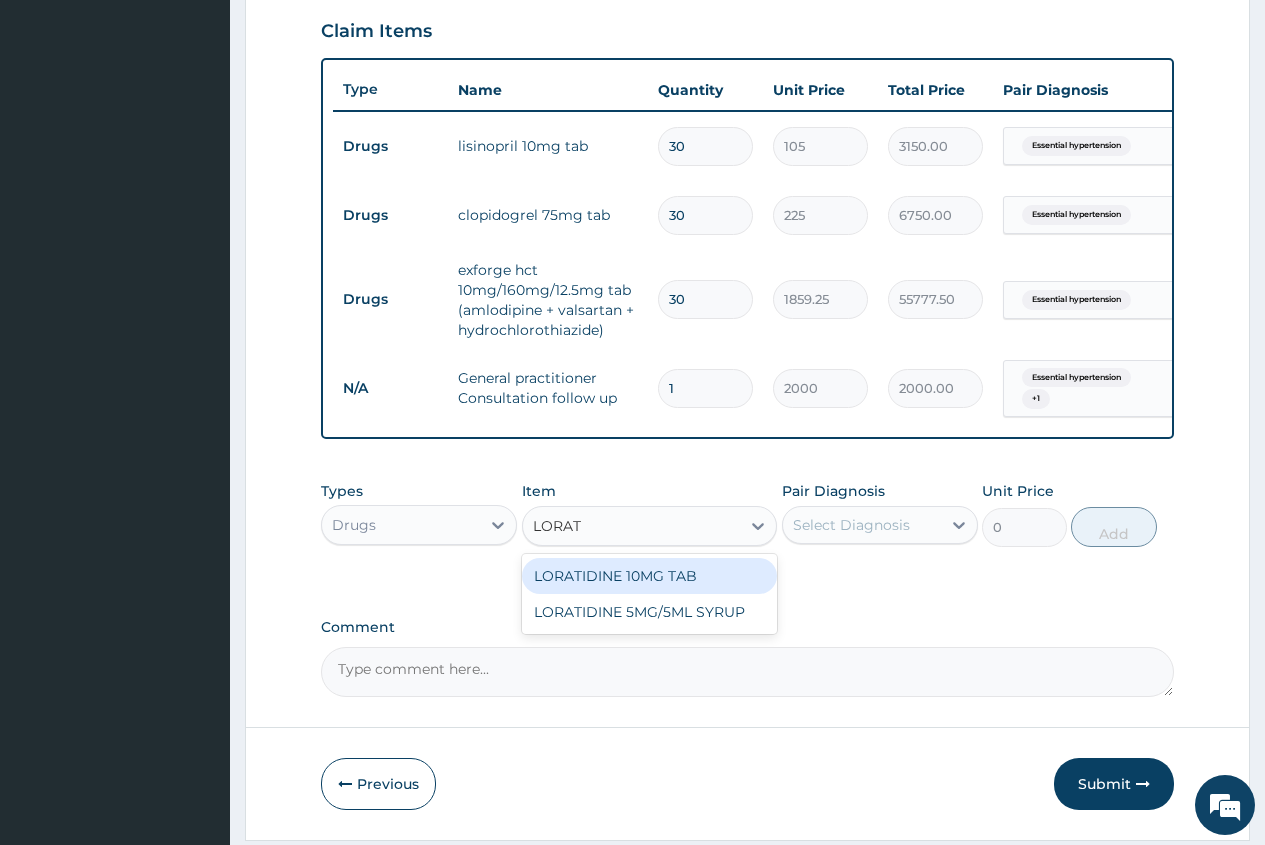 click on "LORATIDINE 10MG TAB" at bounding box center [650, 576] 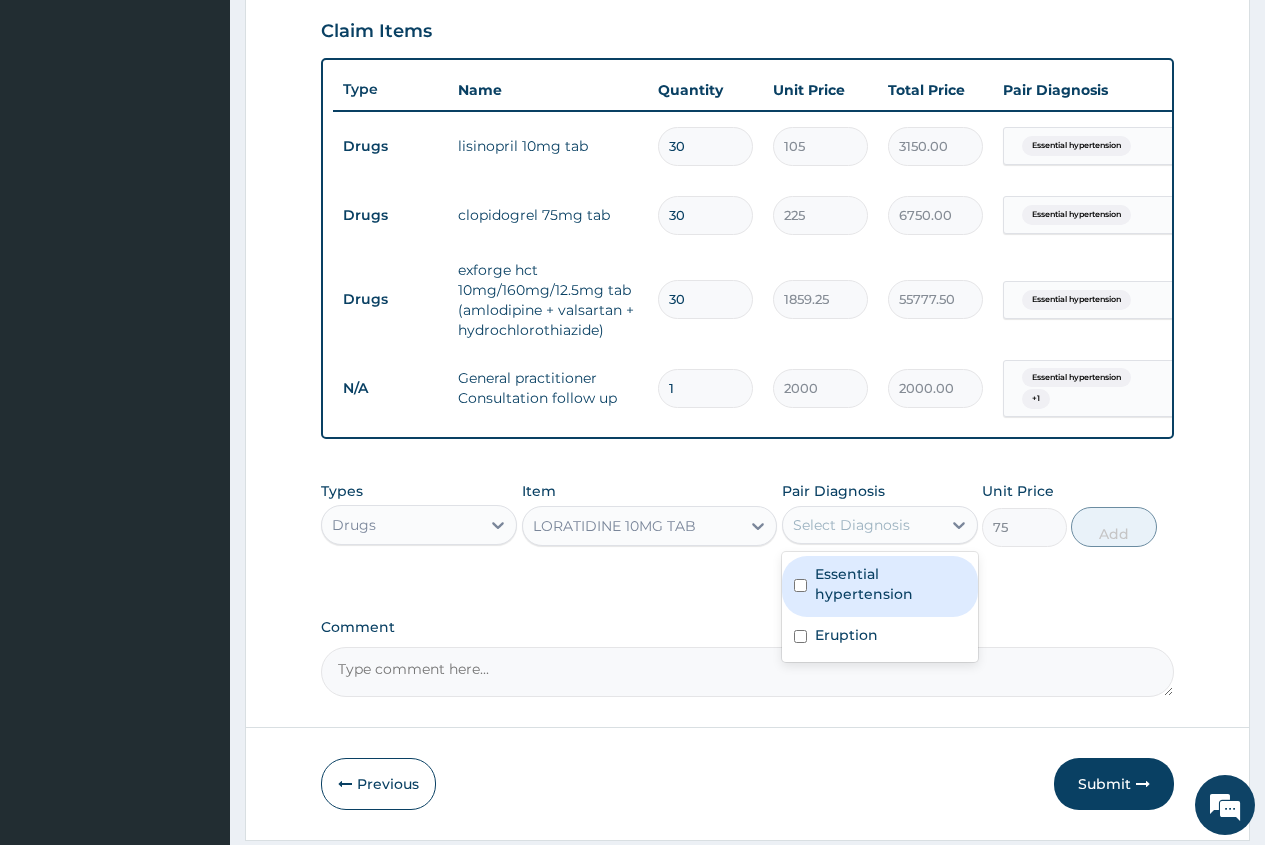 click on "Select Diagnosis" at bounding box center [862, 525] 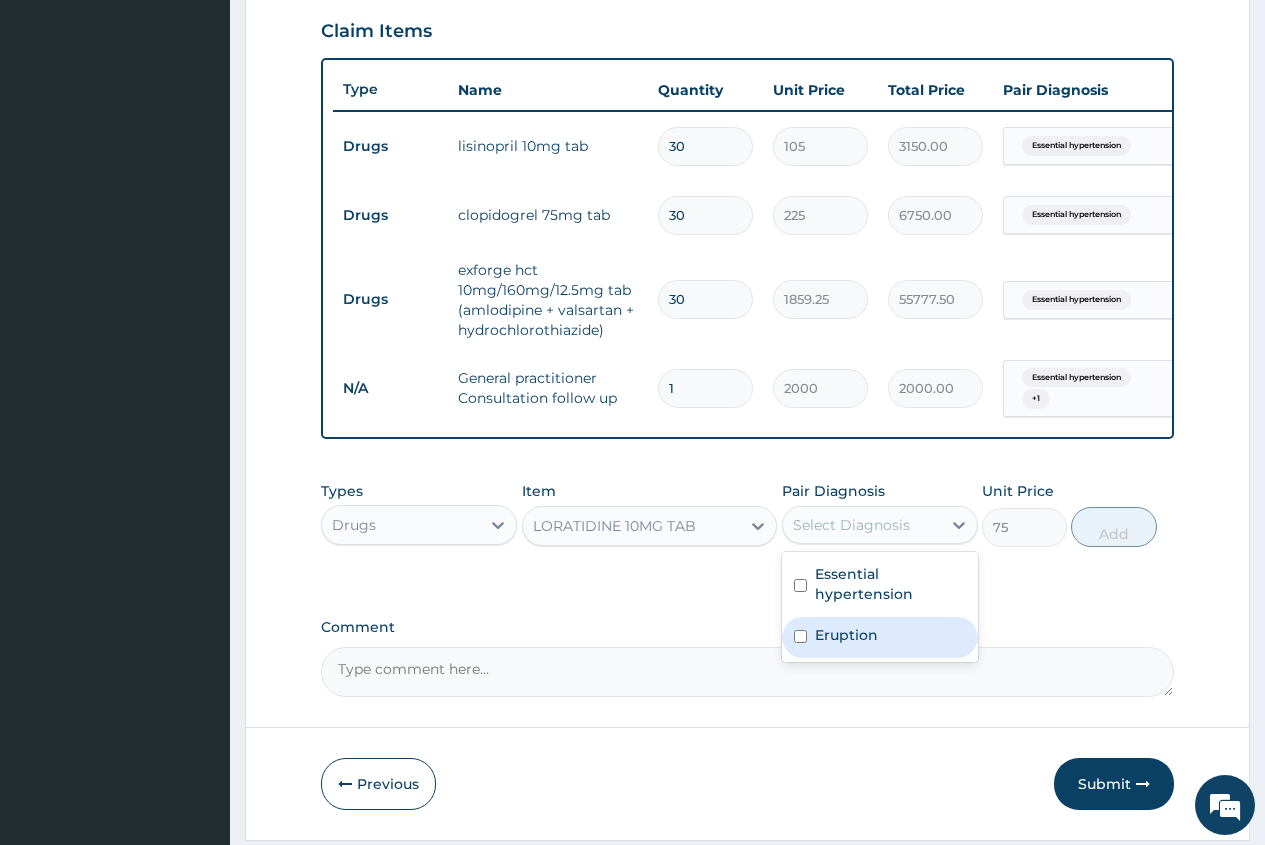 click on "Eruption" at bounding box center [846, 635] 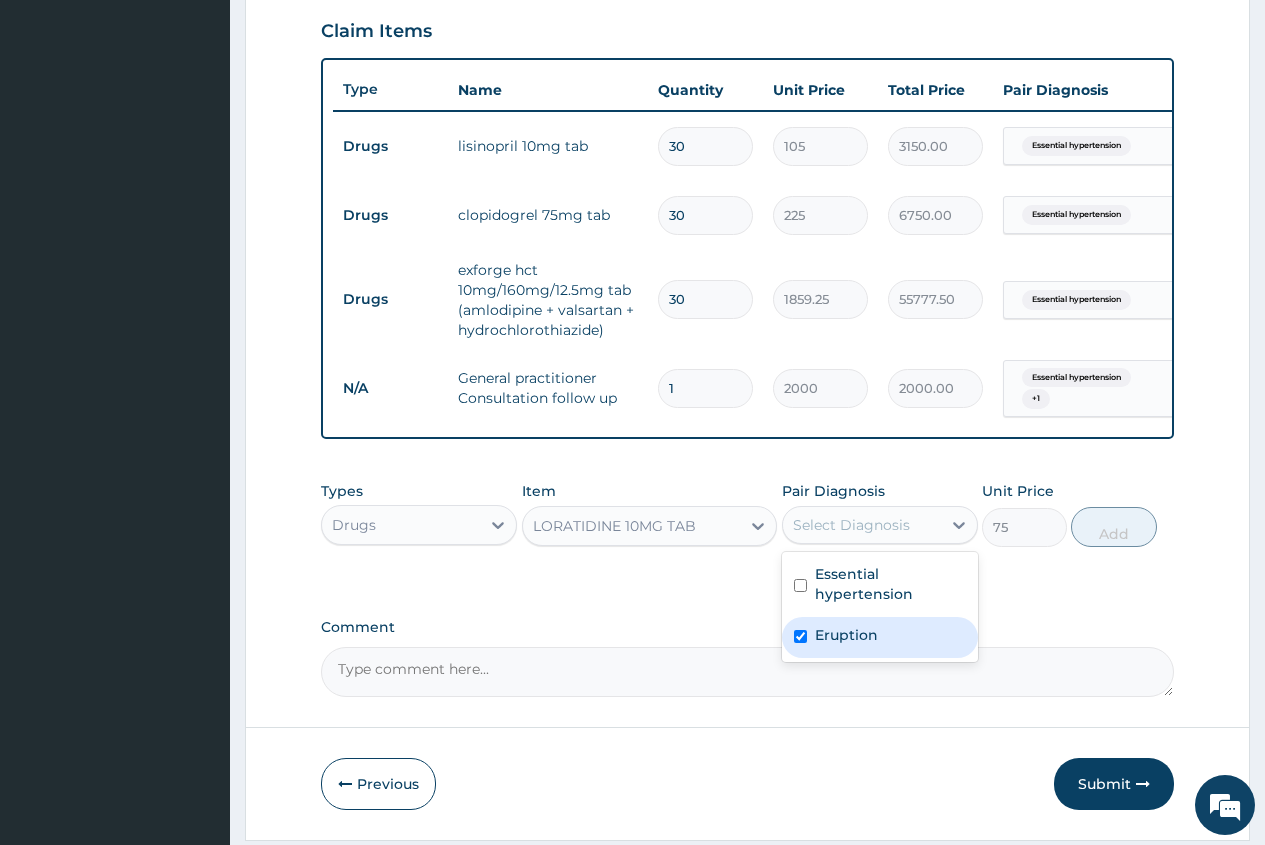 checkbox on "true" 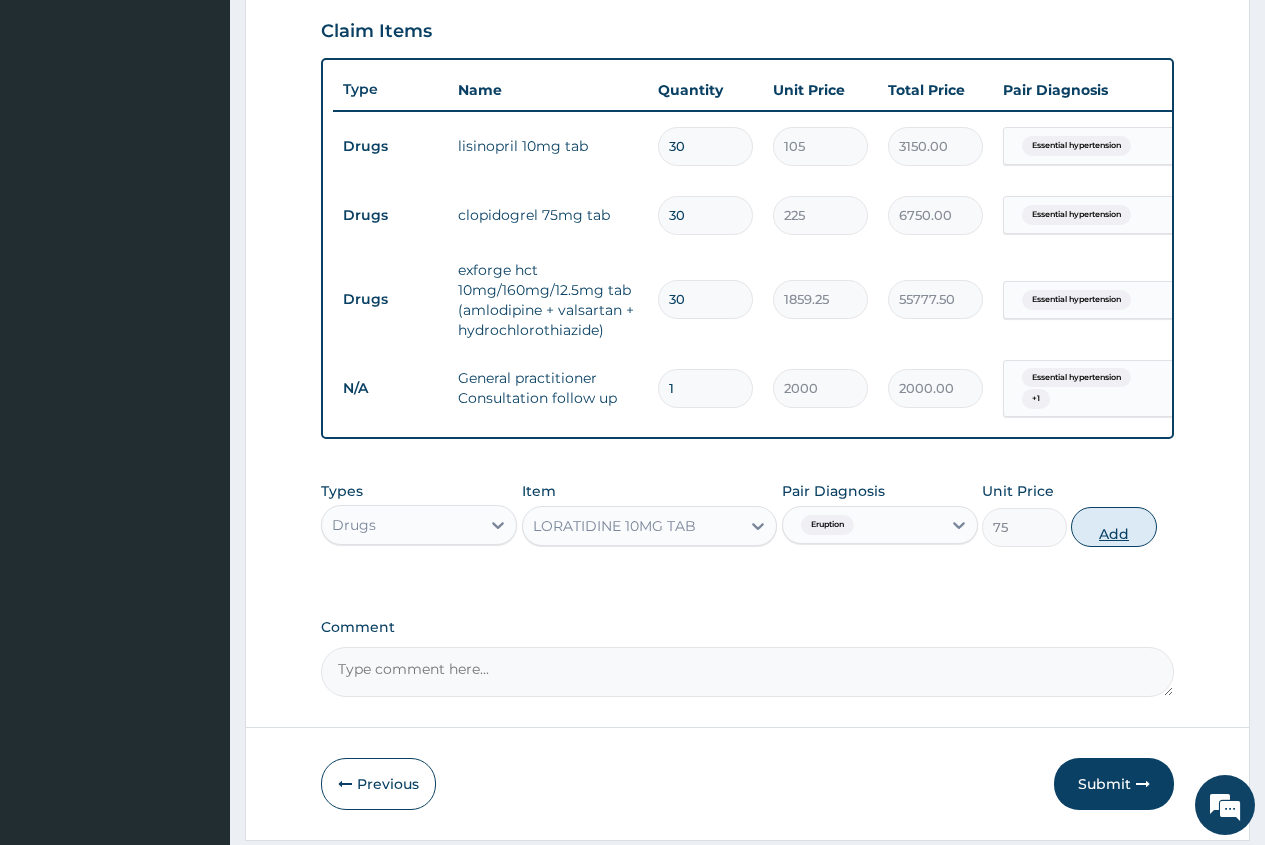 click on "Add" at bounding box center (1113, 527) 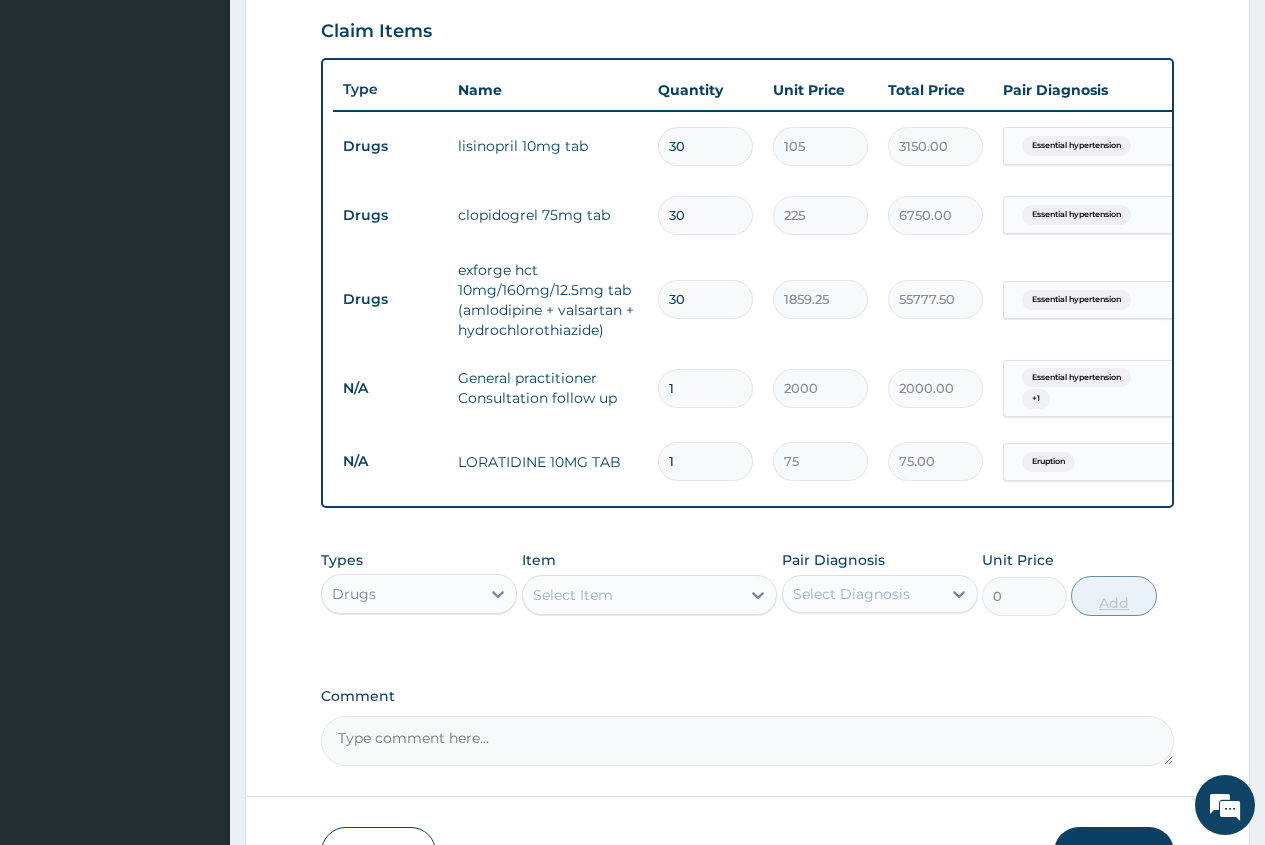 type on "10" 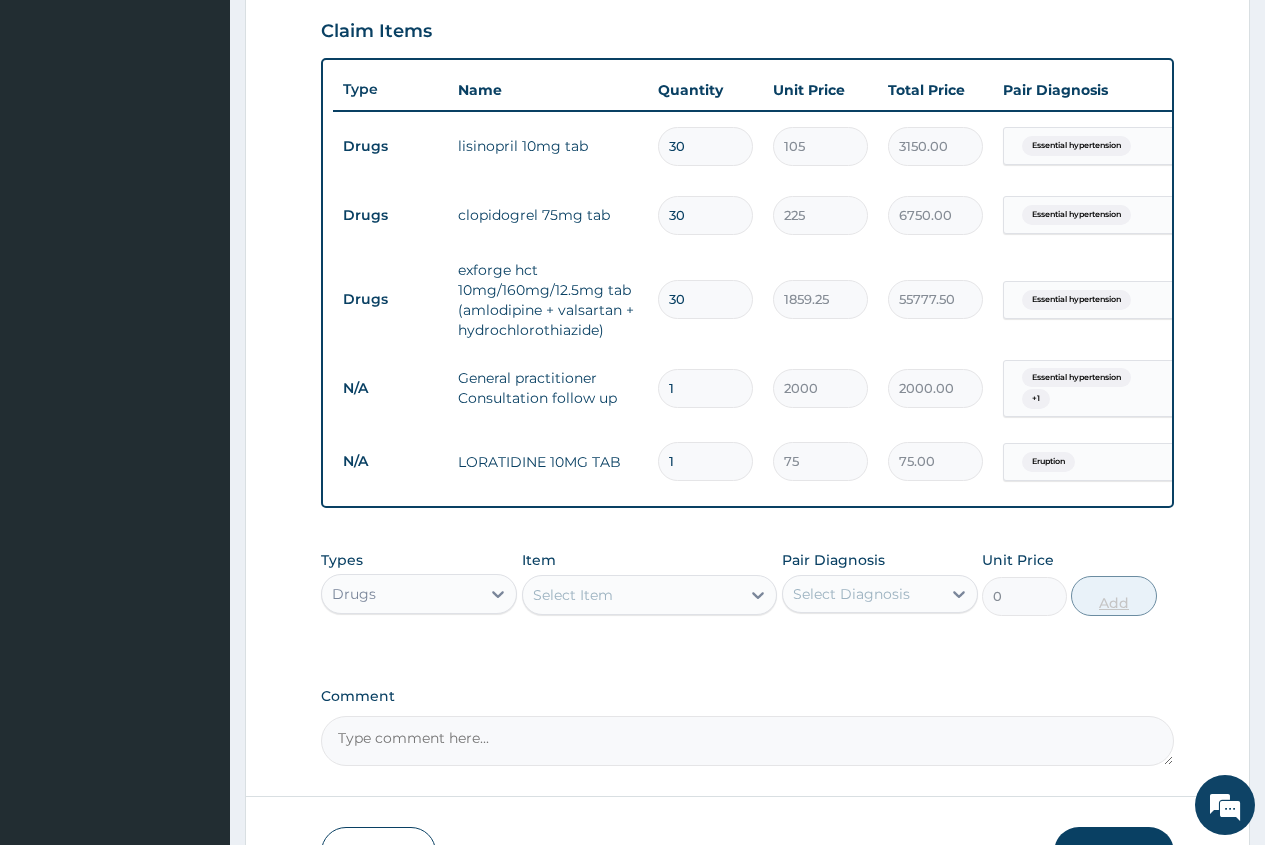 type on "750.00" 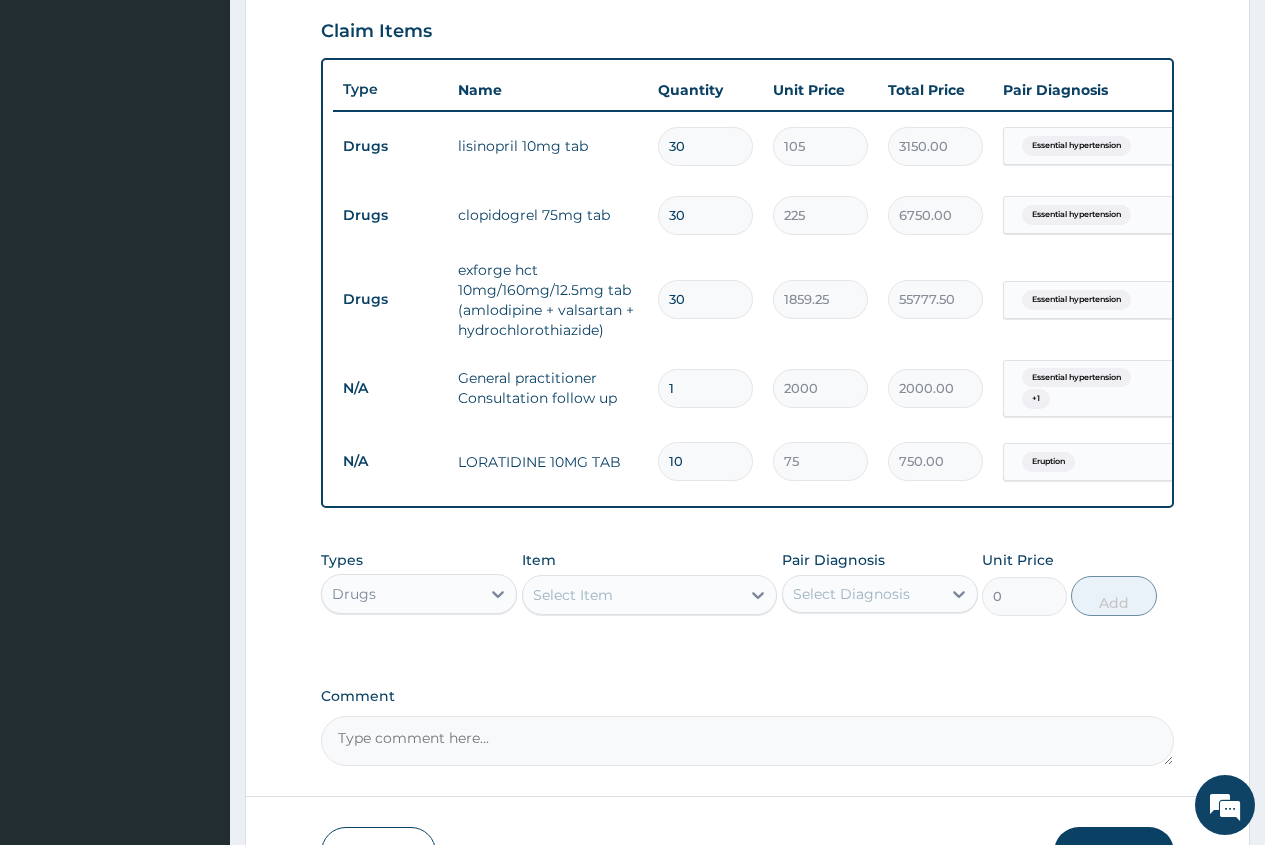 type on "10" 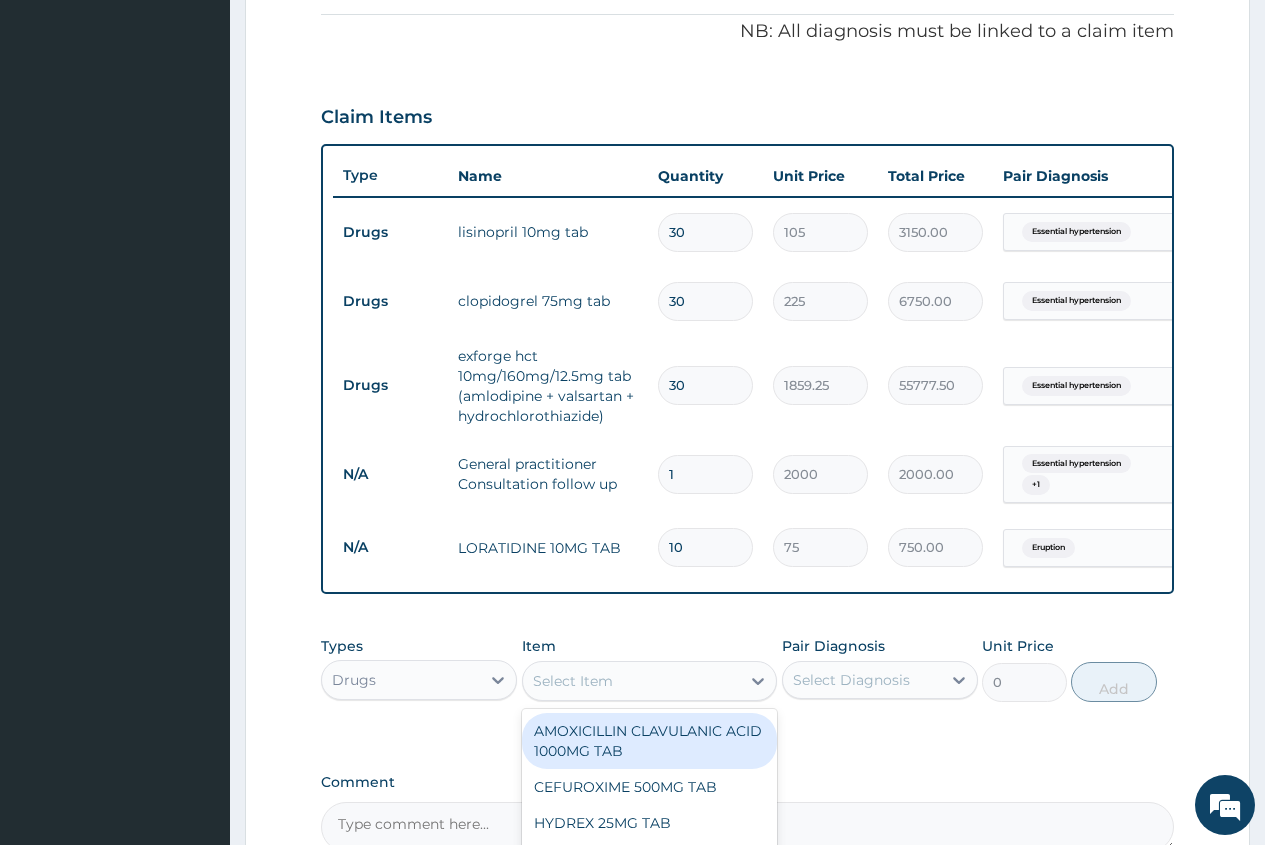 scroll, scrollTop: 386, scrollLeft: 0, axis: vertical 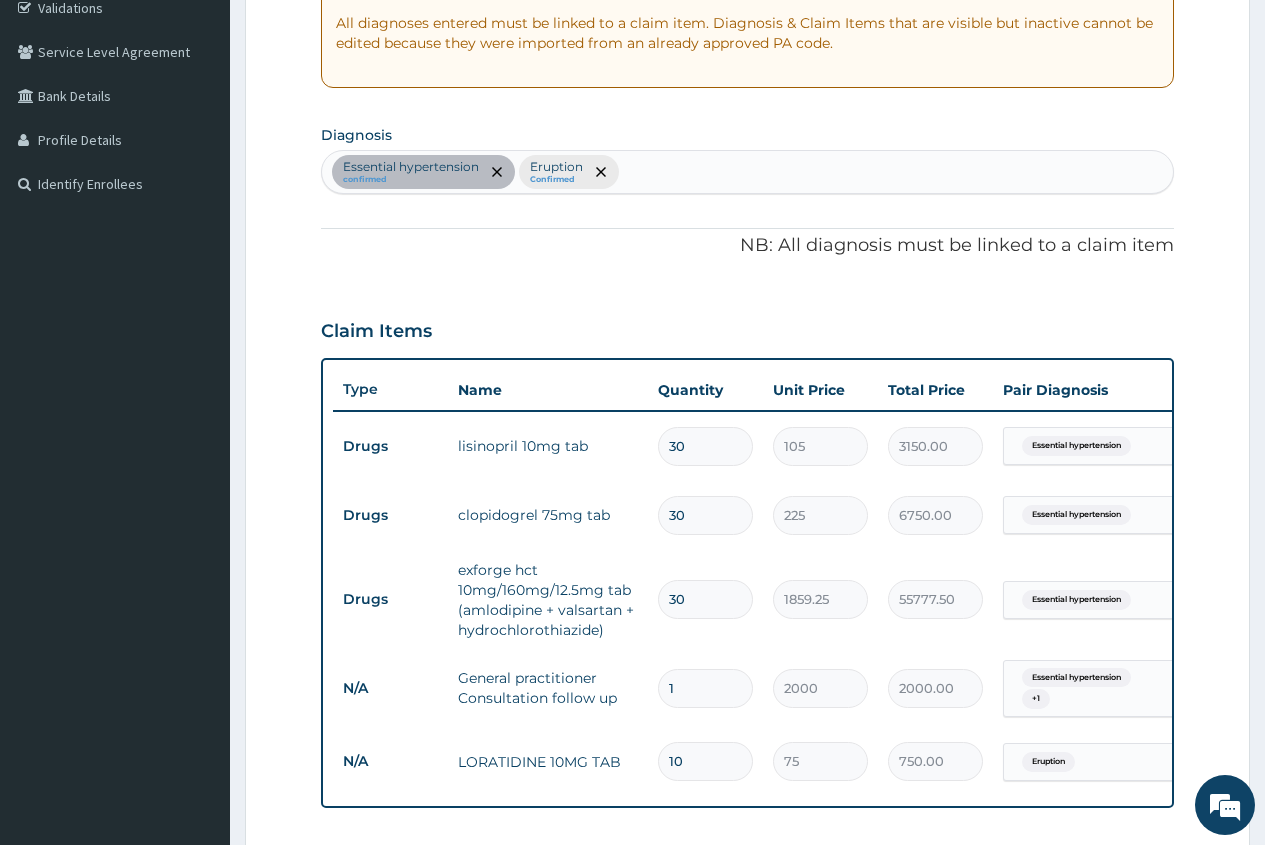 click on "Essential hypertension confirmed Eruption Confirmed" at bounding box center [747, 172] 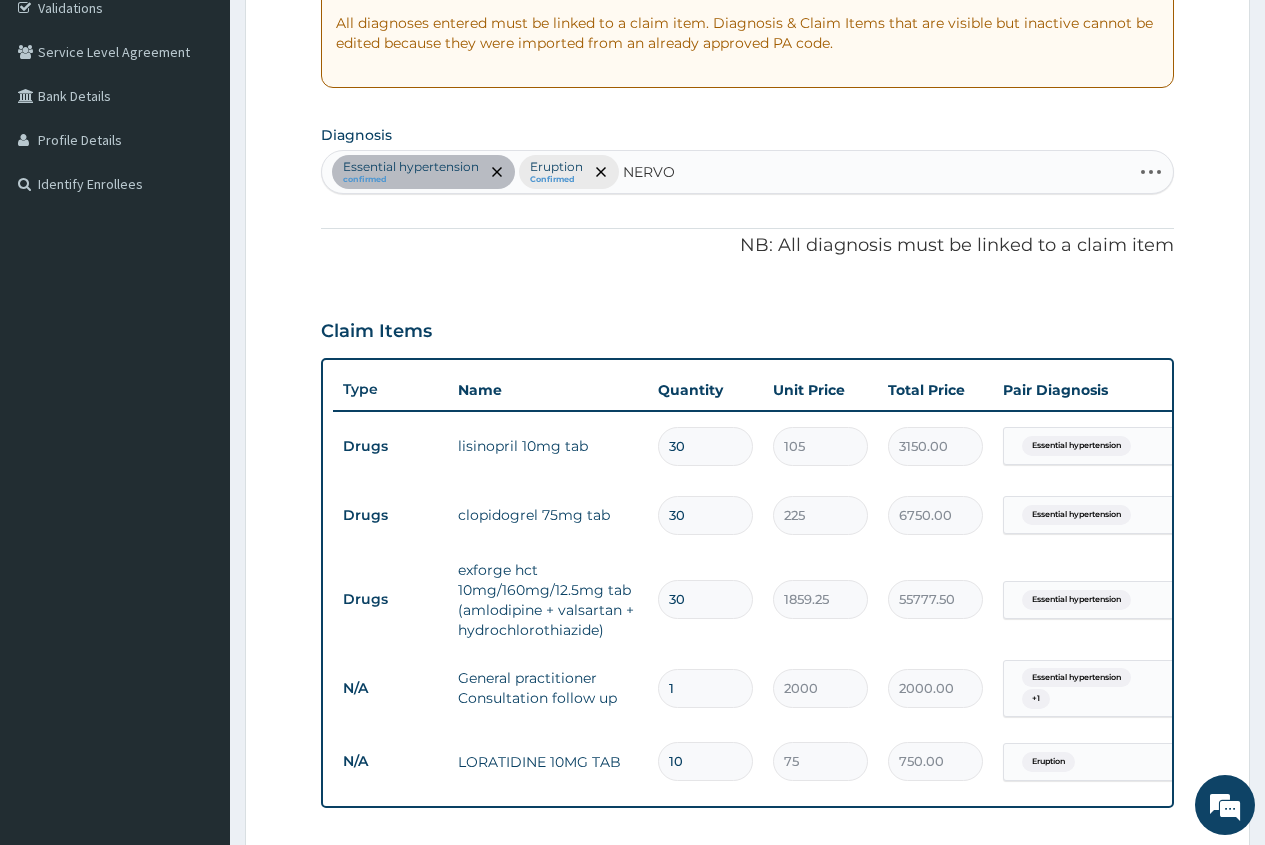 type on "NERVOU" 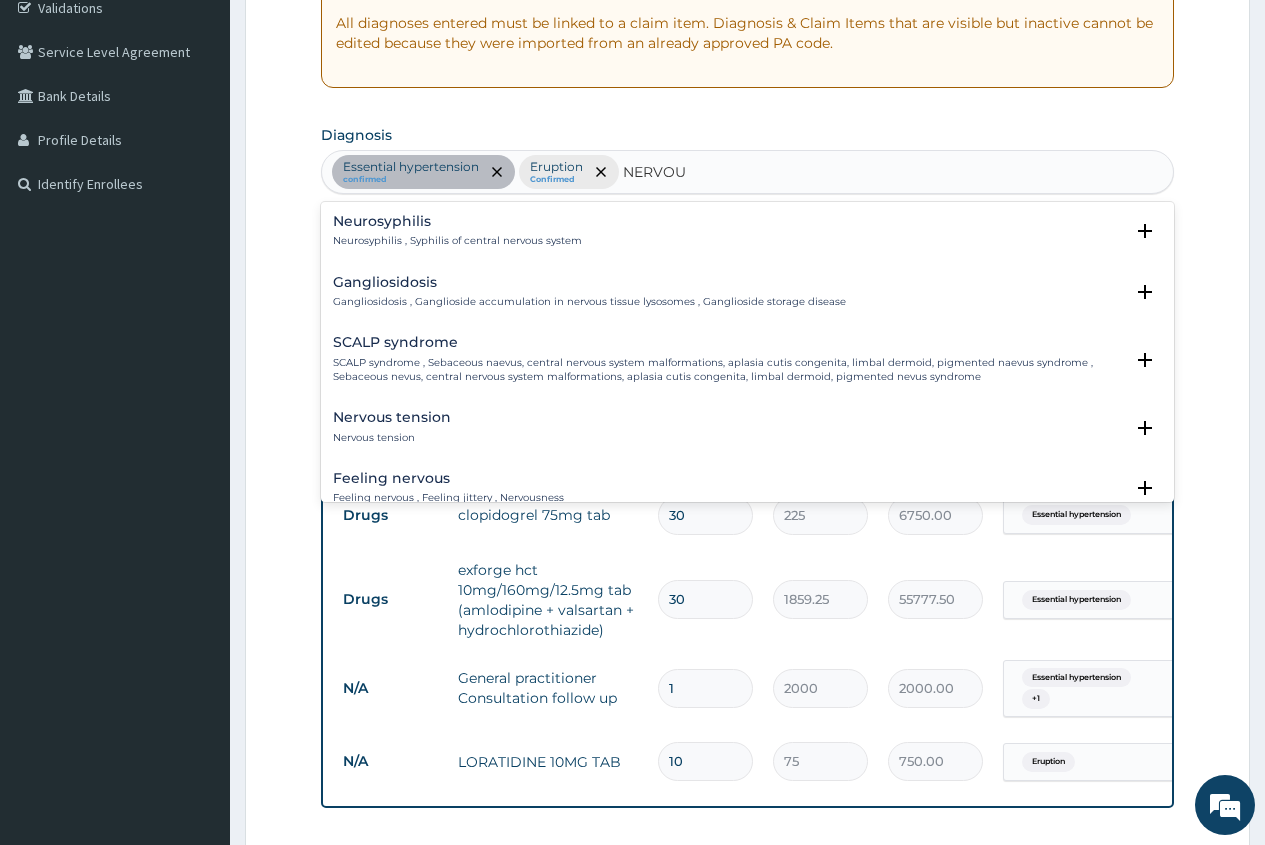 click on "Nervous tension" at bounding box center [392, 417] 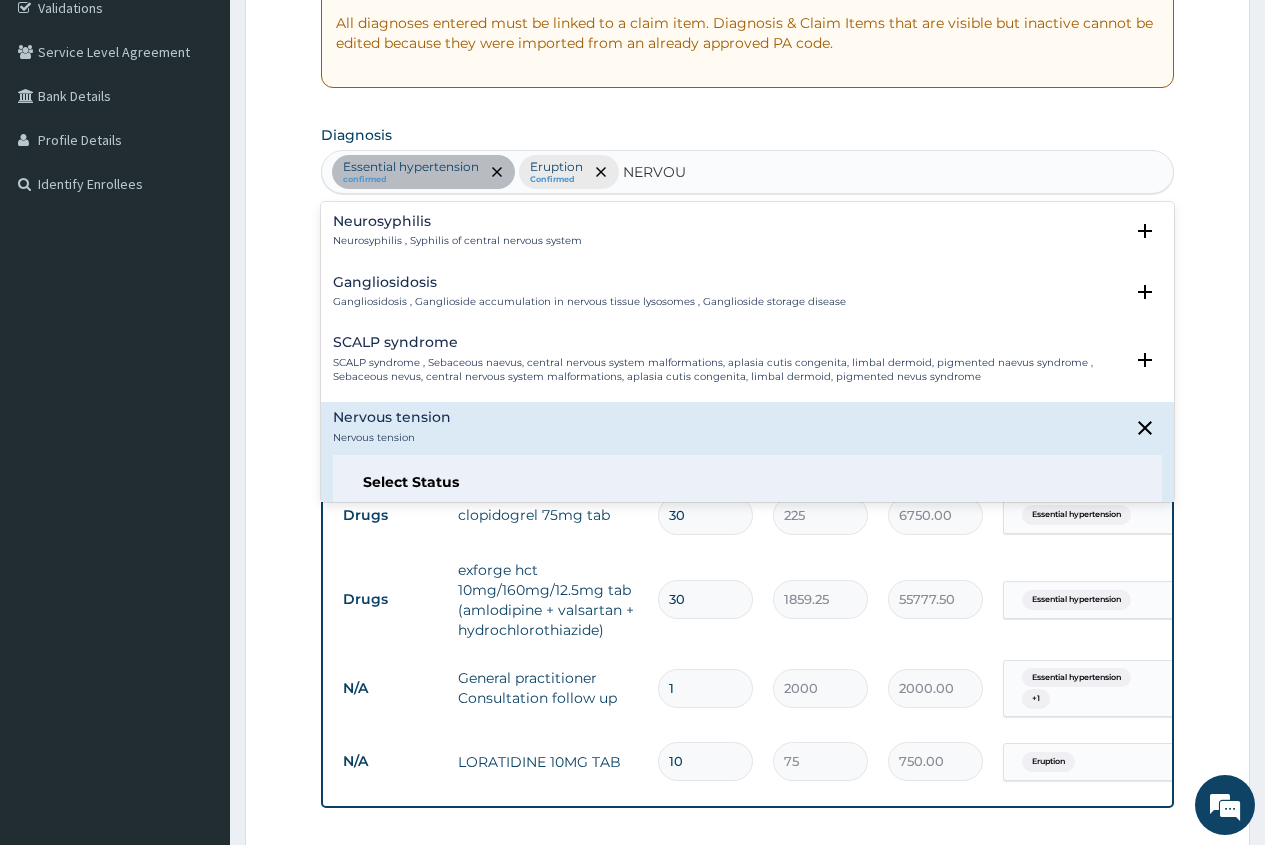 scroll, scrollTop: 100, scrollLeft: 0, axis: vertical 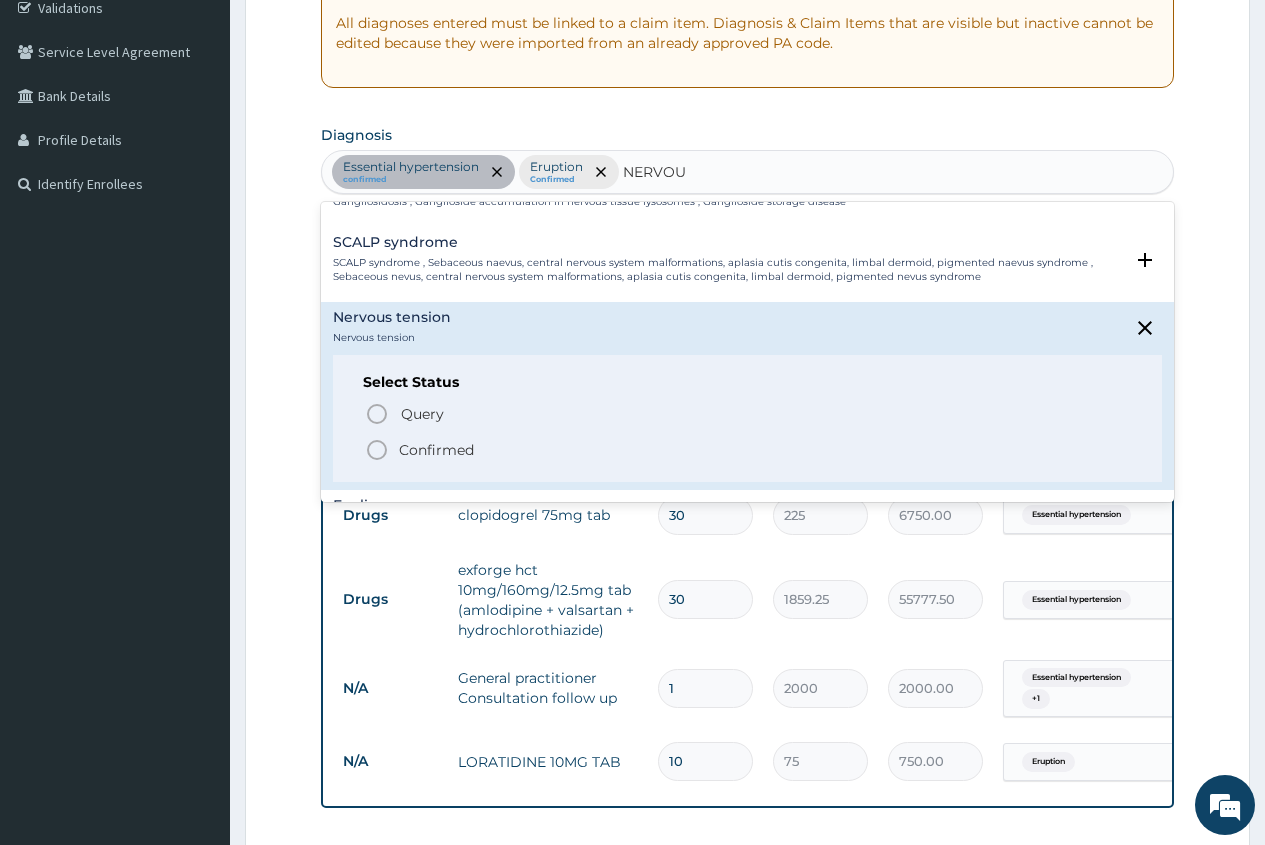 click on "Confirmed" at bounding box center [436, 450] 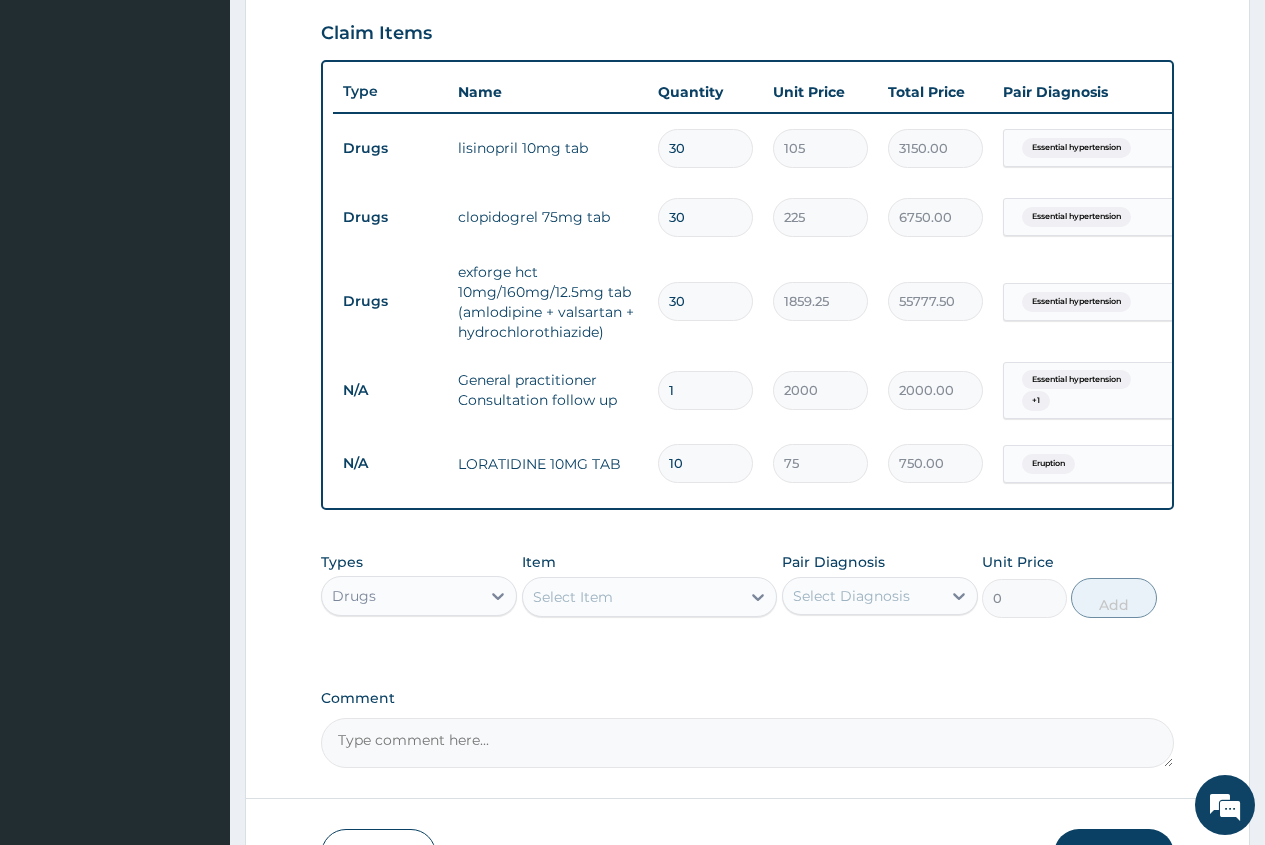 scroll, scrollTop: 686, scrollLeft: 0, axis: vertical 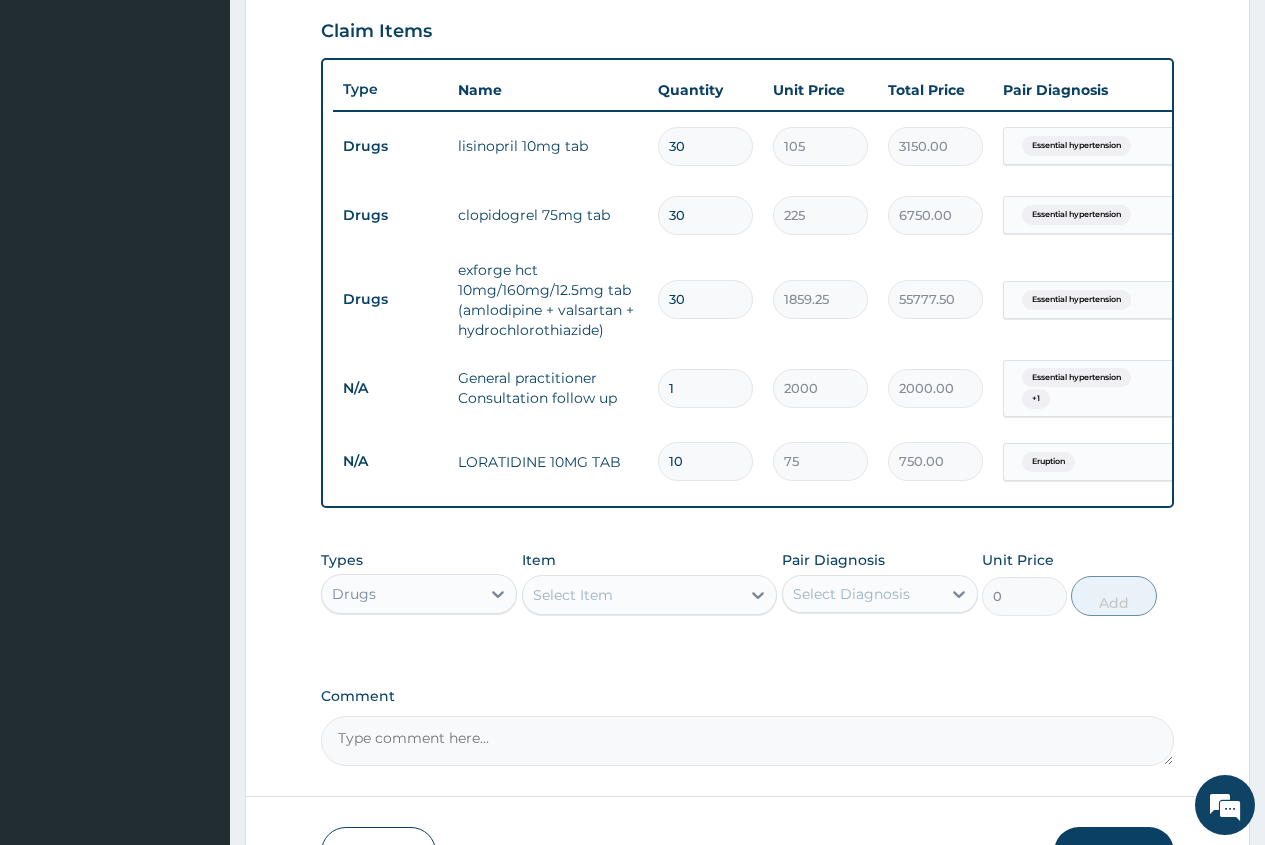 click on "Essential hypertension  + 1" at bounding box center (1082, 389) 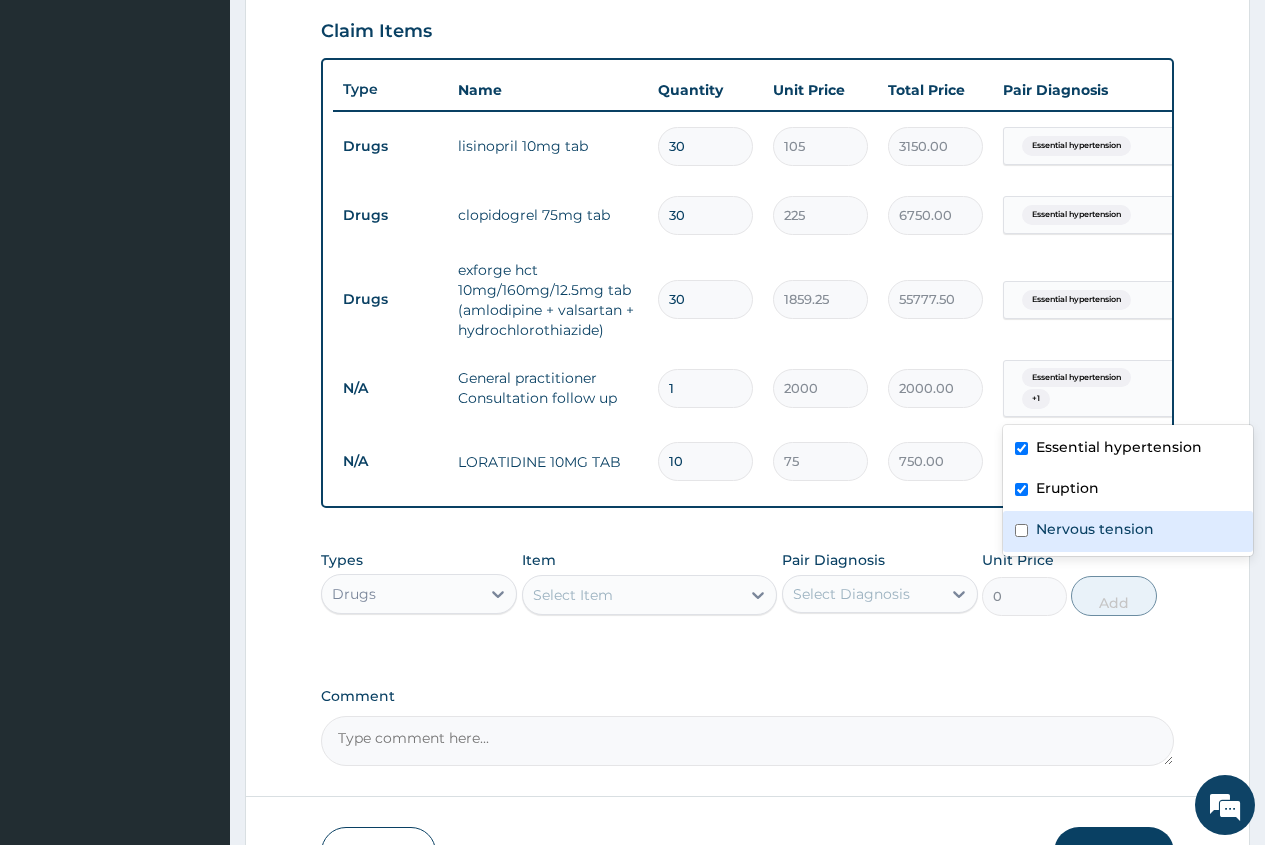click on "Nervous tension" at bounding box center [1095, 529] 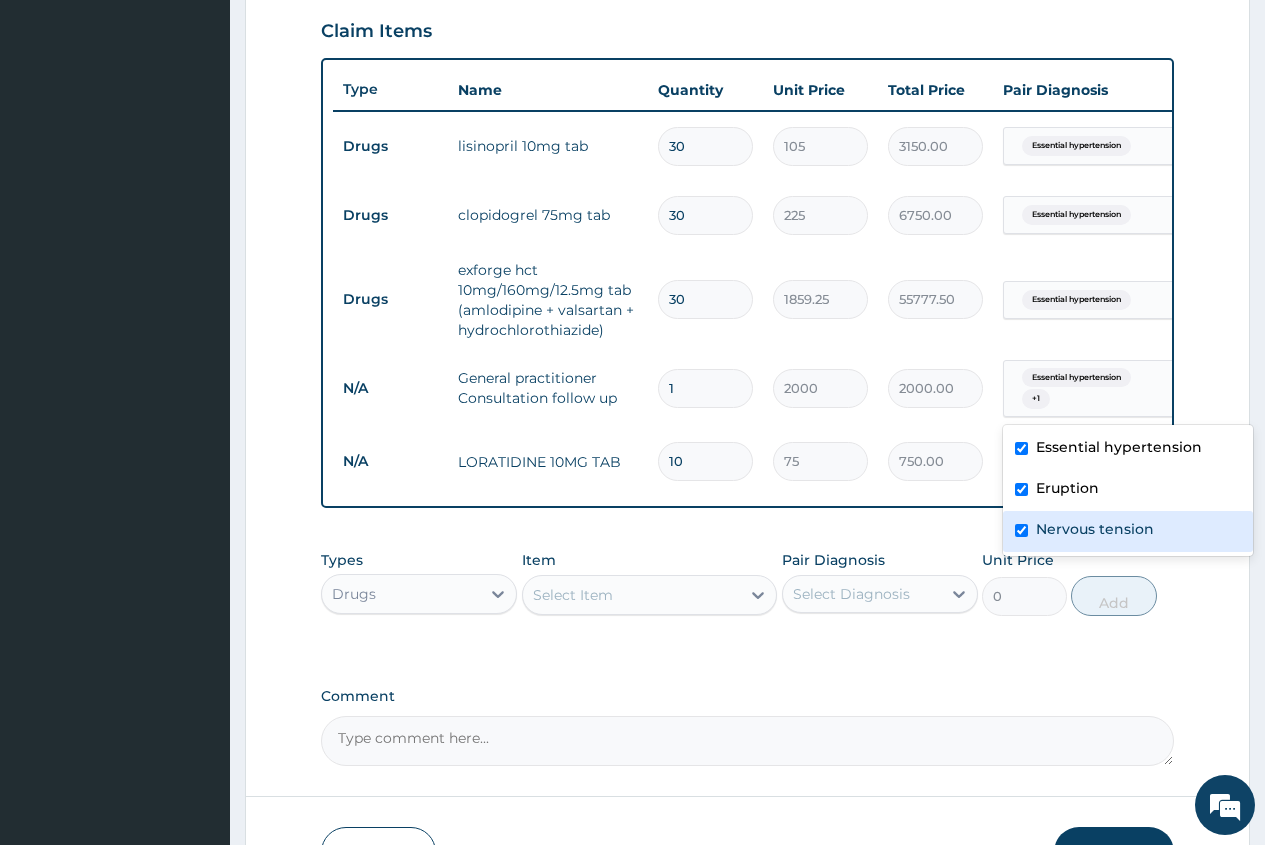 checkbox on "true" 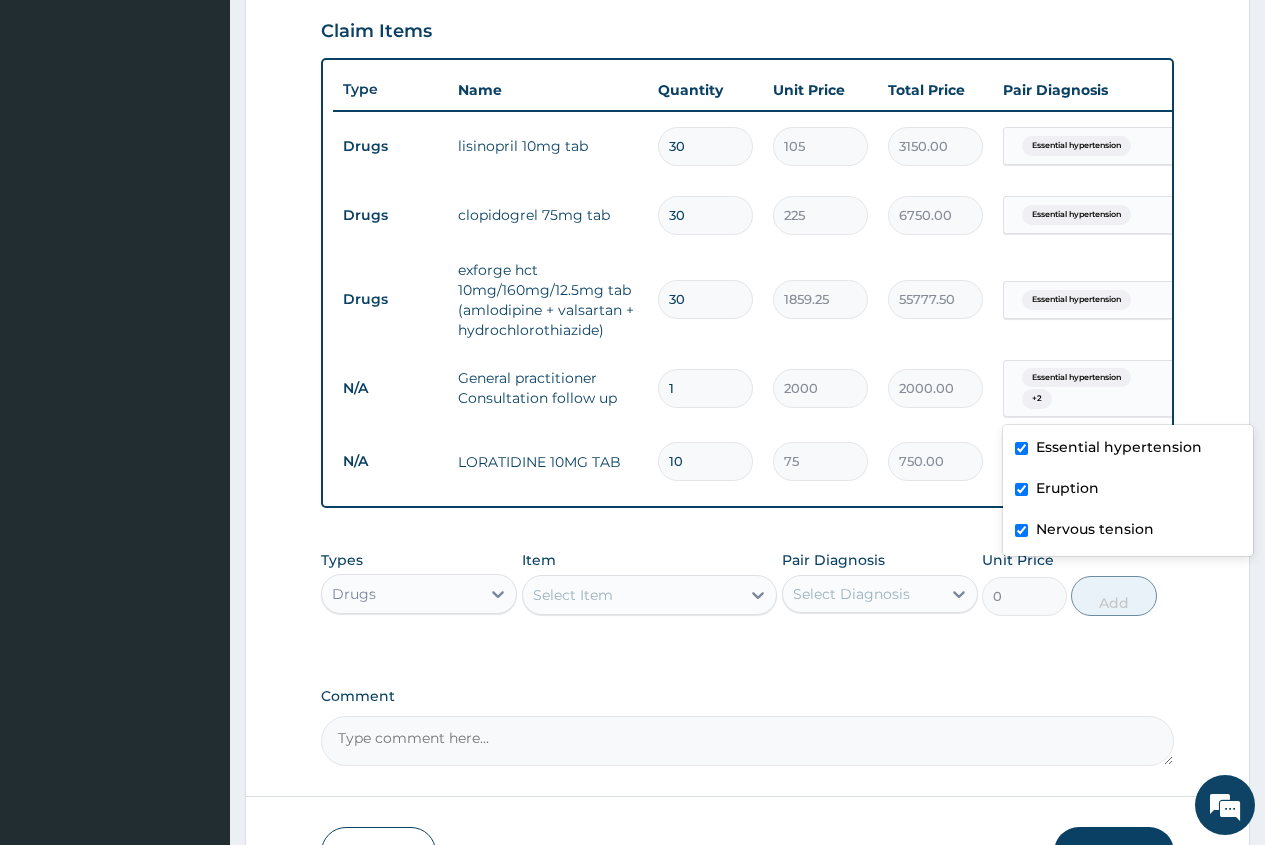 click on "Select Item" at bounding box center [573, 595] 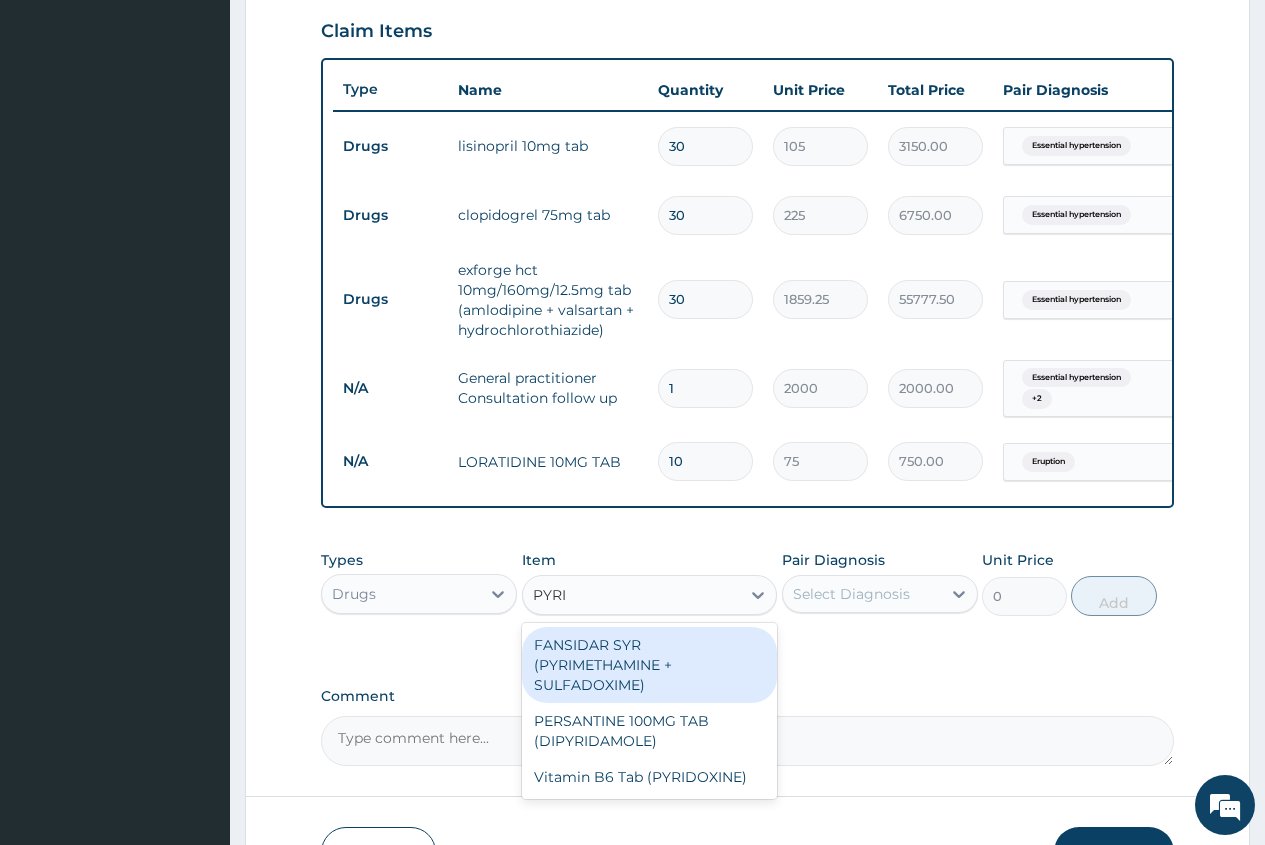 type on "PYRID" 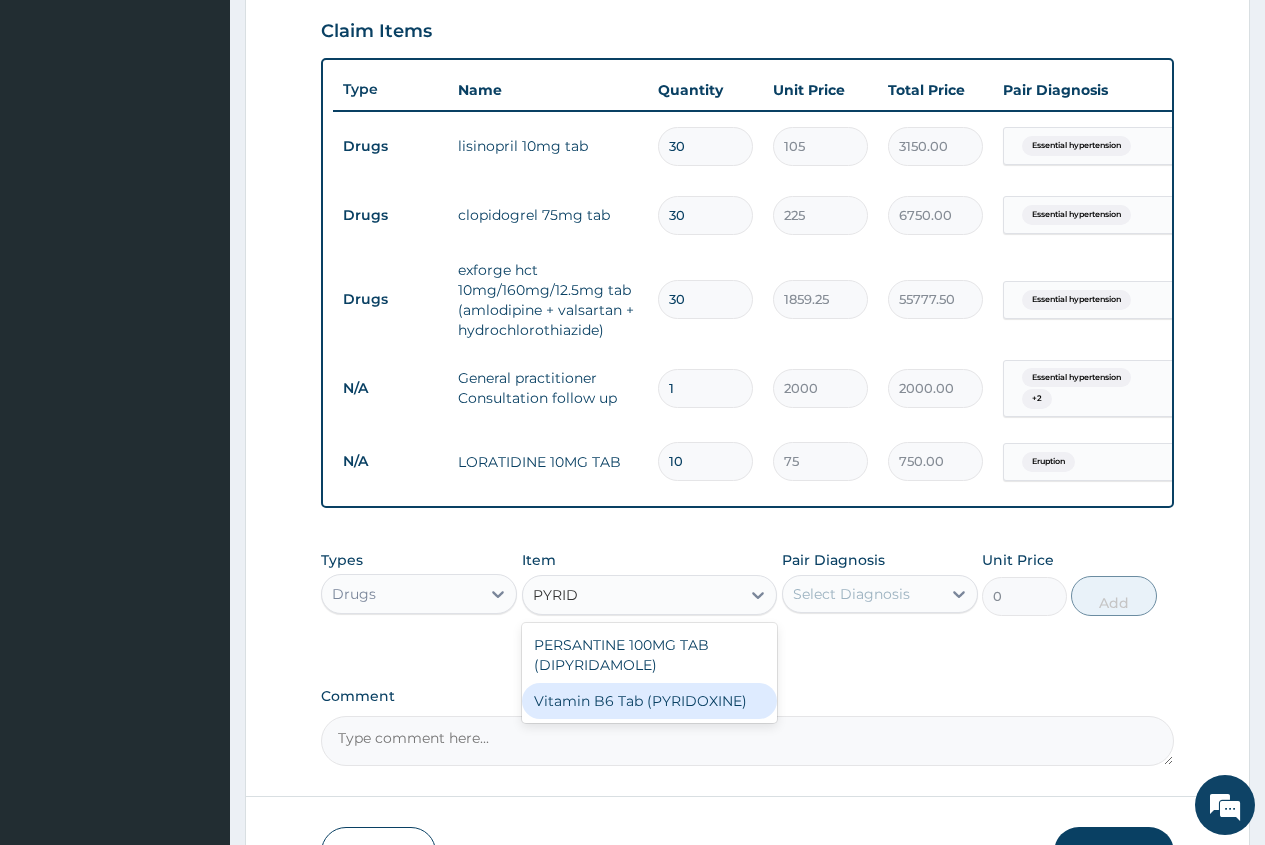 drag, startPoint x: 721, startPoint y: 721, endPoint x: 734, endPoint y: 710, distance: 17.029387 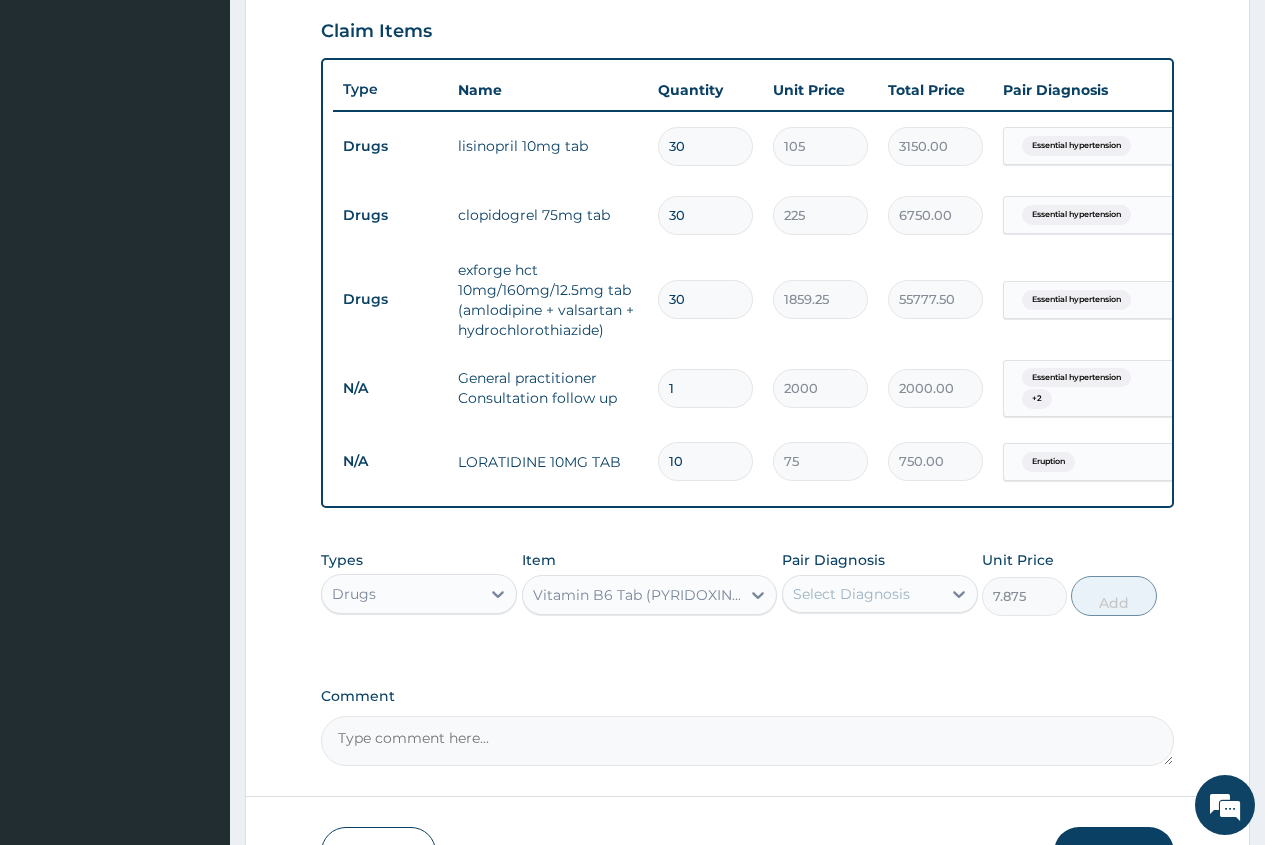 click on "Select Diagnosis" at bounding box center [851, 594] 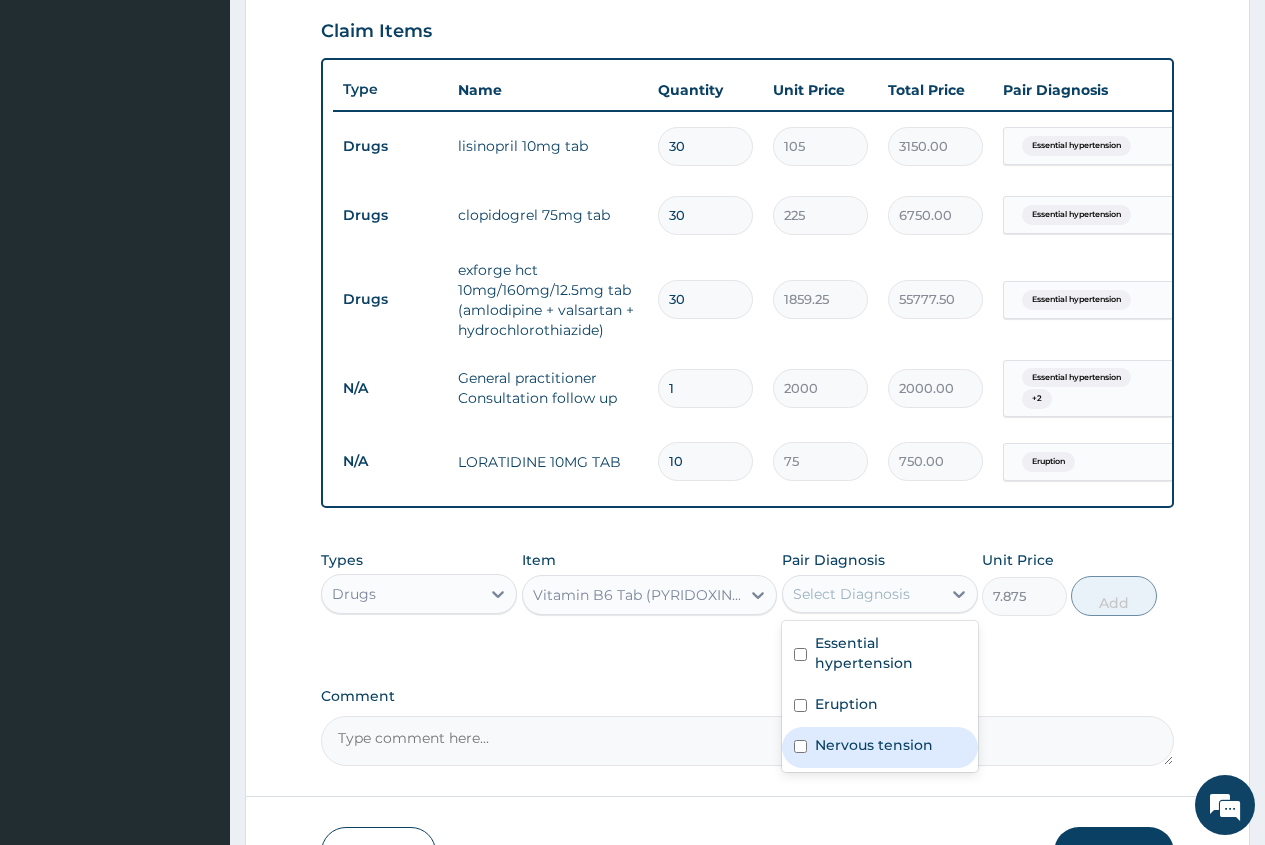 click on "Nervous tension" at bounding box center [874, 745] 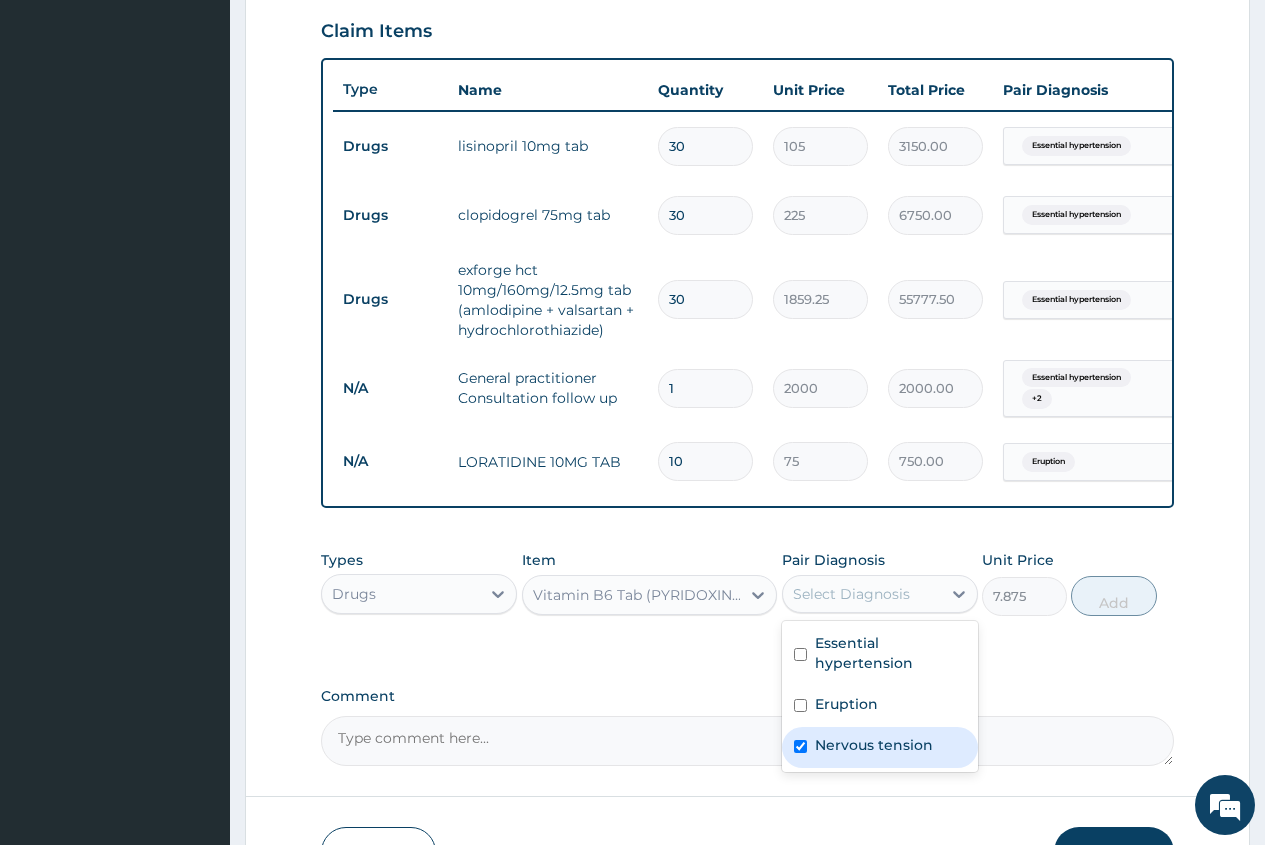 checkbox on "true" 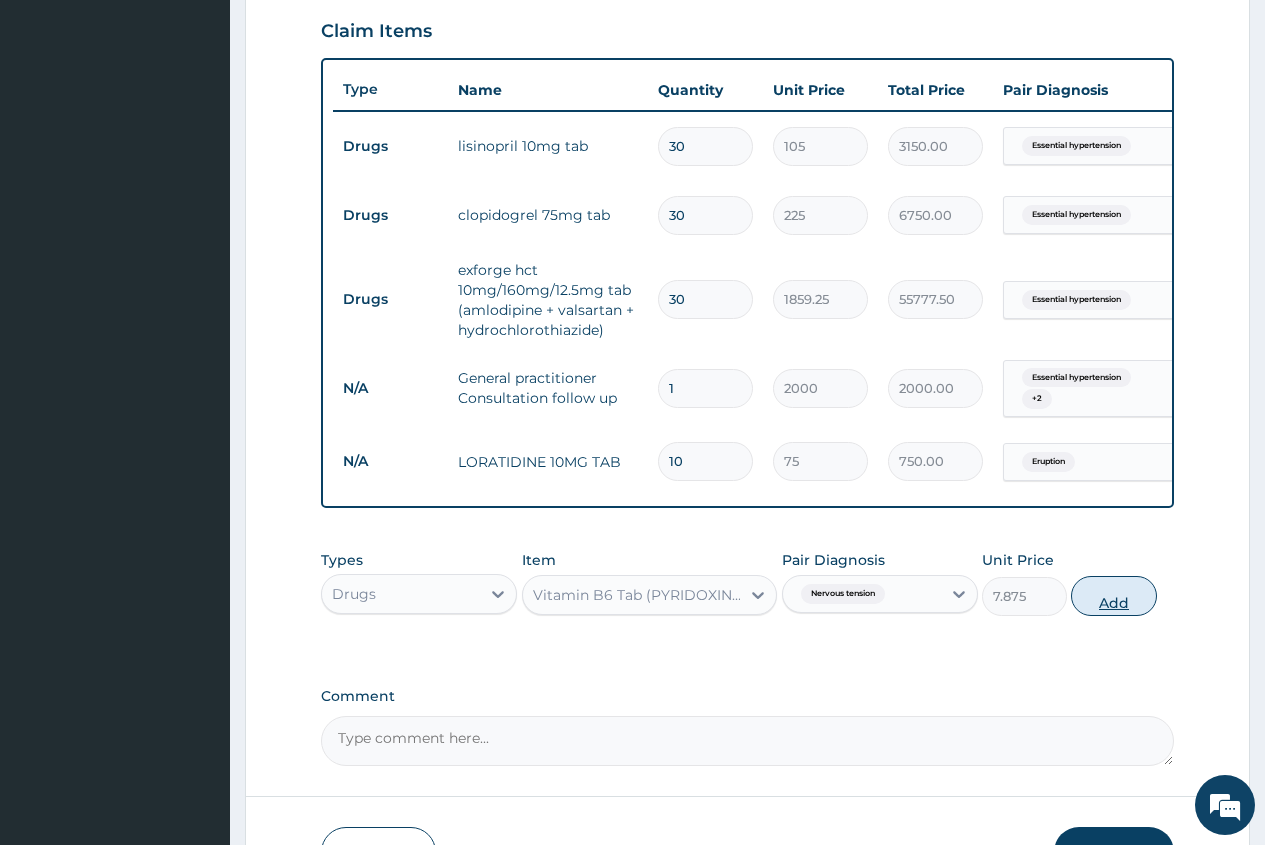 click on "Add" at bounding box center [1113, 596] 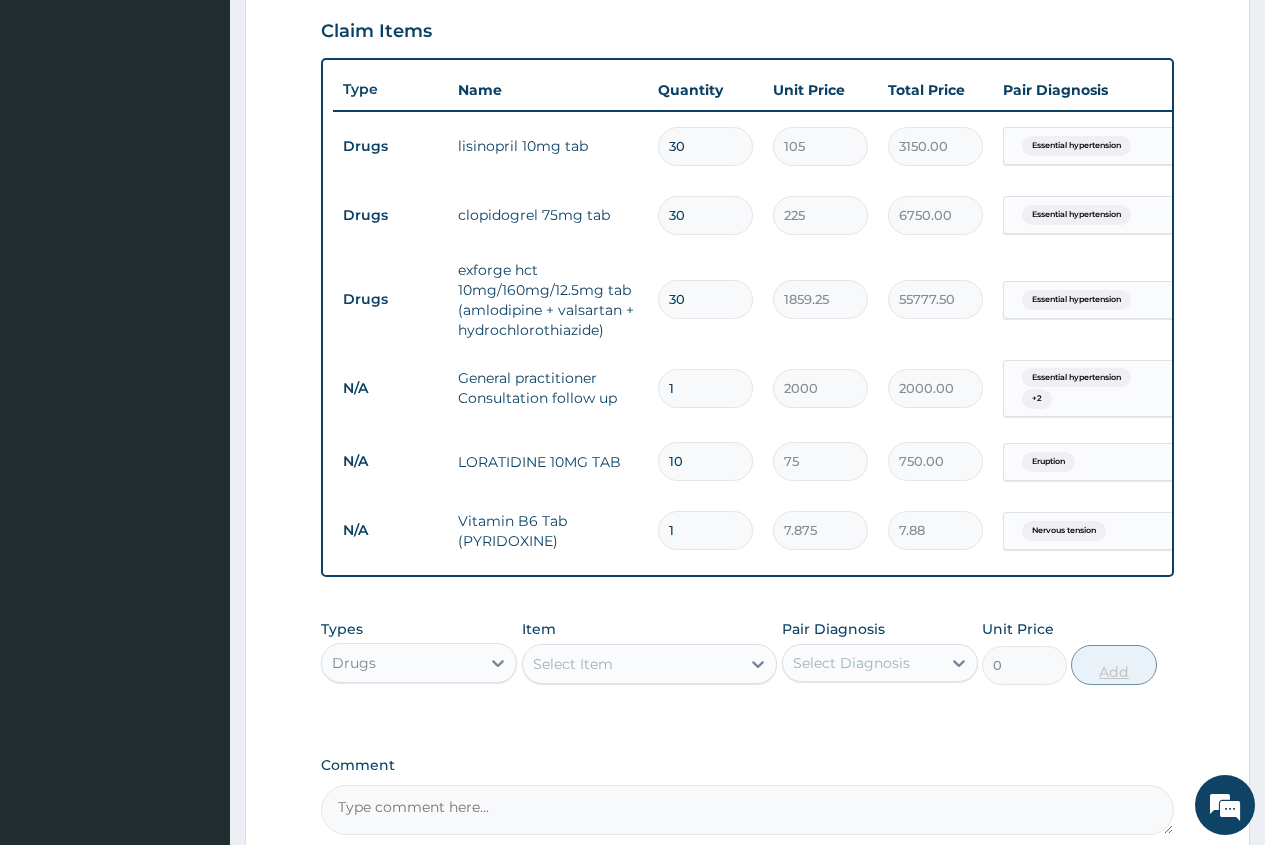 type on "14" 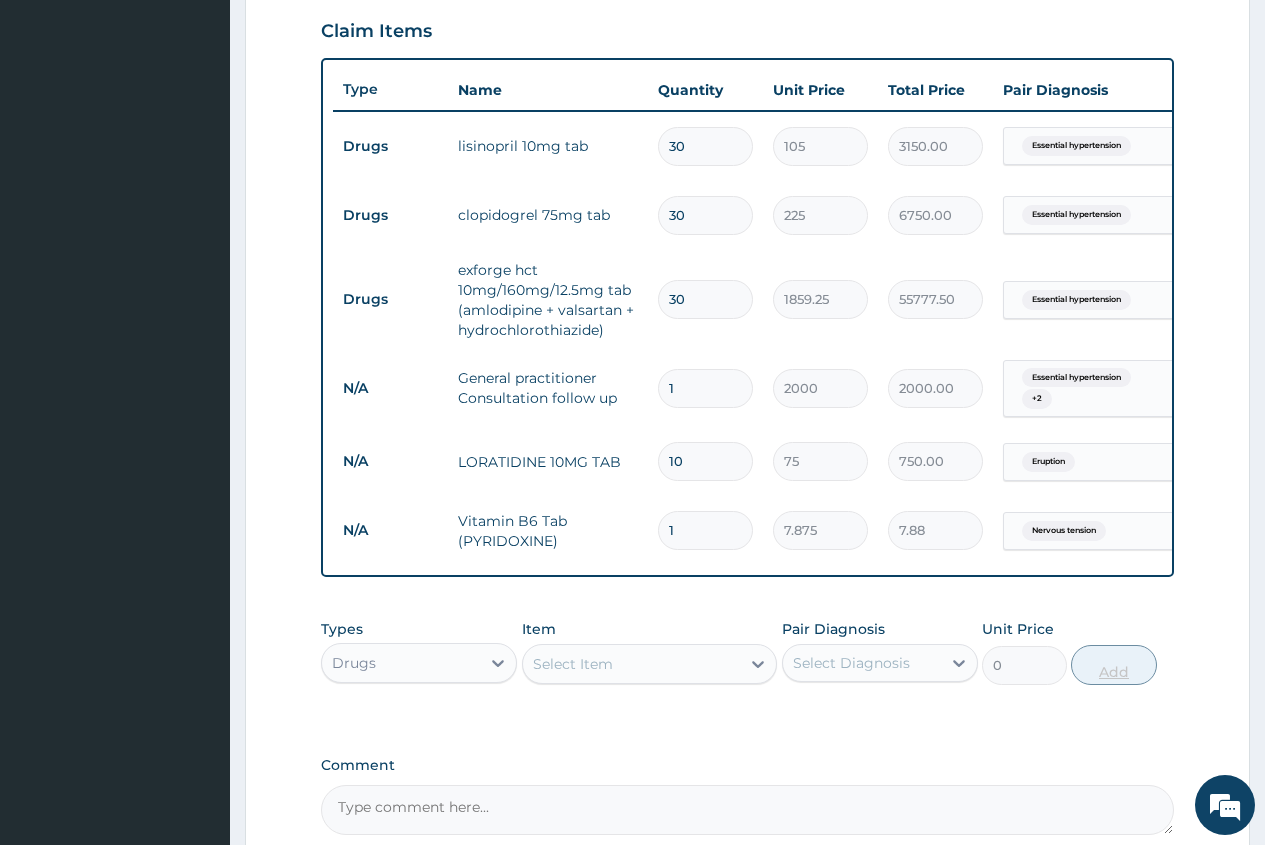 type on "110.25" 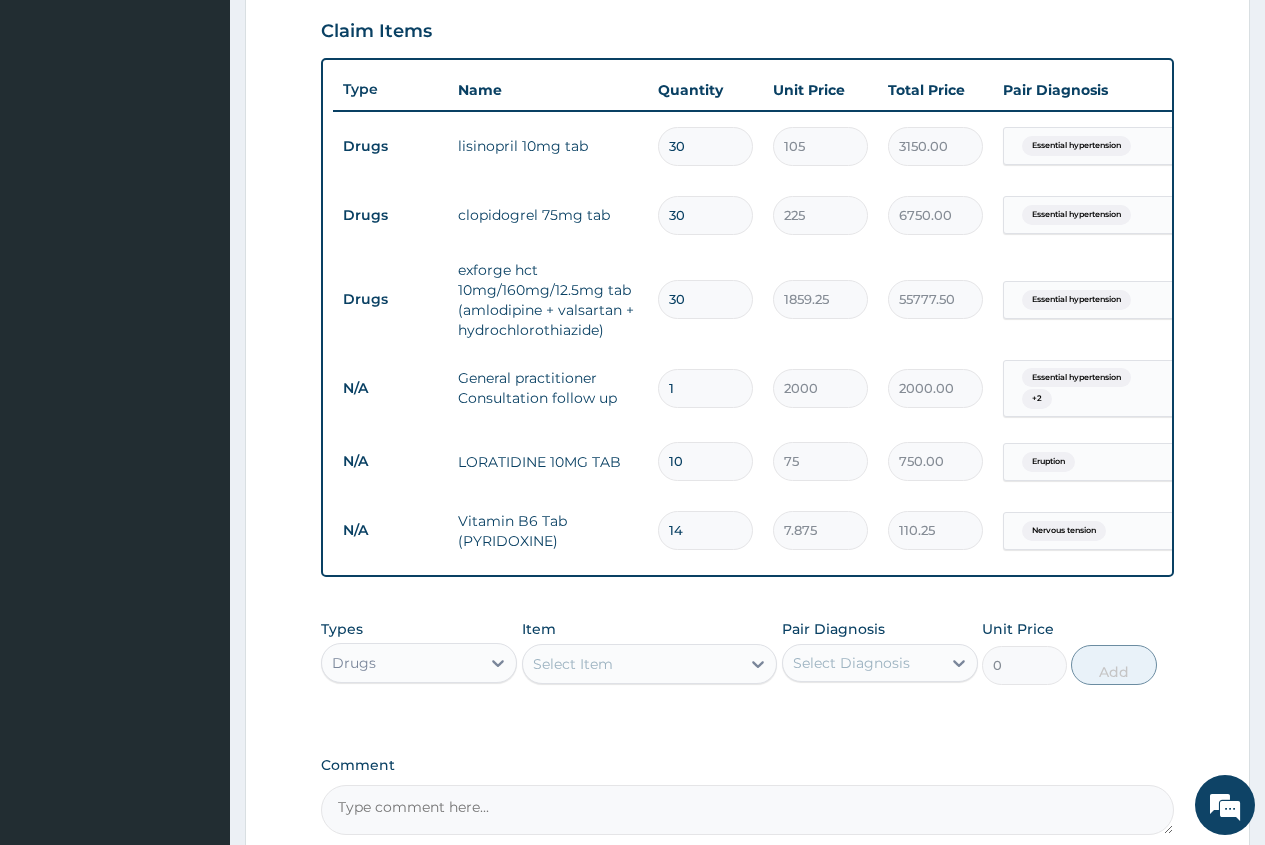 type on "14" 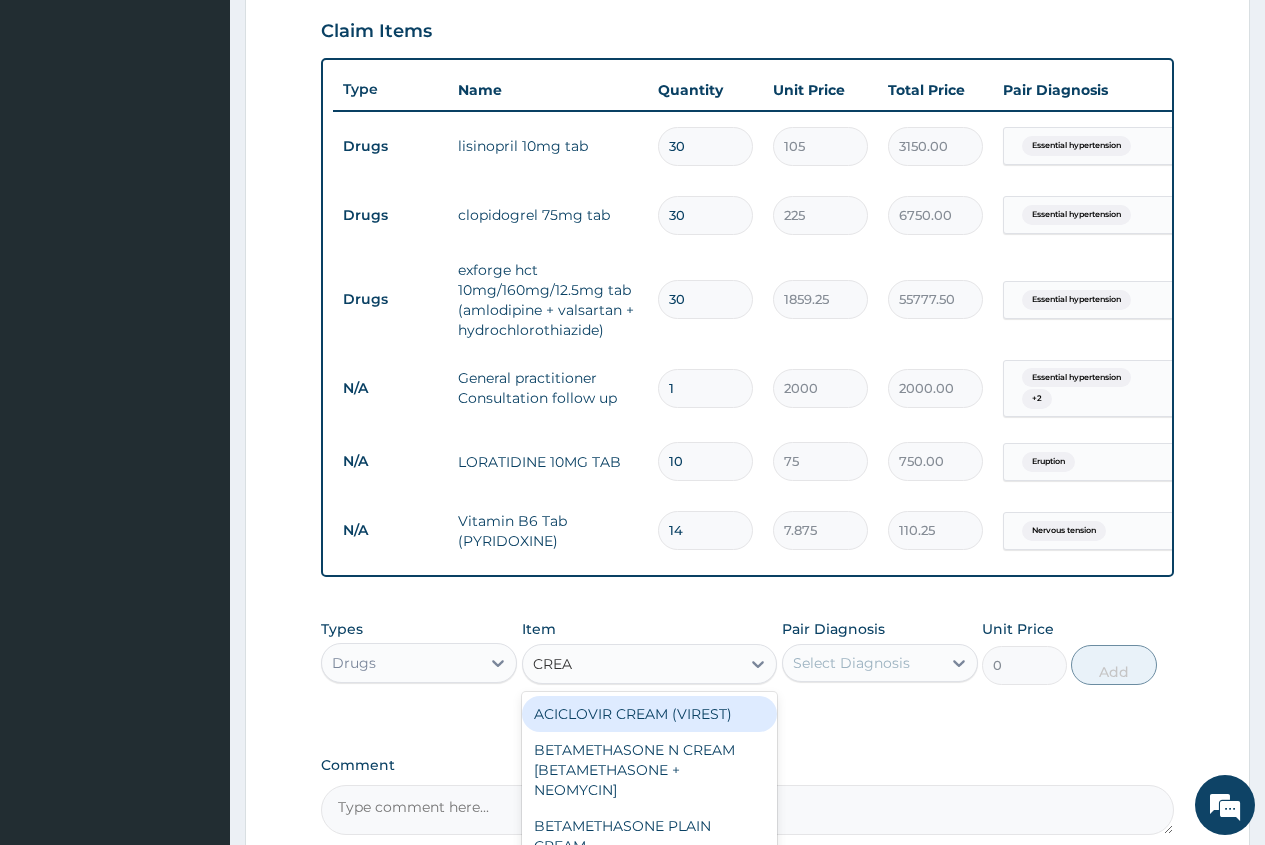 type on "CREAM" 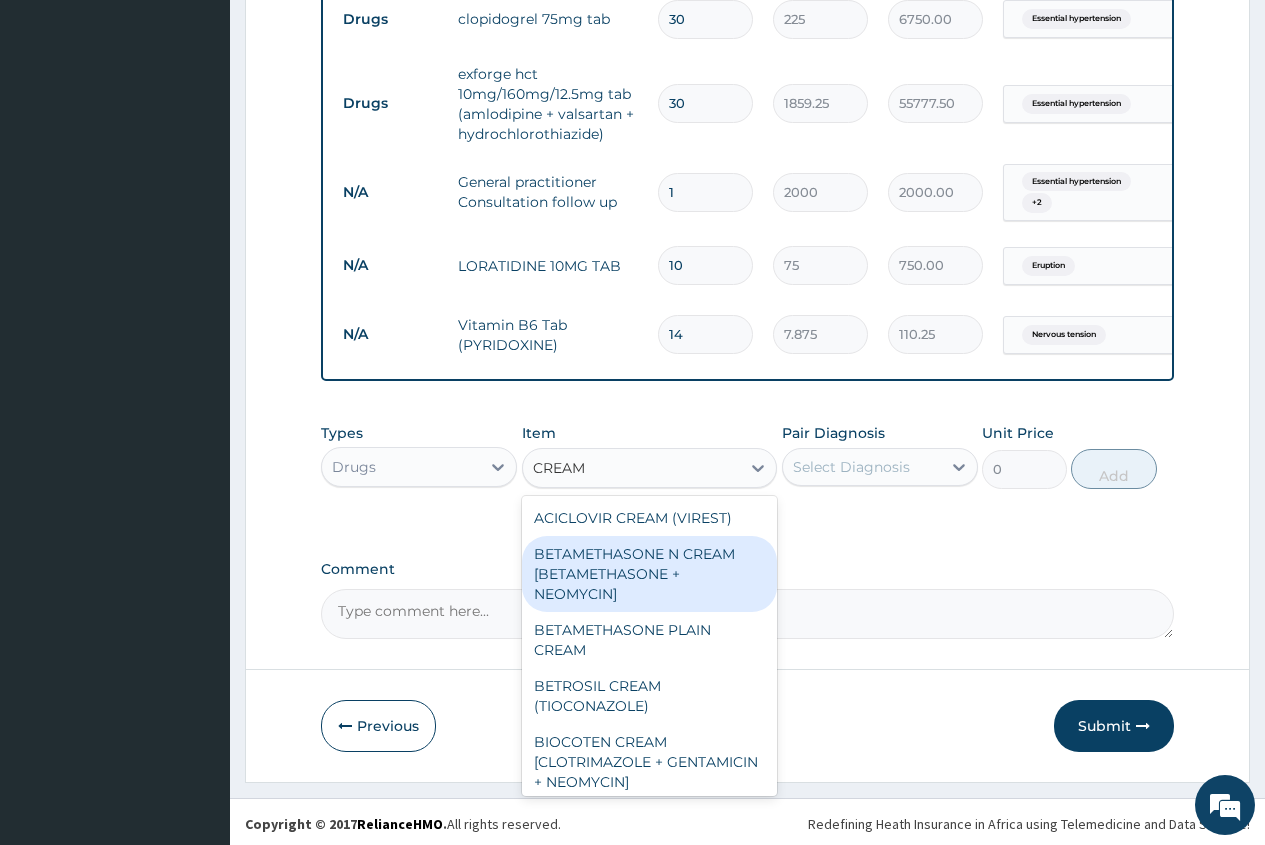 scroll, scrollTop: 901, scrollLeft: 0, axis: vertical 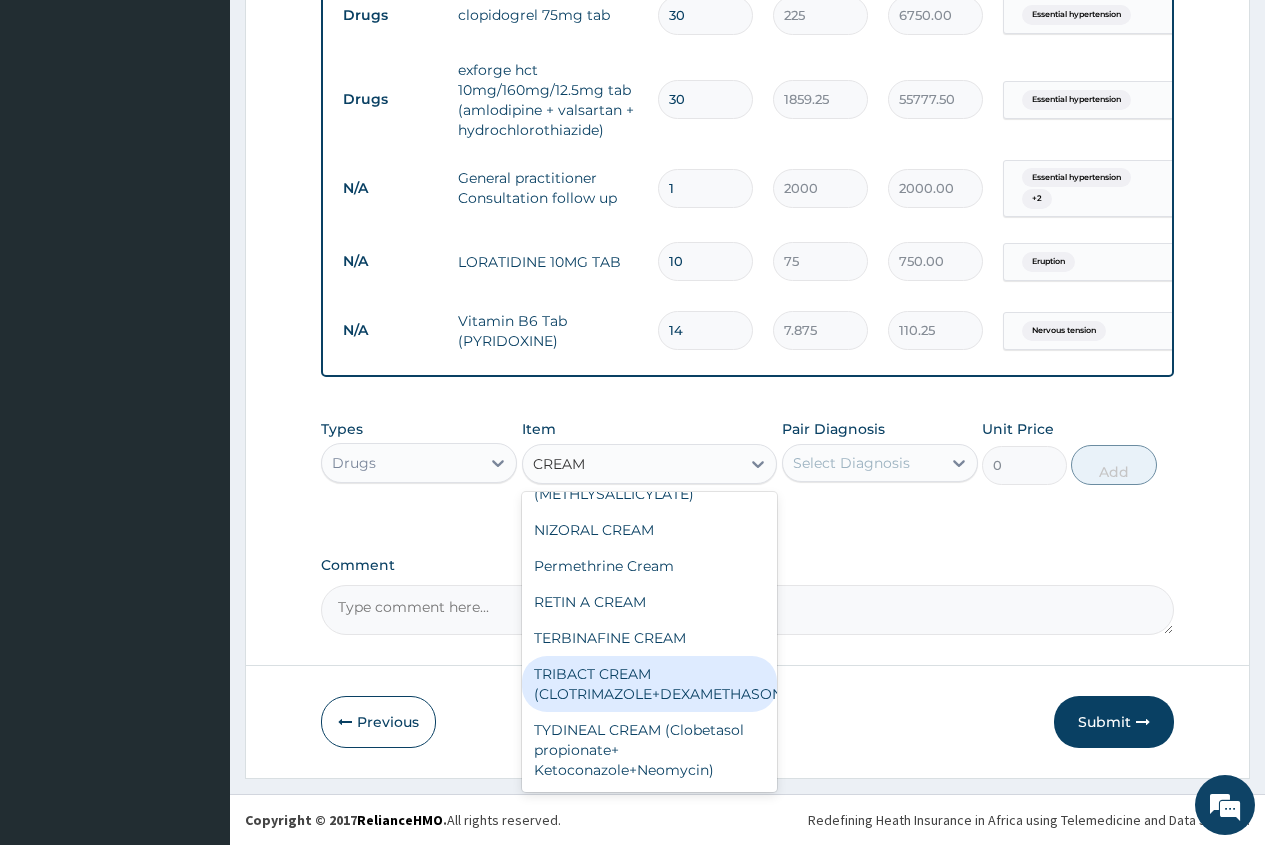 click on "TRIBACT CREAM (CLOTRIMAZOLE+DEXAMETHASONE+GENTAMICIN)" at bounding box center (650, 684) 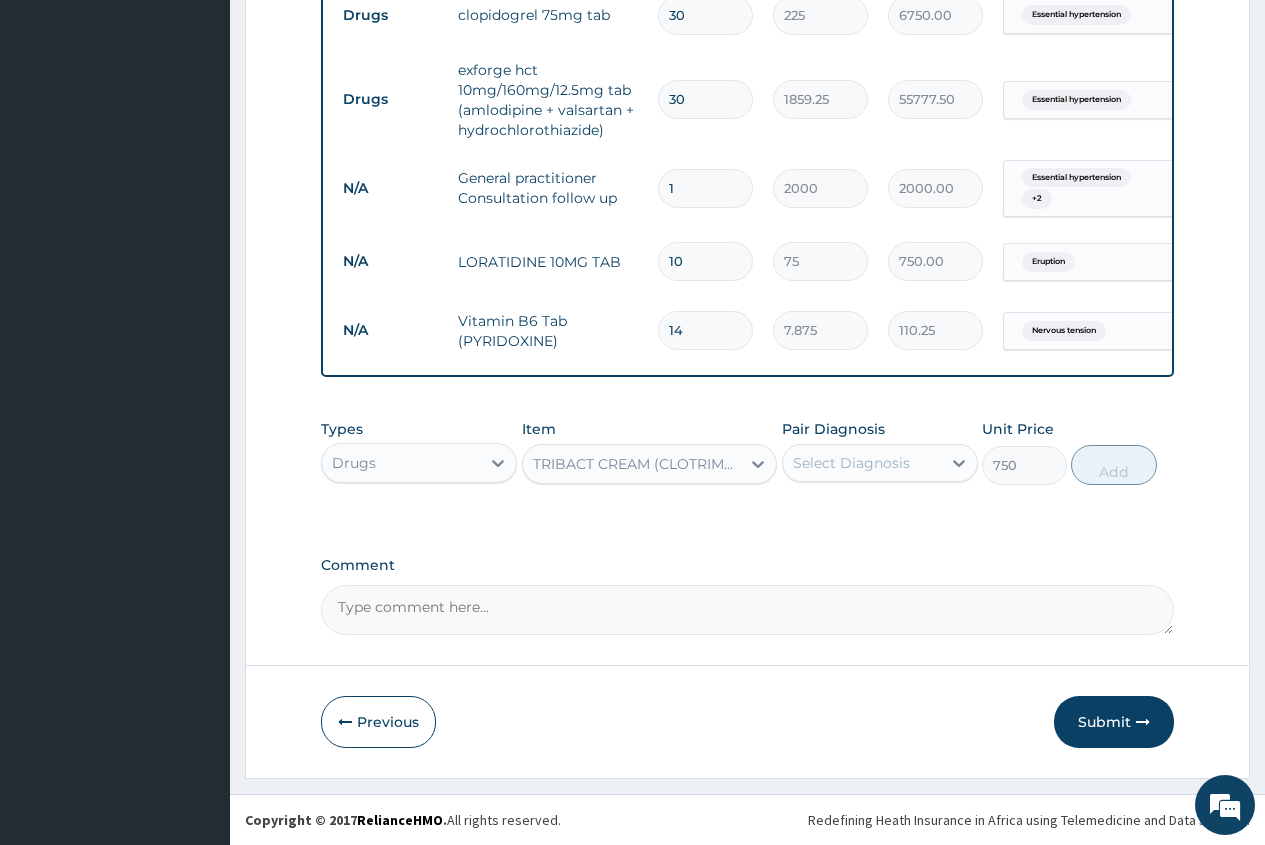 click on "Select Diagnosis" at bounding box center (851, 463) 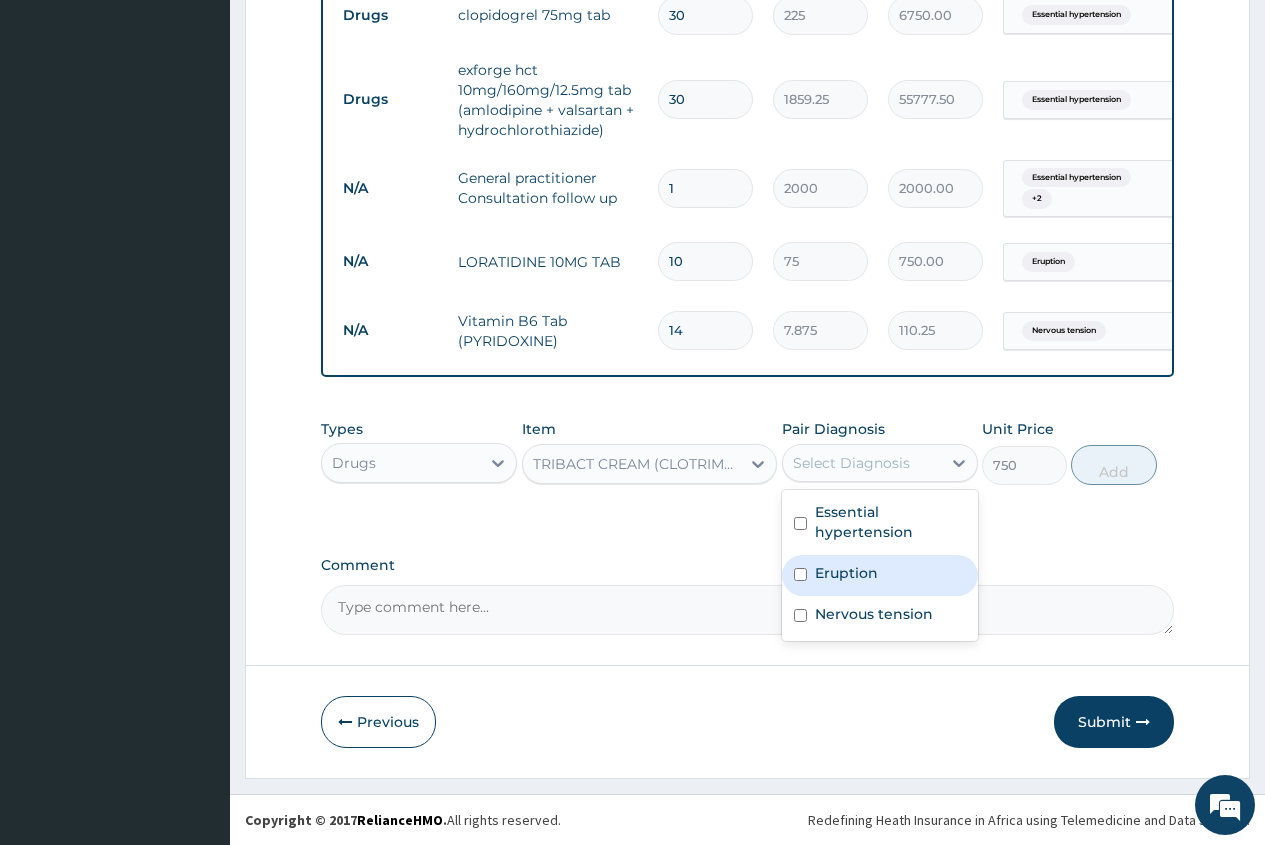 click on "Eruption" at bounding box center [846, 573] 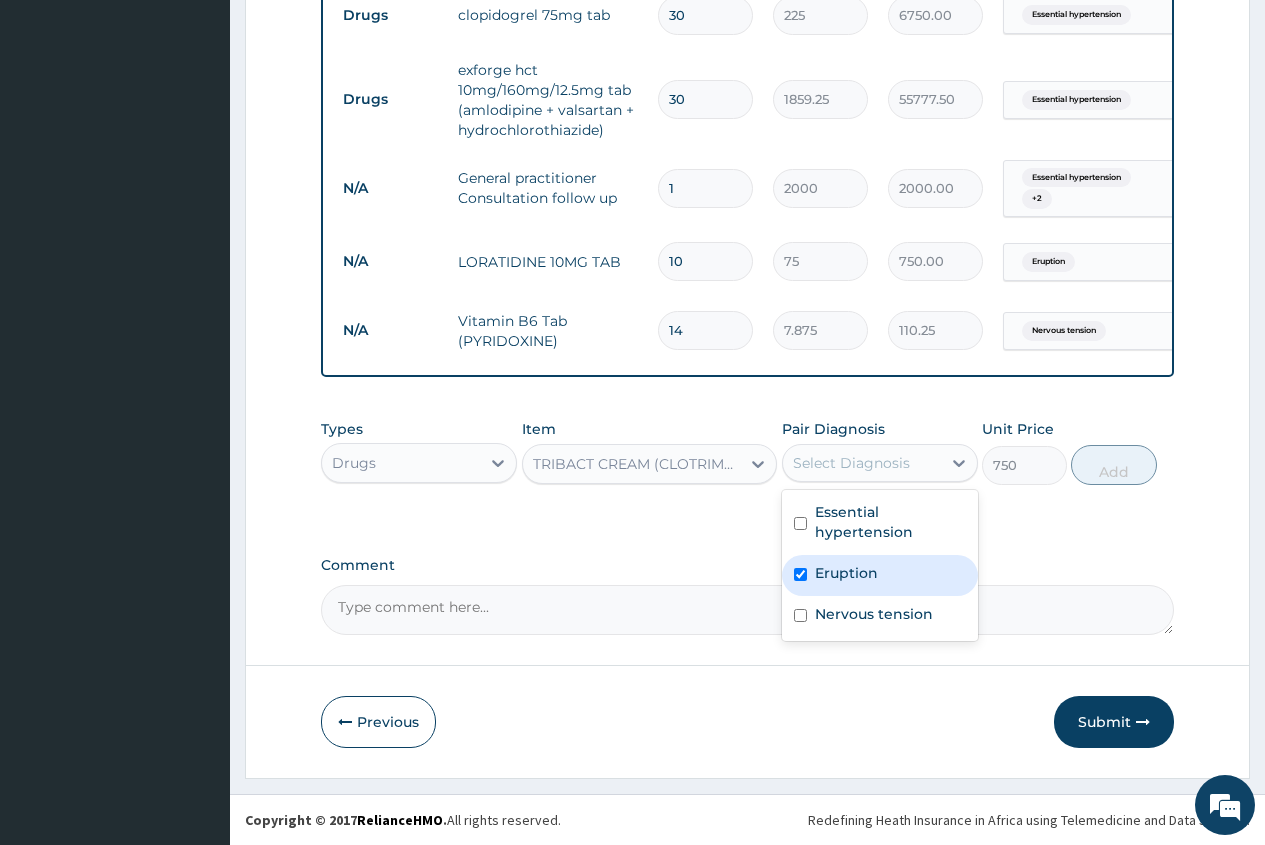 checkbox on "true" 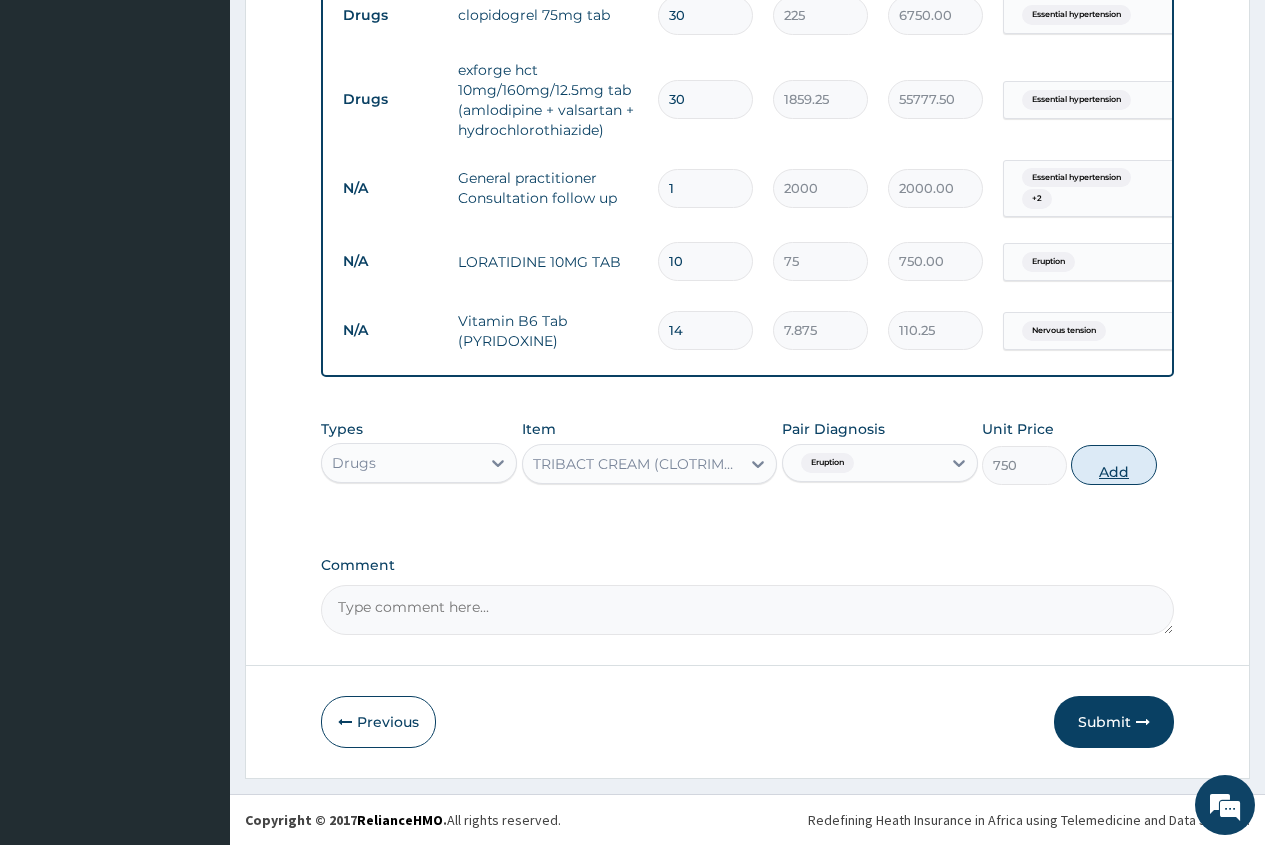 click on "Add" at bounding box center [1113, 465] 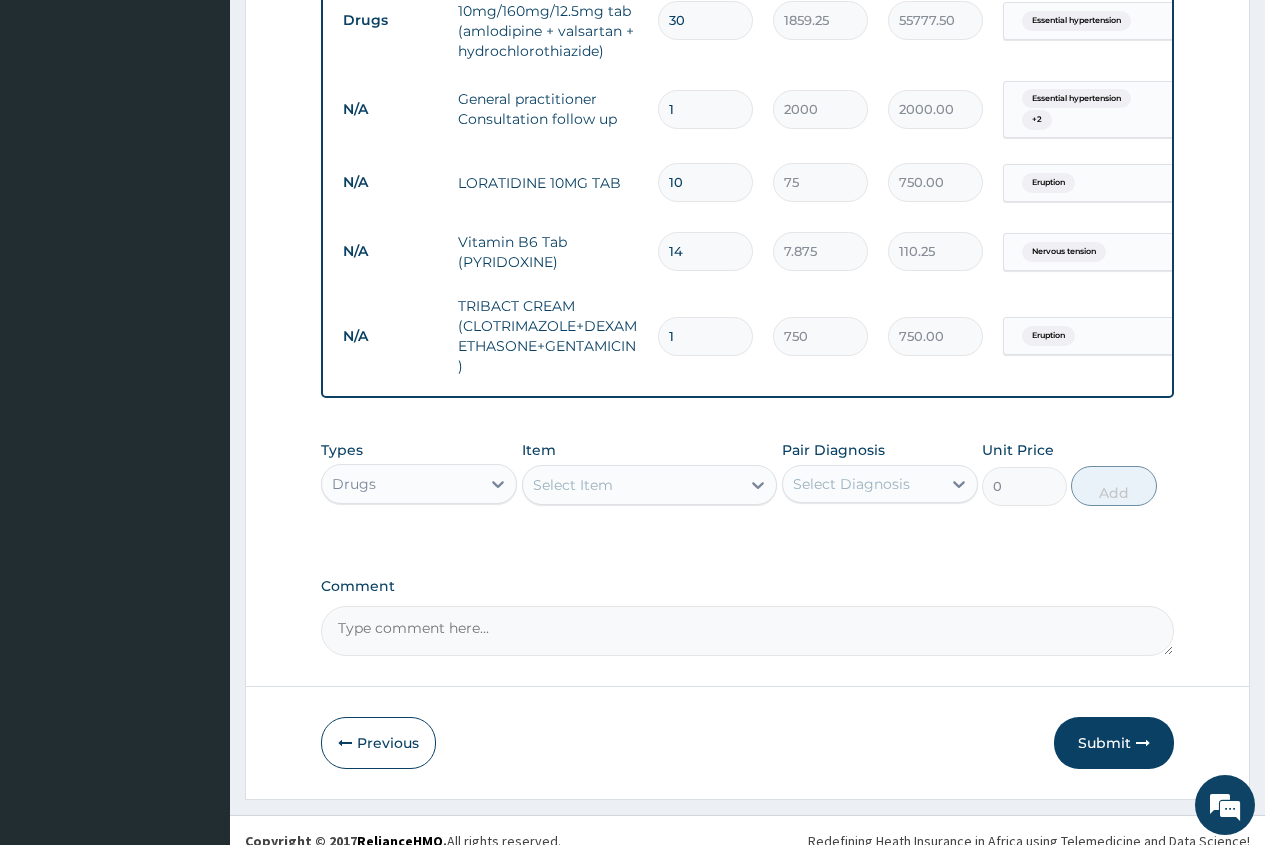 scroll, scrollTop: 1001, scrollLeft: 0, axis: vertical 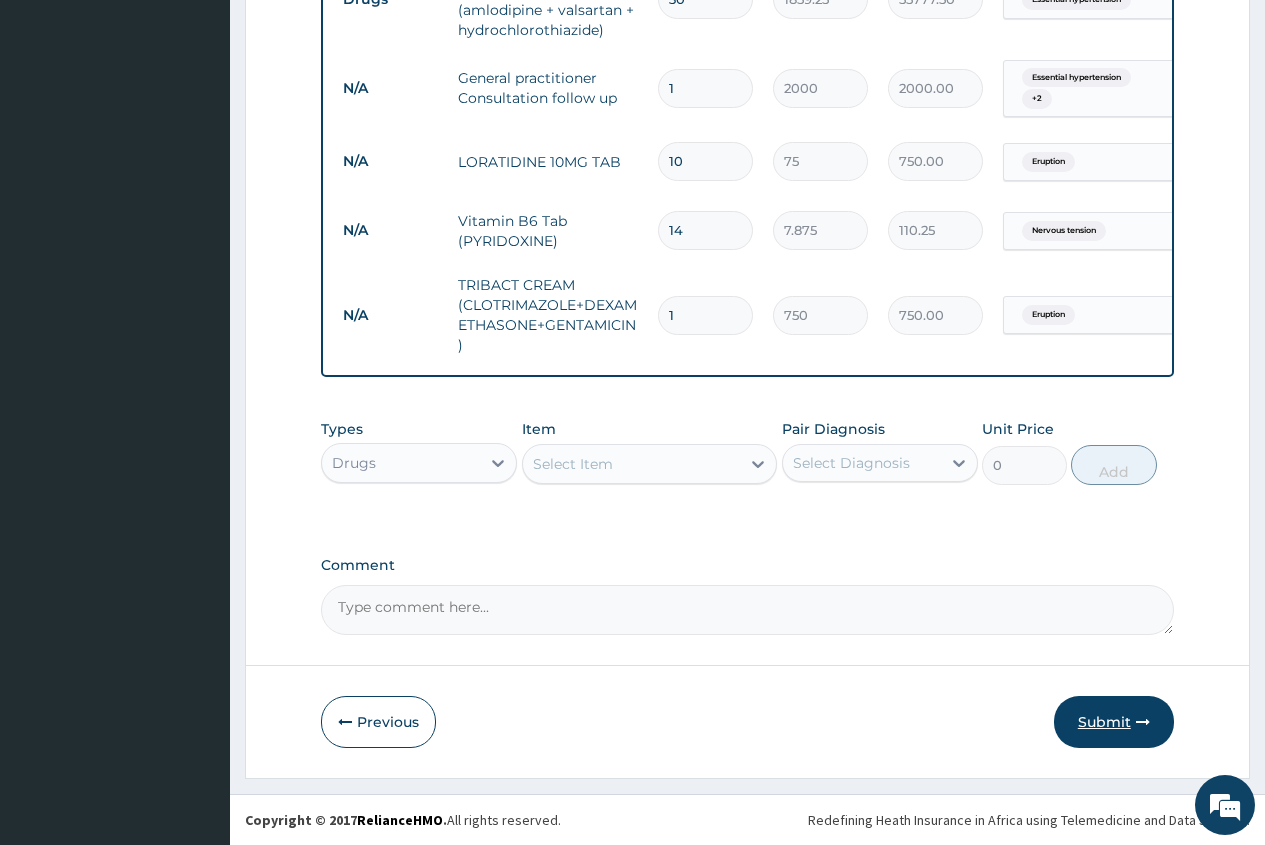 click on "Submit" at bounding box center [1114, 722] 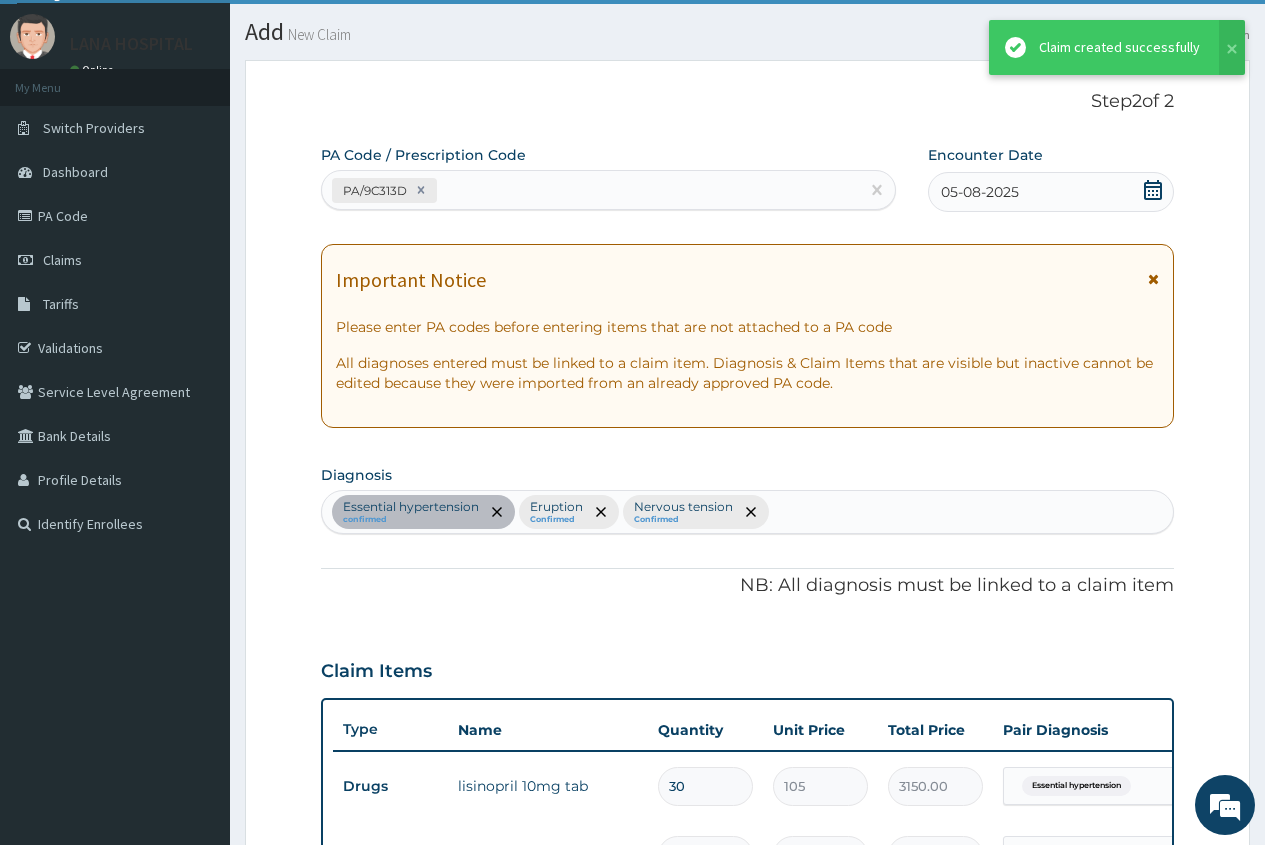 scroll, scrollTop: 1001, scrollLeft: 0, axis: vertical 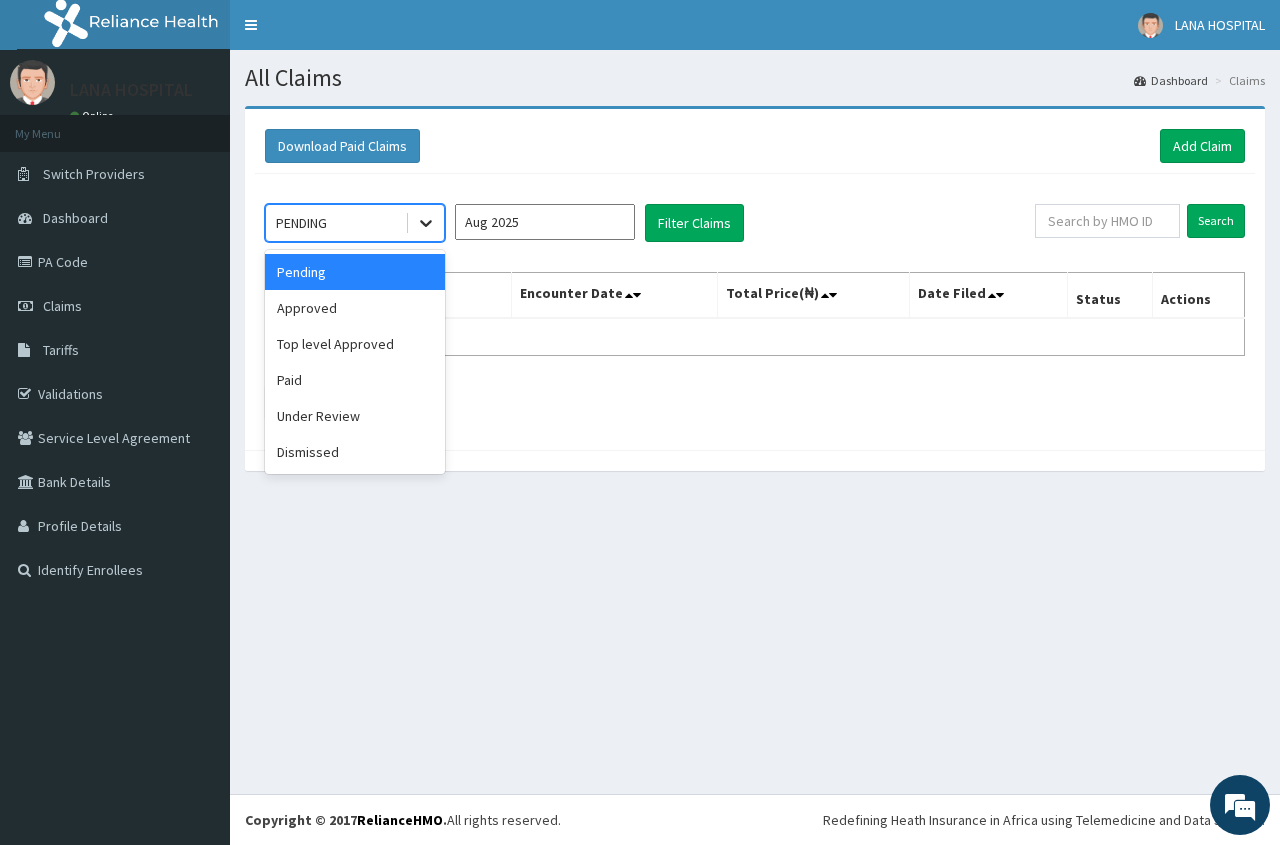 click 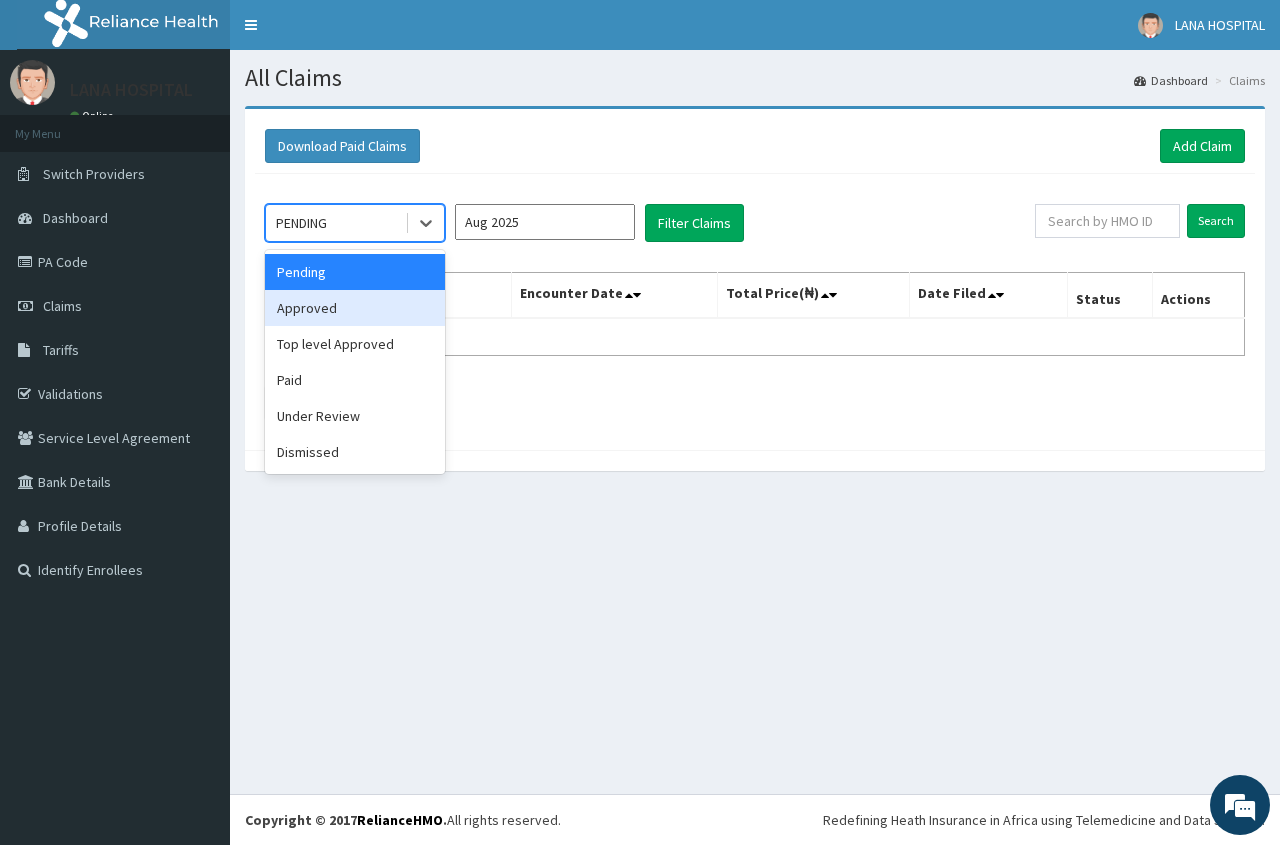 click on "Approved" at bounding box center (355, 308) 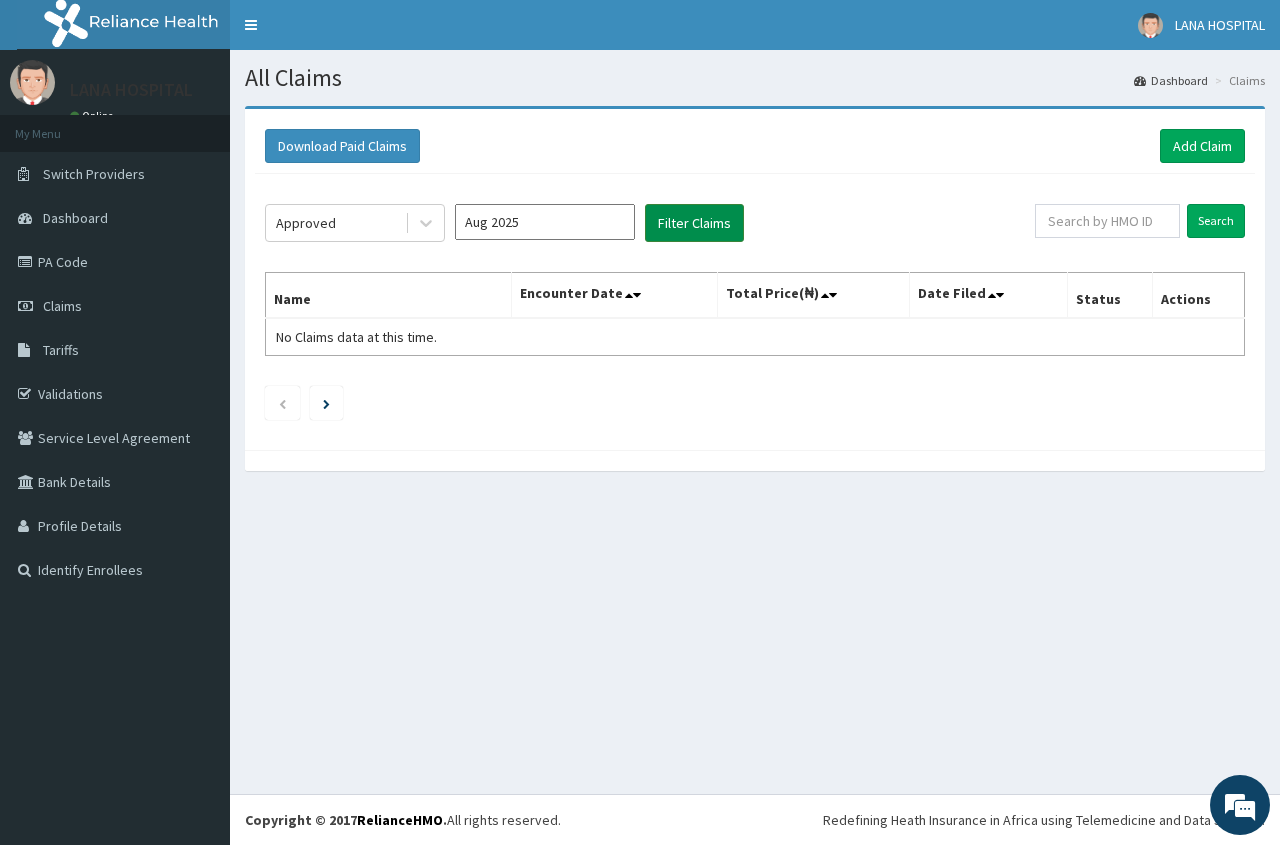 click on "Filter Claims" at bounding box center (694, 223) 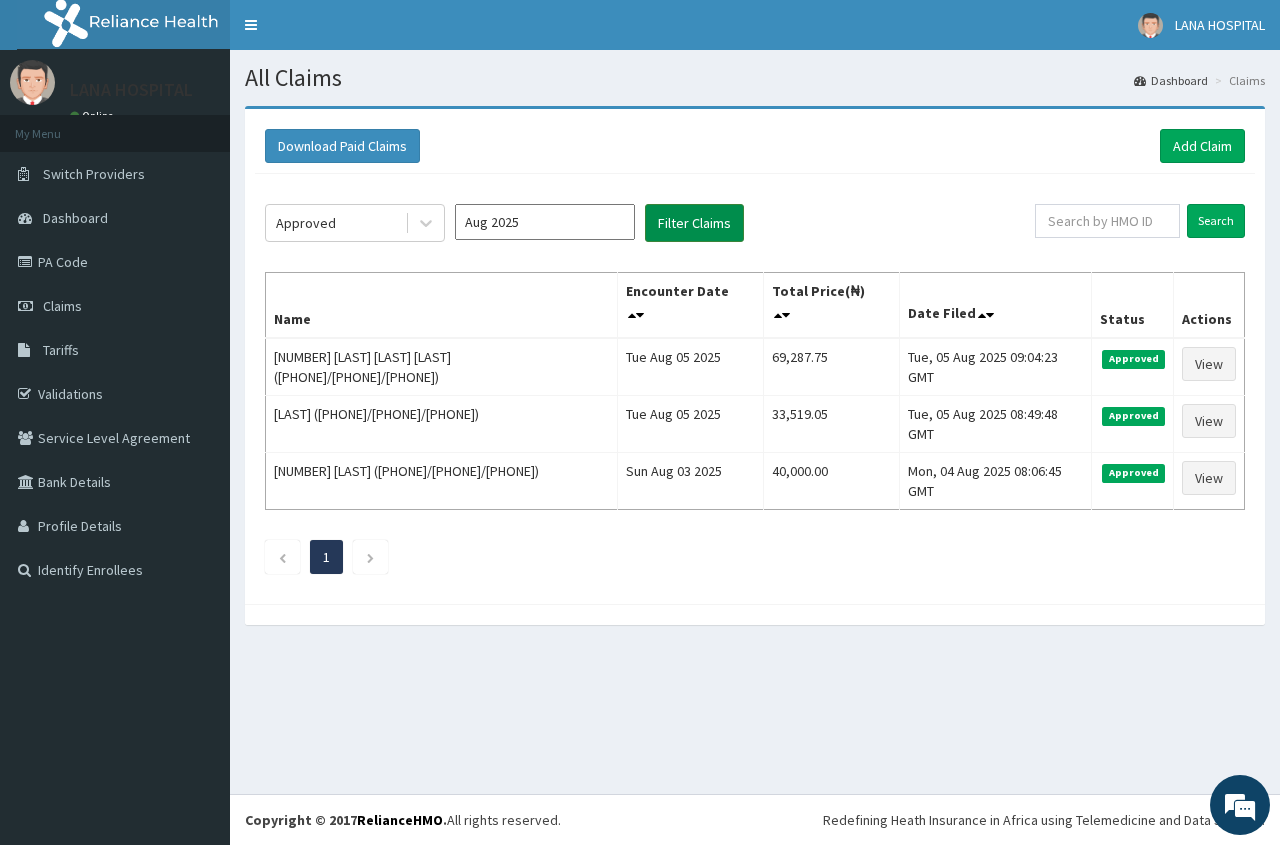 scroll, scrollTop: 0, scrollLeft: 0, axis: both 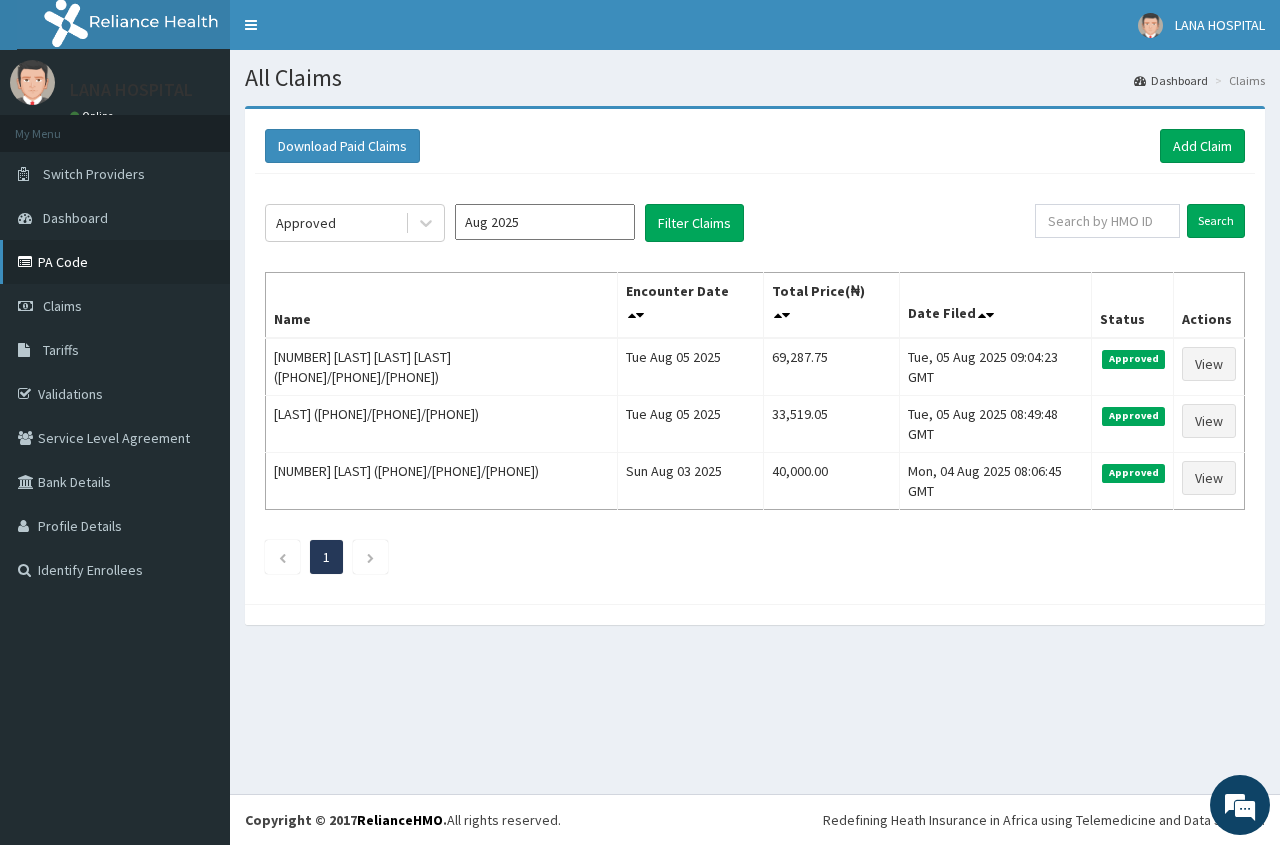 click on "PA Code" at bounding box center [115, 262] 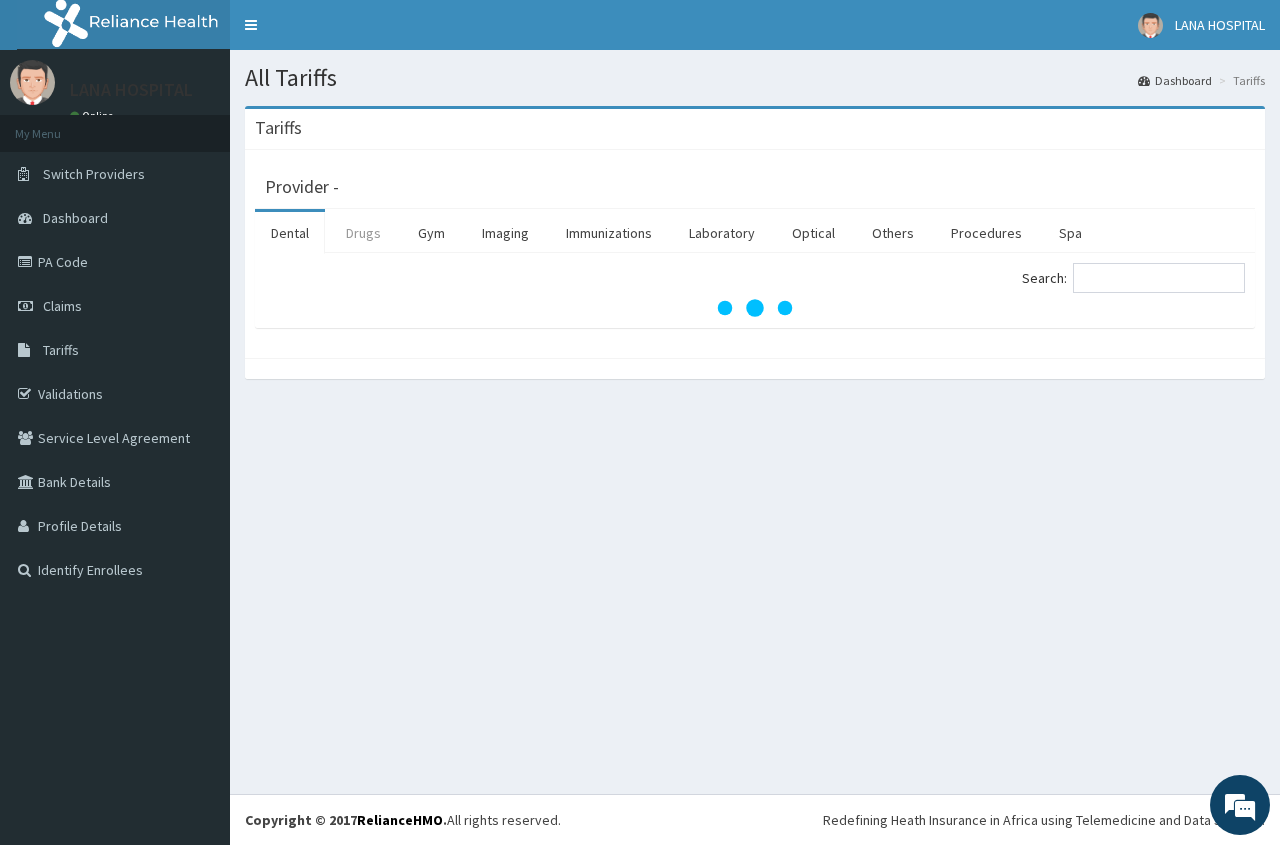 scroll, scrollTop: 0, scrollLeft: 0, axis: both 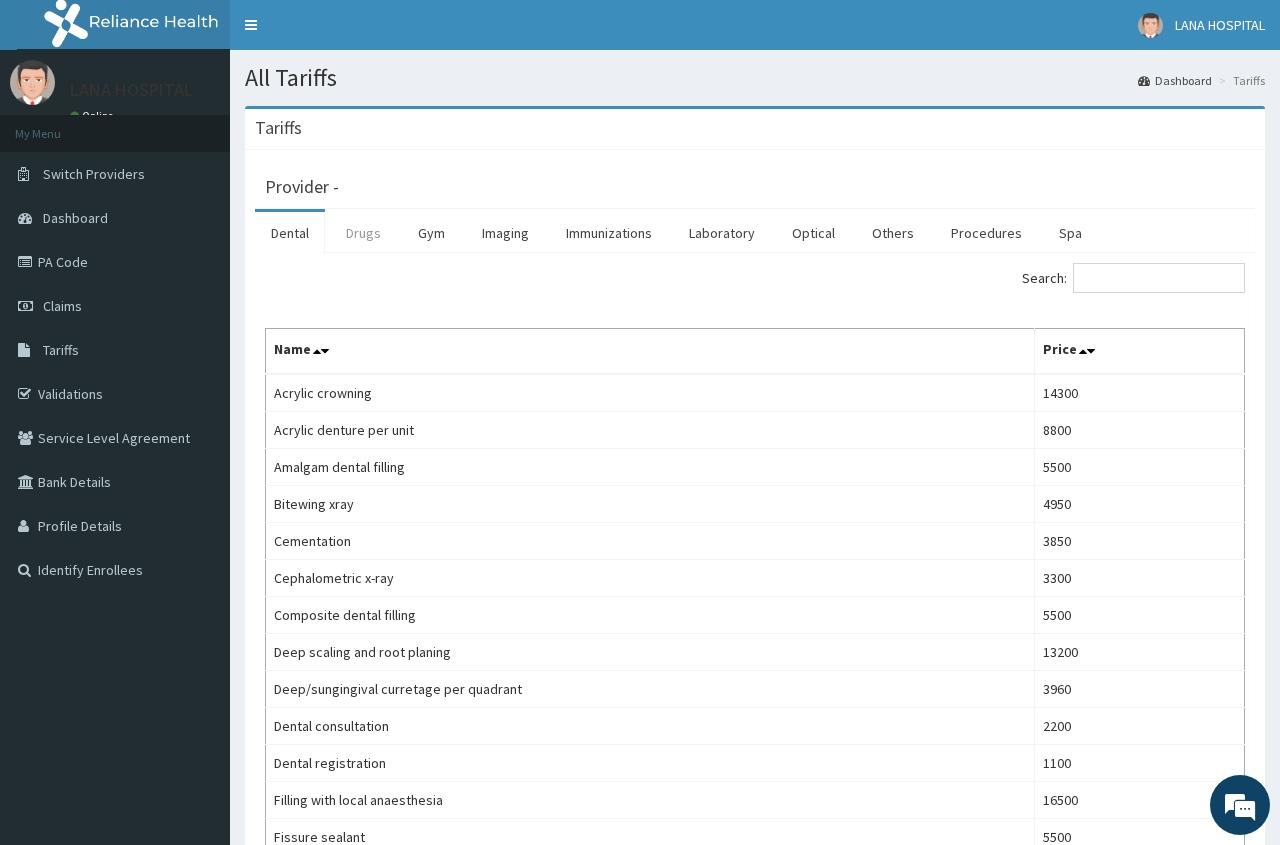 click on "Drugs" at bounding box center (363, 233) 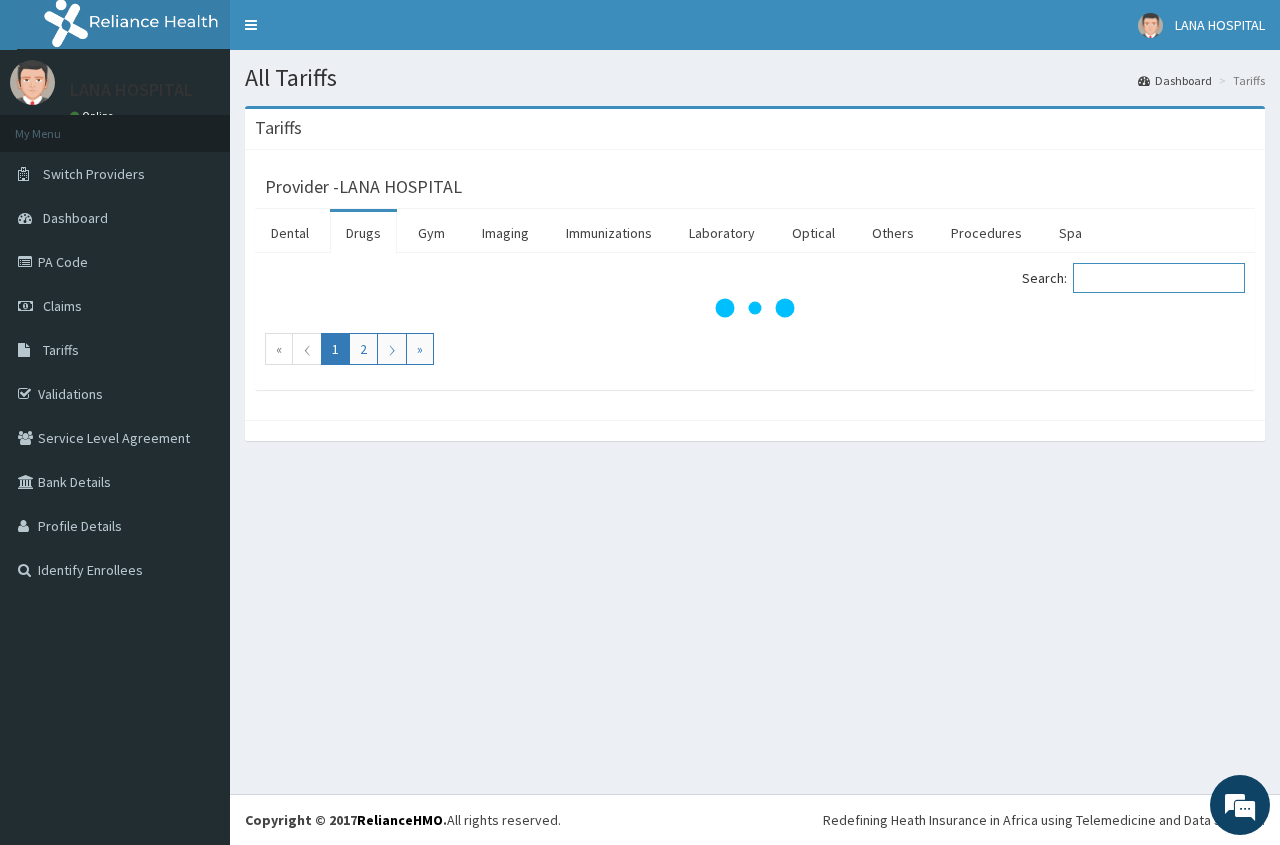 click on "Search:" at bounding box center [1159, 278] 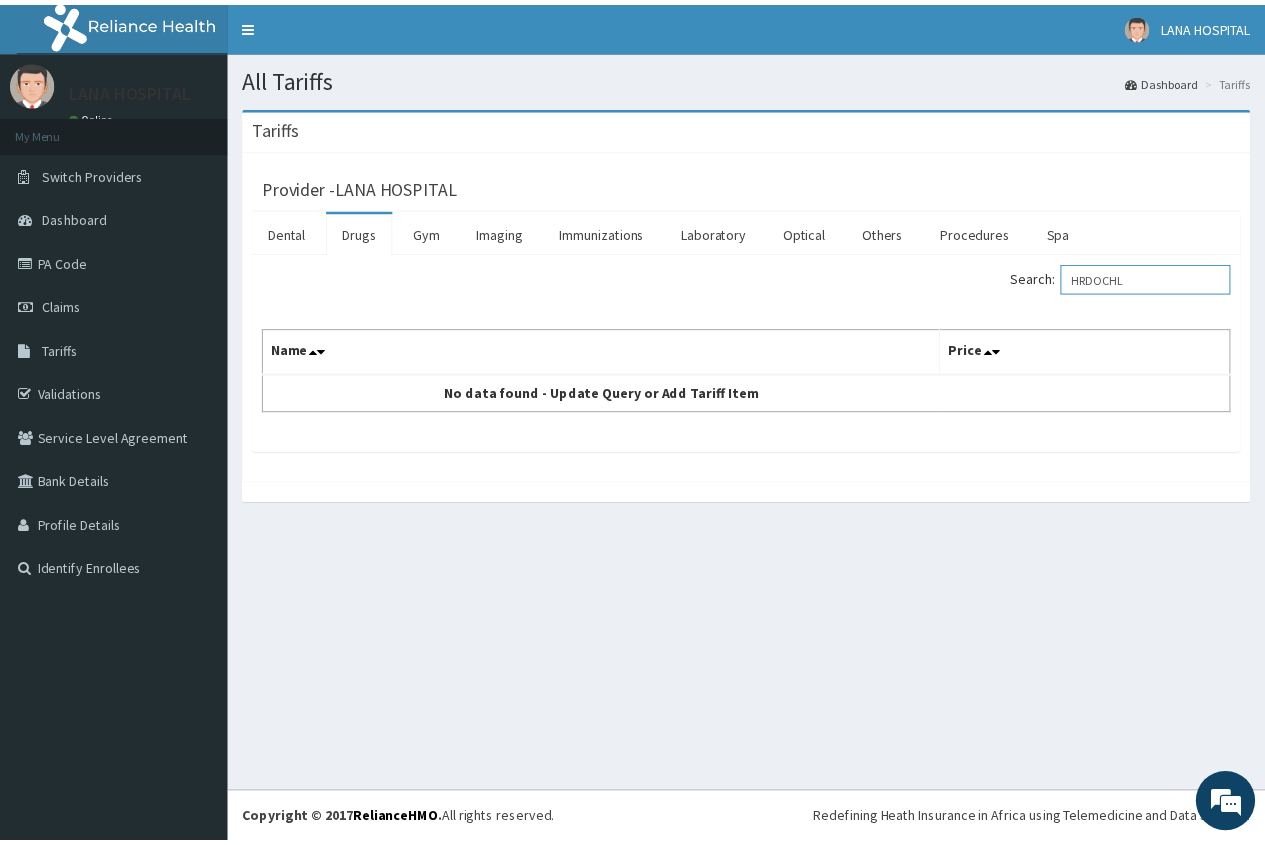 scroll, scrollTop: 0, scrollLeft: 0, axis: both 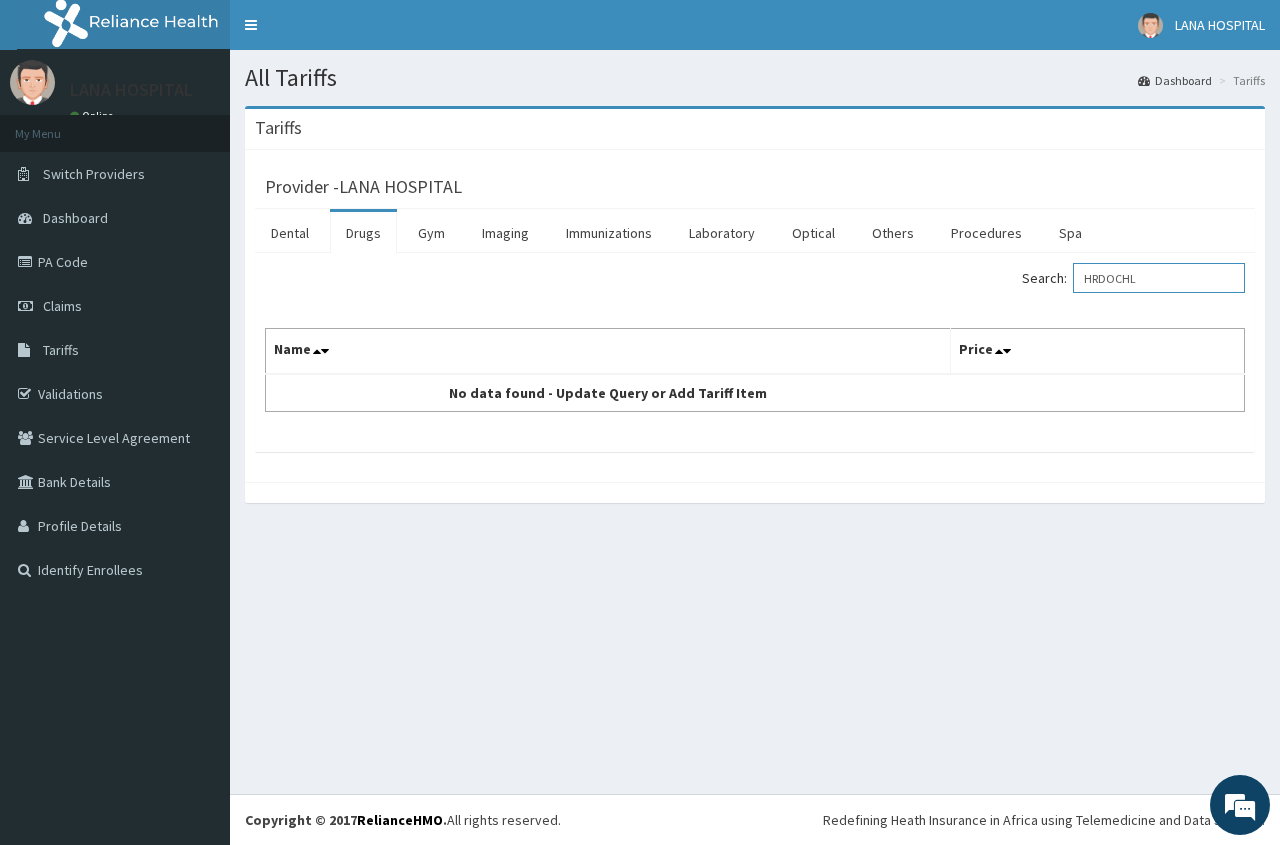 click on "HRDOCHL" at bounding box center (1159, 278) 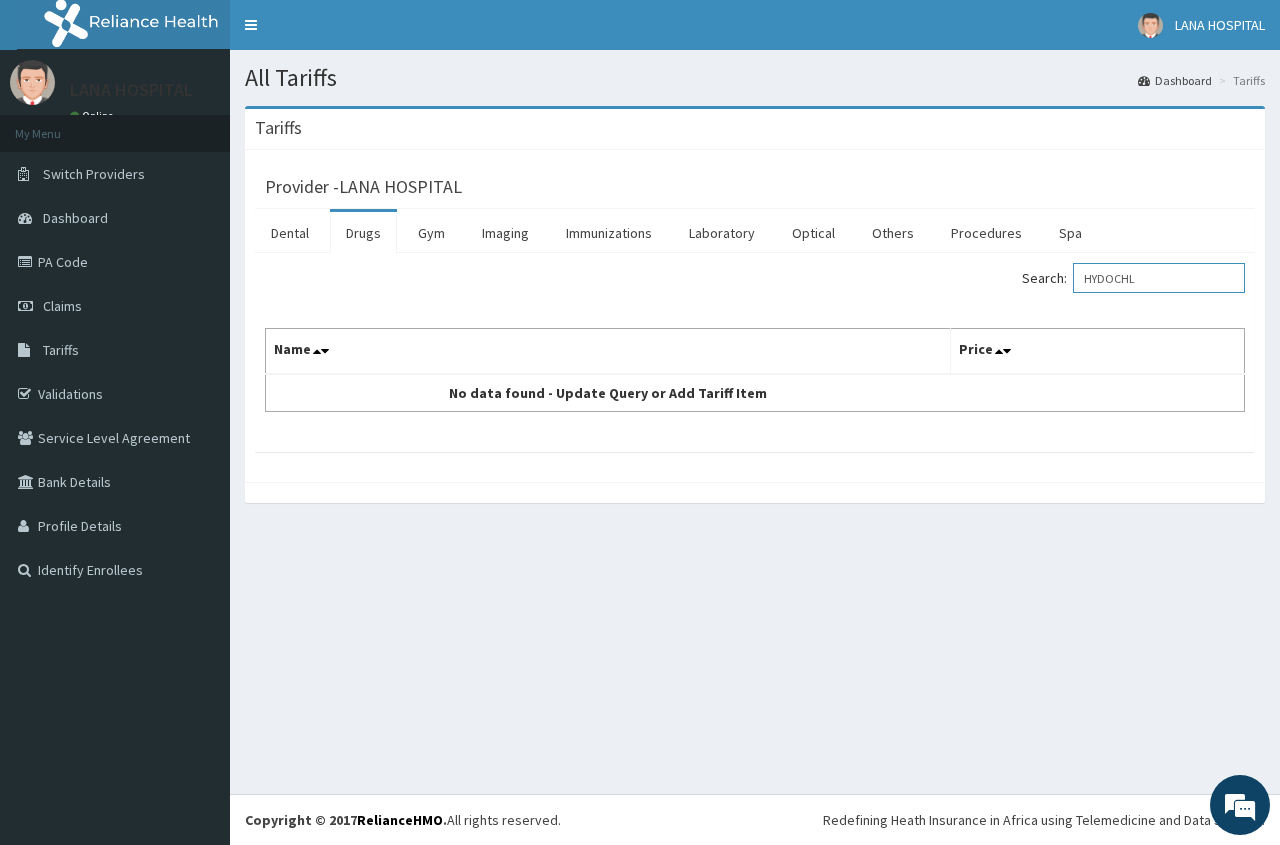 click on "HYDOCHL" at bounding box center (1159, 278) 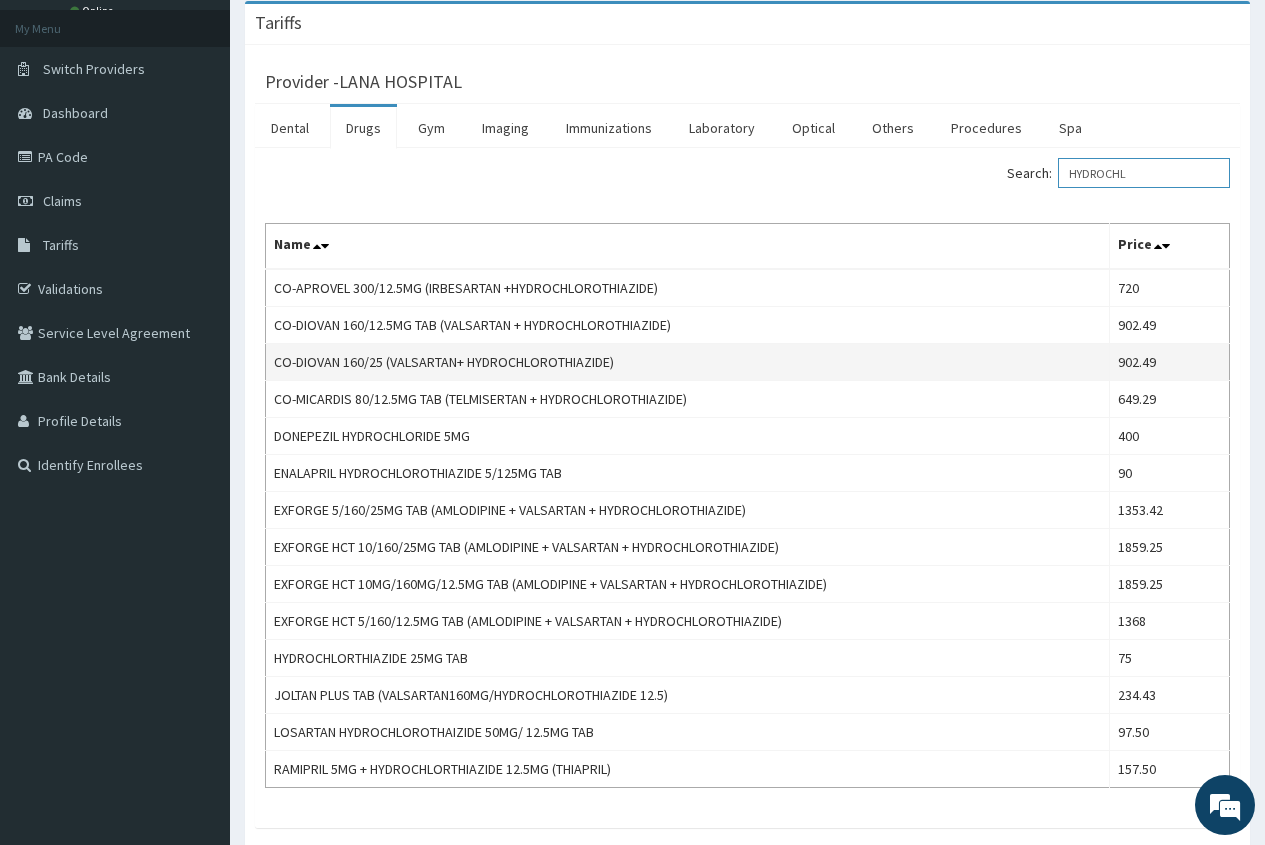 scroll, scrollTop: 0, scrollLeft: 0, axis: both 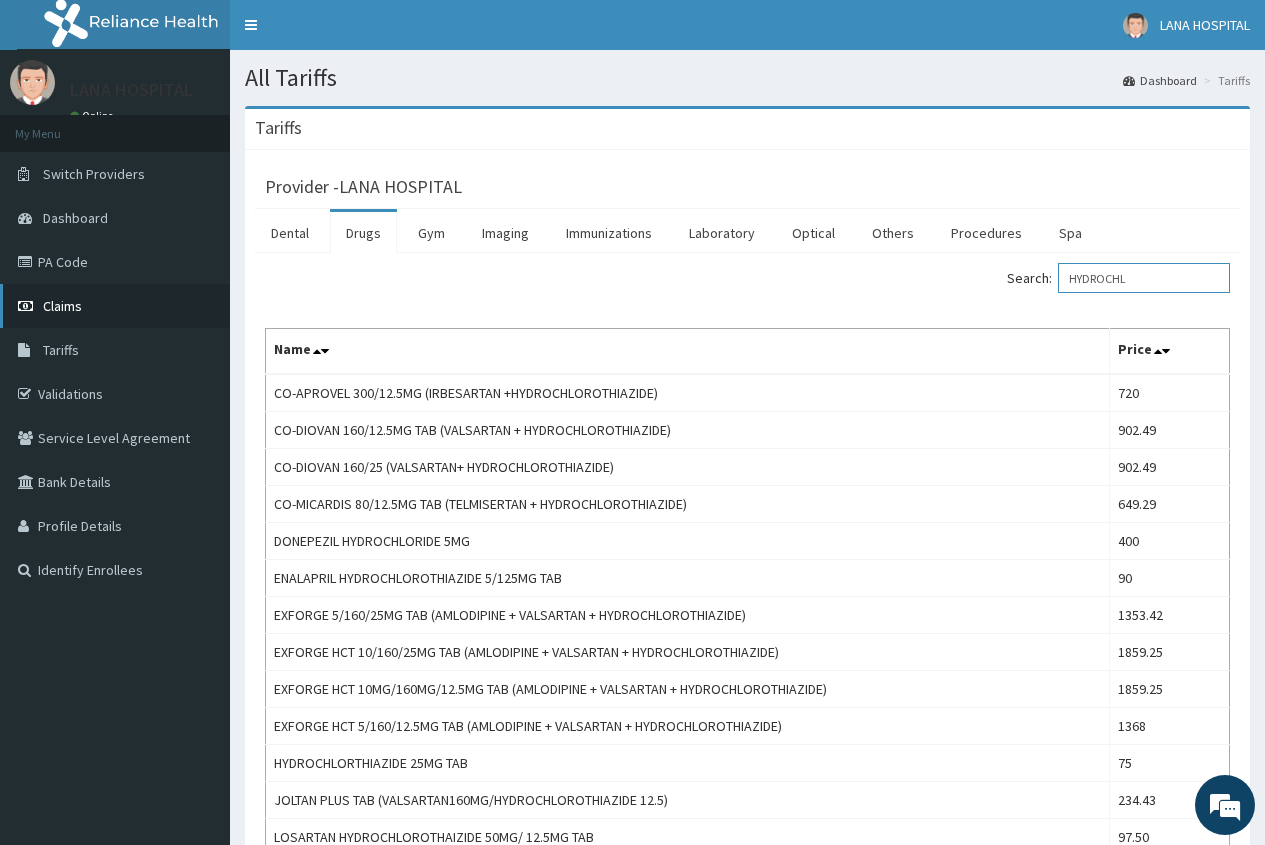 type on "HYDROCHL" 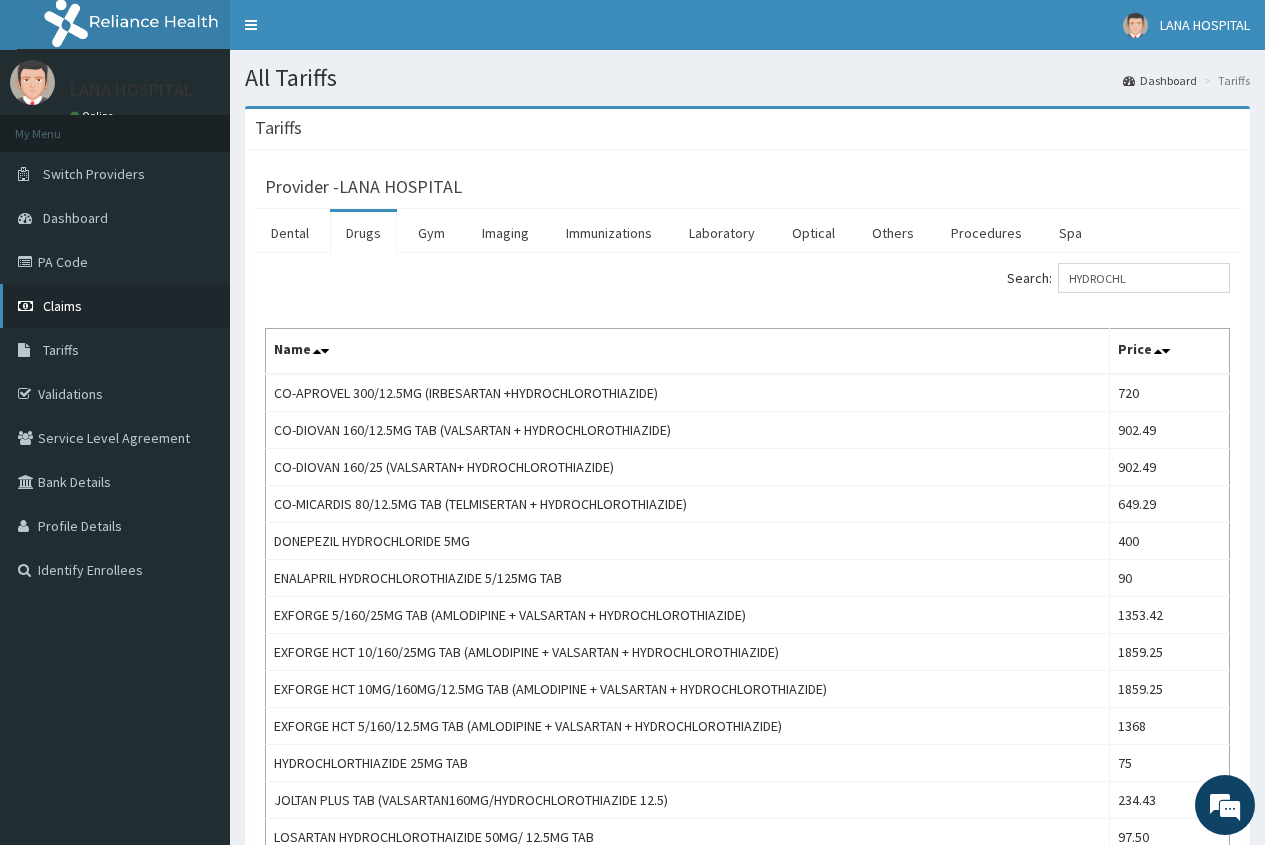 click on "Claims" at bounding box center (62, 306) 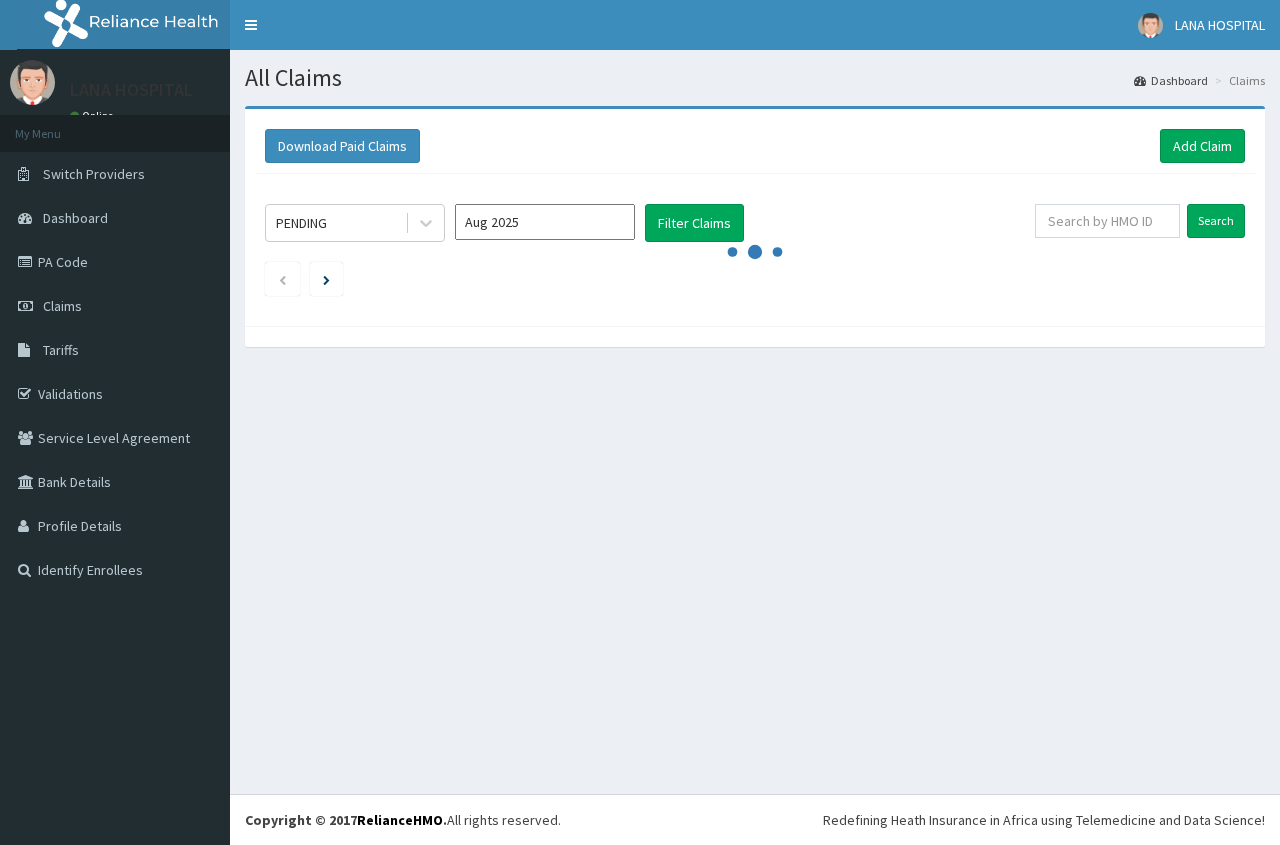 scroll, scrollTop: 0, scrollLeft: 0, axis: both 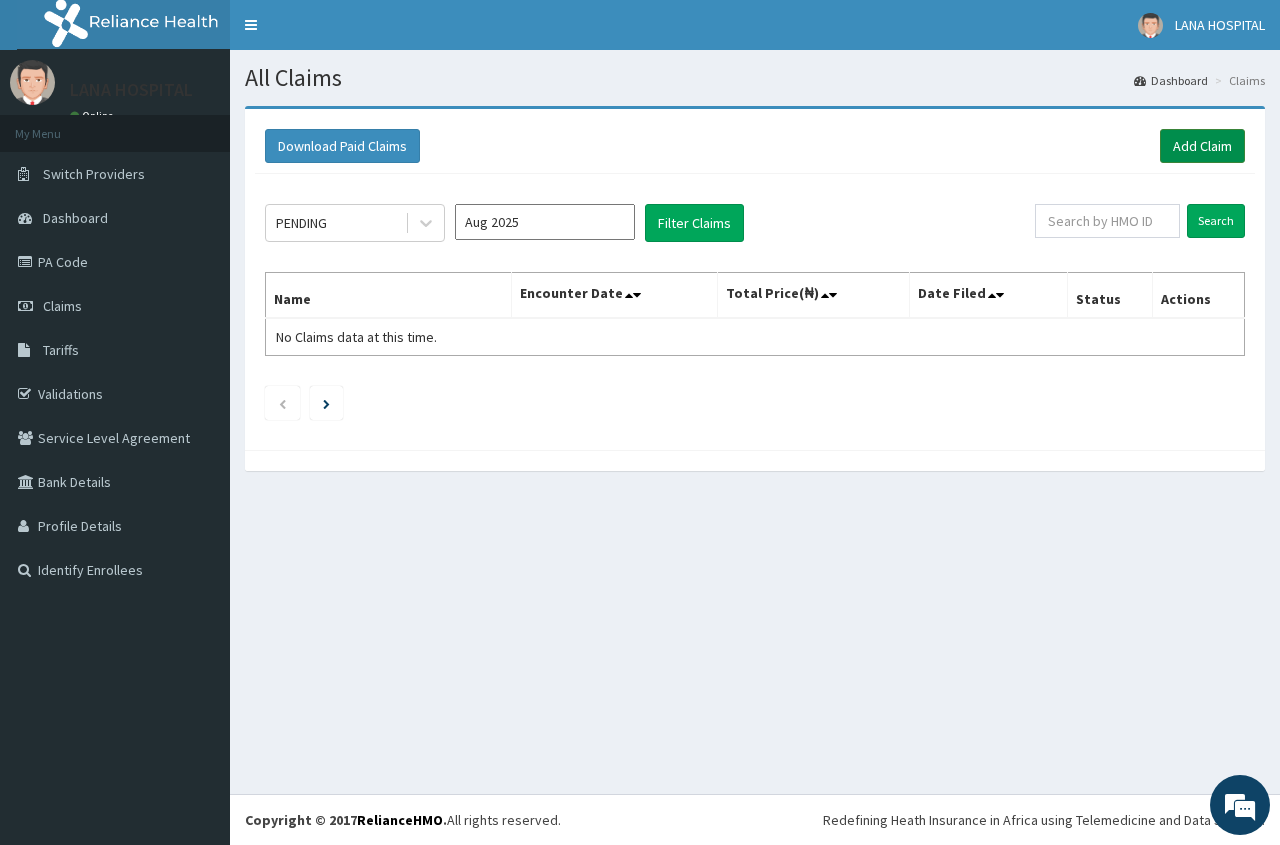 click on "Add Claim" at bounding box center [1202, 146] 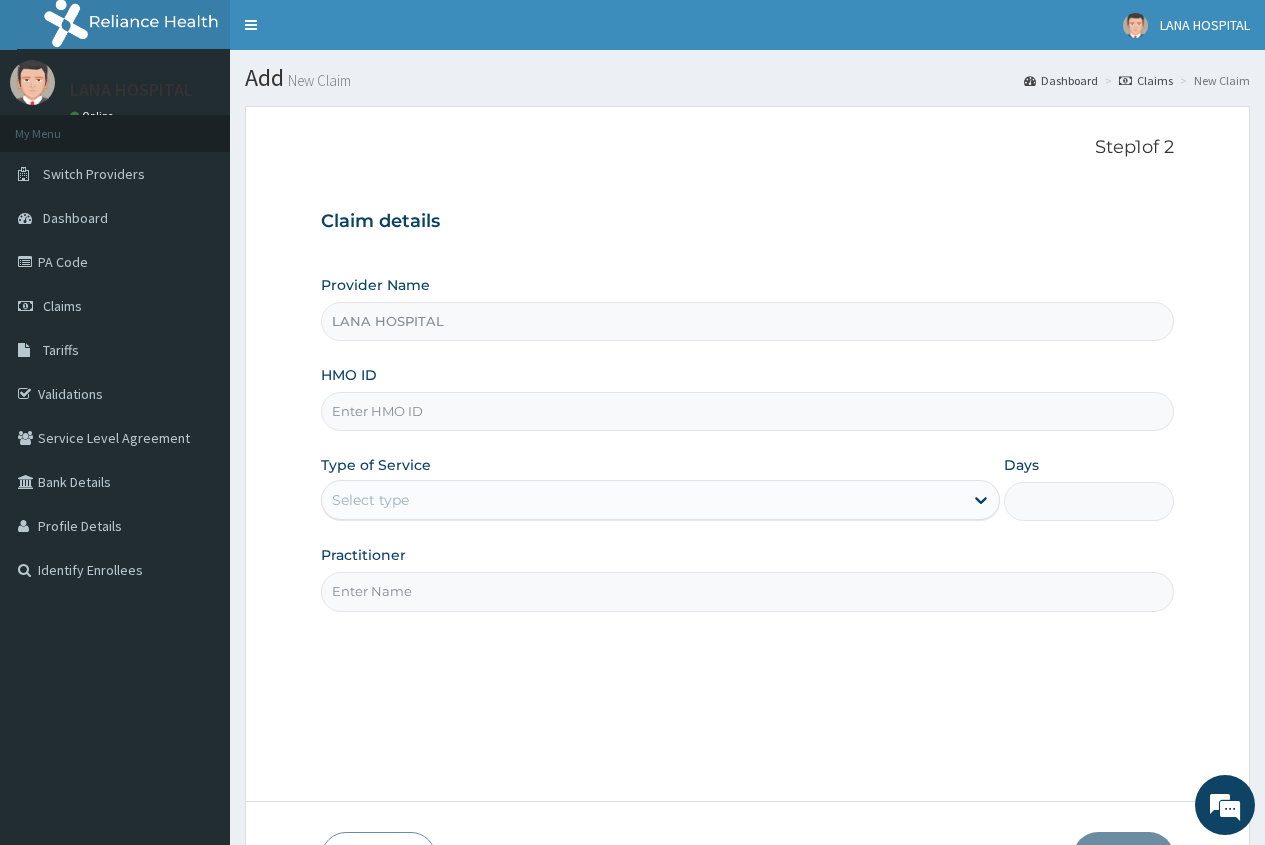 scroll, scrollTop: 0, scrollLeft: 0, axis: both 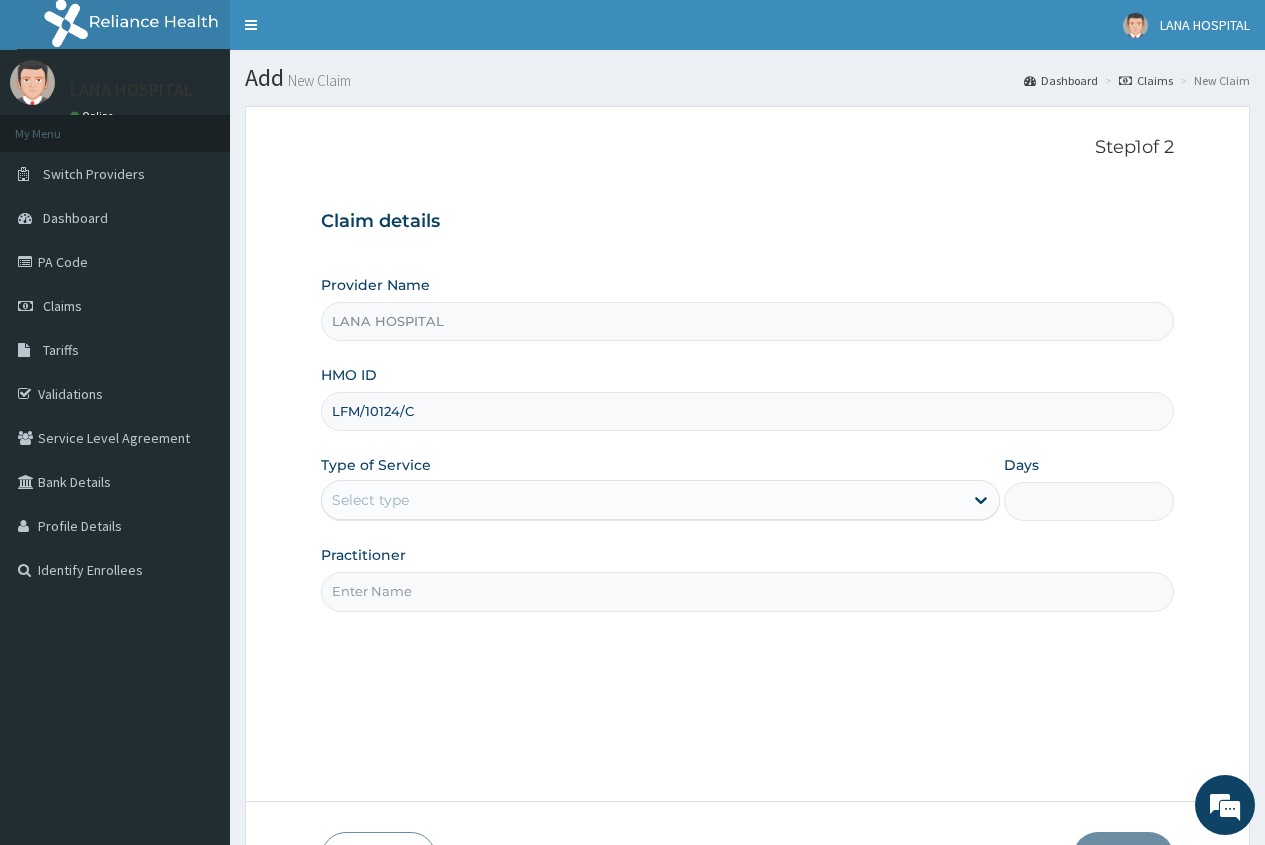 type on "LFM/10124/C" 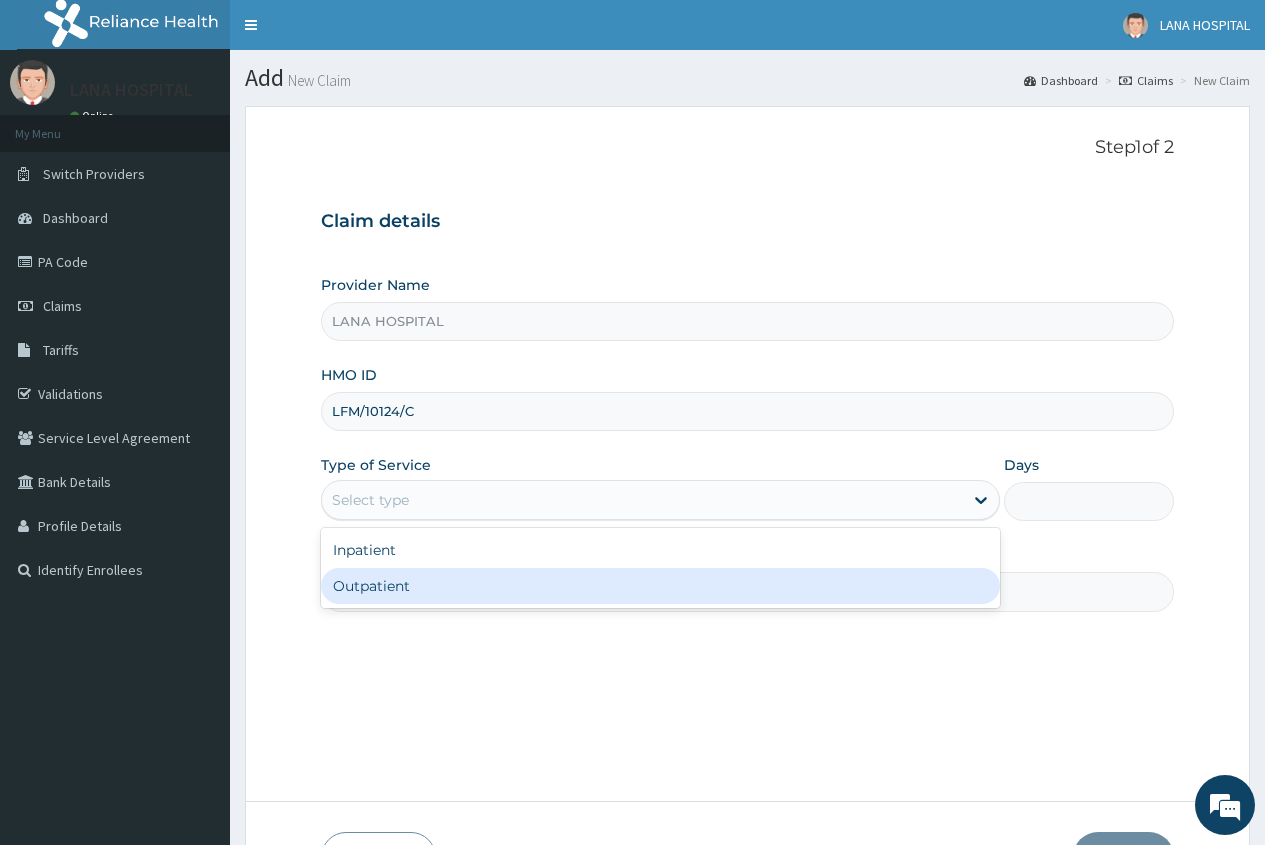 click on "Outpatient" at bounding box center (660, 586) 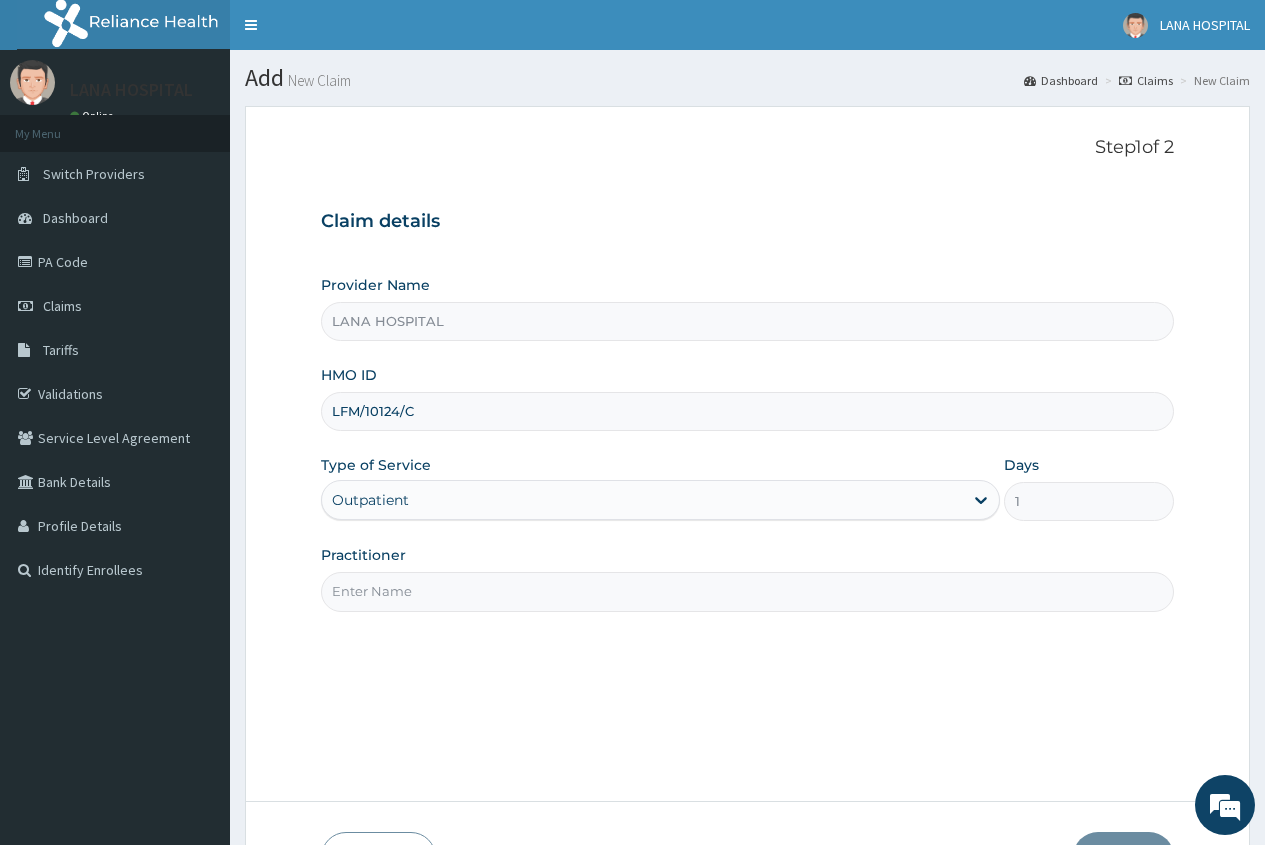 click on "Practitioner" at bounding box center (747, 591) 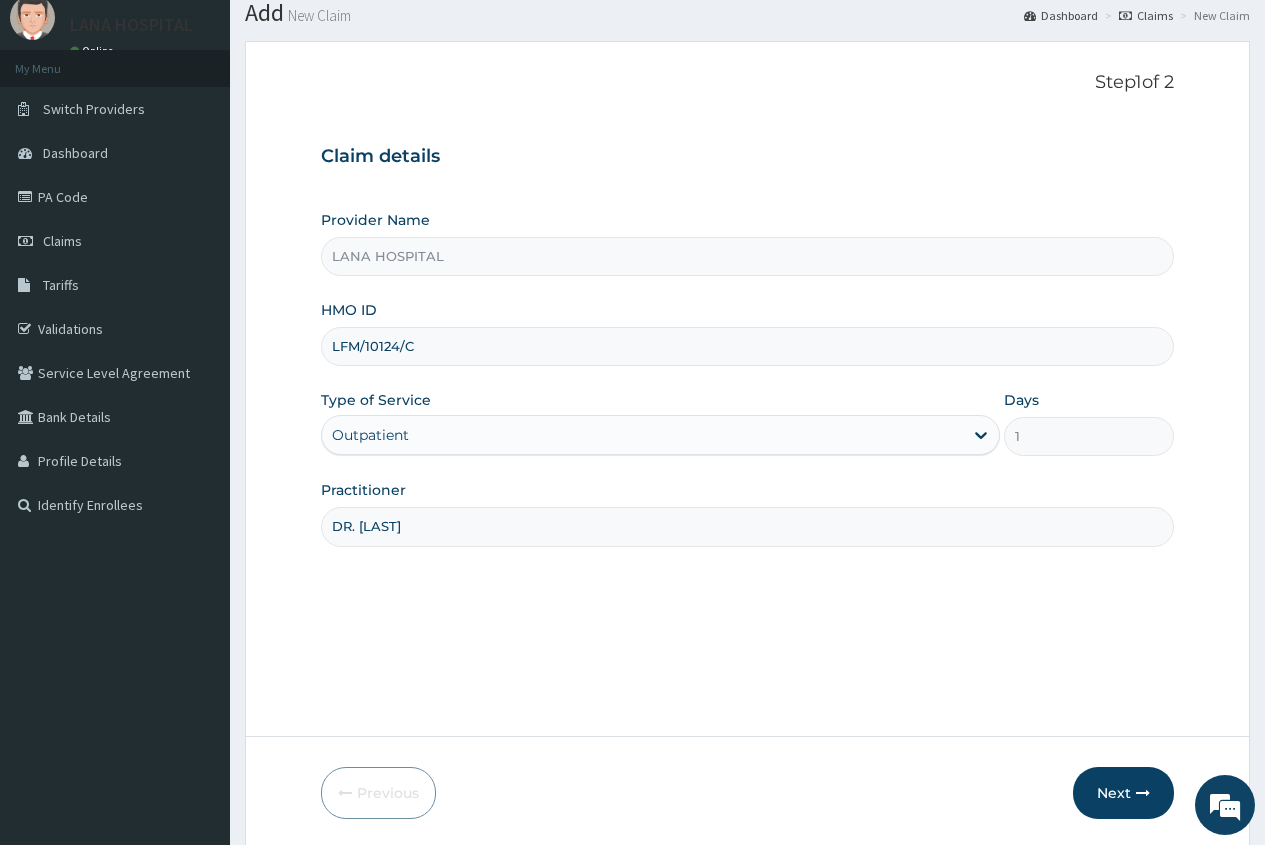 scroll, scrollTop: 136, scrollLeft: 0, axis: vertical 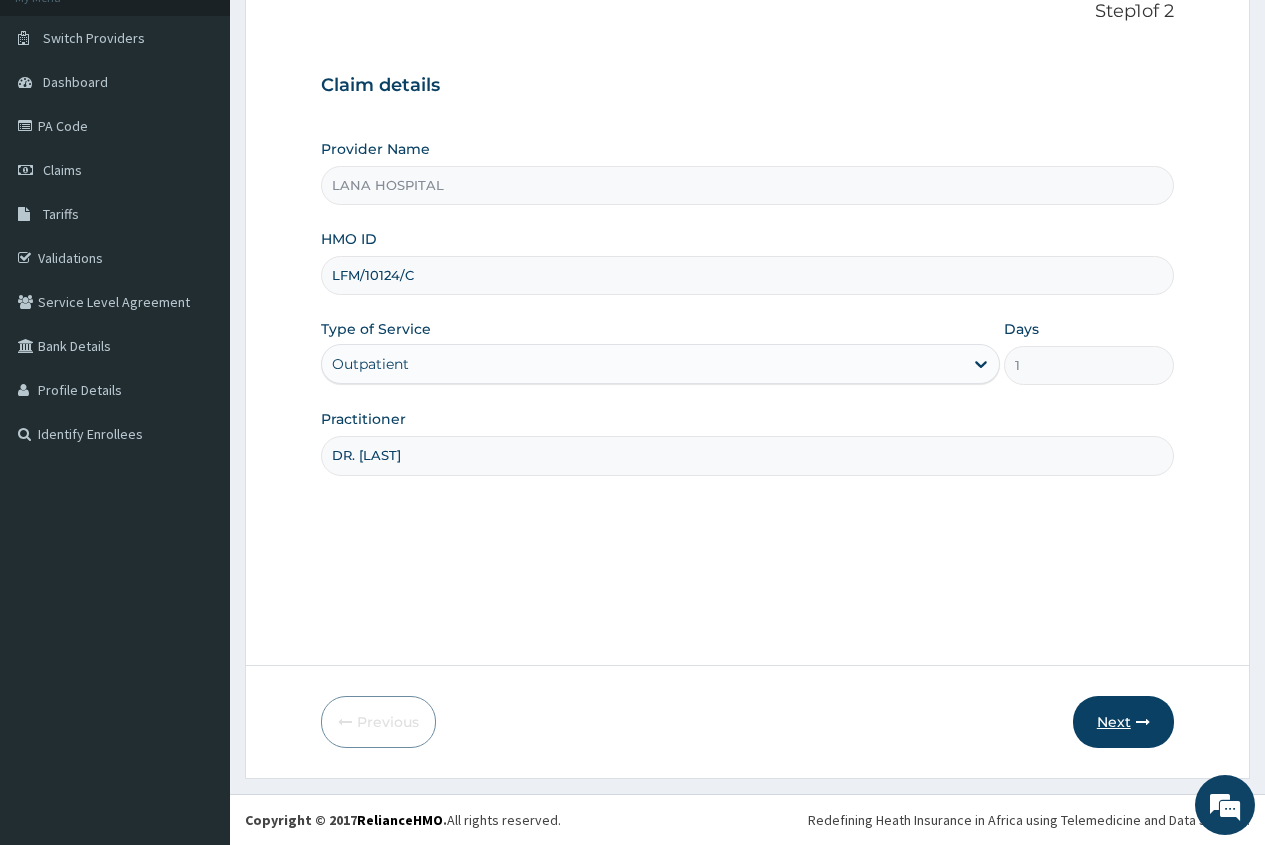 type on "DR. [LAST]" 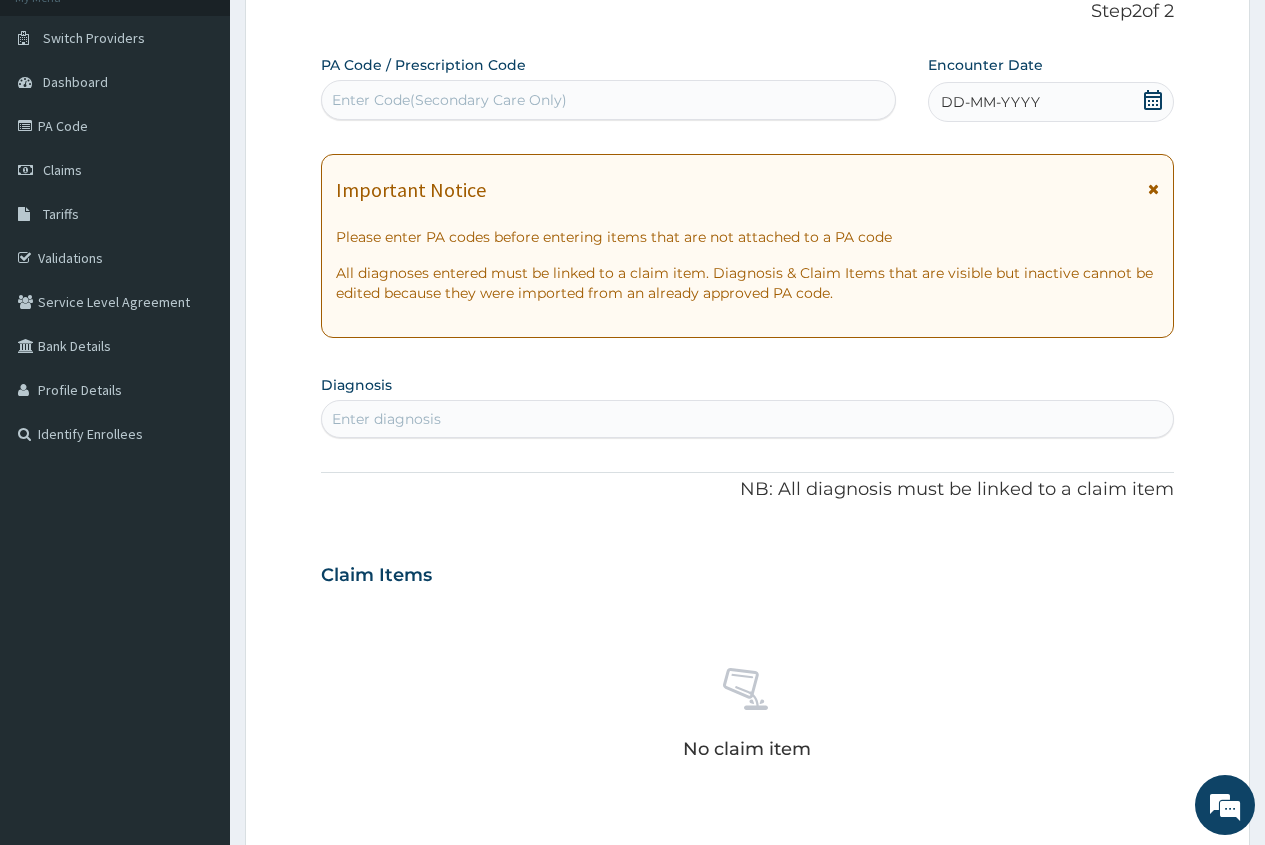 click 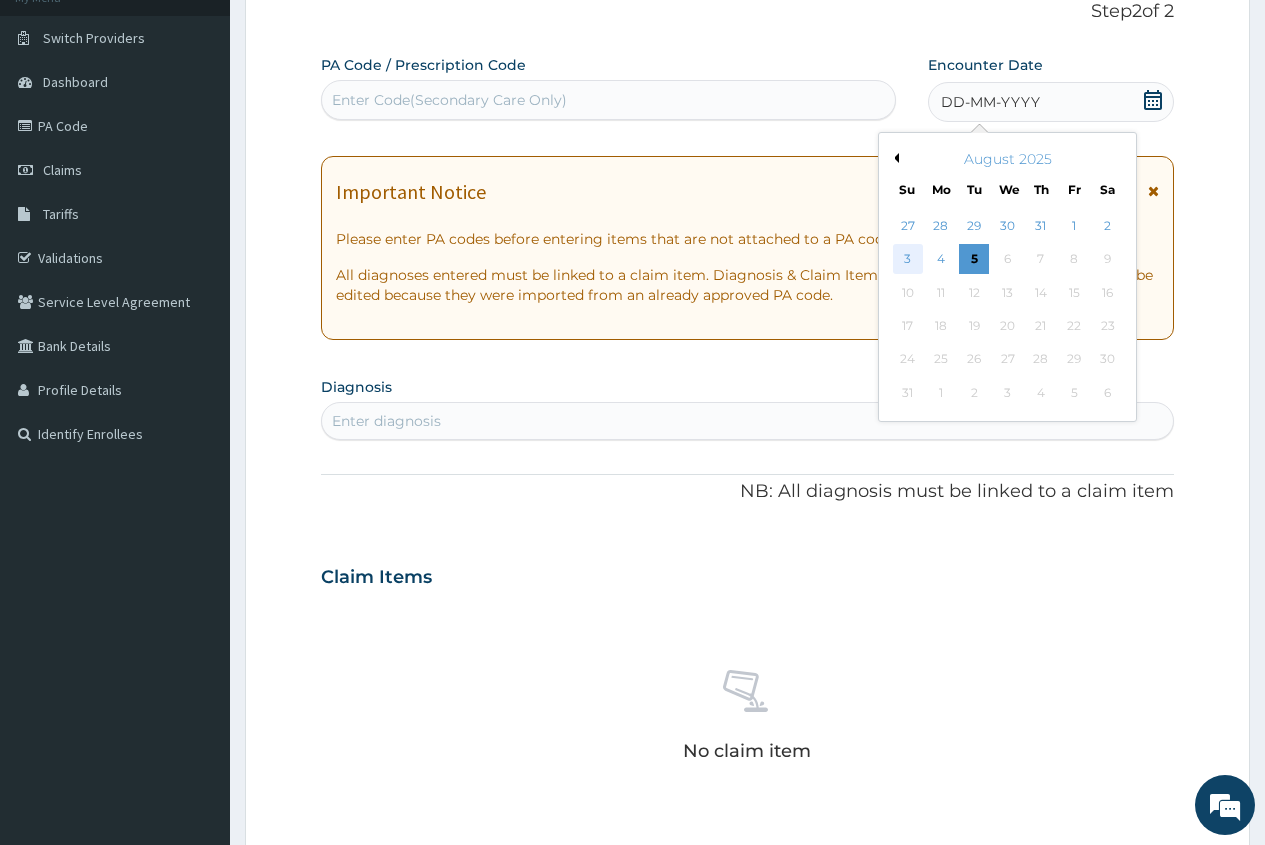 click on "3" at bounding box center [907, 260] 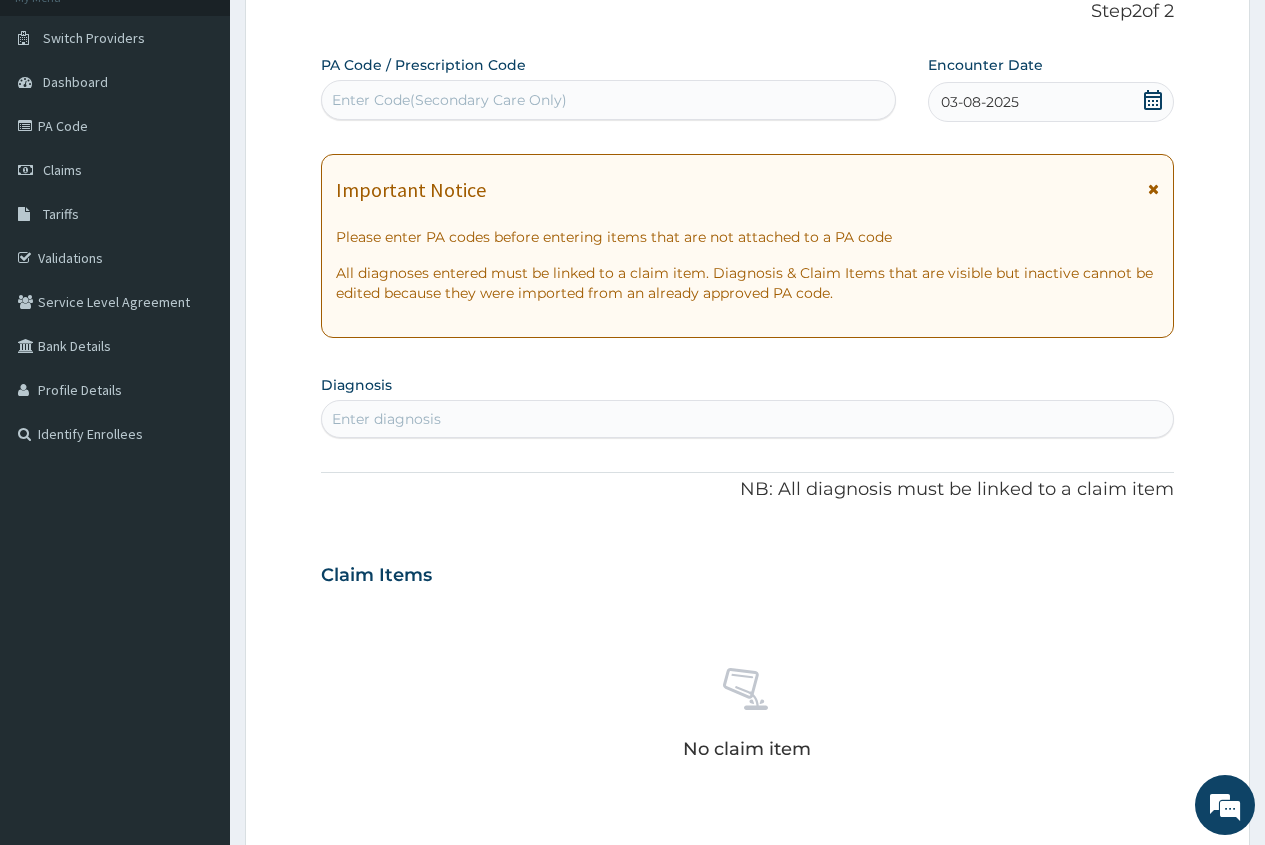 click on "Enter diagnosis" at bounding box center (386, 419) 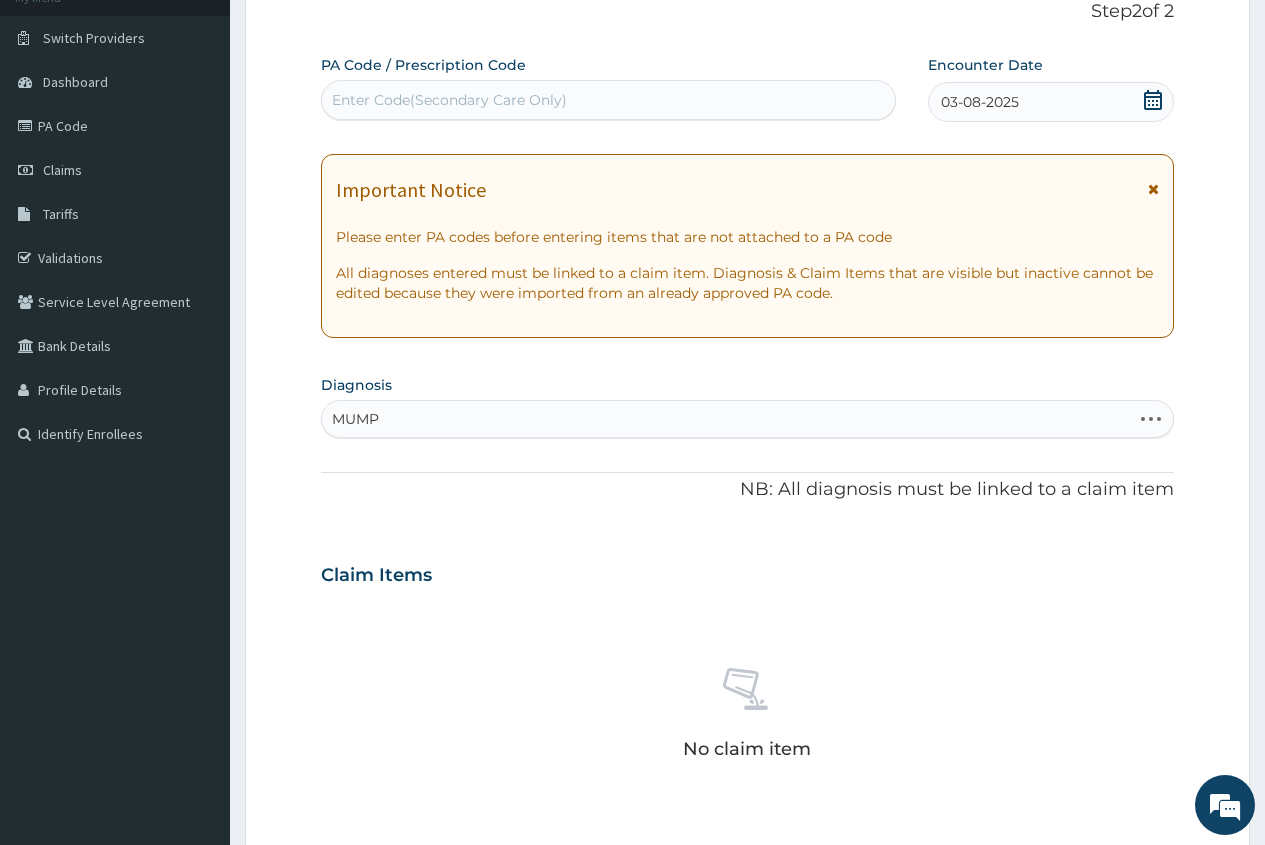 type on "MUMPS" 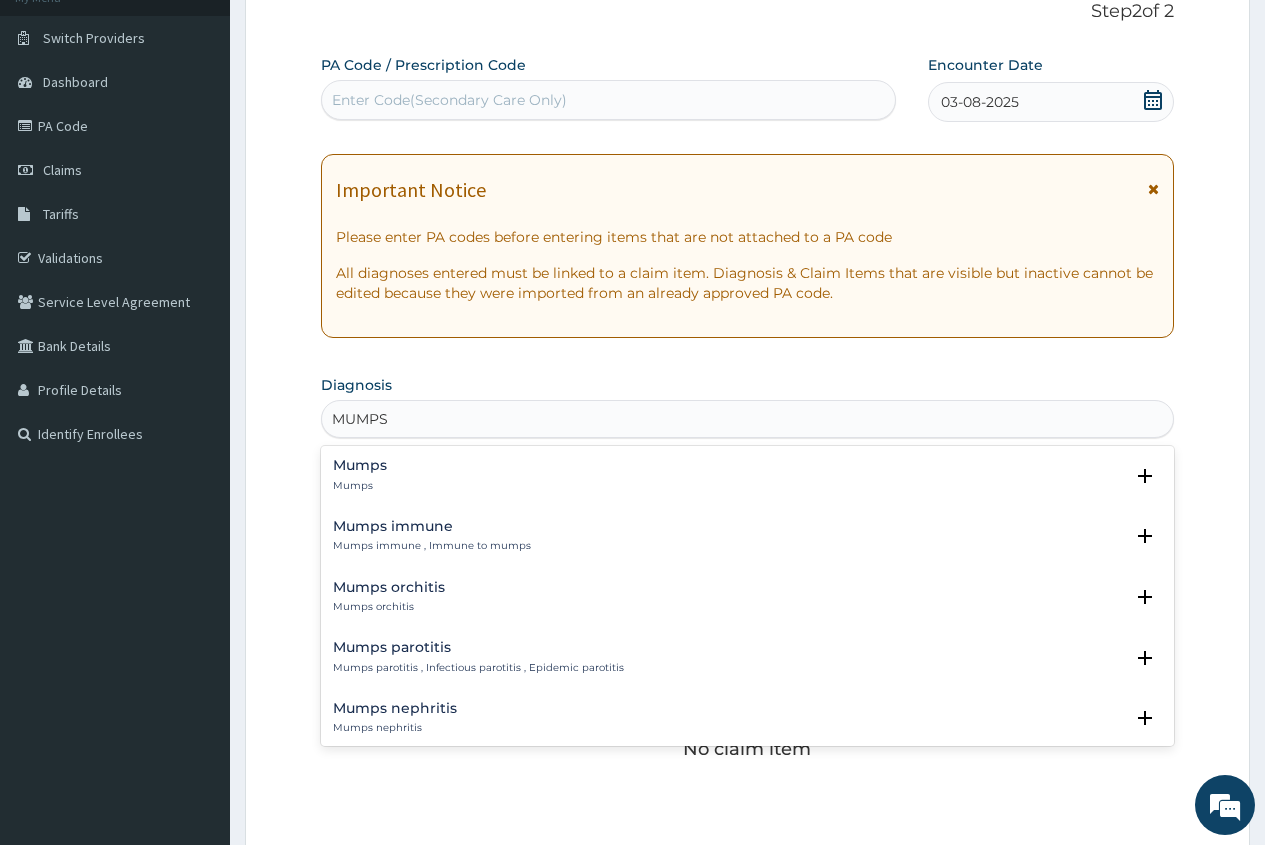 click on "Mumps" at bounding box center (360, 465) 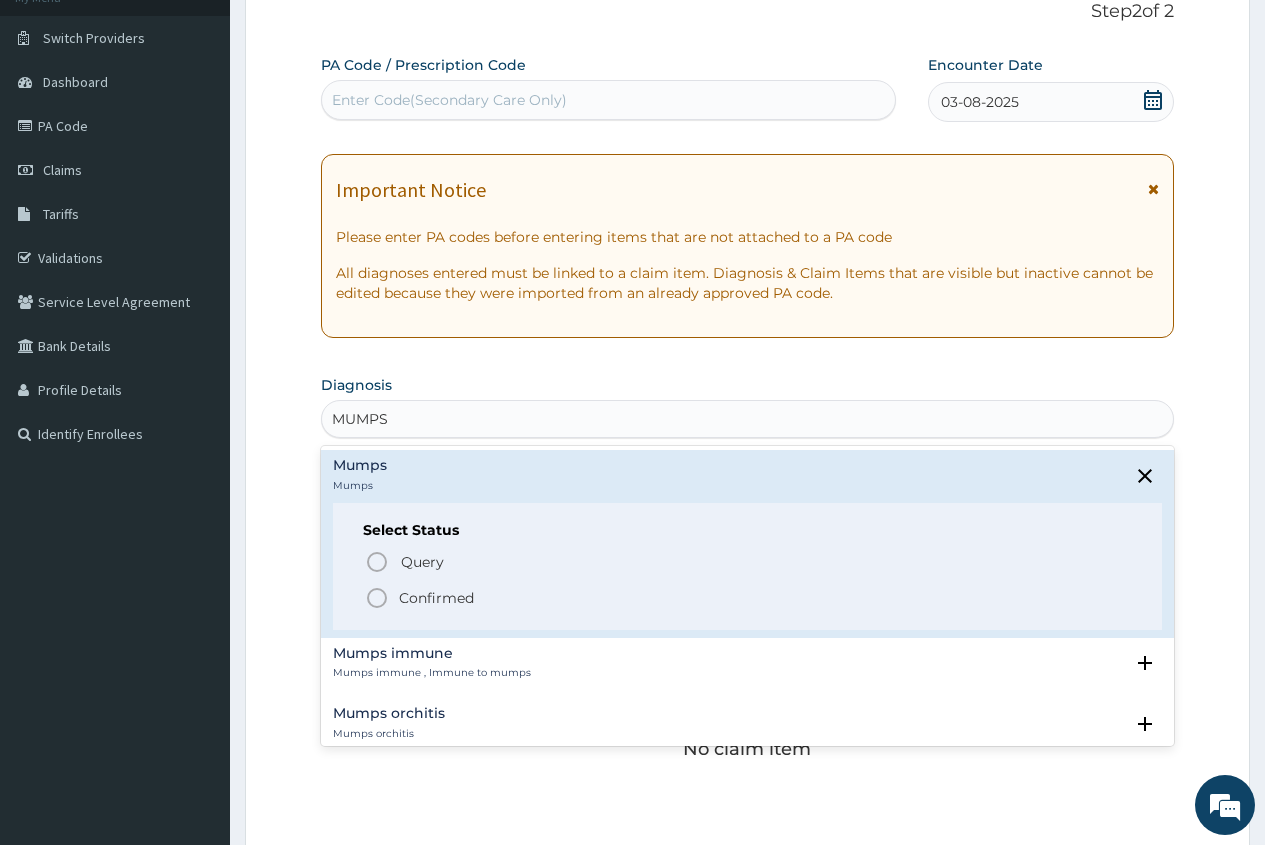 click on "Query Query covers suspected (?), Keep in view (kiv), Ruled out (r/o) Confirmed" at bounding box center [747, 578] 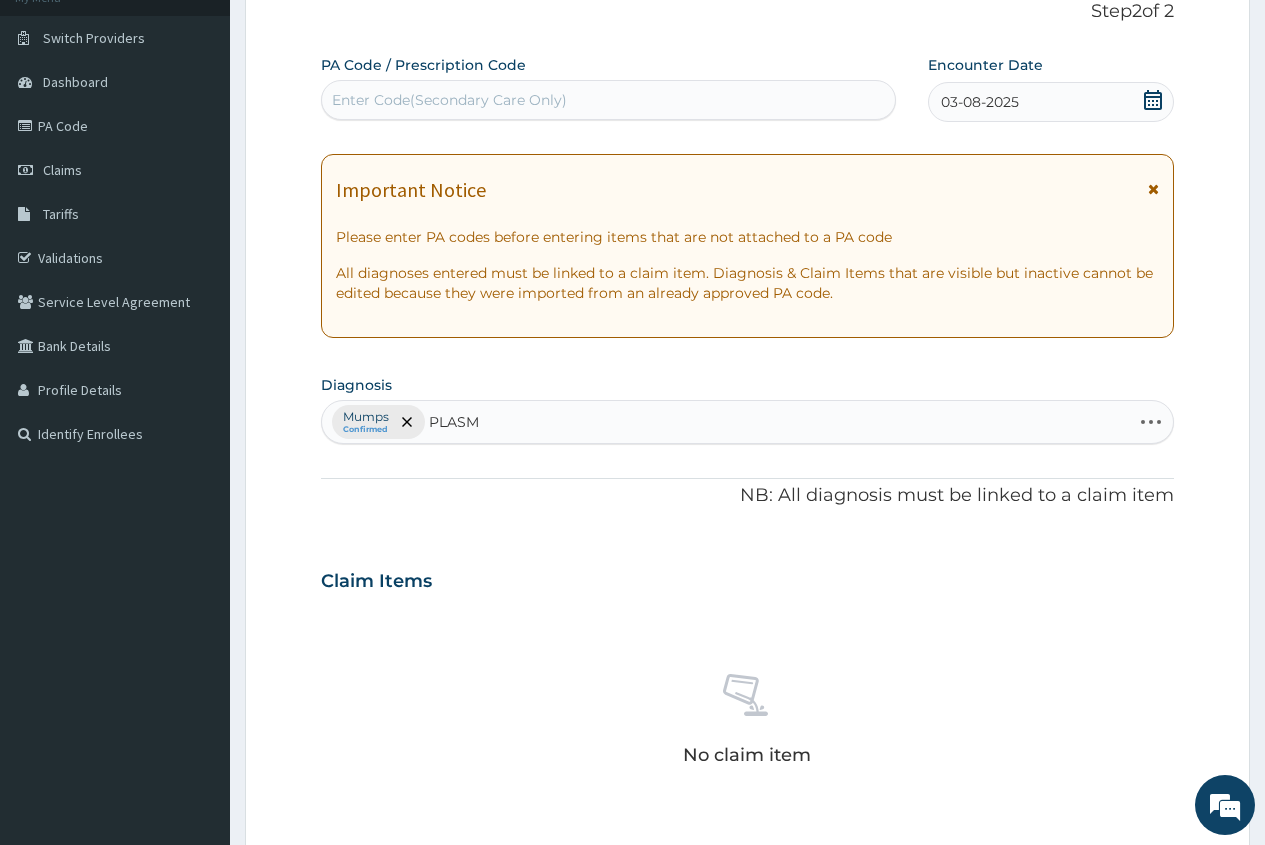 type on "PLASMO" 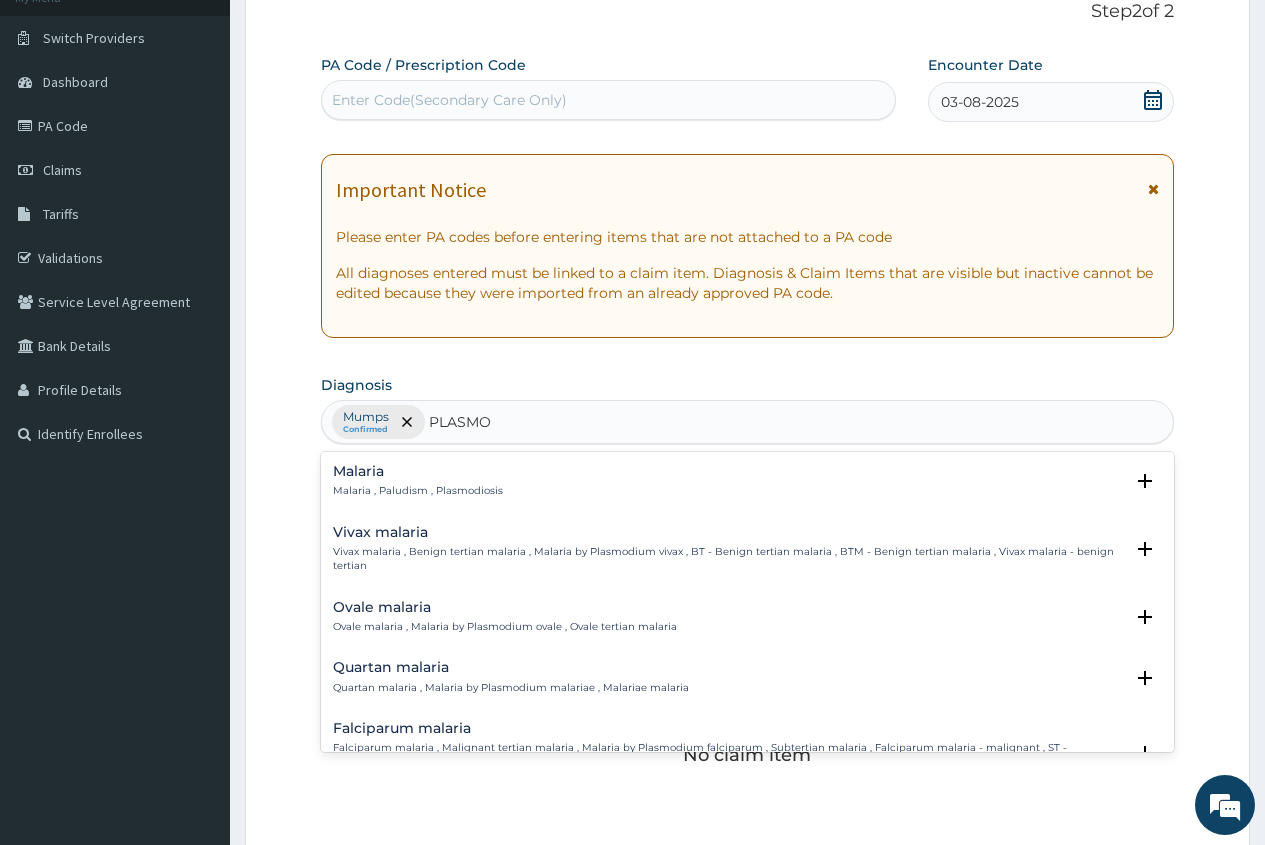 click on "Falciparum malaria" at bounding box center [728, 728] 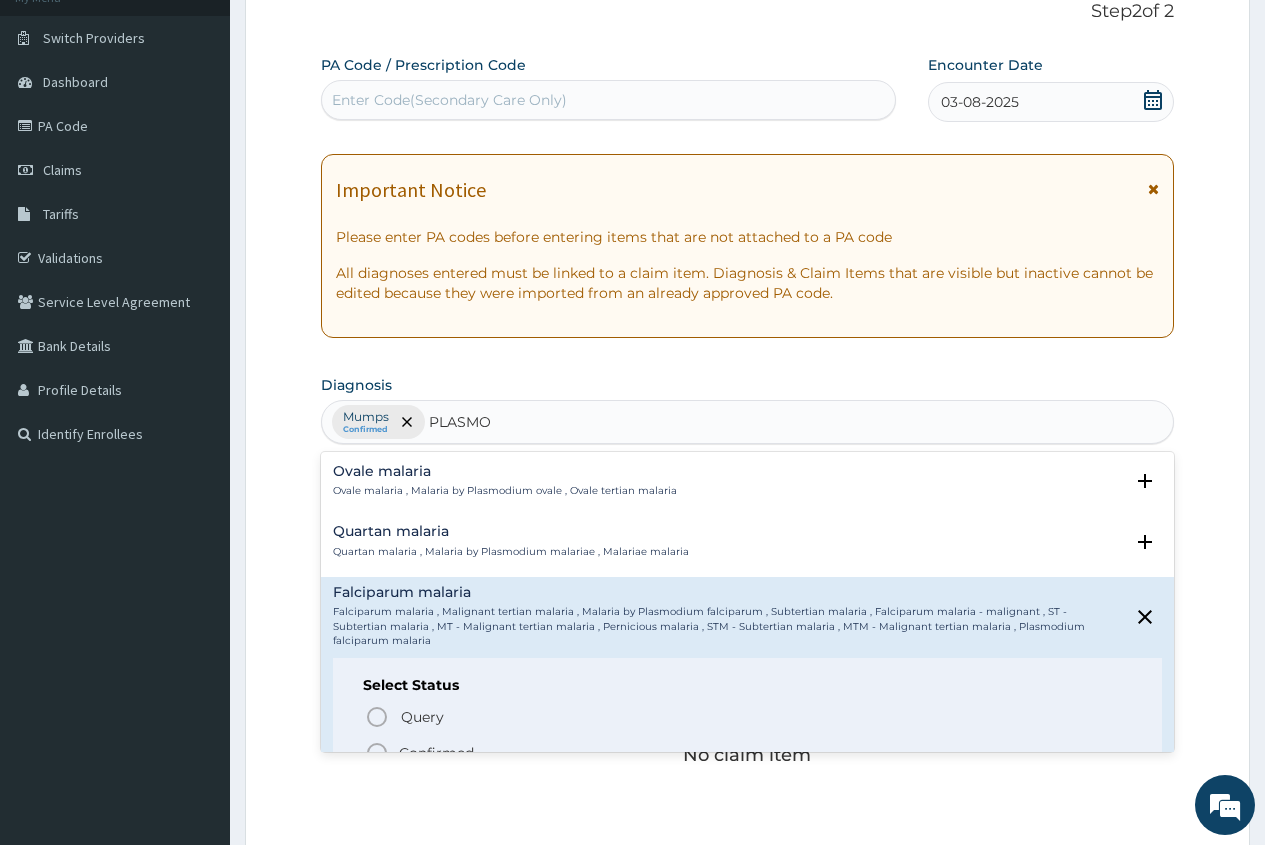scroll, scrollTop: 200, scrollLeft: 0, axis: vertical 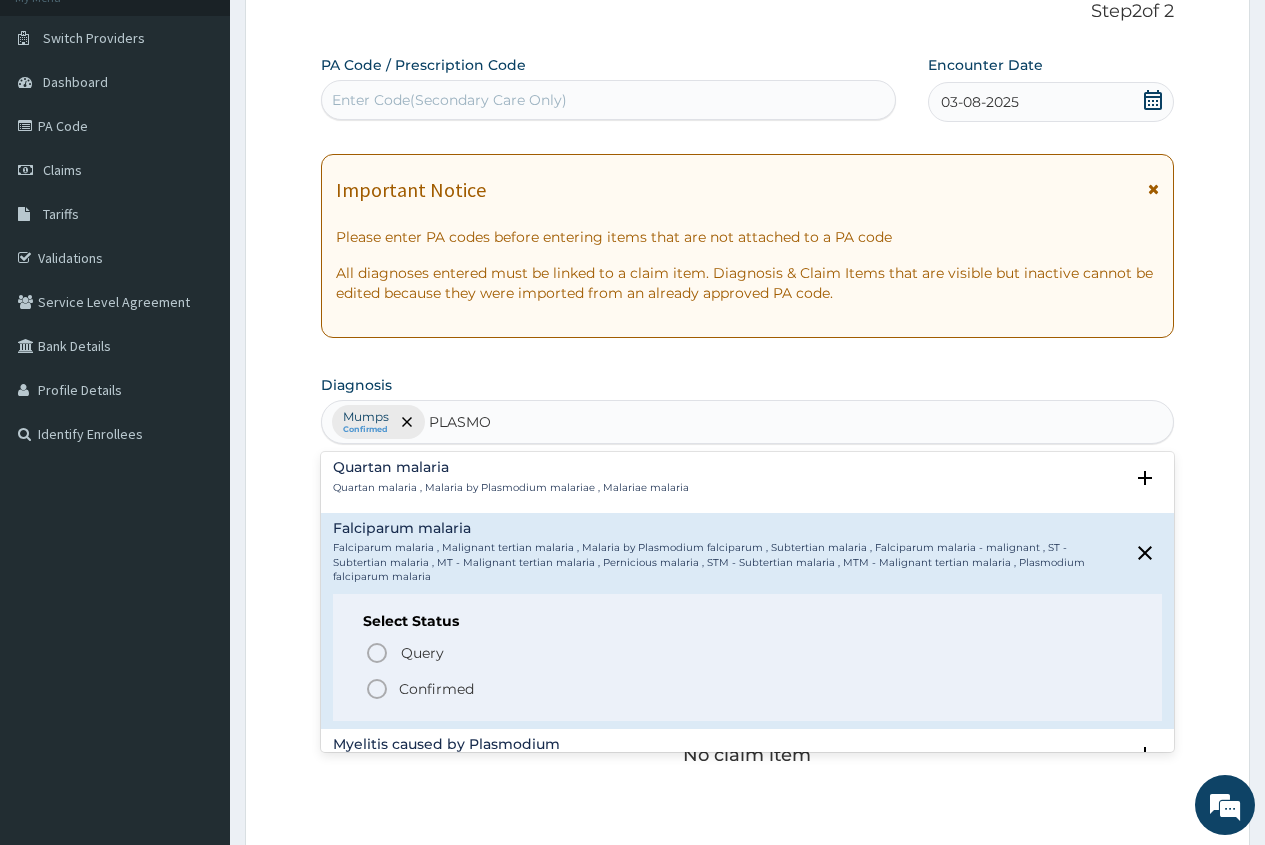 click on "Query Query covers suspected (?), Keep in view (kiv), Ruled out (r/o) Confirmed" at bounding box center [747, 670] 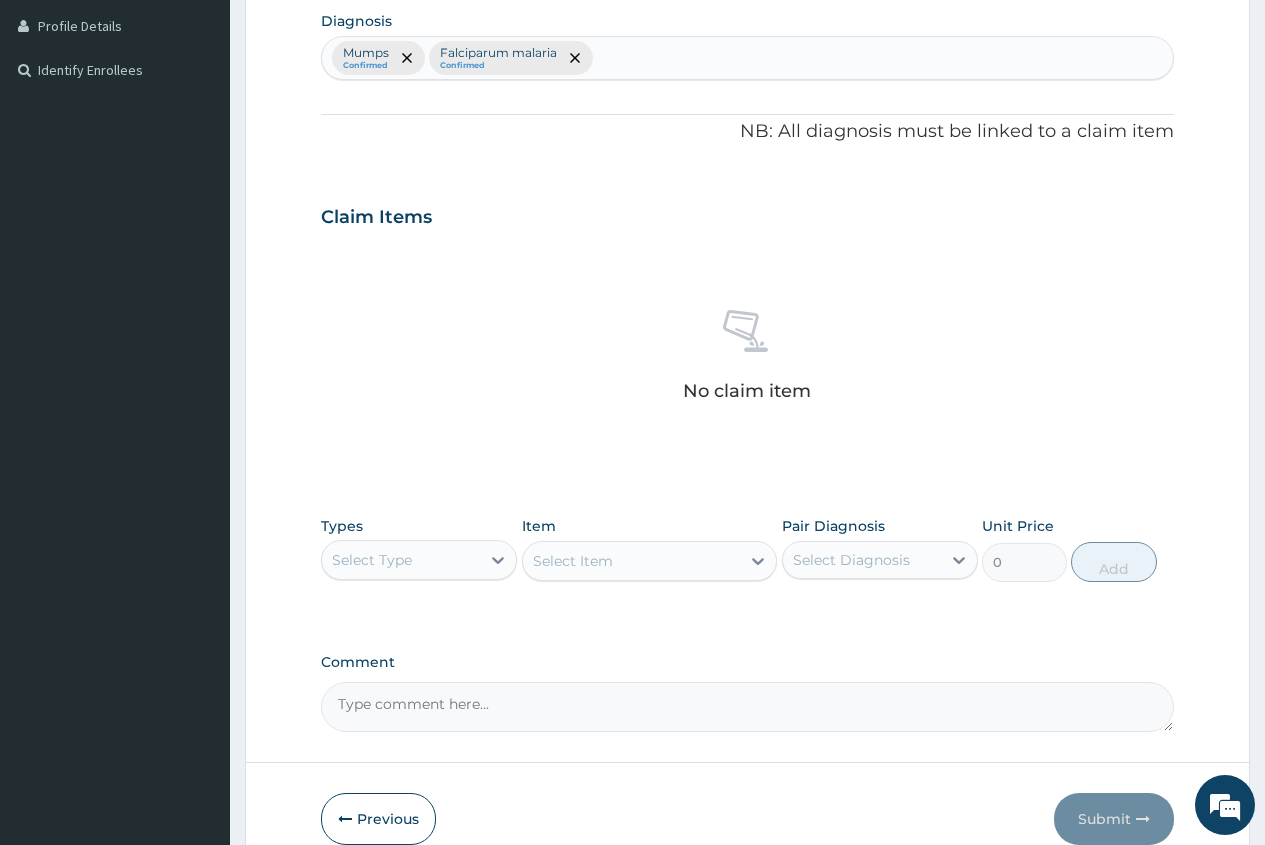 scroll, scrollTop: 536, scrollLeft: 0, axis: vertical 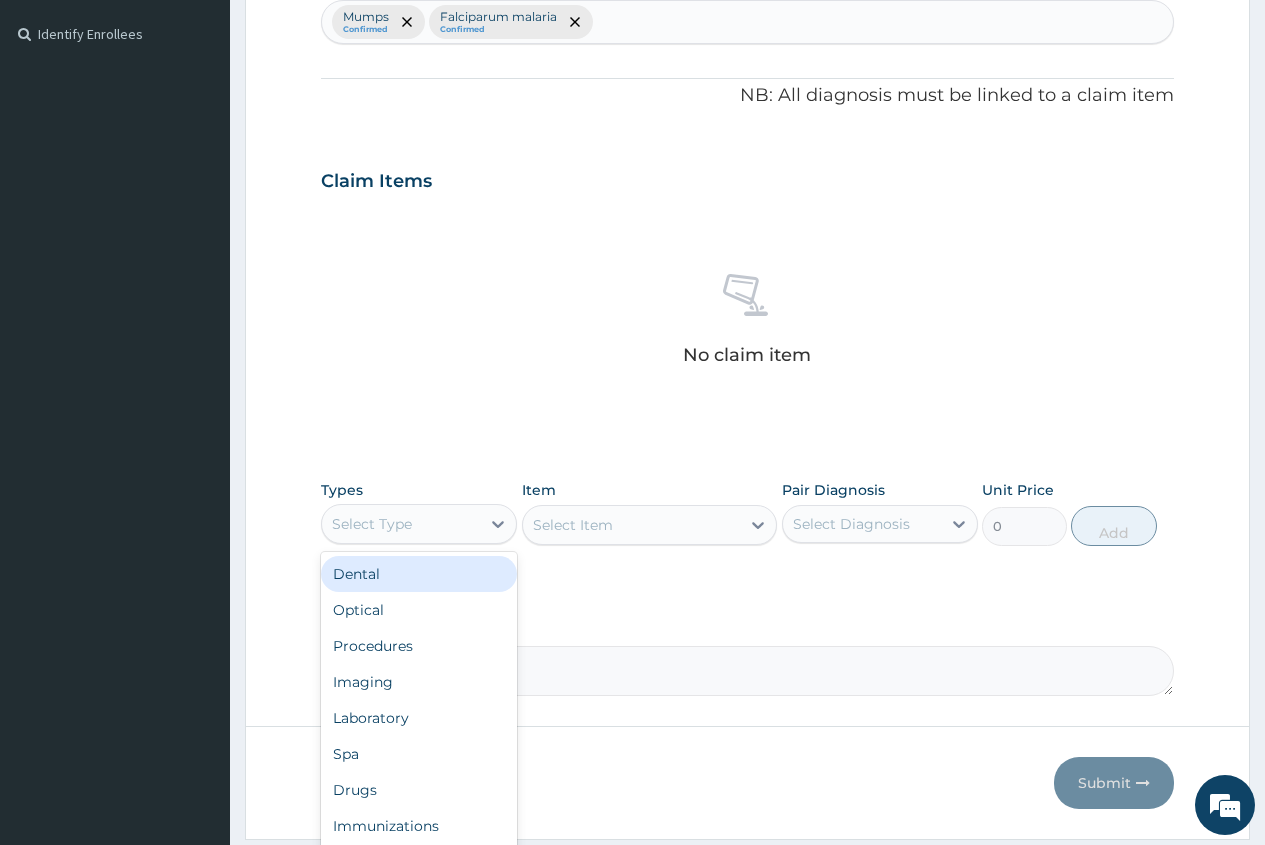 click on "Select Type" at bounding box center (401, 524) 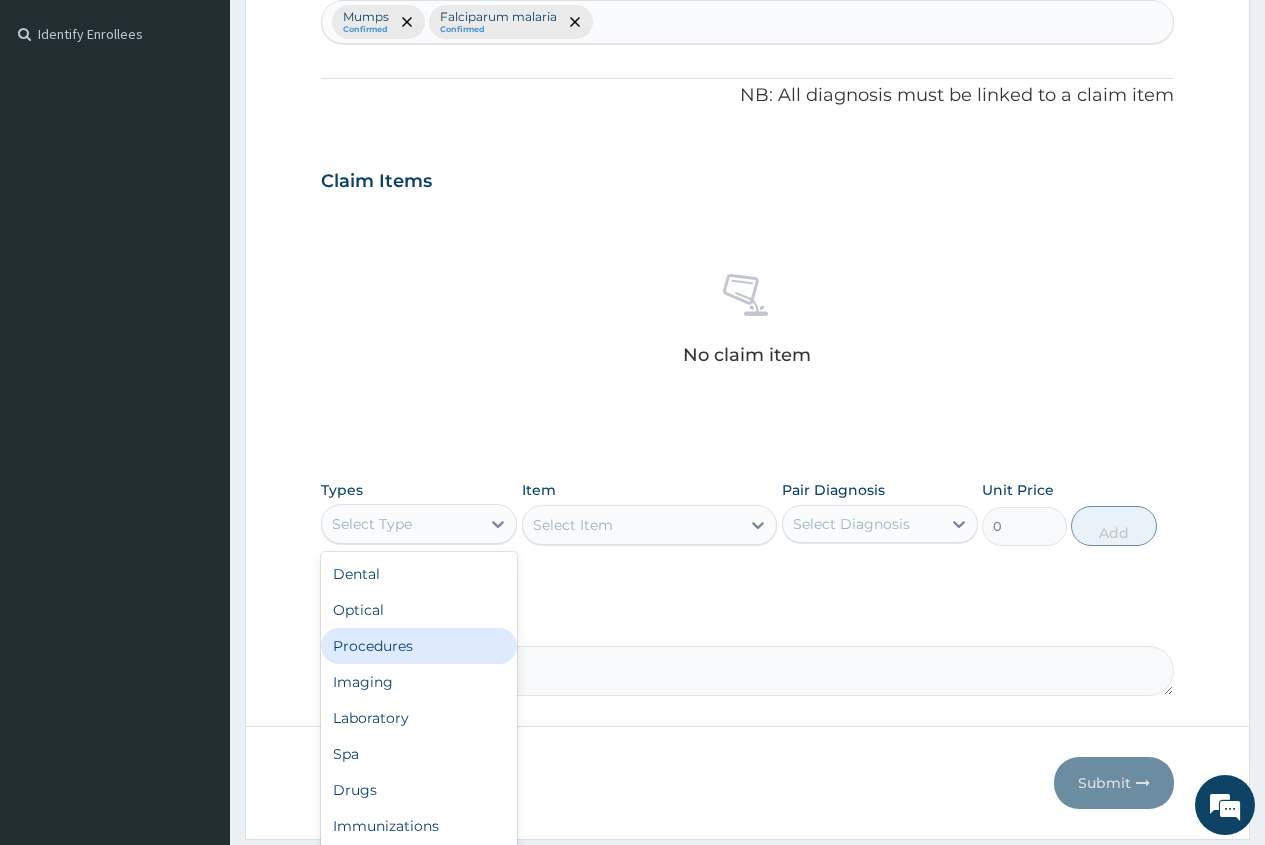 click on "Procedures" at bounding box center [419, 646] 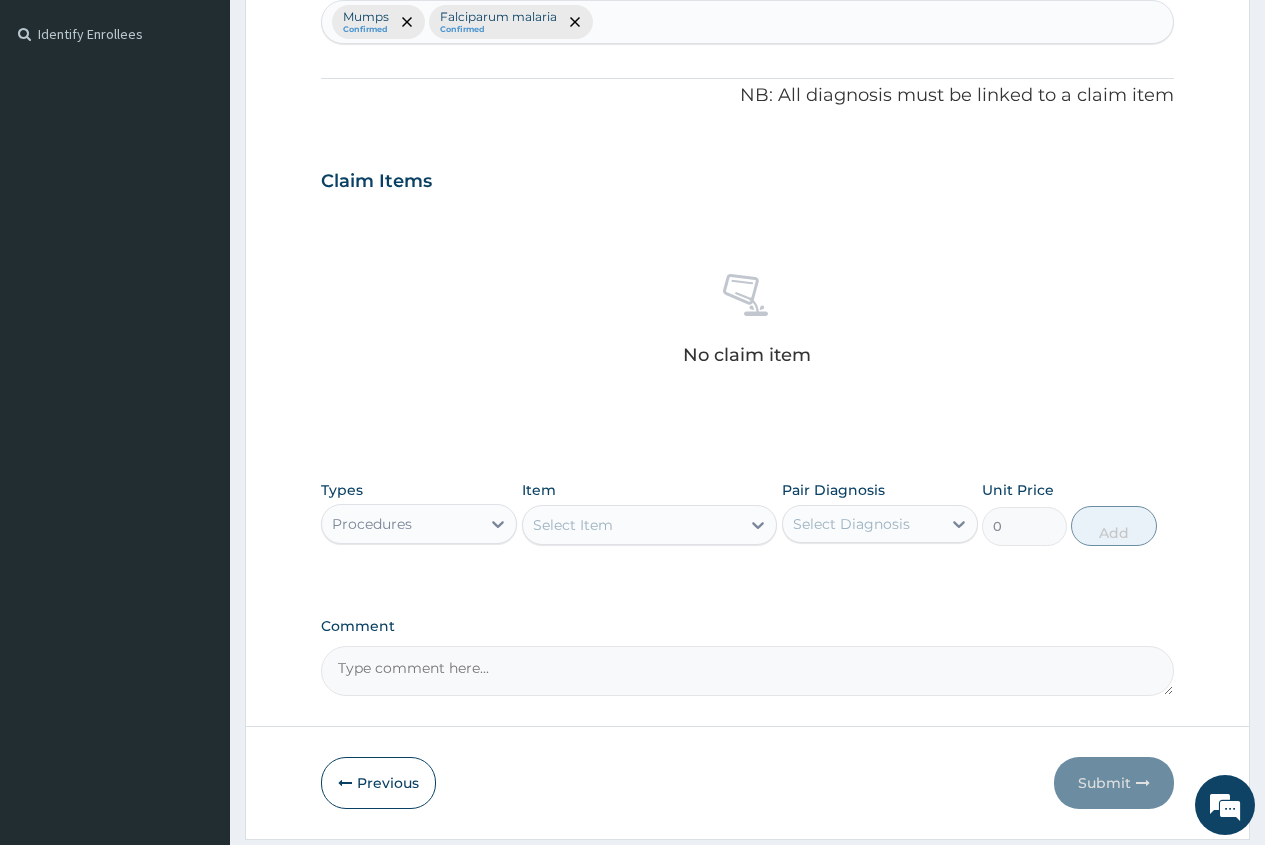 click on "Select Item" at bounding box center (650, 525) 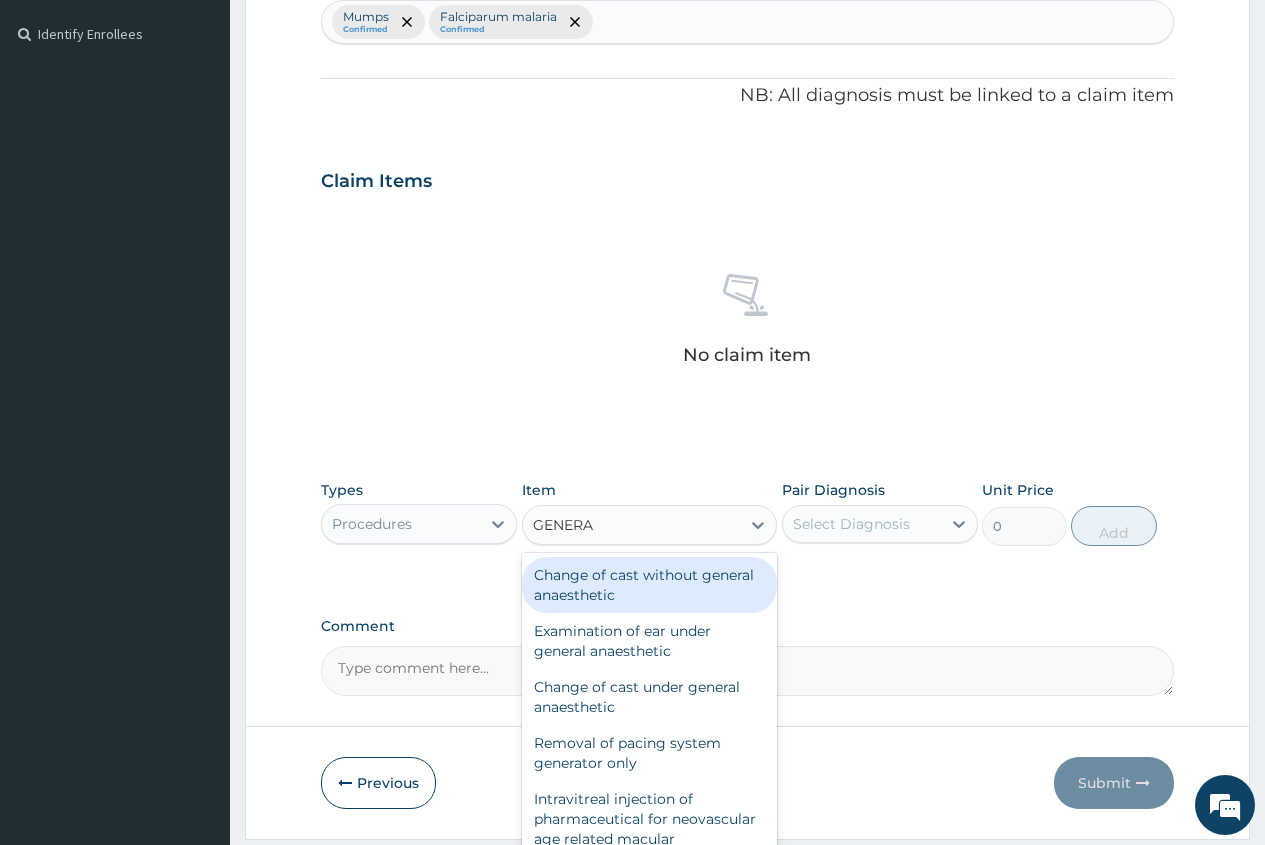 type on "GENERAL" 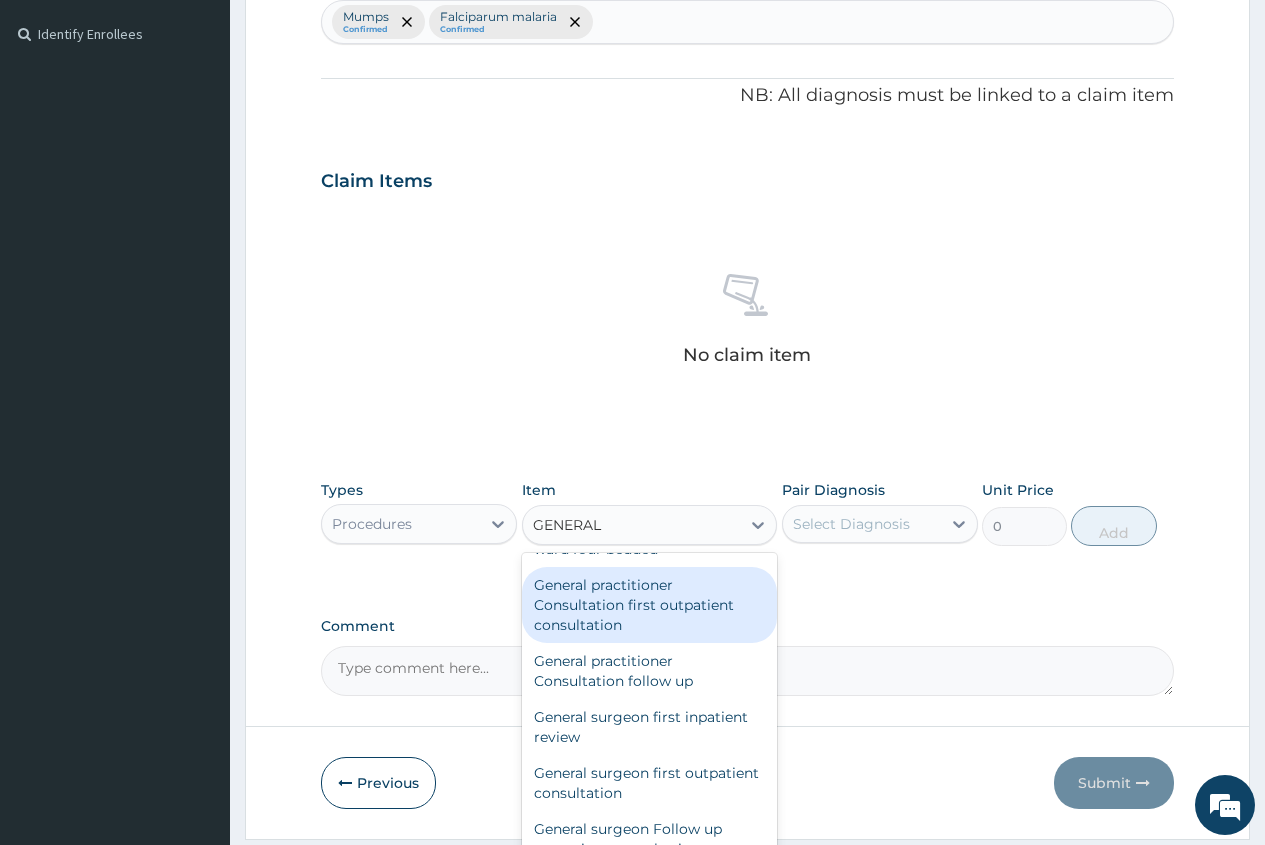 scroll, scrollTop: 300, scrollLeft: 0, axis: vertical 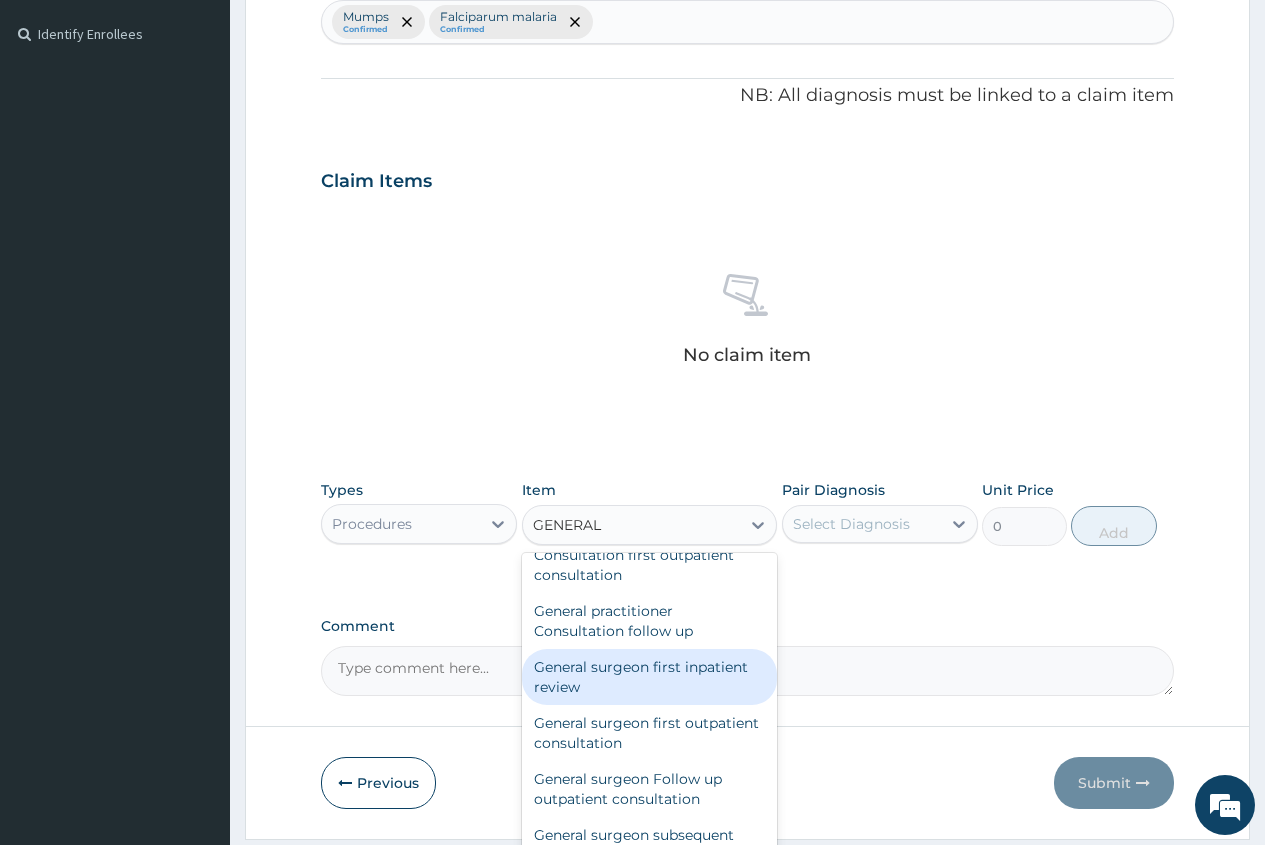 click on "General surgeon first inpatient review" at bounding box center [650, 677] 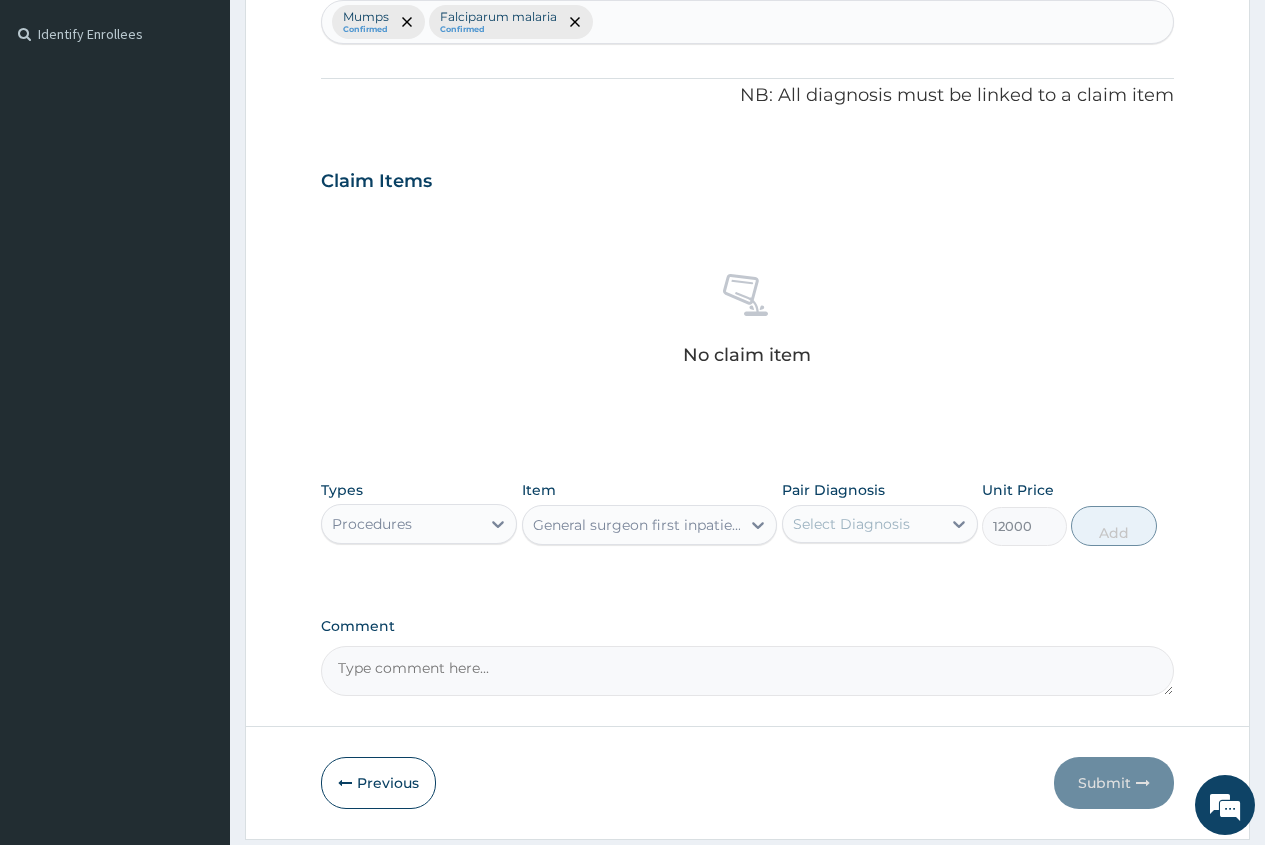 click on "General surgeon first inpatient review" at bounding box center [638, 525] 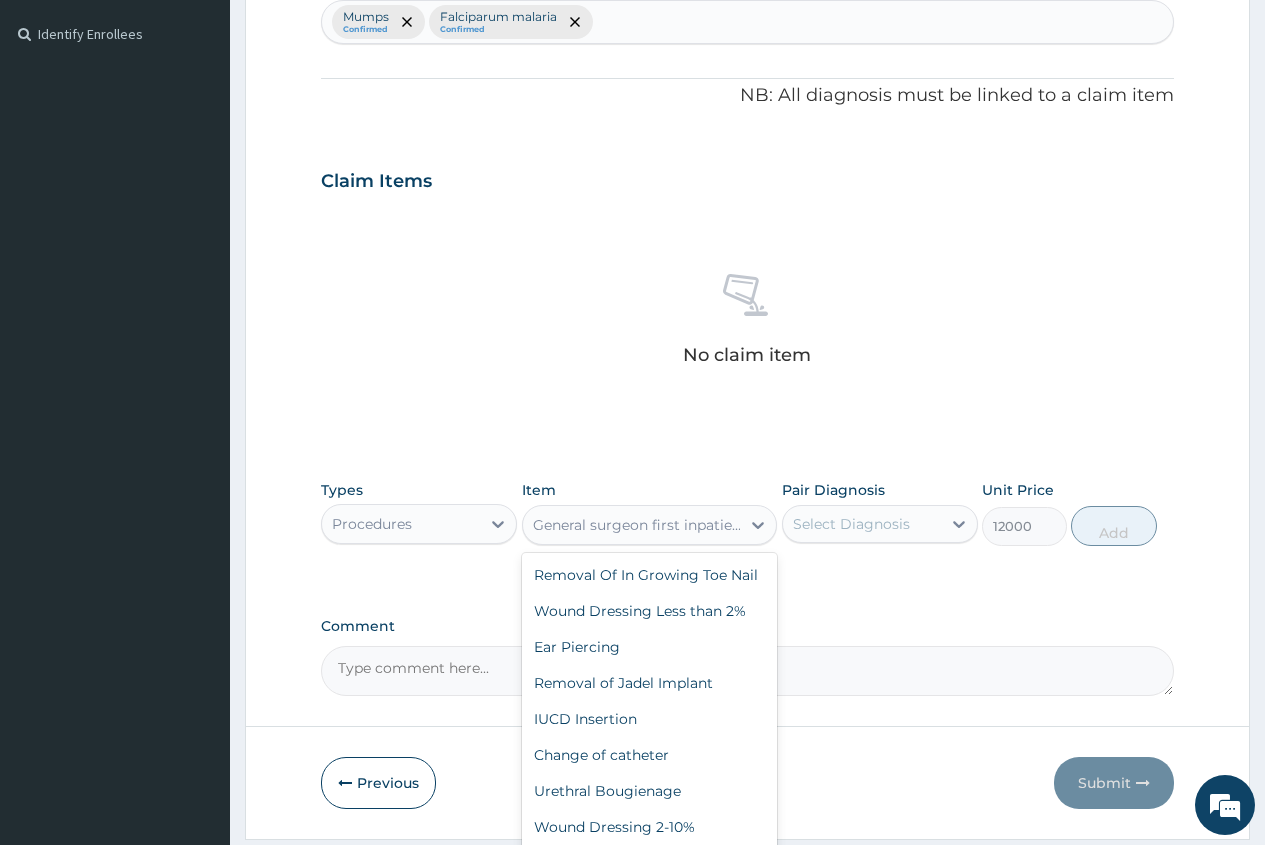 scroll, scrollTop: 92419, scrollLeft: 0, axis: vertical 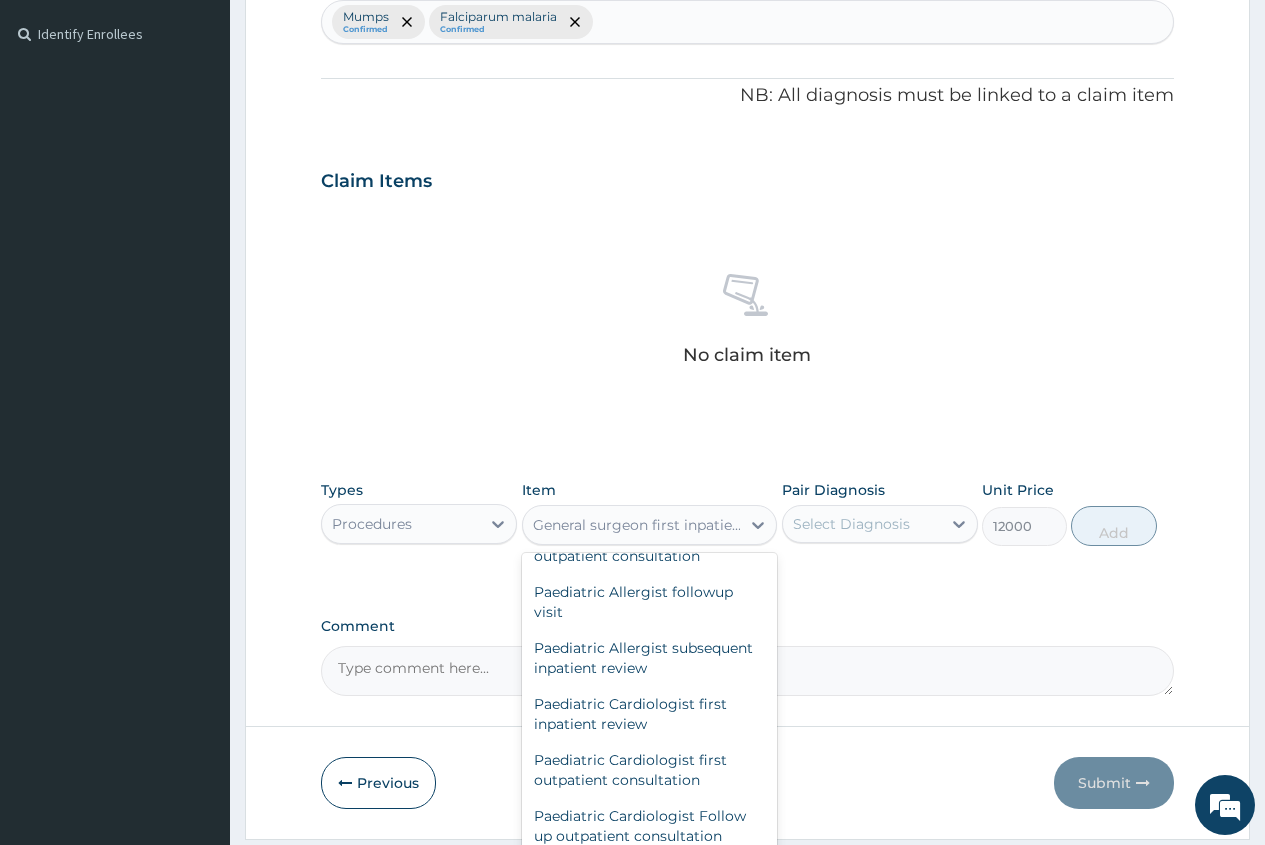 click on "General practitioner Consultation follow up" at bounding box center [650, -2550] 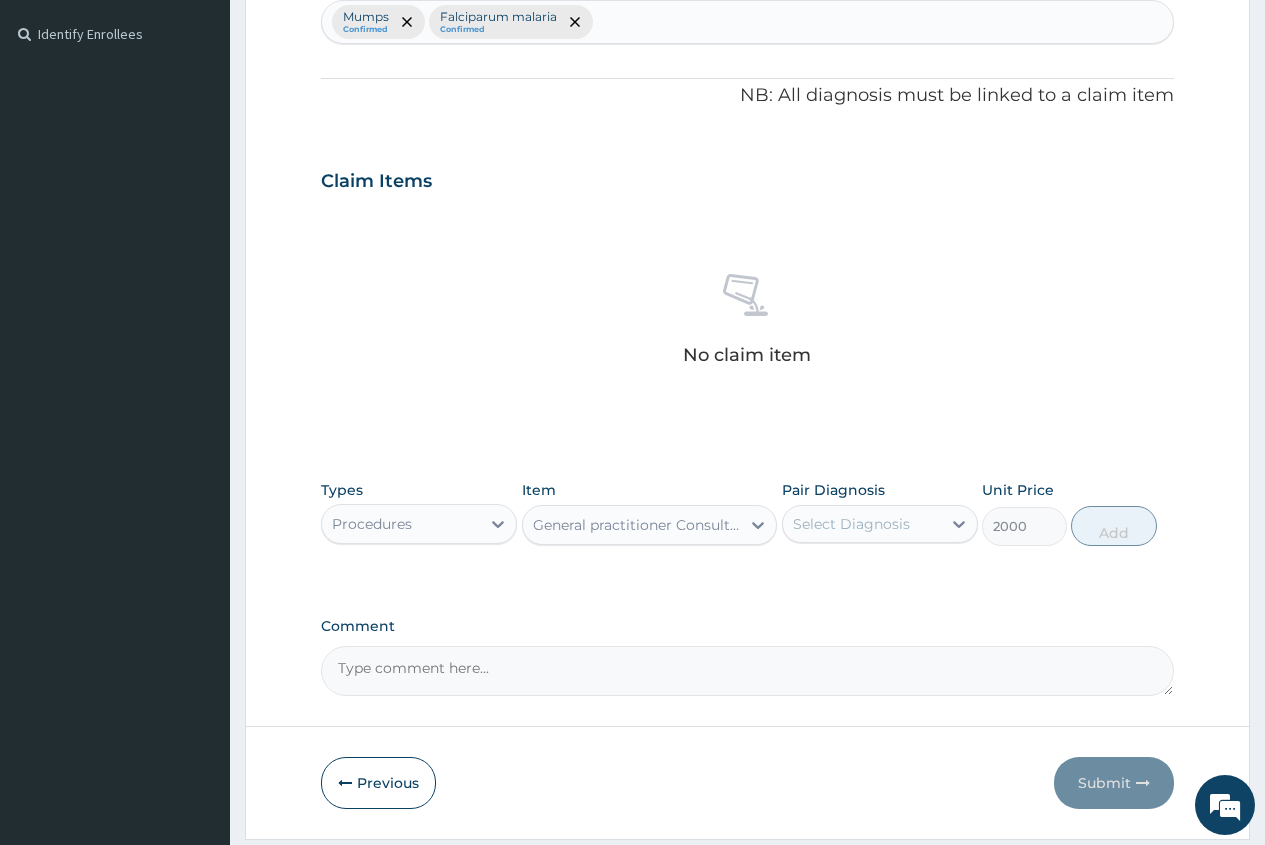 click on "Select Diagnosis" at bounding box center [851, 524] 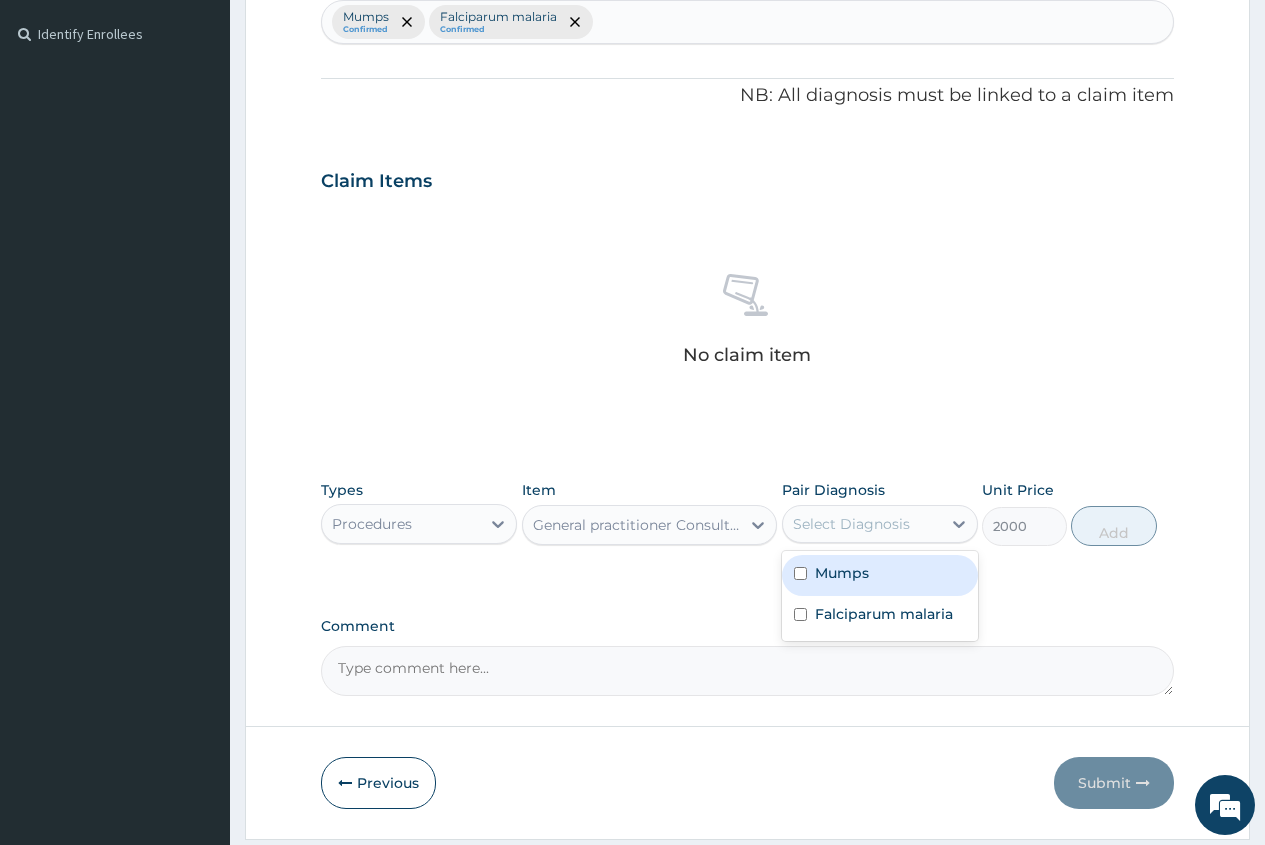 click on "Mumps" at bounding box center (880, 575) 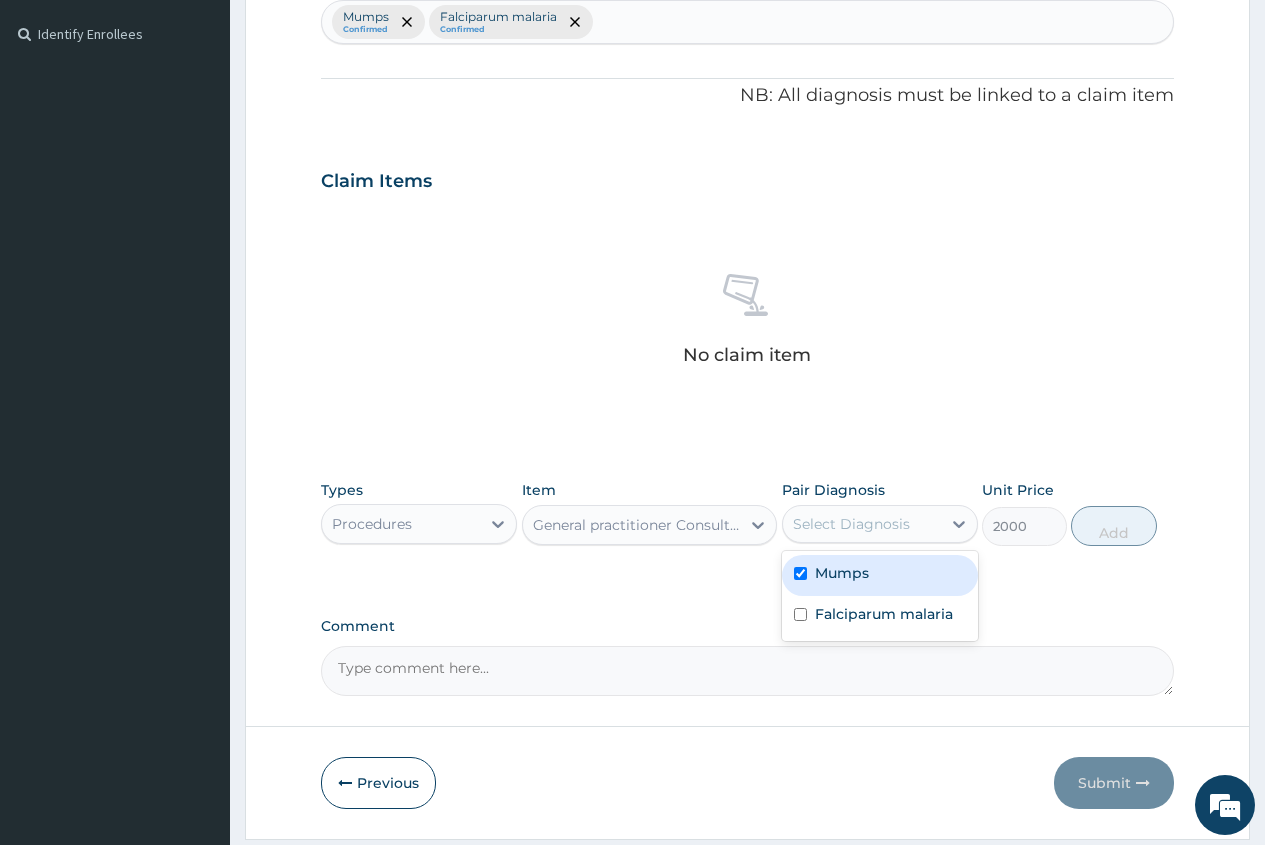 checkbox on "true" 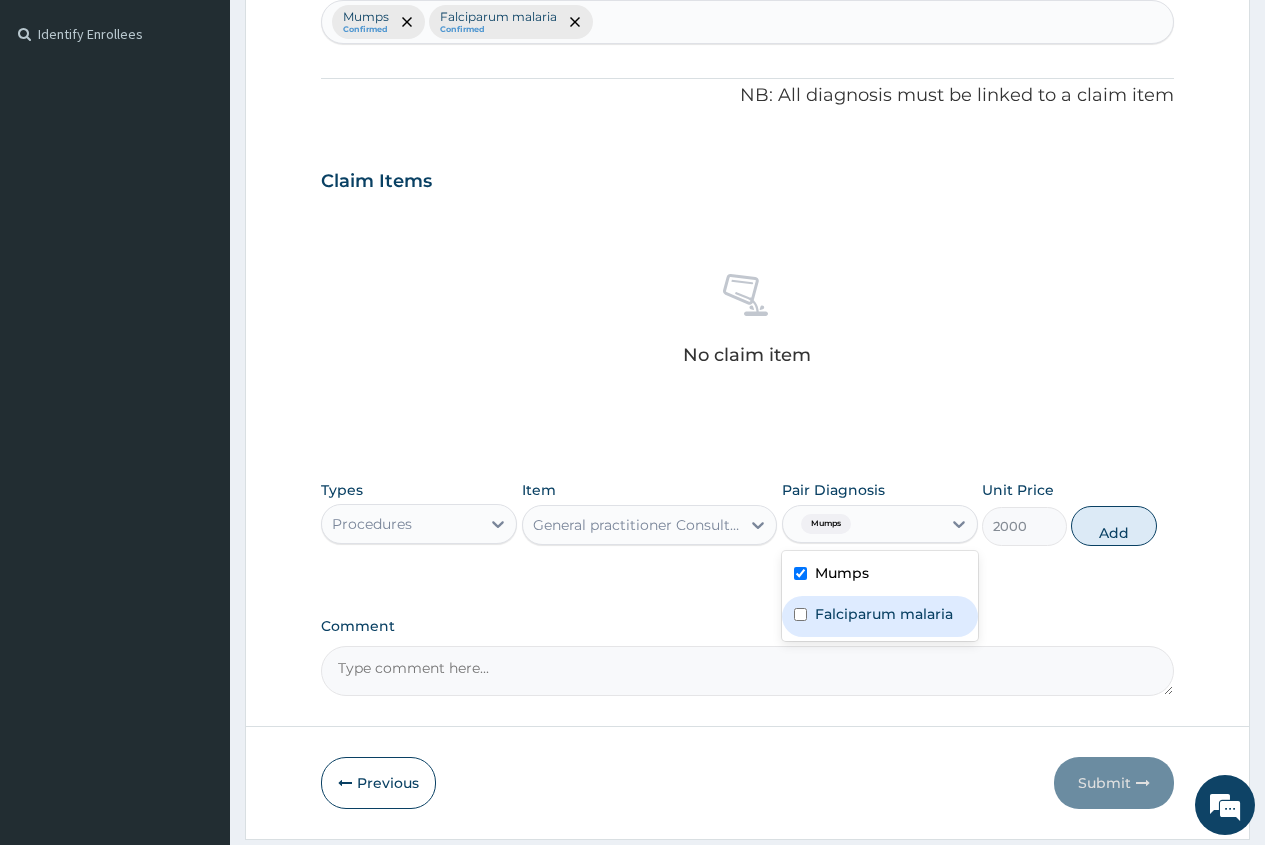 click on "Falciparum malaria" at bounding box center [884, 614] 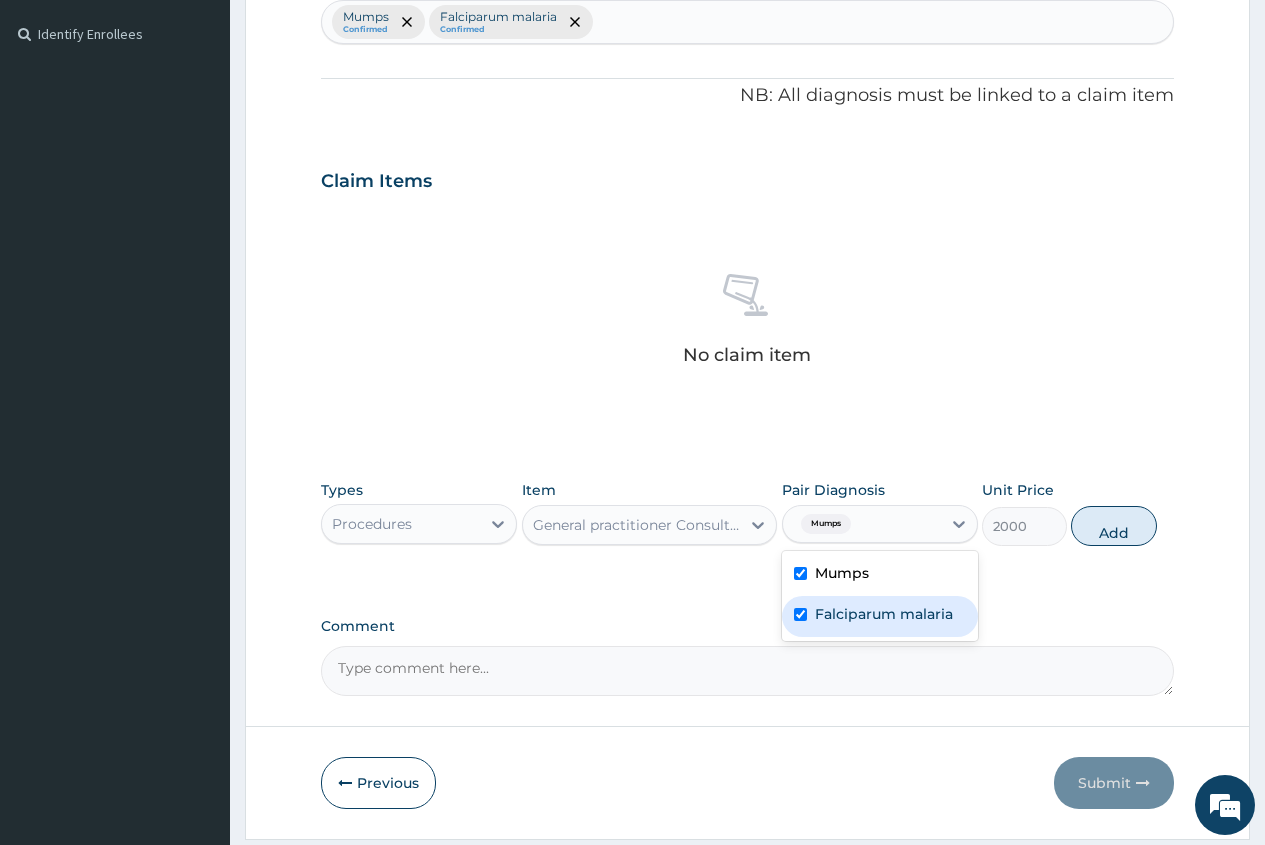 checkbox on "true" 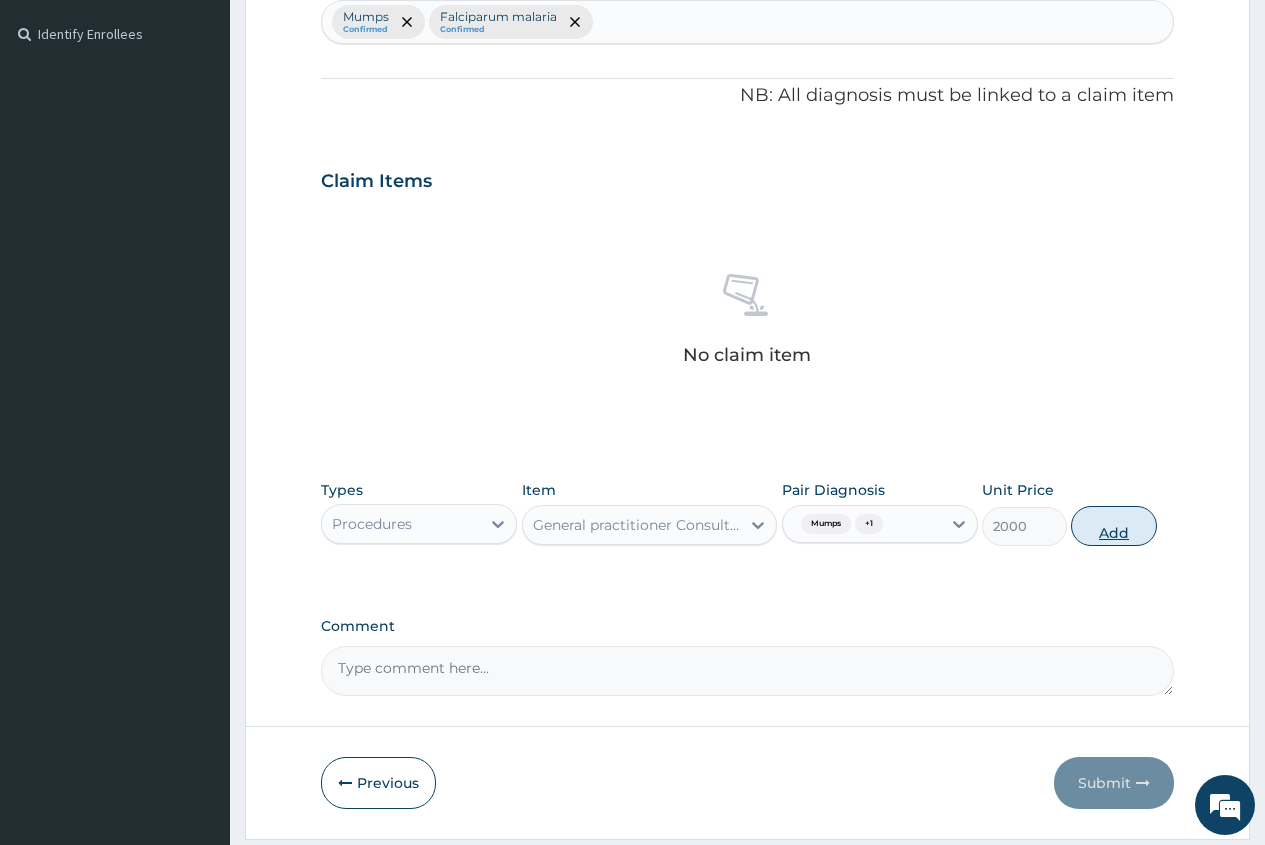 click on "Add" at bounding box center [1113, 526] 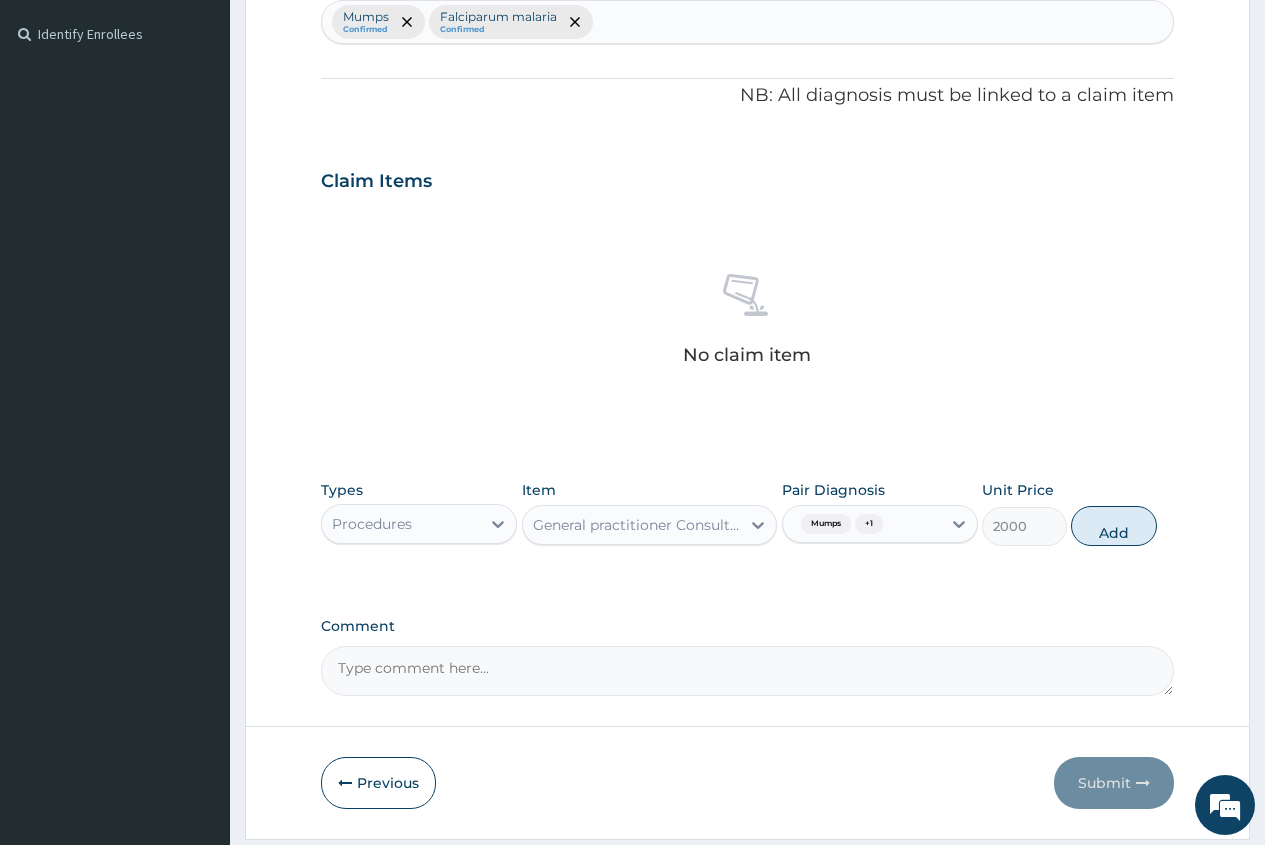 type on "0" 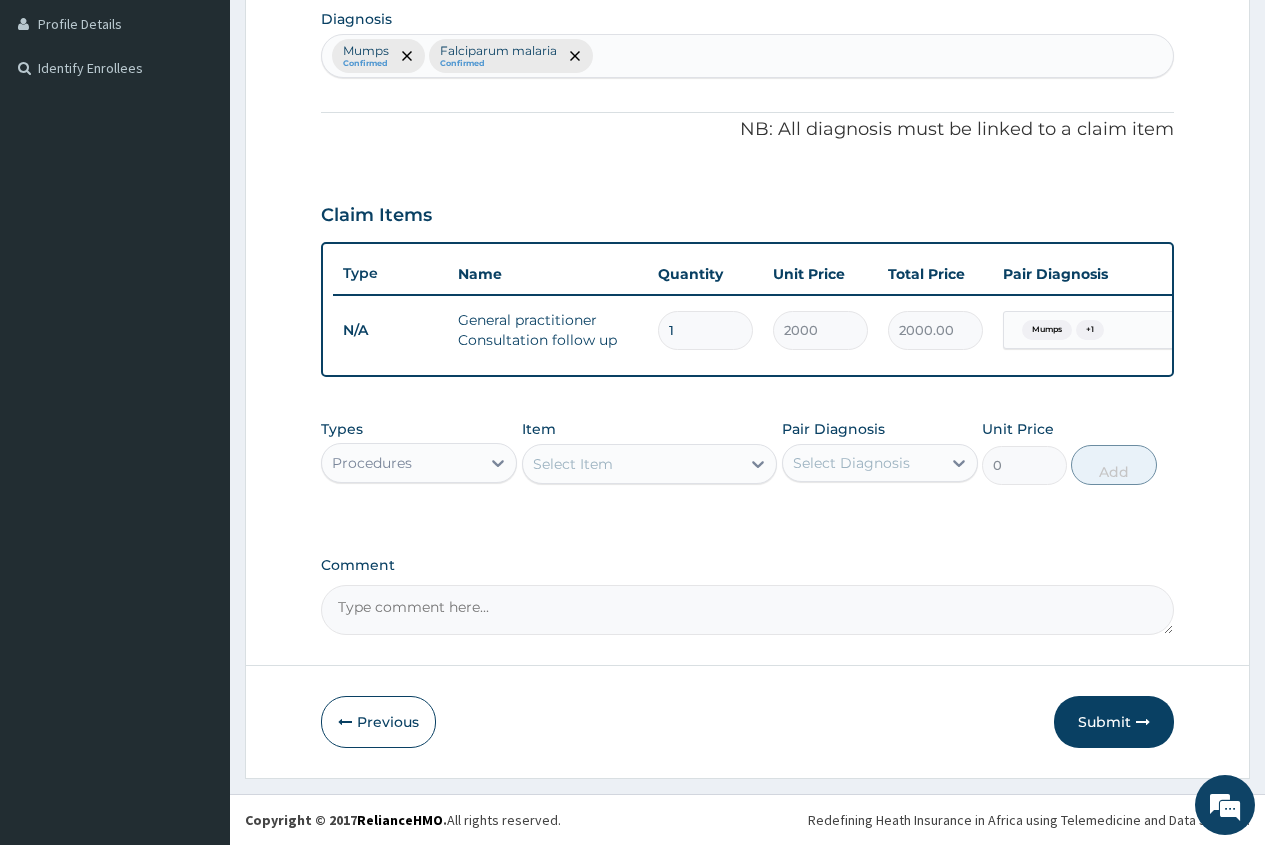 scroll, scrollTop: 517, scrollLeft: 0, axis: vertical 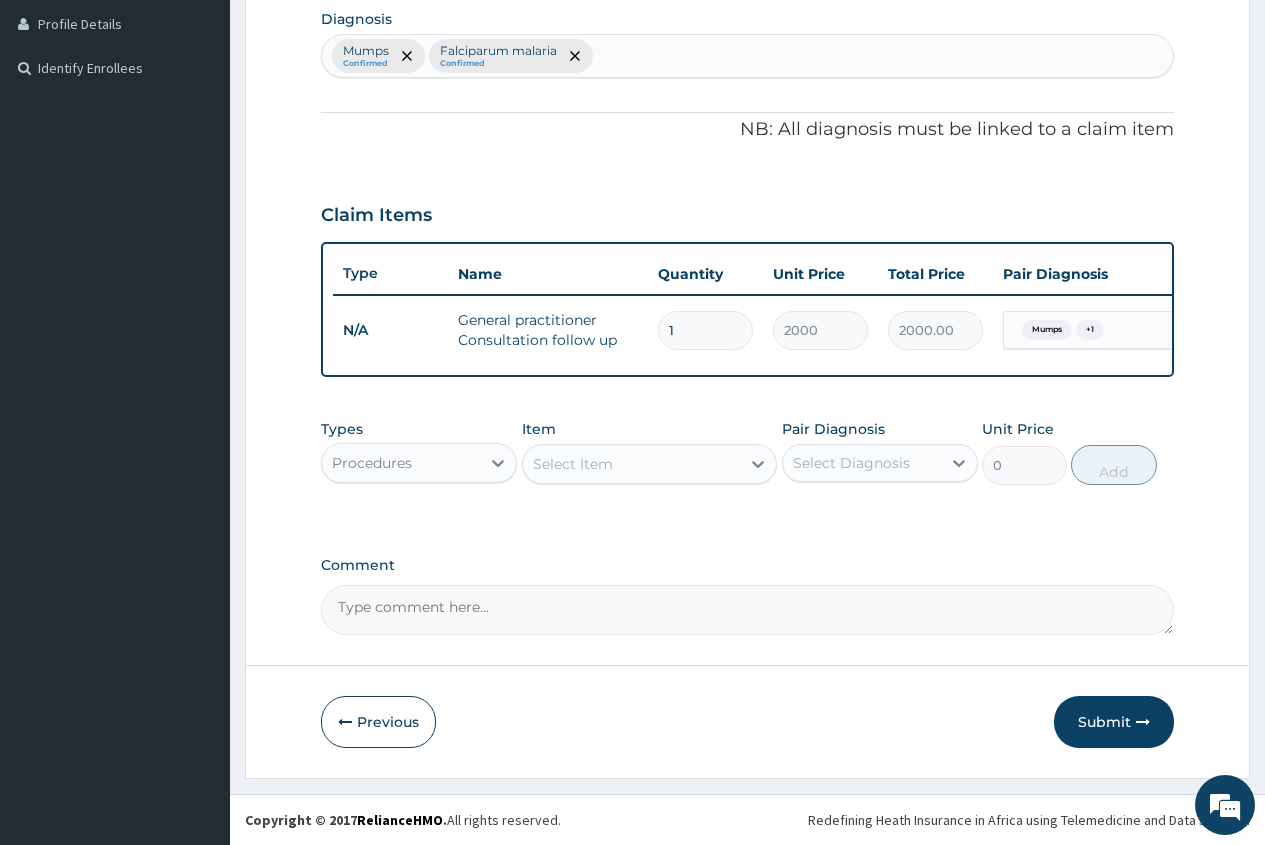 click on "Procedures" at bounding box center [401, 463] 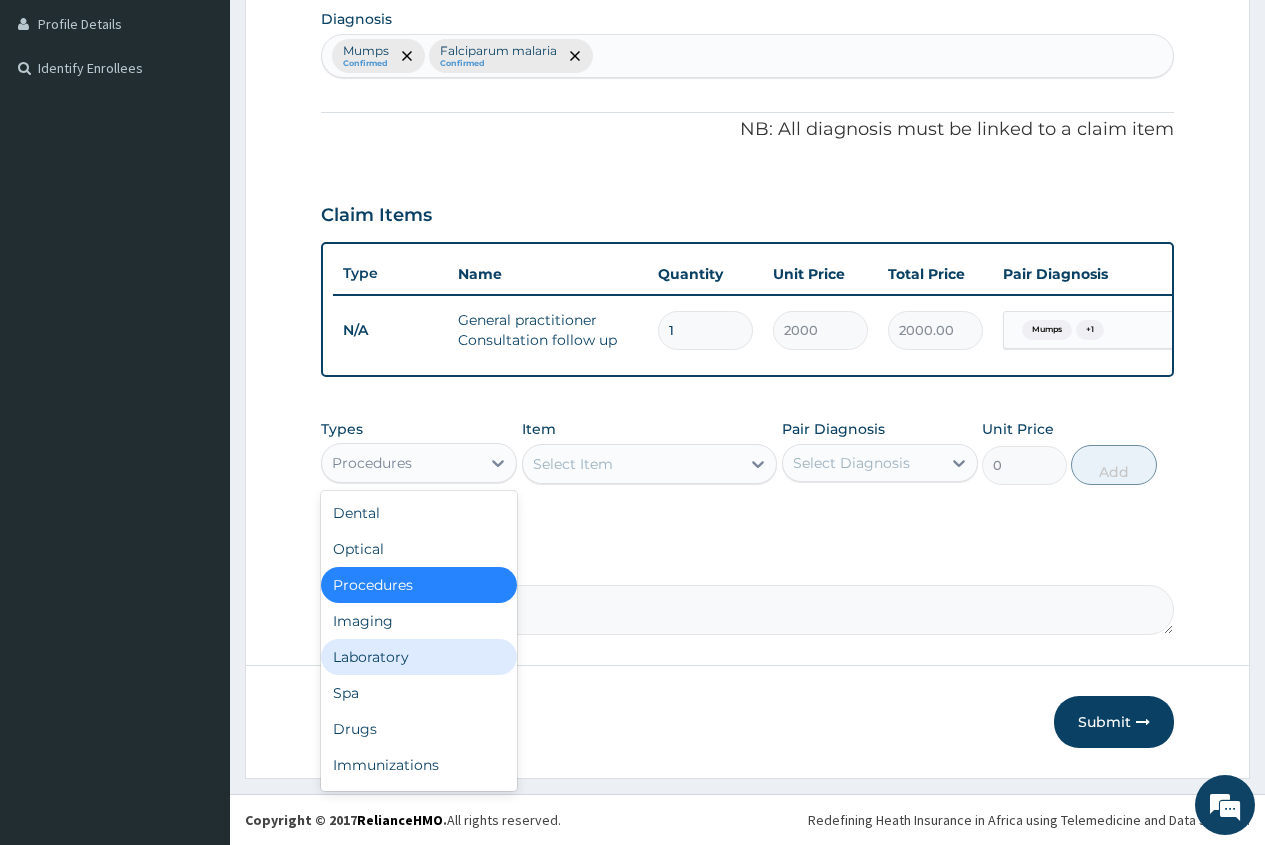 click on "Laboratory" at bounding box center (419, 657) 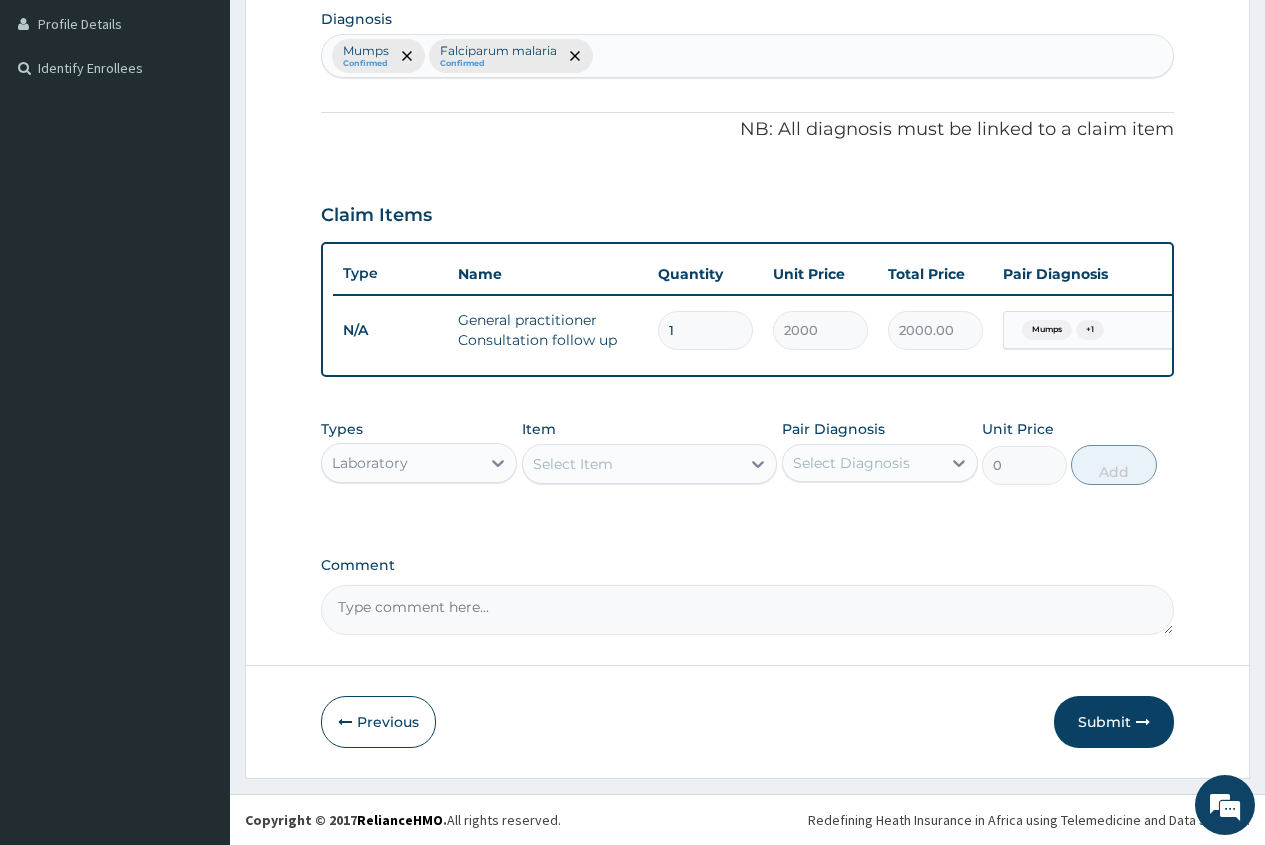 click on "Select Item" at bounding box center (573, 464) 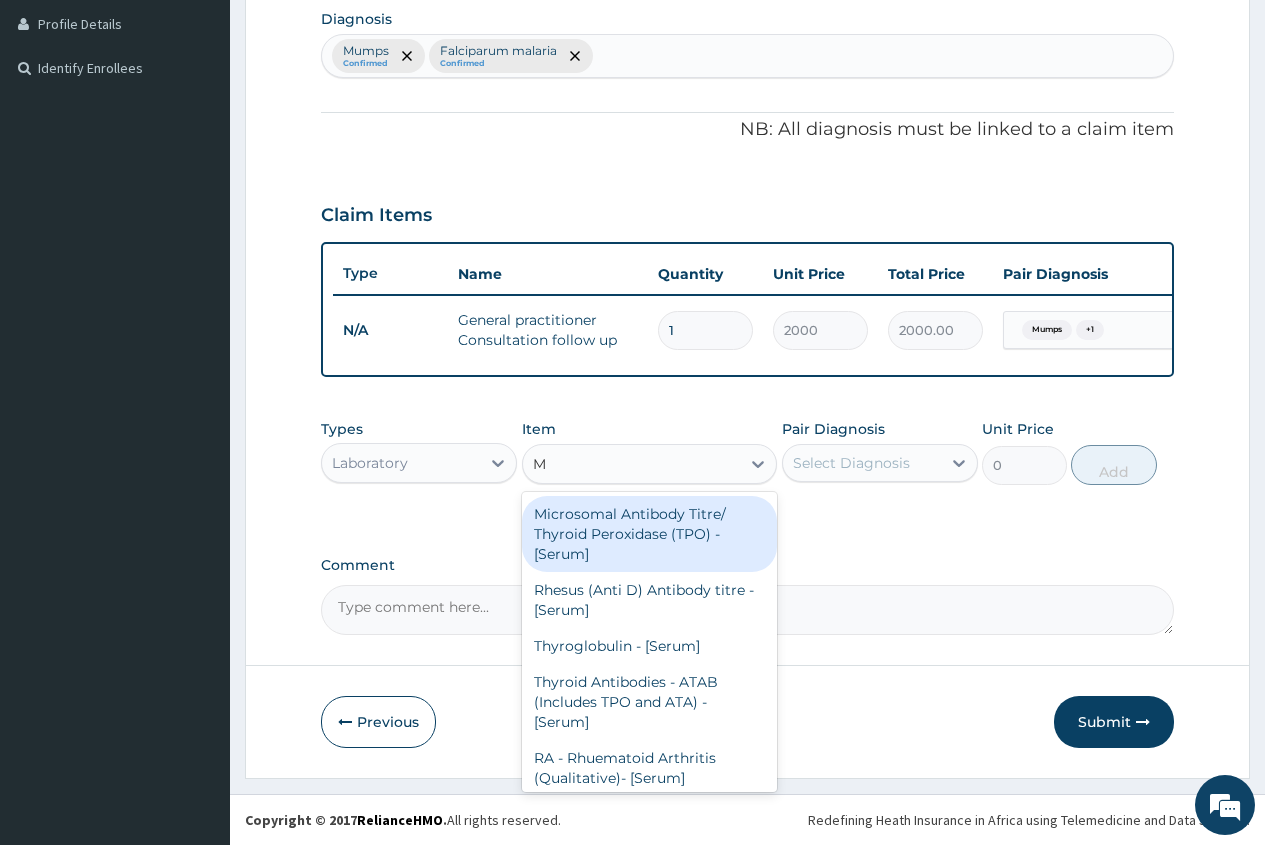type on "MP" 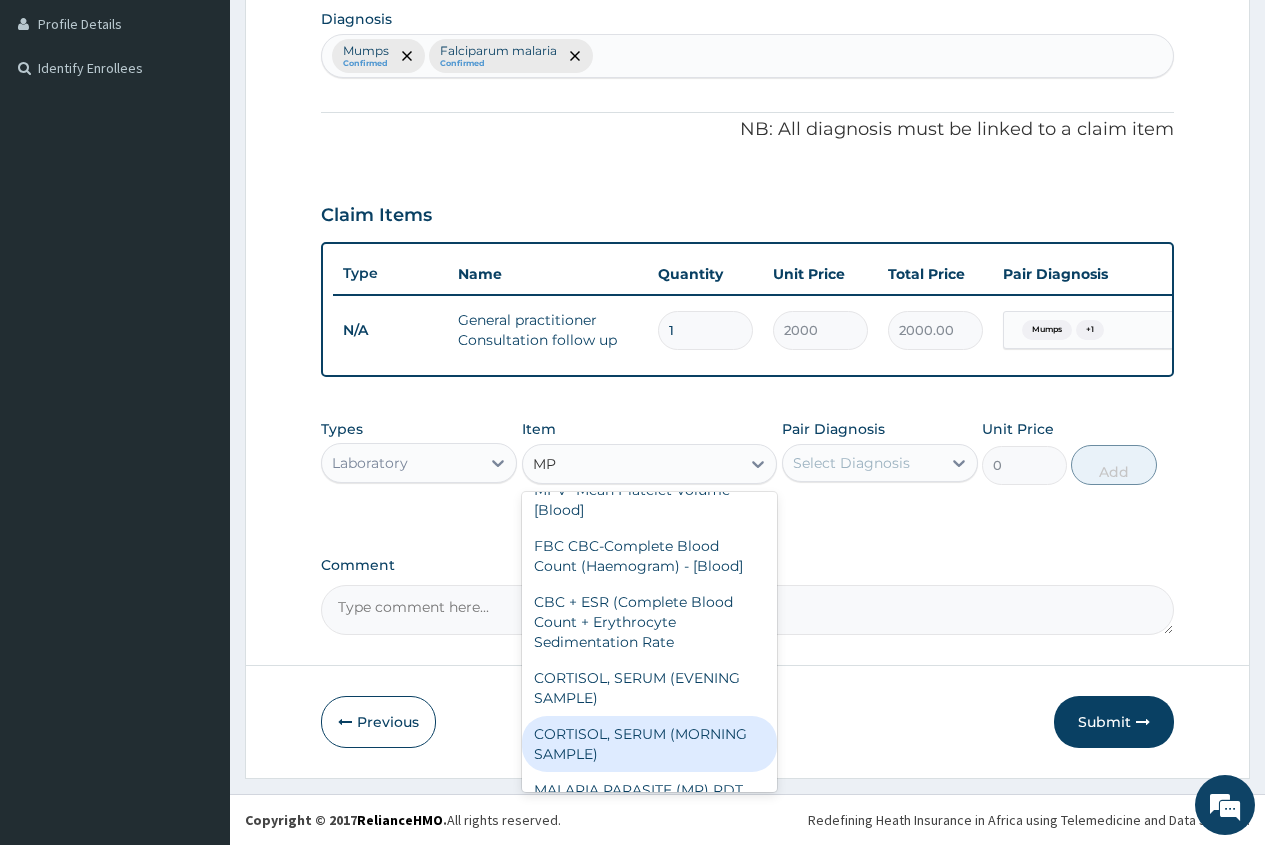 scroll, scrollTop: 500, scrollLeft: 0, axis: vertical 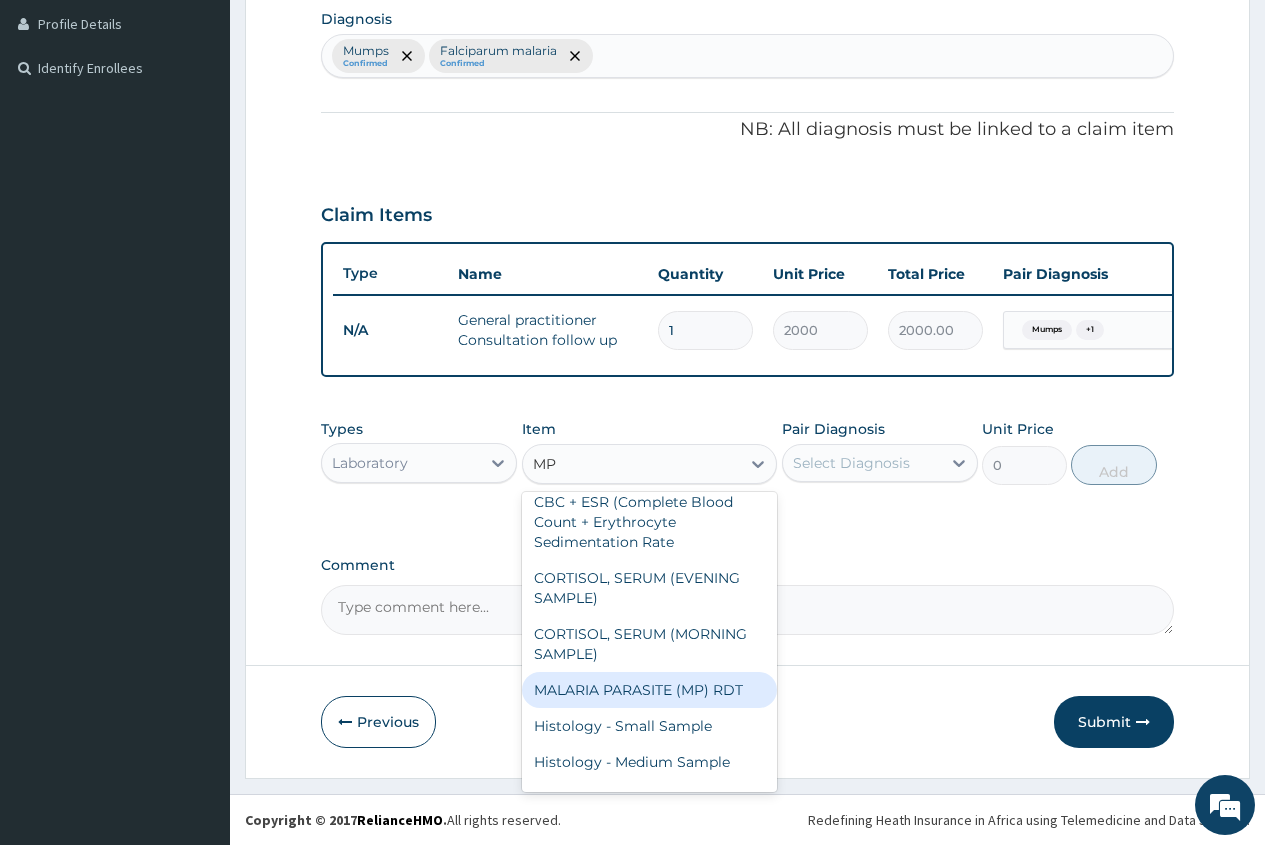 click on "MALARIA PARASITE (MP) RDT" at bounding box center [650, 690] 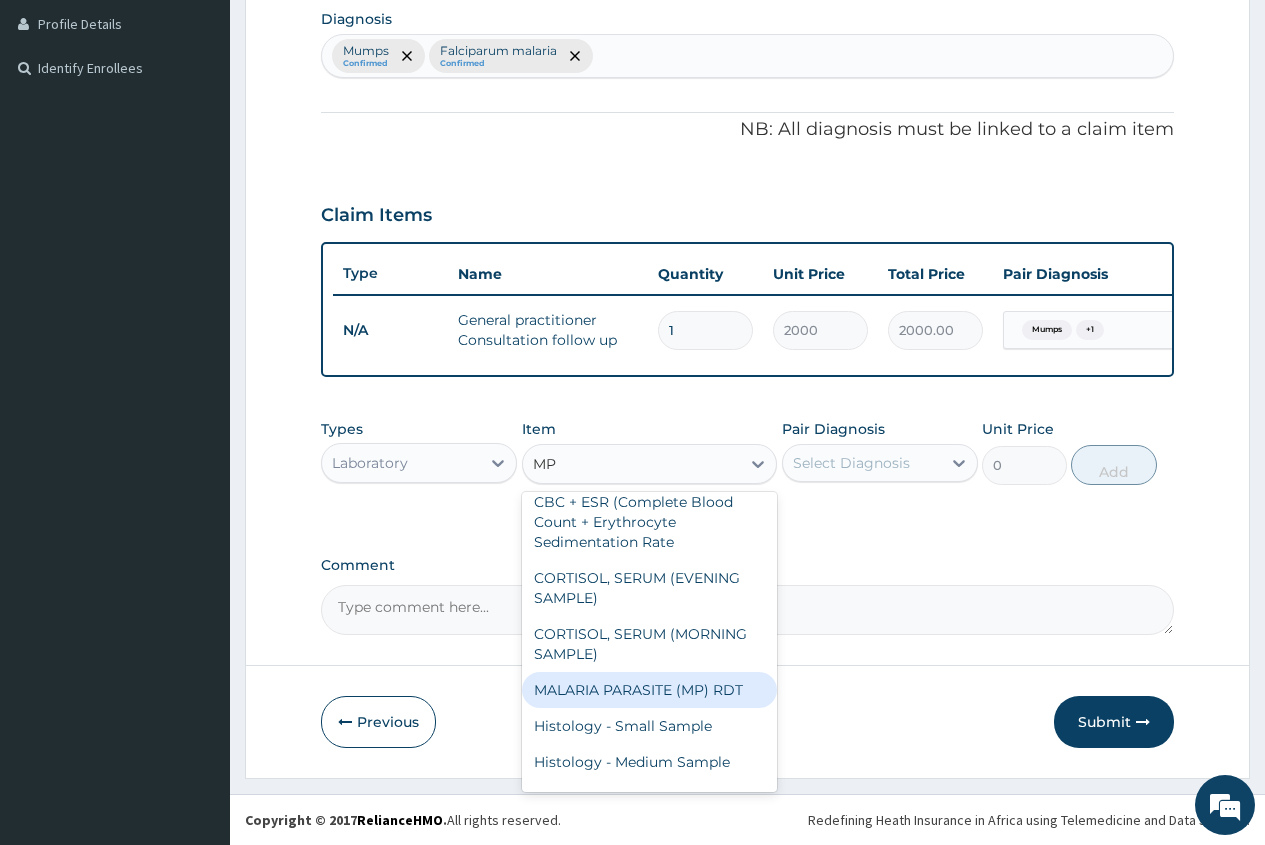 type 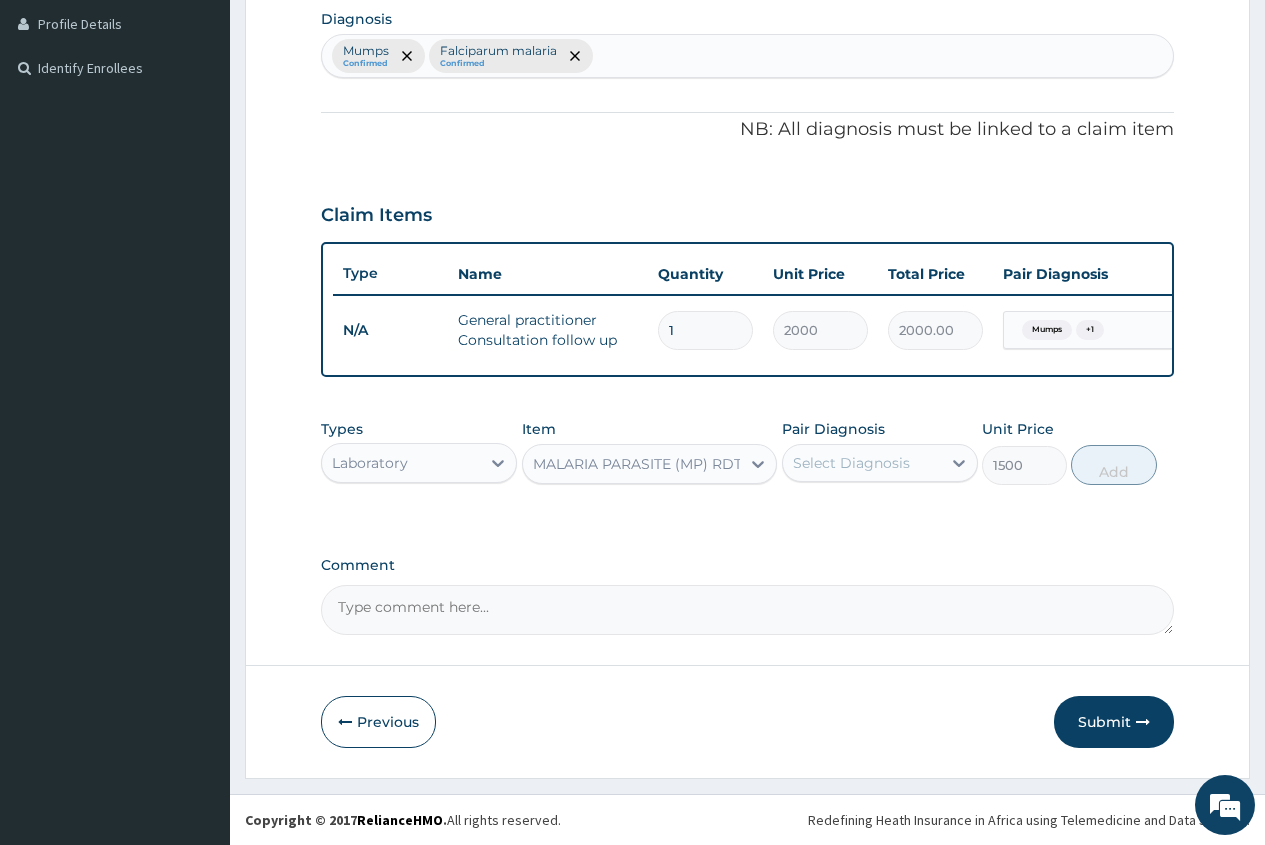 click on "Select Diagnosis" at bounding box center [880, 463] 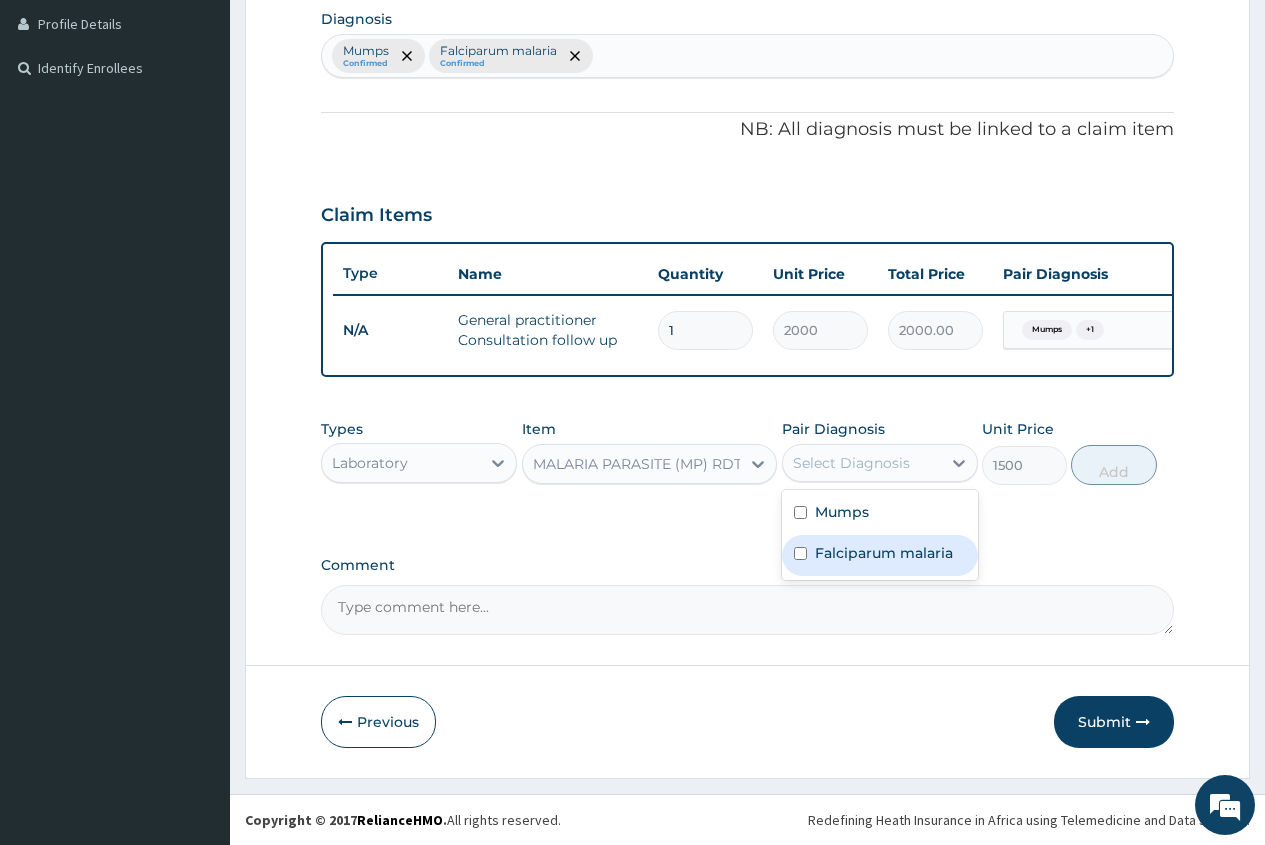 click on "Falciparum malaria" at bounding box center [884, 553] 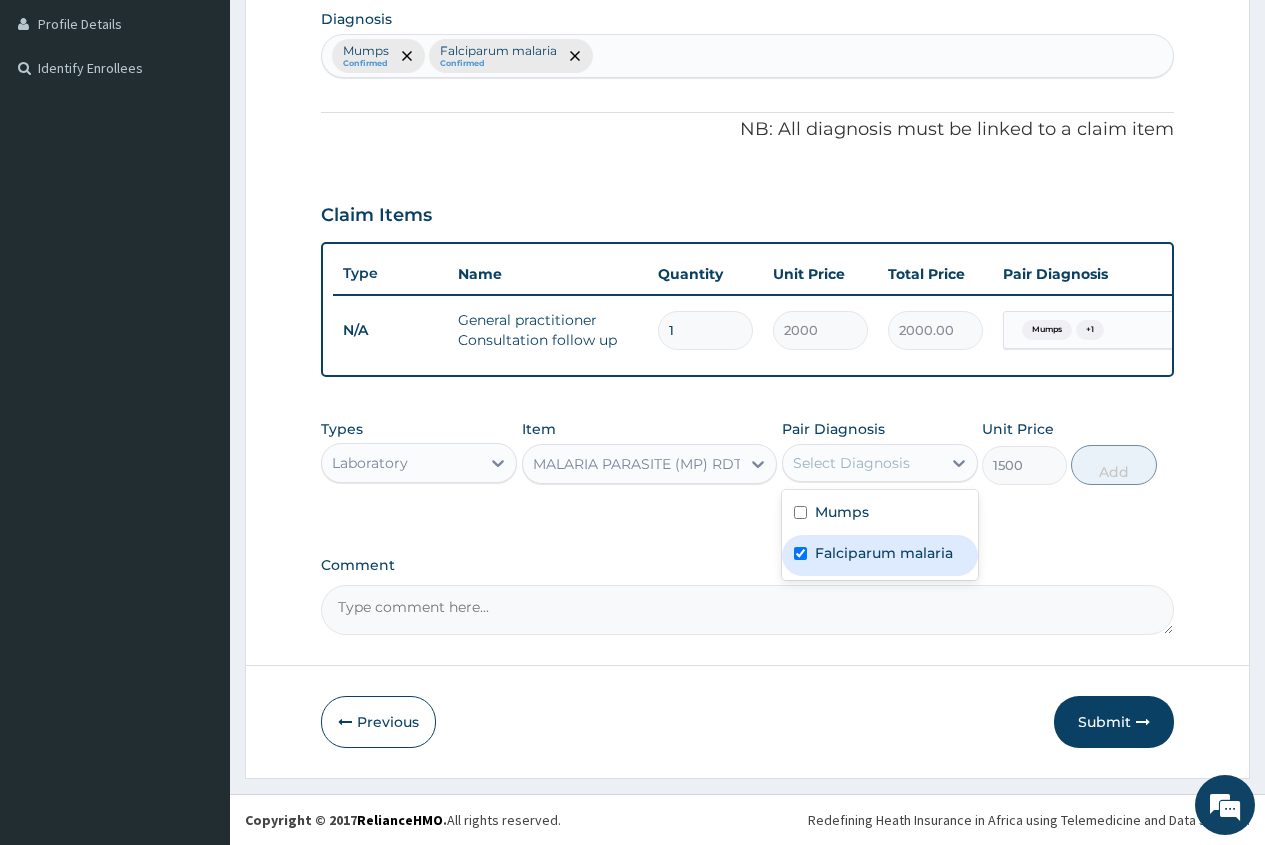 checkbox on "true" 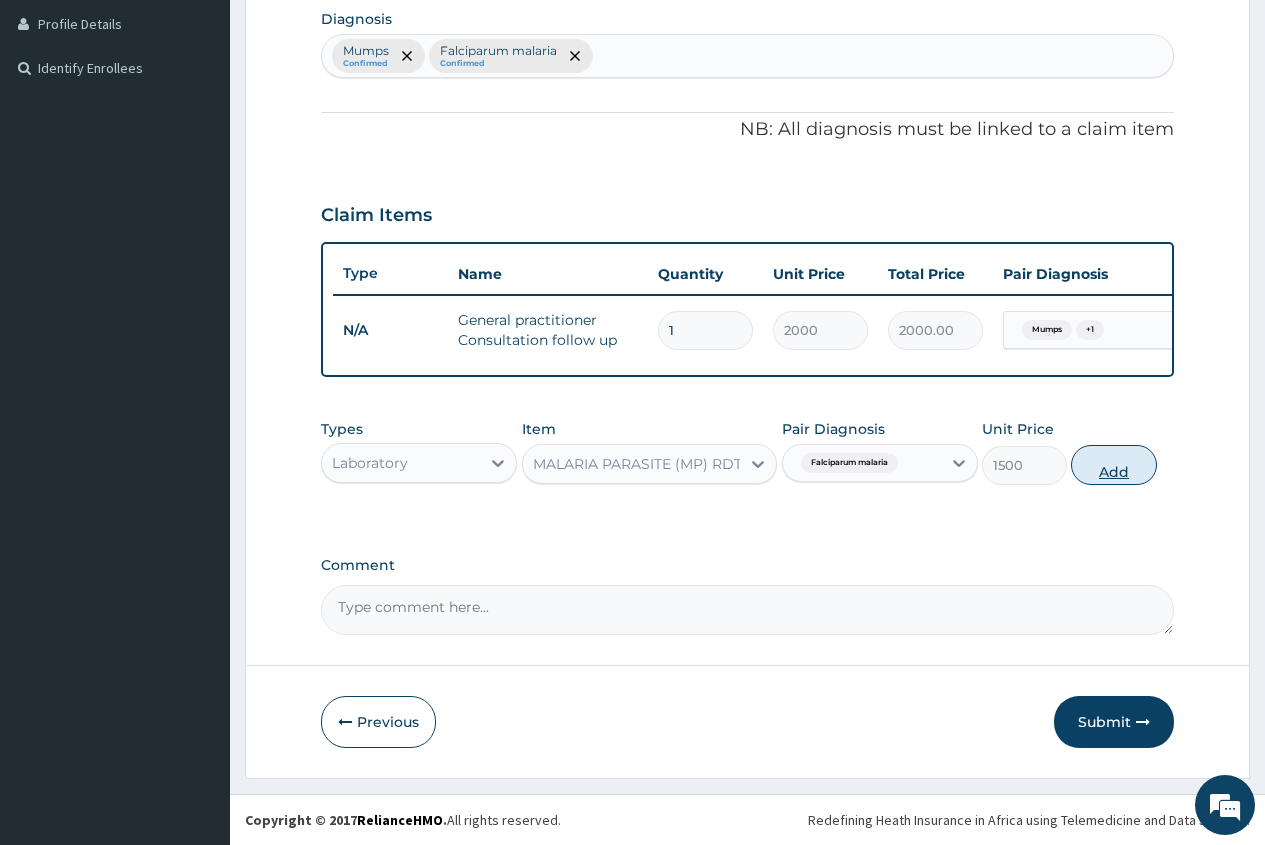 click on "Add" at bounding box center (1113, 465) 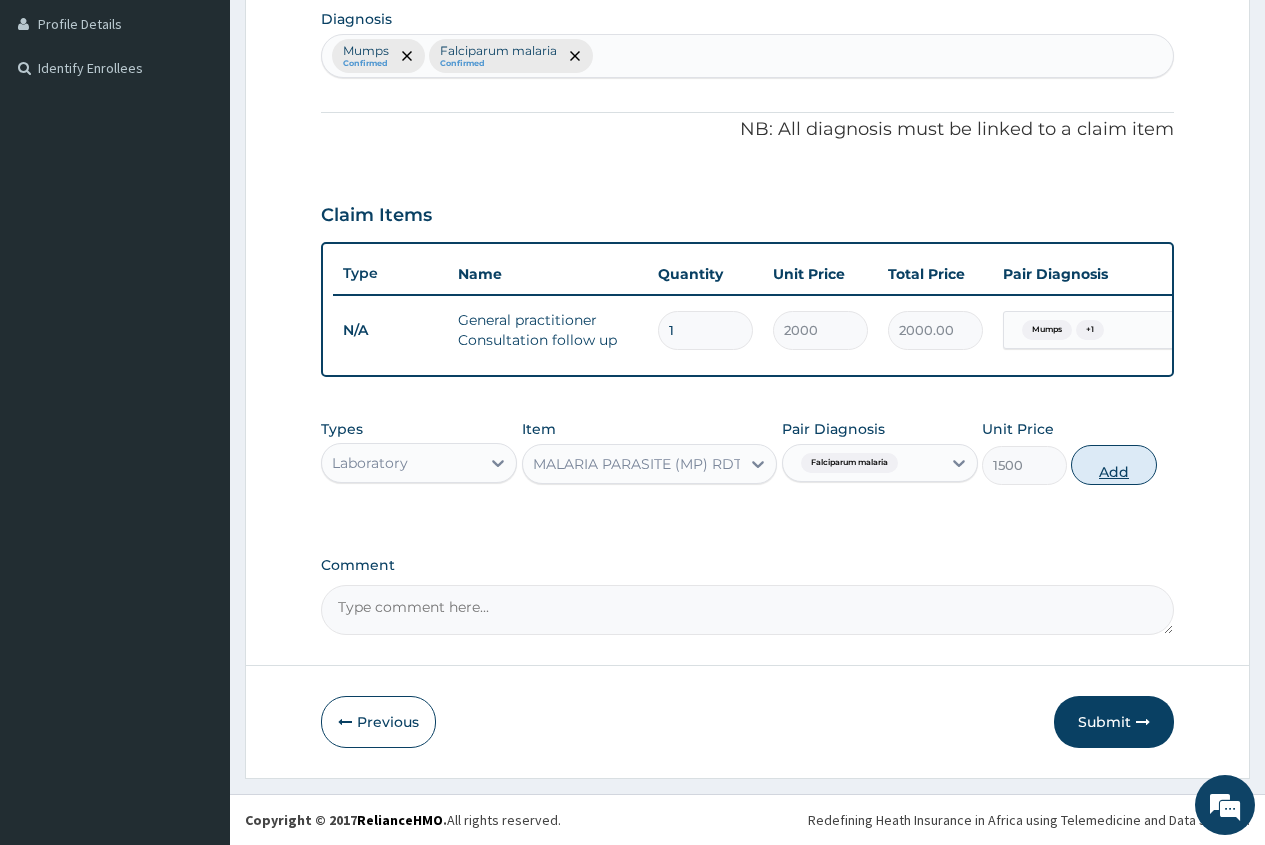 type on "0" 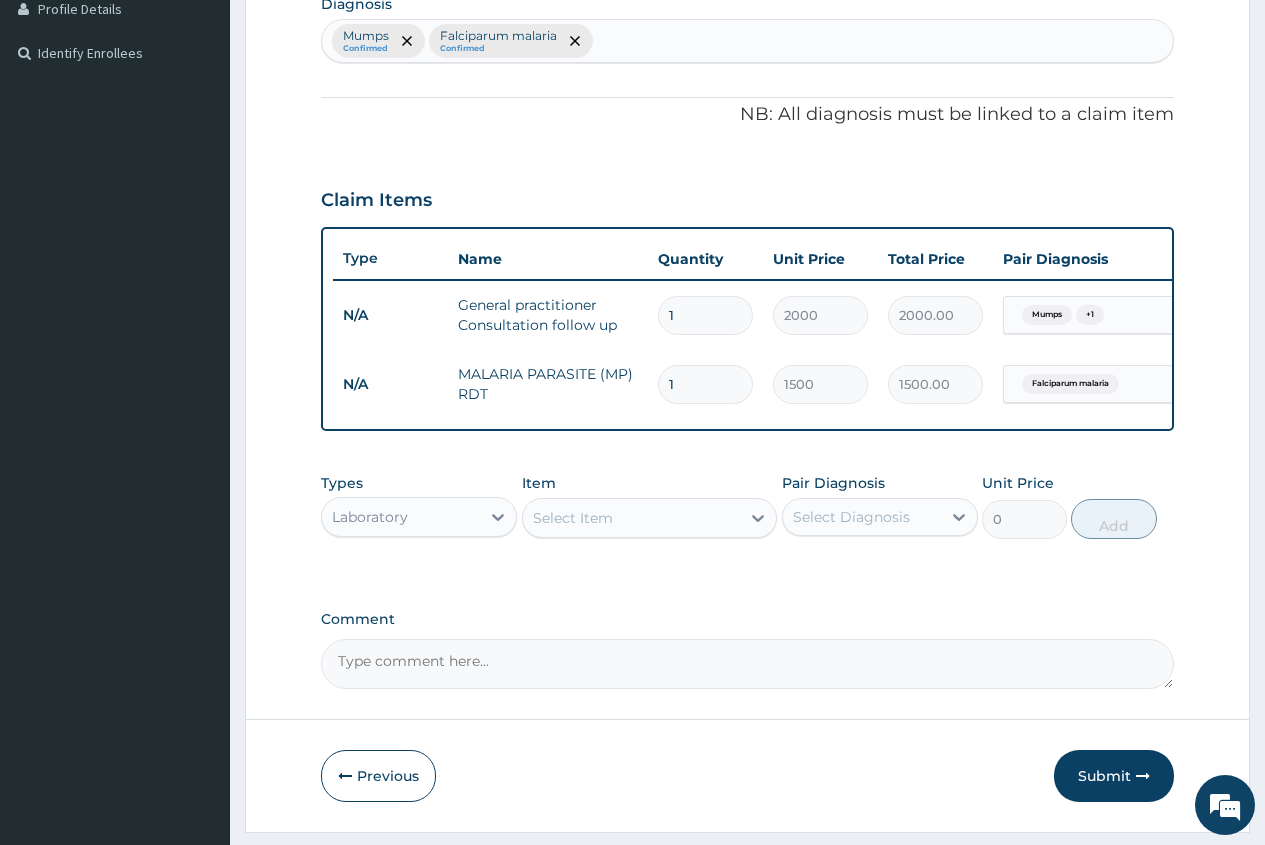 click on "Select Item" at bounding box center (573, 518) 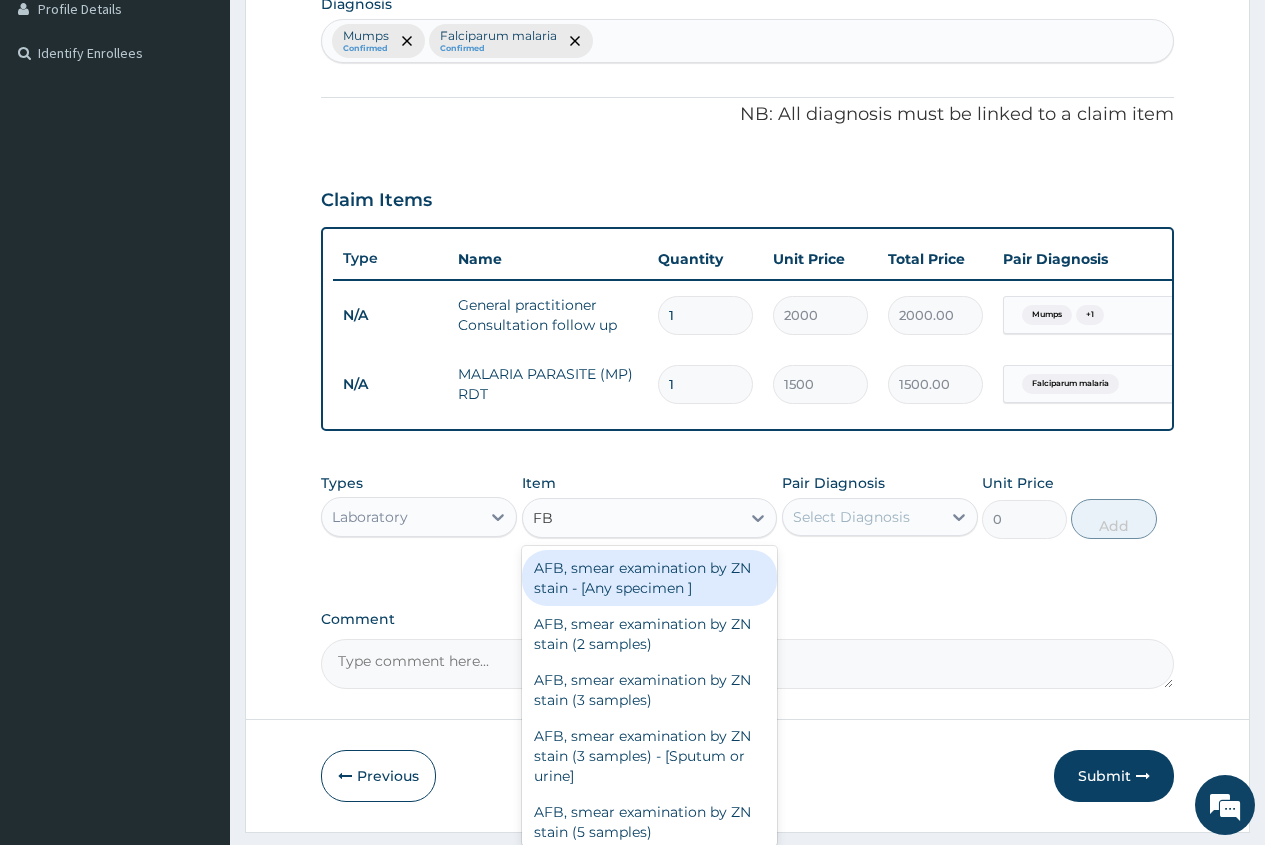 type on "FBC" 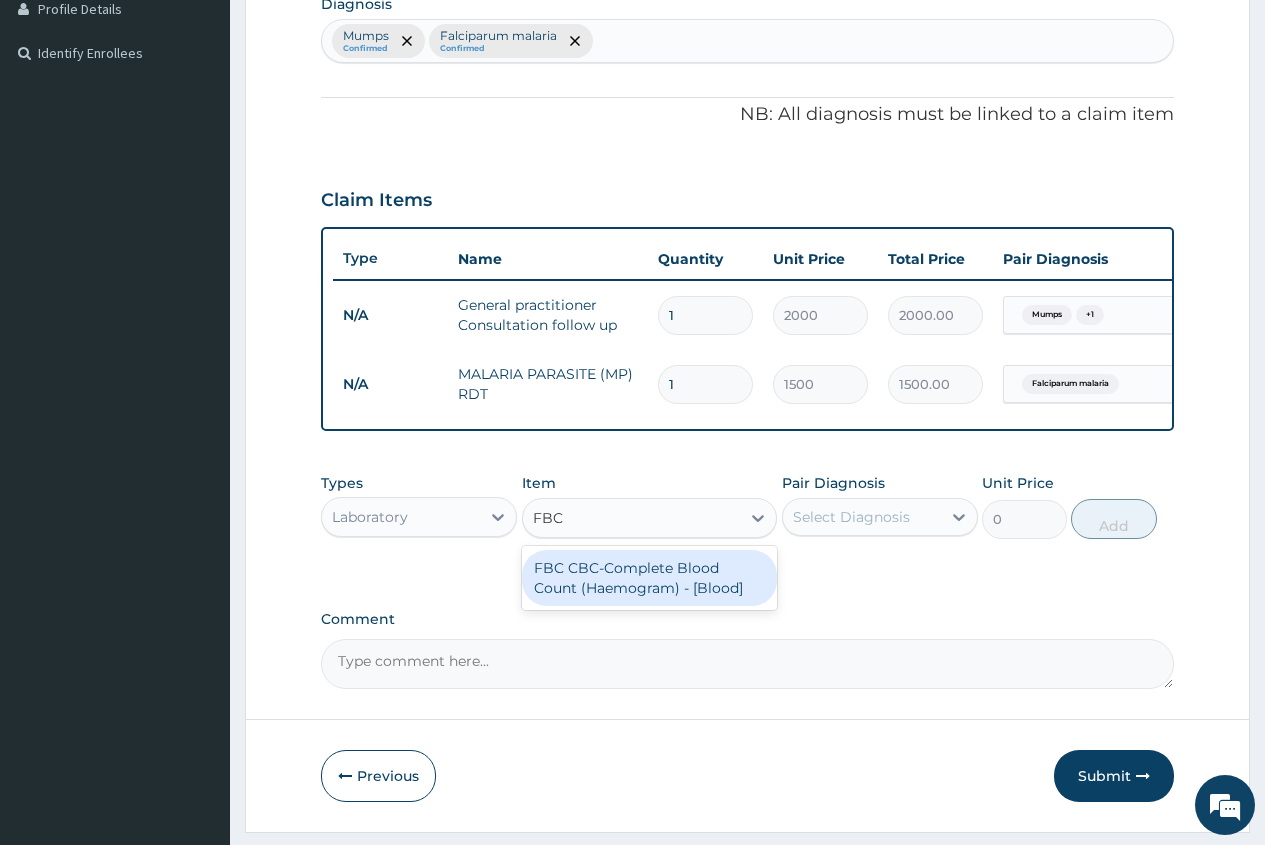 click on "FBC CBC-Complete Blood Count (Haemogram) - [Blood]" at bounding box center (650, 578) 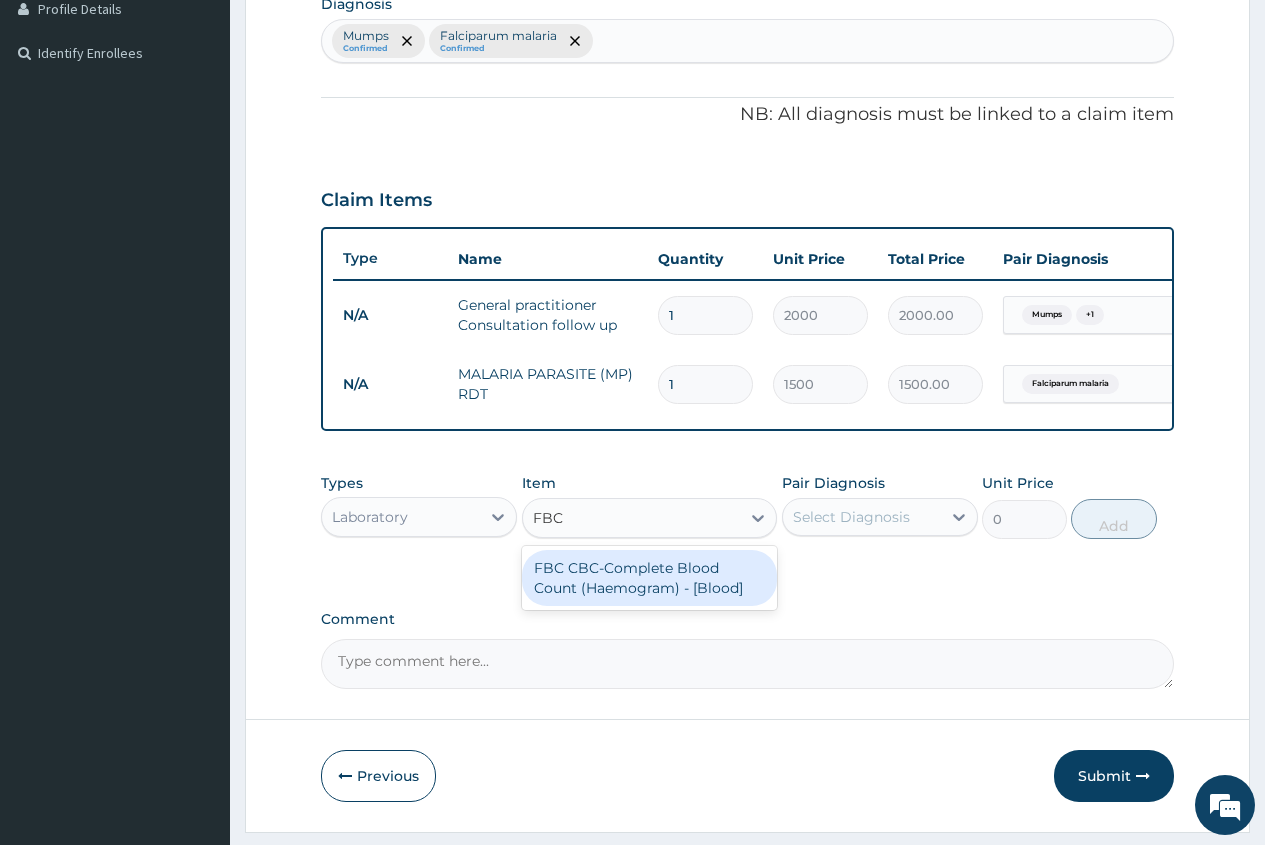 type 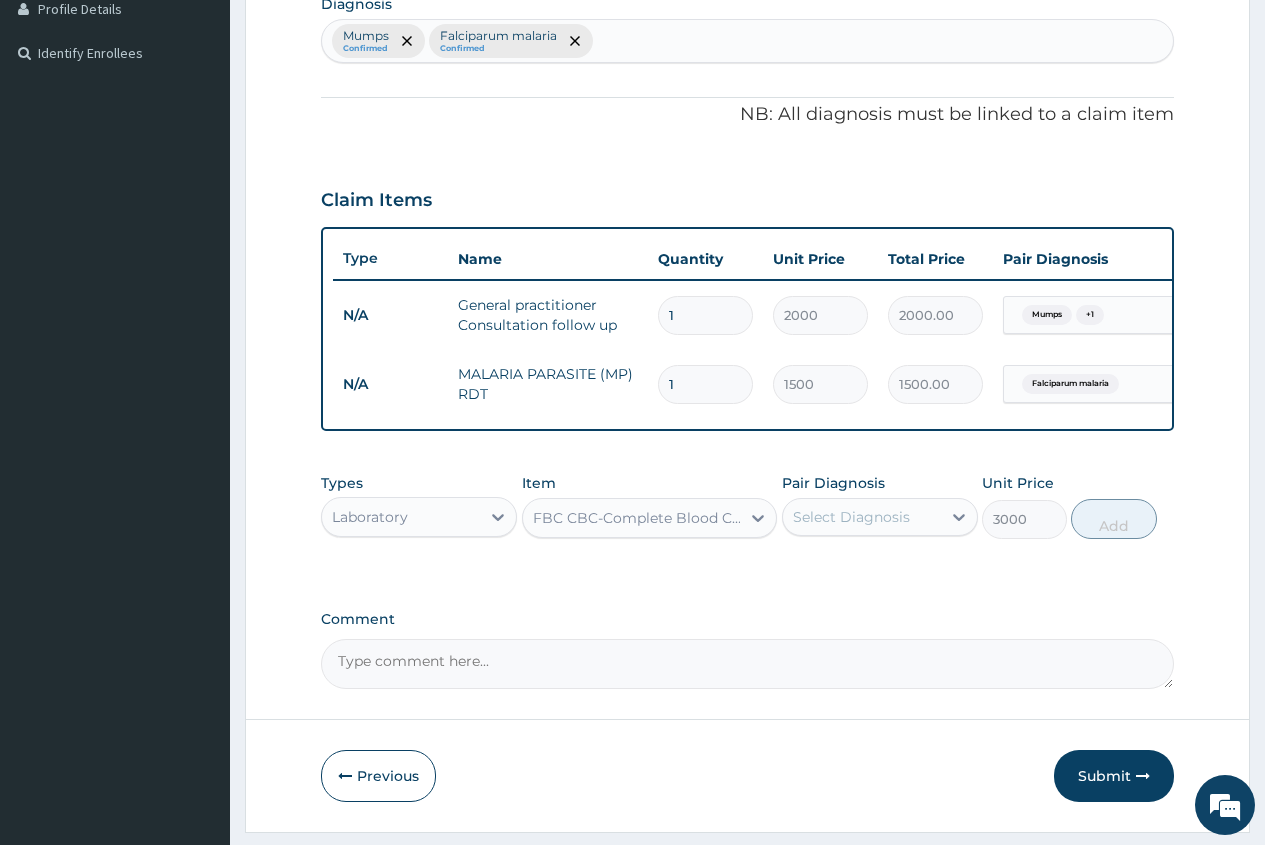 click on "Select Diagnosis" at bounding box center (851, 517) 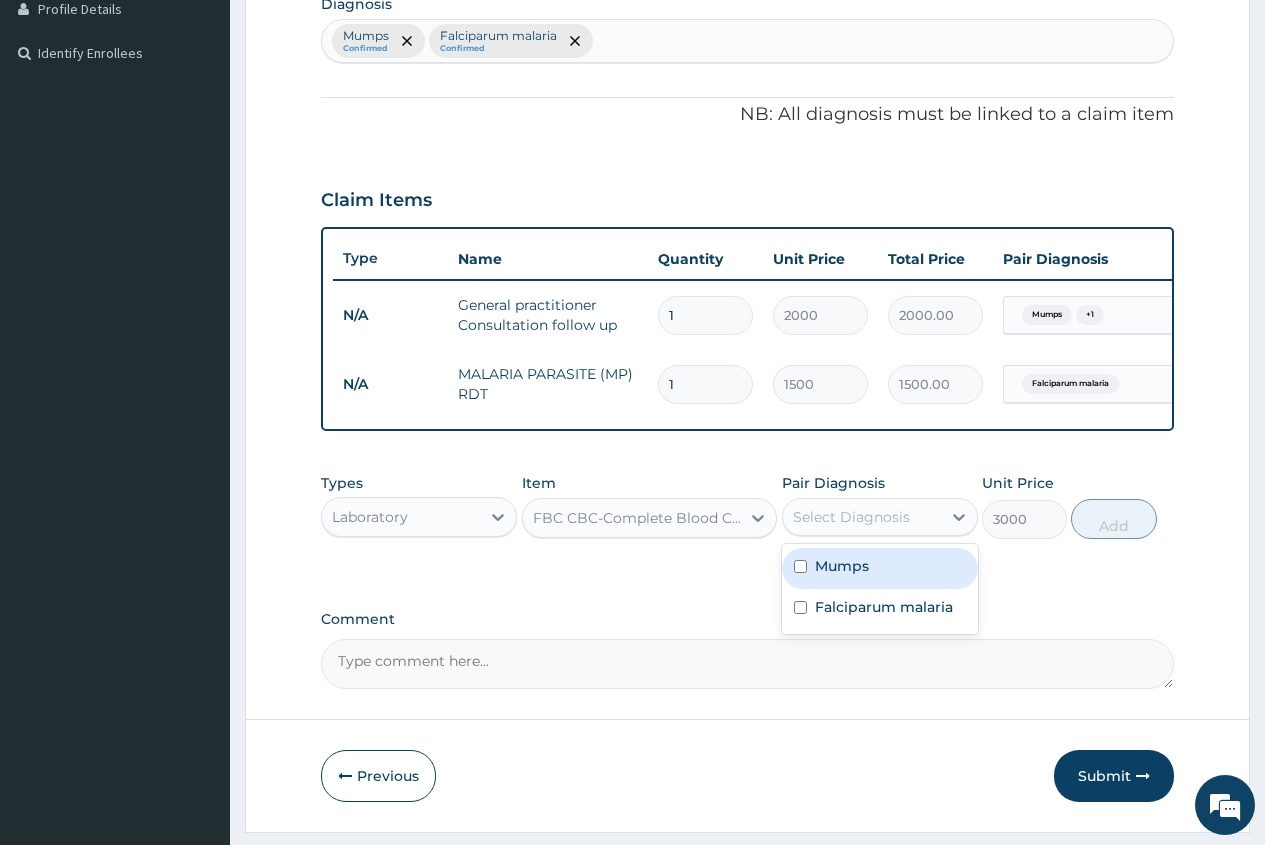 click on "Mumps" at bounding box center [842, 566] 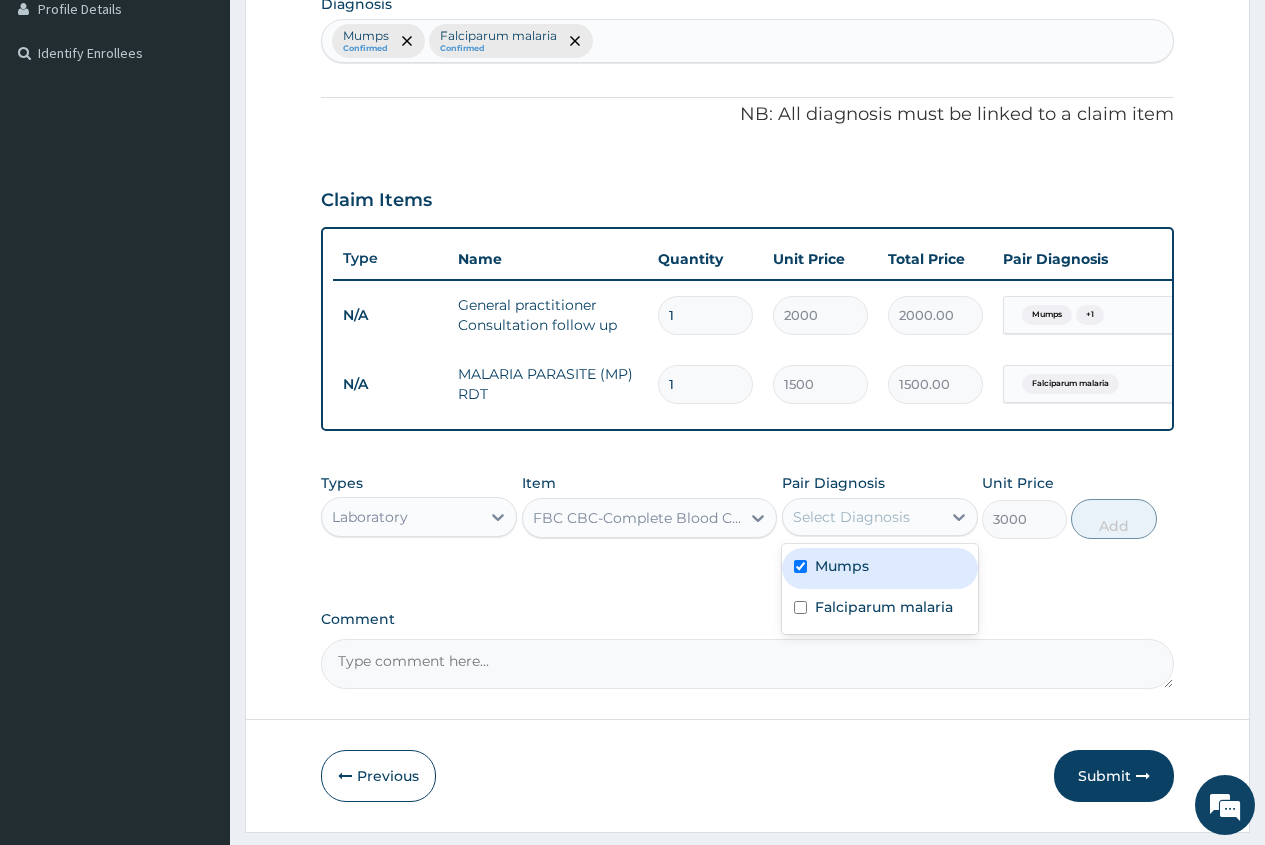 checkbox on "true" 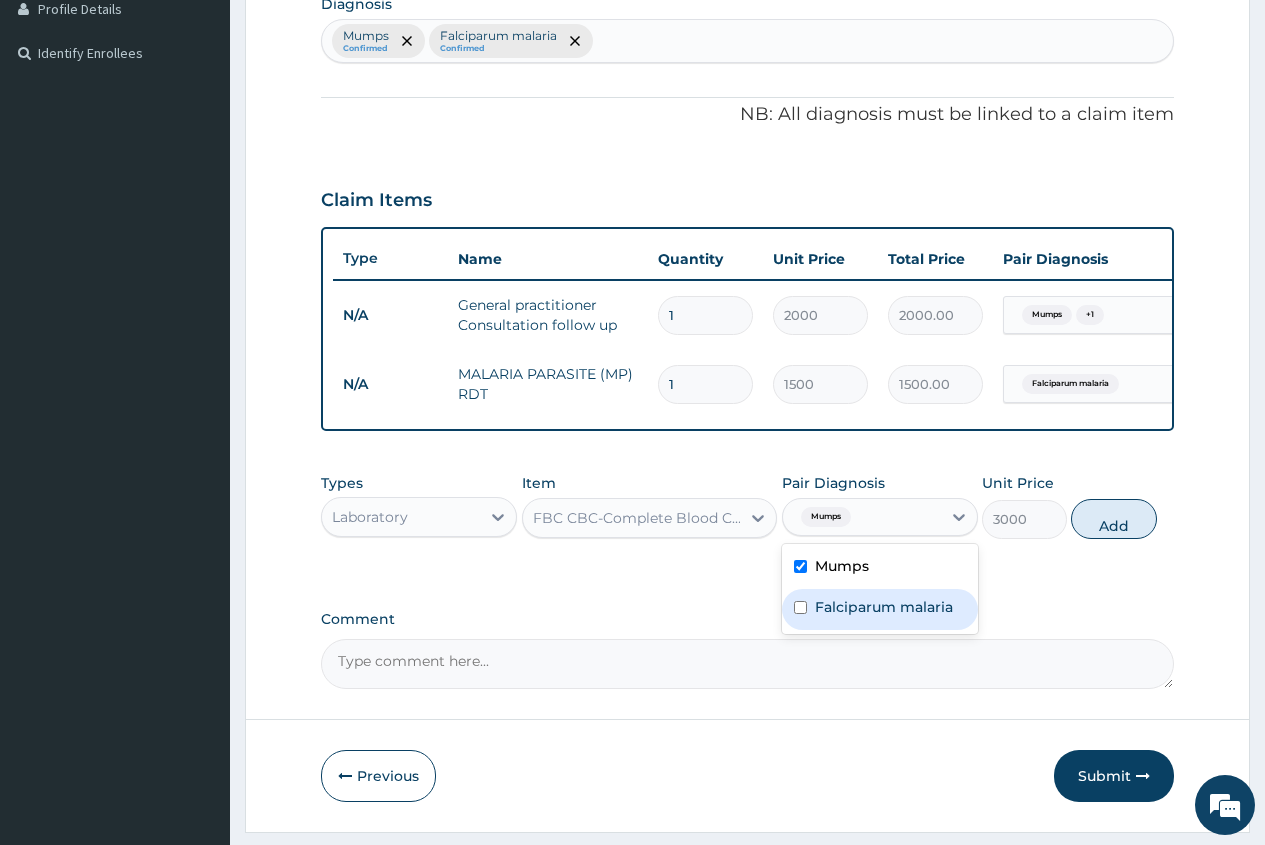 click on "Falciparum malaria" at bounding box center (880, 609) 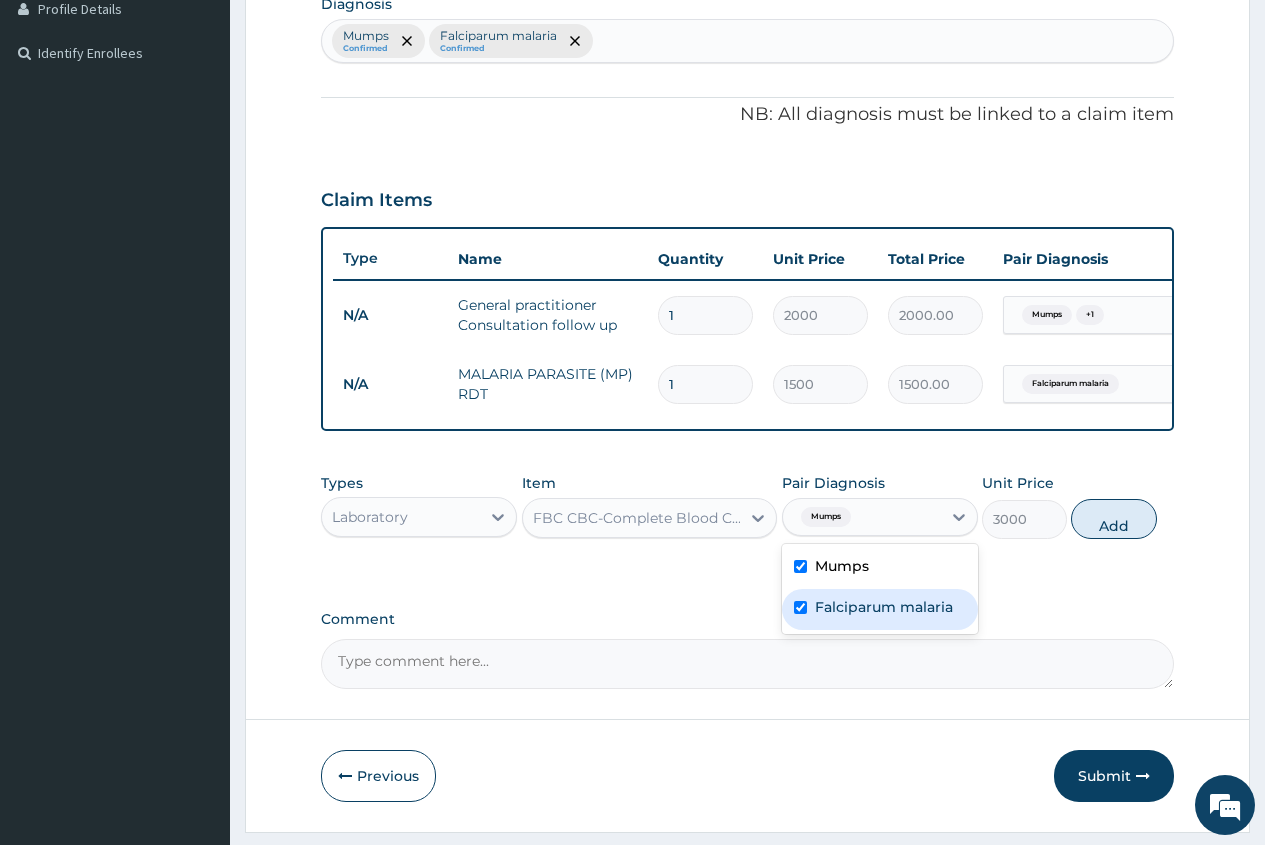 checkbox on "true" 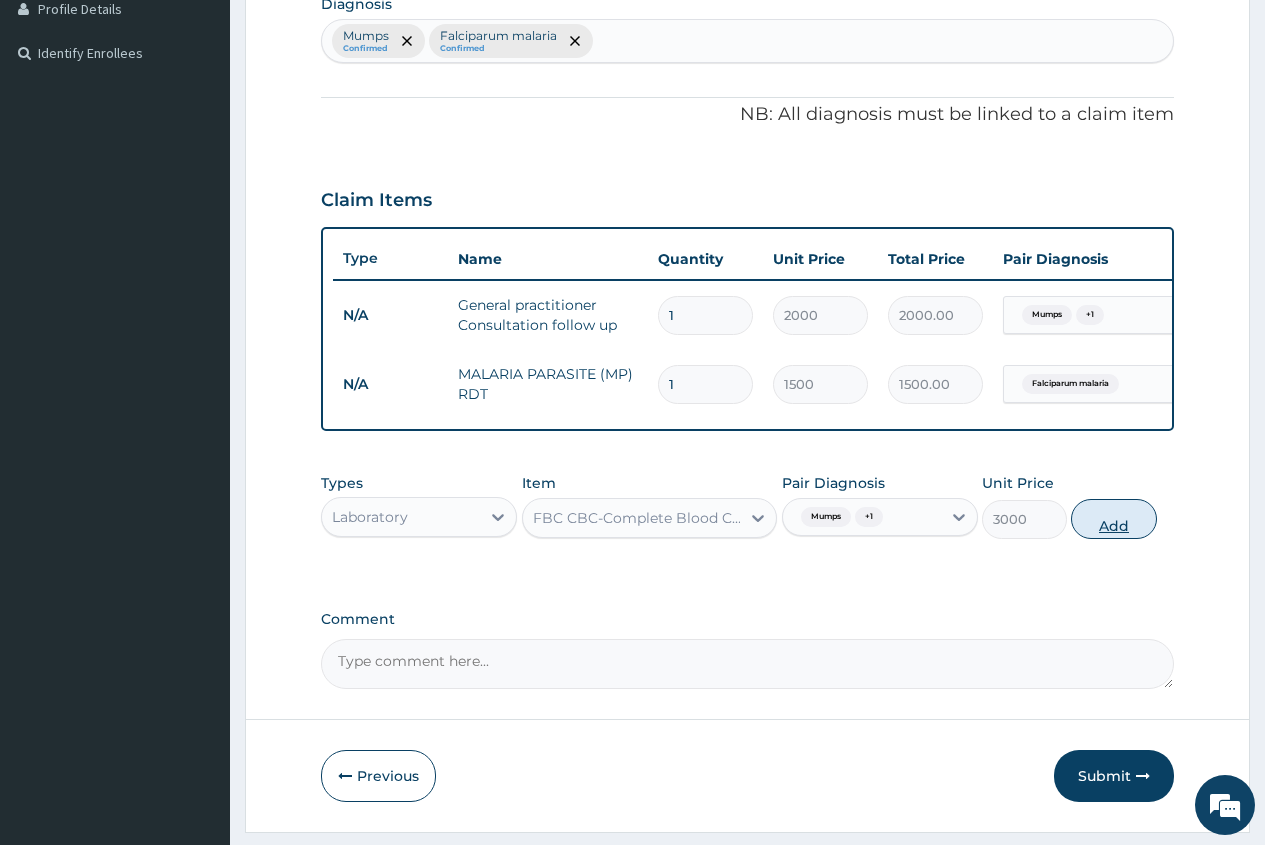click on "Add" at bounding box center (1113, 519) 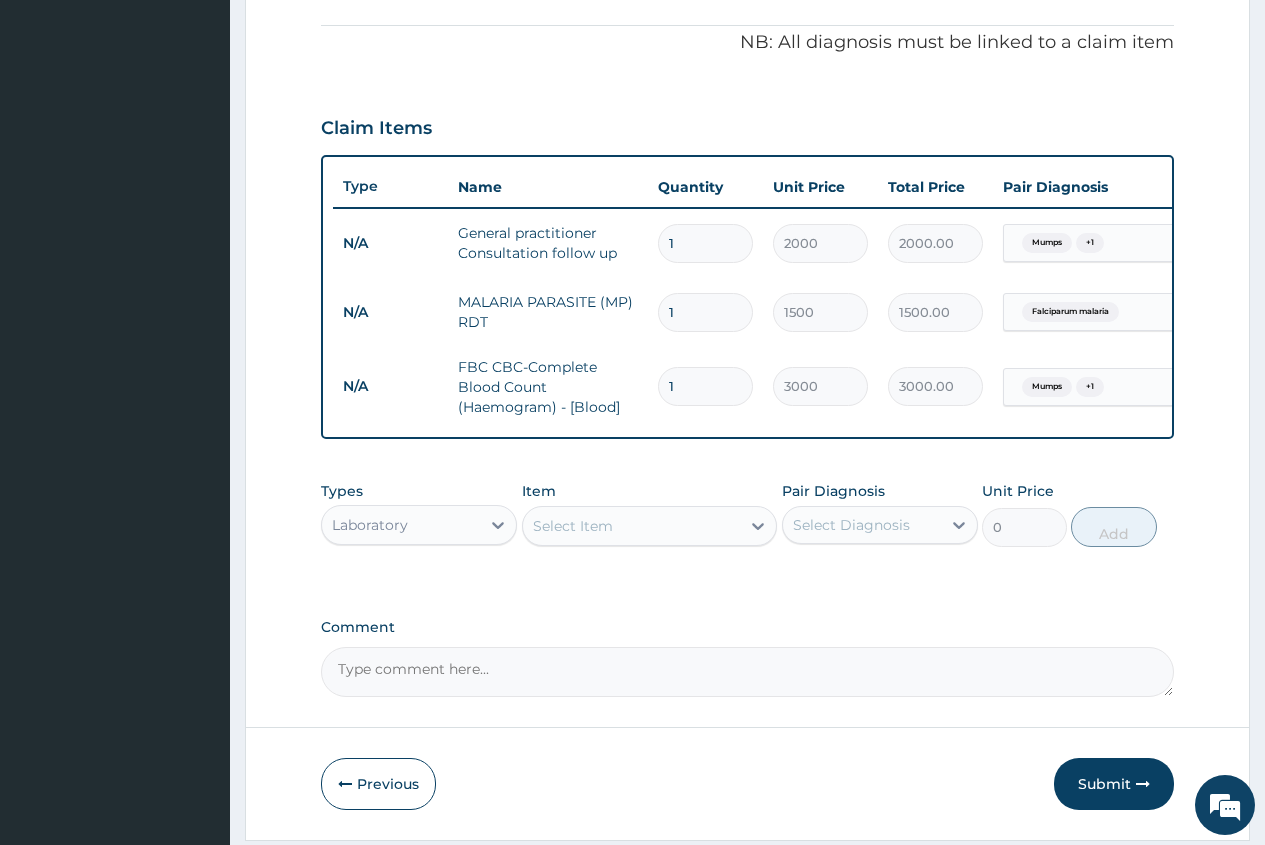 scroll, scrollTop: 617, scrollLeft: 0, axis: vertical 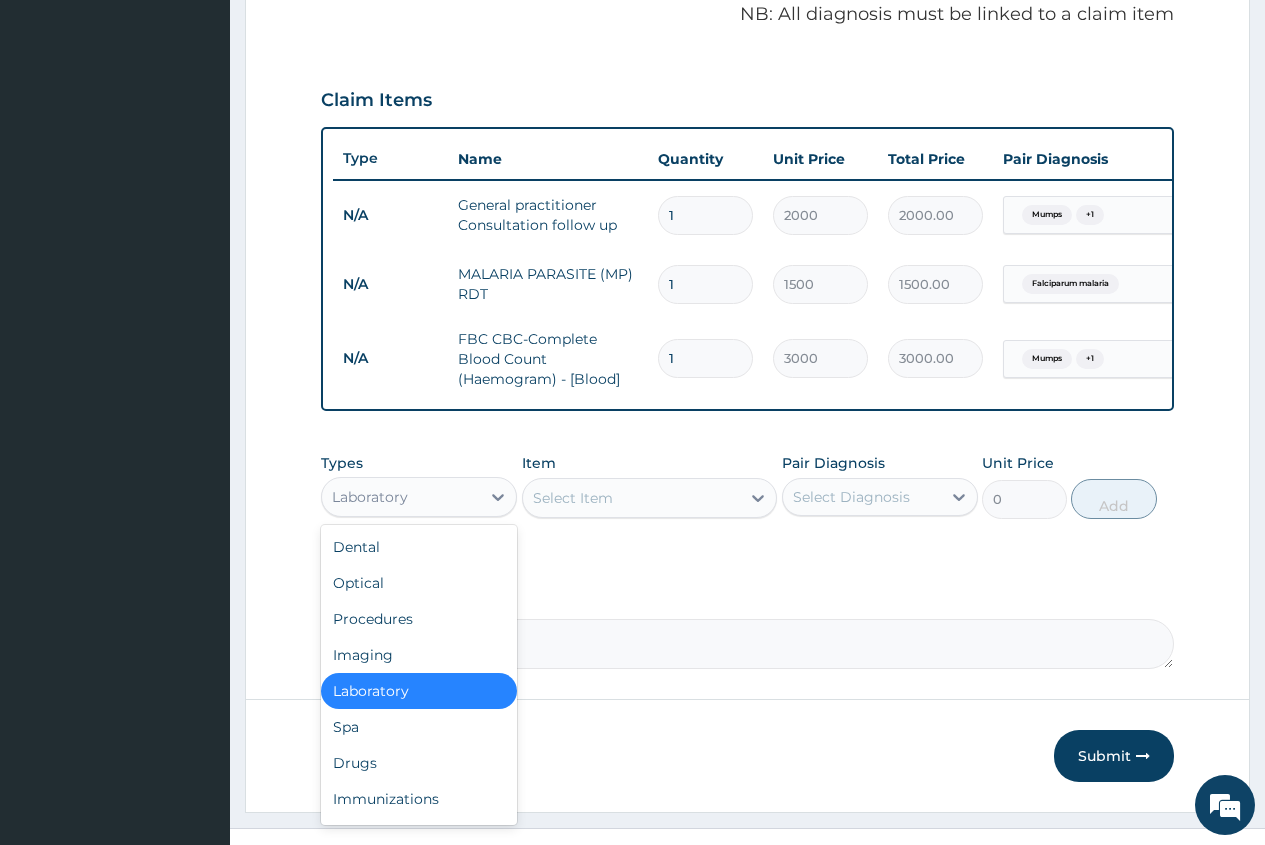 click on "Laboratory" at bounding box center [401, 497] 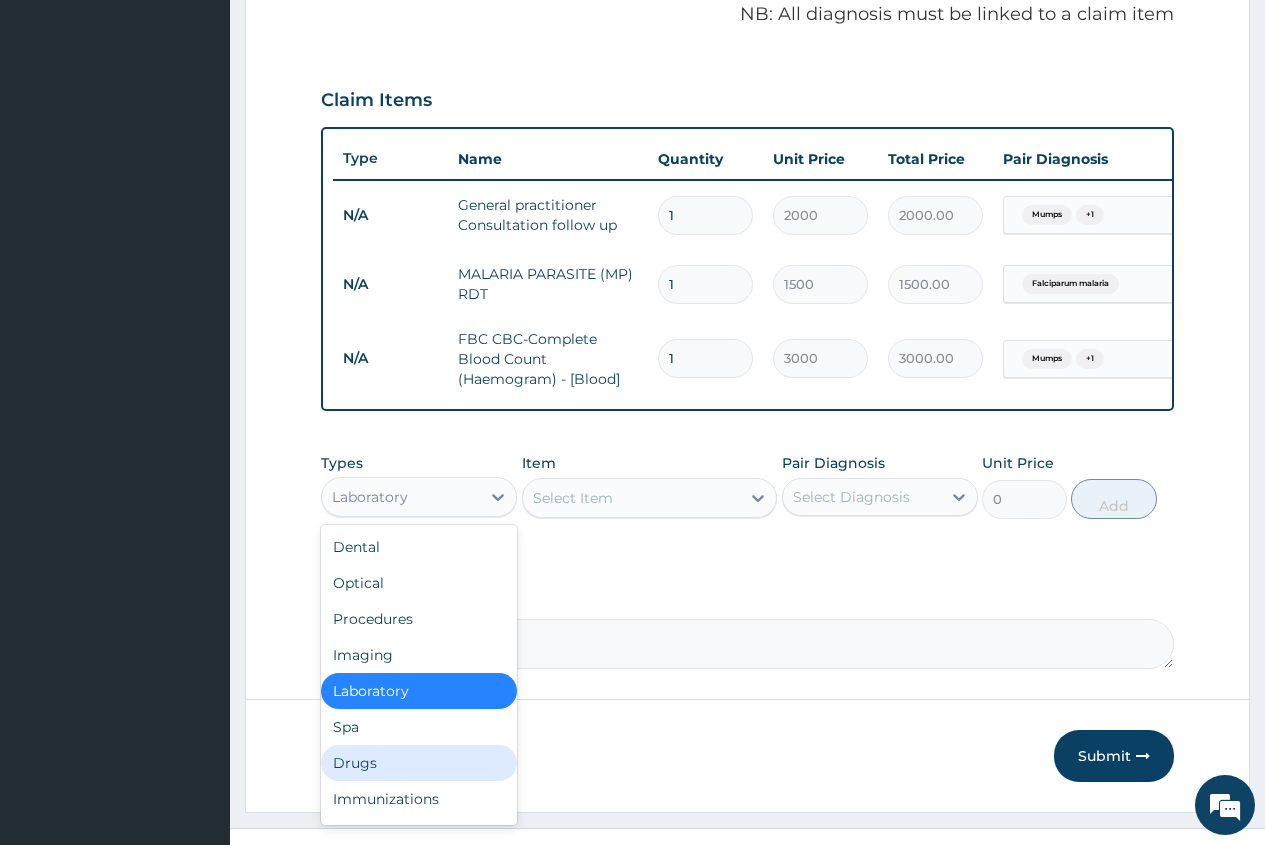 drag, startPoint x: 394, startPoint y: 782, endPoint x: 395, endPoint y: 770, distance: 12.0415945 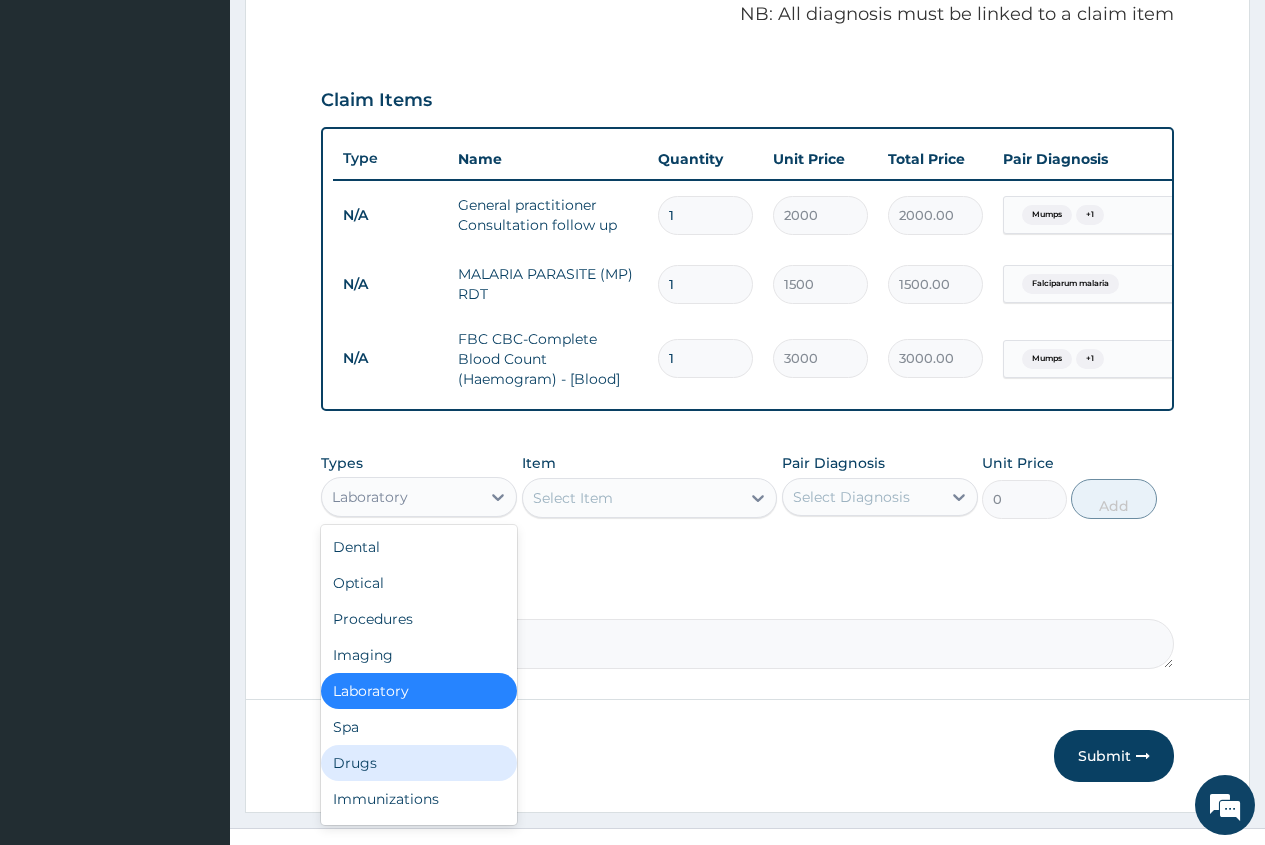 click on "Drugs" at bounding box center (419, 763) 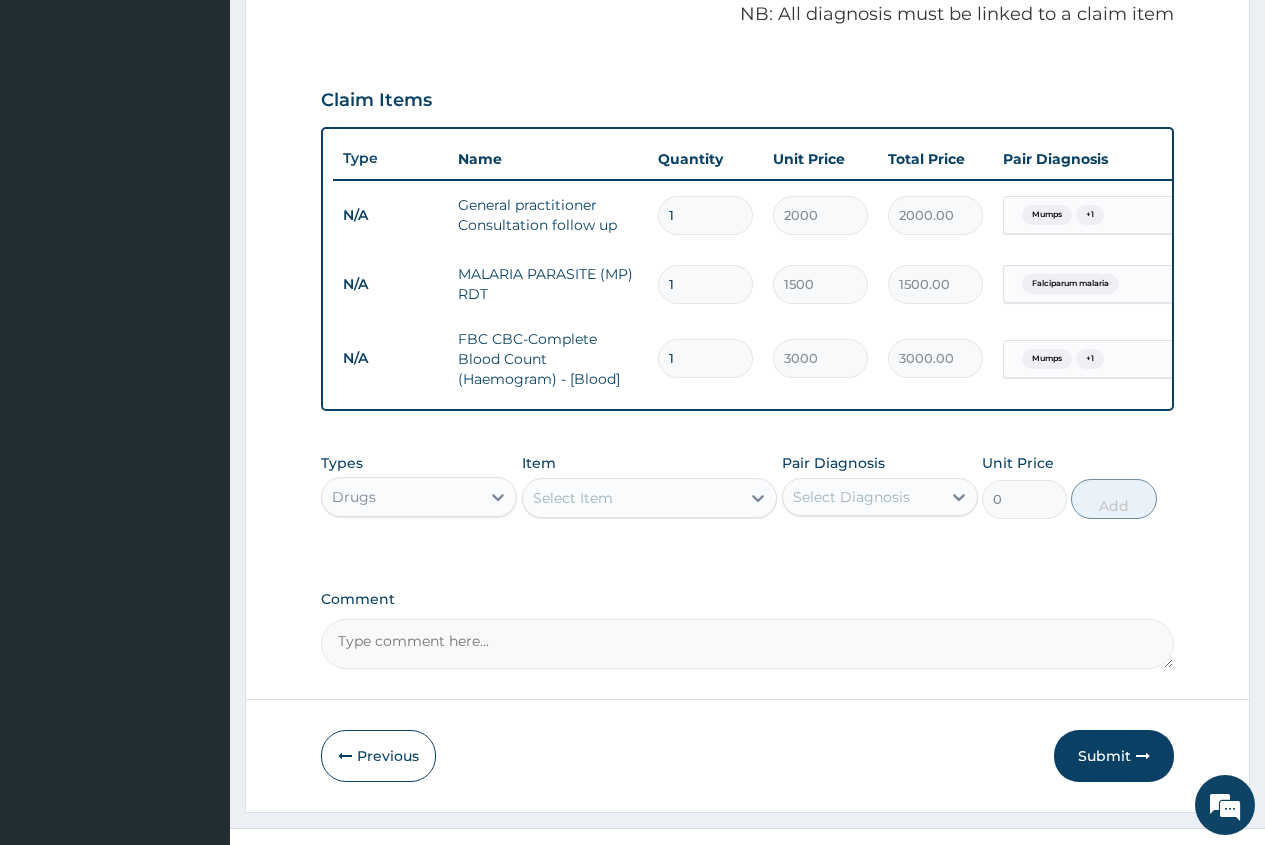 click on "Select Item" at bounding box center [573, 498] 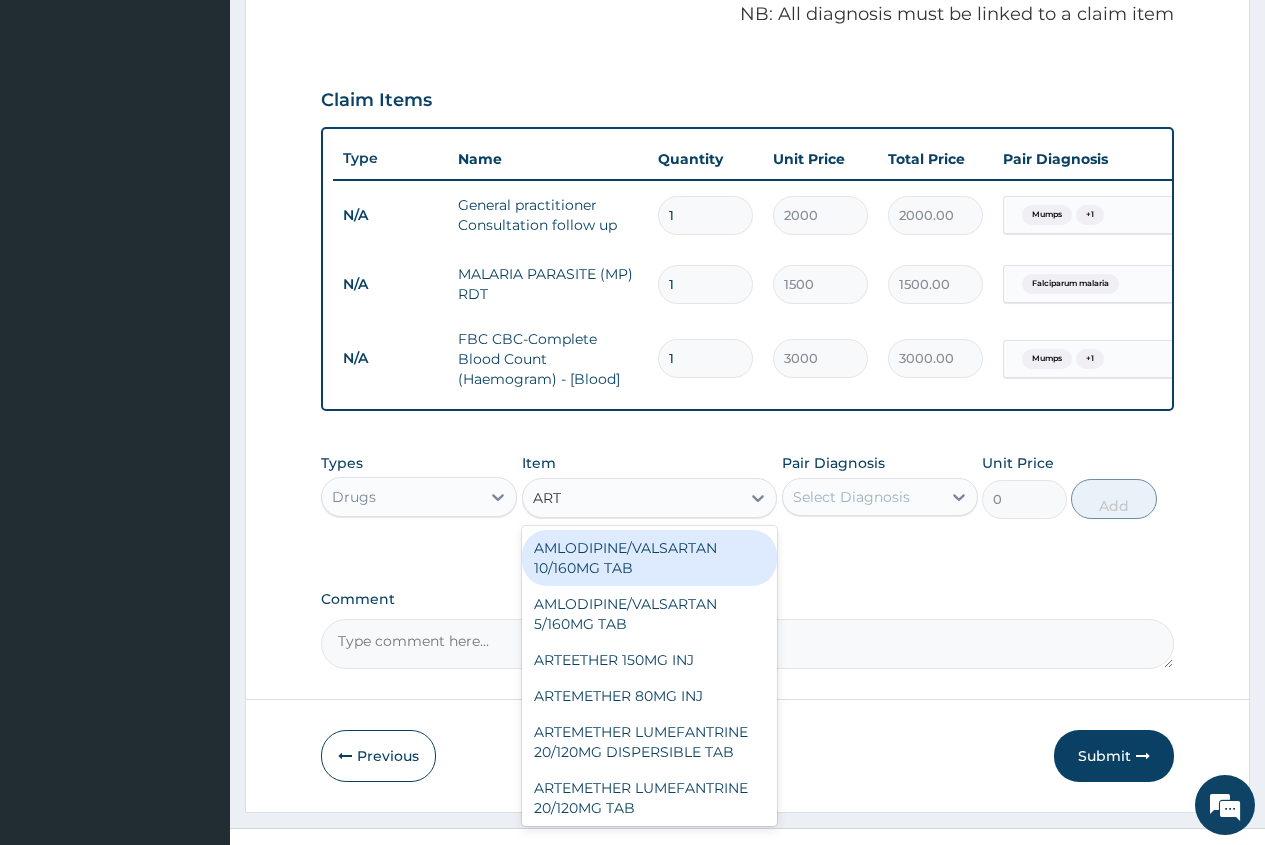 type on "ARTE" 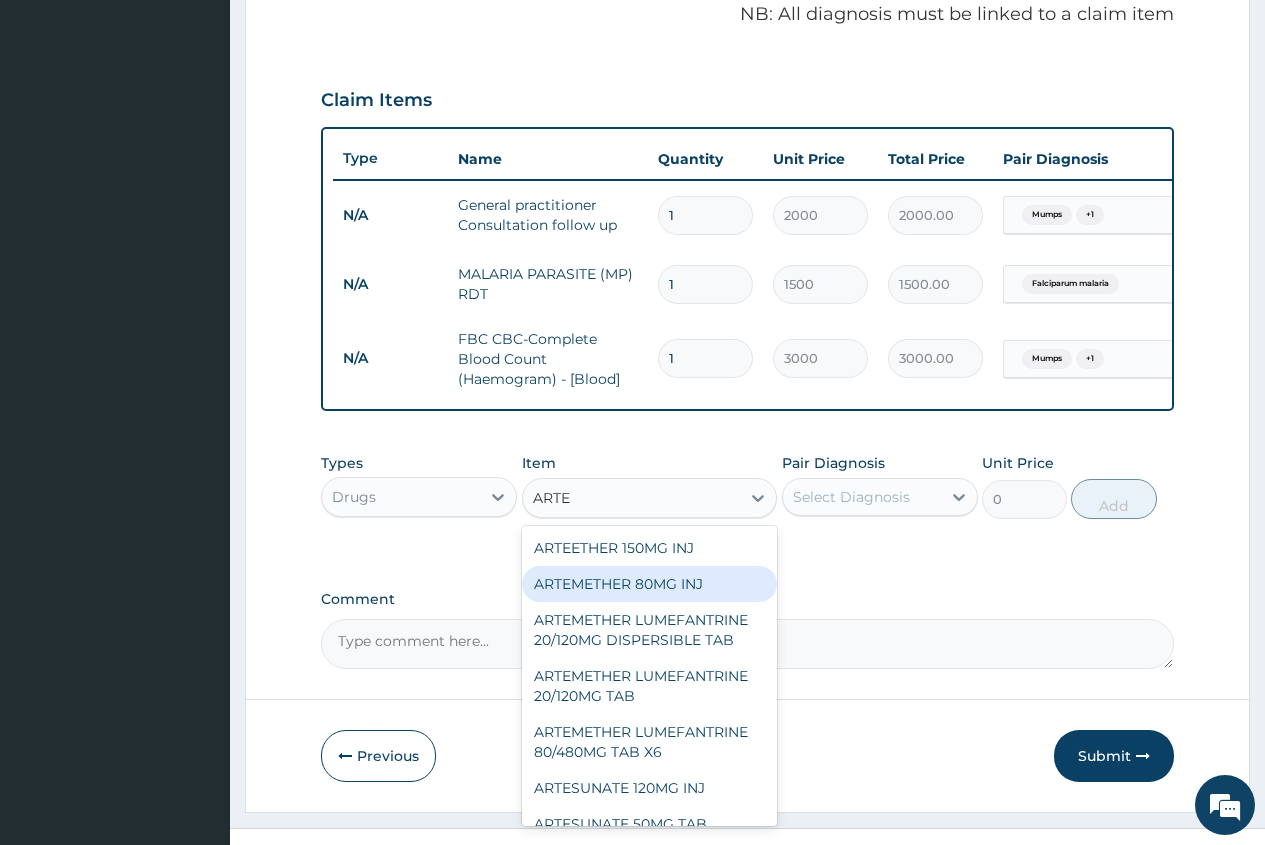 click on "ARTEMETHER 80MG INJ" at bounding box center [650, 584] 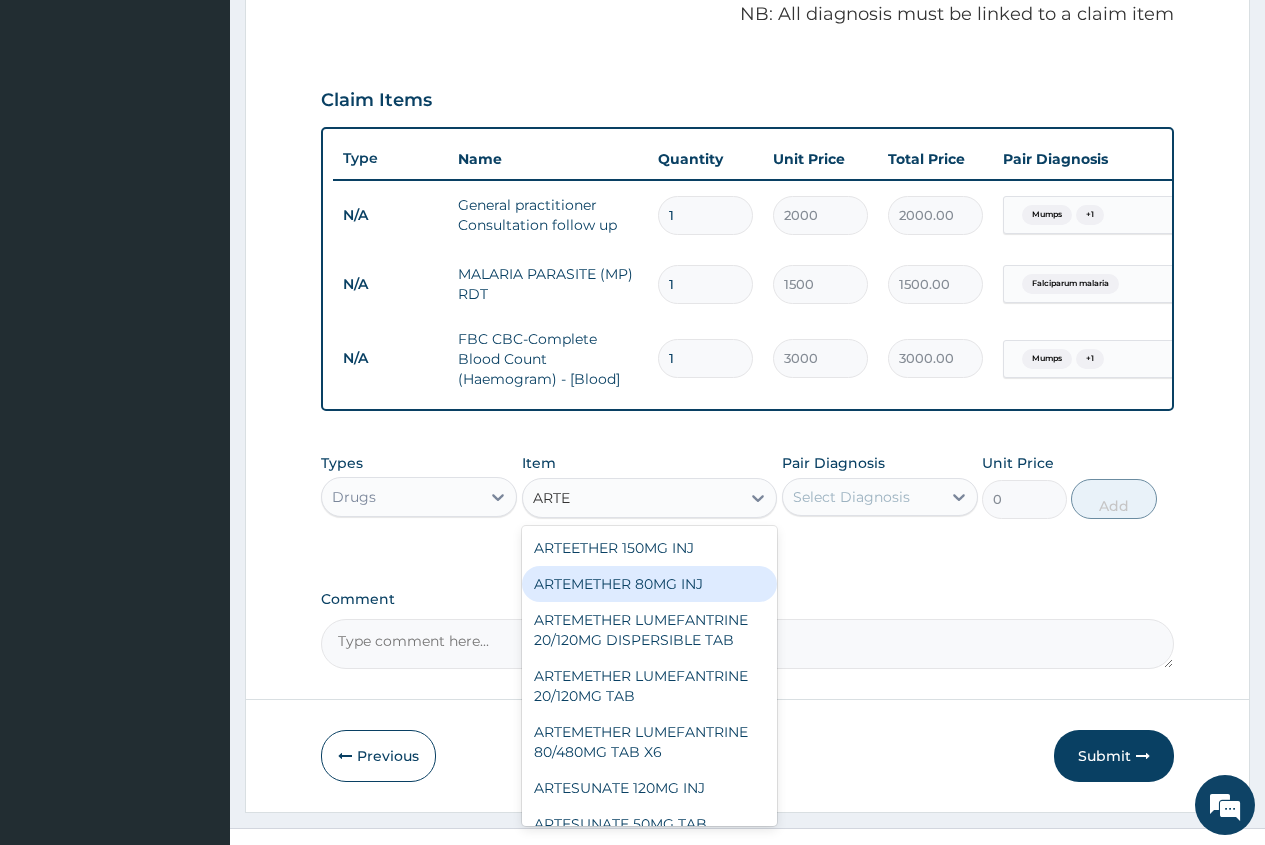 type 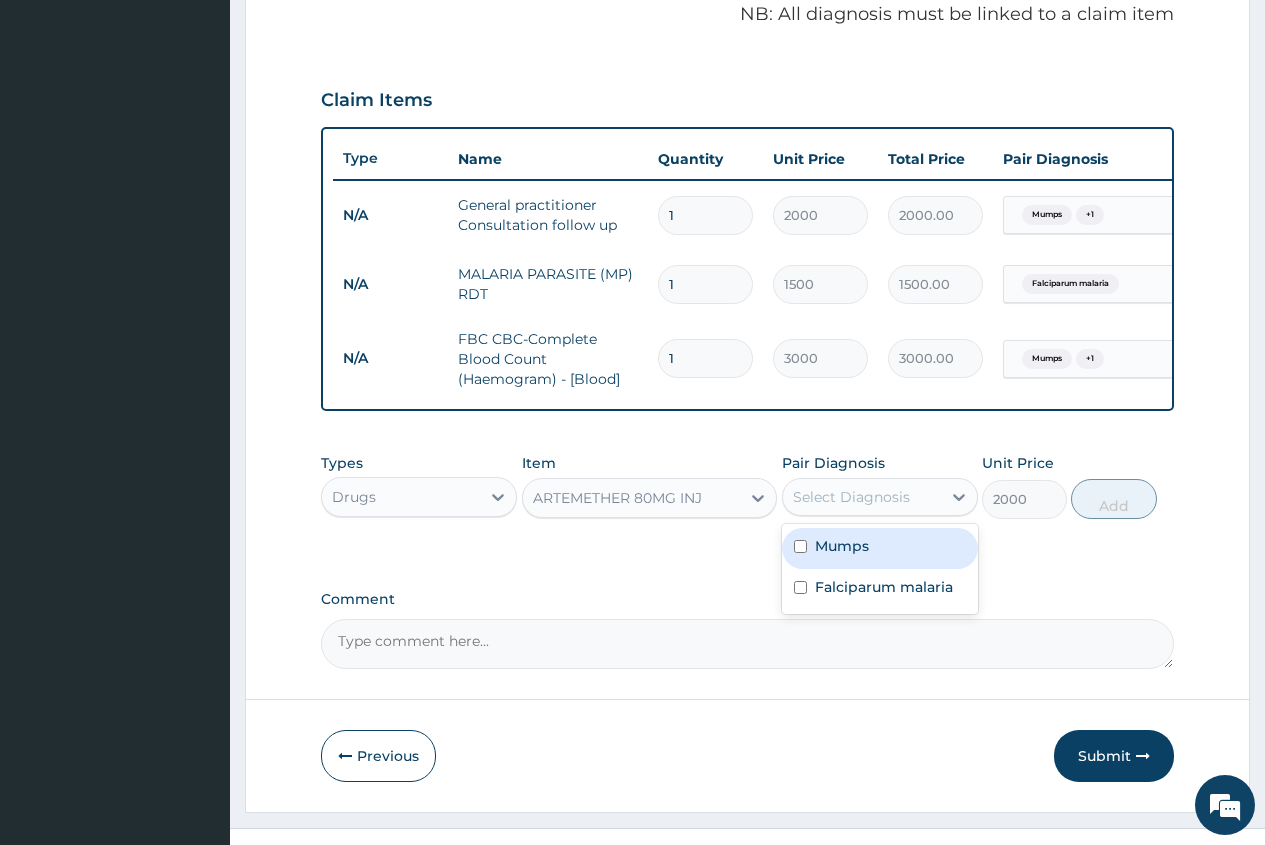 click on "Select Diagnosis" at bounding box center [851, 497] 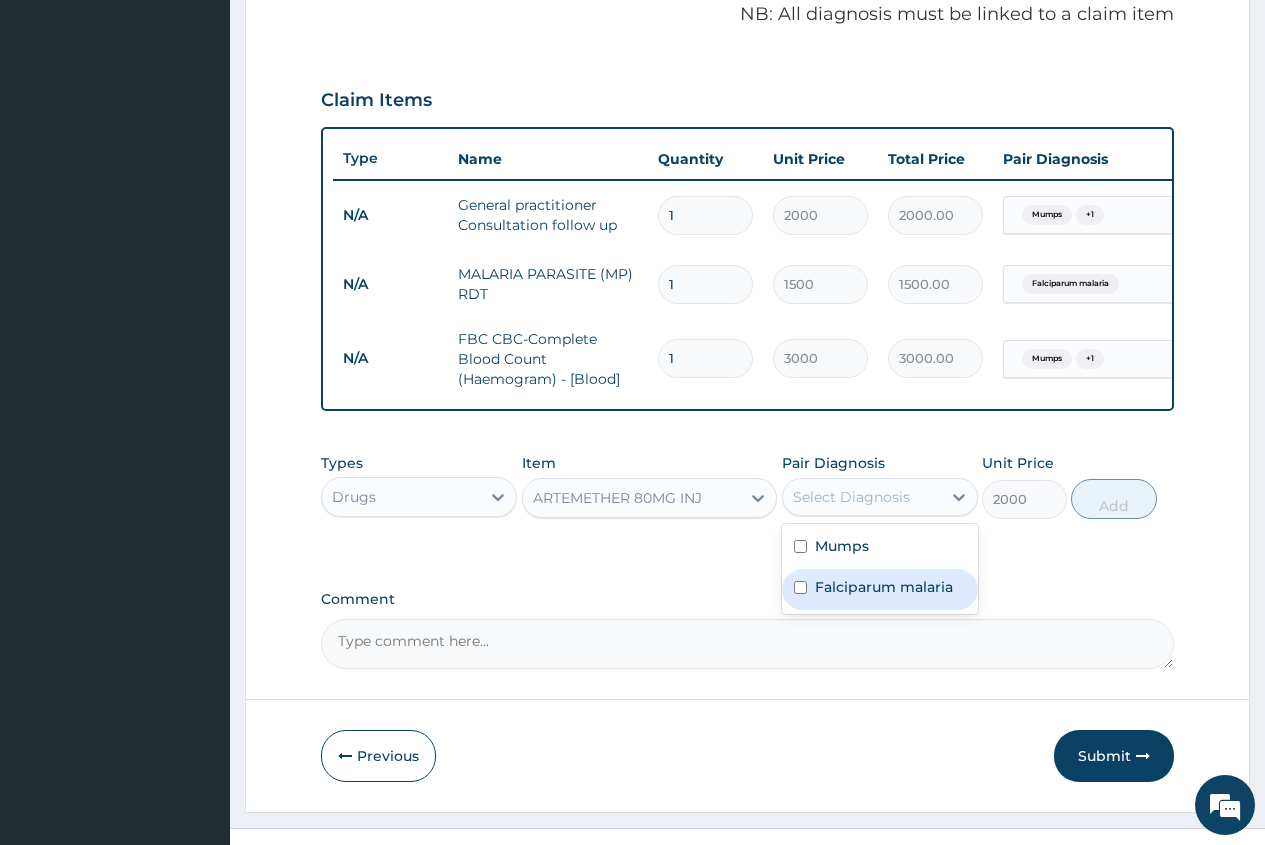 click on "Falciparum malaria" at bounding box center (884, 587) 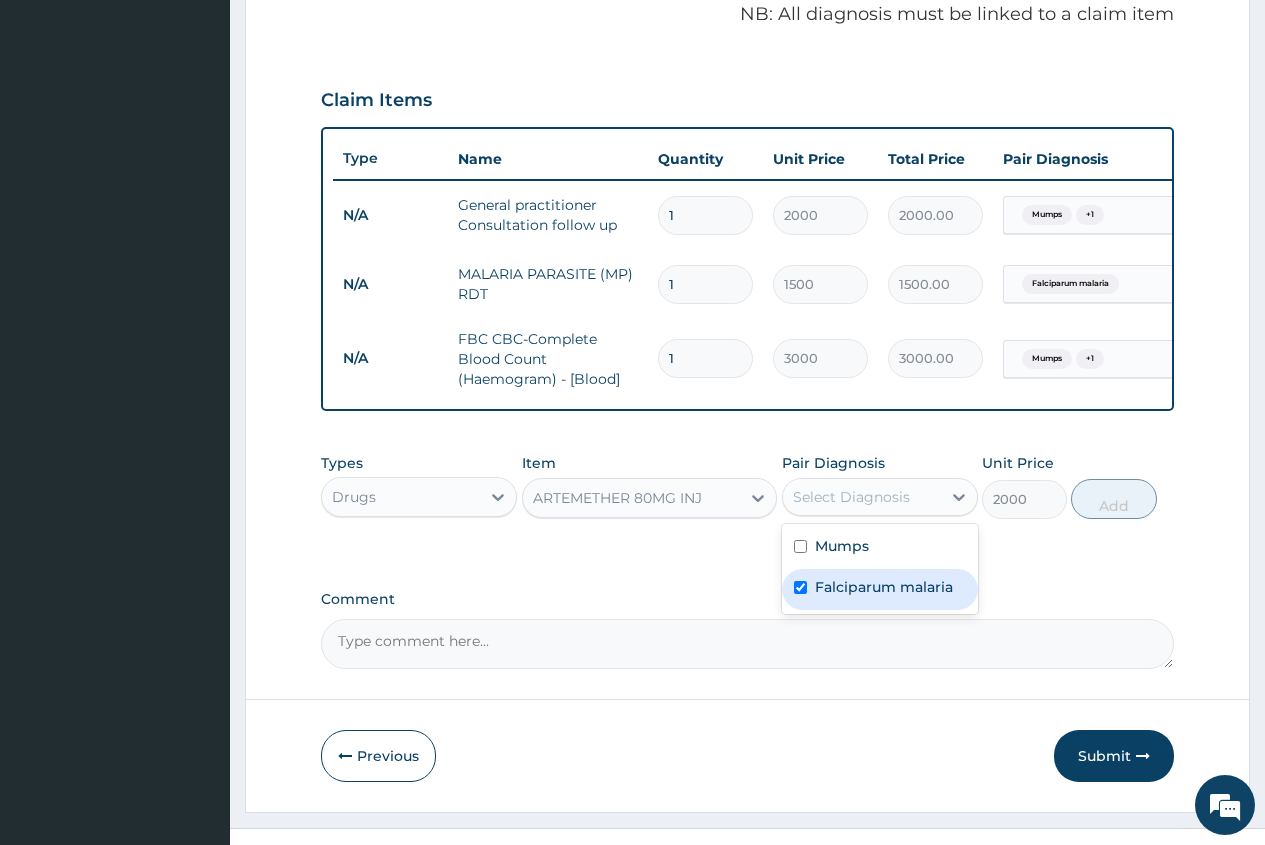 checkbox on "true" 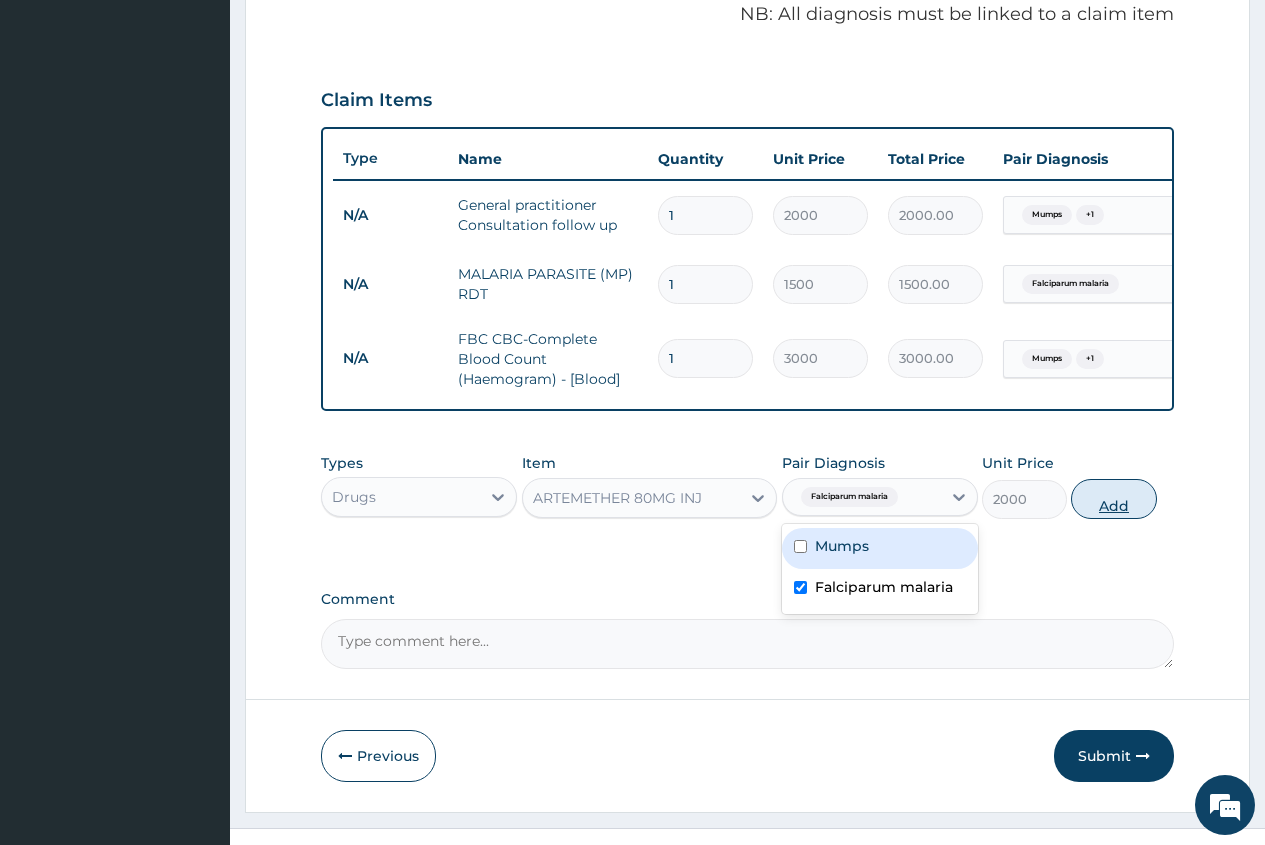 click on "Add" at bounding box center [1113, 499] 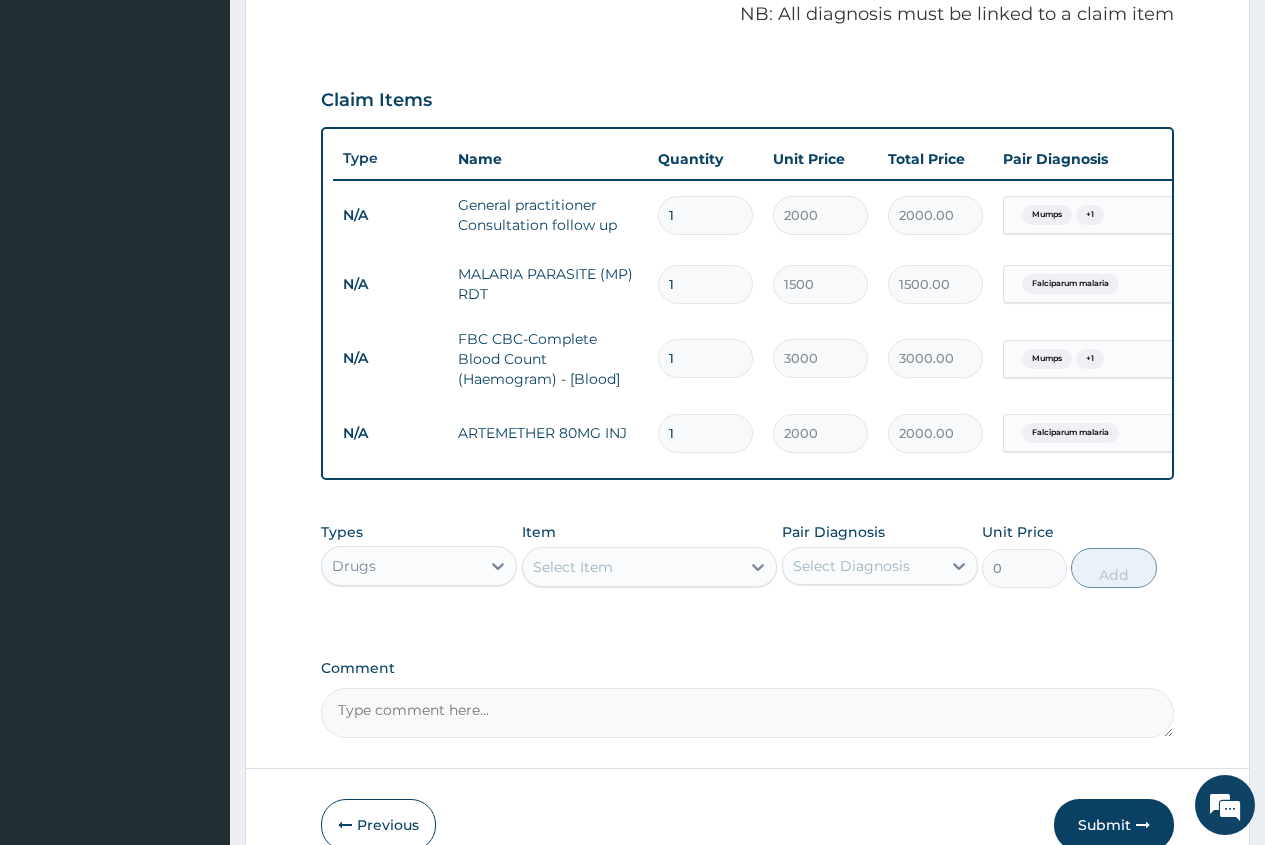 type 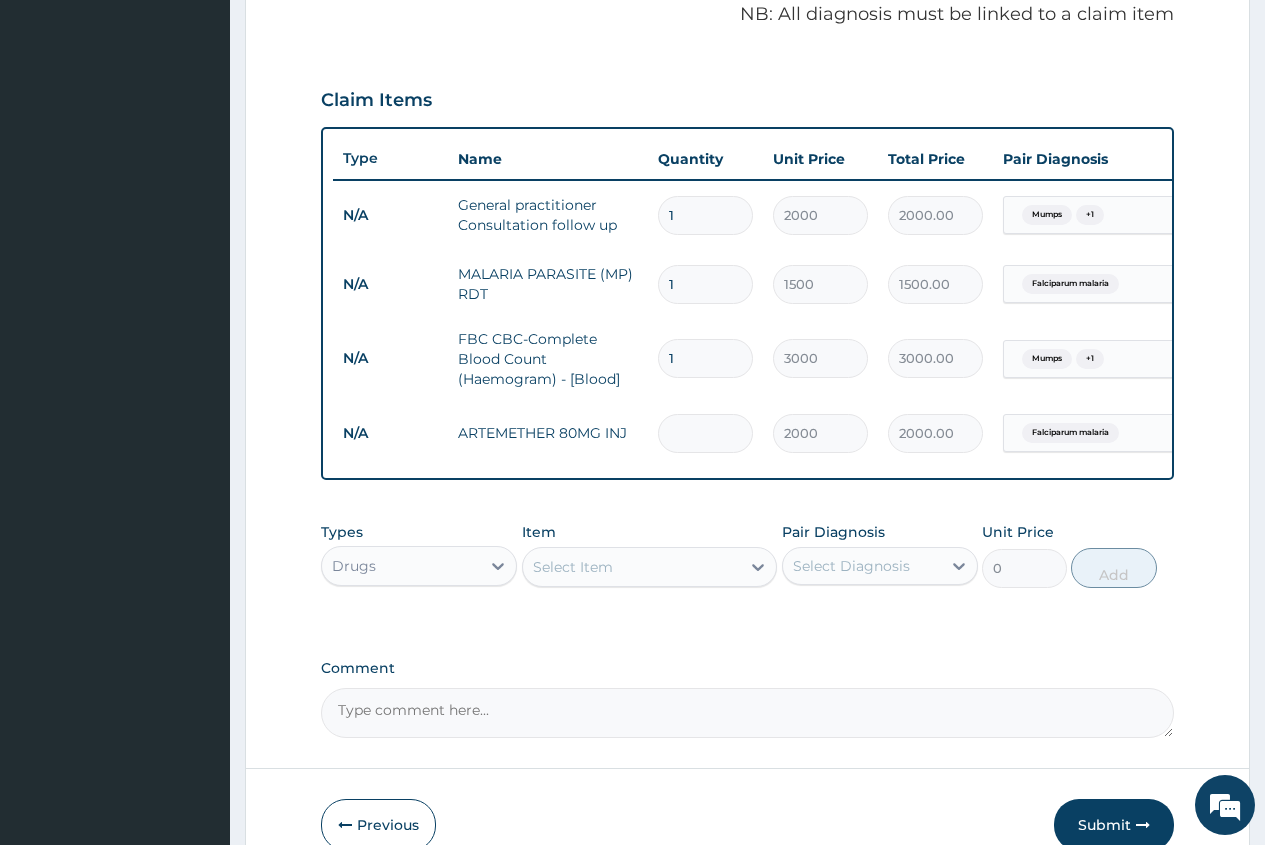 type on "0.00" 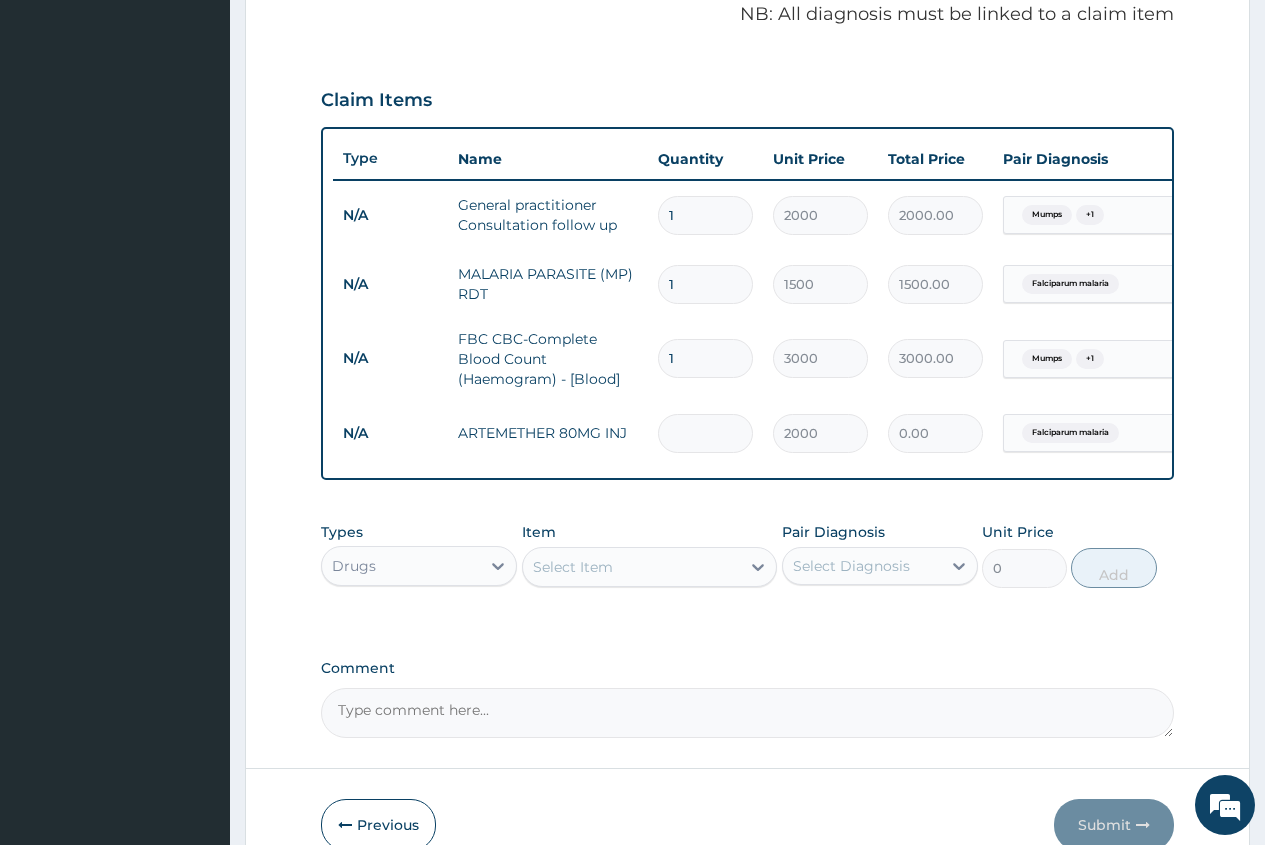 type on "3" 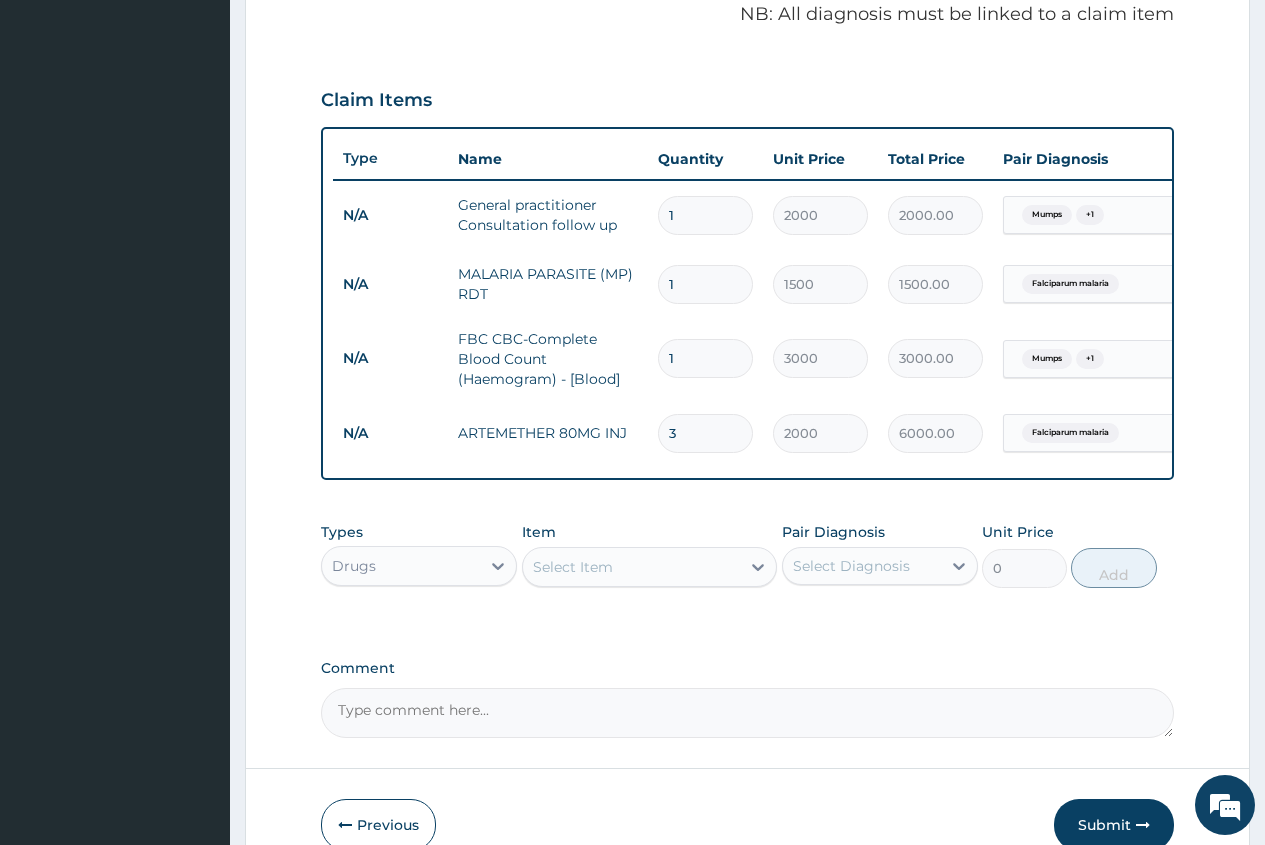 type on "3" 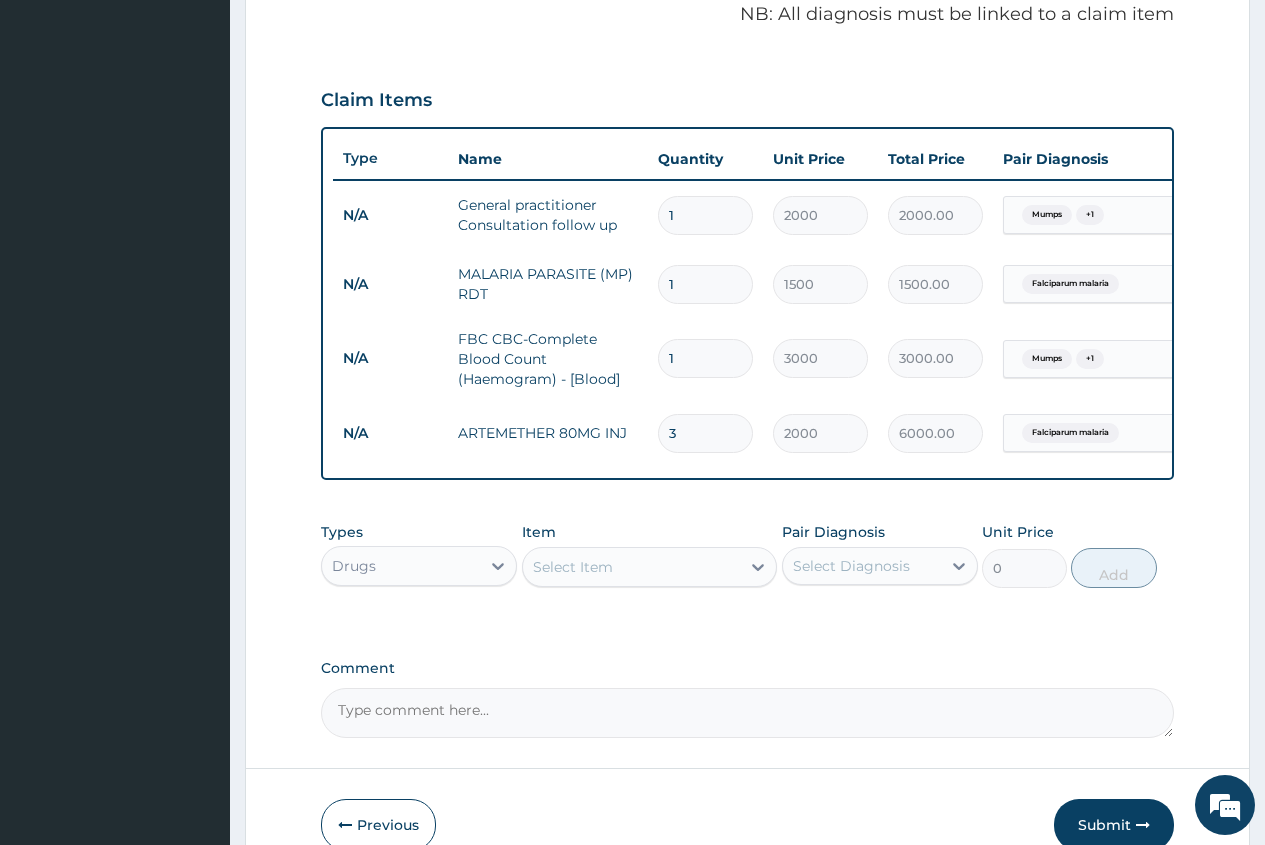 click on "Select Item" at bounding box center (573, 567) 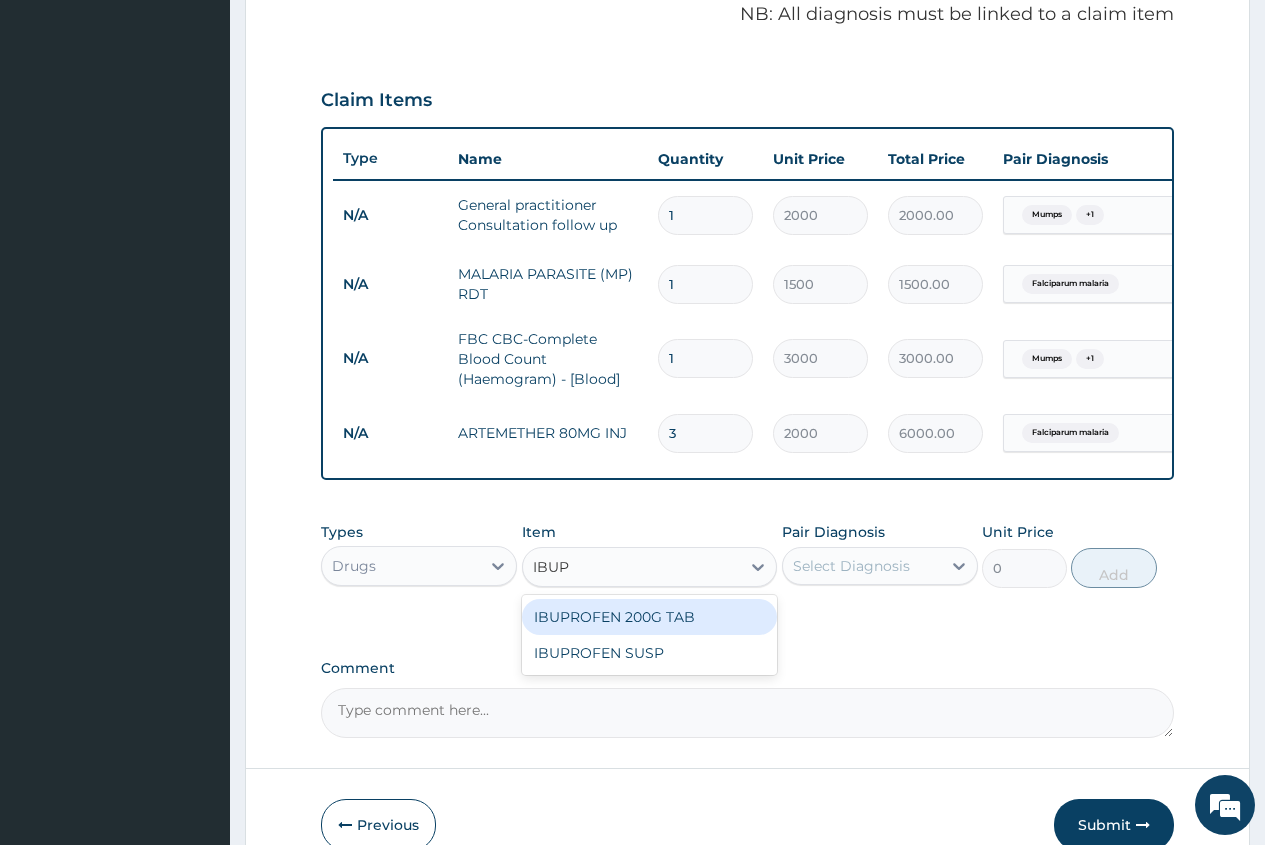 type on "IBUPR" 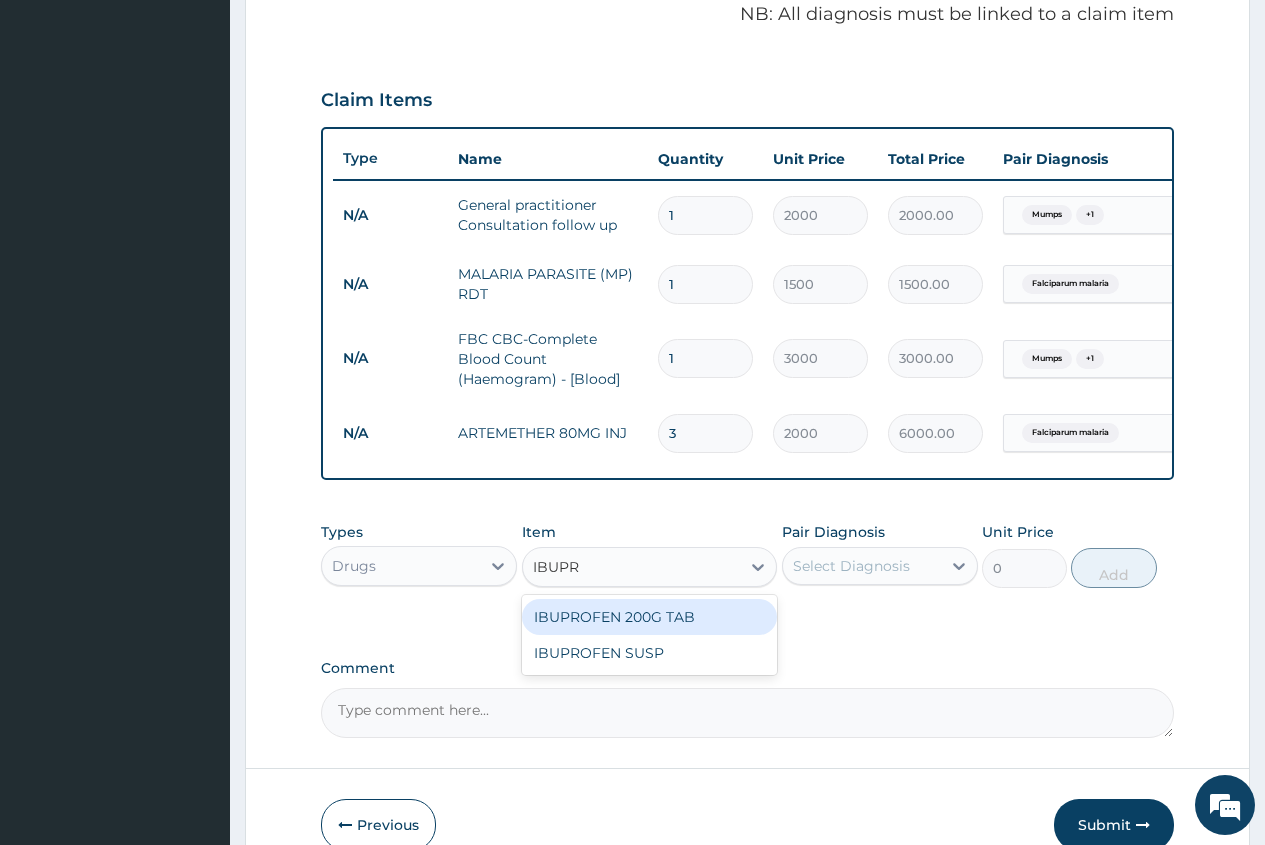 click on "IBUPROFEN 200G TAB" at bounding box center [650, 617] 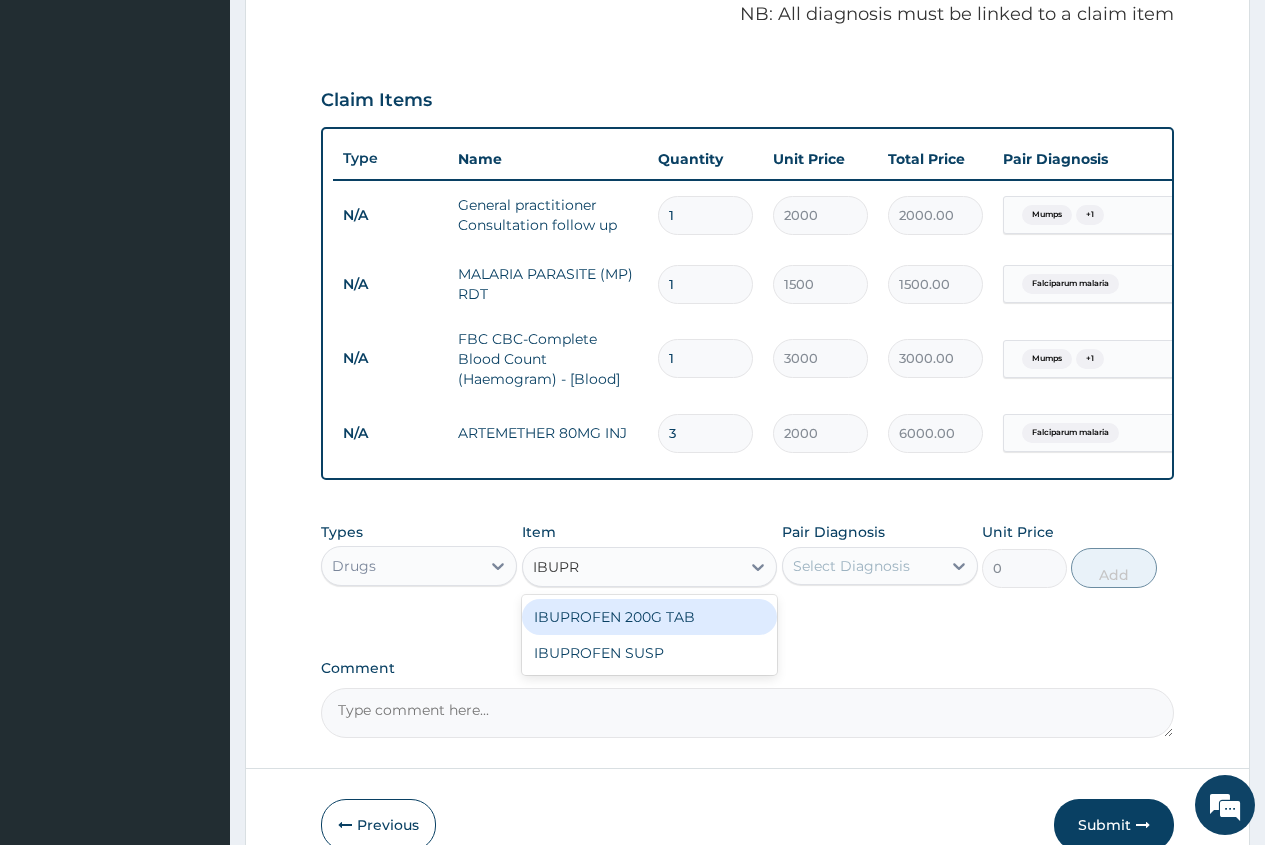 type 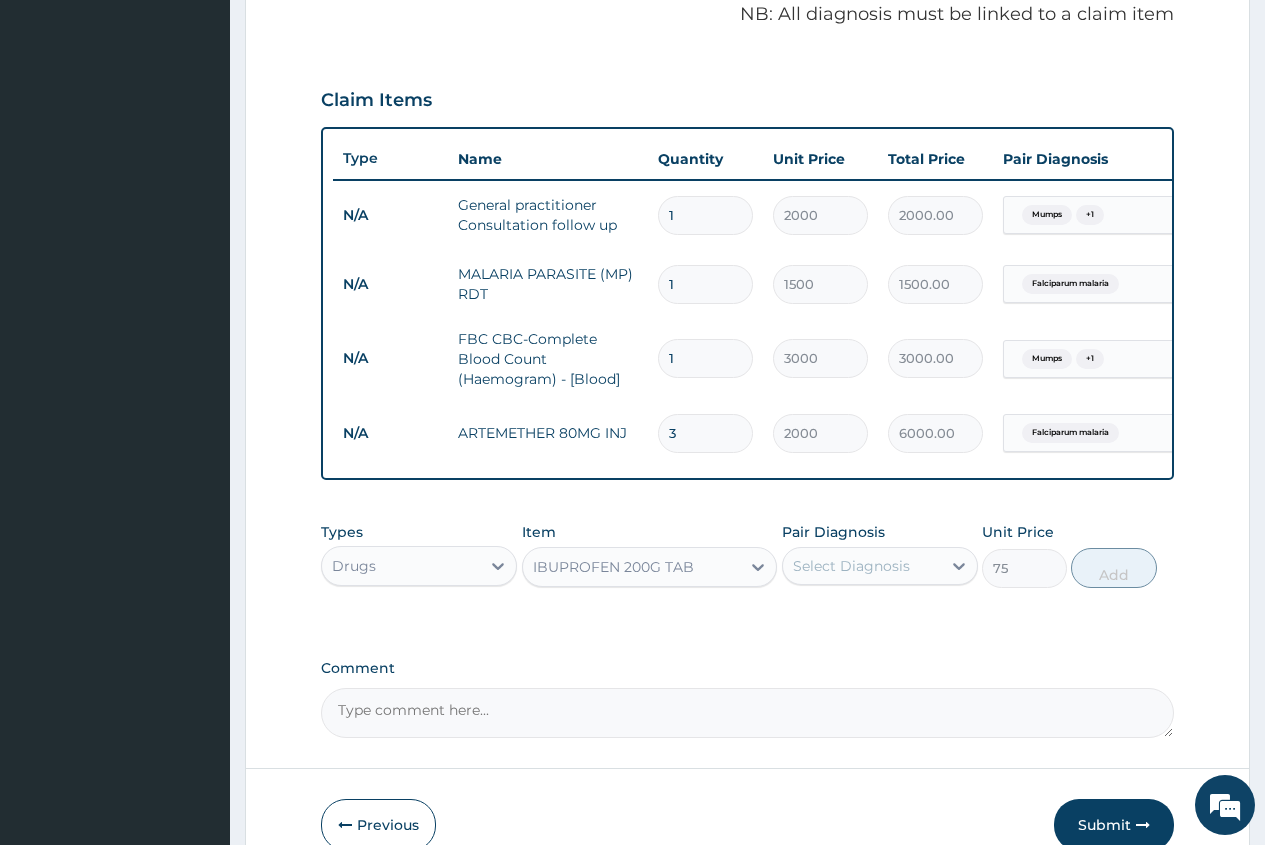 click on "Select Diagnosis" at bounding box center [851, 566] 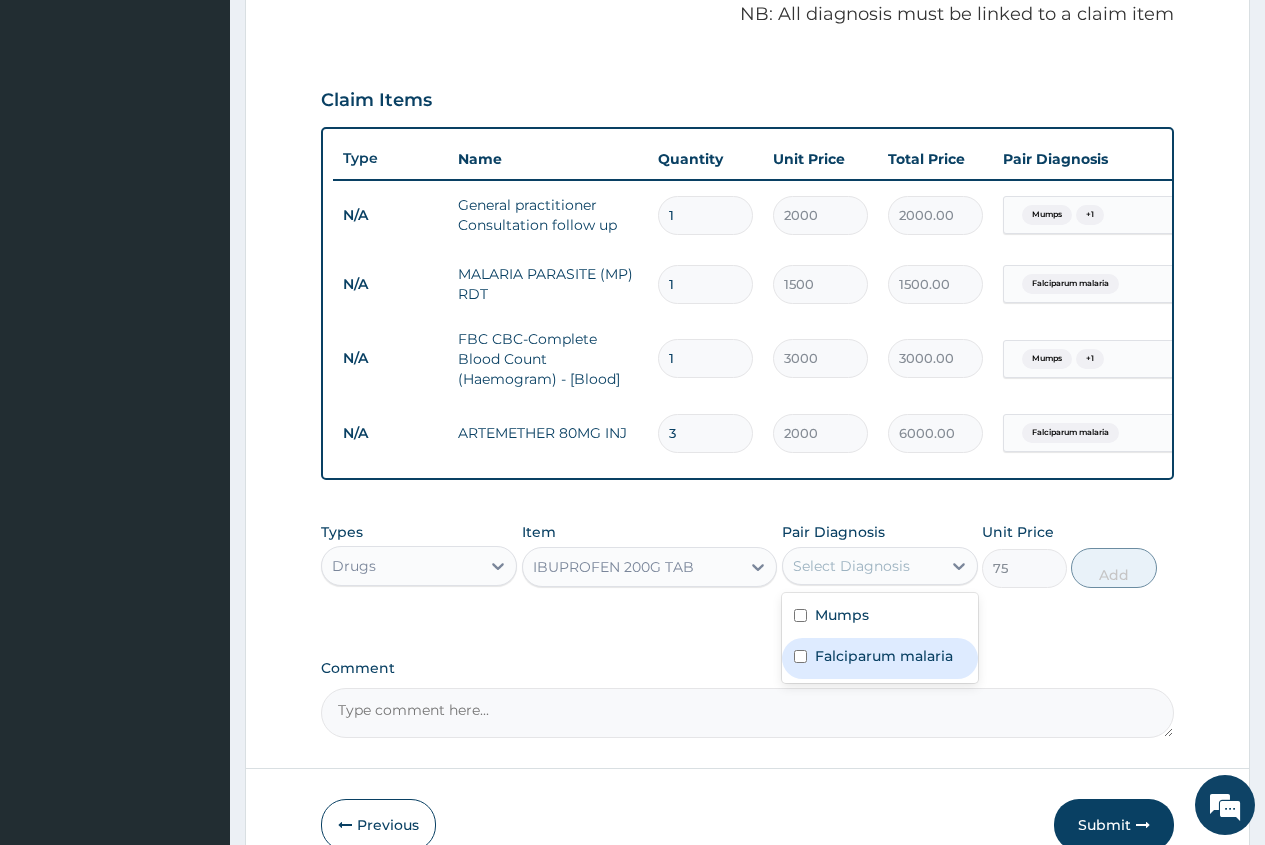 click on "Falciparum malaria" at bounding box center [884, 656] 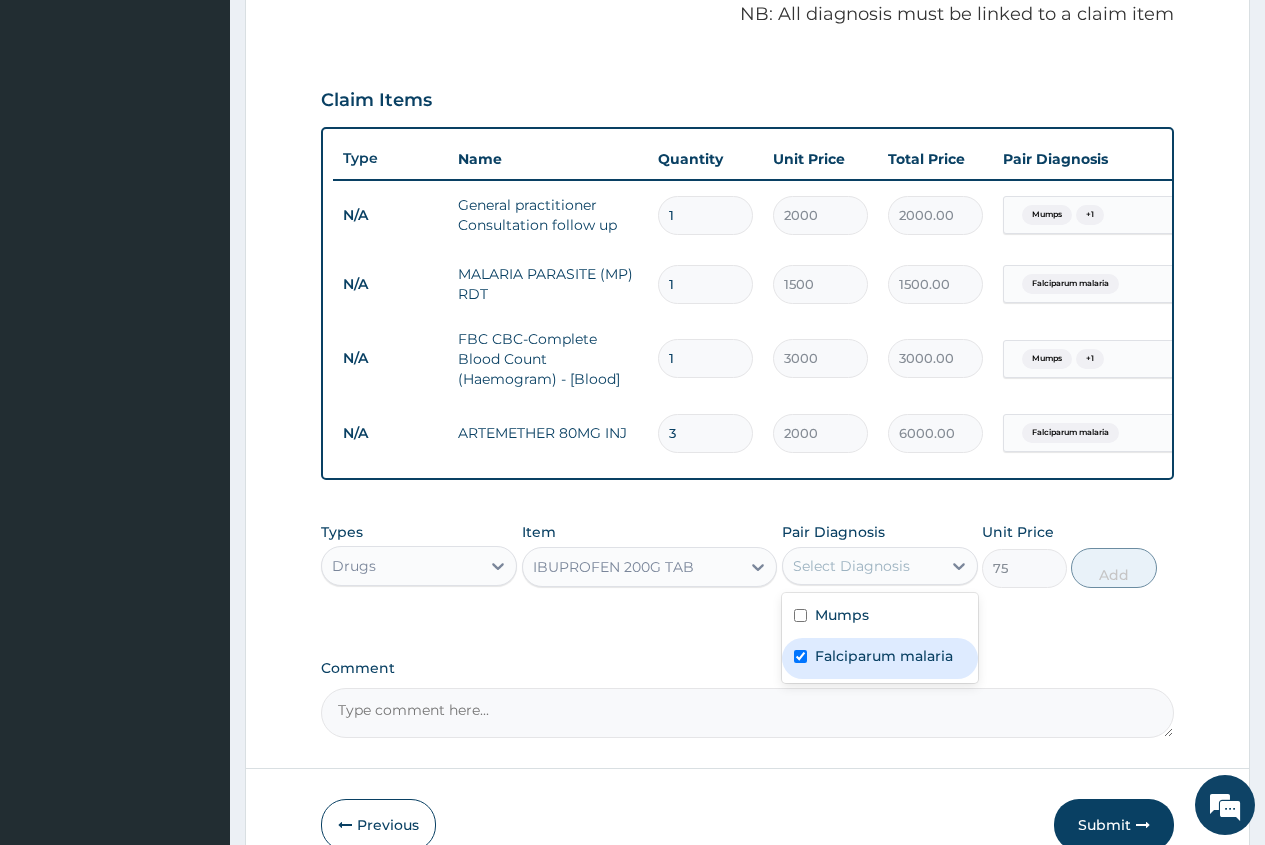 checkbox on "true" 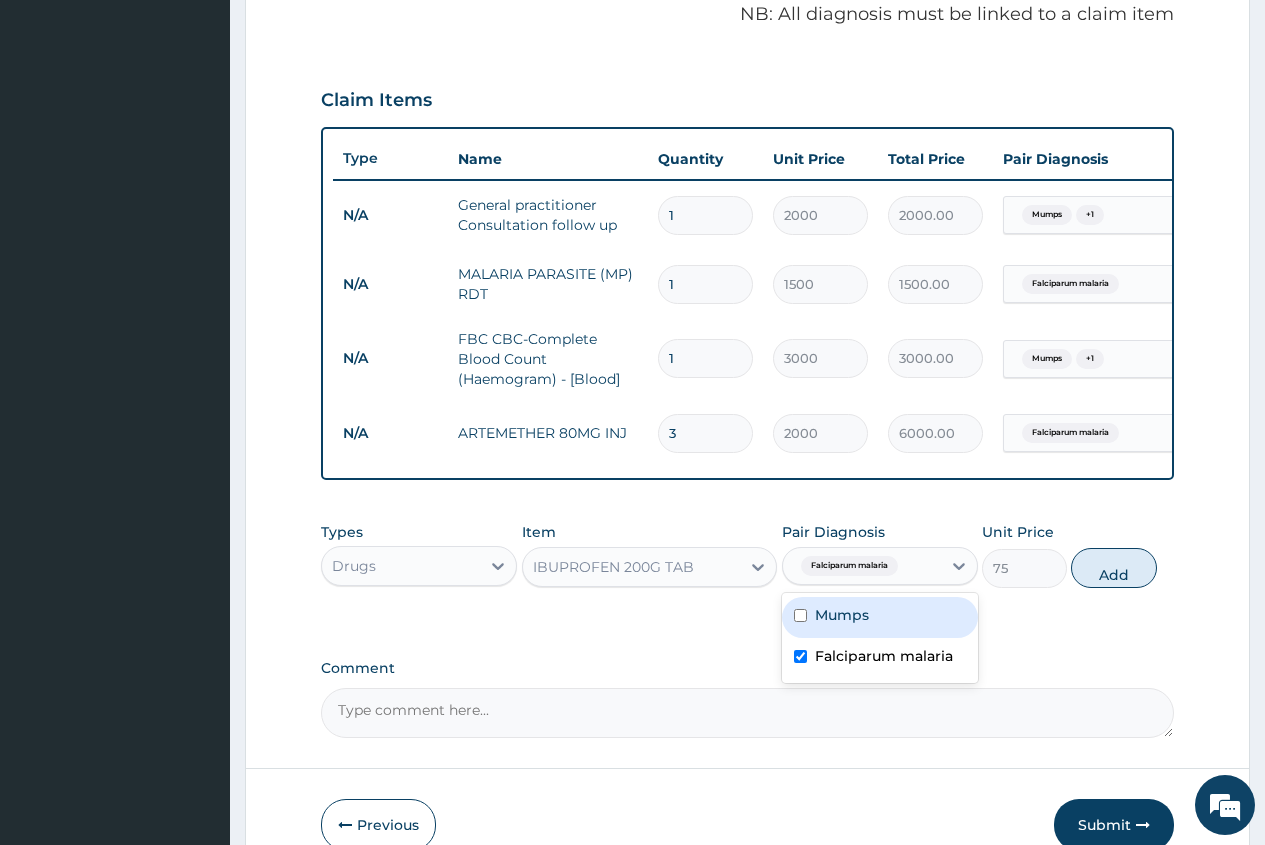 click on "Mumps" at bounding box center [880, 617] 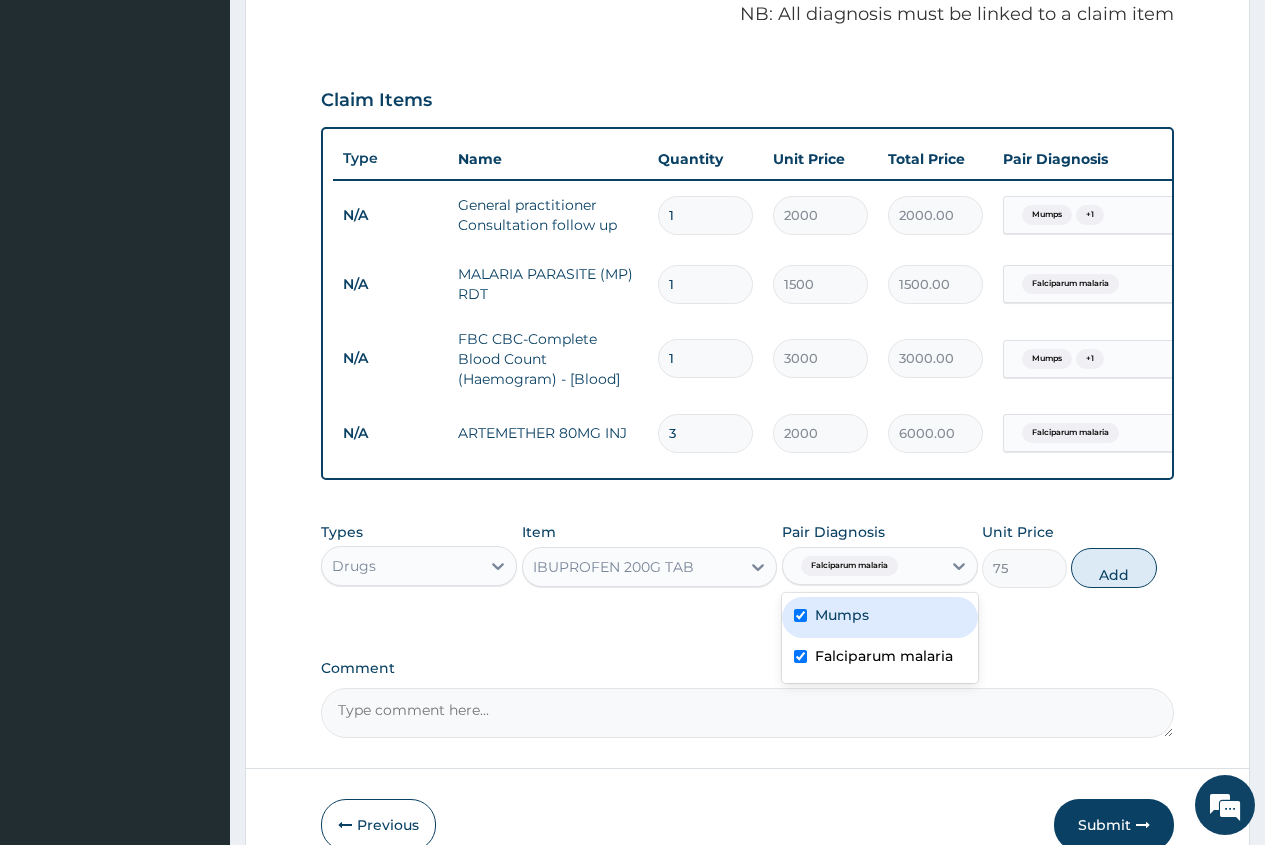 checkbox on "true" 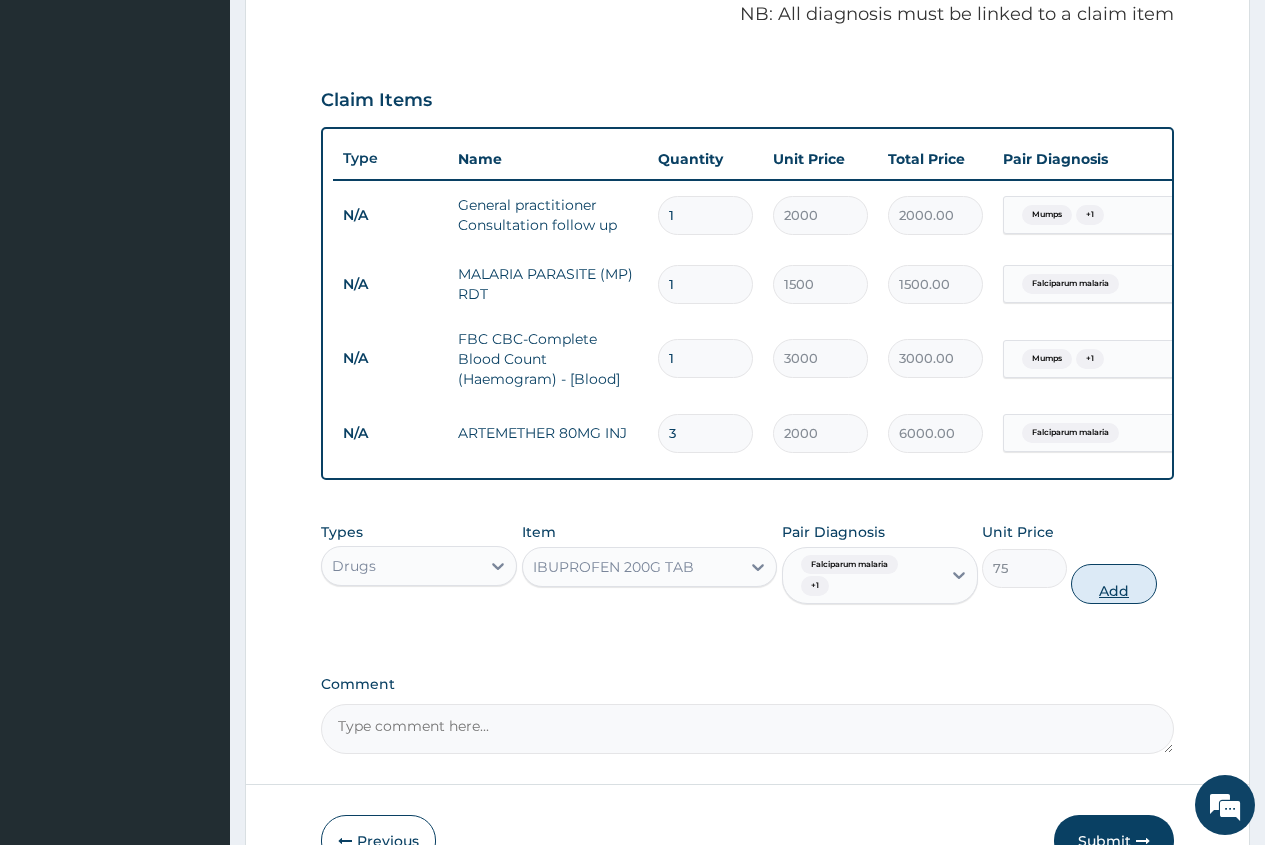 click on "Add" at bounding box center [1113, 584] 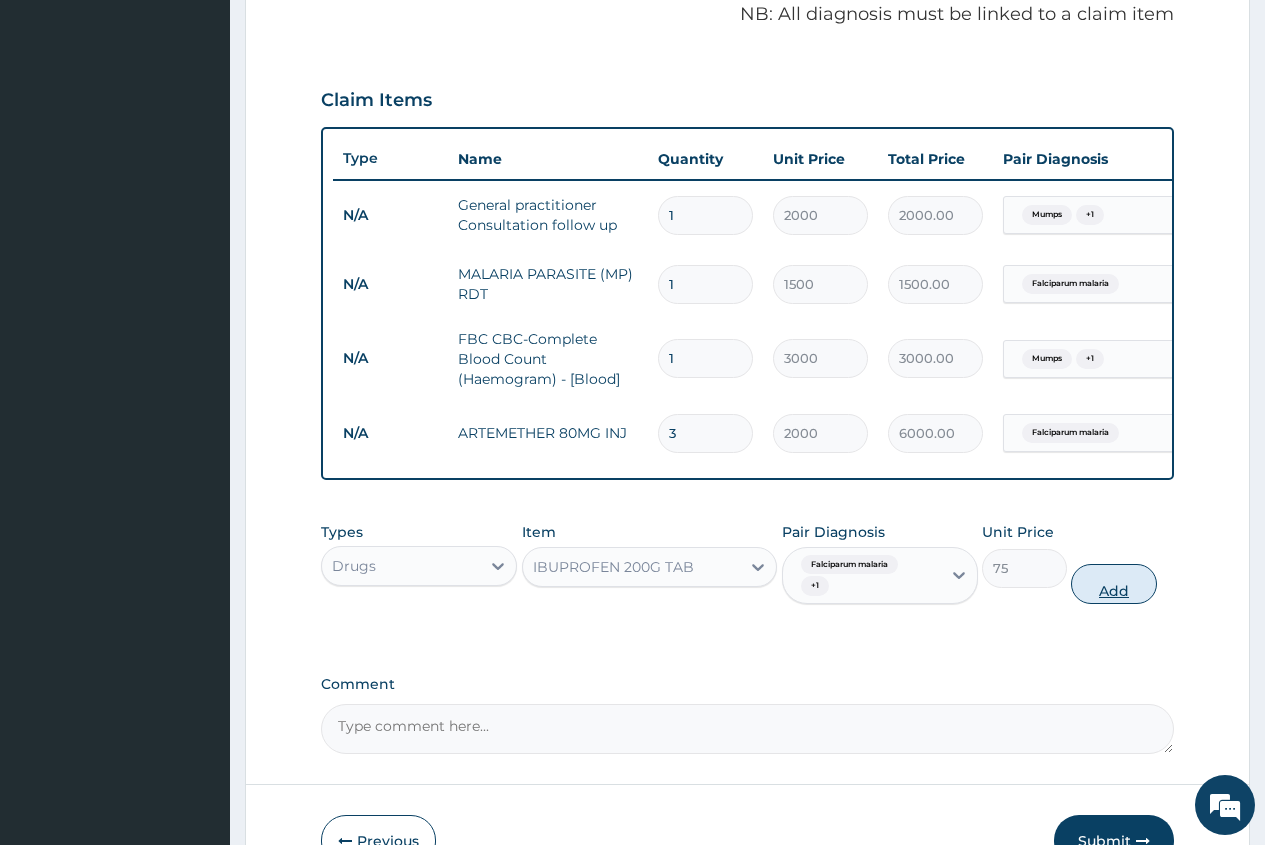 type on "0" 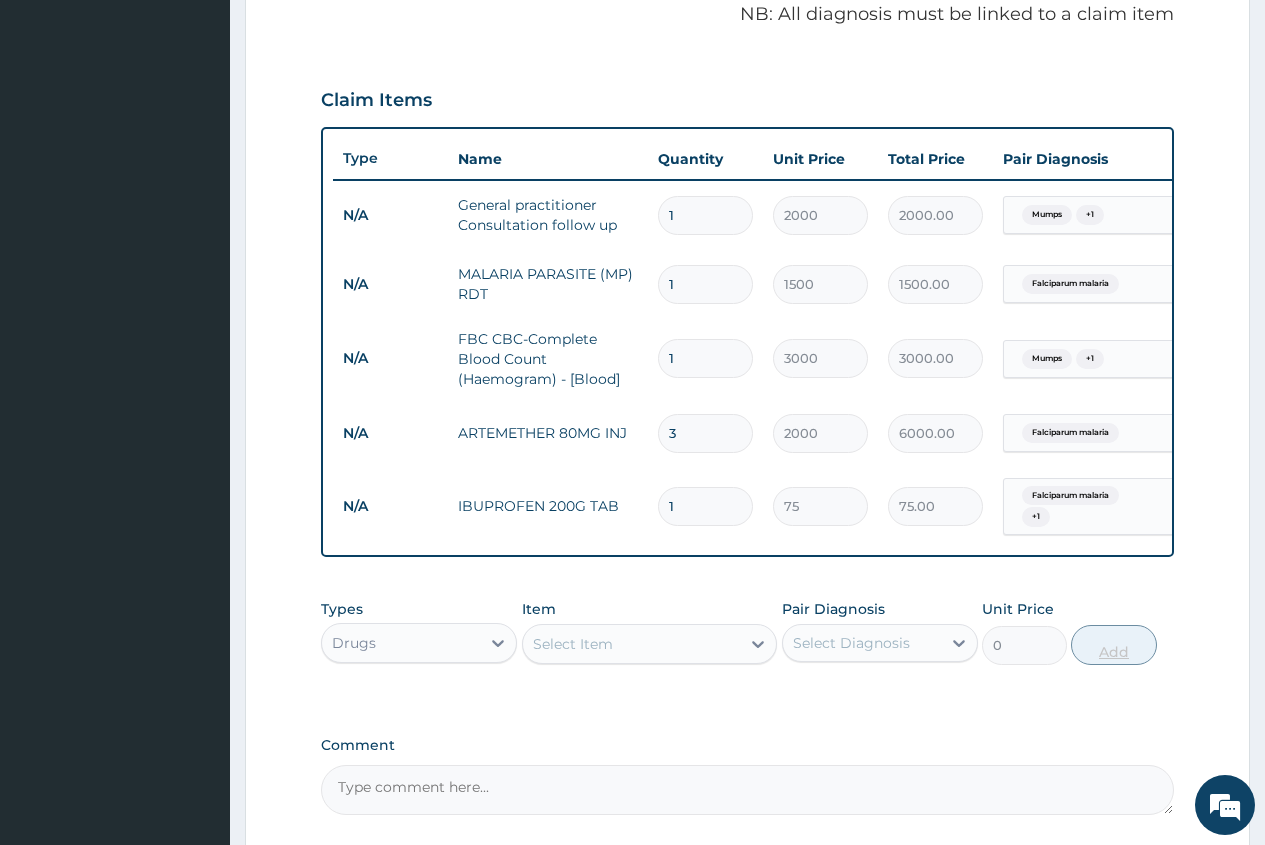 type on "10" 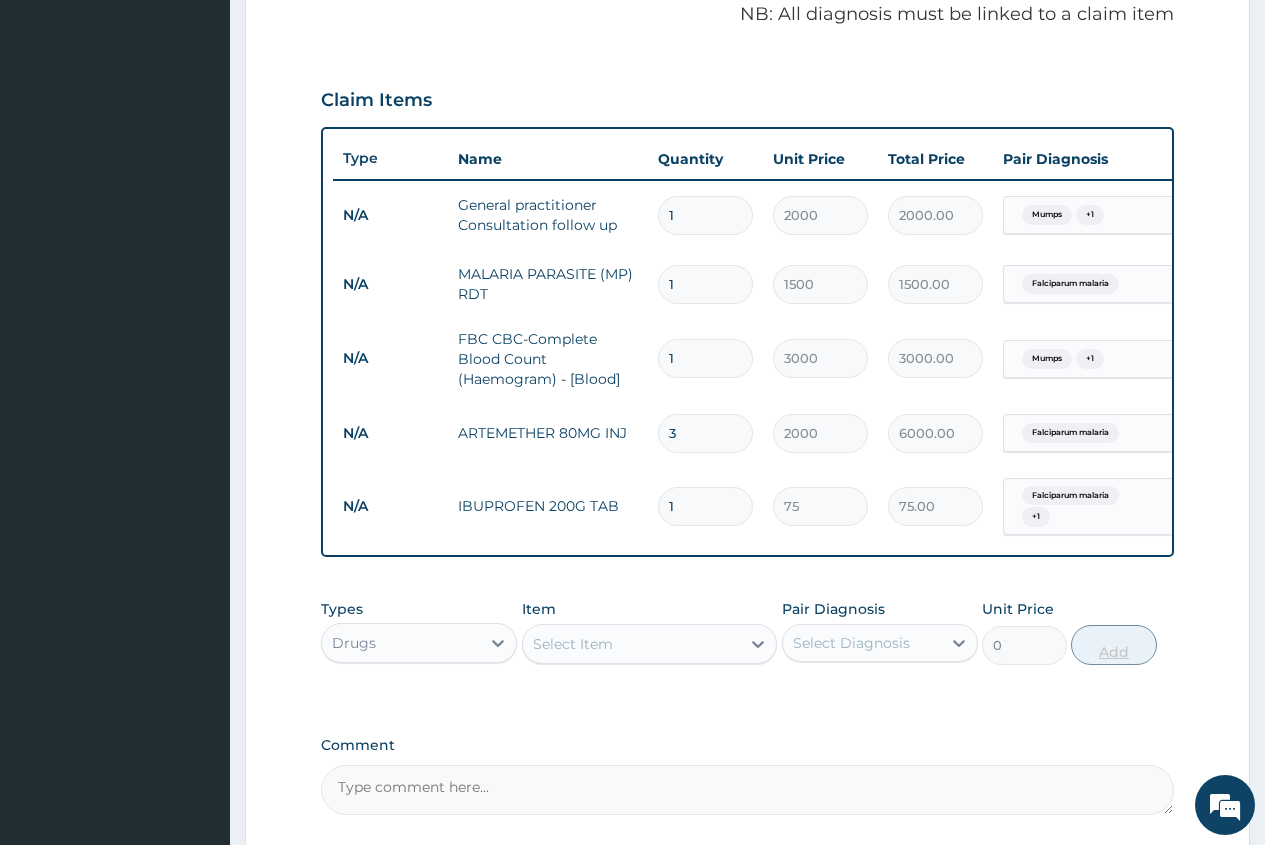 type on "750.00" 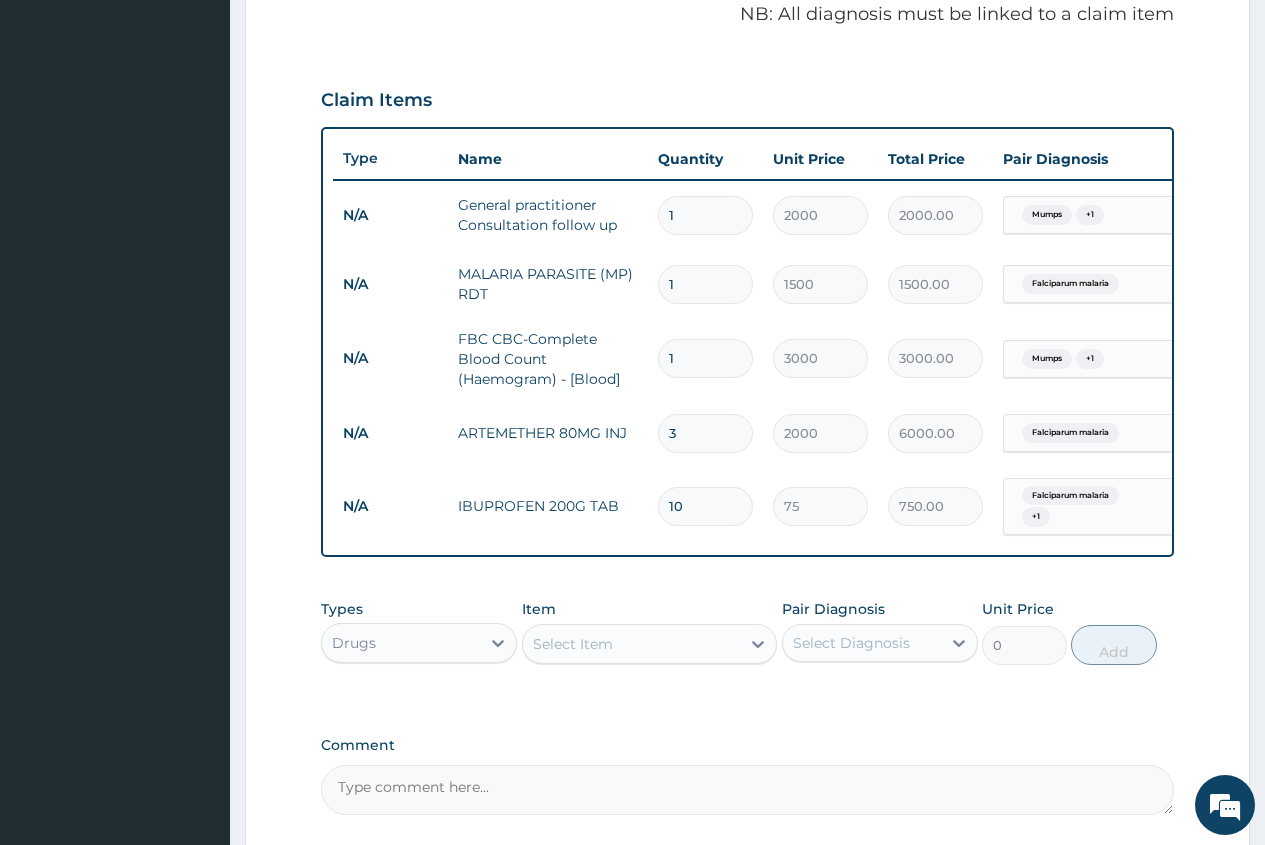 type on "10" 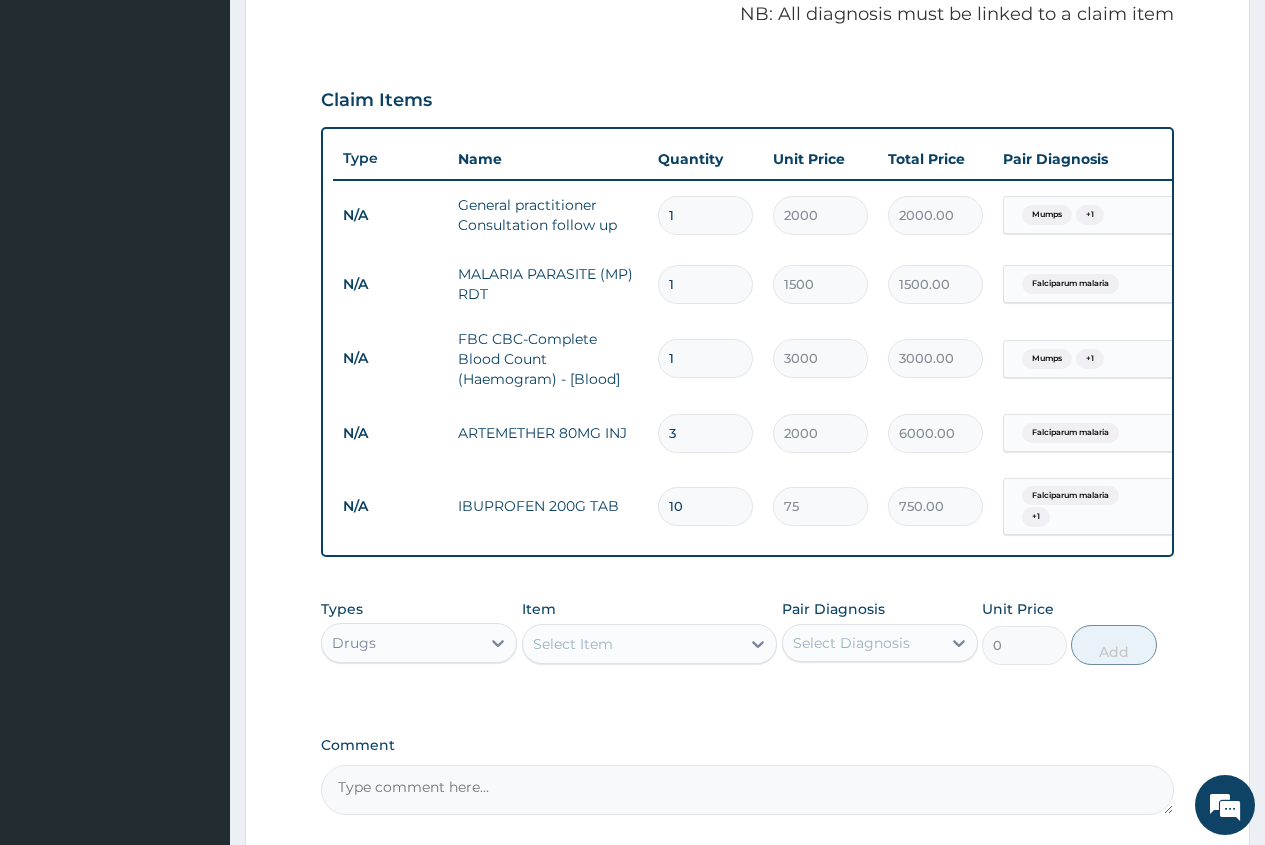 click on "Select Item" at bounding box center [573, 644] 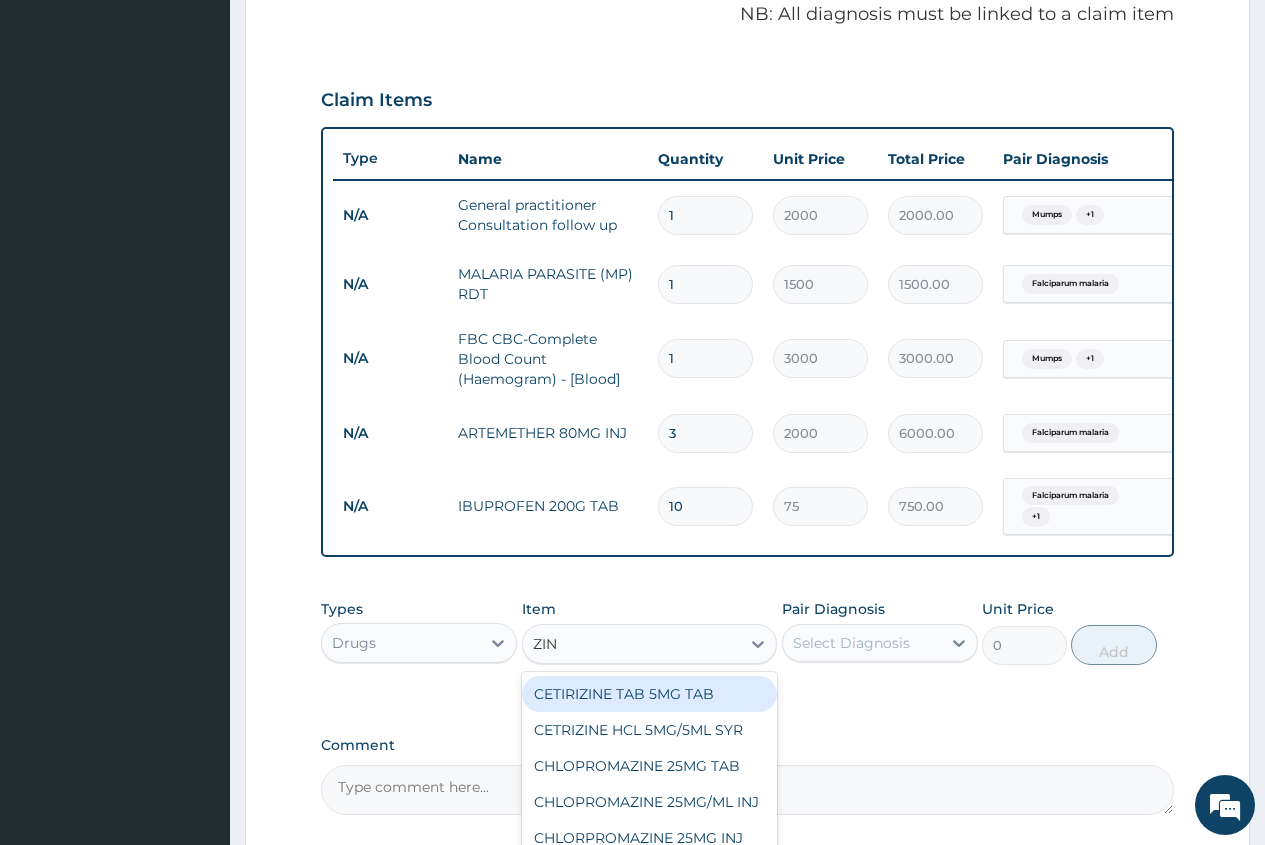 type on "ZINC" 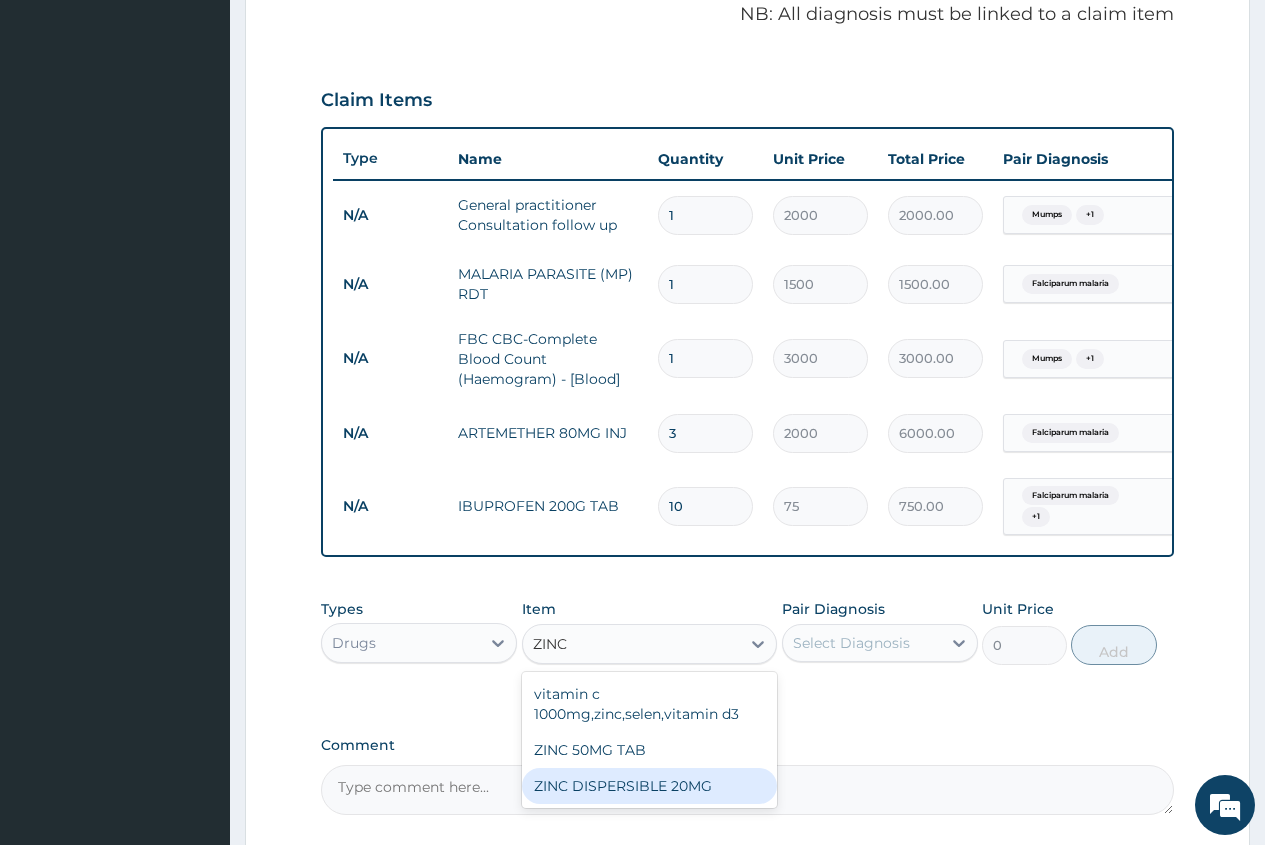click on "ZINC DISPERSIBLE 20MG" at bounding box center (650, 786) 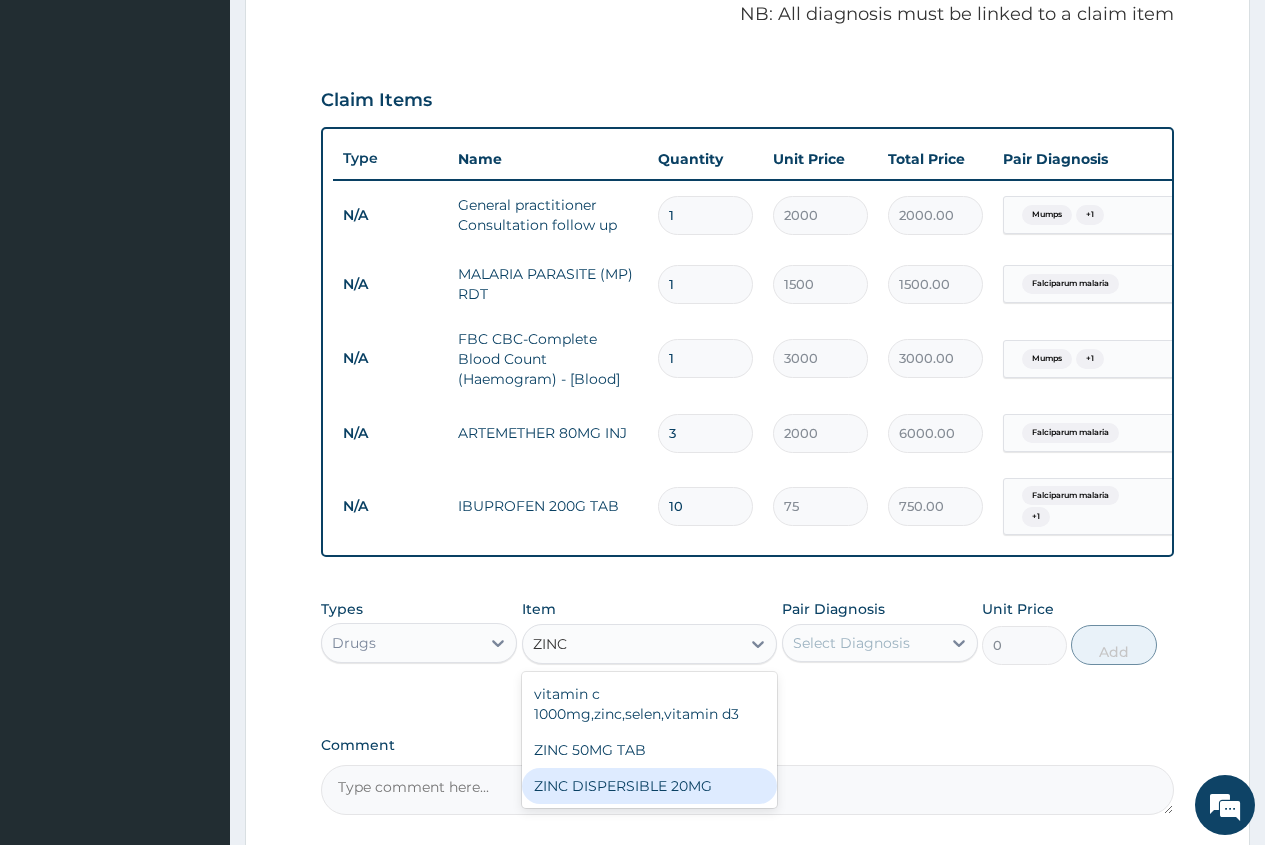 type 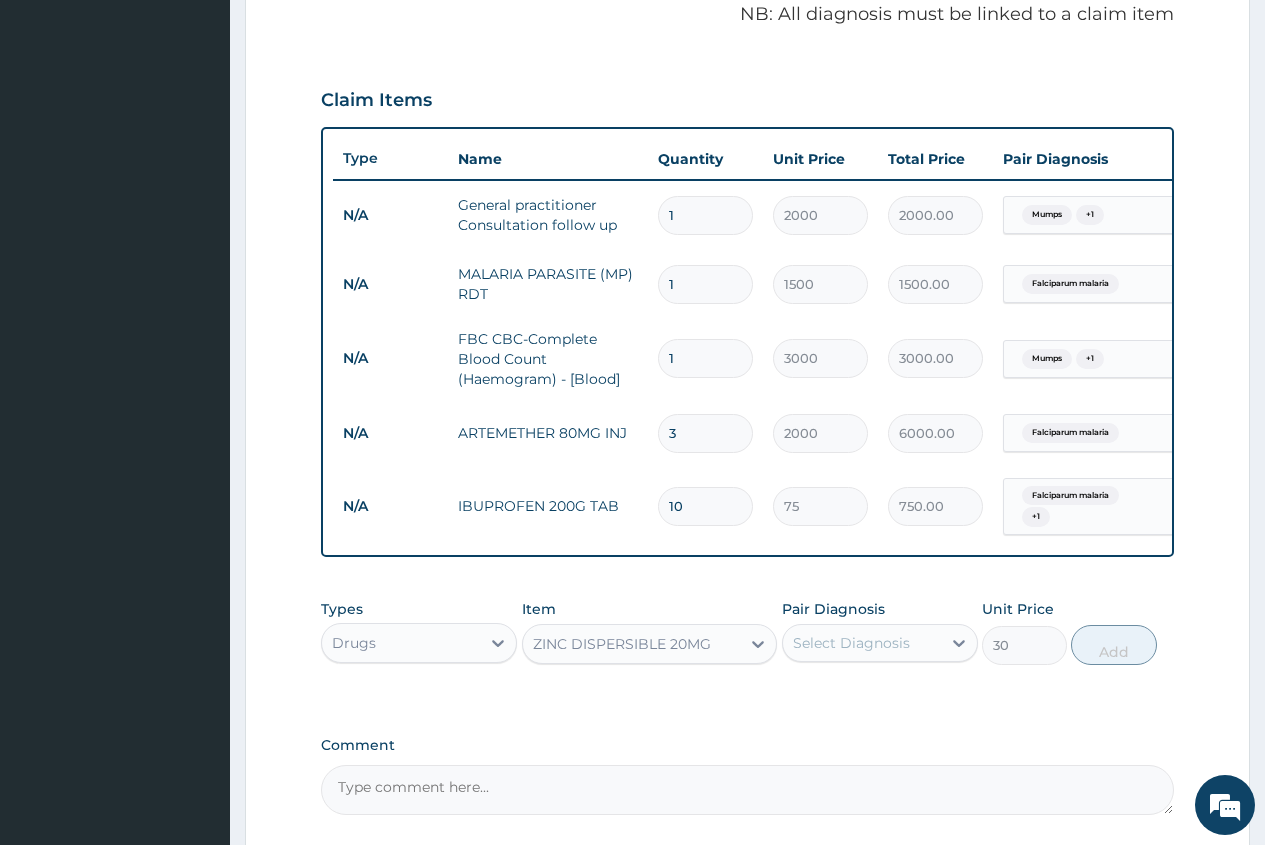 click on "Select Diagnosis" at bounding box center [851, 643] 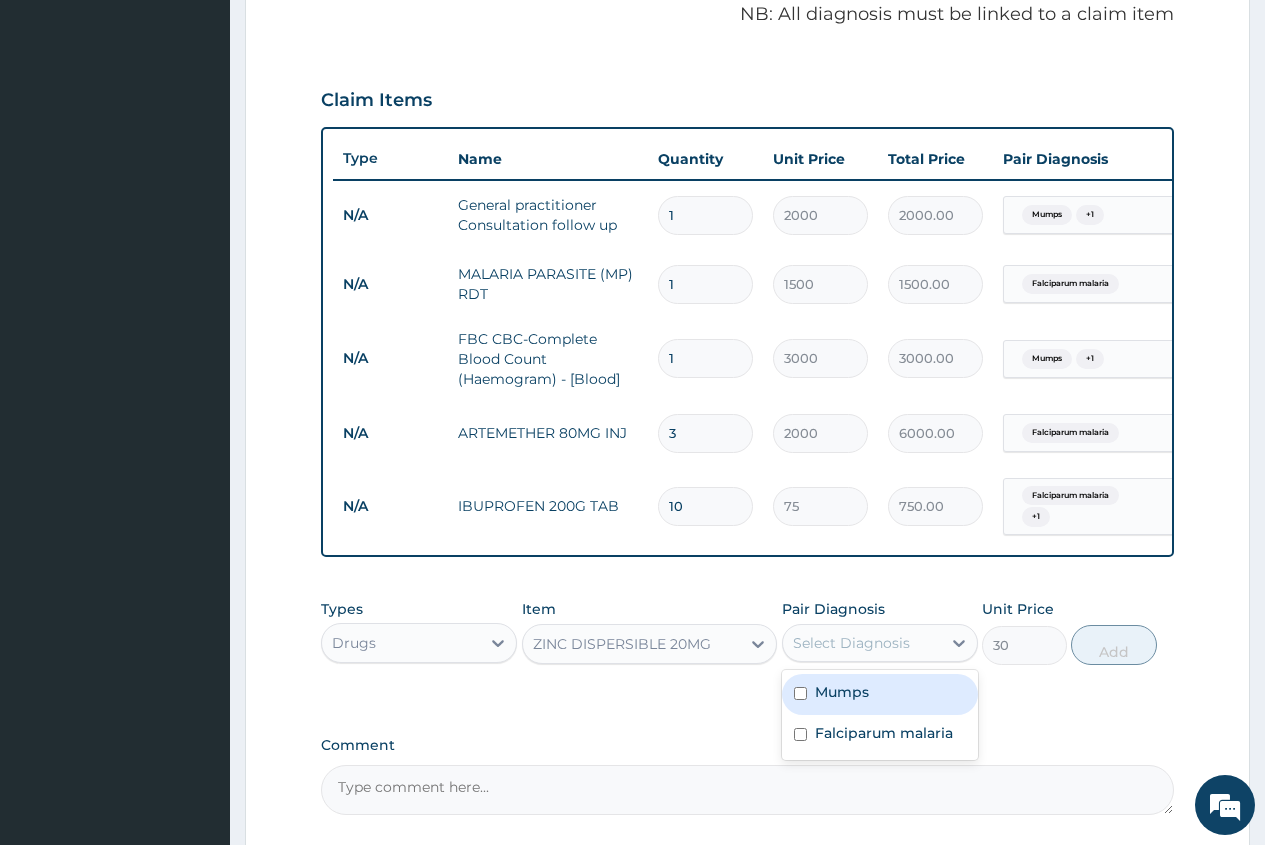 click on "Mumps" at bounding box center (842, 692) 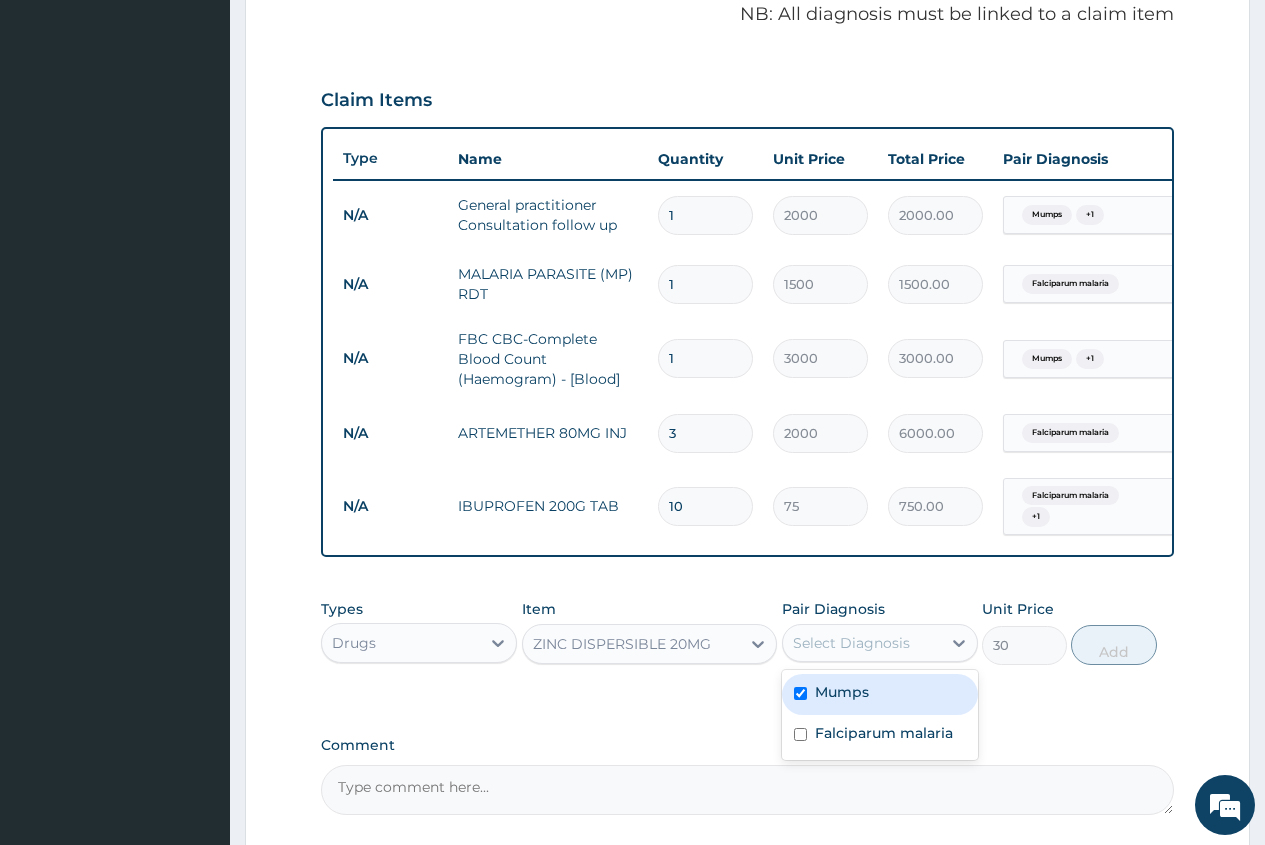 checkbox on "true" 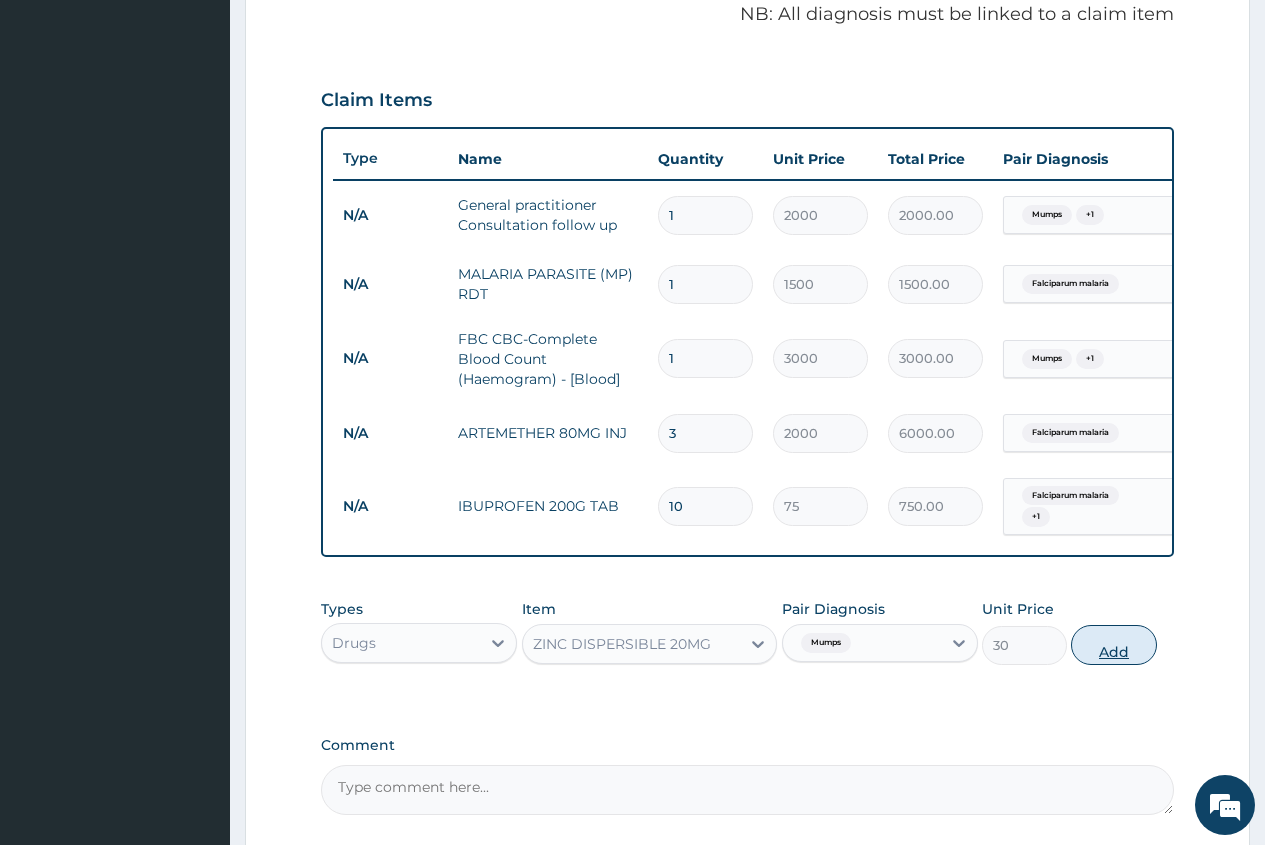 click on "Add" at bounding box center [1113, 645] 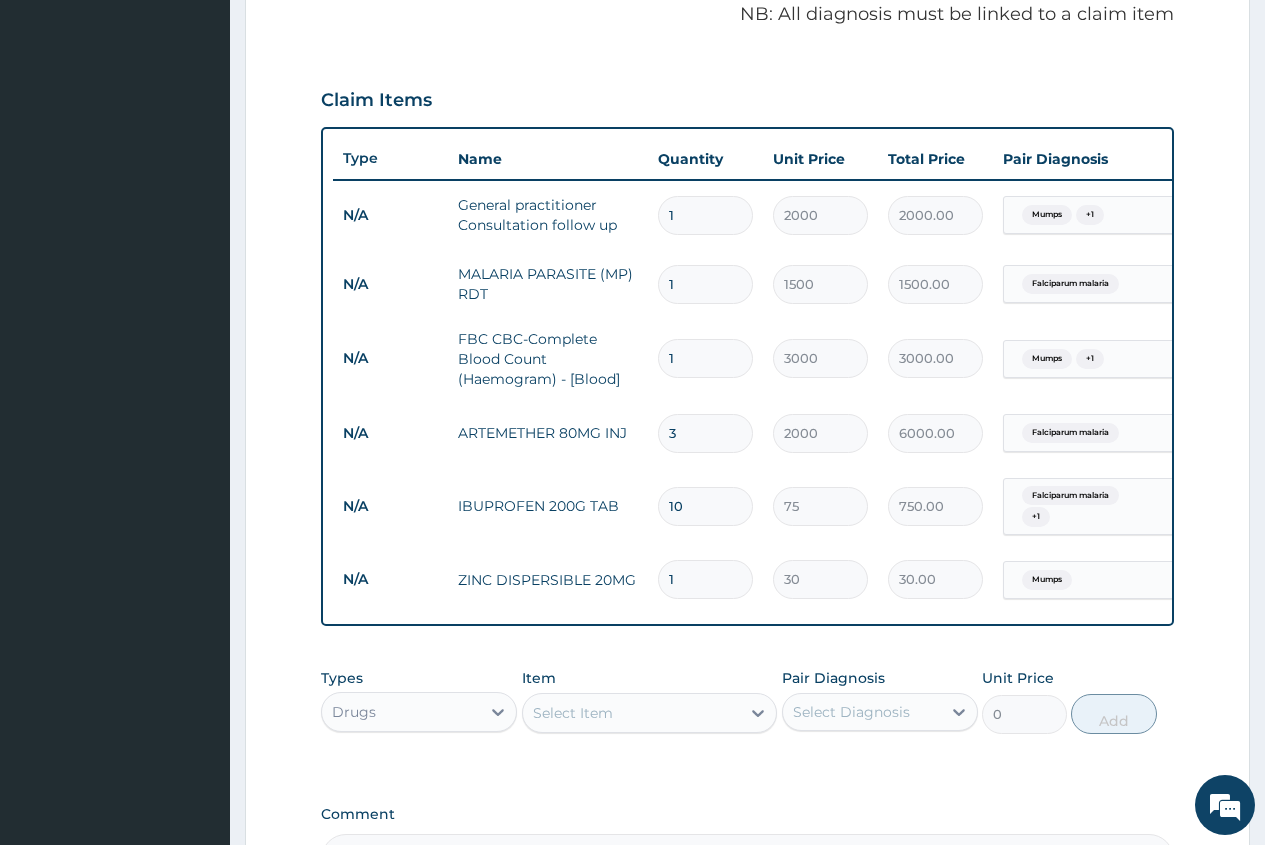 type on "10" 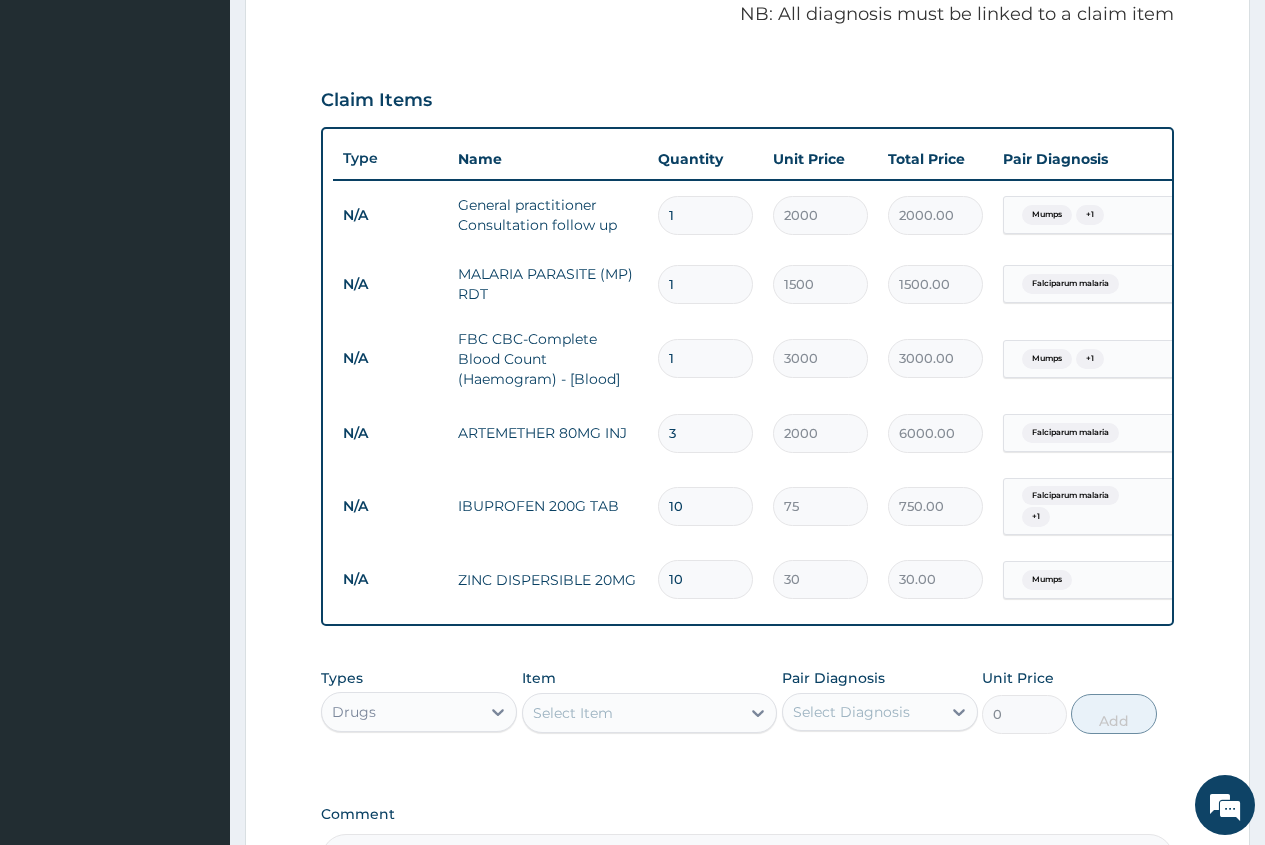 type on "300.00" 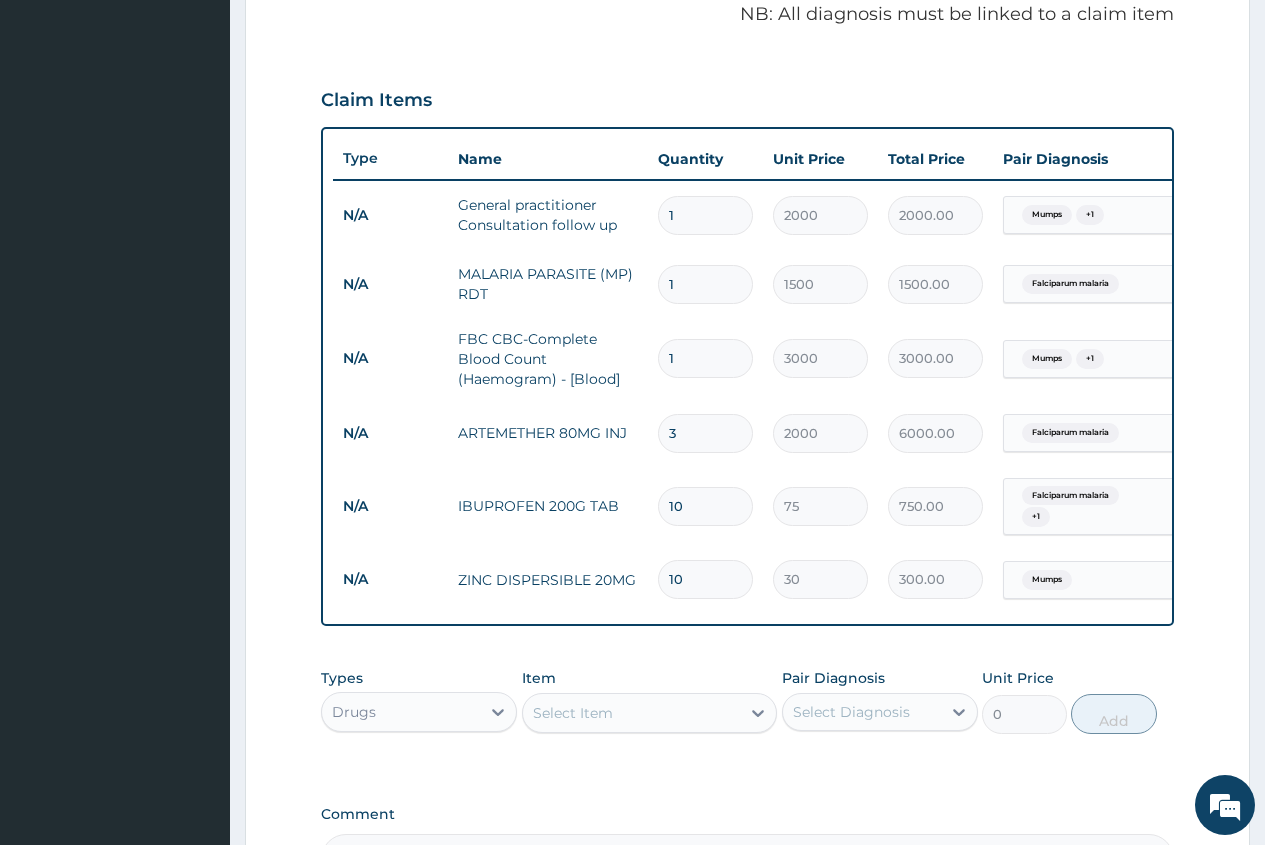 type on "10" 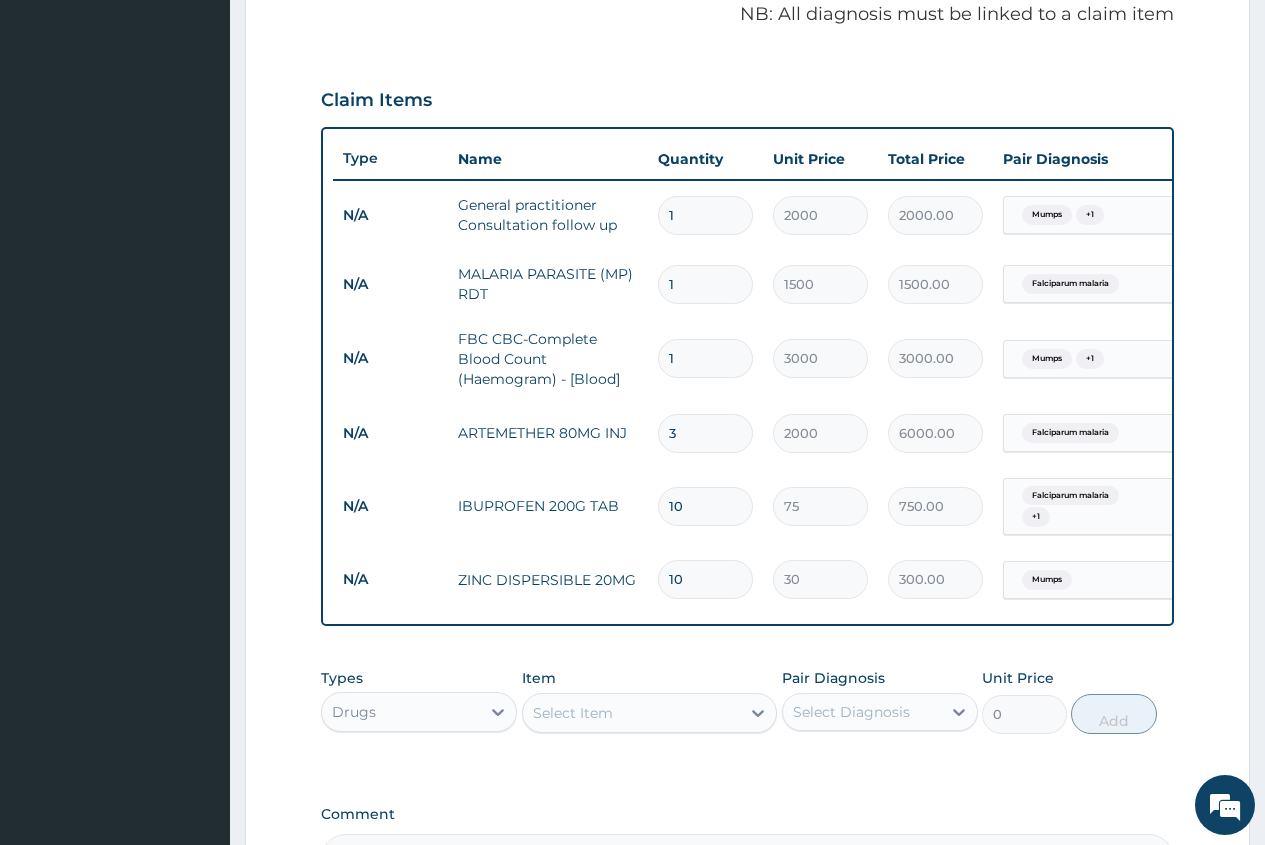 click on "Select Item" at bounding box center (573, 713) 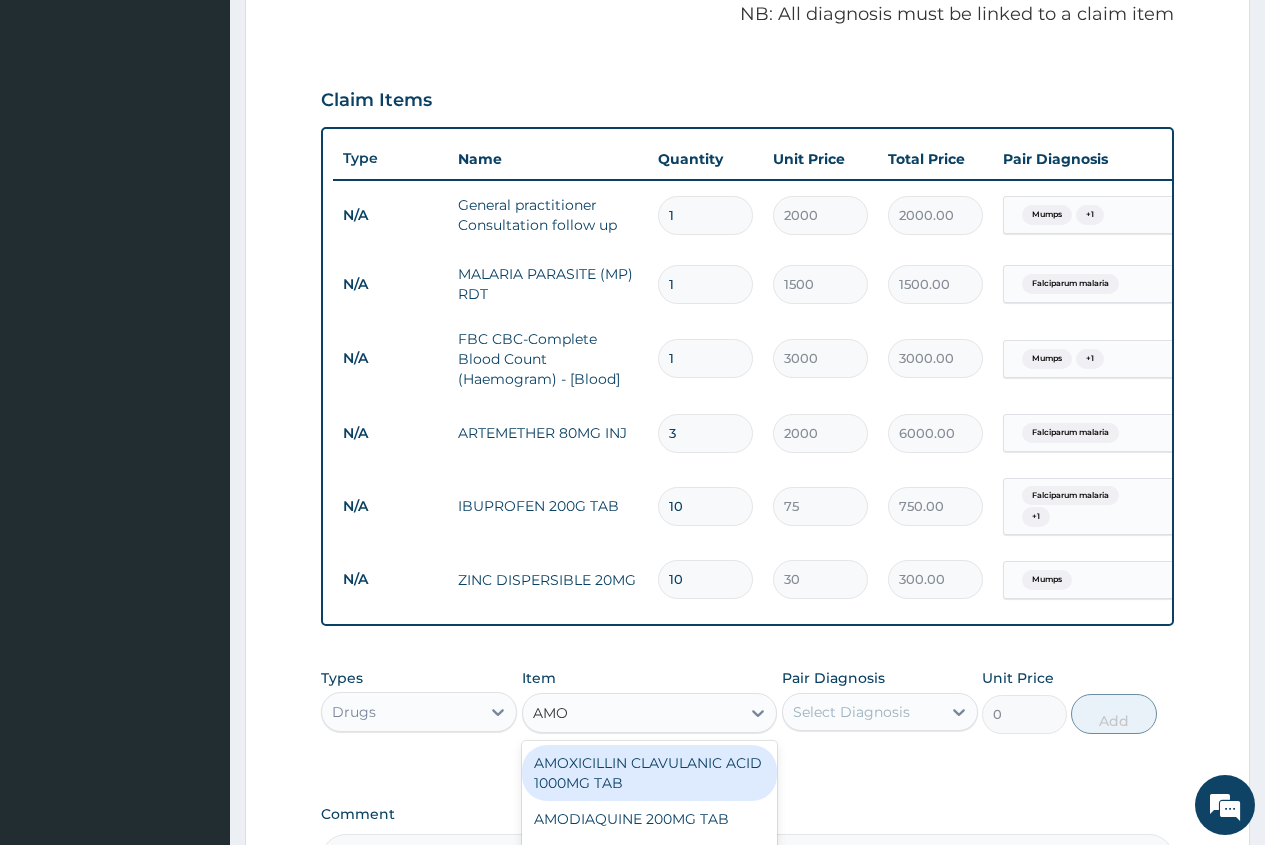 type on "AMOX" 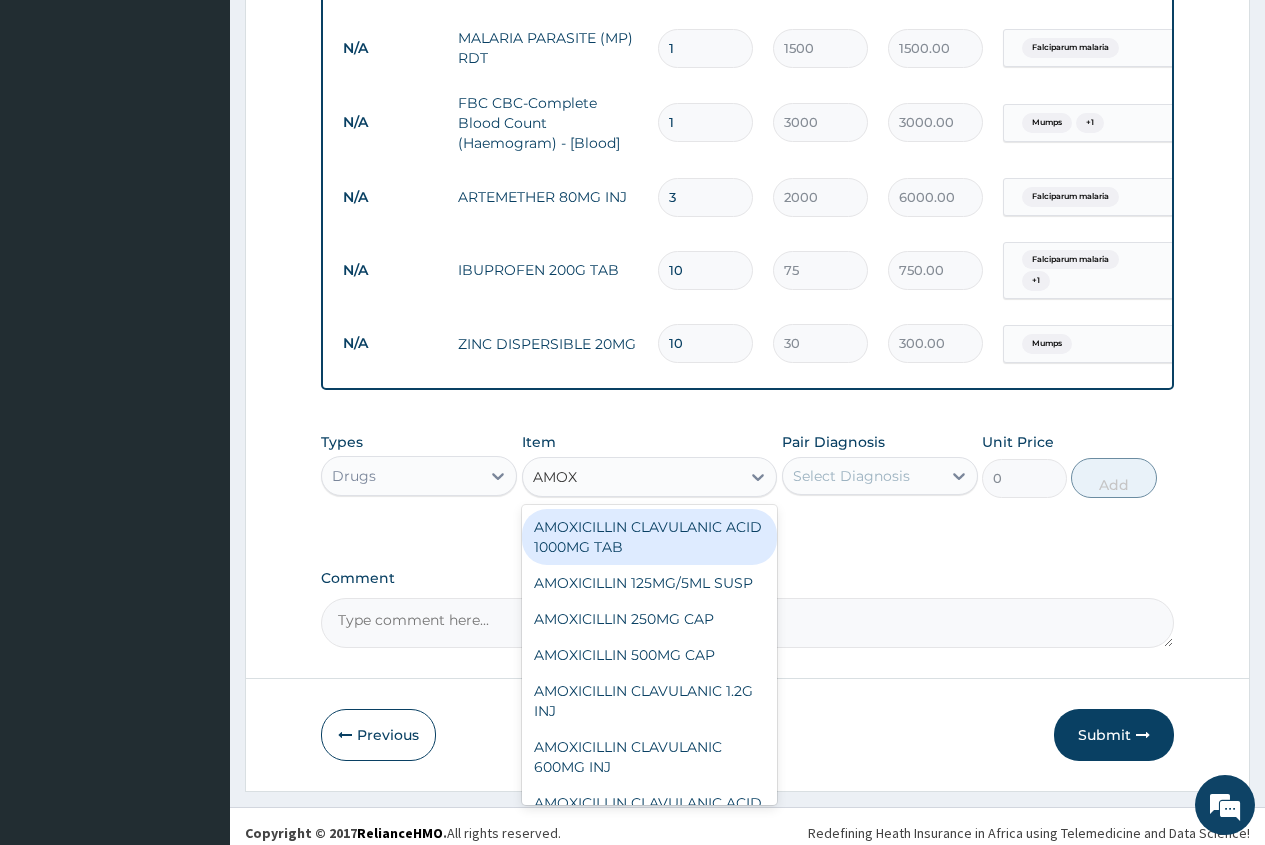 scroll, scrollTop: 881, scrollLeft: 0, axis: vertical 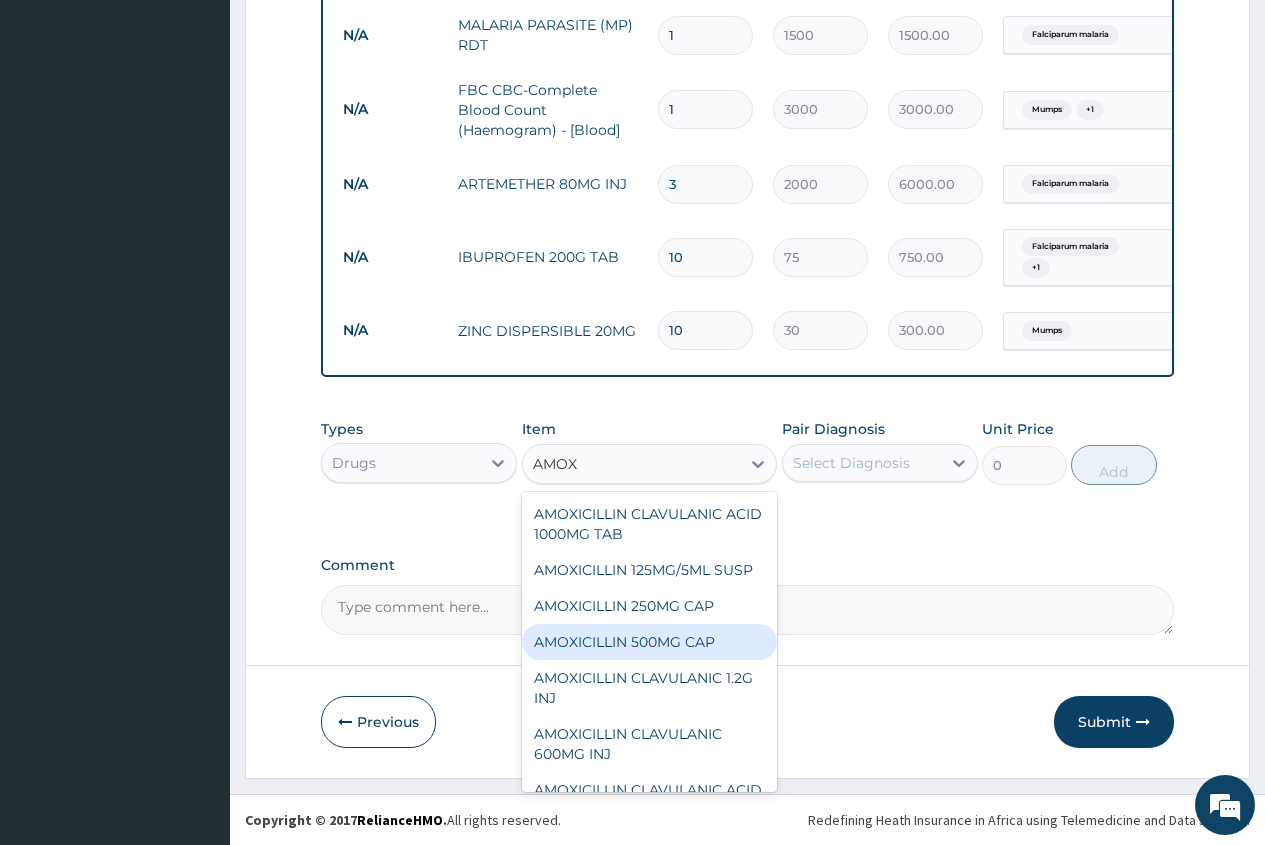 click on "AMOXICILLIN 500MG CAP" at bounding box center (650, 642) 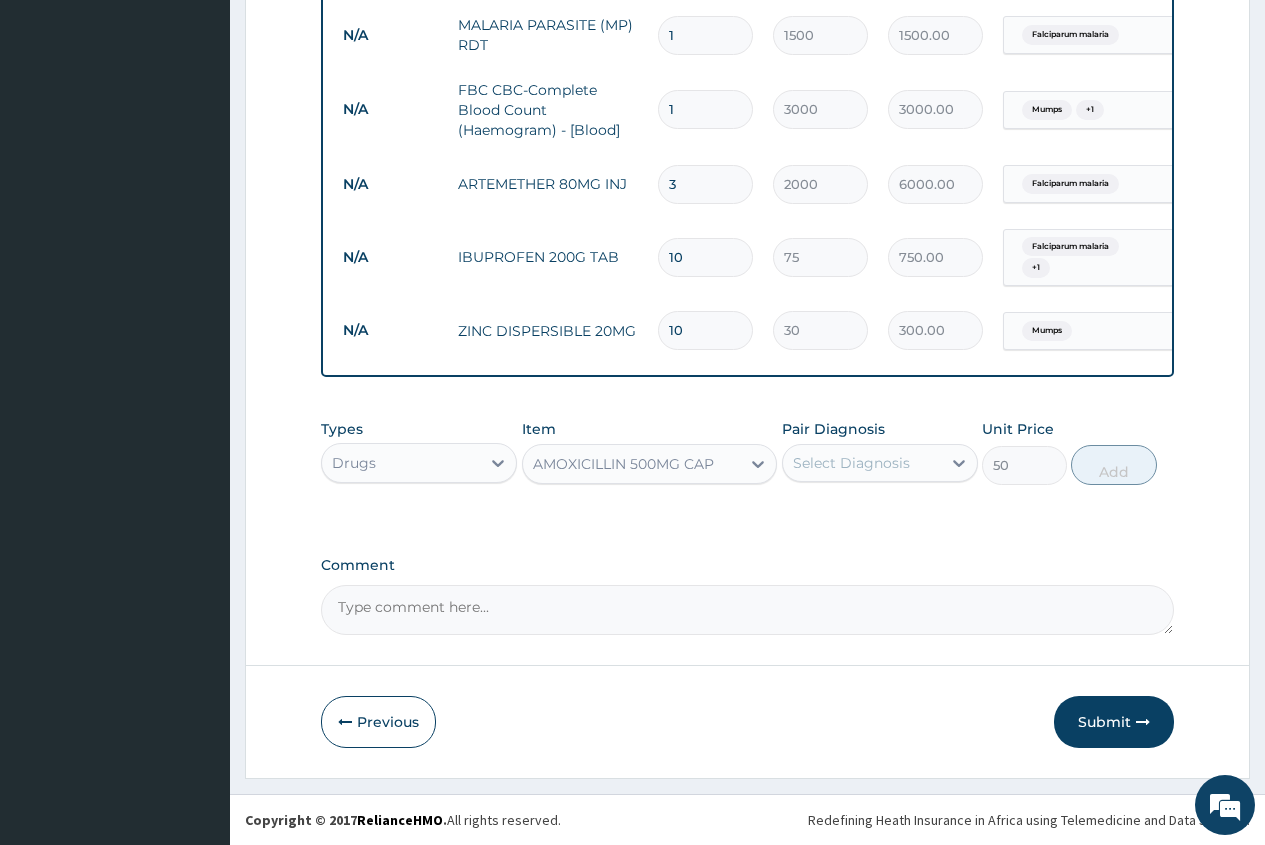 click on "AMOXICILLIN 500MG CAP" at bounding box center (623, 464) 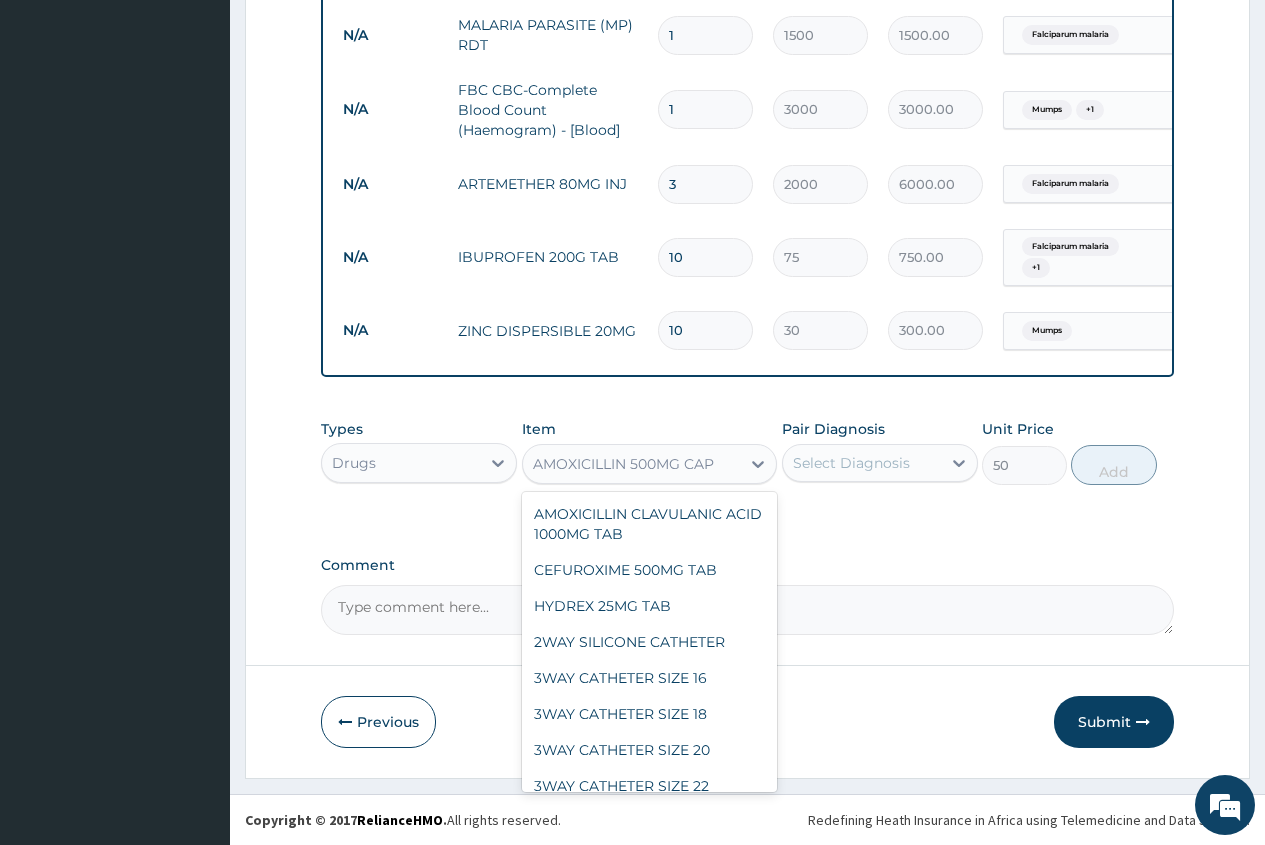 scroll, scrollTop: 1392, scrollLeft: 0, axis: vertical 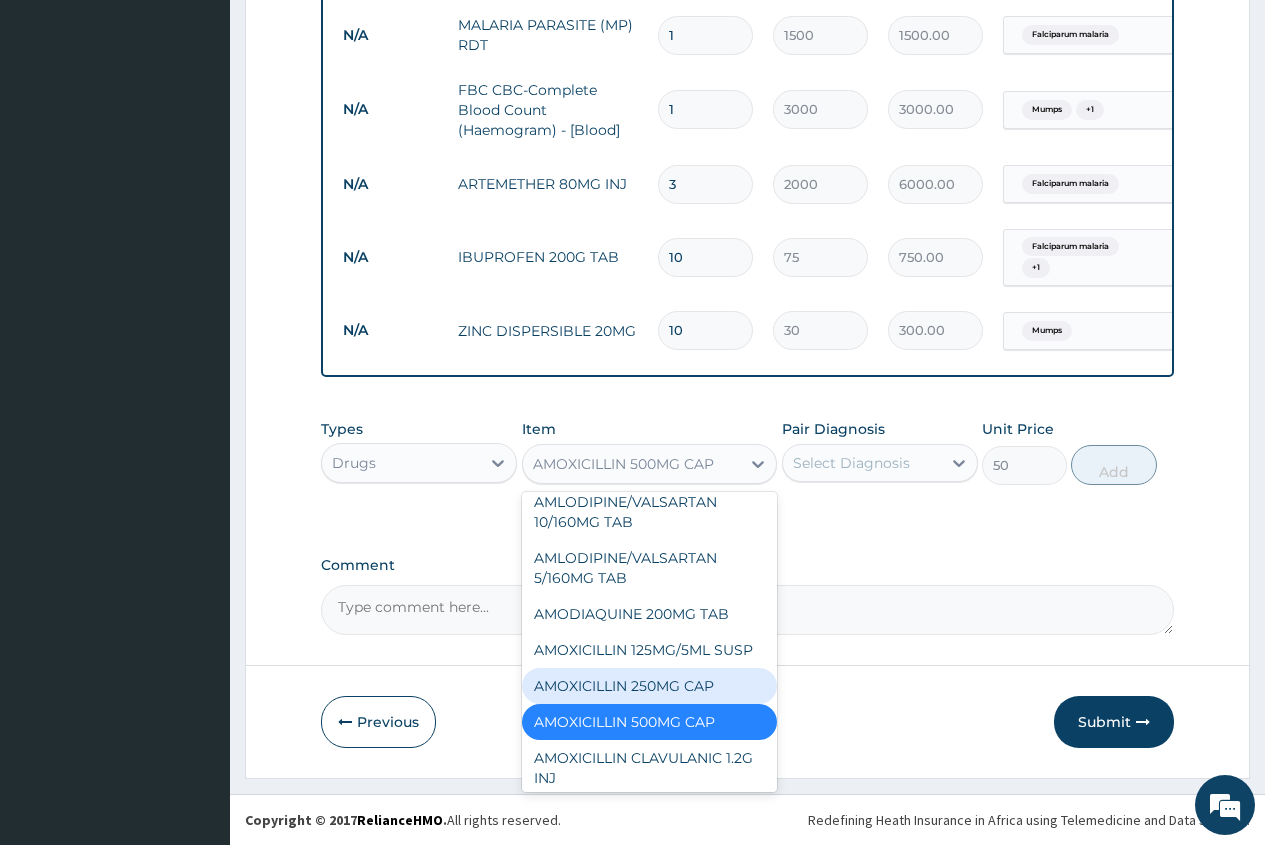 click on "AMOXICILLIN 250MG CAP" at bounding box center (650, 686) 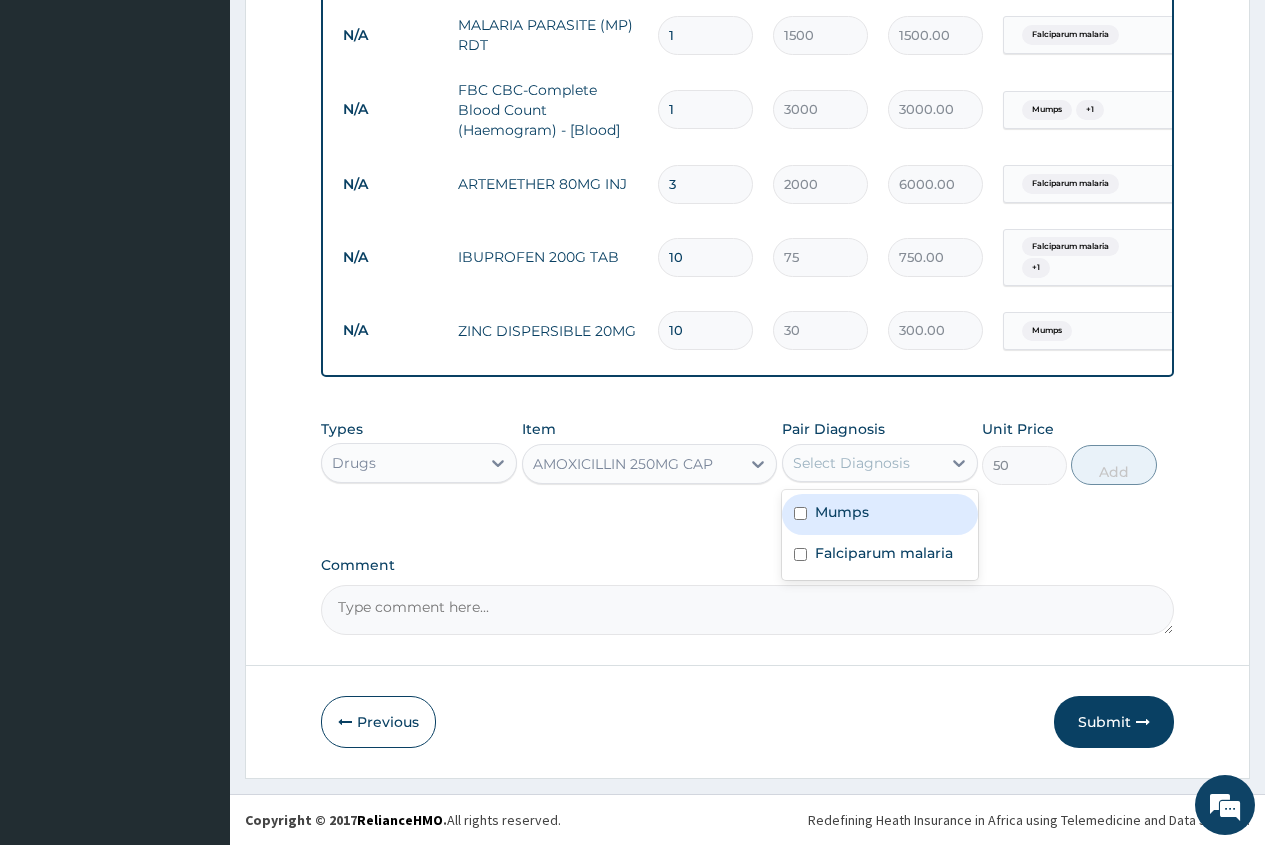 drag, startPoint x: 843, startPoint y: 464, endPoint x: 829, endPoint y: 484, distance: 24.41311 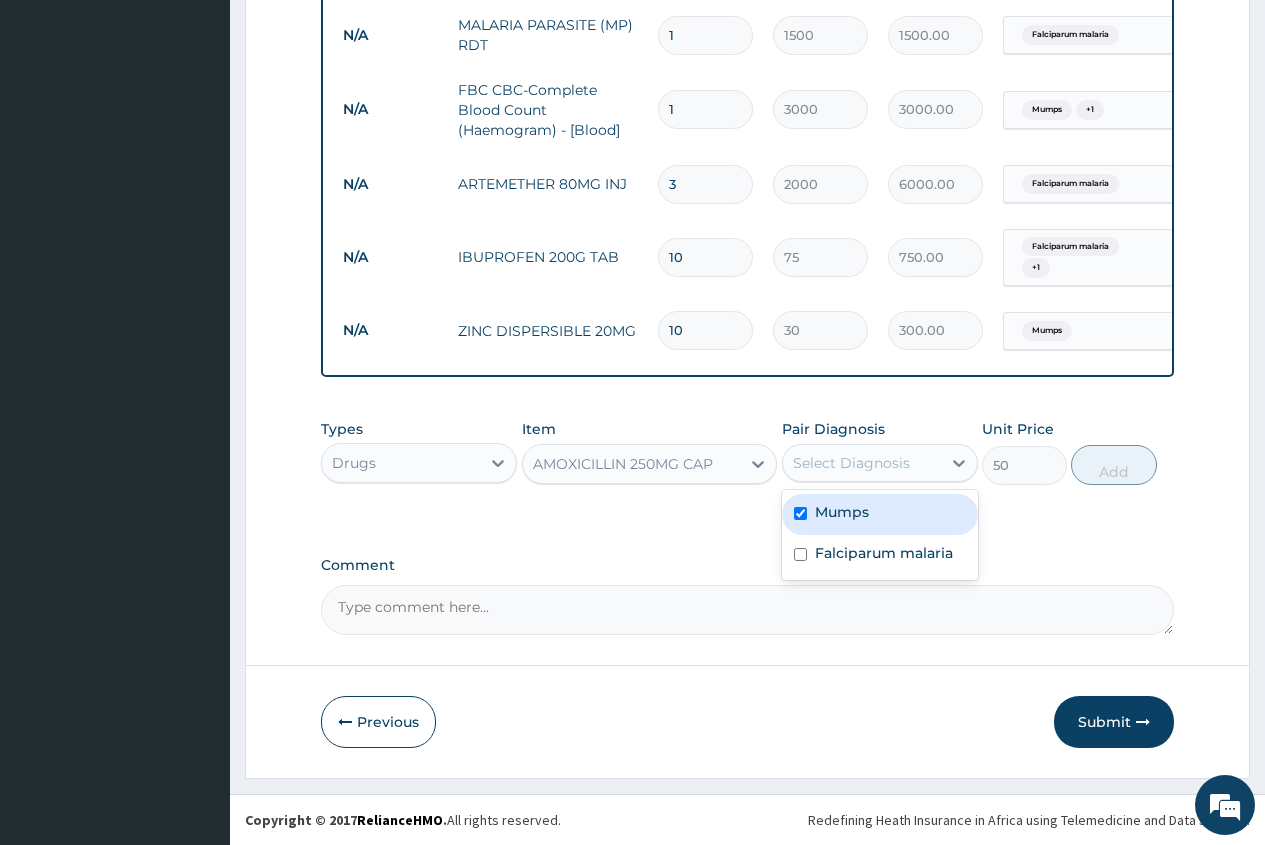 checkbox on "true" 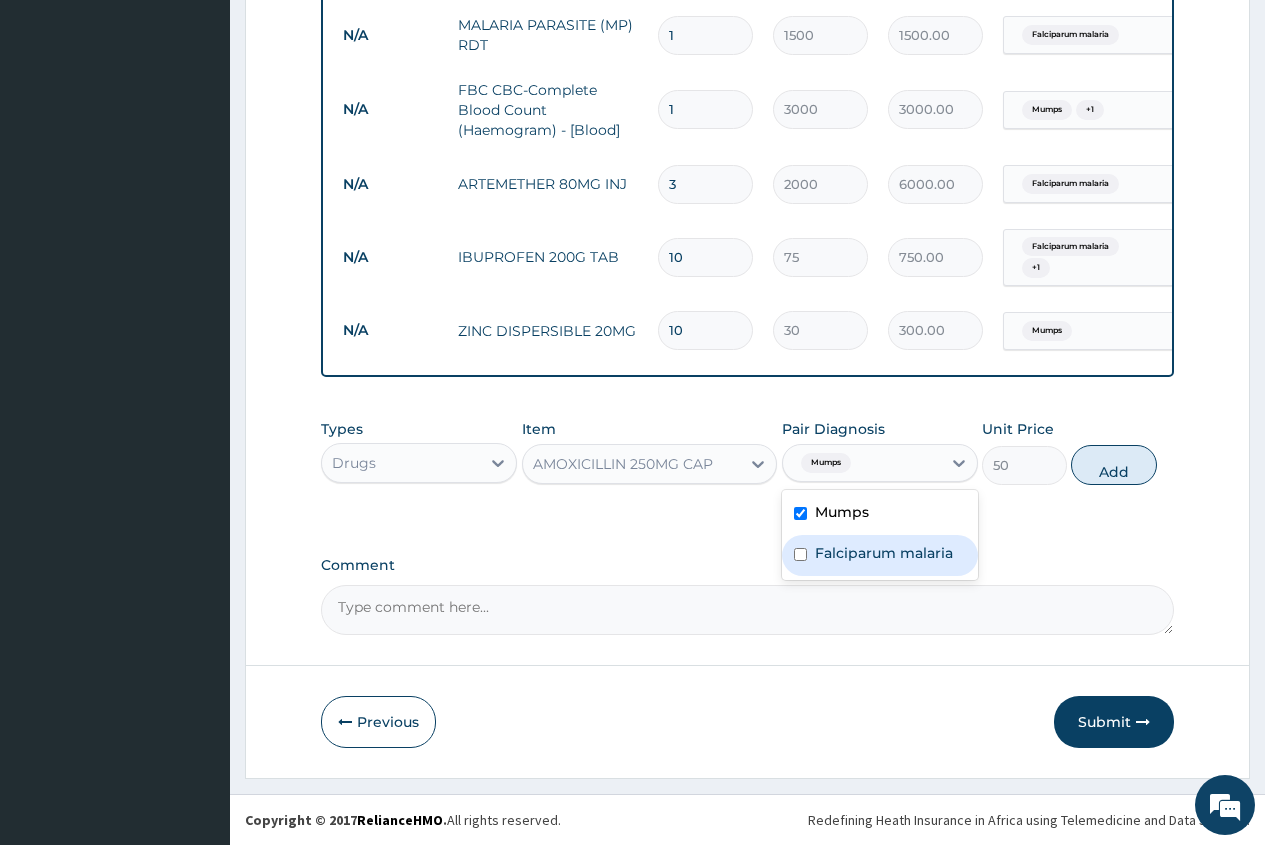 click on "Falciparum malaria" at bounding box center (884, 553) 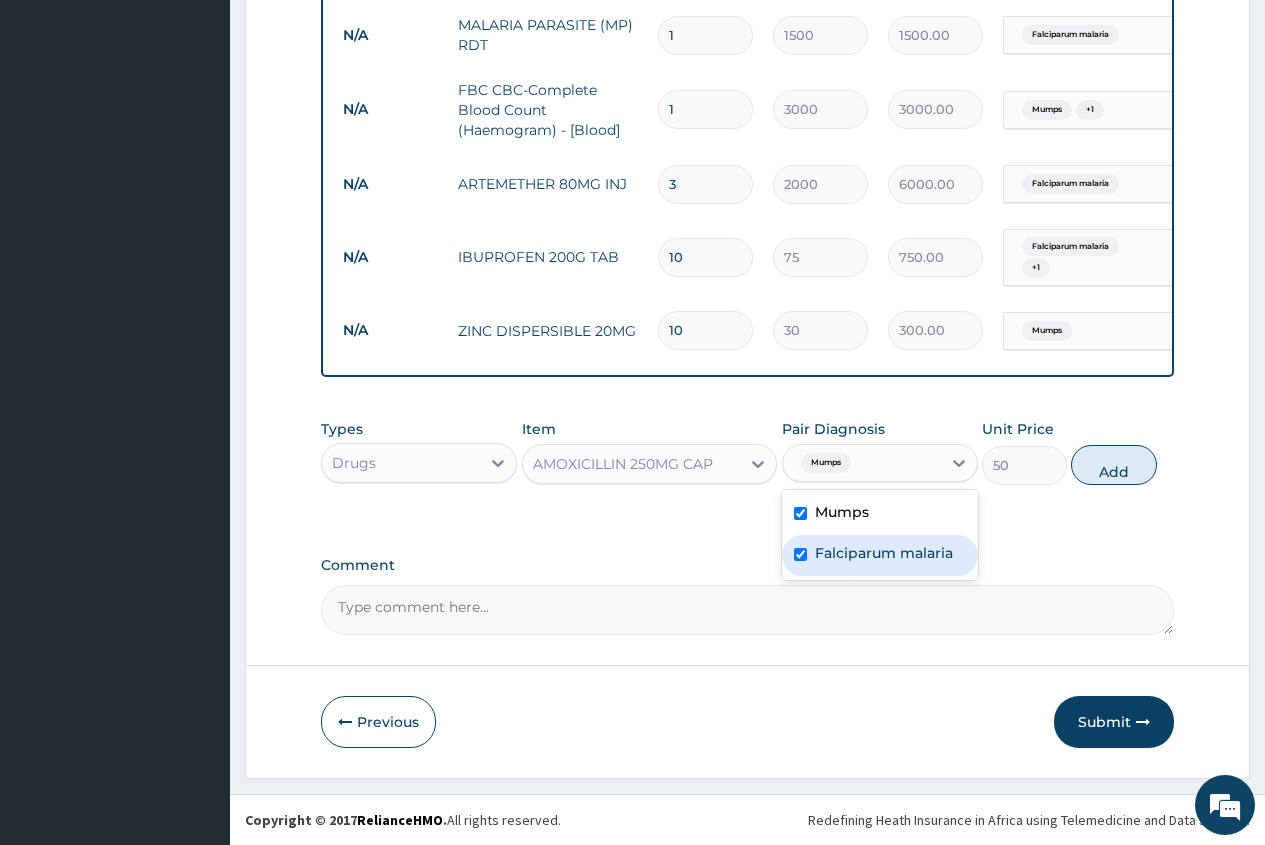 checkbox on "true" 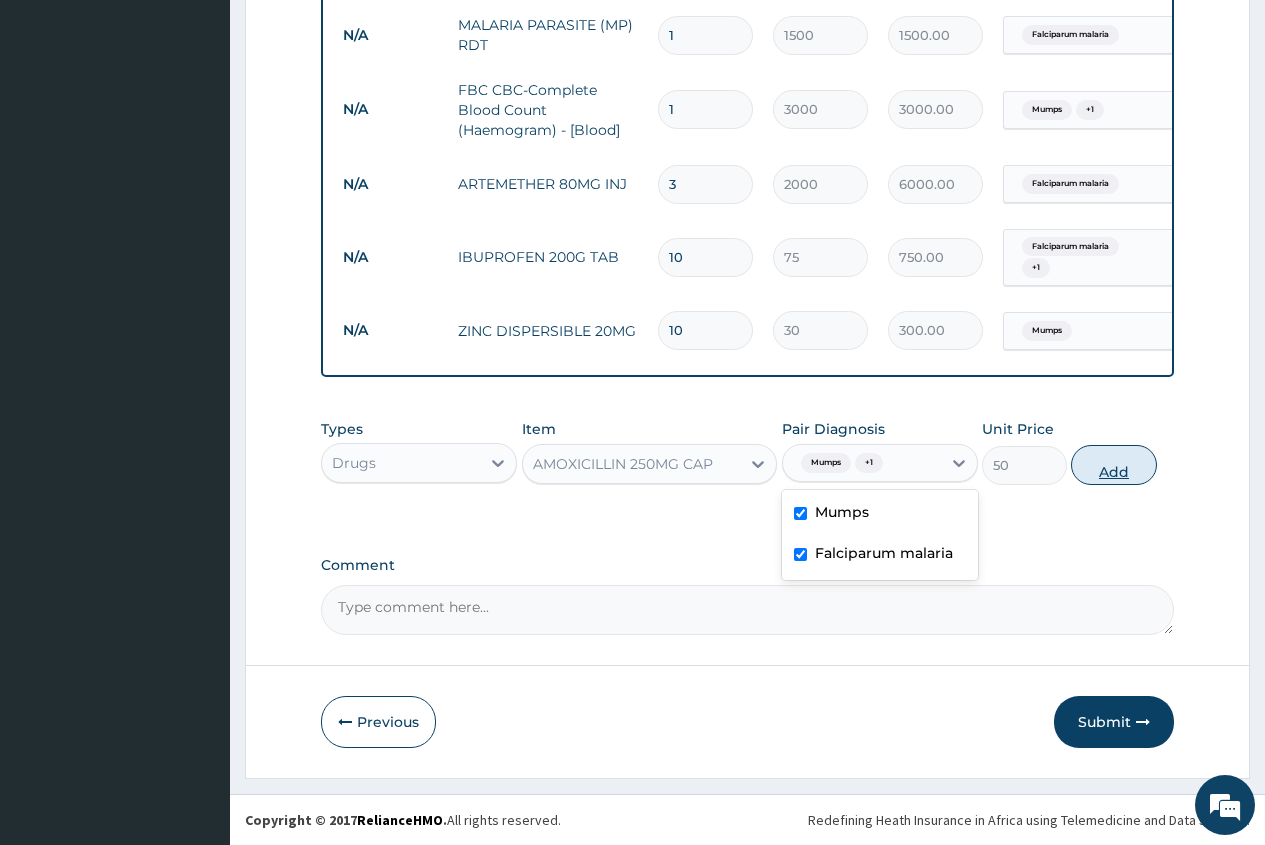 click on "Add" at bounding box center (1113, 465) 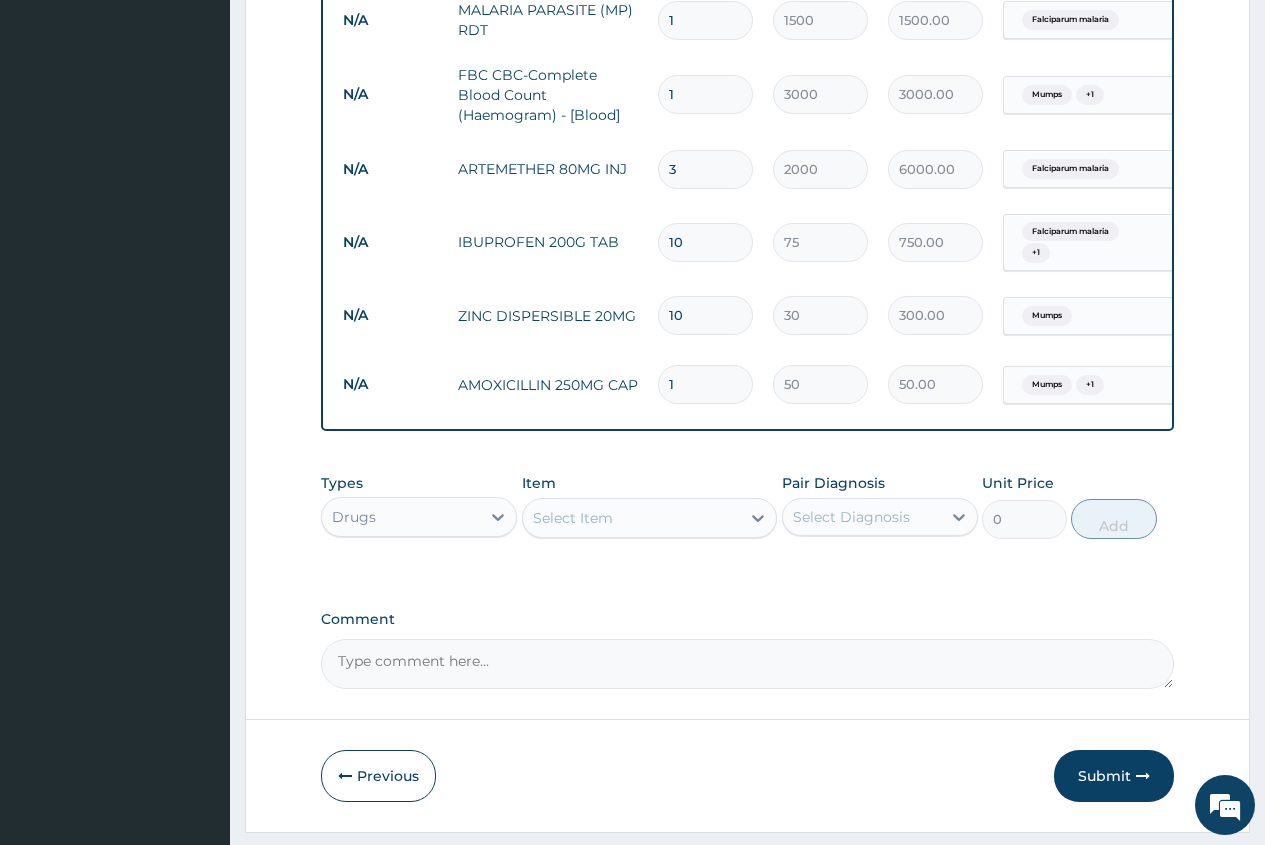 type on "10" 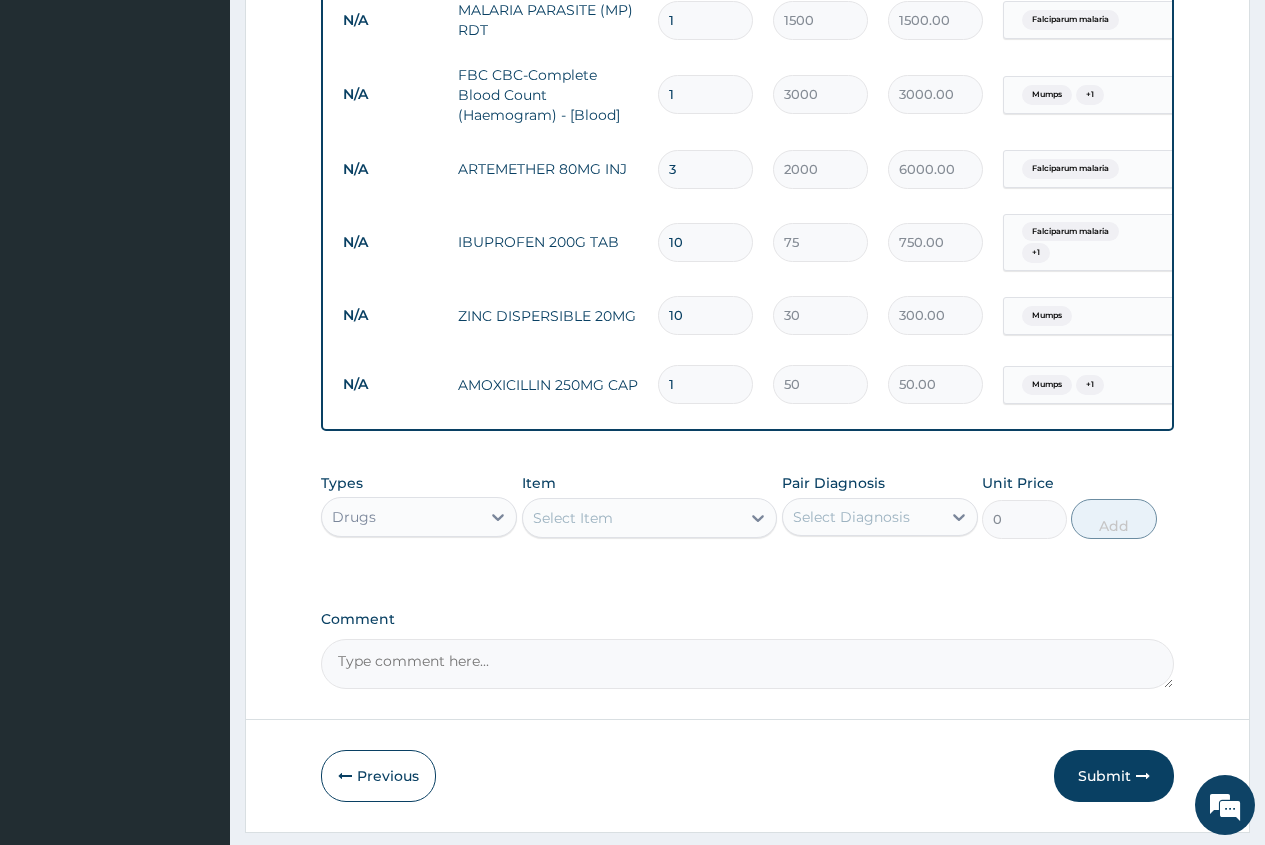 type on "500.00" 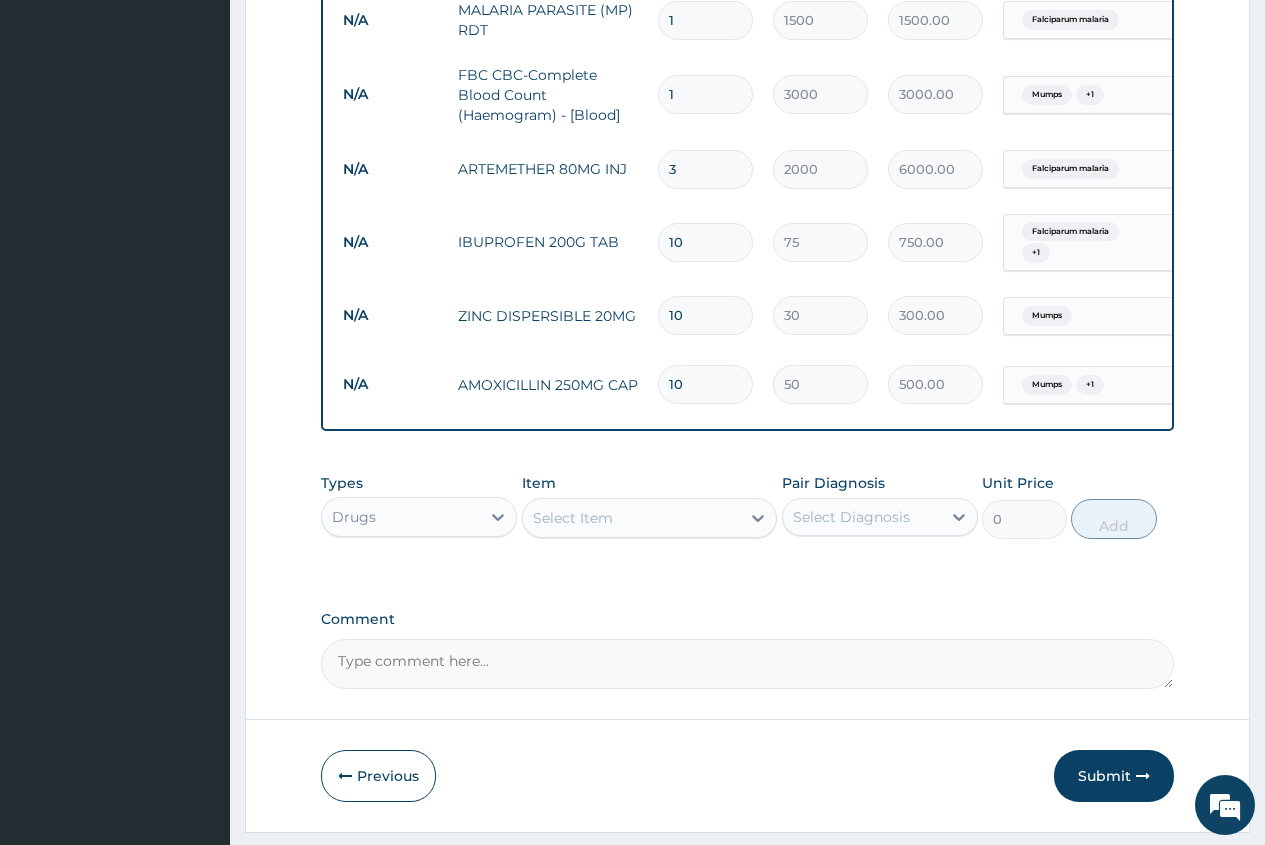 type on "10" 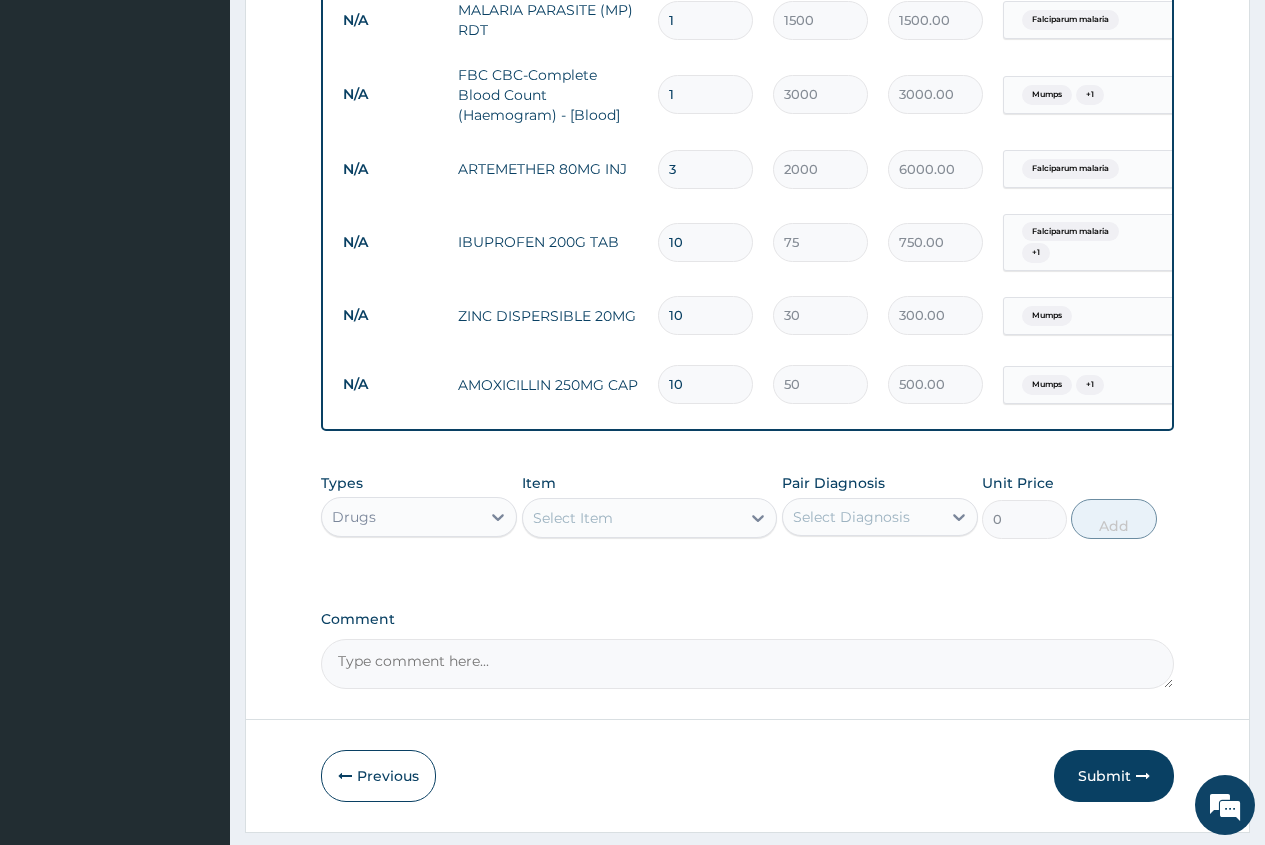 click on "Select Item" at bounding box center (573, 518) 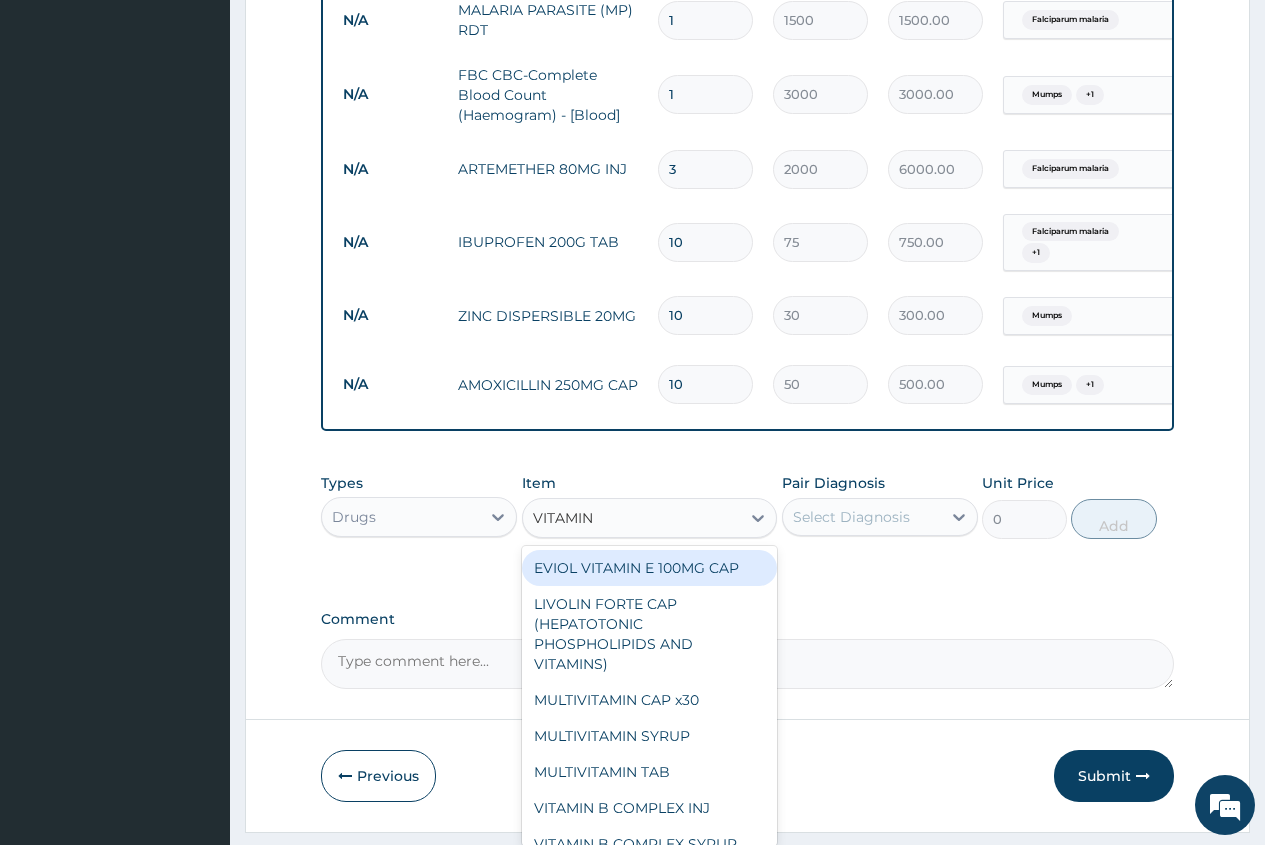 type on "VITAMIN C" 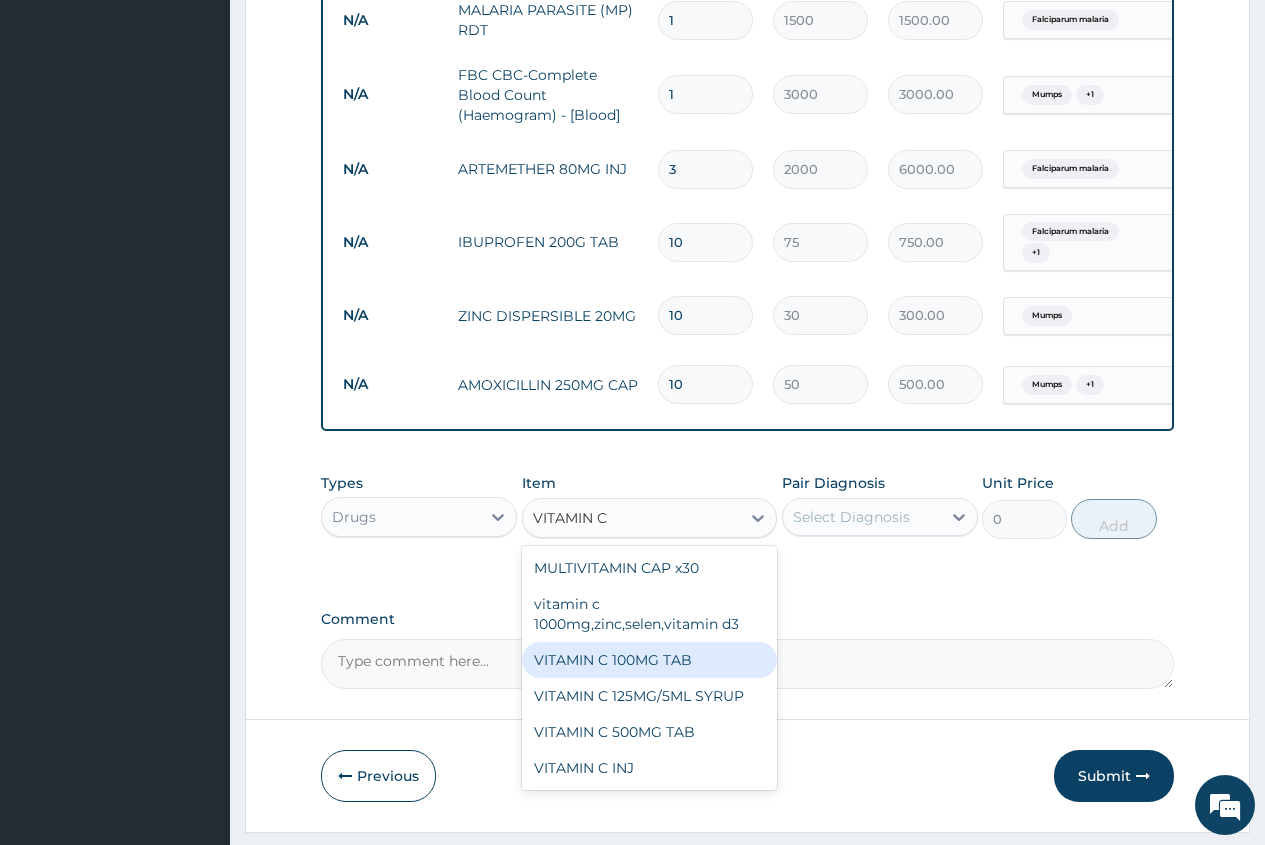 click on "VITAMIN C 100MG TAB" at bounding box center [650, 660] 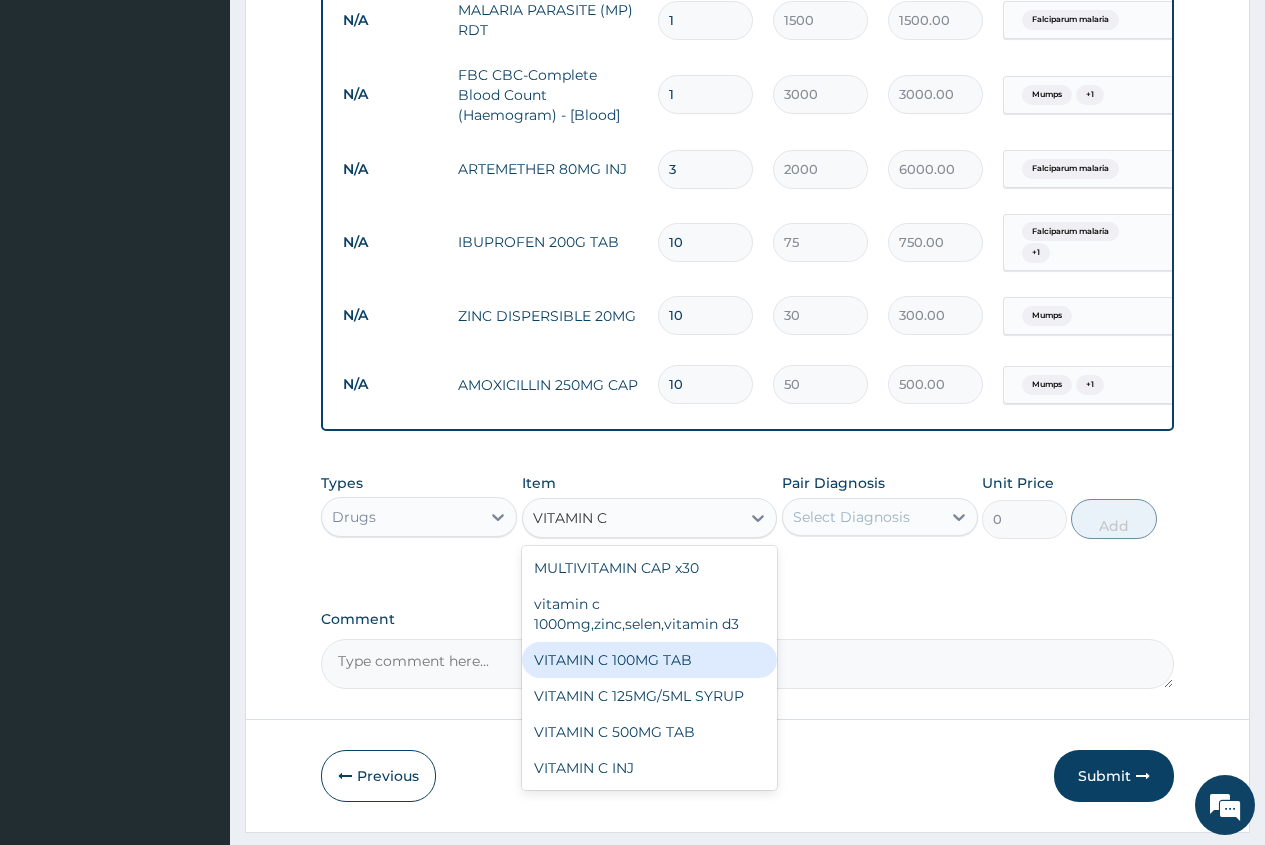 type 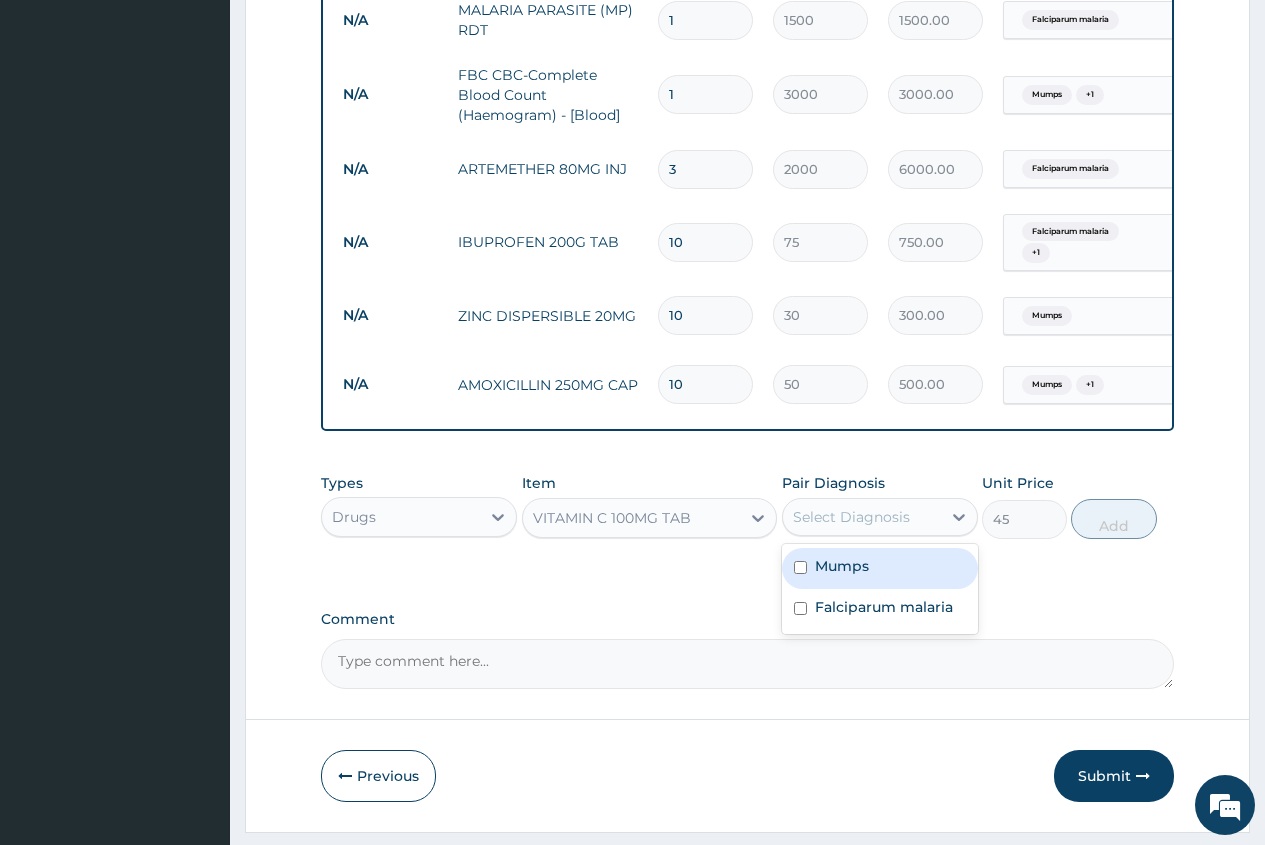 click on "Select Diagnosis" at bounding box center (851, 517) 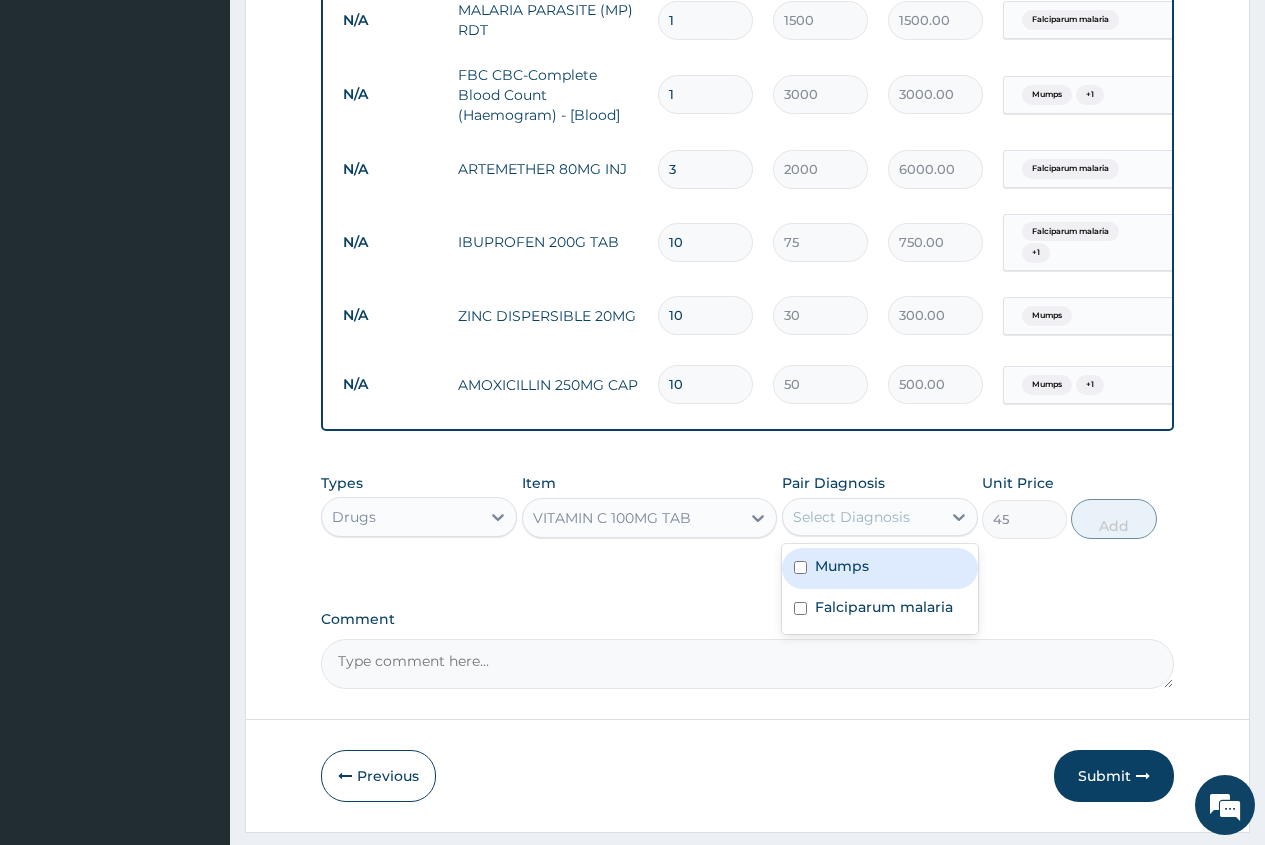 click on "Mumps" at bounding box center (842, 566) 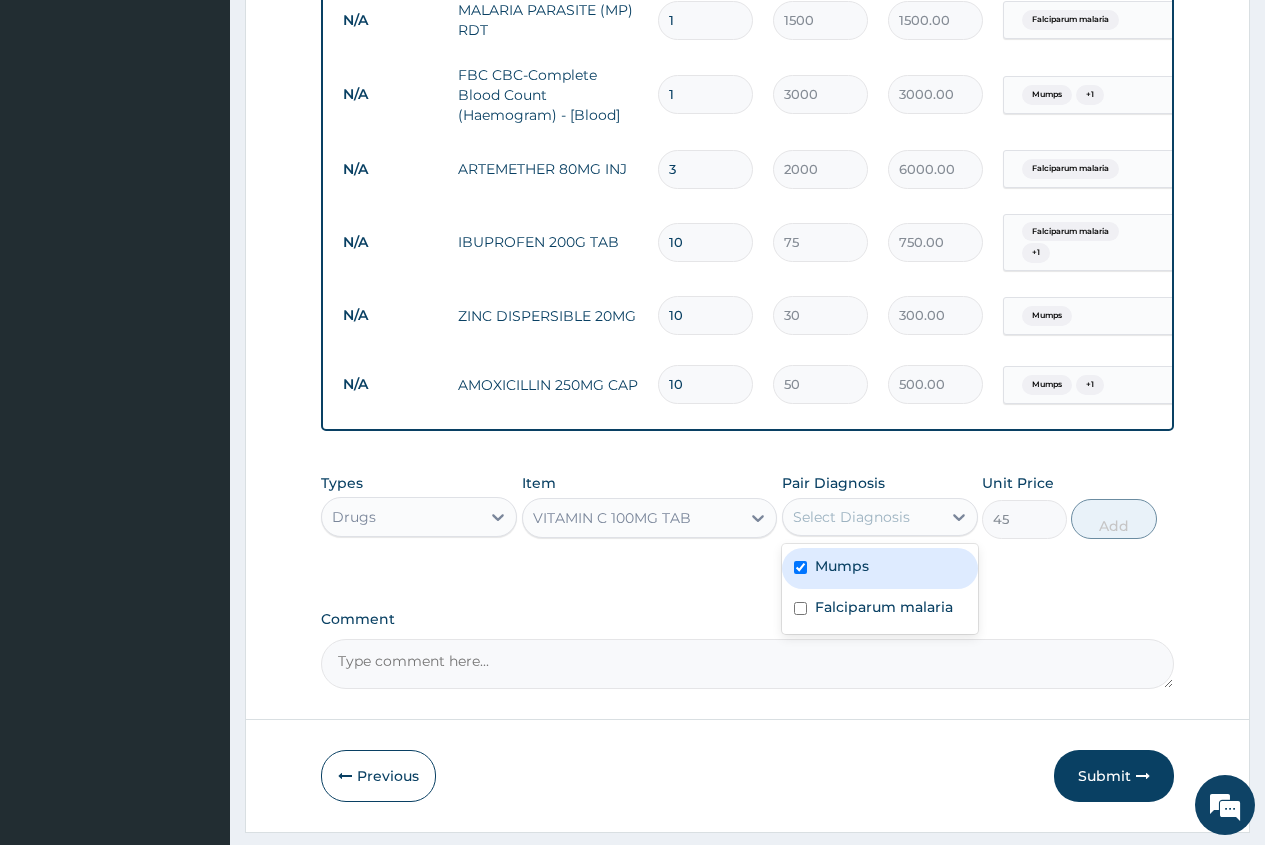 checkbox on "true" 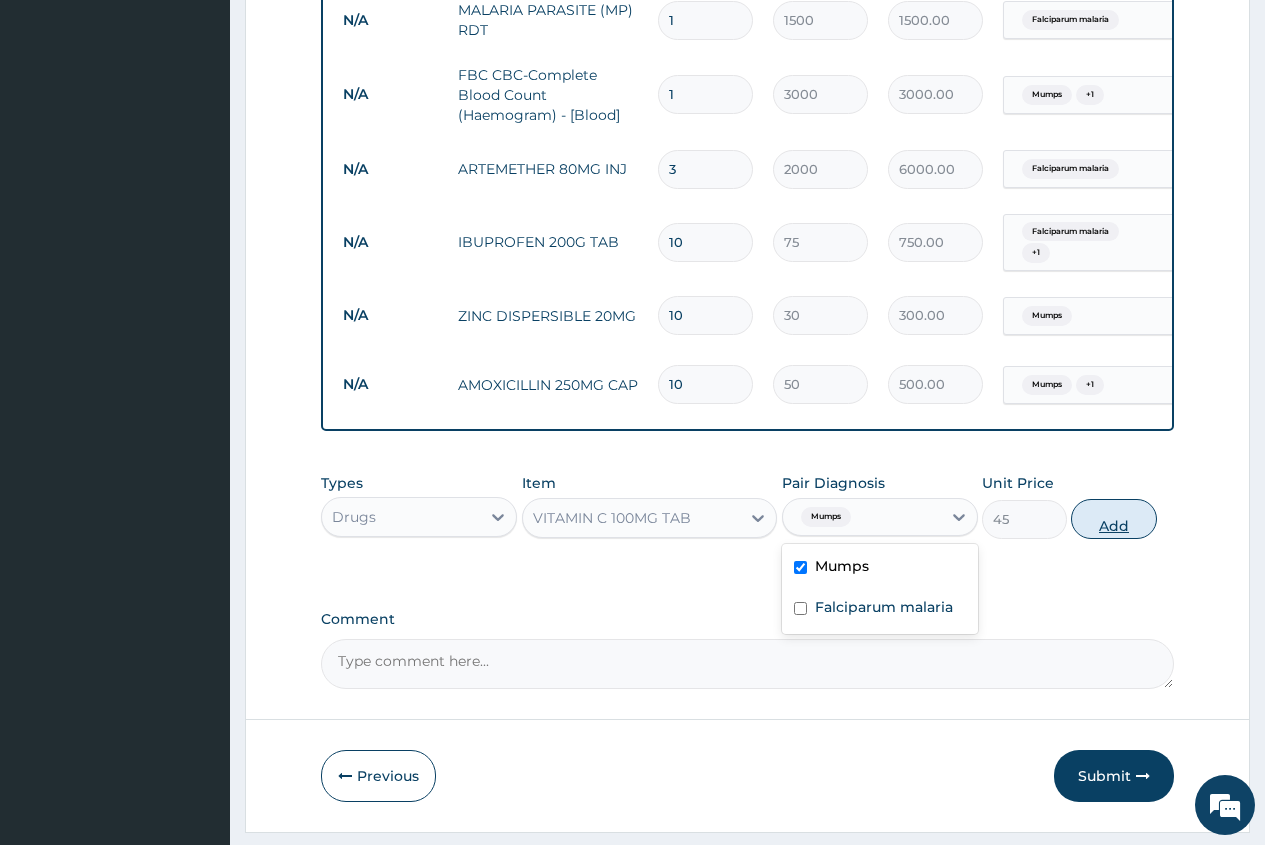 click on "Add" at bounding box center (1113, 519) 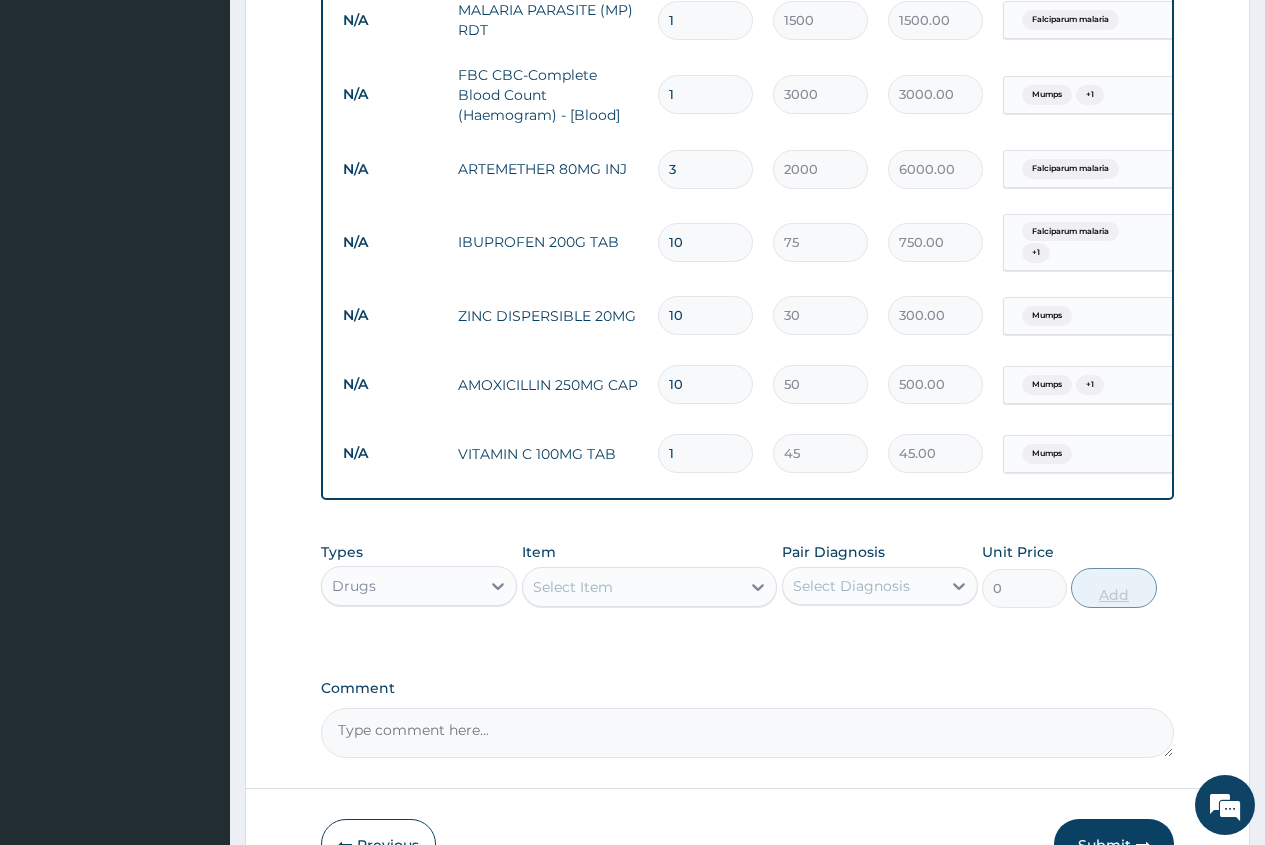 type on "10" 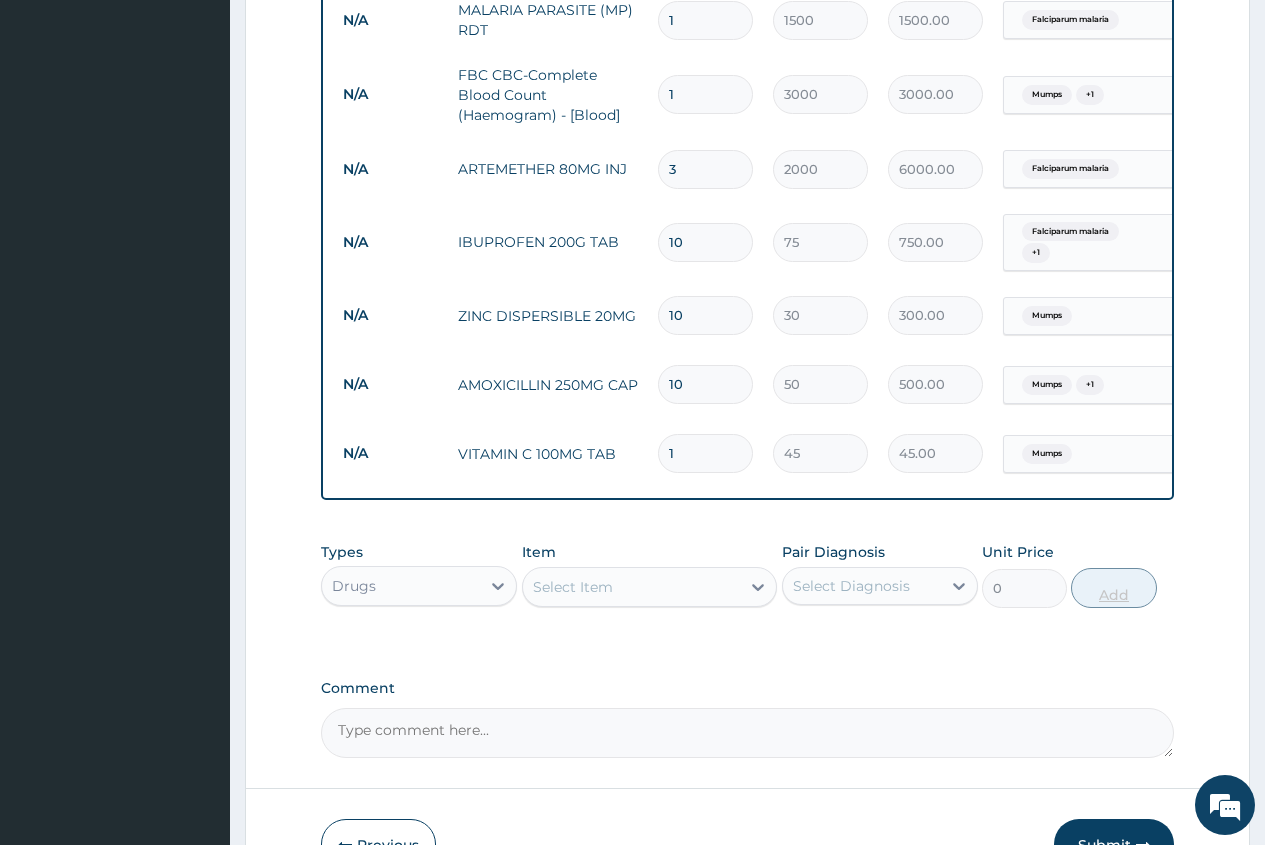 type on "450.00" 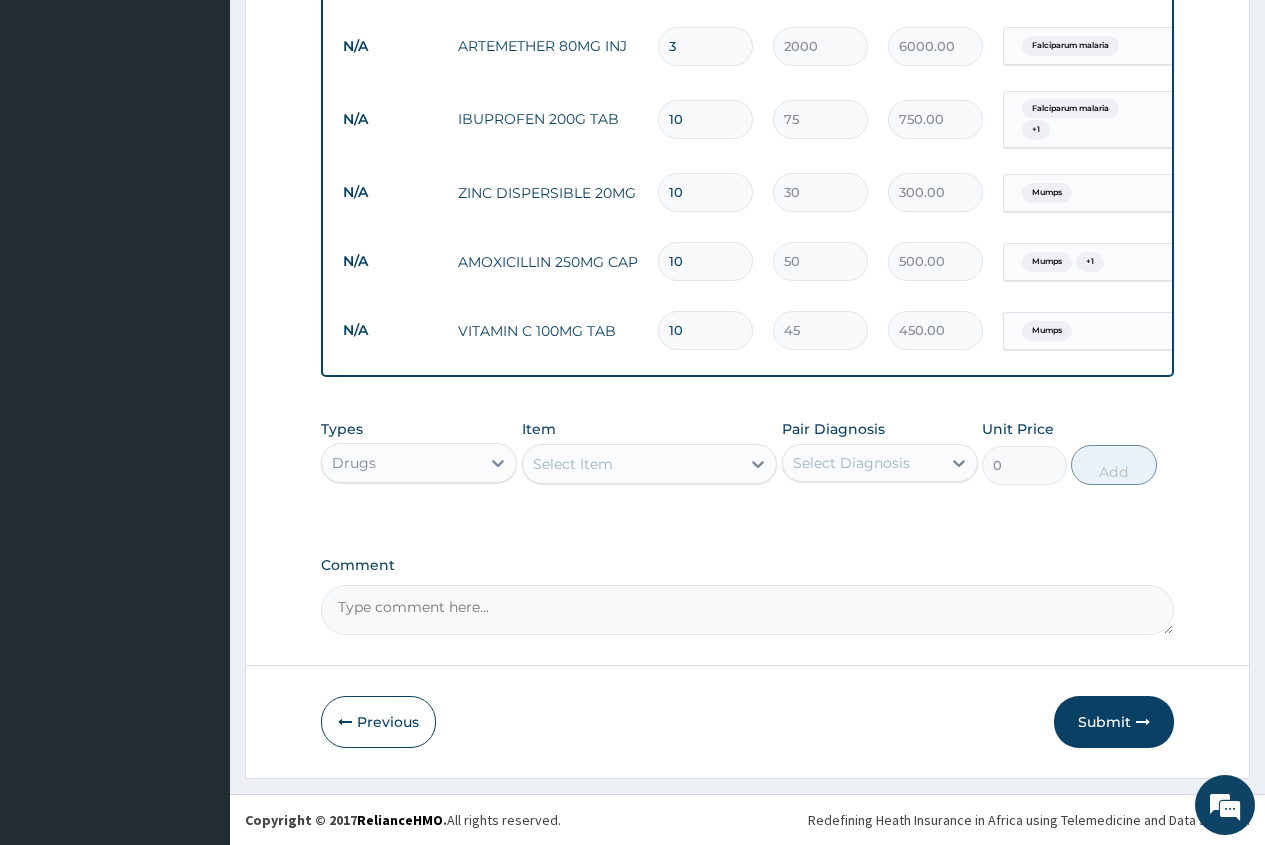 scroll, scrollTop: 1019, scrollLeft: 0, axis: vertical 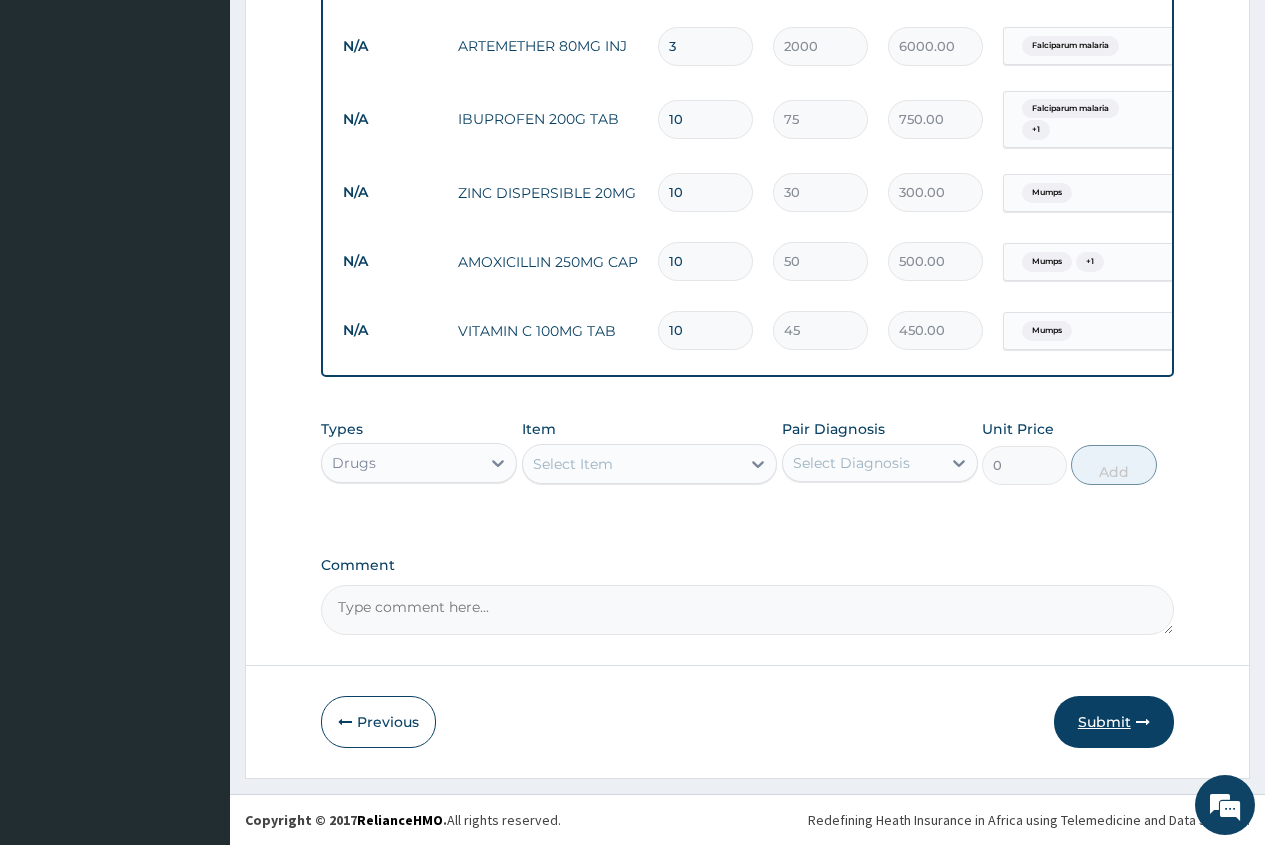 type on "10" 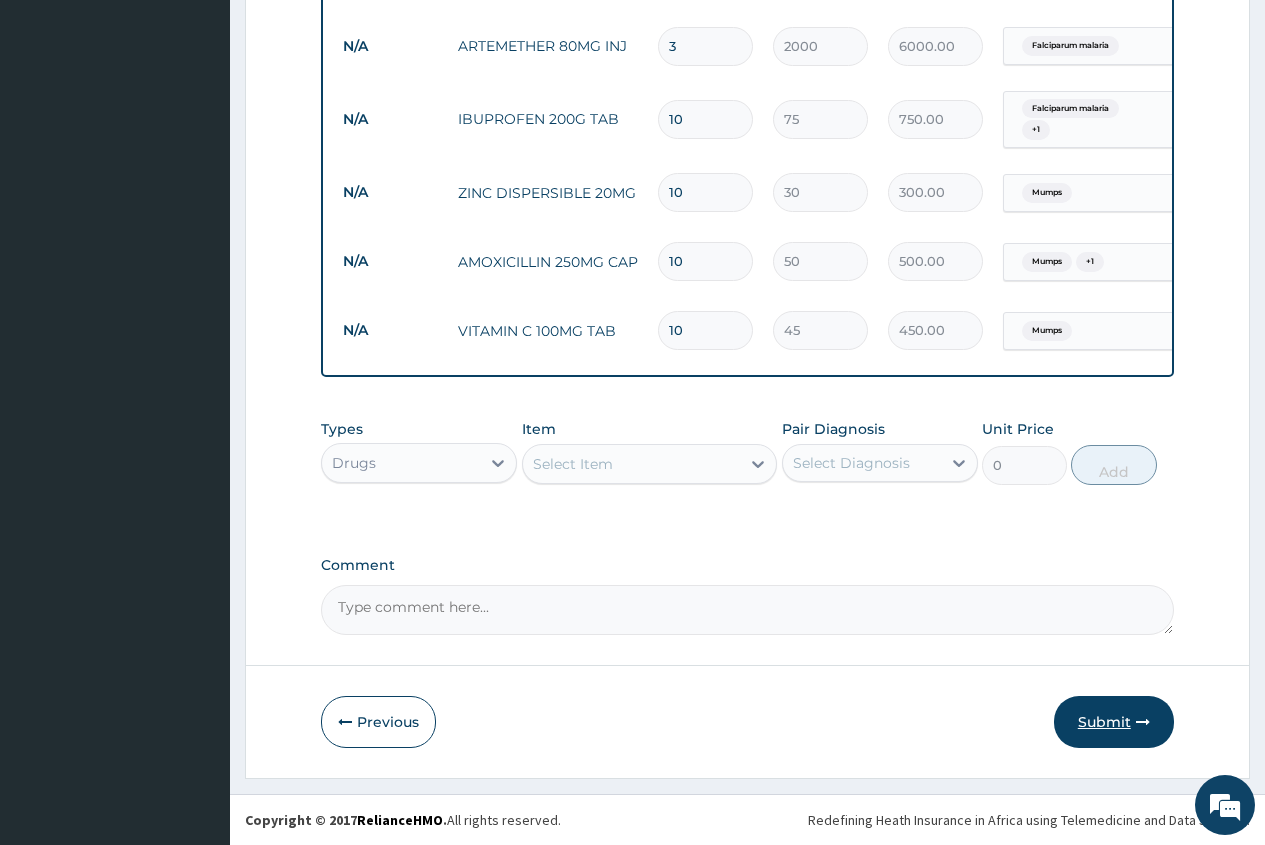 click on "Submit" at bounding box center (1114, 722) 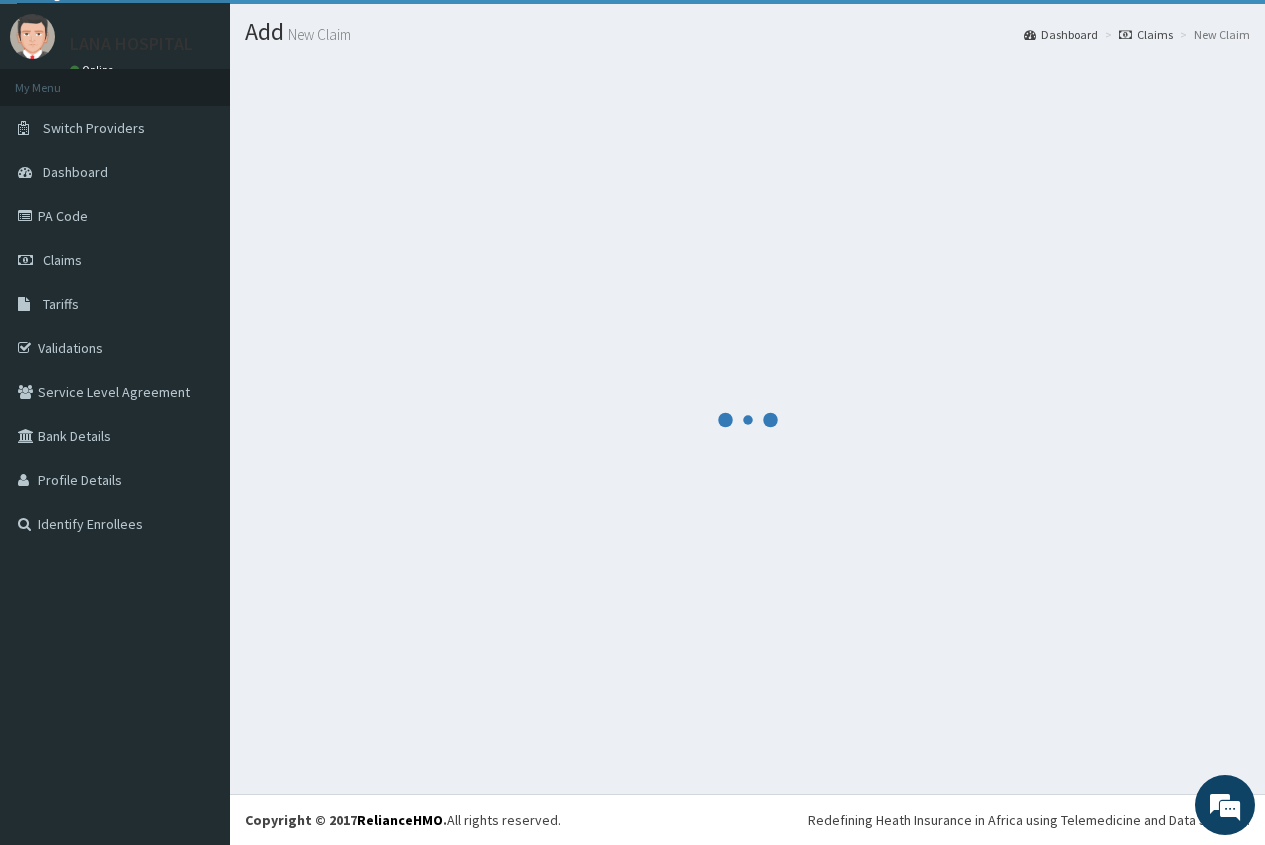 scroll, scrollTop: 1019, scrollLeft: 0, axis: vertical 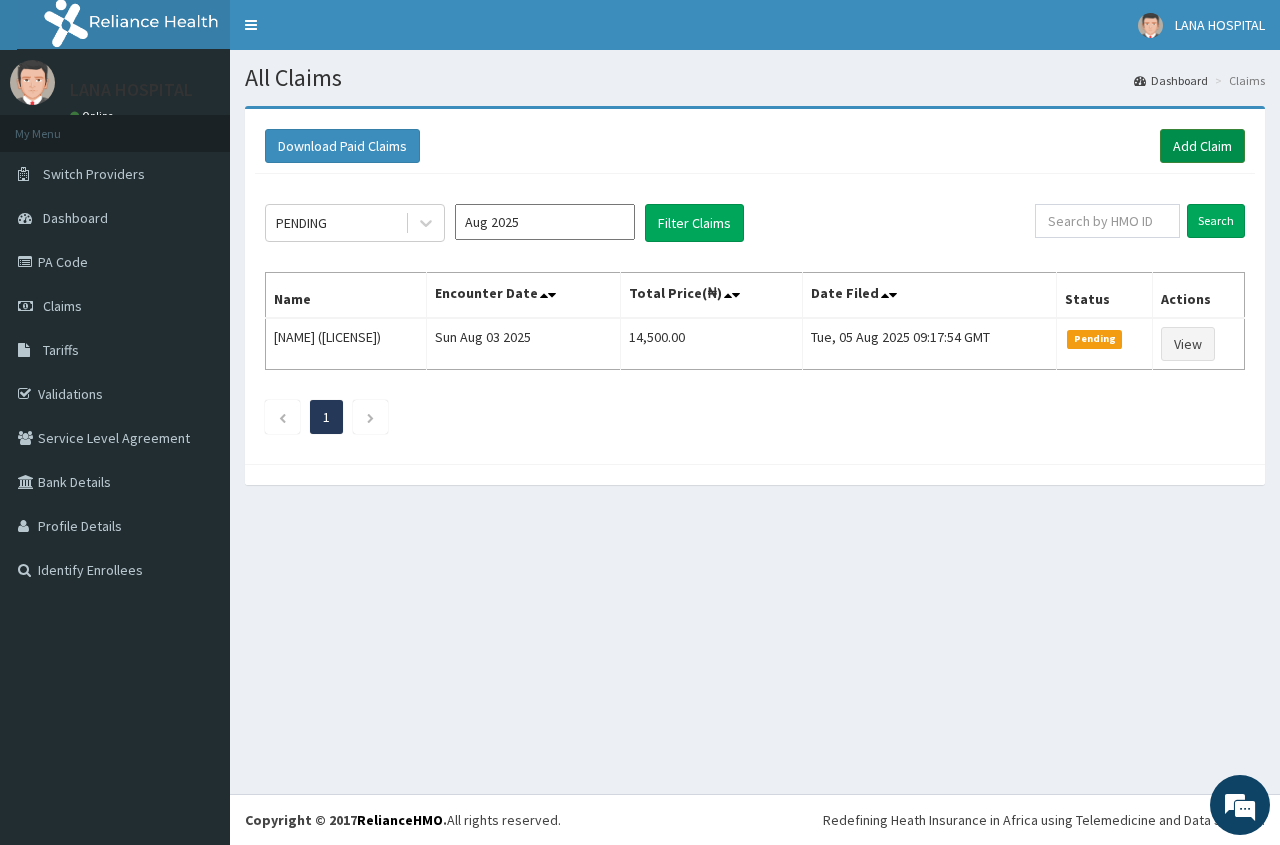 click on "Add Claim" at bounding box center [1202, 146] 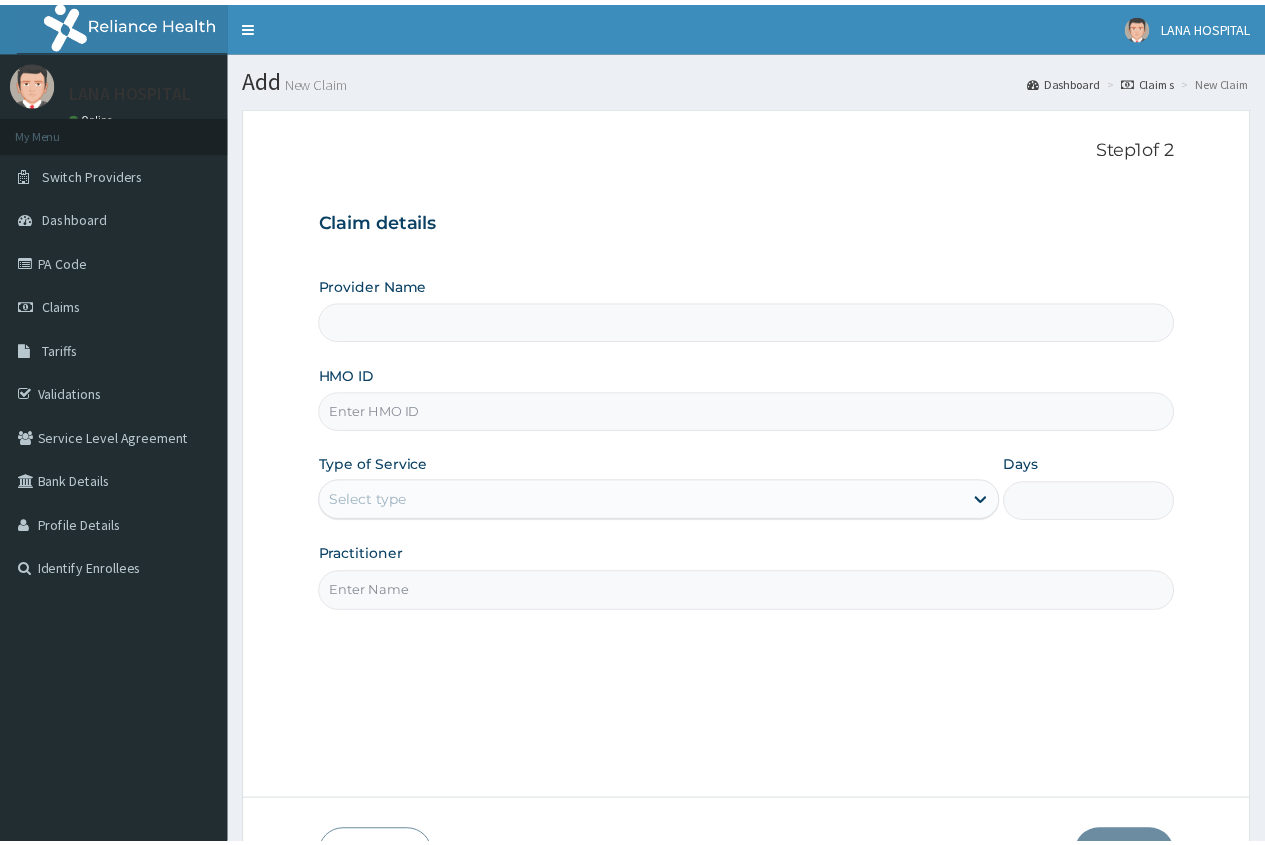 scroll, scrollTop: 0, scrollLeft: 0, axis: both 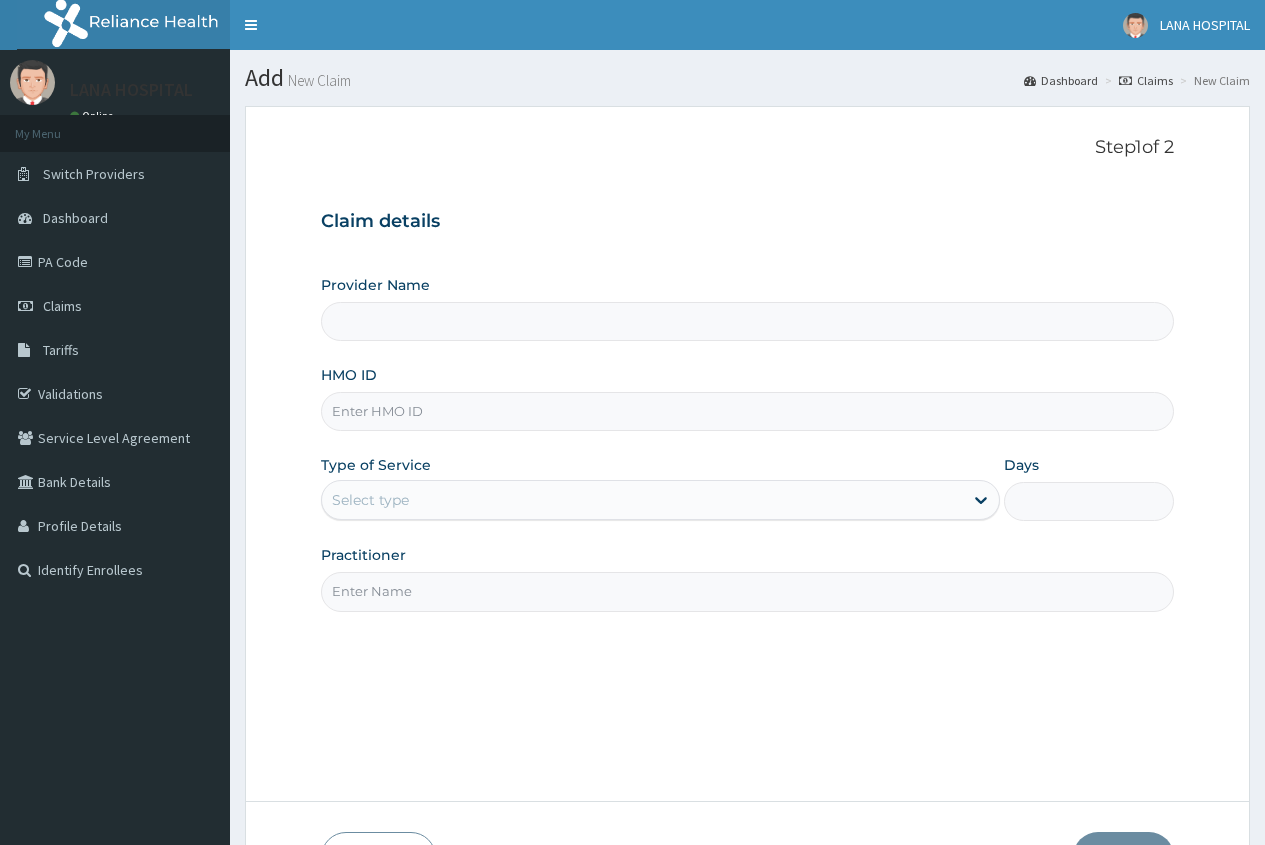 type on "LANA HOSPITAL" 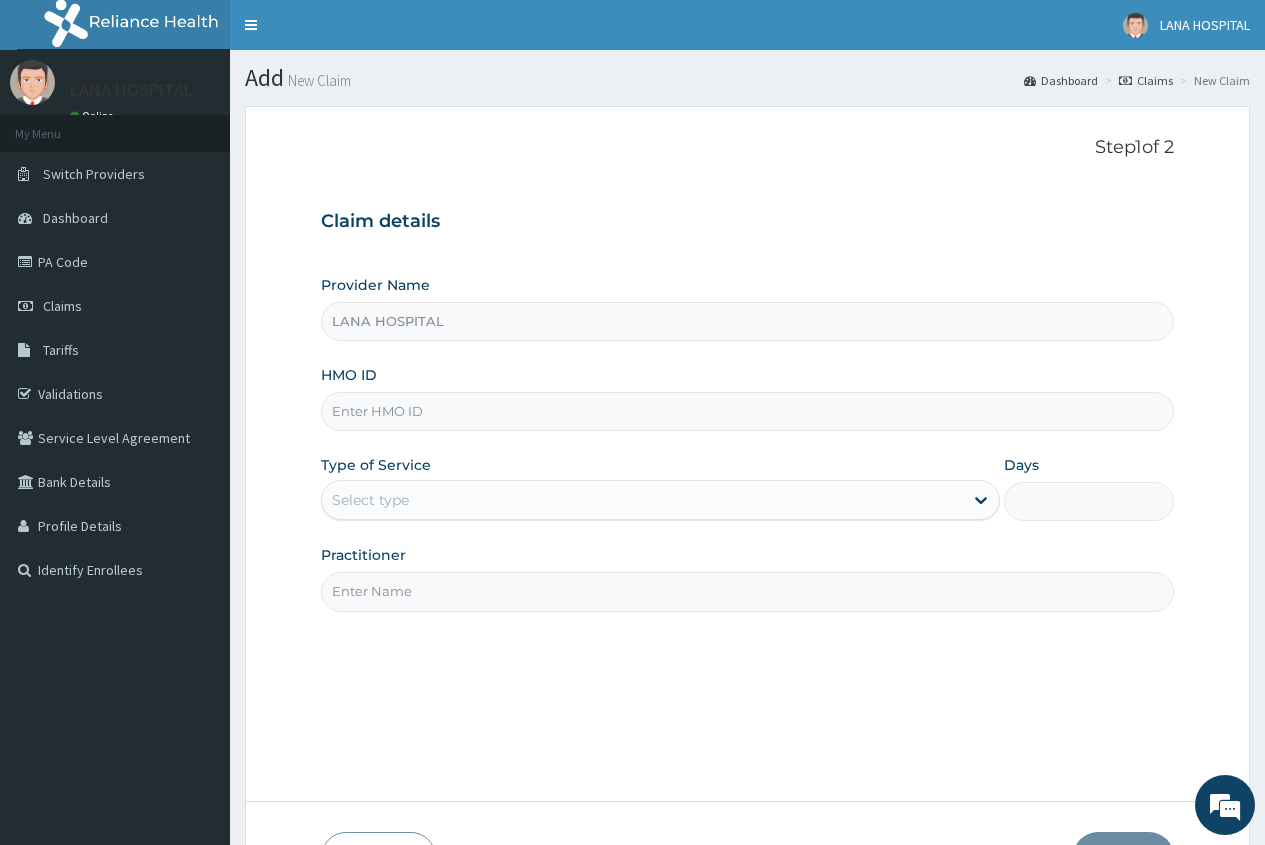 click on "HMO ID" at bounding box center [747, 411] 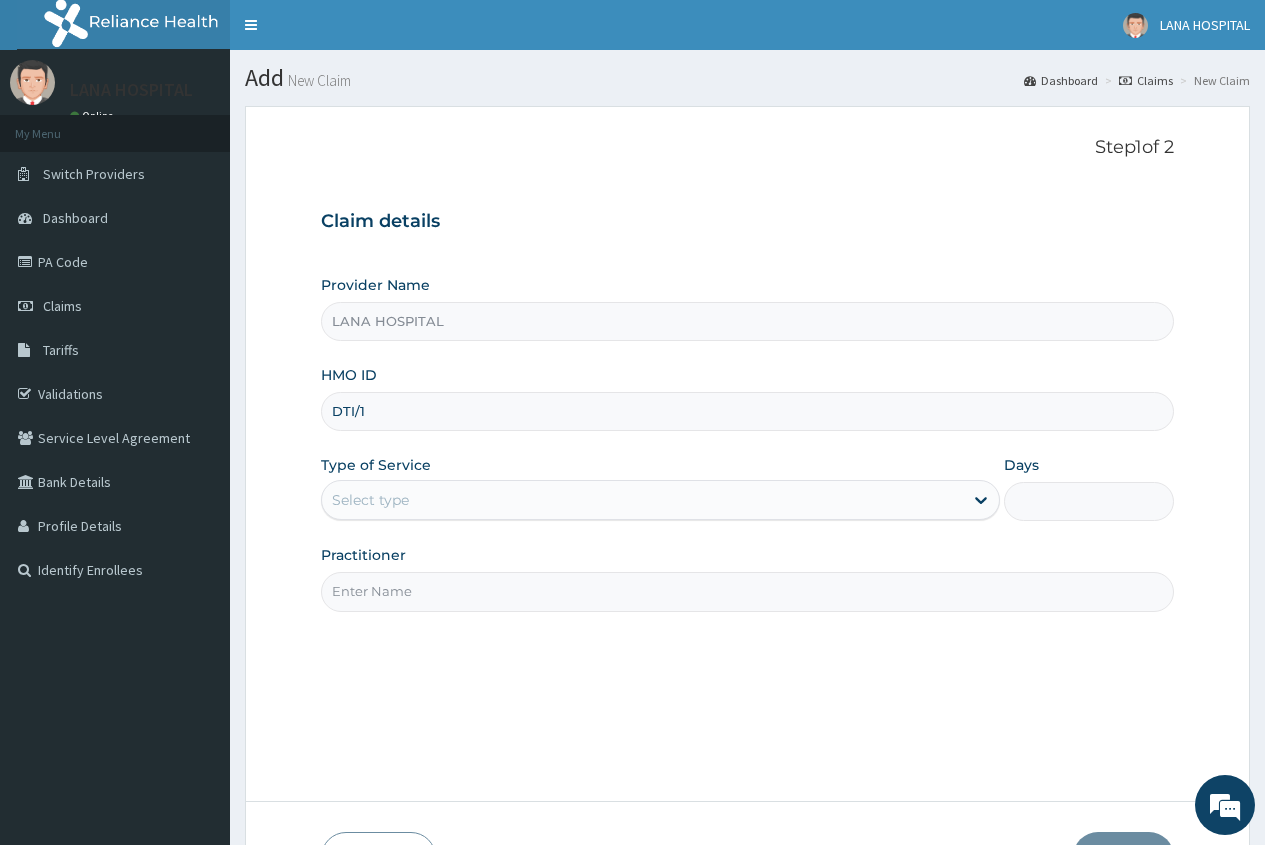 scroll, scrollTop: 0, scrollLeft: 0, axis: both 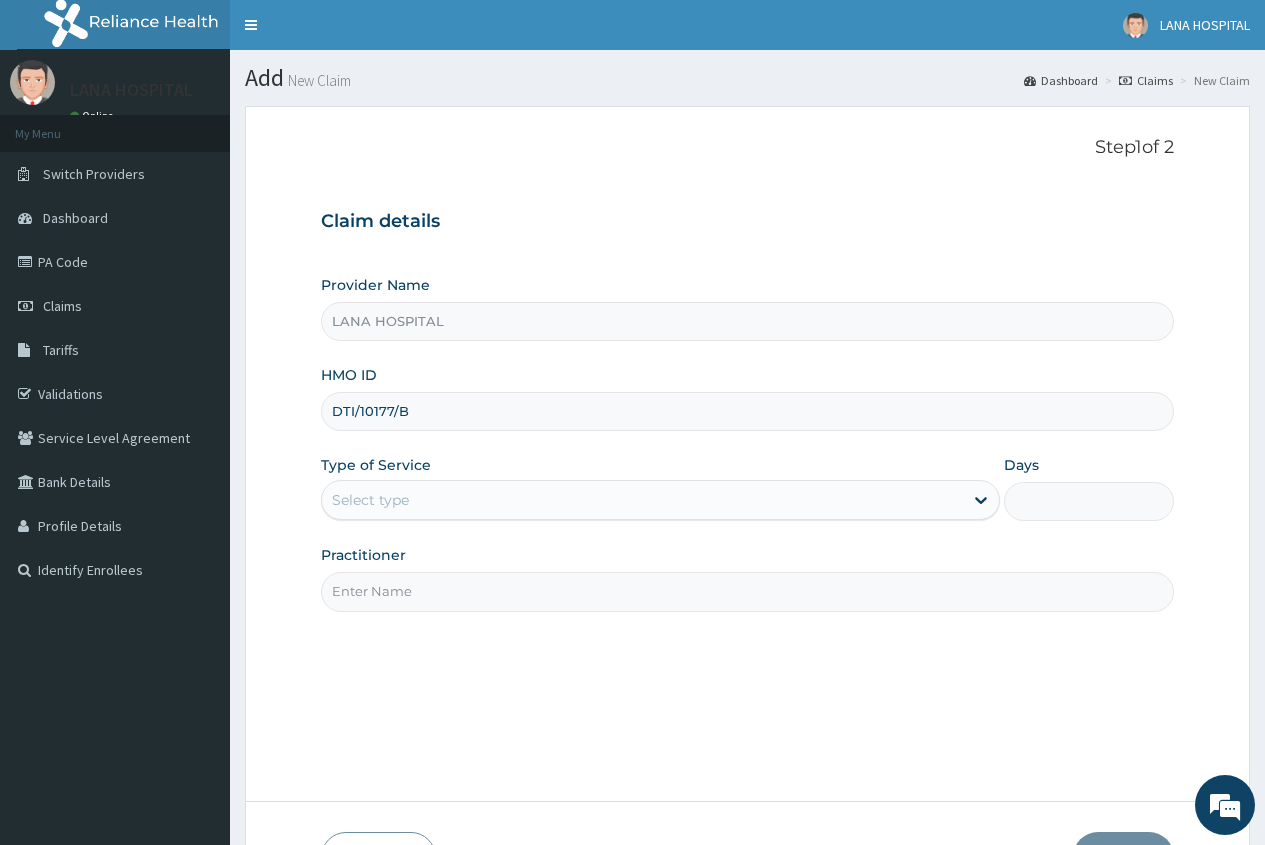 type on "DTI/10177/B" 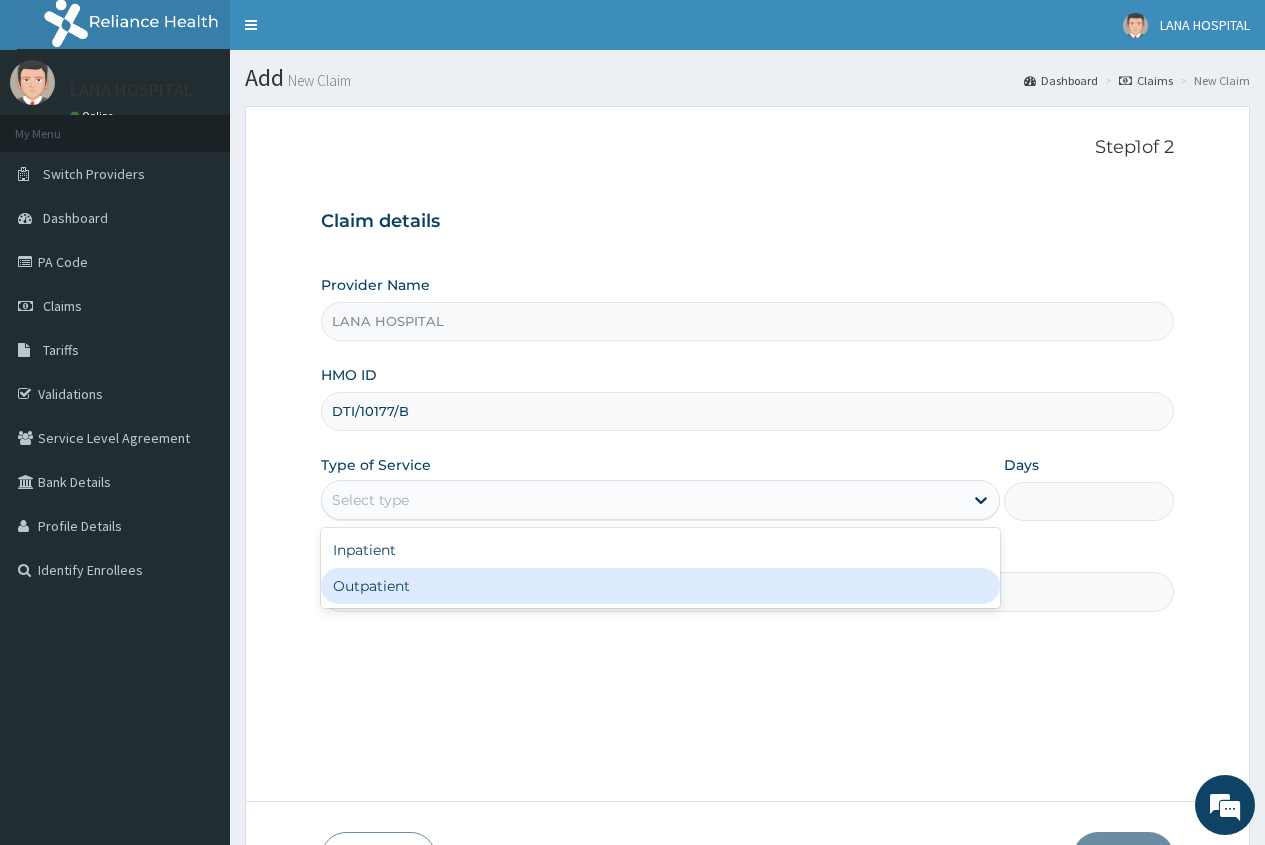 click on "Outpatient" at bounding box center (660, 586) 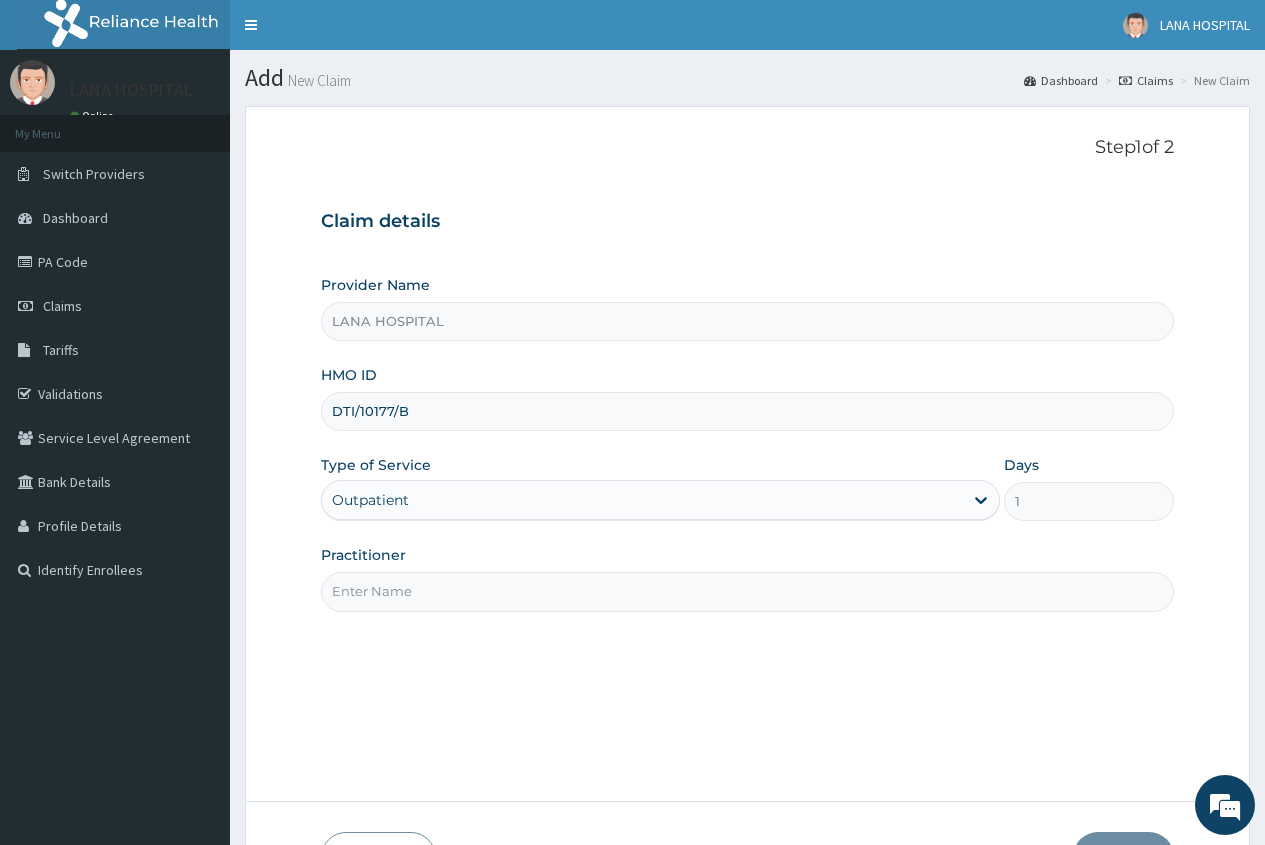 click on "Practitioner" at bounding box center [747, 591] 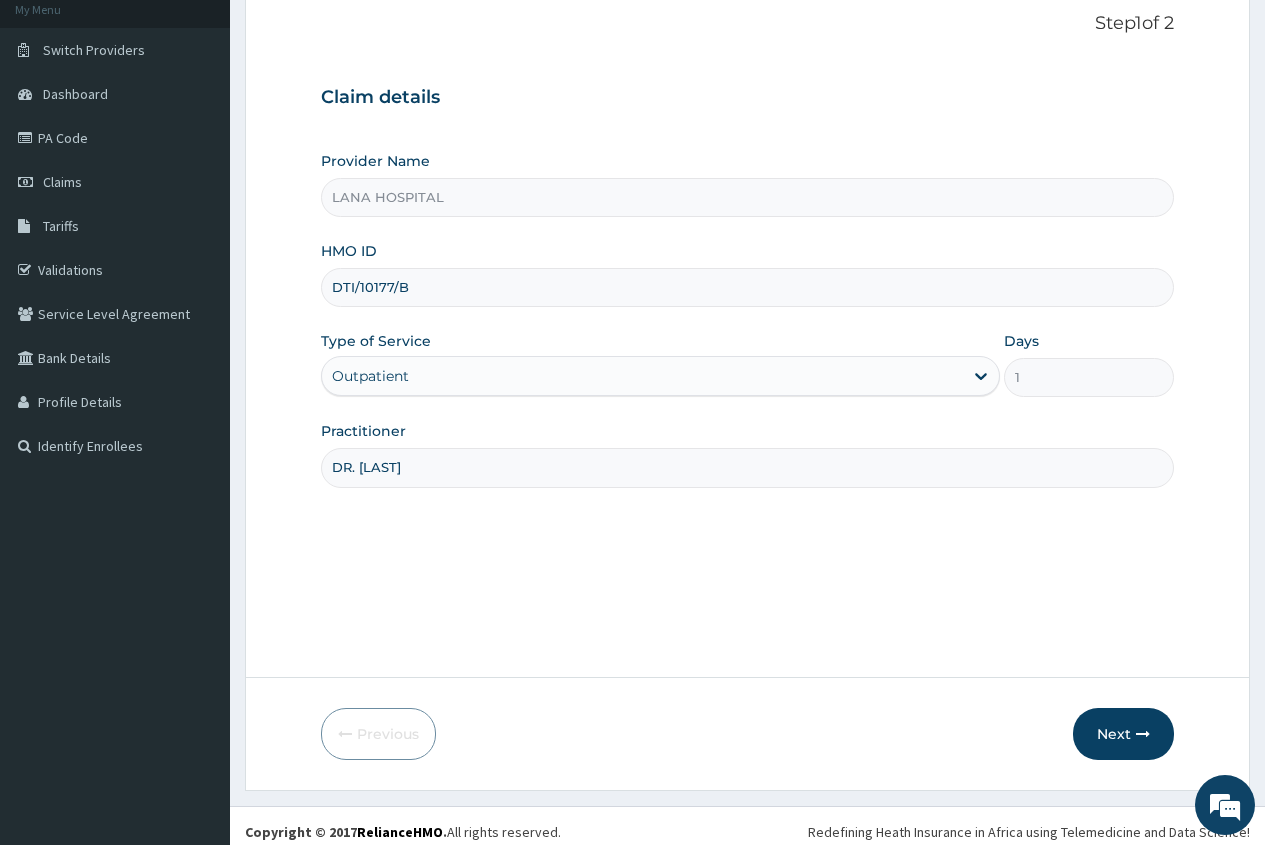 scroll, scrollTop: 136, scrollLeft: 0, axis: vertical 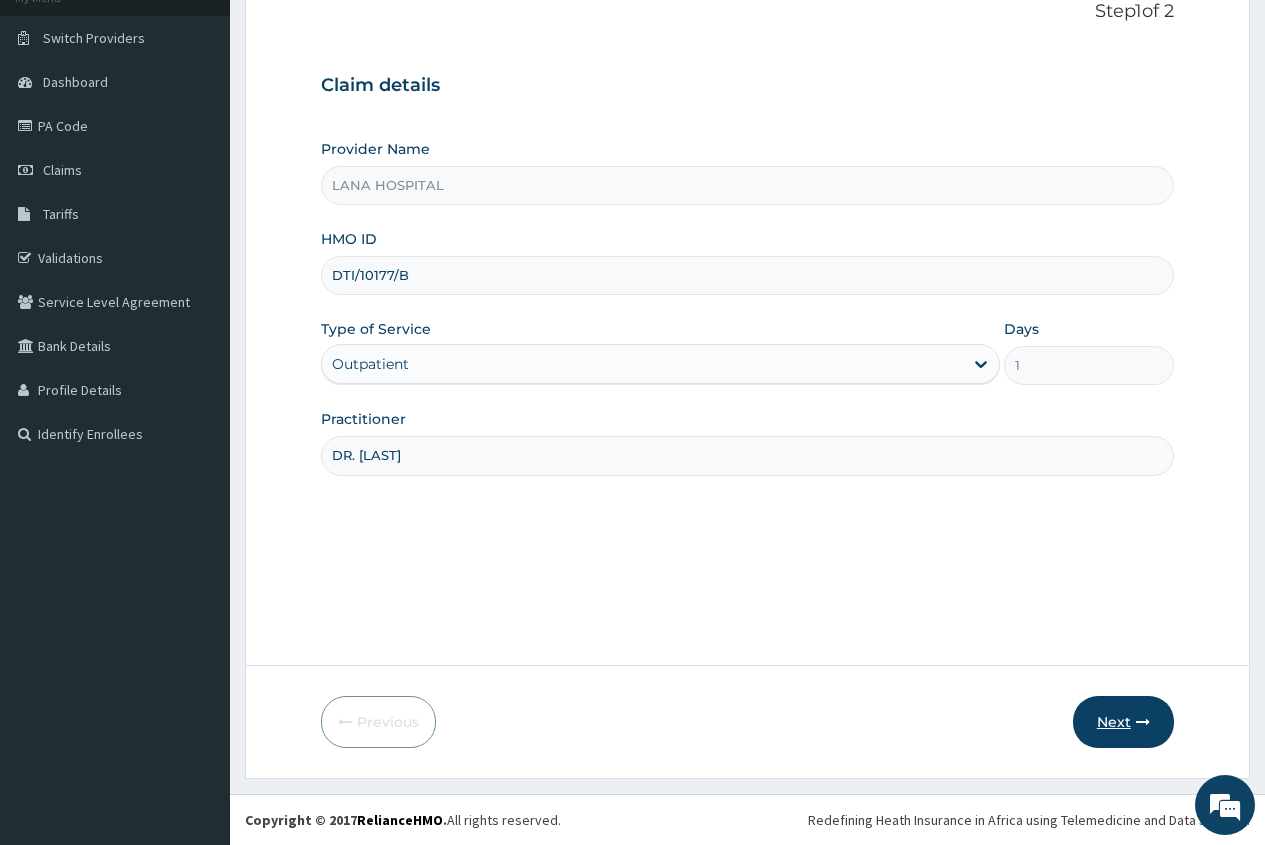 type on "DR. [LAST]" 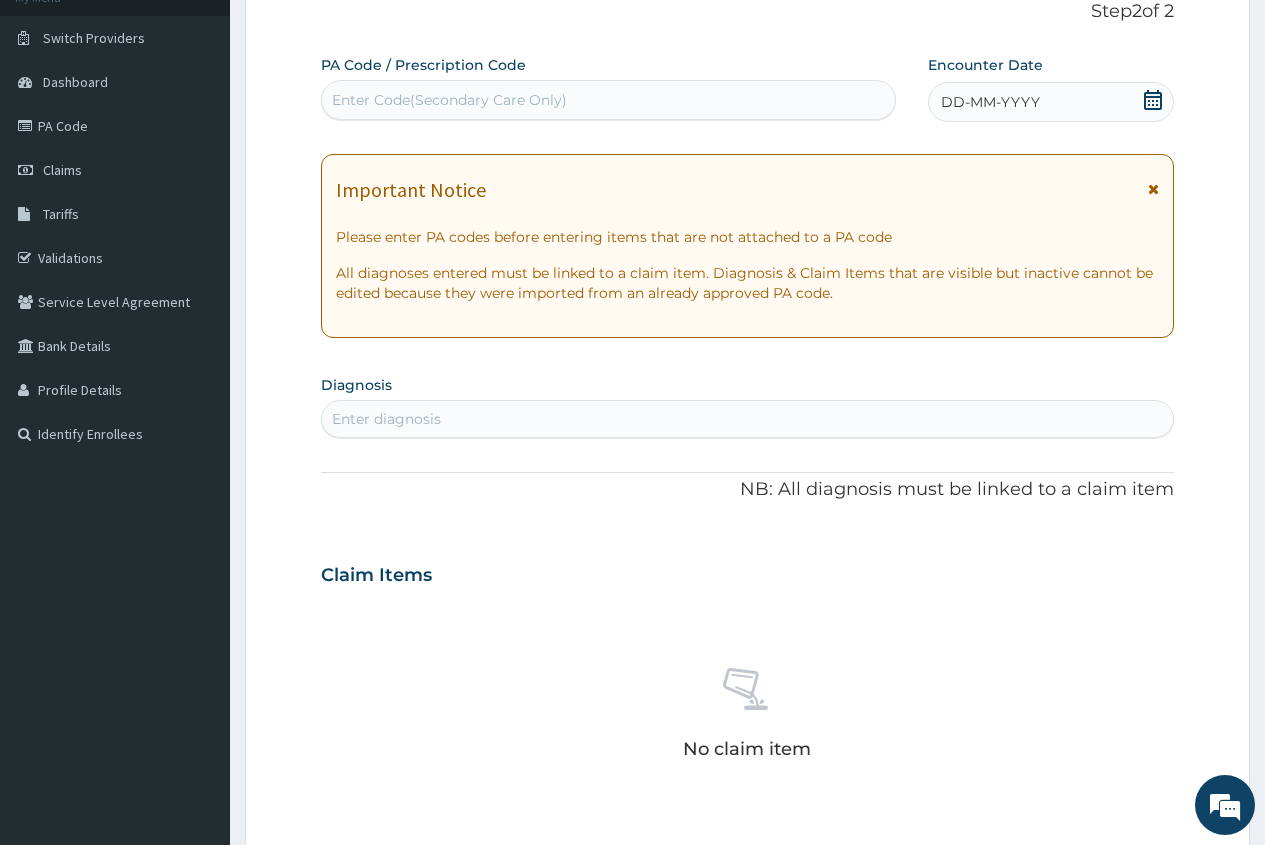 click 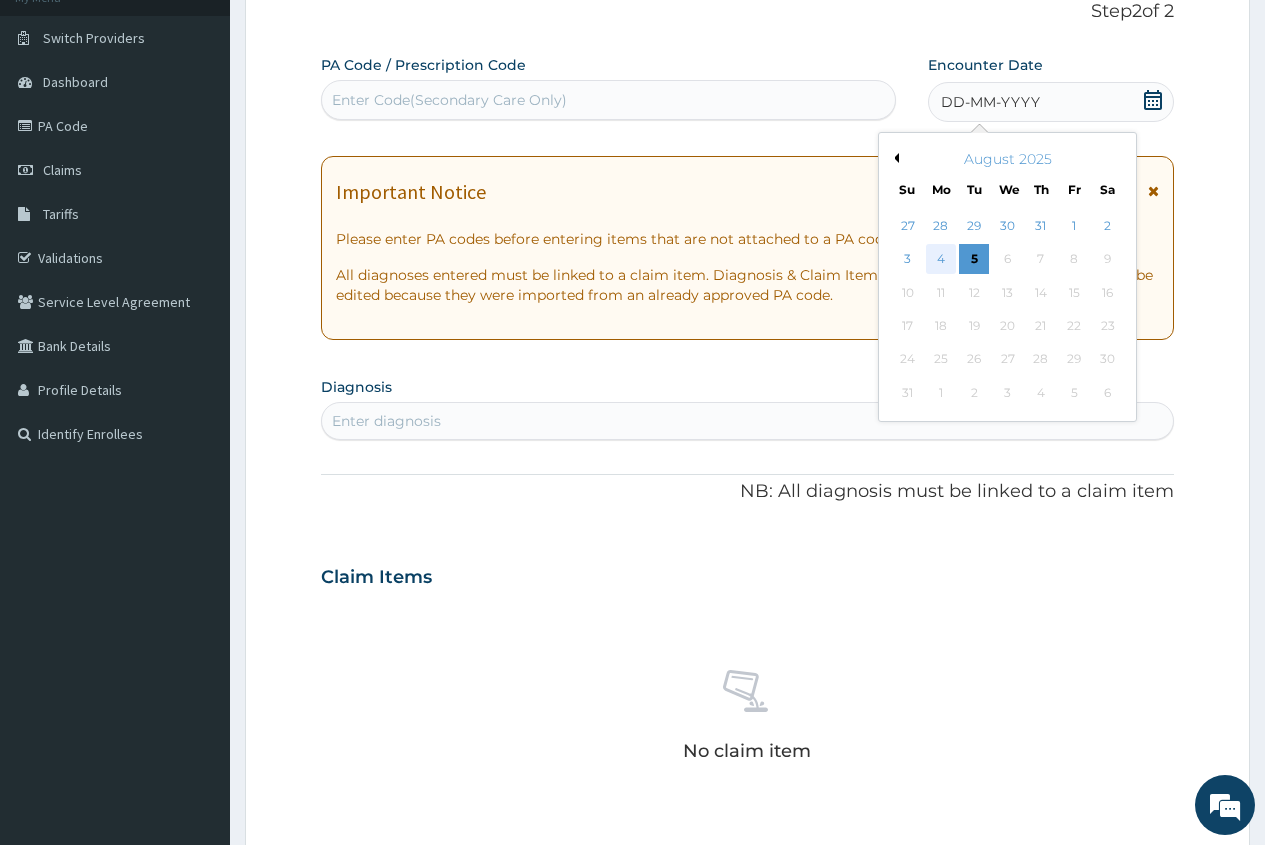 click on "4" at bounding box center [941, 260] 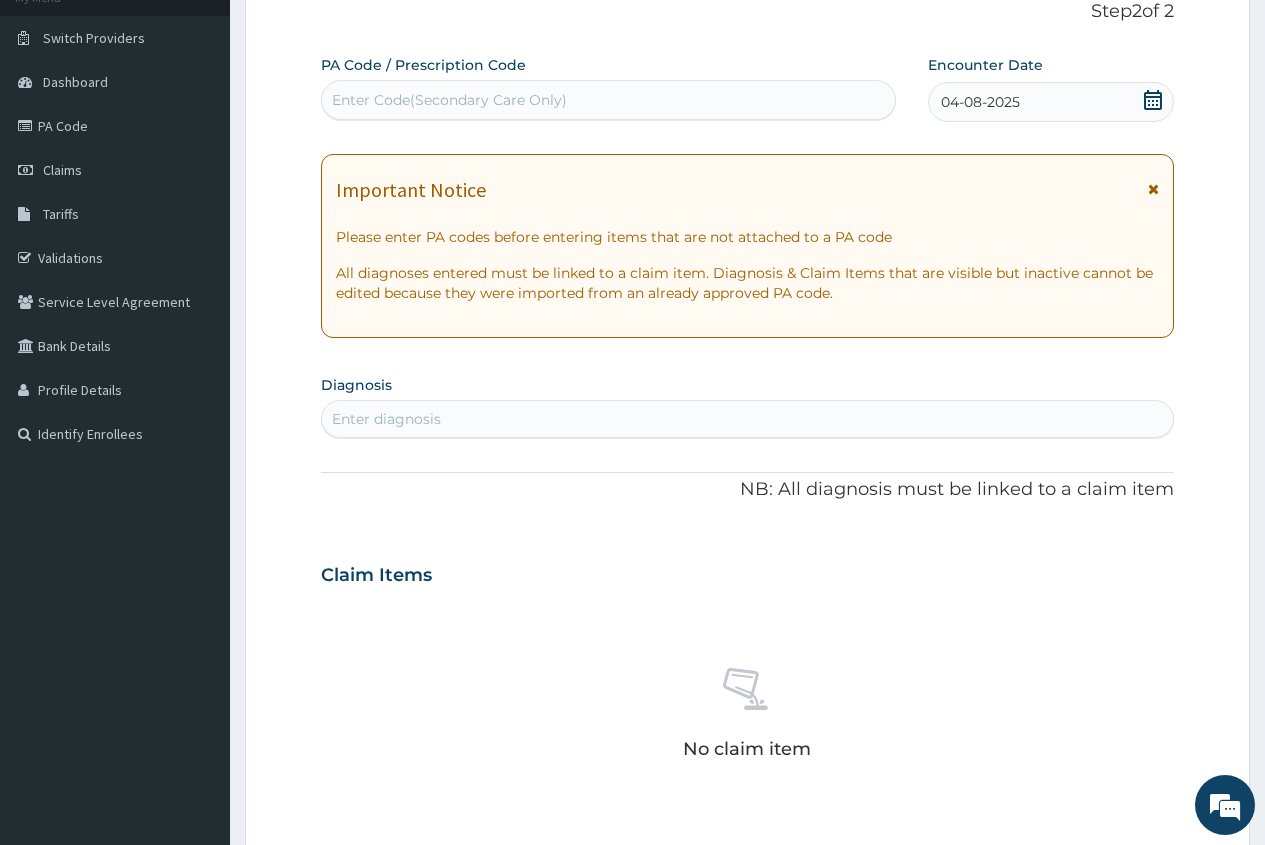 click on "Enter diagnosis" at bounding box center [386, 419] 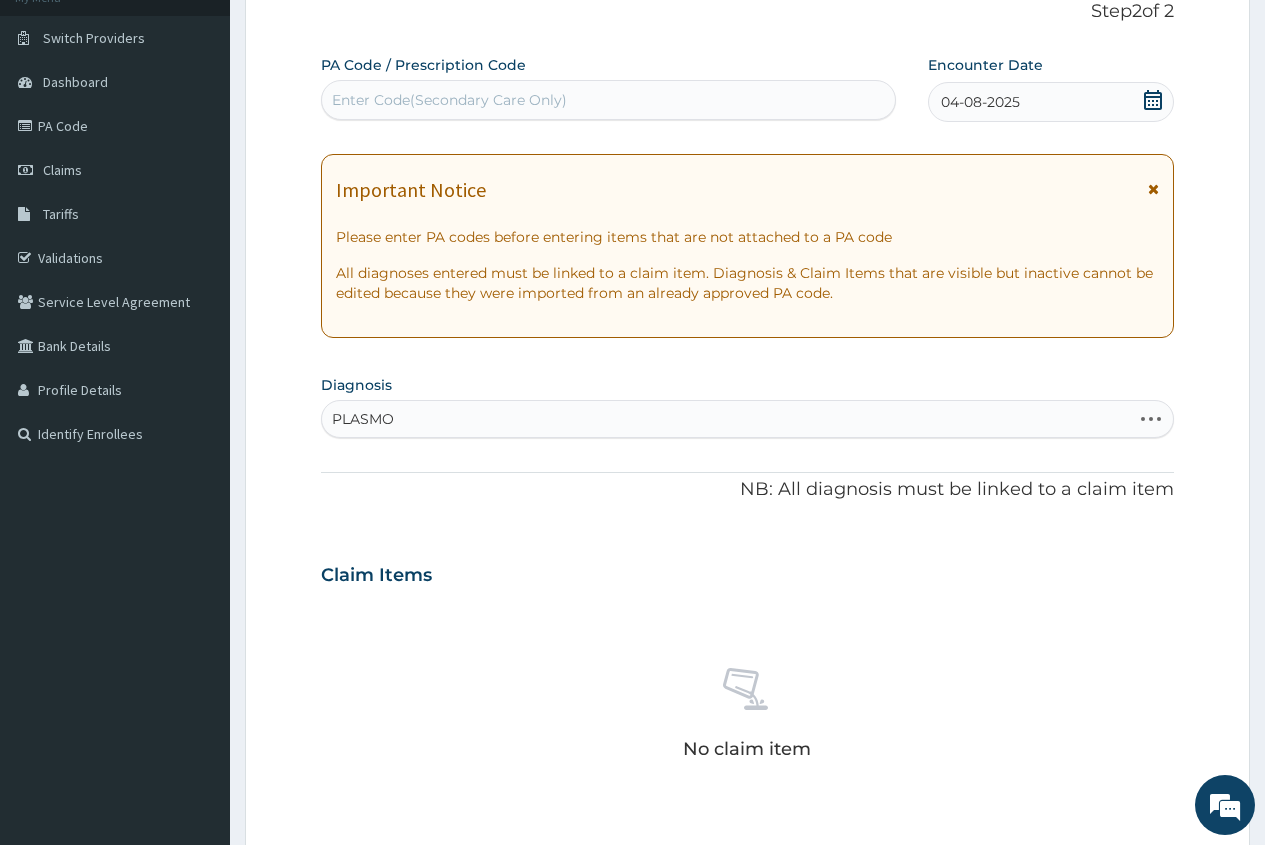 type on "PLASMOD" 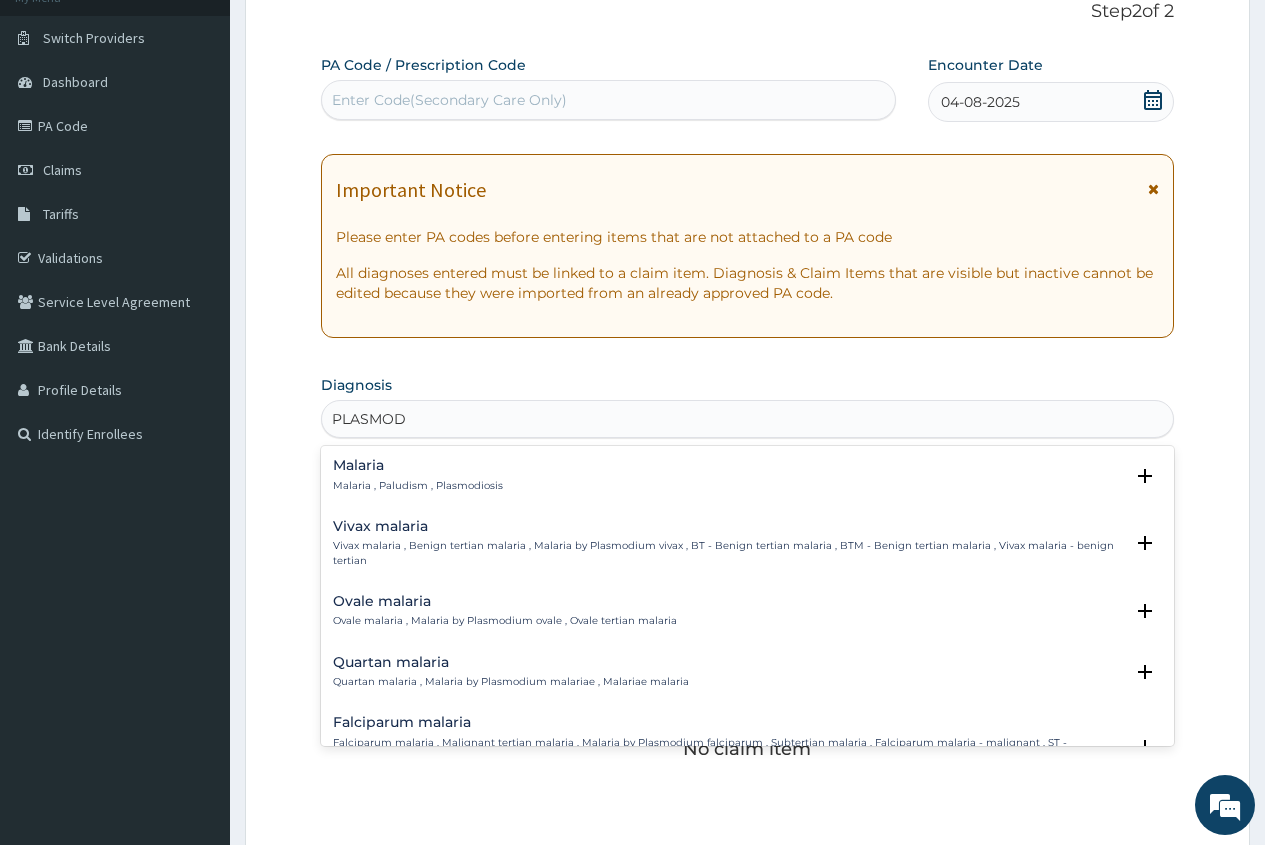 scroll, scrollTop: 100, scrollLeft: 0, axis: vertical 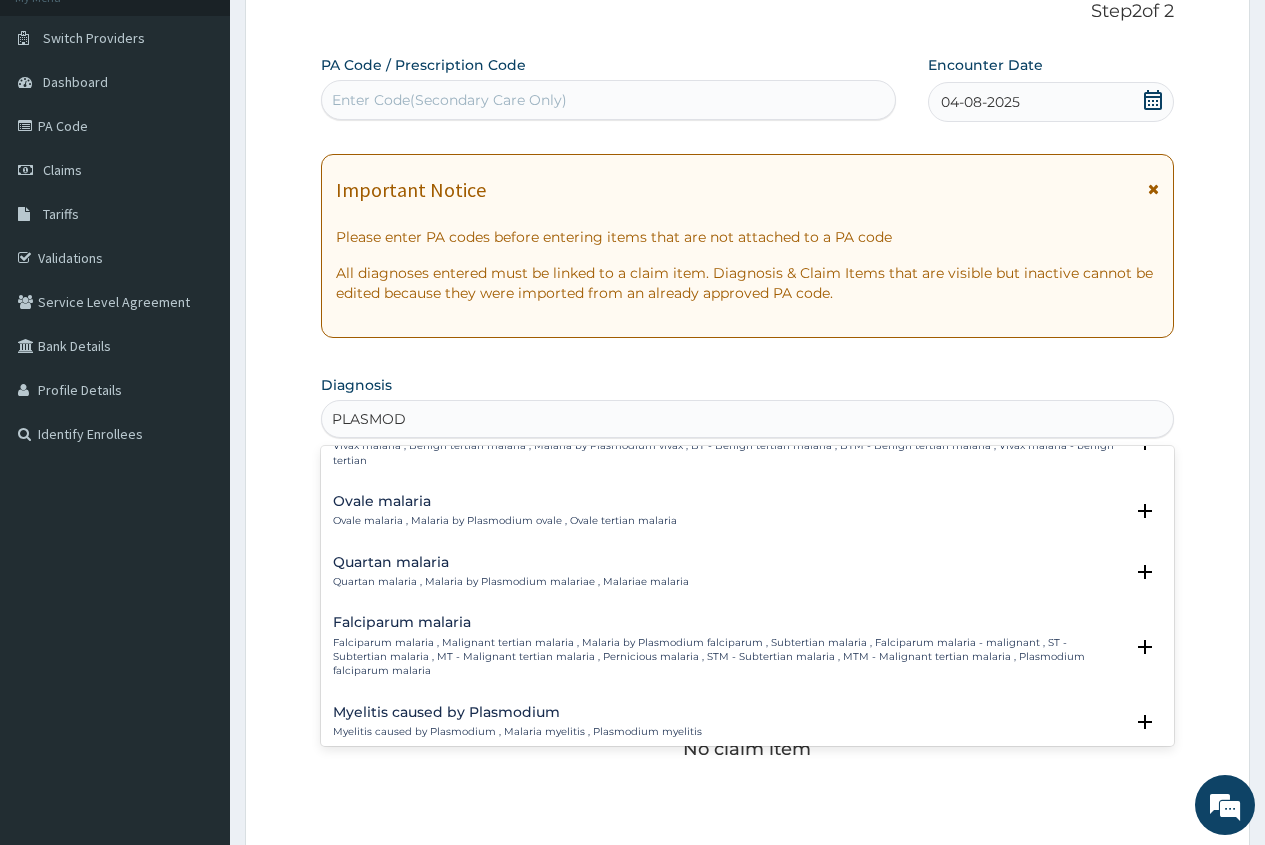 click on "Falciparum malaria" at bounding box center [728, 622] 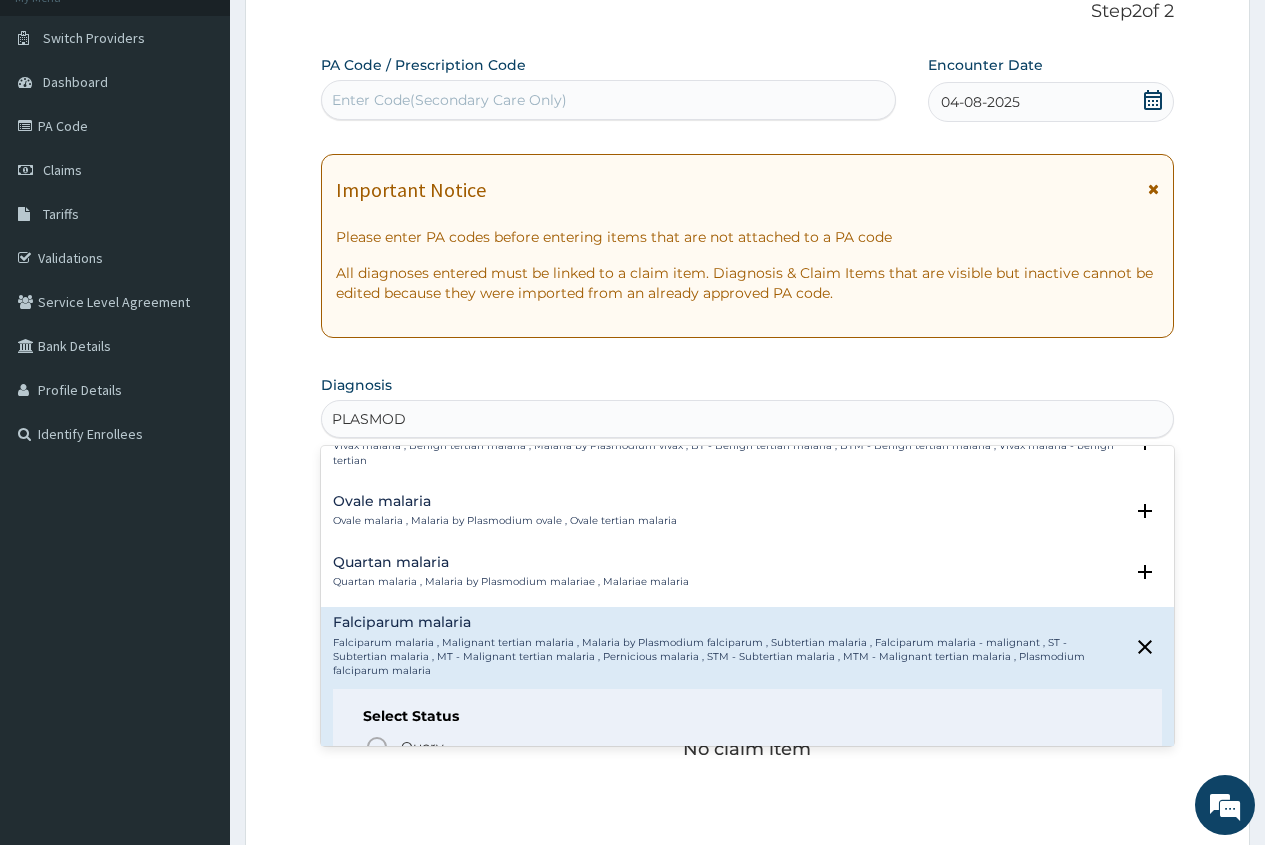 scroll, scrollTop: 200, scrollLeft: 0, axis: vertical 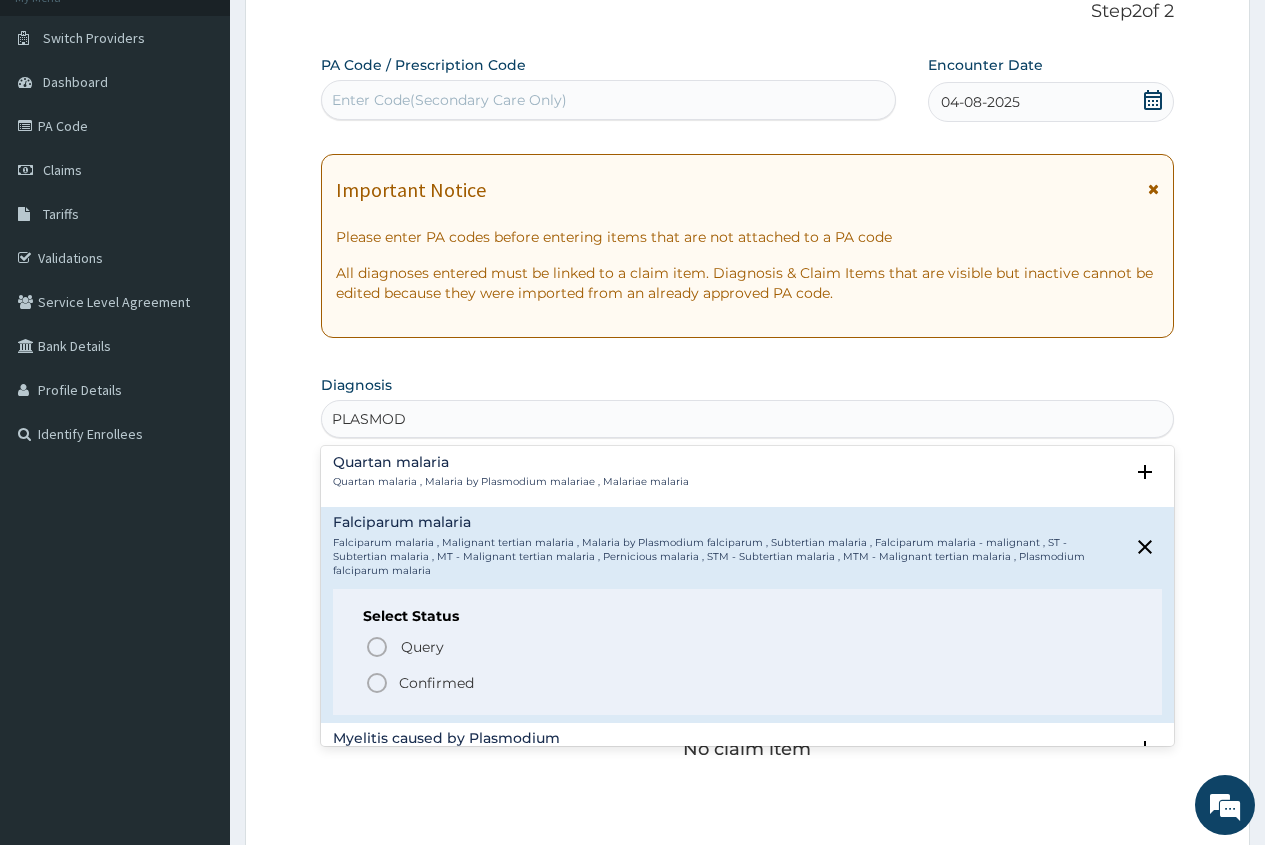 click on "Confirmed" at bounding box center (436, 683) 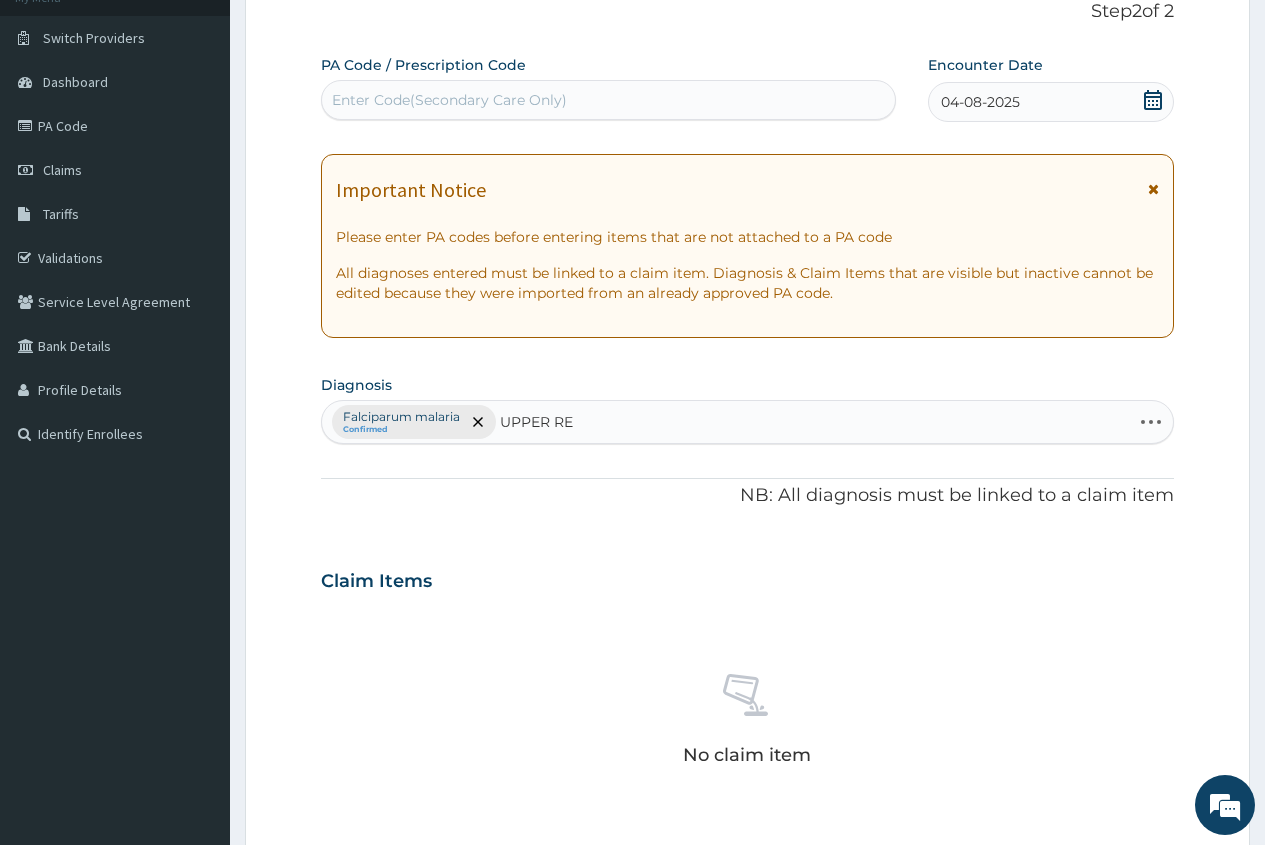 type on "UPPER RES" 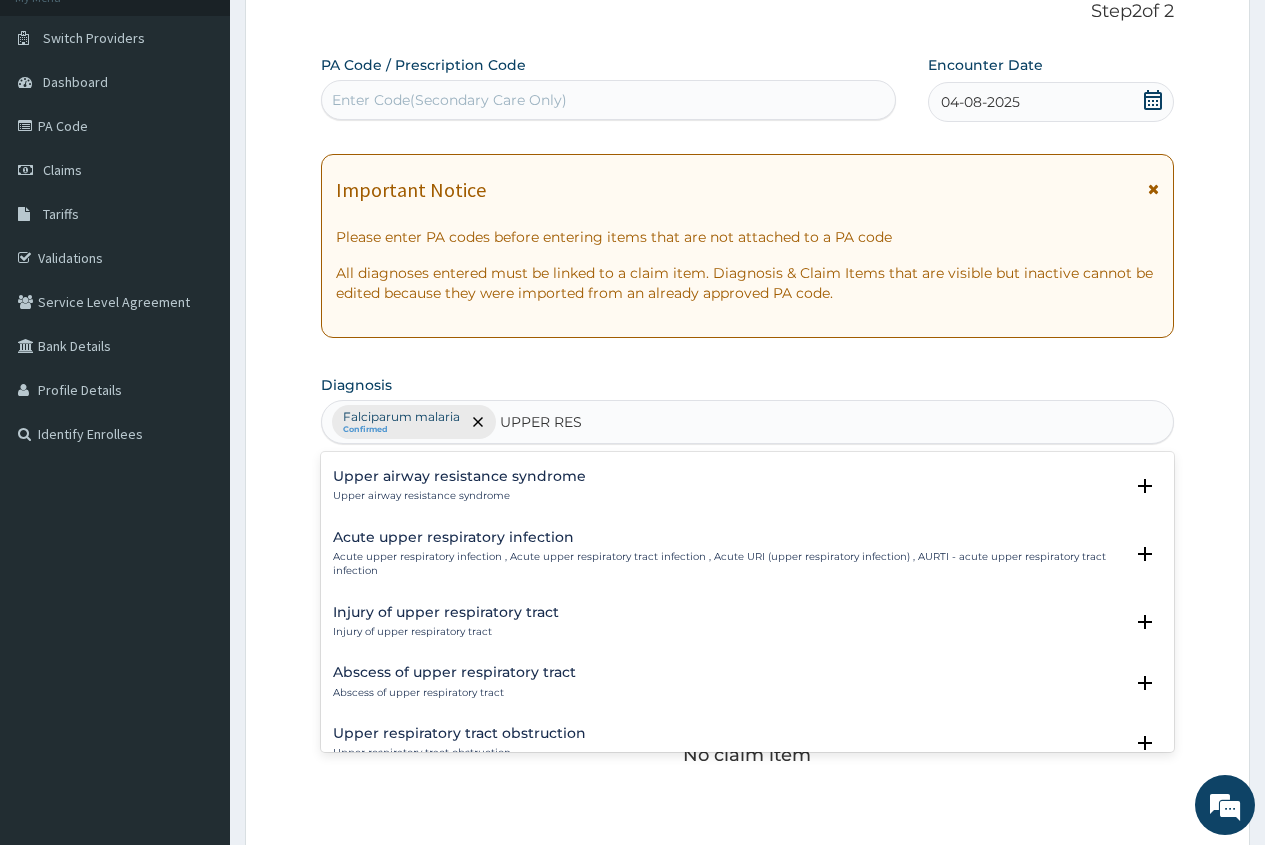 scroll, scrollTop: 200, scrollLeft: 0, axis: vertical 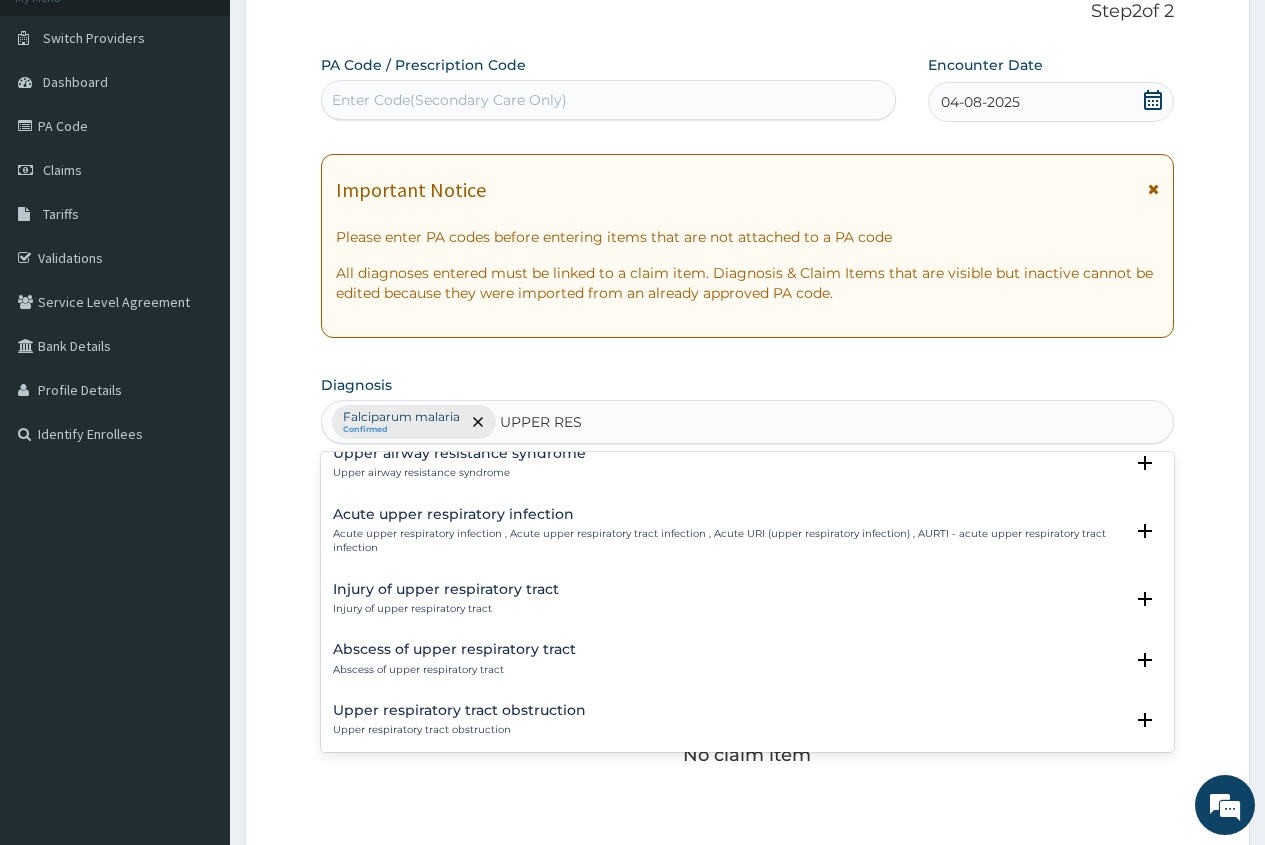 click on "Acute upper respiratory infection" at bounding box center [728, 514] 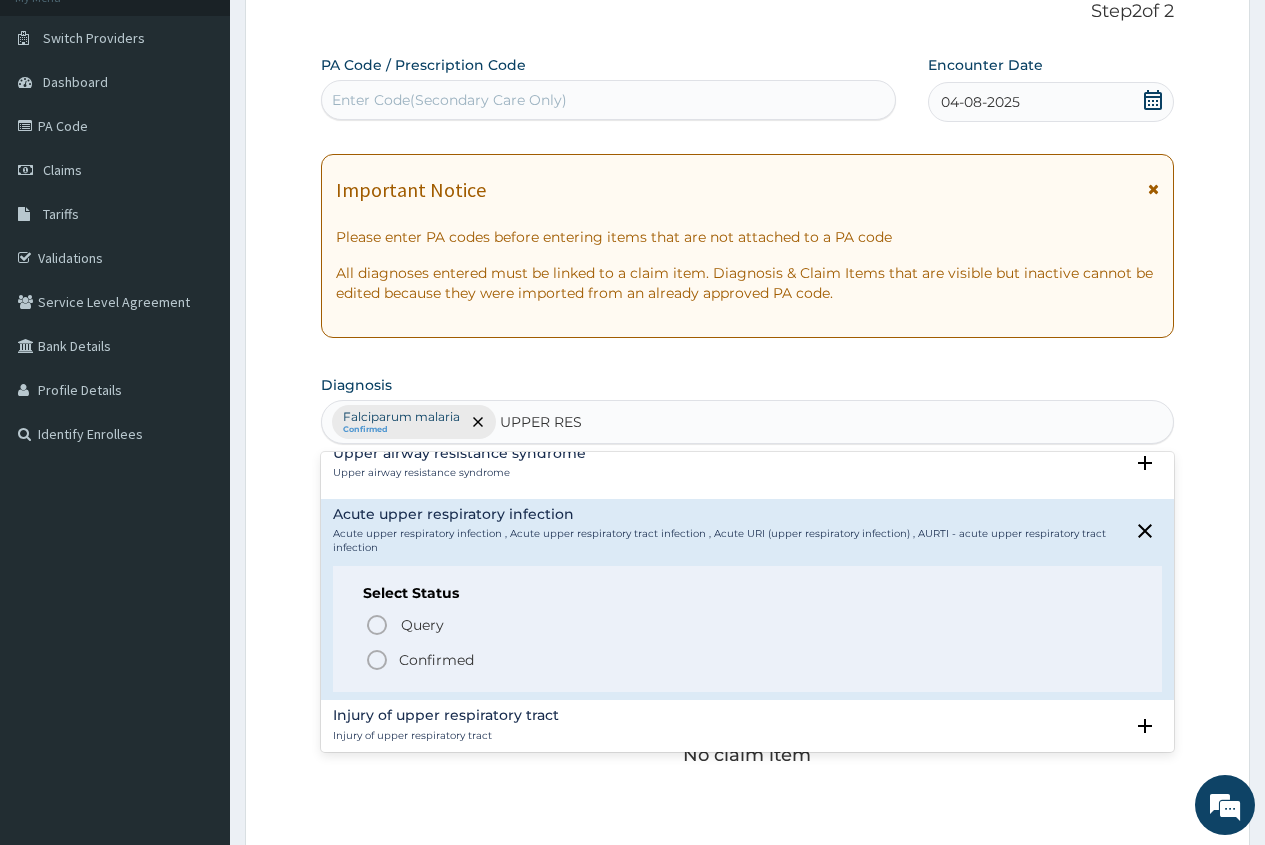 click on "Confirmed" at bounding box center [436, 660] 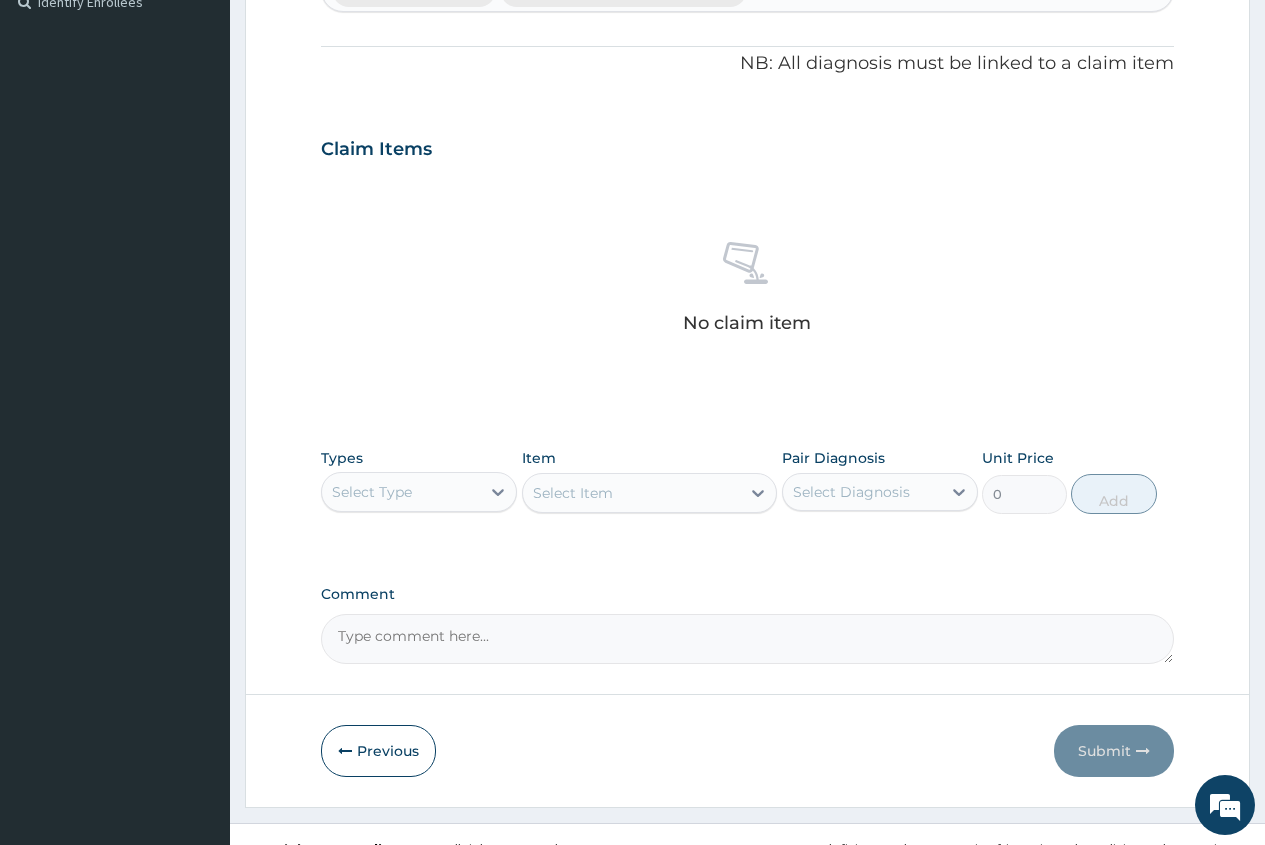 scroll, scrollTop: 597, scrollLeft: 0, axis: vertical 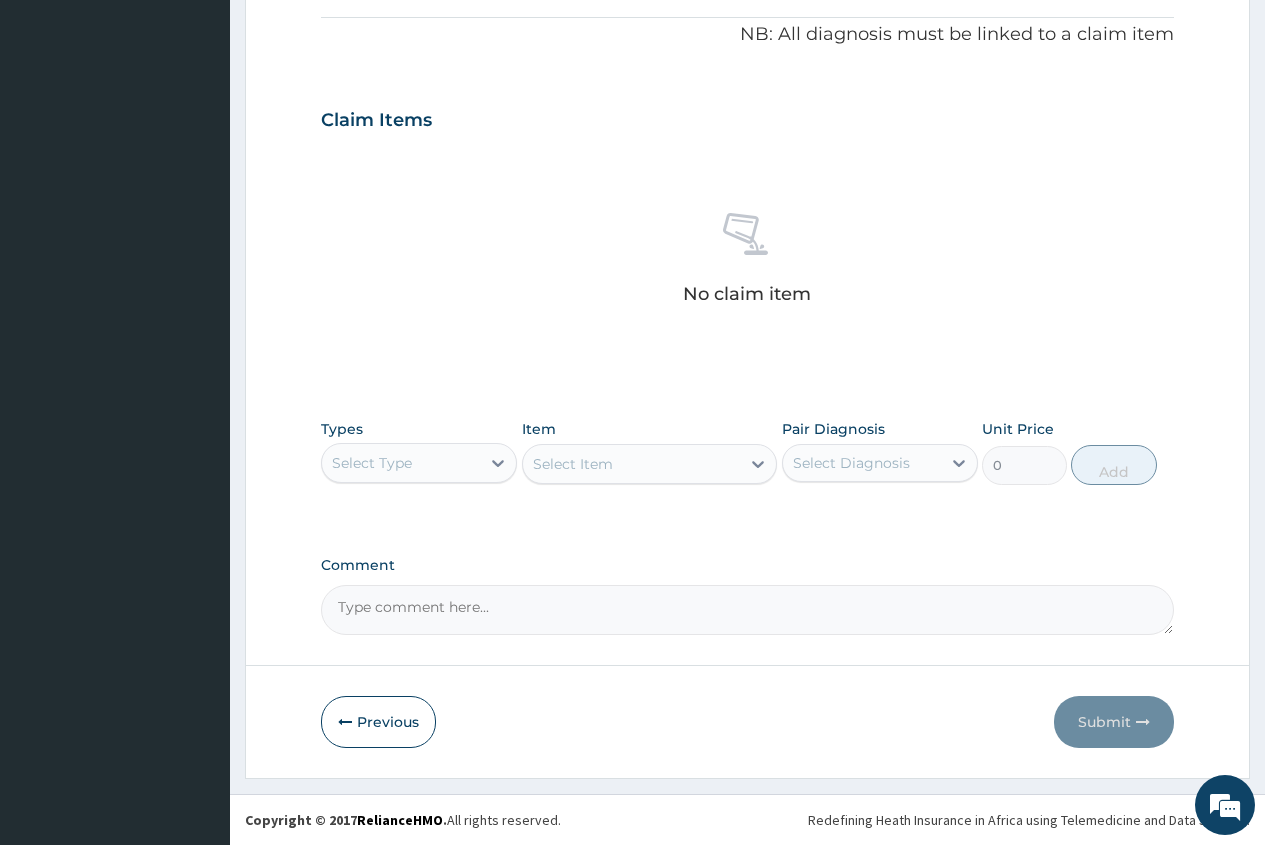 click on "Select Type" at bounding box center (401, 463) 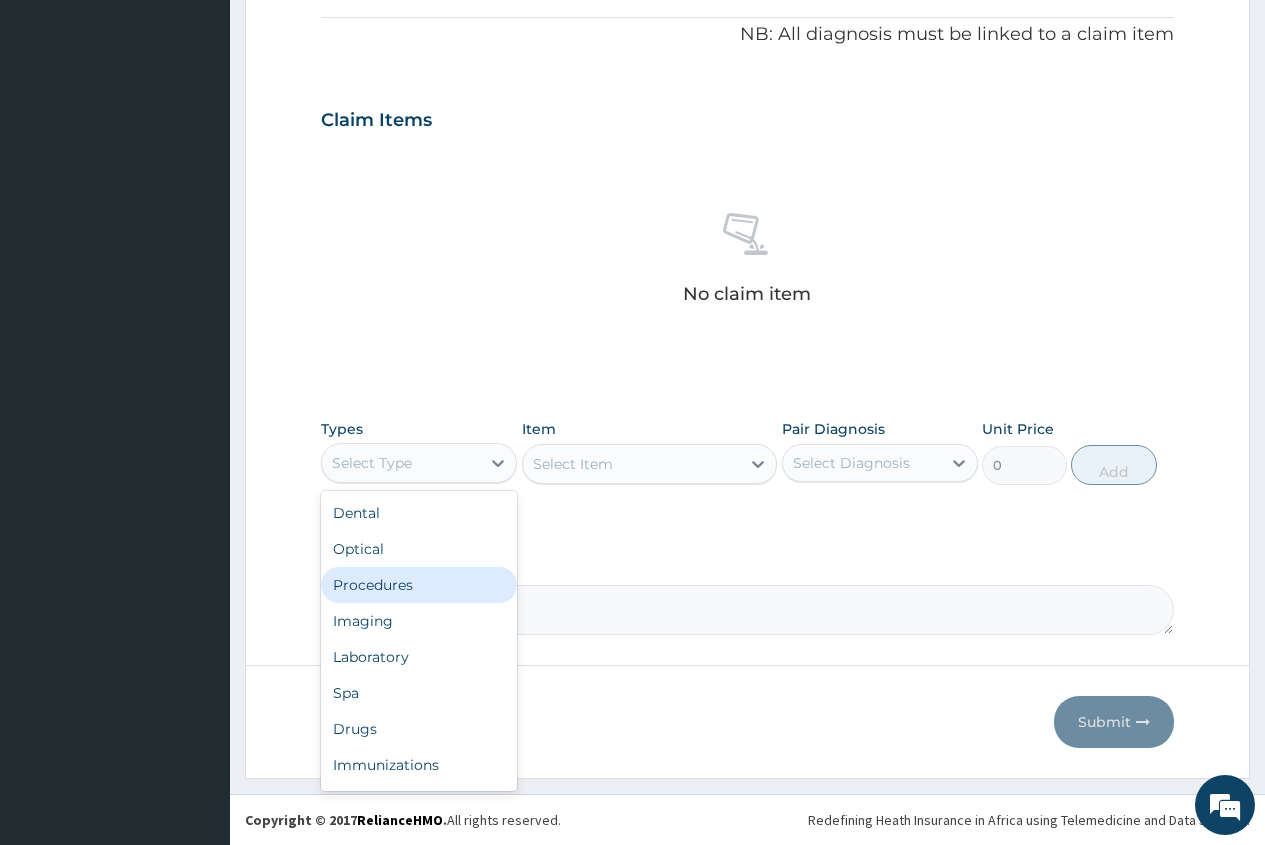 click on "Procedures" at bounding box center [419, 585] 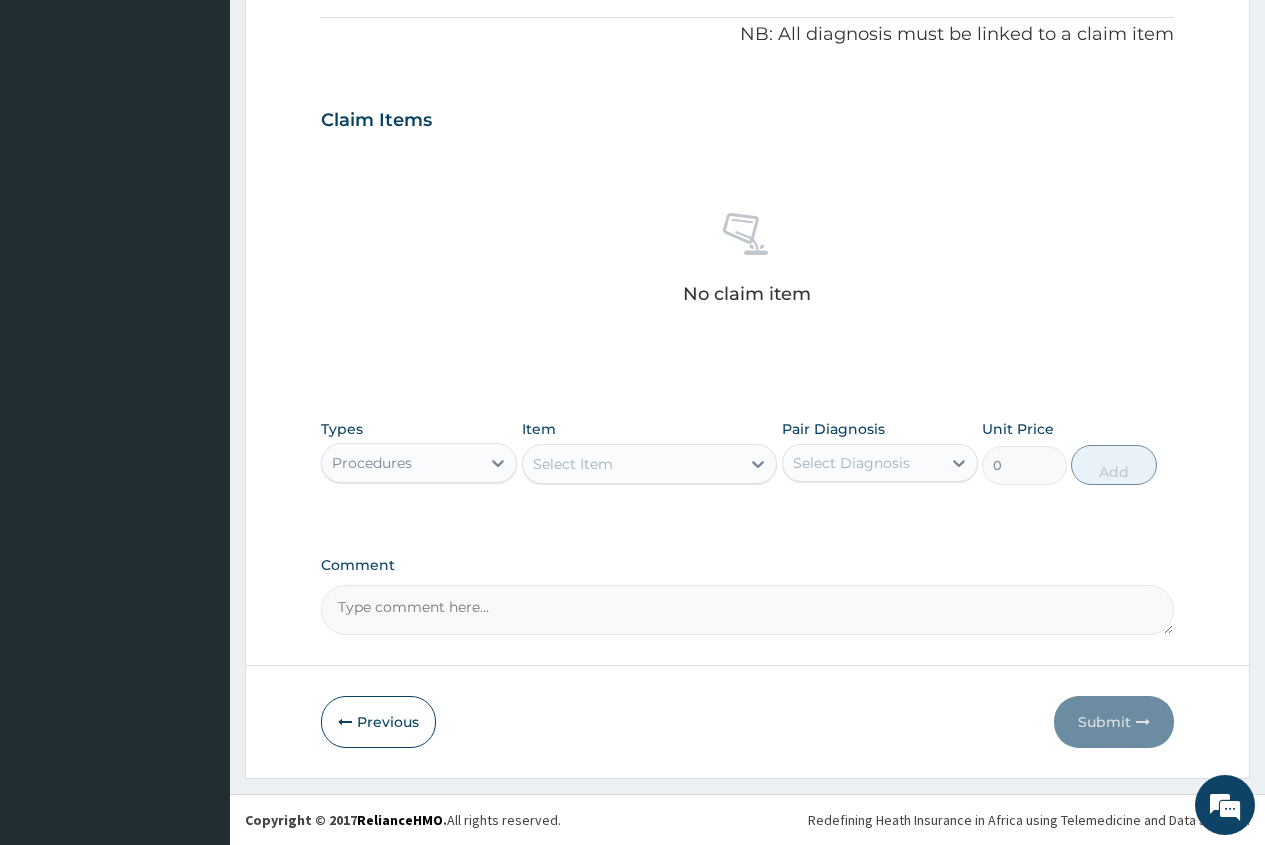 click on "Select Item" at bounding box center [573, 464] 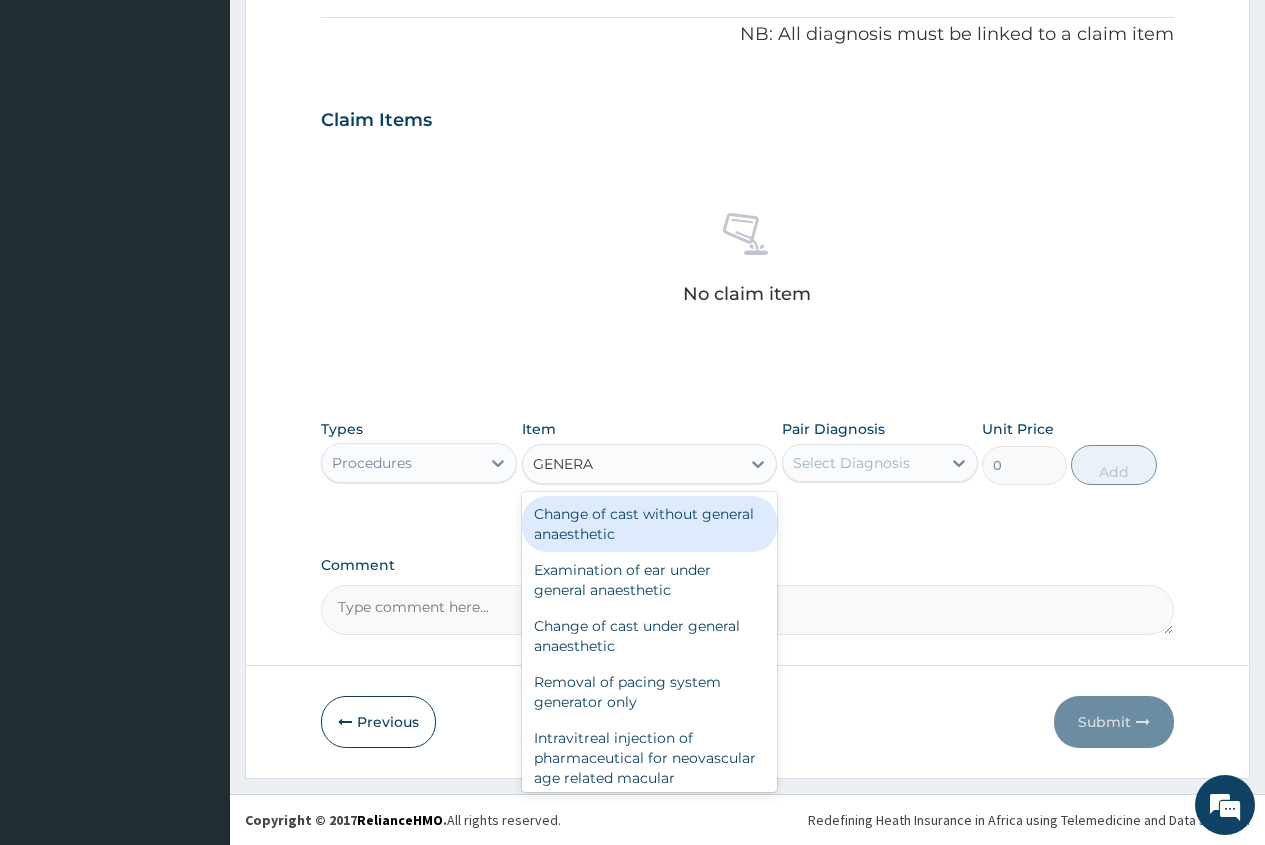 type on "GENERAL" 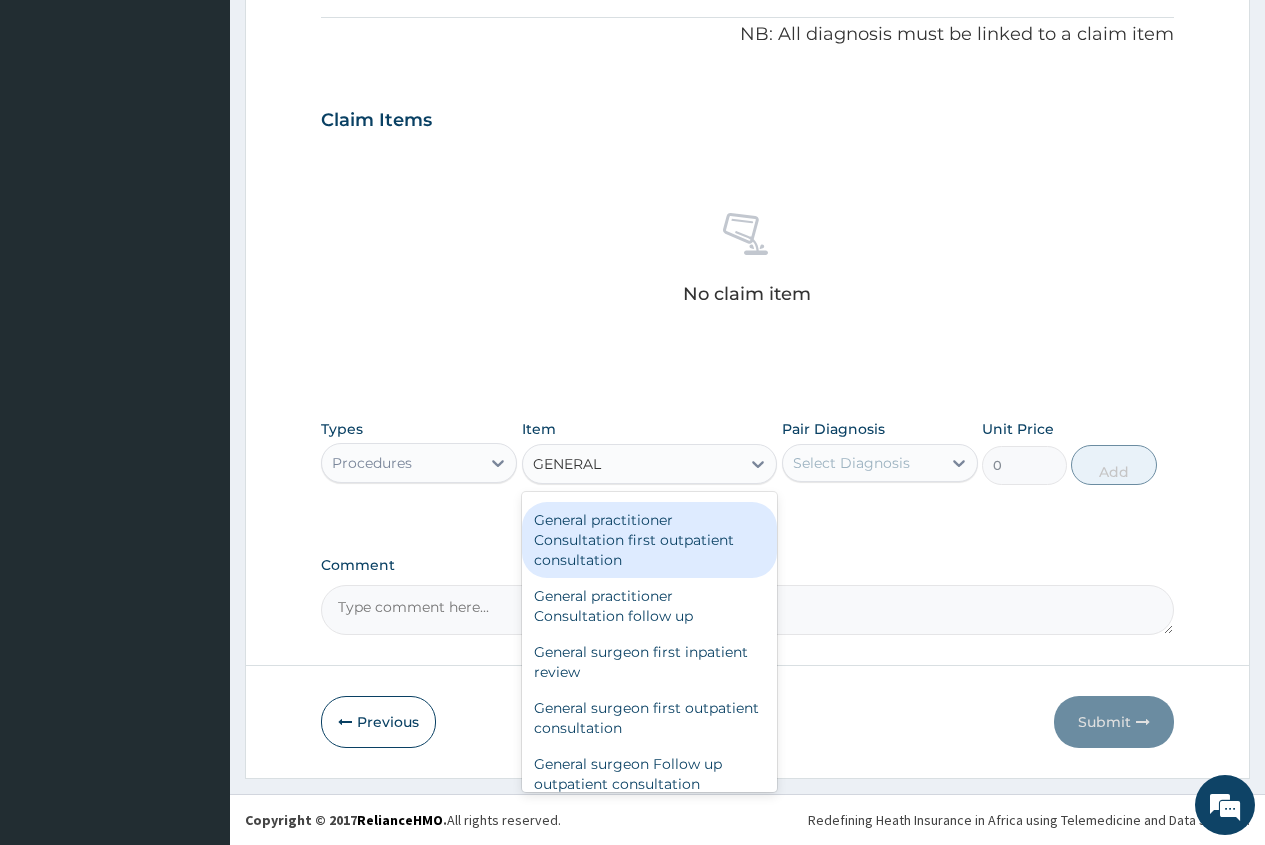 scroll, scrollTop: 300, scrollLeft: 0, axis: vertical 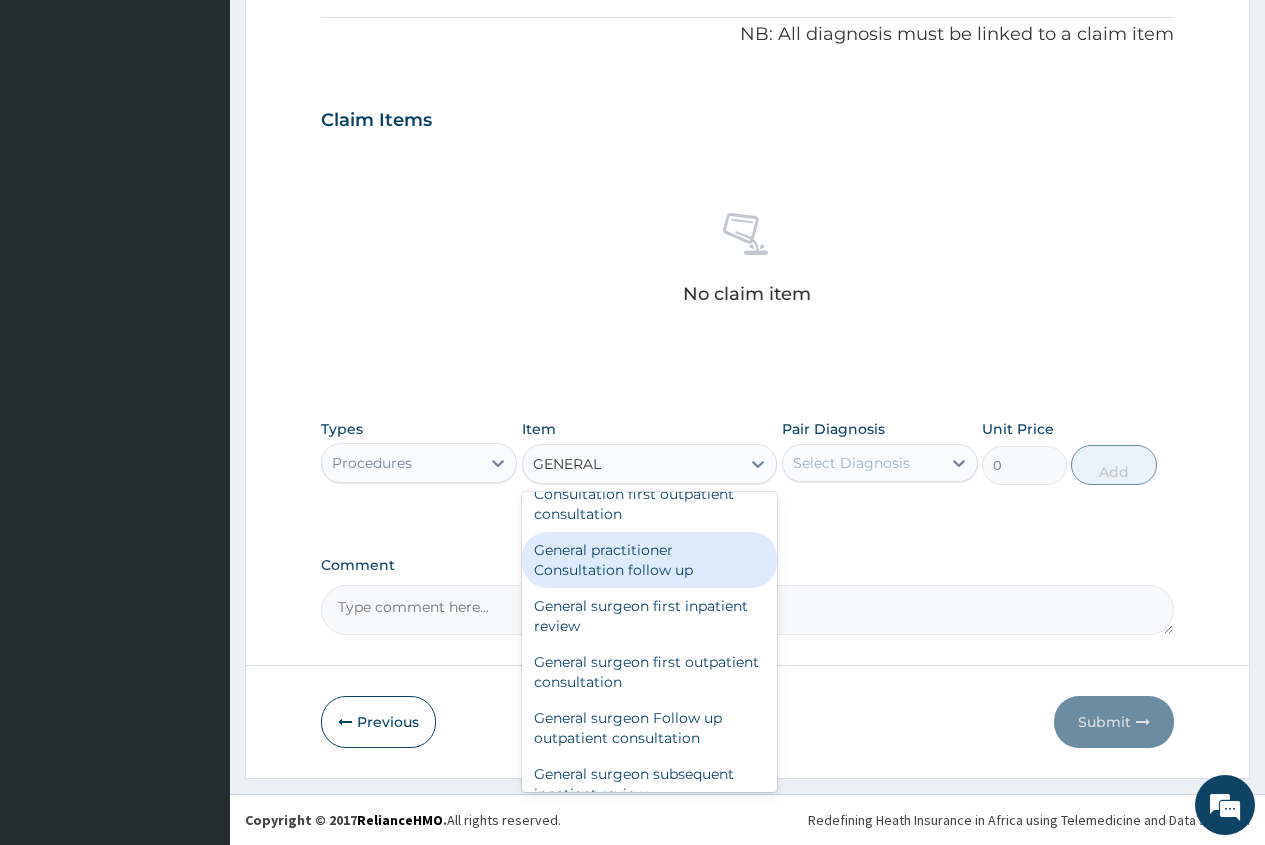 click on "General practitioner Consultation follow up" at bounding box center [650, 560] 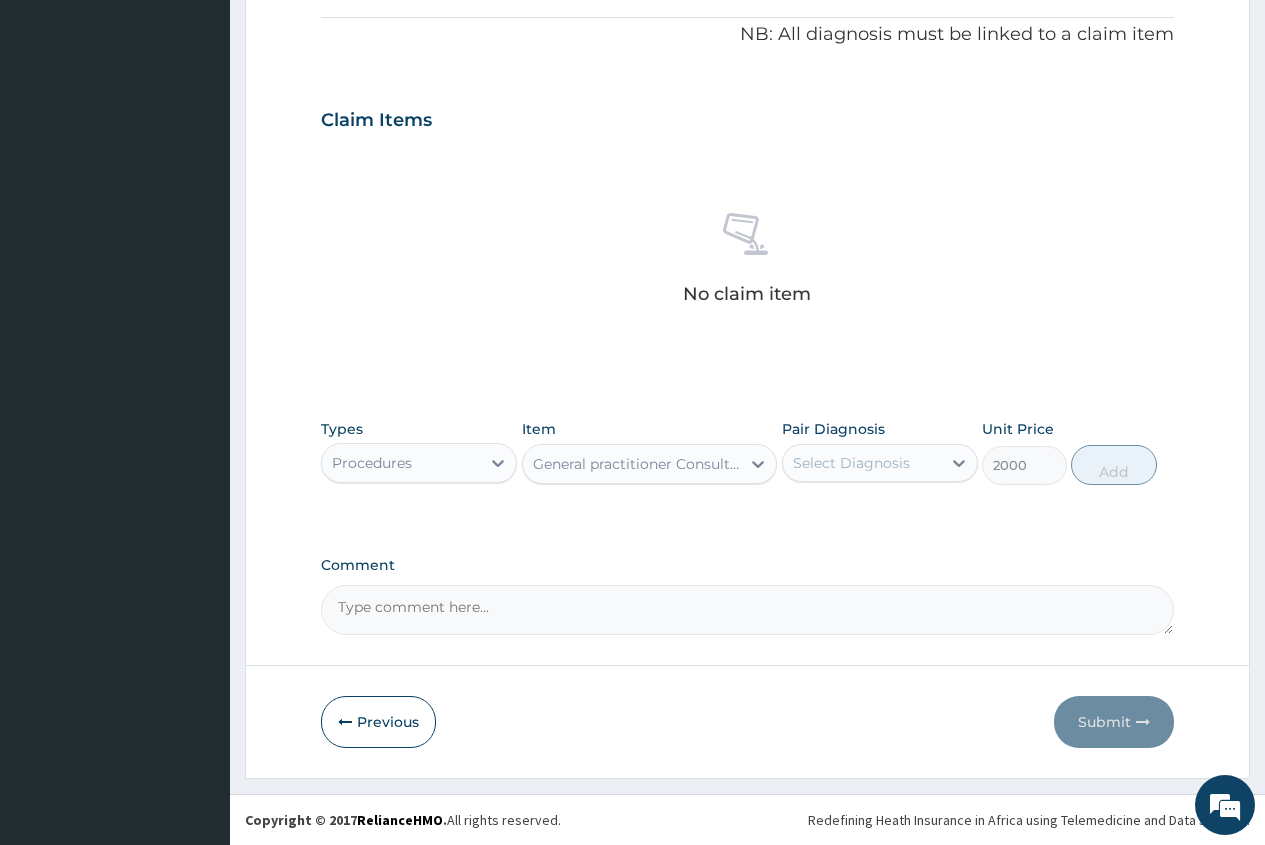 click on "Select Diagnosis" at bounding box center (851, 463) 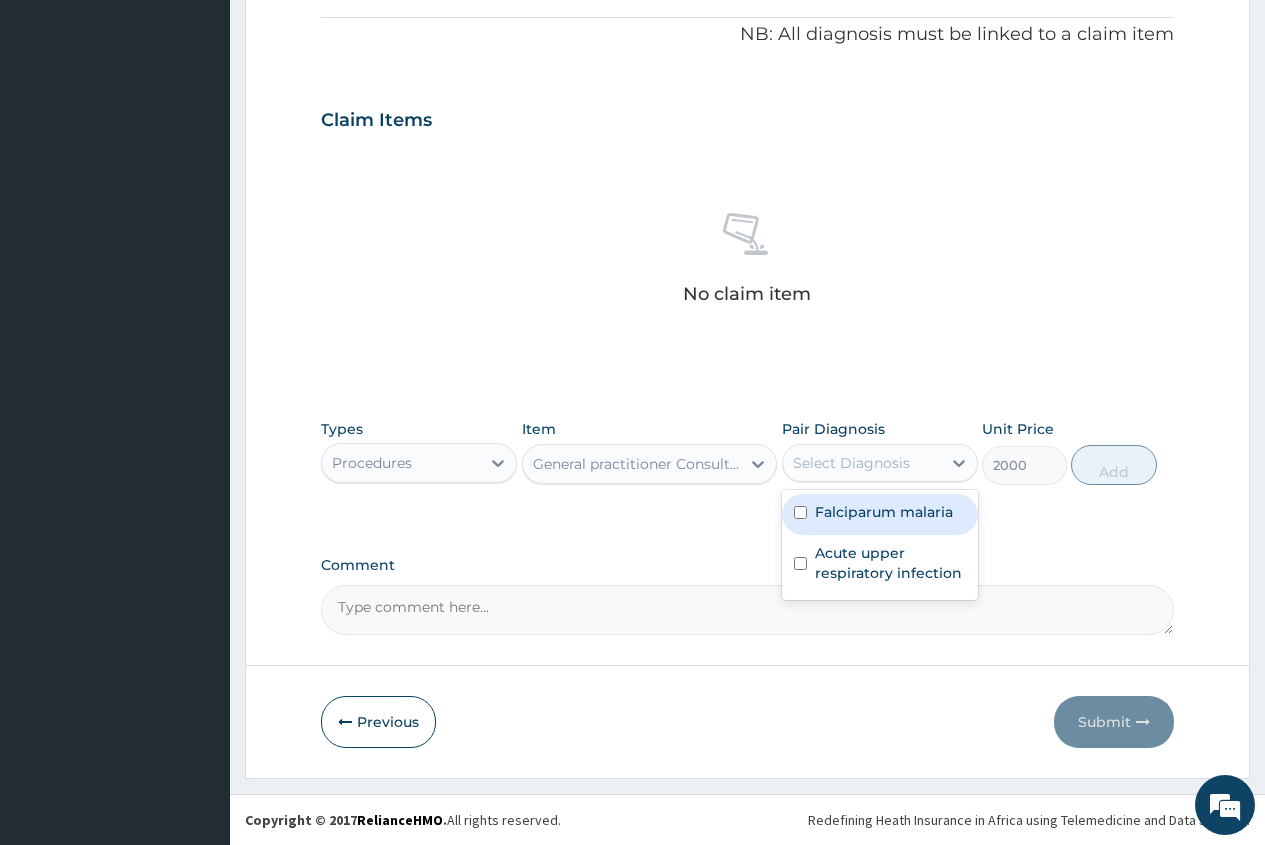 click on "Falciparum malaria" at bounding box center [884, 512] 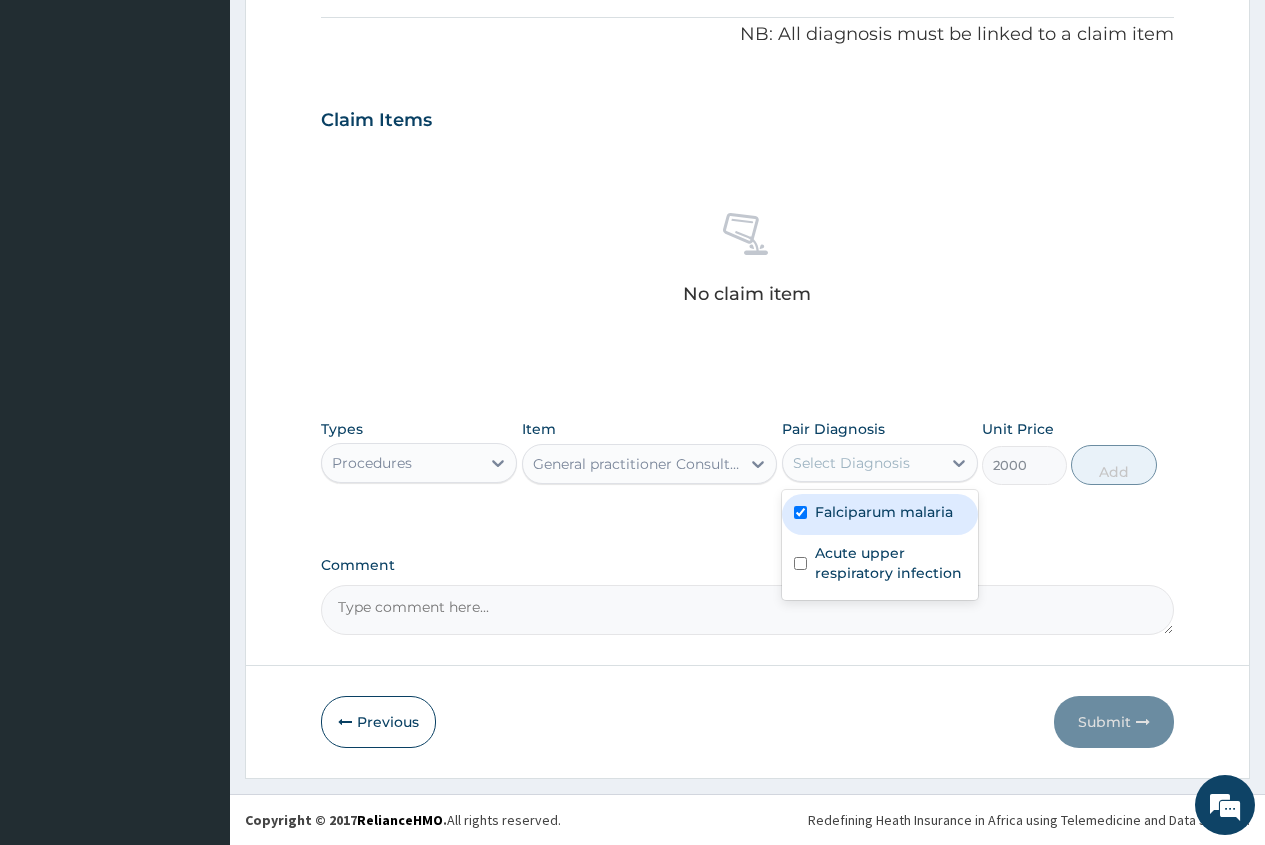 checkbox on "true" 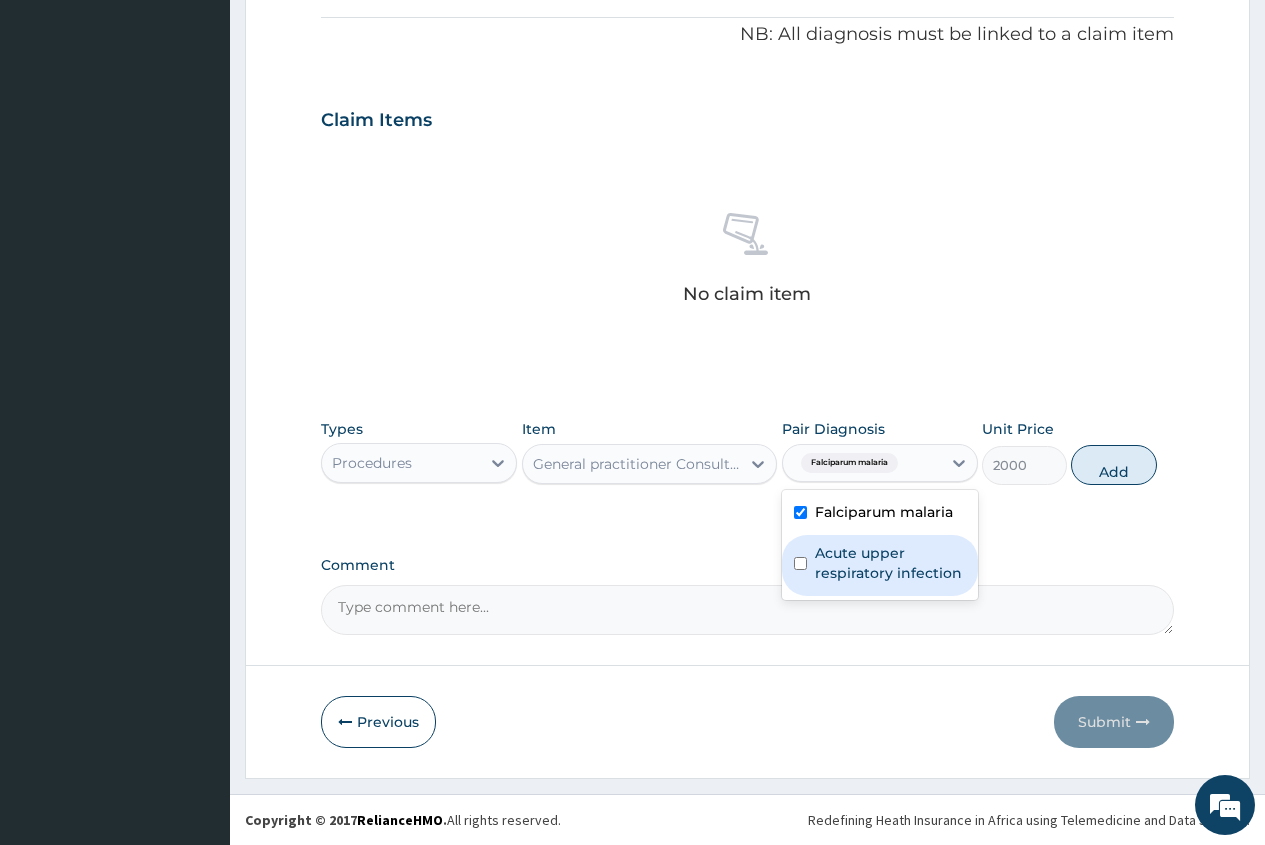 click on "Acute upper respiratory infection" at bounding box center (890, 563) 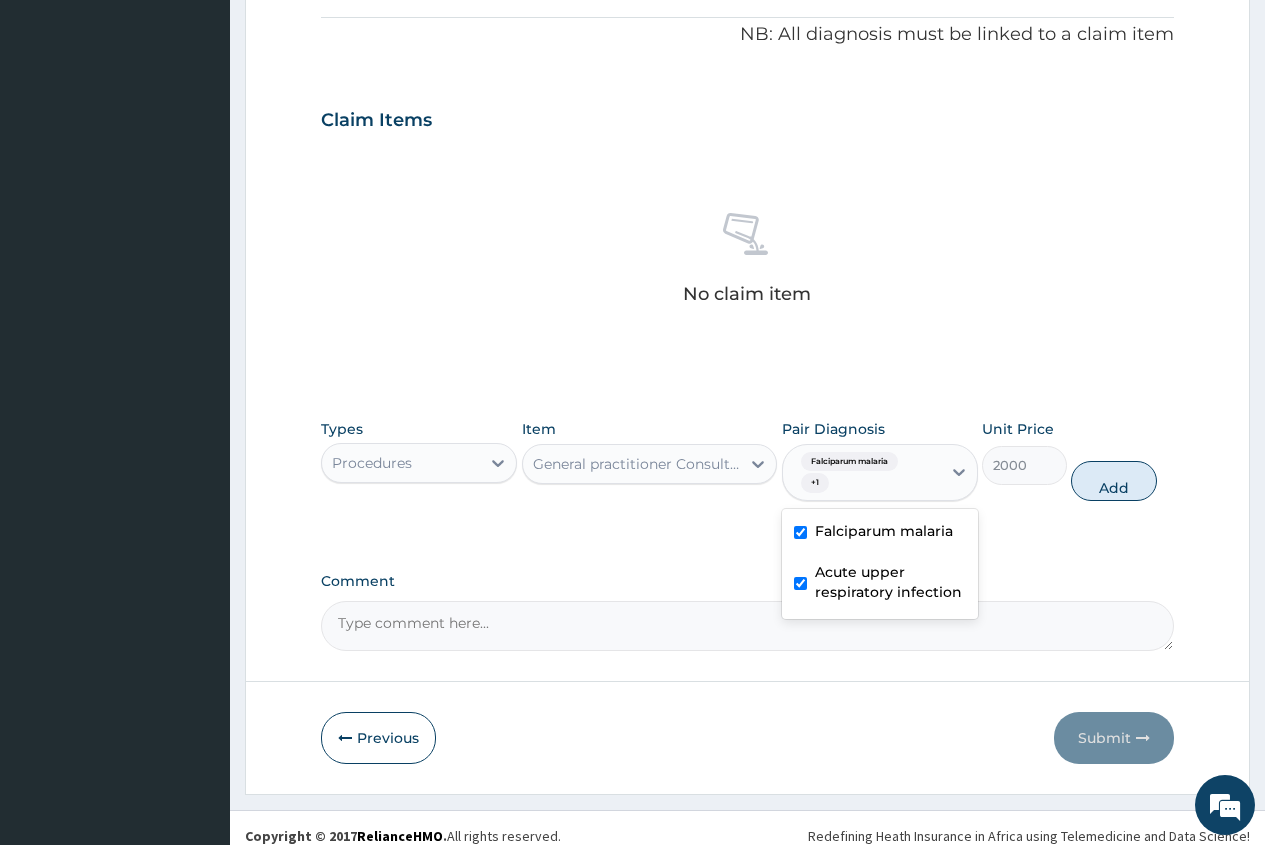 checkbox on "true" 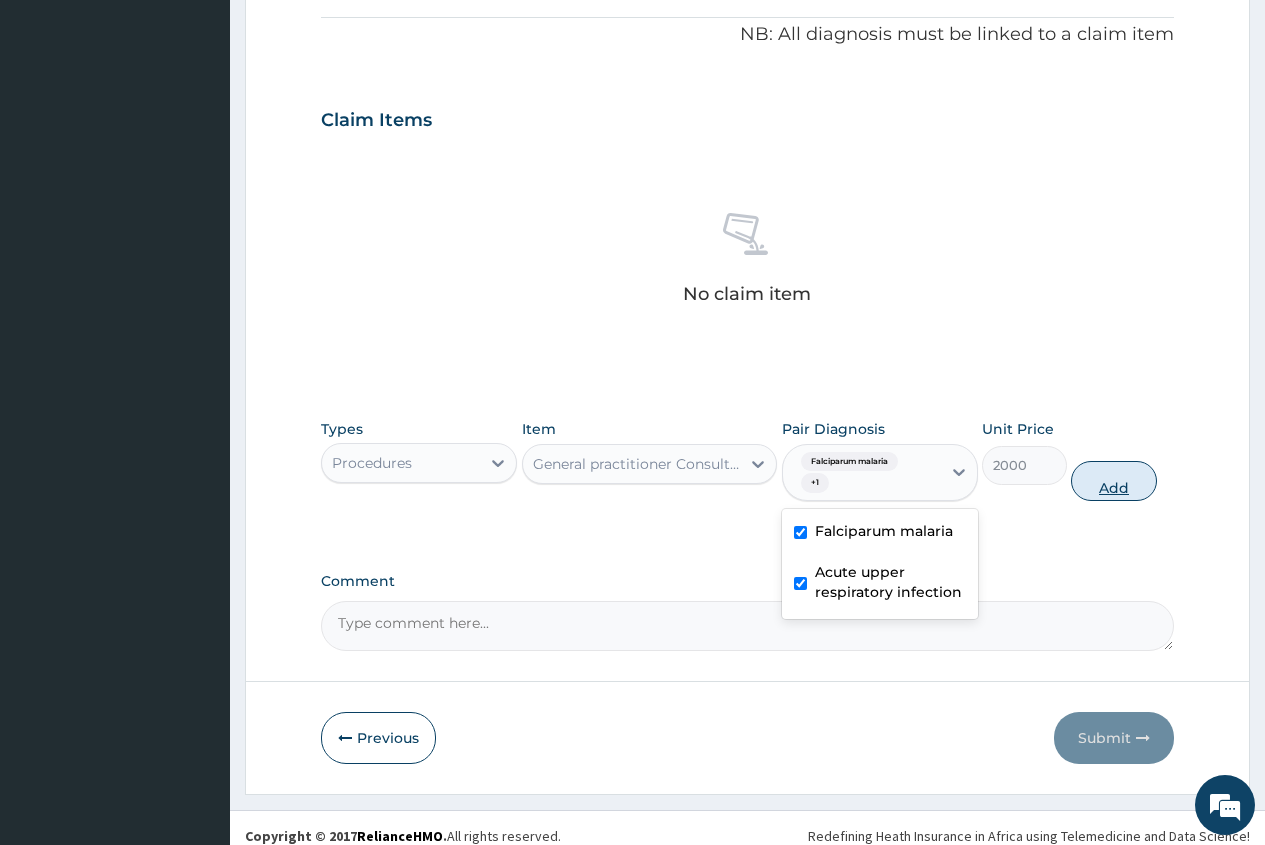 click on "Add" at bounding box center [1113, 481] 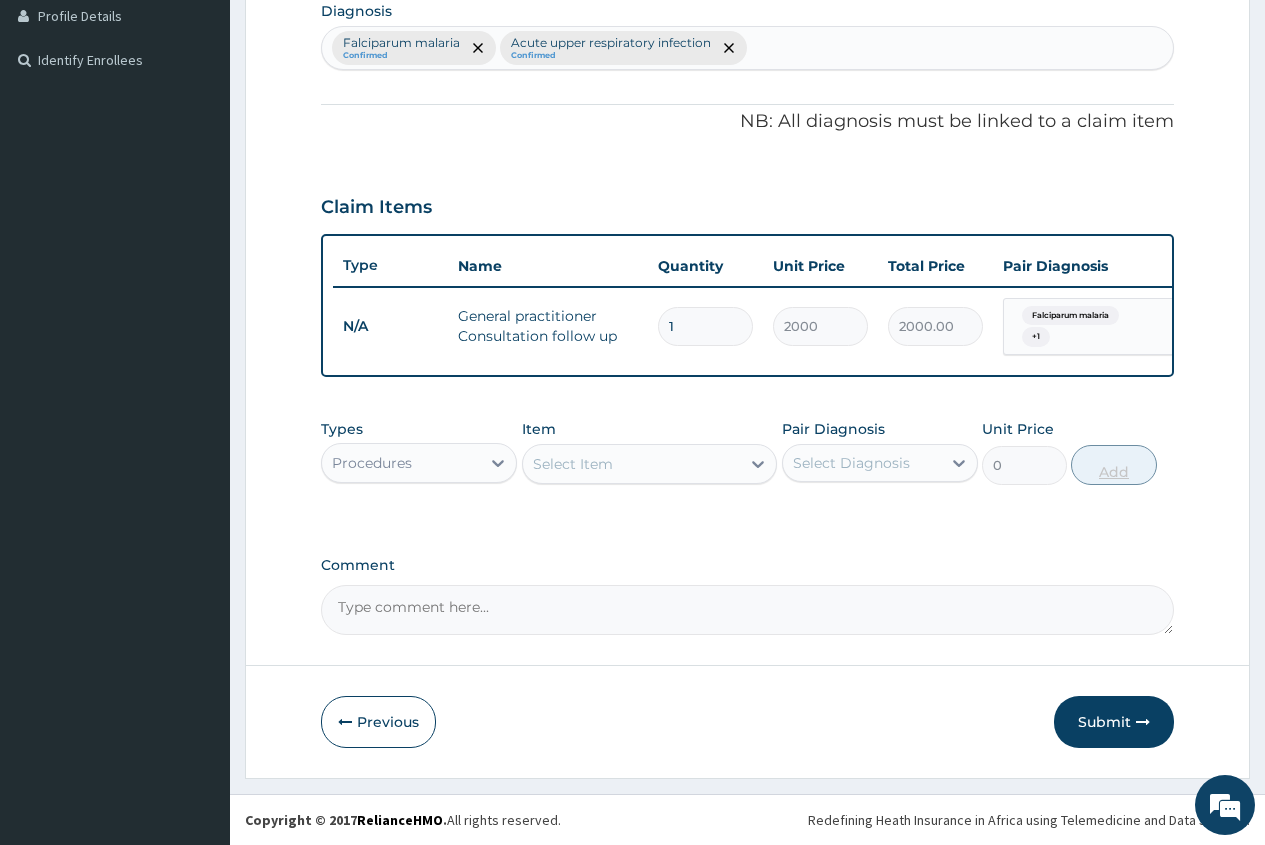 scroll, scrollTop: 525, scrollLeft: 0, axis: vertical 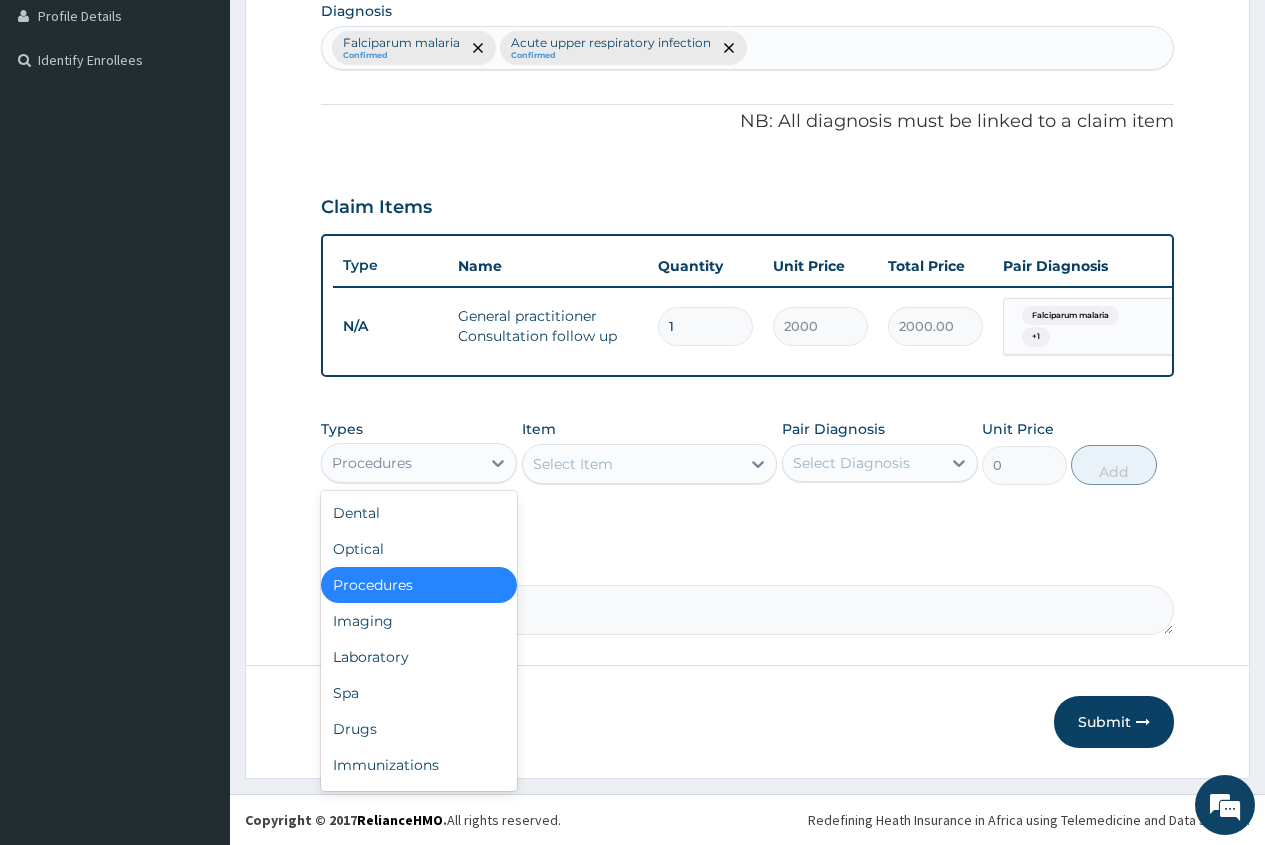 click on "Procedures" at bounding box center [401, 463] 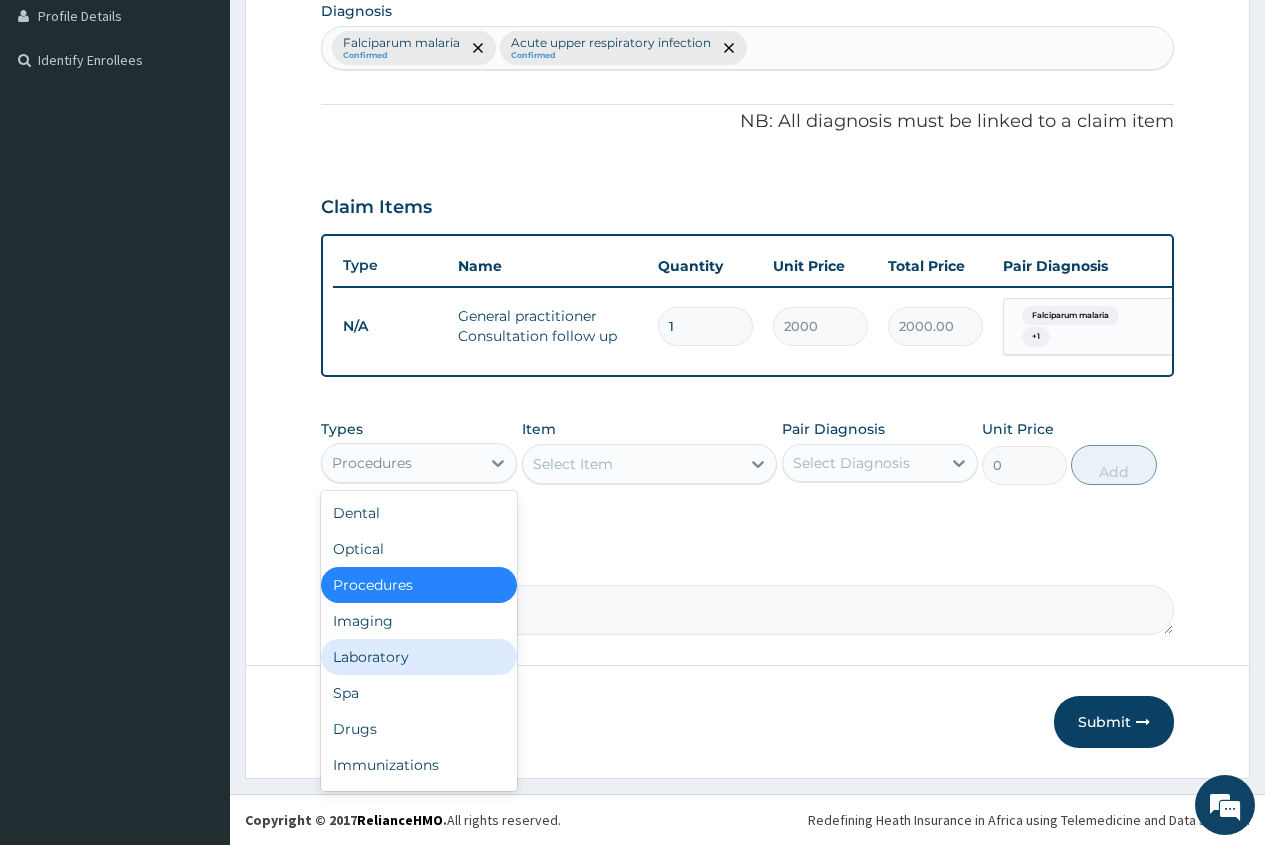 click on "Laboratory" at bounding box center [419, 657] 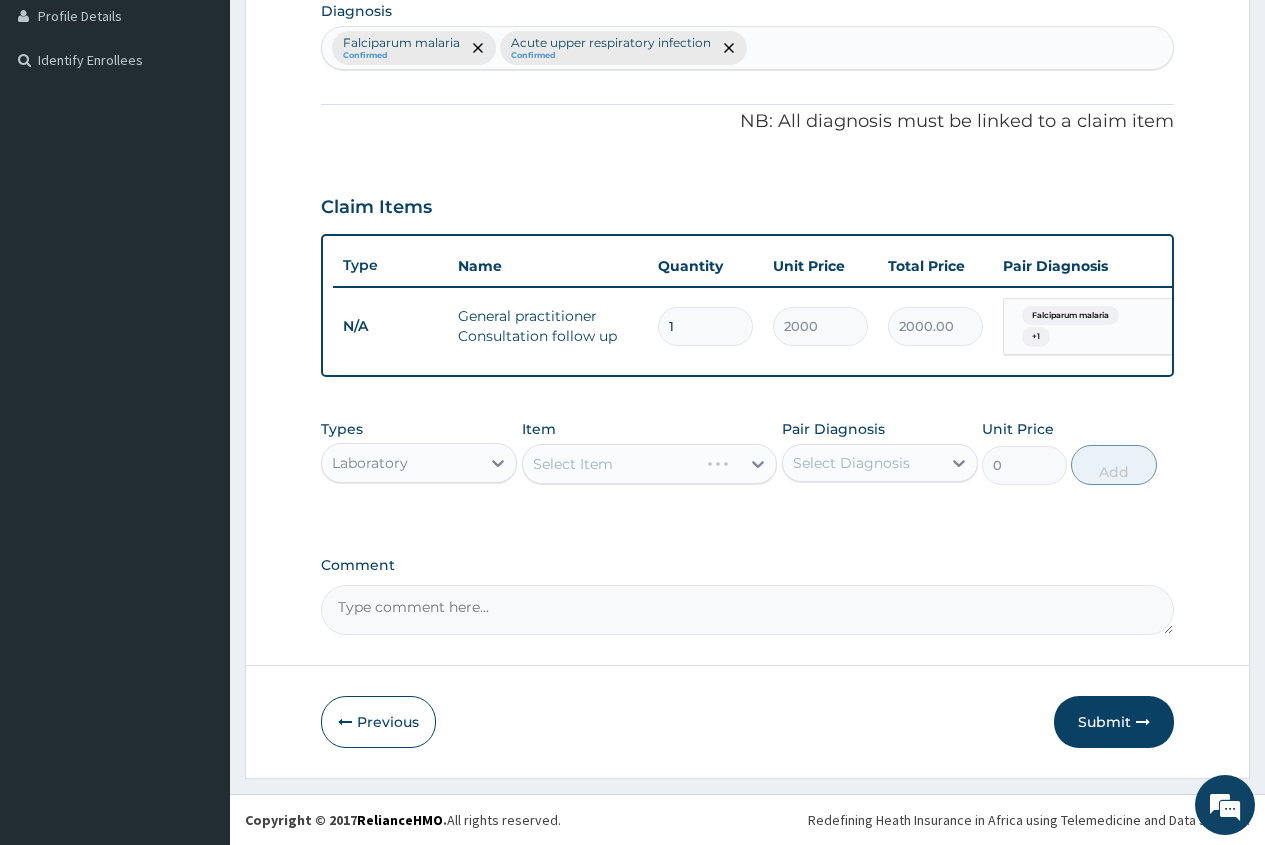 click on "Select Item" at bounding box center [650, 464] 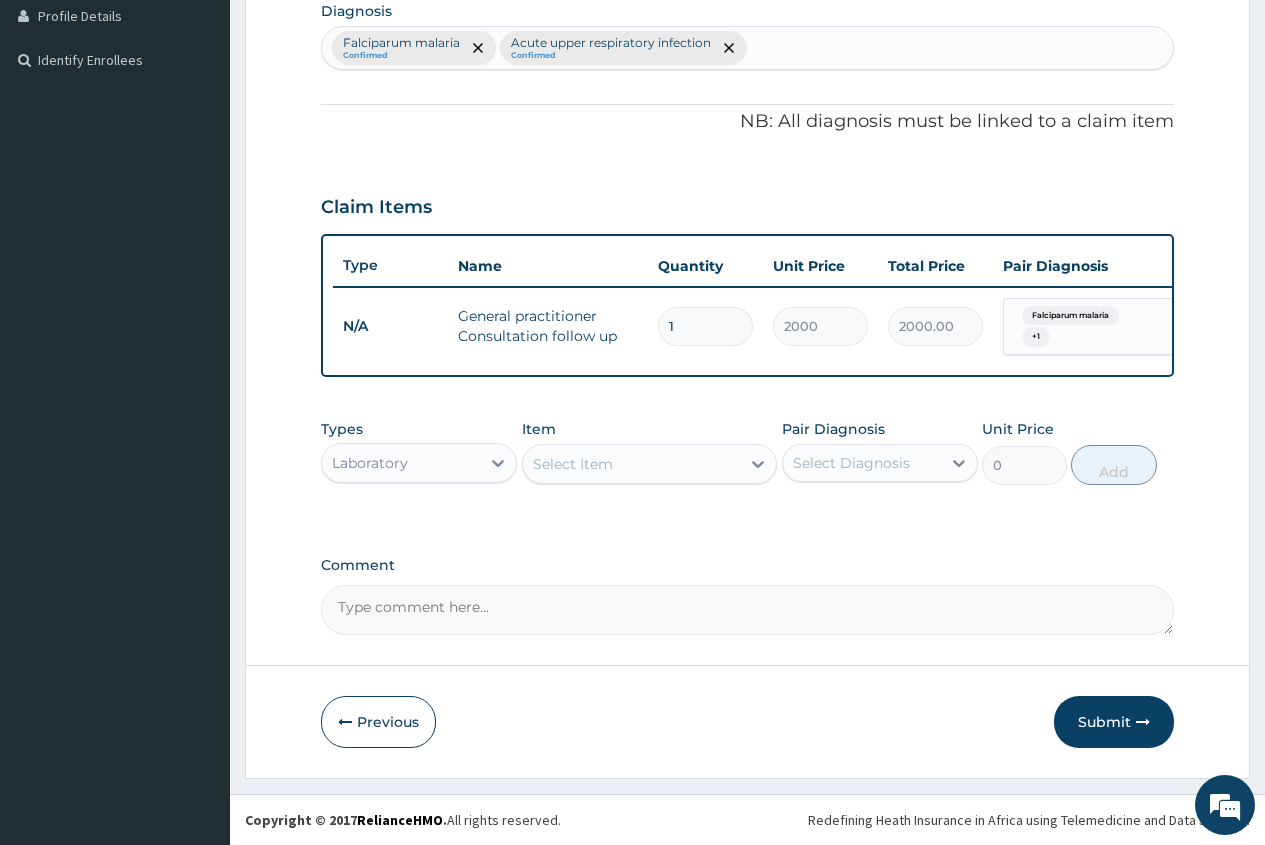 click on "Select Item" at bounding box center [573, 464] 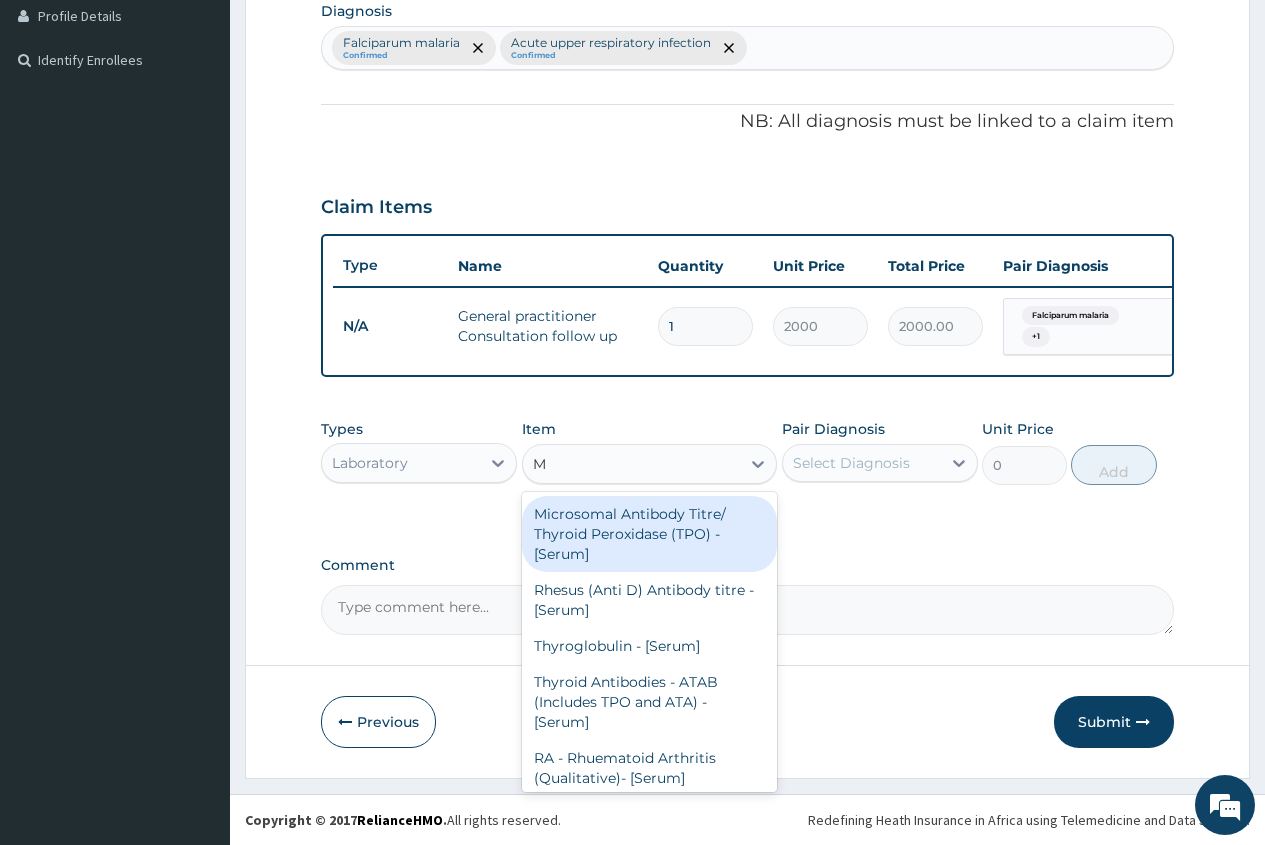 type on "MP" 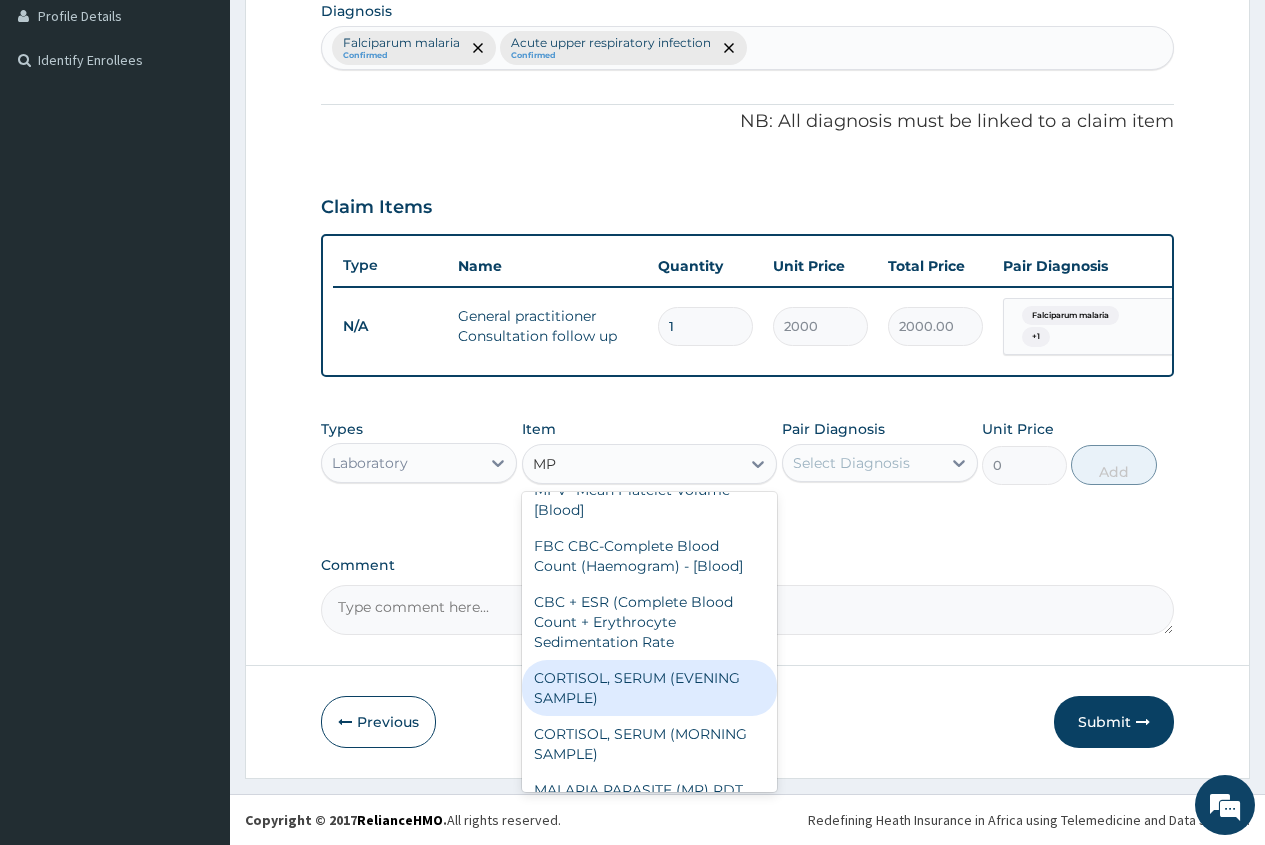 scroll, scrollTop: 500, scrollLeft: 0, axis: vertical 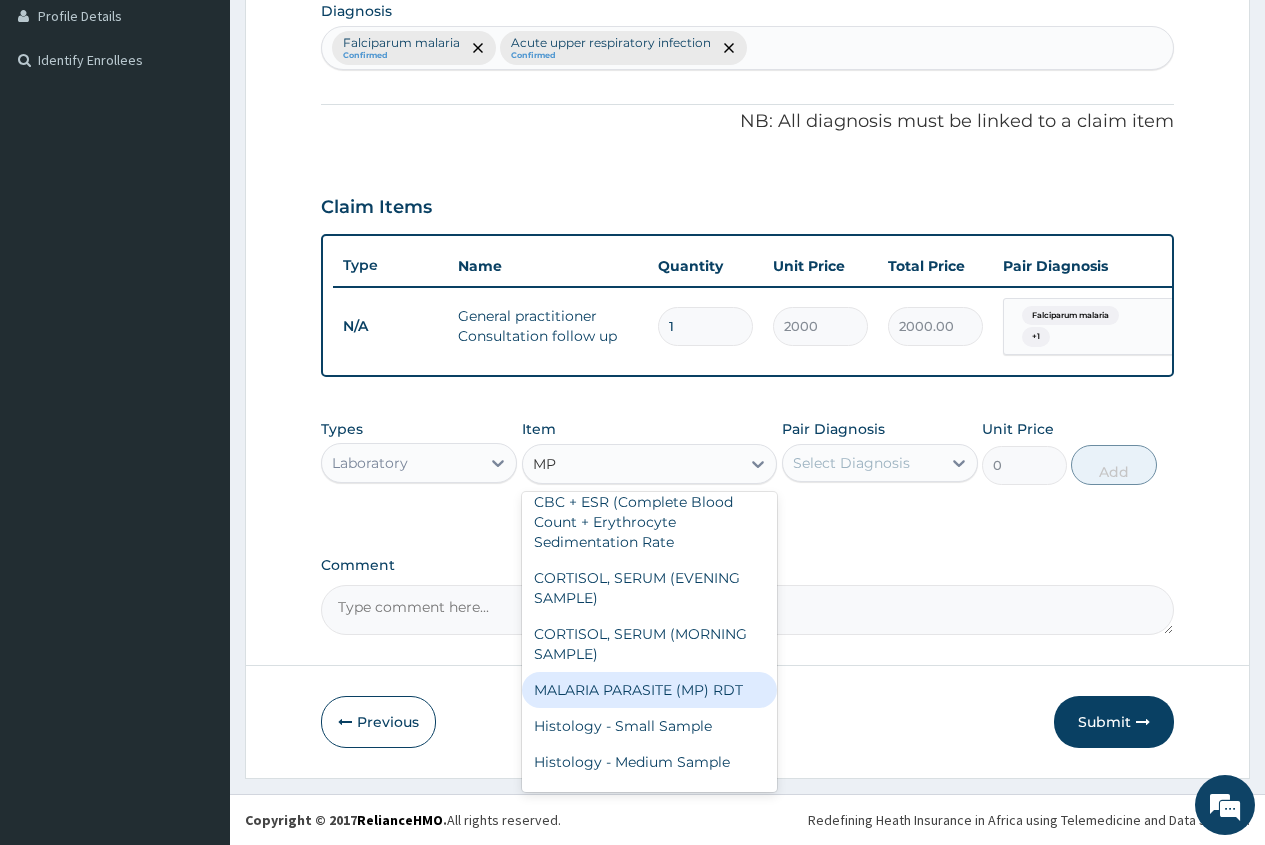 click on "MALARIA PARASITE (MP) RDT" at bounding box center [650, 690] 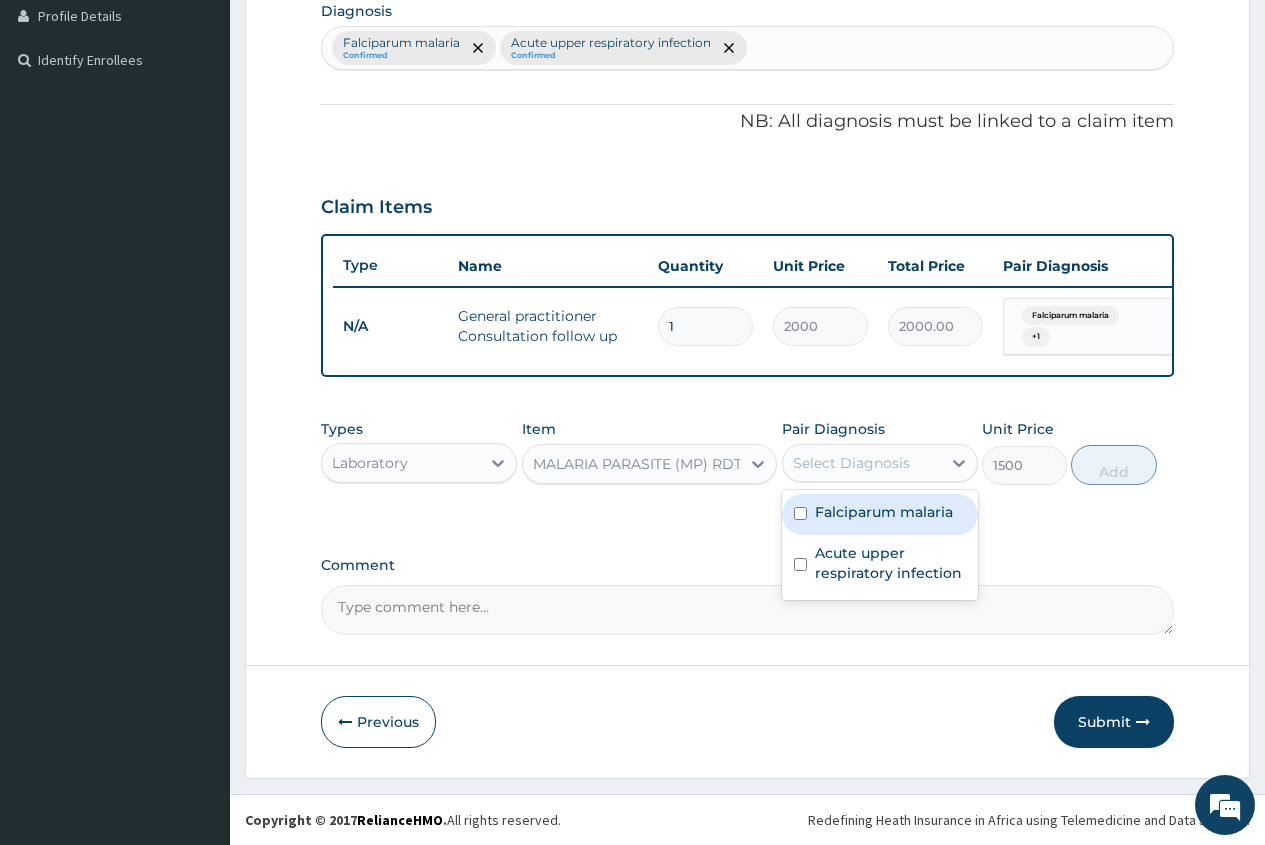 click on "Select Diagnosis" at bounding box center [851, 463] 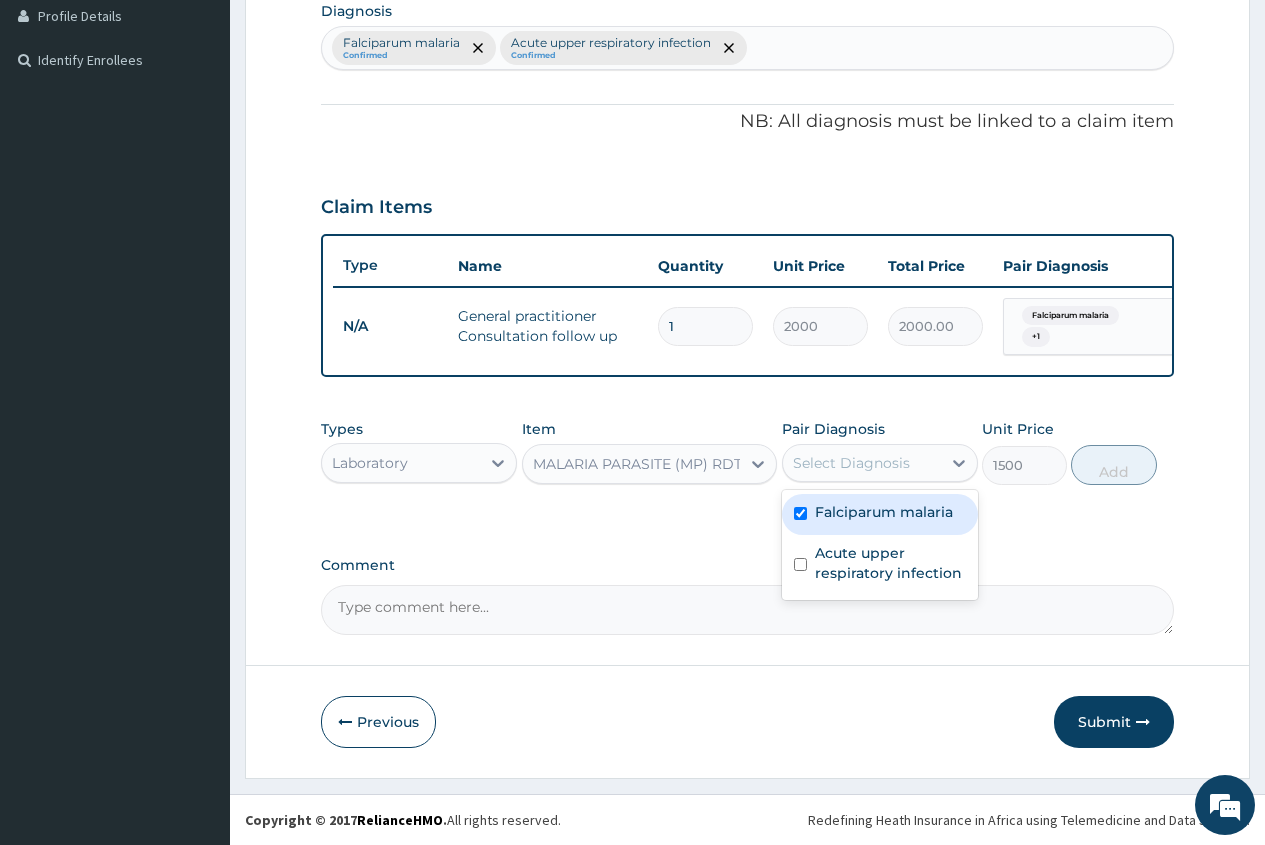 checkbox on "true" 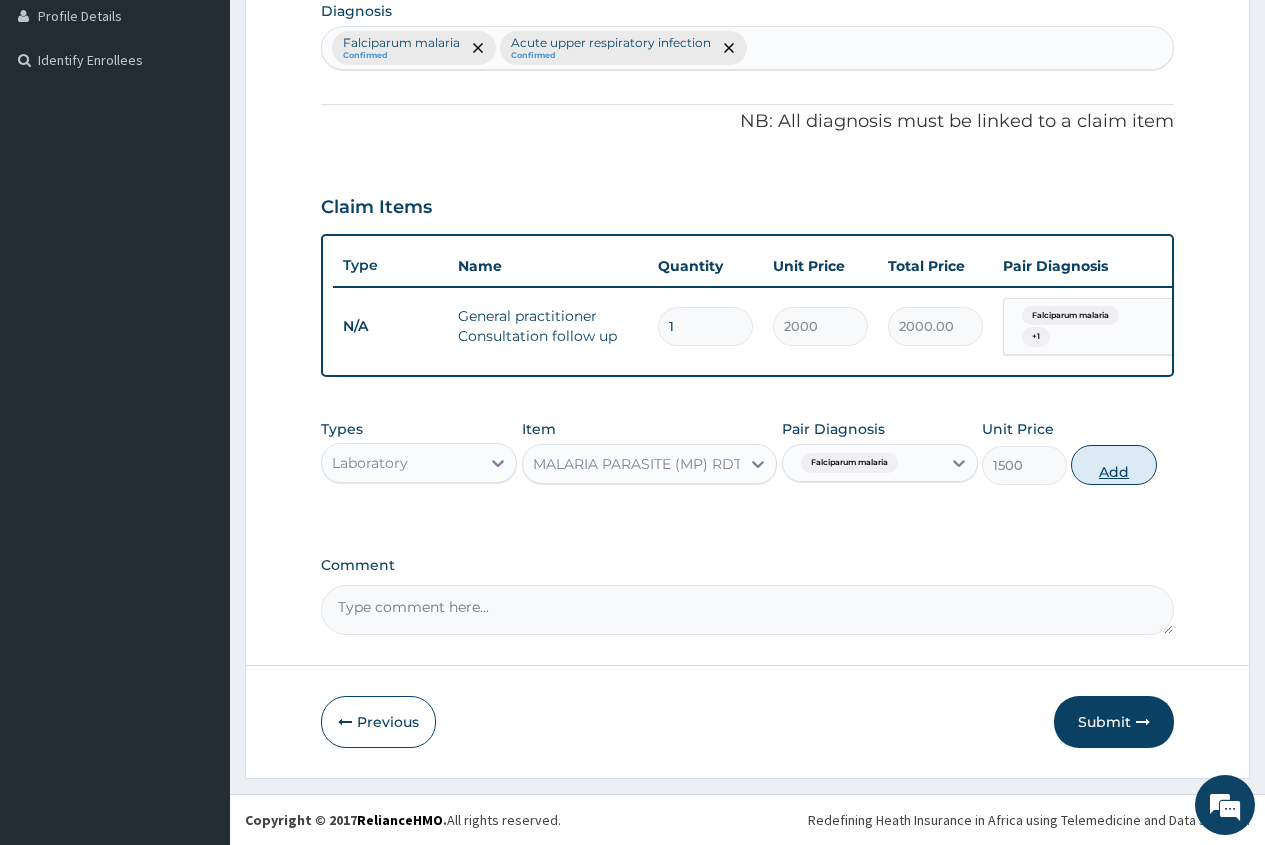 click on "Add" at bounding box center (1113, 465) 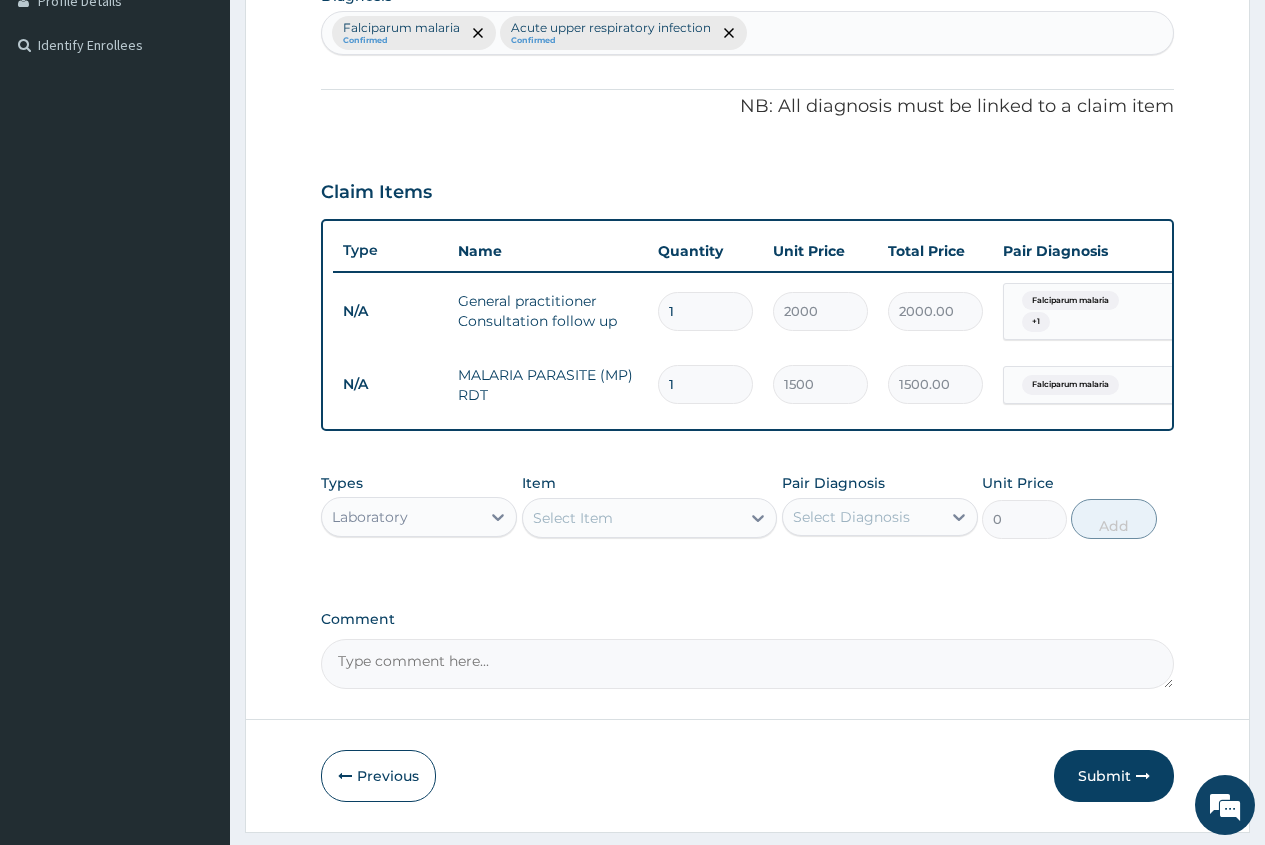 click on "Laboratory" at bounding box center [401, 517] 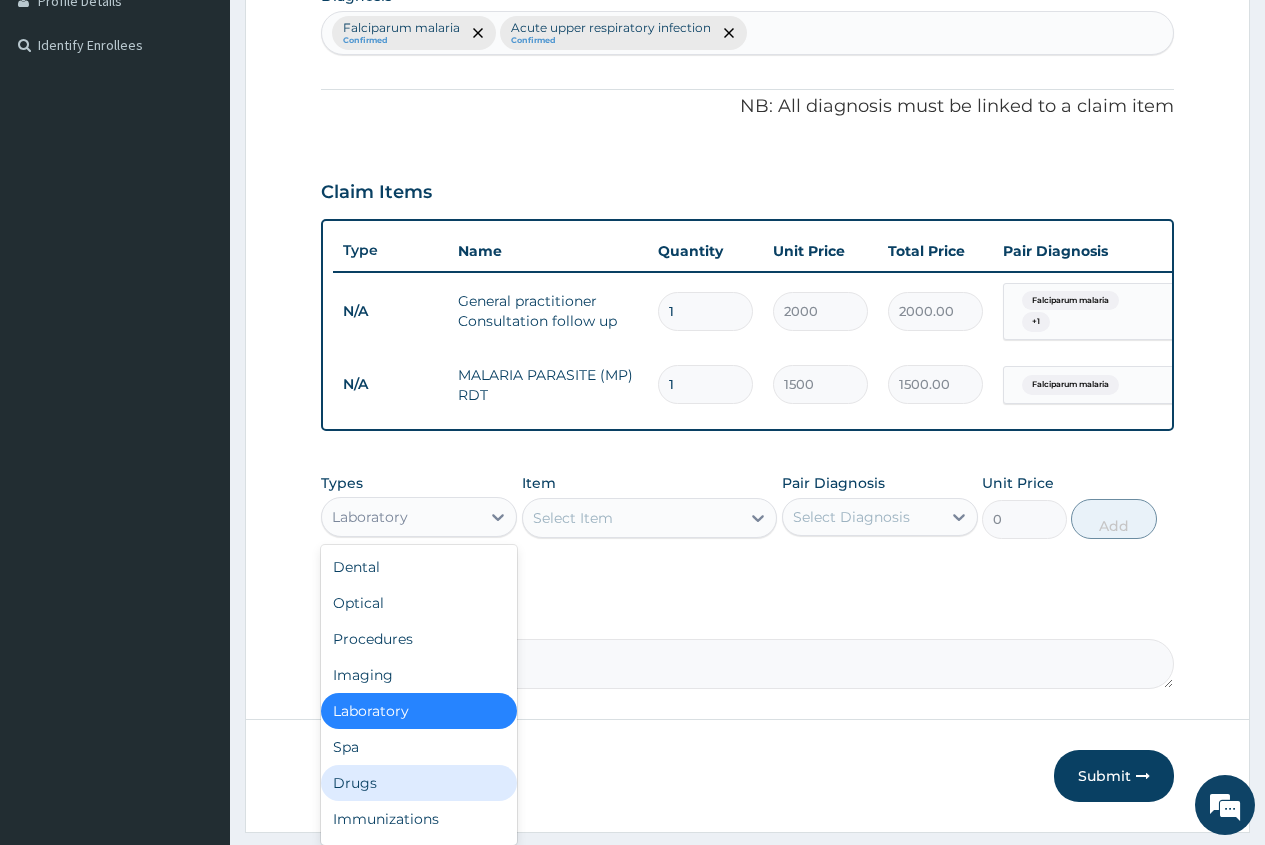 click on "Drugs" at bounding box center [419, 783] 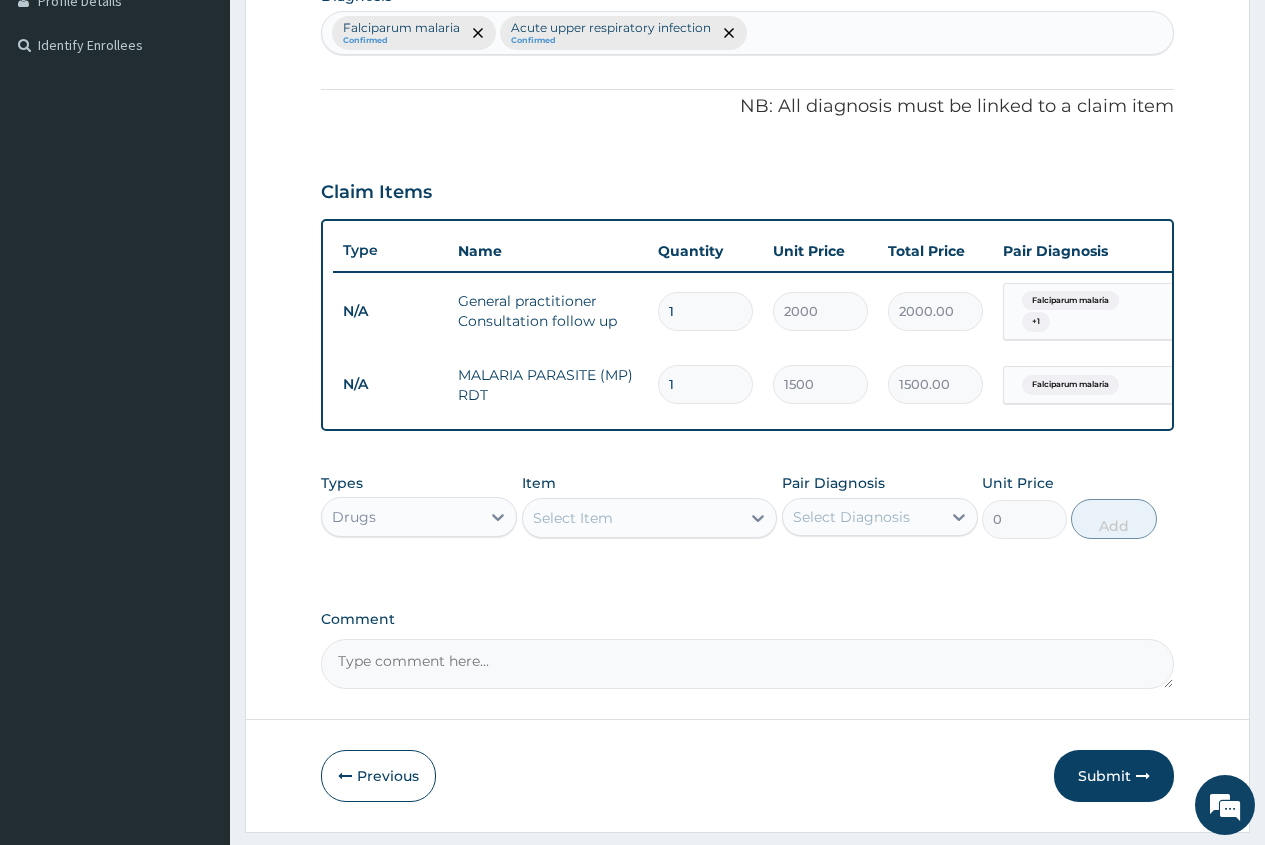 click on "Select Item" at bounding box center (573, 518) 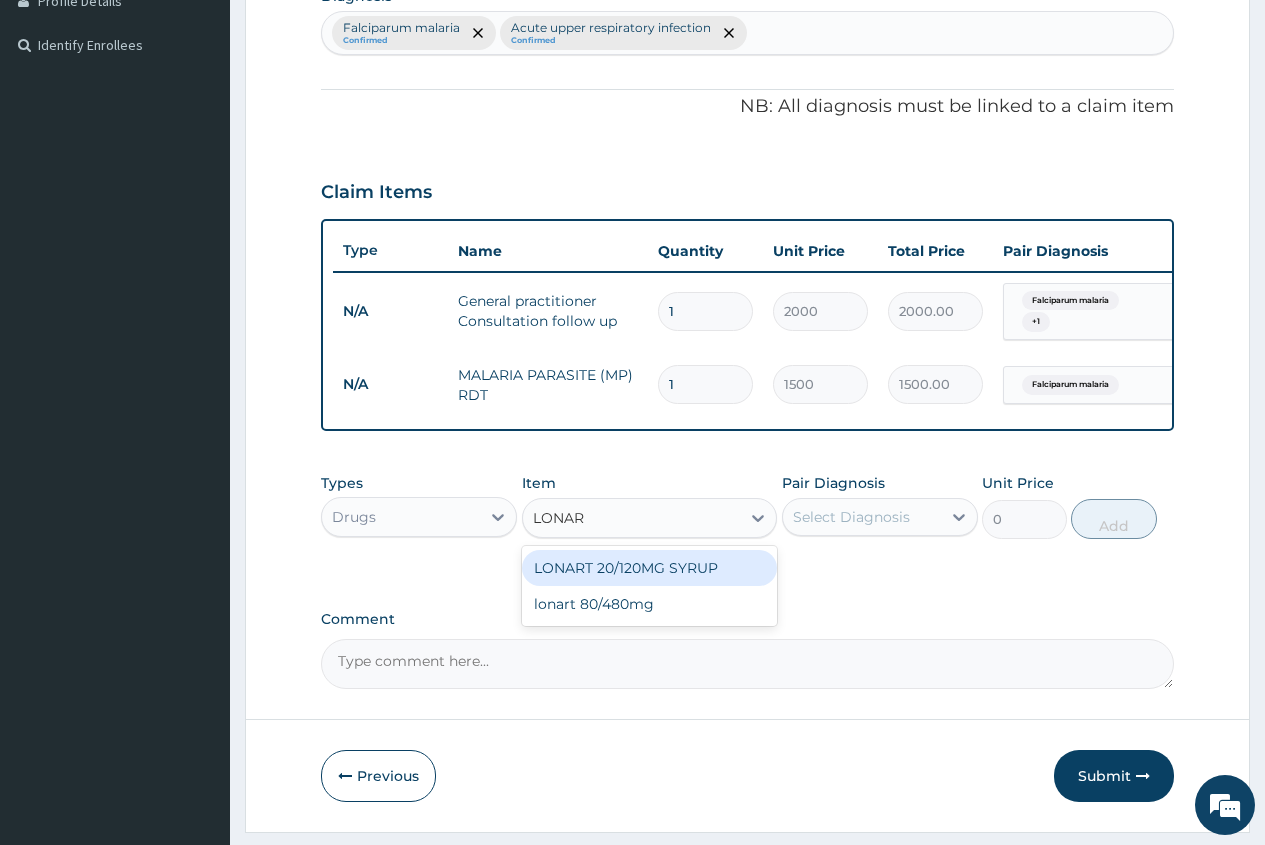 type on "LONART" 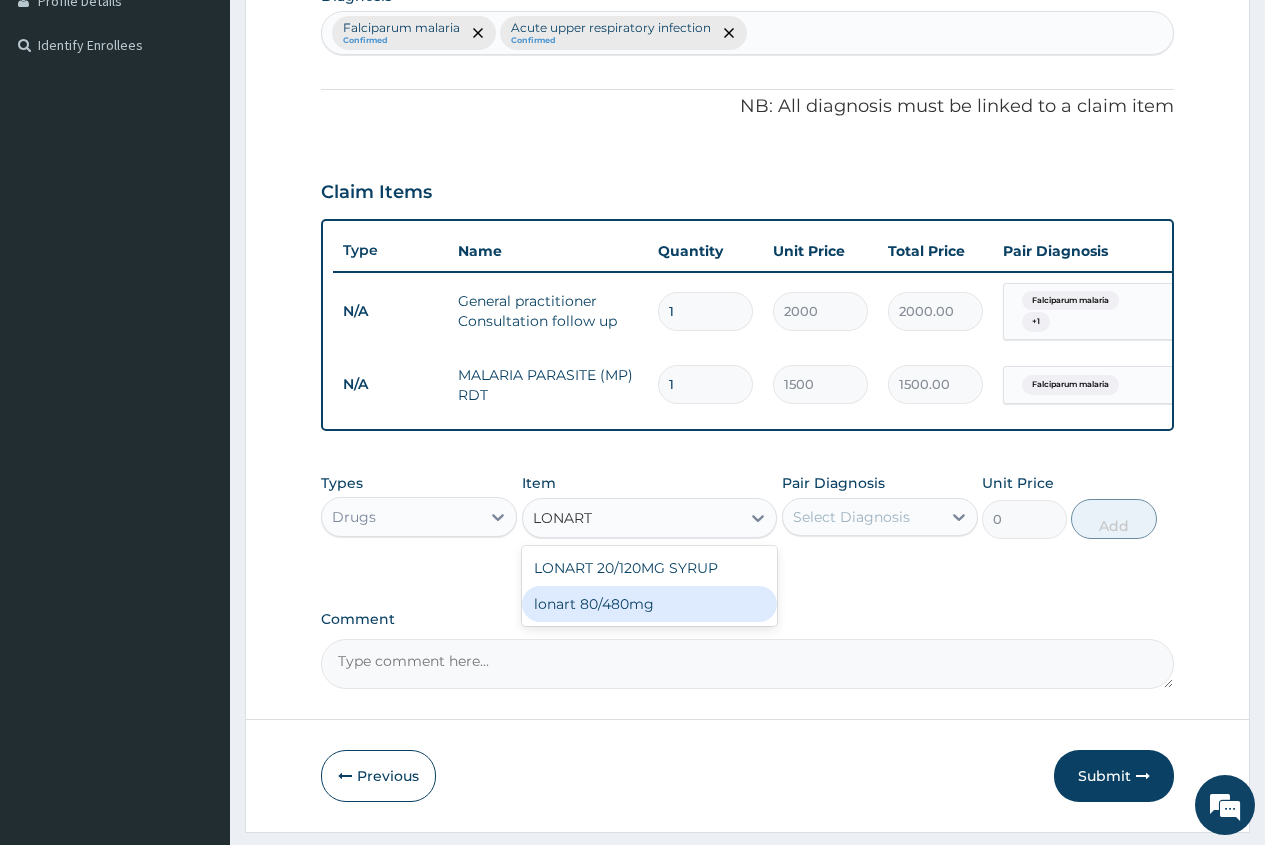 click on "lonart 80/480mg" at bounding box center (650, 604) 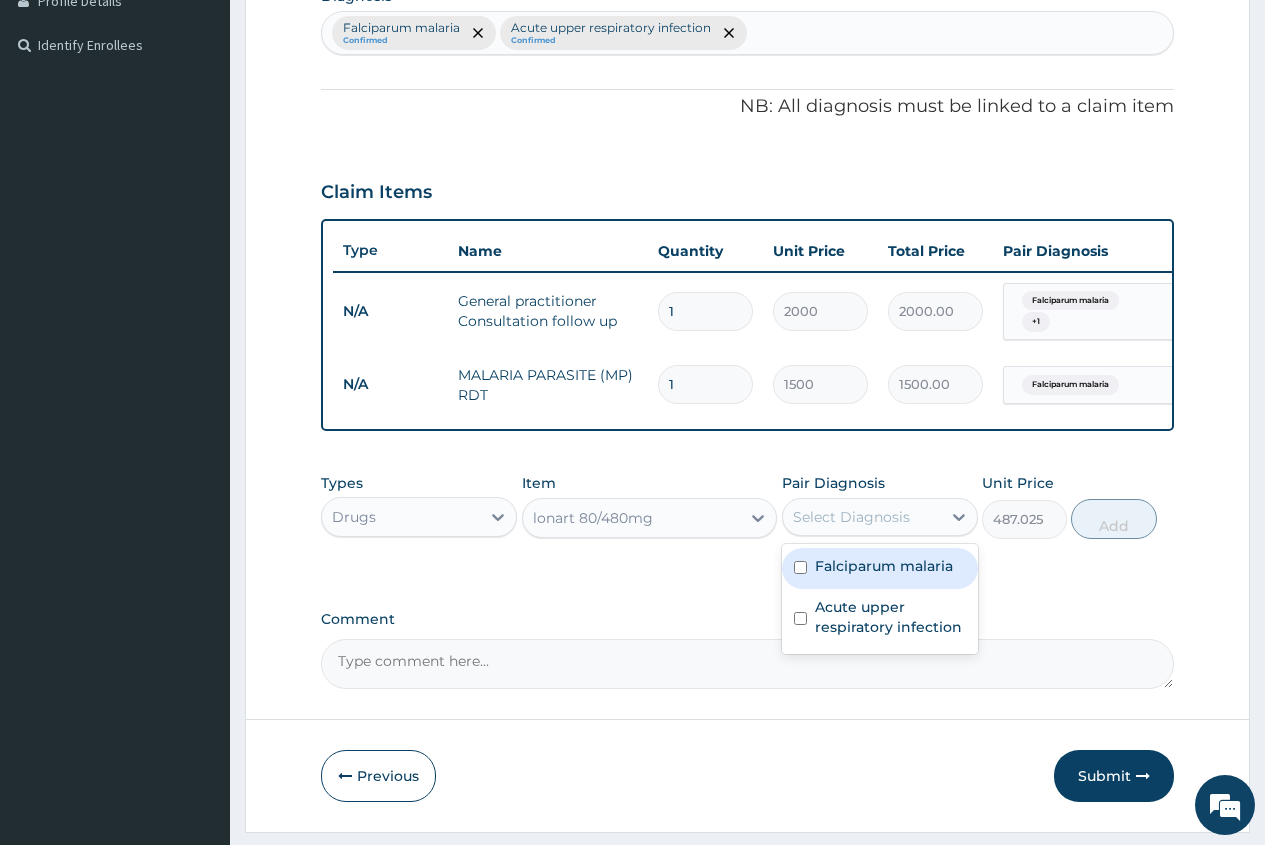 click on "Select Diagnosis" at bounding box center (851, 517) 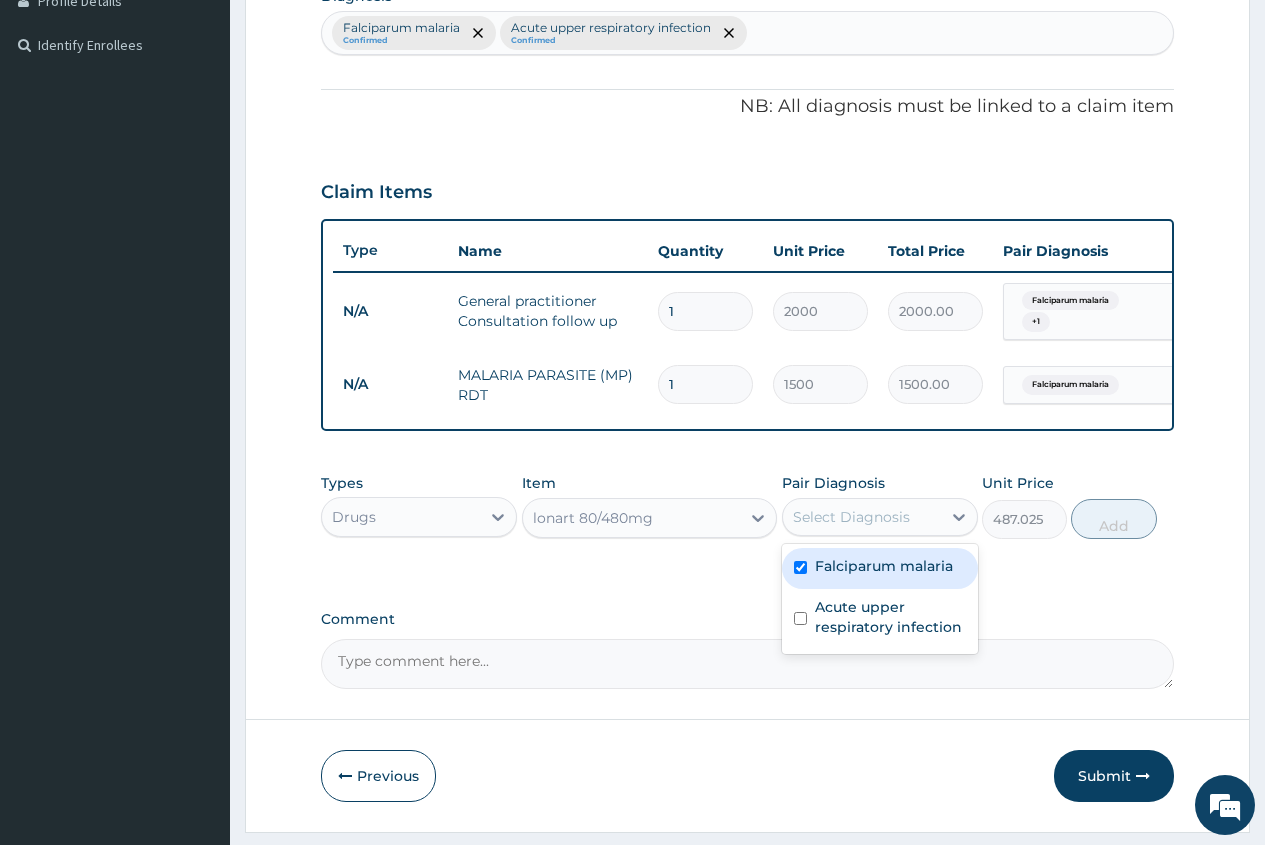 checkbox on "true" 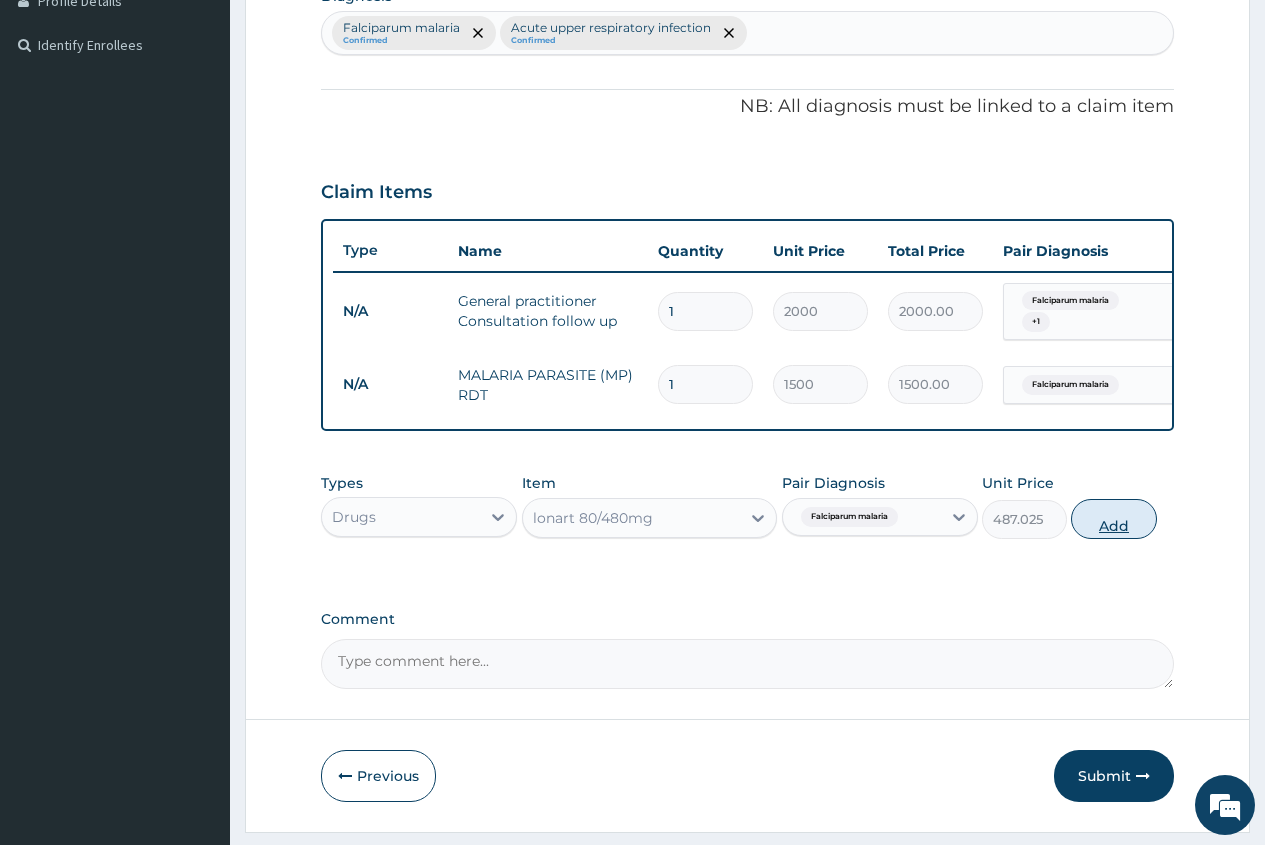 click on "Add" at bounding box center (1113, 519) 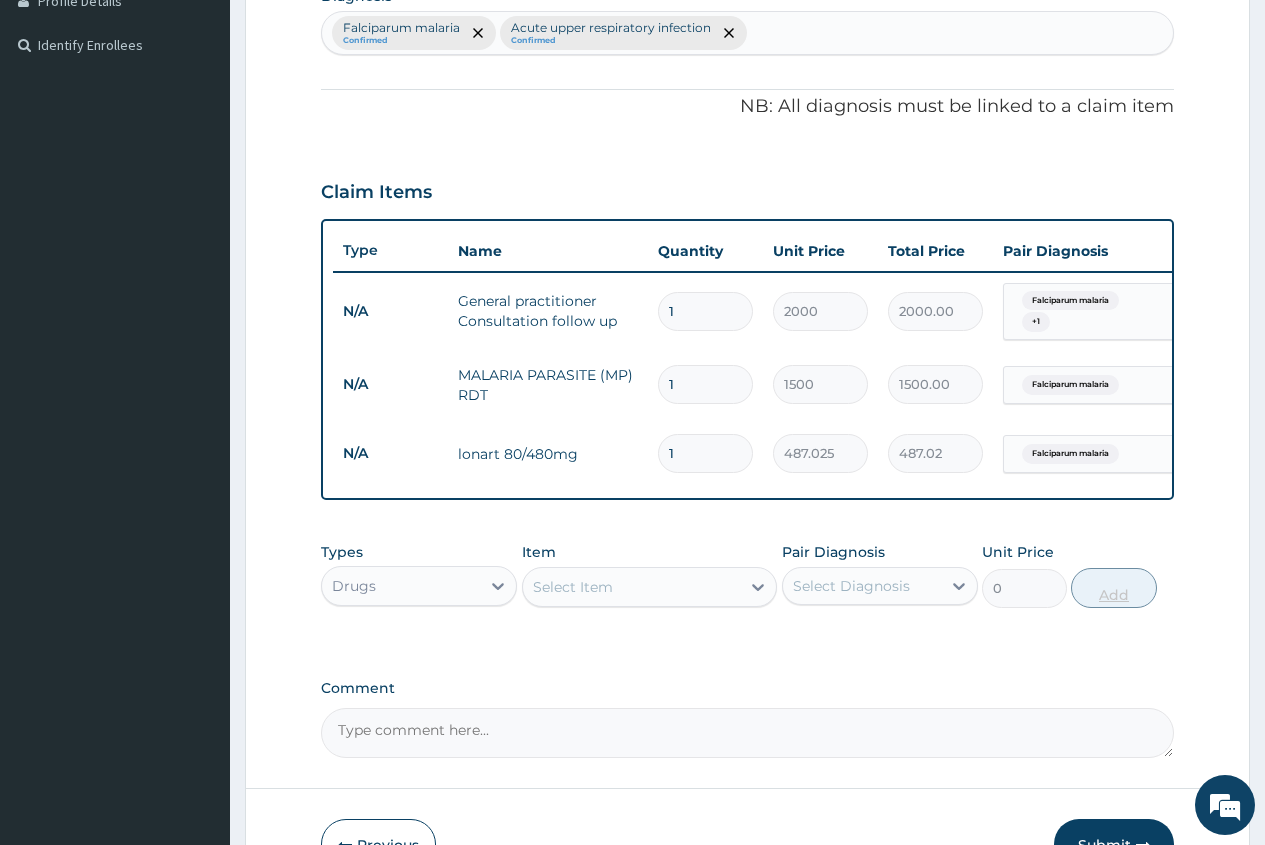 type 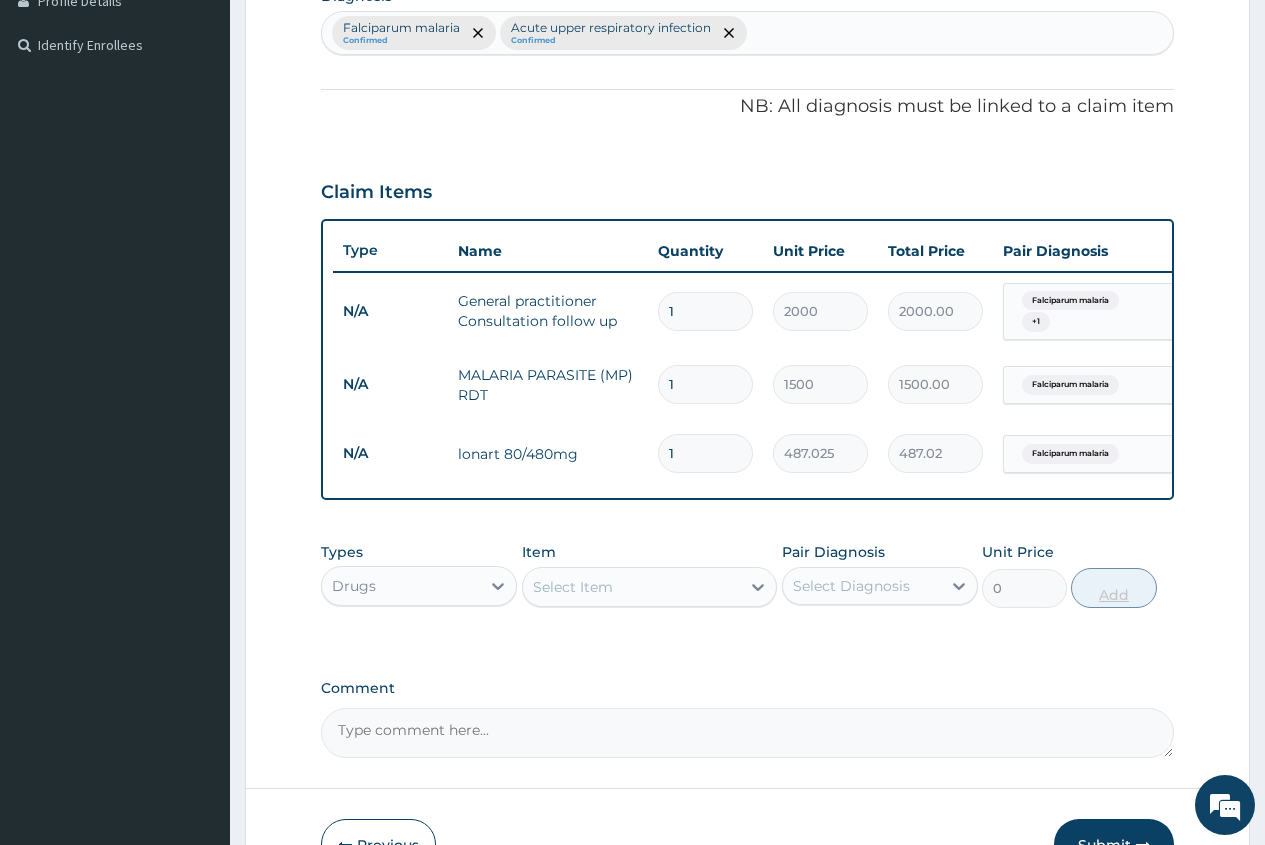 type on "0.00" 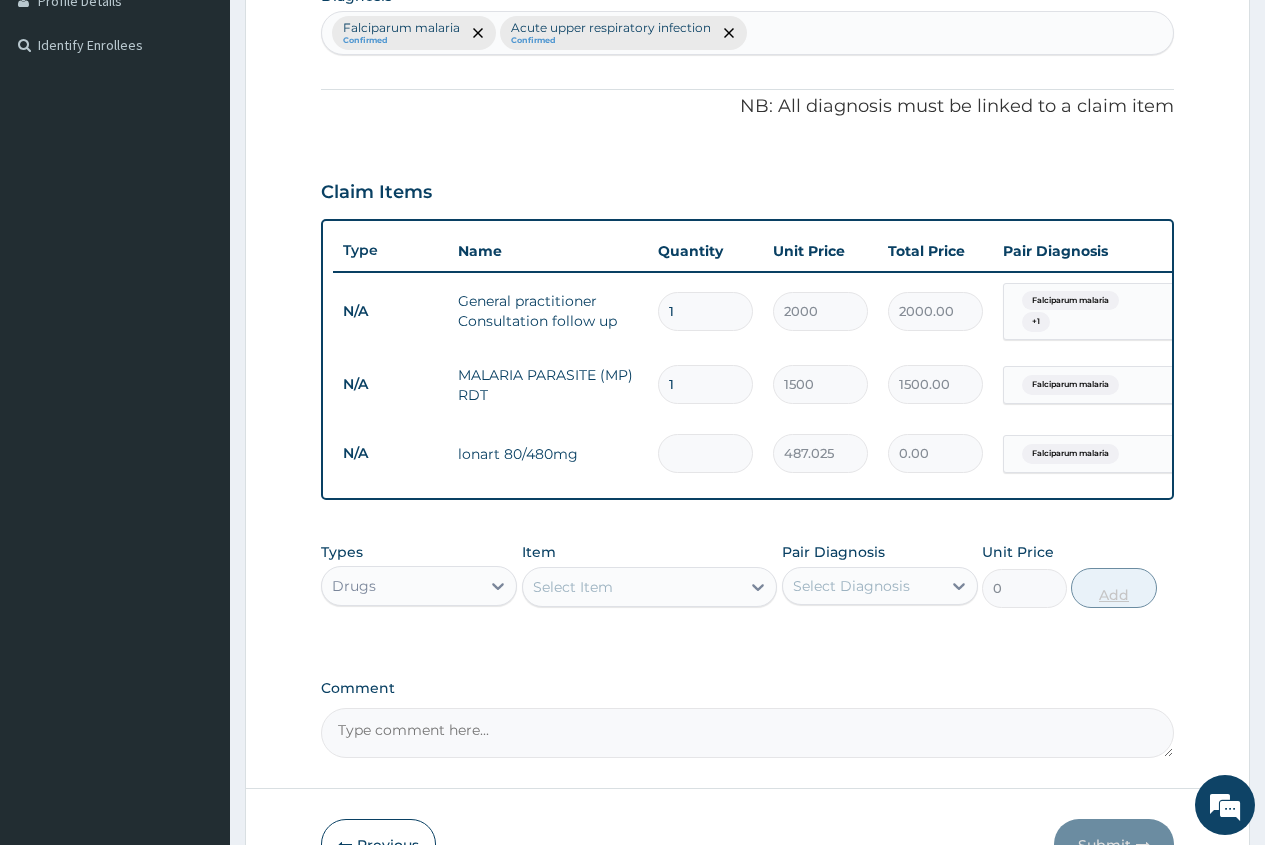 type on "6" 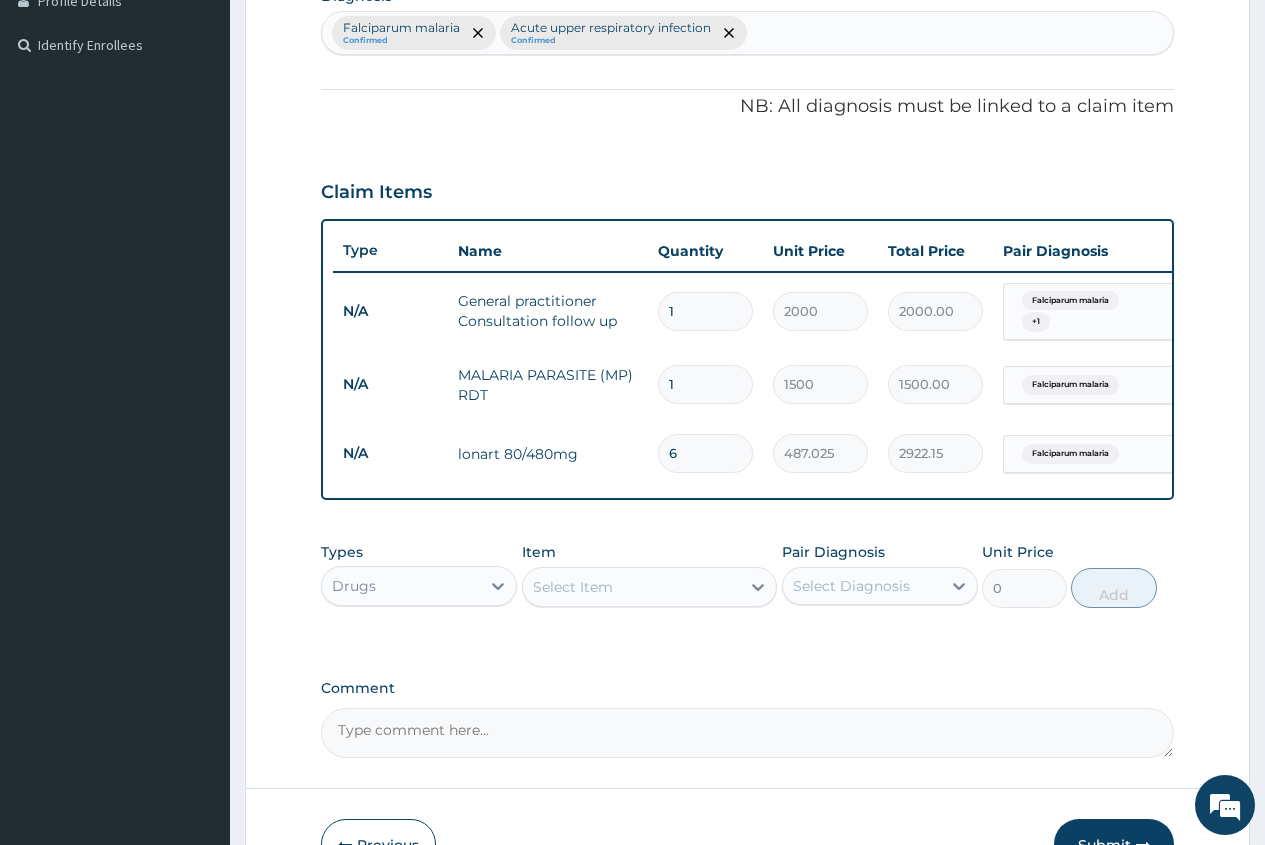 type on "6" 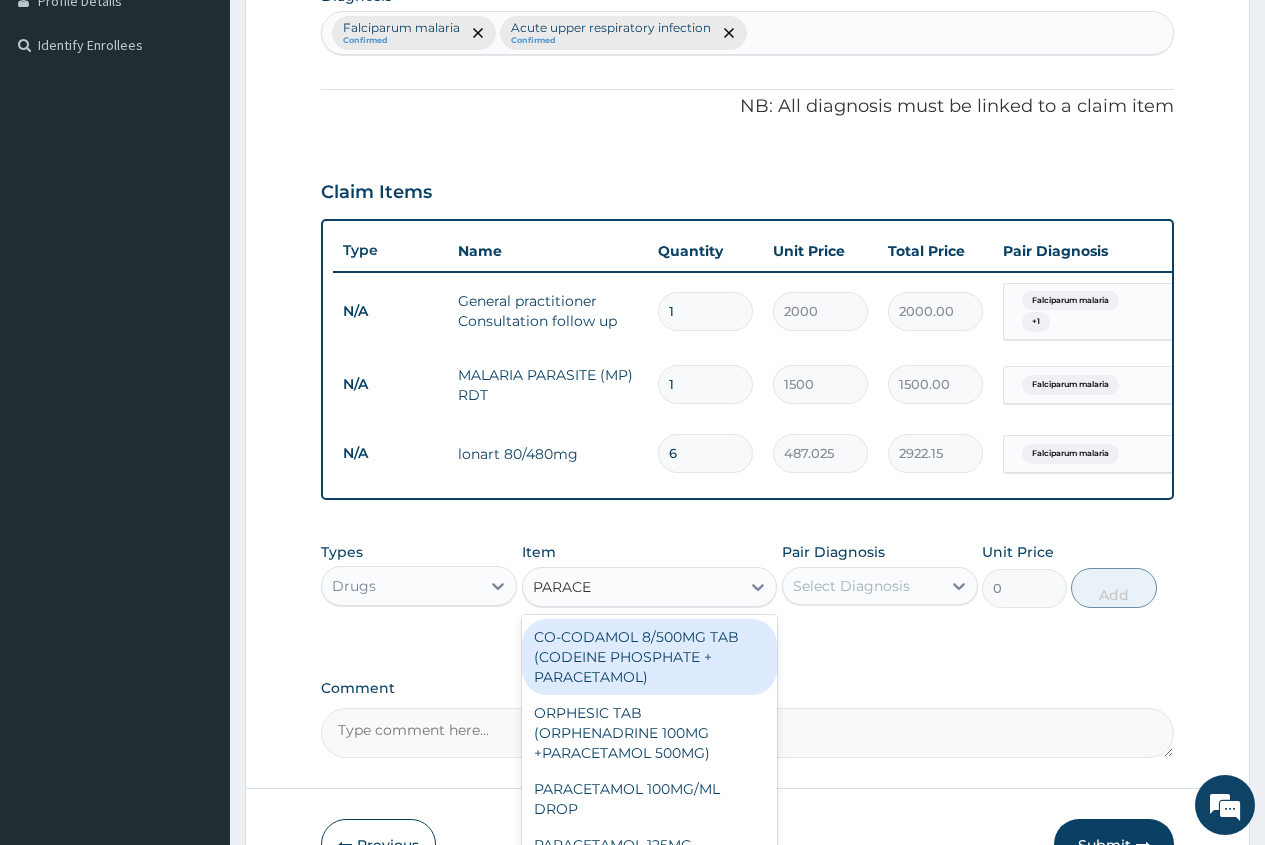 type on "PARACET" 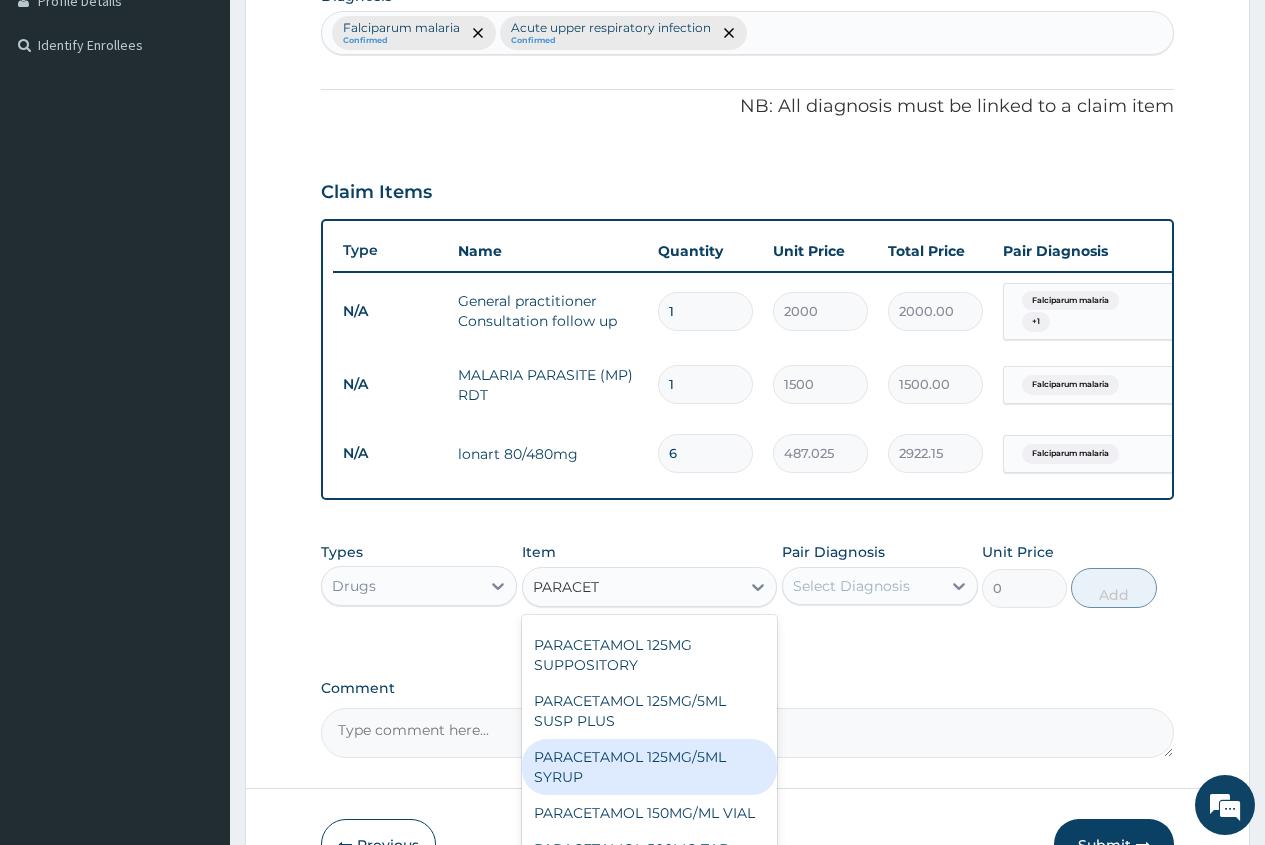 scroll, scrollTop: 300, scrollLeft: 0, axis: vertical 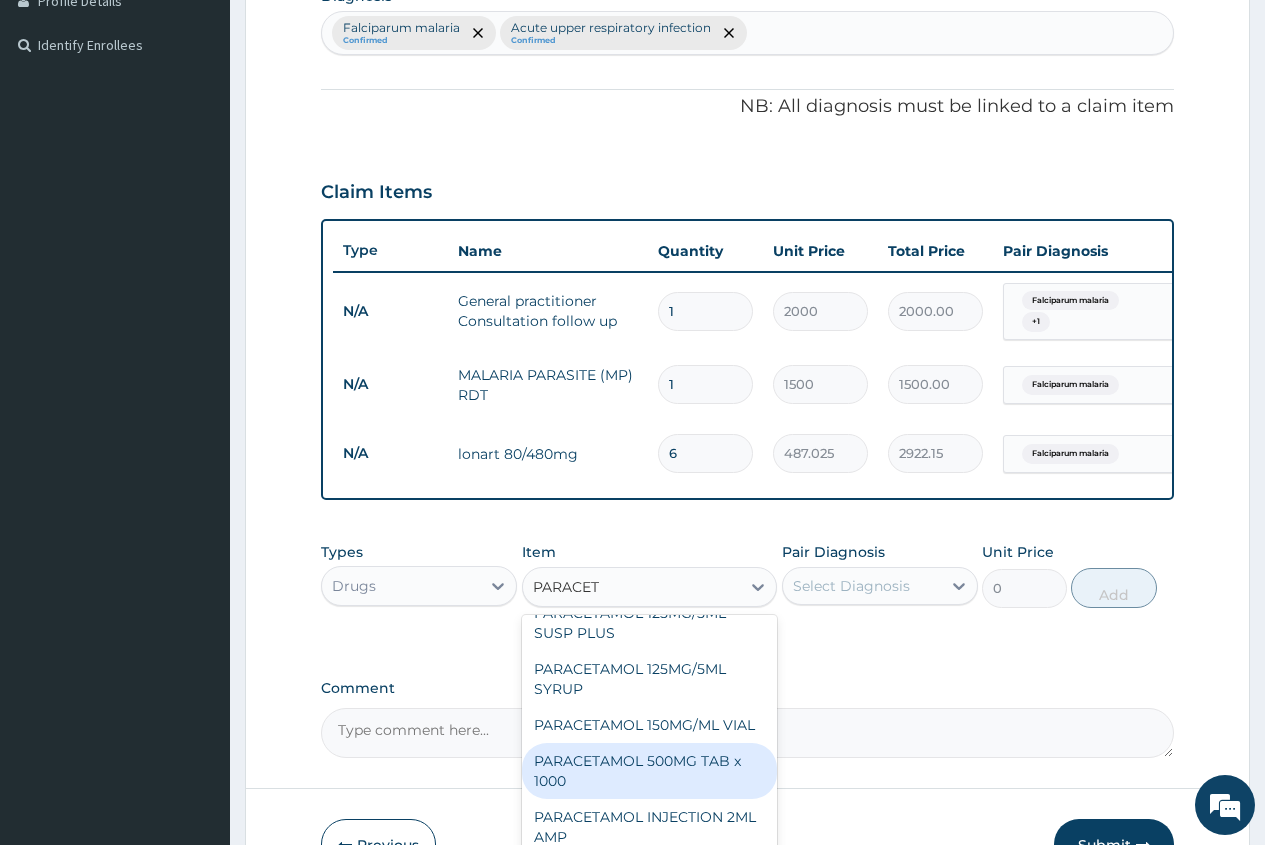 click on "PARACETAMOL 500MG TAB x 1000" at bounding box center (650, 771) 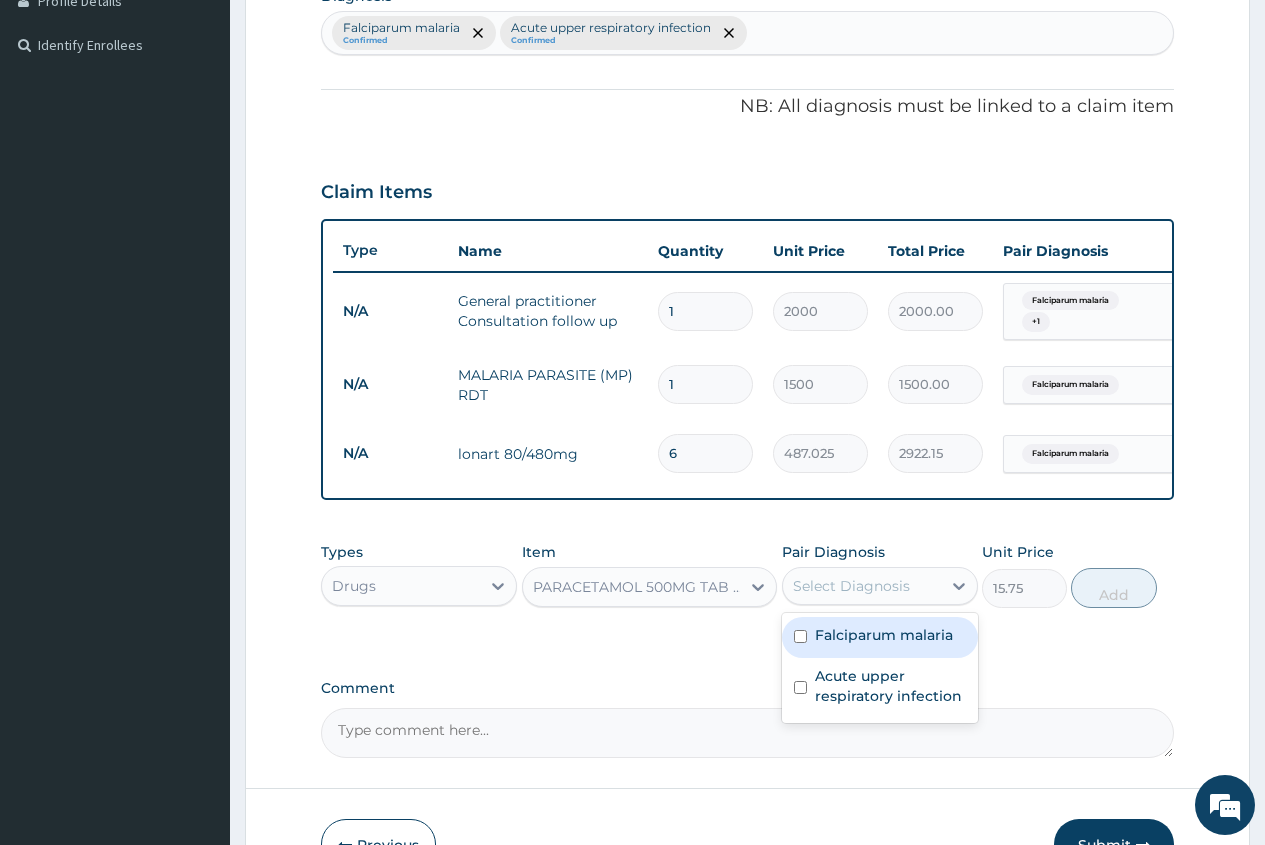 click on "Select Diagnosis" at bounding box center [851, 586] 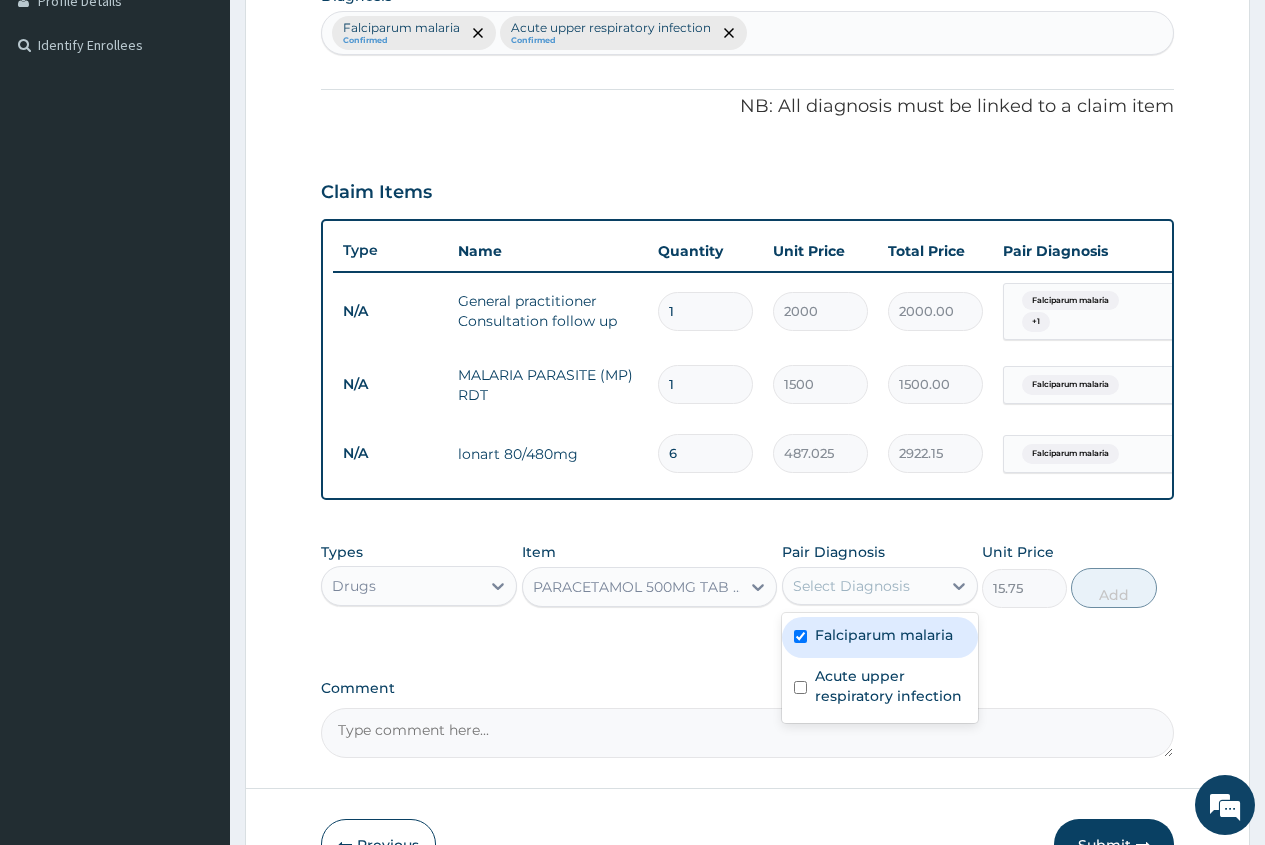 checkbox on "true" 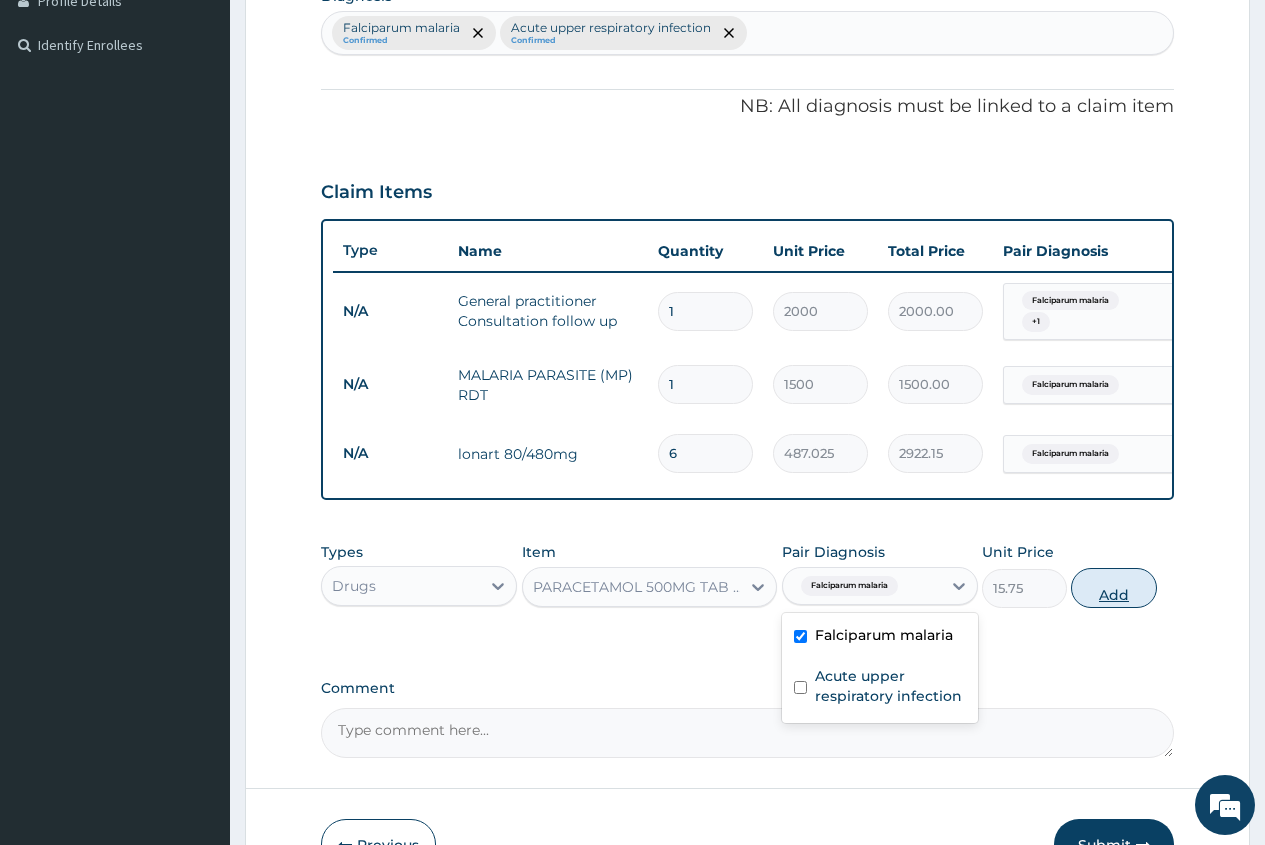 click on "Add" at bounding box center (1113, 588) 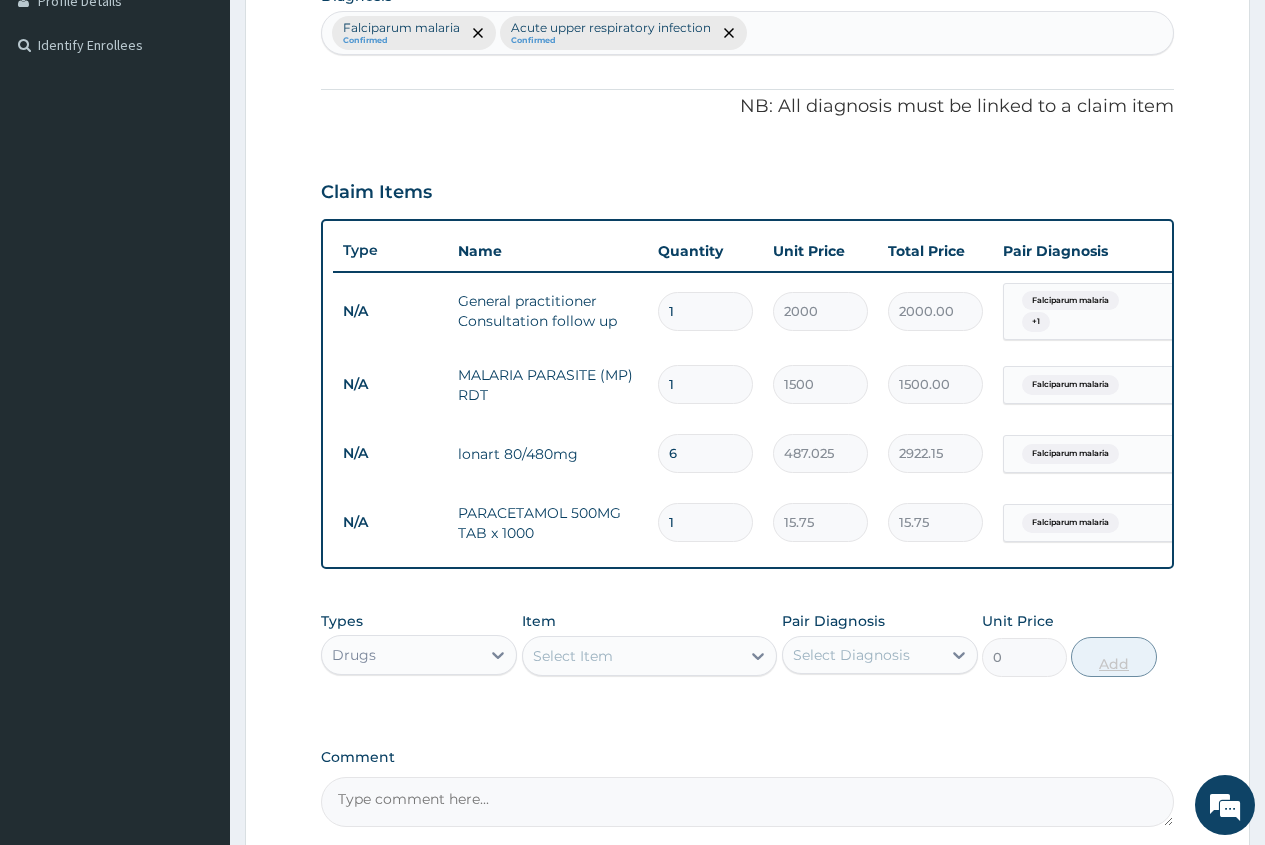 type on "18" 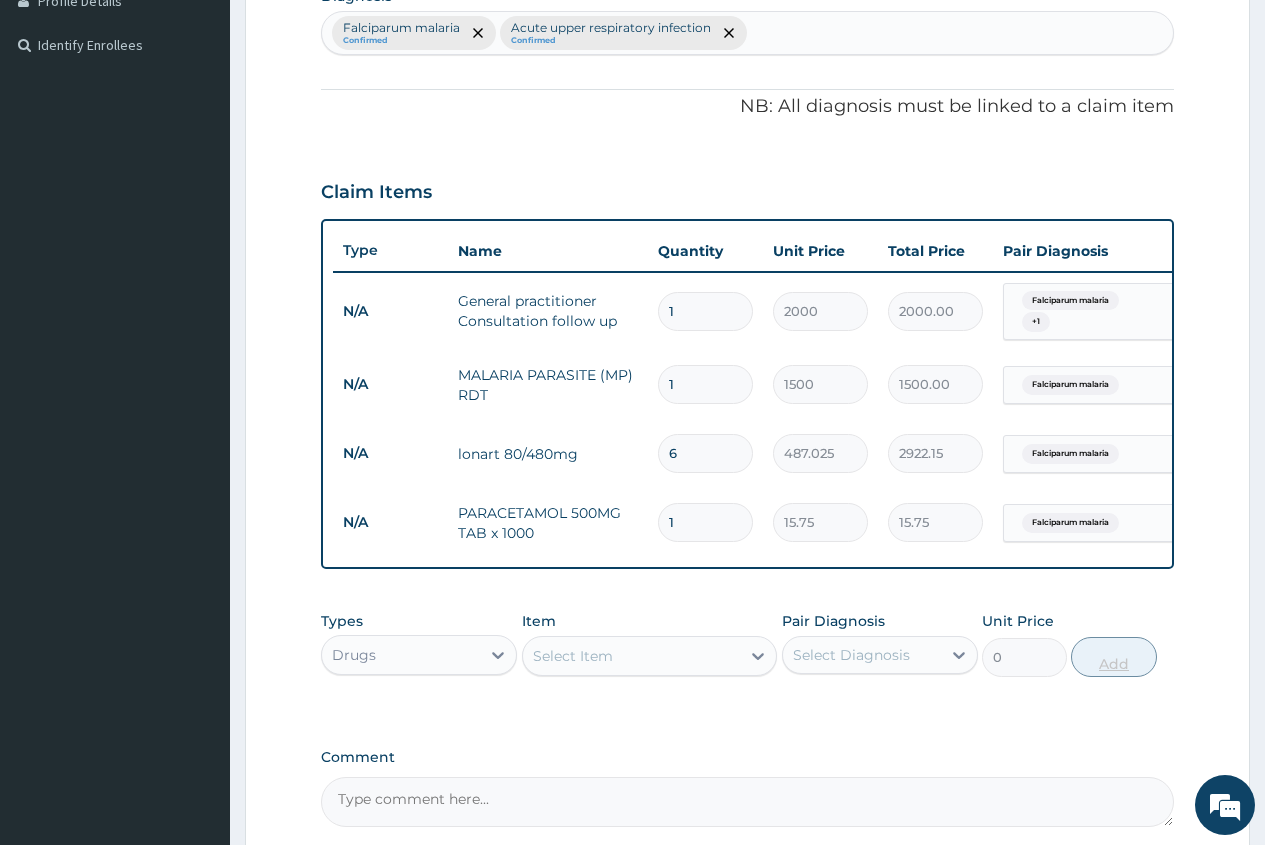 type on "283.50" 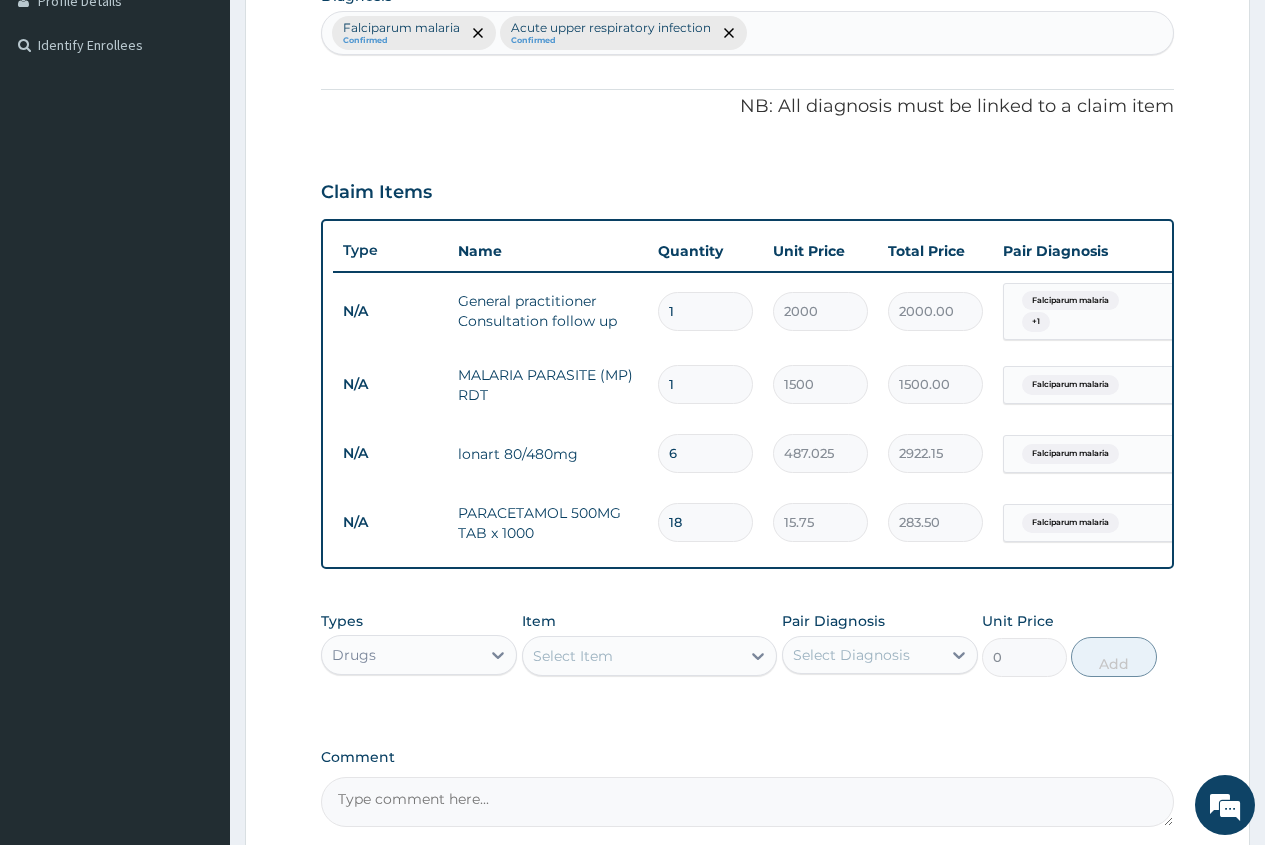 type on "18" 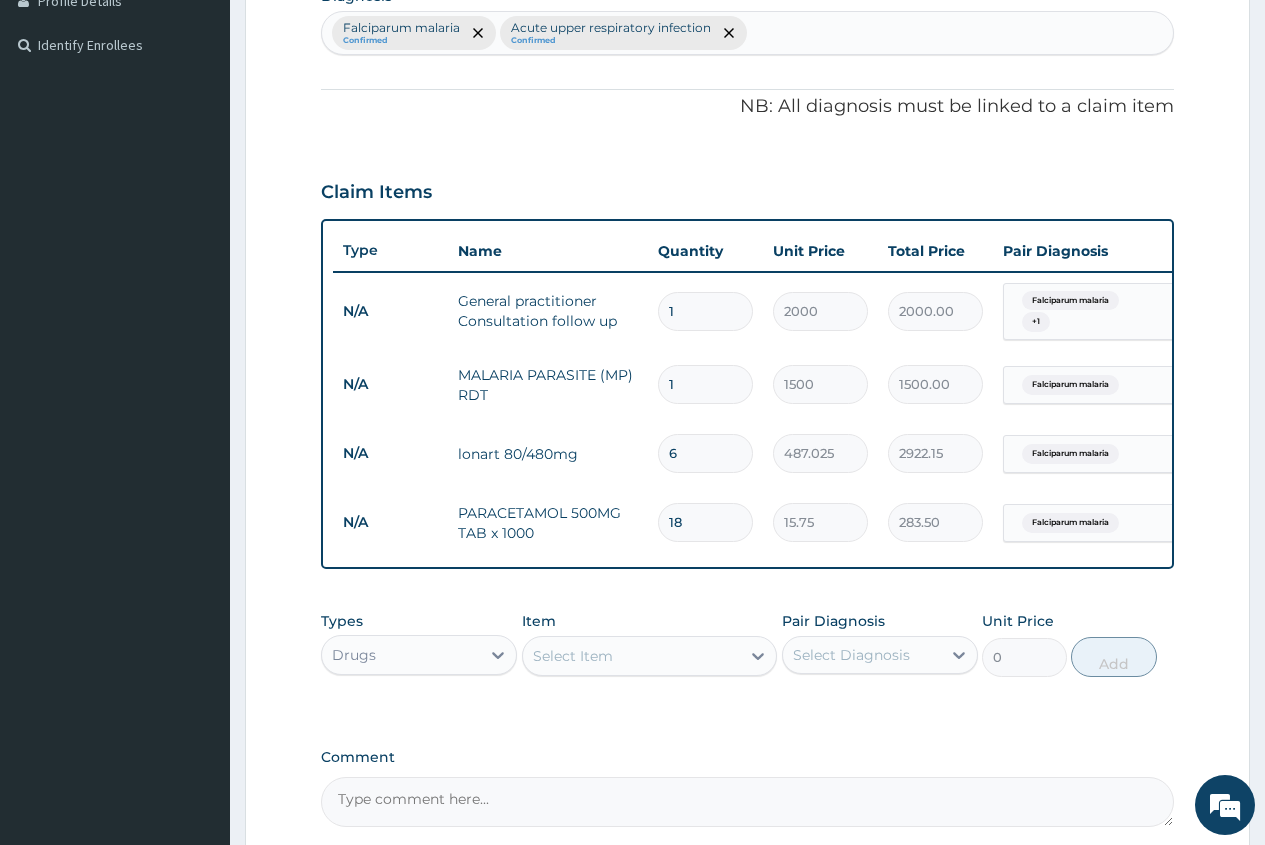 click on "Select Item" at bounding box center (573, 656) 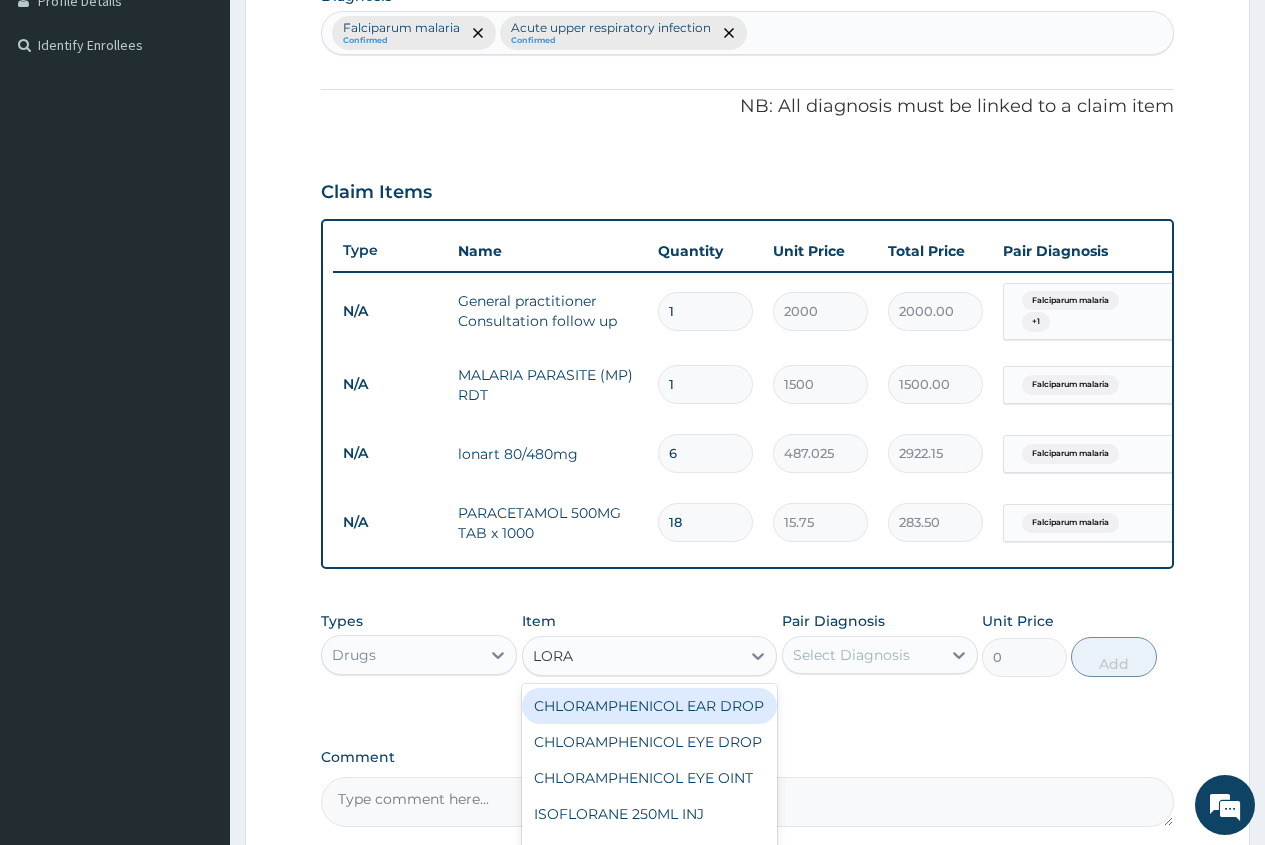 type on "LORAT" 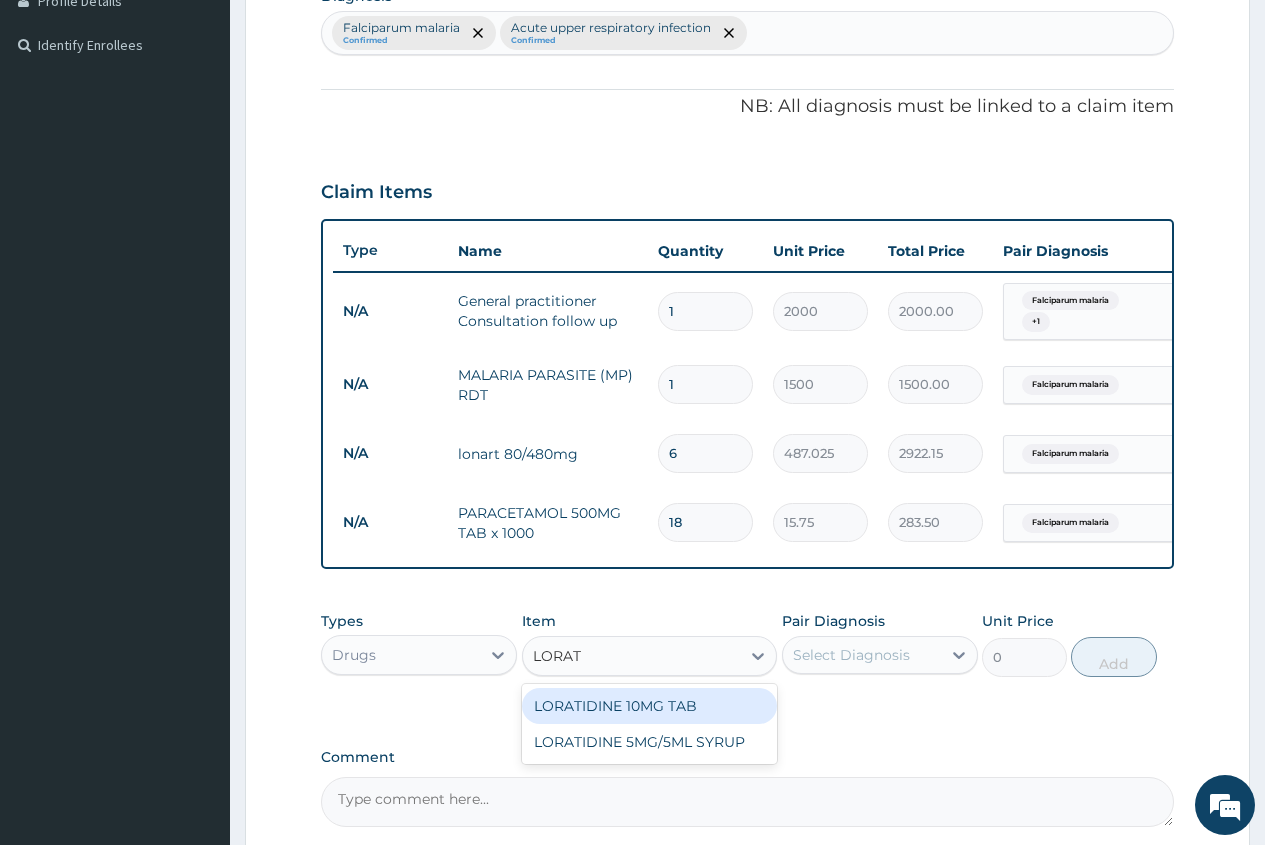 click on "LORATIDINE 10MG TAB" at bounding box center [650, 706] 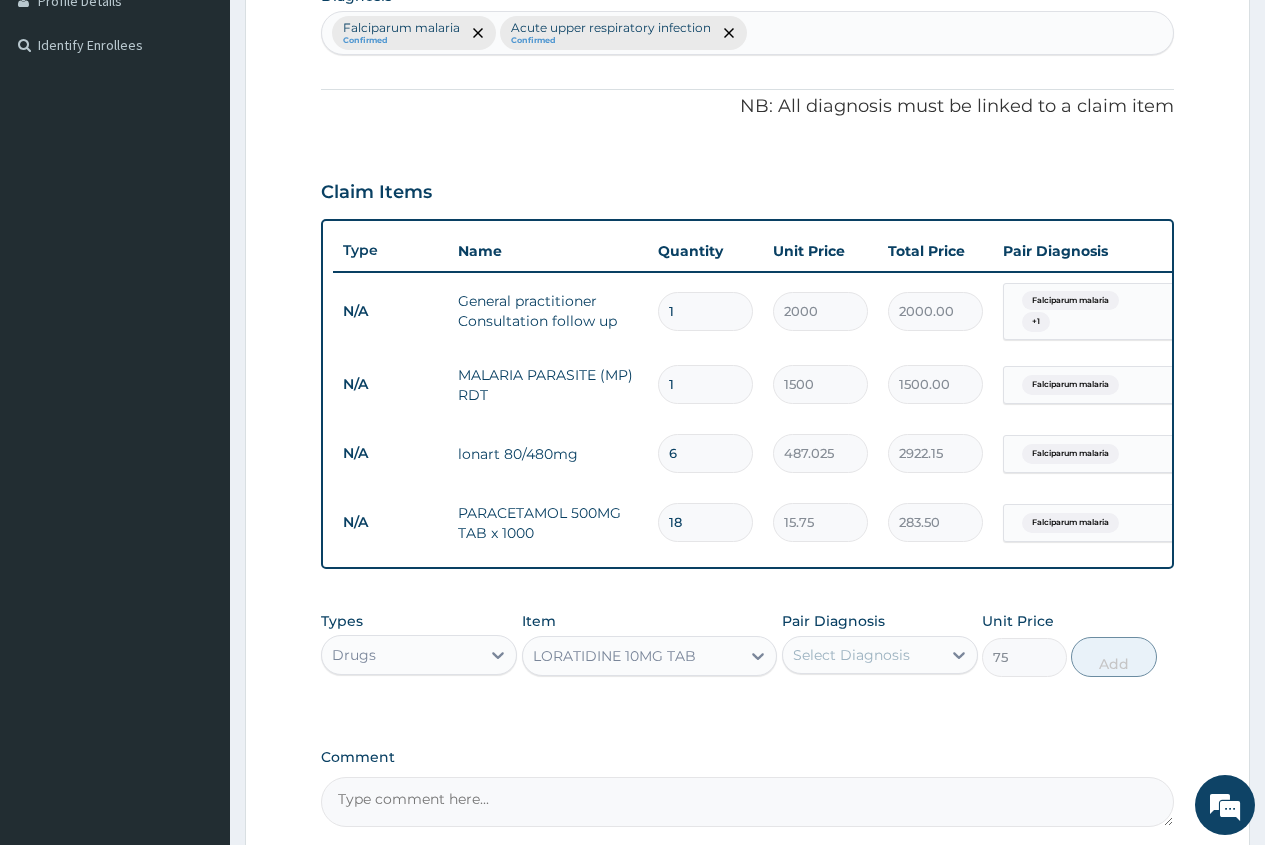 click on "Select Diagnosis" at bounding box center [862, 655] 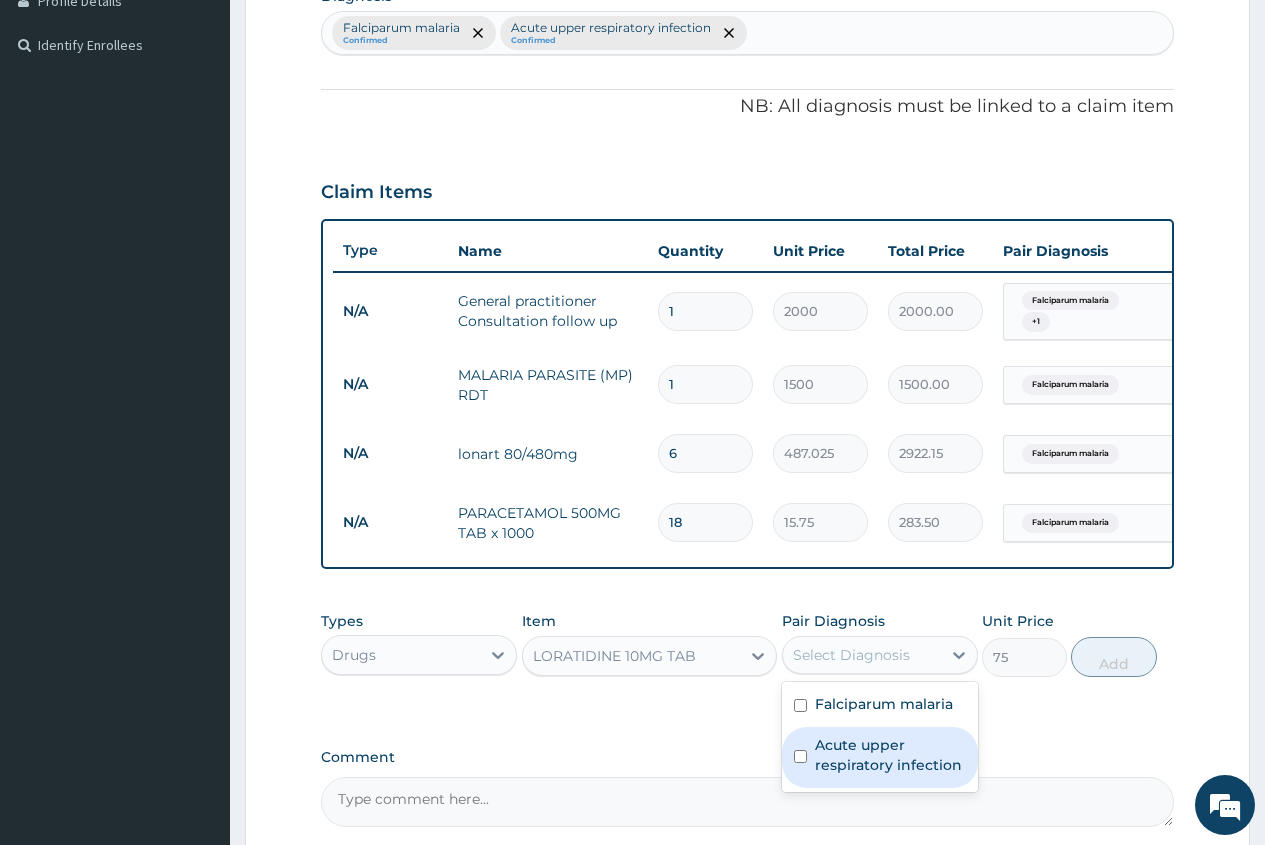 click on "Acute upper respiratory infection" at bounding box center [890, 755] 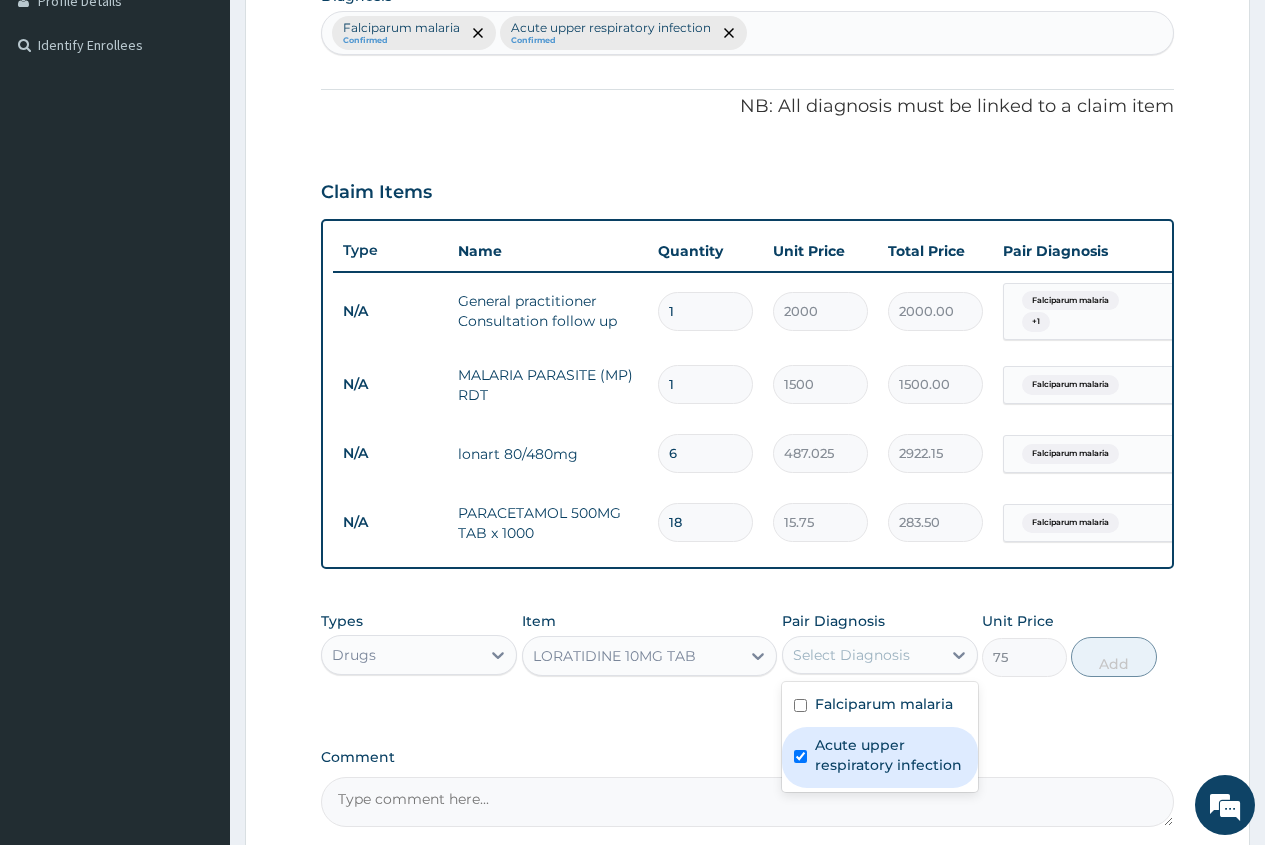checkbox on "true" 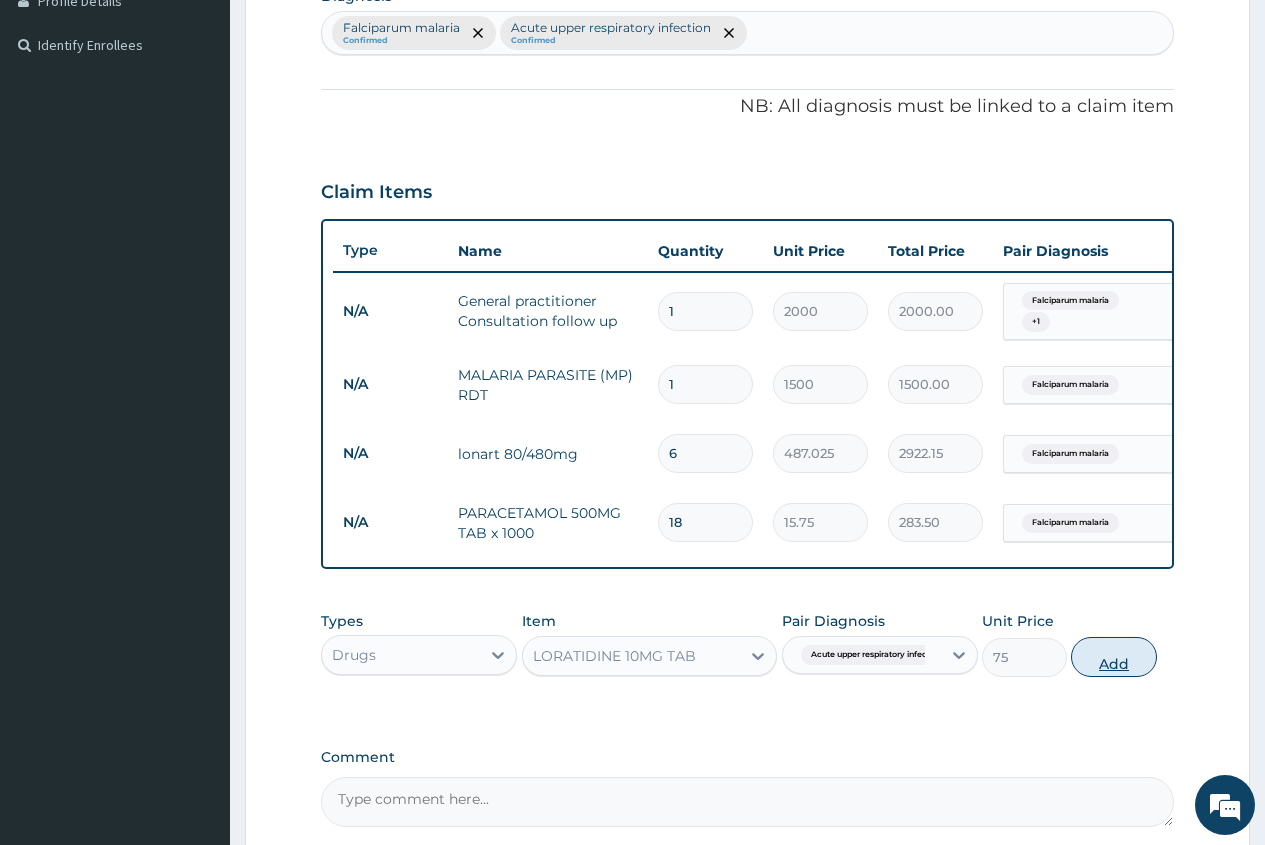 click on "Add" at bounding box center (1113, 657) 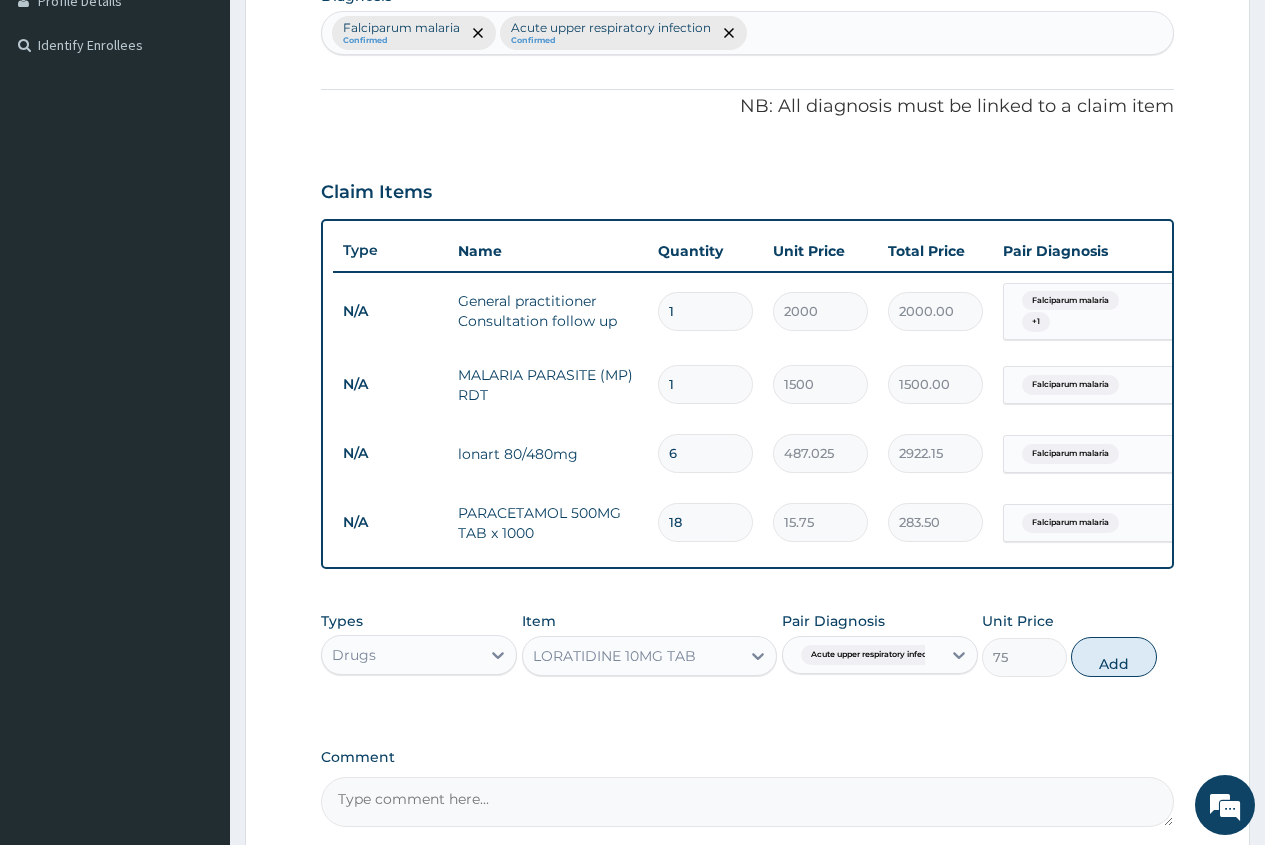 type on "0" 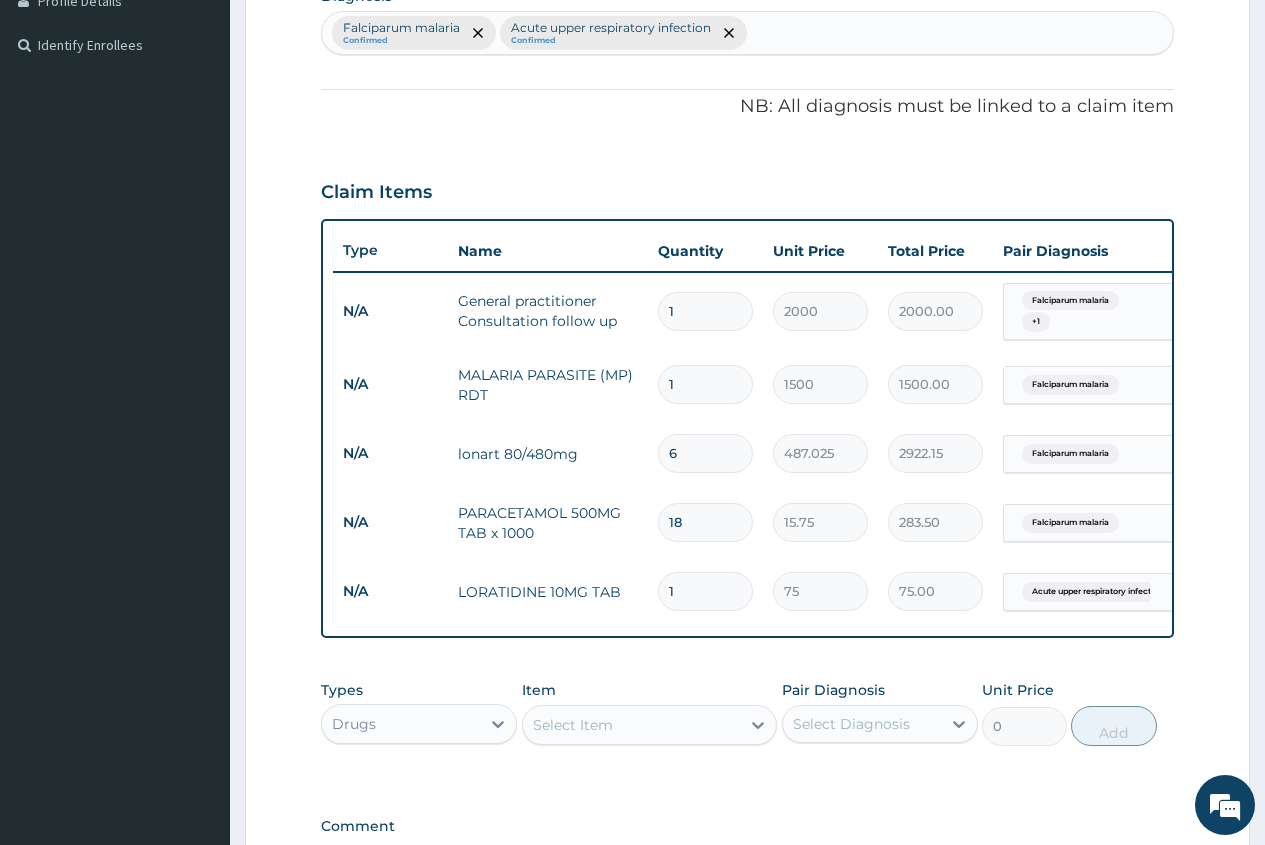 type on "10" 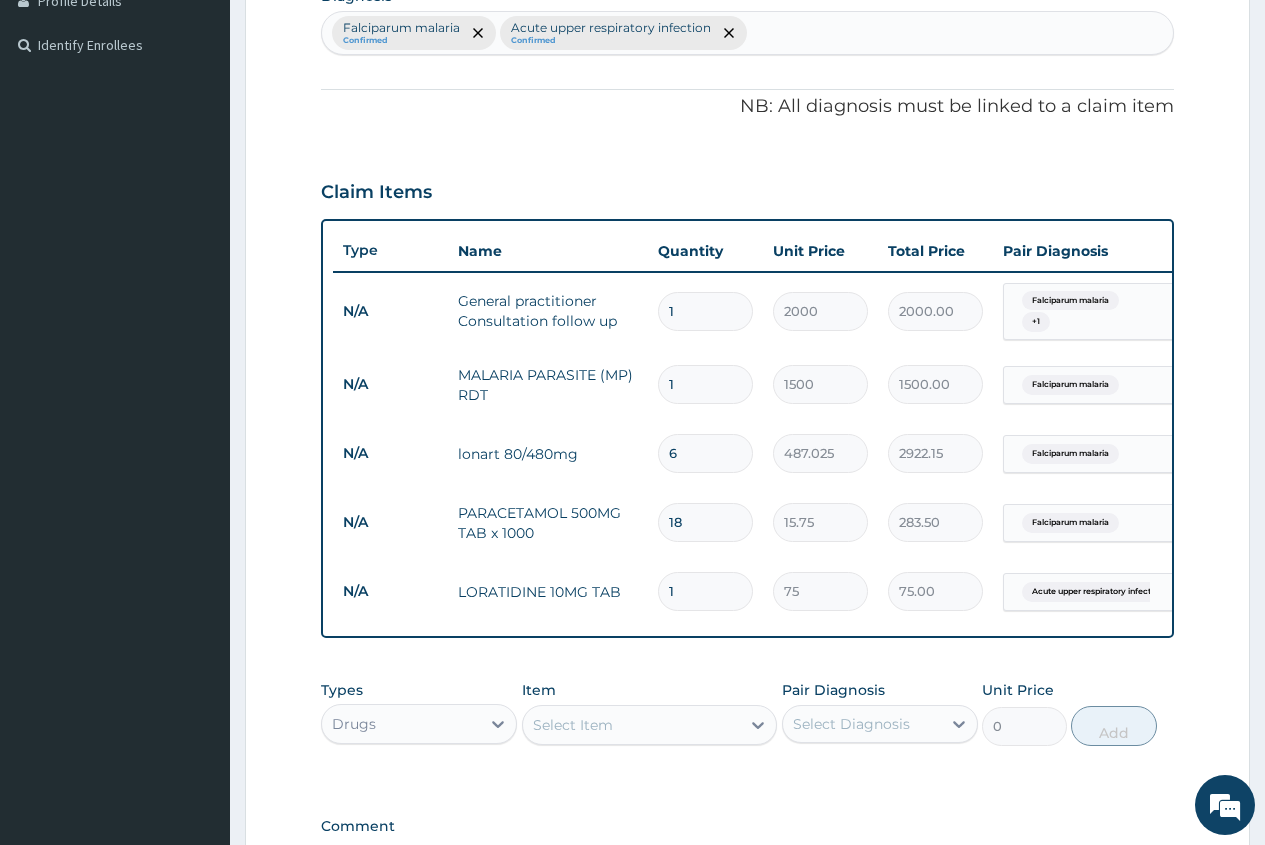 type on "750.00" 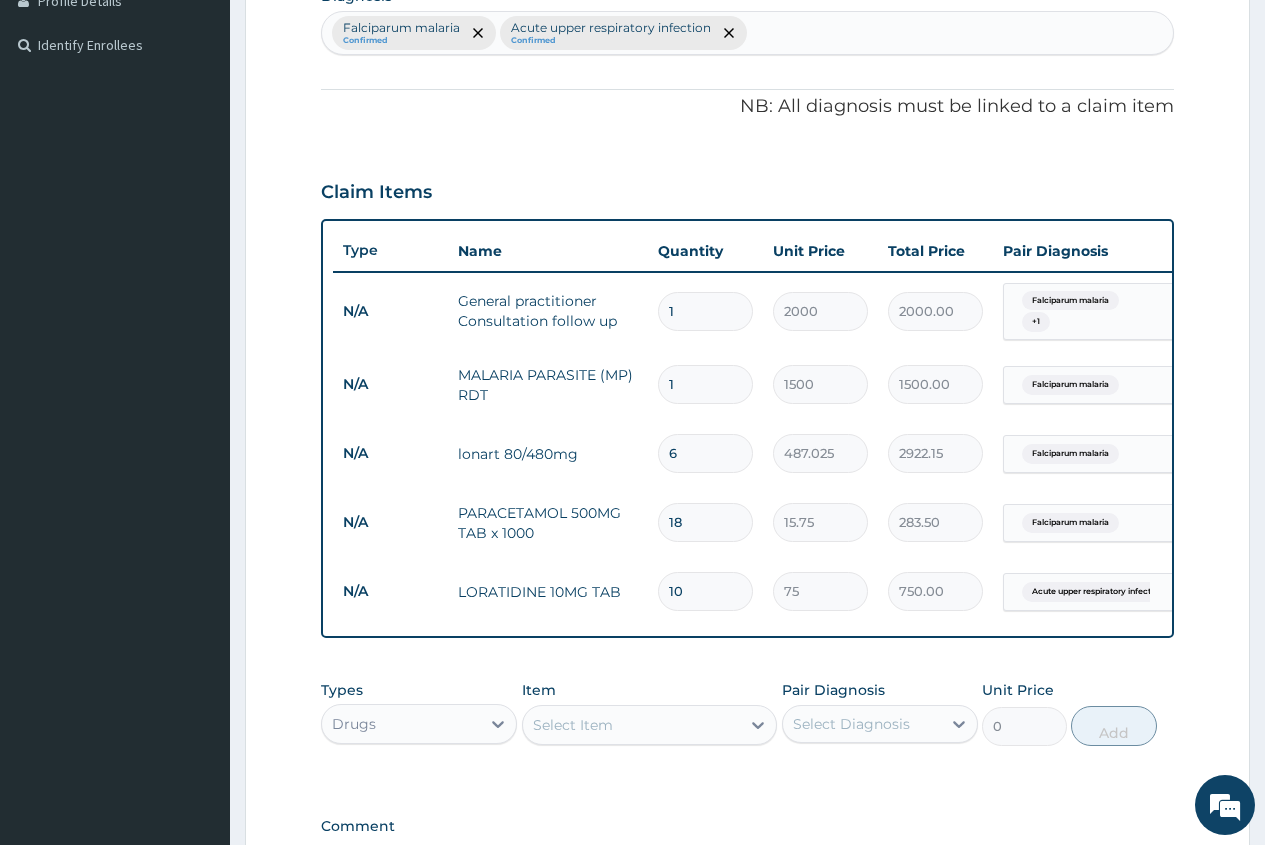 type on "10" 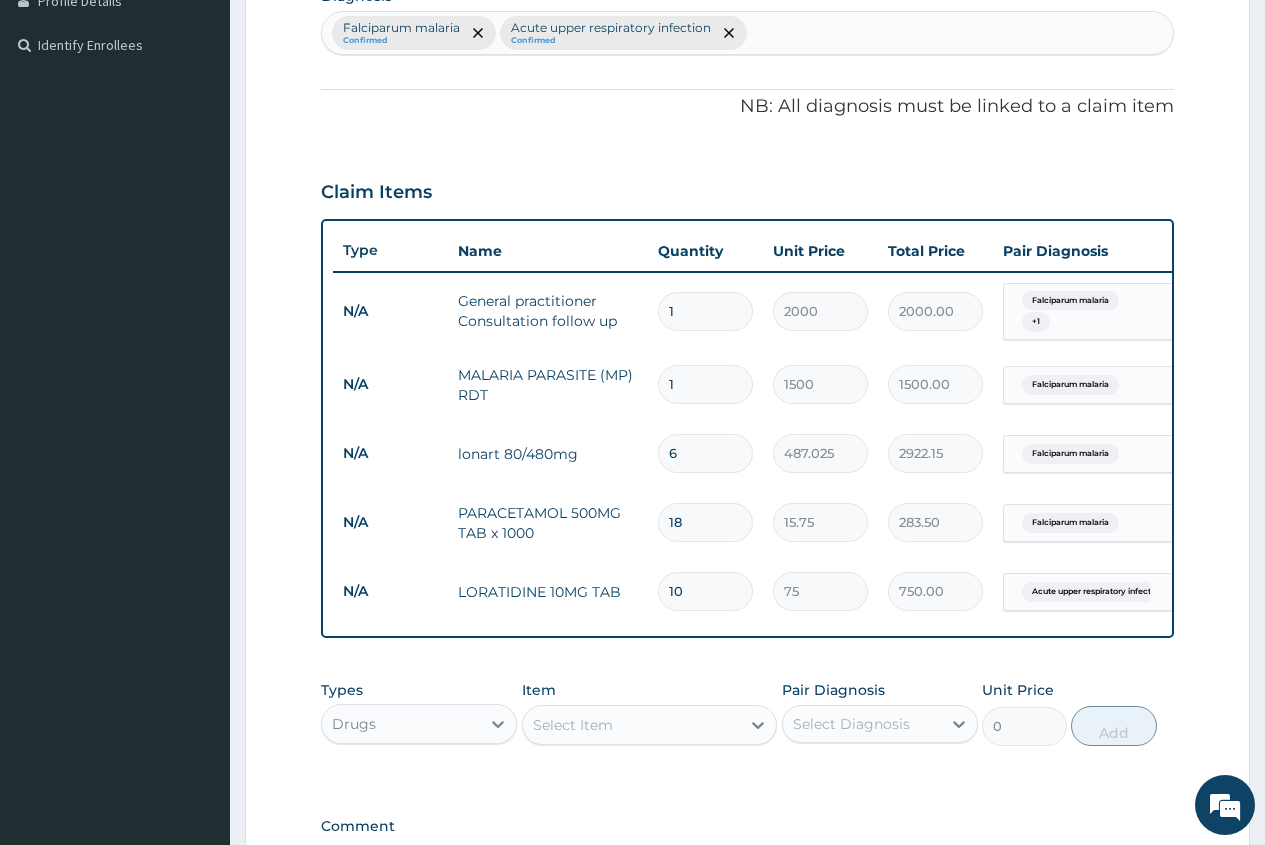click on "Falciparum malaria Confirmed Acute upper respiratory infection Confirmed" at bounding box center (747, 33) 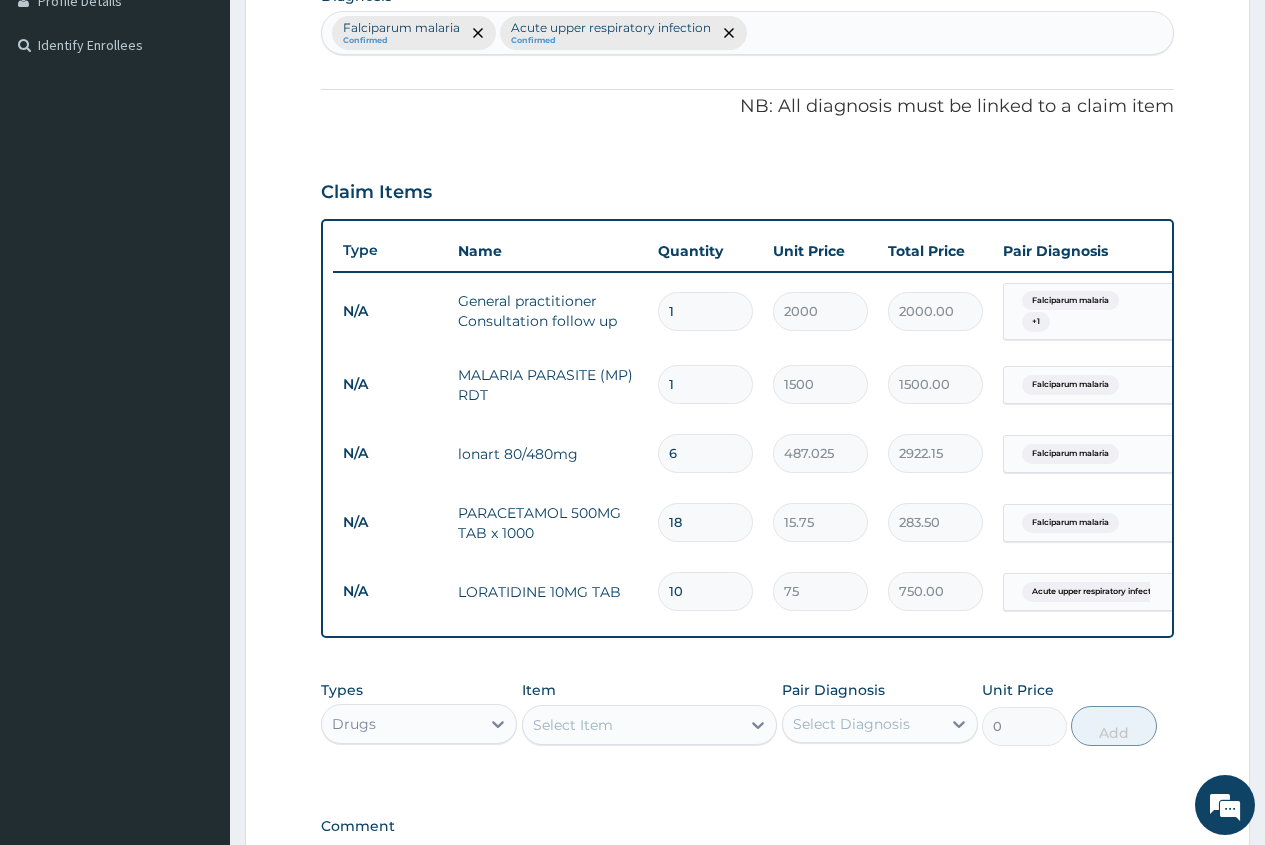 type on "D" 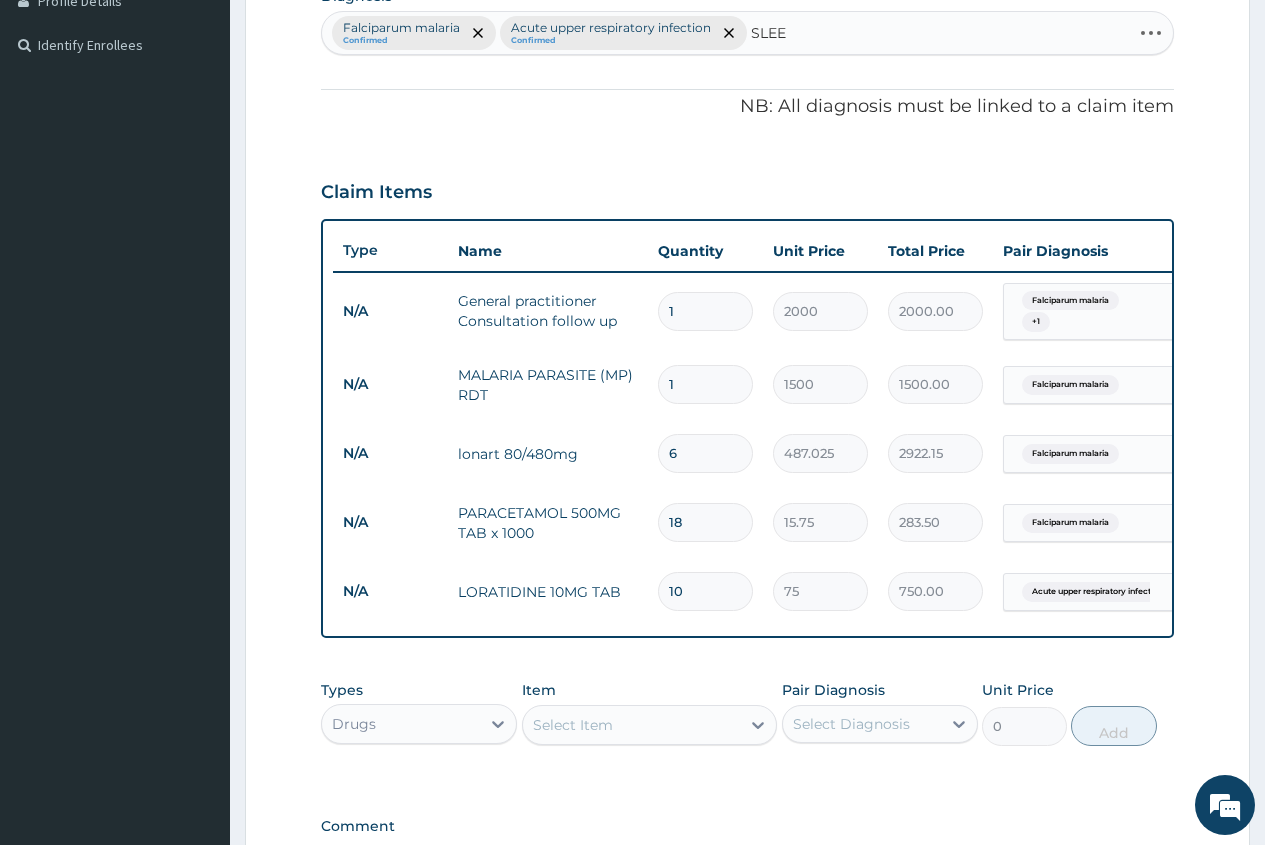 type on "SLEEP" 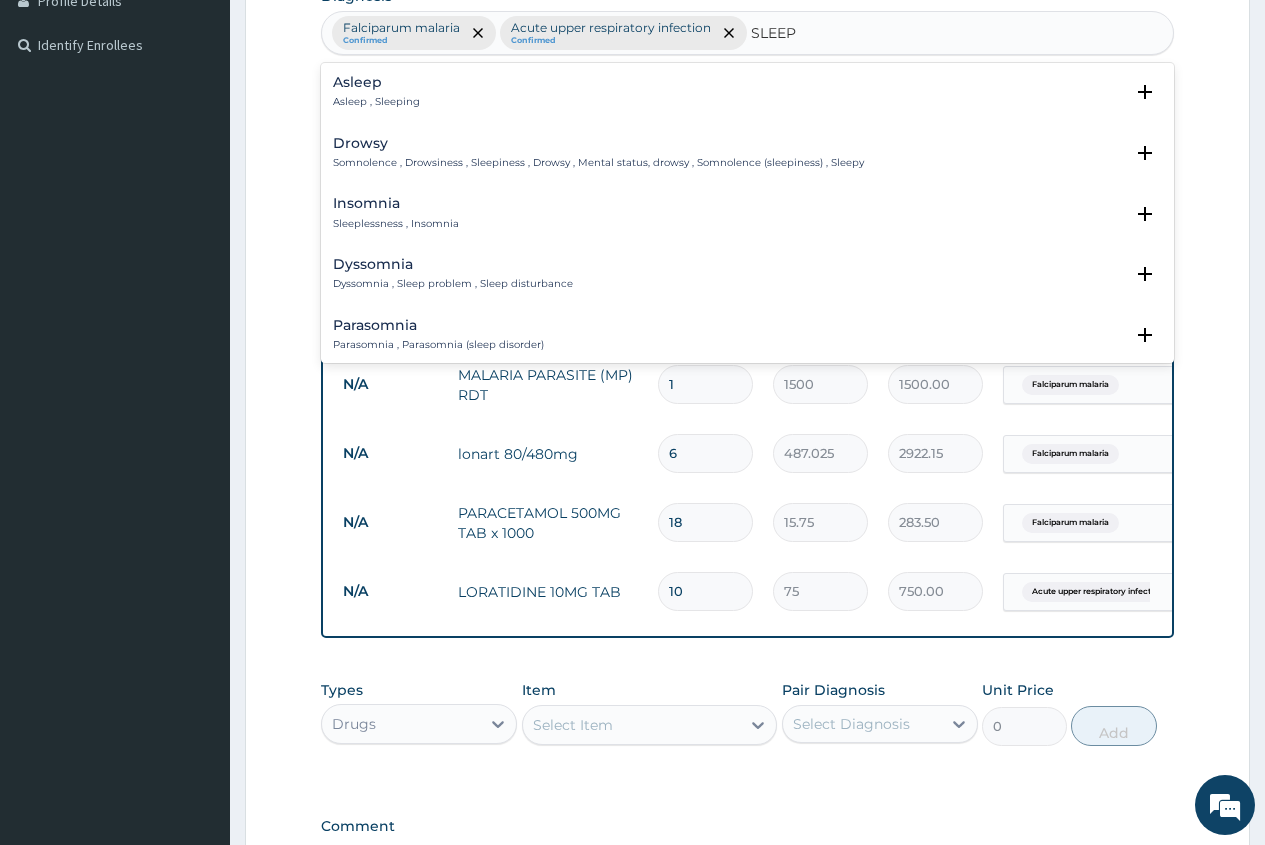 click on "Insomnia" at bounding box center [396, 203] 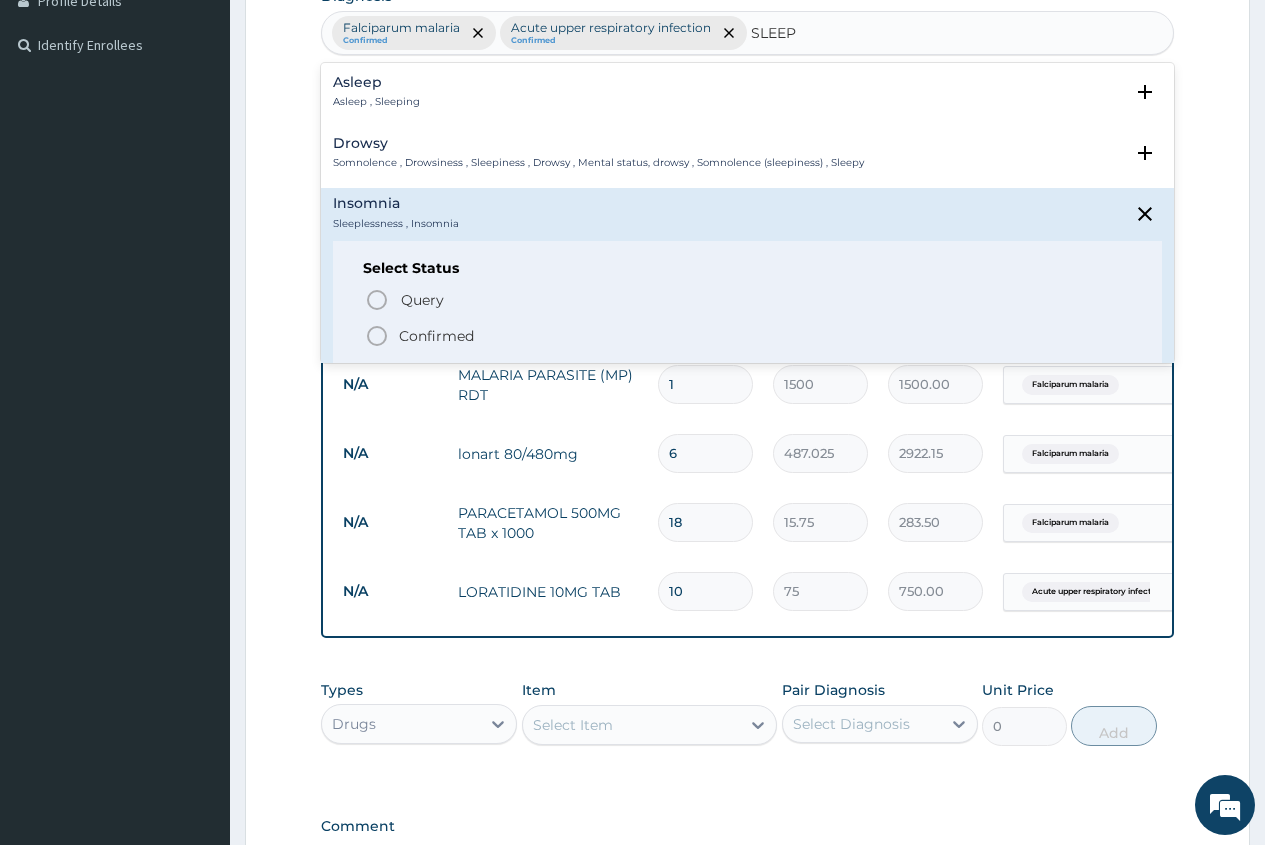 click on "Confirmed" at bounding box center [436, 336] 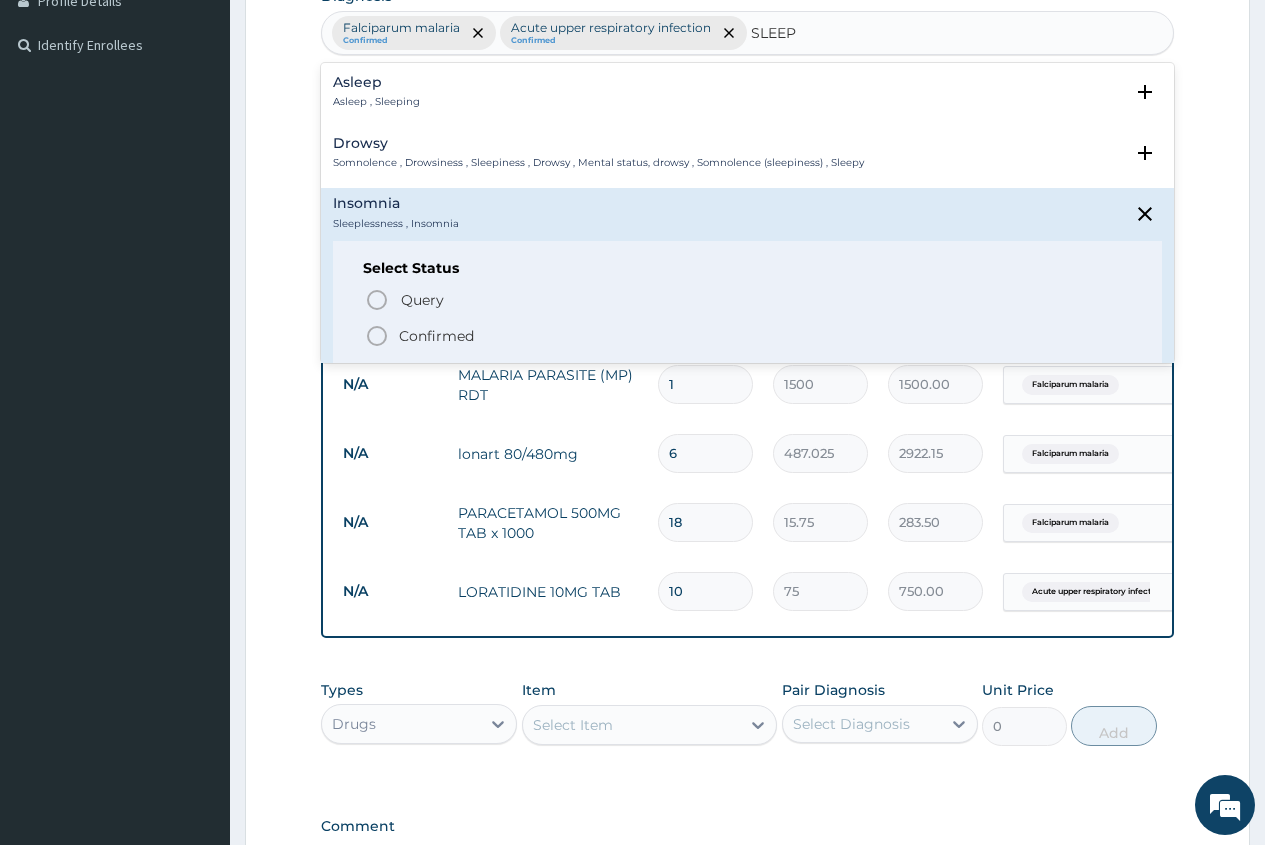 type 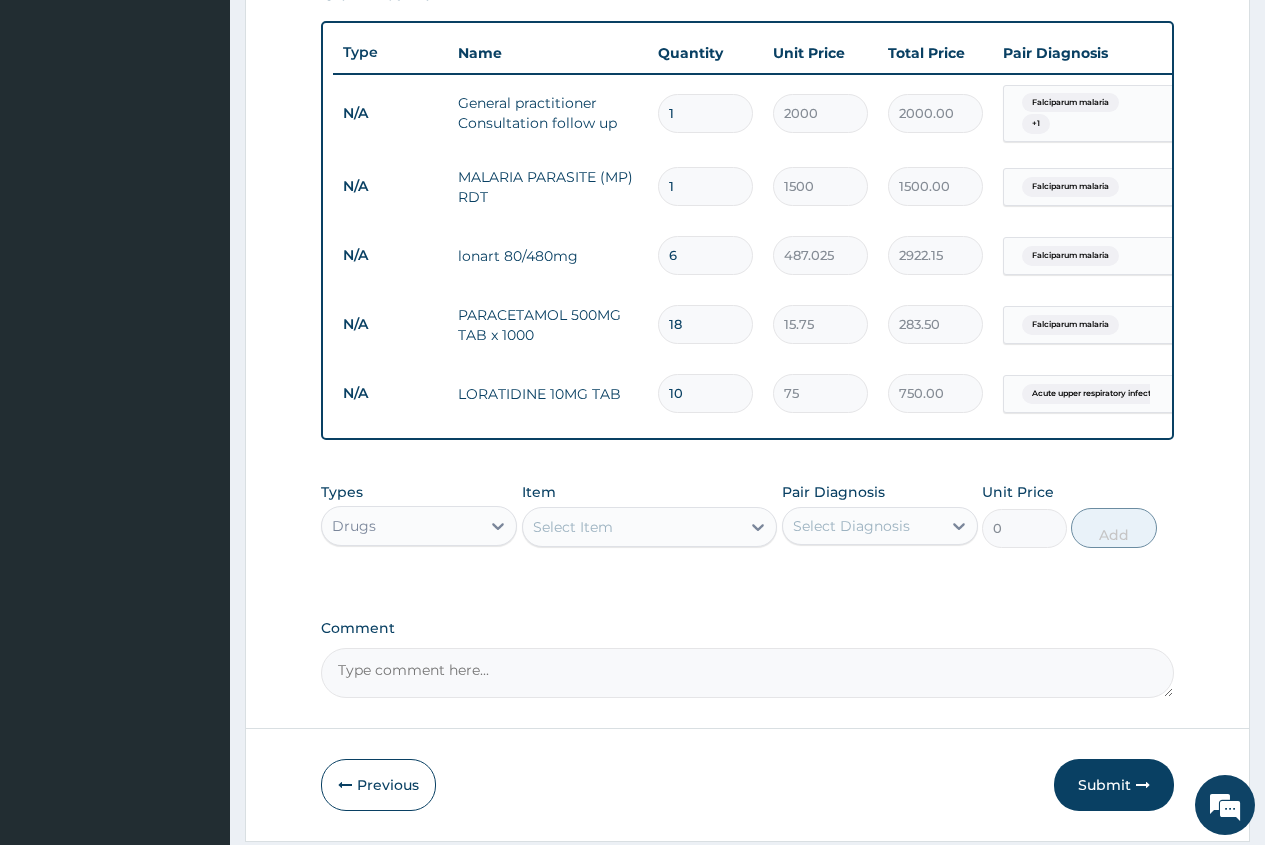 scroll, scrollTop: 725, scrollLeft: 0, axis: vertical 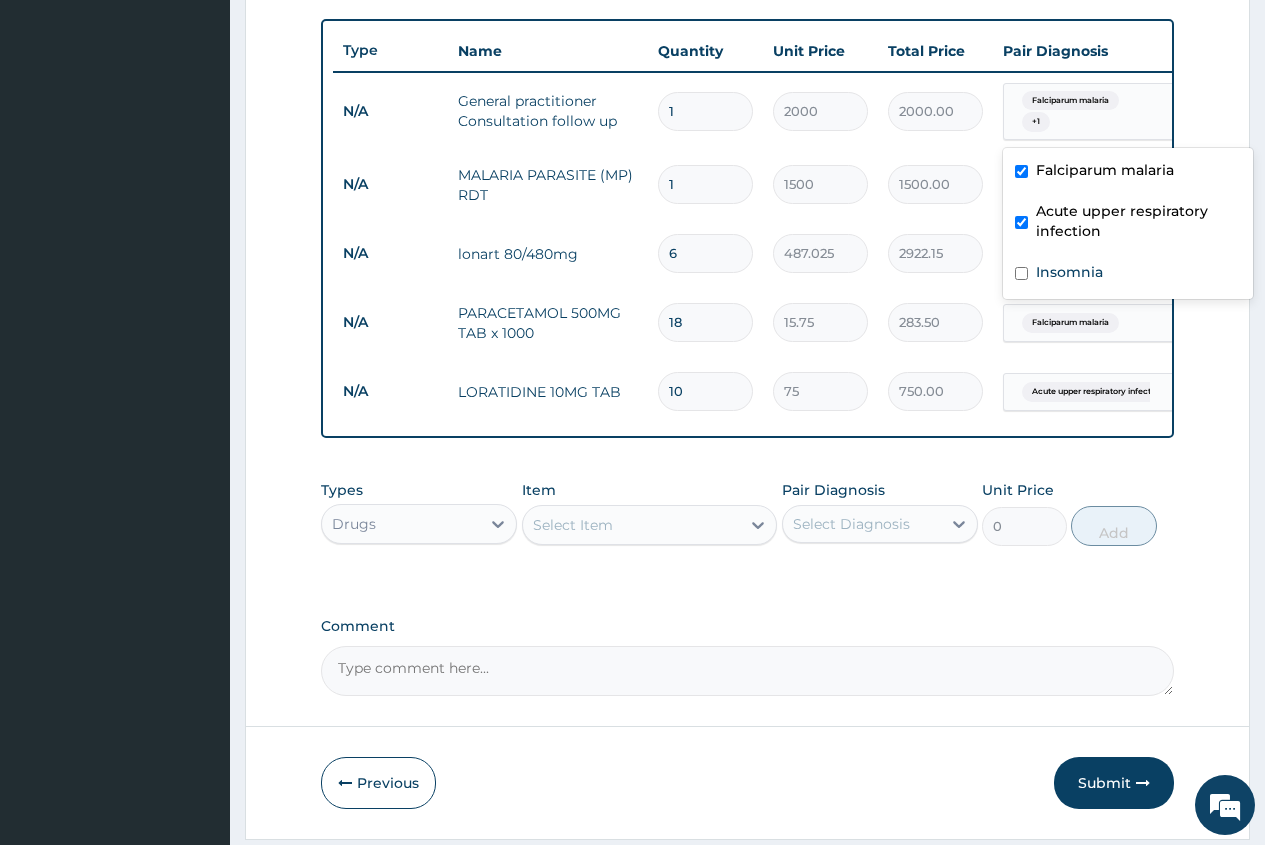 click on "Falciparum malaria" at bounding box center [1070, 101] 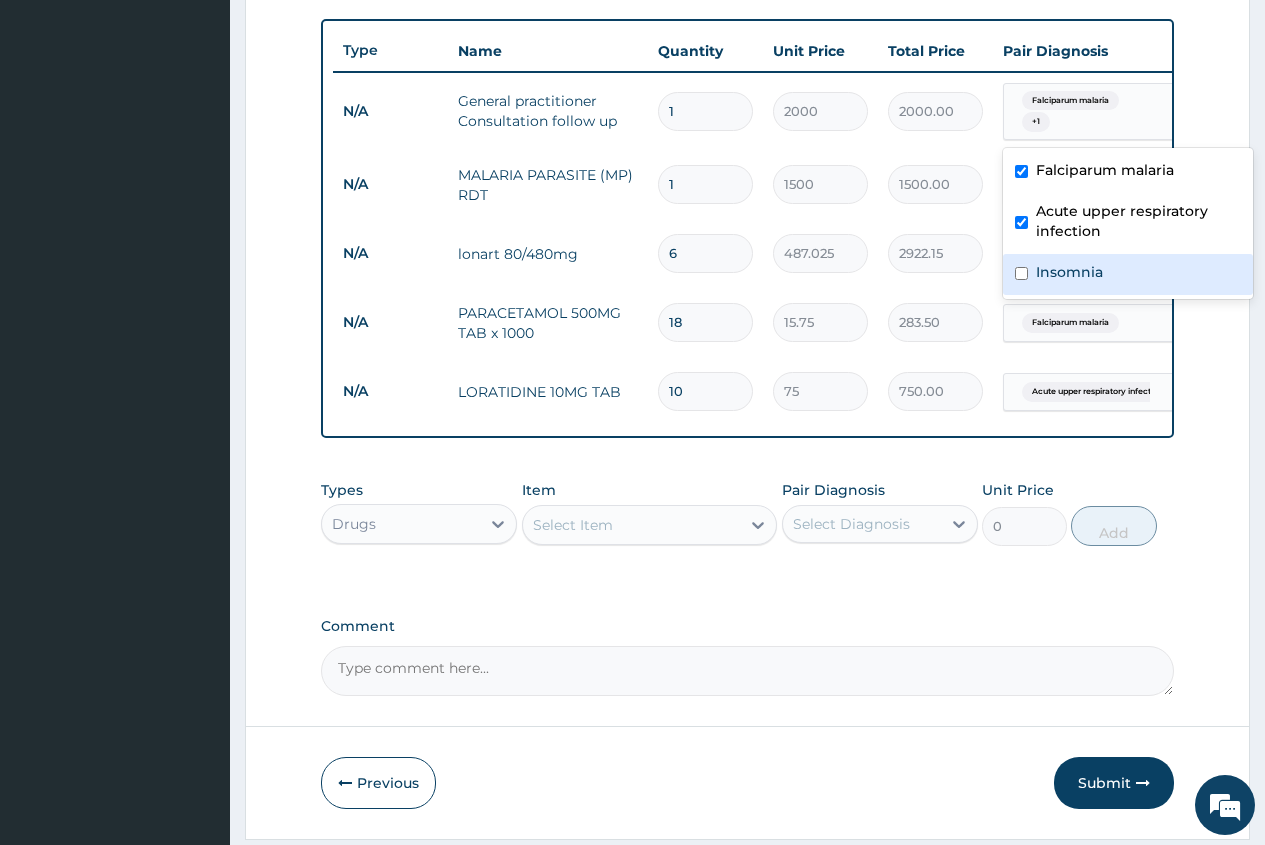 click at bounding box center (1021, 273) 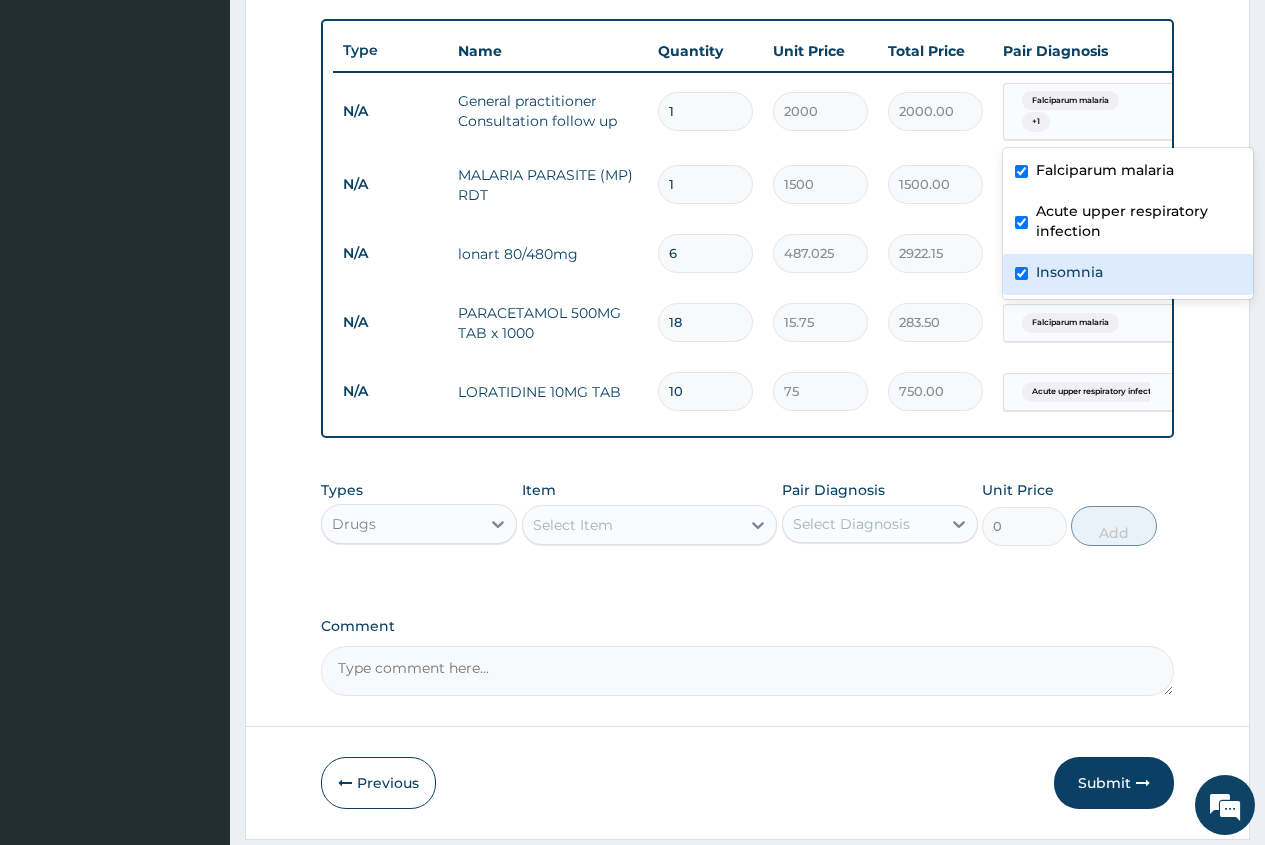 checkbox on "true" 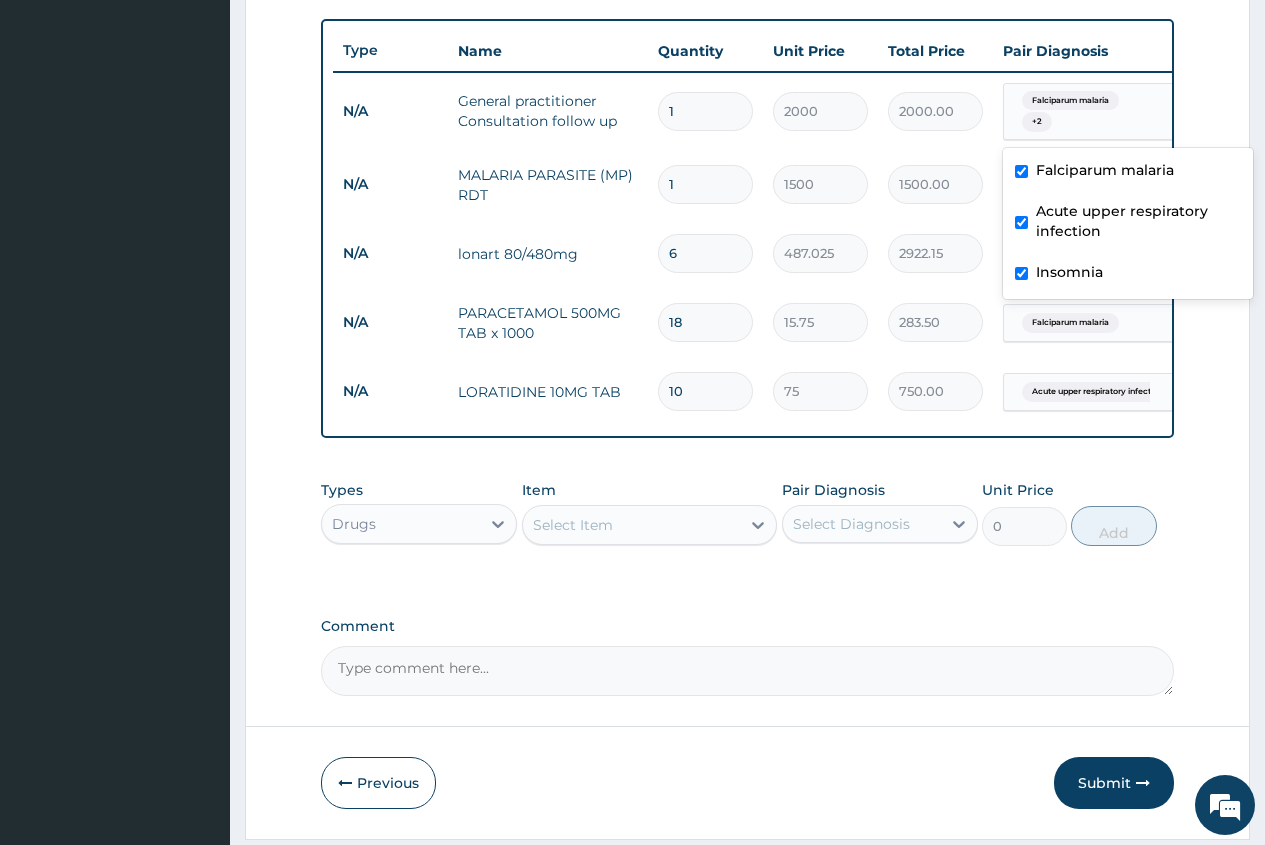 click on "Select Item" at bounding box center [573, 525] 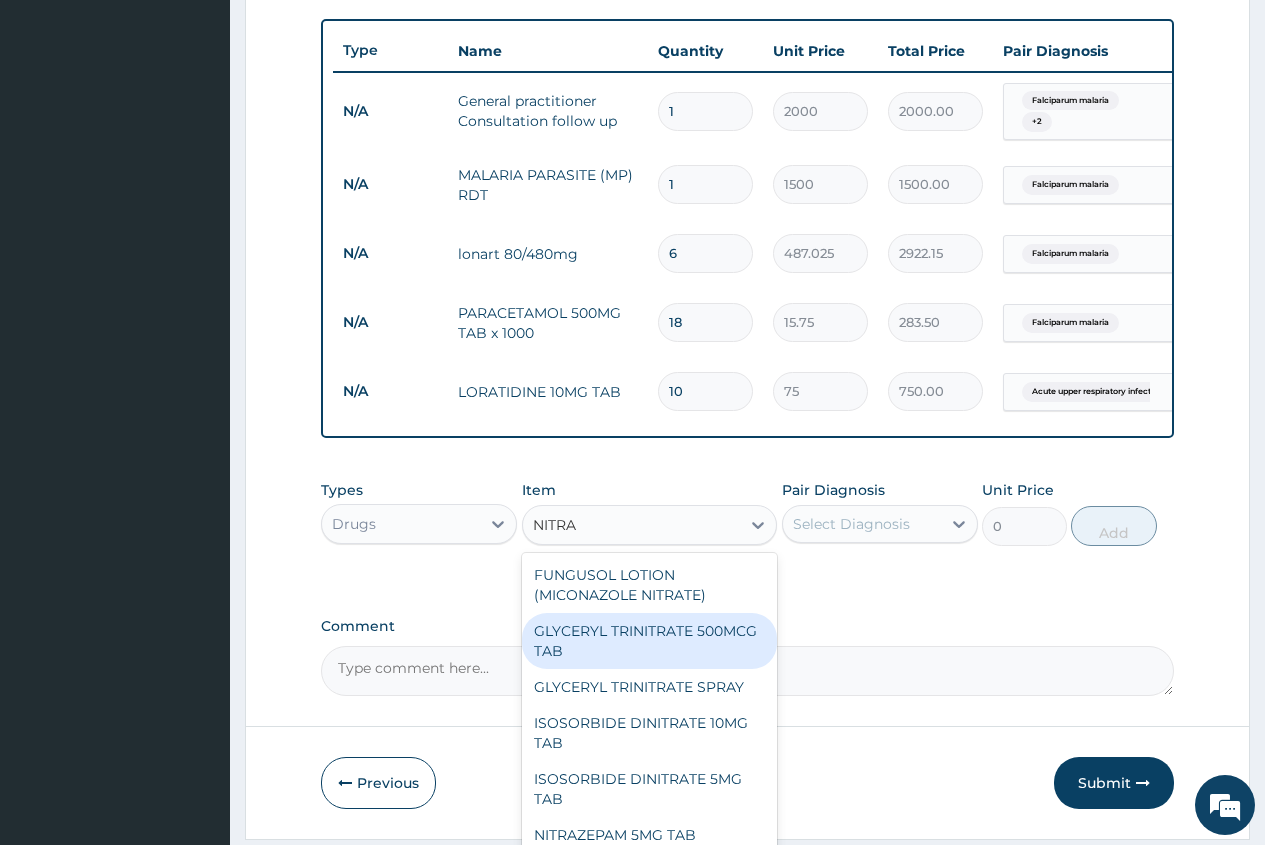 type on "NITRAZ" 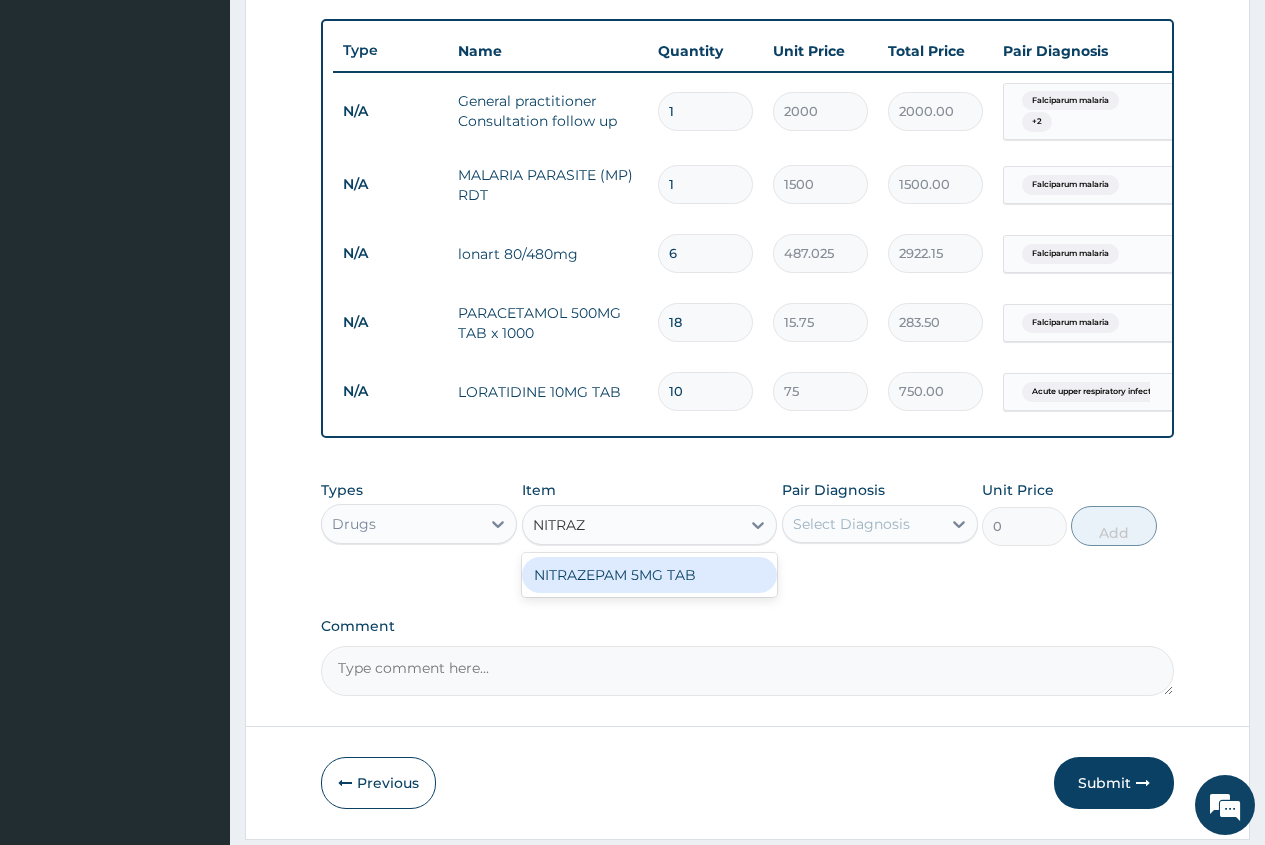 click on "NITRAZEPAM 5MG TAB" at bounding box center (650, 575) 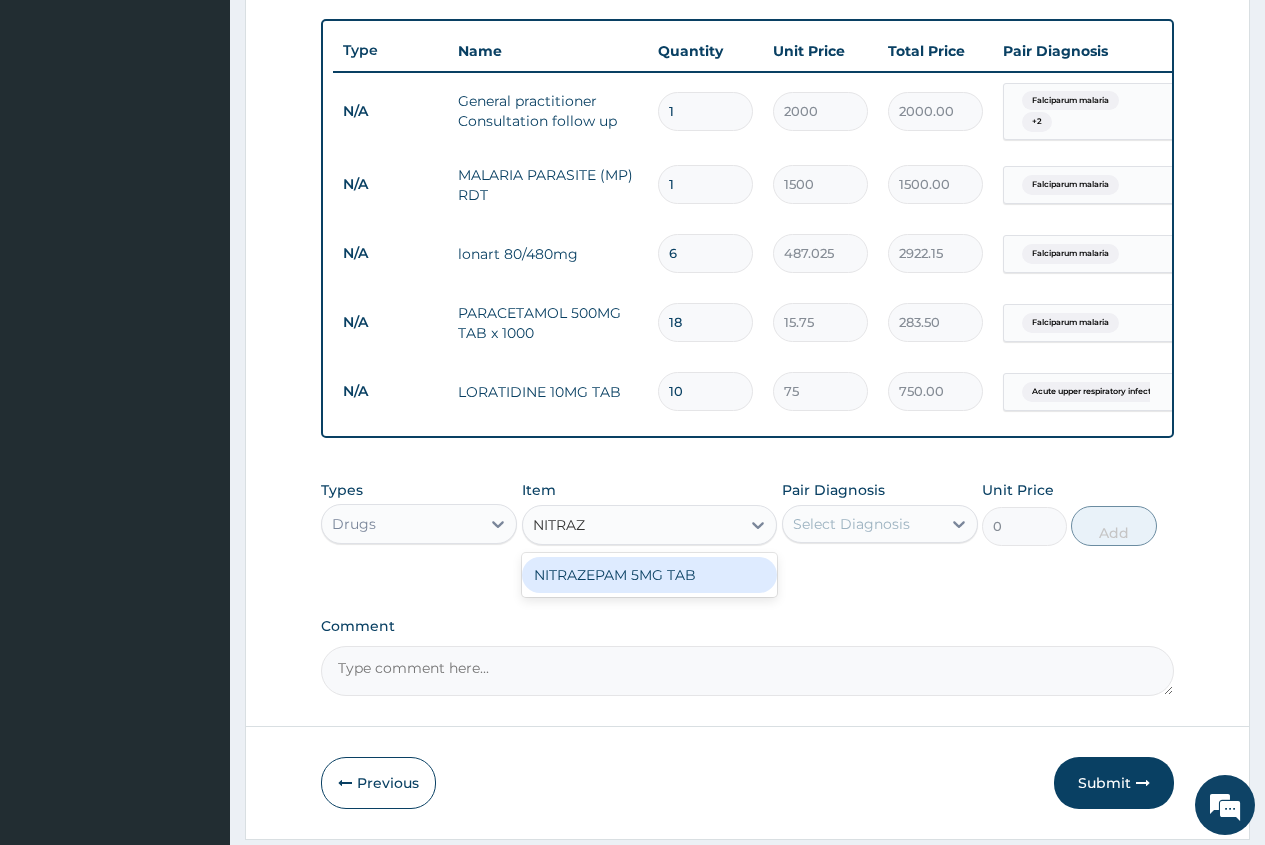 type 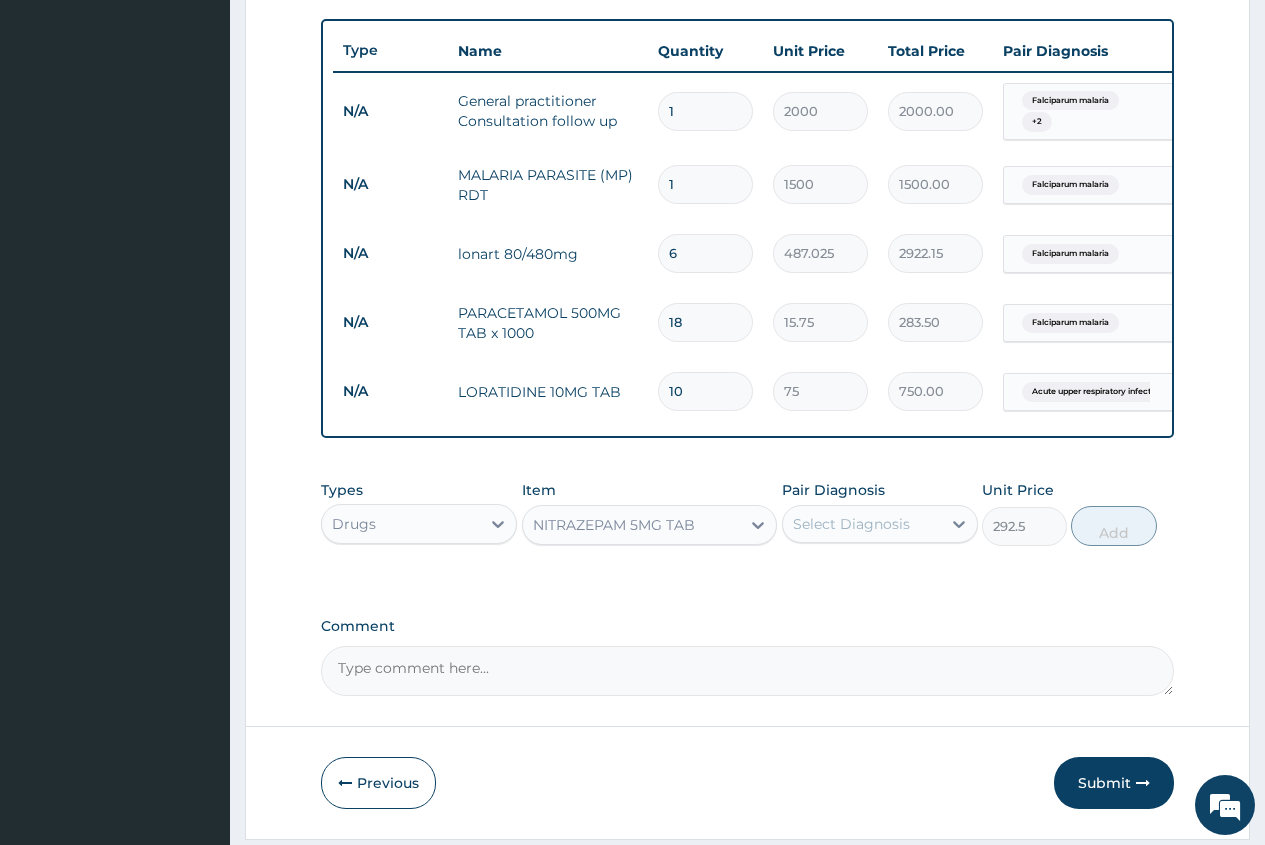 click on "Select Diagnosis" at bounding box center (851, 524) 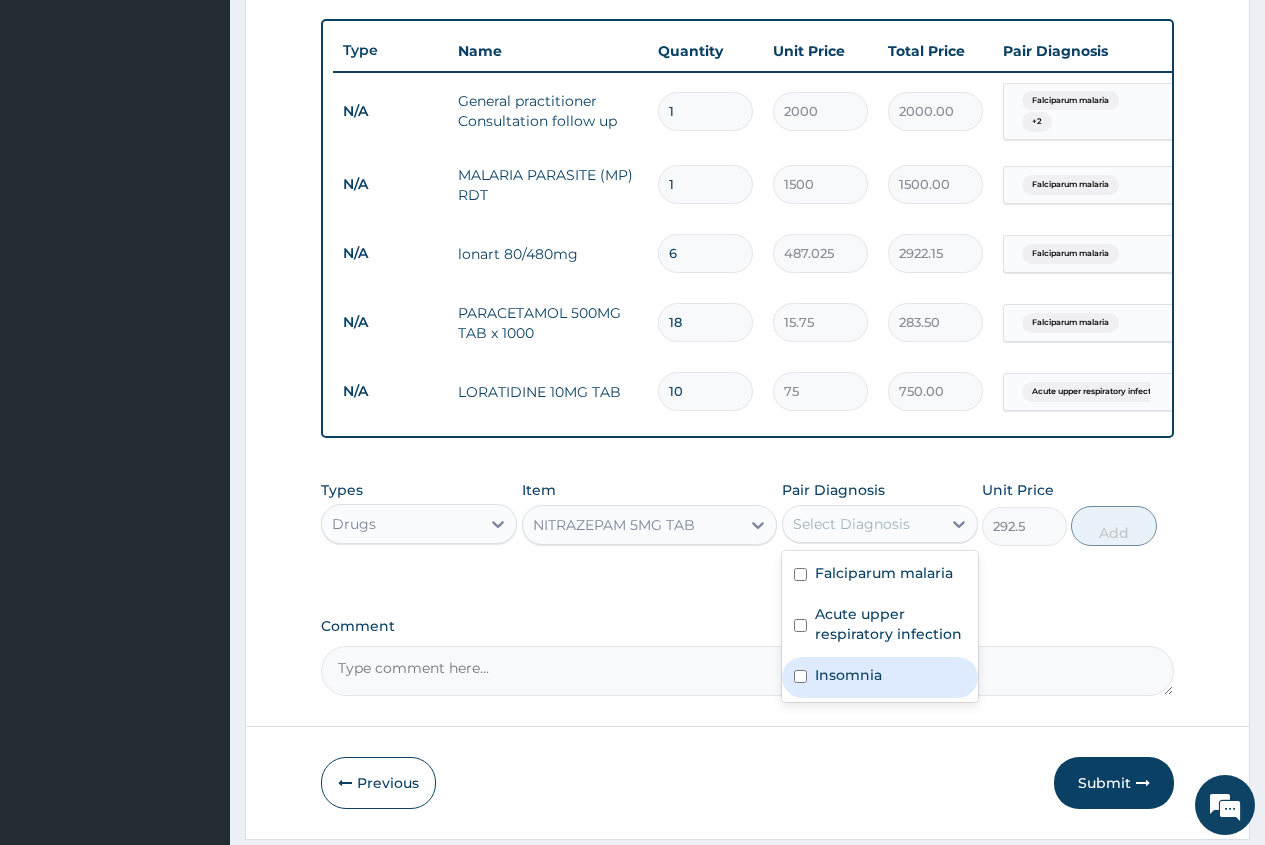 click on "Insomnia" at bounding box center (880, 677) 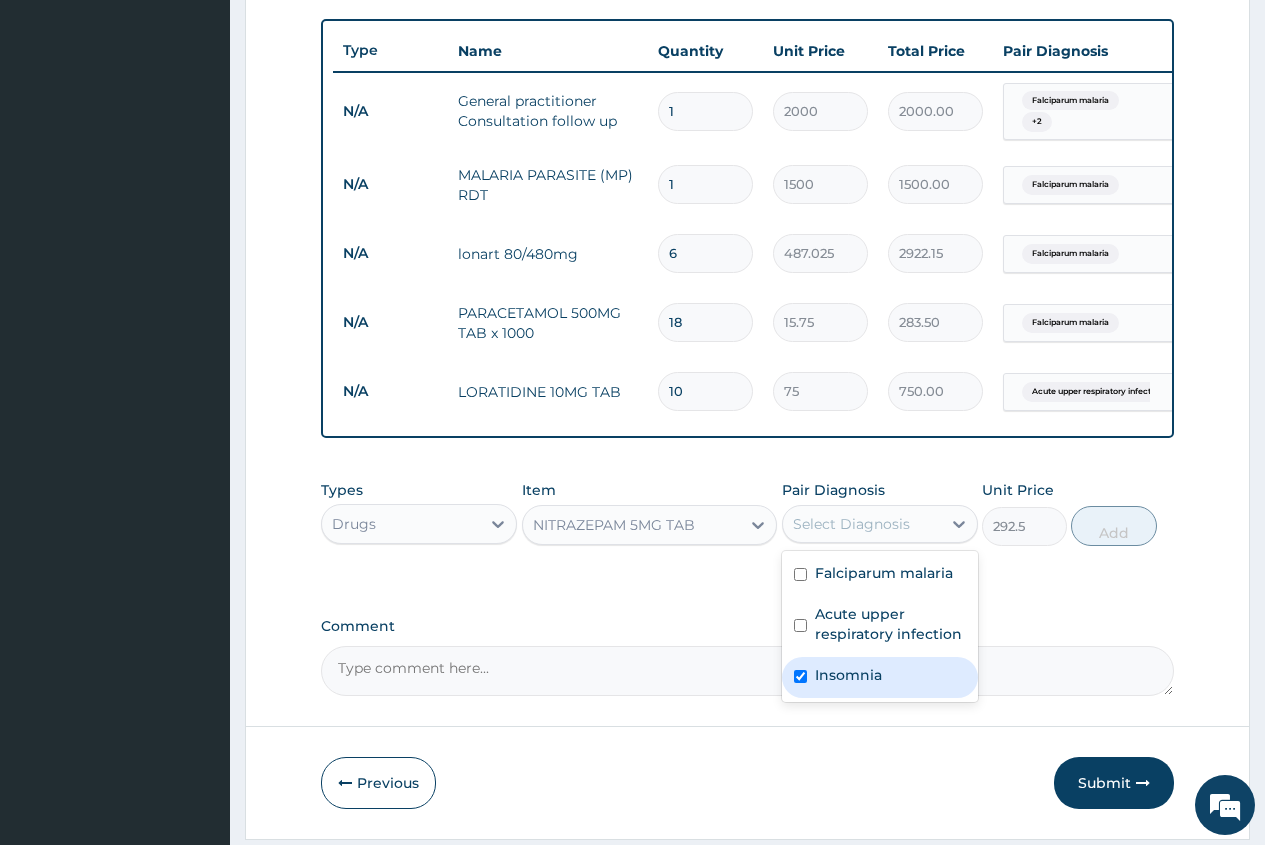 checkbox on "true" 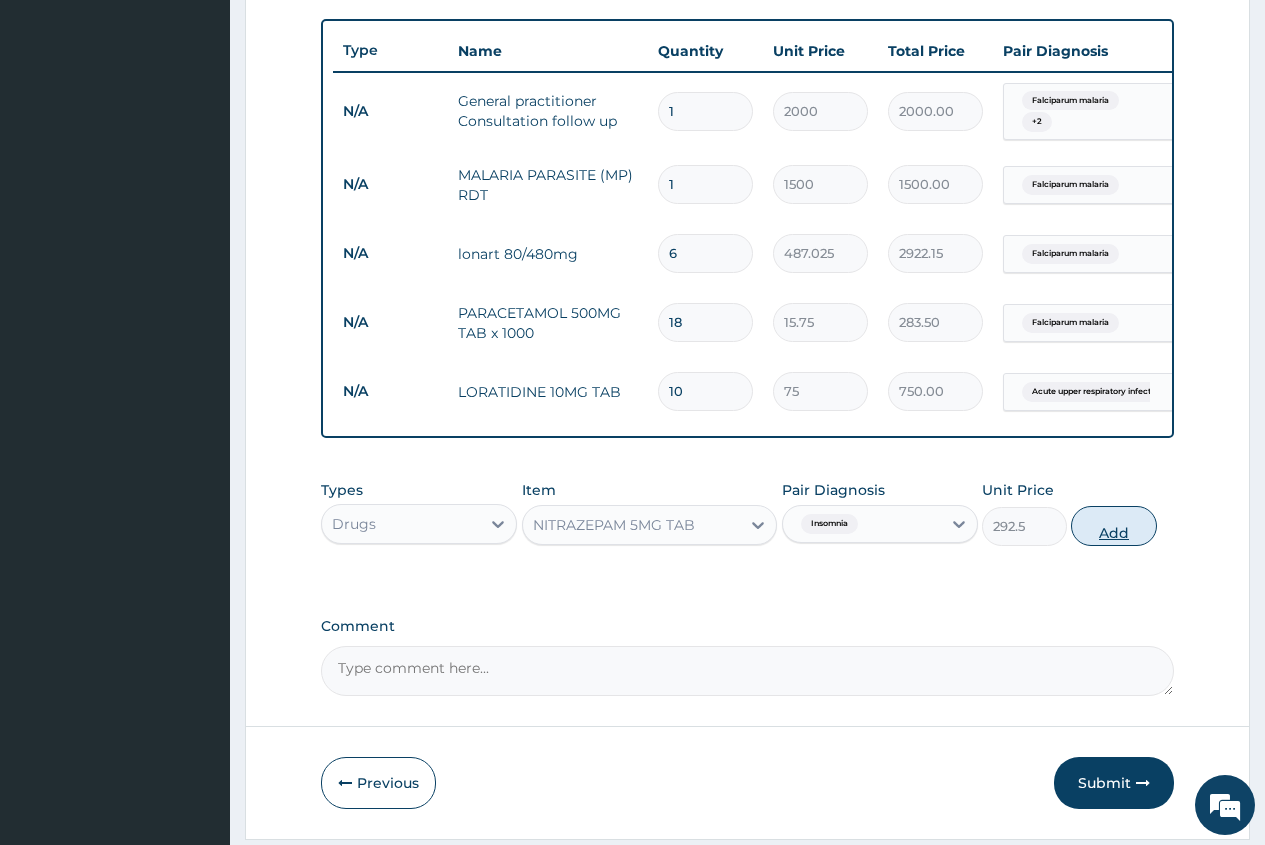 click on "Add" at bounding box center (1113, 526) 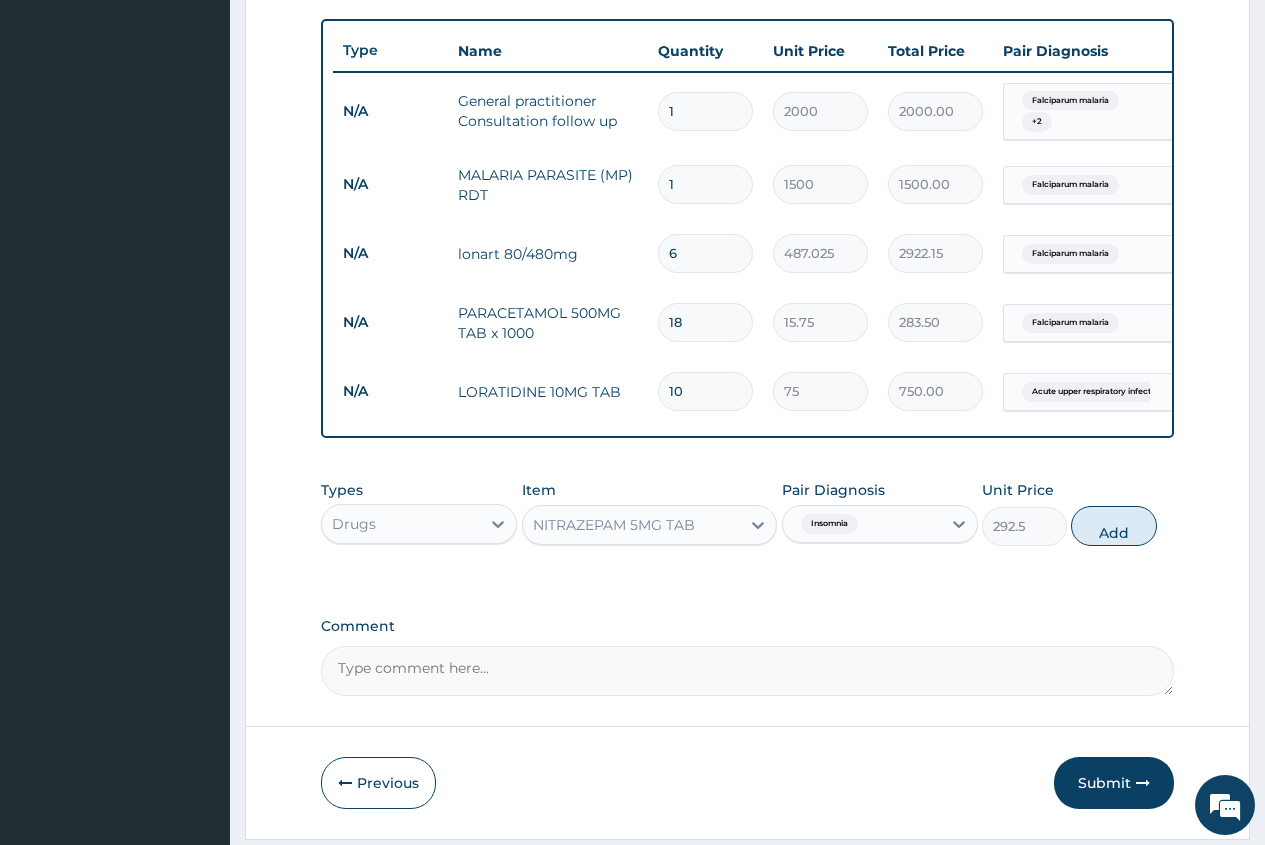 type on "0" 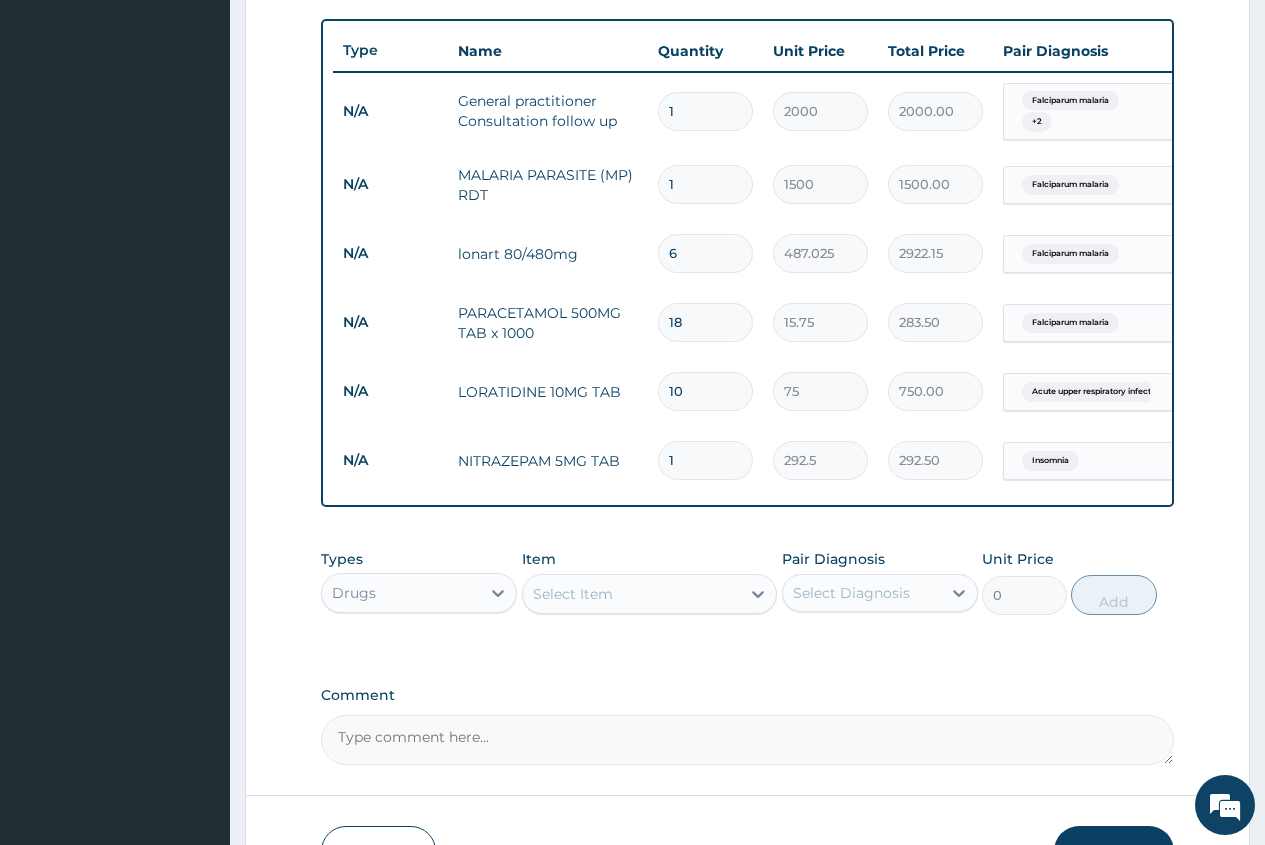 type 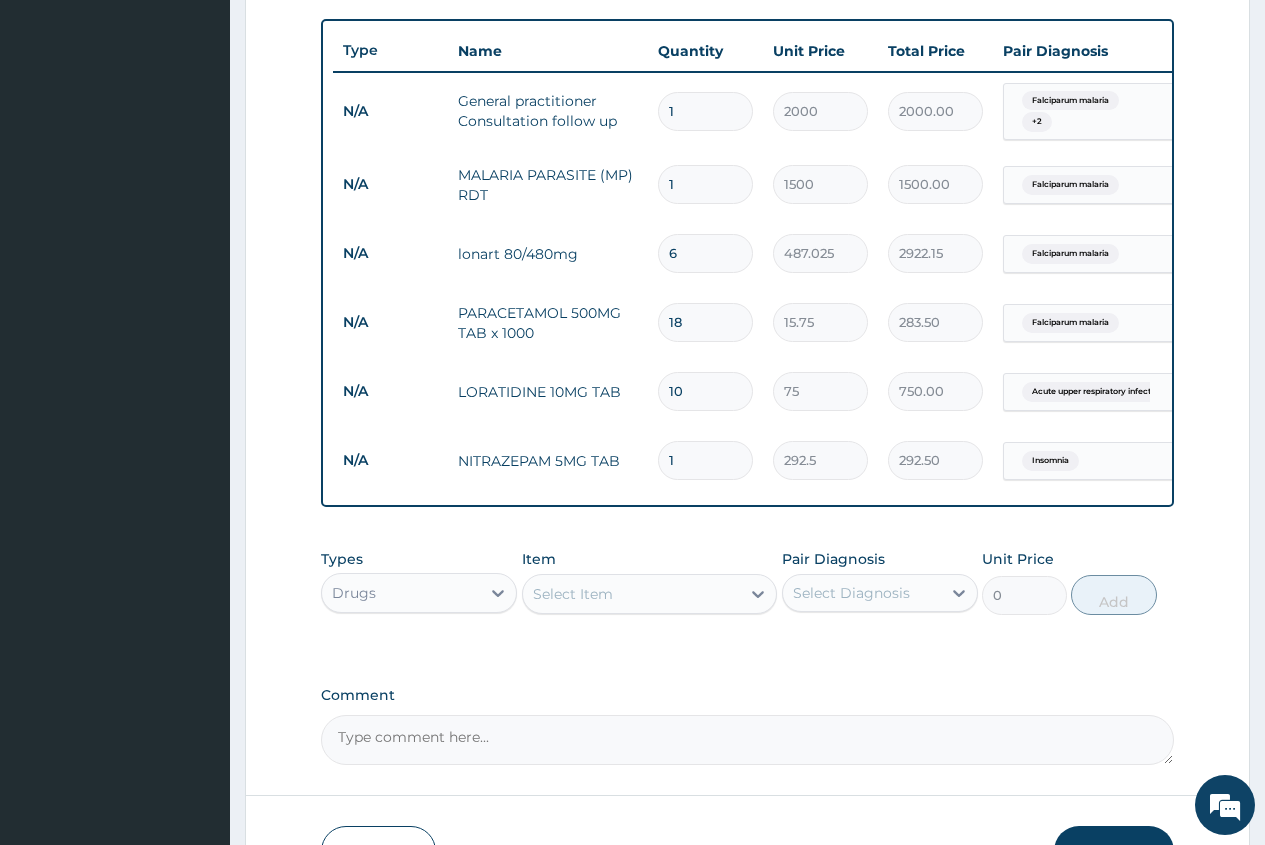 type on "0.00" 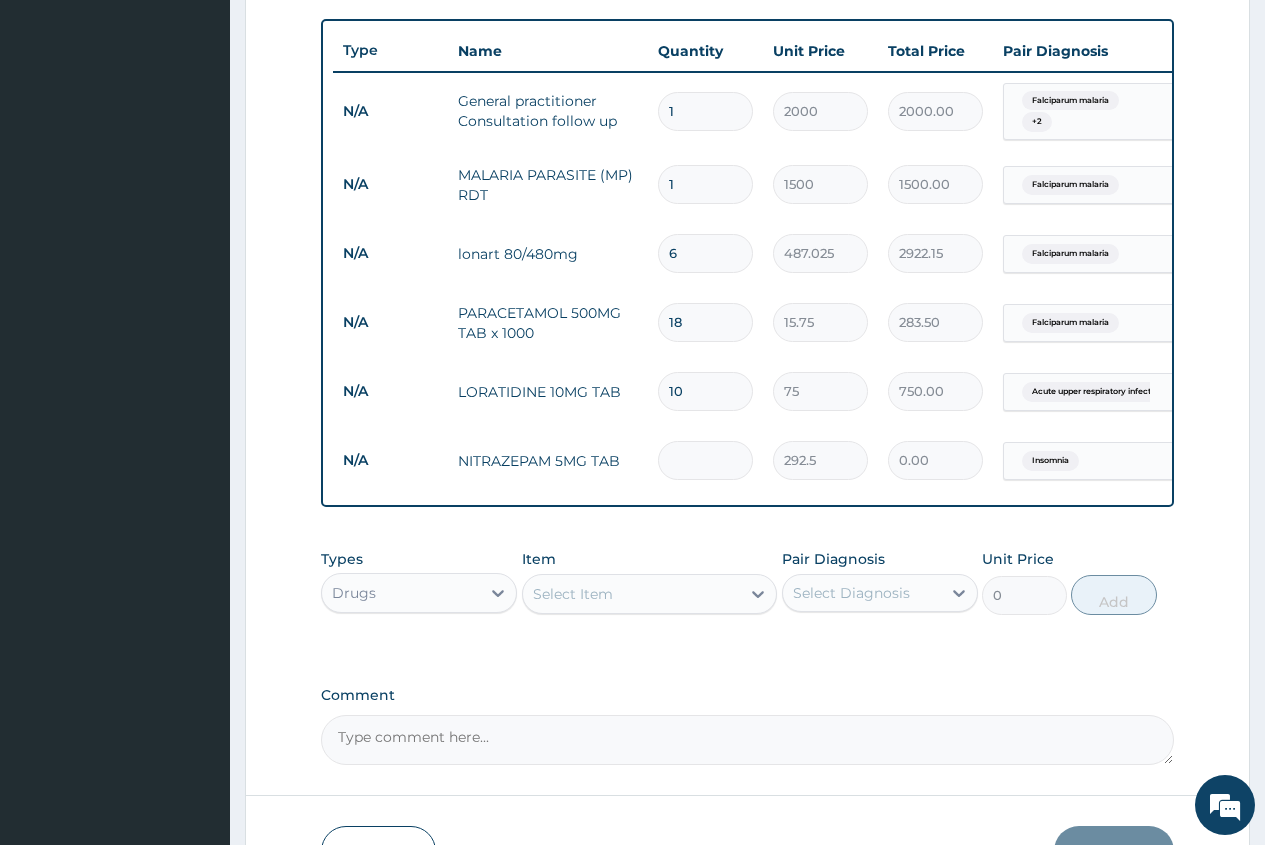 type on "3" 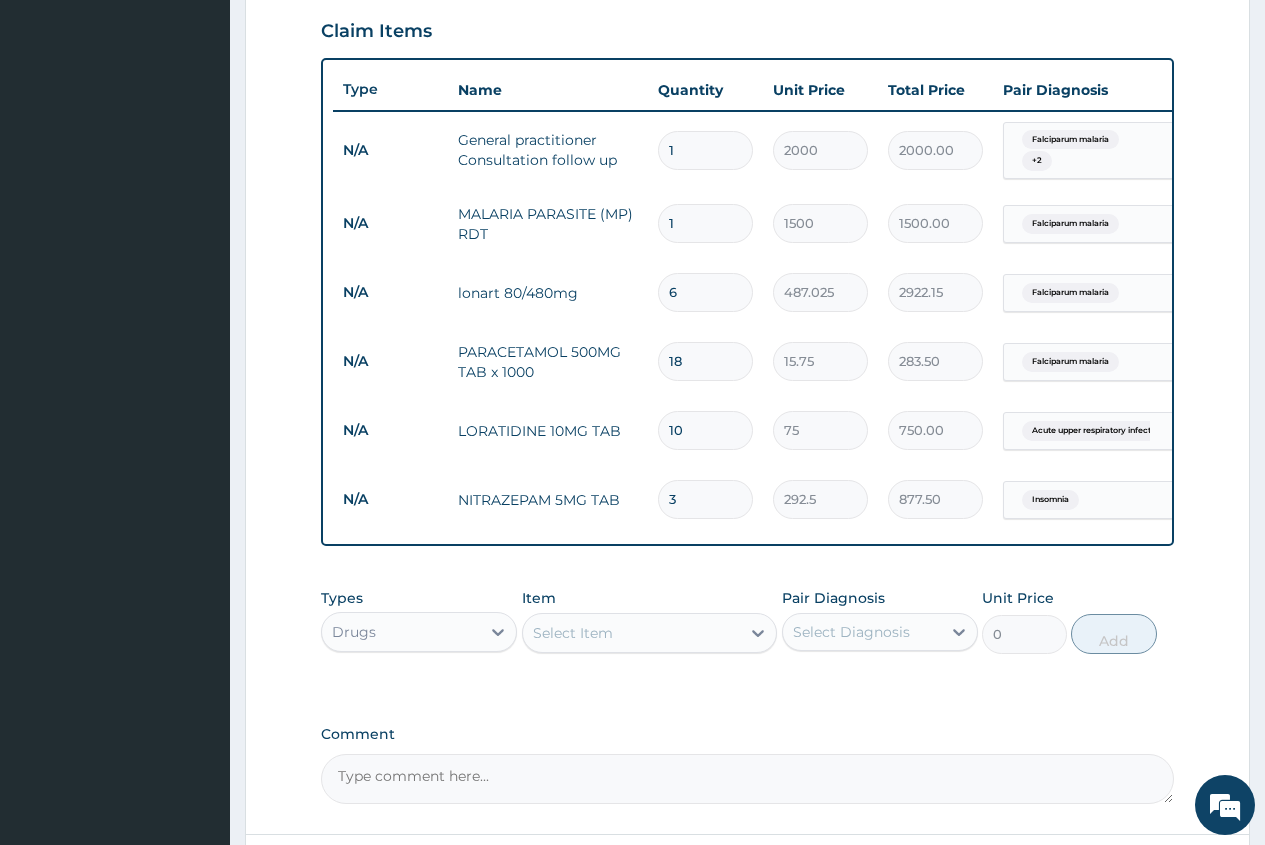 scroll, scrollTop: 625, scrollLeft: 0, axis: vertical 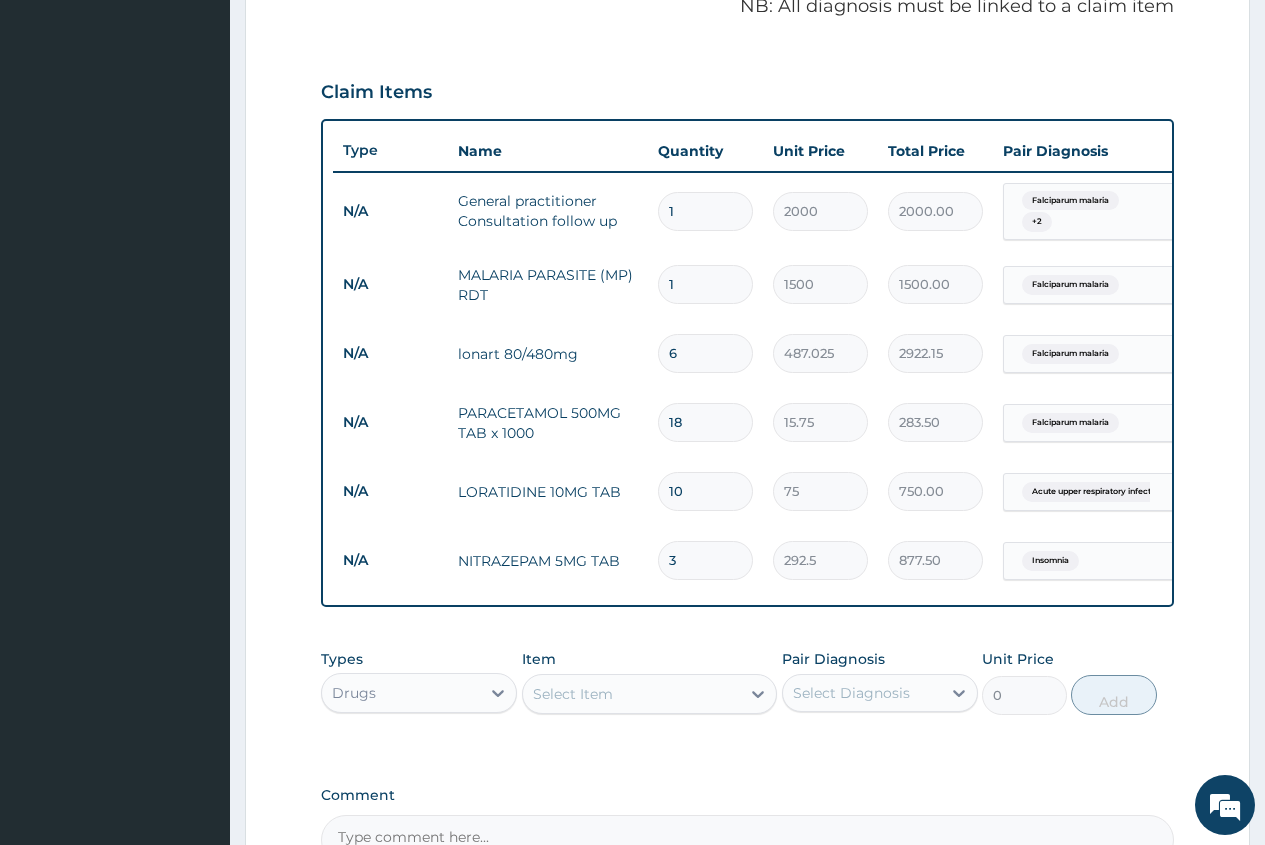 type on "3" 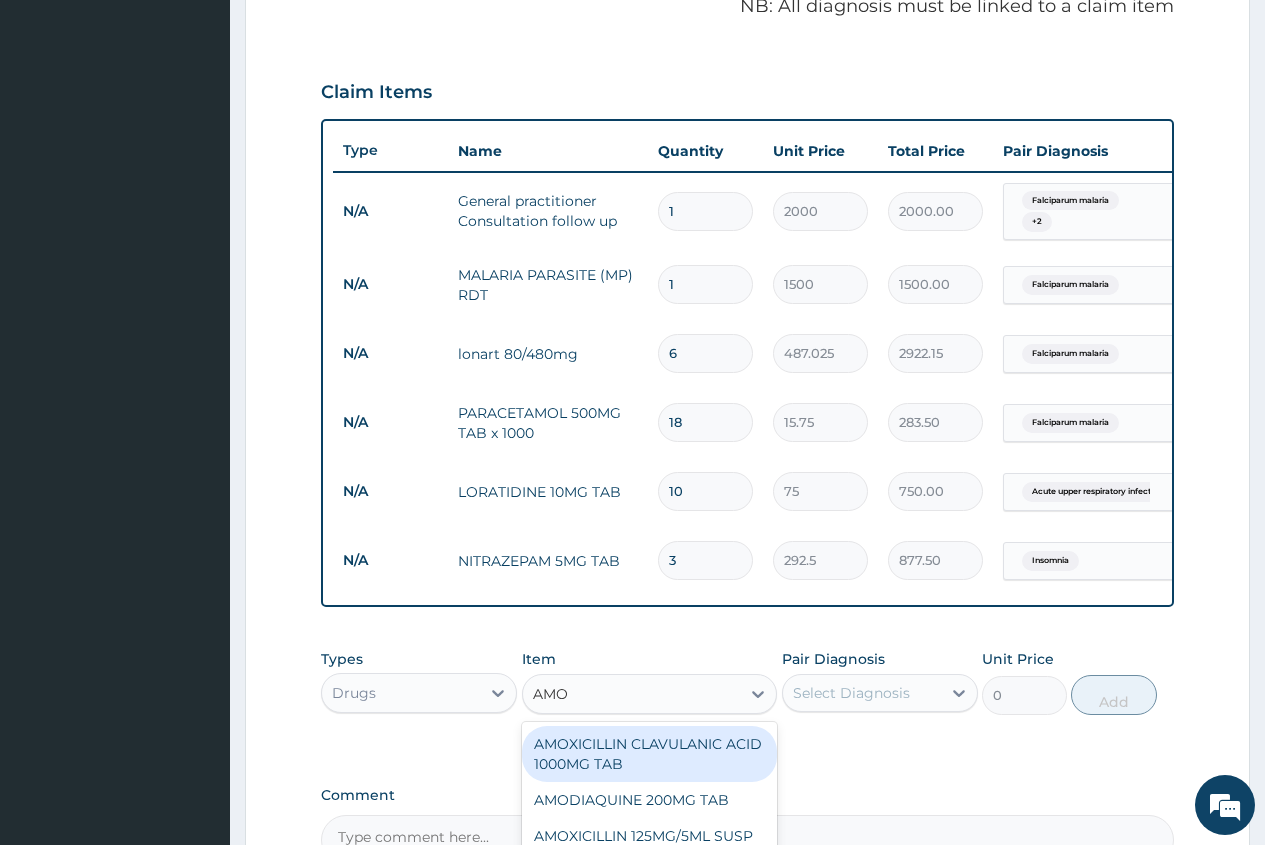 type on "AMOX" 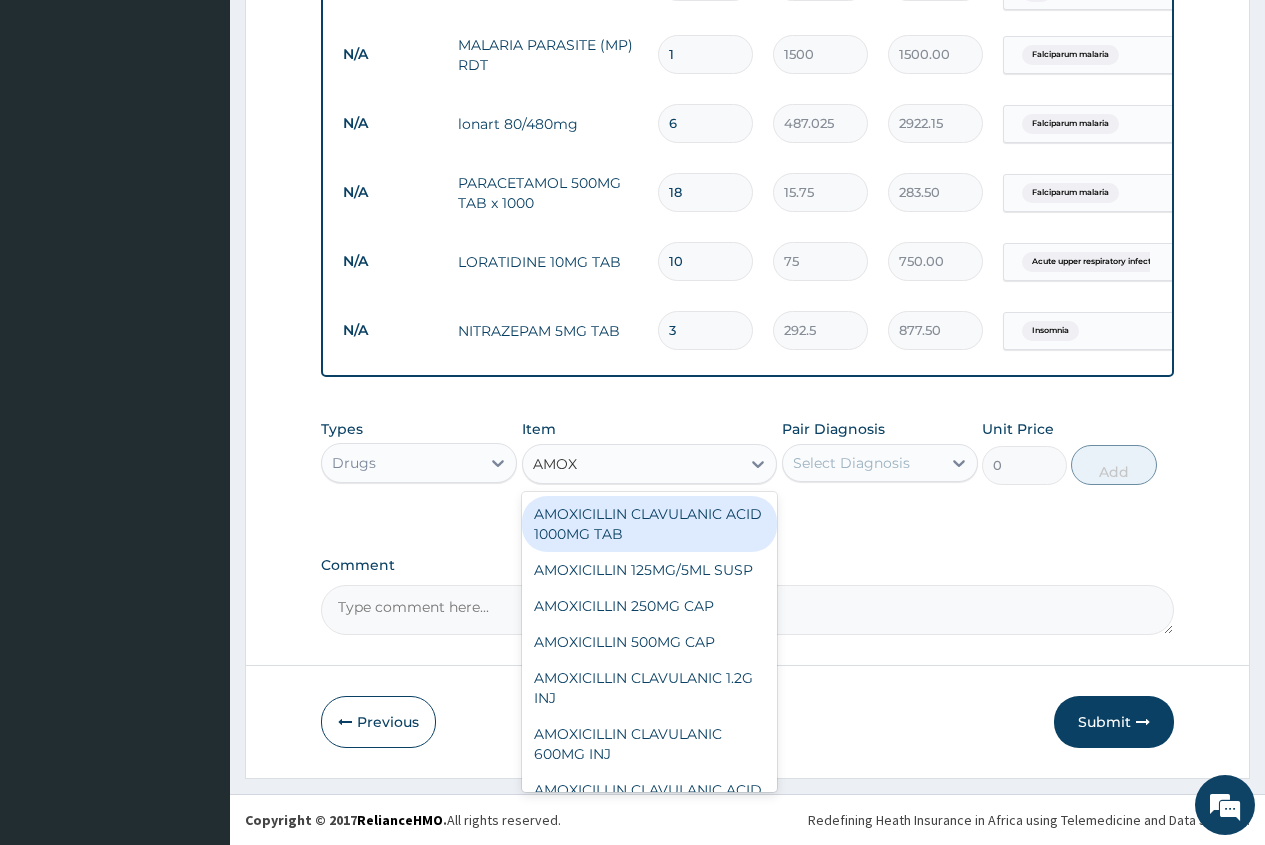 scroll, scrollTop: 870, scrollLeft: 0, axis: vertical 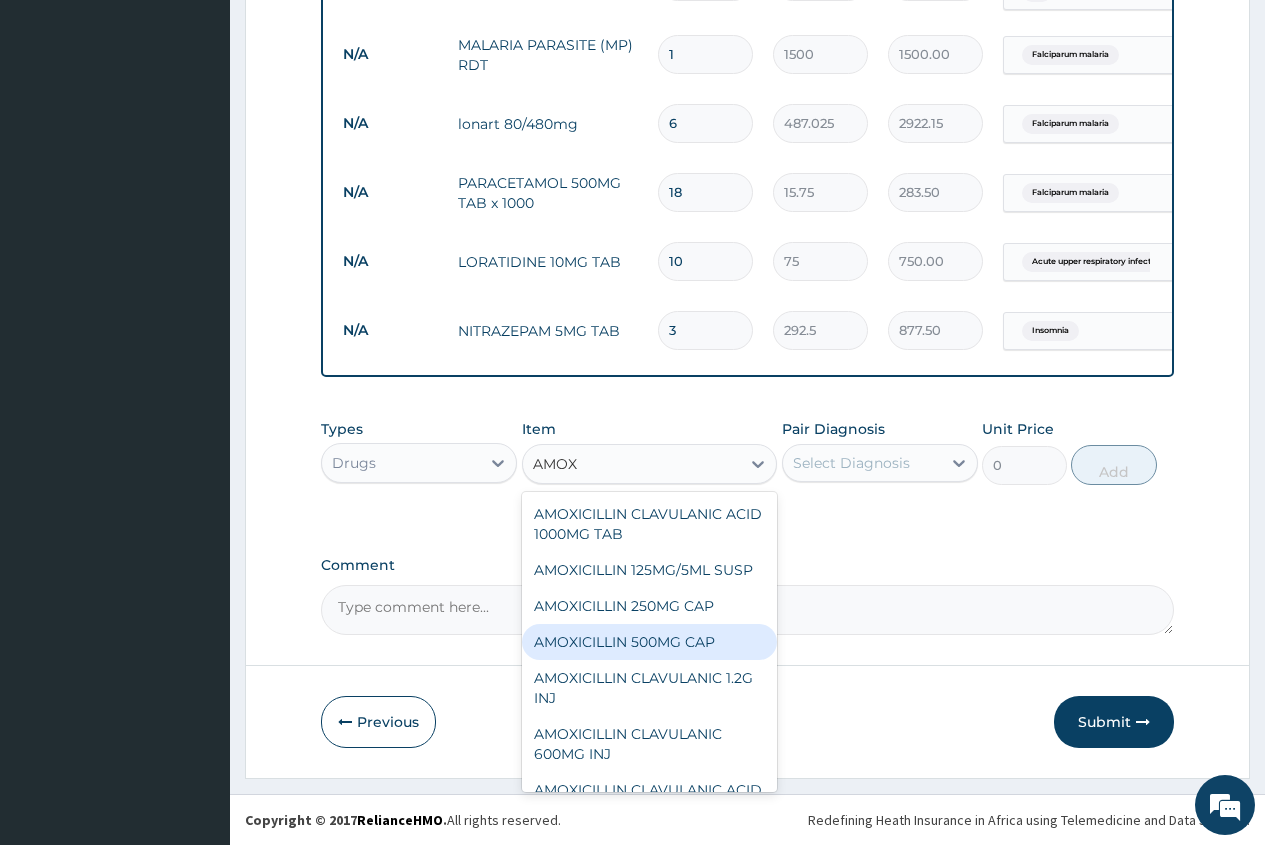 click on "AMOXICILLIN 500MG CAP" at bounding box center (650, 642) 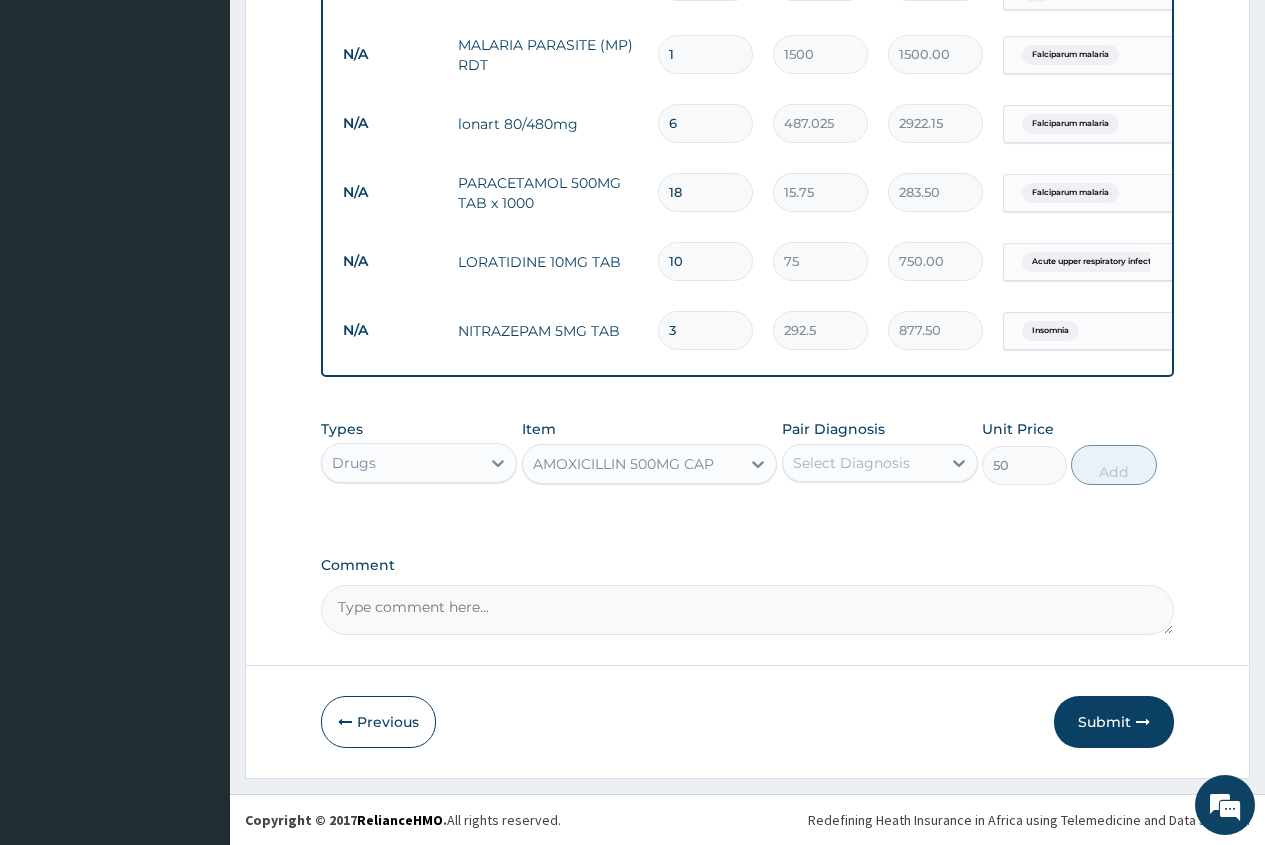 click on "Select Diagnosis" at bounding box center (851, 463) 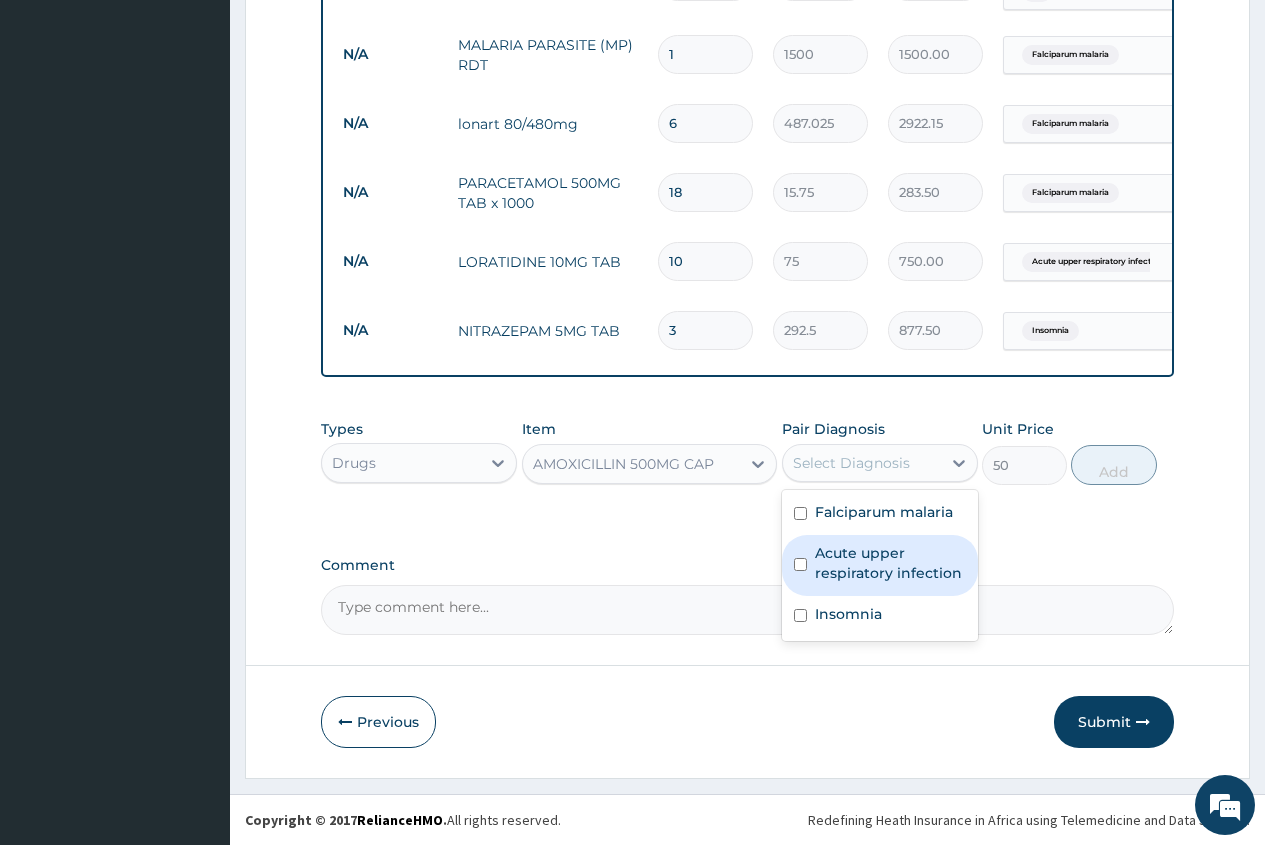 click on "Acute upper respiratory infection" at bounding box center [890, 563] 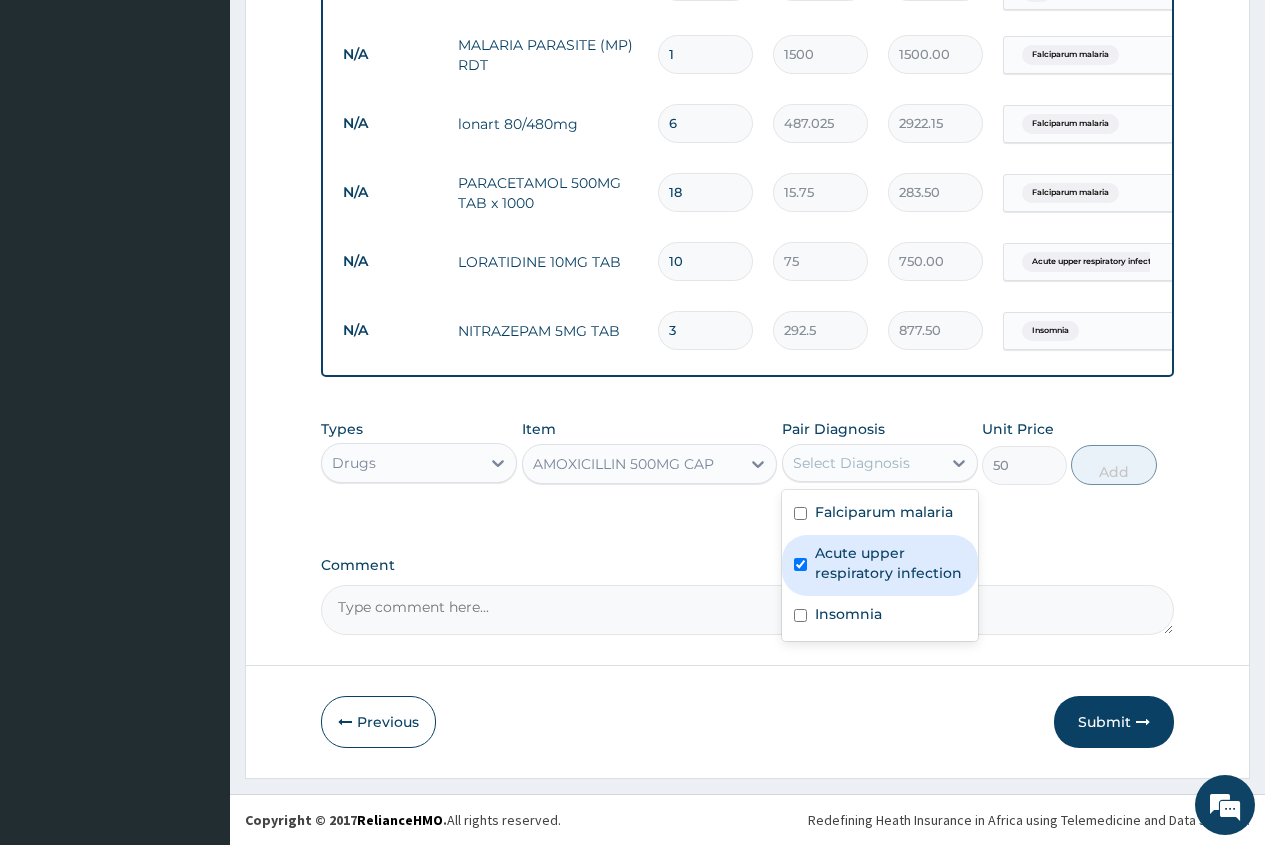 checkbox on "true" 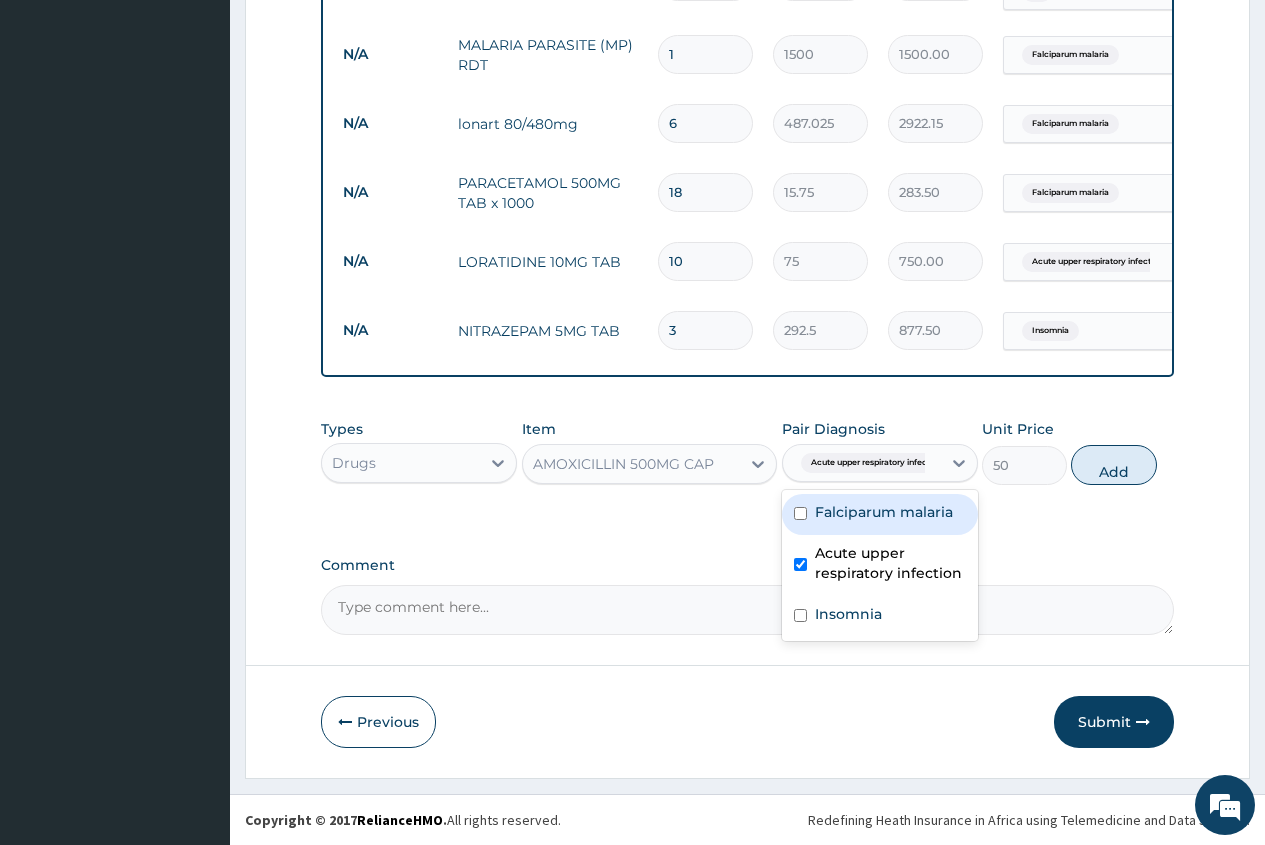 click on "Falciparum malaria" at bounding box center (880, 514) 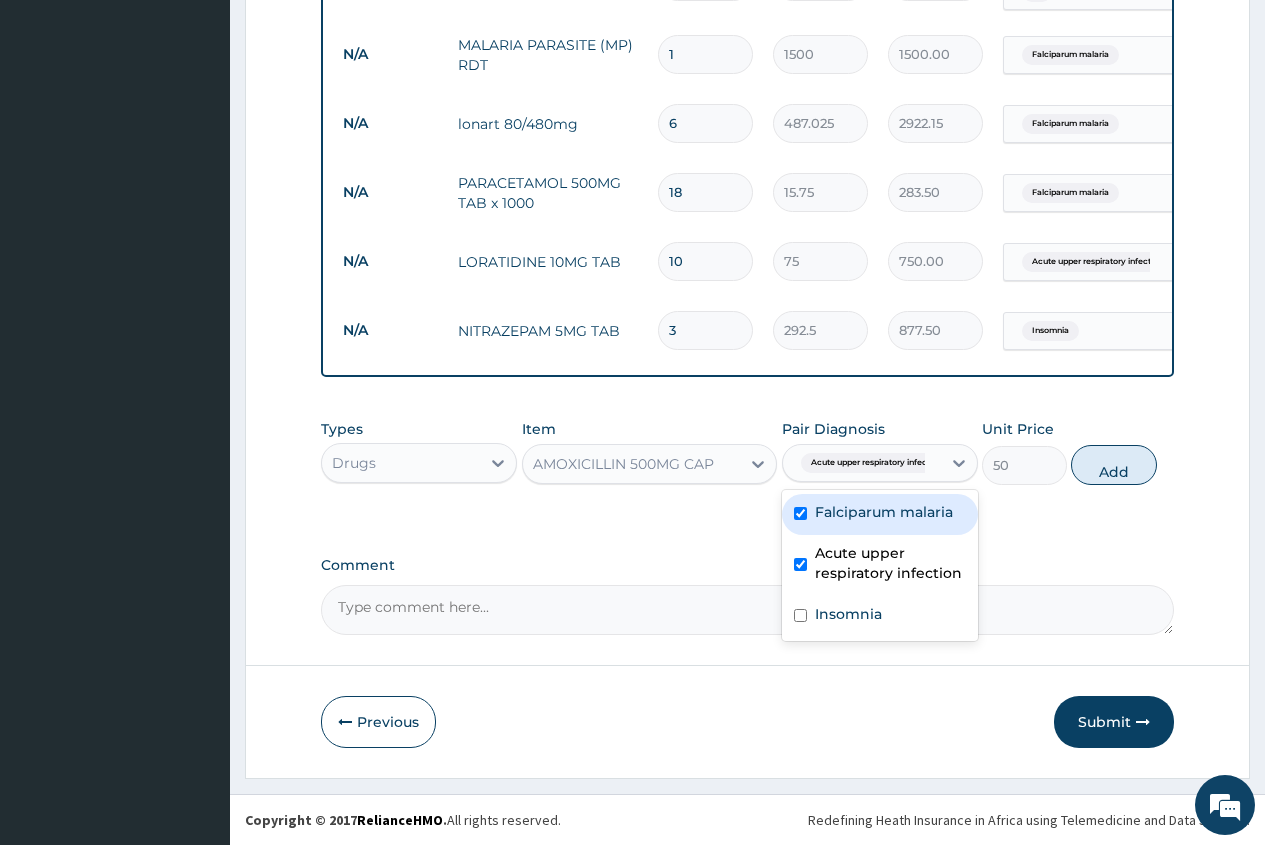 checkbox on "true" 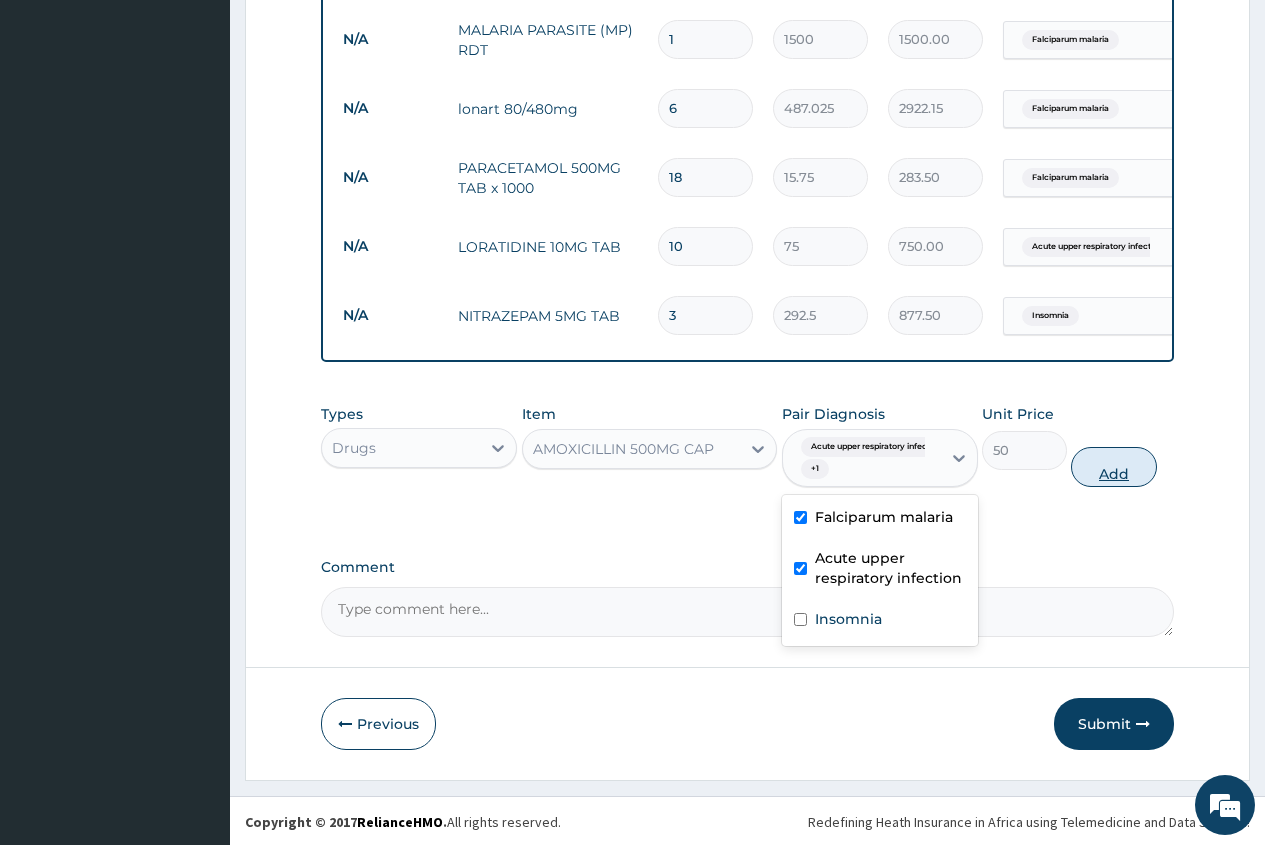 click on "Add" at bounding box center [1113, 467] 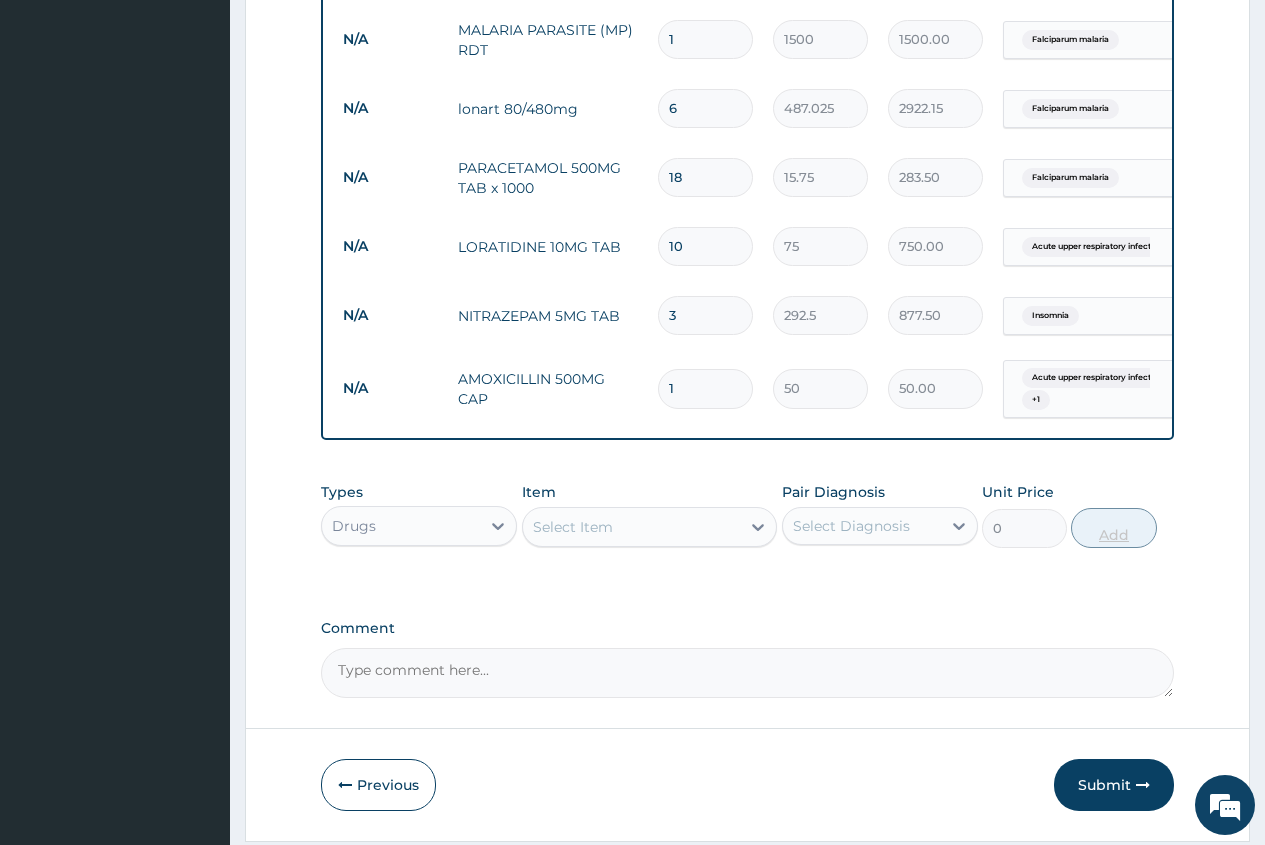 type on "15" 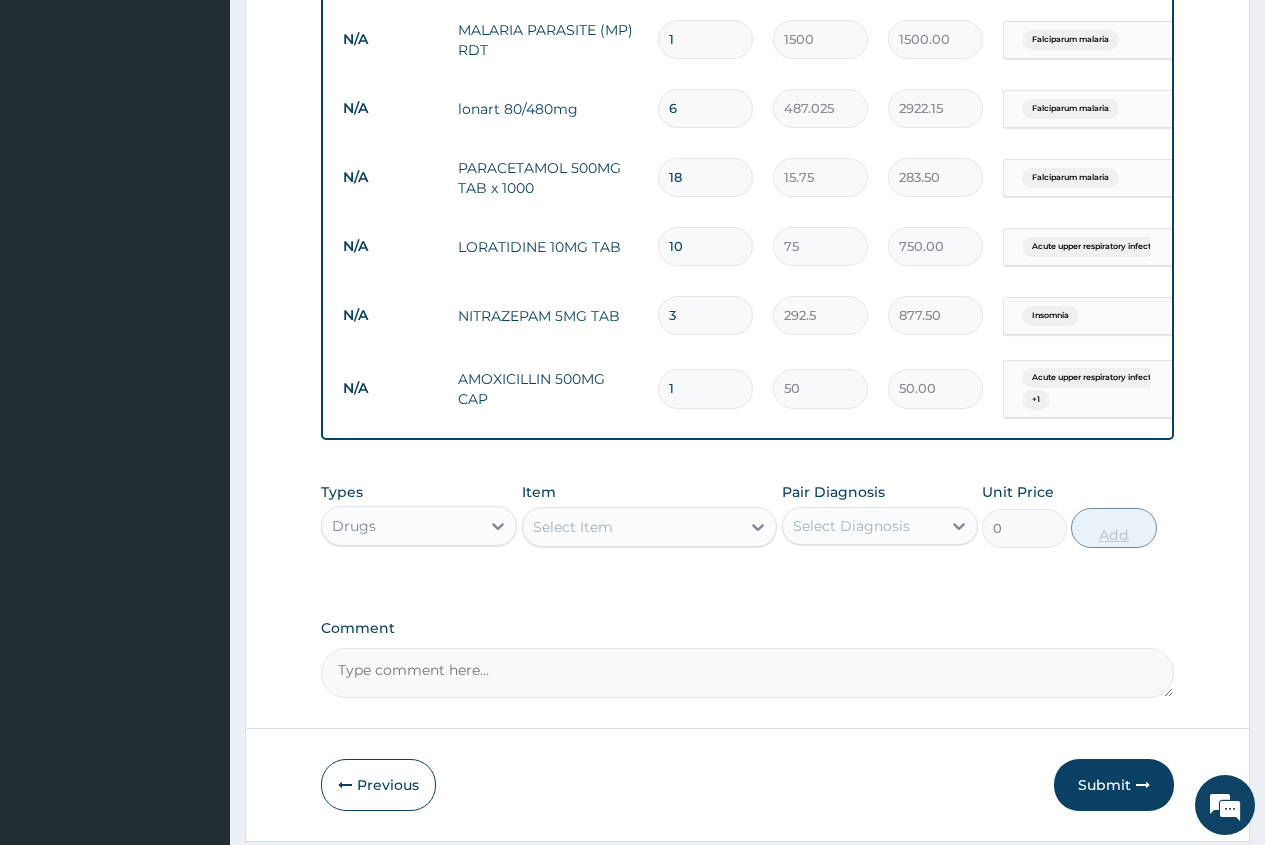 type on "750.00" 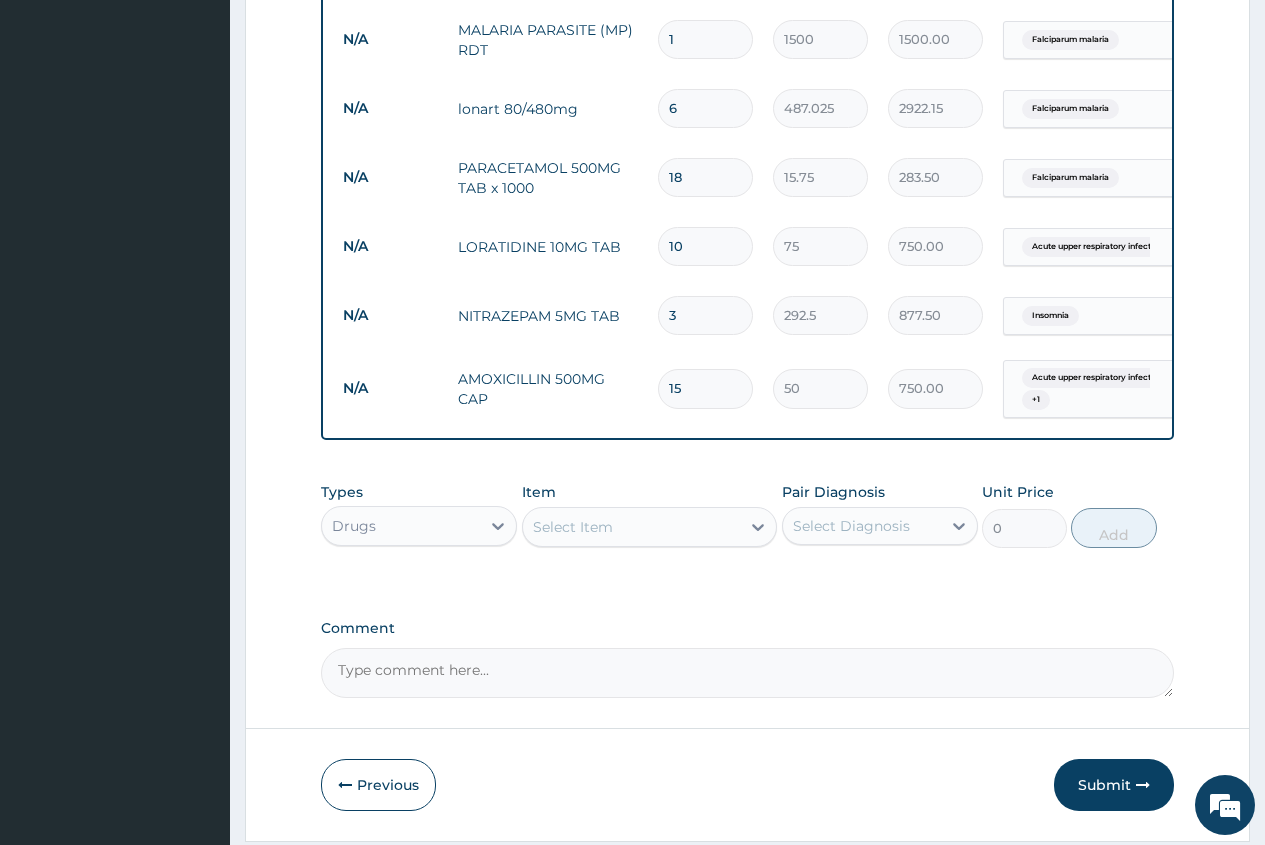 type on "15" 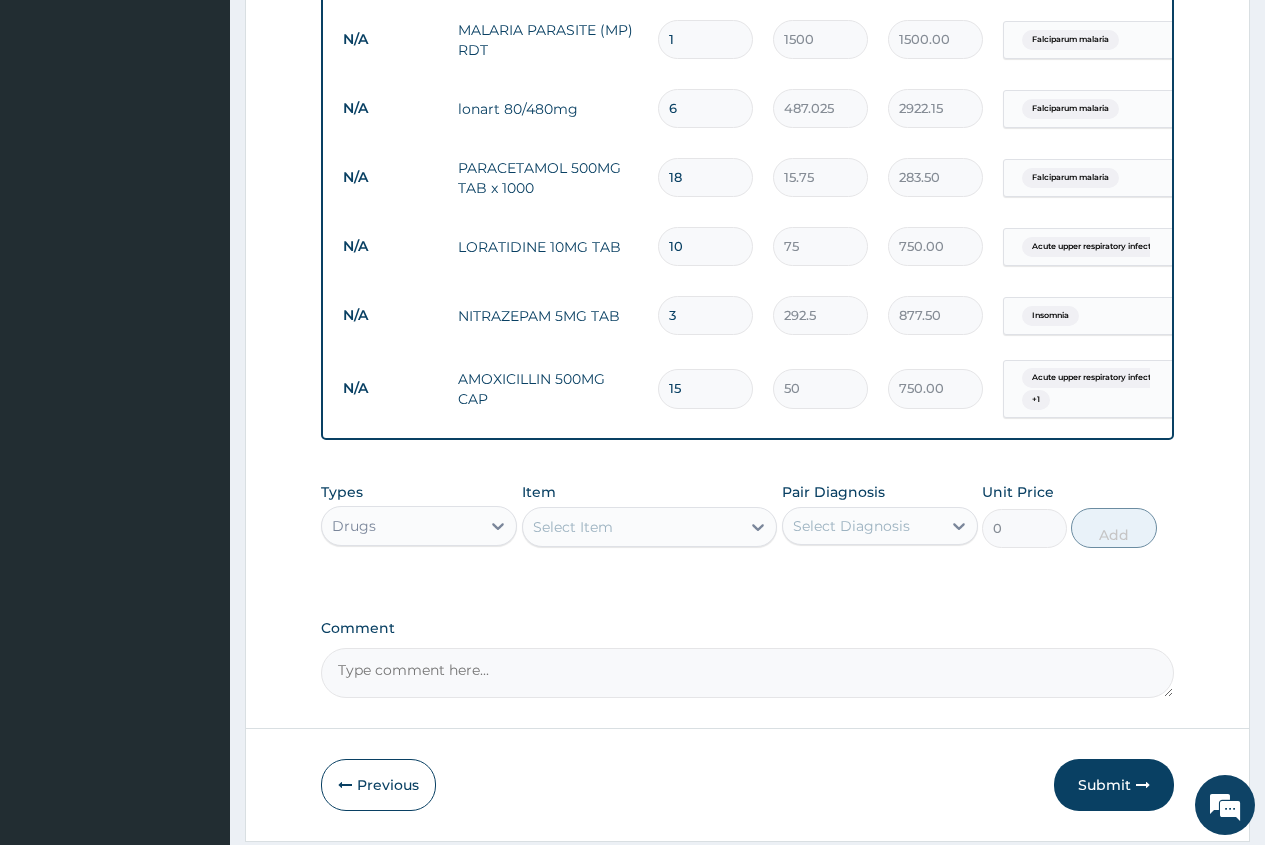 click on "Select Item" at bounding box center (573, 527) 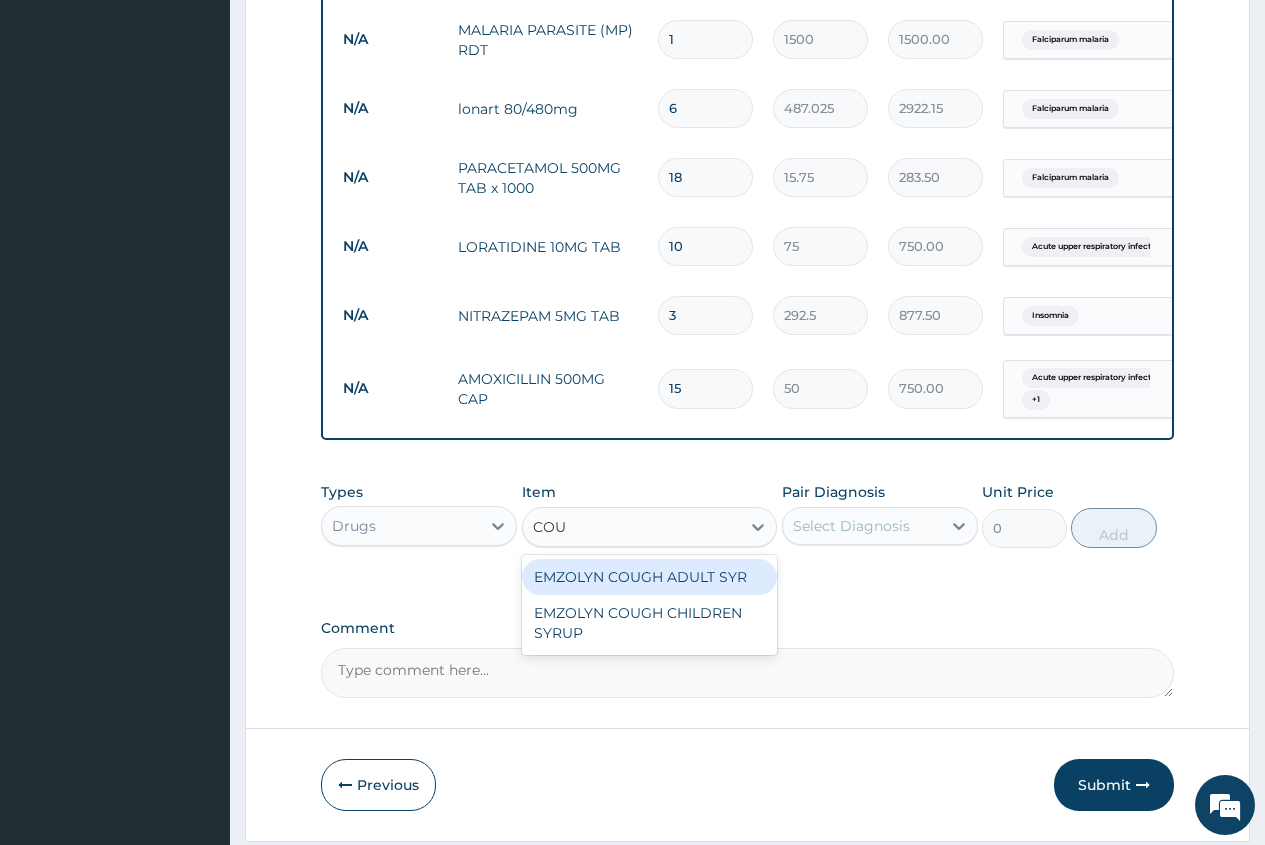 type on "COUG" 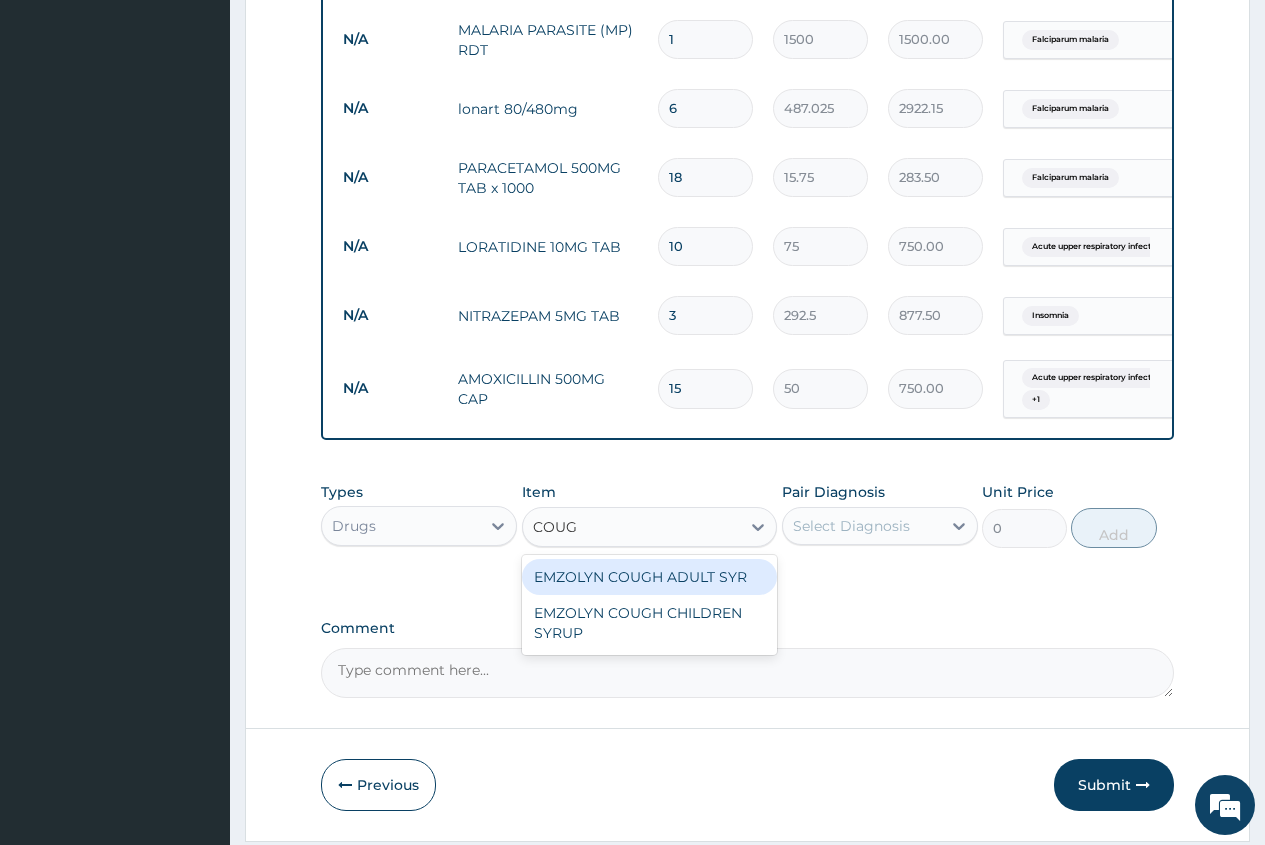 click on "EMZOLYN COUGH ADULT SYR" at bounding box center (650, 577) 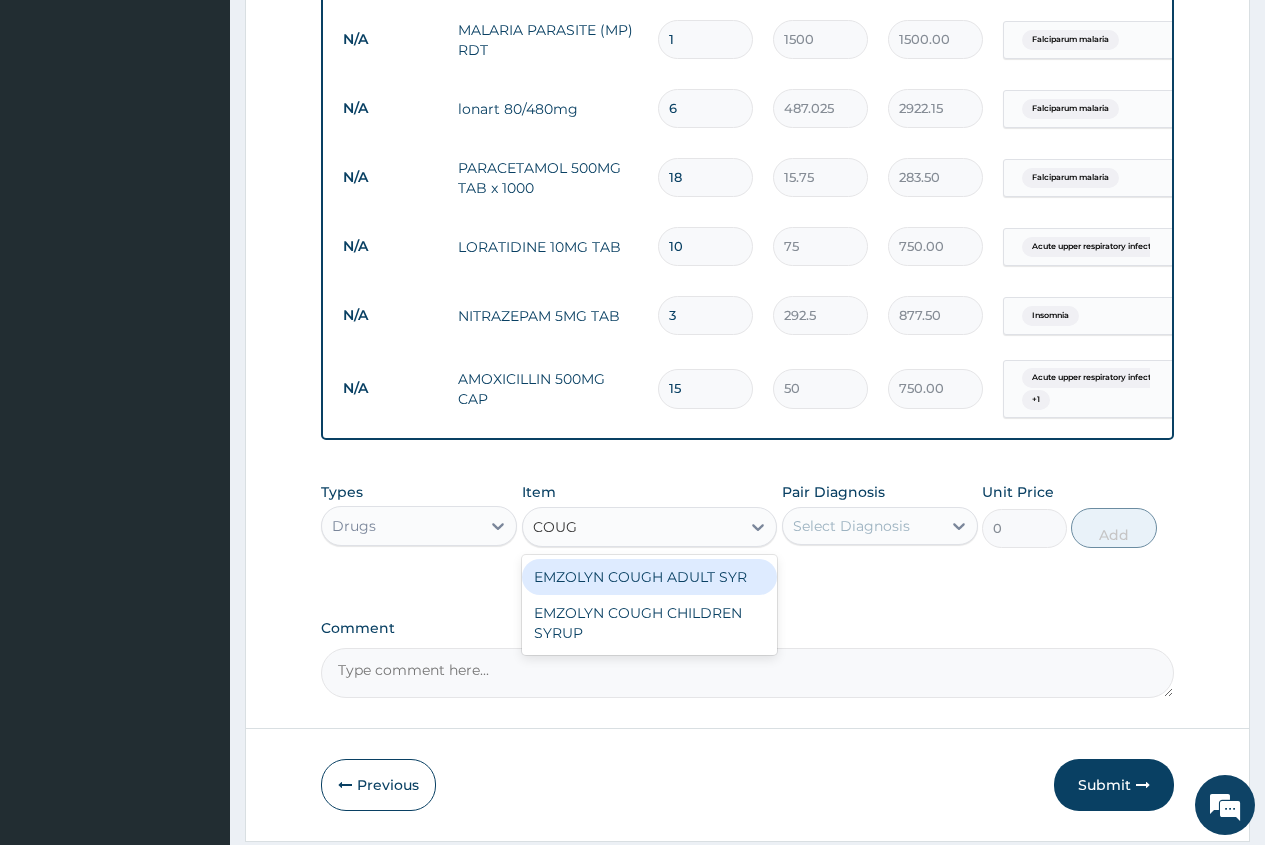 type 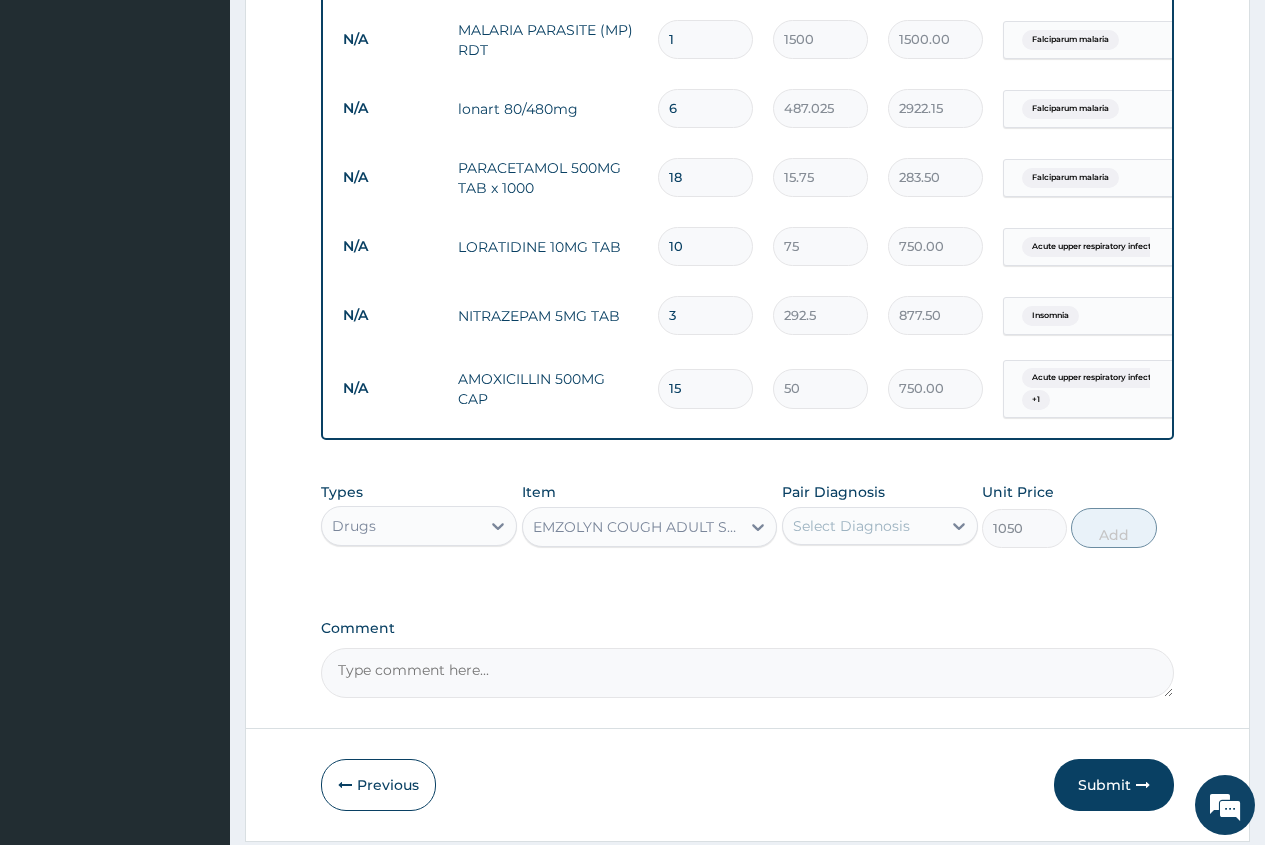 click on "Select Diagnosis" at bounding box center (851, 526) 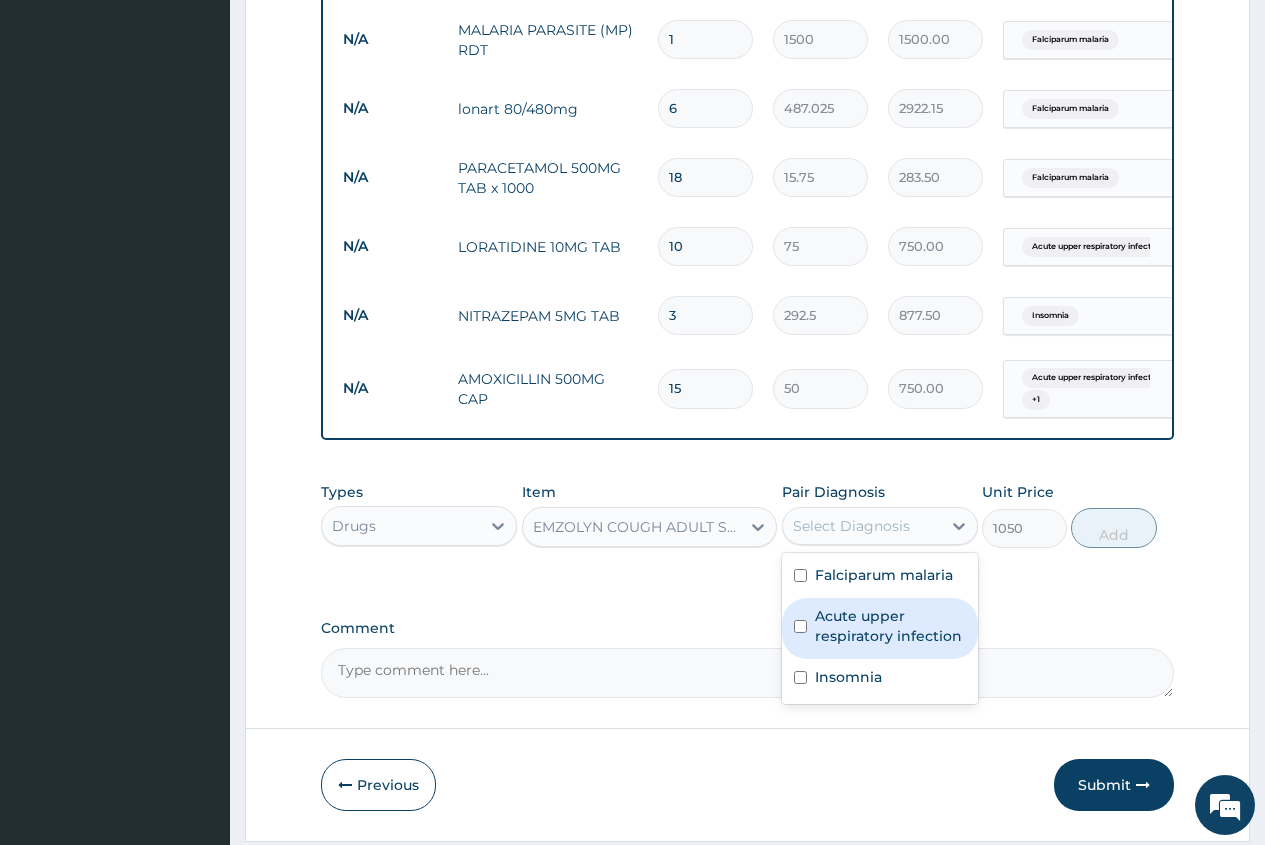 click on "Acute upper respiratory infection" at bounding box center [890, 626] 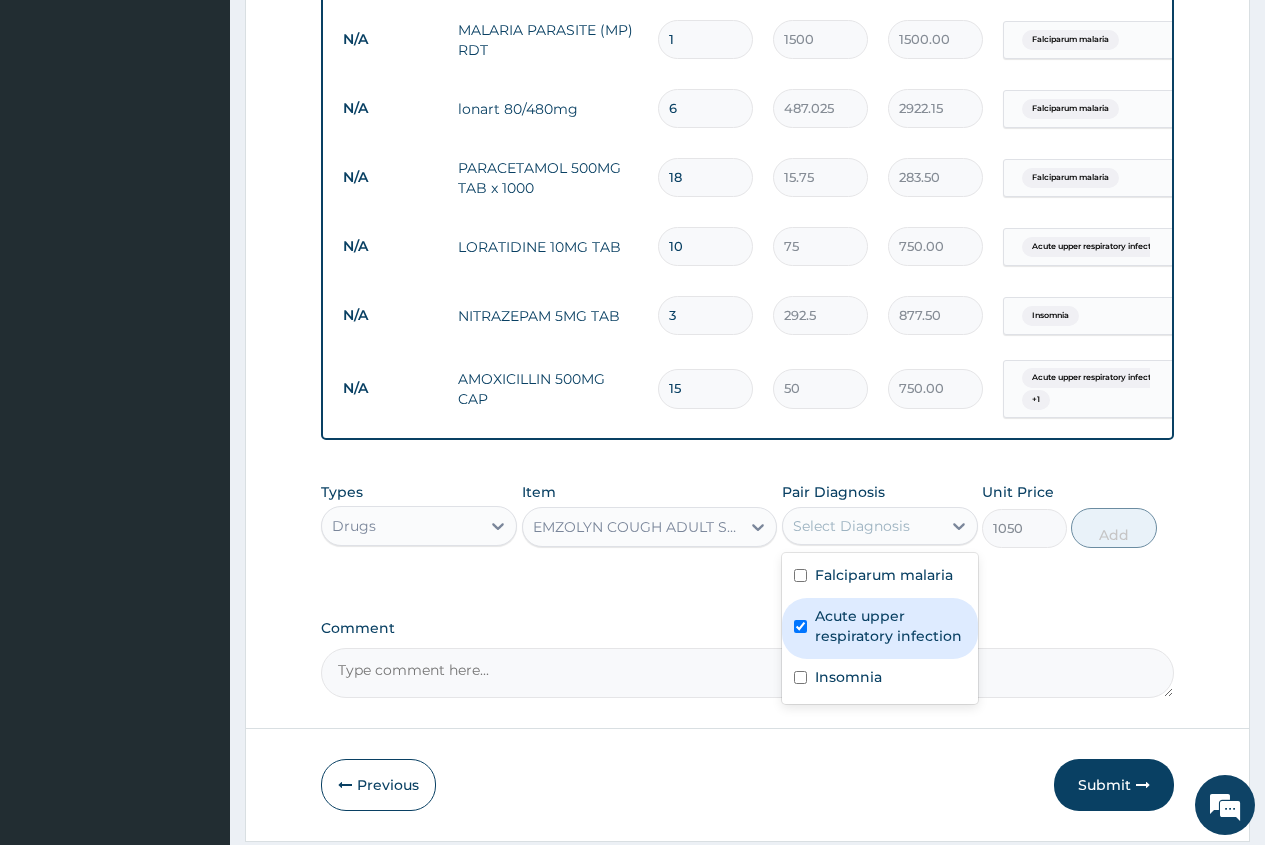 checkbox on "true" 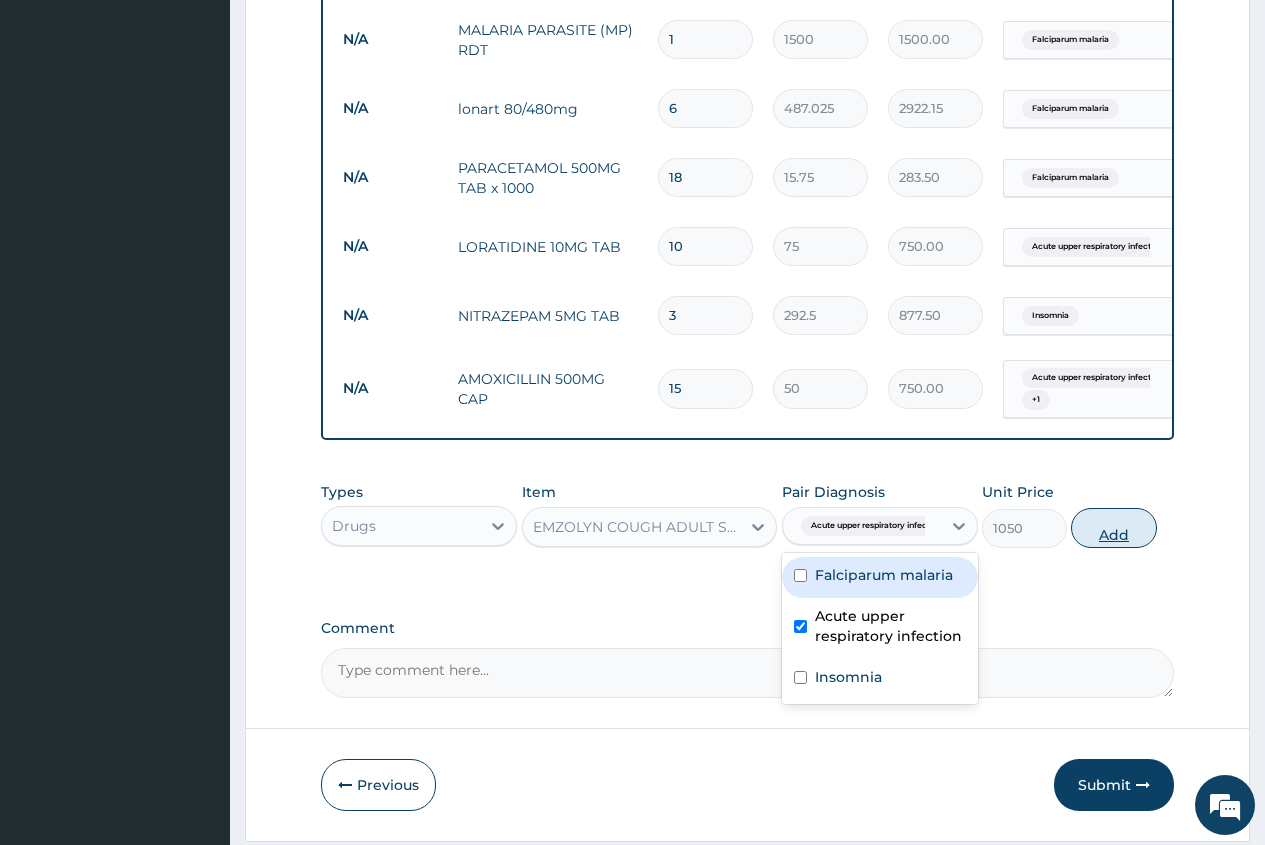click on "Add" at bounding box center (1113, 528) 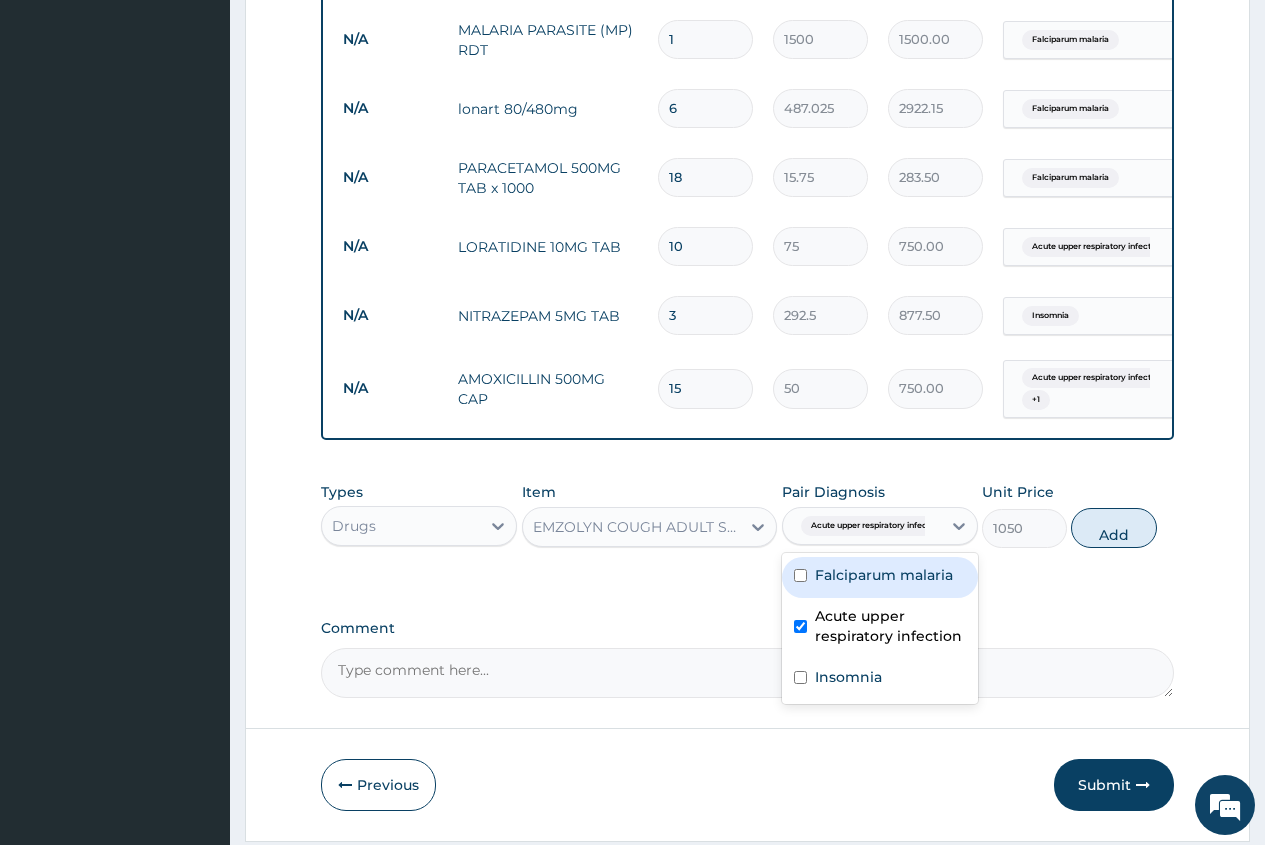 type on "0" 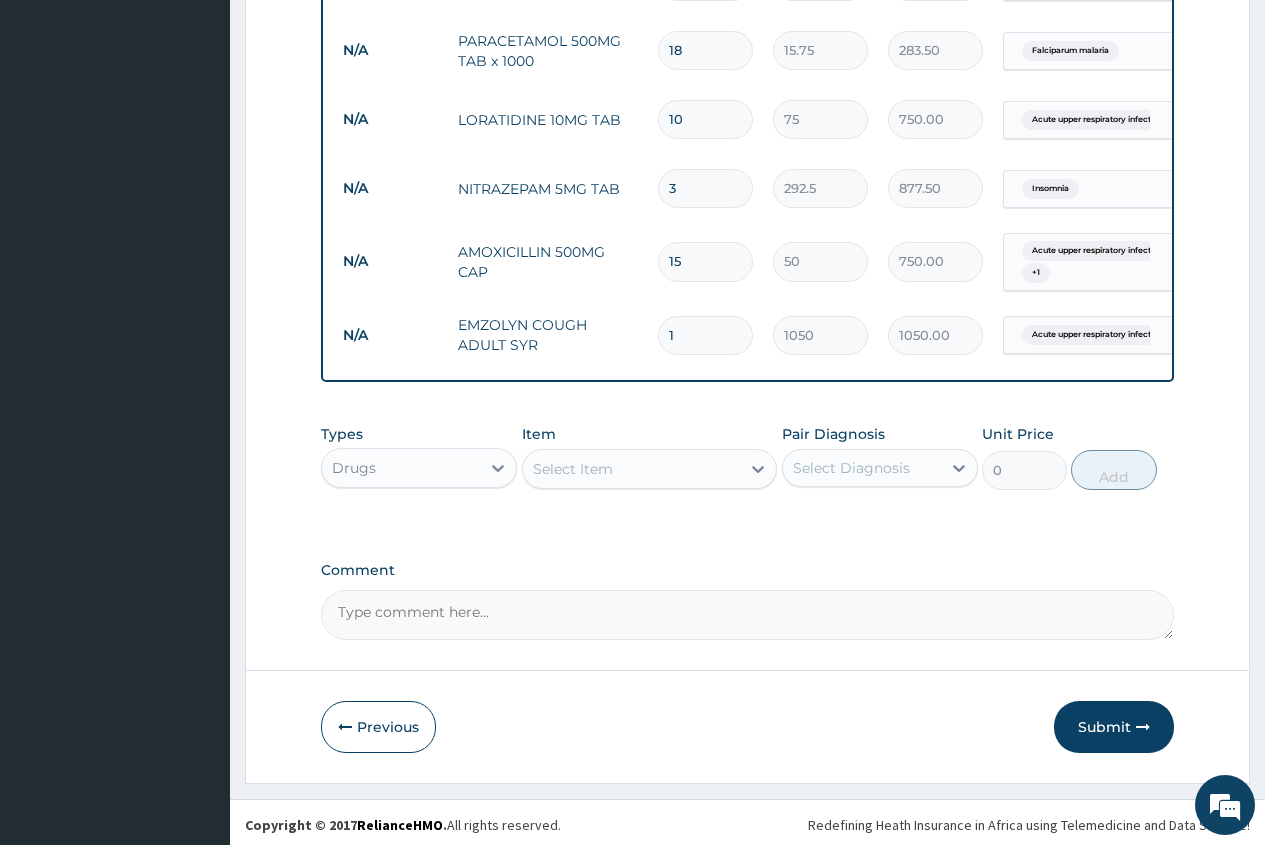 scroll, scrollTop: 1017, scrollLeft: 0, axis: vertical 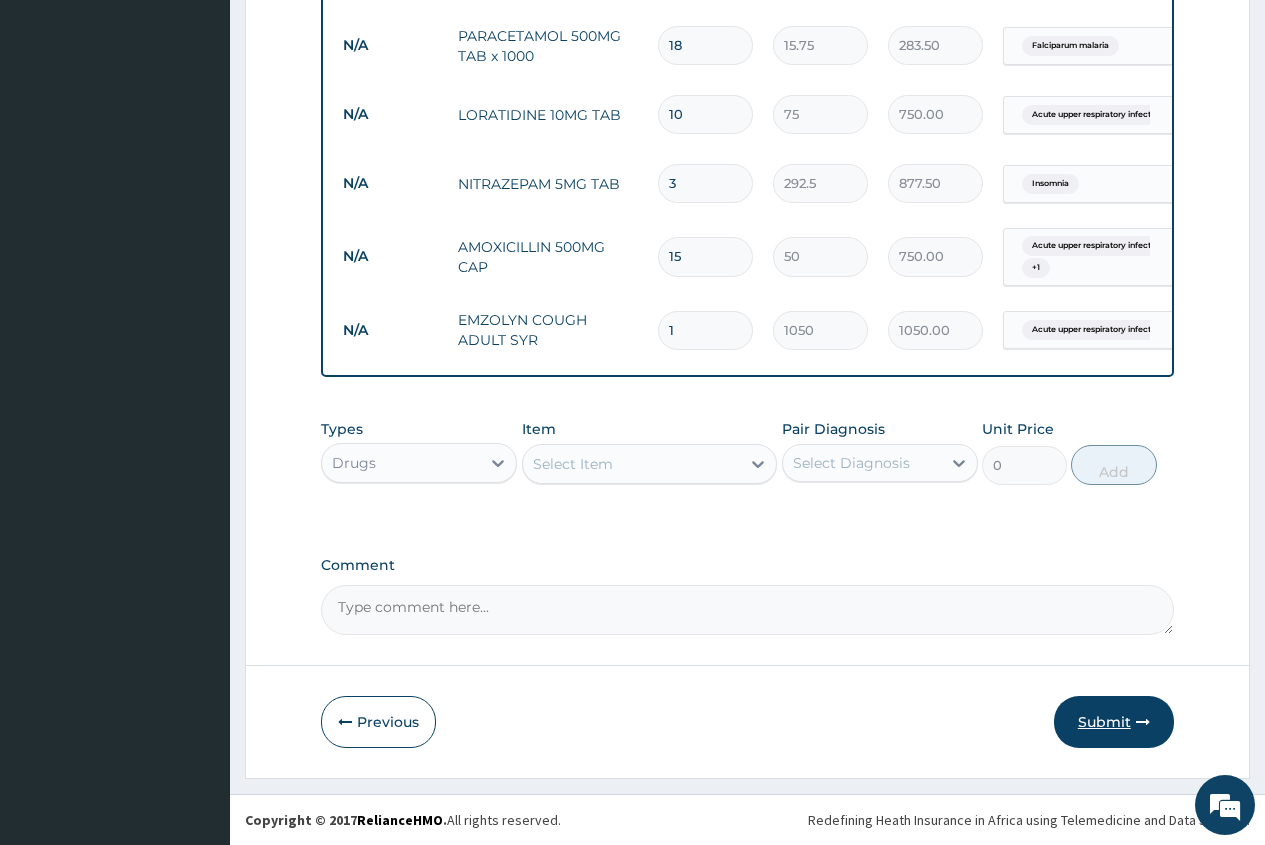 click on "Submit" at bounding box center (1114, 722) 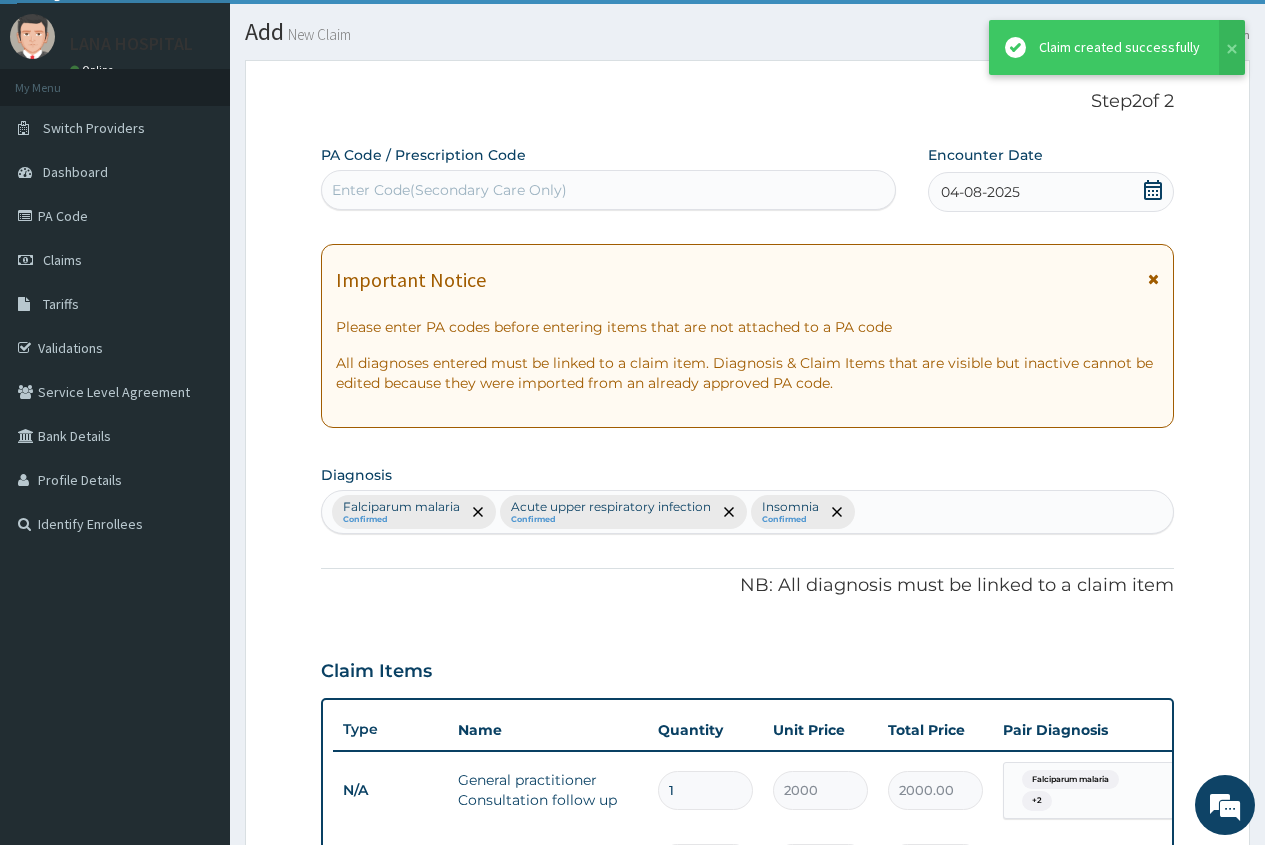 scroll, scrollTop: 1017, scrollLeft: 0, axis: vertical 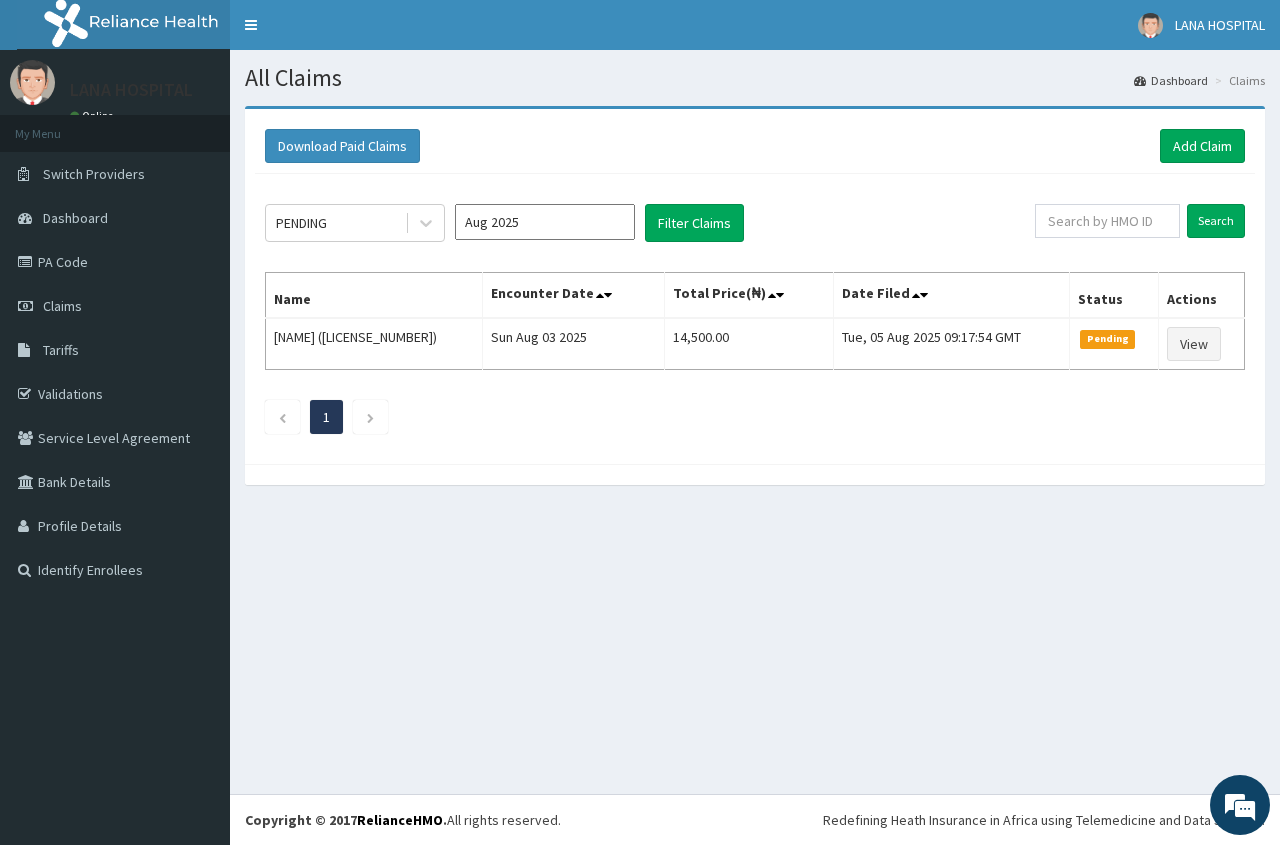 click on "Add Claim" at bounding box center (1202, 146) 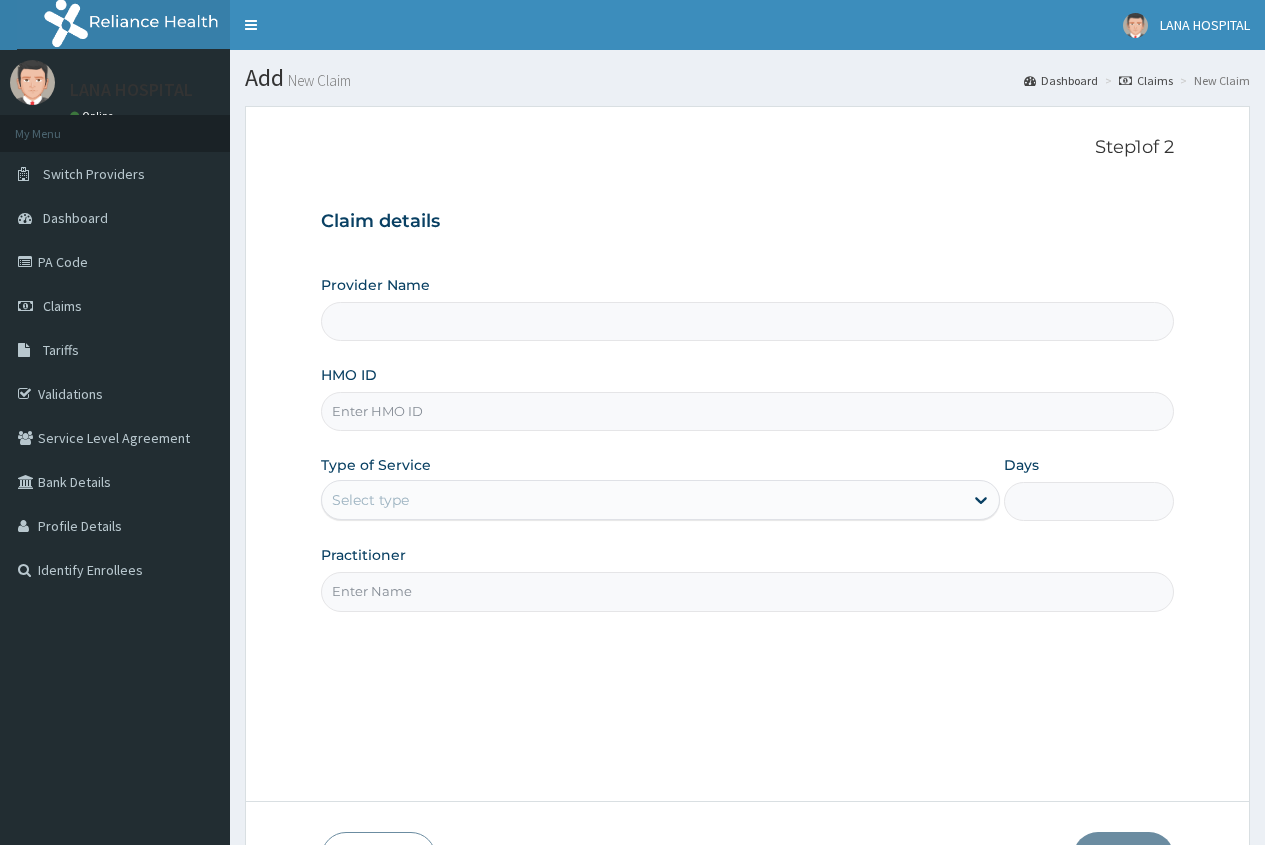 scroll, scrollTop: 0, scrollLeft: 0, axis: both 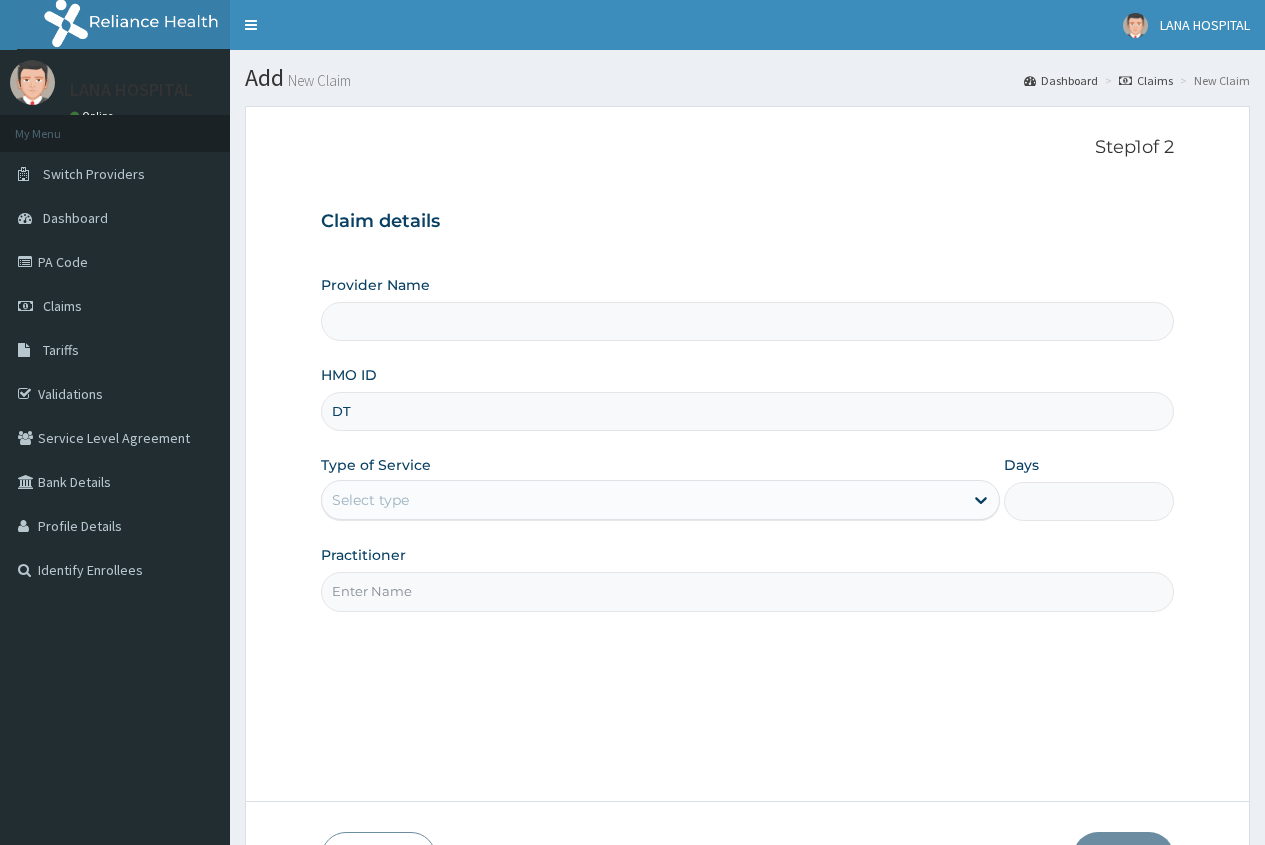 type on "DTI" 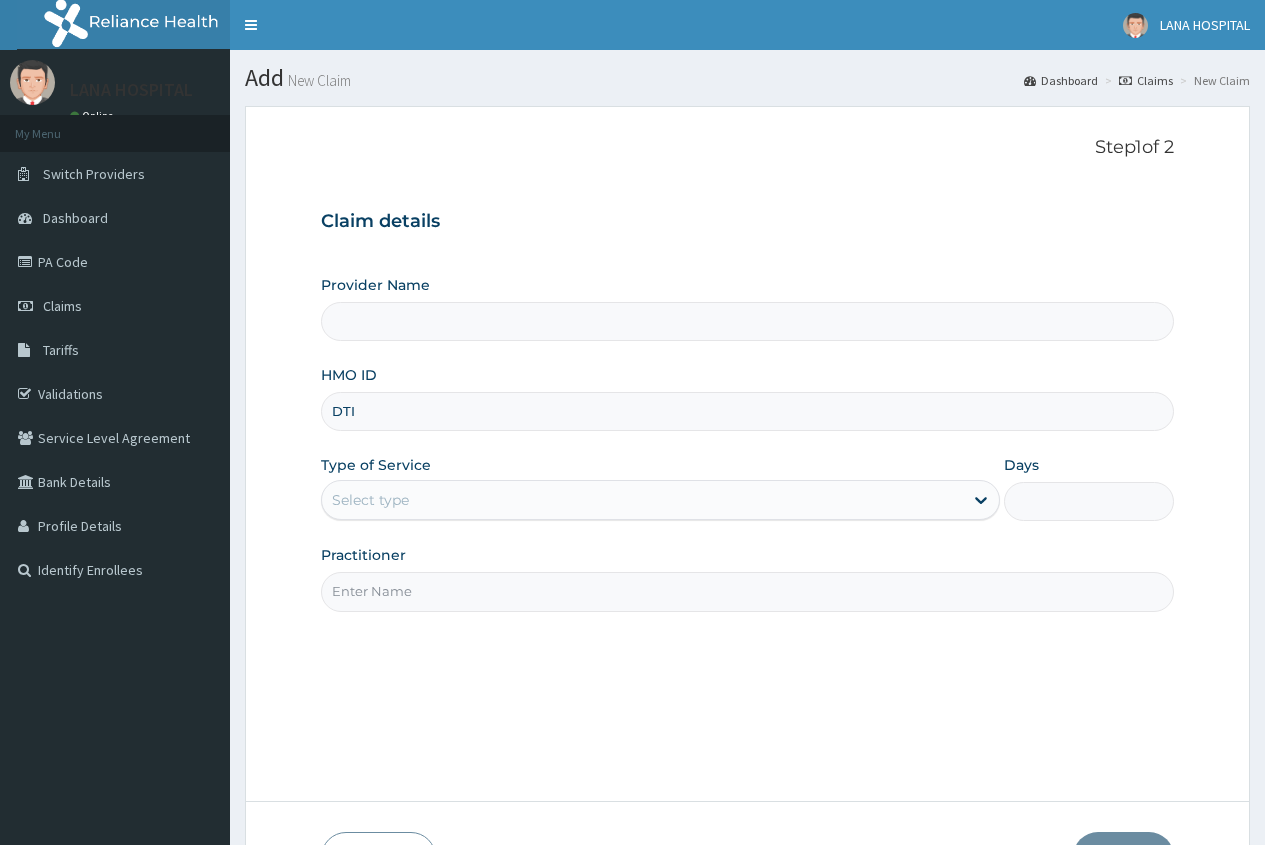 type on "LANA HOSPITAL" 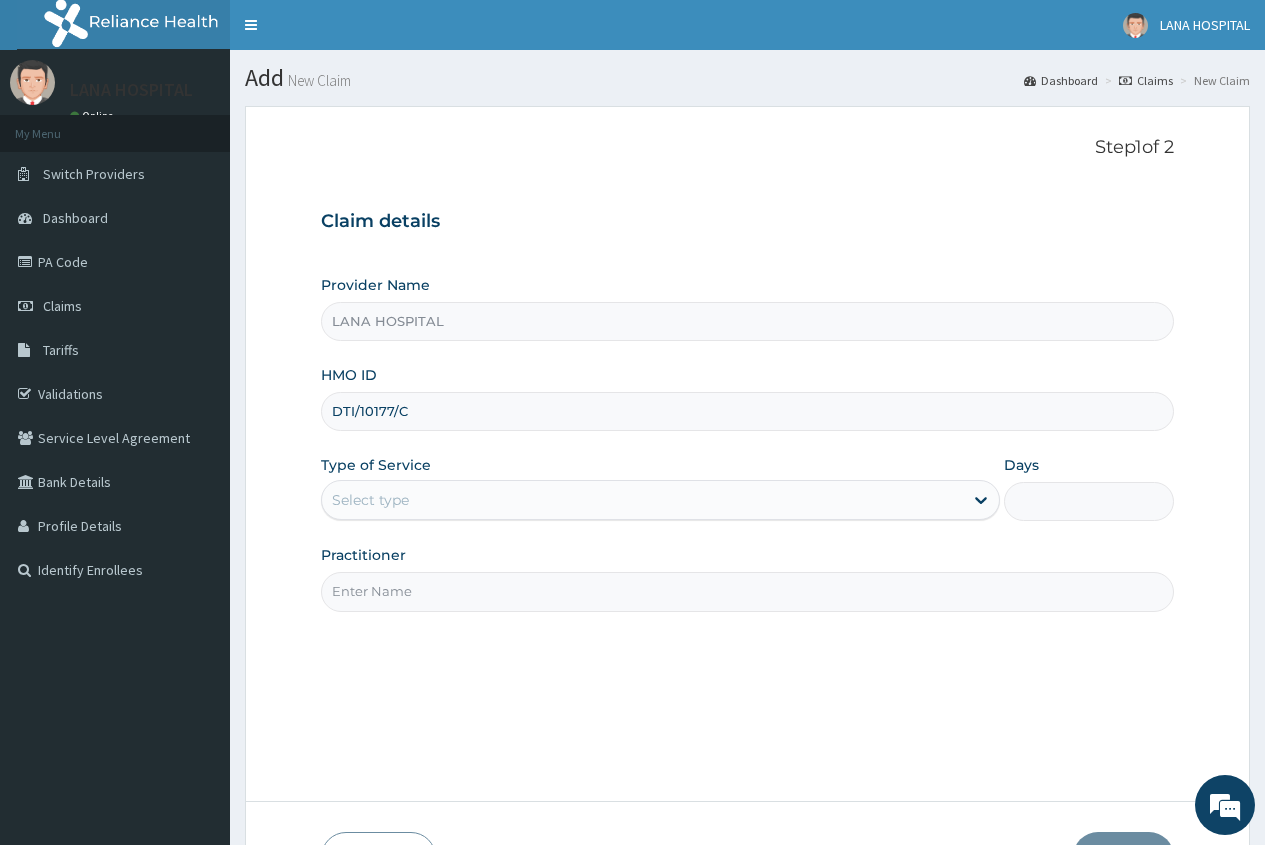 scroll, scrollTop: 0, scrollLeft: 0, axis: both 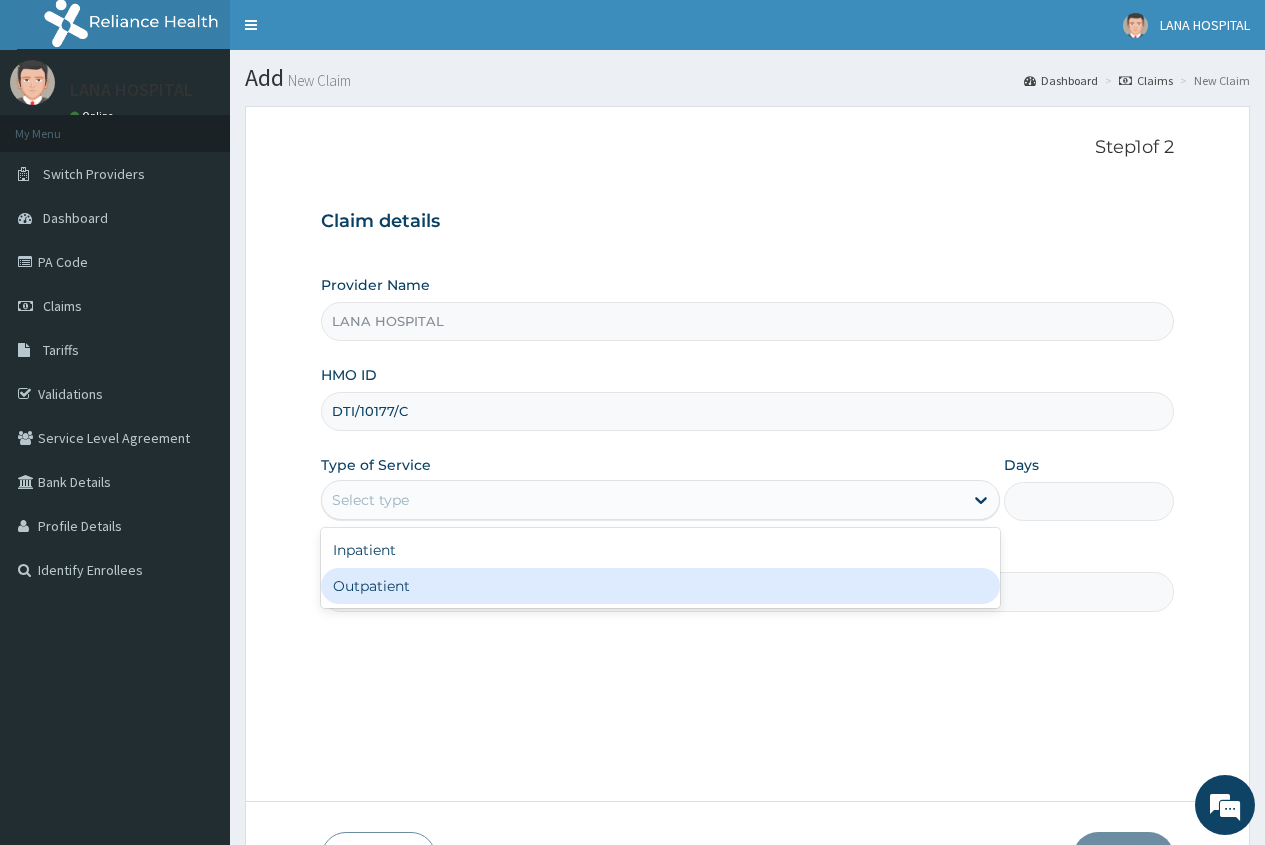 click on "Outpatient" at bounding box center [660, 586] 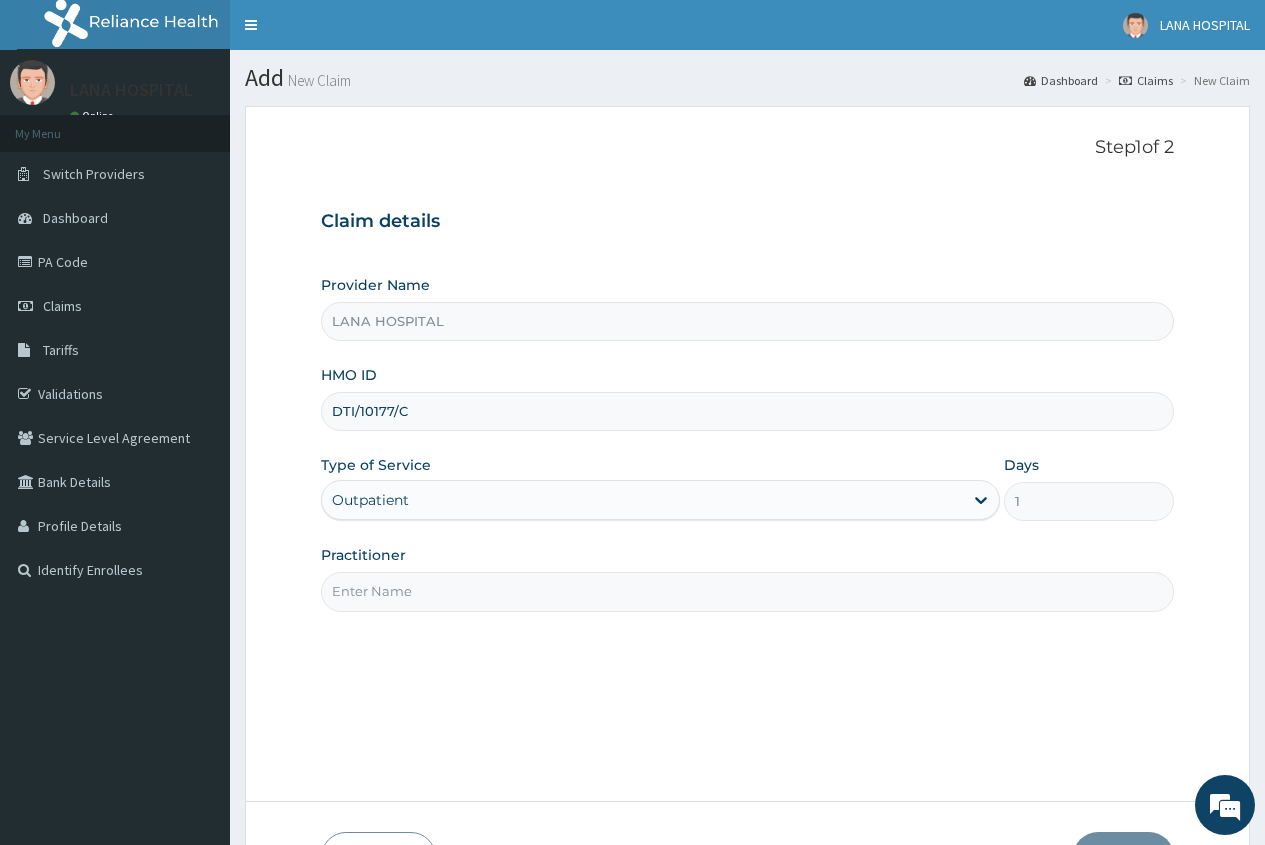 click on "Practitioner" at bounding box center (747, 591) 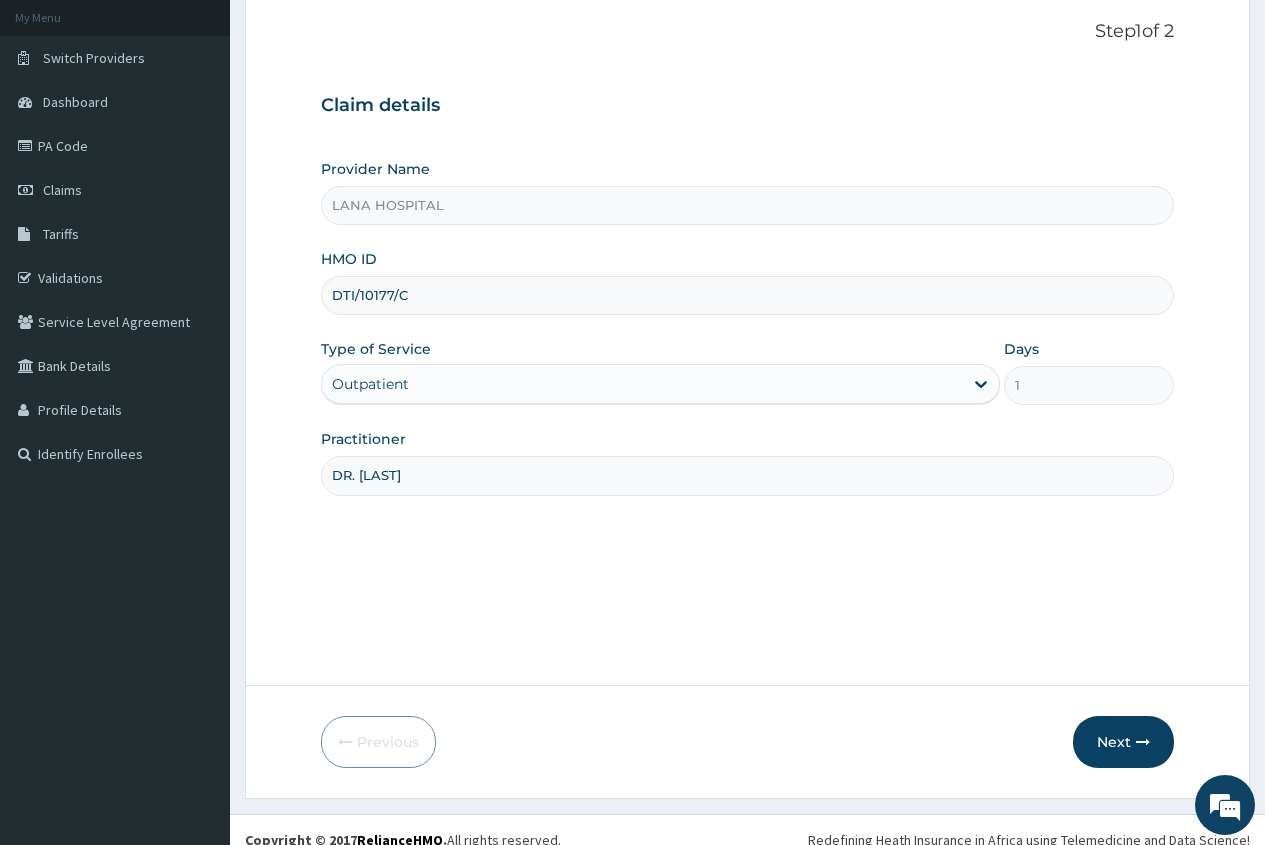 scroll, scrollTop: 136, scrollLeft: 0, axis: vertical 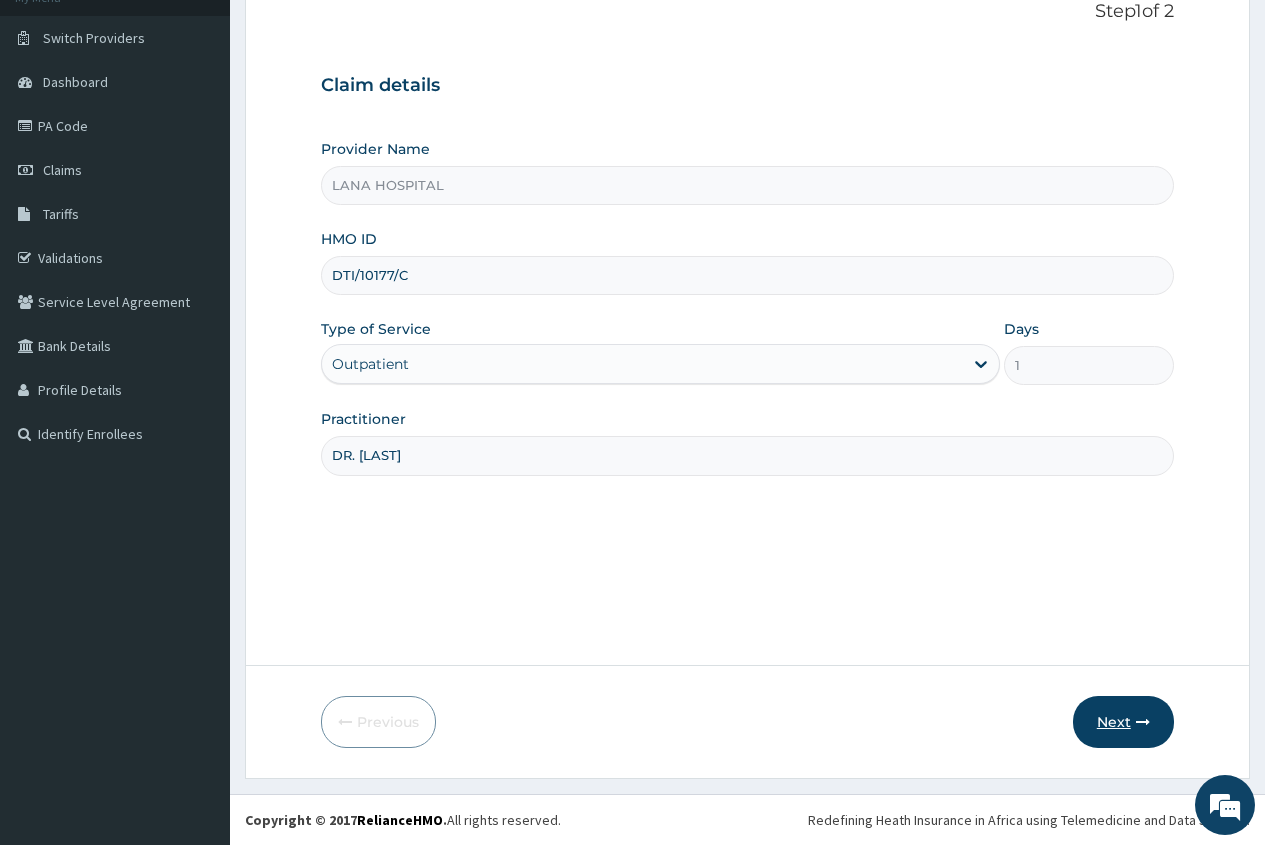 type on "DR. [LAST]" 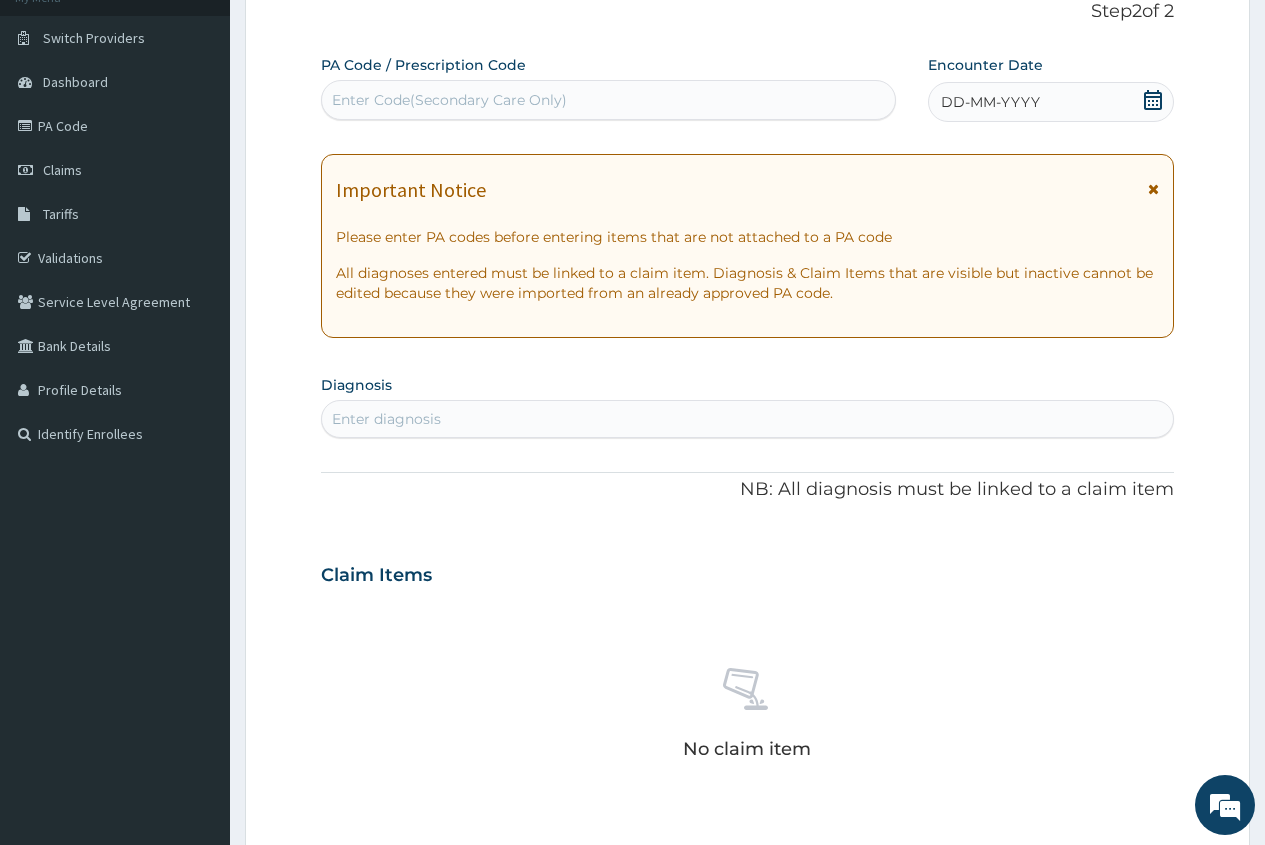 click 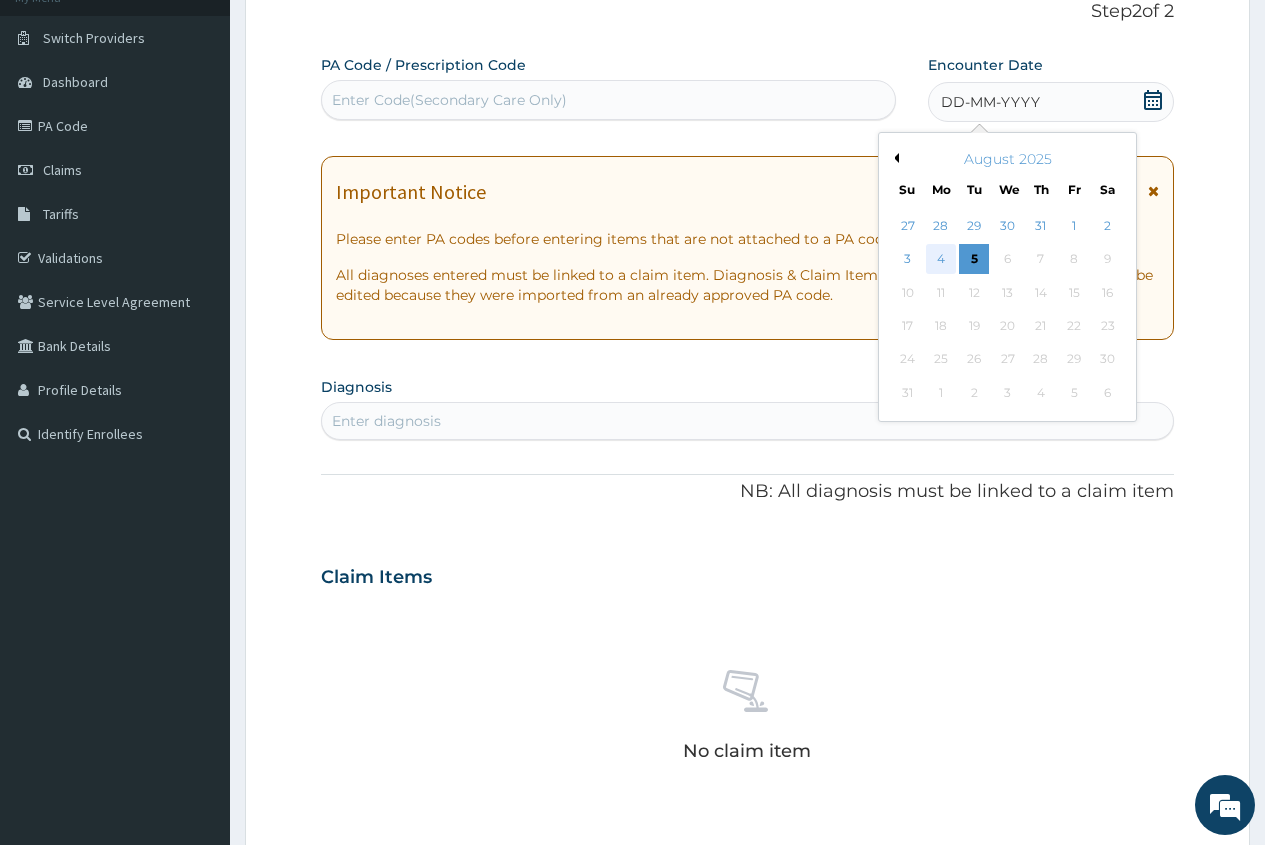 click on "4" at bounding box center (941, 260) 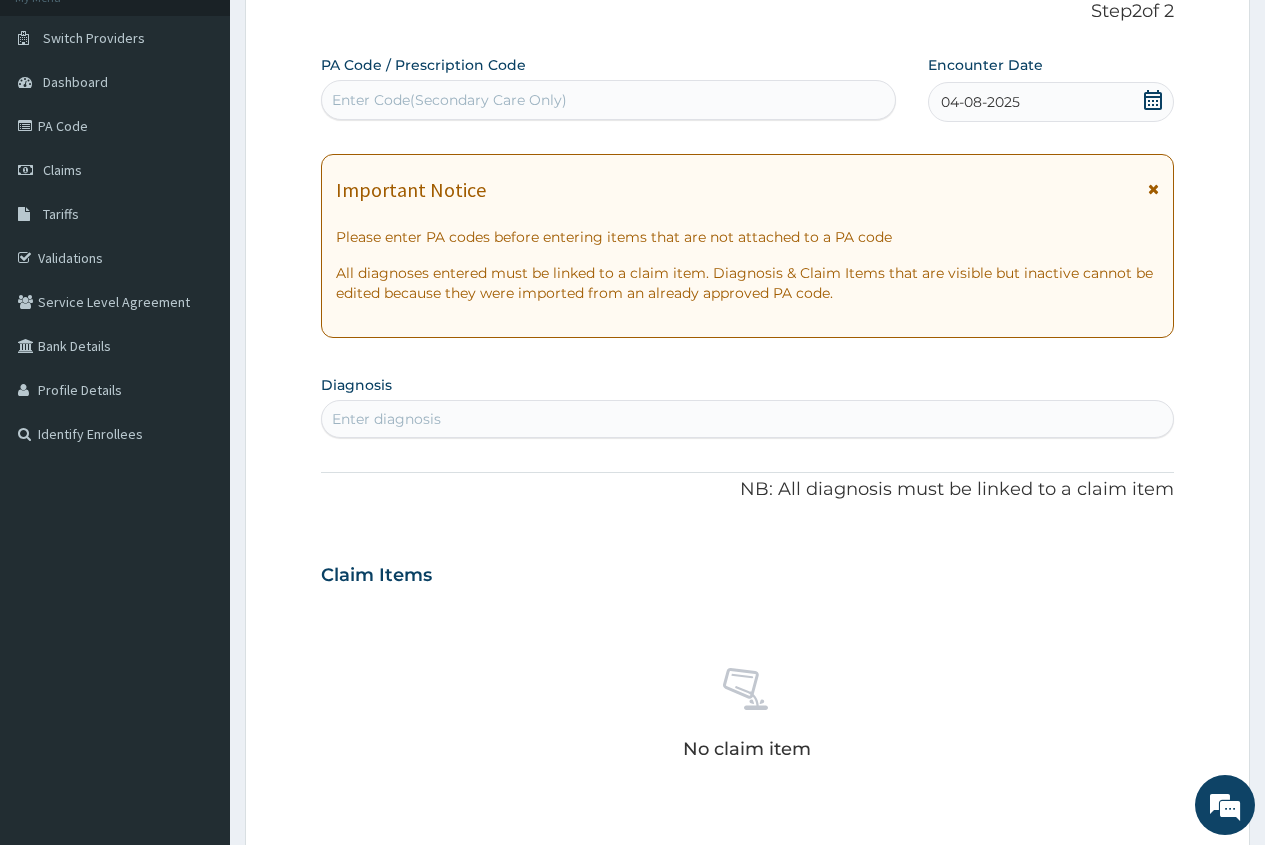click on "Enter diagnosis" at bounding box center (386, 419) 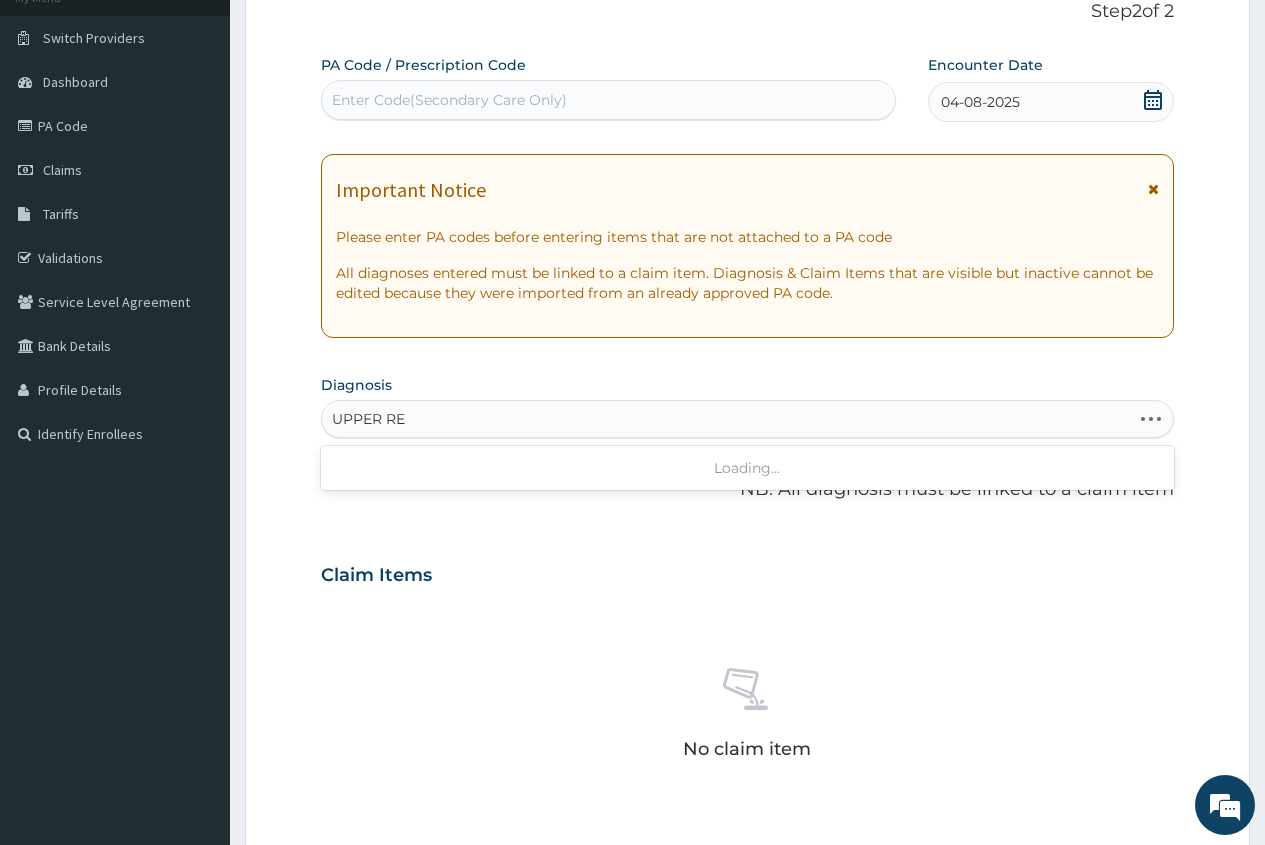 type on "UPPER RES" 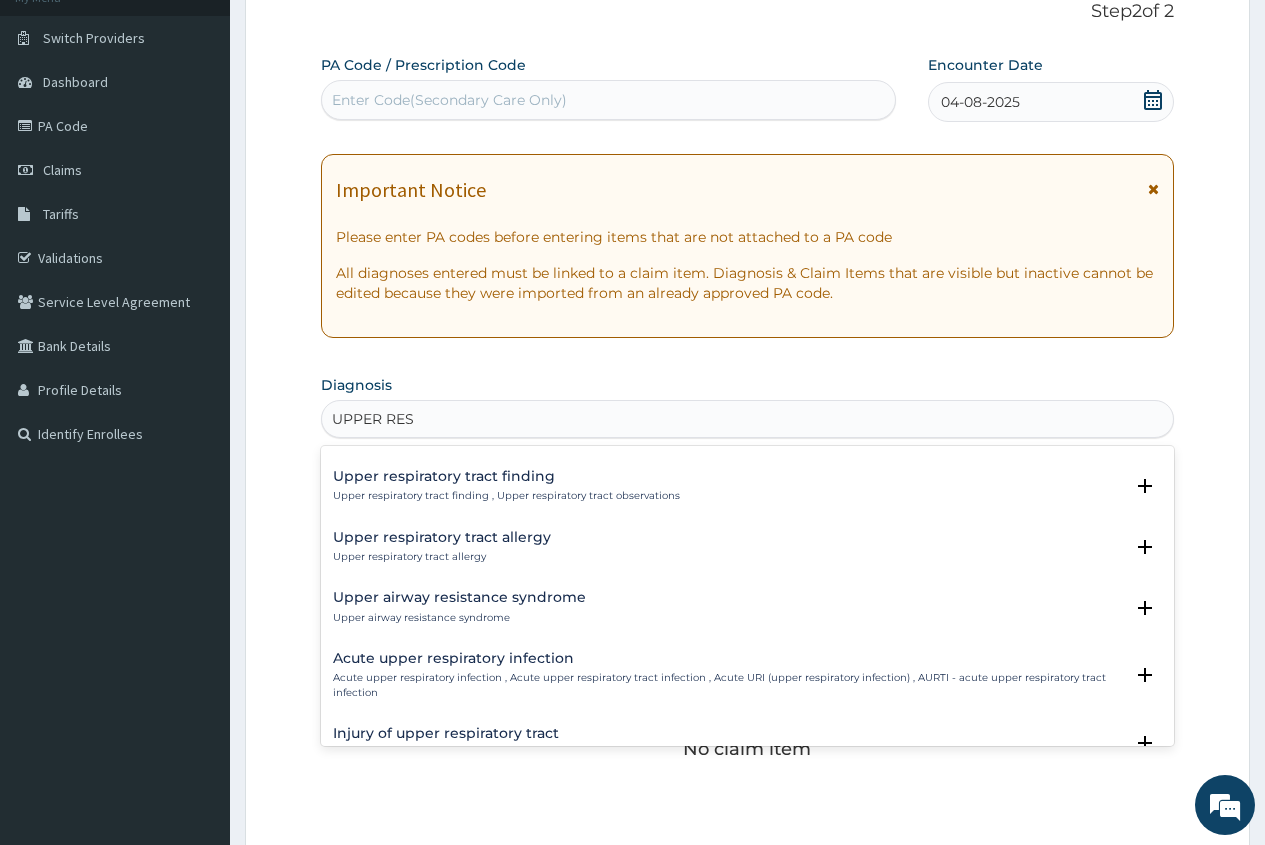 scroll, scrollTop: 100, scrollLeft: 0, axis: vertical 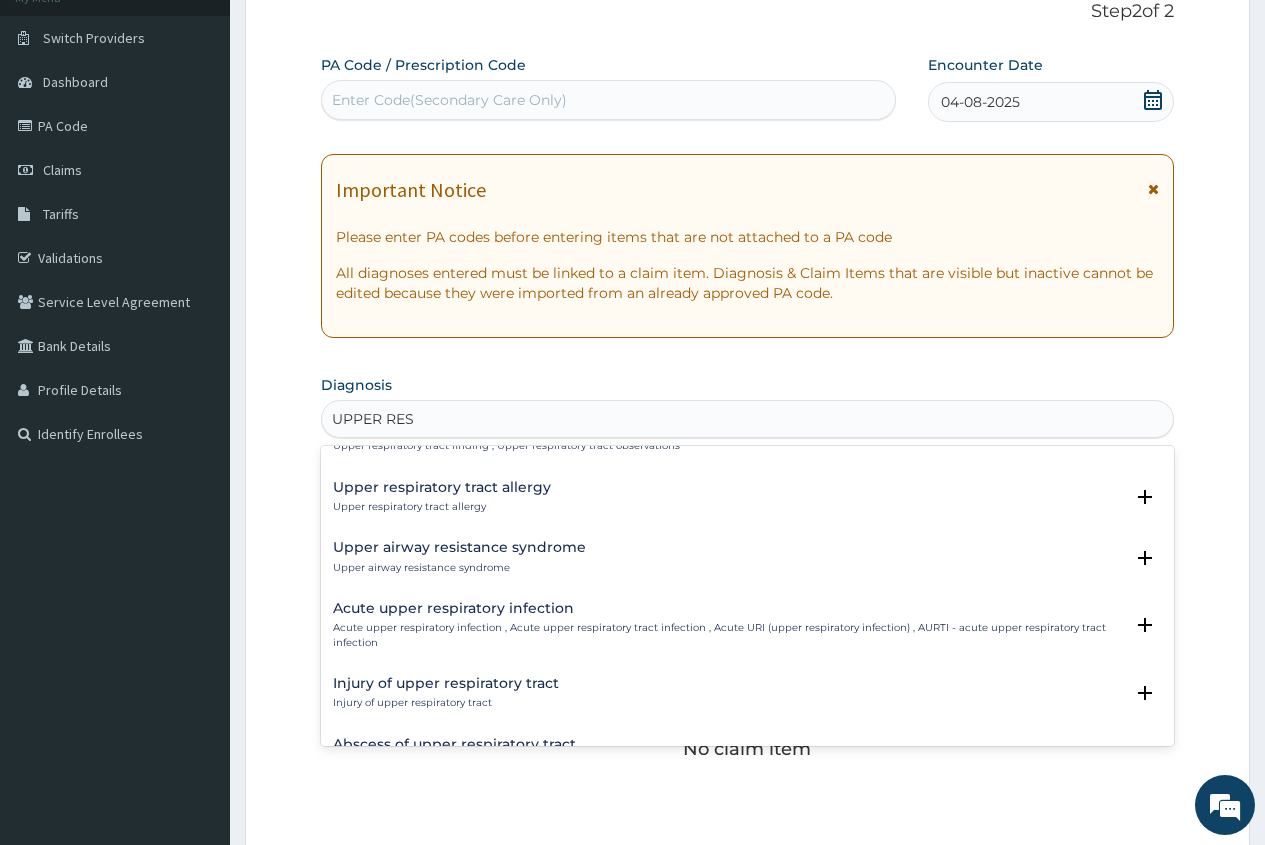 click on "Acute upper respiratory infection" at bounding box center [728, 608] 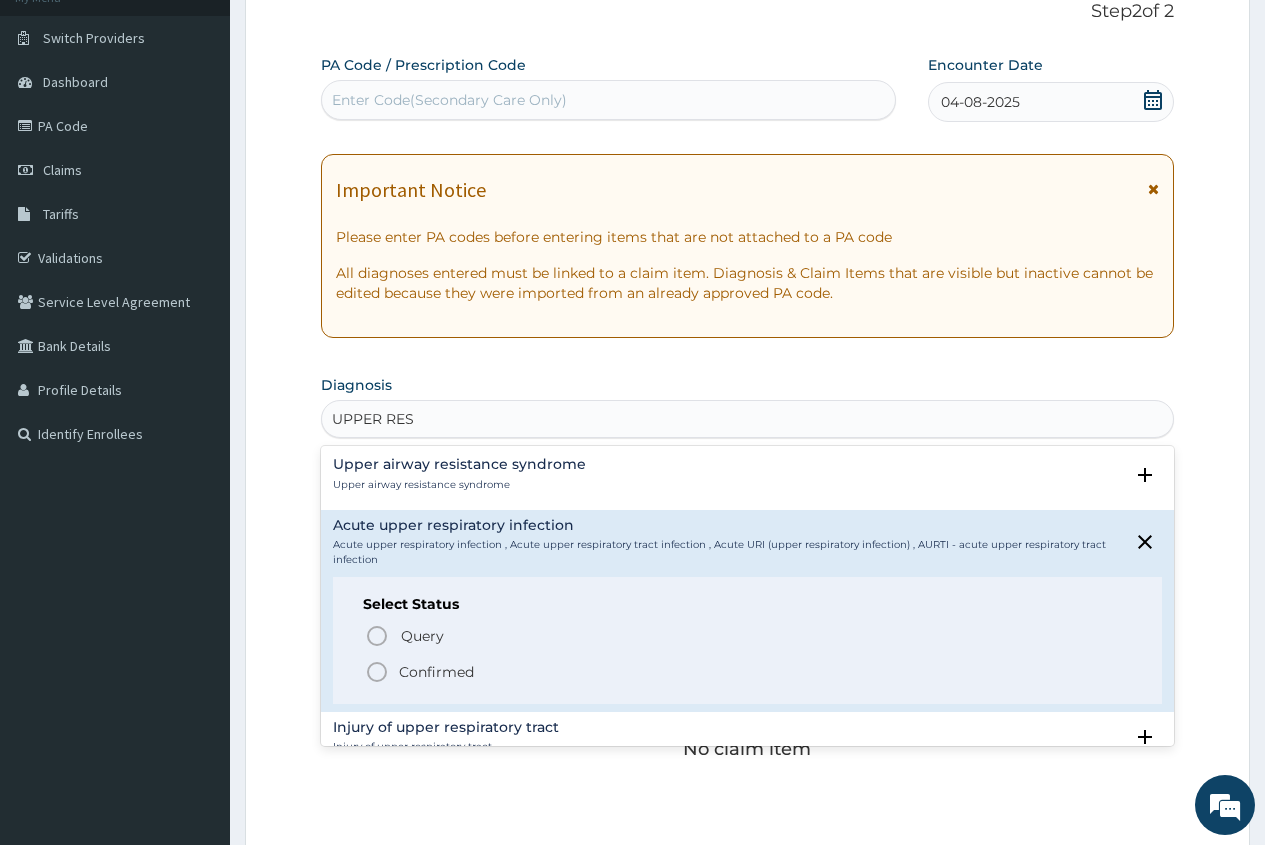 scroll, scrollTop: 200, scrollLeft: 0, axis: vertical 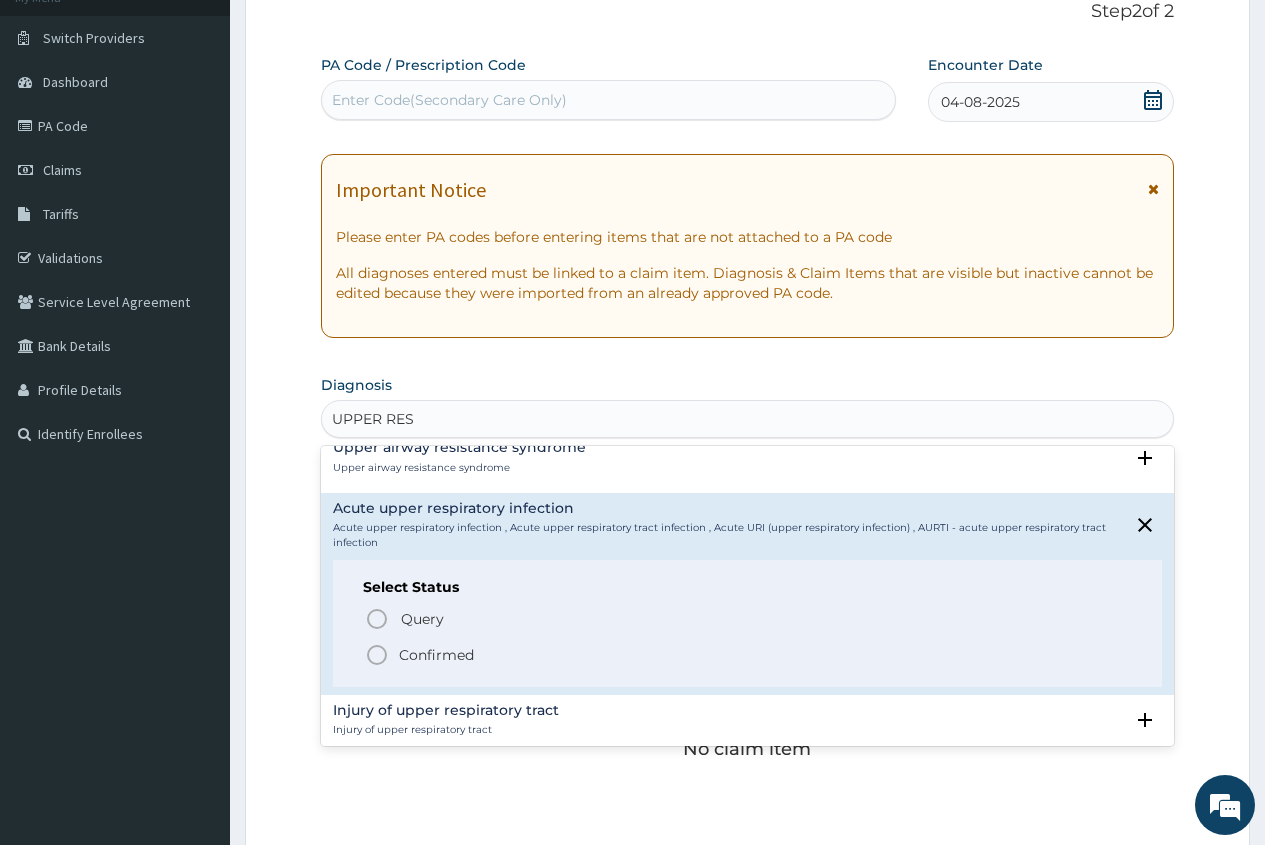 click on "Confirmed" at bounding box center (436, 655) 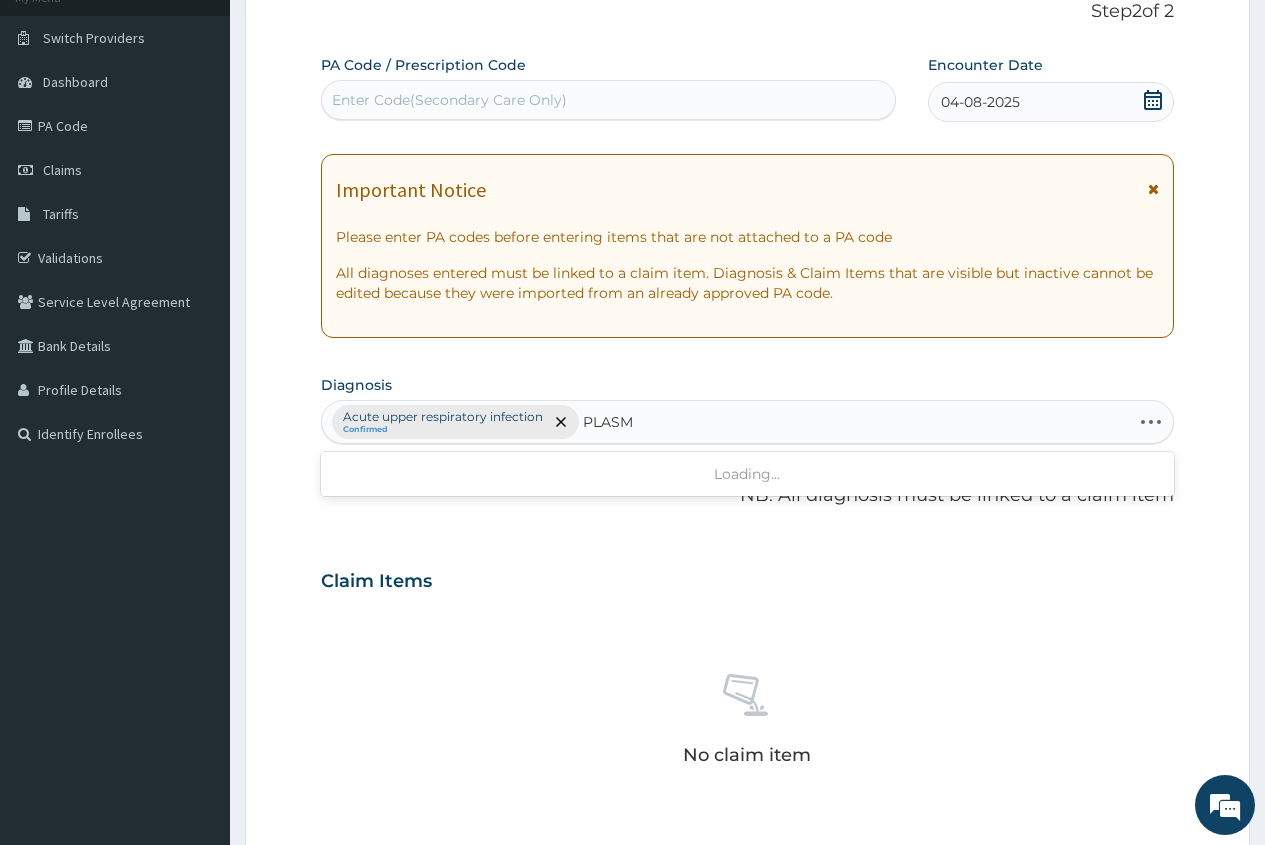 type on "PLASMO" 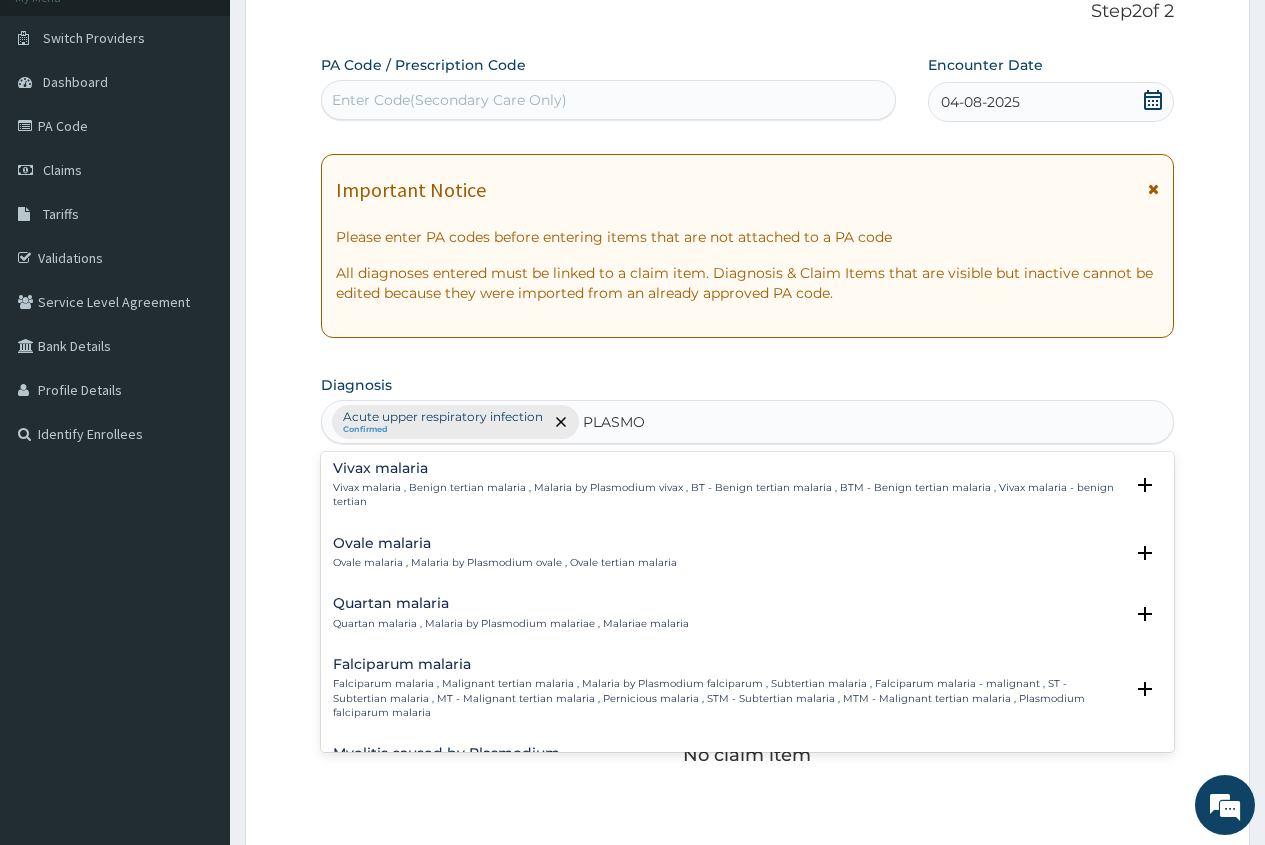 scroll, scrollTop: 100, scrollLeft: 0, axis: vertical 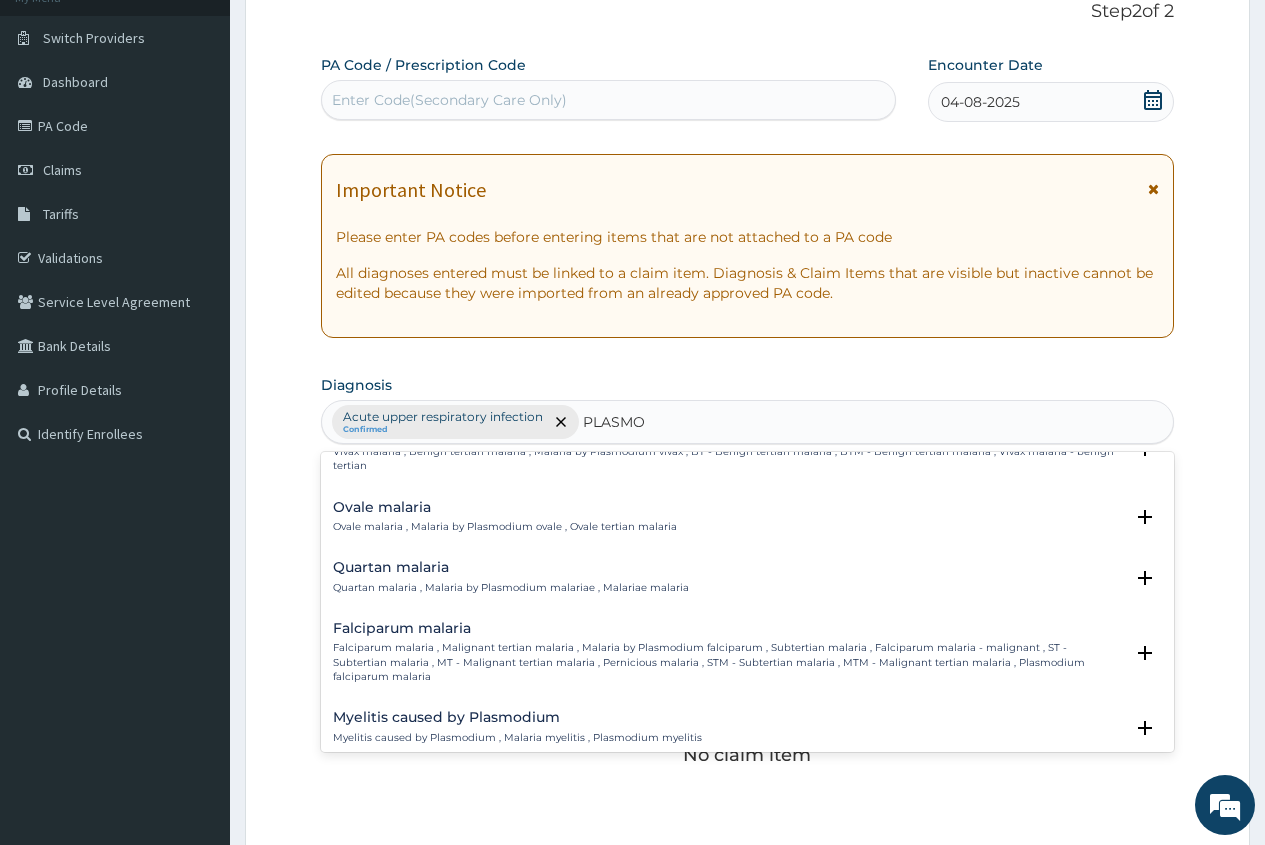click on "Falciparum malaria" at bounding box center [728, 628] 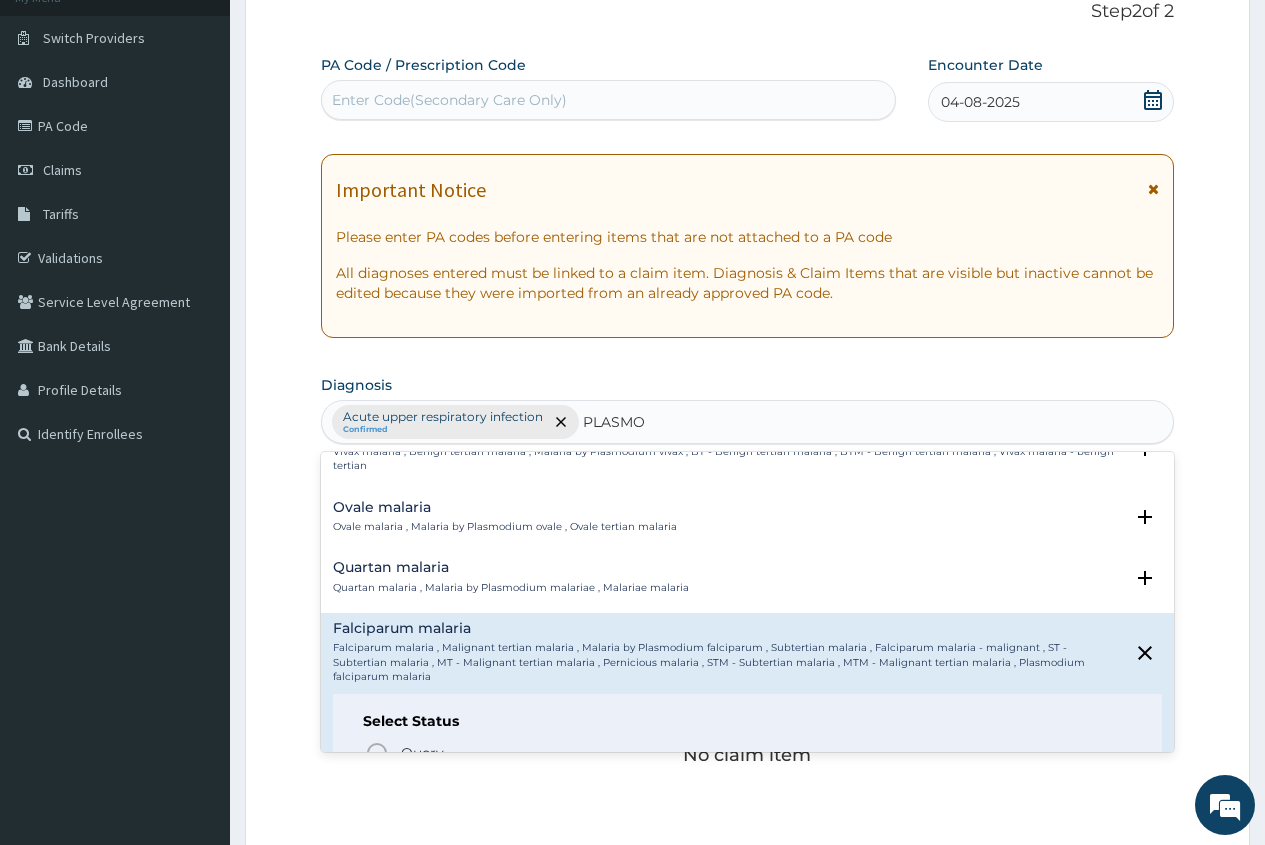 scroll, scrollTop: 200, scrollLeft: 0, axis: vertical 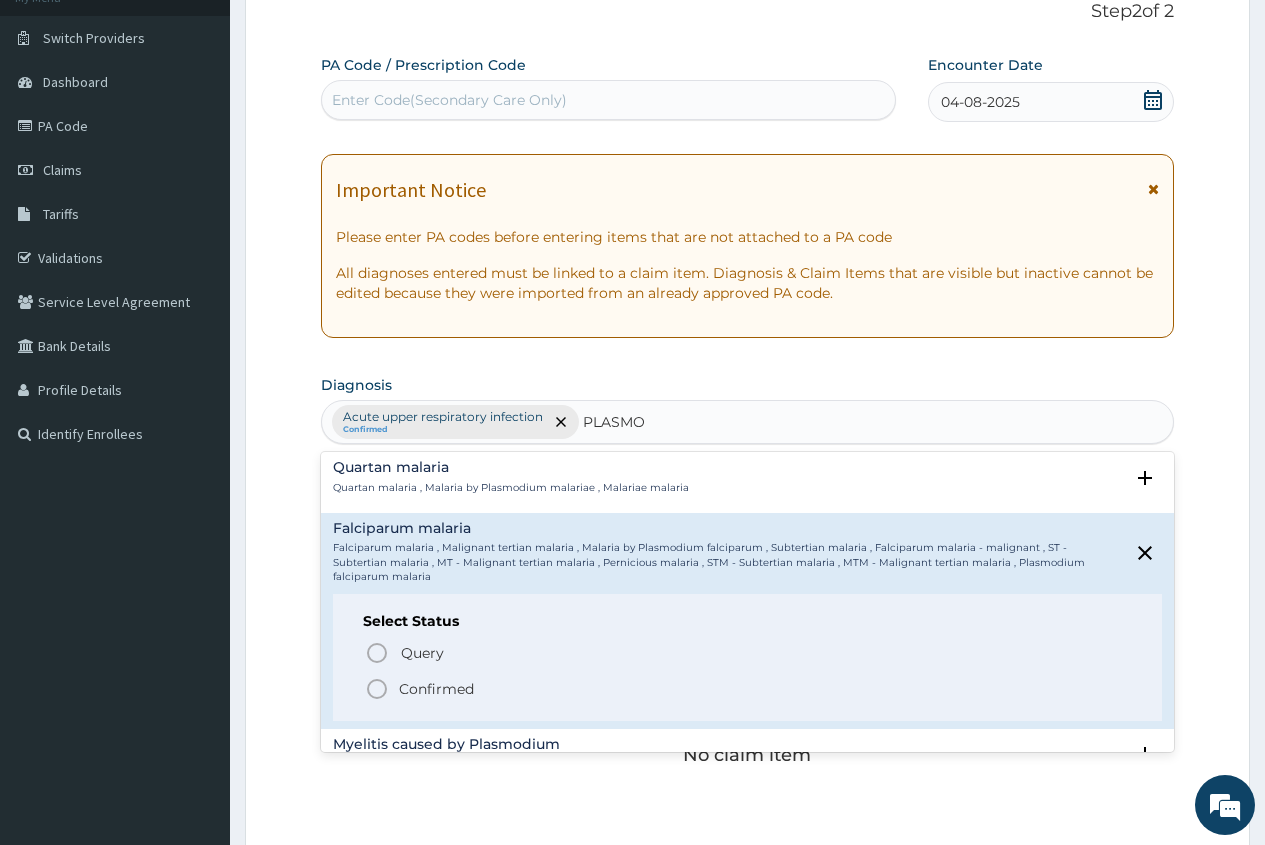 click on "Confirmed" at bounding box center [436, 689] 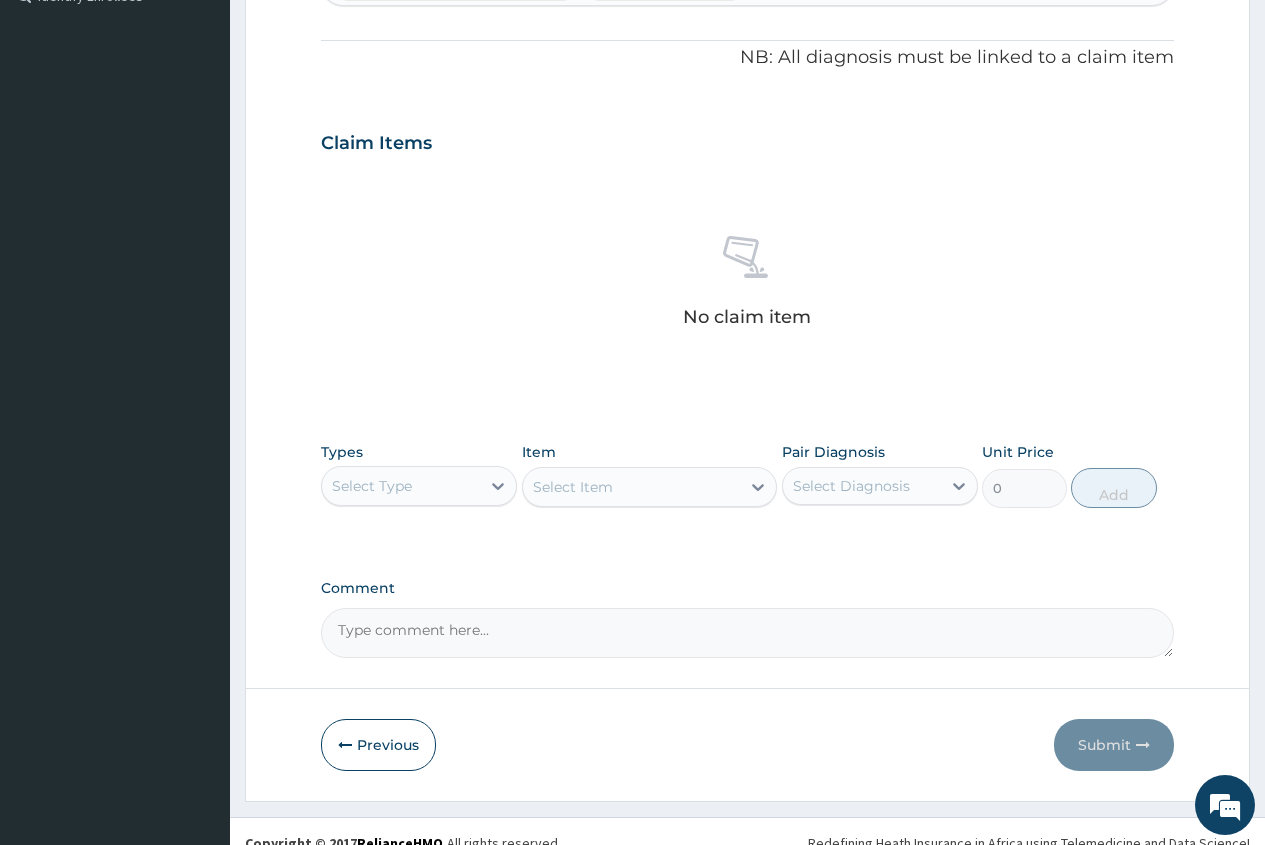 scroll, scrollTop: 597, scrollLeft: 0, axis: vertical 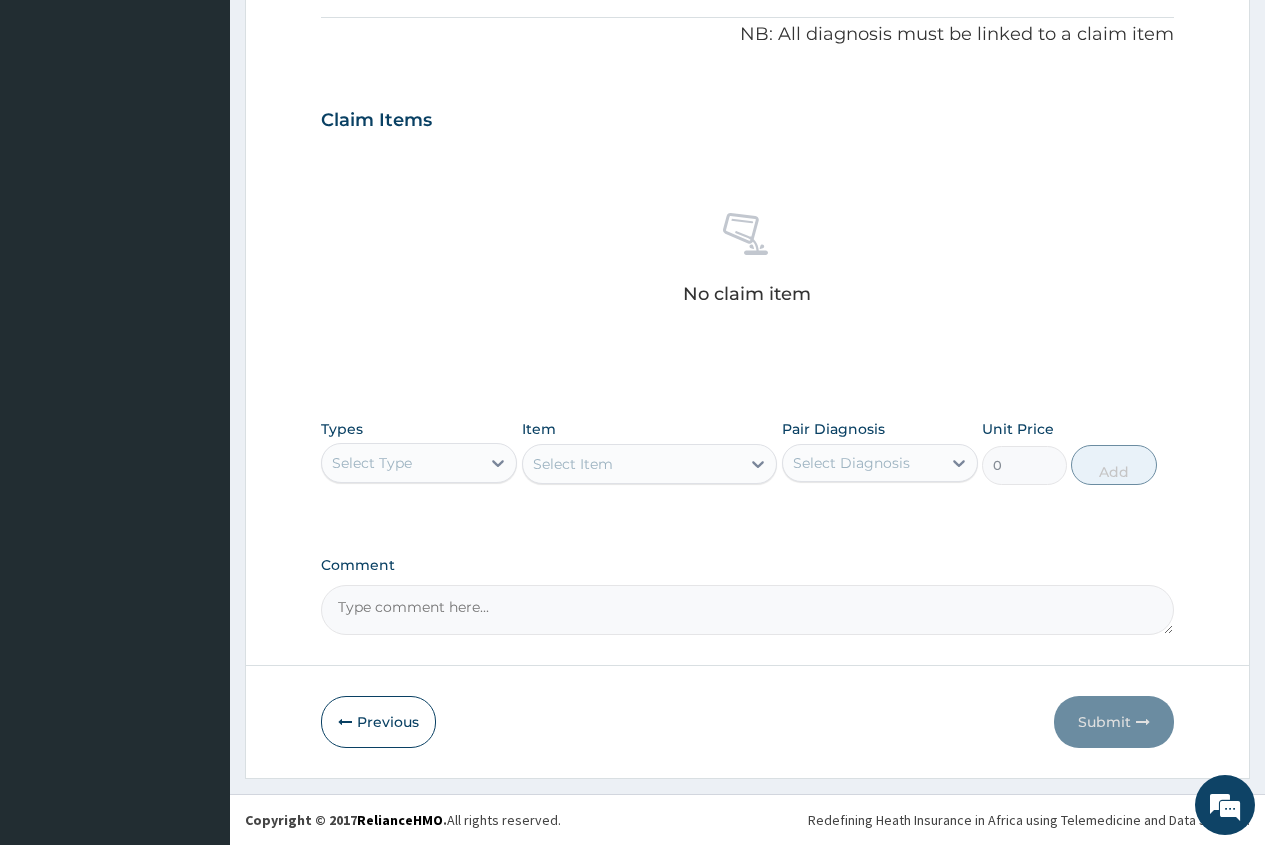 click on "Select Type" at bounding box center (401, 463) 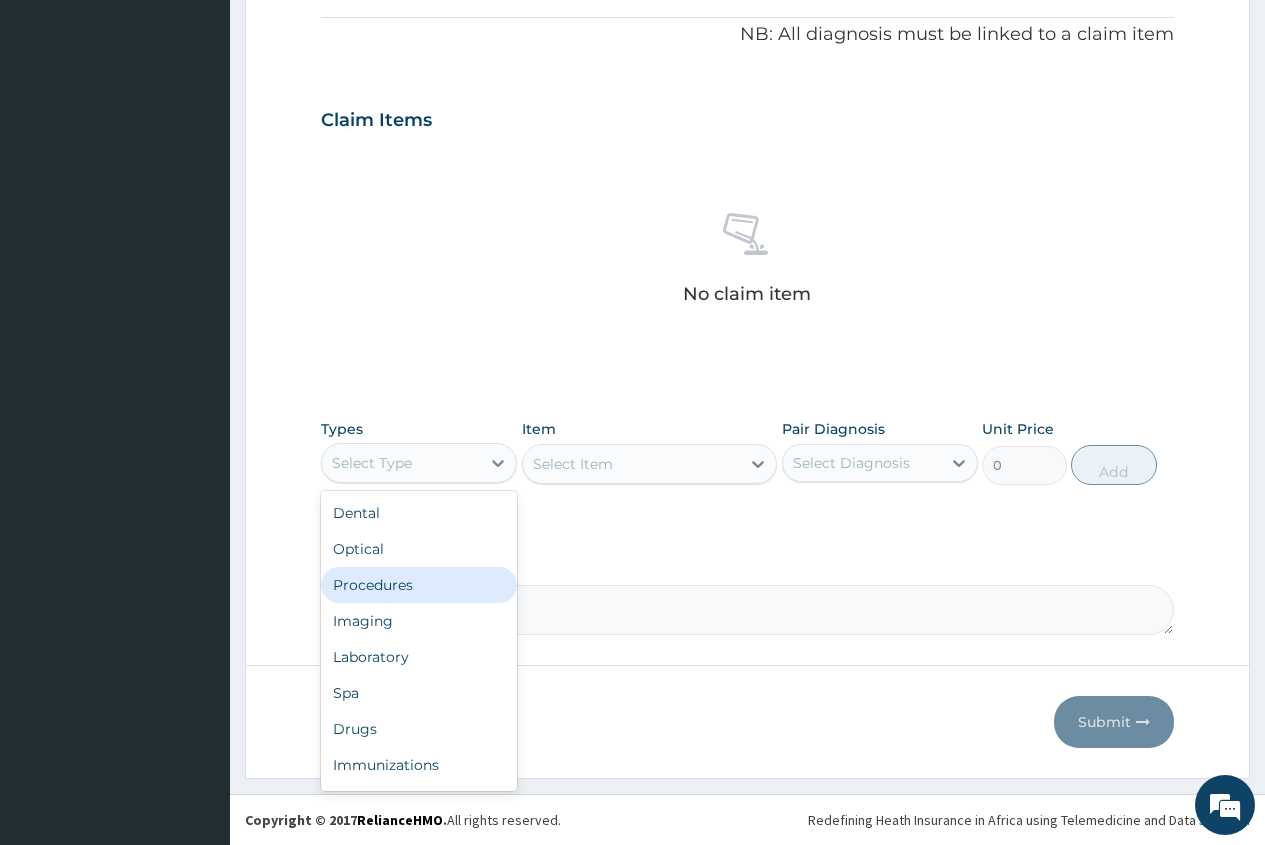 click on "Procedures" at bounding box center [419, 585] 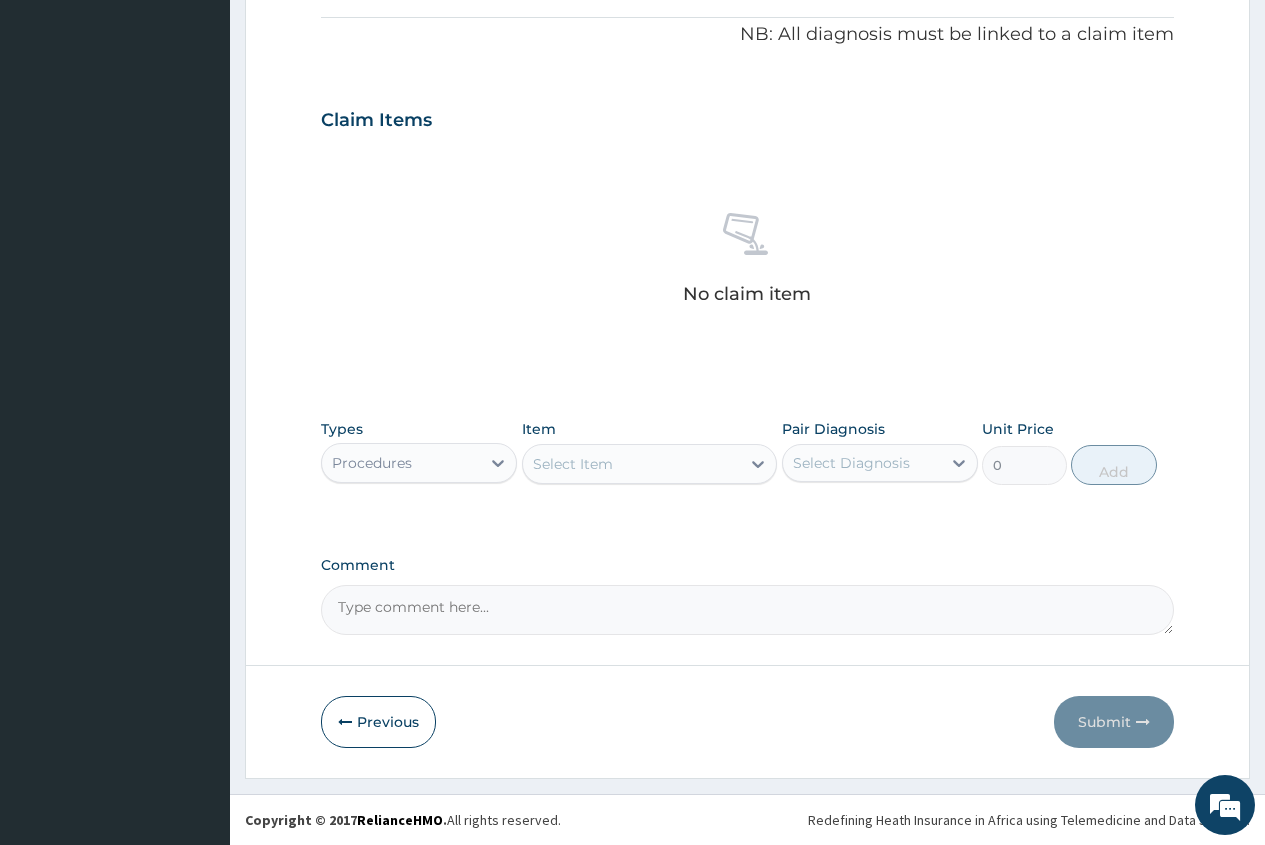 click on "Select Item" at bounding box center [573, 464] 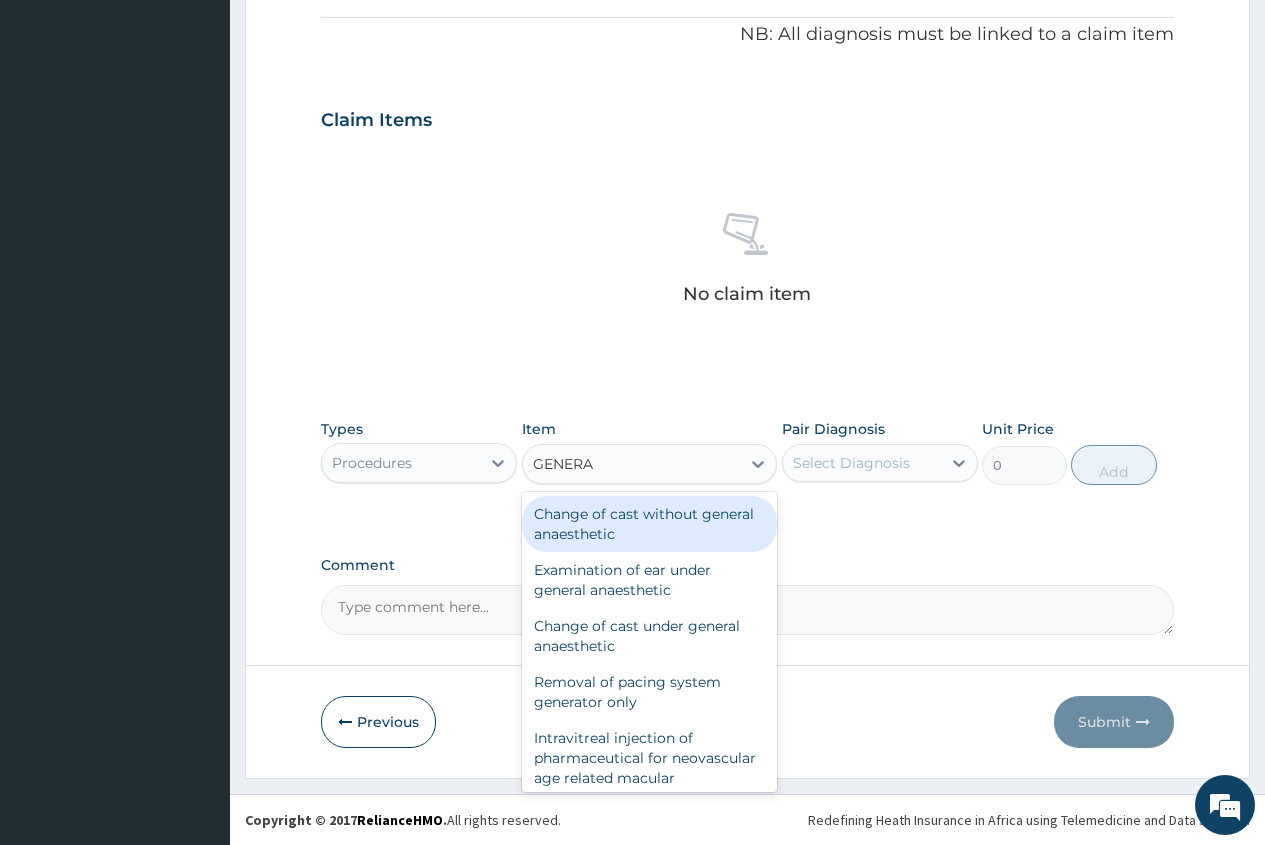 type on "GENERAL" 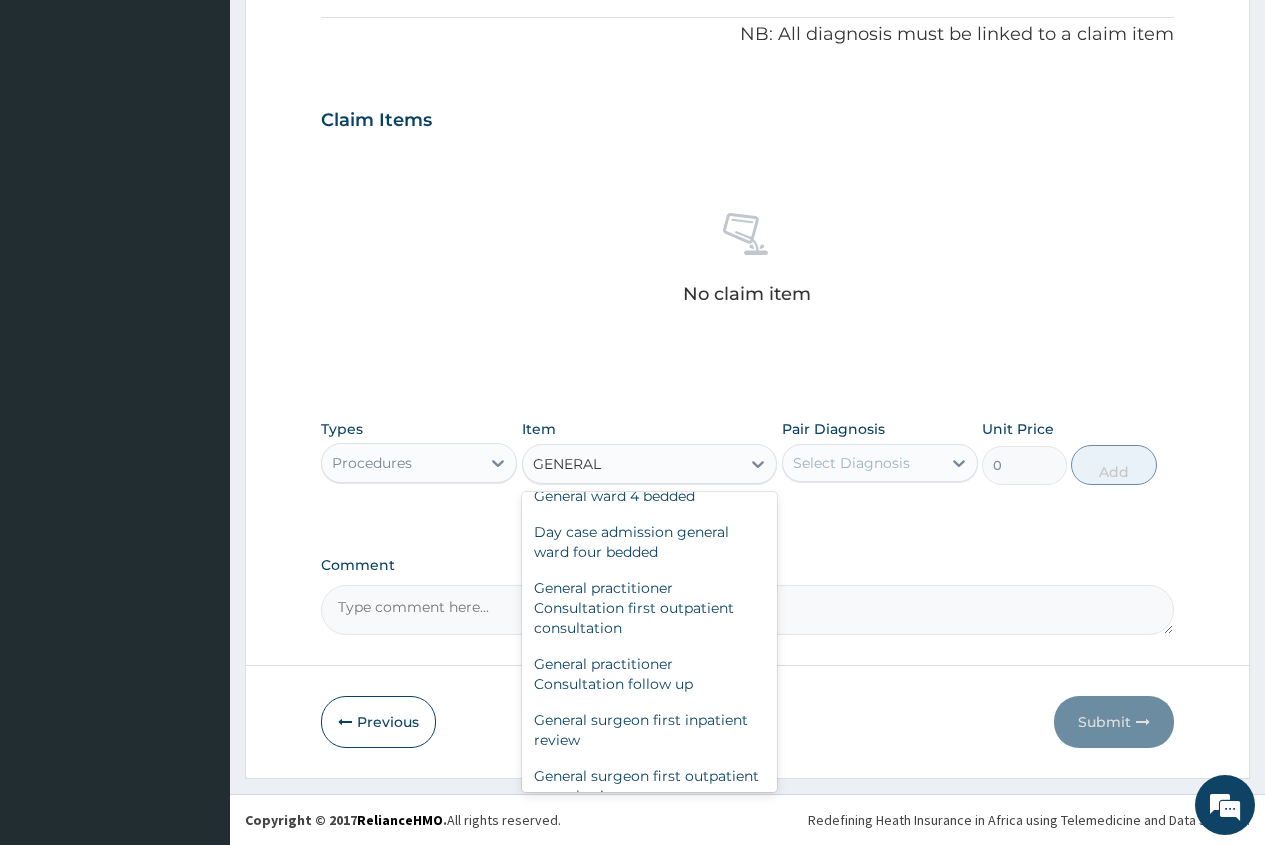 scroll, scrollTop: 200, scrollLeft: 0, axis: vertical 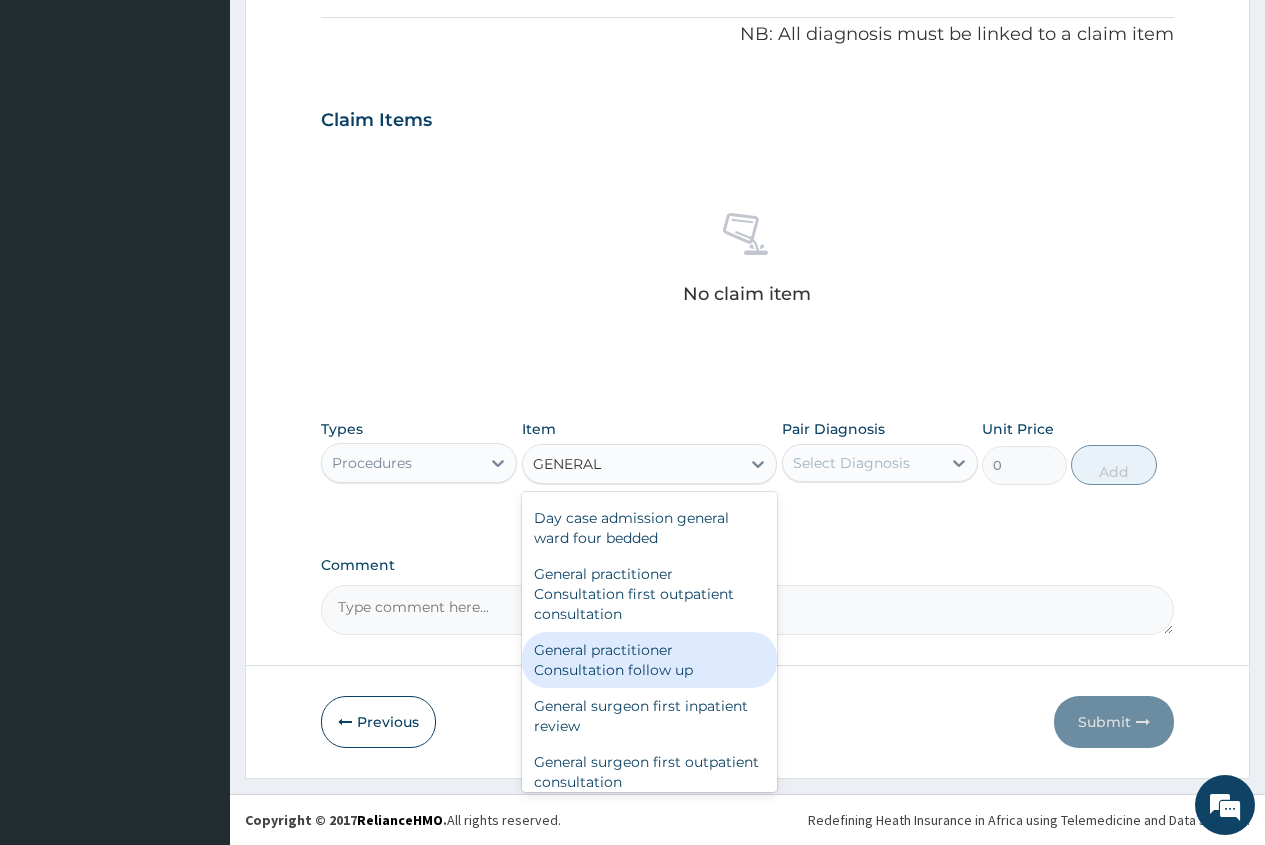 click on "General practitioner Consultation follow up" at bounding box center (650, 660) 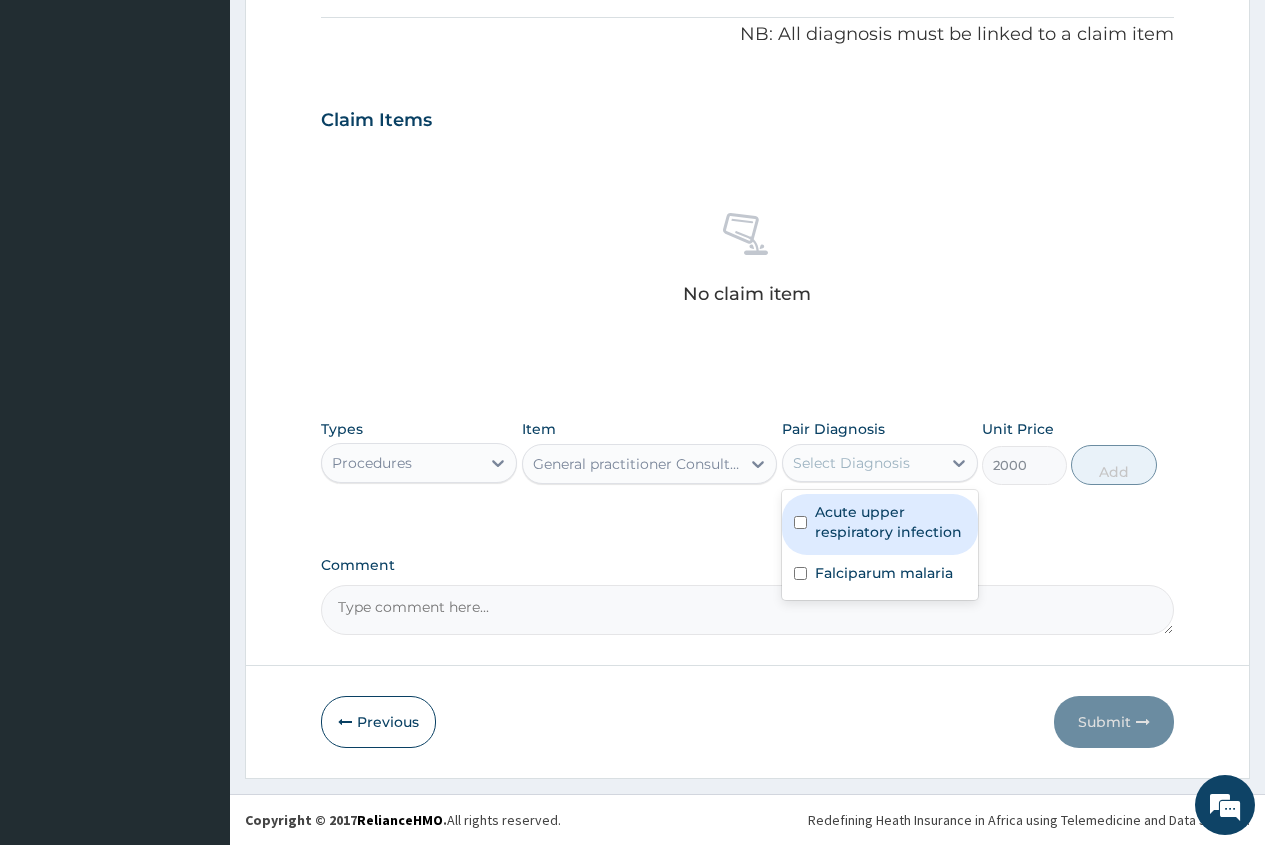 click on "Select Diagnosis" at bounding box center (862, 463) 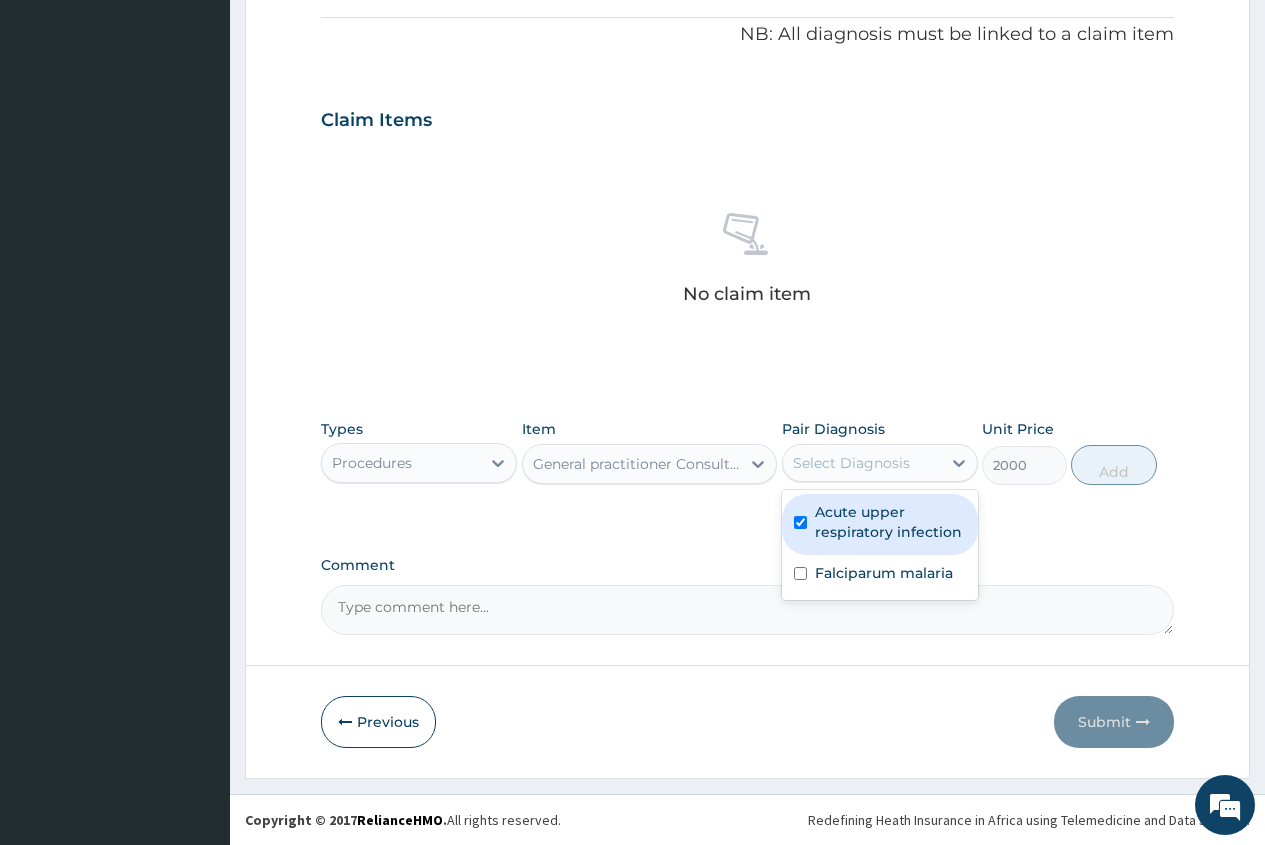 checkbox on "true" 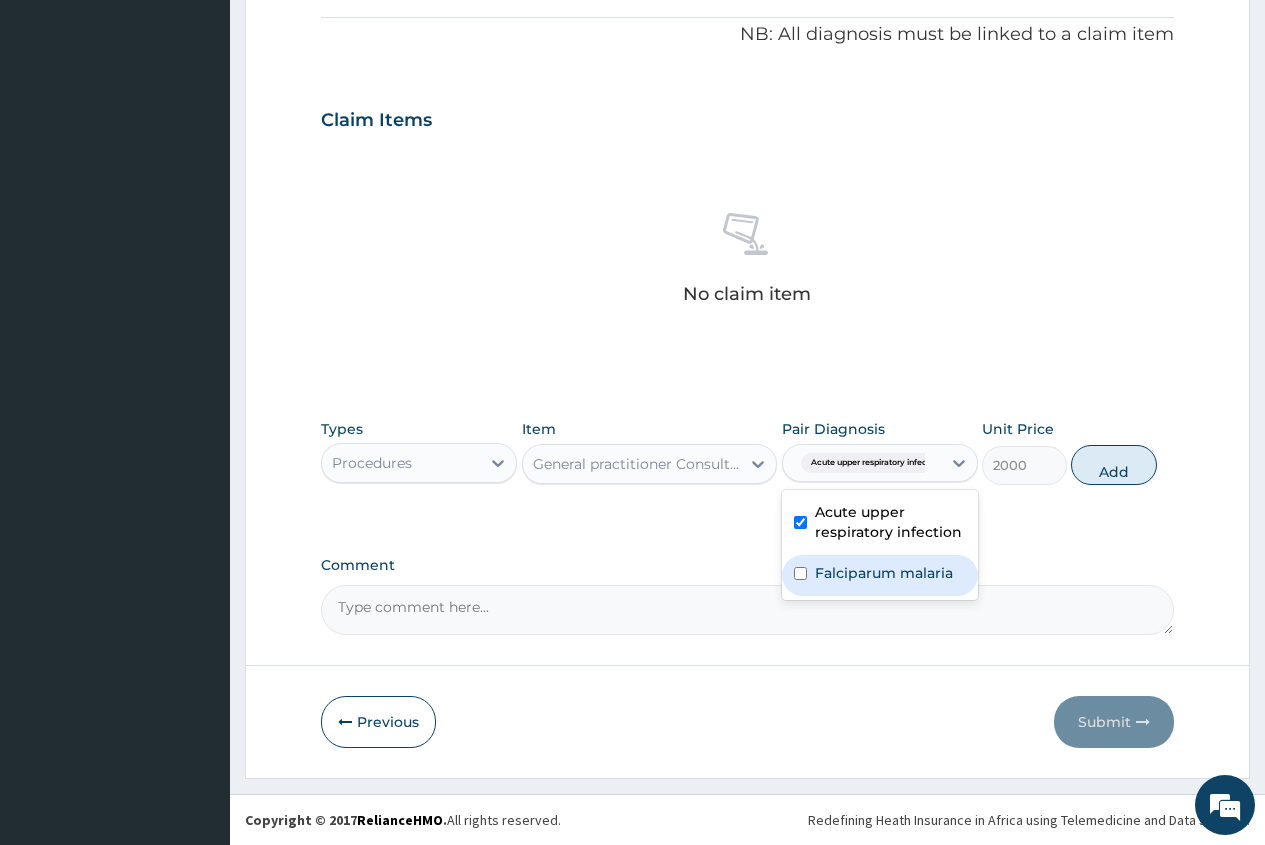 click on "Falciparum malaria" at bounding box center [884, 573] 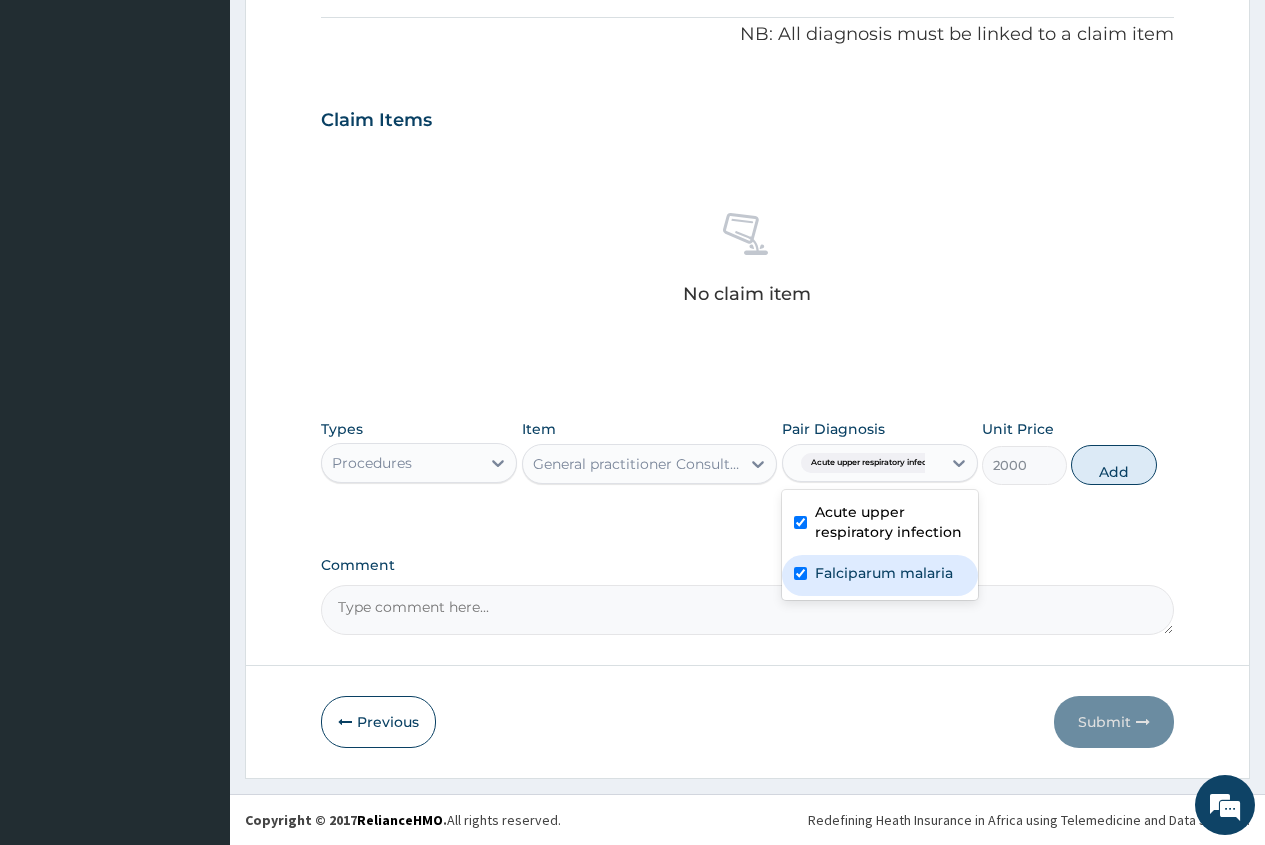 checkbox on "true" 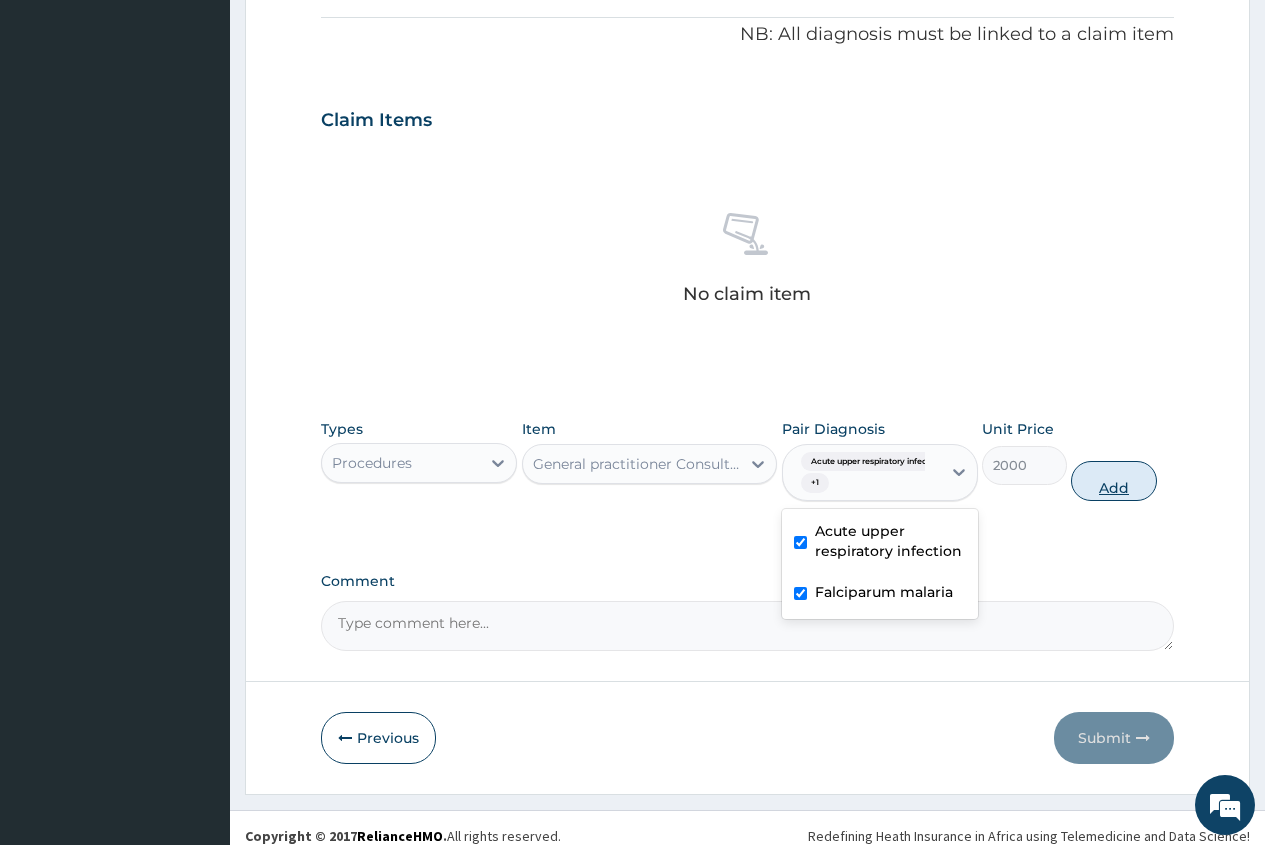 click on "Add" at bounding box center (1113, 481) 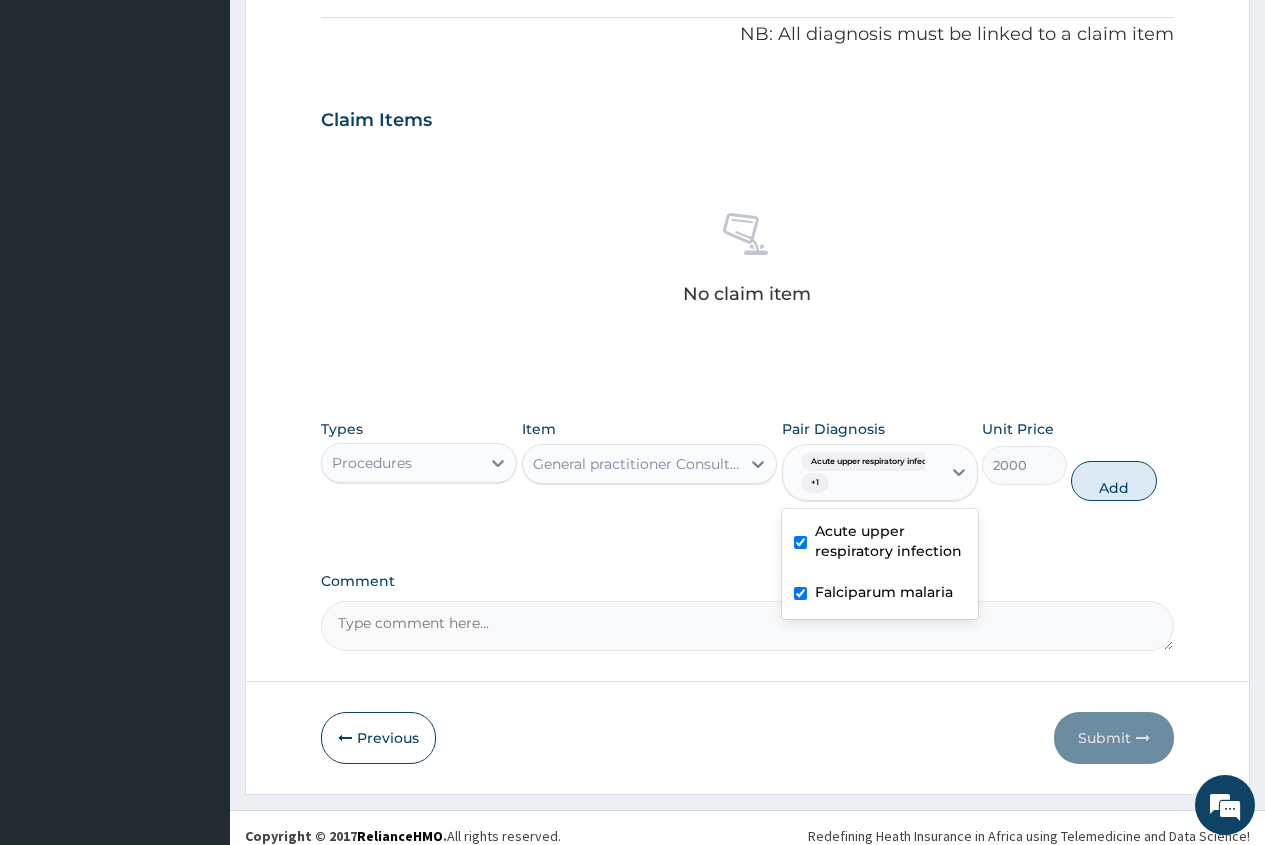type on "0" 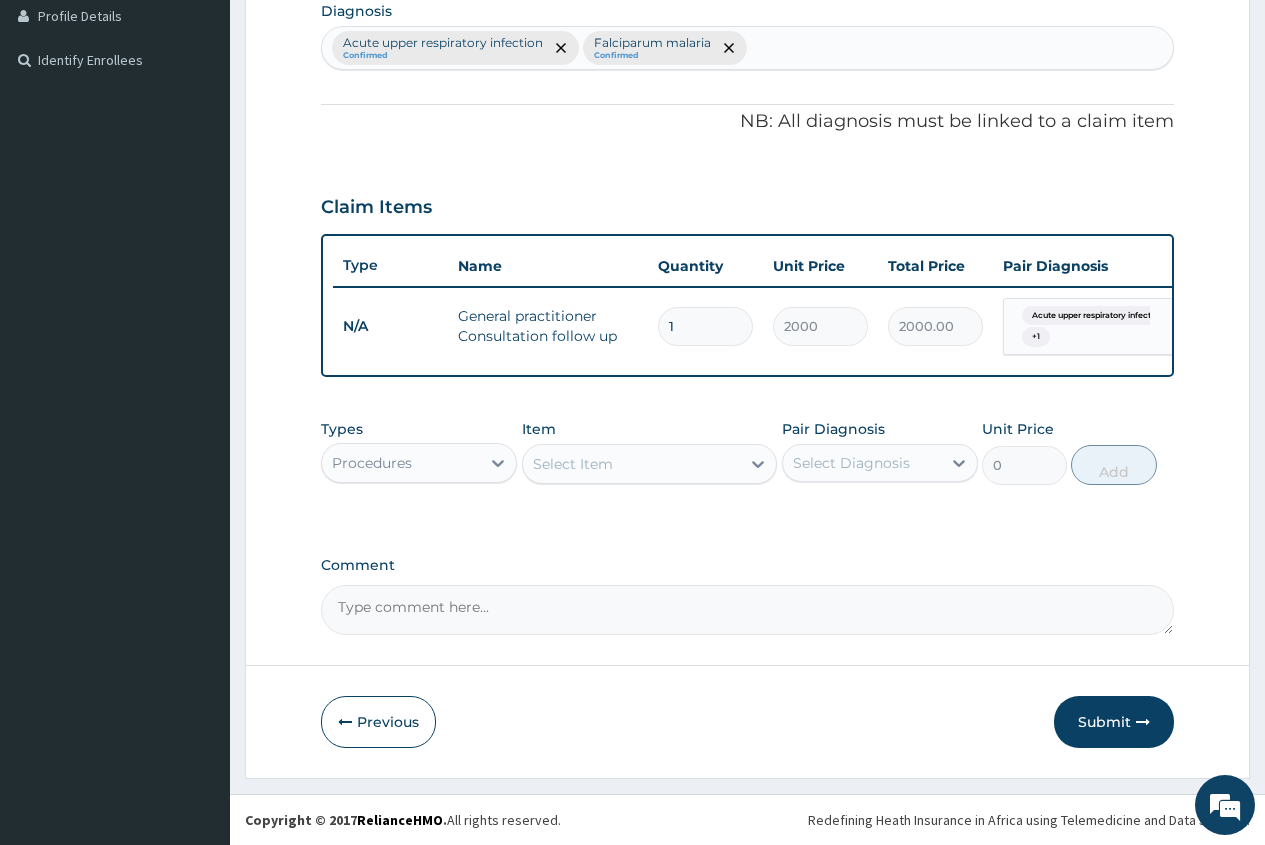 scroll, scrollTop: 525, scrollLeft: 0, axis: vertical 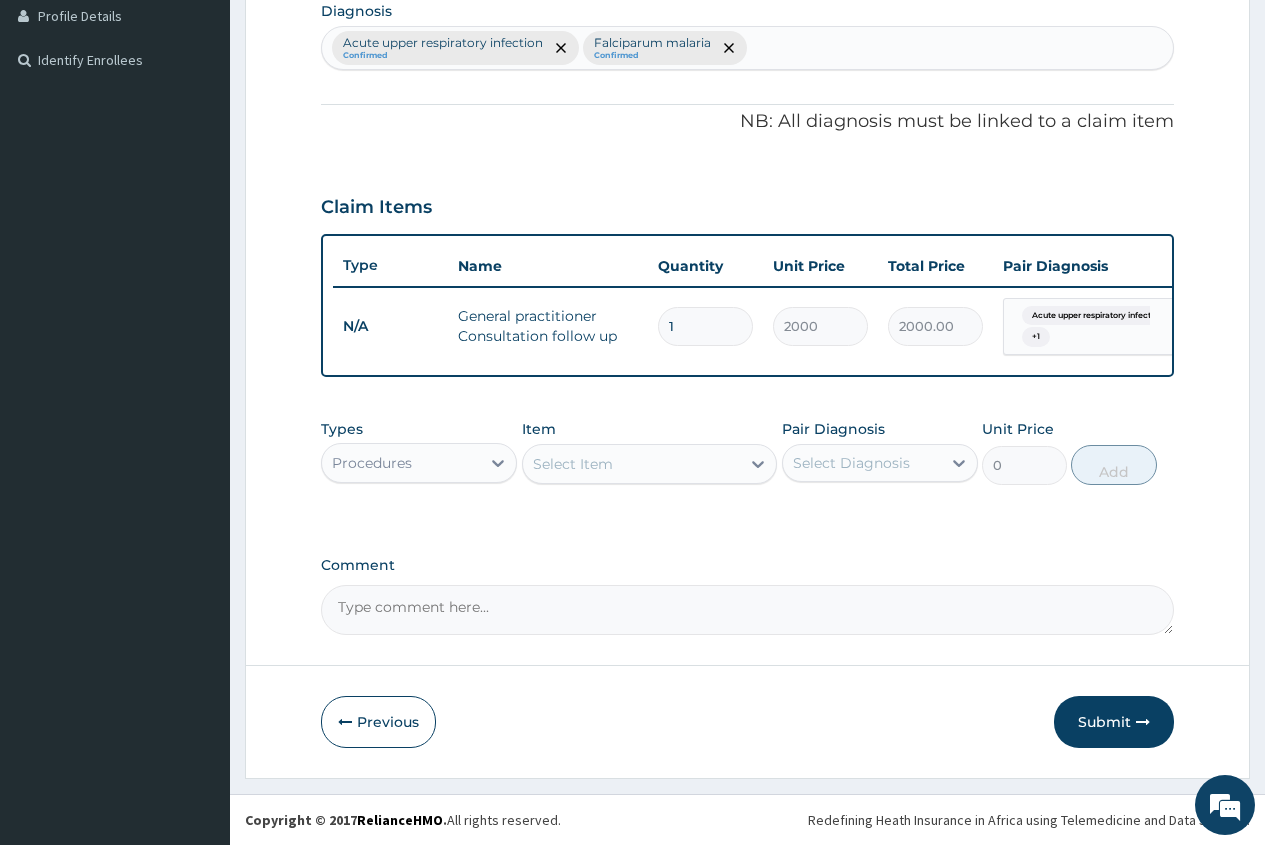 click on "Procedures" at bounding box center (401, 463) 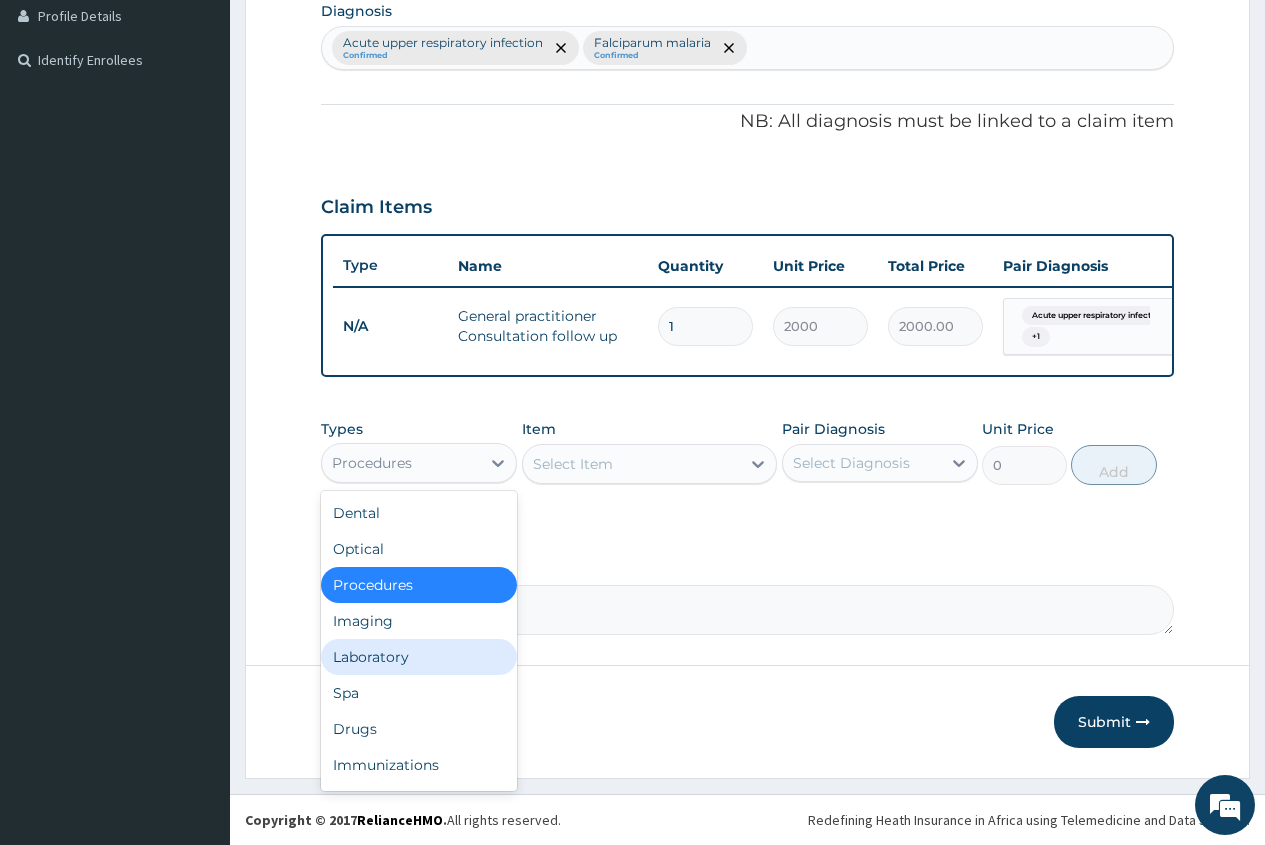 click on "Laboratory" at bounding box center (419, 657) 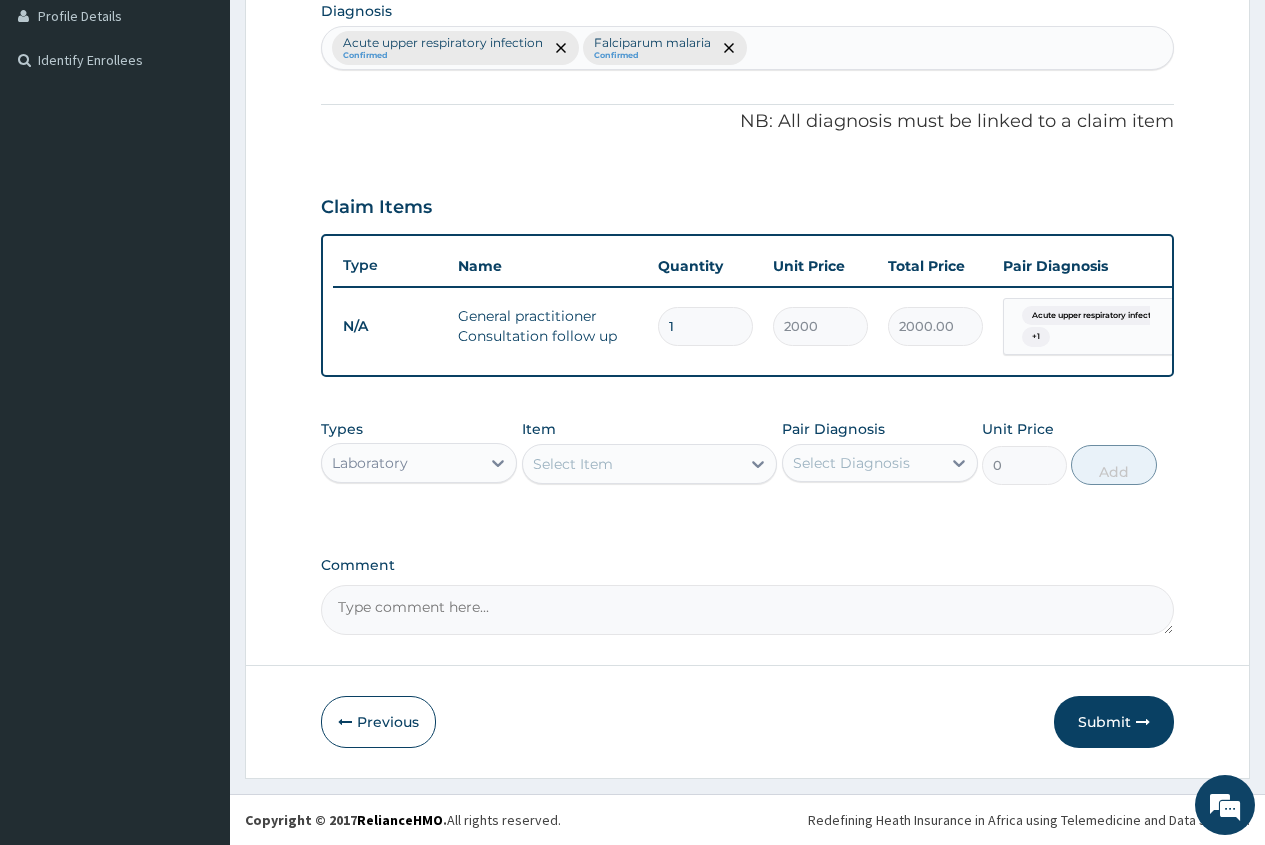 click on "Select Item" at bounding box center [573, 464] 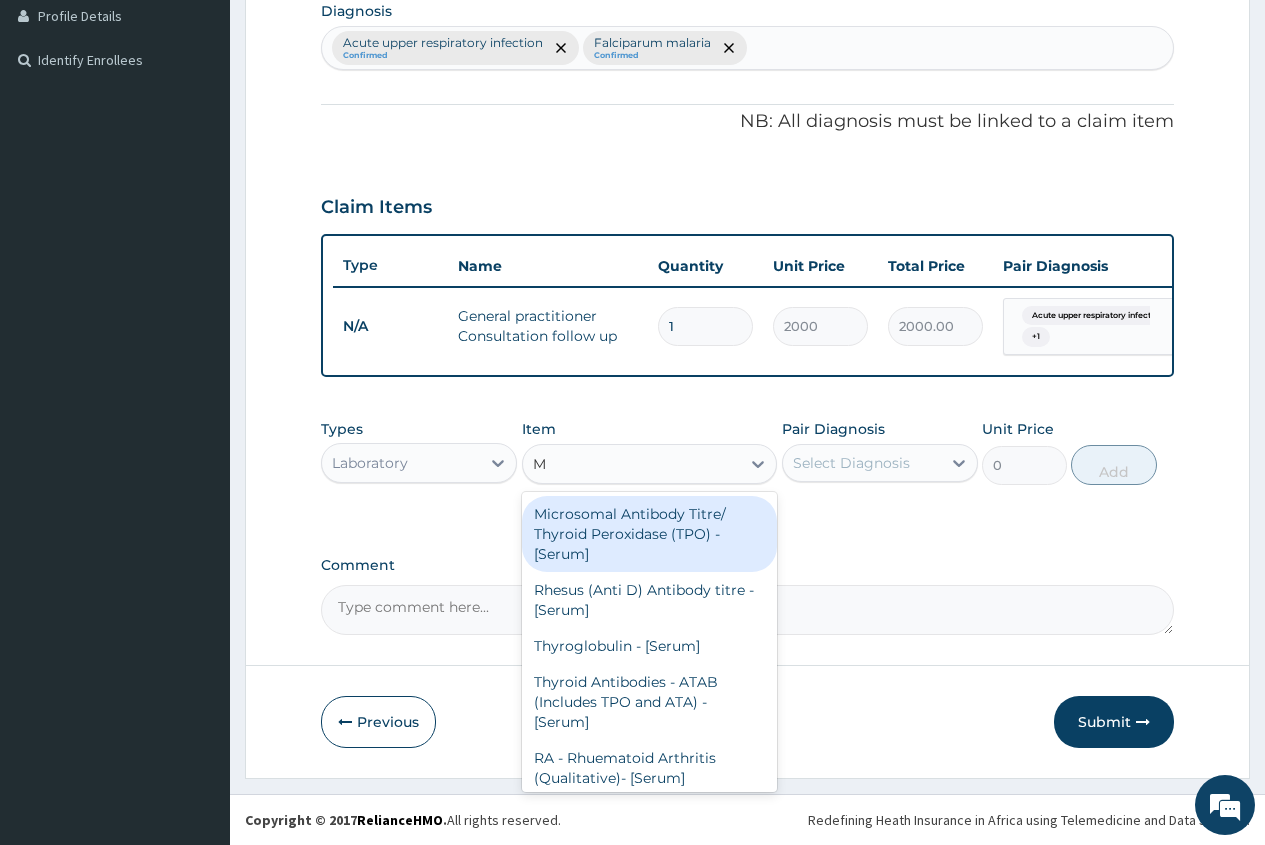 type on "MP" 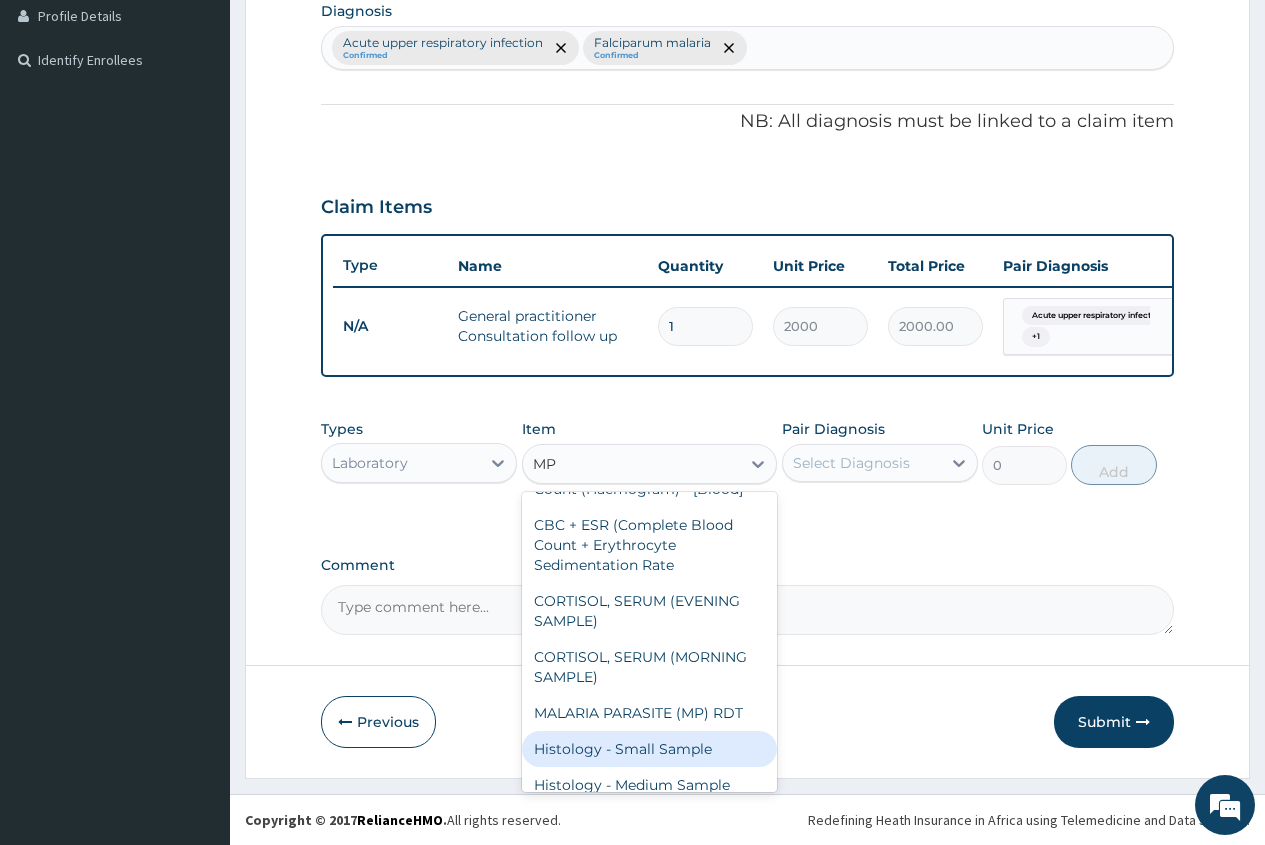 scroll, scrollTop: 500, scrollLeft: 0, axis: vertical 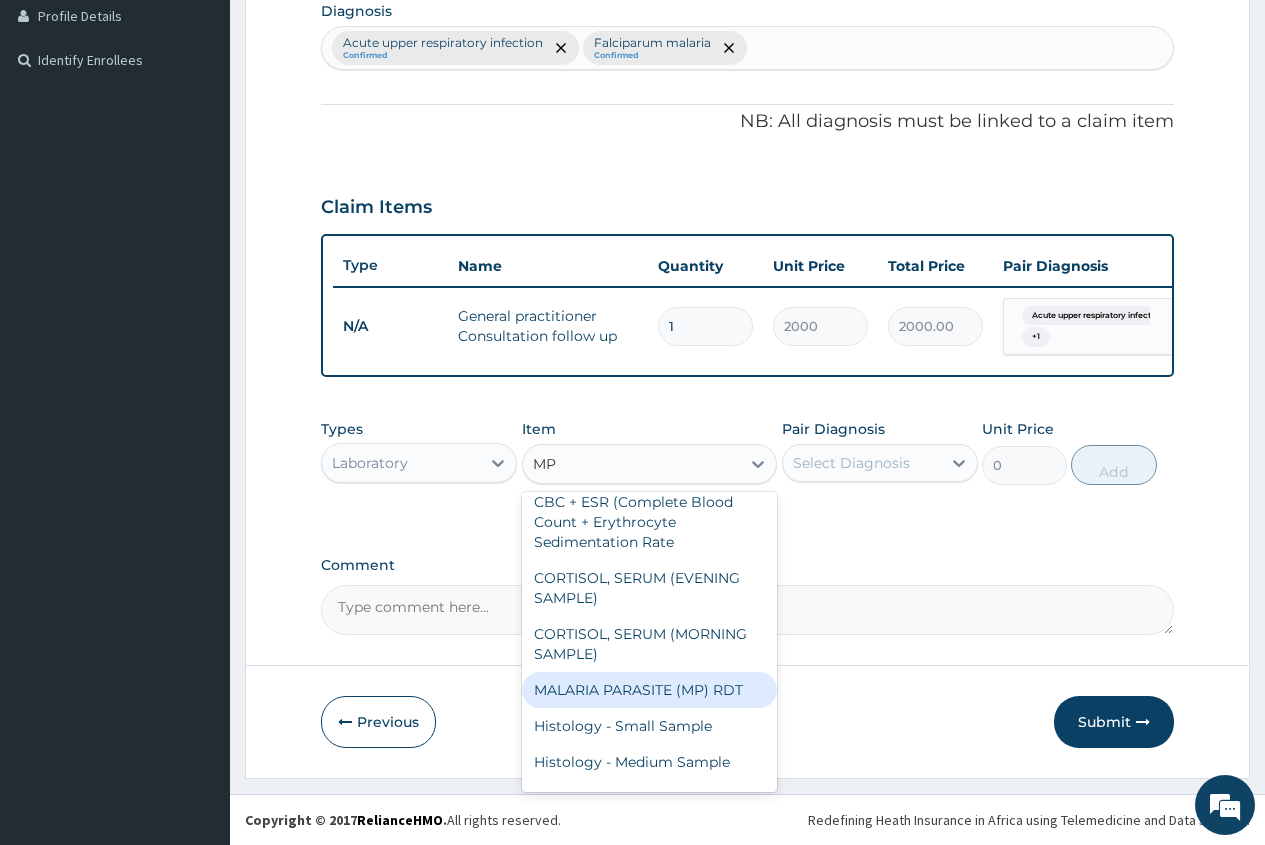 click on "MALARIA PARASITE (MP) RDT" at bounding box center (650, 690) 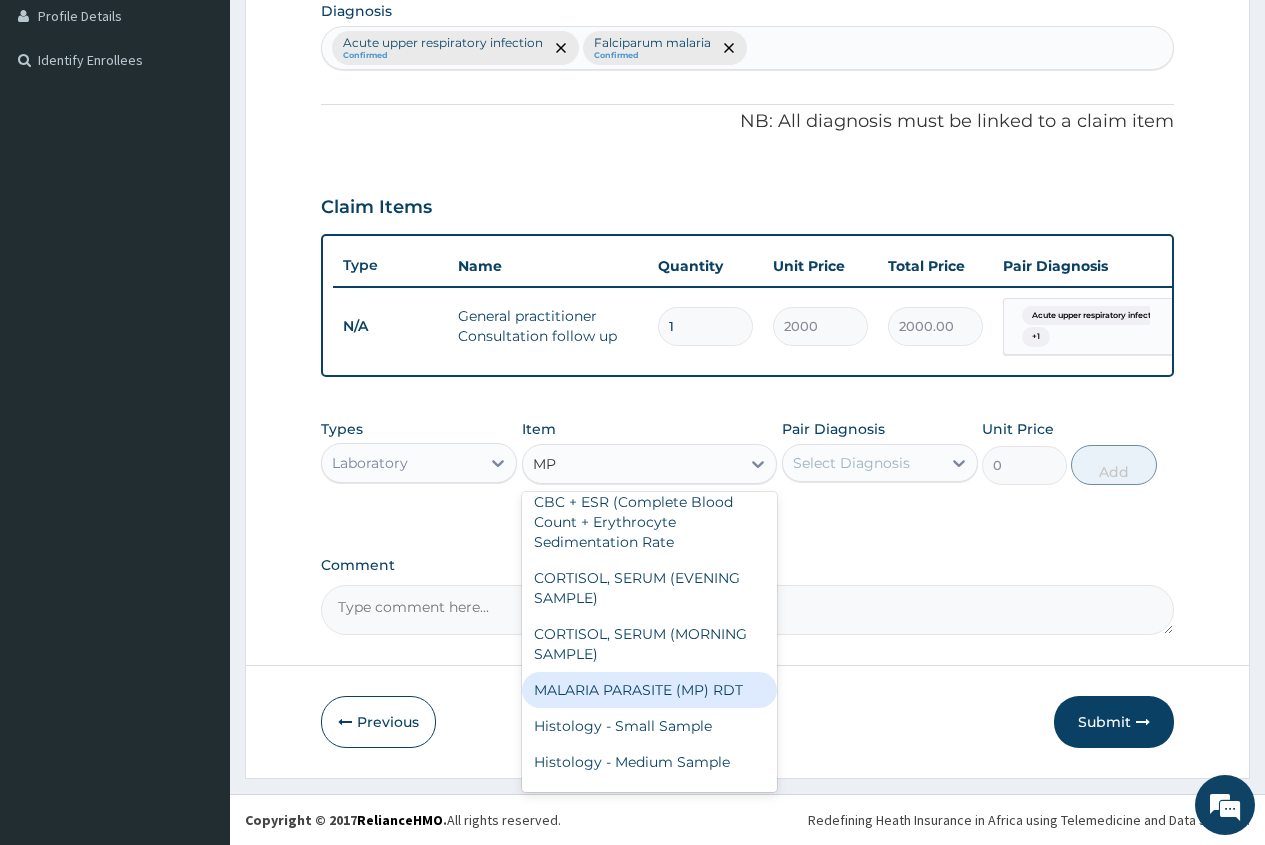 type 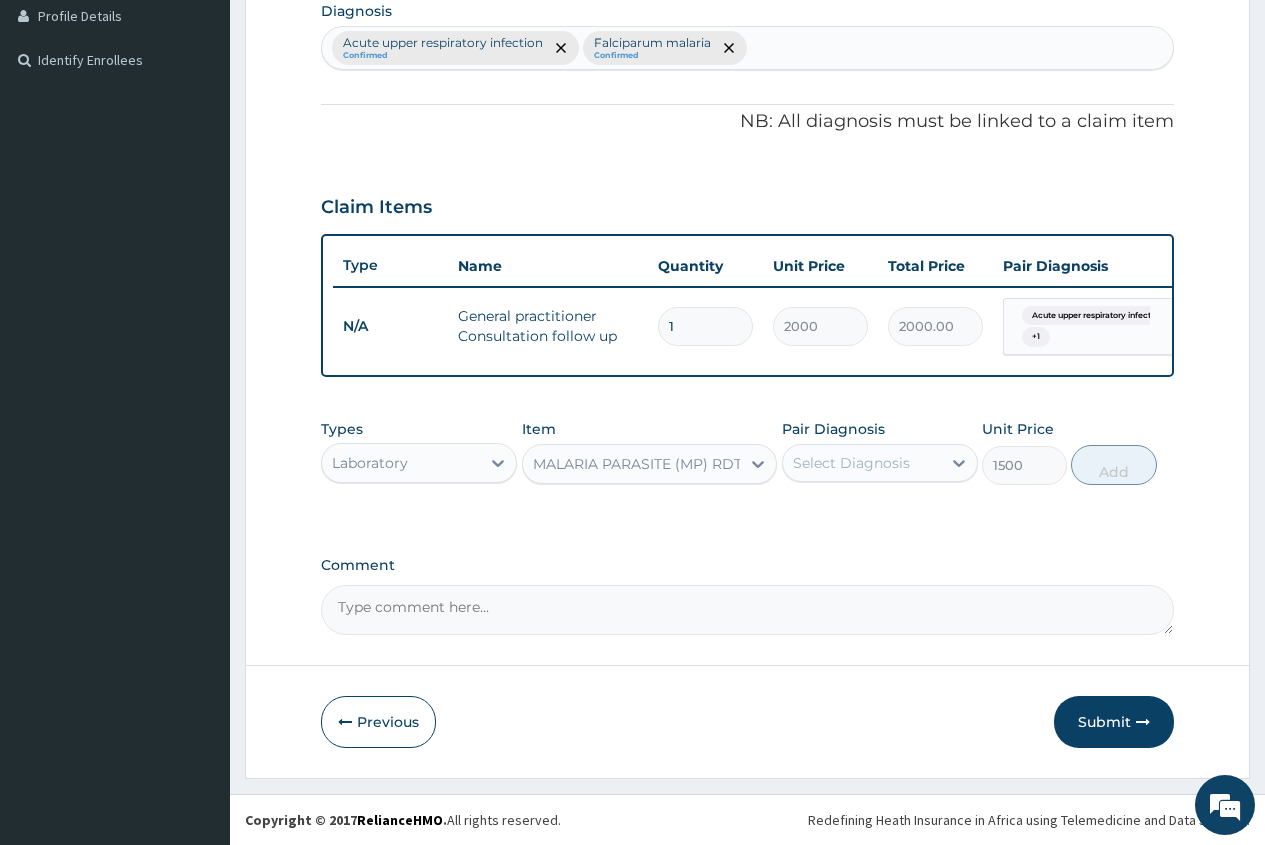 click on "Select Diagnosis" at bounding box center (851, 463) 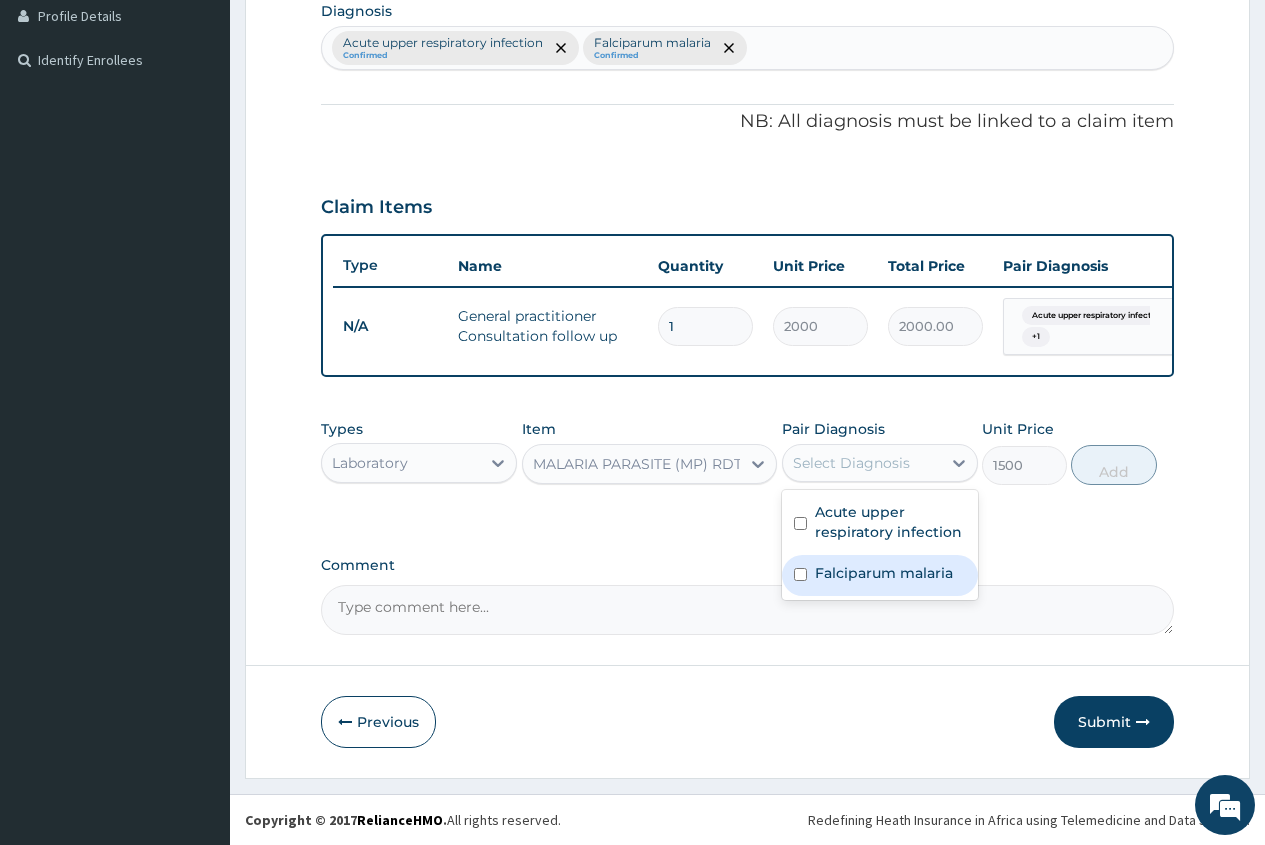 click on "Falciparum malaria" at bounding box center (884, 573) 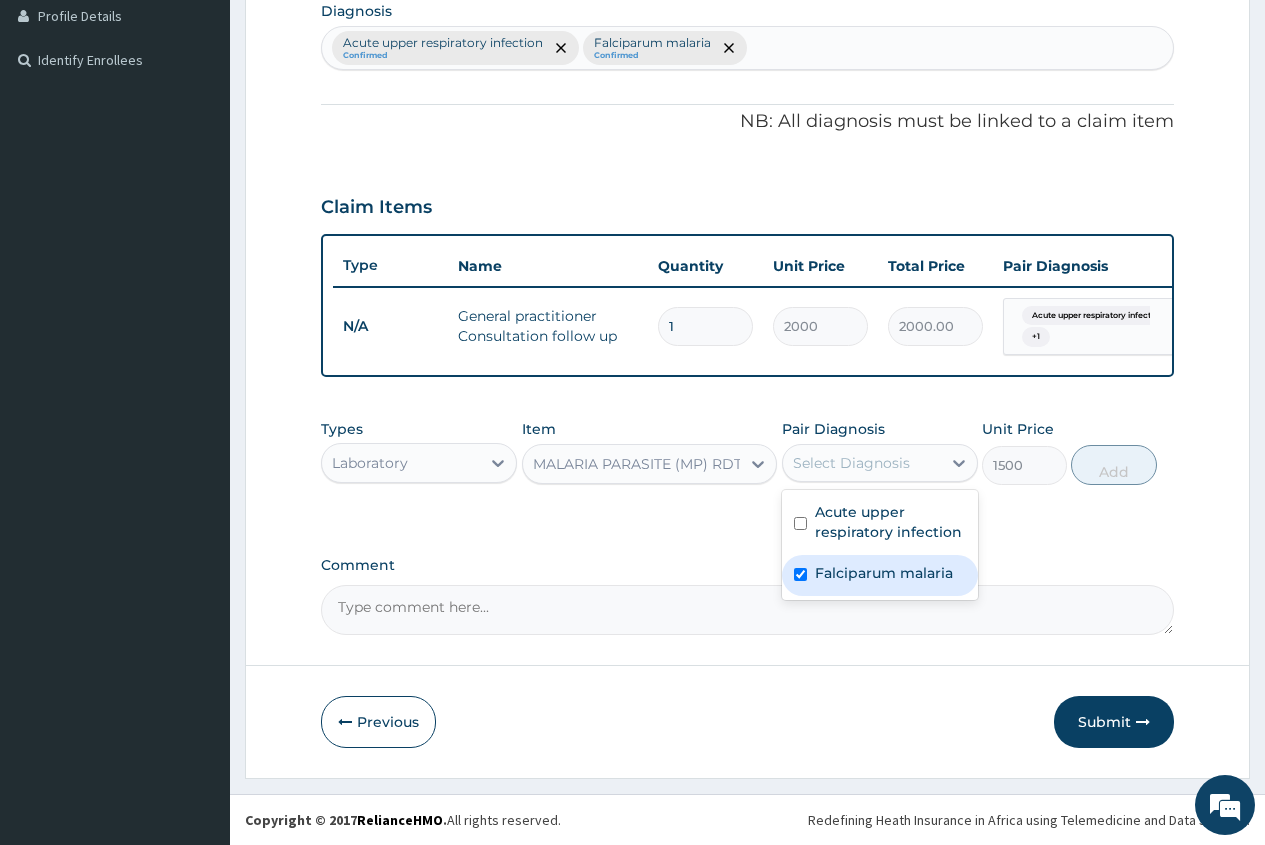 checkbox on "true" 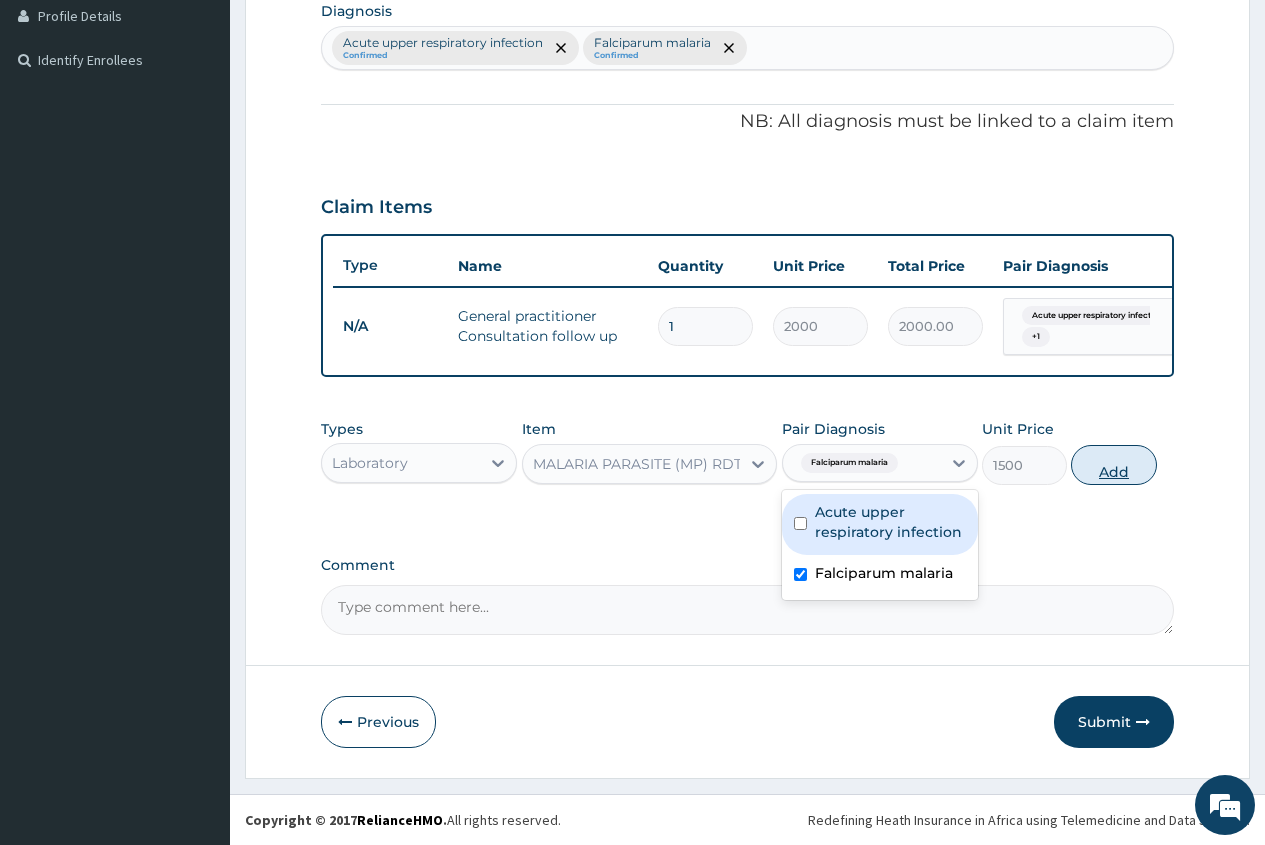 click on "Add" at bounding box center (1113, 465) 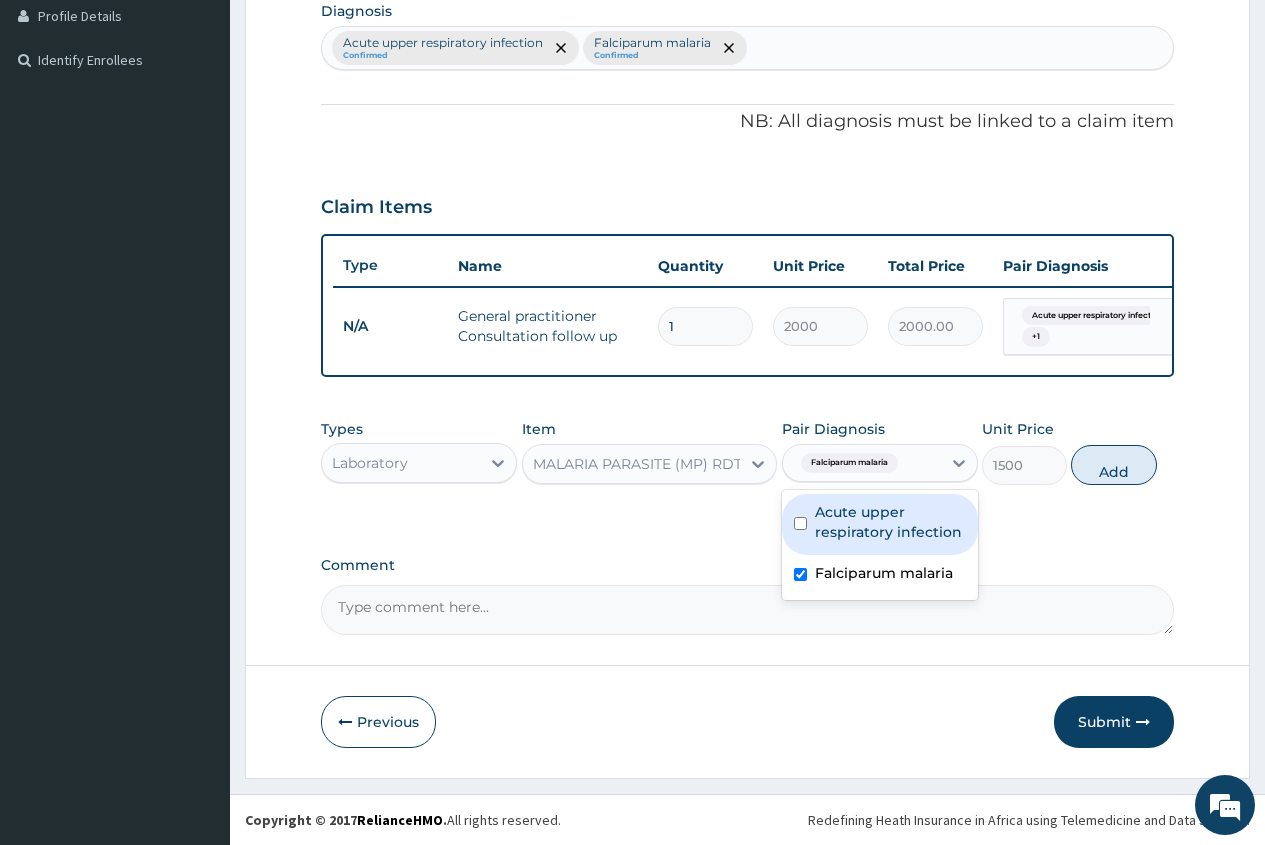 type on "0" 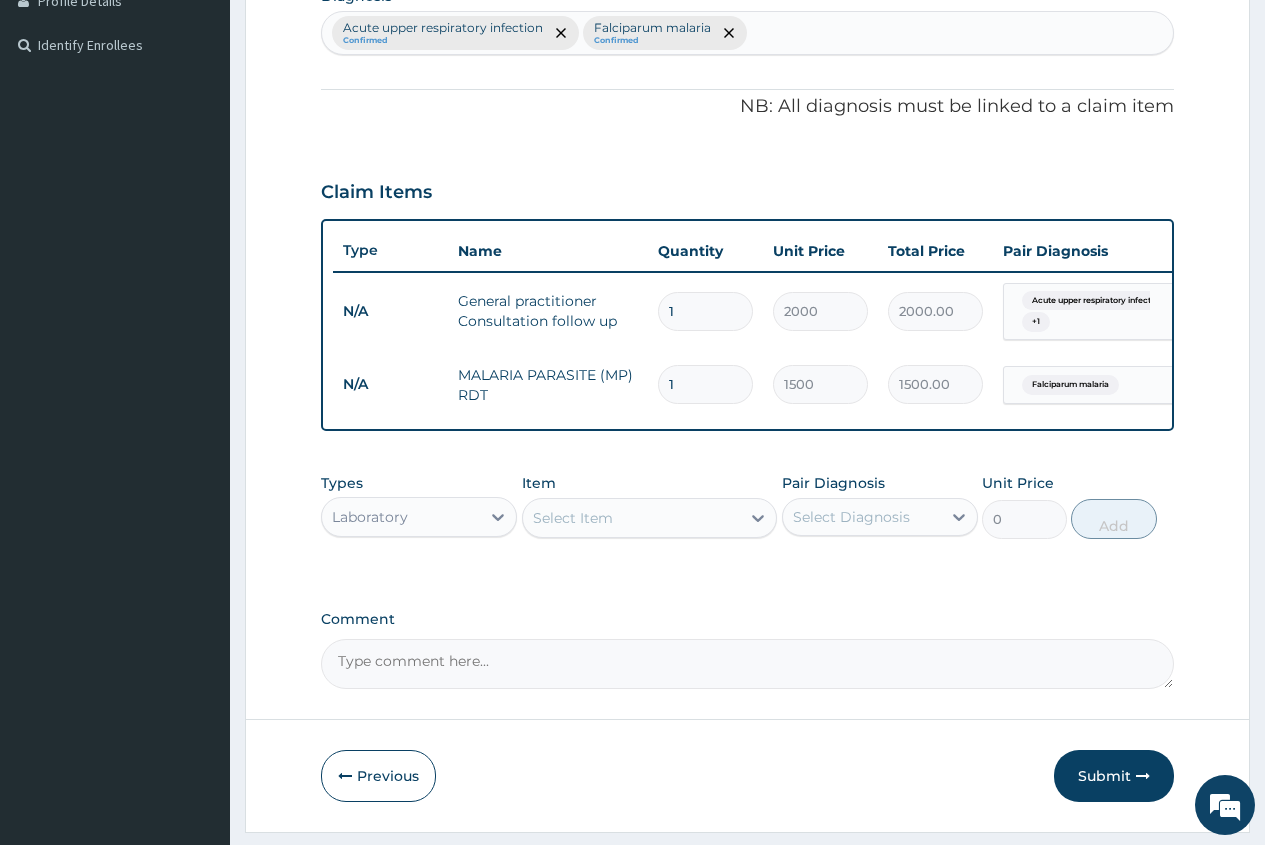 click on "Laboratory" at bounding box center [401, 517] 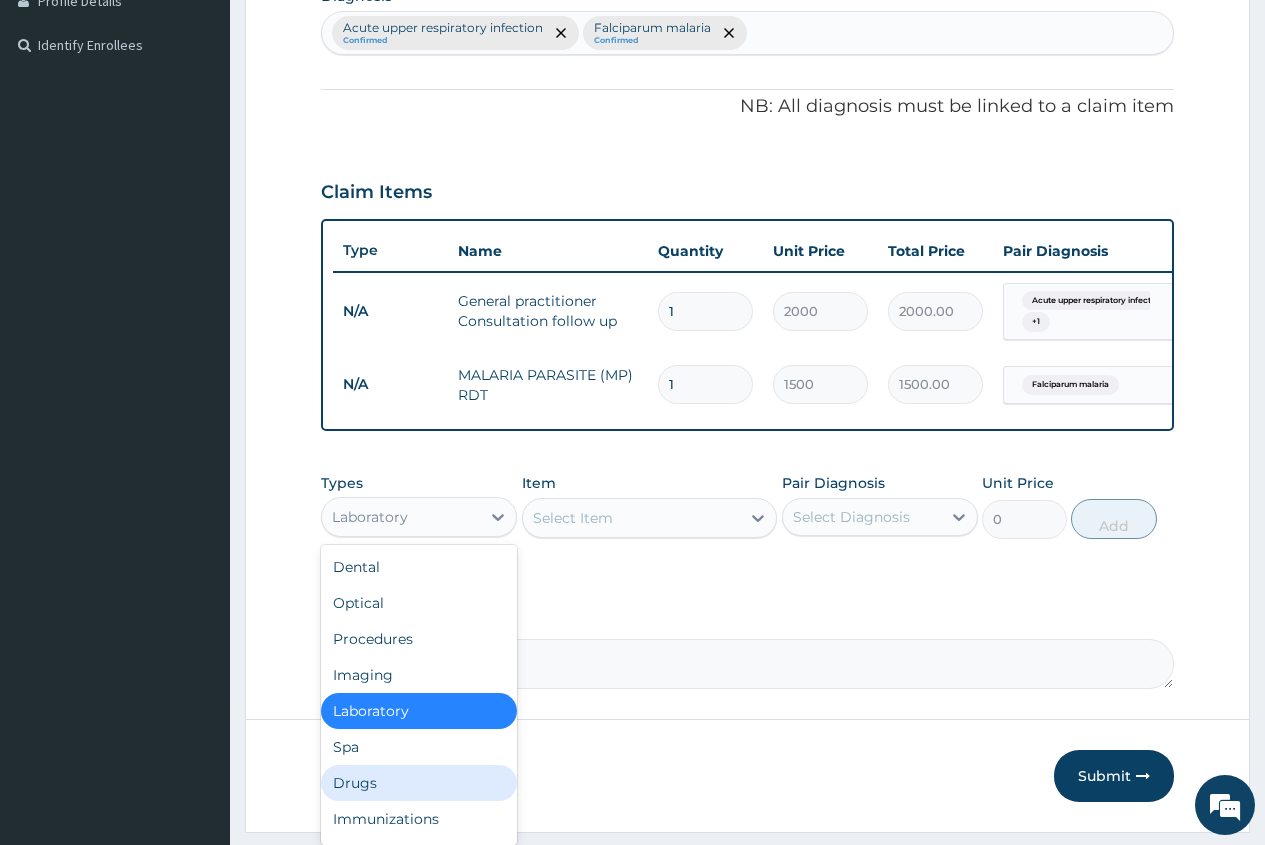 click on "Drugs" at bounding box center [419, 783] 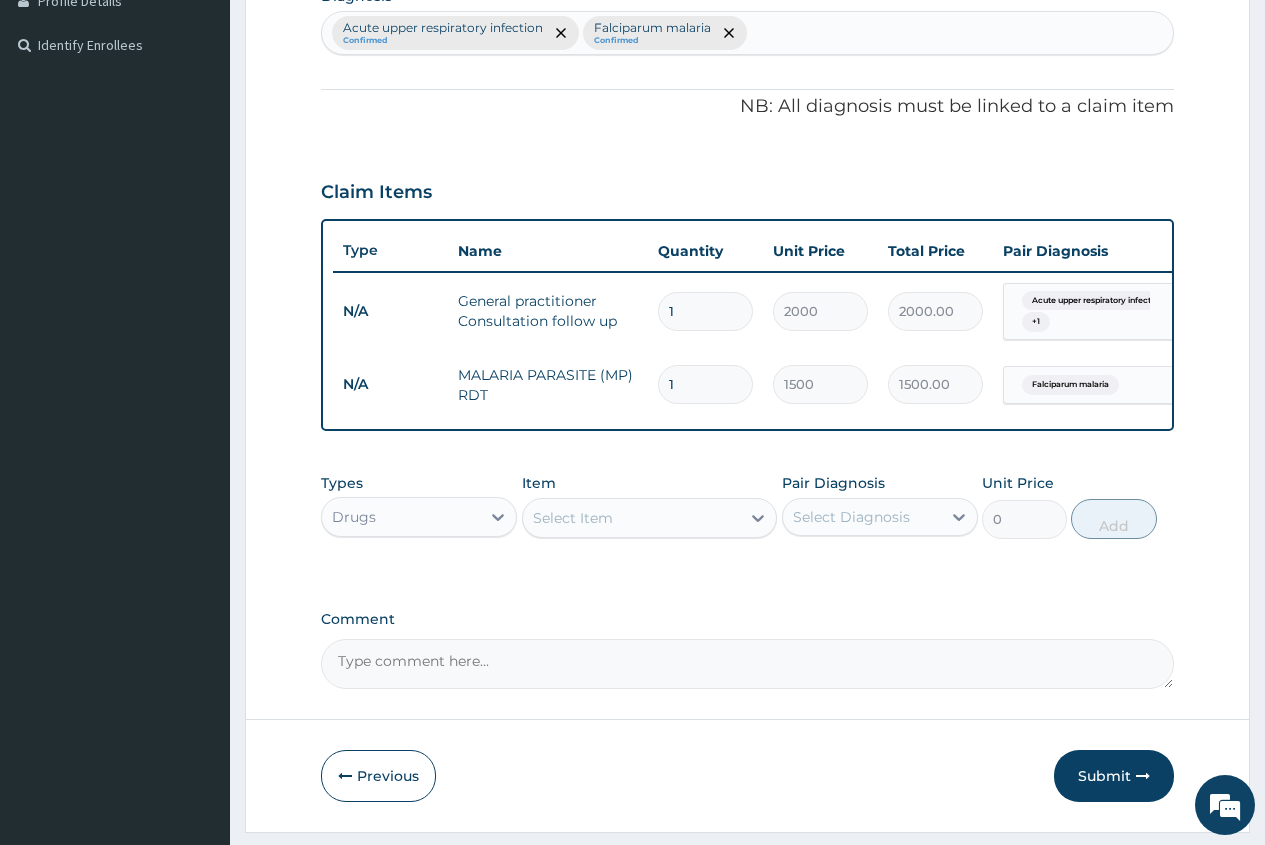 click on "Select Item" at bounding box center (632, 518) 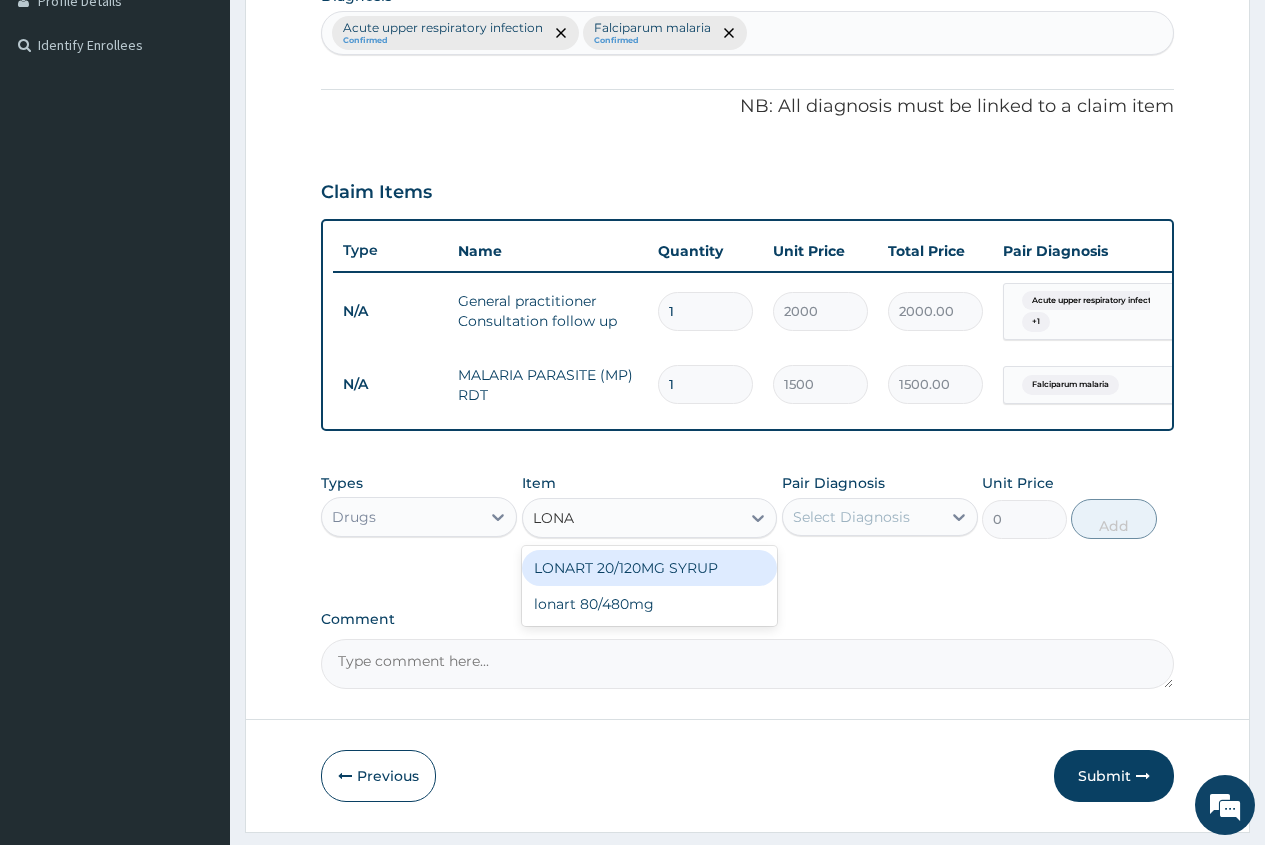 type on "LONAR" 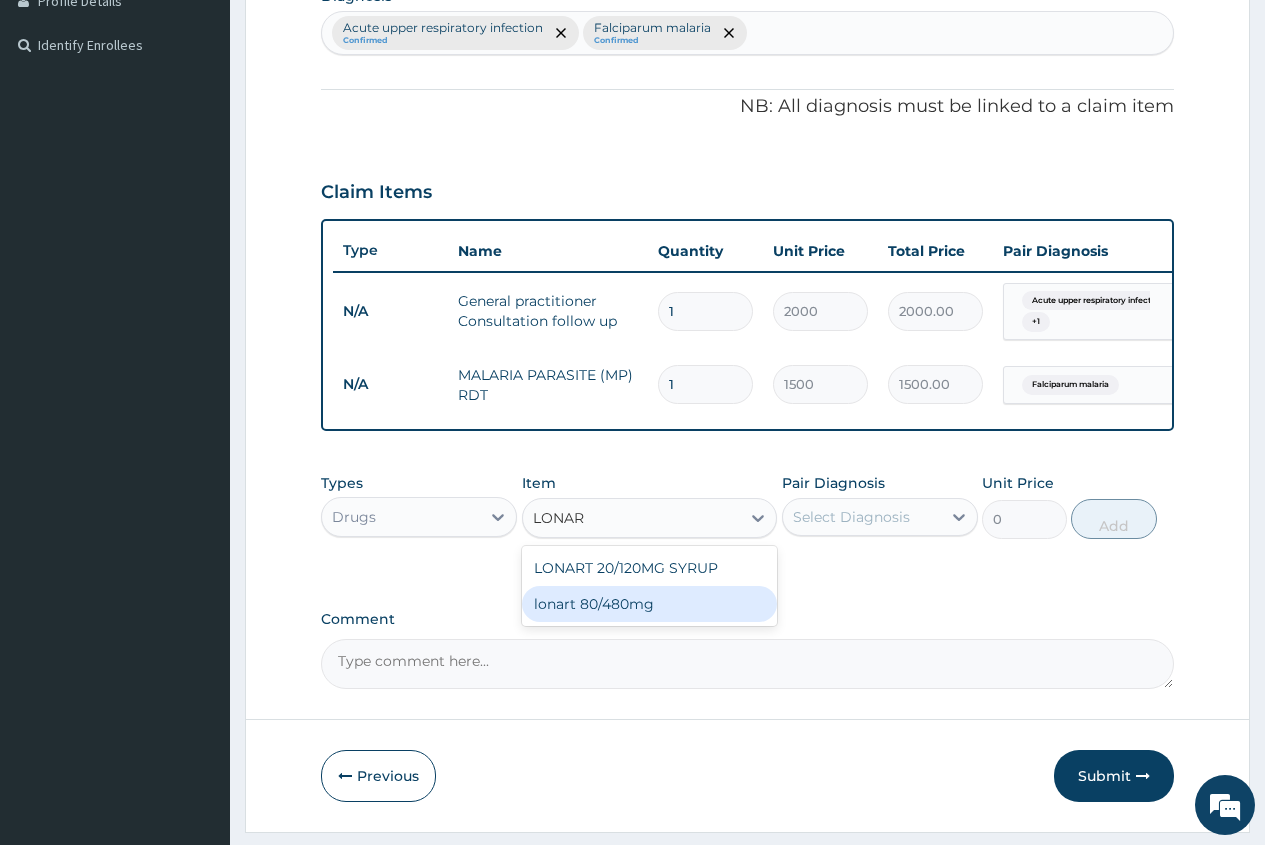 click on "lonart 80/480mg" at bounding box center [650, 604] 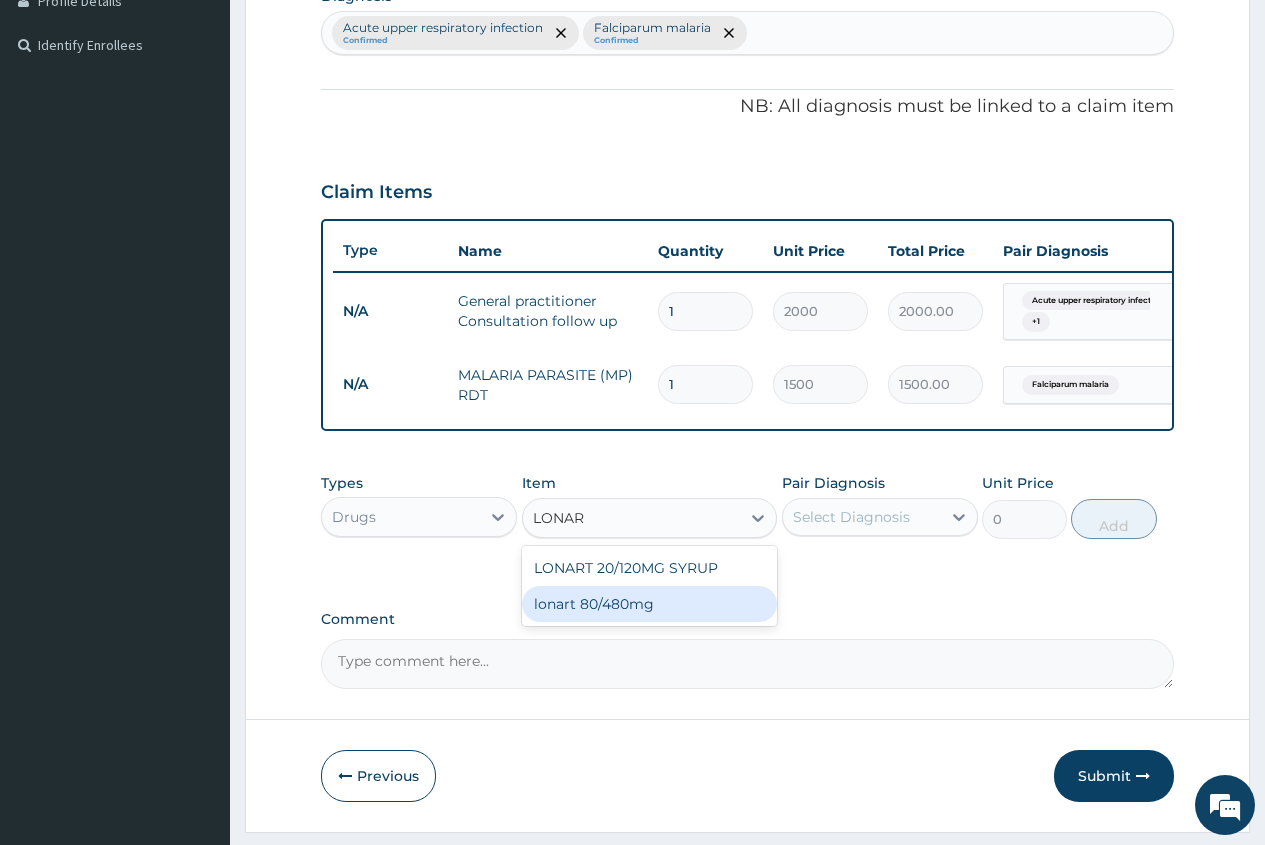 type 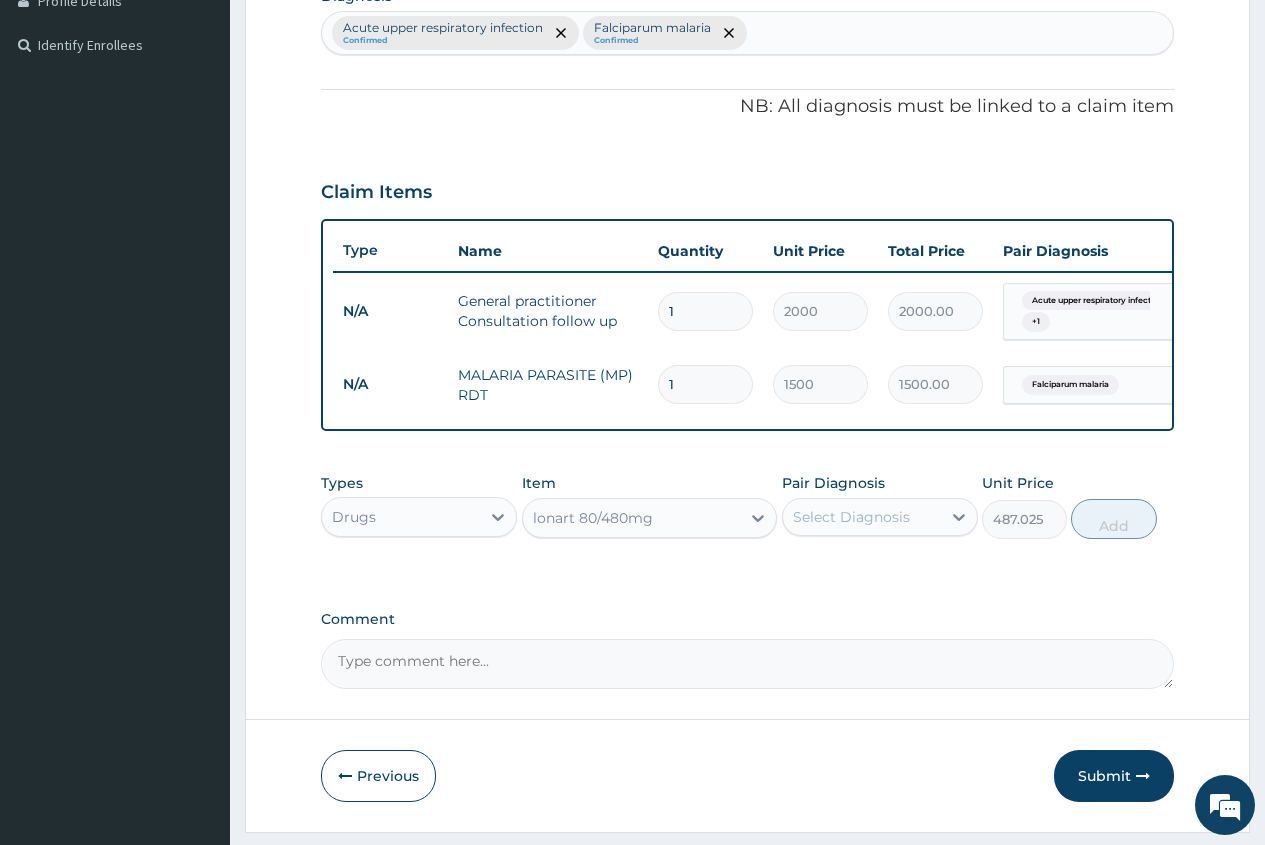 click on "Select Diagnosis" at bounding box center [851, 517] 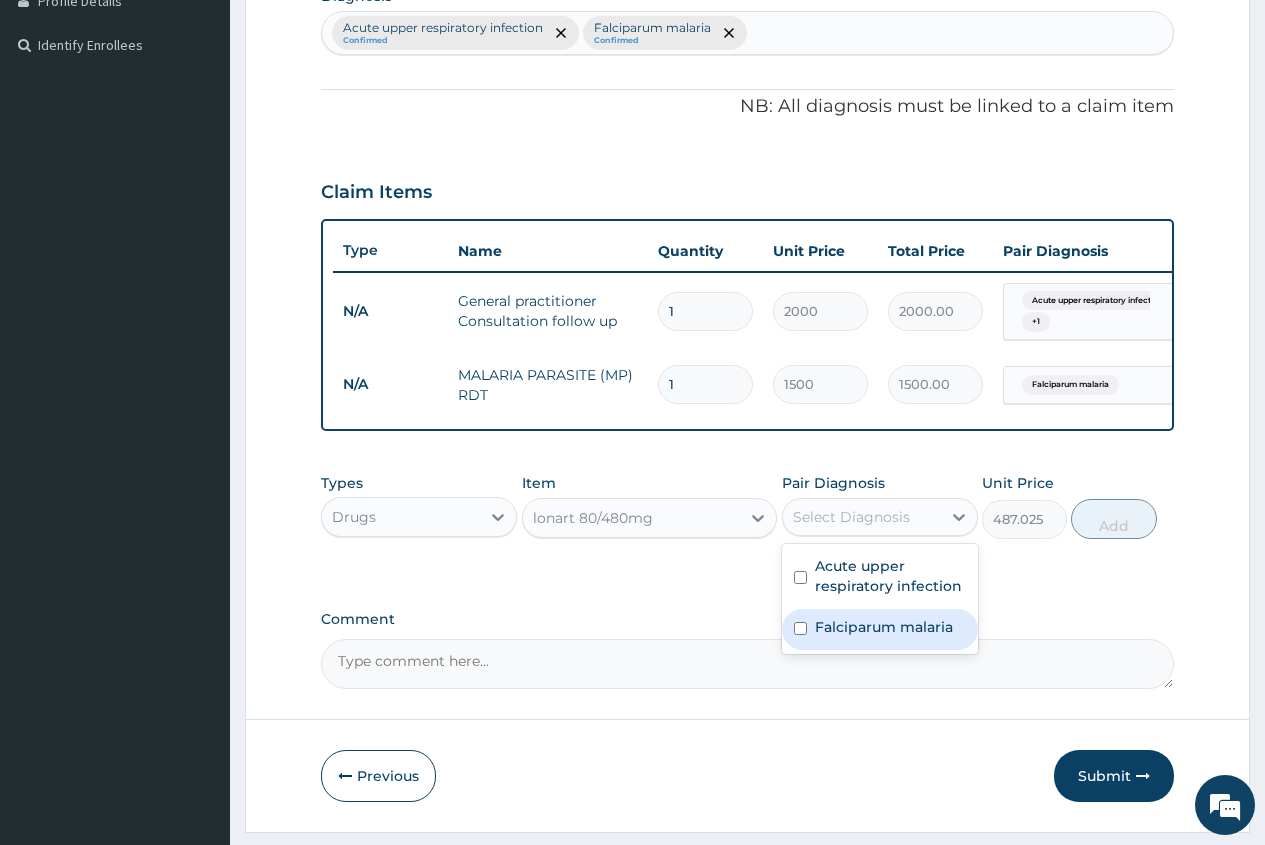 click on "Falciparum malaria" at bounding box center [884, 627] 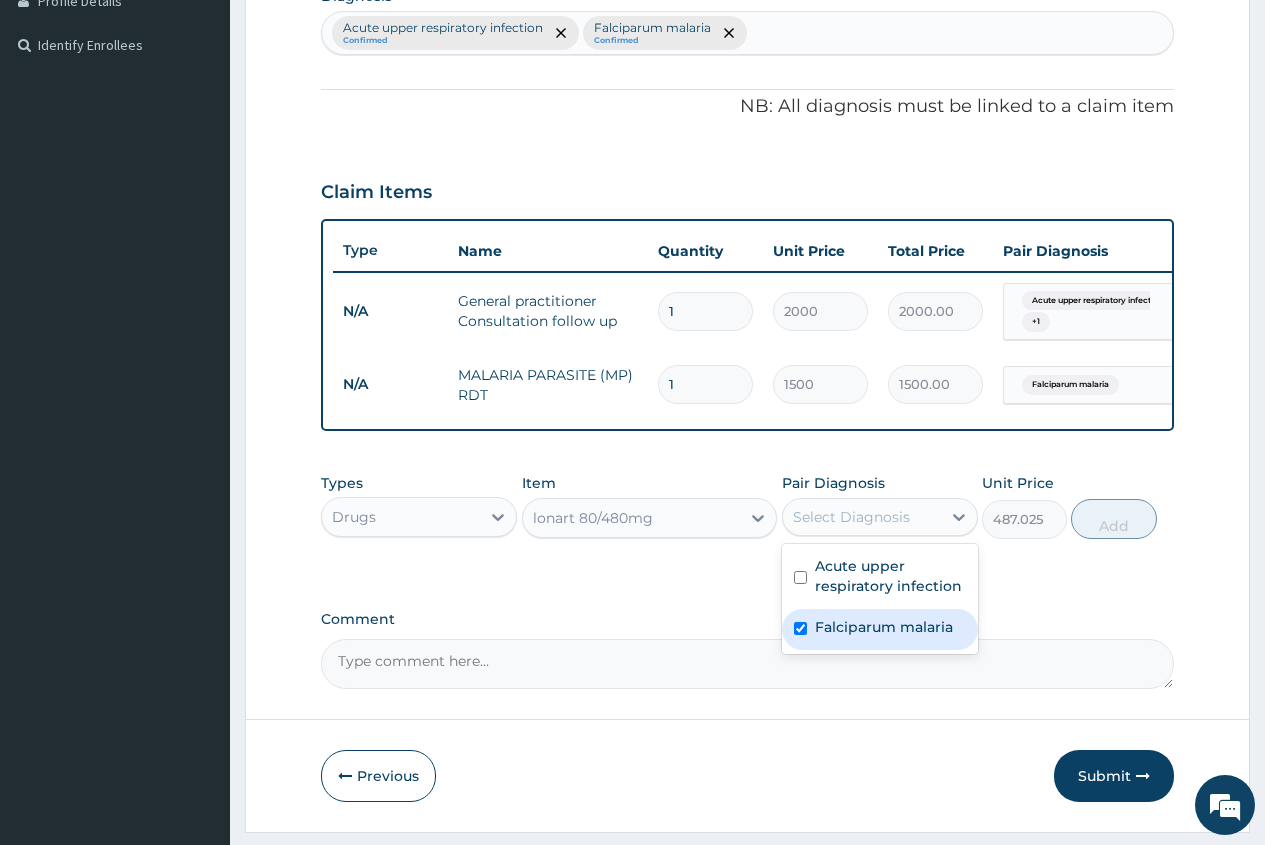 checkbox on "true" 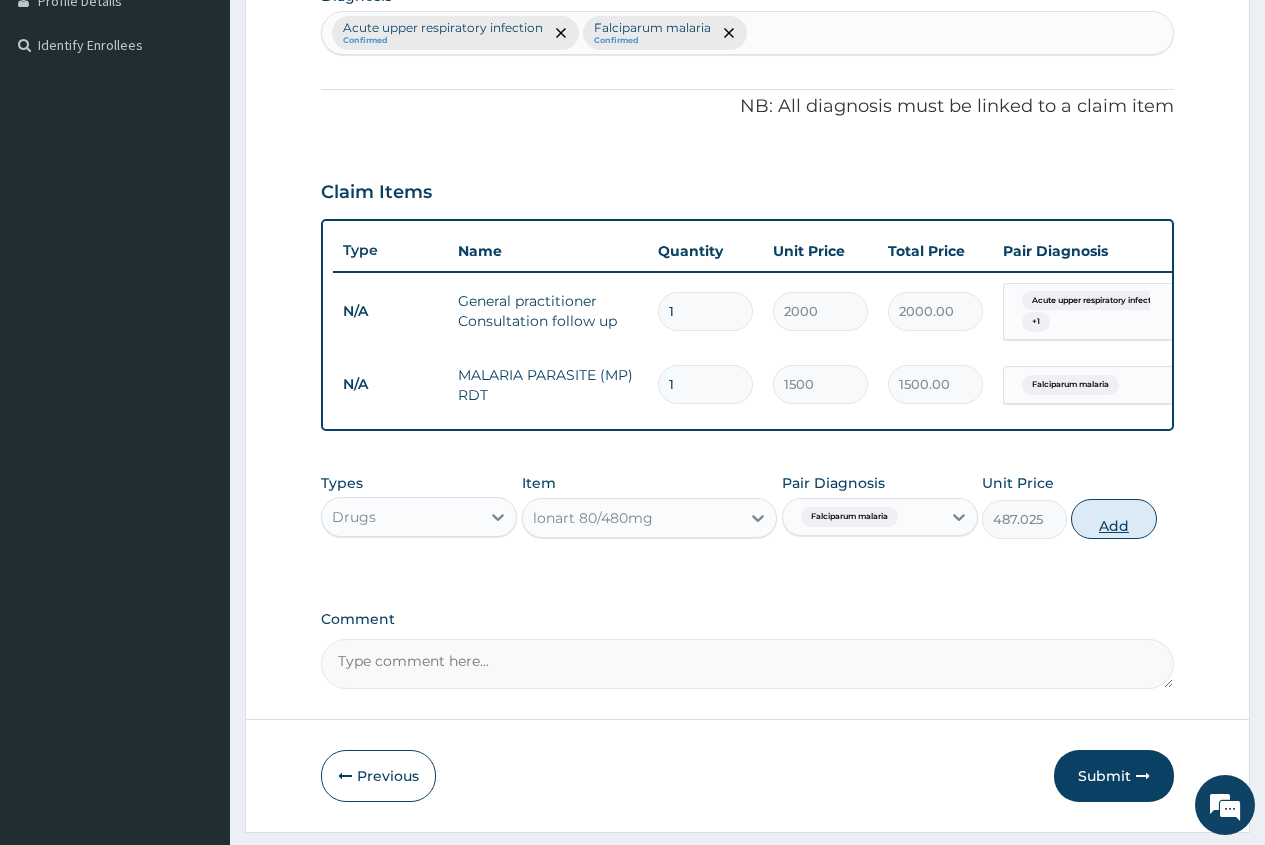 click on "Add" at bounding box center [1113, 519] 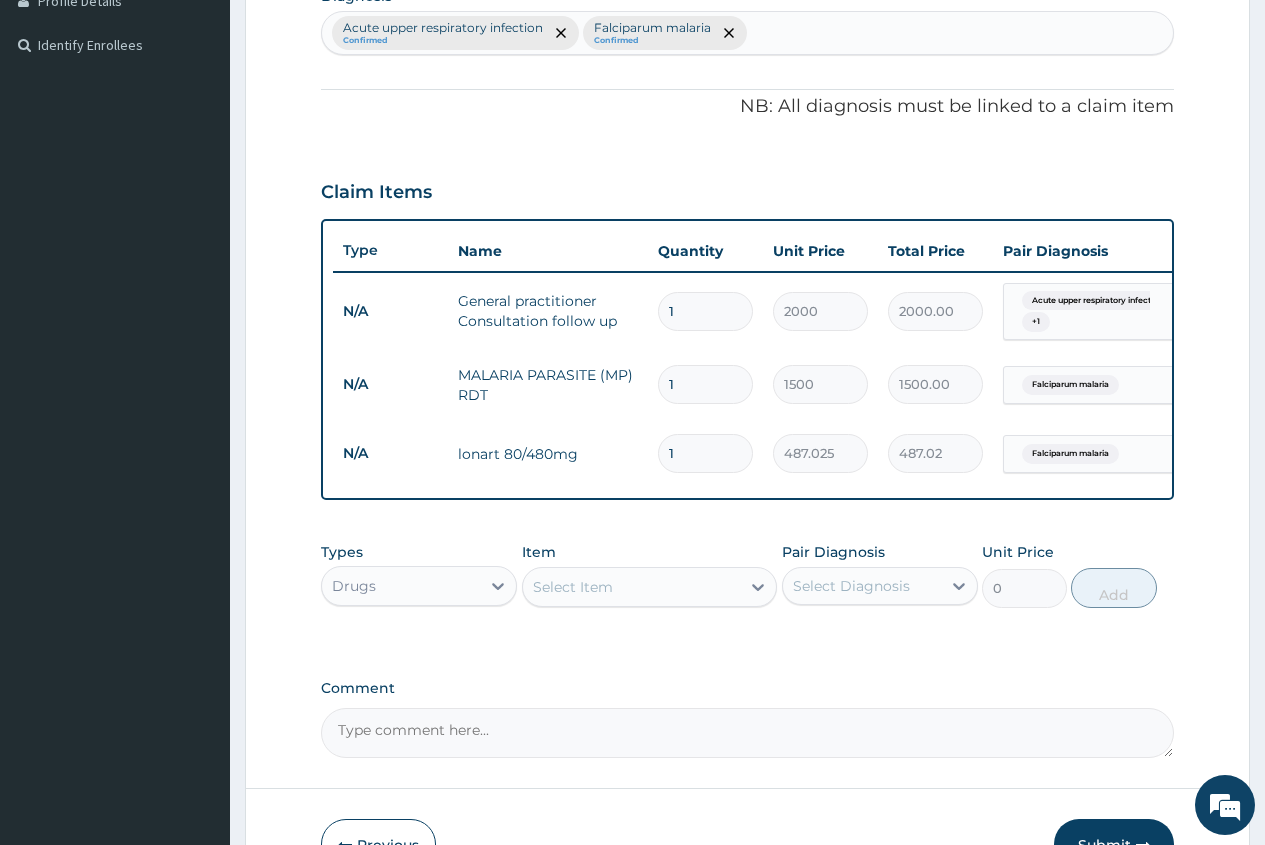 type 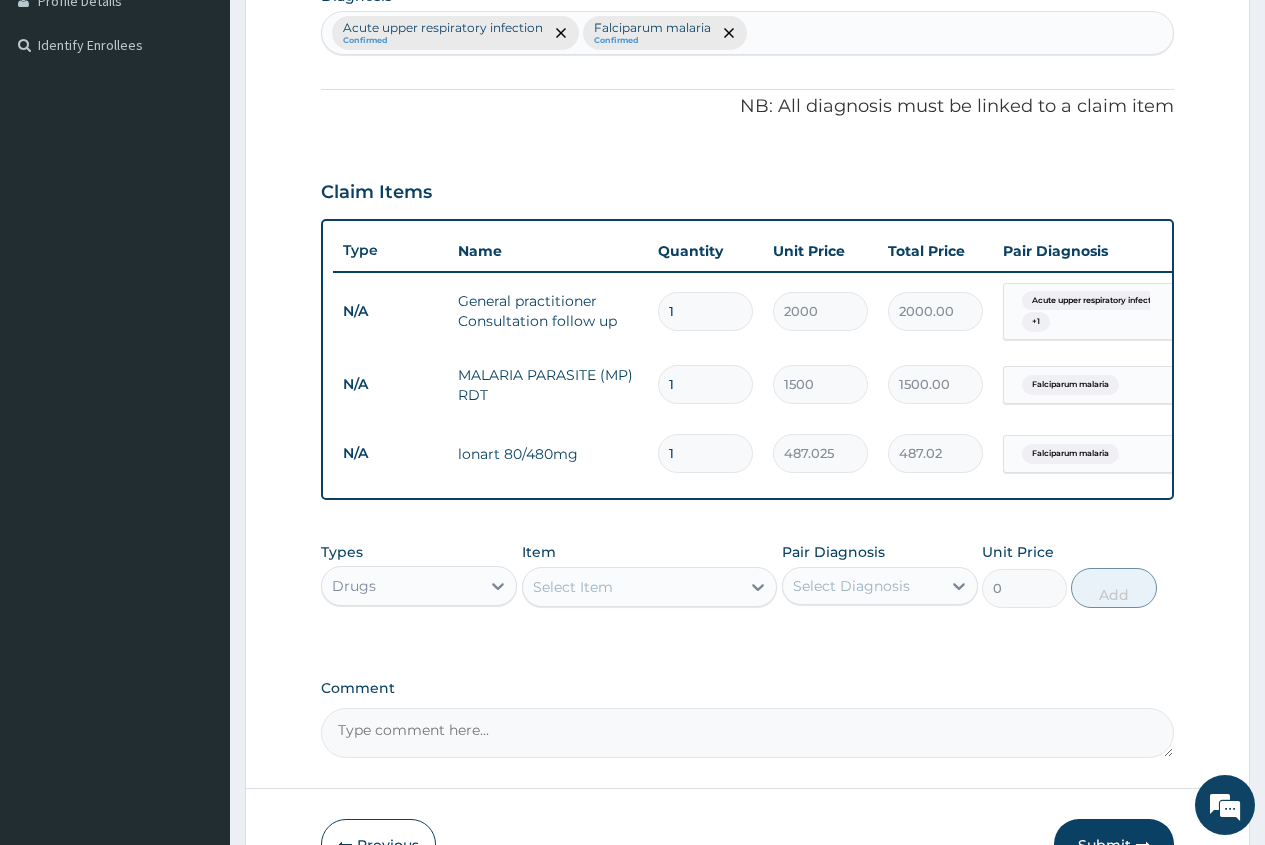 type on "0.00" 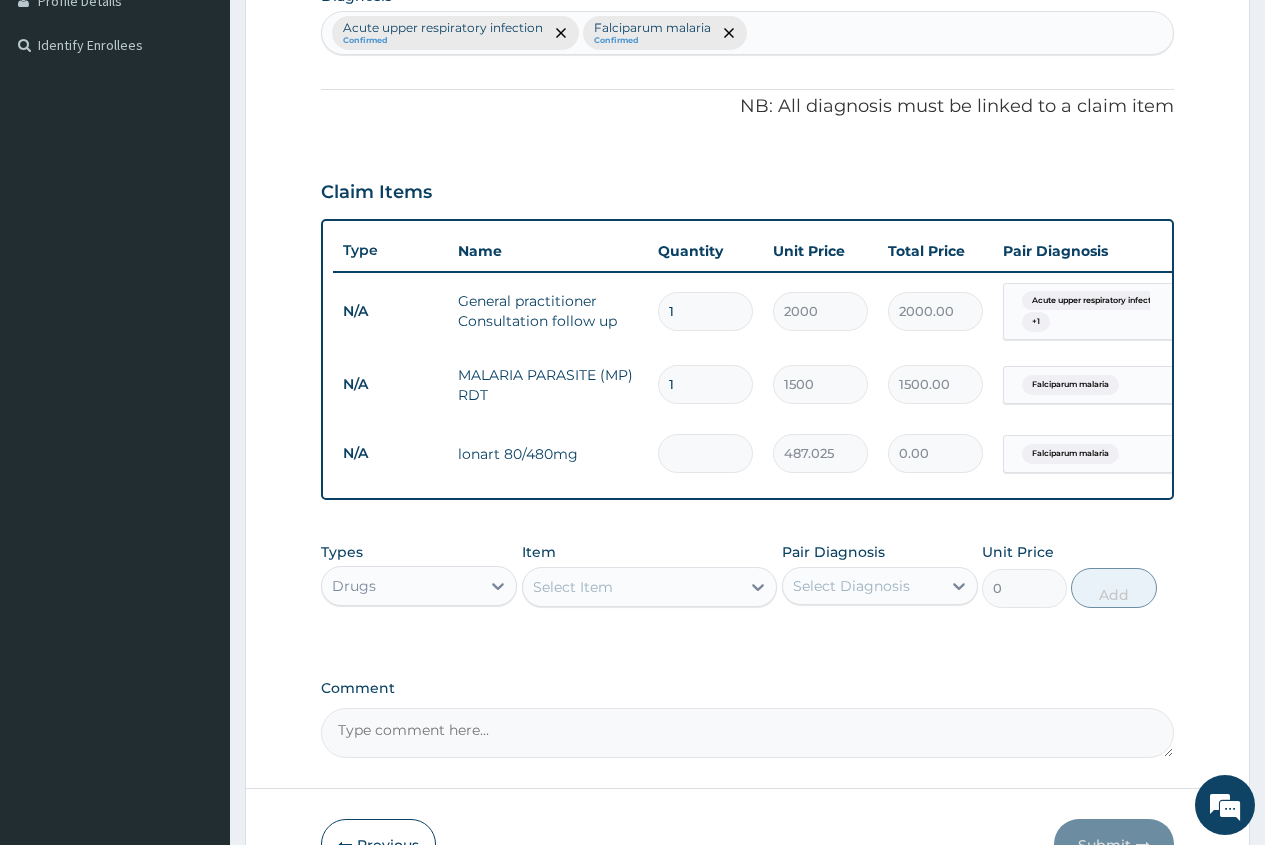 type on "6" 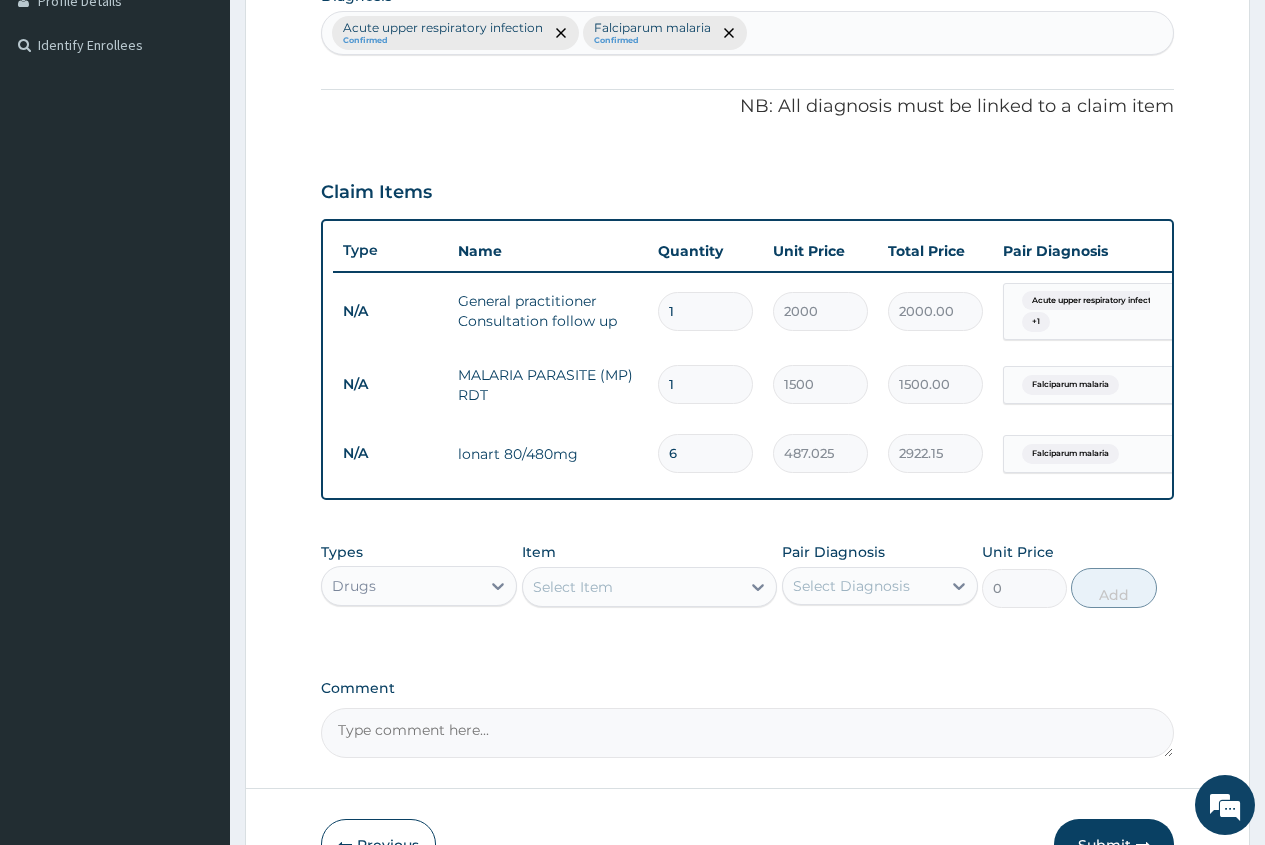type 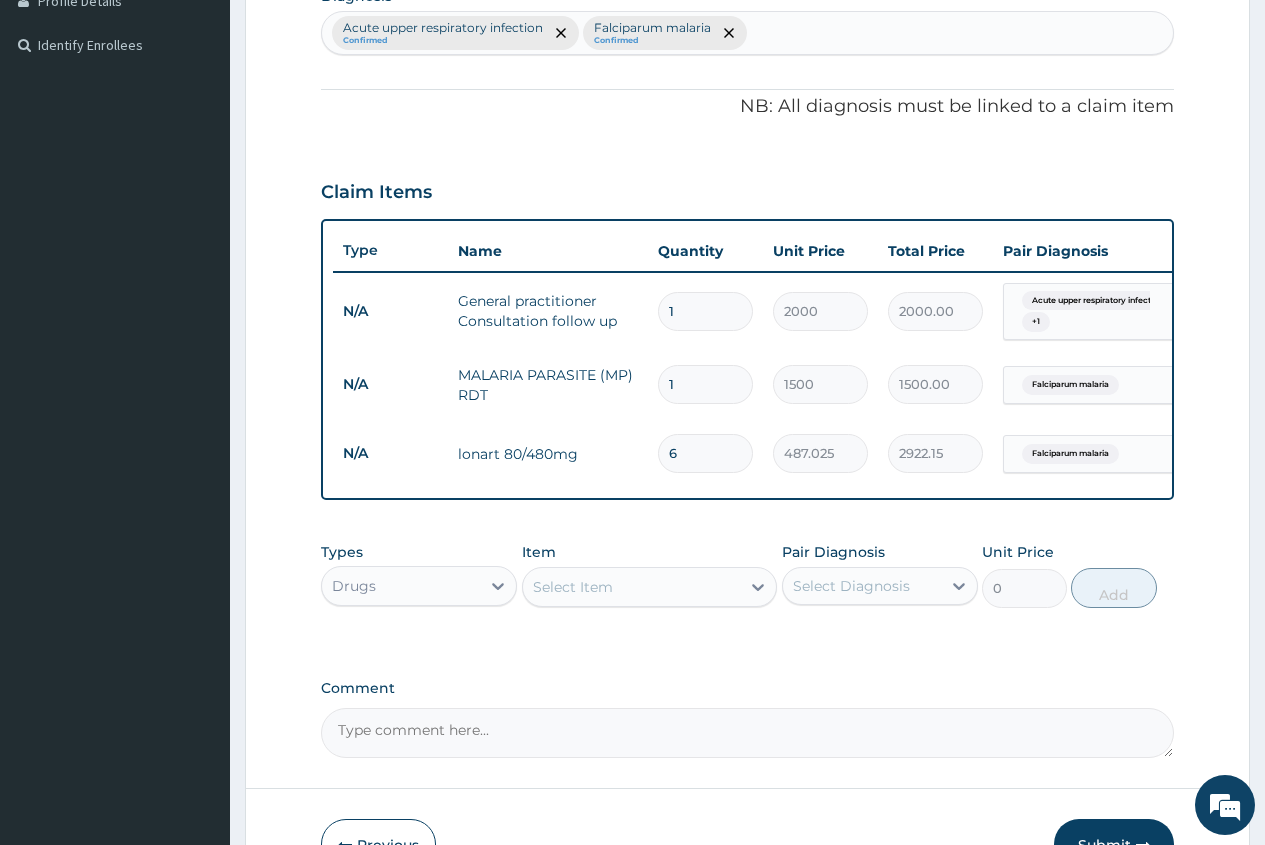 type on "0.00" 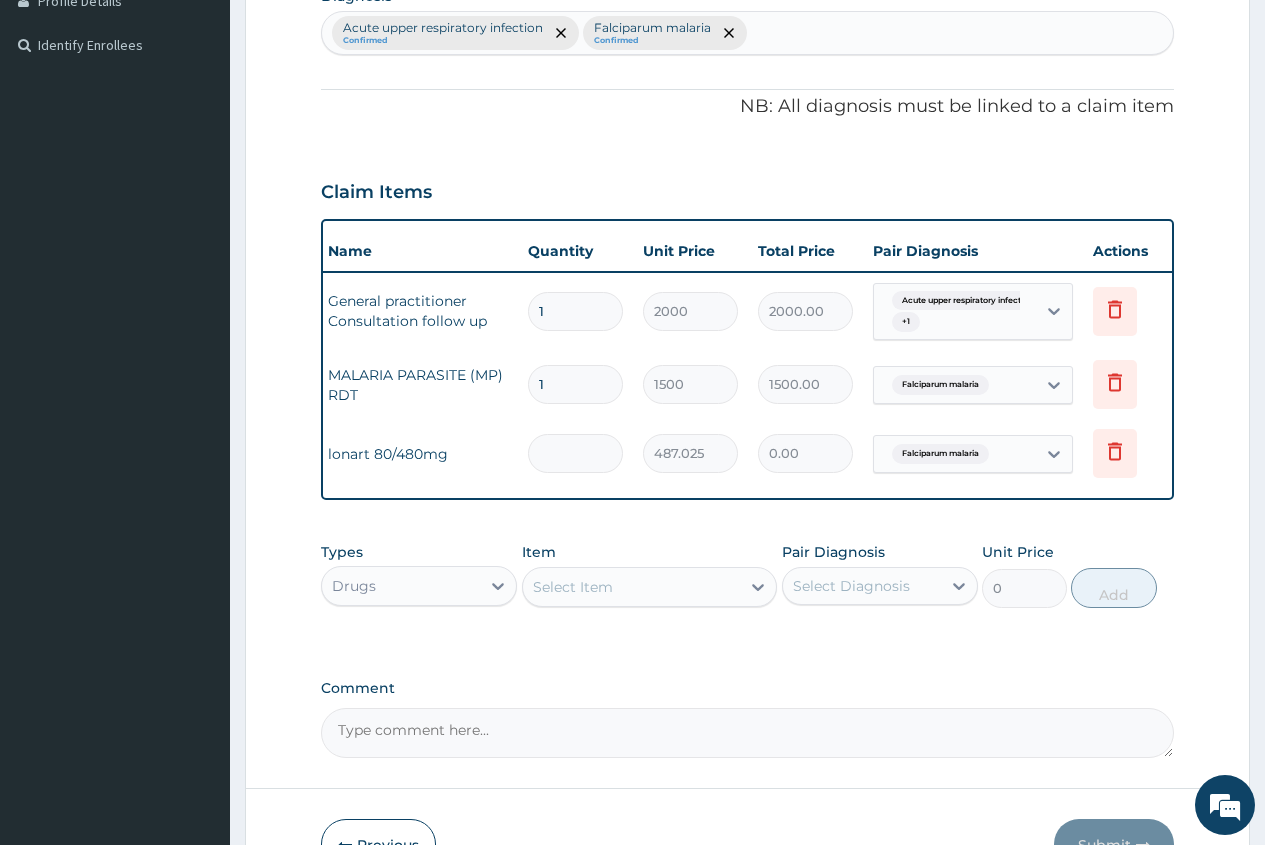 scroll, scrollTop: 0, scrollLeft: 151, axis: horizontal 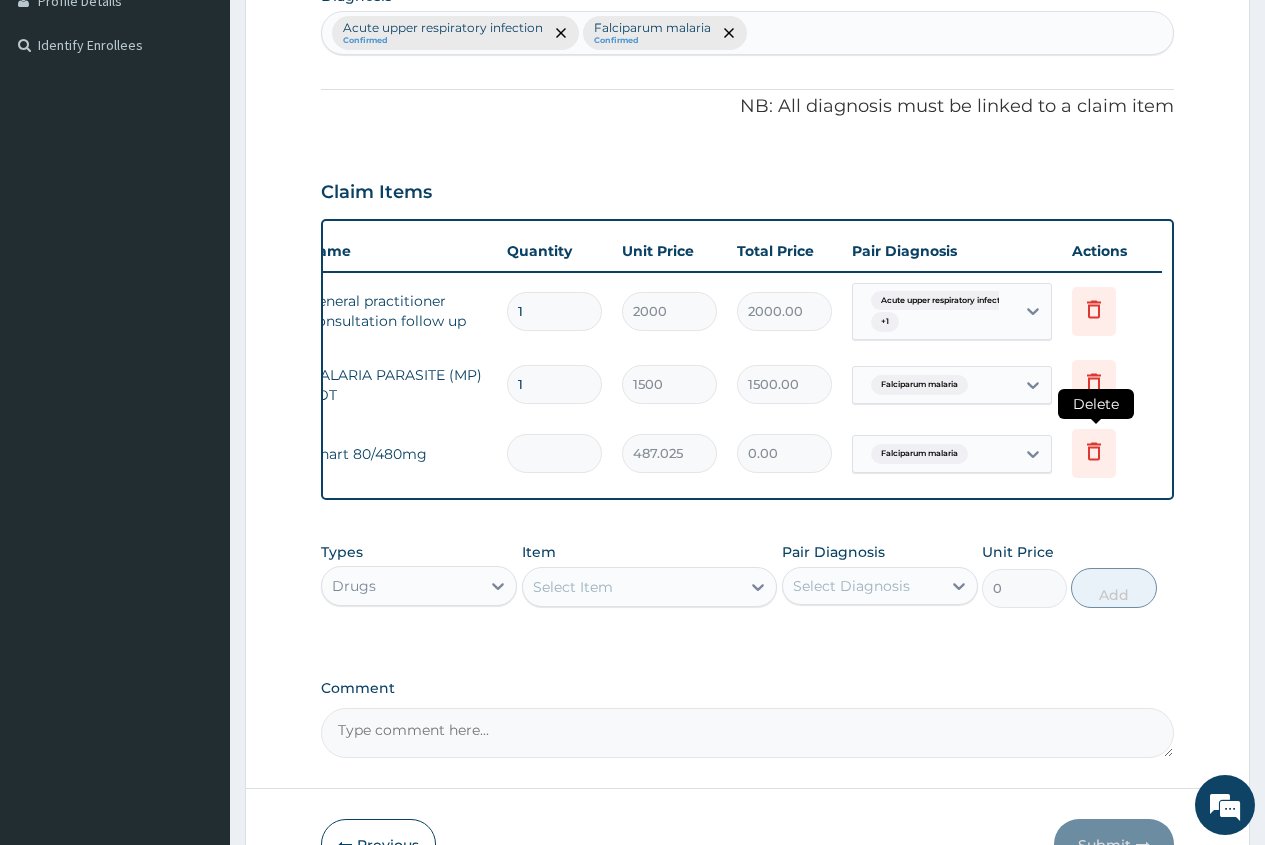 type 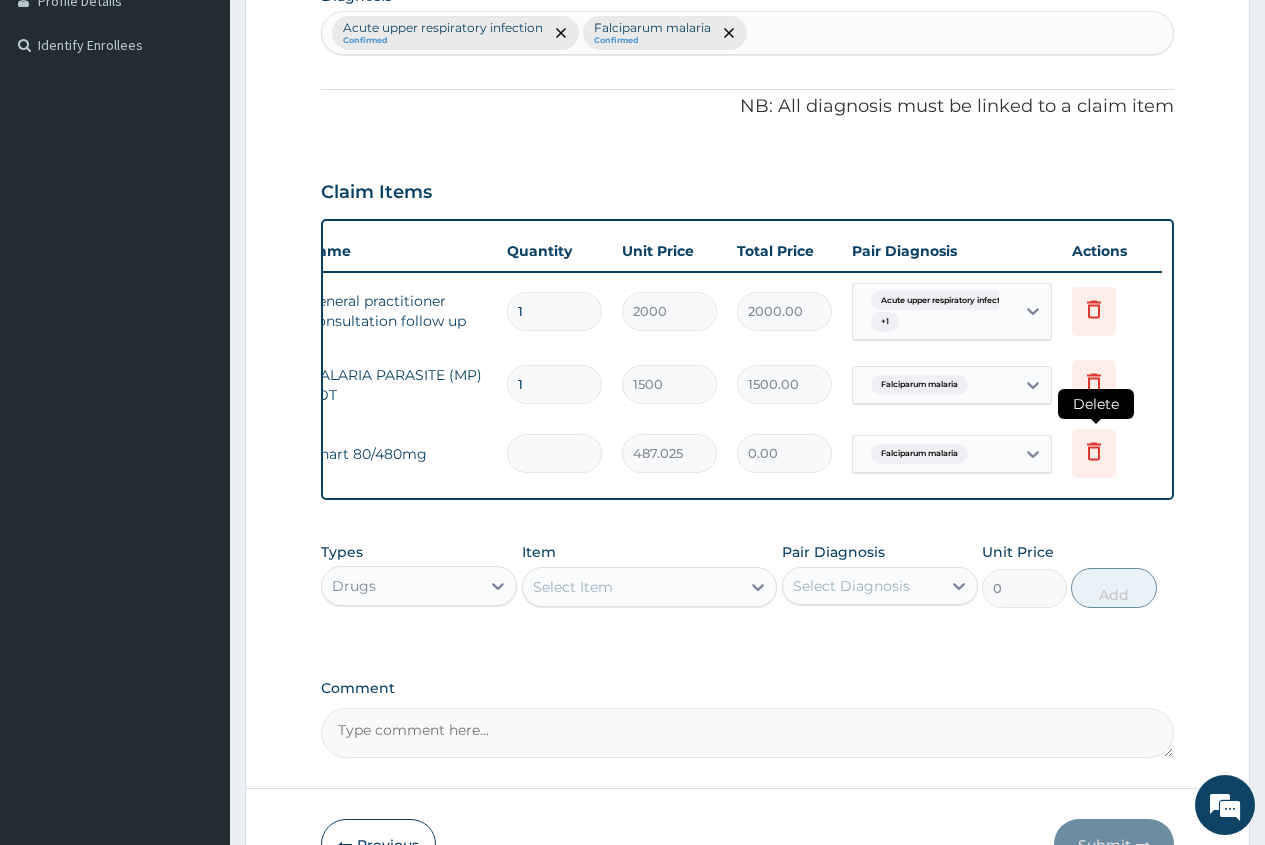 click 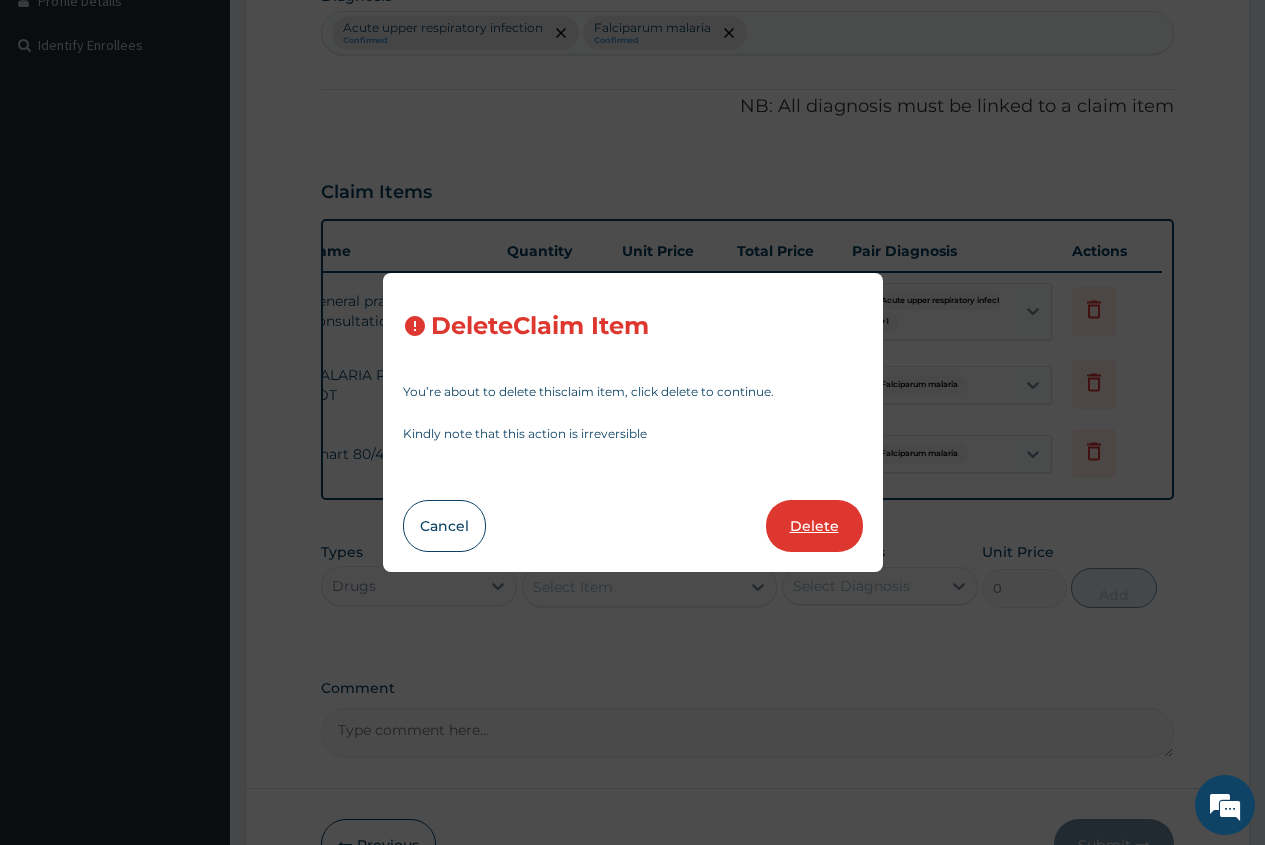 click on "Delete" at bounding box center [814, 526] 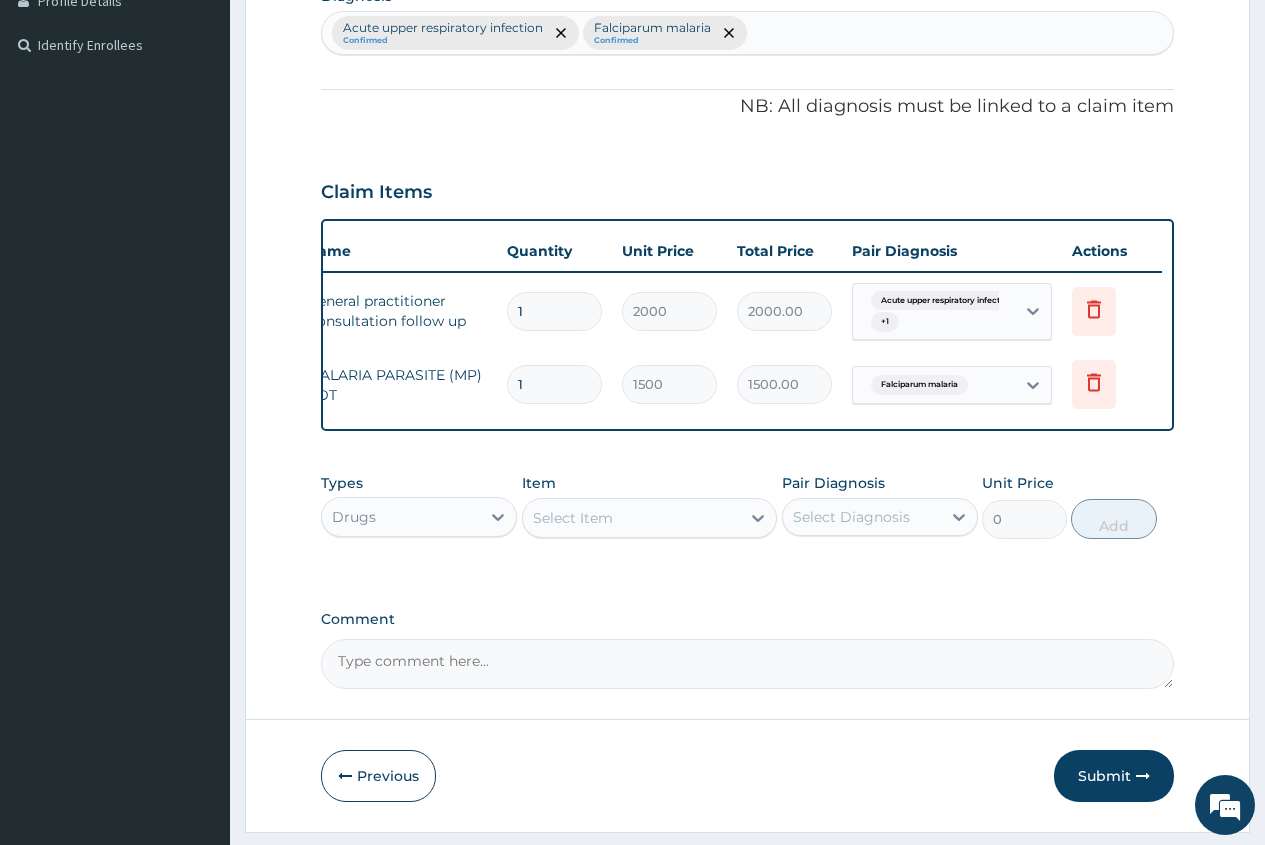 click on "Select Item" at bounding box center (573, 518) 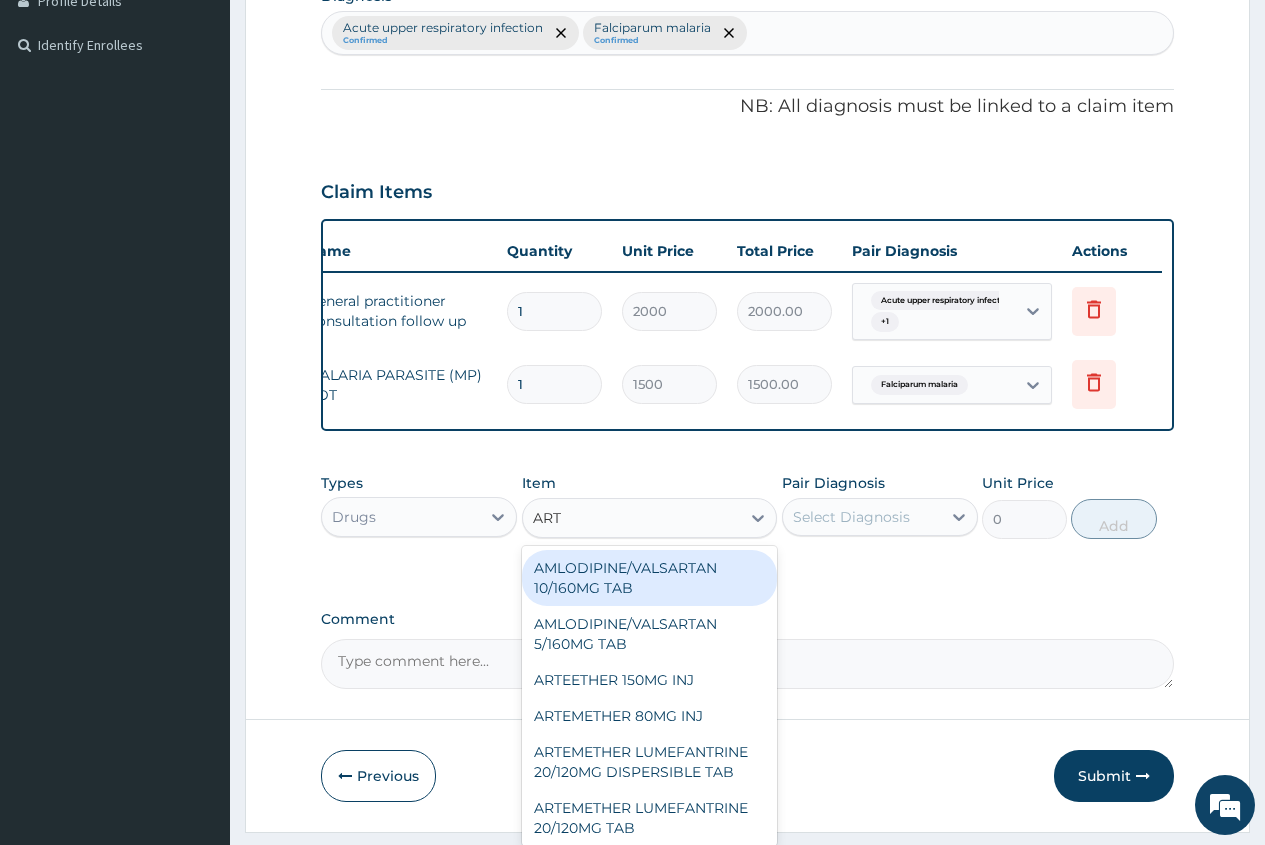type on "ARTE" 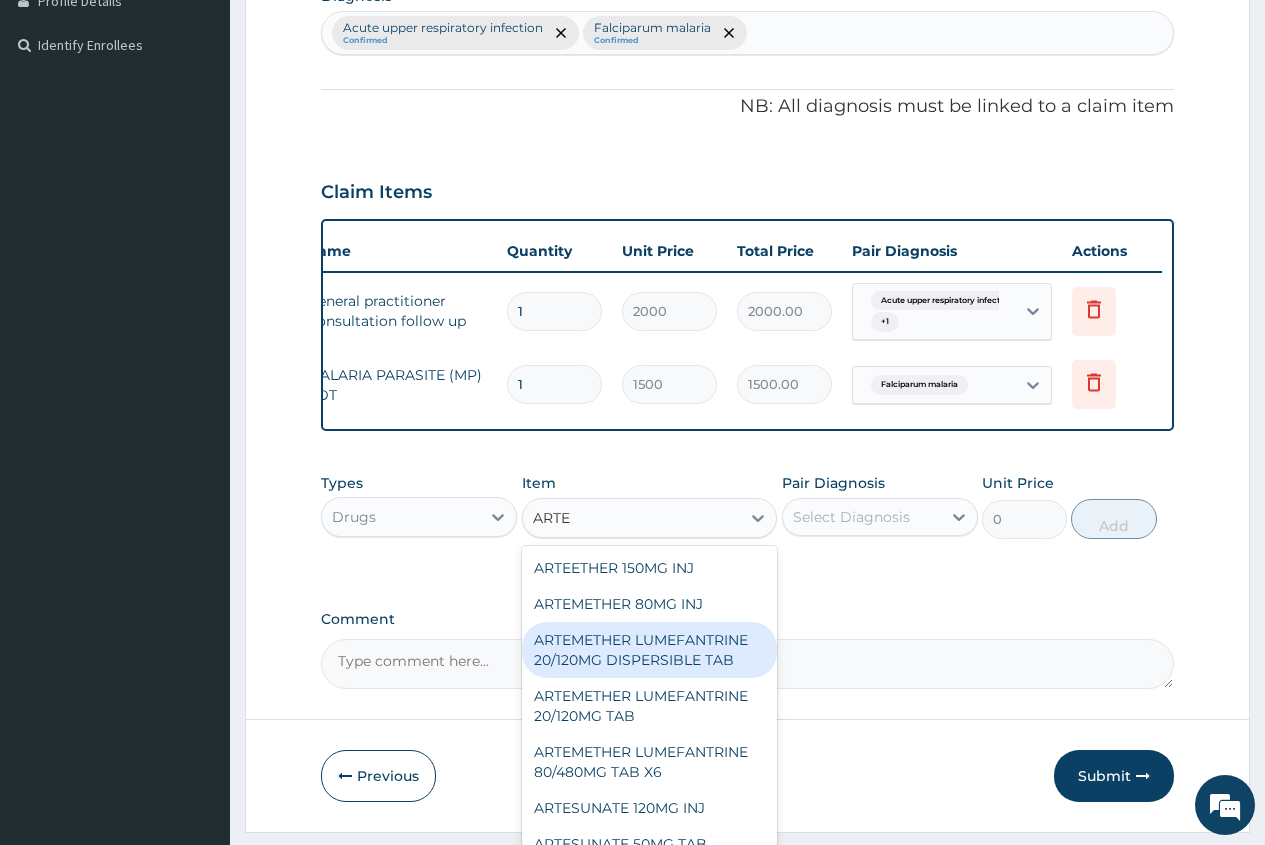 click on "ARTEMETHER LUMEFANTRINE 20/120MG DISPERSIBLE TAB" at bounding box center (650, 650) 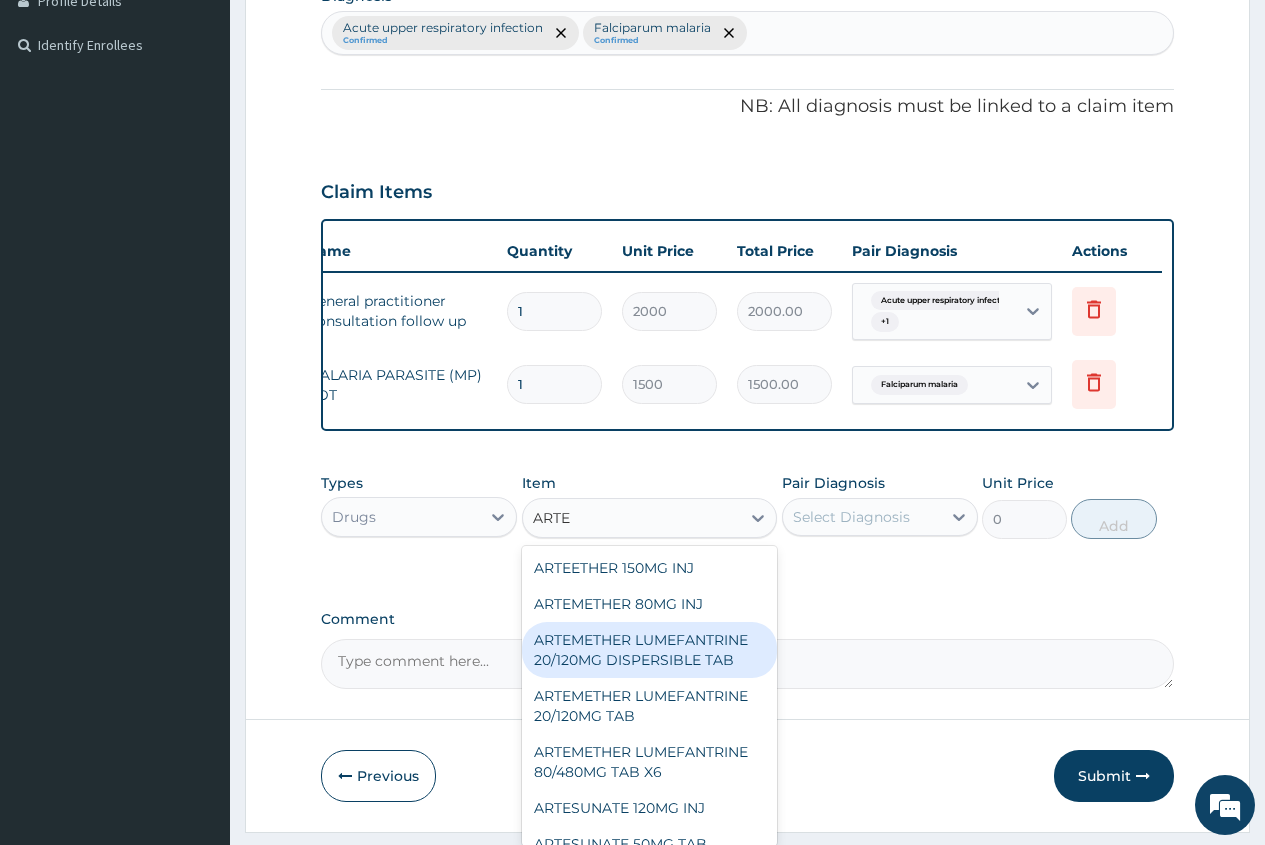 type 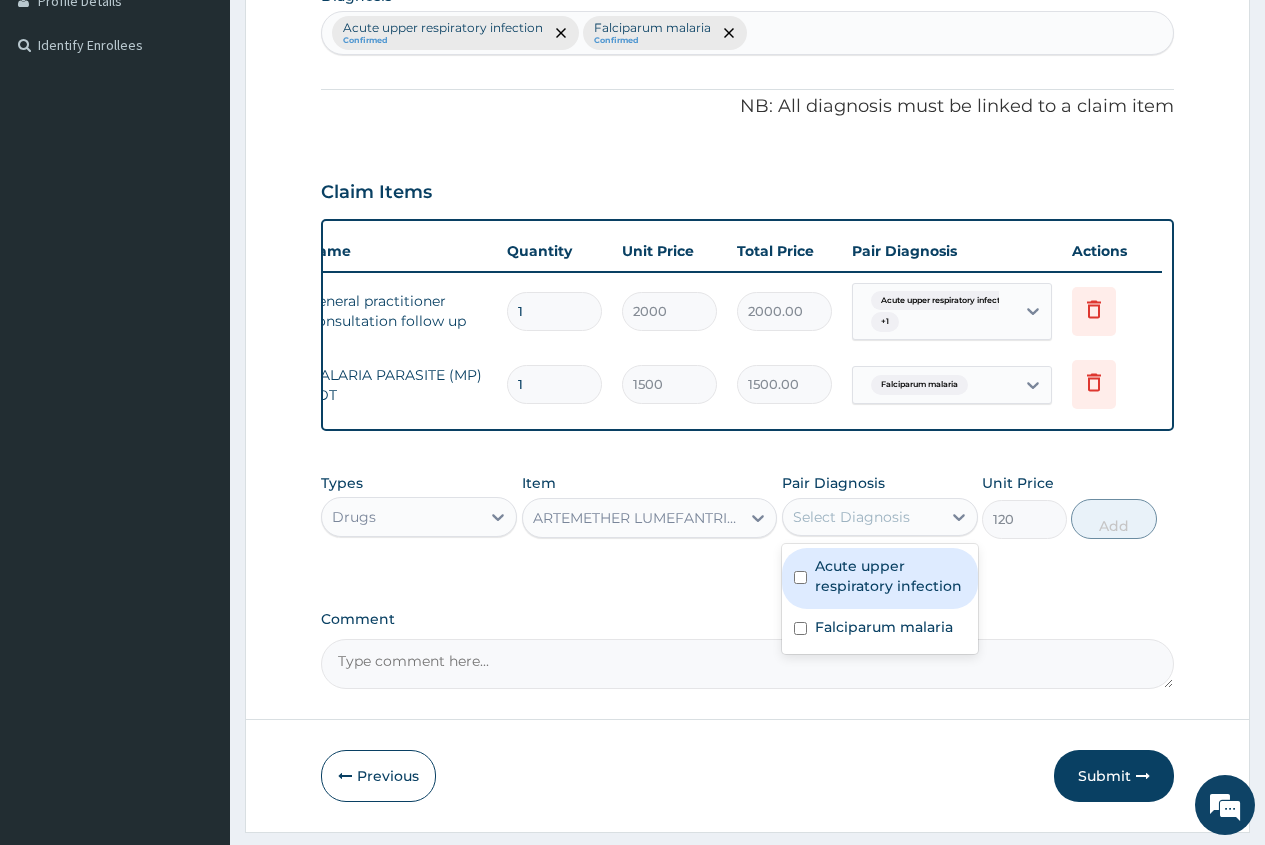 click on "Select Diagnosis" at bounding box center (851, 517) 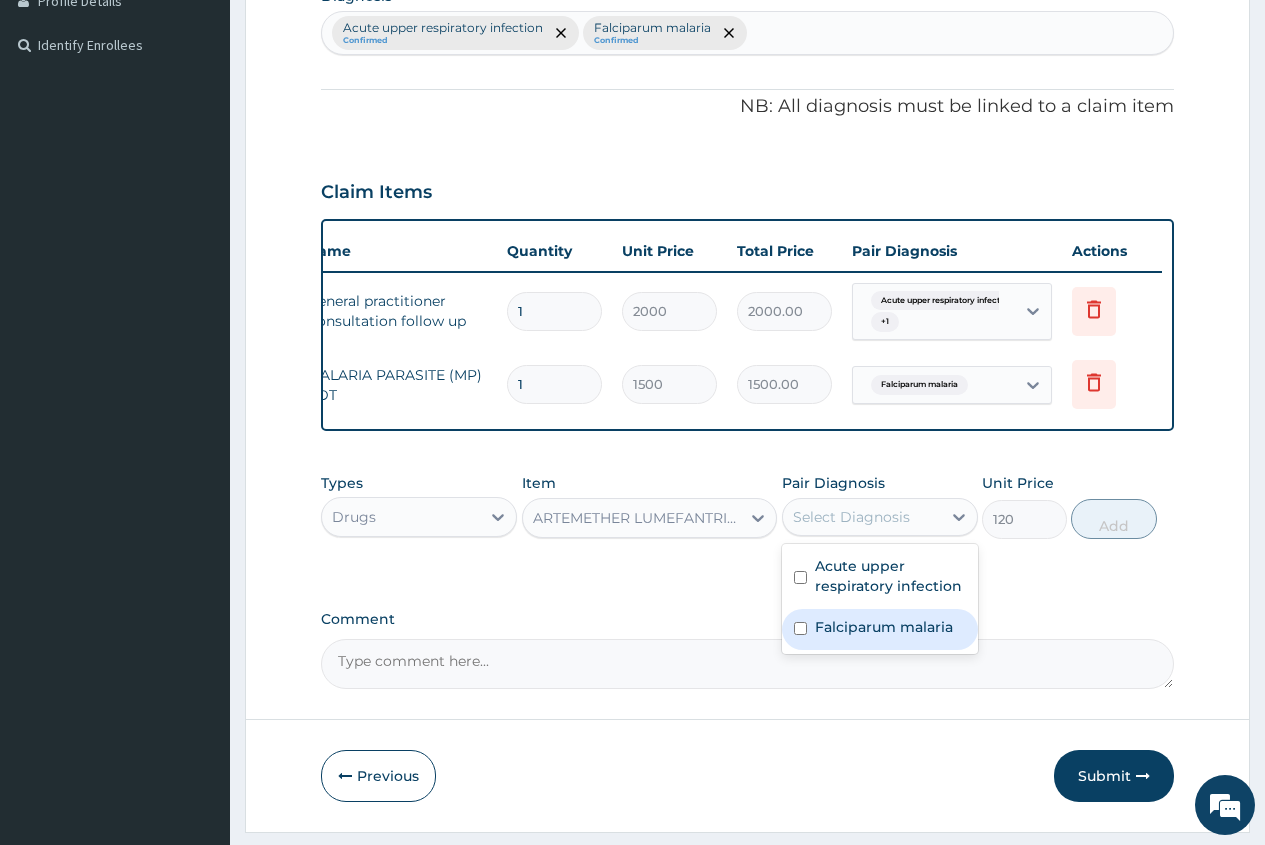 click on "Falciparum malaria" at bounding box center [884, 627] 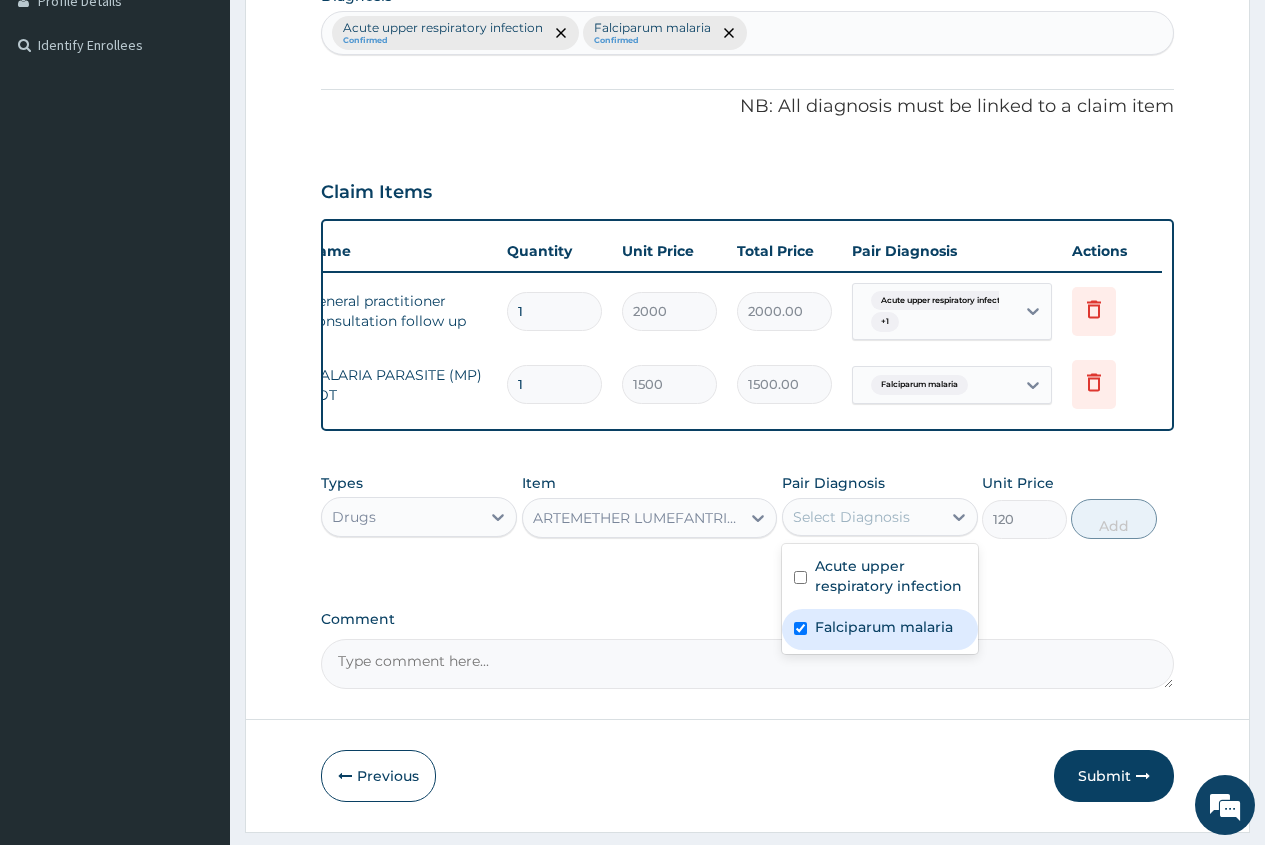checkbox on "true" 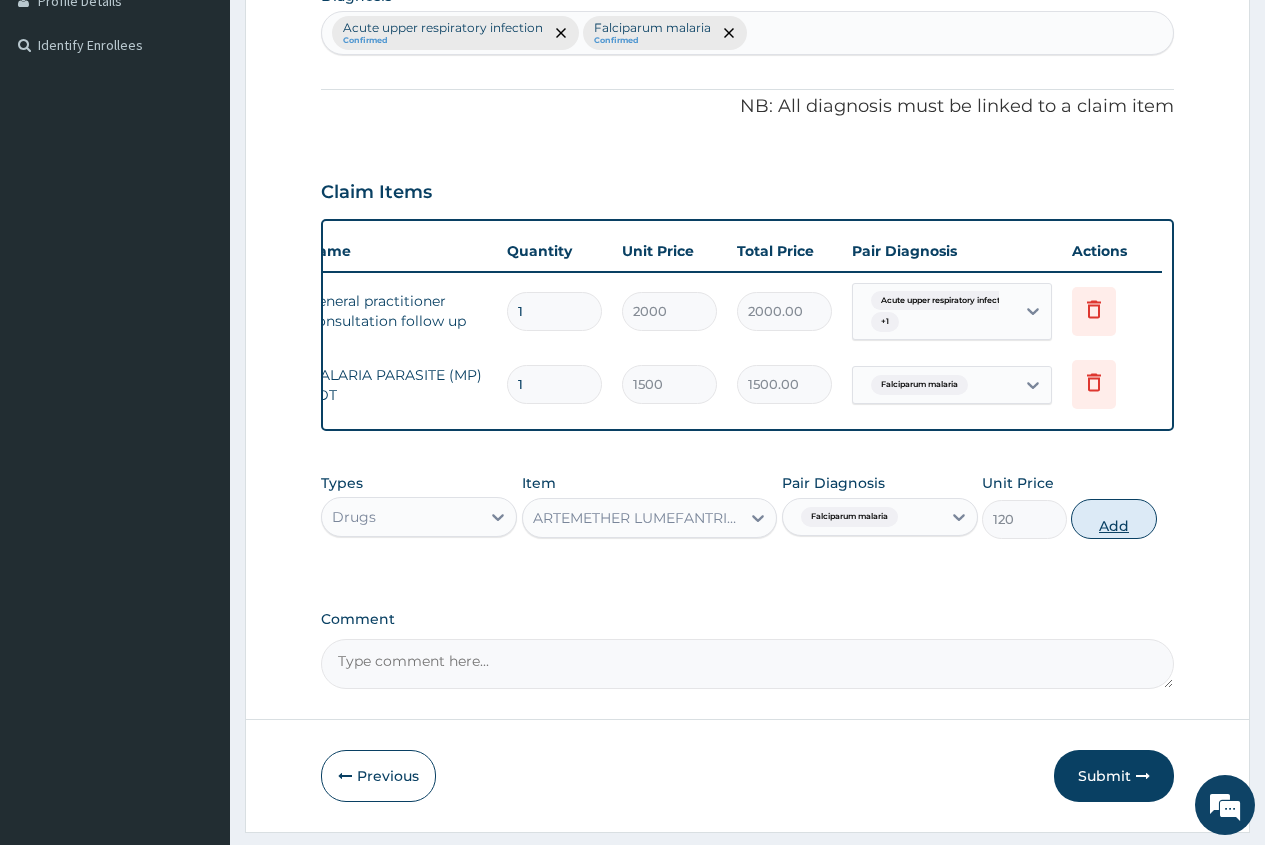 click on "Add" at bounding box center [1113, 519] 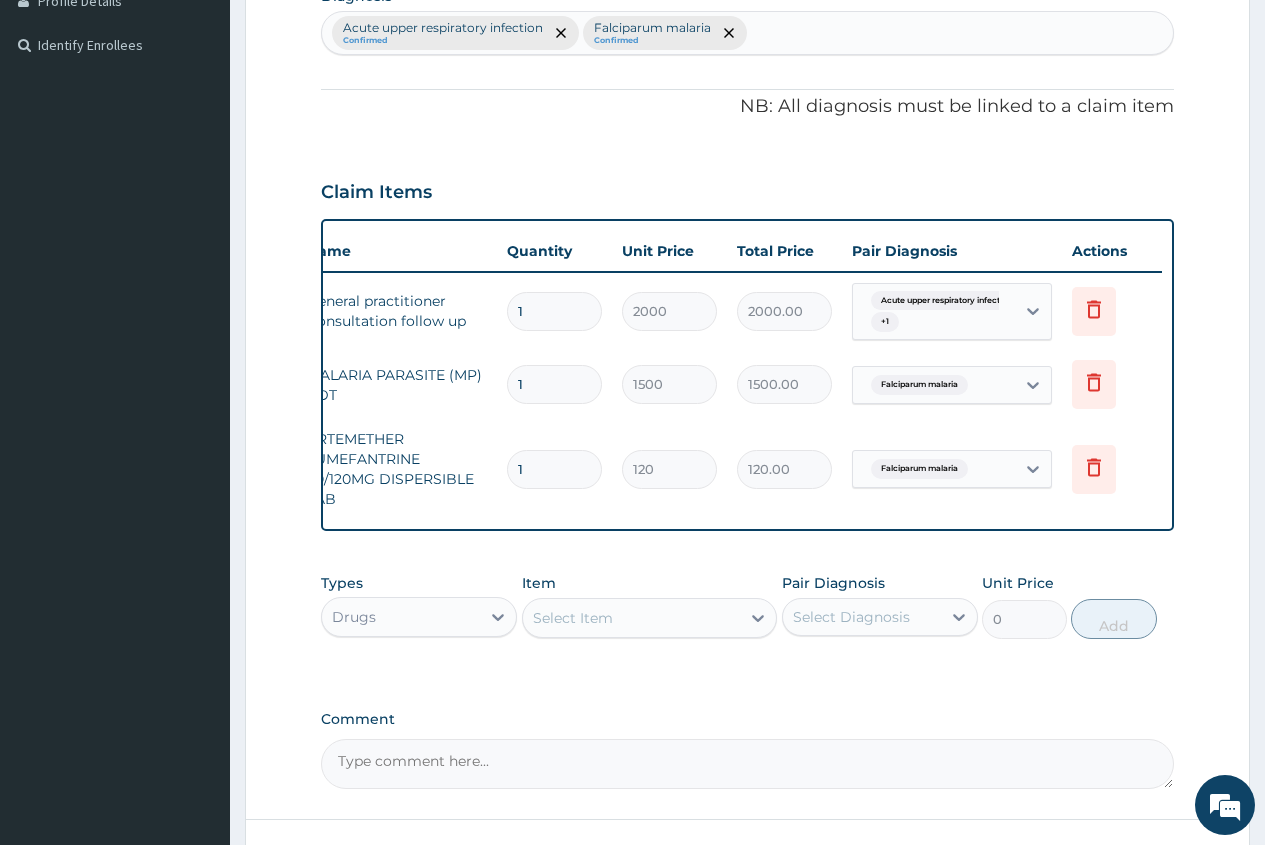 type on "12" 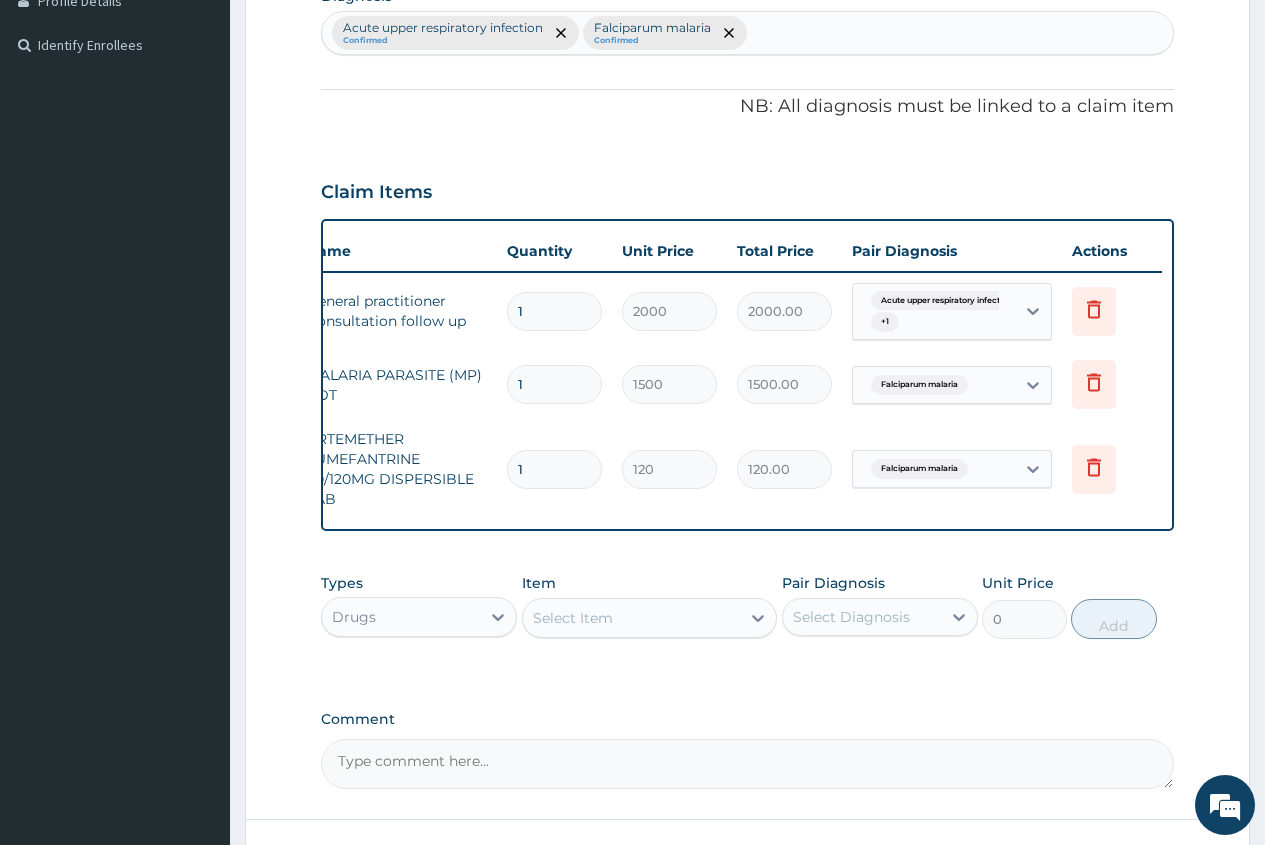 type on "1440.00" 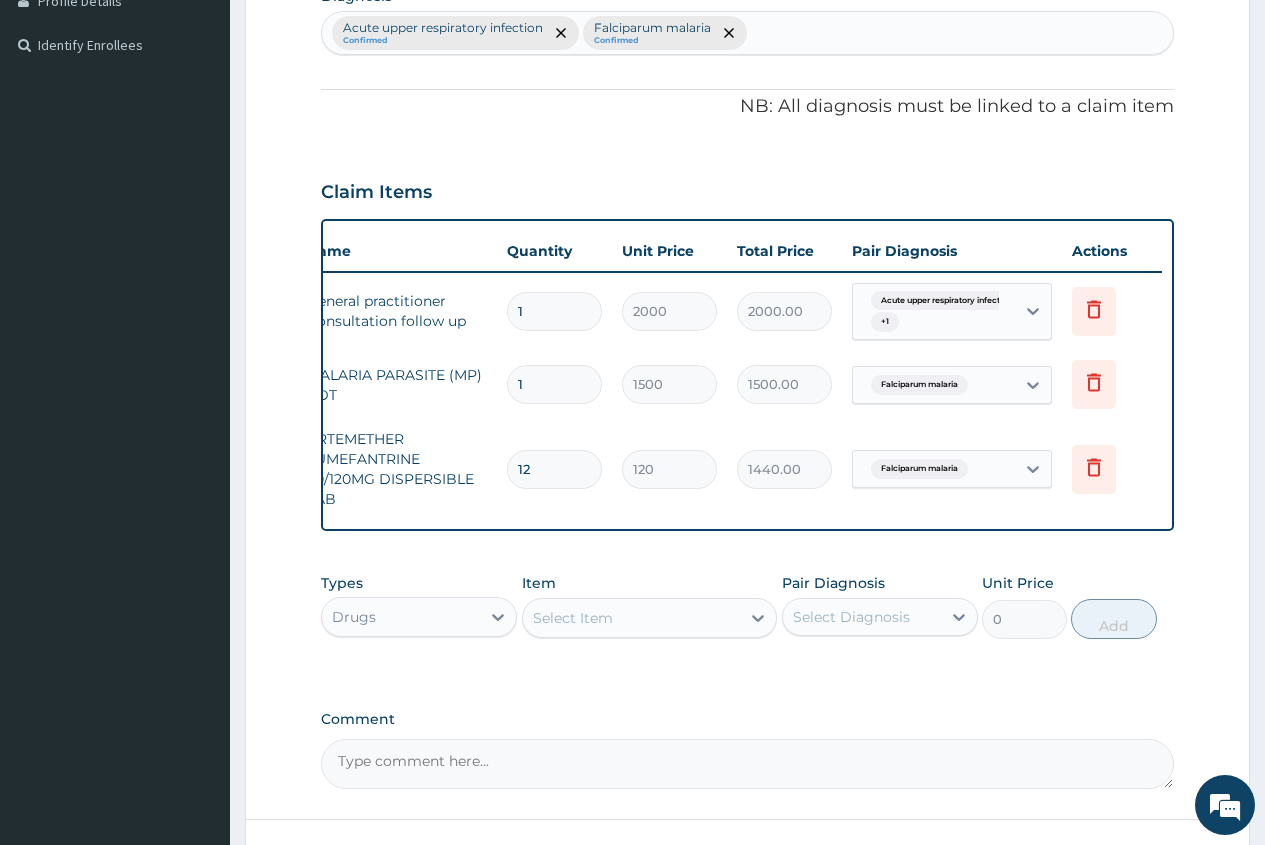 type on "12" 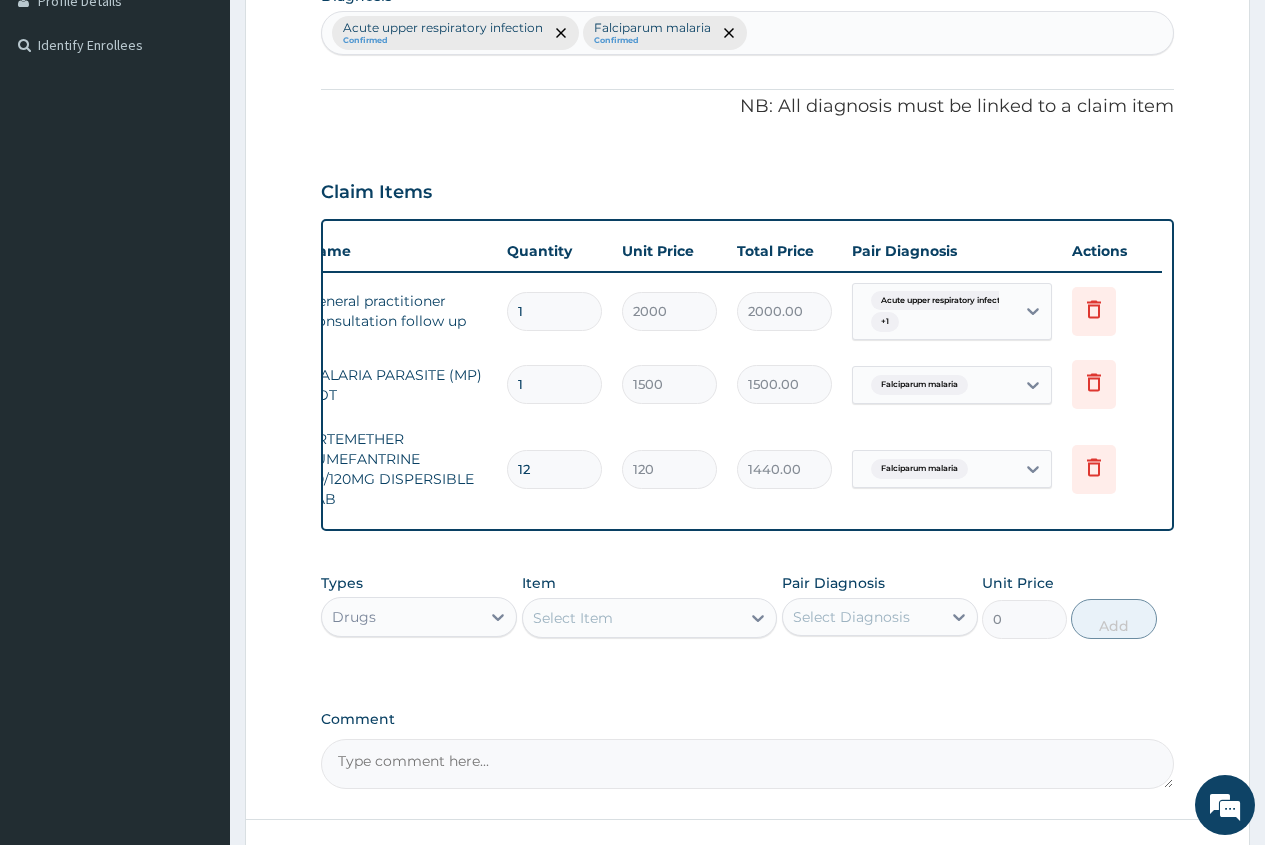 click on "Select Item" at bounding box center (573, 618) 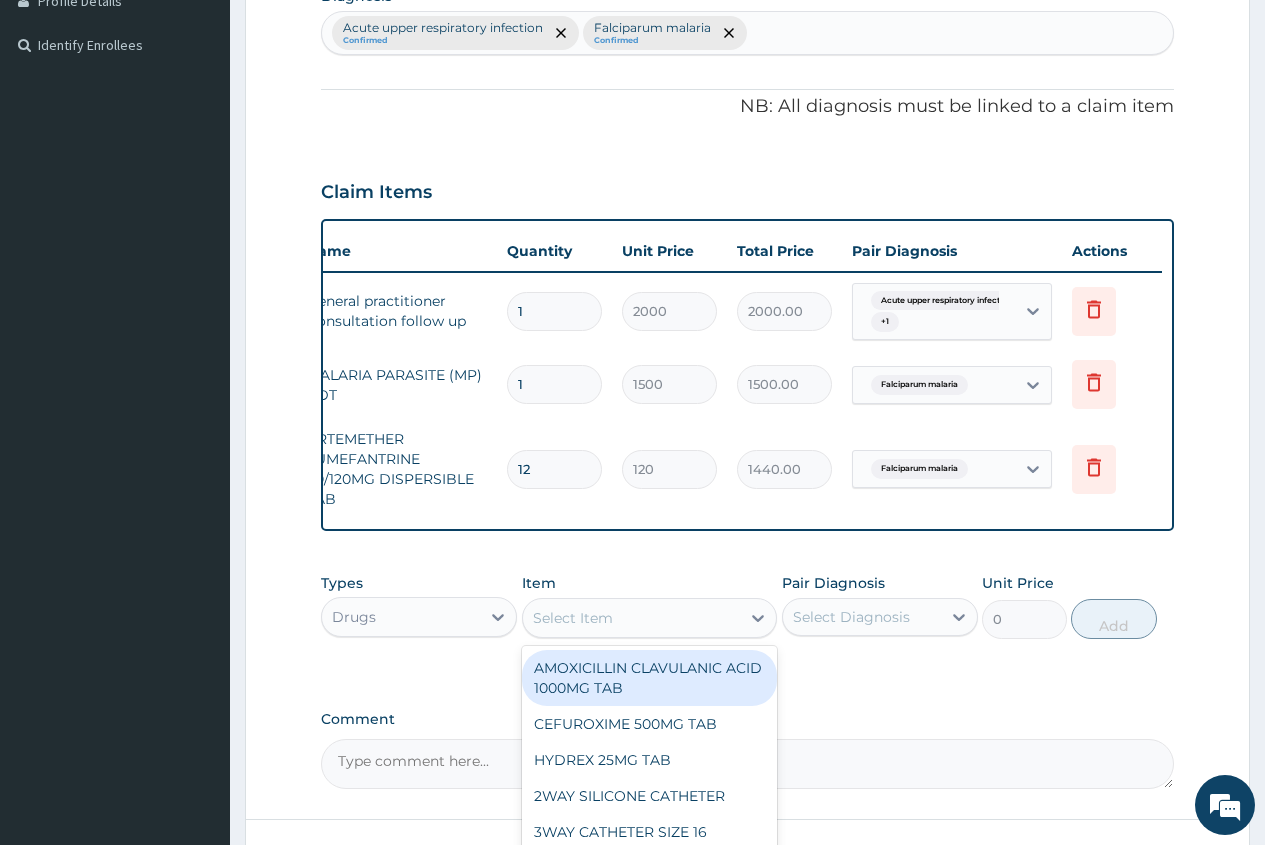 scroll, scrollTop: 0, scrollLeft: 0, axis: both 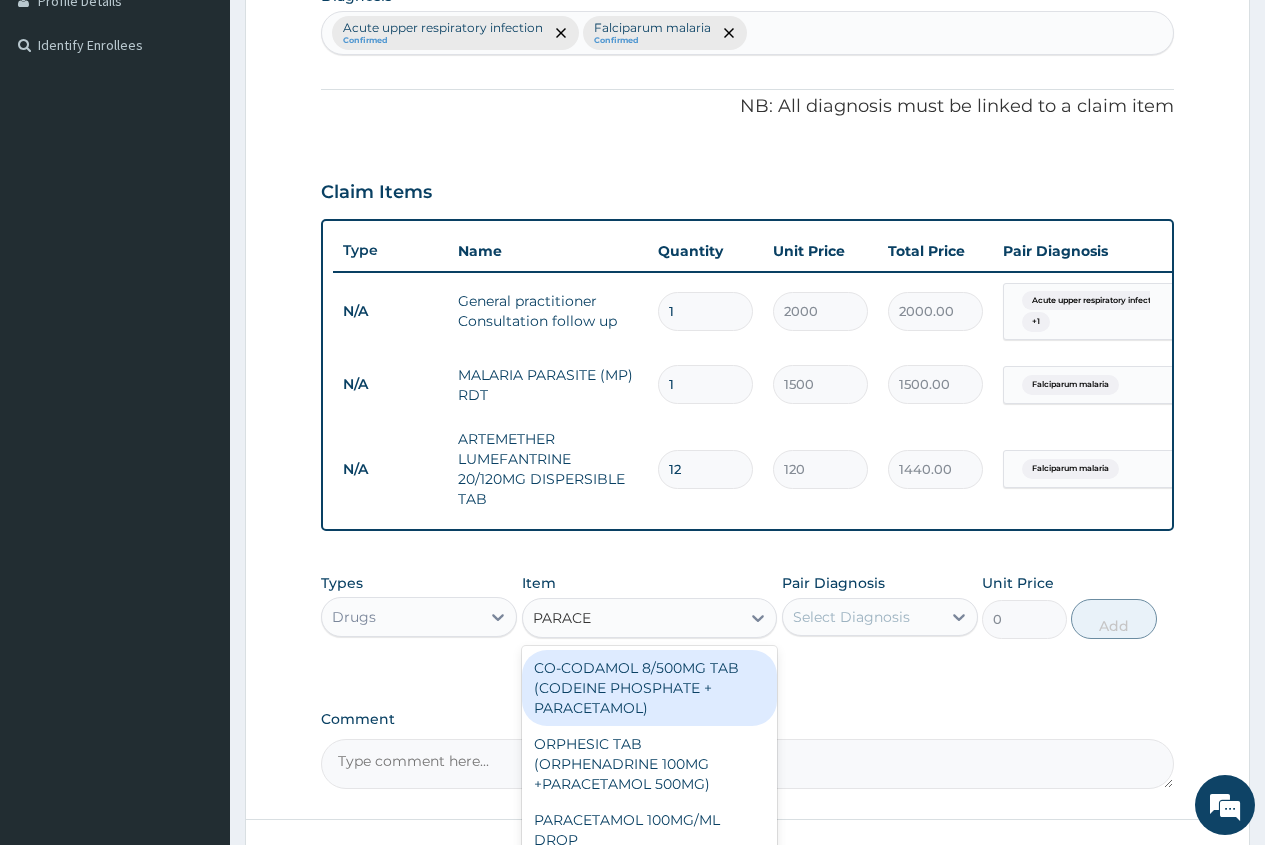 type on "PARACET" 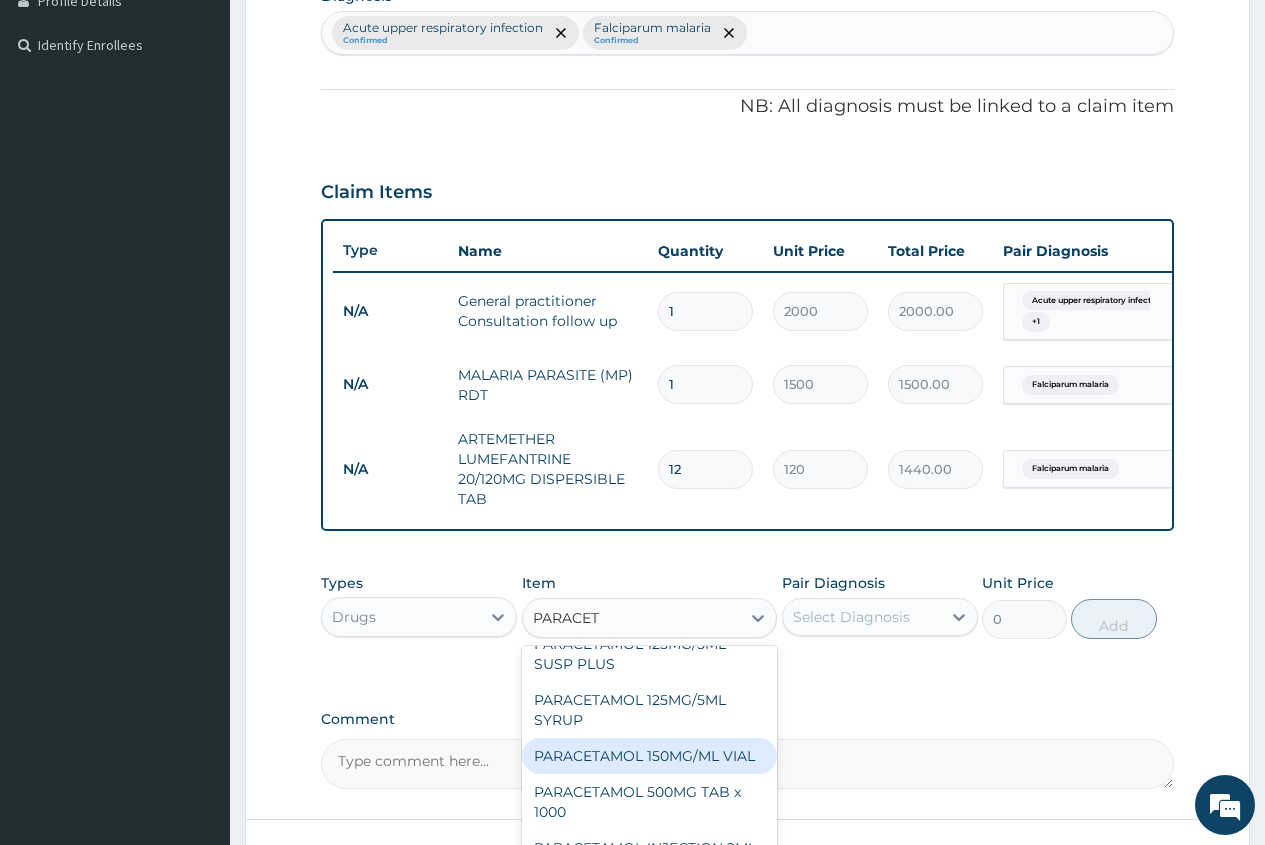 scroll, scrollTop: 308, scrollLeft: 0, axis: vertical 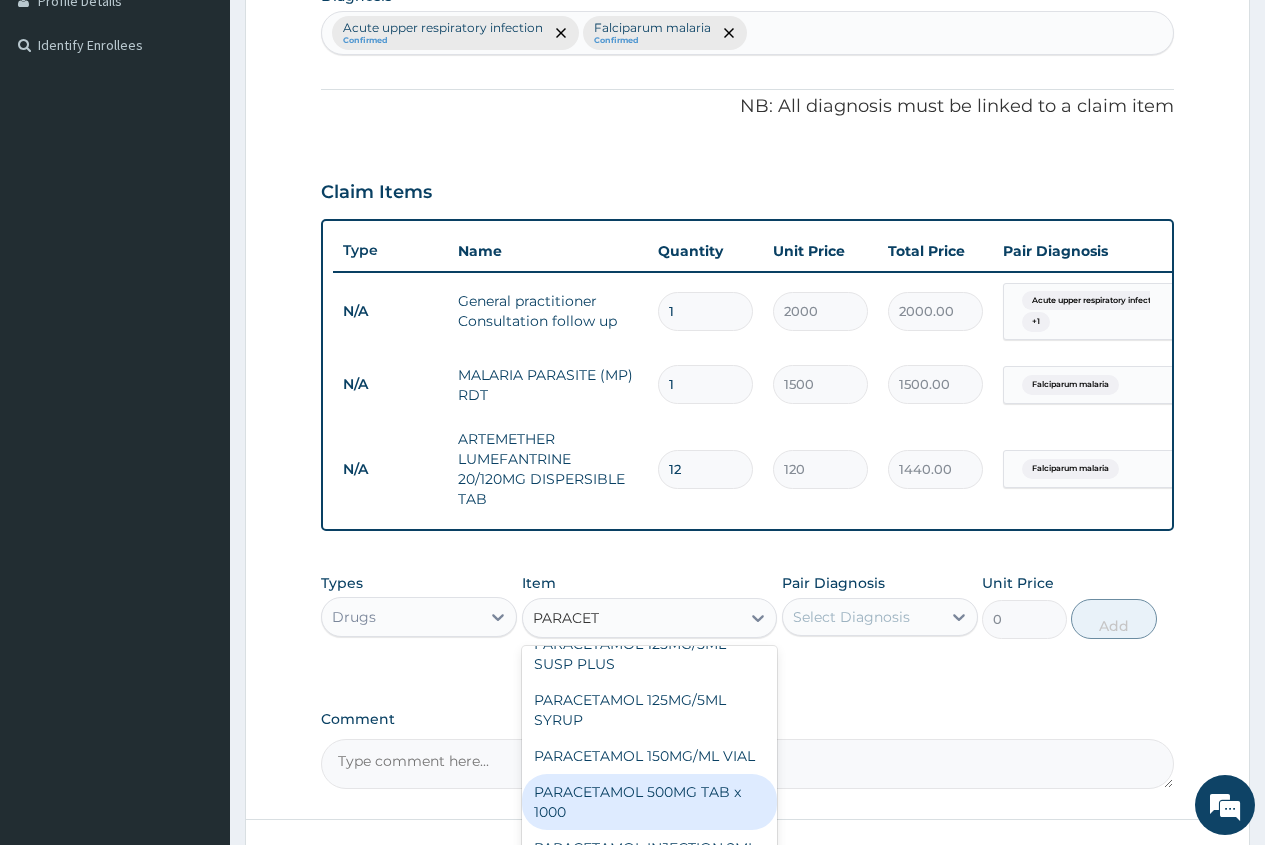 click on "PARACETAMOL 500MG TAB x 1000" at bounding box center (650, 802) 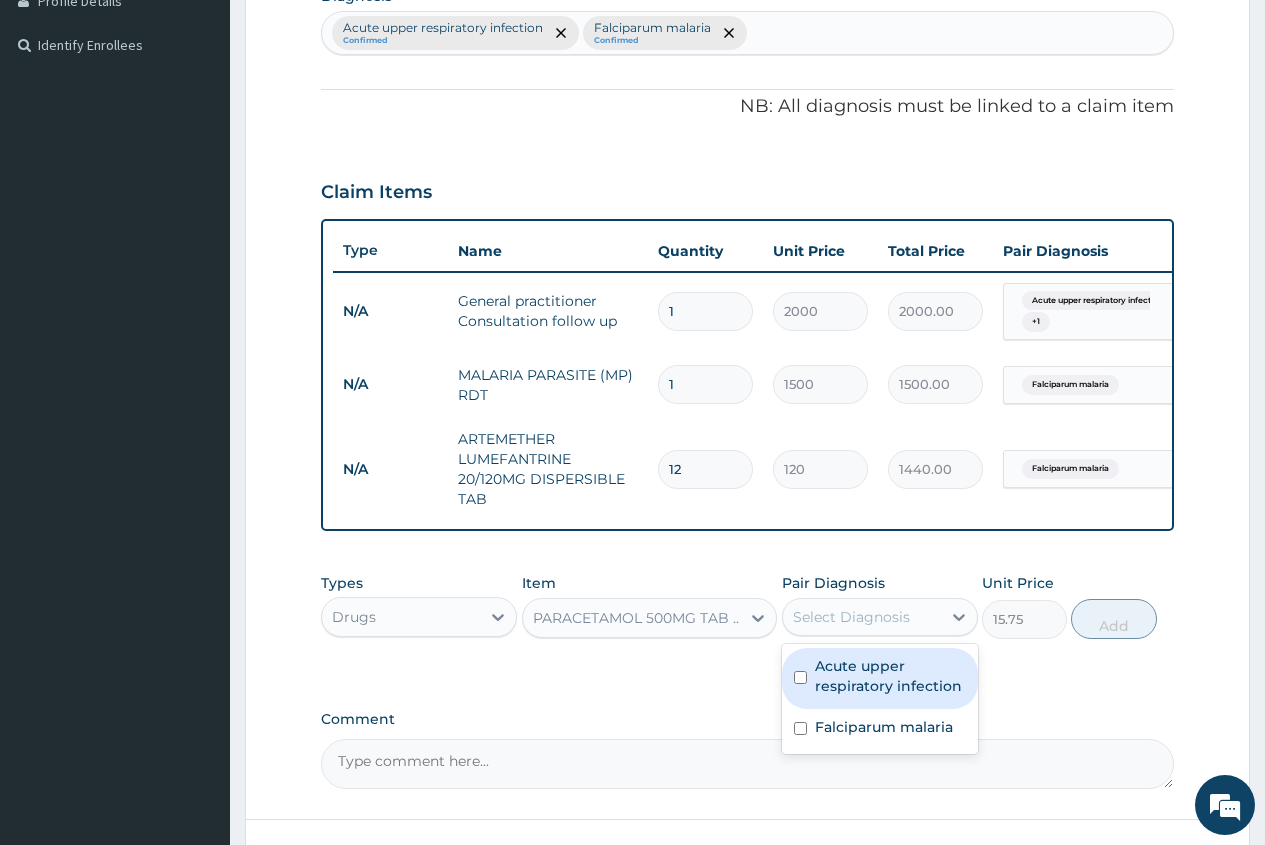 click on "Select Diagnosis" at bounding box center (851, 617) 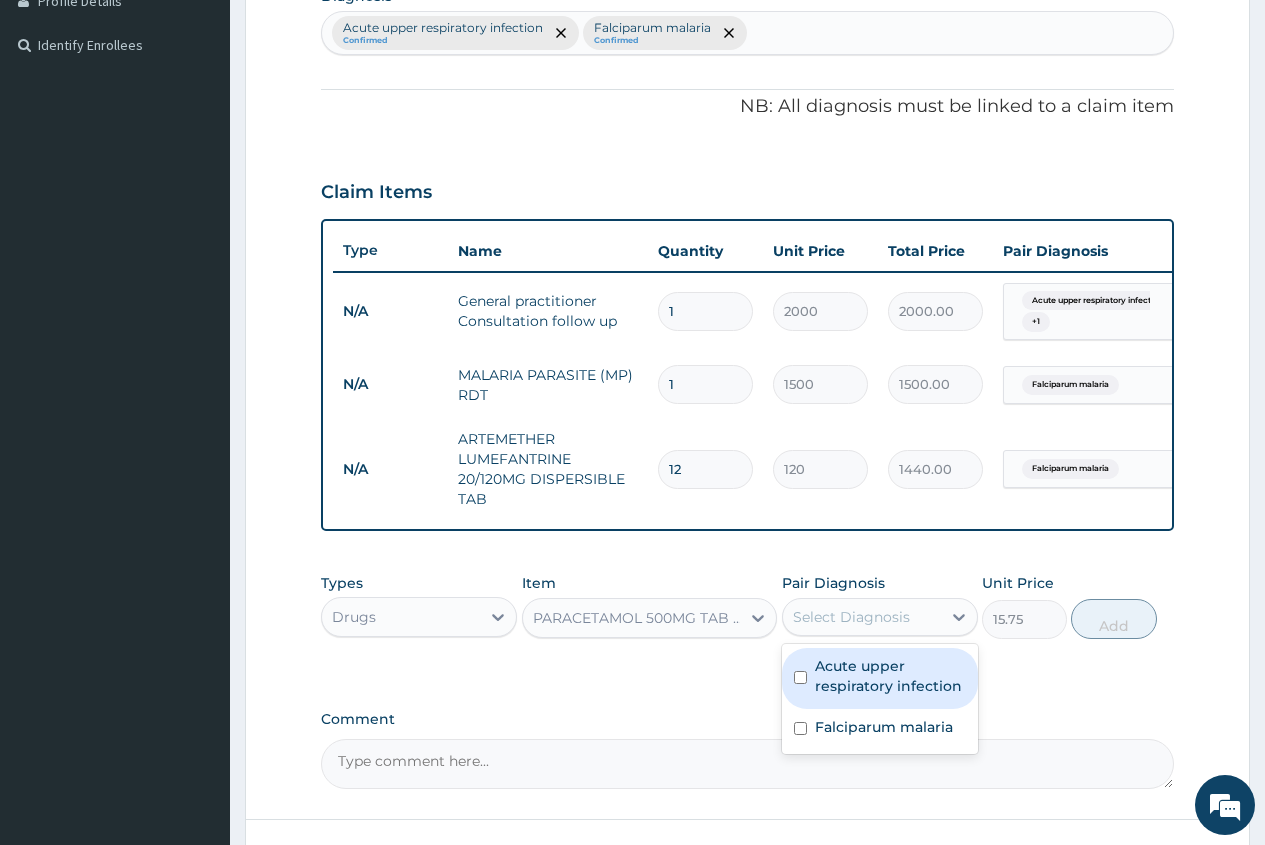 click on "Select Diagnosis" at bounding box center (851, 617) 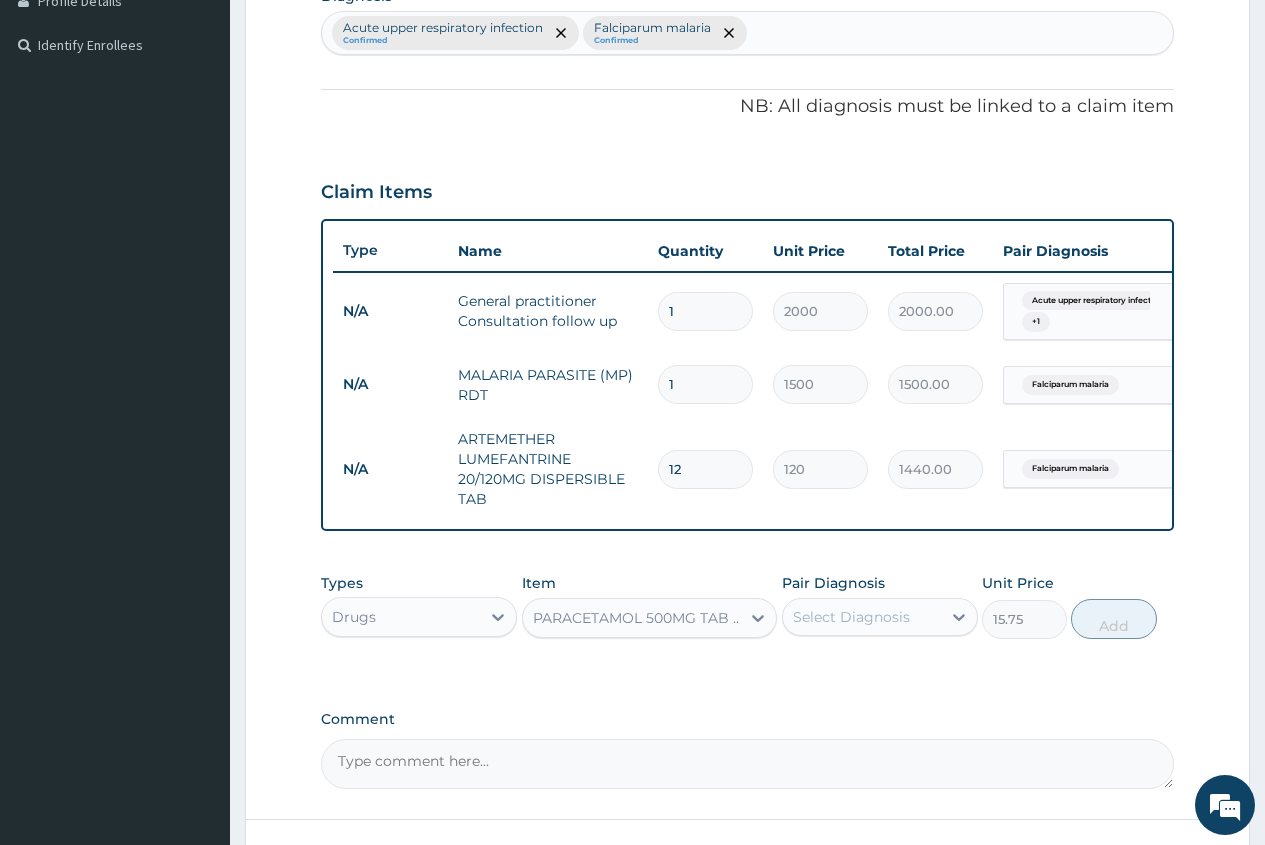 click on "Select Diagnosis" at bounding box center [851, 617] 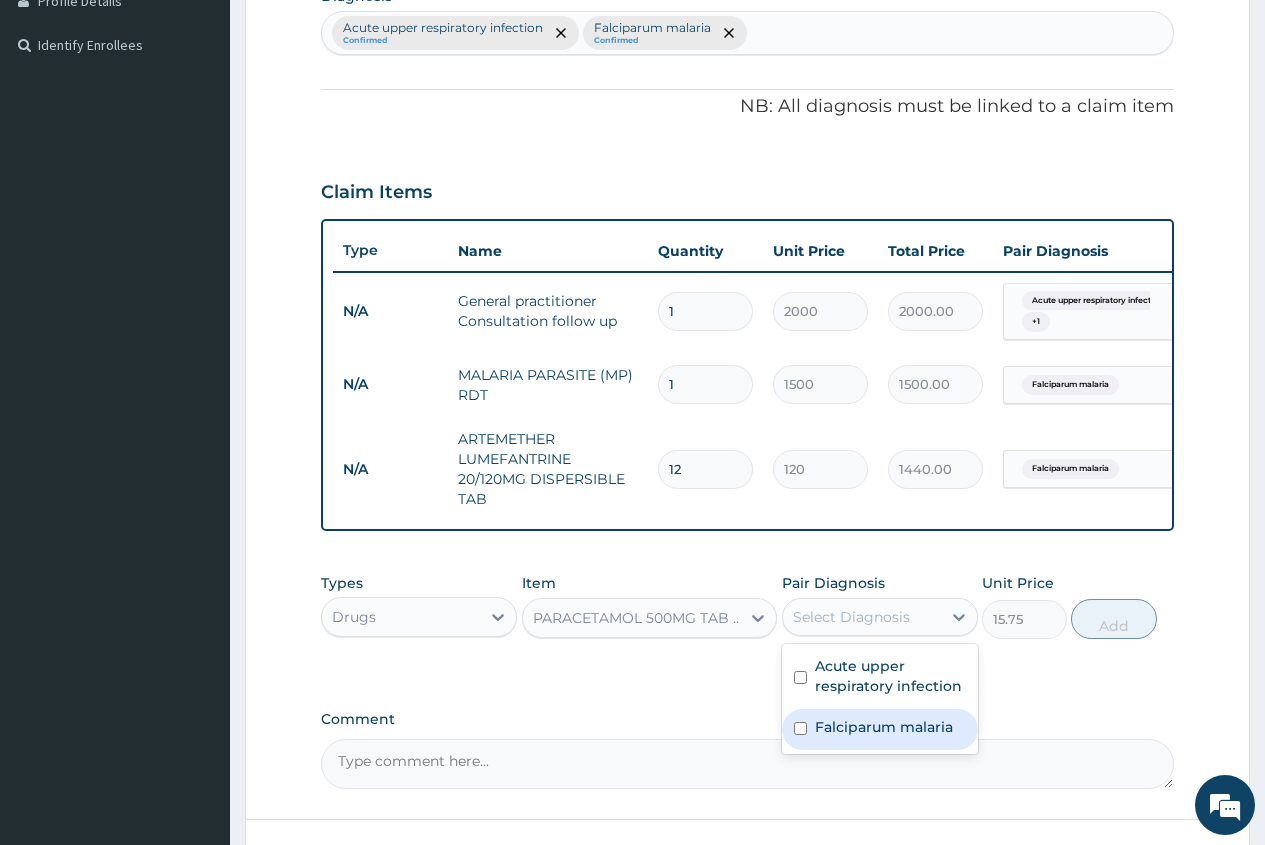 click on "Falciparum malaria" at bounding box center [884, 727] 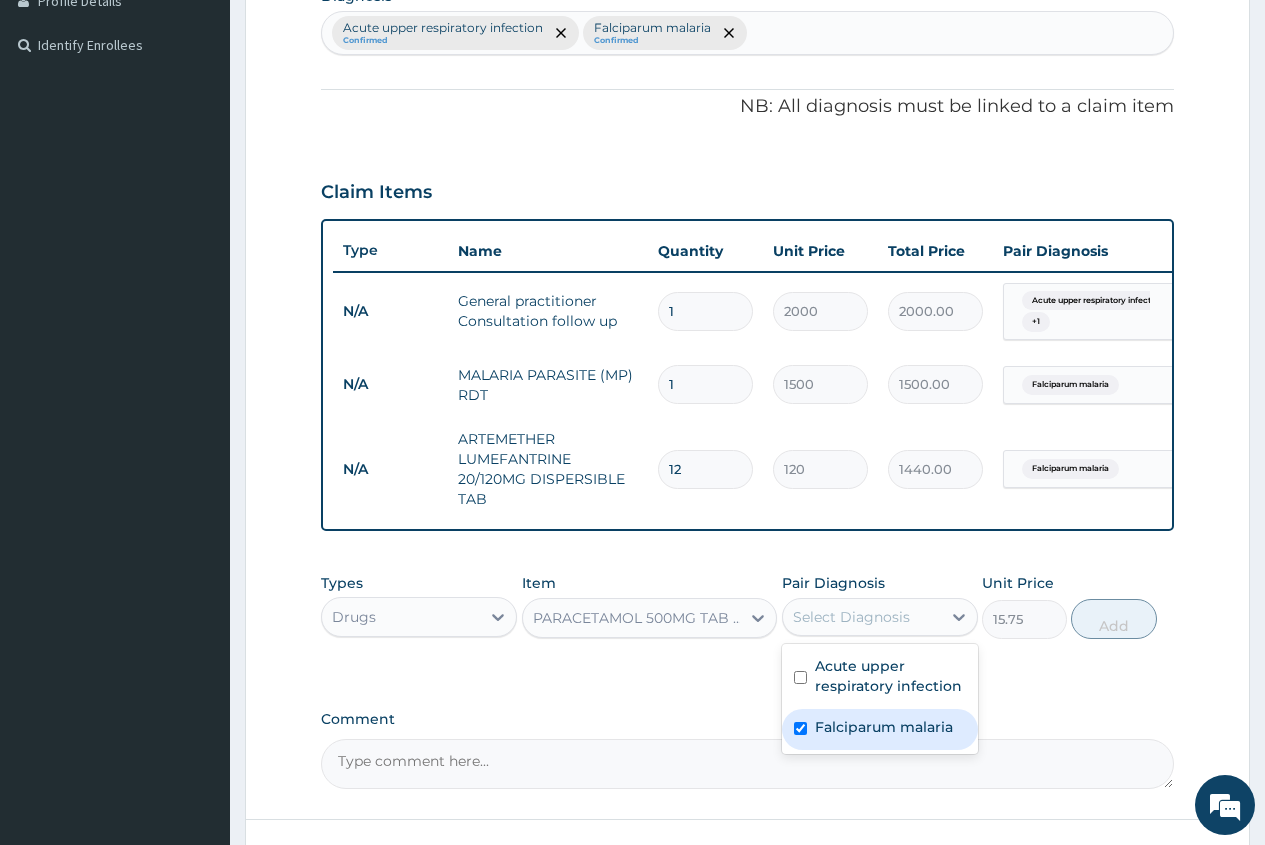 checkbox on "true" 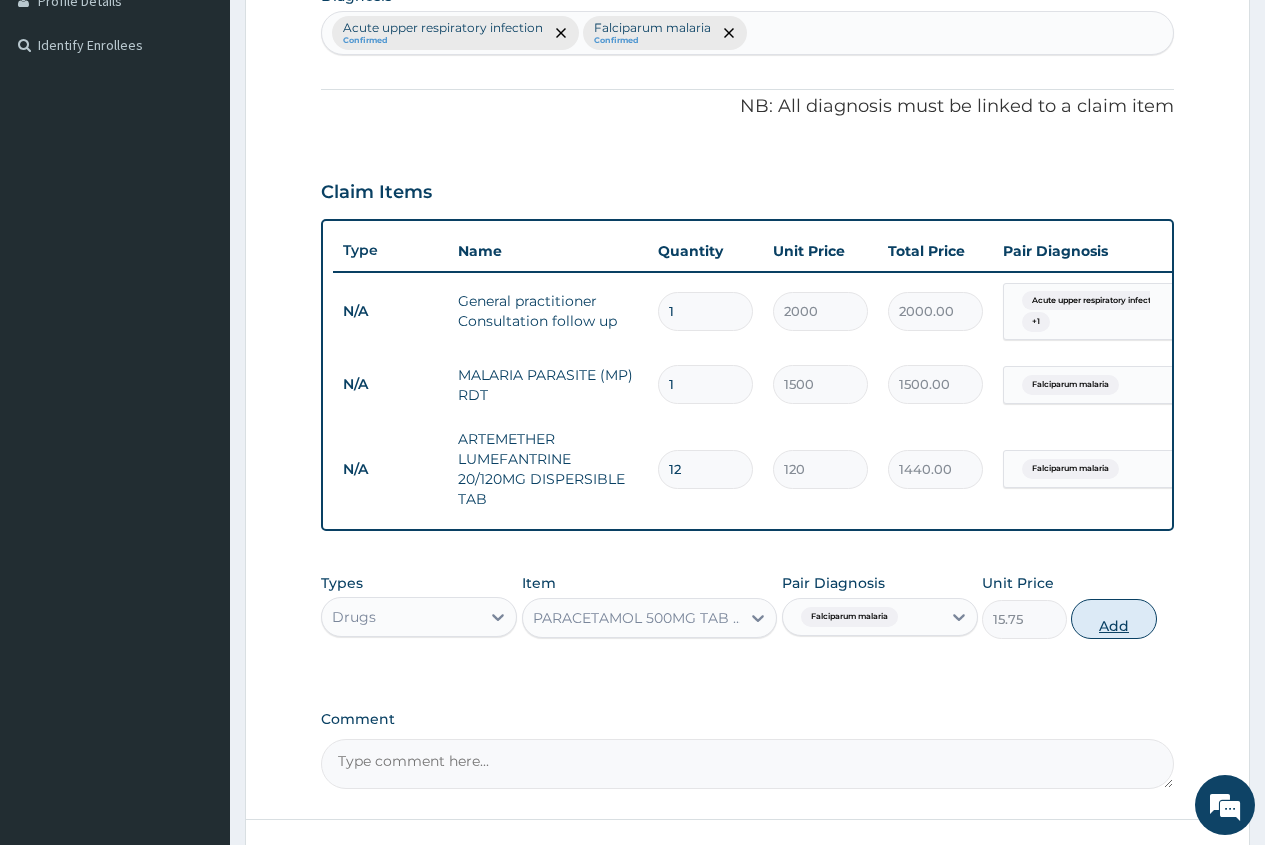 click on "Add" at bounding box center [1113, 619] 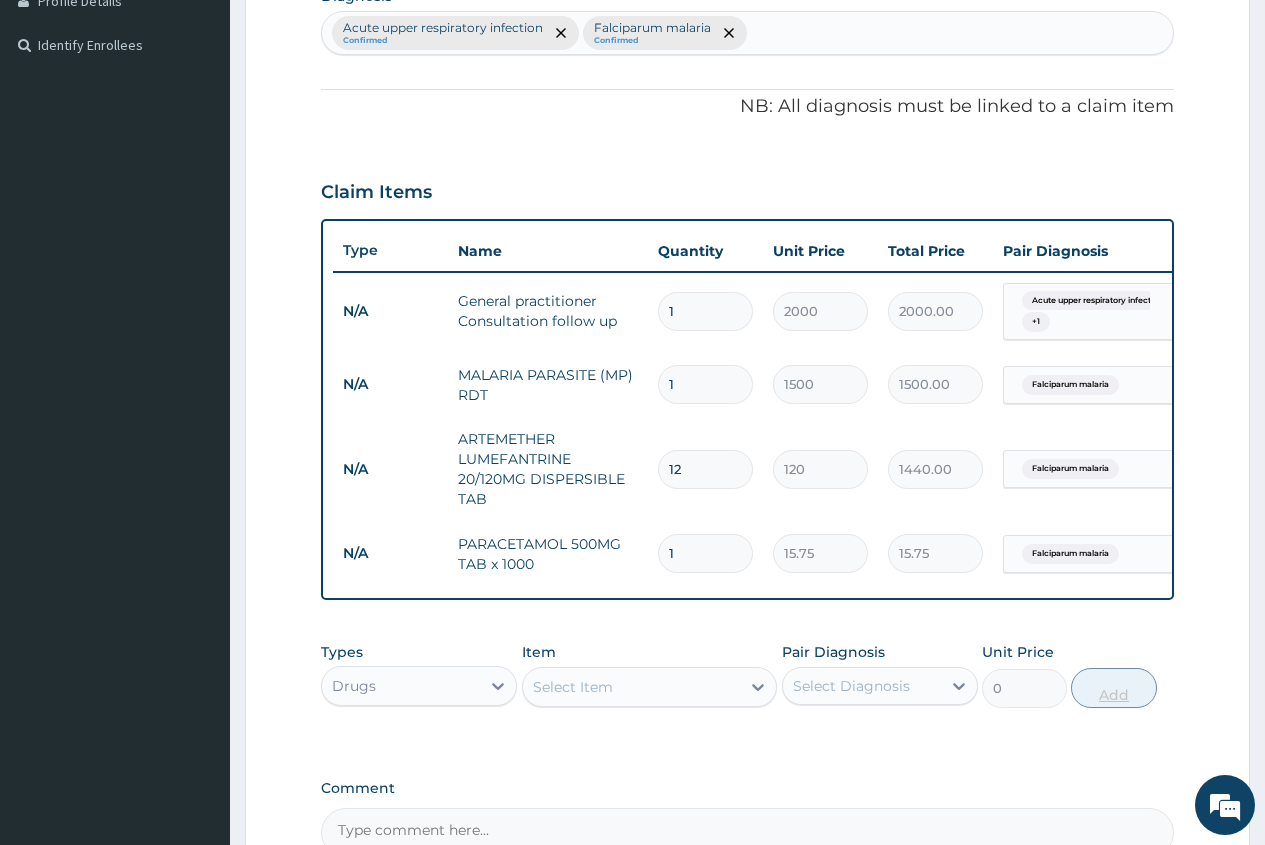 type 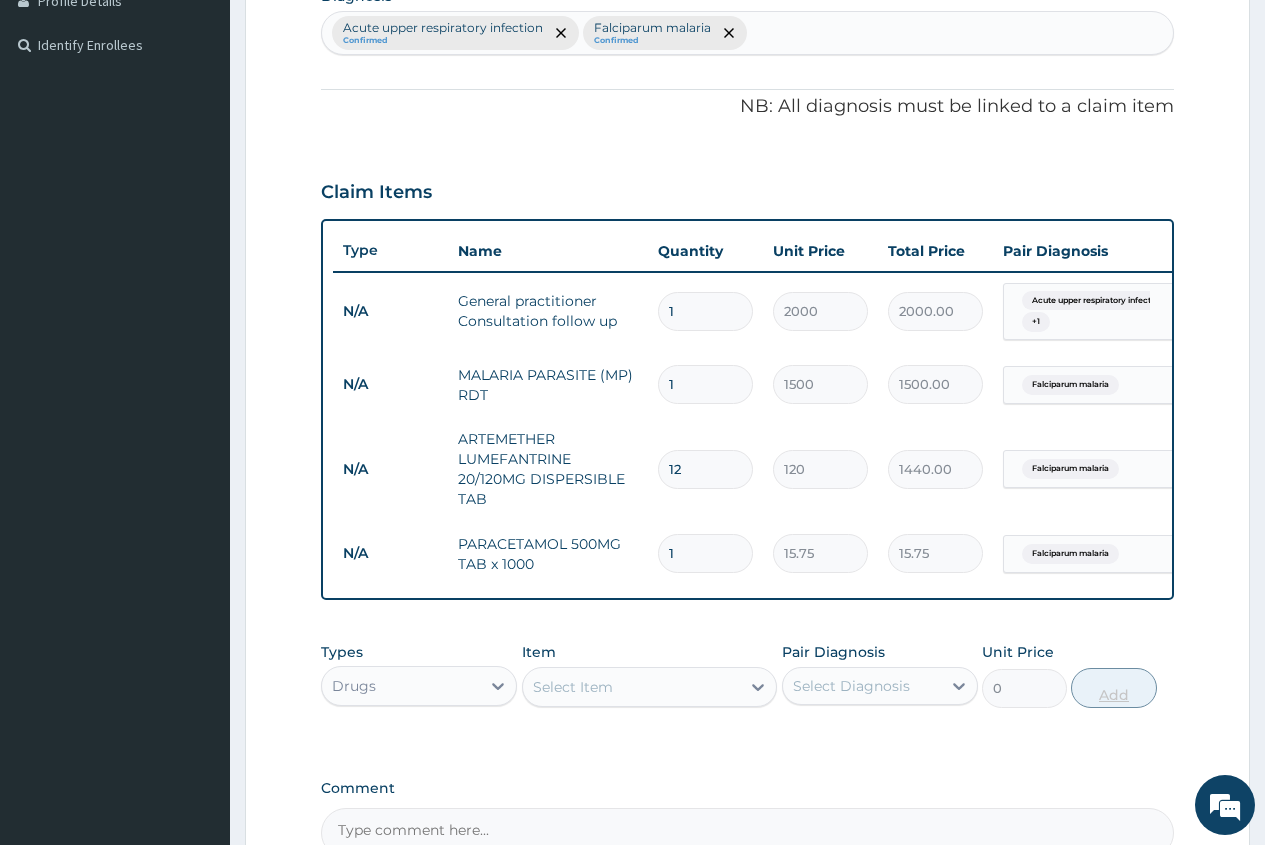 type on "0.00" 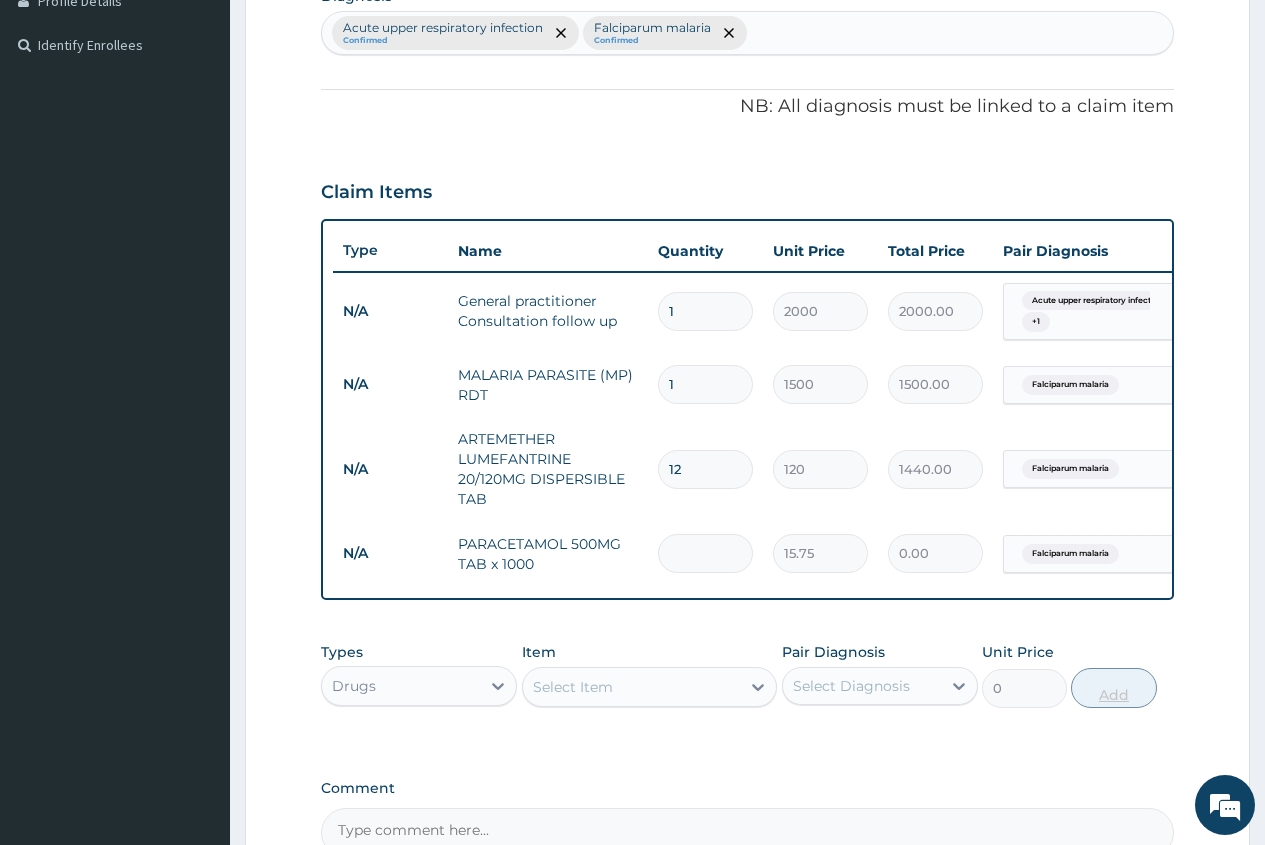 type on "9" 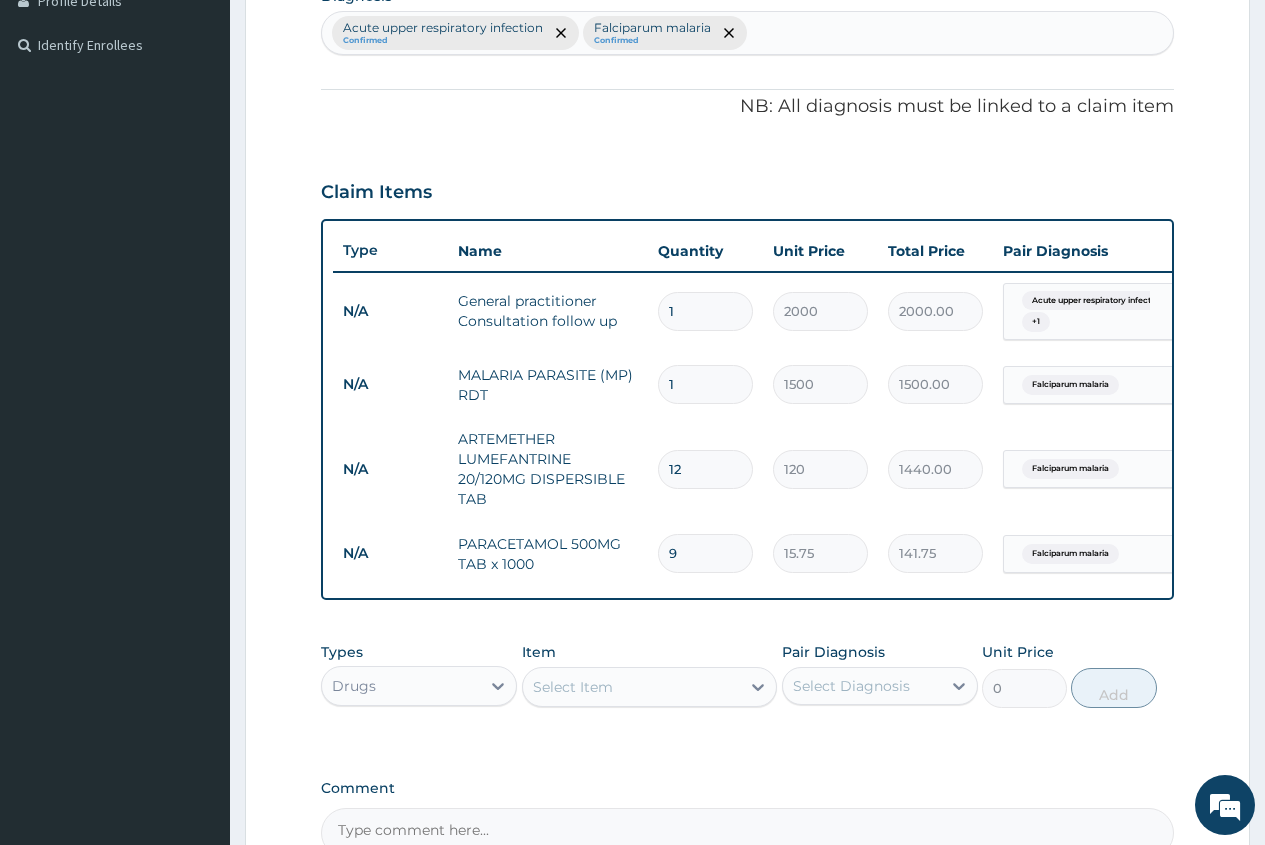 type on "9" 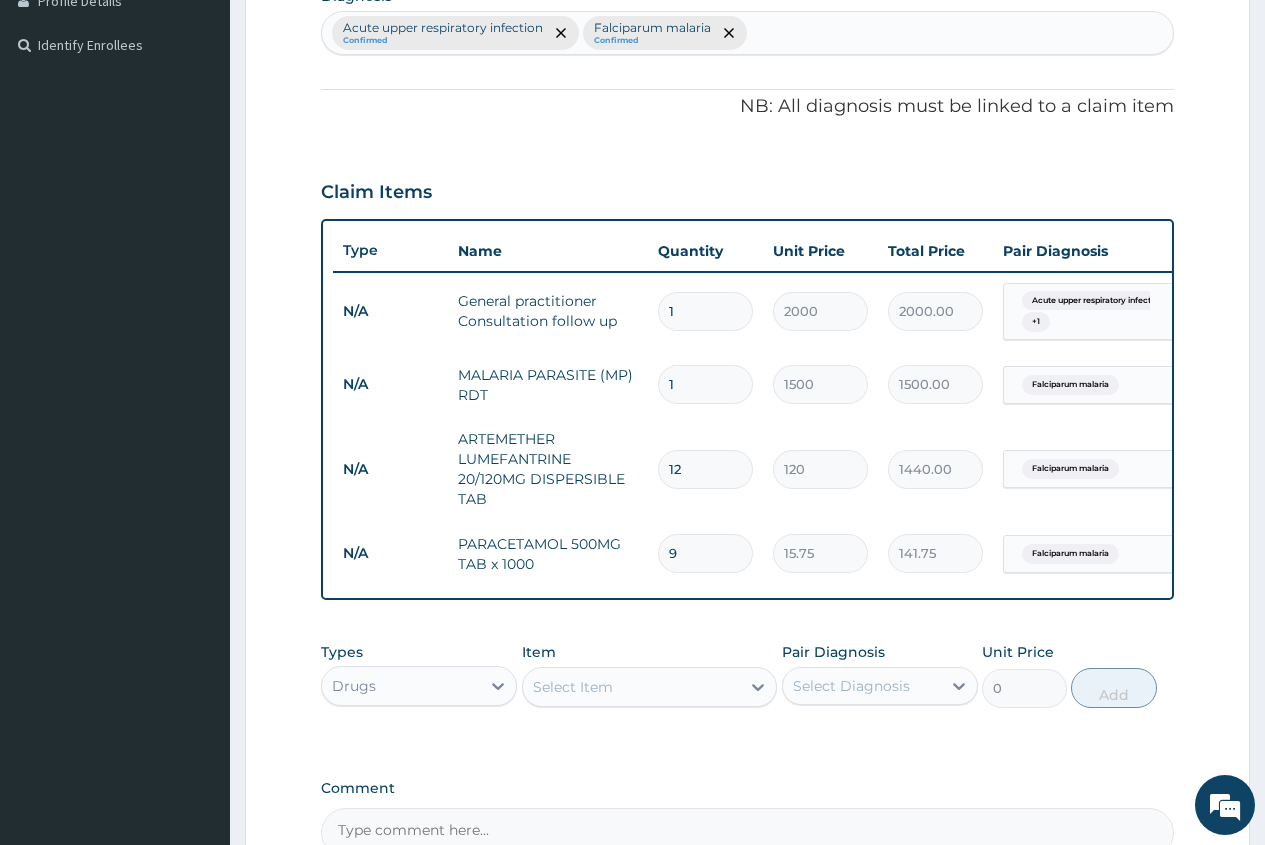 click on "Select Item" at bounding box center [573, 687] 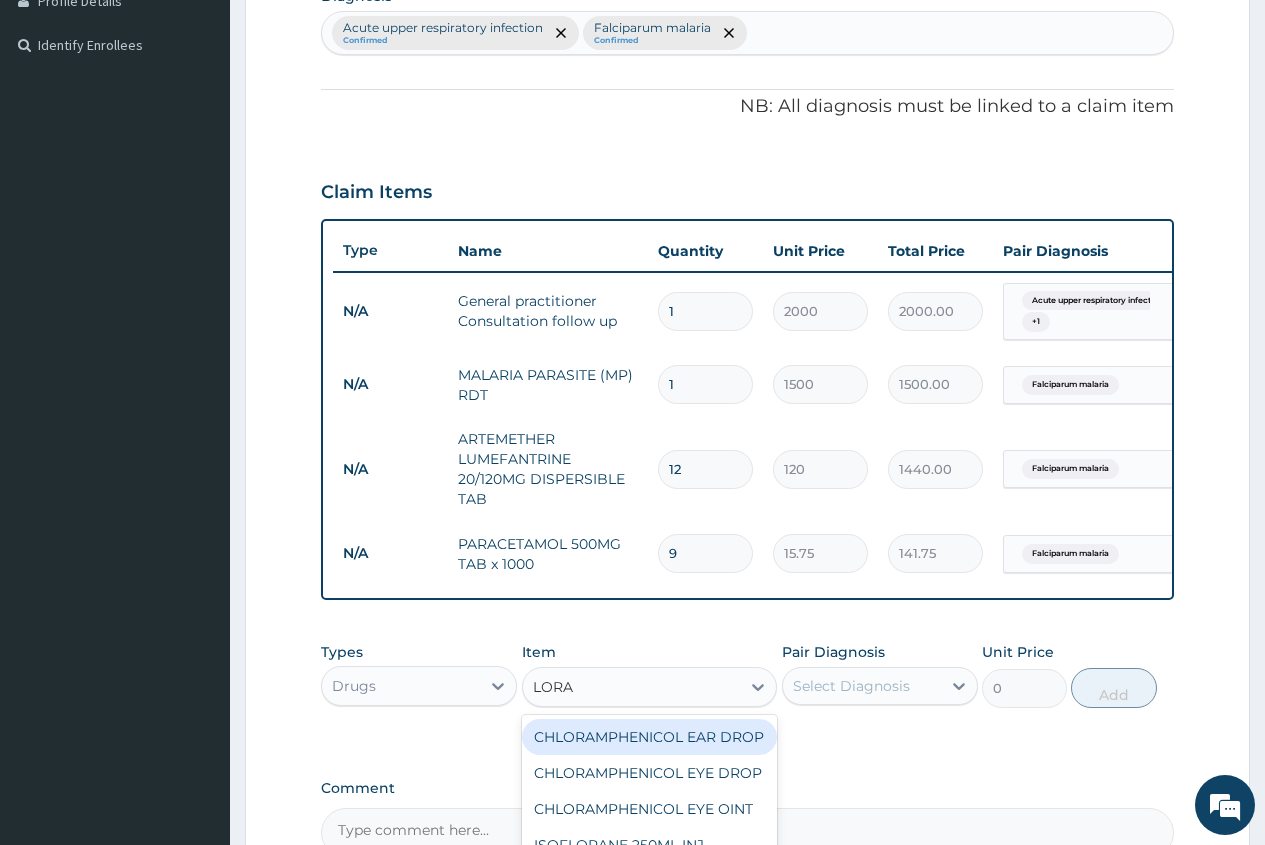 type on "LORAT" 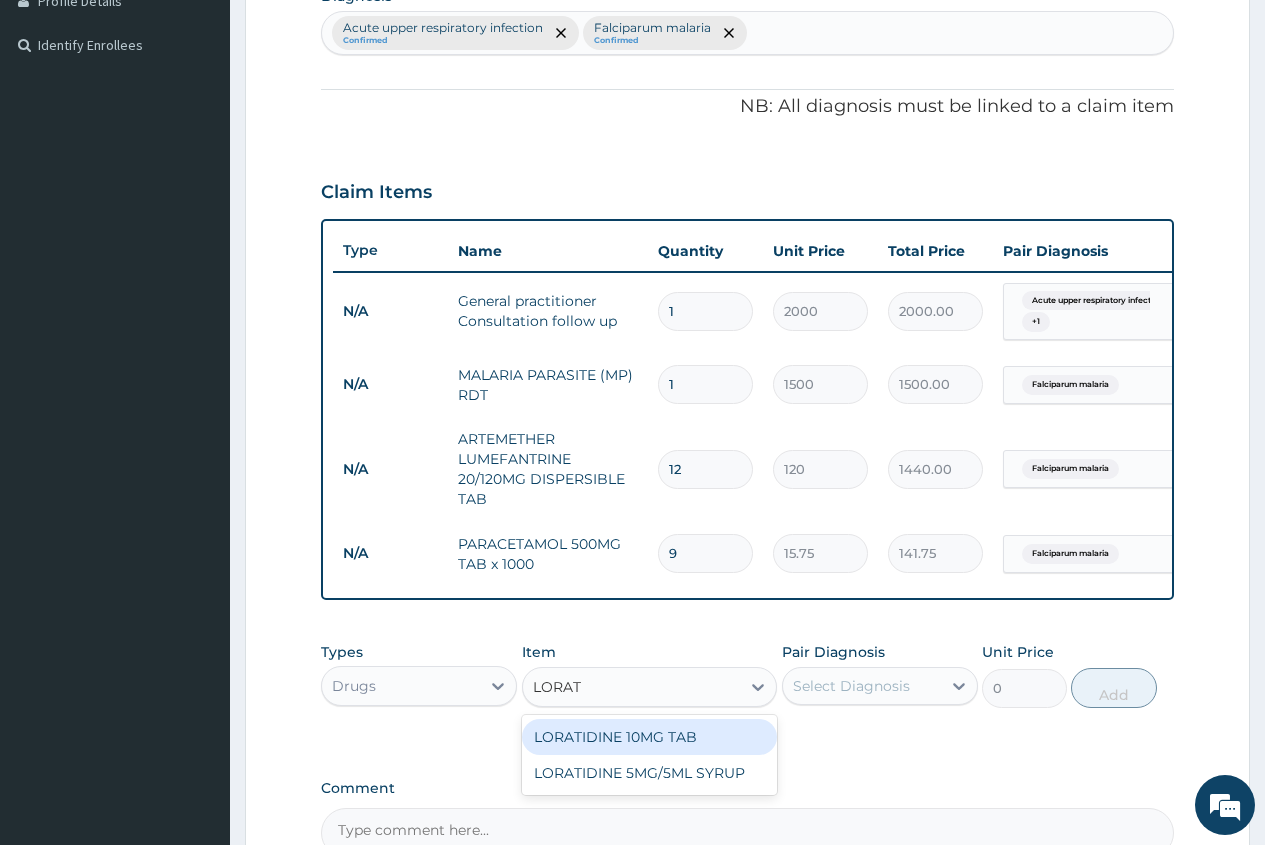 click on "LORATIDINE 10MG TAB" at bounding box center [650, 737] 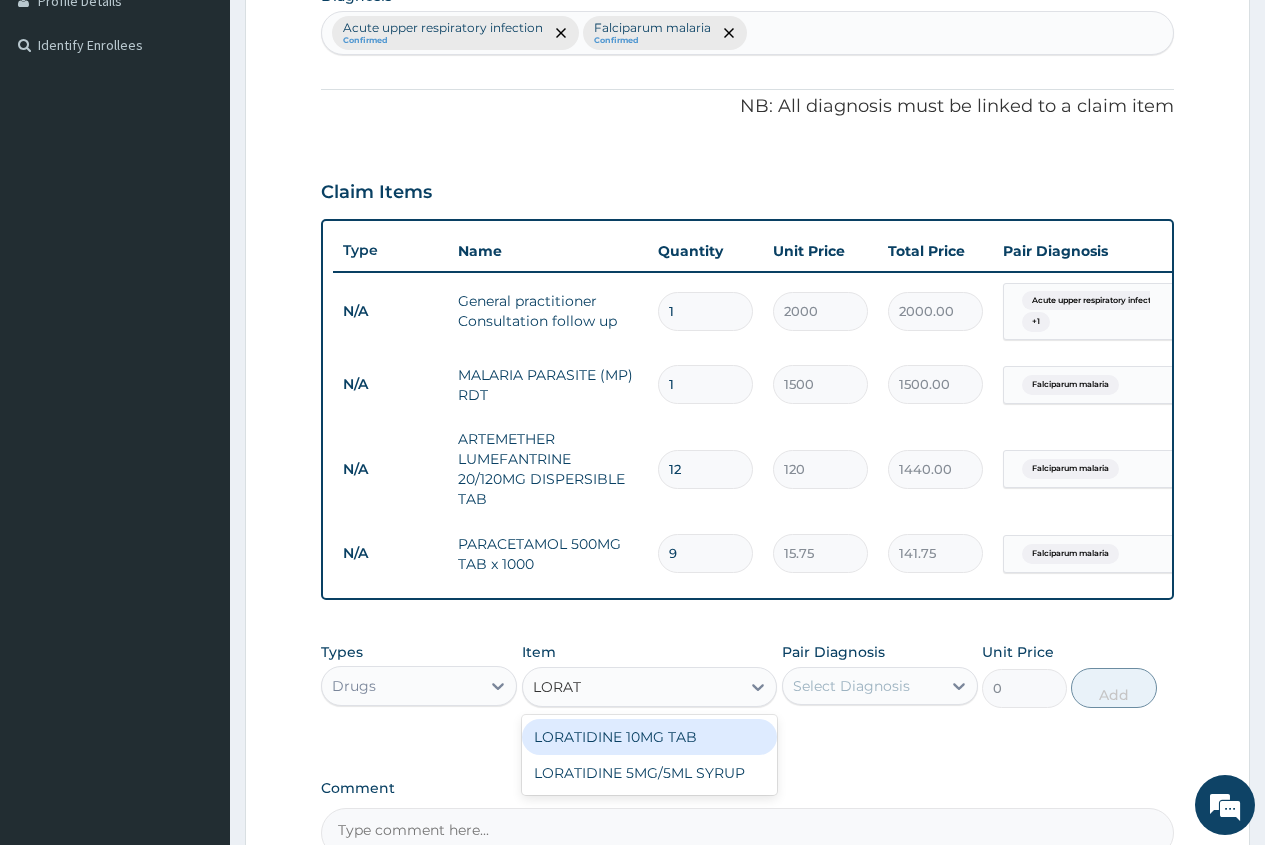 type 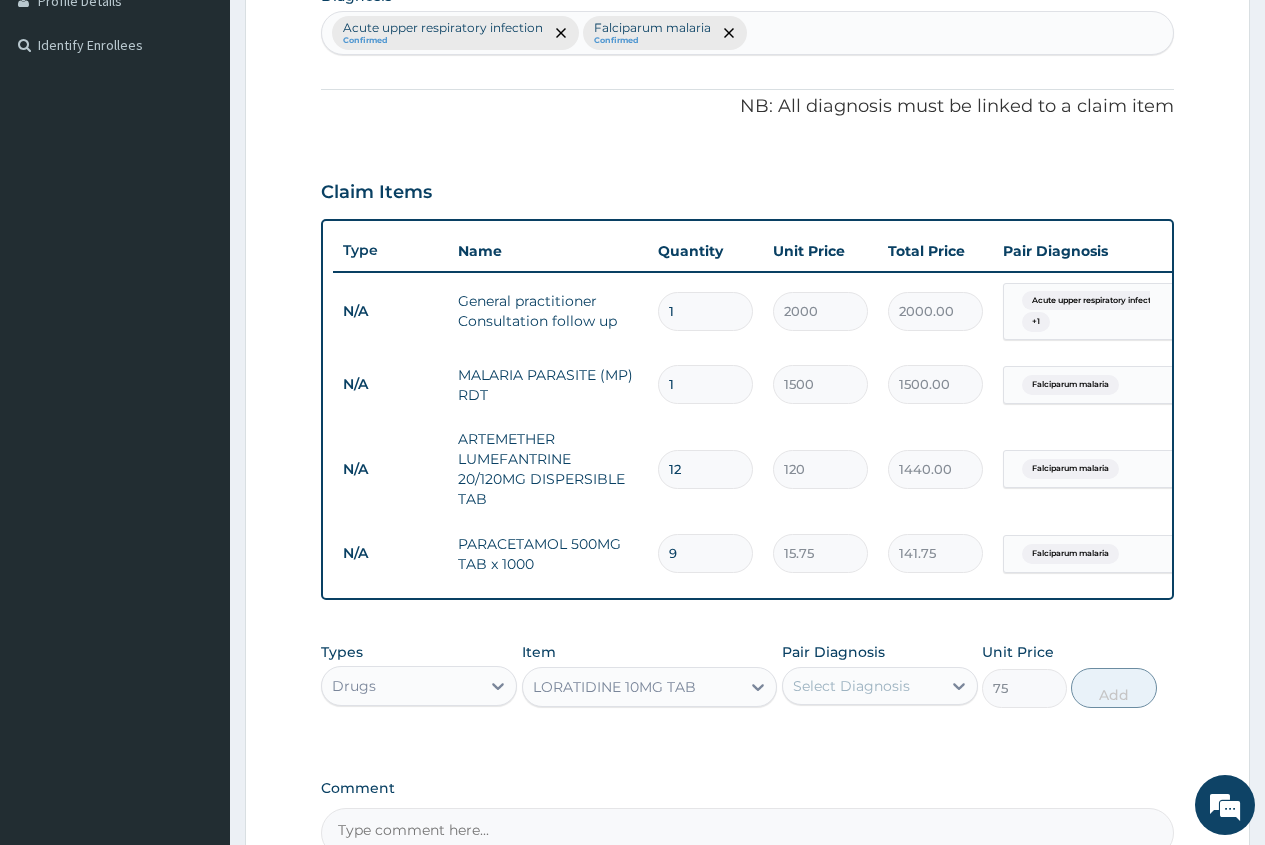 click on "Select Diagnosis" at bounding box center [862, 686] 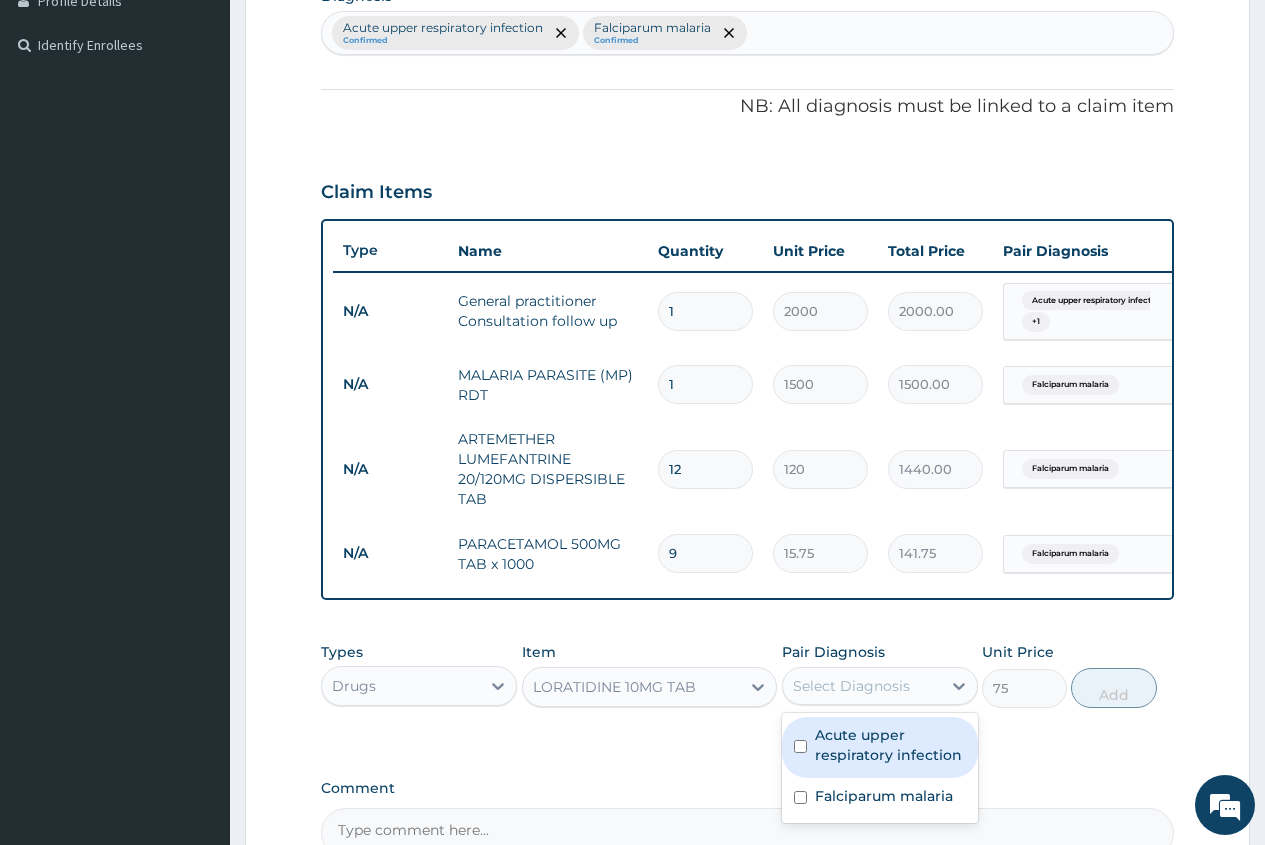click on "Acute upper respiratory infection" at bounding box center [880, 747] 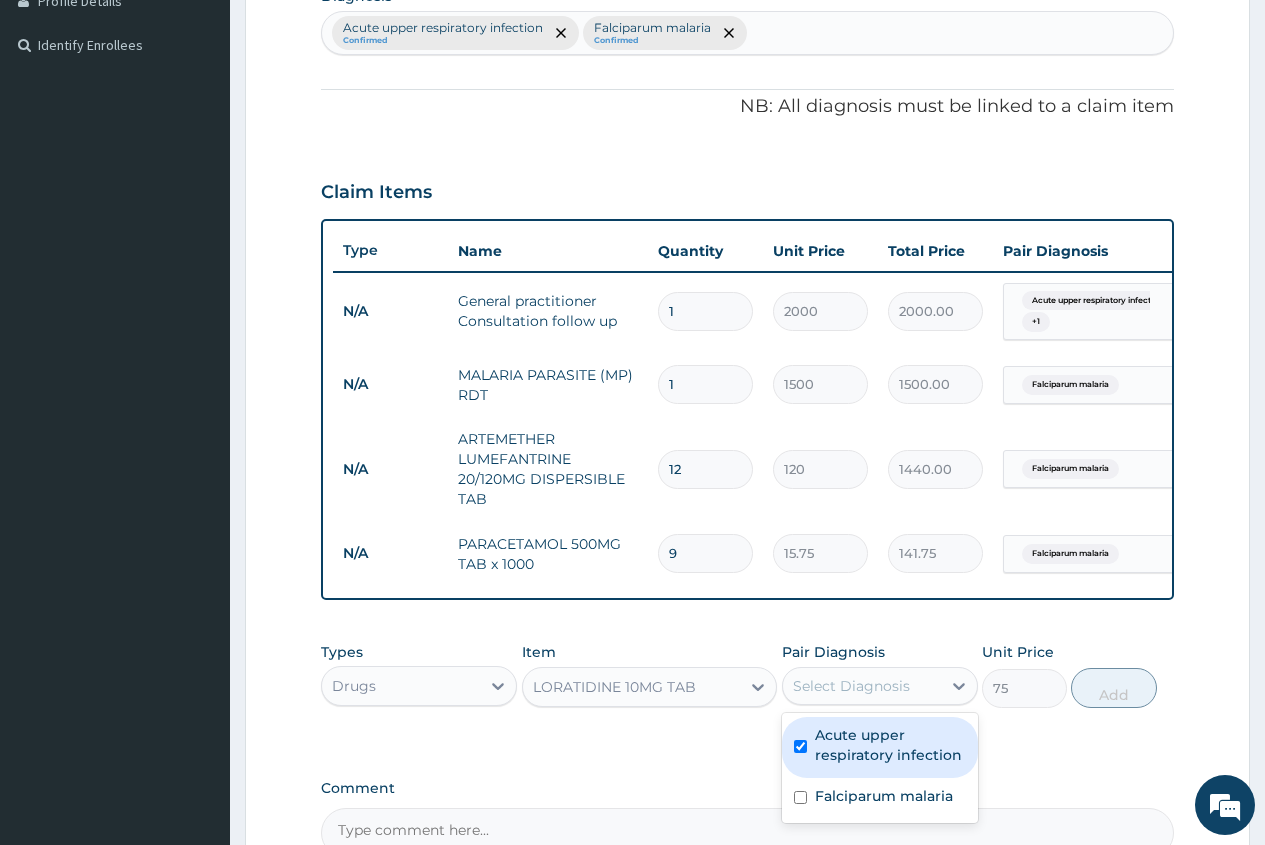 checkbox on "true" 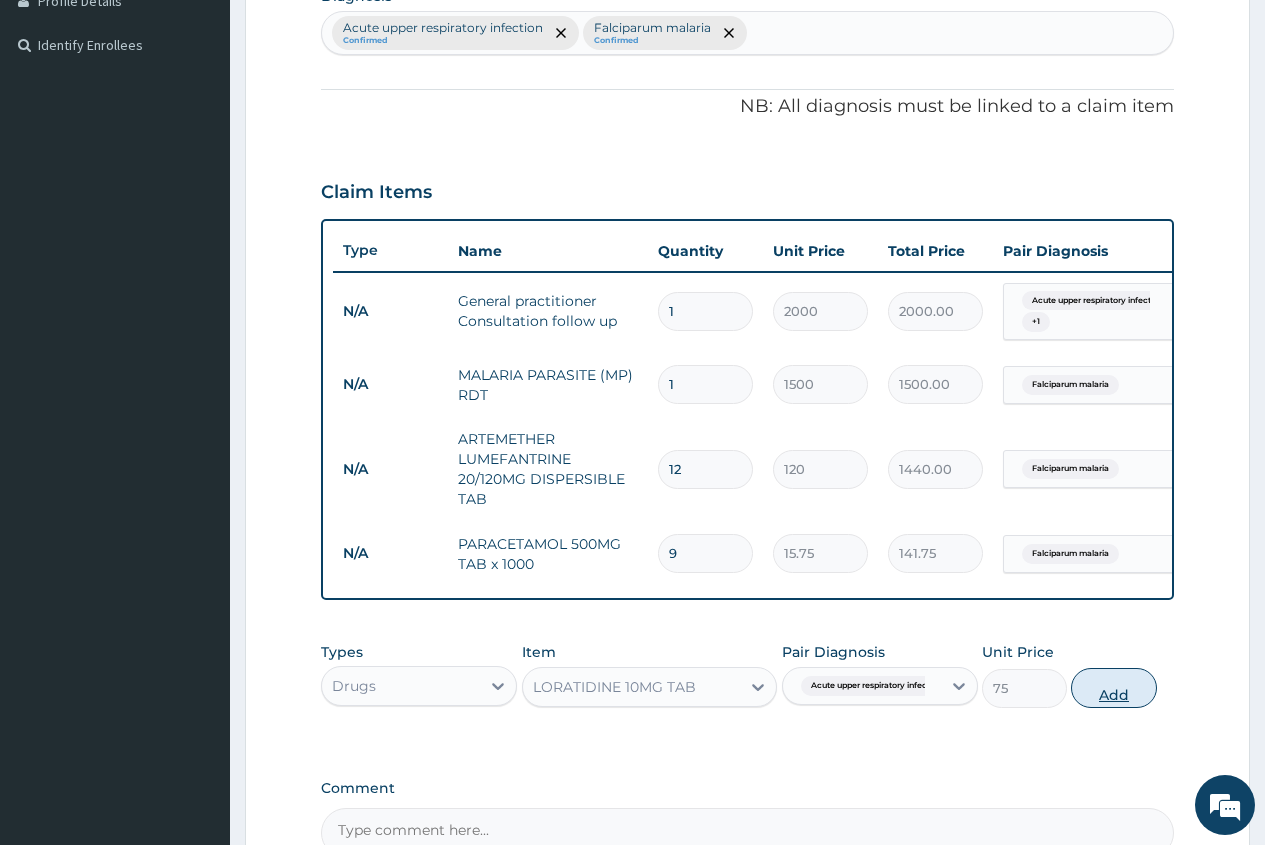 click on "Add" at bounding box center [1113, 688] 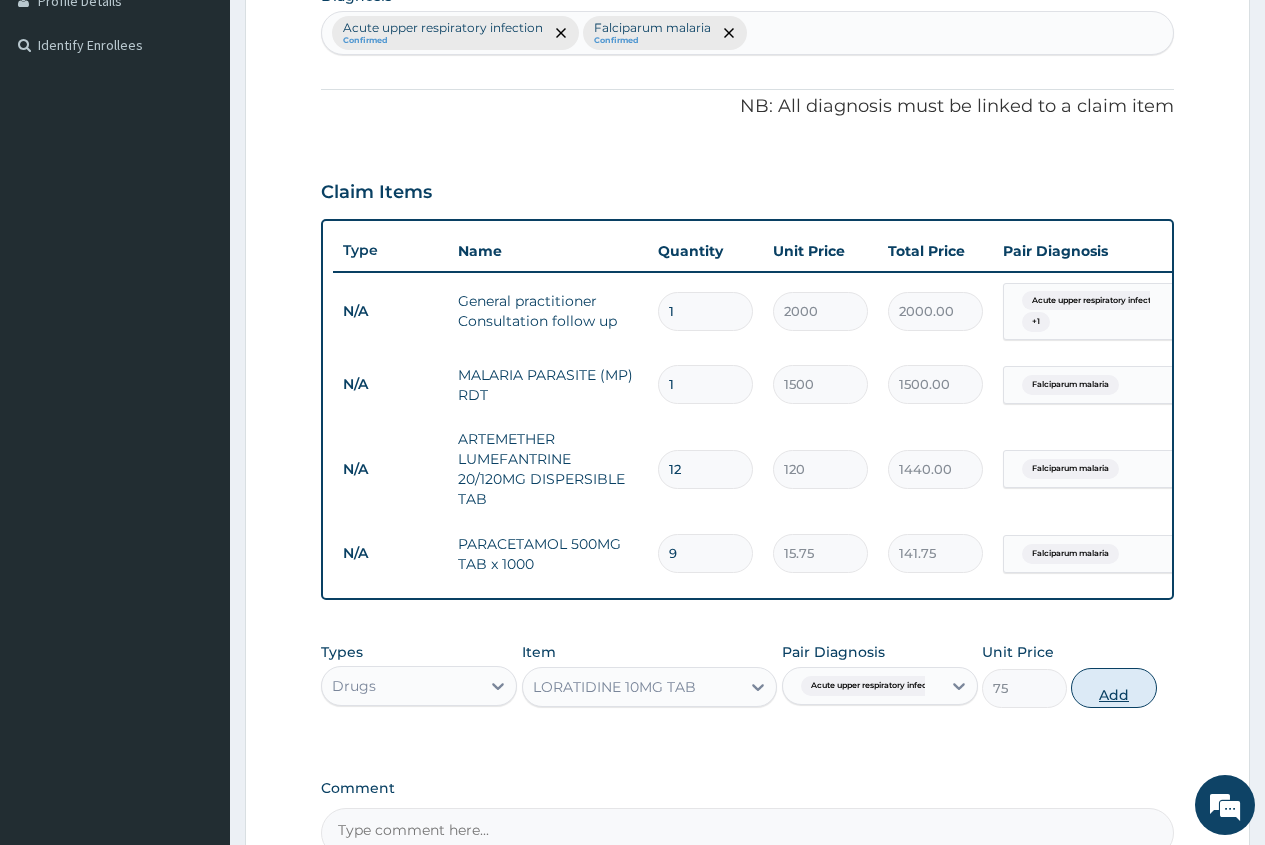 type on "0" 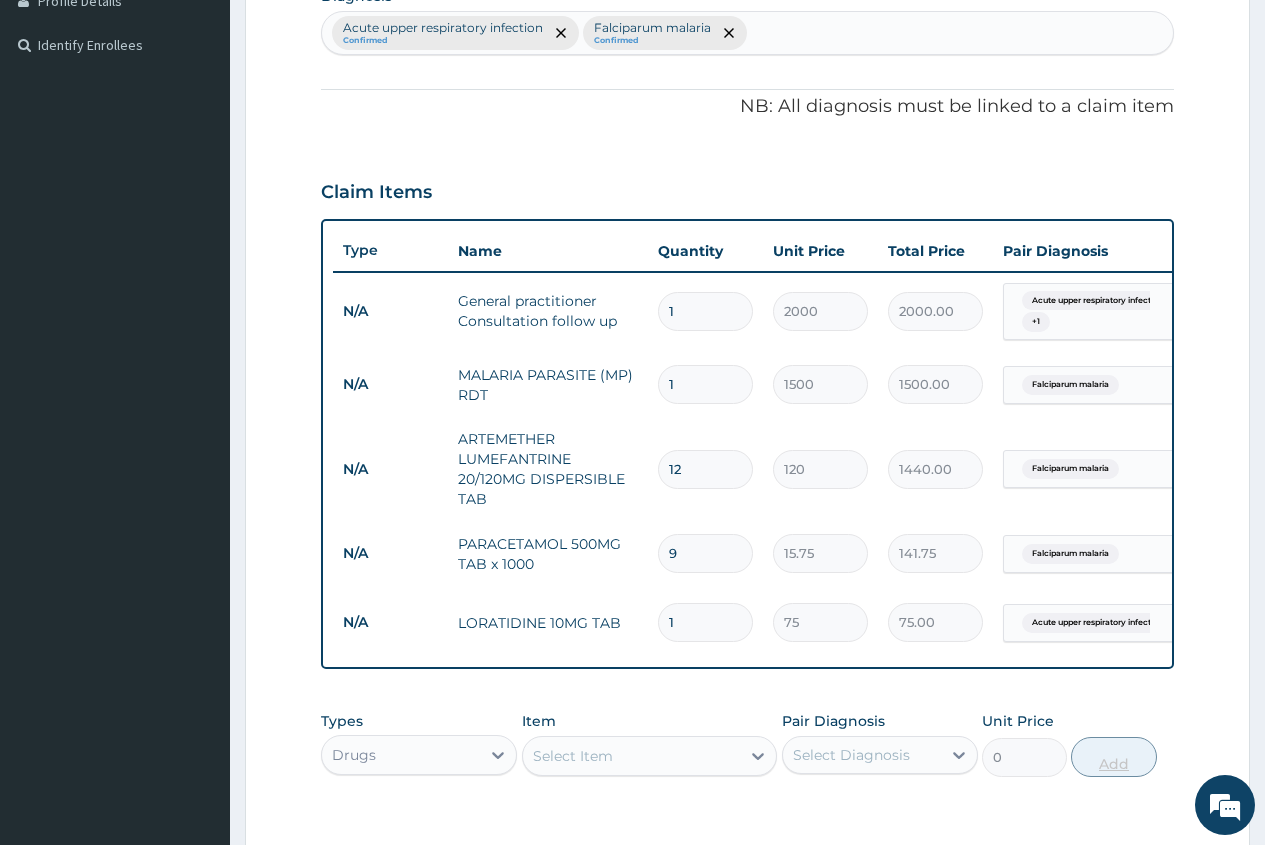 type on "10" 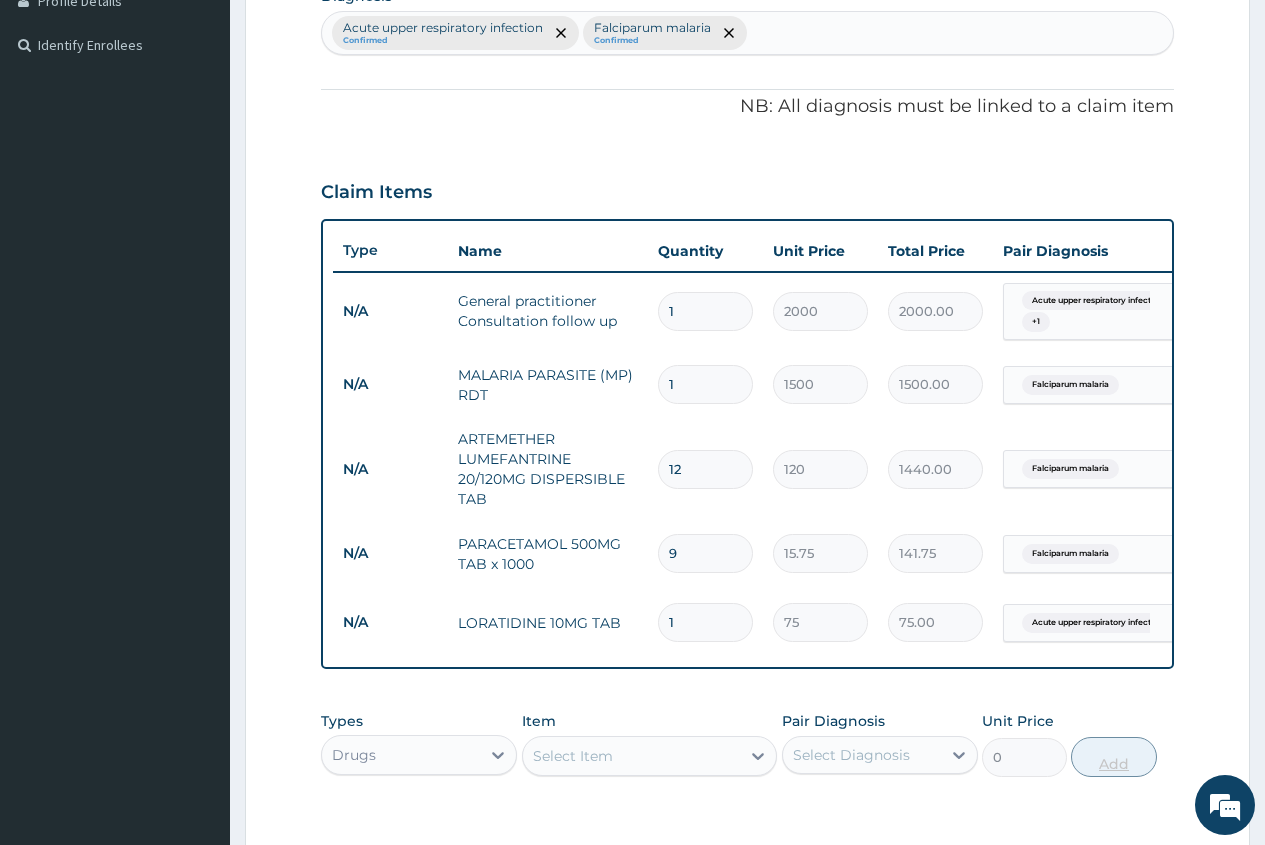 type on "750.00" 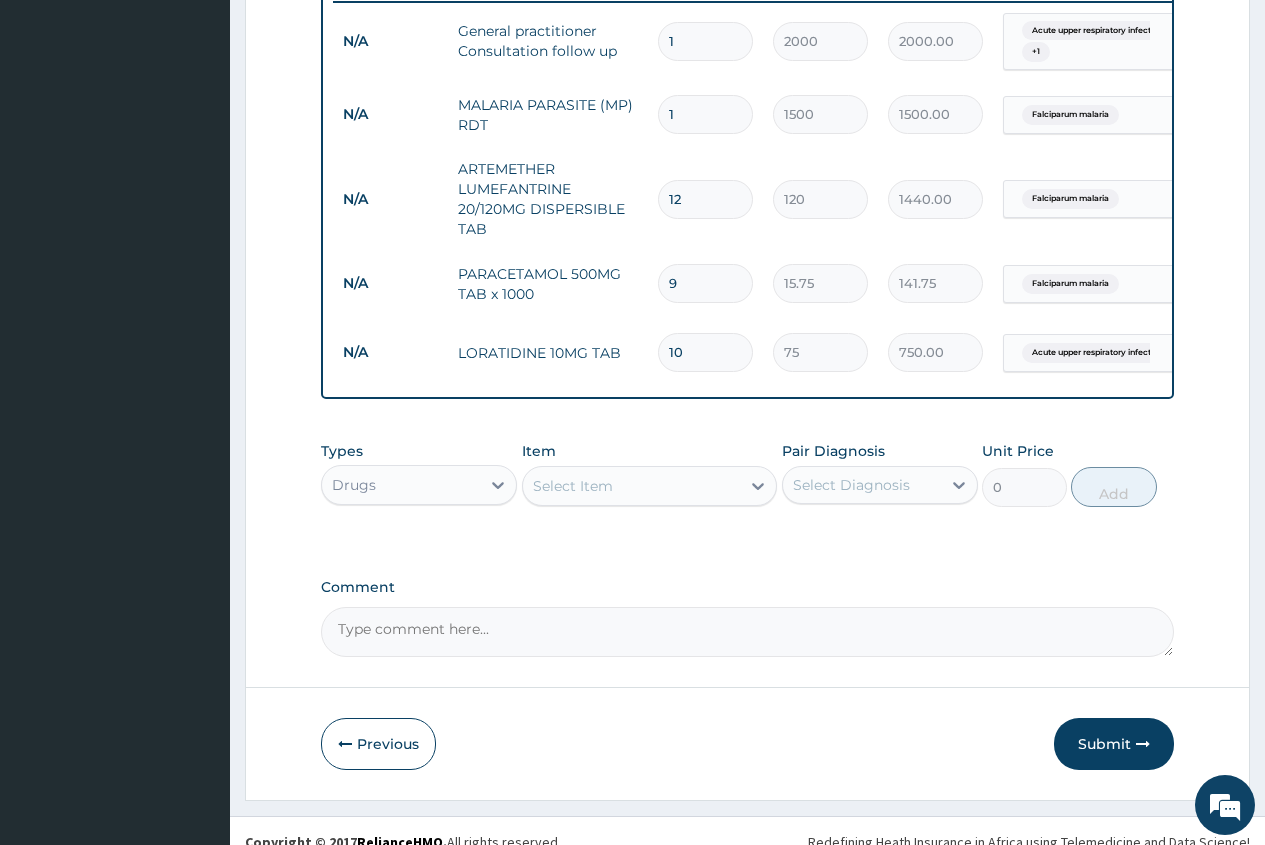 scroll, scrollTop: 825, scrollLeft: 0, axis: vertical 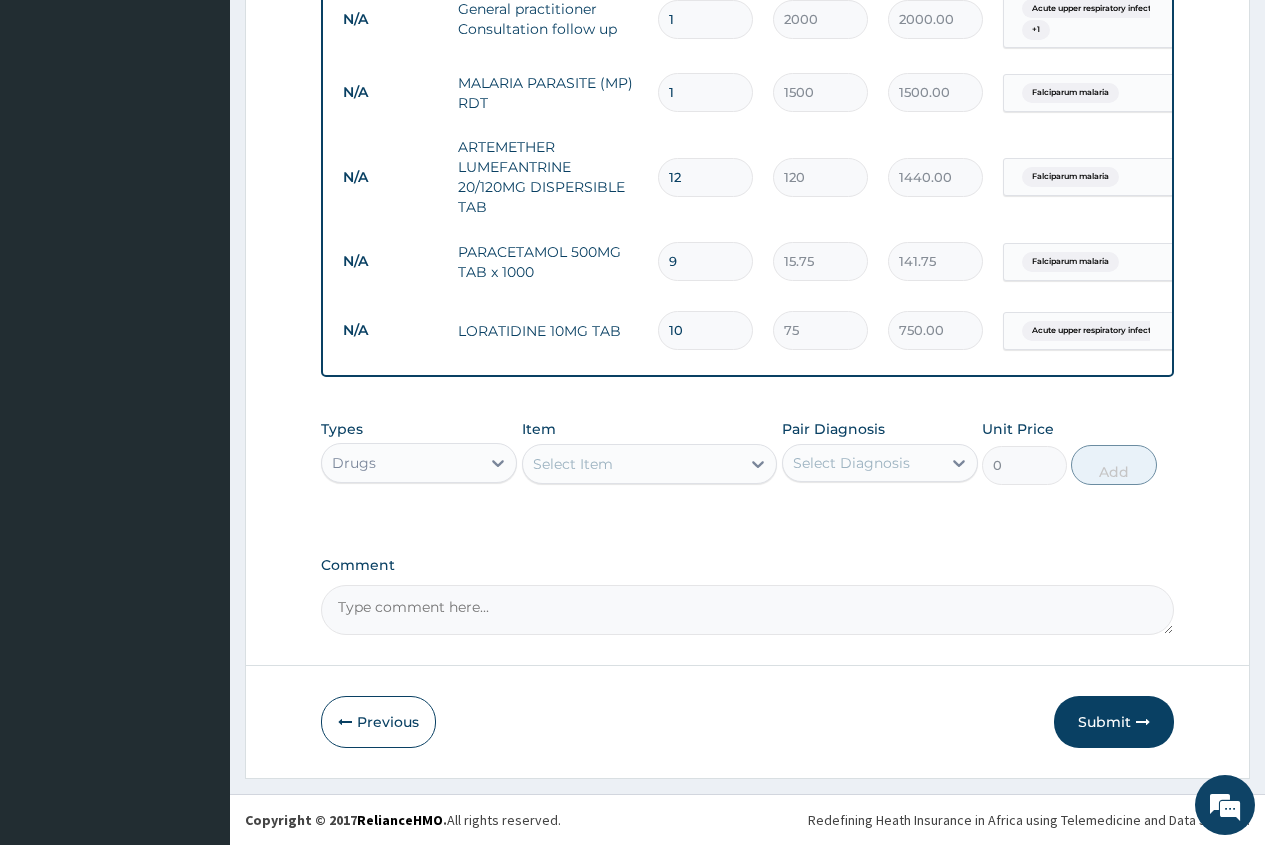 type on "10" 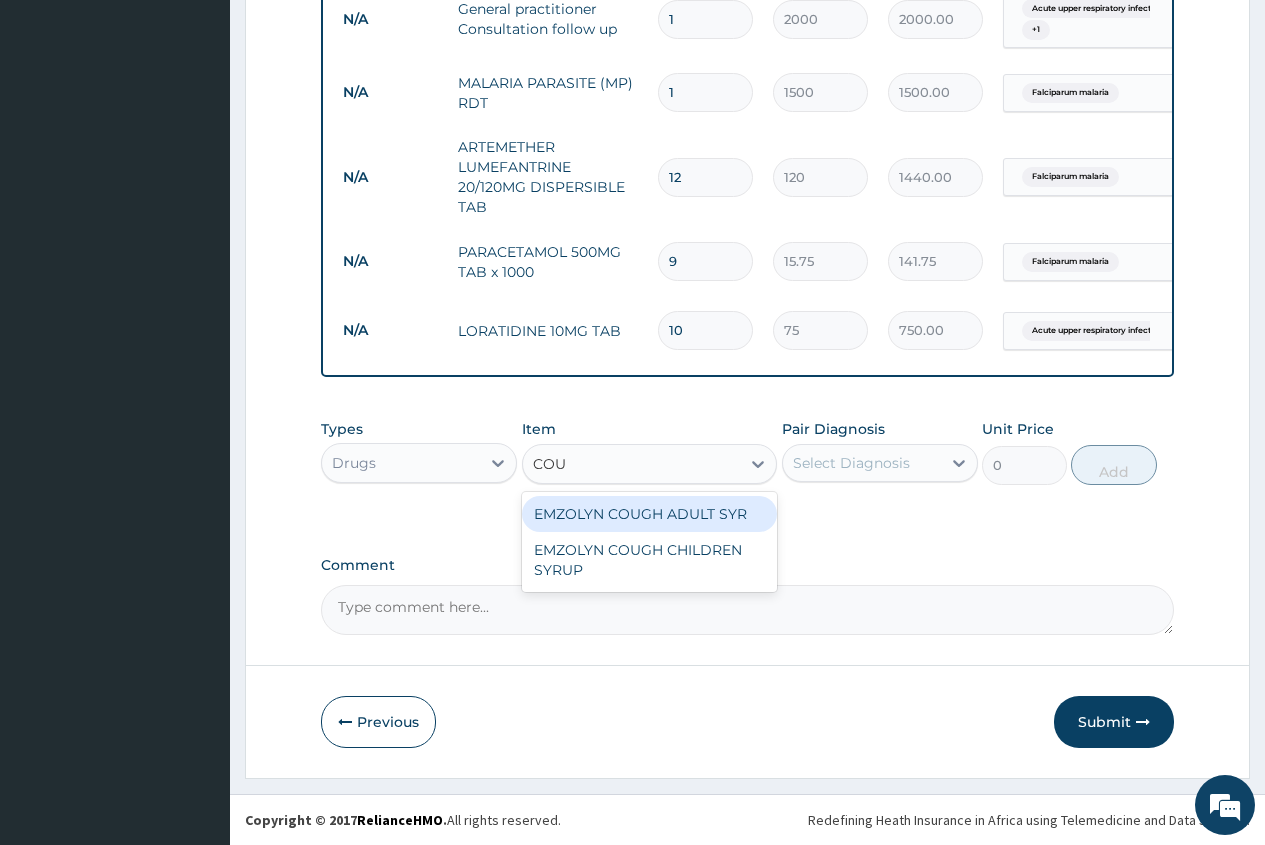 type on "COUG" 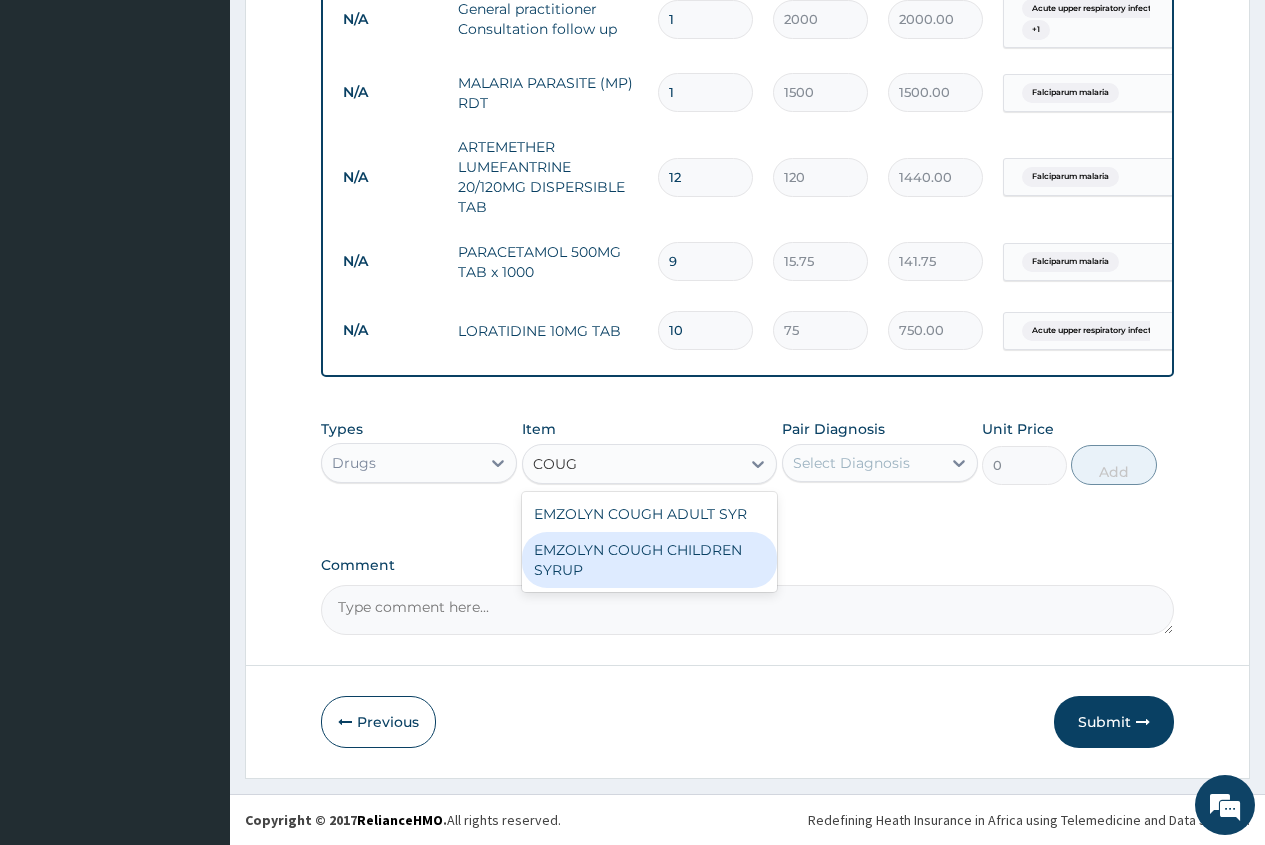 click on "EMZOLYN COUGH CHILDREN SYRUP" at bounding box center [650, 560] 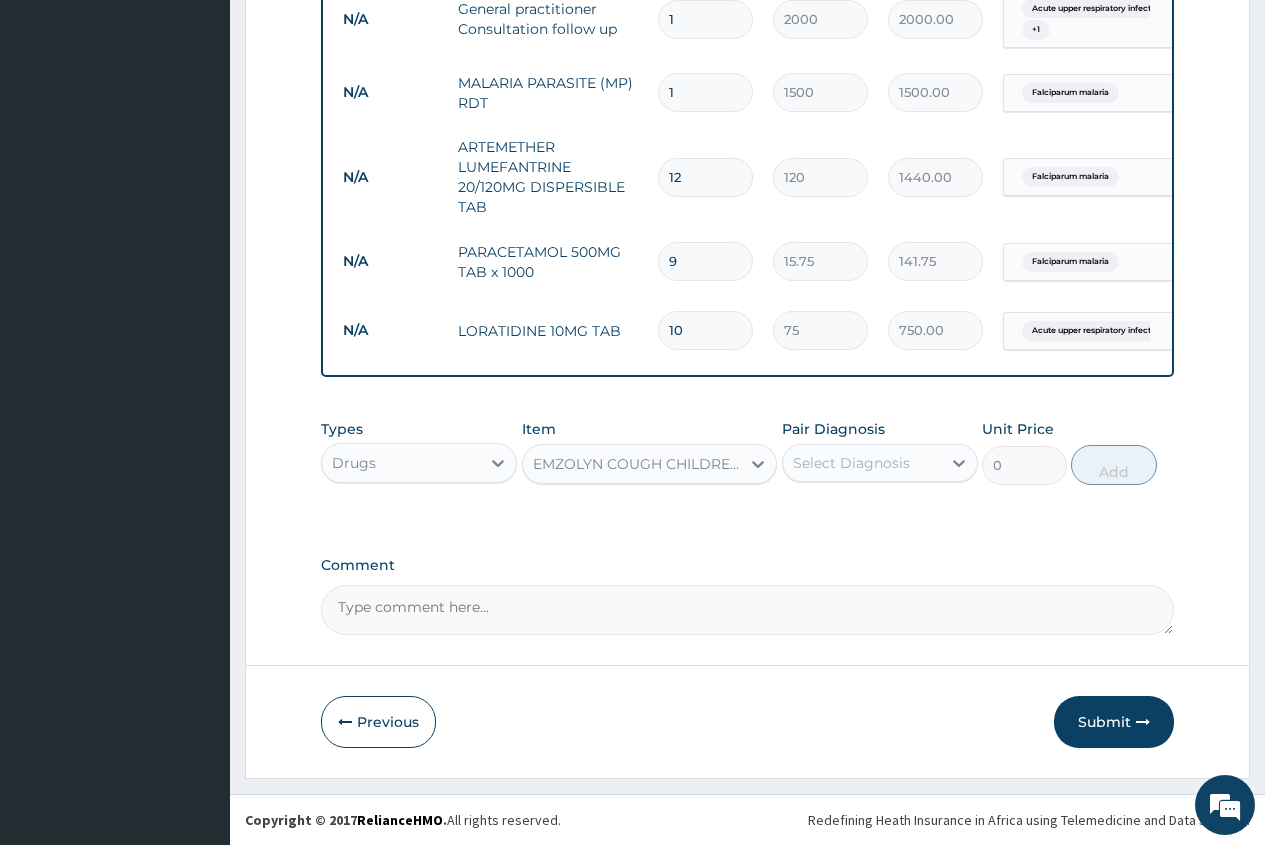 type 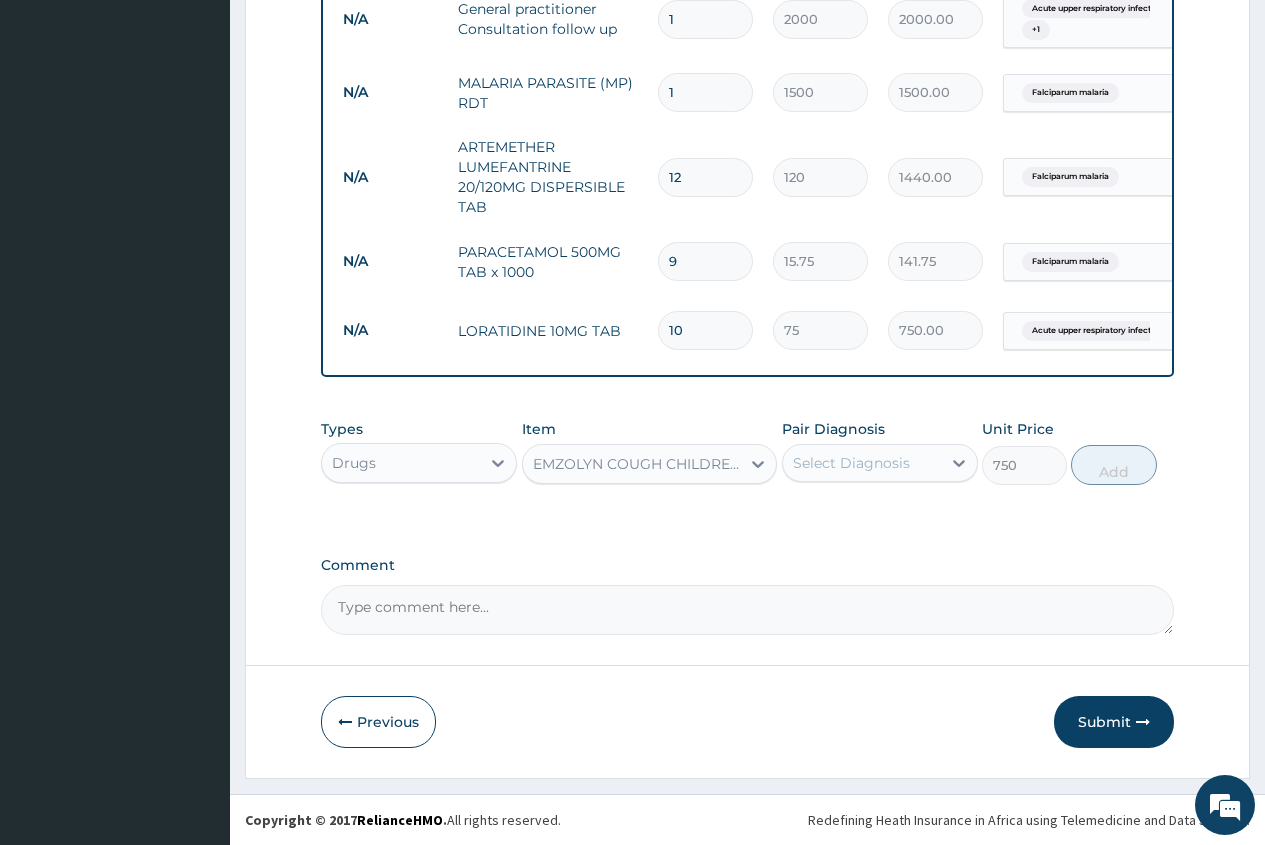 click on "Select Diagnosis" at bounding box center [851, 463] 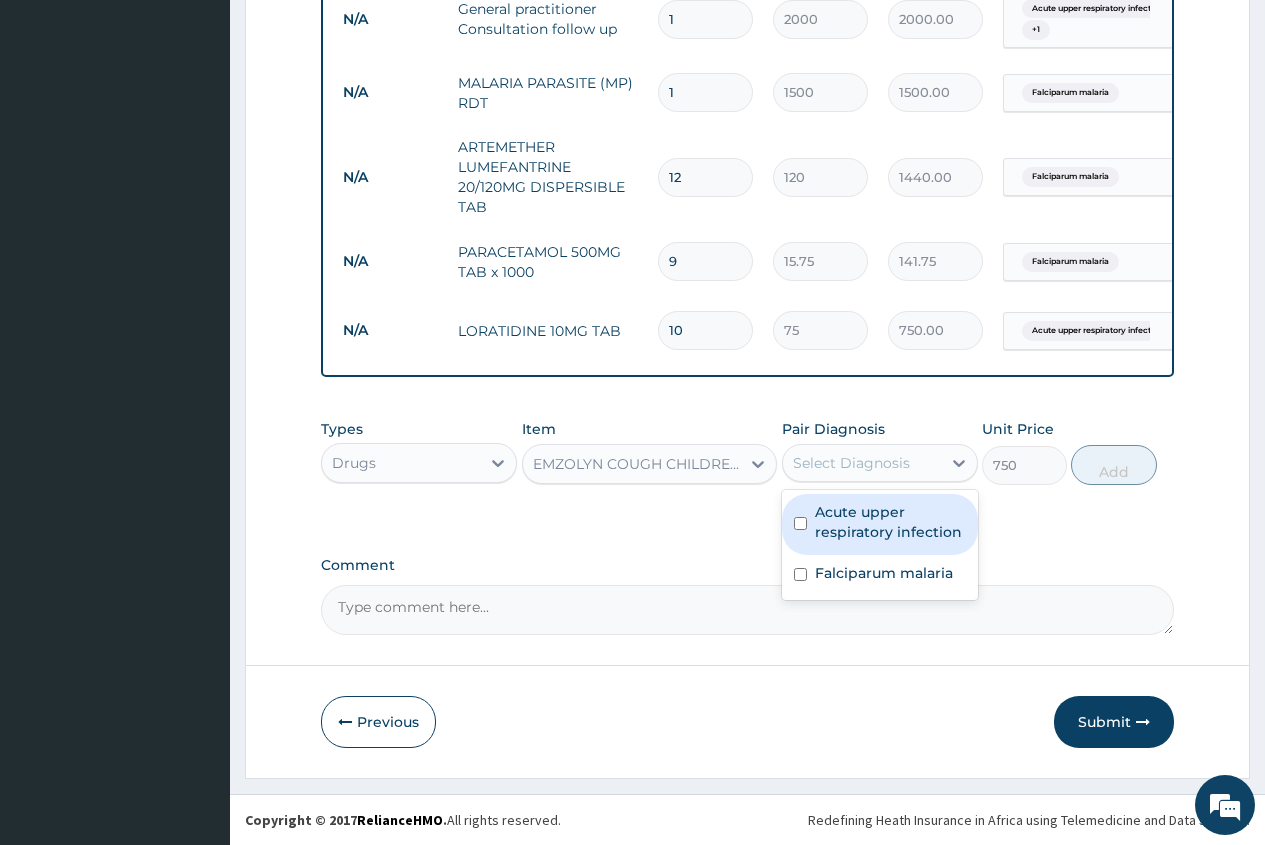 click on "Acute upper respiratory infection" at bounding box center (890, 522) 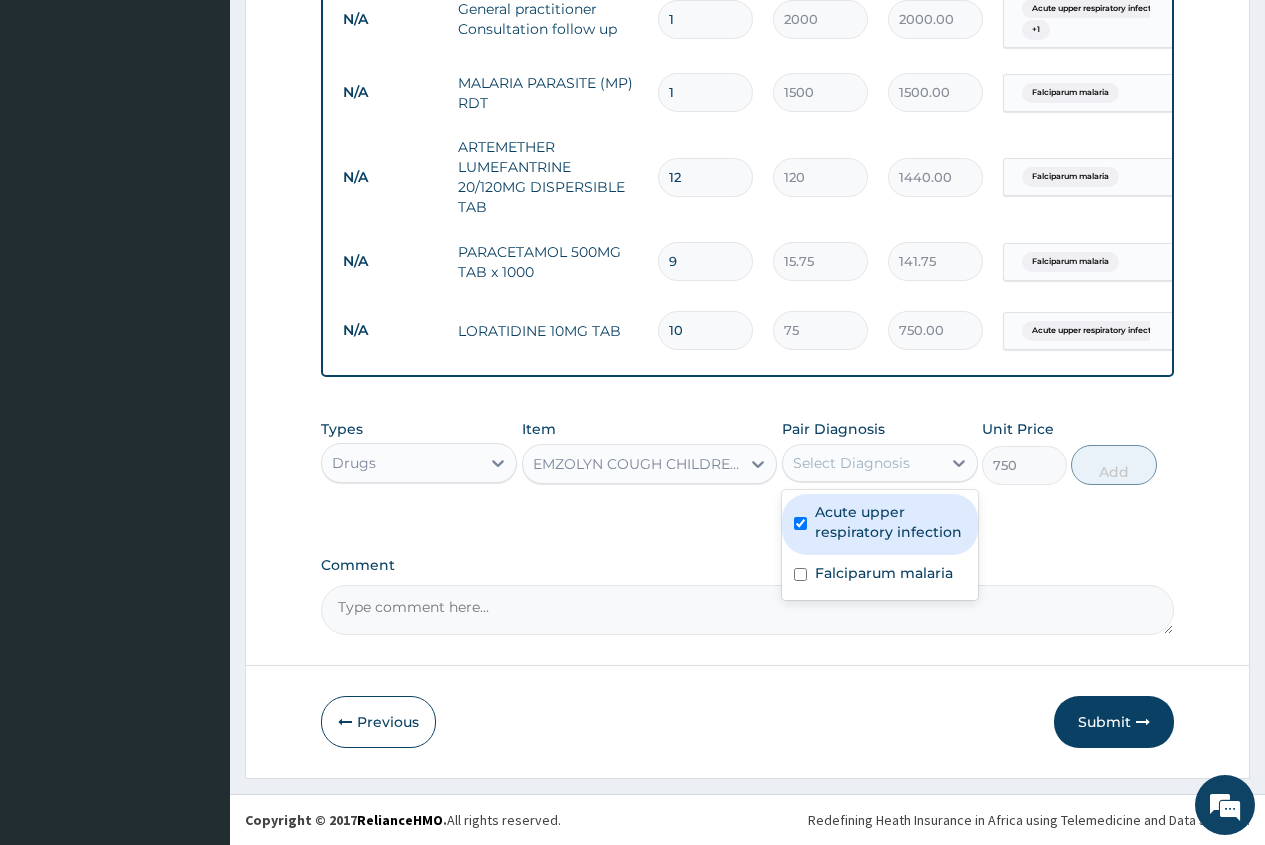 checkbox on "true" 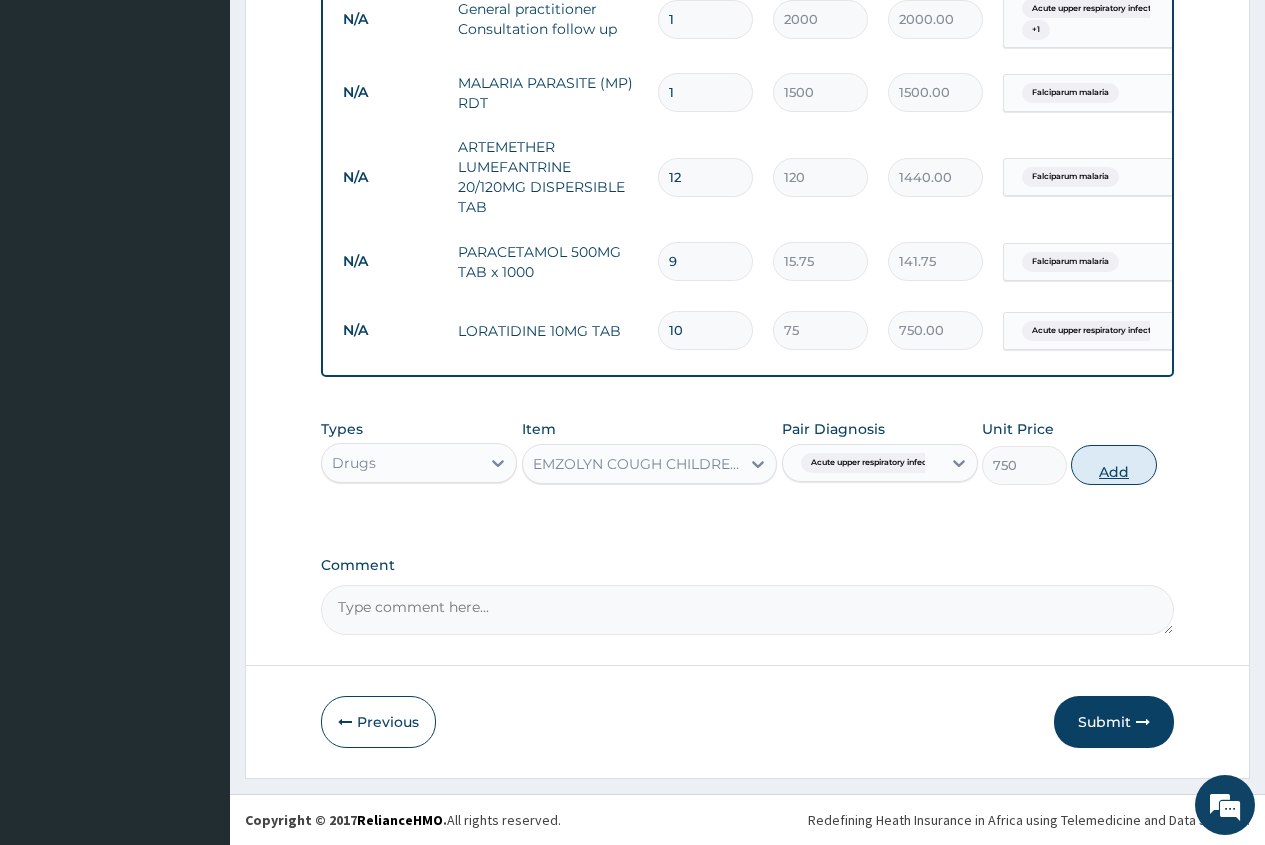 click on "Add" at bounding box center [1113, 465] 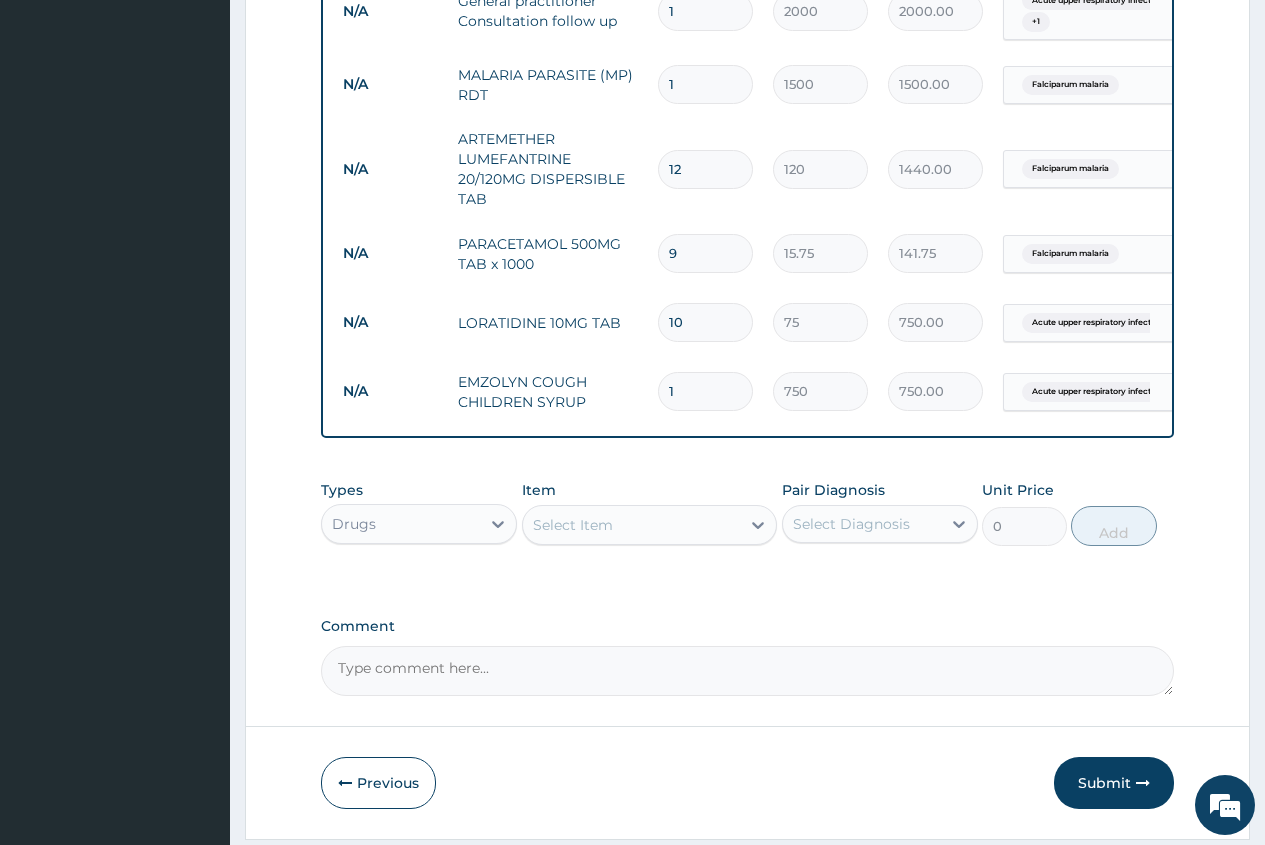 click on "Select Item" at bounding box center (573, 525) 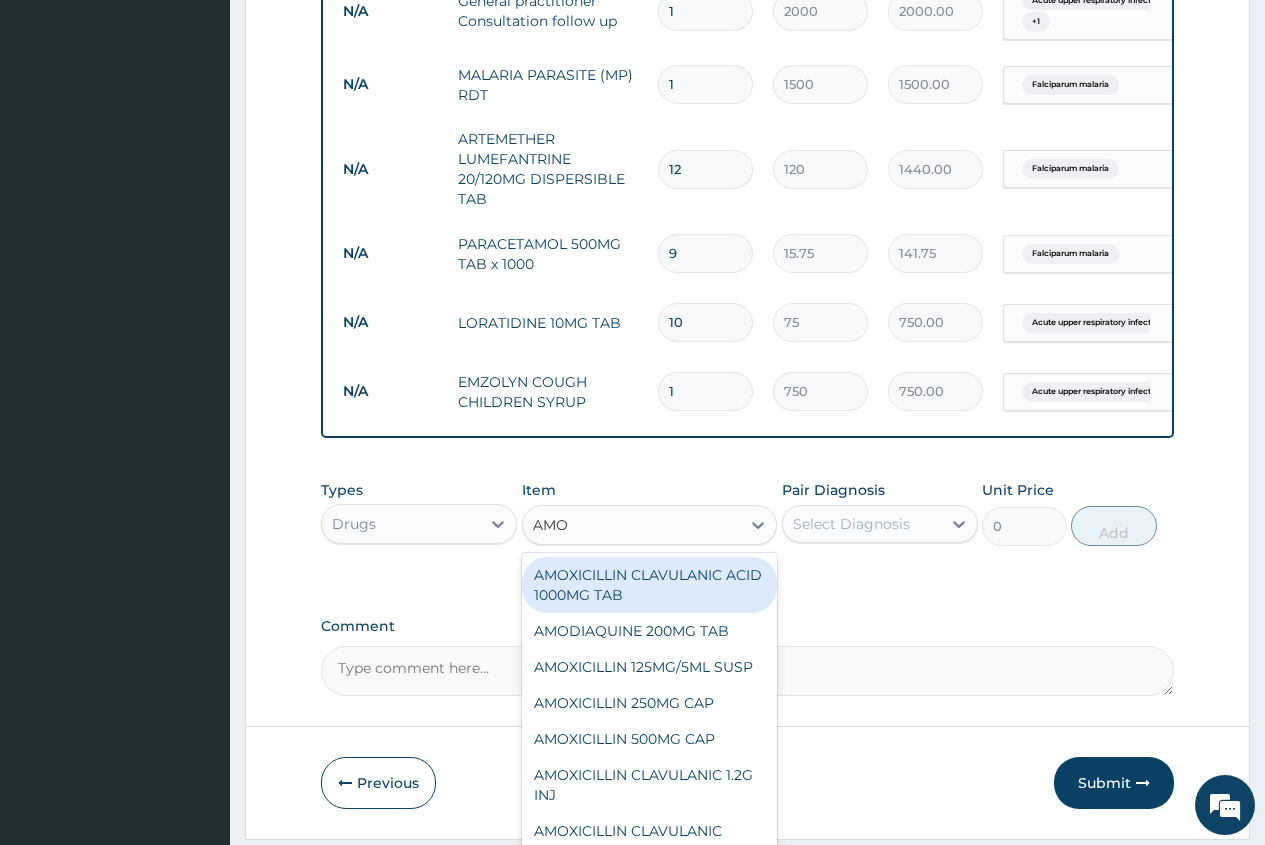 type on "AMOX" 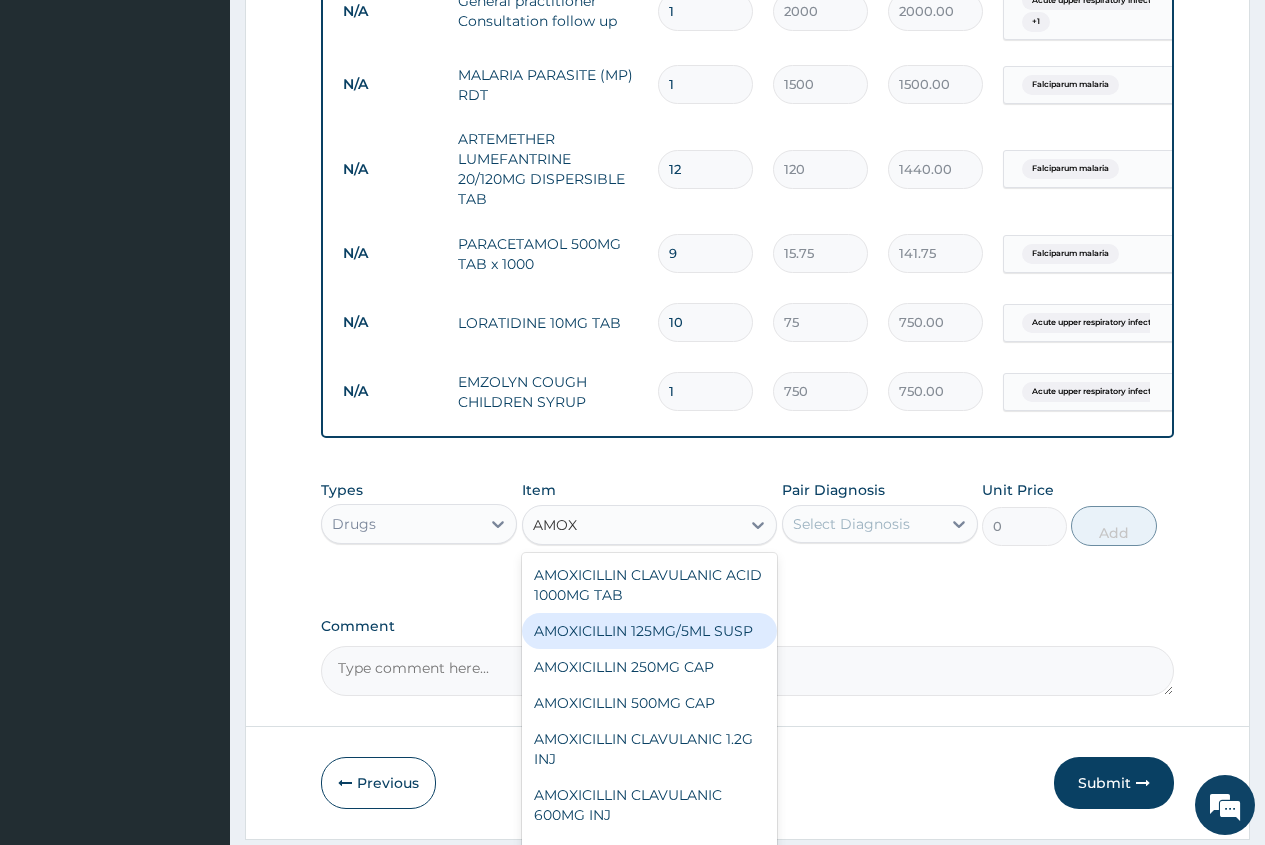 click on "AMOXICILLIN 125MG/5ML SUSP" at bounding box center [650, 631] 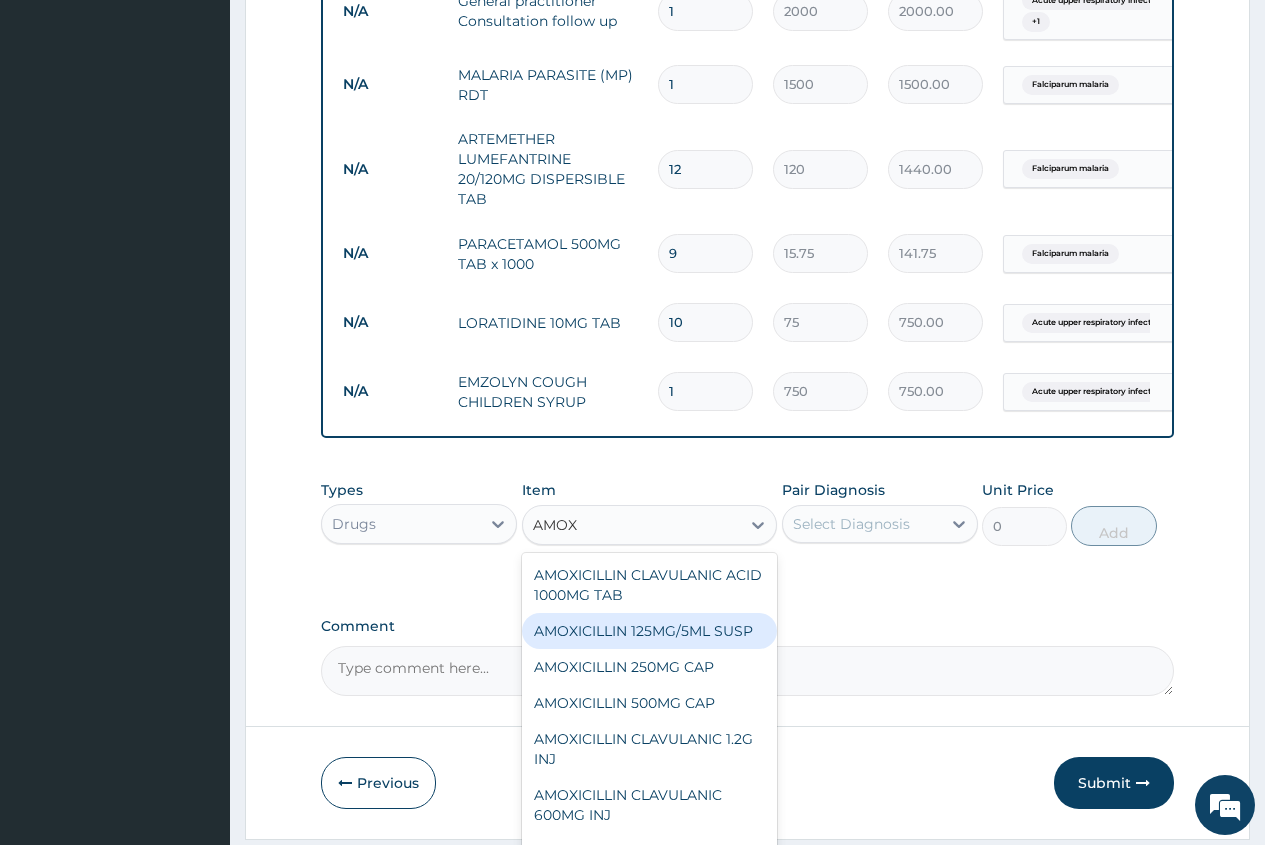 type 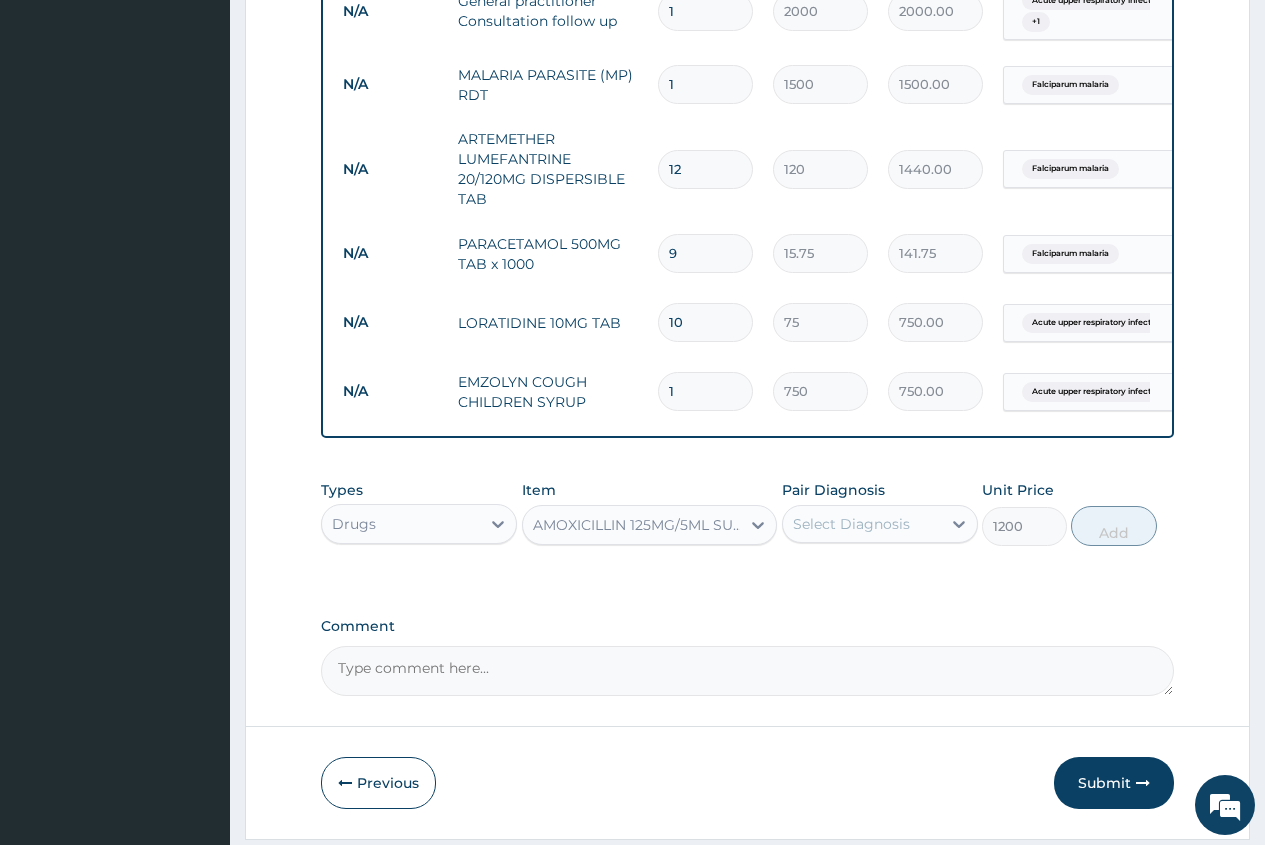 click on "Select Diagnosis" at bounding box center (851, 524) 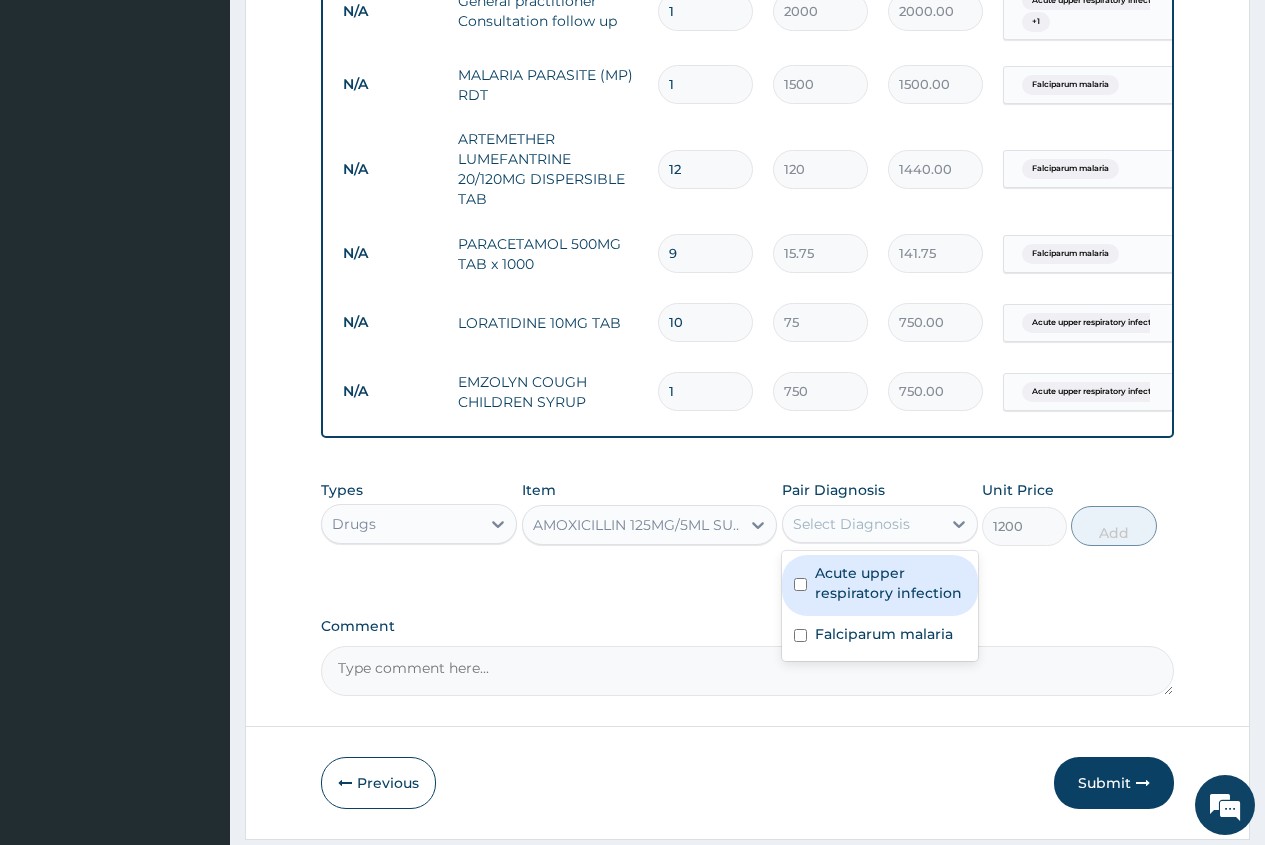 click on "Acute upper respiratory infection" at bounding box center [890, 583] 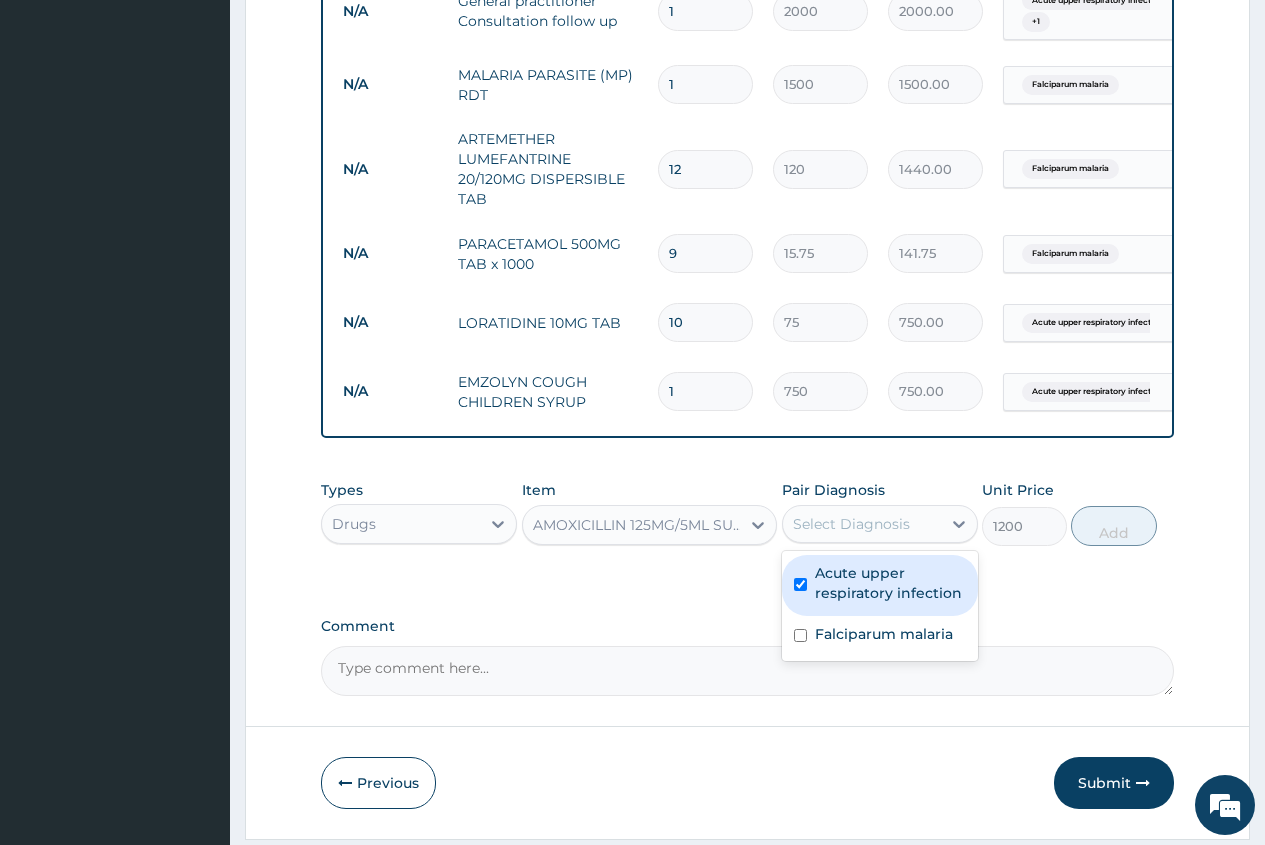 checkbox on "true" 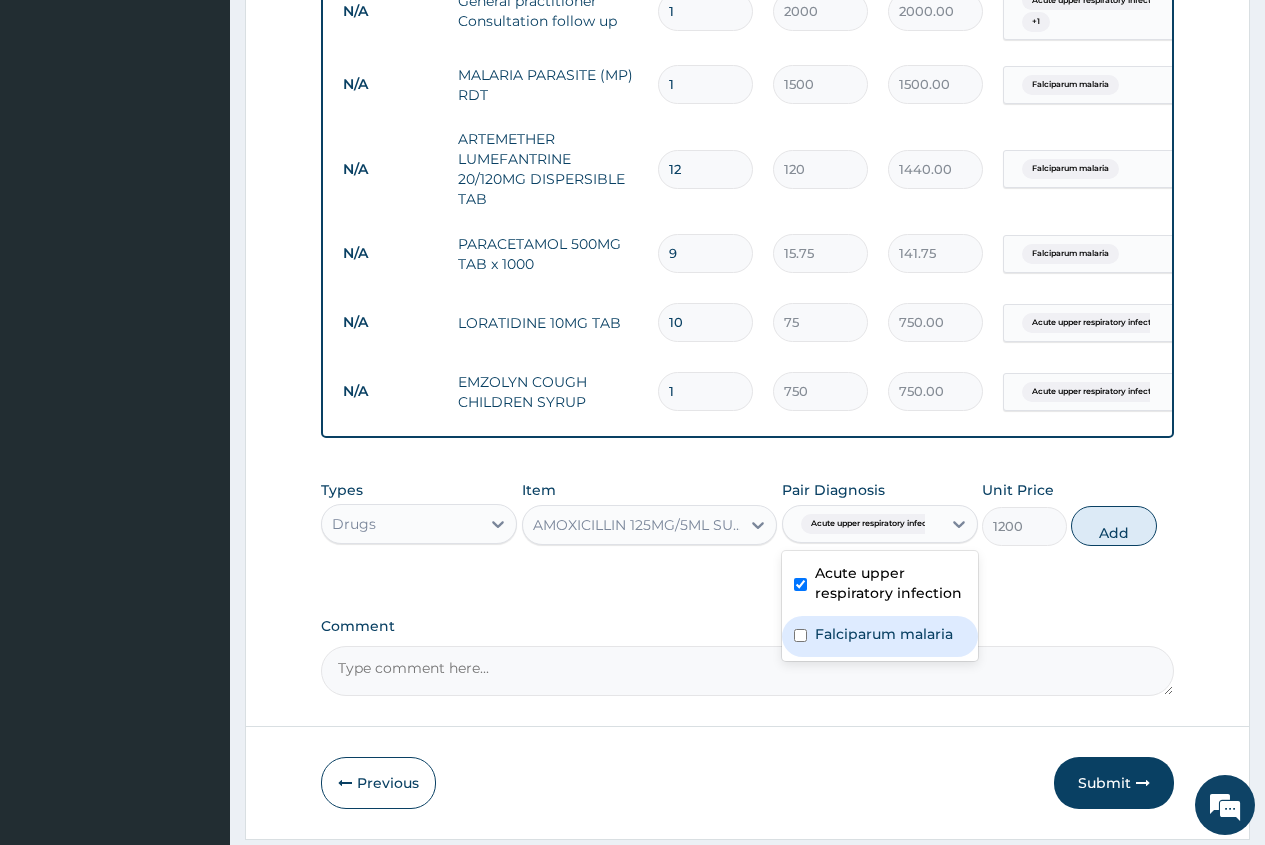 click on "Falciparum malaria" at bounding box center (884, 634) 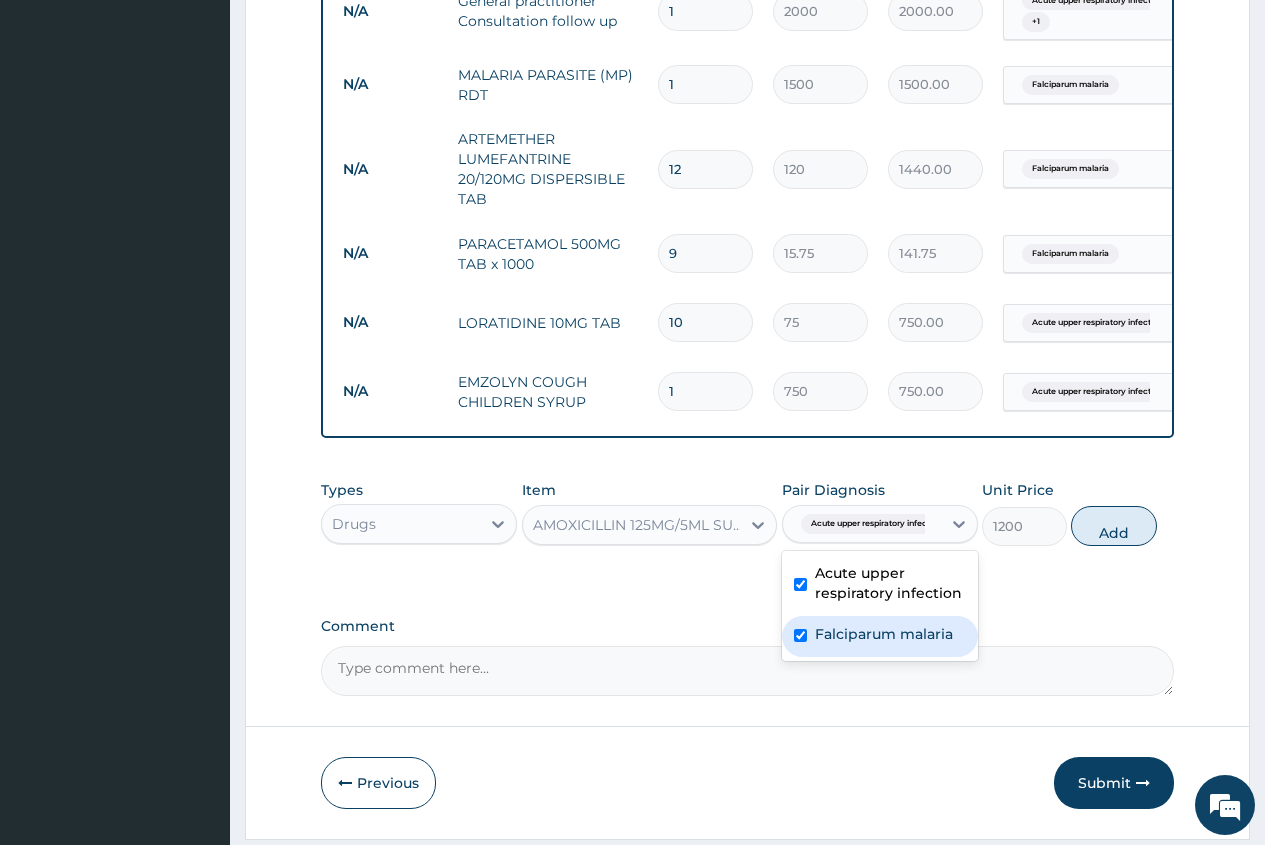 checkbox on "true" 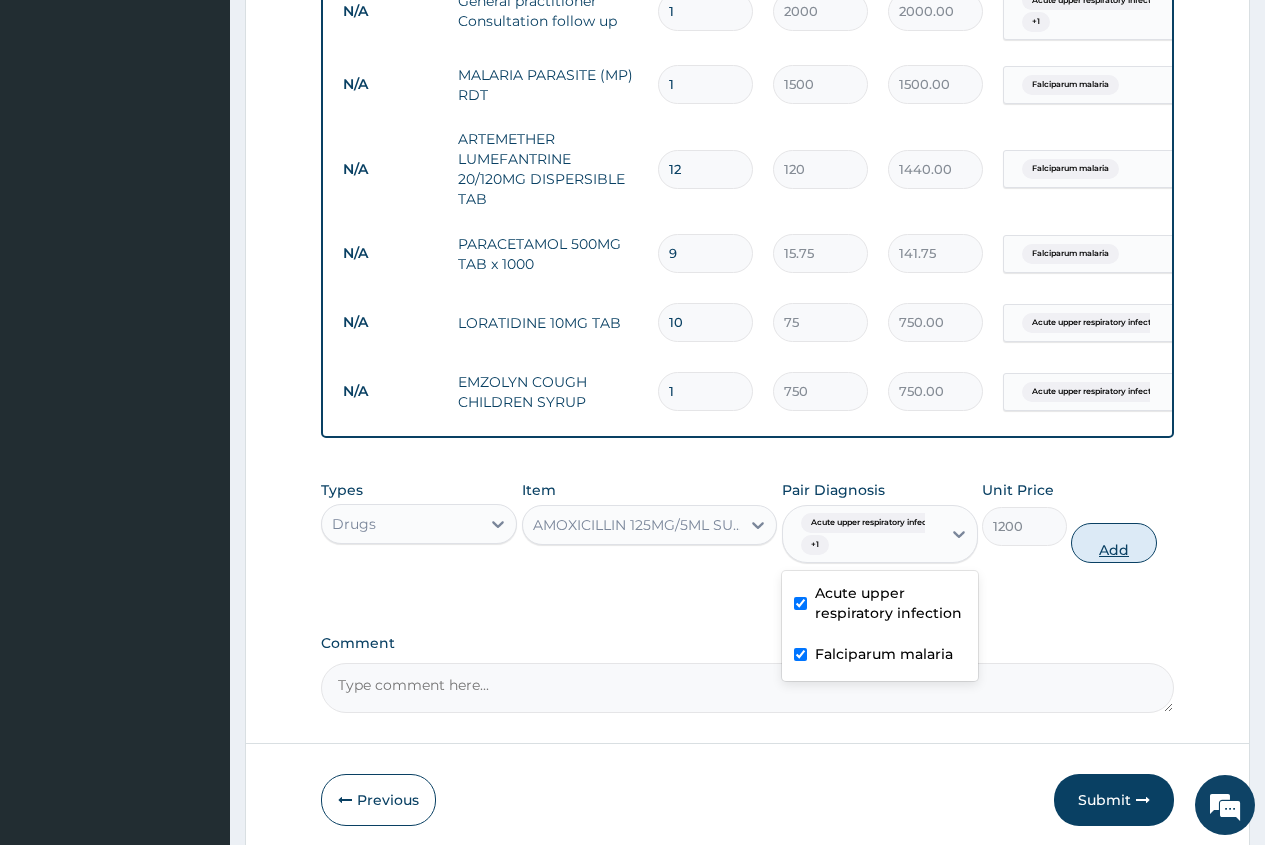 click on "Add" at bounding box center (1113, 543) 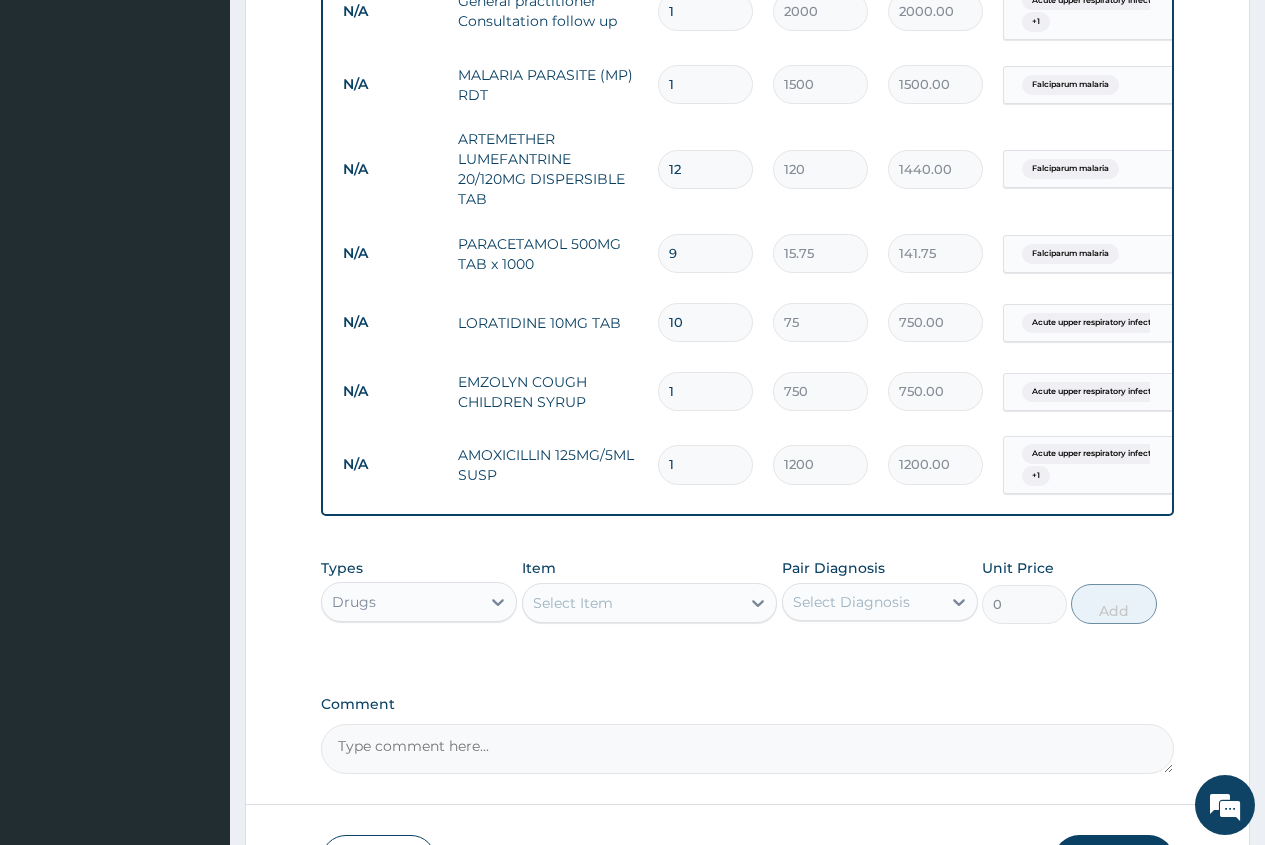 click on "Select Item" at bounding box center (573, 603) 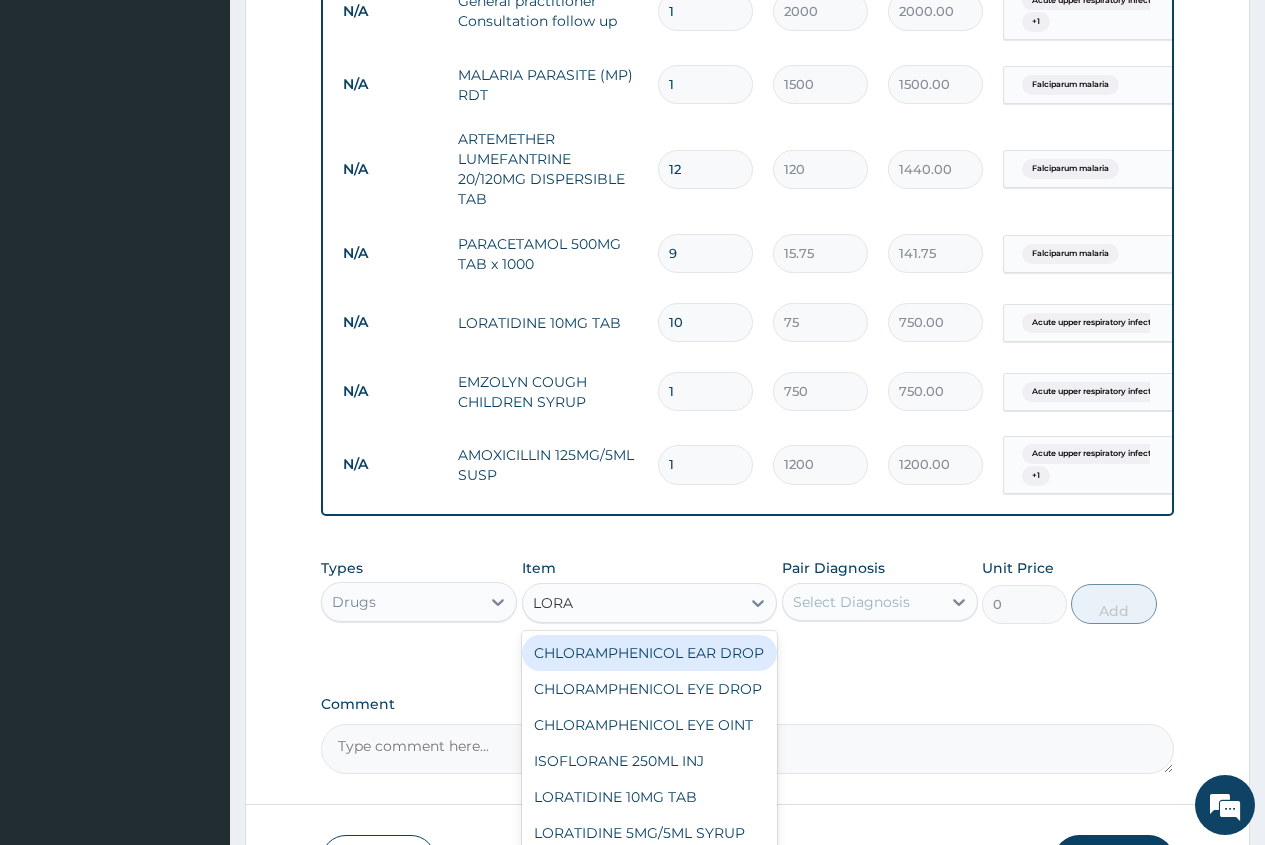 type on "LORAT" 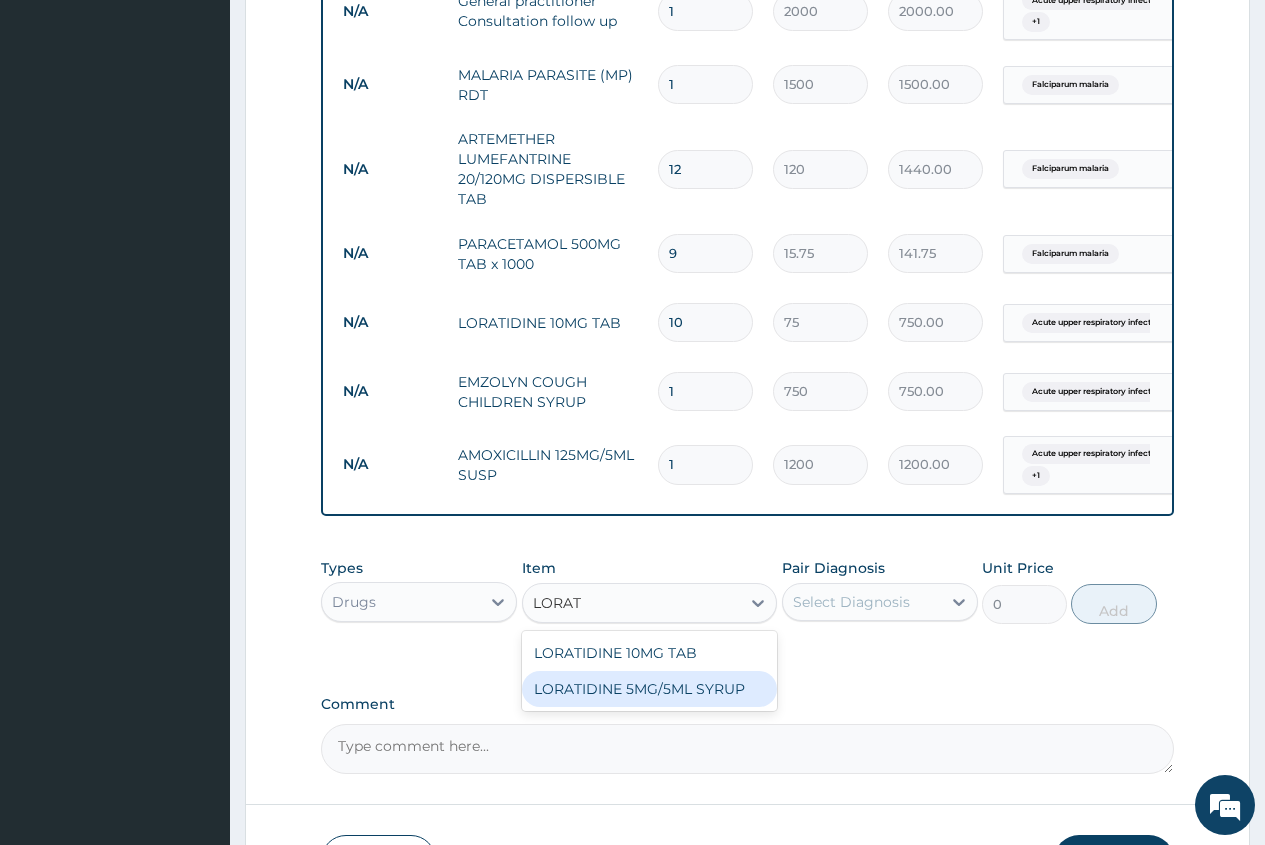 click on "LORATIDINE 5MG/5ML SYRUP" at bounding box center [650, 689] 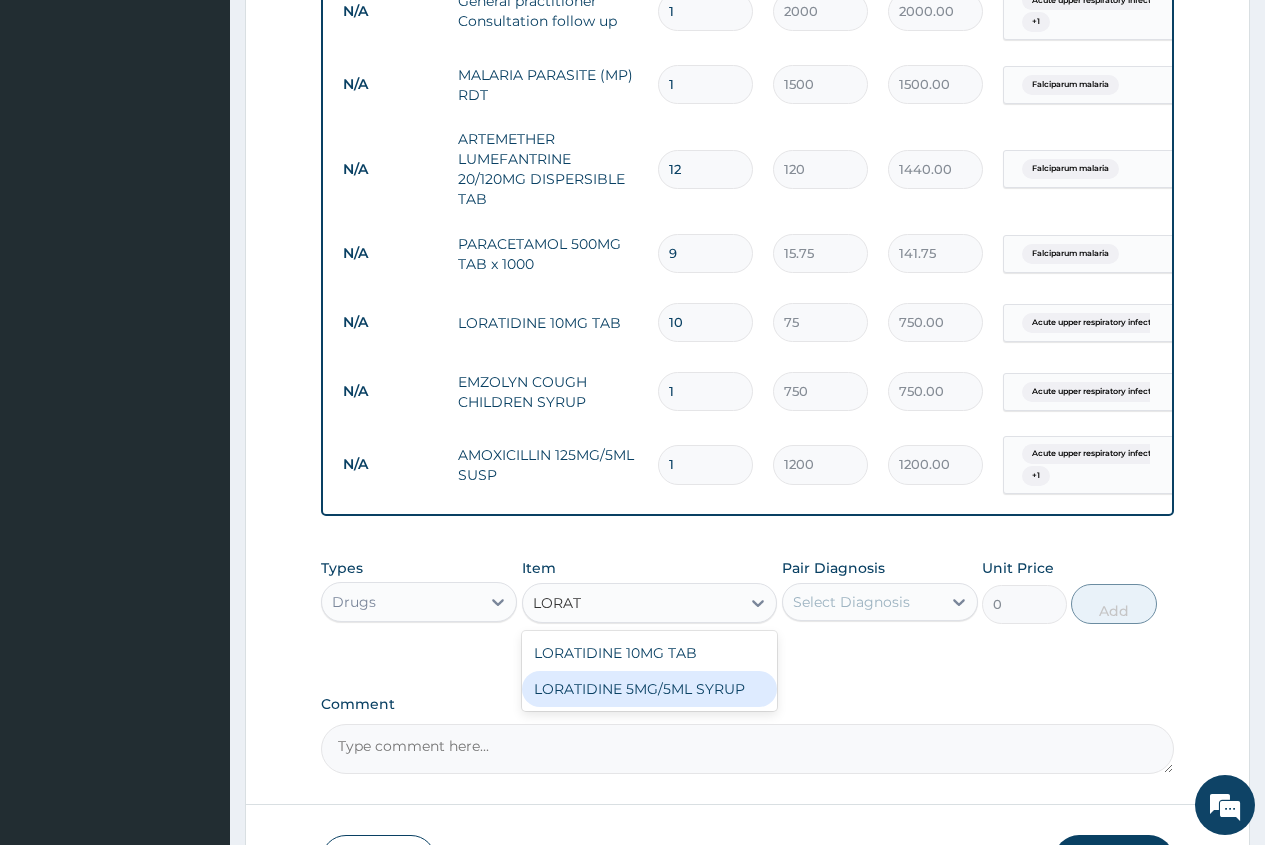 type 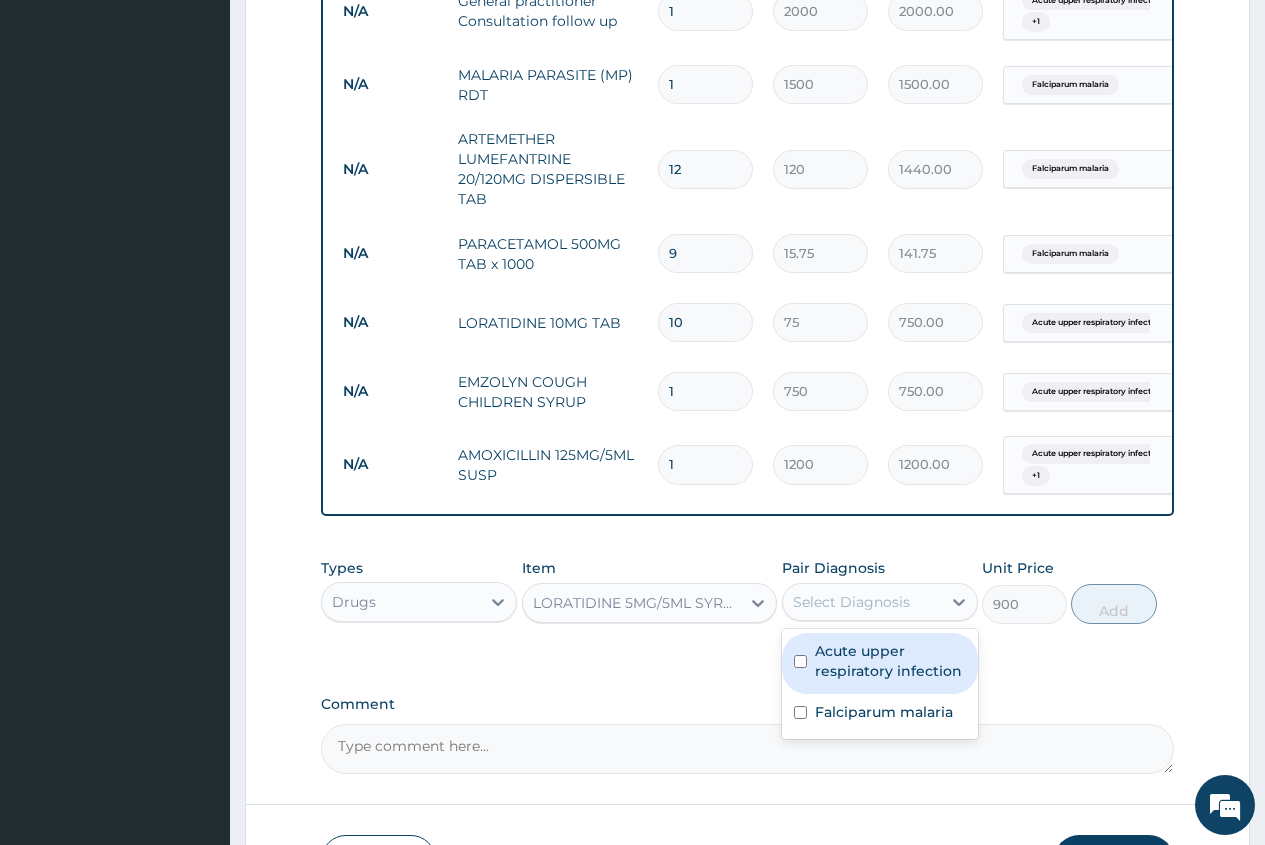 click on "Select Diagnosis" at bounding box center [851, 602] 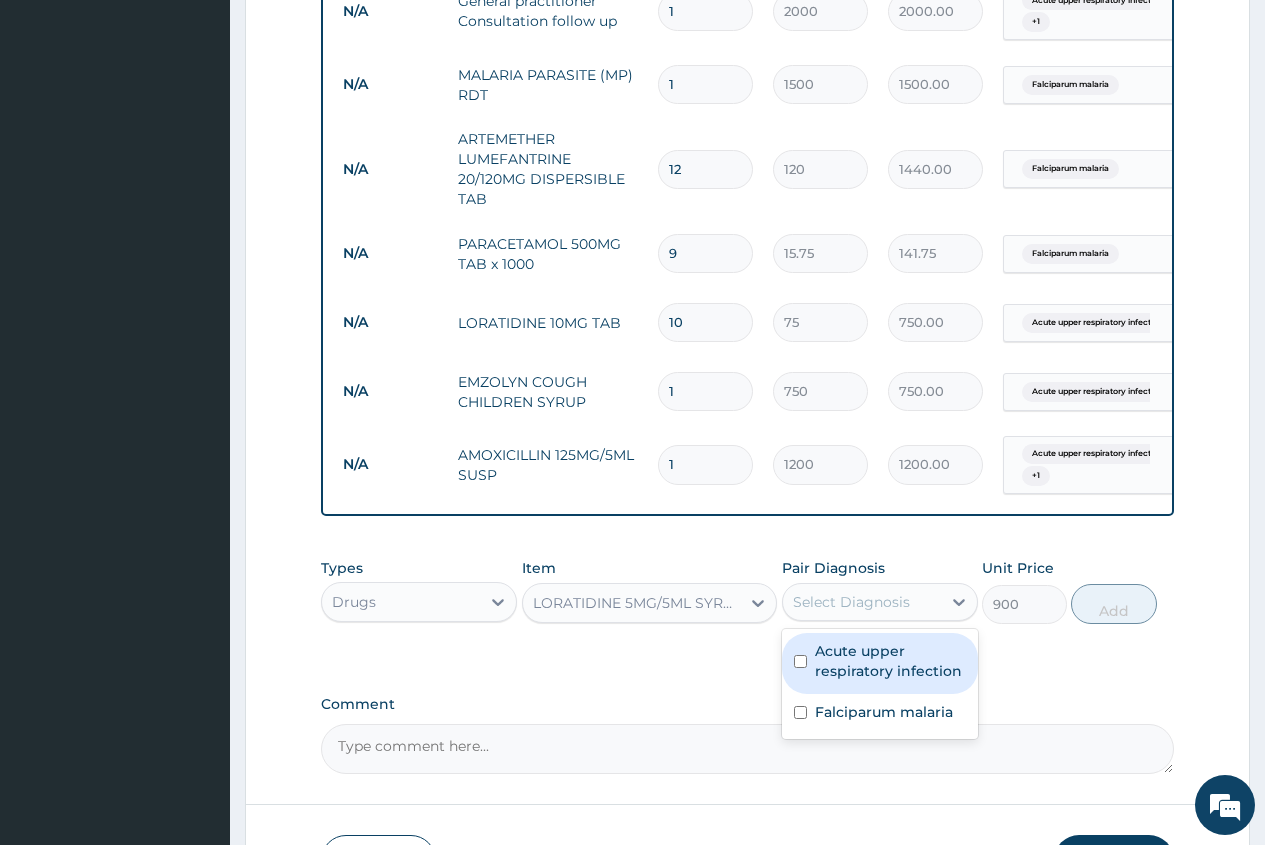 click on "Acute upper respiratory infection" at bounding box center (890, 661) 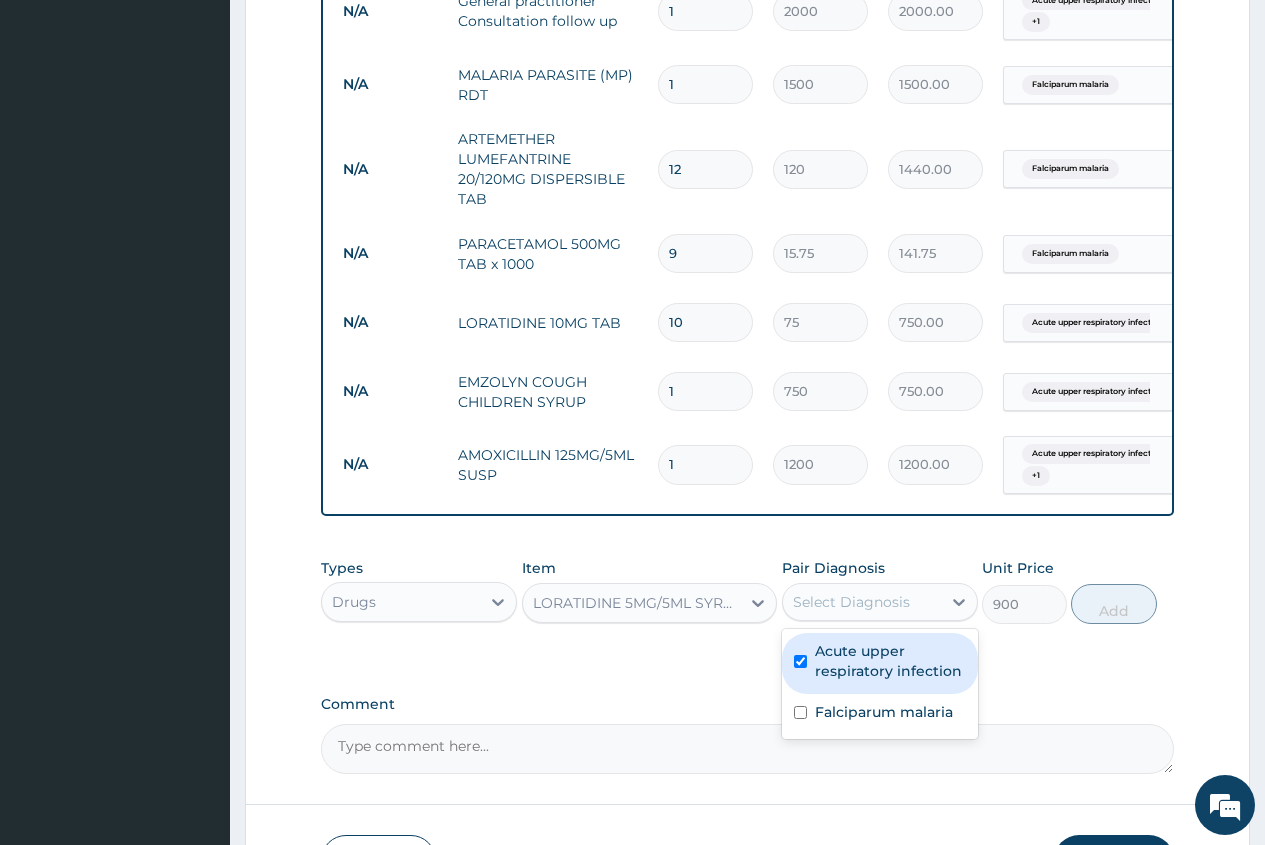 checkbox on "true" 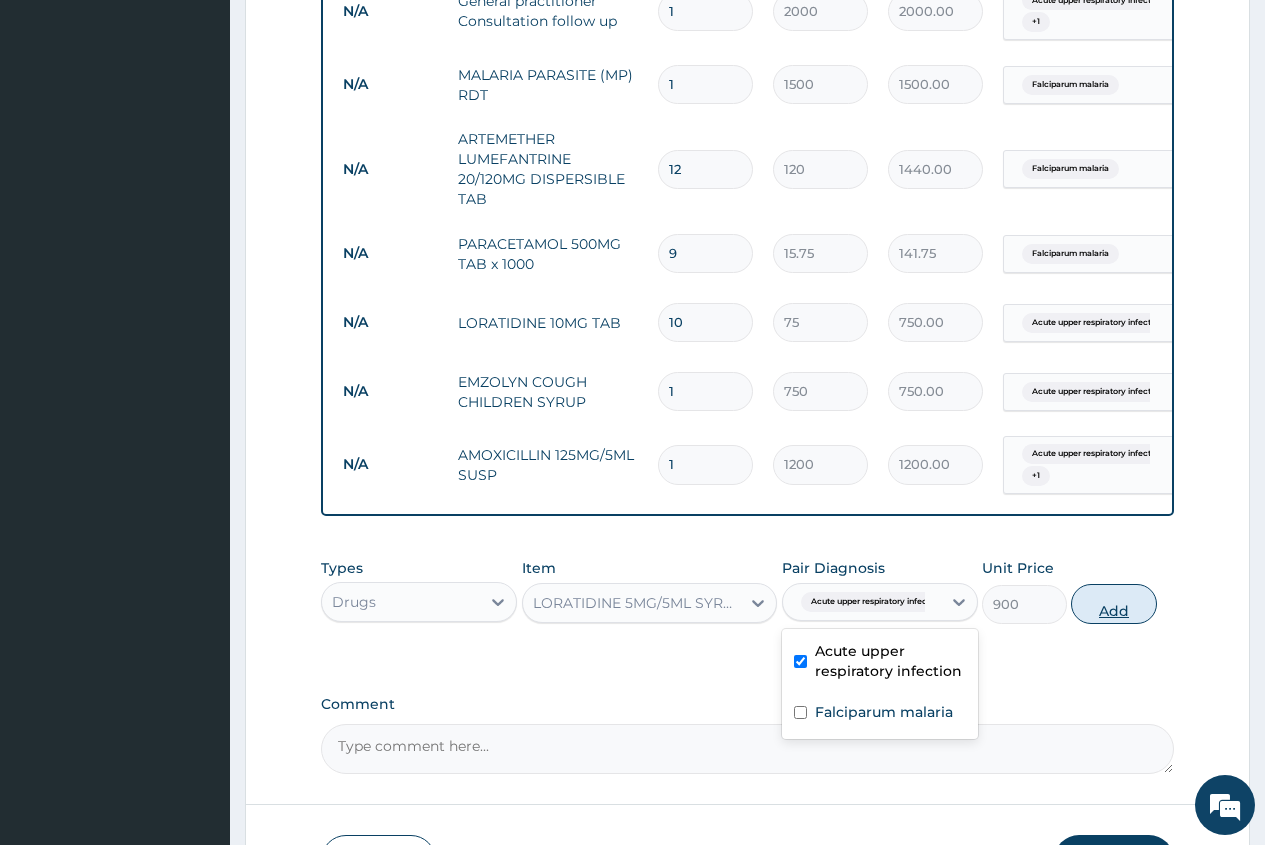 click on "Add" at bounding box center (1113, 604) 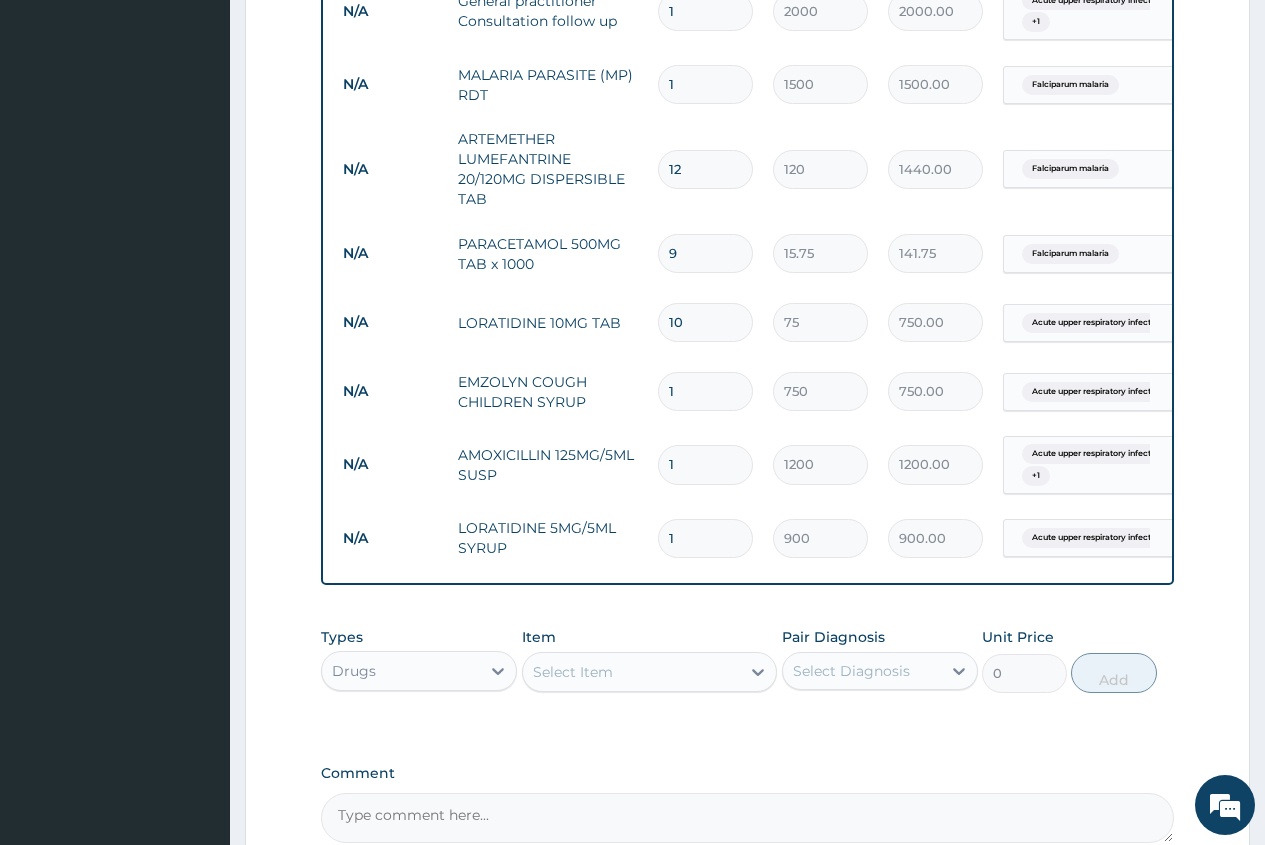 scroll, scrollTop: 0, scrollLeft: 151, axis: horizontal 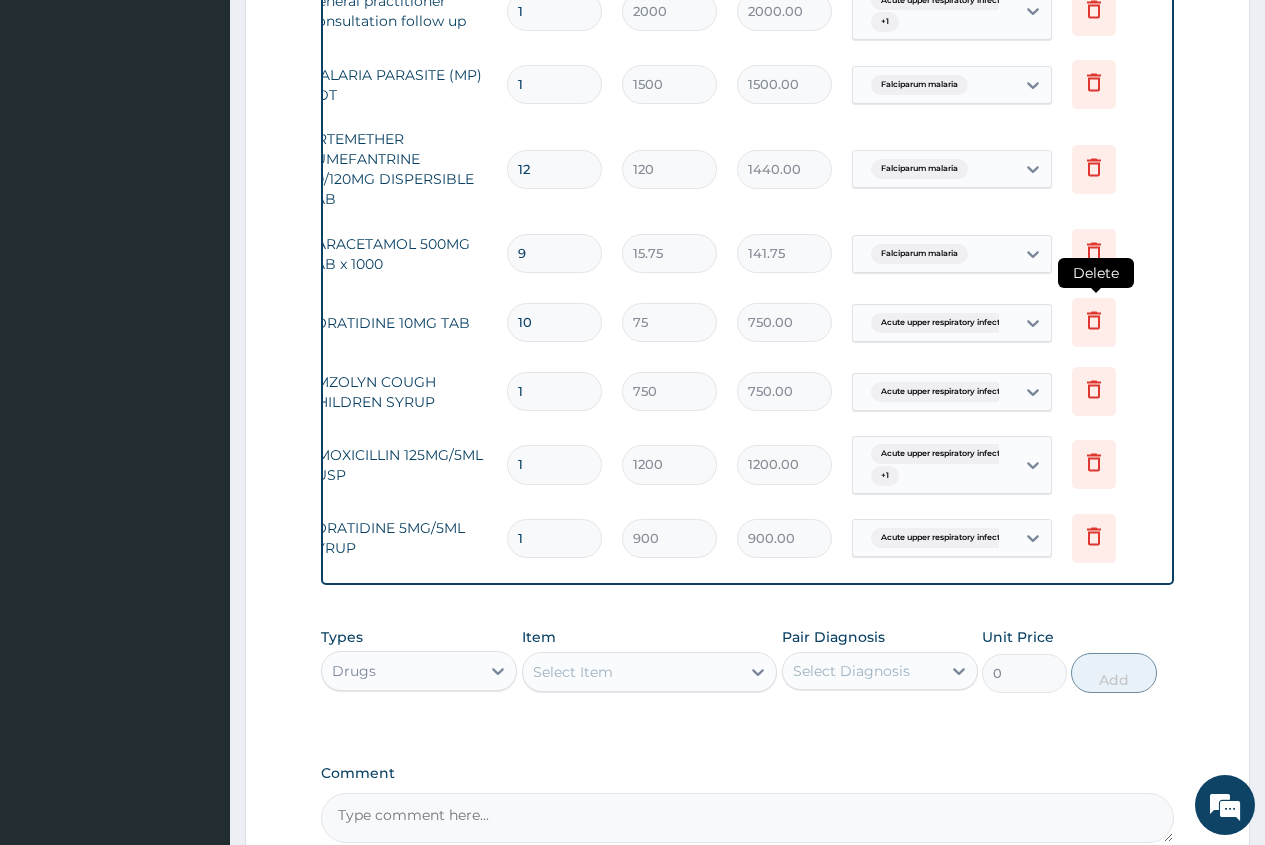 click 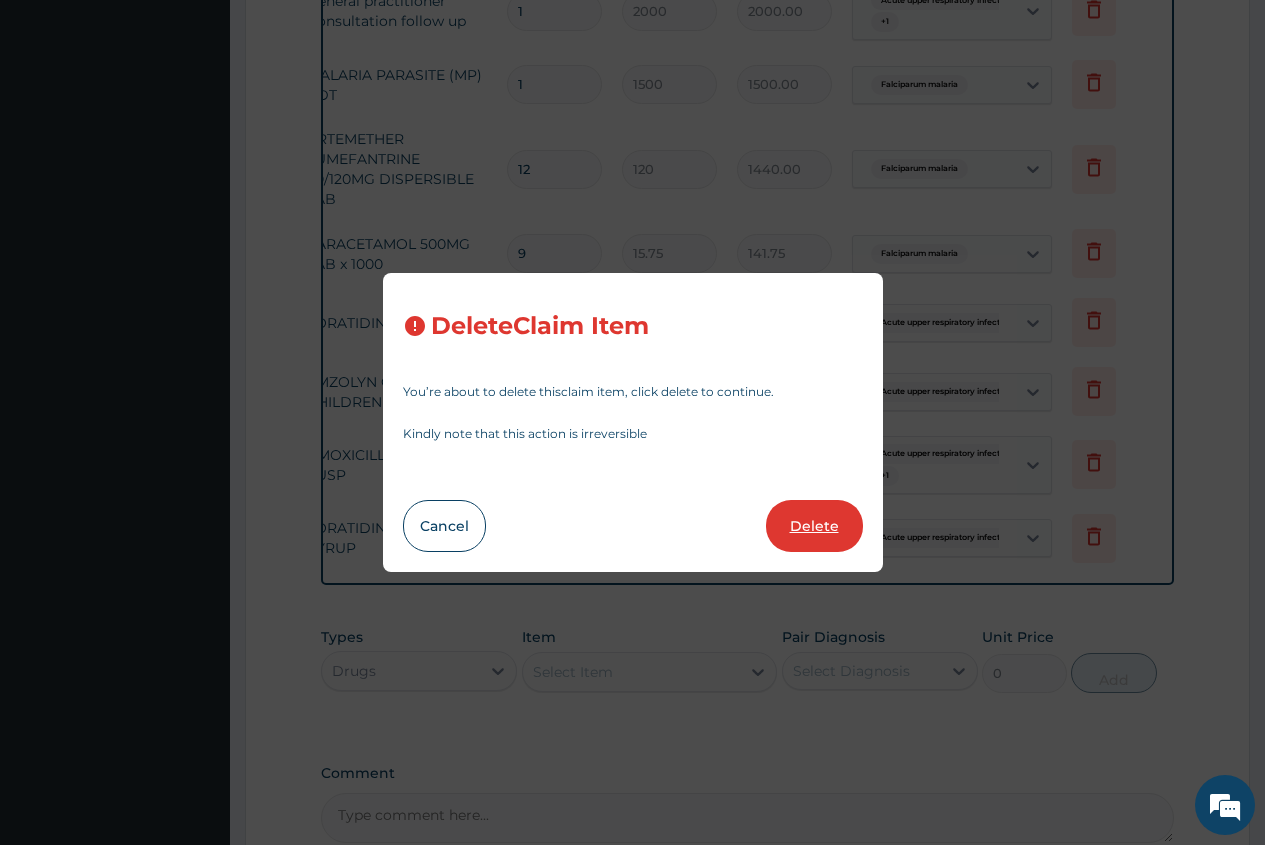 click on "Delete" at bounding box center (814, 526) 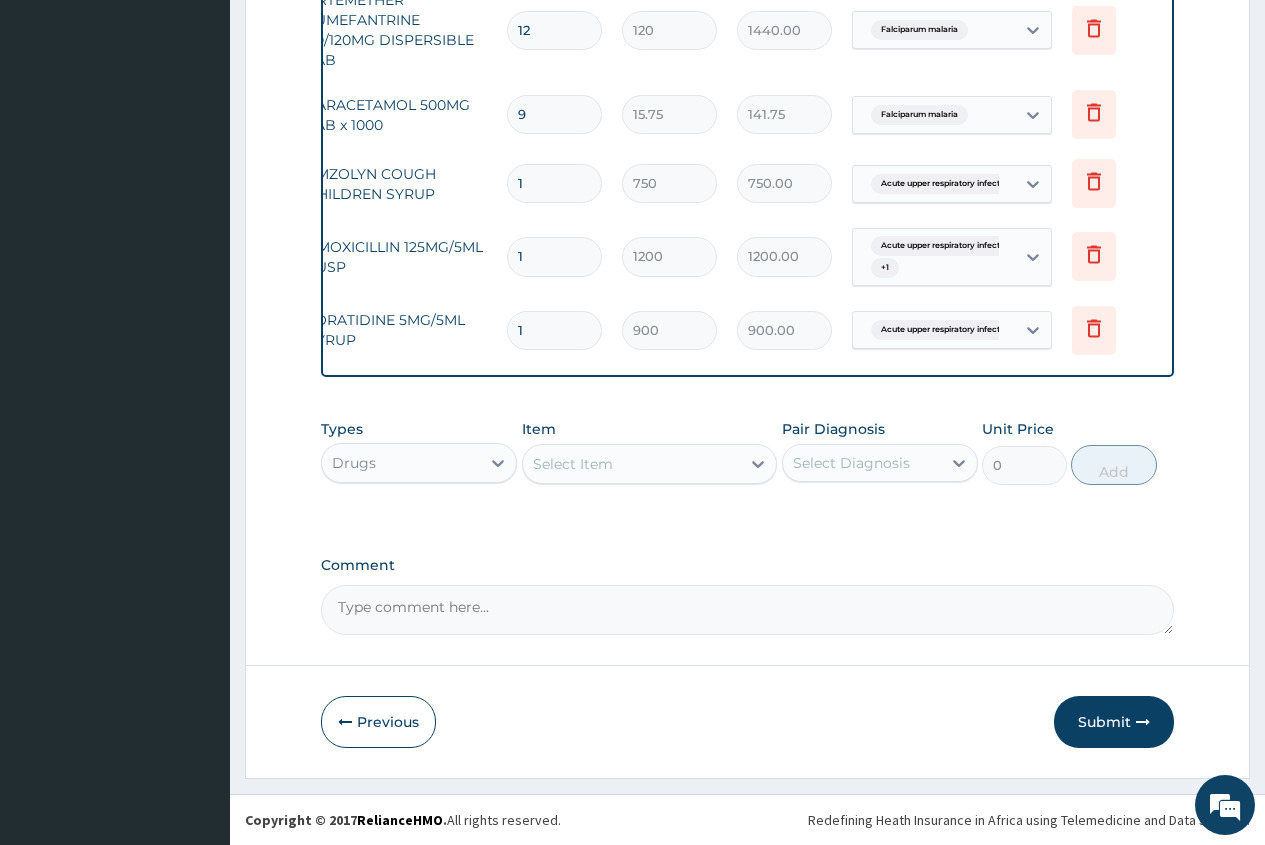scroll, scrollTop: 979, scrollLeft: 0, axis: vertical 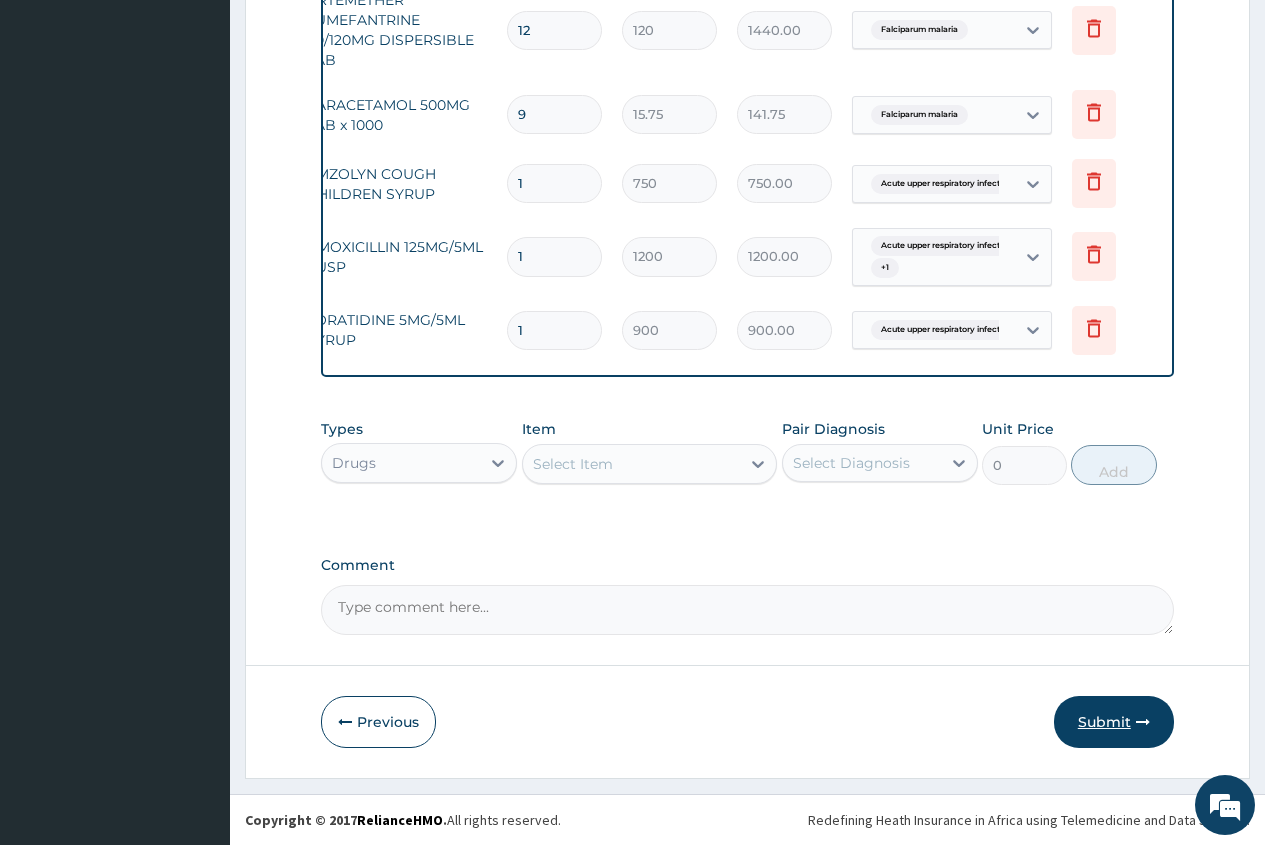 click on "Submit" at bounding box center (1114, 722) 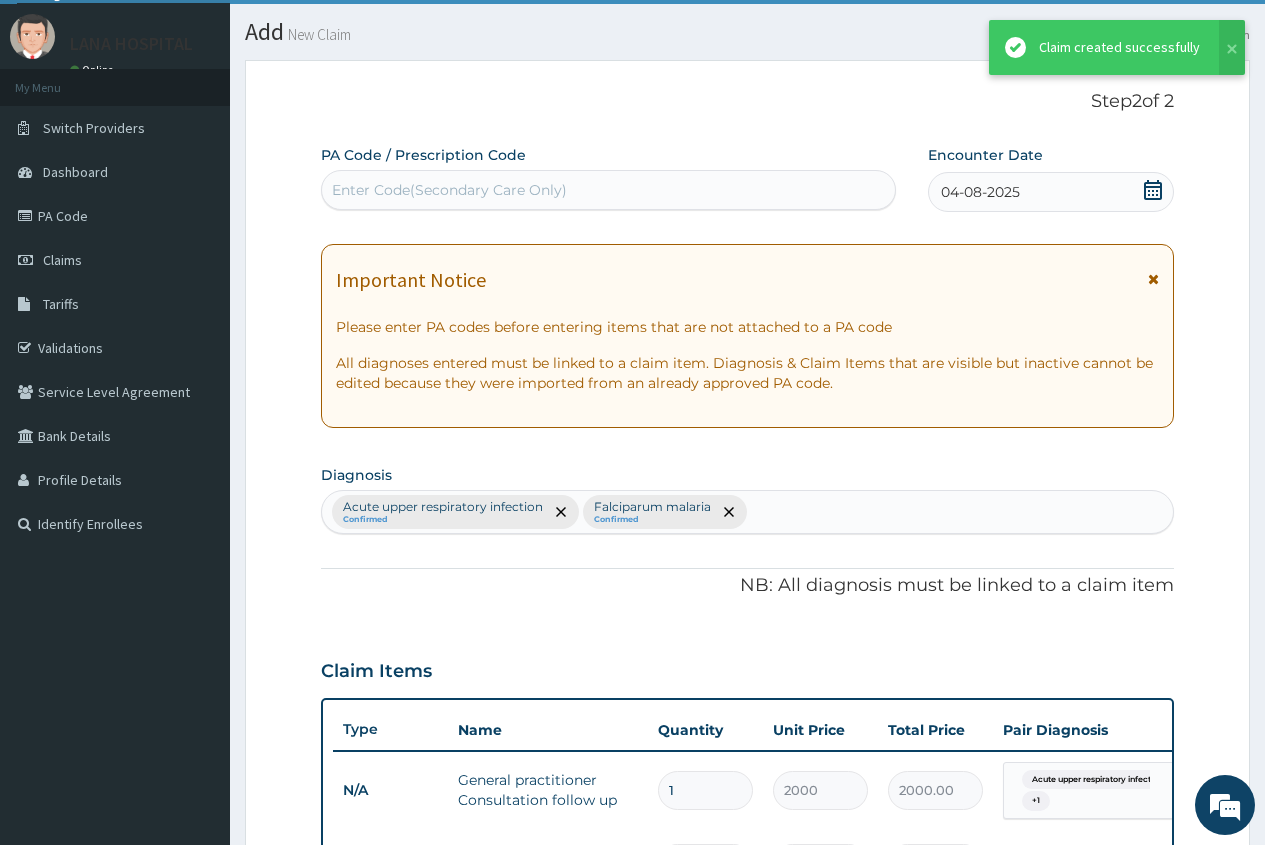 scroll, scrollTop: 979, scrollLeft: 0, axis: vertical 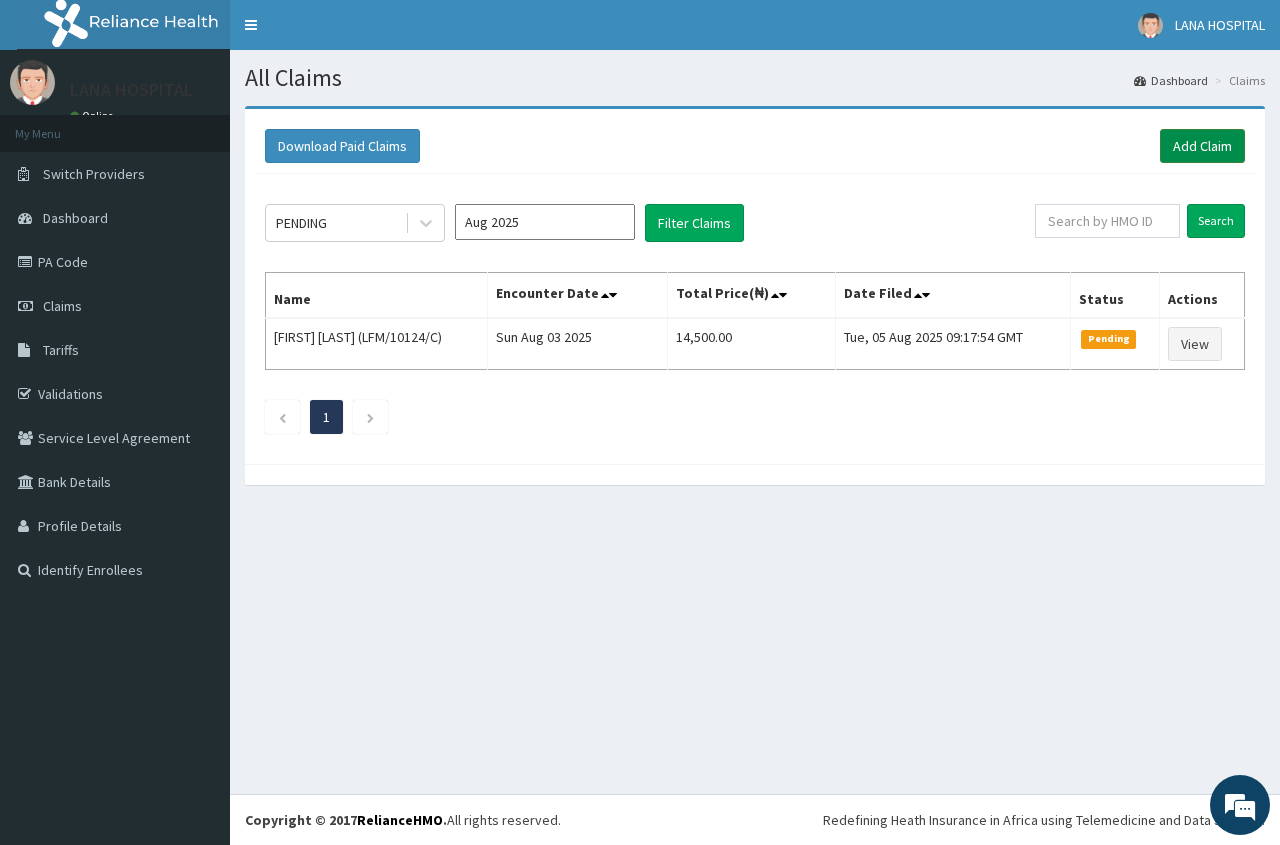 click on "Add Claim" at bounding box center [1202, 146] 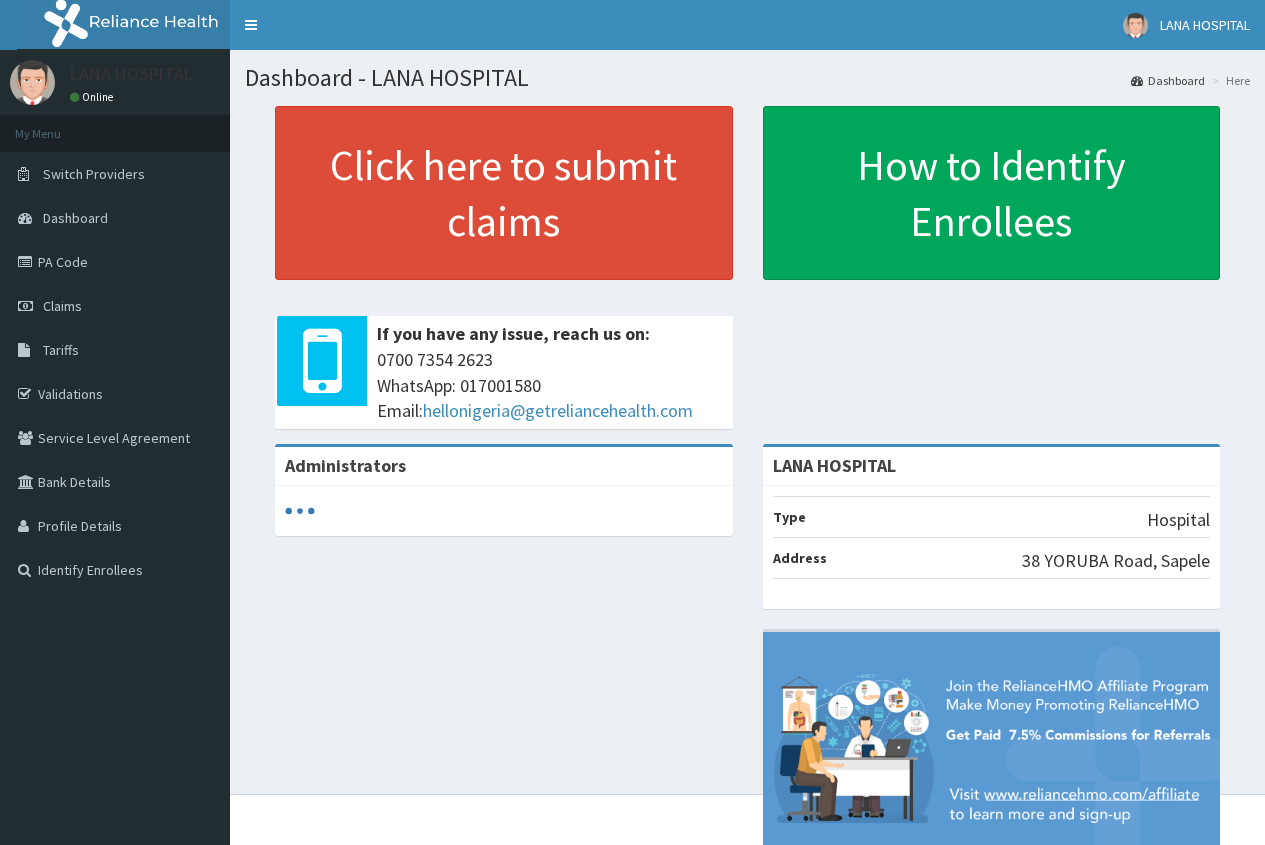 scroll, scrollTop: 0, scrollLeft: 0, axis: both 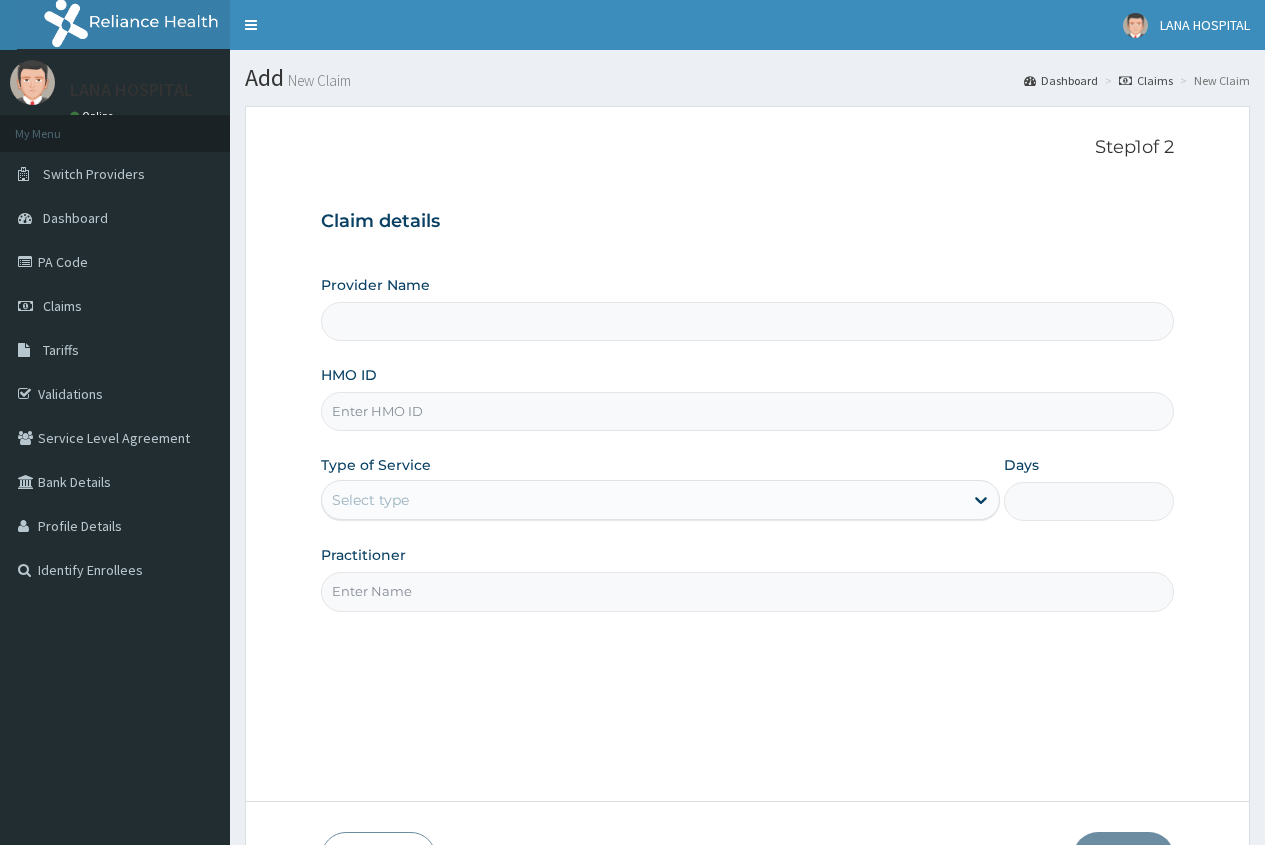 type on "LANA HOSPITAL" 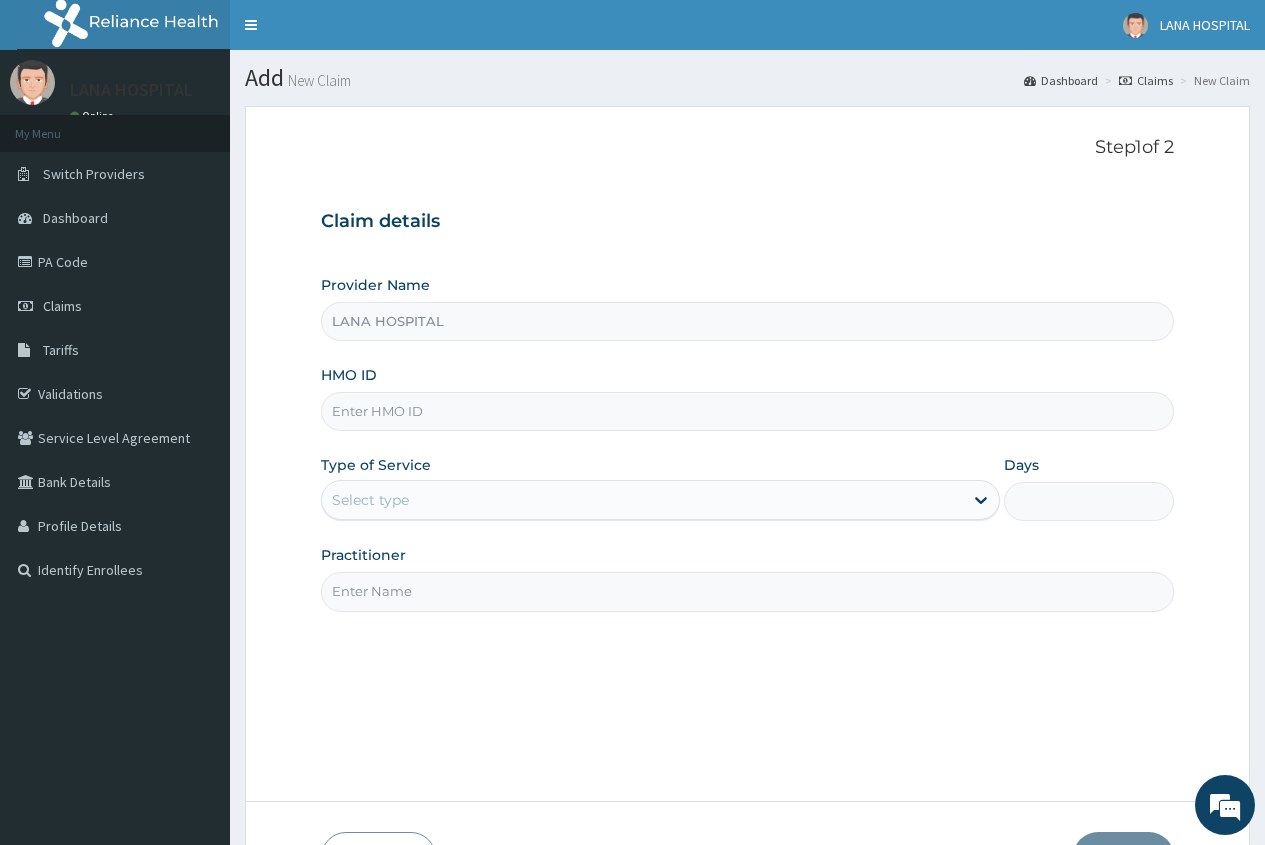 click on "HMO ID" at bounding box center [747, 411] 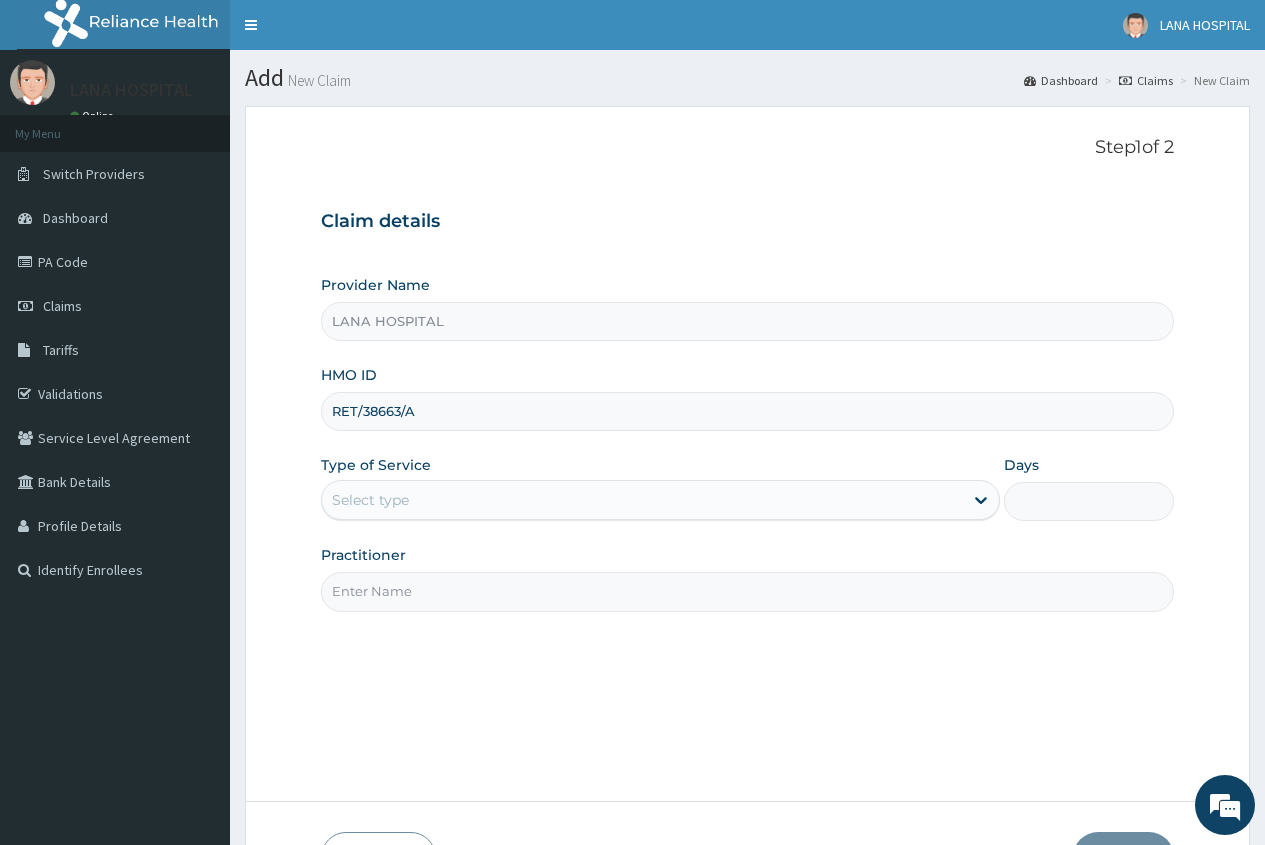 type on "RET/38663/A" 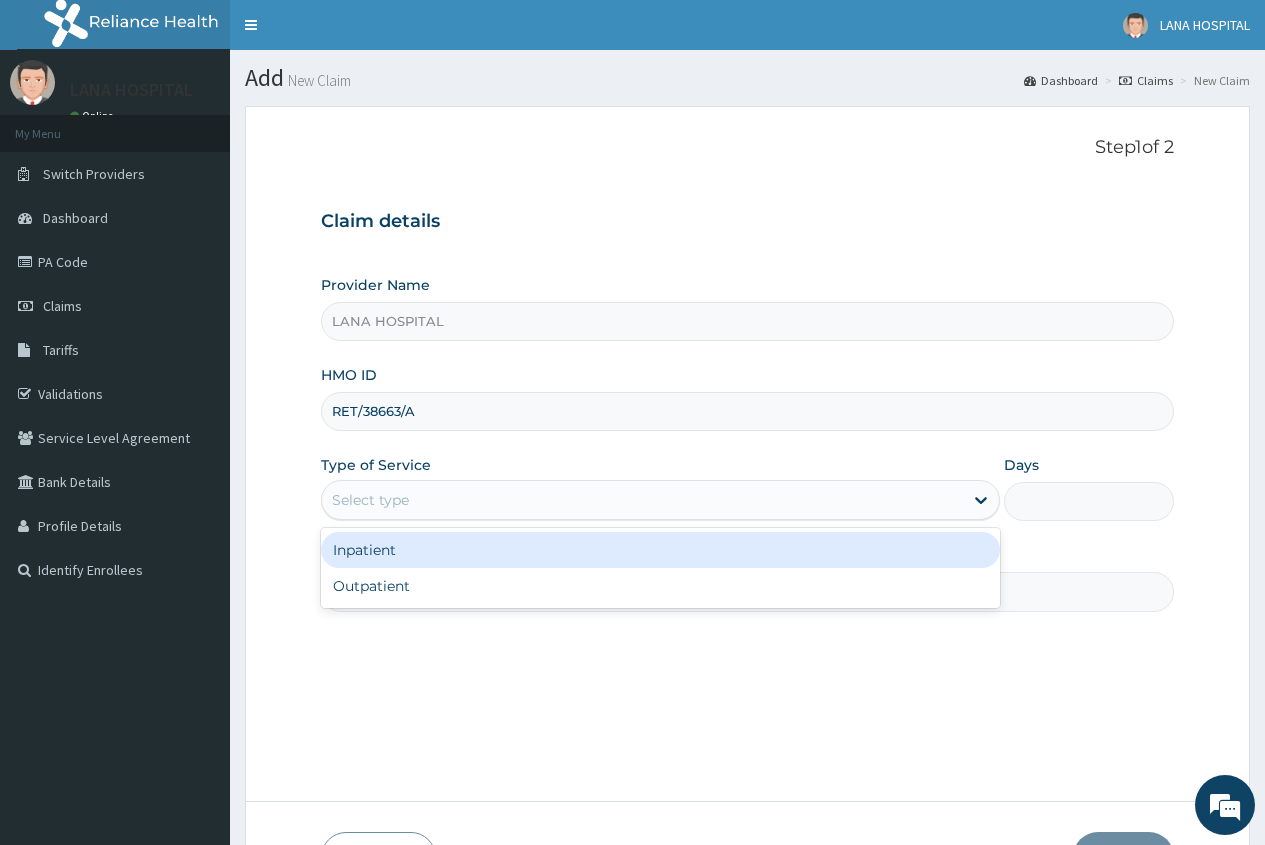 drag, startPoint x: 366, startPoint y: 502, endPoint x: 374, endPoint y: 529, distance: 28.160255 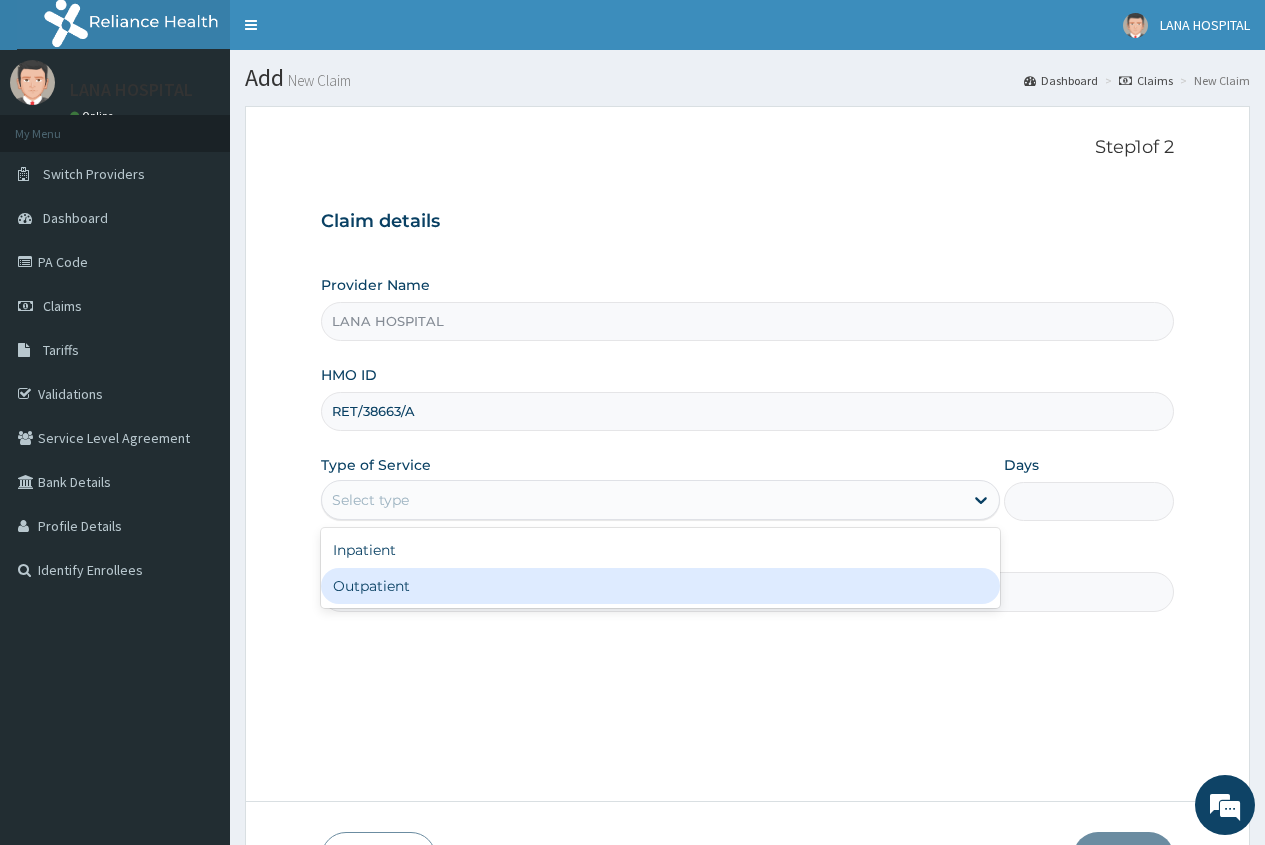 click on "Outpatient" at bounding box center (660, 586) 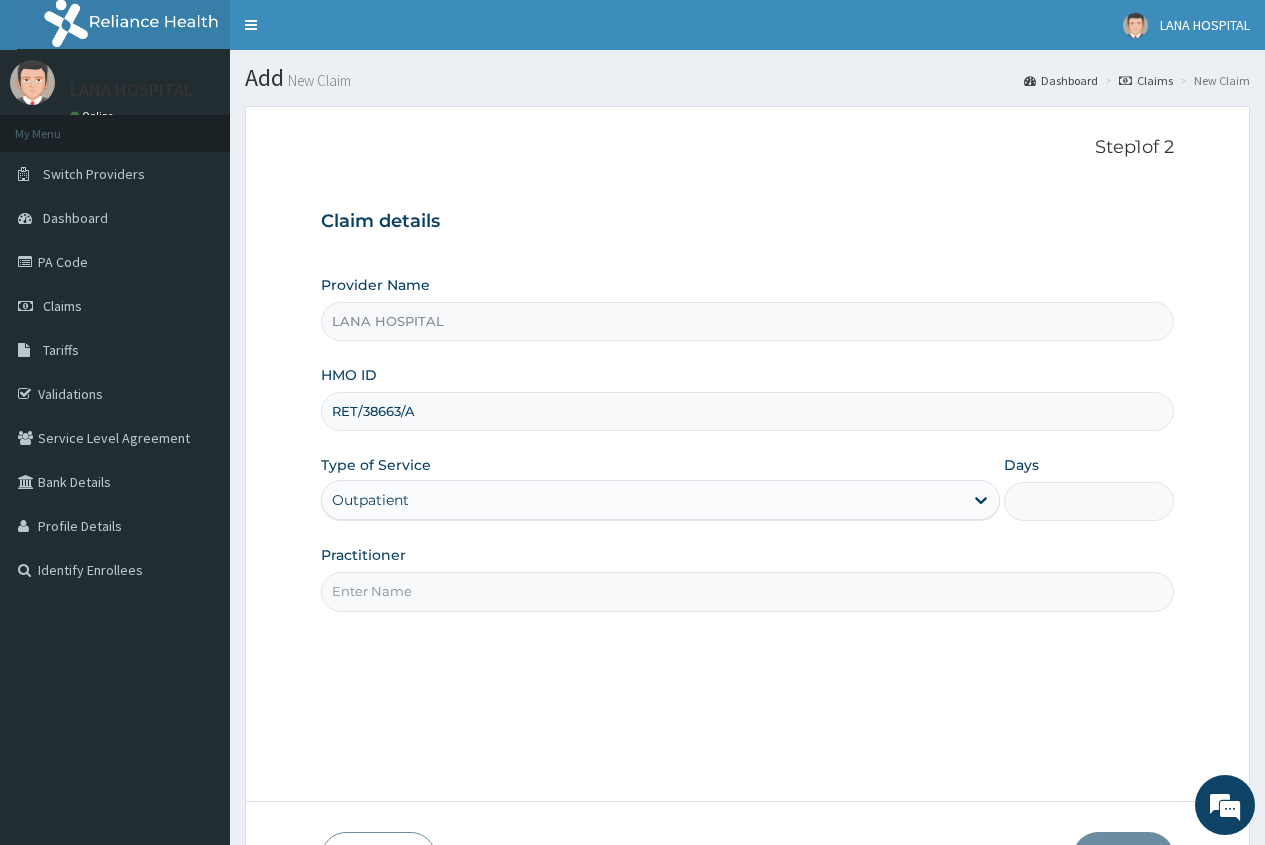 type on "1" 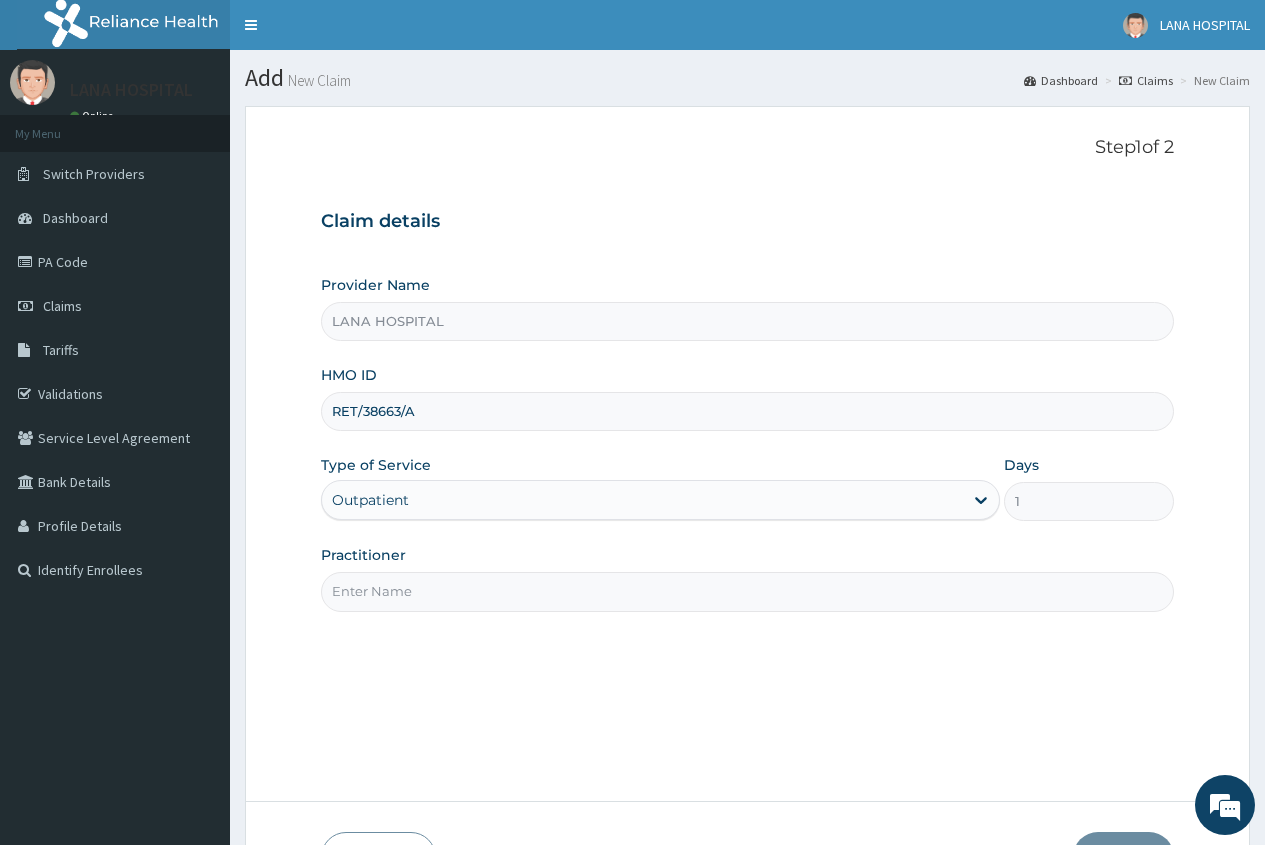 scroll, scrollTop: 0, scrollLeft: 0, axis: both 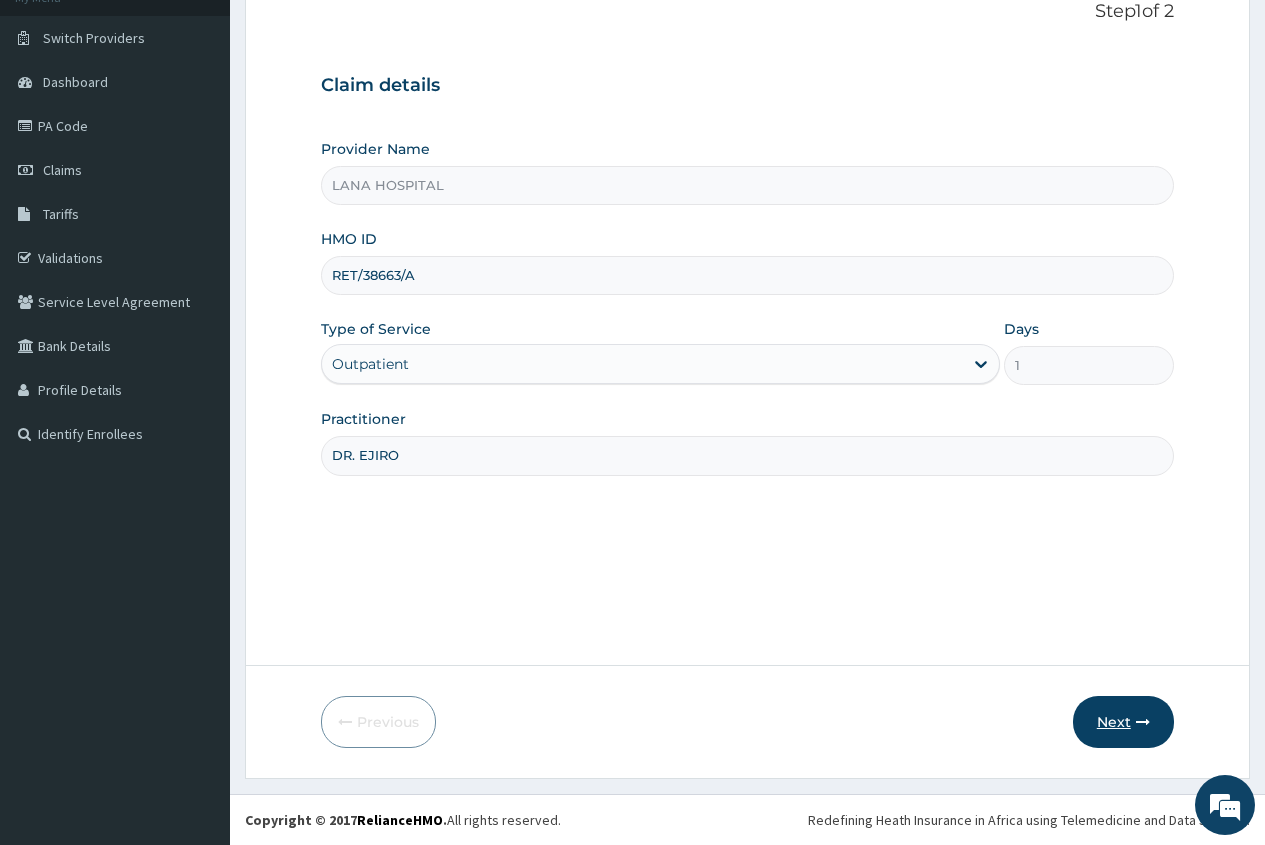 type on "DR. EJIRO" 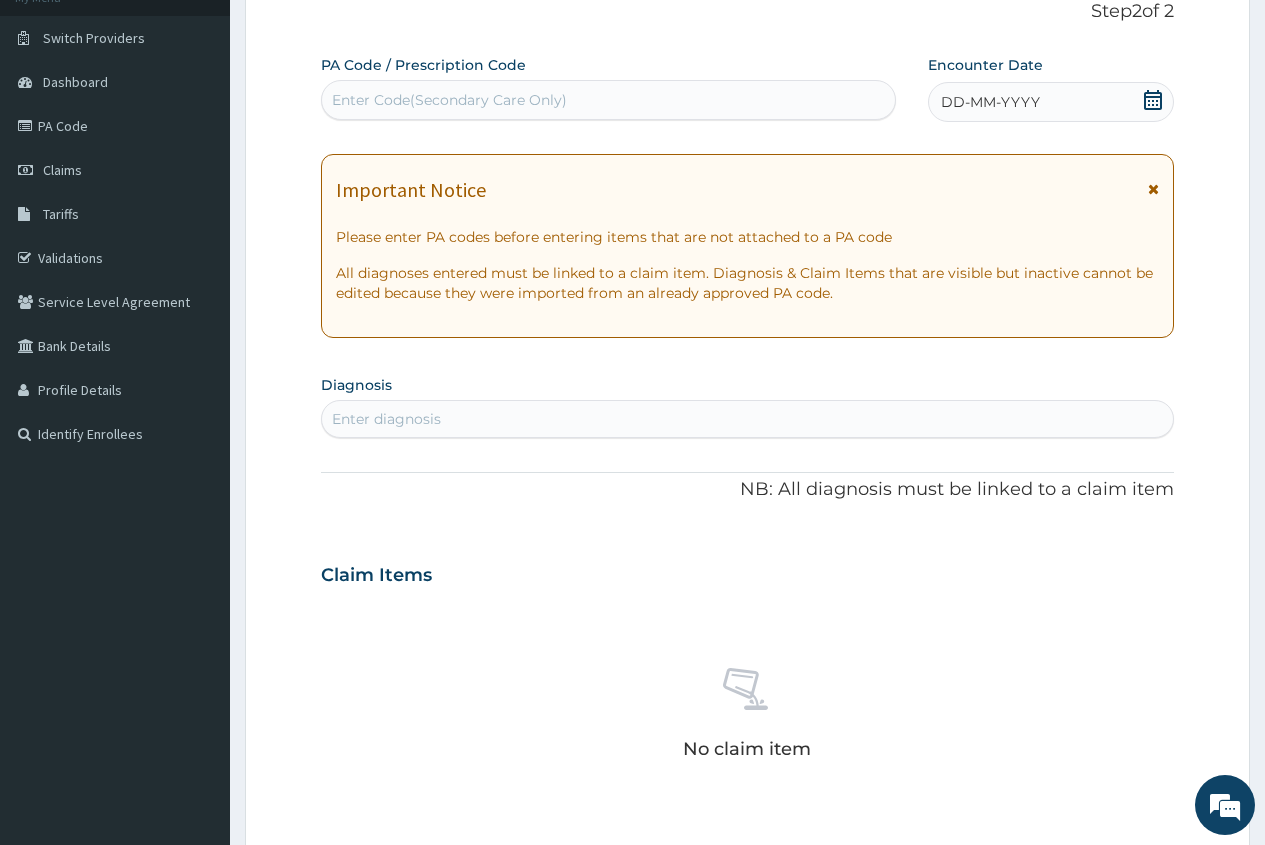 click on "Enter Code(Secondary Care Only)" at bounding box center (608, 100) 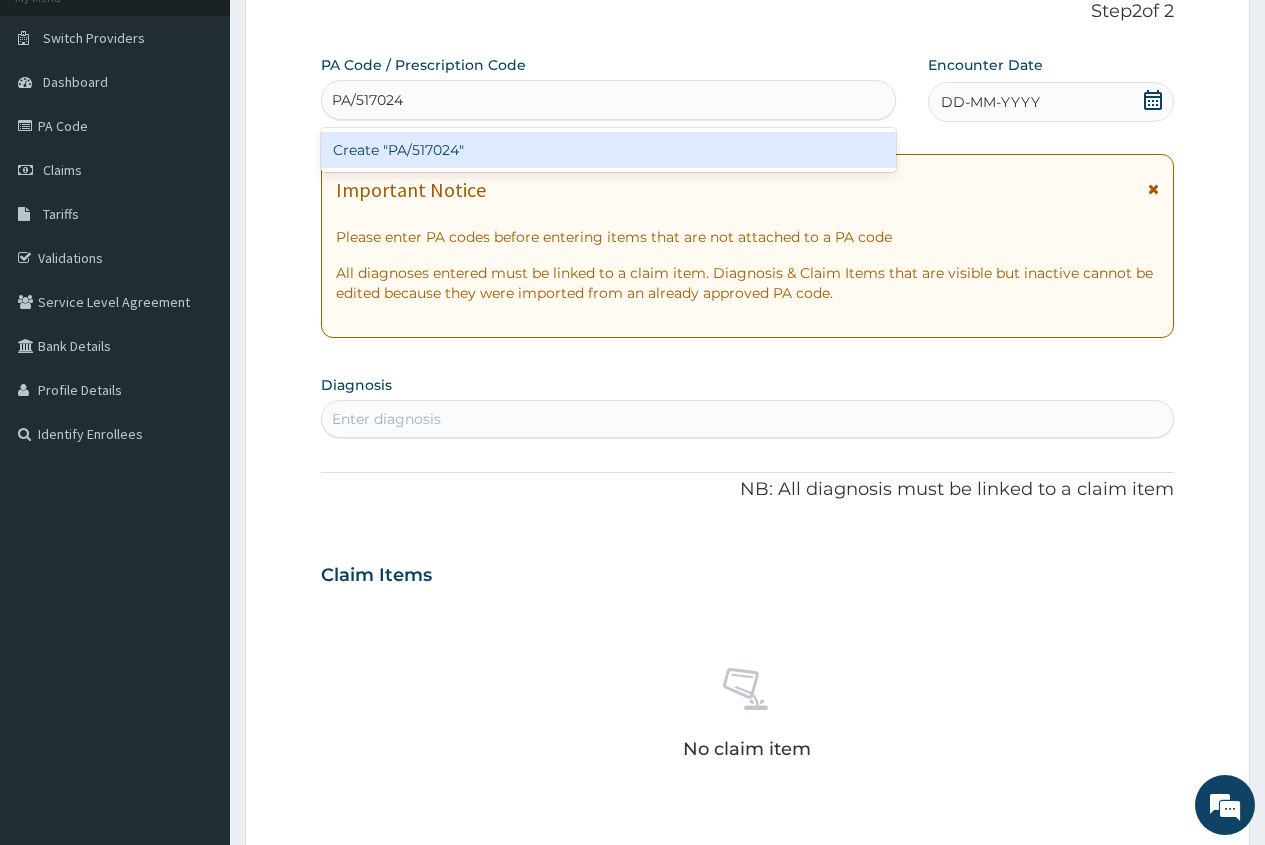 click on "Create "PA/517024"" at bounding box center [608, 150] 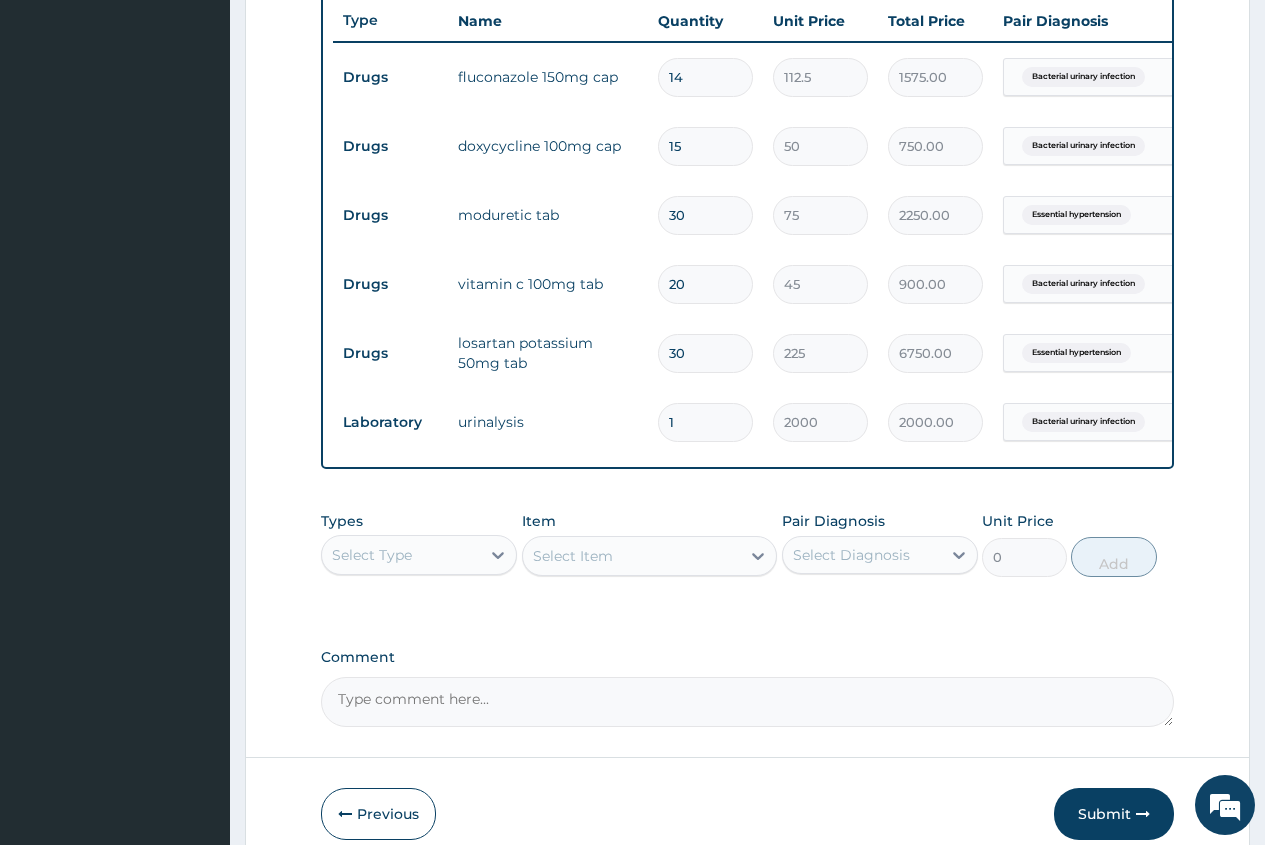 scroll, scrollTop: 862, scrollLeft: 0, axis: vertical 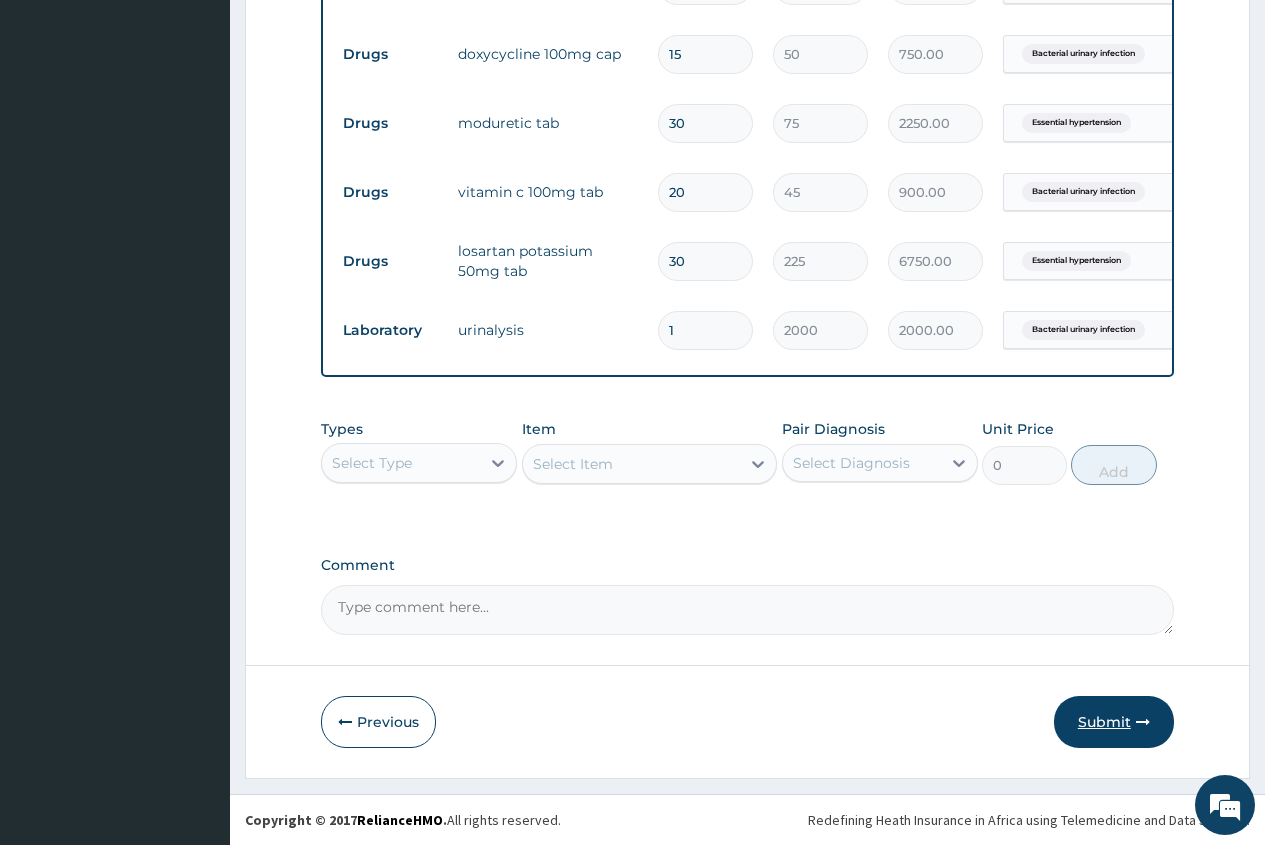 click on "Submit" at bounding box center (1114, 722) 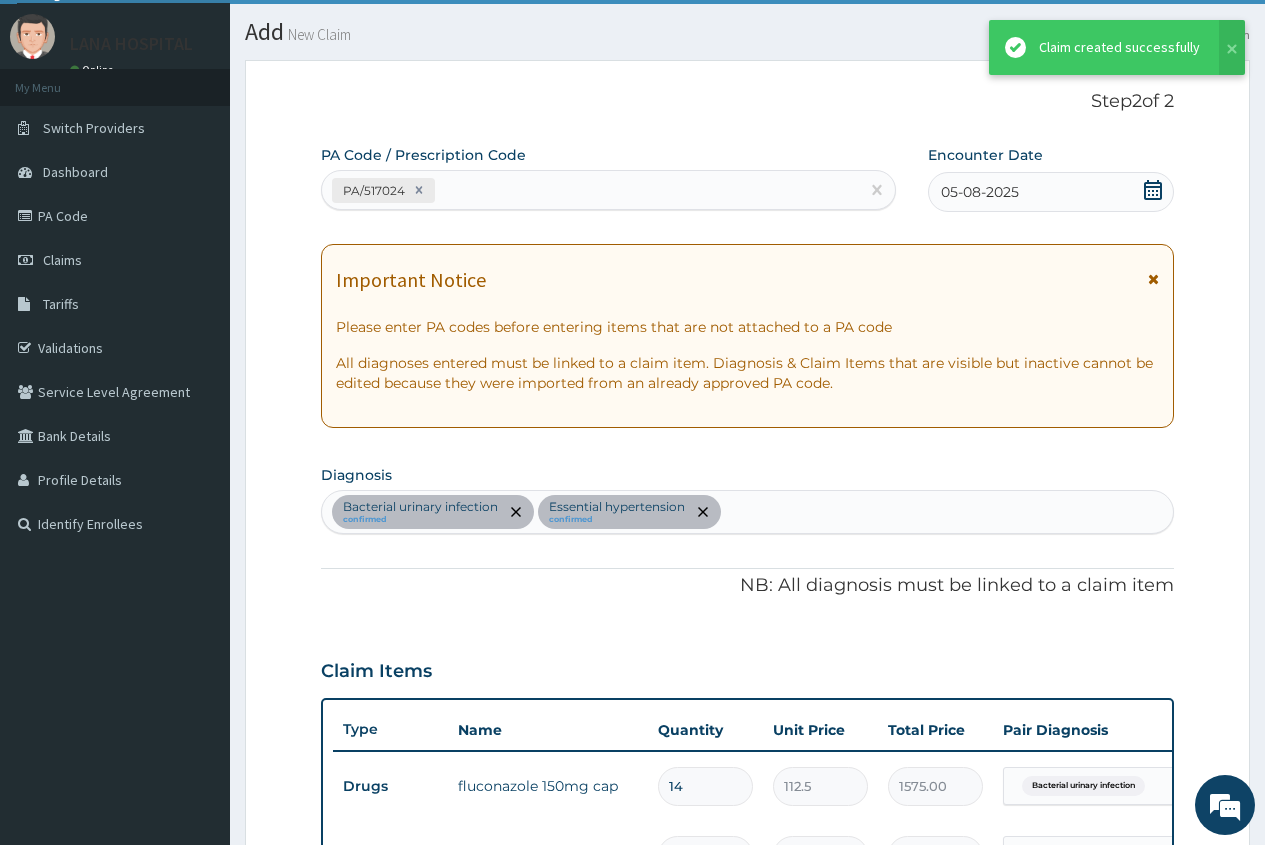 scroll, scrollTop: 862, scrollLeft: 0, axis: vertical 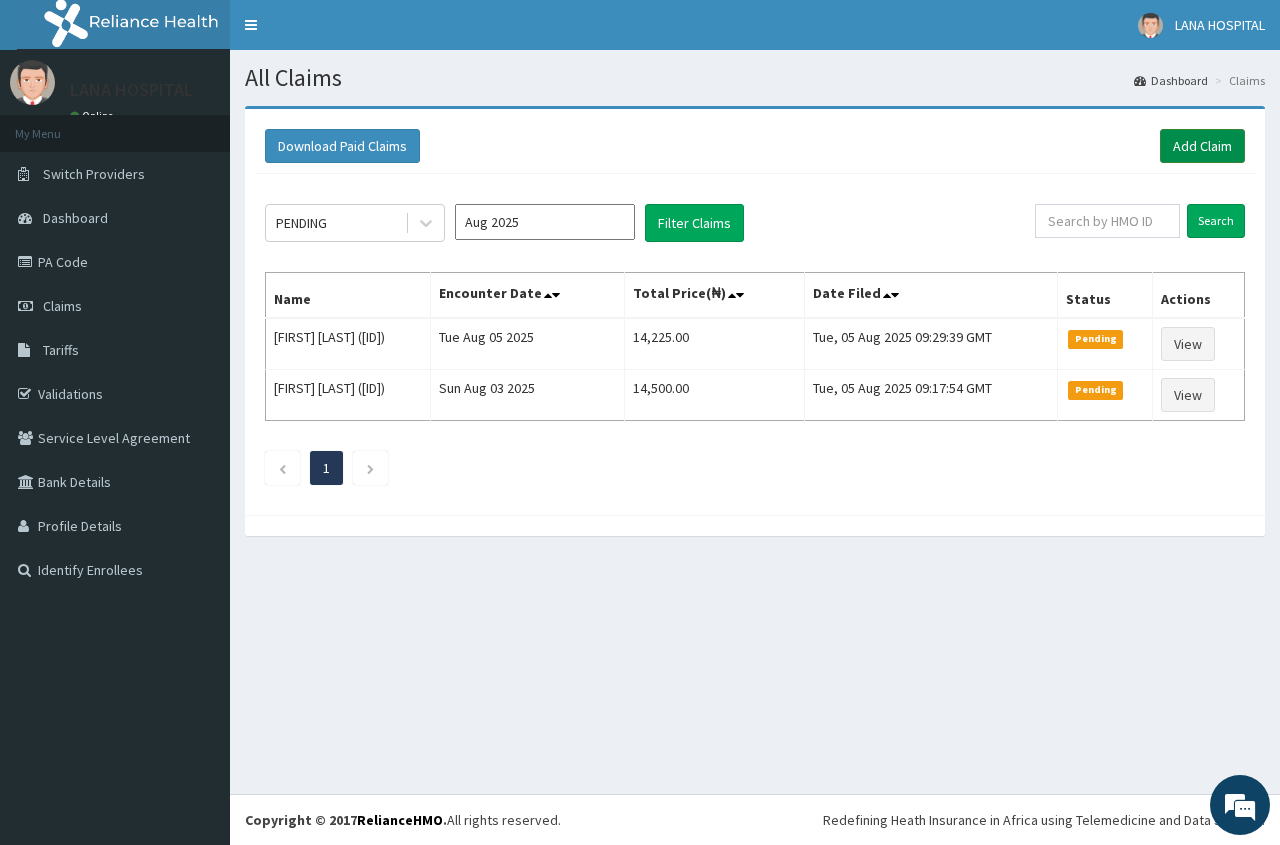 click on "Add Claim" at bounding box center [1202, 146] 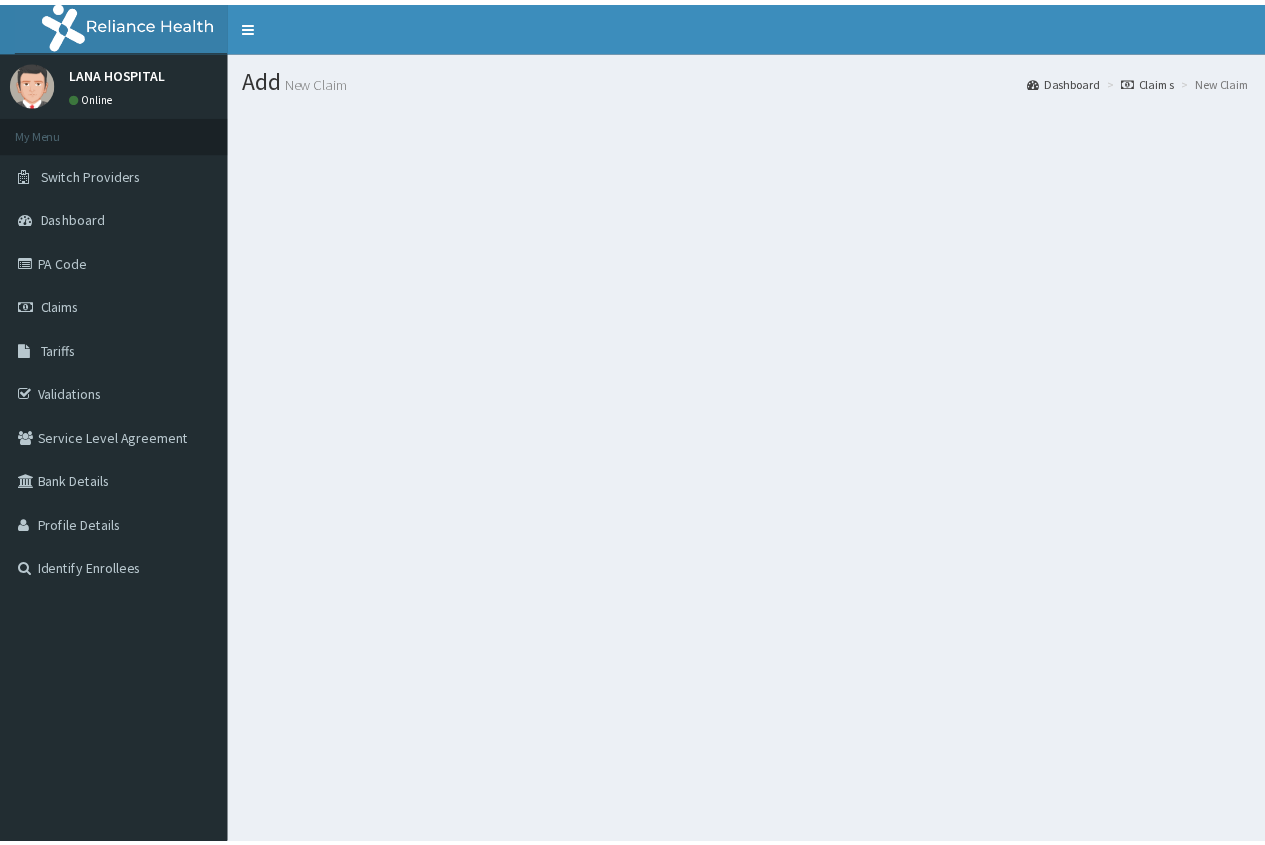 scroll, scrollTop: 0, scrollLeft: 0, axis: both 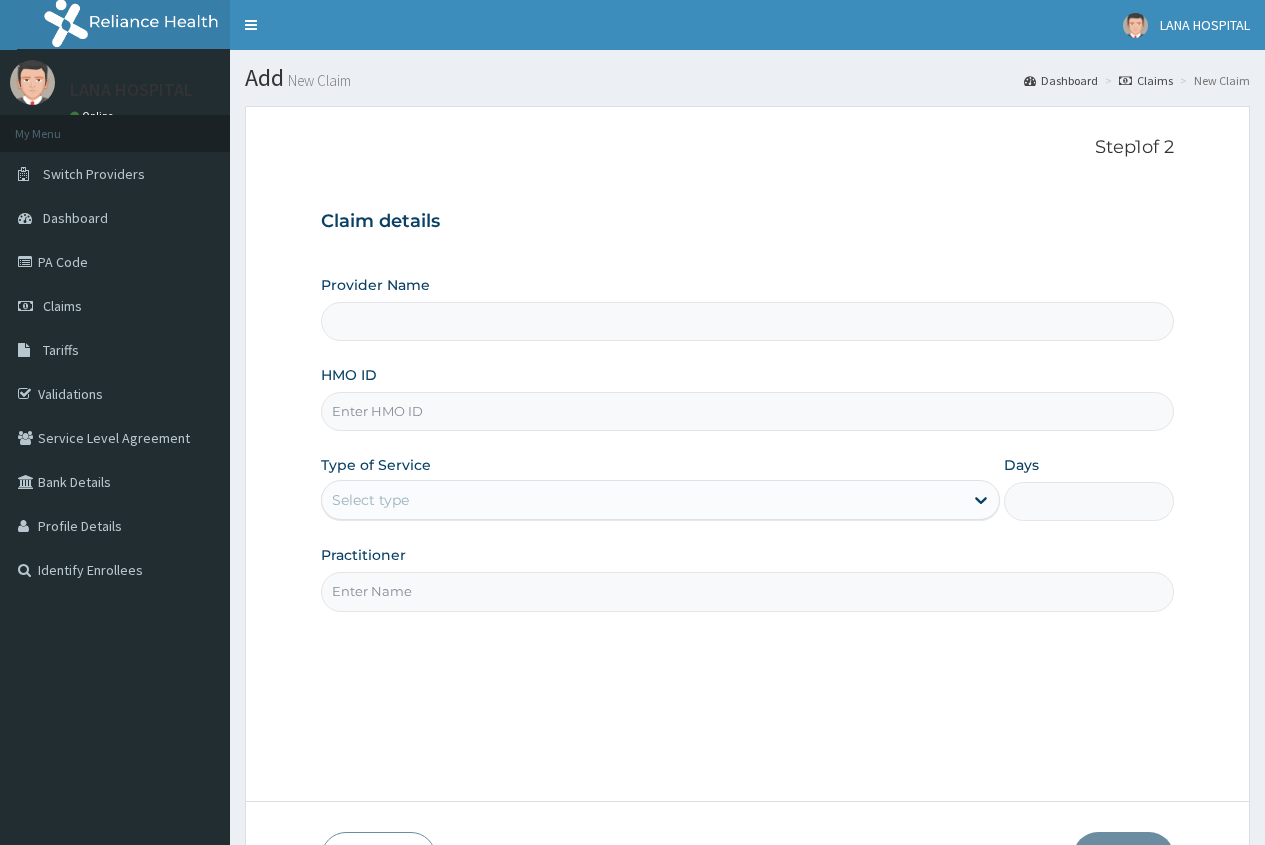 type on "LANA HOSPITAL" 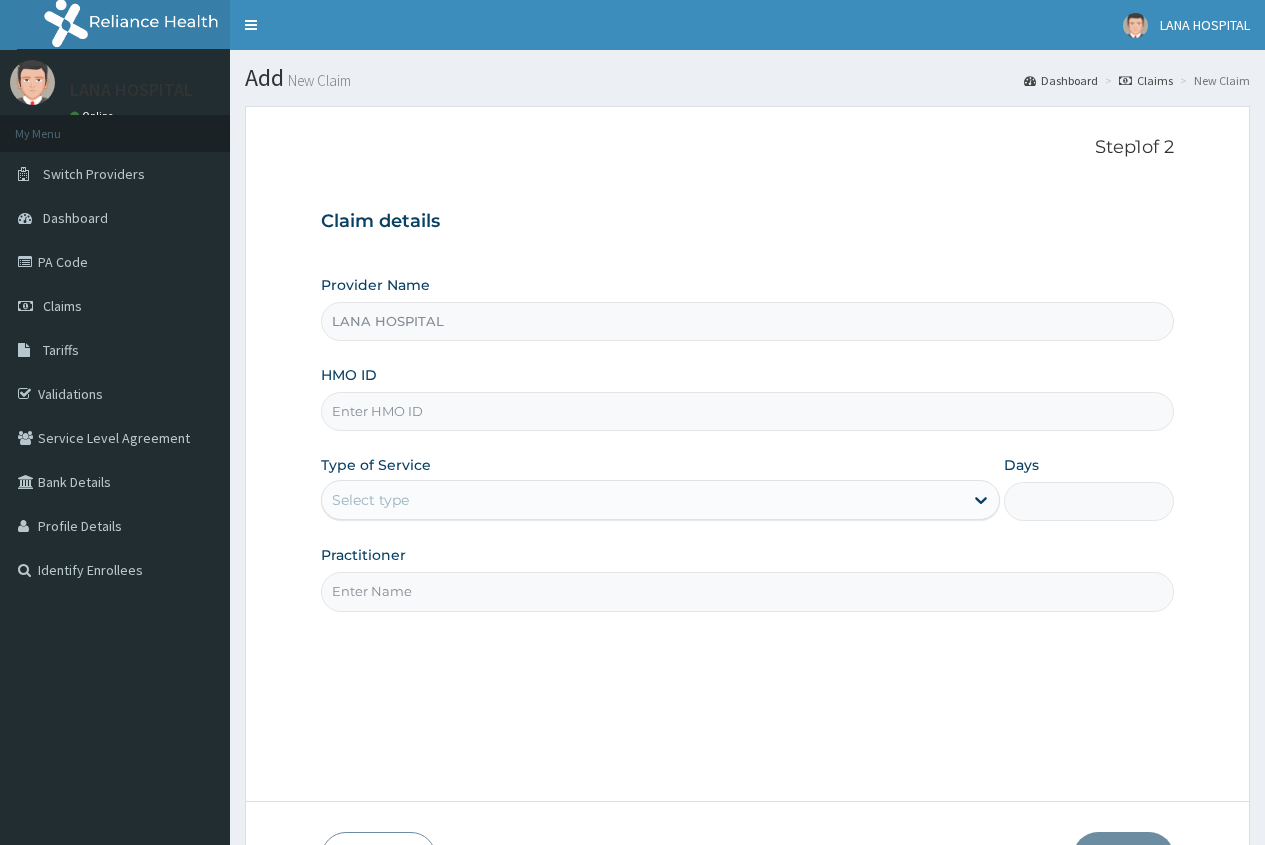 click on "HMO ID" at bounding box center [747, 411] 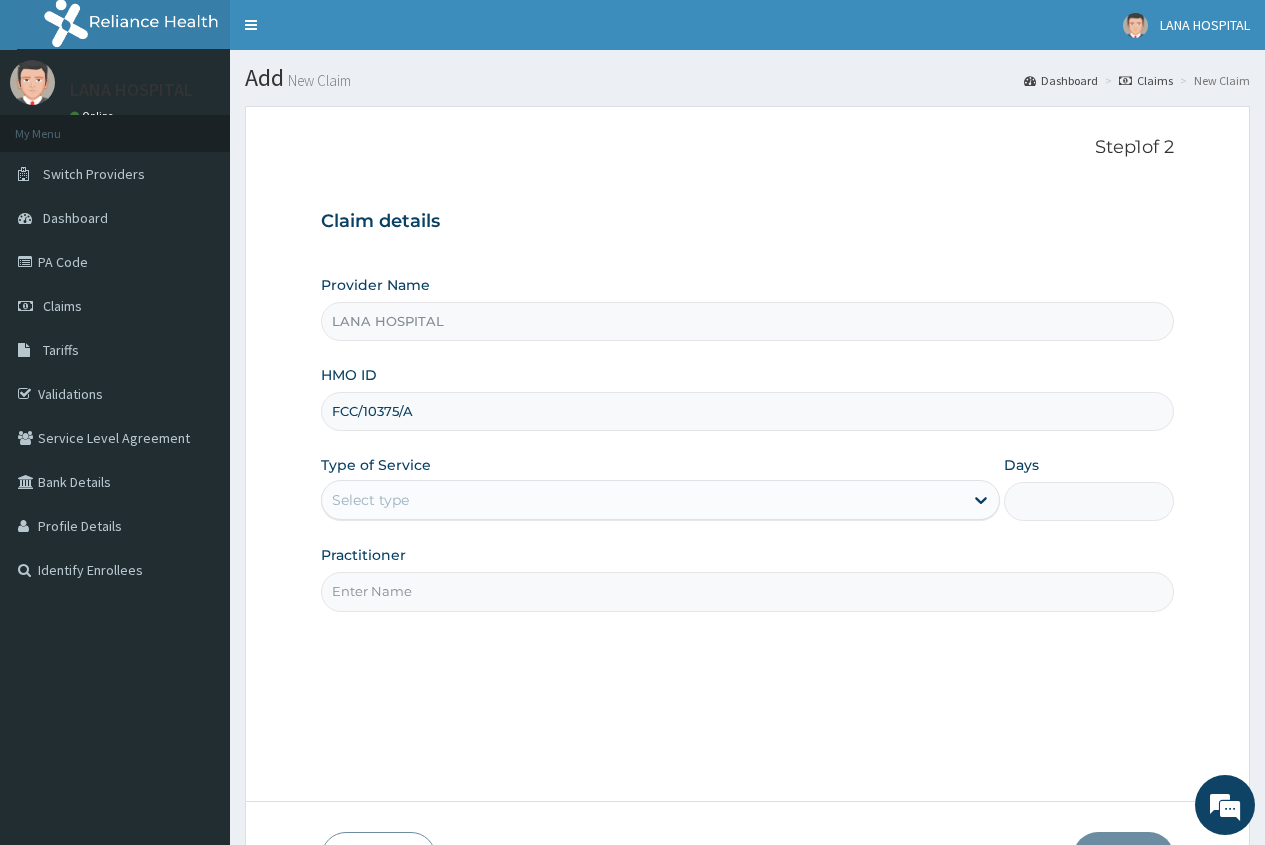 type on "FCC/10375/A" 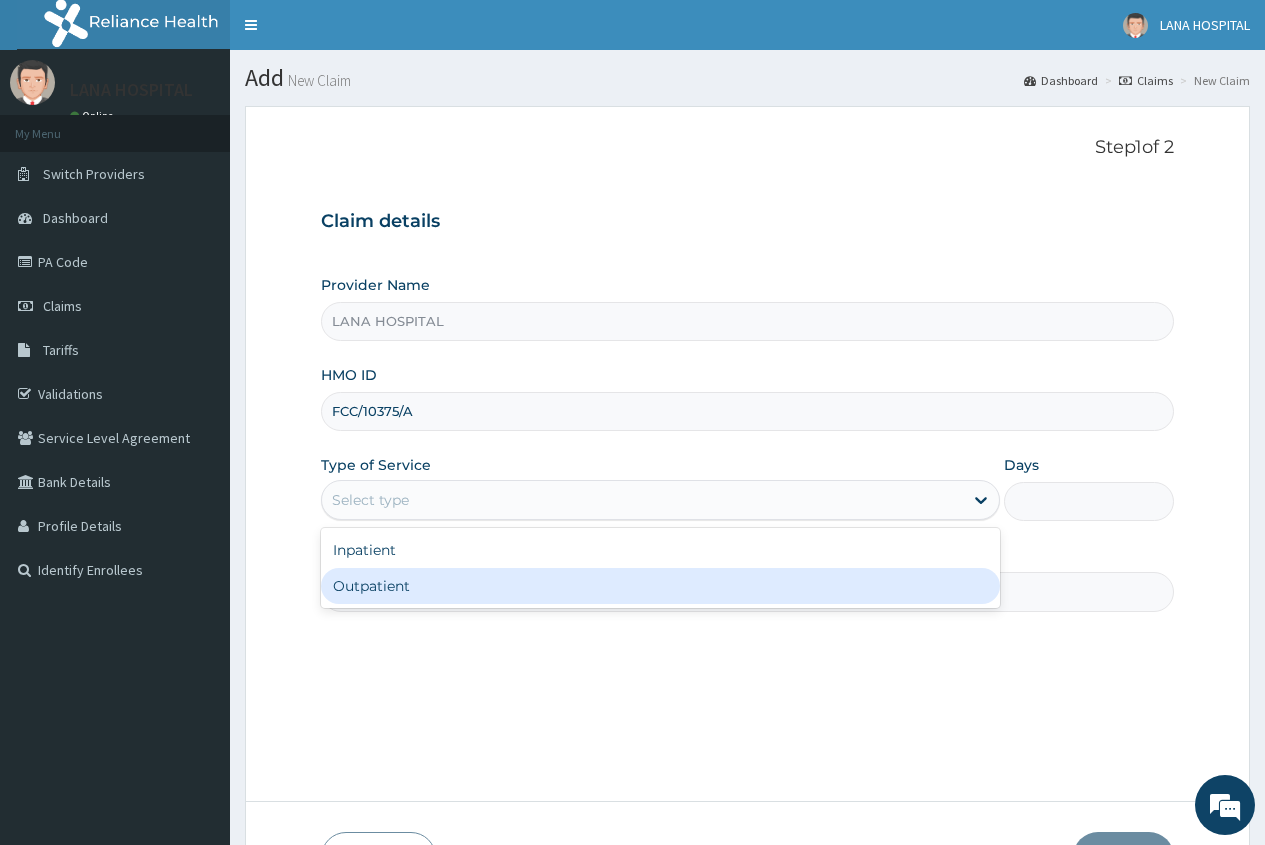 click on "Outpatient" at bounding box center (660, 586) 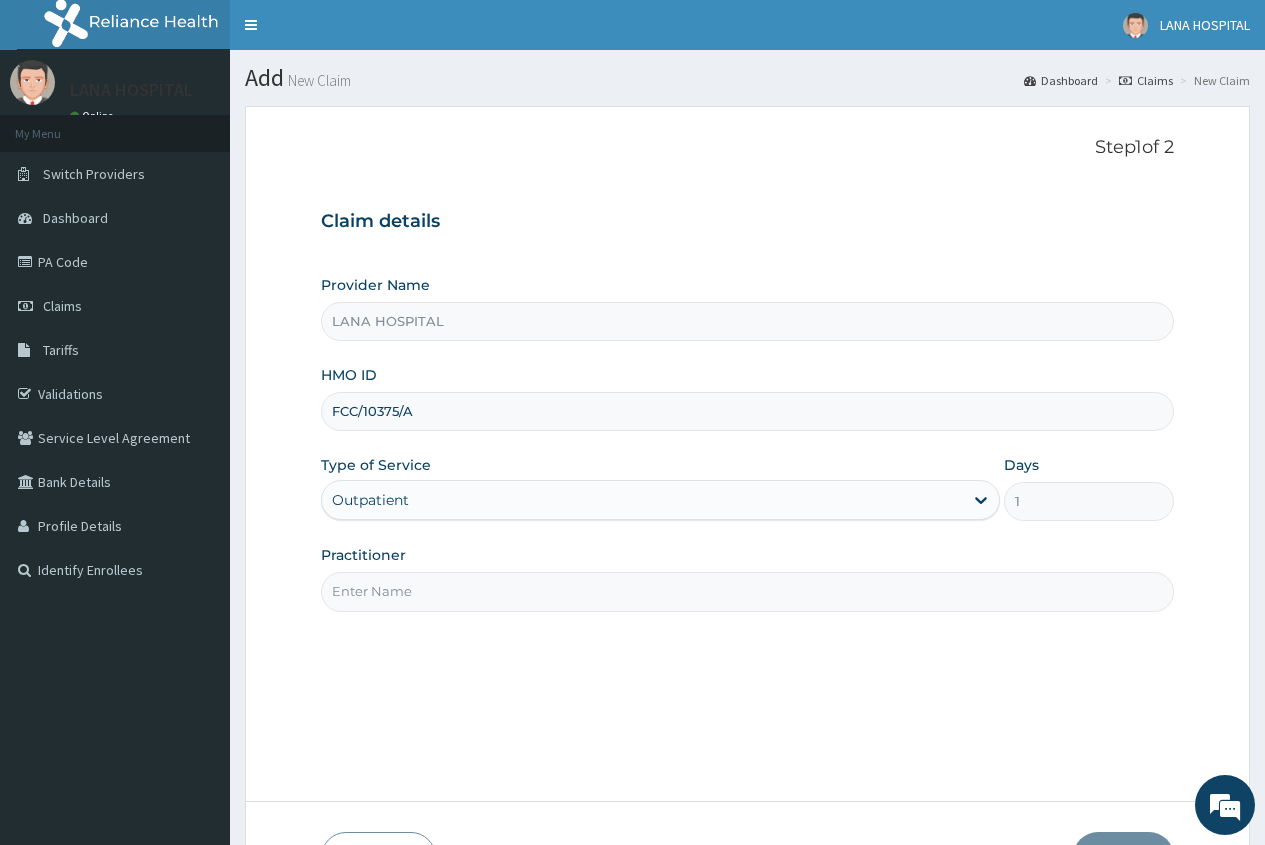 click on "Practitioner" at bounding box center [747, 591] 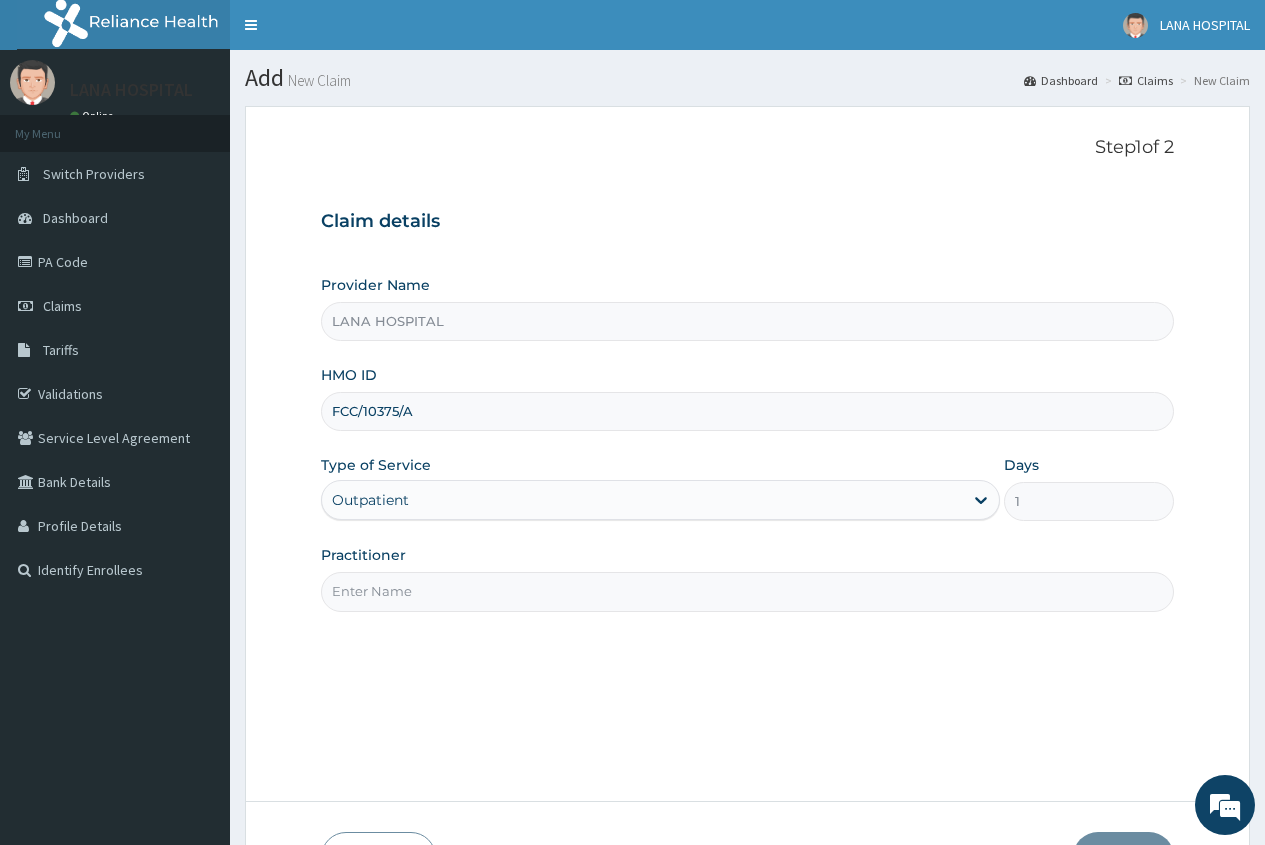 scroll, scrollTop: 0, scrollLeft: 0, axis: both 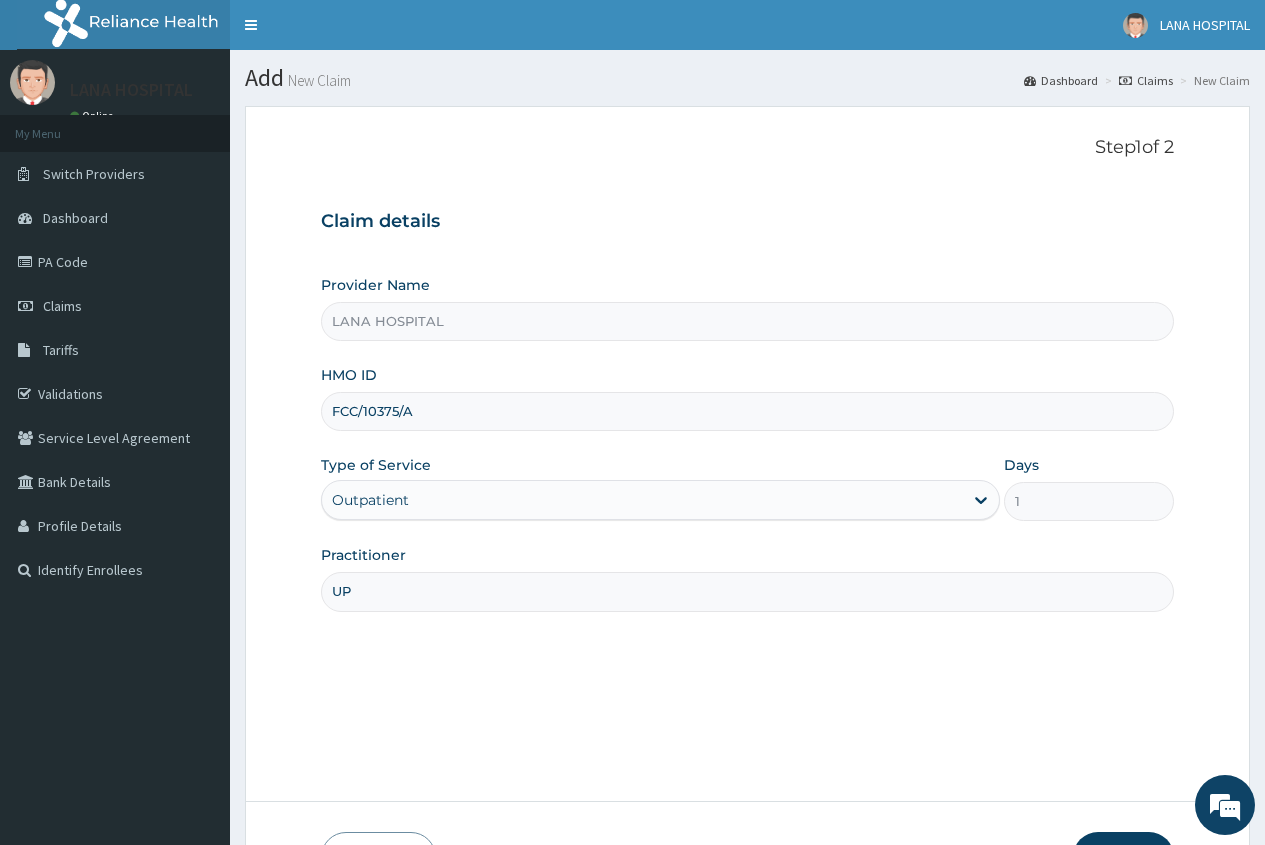 type on "U" 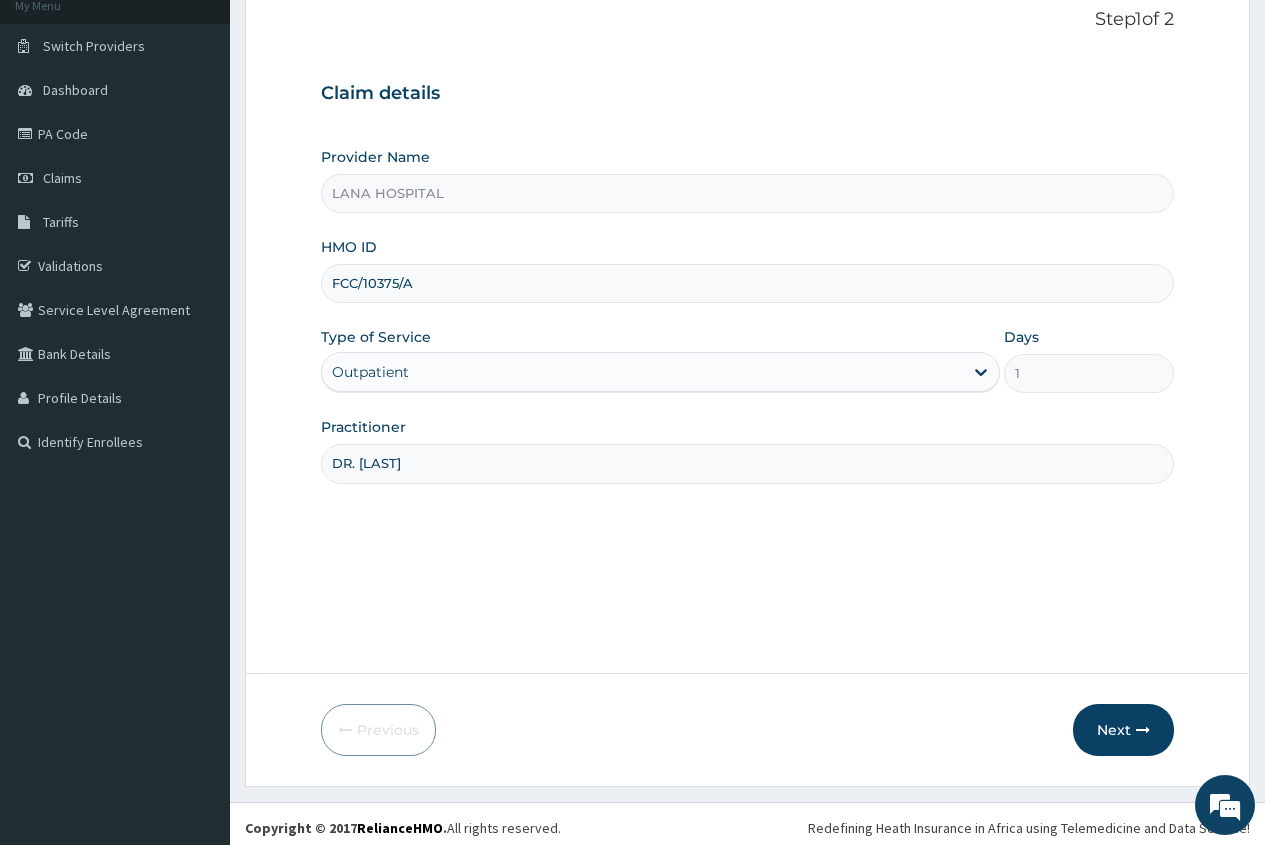 scroll, scrollTop: 136, scrollLeft: 0, axis: vertical 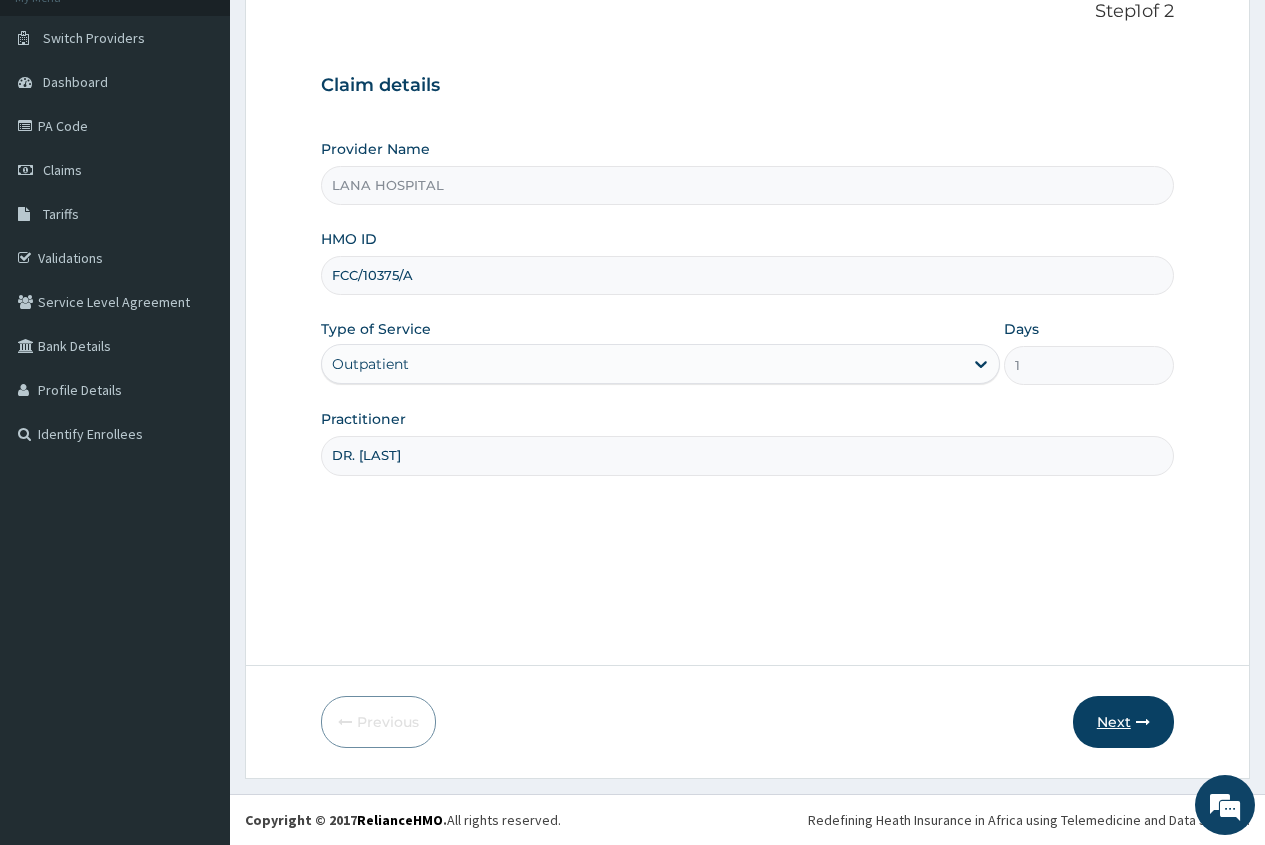 type on "DR. [LAST]" 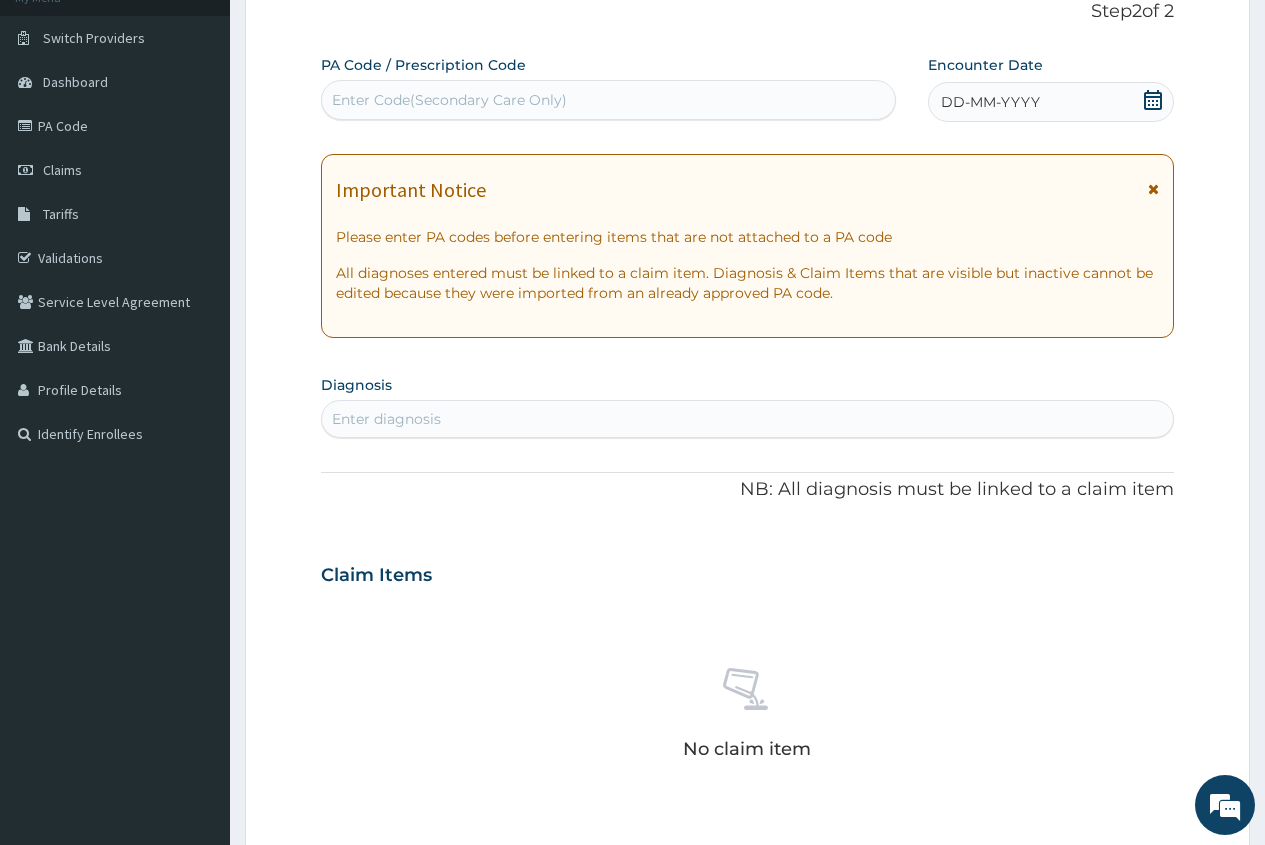 click on "DD-MM-YYYY" at bounding box center [1051, 102] 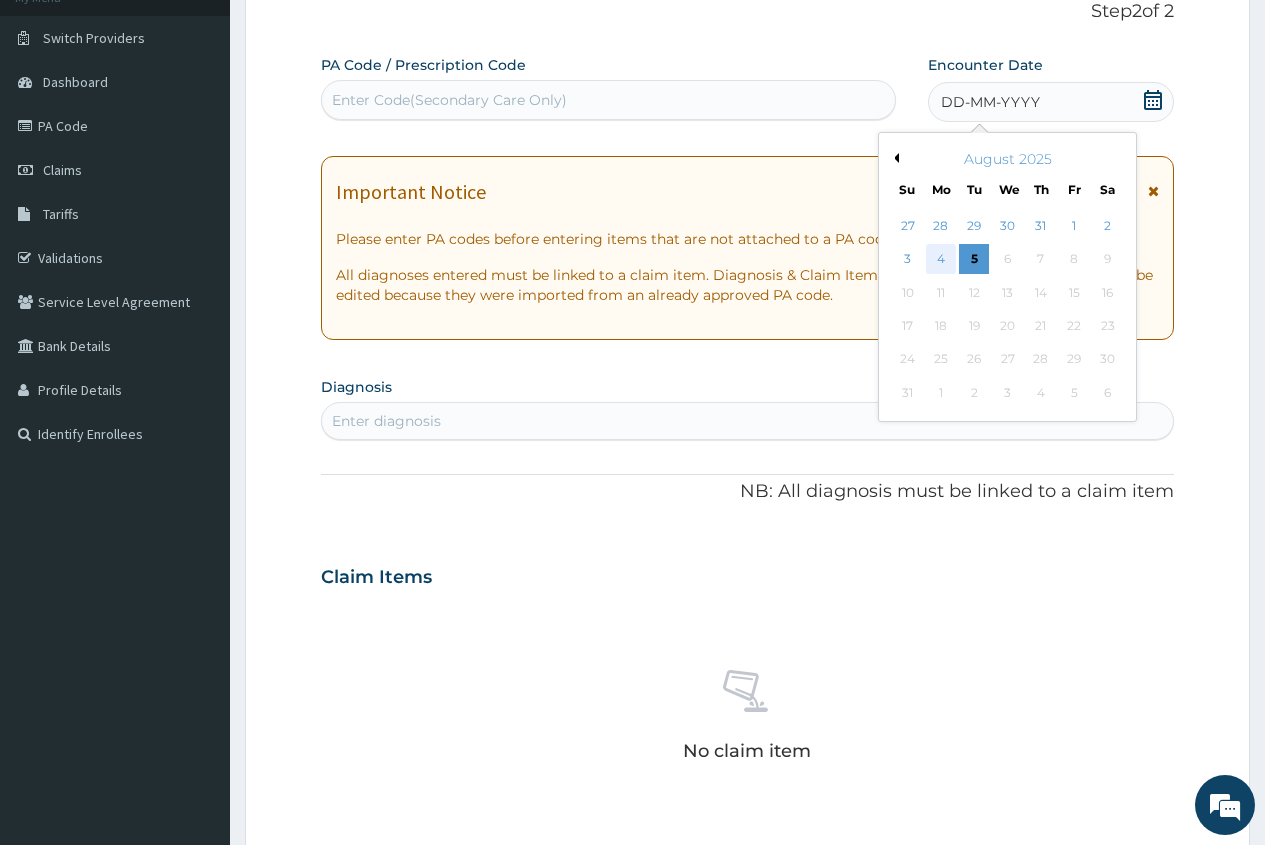 click on "4" at bounding box center [941, 260] 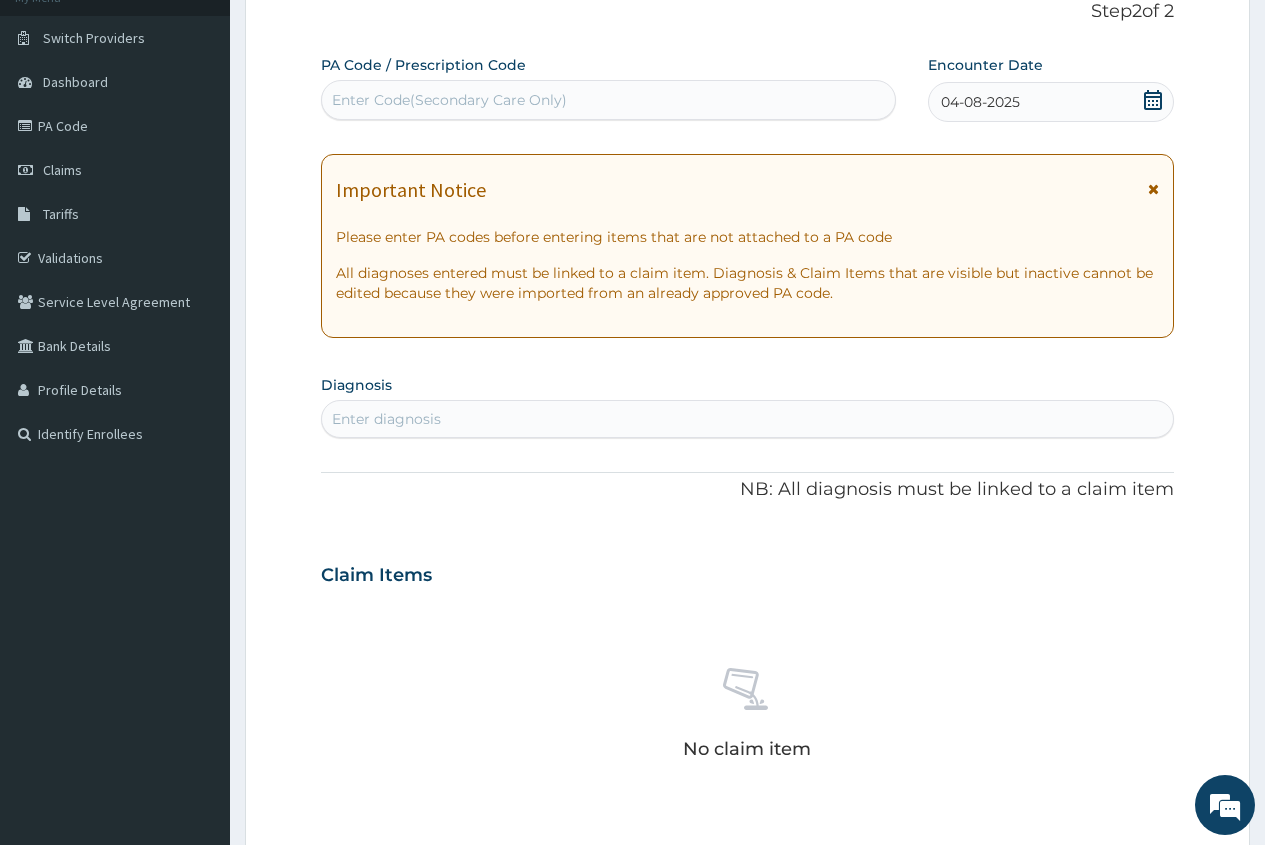click on "Enter diagnosis" at bounding box center [386, 419] 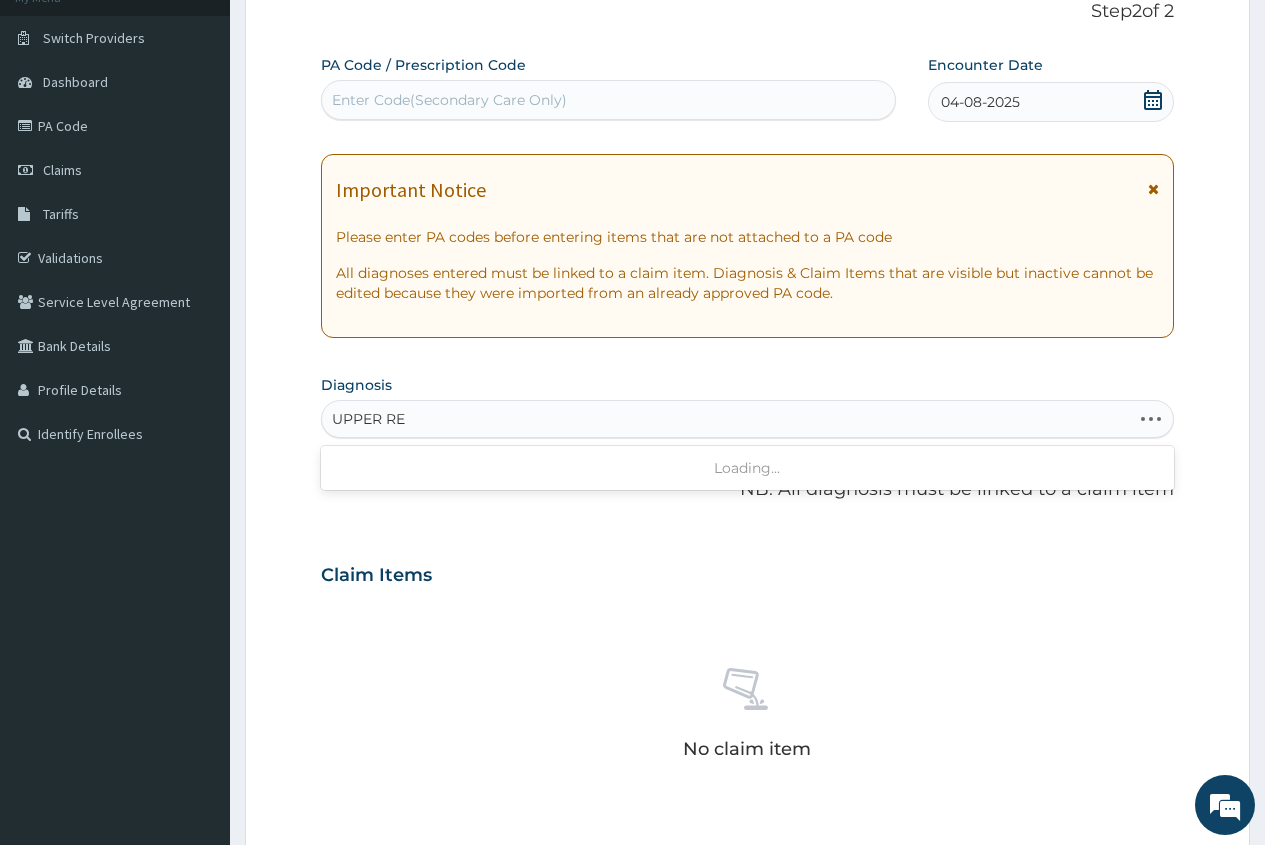 type on "UPPER RES" 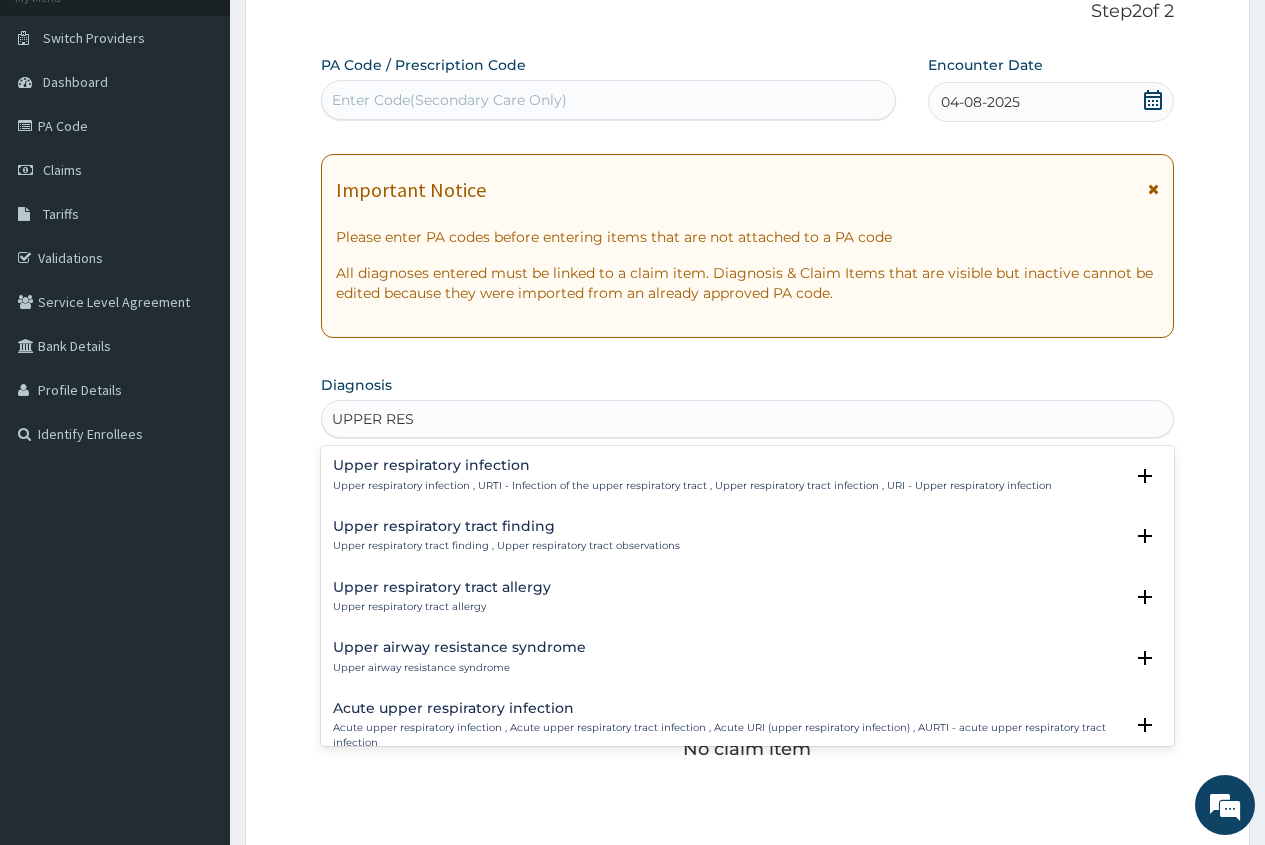 scroll, scrollTop: 100, scrollLeft: 0, axis: vertical 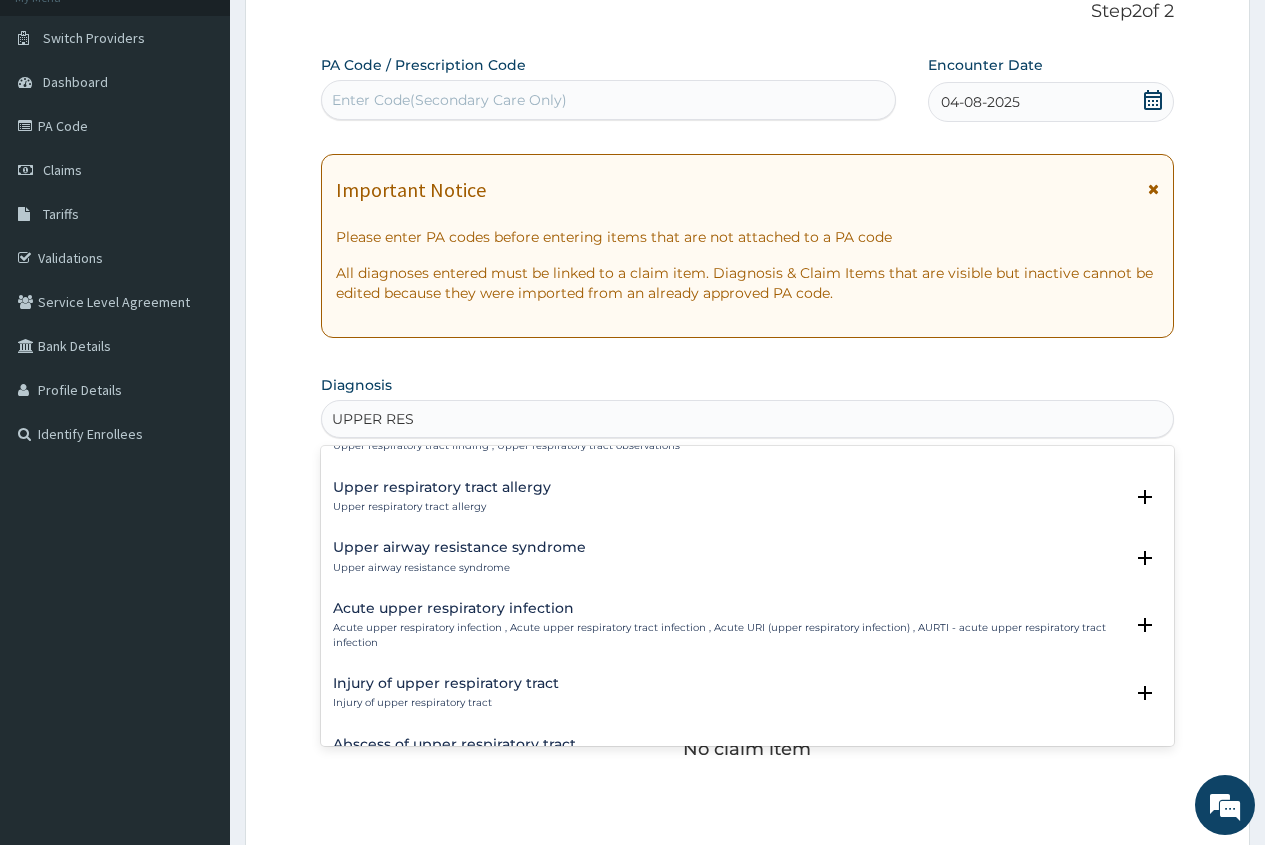 click on "Acute upper respiratory infection" at bounding box center (728, 608) 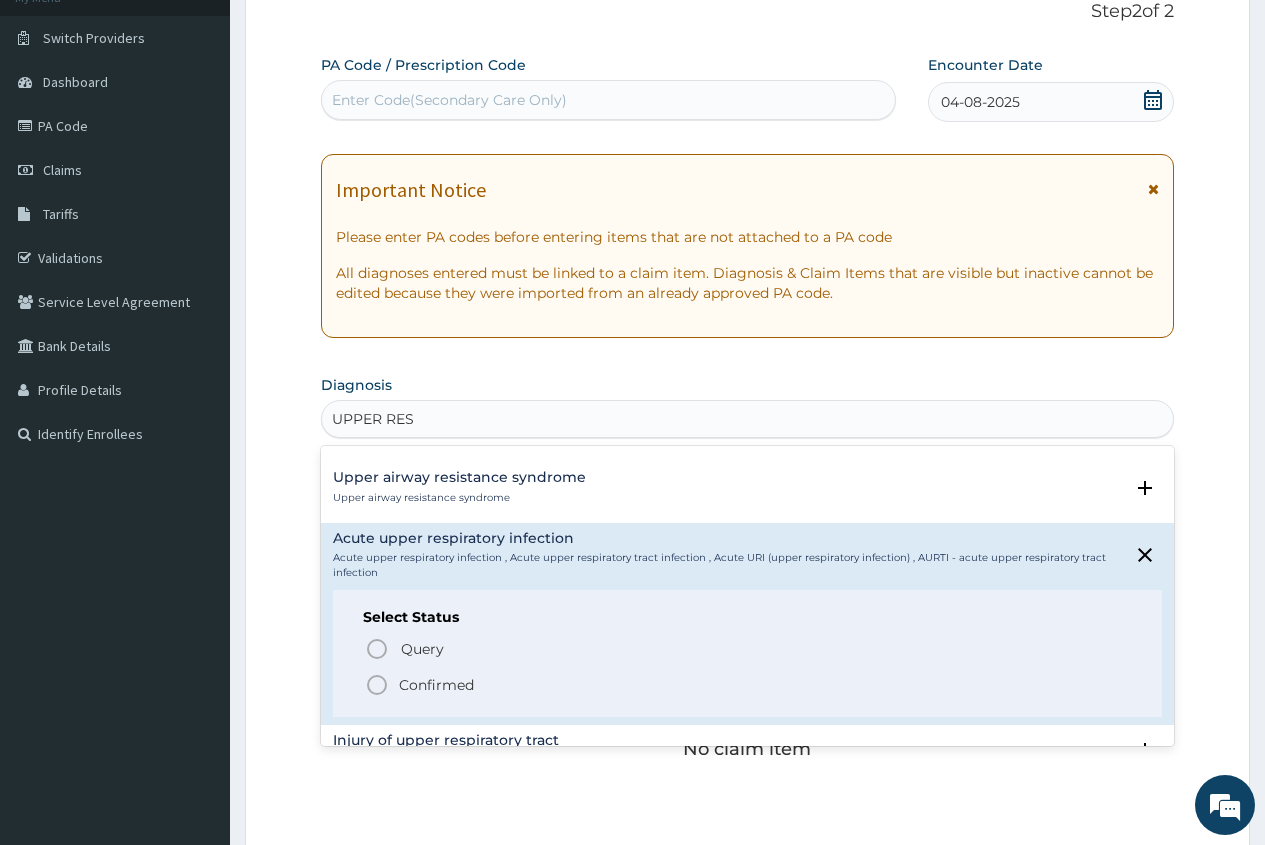 scroll, scrollTop: 200, scrollLeft: 0, axis: vertical 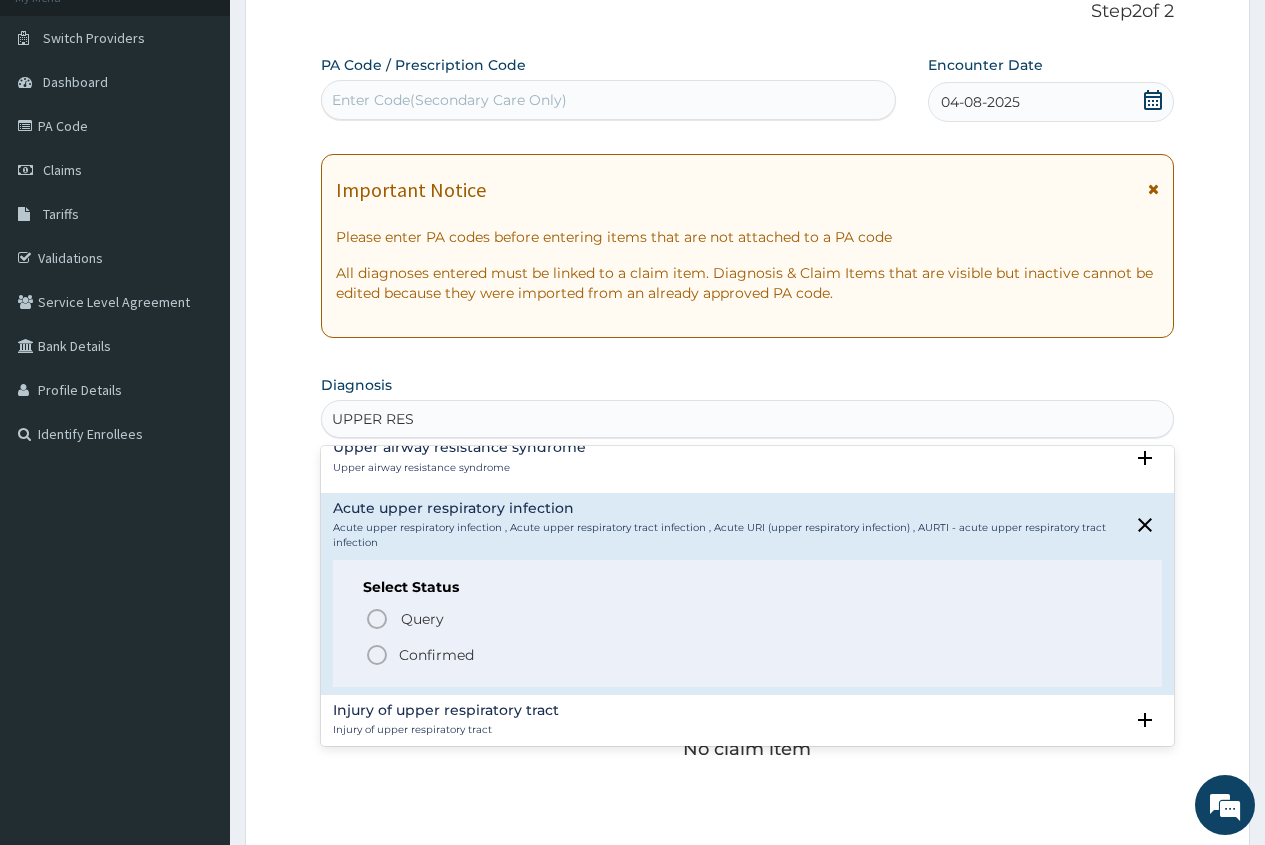 click on "Confirmed" at bounding box center (436, 655) 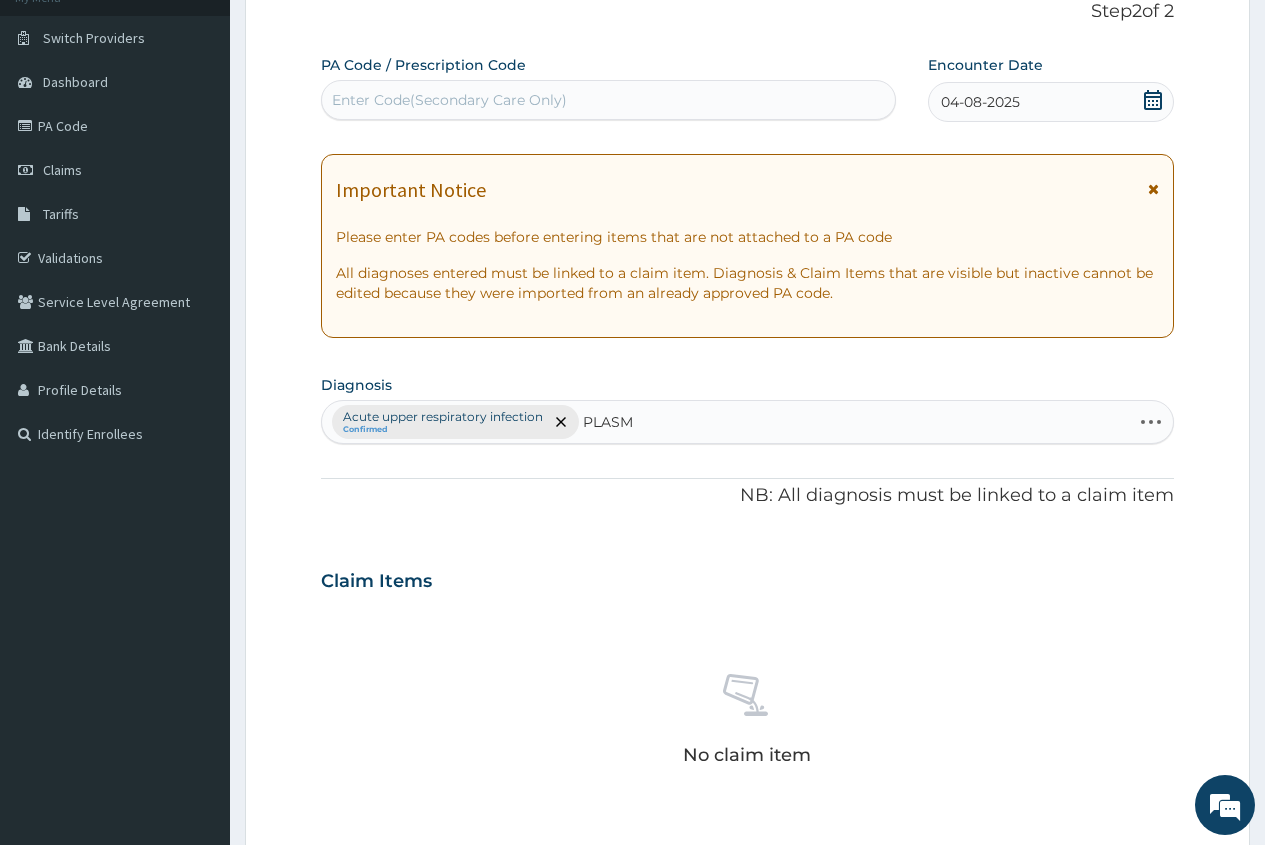type on "PLASMO" 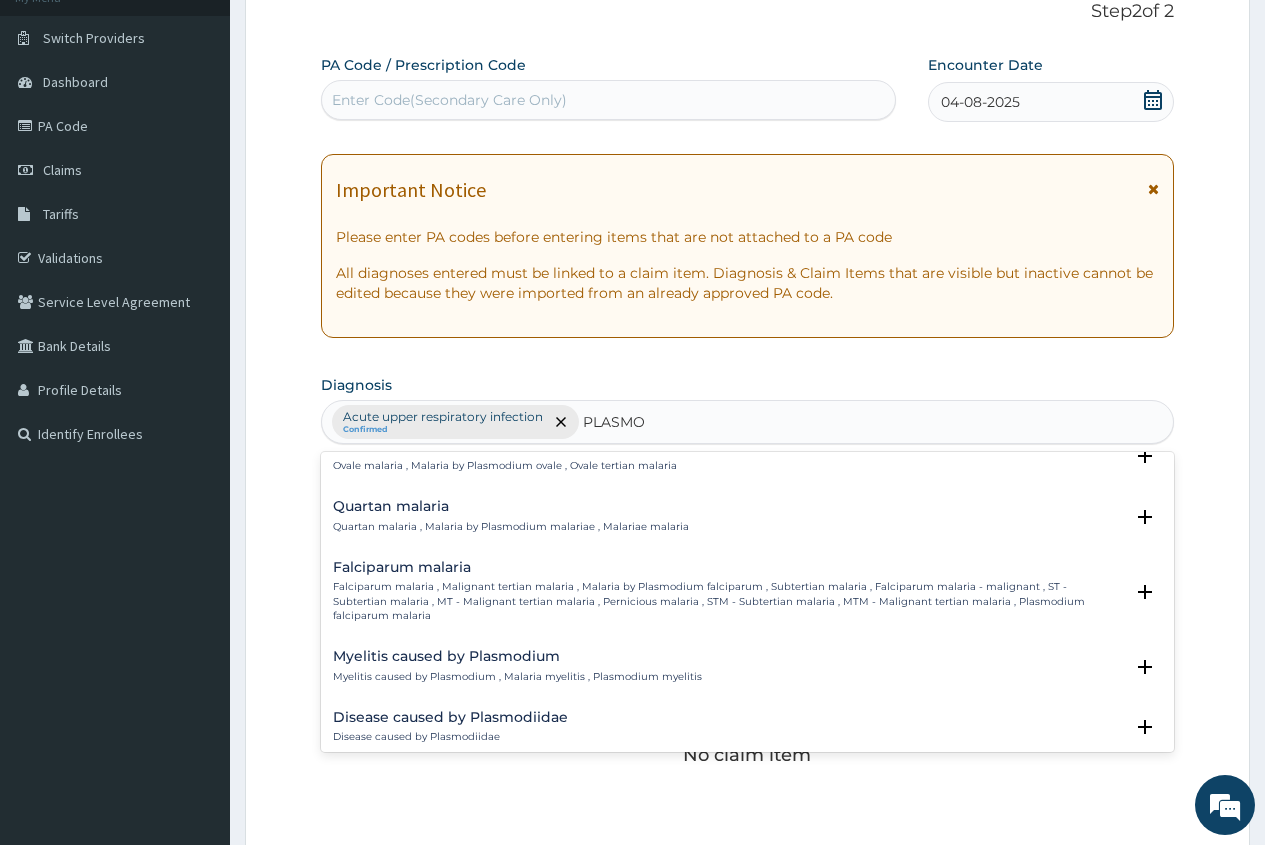 scroll, scrollTop: 200, scrollLeft: 0, axis: vertical 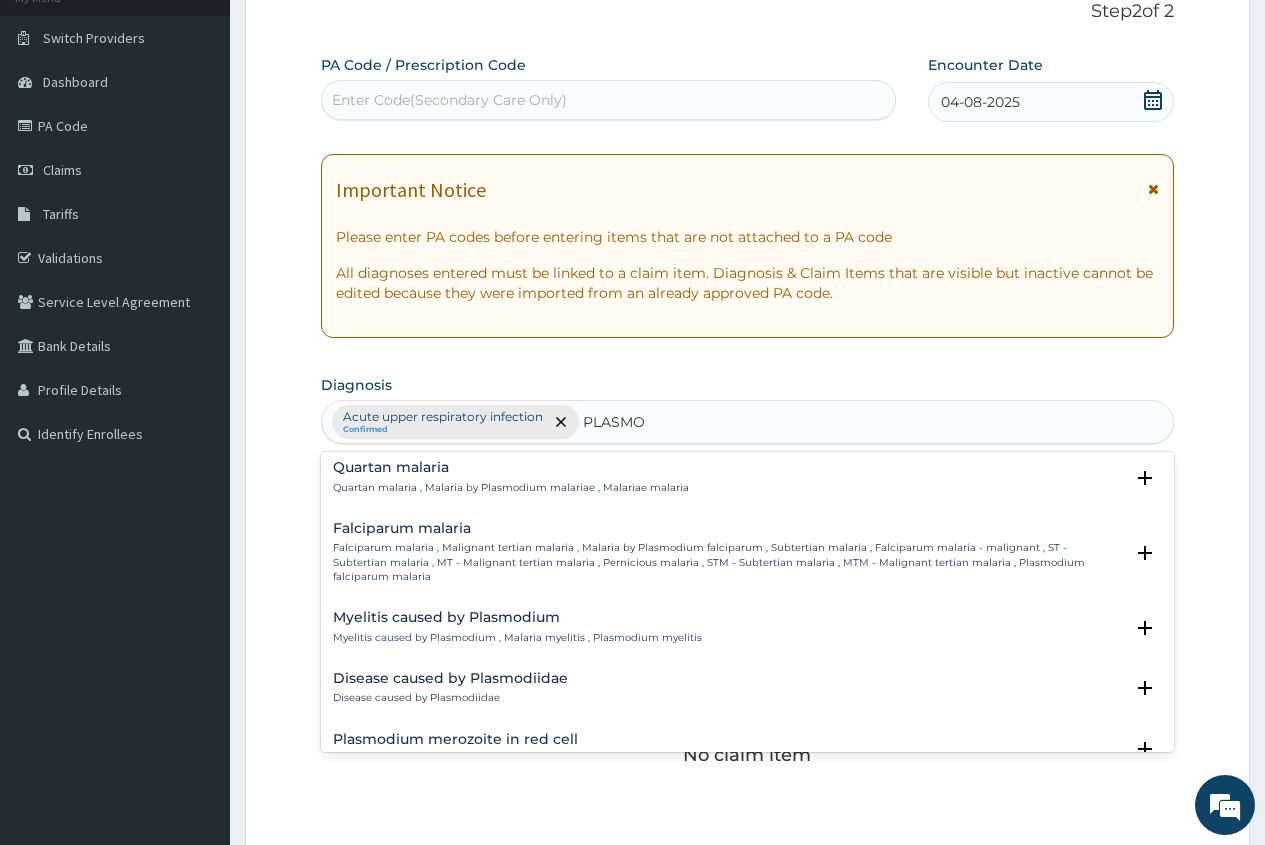click on "Falciparum malaria" at bounding box center (728, 528) 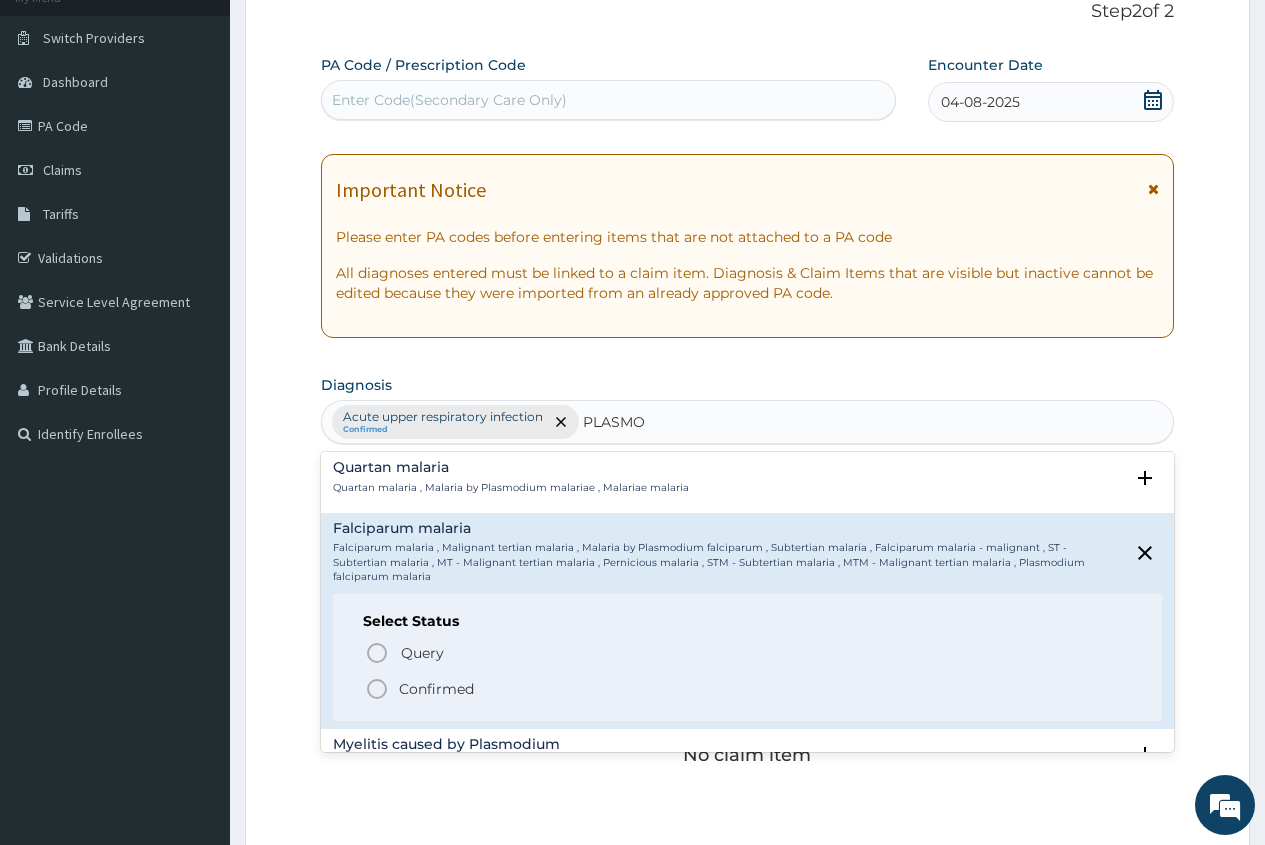 click 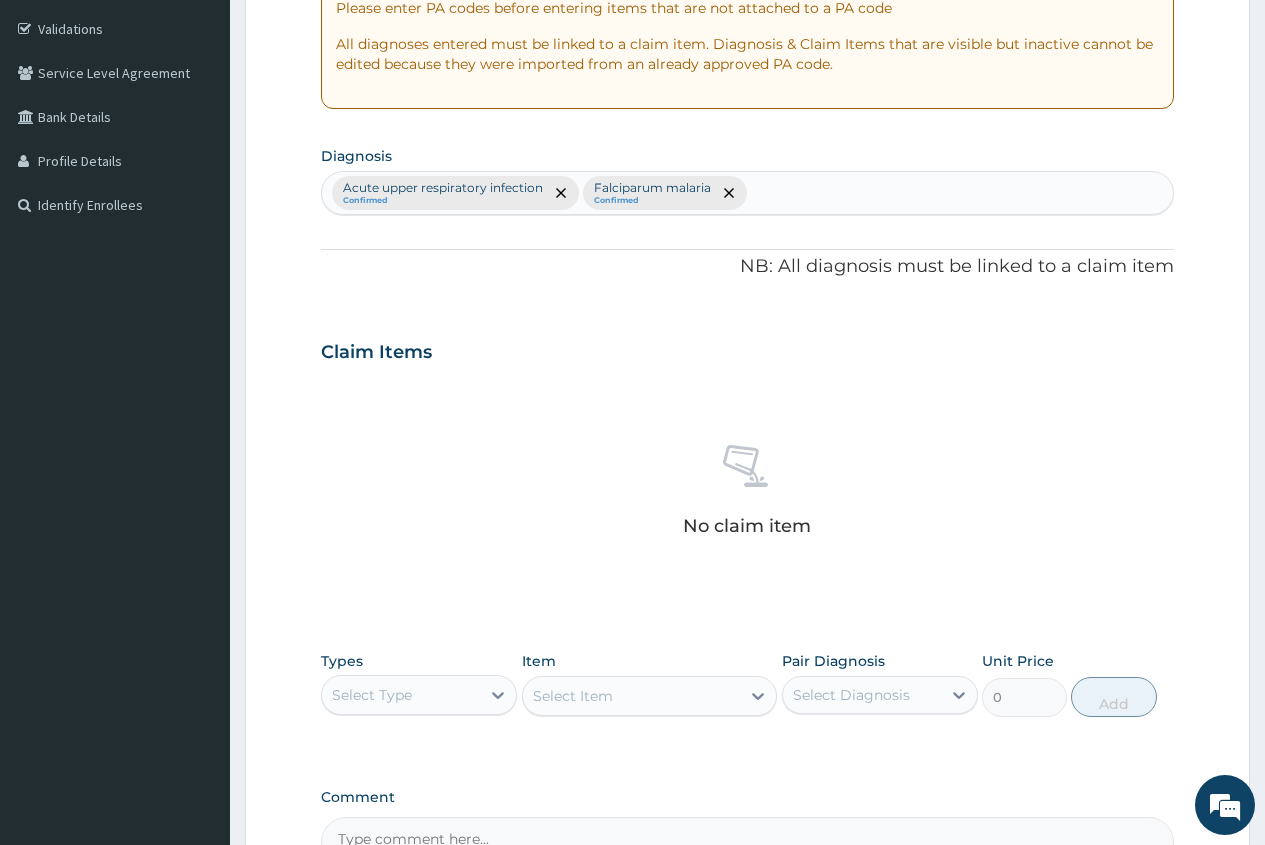 scroll, scrollTop: 436, scrollLeft: 0, axis: vertical 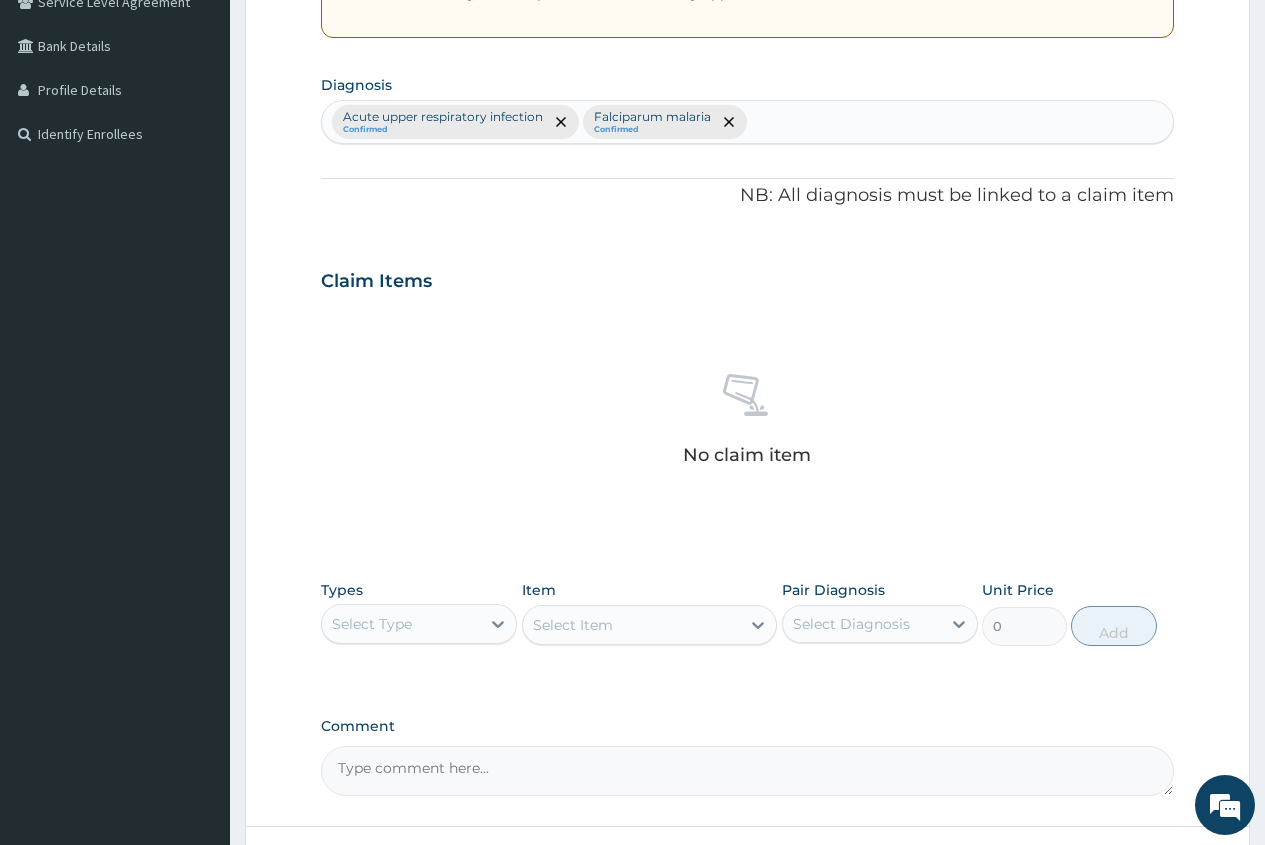 click on "Select Type" at bounding box center [372, 624] 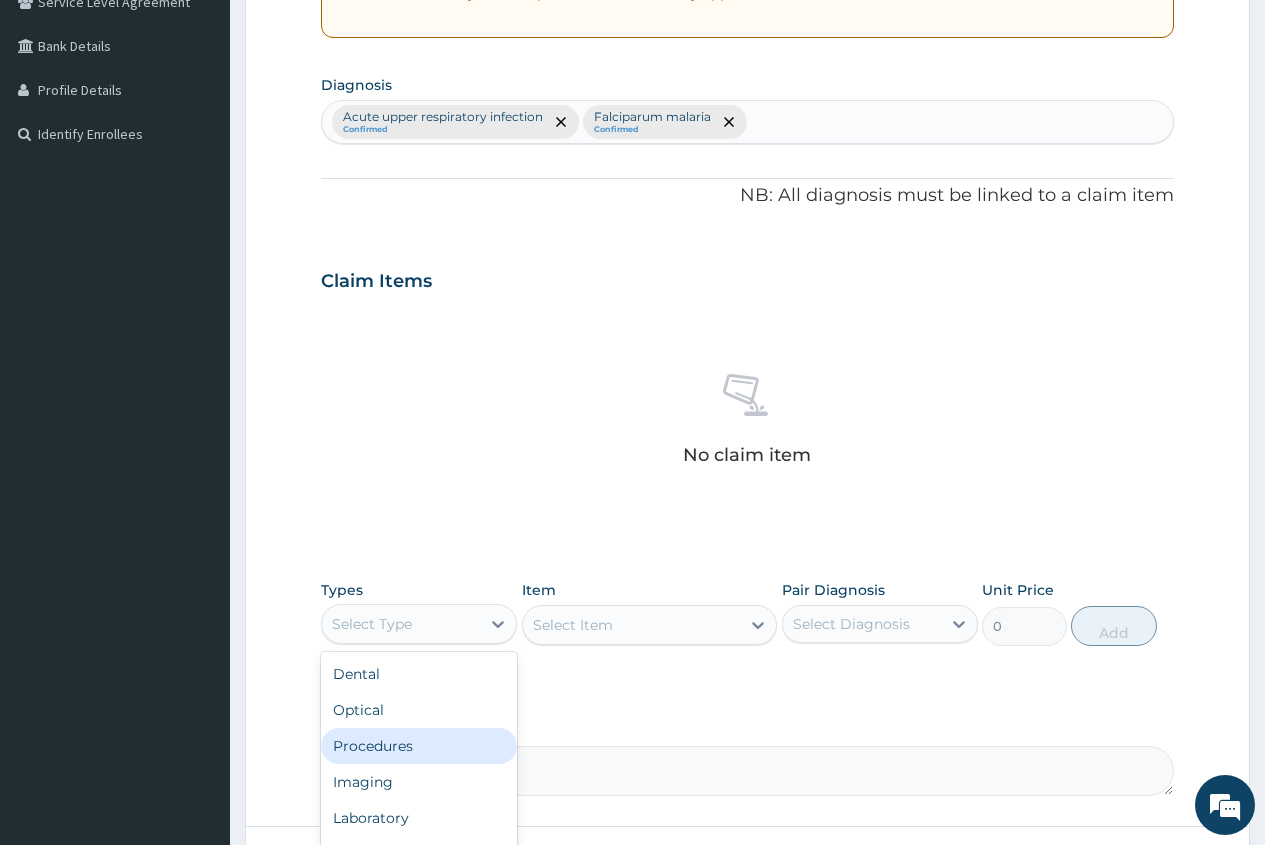 click on "Procedures" at bounding box center [419, 746] 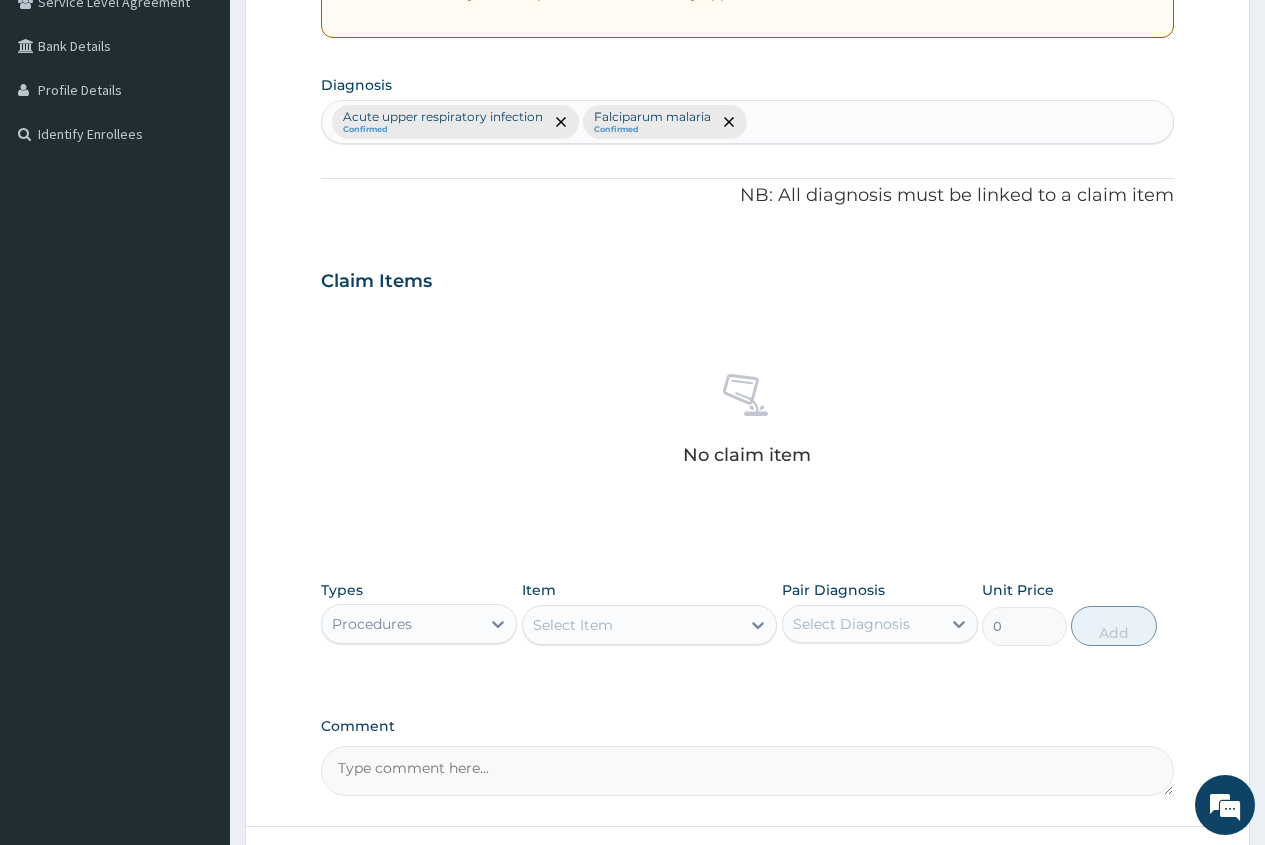 click on "Select Item" at bounding box center [573, 625] 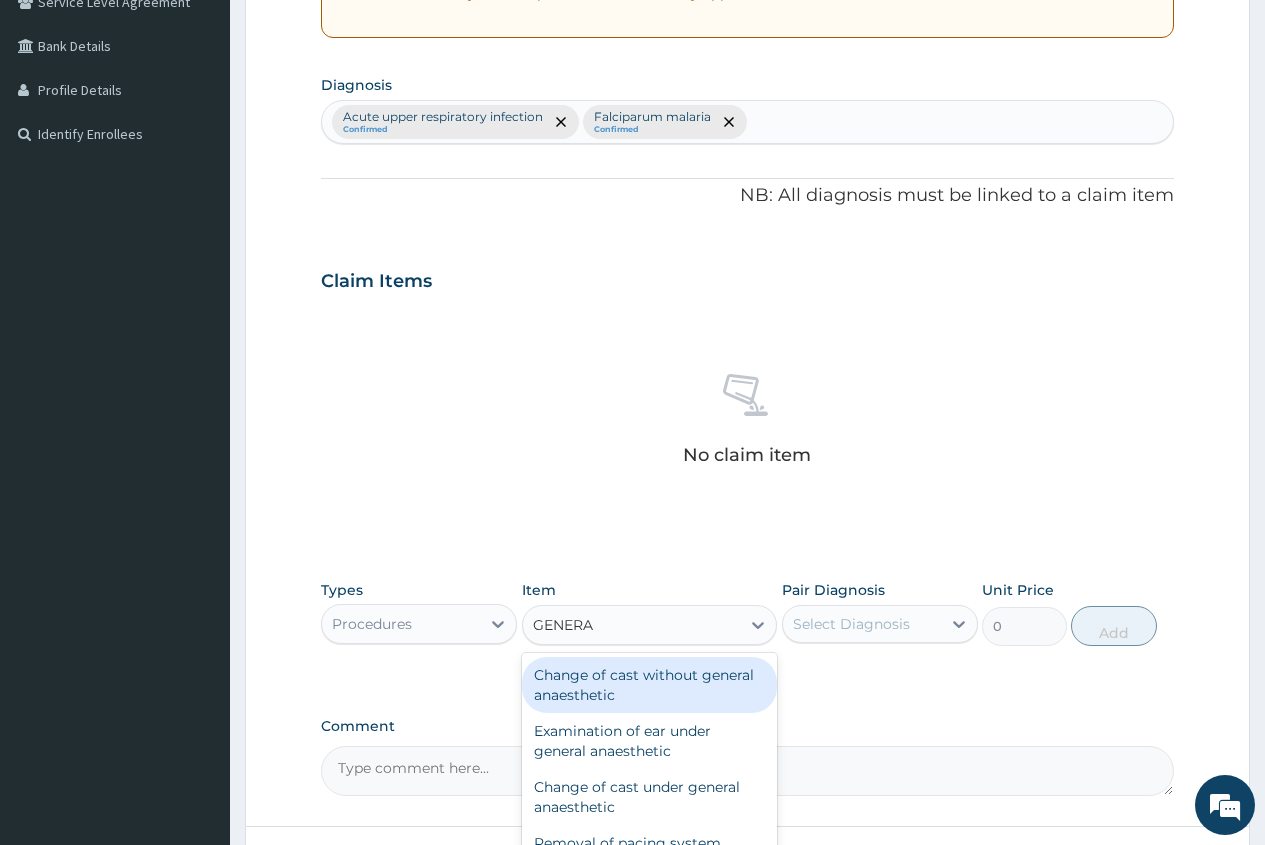 type on "GENERAL" 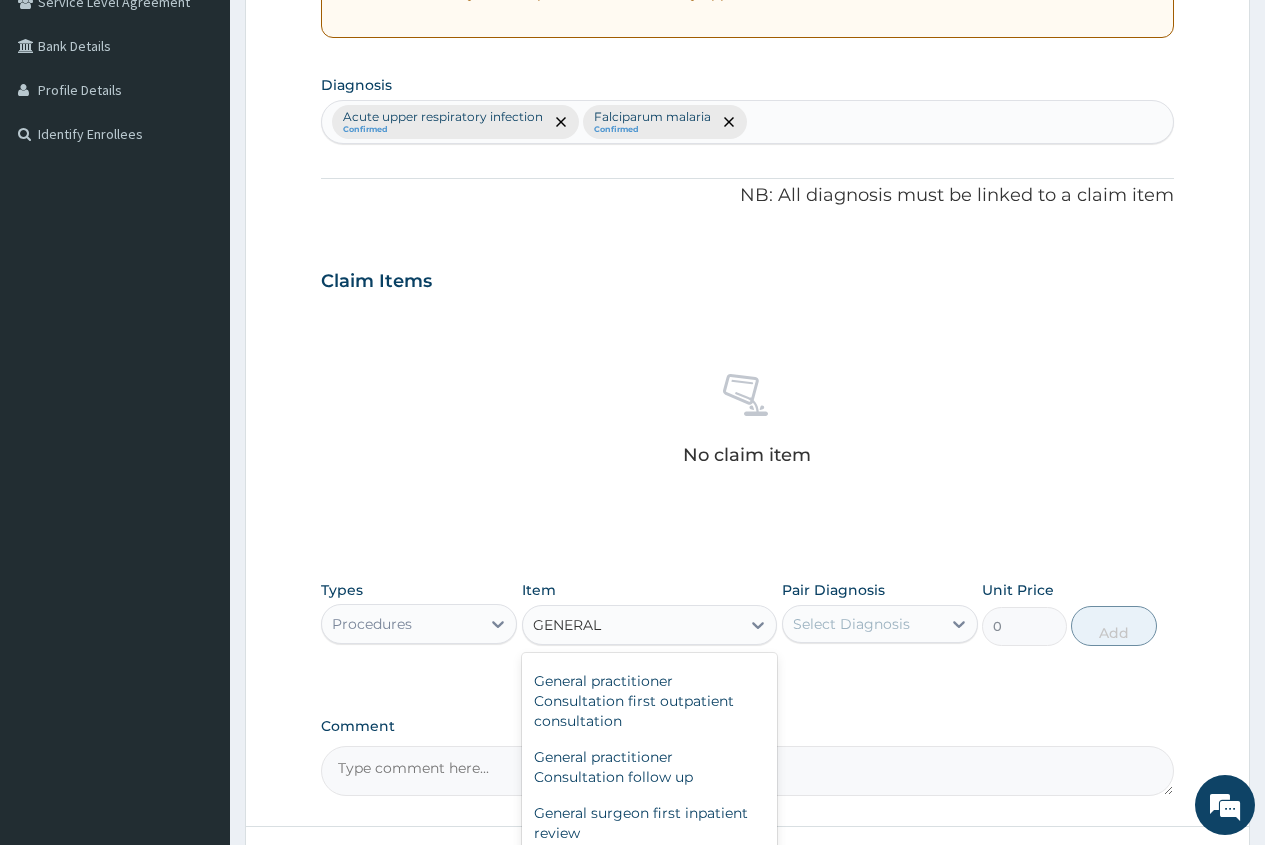 scroll, scrollTop: 300, scrollLeft: 0, axis: vertical 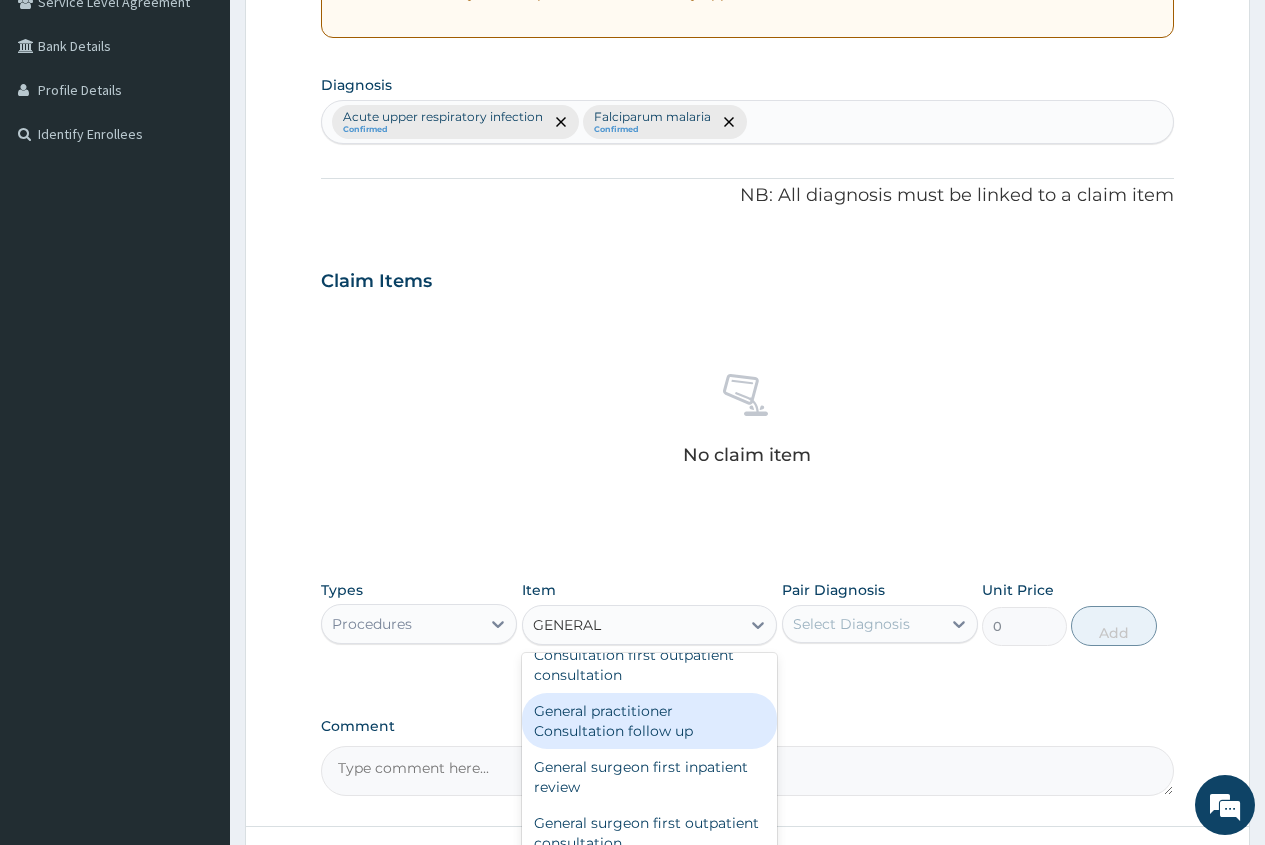click on "General practitioner Consultation follow up" at bounding box center (650, 721) 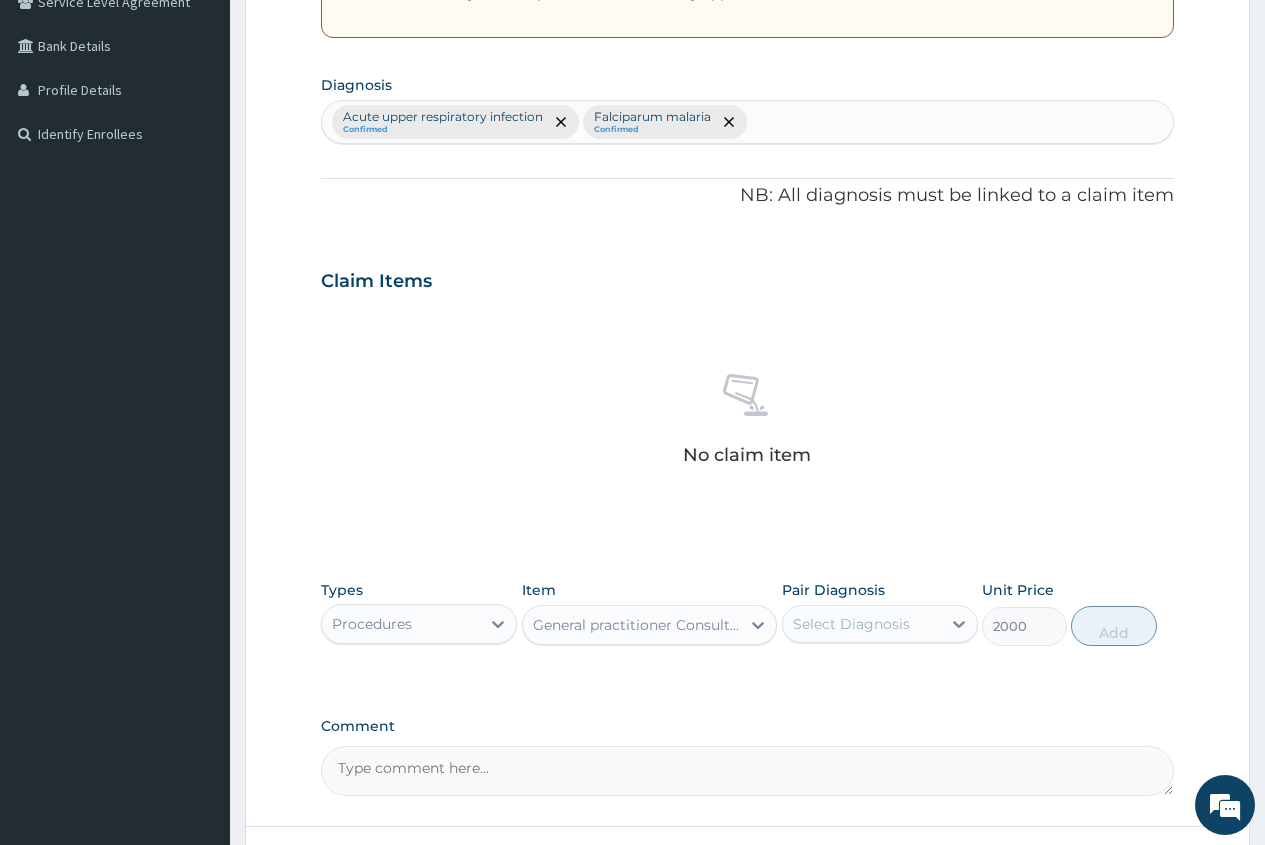 click on "Select Diagnosis" at bounding box center [851, 624] 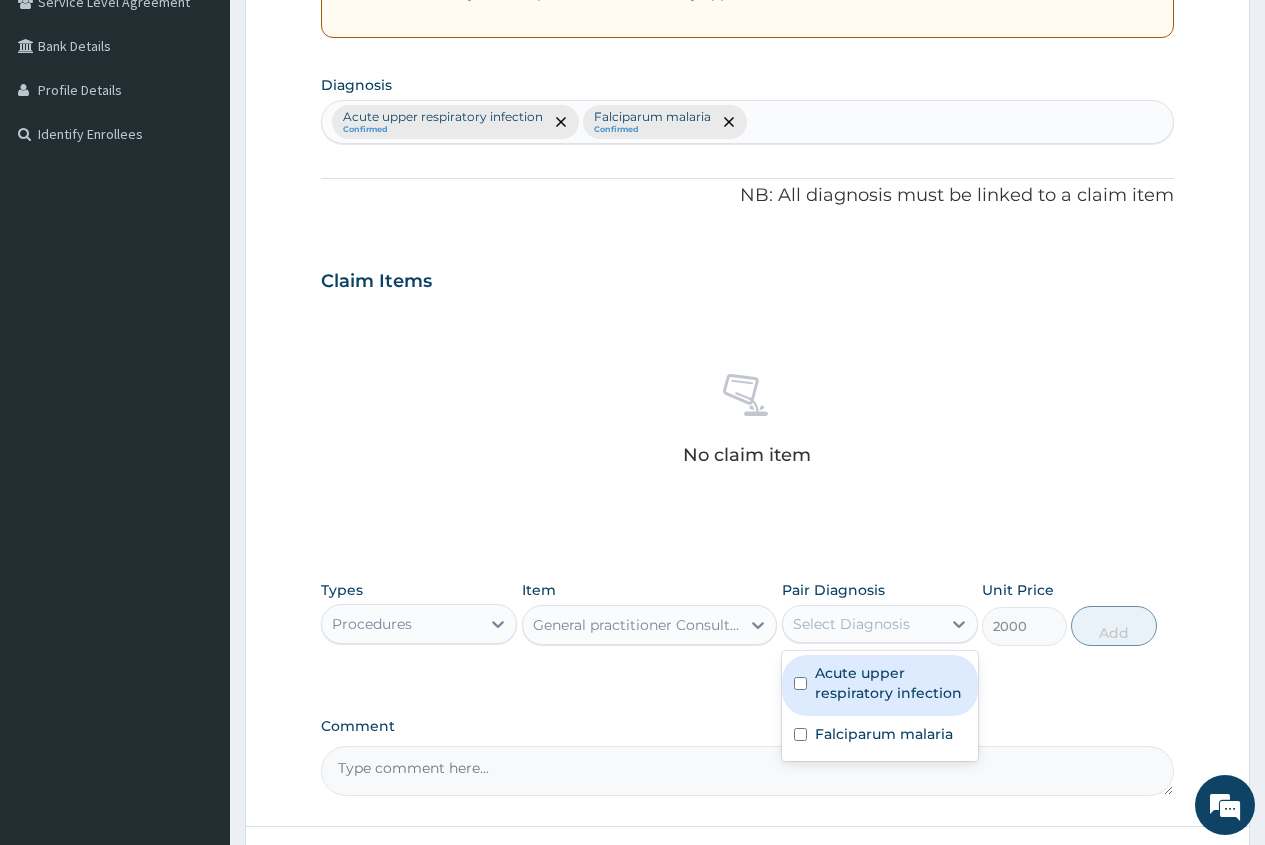 click on "Acute upper respiratory infection" at bounding box center (890, 683) 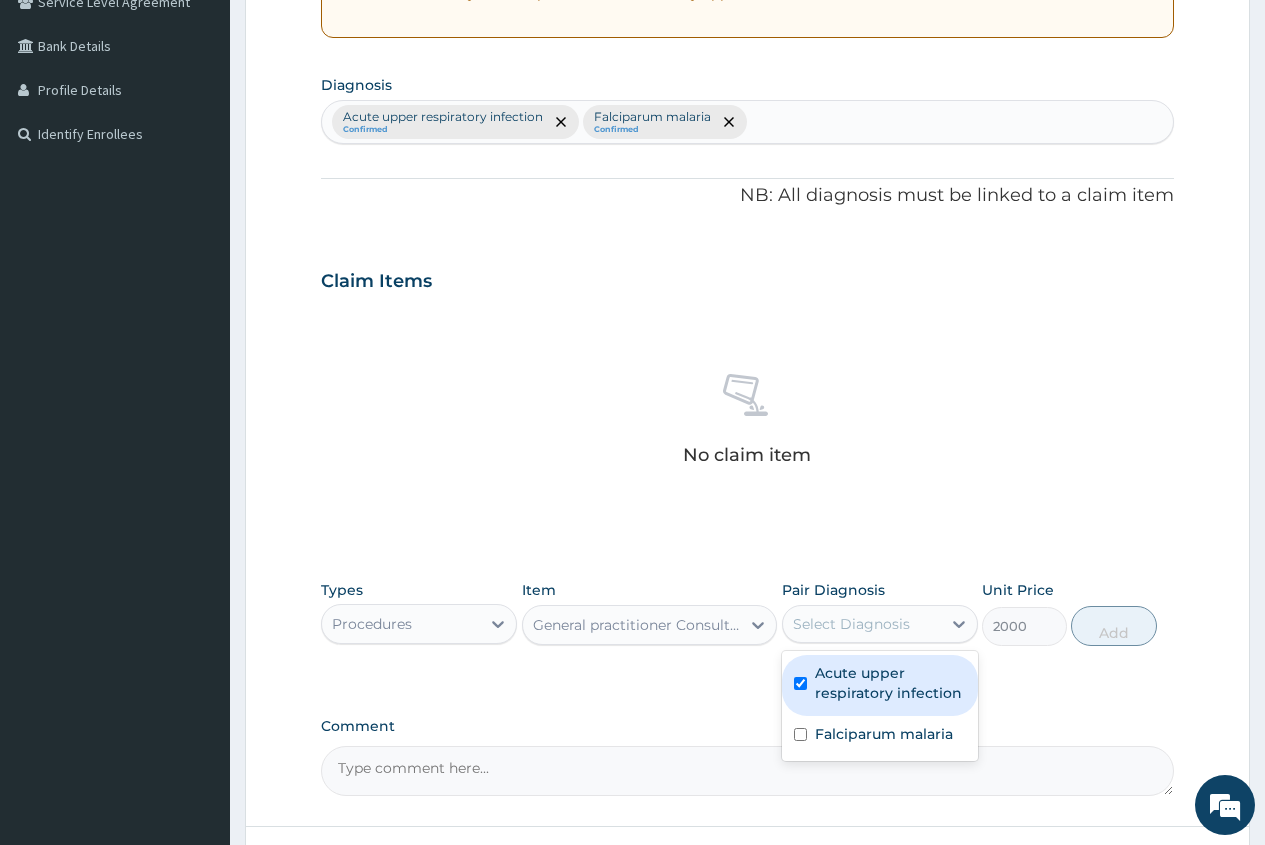 checkbox on "true" 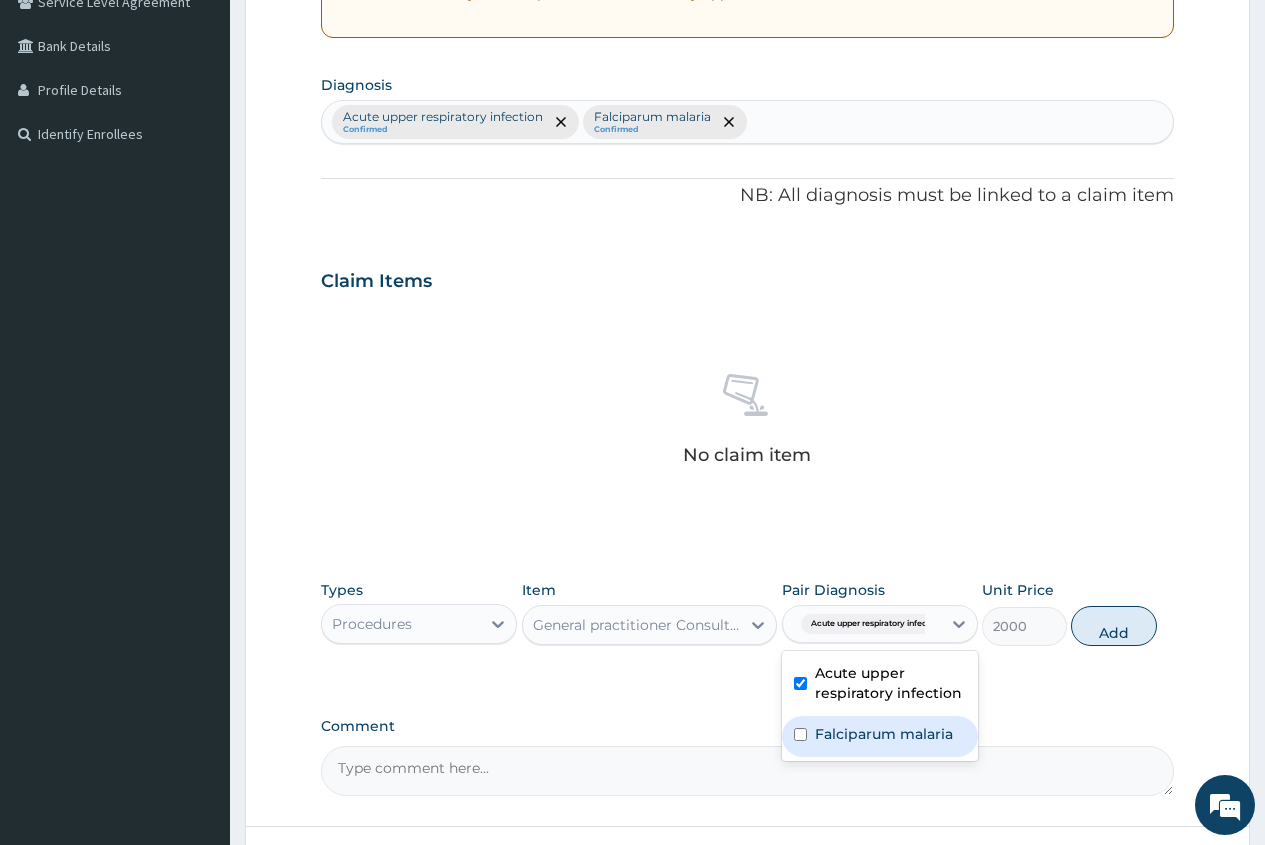 click on "Falciparum malaria" at bounding box center (884, 734) 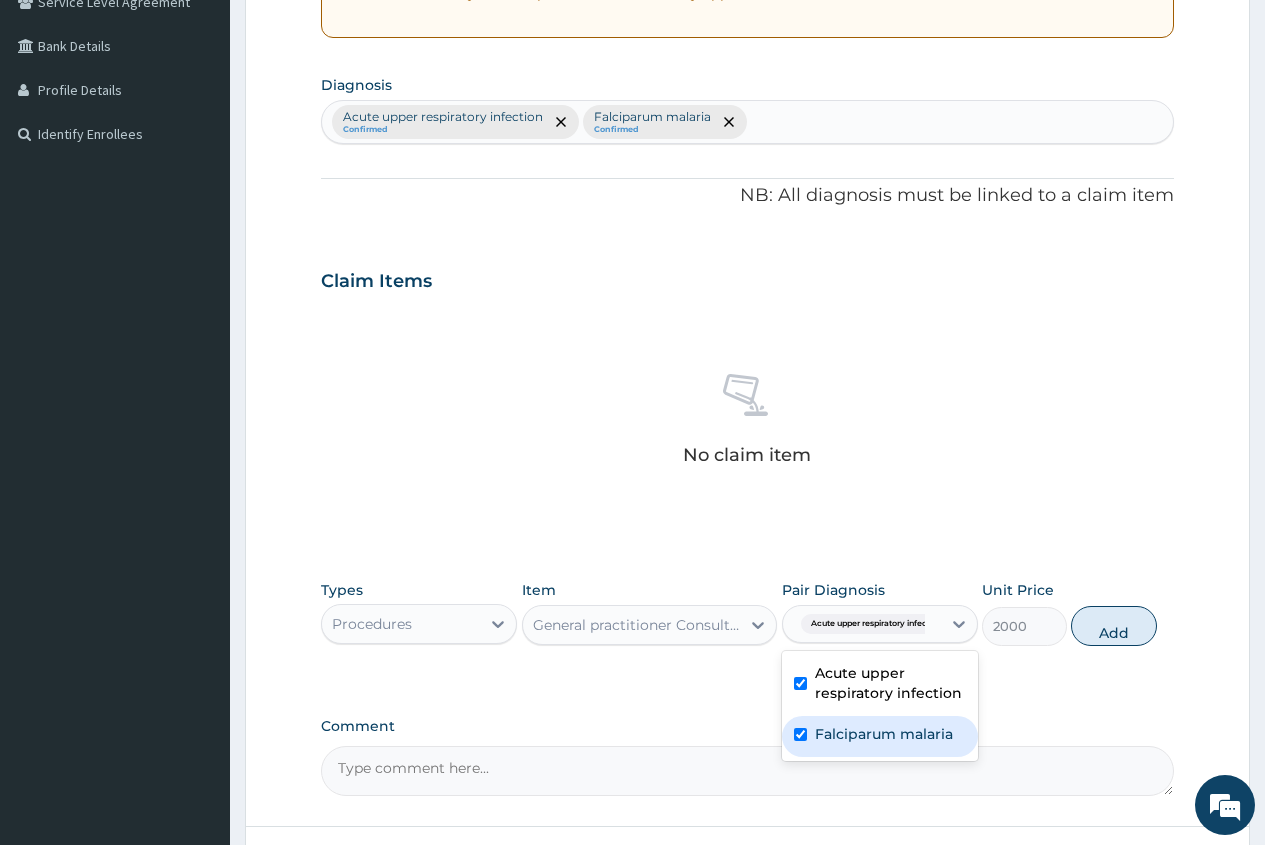 checkbox on "true" 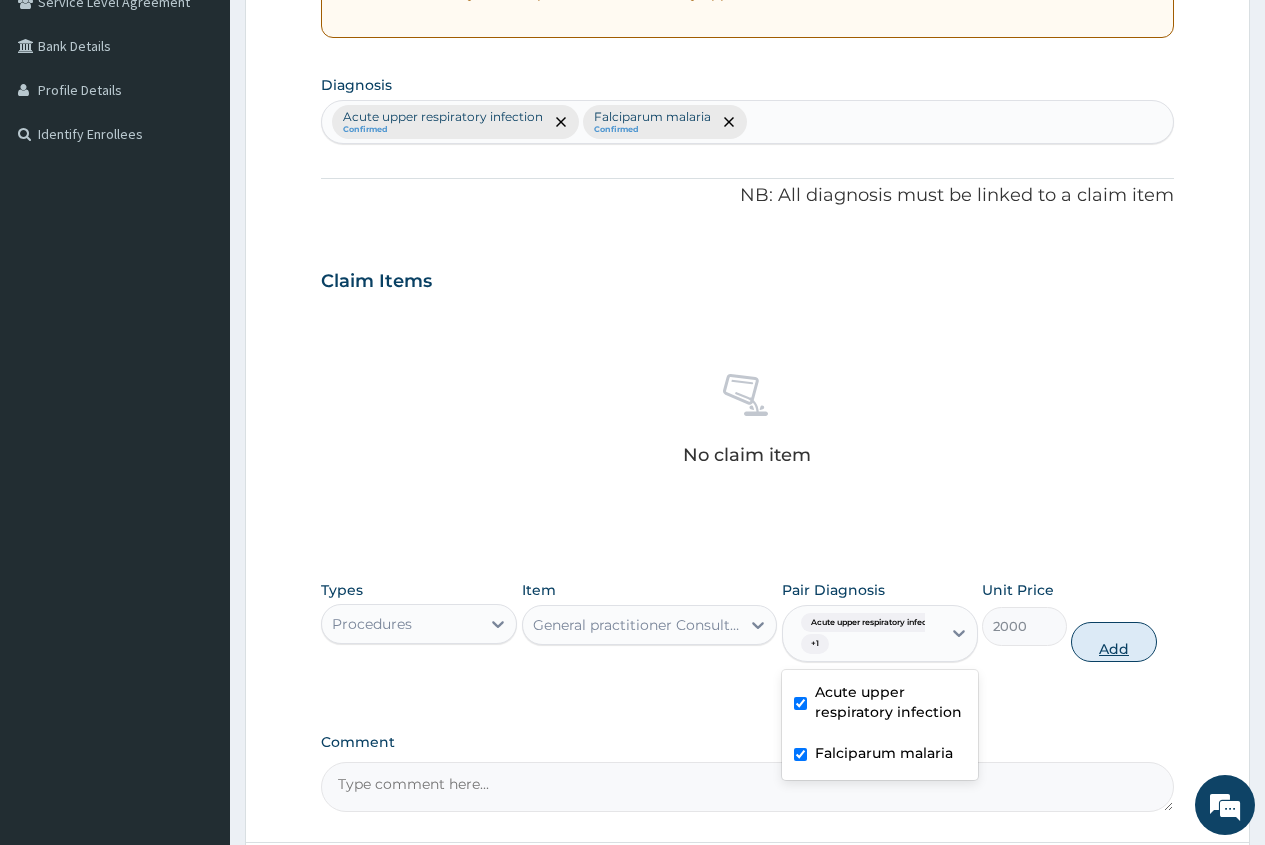 click on "Add" at bounding box center (1113, 642) 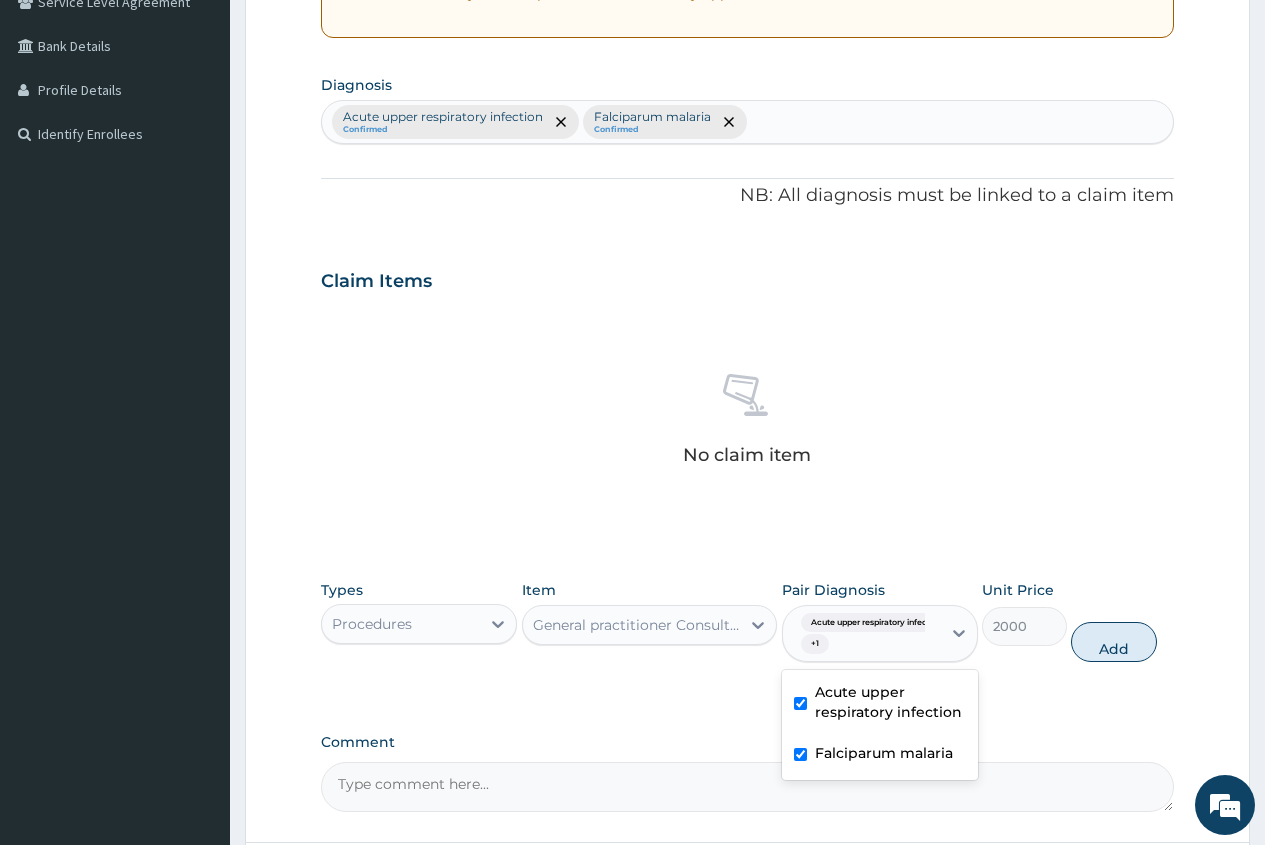 type on "0" 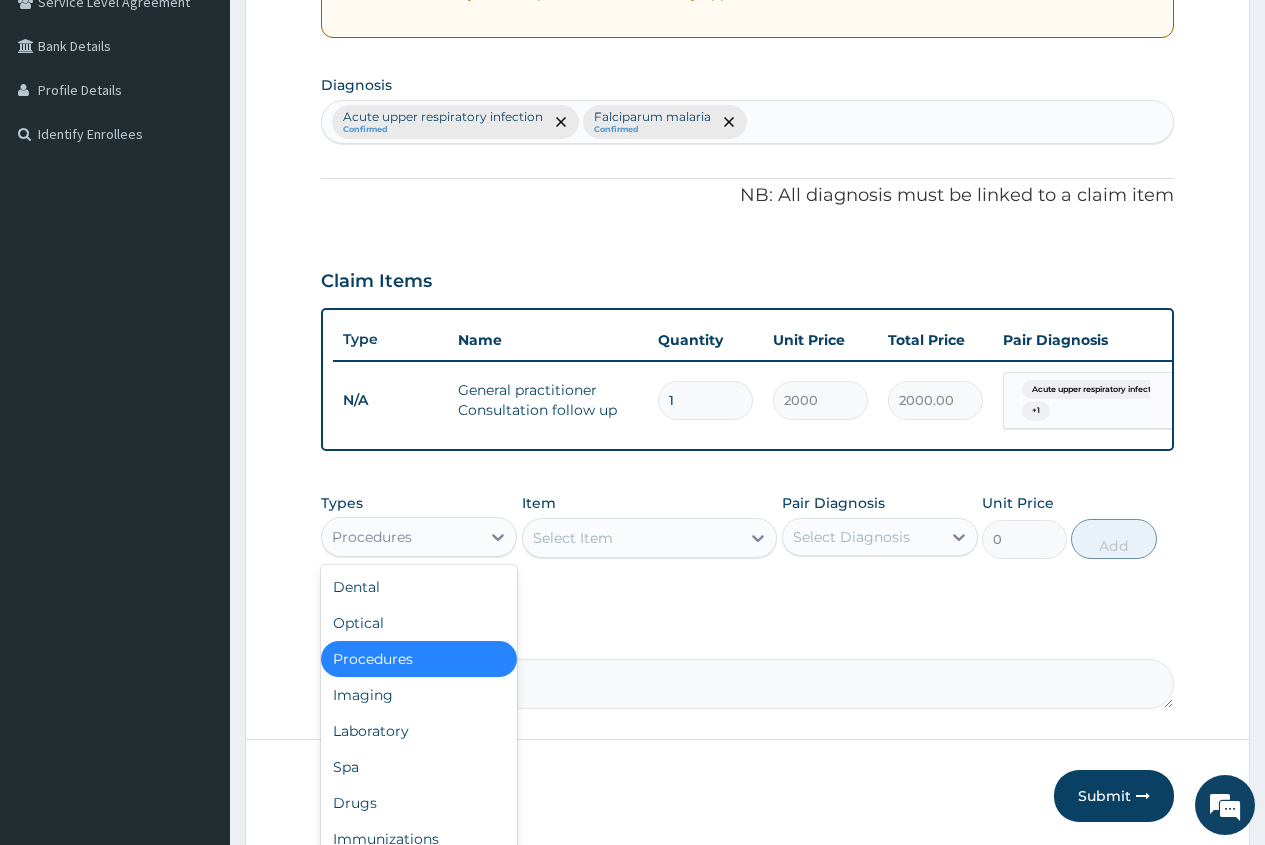 click on "Procedures" at bounding box center (372, 537) 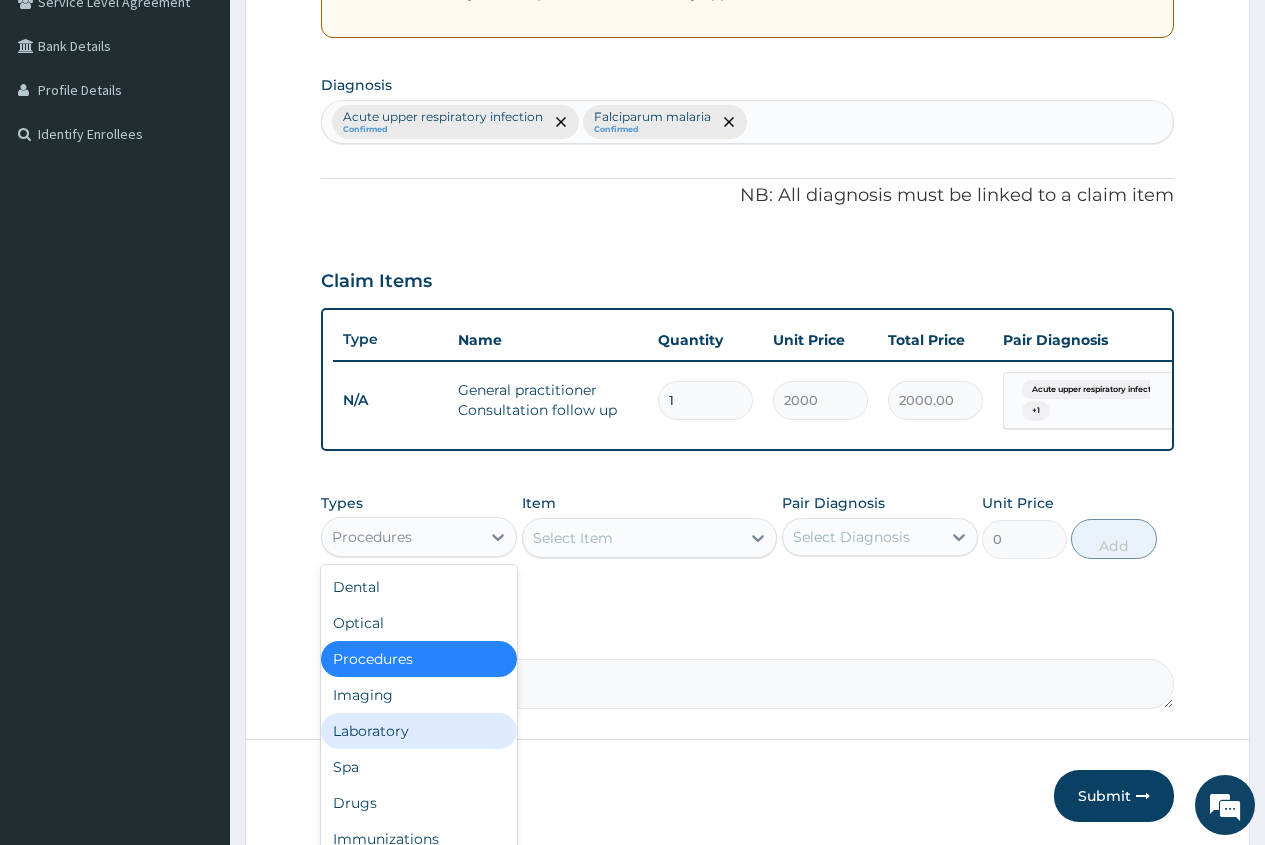 click on "Laboratory" at bounding box center [419, 731] 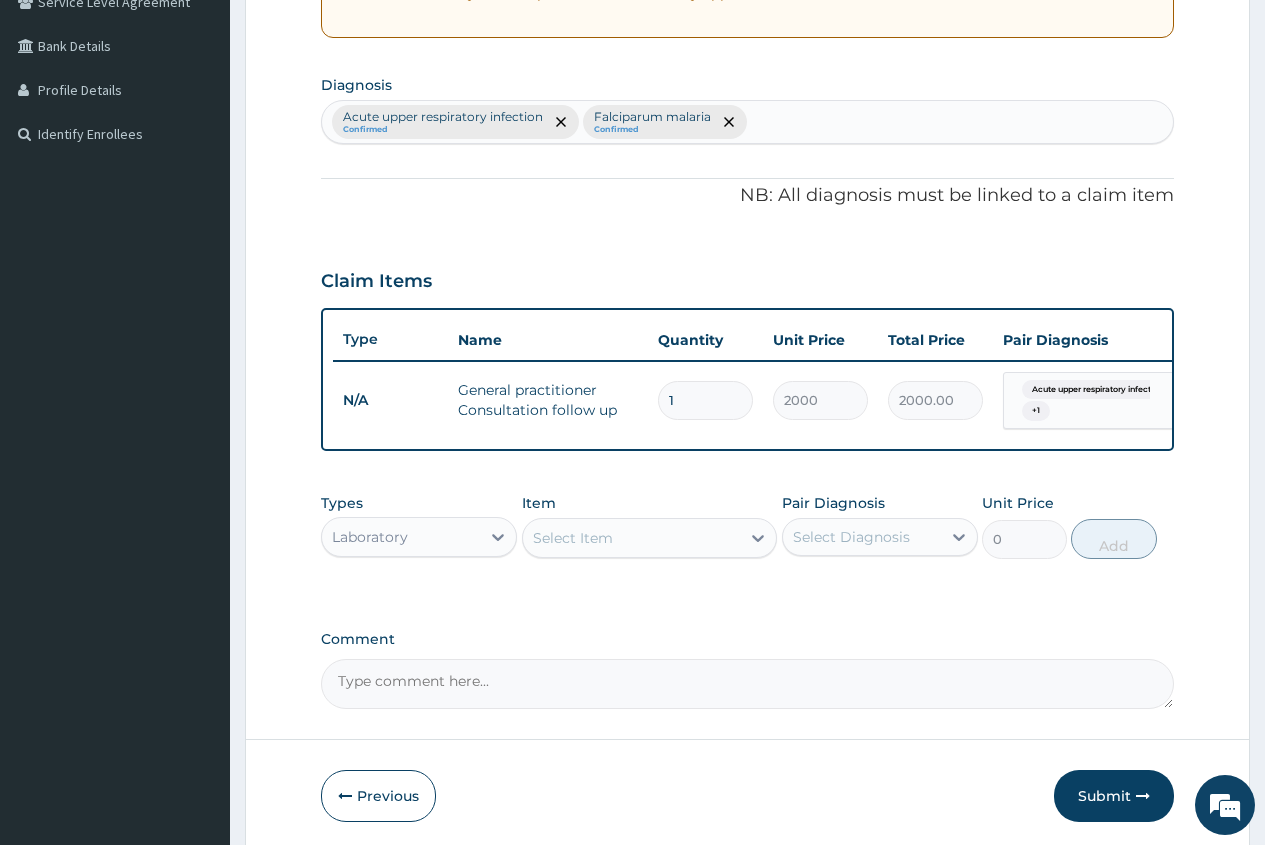 click on "Select Item" at bounding box center [573, 538] 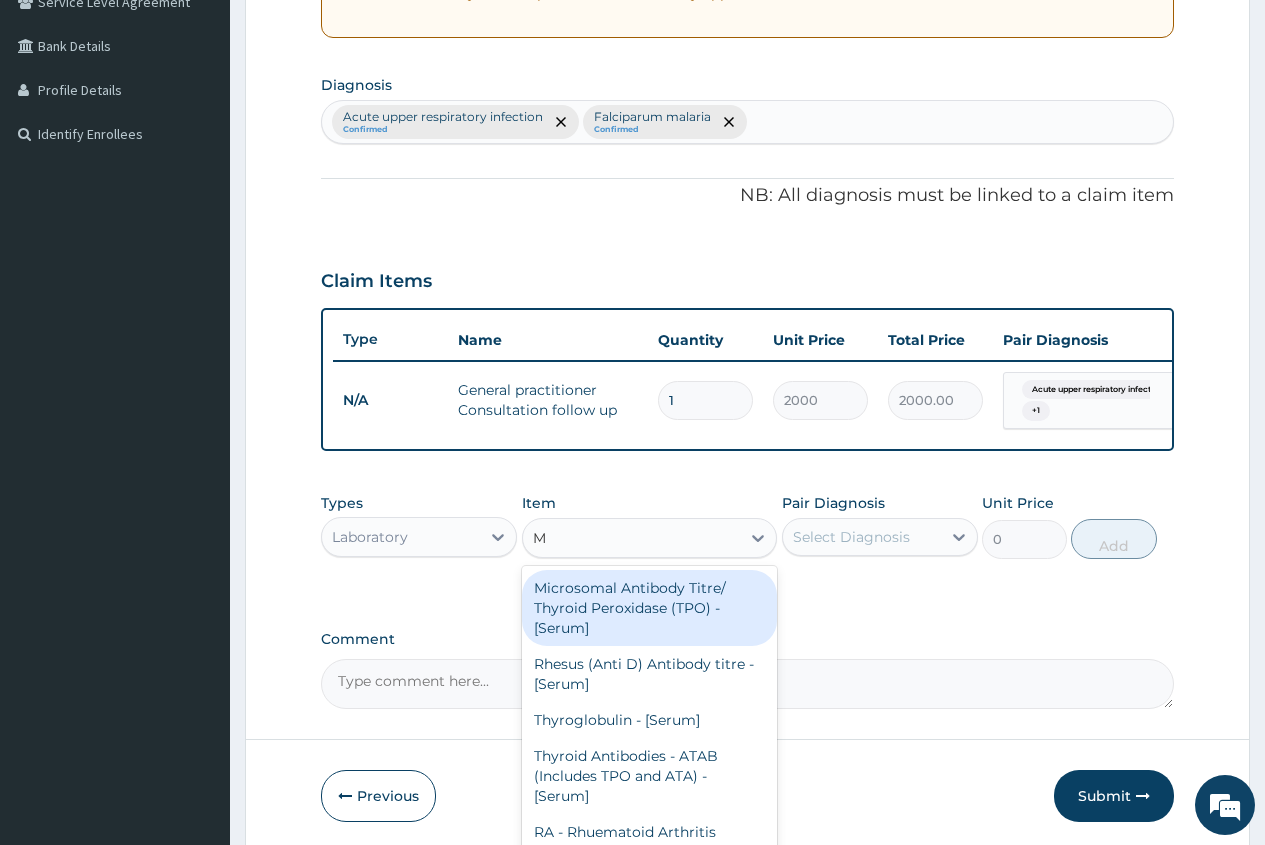 type on "MP" 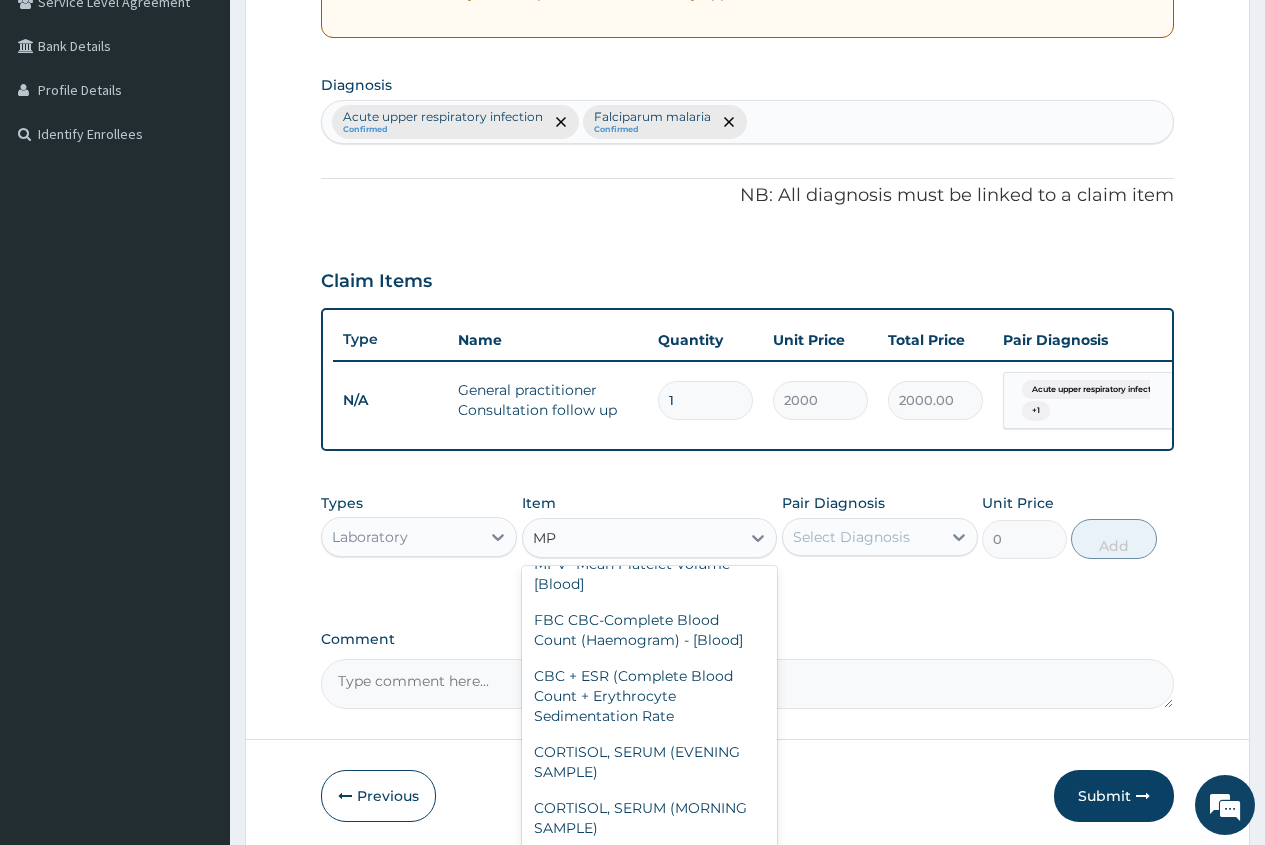 scroll, scrollTop: 500, scrollLeft: 0, axis: vertical 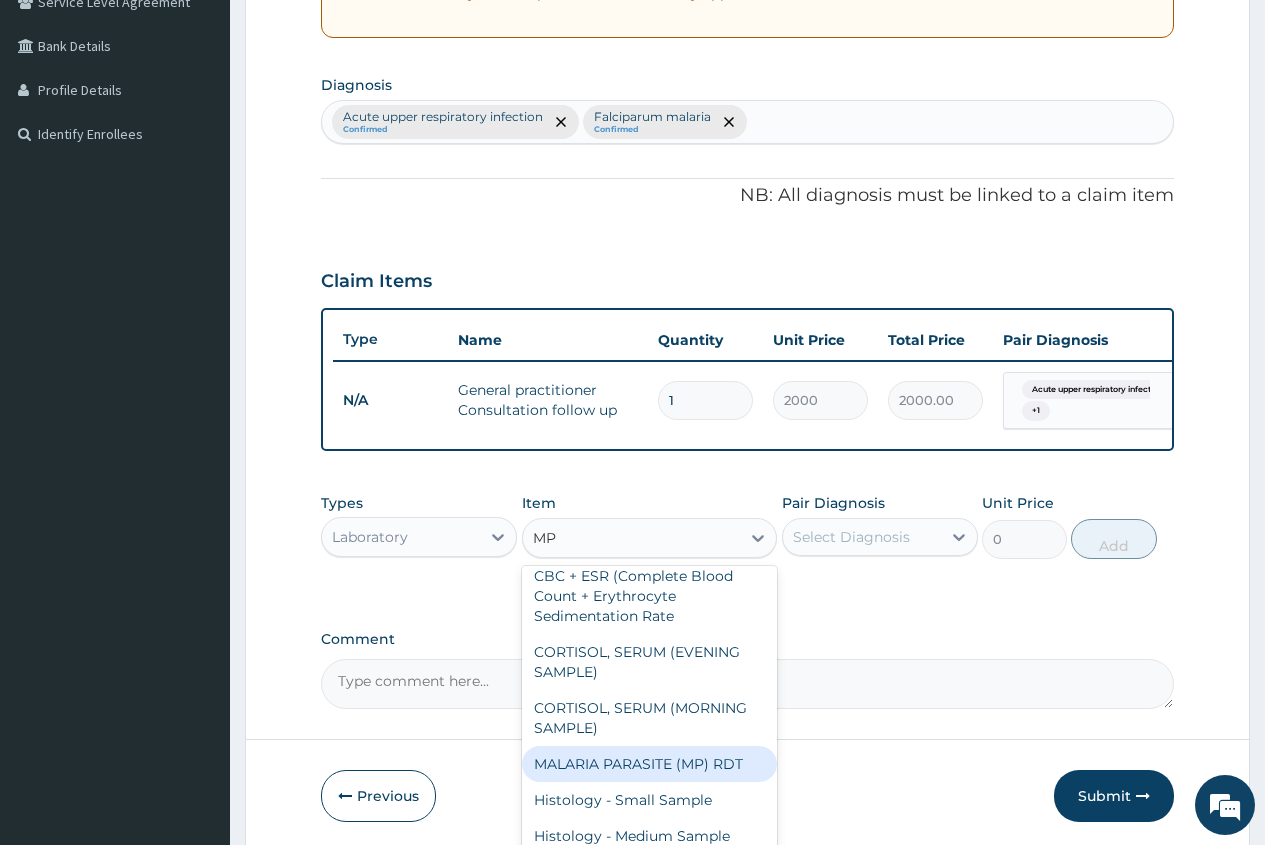 click on "MALARIA PARASITE (MP) RDT" at bounding box center [650, 764] 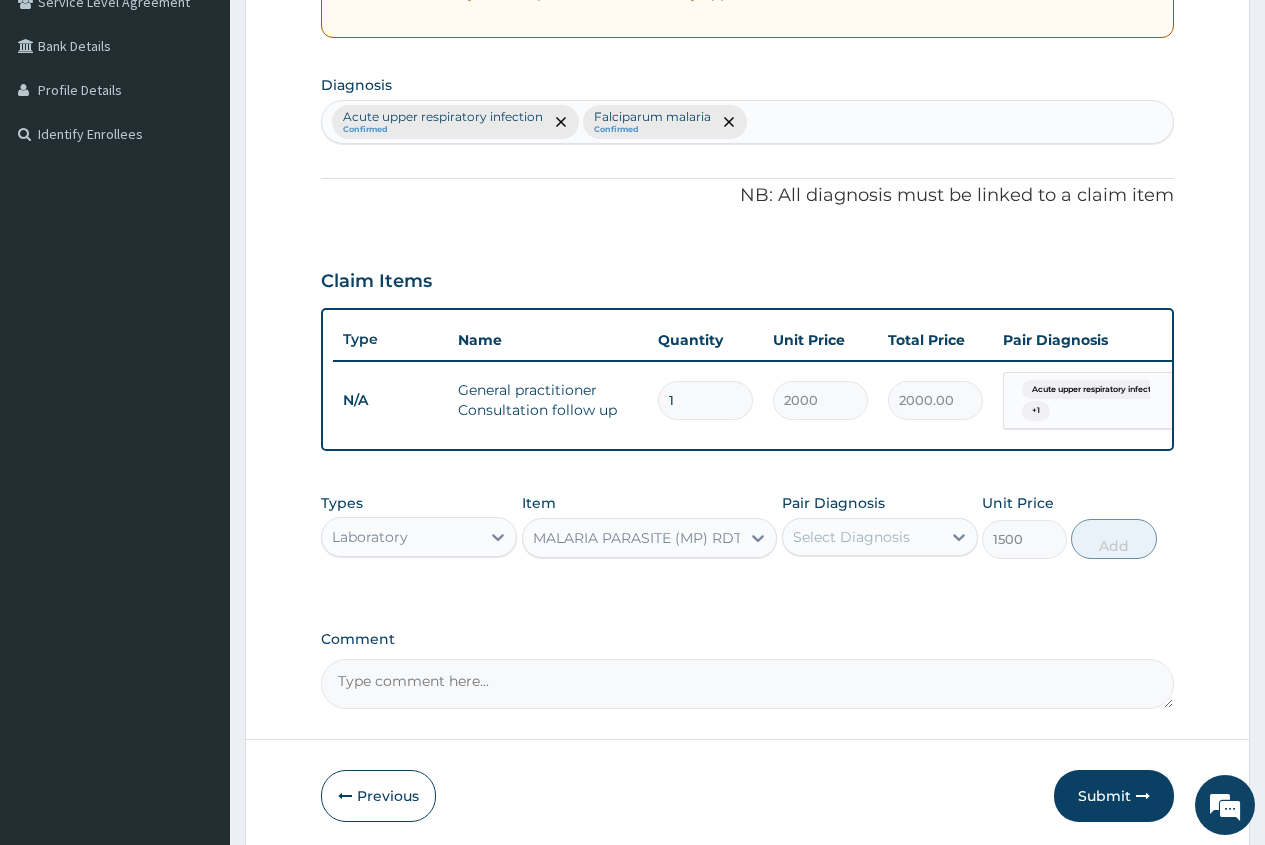 click on "Select Diagnosis" at bounding box center (851, 537) 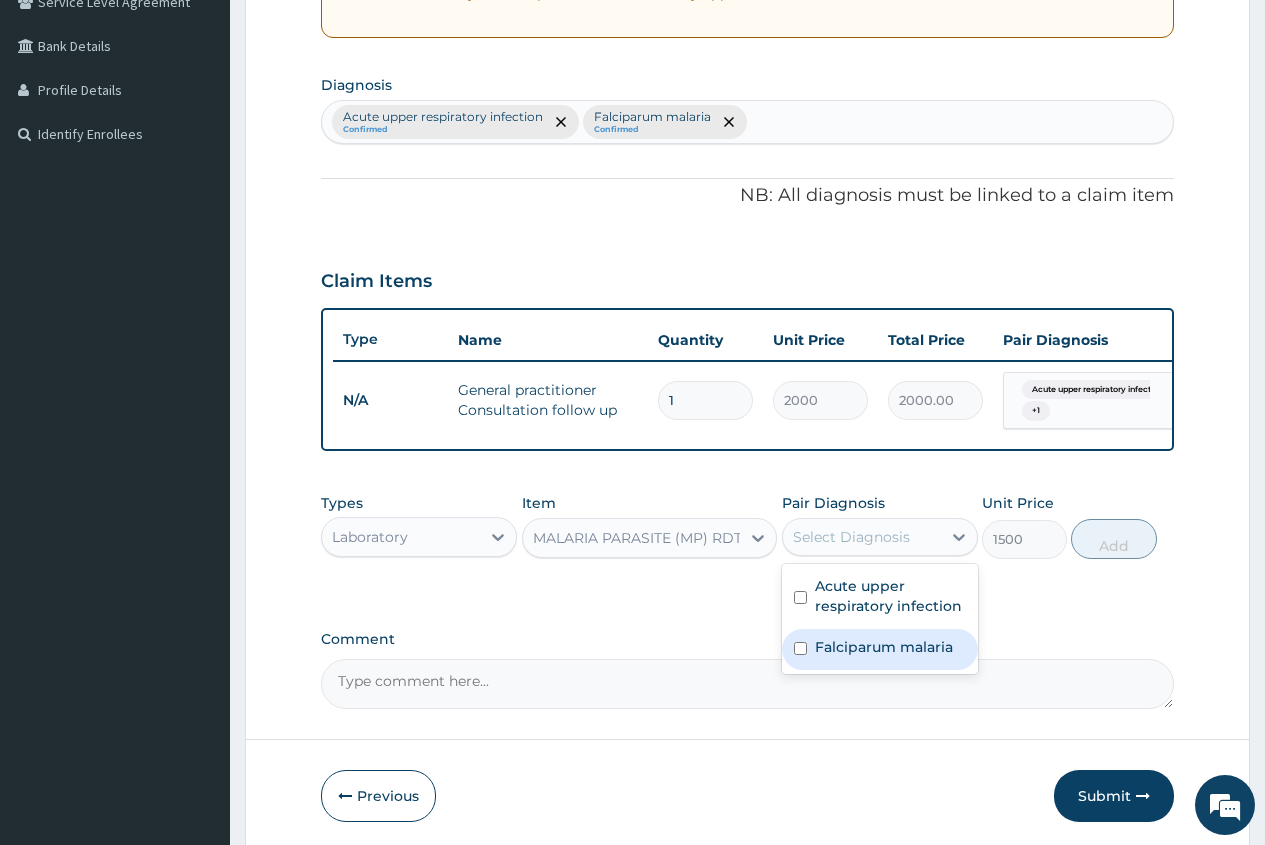 click on "Falciparum malaria" at bounding box center [884, 647] 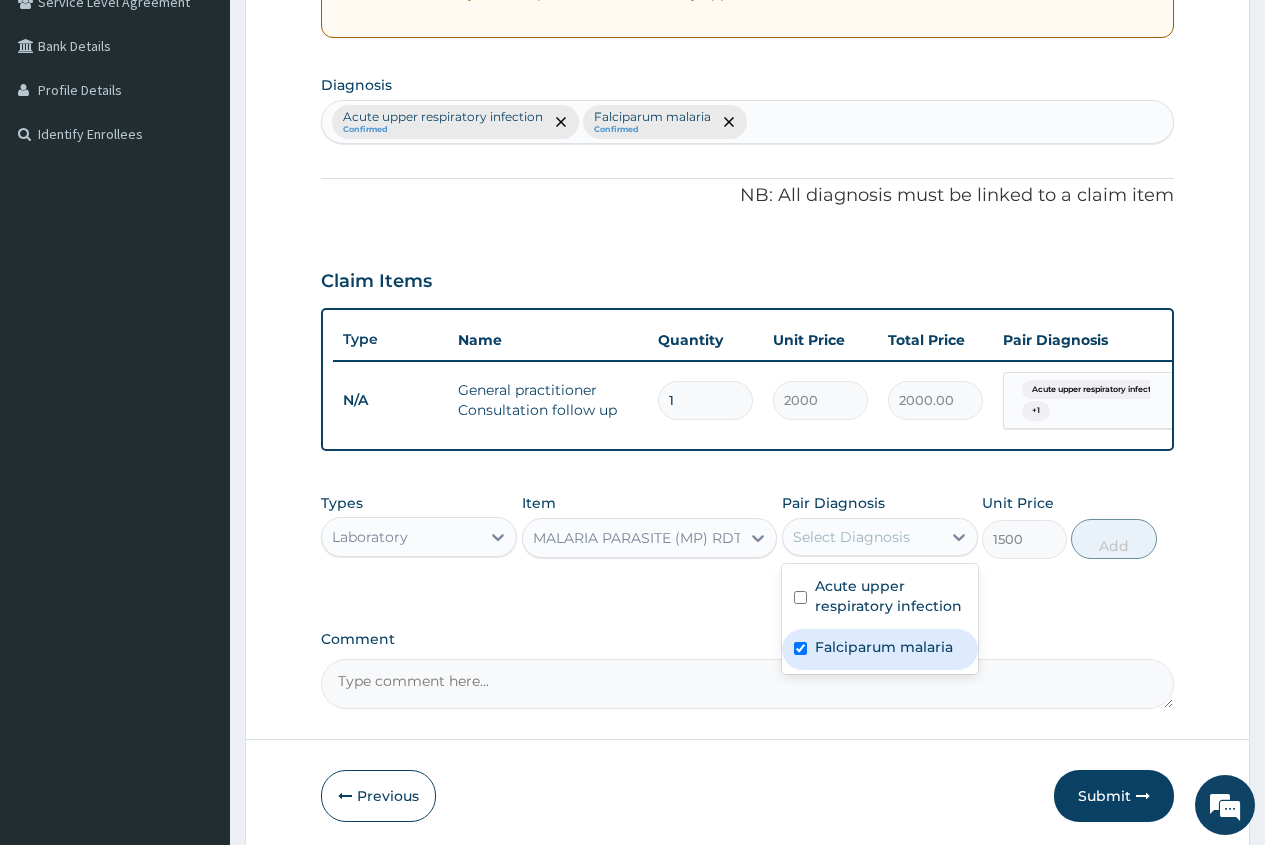checkbox on "true" 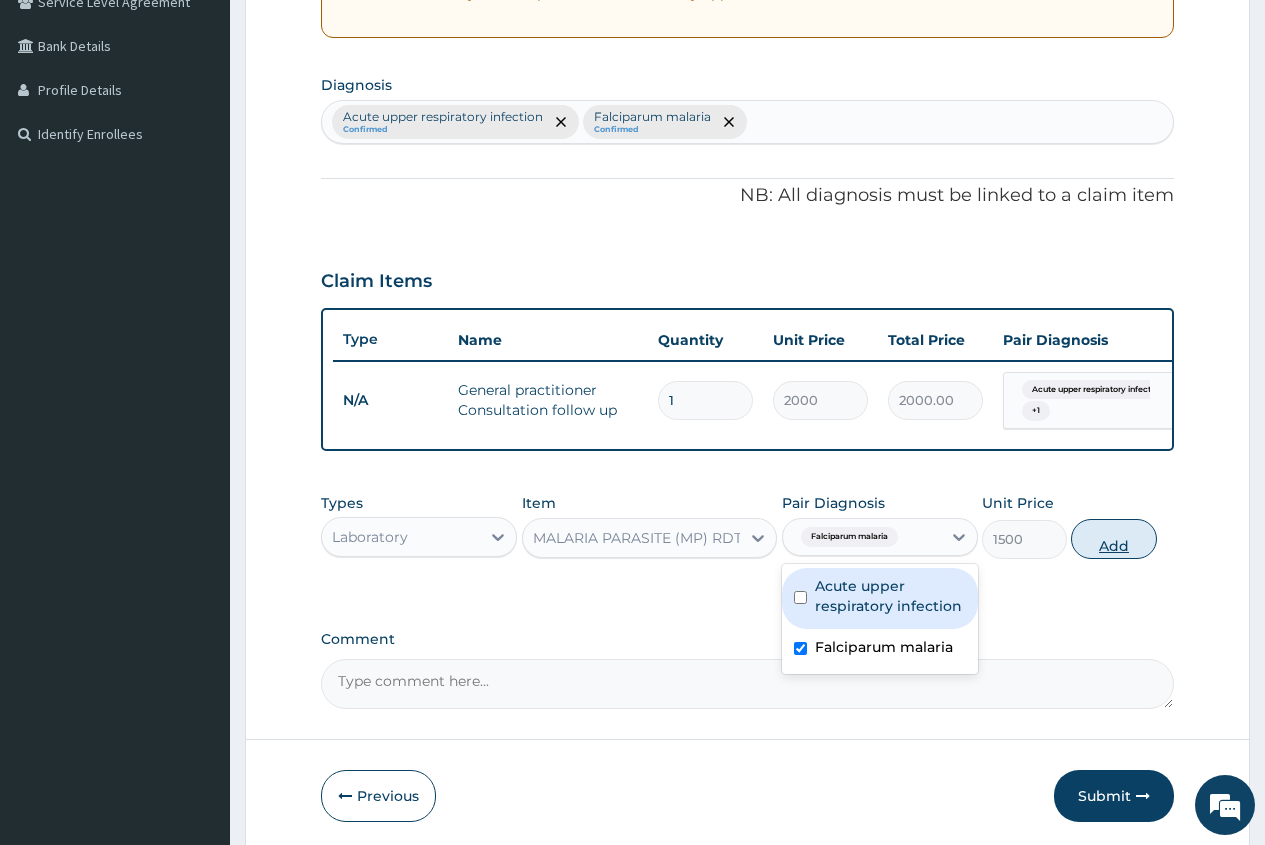 click on "Add" at bounding box center [1113, 539] 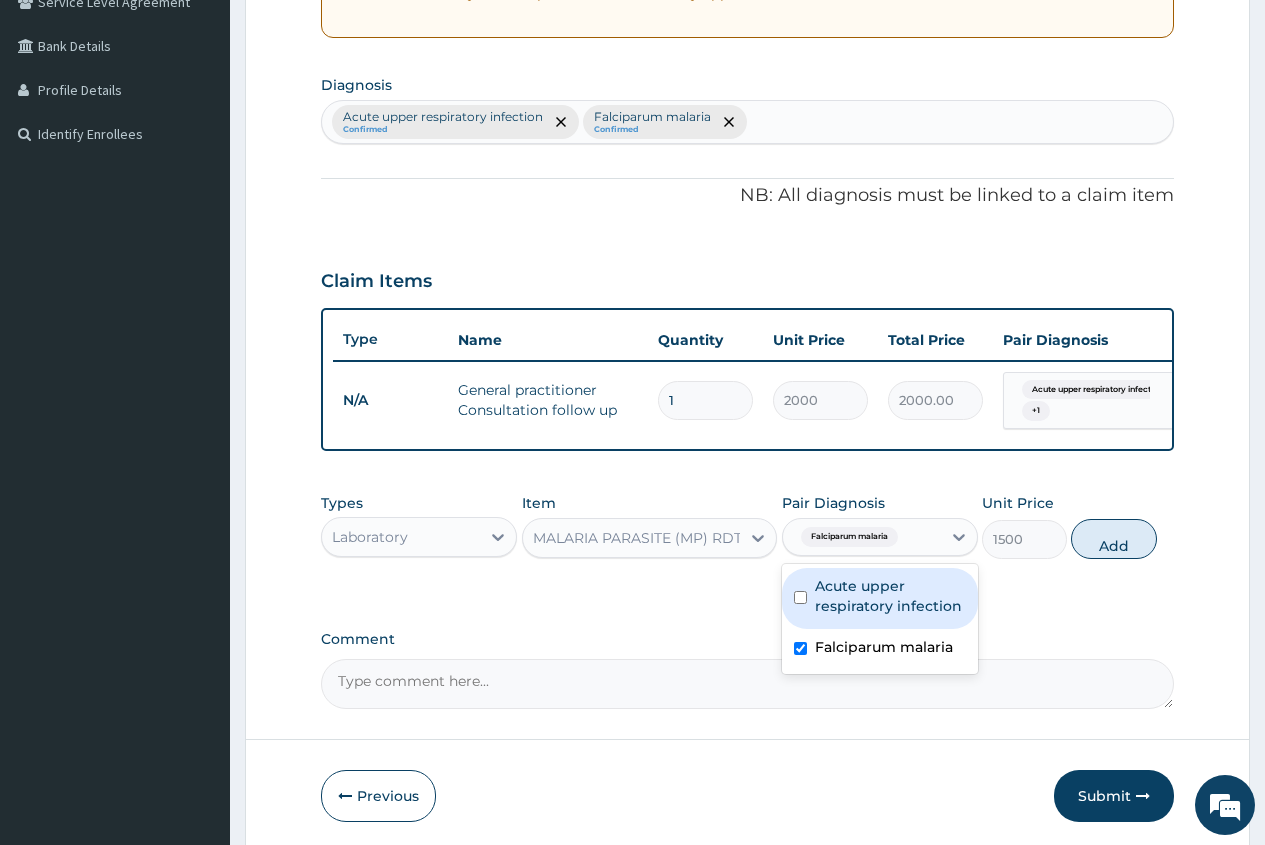 type on "0" 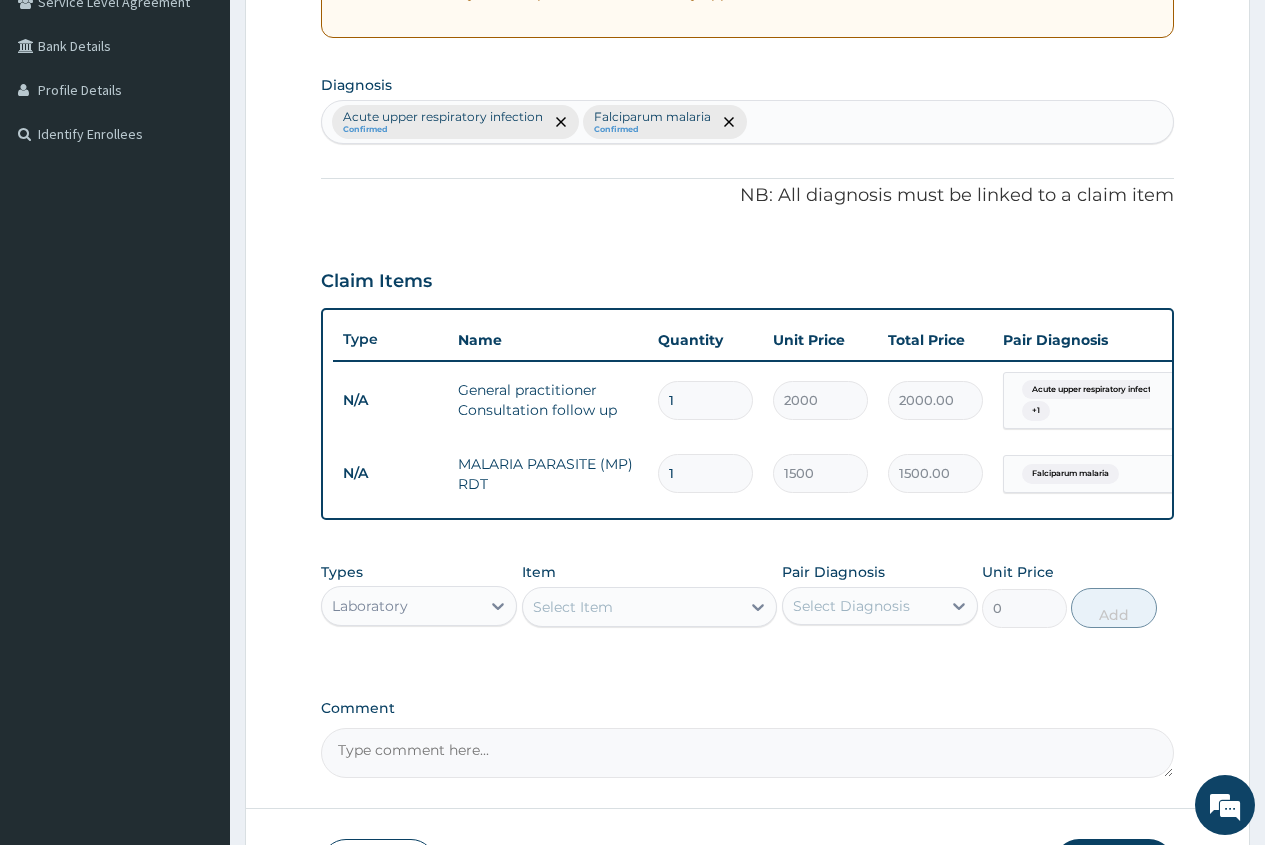 click on "Select Item" at bounding box center [573, 607] 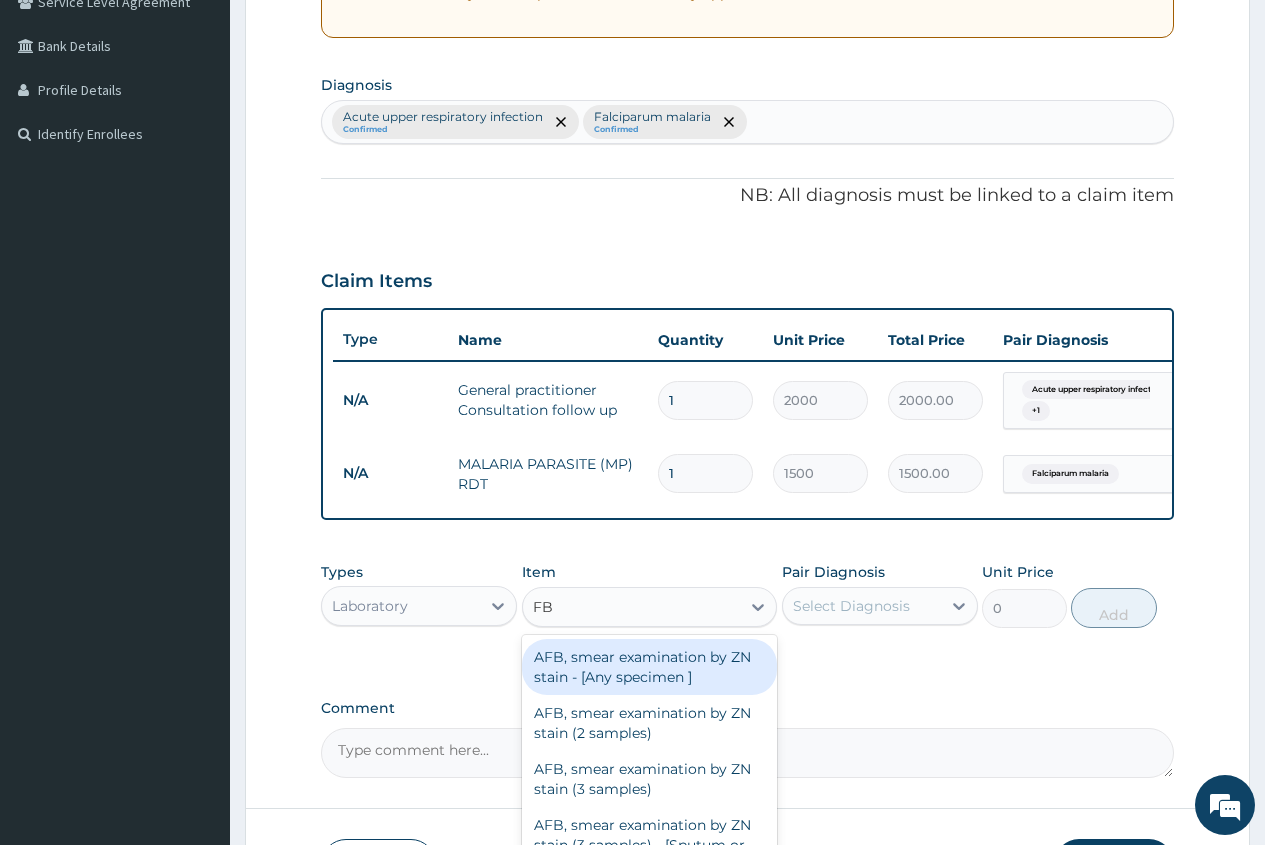 type on "FBC" 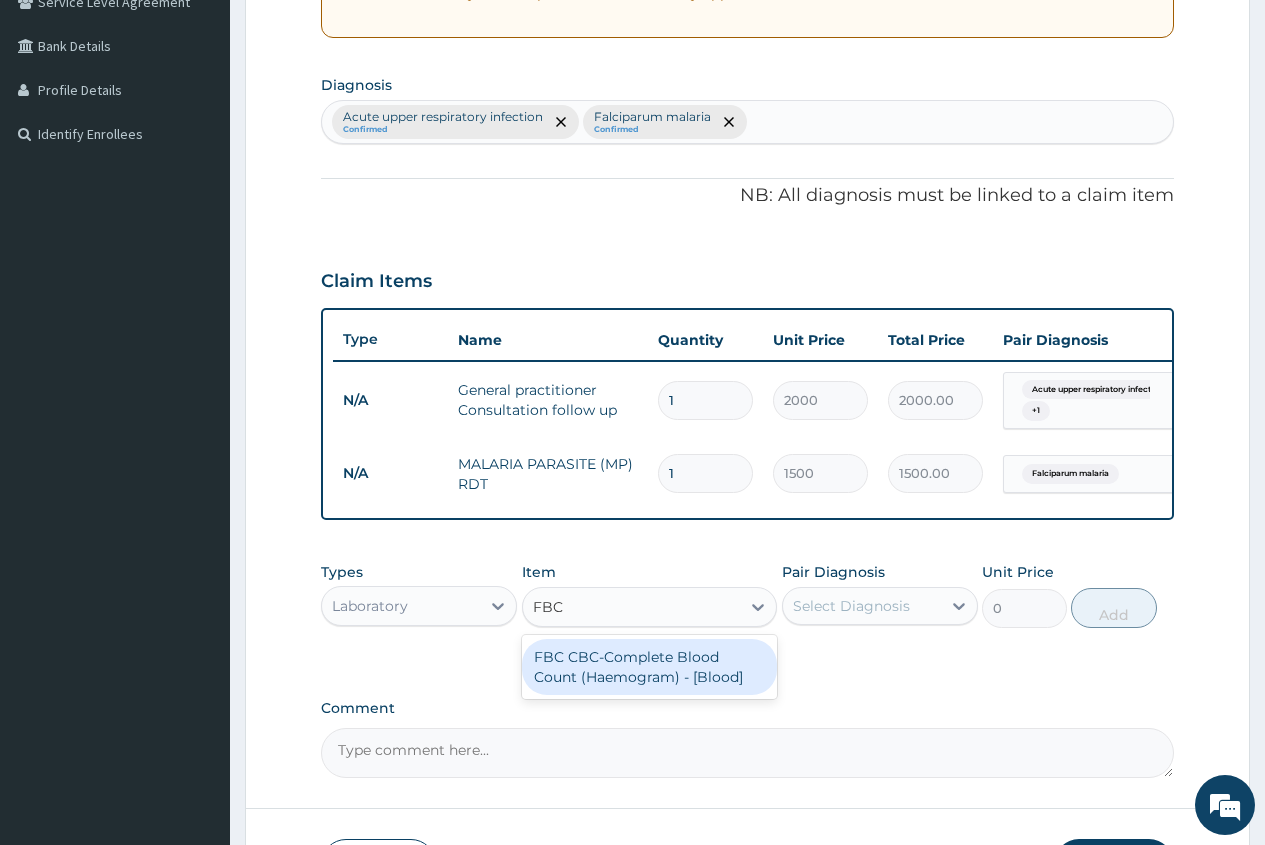 click on "FBC CBC-Complete Blood Count (Haemogram) - [Blood]" at bounding box center (650, 667) 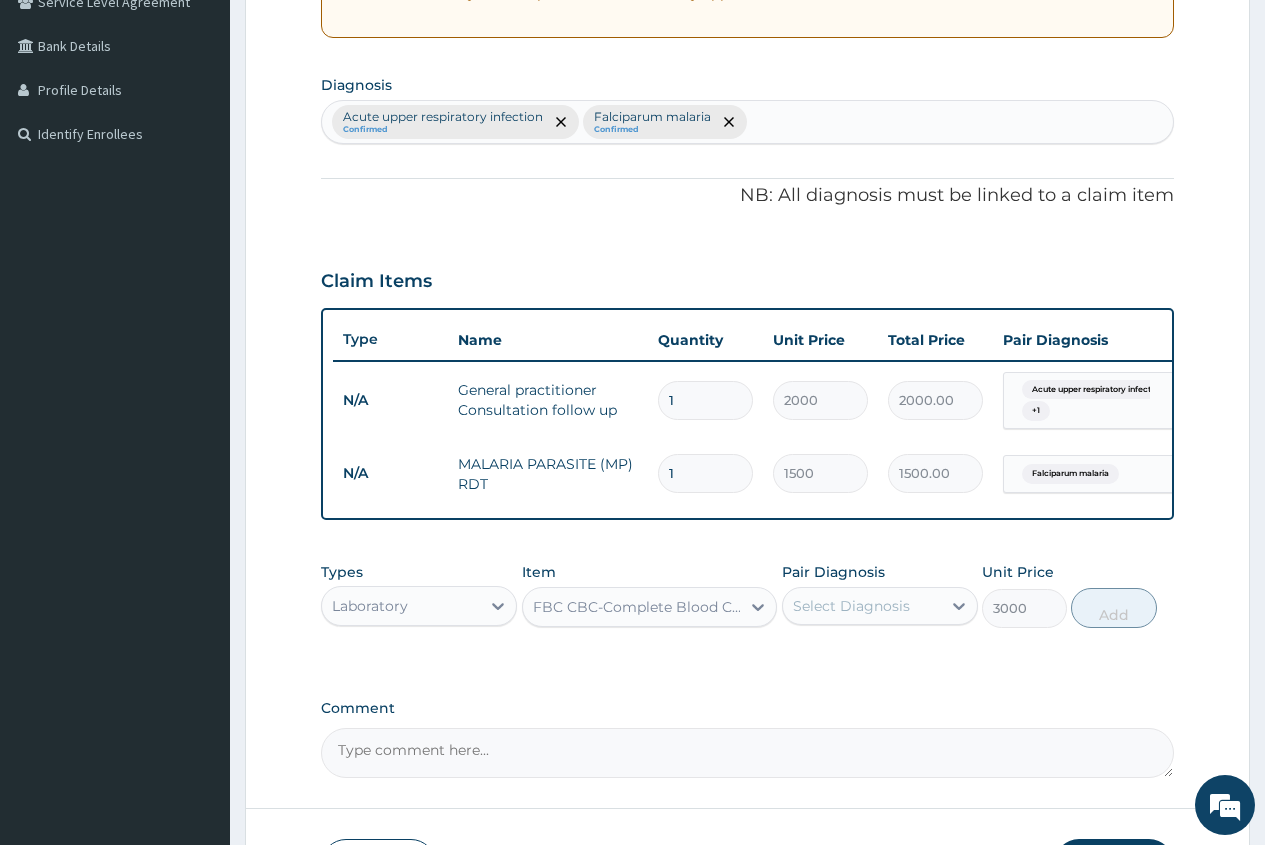 click on "Select Diagnosis" at bounding box center (851, 606) 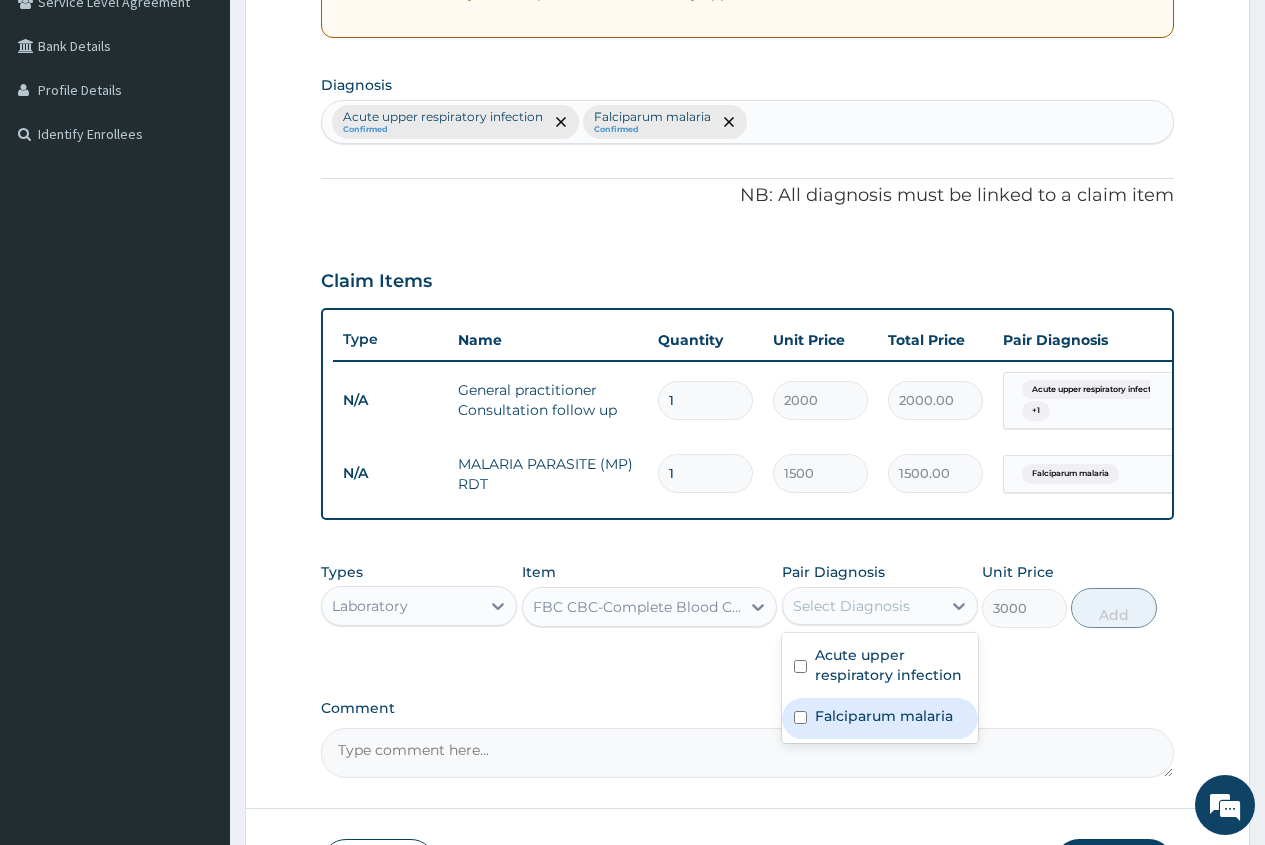 click on "Falciparum malaria" at bounding box center [884, 716] 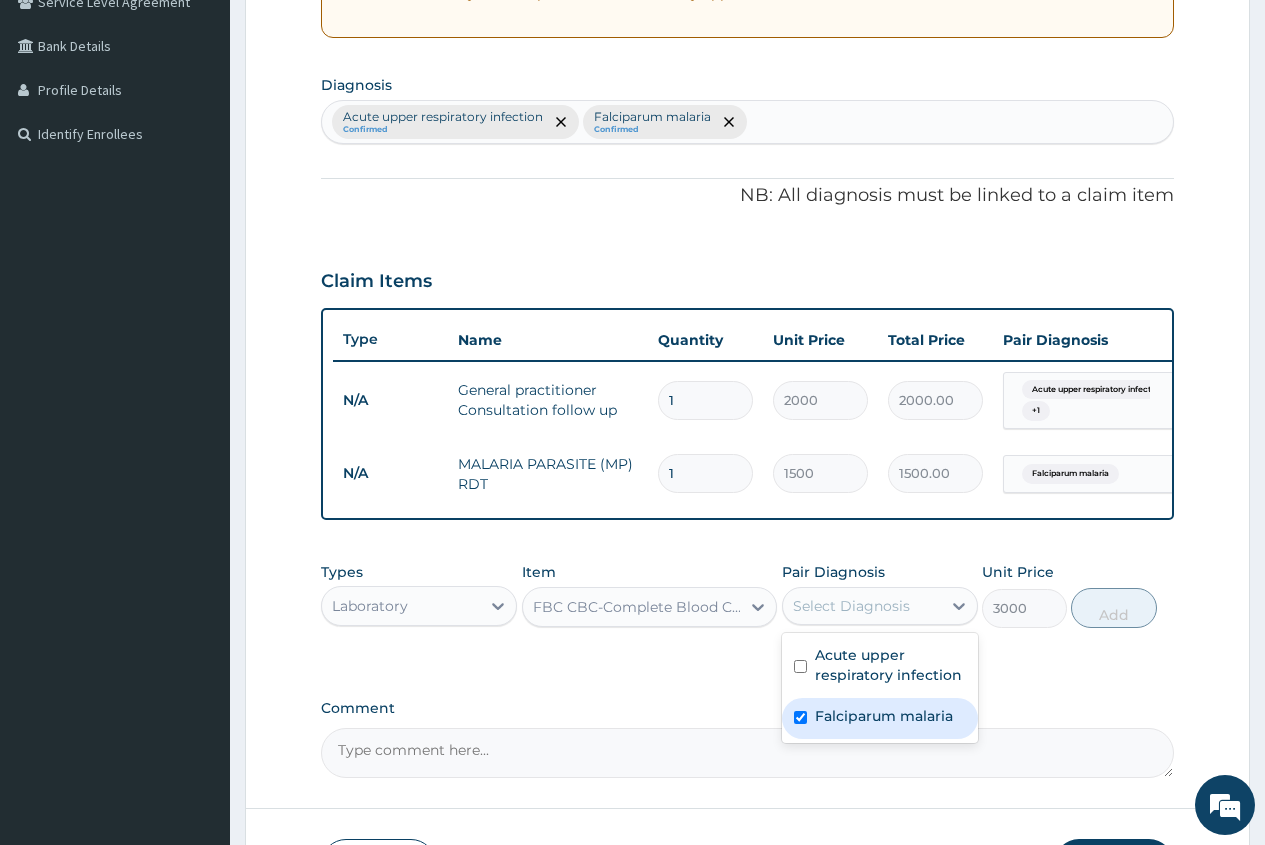 checkbox on "true" 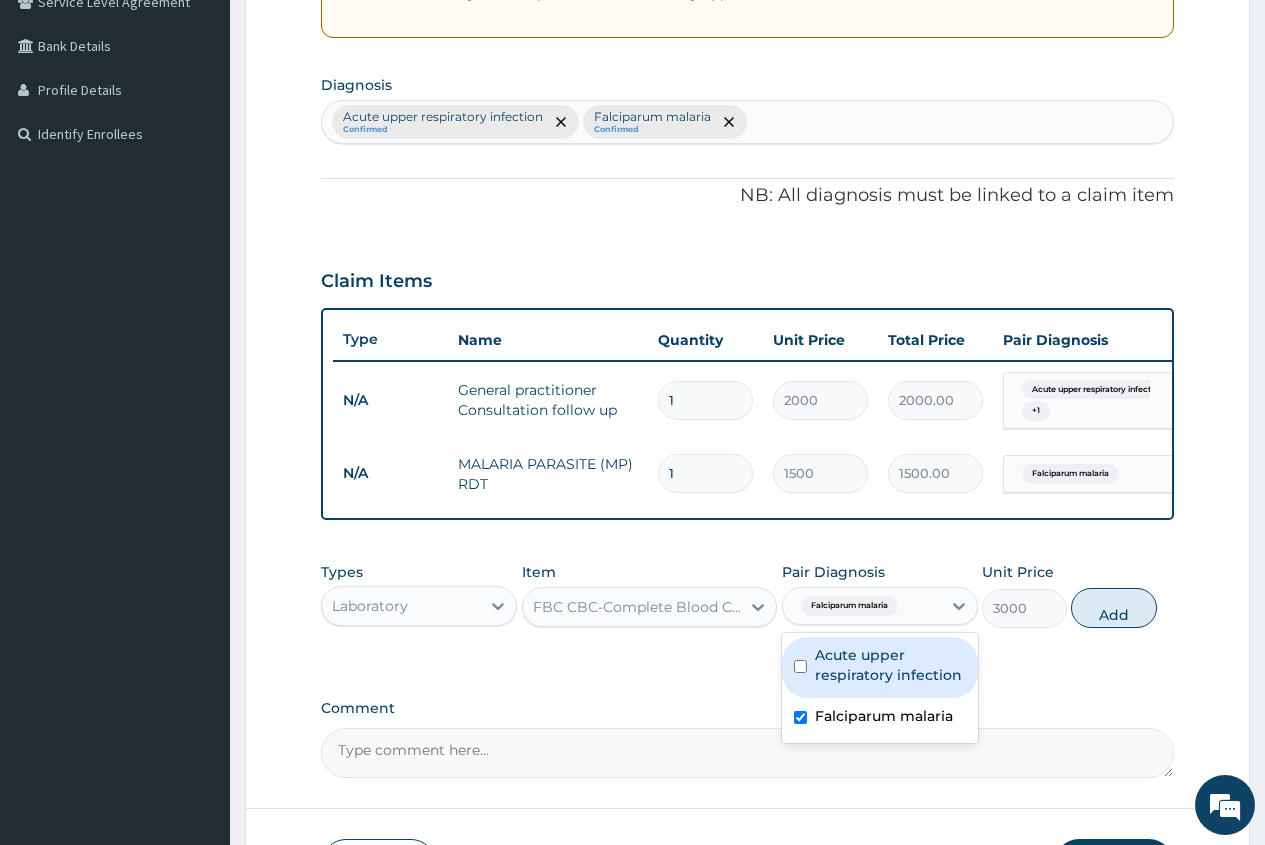 click on "Add" at bounding box center [1113, 608] 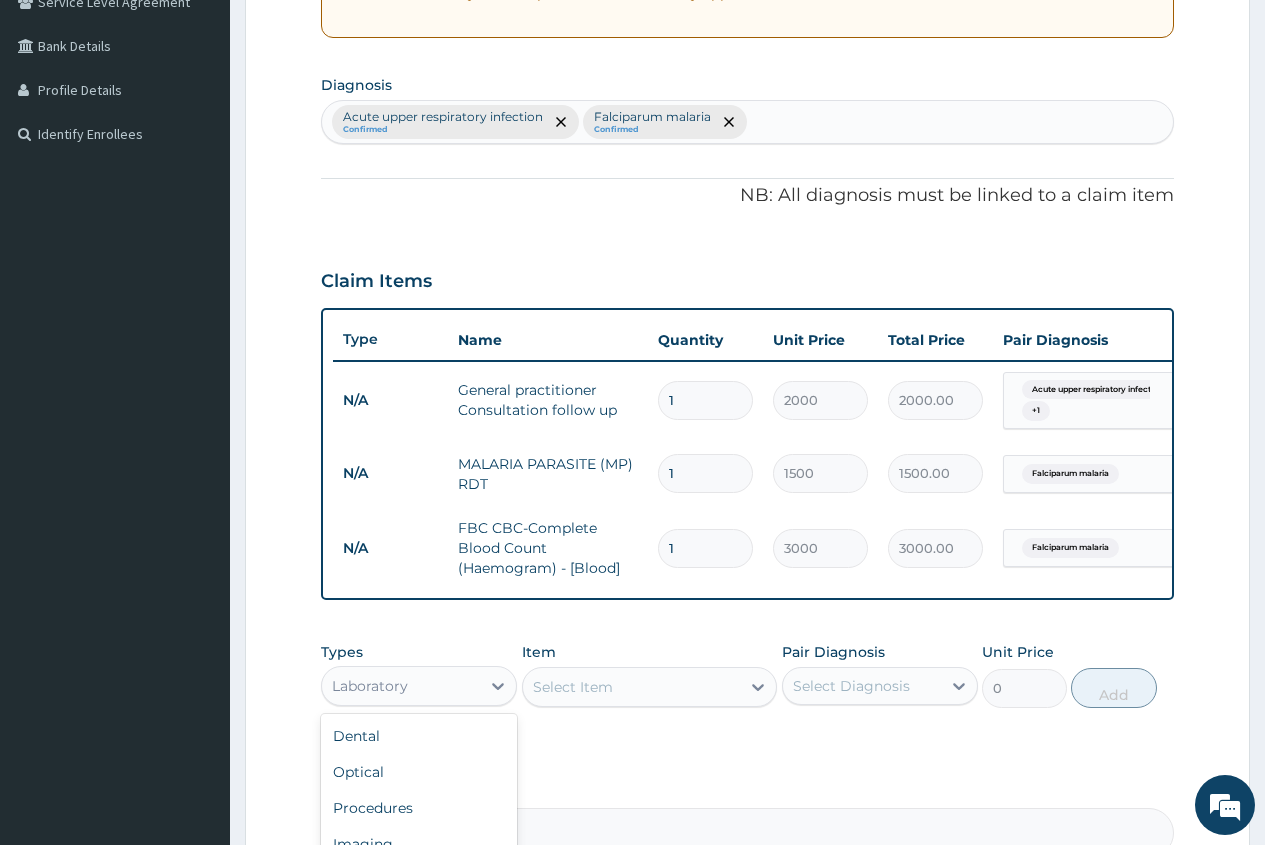 click on "Laboratory" at bounding box center [401, 686] 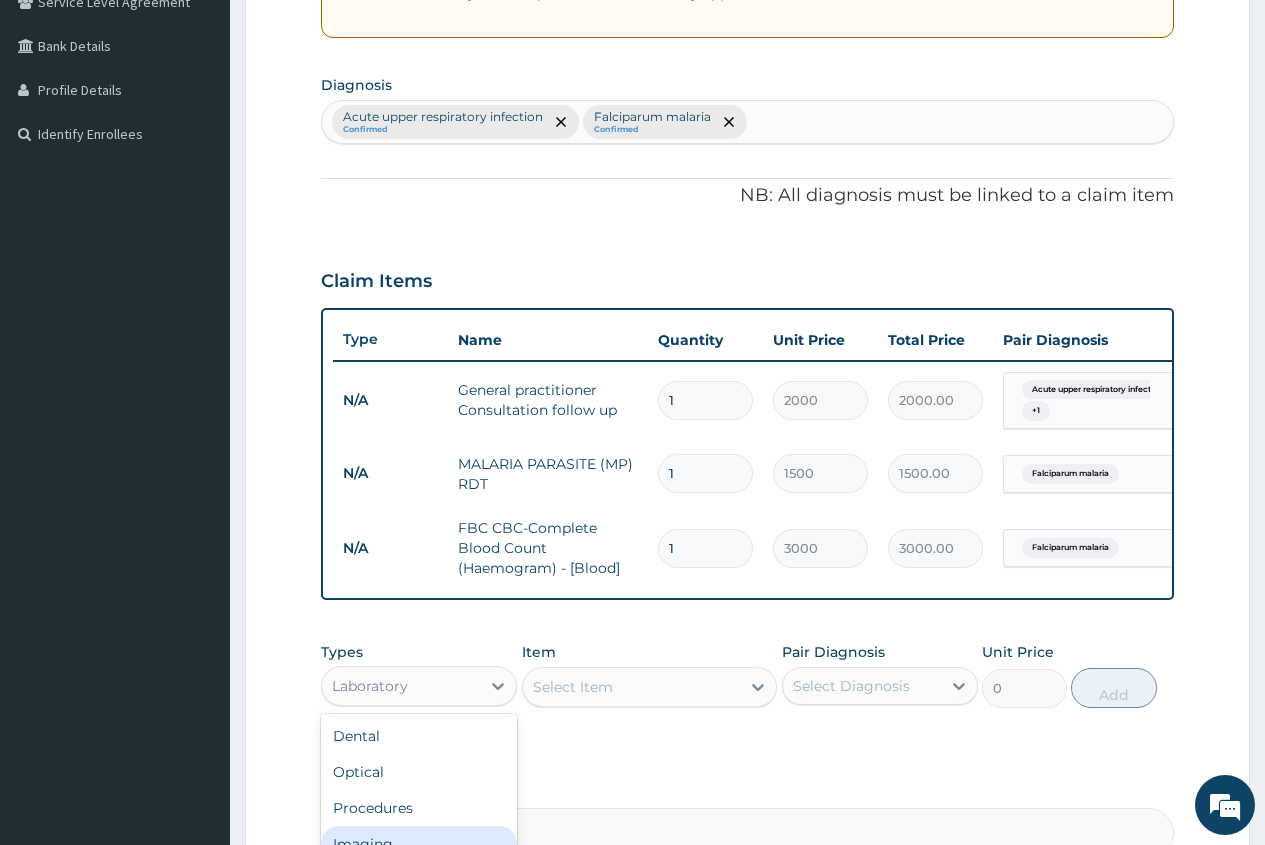 scroll, scrollTop: 68, scrollLeft: 0, axis: vertical 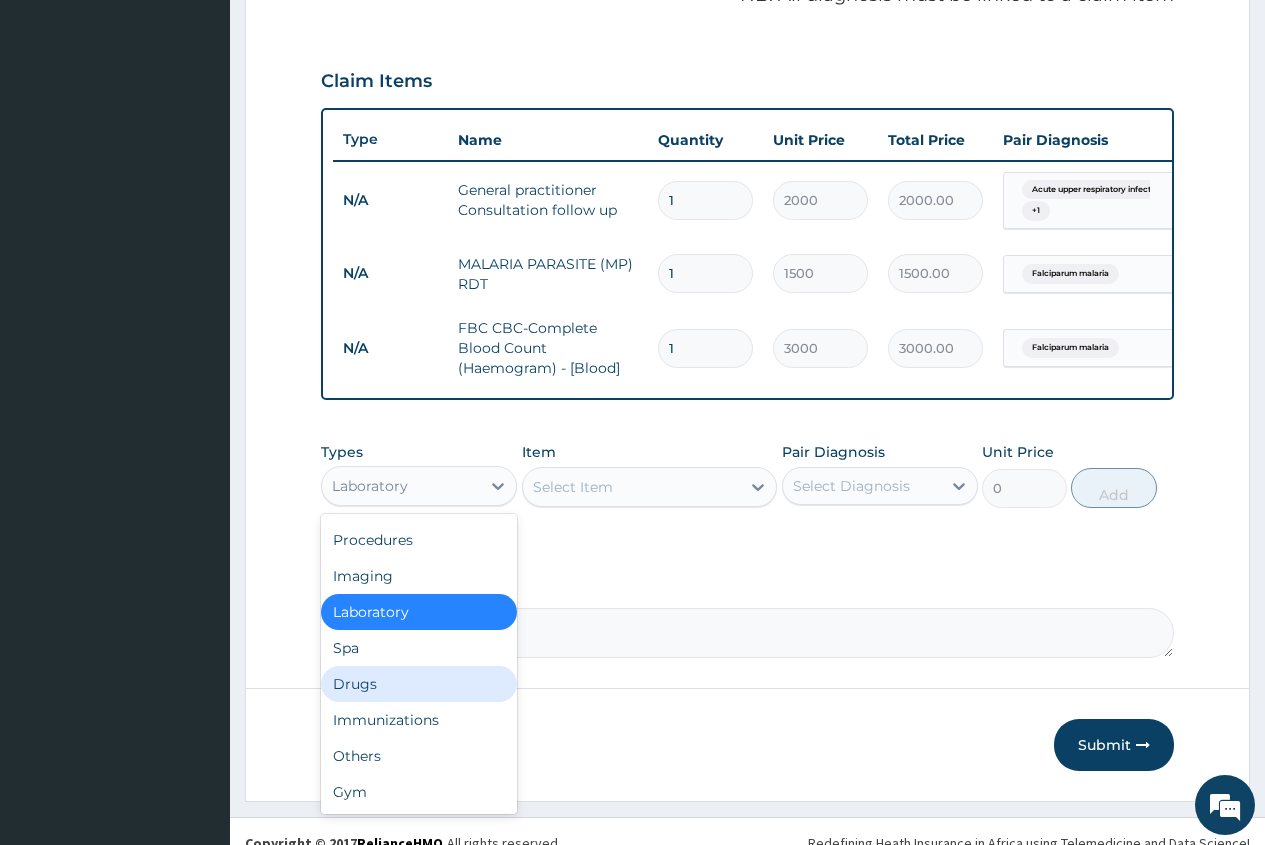 click on "Drugs" at bounding box center [419, 684] 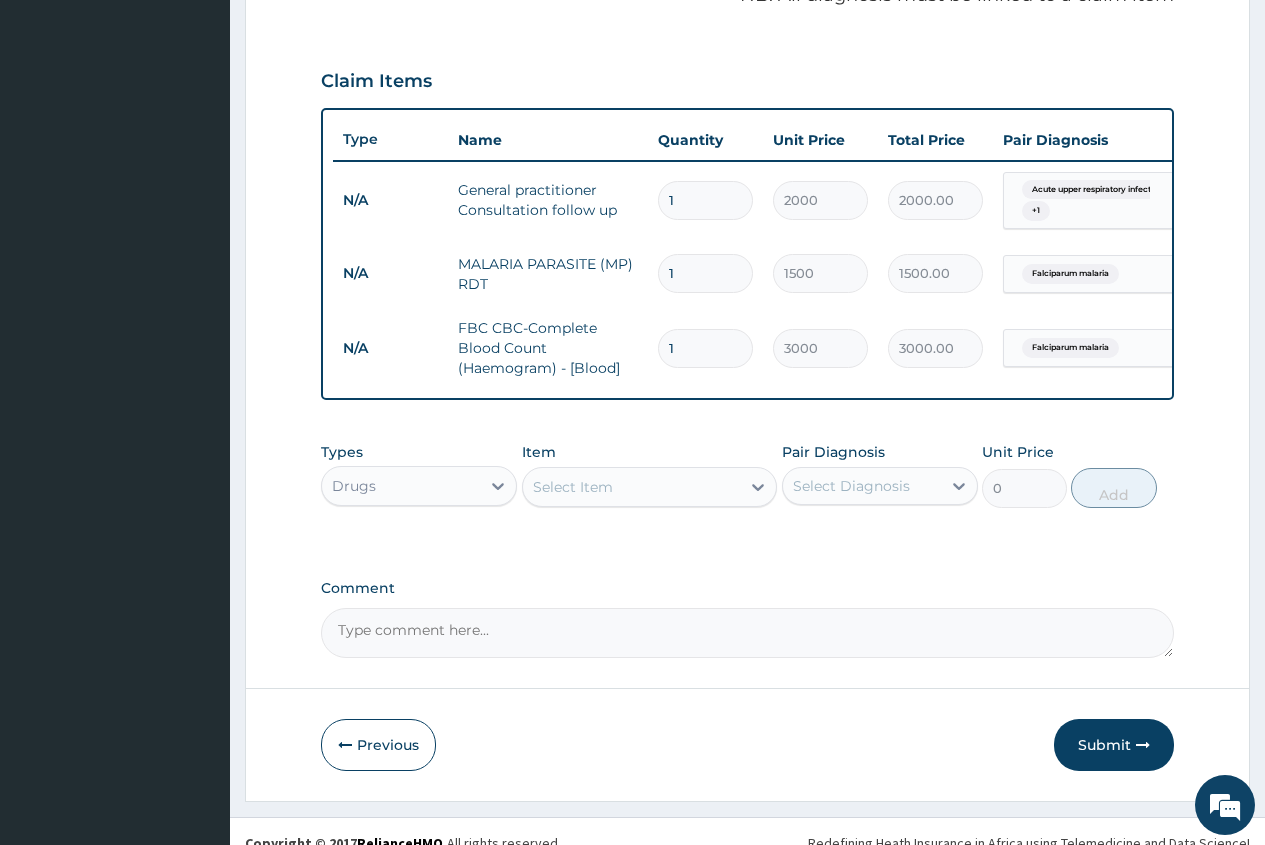 click on "Select Item" at bounding box center [573, 487] 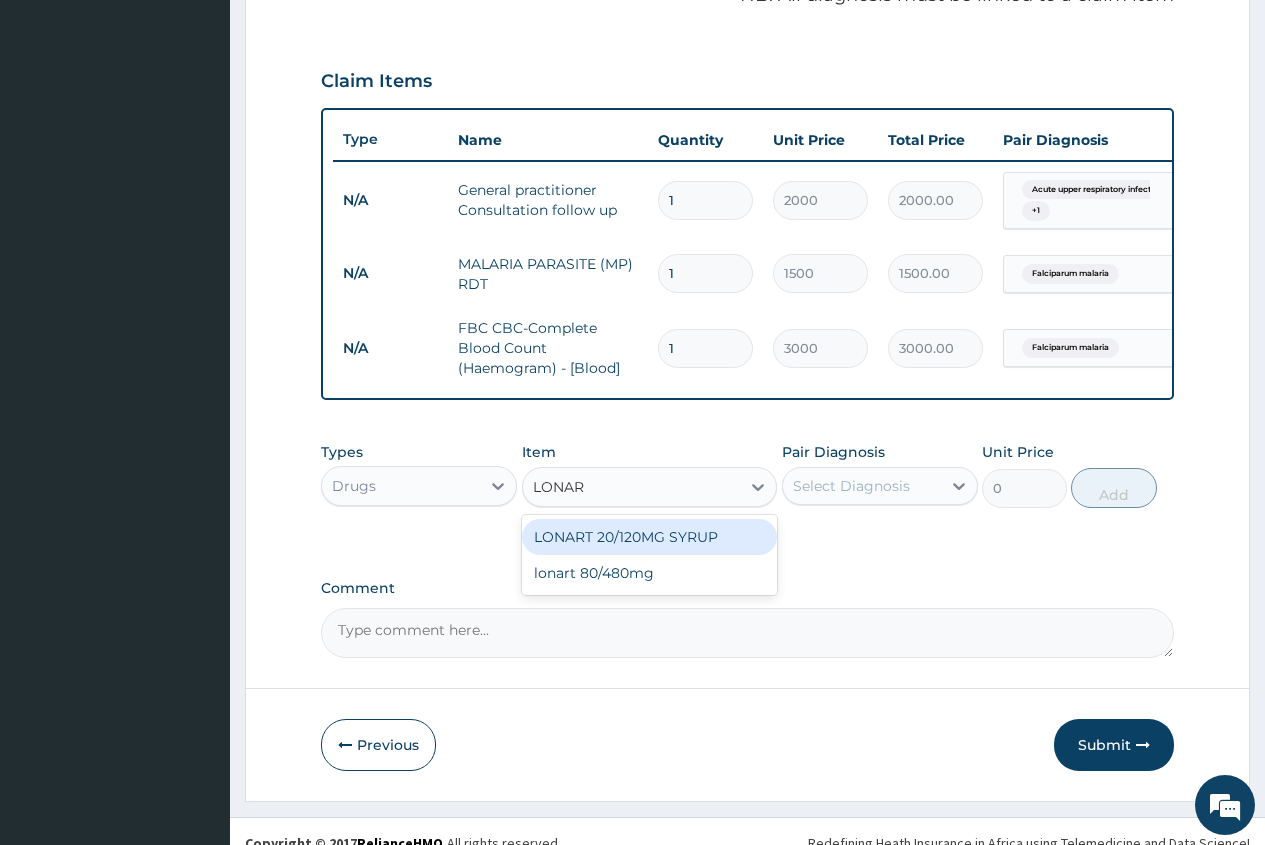 type on "LONART" 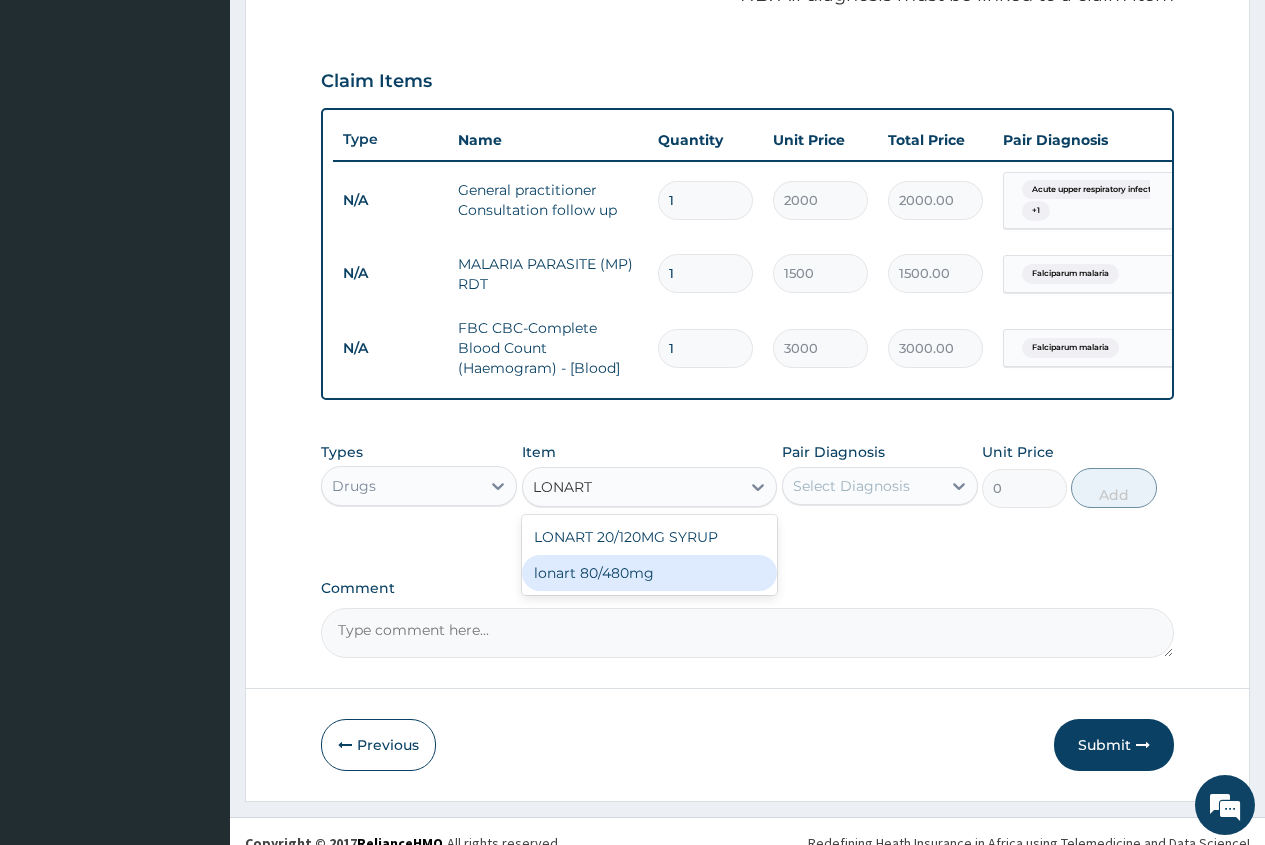click on "lonart 80/480mg" at bounding box center [650, 573] 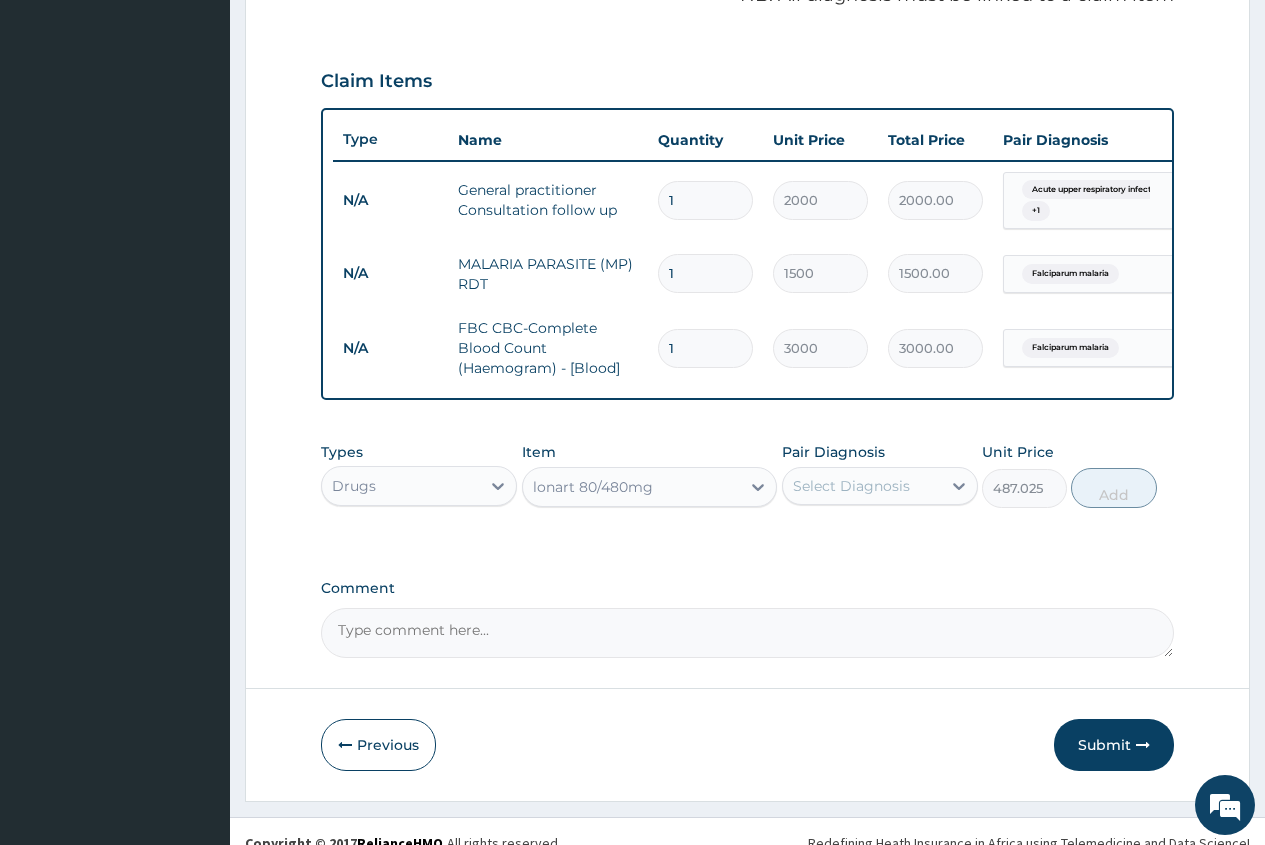 click on "Select Diagnosis" at bounding box center (862, 486) 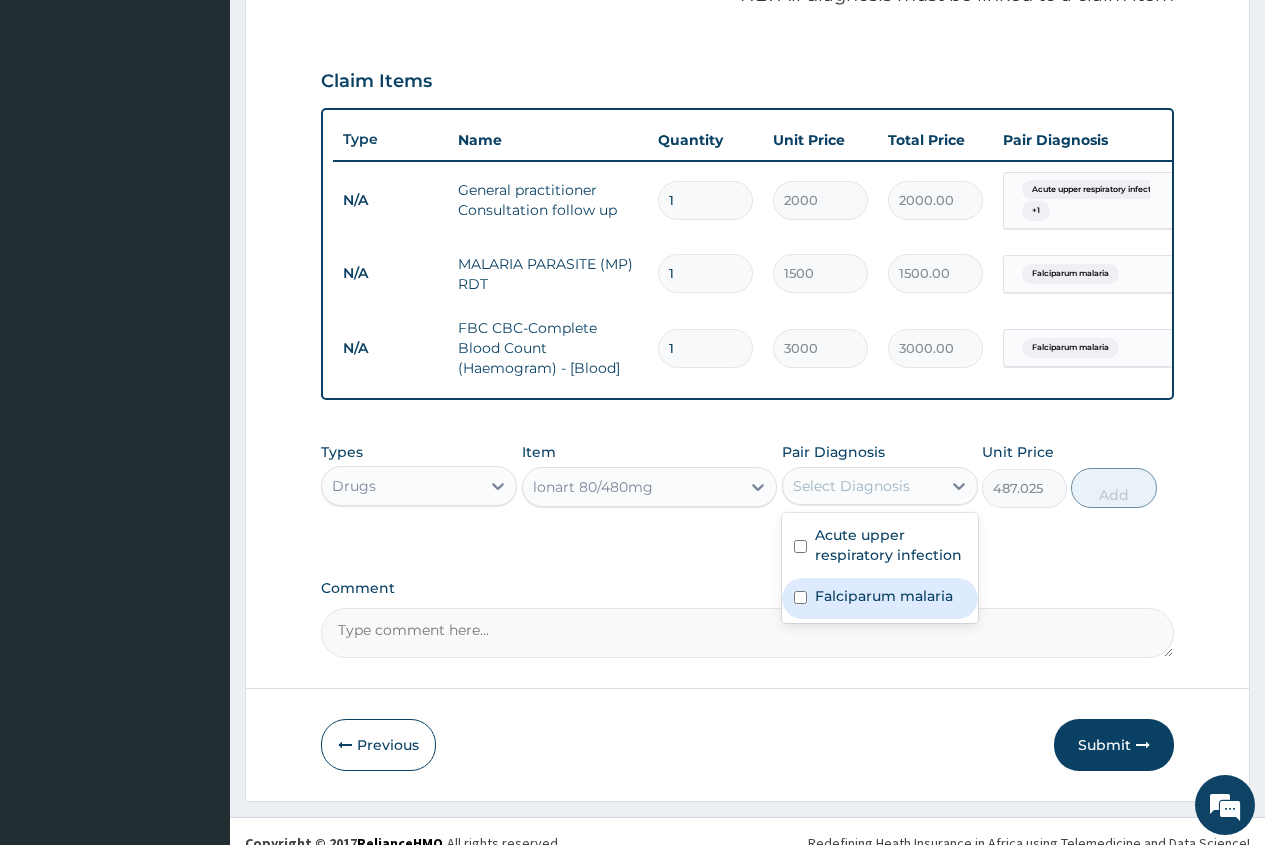 click on "Falciparum malaria" at bounding box center (880, 598) 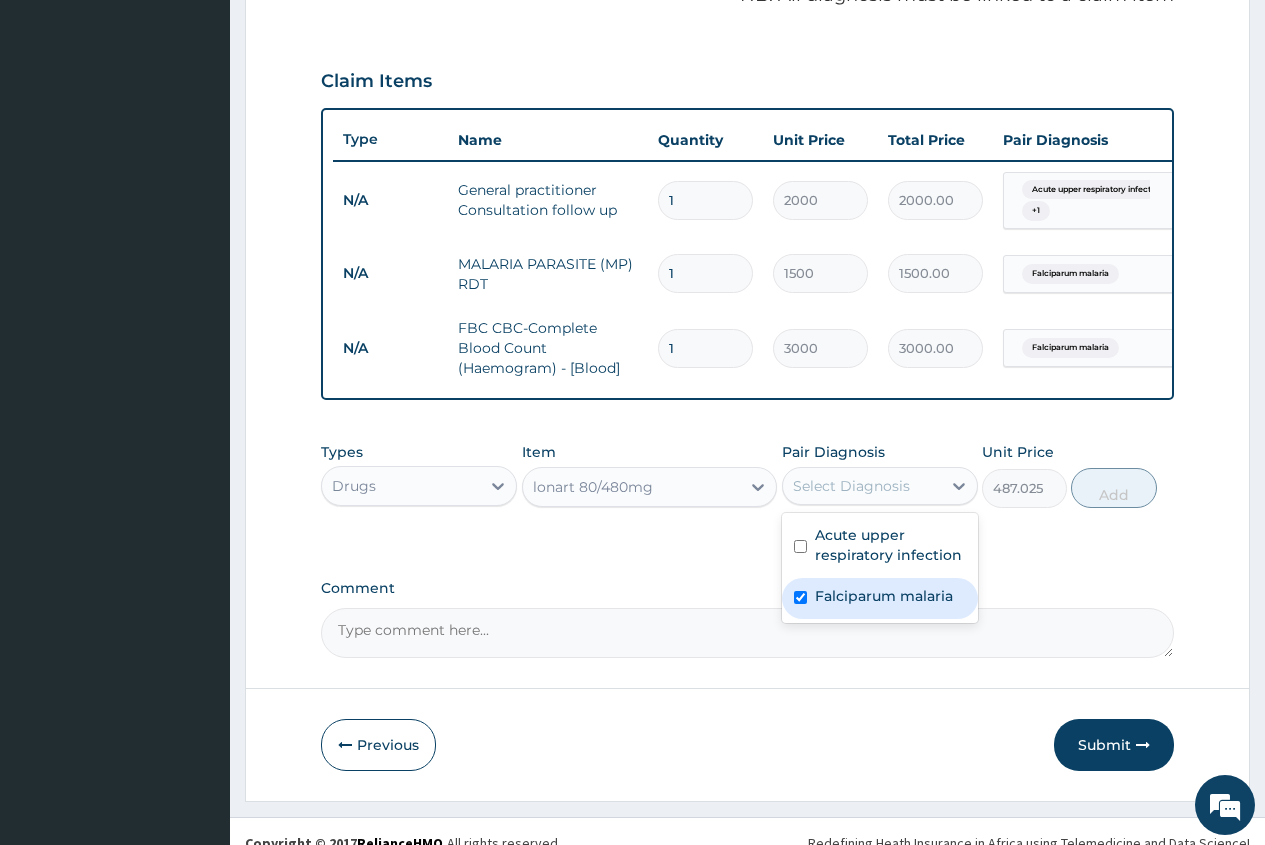 checkbox on "true" 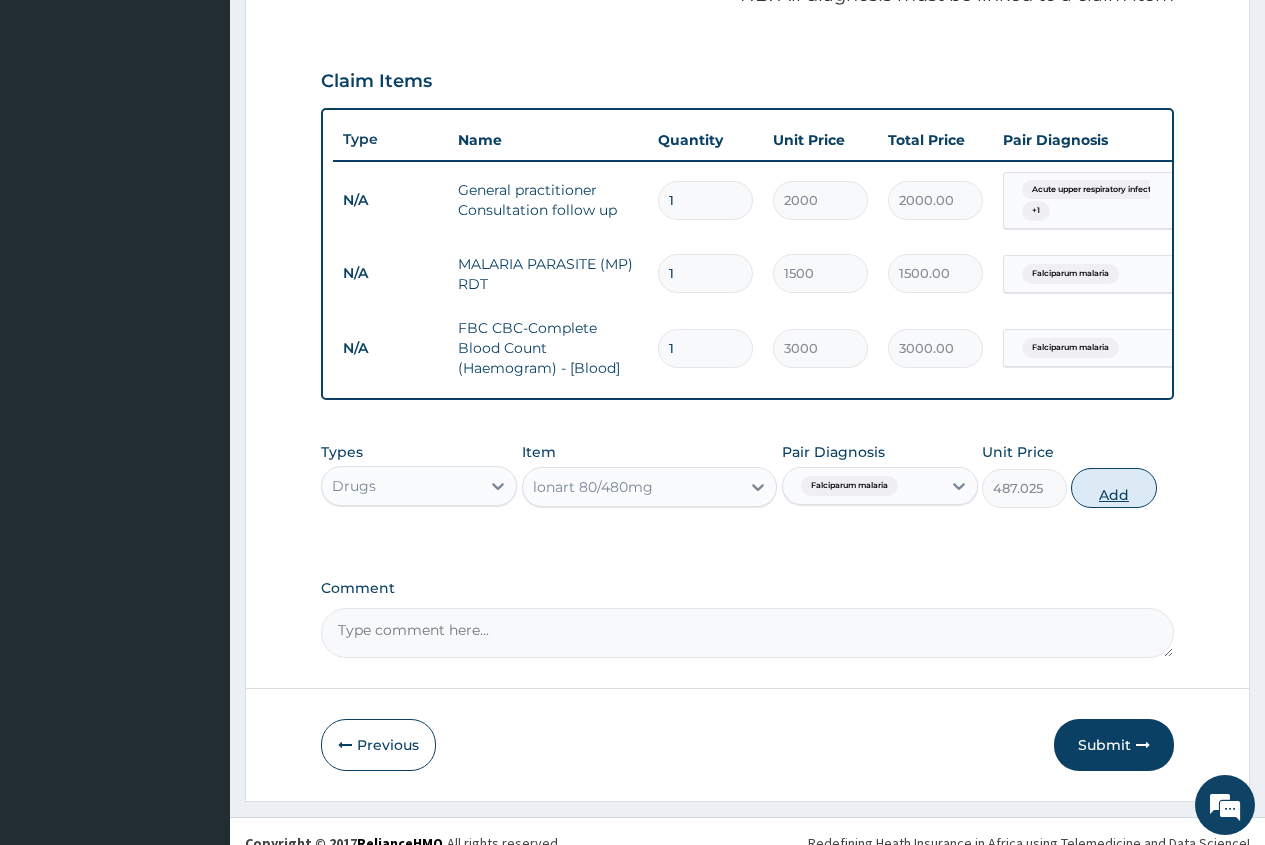 click on "Add" at bounding box center [1113, 488] 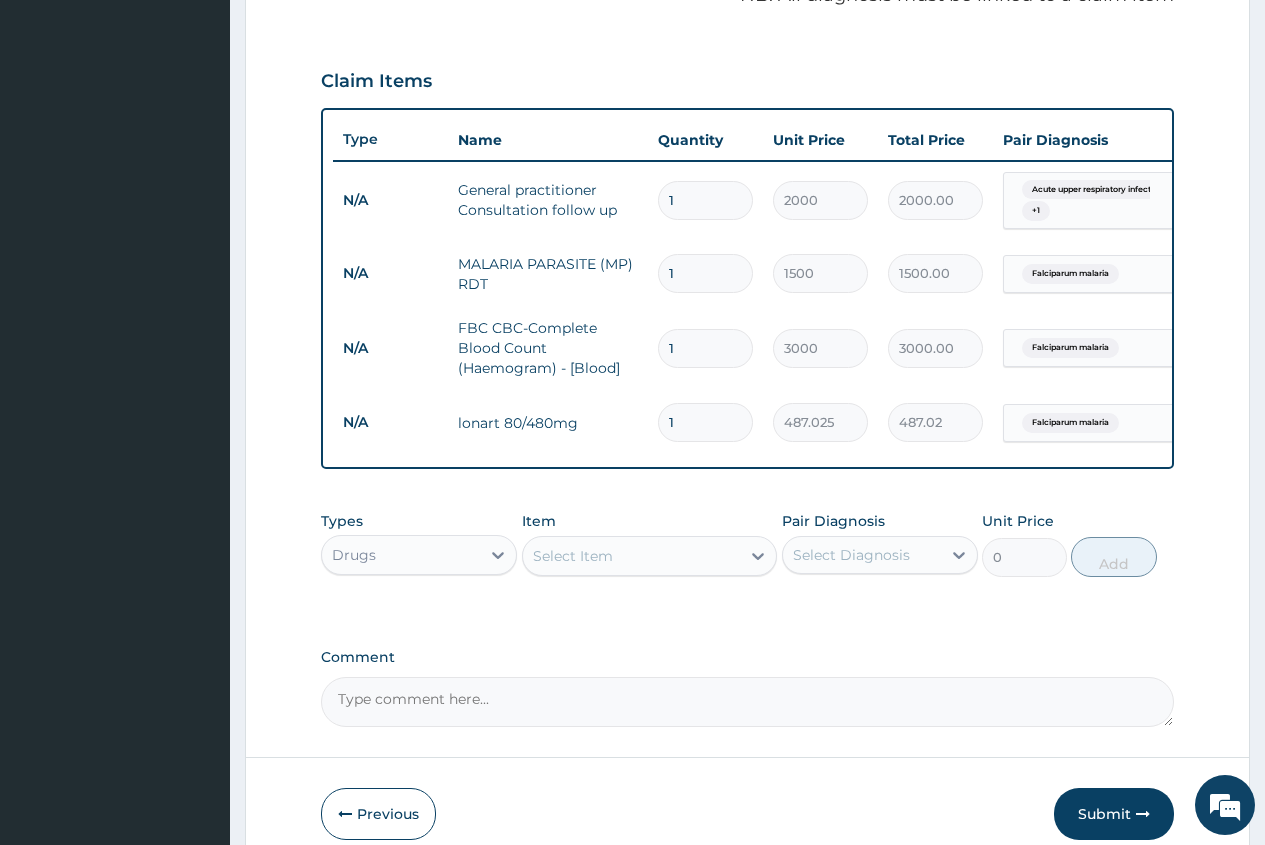 type 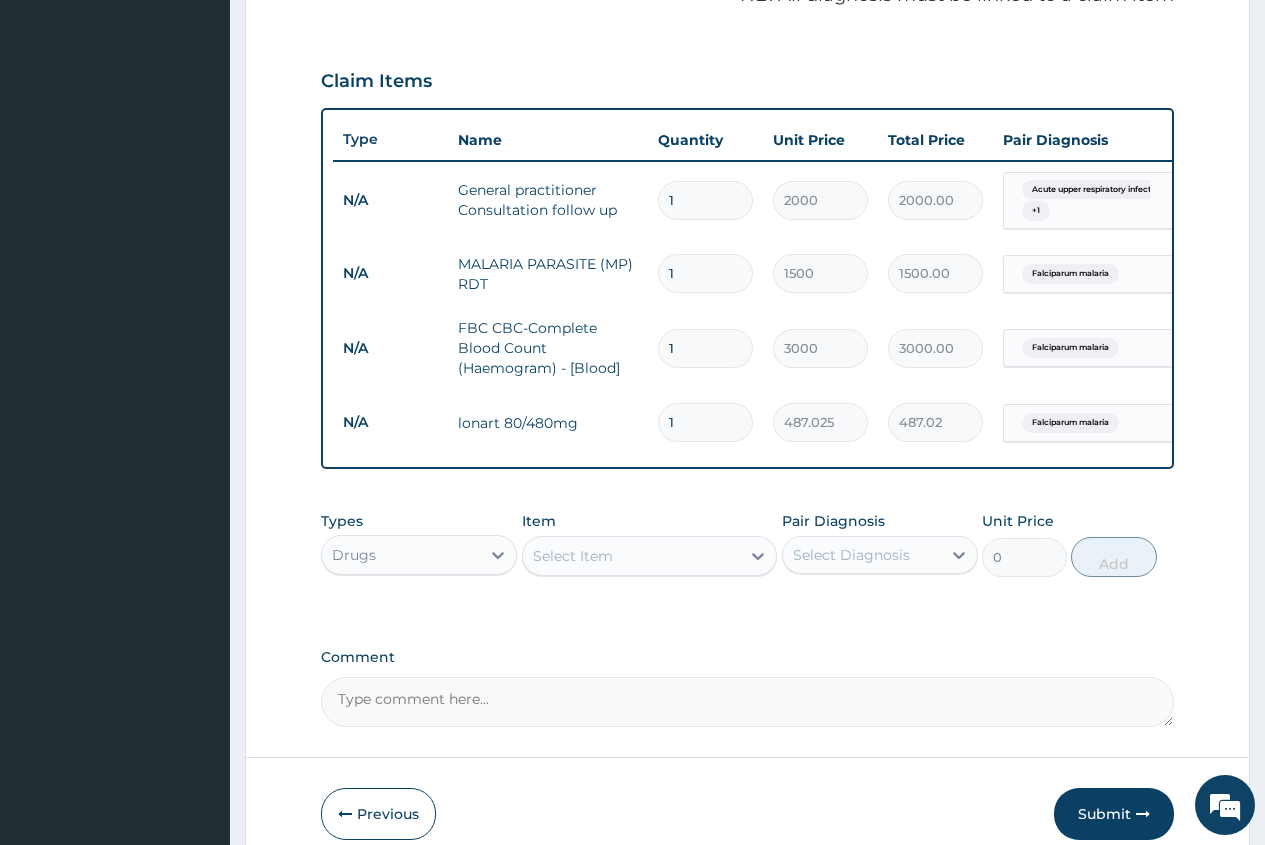 type on "0.00" 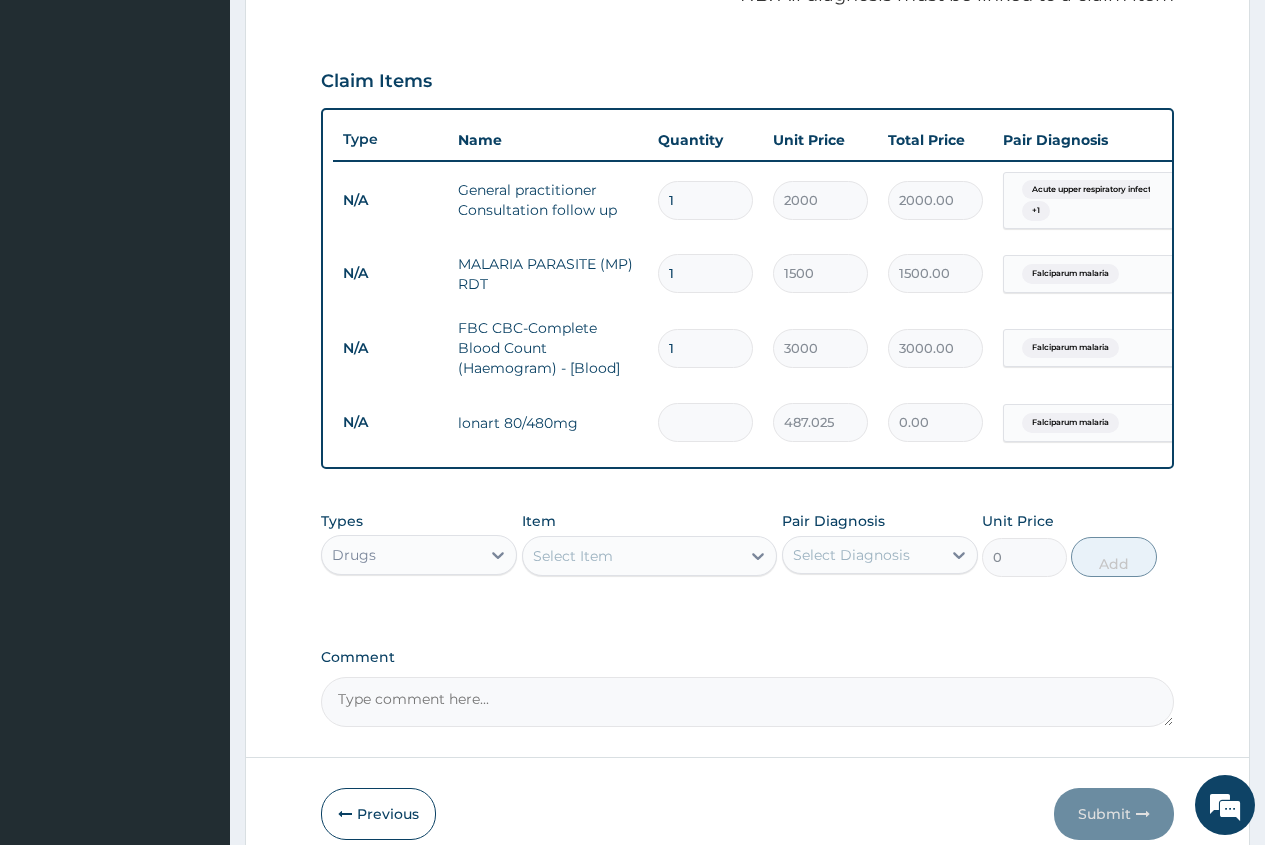 type on "6" 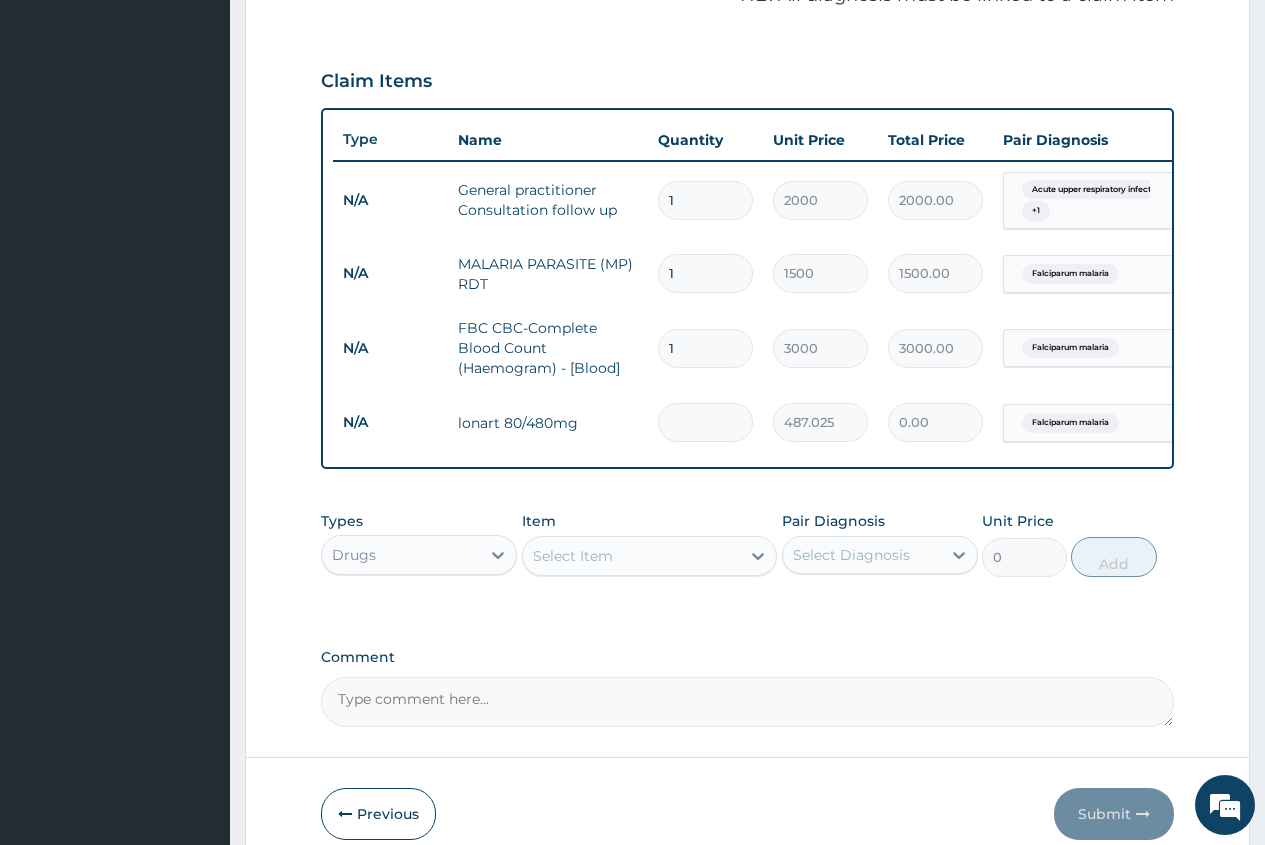 type on "2922.15" 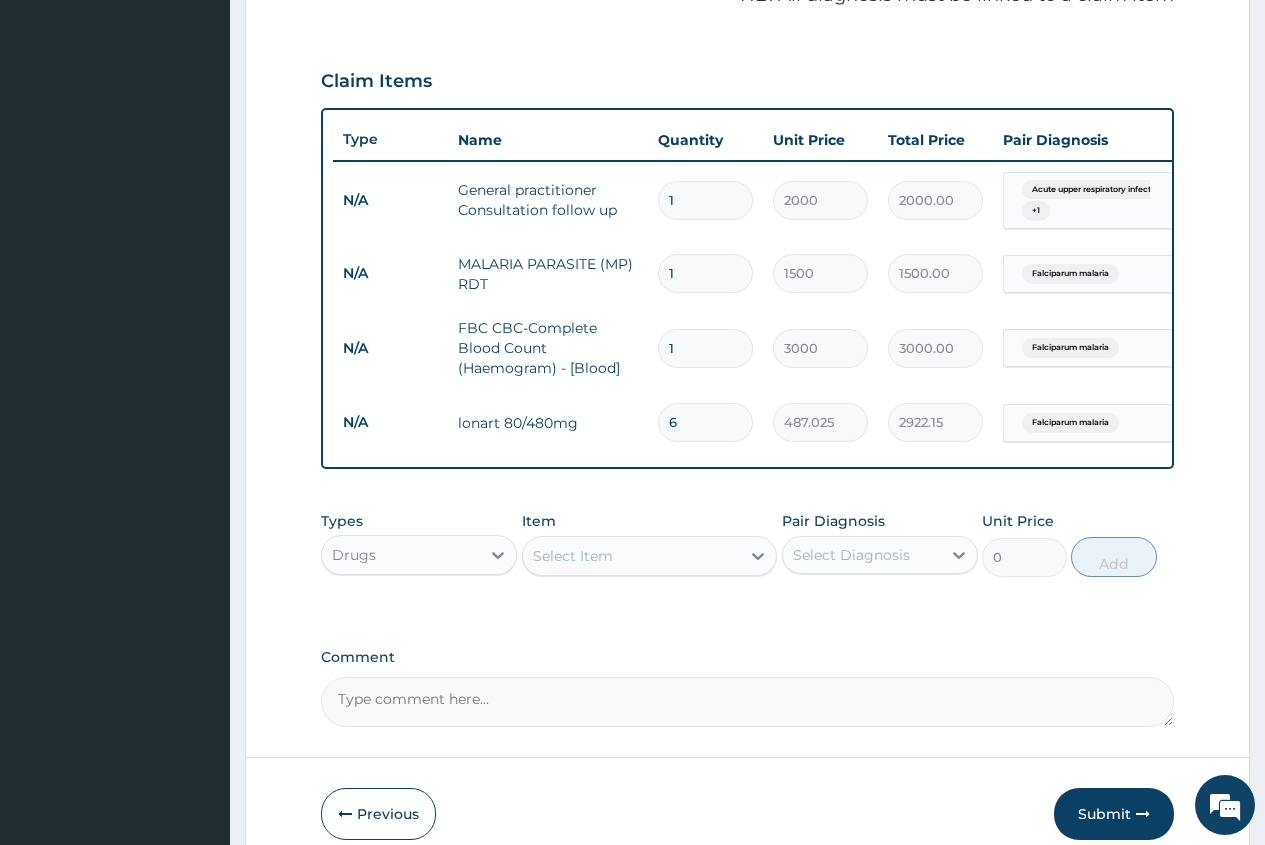 type on "6" 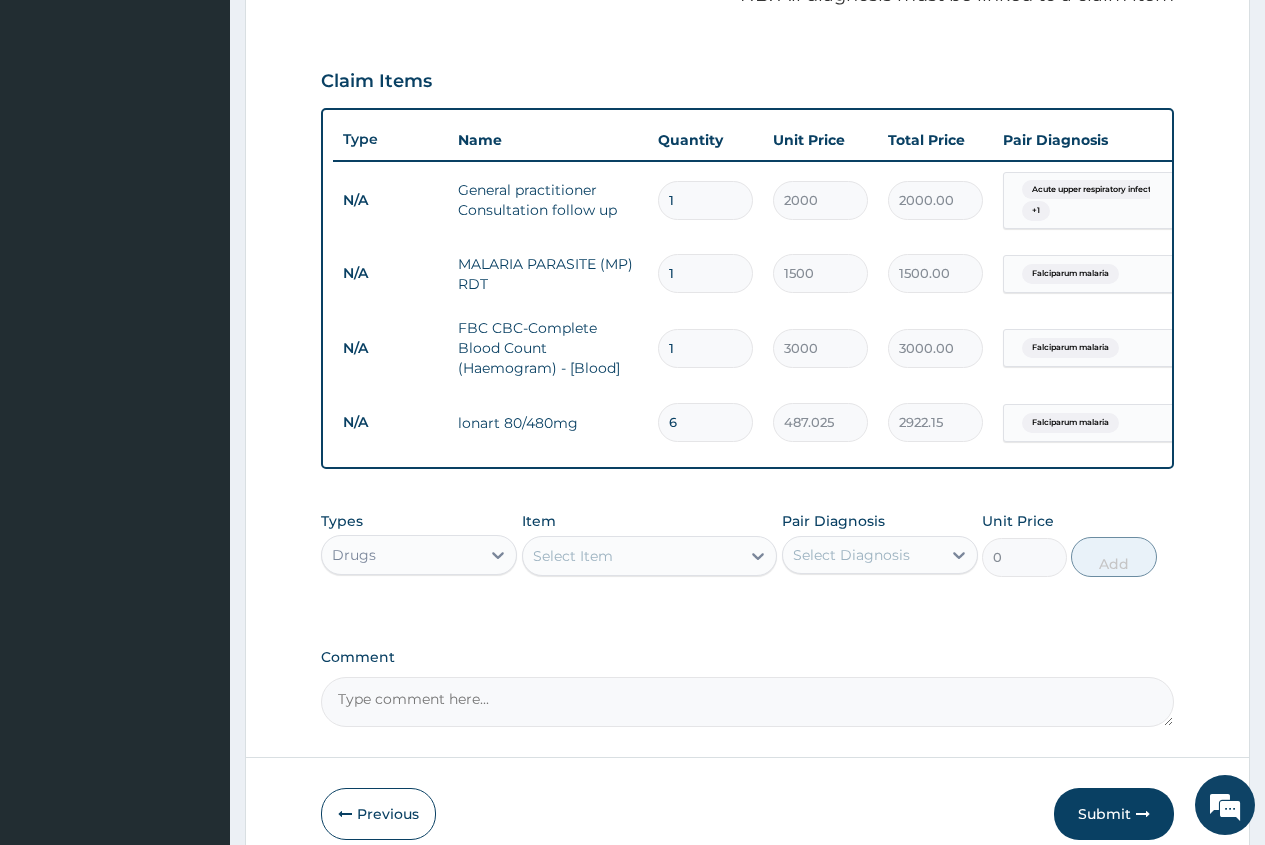 click on "Select Item" at bounding box center [573, 556] 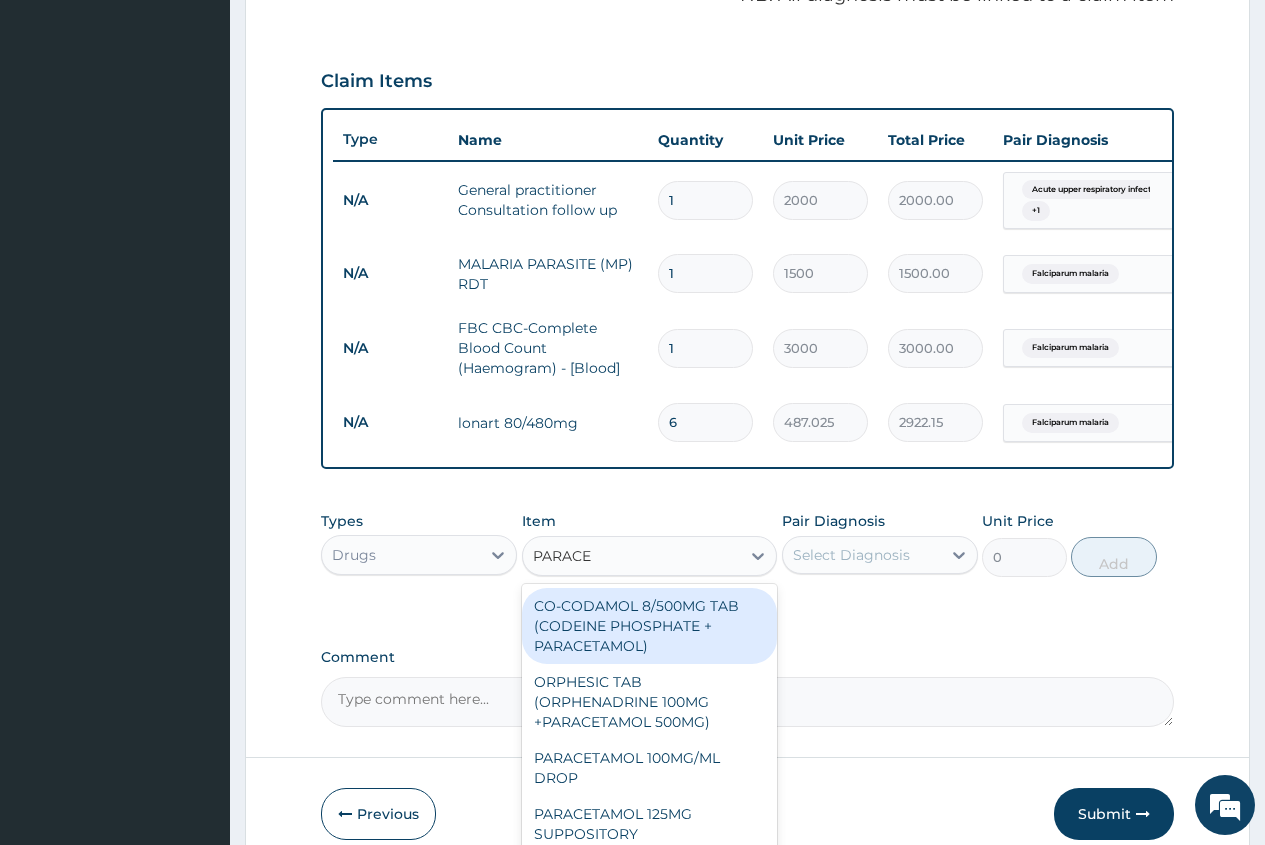 type on "PARACET" 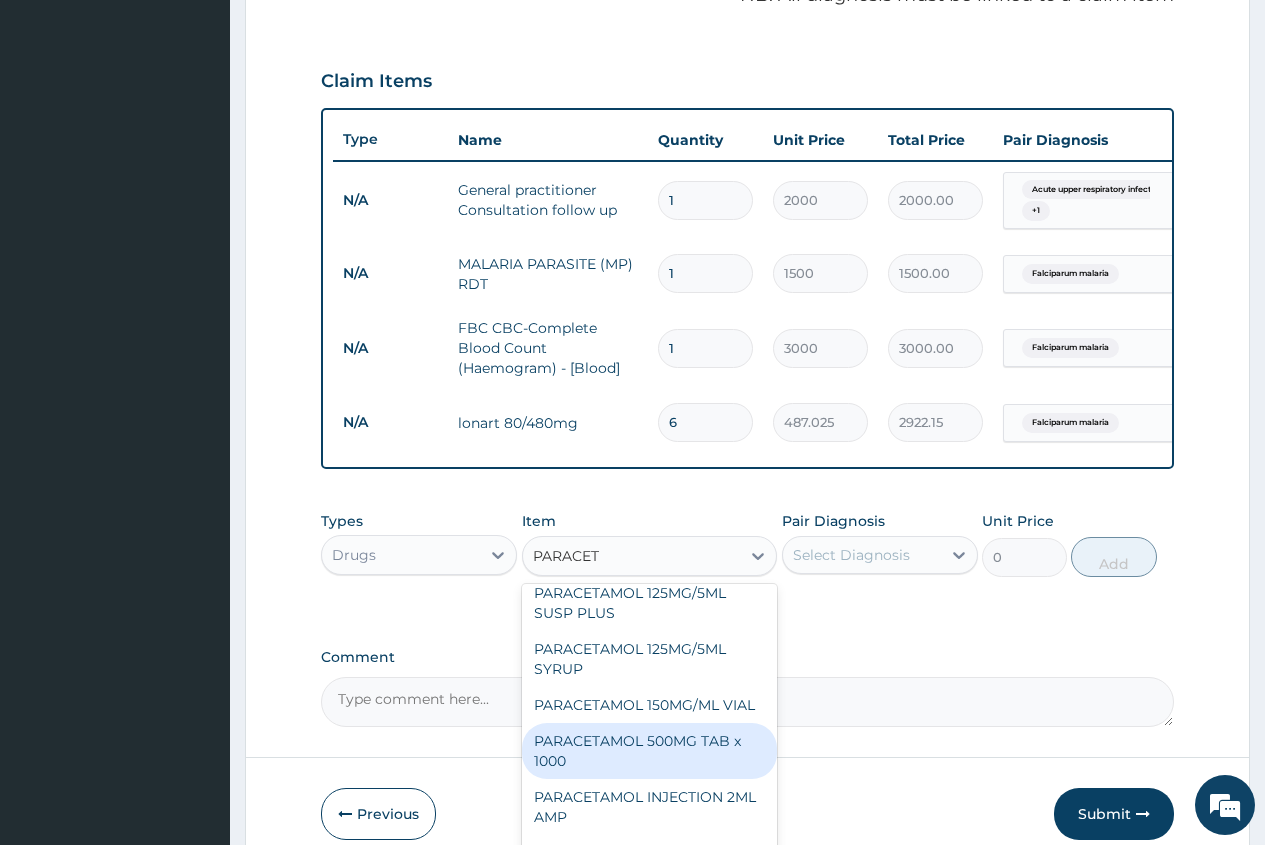 scroll, scrollTop: 300, scrollLeft: 0, axis: vertical 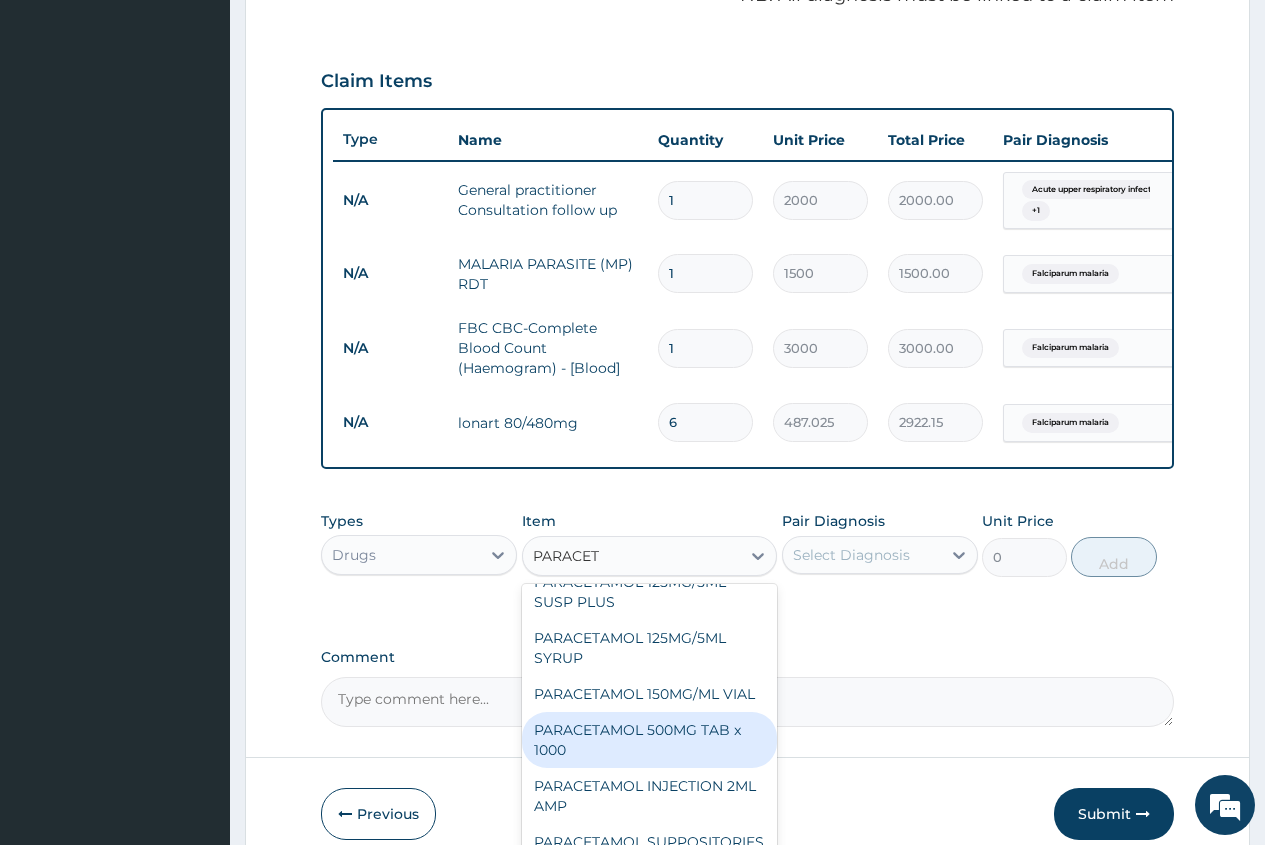 click on "PARACETAMOL 500MG TAB x 1000" at bounding box center [650, 740] 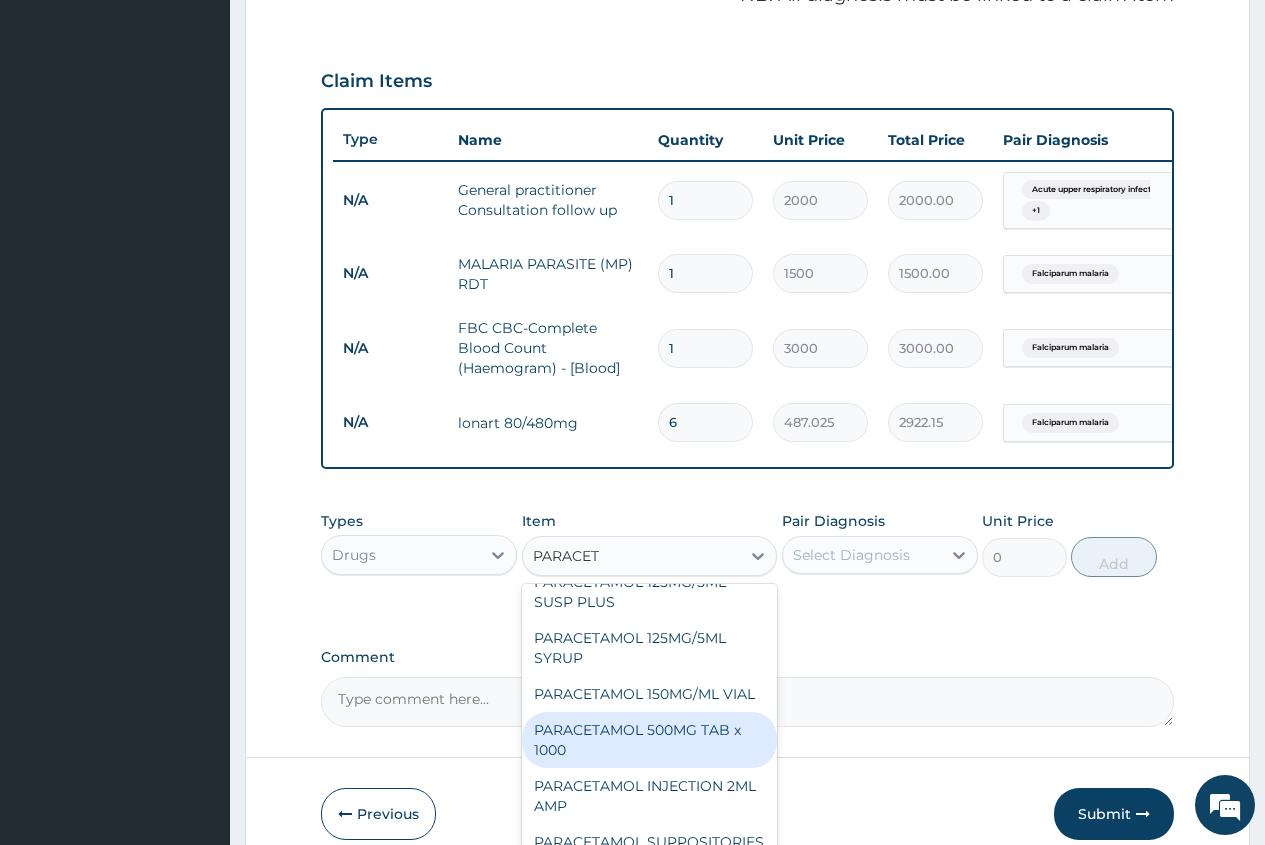 type 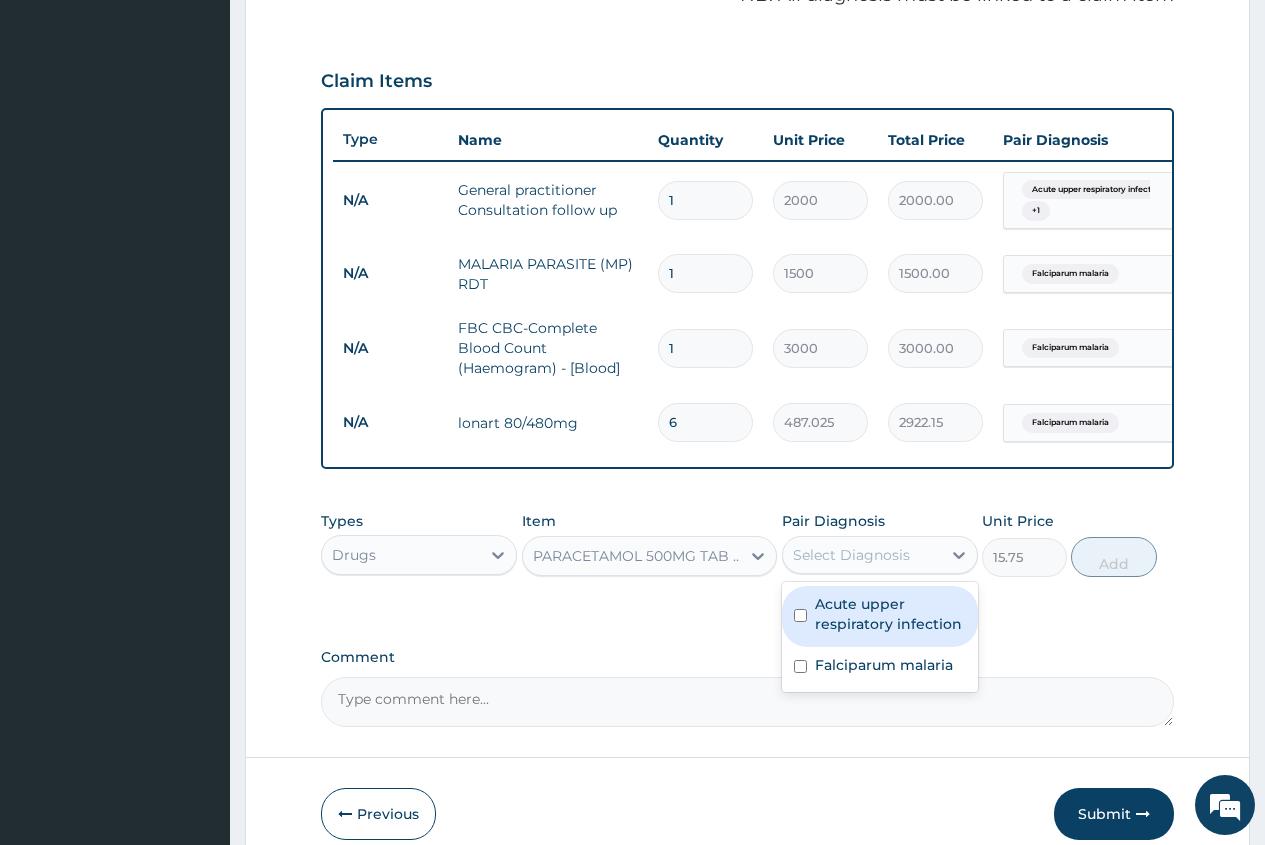 click on "Select Diagnosis" at bounding box center [862, 555] 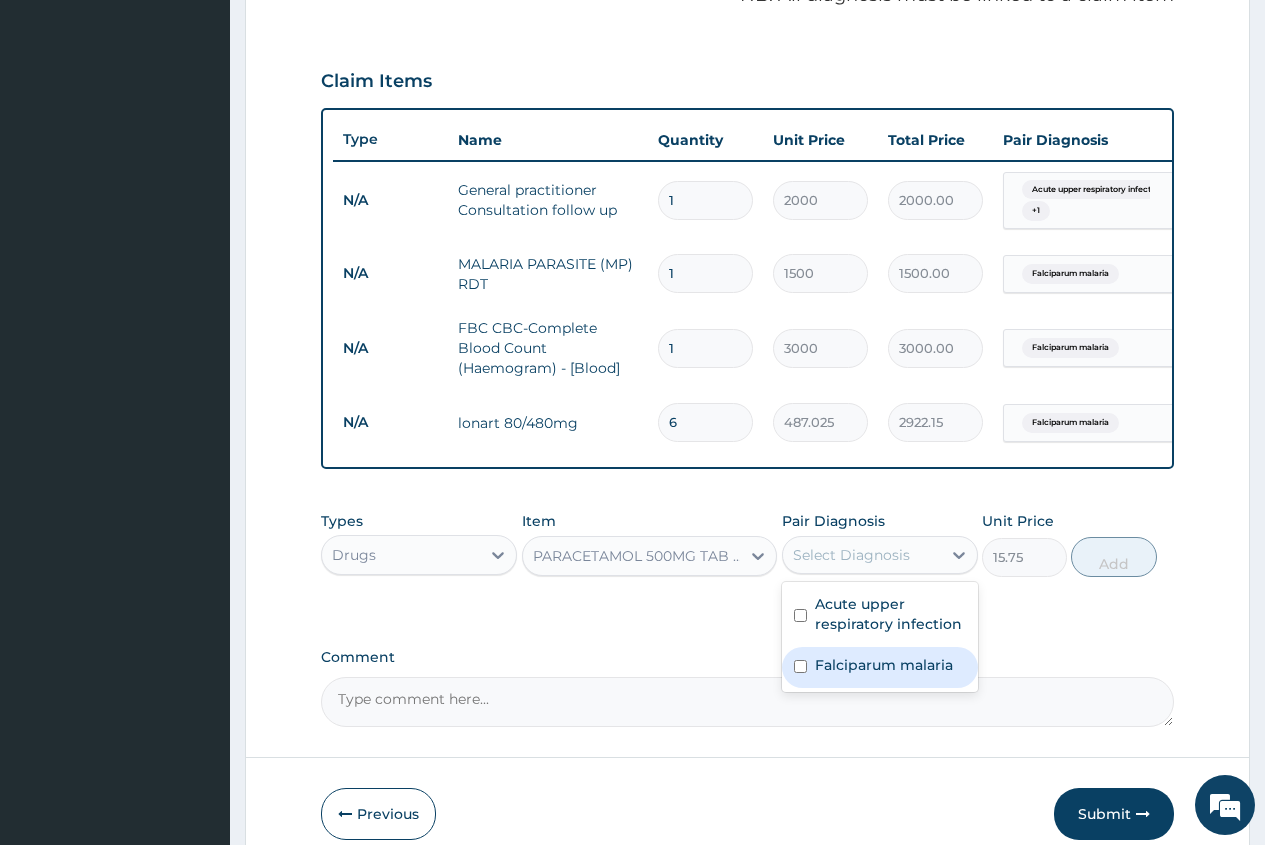 click on "Falciparum malaria" at bounding box center (884, 665) 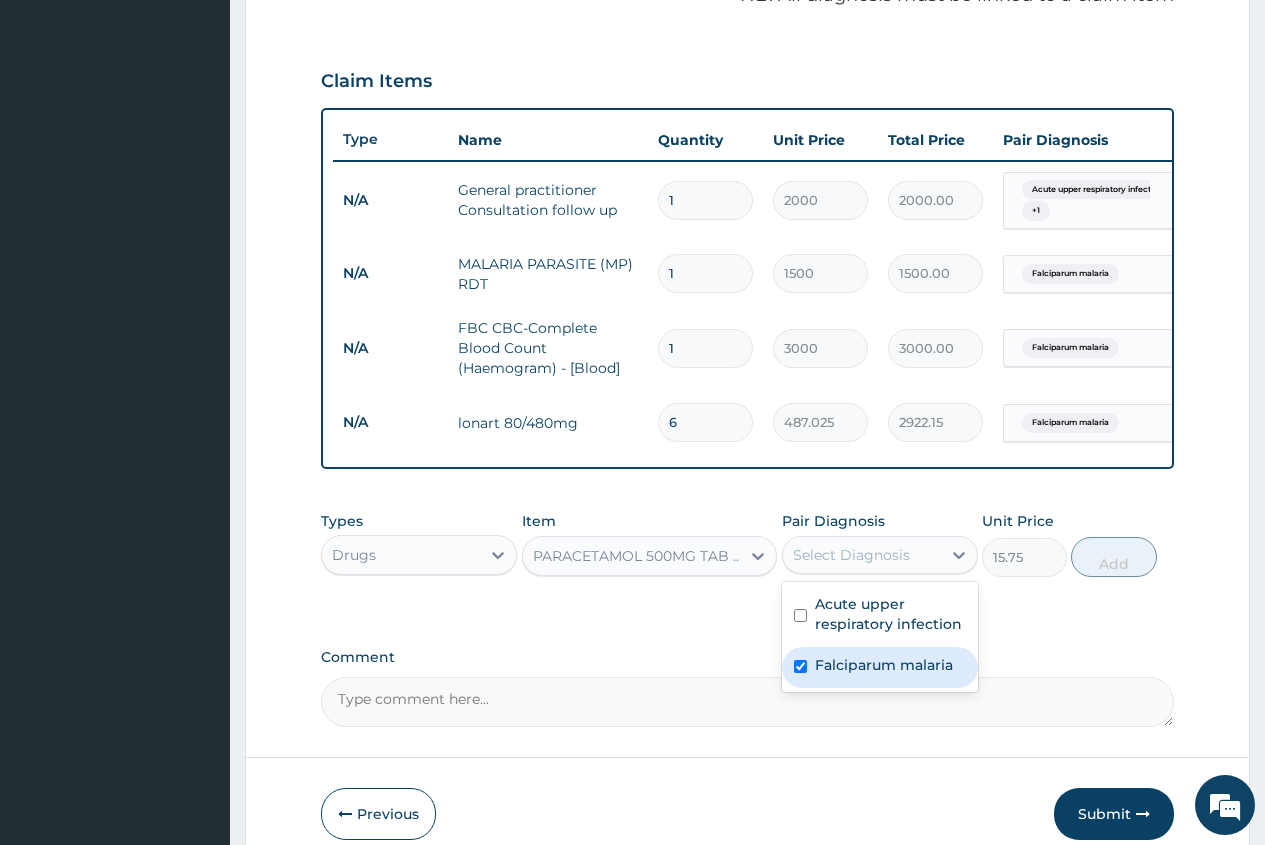 checkbox on "true" 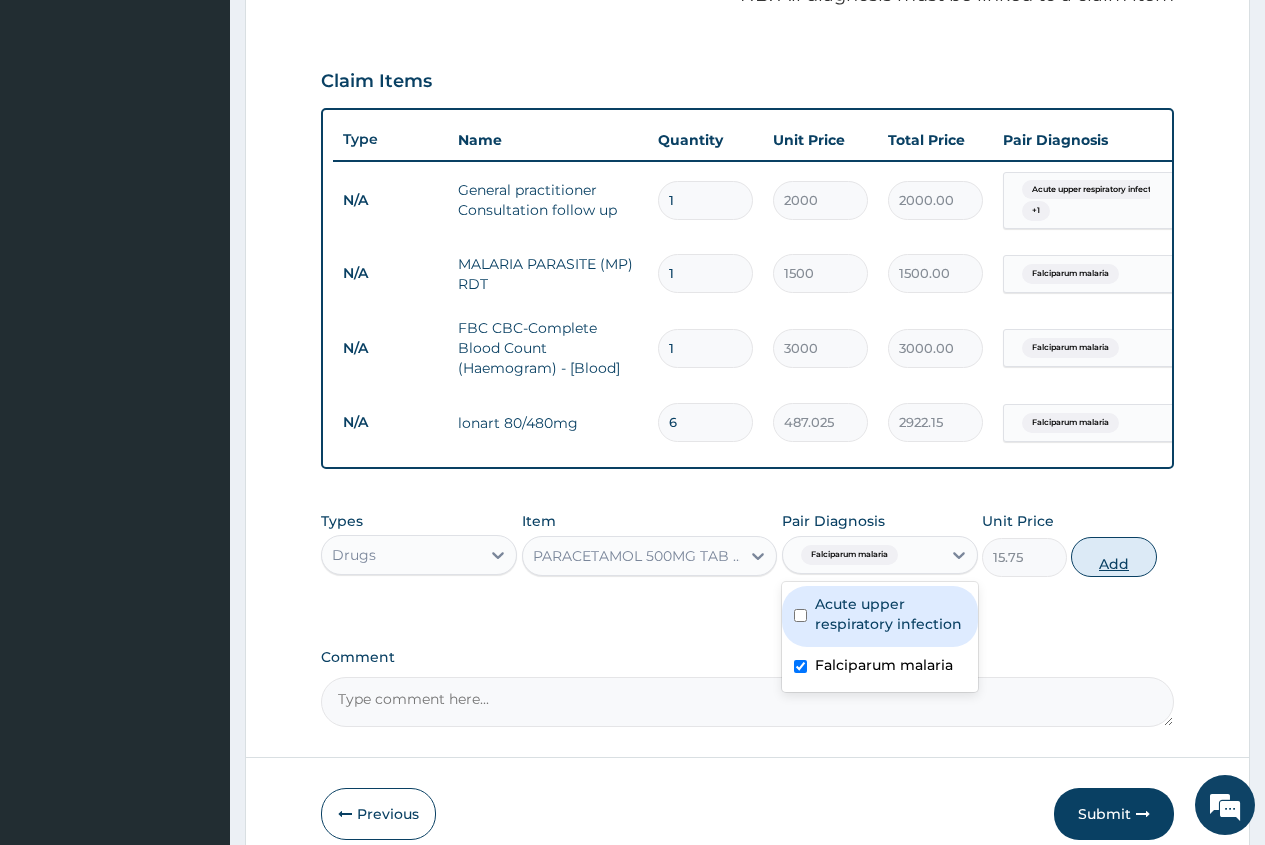 click on "Add" at bounding box center [1113, 557] 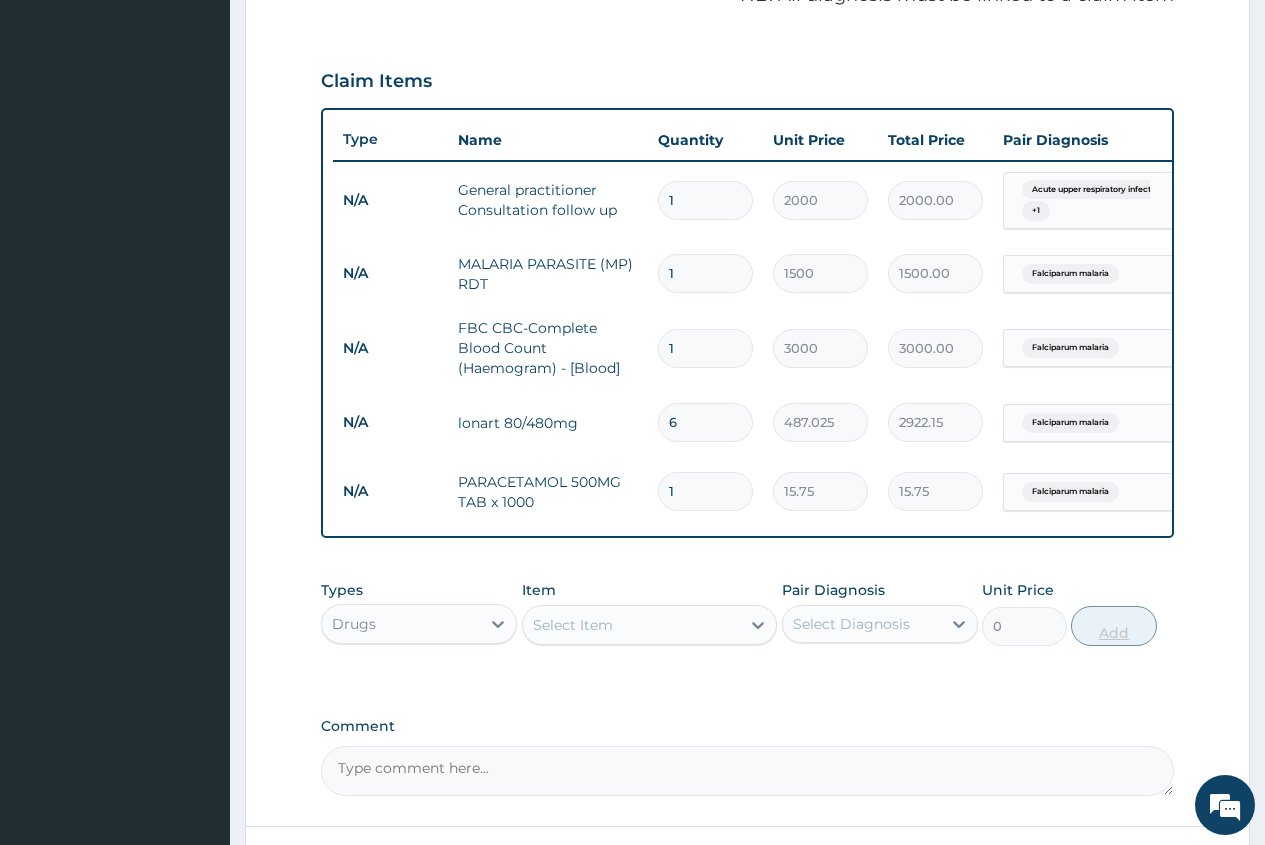 type on "18" 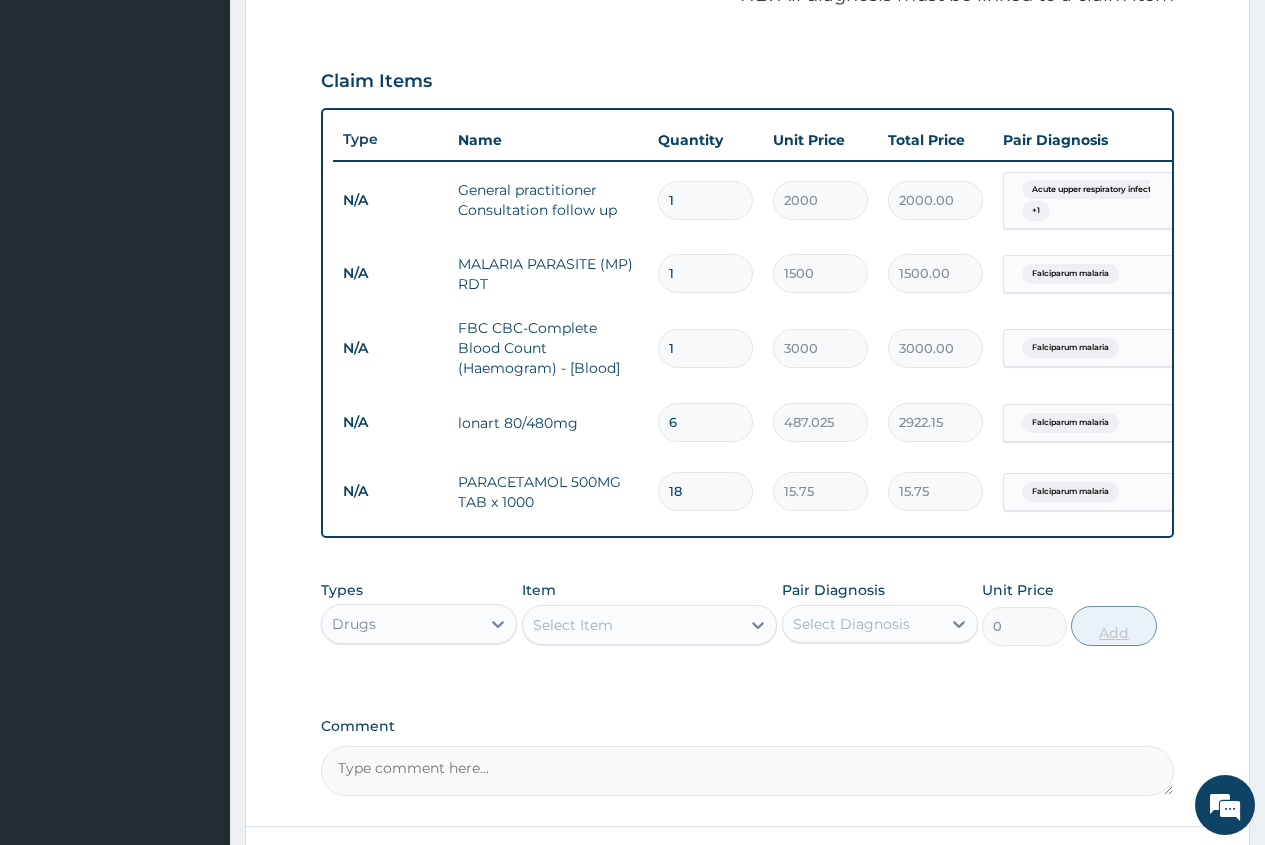 type on "283.50" 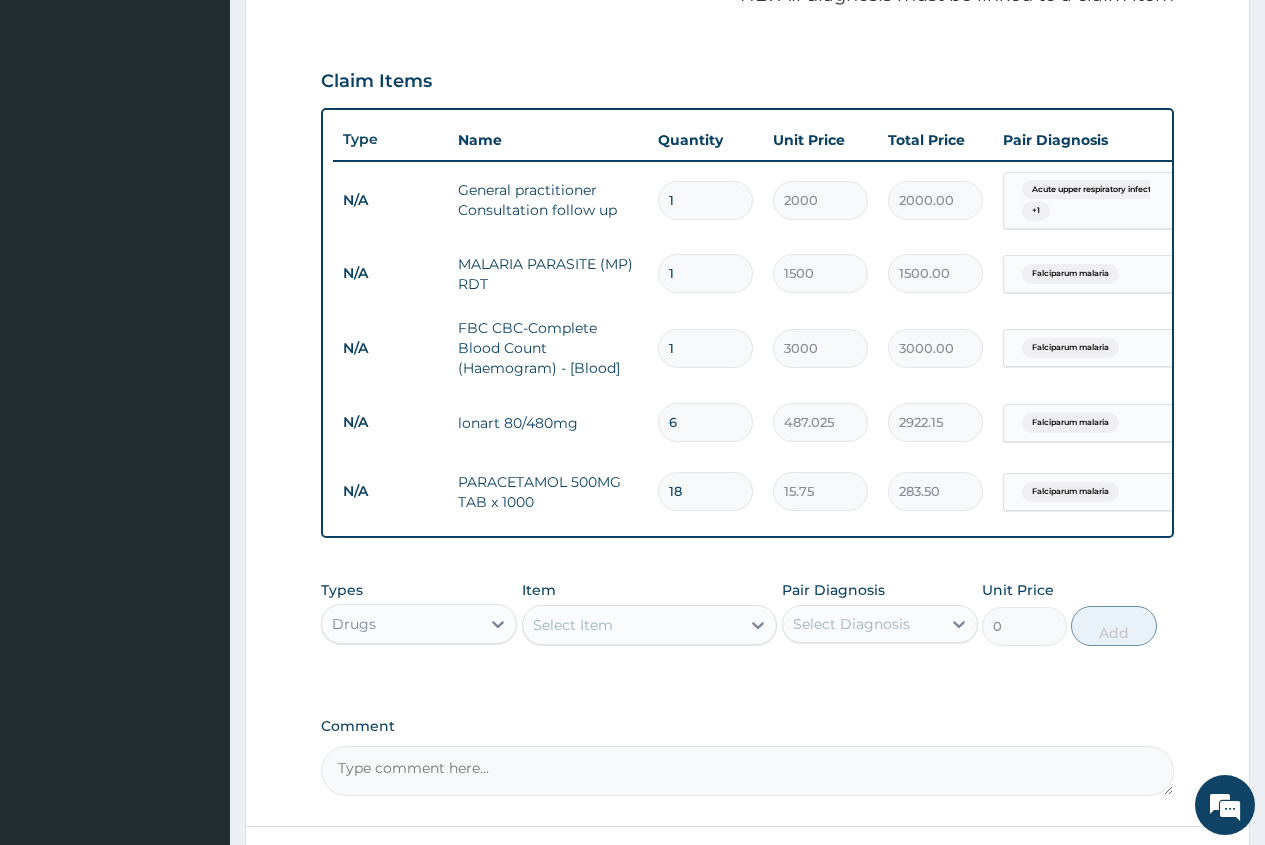 type on "18" 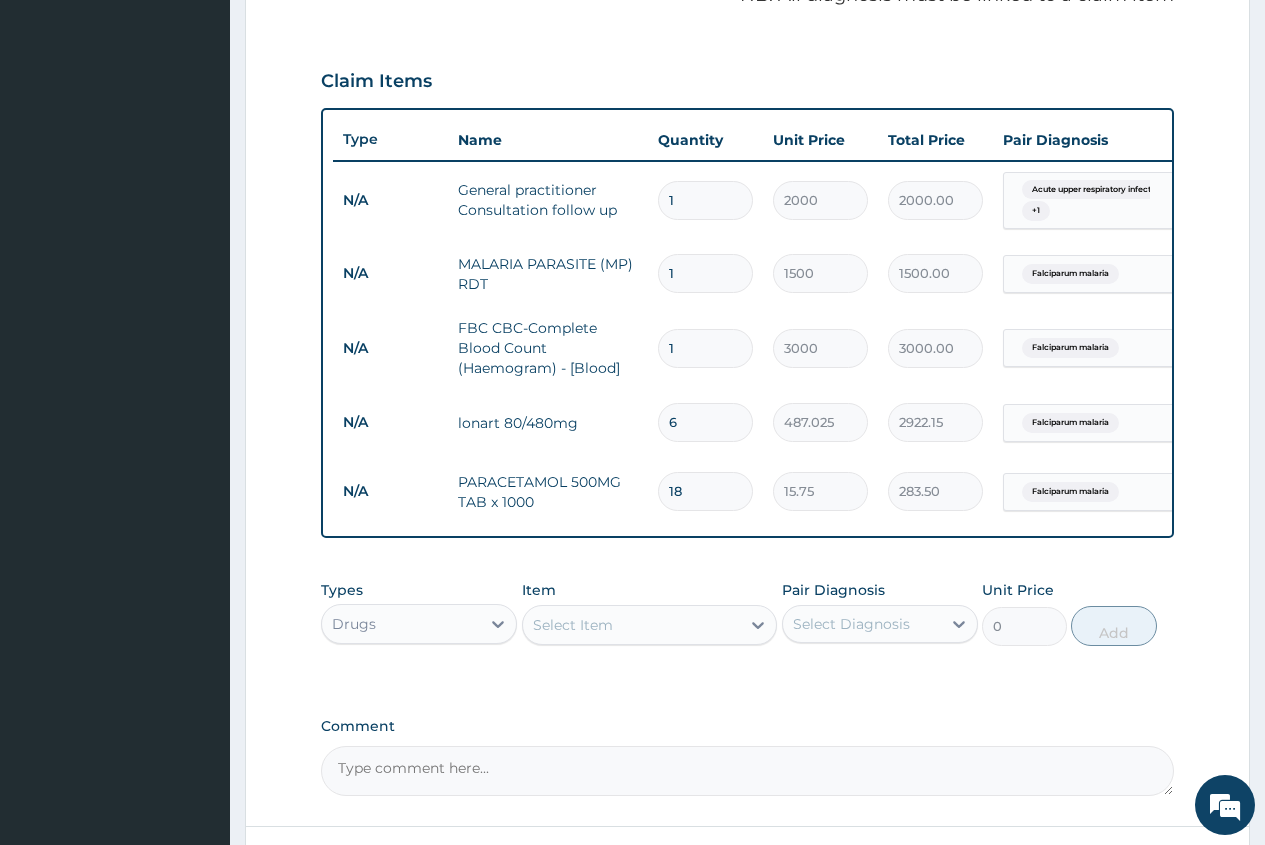 click on "Select Item" at bounding box center (573, 625) 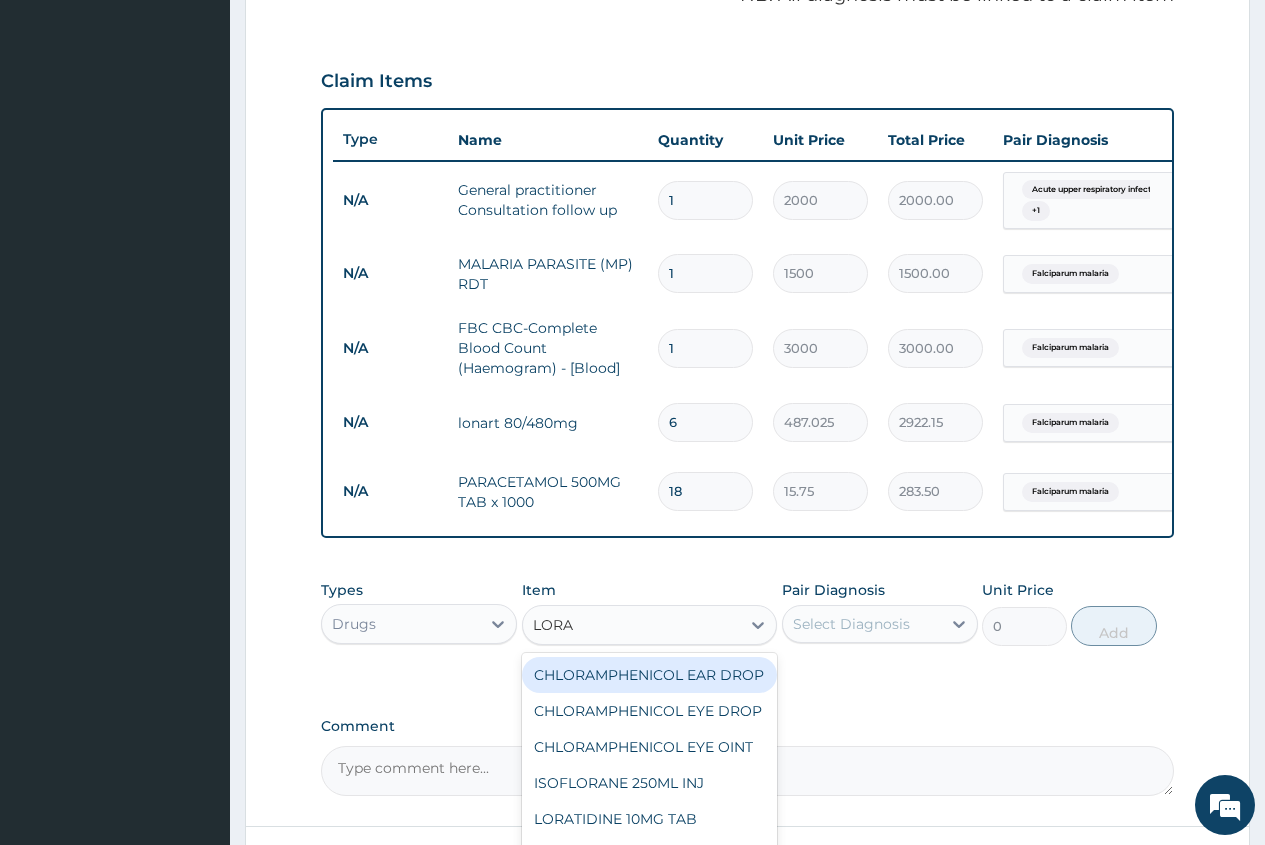type on "LORAT" 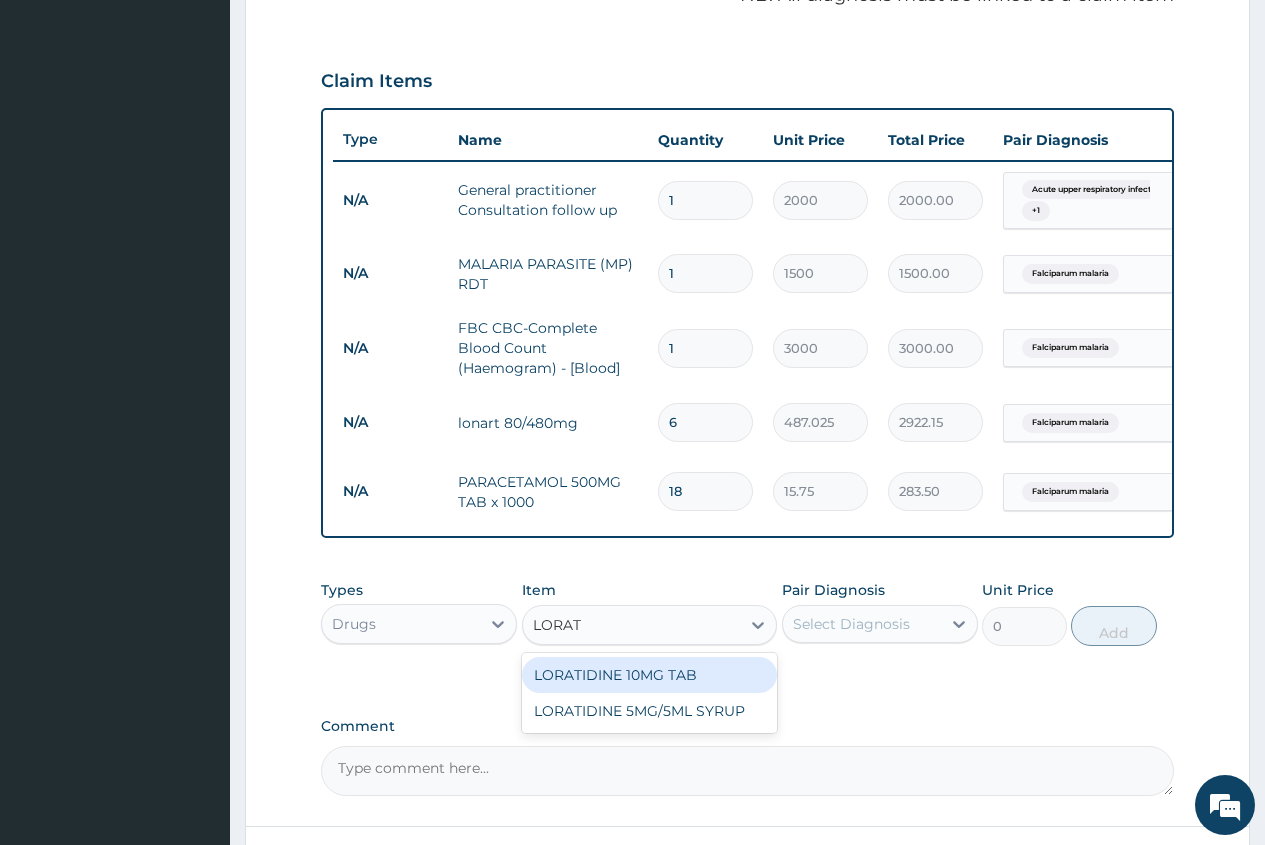 click on "LORATIDINE 10MG TAB" at bounding box center (650, 675) 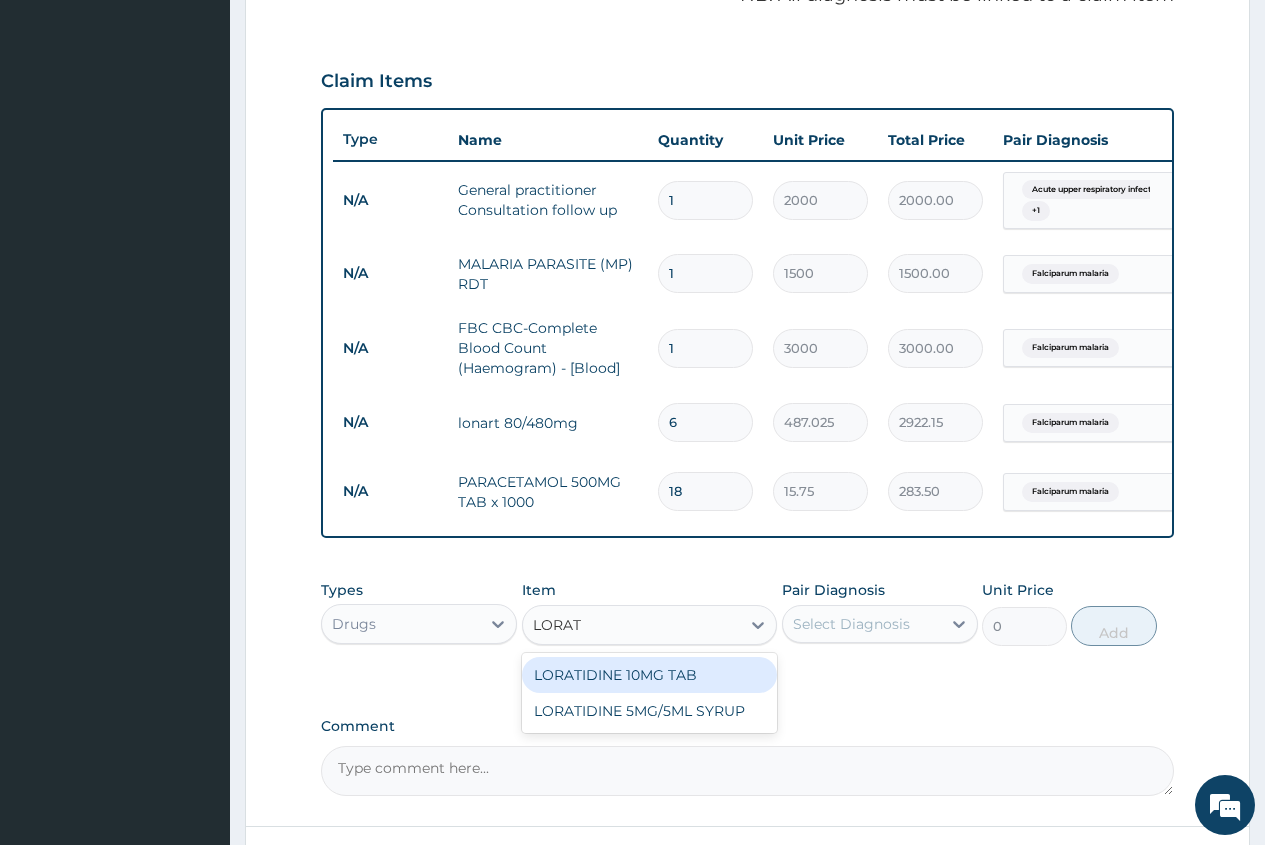 type 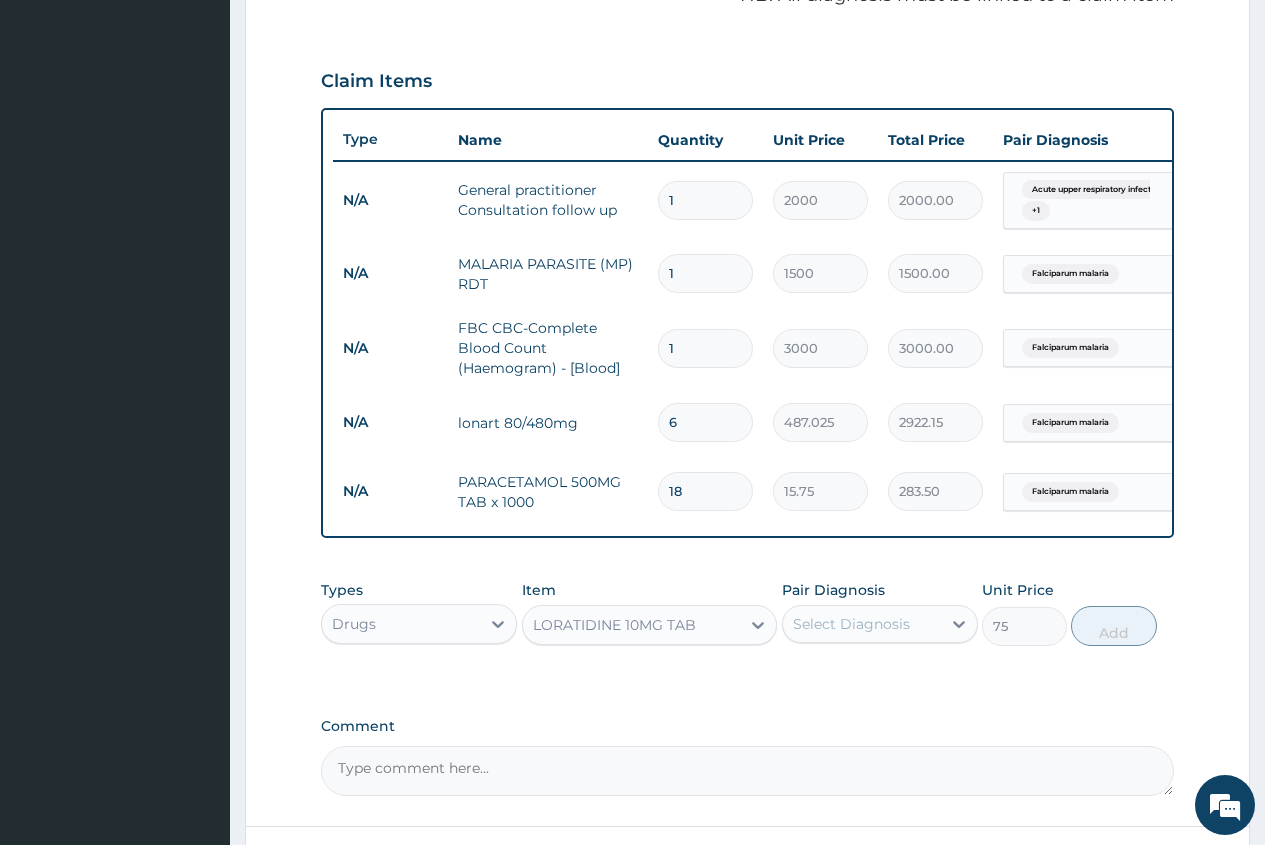 click on "Select Diagnosis" at bounding box center (851, 624) 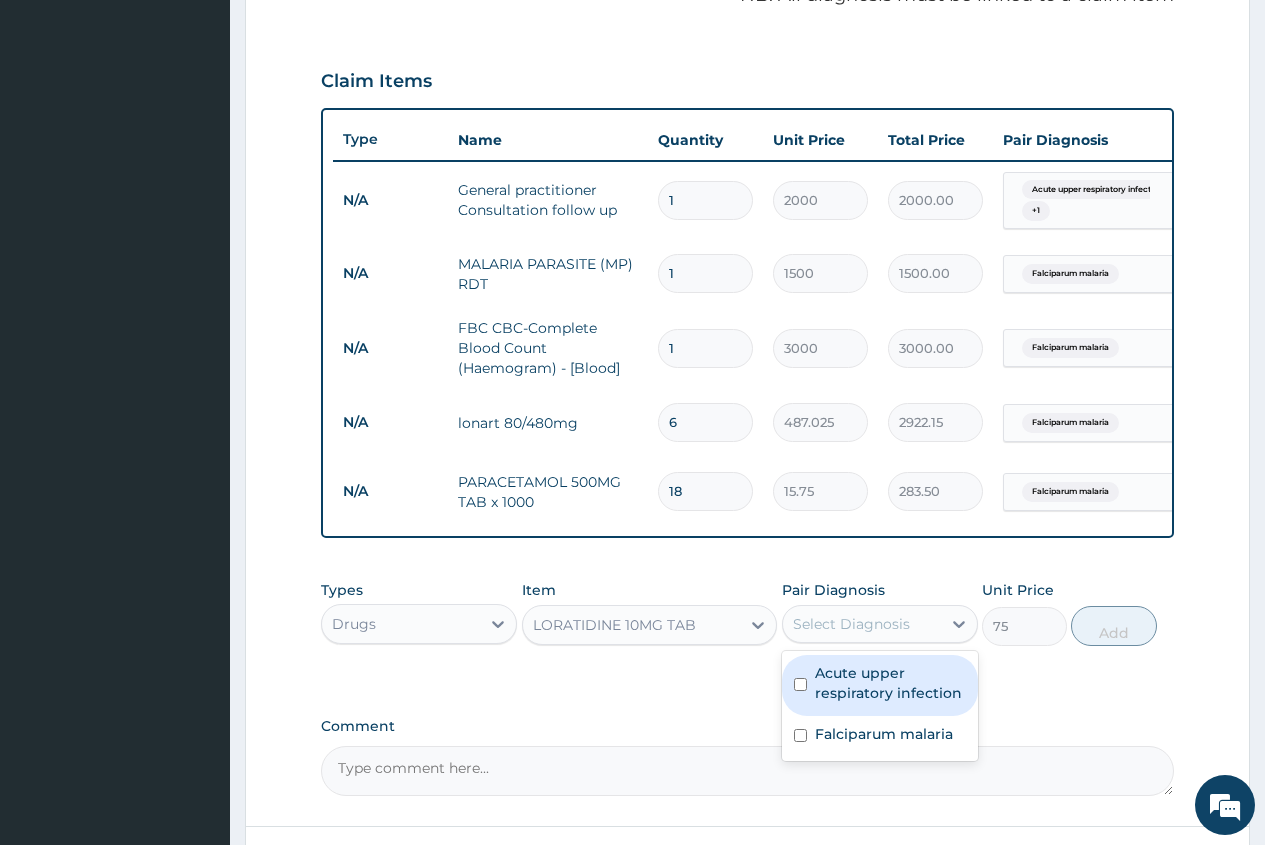 click on "Acute upper respiratory infection" at bounding box center (890, 683) 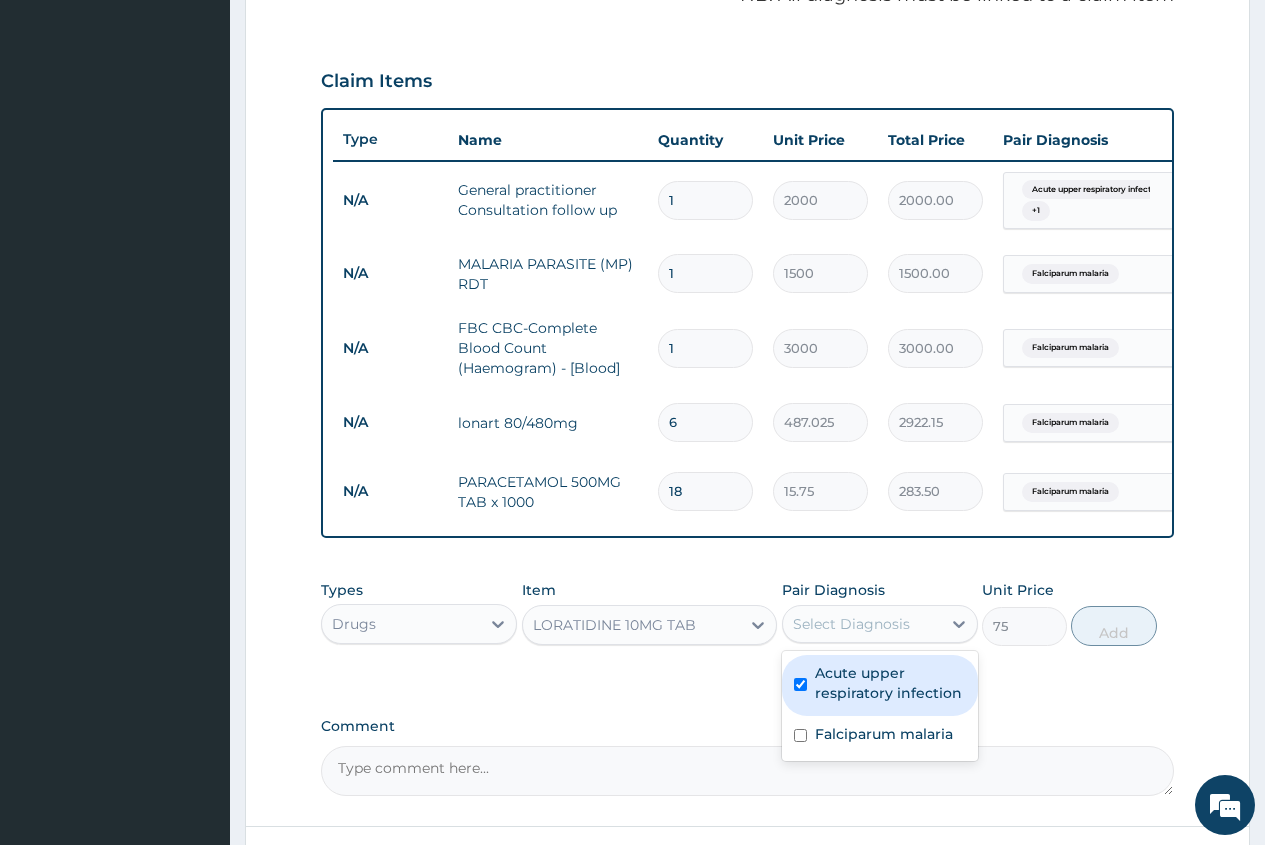 checkbox on "true" 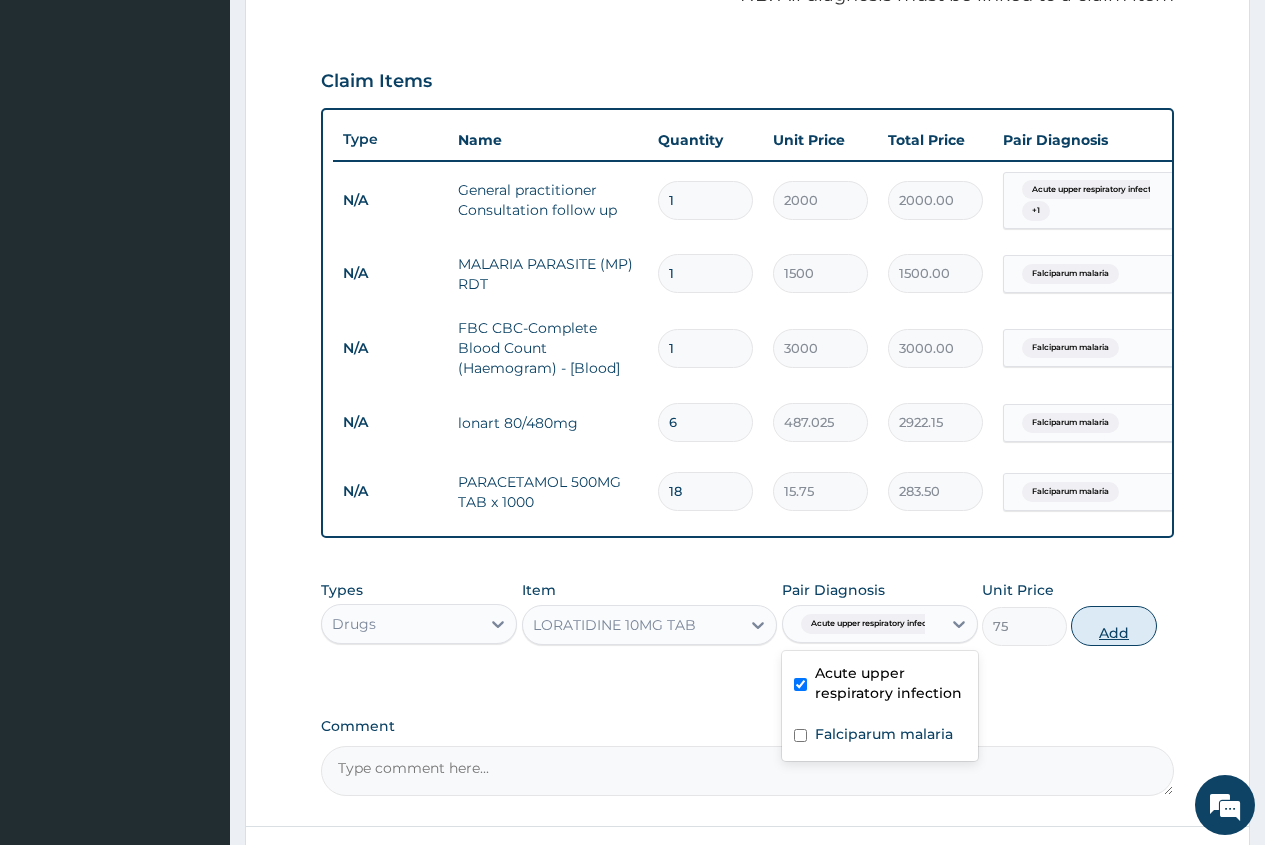 click on "Add" at bounding box center [1113, 626] 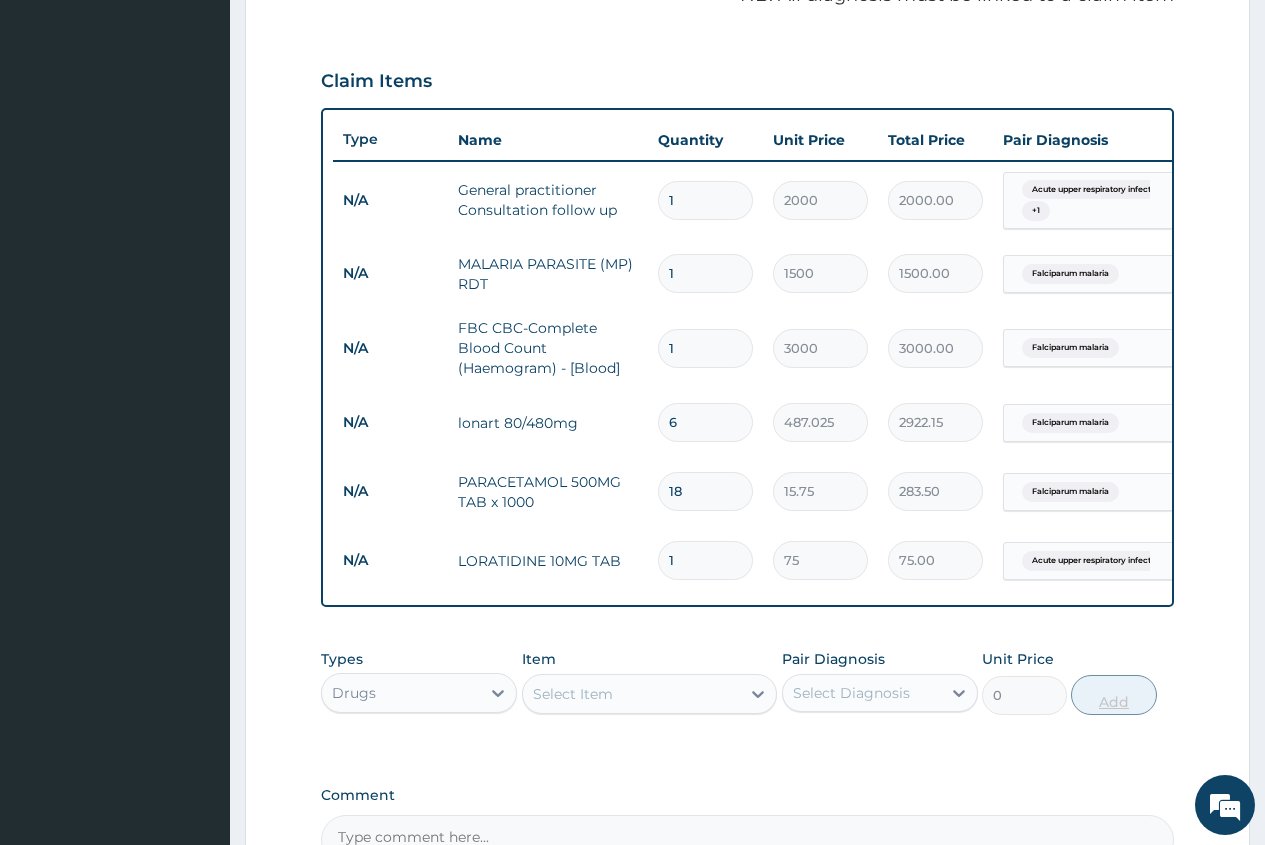 type on "10" 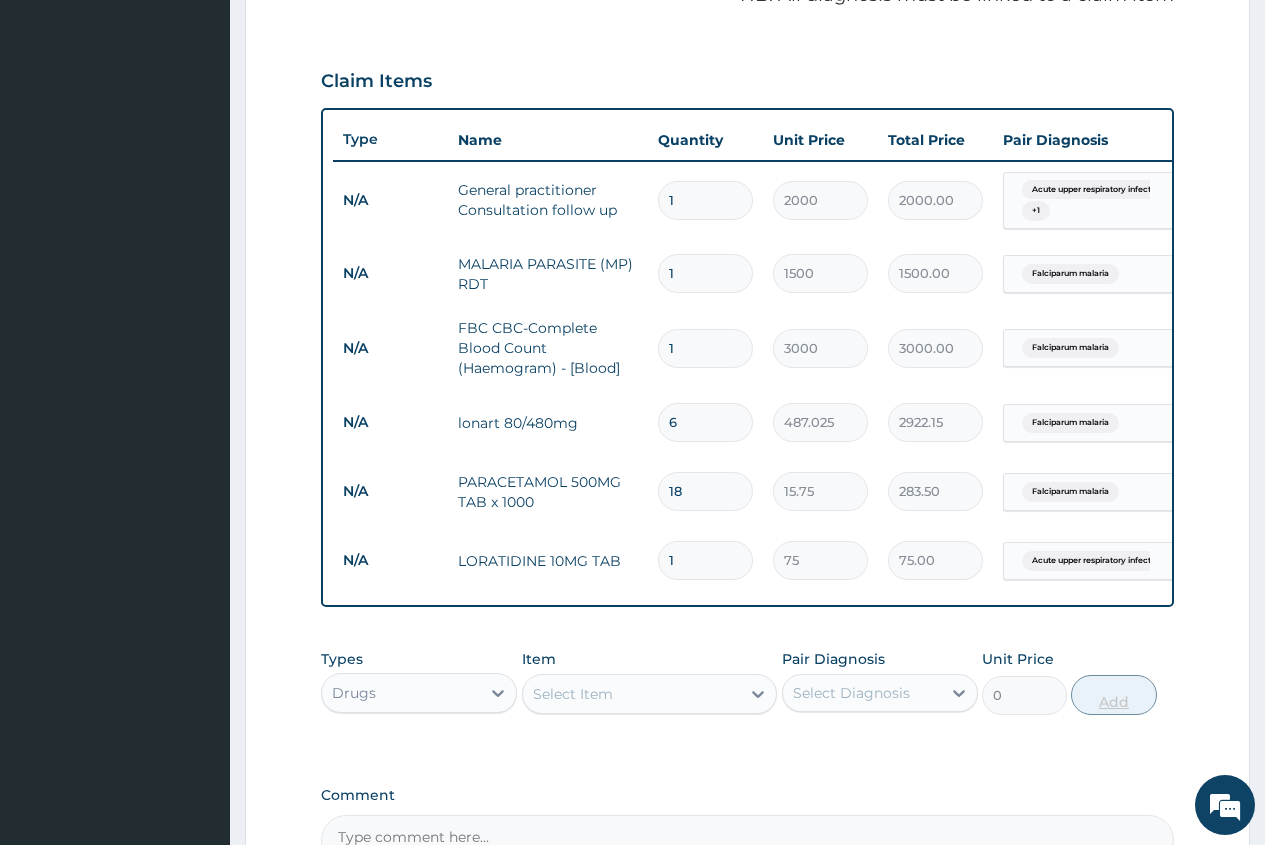type on "750.00" 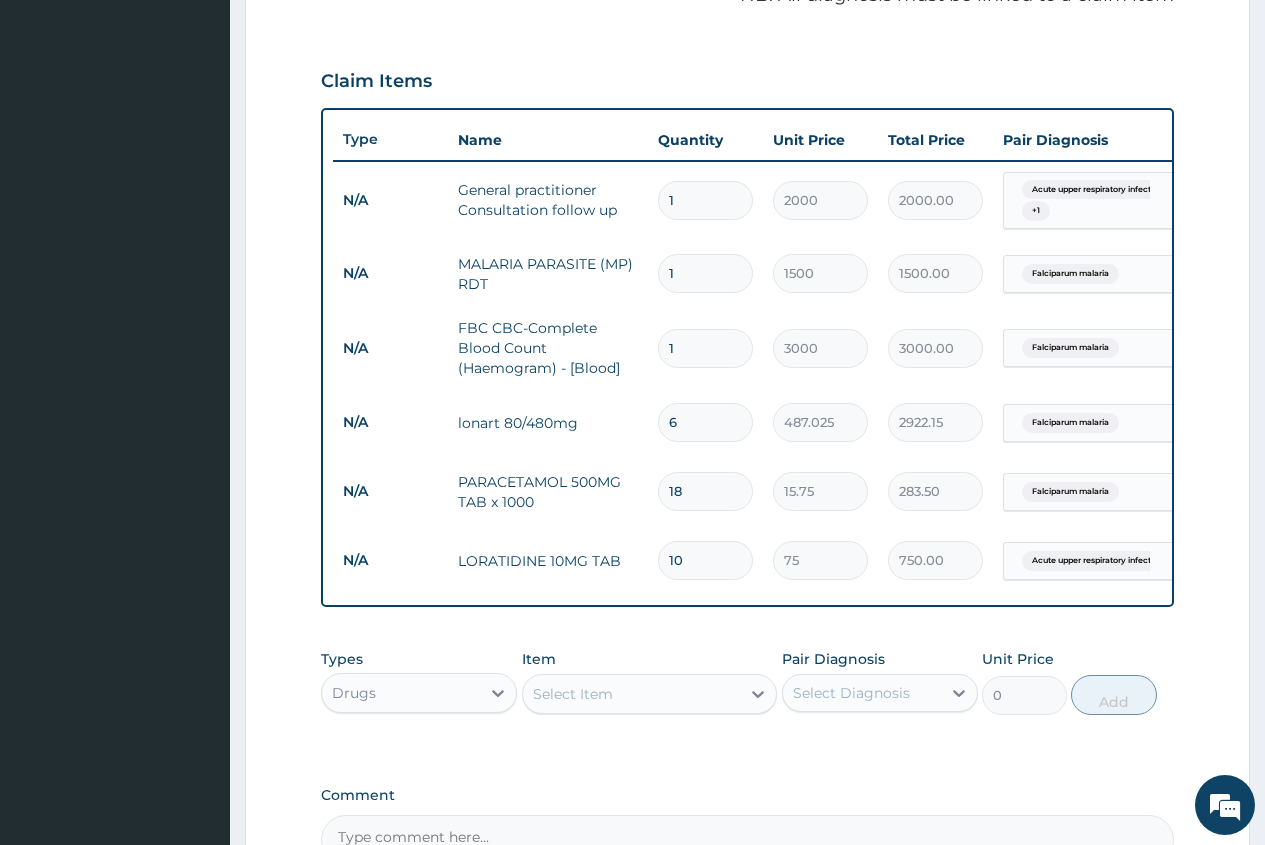type on "10" 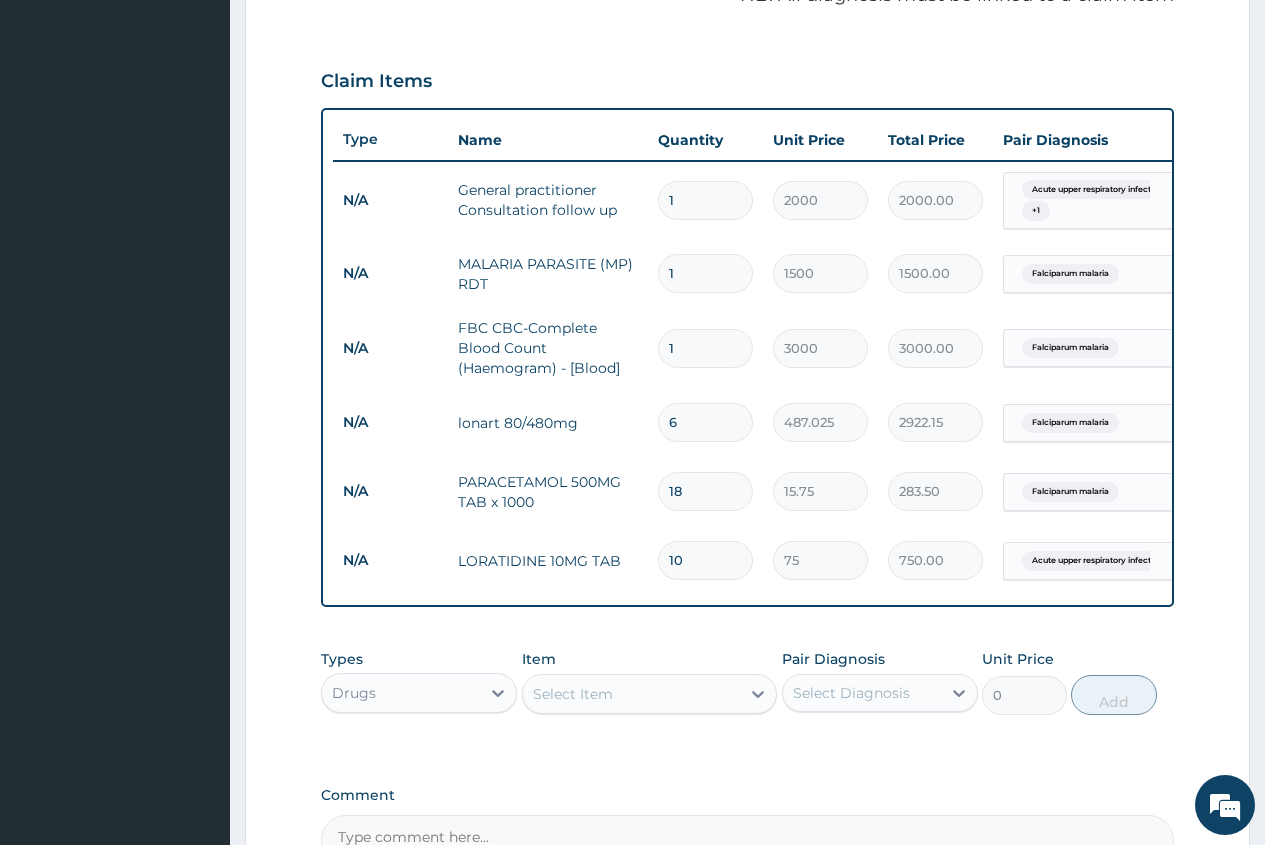 click on "Select Item" at bounding box center (573, 694) 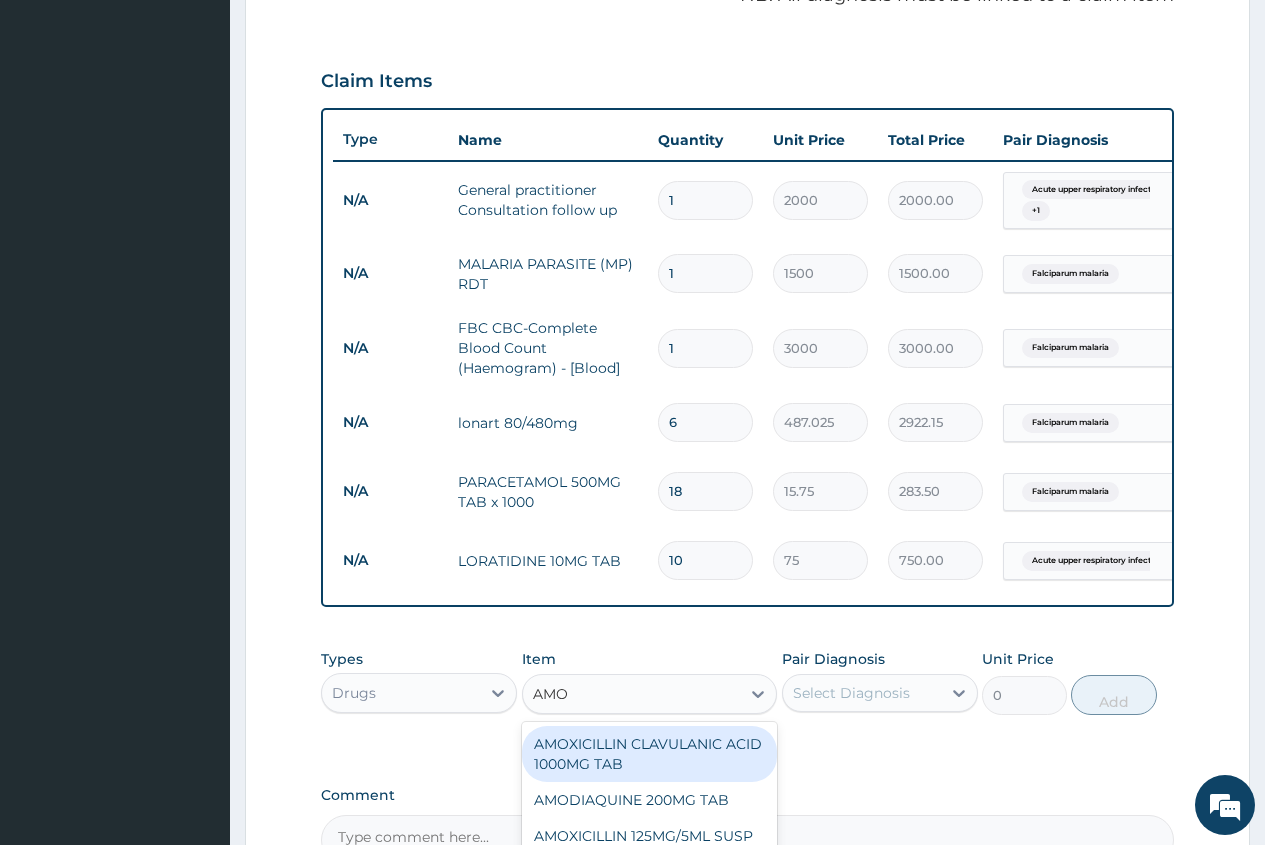 type on "AMOX" 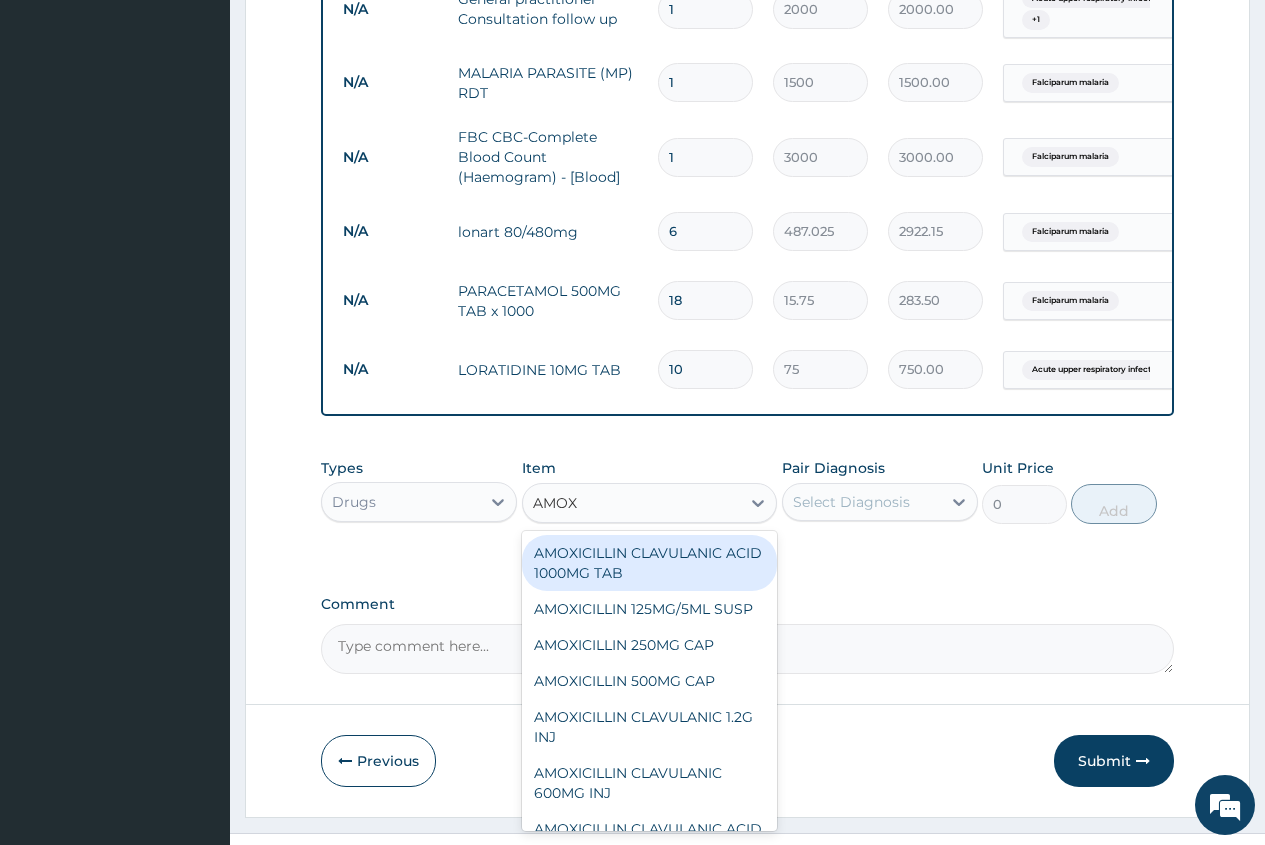 scroll, scrollTop: 836, scrollLeft: 0, axis: vertical 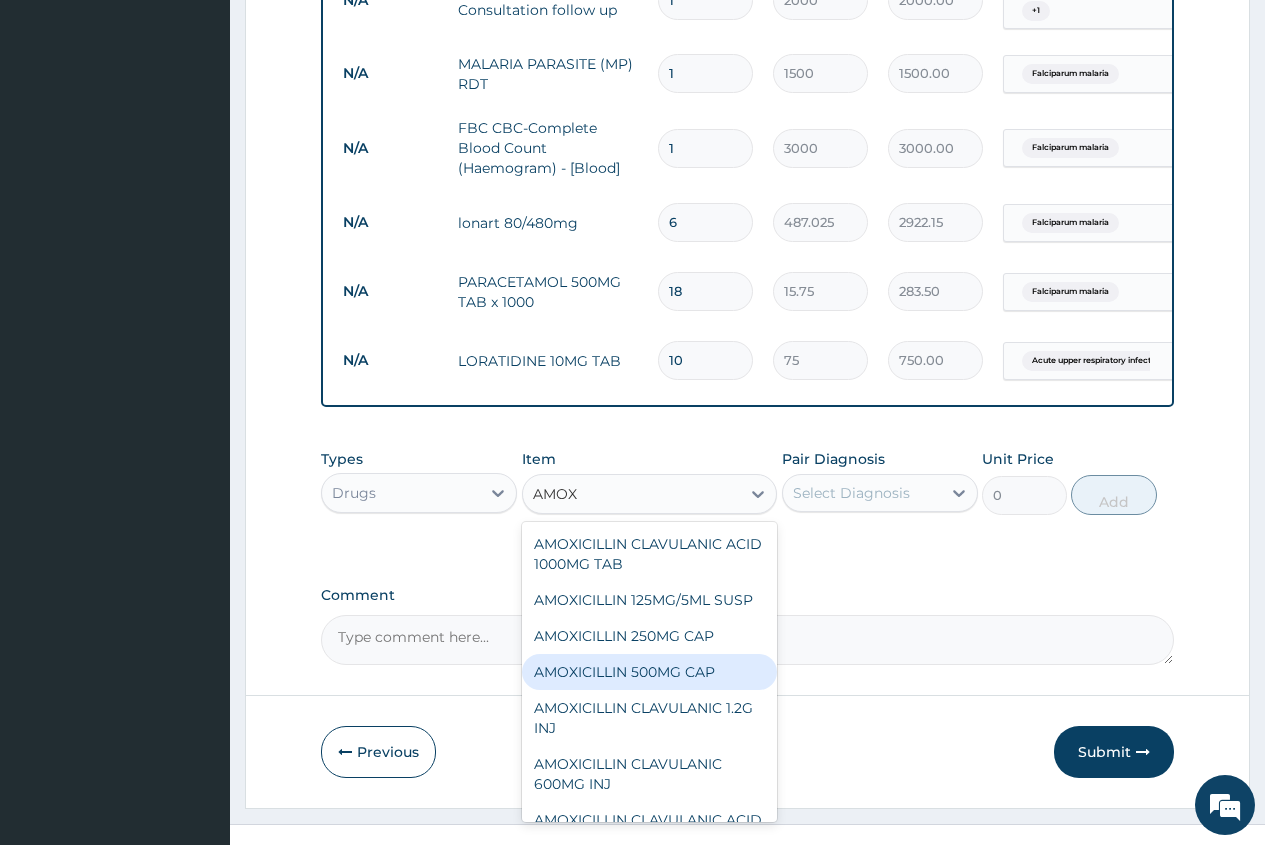 click on "AMOXICILLIN 500MG CAP" at bounding box center (650, 672) 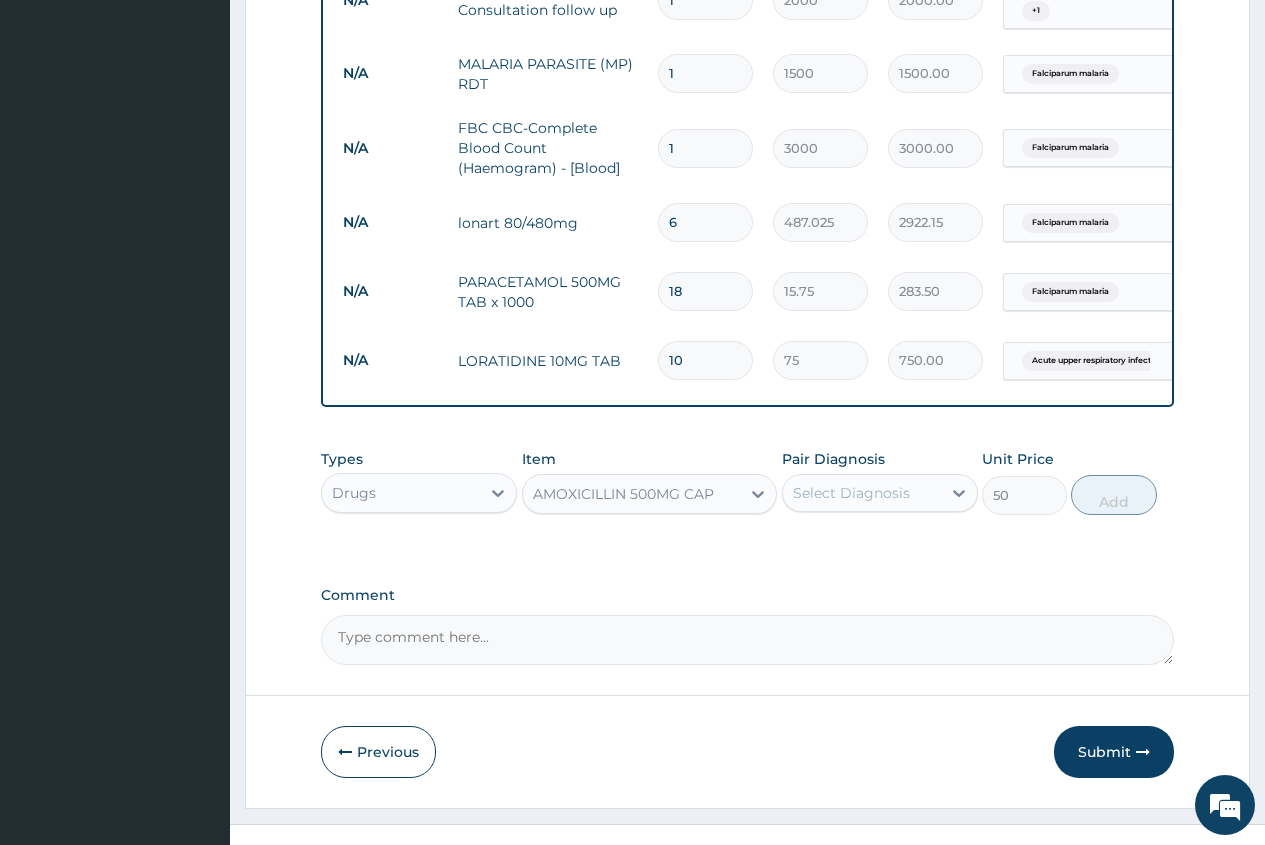 click on "Select Diagnosis" at bounding box center (862, 493) 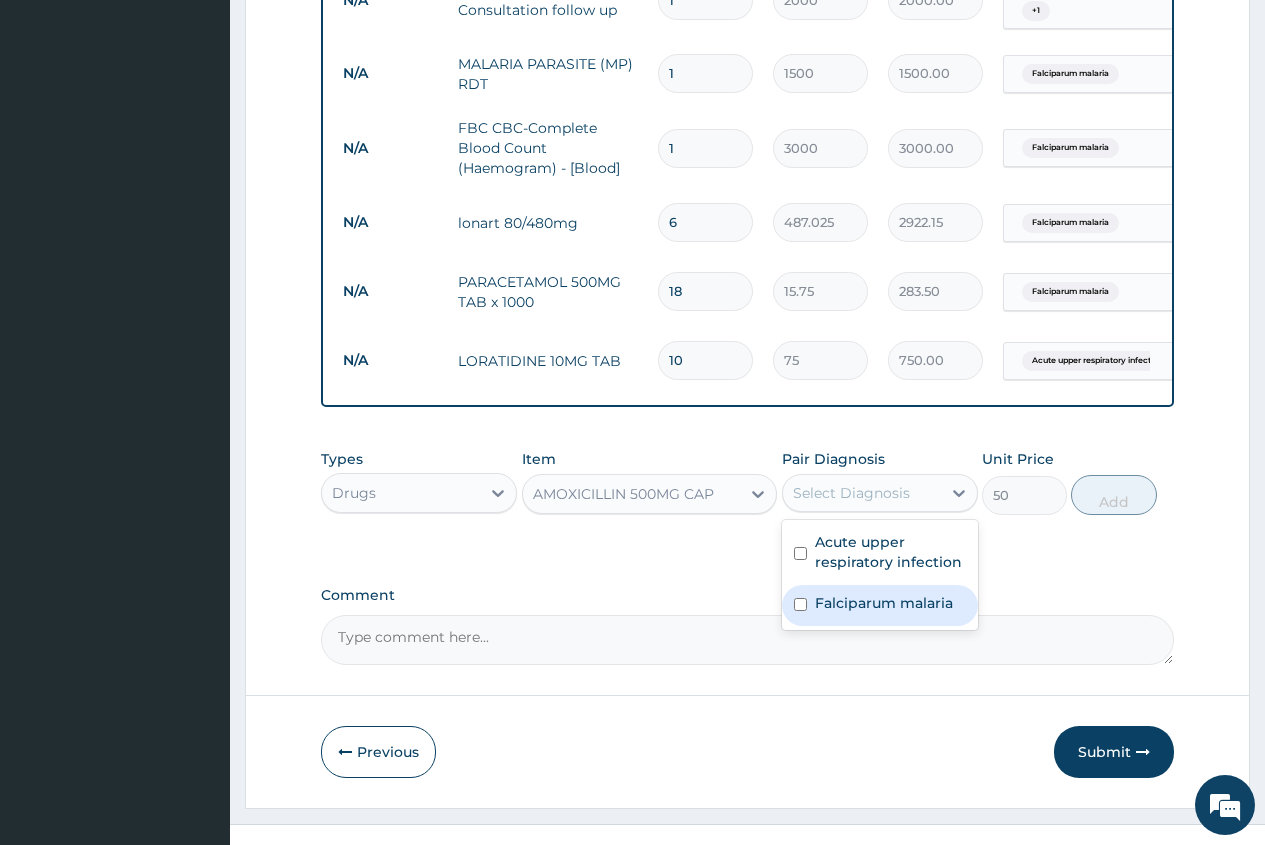 click on "Falciparum malaria" at bounding box center (884, 603) 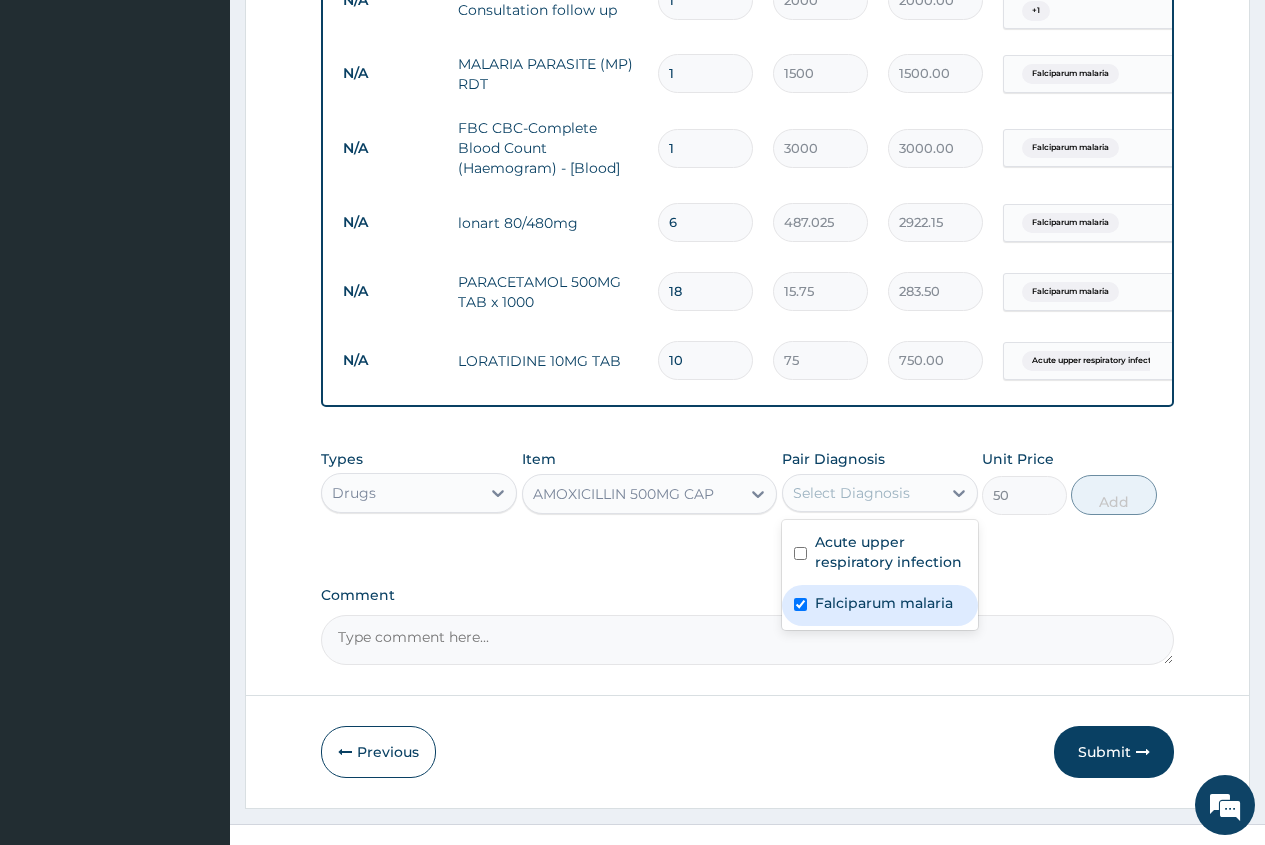 checkbox on "true" 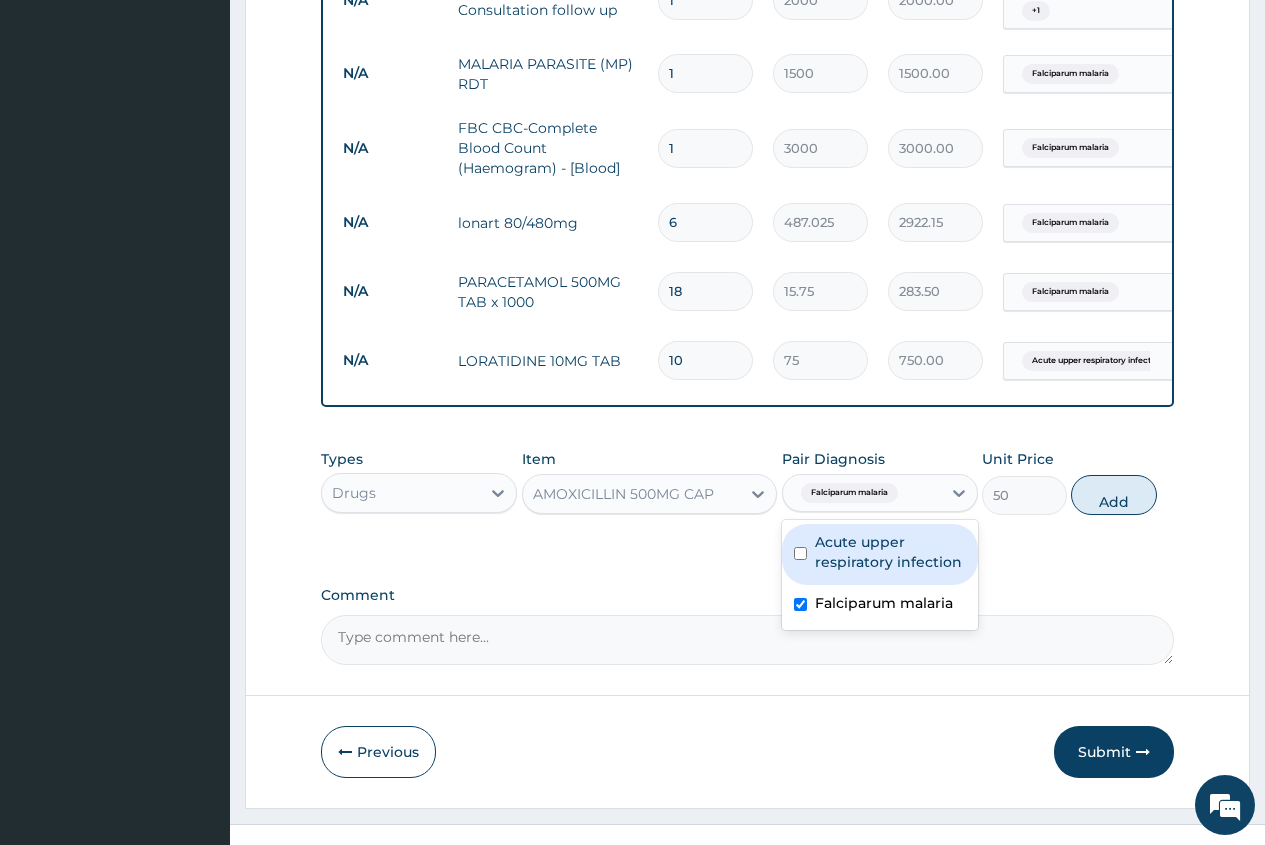 click on "Acute upper respiratory infection" at bounding box center (890, 552) 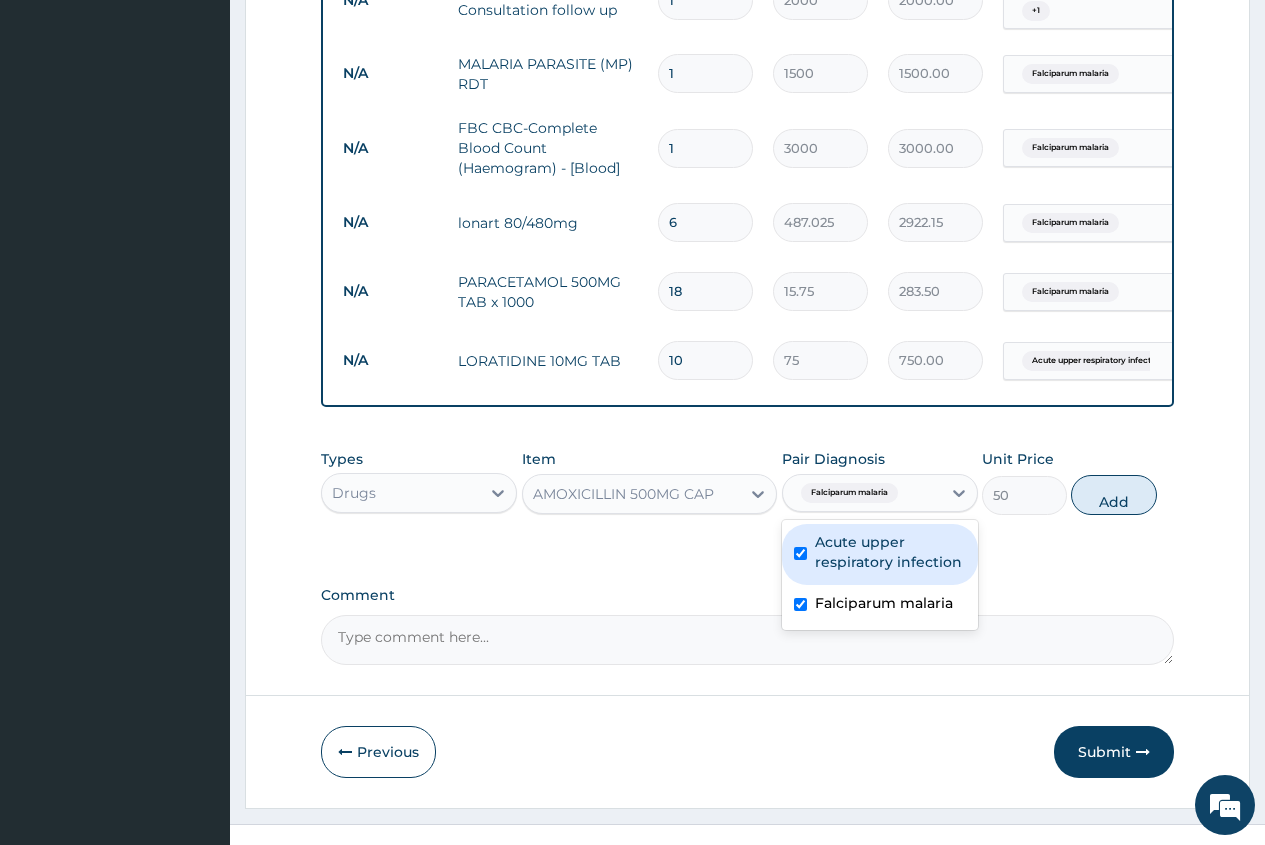 checkbox on "true" 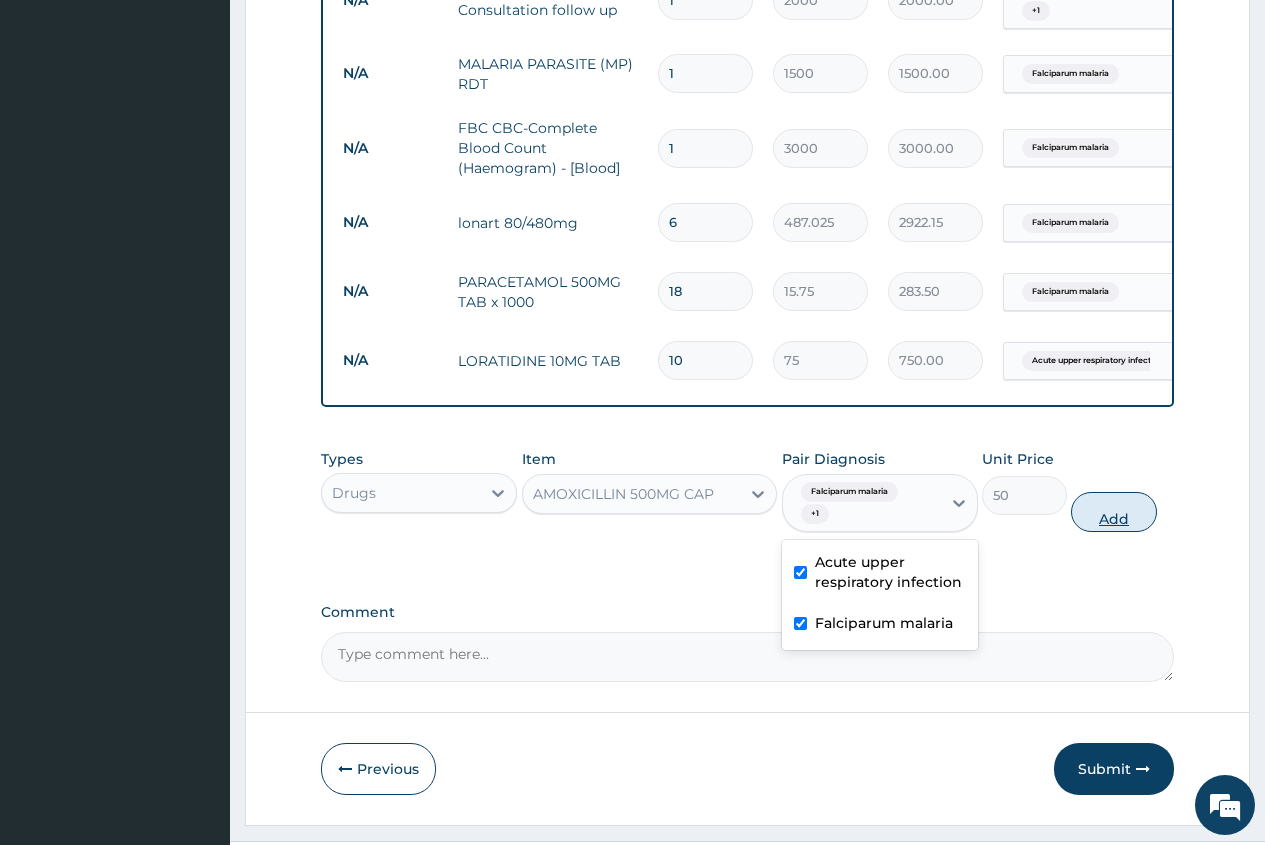 click on "Add" at bounding box center (1113, 512) 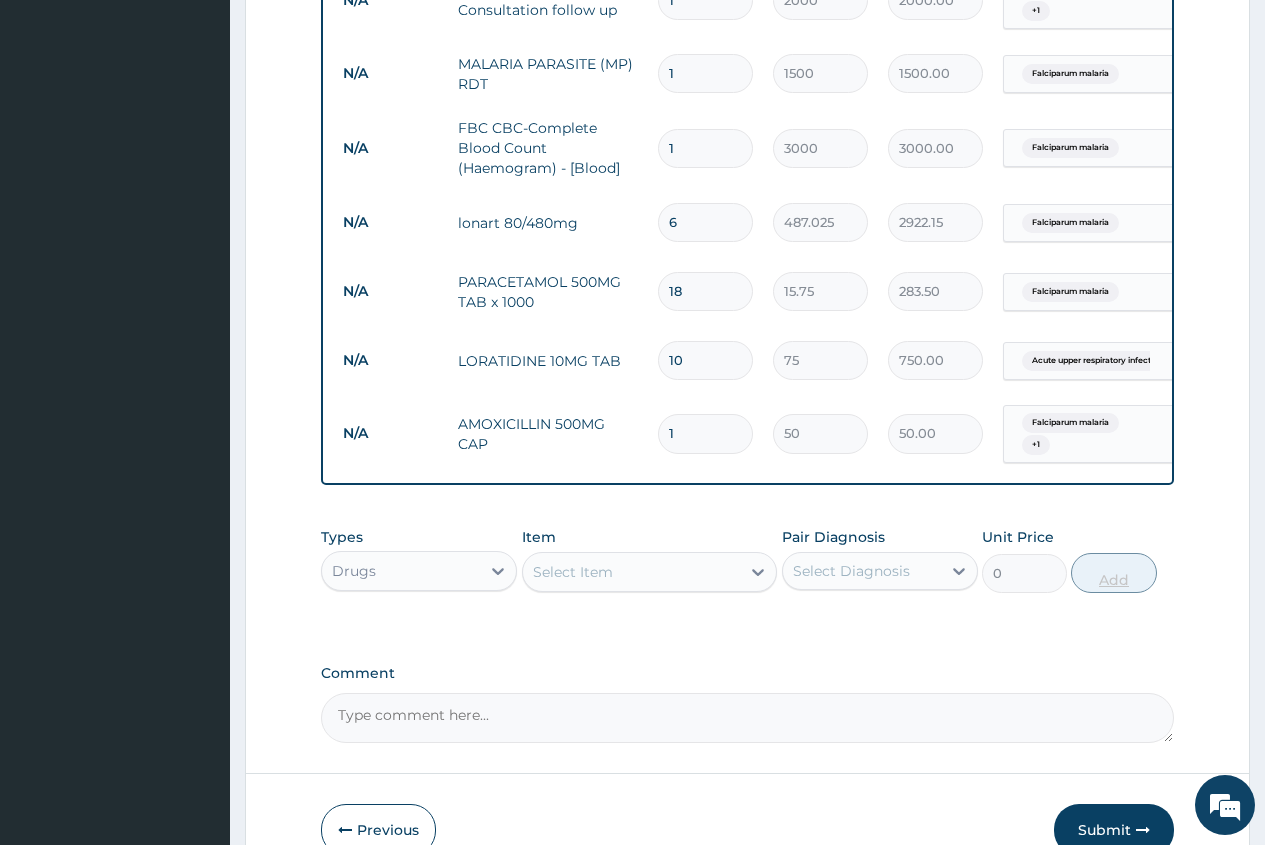 type on "15" 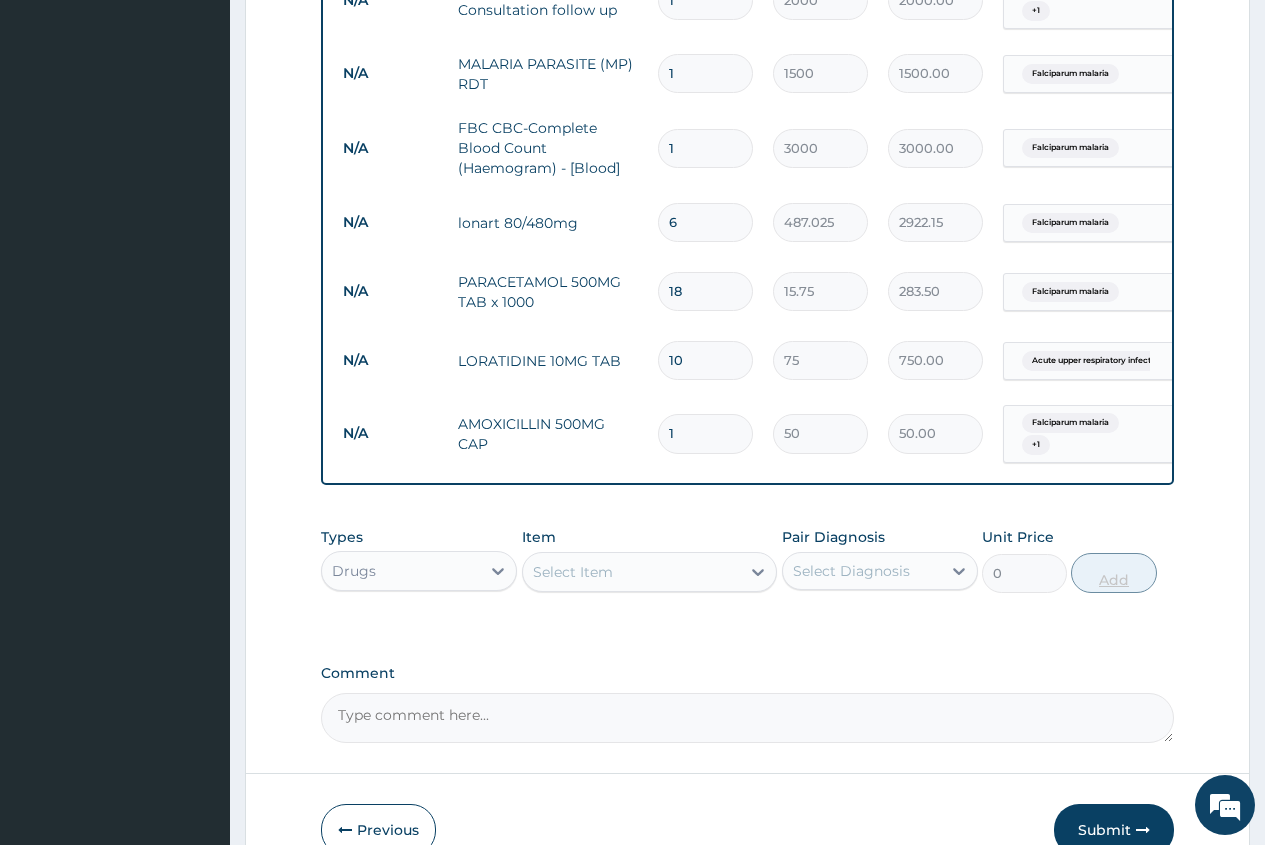 type on "750.00" 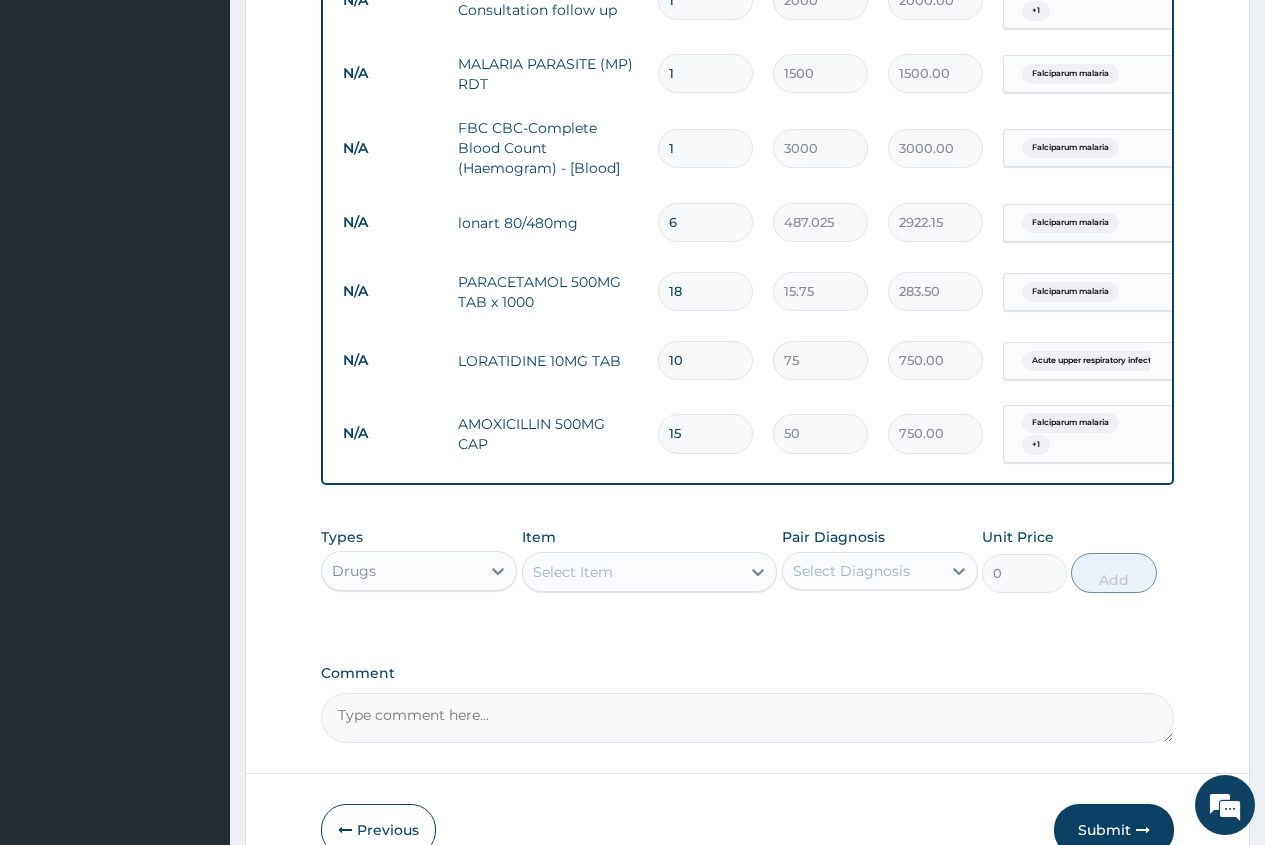 type on "15" 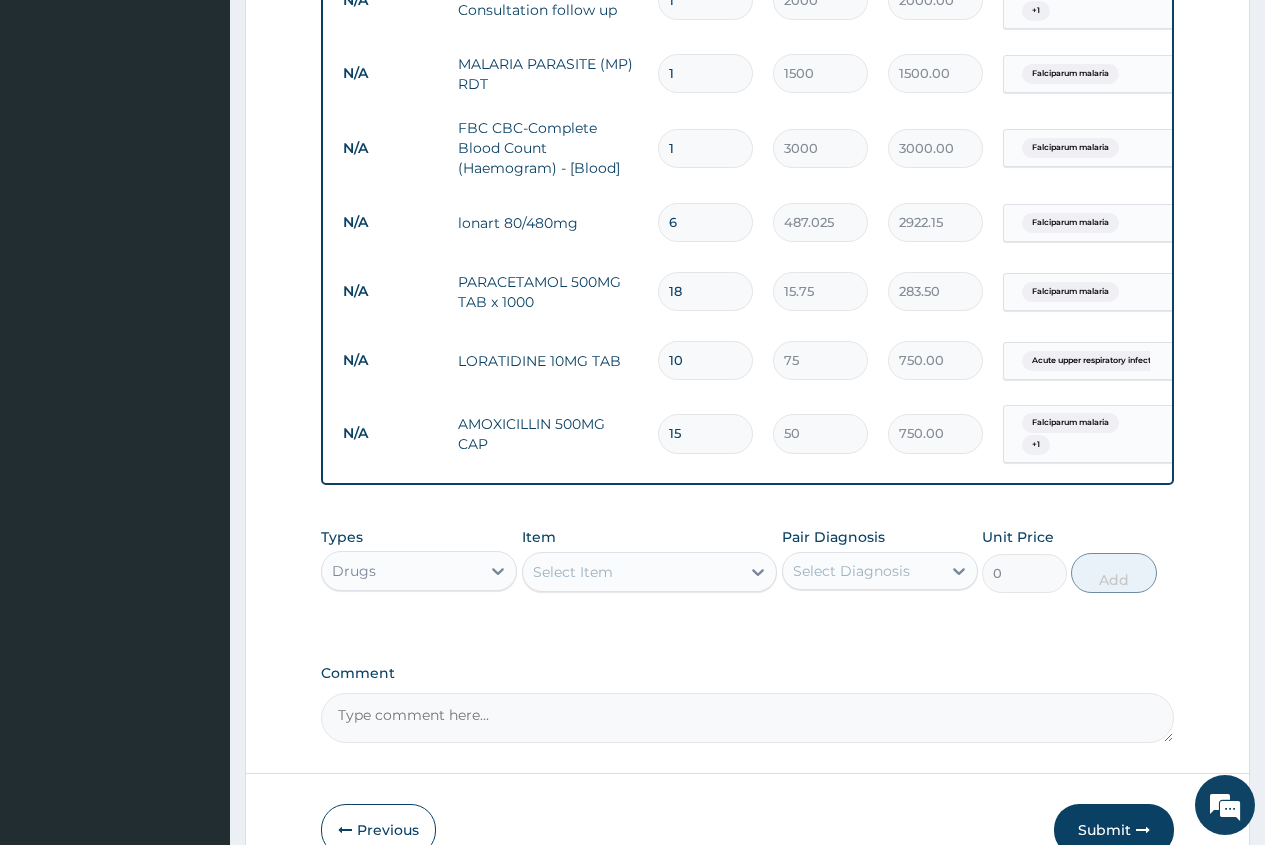 click on "Select Item" at bounding box center (573, 572) 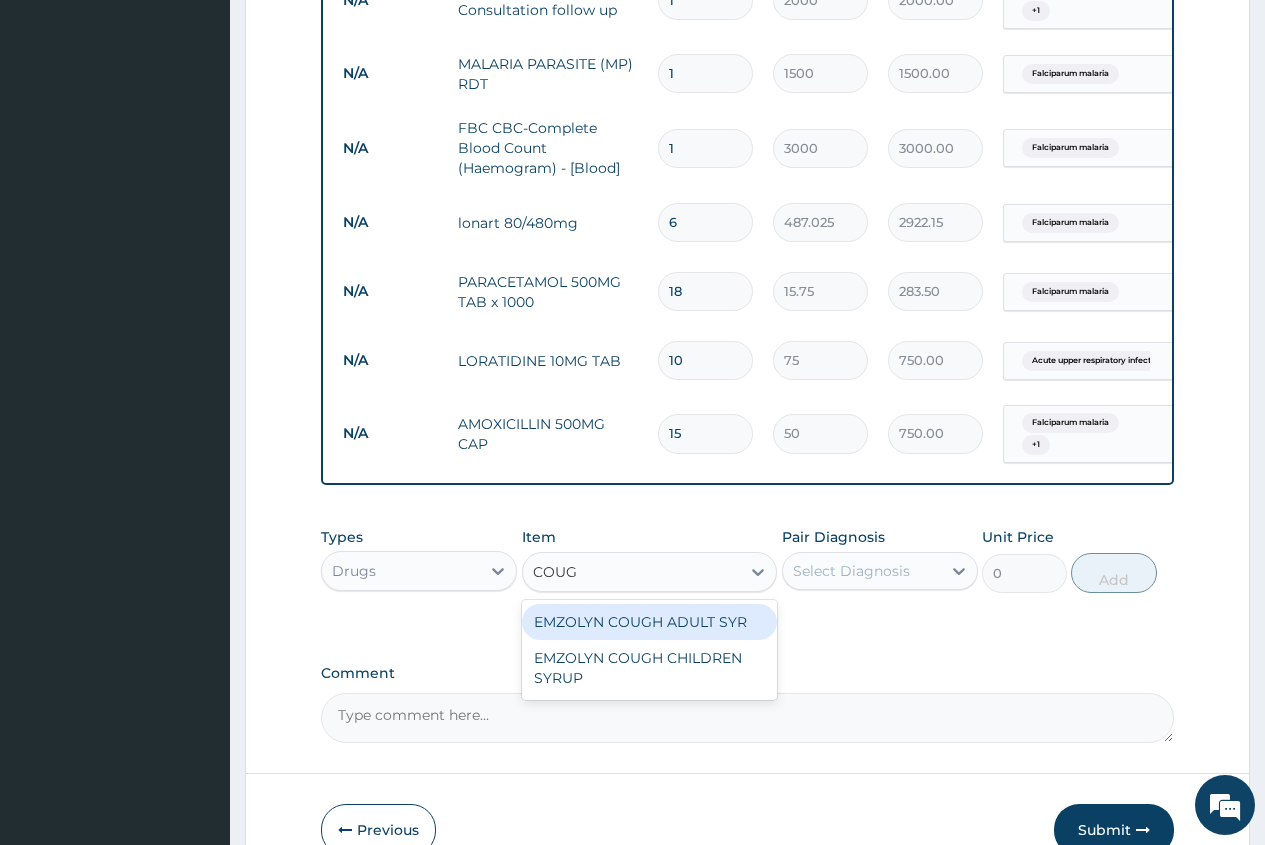 type on "COUGH" 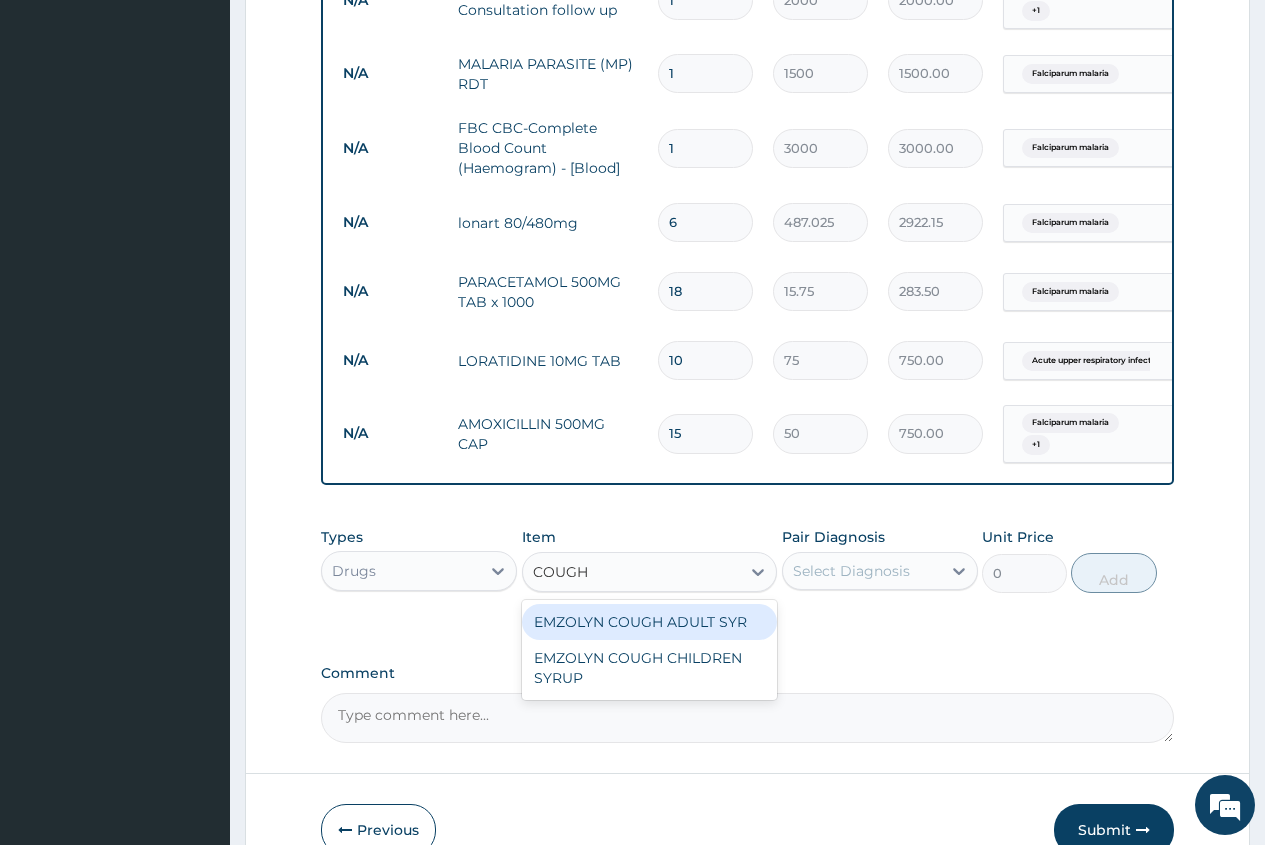 click on "EMZOLYN COUGH ADULT SYR" at bounding box center (650, 622) 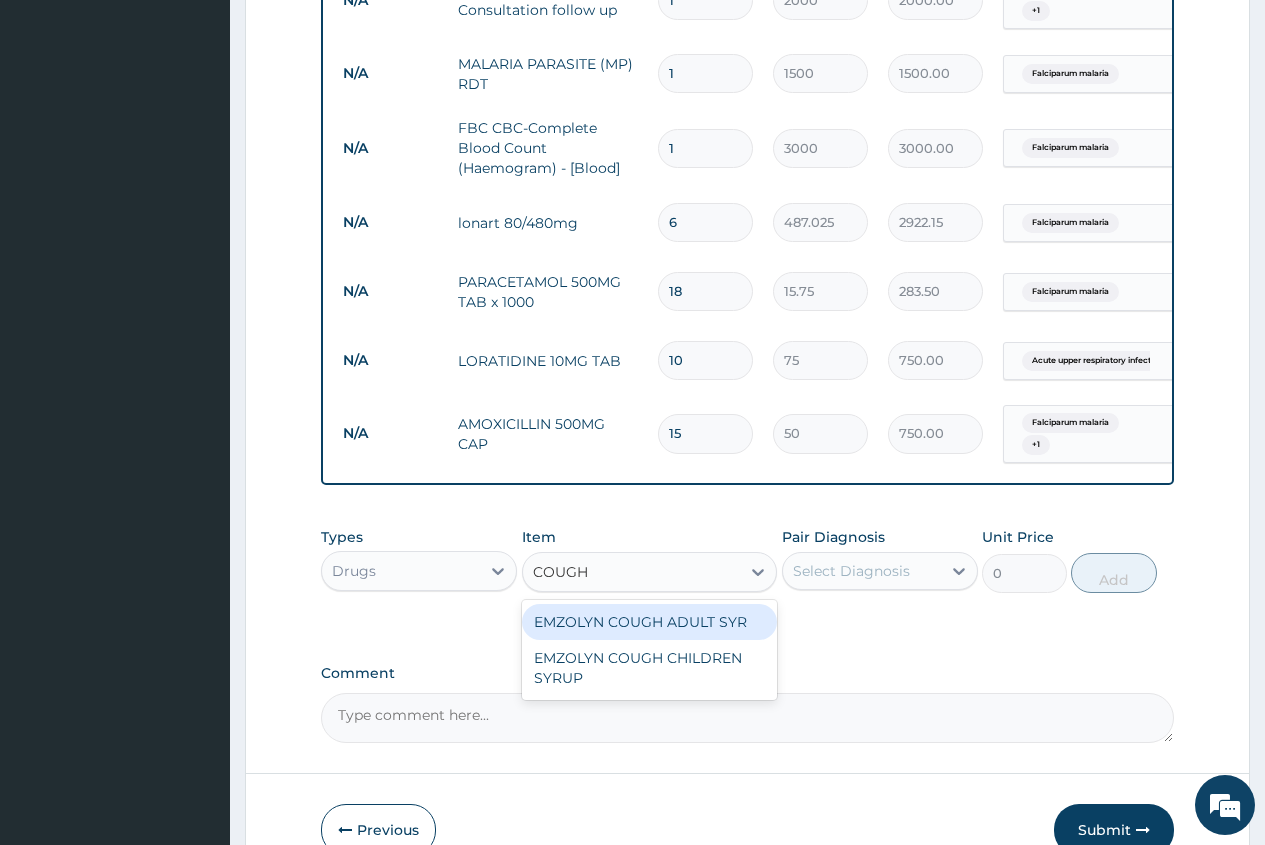 type 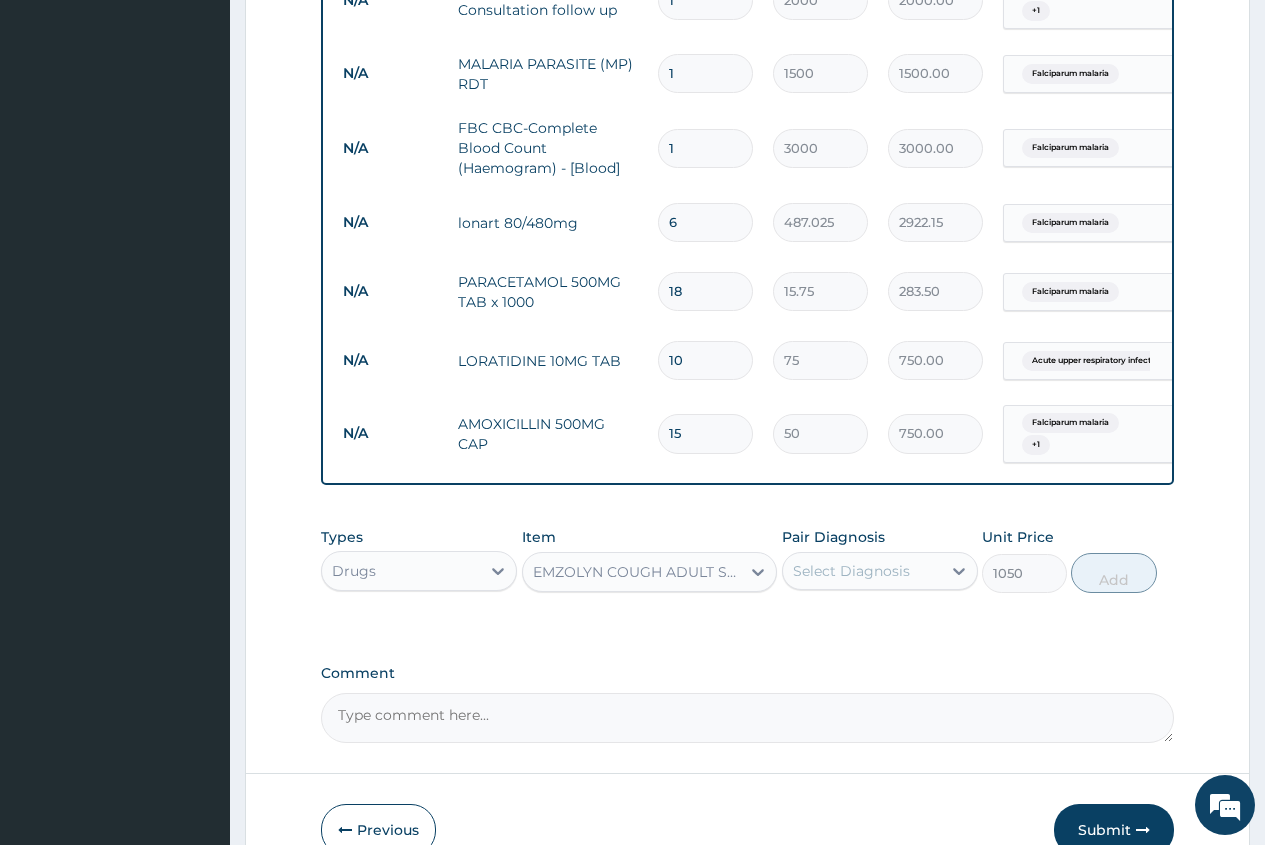 click on "Select Diagnosis" at bounding box center (851, 571) 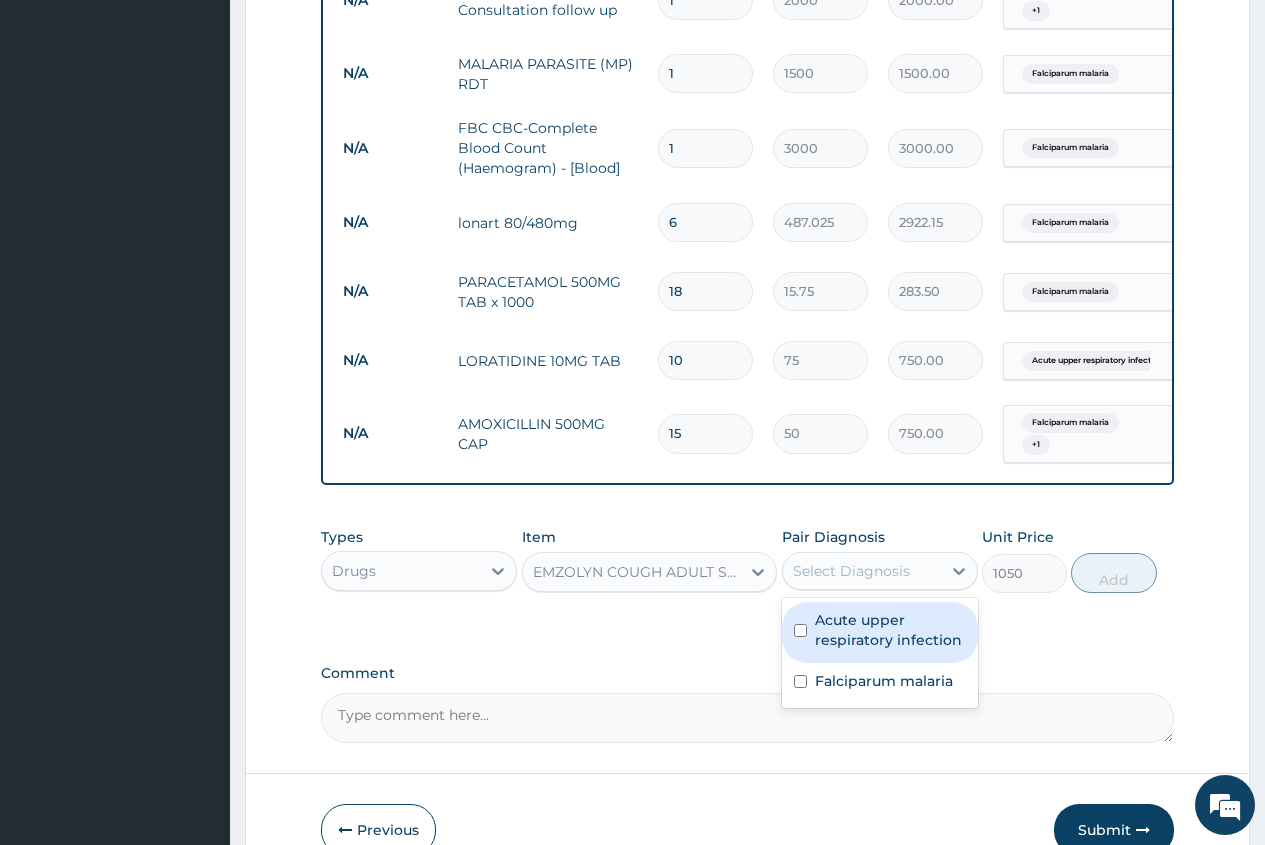 click on "Acute upper respiratory infection" at bounding box center [890, 630] 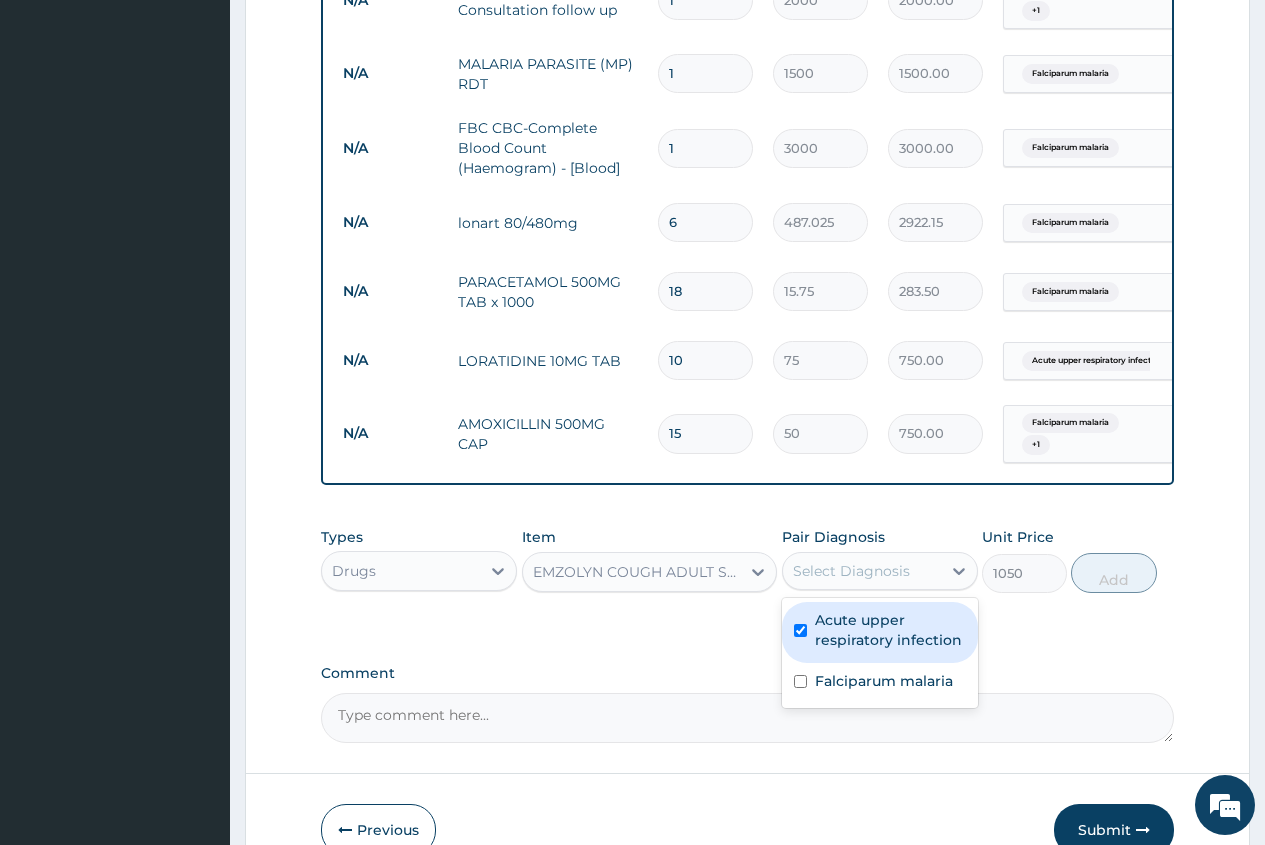 checkbox on "true" 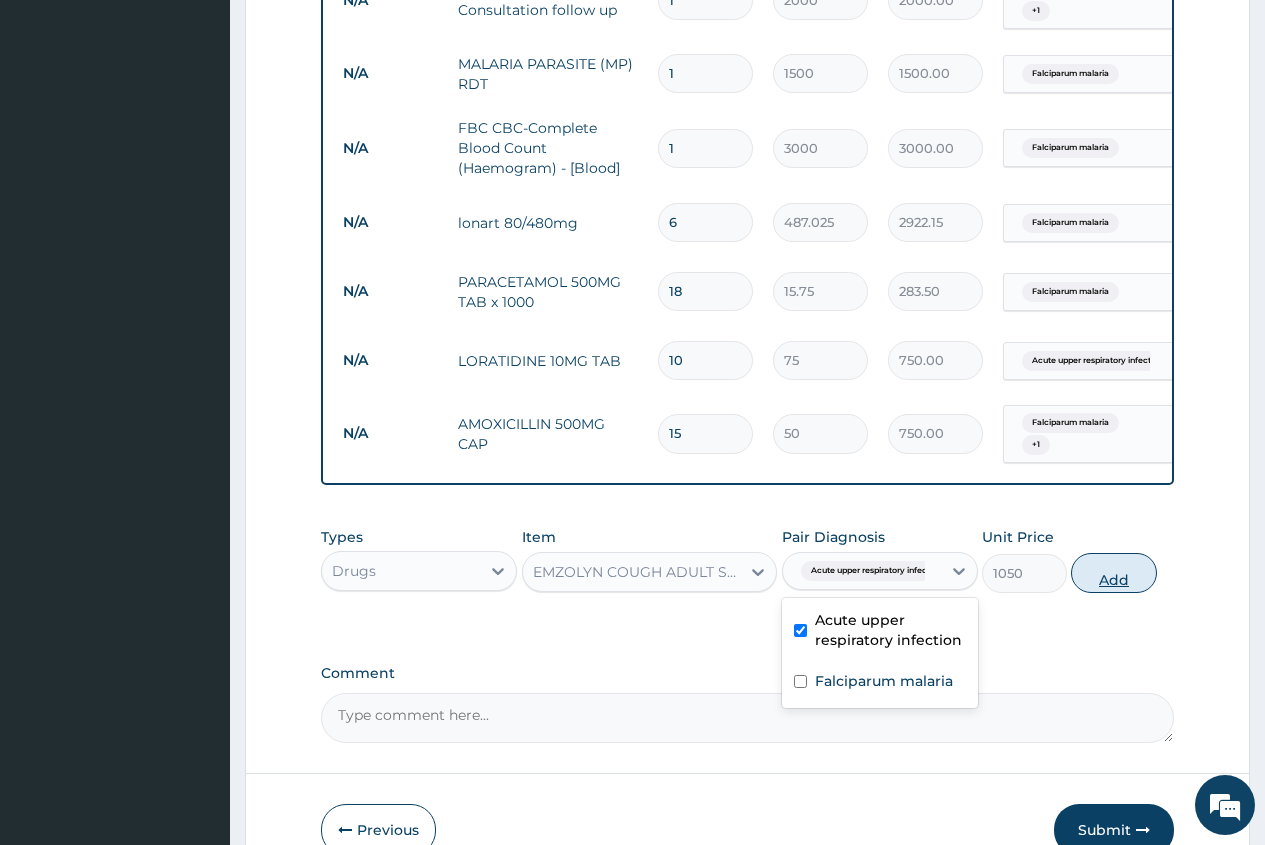 click on "Add" at bounding box center (1113, 573) 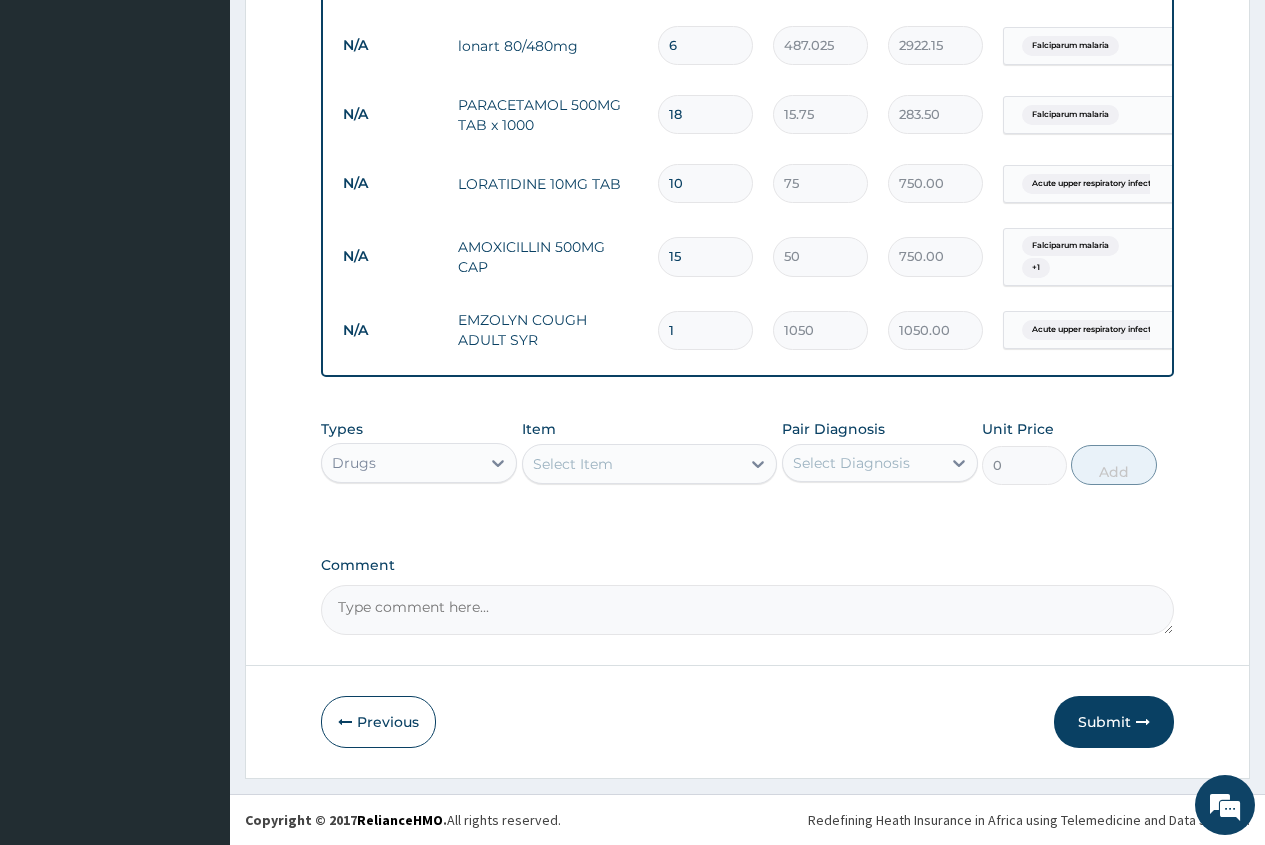 click on "Submit" at bounding box center [1114, 722] 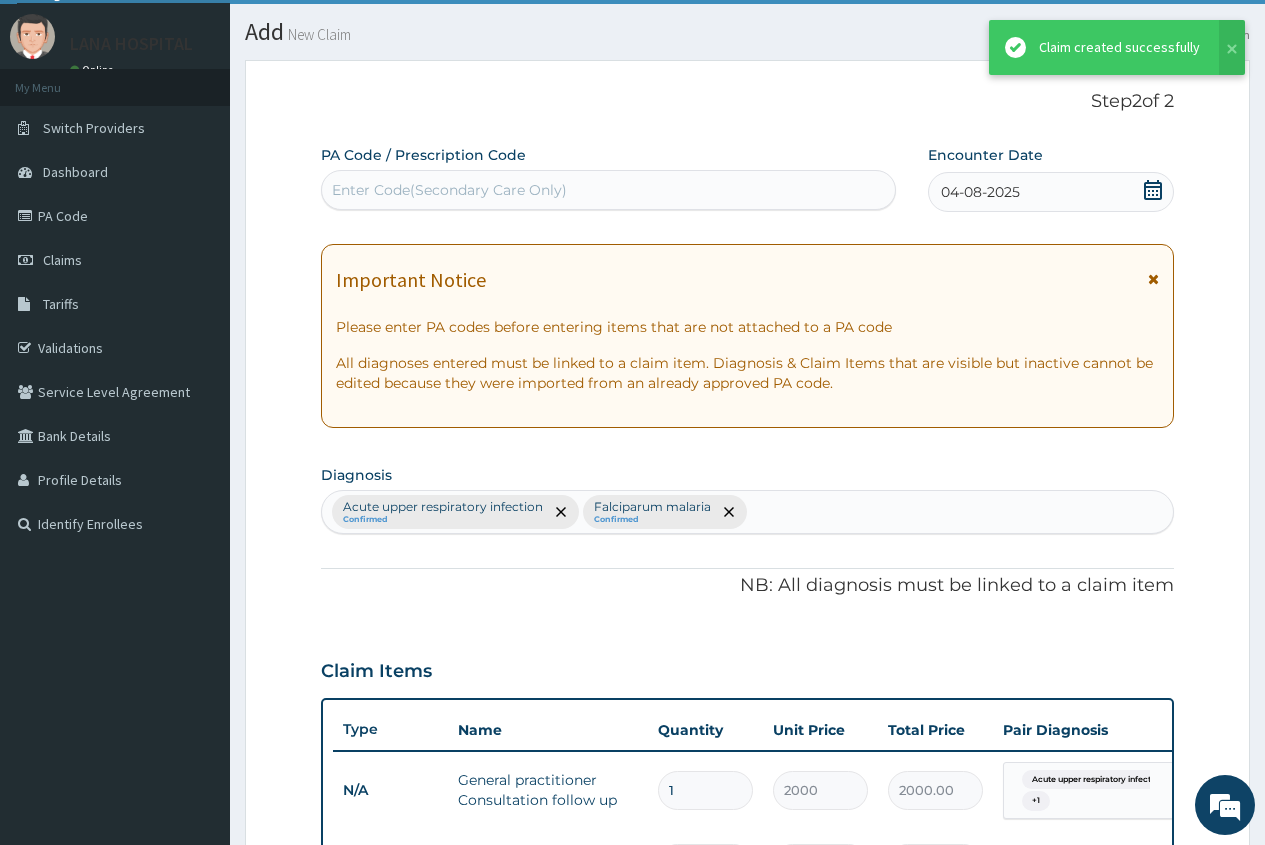 scroll, scrollTop: 1028, scrollLeft: 0, axis: vertical 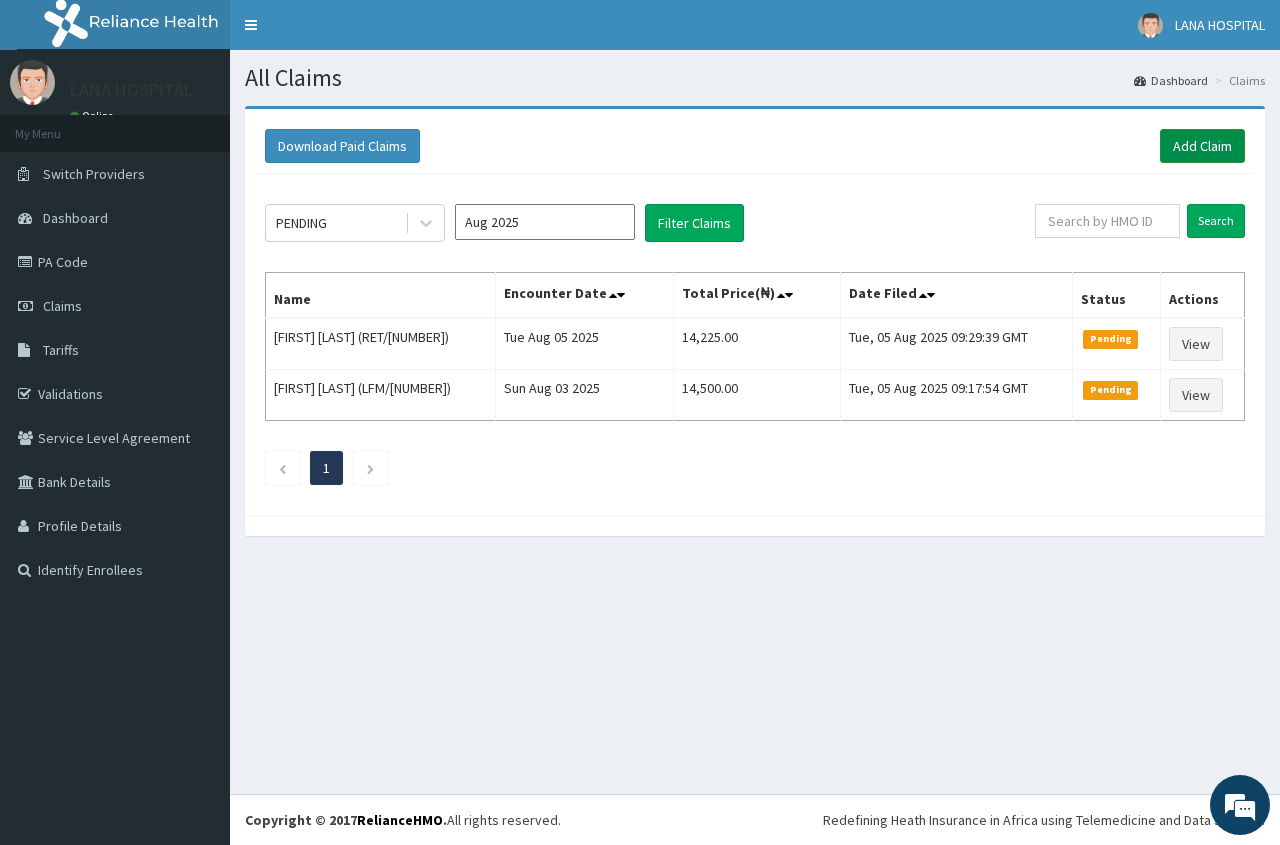 click on "Add Claim" at bounding box center (1202, 146) 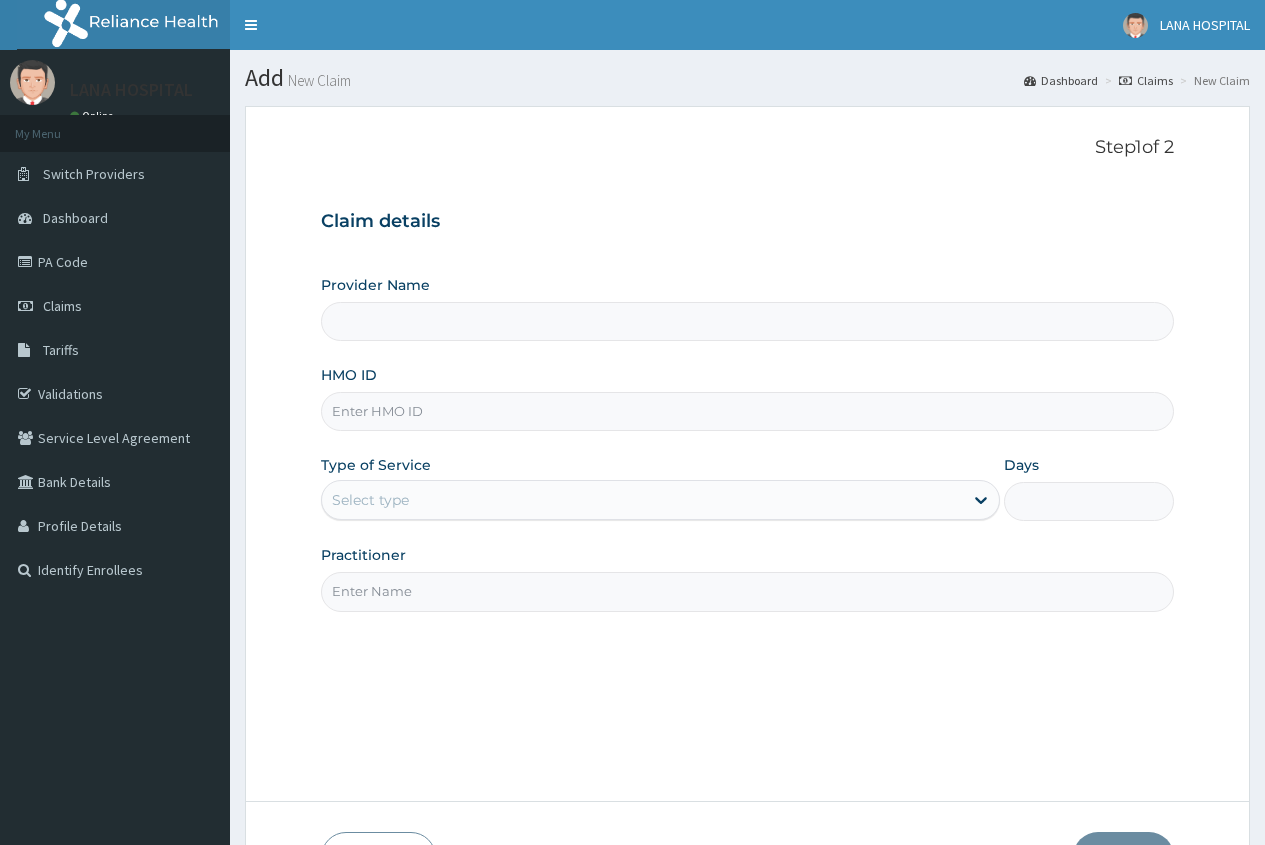 scroll, scrollTop: 0, scrollLeft: 0, axis: both 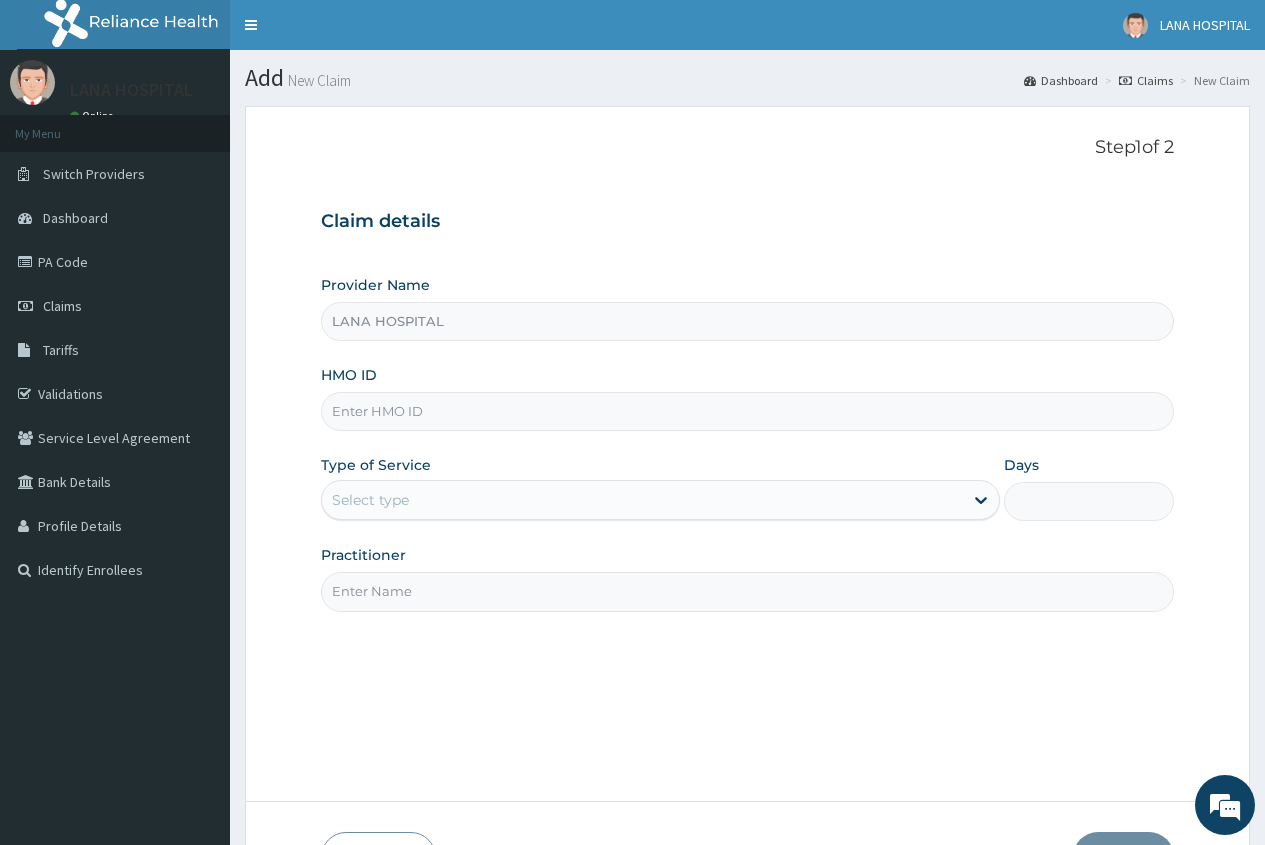 click on "HMO ID" at bounding box center [747, 411] 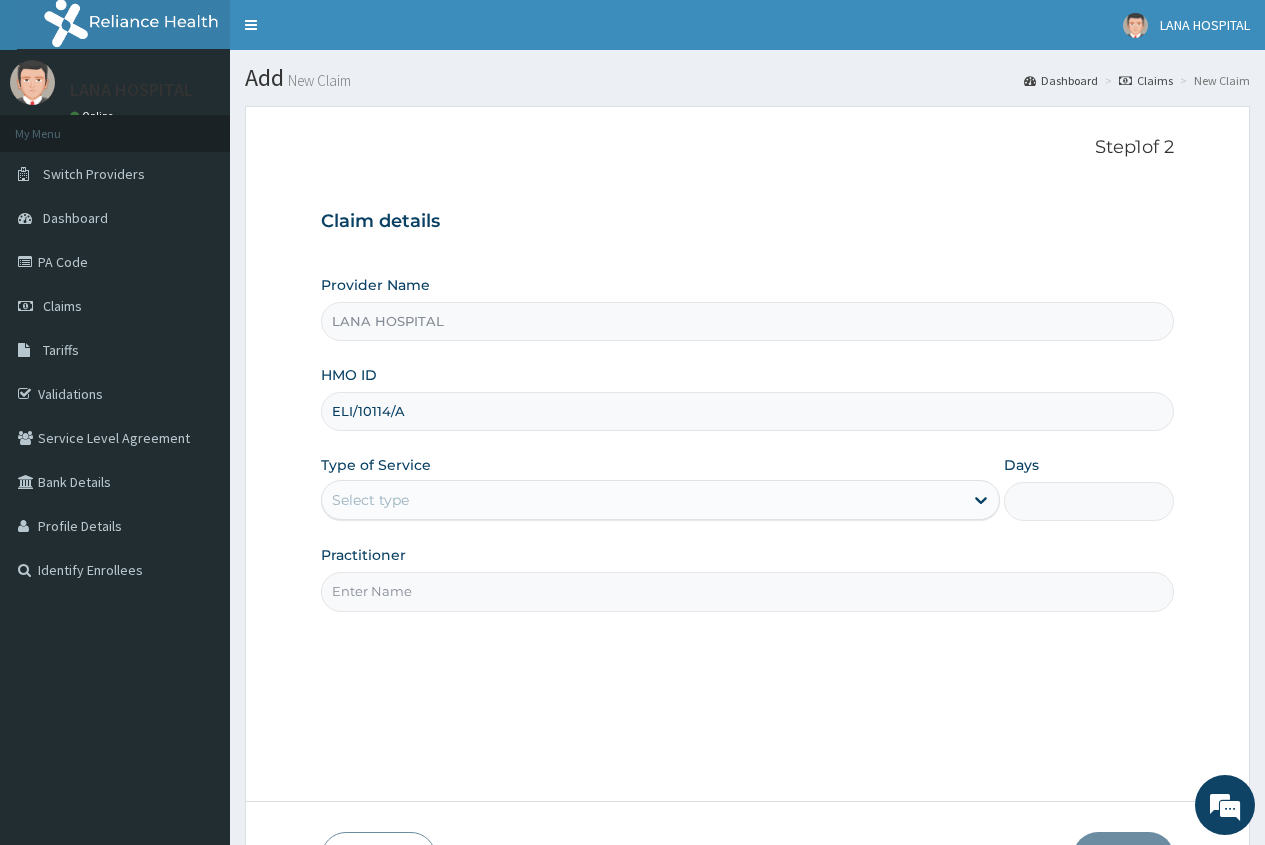 type on "ELI/10114/A" 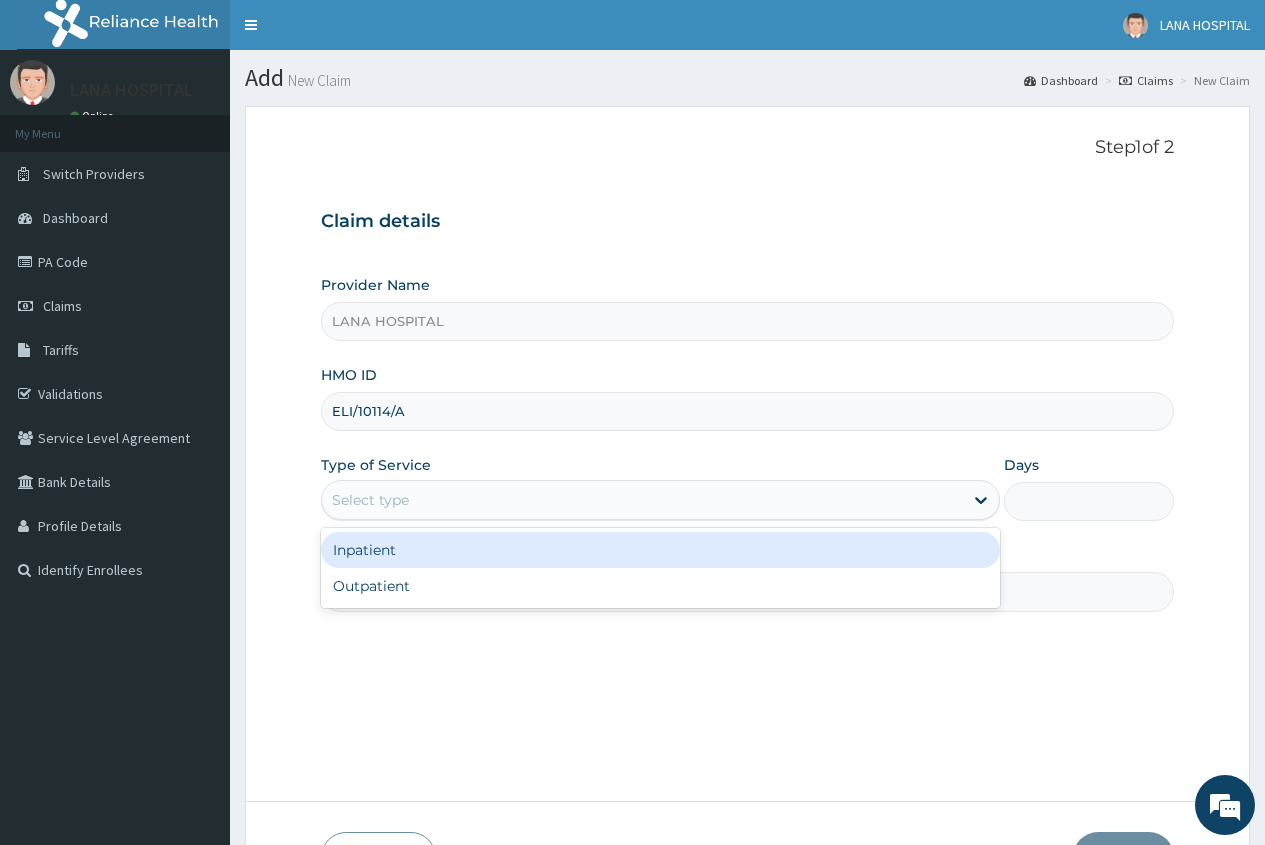 click on "Select type" at bounding box center [370, 500] 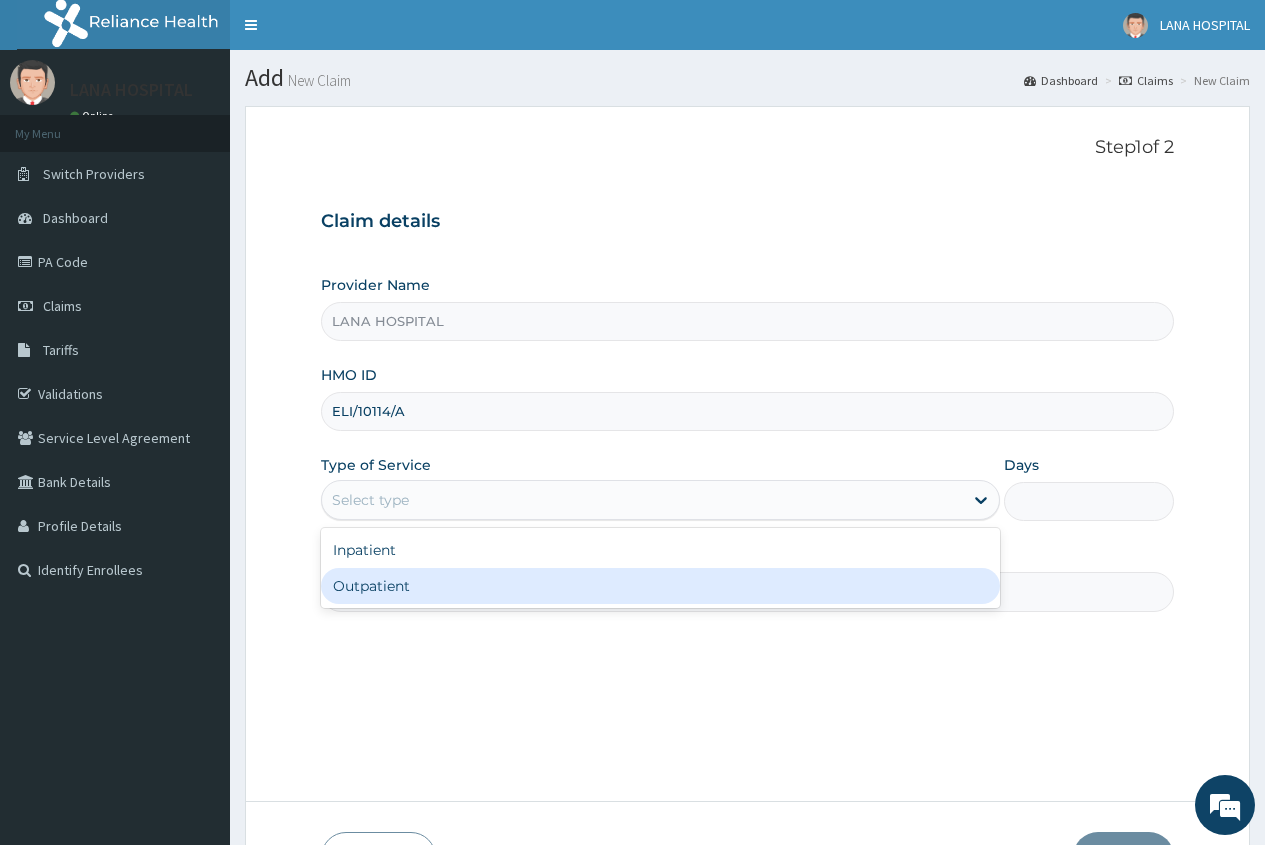 click on "Outpatient" at bounding box center (660, 586) 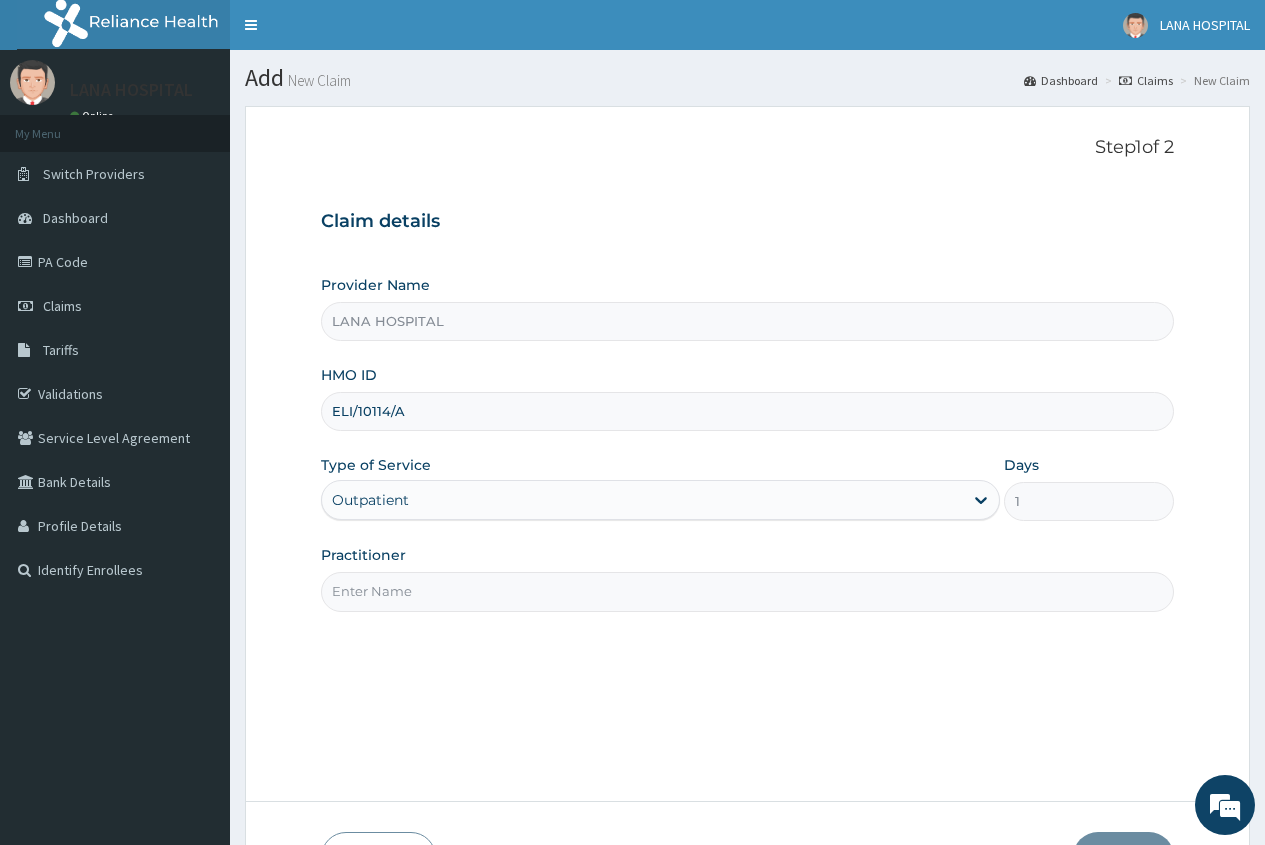 drag, startPoint x: 344, startPoint y: 600, endPoint x: 336, endPoint y: 586, distance: 16.124516 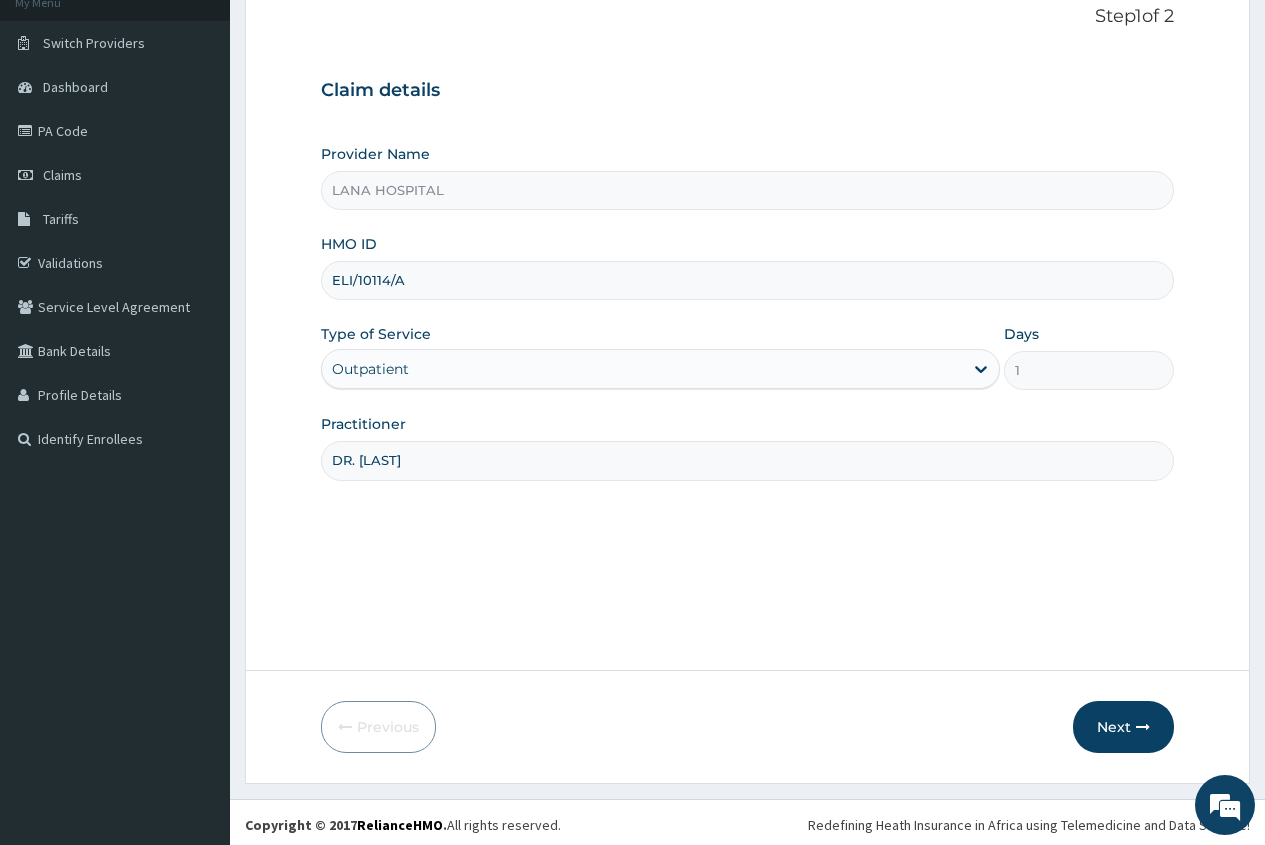 scroll, scrollTop: 136, scrollLeft: 0, axis: vertical 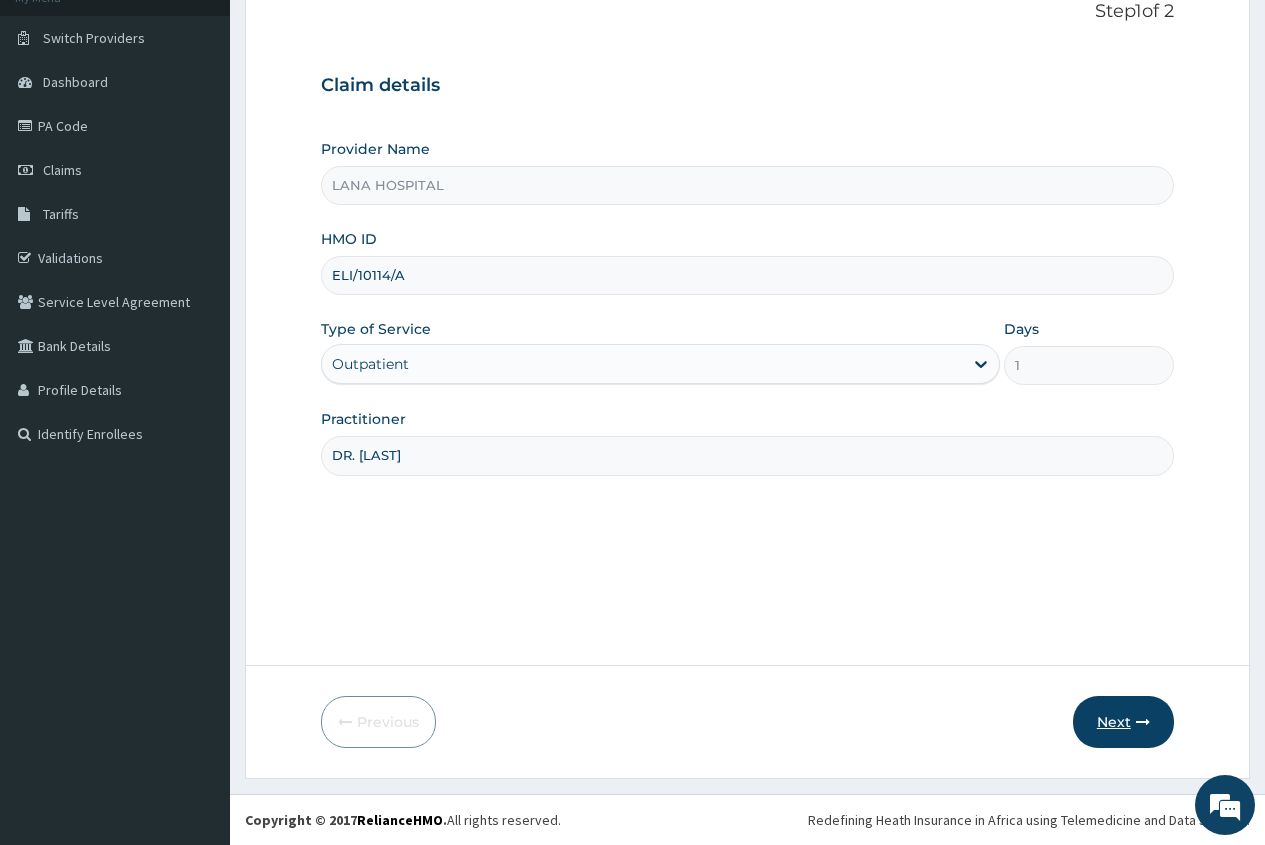 type on "DR. EMAGUN" 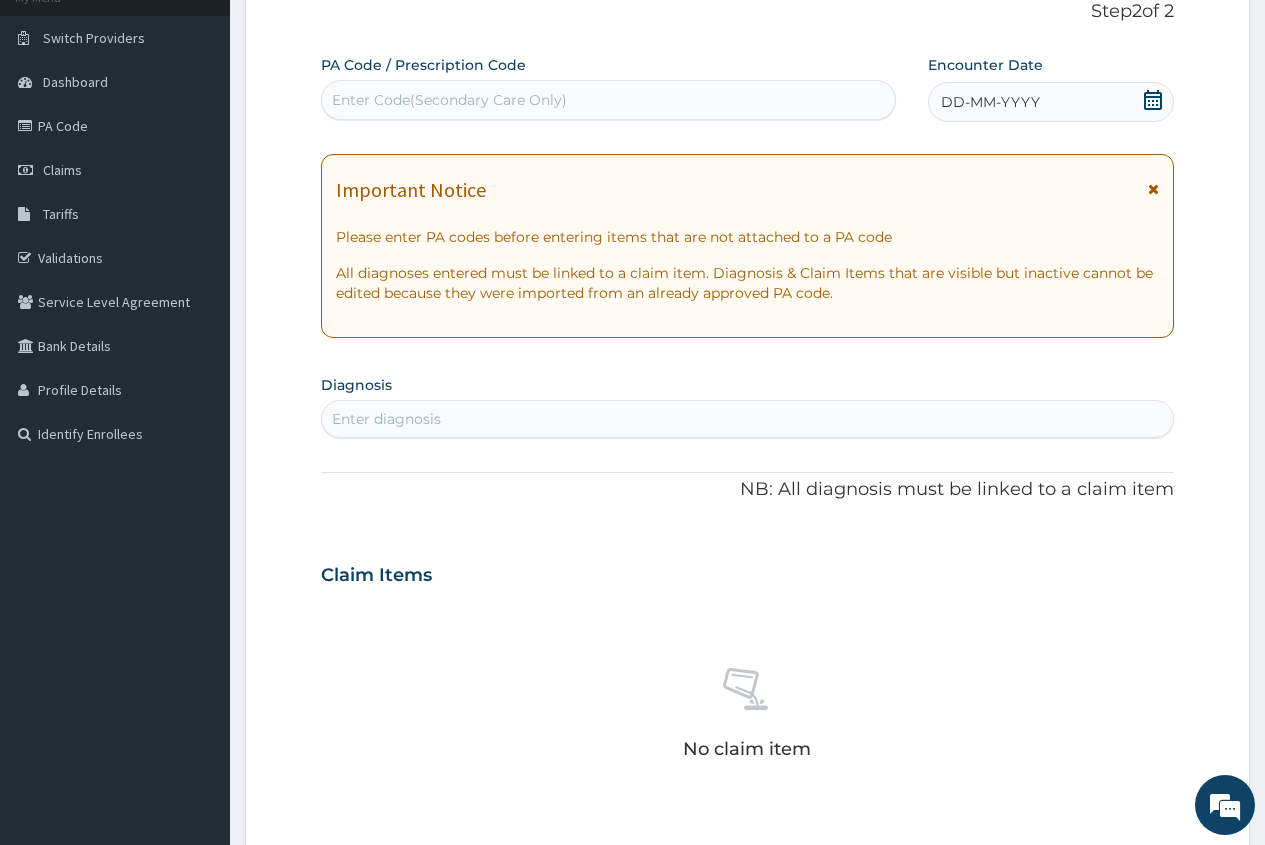 click 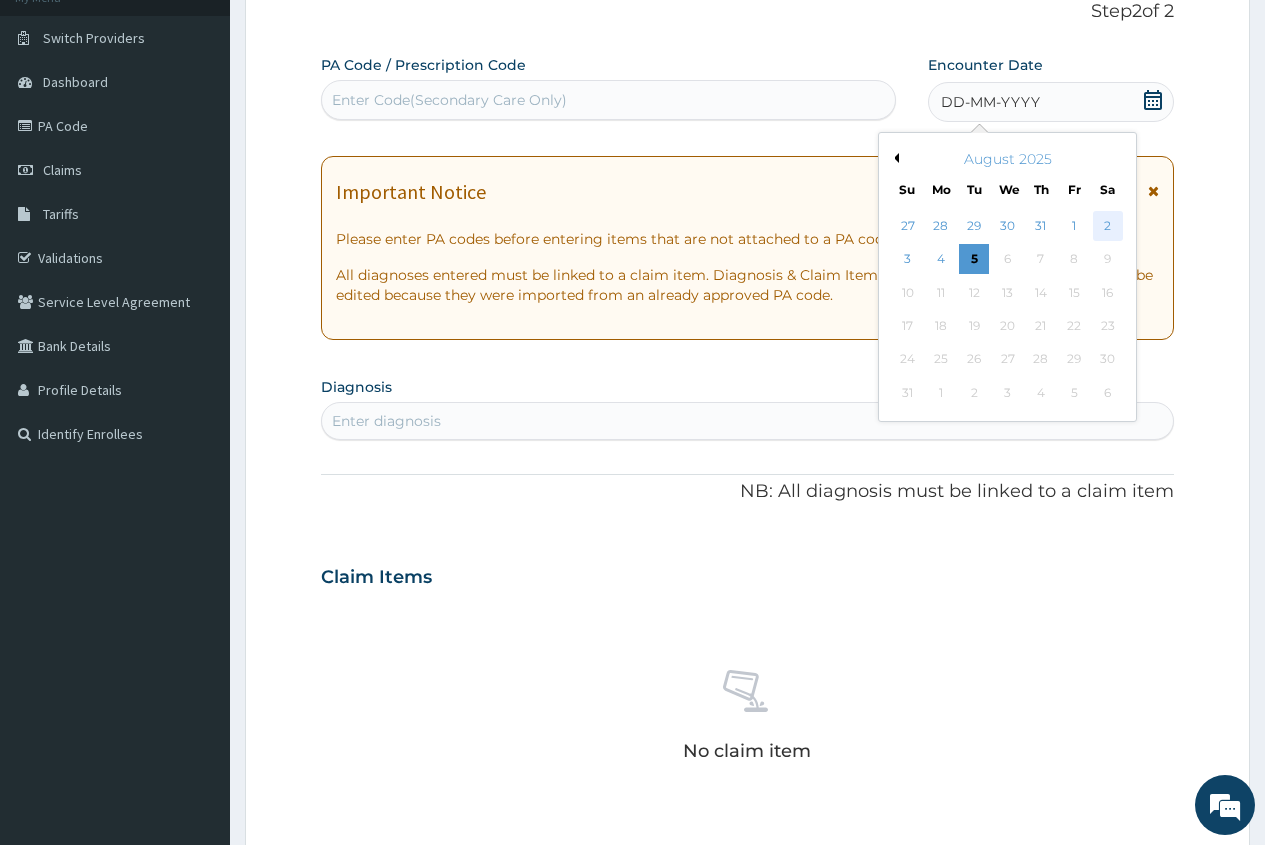 click on "2" at bounding box center [1107, 226] 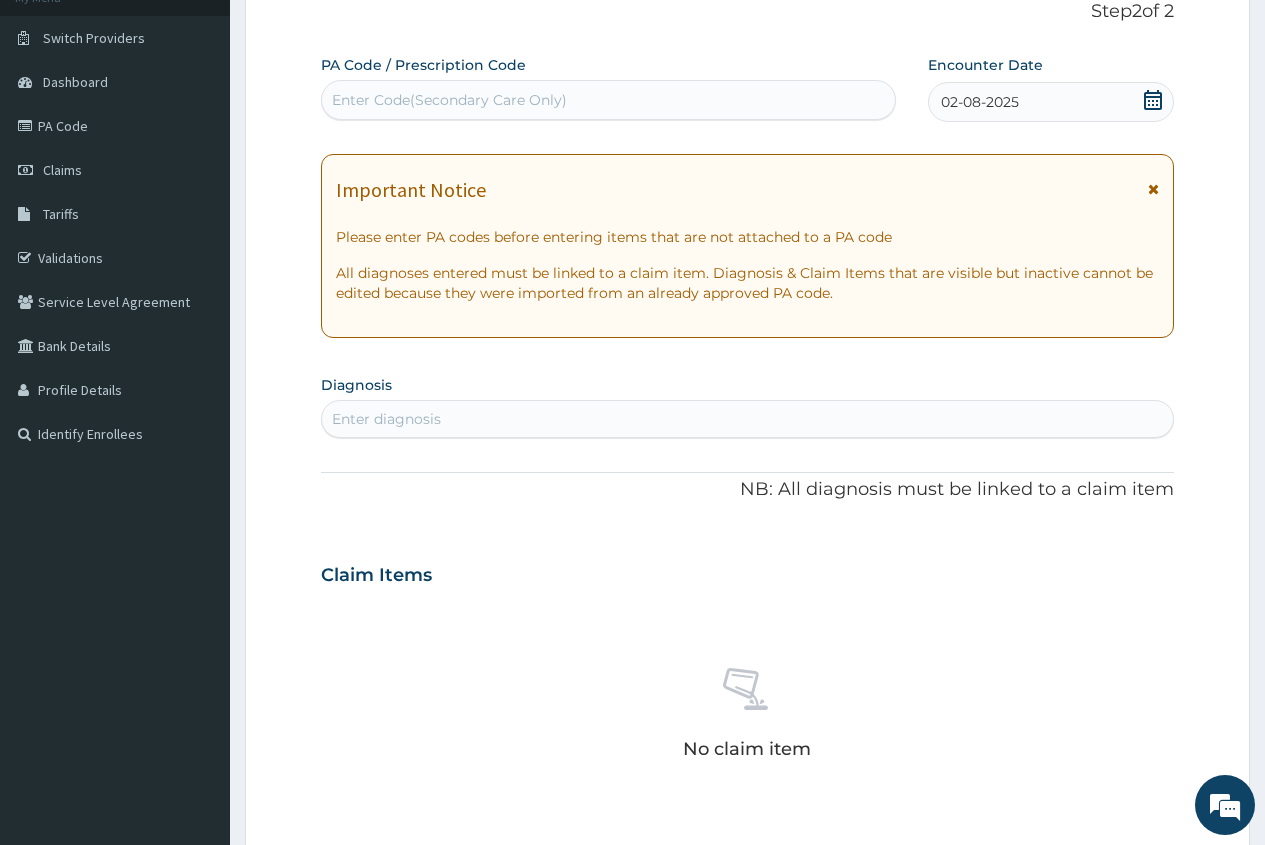 click on "Enter diagnosis" at bounding box center (747, 419) 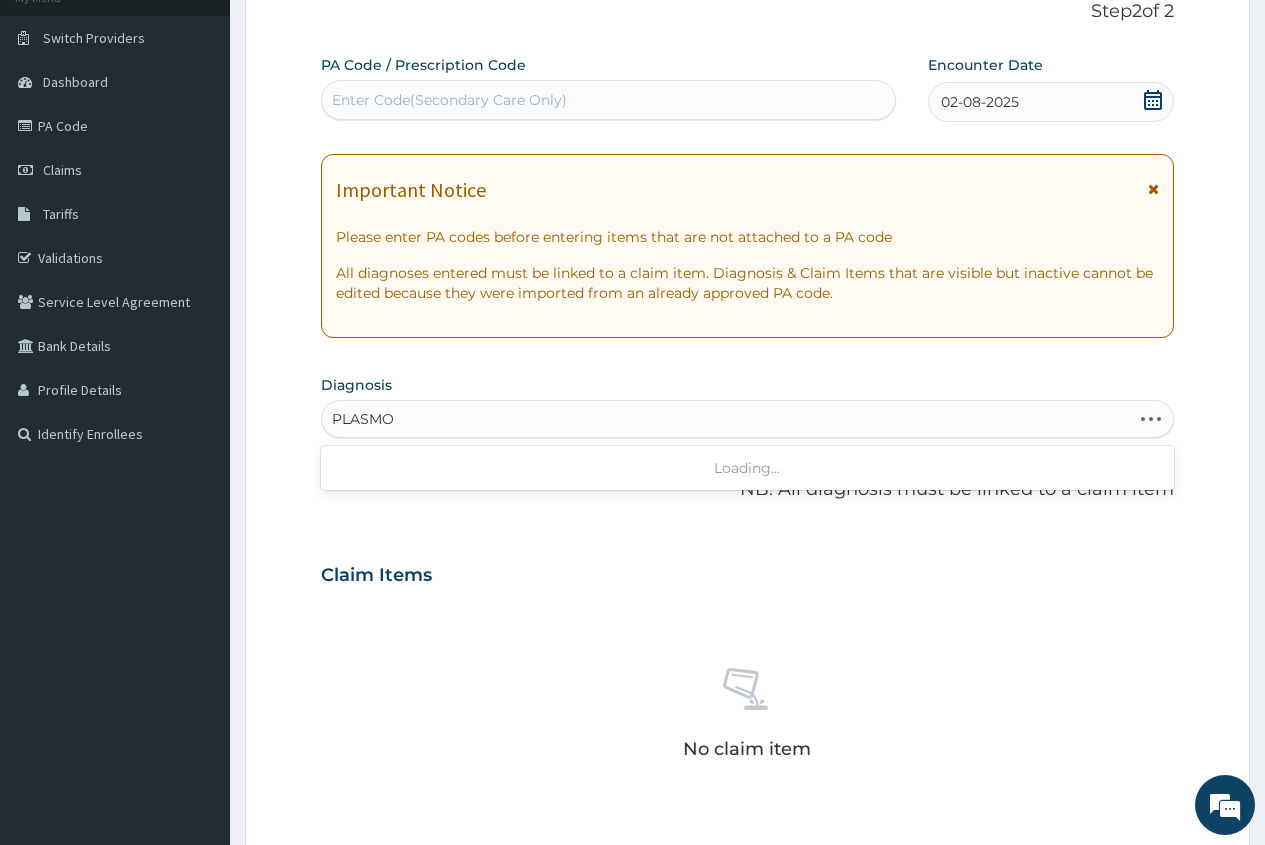 type on "PLASMOD" 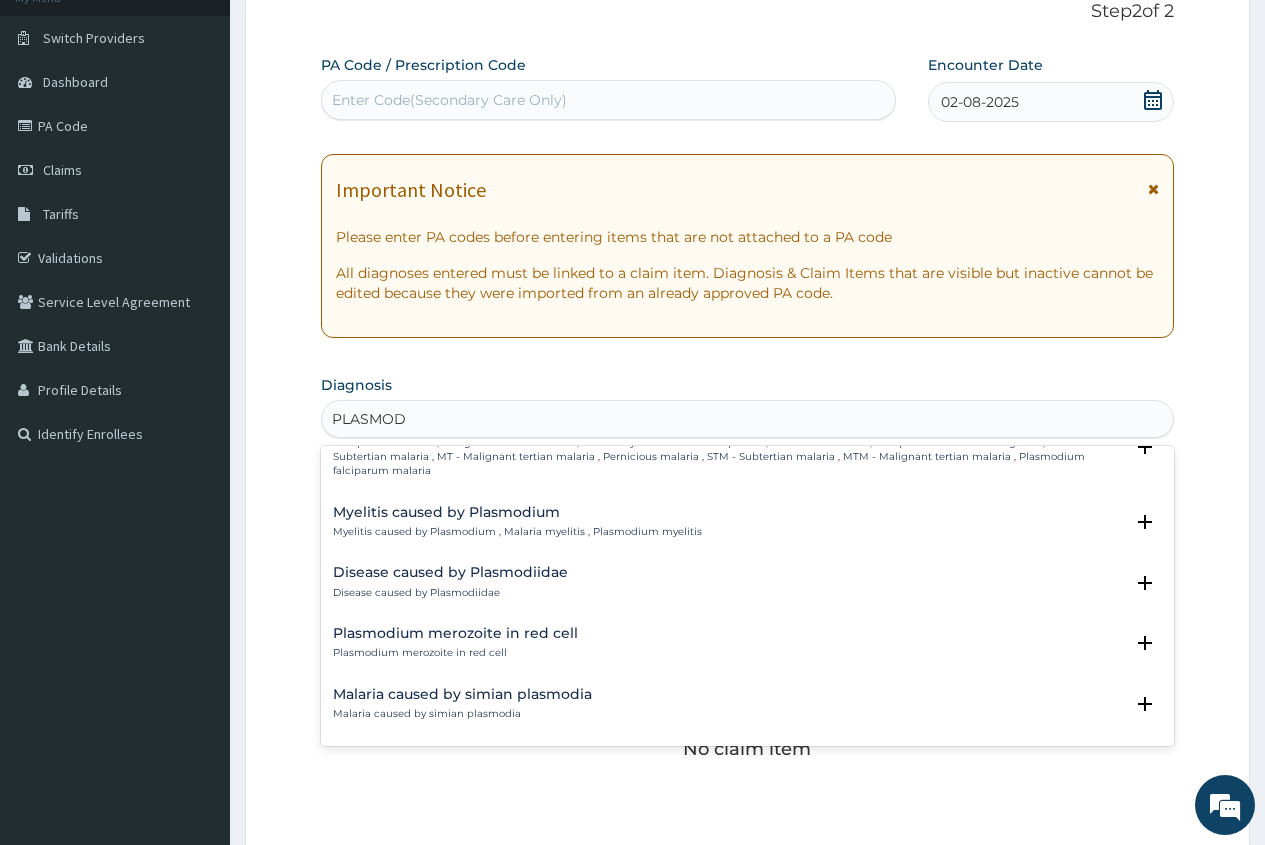 scroll, scrollTop: 200, scrollLeft: 0, axis: vertical 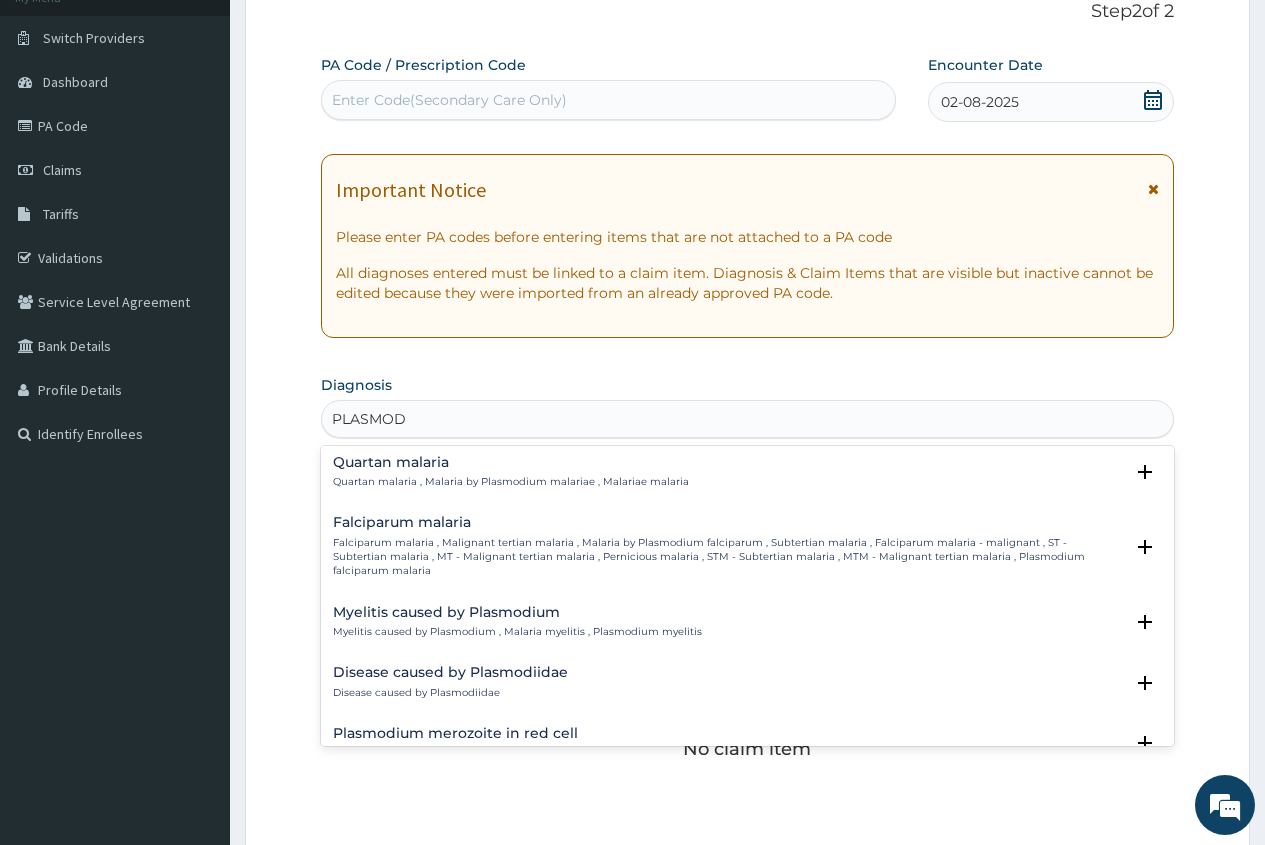 click on "Falciparum malaria , Malignant tertian malaria , Malaria by Plasmodium falciparum , Subtertian malaria , Falciparum malaria - malignant , ST - Subtertian malaria , MT - Malignant tertian malaria , Pernicious malaria , STM - Subtertian malaria , MTM - Malignant tertian malaria , Plasmodium falciparum malaria" at bounding box center [728, 557] 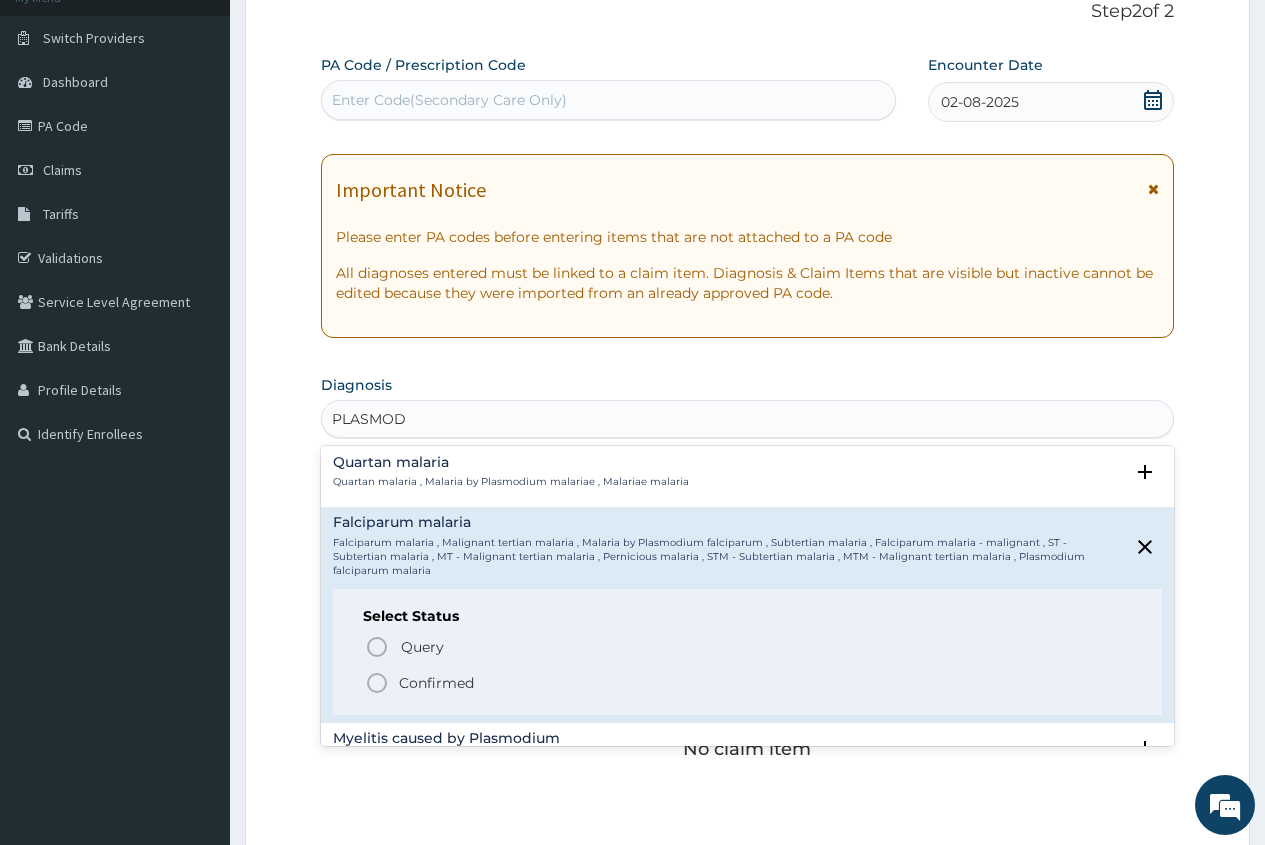 click on "Confirmed" at bounding box center (436, 683) 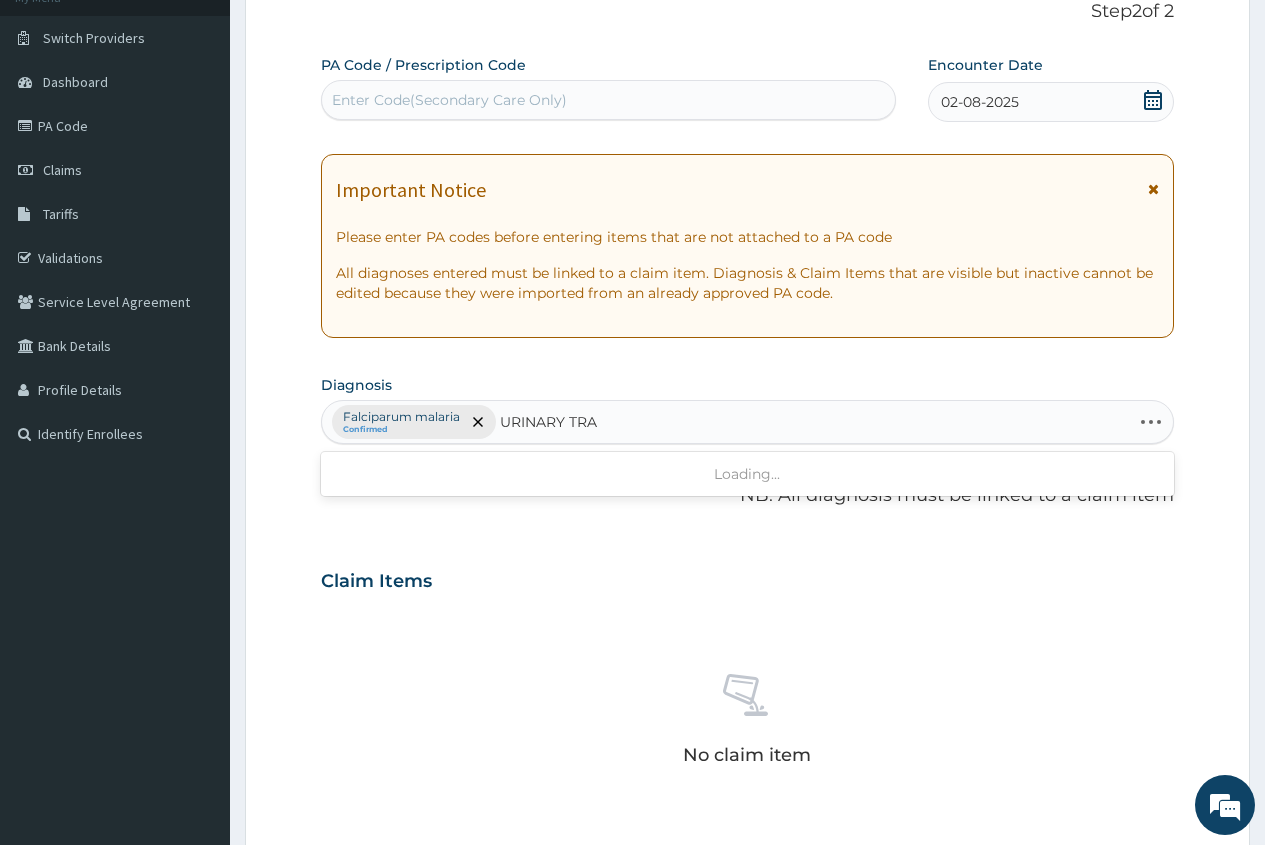 type on "URINARY TRAC" 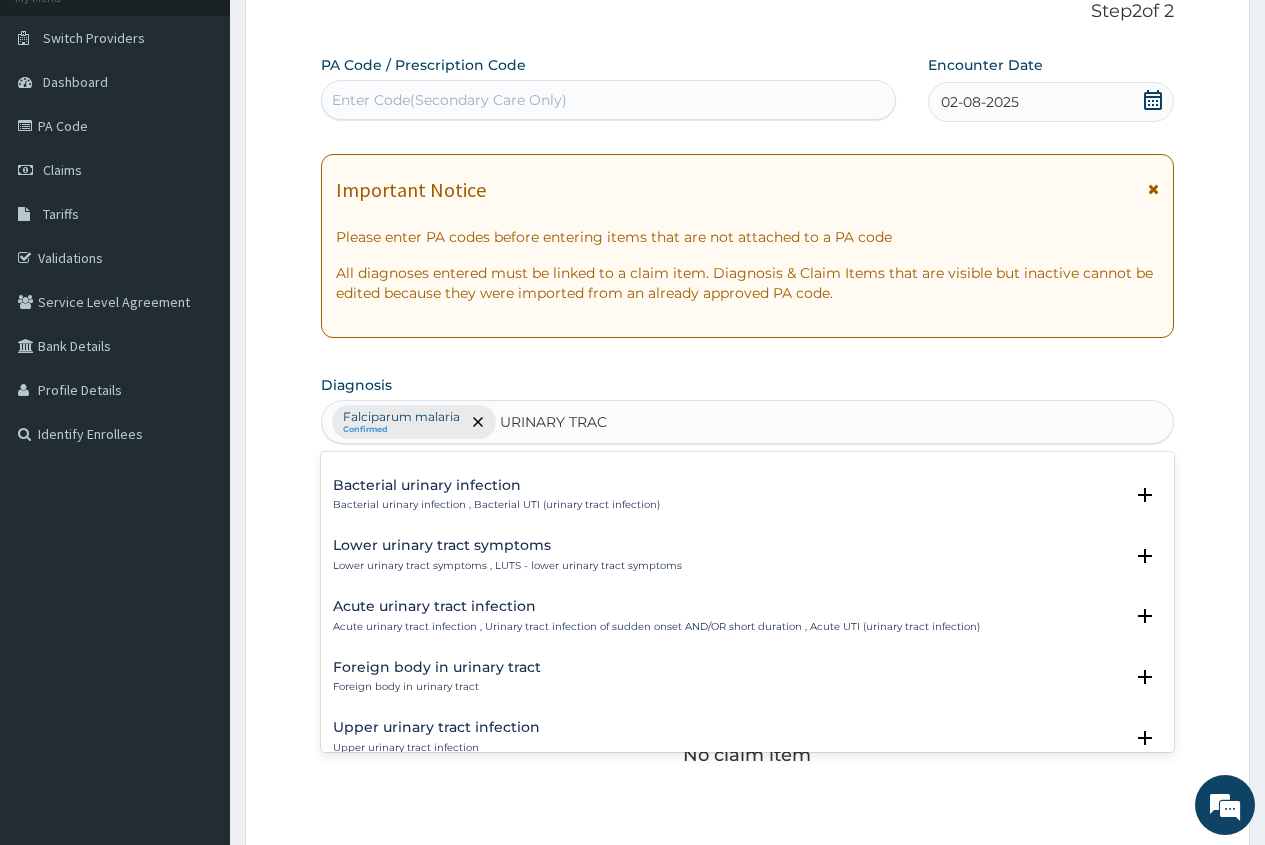 scroll, scrollTop: 600, scrollLeft: 0, axis: vertical 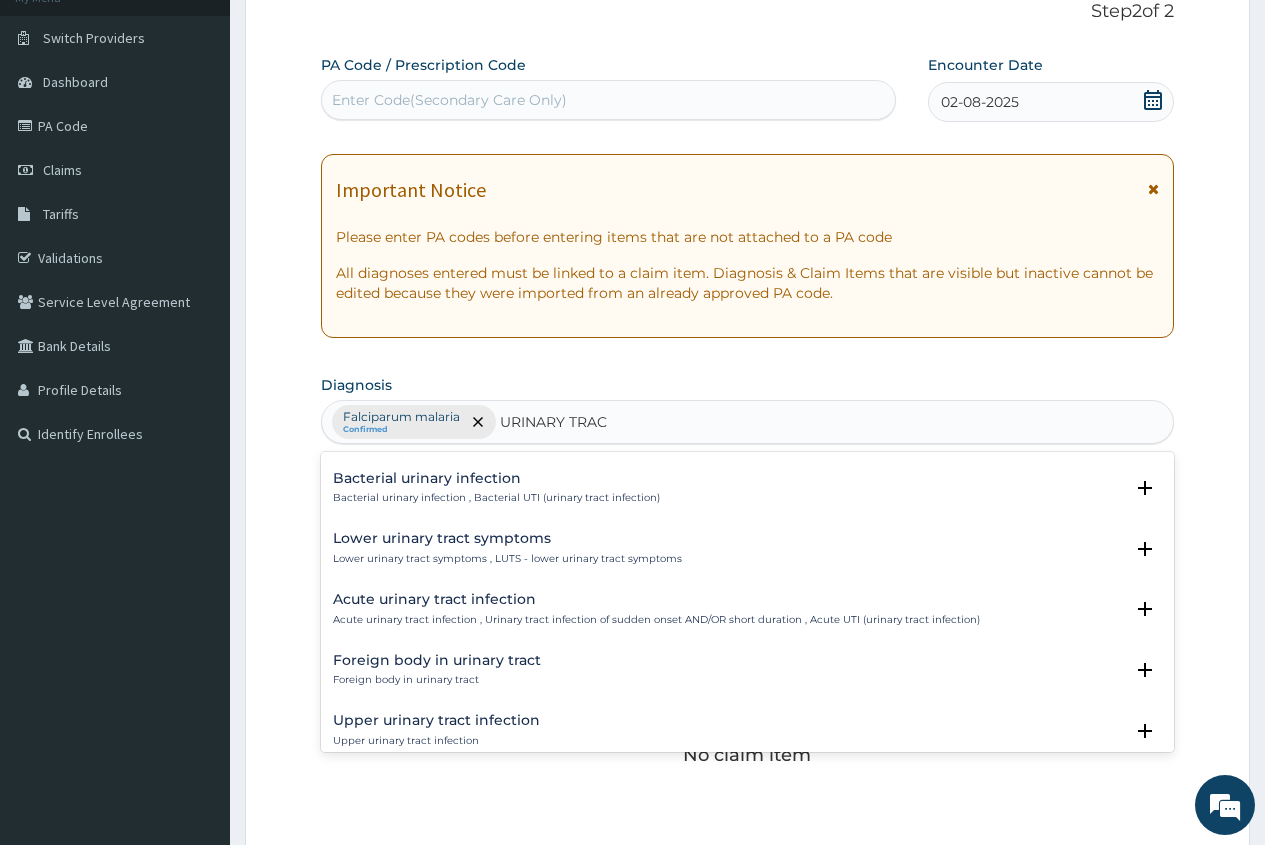 click on "Bacterial urinary infection Bacterial urinary infection , Bacterial UTI (urinary tract infection)" at bounding box center [496, 488] 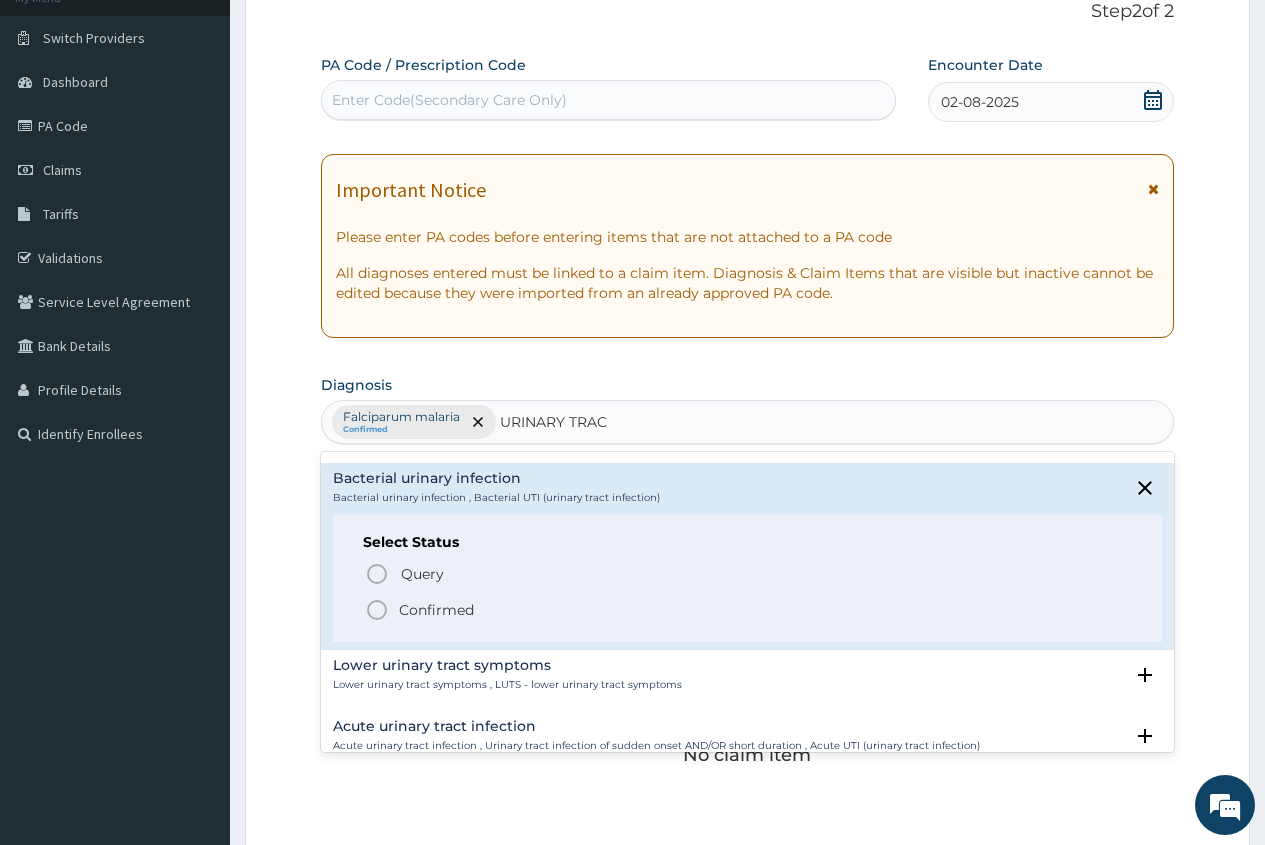 click on "Confirmed" at bounding box center (748, 610) 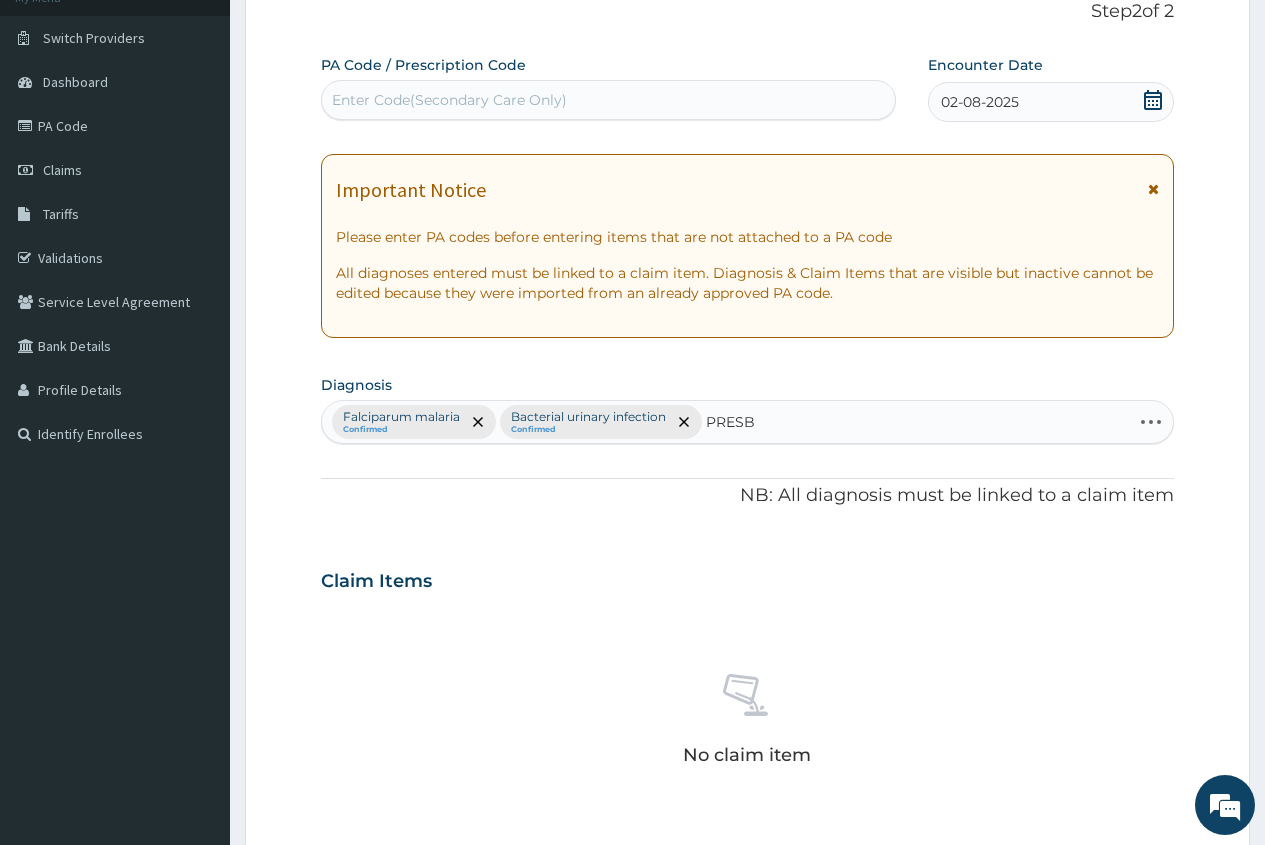 type on "PRESBY" 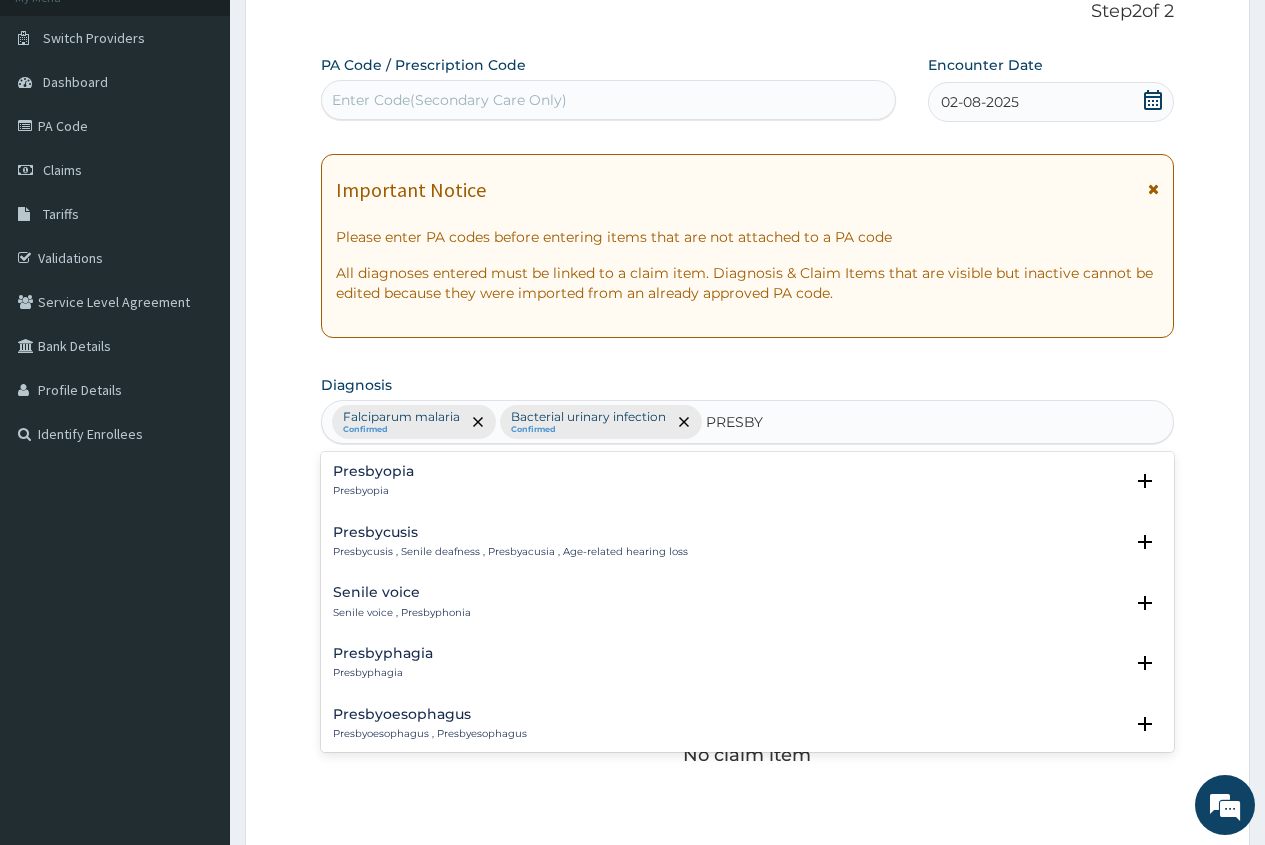 click on "Presbyopia" at bounding box center (373, 471) 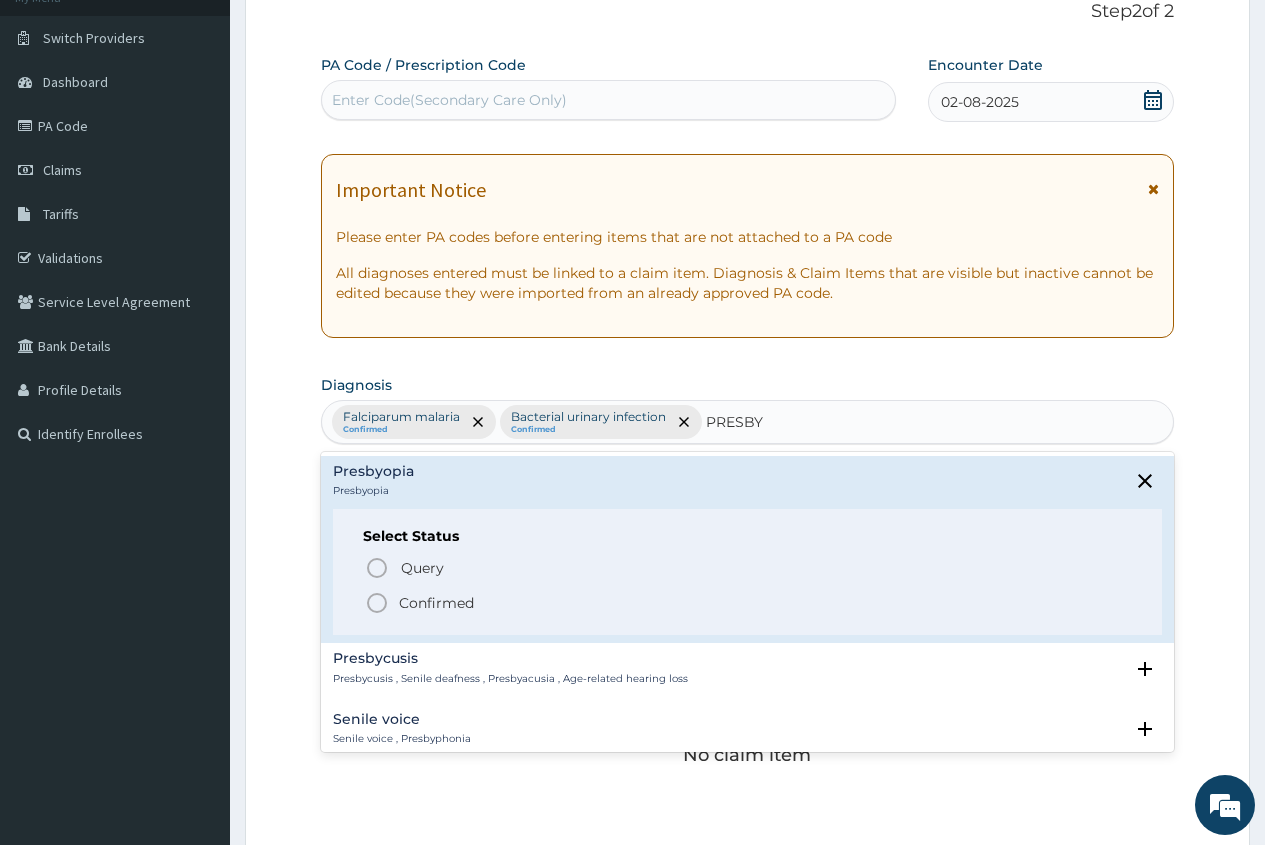 click on "Confirmed" at bounding box center [436, 603] 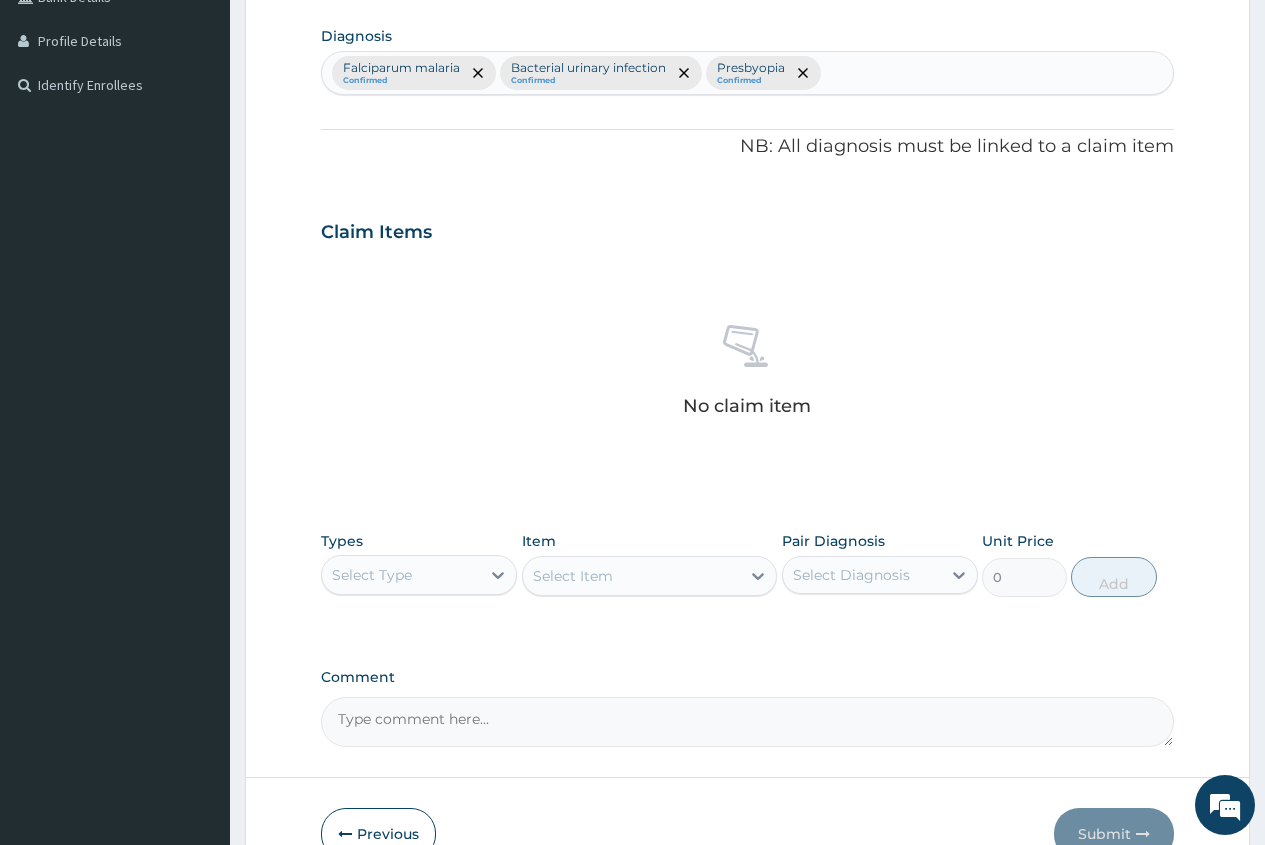 scroll, scrollTop: 597, scrollLeft: 0, axis: vertical 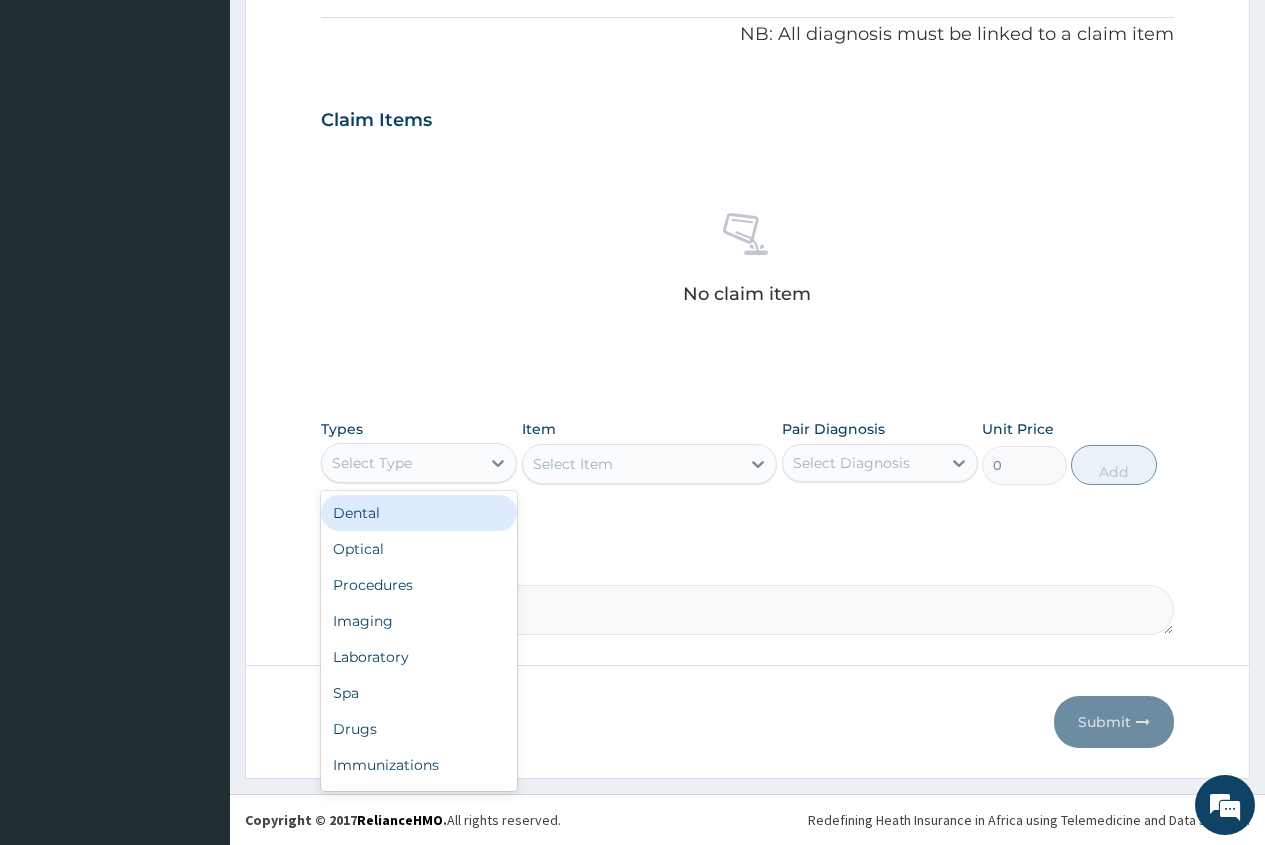 click on "Select Type" at bounding box center [372, 463] 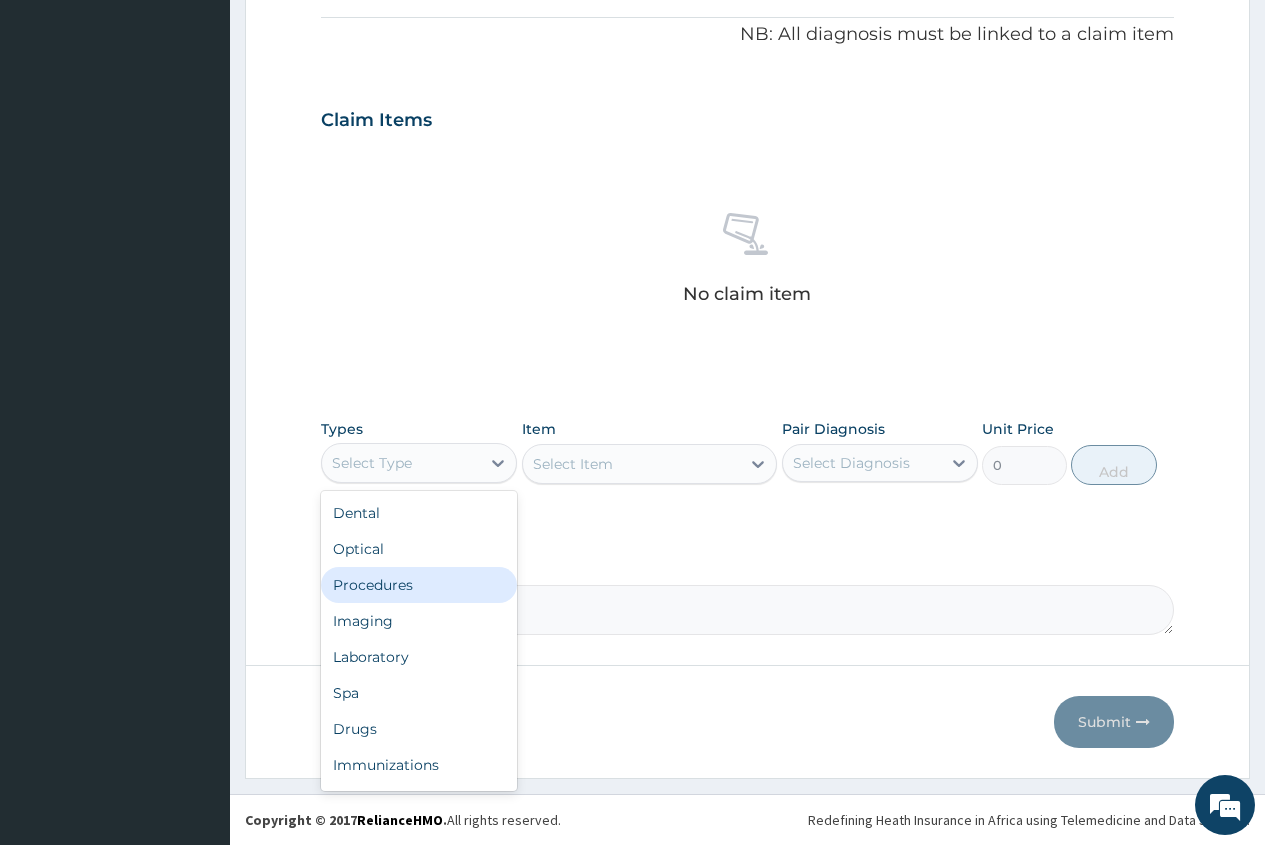 click on "Procedures" at bounding box center (419, 585) 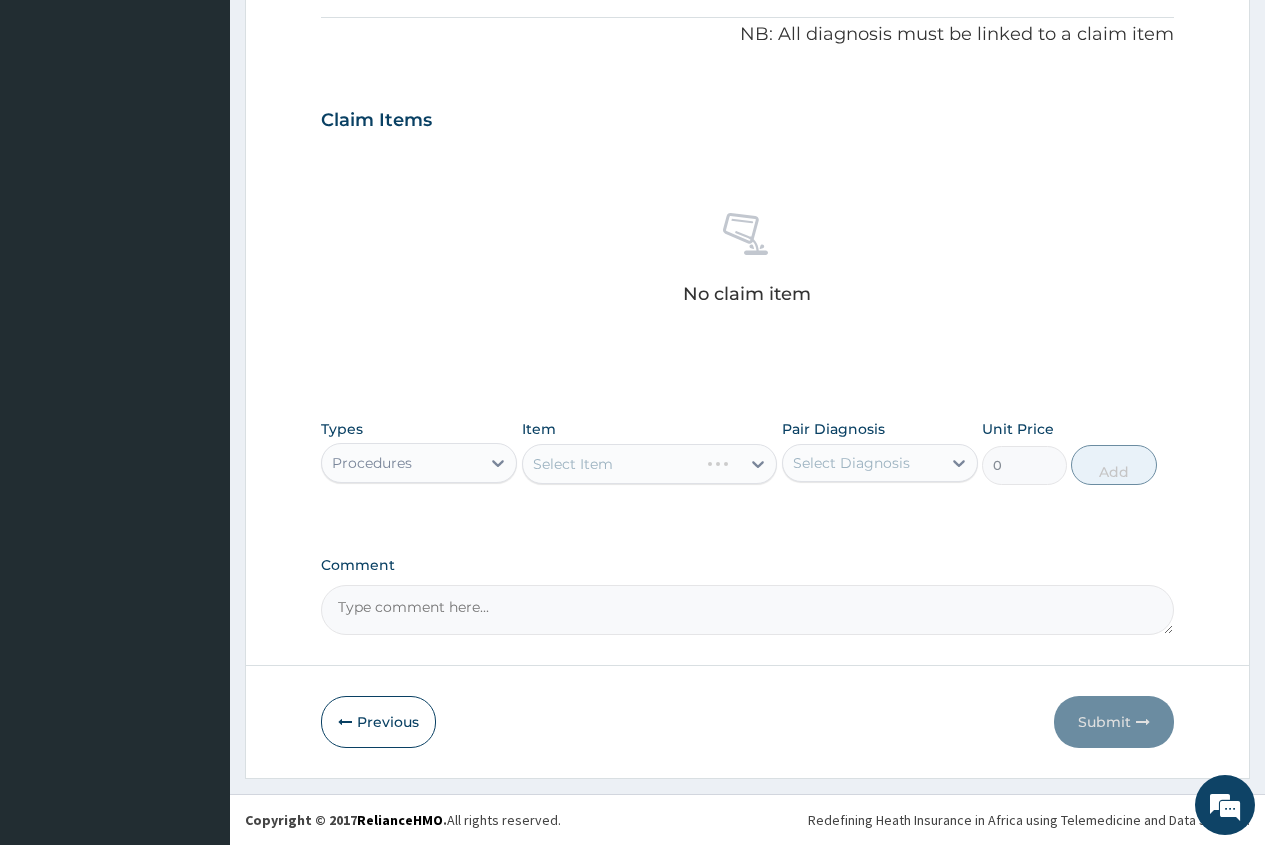 click on "Select Item" at bounding box center (650, 464) 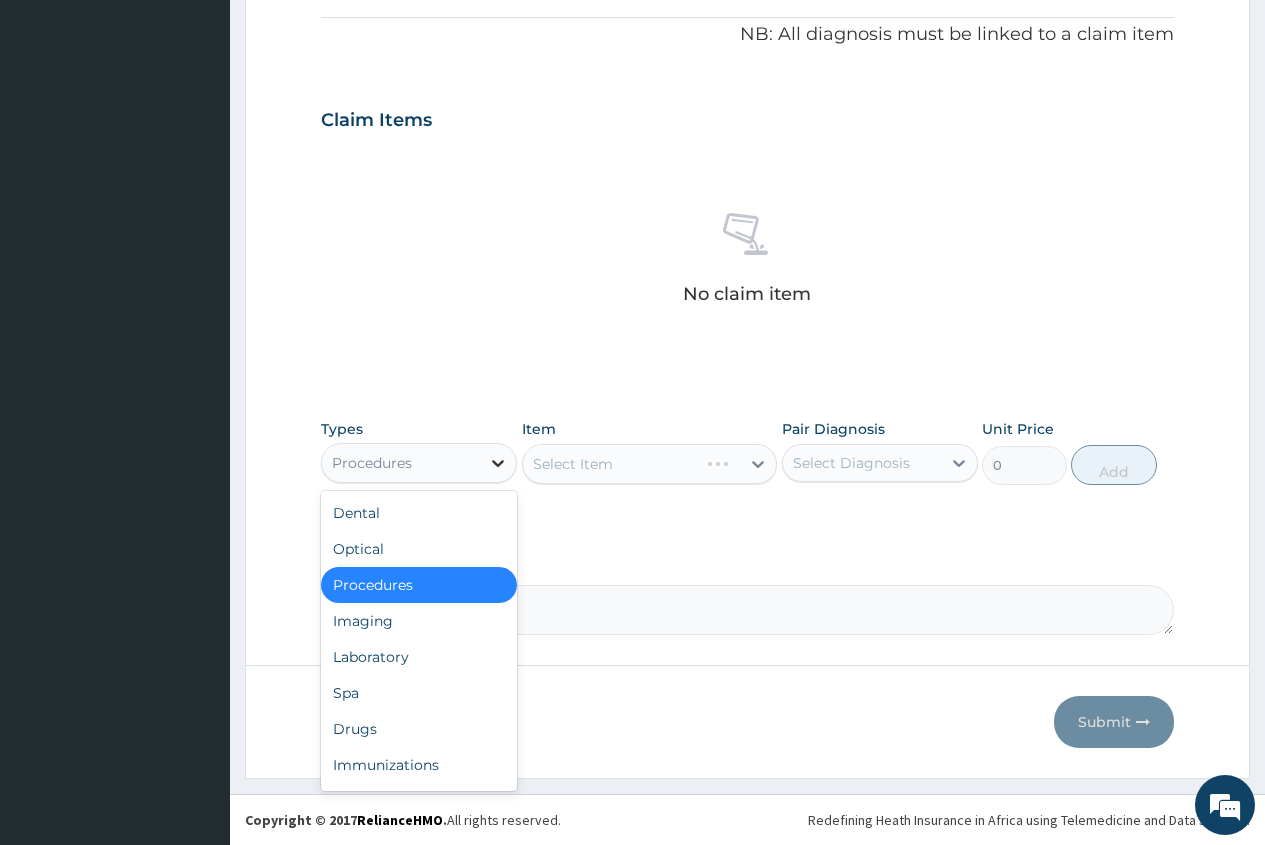 click at bounding box center [498, 463] 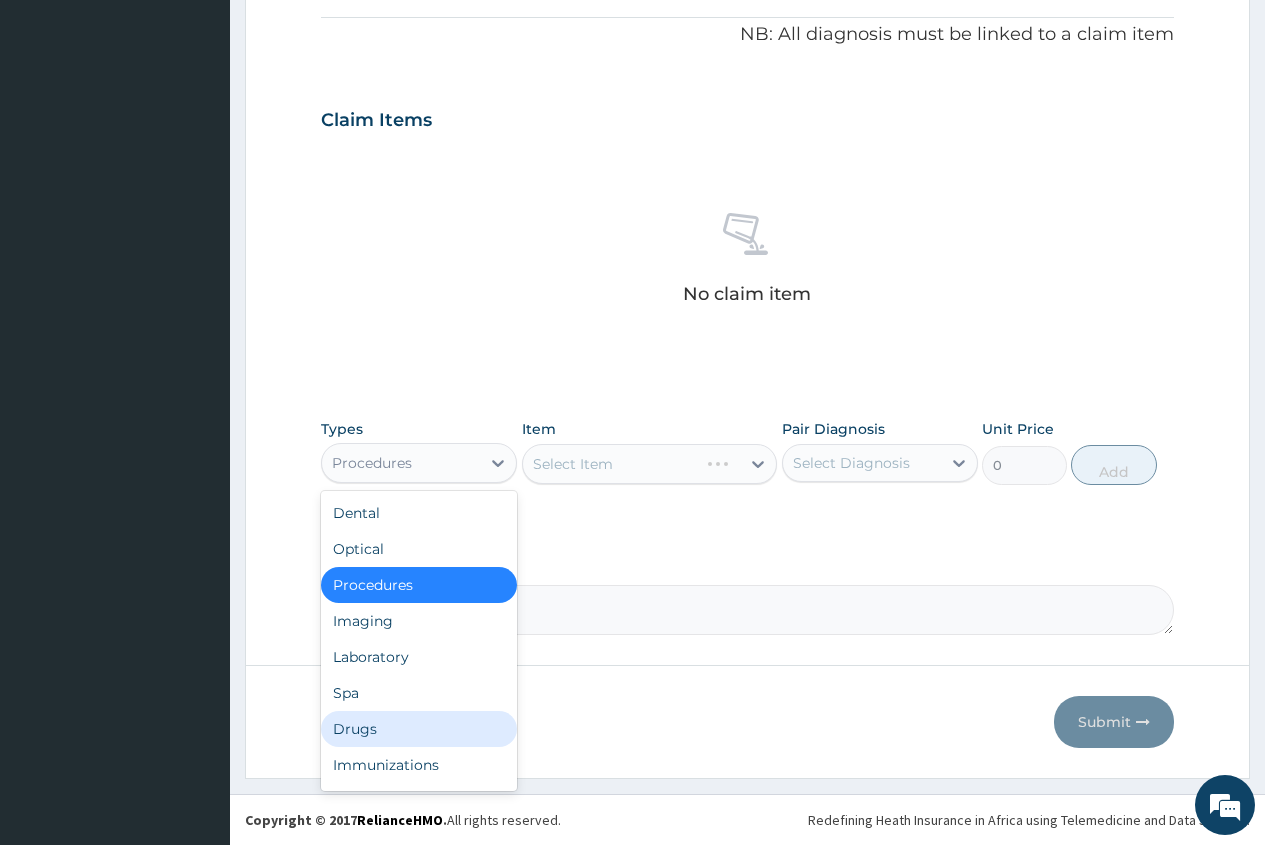 click on "Drugs" at bounding box center [419, 729] 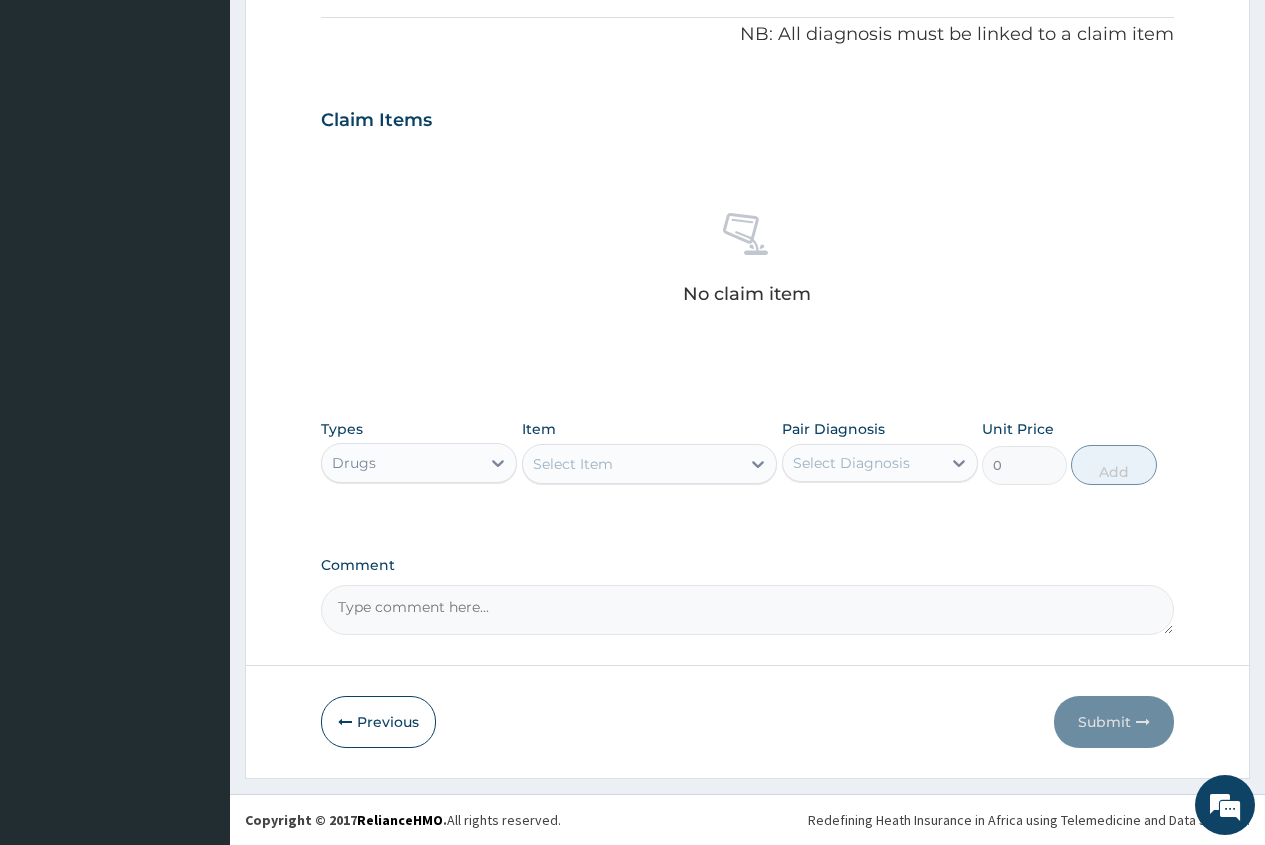 click on "Select Item" at bounding box center [632, 464] 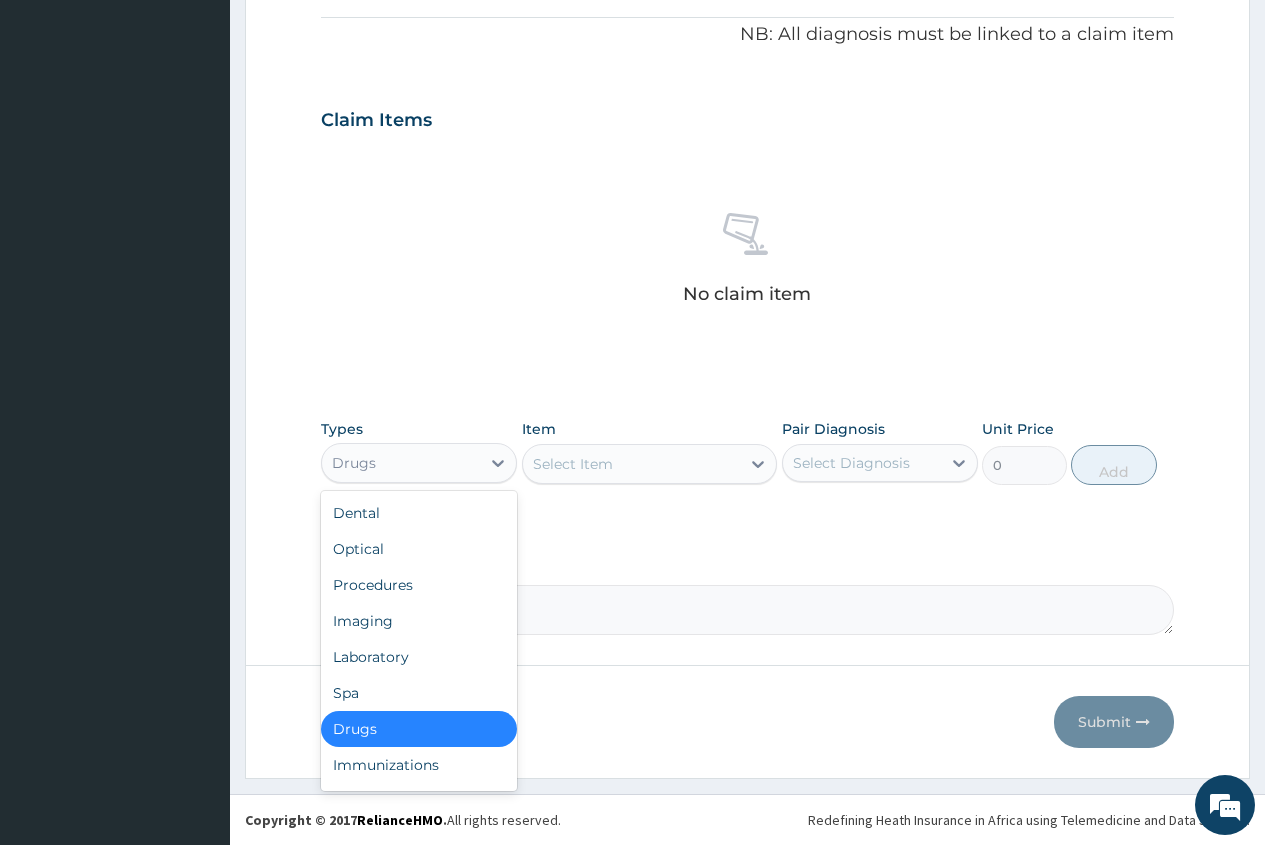 click on "Drugs" at bounding box center [401, 463] 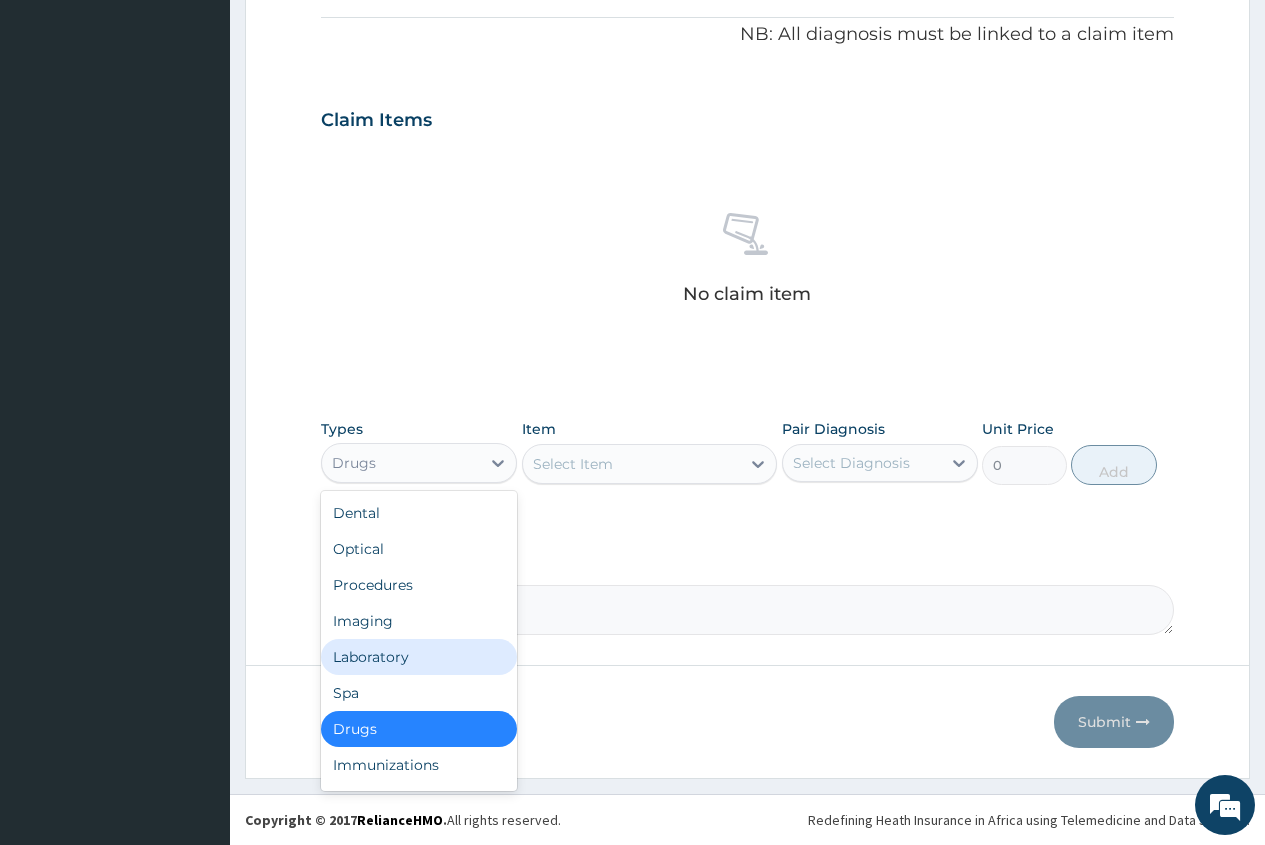 click on "Laboratory" at bounding box center (419, 657) 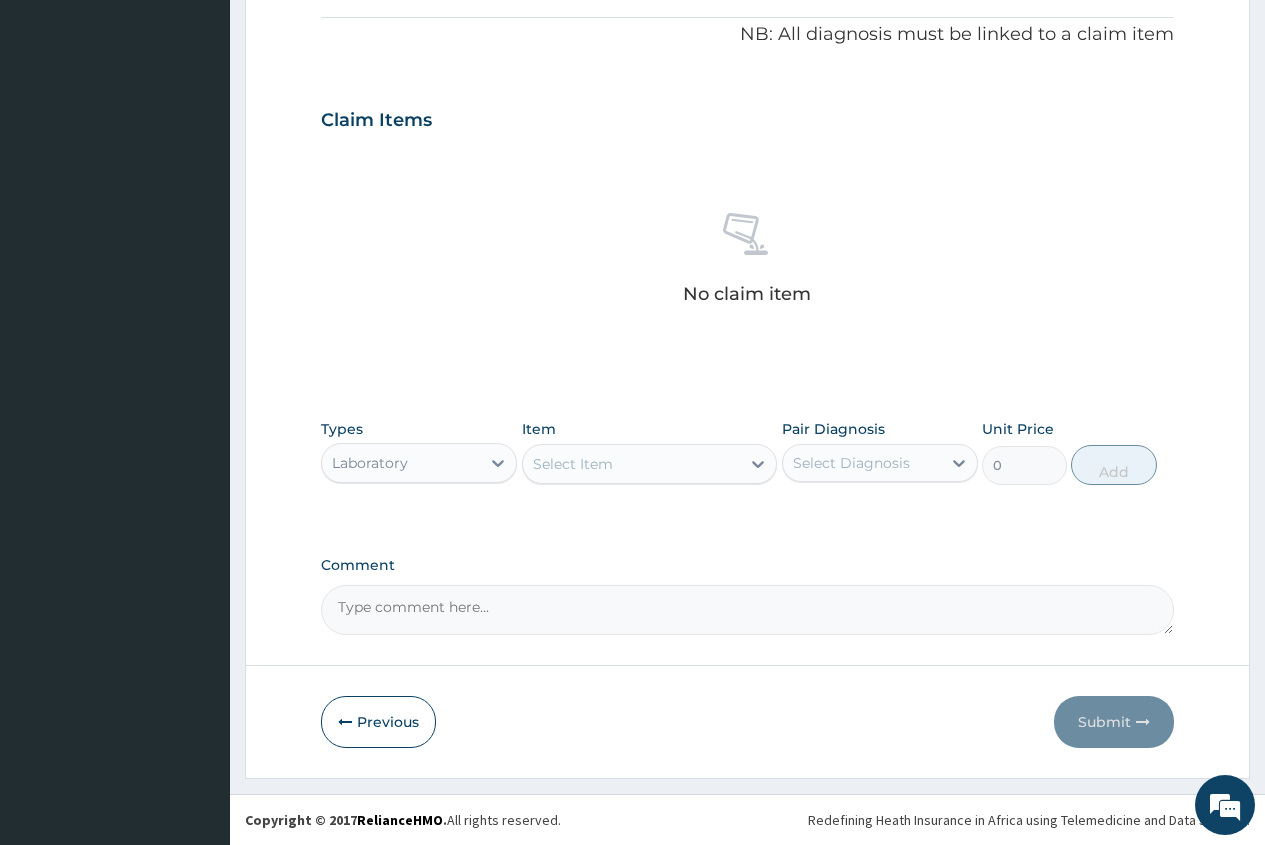 click on "Select Item" at bounding box center (573, 464) 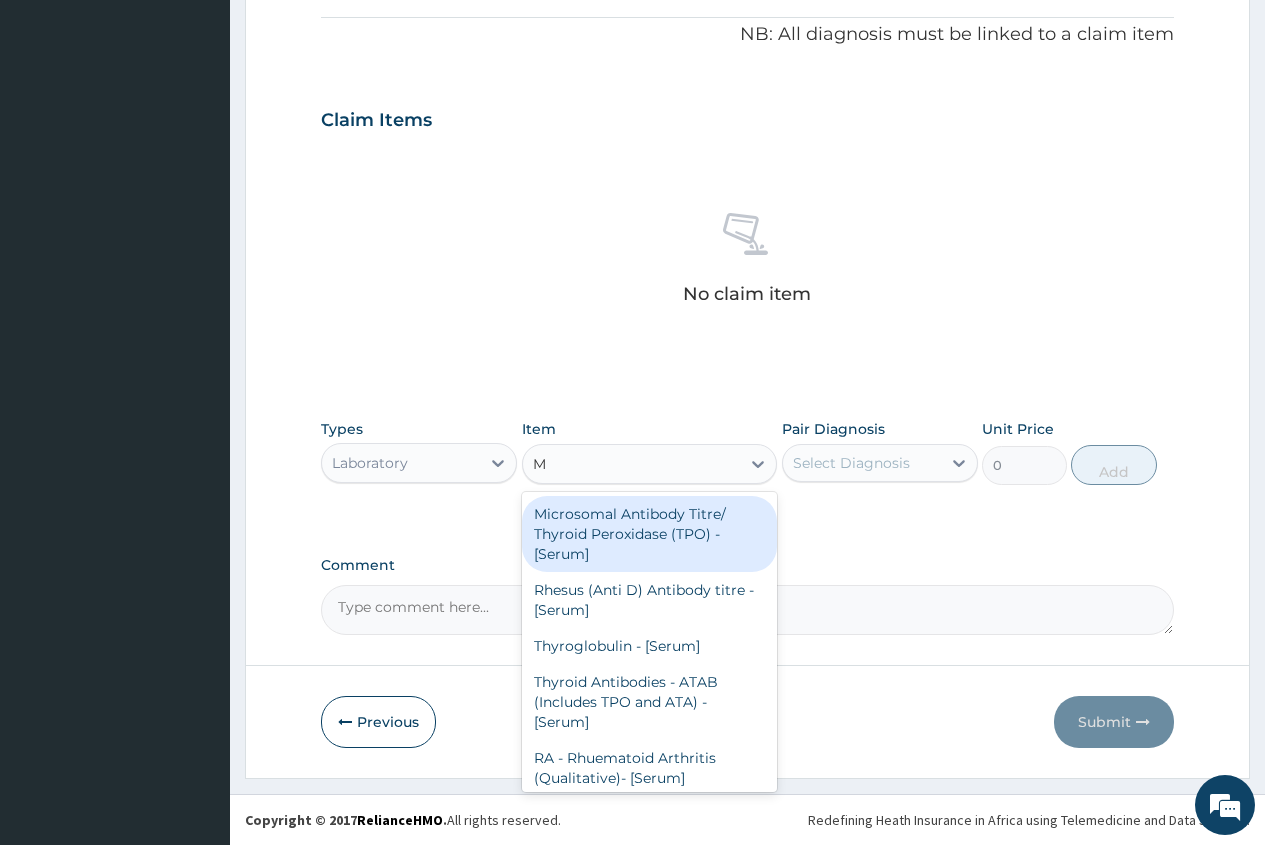 type on "MP" 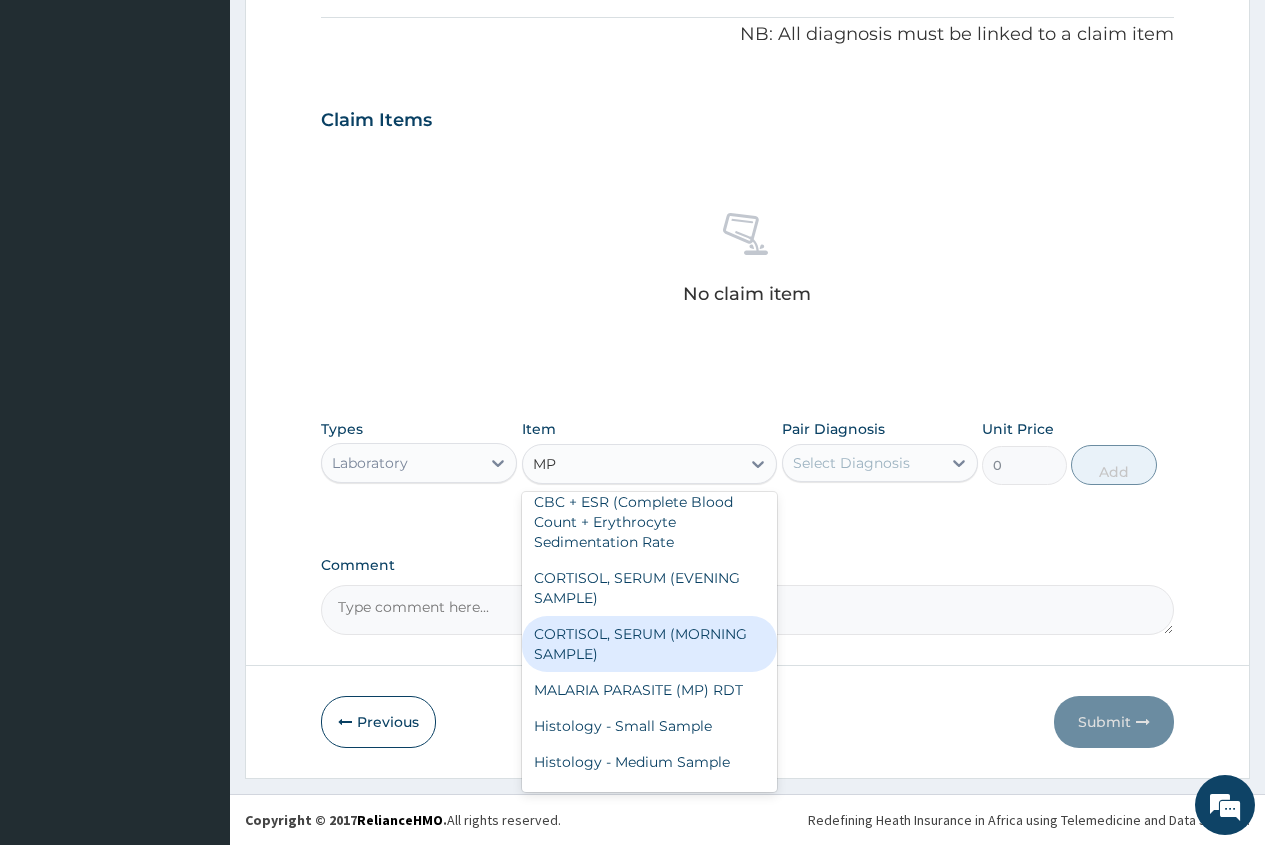scroll, scrollTop: 600, scrollLeft: 0, axis: vertical 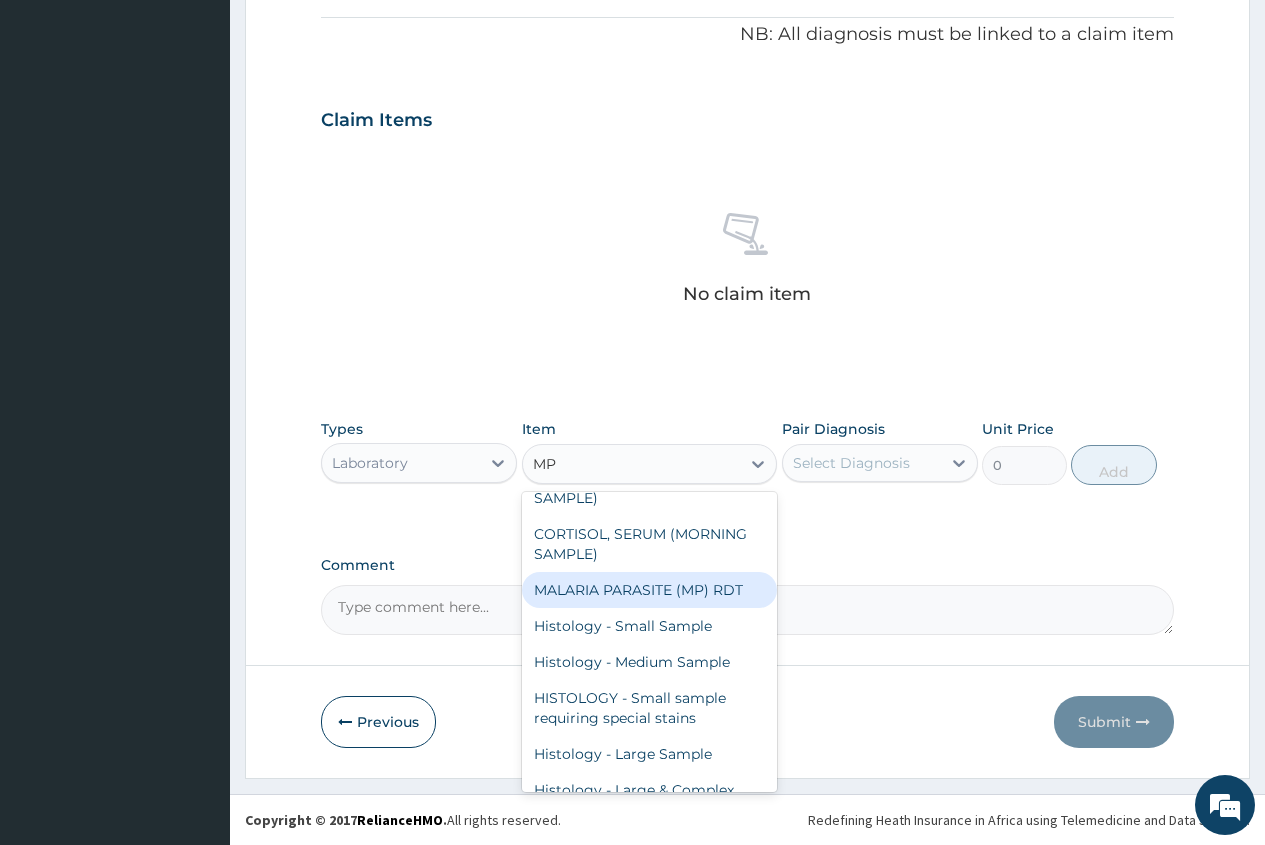click on "MALARIA PARASITE (MP) RDT" at bounding box center [650, 590] 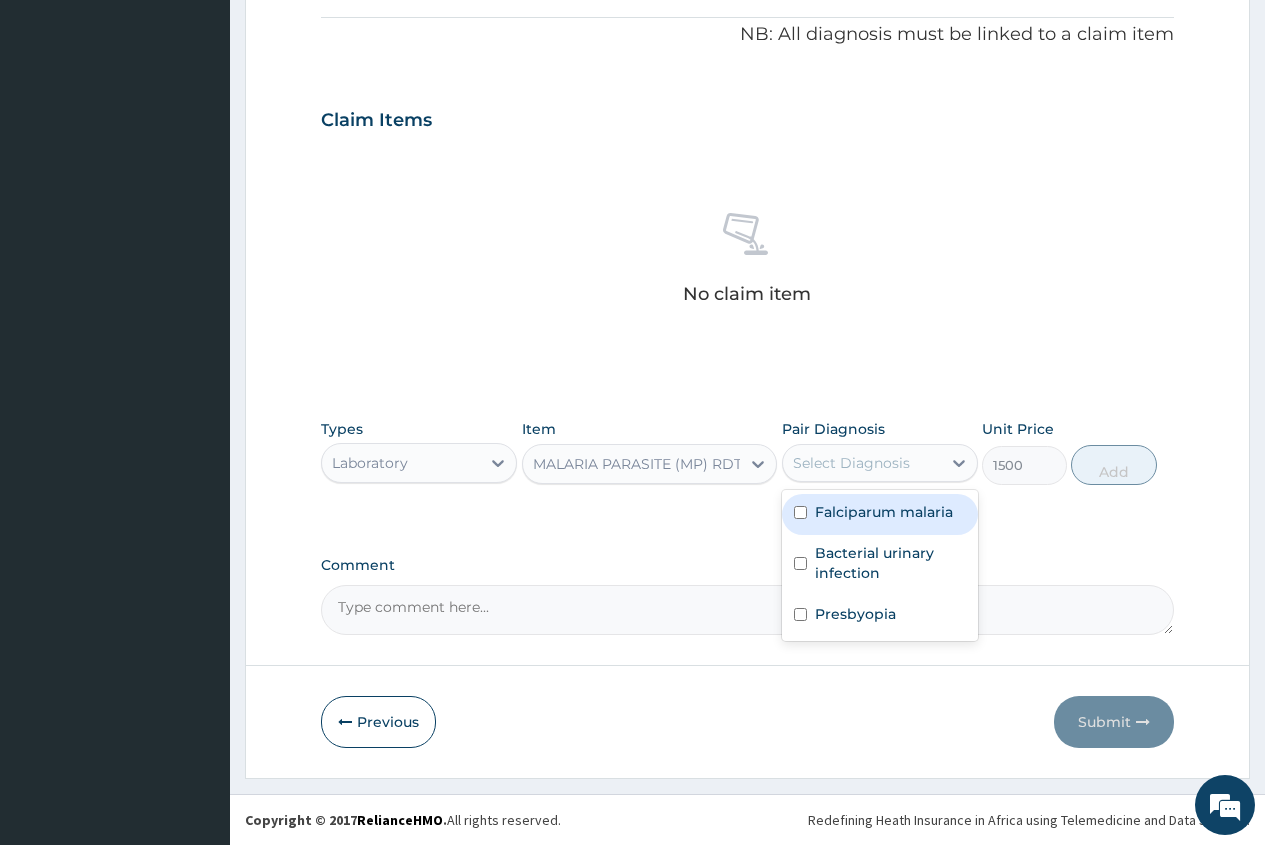 click on "Select Diagnosis" at bounding box center [862, 463] 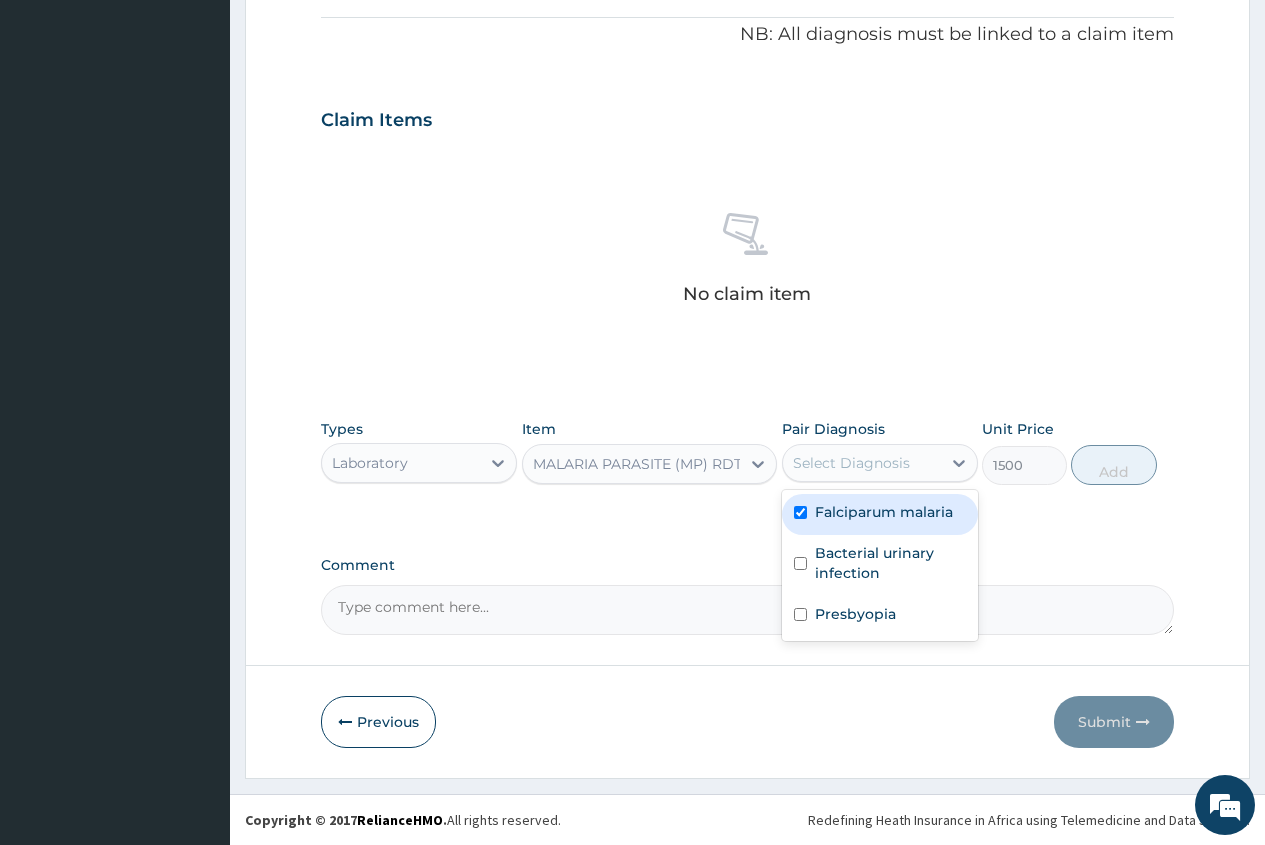 checkbox on "true" 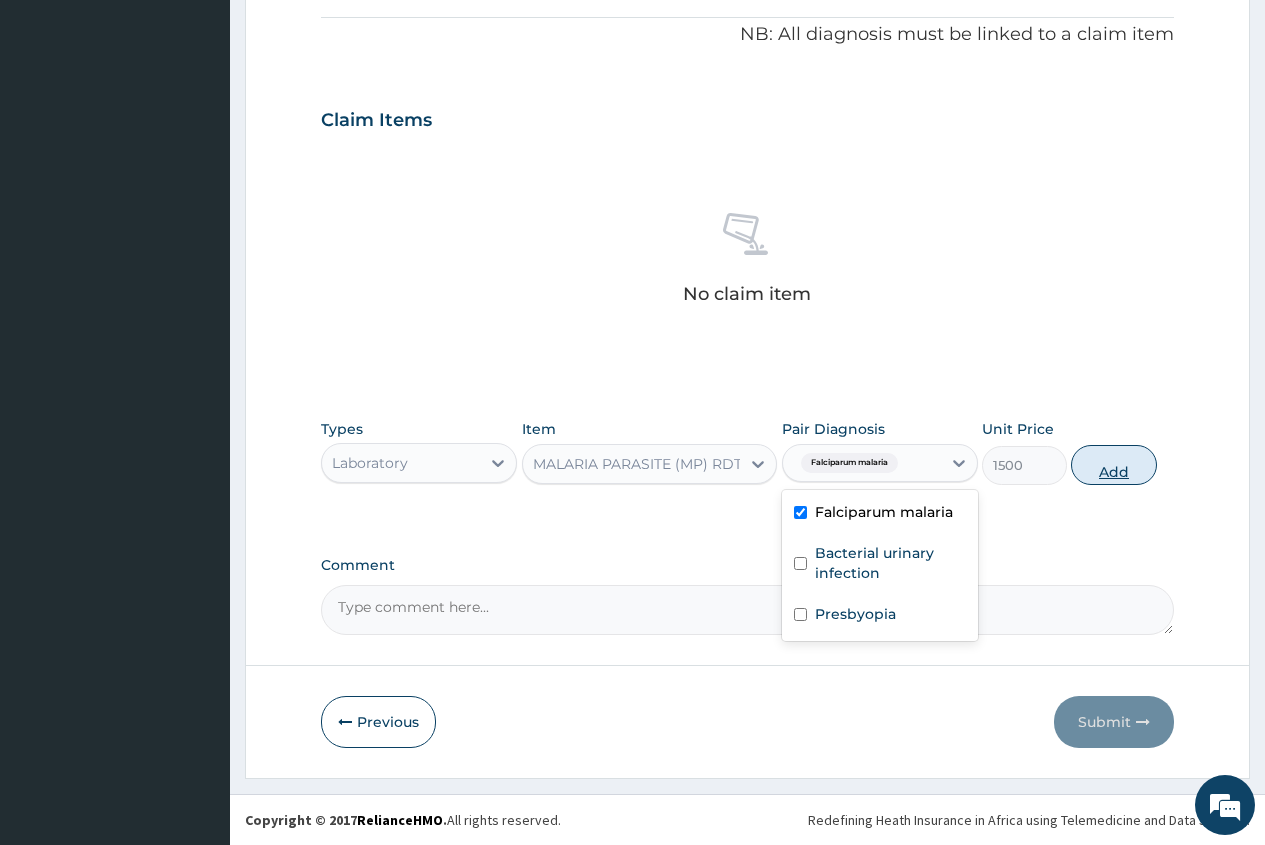 click on "Add" at bounding box center [1113, 465] 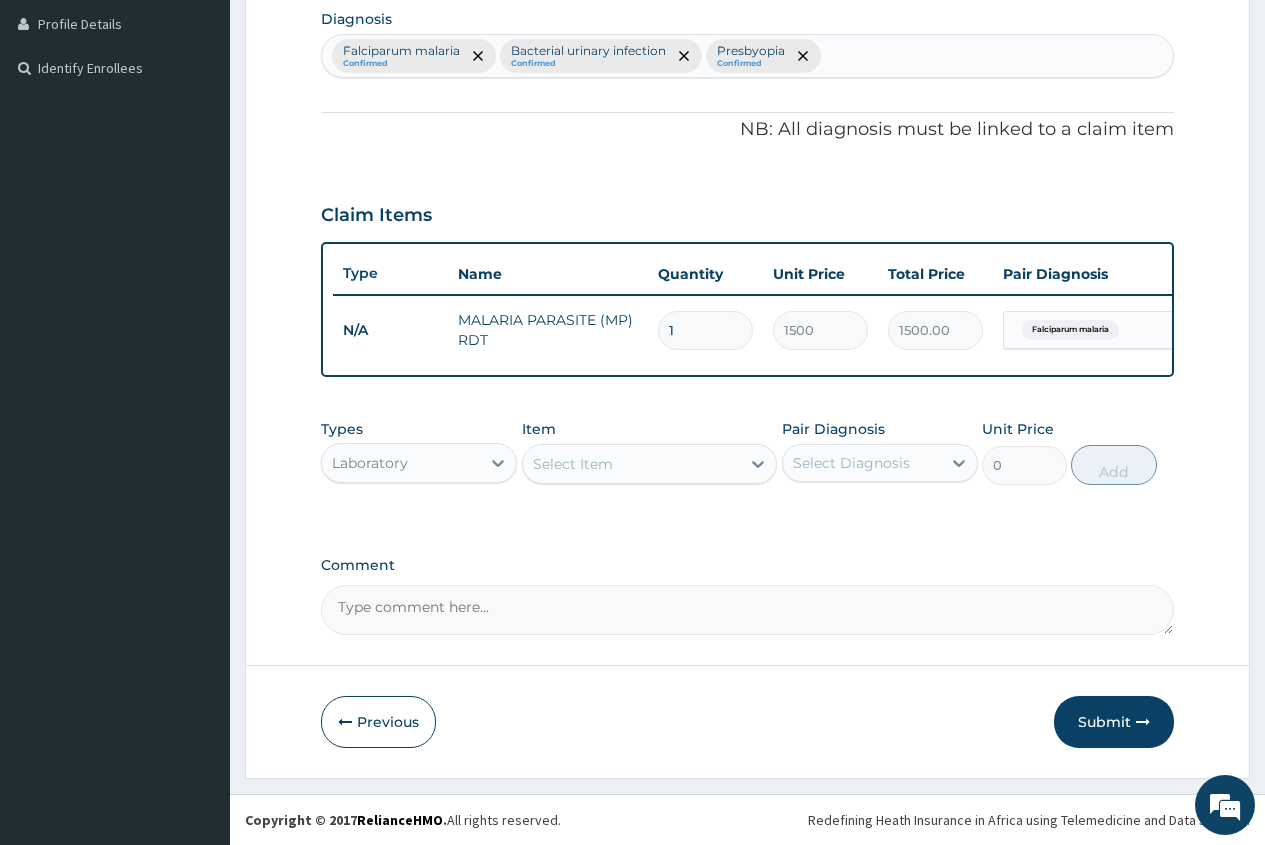 scroll, scrollTop: 517, scrollLeft: 0, axis: vertical 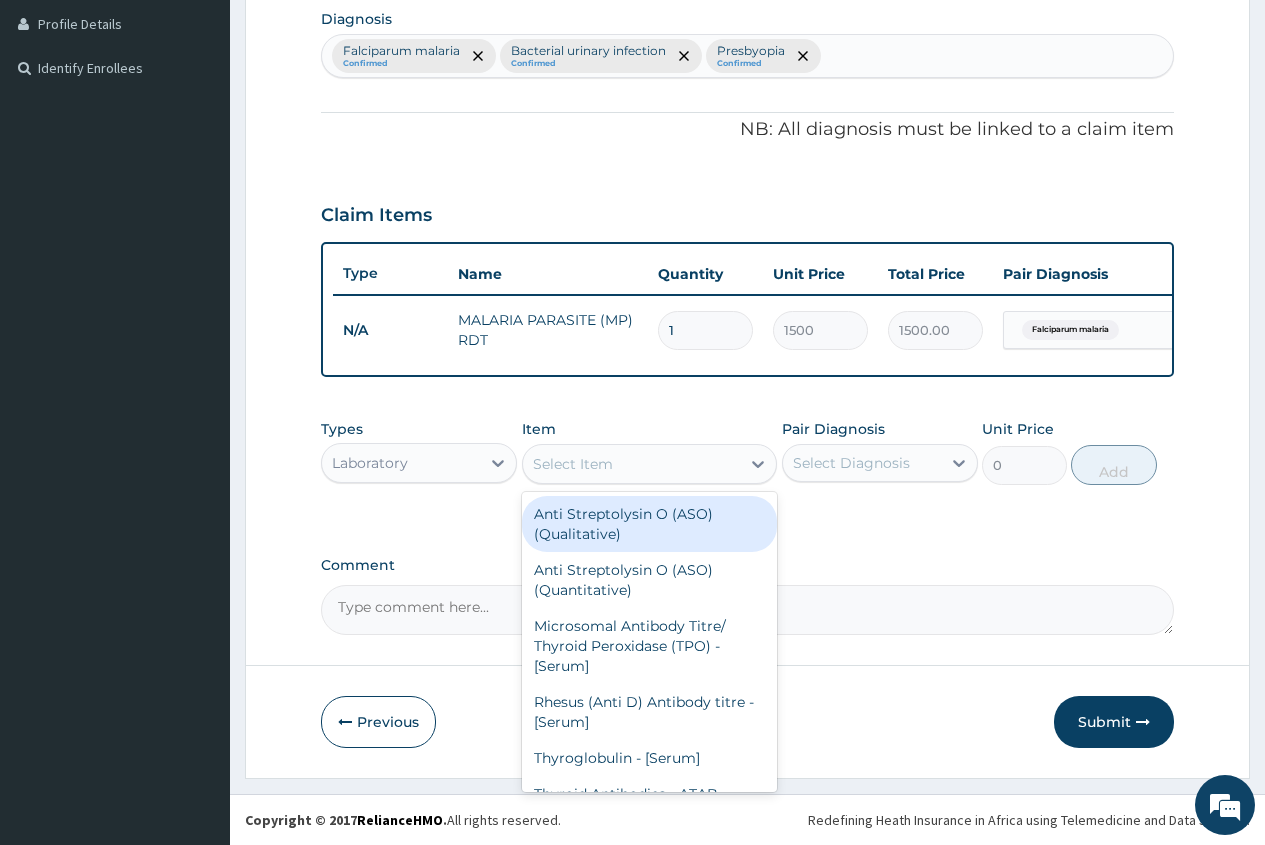 click on "Select Item" at bounding box center (573, 464) 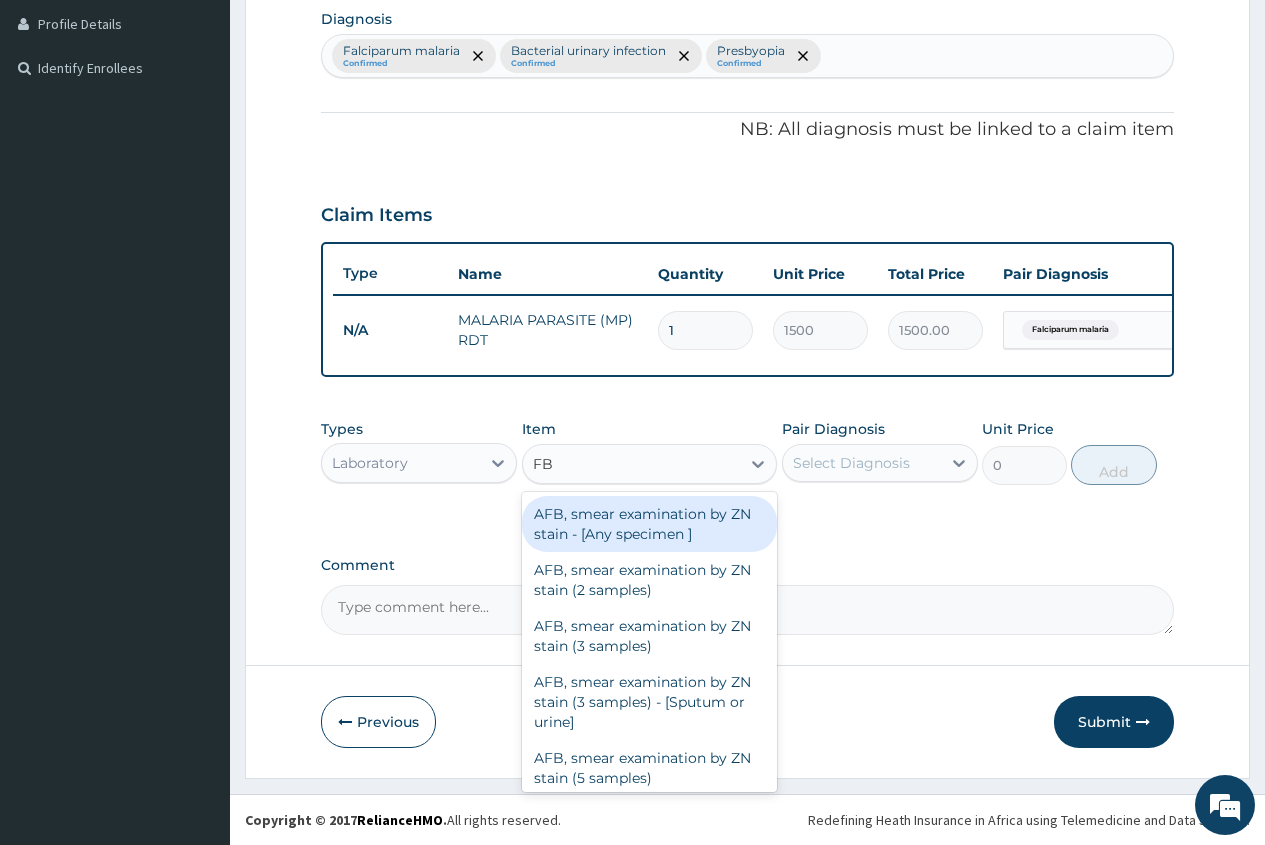type on "FBC" 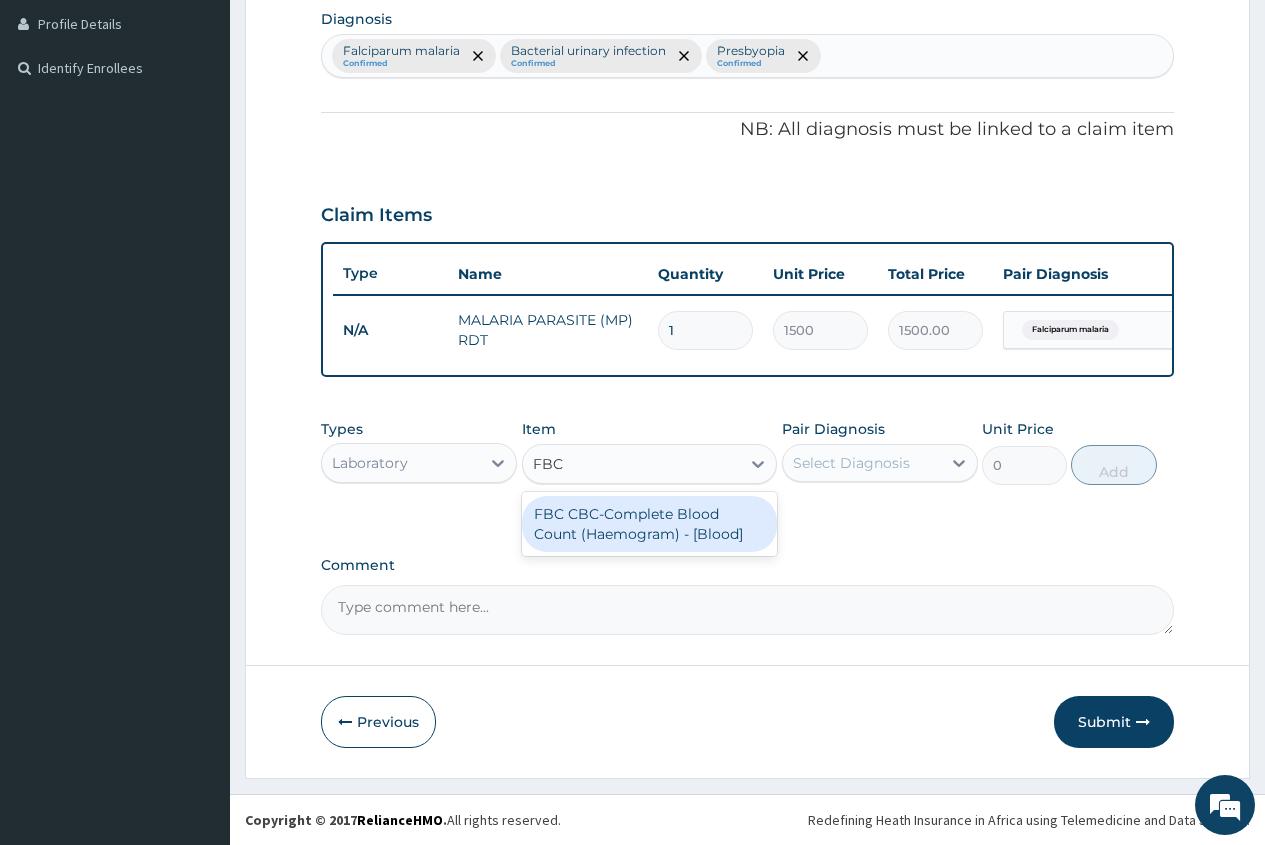 click on "FBC CBC-Complete Blood Count (Haemogram) - [Blood]" at bounding box center (650, 524) 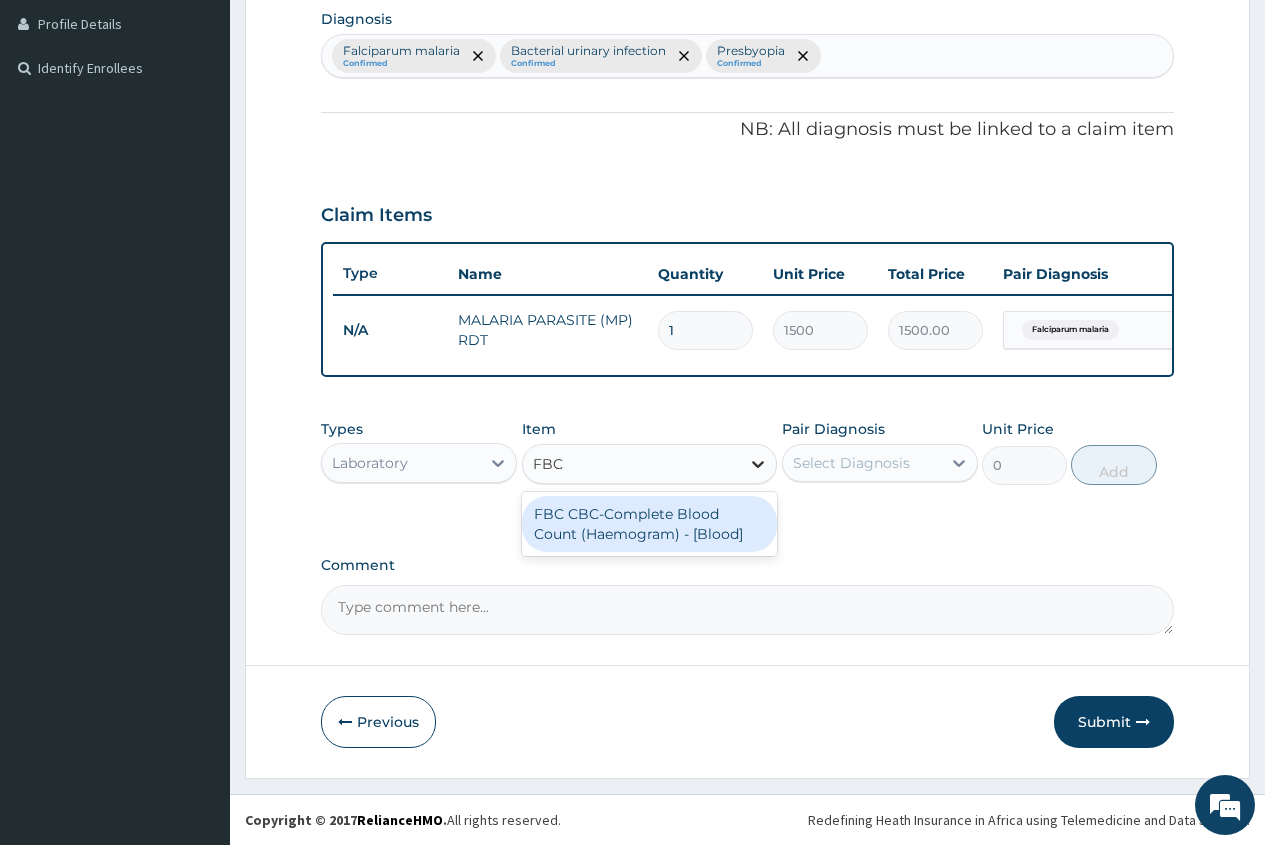 type 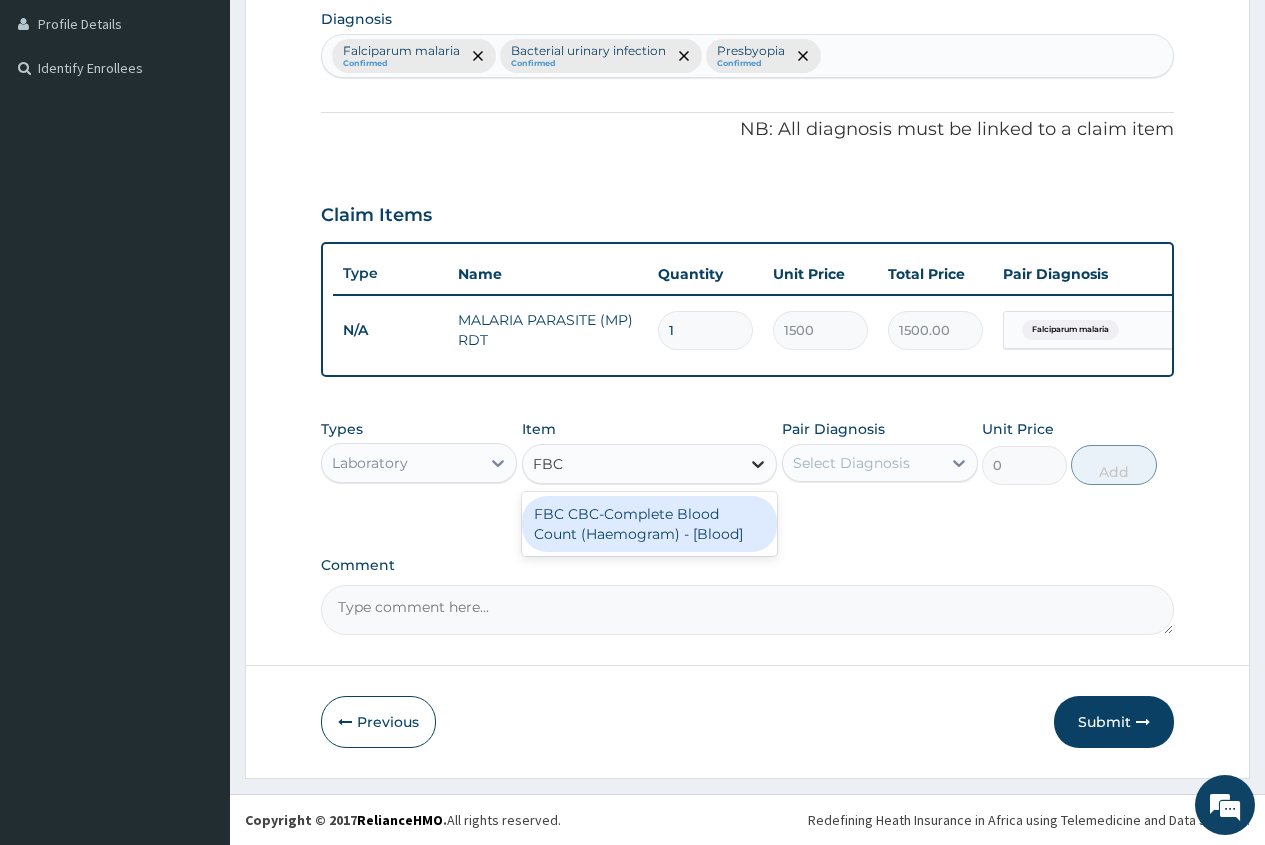 type on "3000" 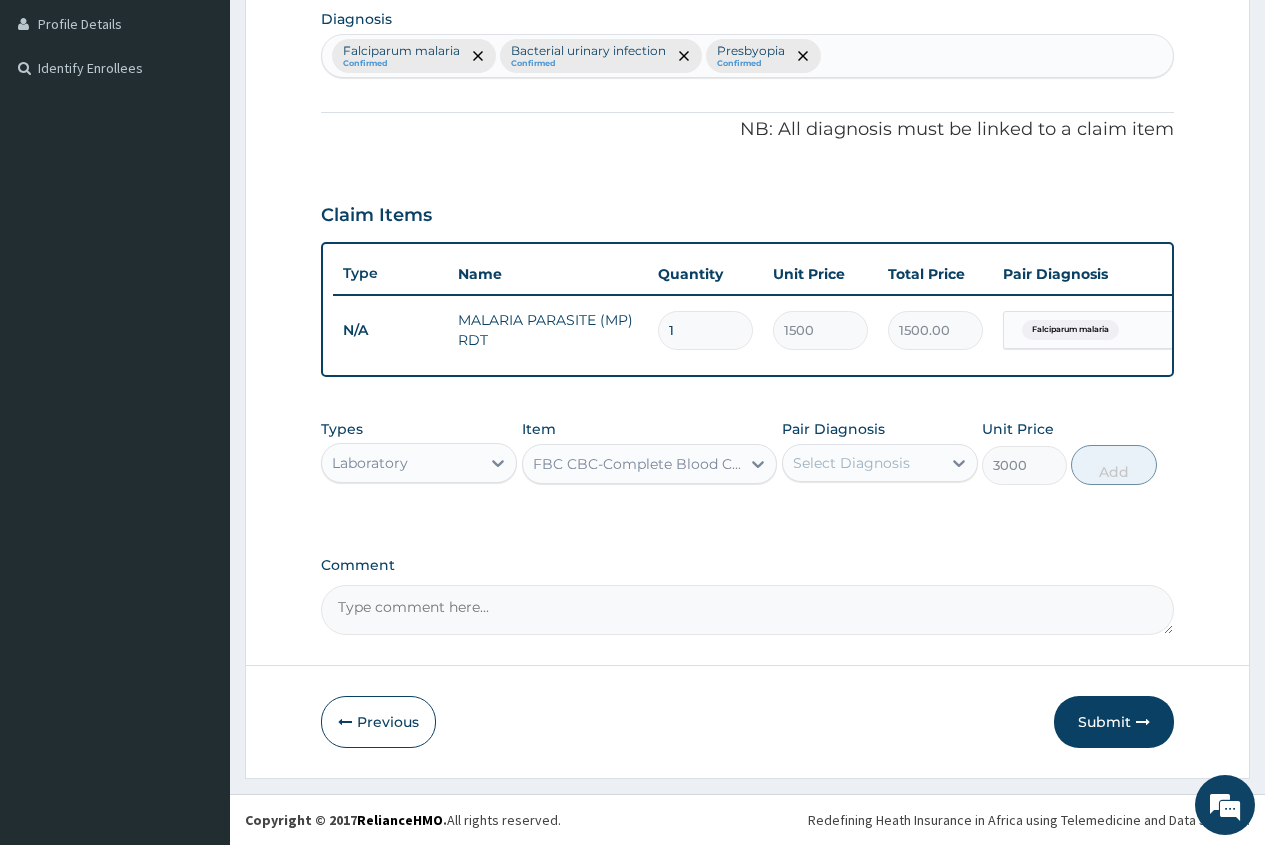 click on "Select Diagnosis" at bounding box center (851, 463) 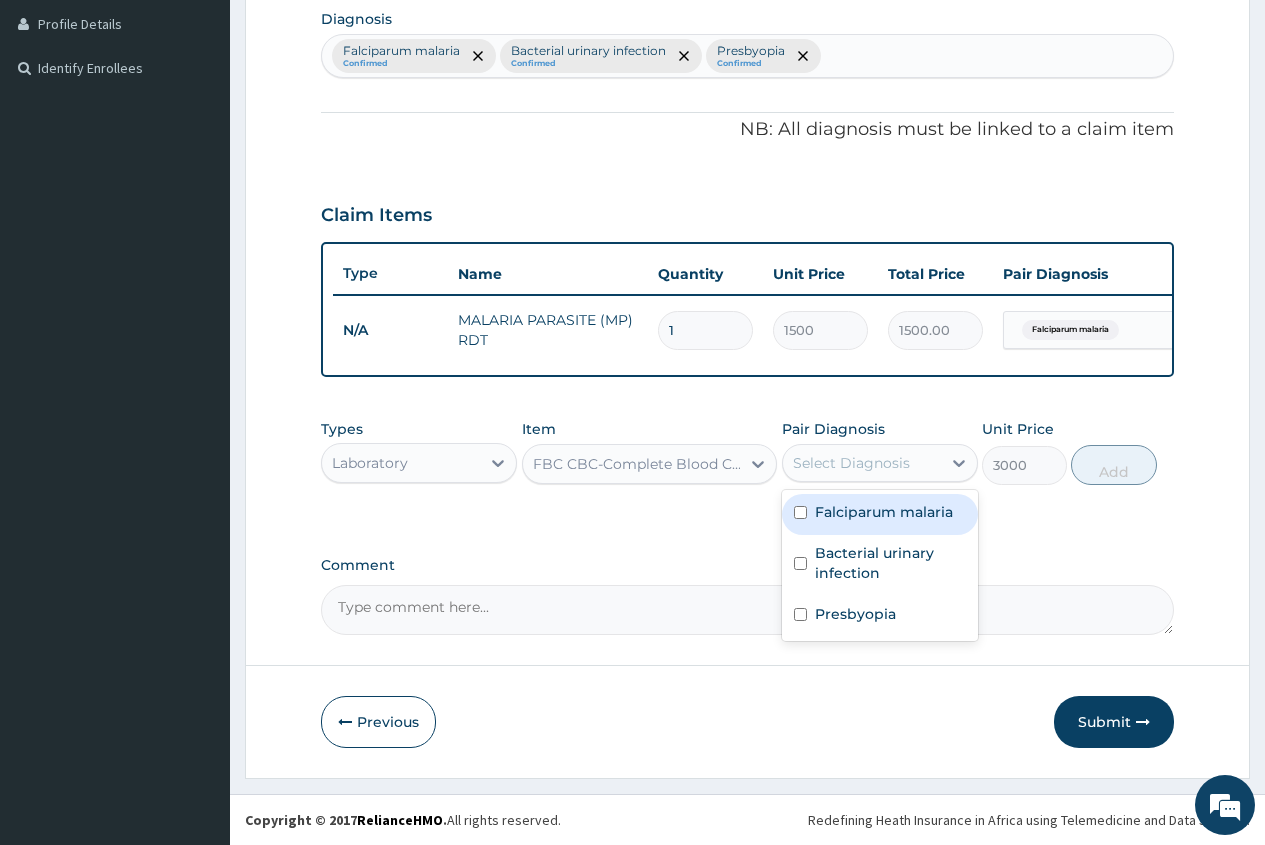 click on "Falciparum malaria" at bounding box center [884, 512] 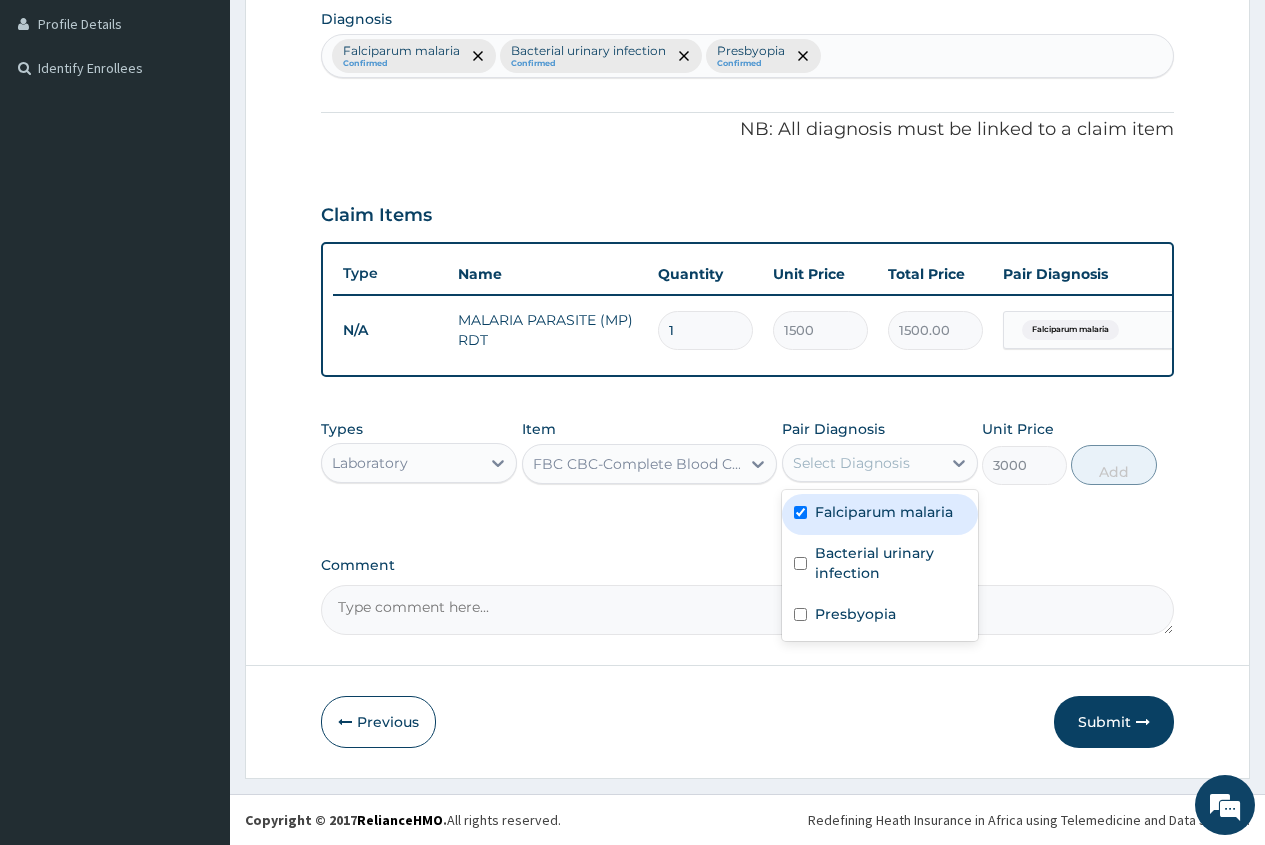 checkbox on "true" 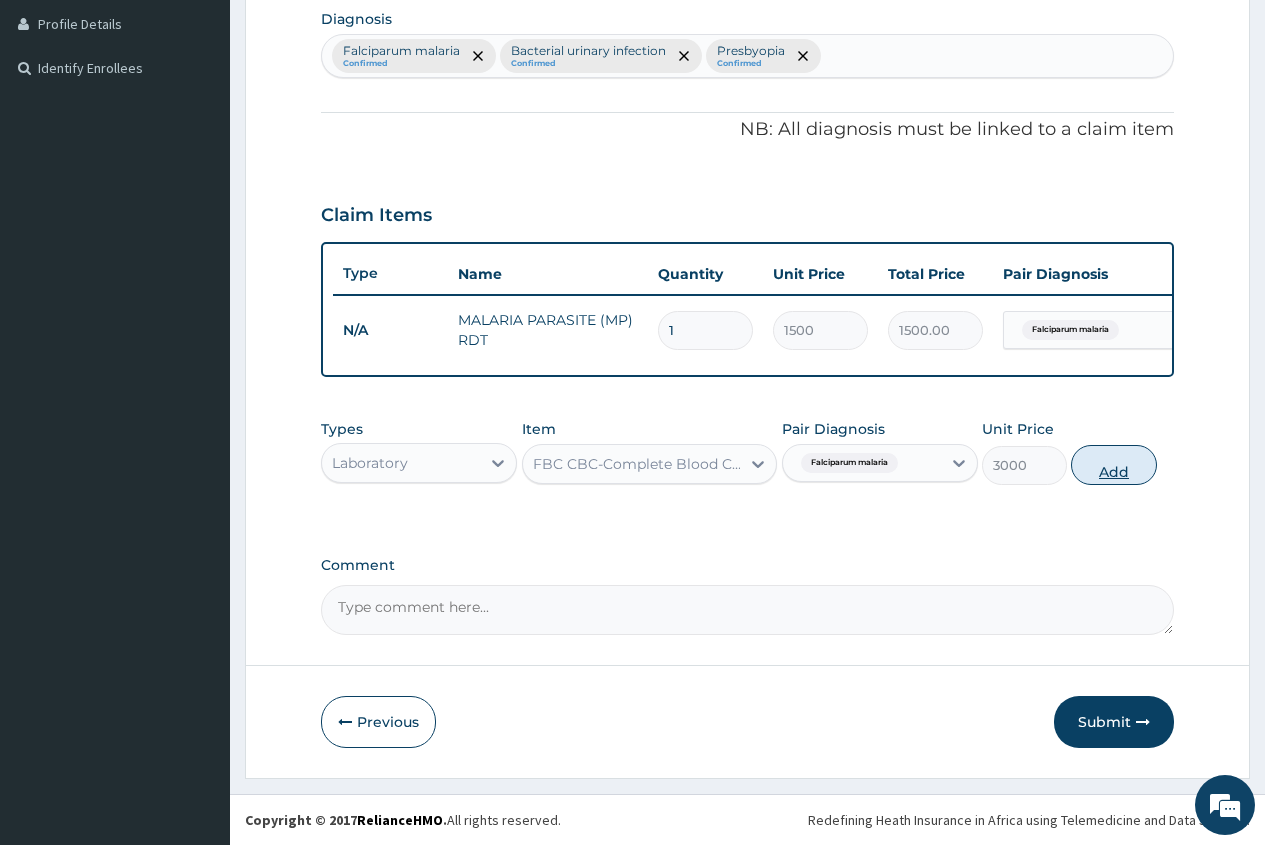 click on "Add" at bounding box center (1113, 465) 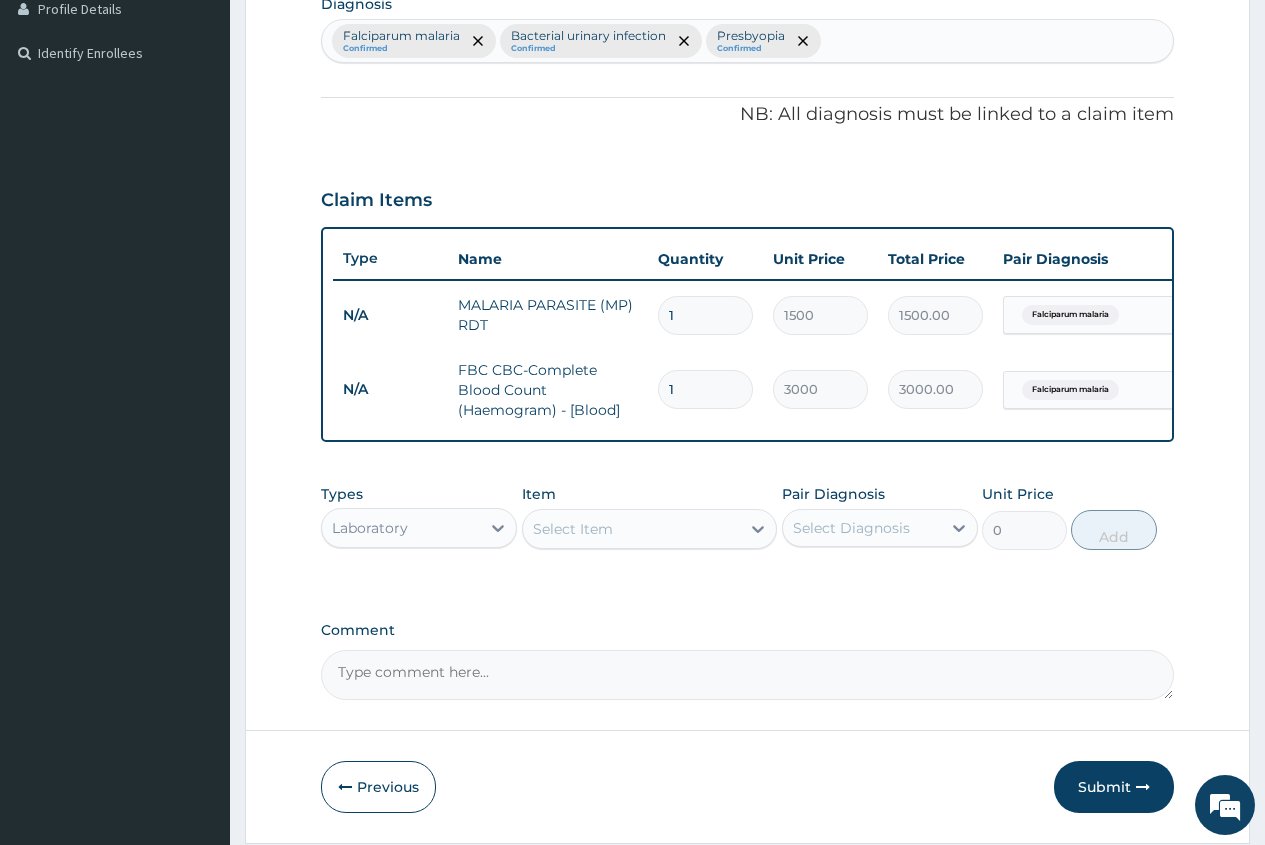 click on "Select Item" at bounding box center (573, 529) 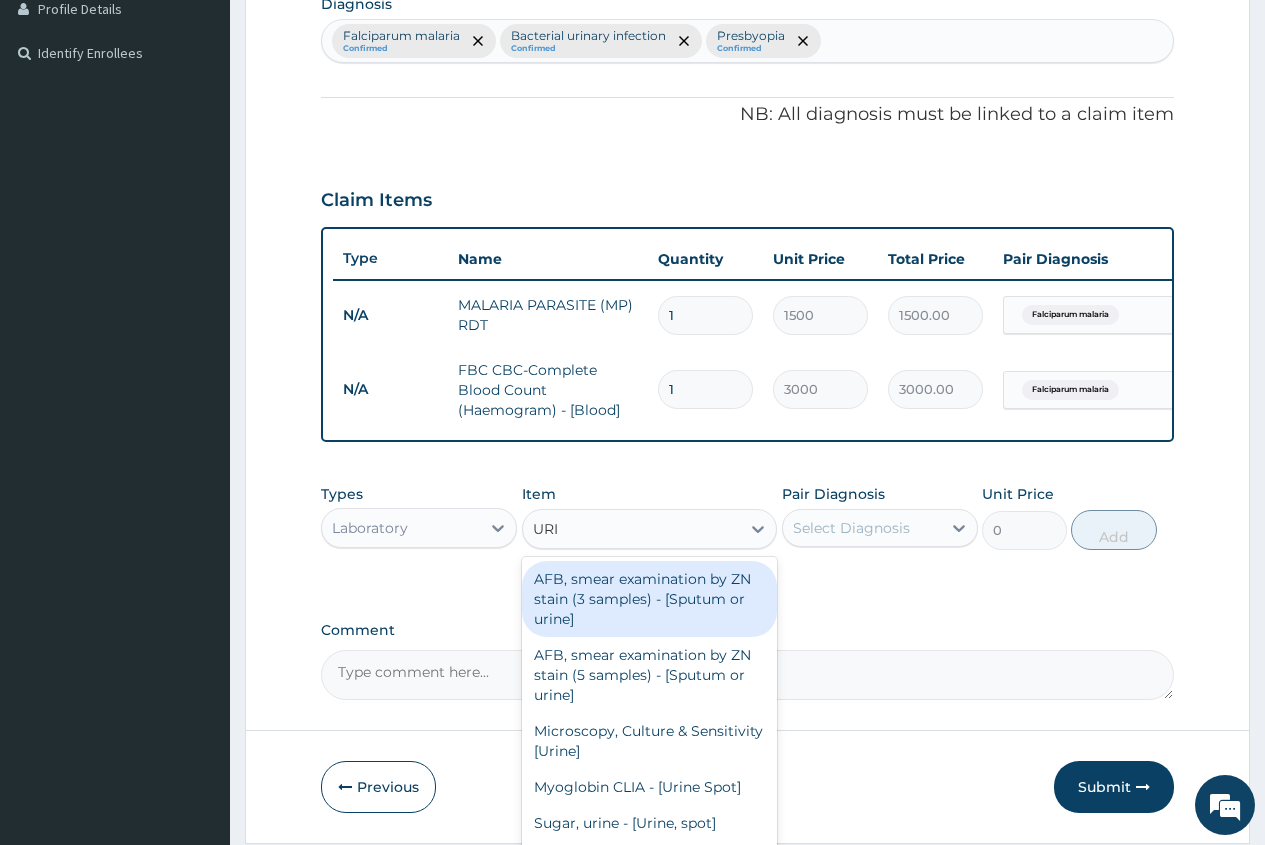 type on "URIN" 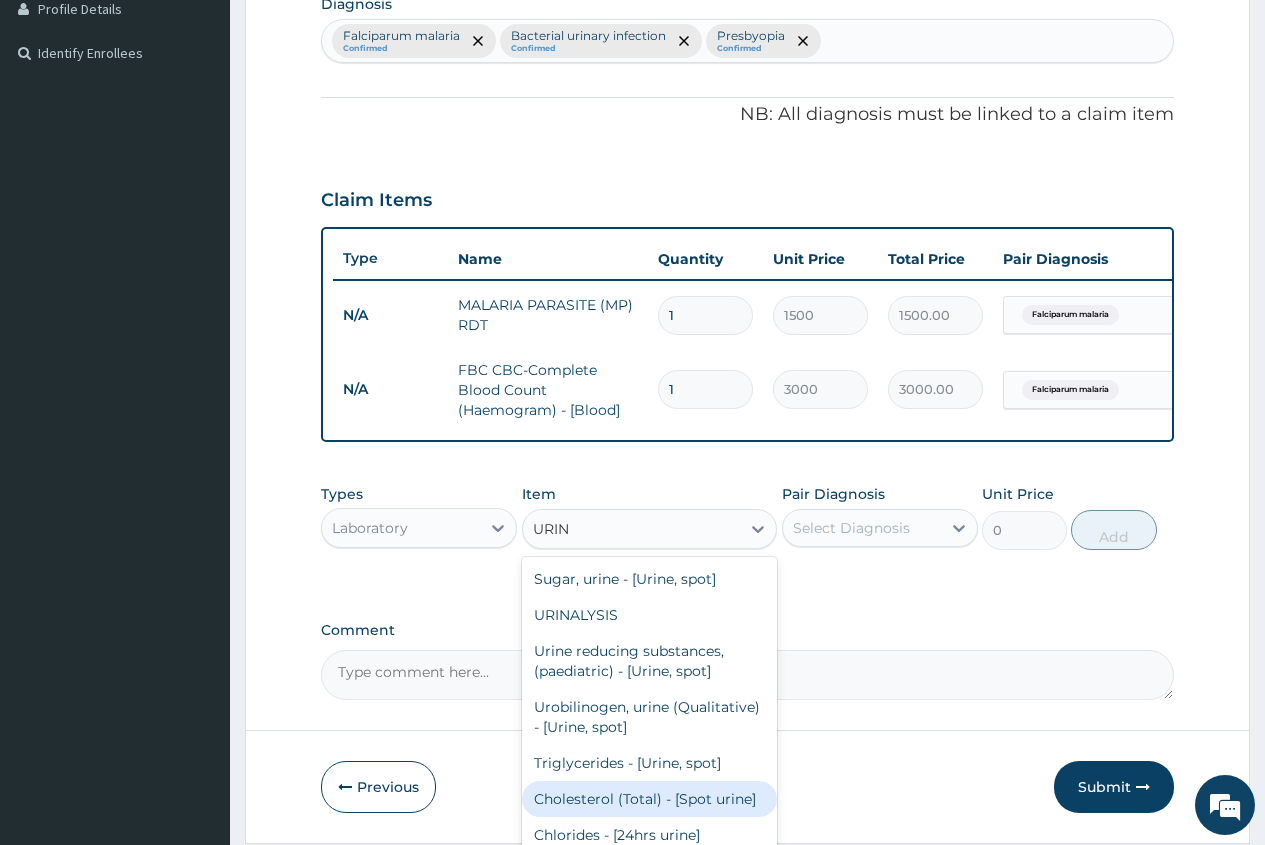 scroll, scrollTop: 200, scrollLeft: 0, axis: vertical 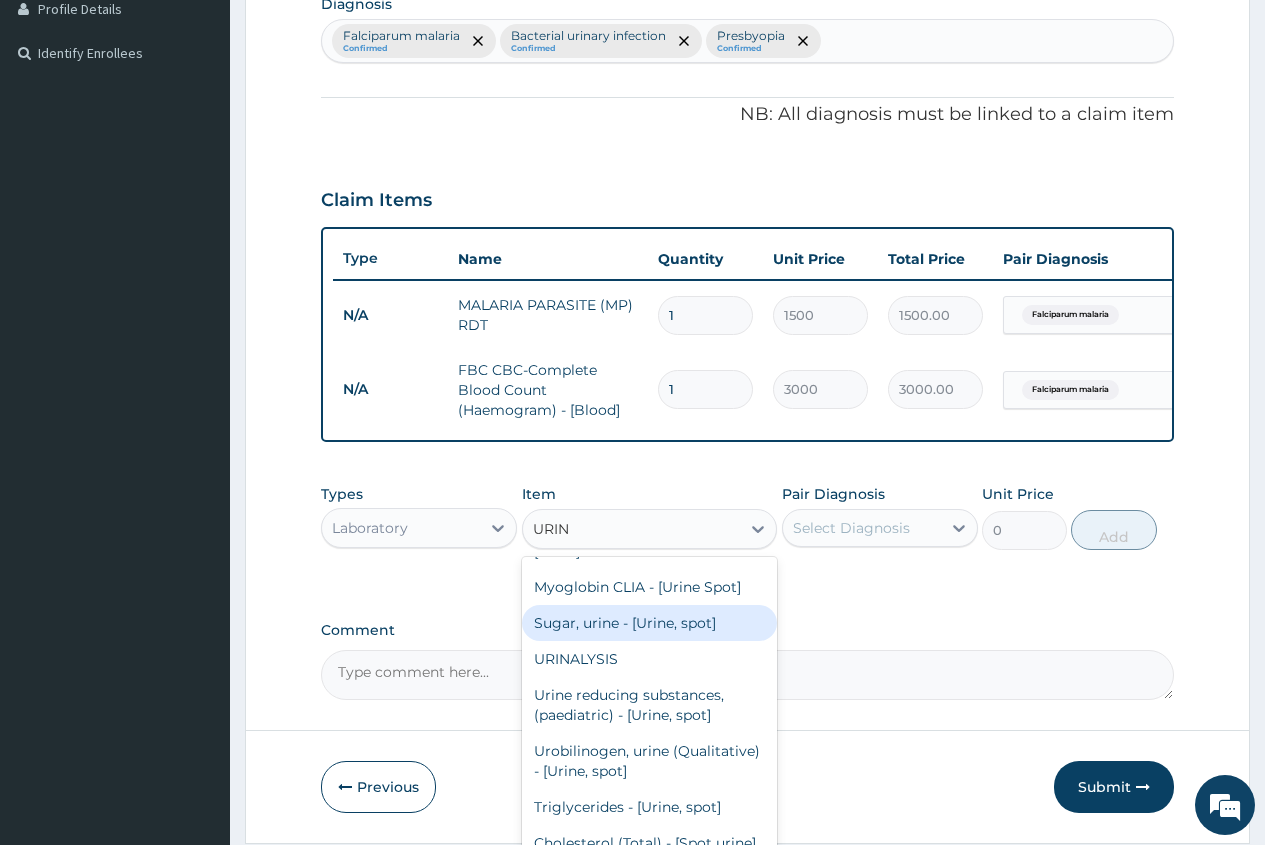 click on "Sugar, urine - [Urine, spot]" at bounding box center [650, 623] 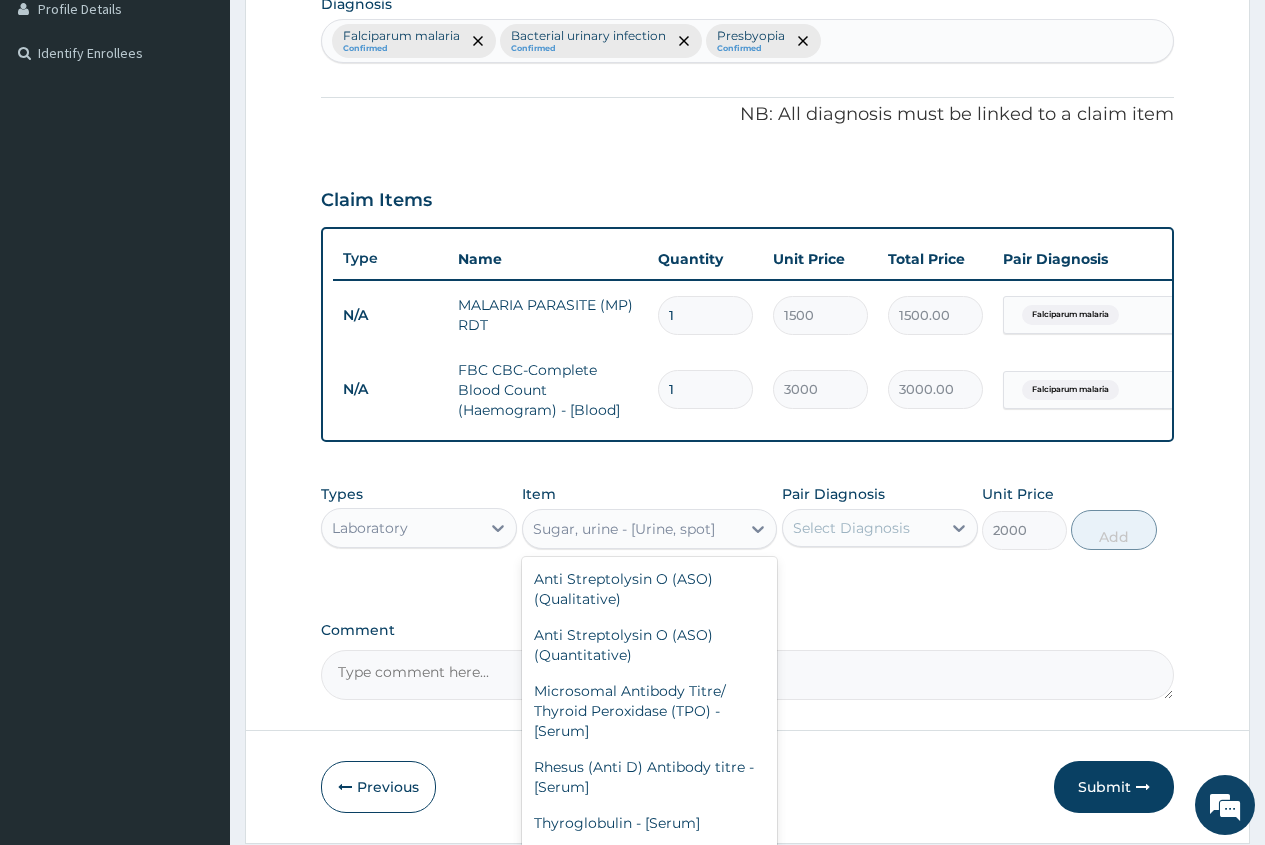 click on "Sugar, urine - [Urine, spot]" at bounding box center [624, 529] 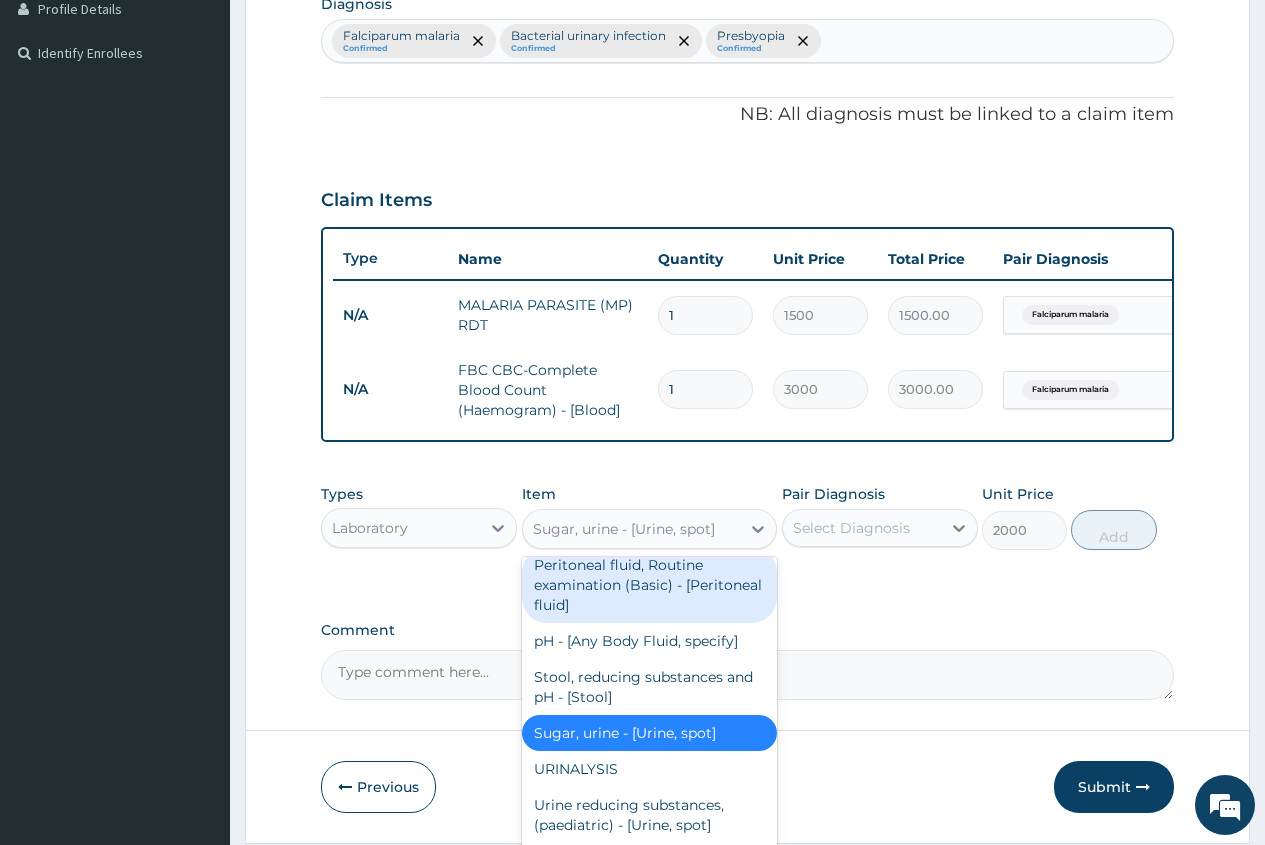 scroll, scrollTop: 3340, scrollLeft: 0, axis: vertical 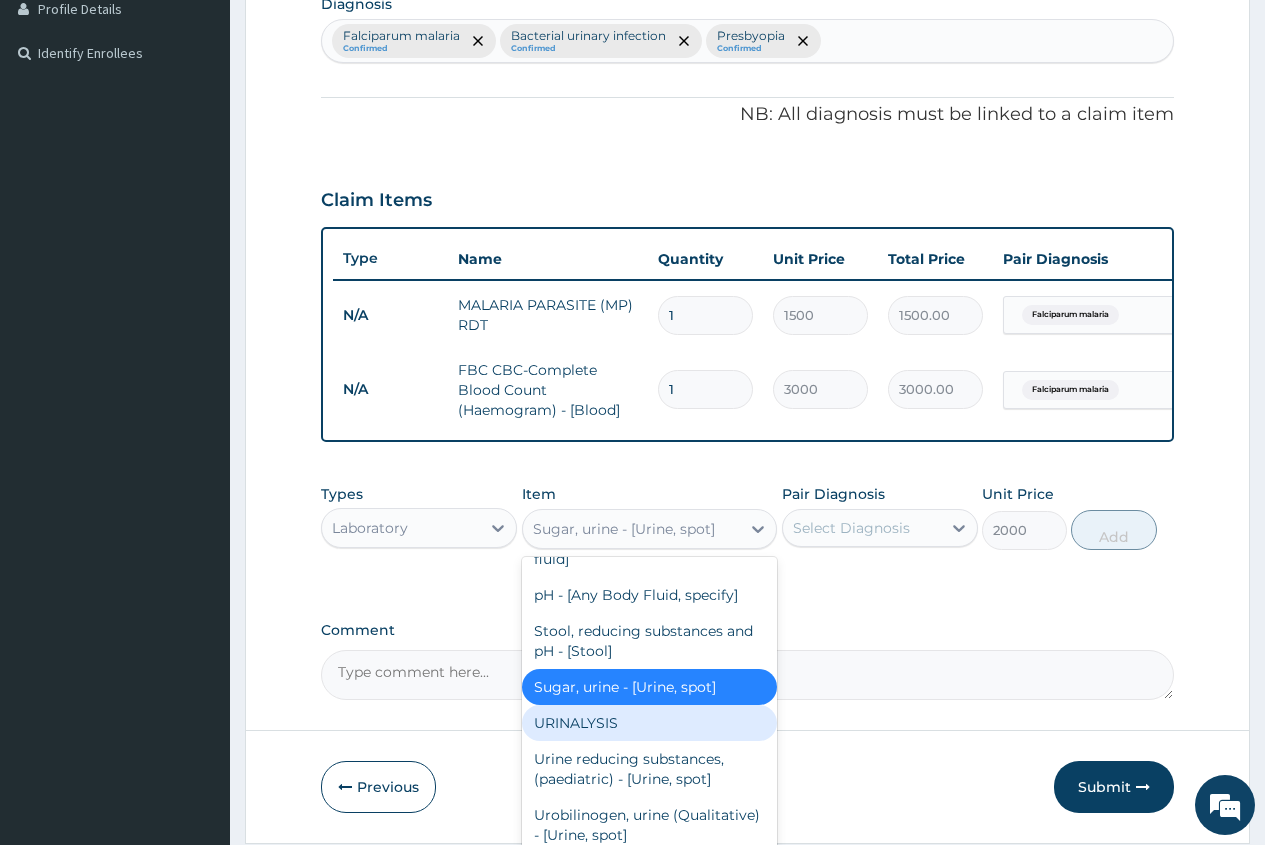 click on "URINALYSIS" at bounding box center (650, 723) 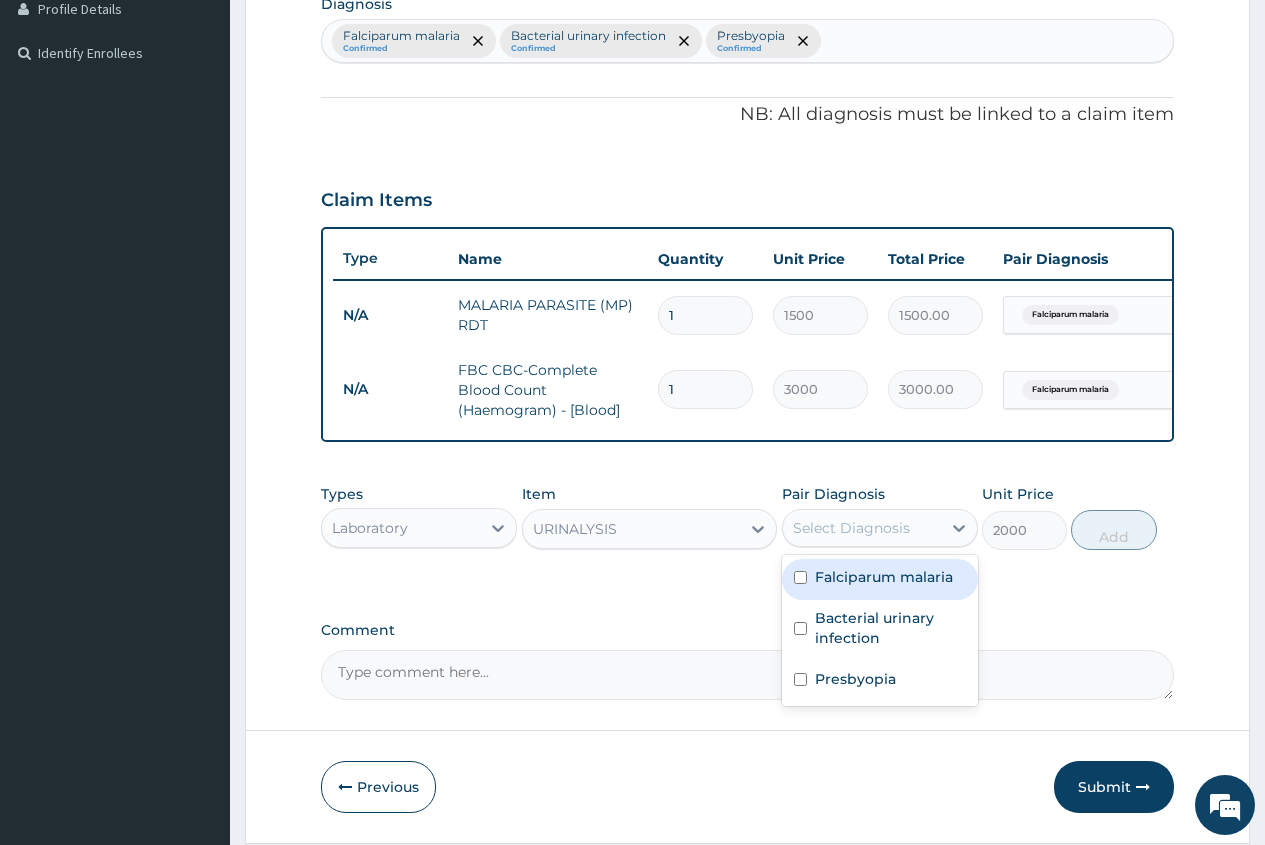 click on "Select Diagnosis" at bounding box center [851, 528] 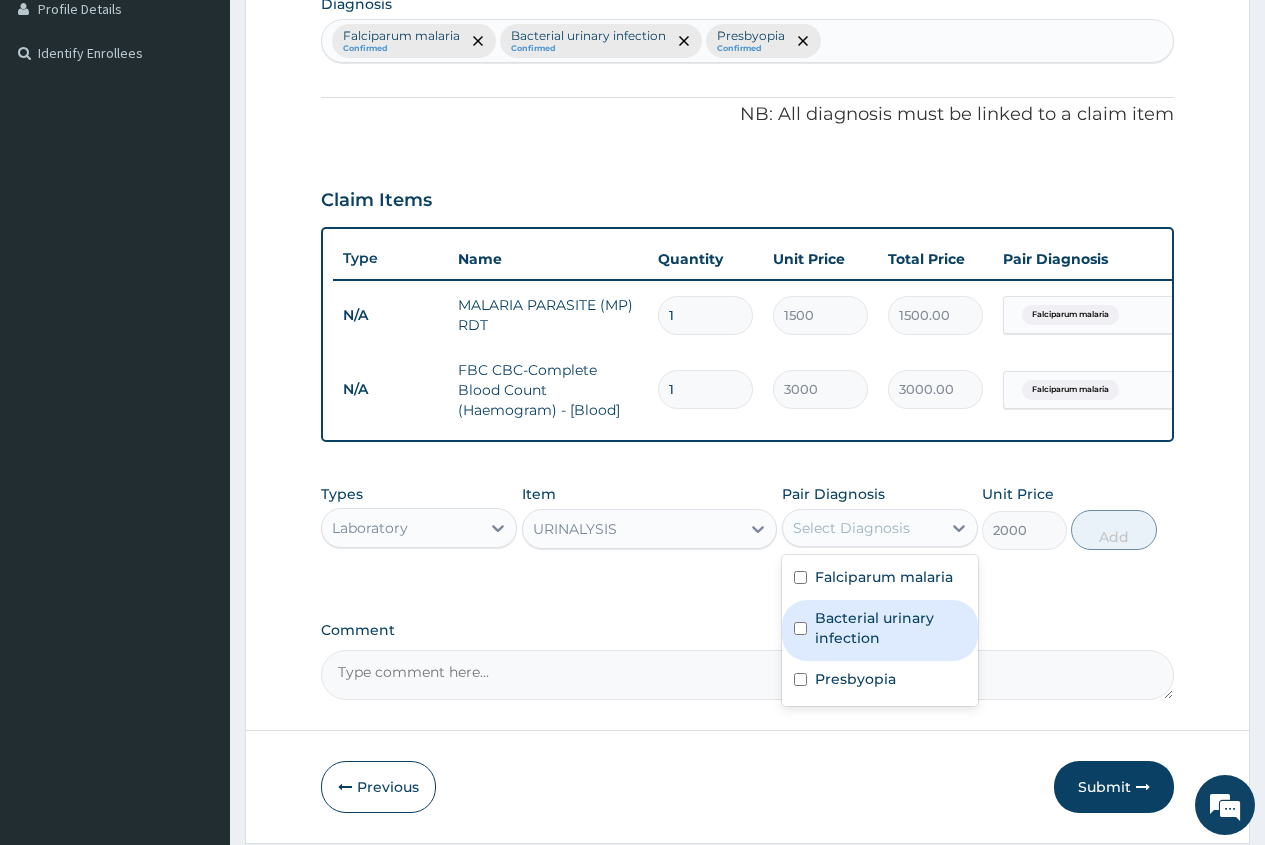 click on "Bacterial urinary infection" at bounding box center [890, 628] 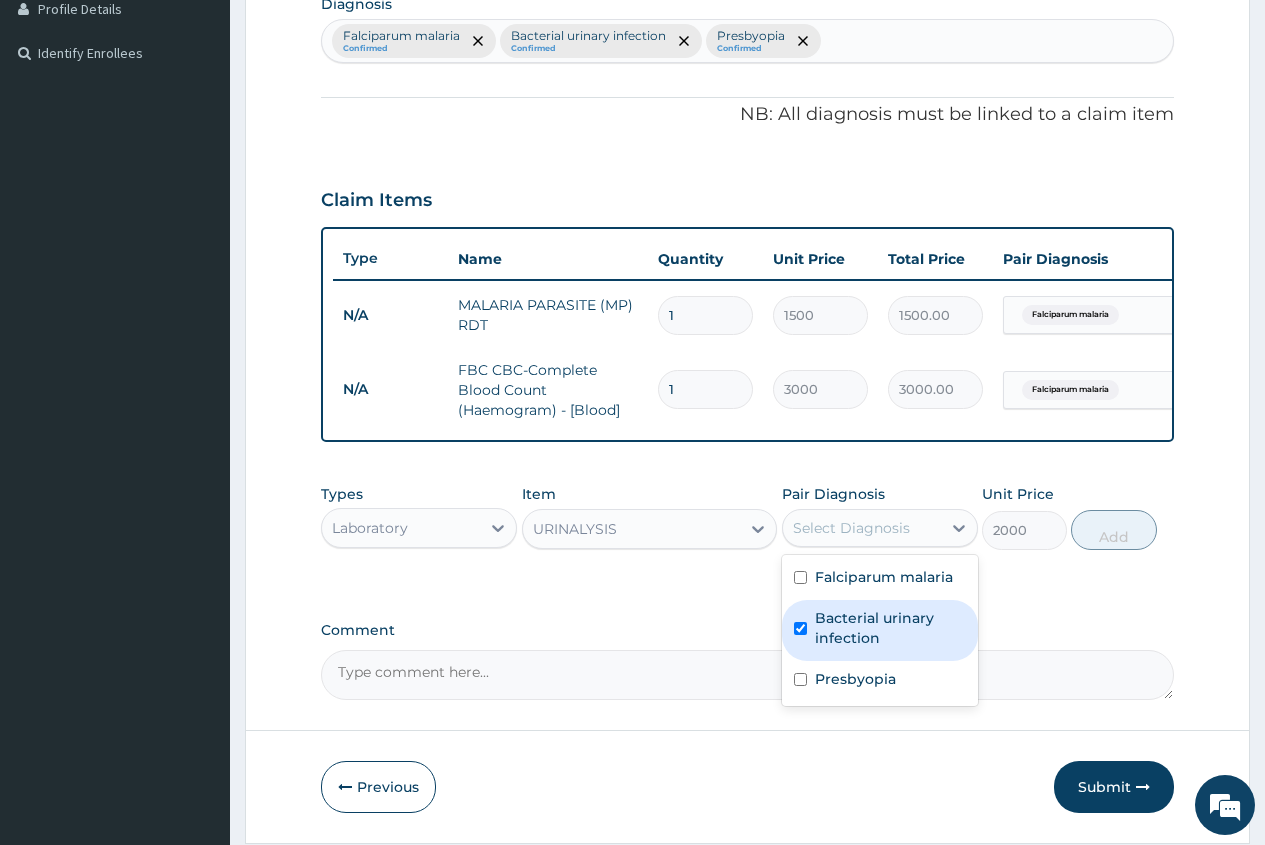 checkbox on "true" 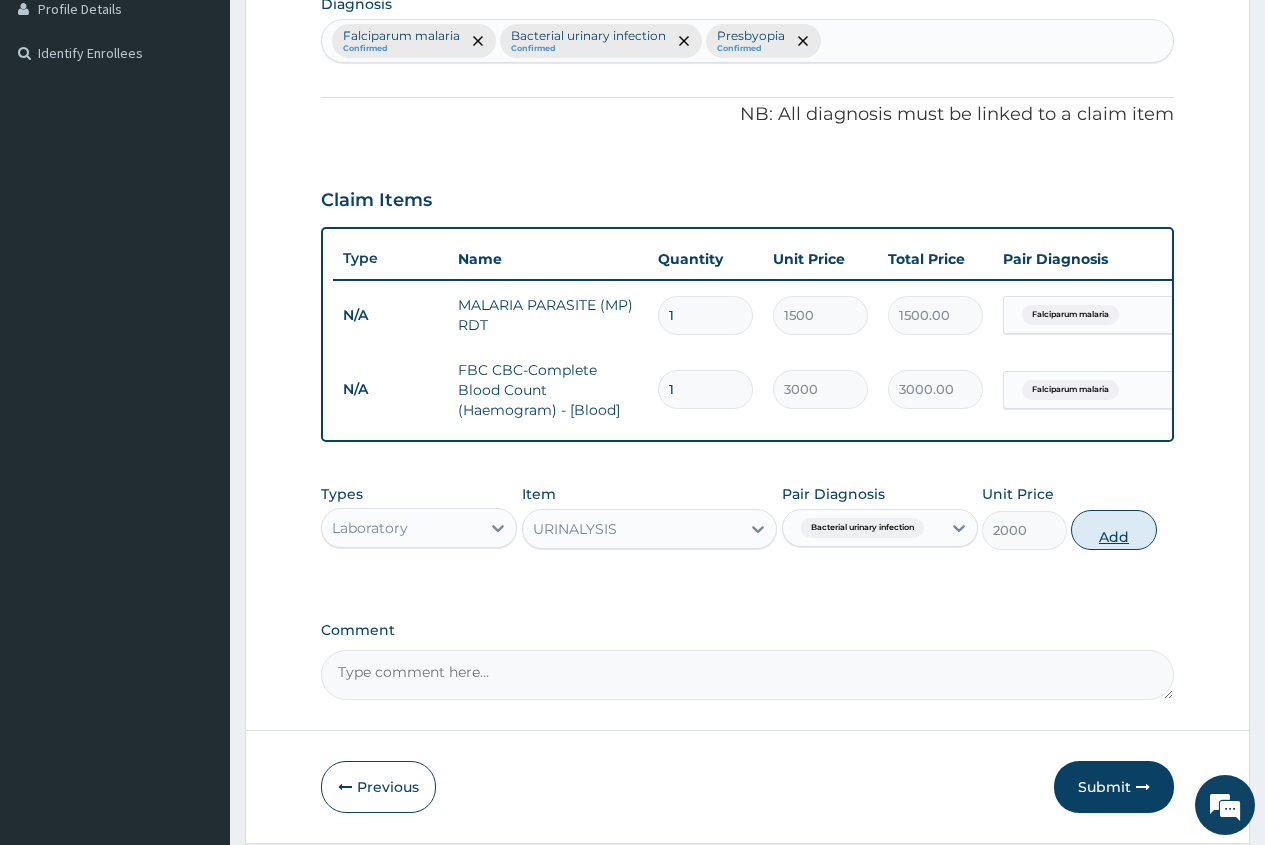 click on "Add" at bounding box center (1113, 530) 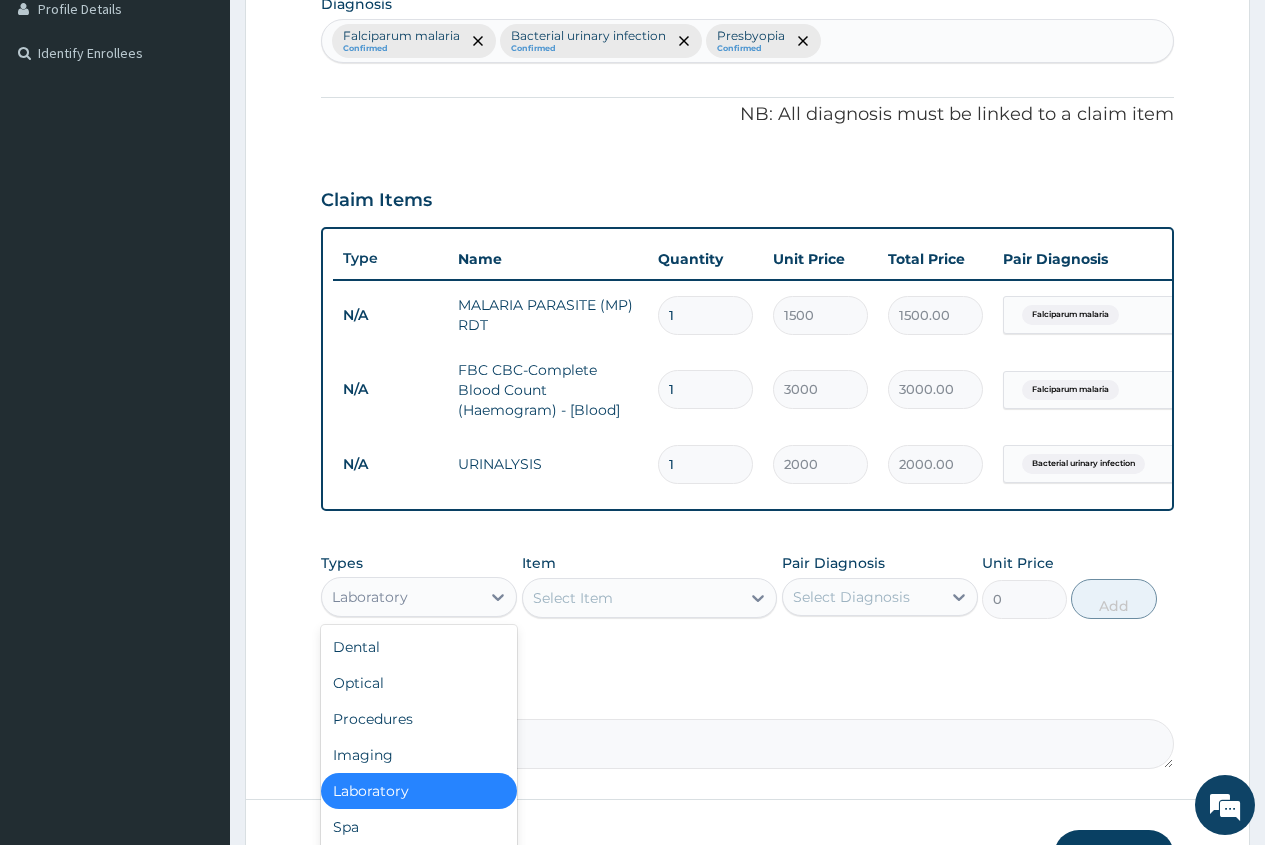 click on "Laboratory" at bounding box center (401, 597) 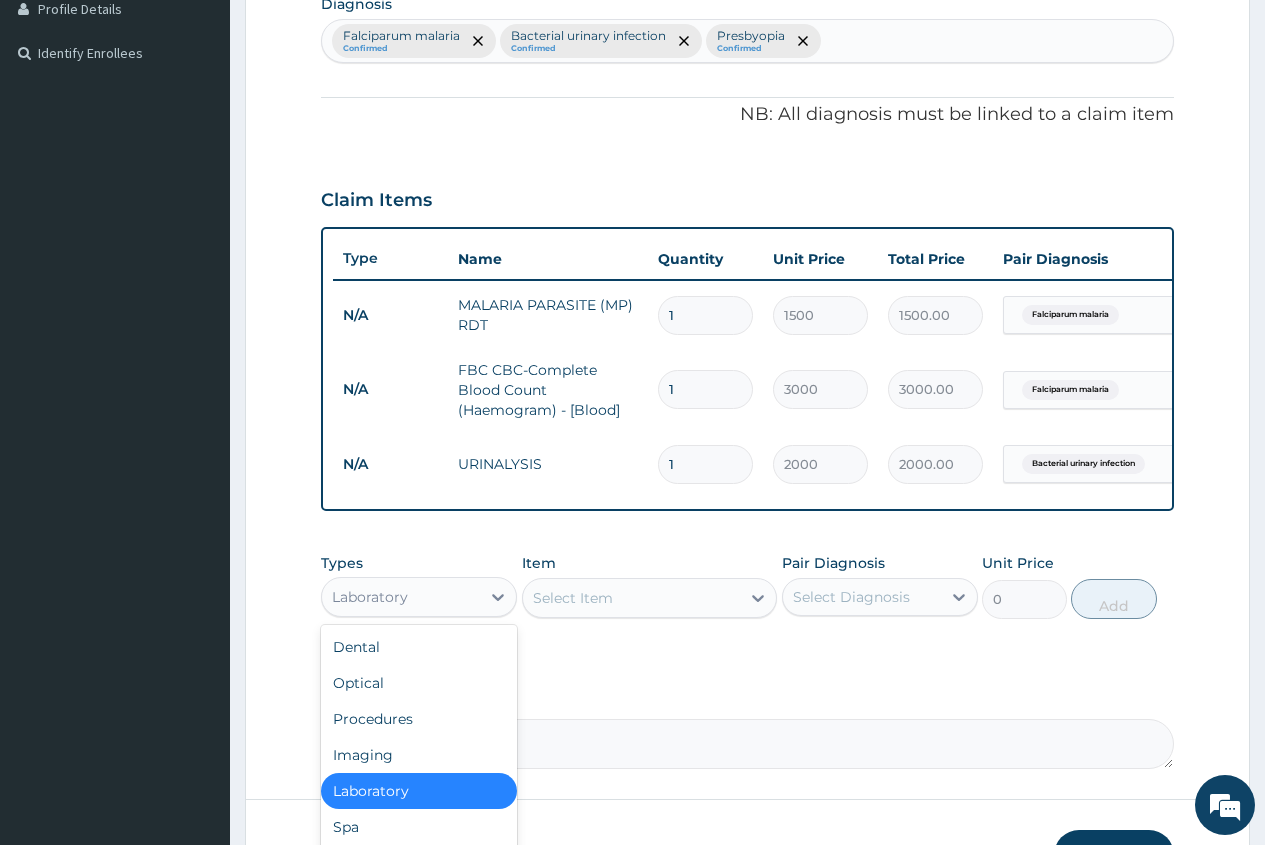 scroll, scrollTop: 68, scrollLeft: 0, axis: vertical 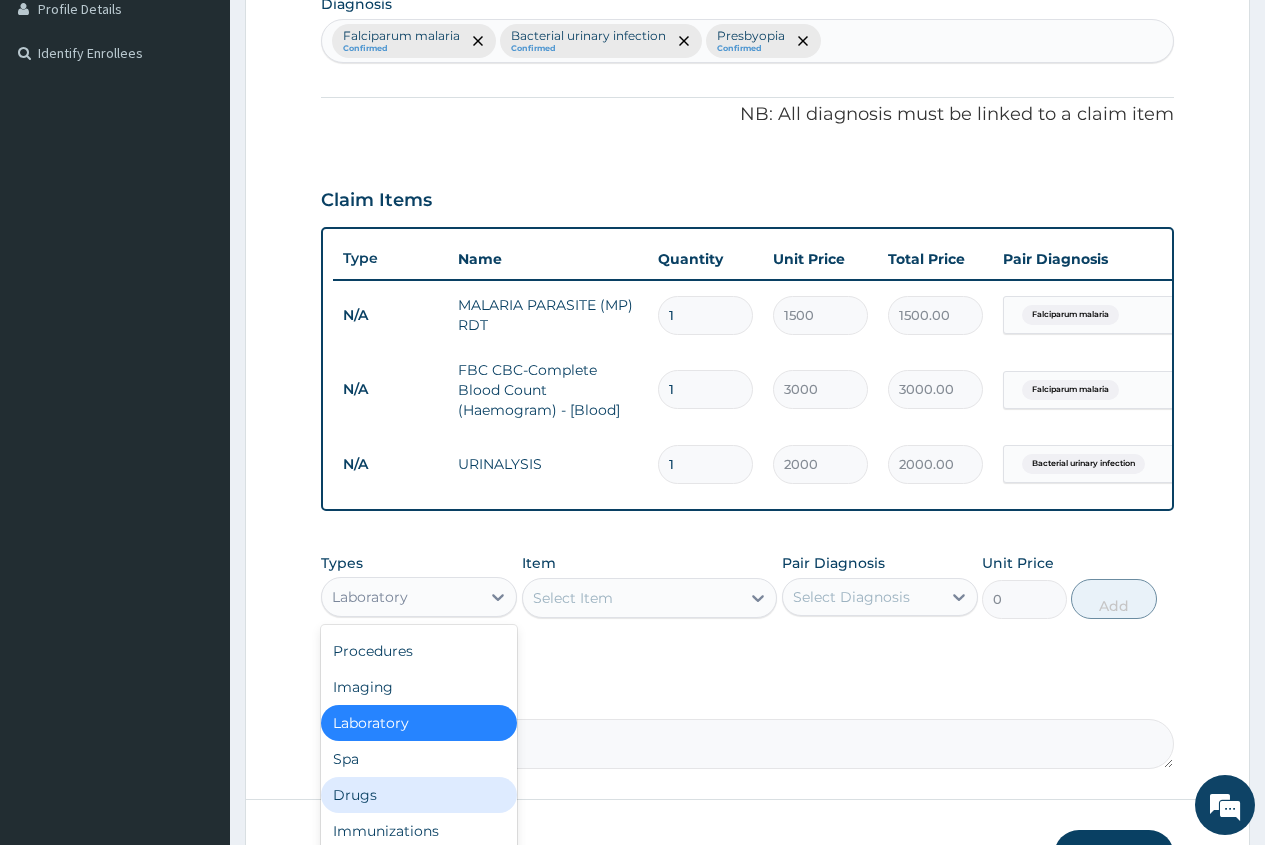 click on "Drugs" at bounding box center [419, 795] 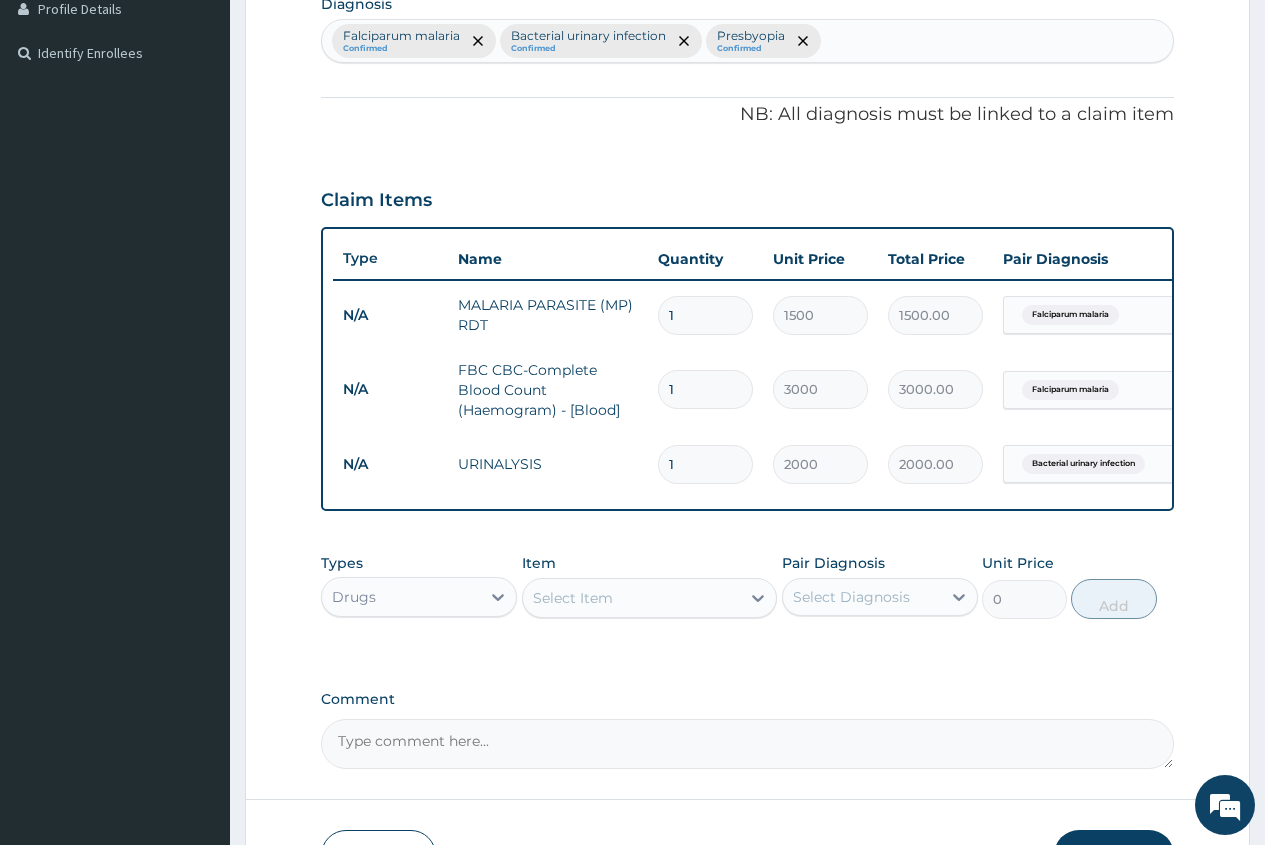click on "Select Item" at bounding box center (573, 598) 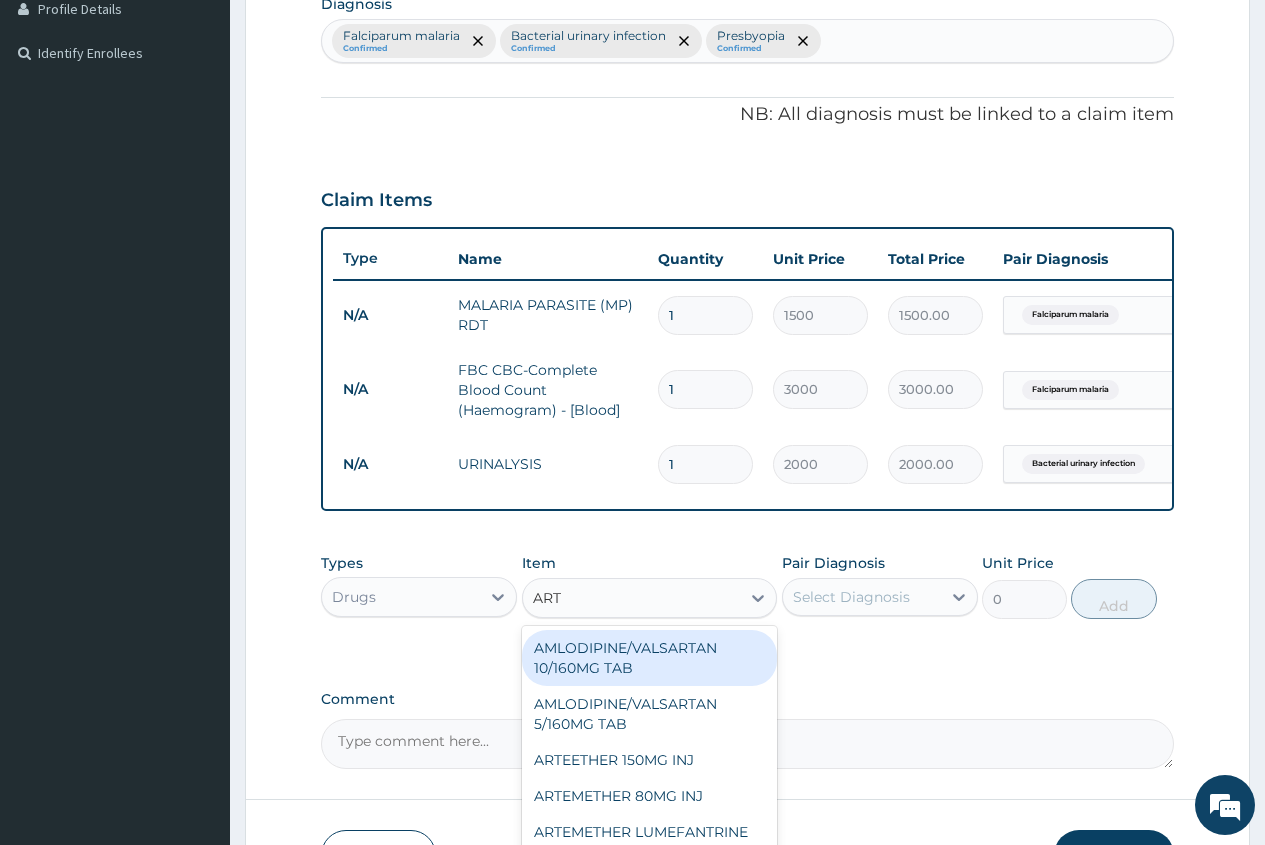 type on "ARTE" 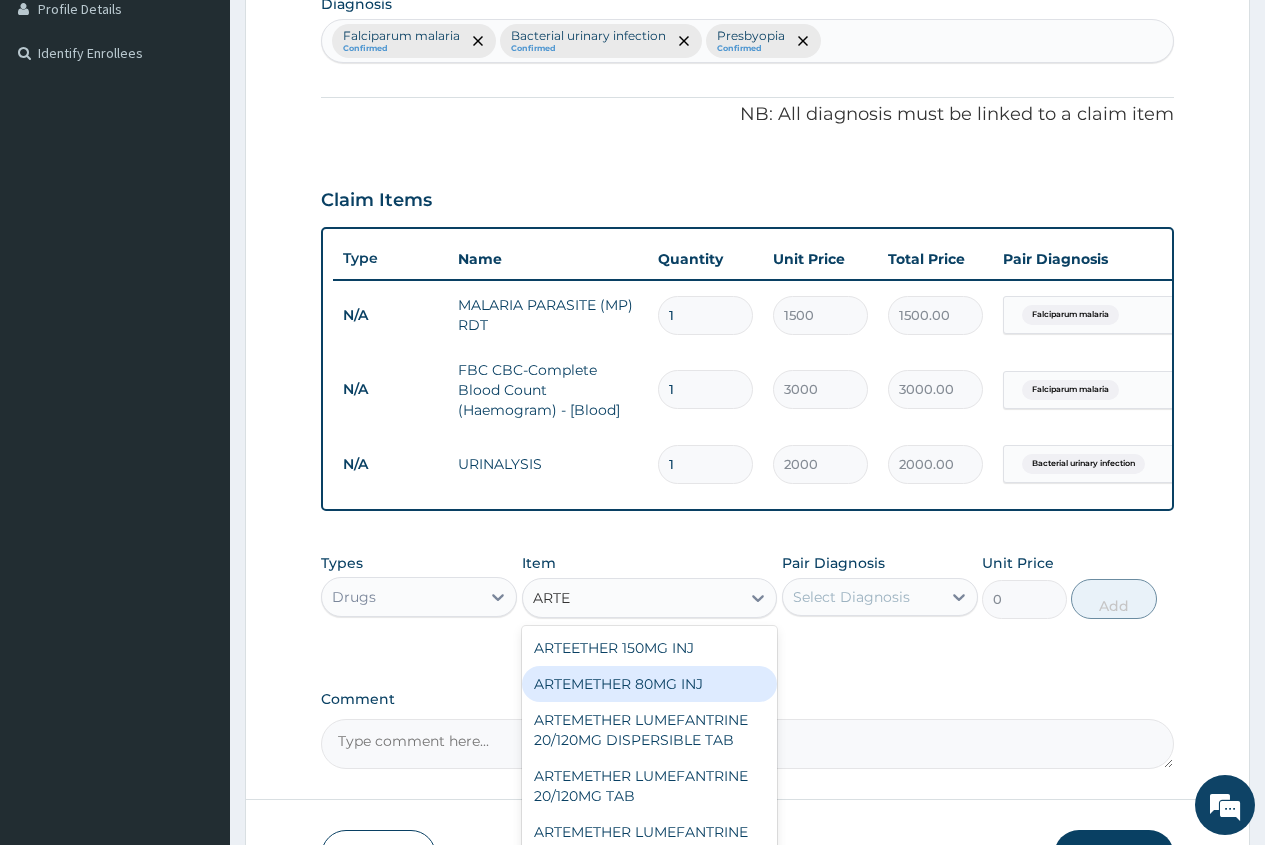 click on "ARTEMETHER 80MG INJ" at bounding box center (650, 684) 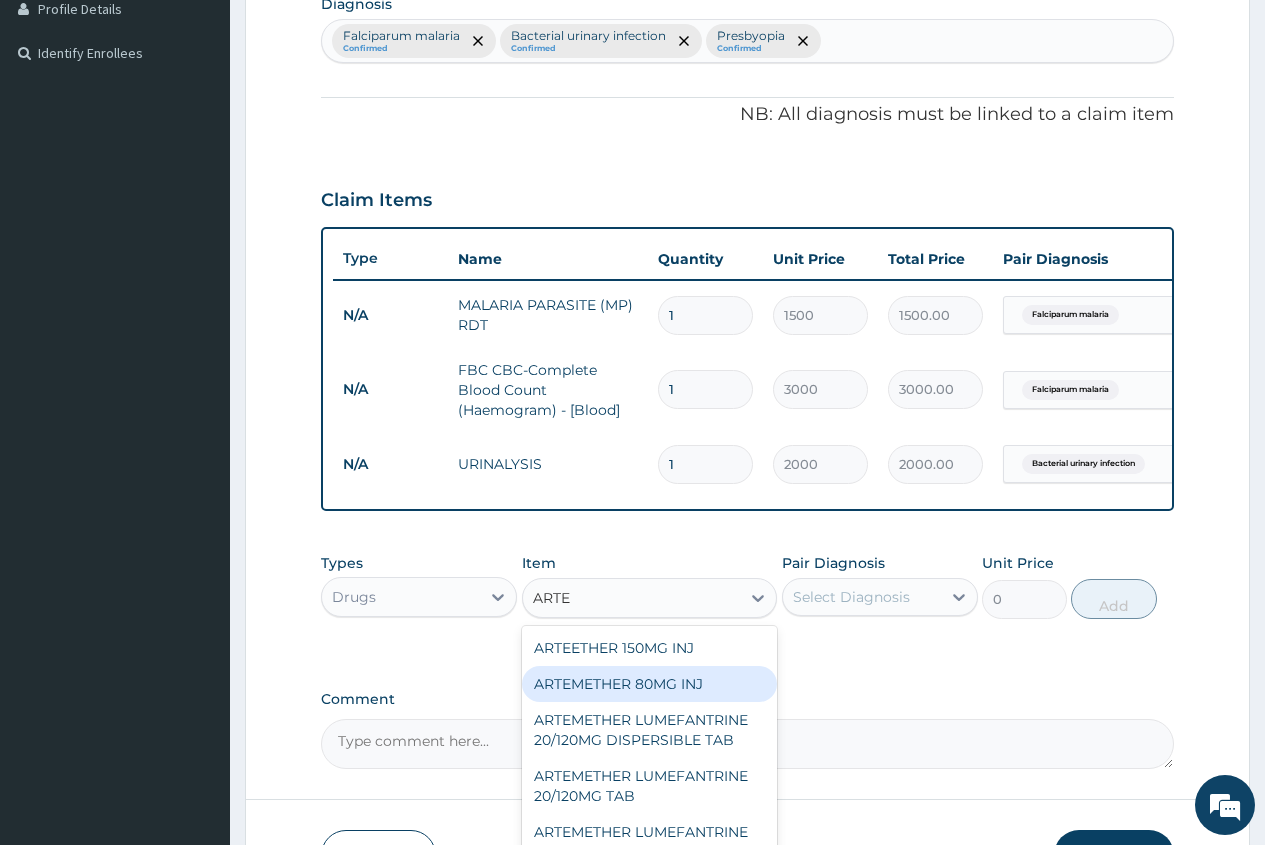 type 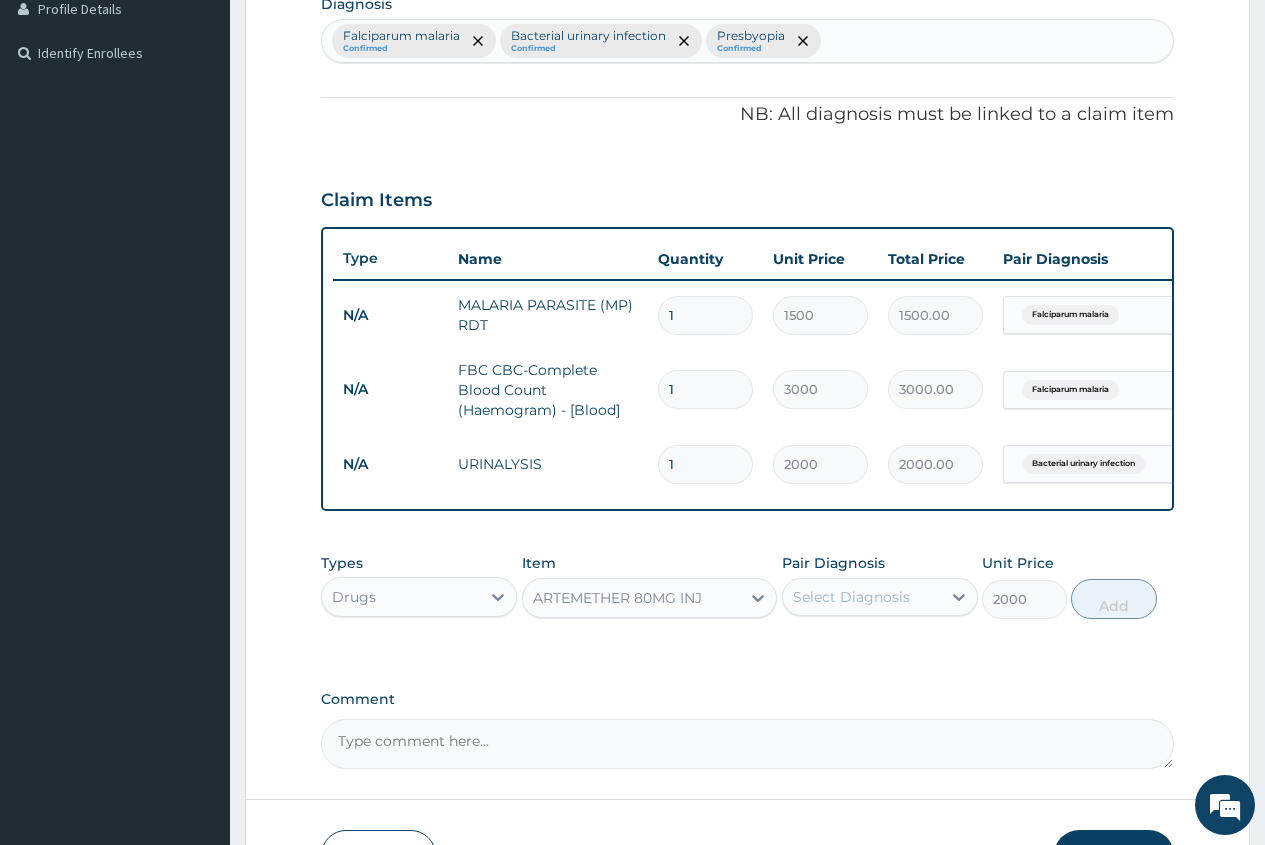 click on "Select Diagnosis" at bounding box center [851, 597] 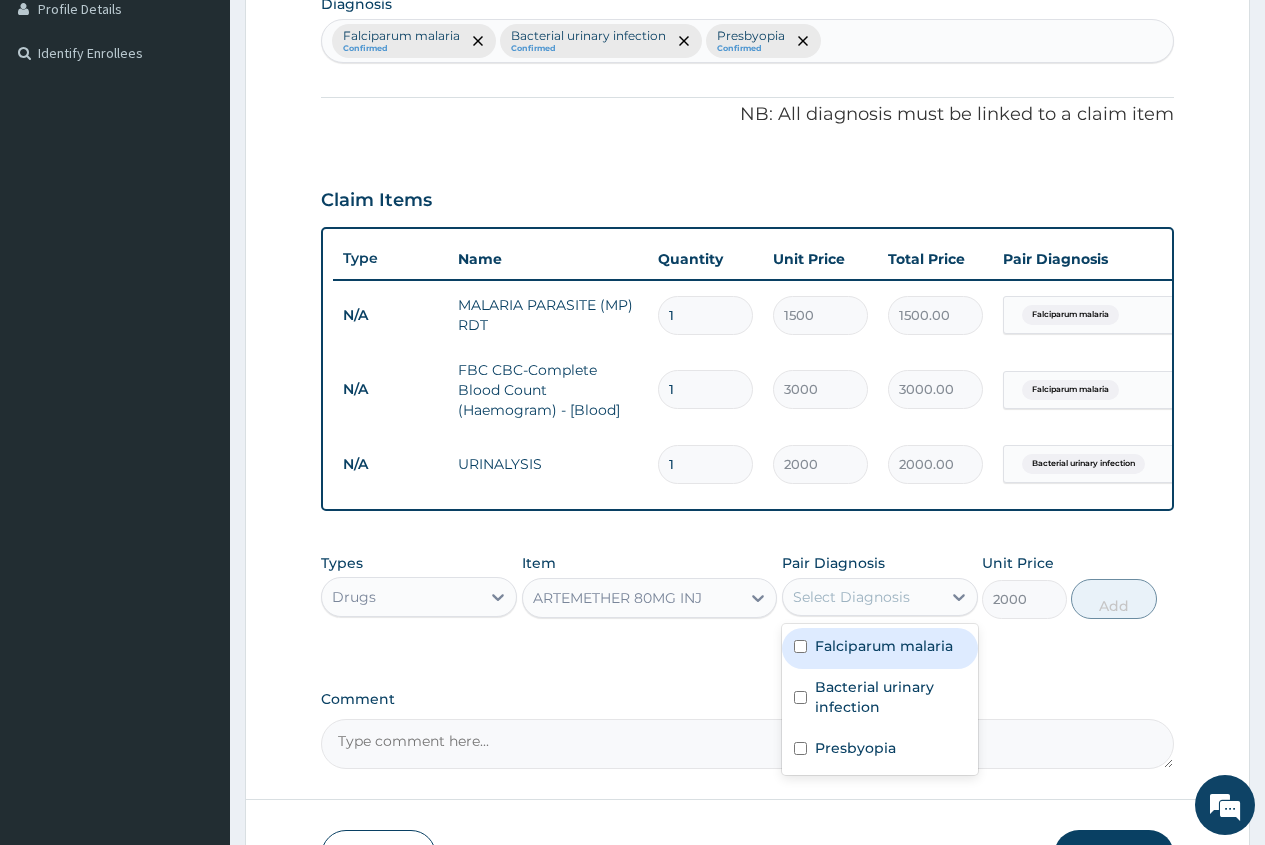 click on "Falciparum malaria" at bounding box center [884, 646] 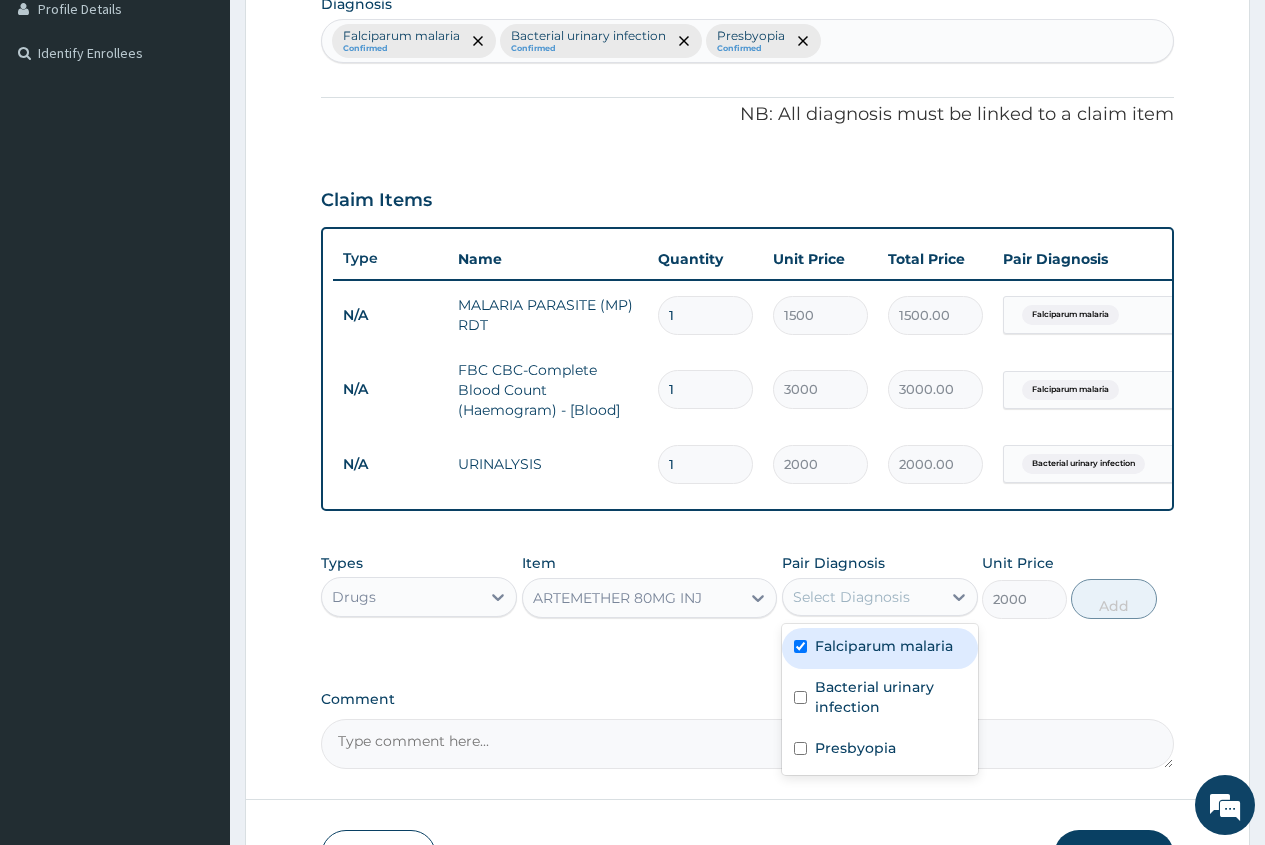 checkbox on "true" 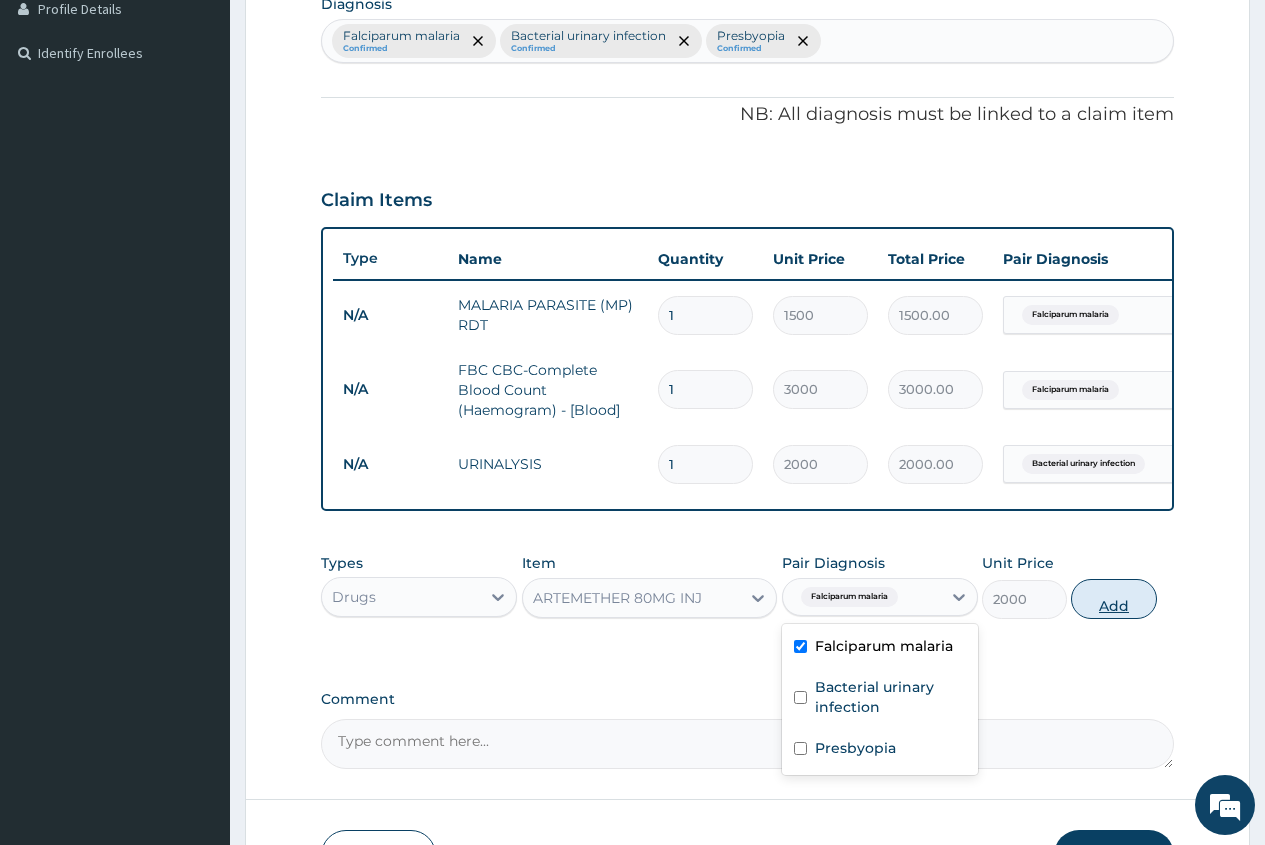 click on "Add" at bounding box center (1113, 599) 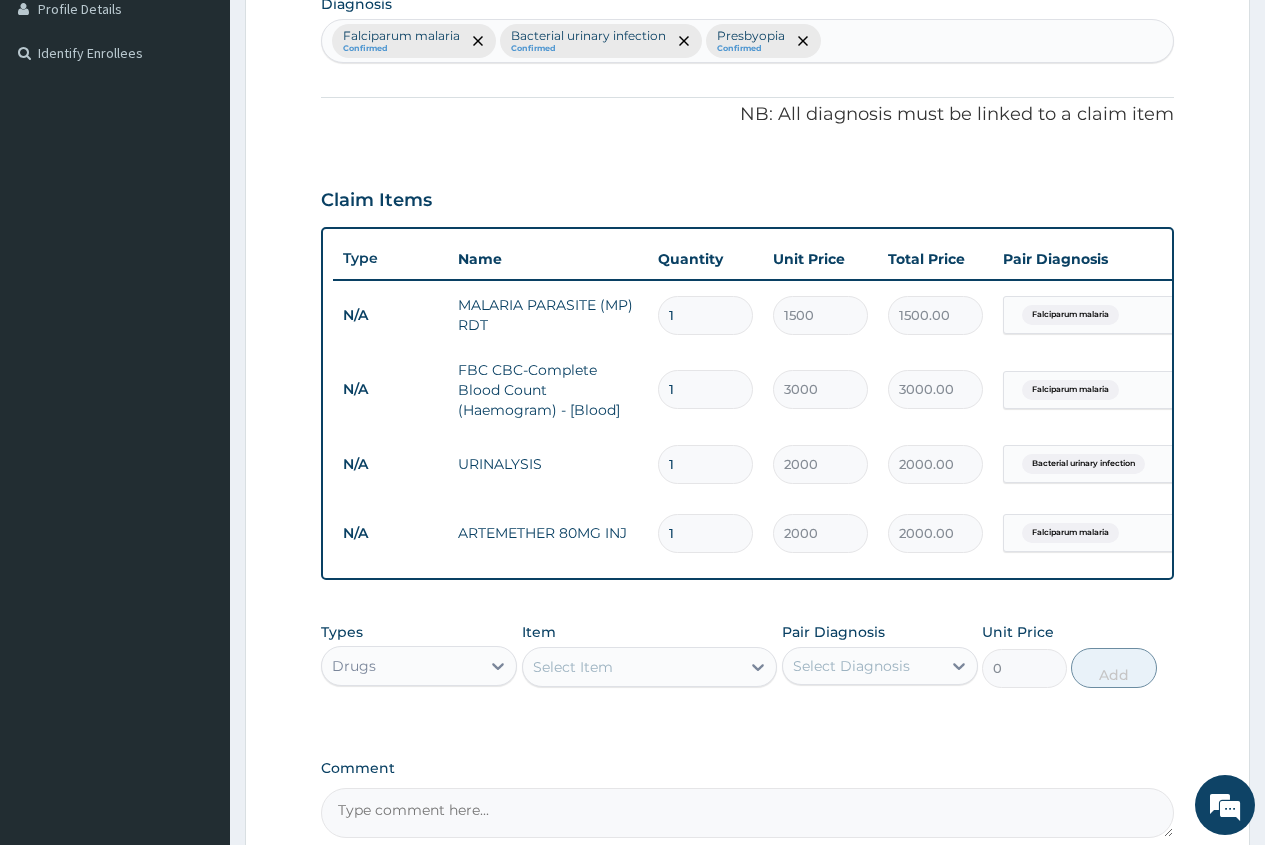 type 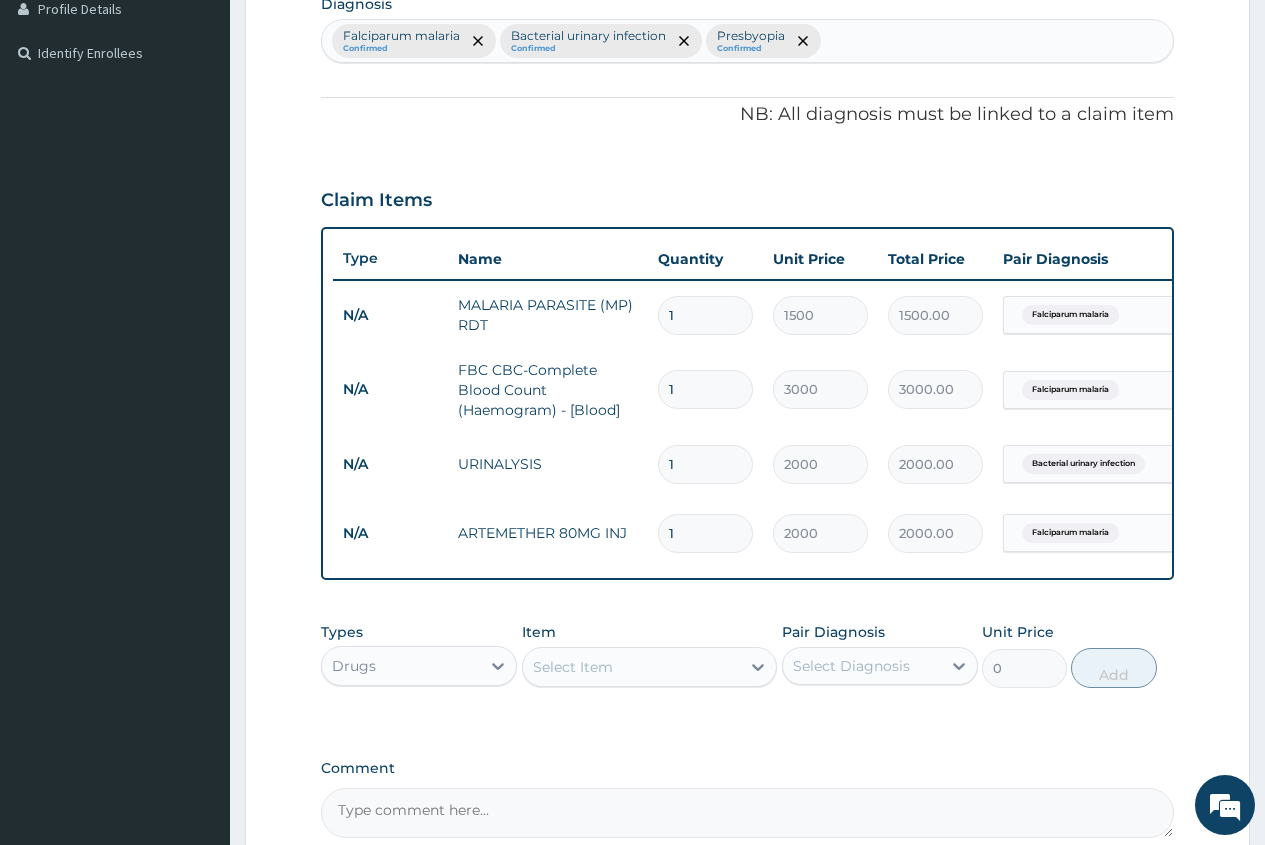 type on "0.00" 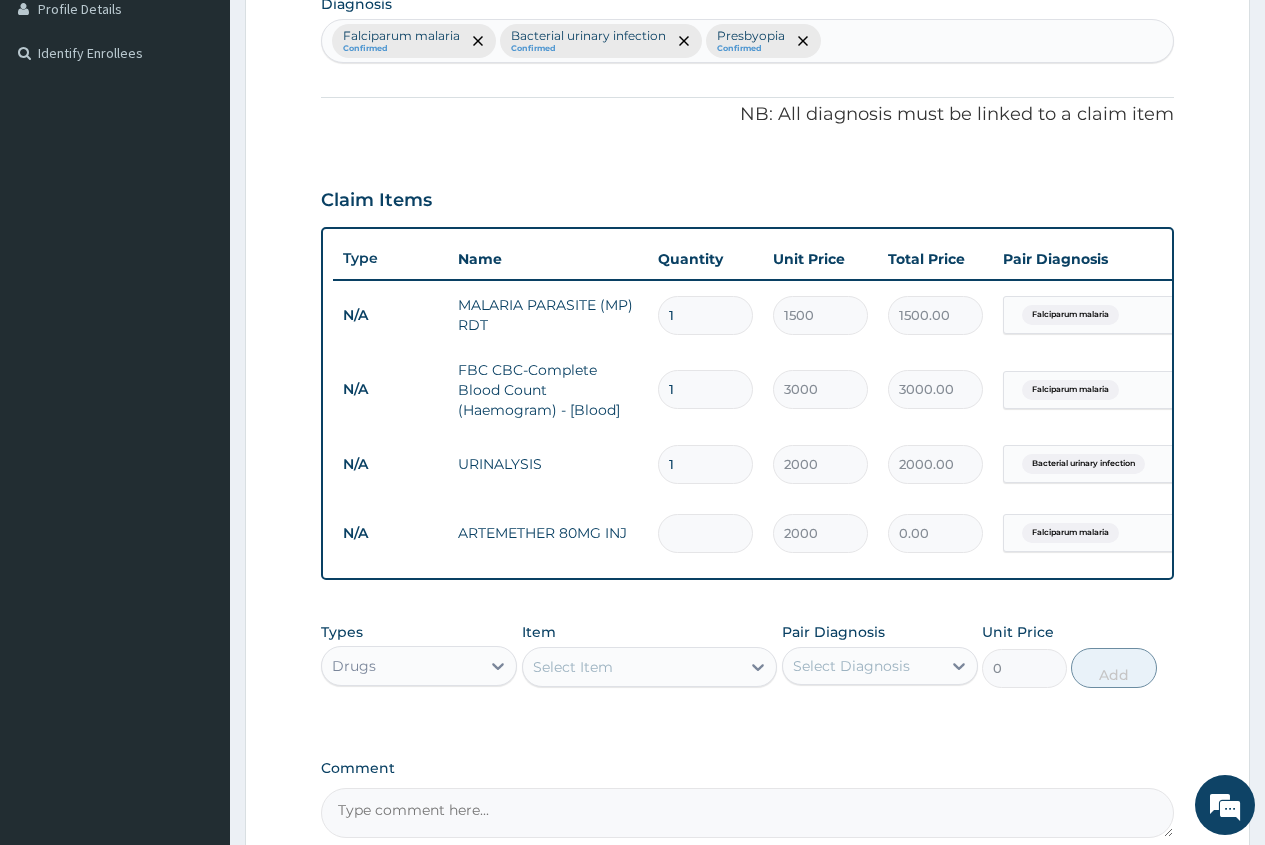 type on "6" 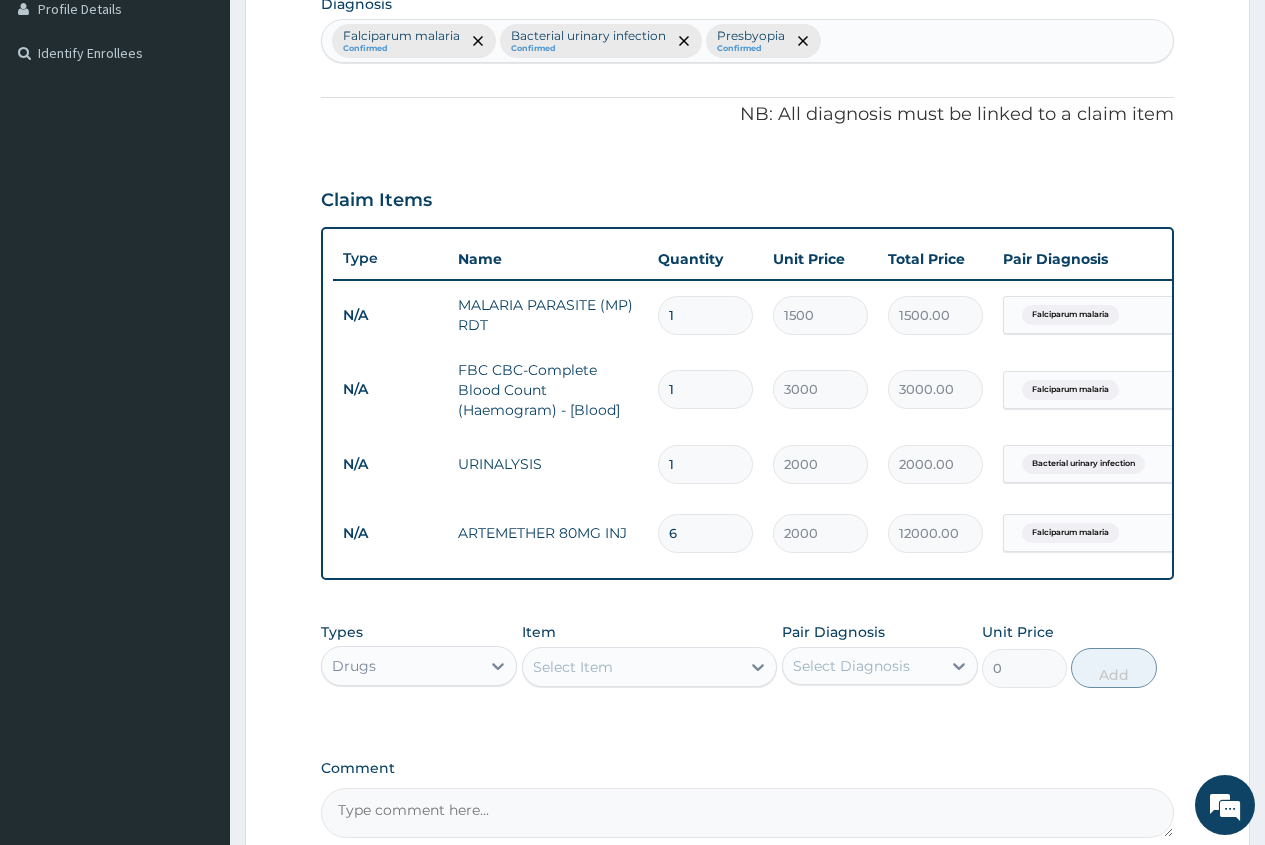 type on "6" 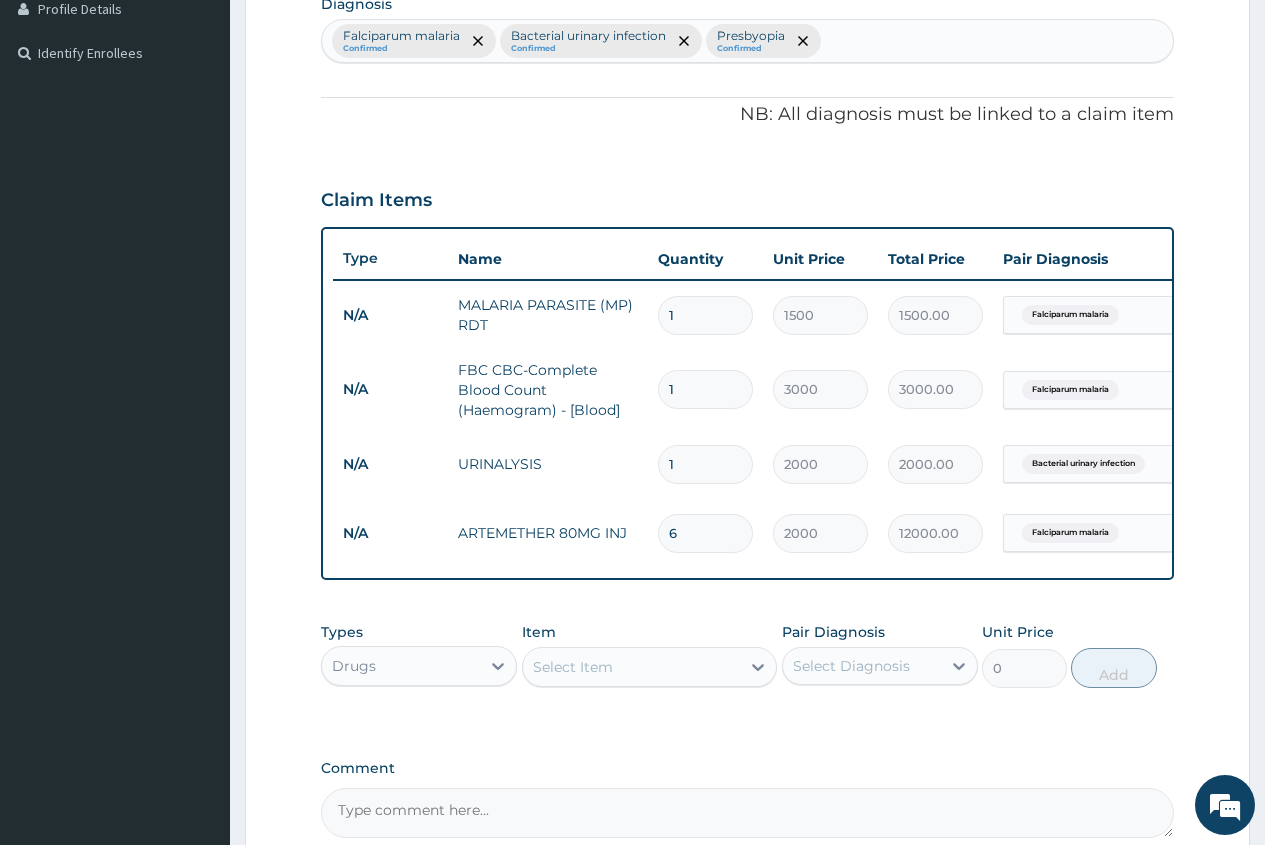 click on "Select Item" at bounding box center [632, 667] 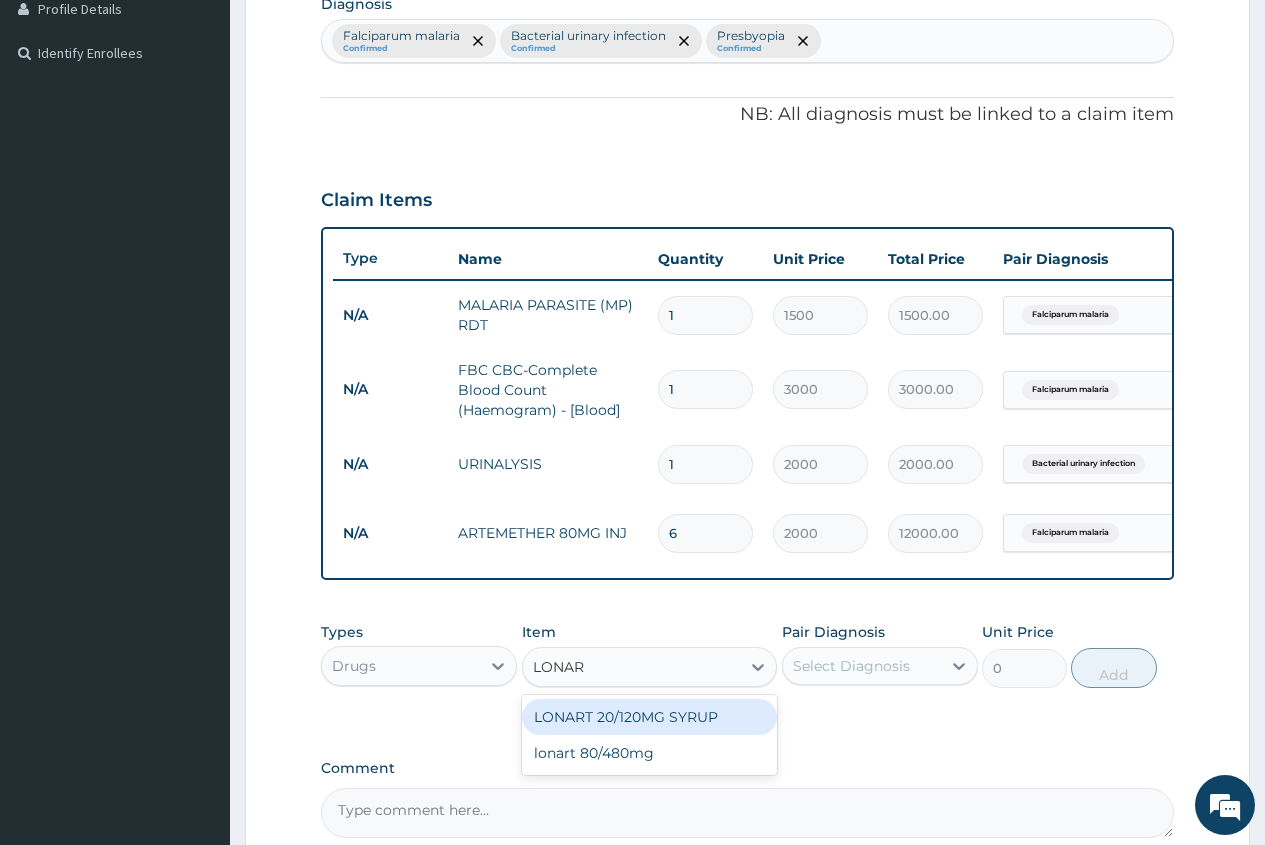 type on "LONART" 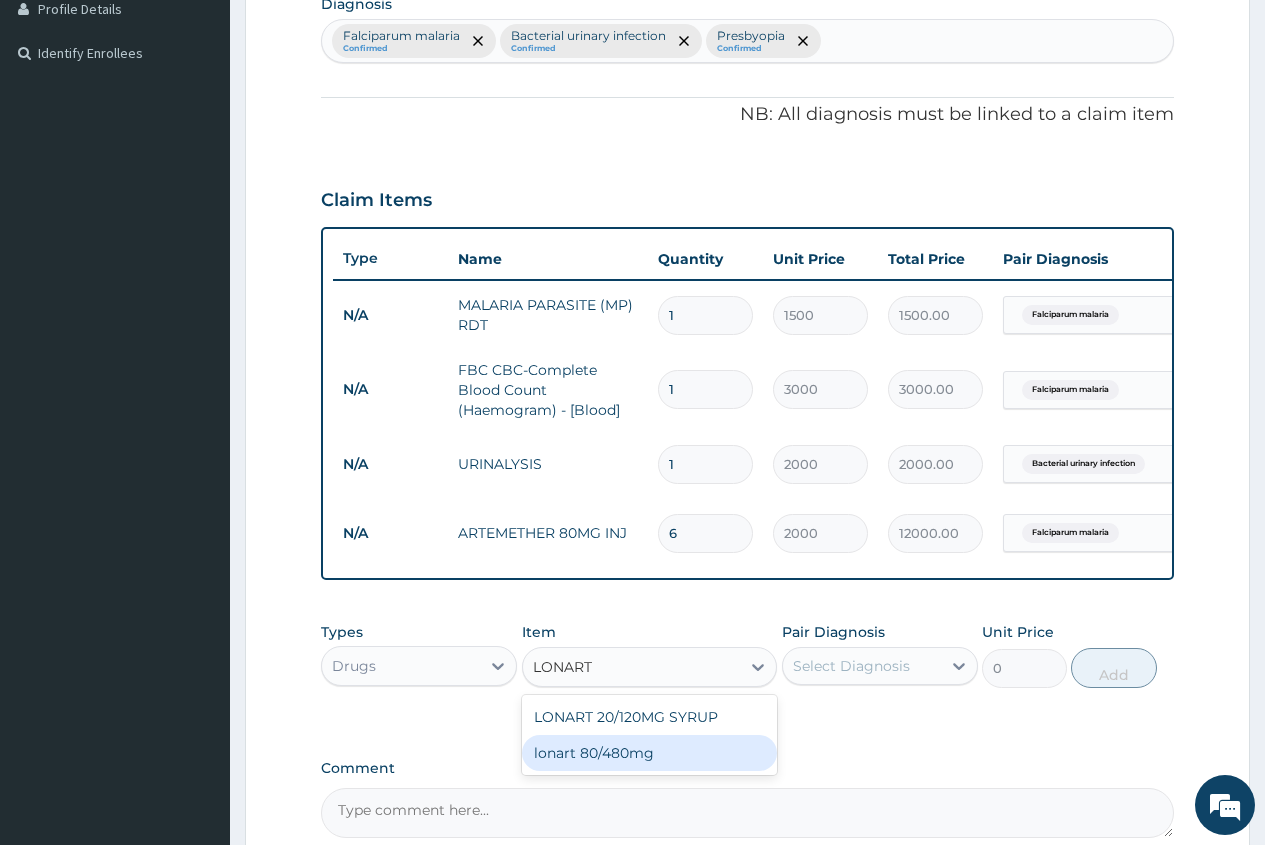 click on "lonart 80/480mg" at bounding box center [650, 753] 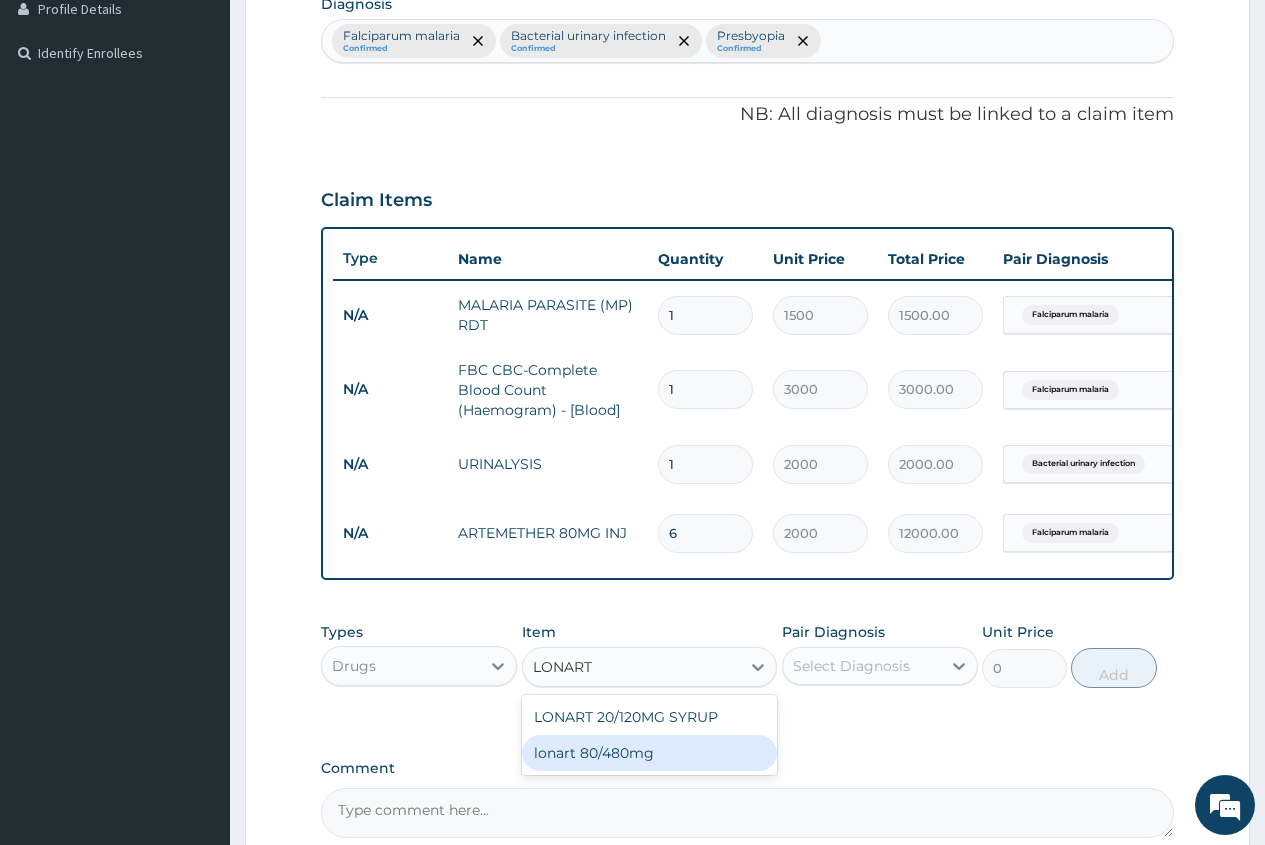 type 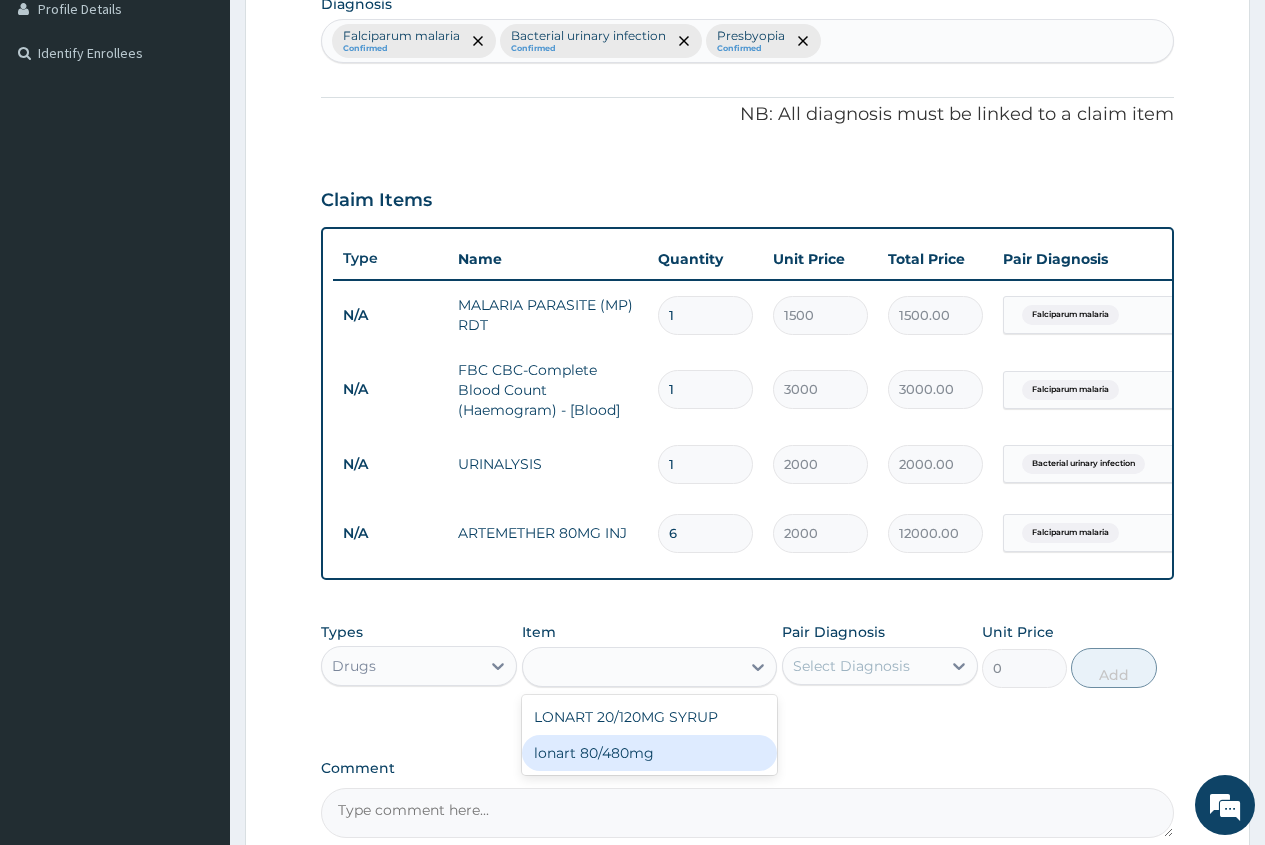 type on "487.025" 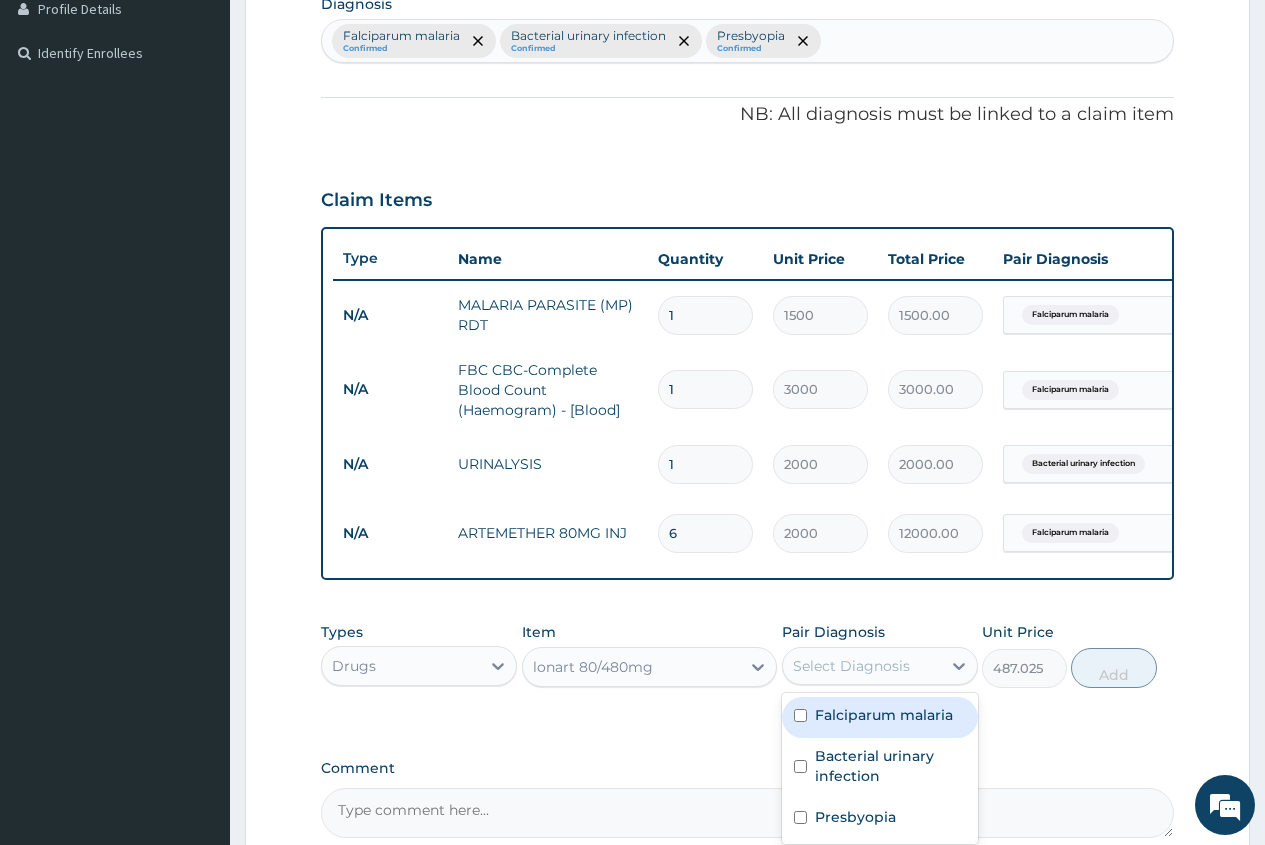click on "Select Diagnosis" at bounding box center (851, 666) 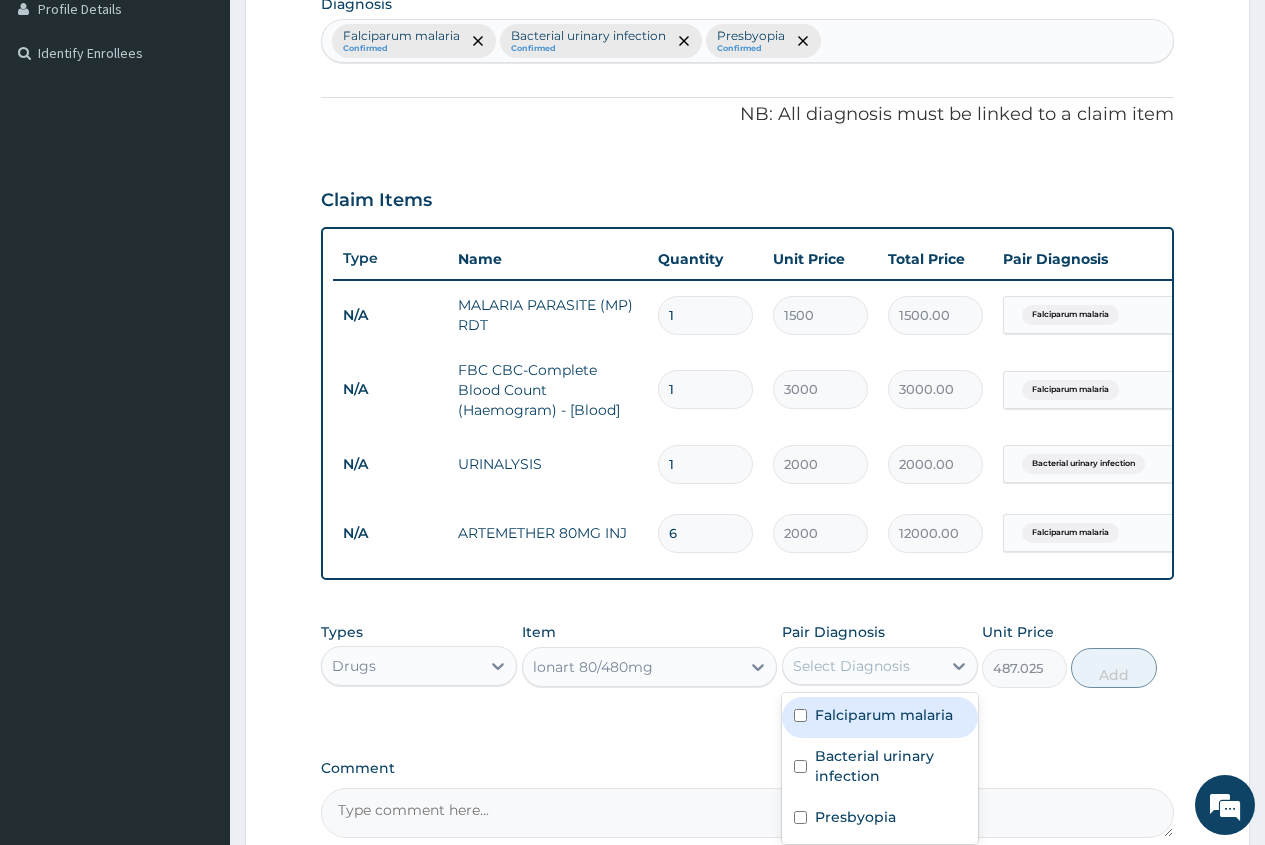 click on "Falciparum malaria" at bounding box center (880, 717) 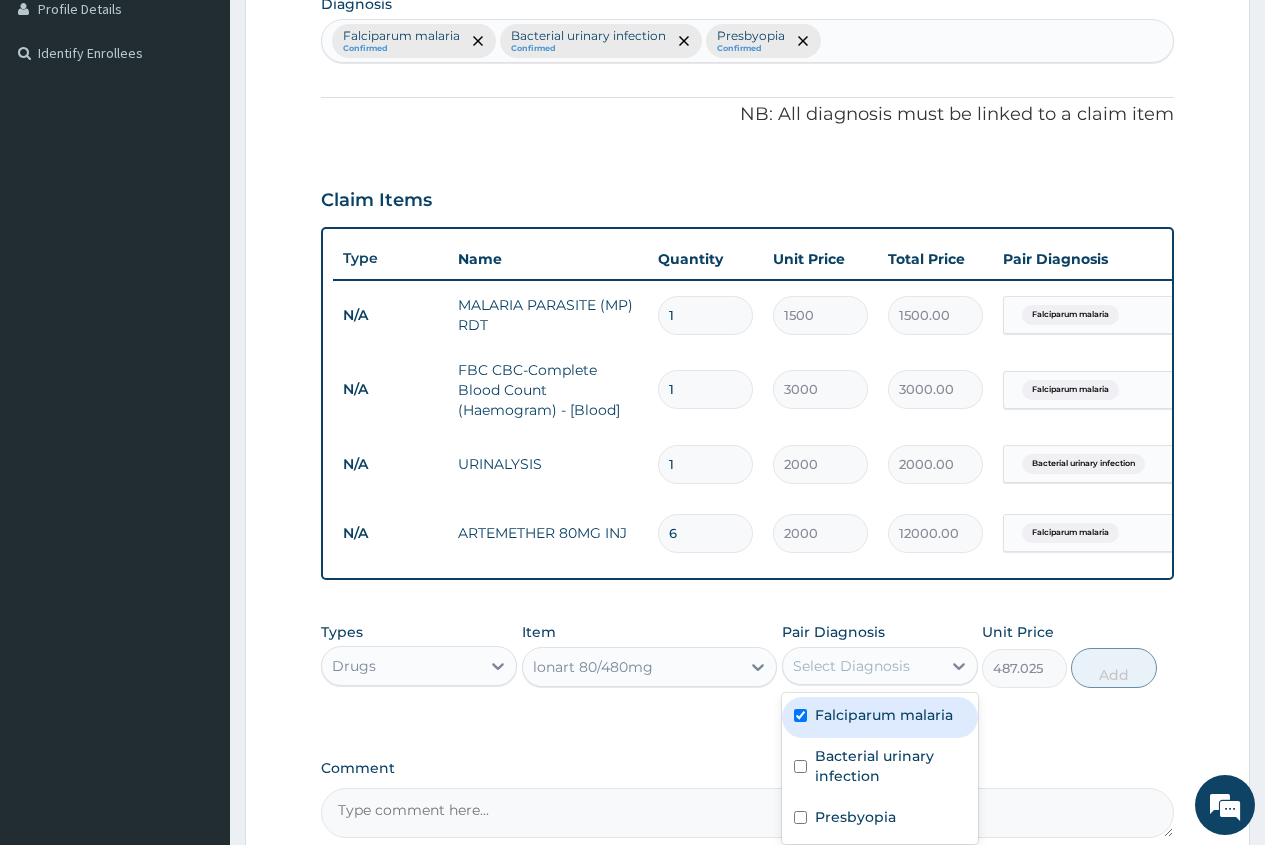 checkbox on "true" 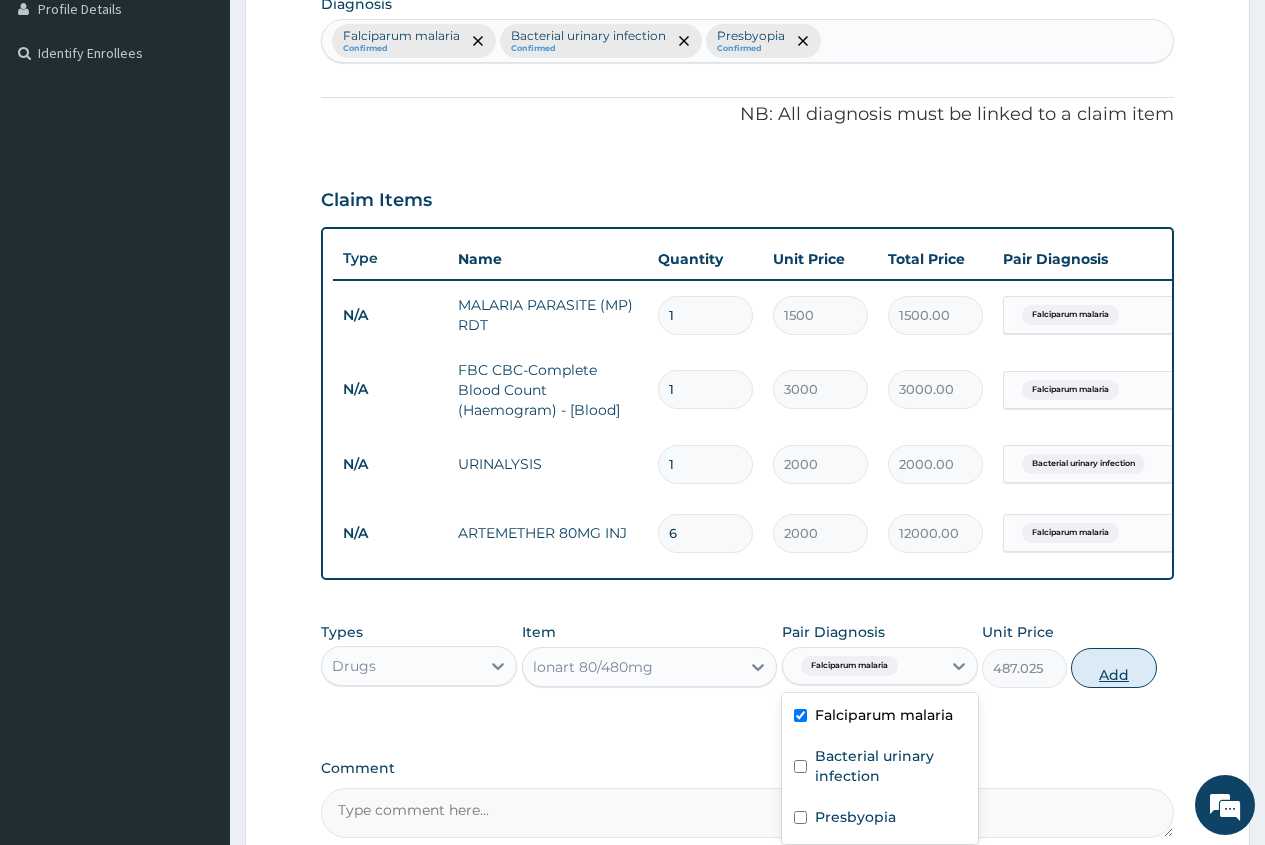 click on "Add" at bounding box center (1113, 668) 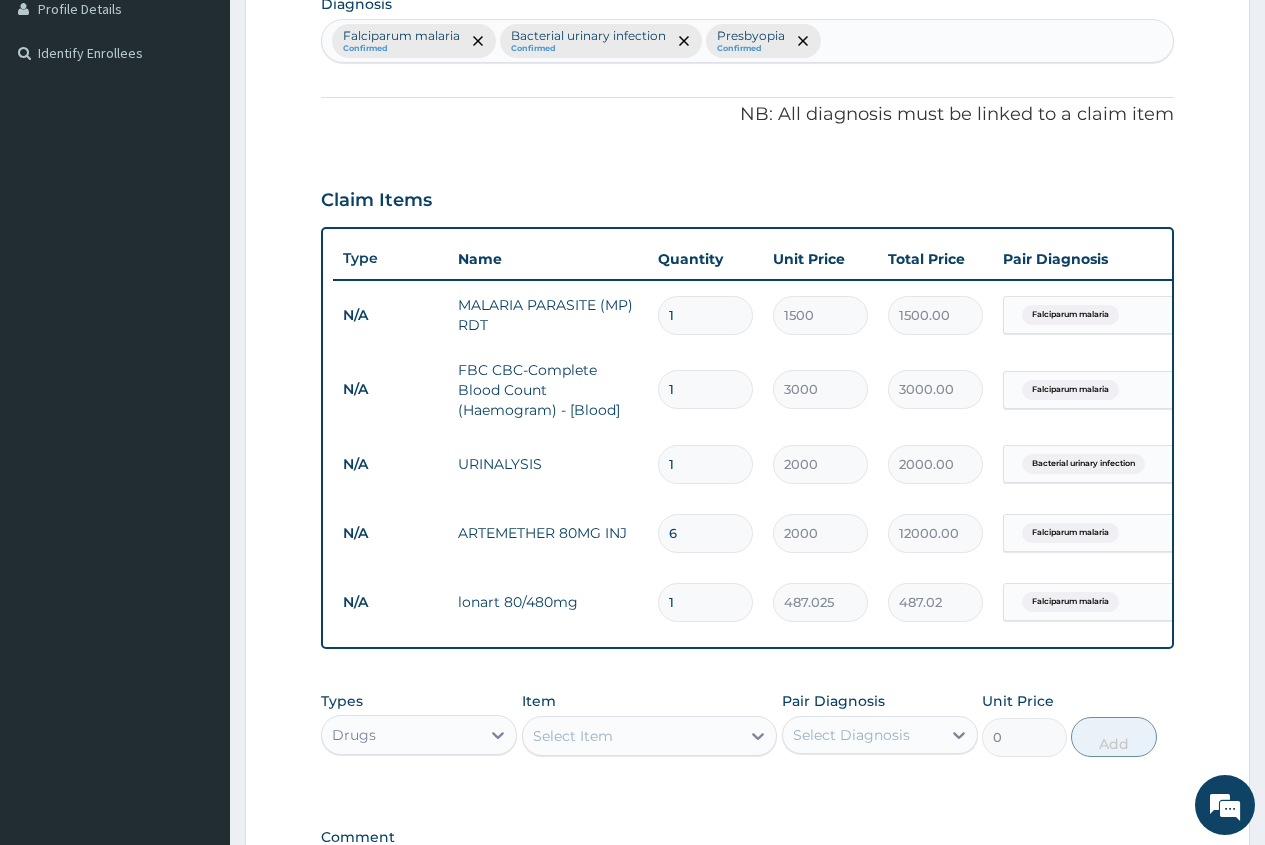 type 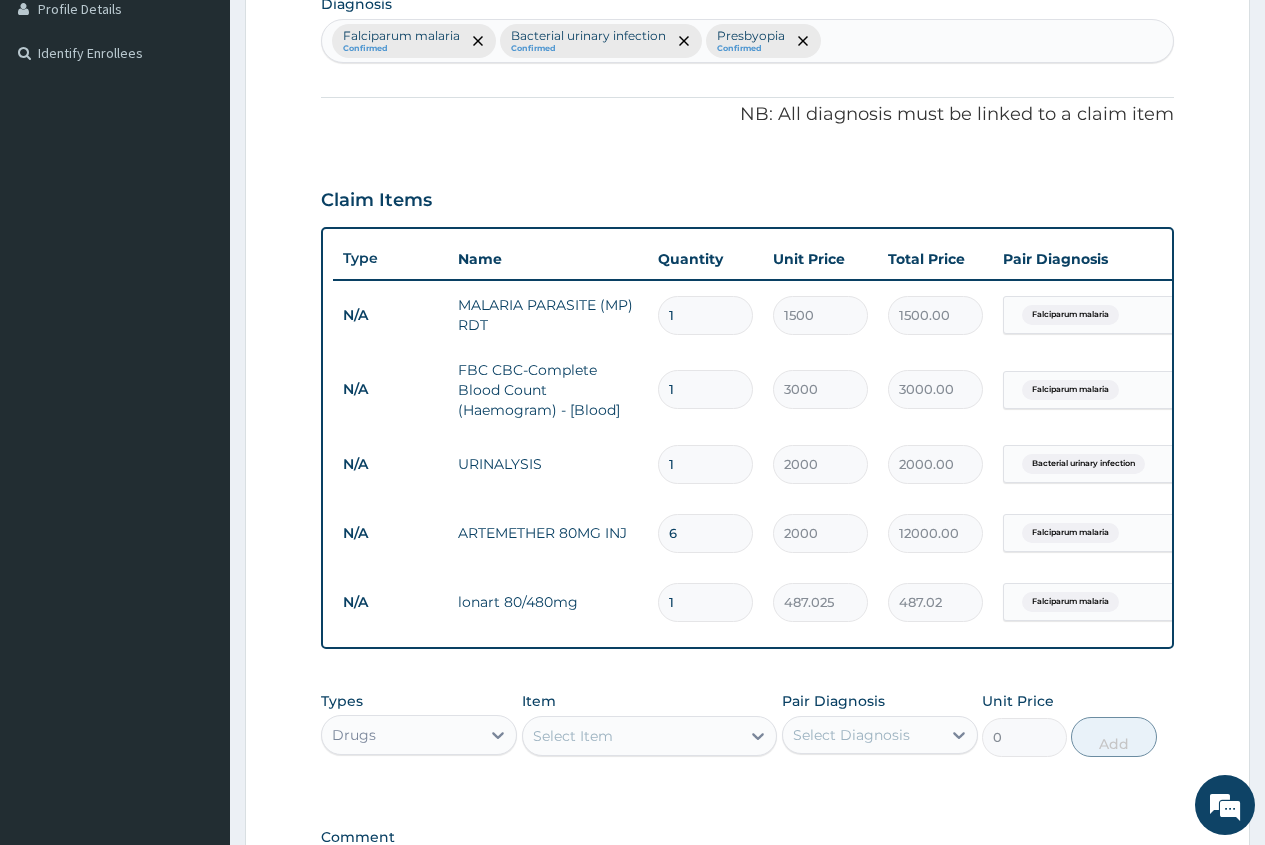 type on "0.00" 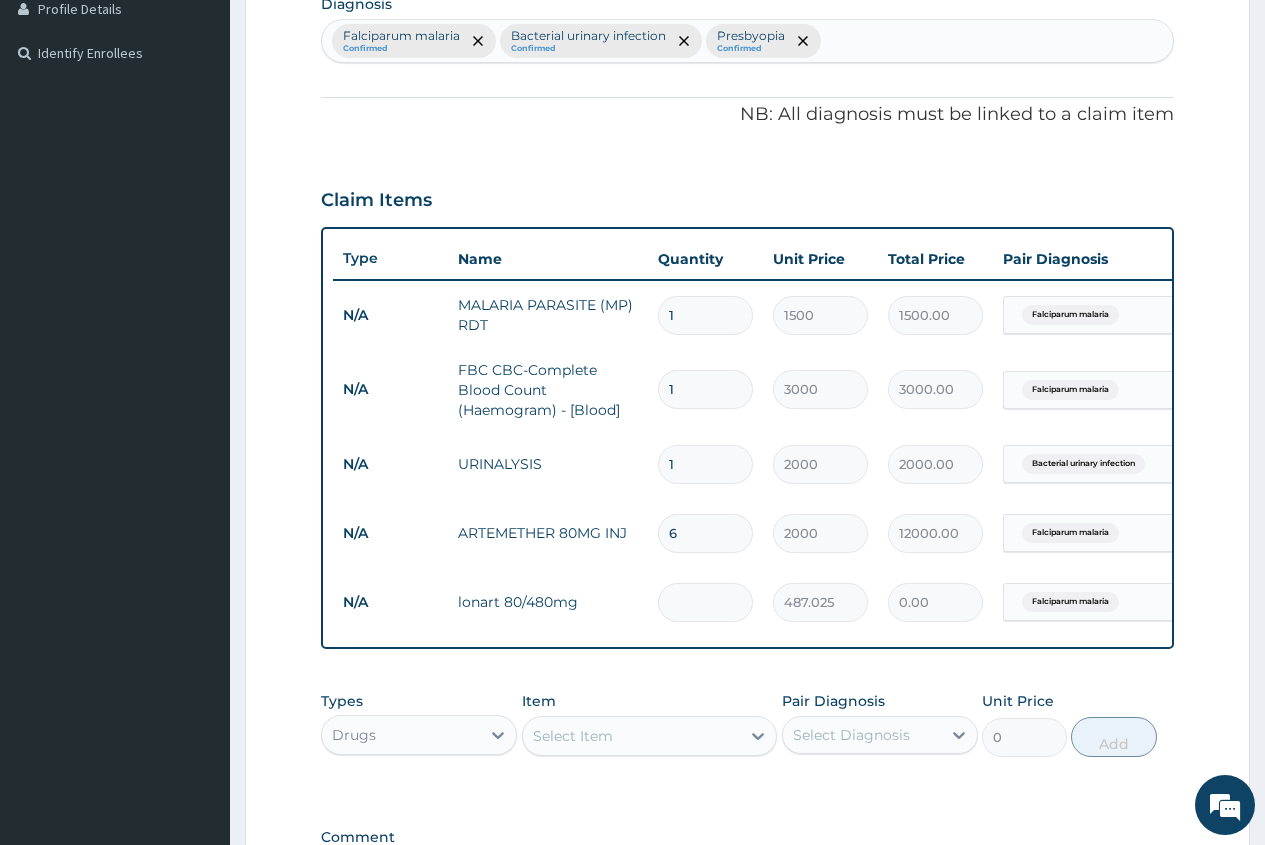 type on "6" 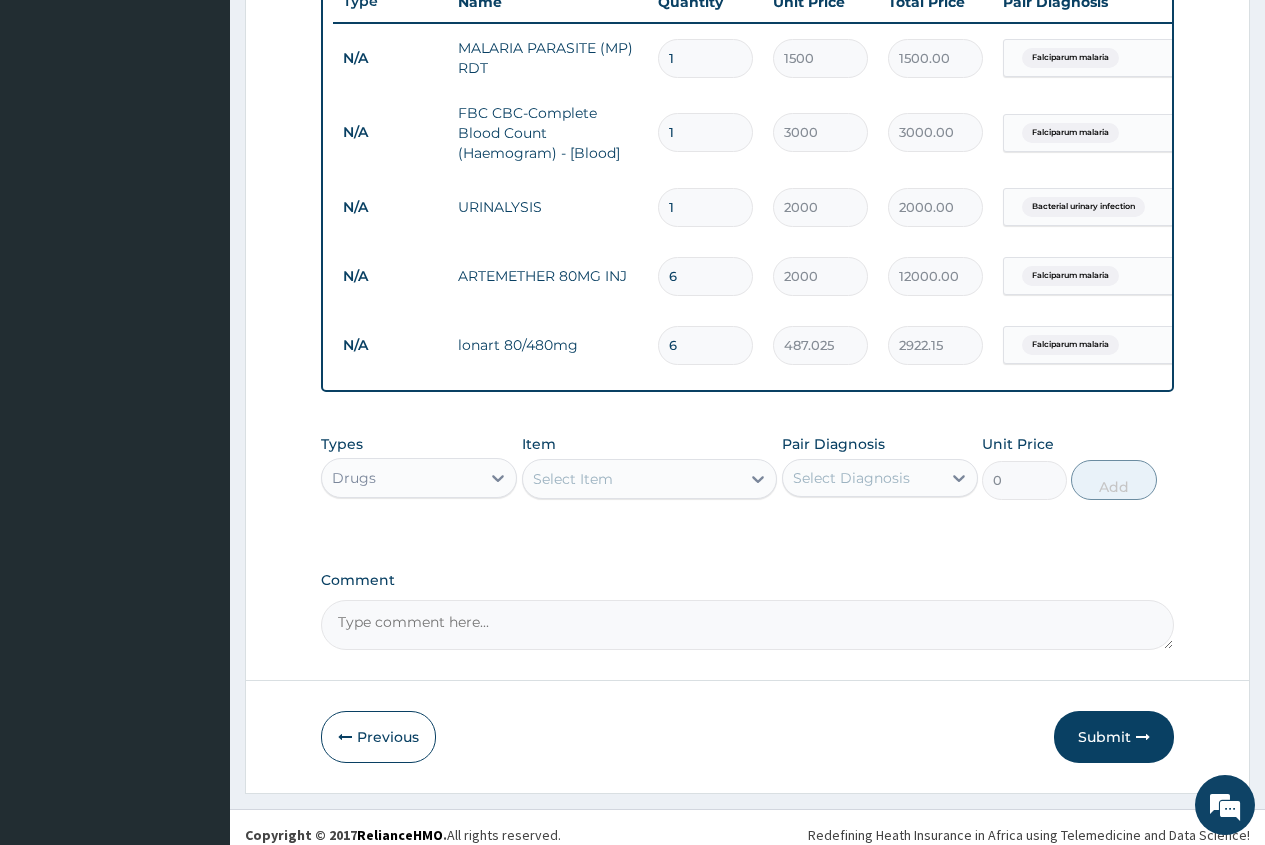 scroll, scrollTop: 804, scrollLeft: 0, axis: vertical 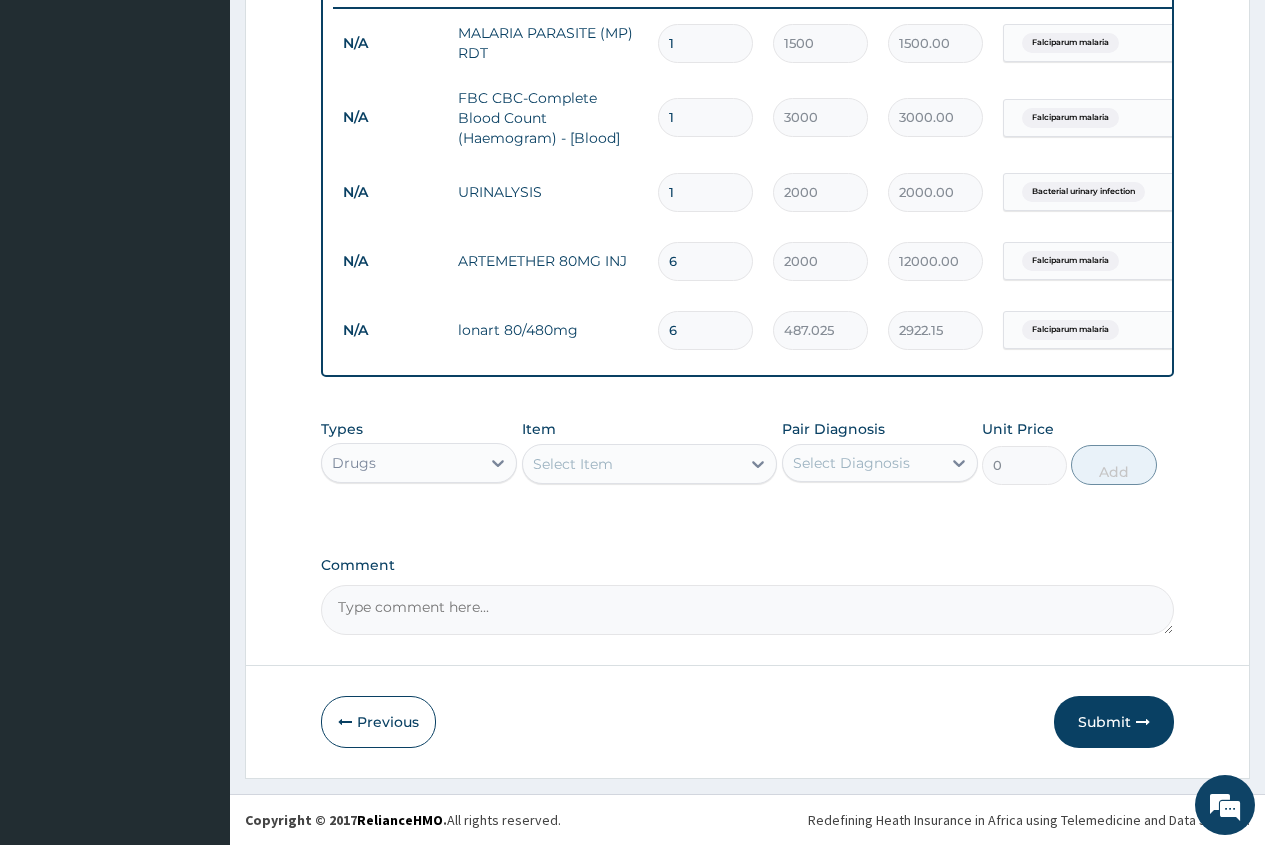 type on "6" 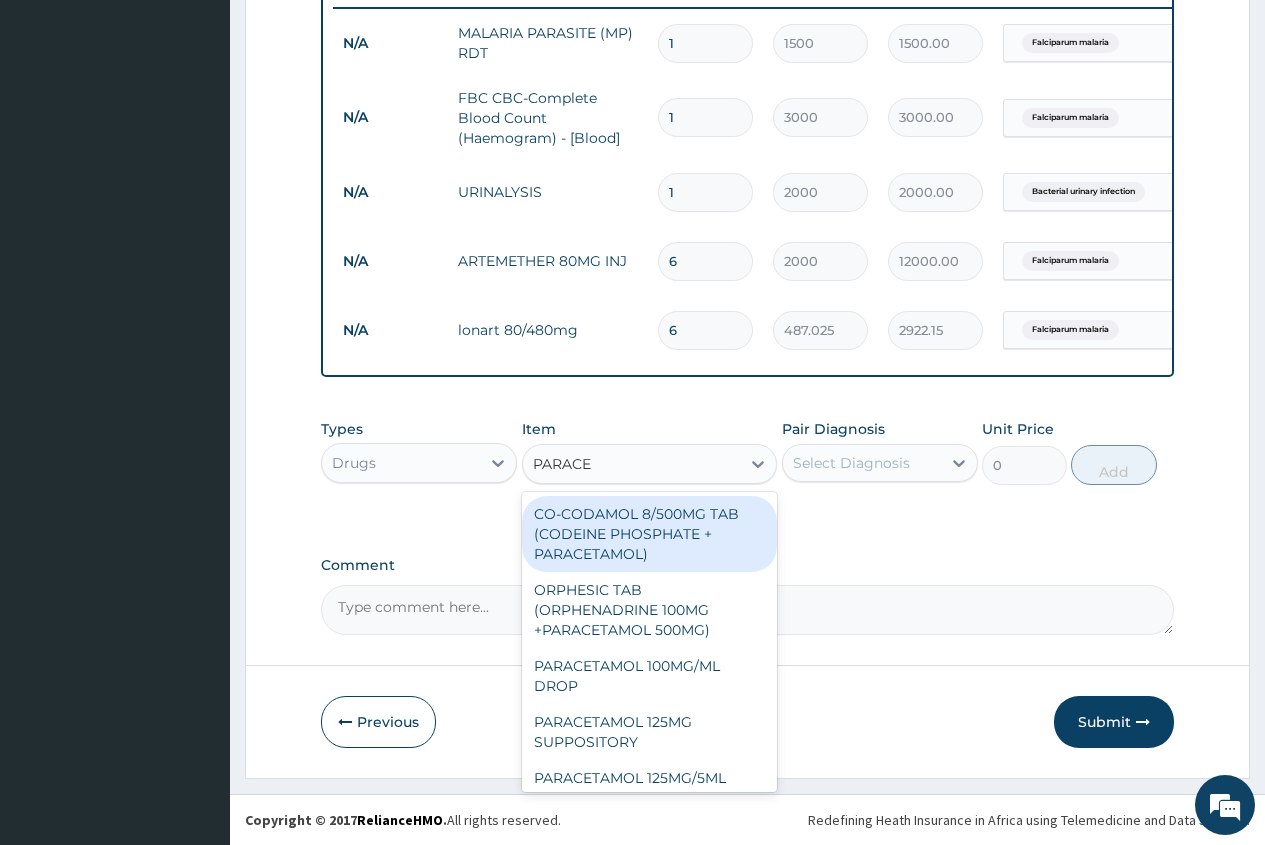 type on "PARACET" 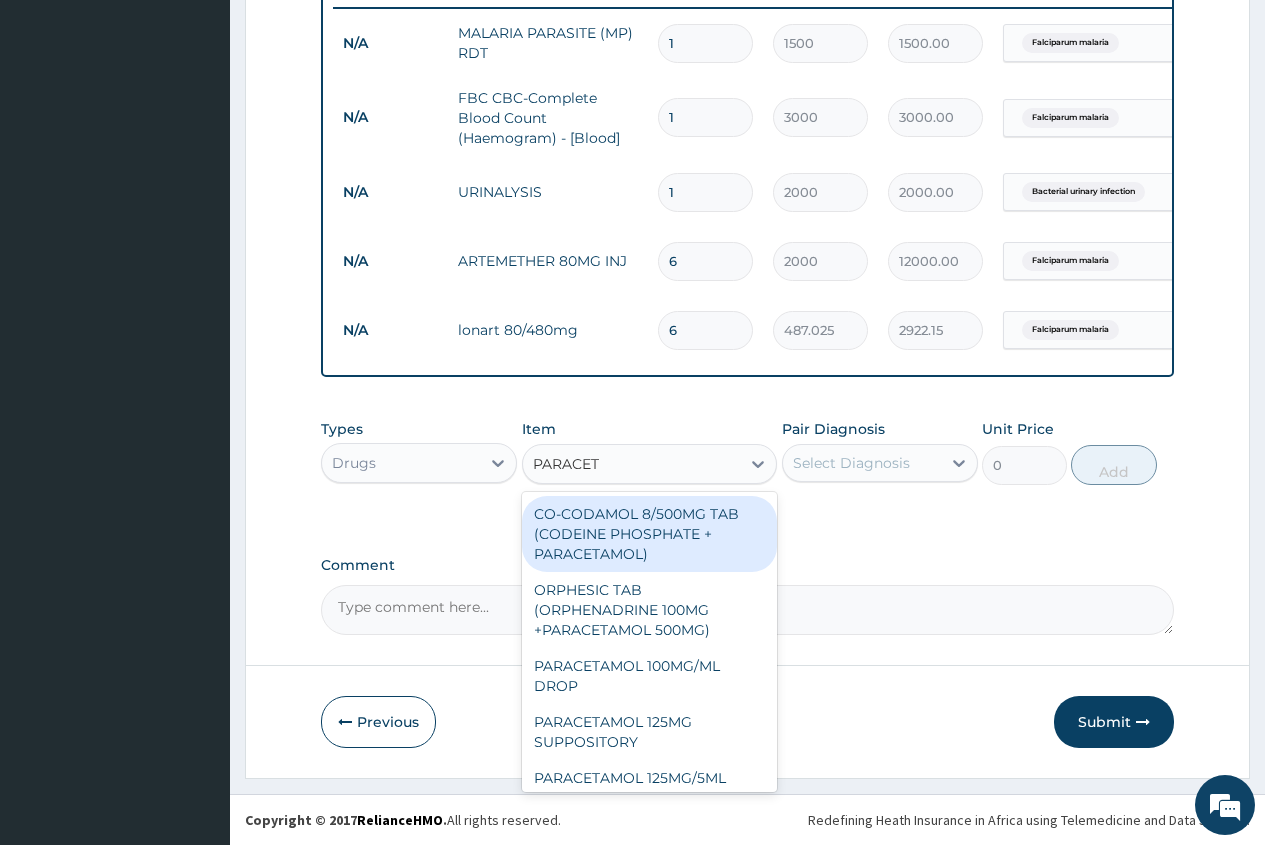 scroll, scrollTop: 704, scrollLeft: 0, axis: vertical 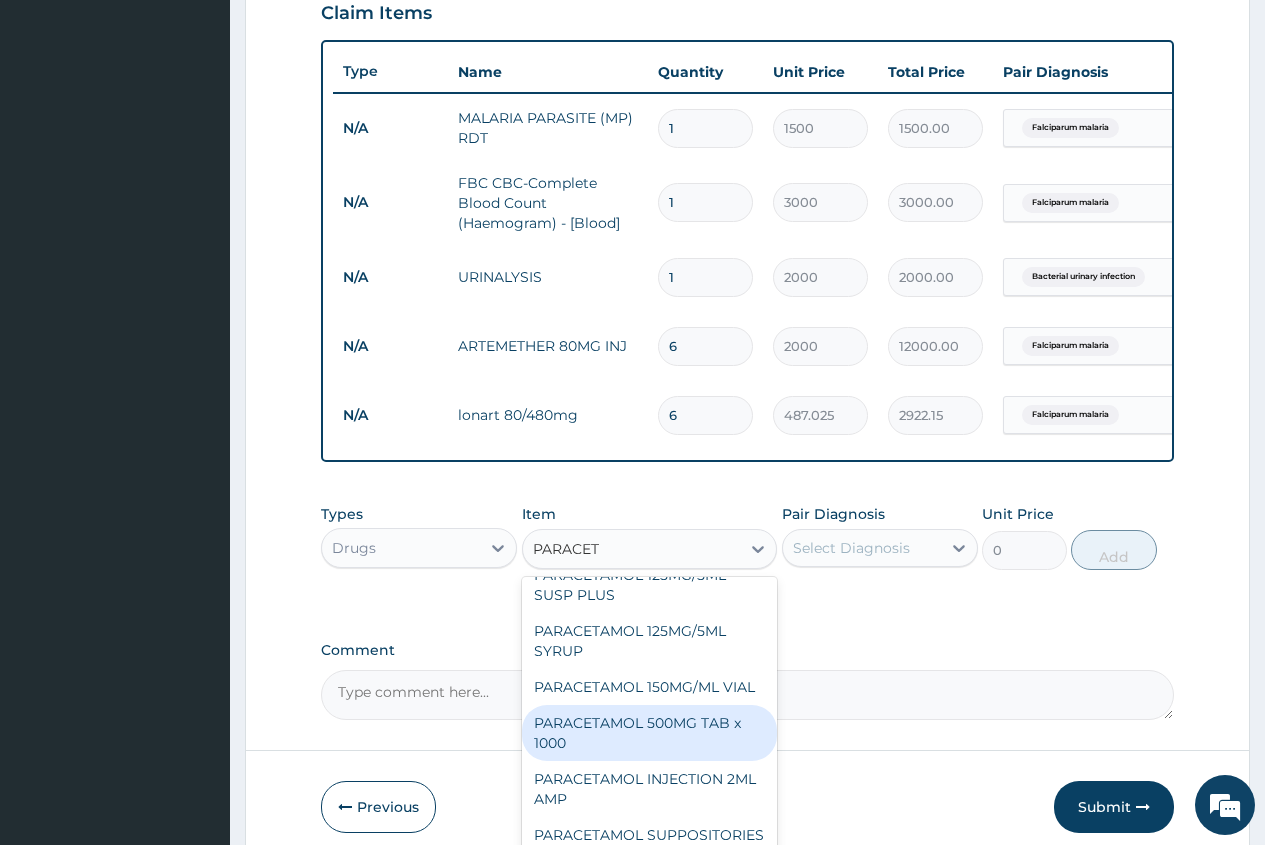 click on "PARACETAMOL 500MG TAB x 1000" at bounding box center [650, 733] 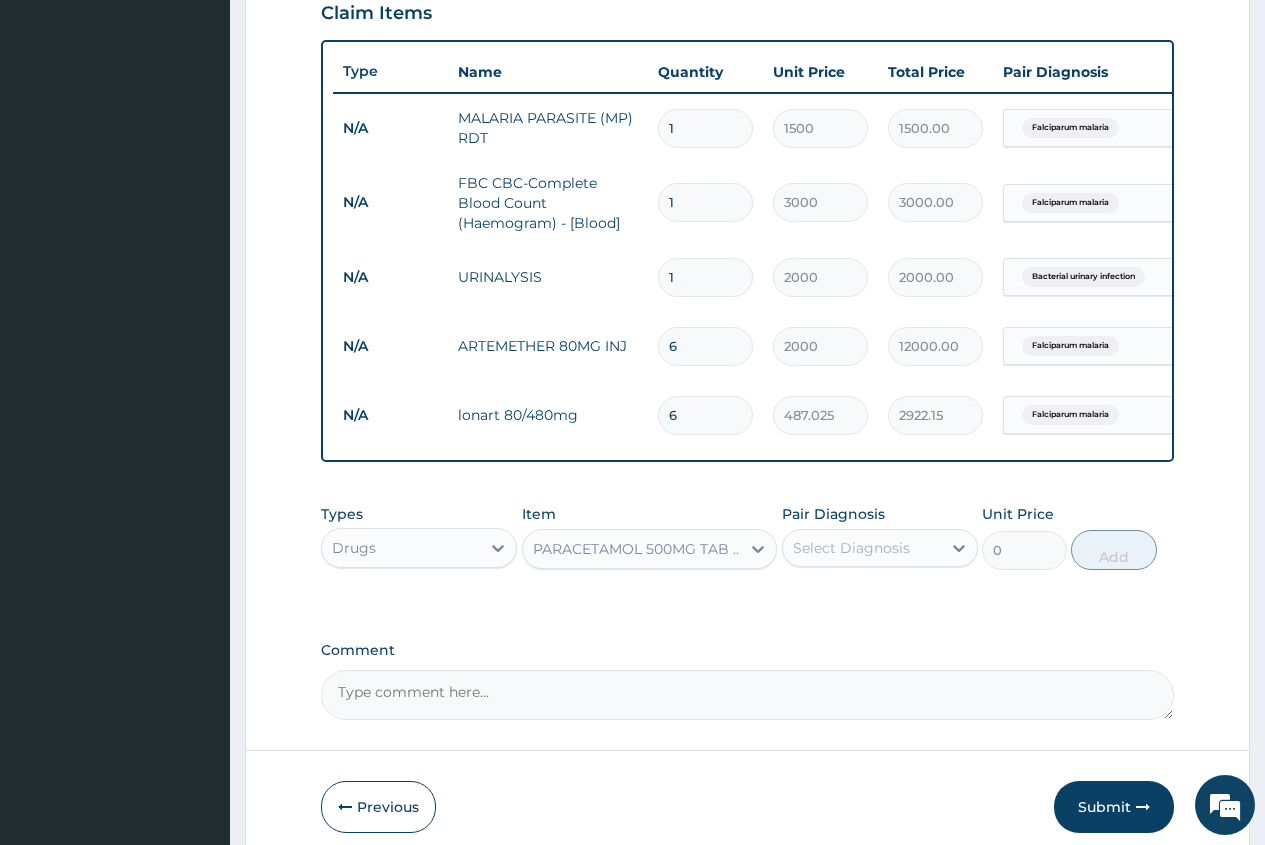 type 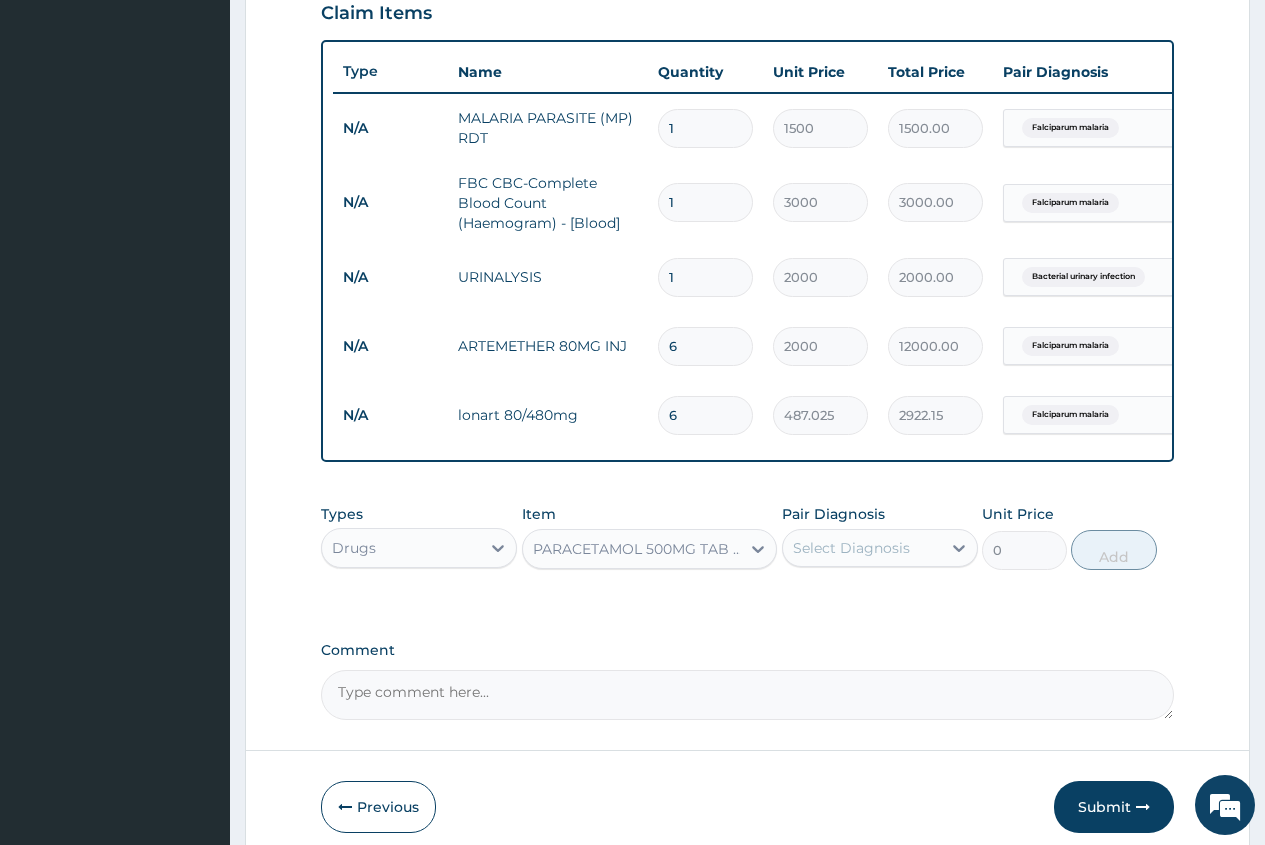 type on "15.75" 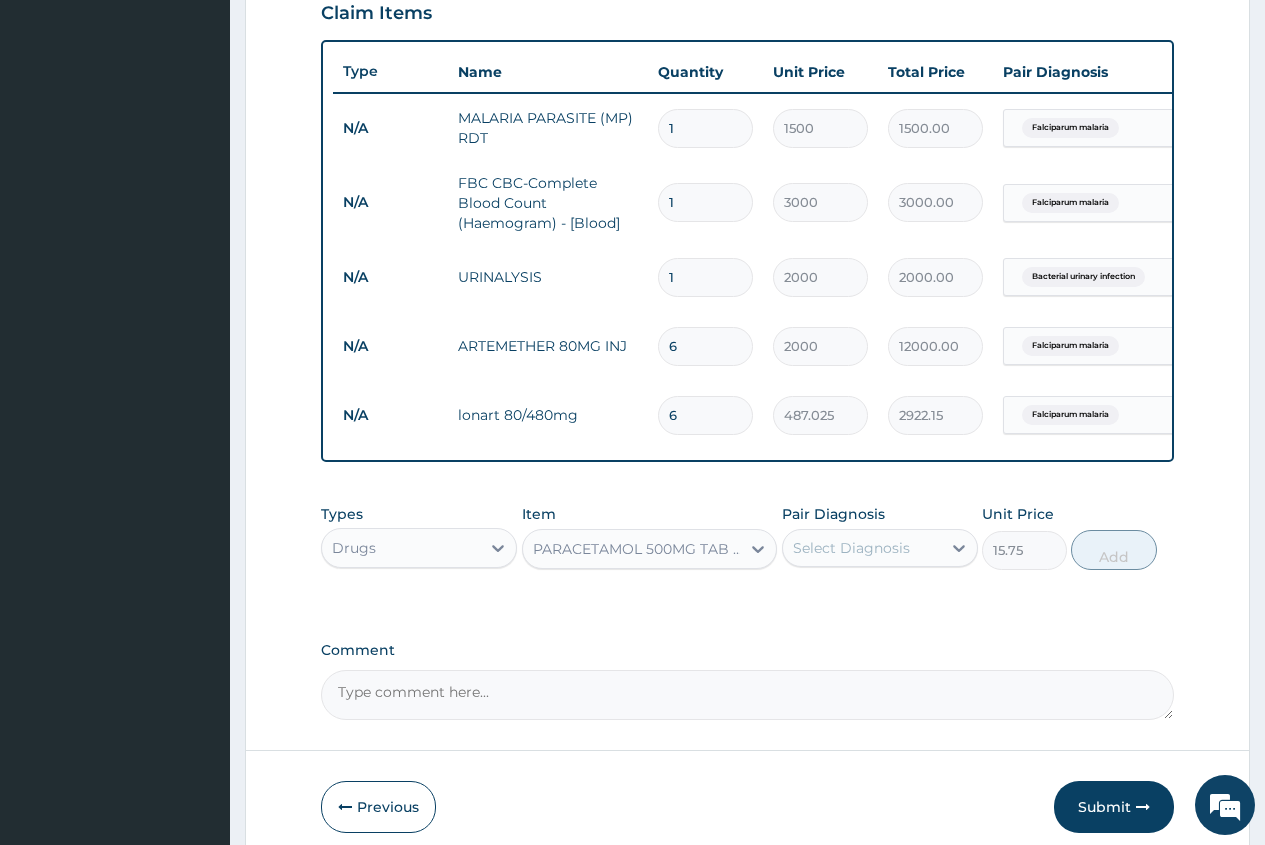click on "Select Diagnosis" at bounding box center (851, 548) 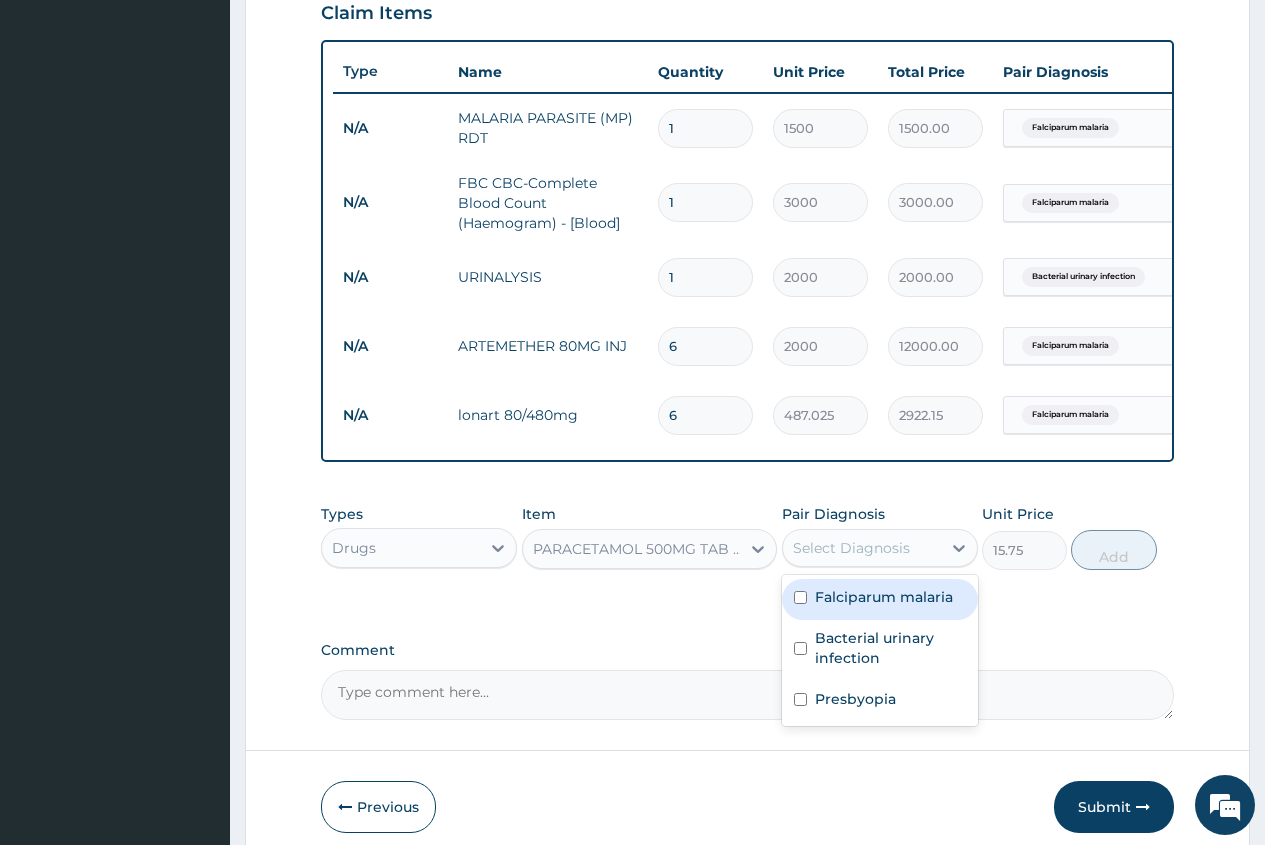 click on "Falciparum malaria" at bounding box center (884, 597) 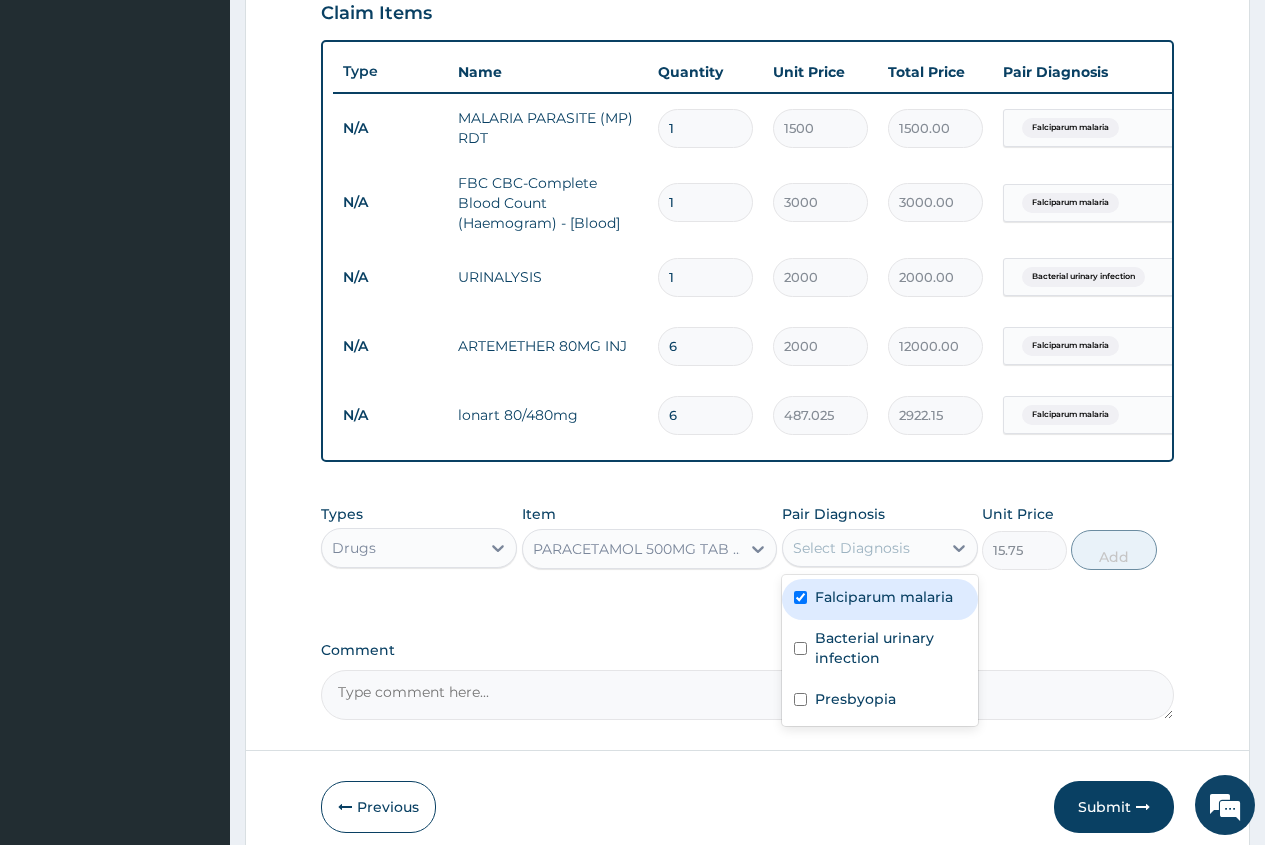 checkbox on "true" 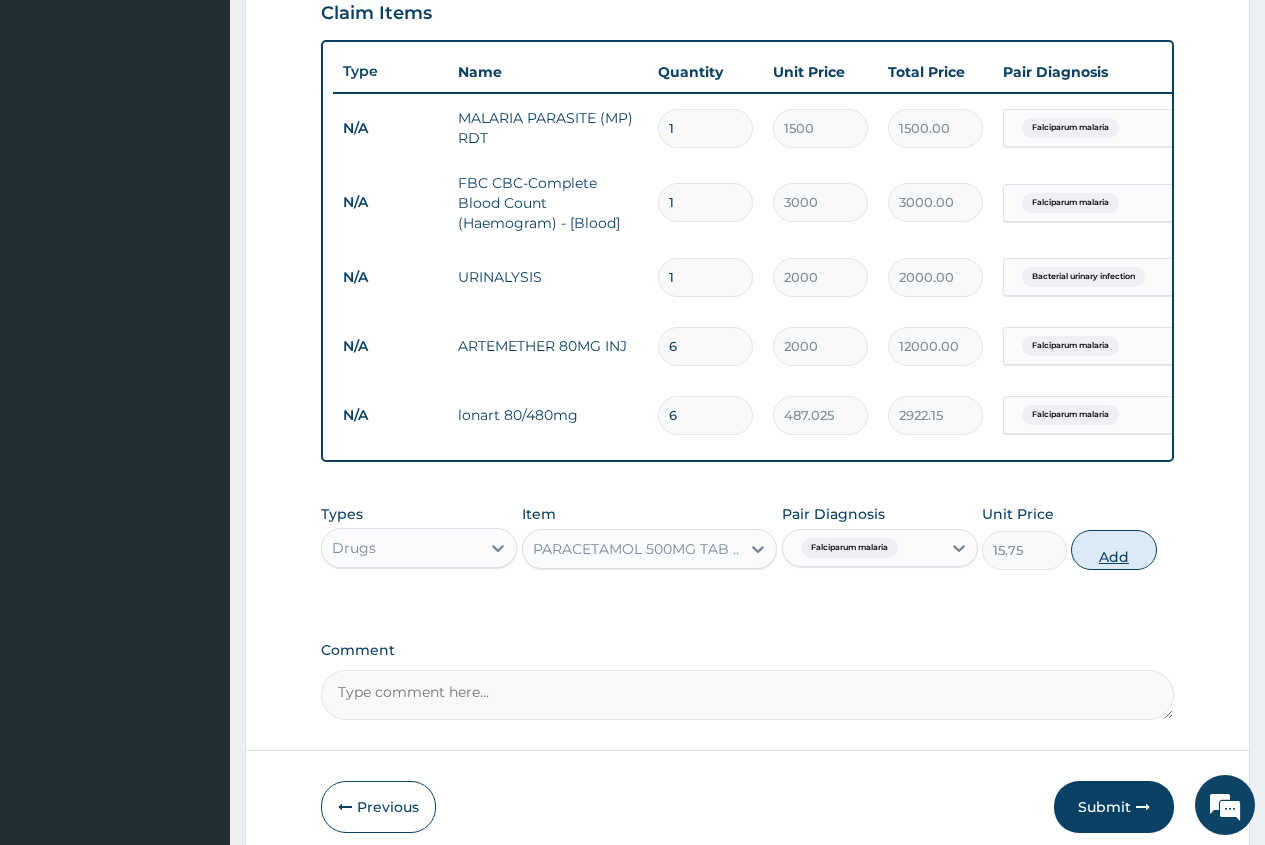 click on "Add" at bounding box center [1113, 550] 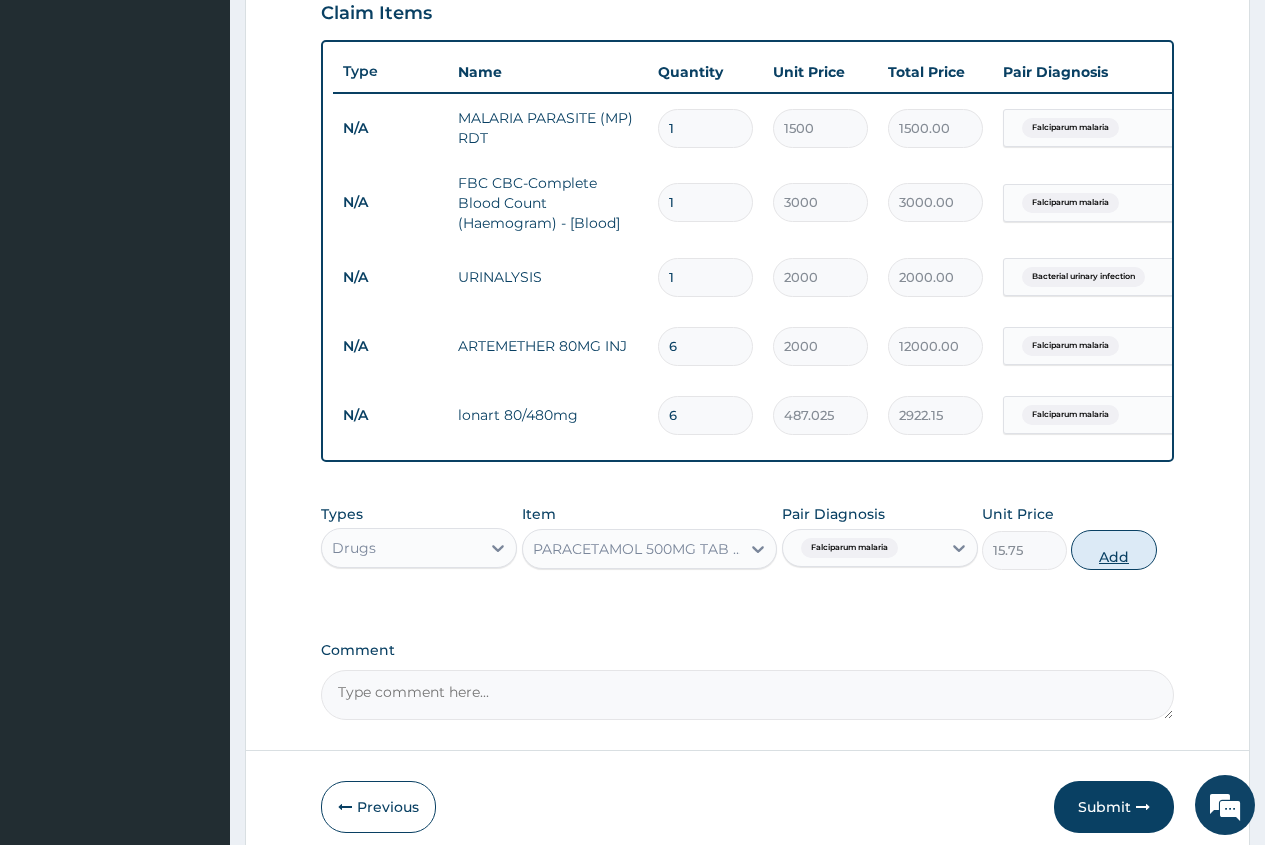 type on "0" 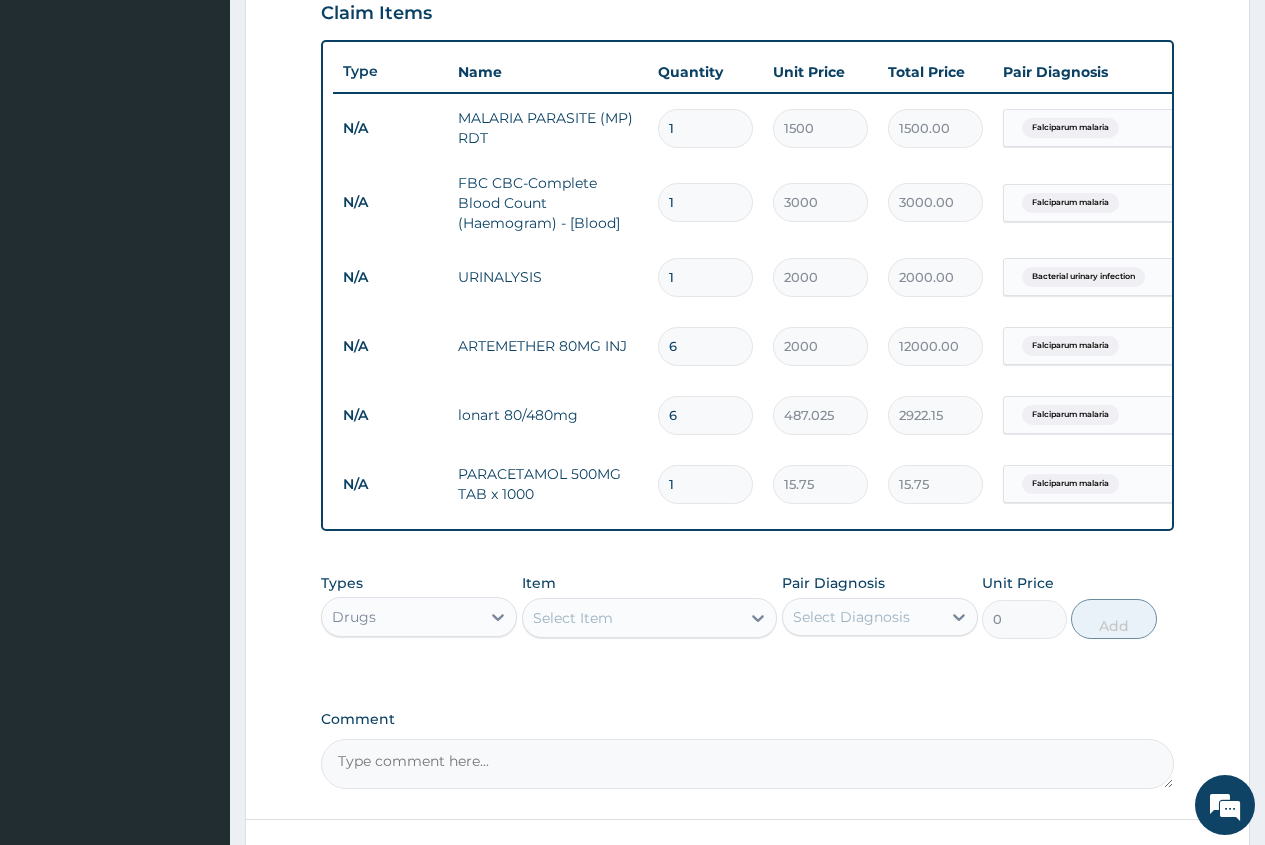 type on "18" 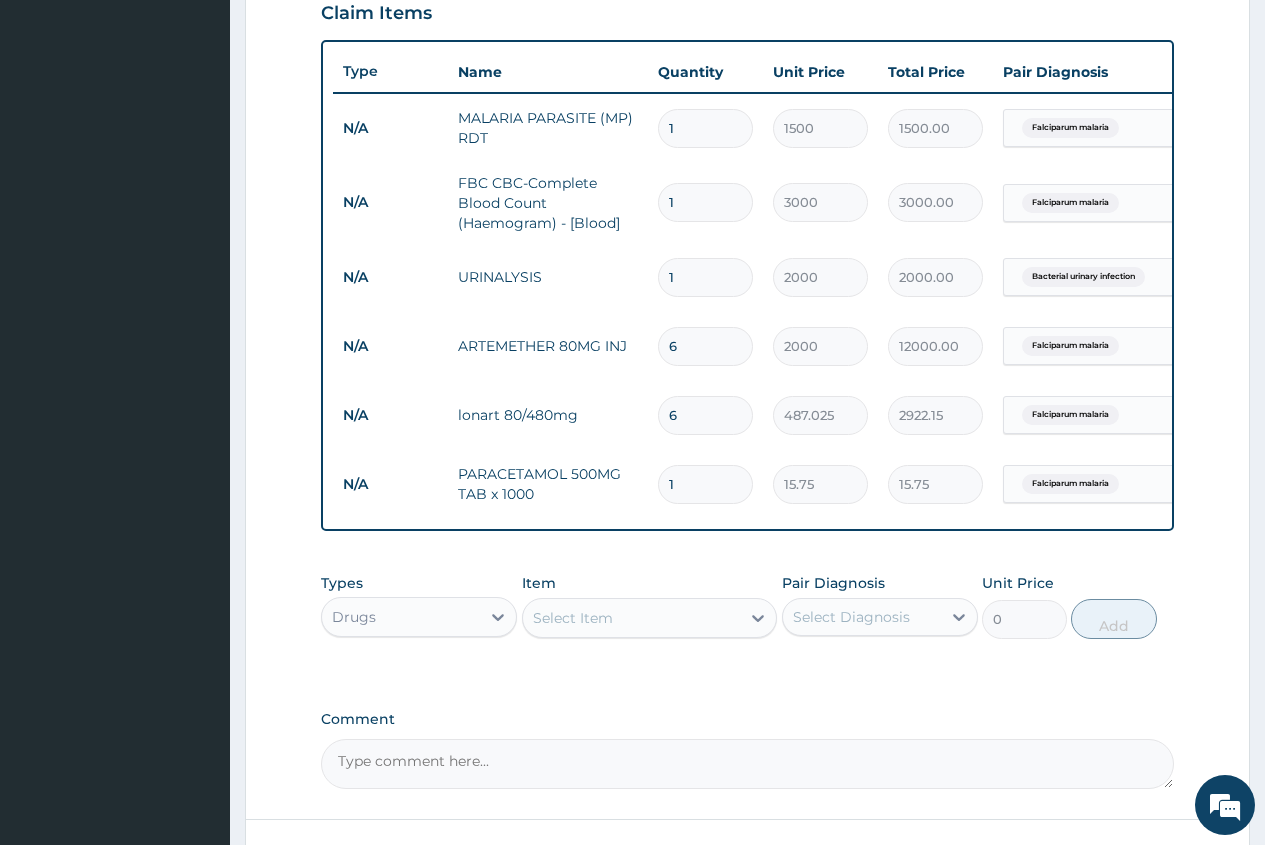 type on "283.50" 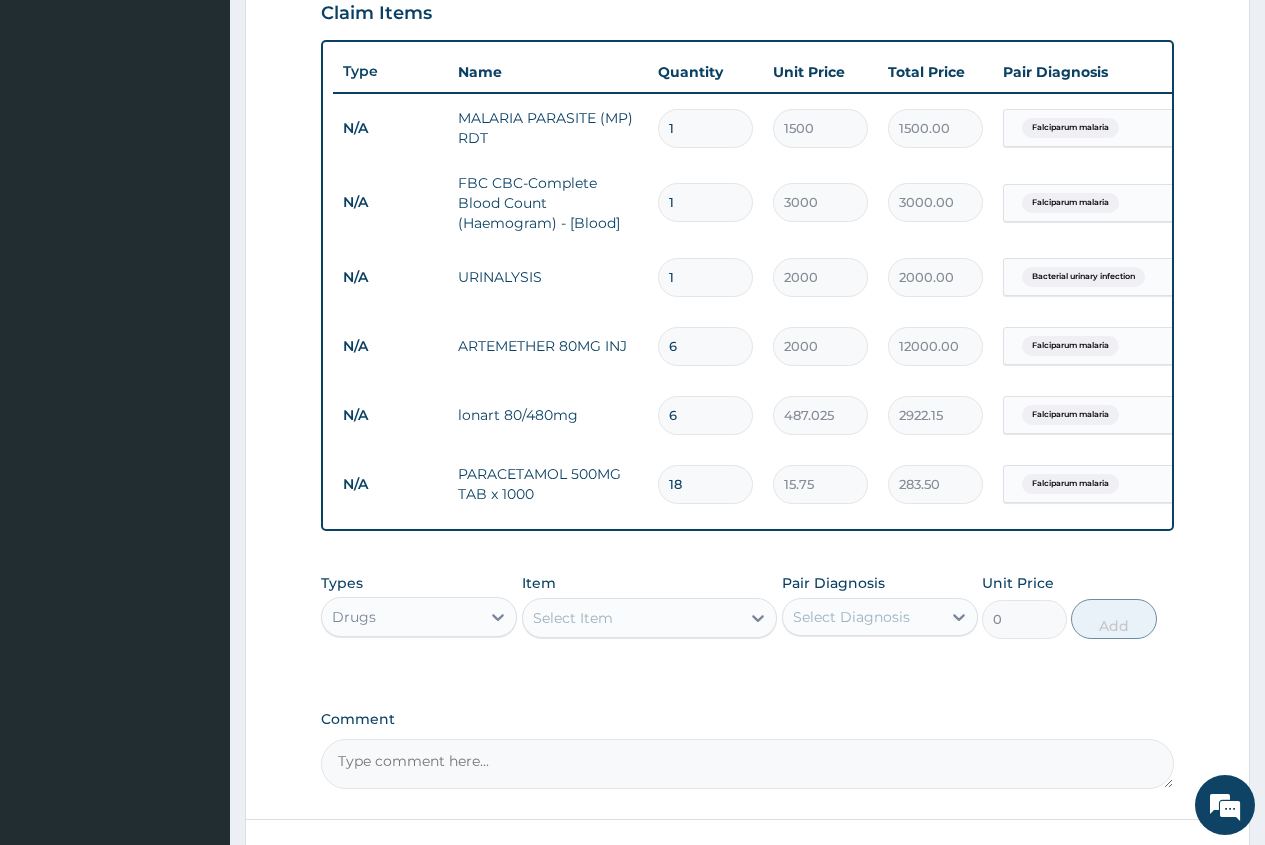 type on "18" 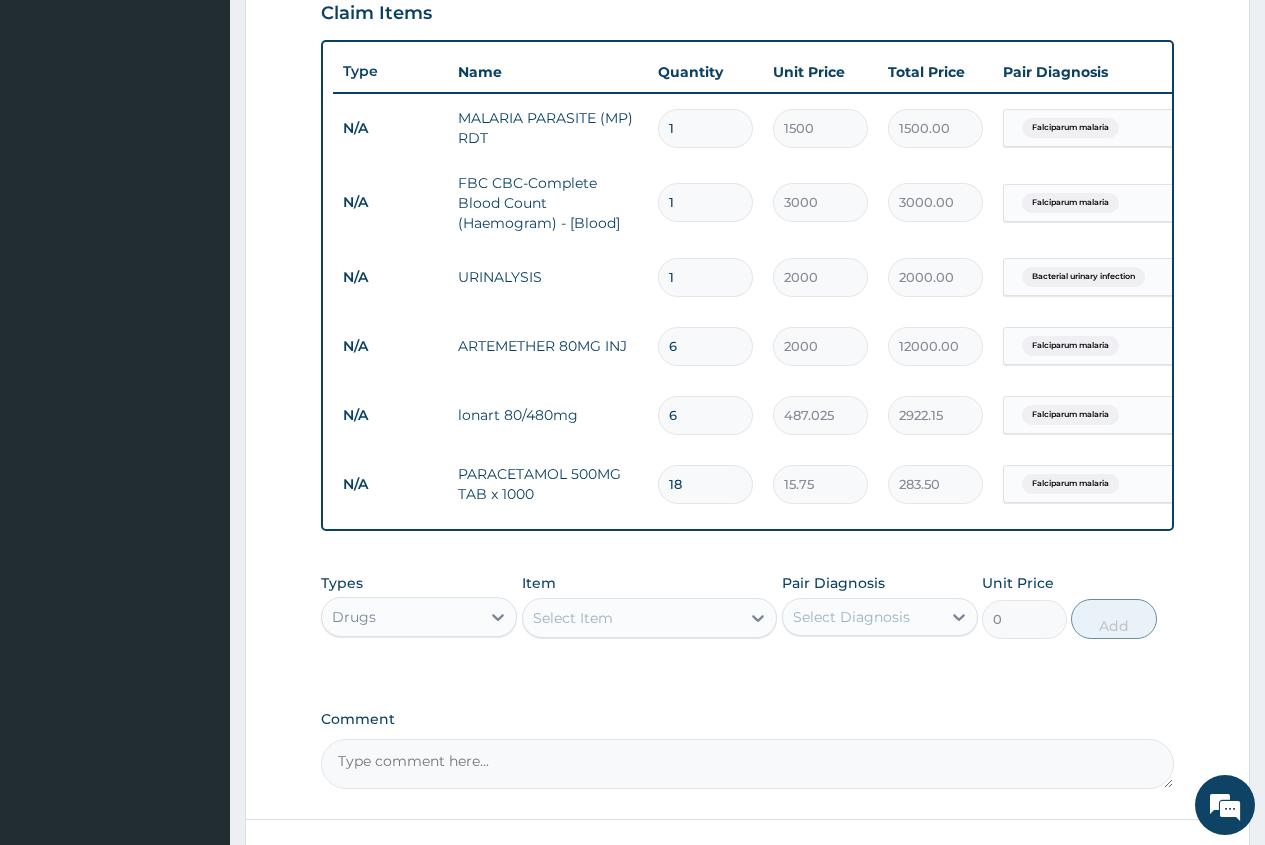 click on "Select Item" at bounding box center [573, 618] 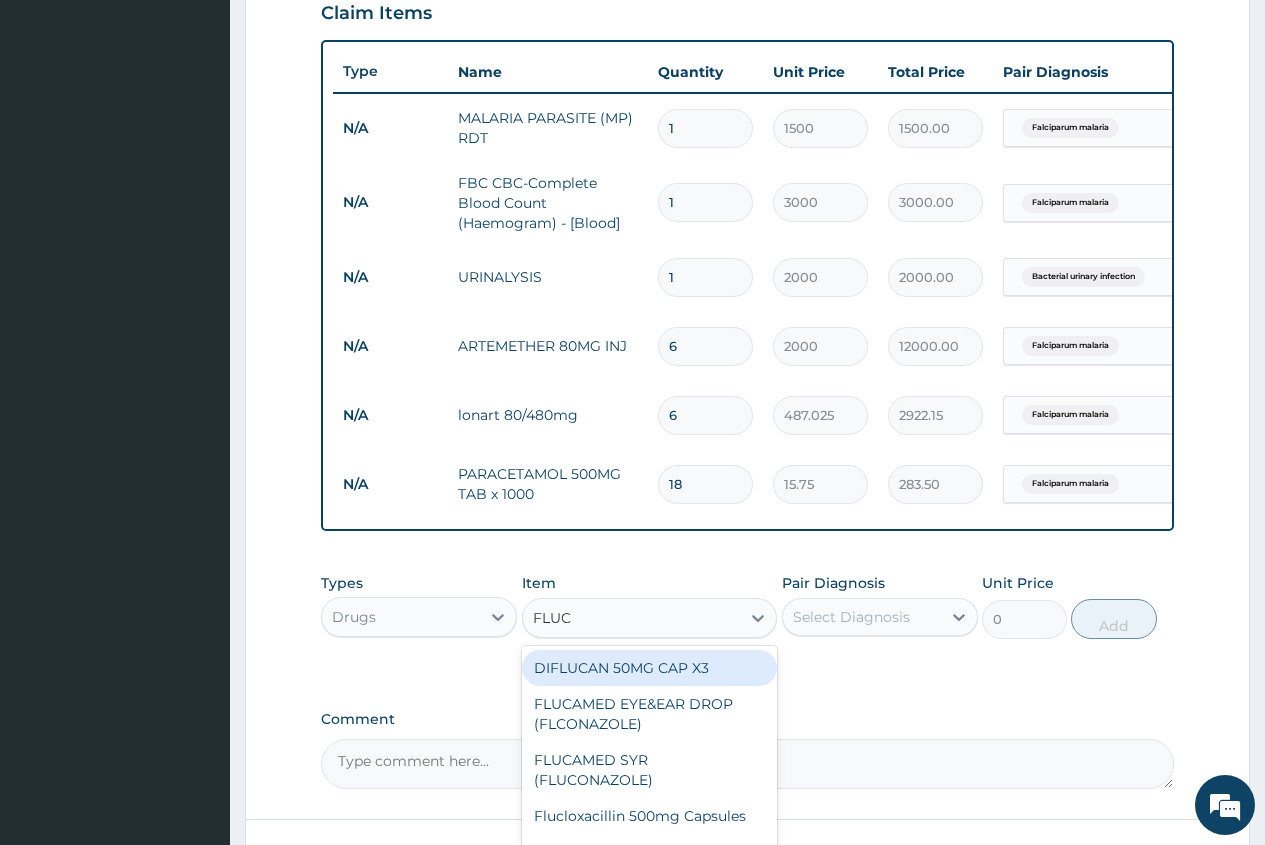 type on "FLUCO" 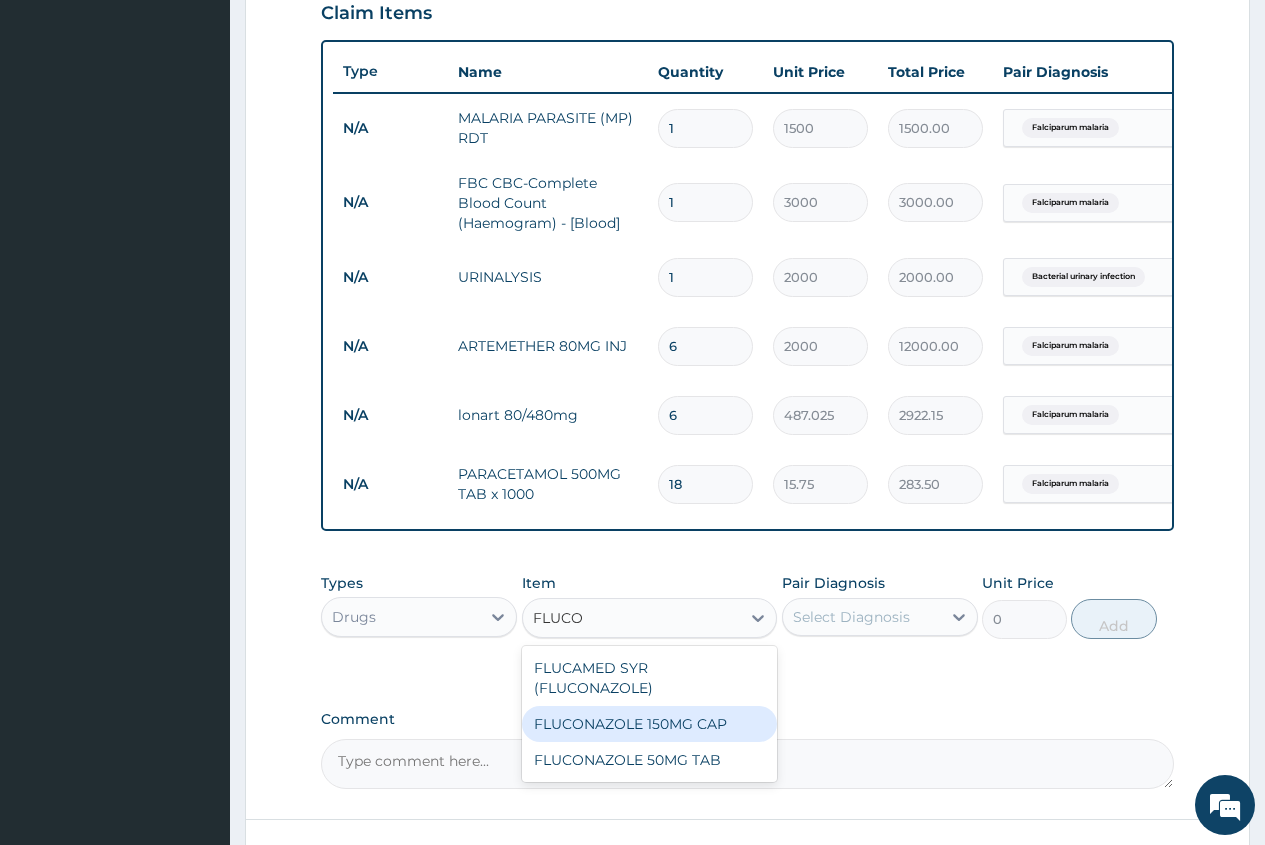 click on "FLUCONAZOLE 150MG CAP" at bounding box center [650, 724] 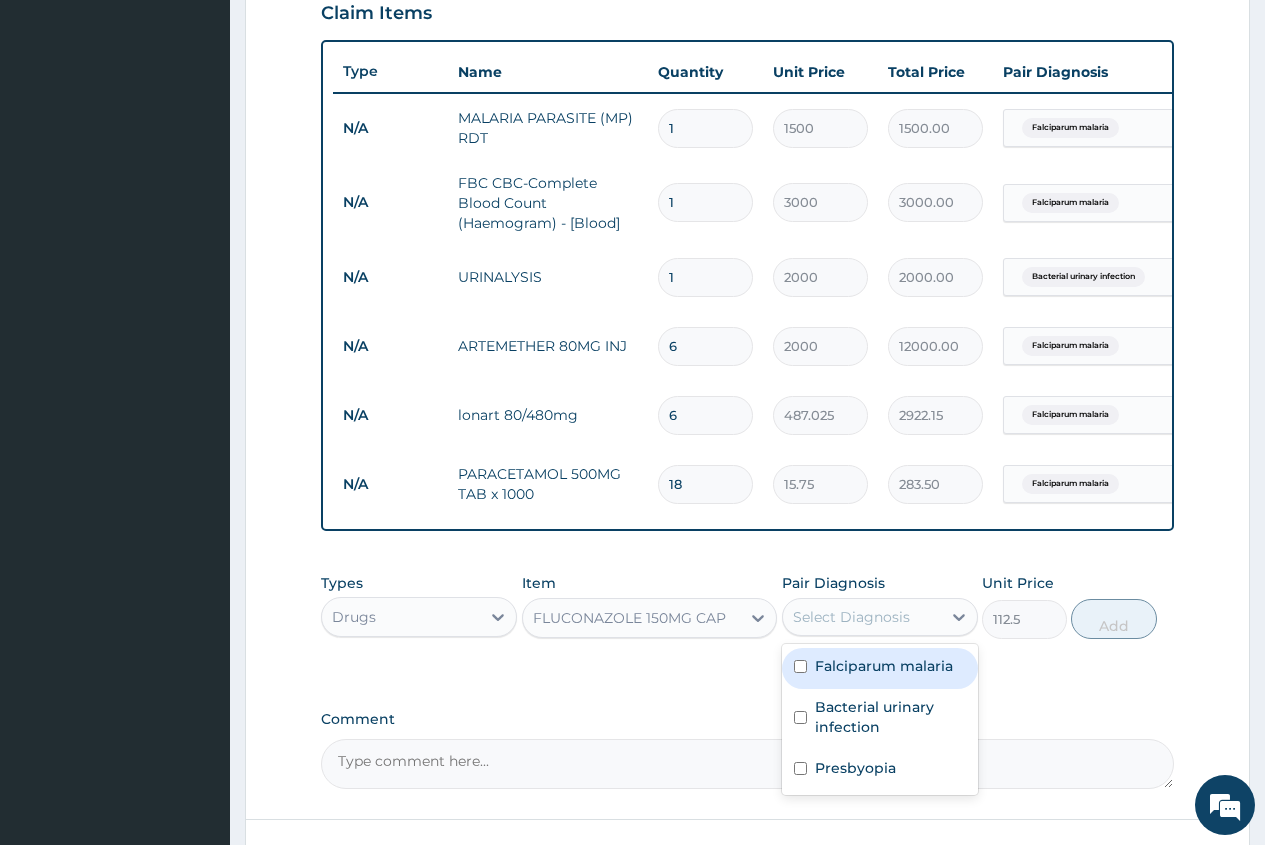 click on "Select Diagnosis" at bounding box center (851, 617) 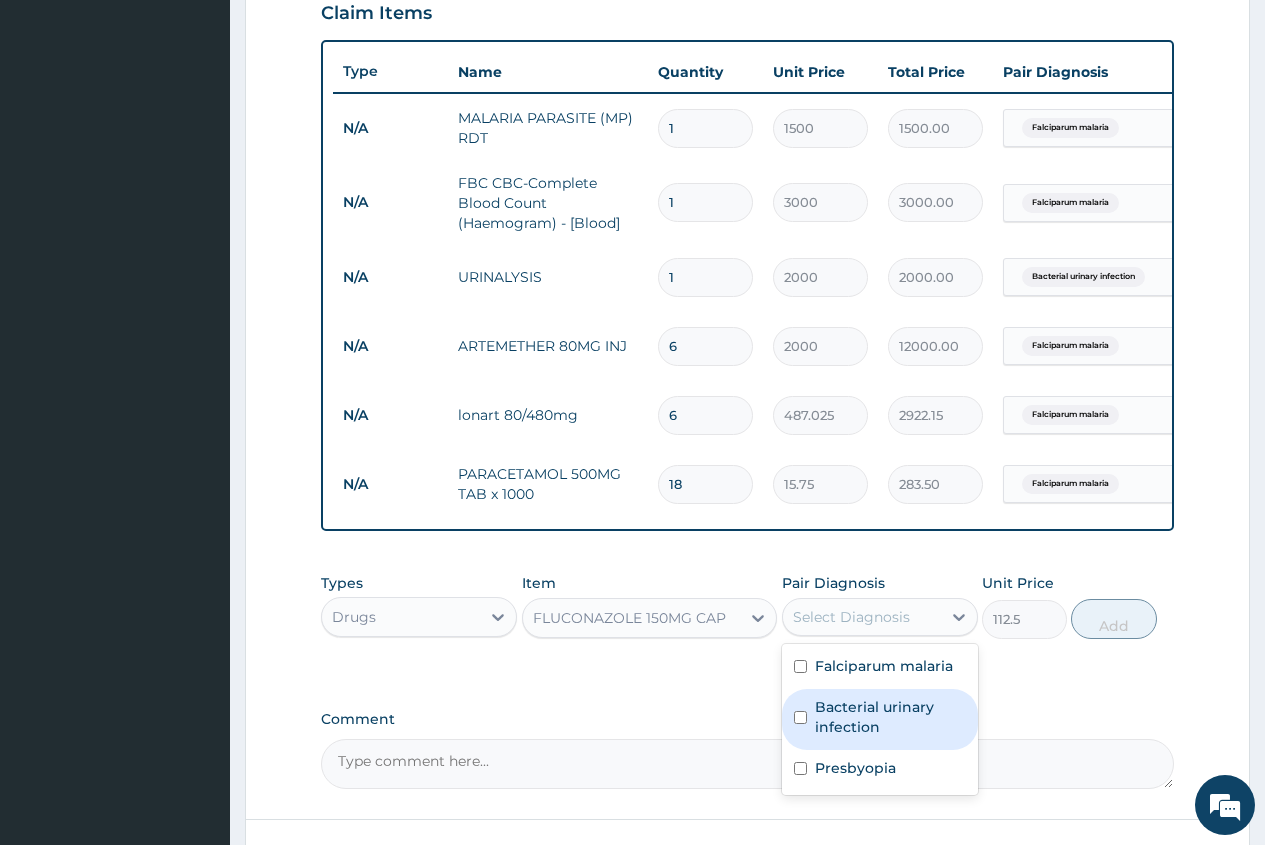 click on "Bacterial urinary infection" at bounding box center (890, 717) 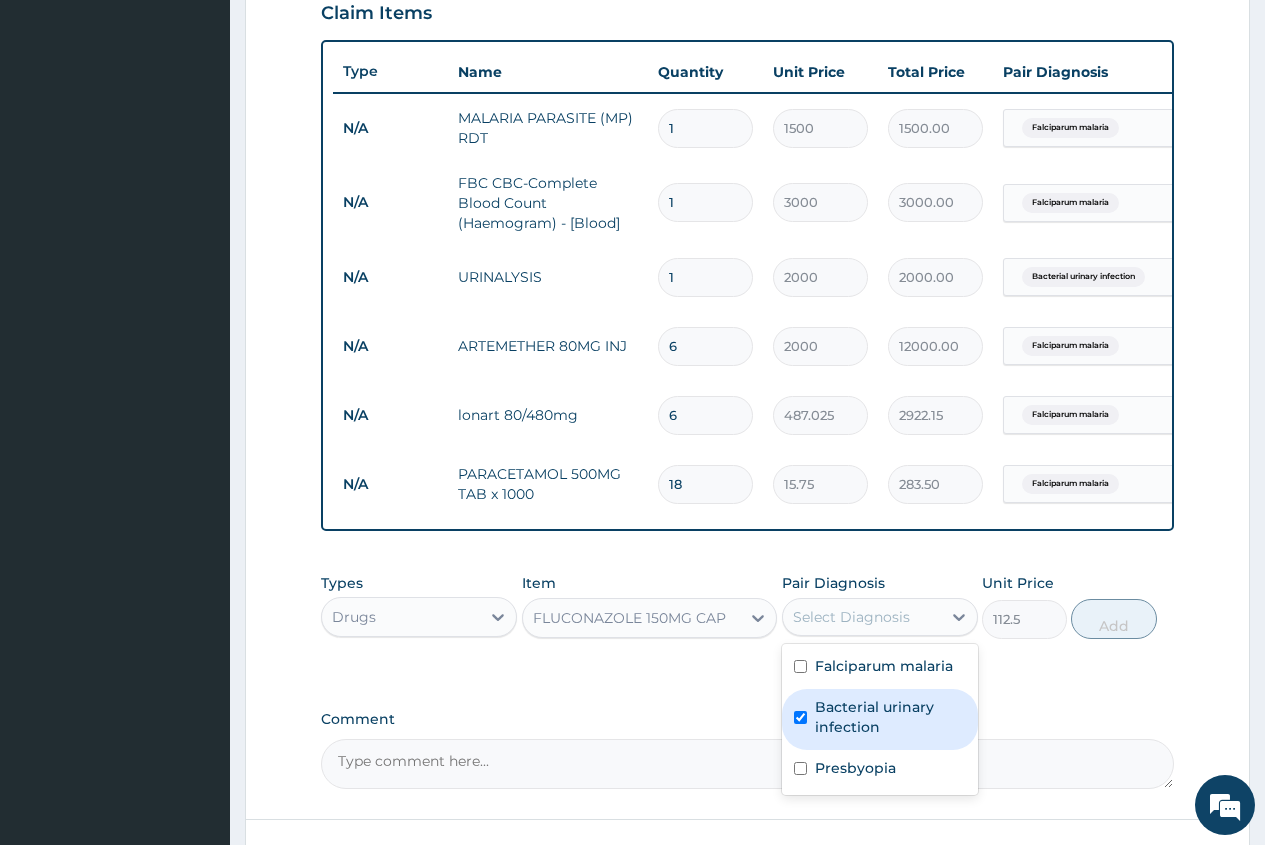 checkbox on "true" 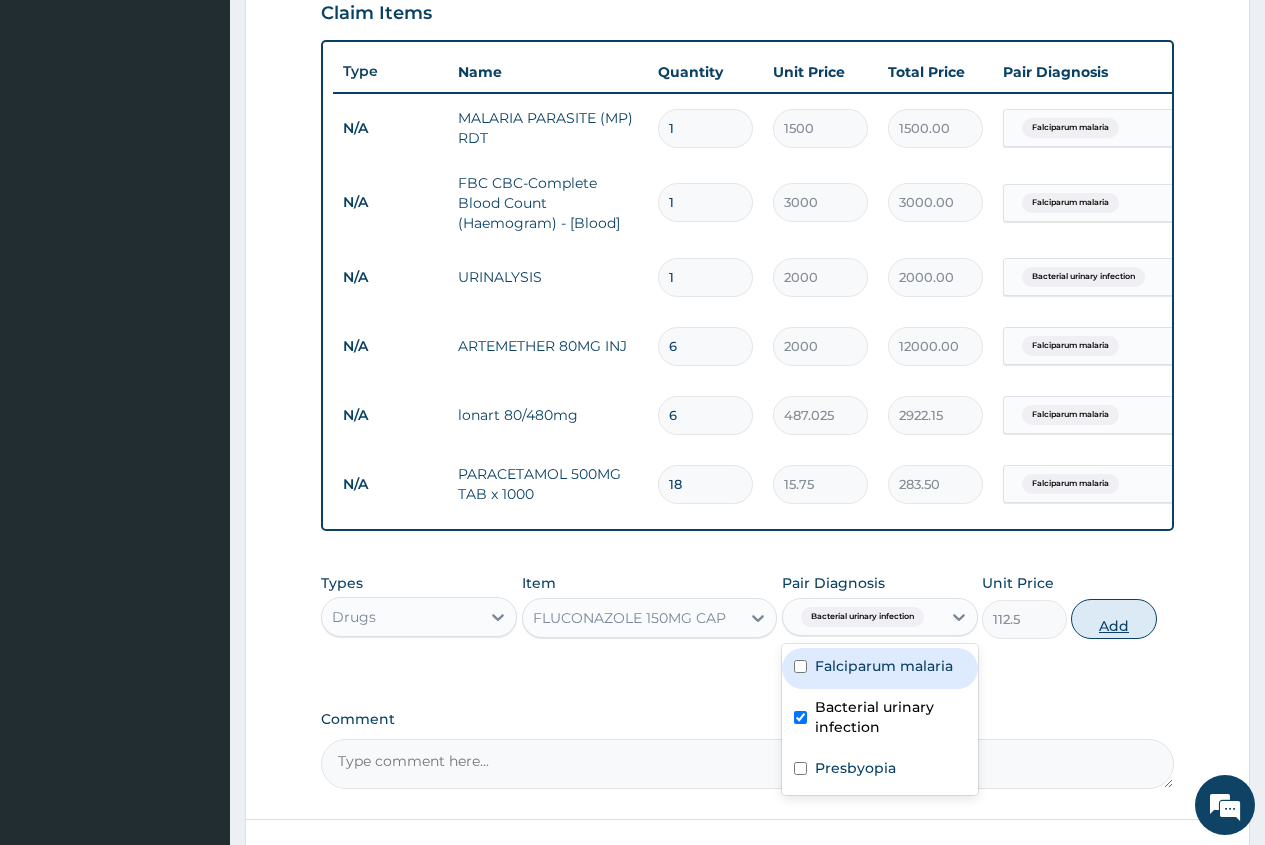 click on "Add" at bounding box center [1113, 619] 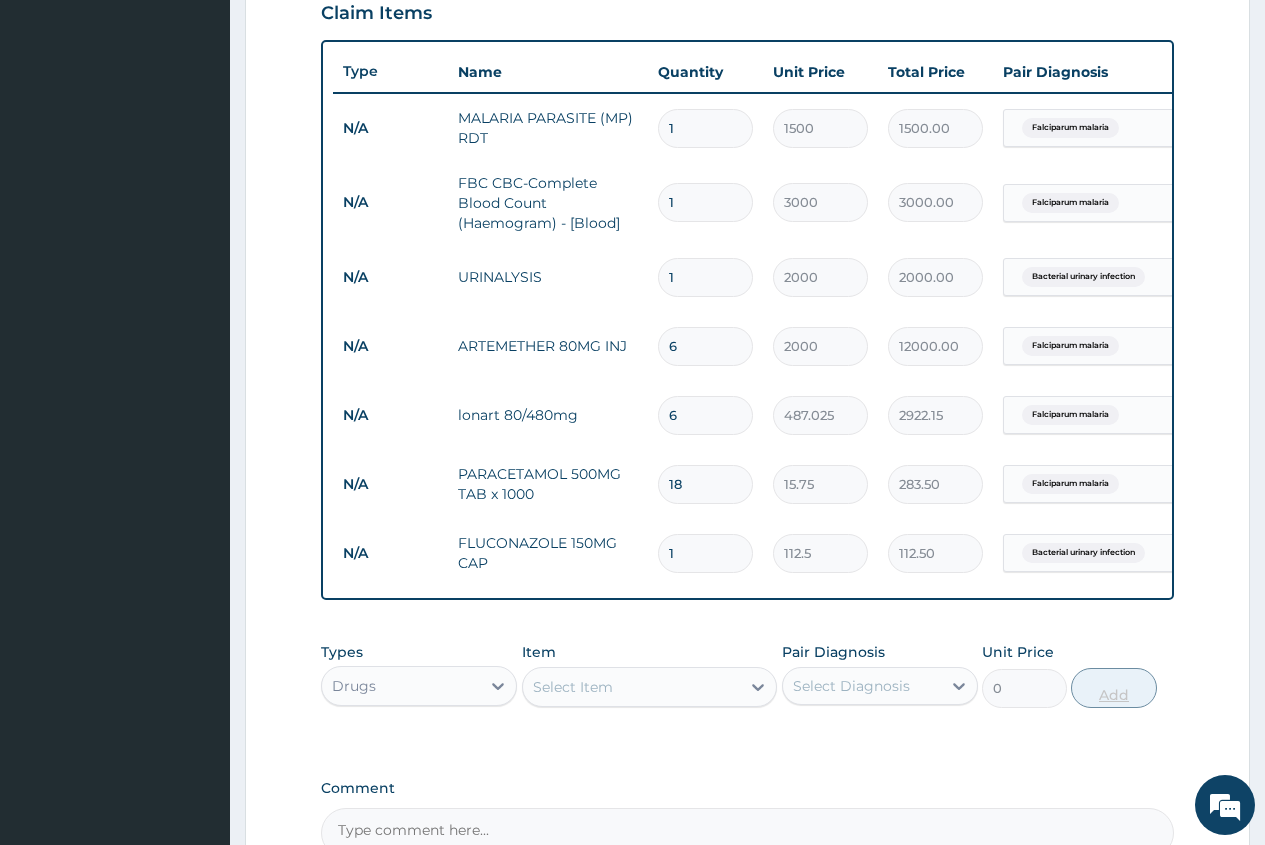 type on "14" 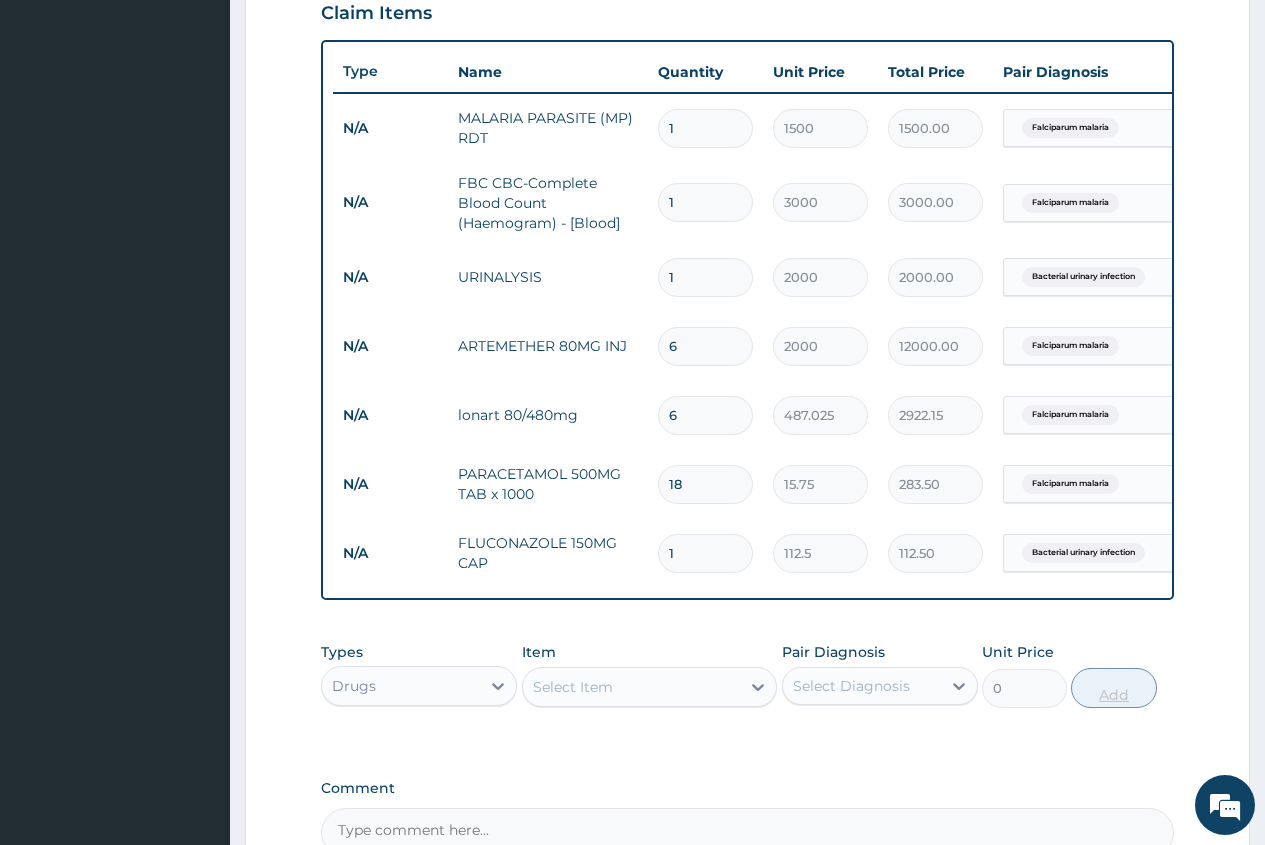 type on "1575.00" 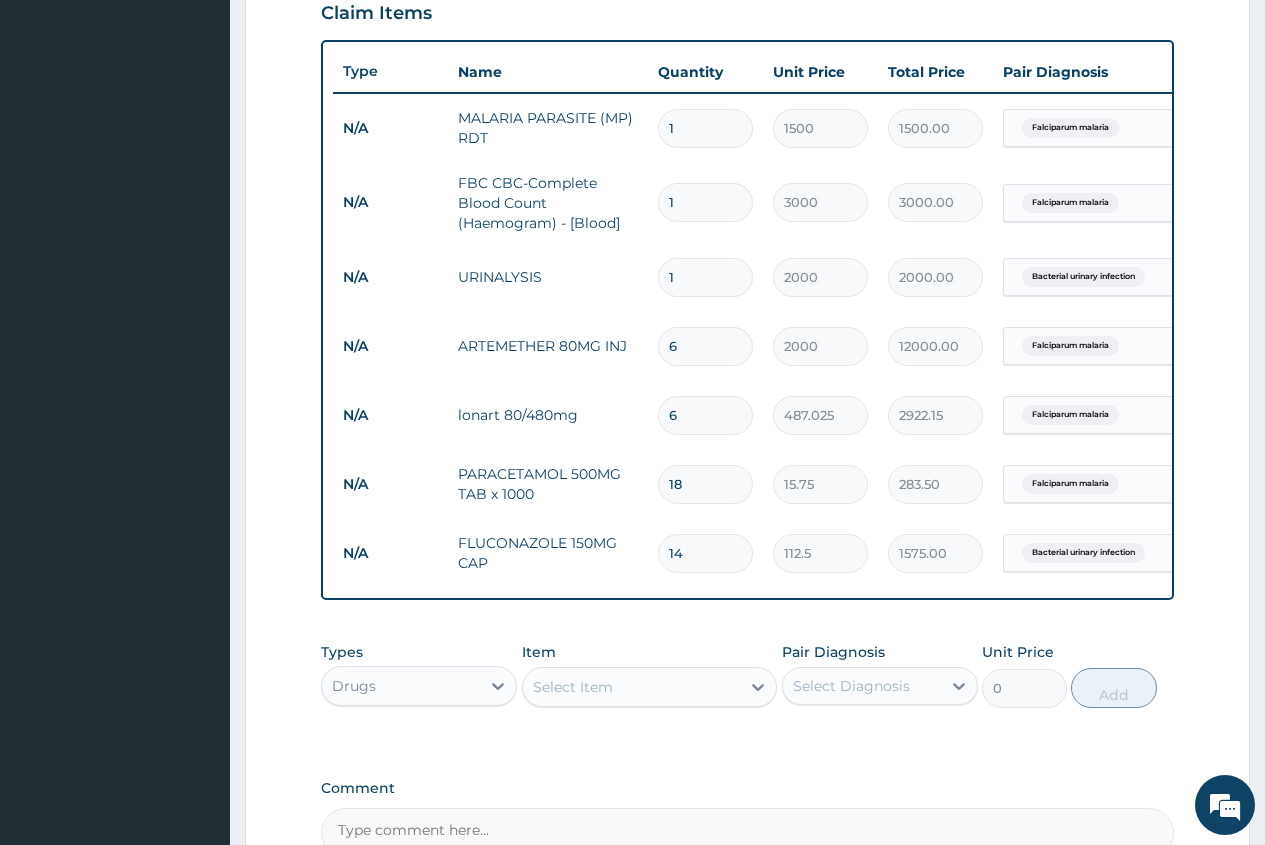 type on "14" 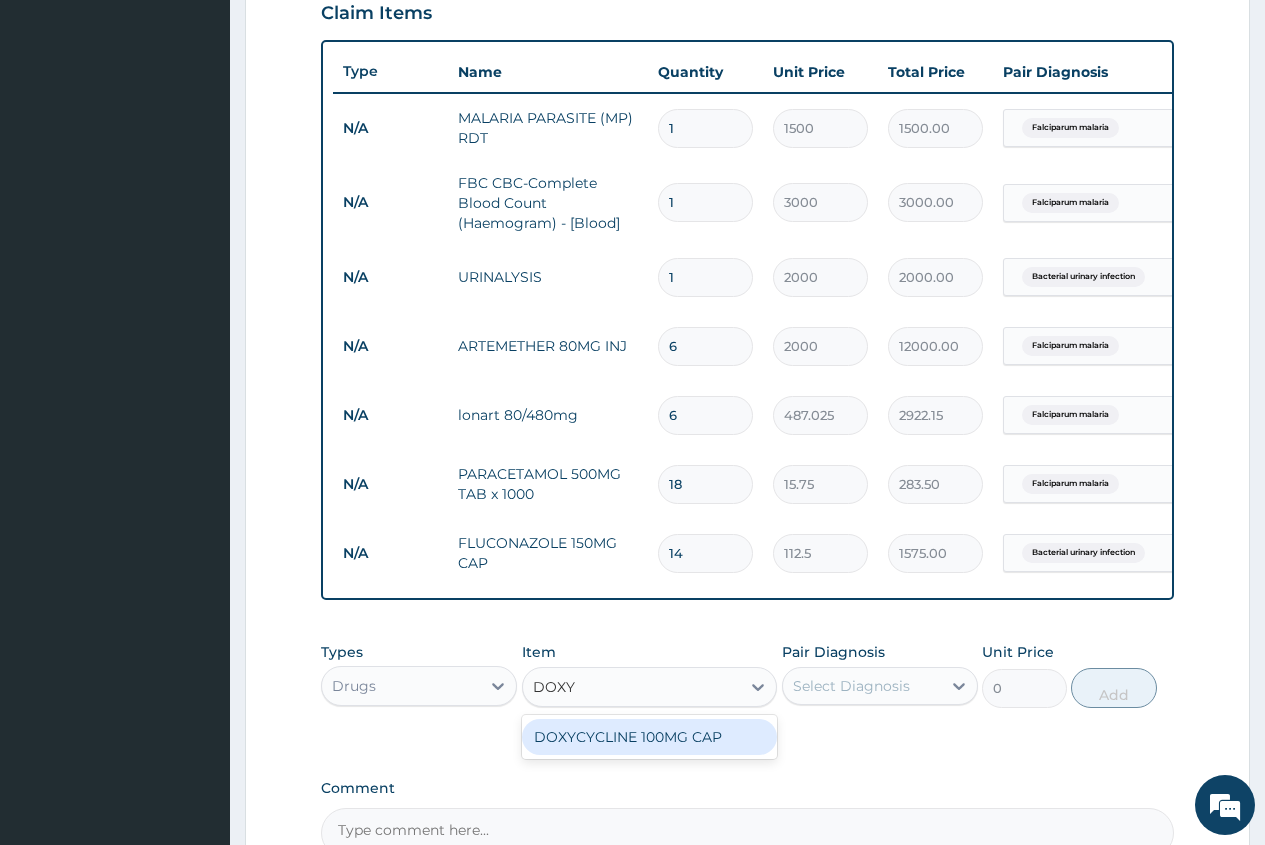 type on "DOXYC" 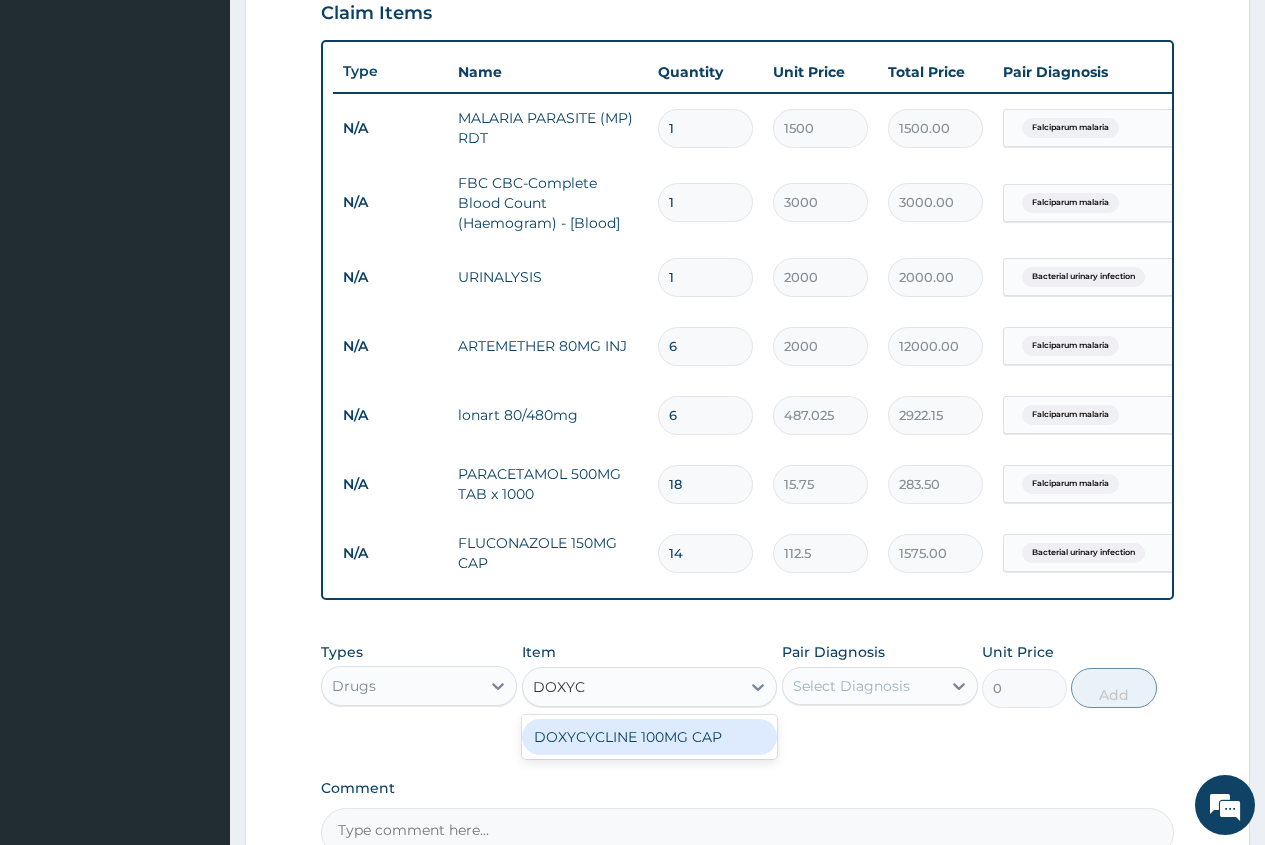 scroll, scrollTop: 904, scrollLeft: 0, axis: vertical 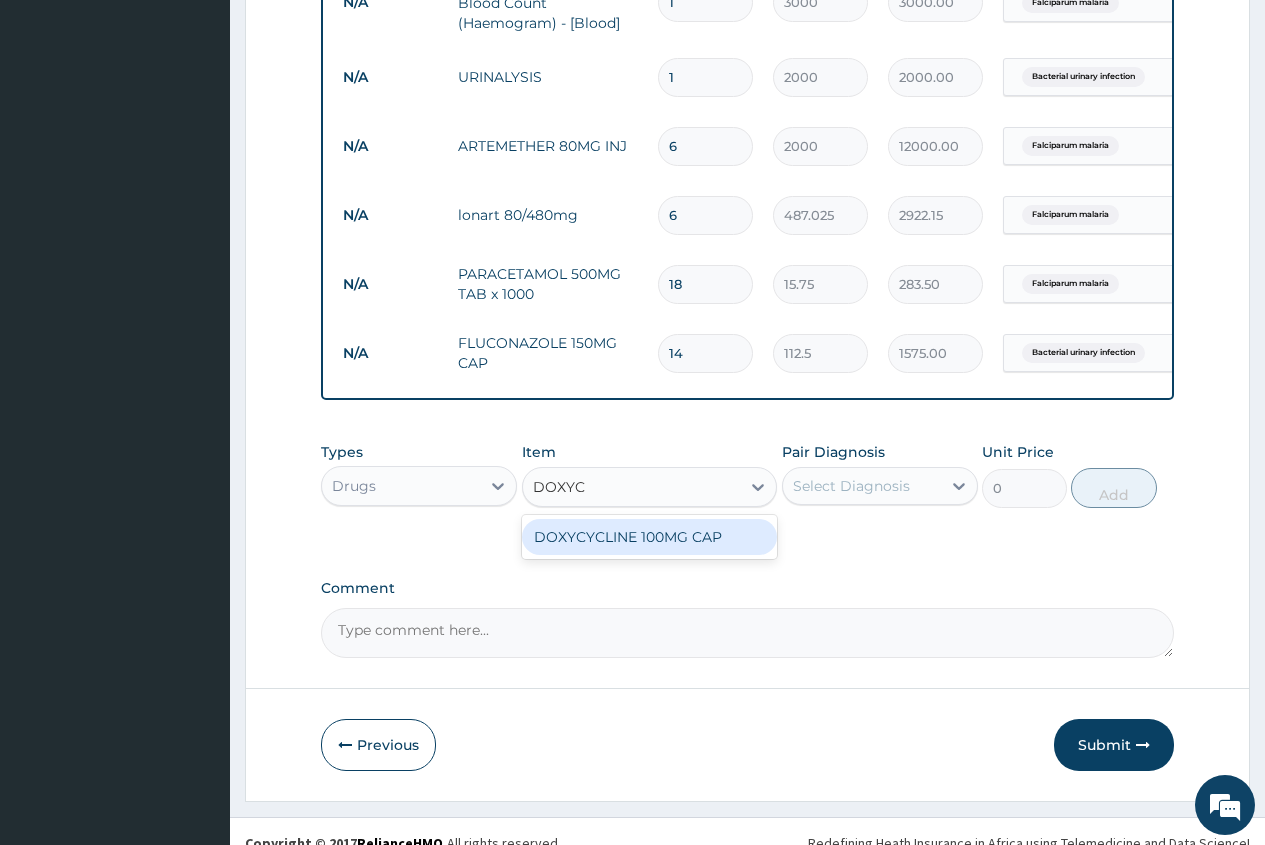 click on "DOXYCYCLINE 100MG CAP" at bounding box center [650, 537] 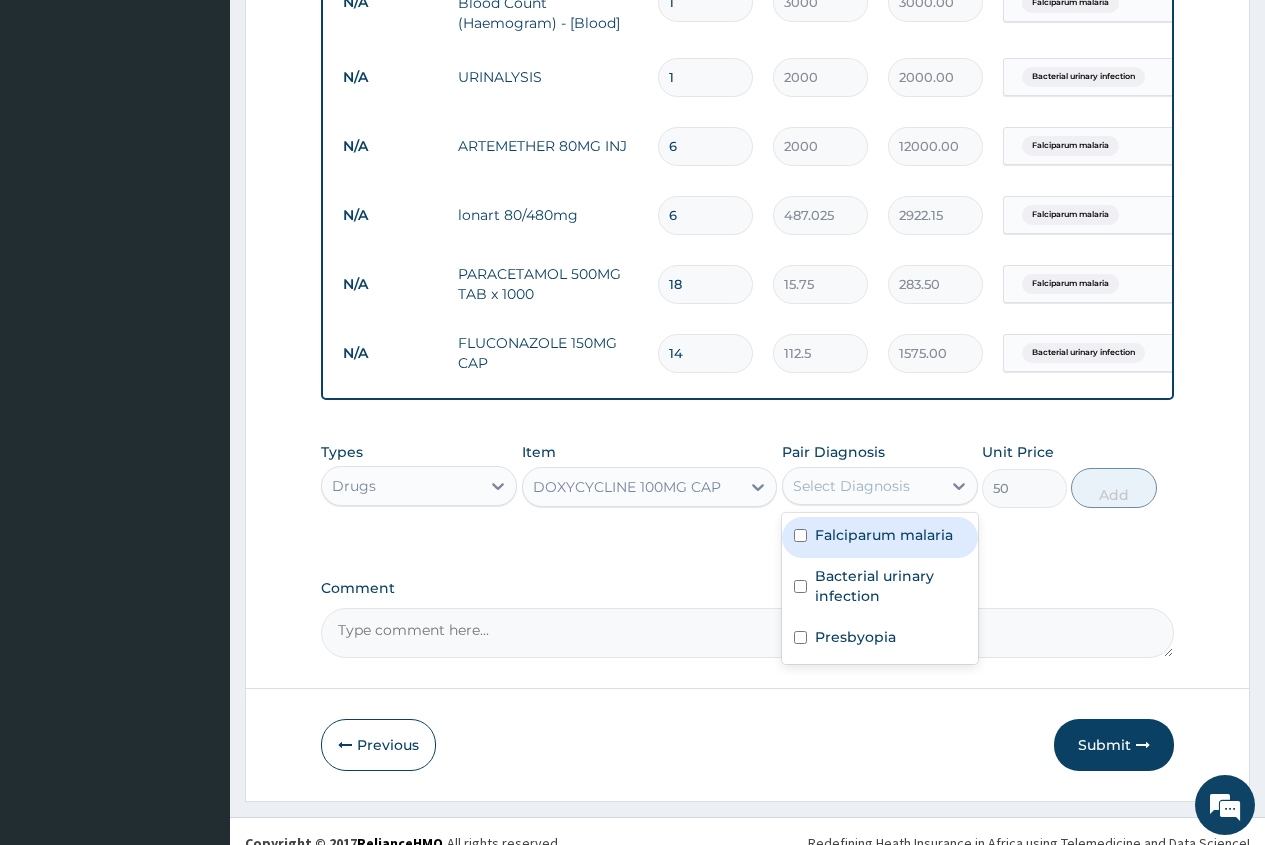 click on "Select Diagnosis" at bounding box center (851, 486) 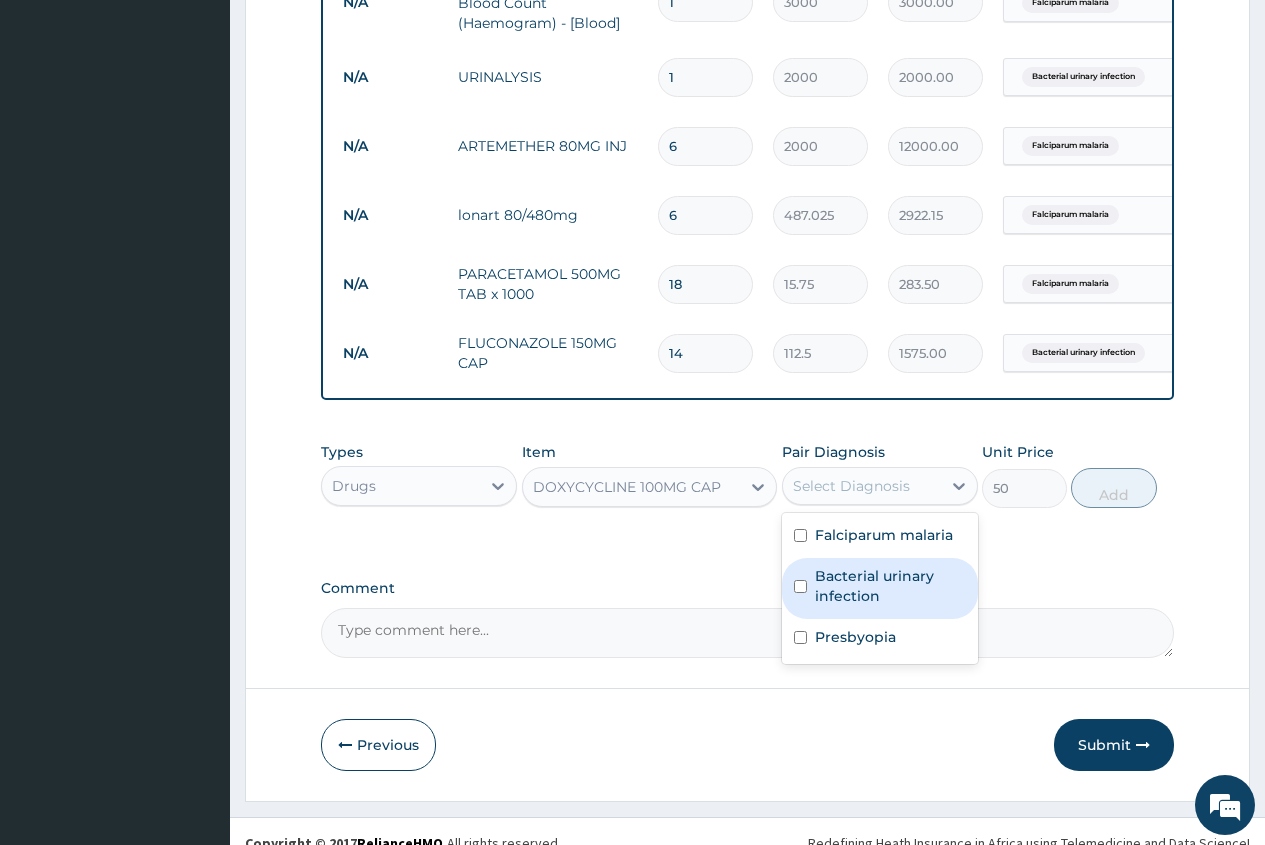 click on "Bacterial urinary infection" at bounding box center (890, 586) 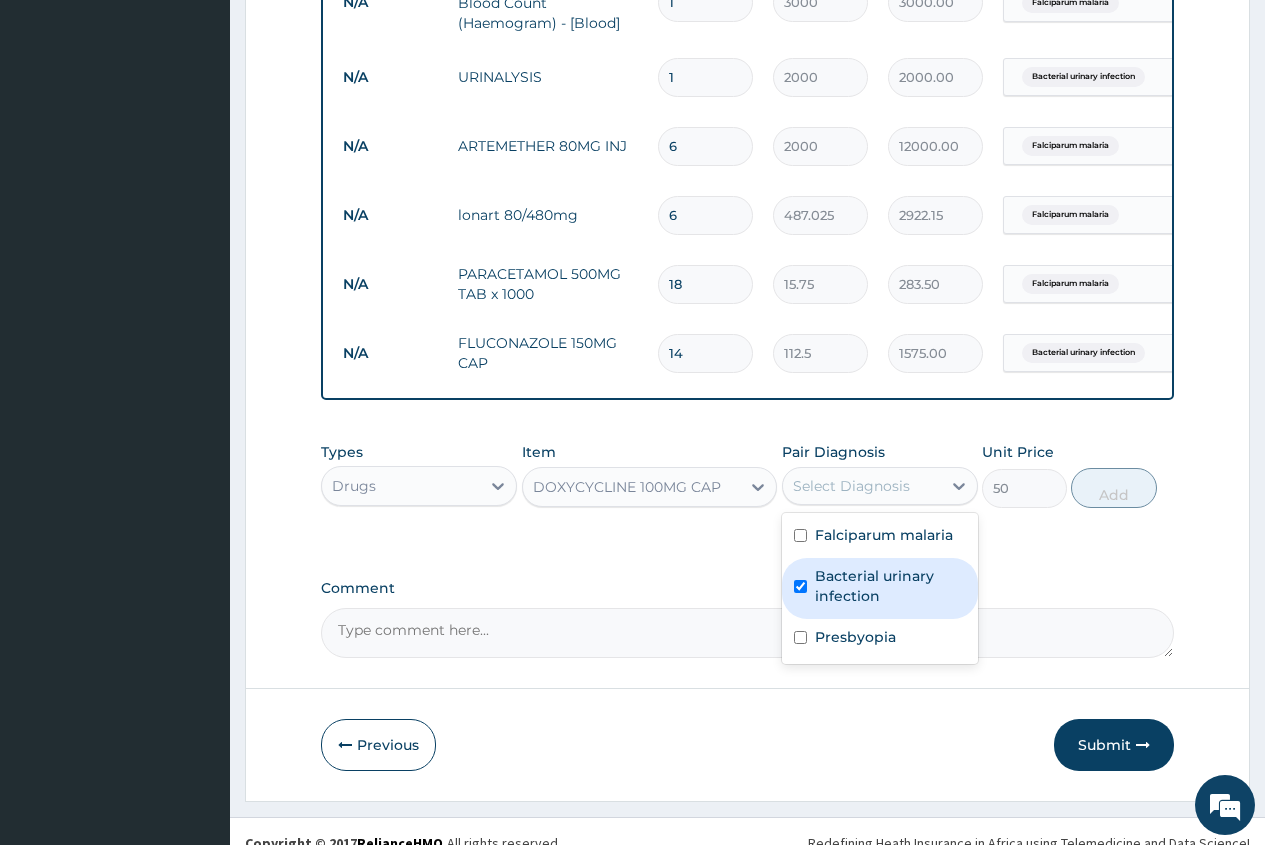 checkbox on "true" 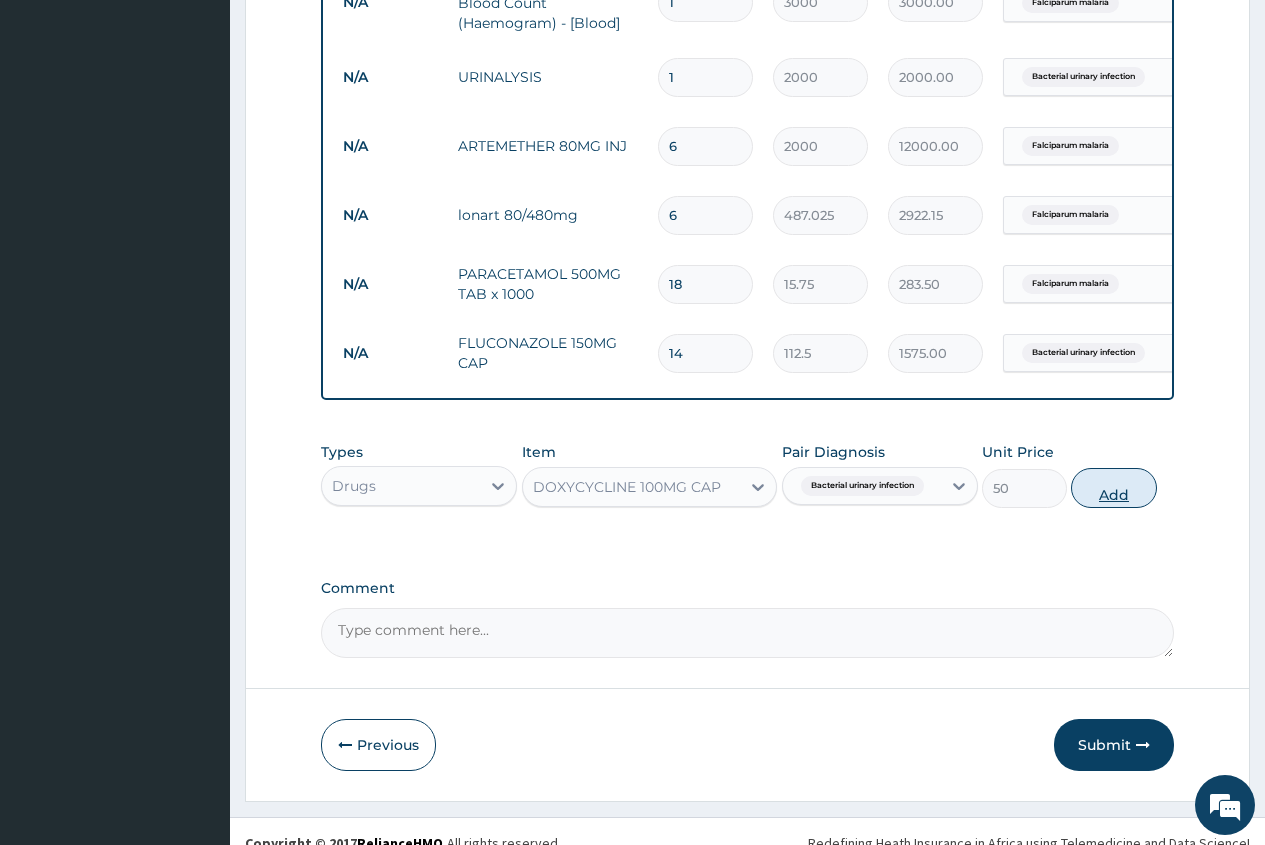 click on "Add" at bounding box center [1113, 488] 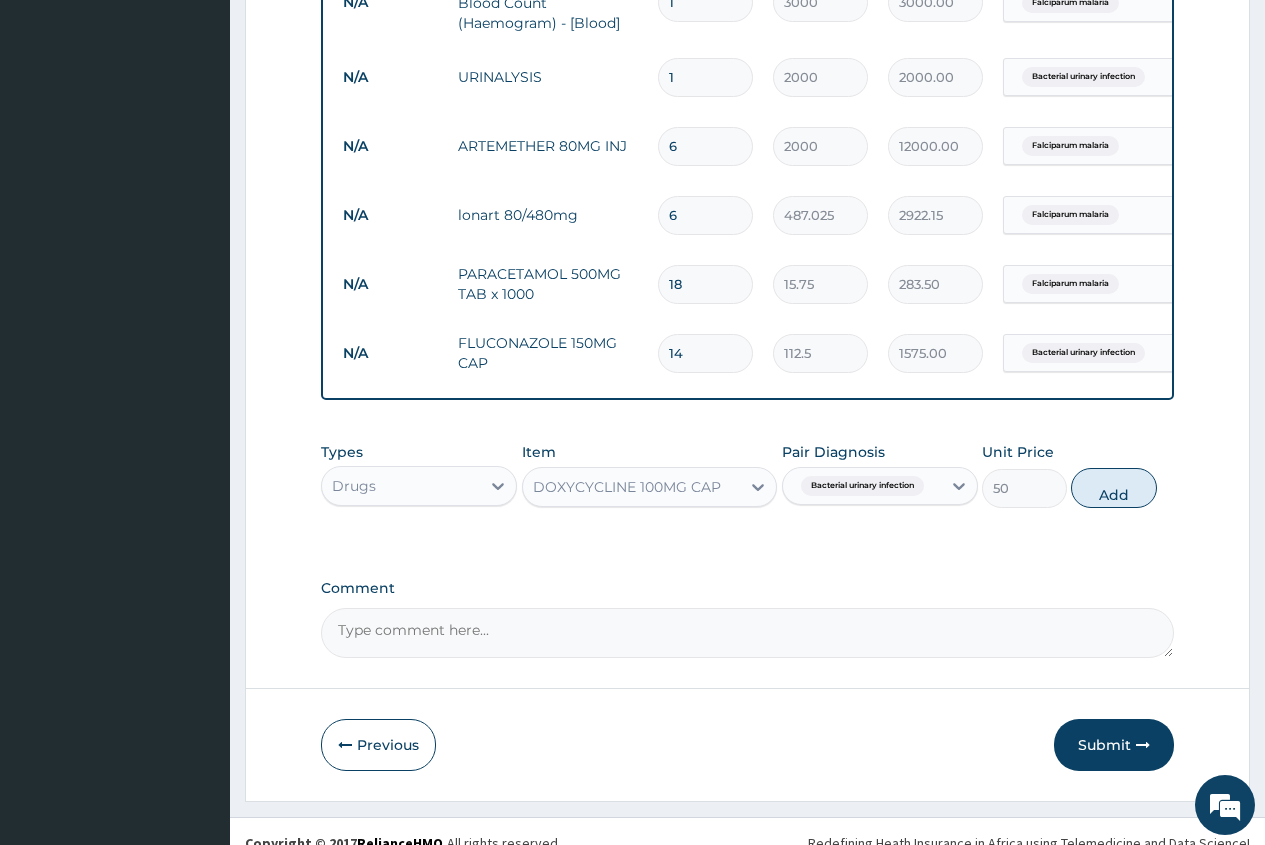 type on "0" 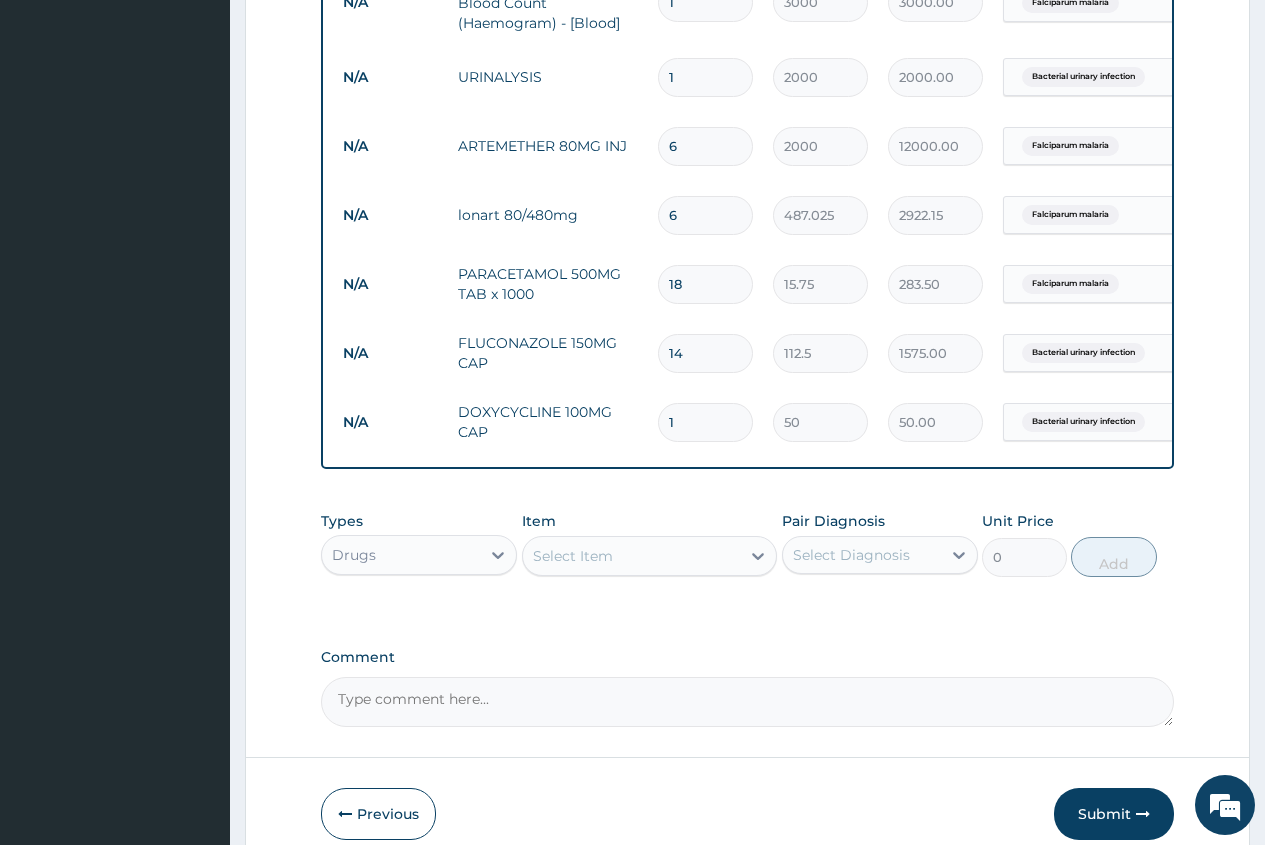 type on "15" 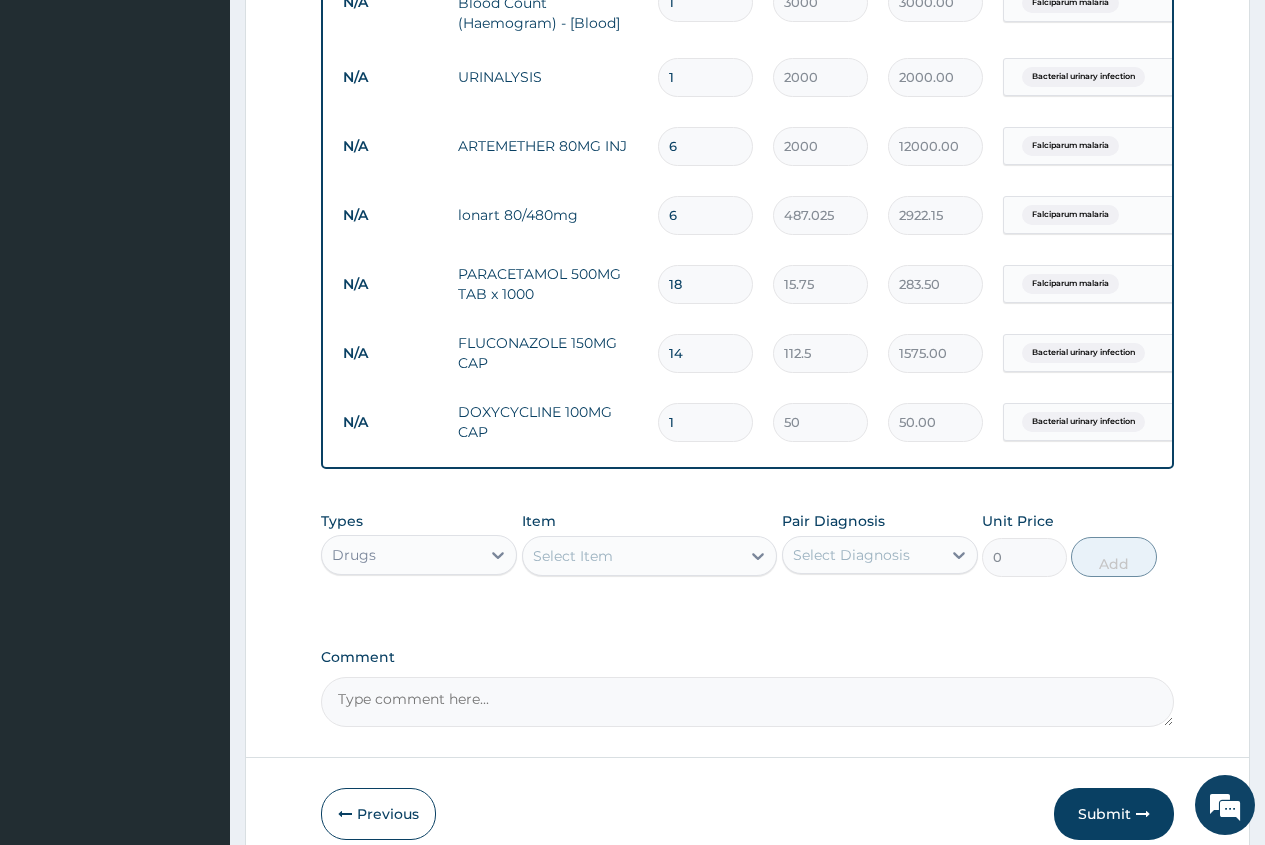 type on "750.00" 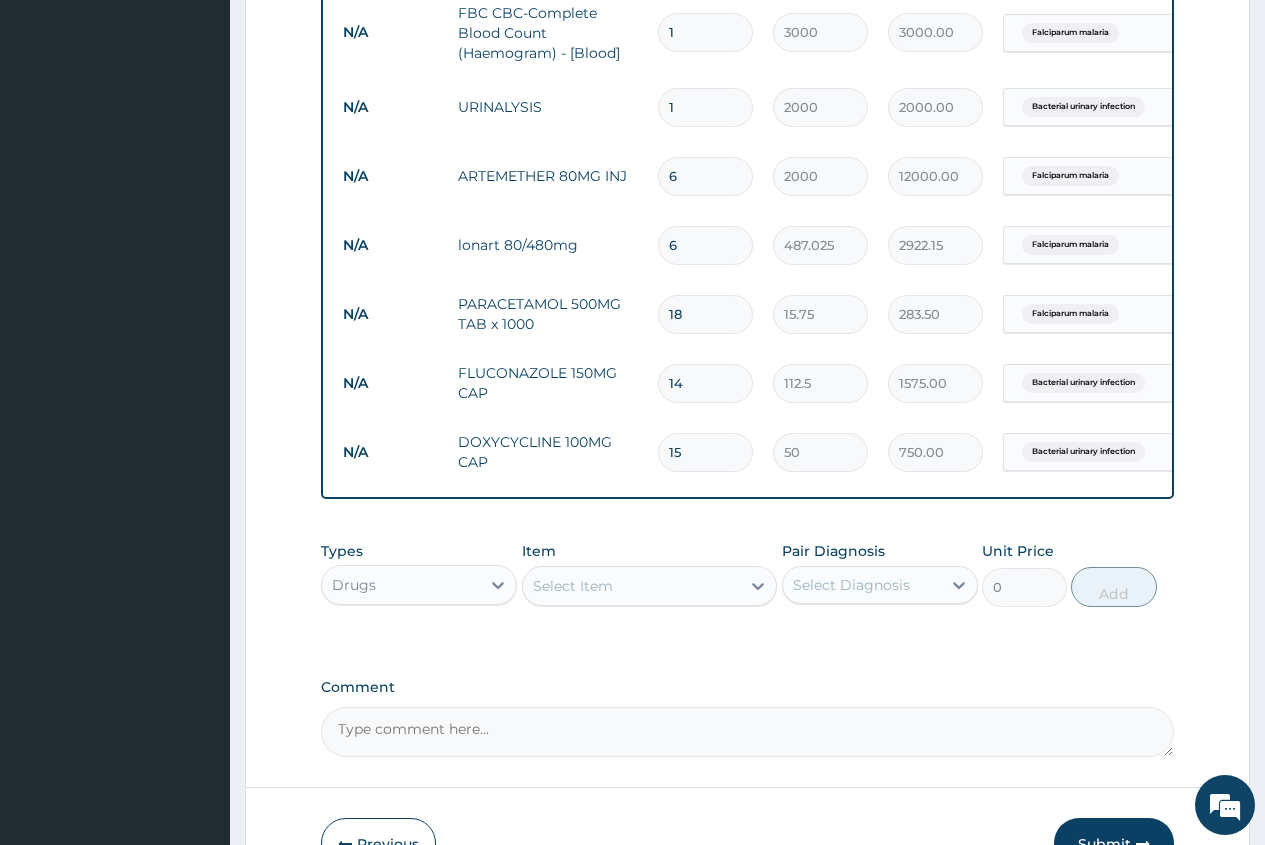 scroll, scrollTop: 1011, scrollLeft: 0, axis: vertical 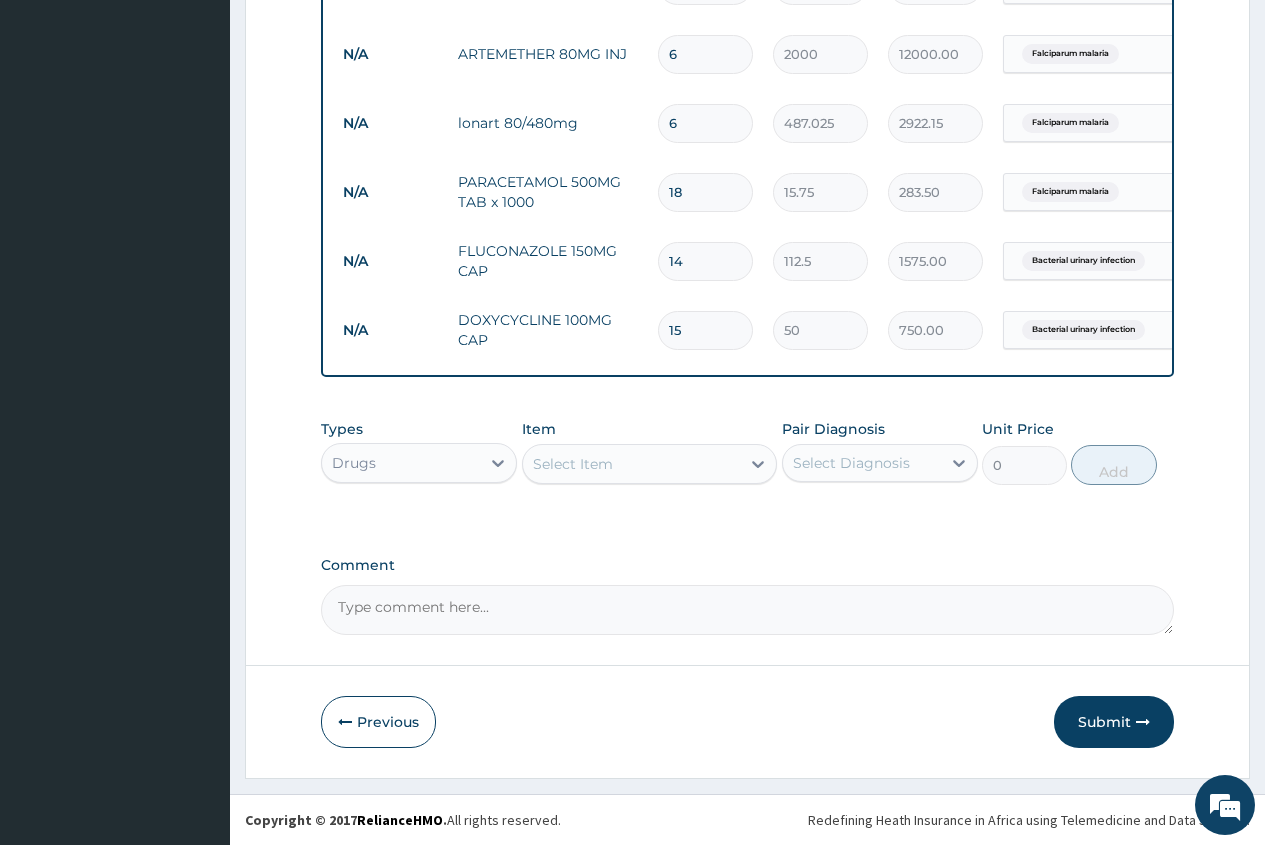 type on "15" 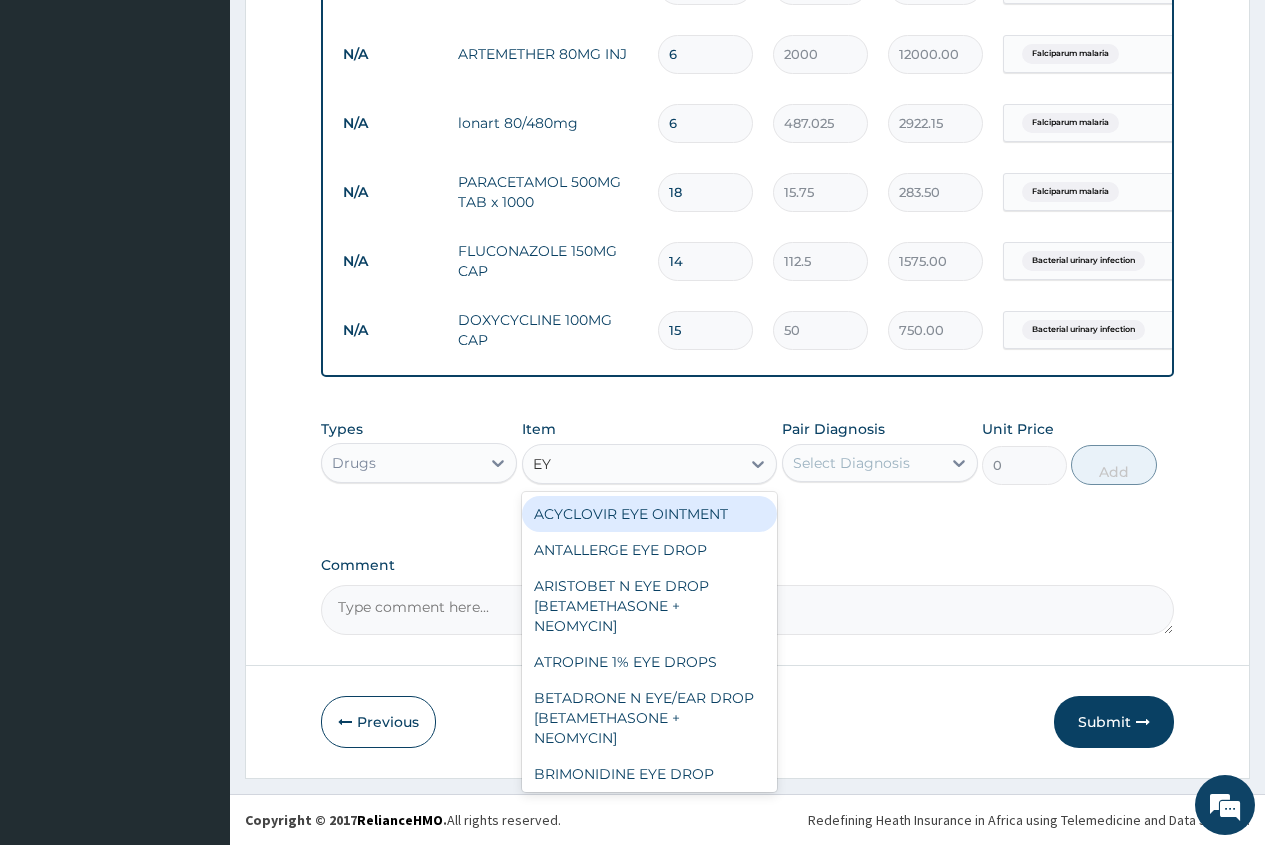 type on "EYE" 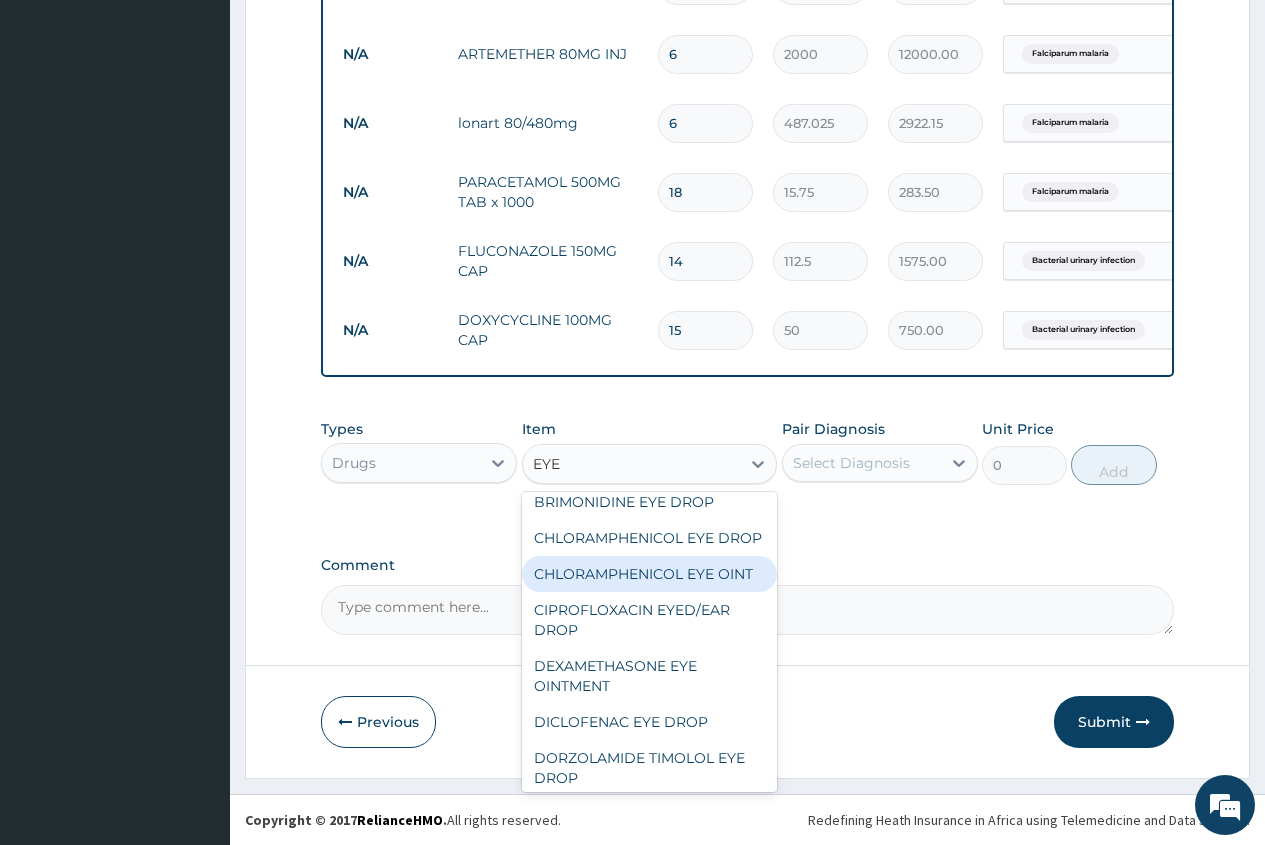 scroll, scrollTop: 300, scrollLeft: 0, axis: vertical 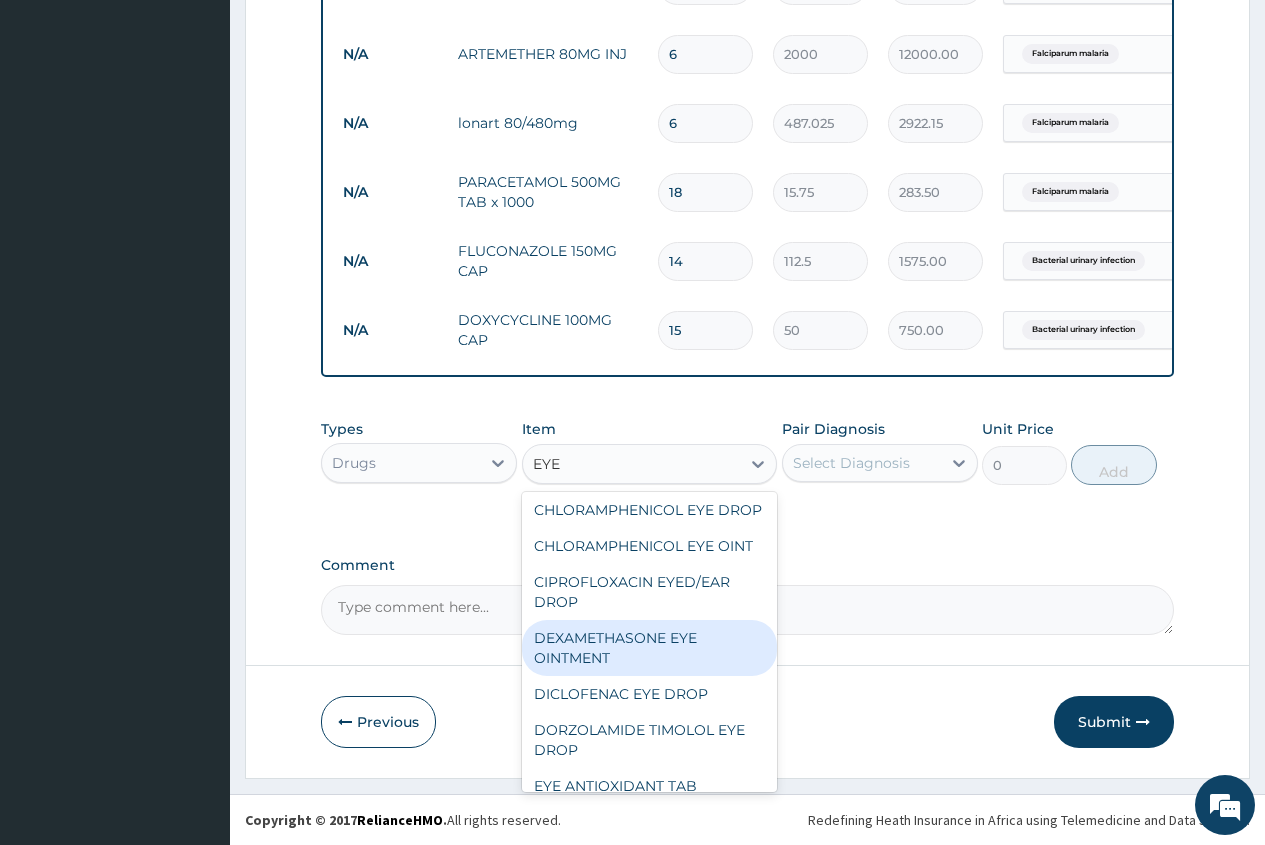 click on "DEXAMETHASONE EYE OINTMENT" at bounding box center (650, 648) 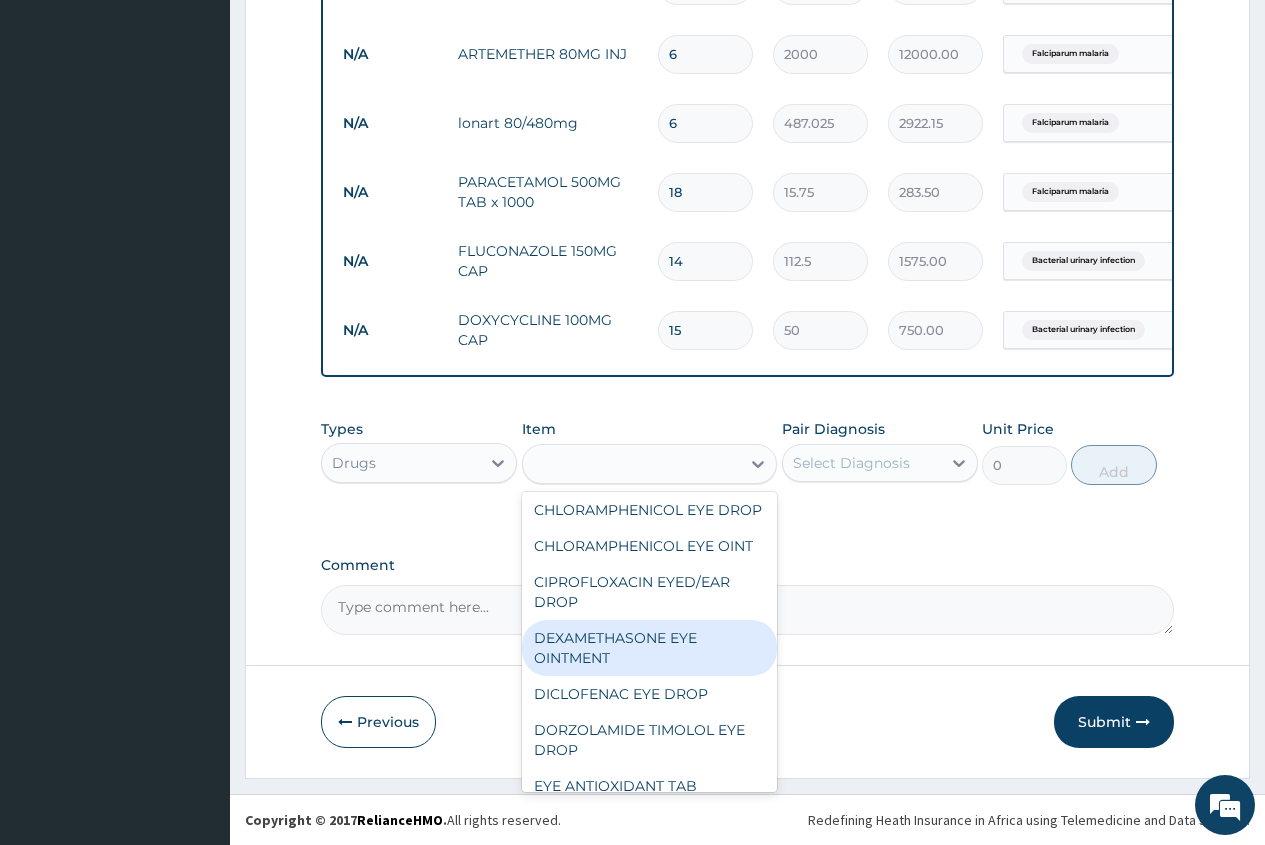 type on "1575" 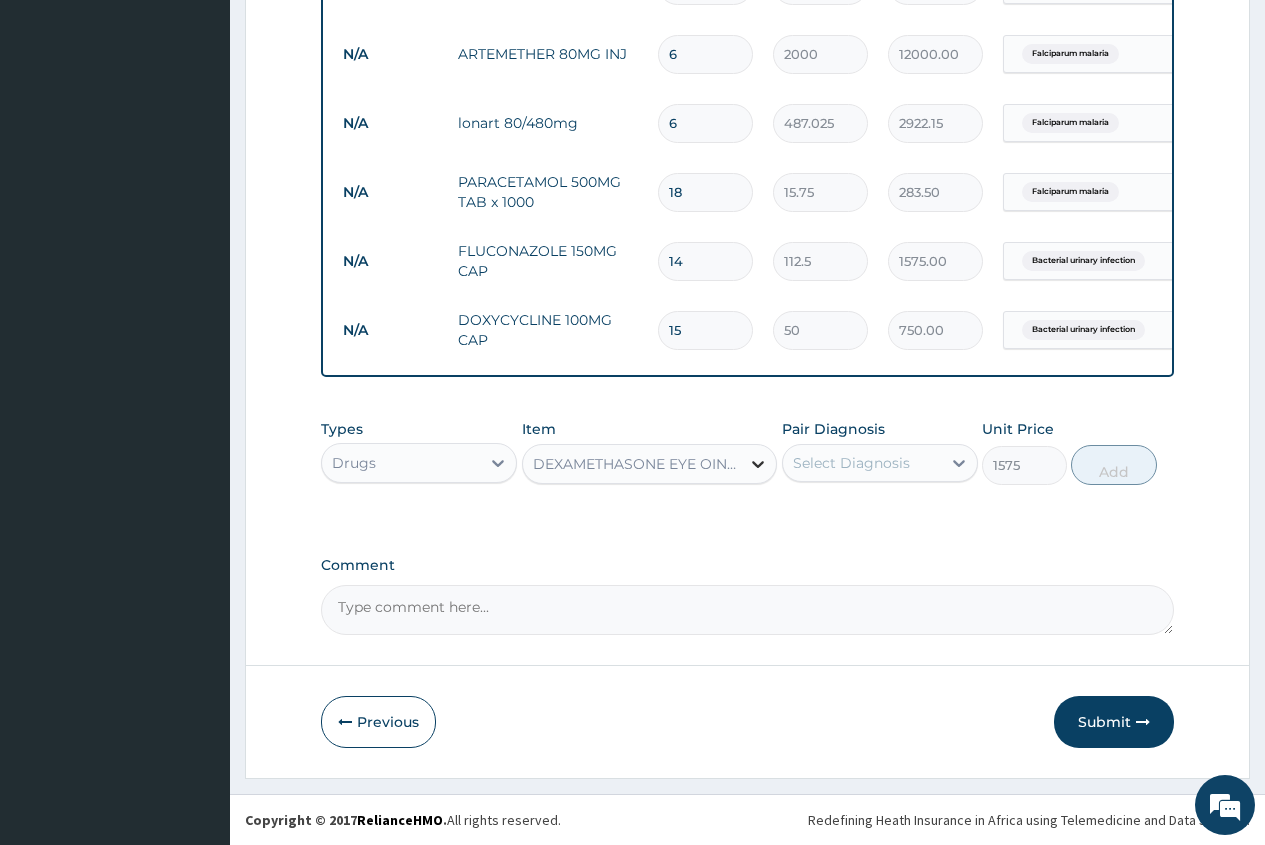 click at bounding box center (758, 464) 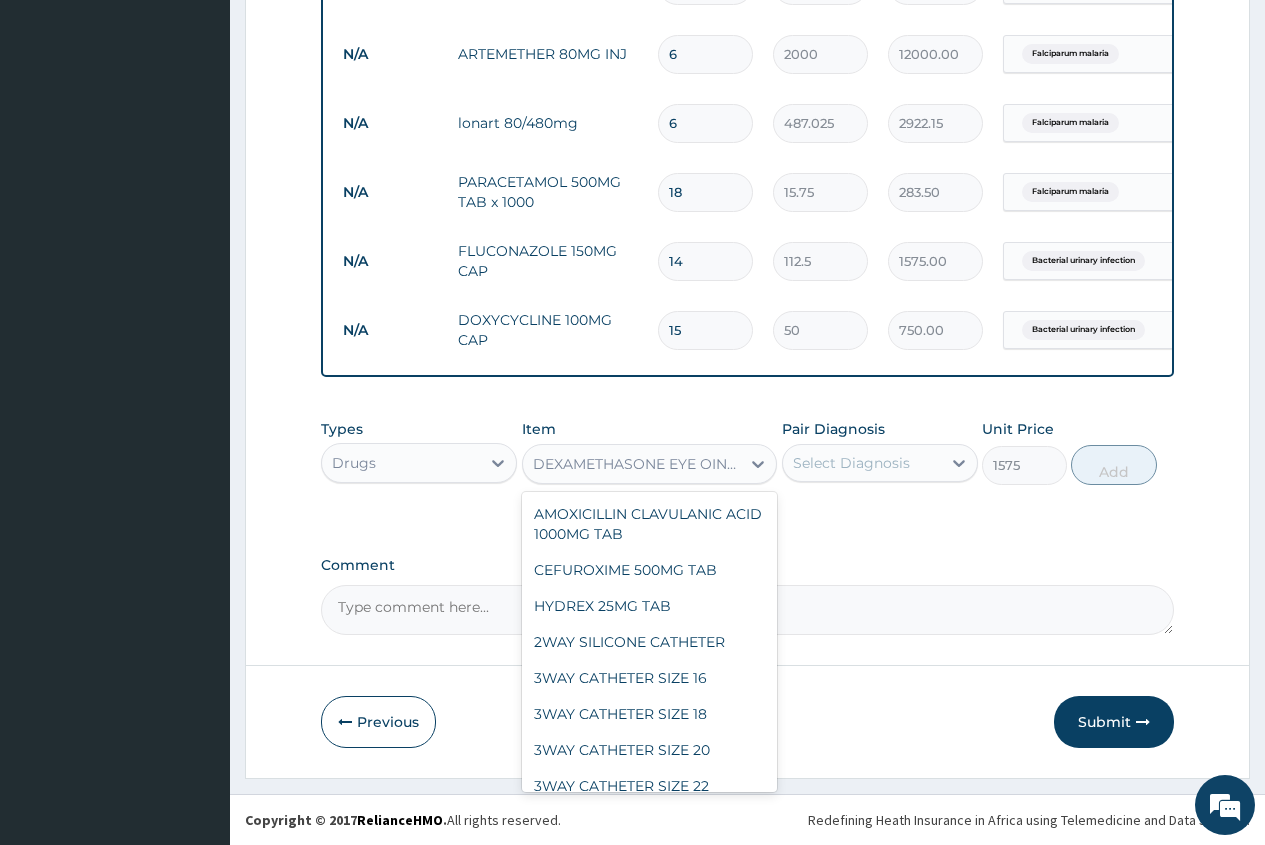 scroll, scrollTop: 12815, scrollLeft: 0, axis: vertical 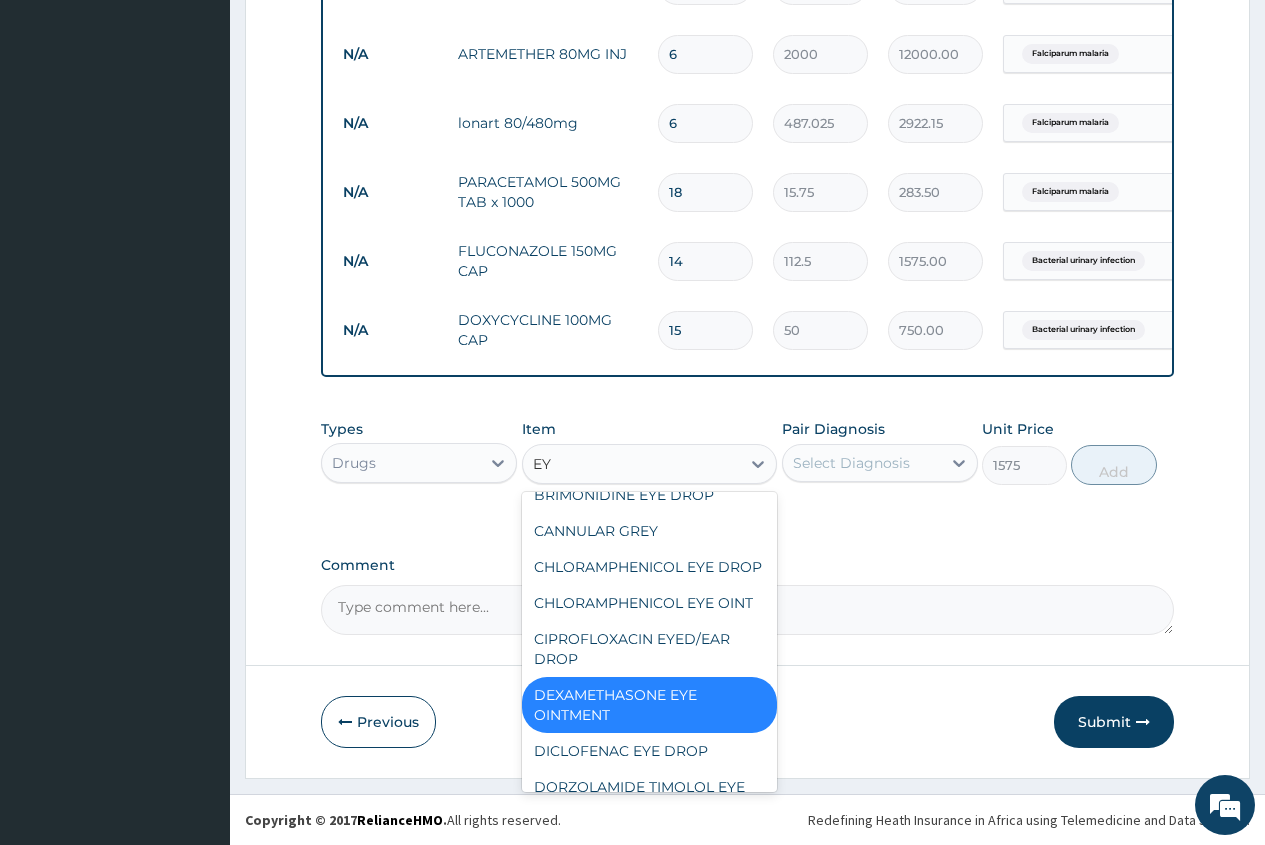 type on "EYE" 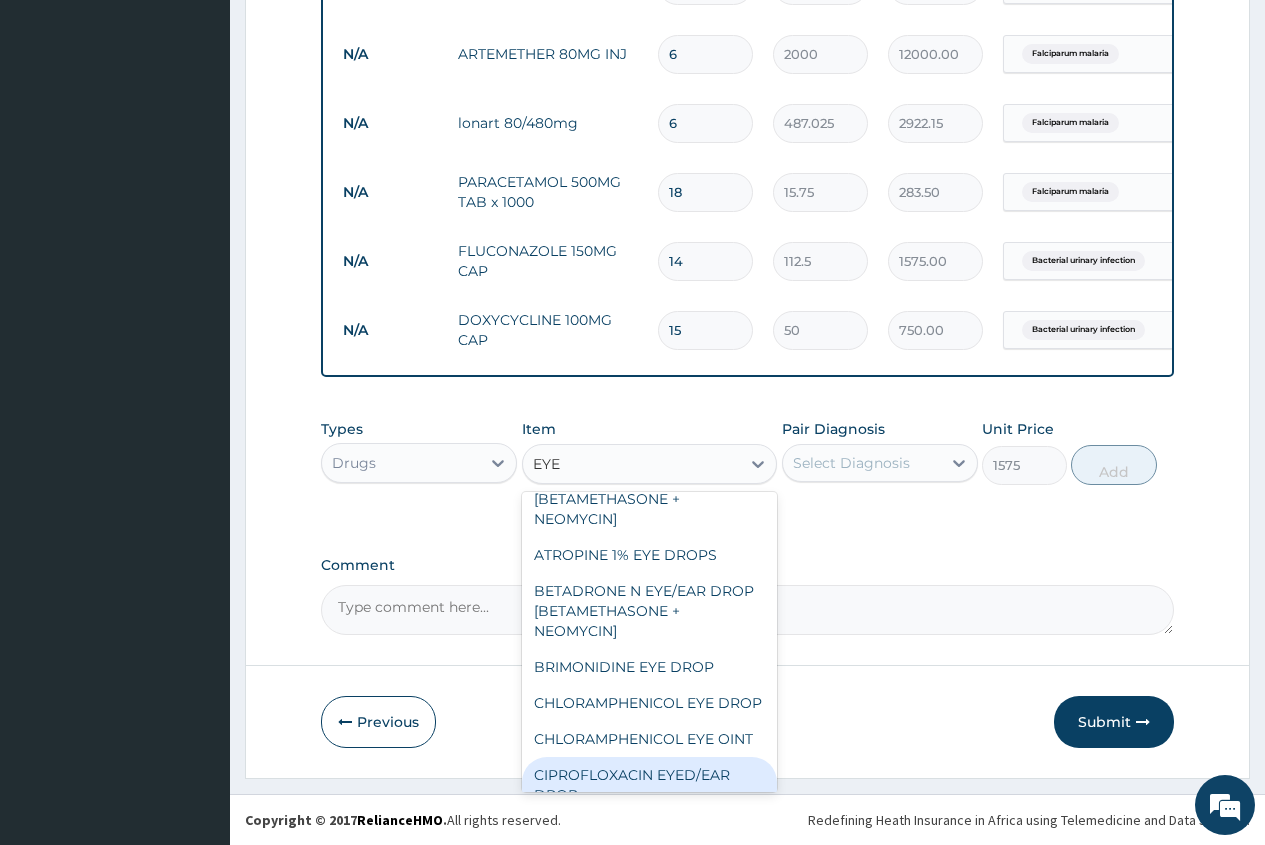 scroll, scrollTop: 43, scrollLeft: 0, axis: vertical 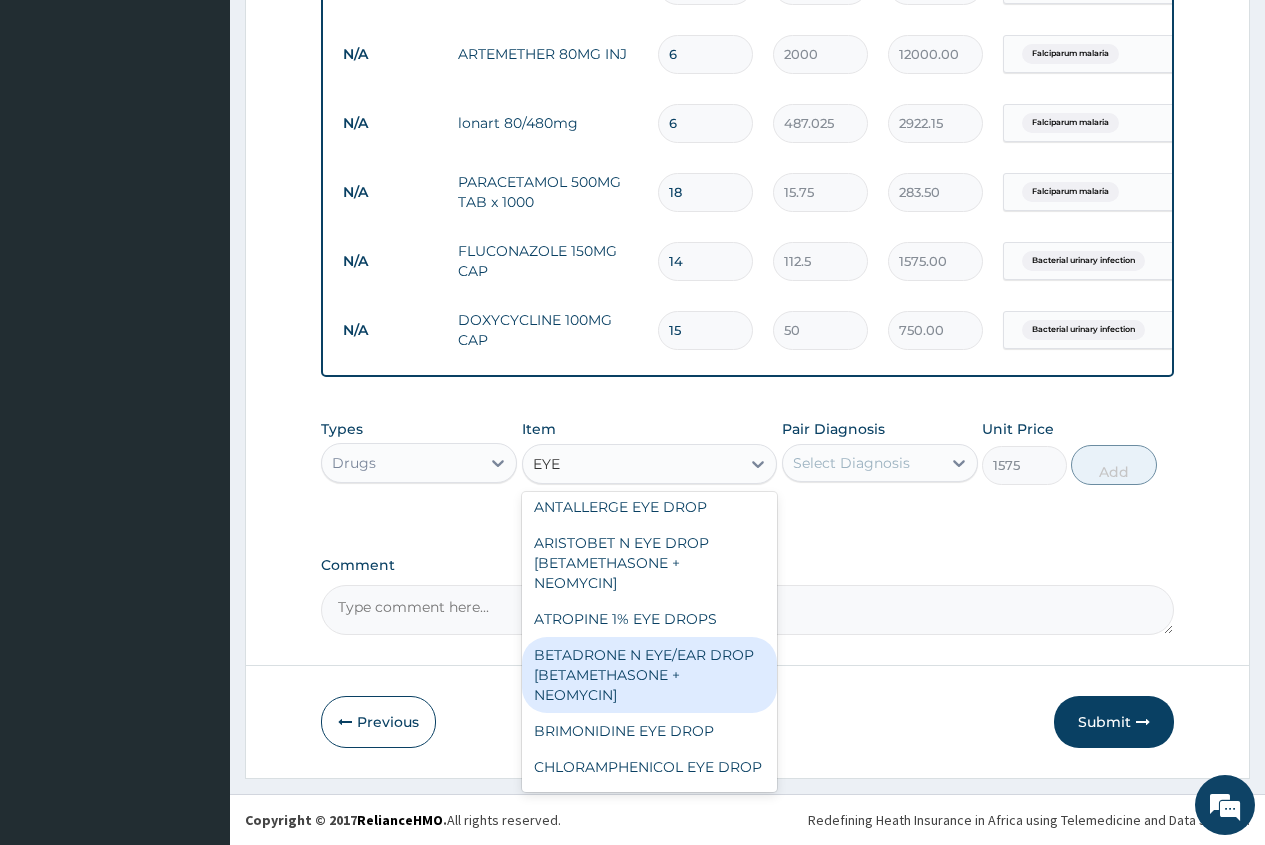 click on "BETADRONE N EYE/EAR DROP [BETAMETHASONE + NEOMYCIN]" at bounding box center [650, 675] 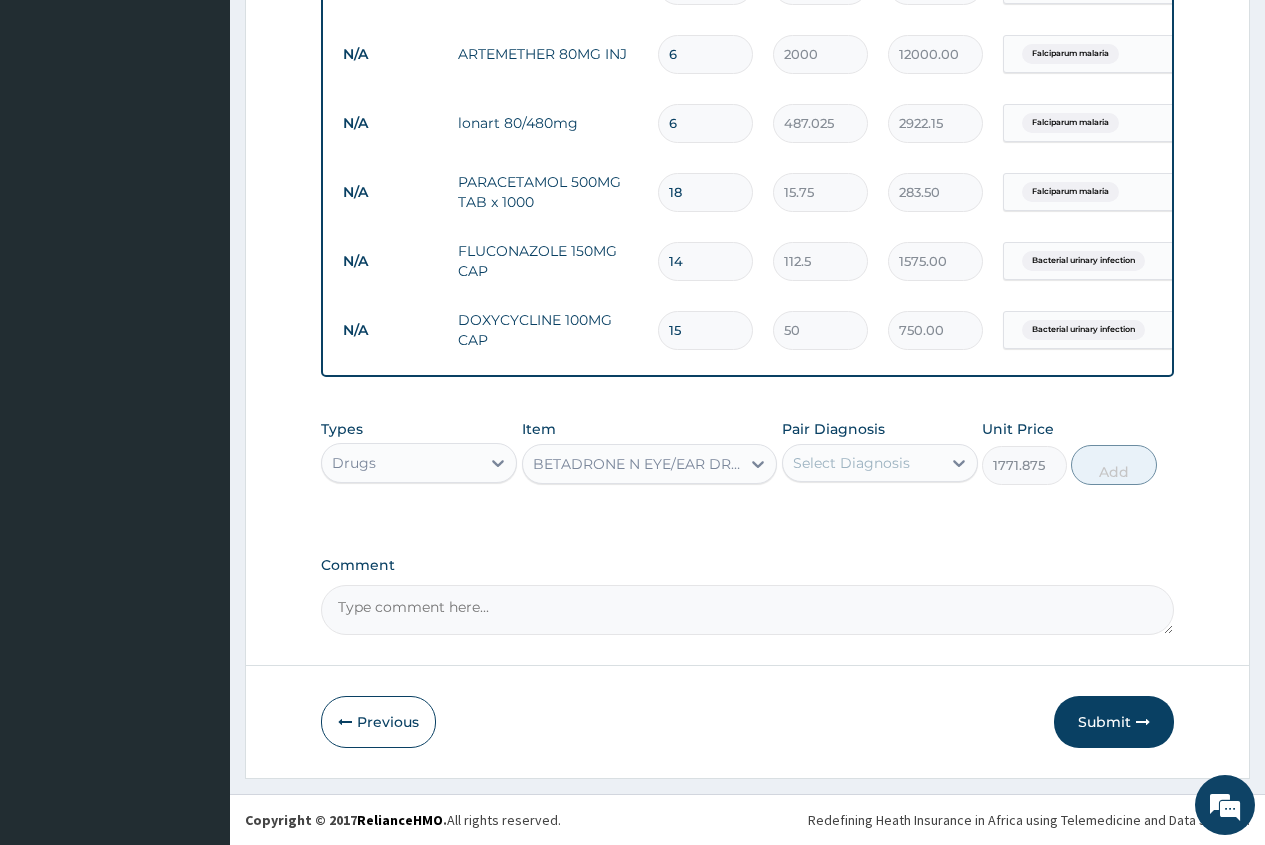 click on "Select Diagnosis" at bounding box center [851, 463] 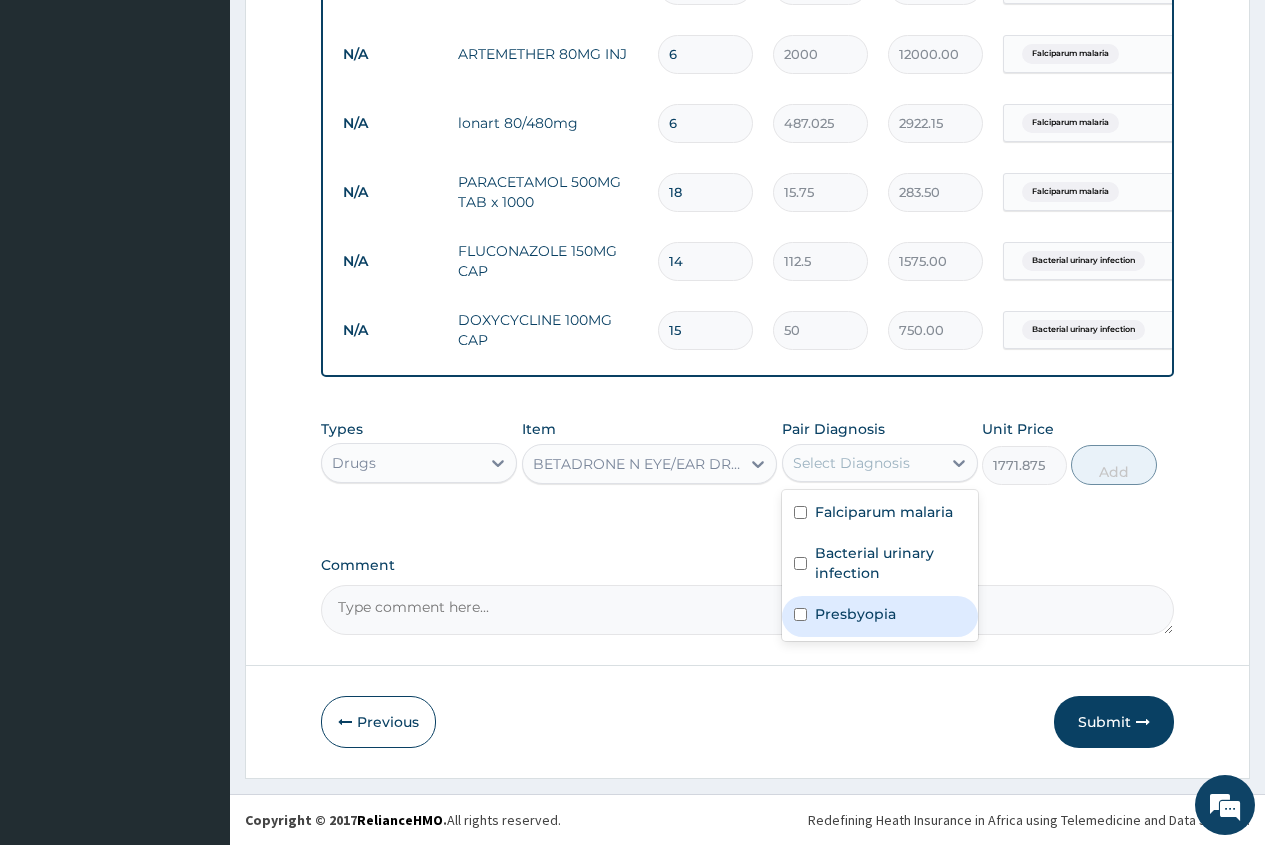 click on "Presbyopia" at bounding box center (855, 614) 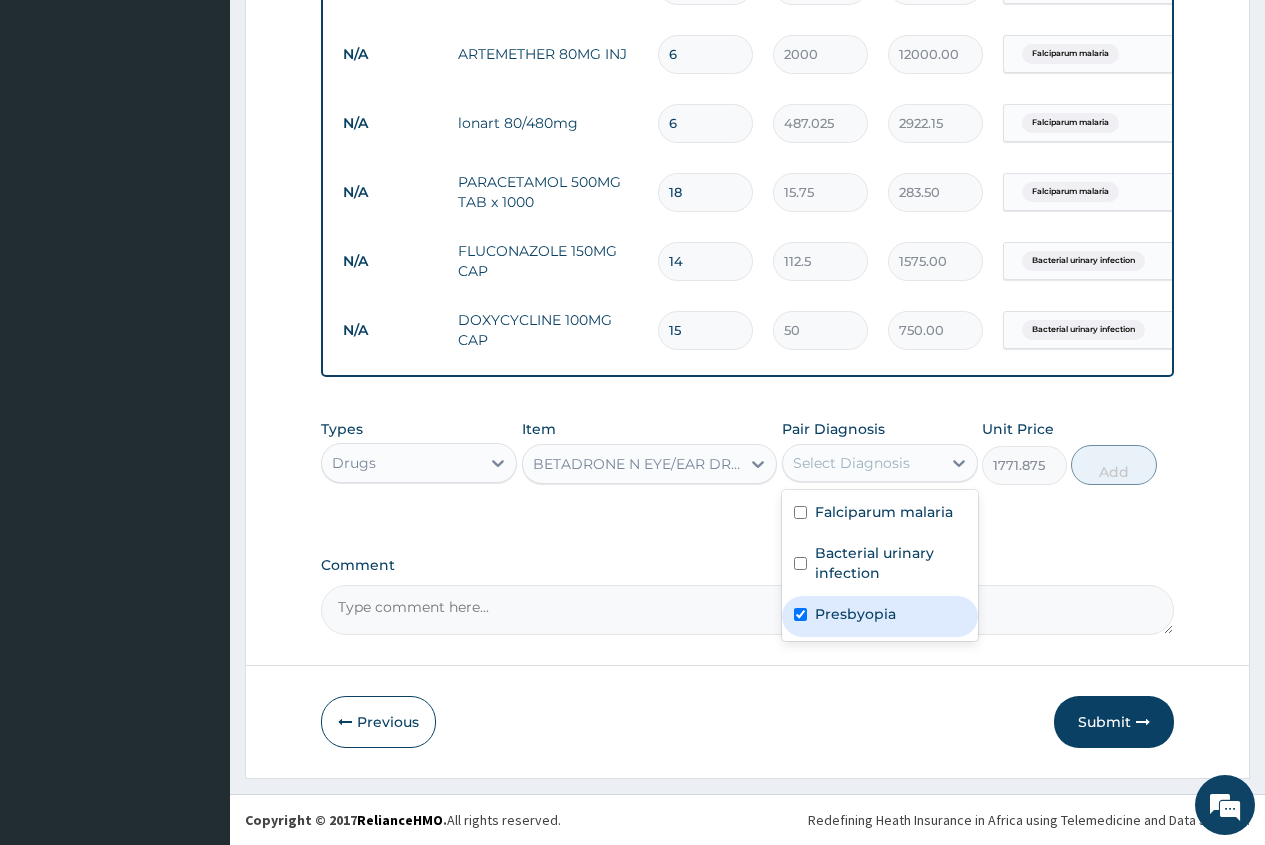 checkbox on "true" 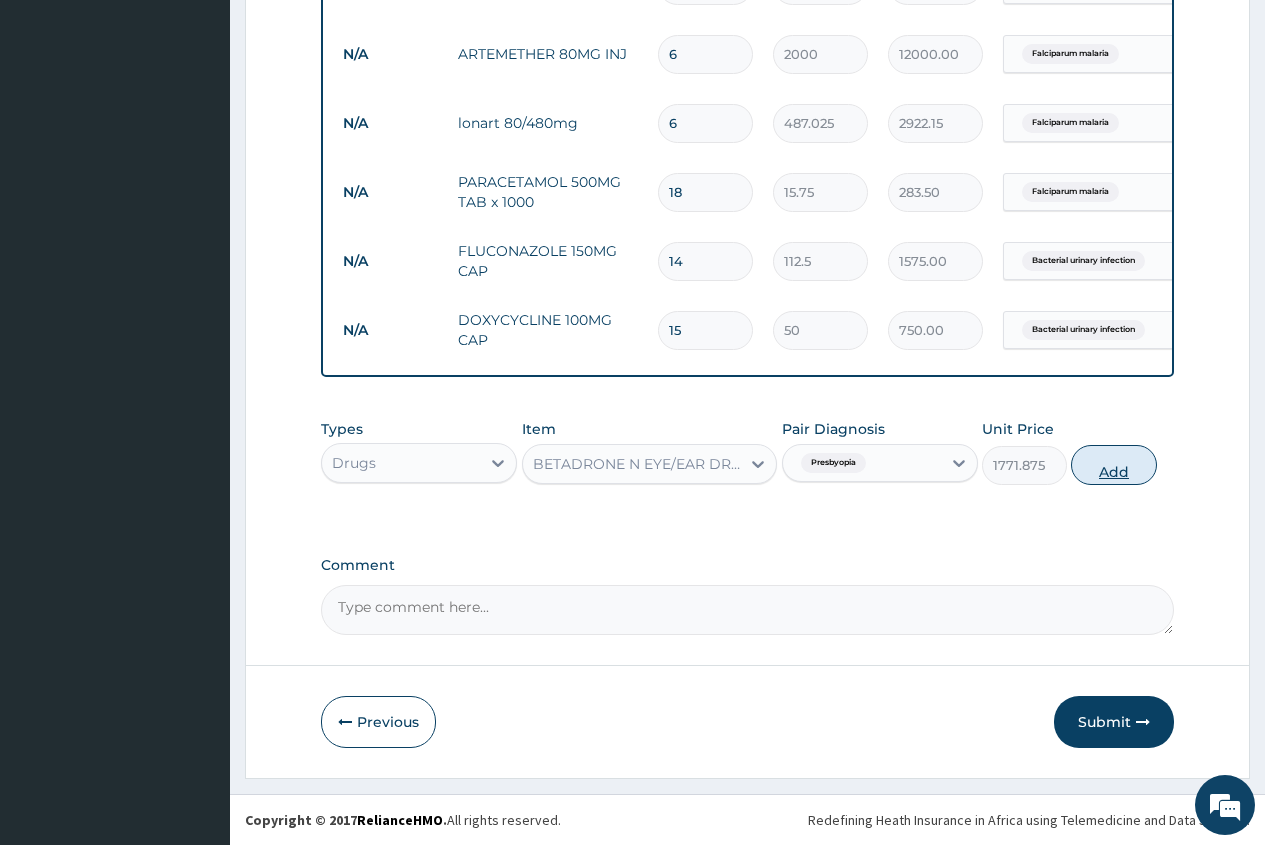 click on "Add" at bounding box center [1113, 465] 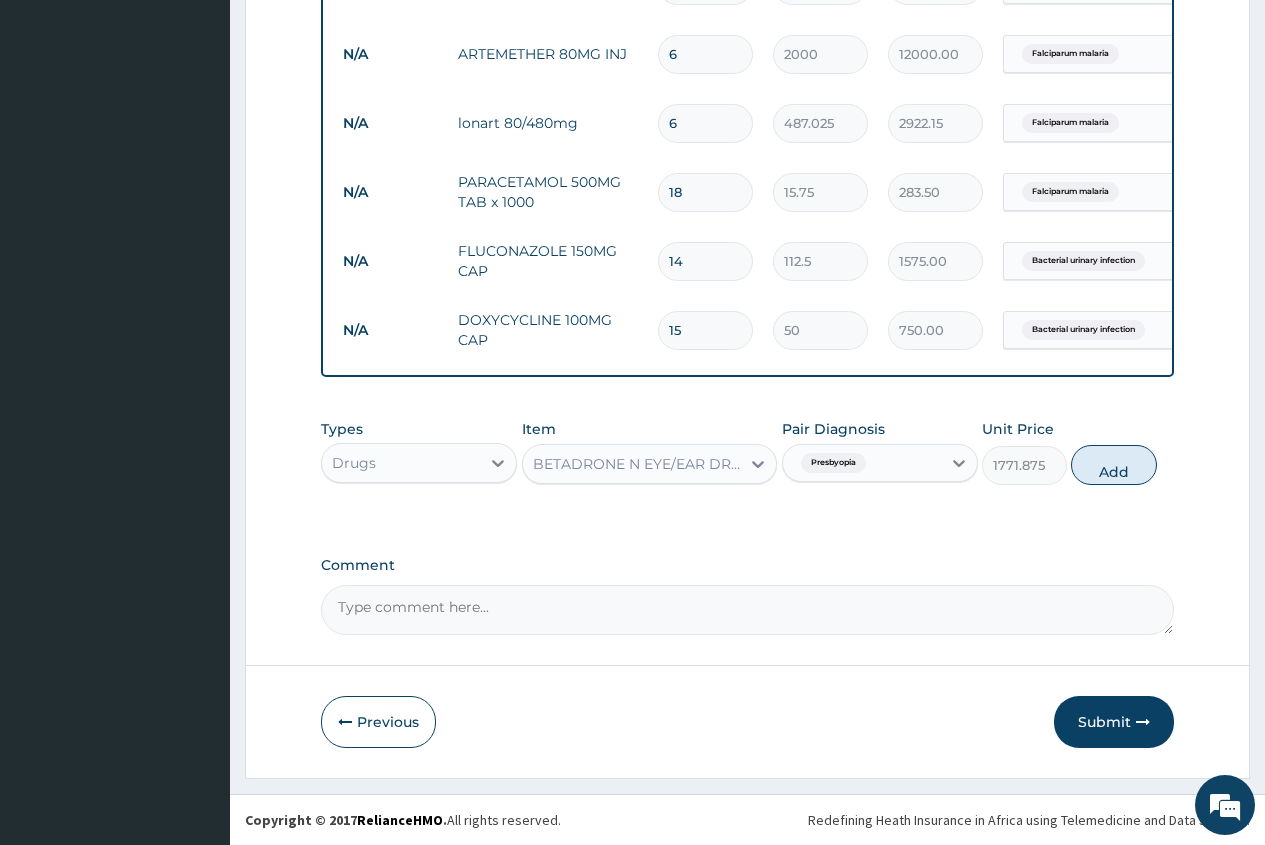 type on "0" 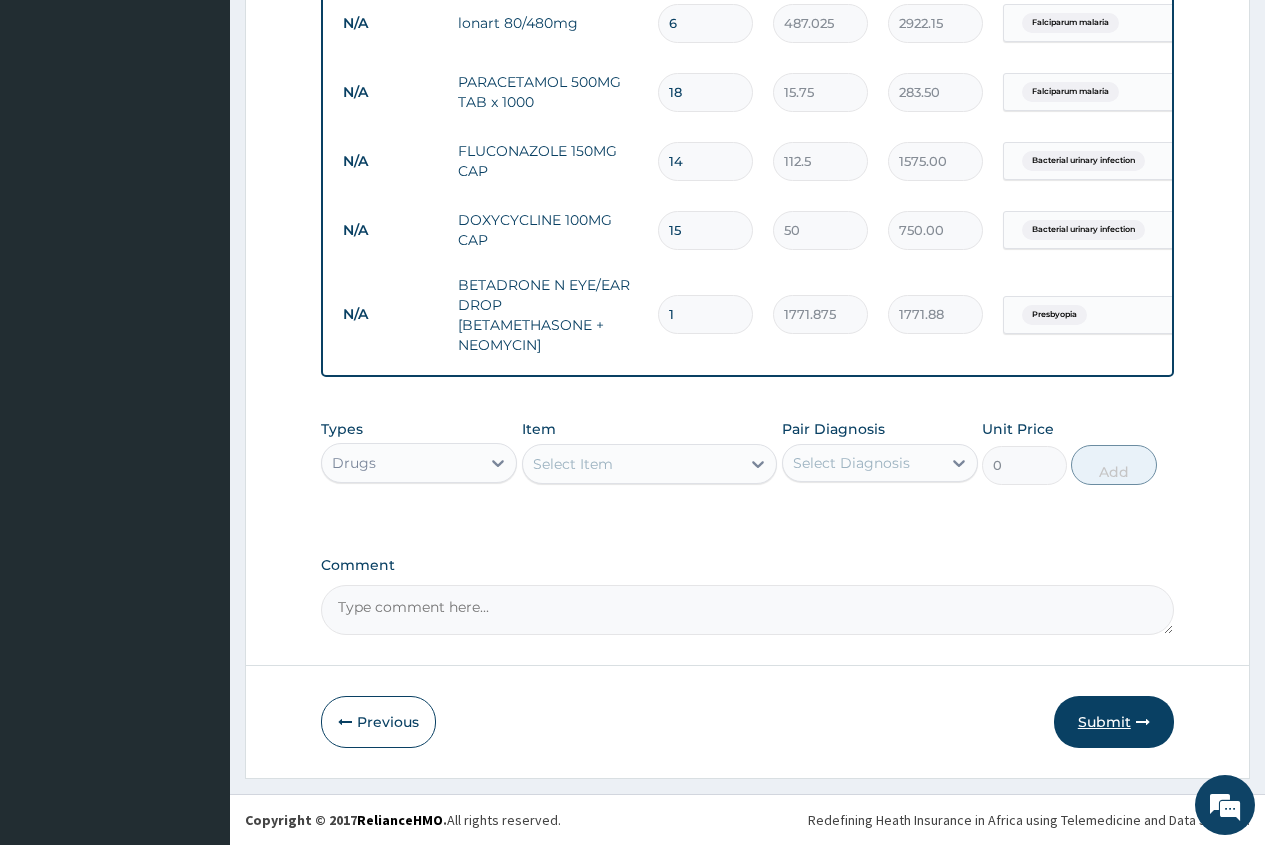 click on "Submit" at bounding box center [1114, 722] 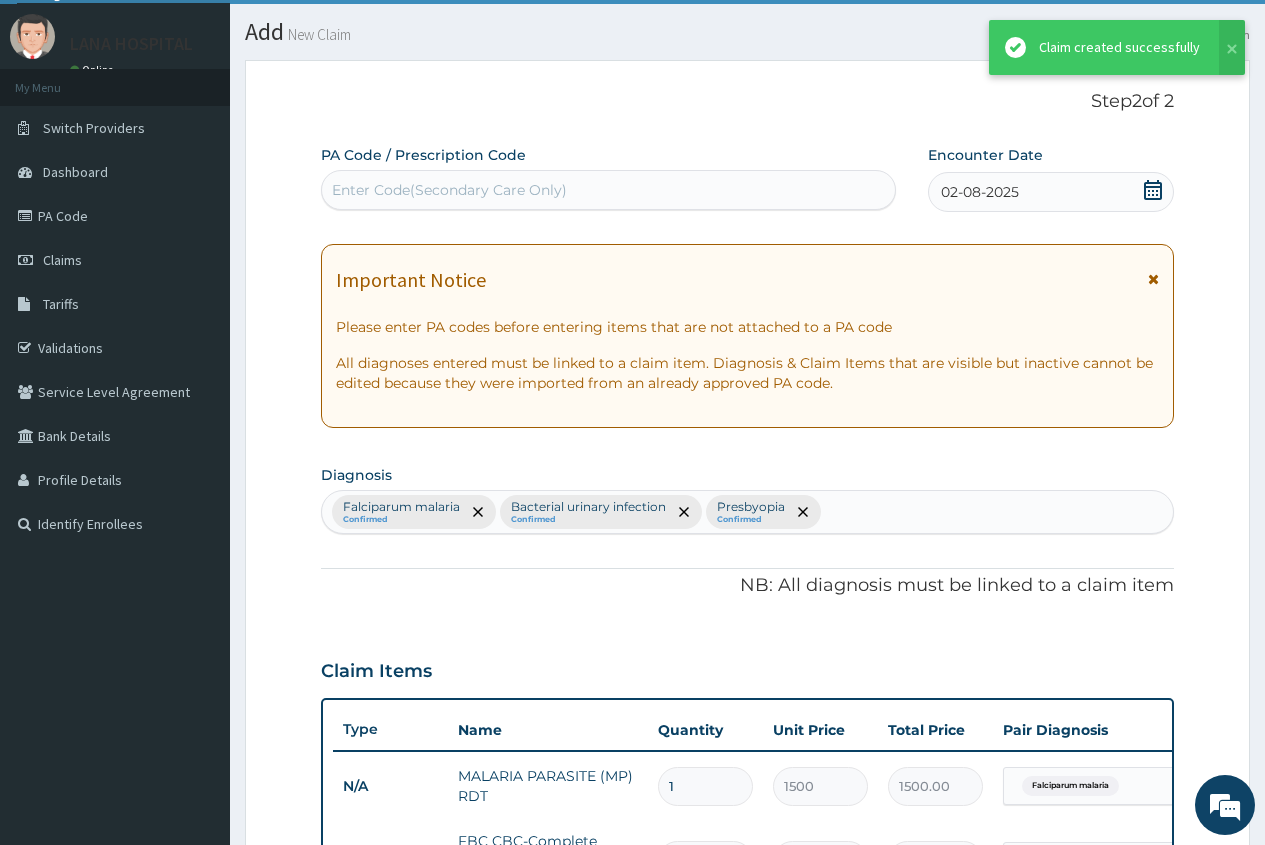 scroll, scrollTop: 1111, scrollLeft: 0, axis: vertical 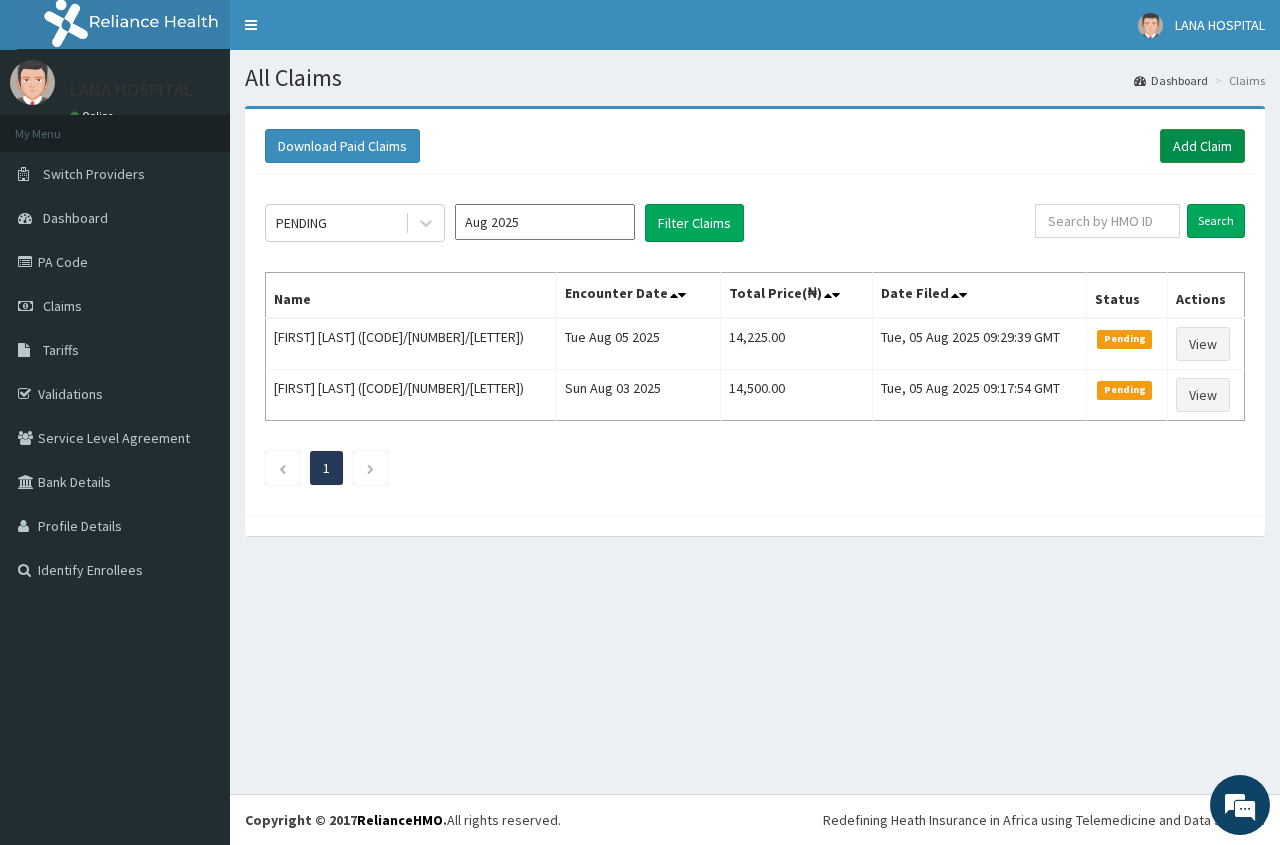 click on "Add Claim" at bounding box center [1202, 146] 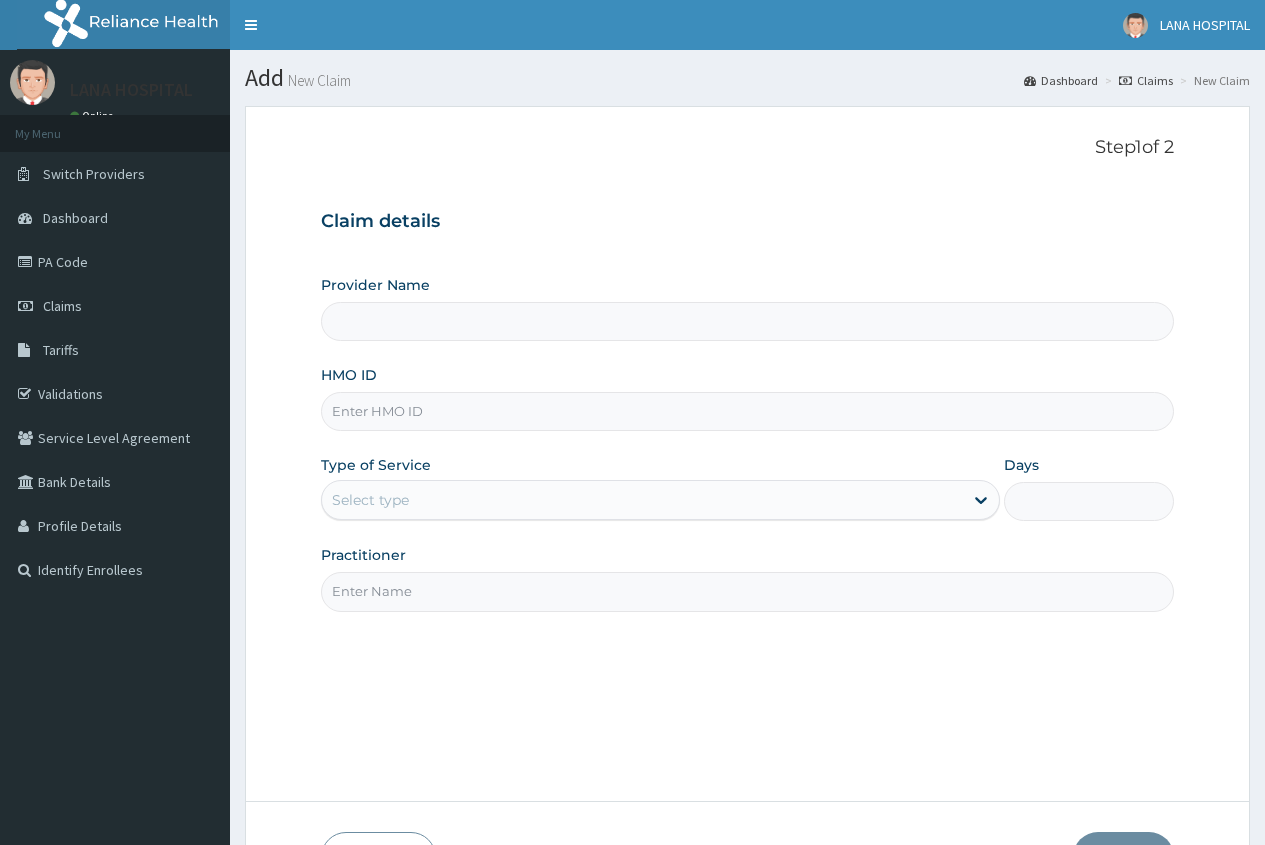 scroll, scrollTop: 0, scrollLeft: 0, axis: both 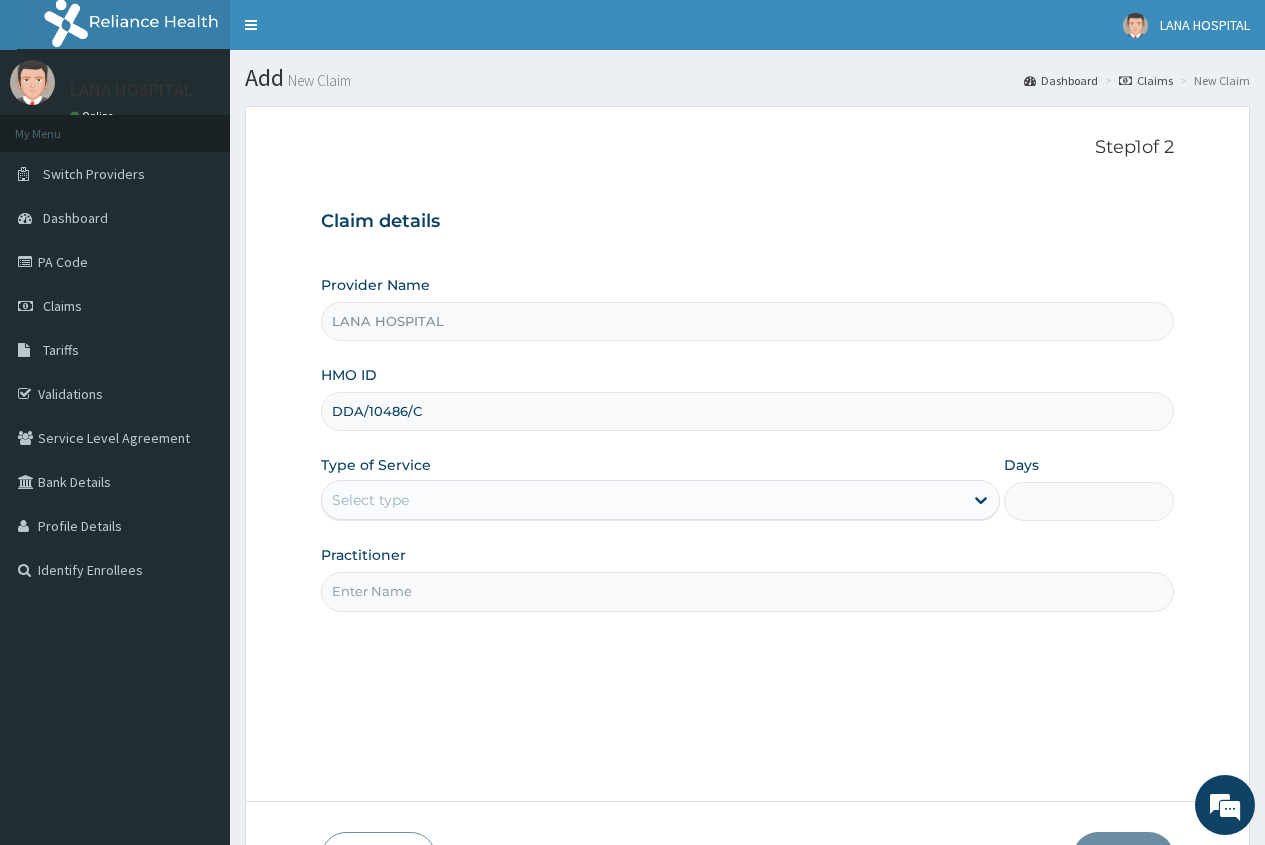 type on "DDA/10486/C" 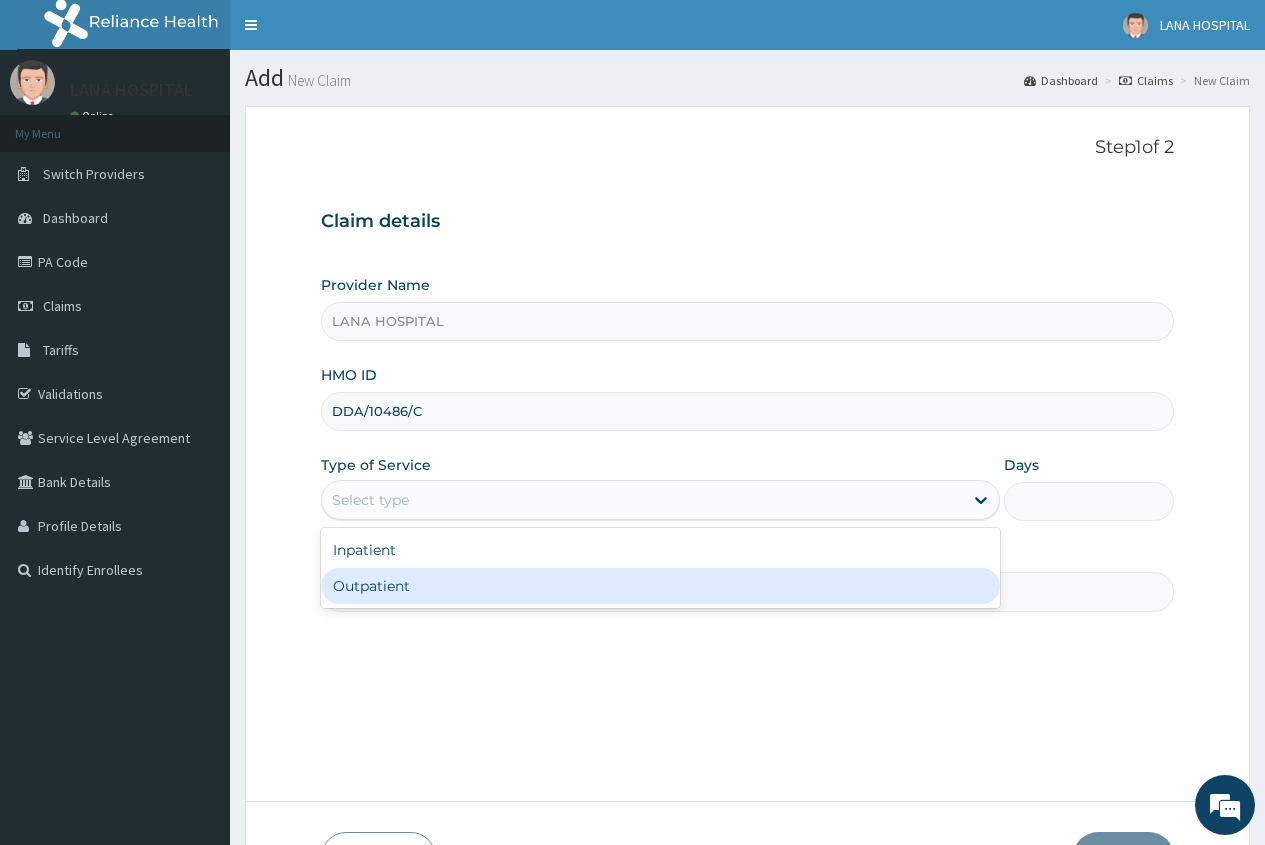 click on "Outpatient" at bounding box center [660, 586] 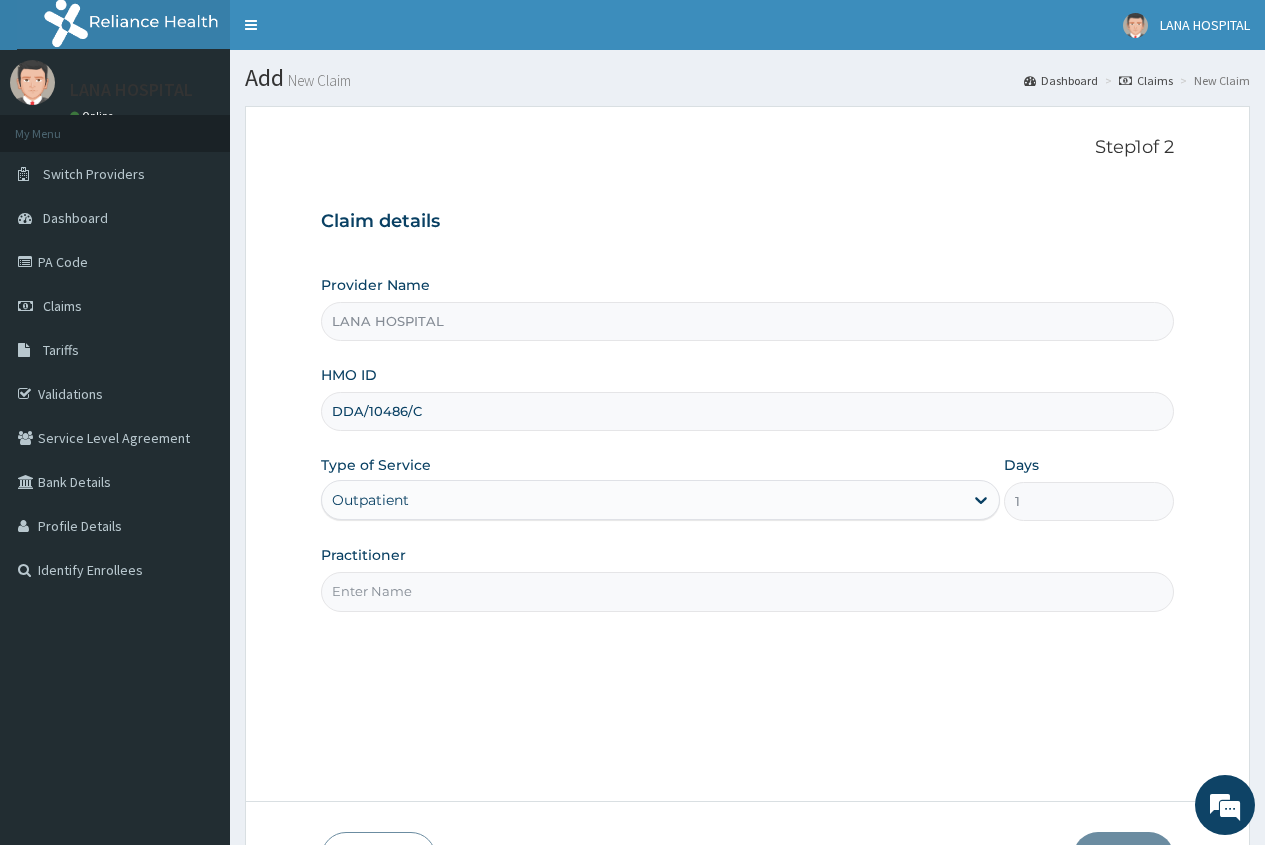 click on "Practitioner" at bounding box center (747, 591) 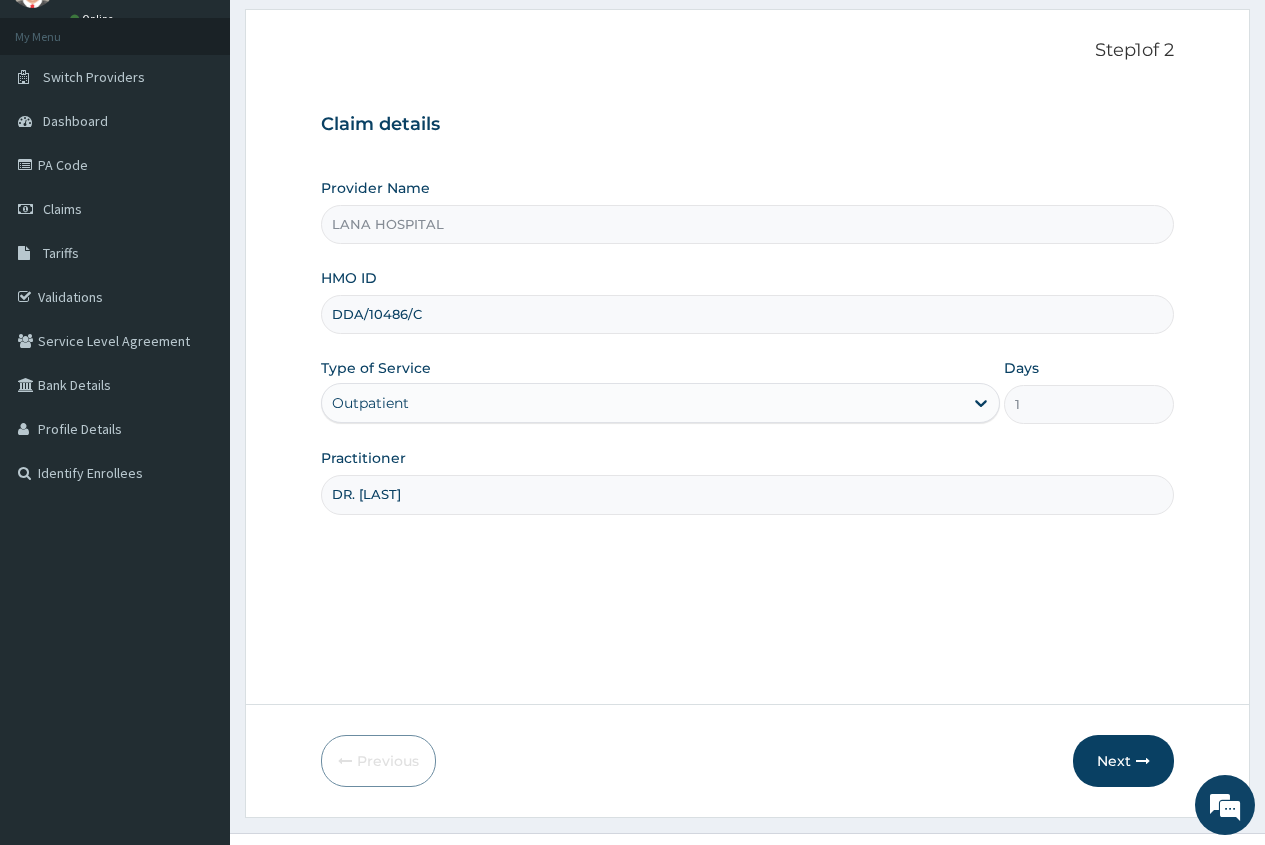 scroll, scrollTop: 36, scrollLeft: 0, axis: vertical 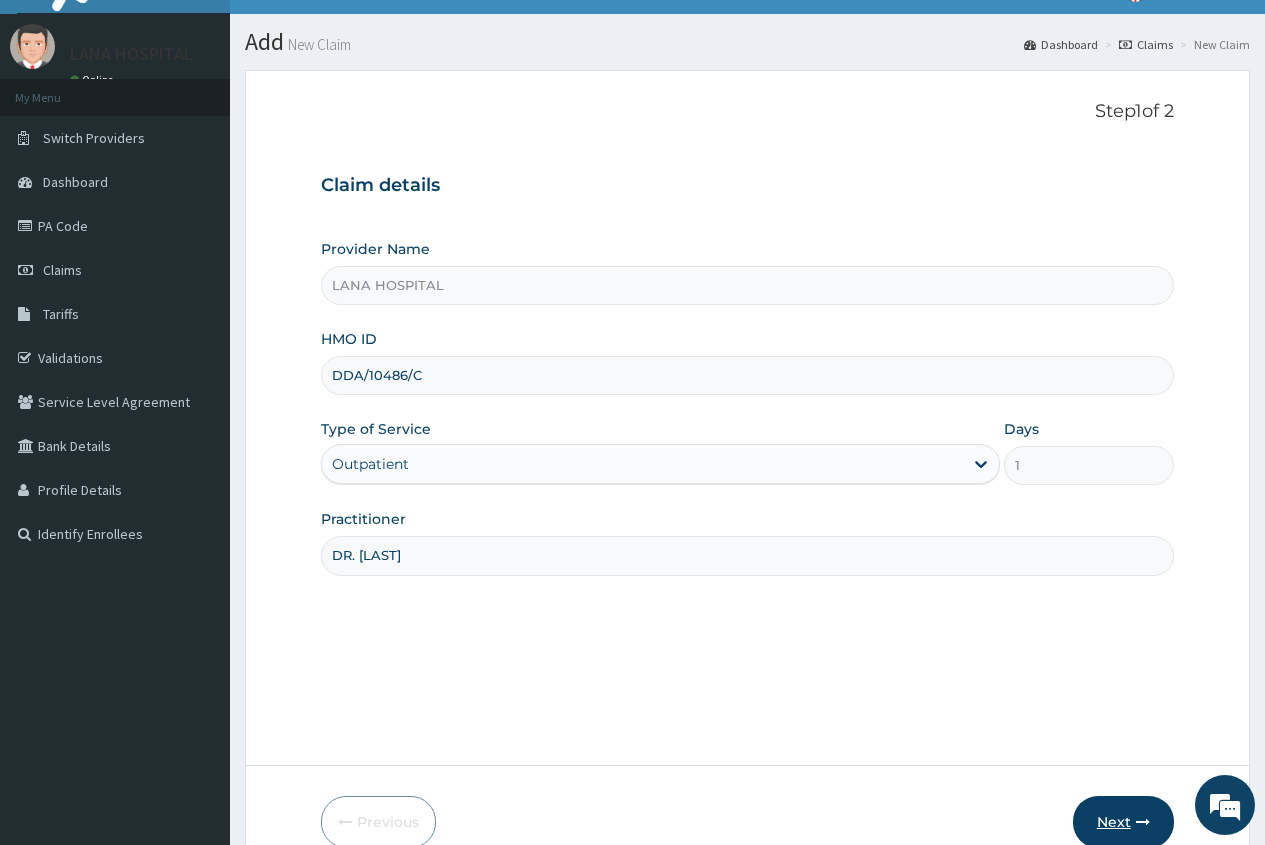 type on "DR. EMAGUN" 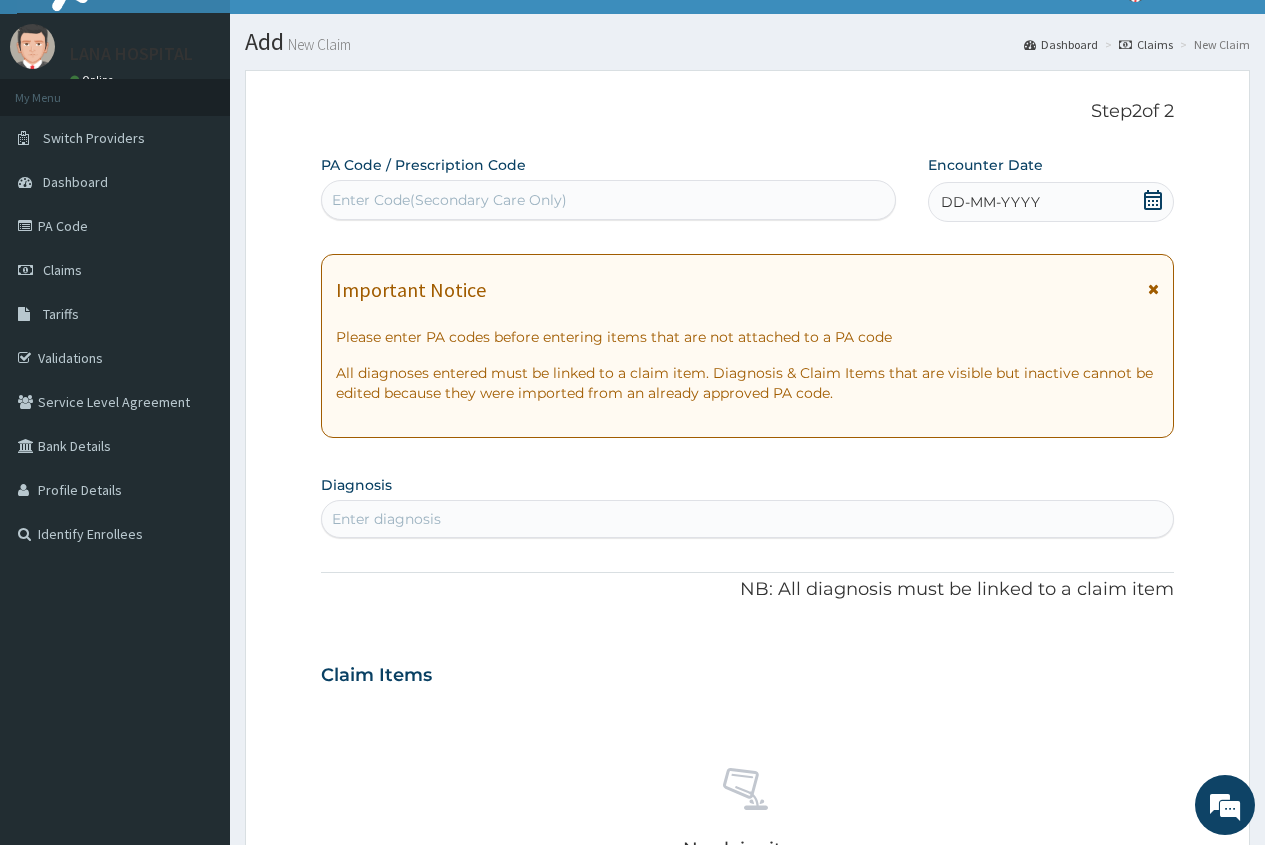 click 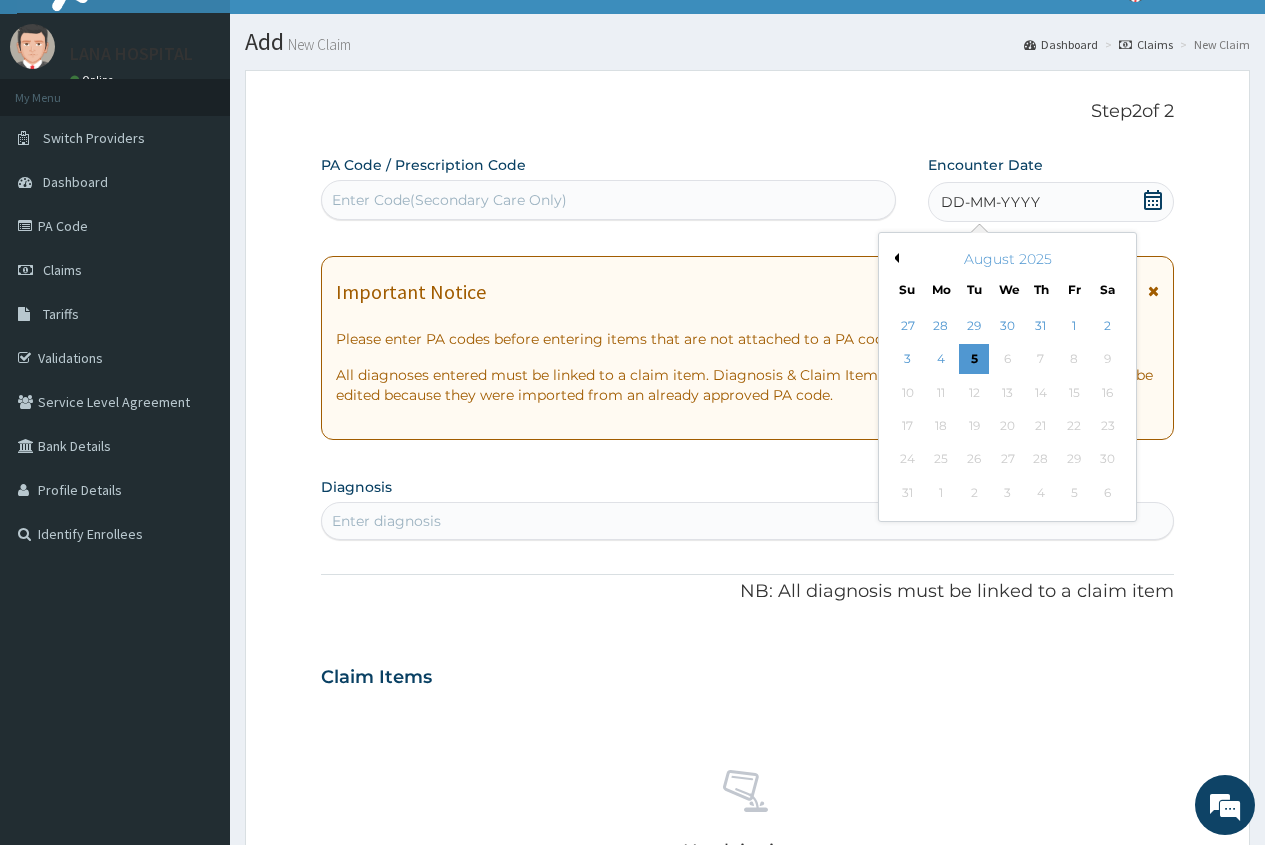 click on "Previous Month" at bounding box center [894, 258] 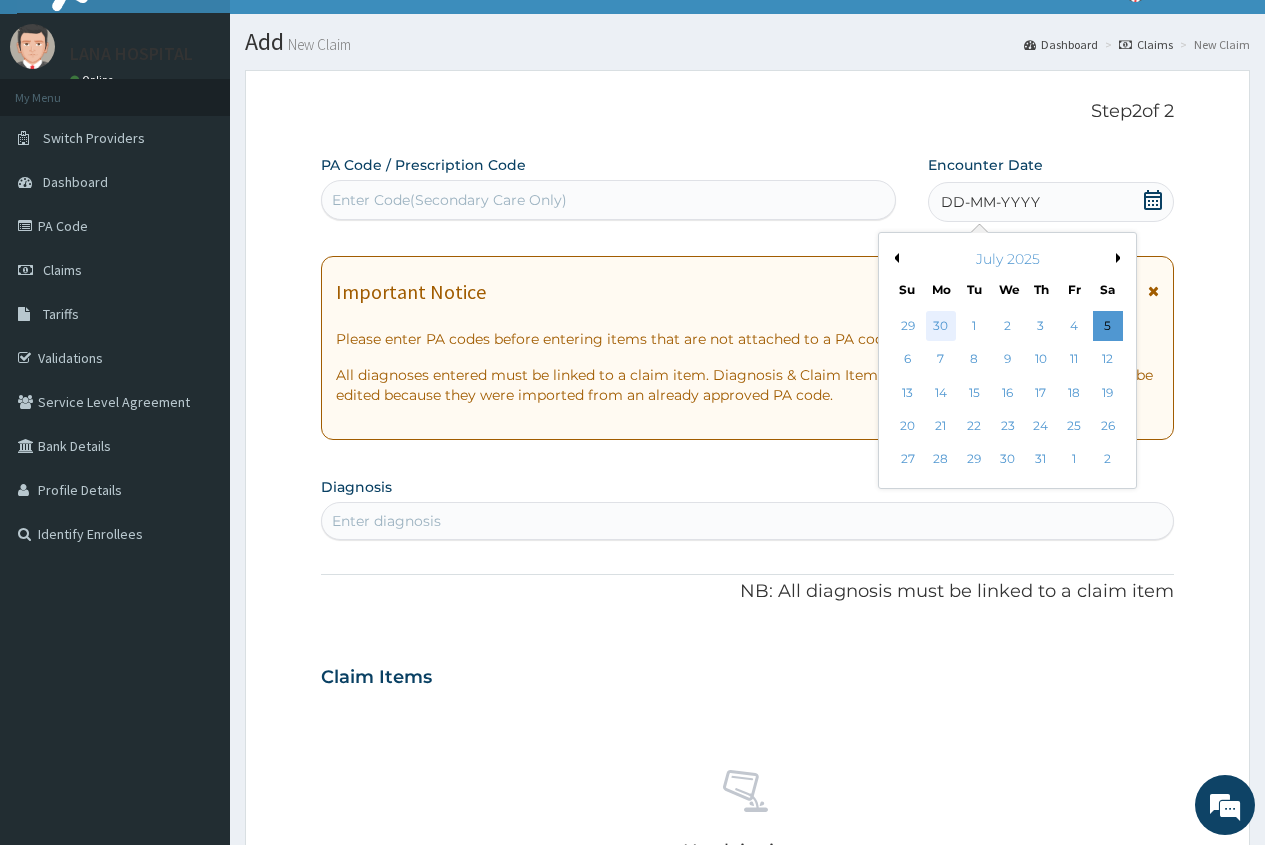 click on "30" at bounding box center [941, 326] 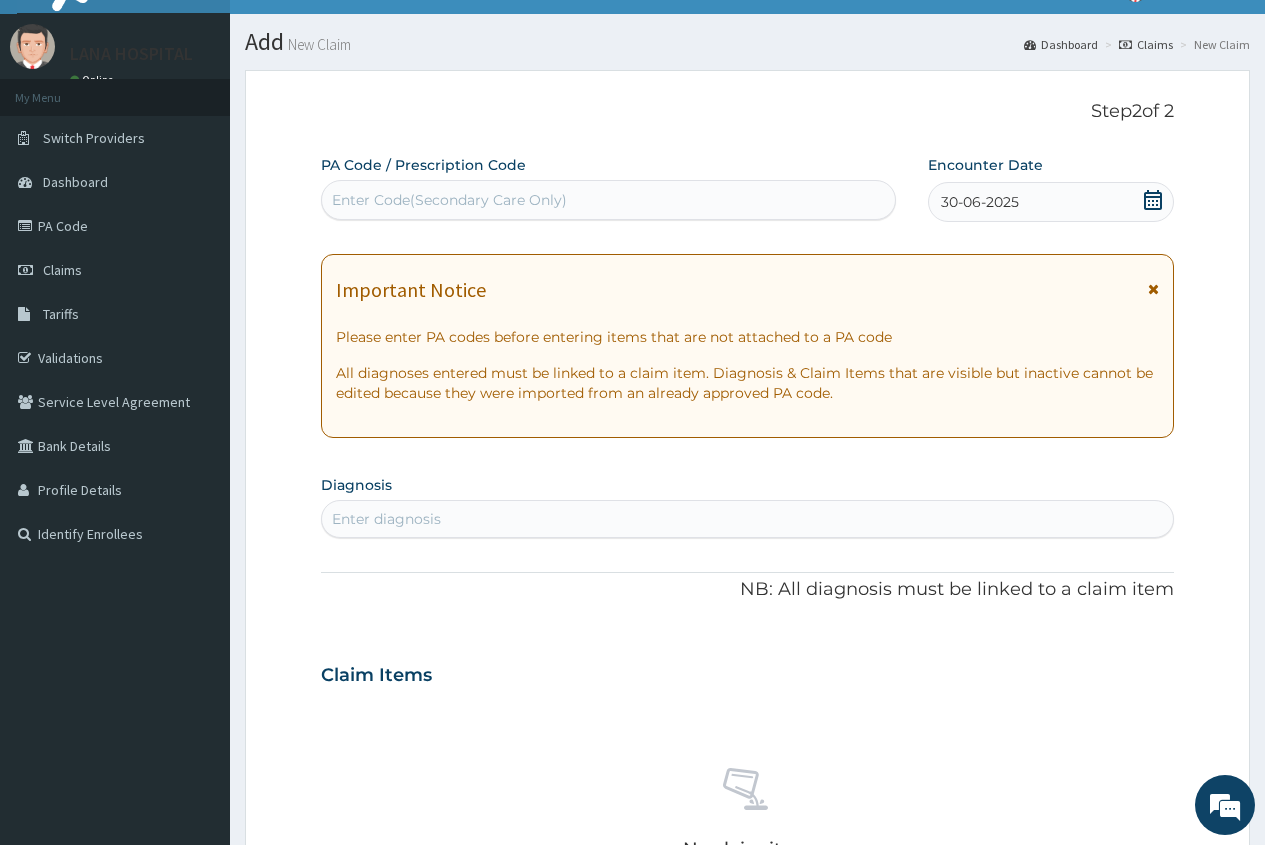 click 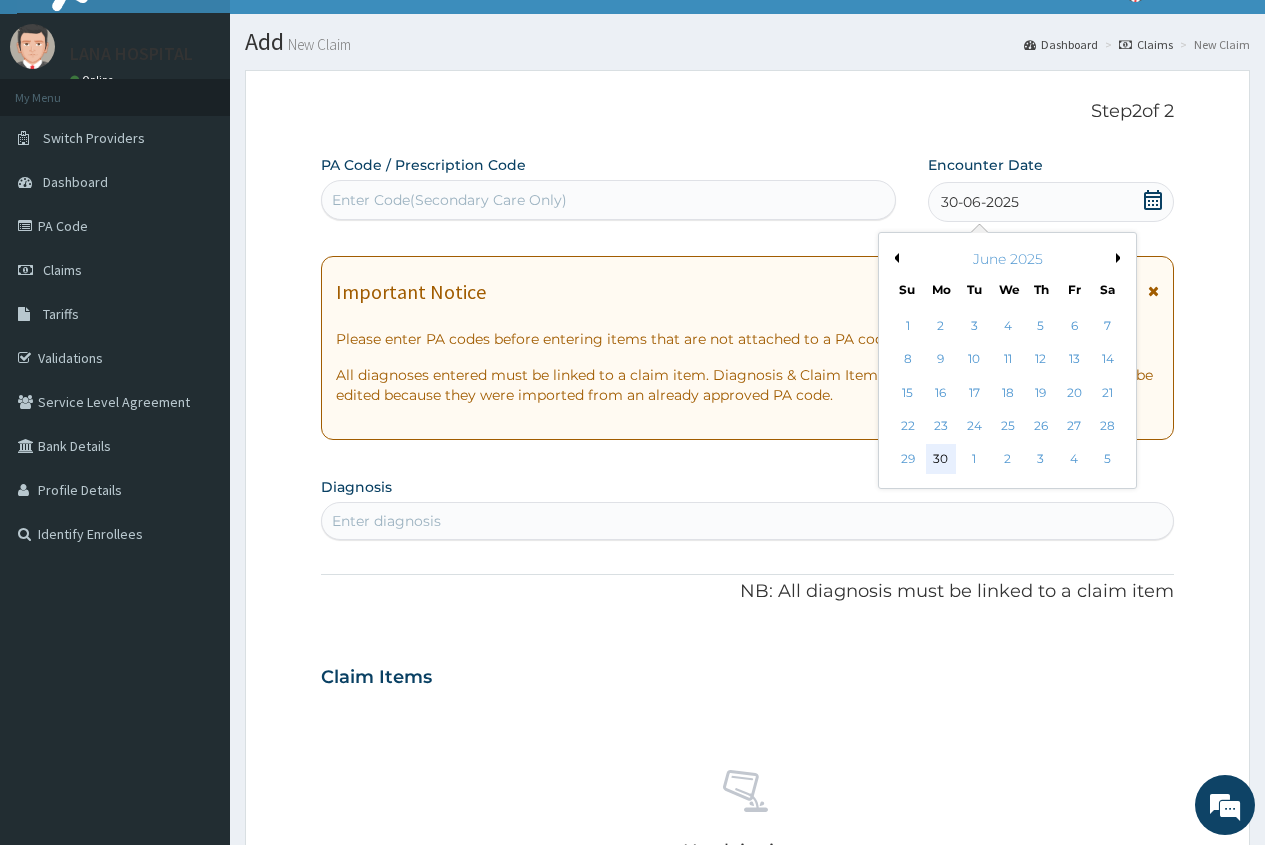 click on "30" at bounding box center [941, 460] 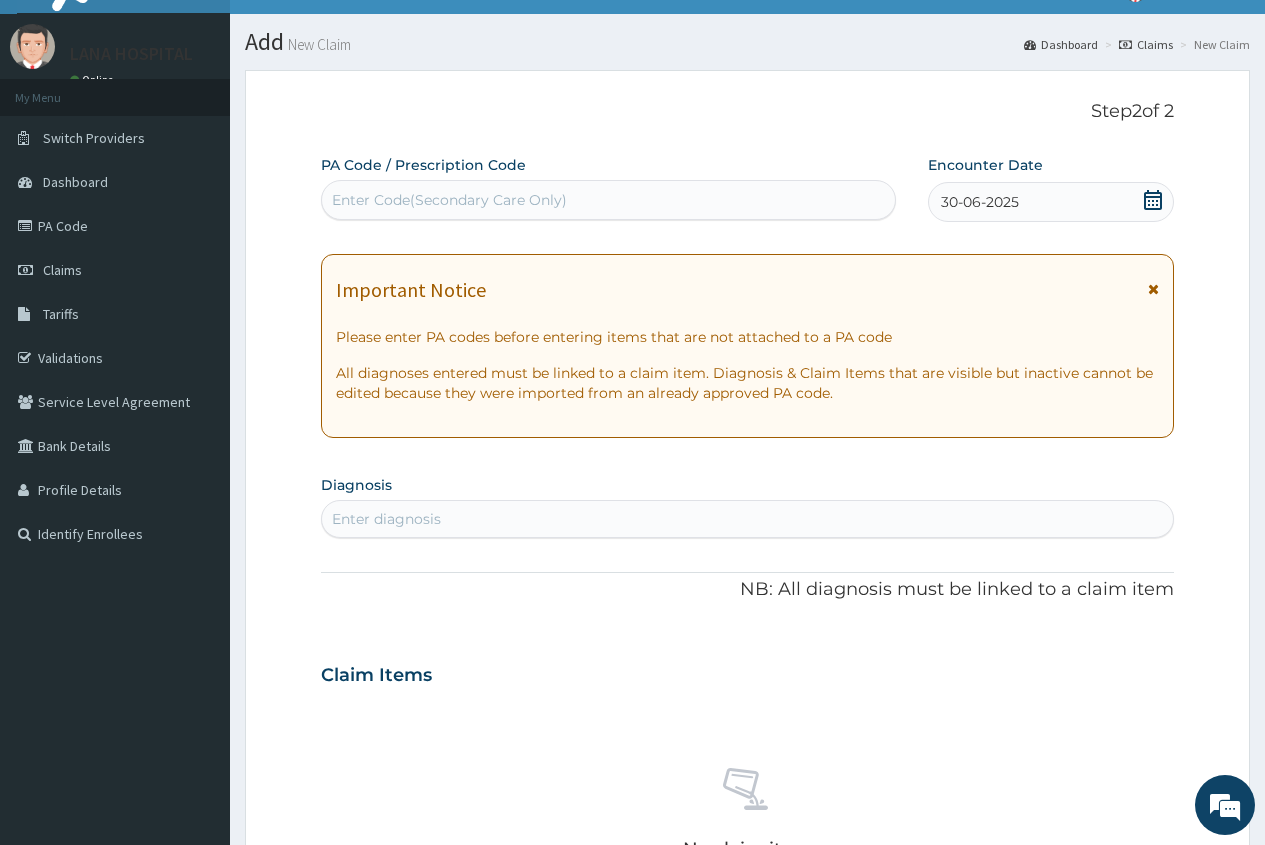click 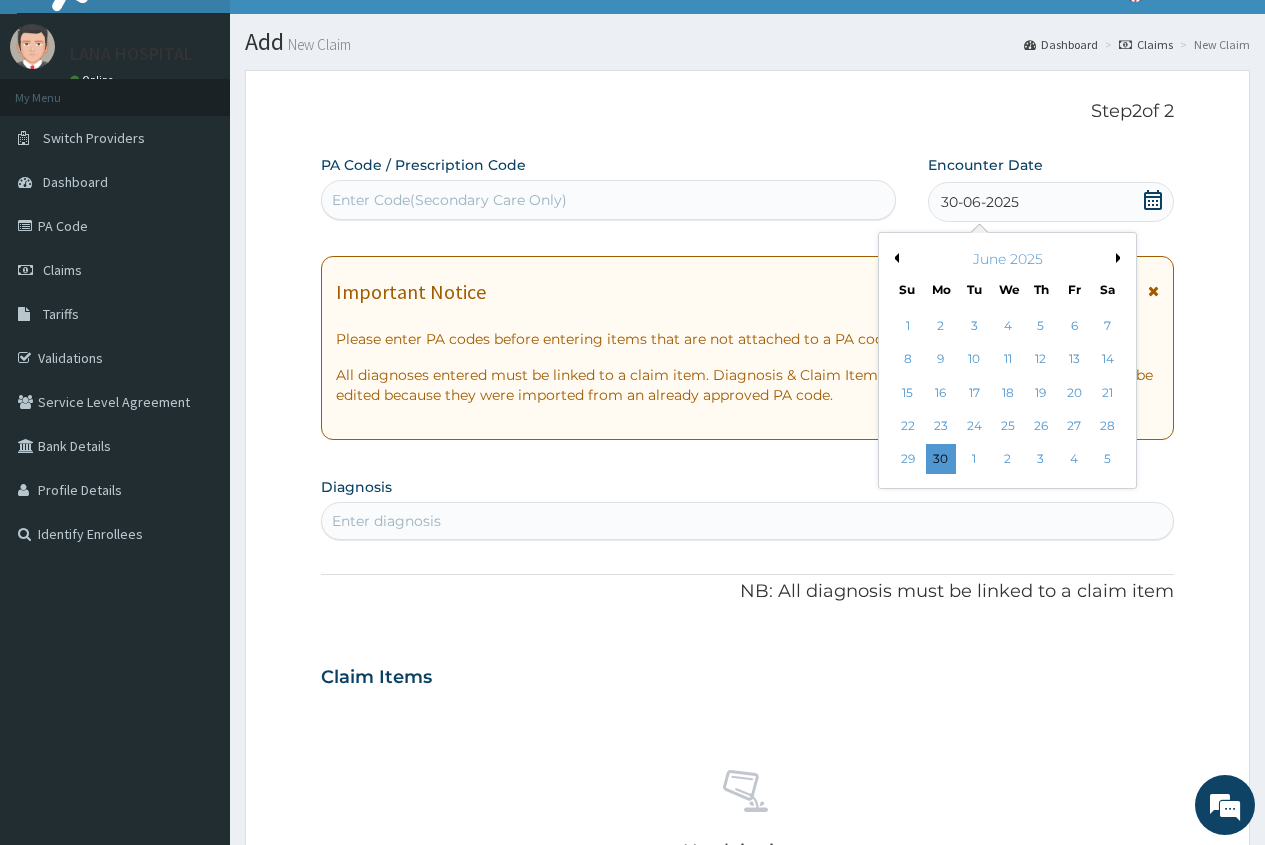 click on "June 2025" at bounding box center (1007, 259) 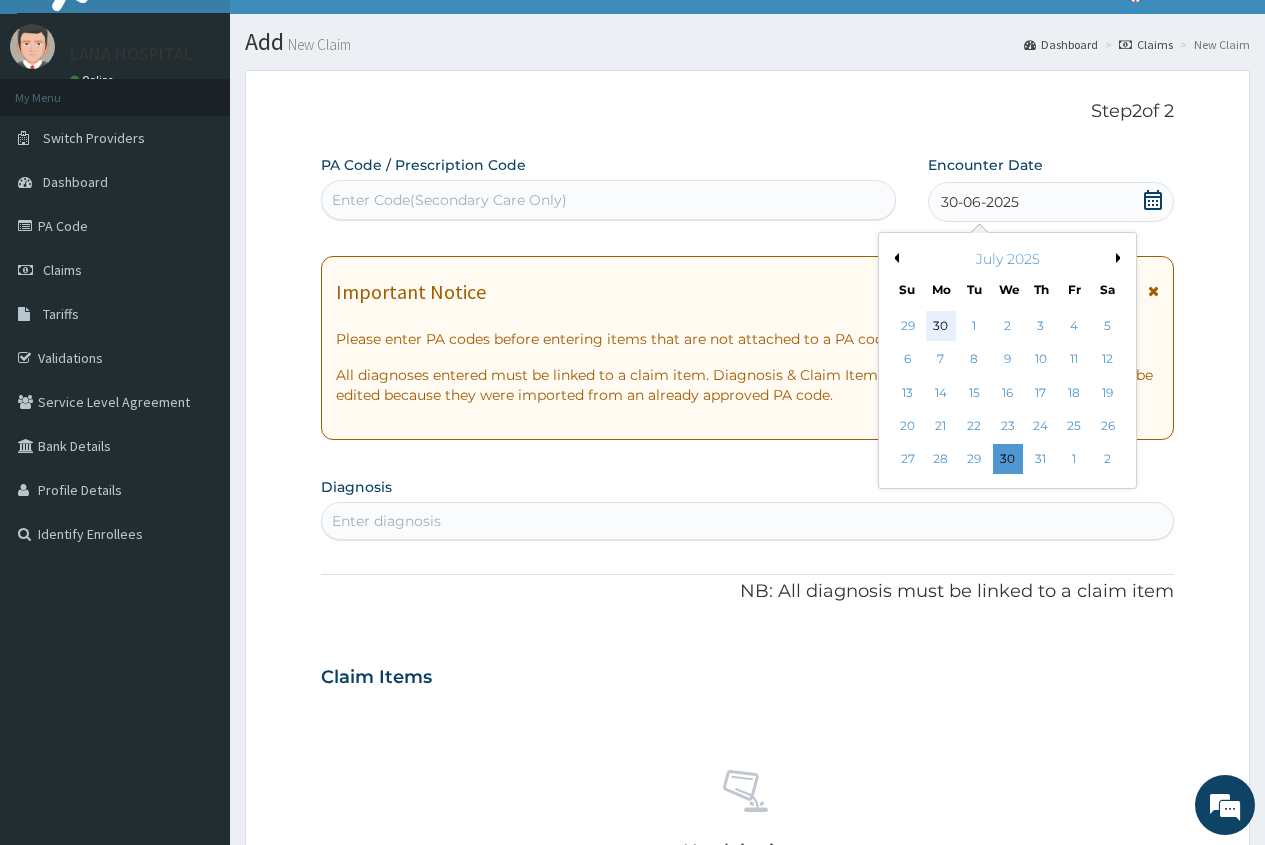 click on "30" at bounding box center [941, 326] 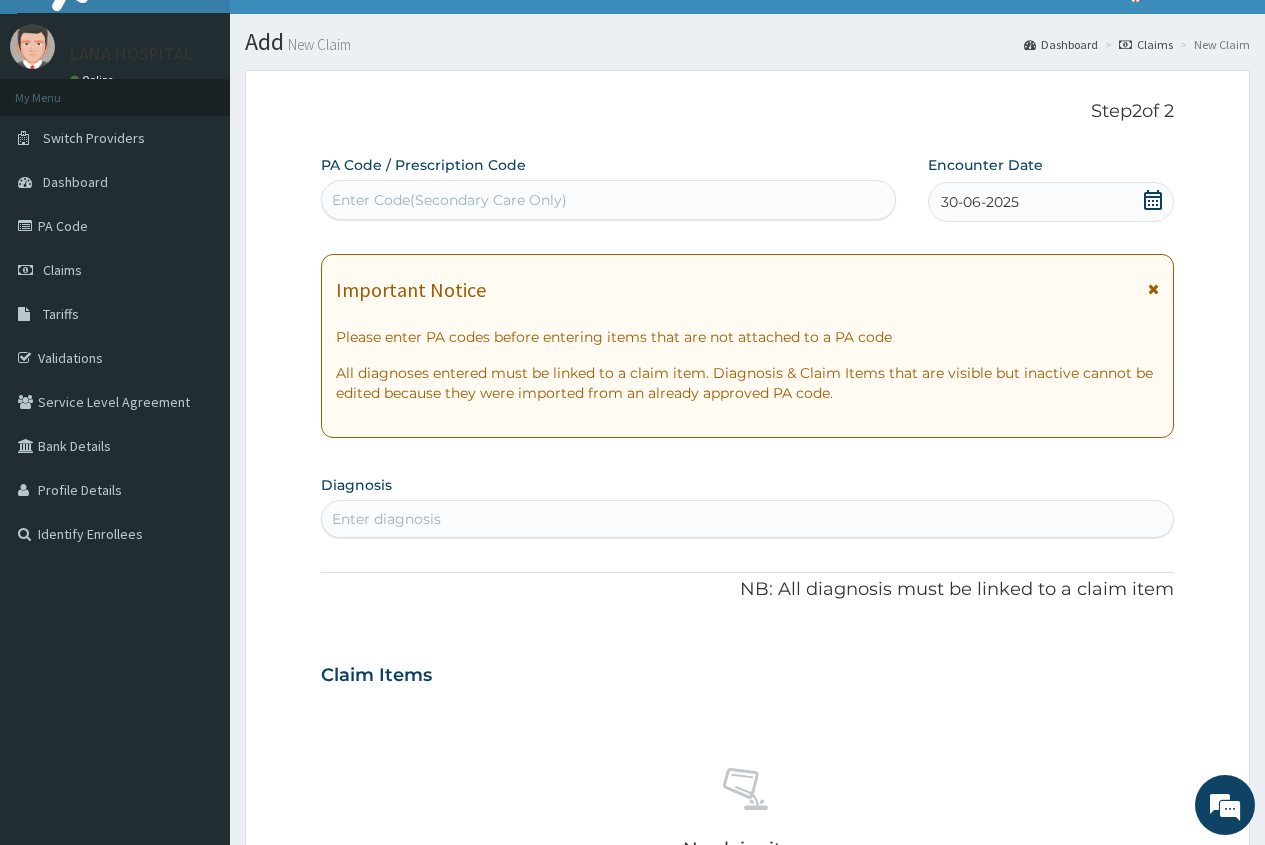 click 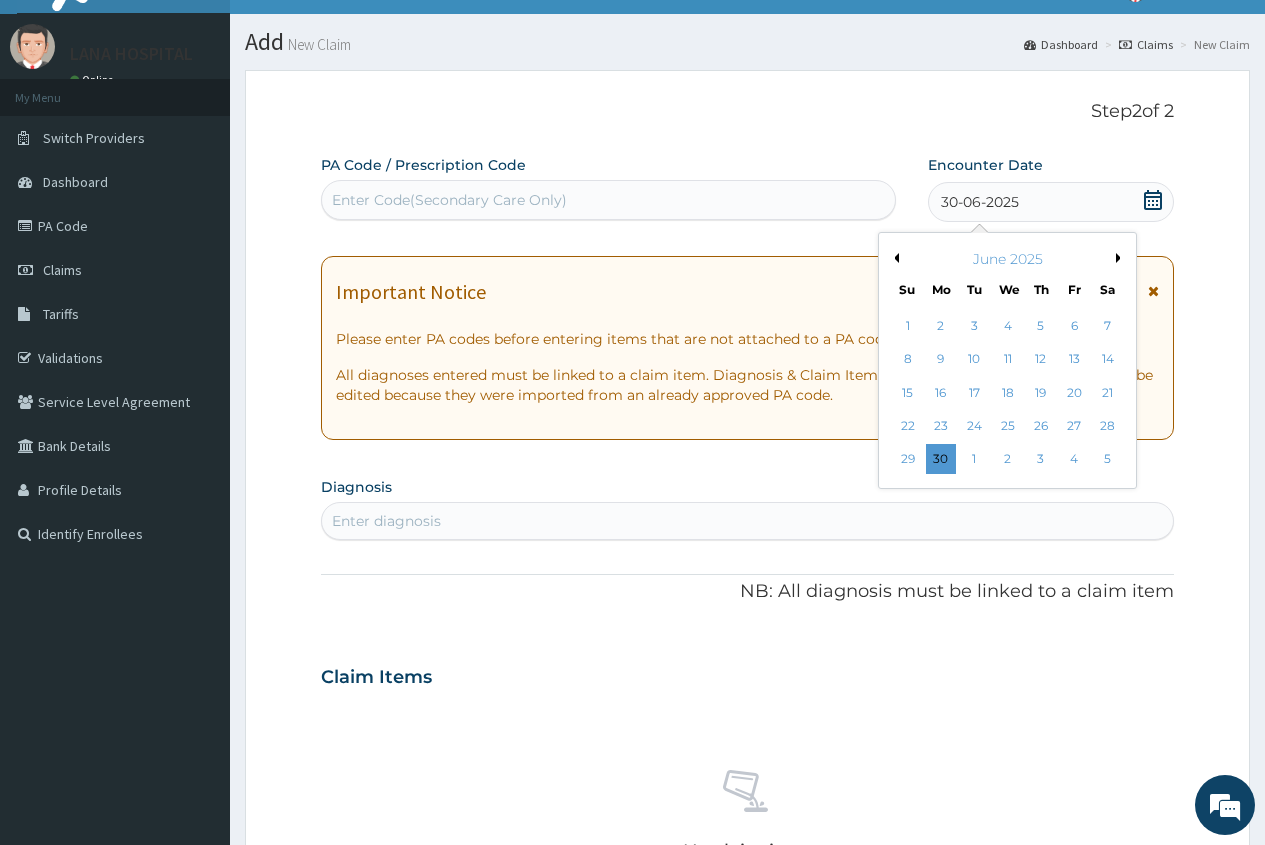 click on "June 2025" at bounding box center [1007, 259] 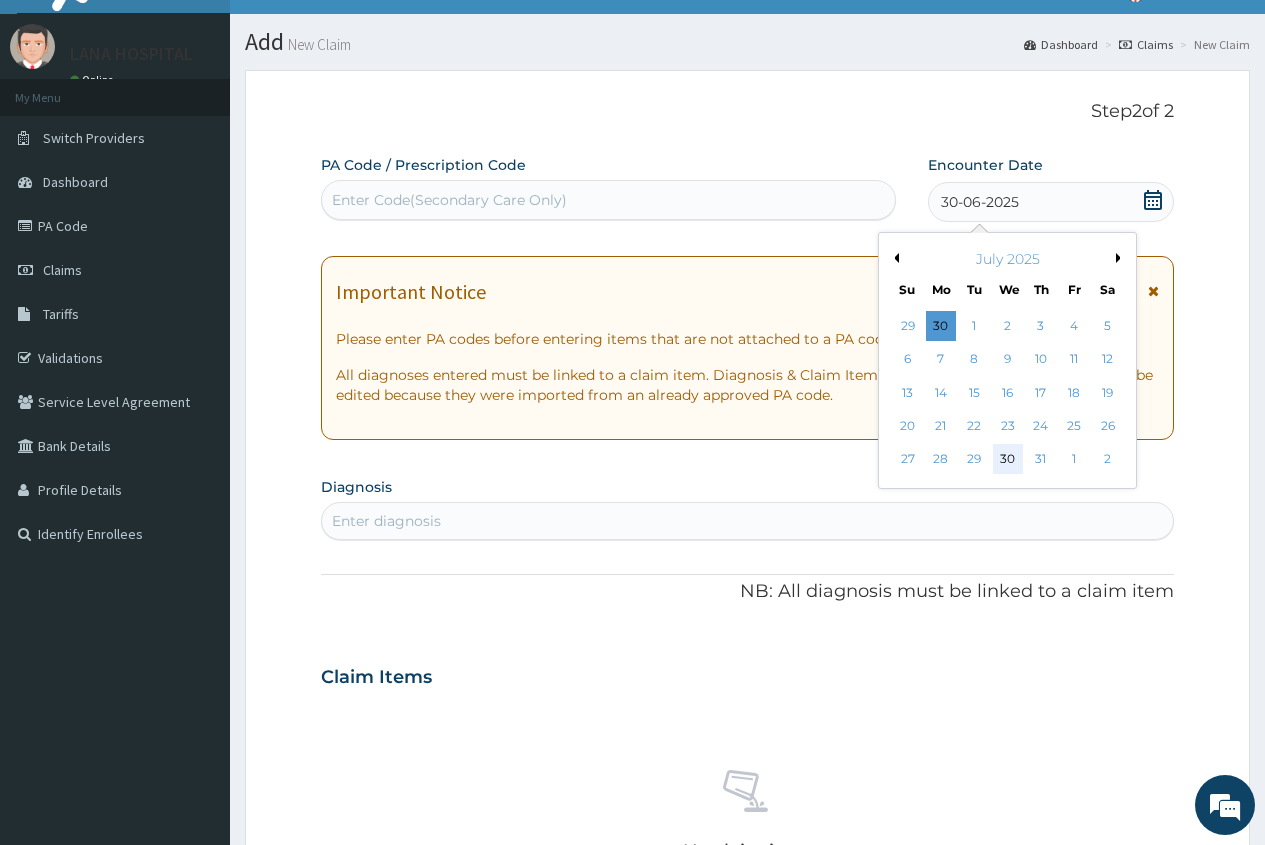 click on "30" at bounding box center (1007, 460) 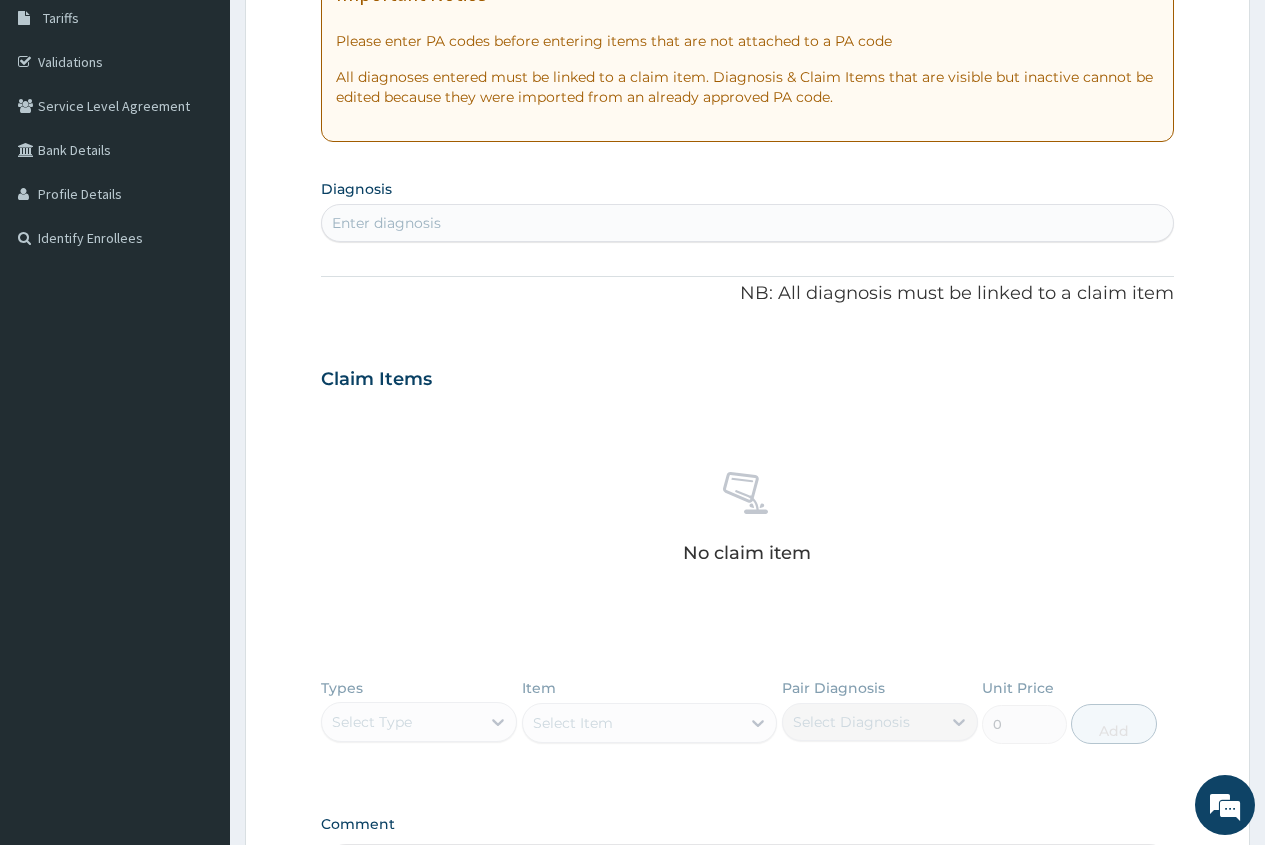 scroll, scrollTop: 336, scrollLeft: 0, axis: vertical 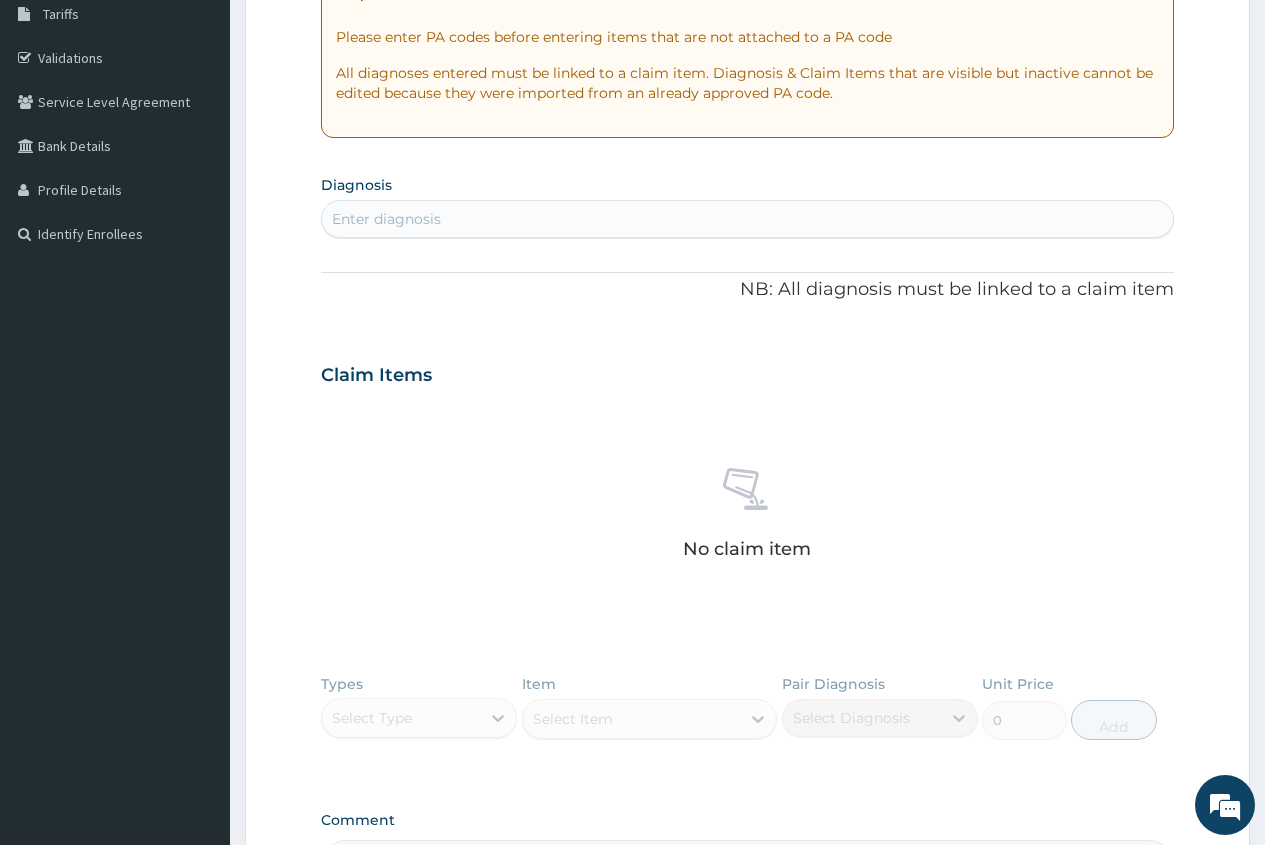 click on "Enter diagnosis" at bounding box center [747, 219] 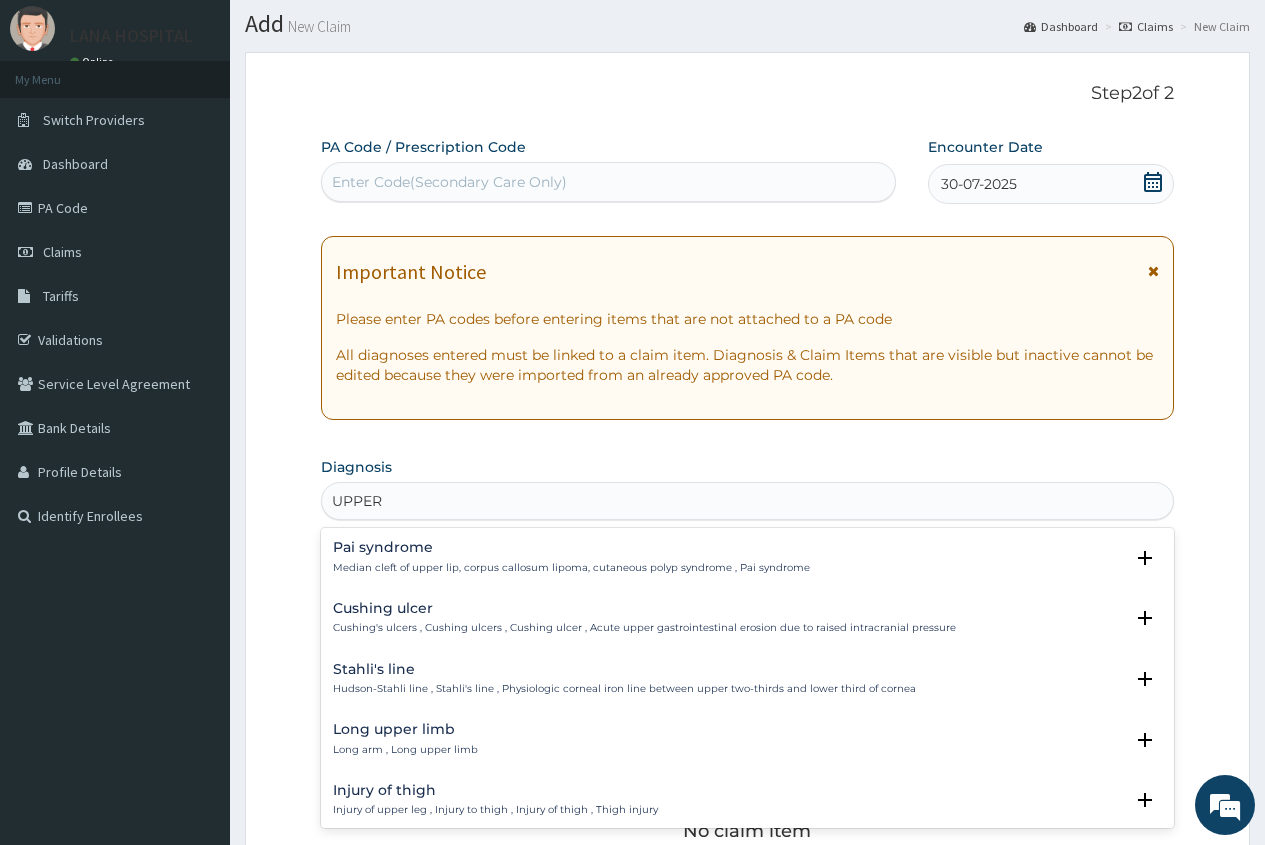 scroll, scrollTop: 0, scrollLeft: 0, axis: both 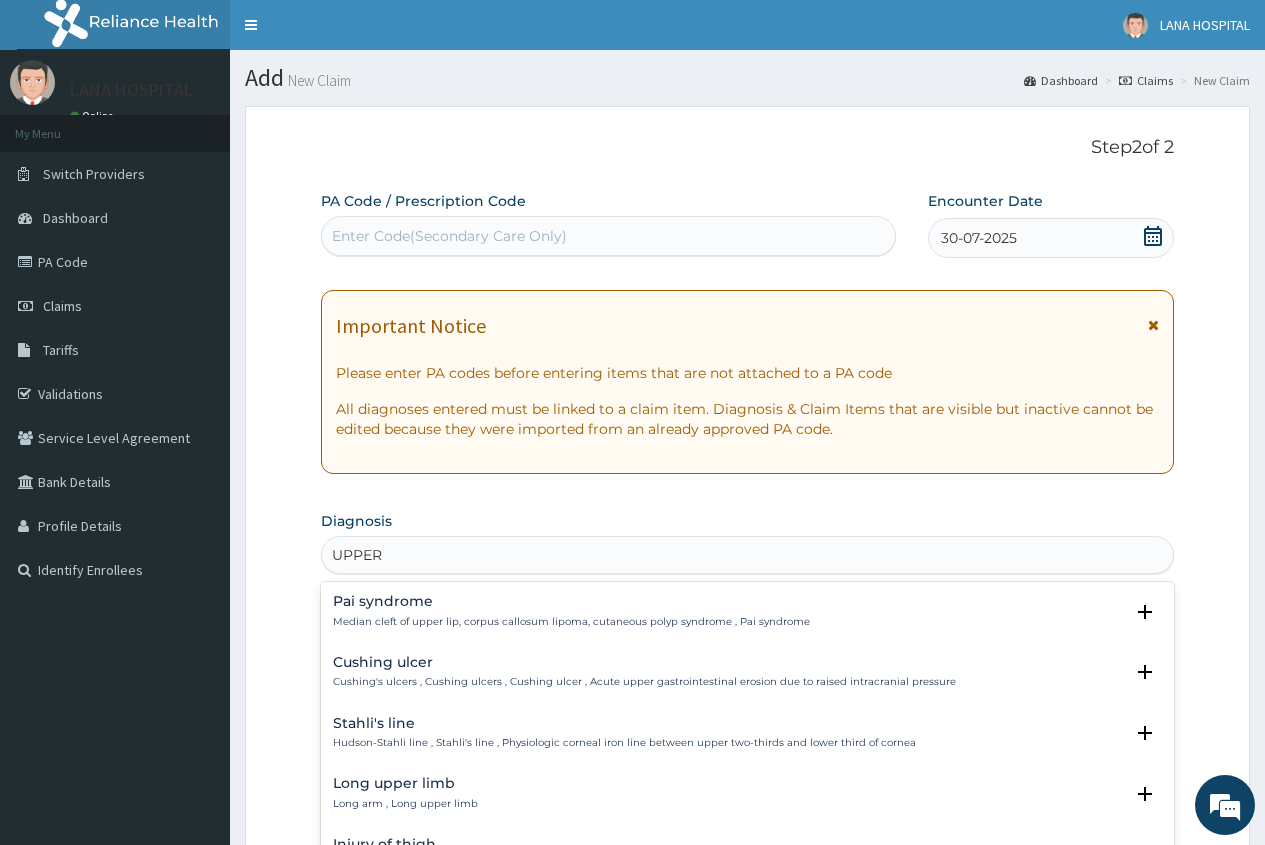 type on "UPPER" 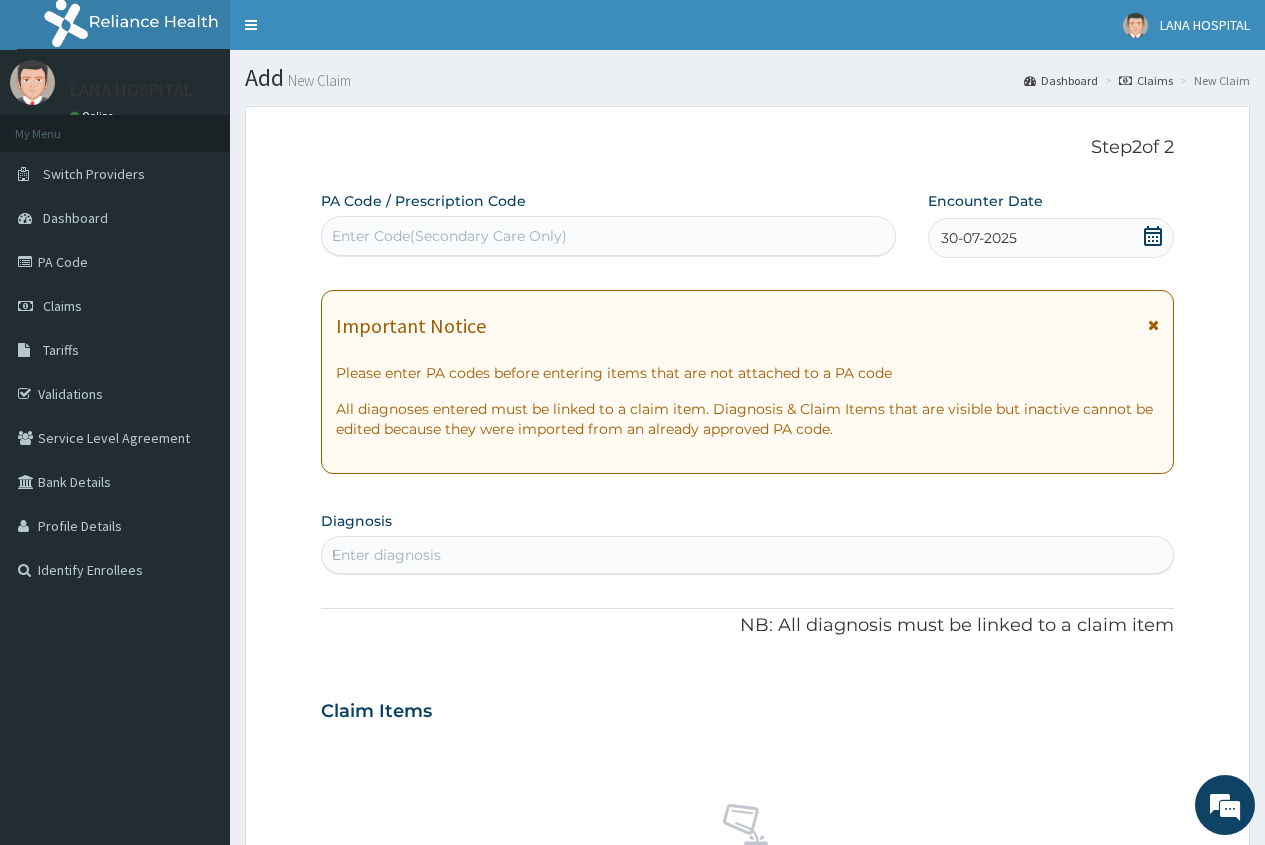 type 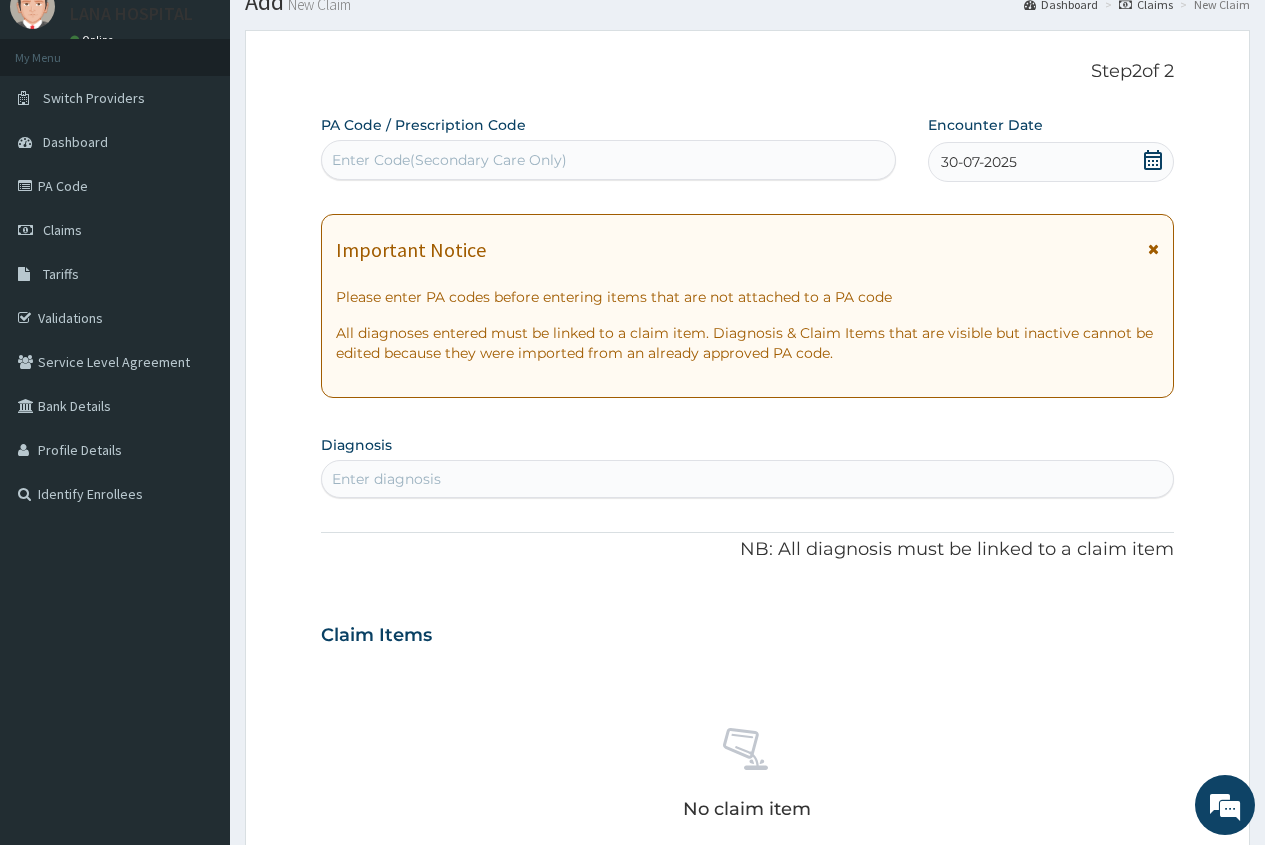 scroll, scrollTop: 0, scrollLeft: 0, axis: both 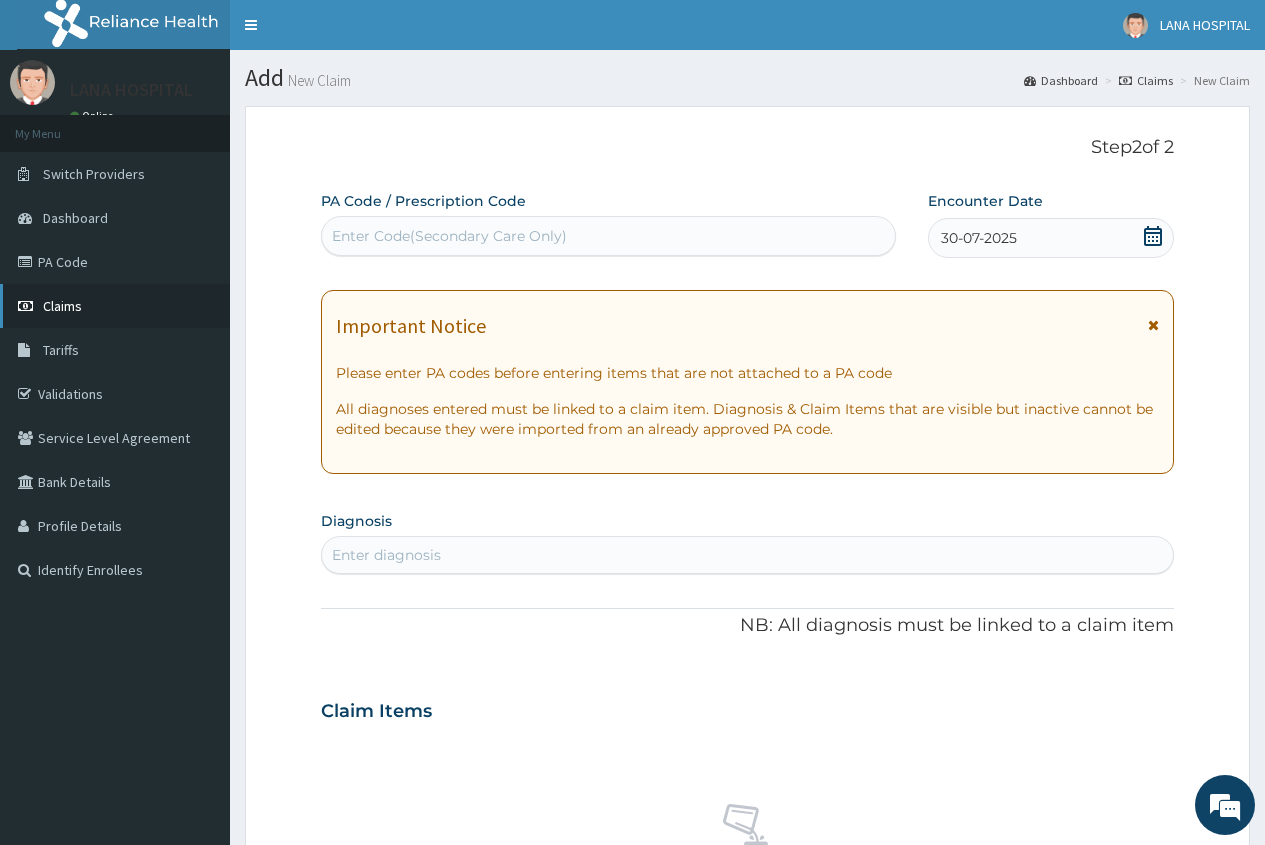 click on "Claims" at bounding box center [62, 306] 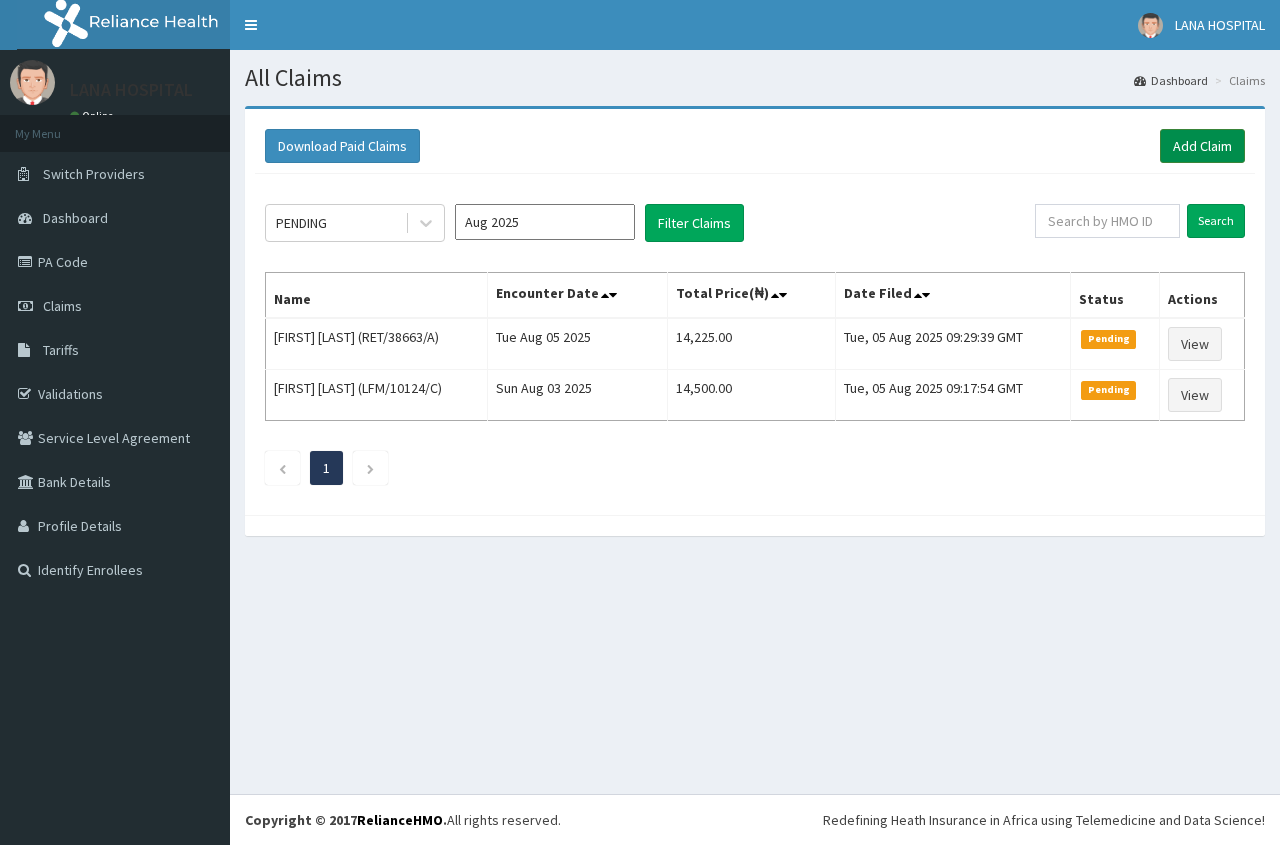 scroll, scrollTop: 0, scrollLeft: 0, axis: both 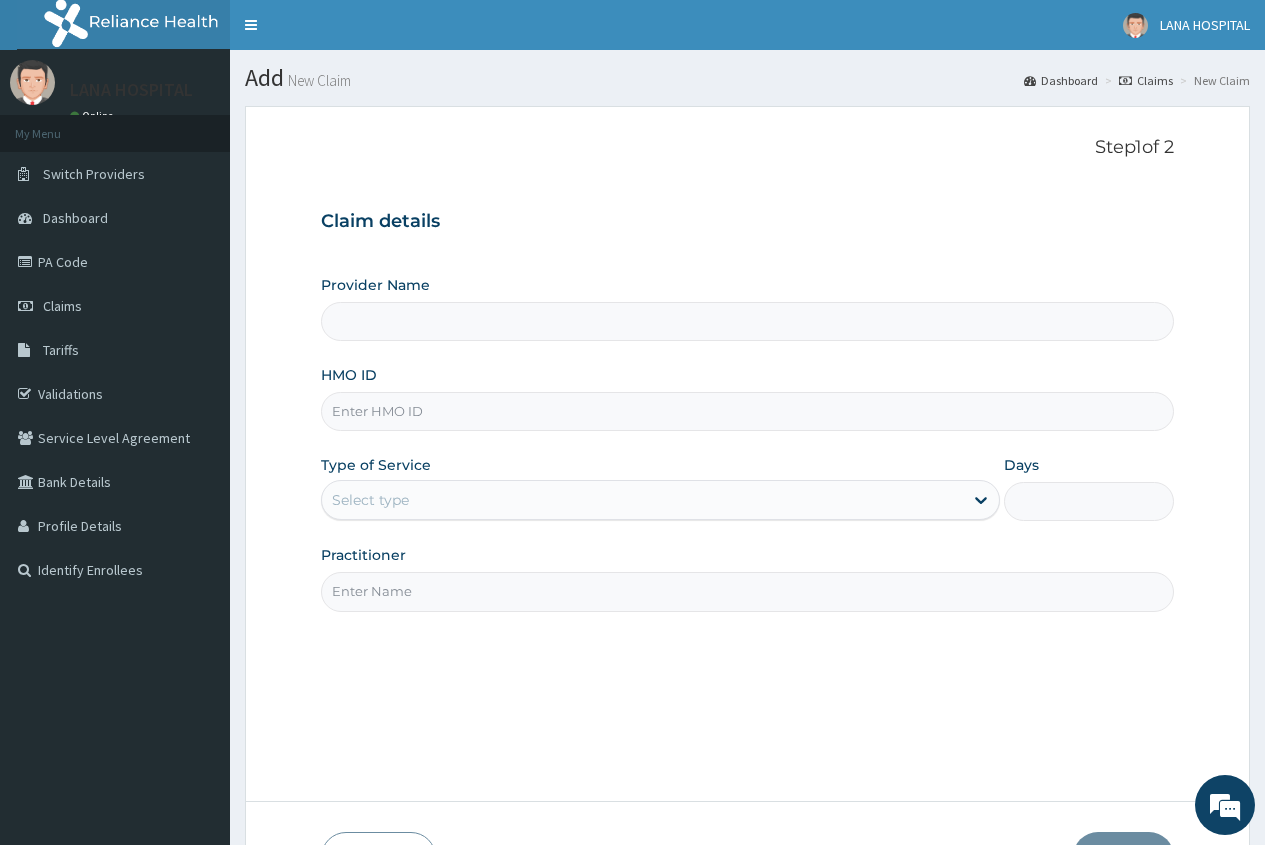 type on "LANA HOSPITAL" 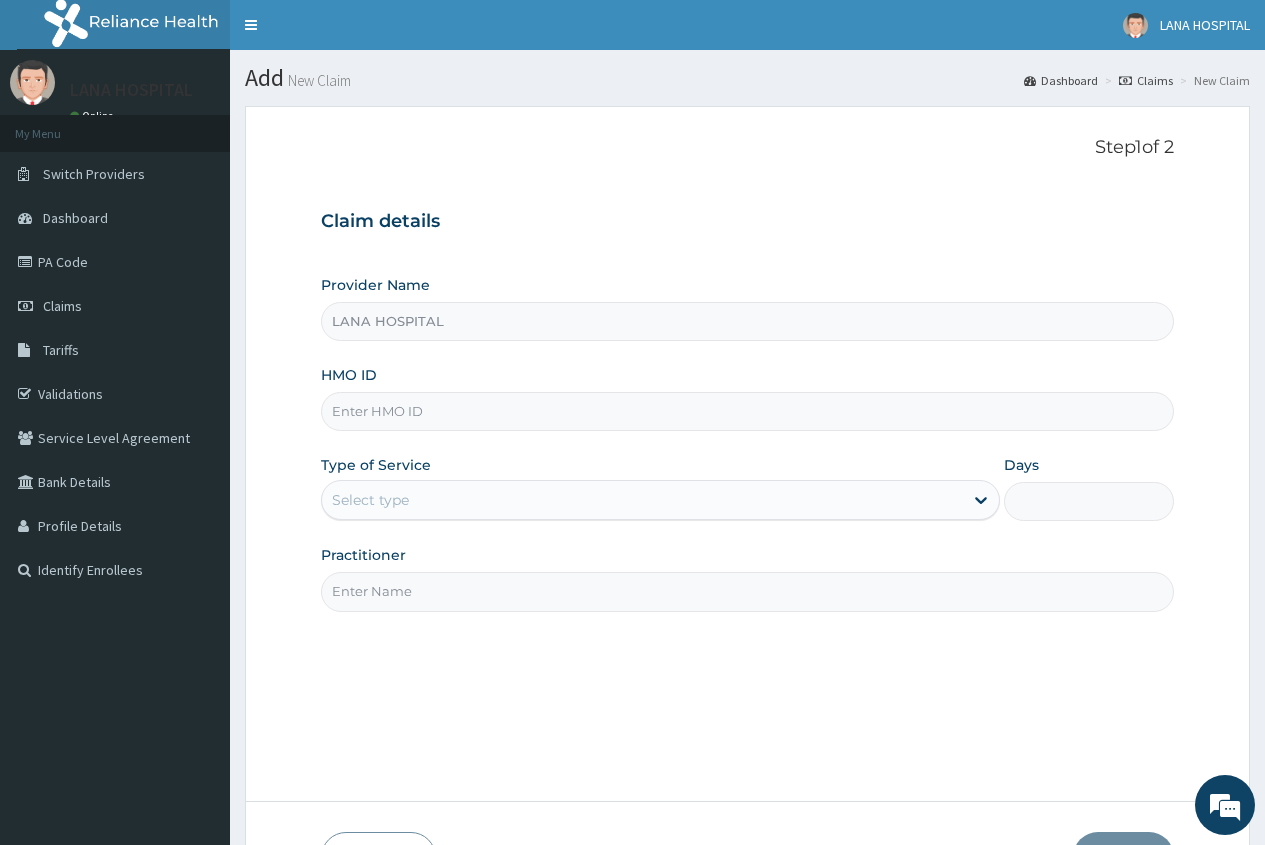 scroll, scrollTop: 0, scrollLeft: 0, axis: both 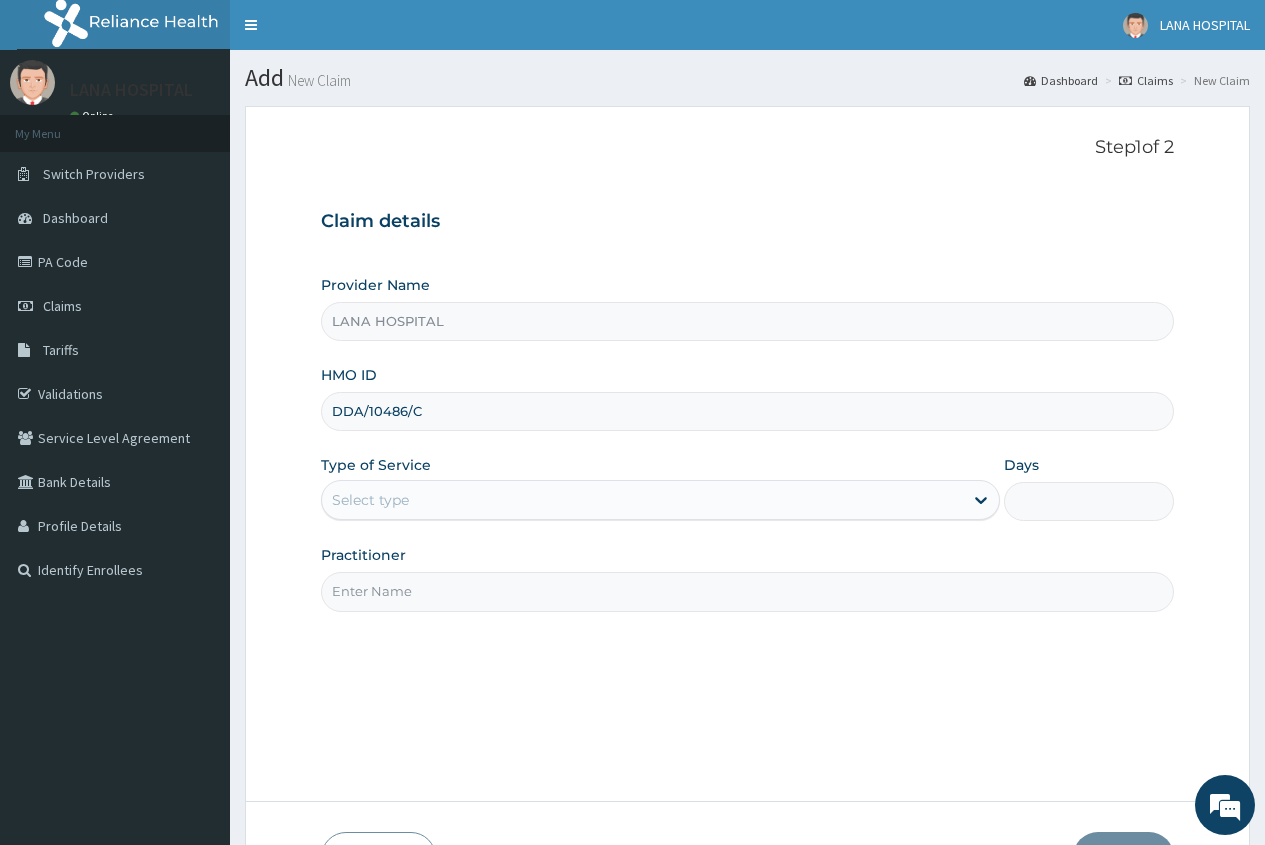 type on "DDA/10486/C" 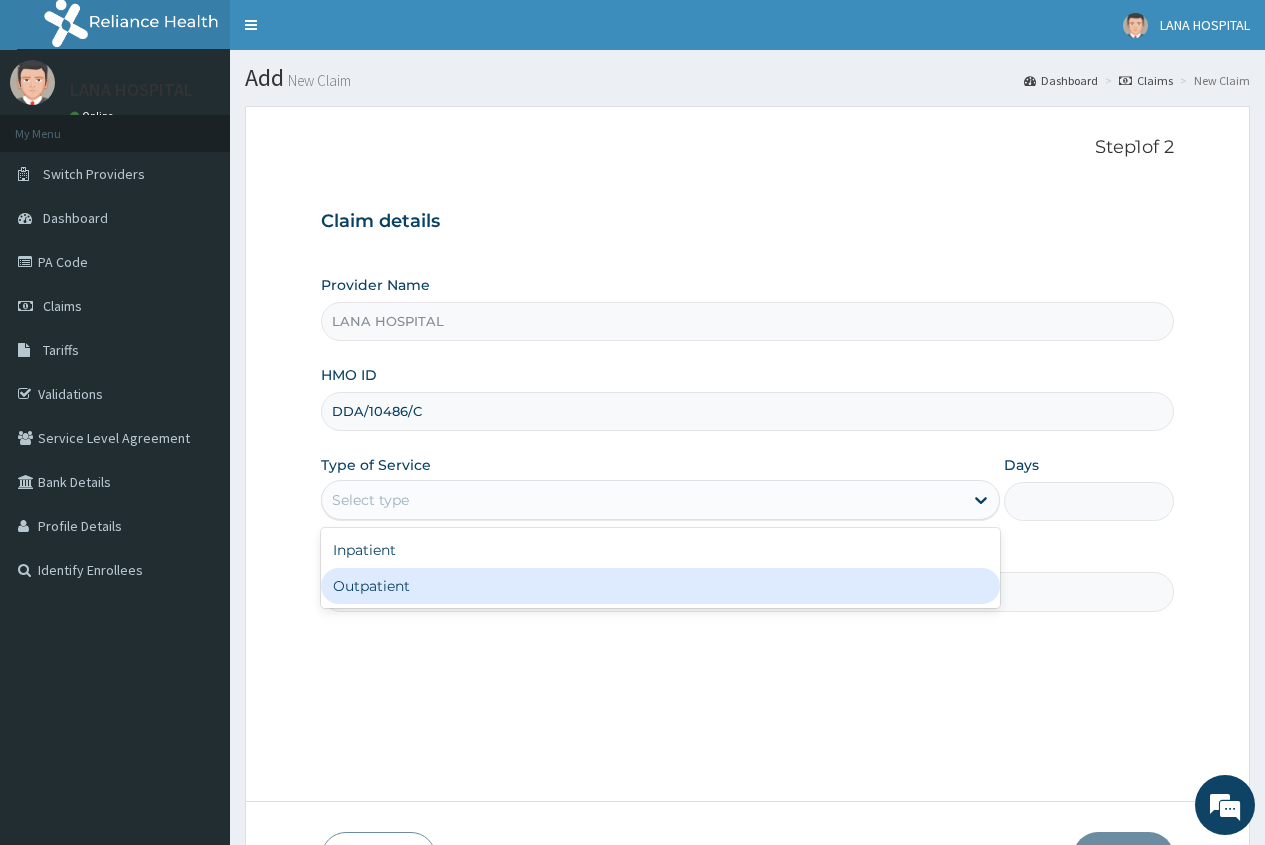 click on "Outpatient" at bounding box center [660, 586] 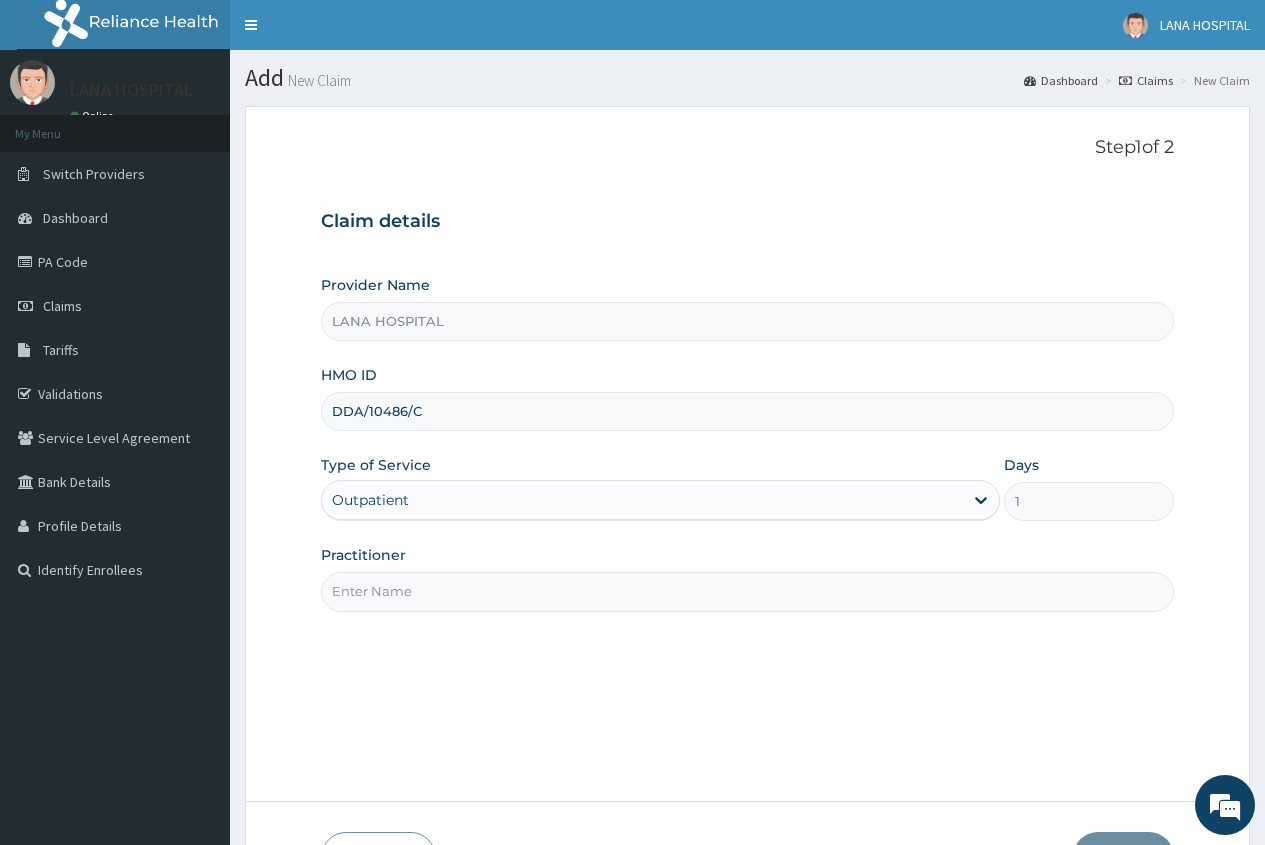 click on "Practitioner" at bounding box center [747, 591] 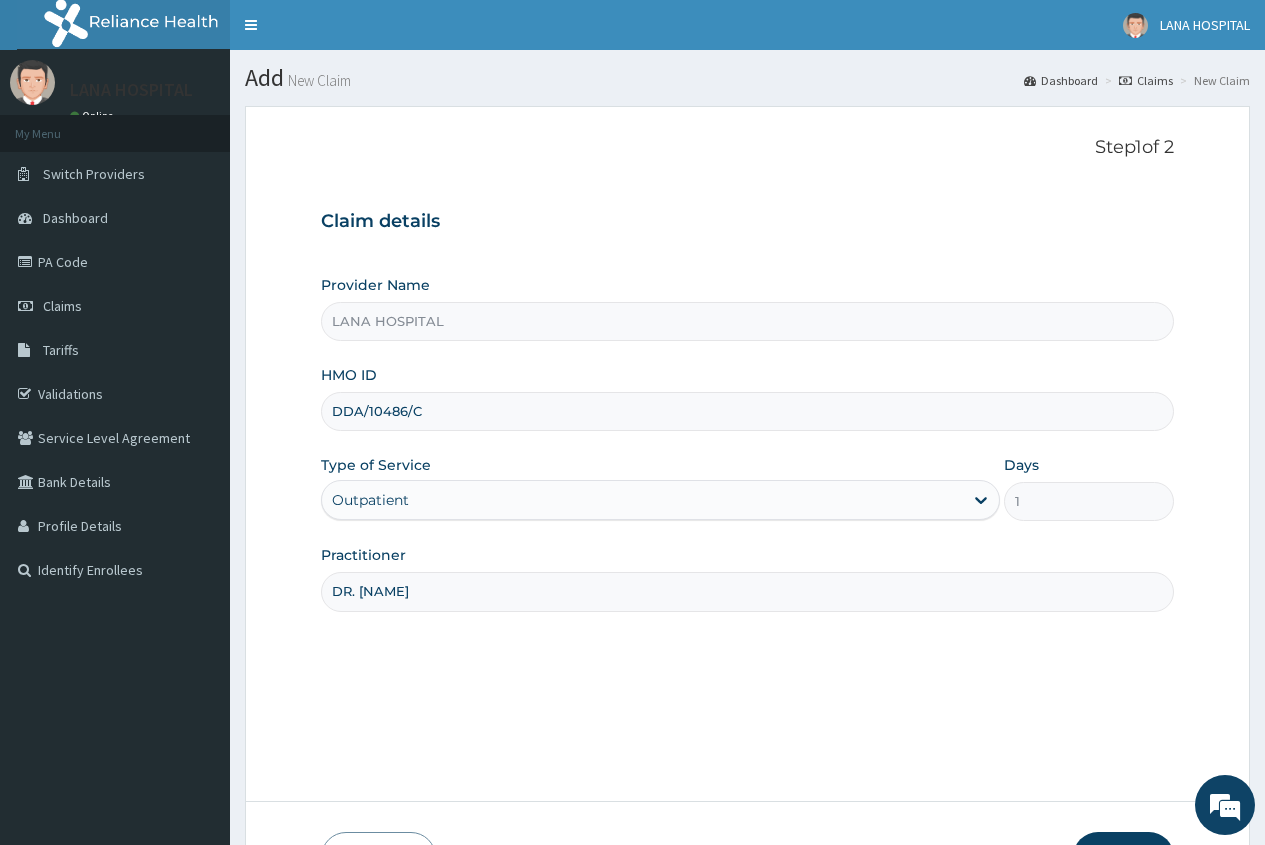 type on "DR. [NAME]" 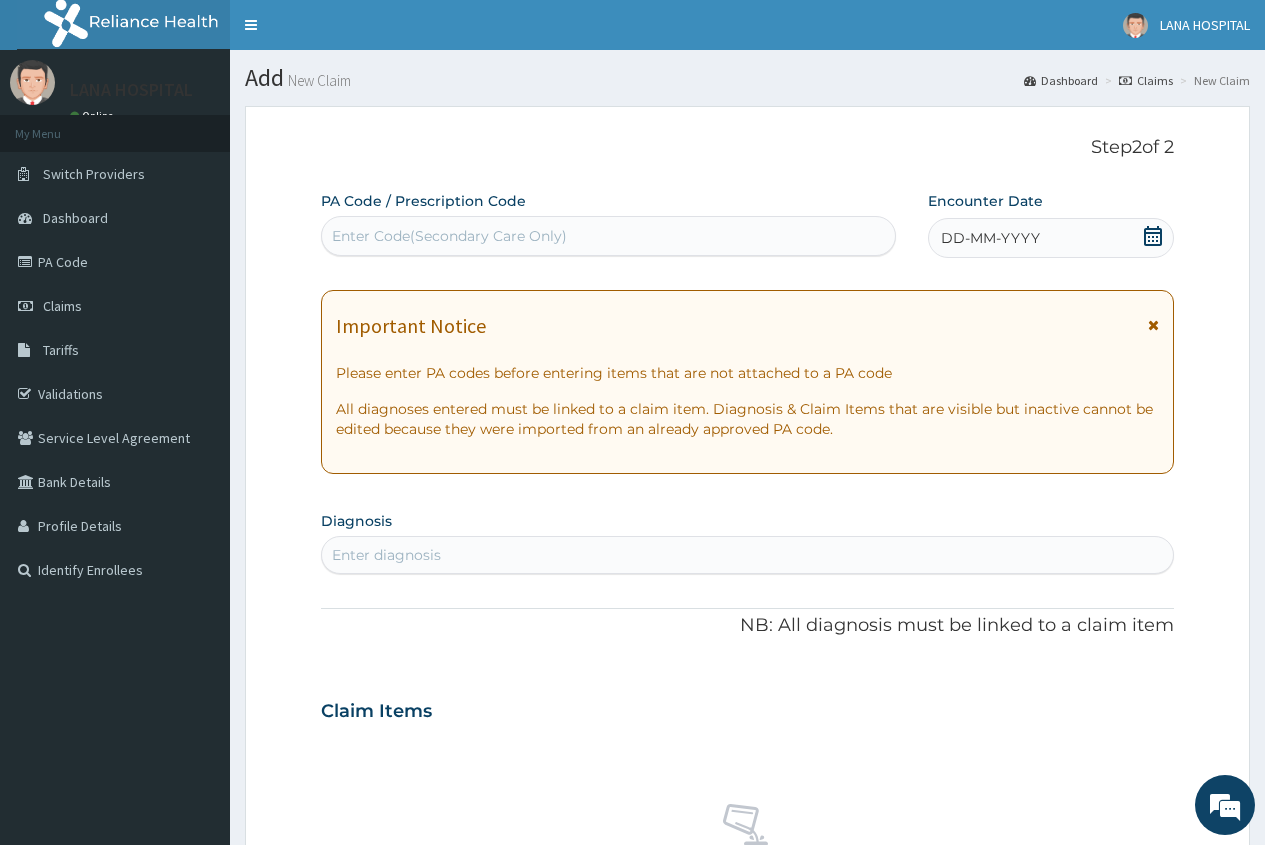 click on "Enter Code(Secondary Care Only)" at bounding box center (449, 236) 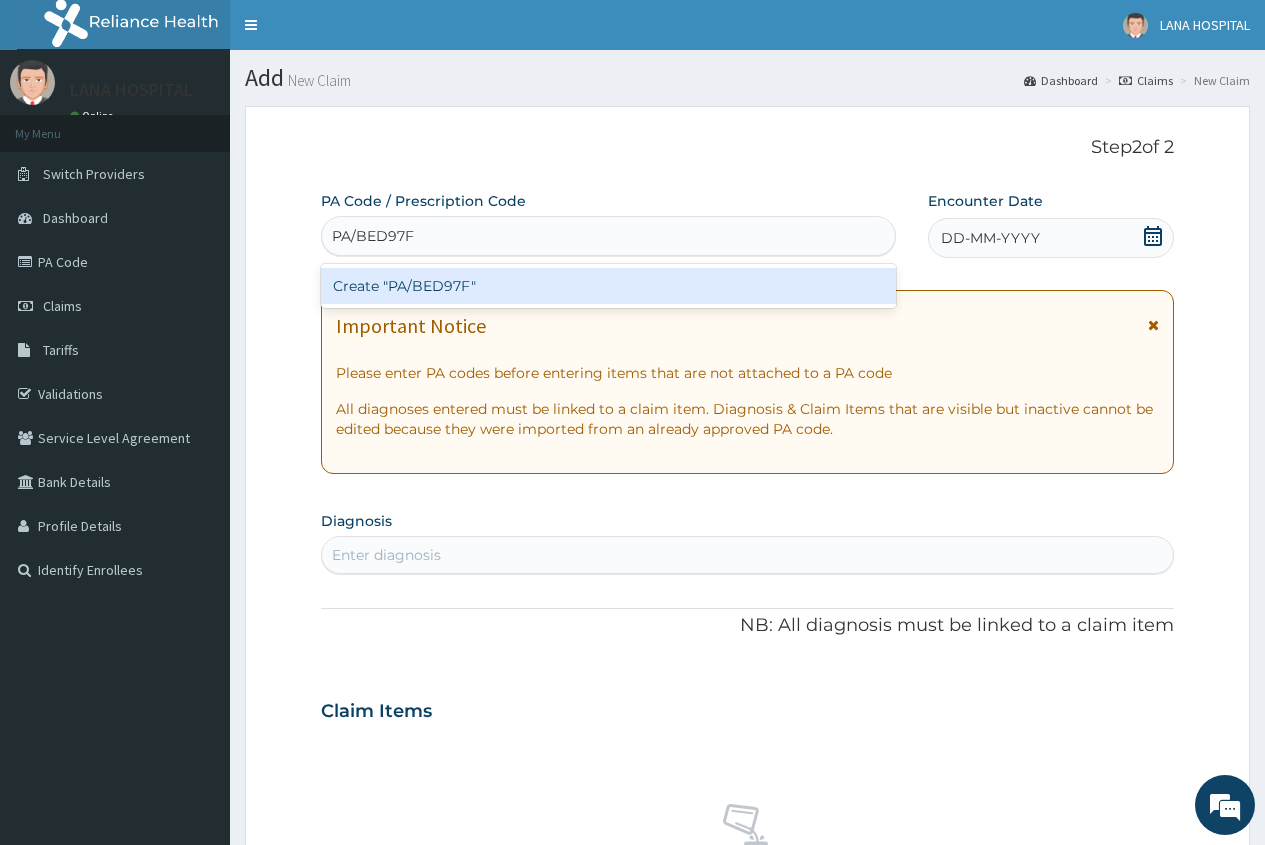 click on "Create "PA/BED97F"" at bounding box center (608, 286) 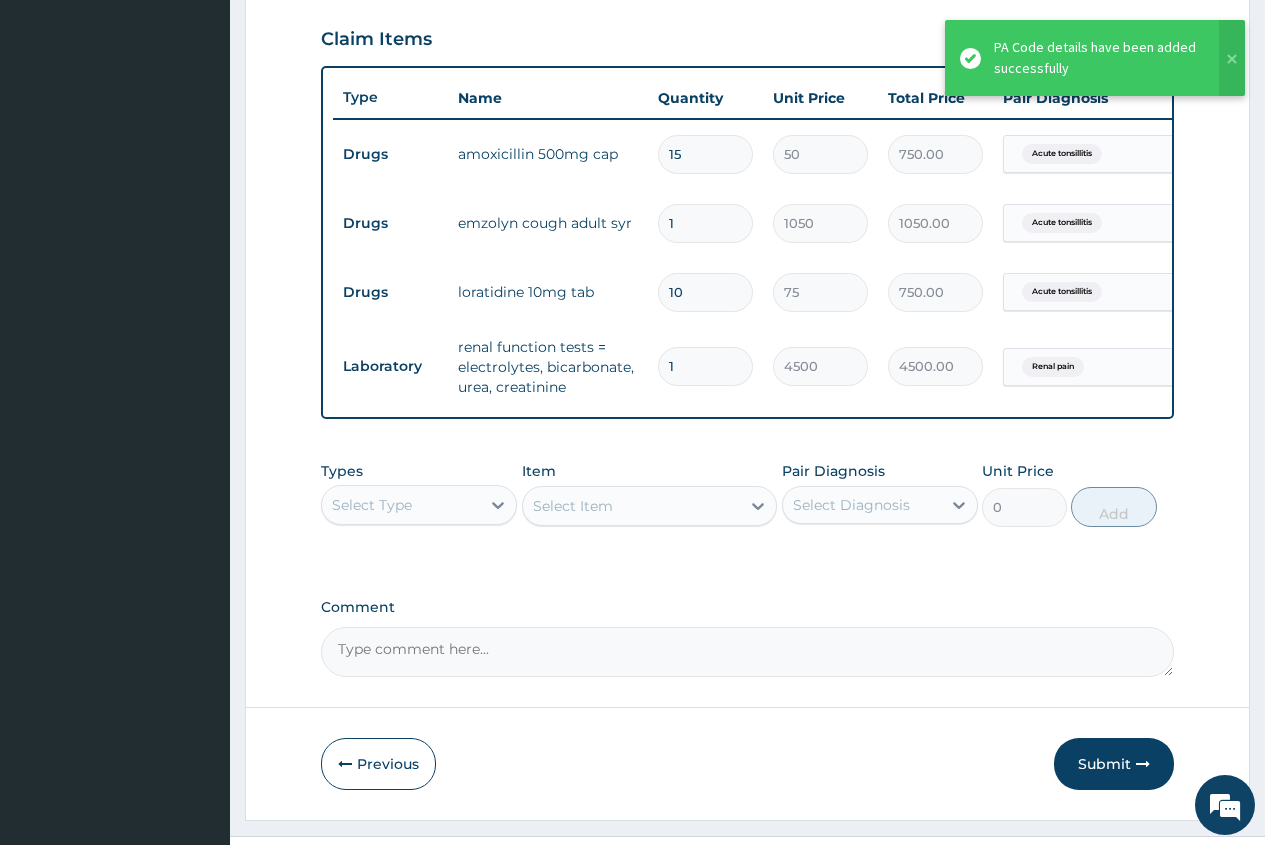 scroll, scrollTop: 735, scrollLeft: 0, axis: vertical 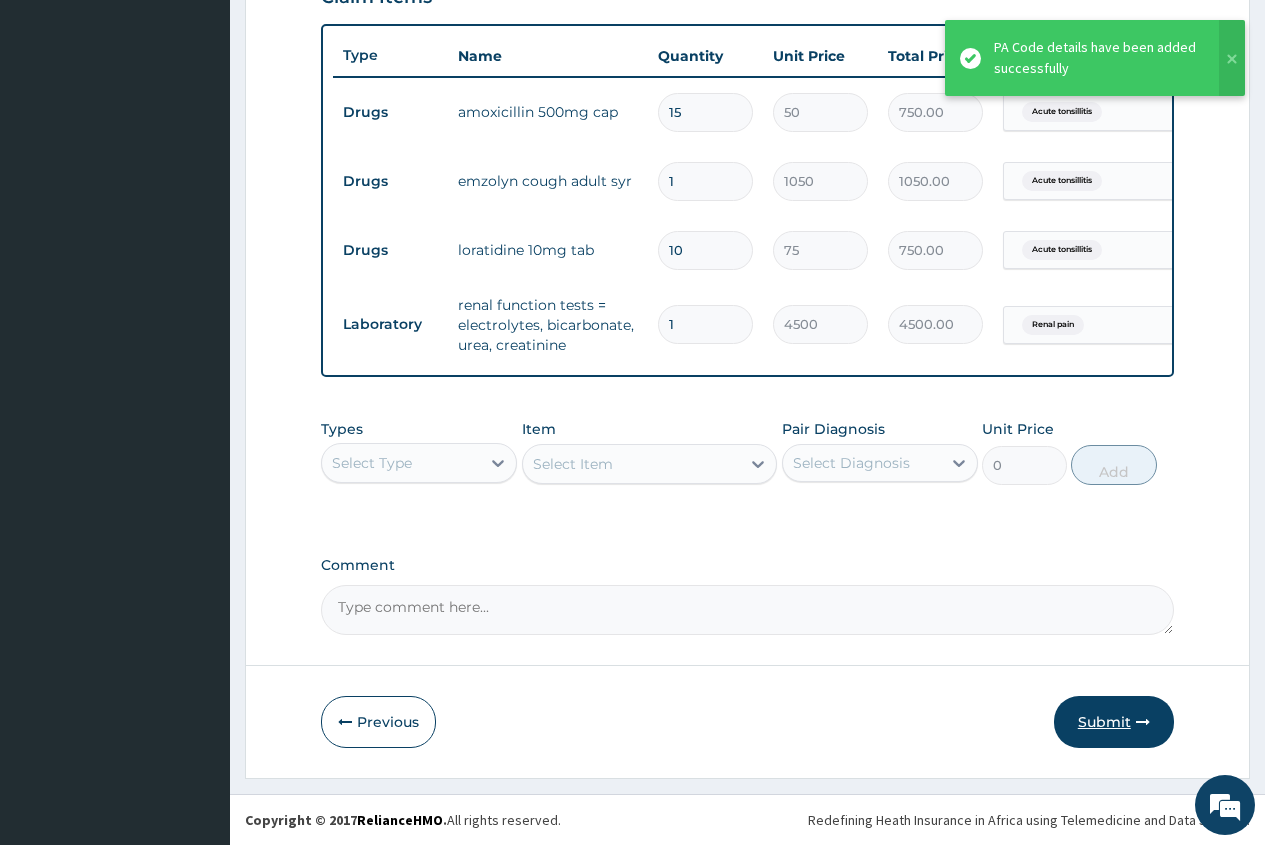 click on "Submit" at bounding box center (1114, 722) 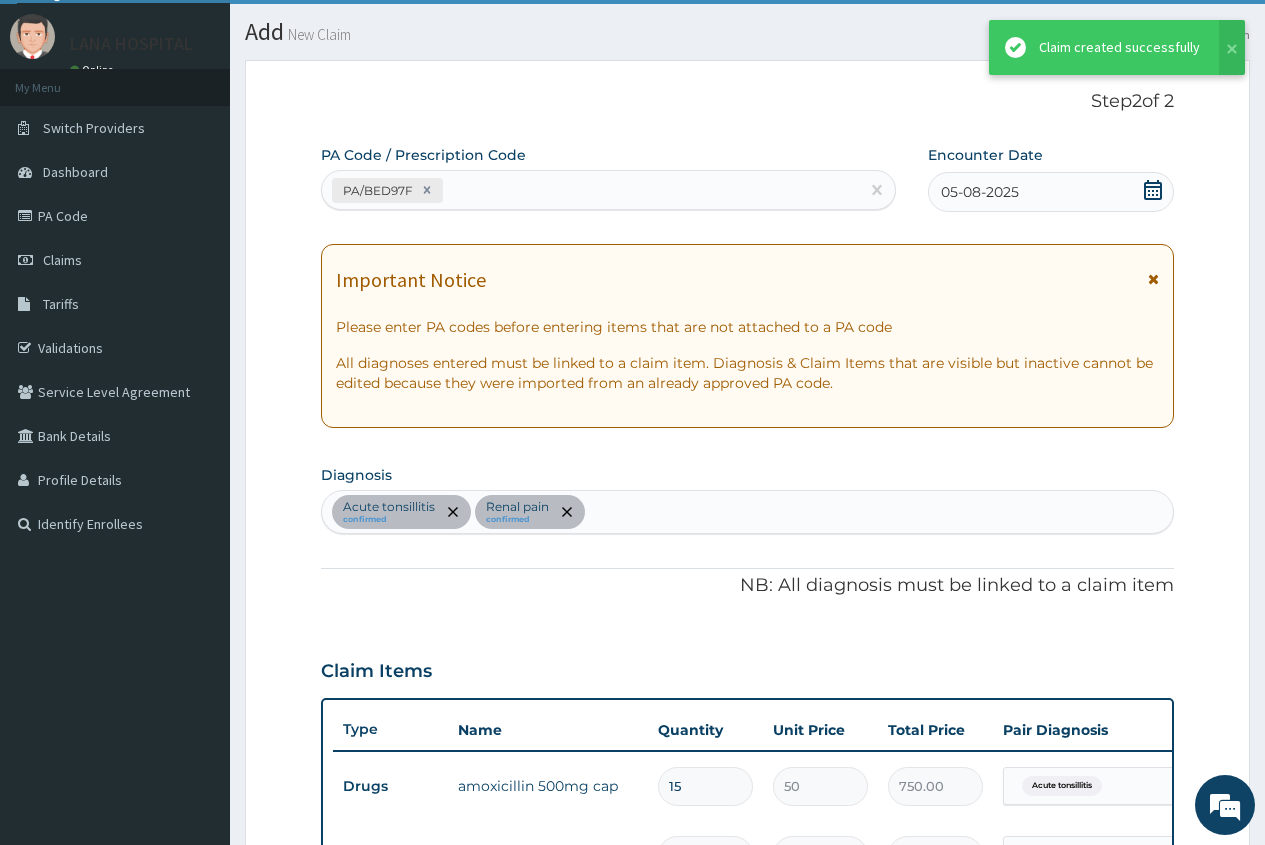 scroll, scrollTop: 735, scrollLeft: 0, axis: vertical 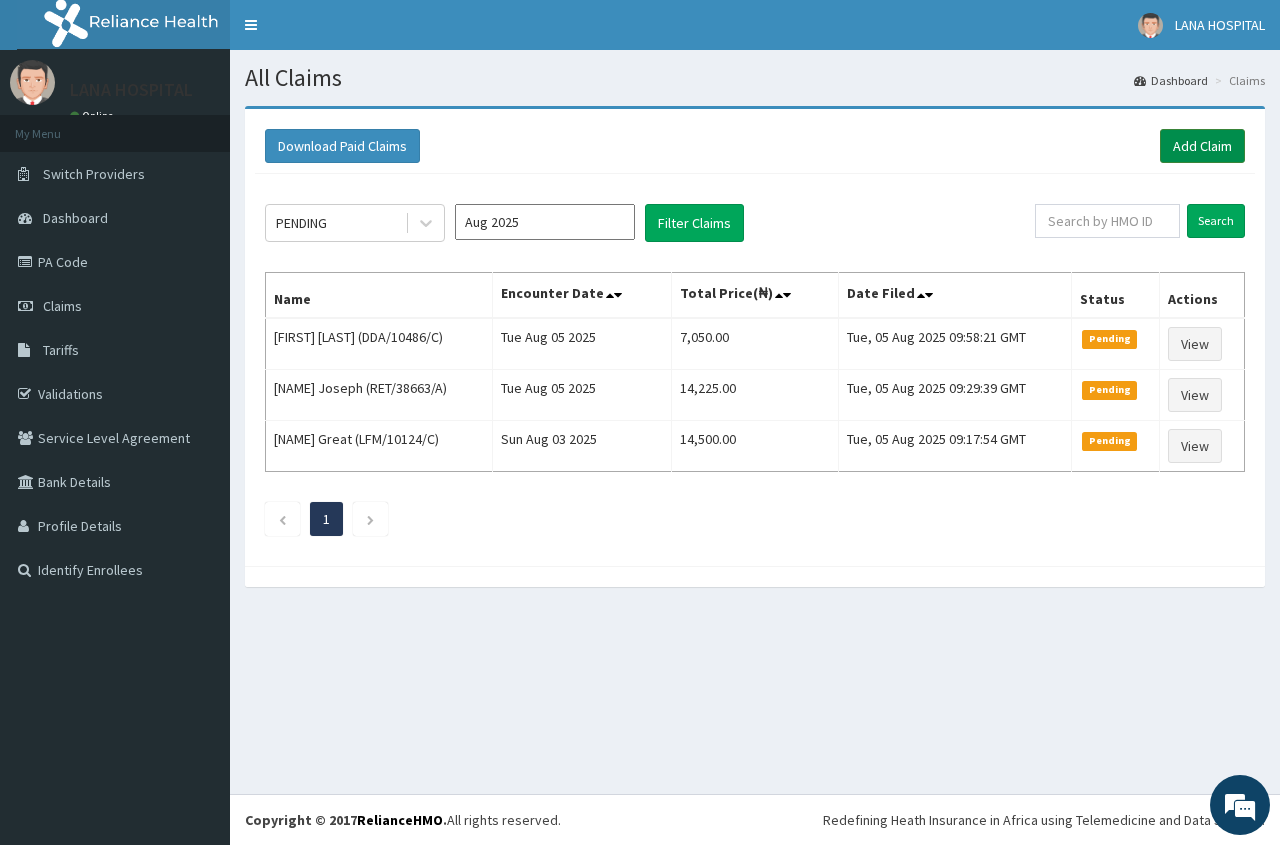 click on "Add Claim" at bounding box center (1202, 146) 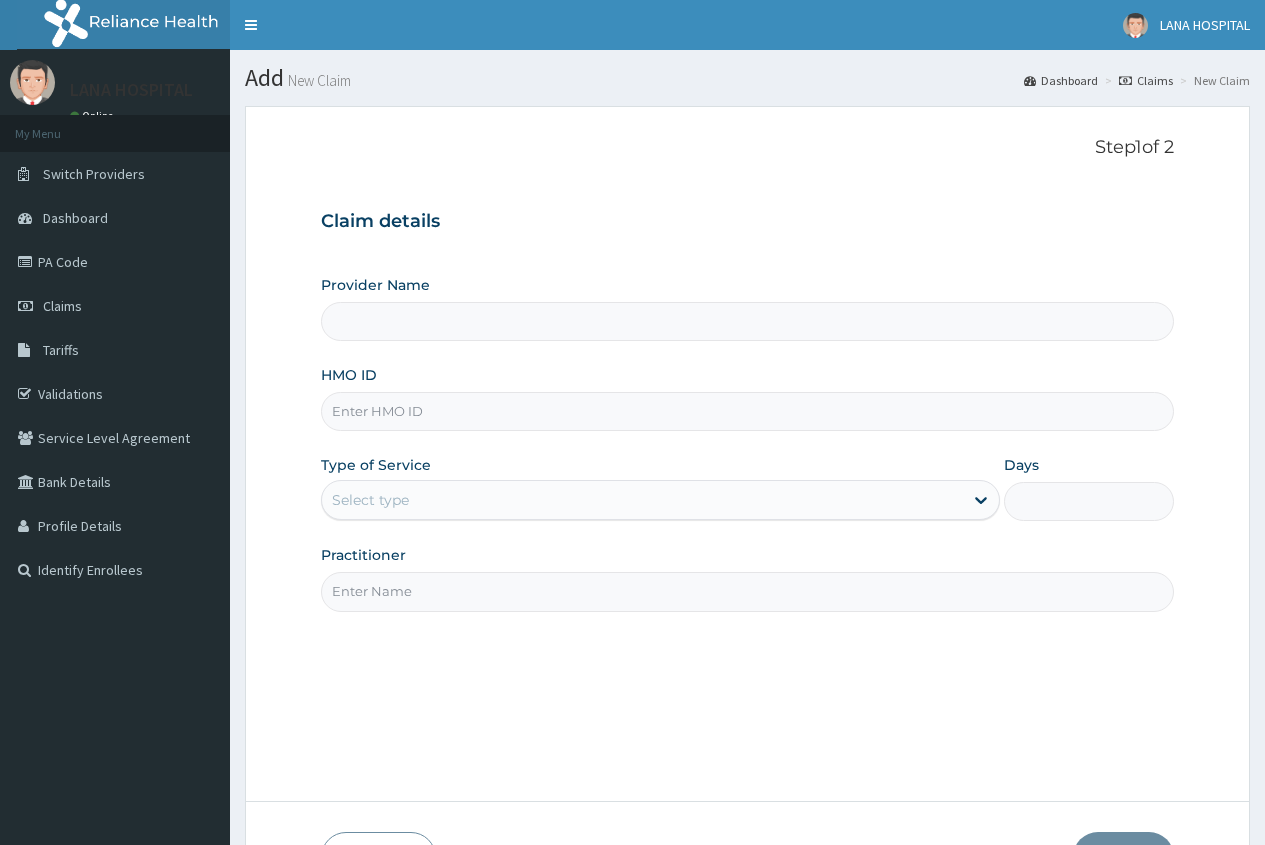 scroll, scrollTop: 0, scrollLeft: 0, axis: both 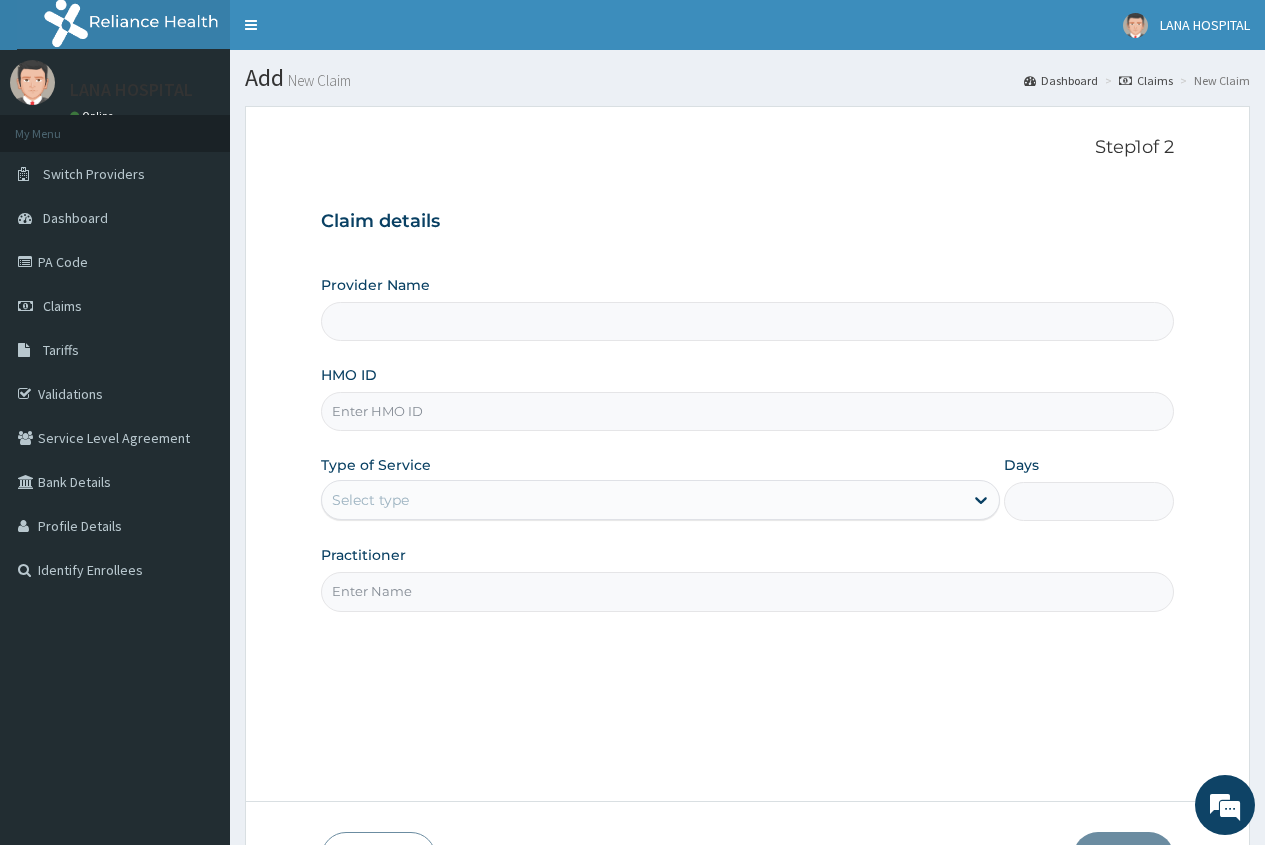 type on "LANA HOSPITAL" 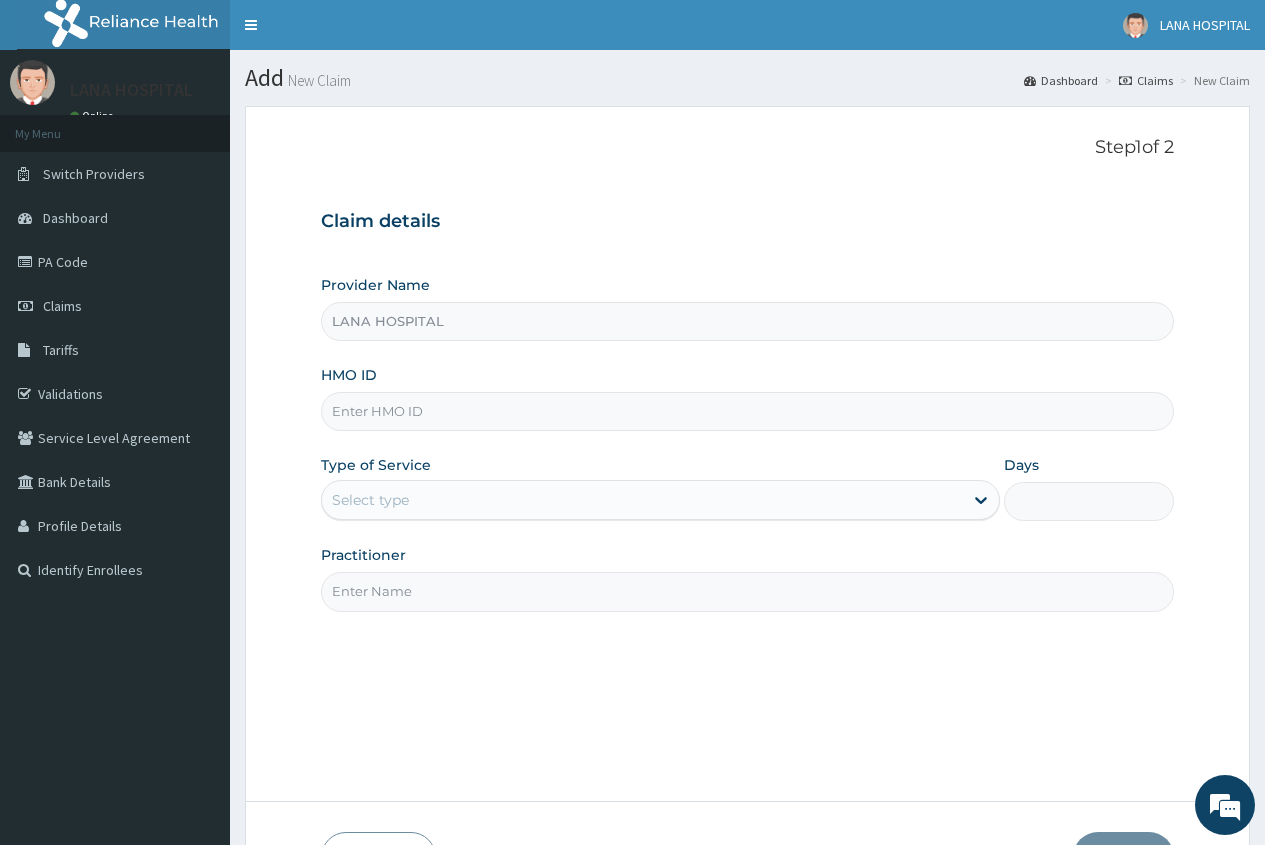 scroll, scrollTop: 0, scrollLeft: 0, axis: both 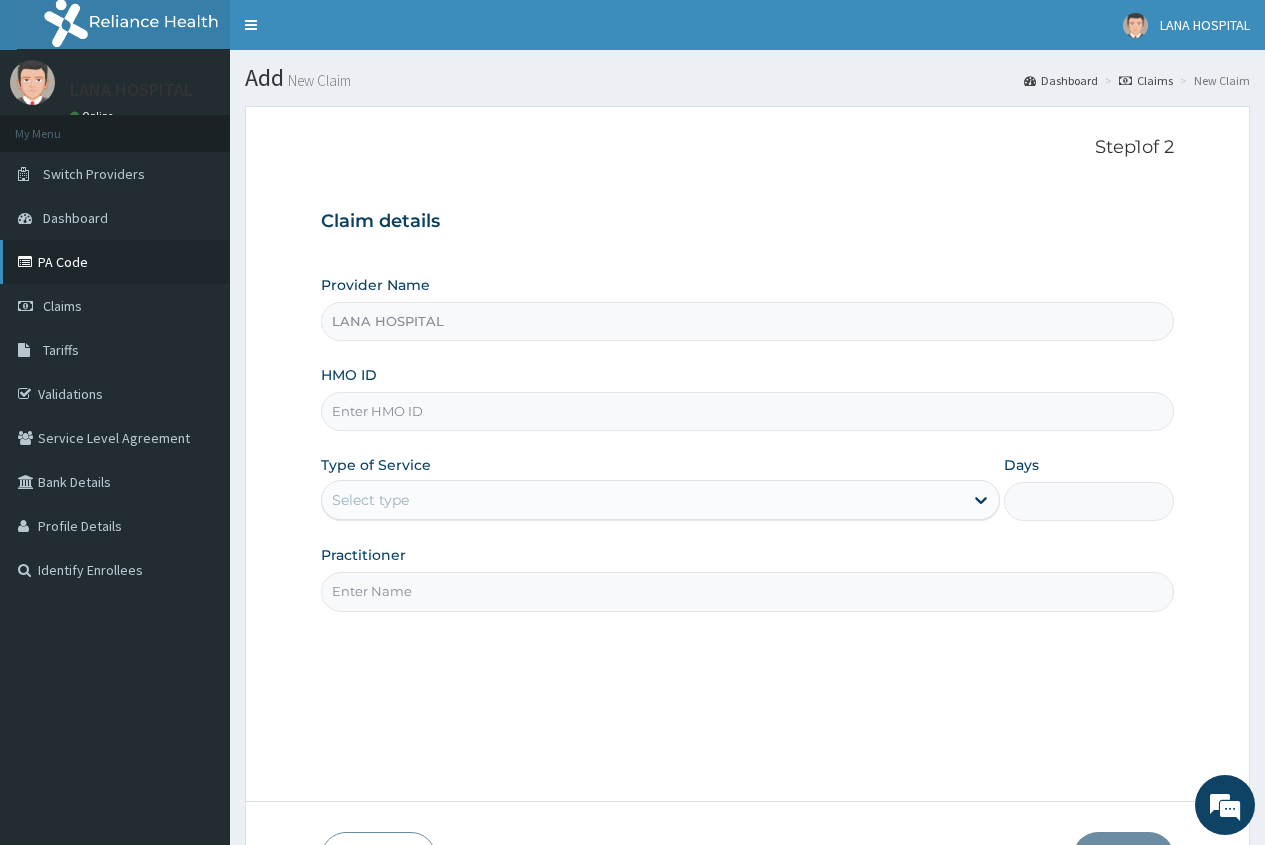 click on "PA Code" at bounding box center [115, 262] 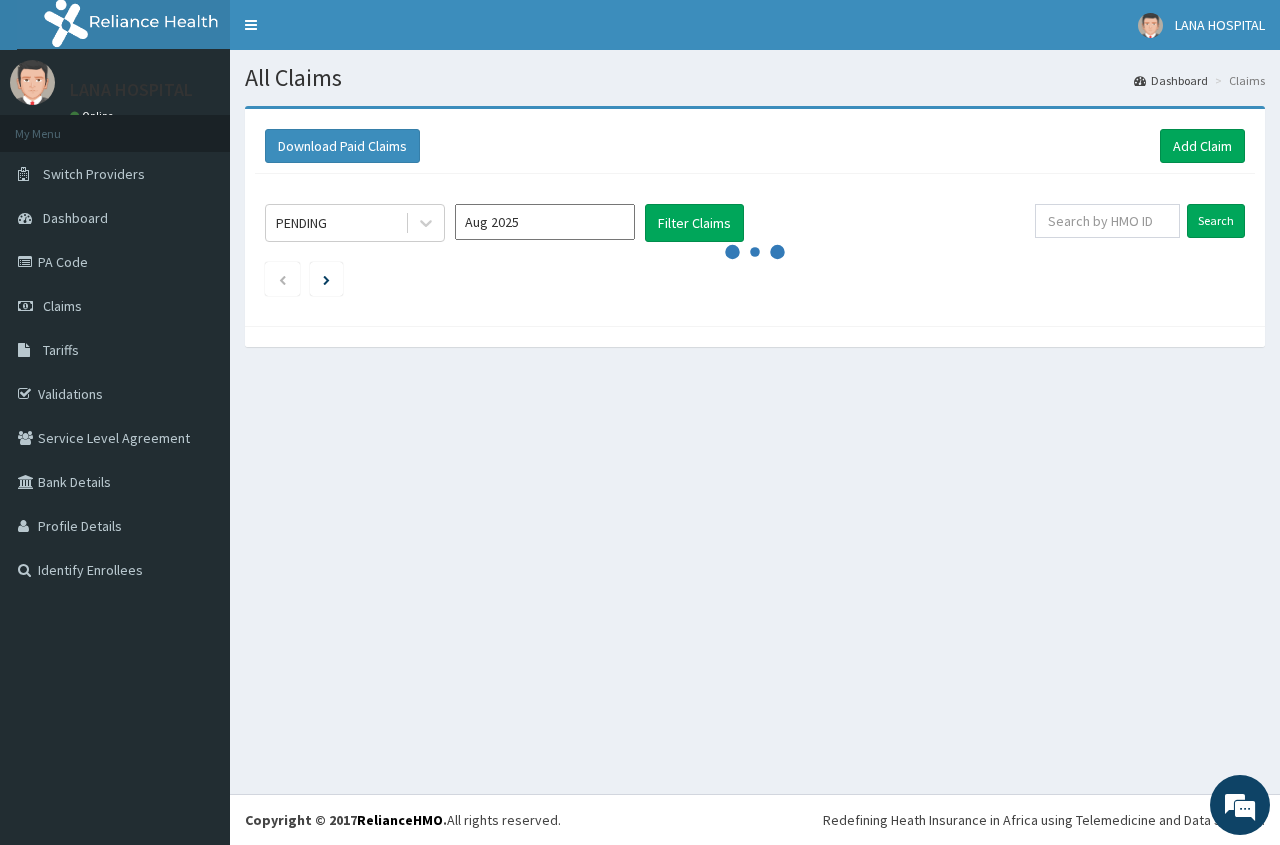 scroll, scrollTop: 0, scrollLeft: 0, axis: both 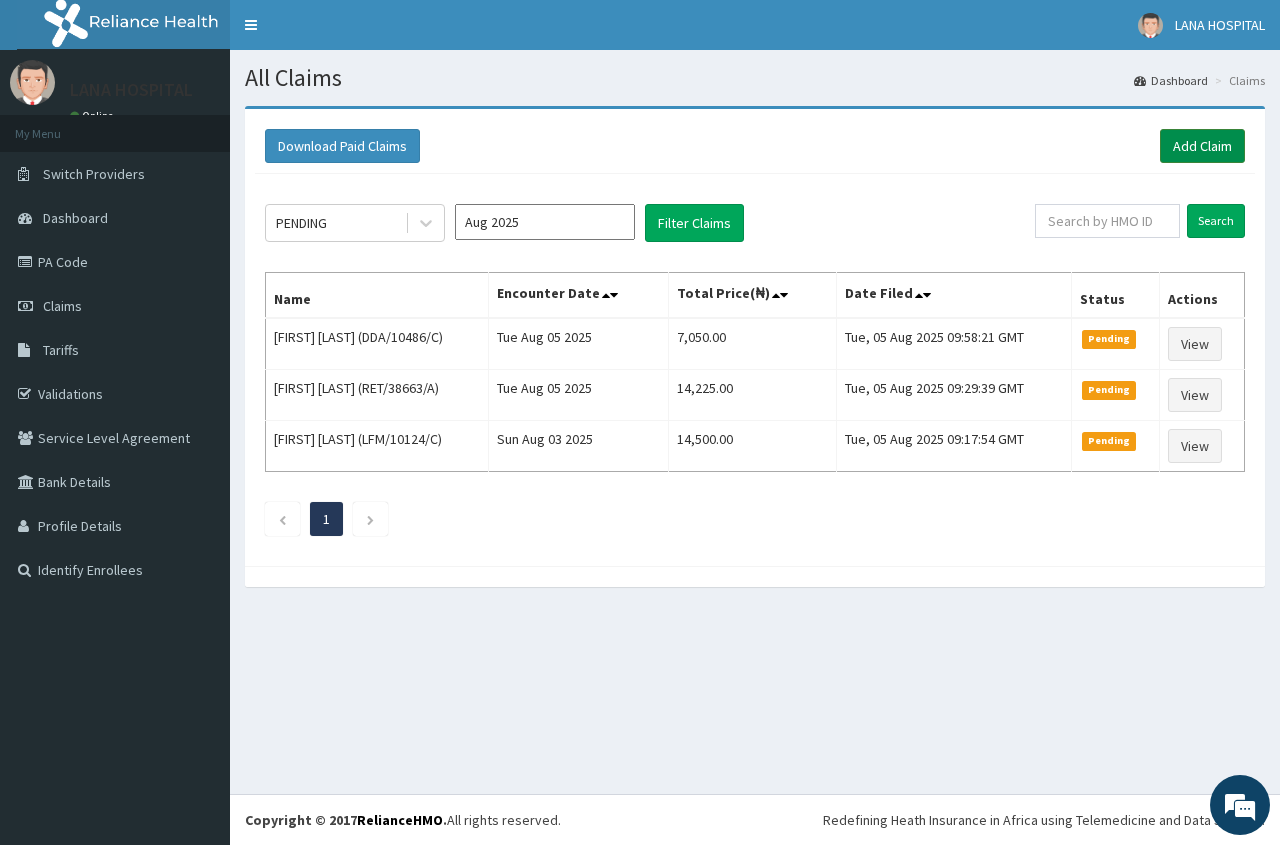 click on "Add Claim" at bounding box center (1202, 146) 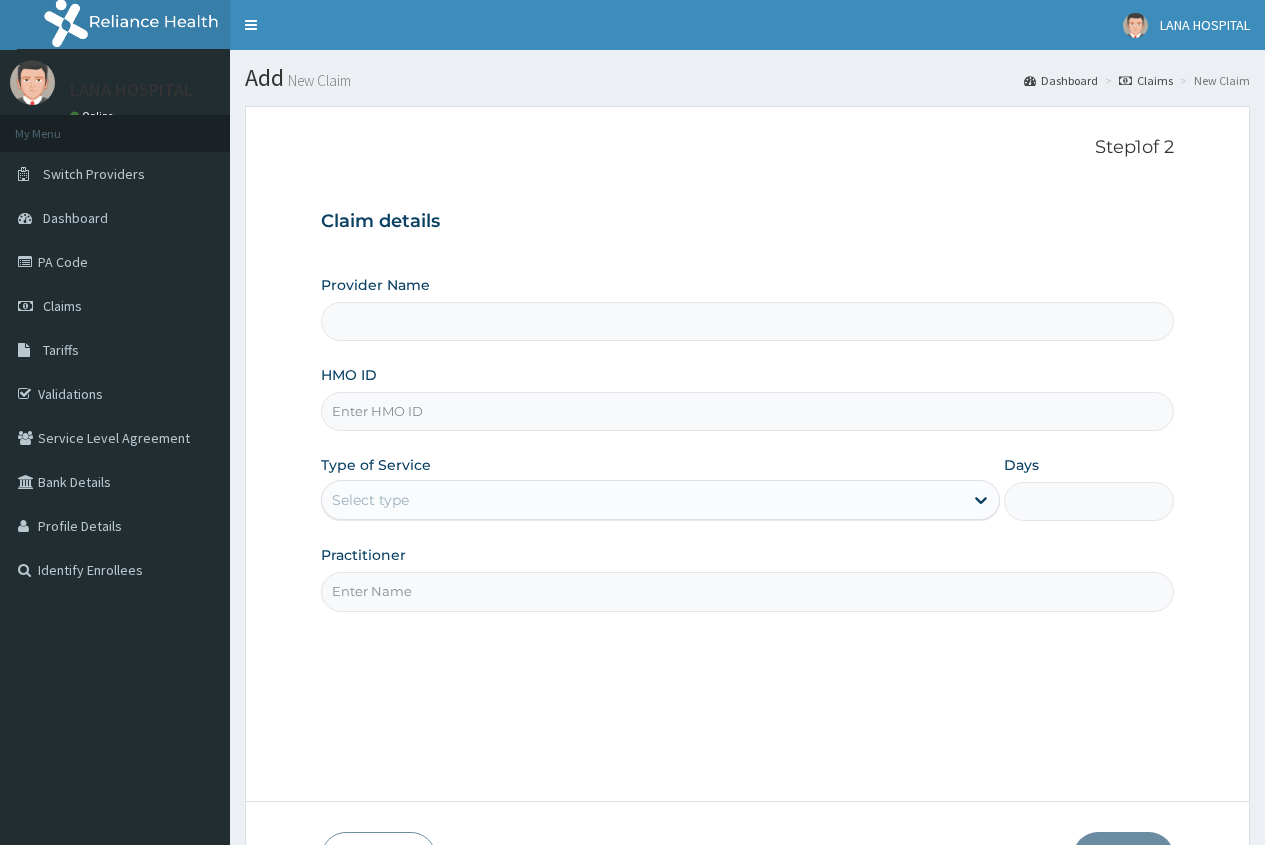 scroll, scrollTop: 0, scrollLeft: 0, axis: both 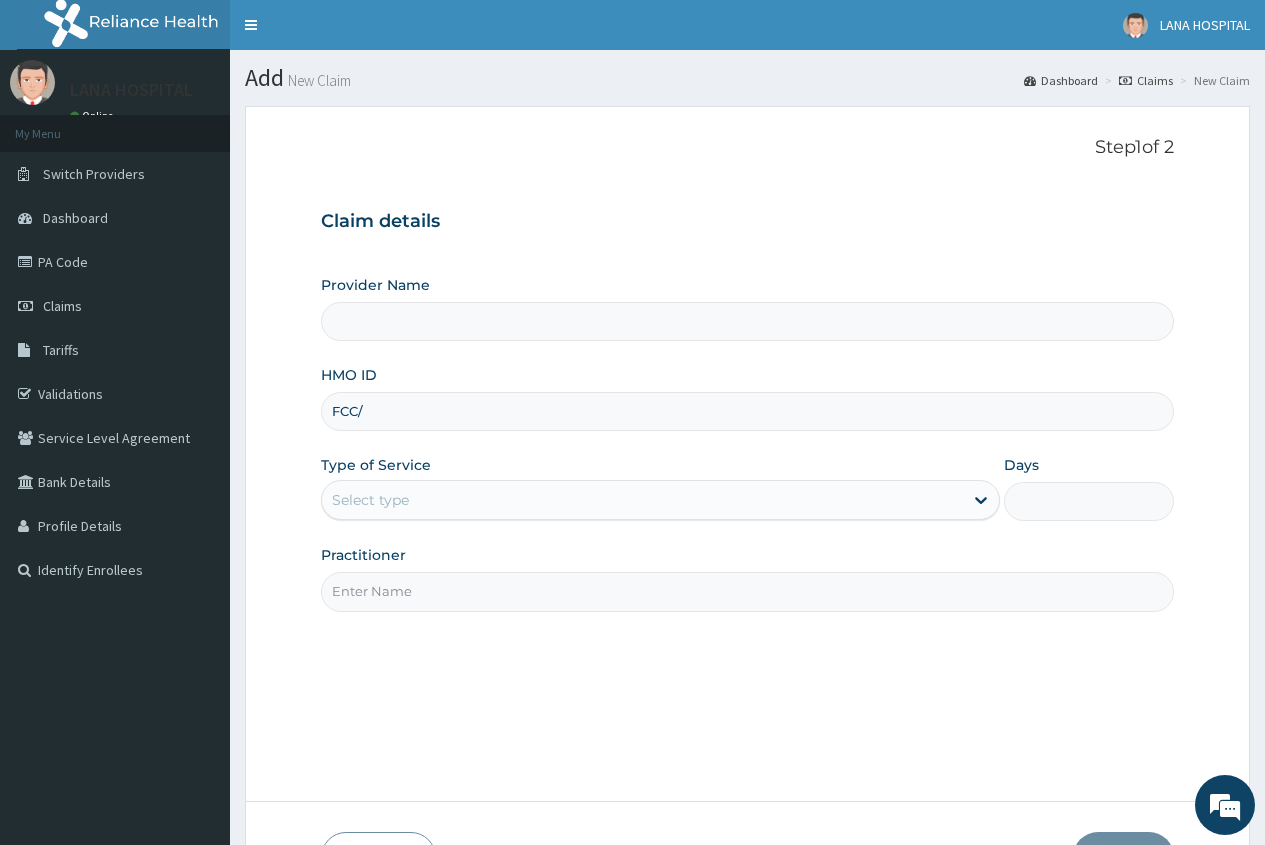 type on "FCC/1" 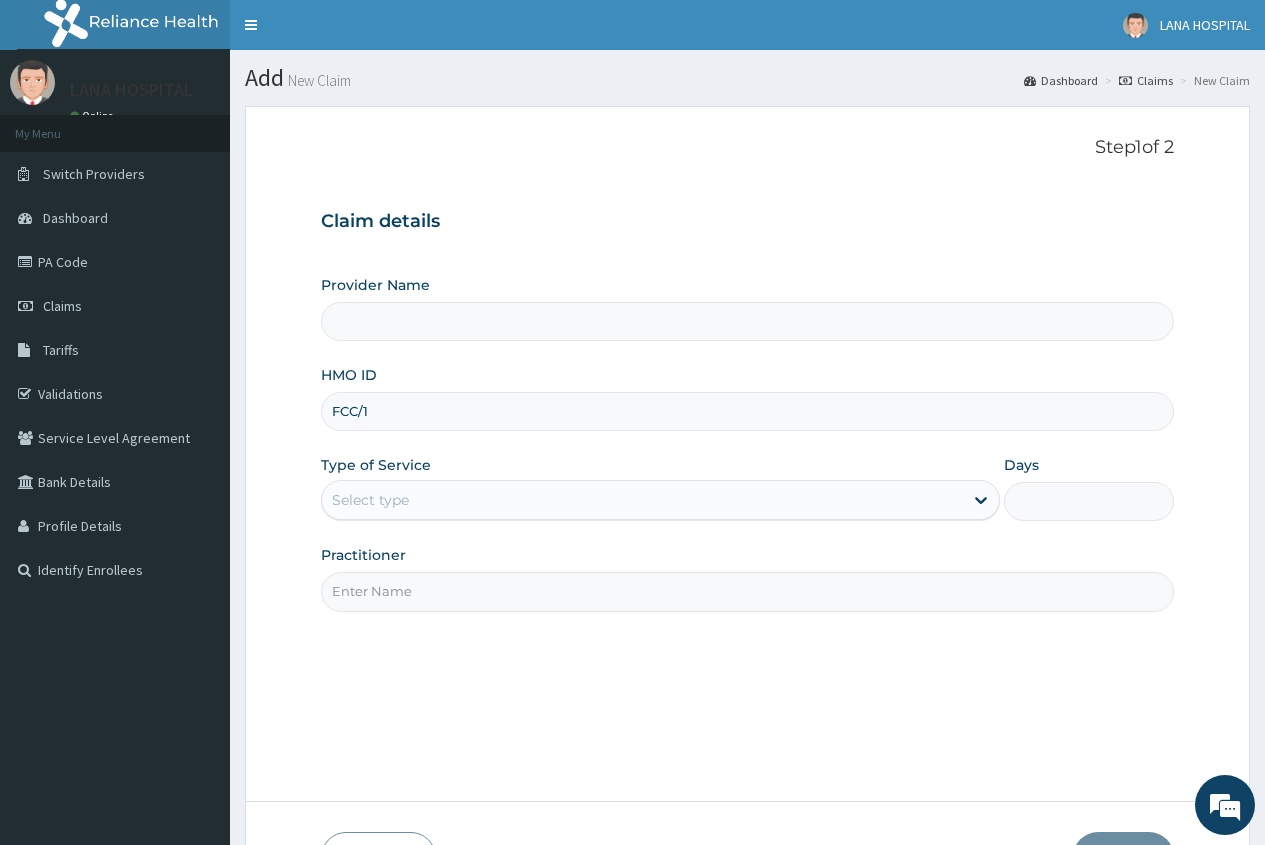 type on "LANA HOSPITAL" 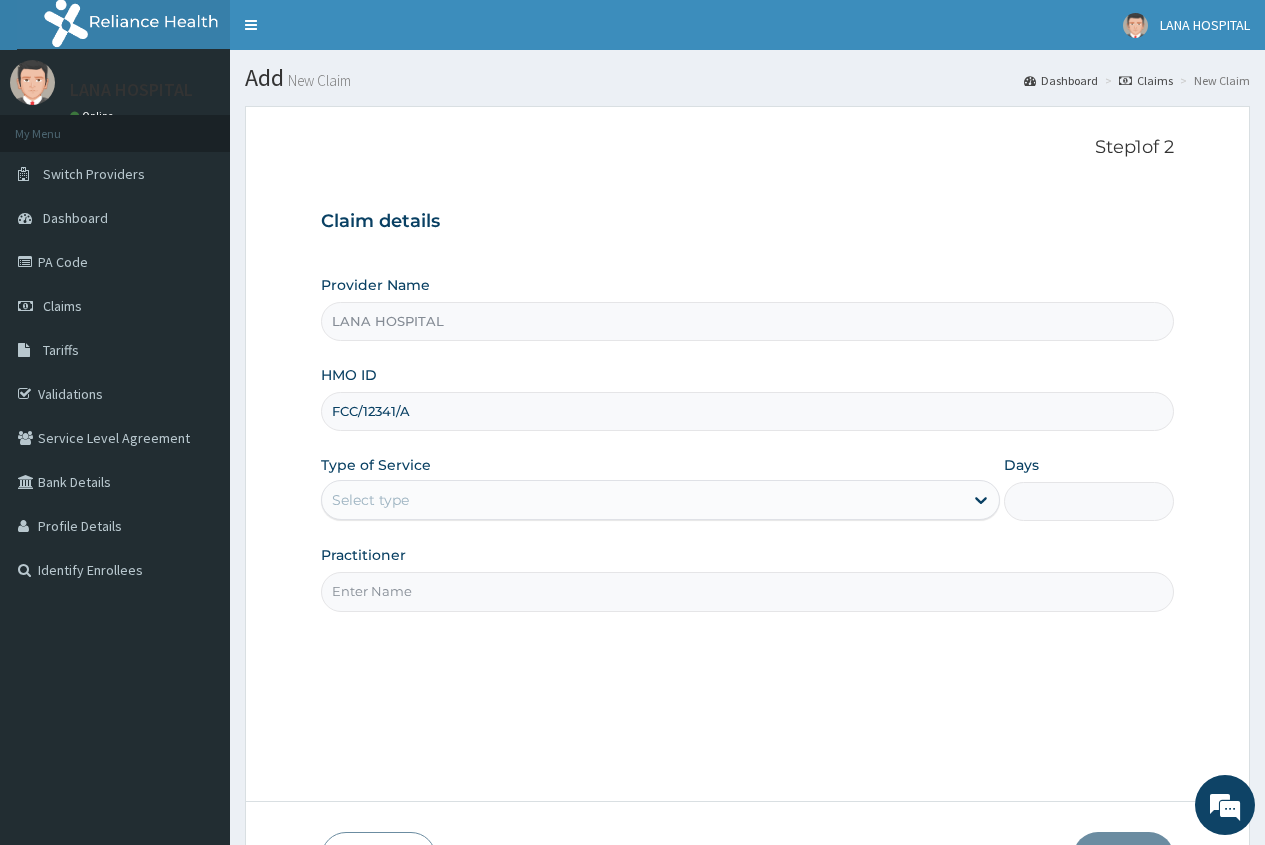 type on "FCC/12341/A" 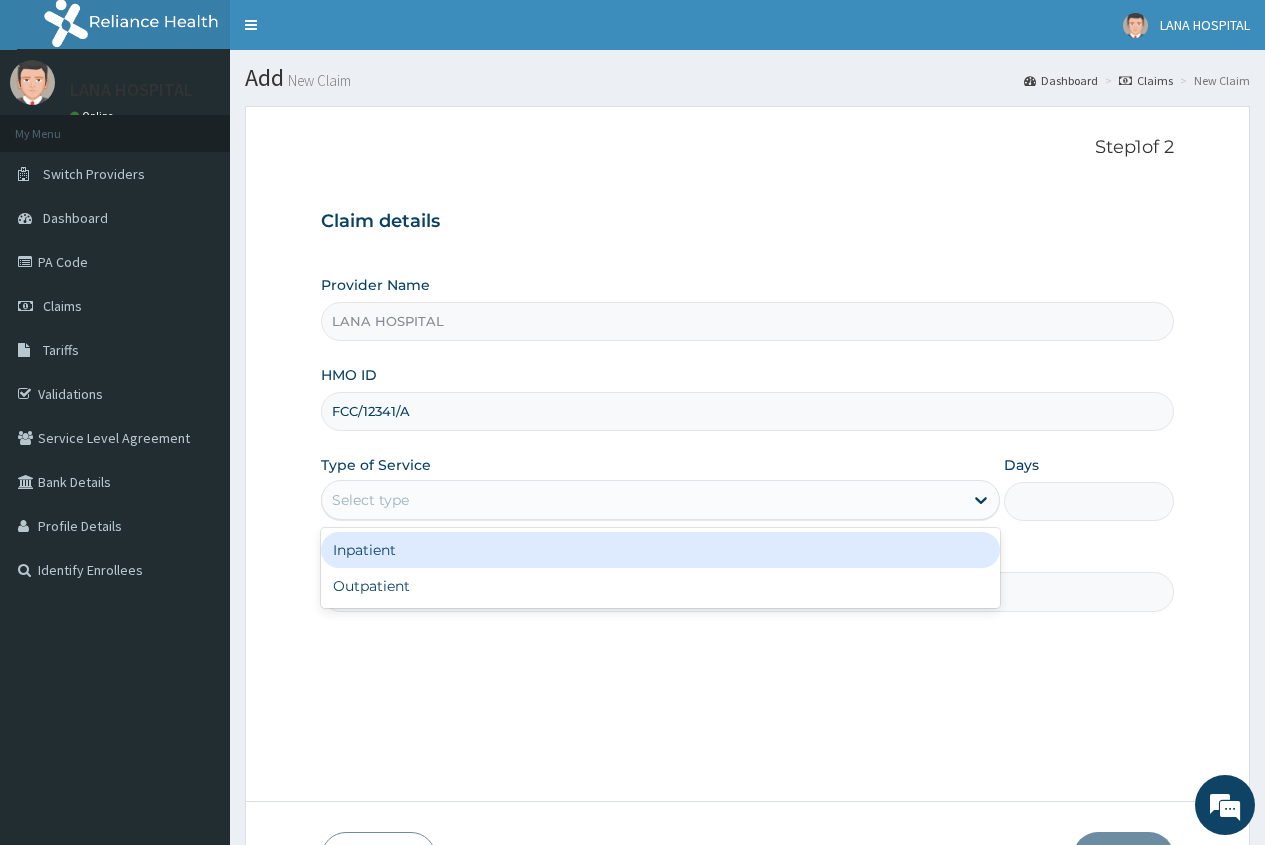 click on "Select type" at bounding box center (370, 500) 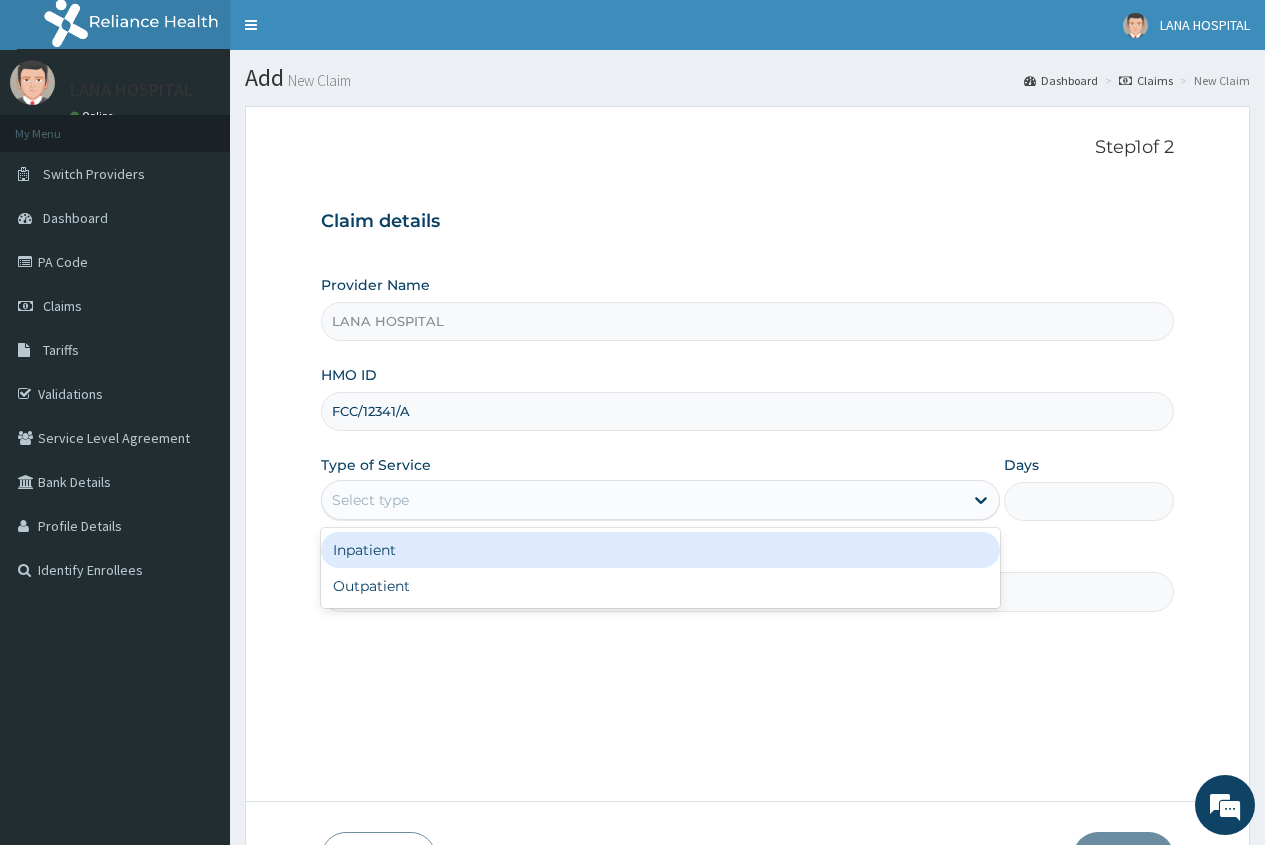 scroll, scrollTop: 0, scrollLeft: 0, axis: both 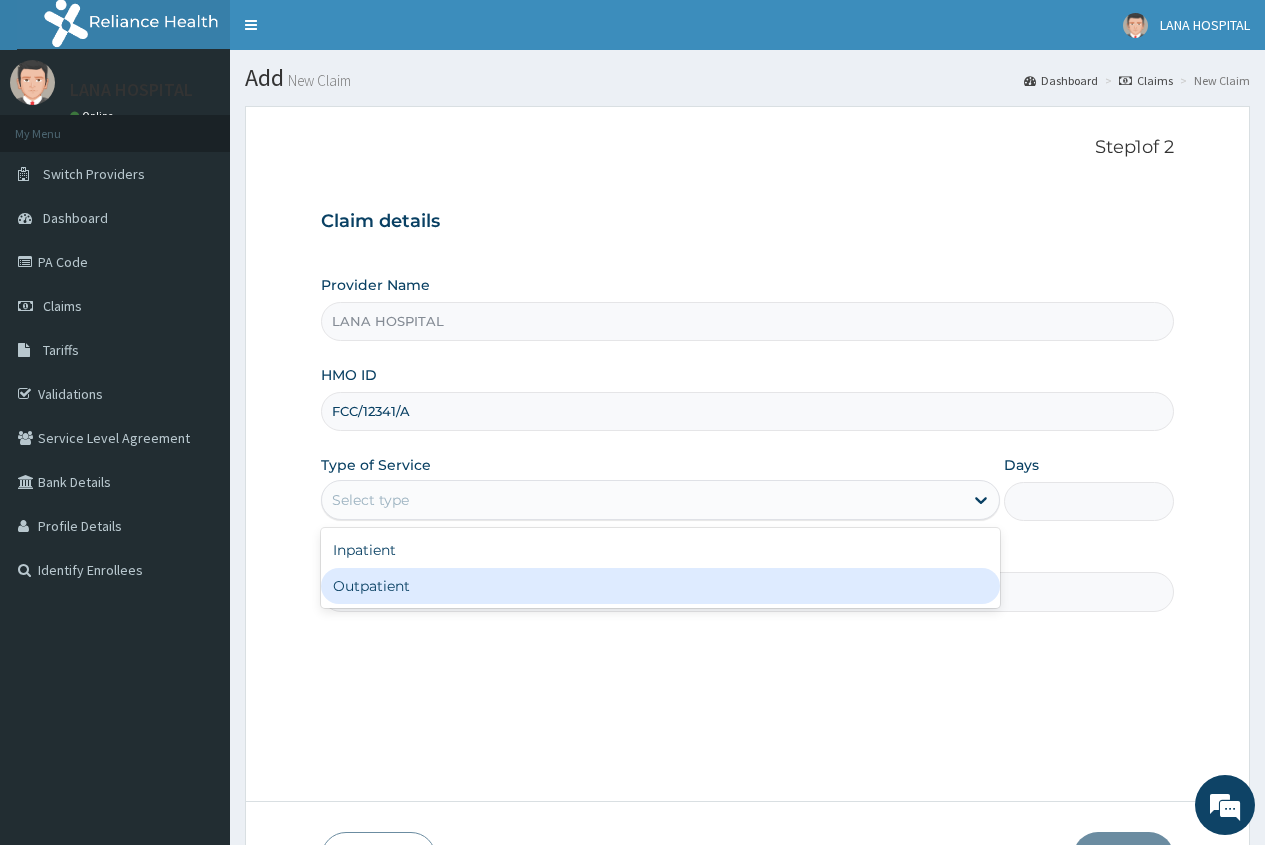 click on "Outpatient" at bounding box center (660, 586) 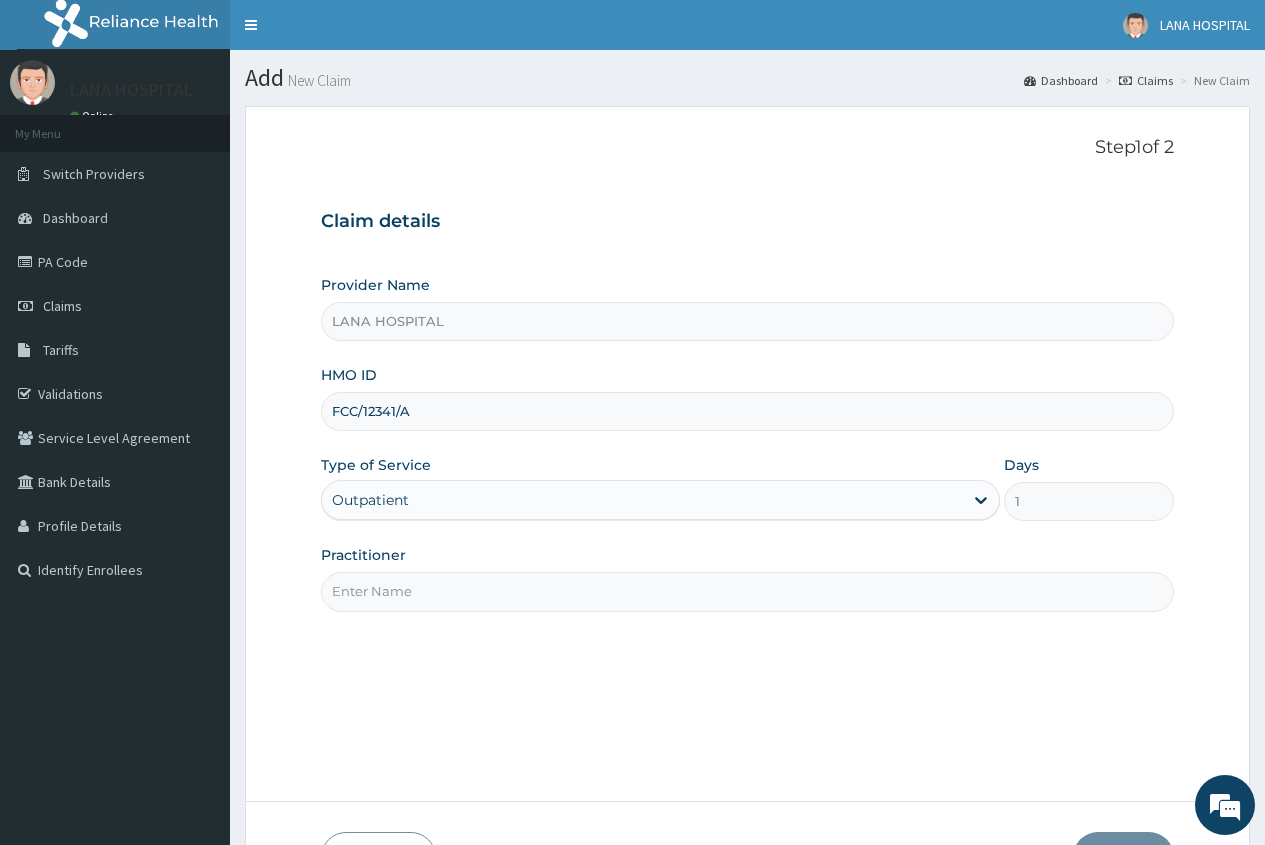 click on "Practitioner" at bounding box center (747, 591) 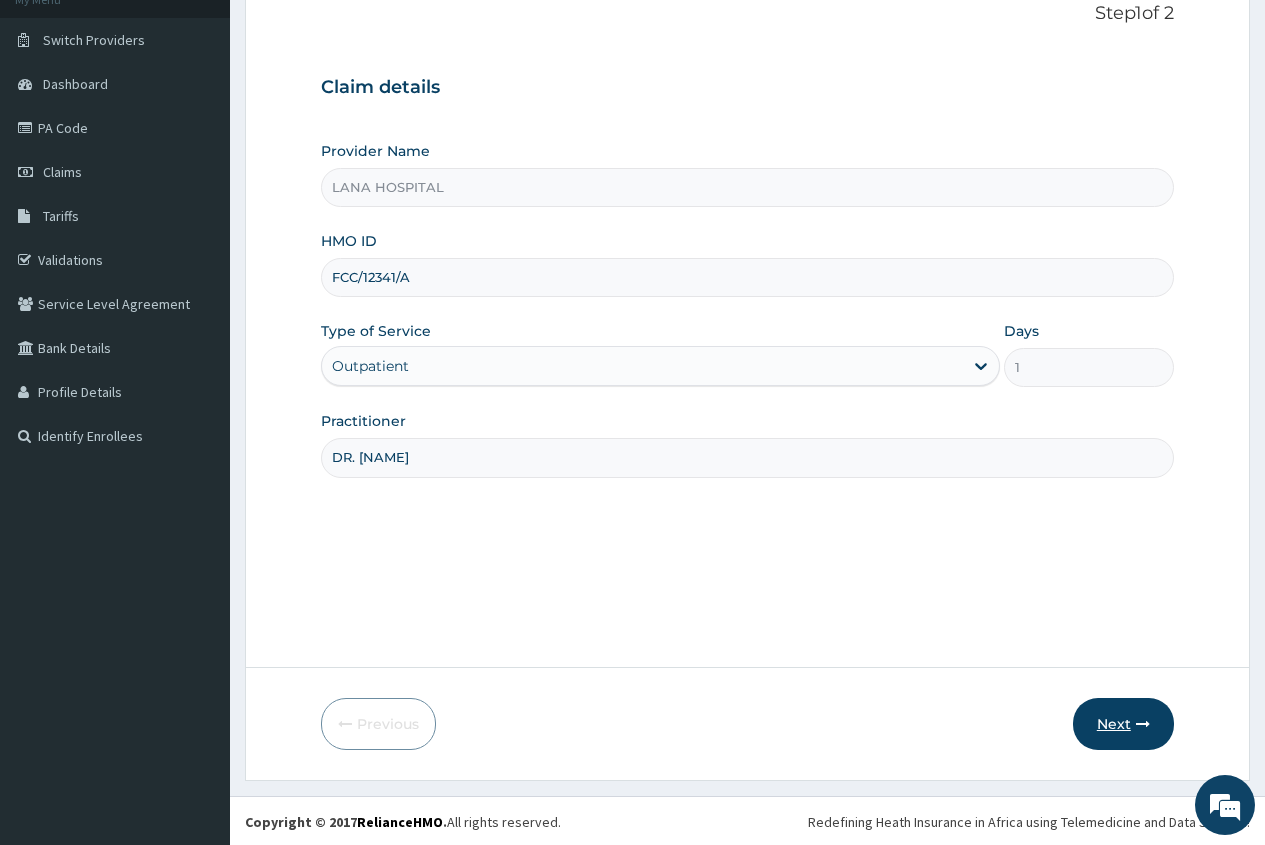 scroll, scrollTop: 136, scrollLeft: 0, axis: vertical 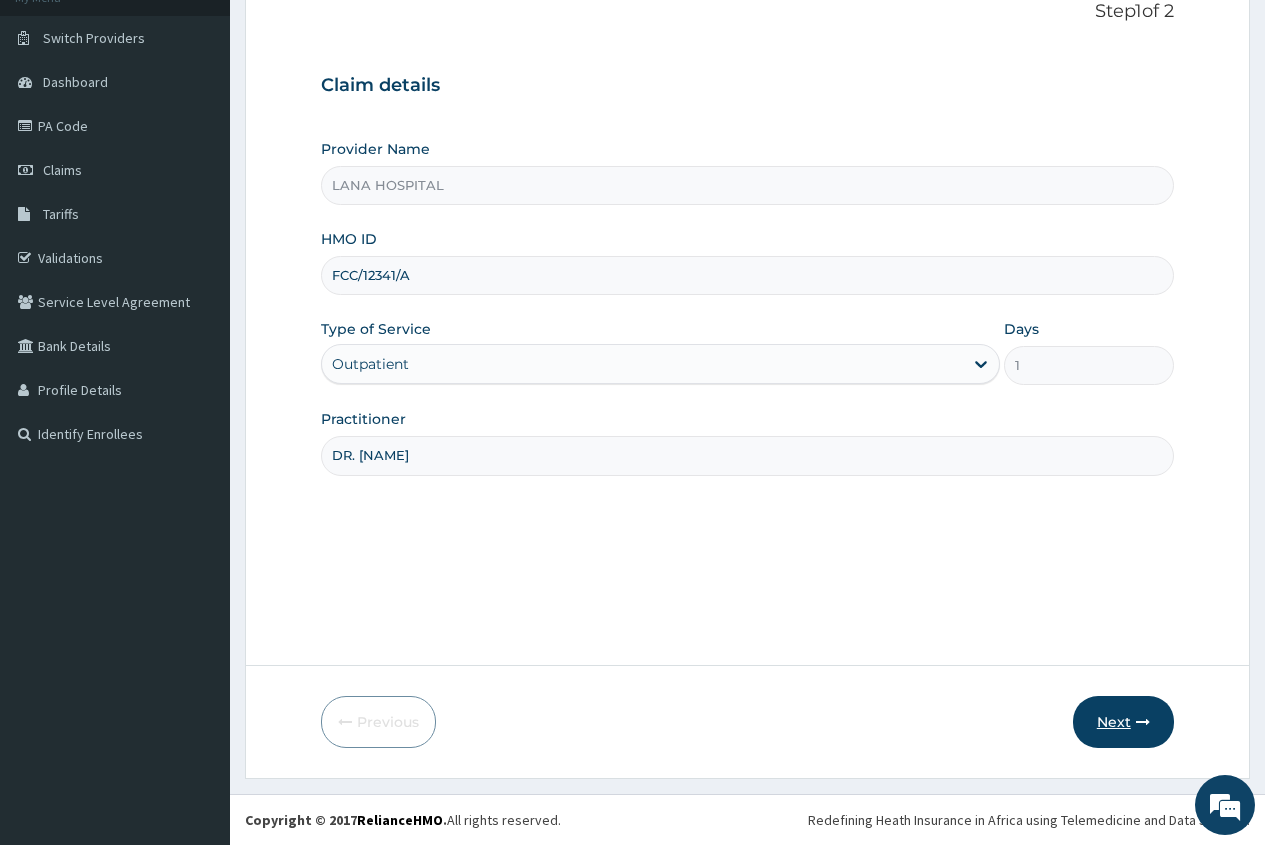 type on "DR. ADERHA" 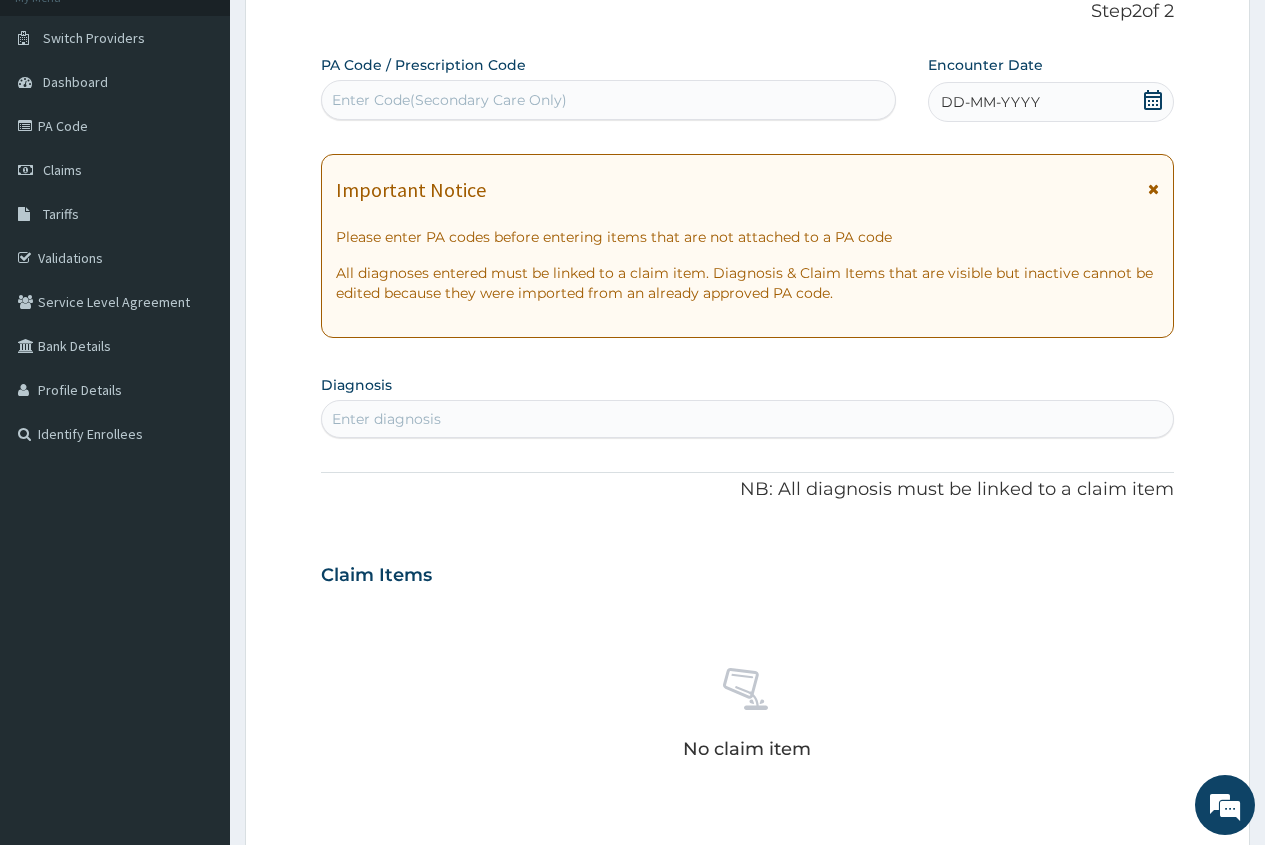 click on "DD-MM-YYYY" at bounding box center (1051, 102) 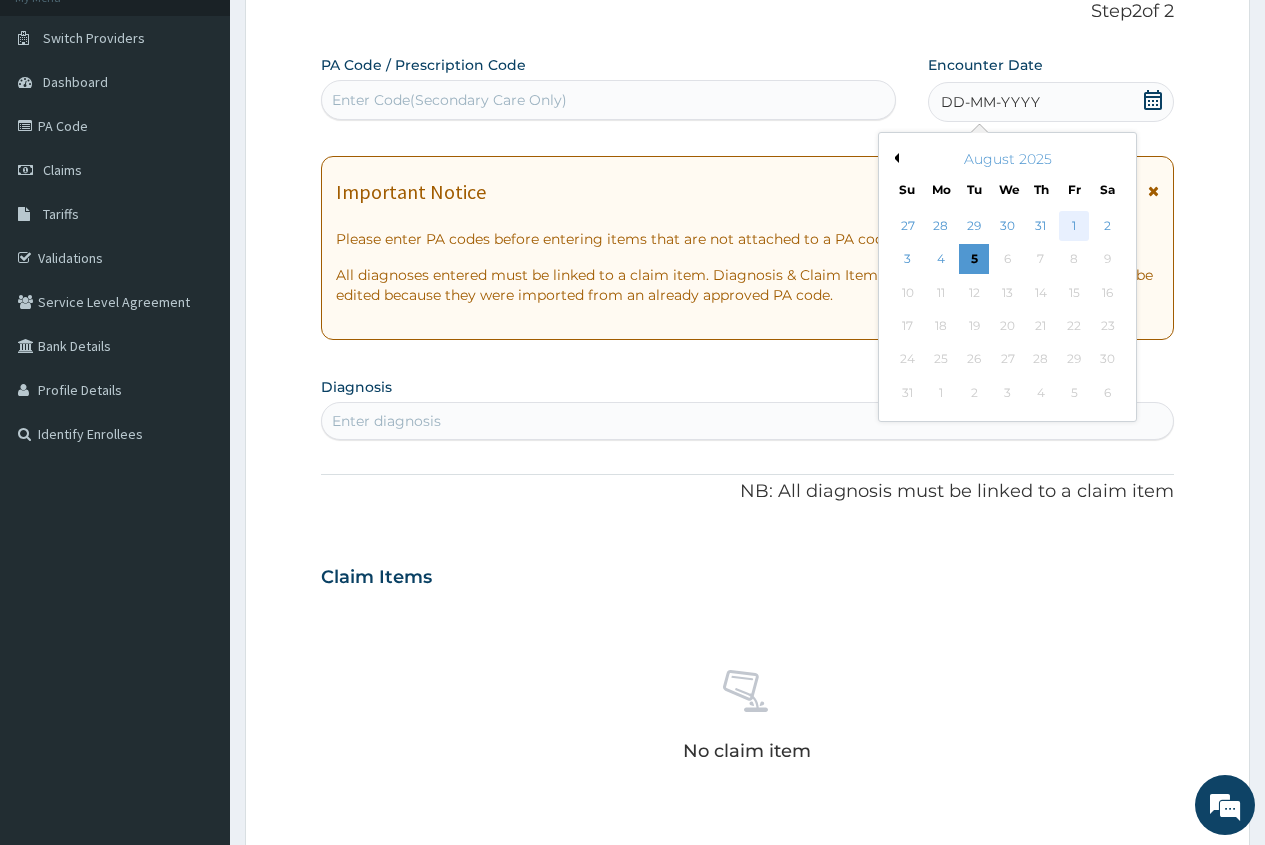 click on "1" at bounding box center (1074, 226) 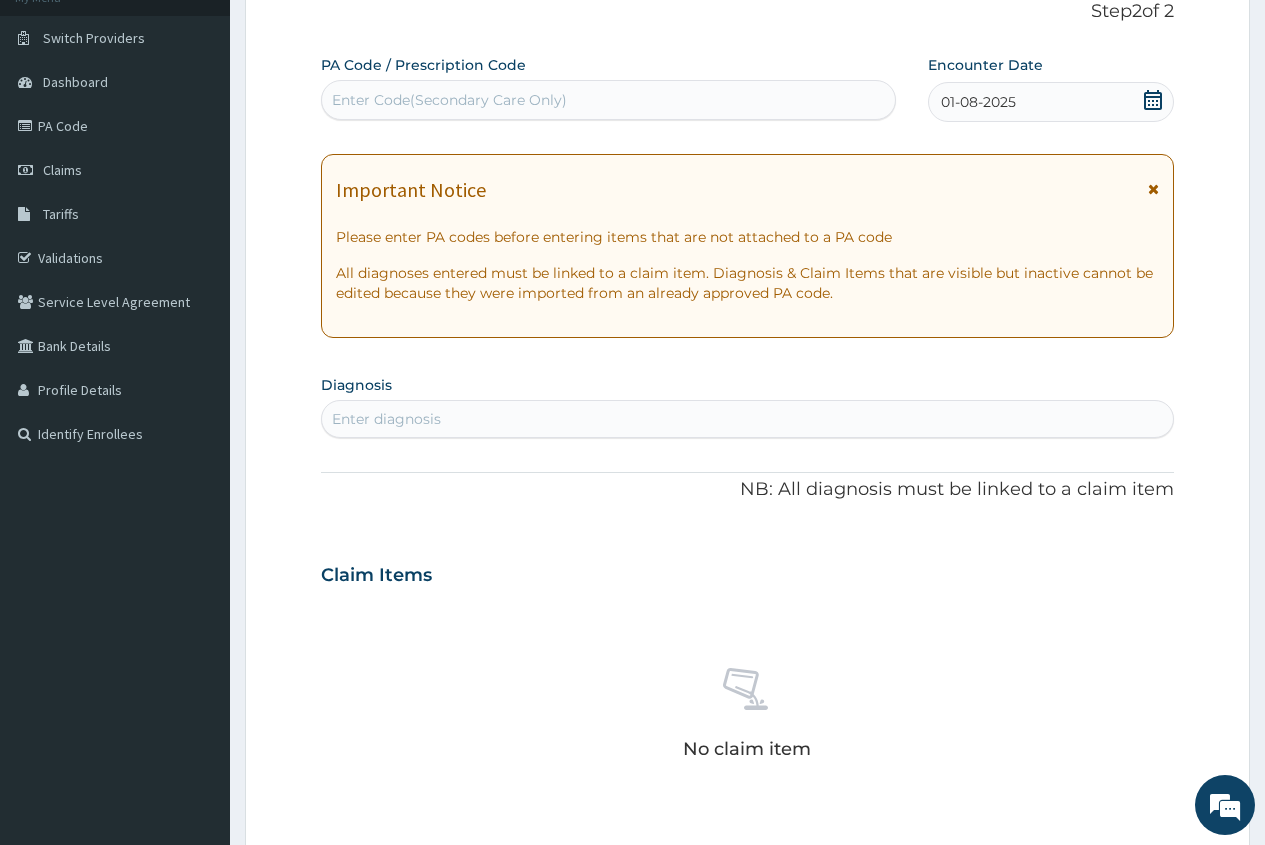 click on "Enter diagnosis" at bounding box center (386, 419) 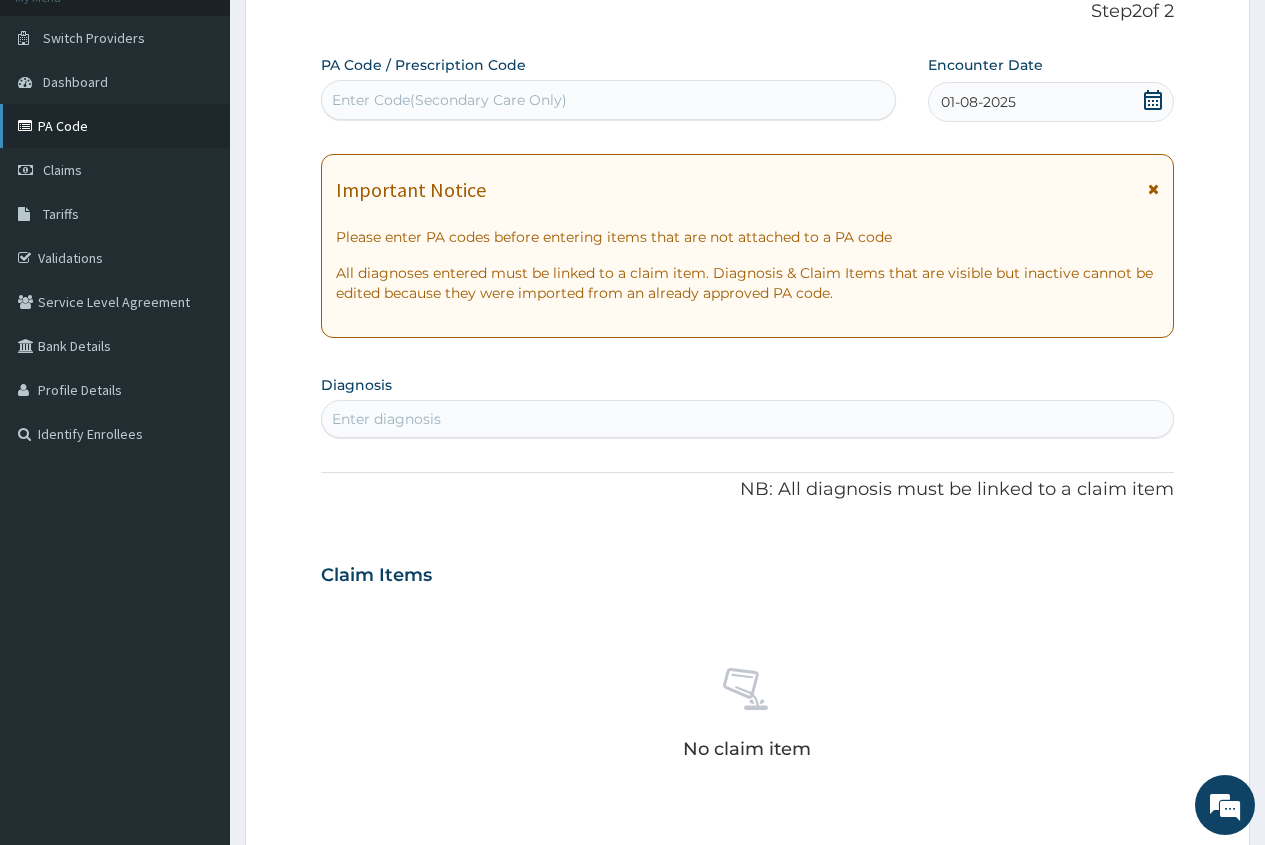 click on "PA Code" at bounding box center (115, 126) 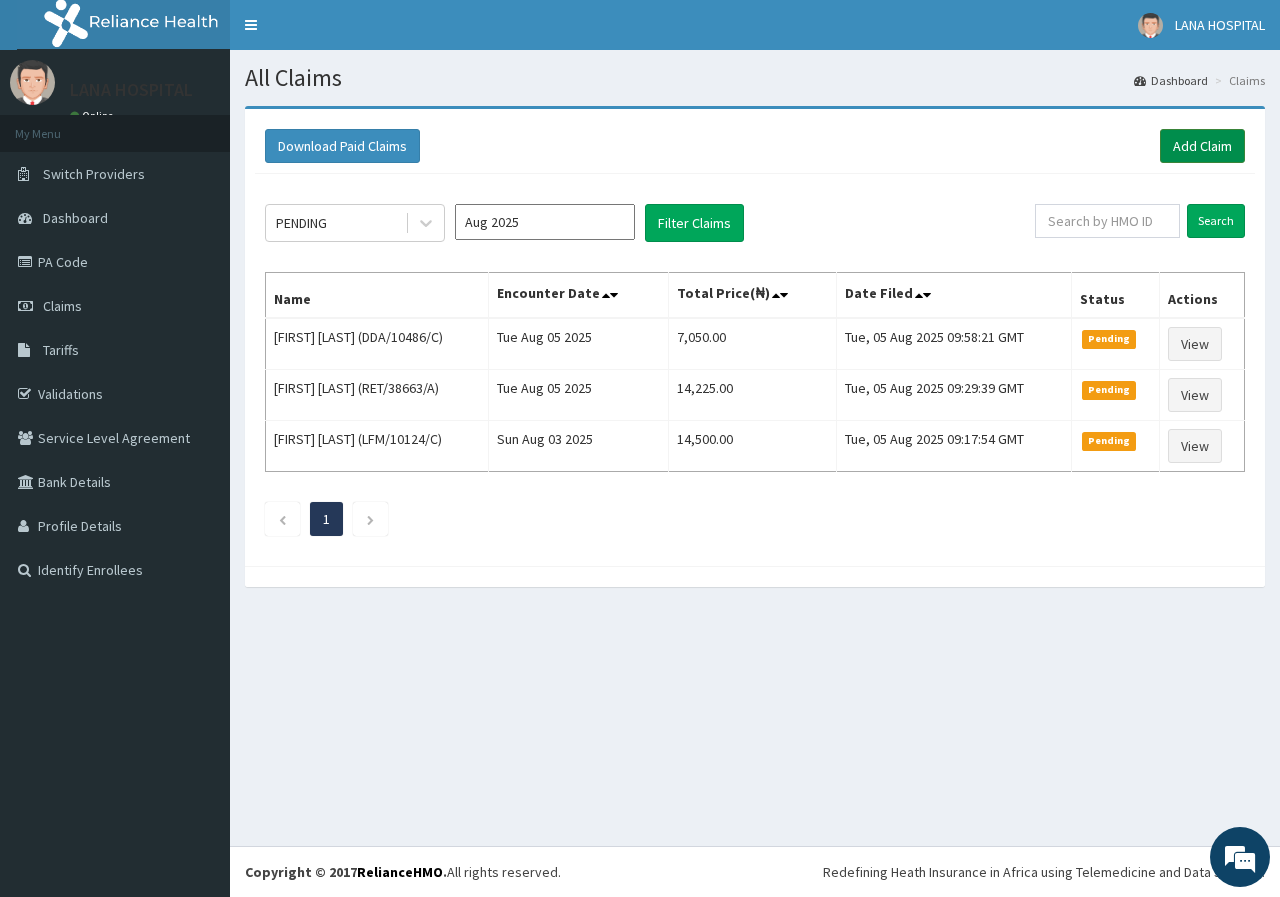 scroll, scrollTop: 0, scrollLeft: 0, axis: both 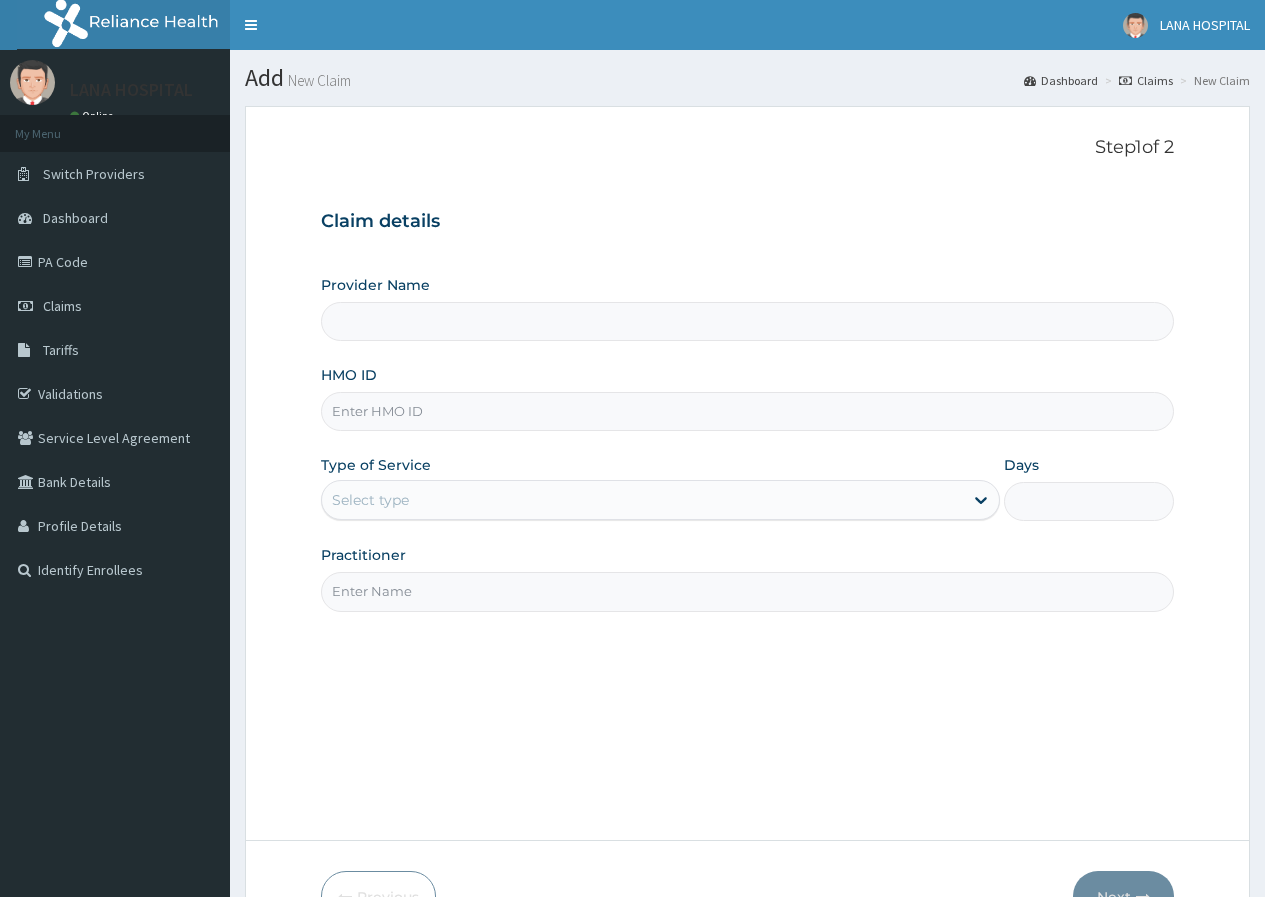 click on "HMO ID" at bounding box center (747, 411) 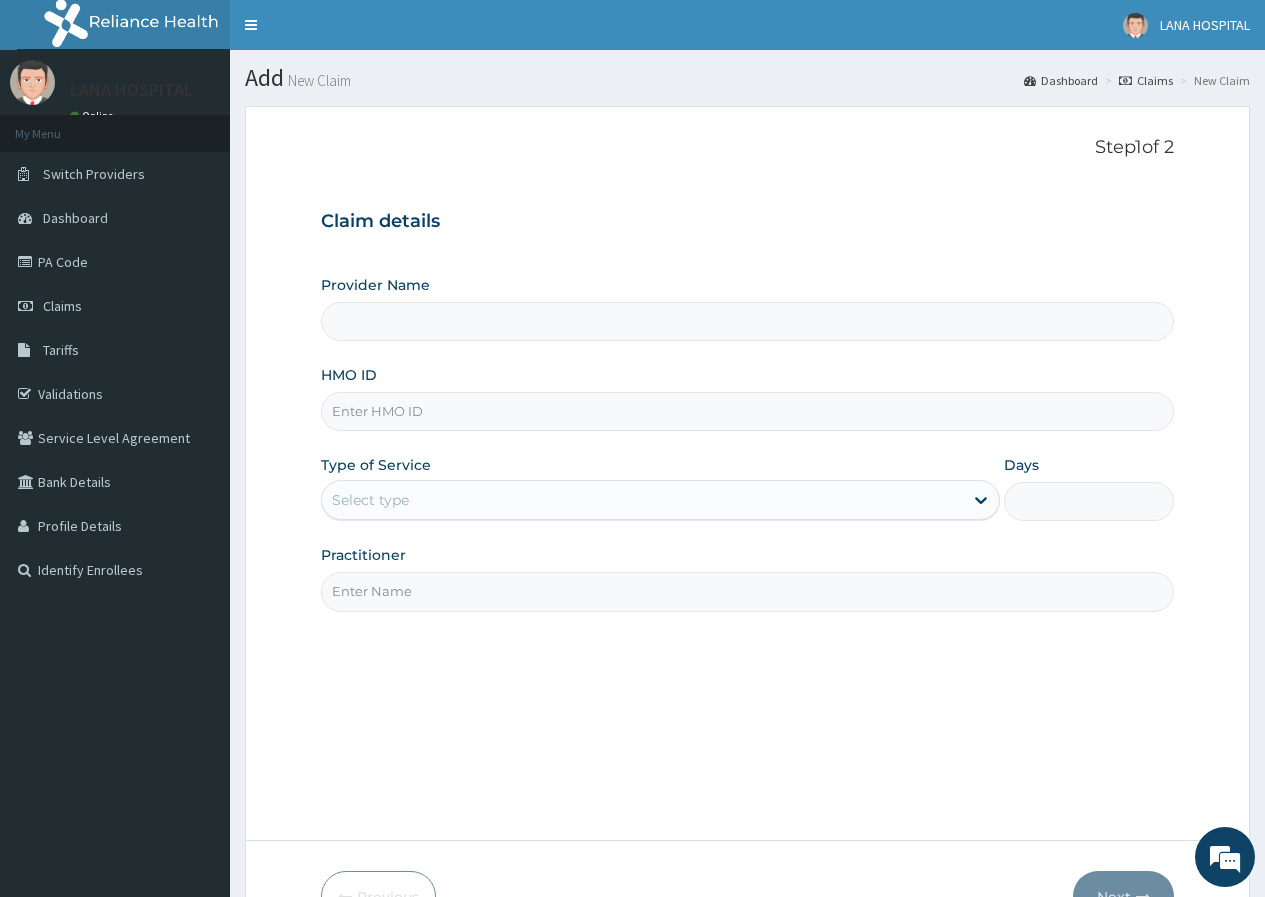 type on "LANA HOSPITAL" 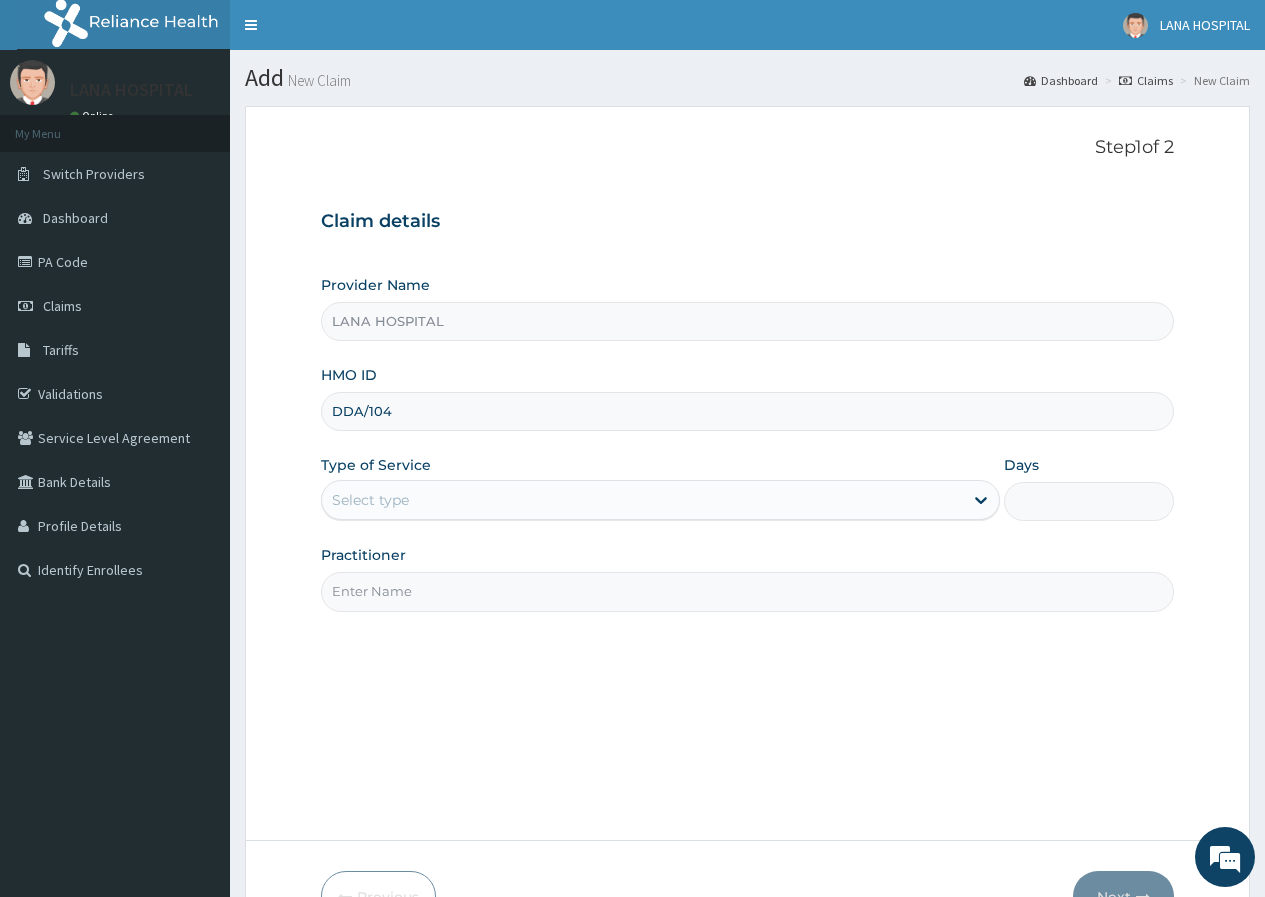 scroll, scrollTop: 0, scrollLeft: 0, axis: both 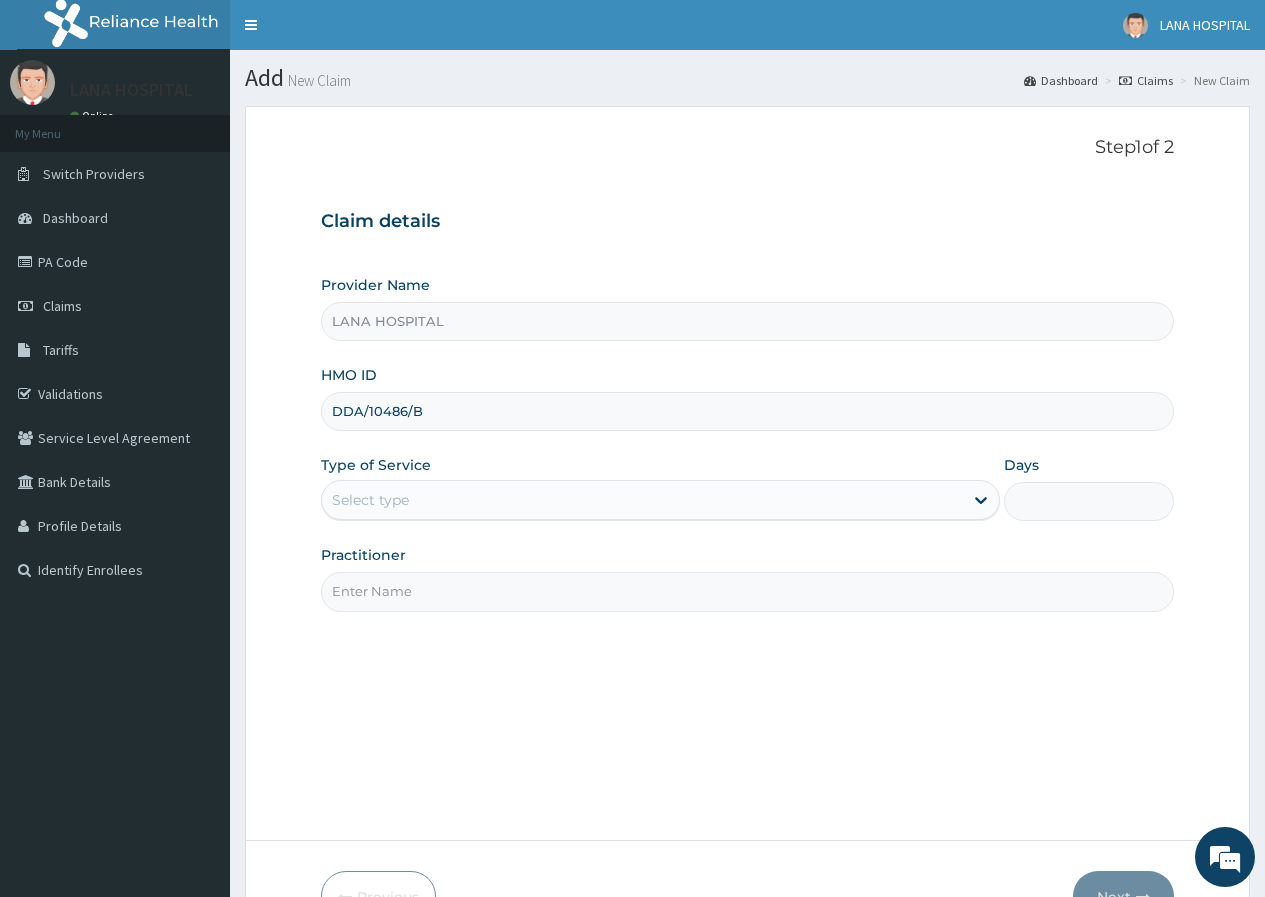 type on "DDA/10486/B" 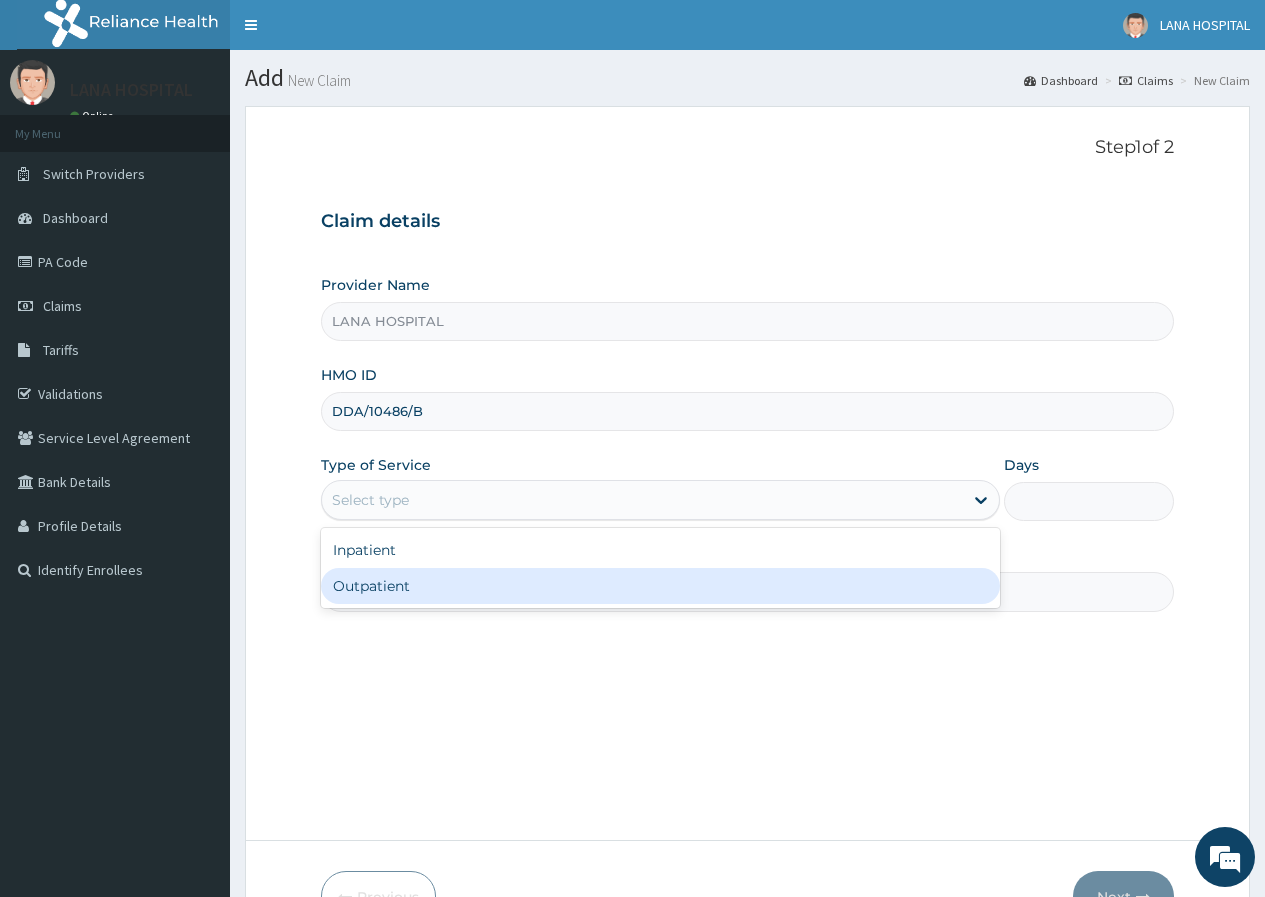 click on "Outpatient" at bounding box center [660, 586] 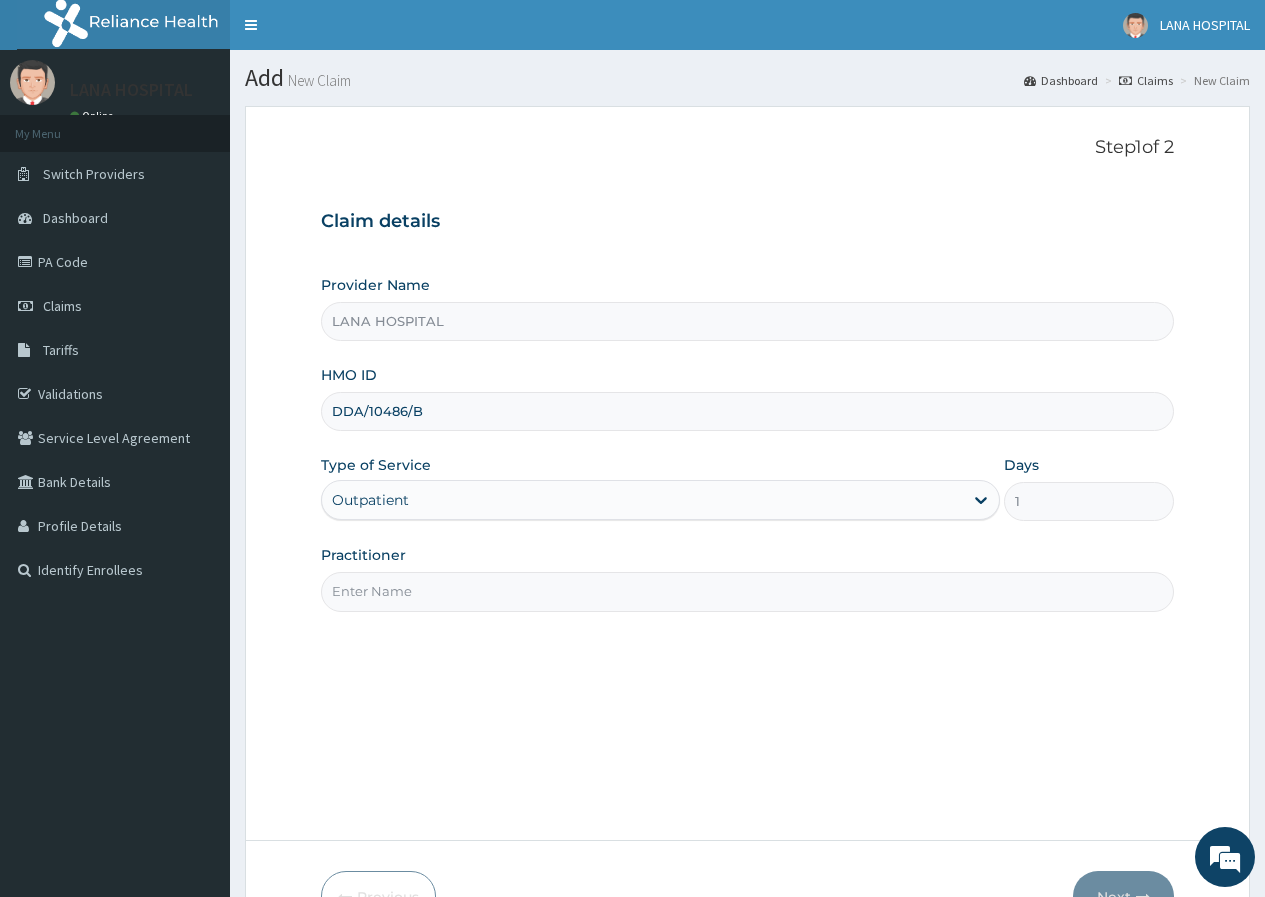 click on "Practitioner" at bounding box center [747, 591] 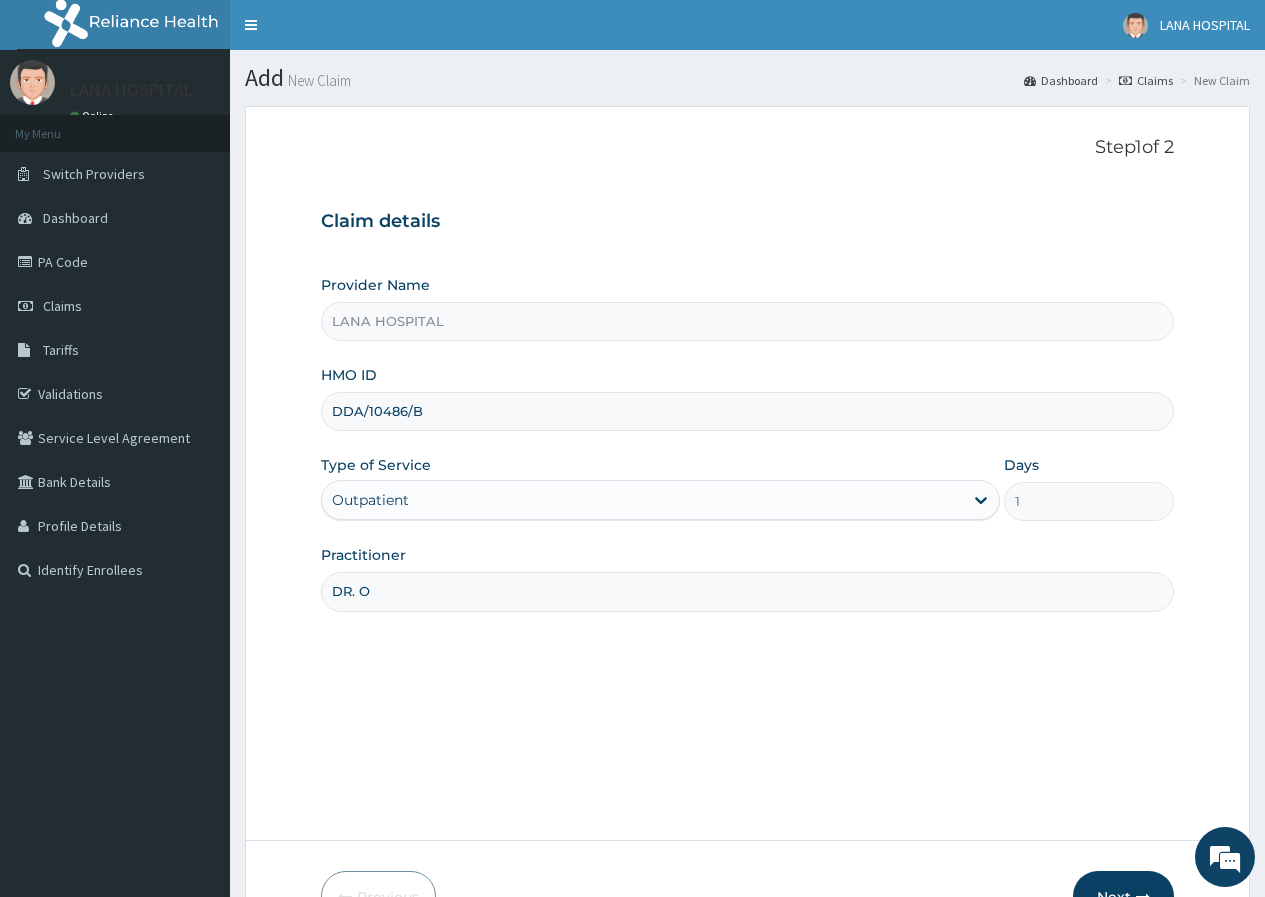 type on "DR. OWAI" 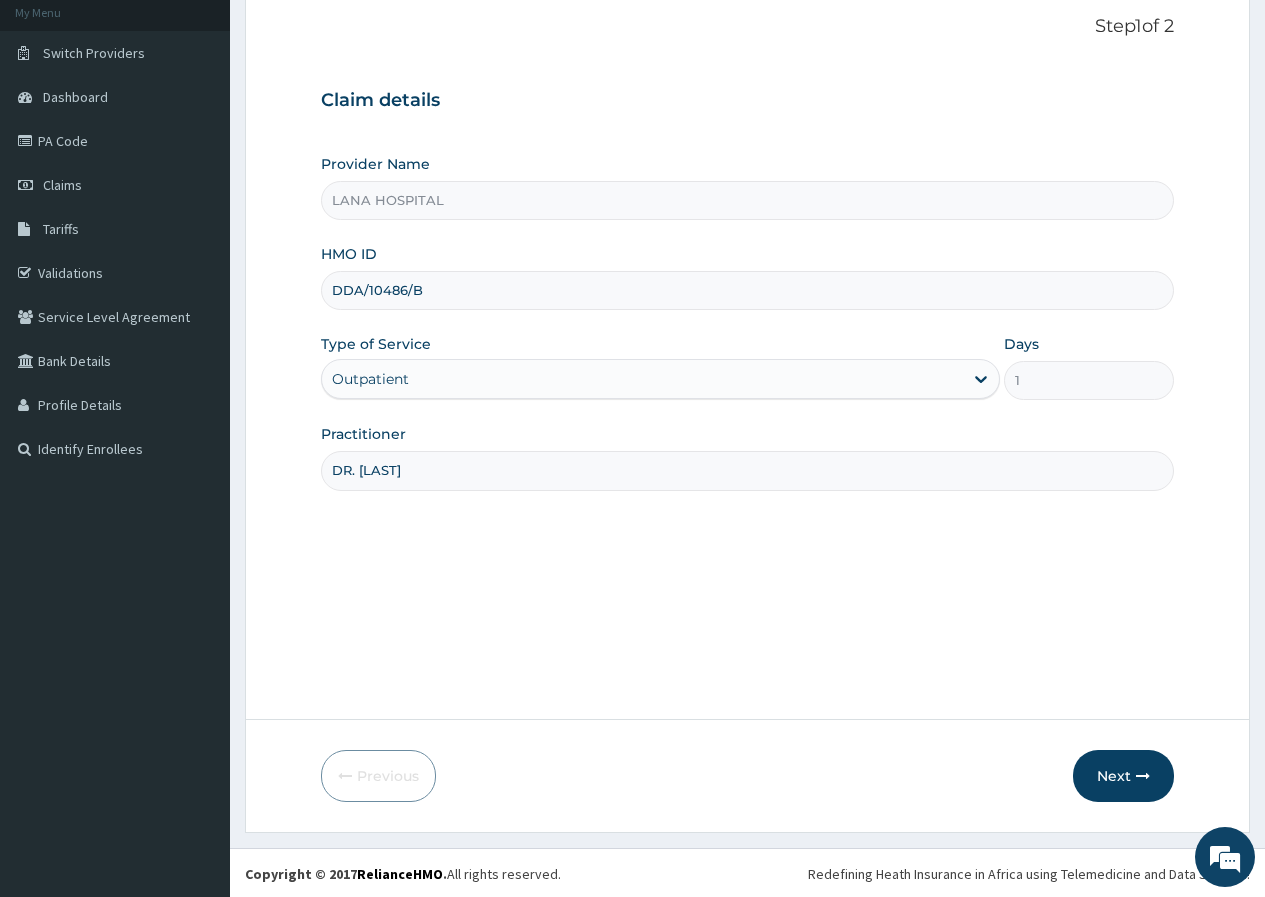 scroll, scrollTop: 123, scrollLeft: 0, axis: vertical 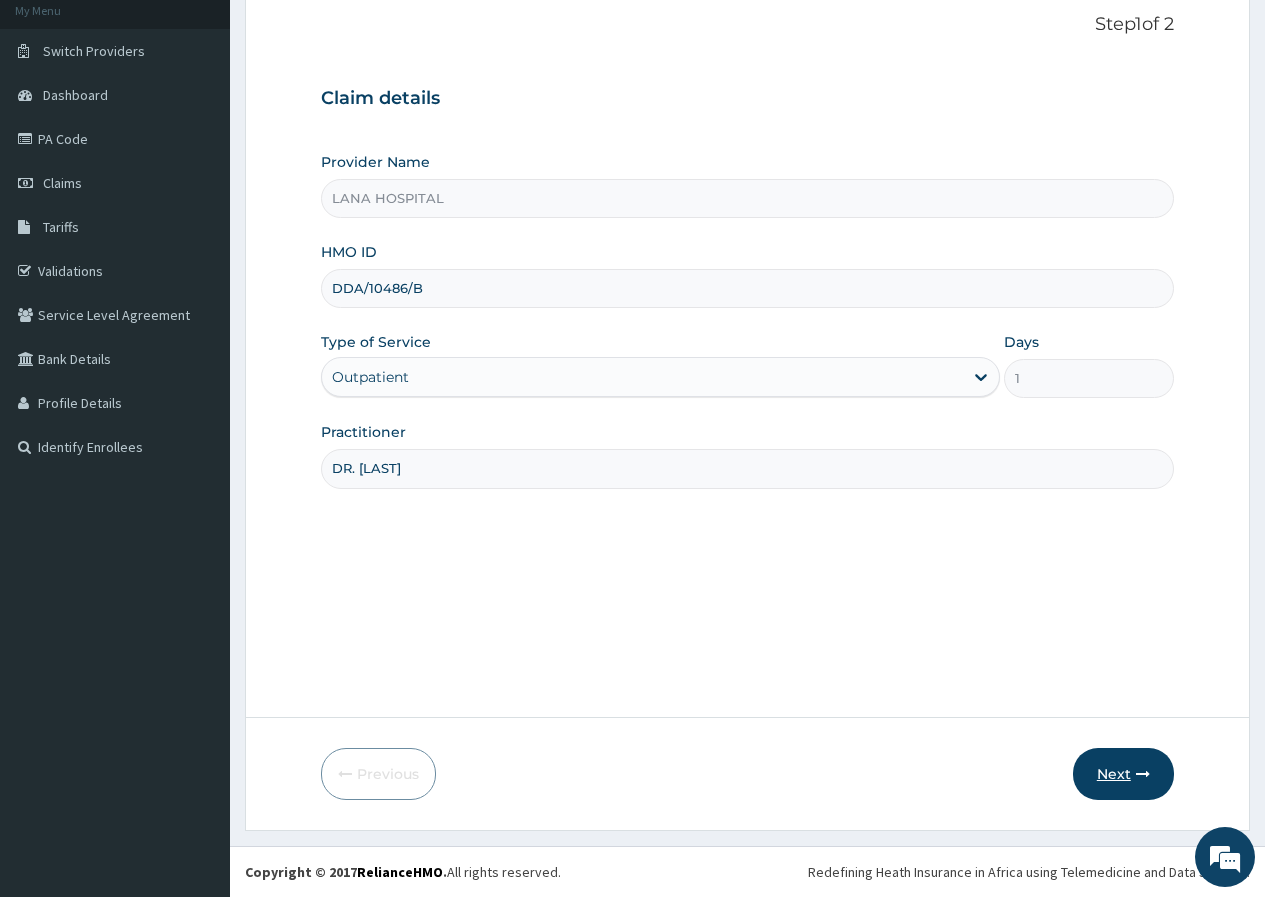 click on "Next" at bounding box center (1123, 774) 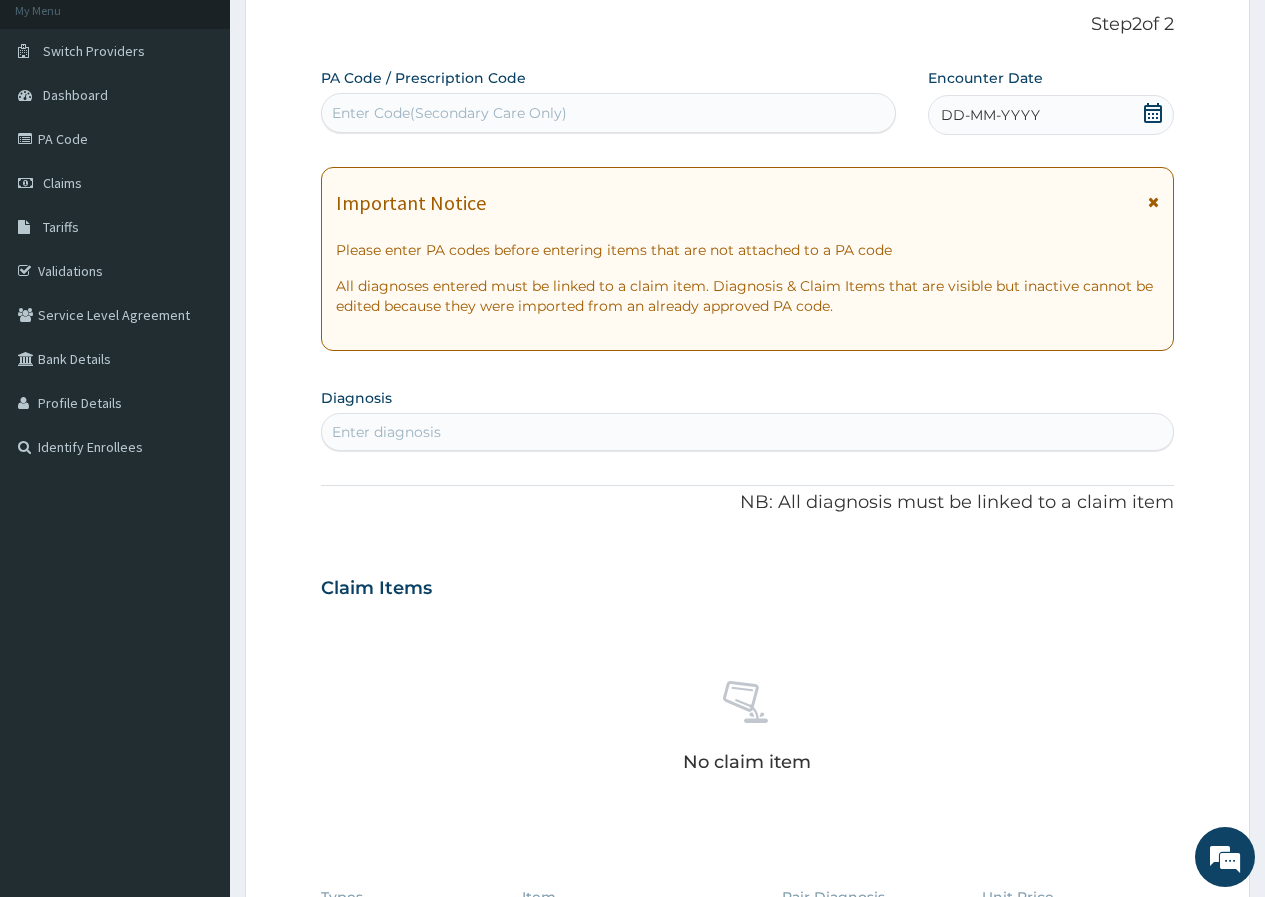 click on "Enter Code(Secondary Care Only)" at bounding box center [608, 113] 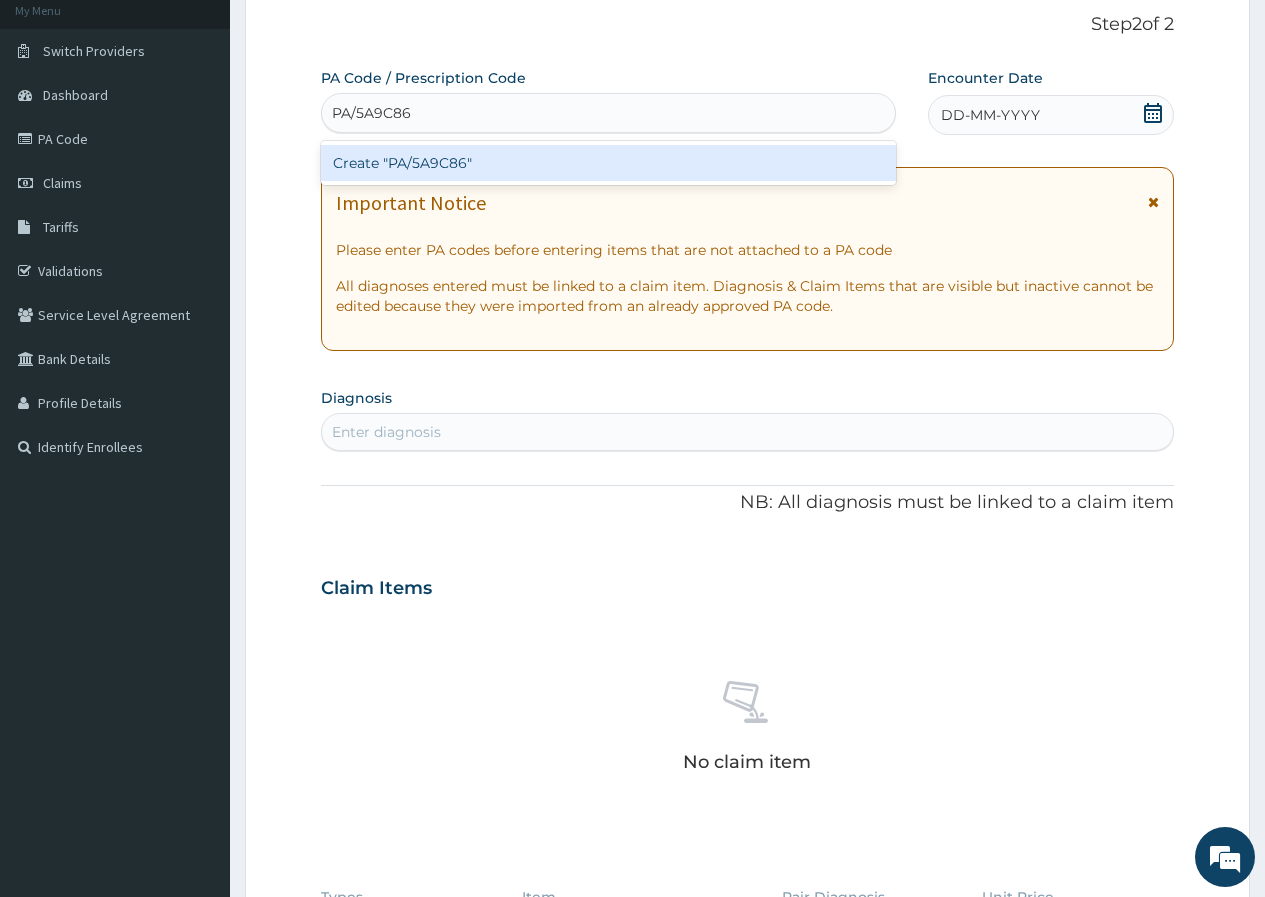 click on "Create "PA/5A9C86"" at bounding box center (608, 163) 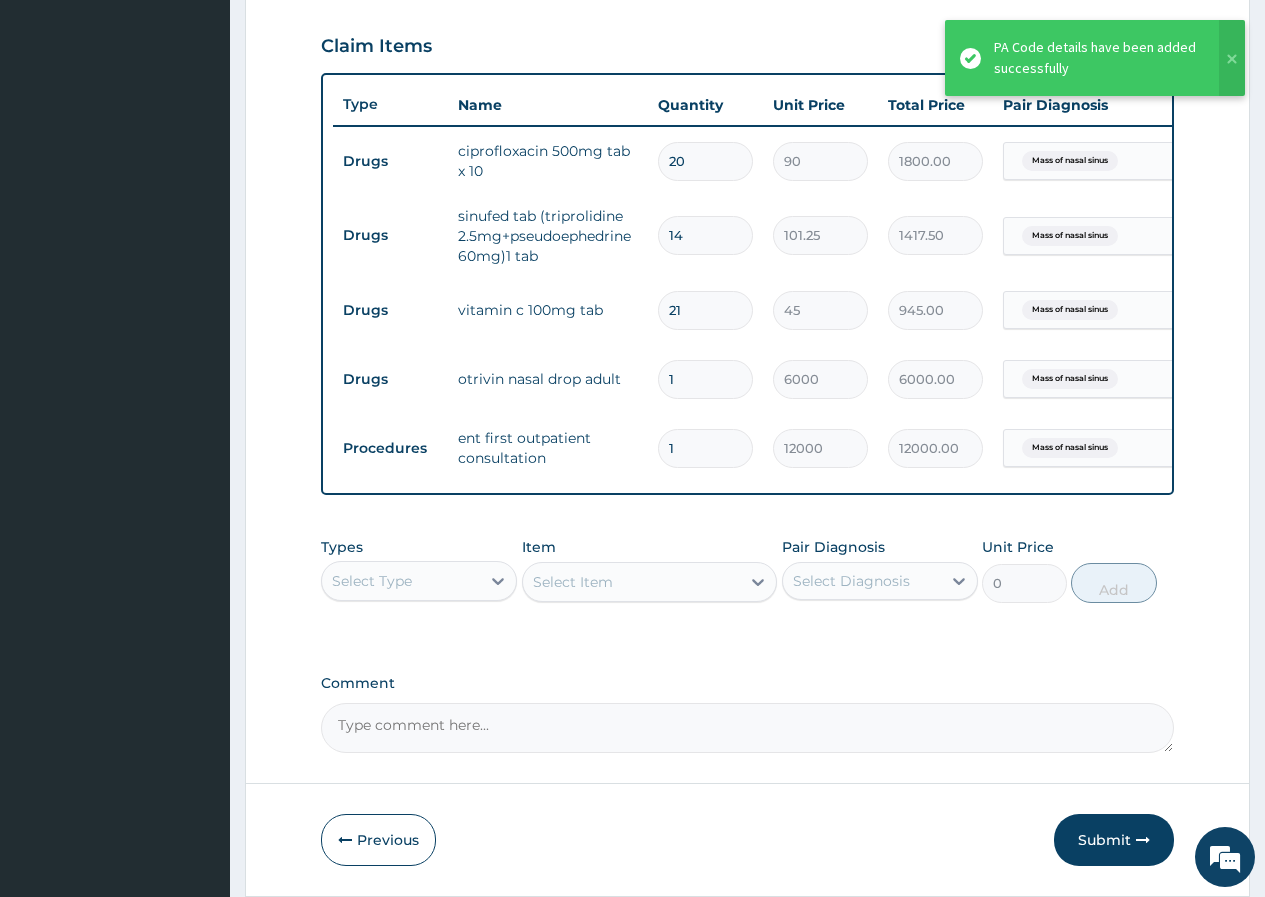 scroll, scrollTop: 752, scrollLeft: 0, axis: vertical 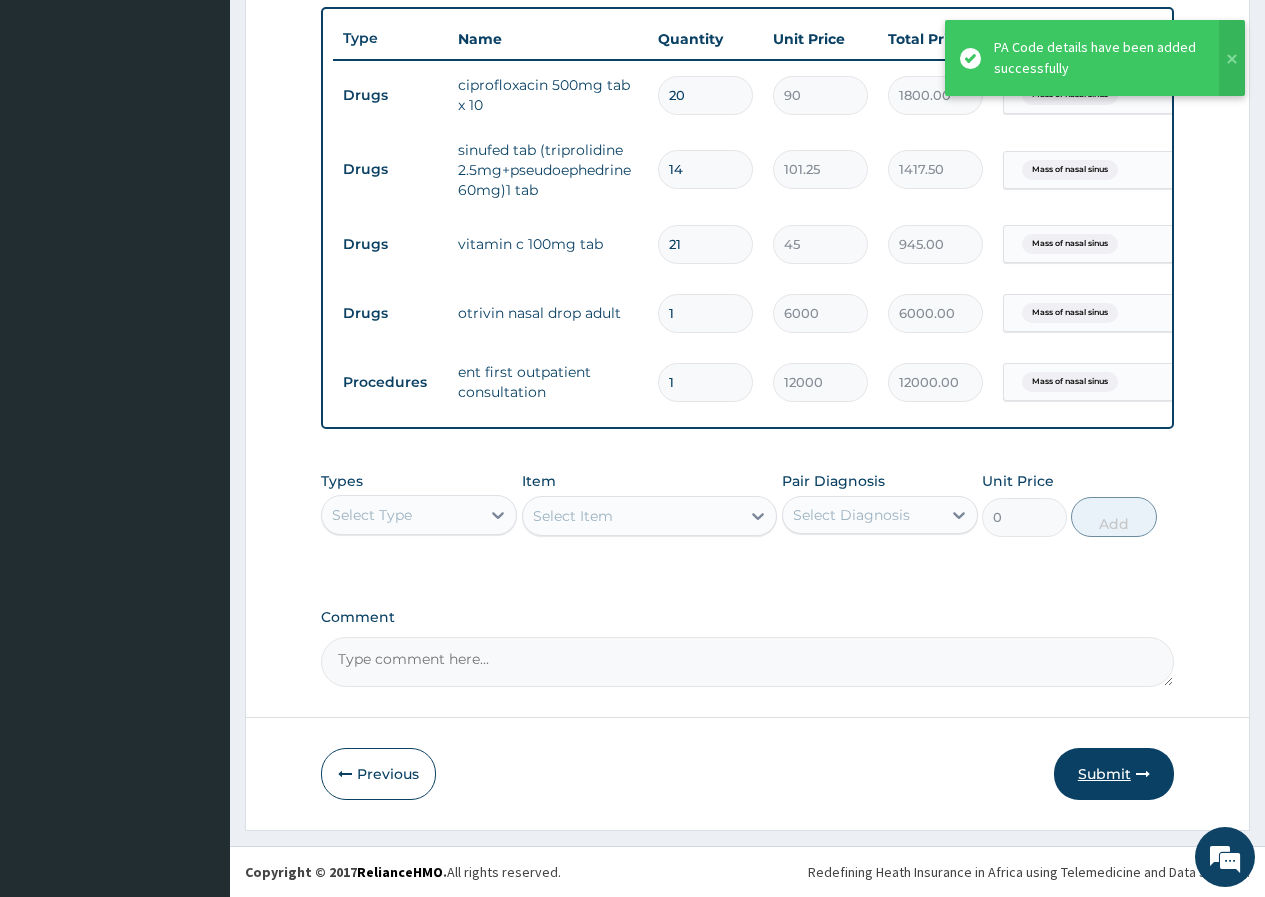 click on "Submit" at bounding box center (1114, 774) 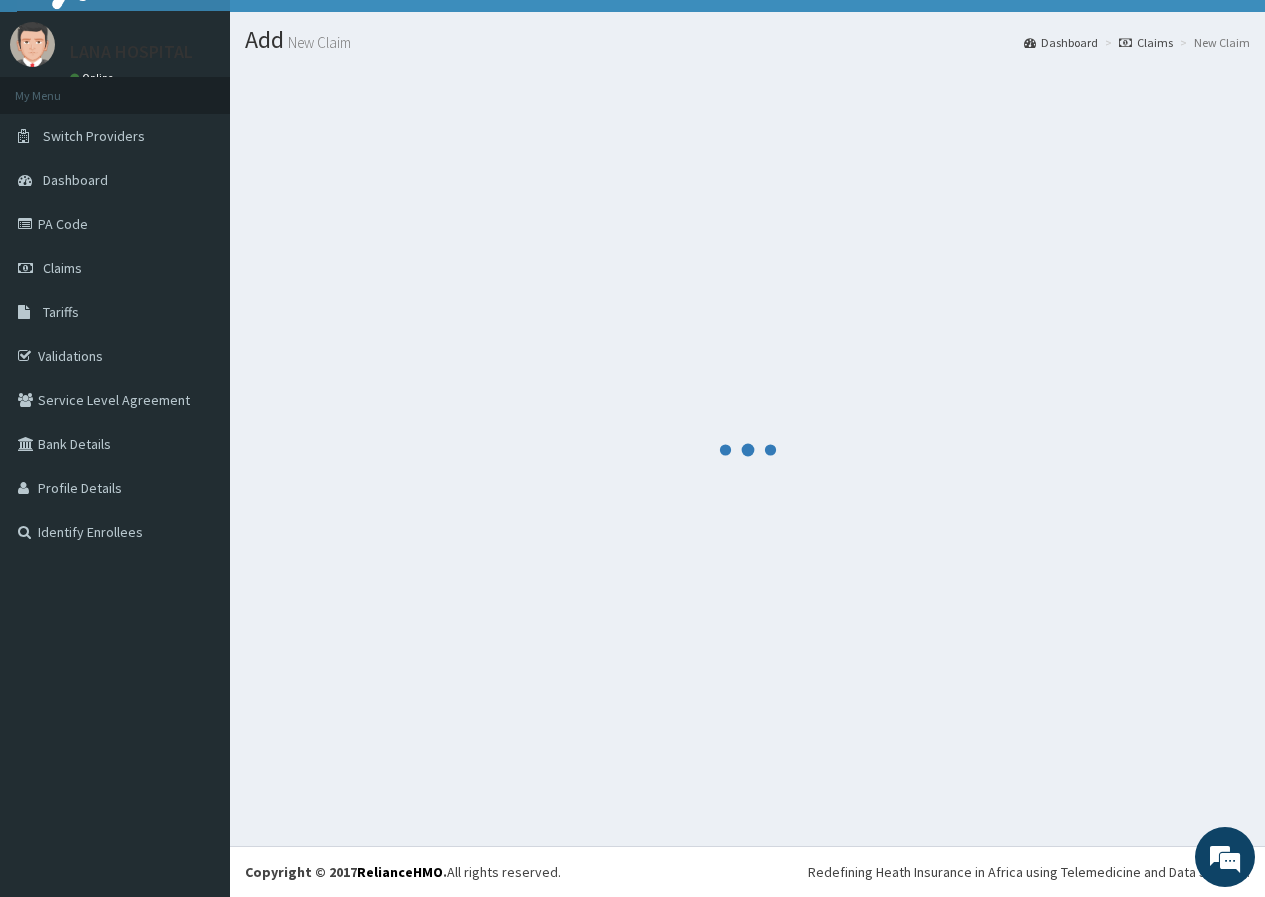 scroll, scrollTop: 752, scrollLeft: 0, axis: vertical 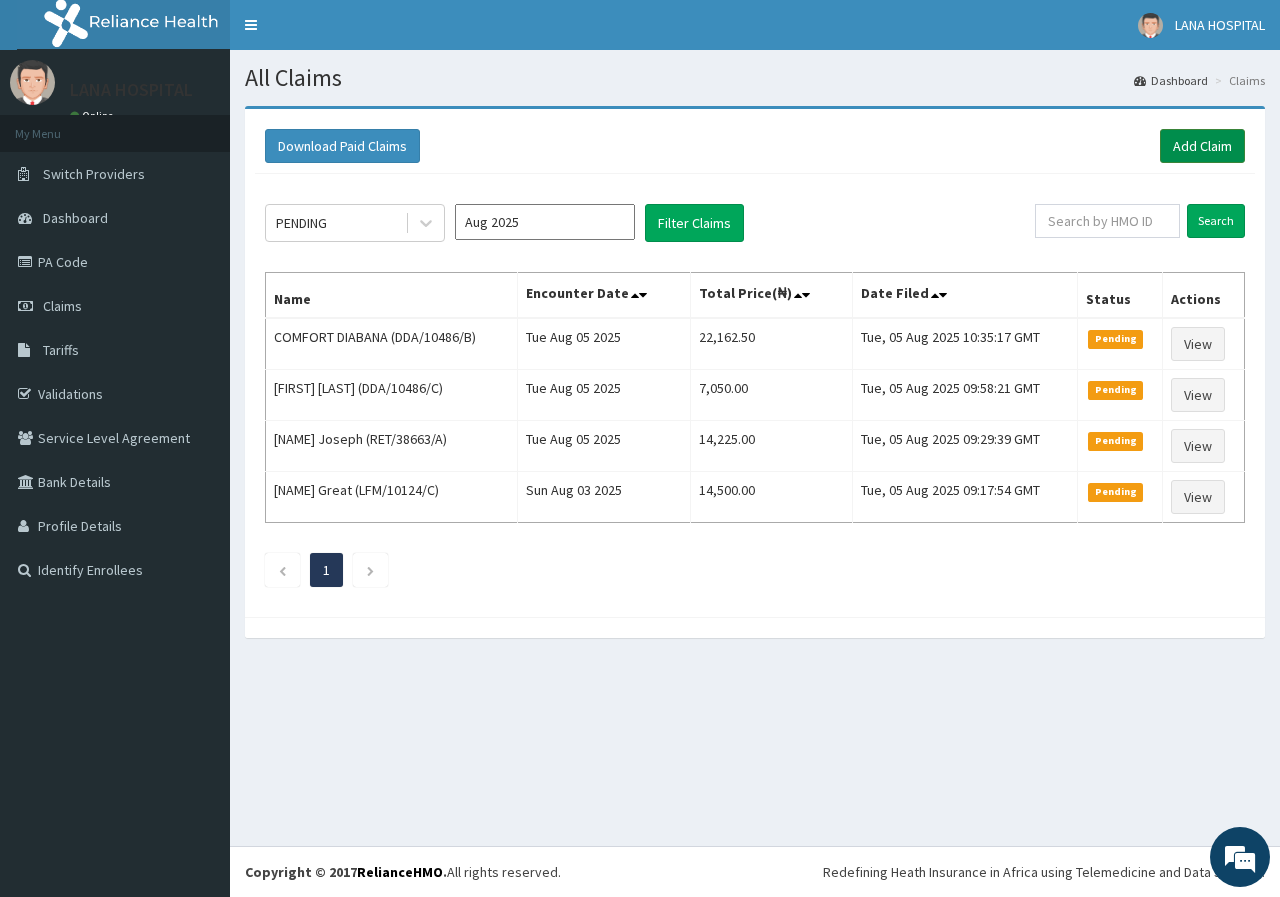 click on "Add Claim" at bounding box center (1202, 146) 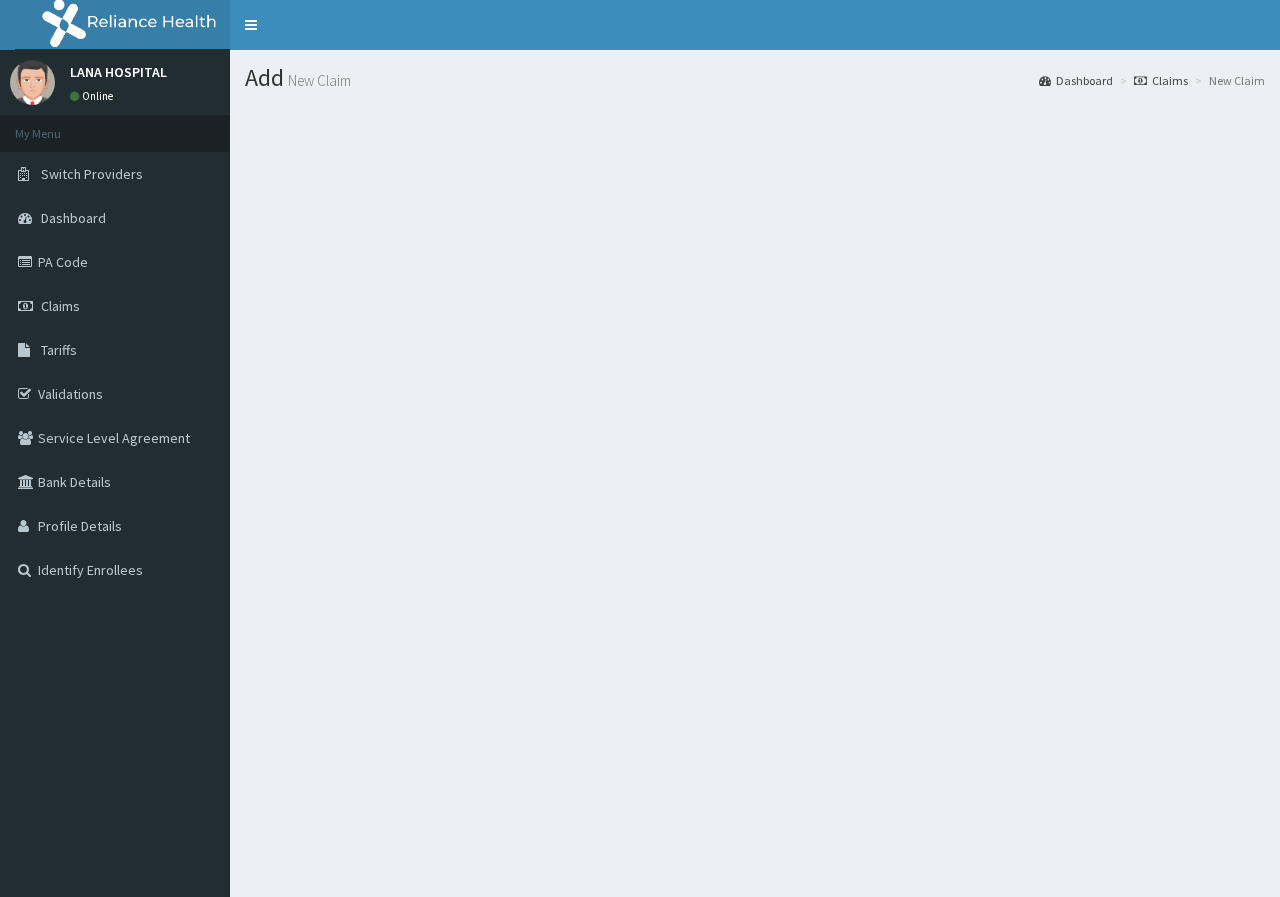 scroll, scrollTop: 0, scrollLeft: 0, axis: both 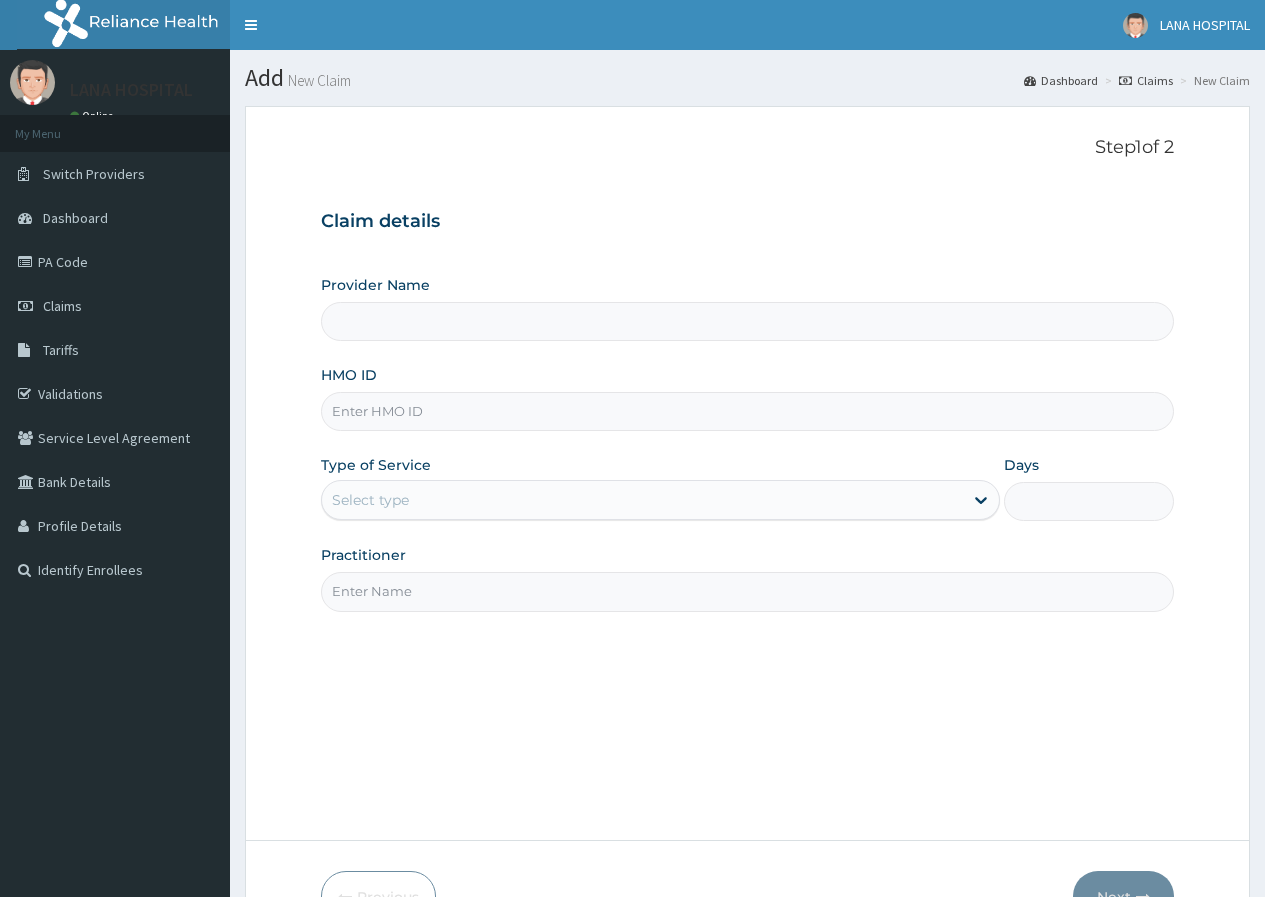 click on "HMO ID" at bounding box center (747, 411) 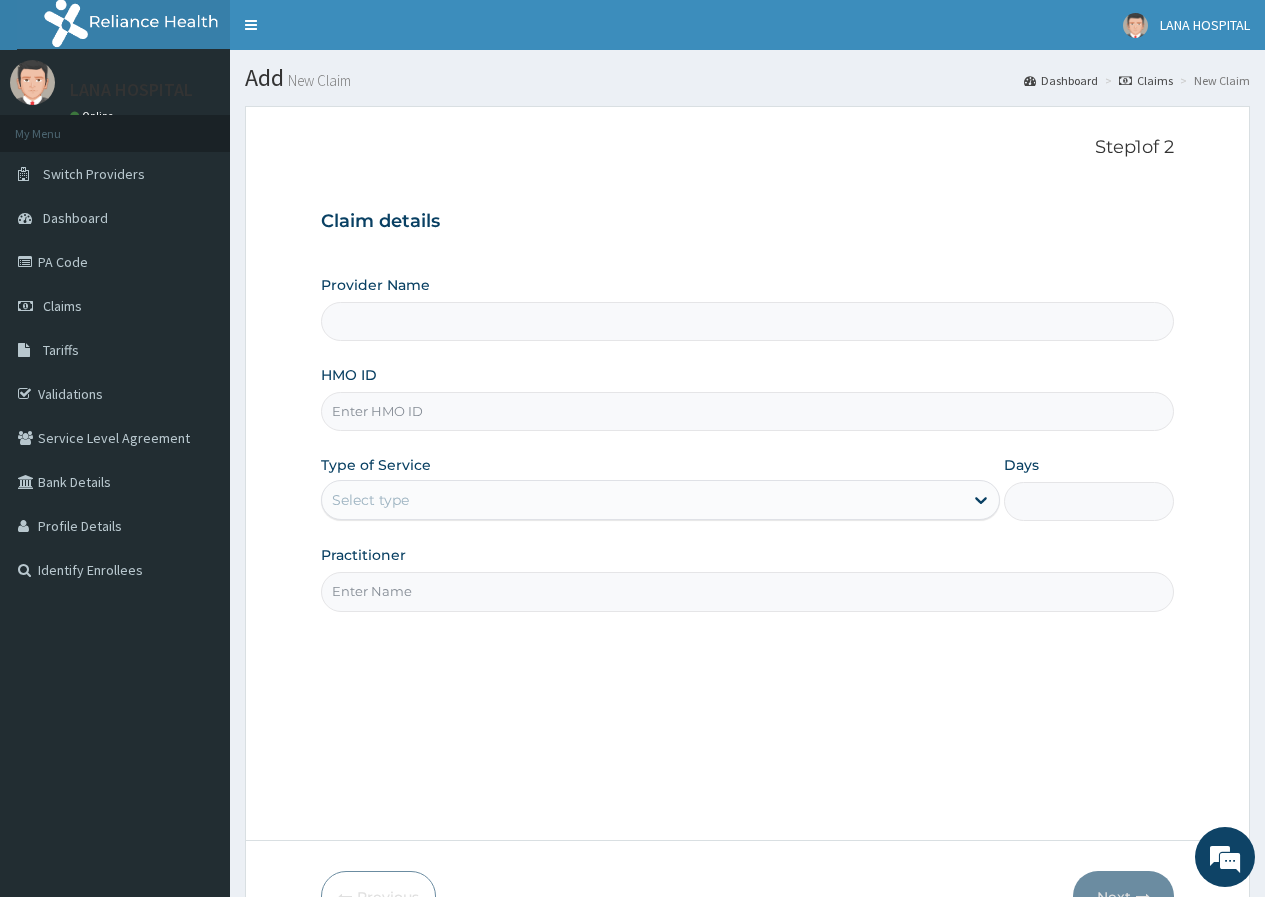 type on "LANA HOSPITAL" 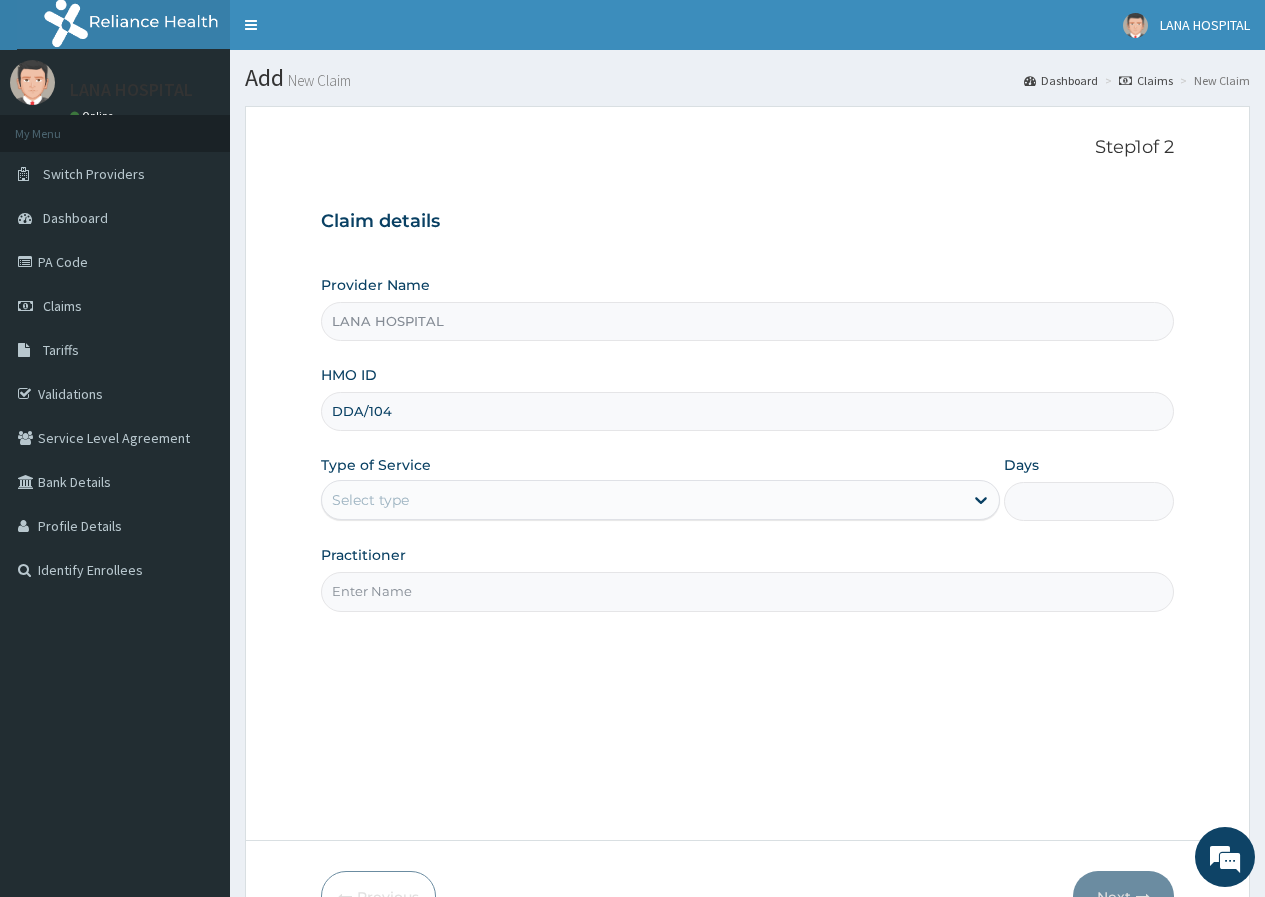 scroll, scrollTop: 0, scrollLeft: 0, axis: both 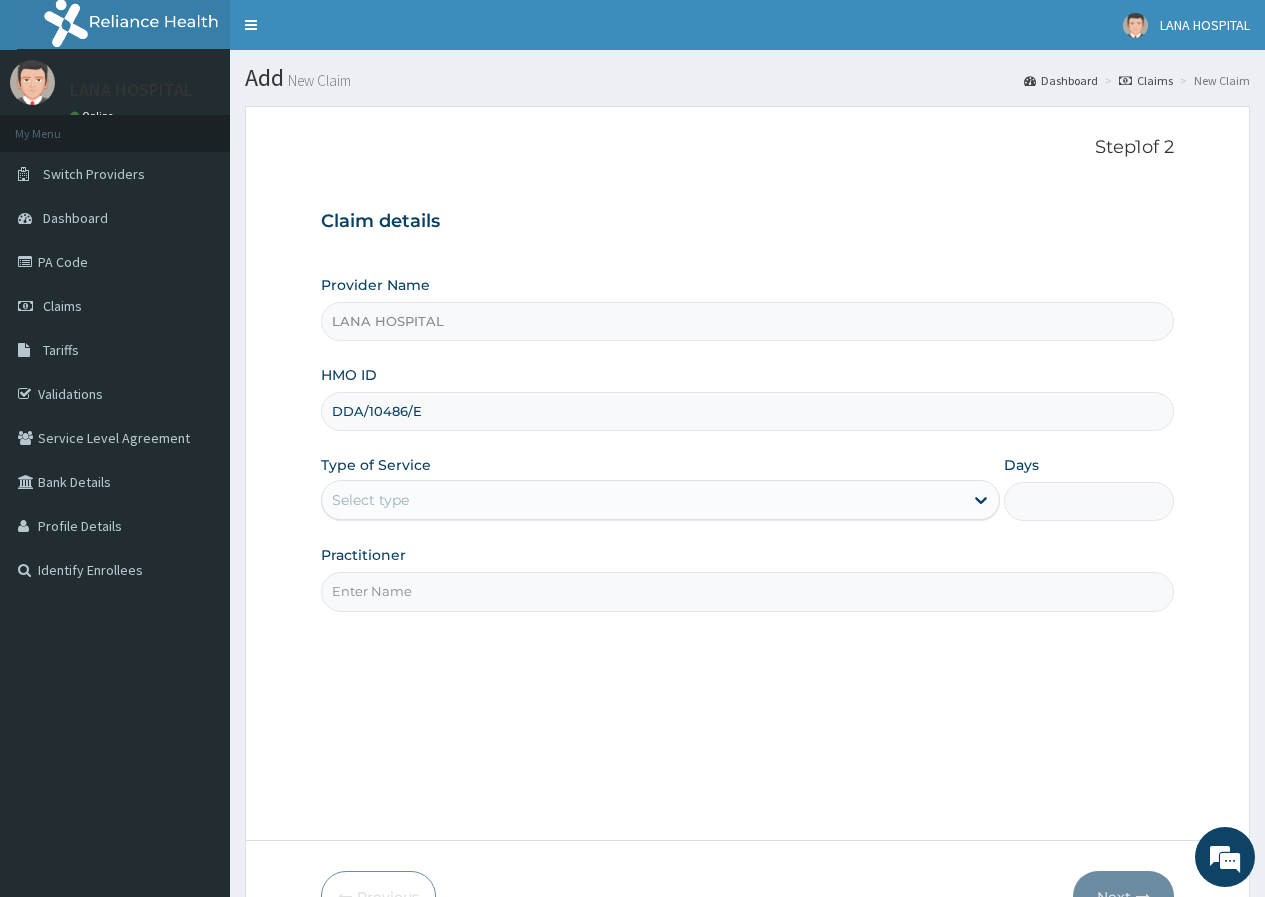 type on "DDA/10486/E" 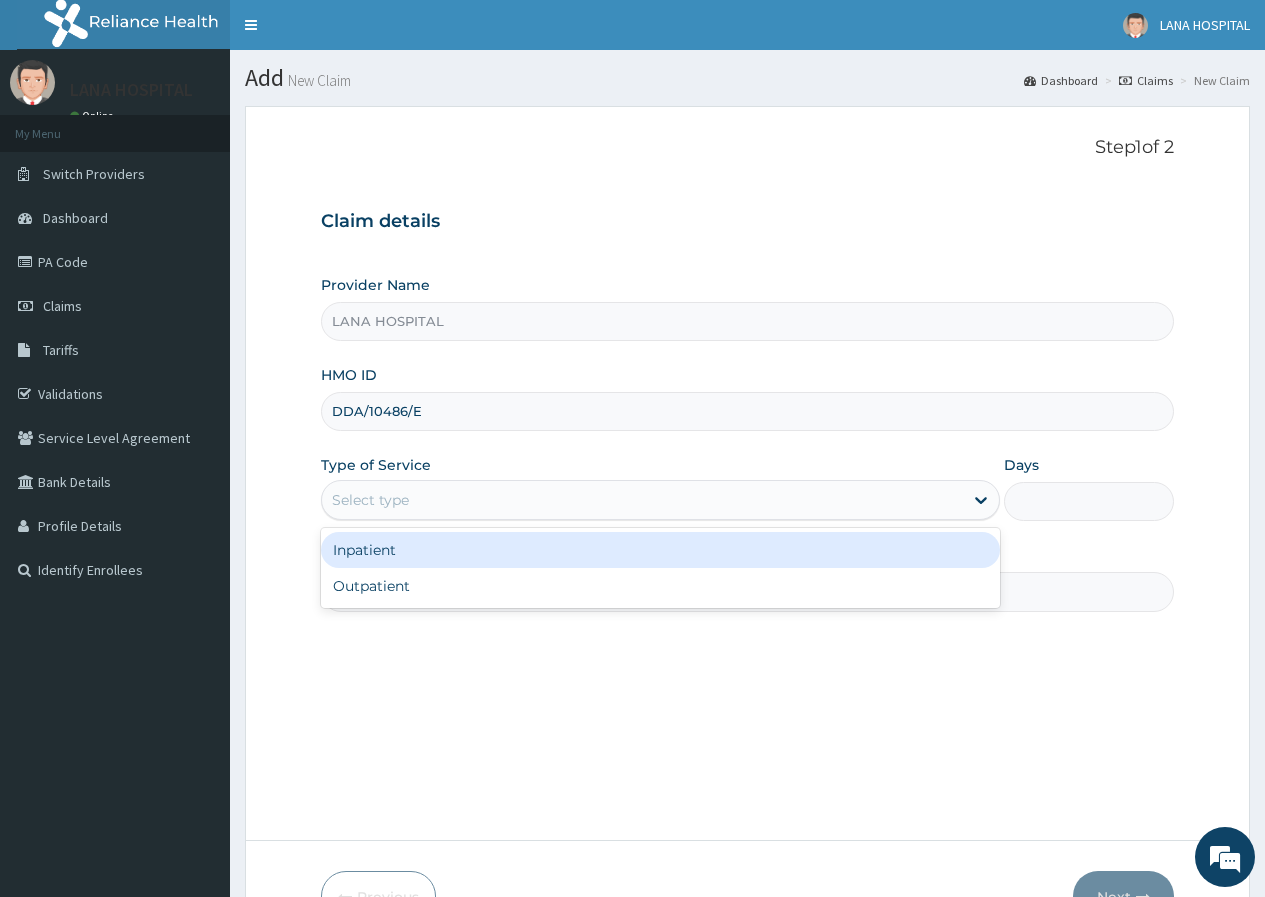click on "Select type" at bounding box center (370, 500) 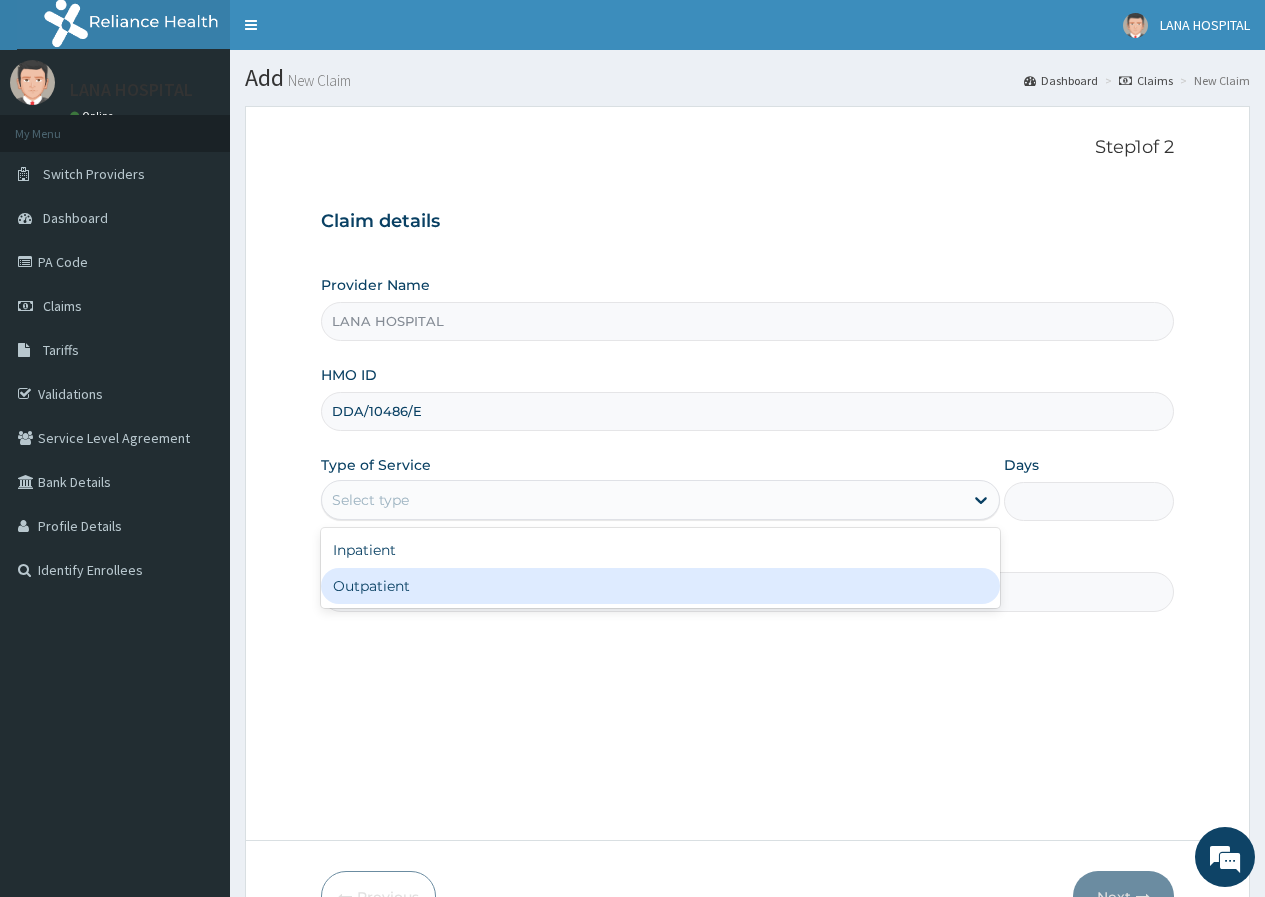 click on "Outpatient" at bounding box center [660, 586] 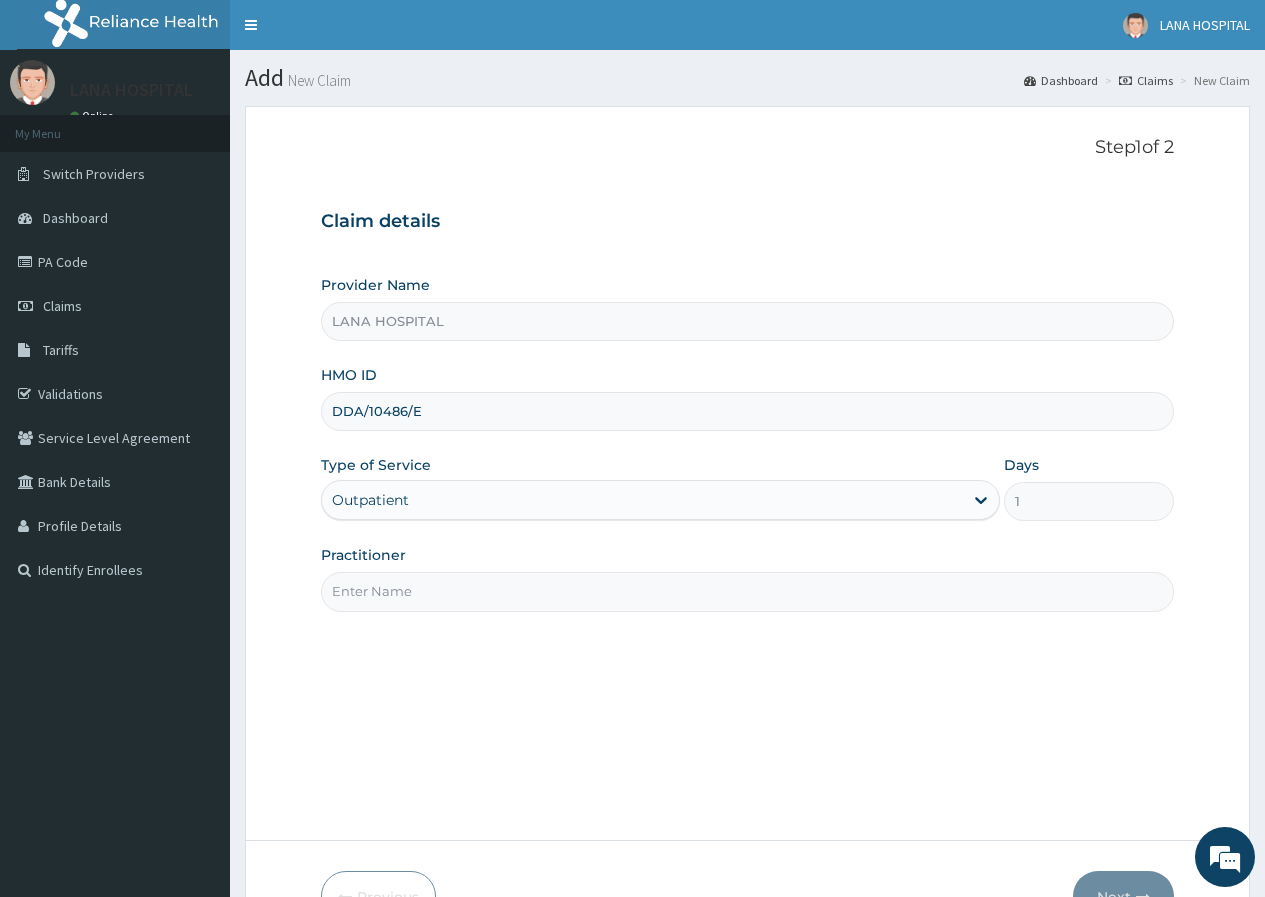 click on "Practitioner" at bounding box center (747, 591) 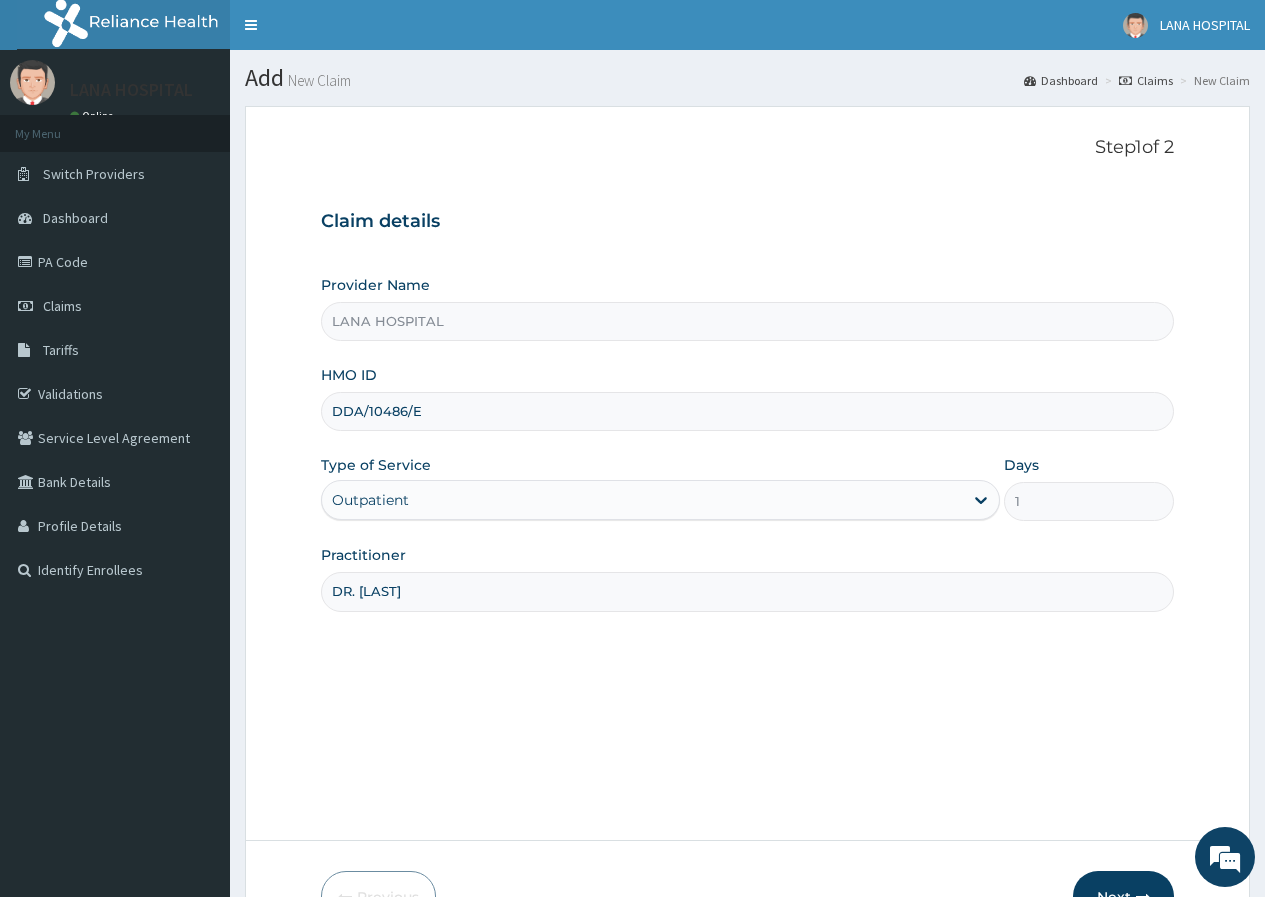 type on "DR. EMAGUN" 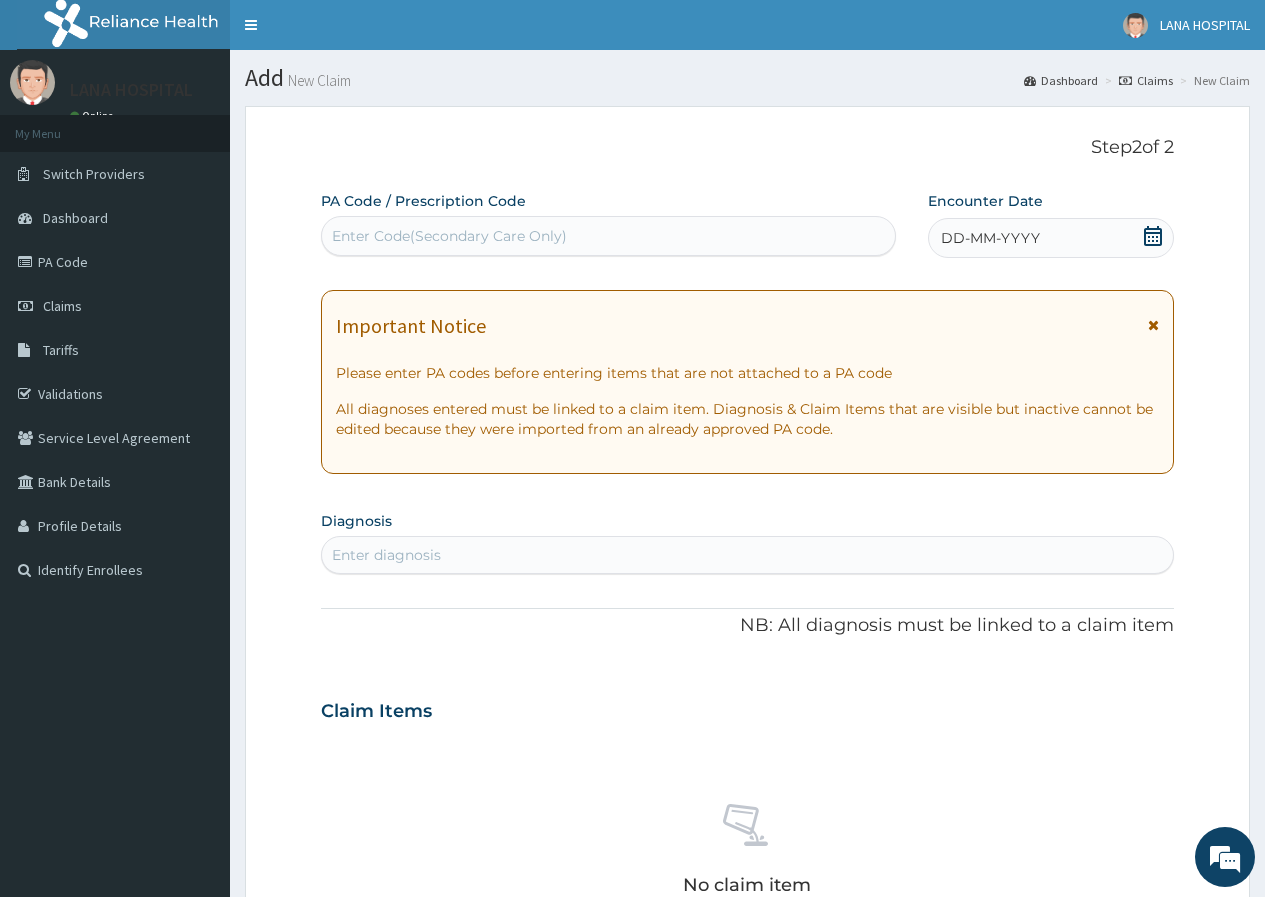 click on "Enter Code(Secondary Care Only)" at bounding box center (449, 236) 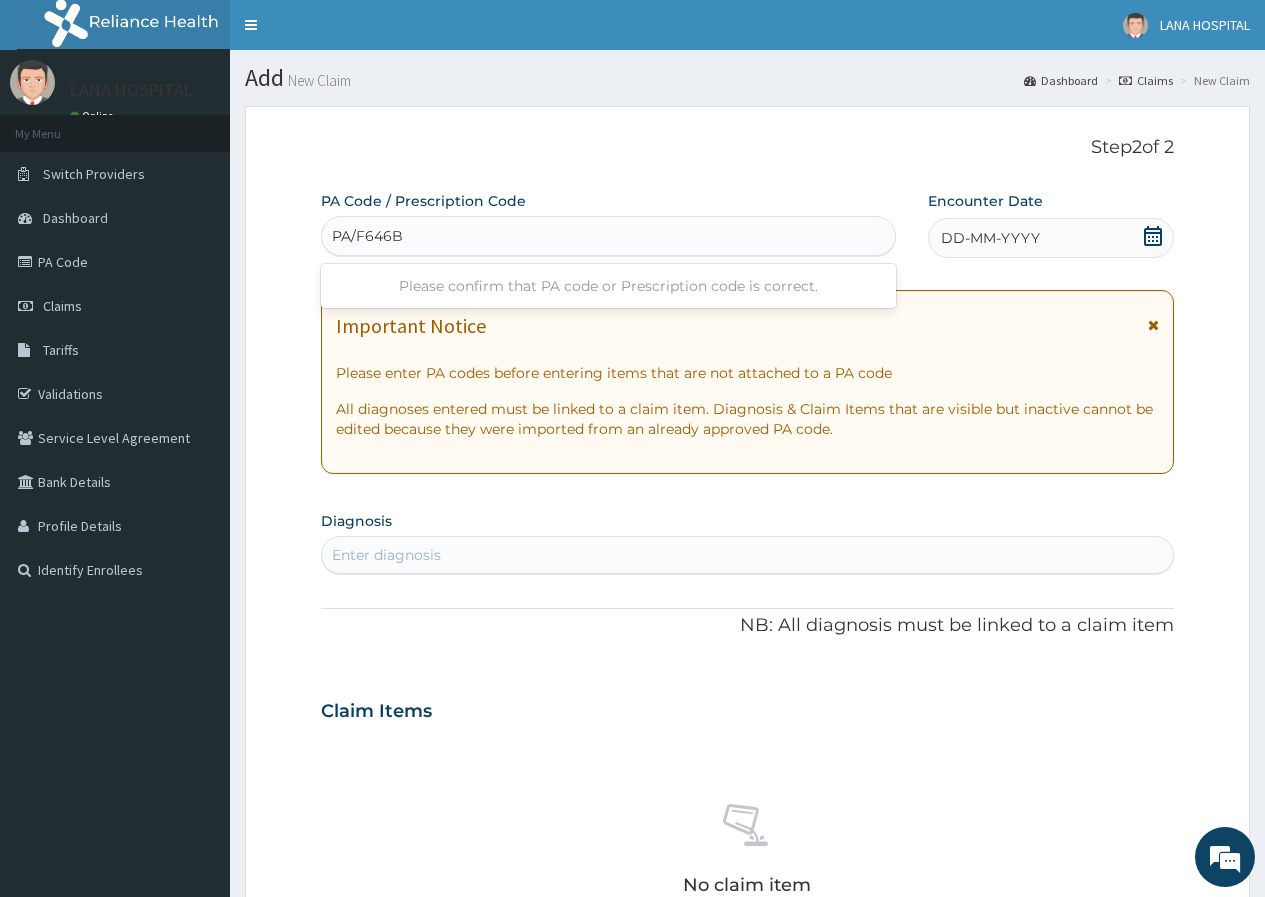 type on "PA/F646B8" 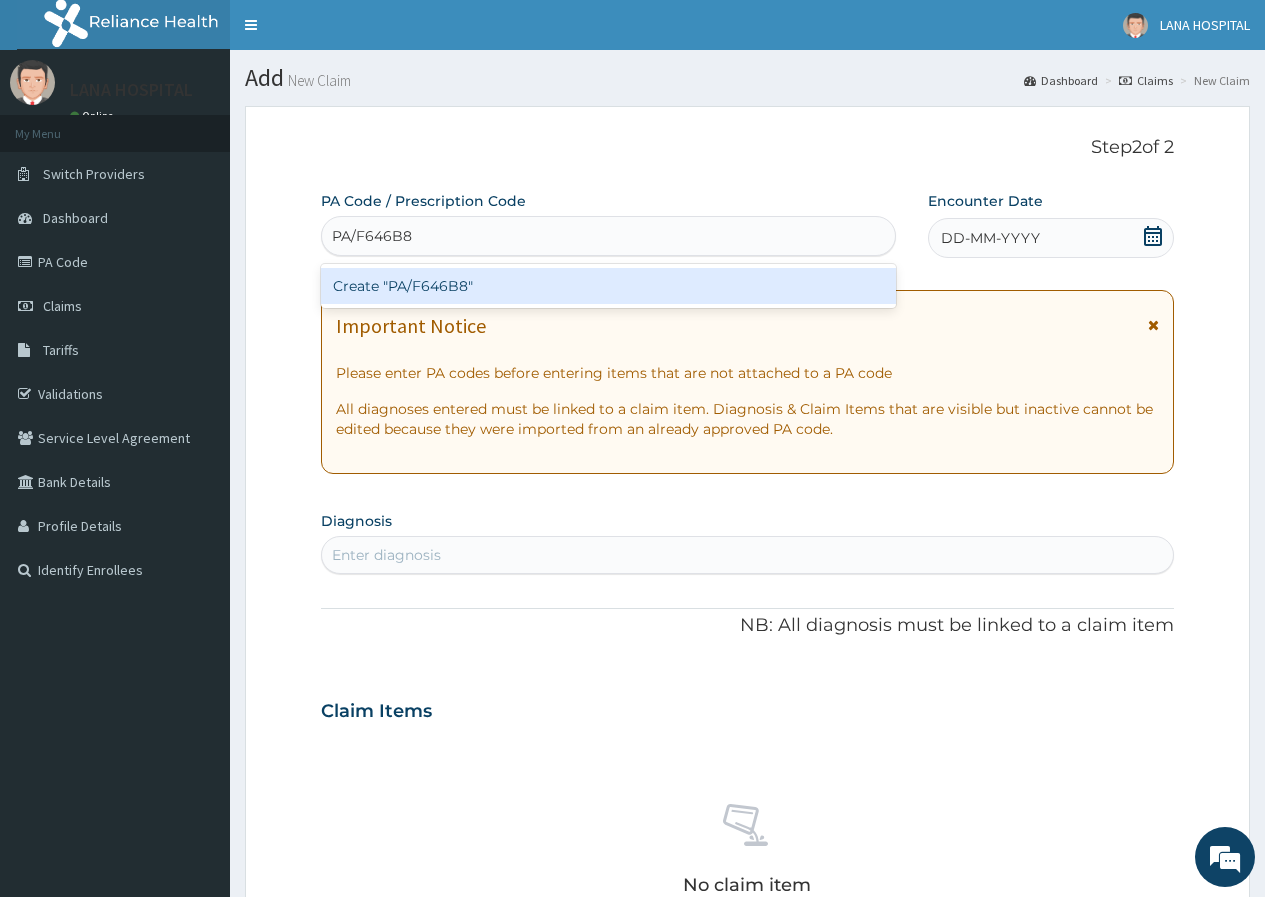 click on "Create "PA/F646B8"" at bounding box center [608, 286] 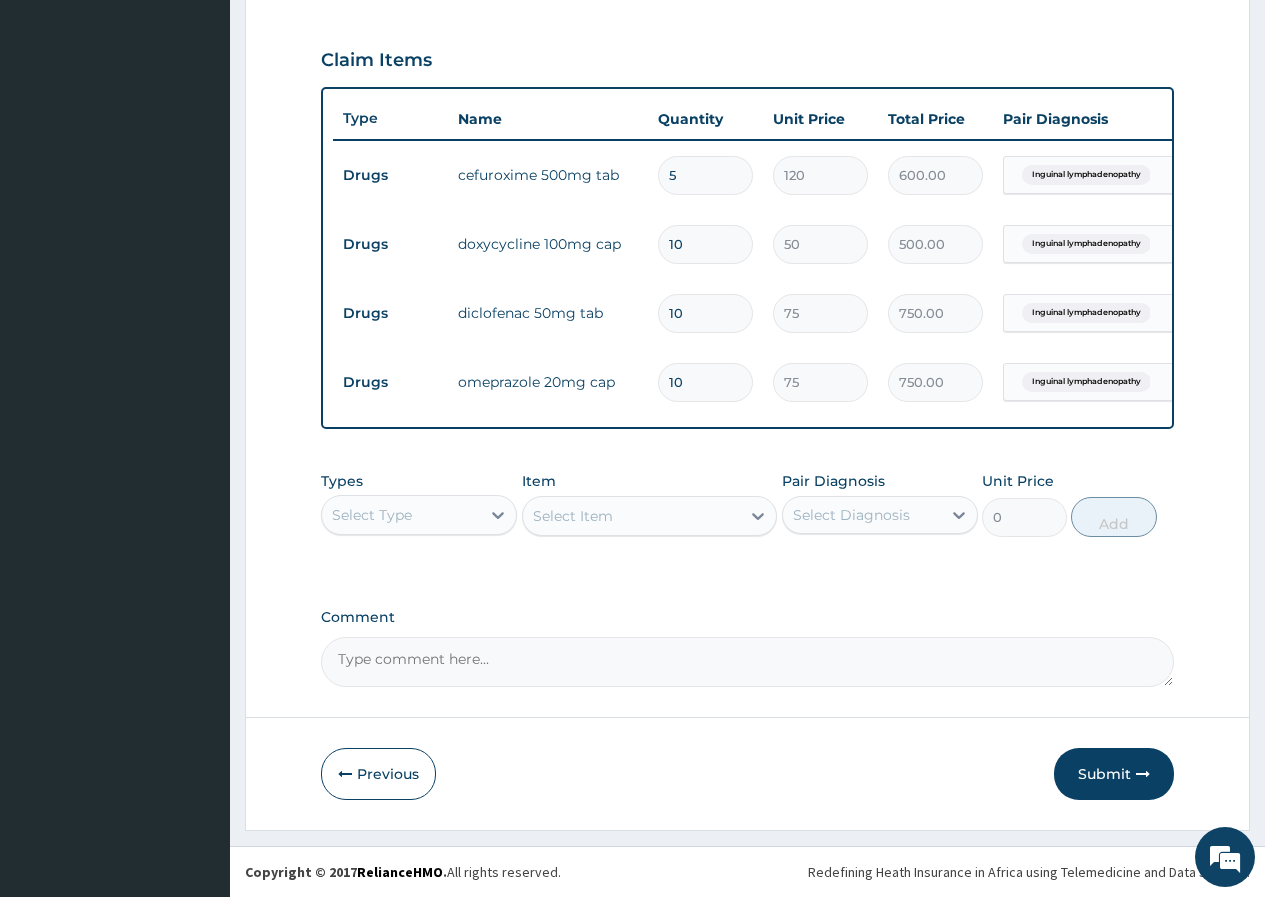 scroll, scrollTop: 672, scrollLeft: 0, axis: vertical 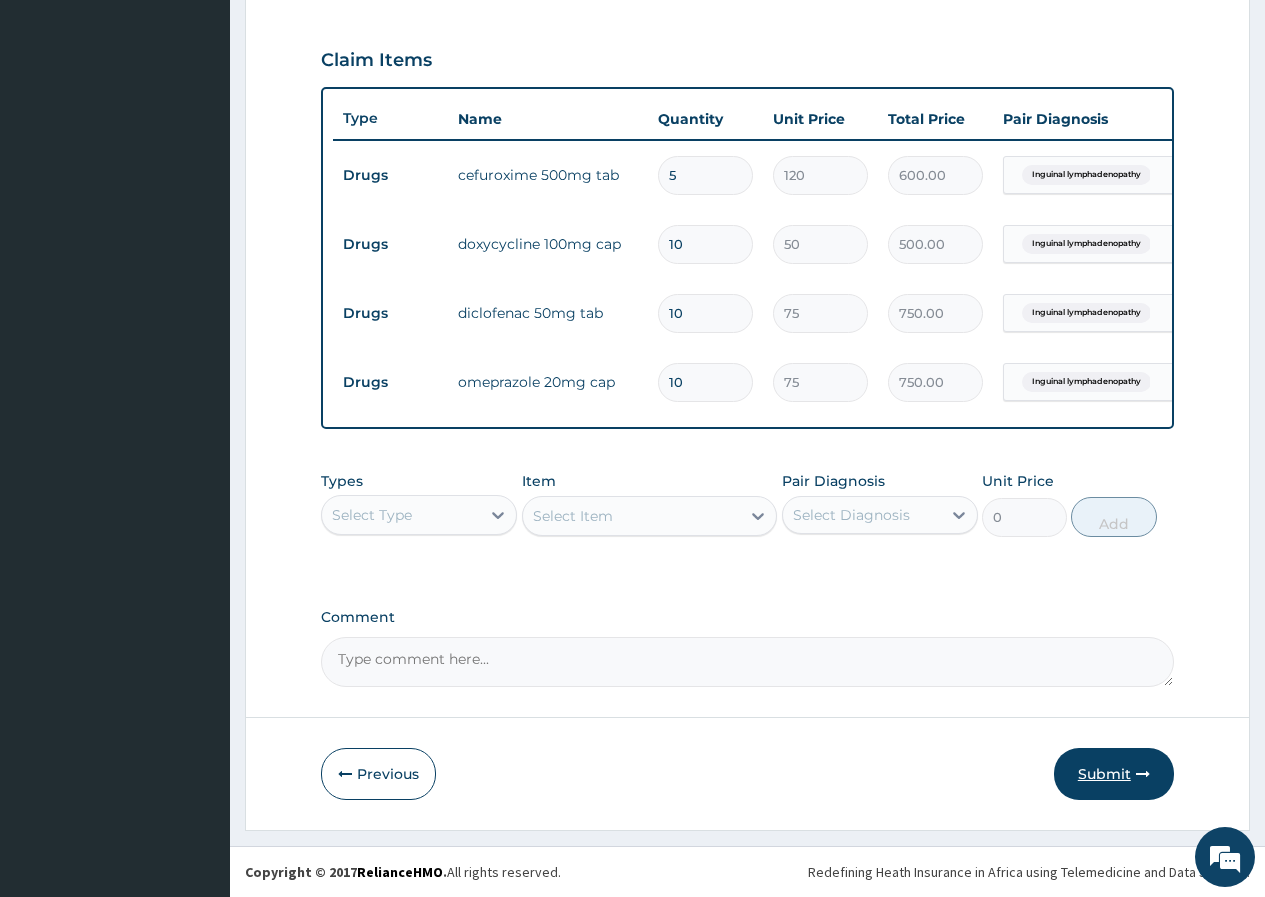 click on "Submit" at bounding box center [1114, 774] 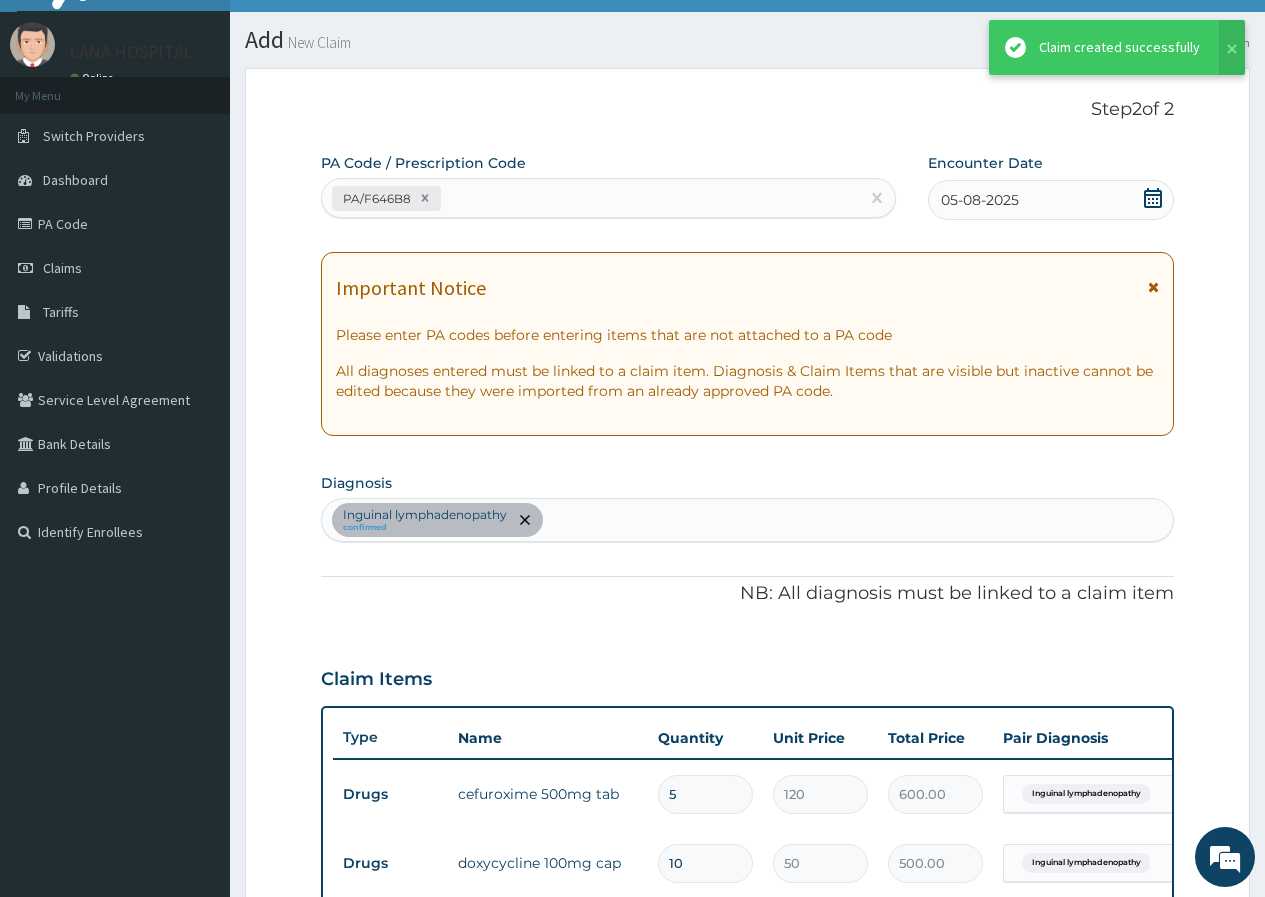 scroll, scrollTop: 672, scrollLeft: 0, axis: vertical 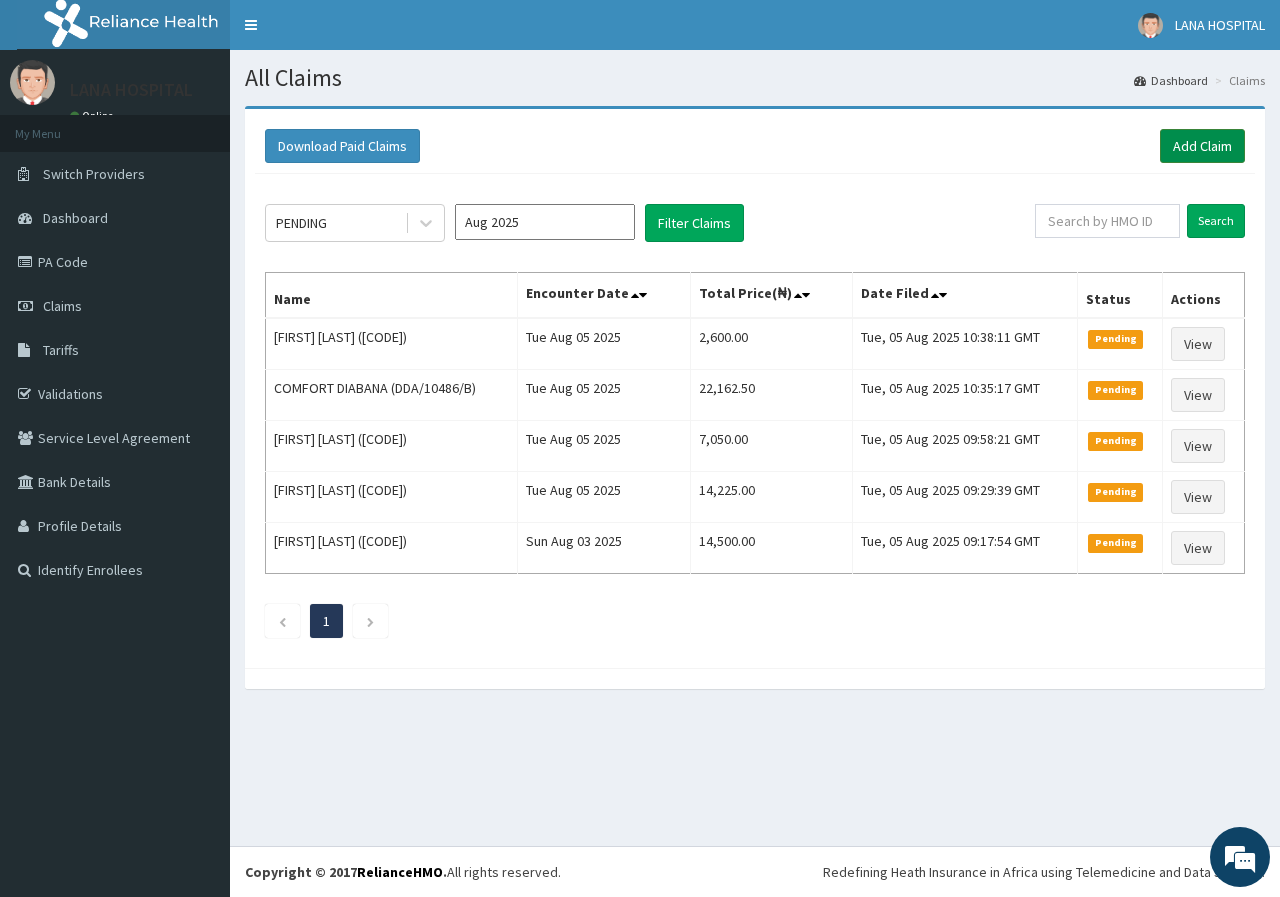 click on "Add Claim" at bounding box center [1202, 146] 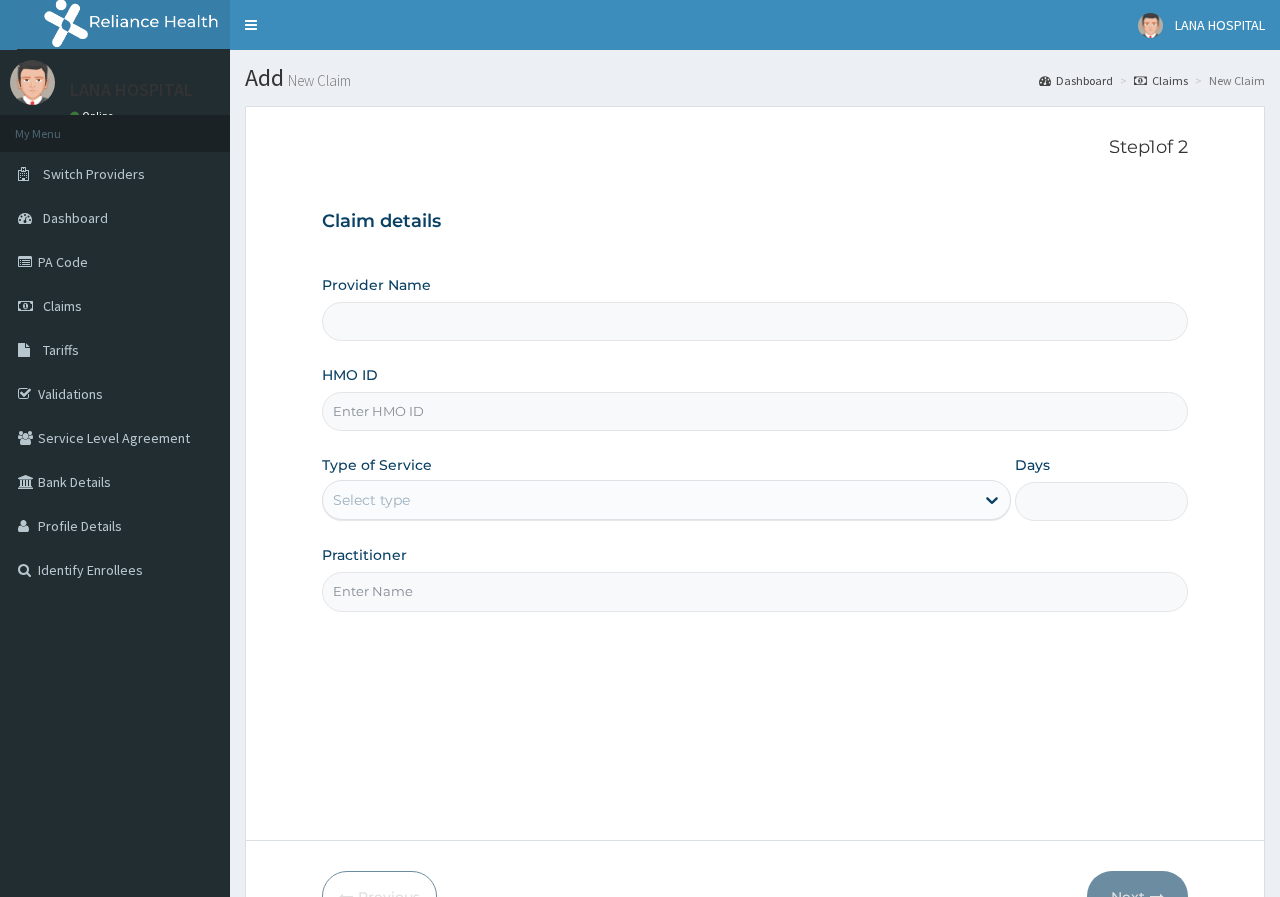 scroll, scrollTop: 0, scrollLeft: 0, axis: both 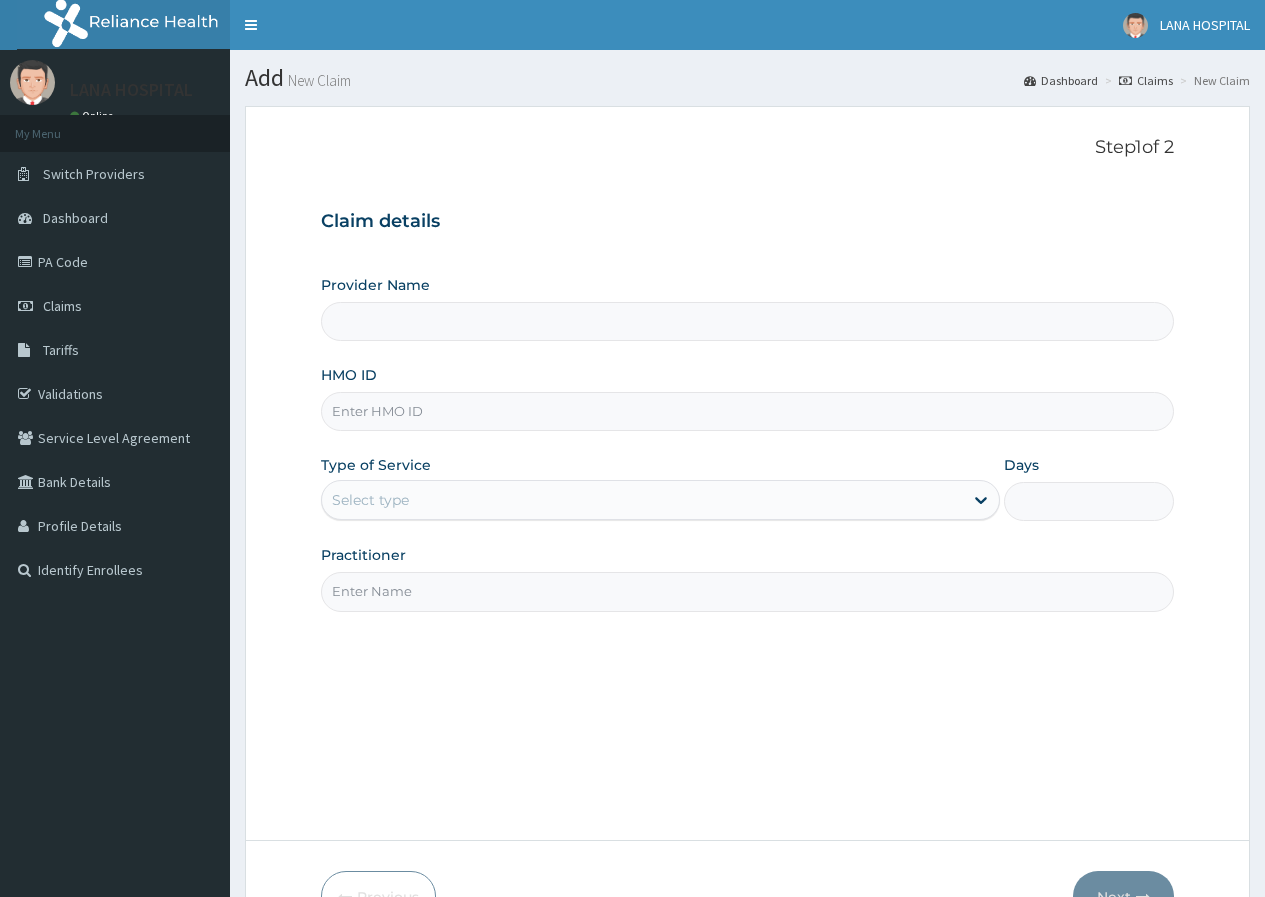 type on "LANA HOSPITAL" 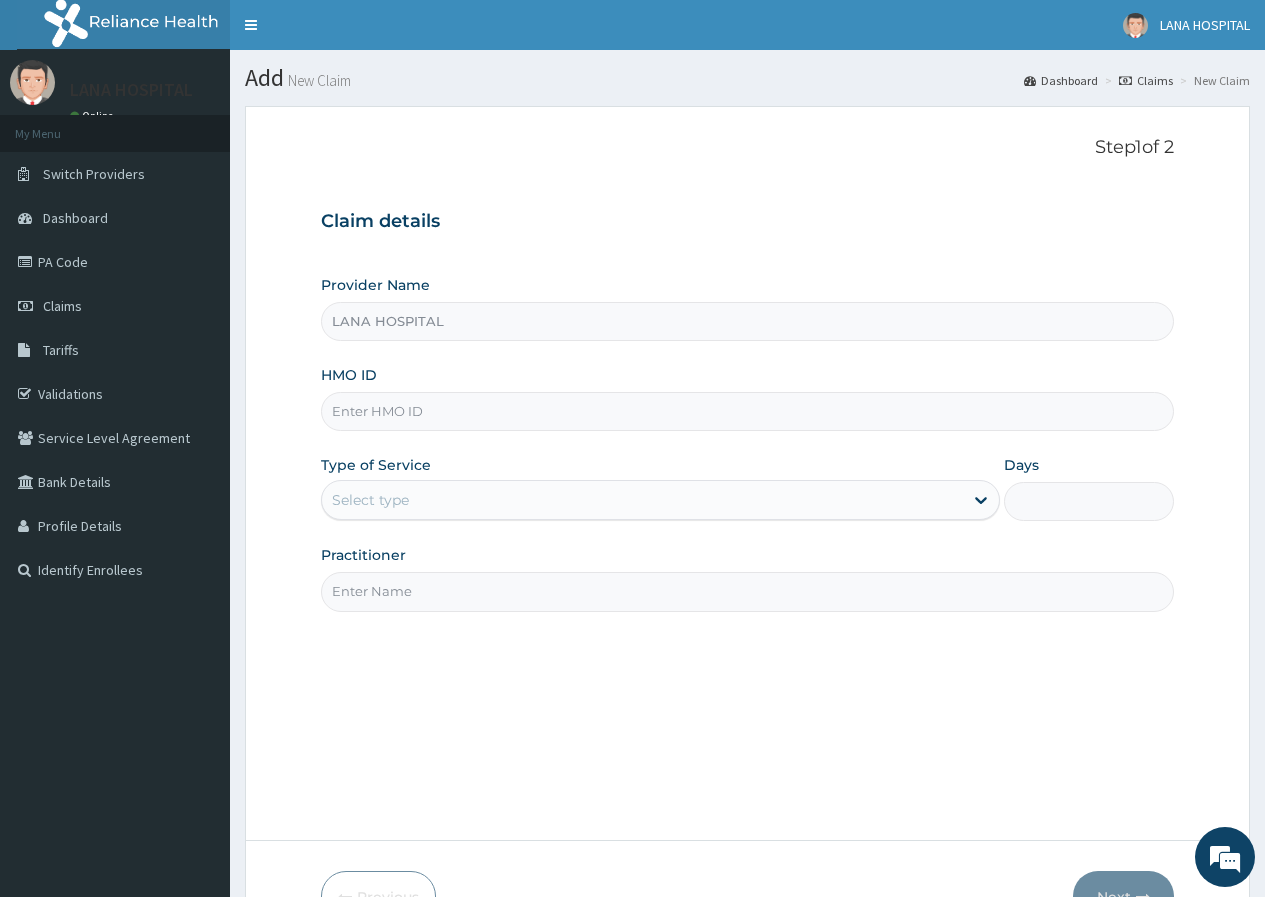 scroll, scrollTop: 0, scrollLeft: 0, axis: both 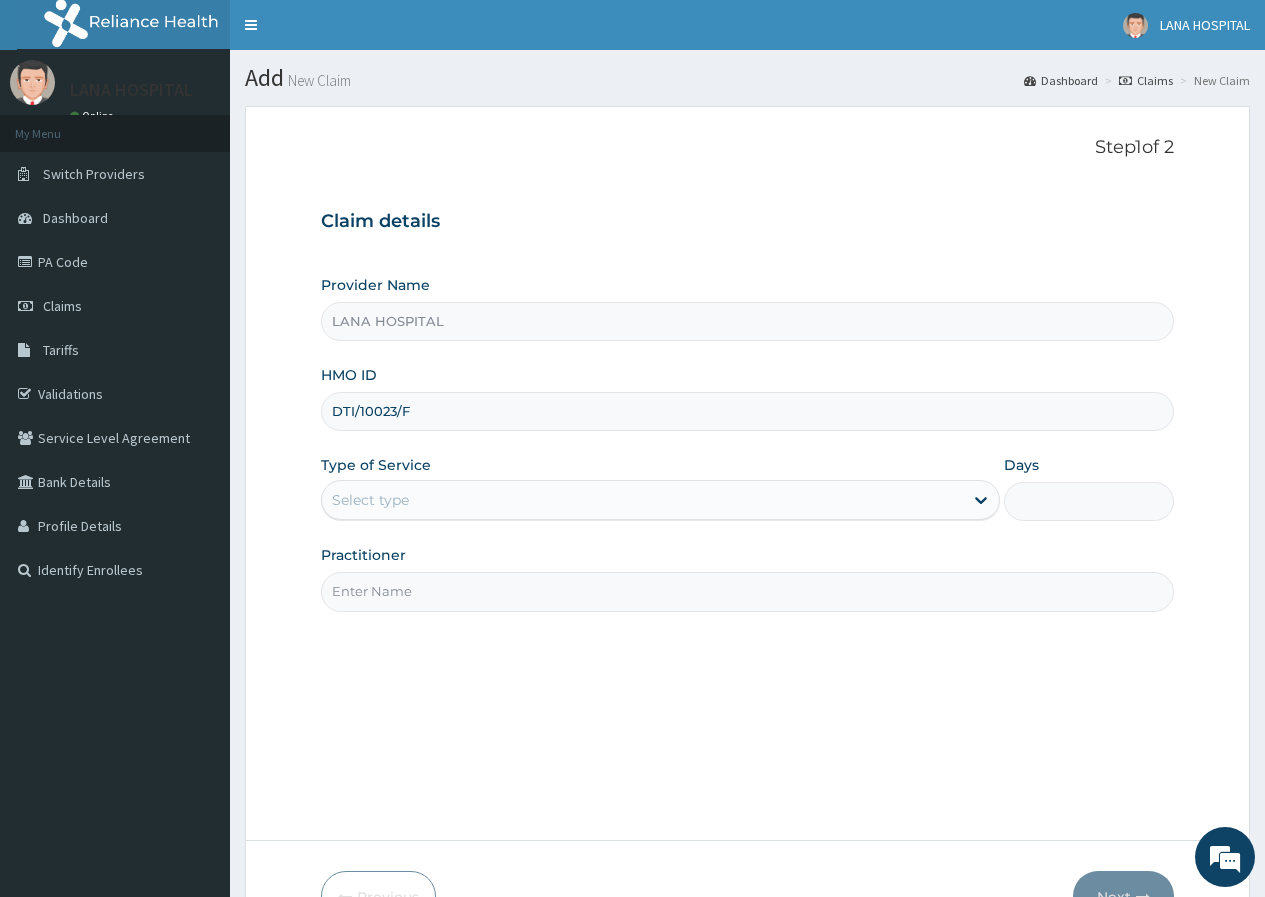 type on "DTI/10023/F" 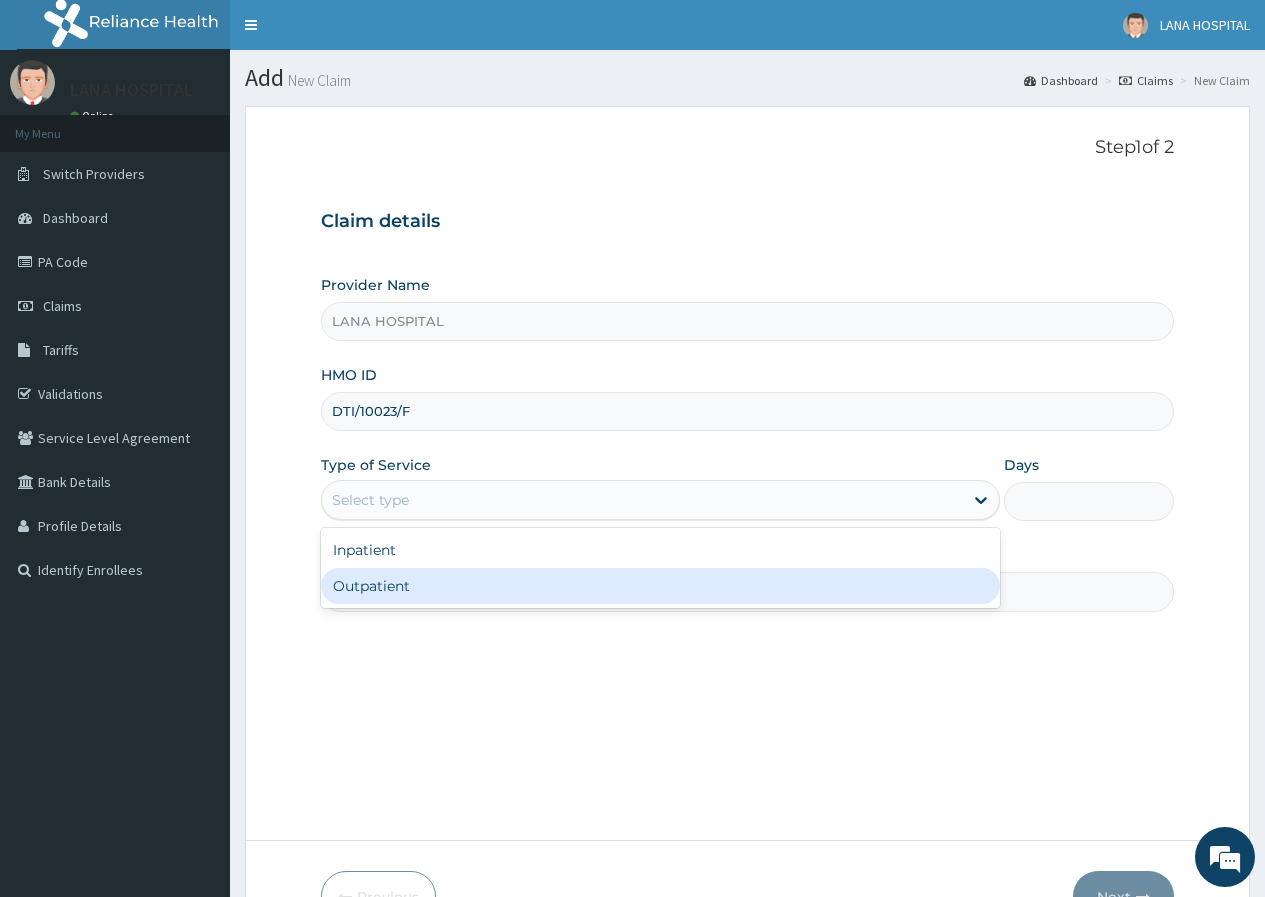 click on "Outpatient" at bounding box center (660, 586) 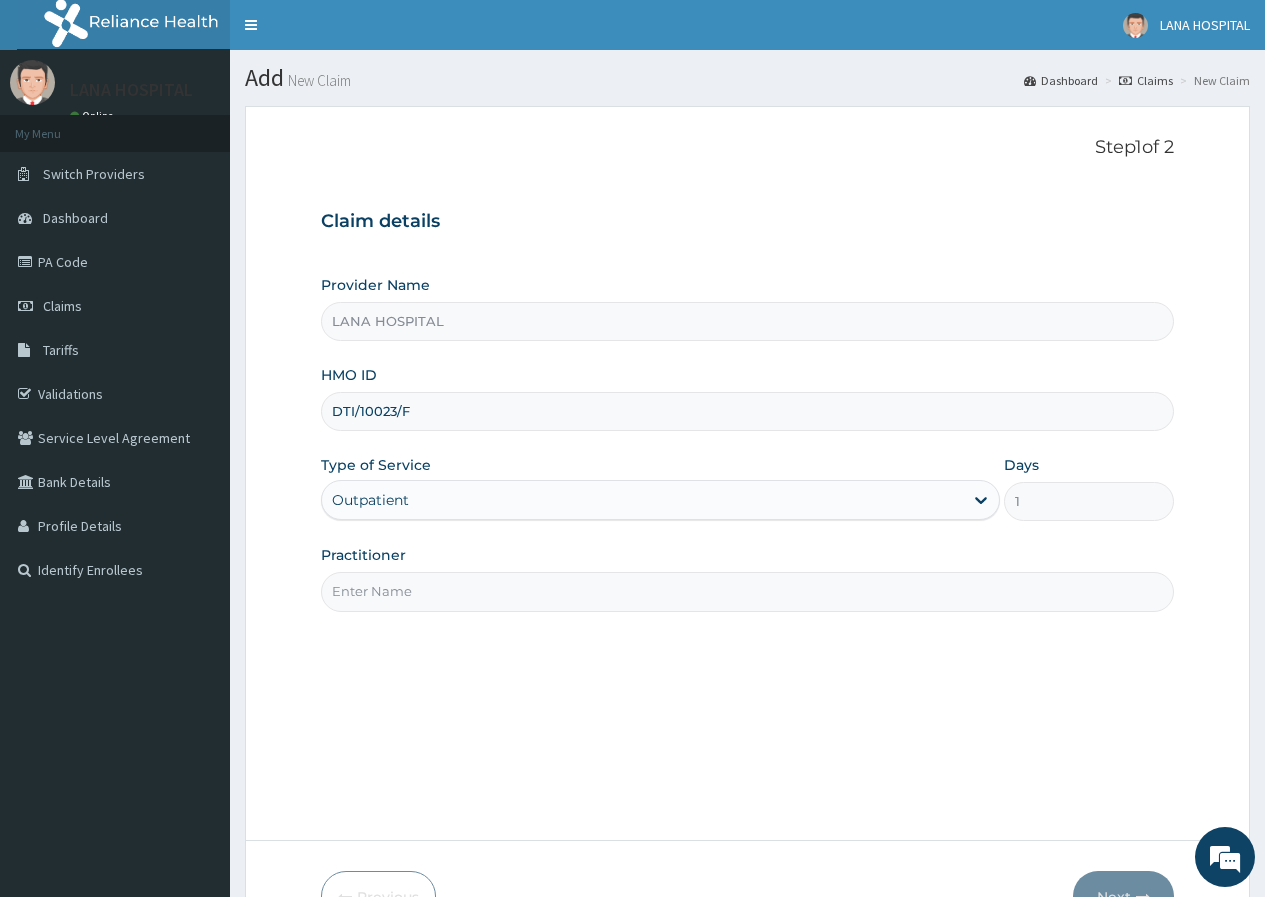 click on "Practitioner" at bounding box center [747, 591] 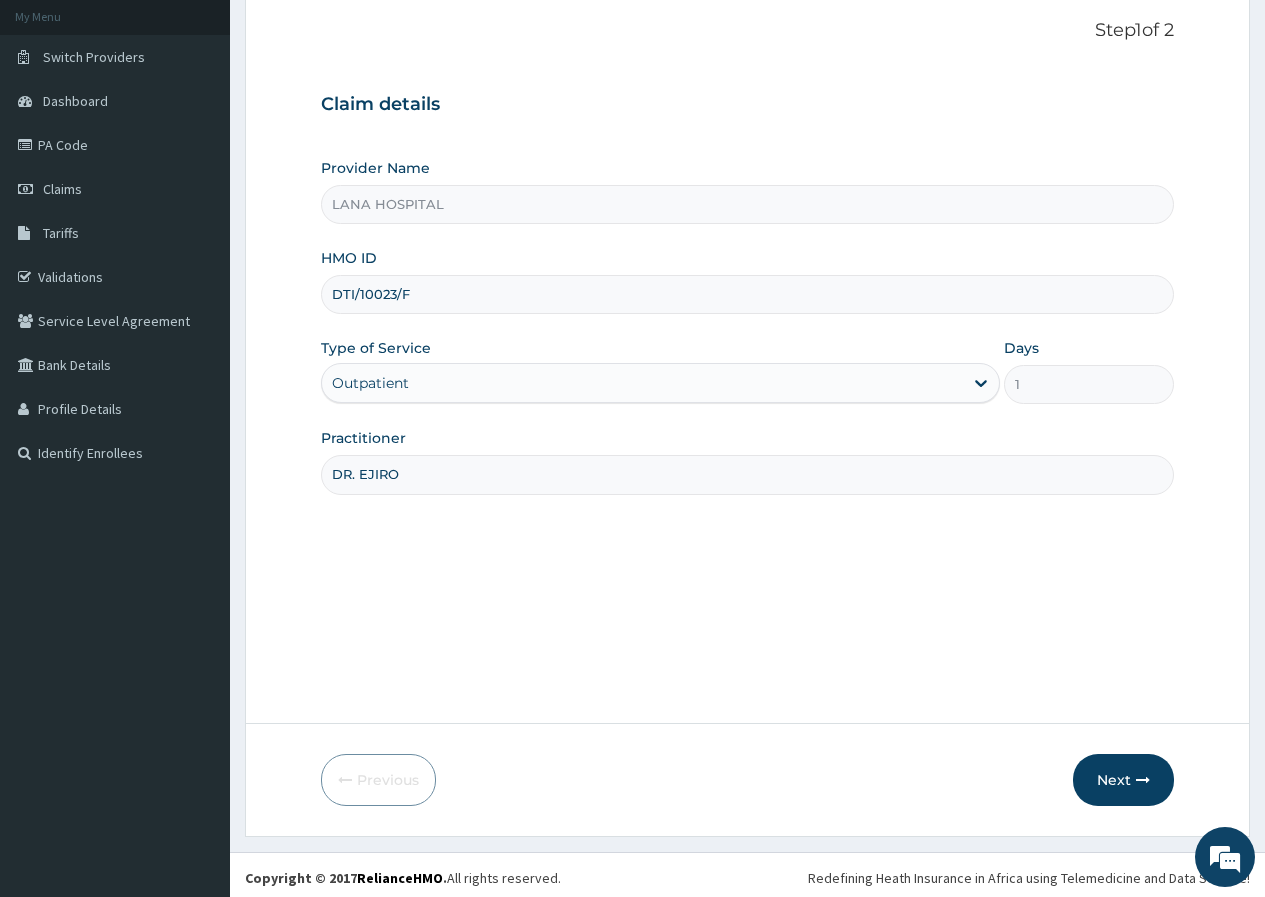 scroll, scrollTop: 123, scrollLeft: 0, axis: vertical 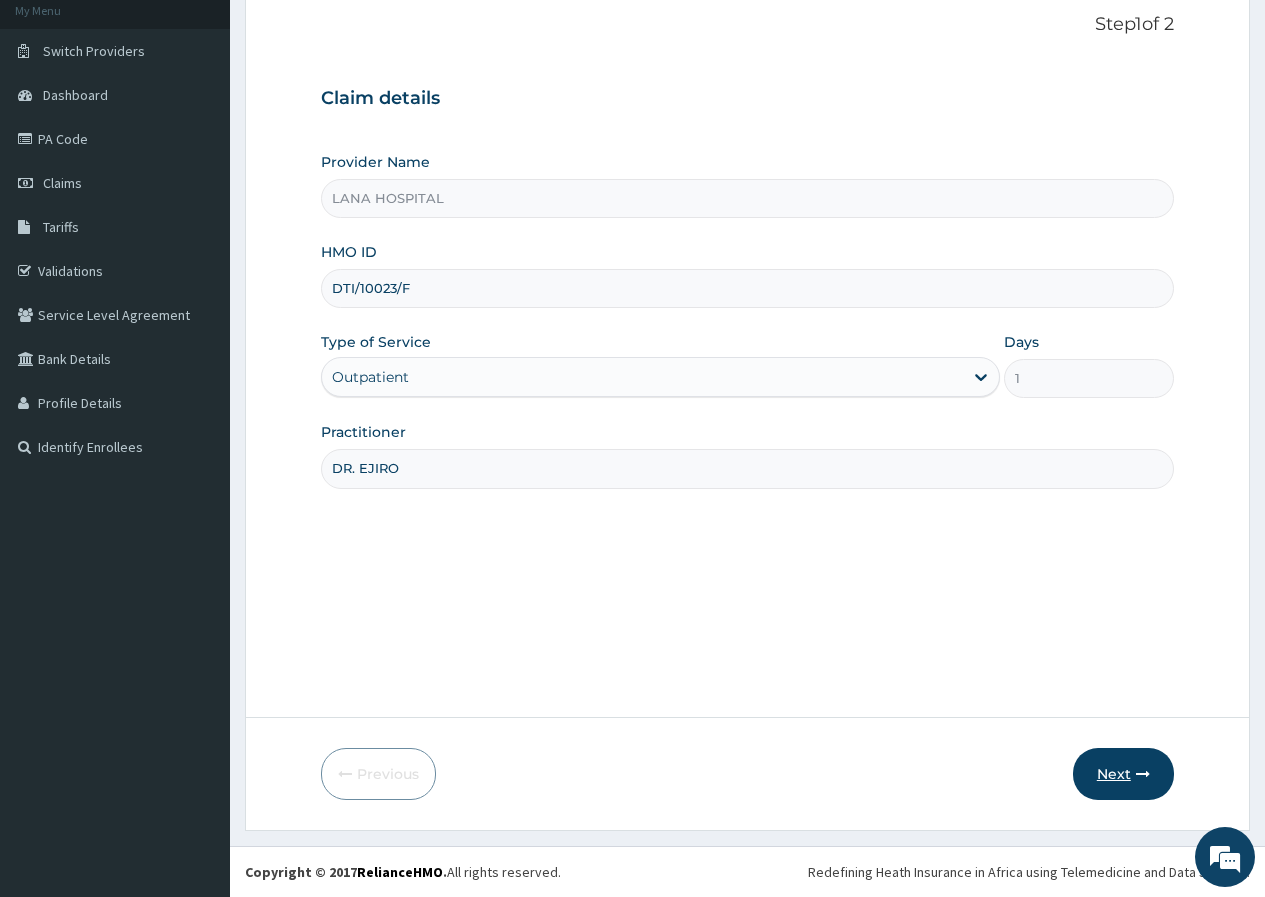 type on "DR. EJIRO" 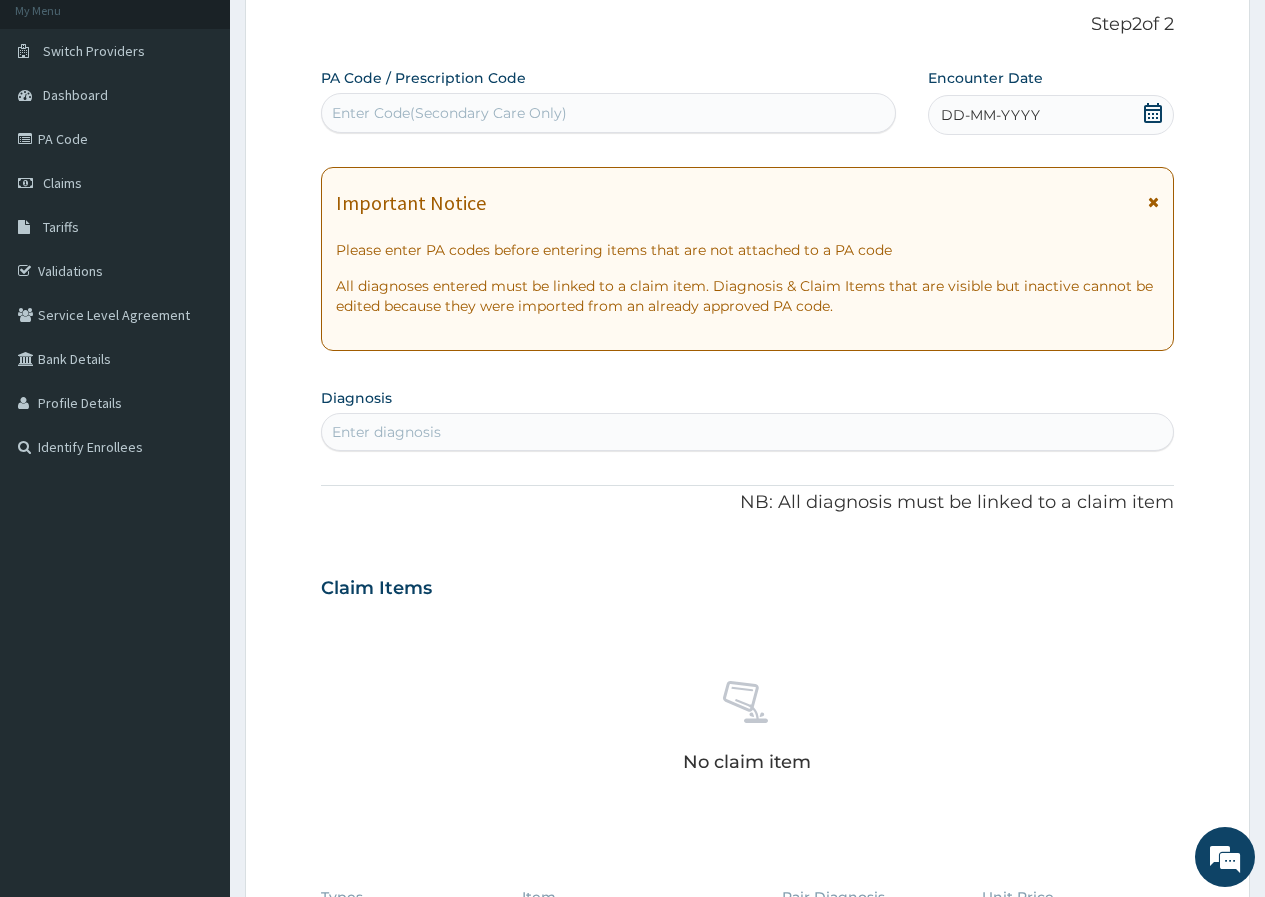 click 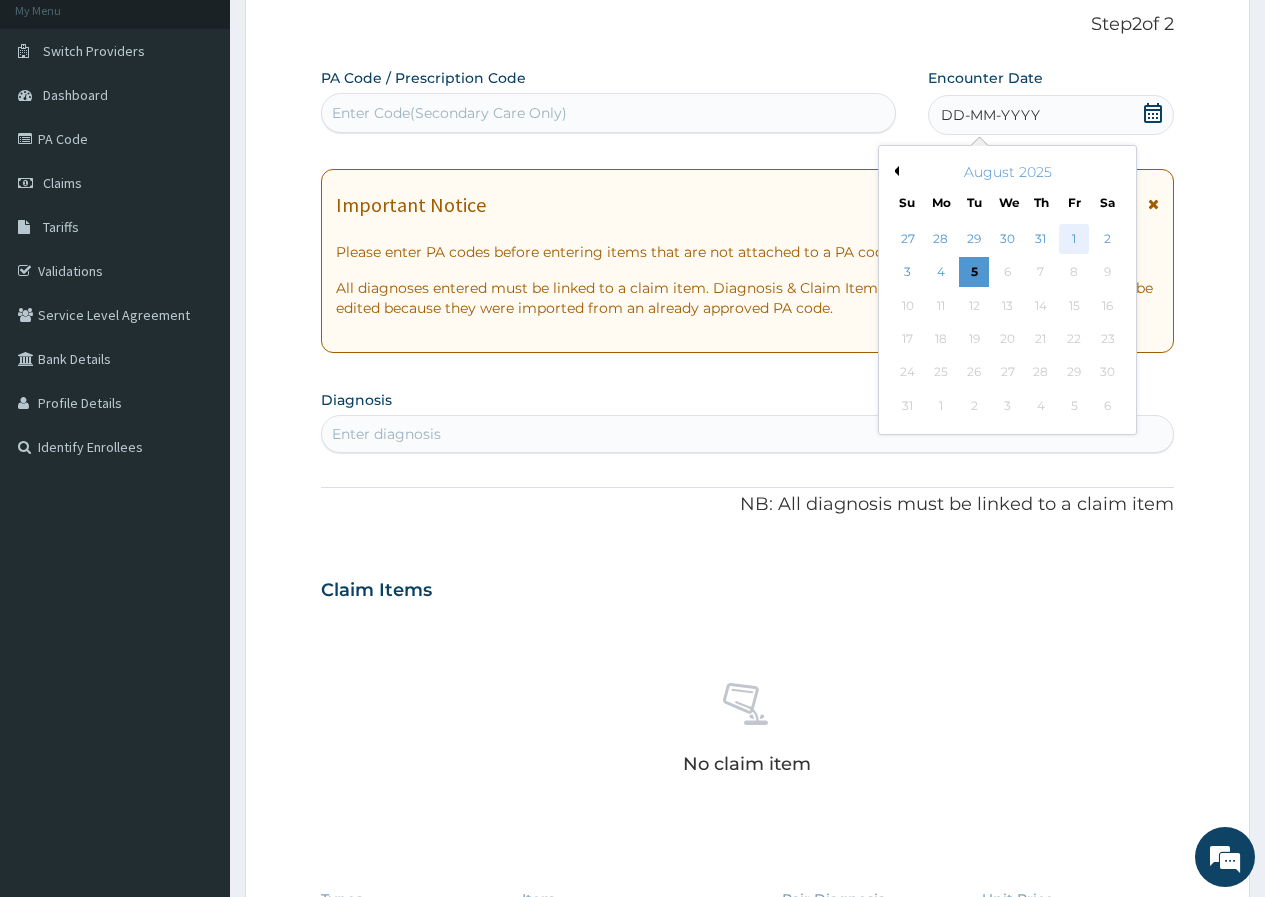click on "1" at bounding box center (1074, 239) 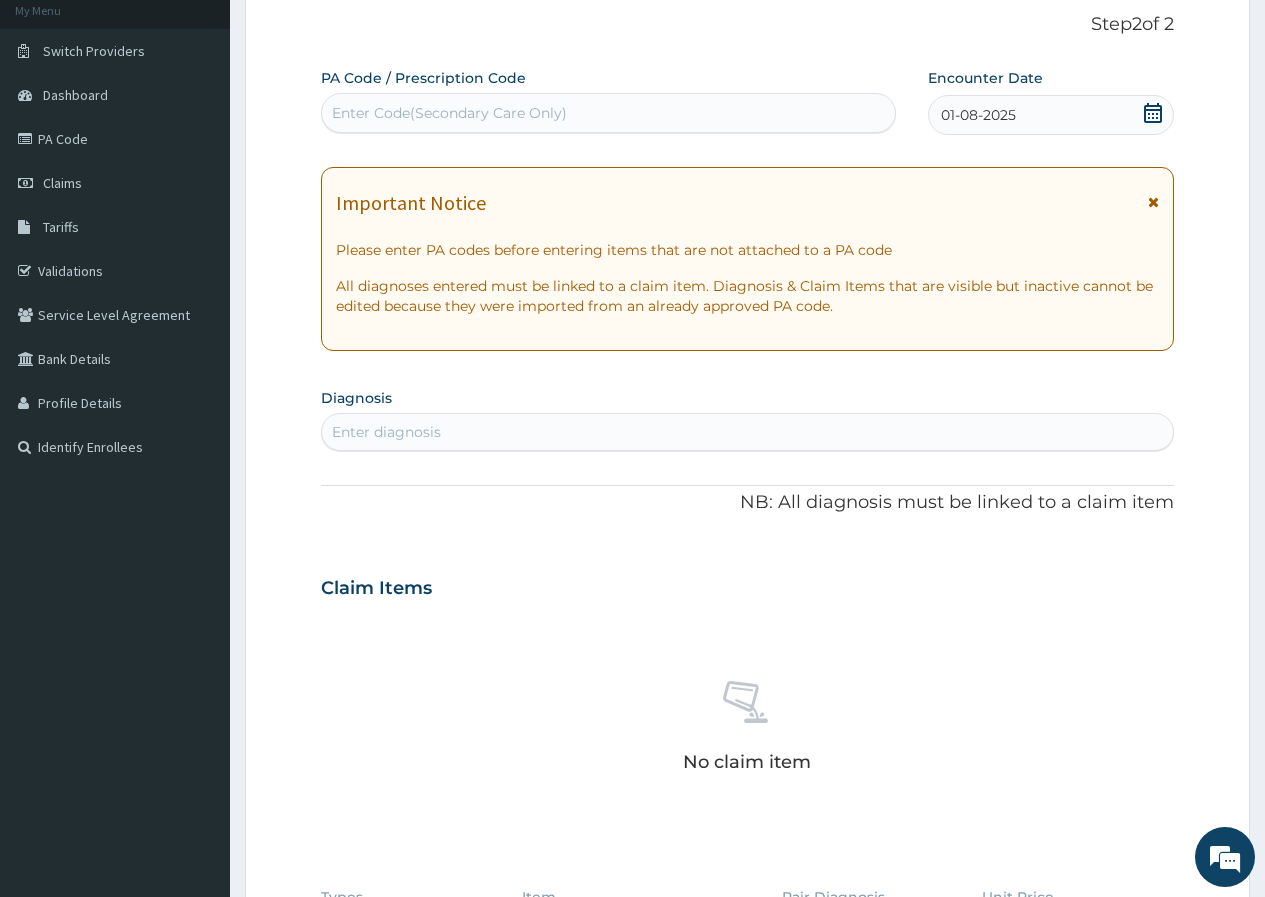 click on "Enter diagnosis" at bounding box center [386, 432] 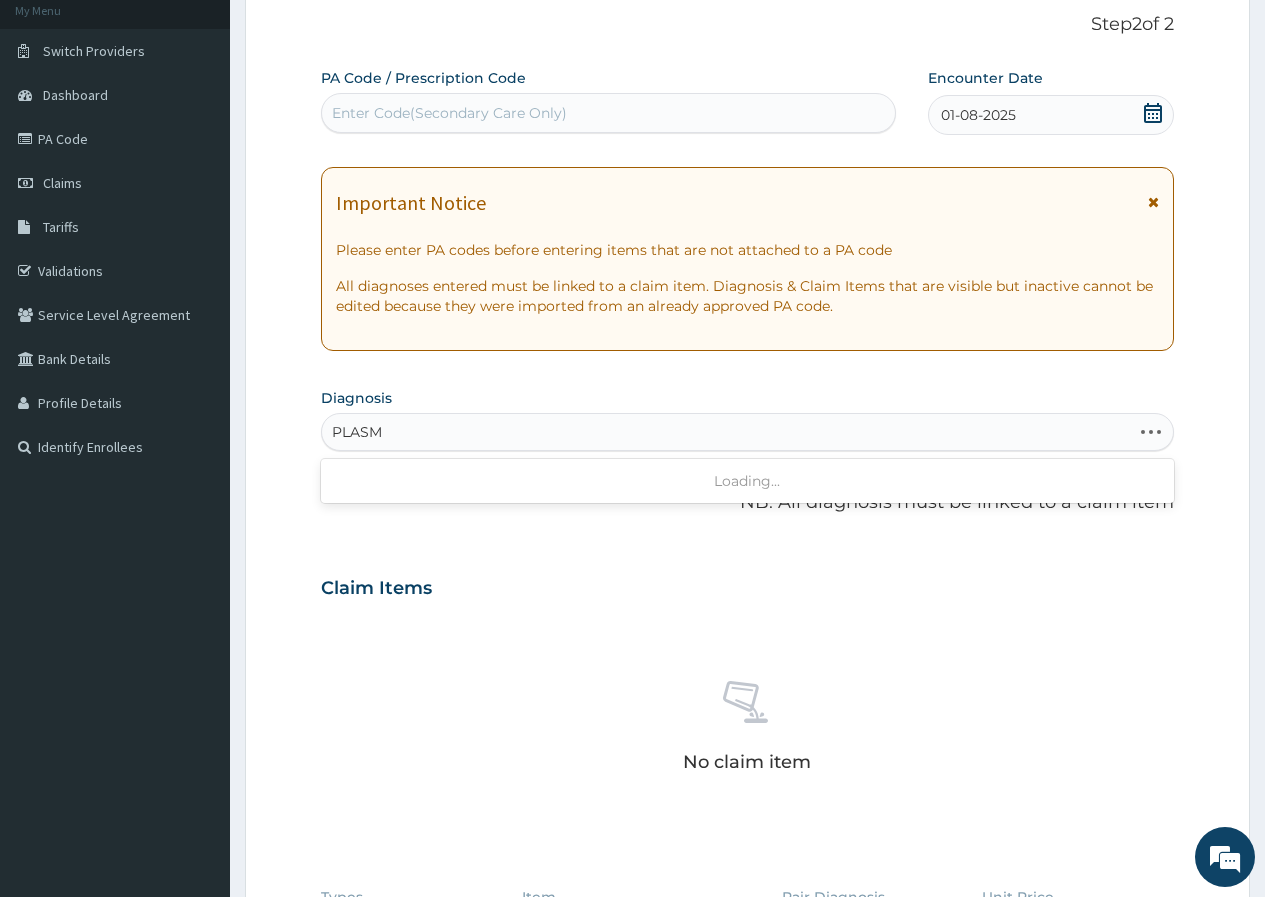 type on "PLASMO" 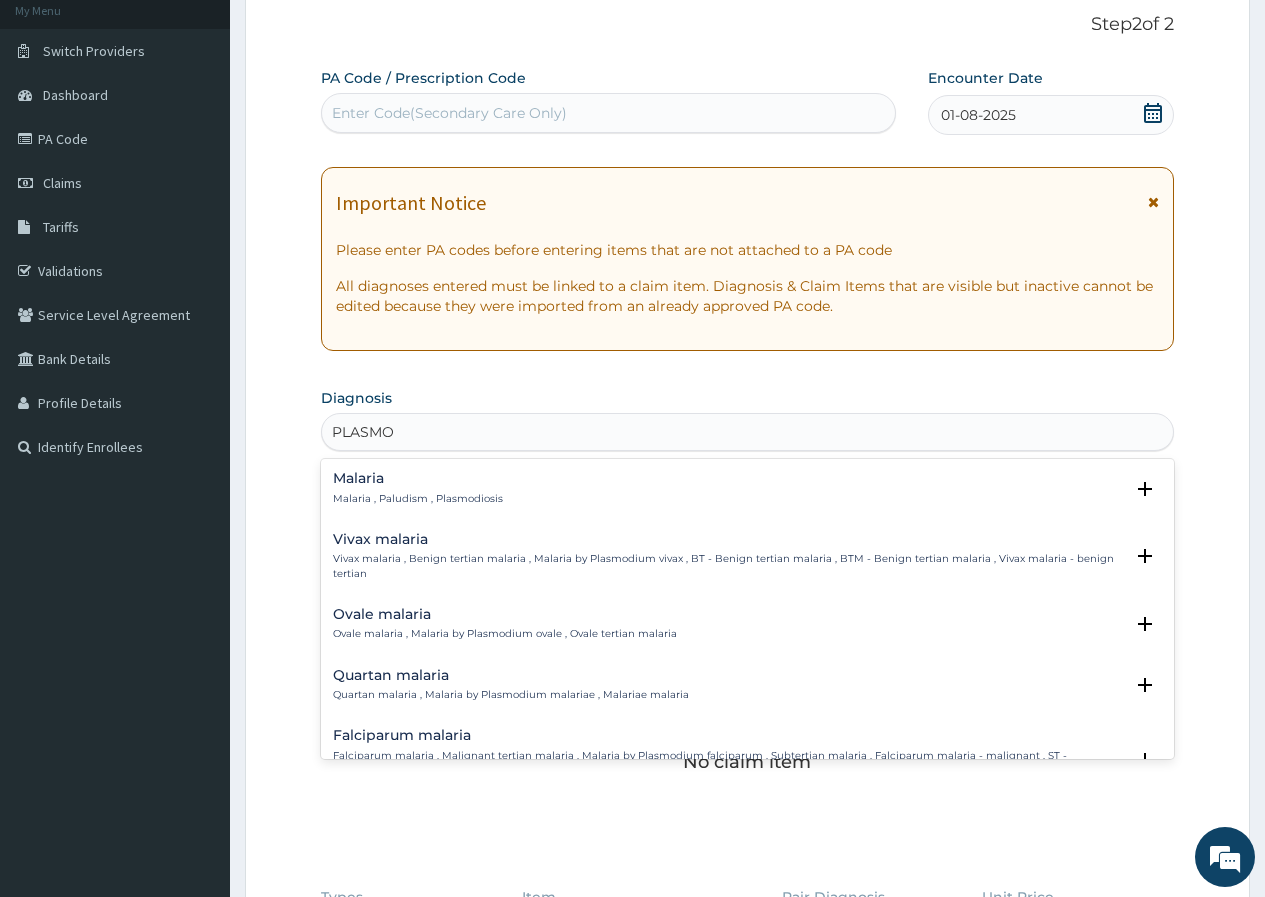 scroll, scrollTop: 100, scrollLeft: 0, axis: vertical 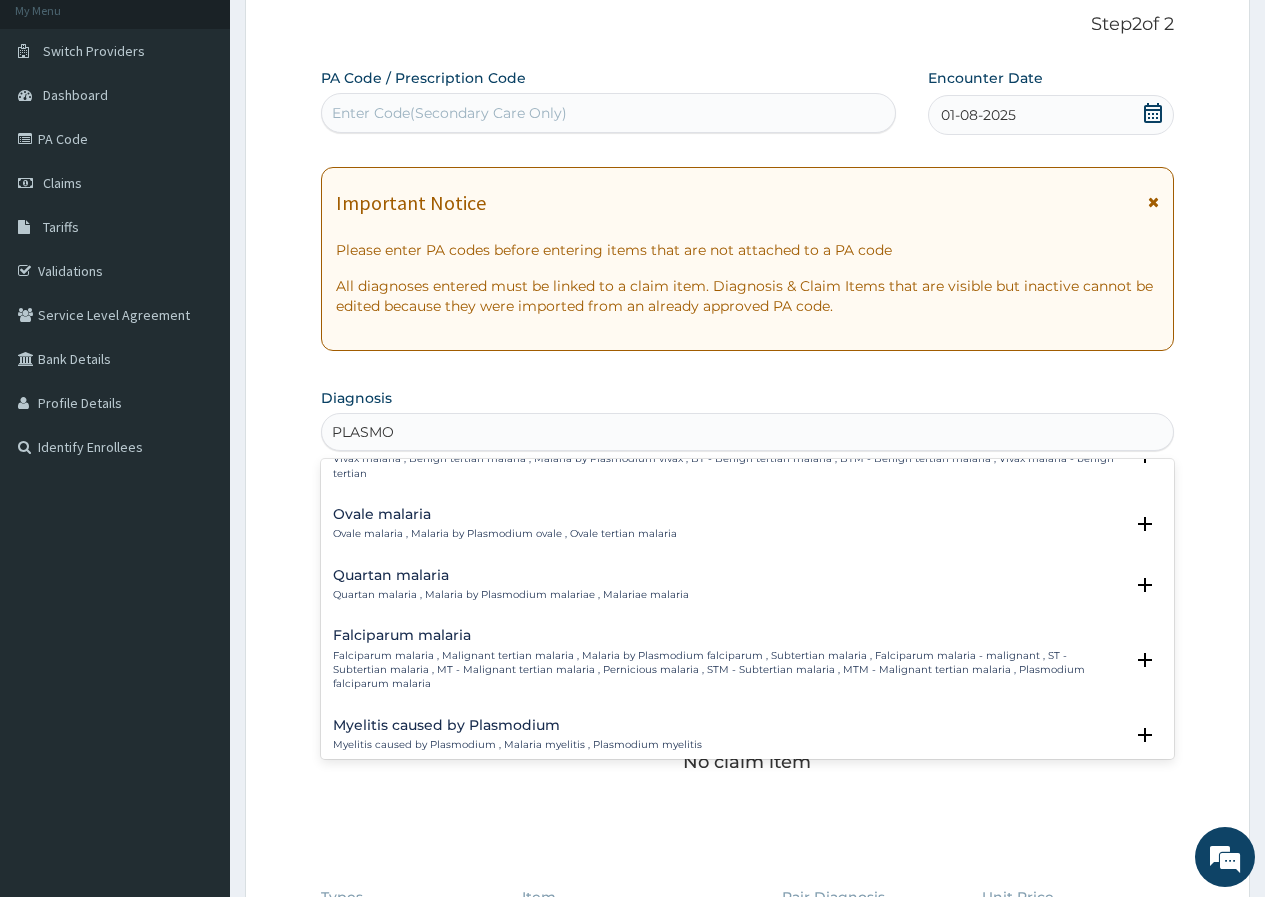 click on "Falciparum malaria" at bounding box center [728, 635] 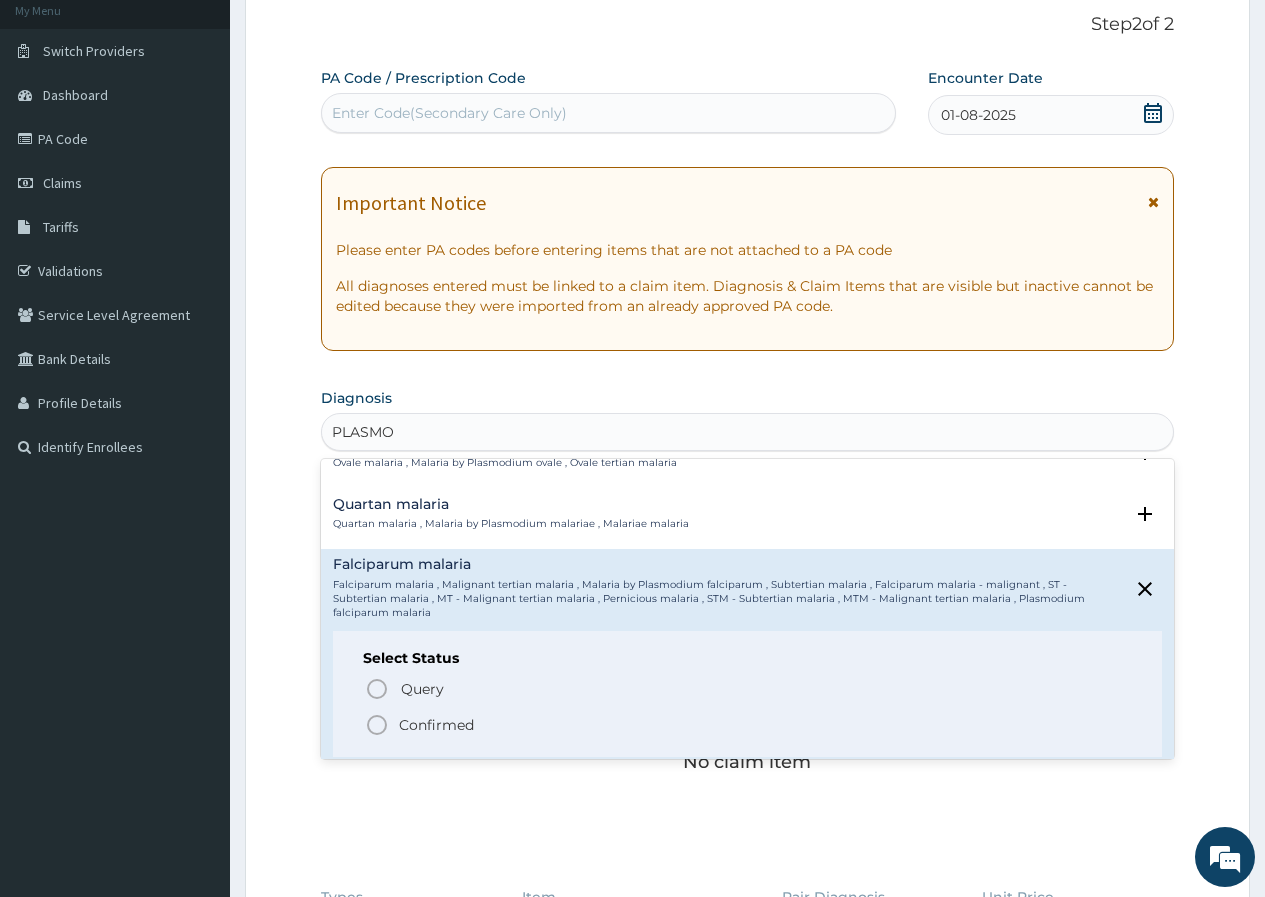 scroll, scrollTop: 200, scrollLeft: 0, axis: vertical 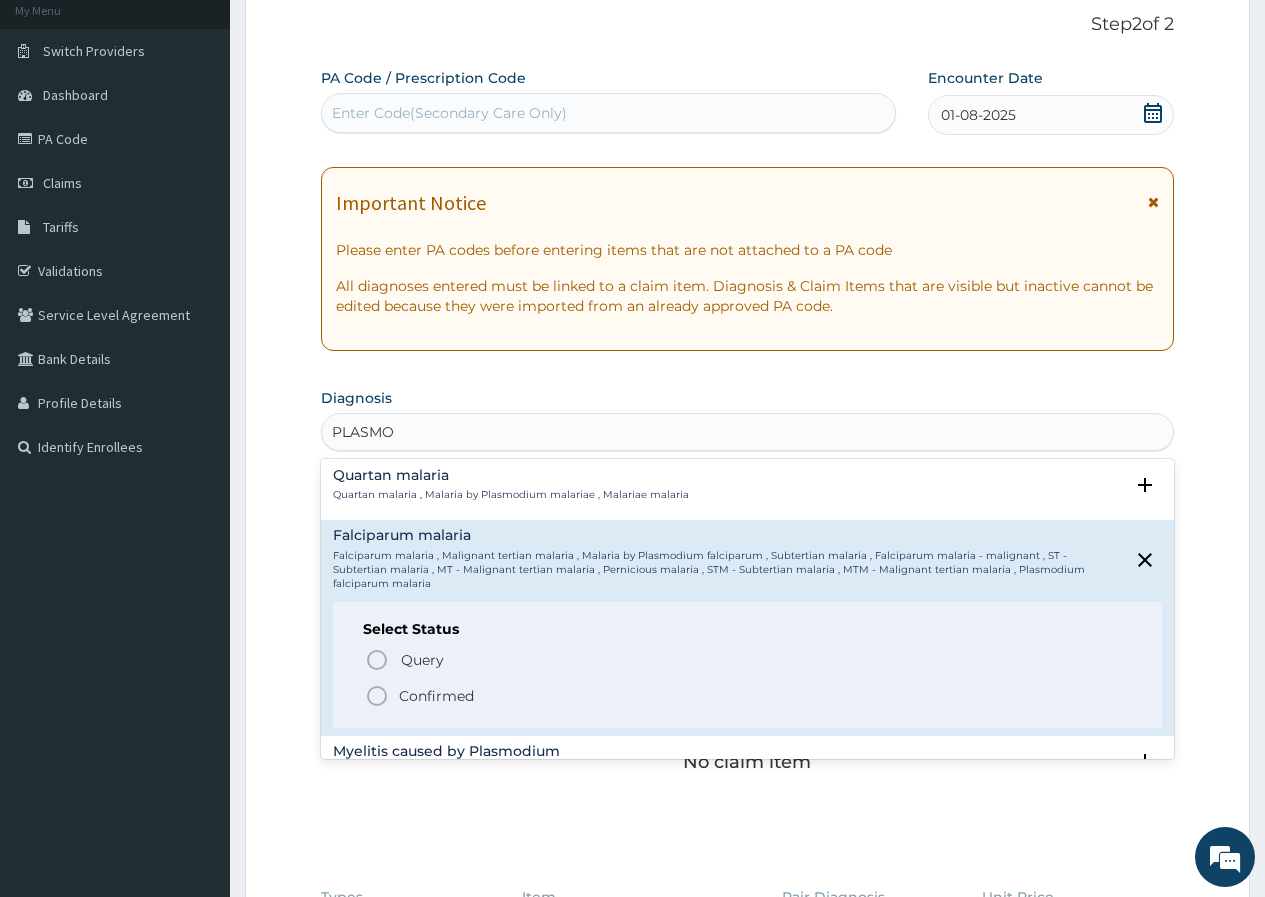 click on "Confirmed" at bounding box center [436, 696] 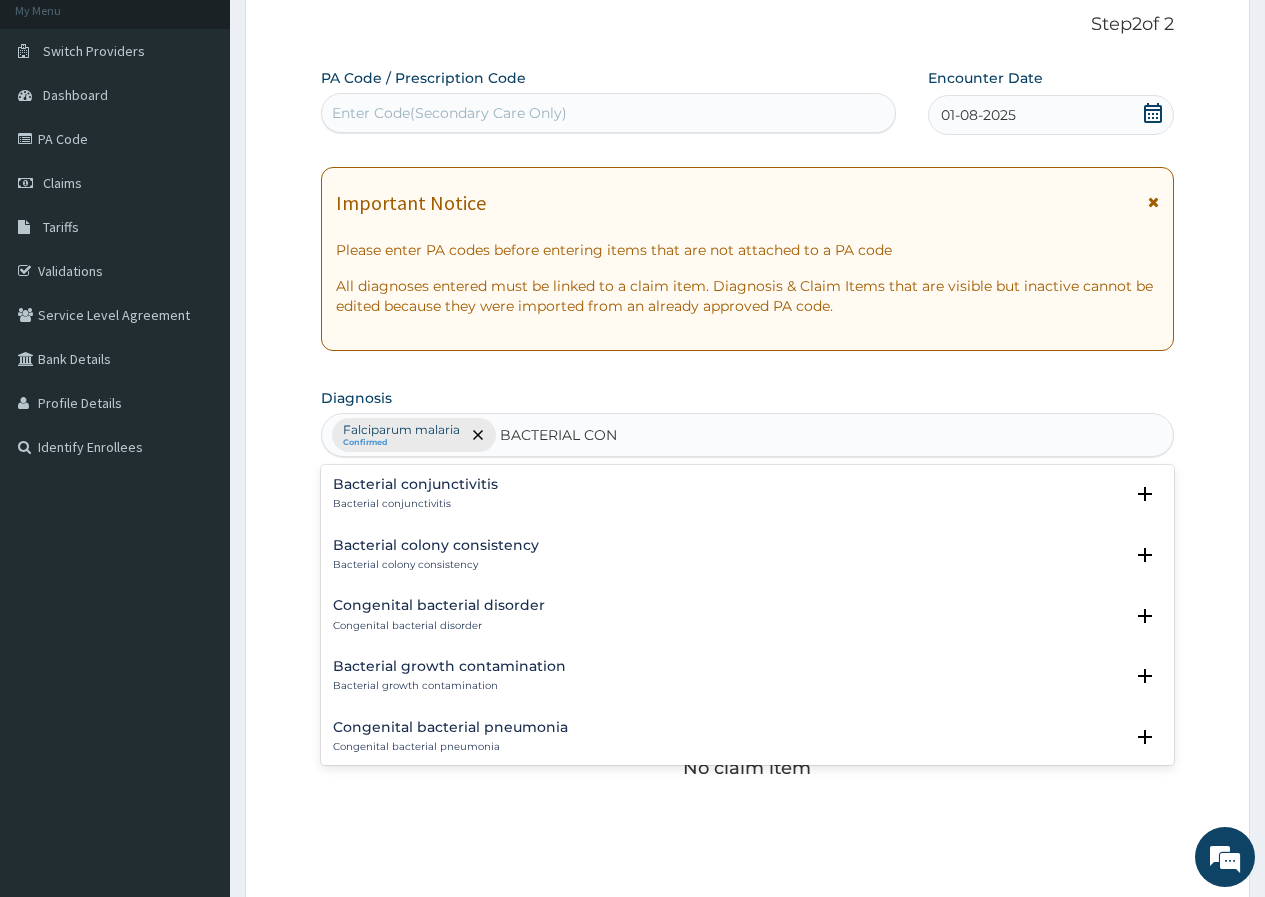 type on "BACTERIAL CONJ" 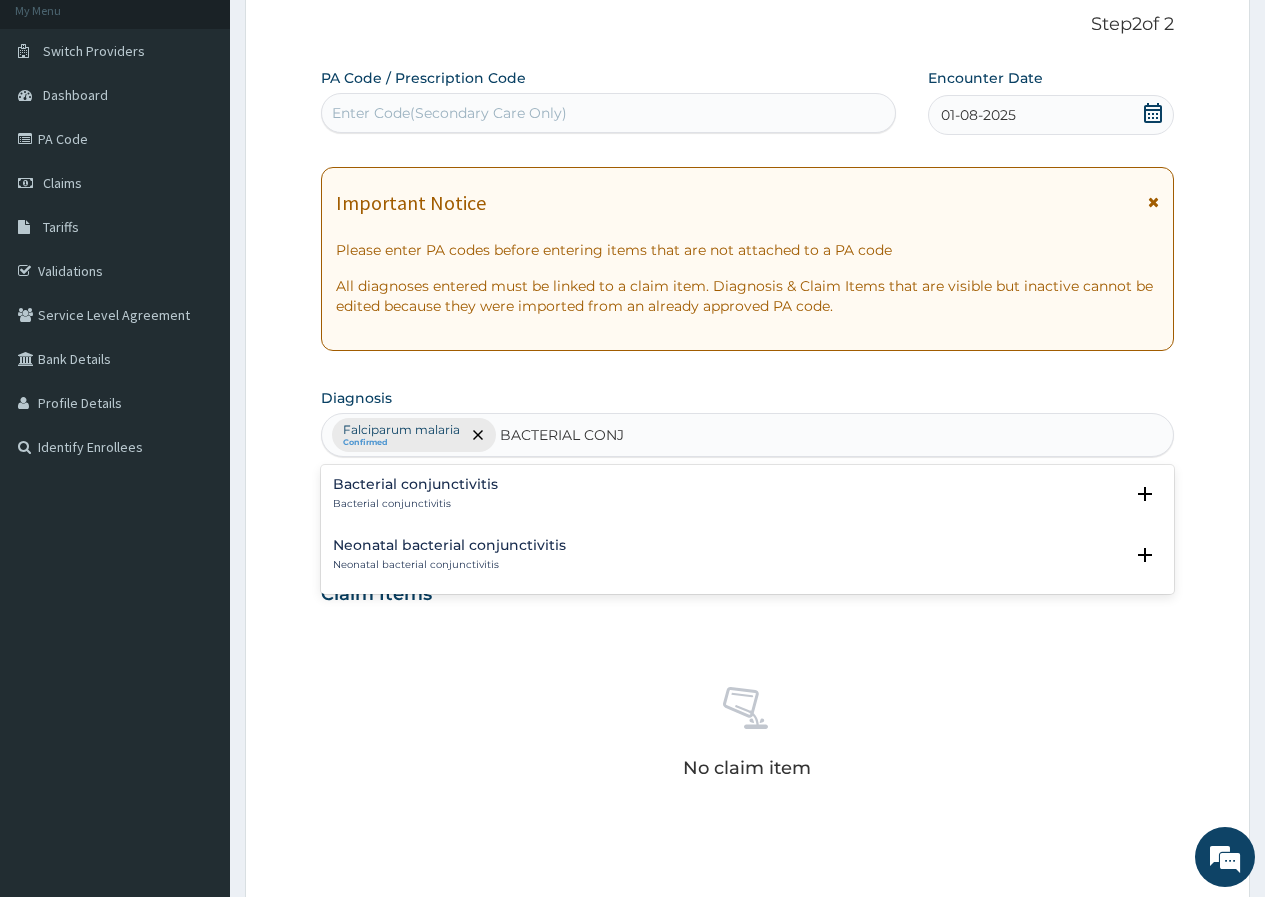 click on "Bacterial conjunctivitis Bacterial conjunctivitis Select Status Query Query covers suspected (?), Keep in view (kiv), Ruled out (r/o) Confirmed" at bounding box center (747, 499) 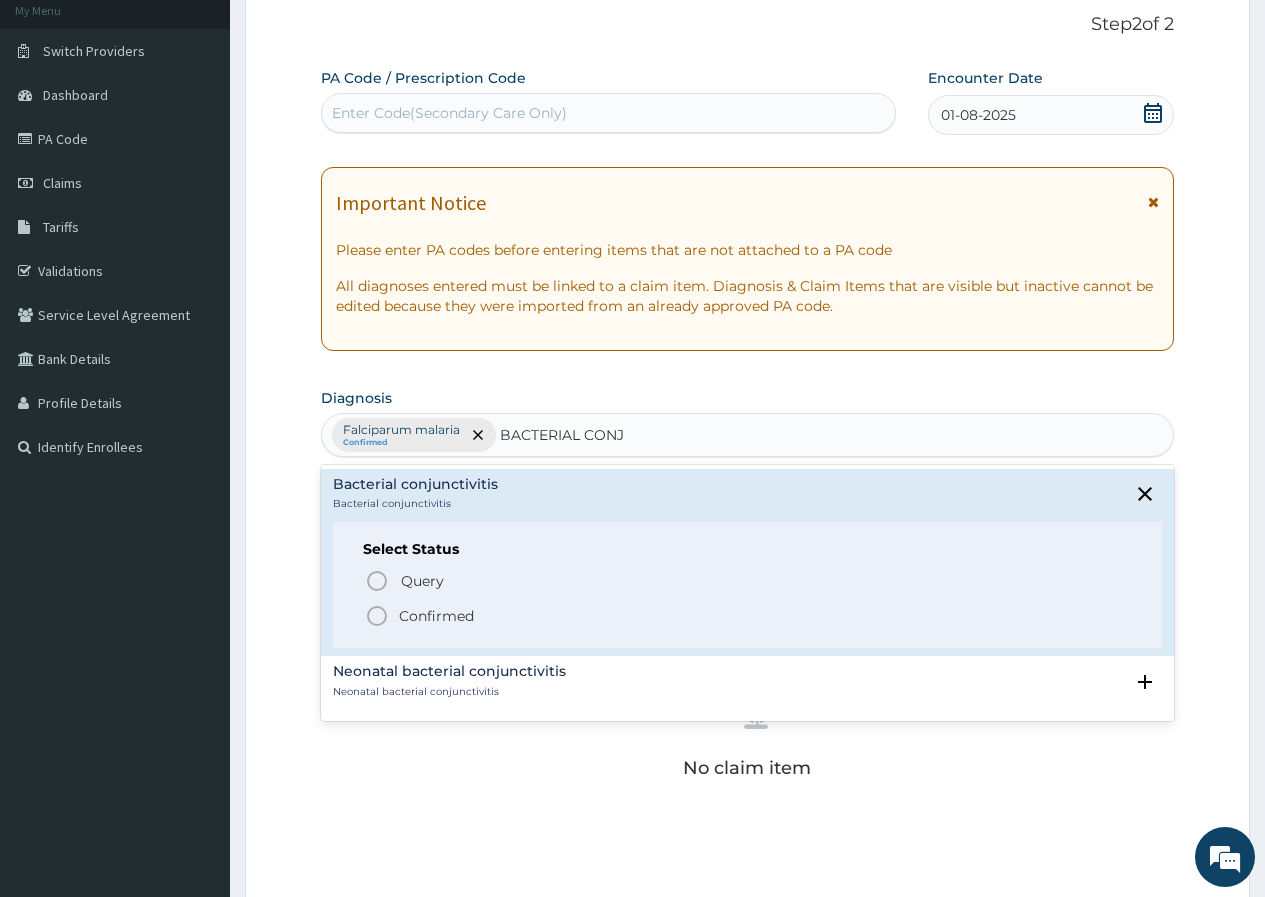 click on "Confirmed" at bounding box center (436, 616) 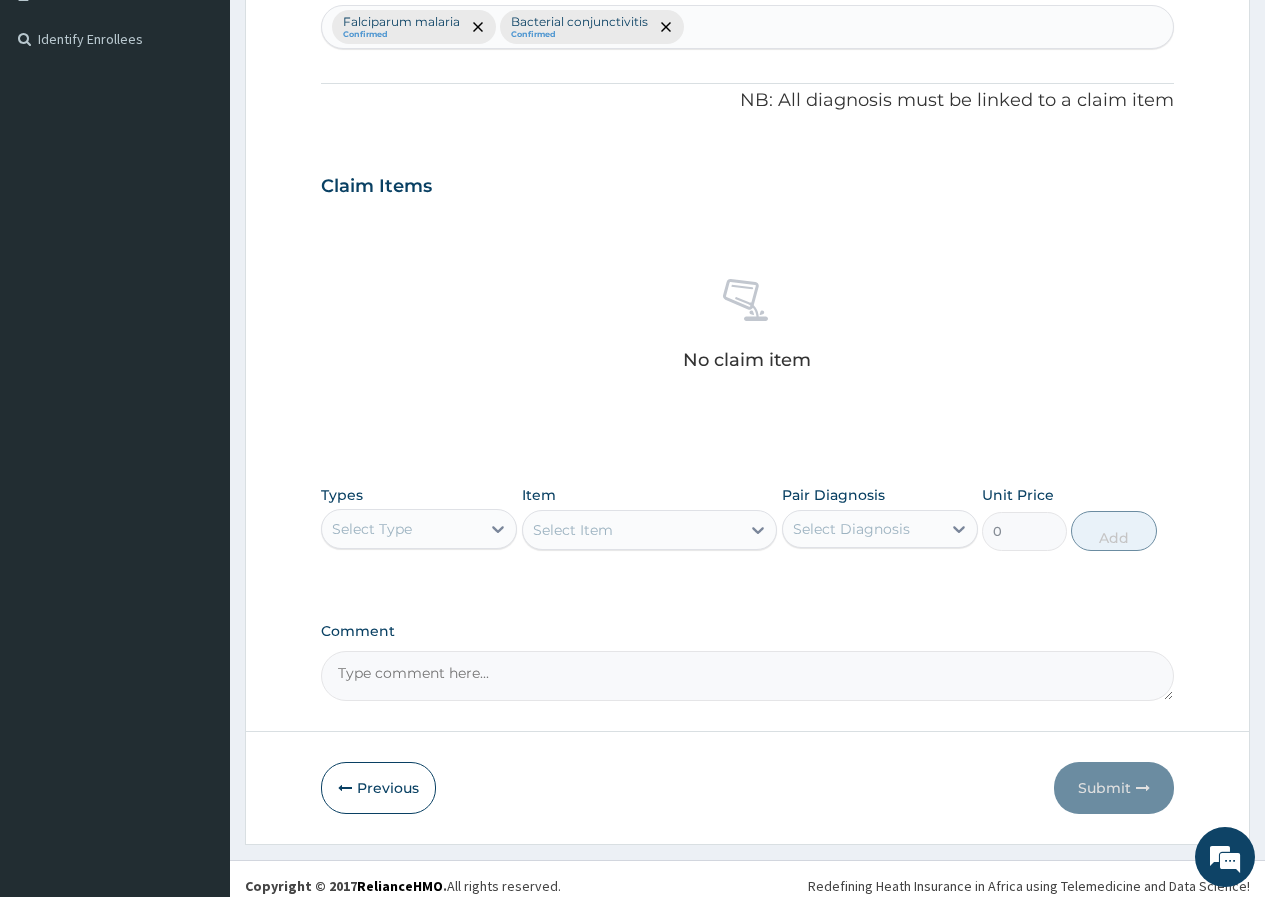 scroll, scrollTop: 545, scrollLeft: 0, axis: vertical 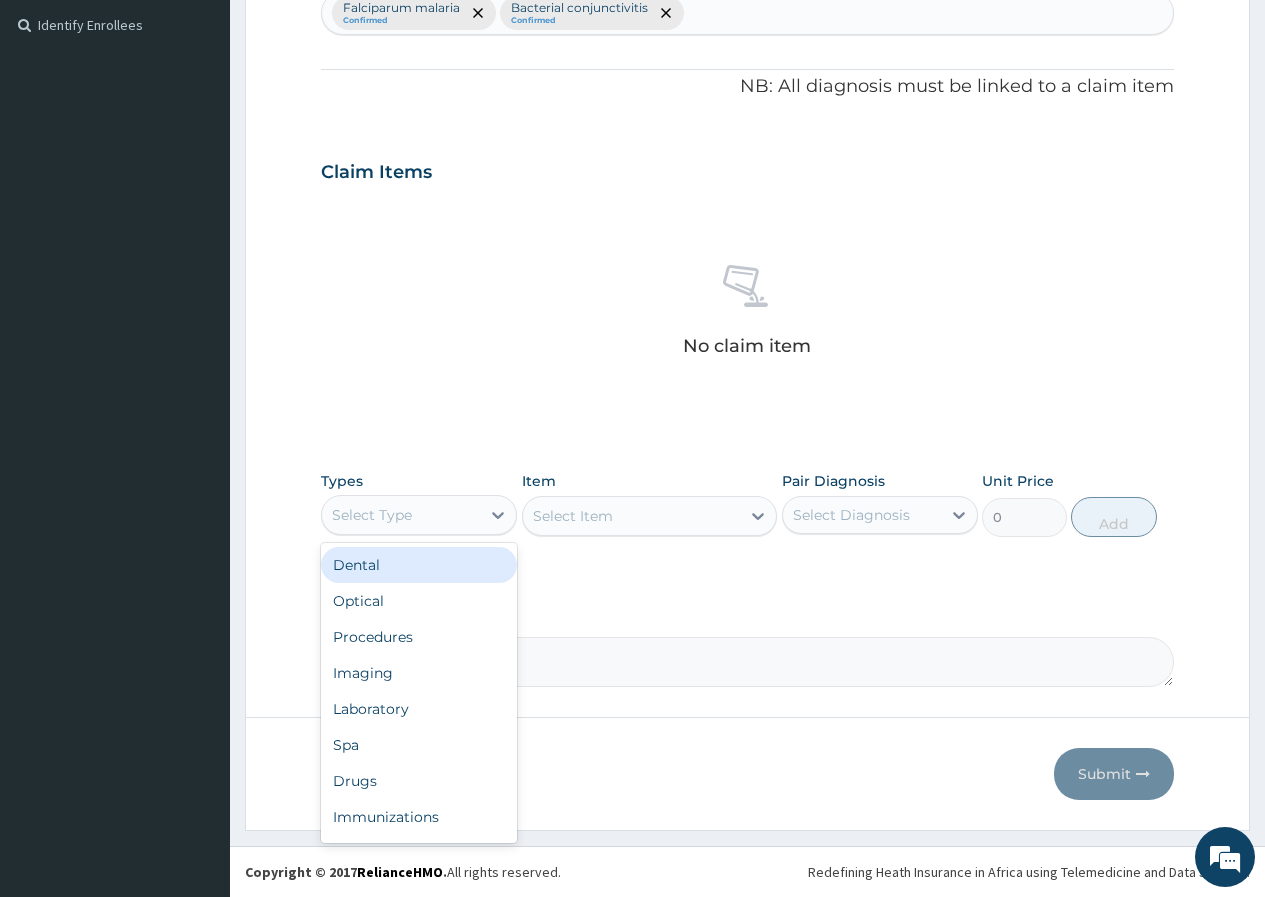 click on "Select Type" at bounding box center (401, 515) 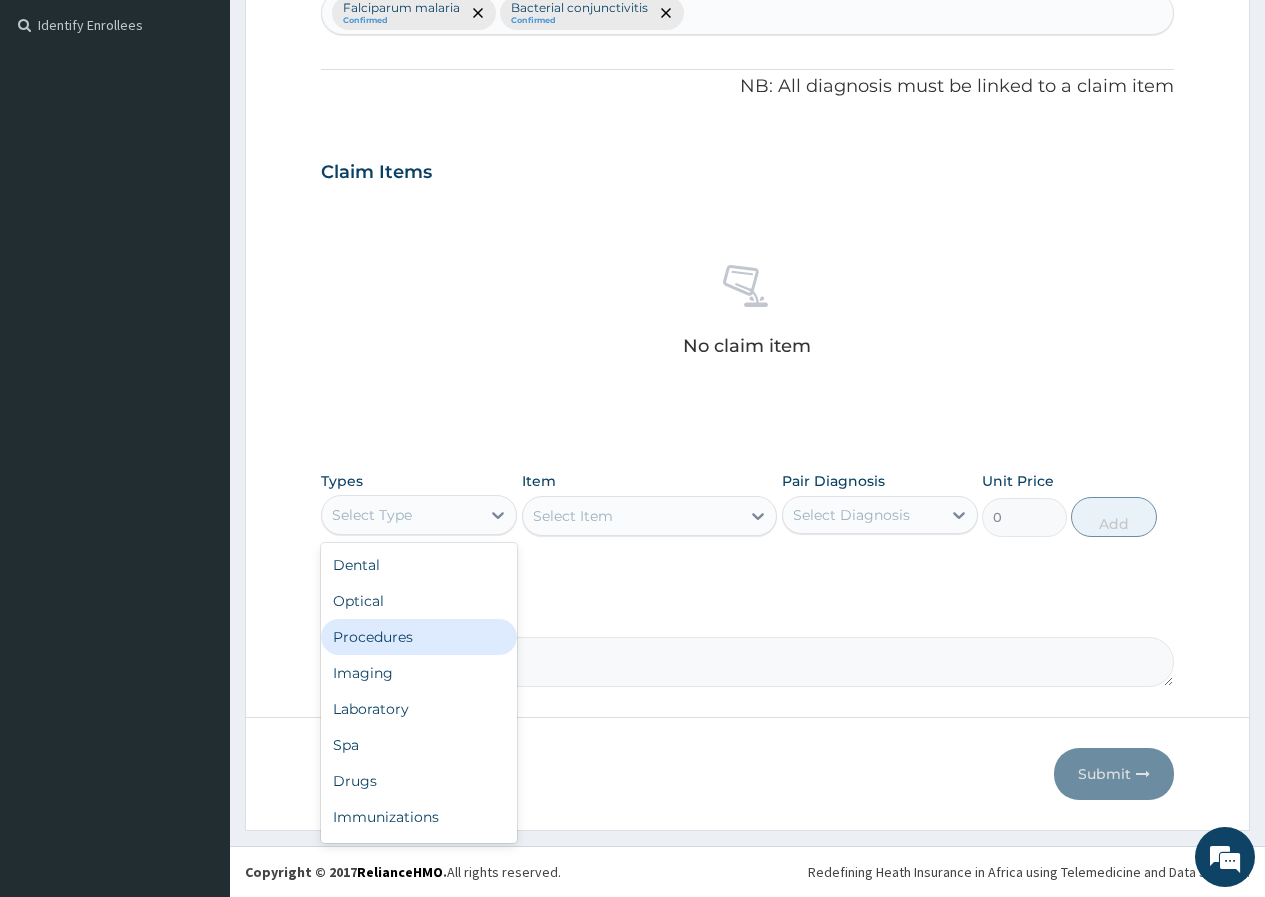 click on "Procedures" at bounding box center (419, 637) 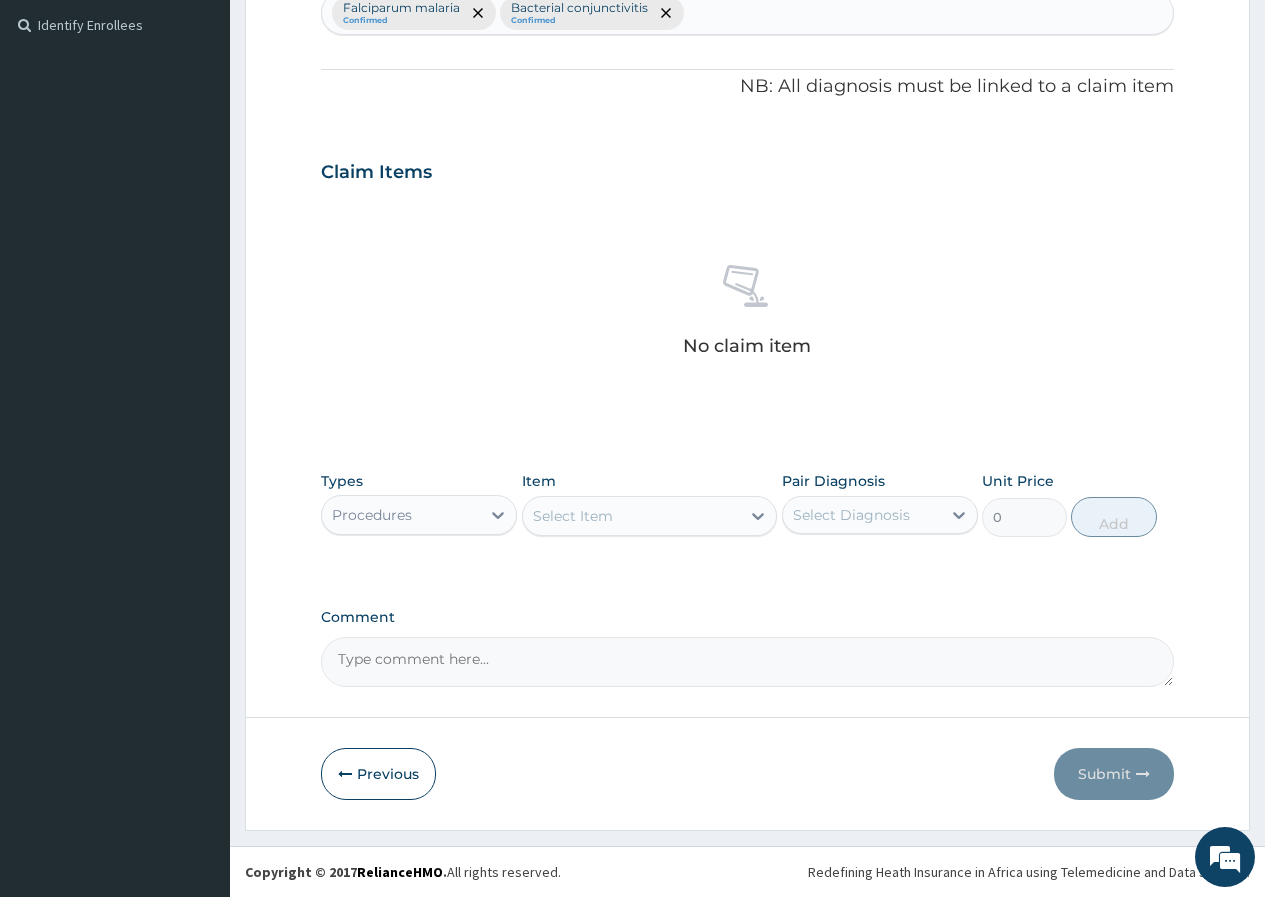 click on "Select Item" at bounding box center (573, 516) 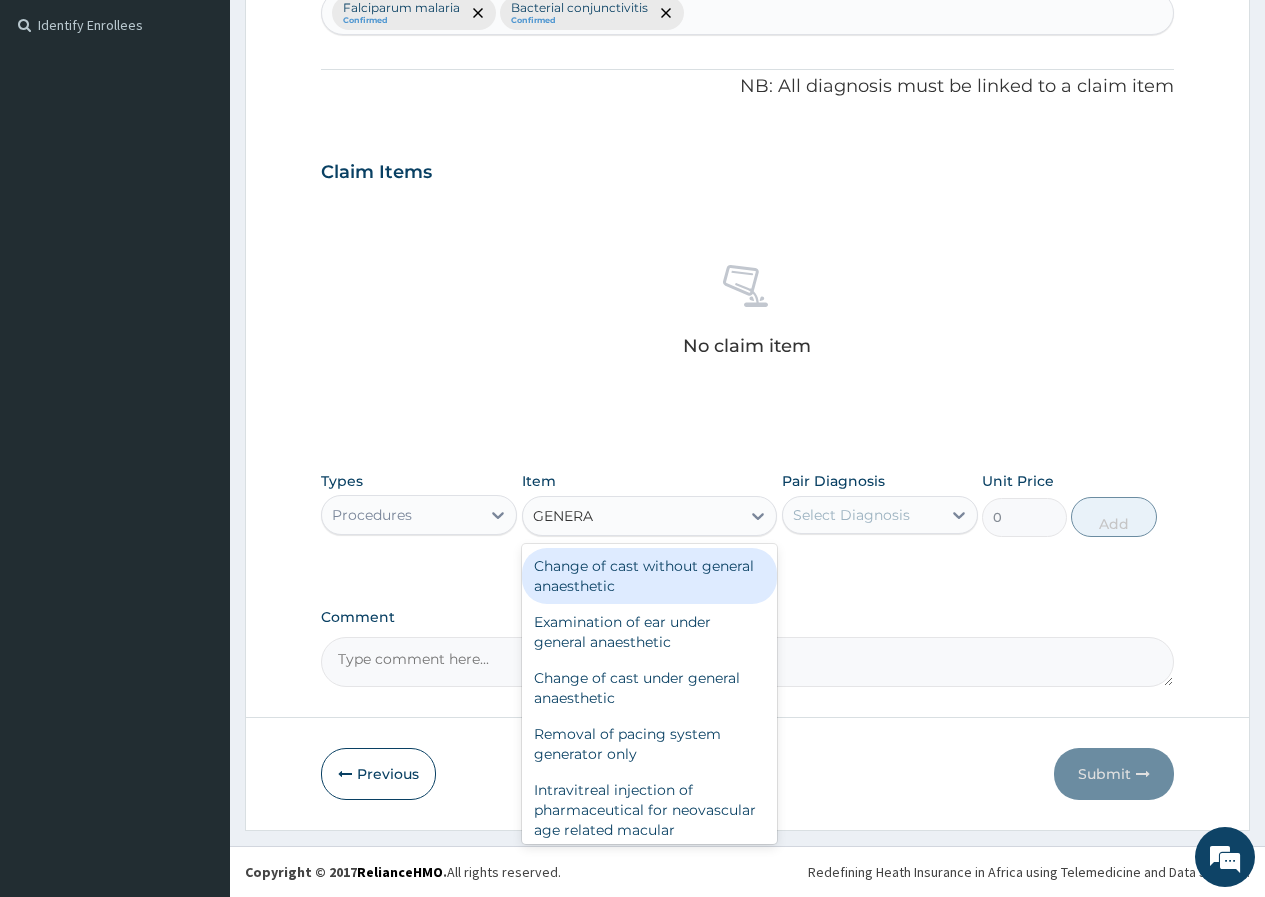 type on "GENERAL" 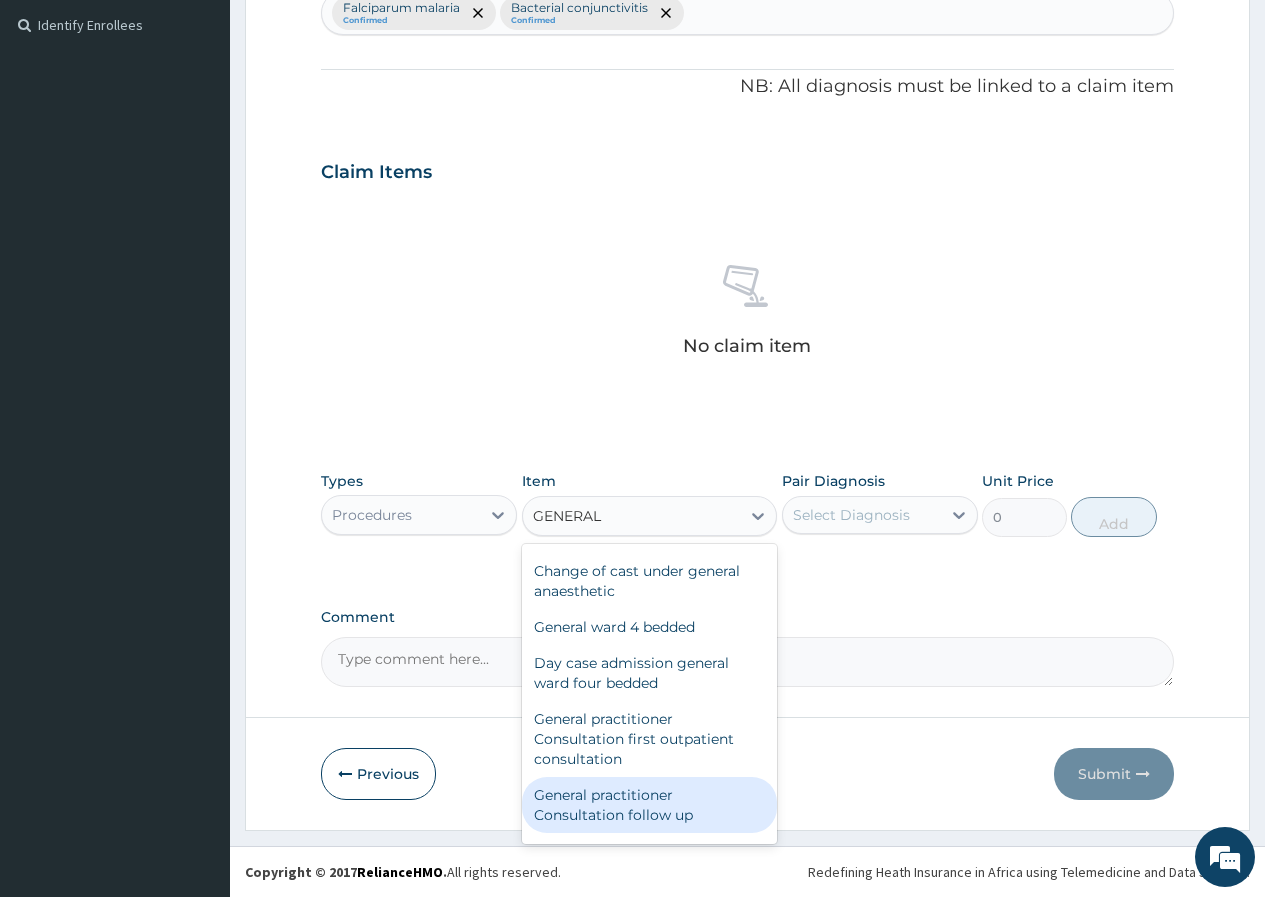 scroll, scrollTop: 200, scrollLeft: 0, axis: vertical 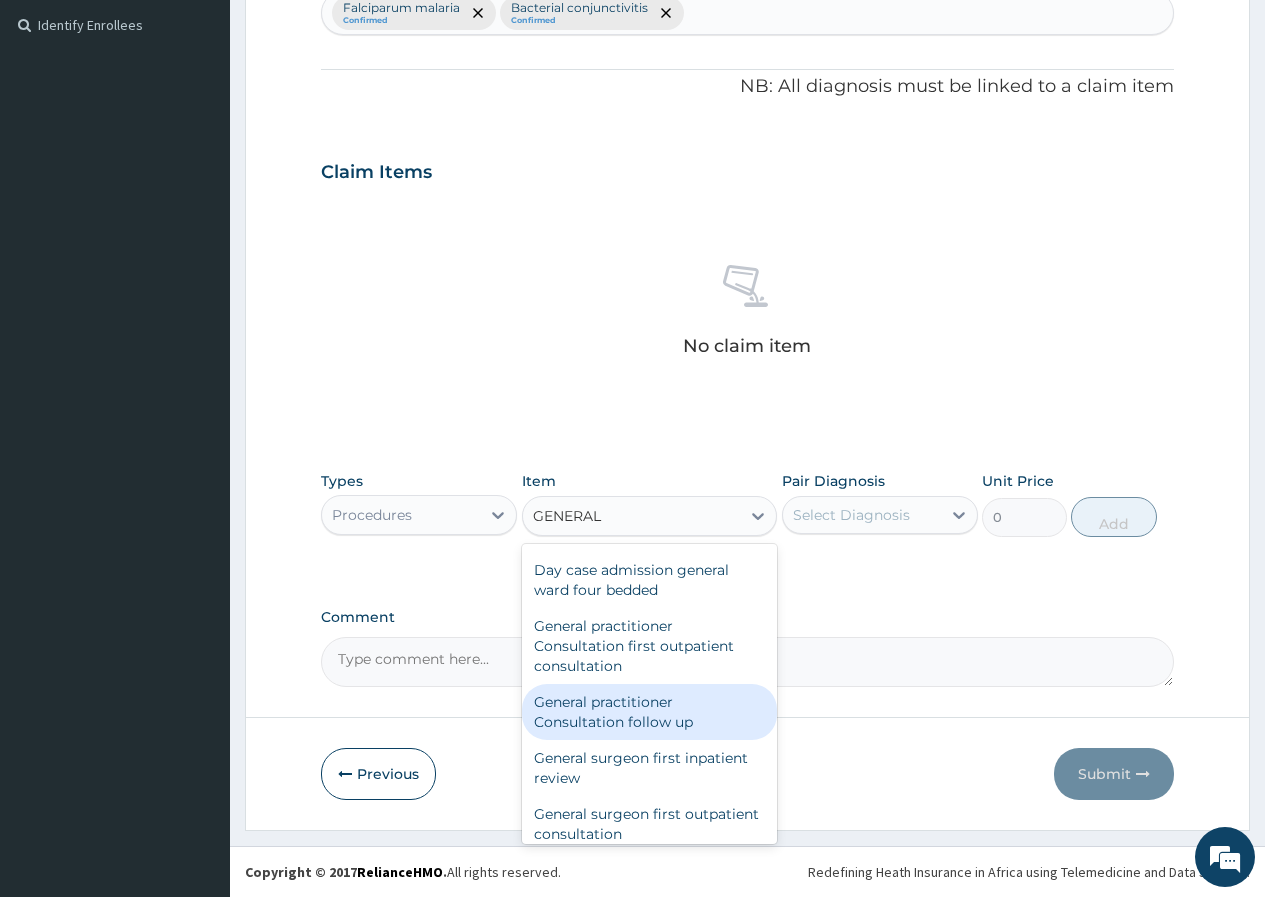 click on "General practitioner Consultation follow up" at bounding box center (650, 712) 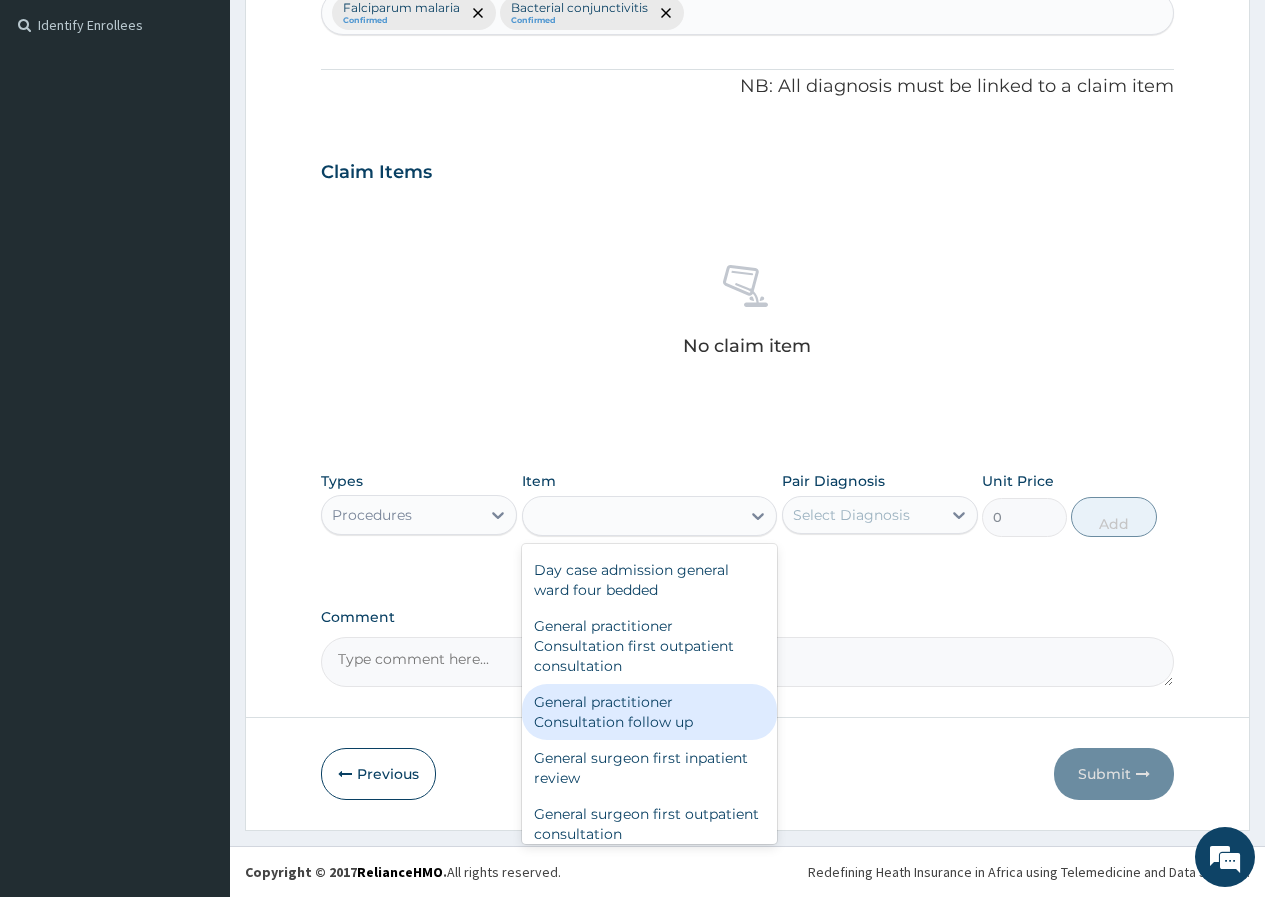 type on "2000" 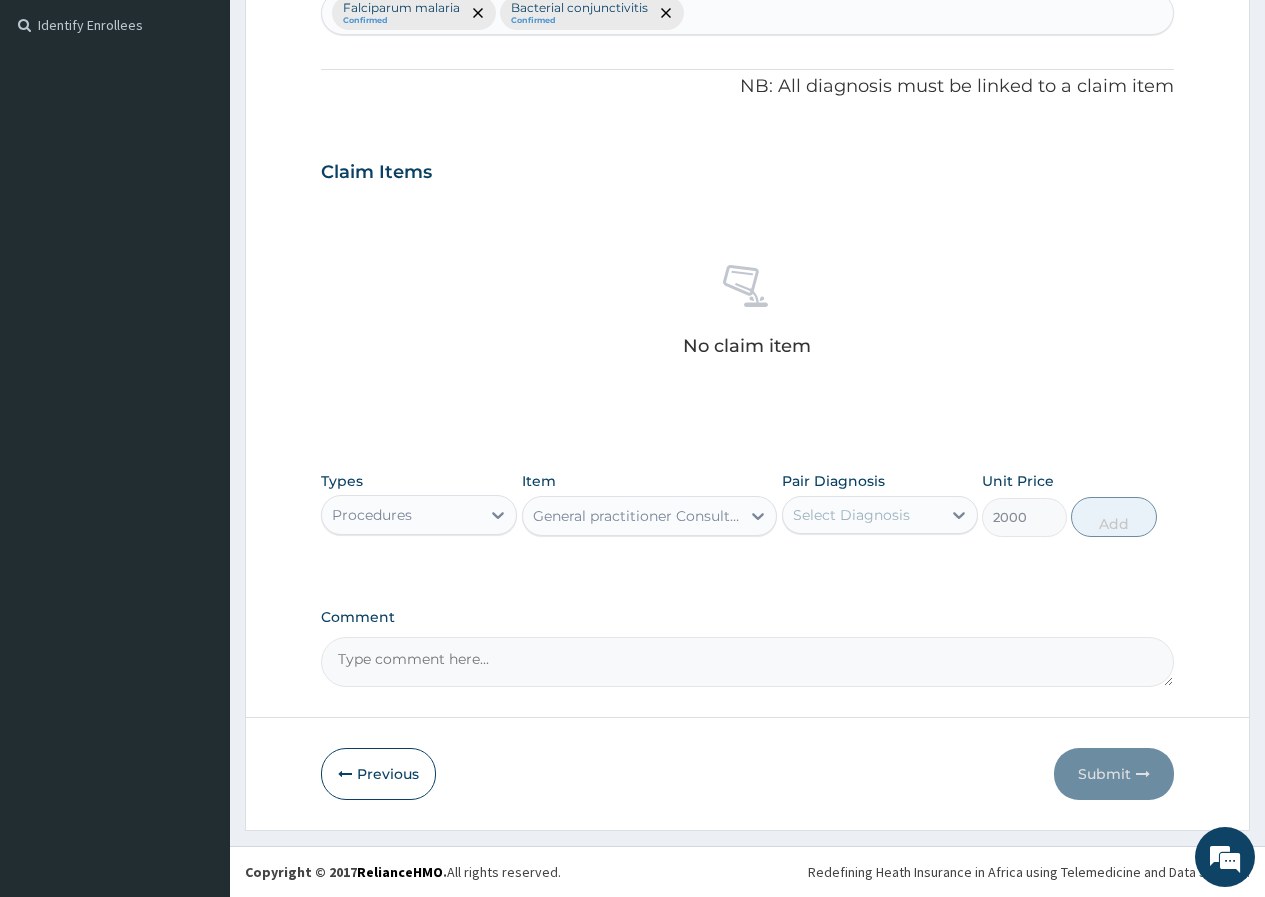 click on "Select Diagnosis" at bounding box center (851, 515) 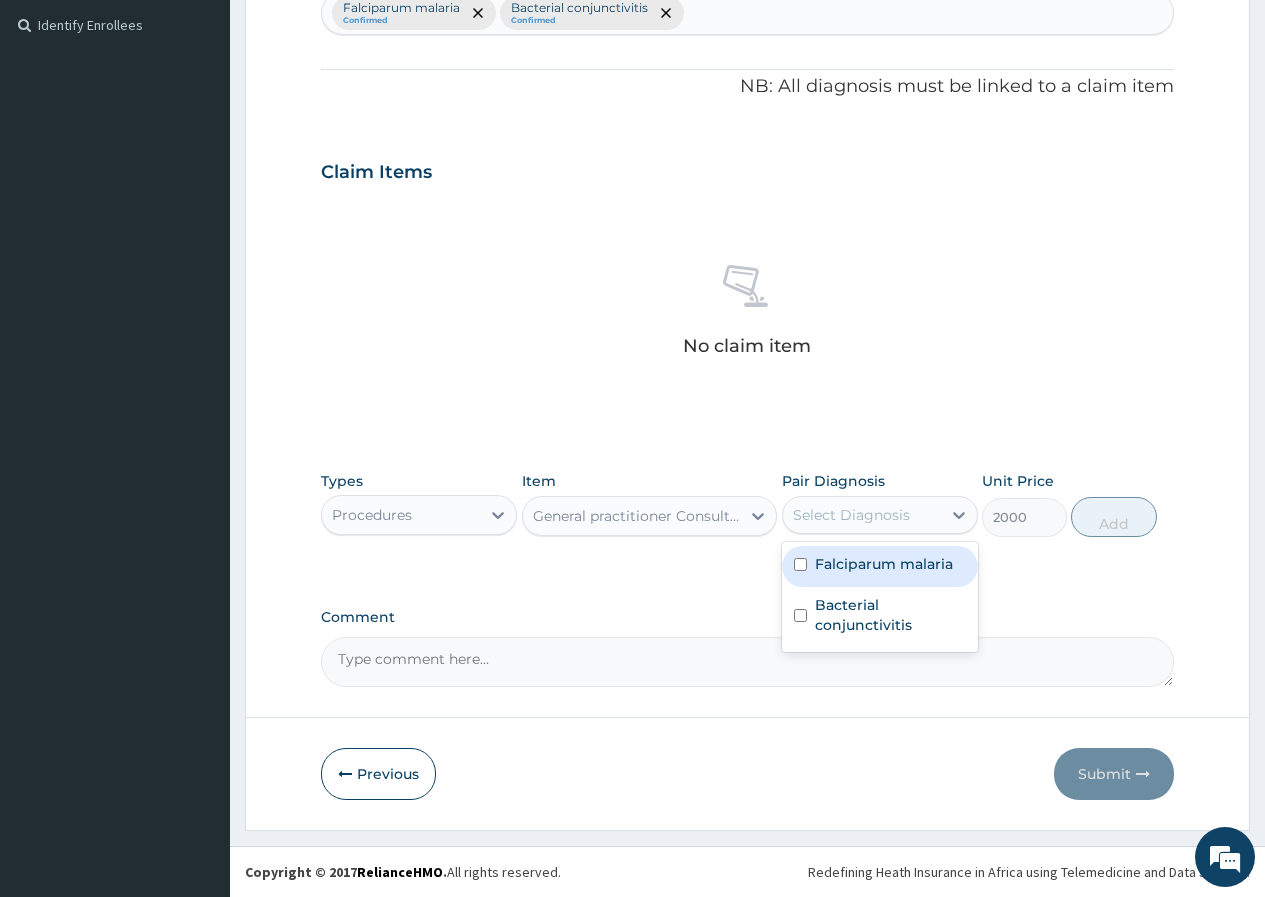 click on "Falciparum malaria" at bounding box center [884, 564] 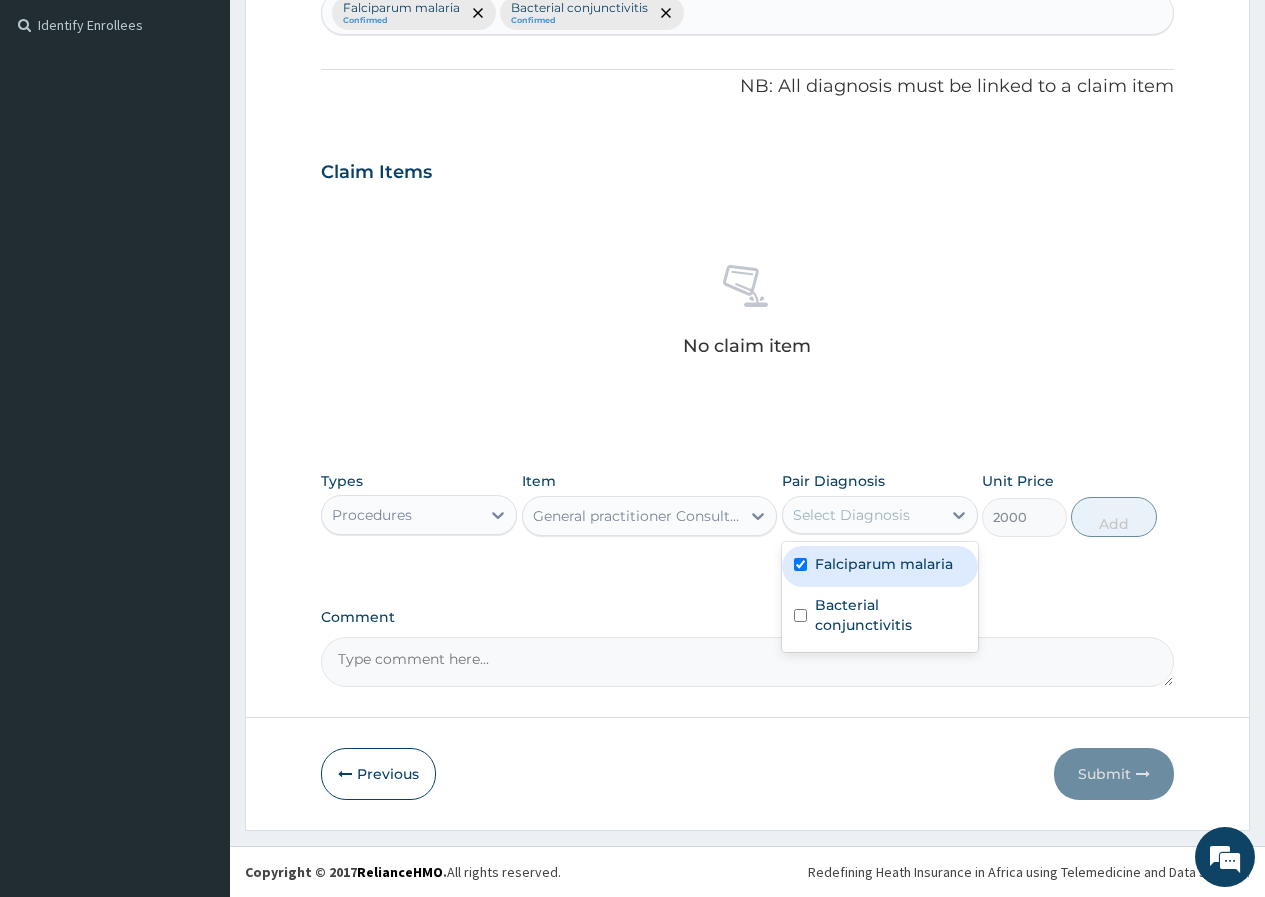 checkbox on "true" 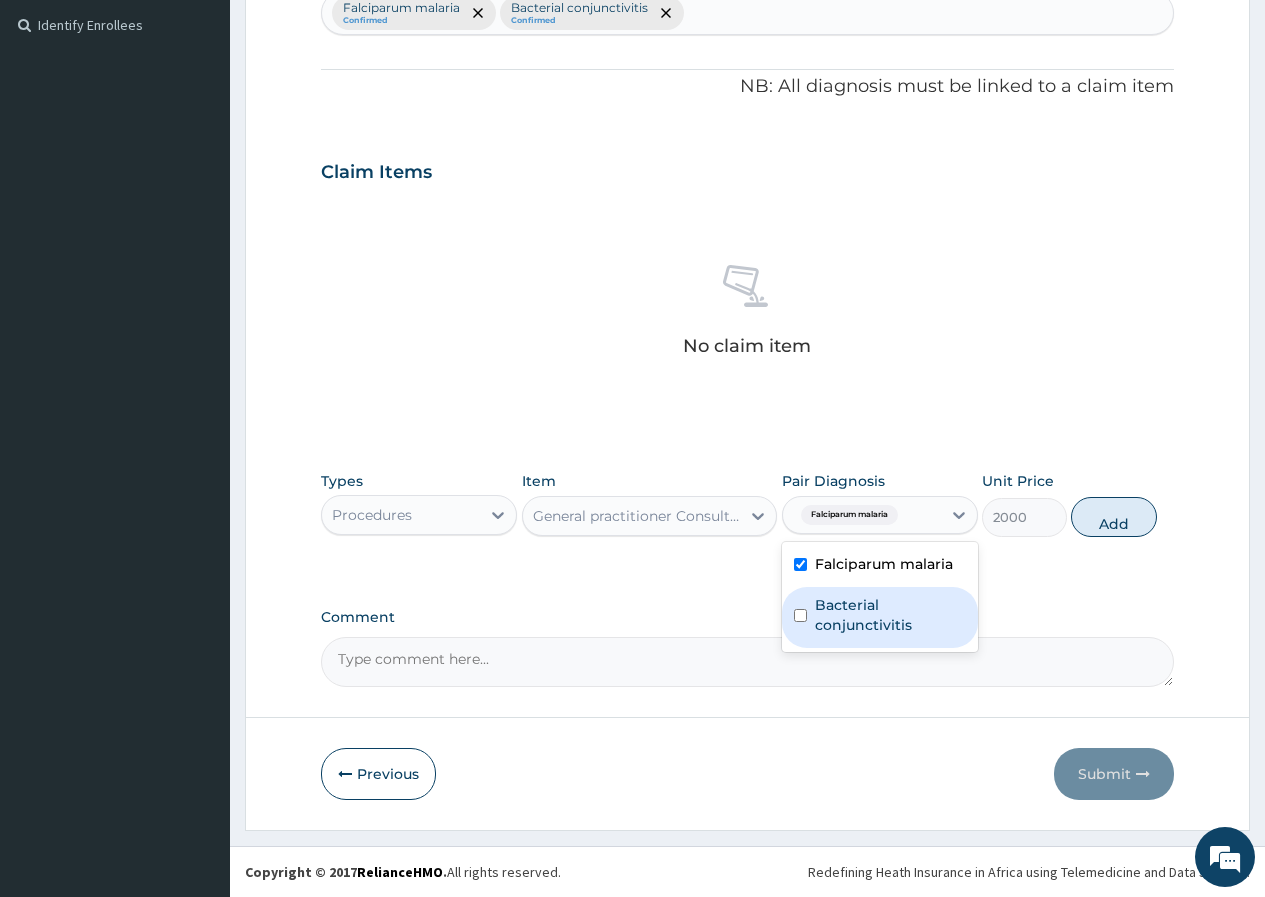 click on "Bacterial conjunctivitis" at bounding box center (890, 615) 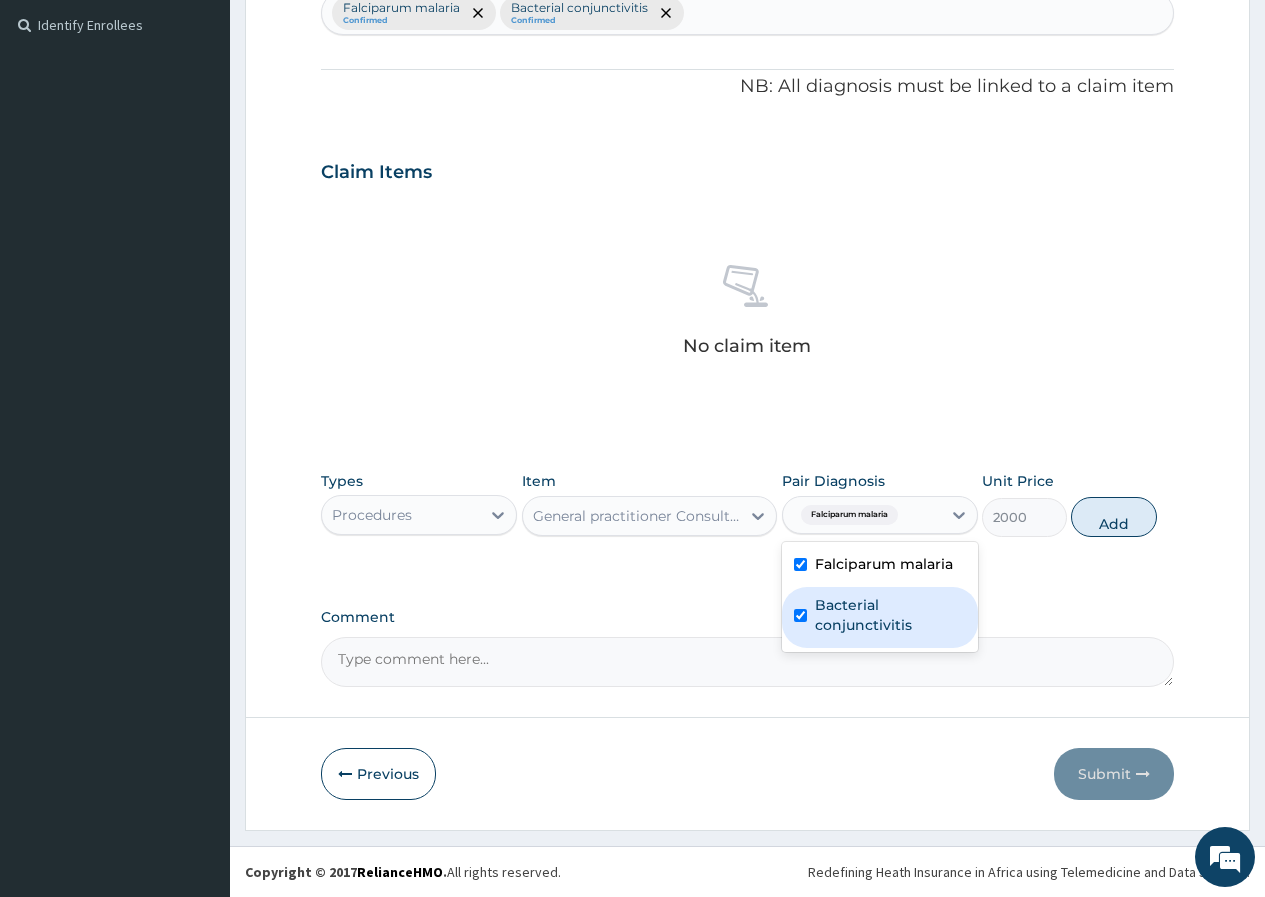 checkbox on "true" 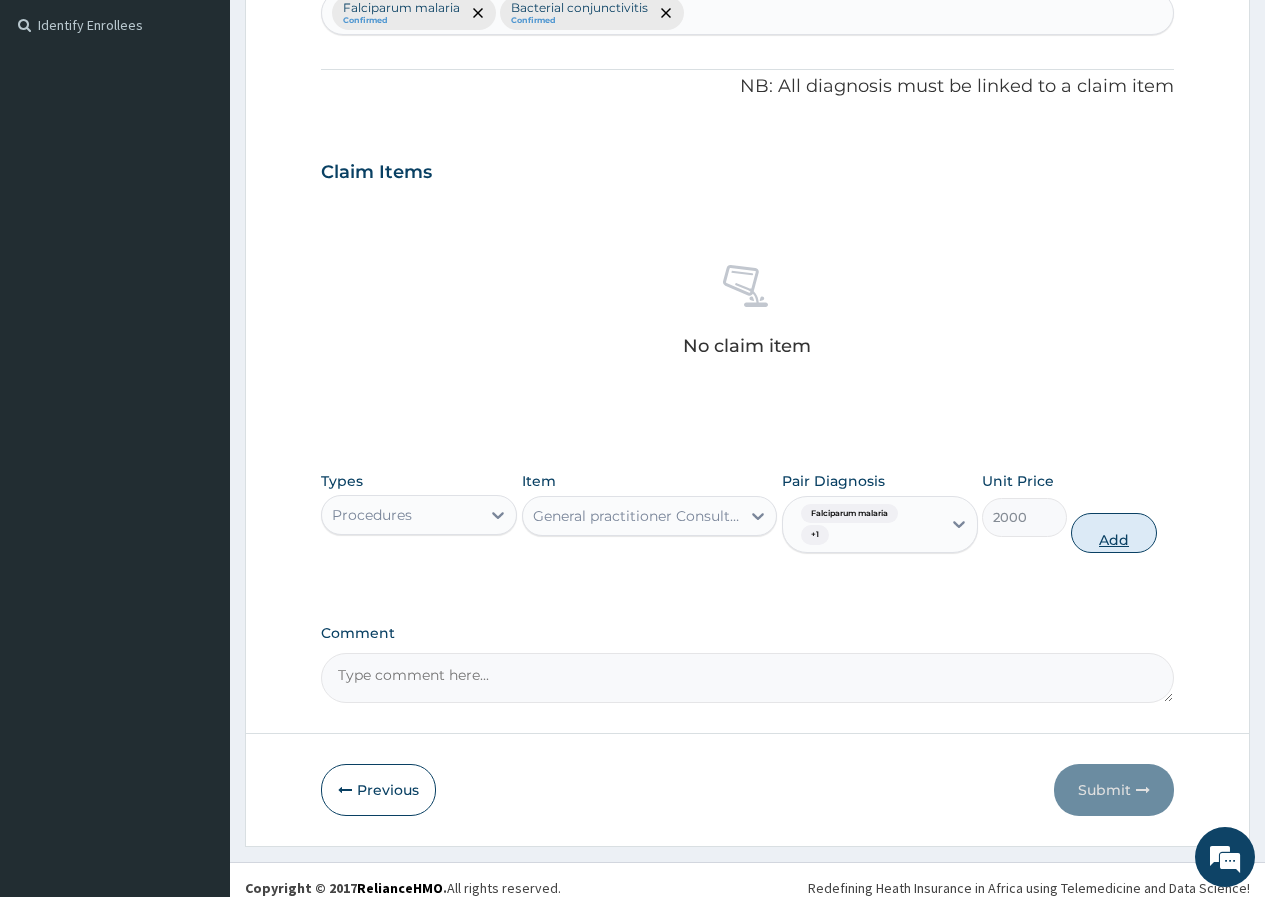 click on "Add" at bounding box center (1113, 533) 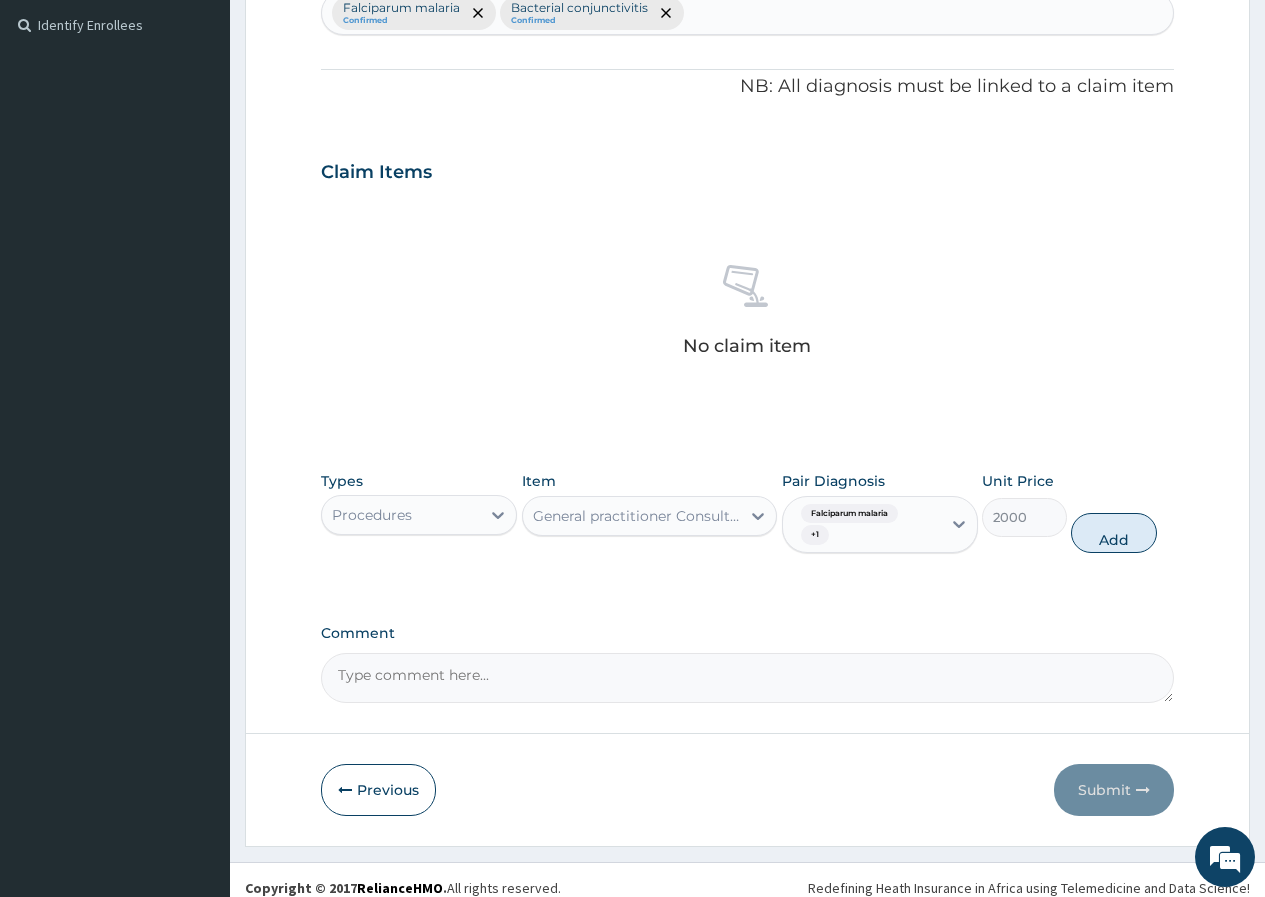 type on "0" 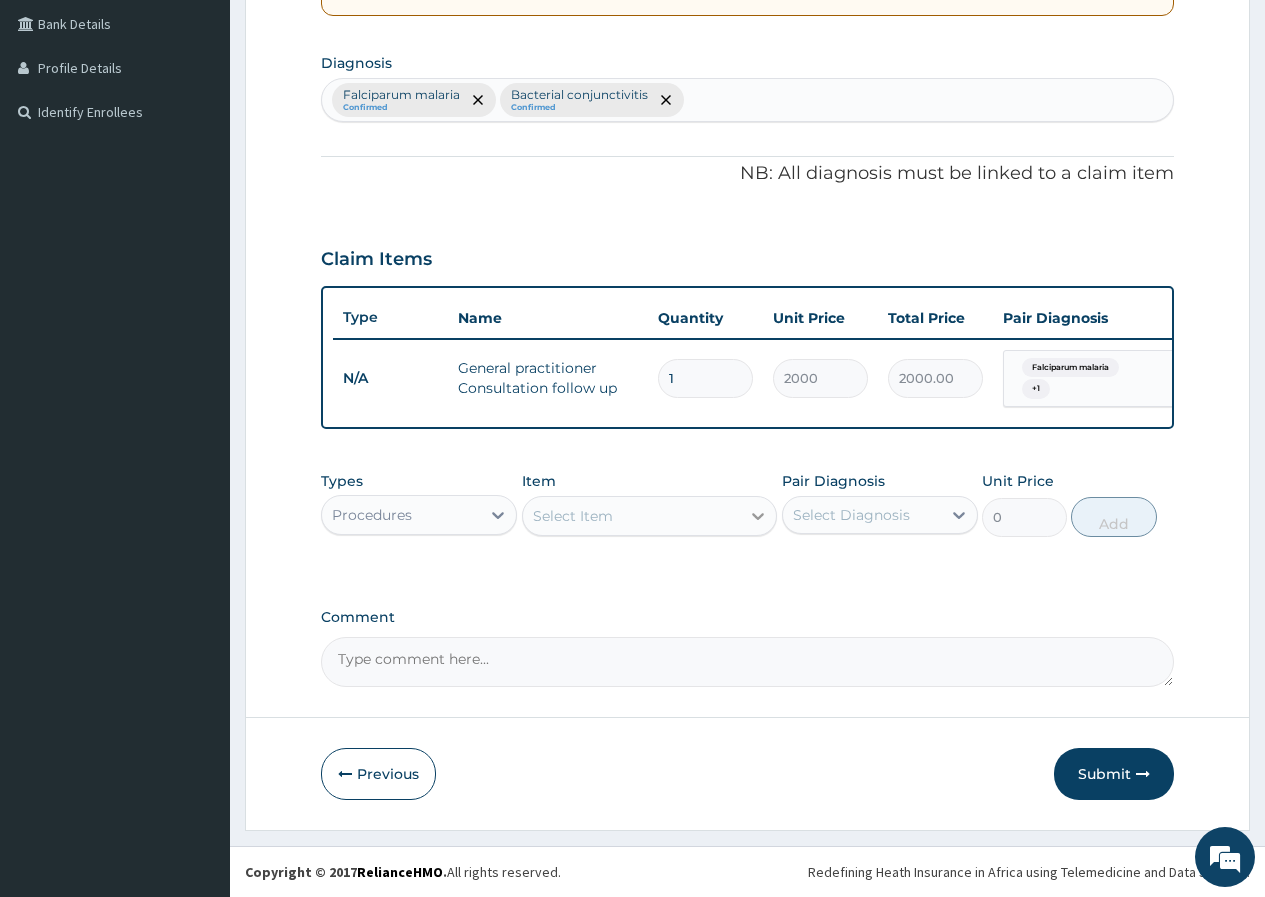 scroll, scrollTop: 473, scrollLeft: 0, axis: vertical 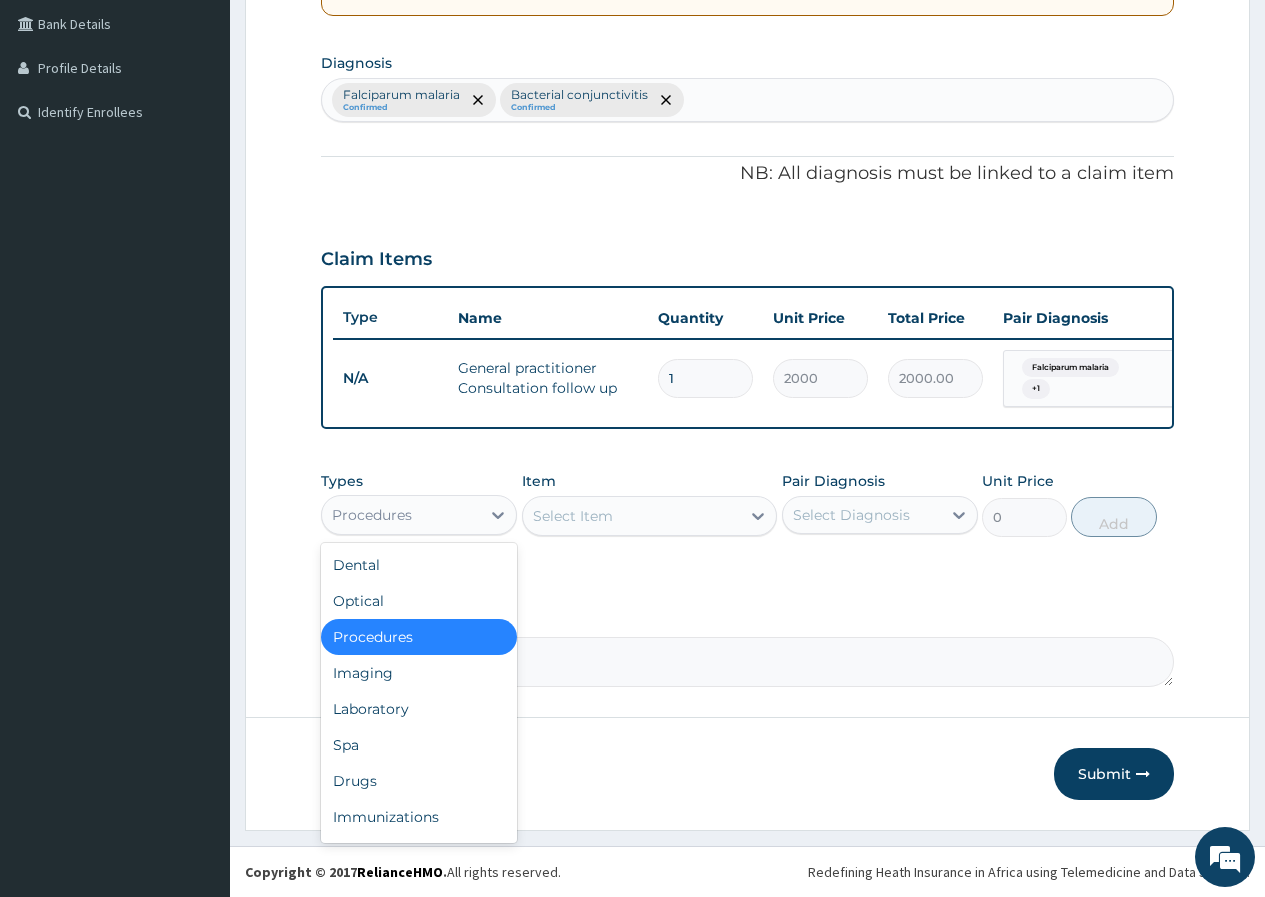 click on "Procedures" at bounding box center (401, 515) 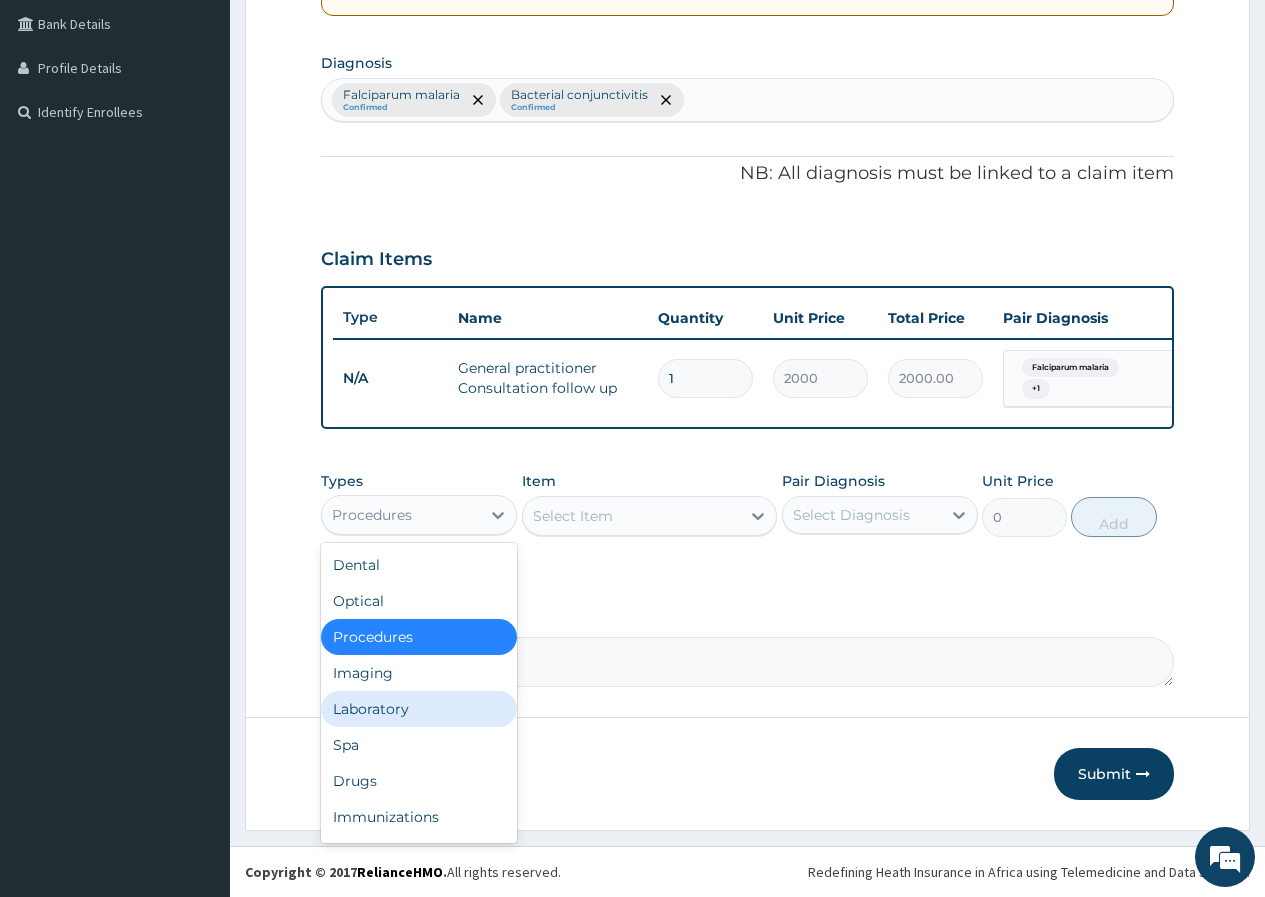 click on "Laboratory" at bounding box center [419, 709] 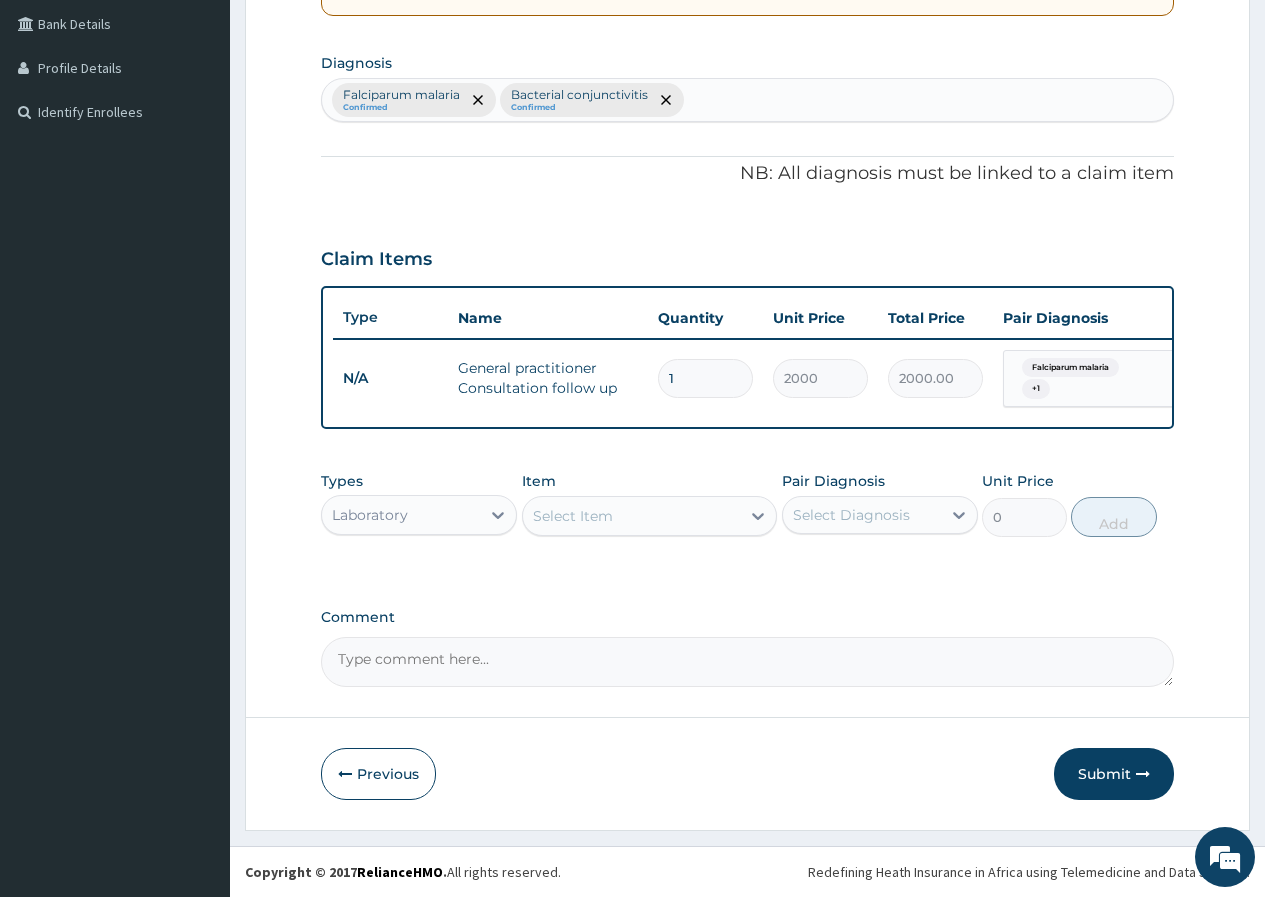 click on "Select Item" at bounding box center [573, 516] 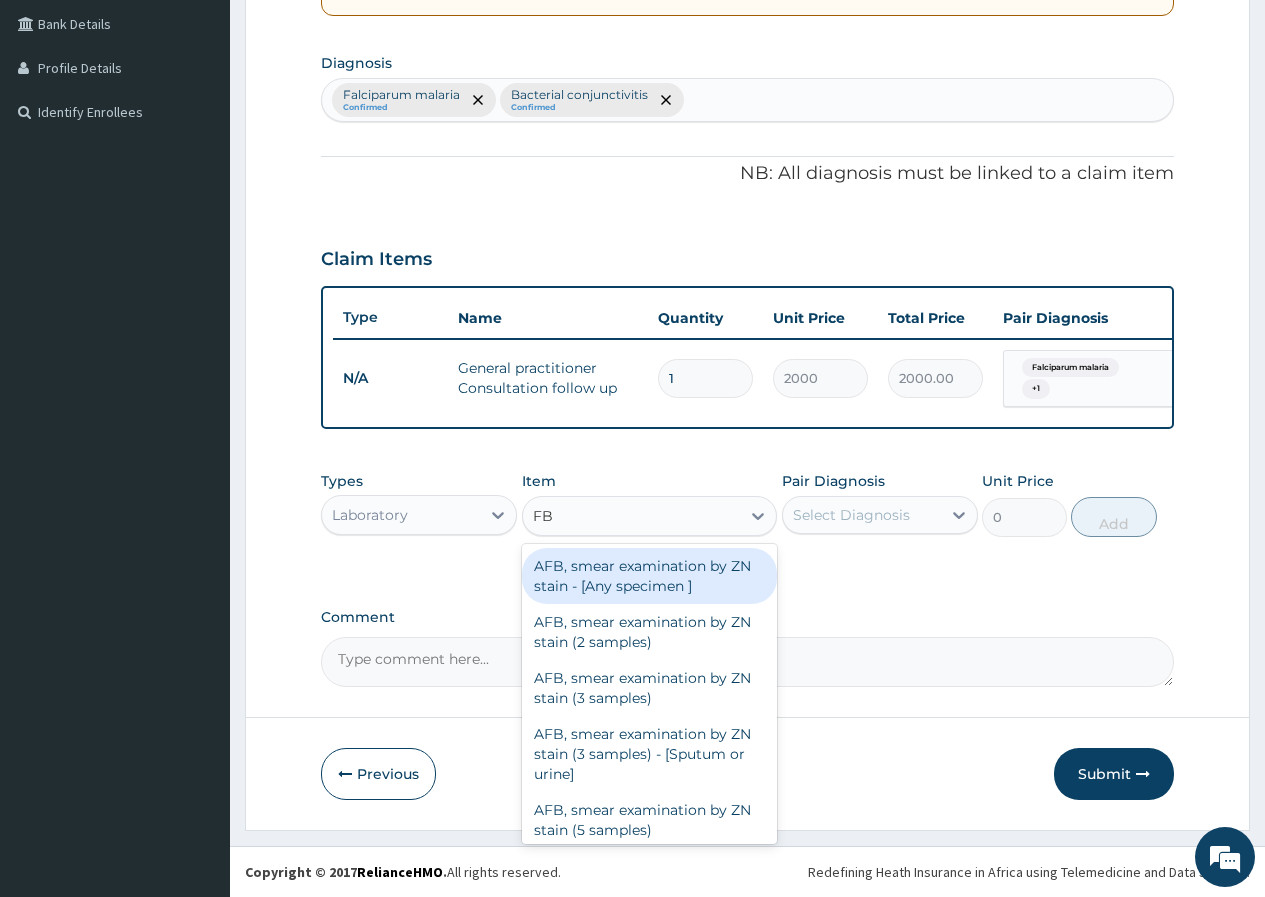 type on "FBC" 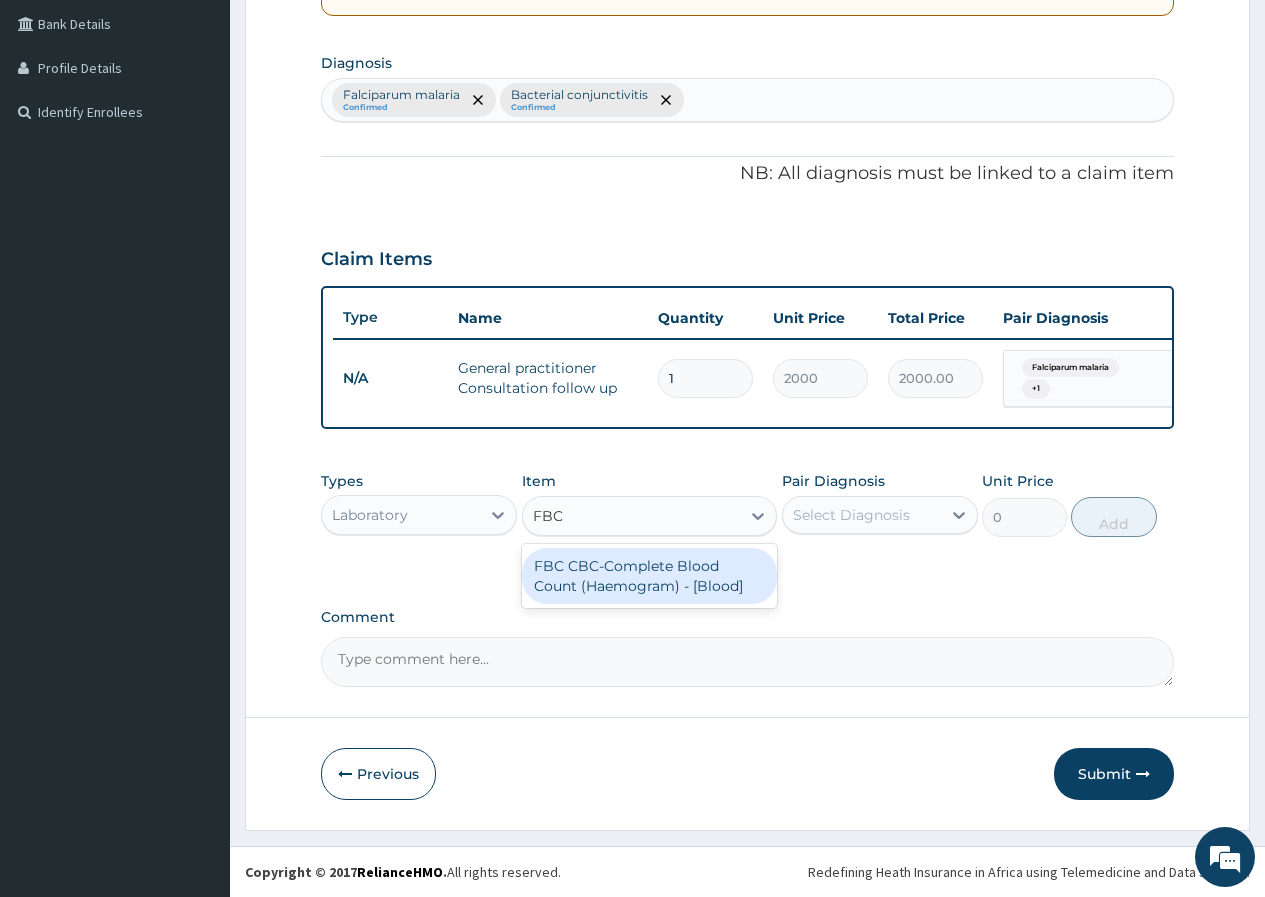click on "FBC CBC-Complete Blood Count (Haemogram) - [Blood]" at bounding box center [650, 576] 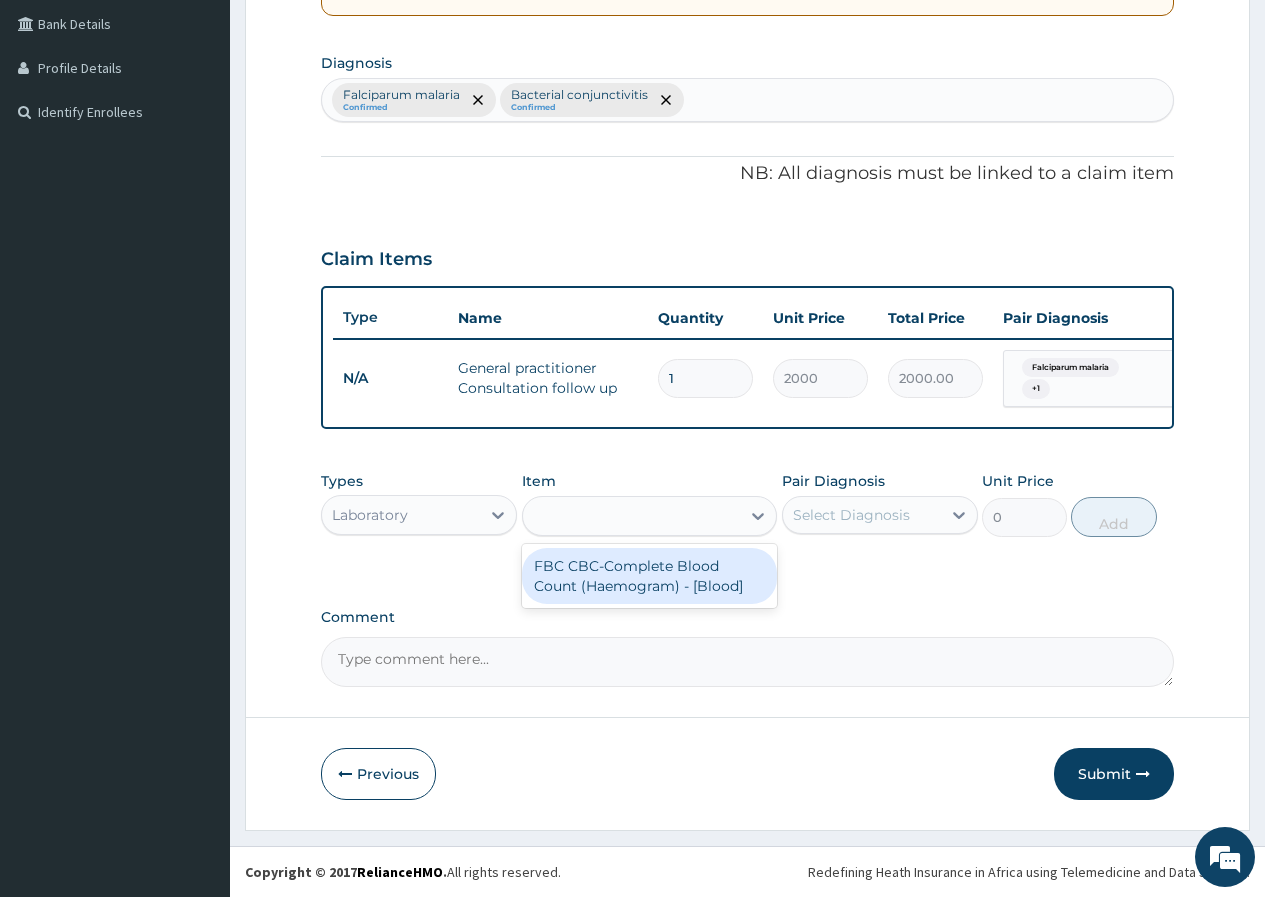 type on "3000" 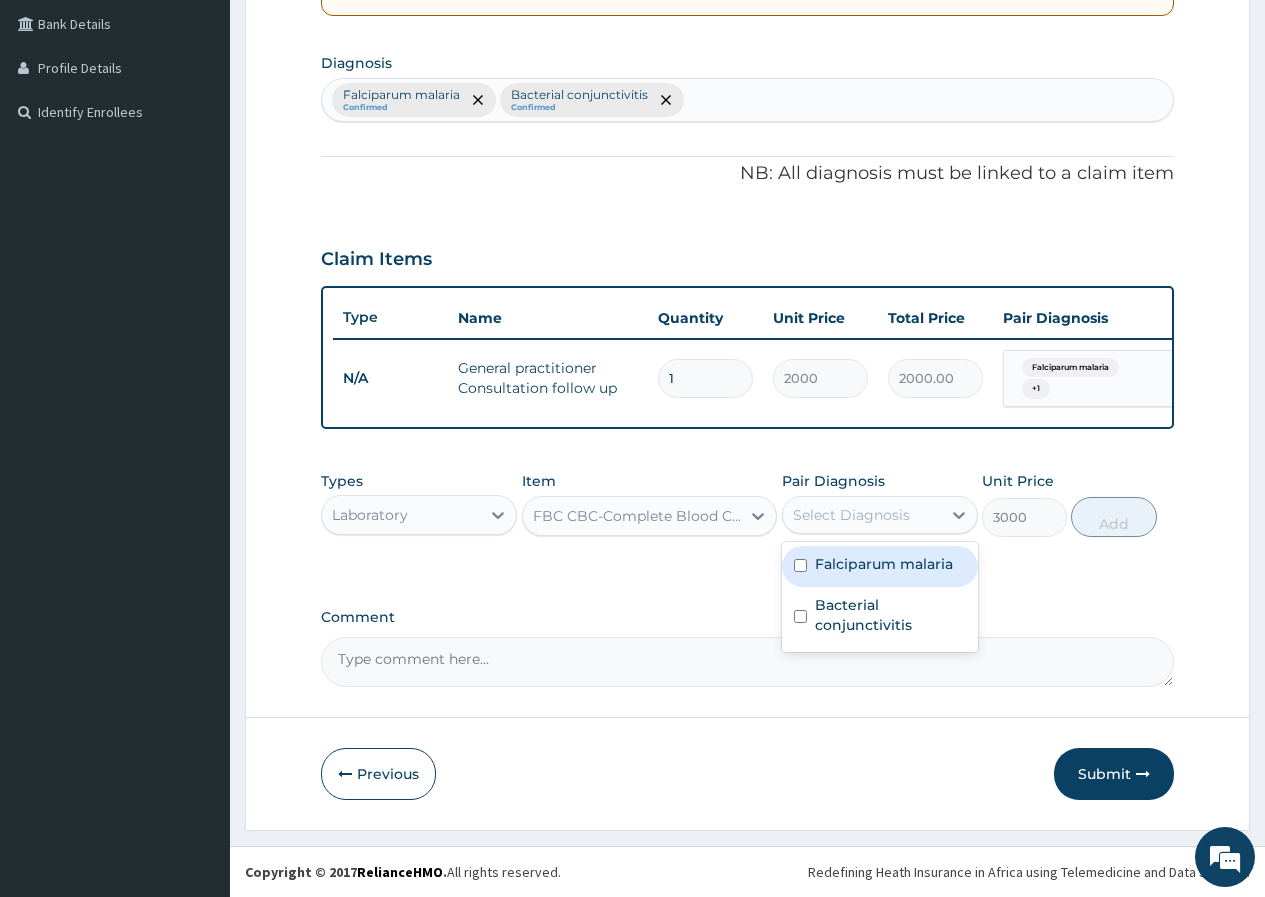 click on "Select Diagnosis" at bounding box center [851, 515] 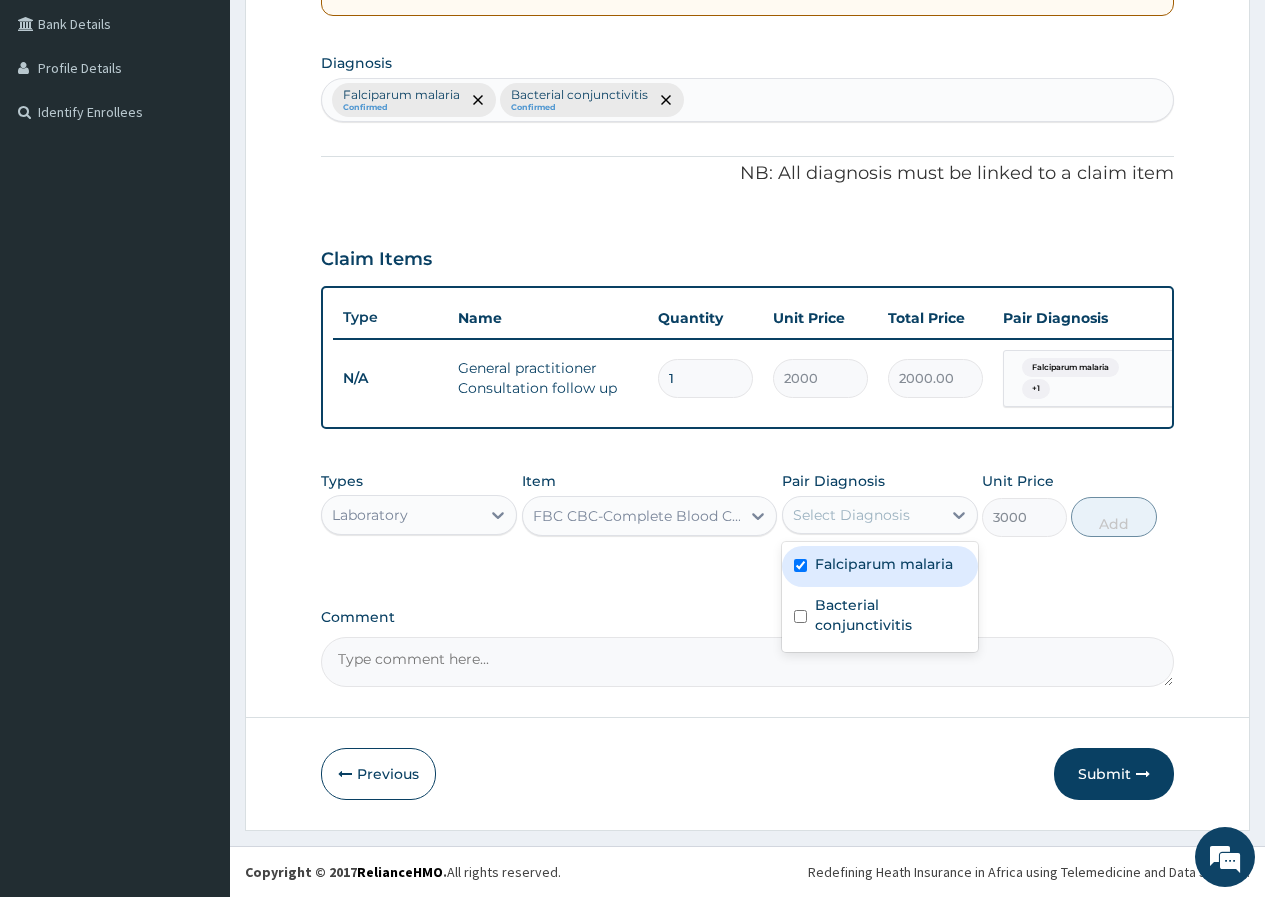 checkbox on "true" 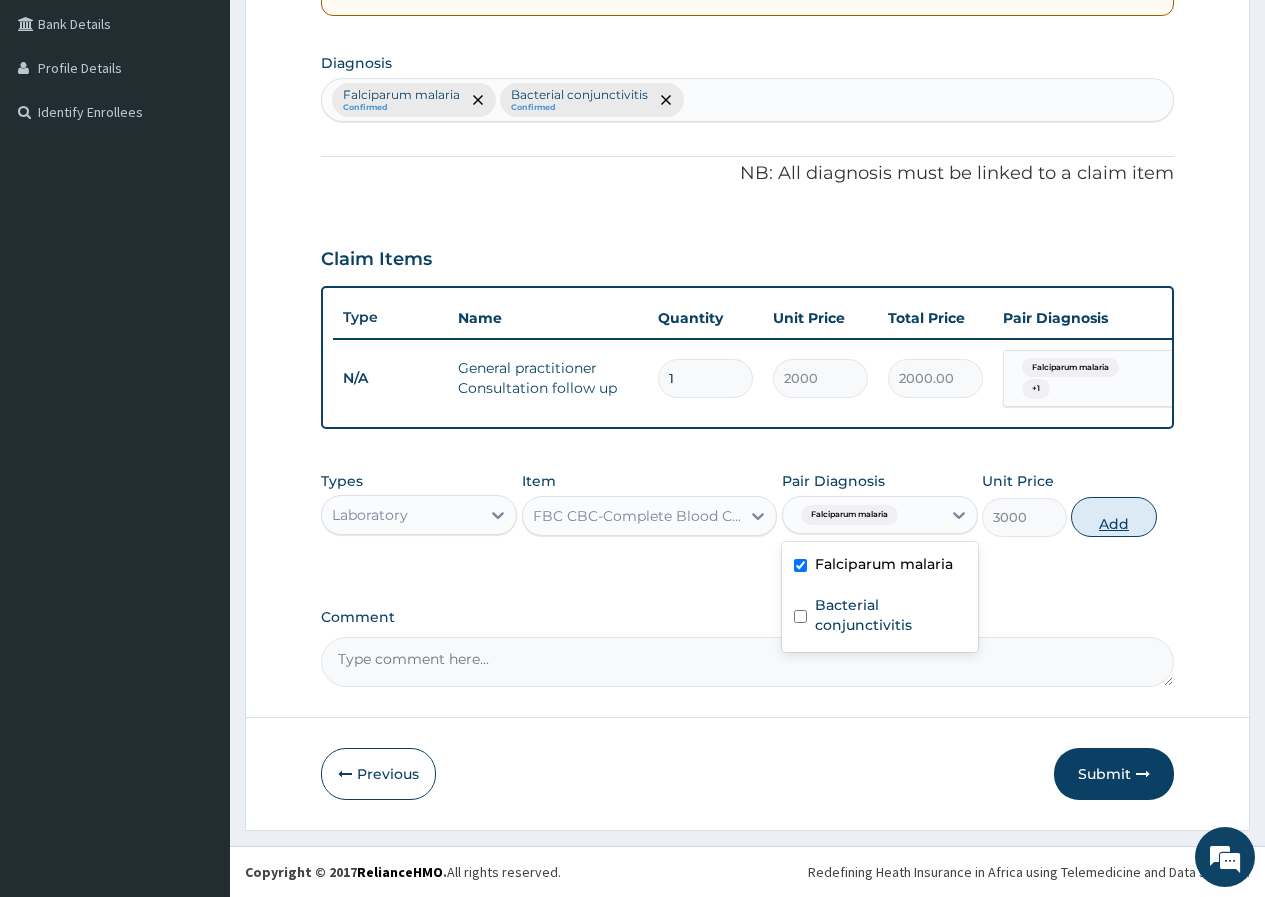 click on "Add" at bounding box center (1113, 517) 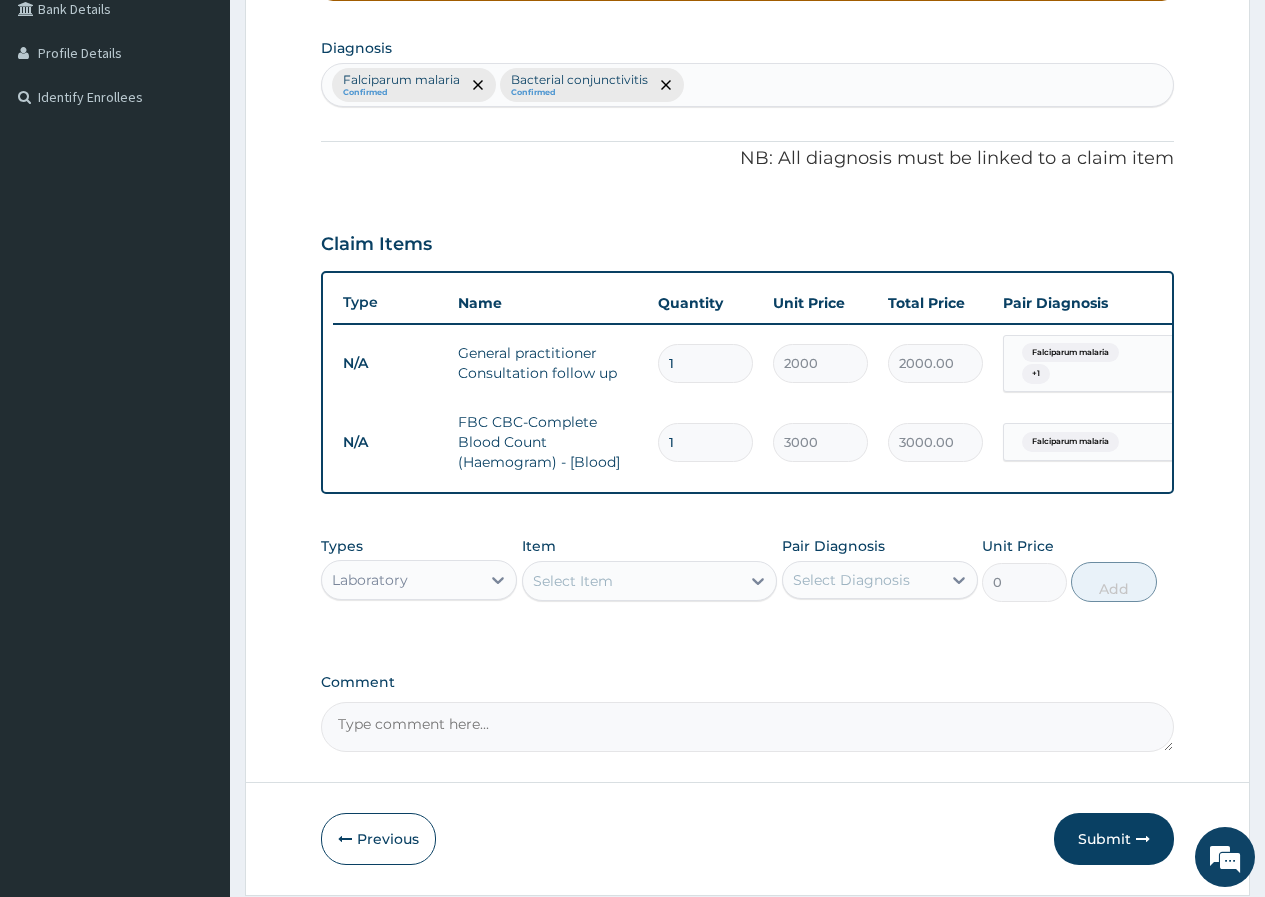 click on "Select Item" at bounding box center [573, 581] 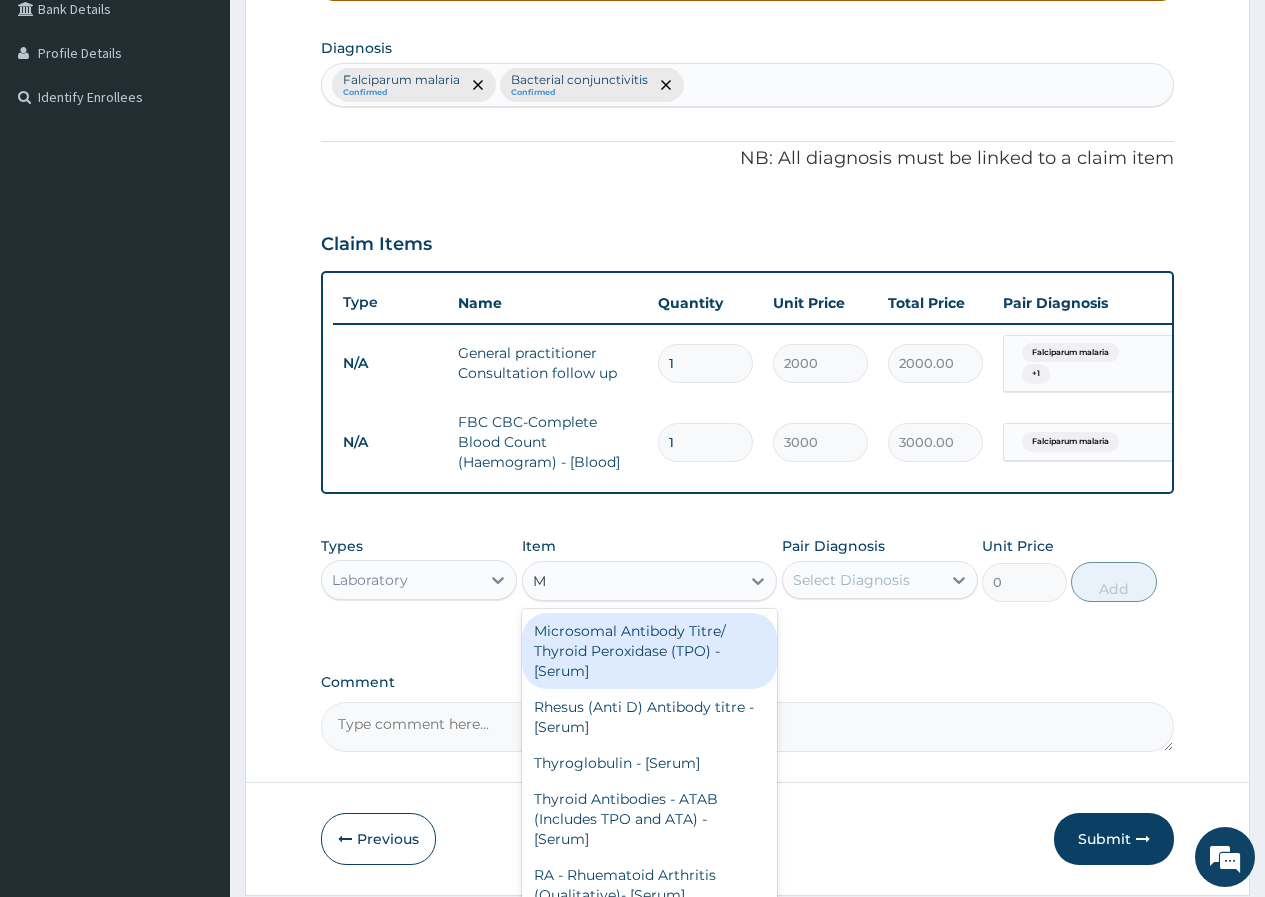 type on "MP" 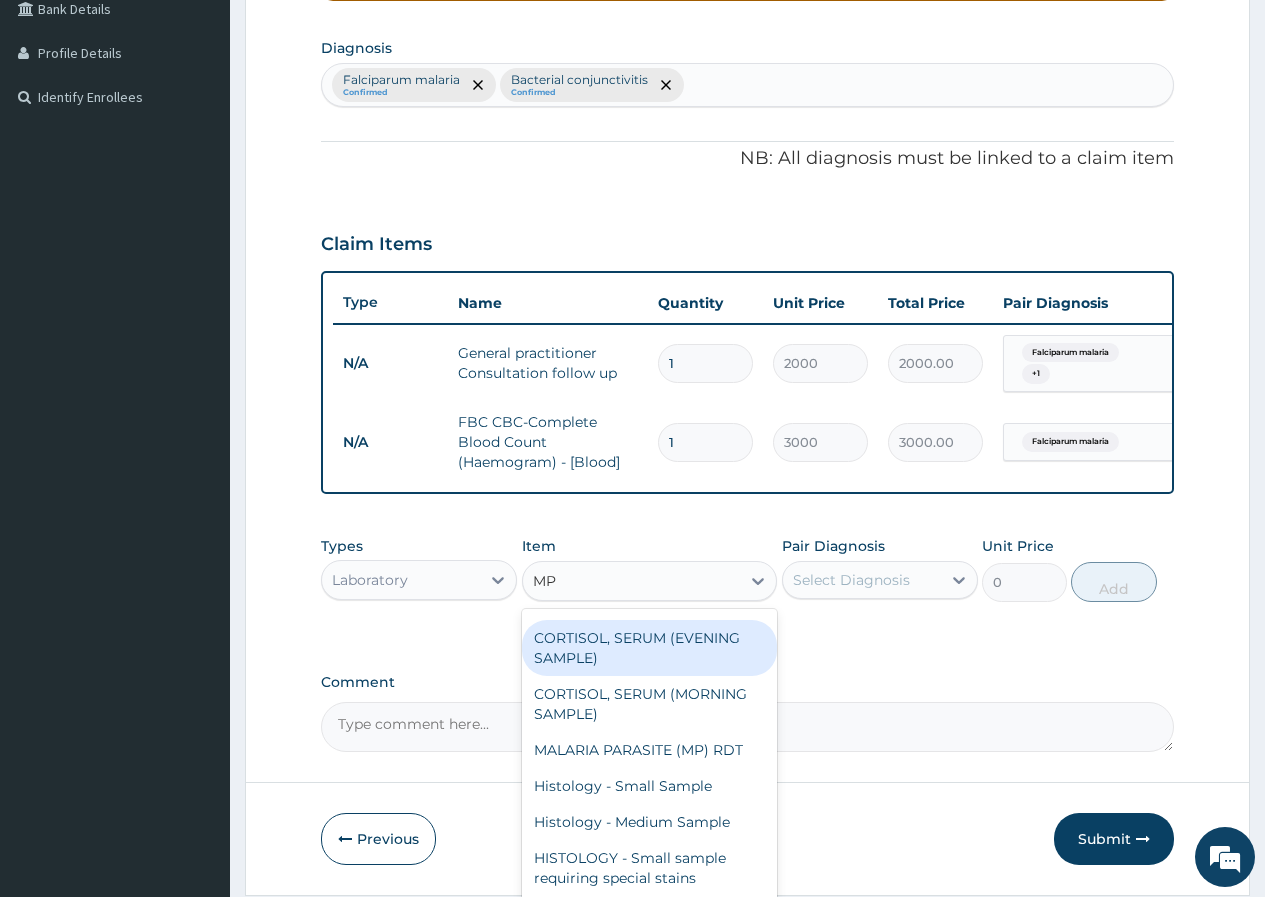 scroll, scrollTop: 600, scrollLeft: 0, axis: vertical 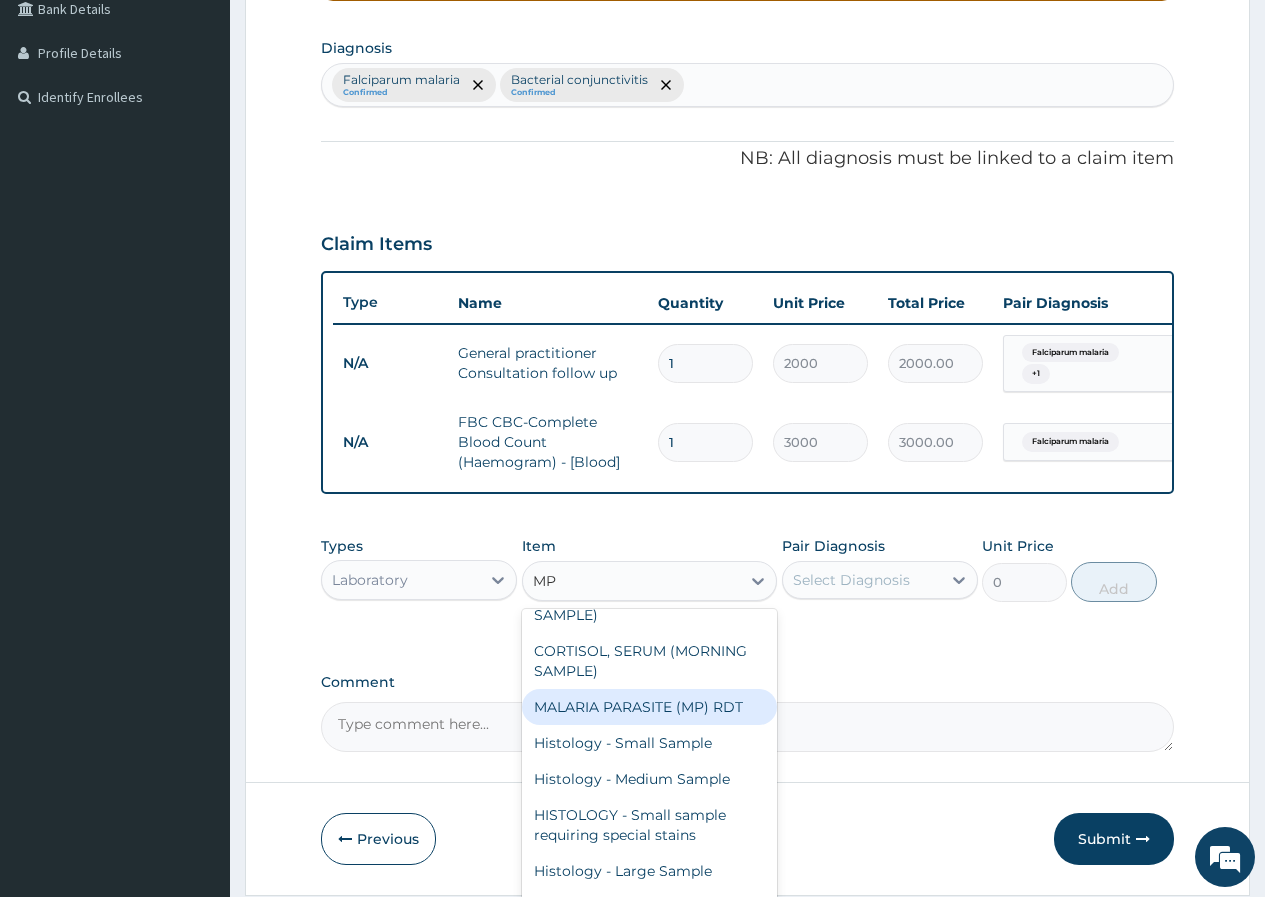click on "MALARIA PARASITE (MP) RDT" at bounding box center [650, 707] 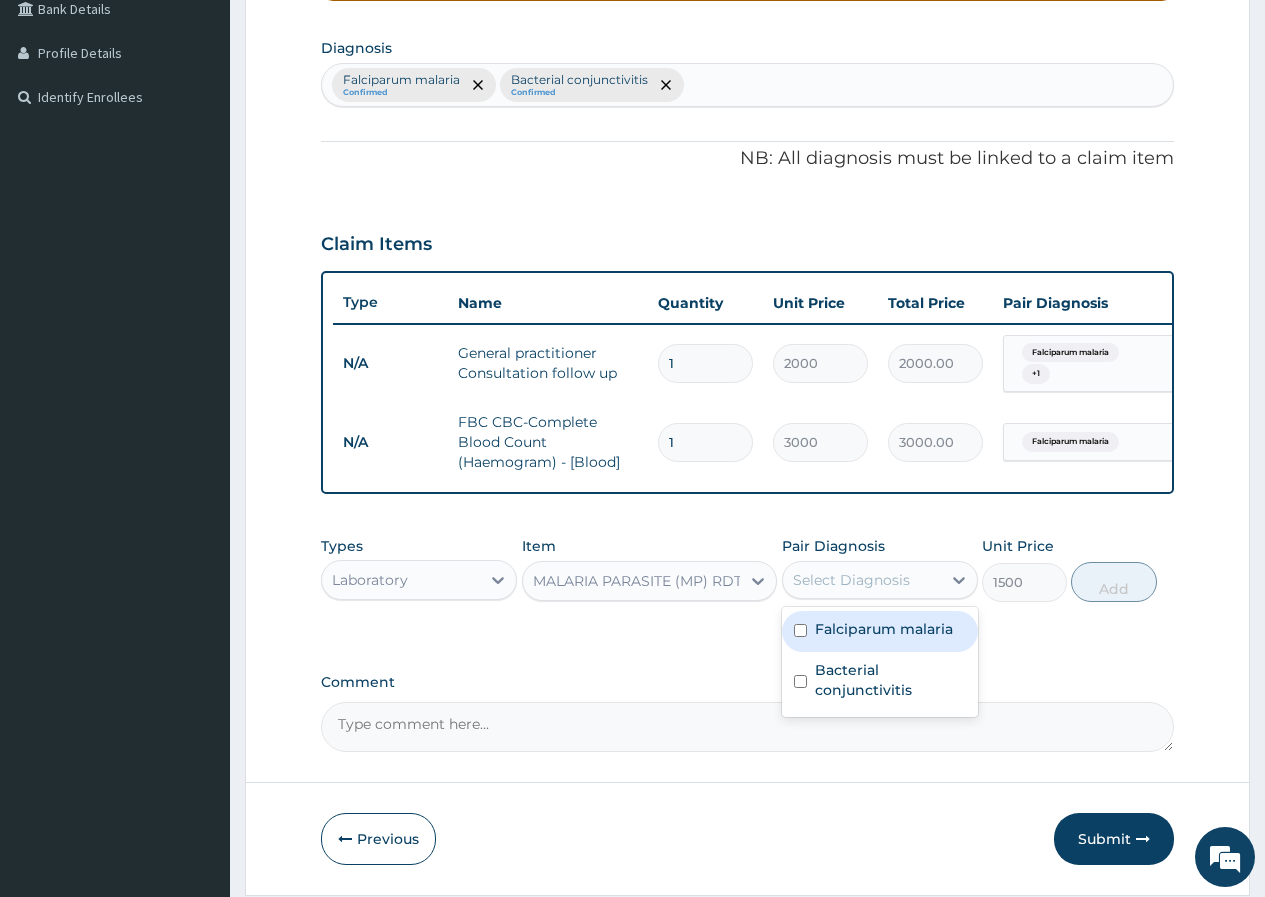 click on "Select Diagnosis" at bounding box center (851, 580) 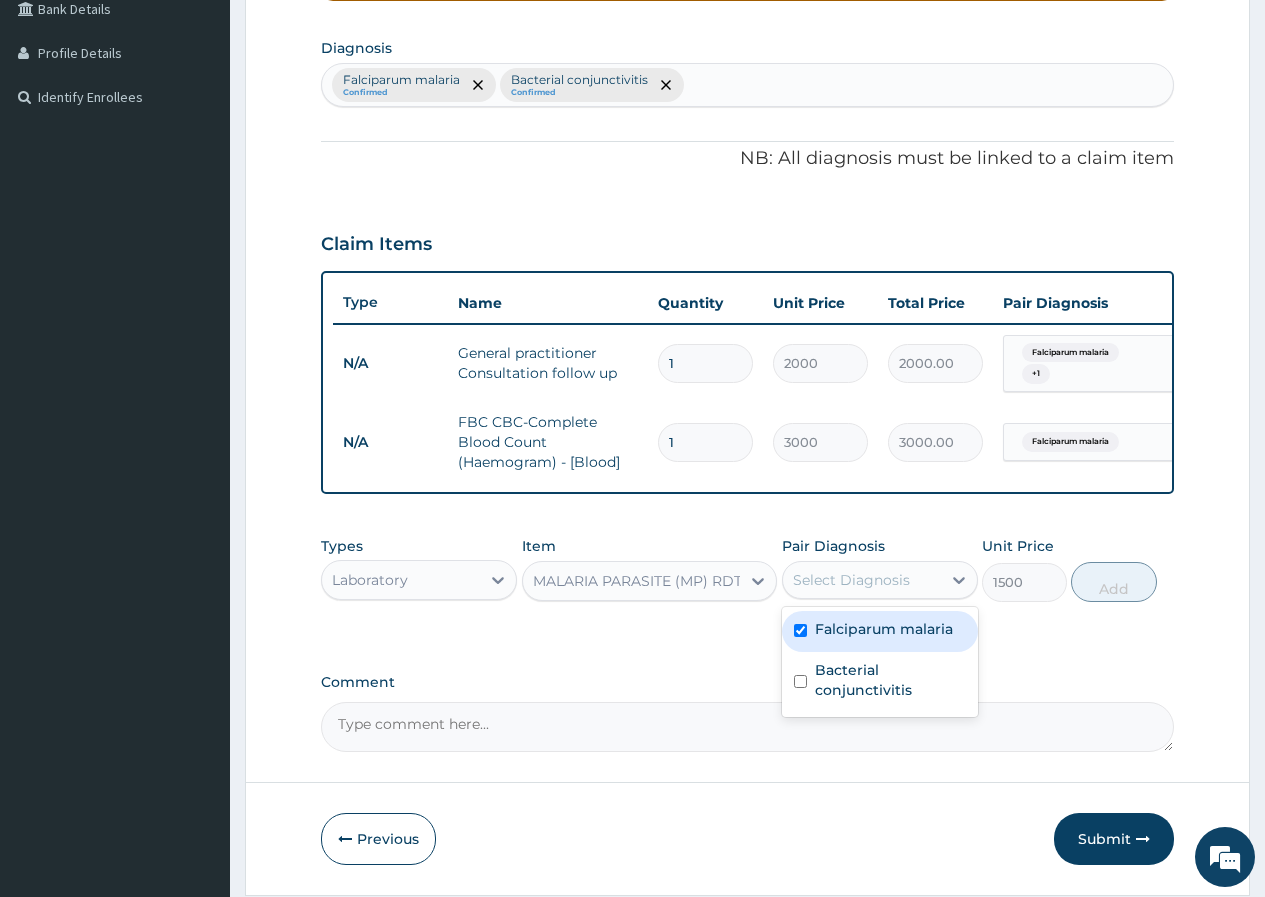 checkbox on "true" 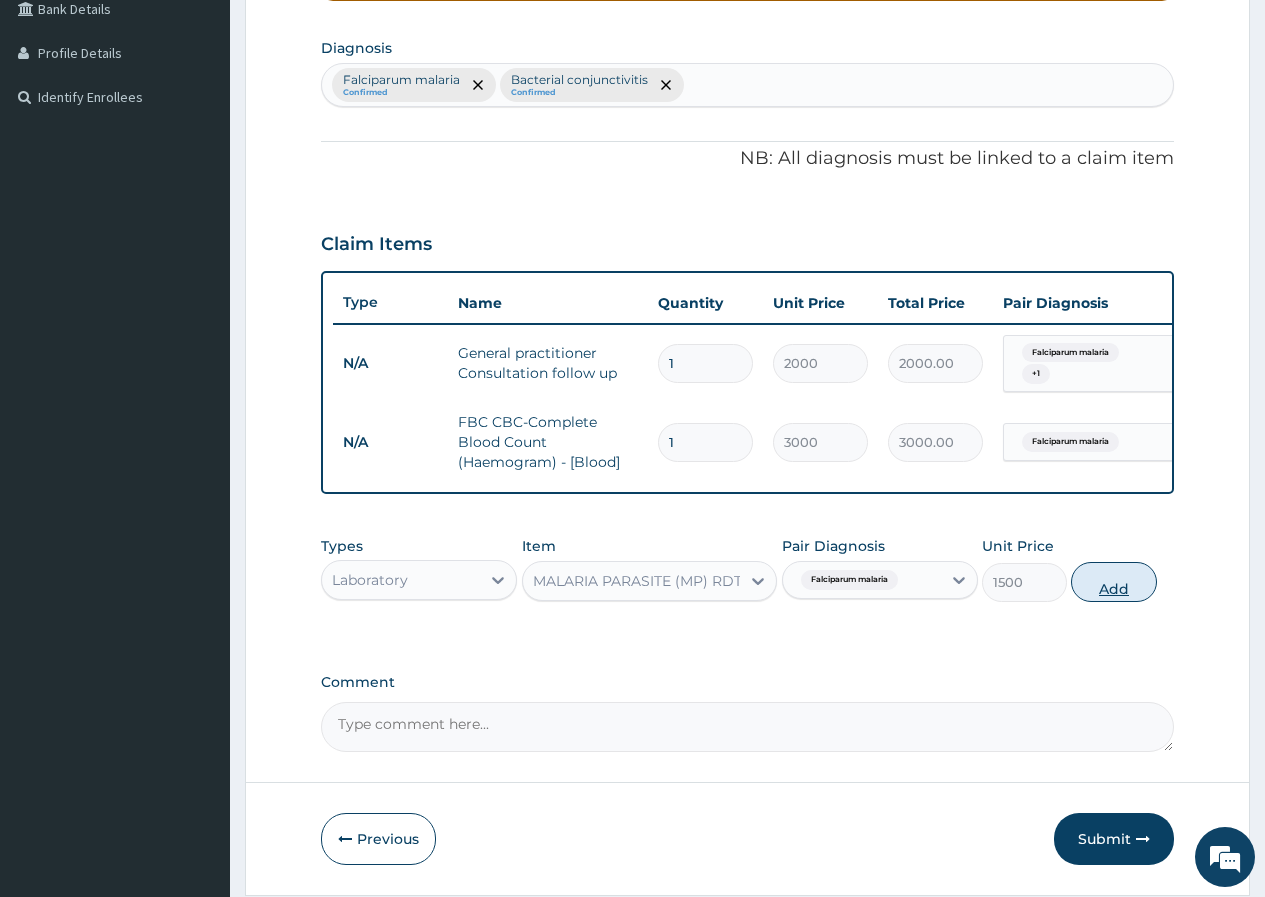 click on "Add" at bounding box center (1113, 582) 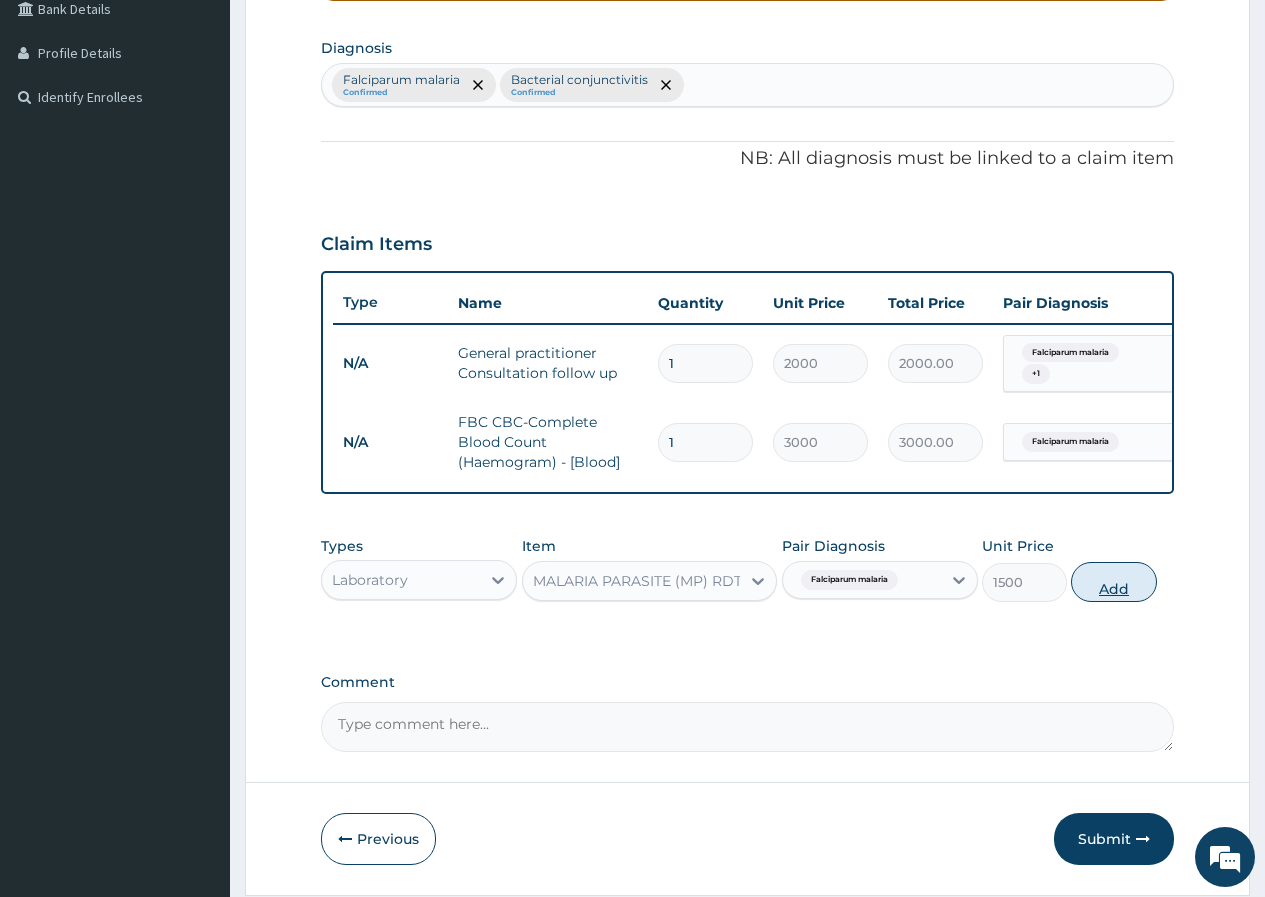 type on "0" 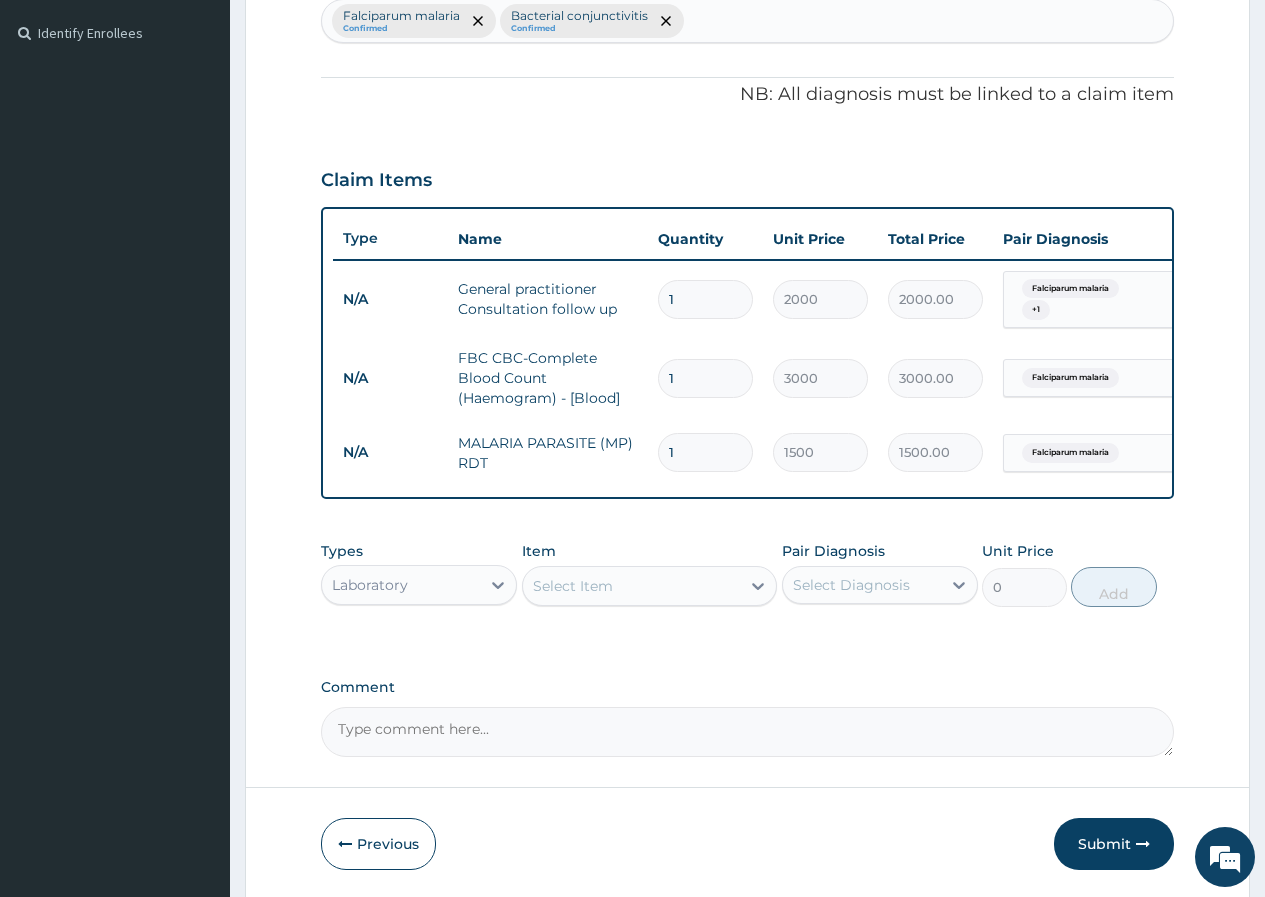 scroll, scrollTop: 573, scrollLeft: 0, axis: vertical 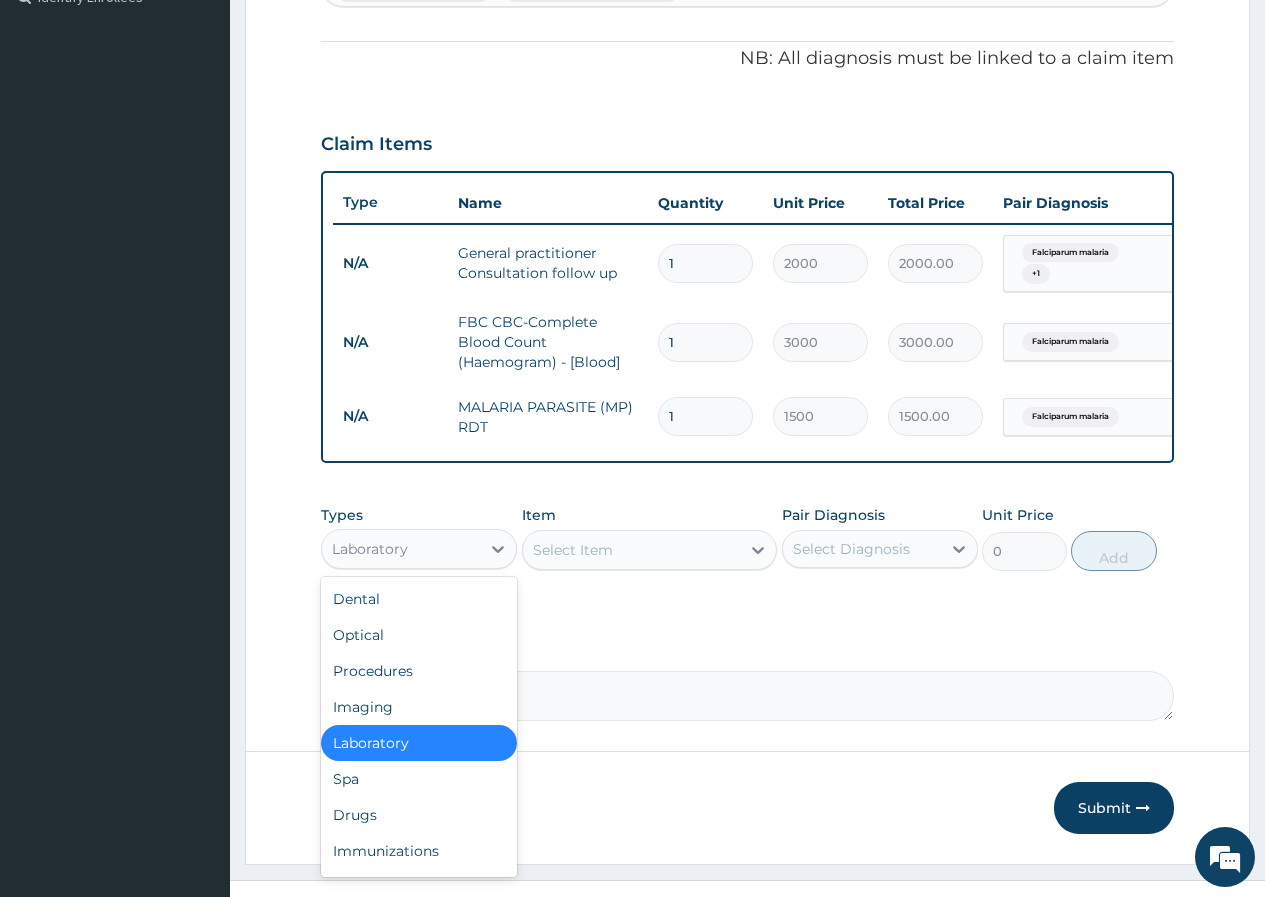 click on "Laboratory" at bounding box center (401, 549) 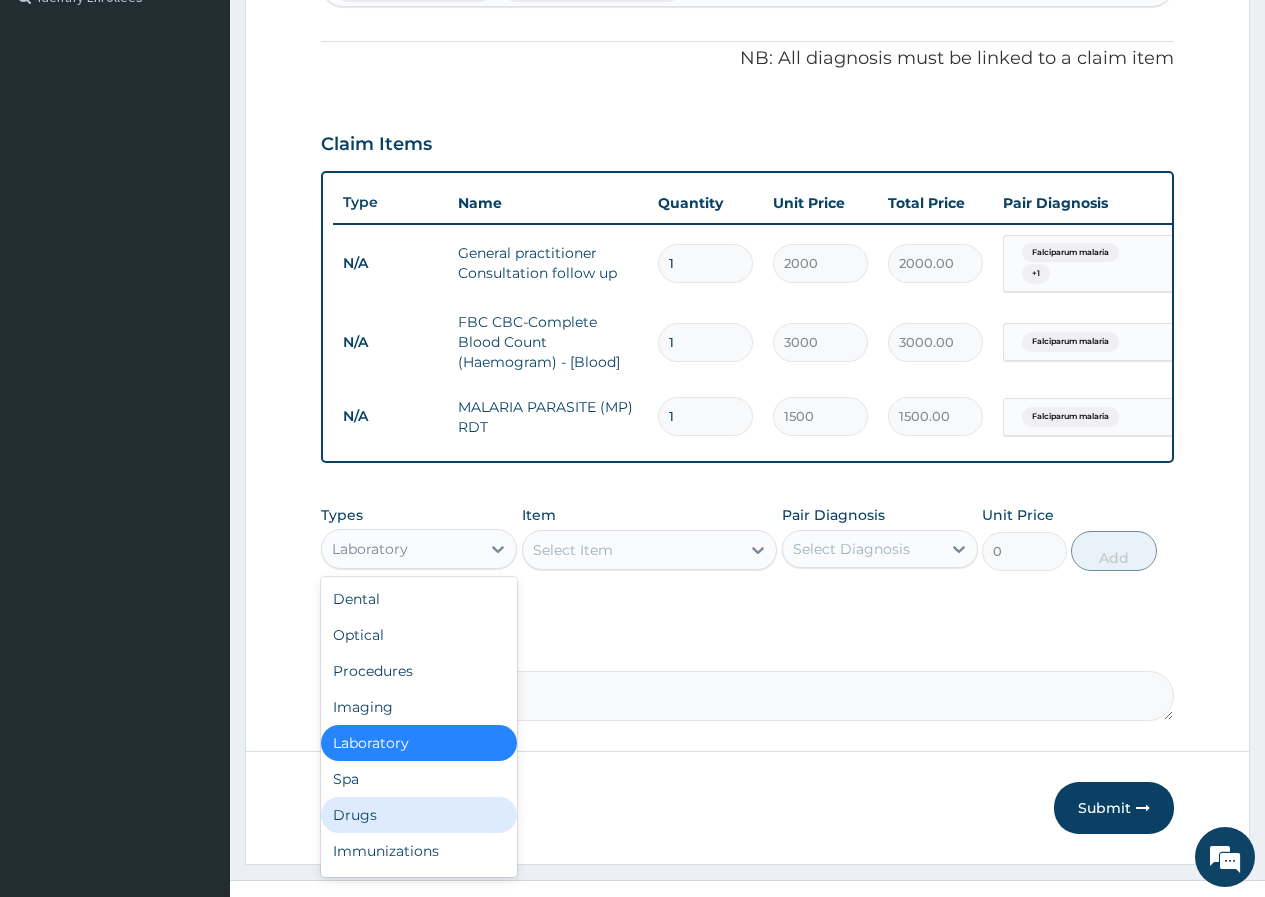 click on "Drugs" at bounding box center (419, 815) 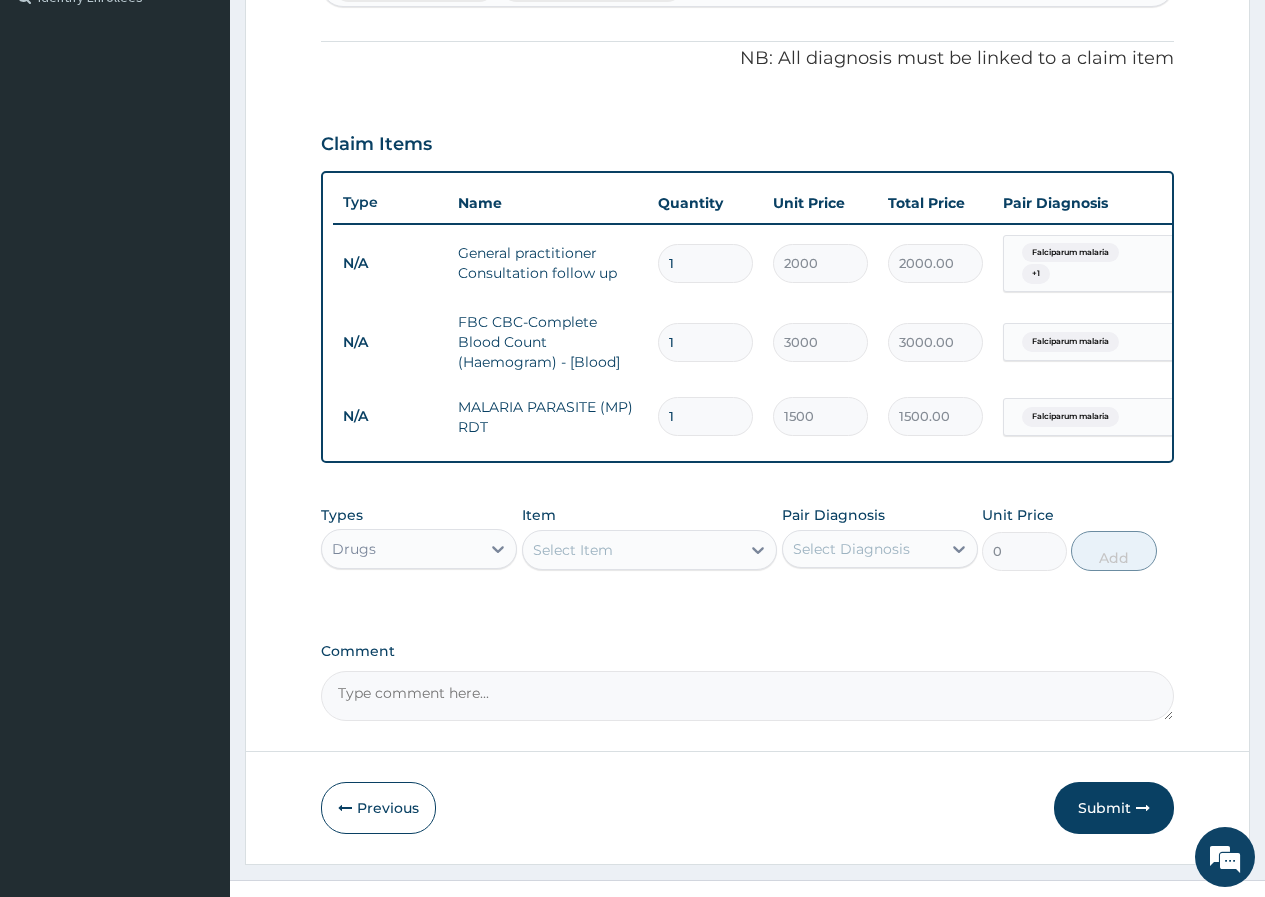 click on "Select Item" at bounding box center (573, 550) 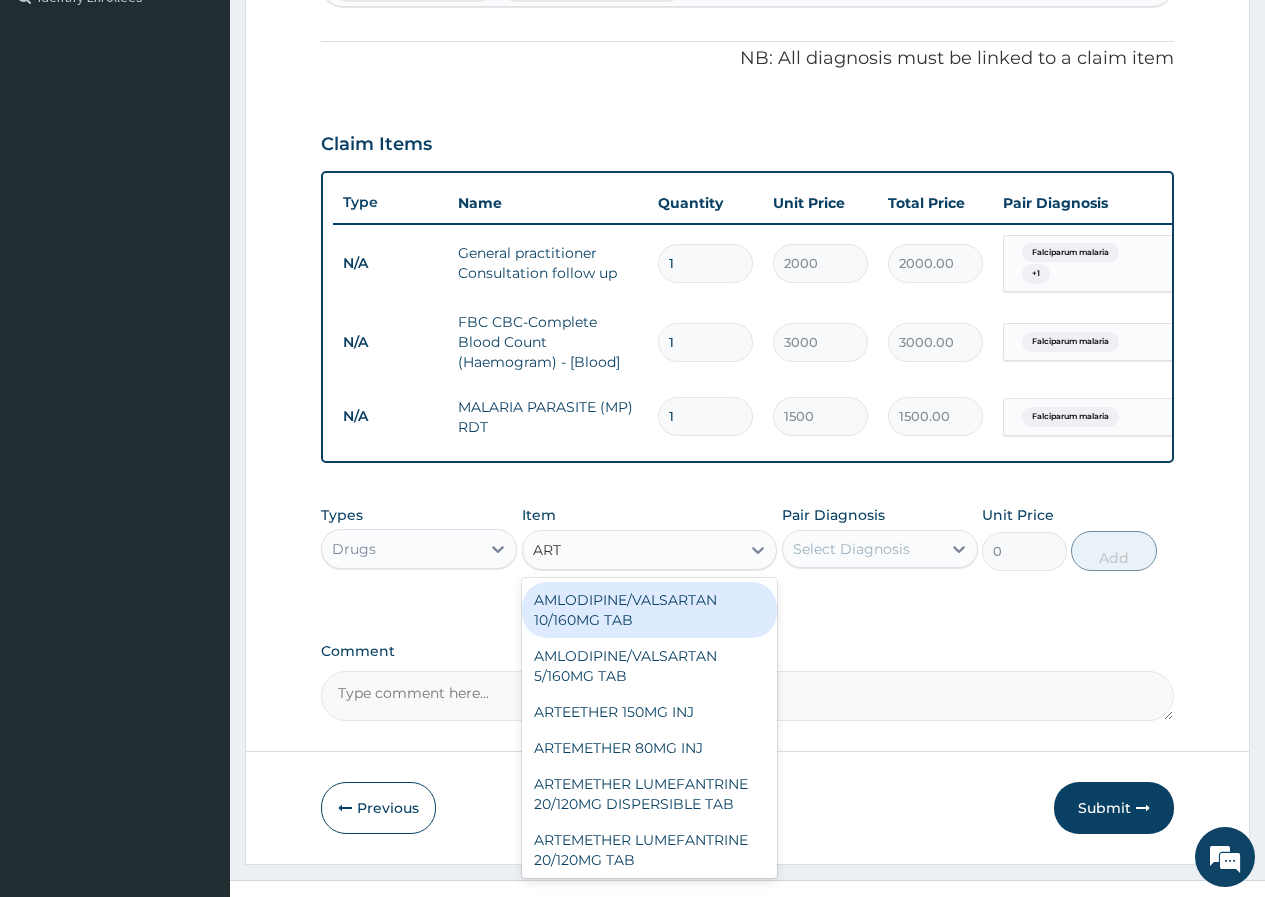 type on "ARTE" 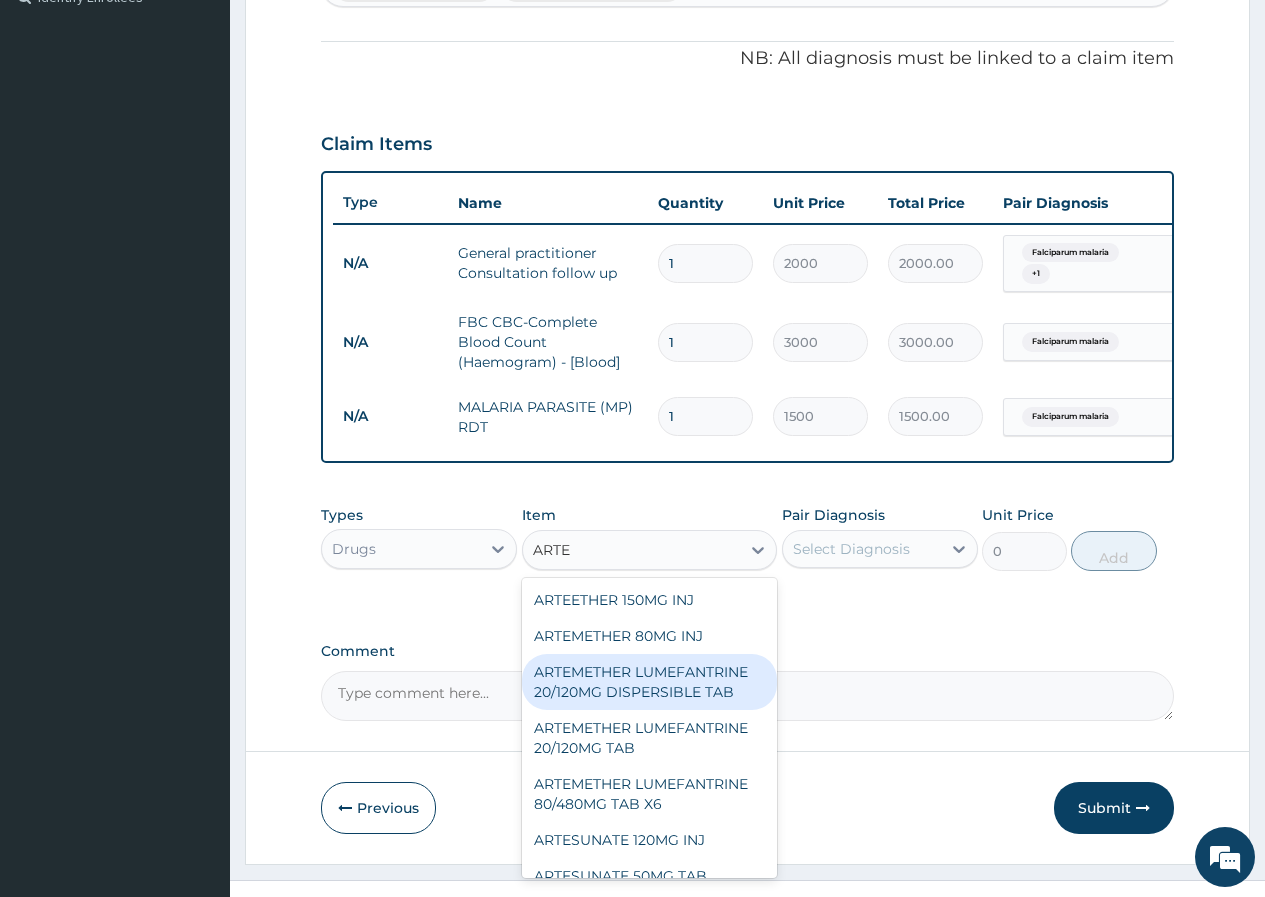 click on "ARTEMETHER LUMEFANTRINE 20/120MG DISPERSIBLE TAB" at bounding box center [650, 682] 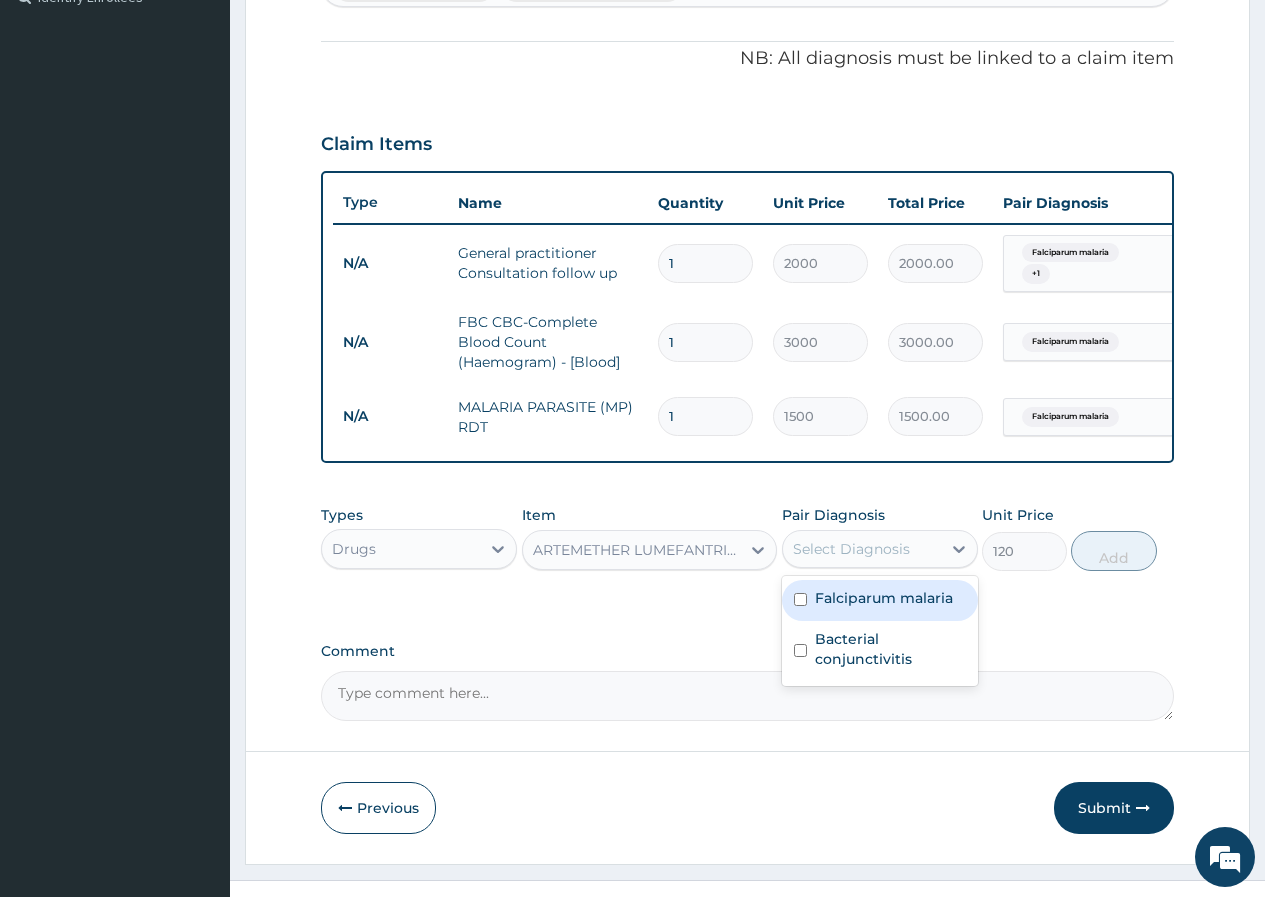 click on "Select Diagnosis" at bounding box center [851, 549] 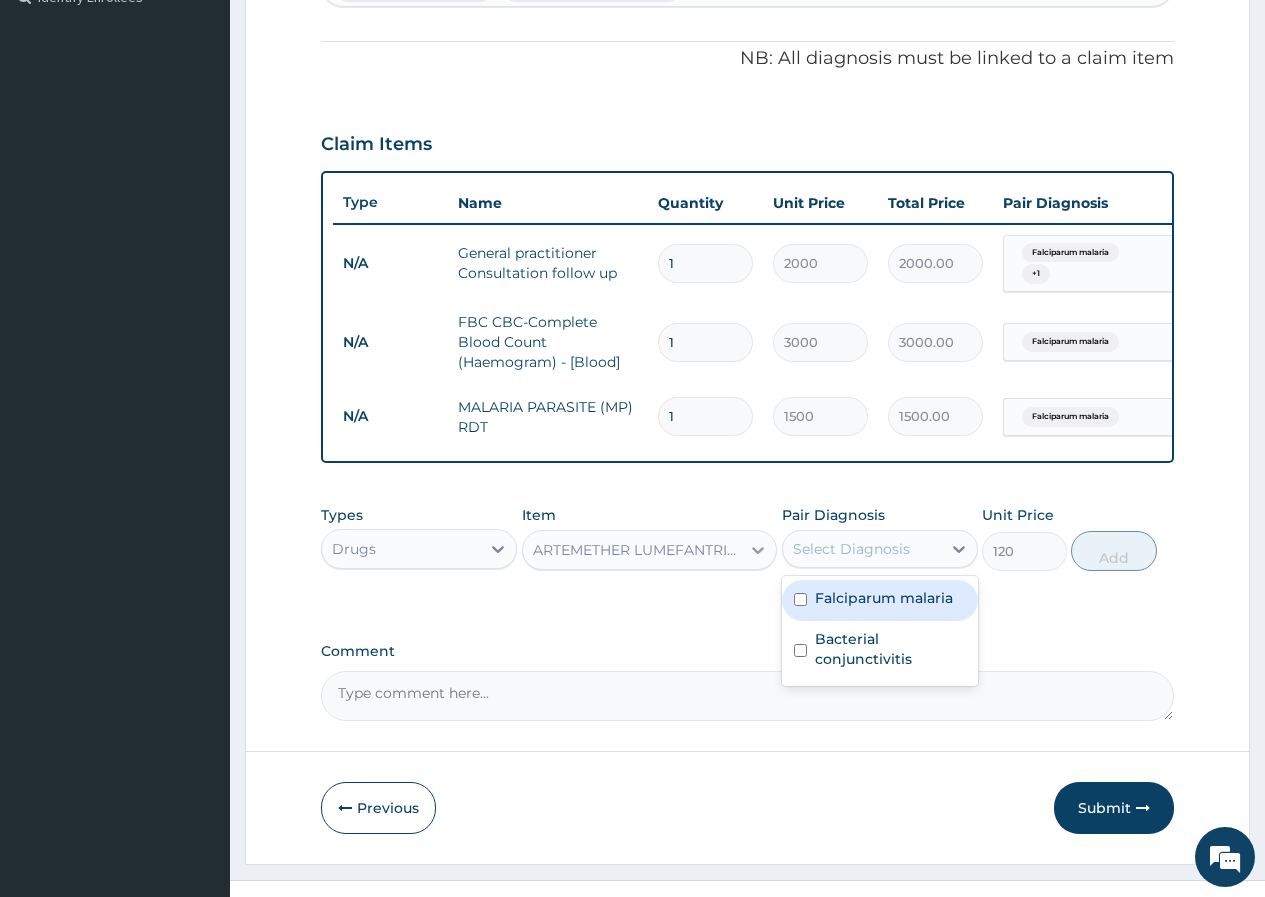 click at bounding box center (758, 550) 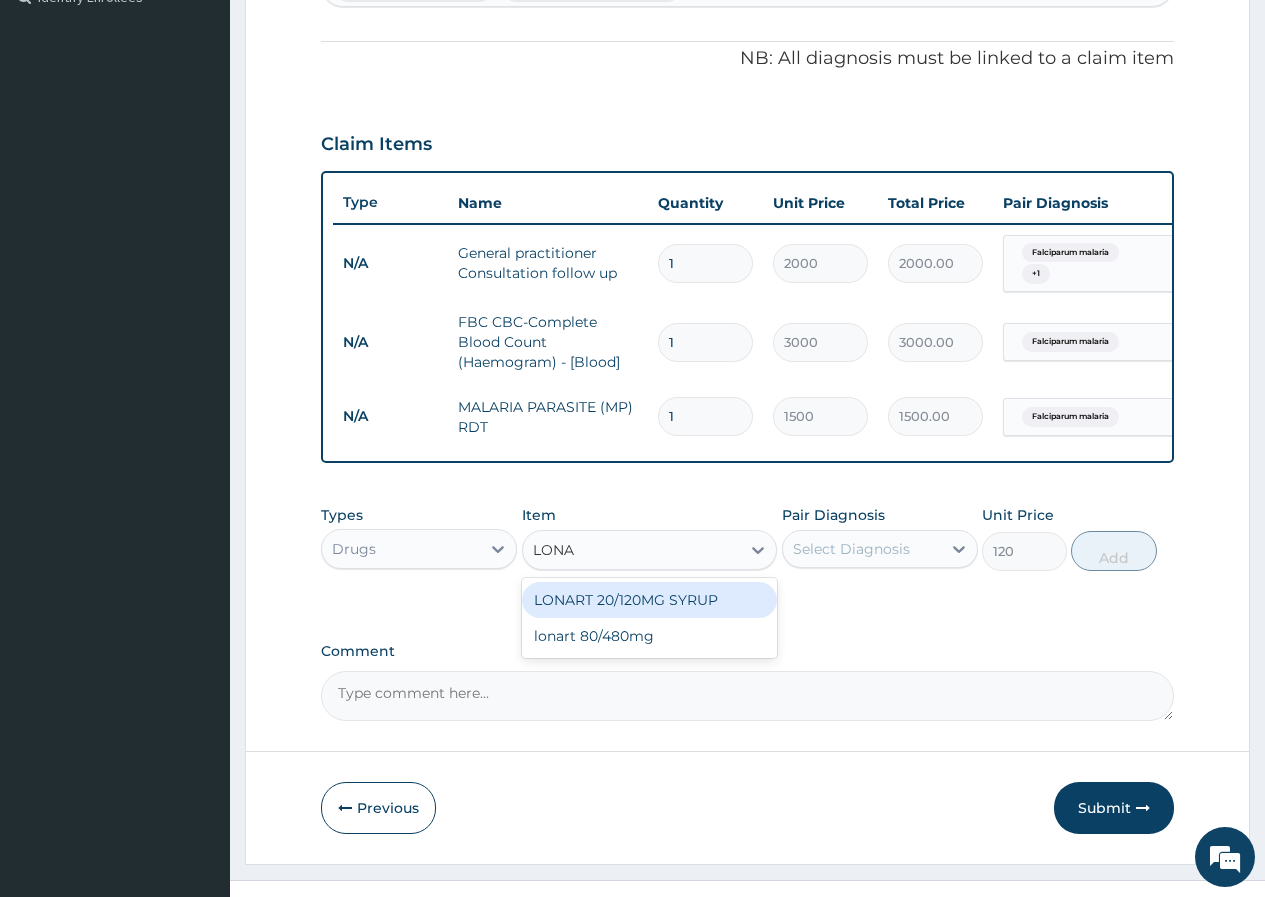 scroll, scrollTop: 0, scrollLeft: 0, axis: both 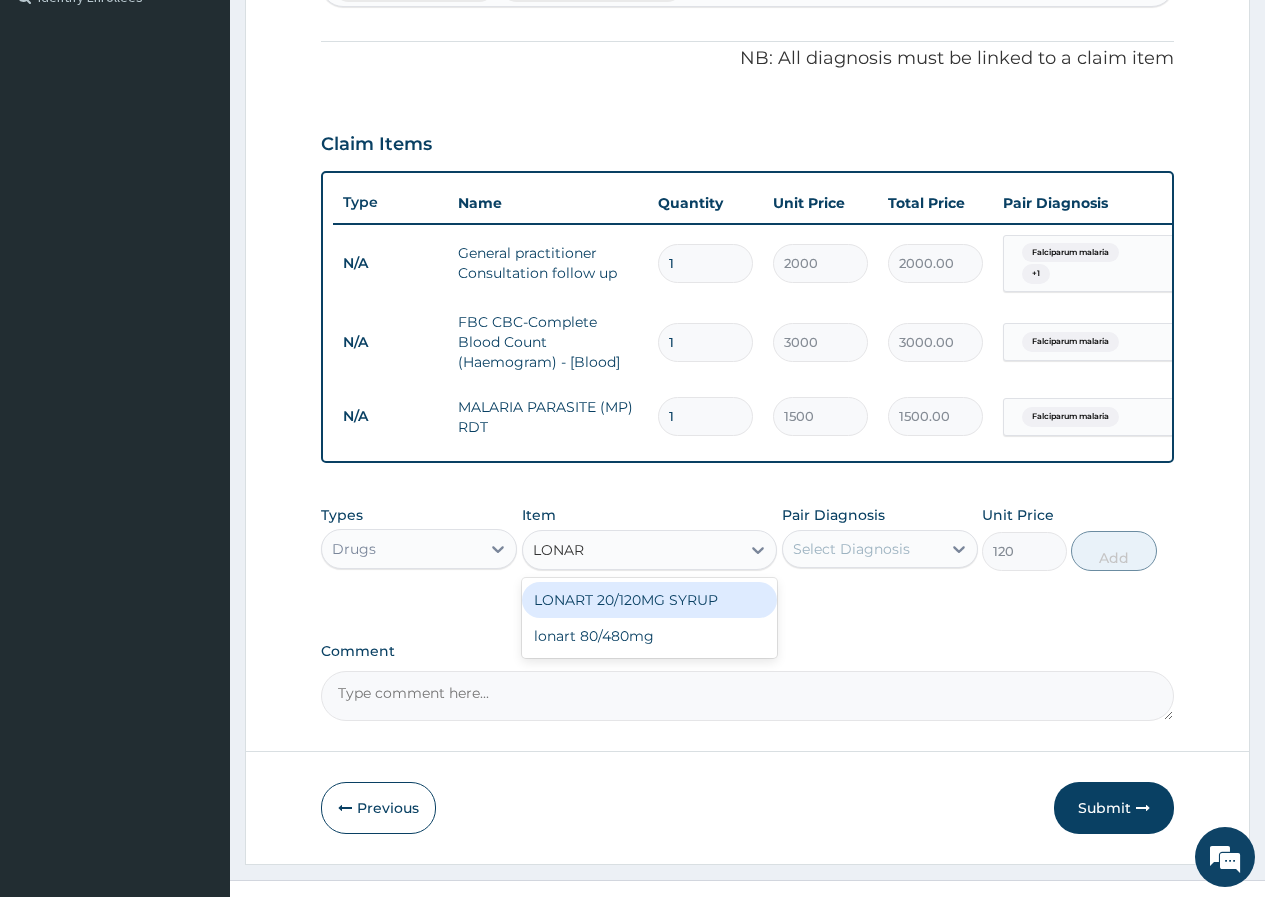 type on "LONART" 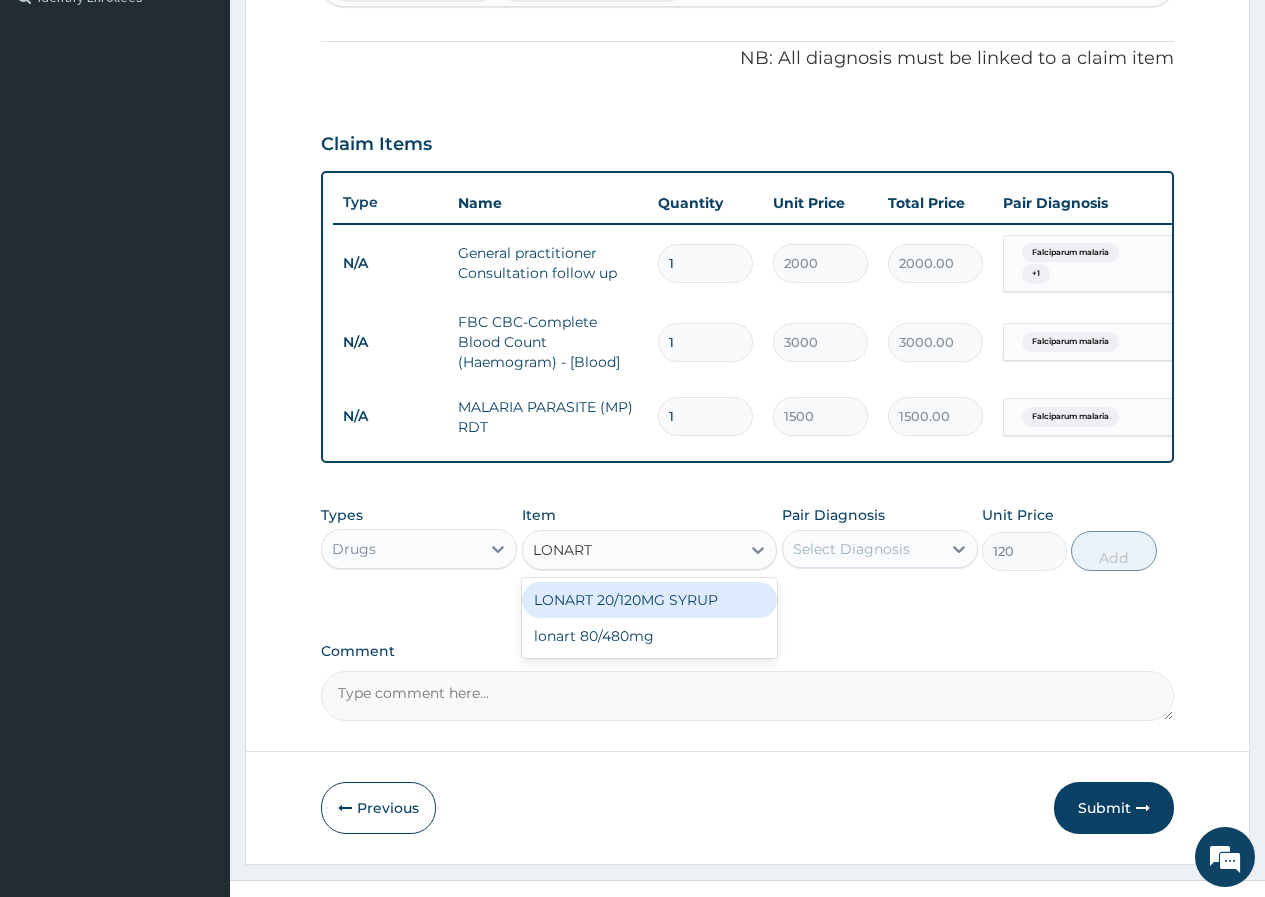 click on "LONART 20/120MG SYRUP" at bounding box center [650, 600] 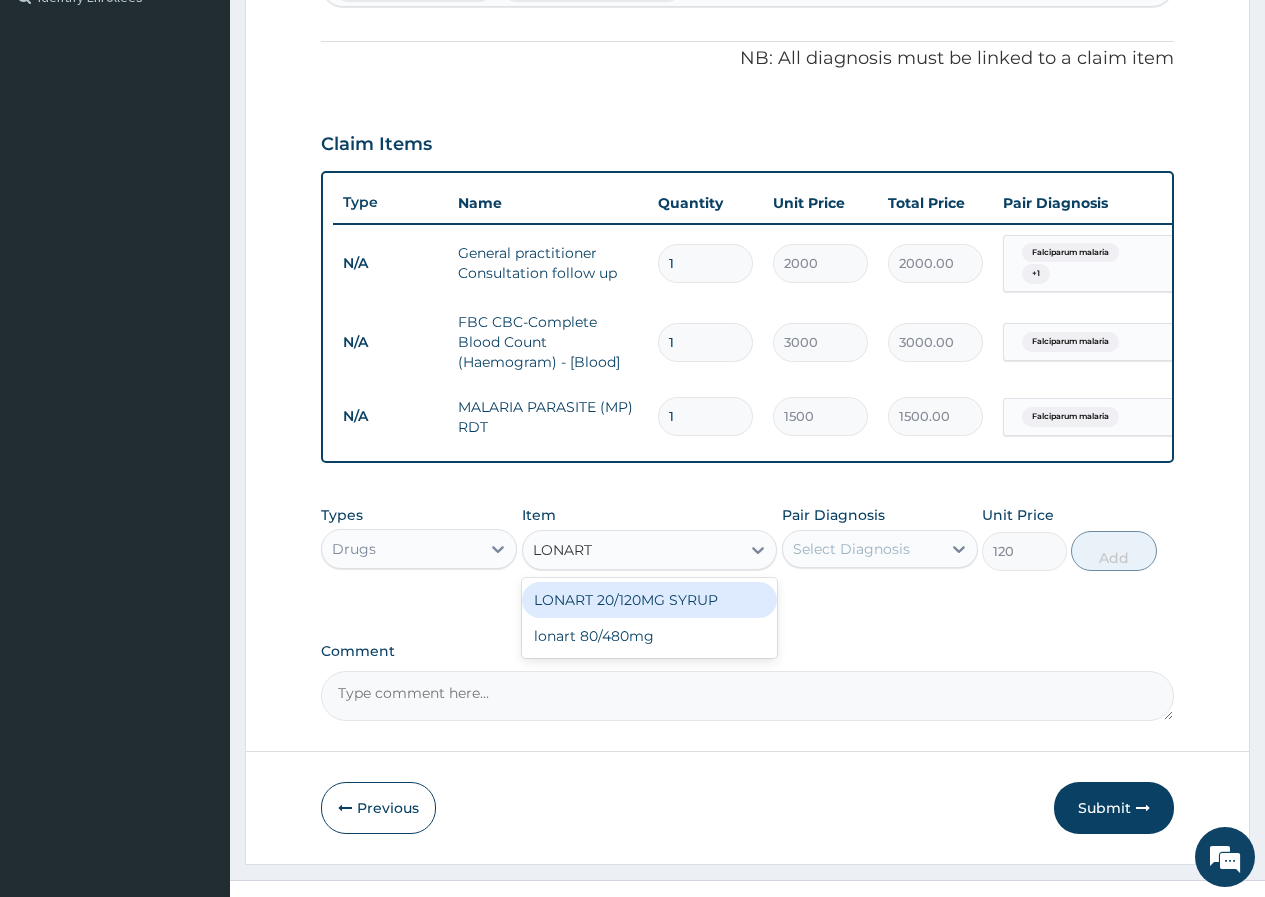 type 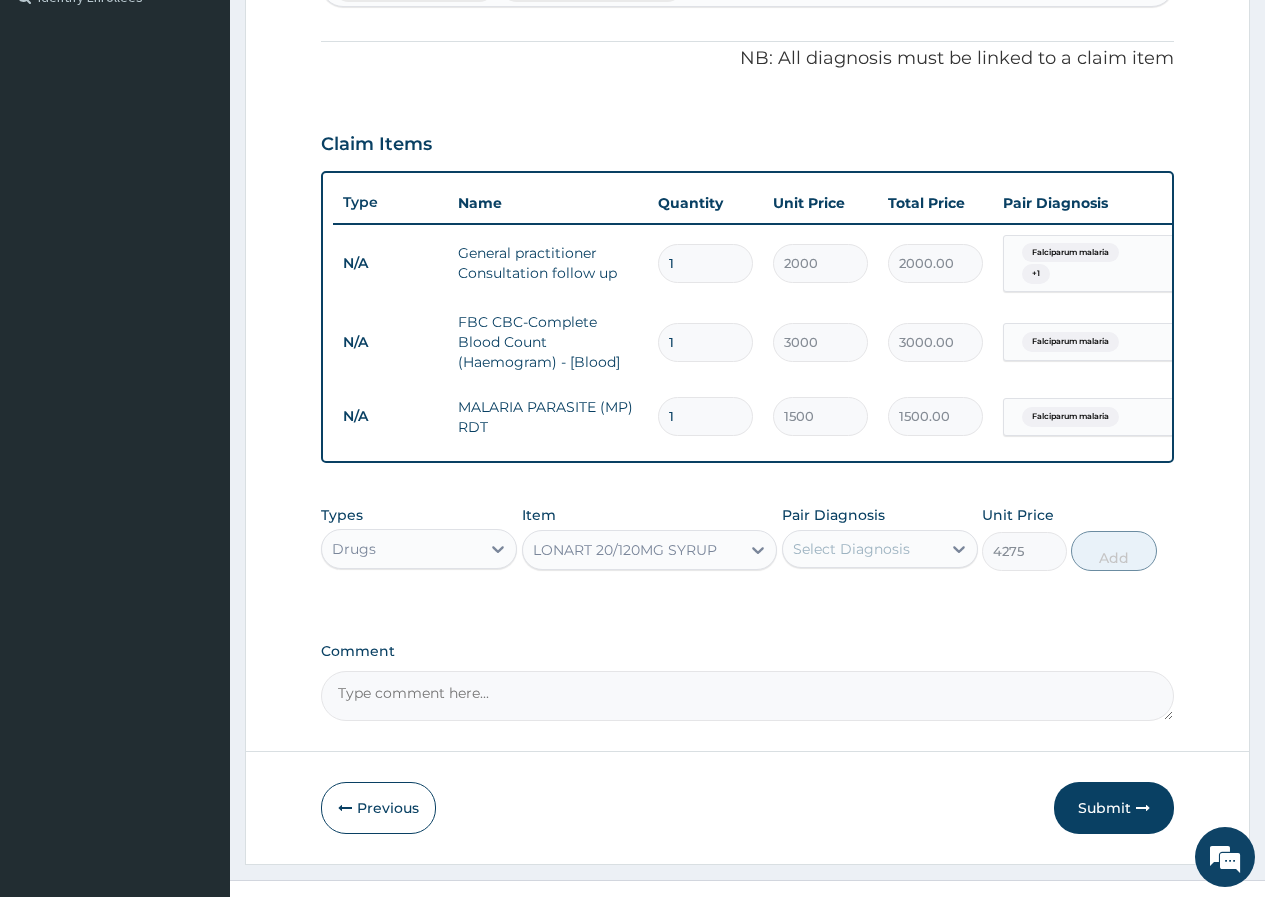 click on "Select Diagnosis" at bounding box center [862, 549] 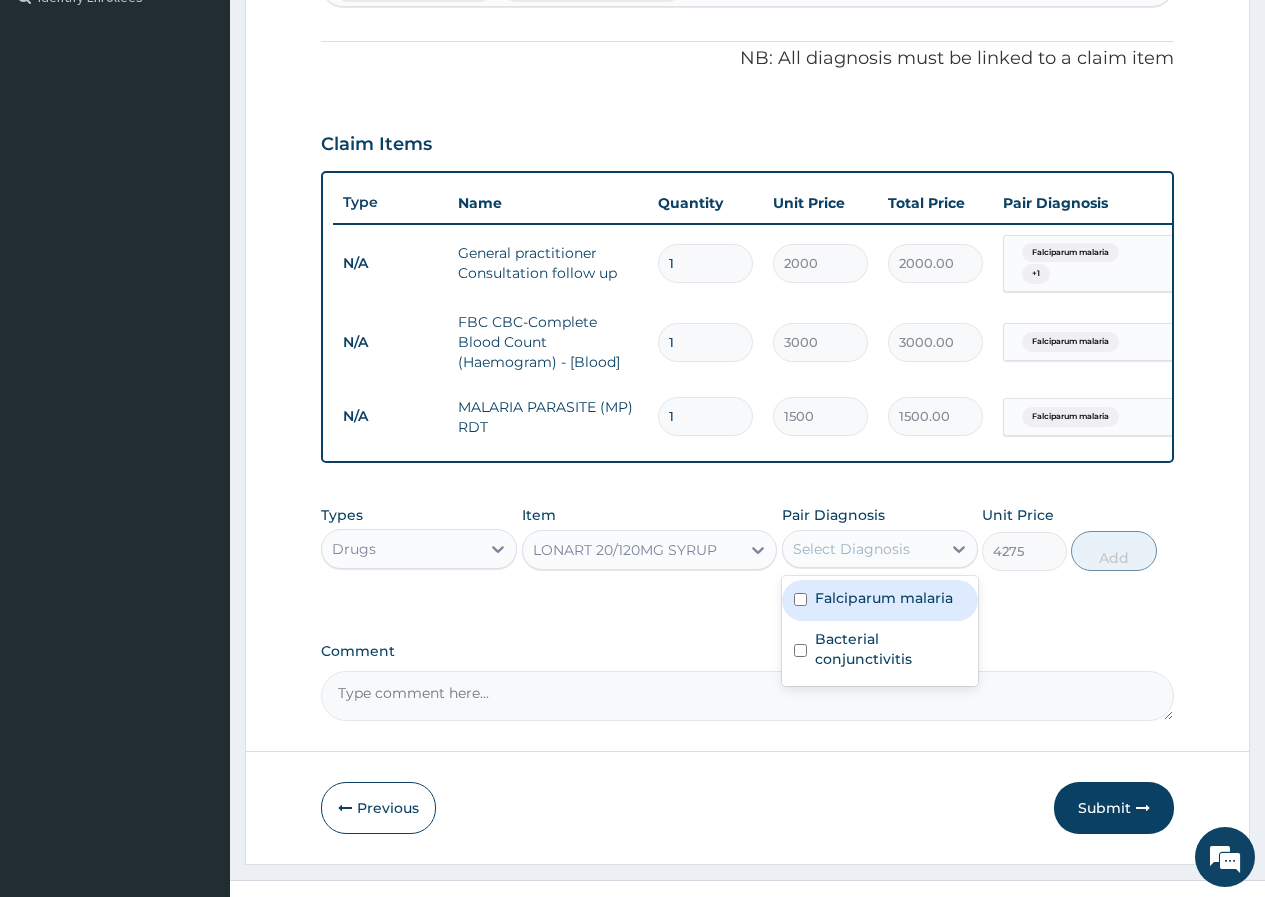 click on "Falciparum malaria" at bounding box center [880, 600] 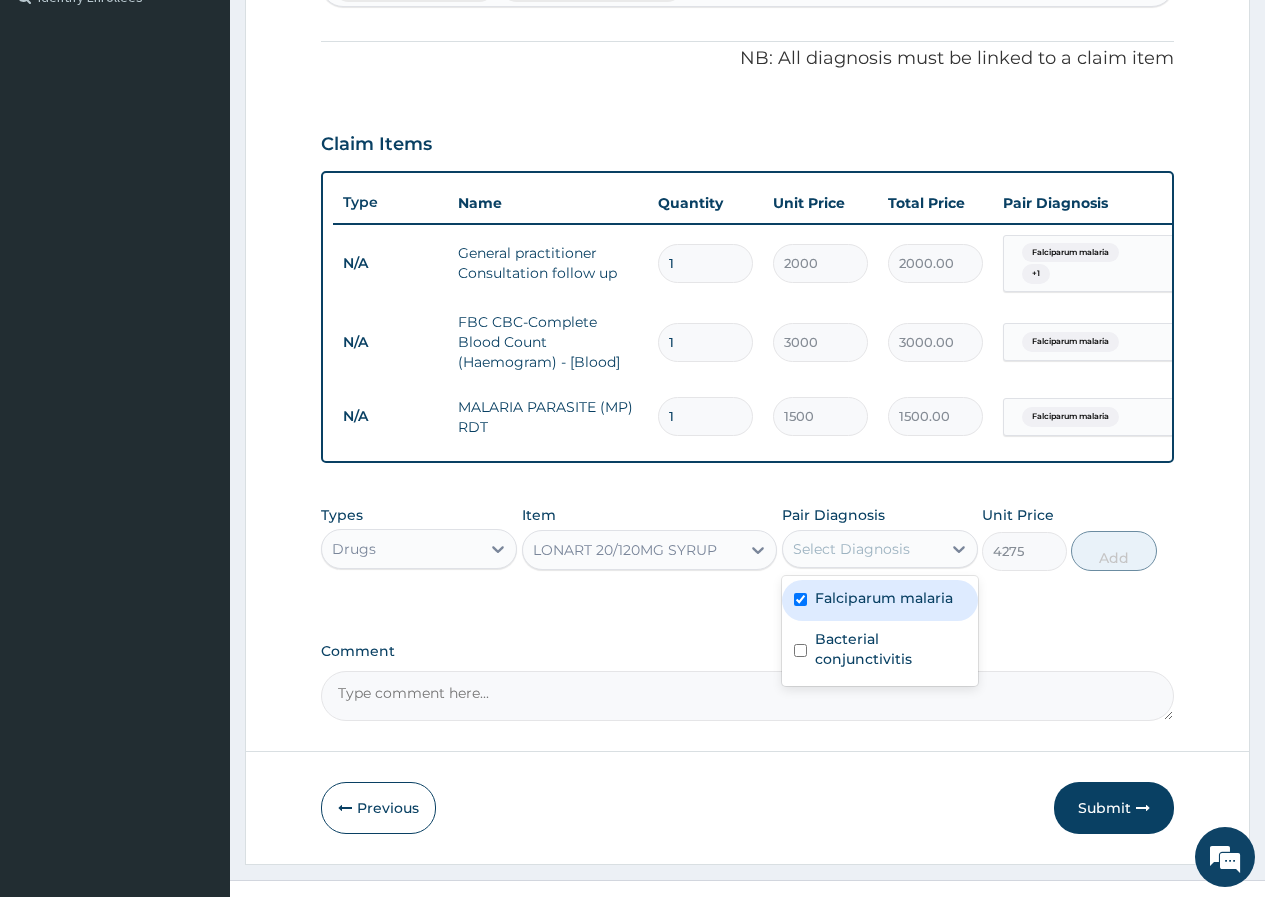 checkbox on "true" 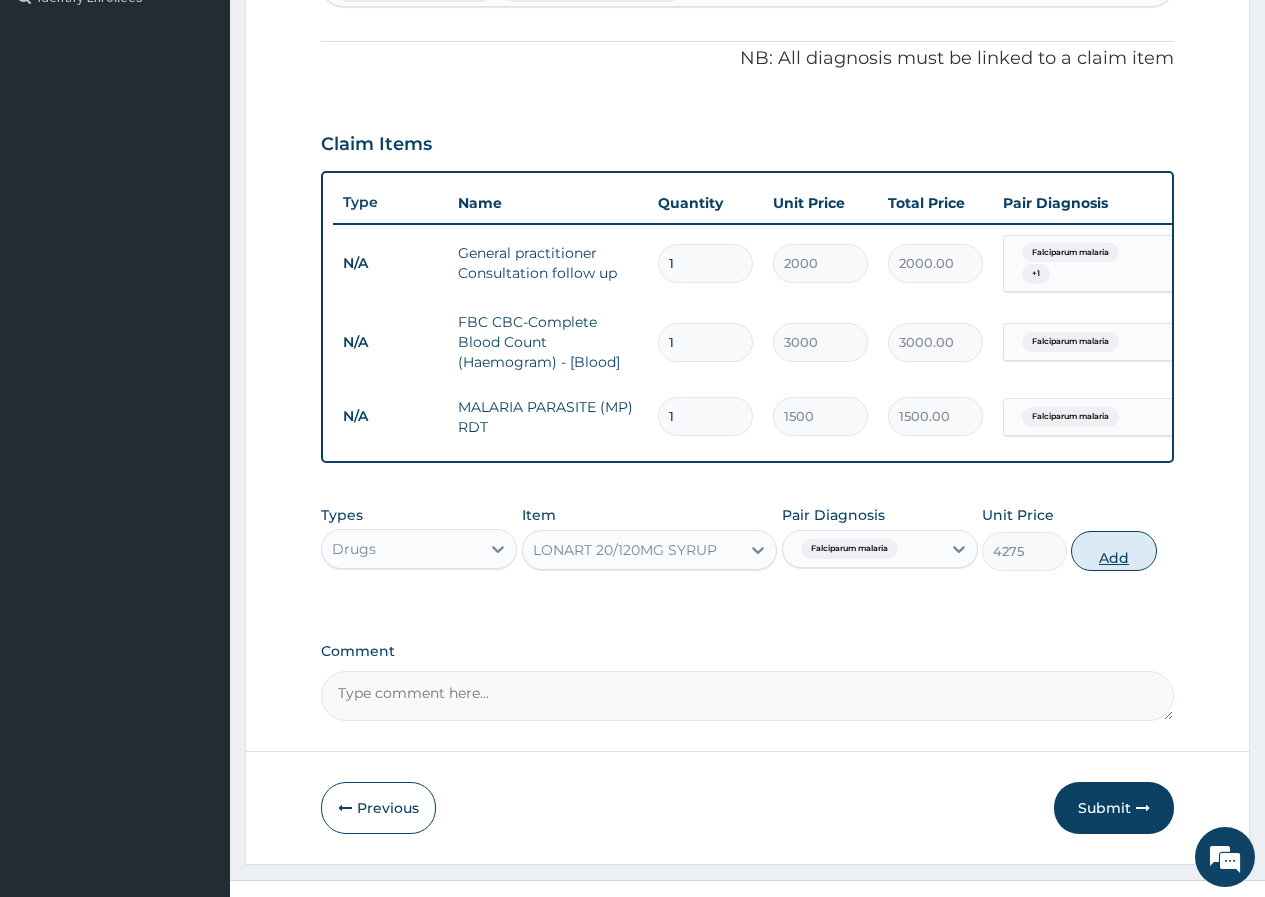 click on "Add" at bounding box center [1113, 551] 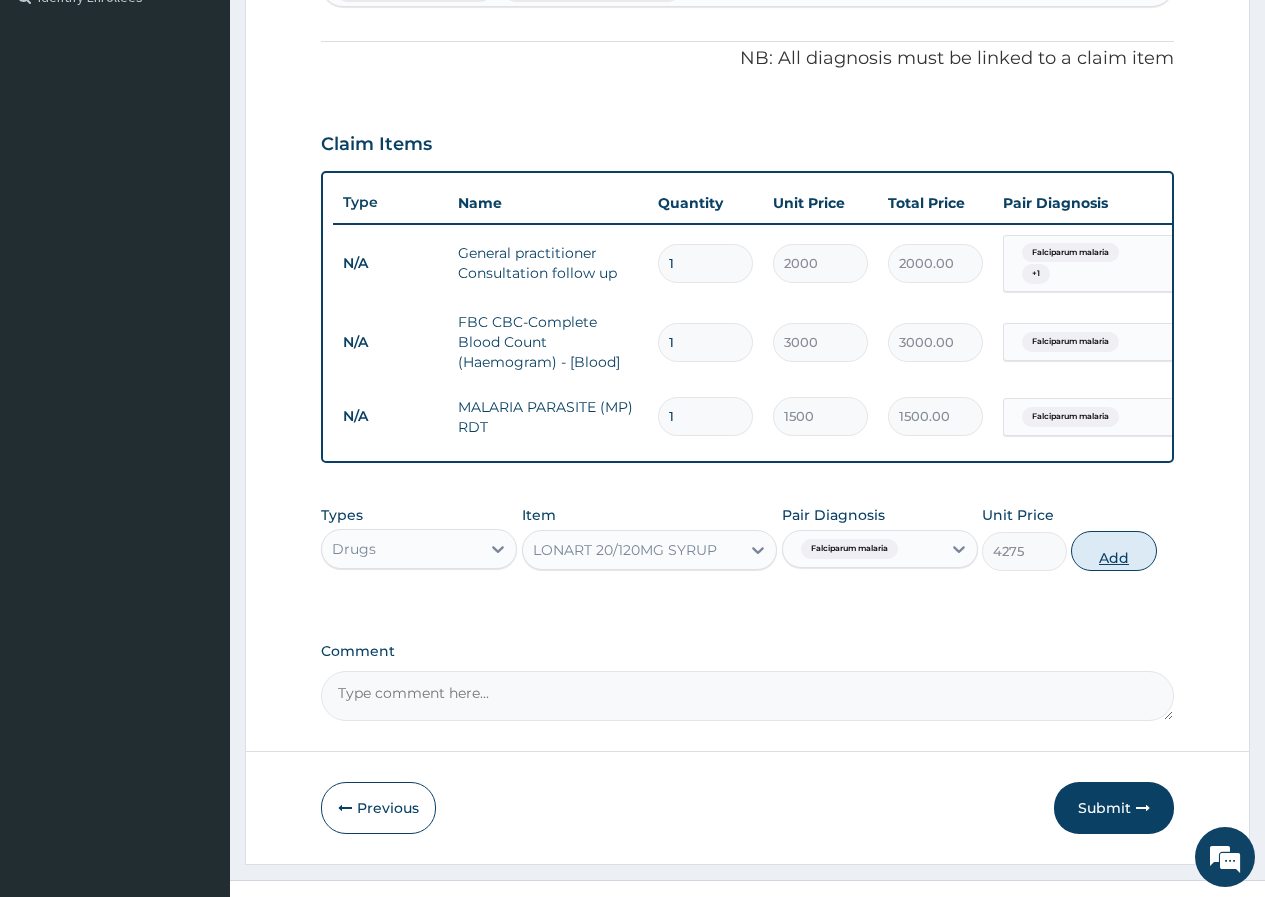 type on "0" 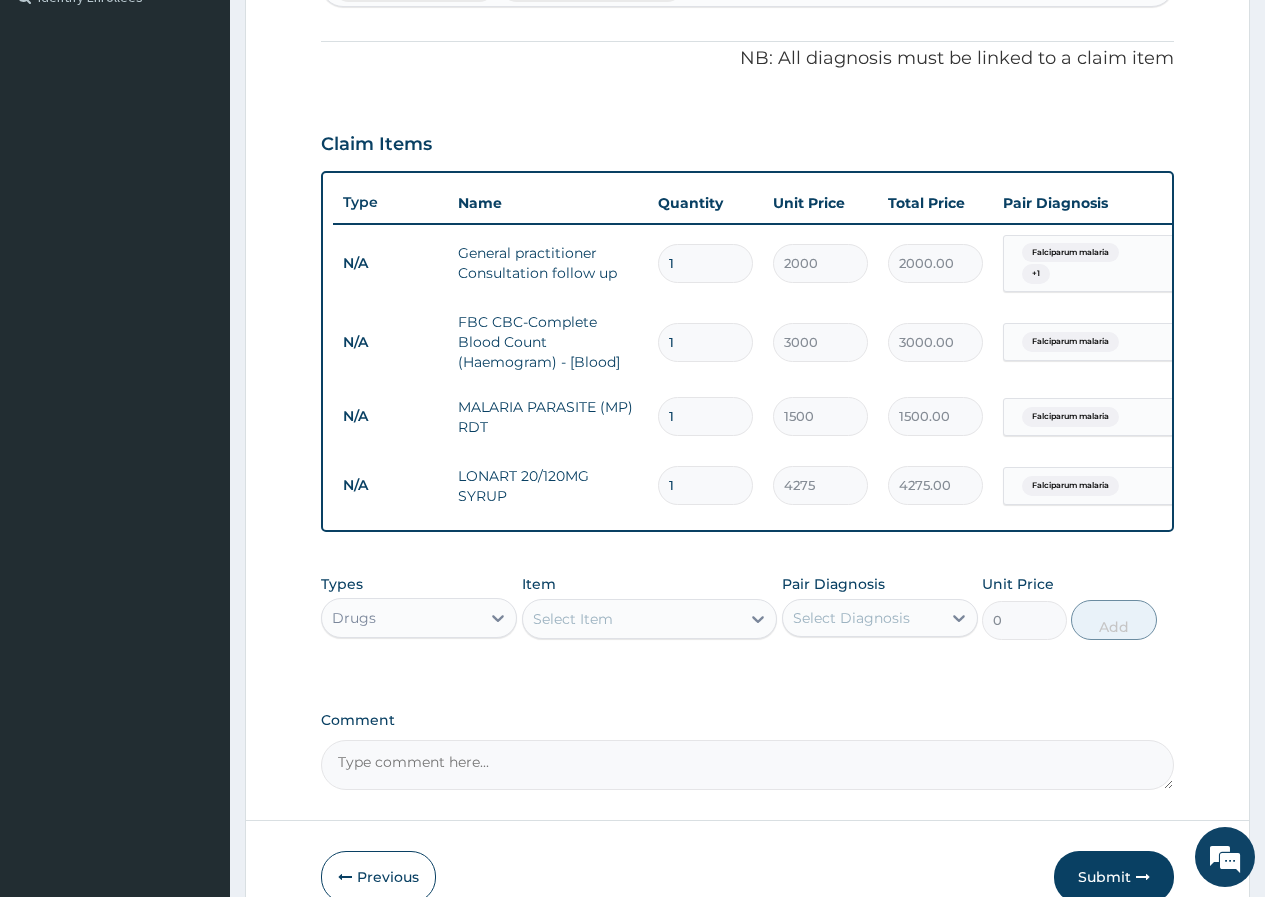 click on "Select Item" at bounding box center [573, 619] 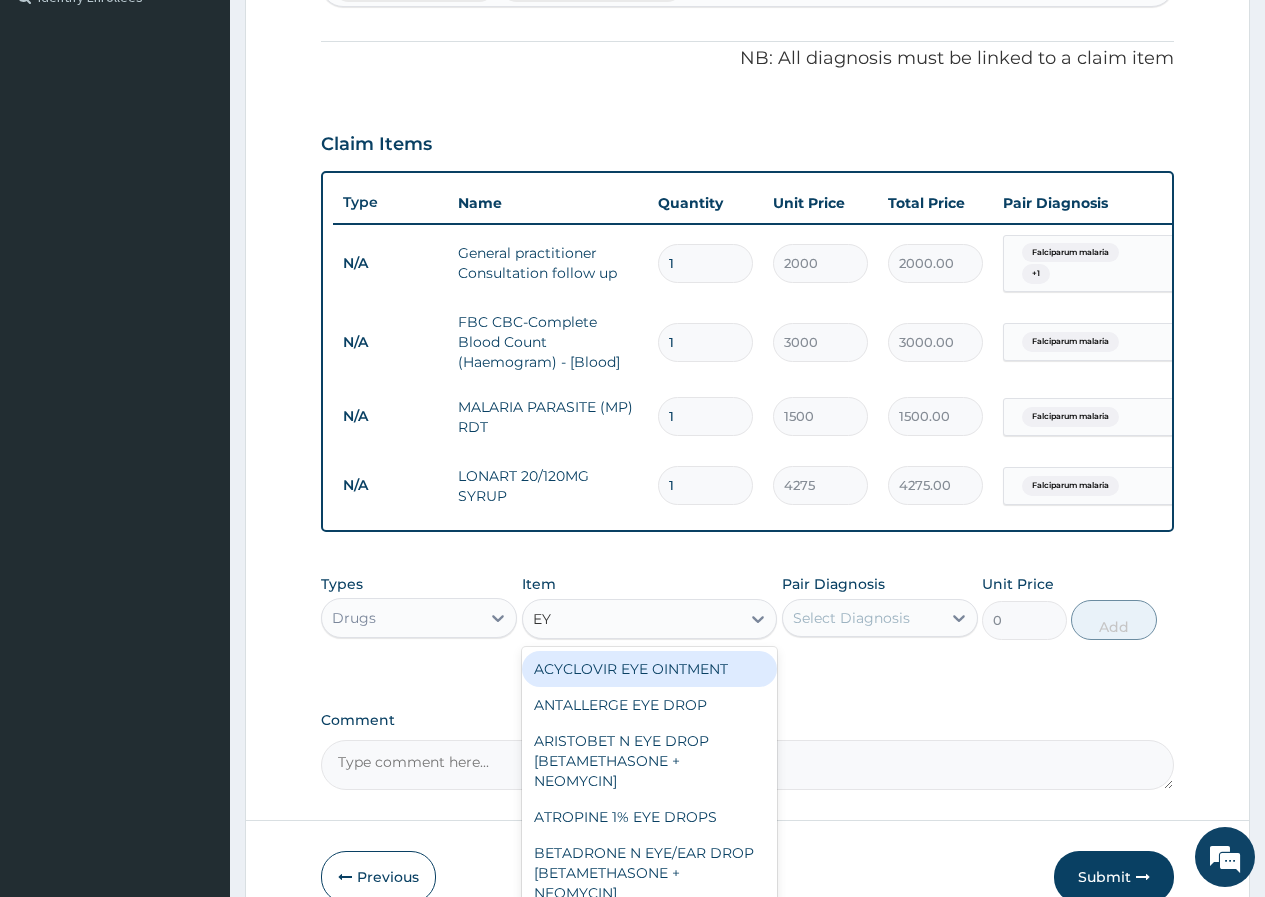 type on "EYE" 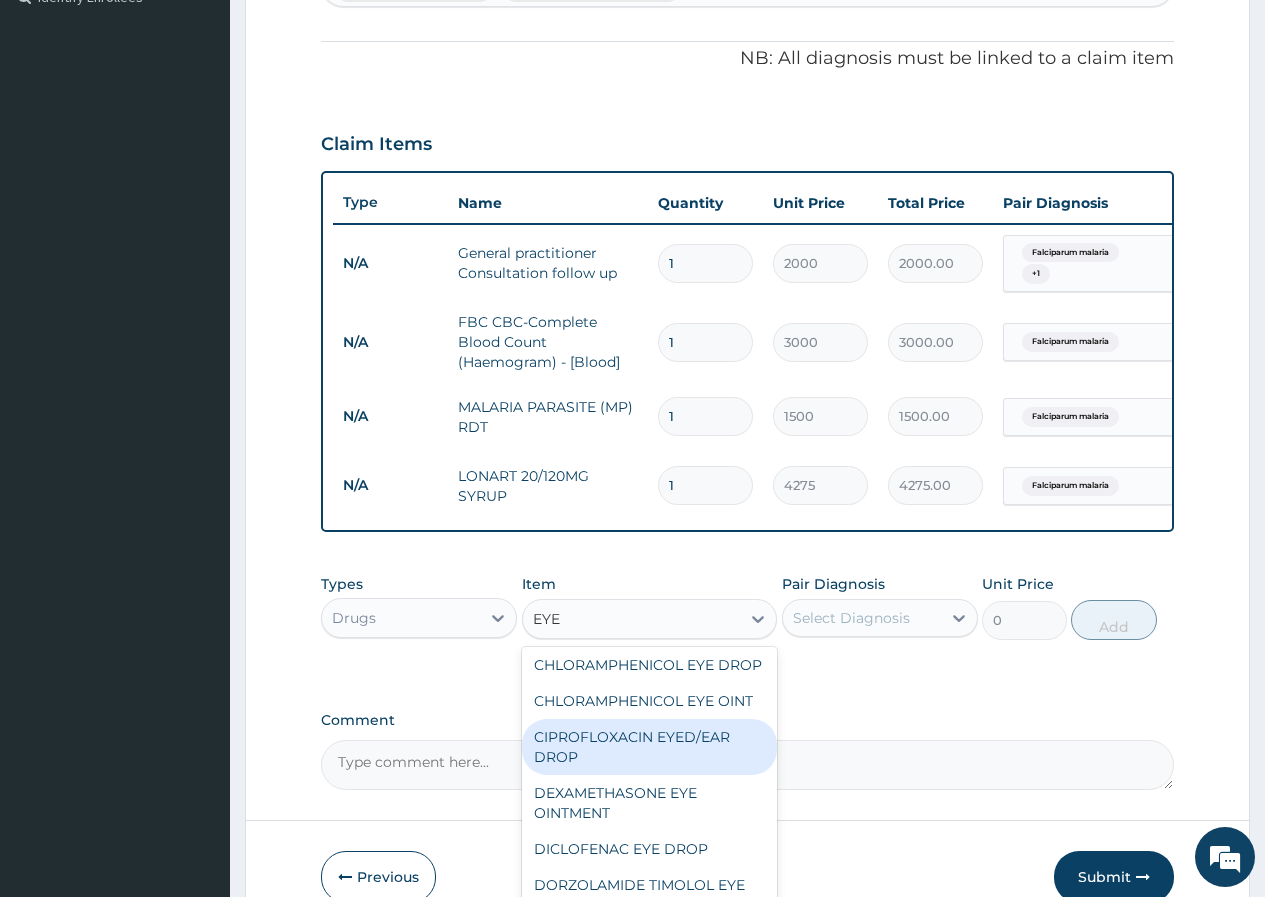 scroll, scrollTop: 400, scrollLeft: 0, axis: vertical 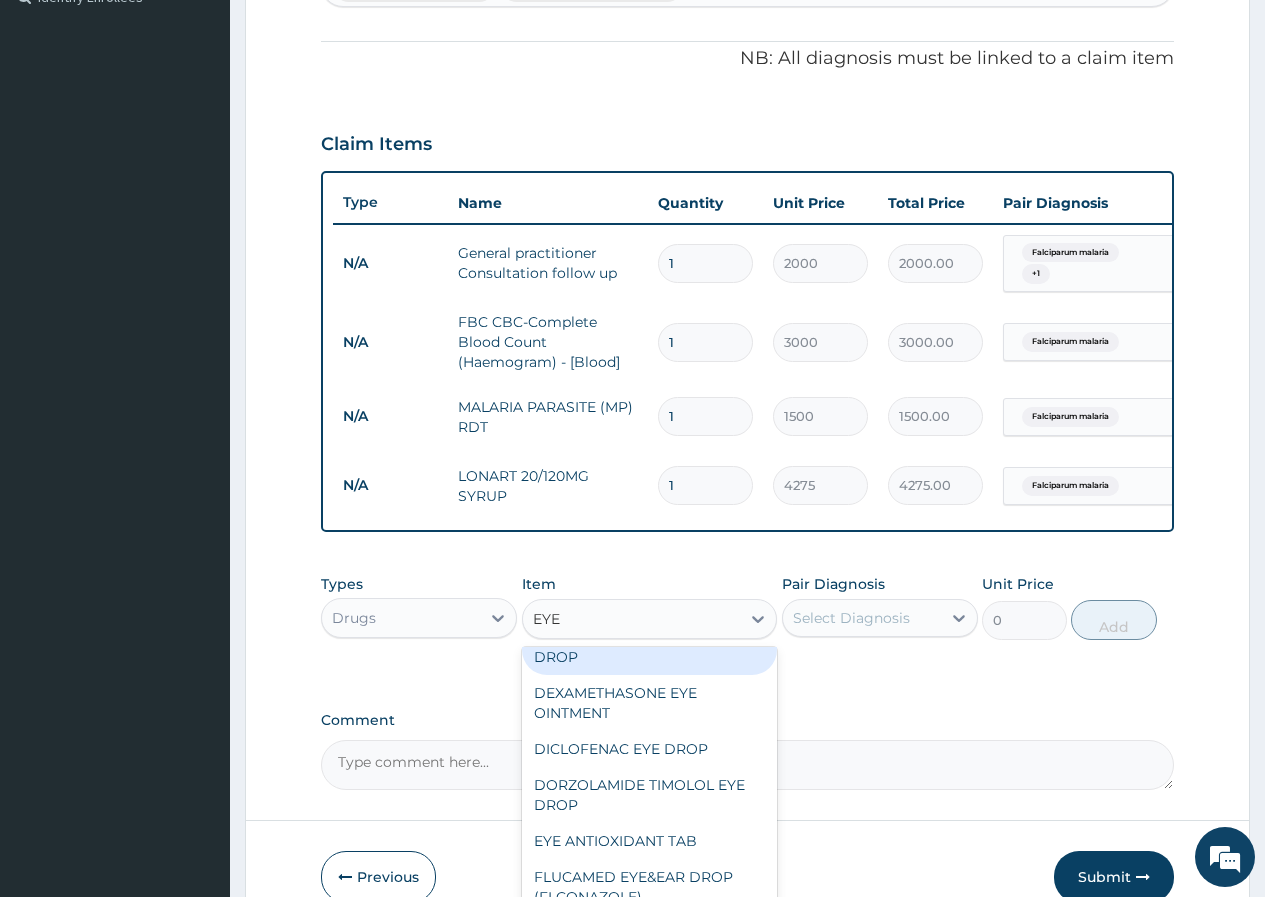 click on "CIPROFLOXACIN EYED/EAR DROP" at bounding box center [650, 647] 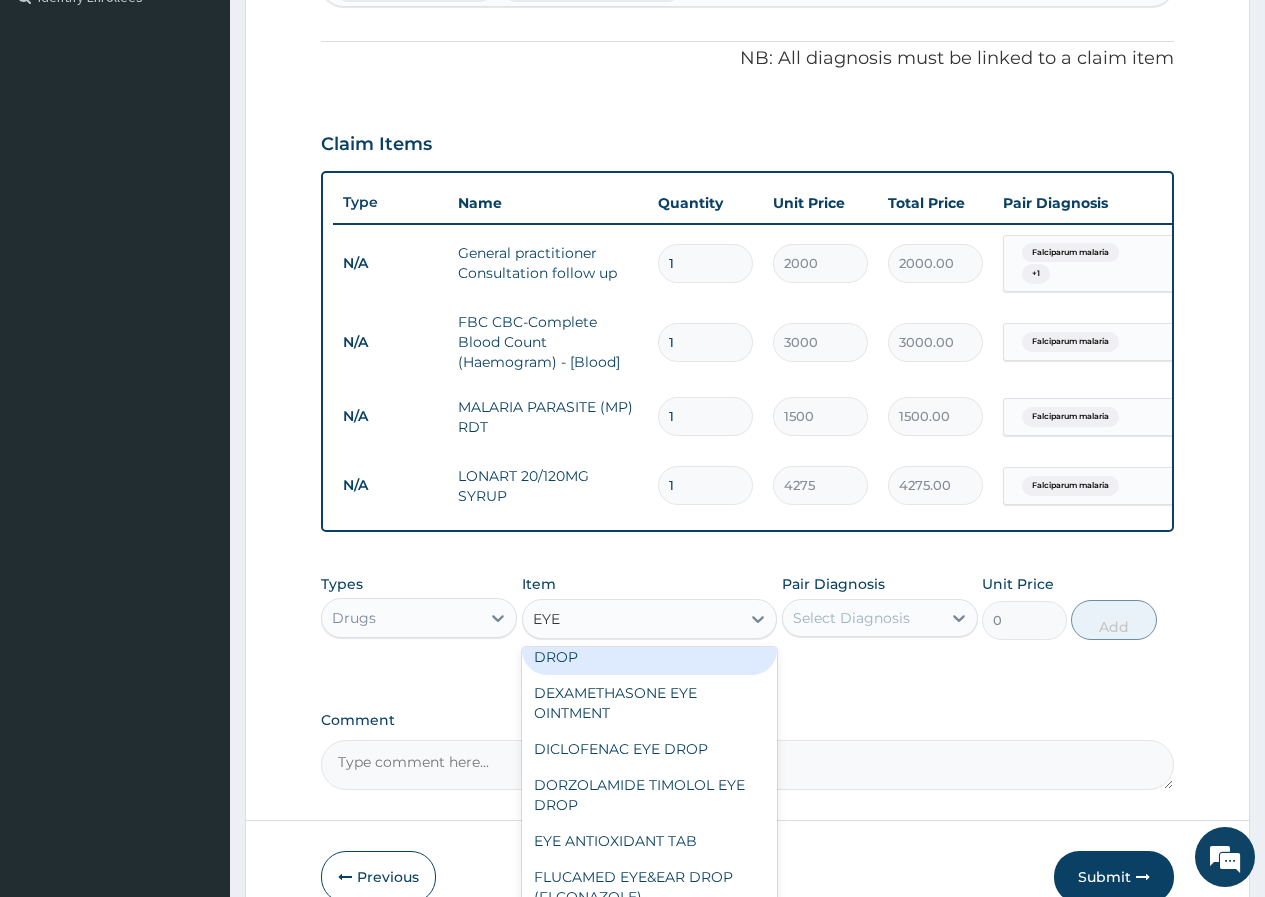 type 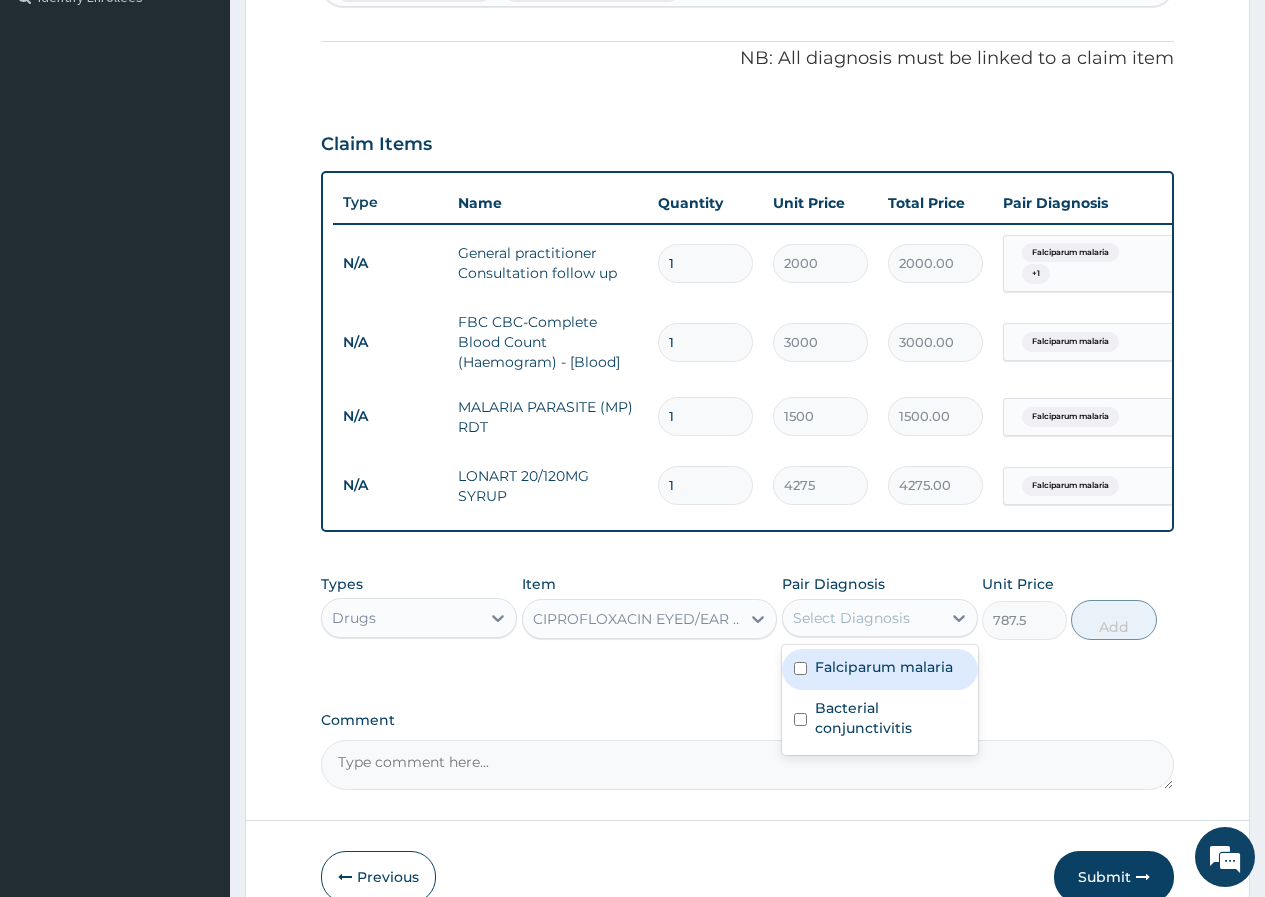 click on "Select Diagnosis" at bounding box center (851, 618) 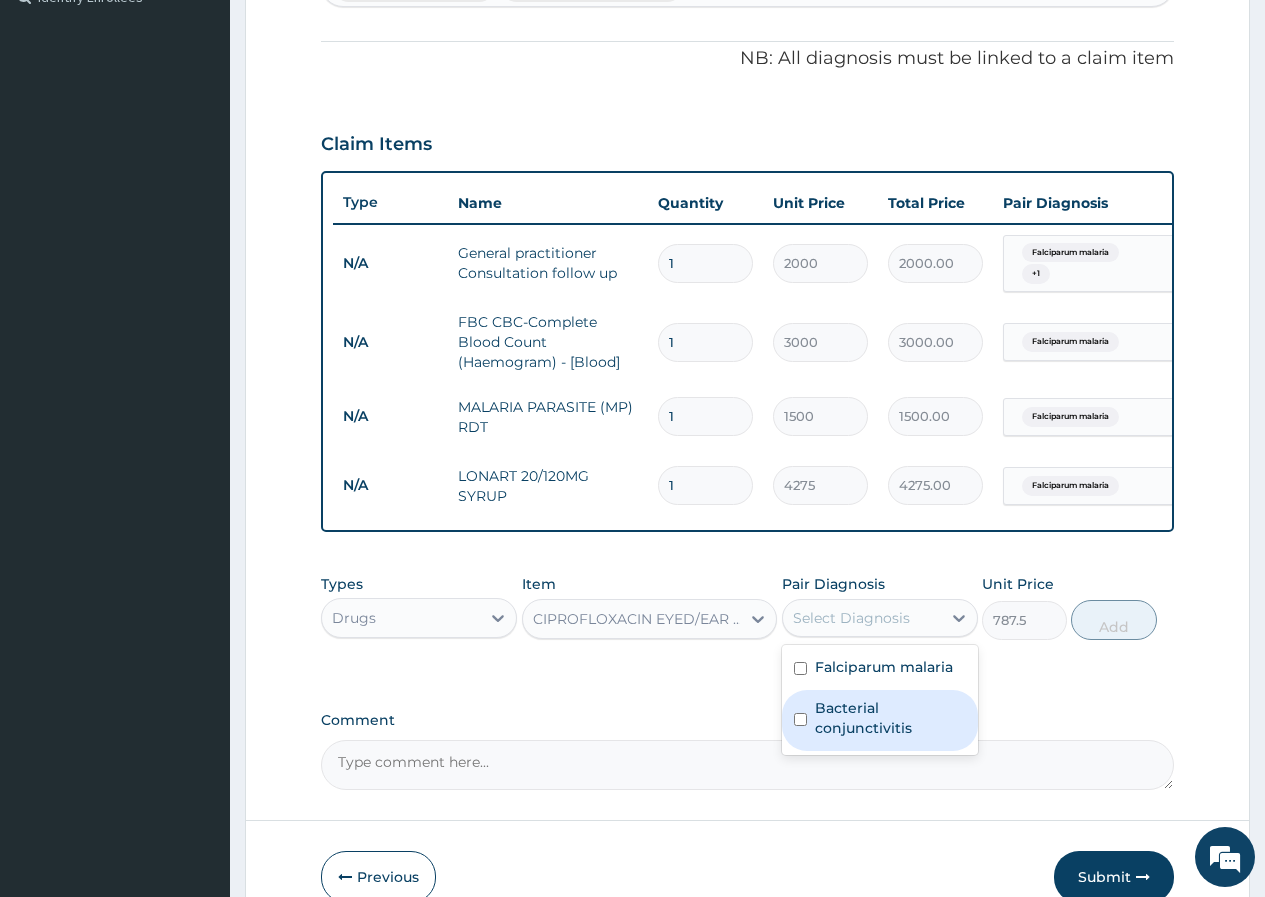 click on "Bacterial conjunctivitis" at bounding box center (890, 718) 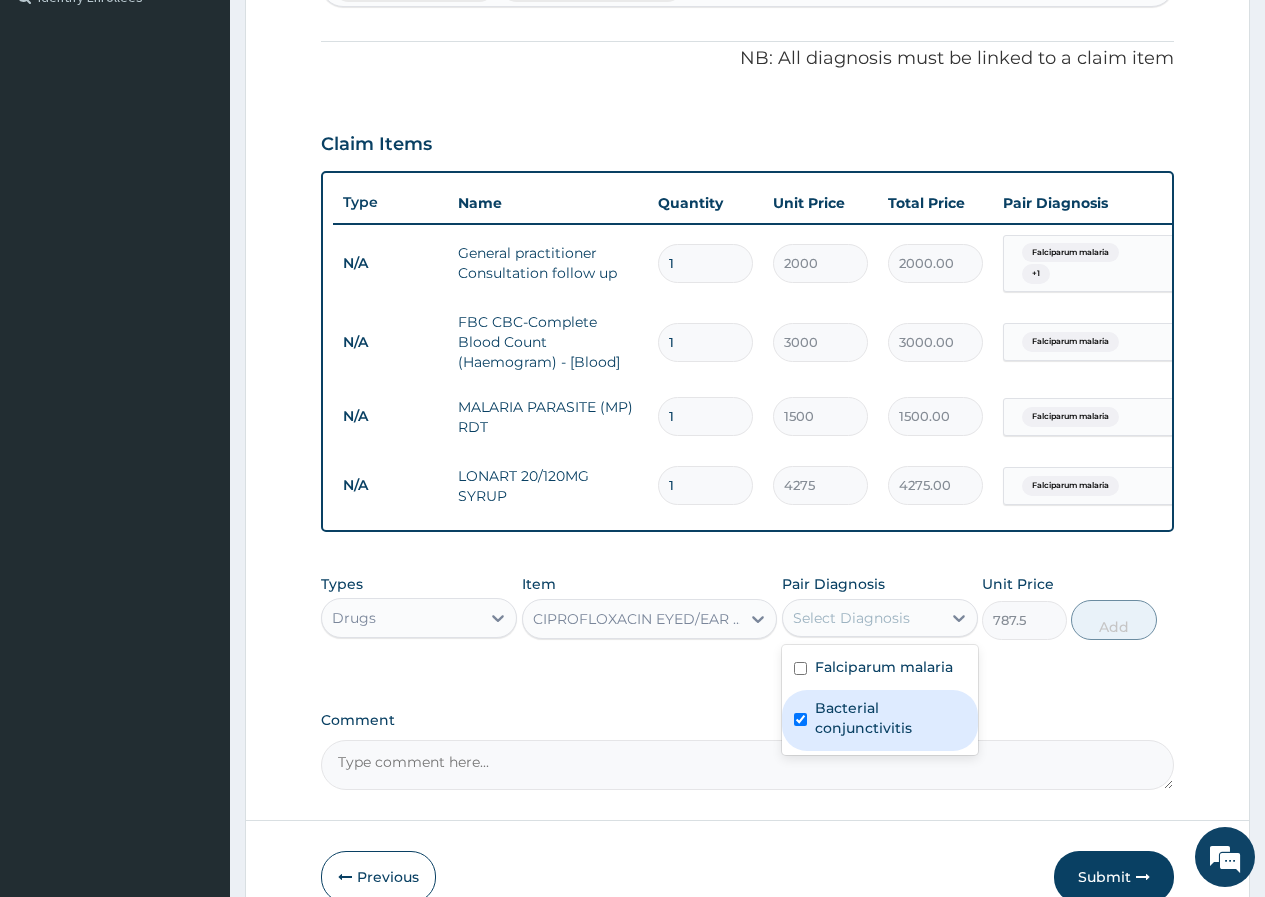checkbox on "true" 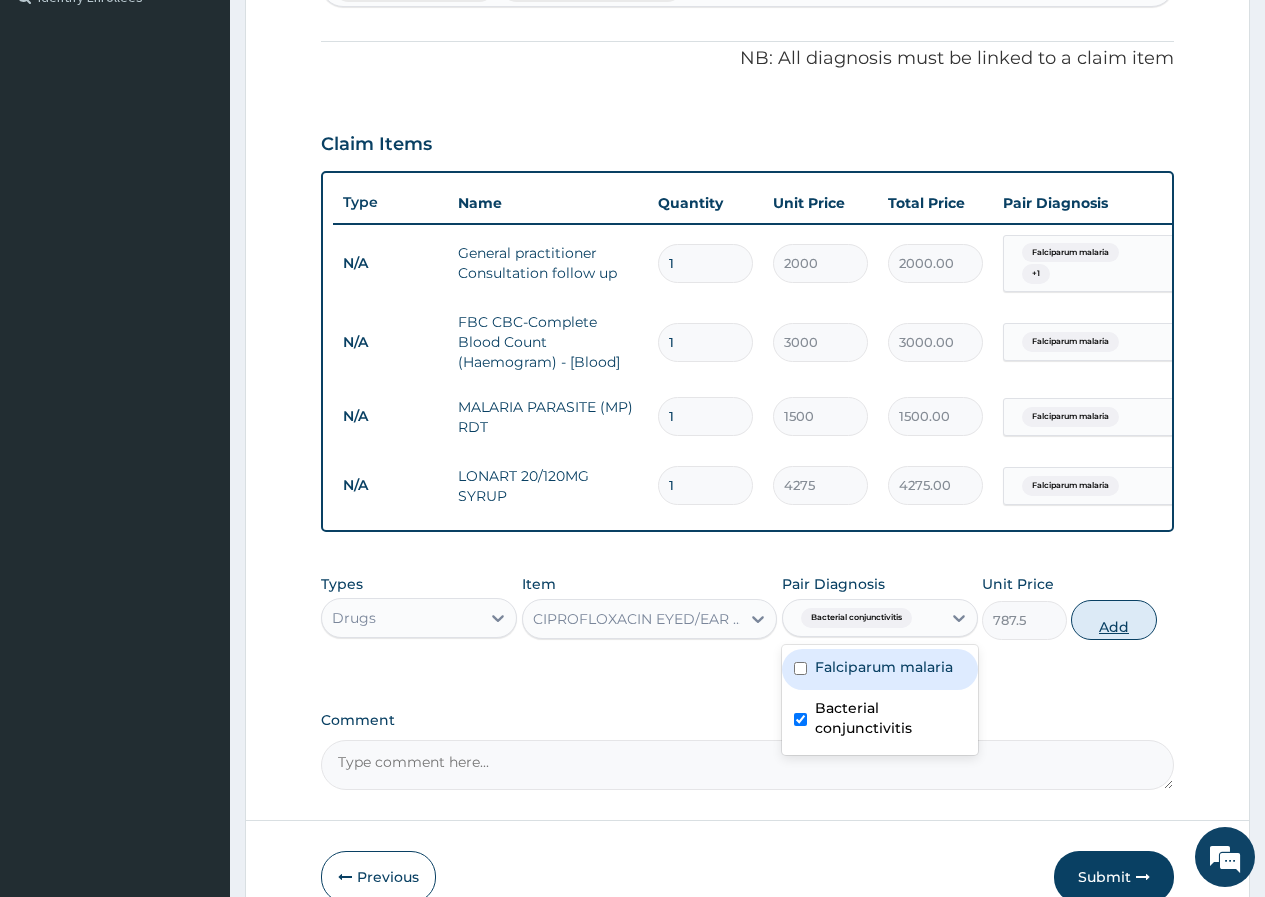 click on "Add" at bounding box center [1113, 620] 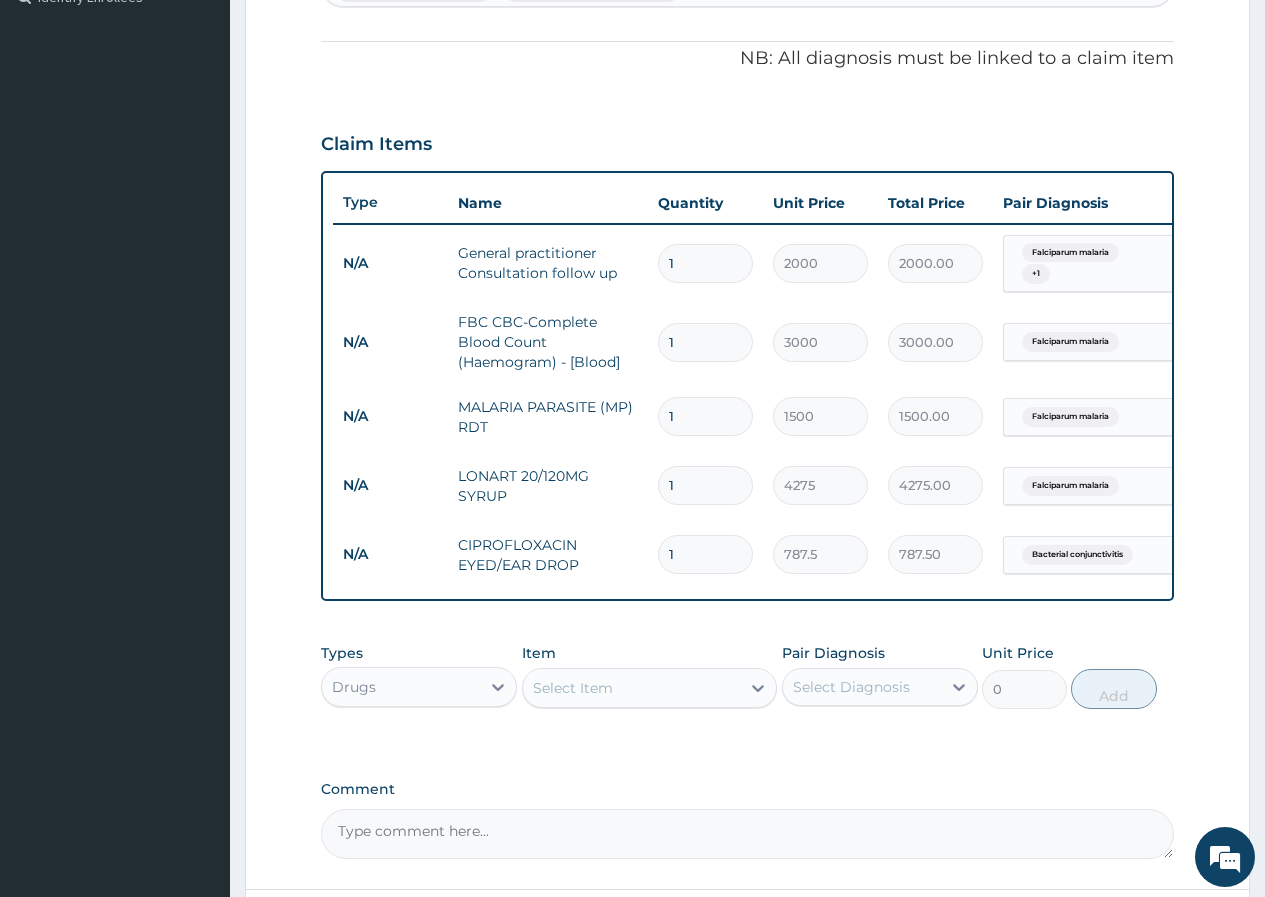 click on "Select Item" at bounding box center [573, 688] 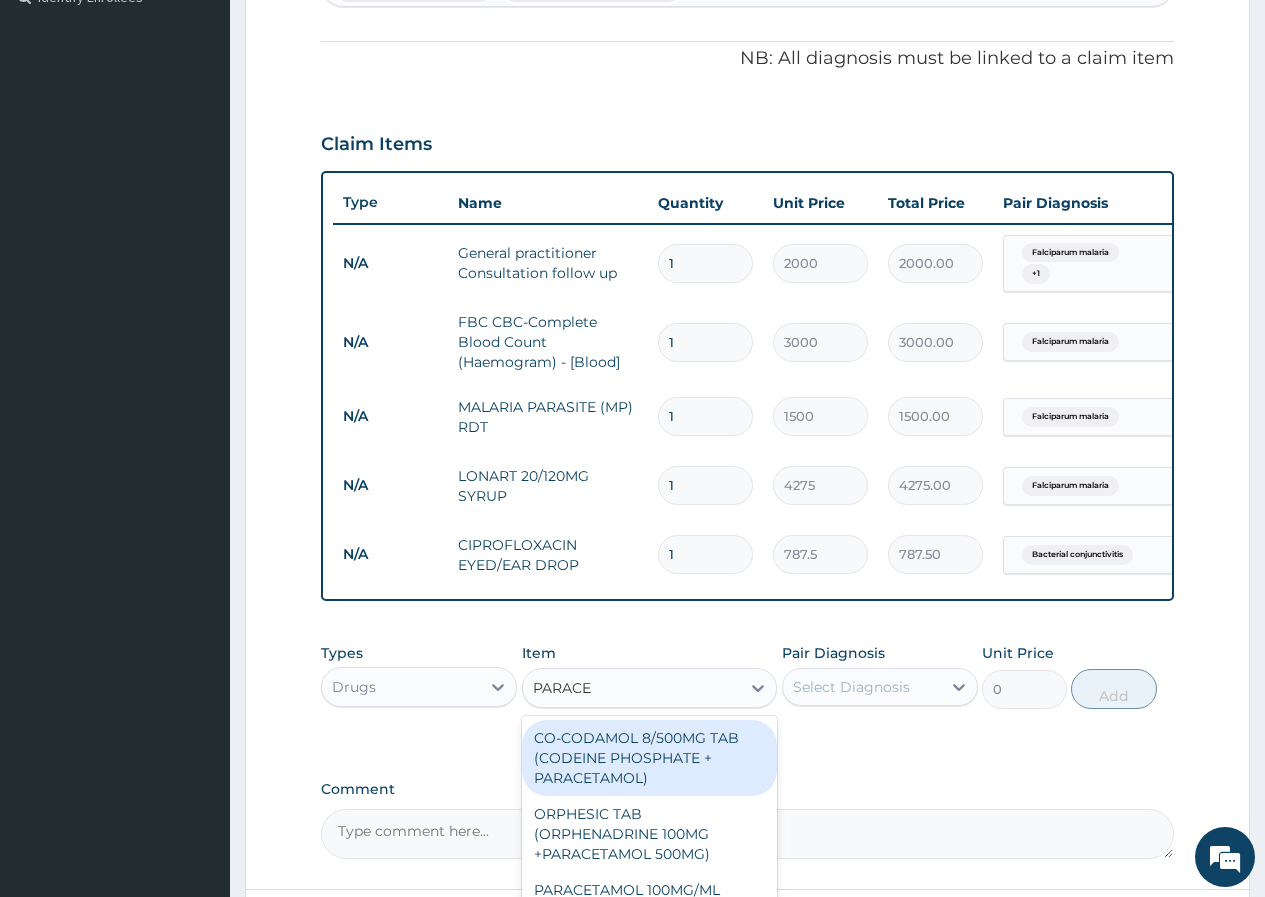 type on "PARACET" 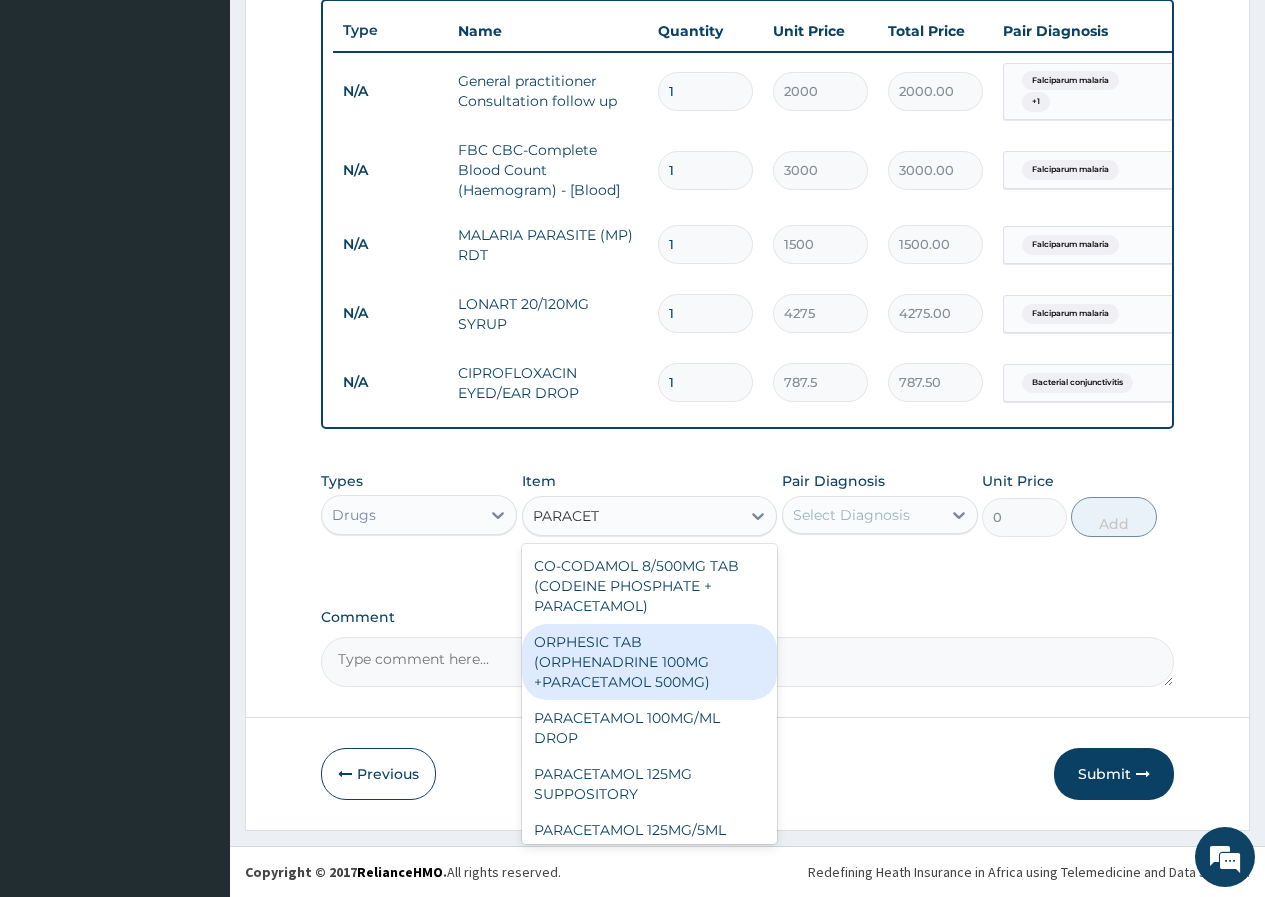 scroll, scrollTop: 760, scrollLeft: 0, axis: vertical 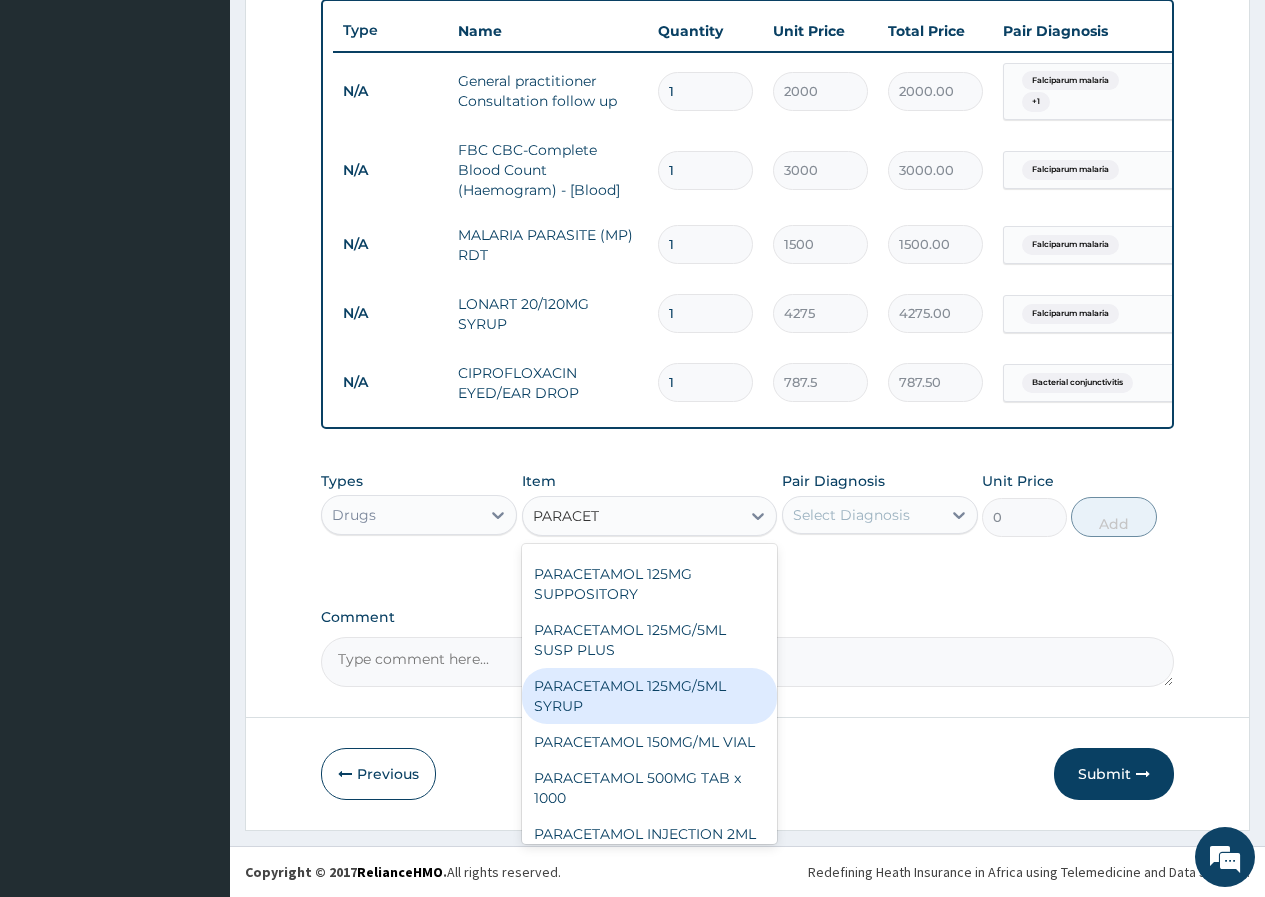 click on "PARACETAMOL 125MG/5ML SYRUP" at bounding box center (650, 696) 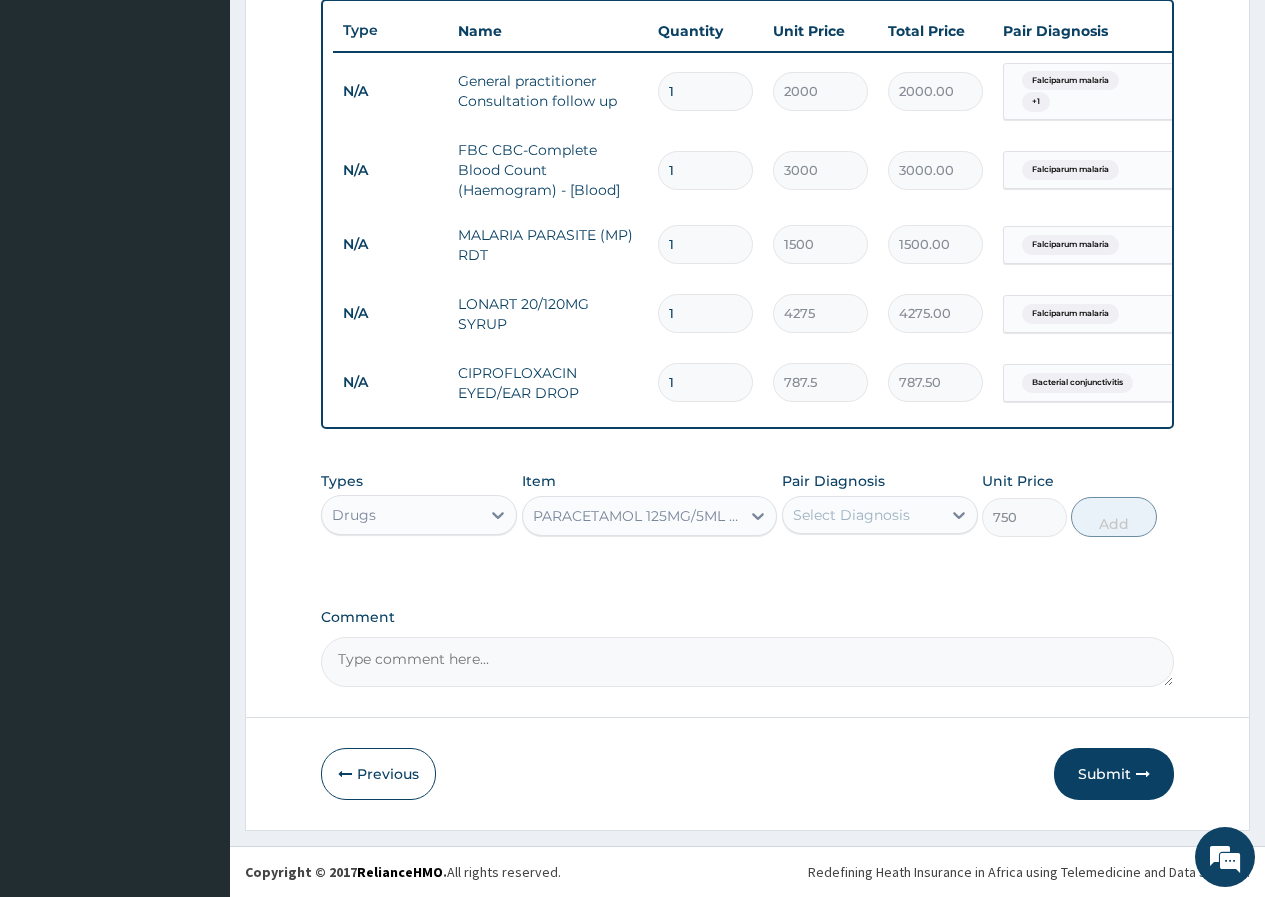click on "Select Diagnosis" at bounding box center (851, 515) 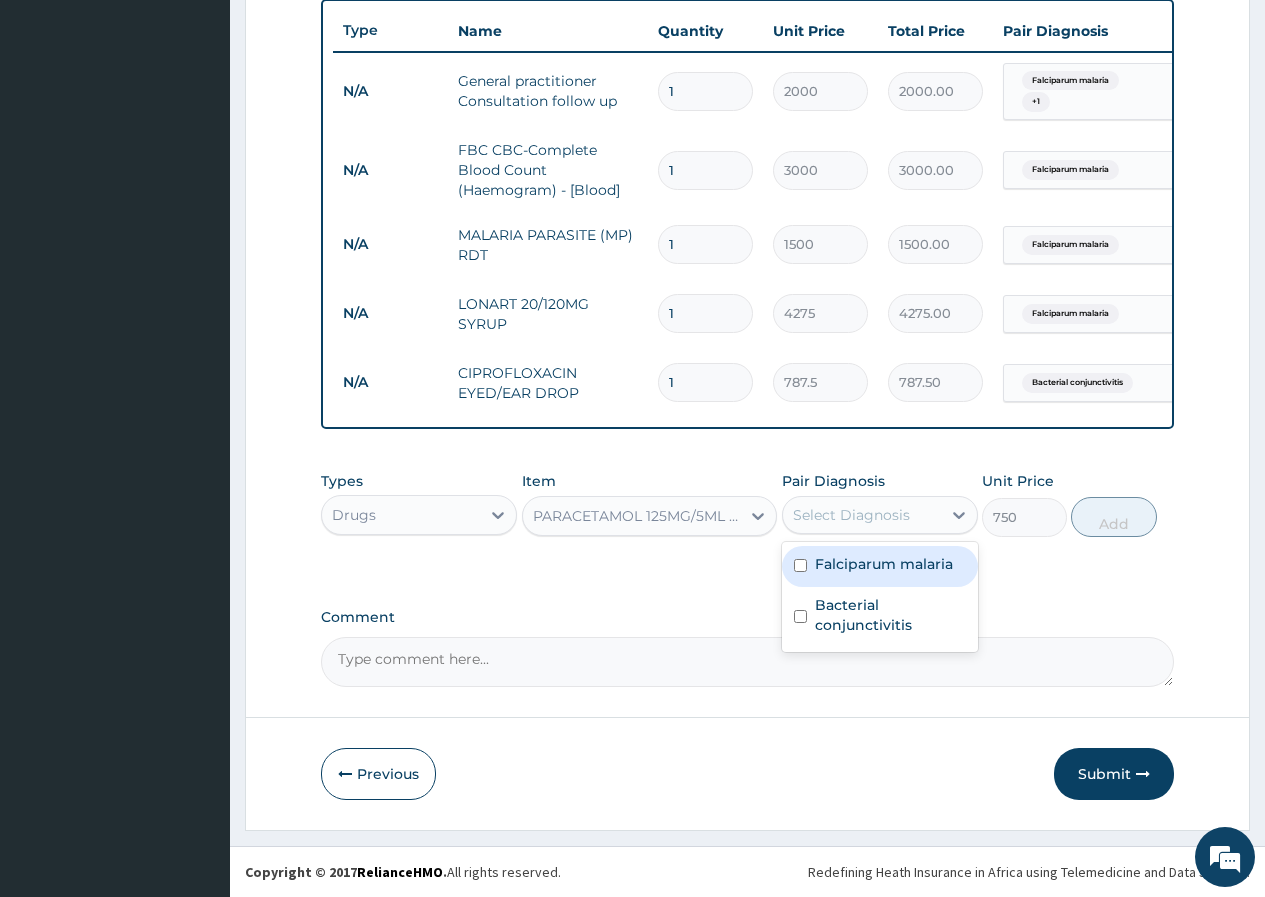 click on "Falciparum malaria" at bounding box center (884, 564) 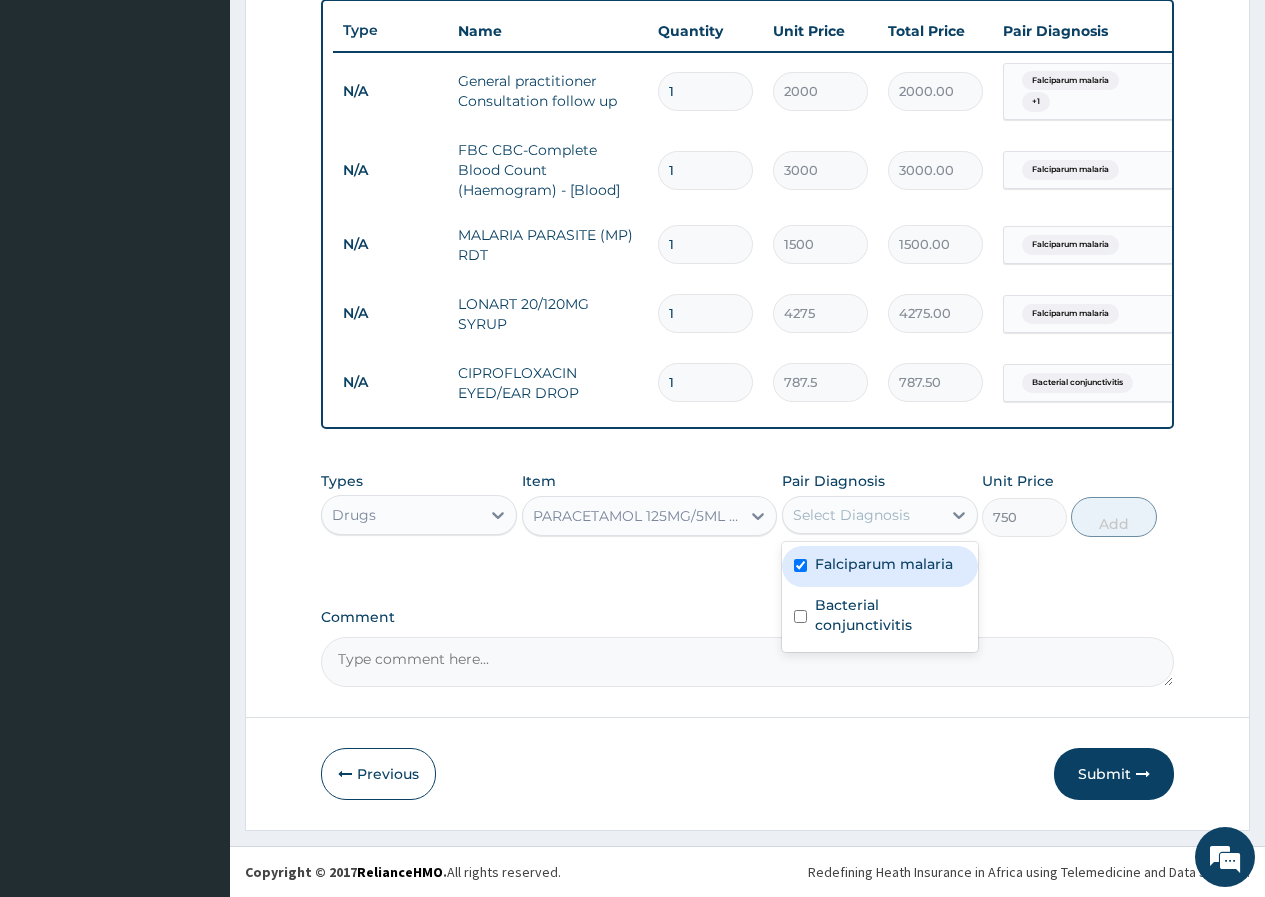 checkbox on "true" 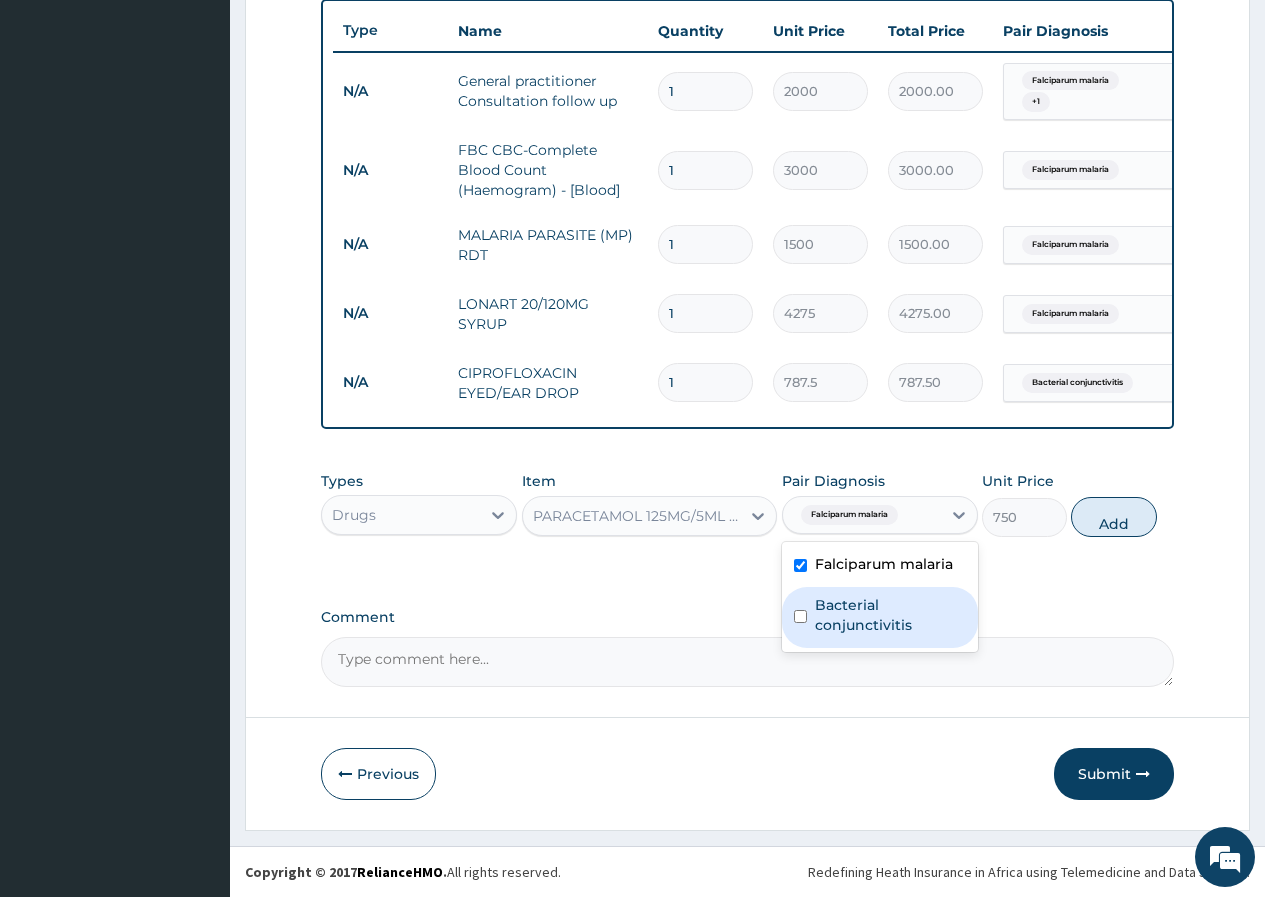 click on "Bacterial conjunctivitis" at bounding box center (880, 617) 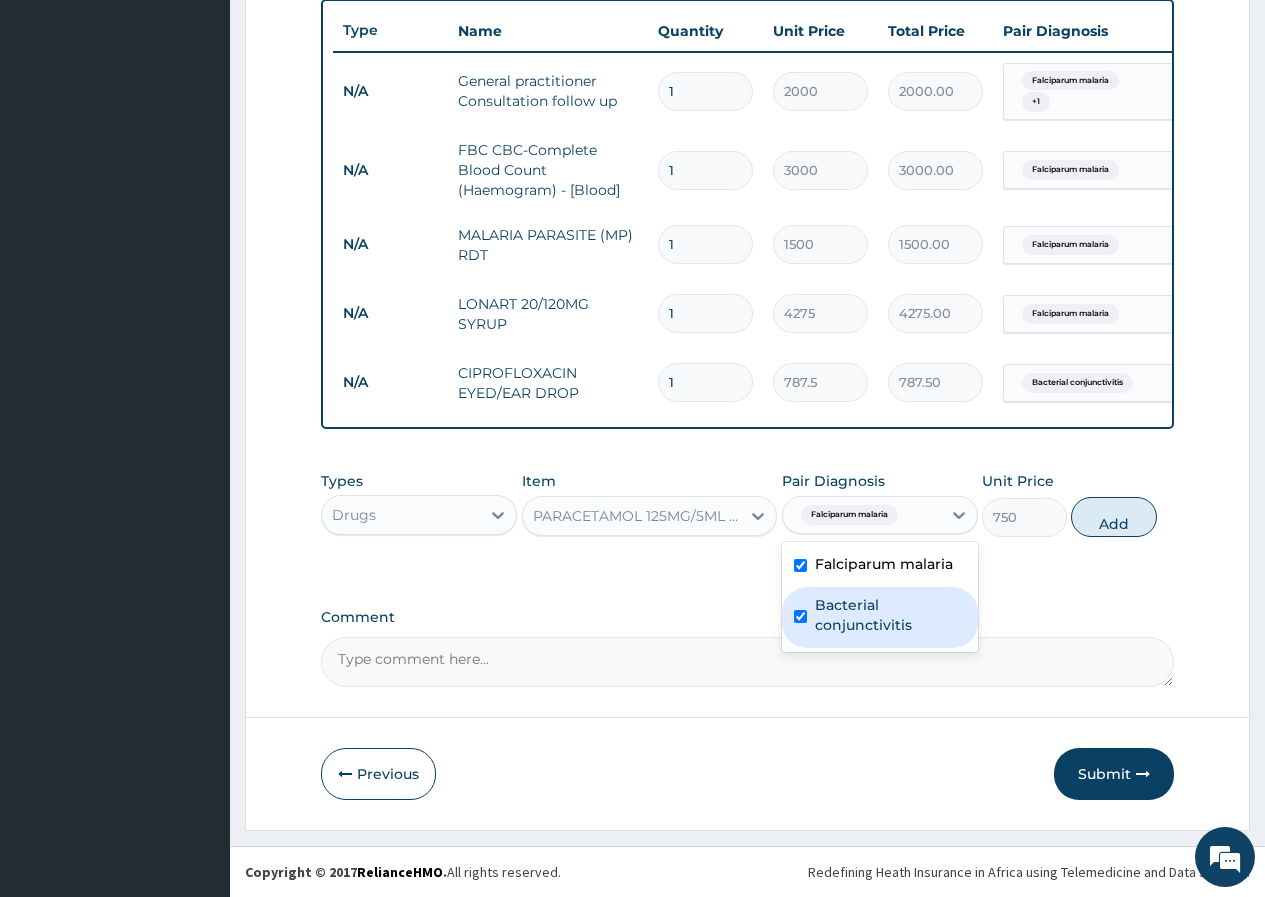 checkbox on "true" 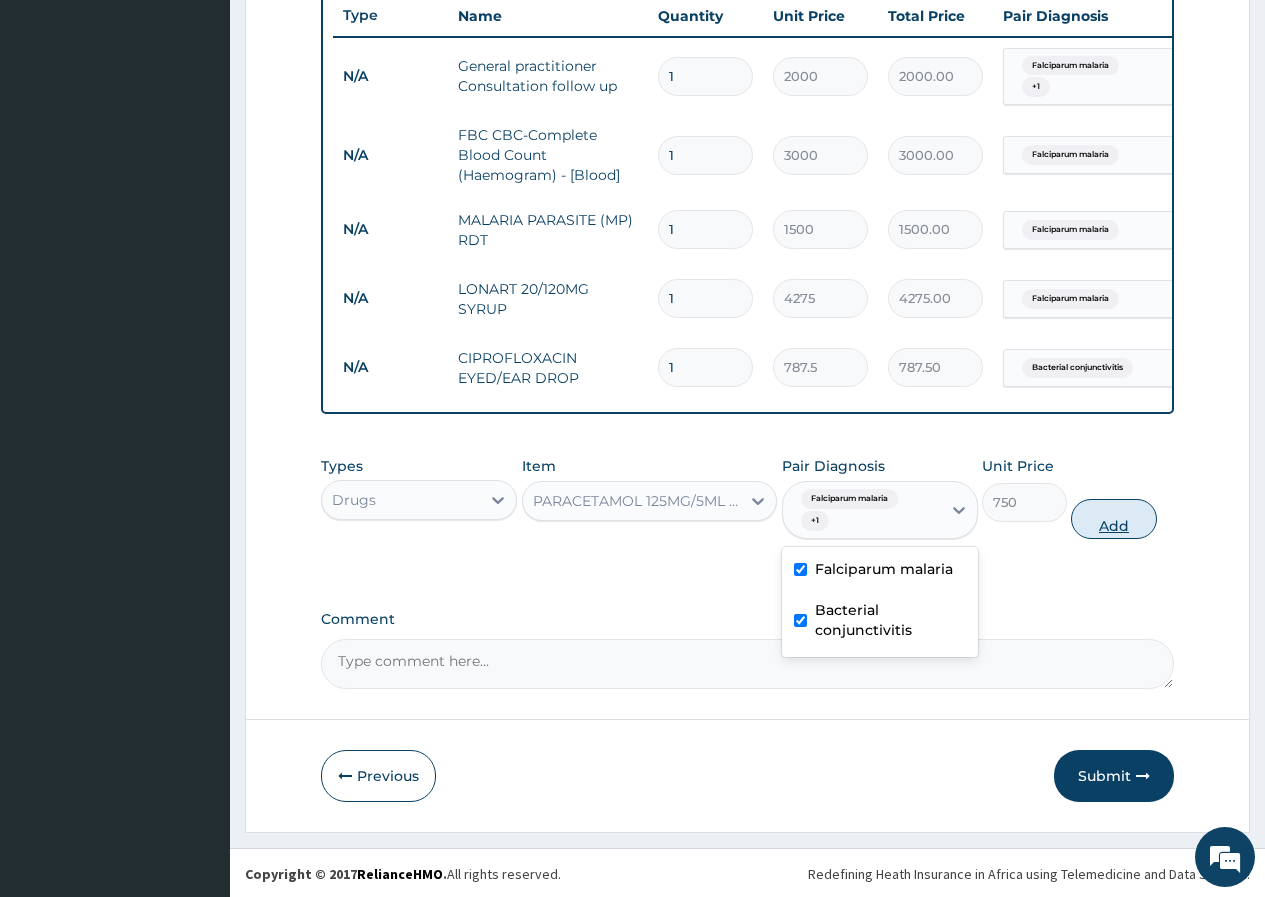 click on "Add" at bounding box center [1113, 519] 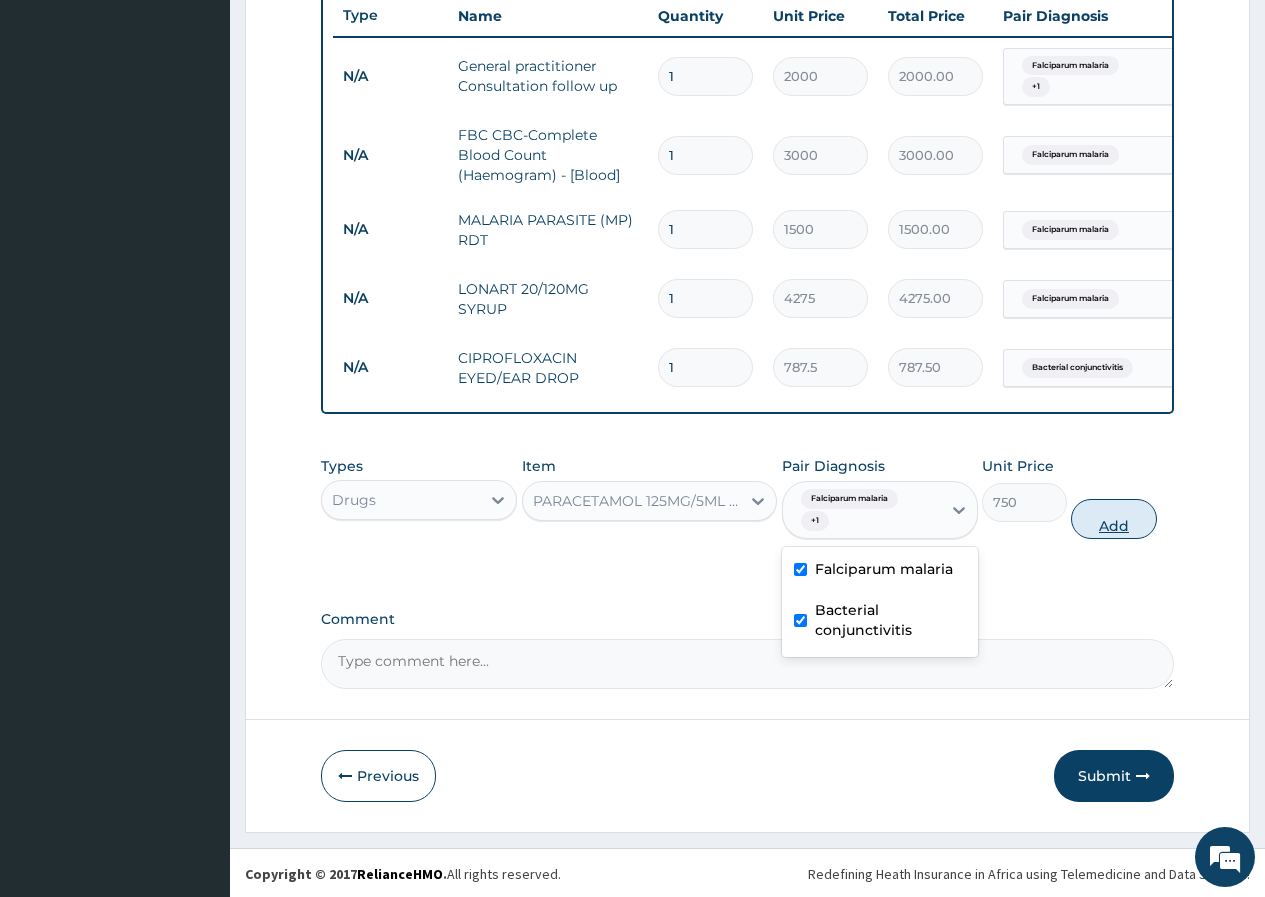 type on "0" 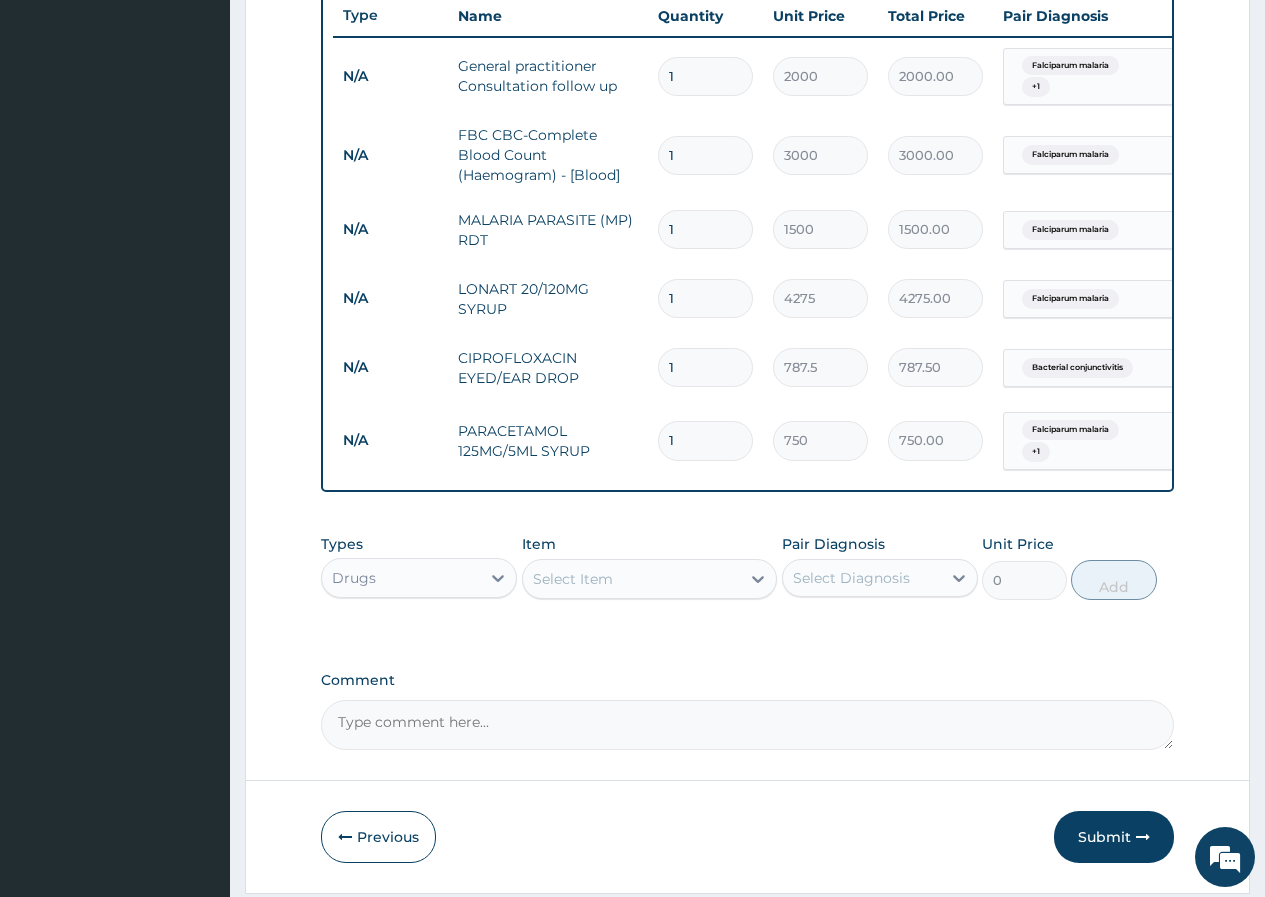 click on "Select Item" at bounding box center [573, 579] 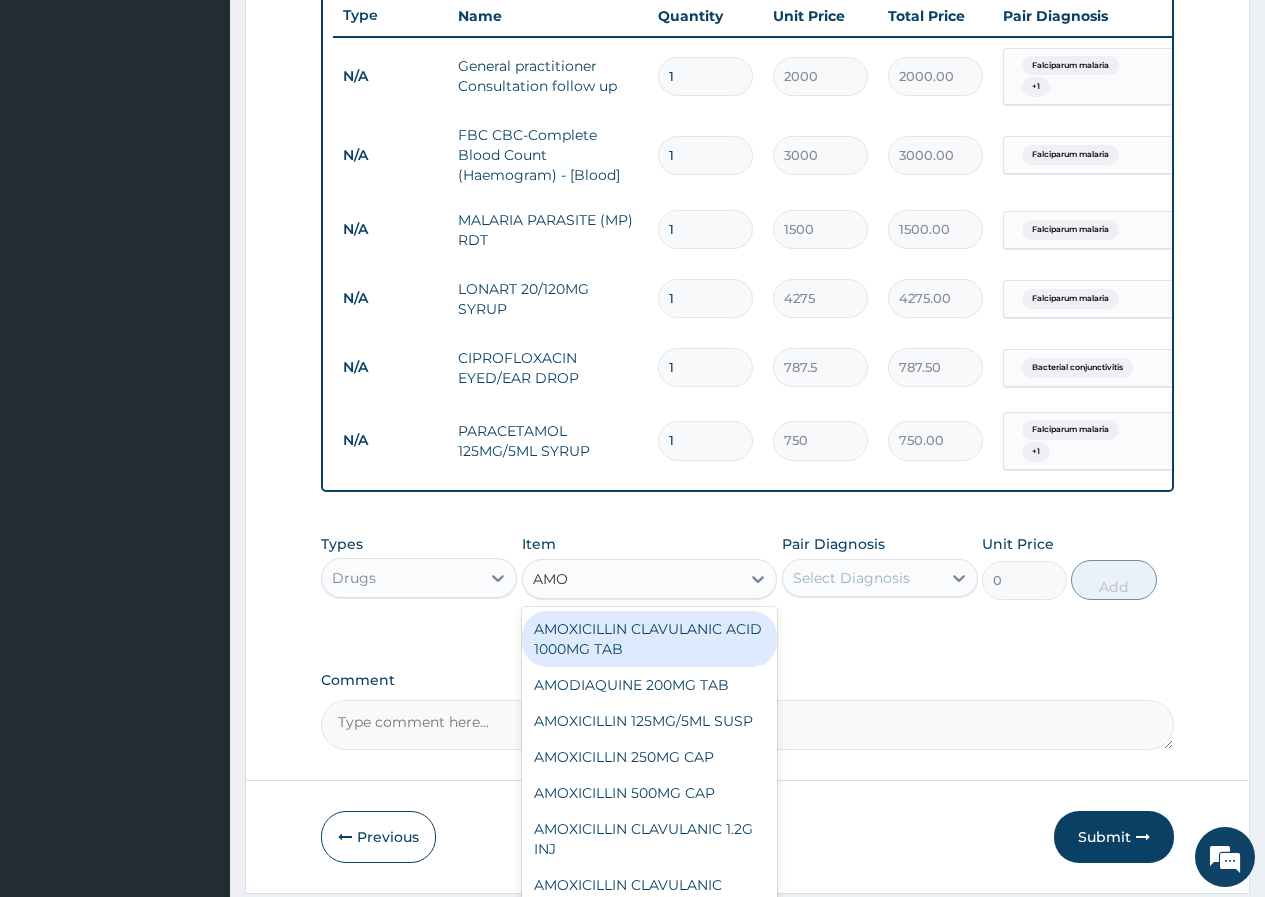 type on "AMOX" 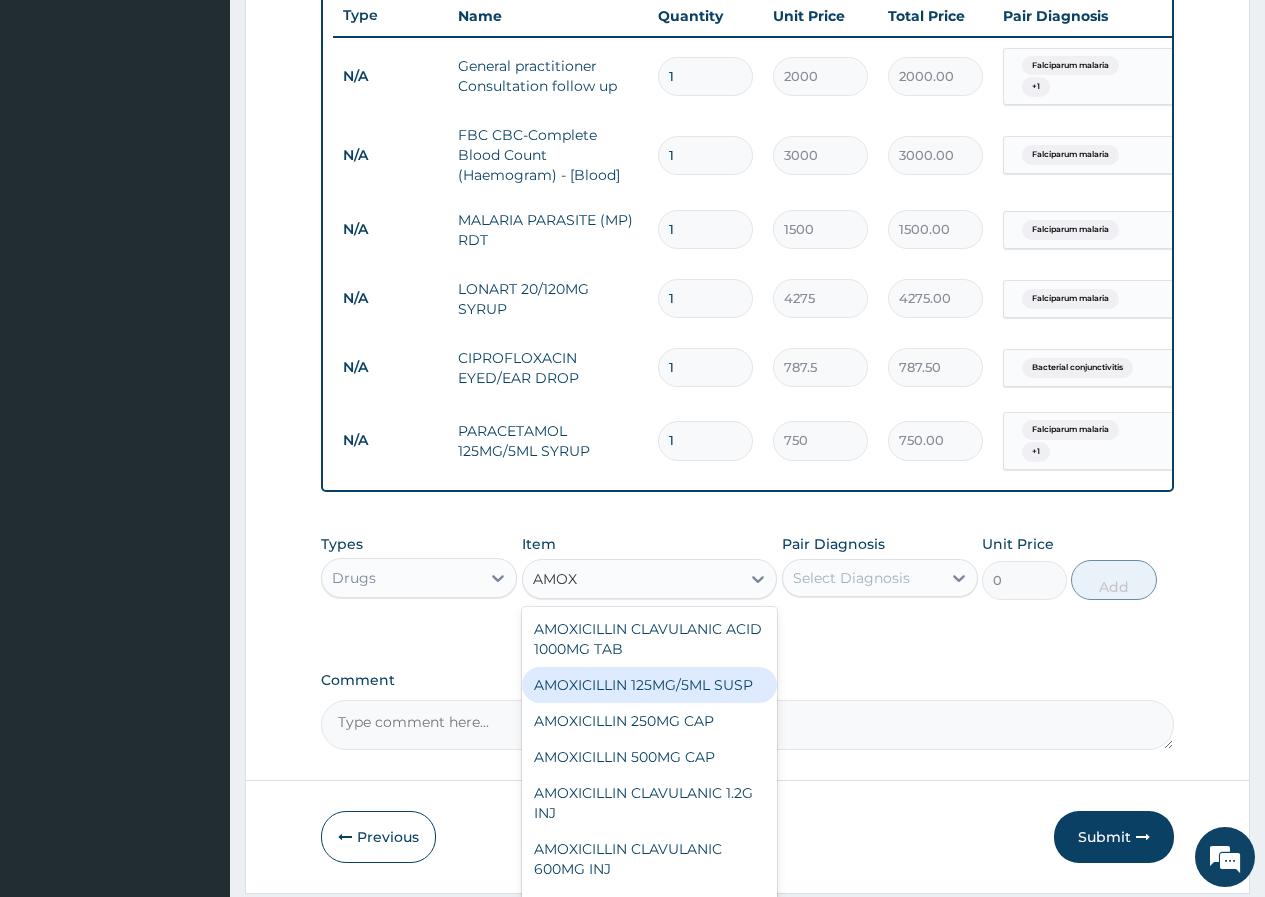 click on "AMOXICILLIN 125MG/5ML SUSP" at bounding box center (650, 685) 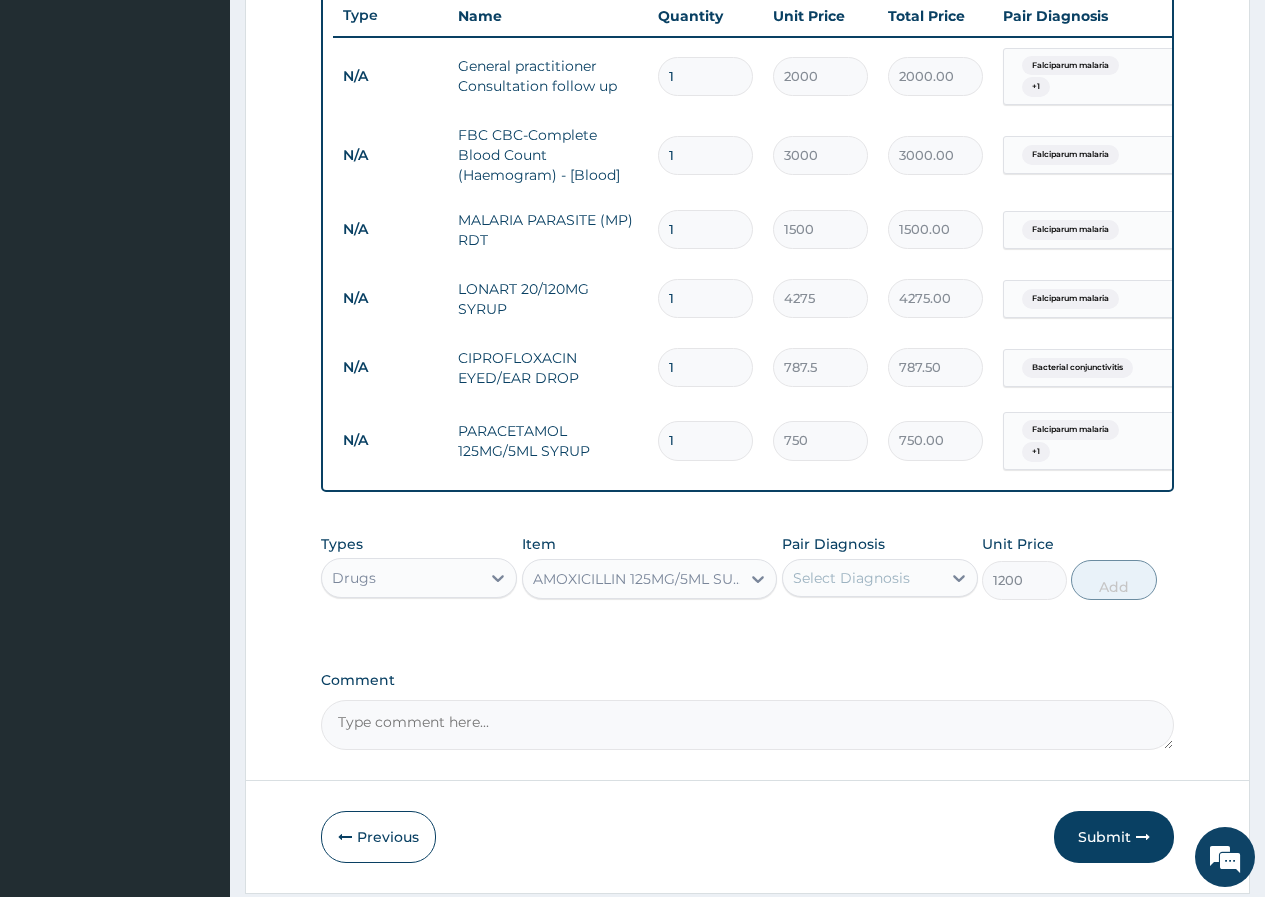 click on "Select Diagnosis" at bounding box center (851, 578) 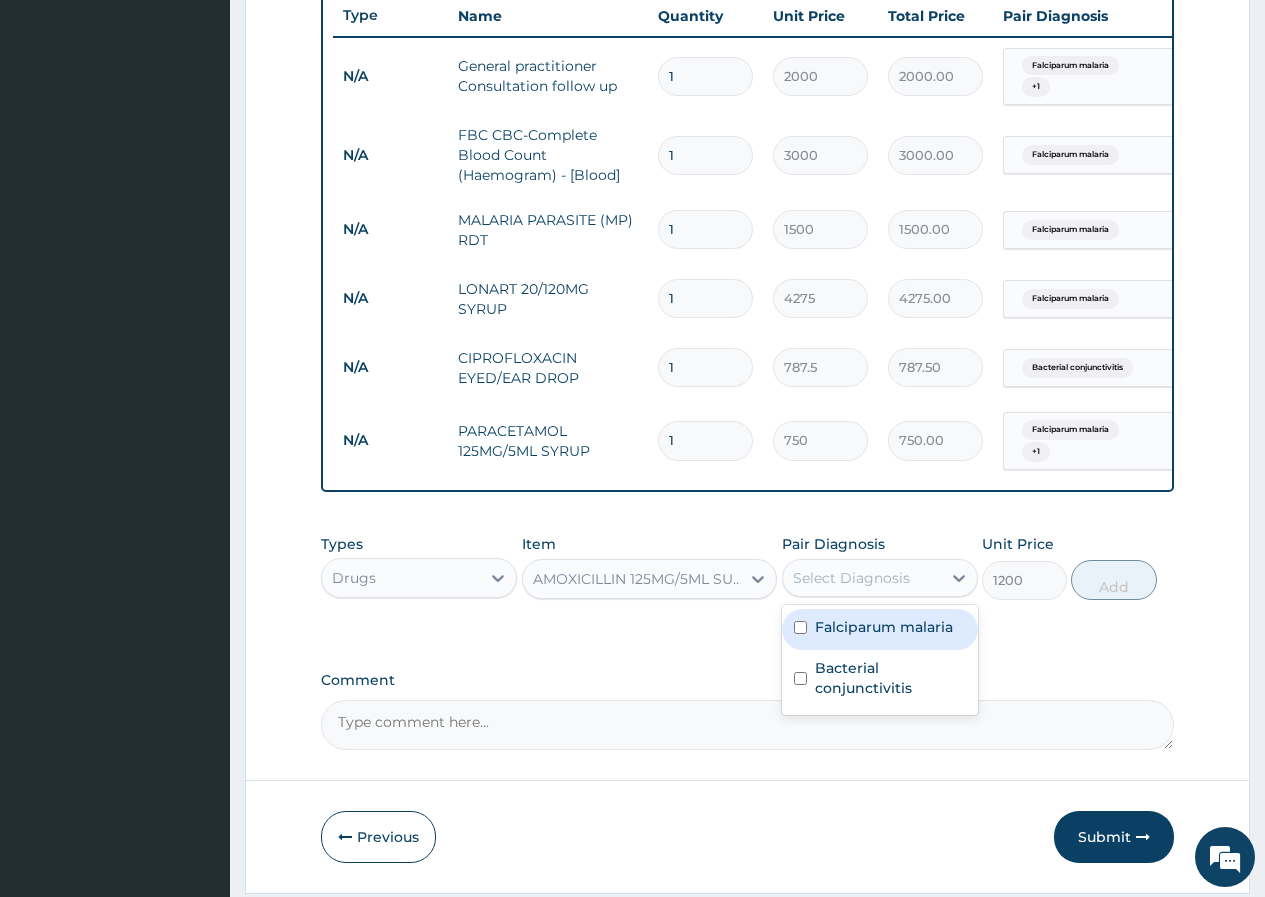 click on "Falciparum malaria" at bounding box center (880, 629) 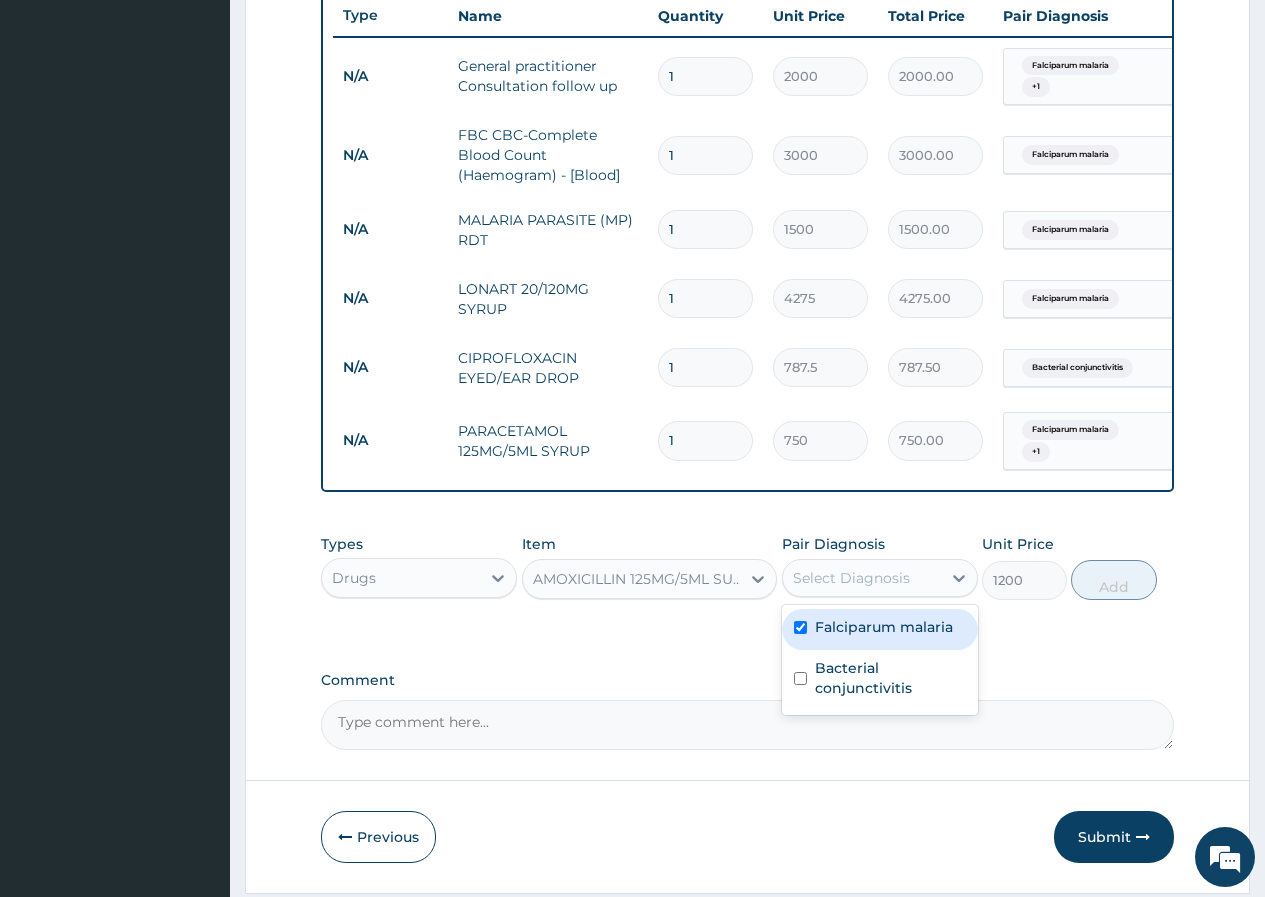 checkbox on "true" 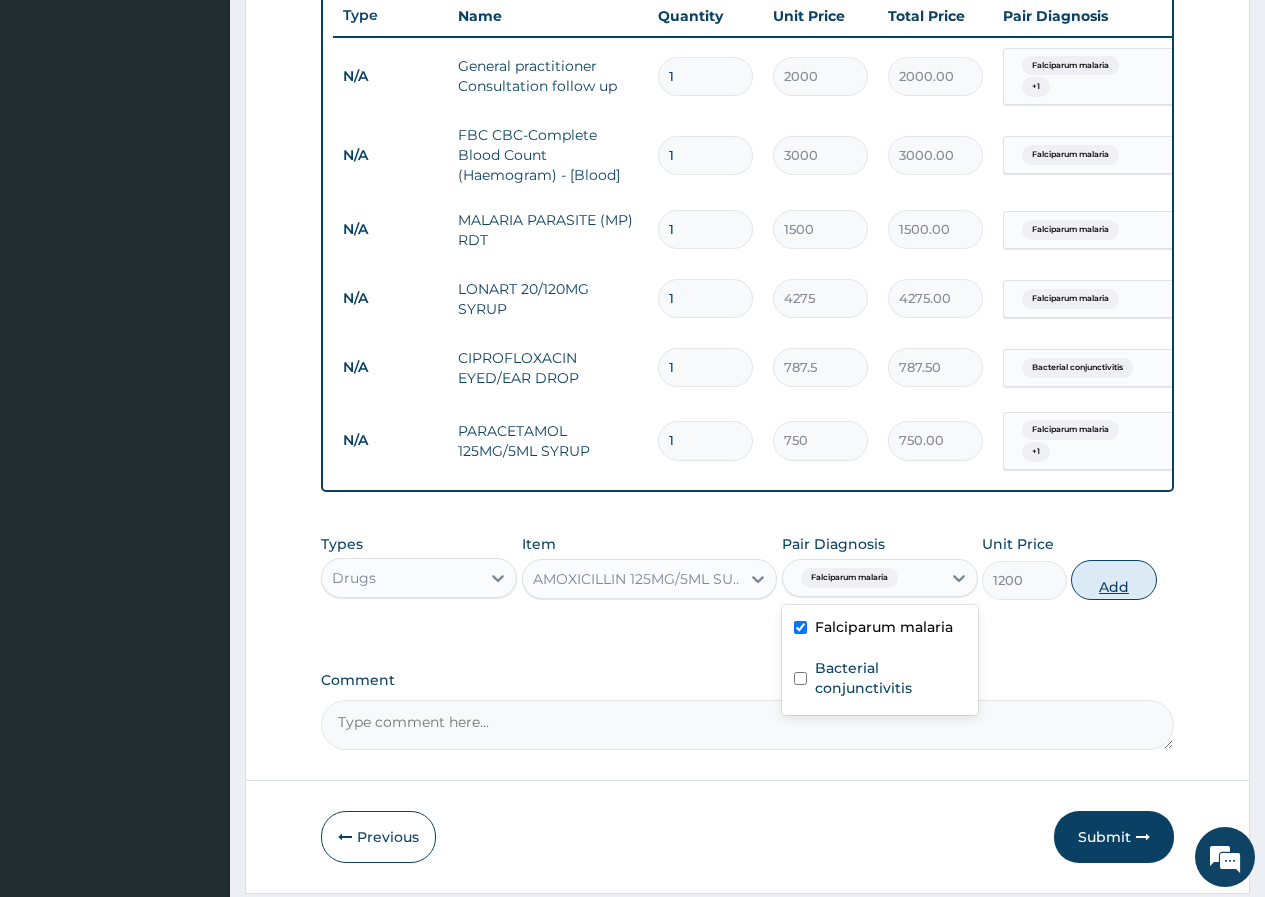 click on "Add" at bounding box center [1113, 580] 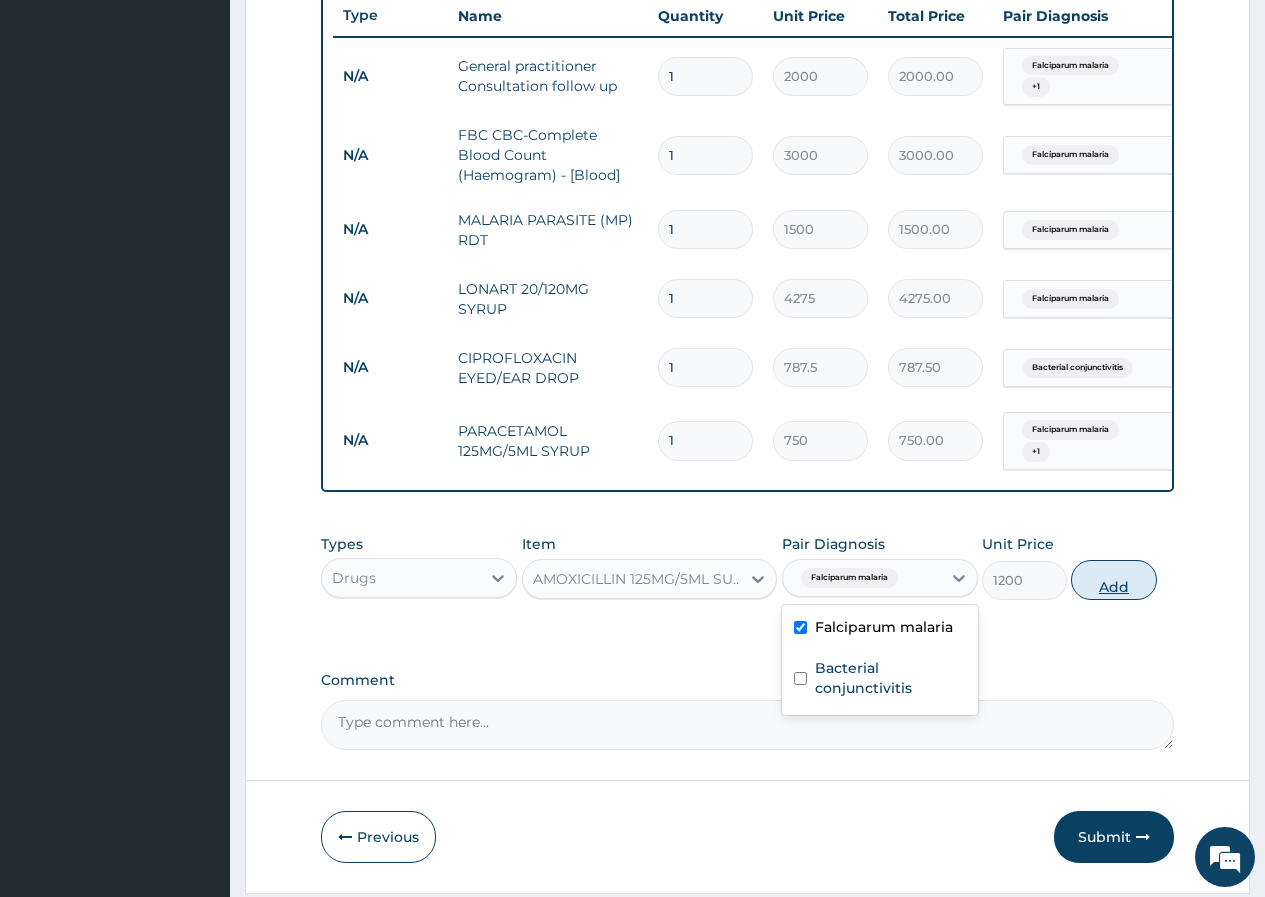 type on "0" 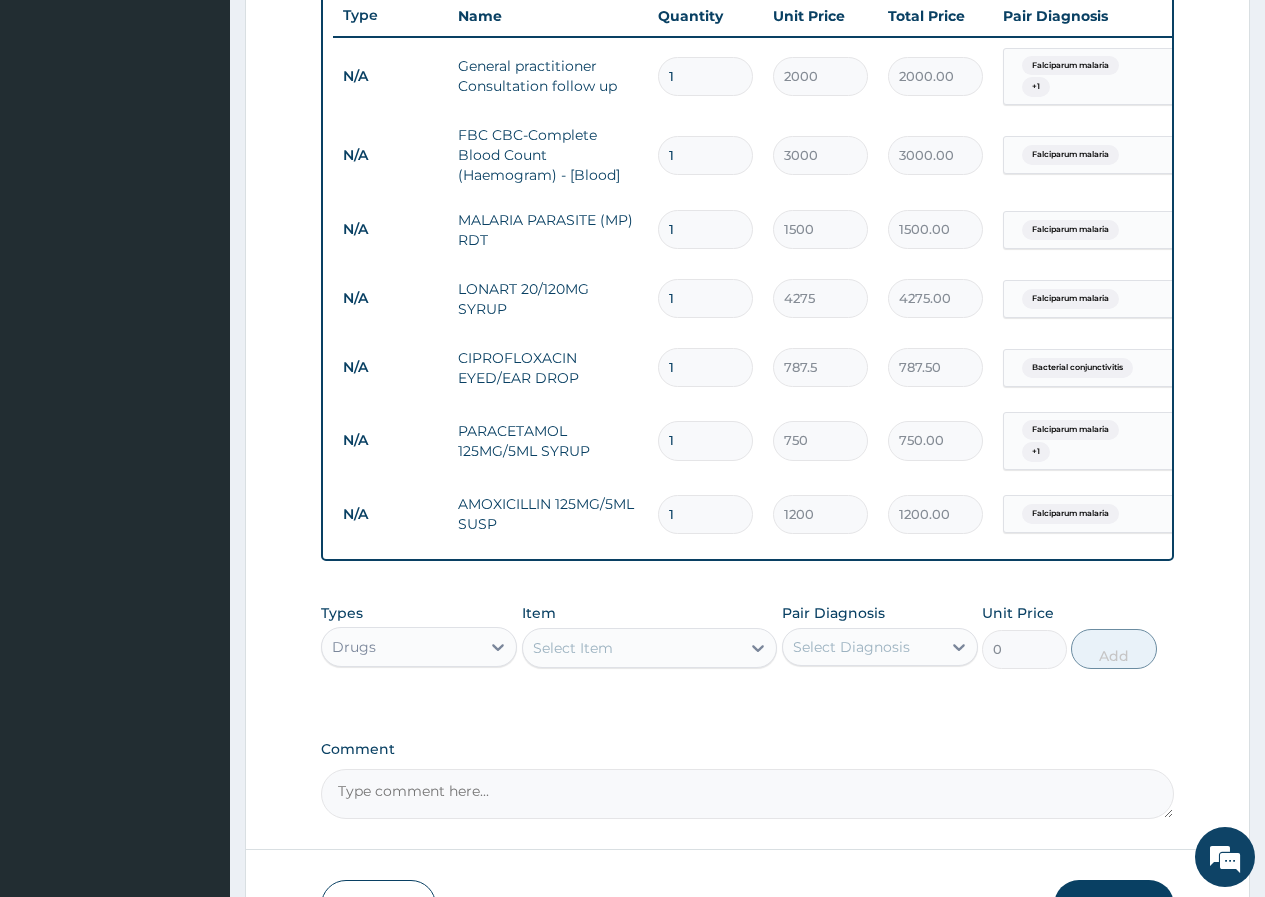 click on "Select Item" at bounding box center (573, 648) 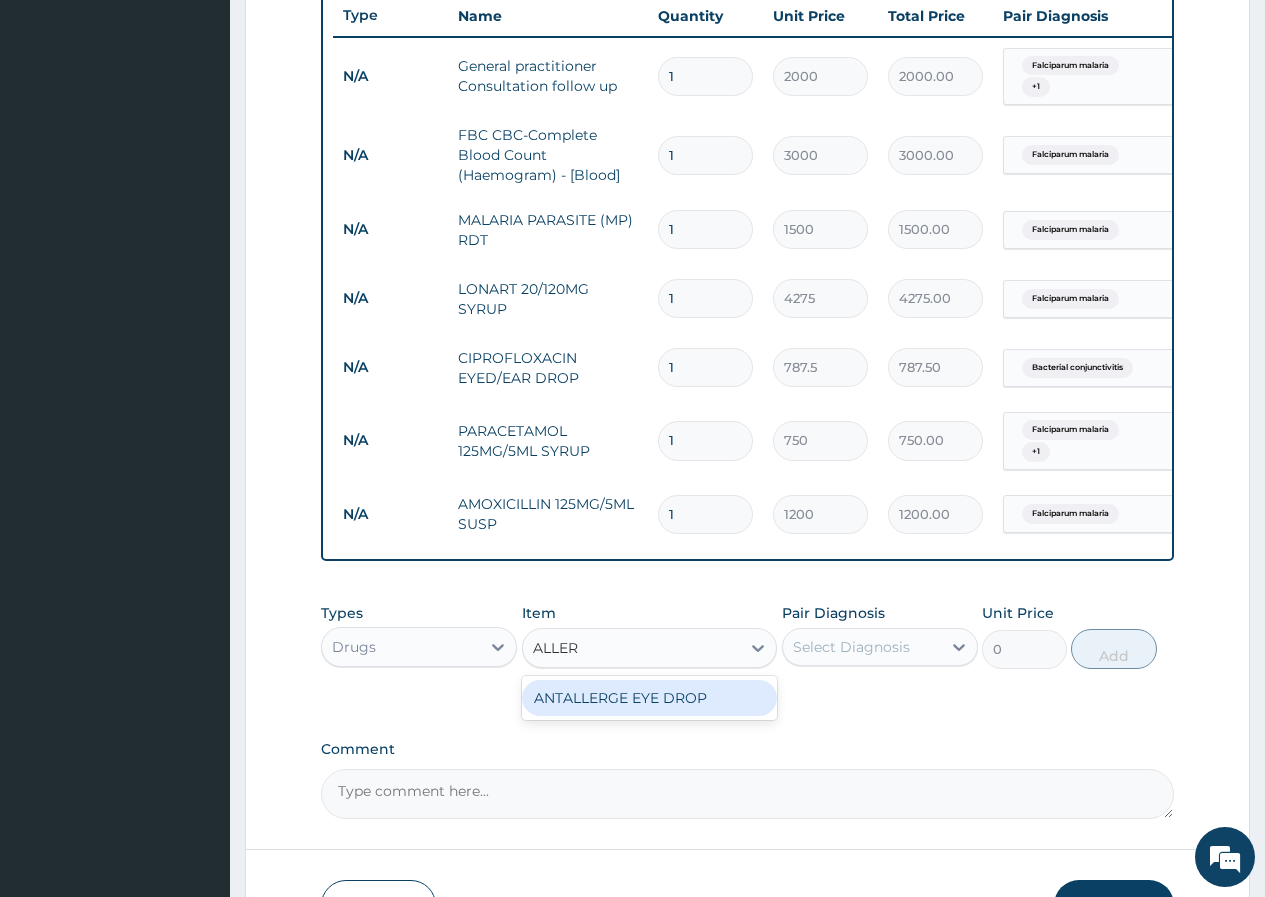 type on "ALLERG" 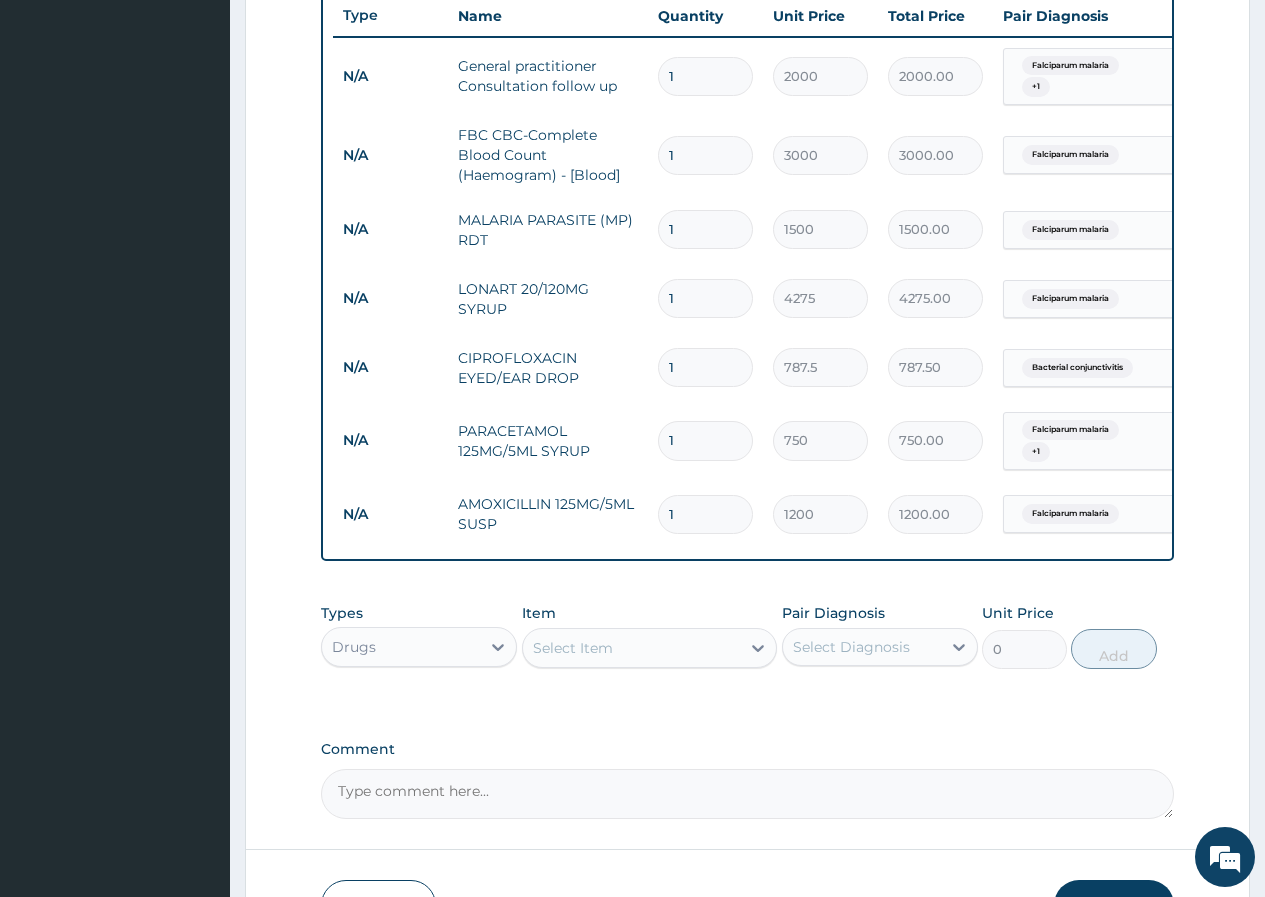 click on "Select Item" at bounding box center (632, 648) 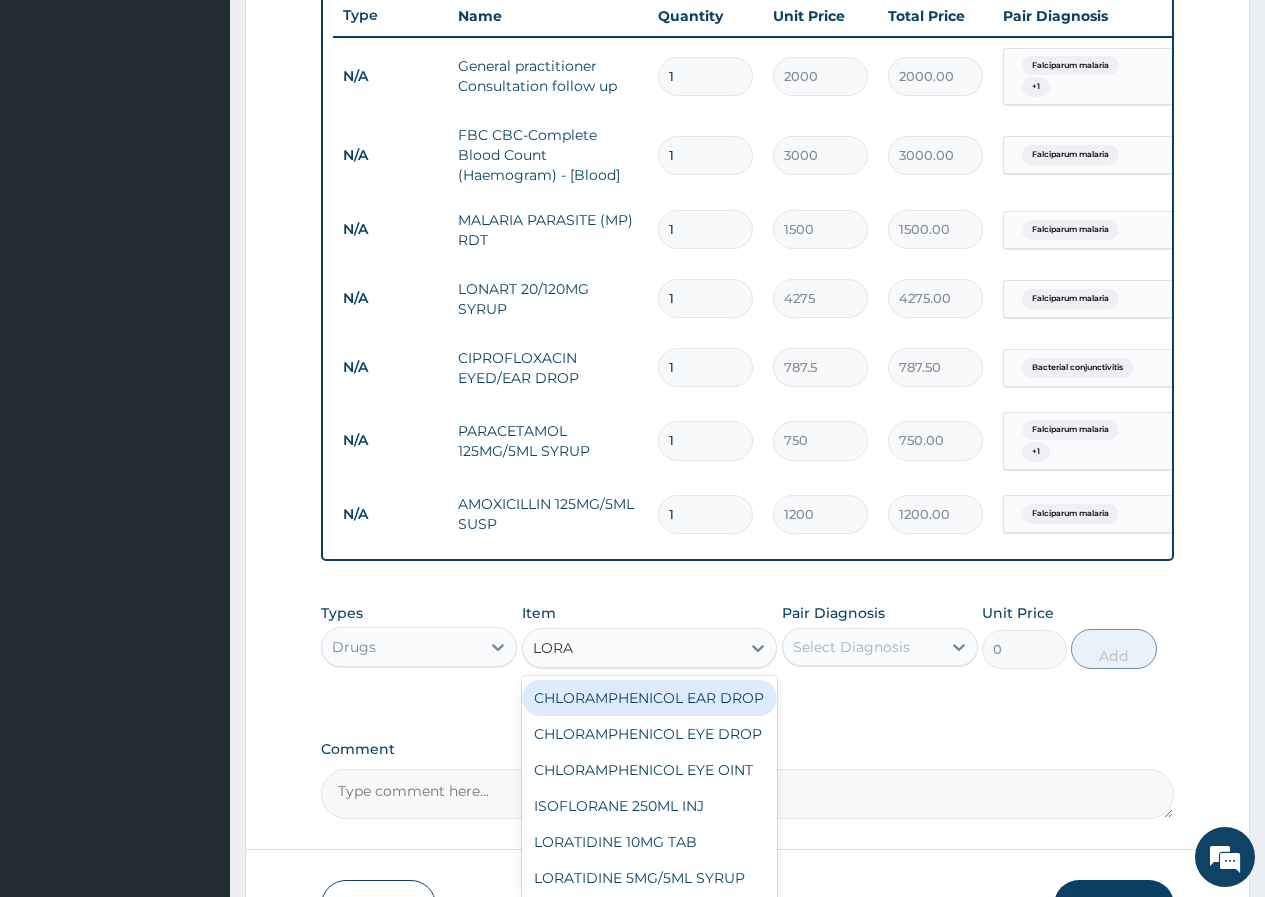 type on "LORAT" 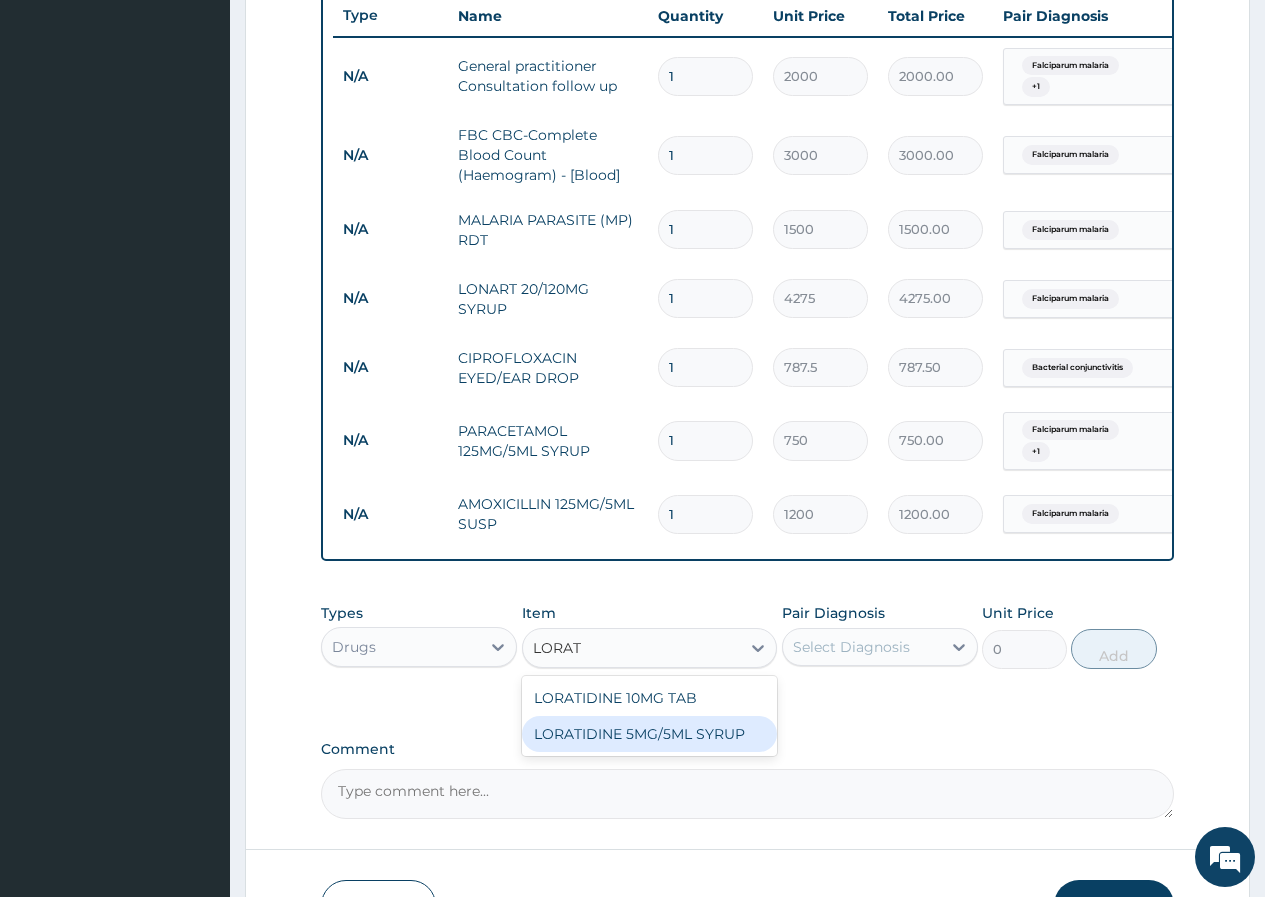click on "LORATIDINE 5MG/5ML SYRUP" at bounding box center [650, 734] 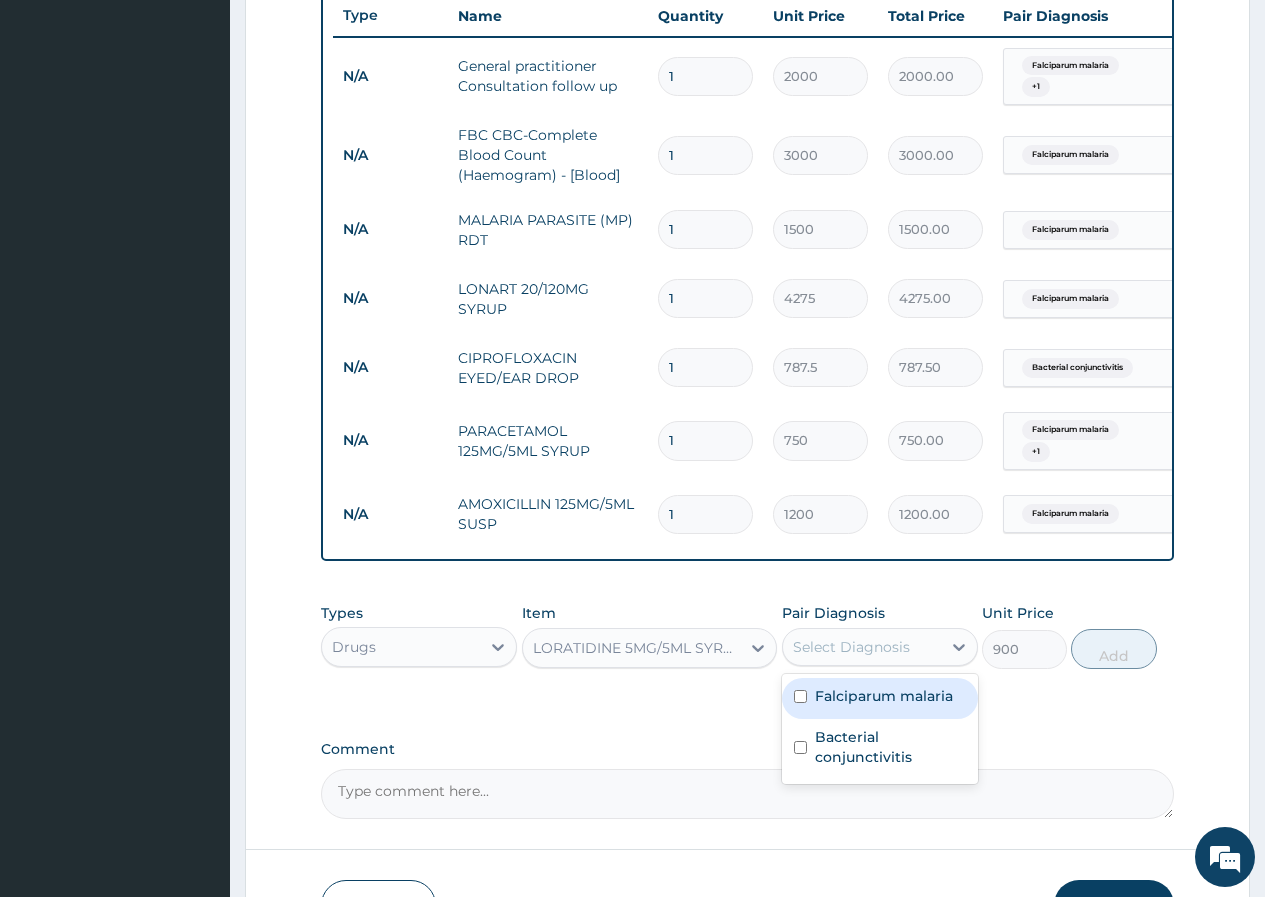 click on "Select Diagnosis" at bounding box center [851, 647] 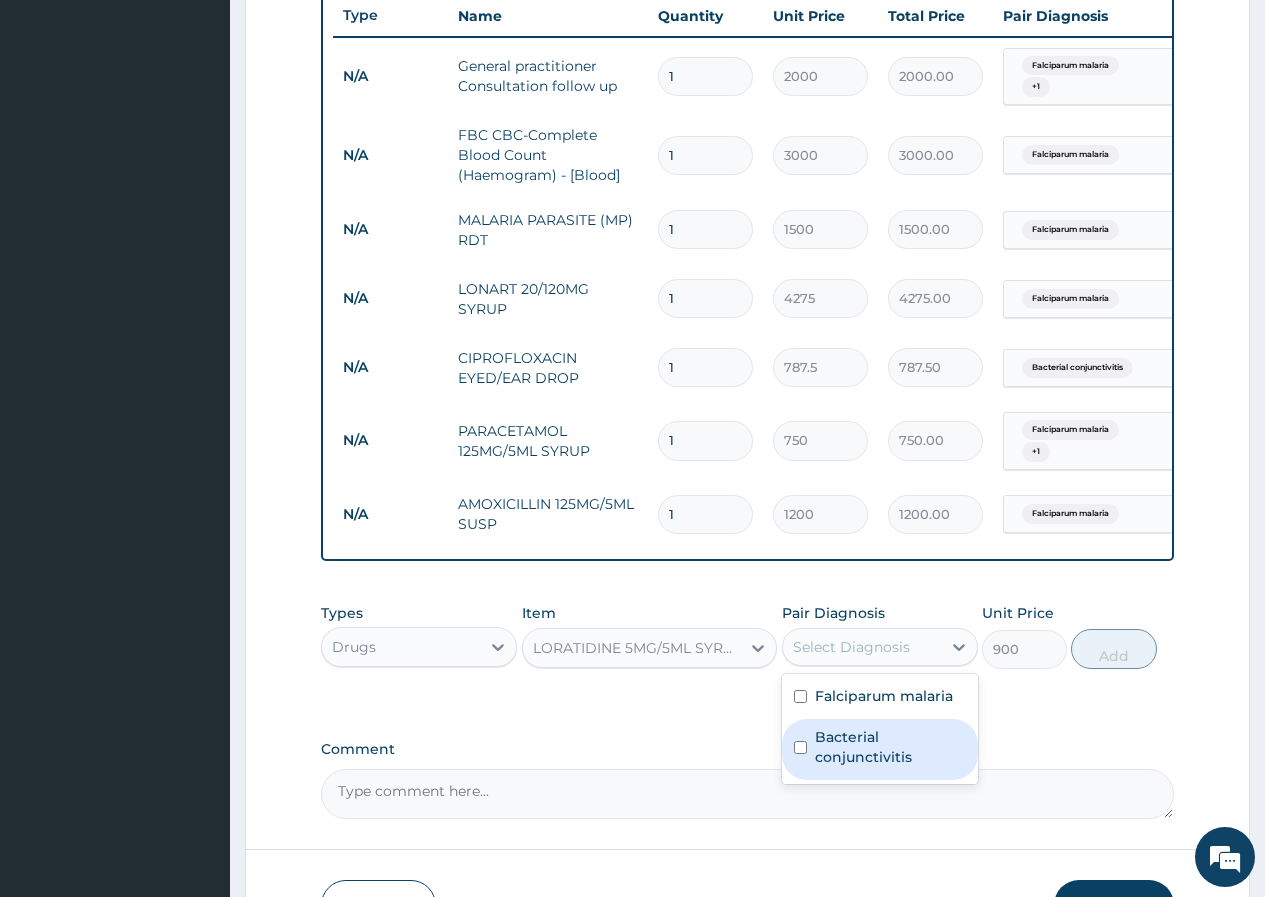 click on "Bacterial conjunctivitis" at bounding box center [890, 747] 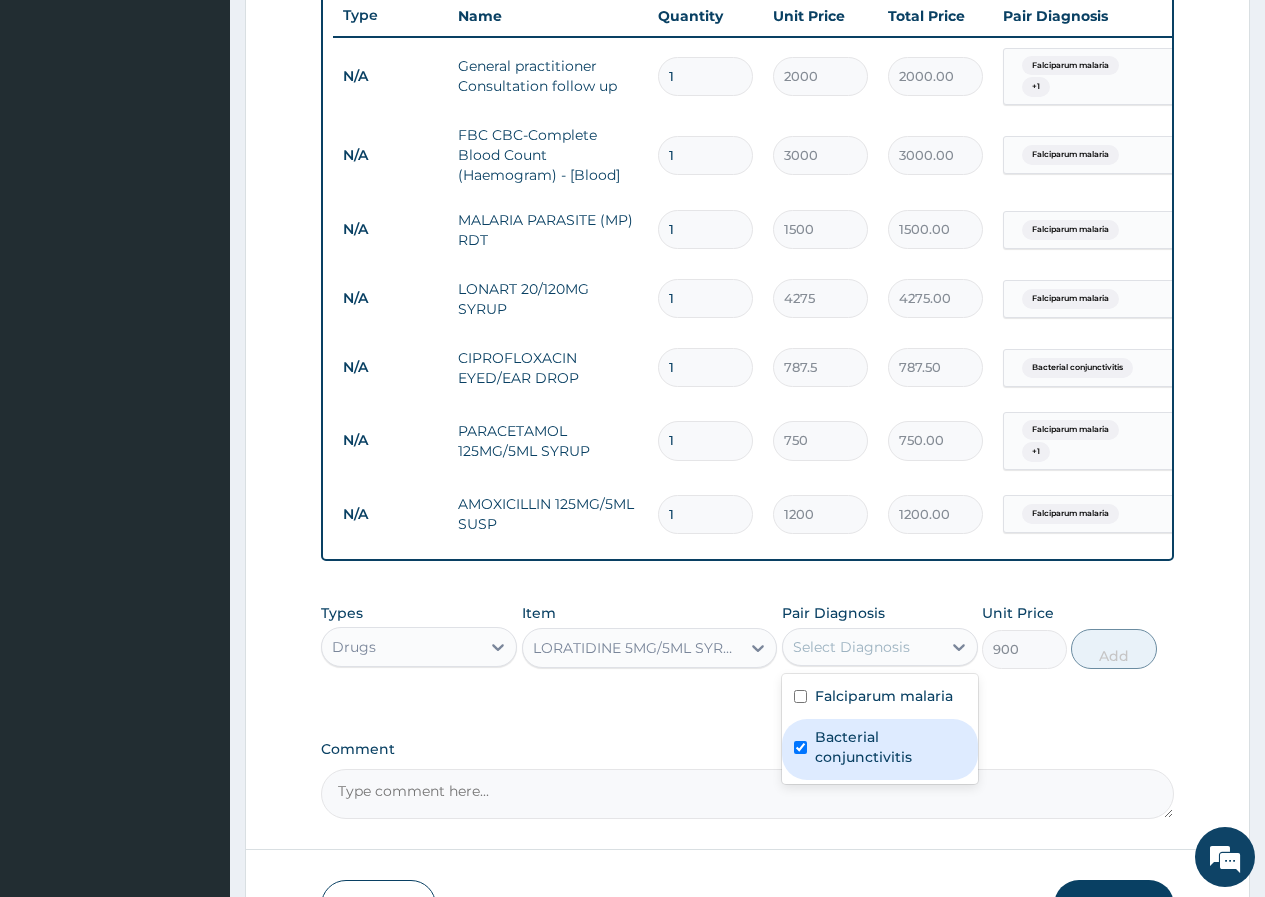 checkbox on "true" 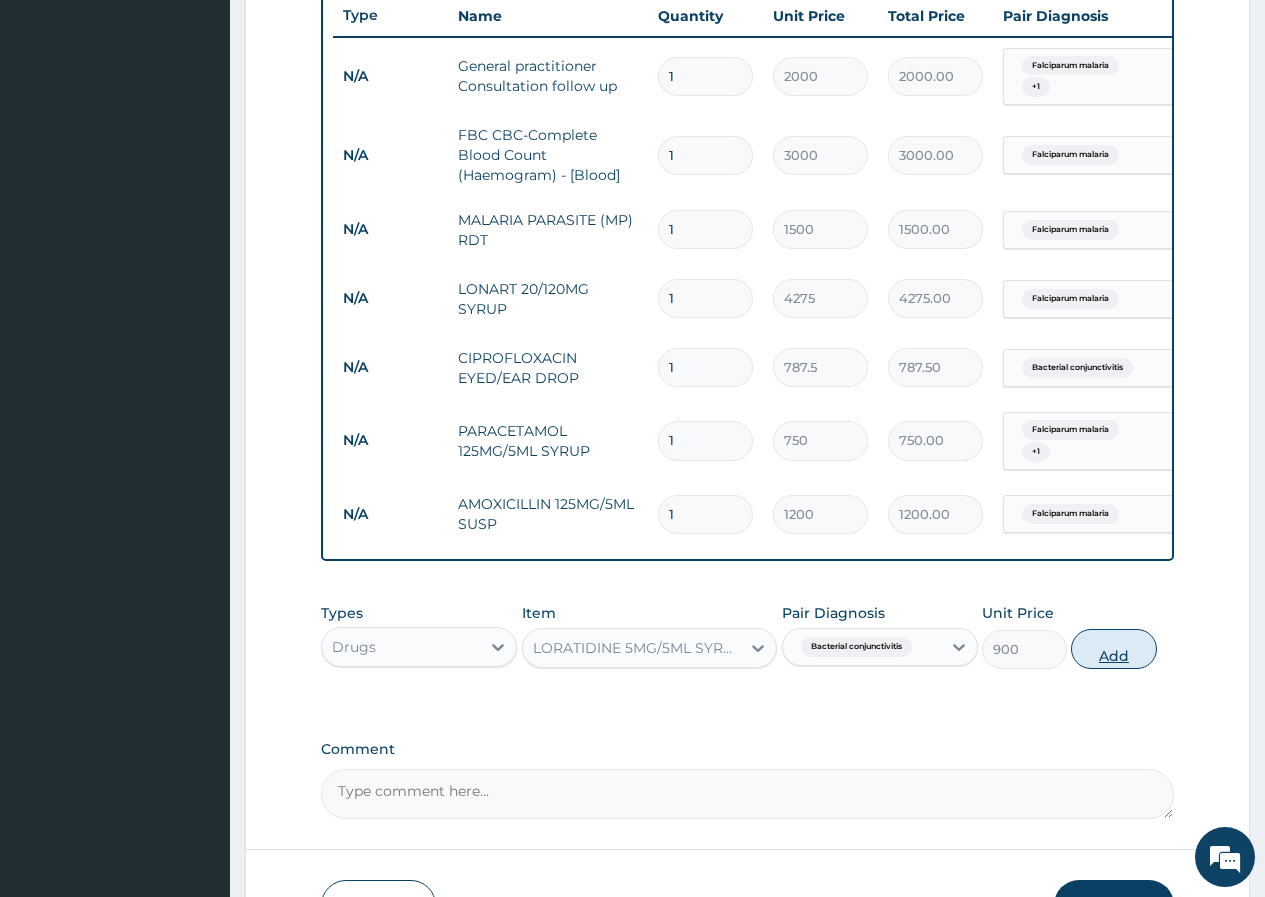 click on "Add" at bounding box center (1113, 649) 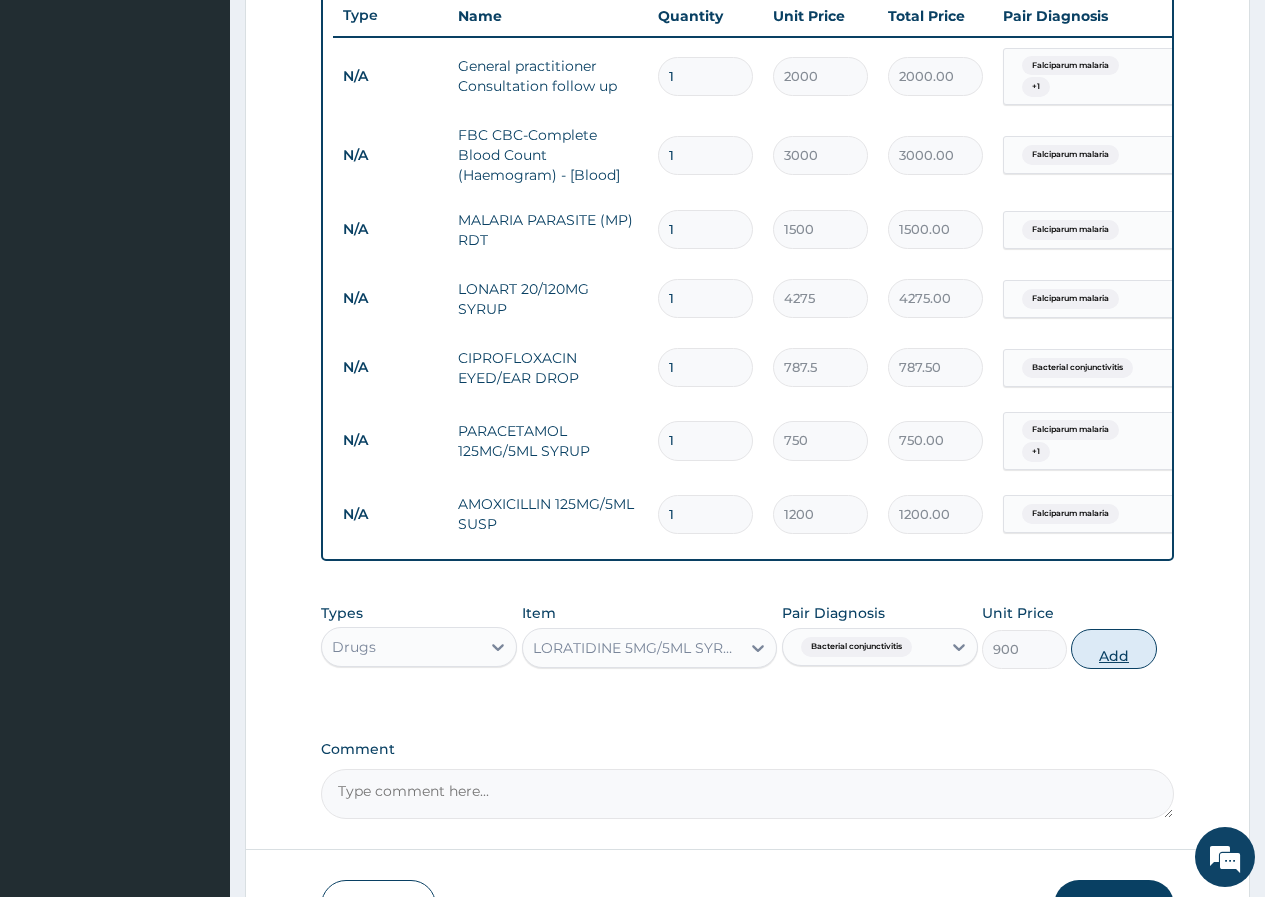 type on "0" 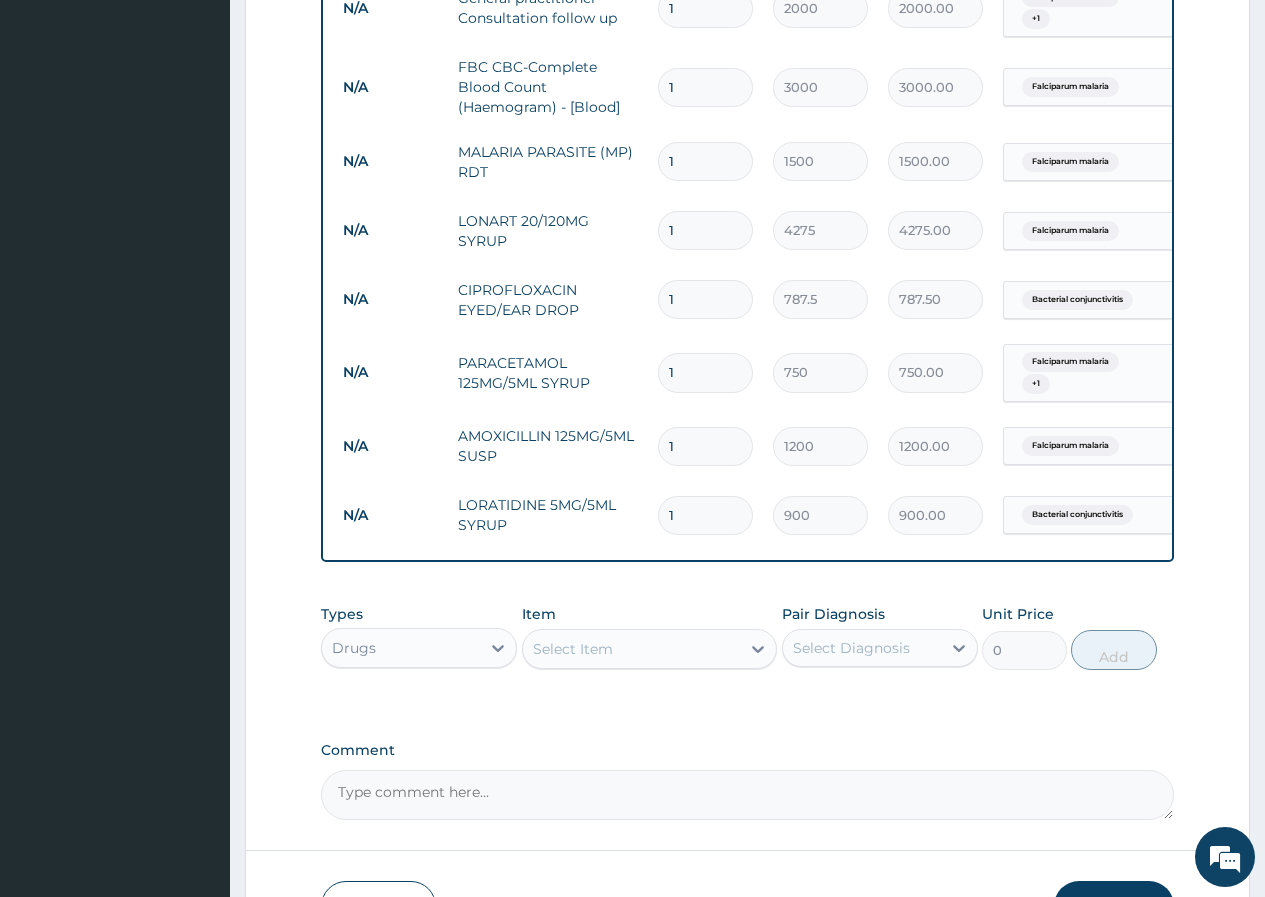 scroll, scrollTop: 976, scrollLeft: 0, axis: vertical 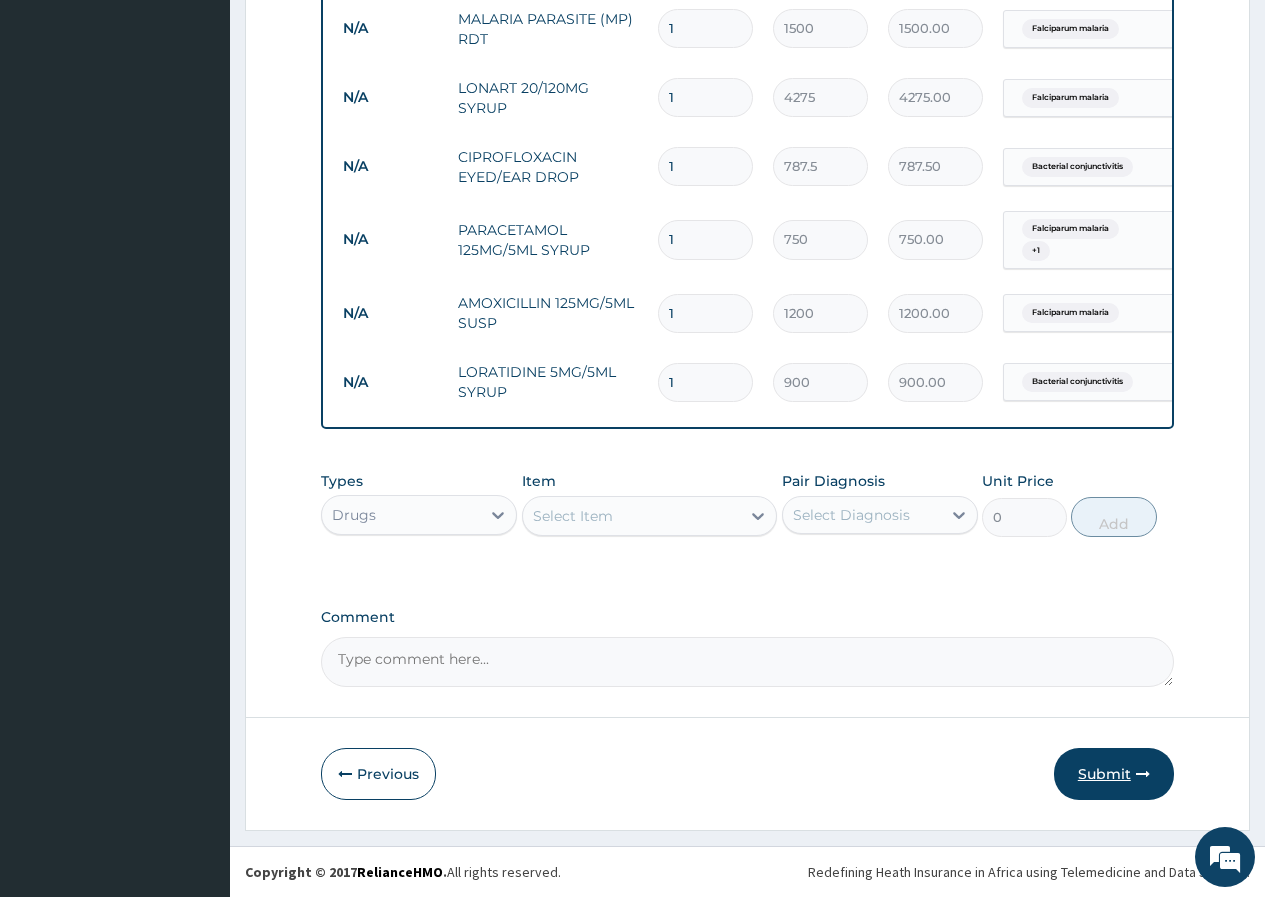 click on "Submit" at bounding box center (1114, 774) 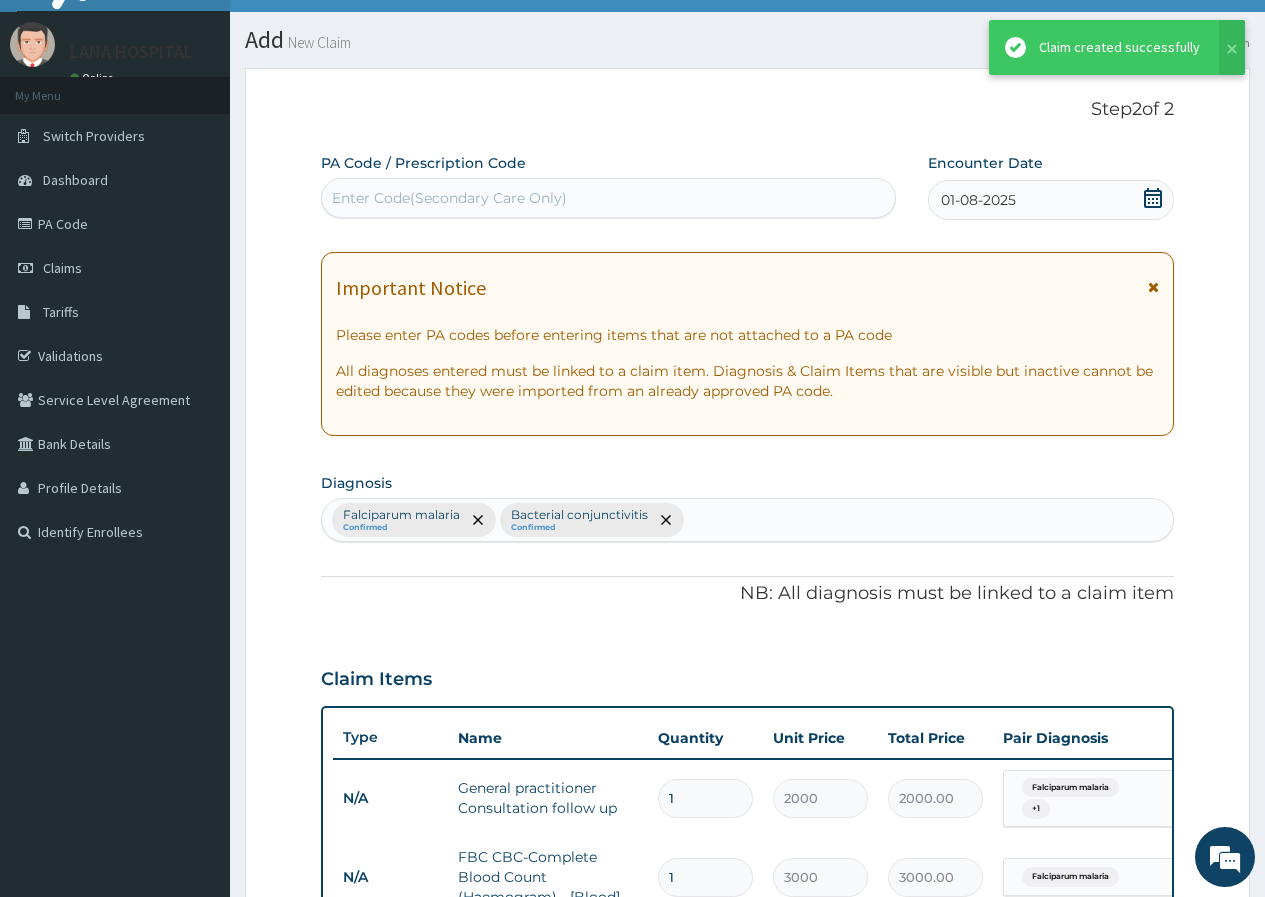 scroll, scrollTop: 976, scrollLeft: 0, axis: vertical 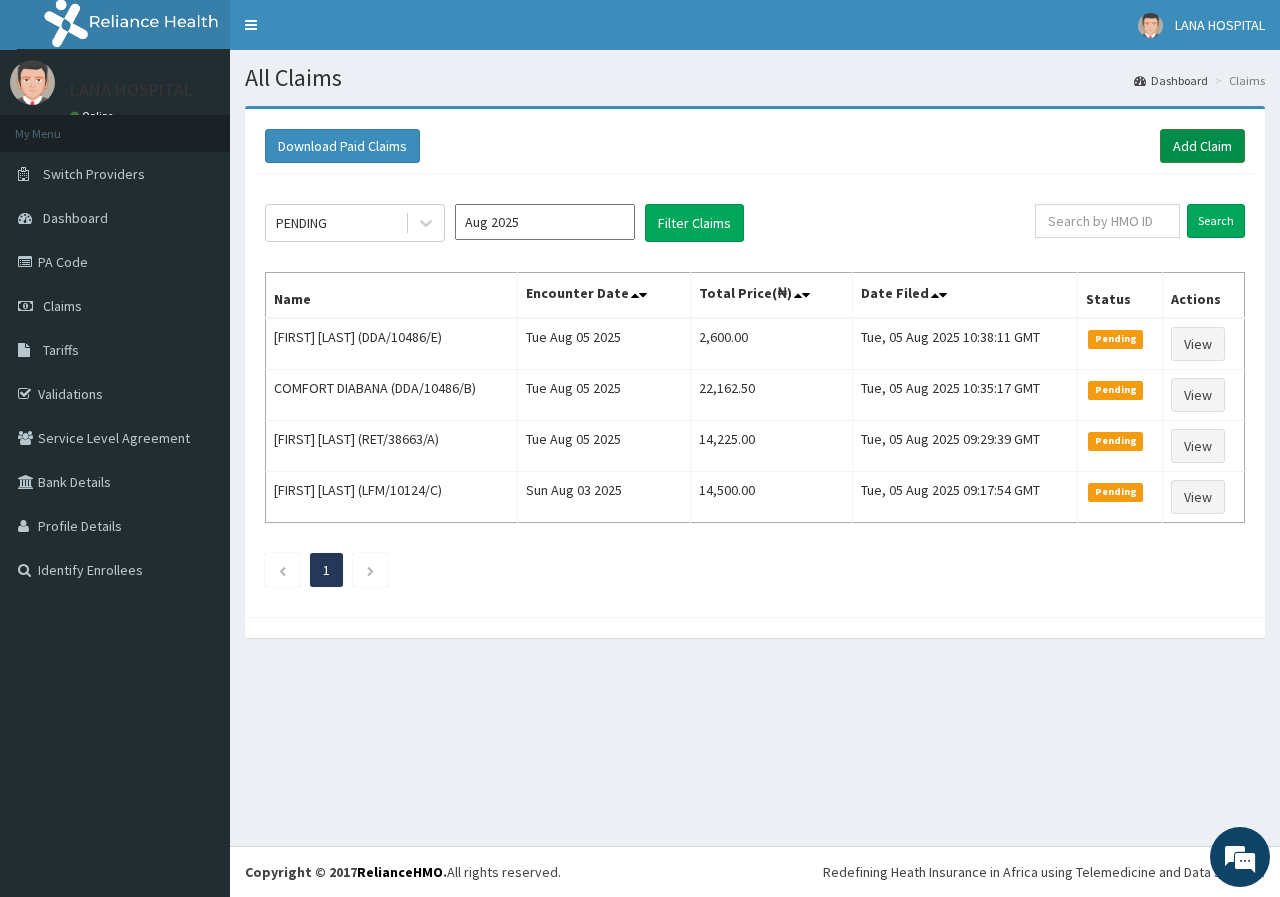 click on "Add Claim" at bounding box center (1202, 146) 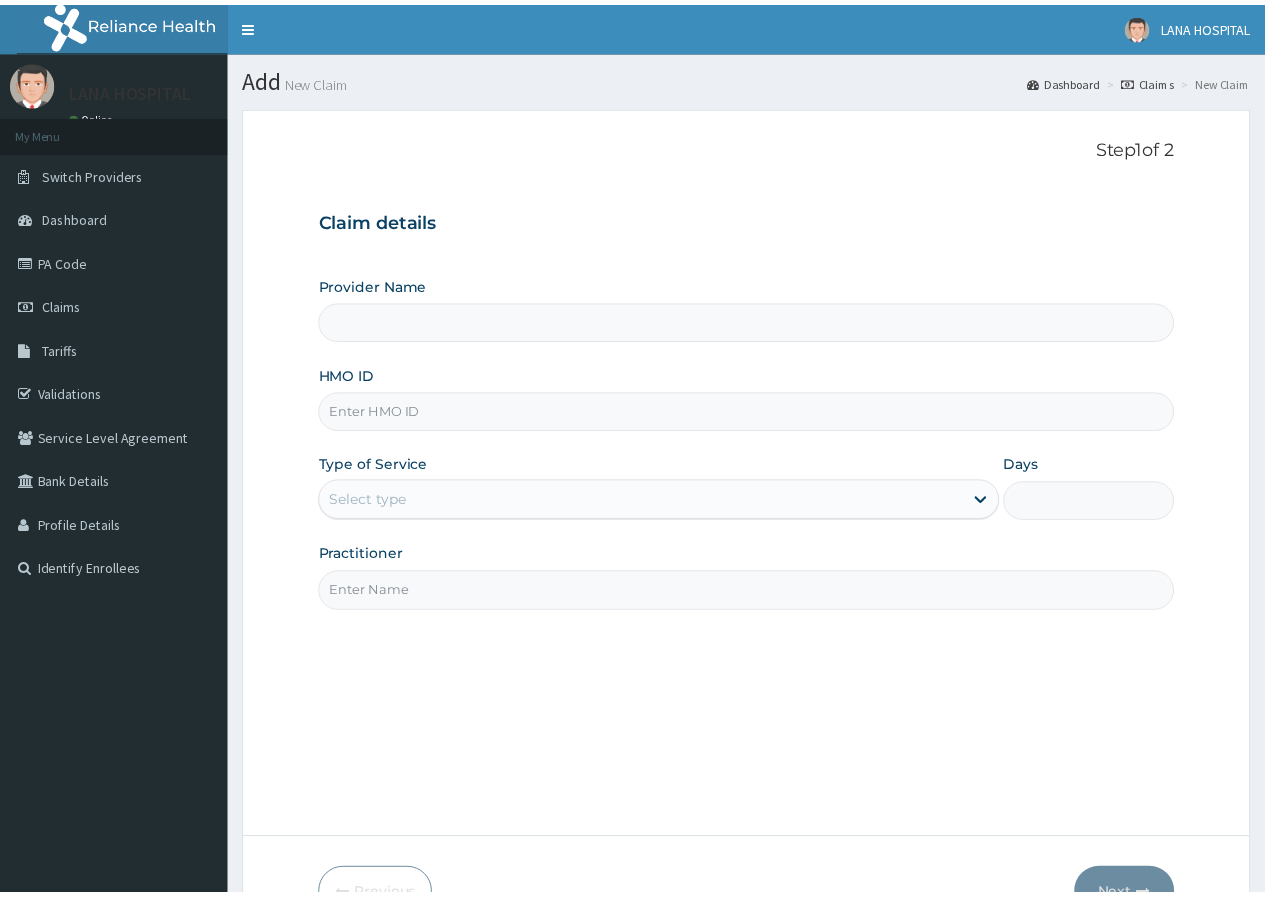 scroll, scrollTop: 0, scrollLeft: 0, axis: both 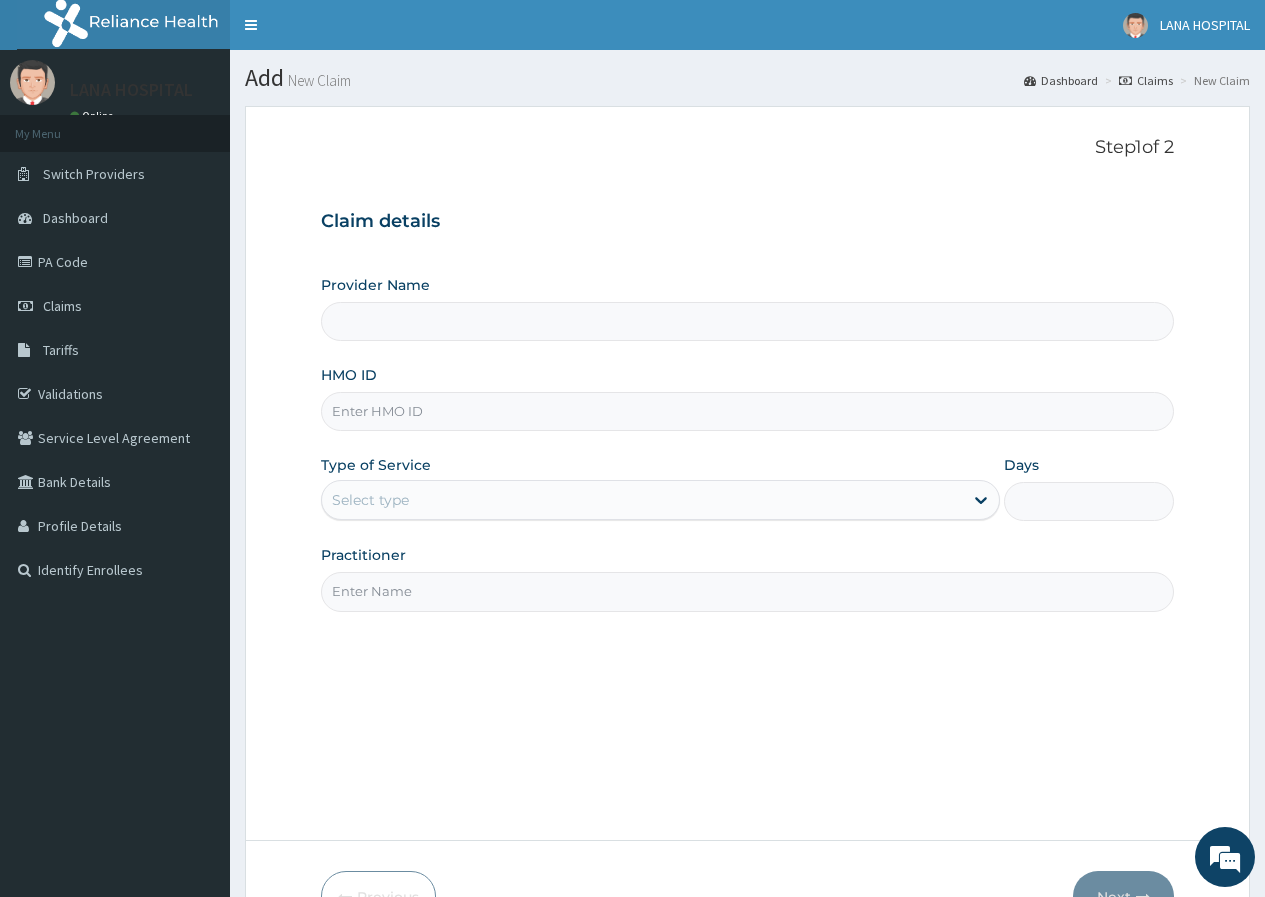 type on "LANA HOSPITAL" 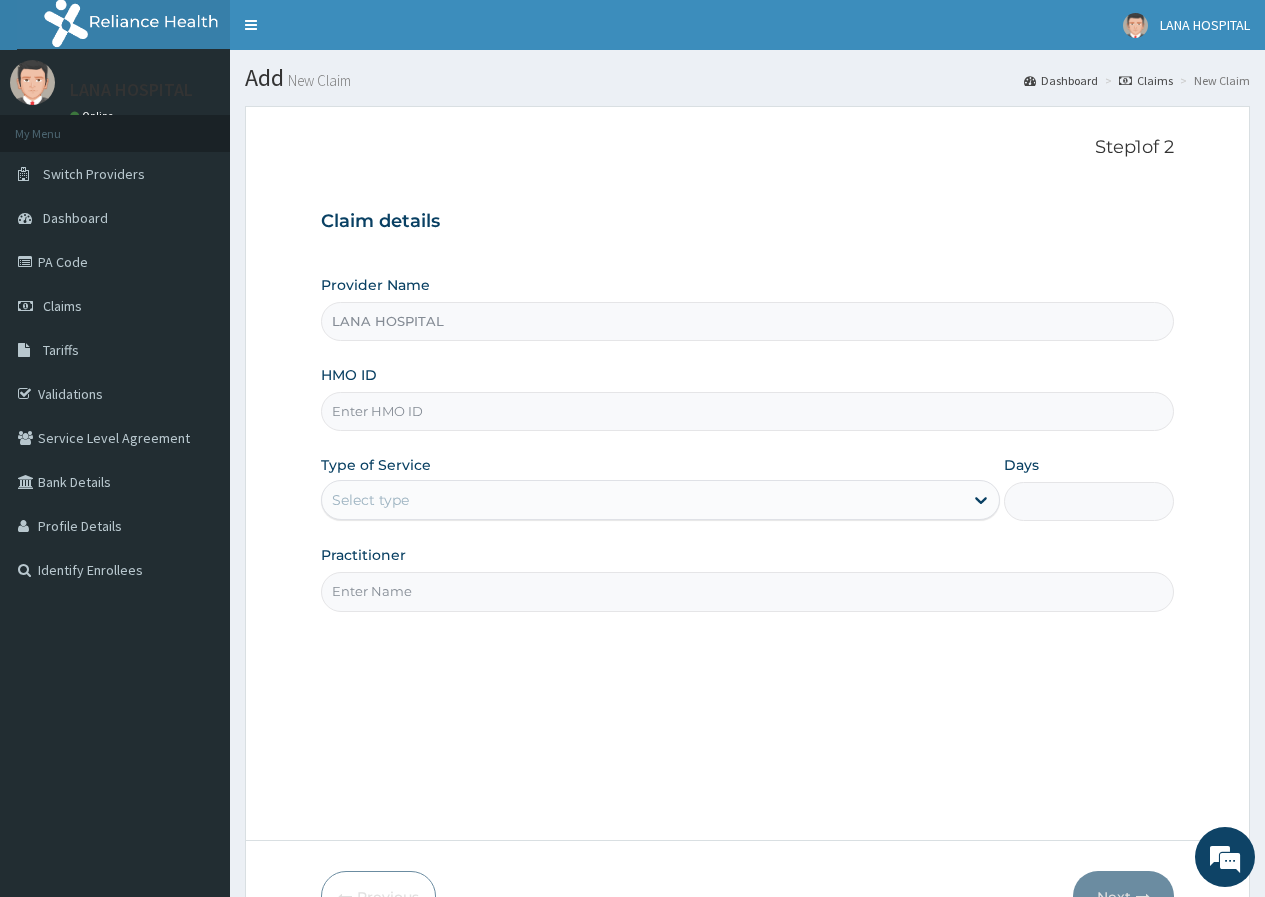 click on "HMO ID" at bounding box center [747, 411] 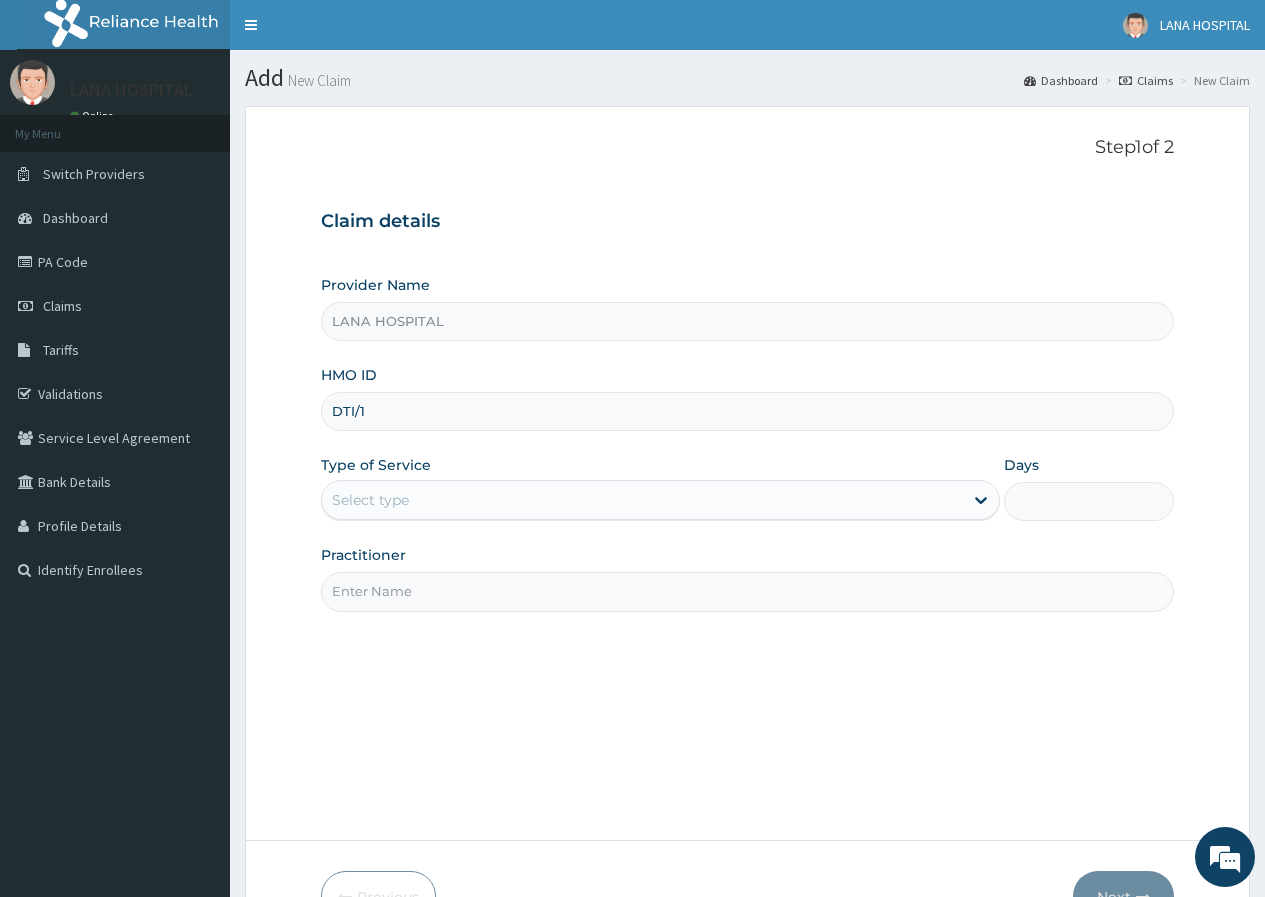 scroll, scrollTop: 0, scrollLeft: 0, axis: both 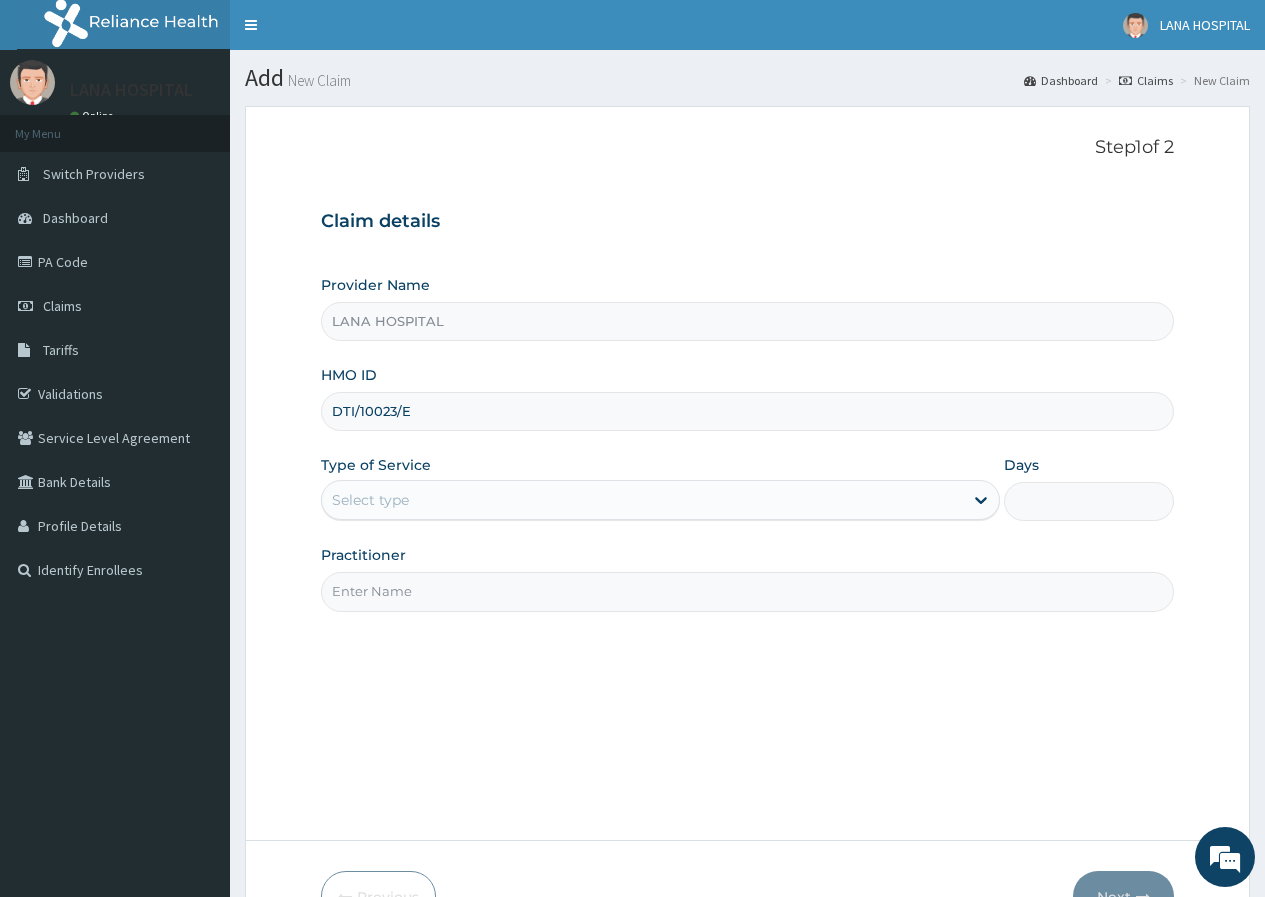 type on "DTI/10023/E" 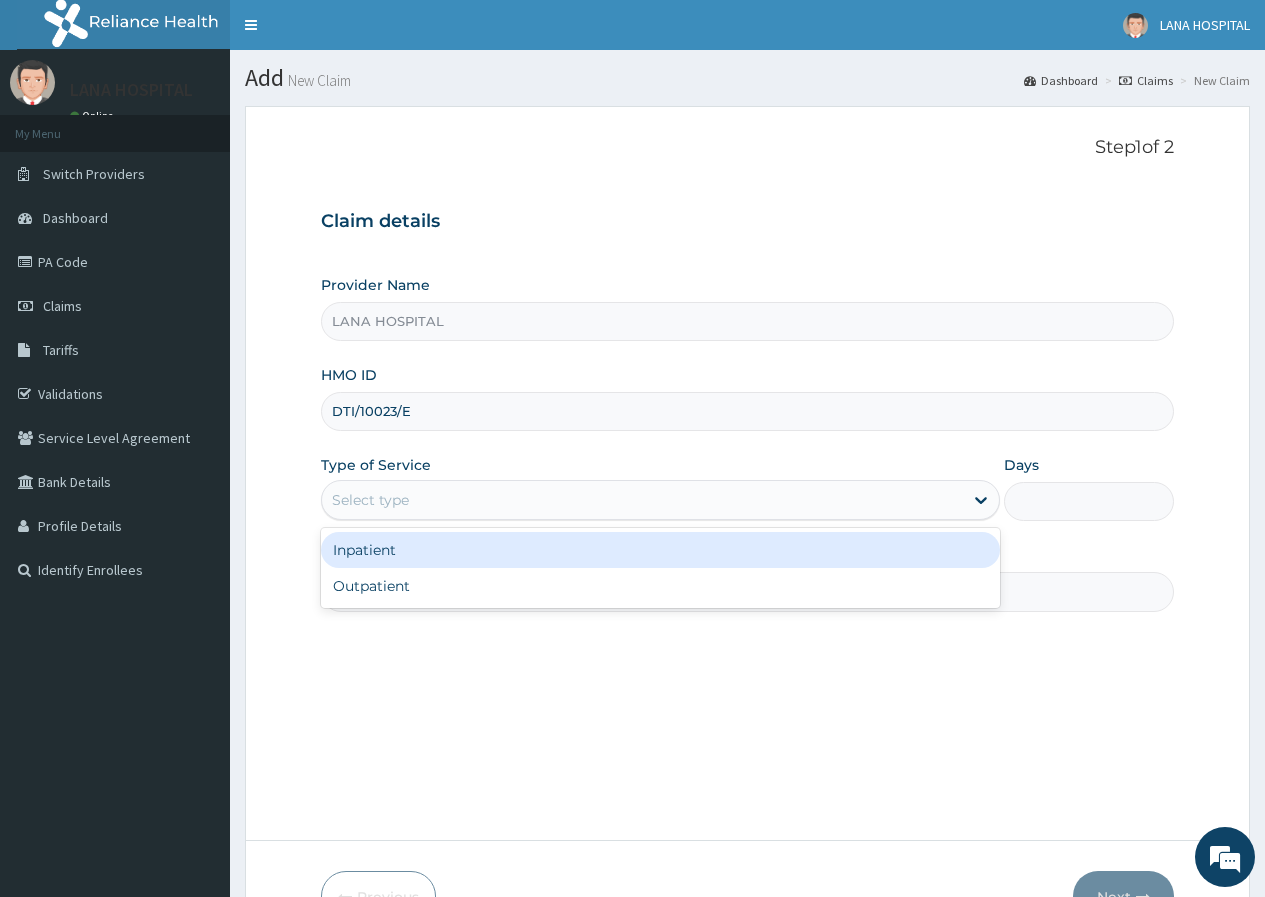 click on "Select type" at bounding box center [642, 500] 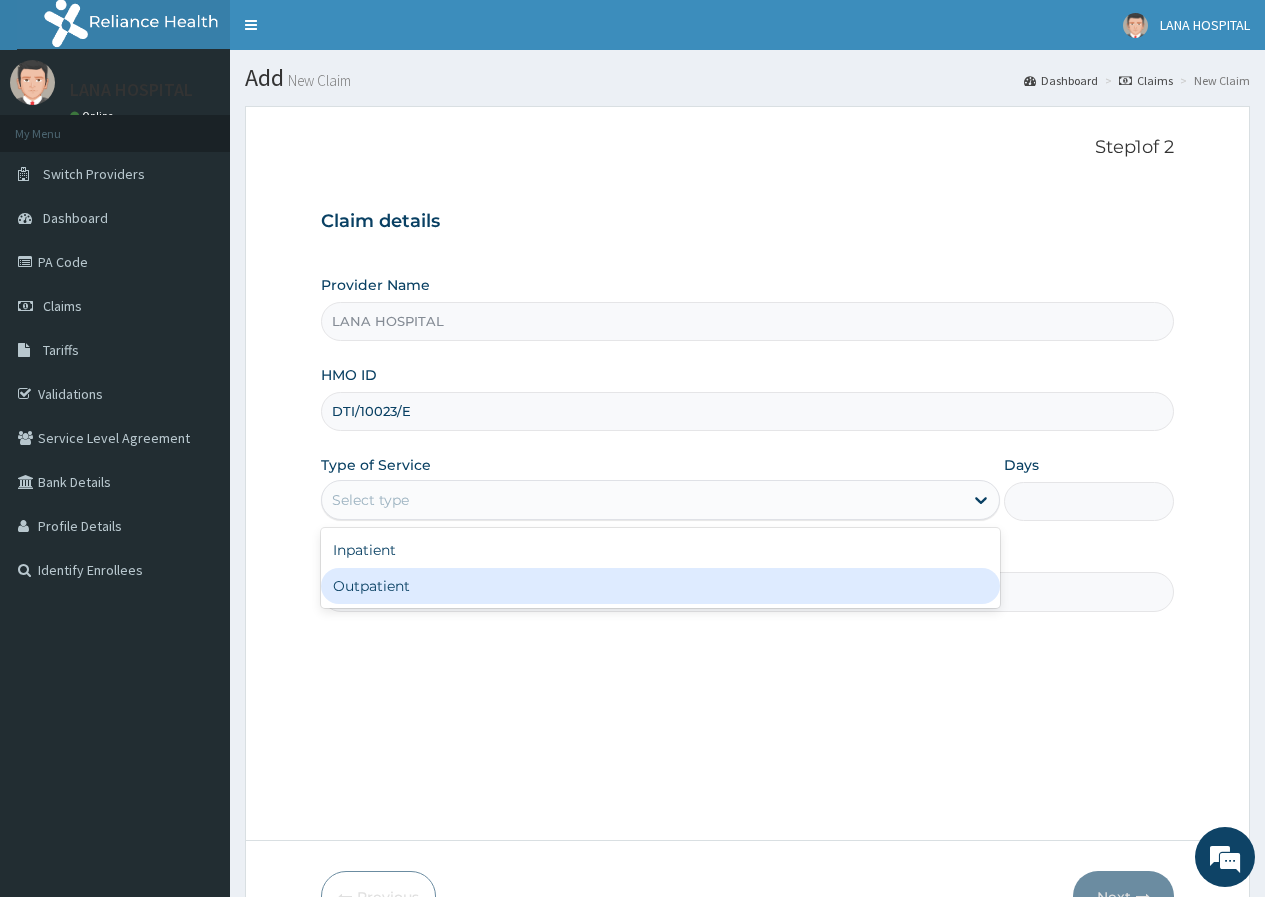 click on "Outpatient" at bounding box center (660, 586) 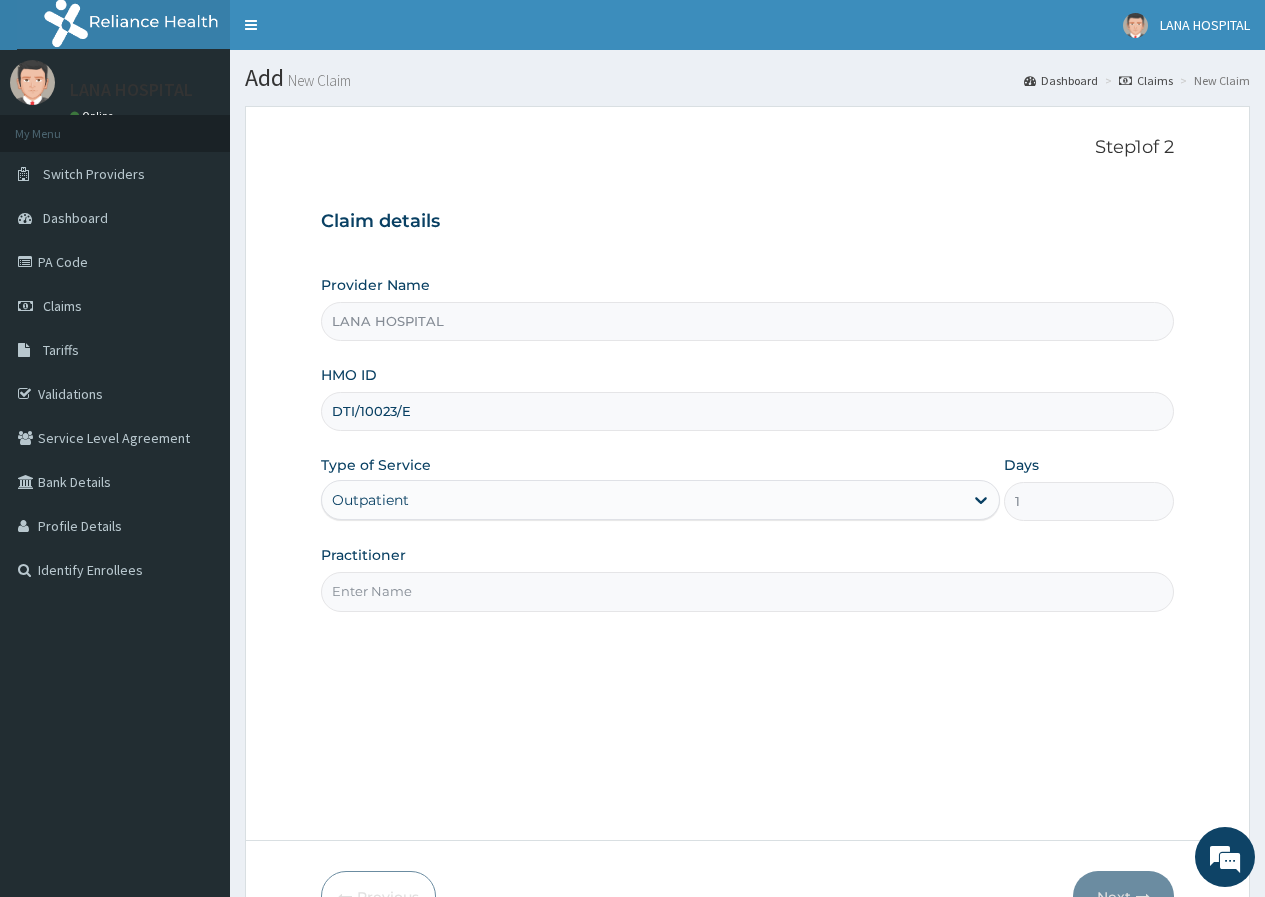 click on "Practitioner" at bounding box center [747, 591] 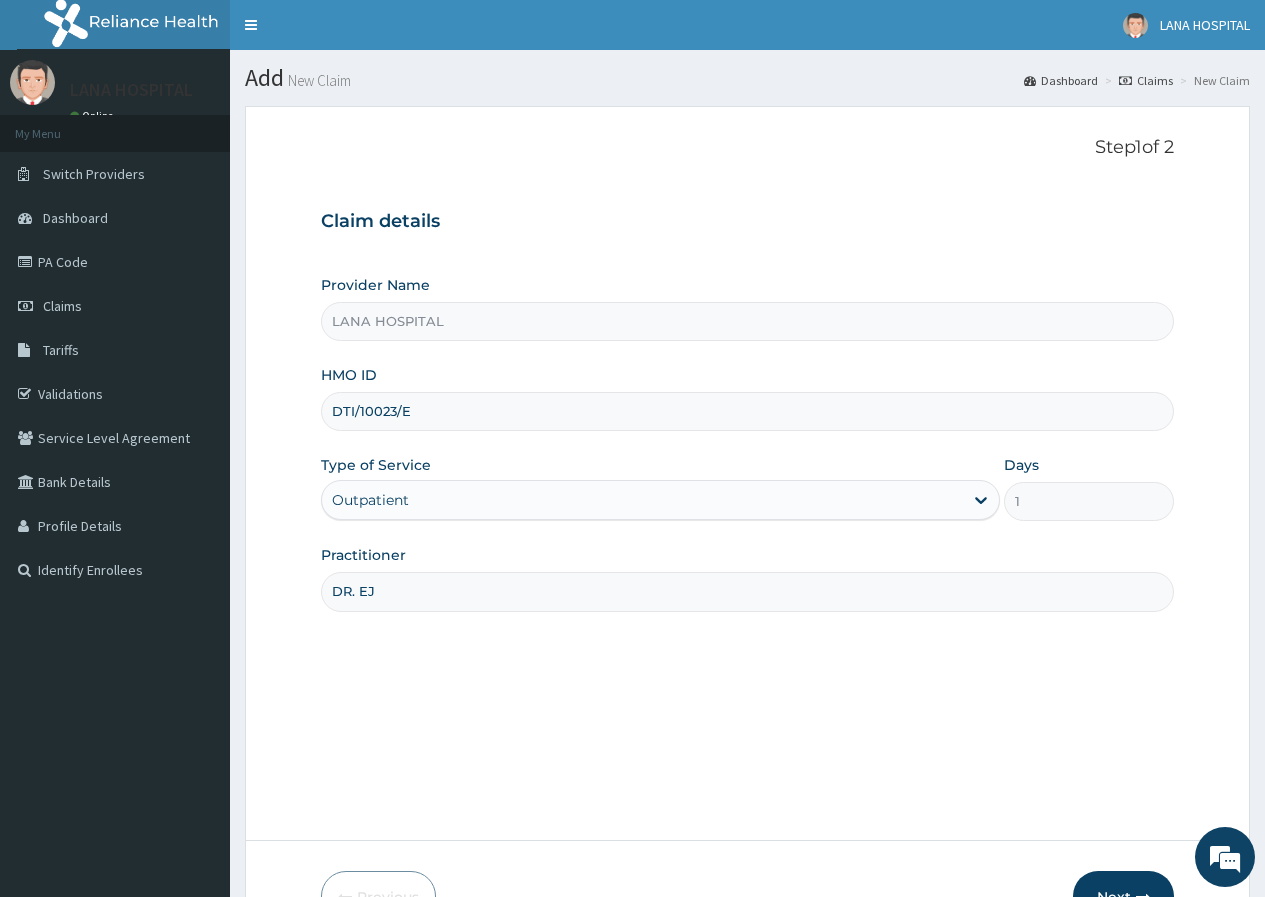 type on "DR. EJIRO" 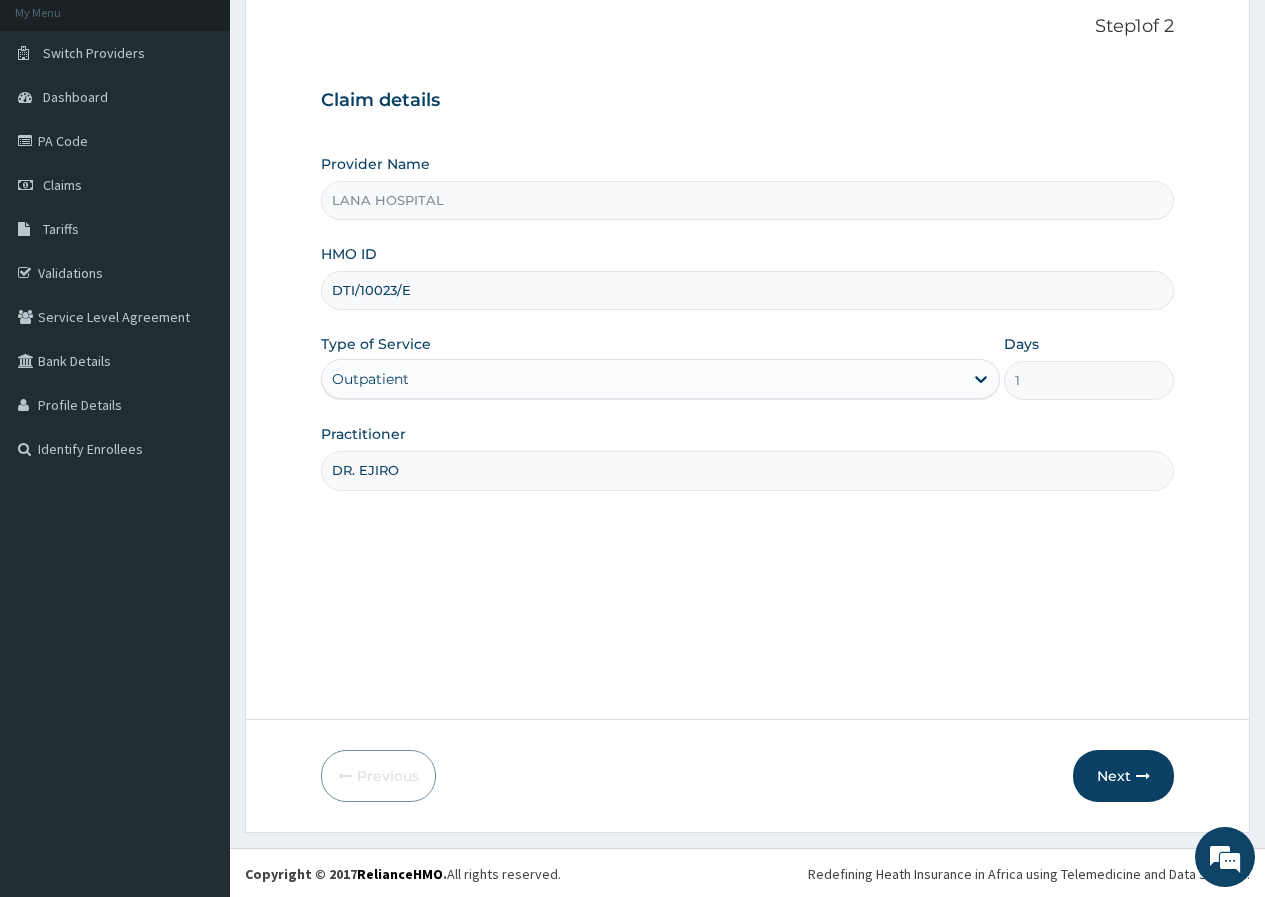 scroll, scrollTop: 123, scrollLeft: 0, axis: vertical 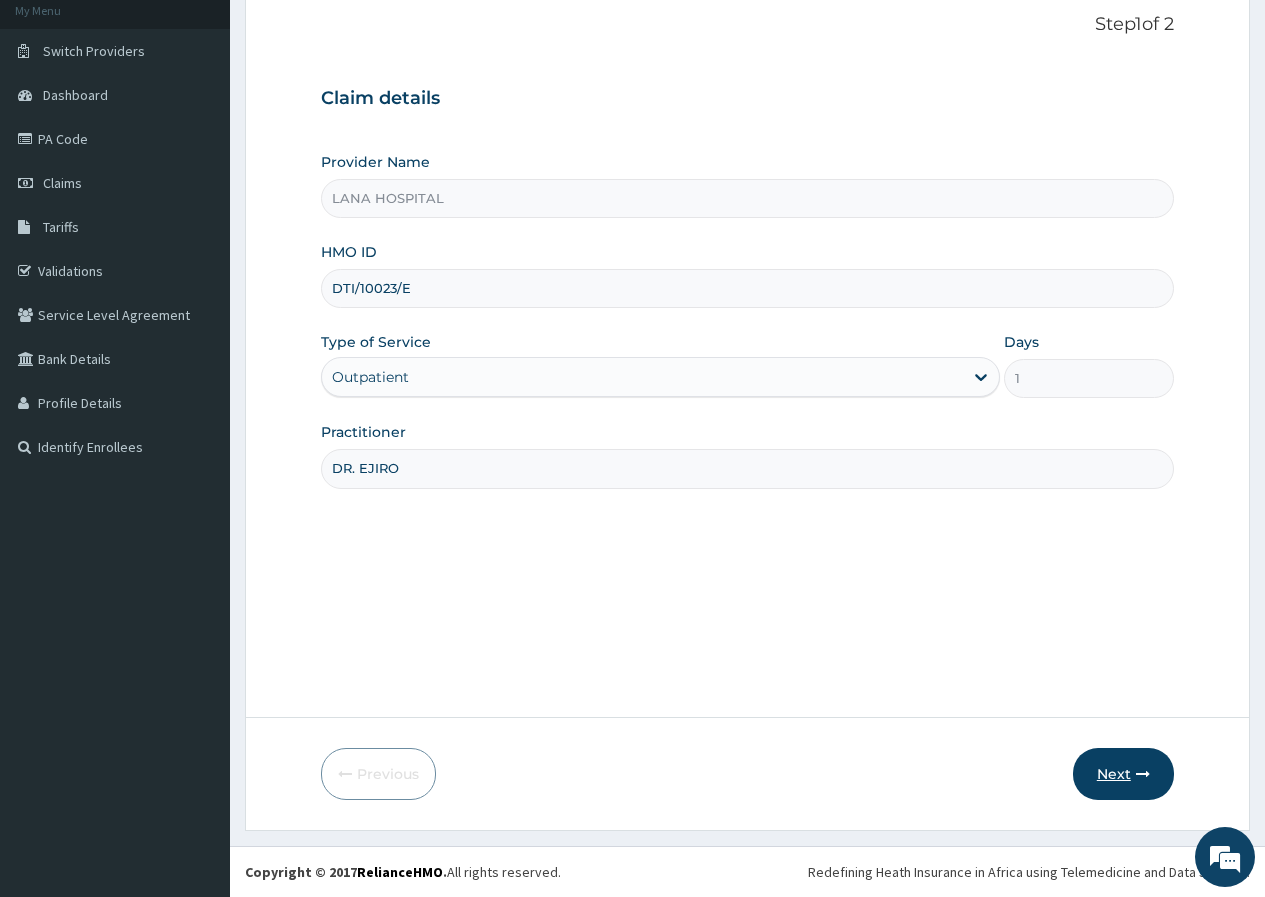 click on "Next" at bounding box center (1123, 774) 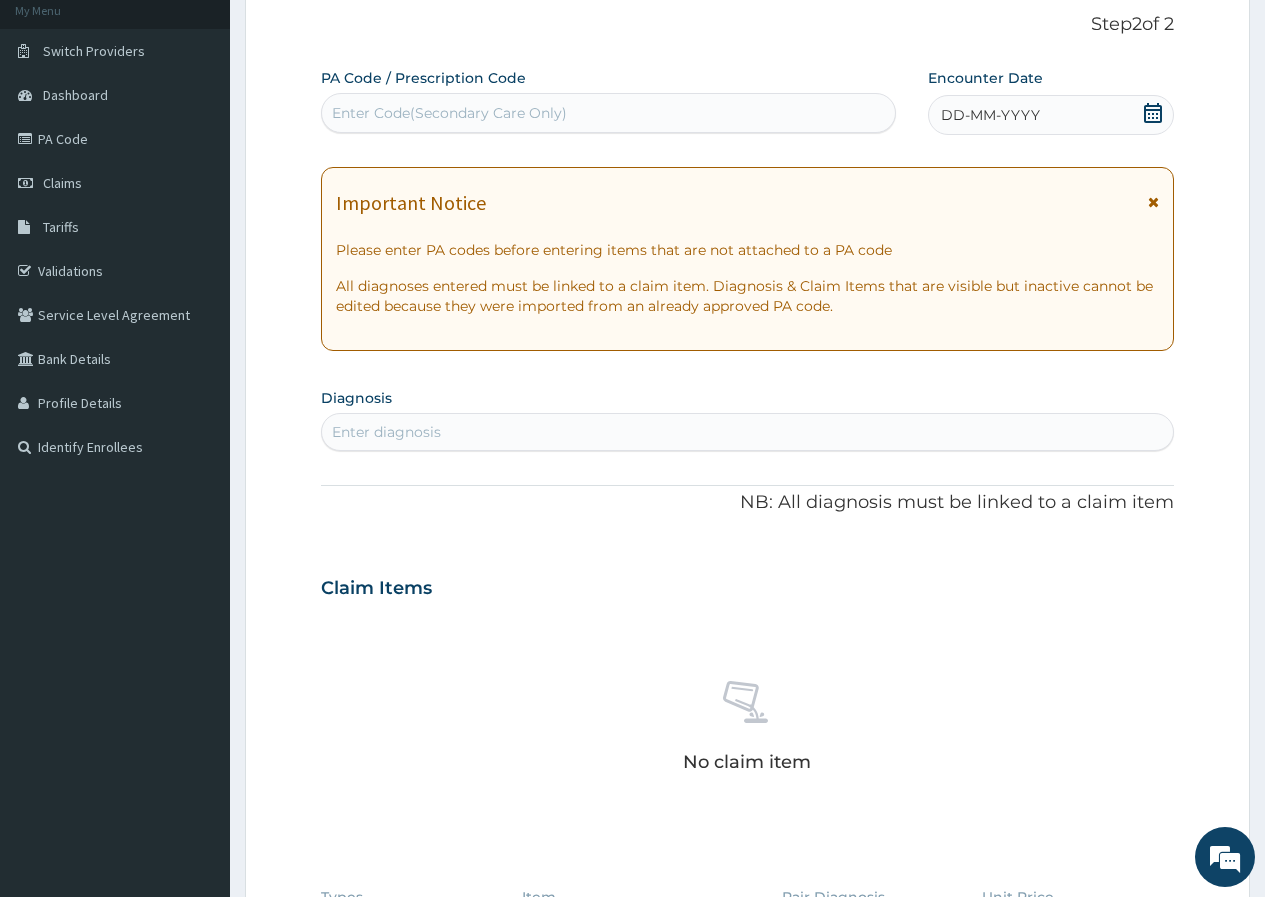 click 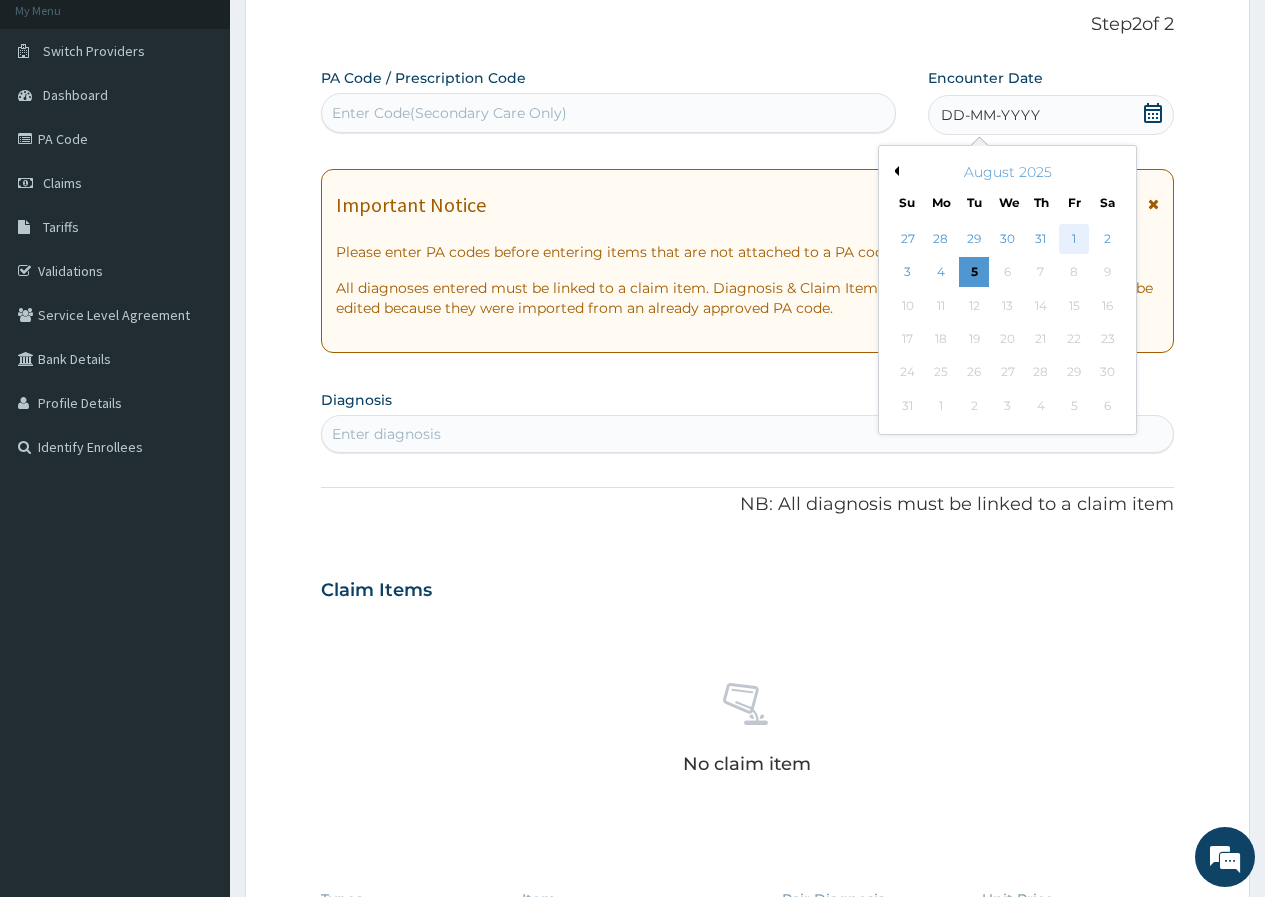 click on "1" at bounding box center [1074, 239] 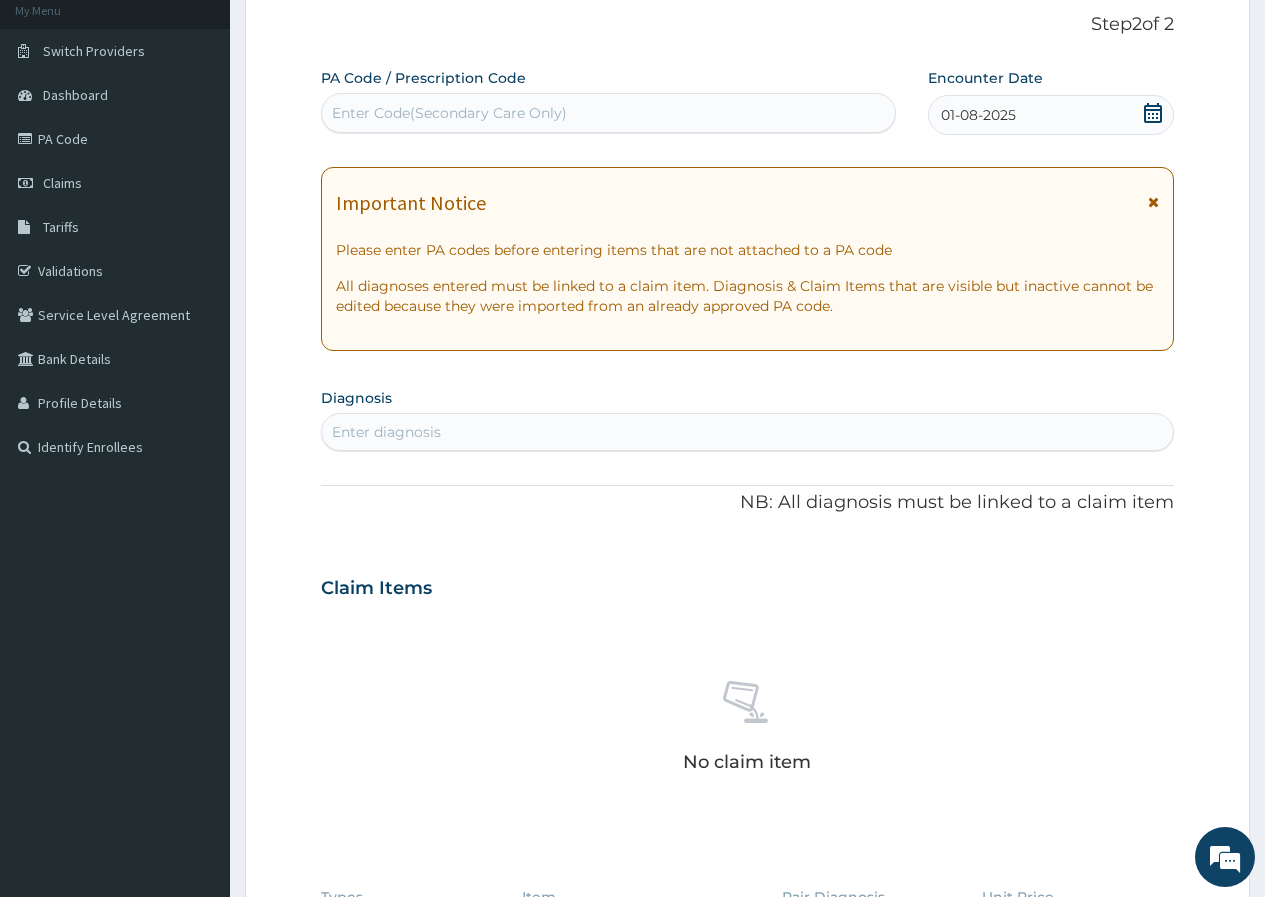 click on "Enter diagnosis" at bounding box center [386, 432] 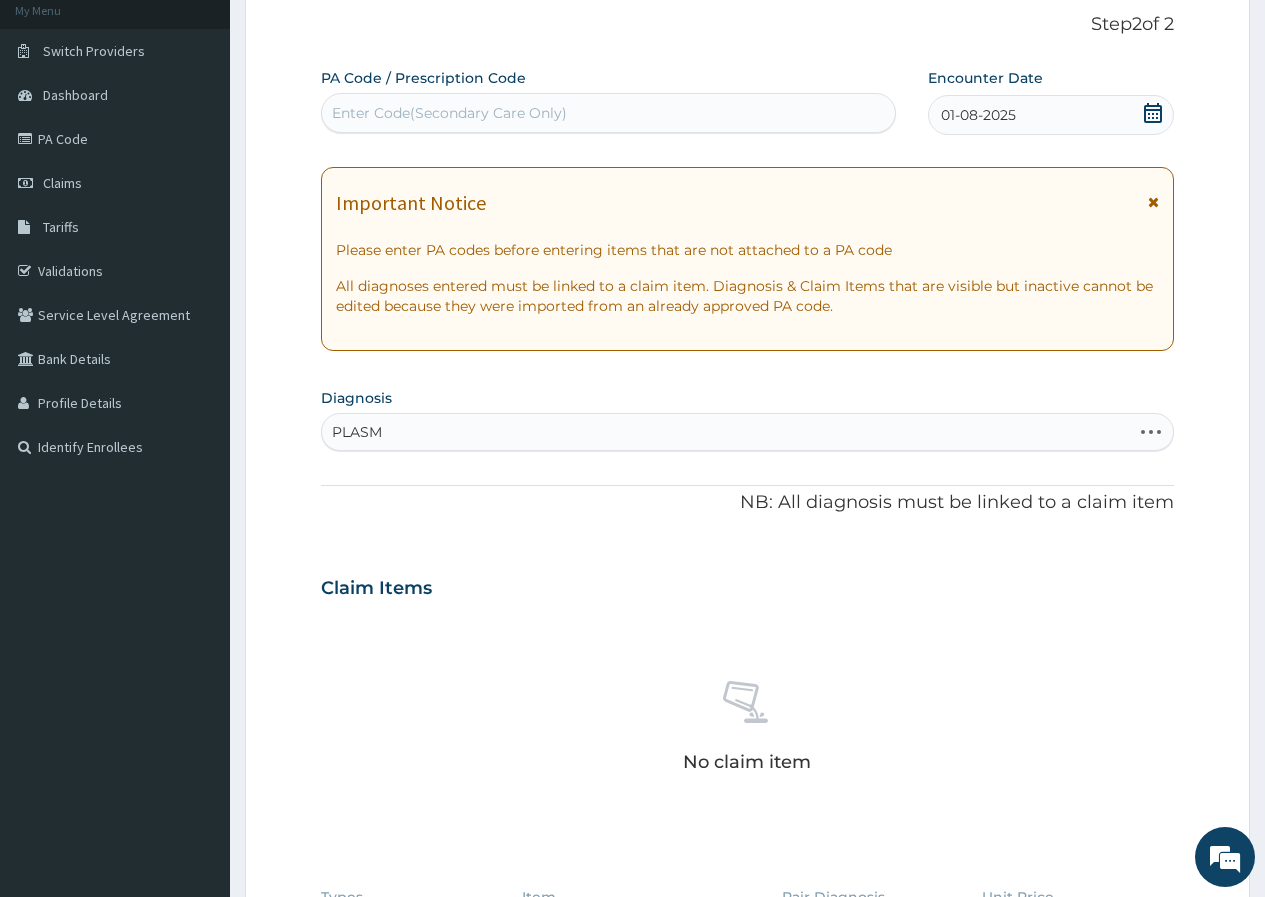 type on "PLASMO" 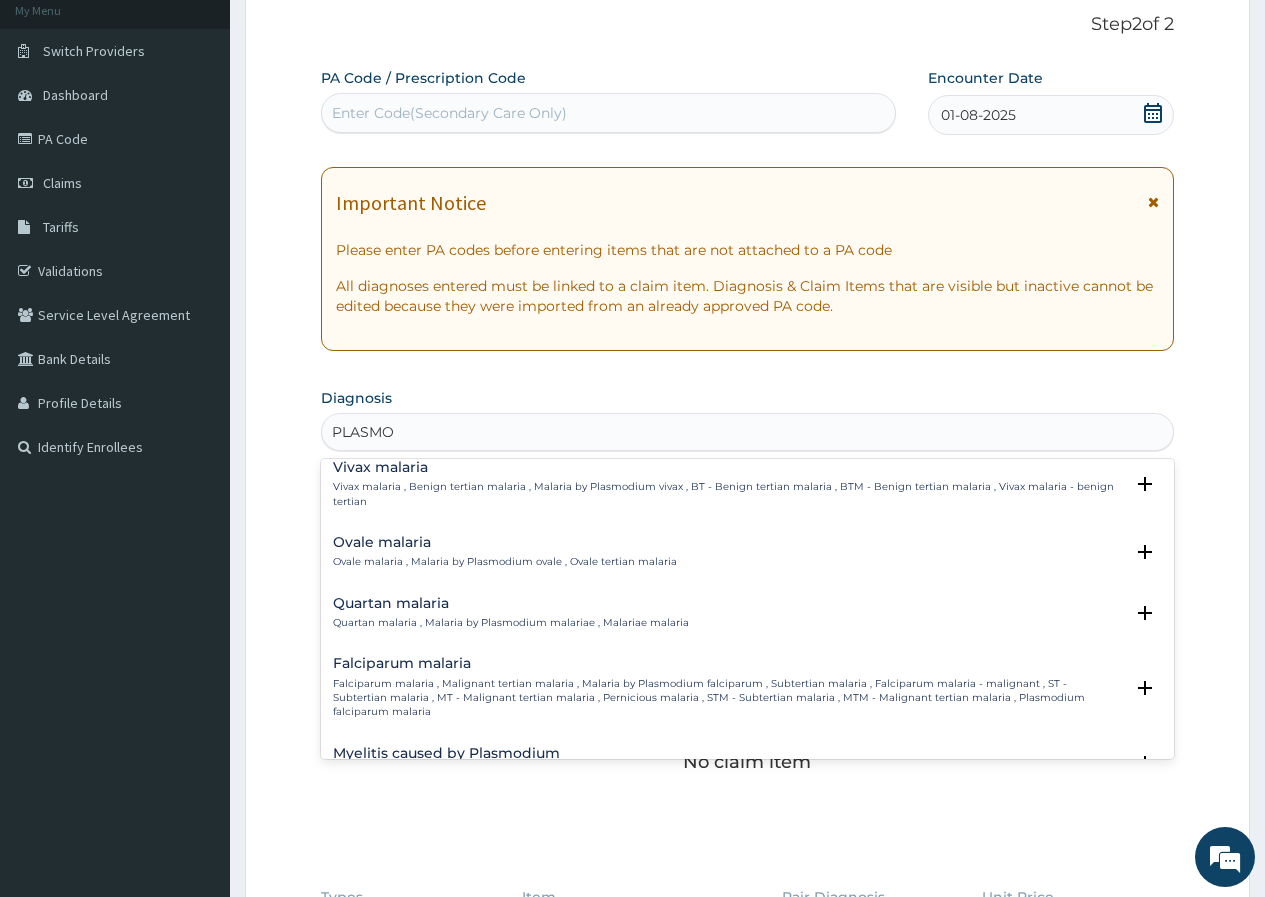 scroll, scrollTop: 100, scrollLeft: 0, axis: vertical 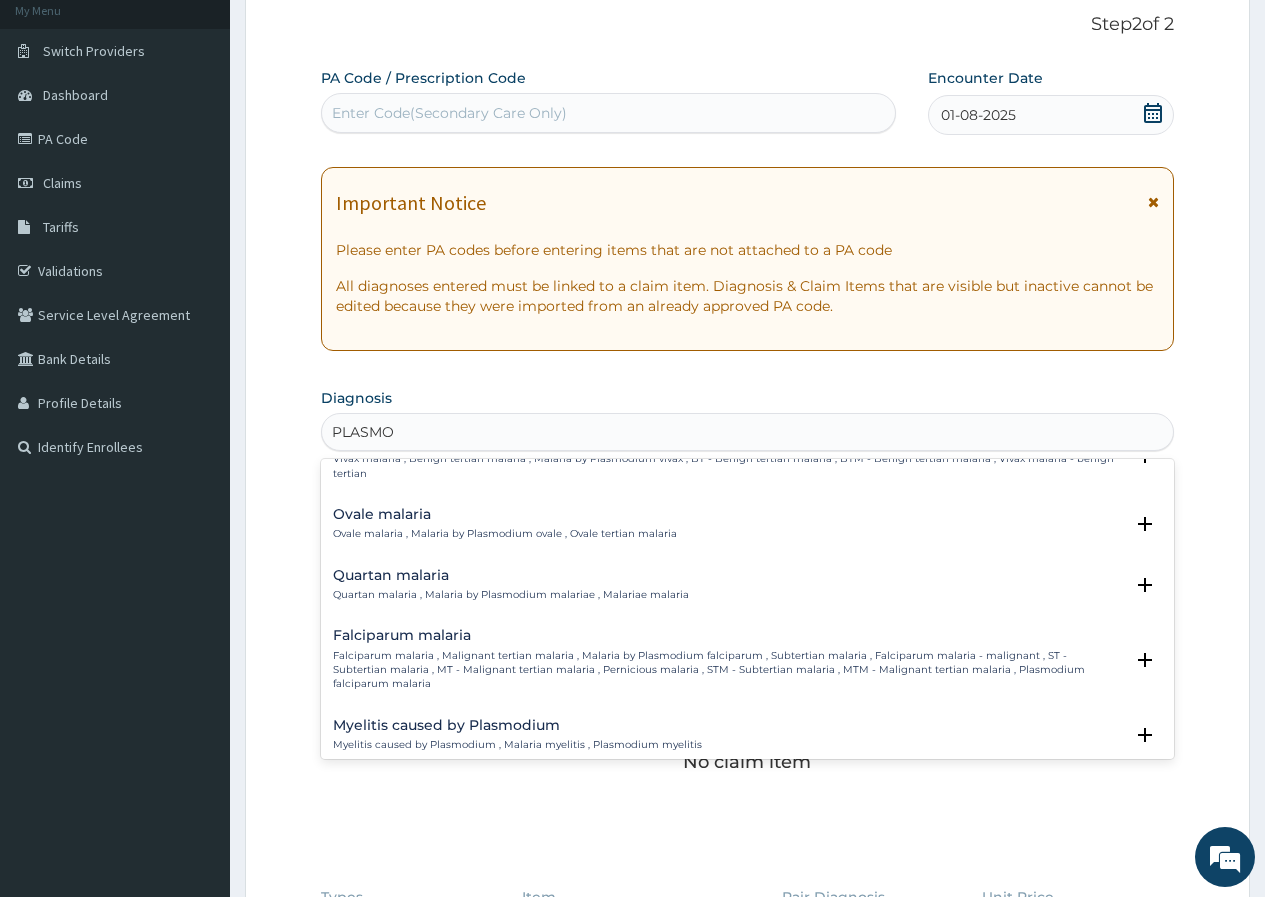 click on "Falciparum malaria" at bounding box center [728, 635] 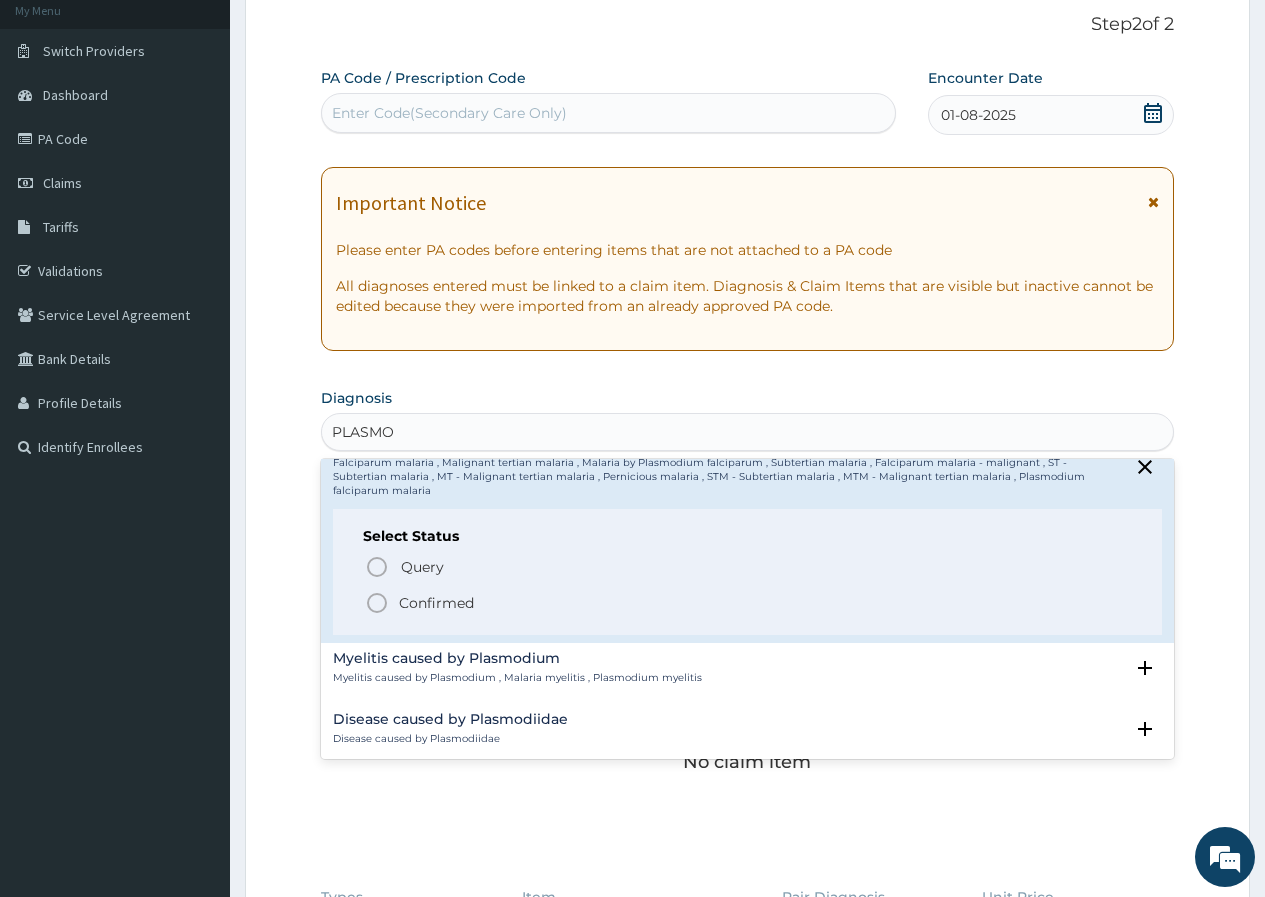 scroll, scrollTop: 300, scrollLeft: 0, axis: vertical 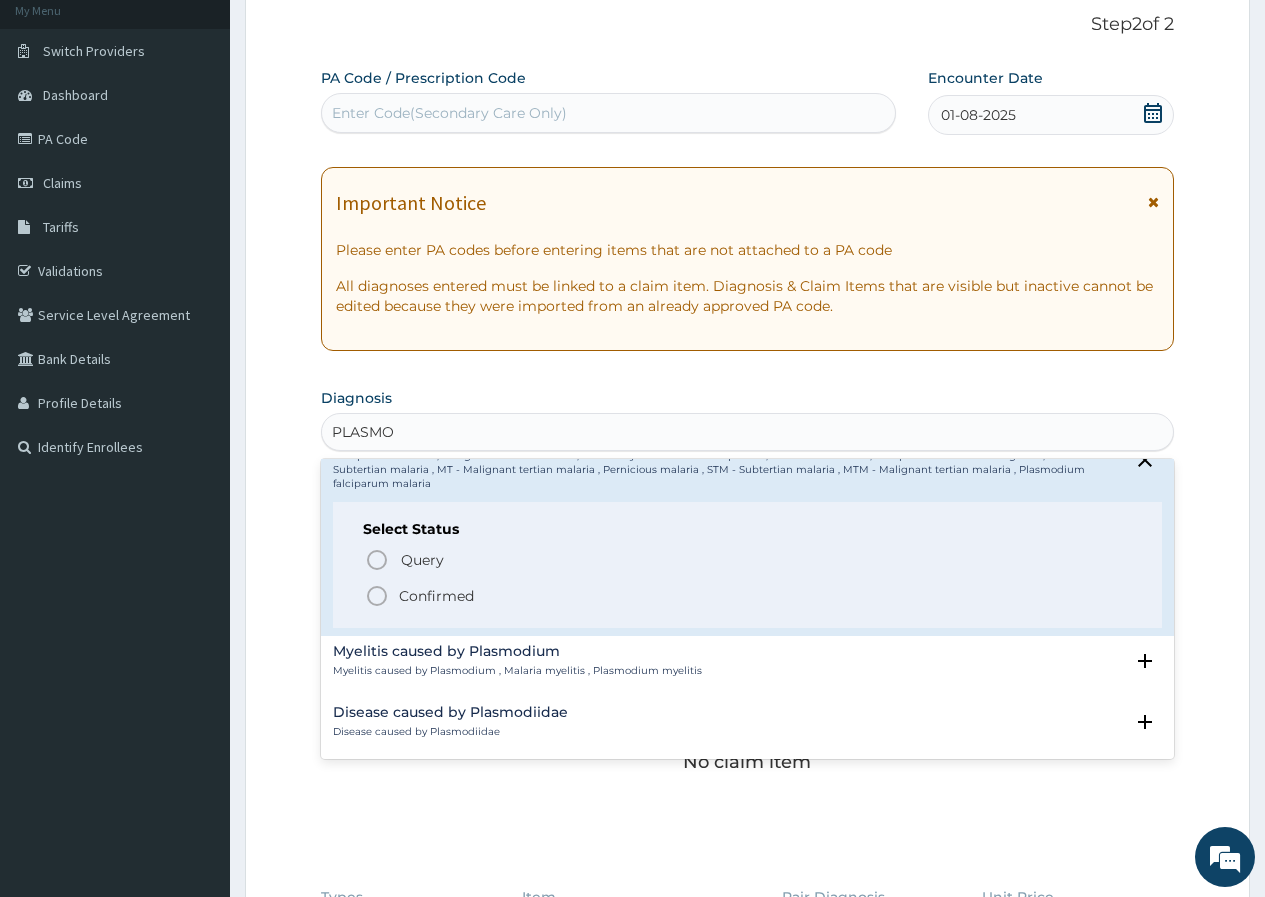 click on "Confirmed" at bounding box center [436, 596] 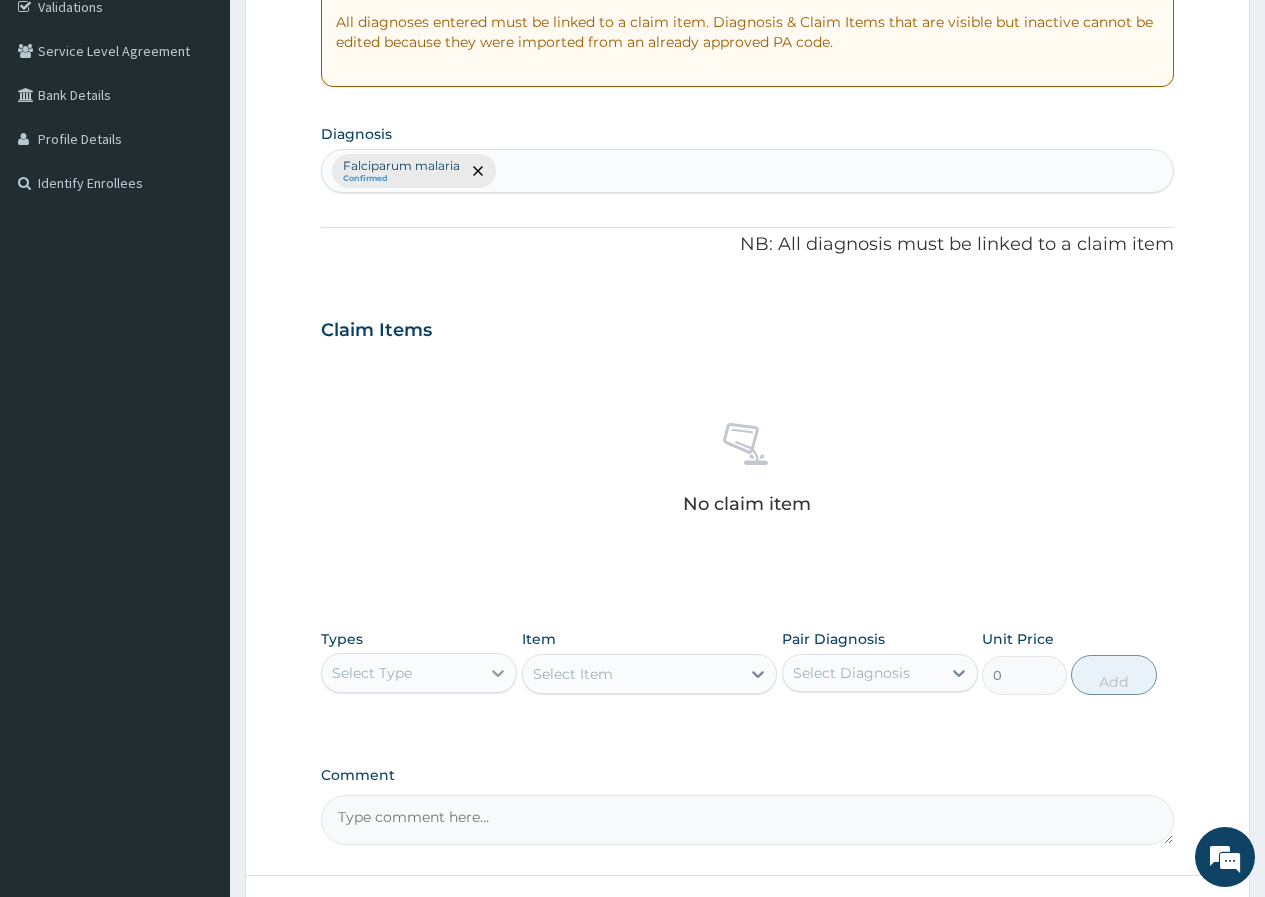 scroll, scrollTop: 423, scrollLeft: 0, axis: vertical 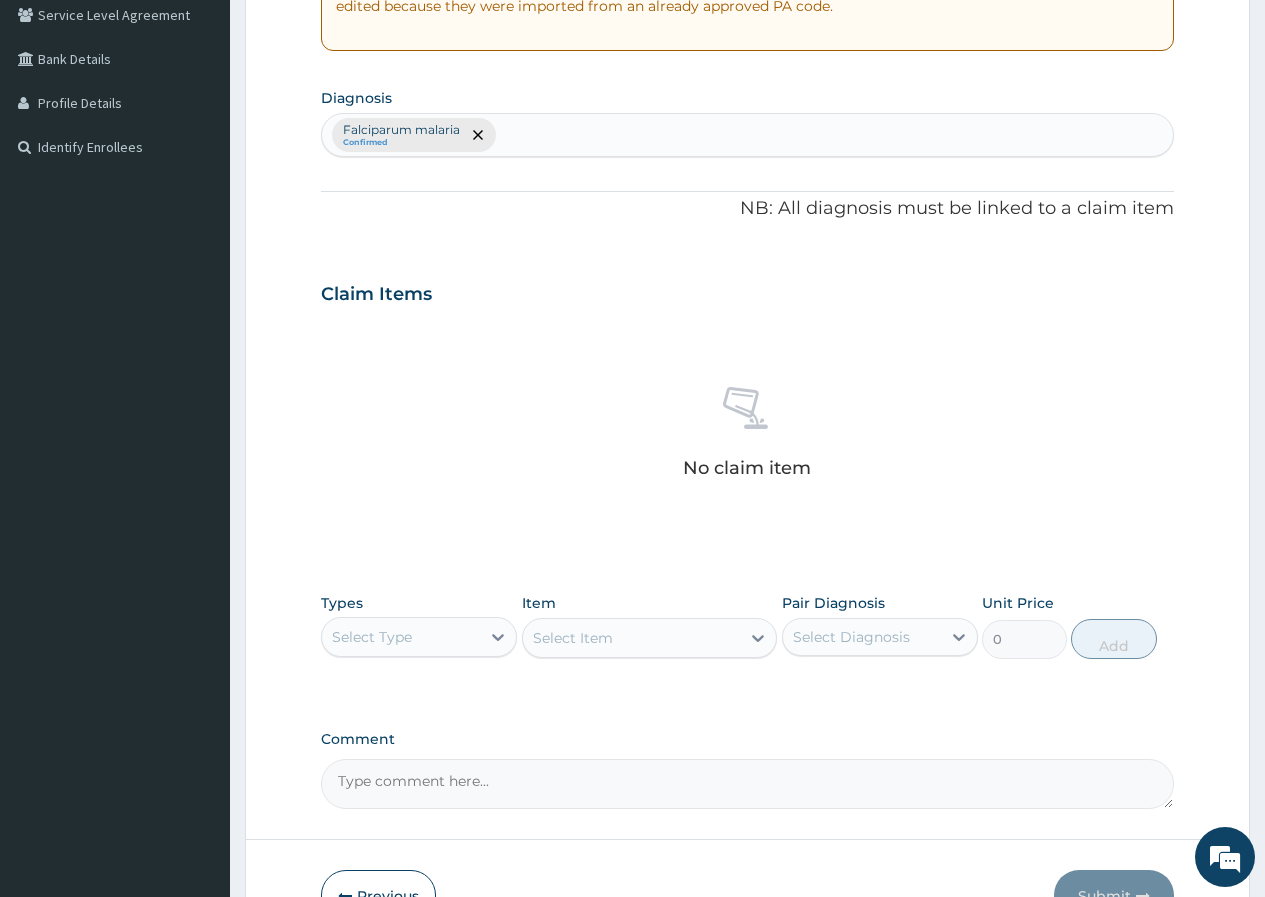click on "Select Type" at bounding box center [401, 637] 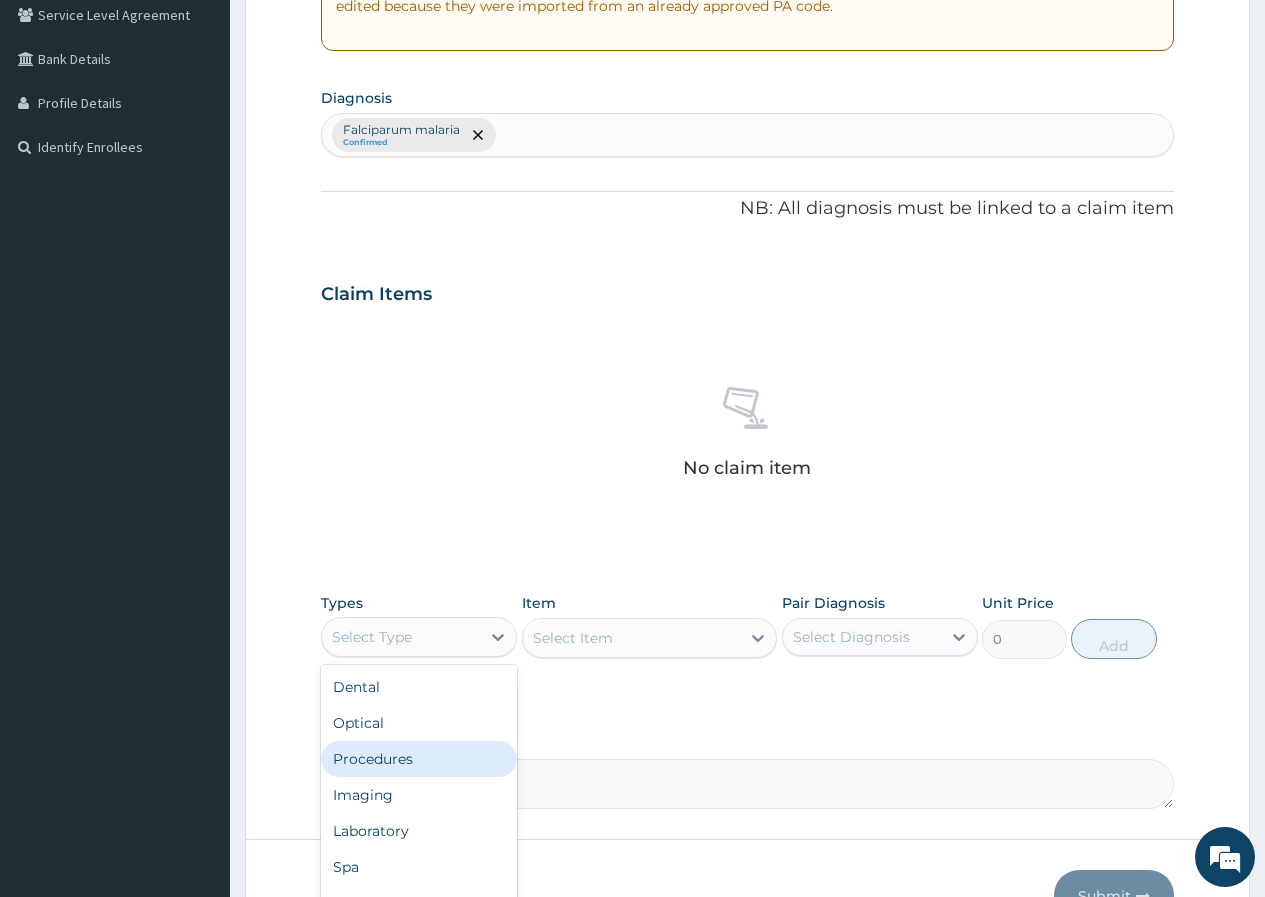click on "Procedures" at bounding box center (419, 759) 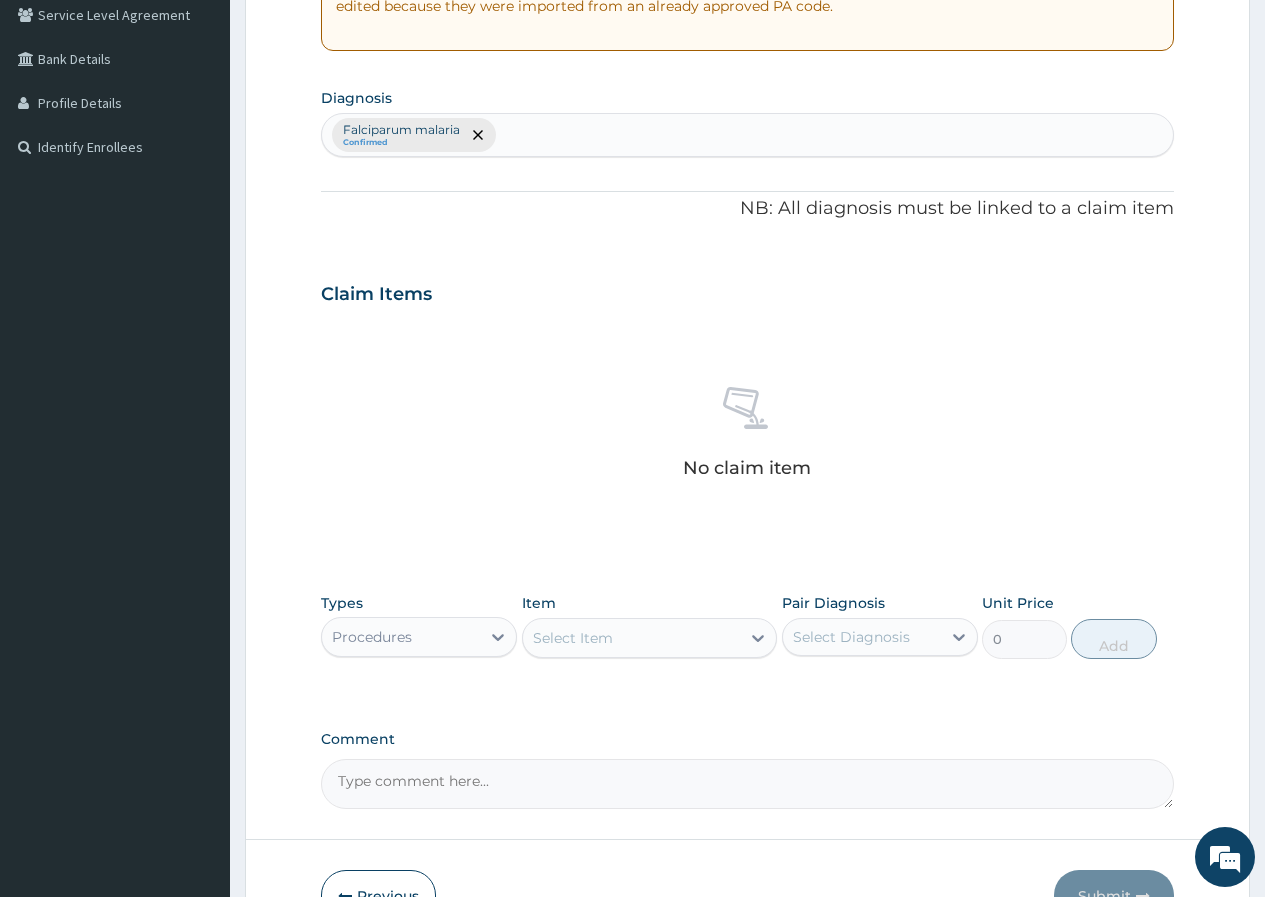 click on "Select Item" at bounding box center [573, 638] 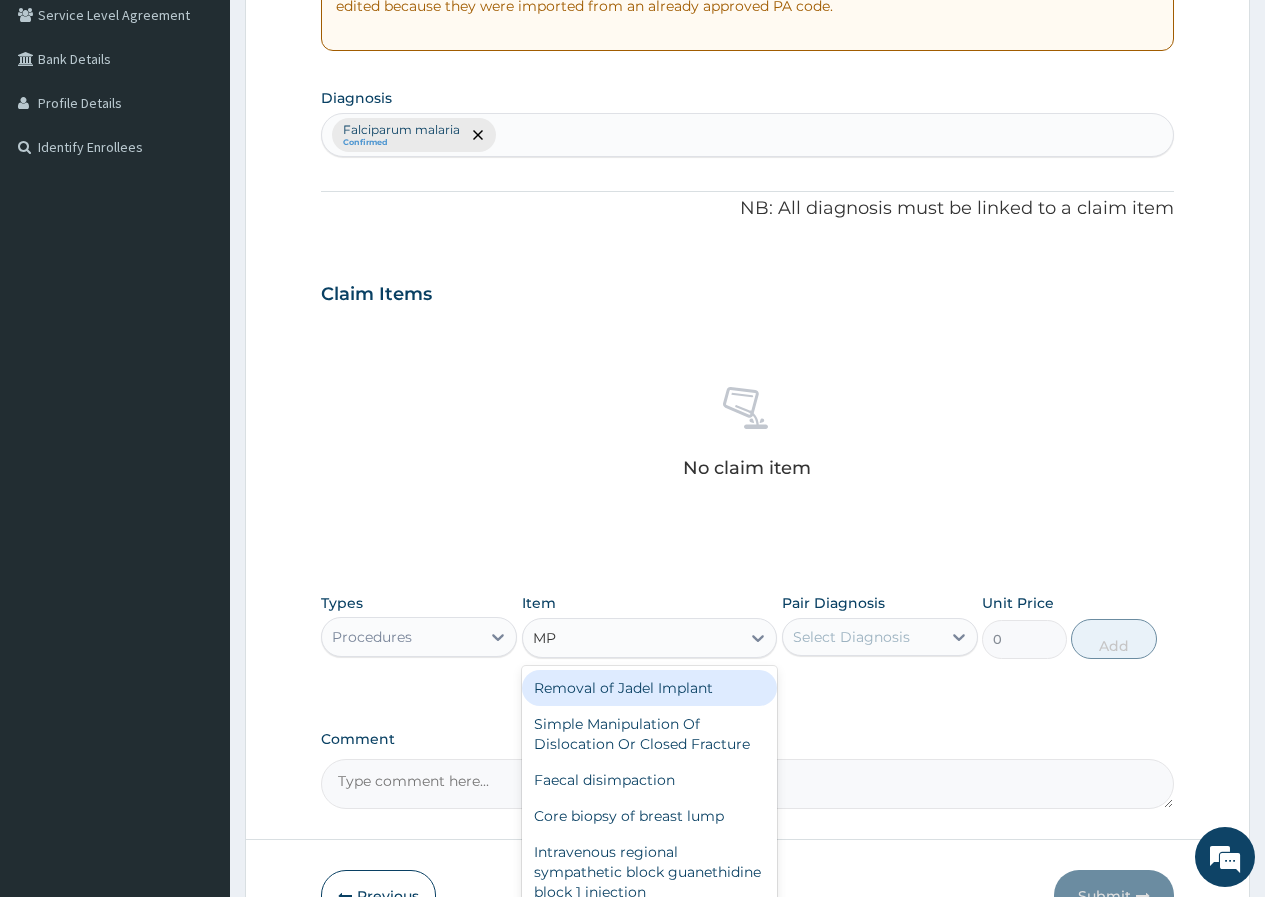 type on "M" 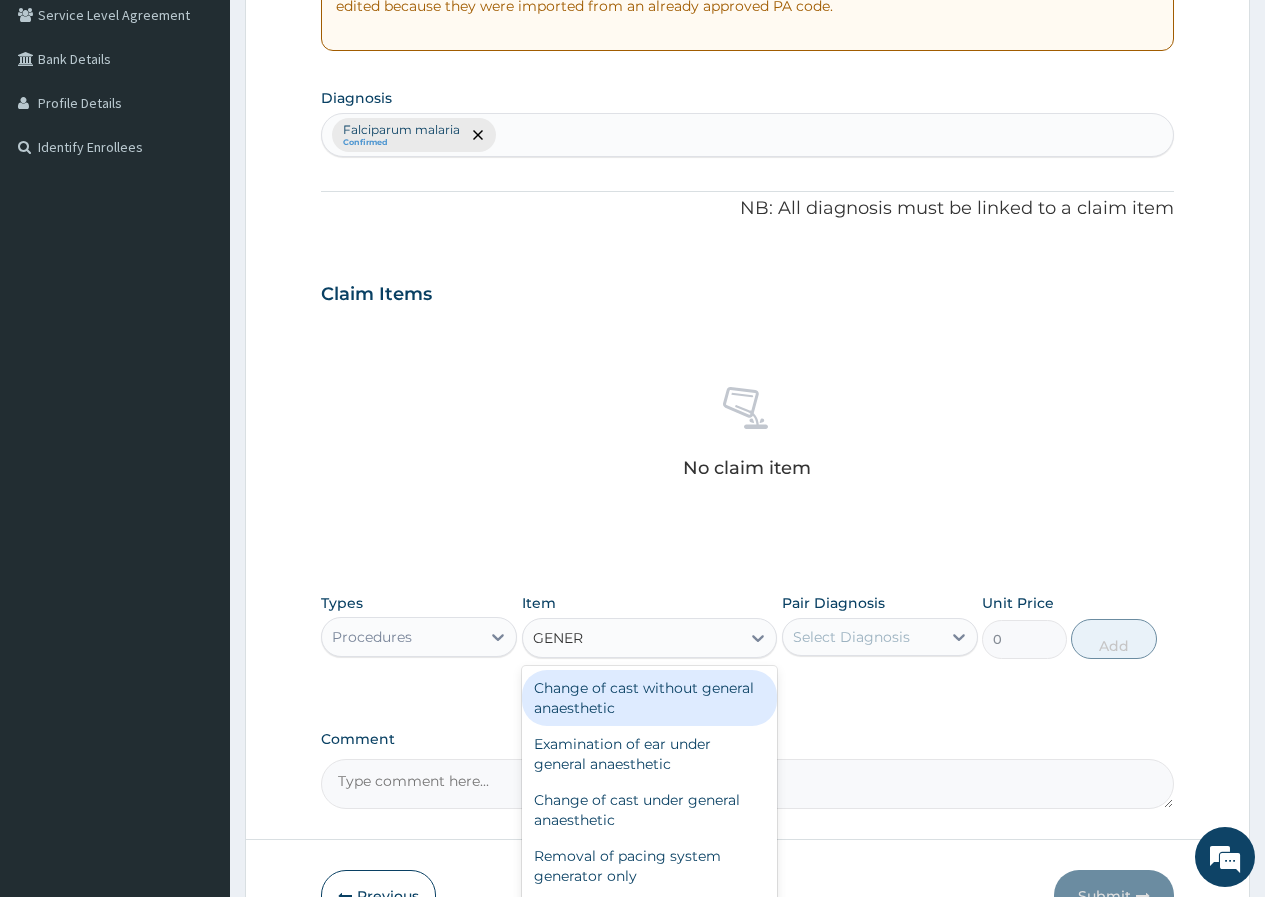 type on "GENERA" 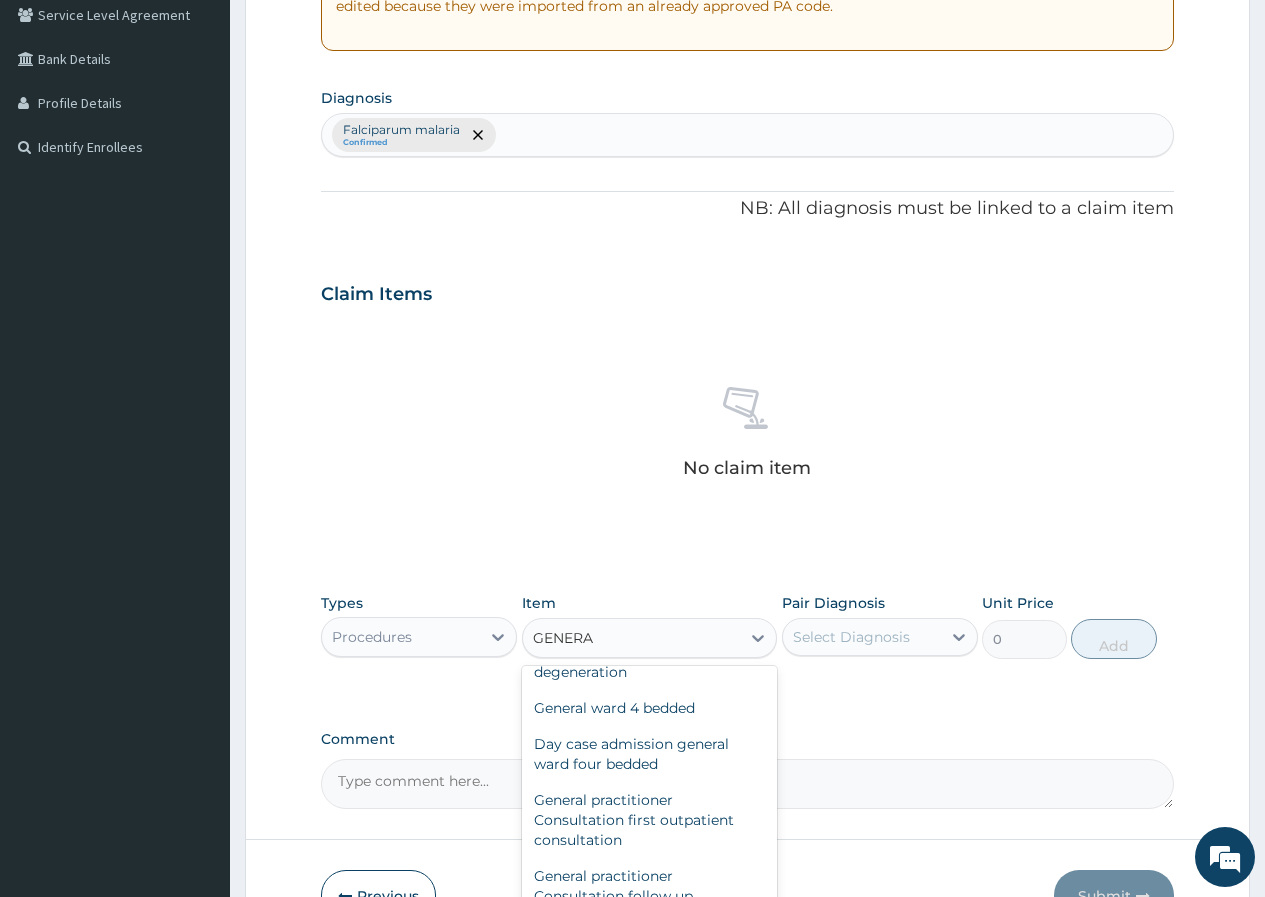 scroll, scrollTop: 400, scrollLeft: 0, axis: vertical 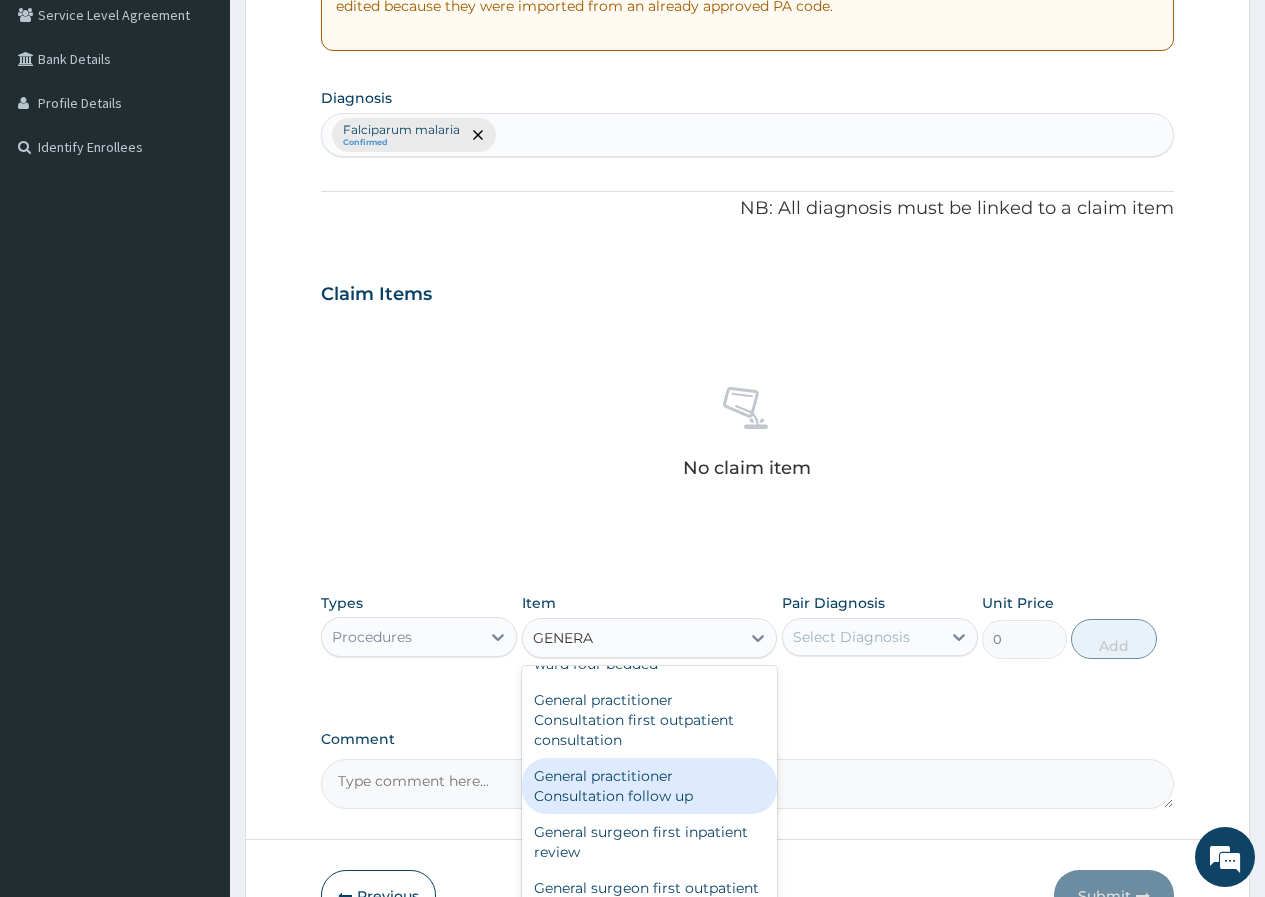 click on "General practitioner Consultation follow up" at bounding box center (650, 786) 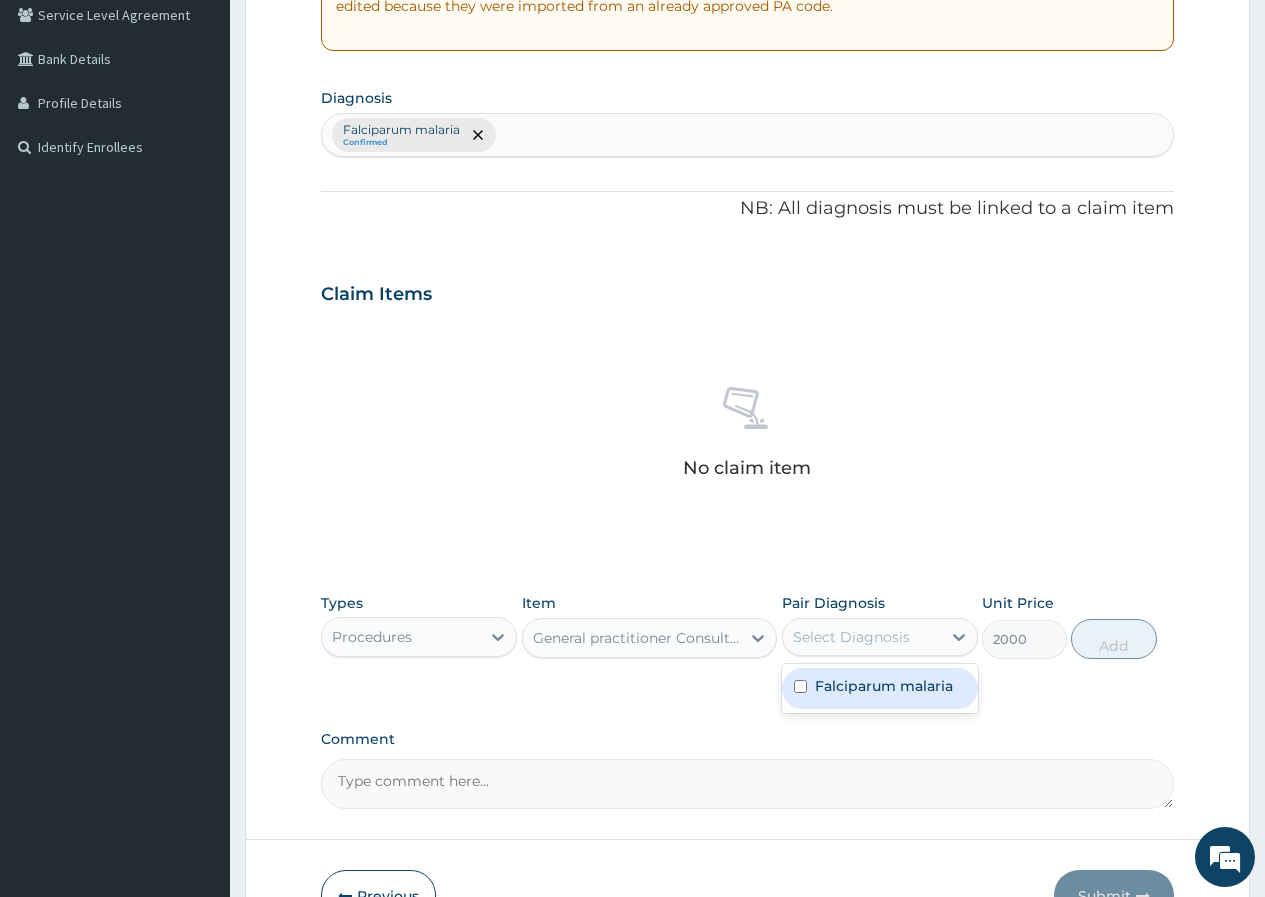 click on "Select Diagnosis" at bounding box center (851, 637) 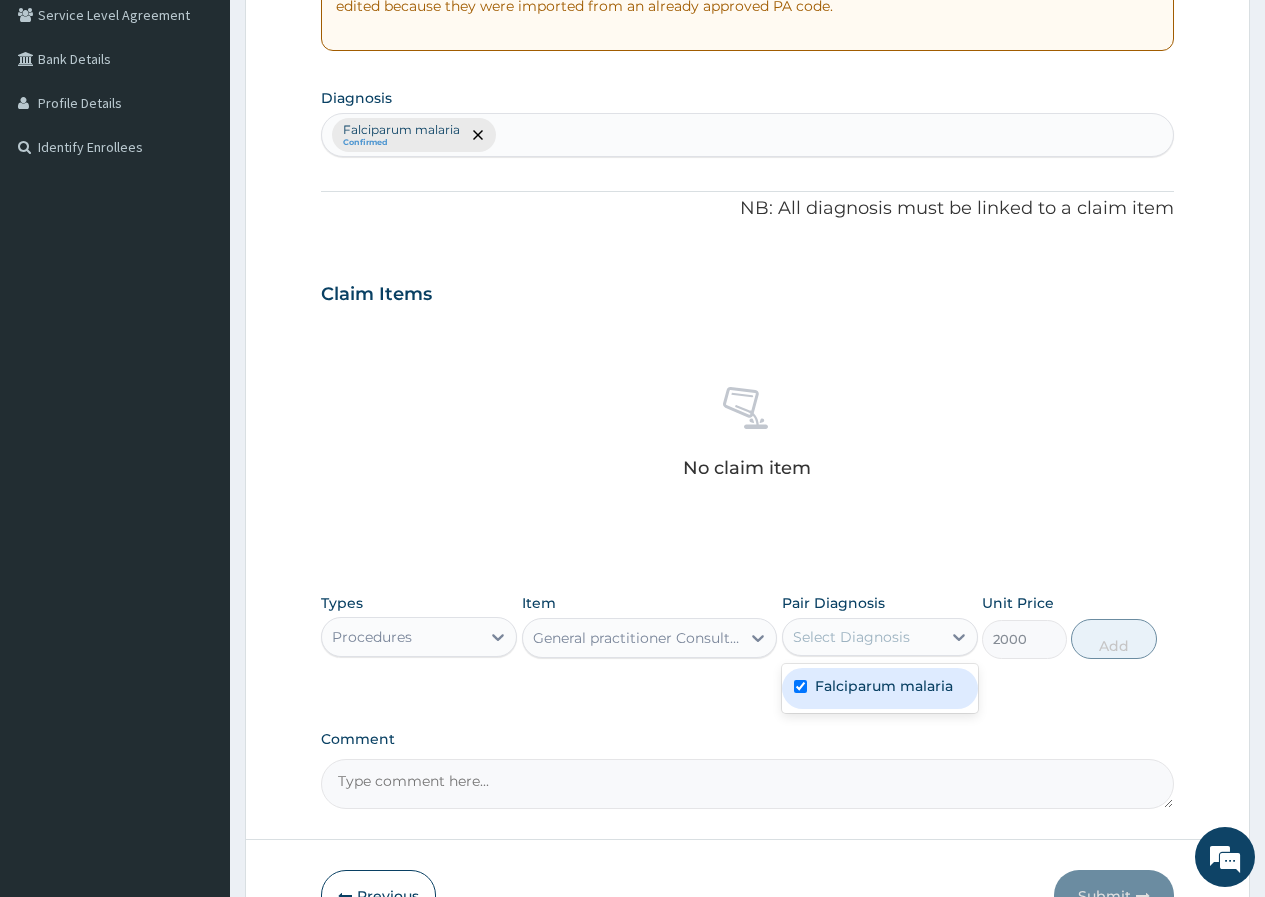 checkbox on "true" 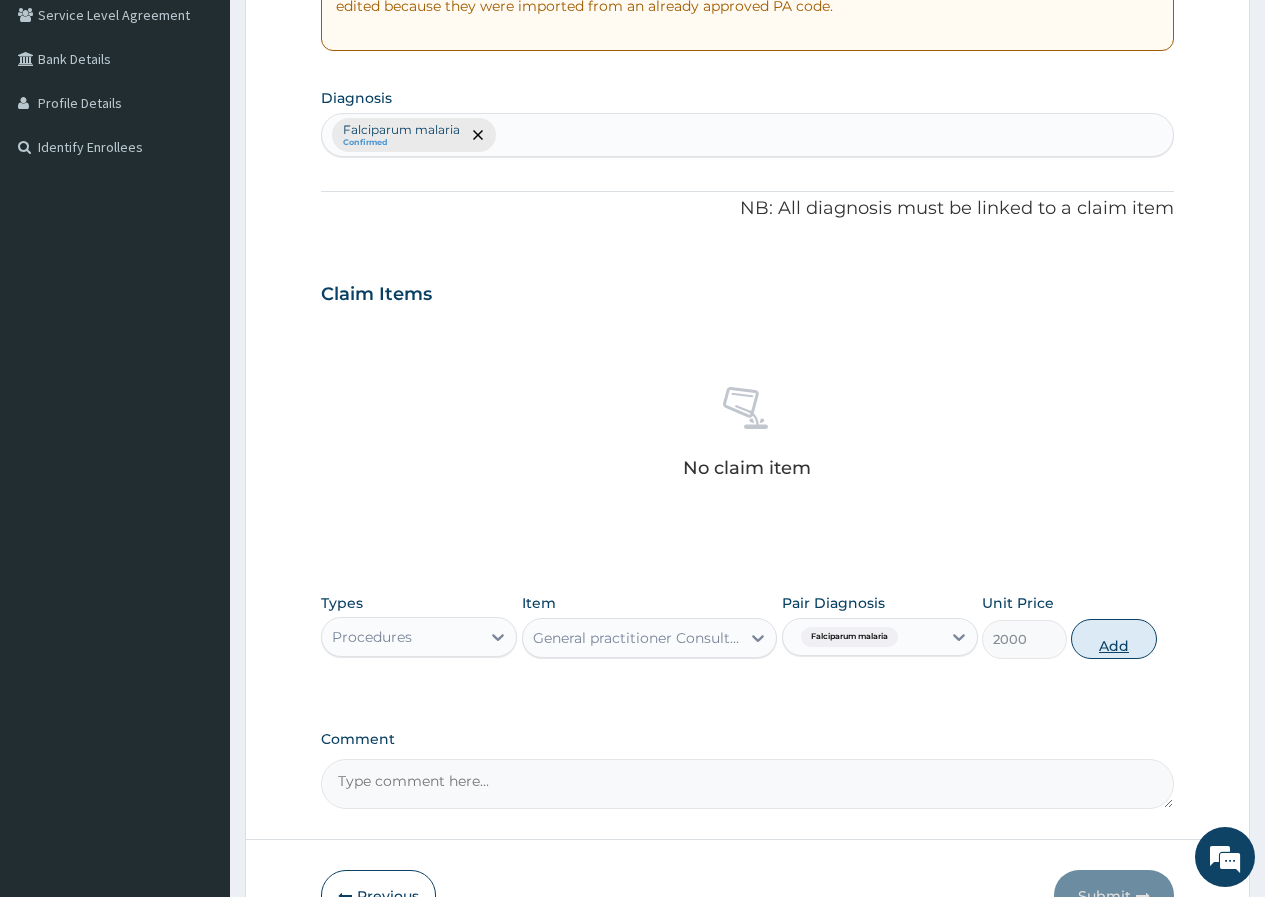 click on "Add" at bounding box center (1113, 639) 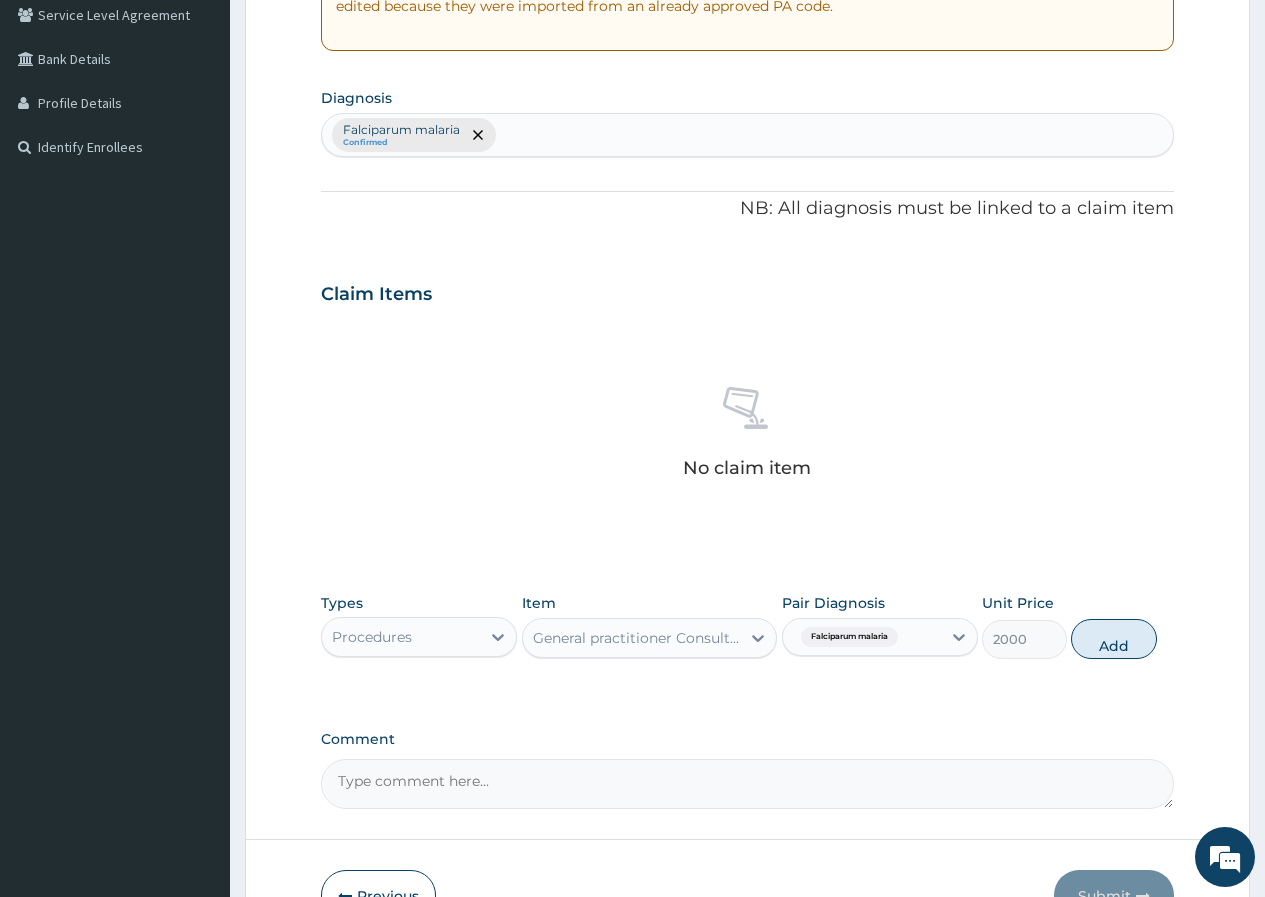 type on "0" 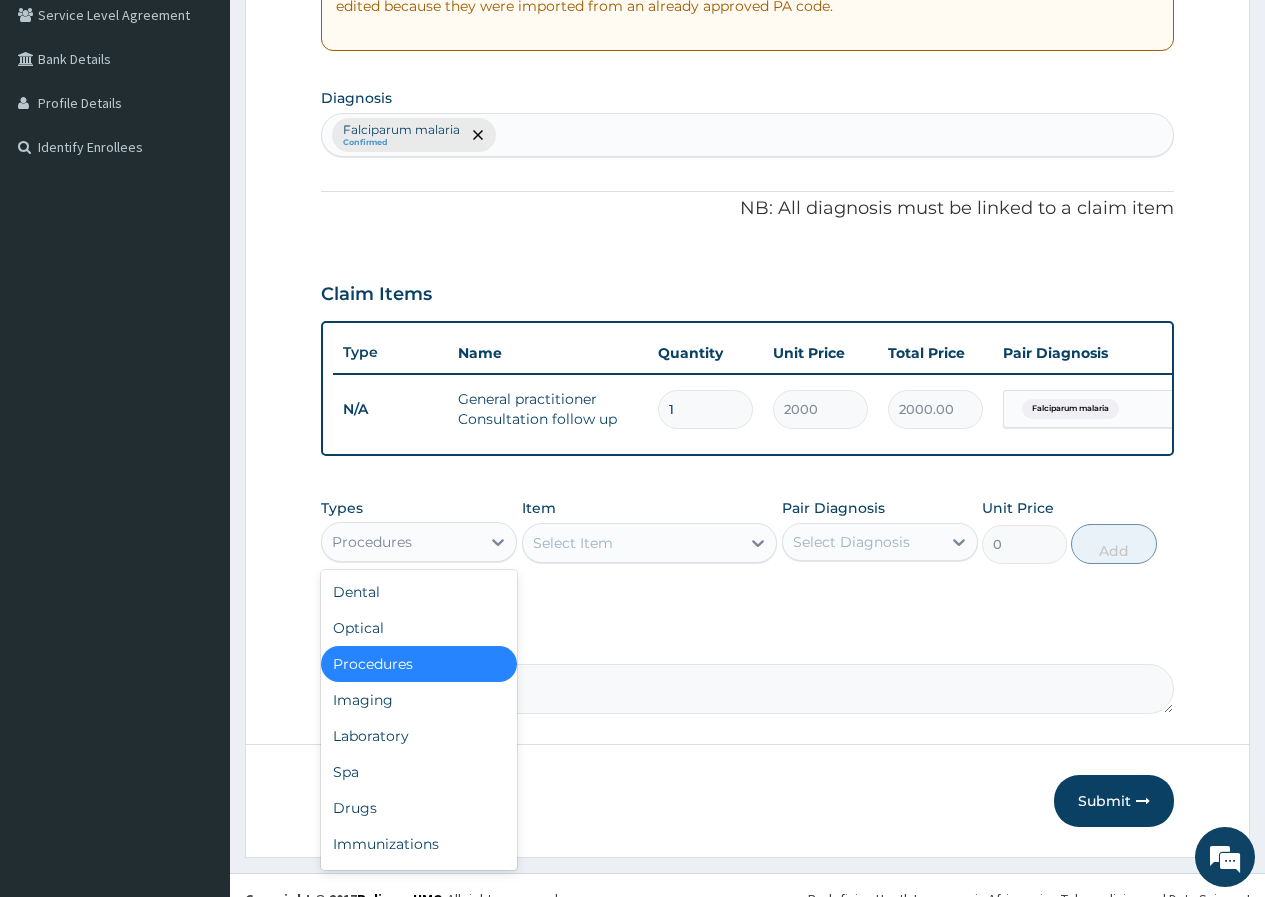click on "Procedures" at bounding box center (401, 542) 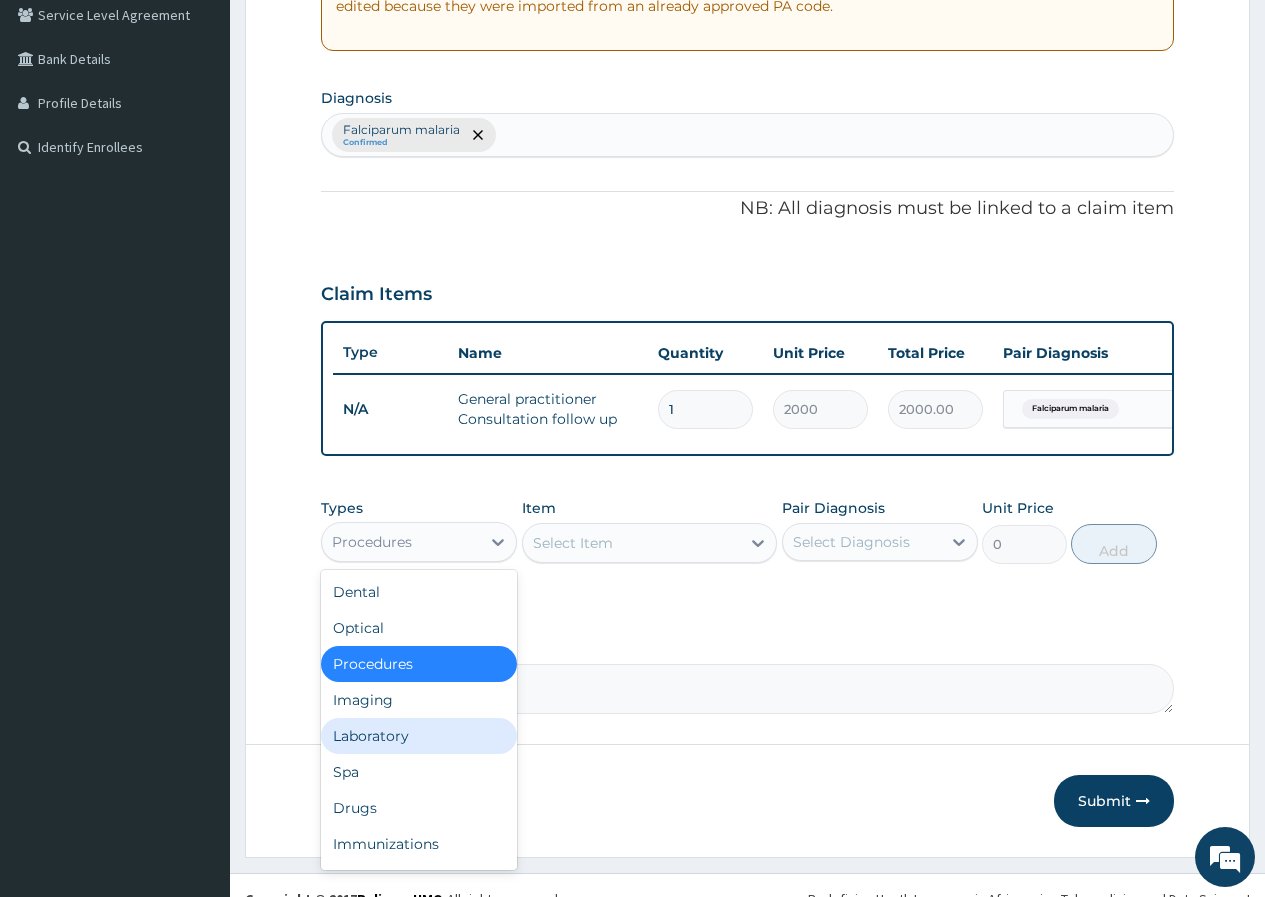 click on "Laboratory" at bounding box center [419, 736] 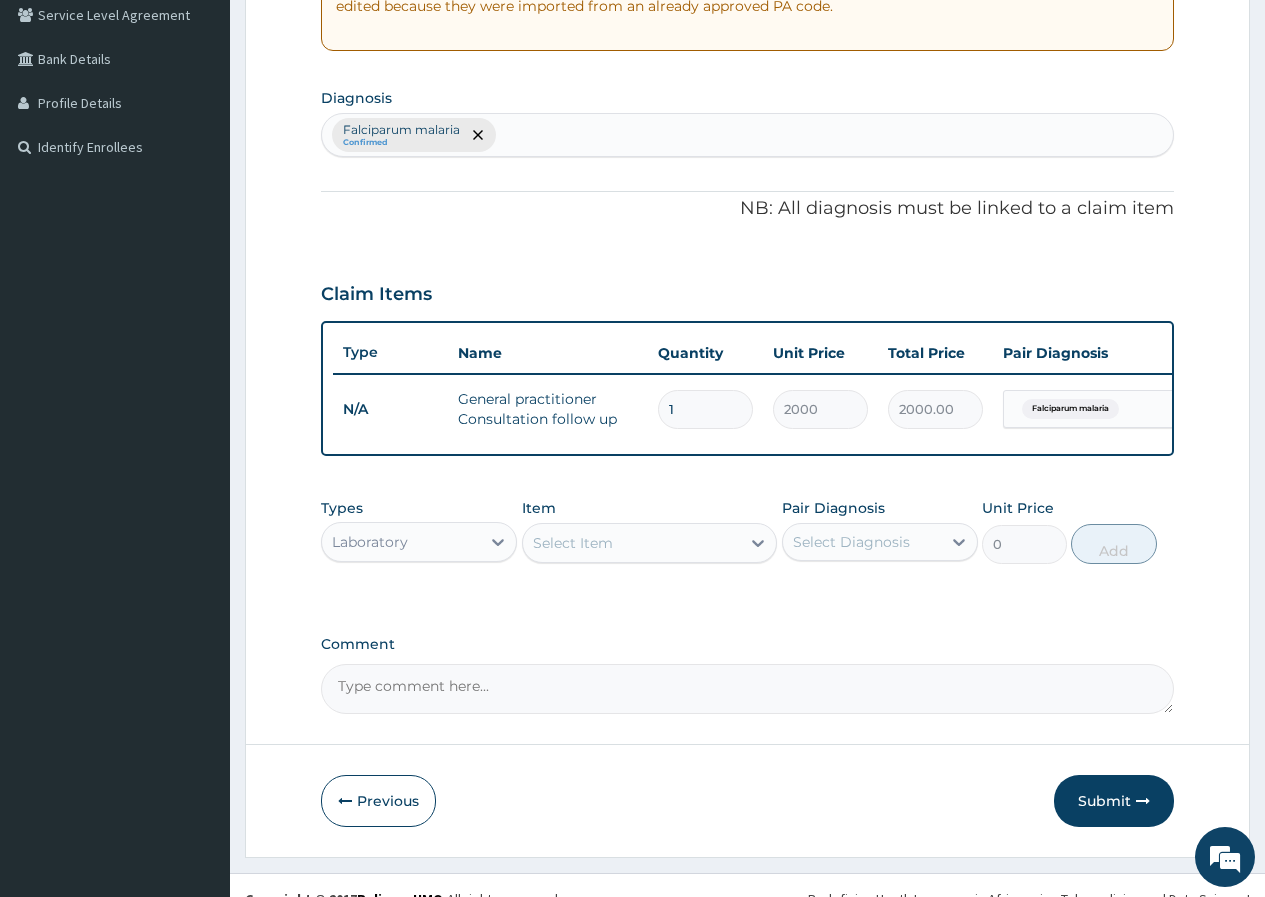 click on "Select Item" at bounding box center [650, 543] 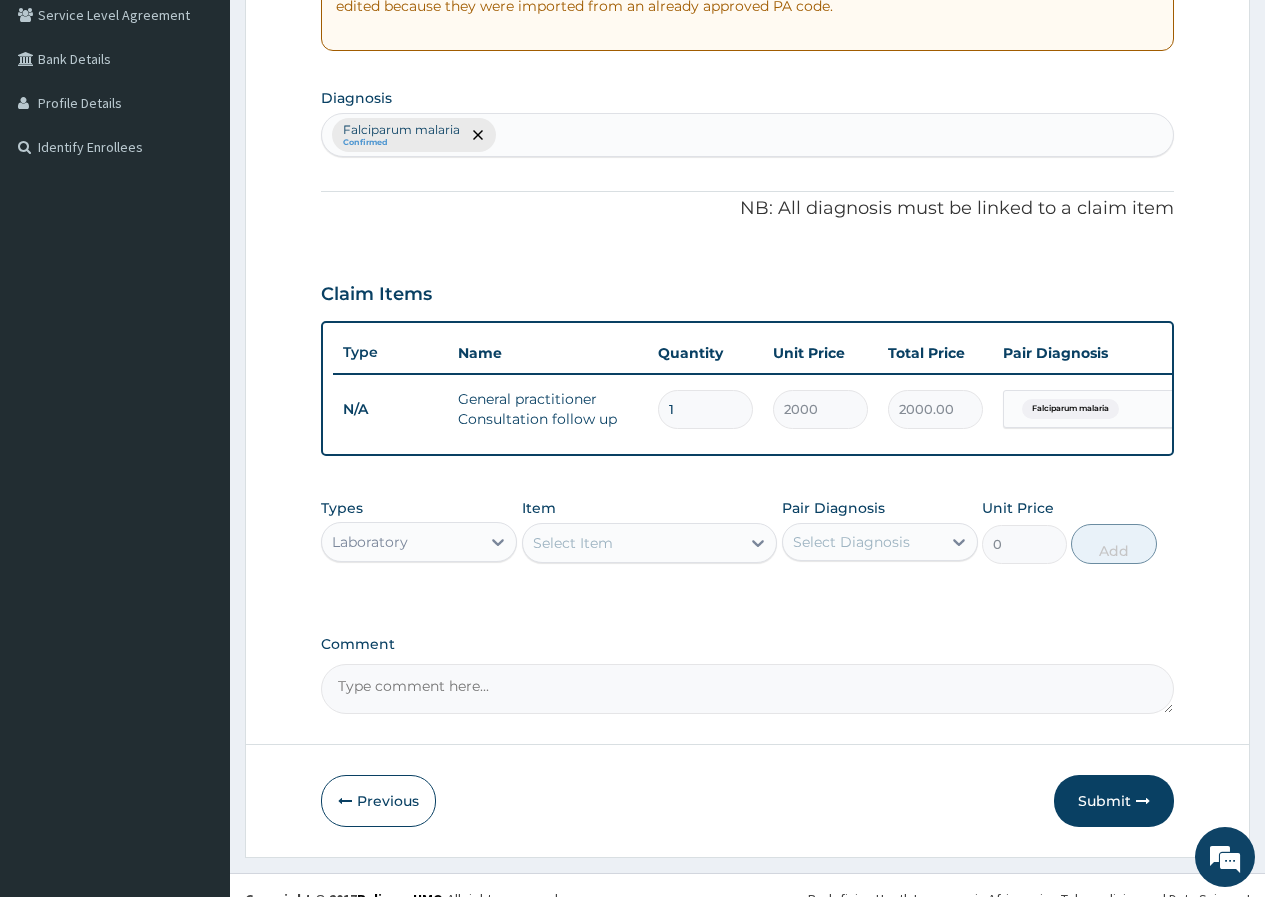 click on "Select Item" at bounding box center (573, 543) 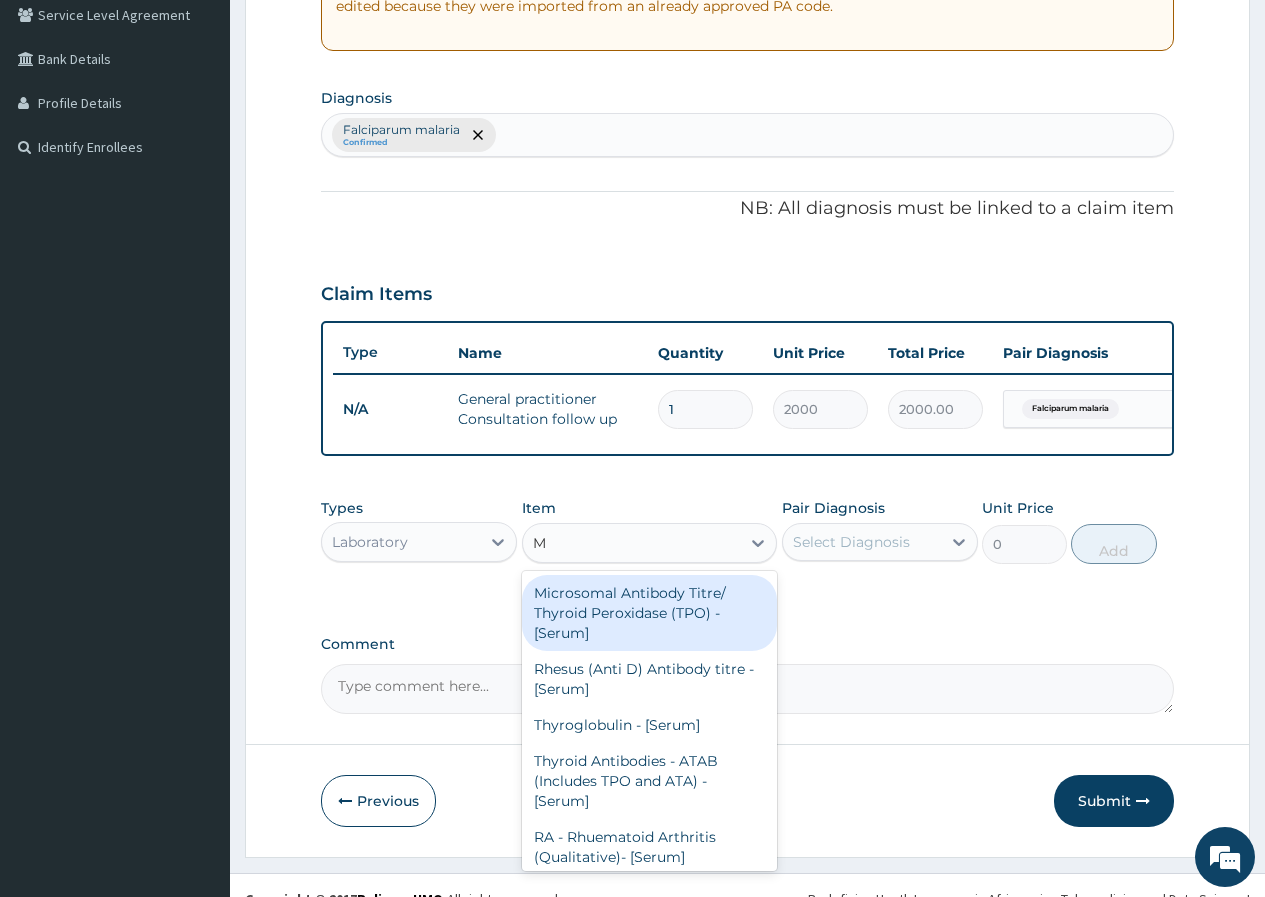 type on "MP" 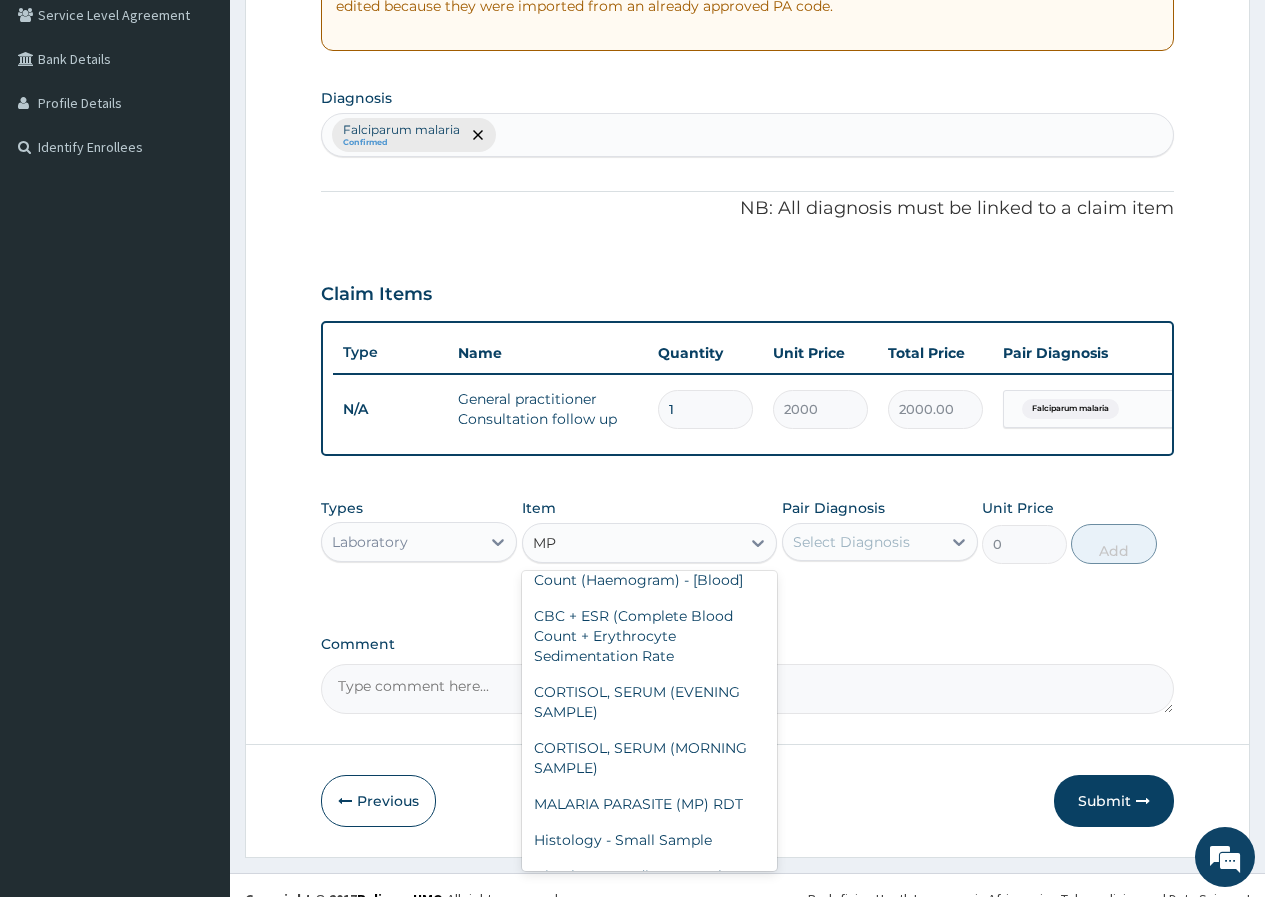 scroll, scrollTop: 500, scrollLeft: 0, axis: vertical 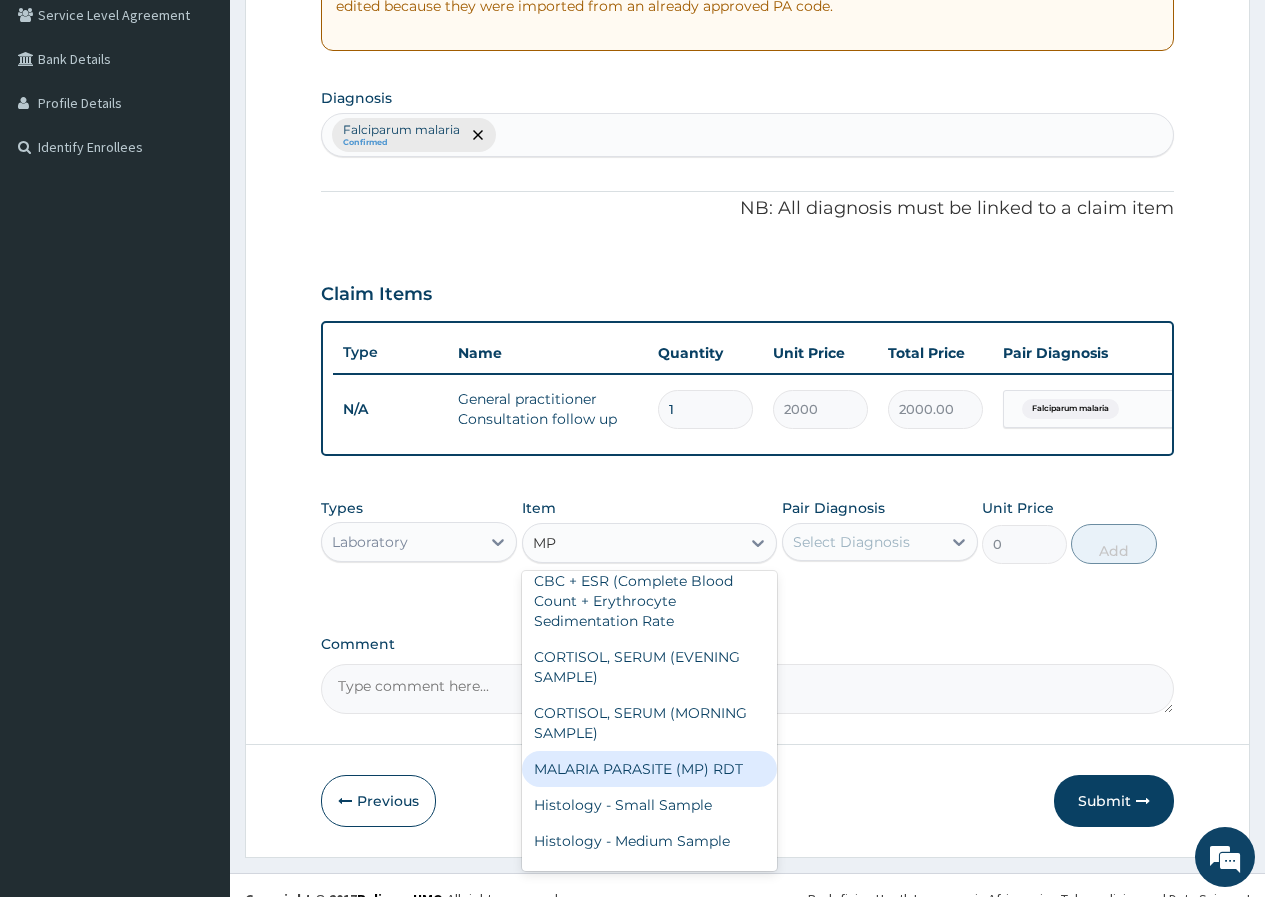 click on "MALARIA PARASITE (MP) RDT" at bounding box center (650, 769) 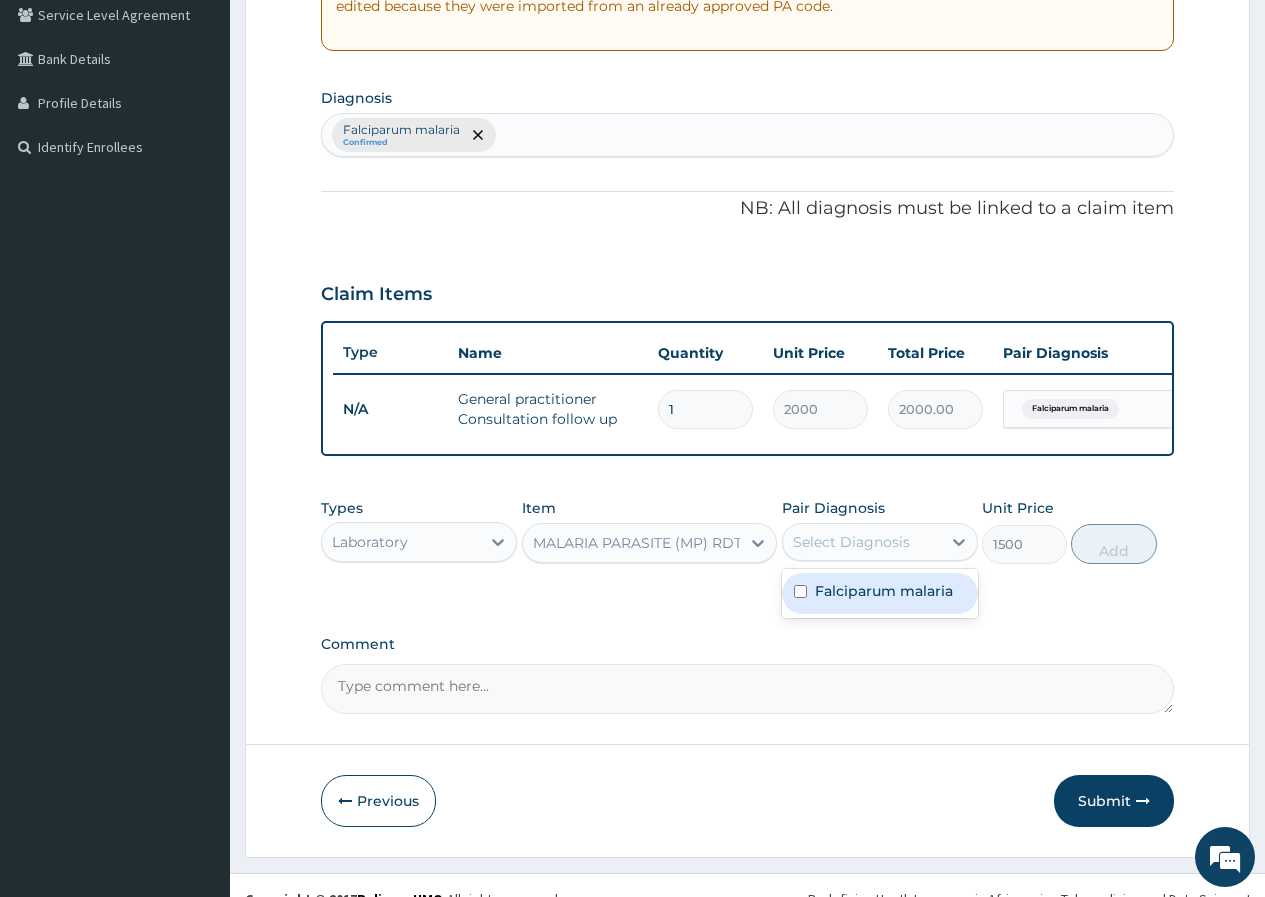 click on "Select Diagnosis" at bounding box center (851, 542) 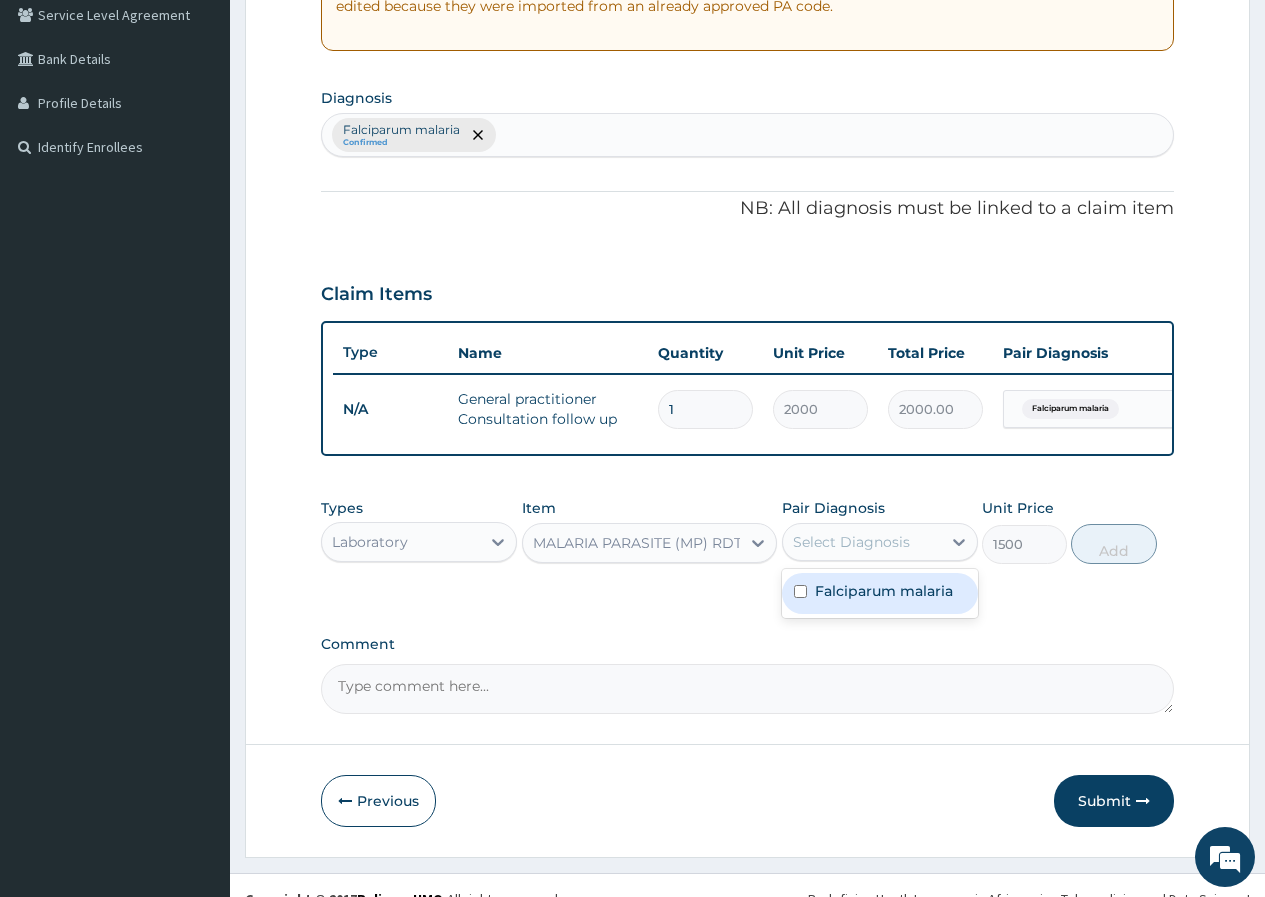 click on "Falciparum malaria" at bounding box center [880, 593] 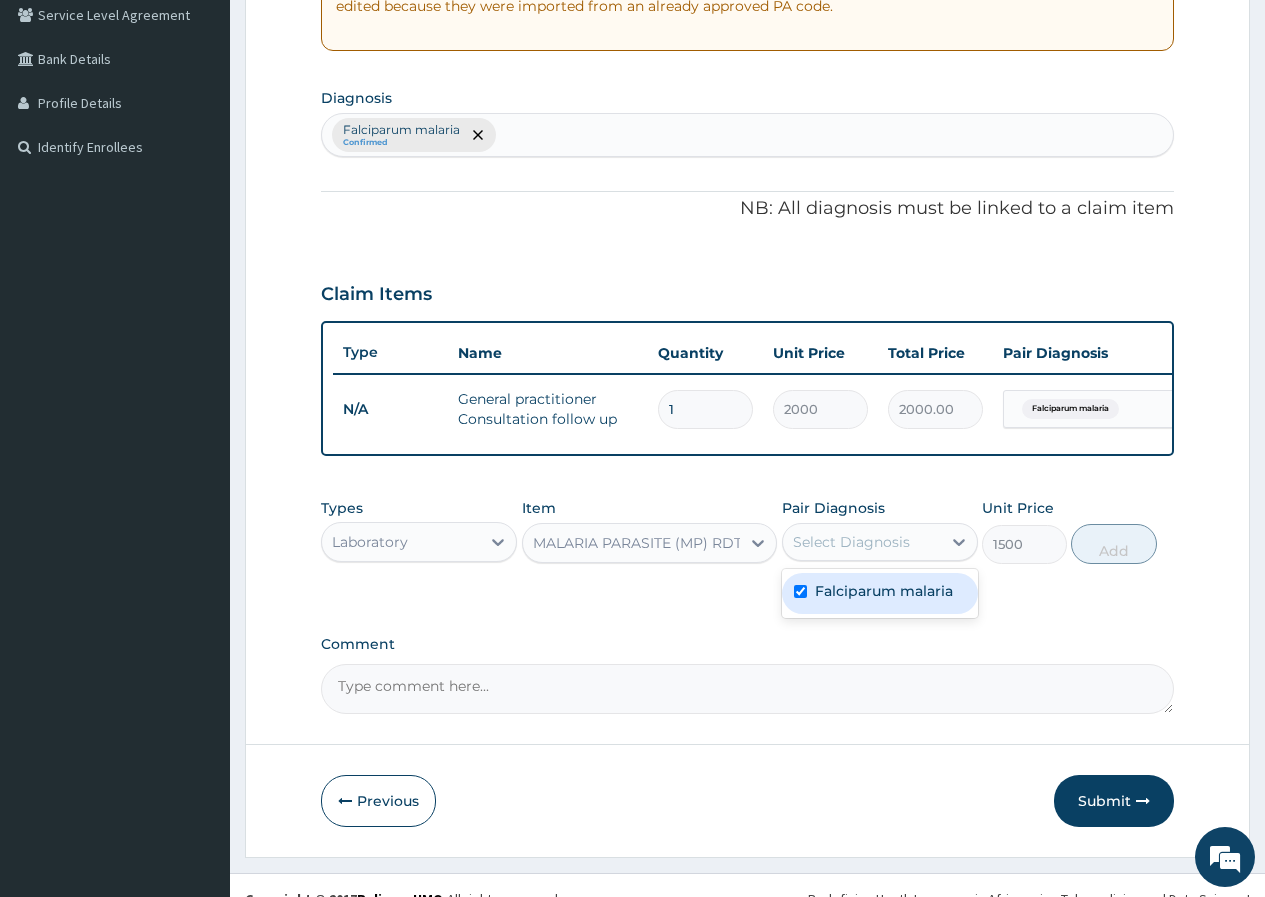 checkbox on "true" 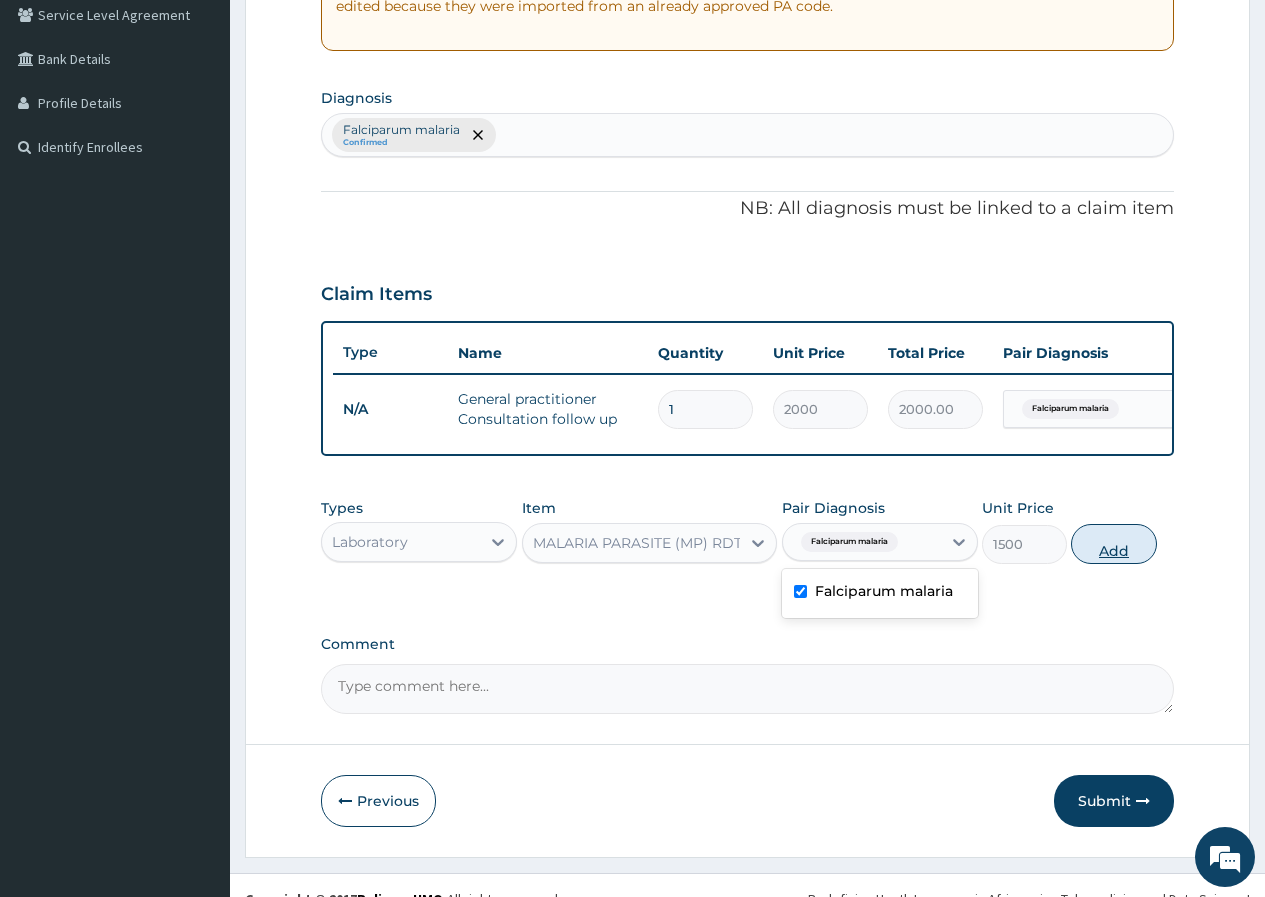 click on "Add" at bounding box center (1113, 544) 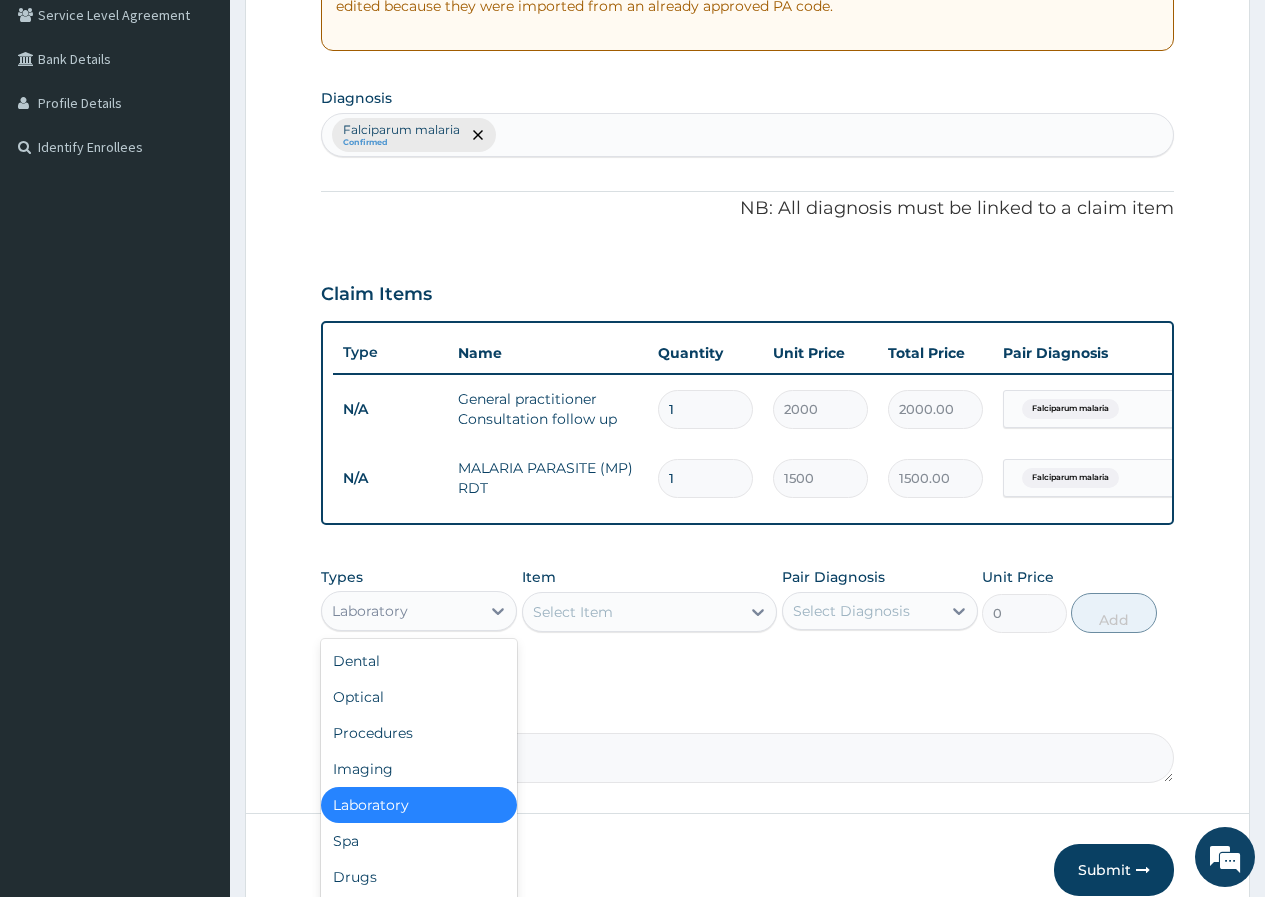 click on "Laboratory" at bounding box center [370, 611] 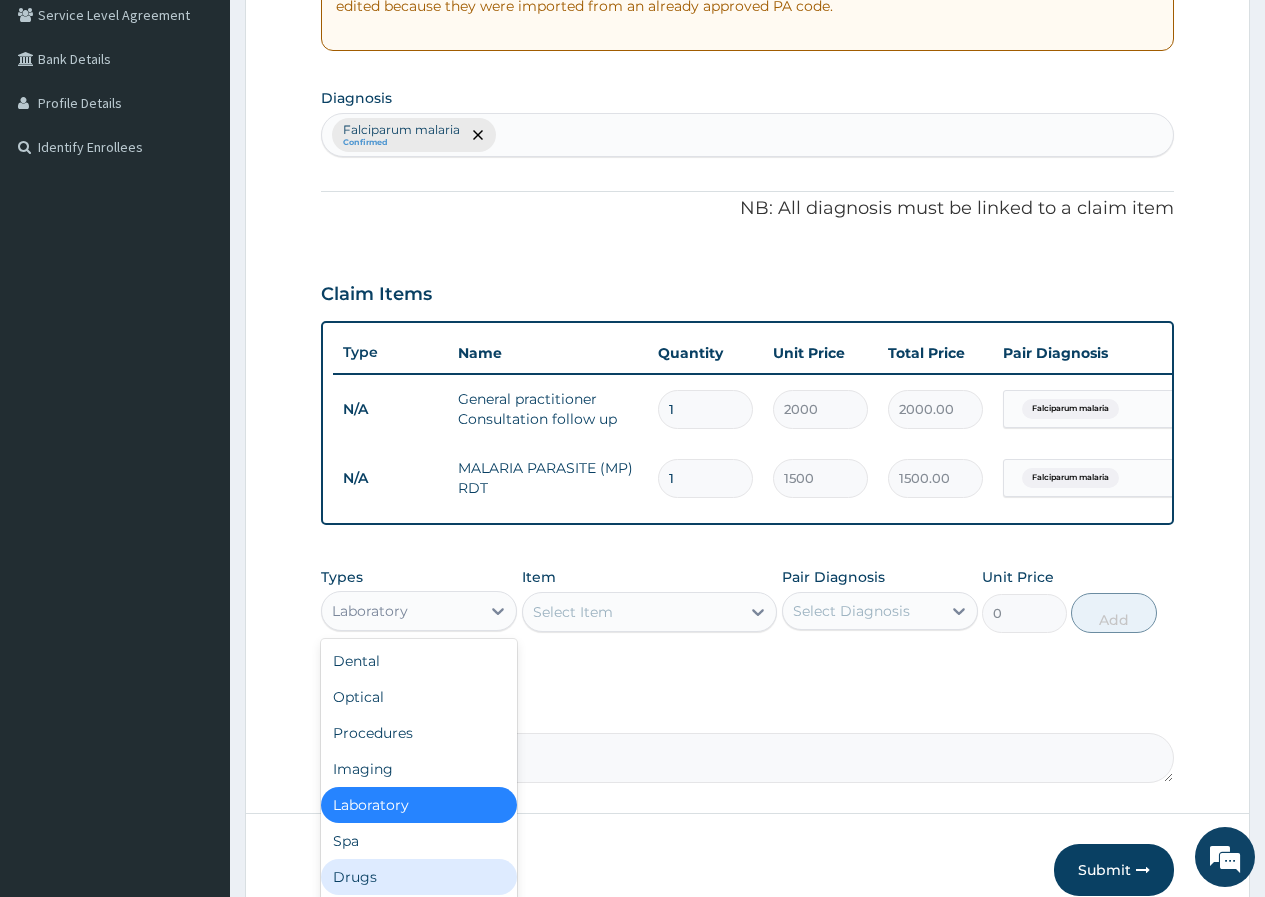 click on "Drugs" at bounding box center [419, 877] 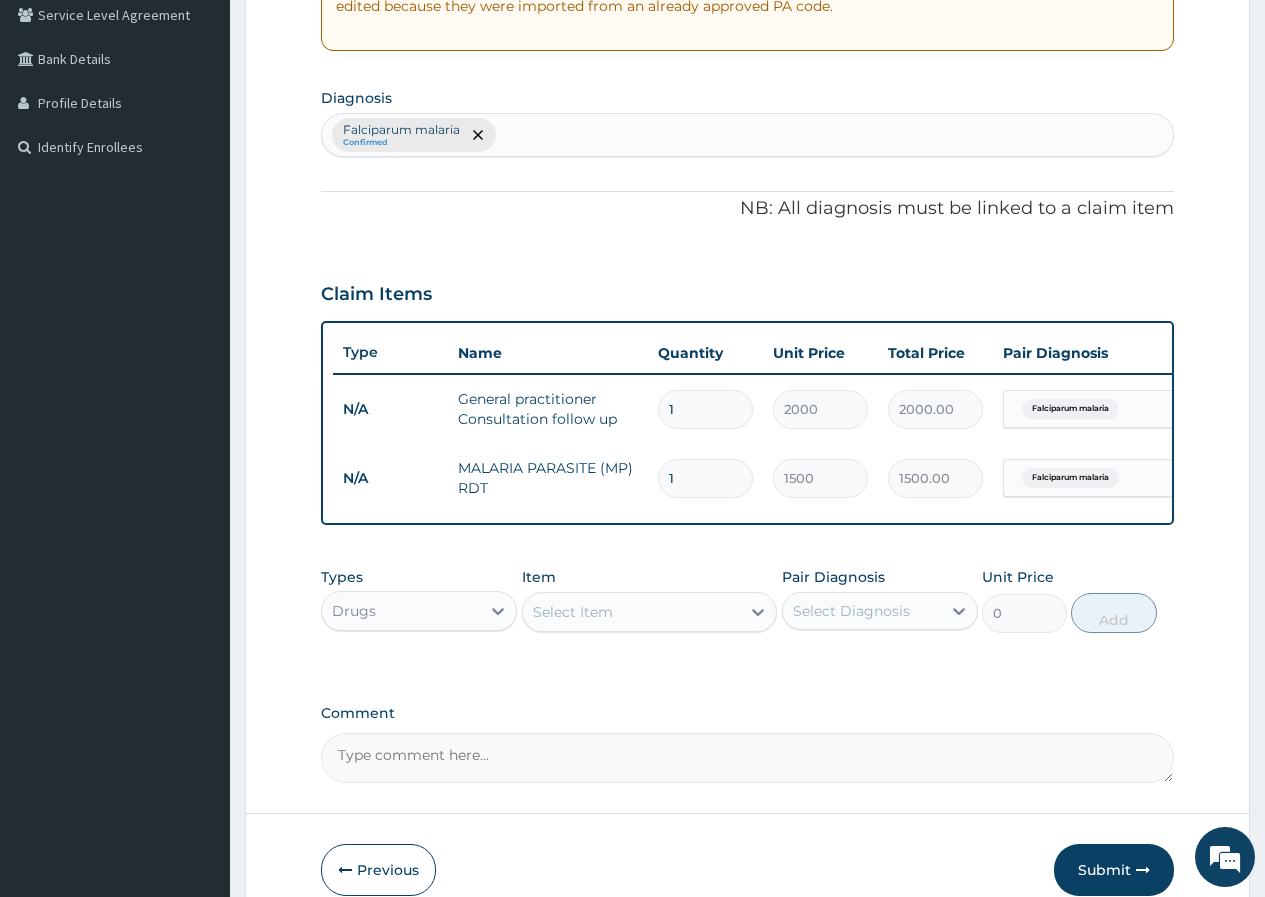 click on "Select Item" at bounding box center (573, 612) 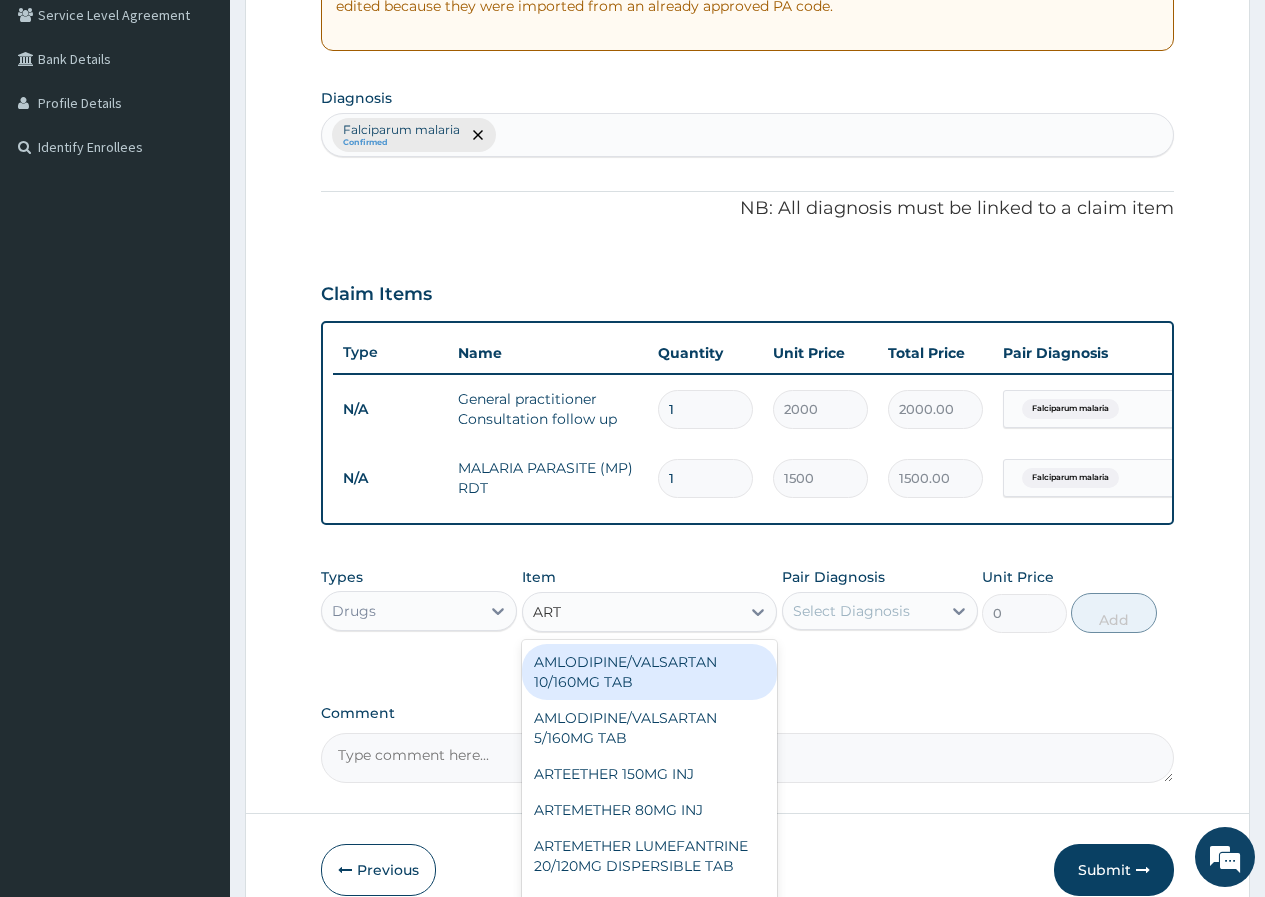 type on "ARTE" 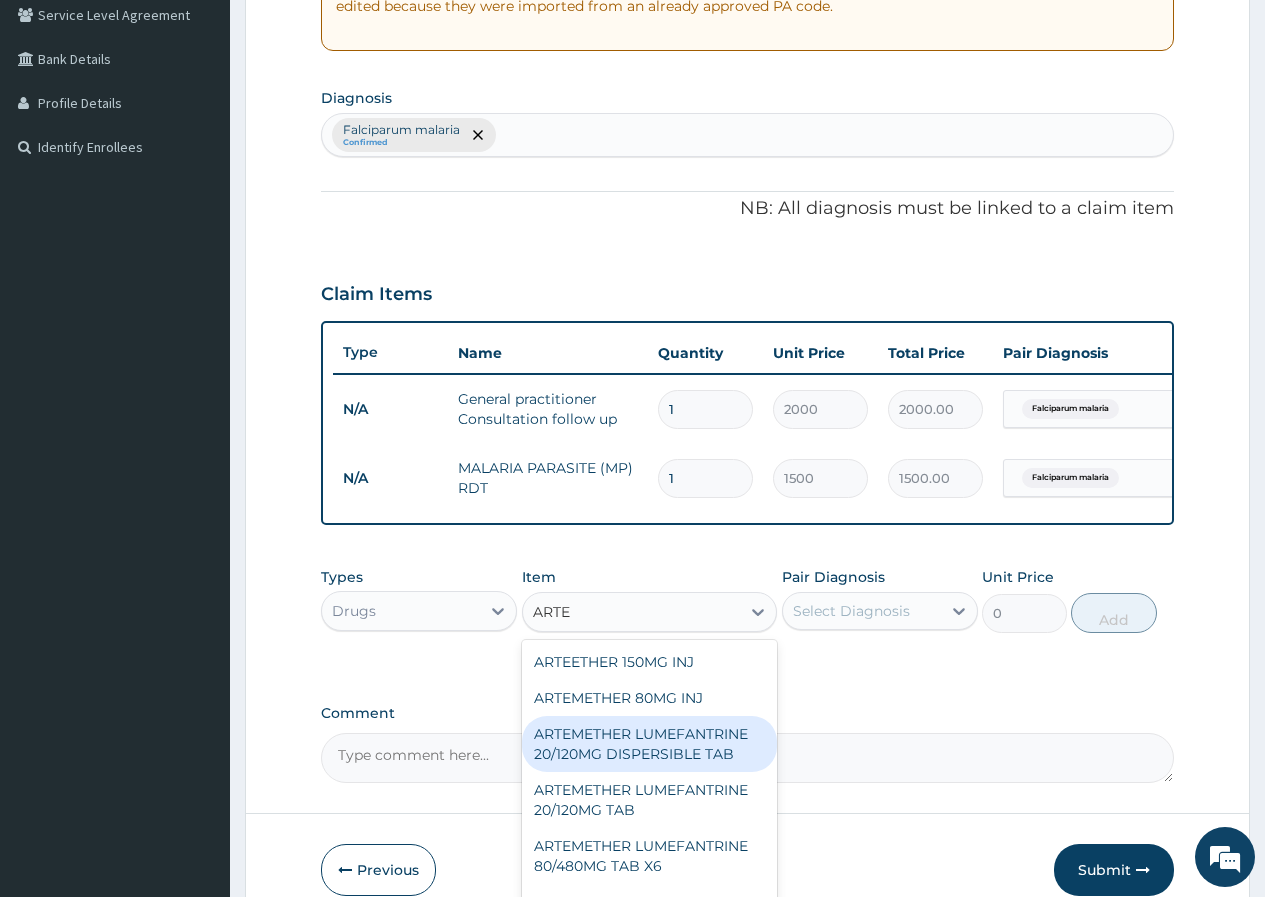 click on "ARTEMETHER LUMEFANTRINE 20/120MG DISPERSIBLE TAB" at bounding box center (650, 744) 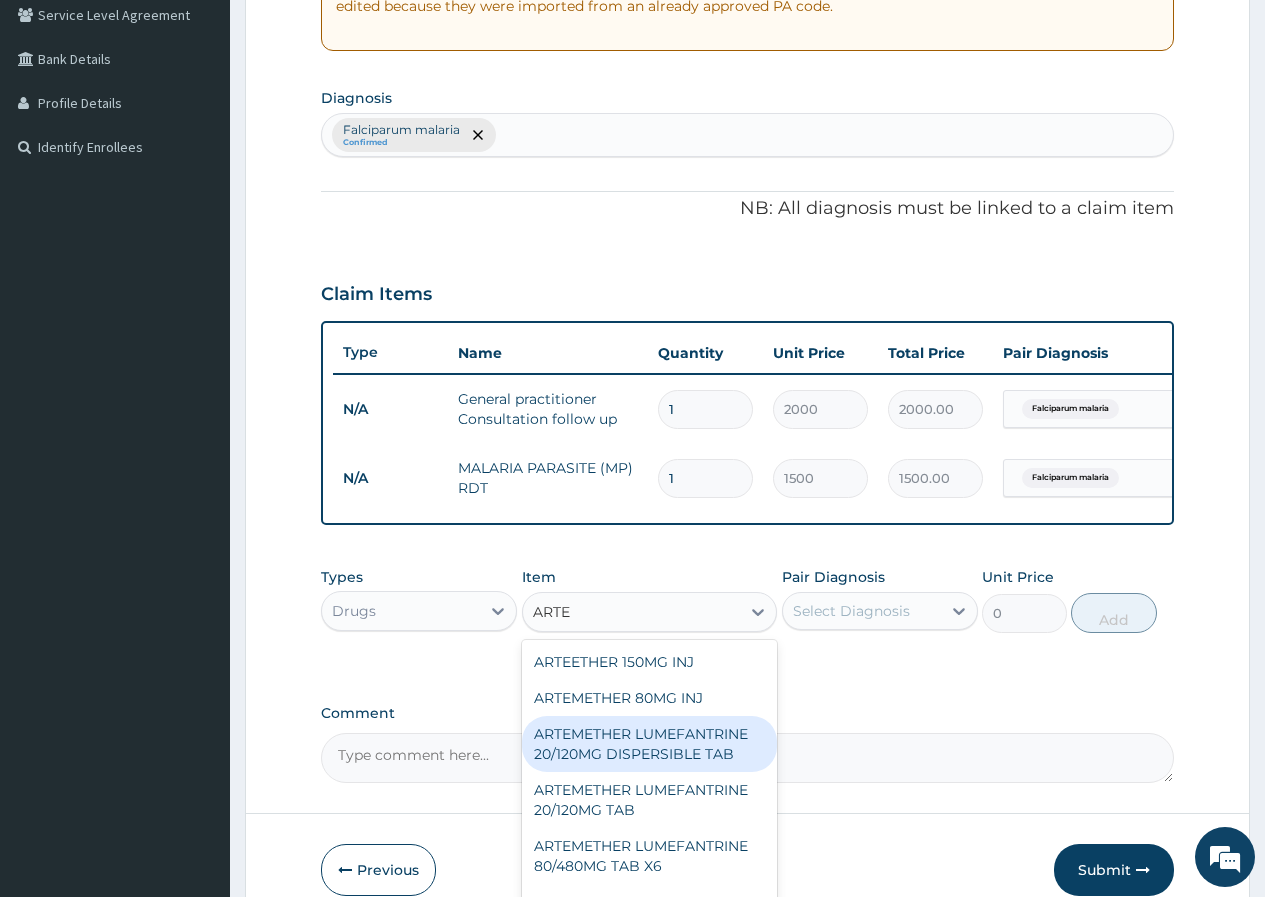 type 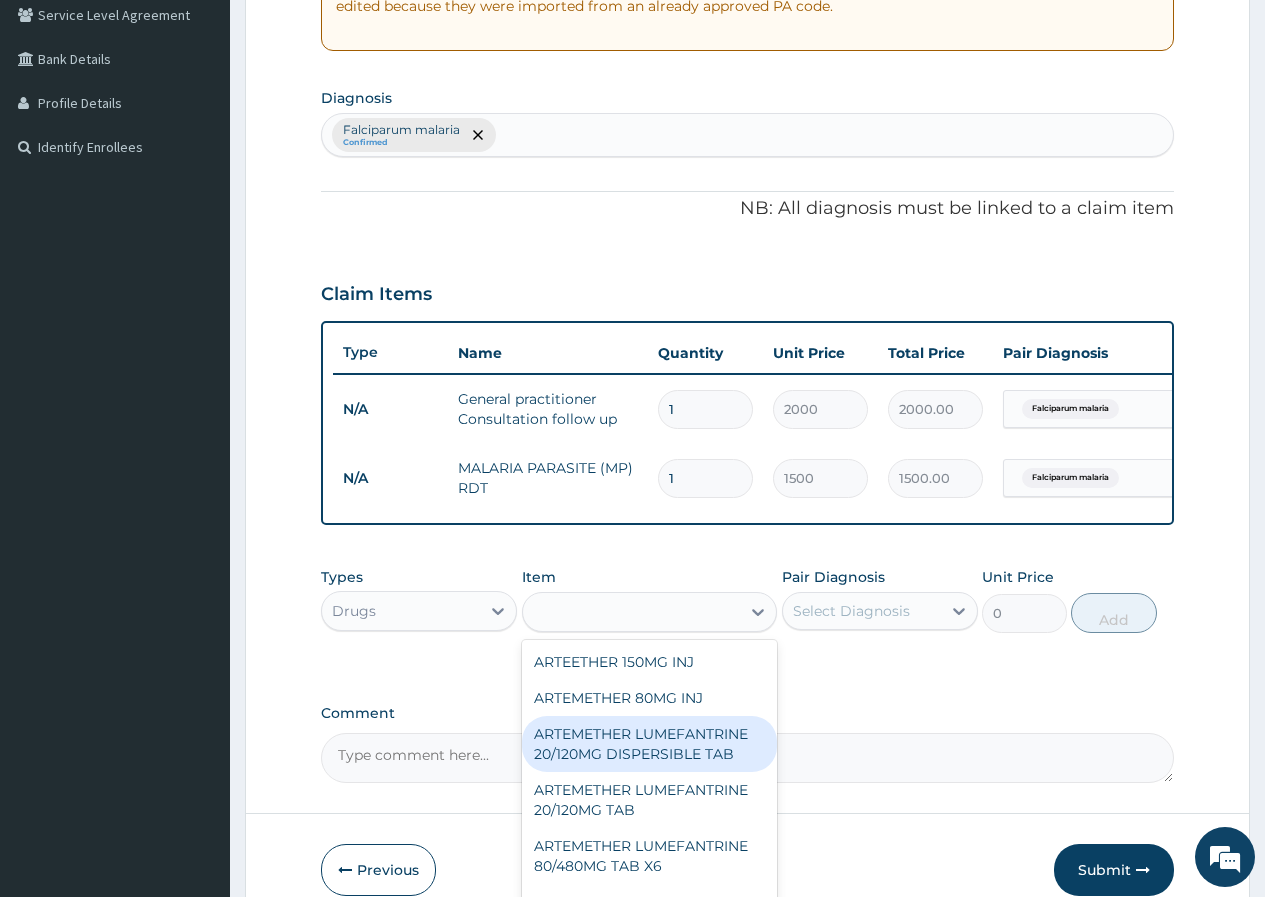type on "120" 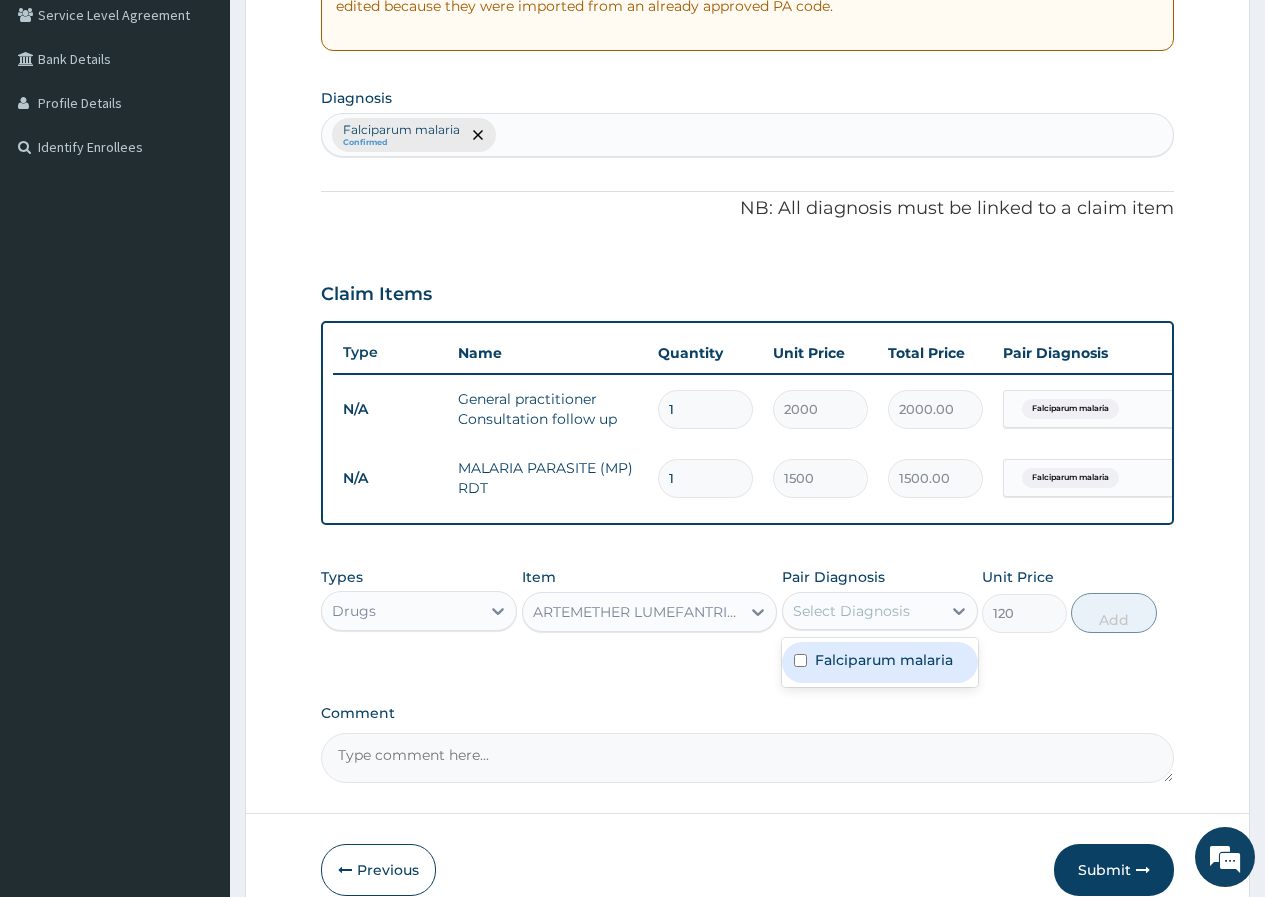 click on "Select Diagnosis" at bounding box center [851, 611] 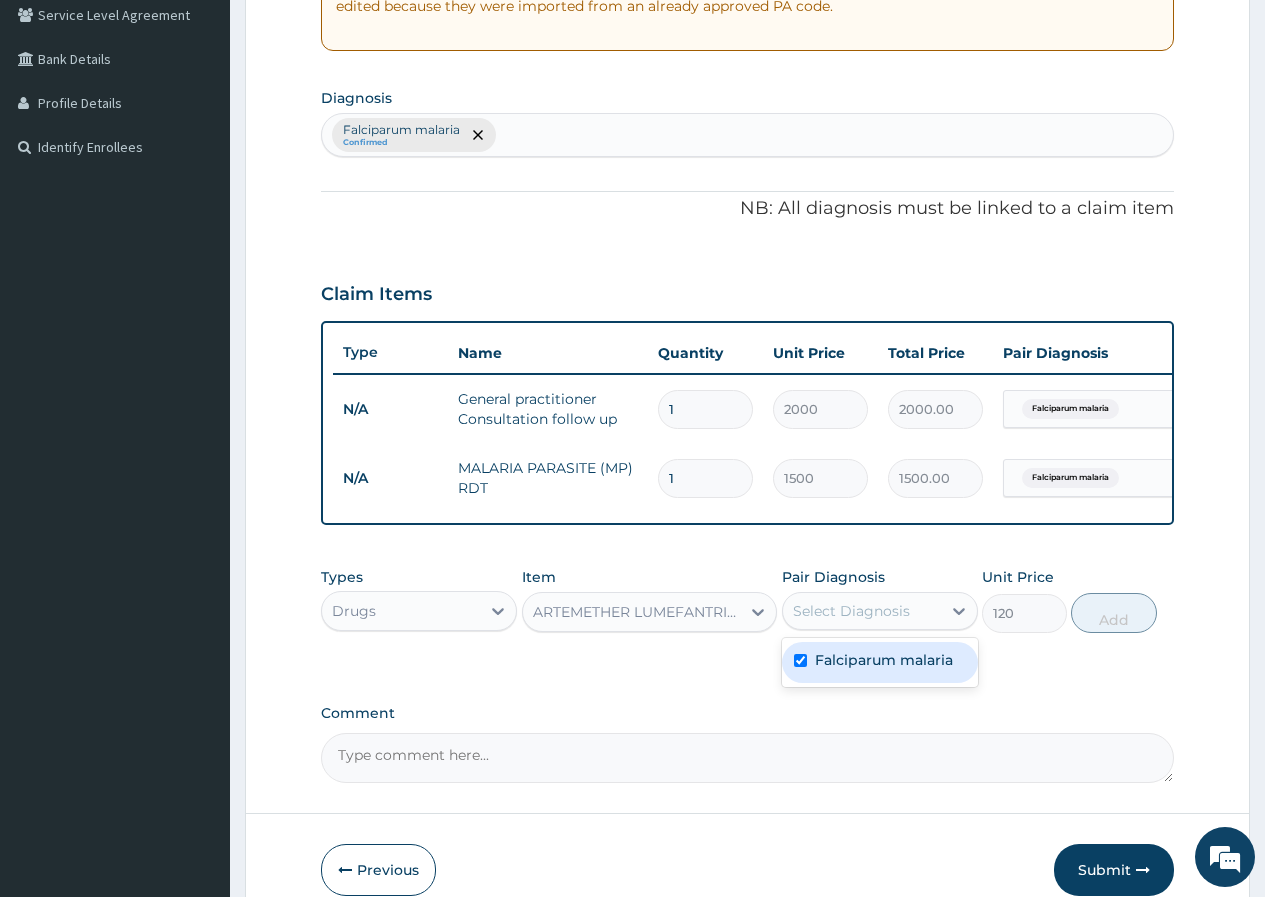 checkbox on "true" 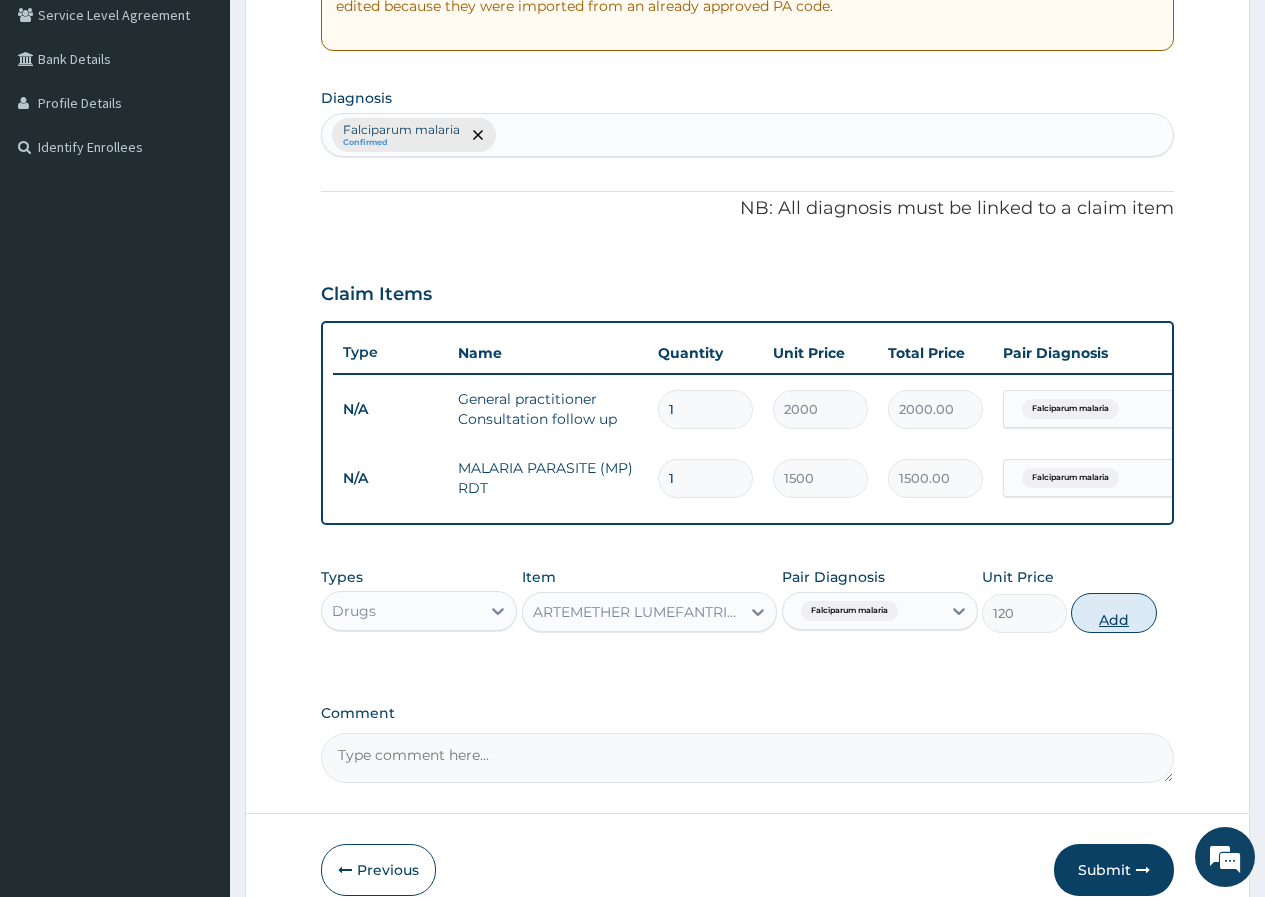 click on "Add" at bounding box center [1113, 613] 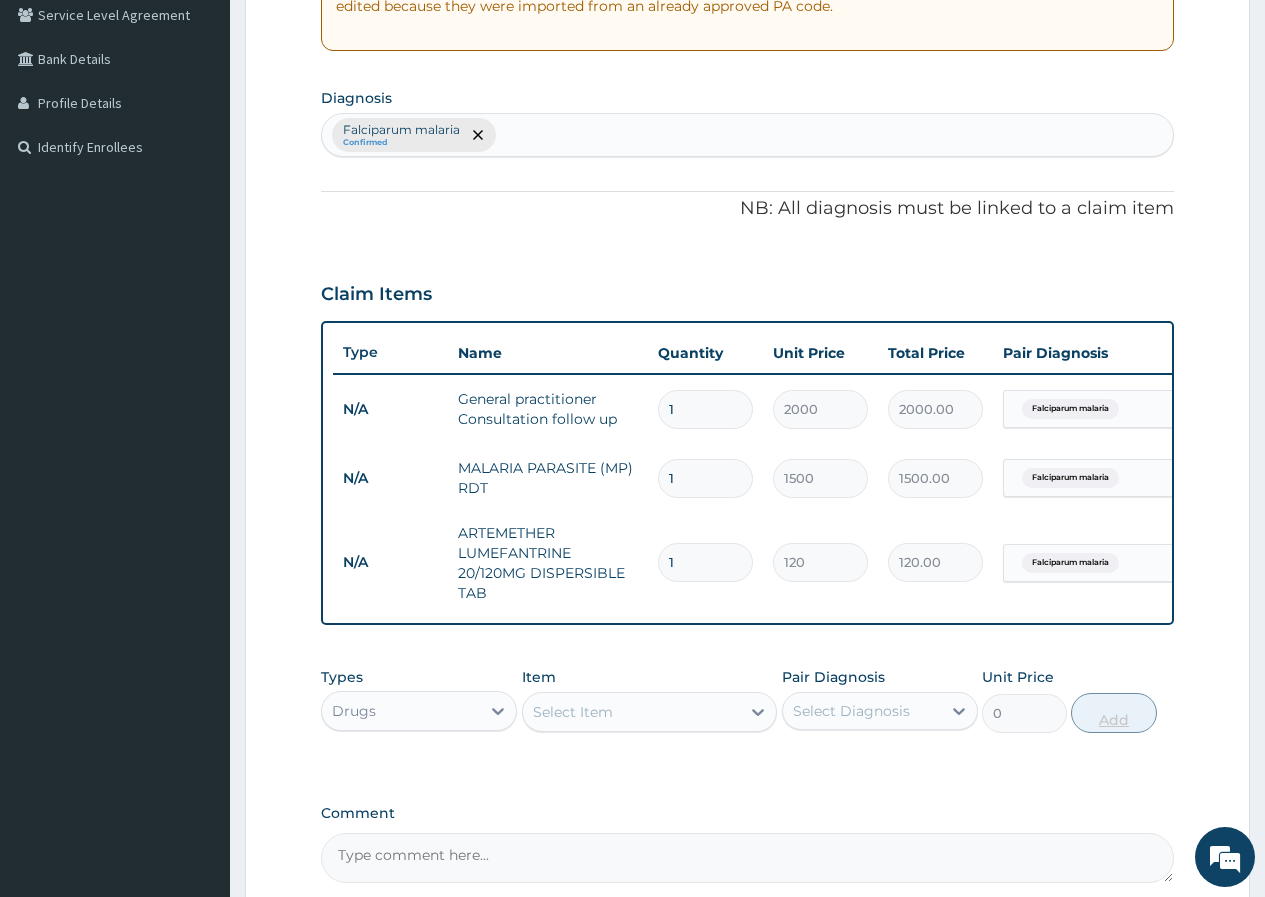 type on "12" 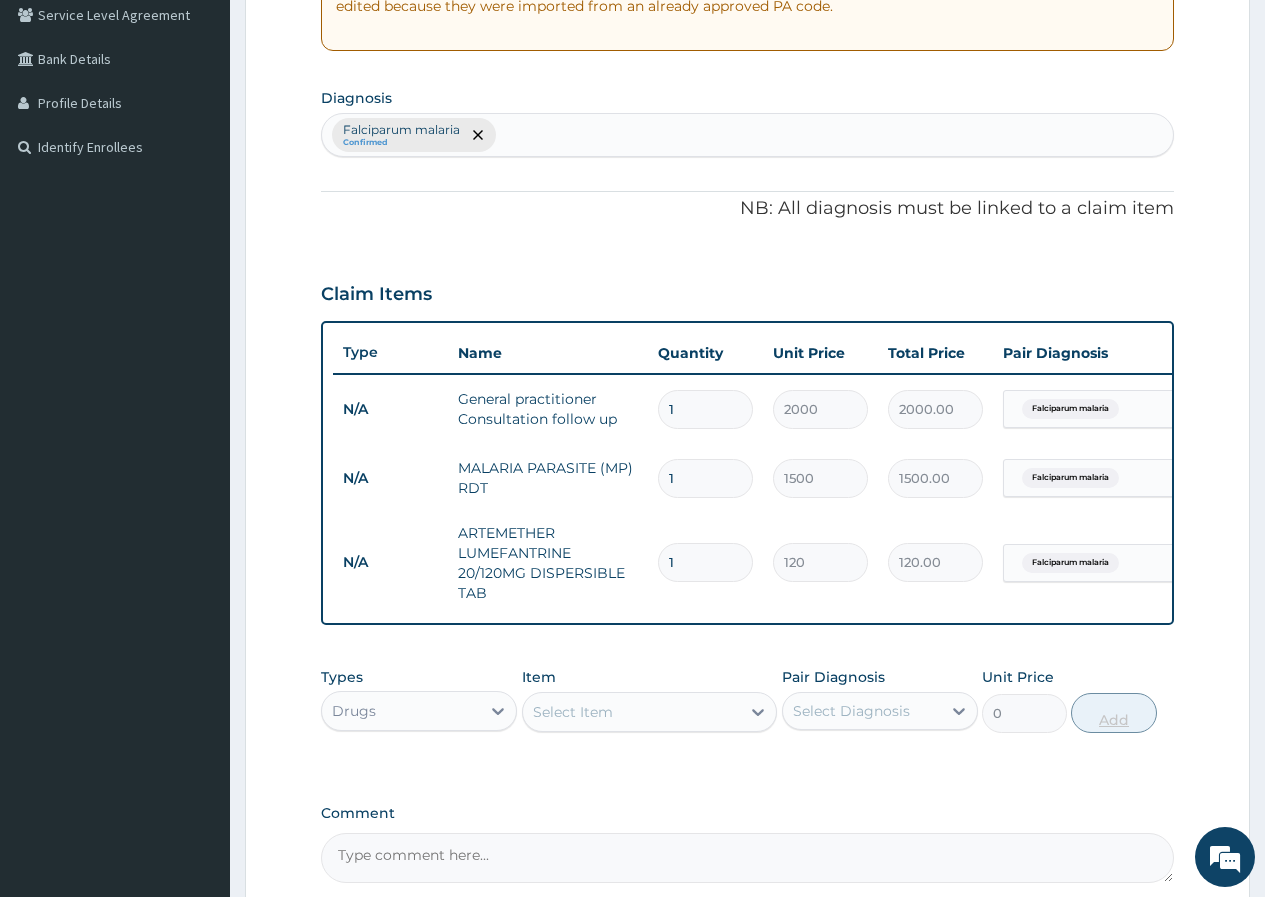 type on "1440.00" 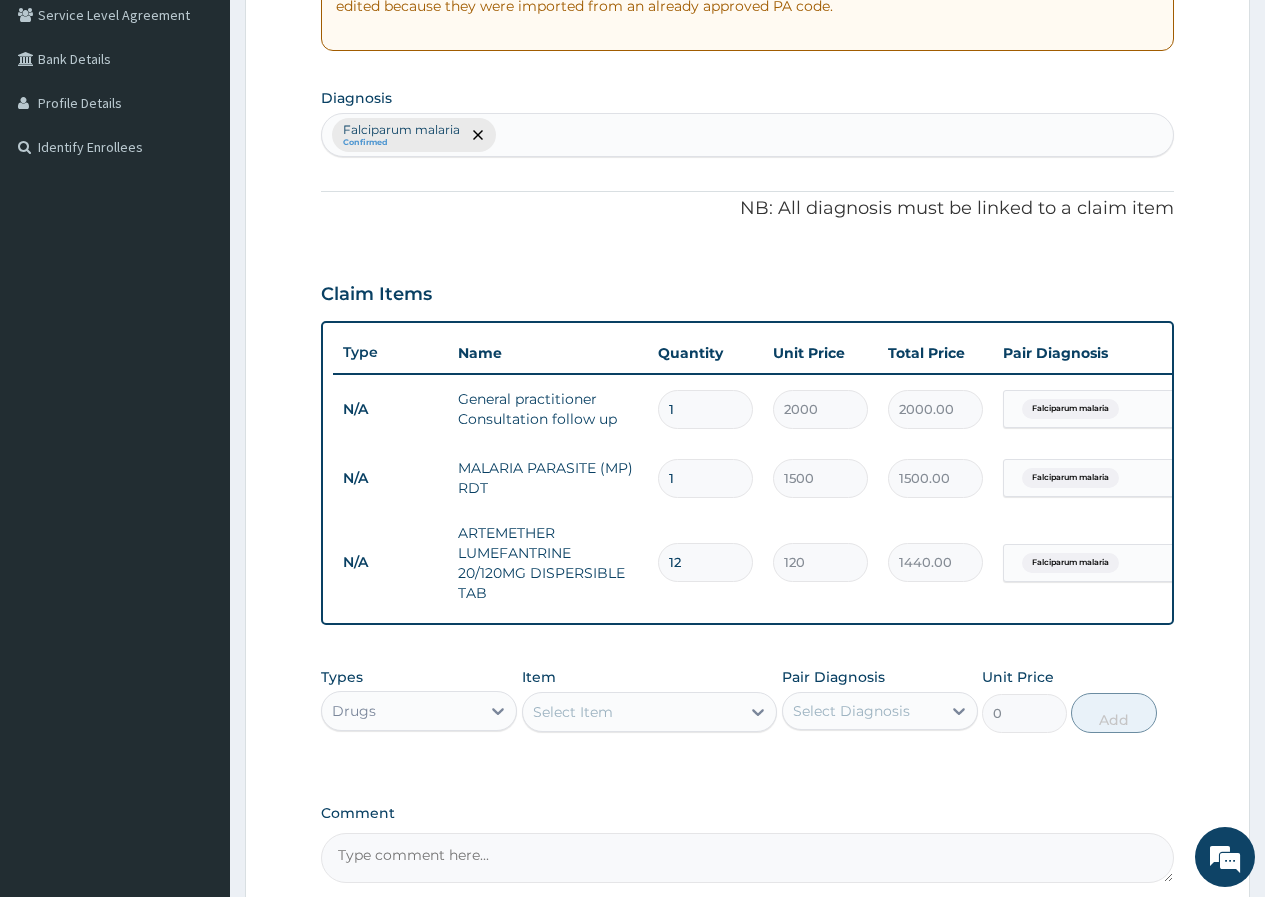 type on "12" 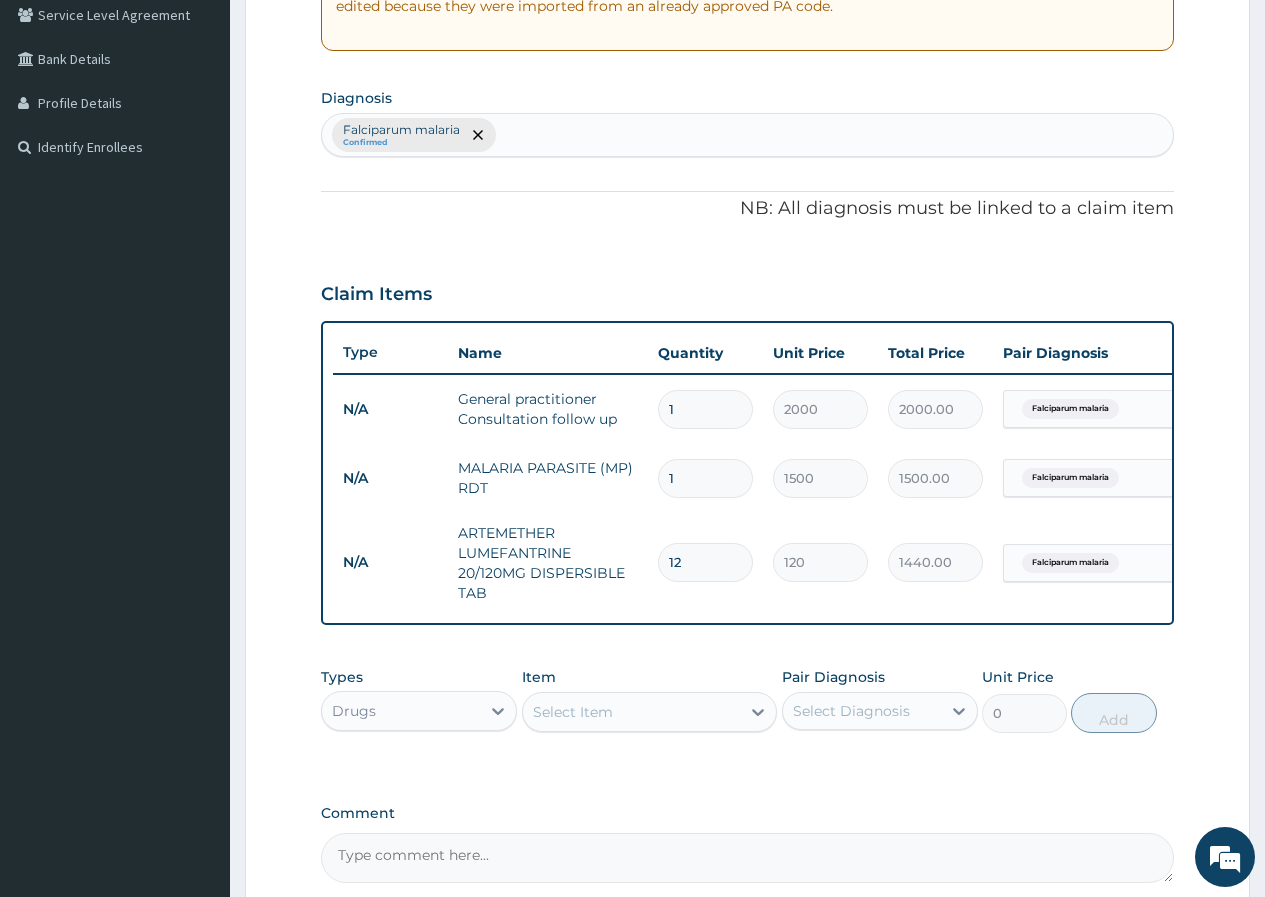click on "Select Item" at bounding box center (573, 712) 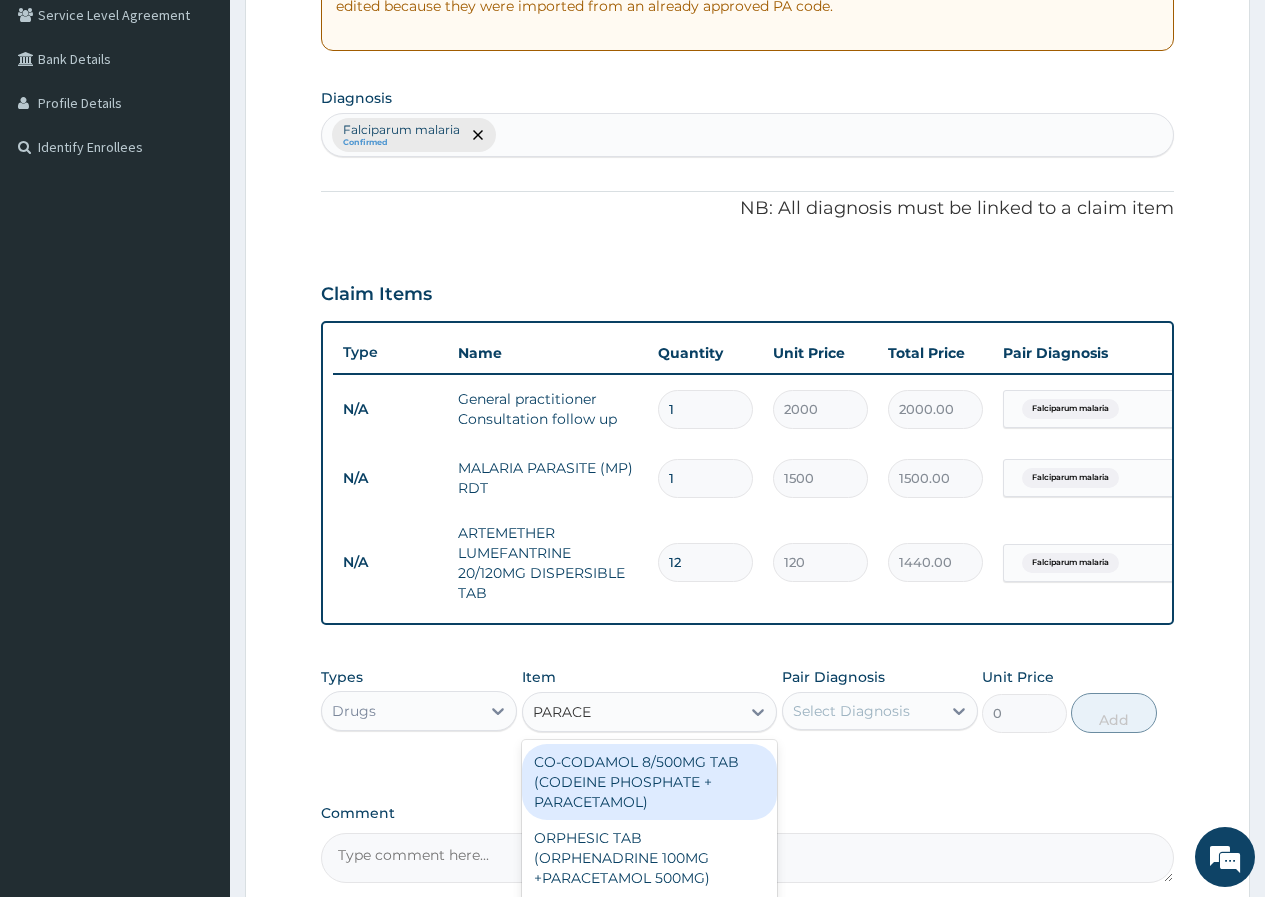 type on "PARACET" 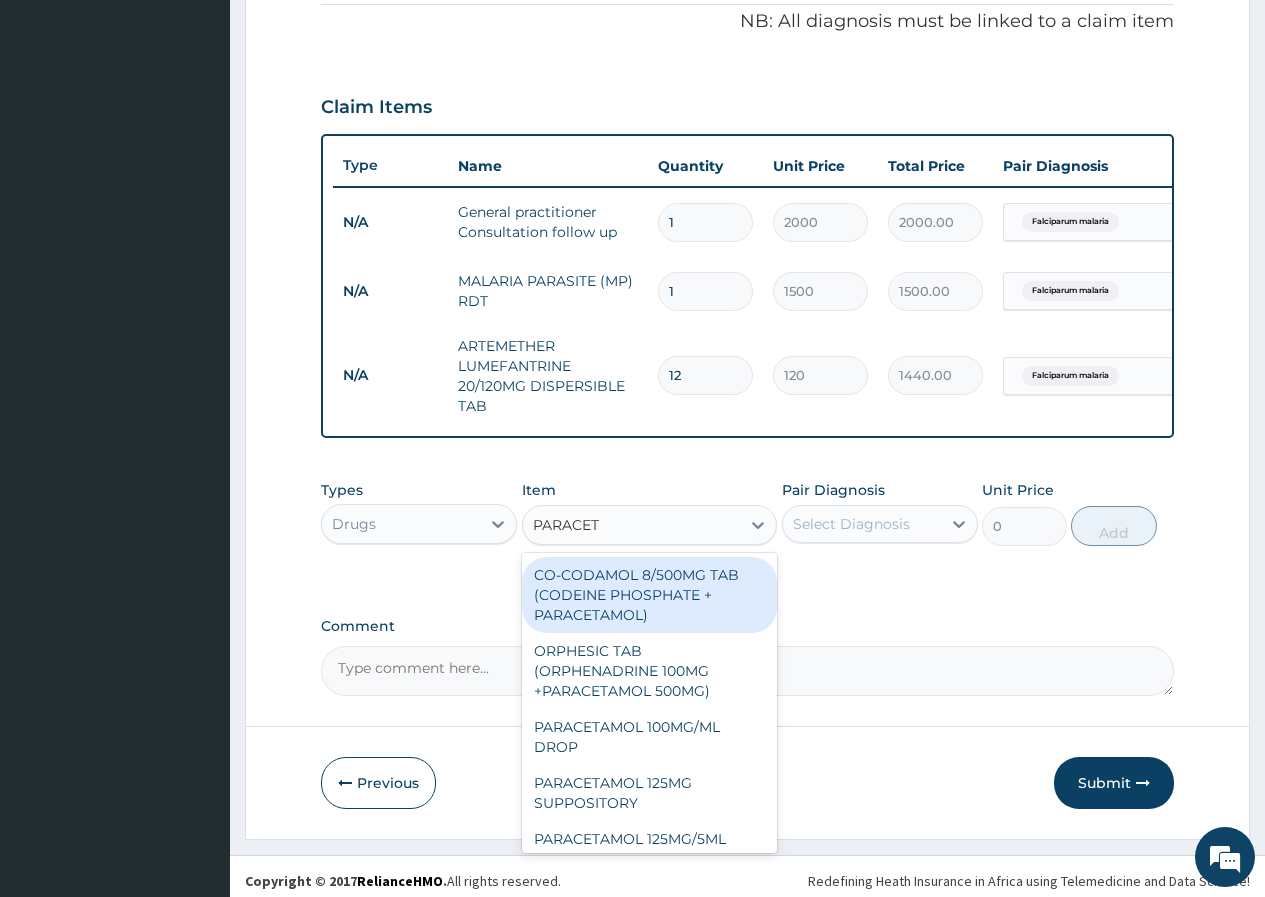 scroll, scrollTop: 634, scrollLeft: 0, axis: vertical 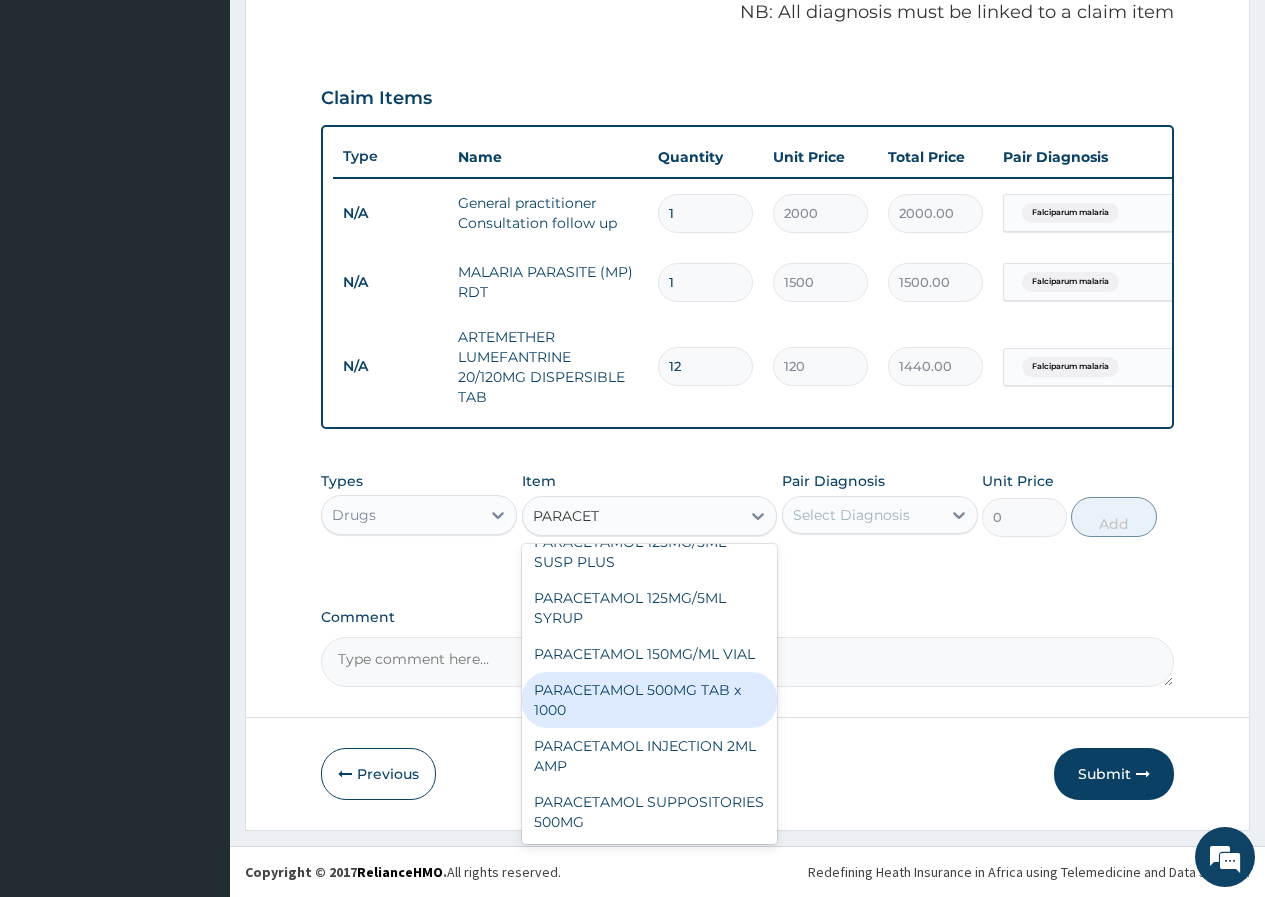 click on "PARACETAMOL 500MG TAB x 1000" at bounding box center (650, 700) 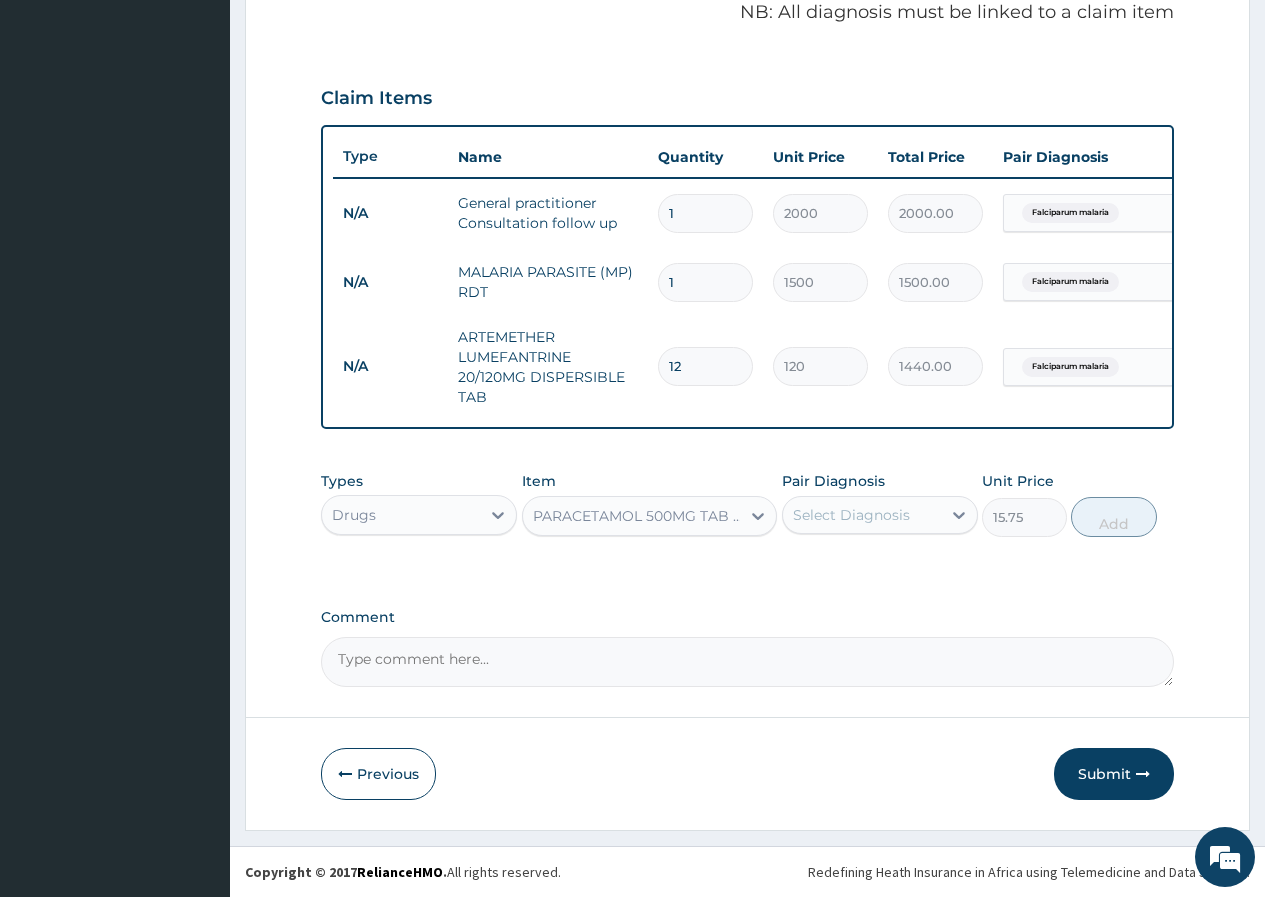 click on "Select Diagnosis" at bounding box center (851, 515) 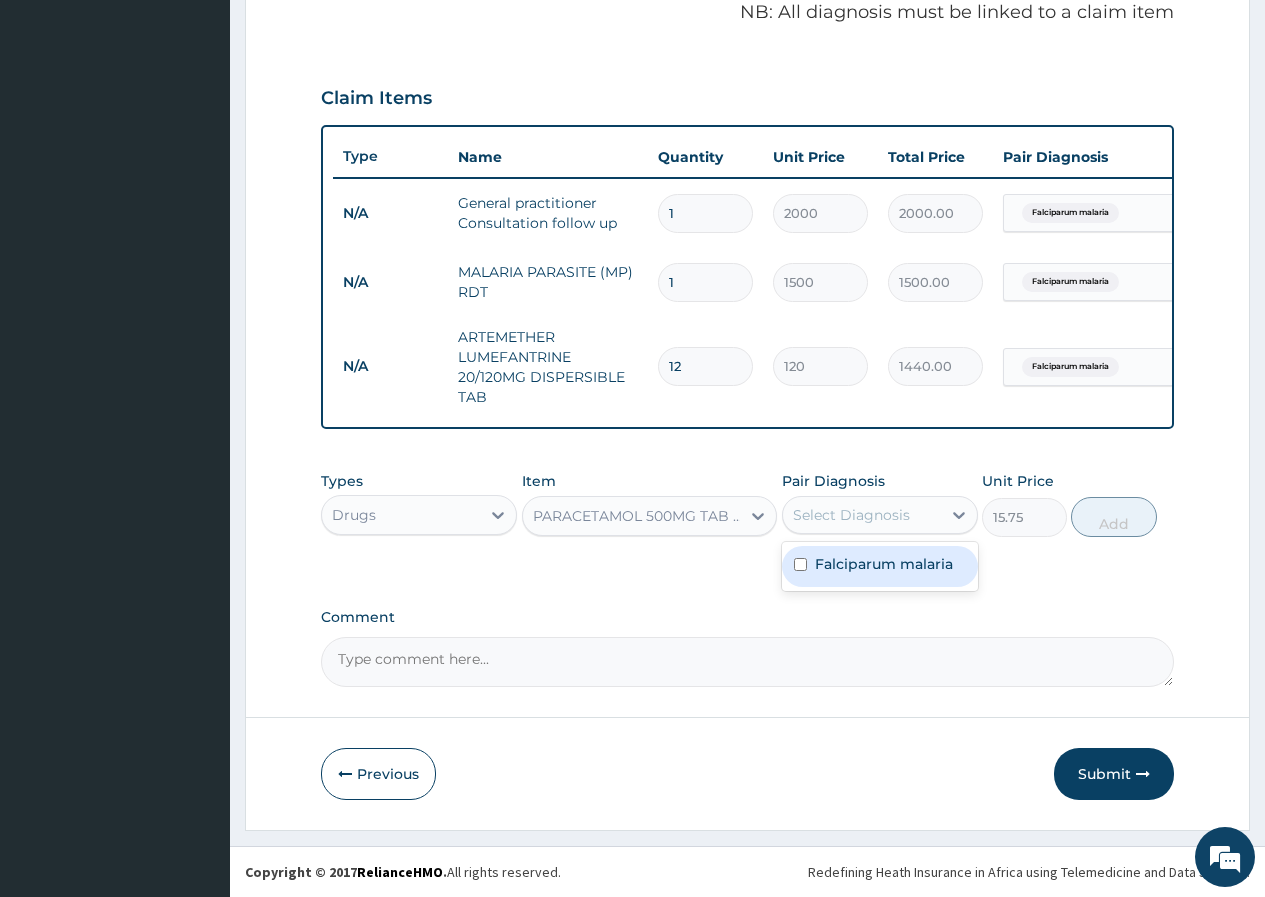 click on "Falciparum malaria" at bounding box center [884, 564] 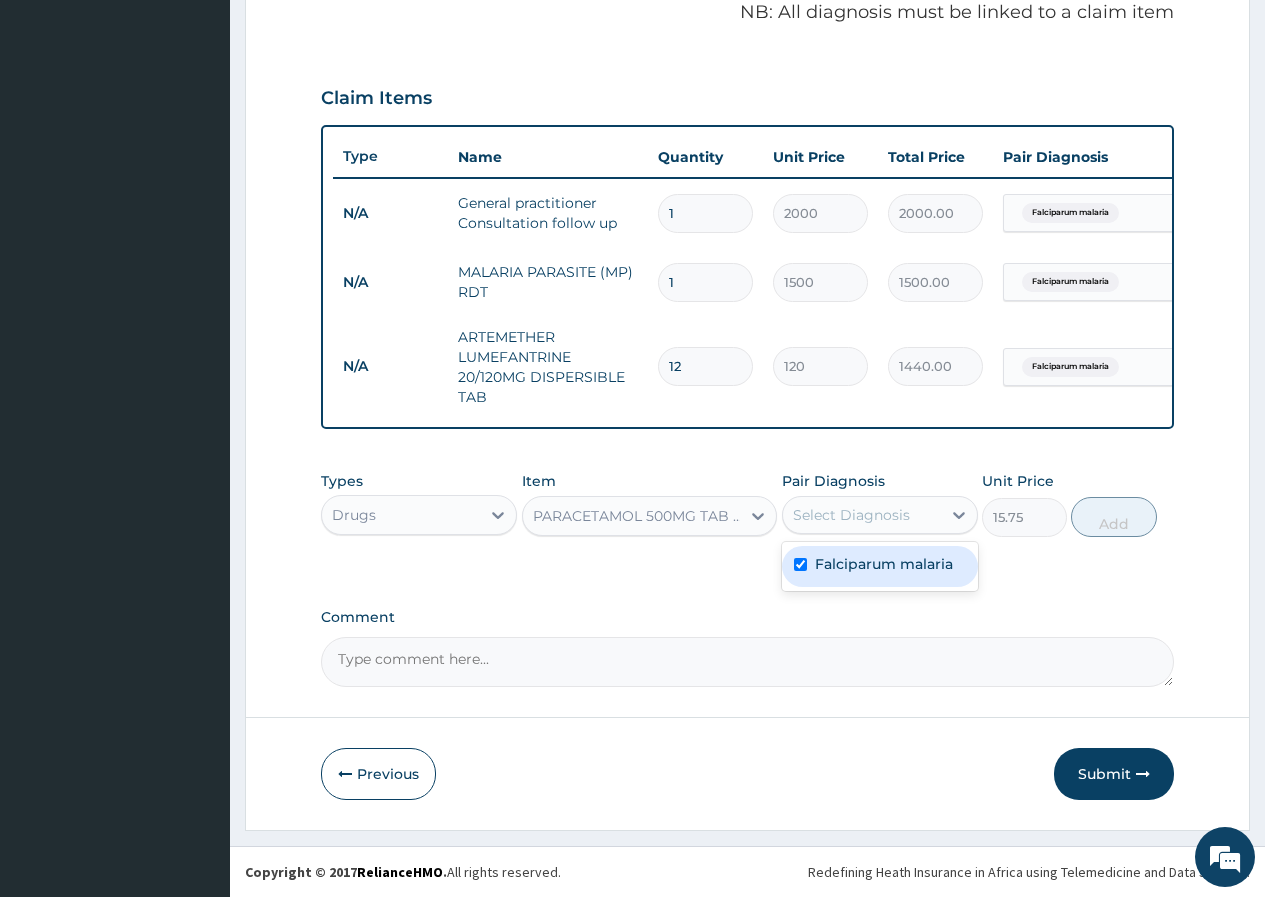 checkbox on "true" 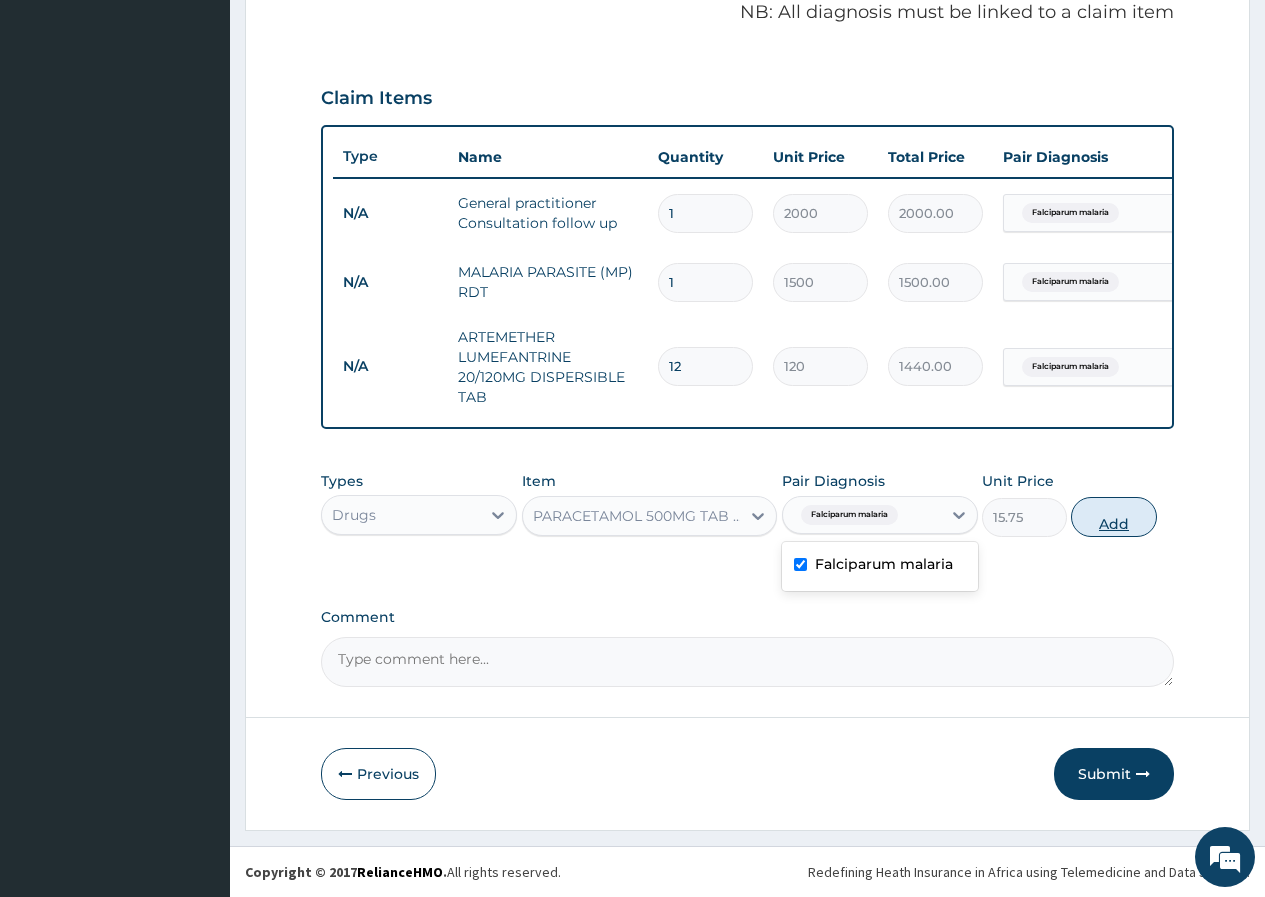 click on "Add" at bounding box center (1113, 517) 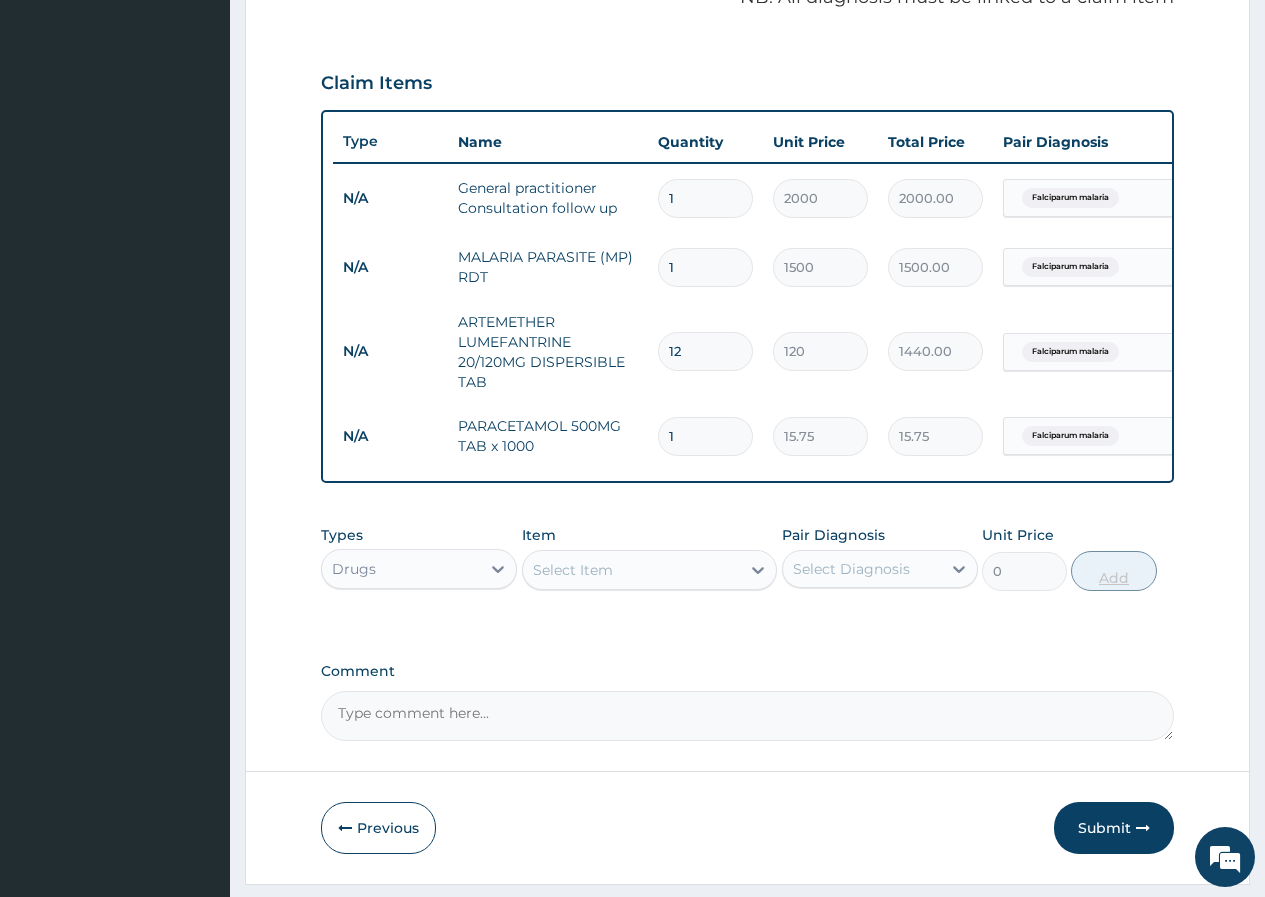 type 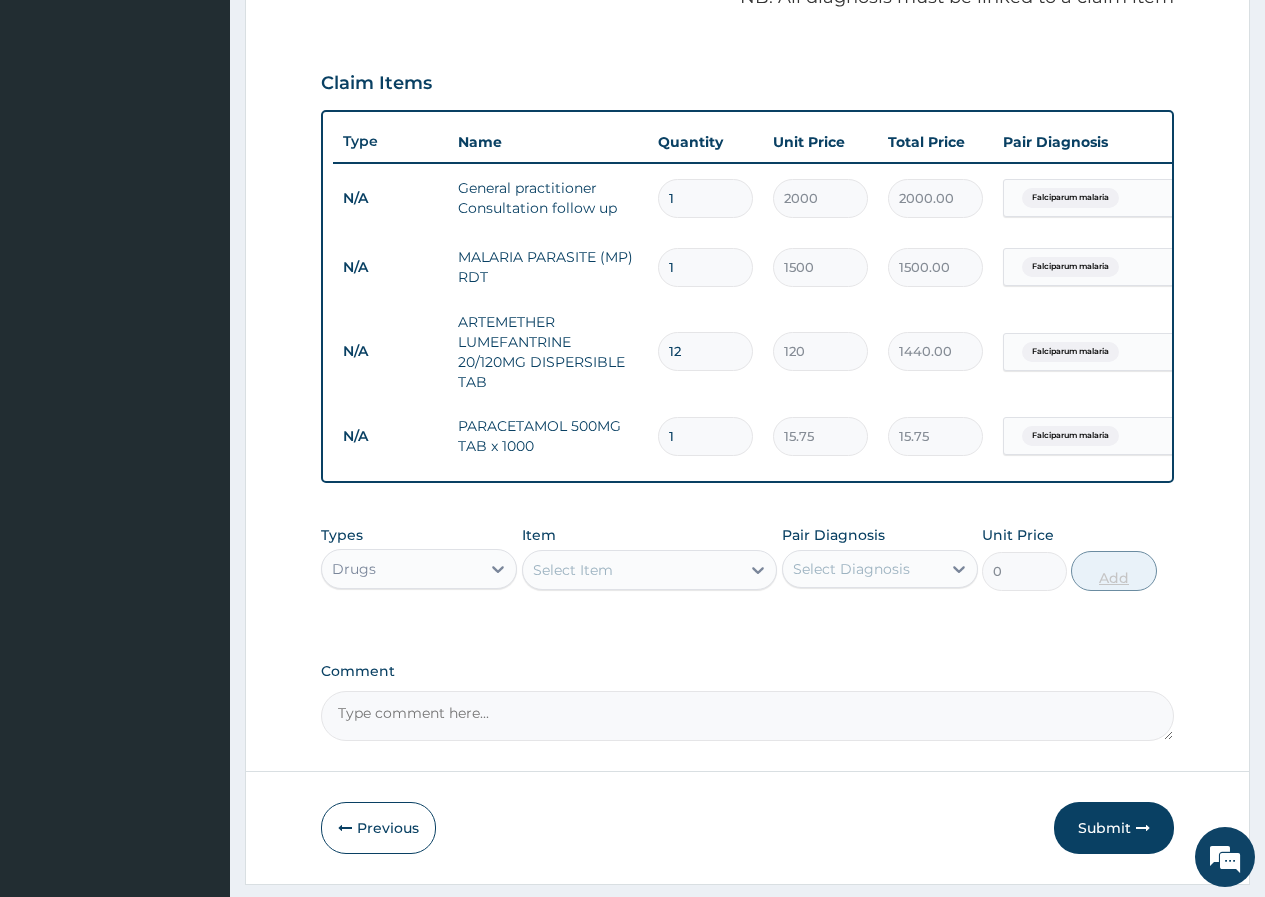 type on "0.00" 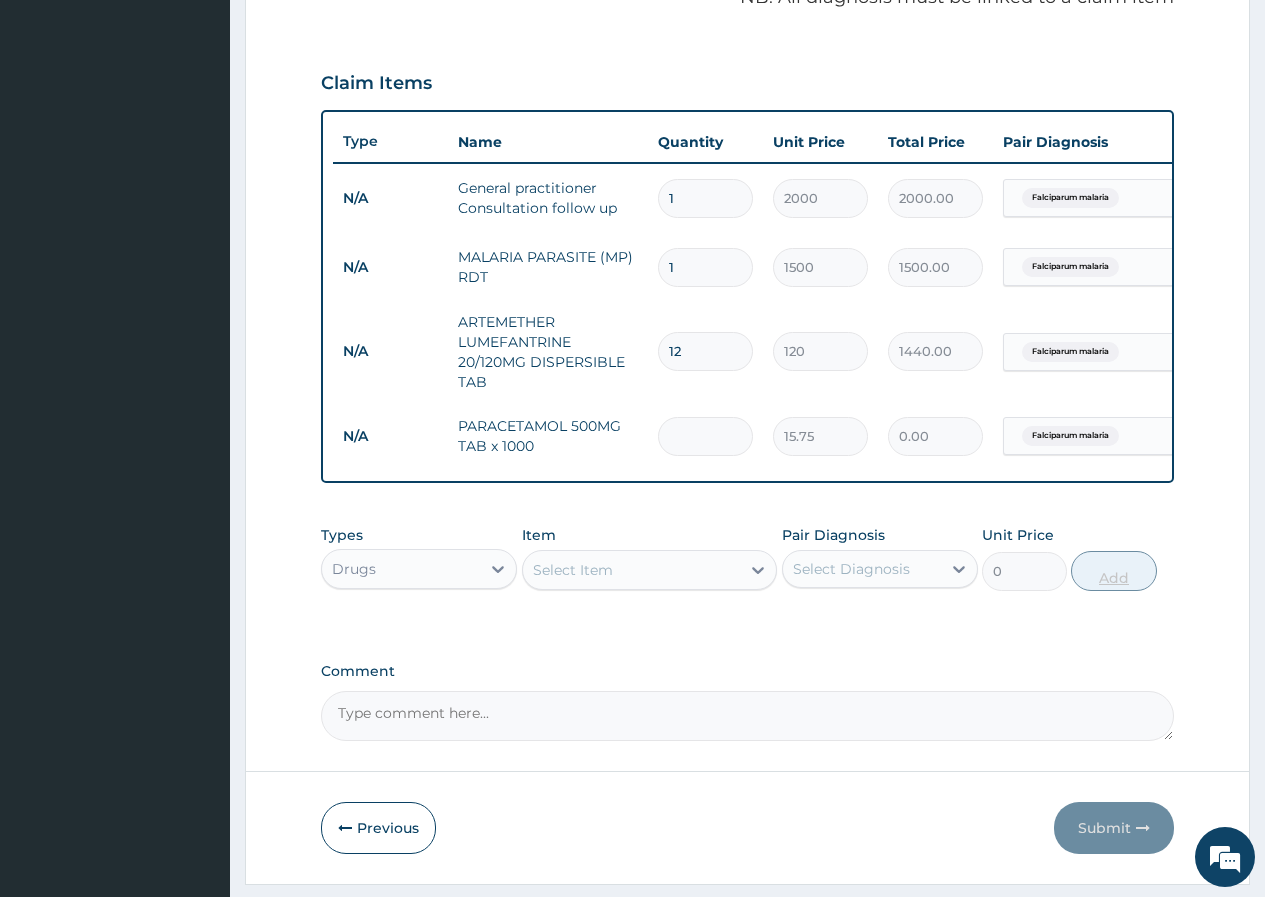 type on "9" 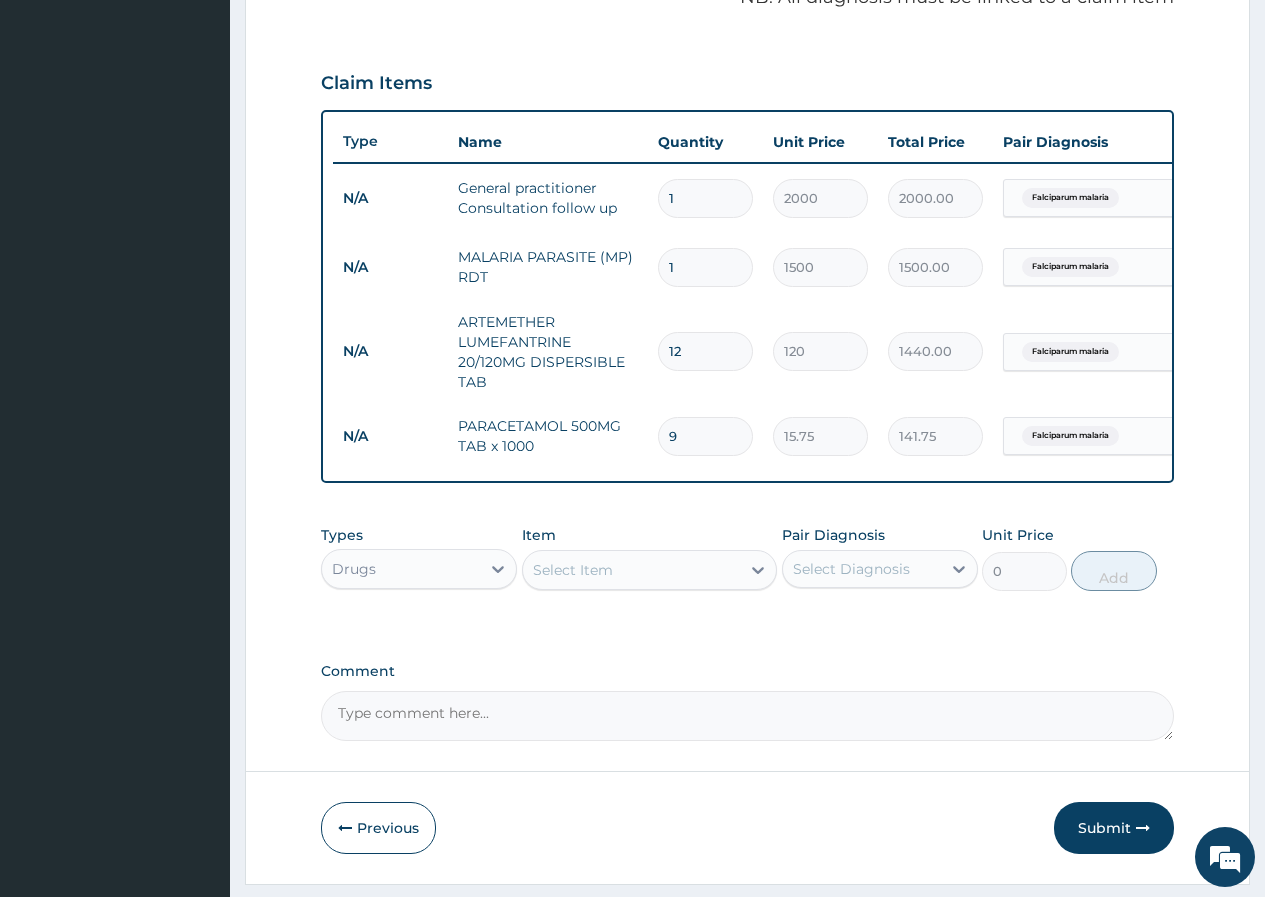 scroll, scrollTop: 703, scrollLeft: 0, axis: vertical 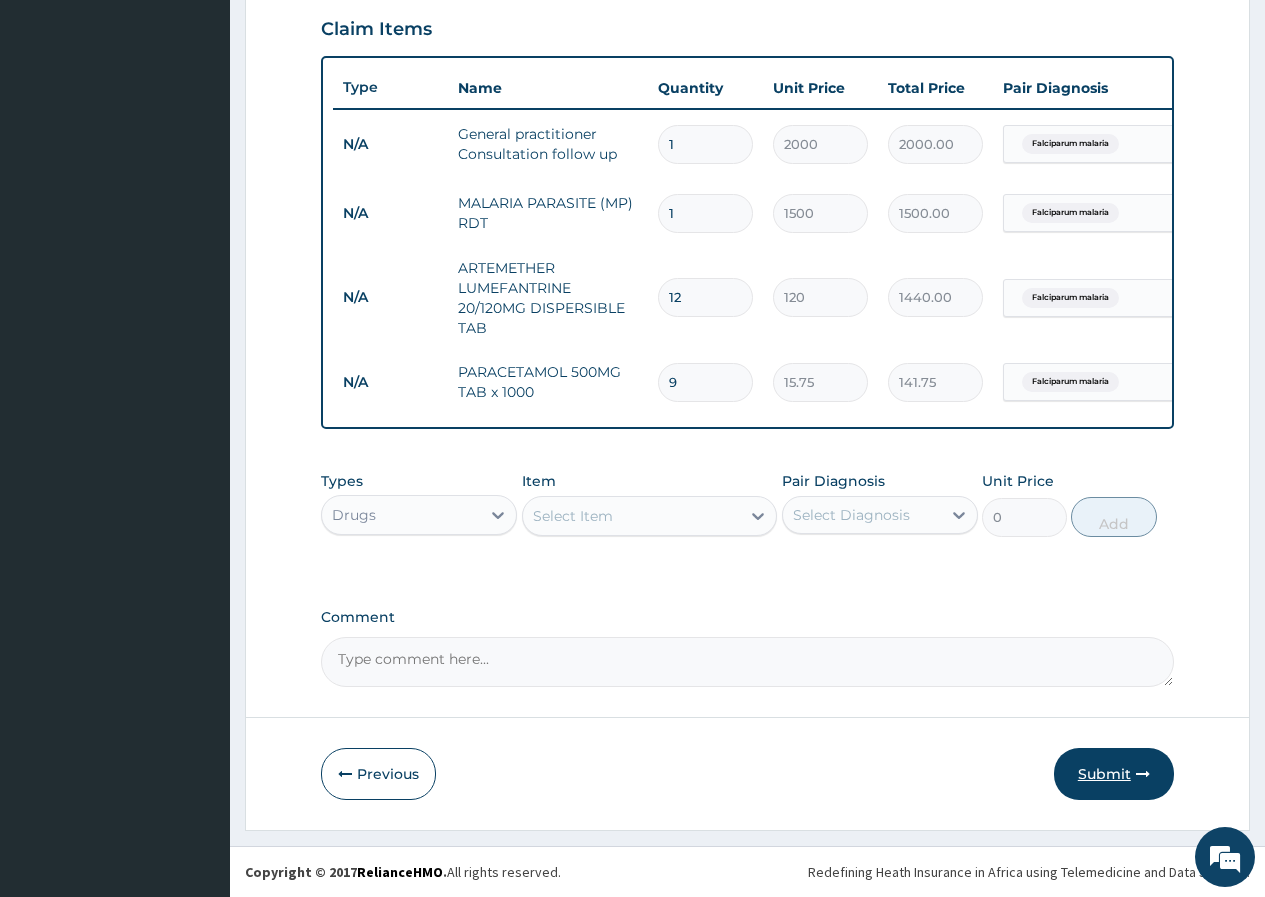 type on "9" 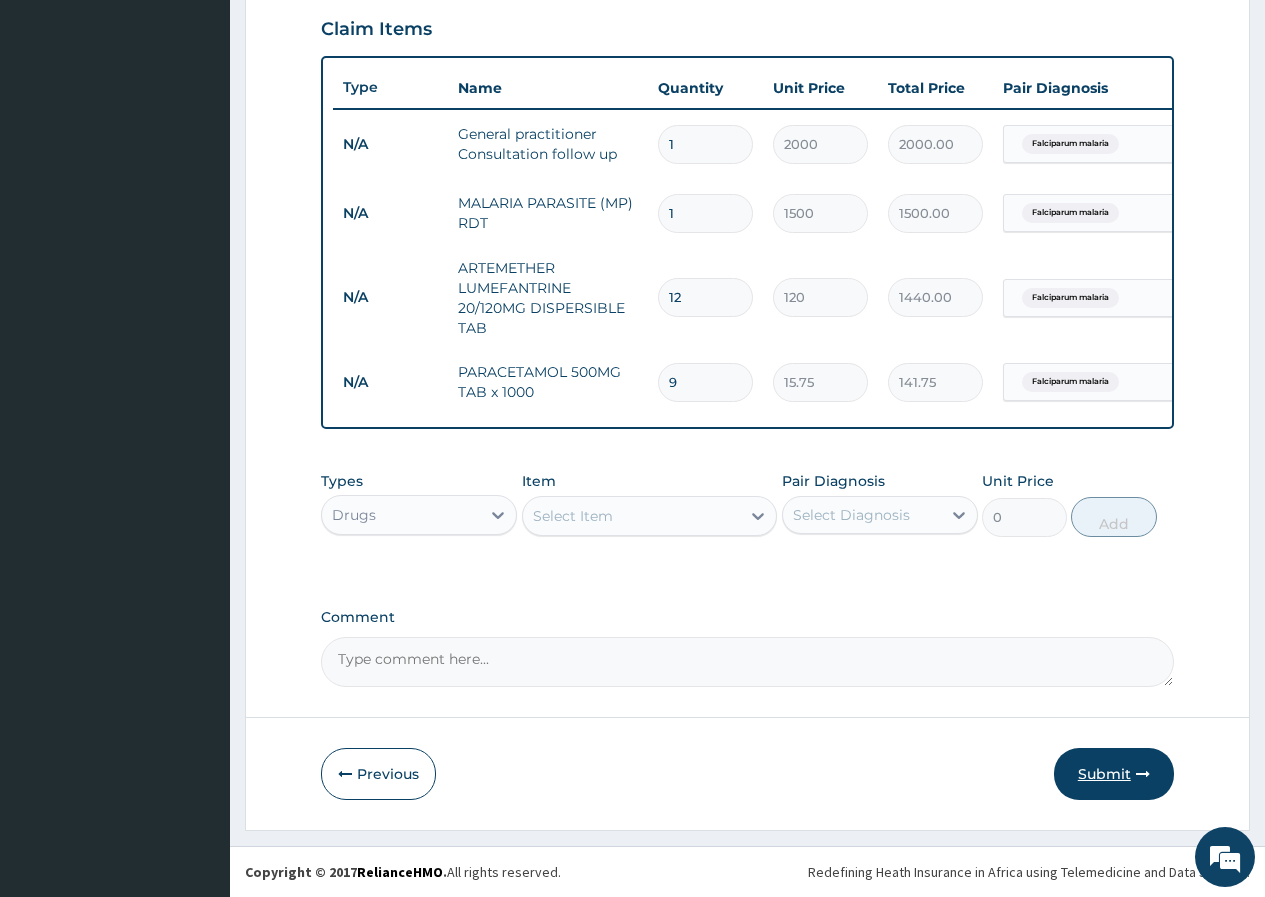 click on "Submit" at bounding box center (1114, 774) 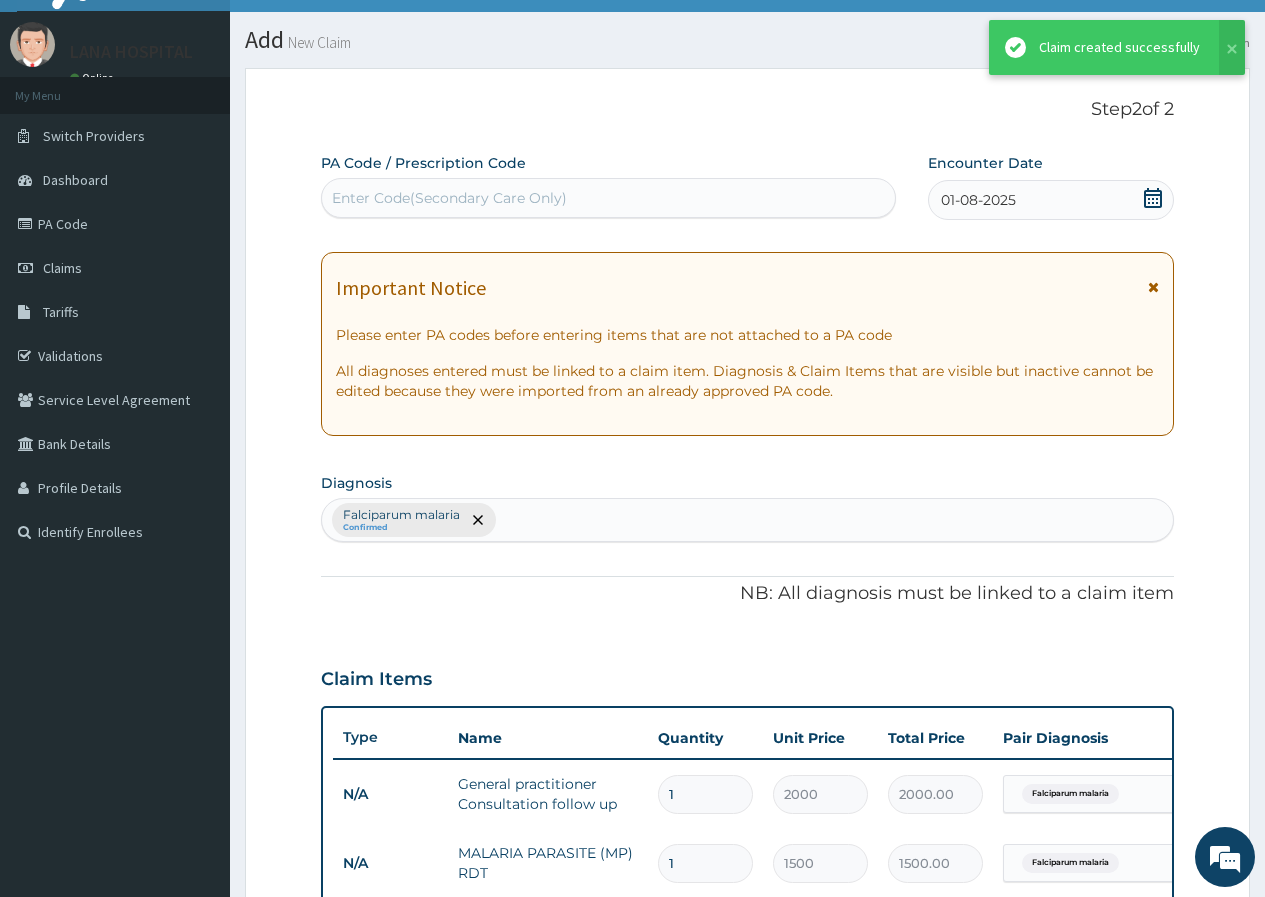 scroll, scrollTop: 703, scrollLeft: 0, axis: vertical 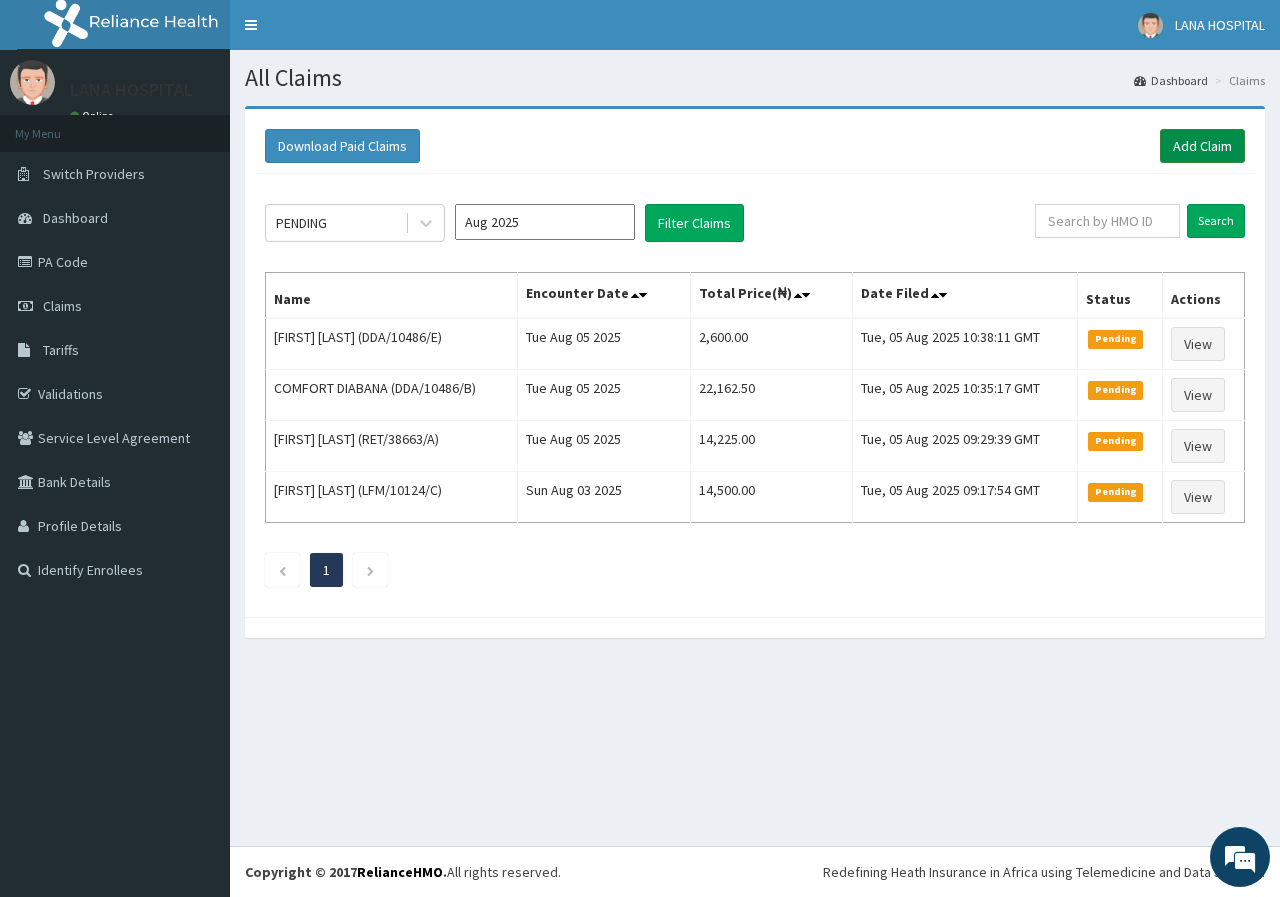 click on "Add Claim" at bounding box center (1202, 146) 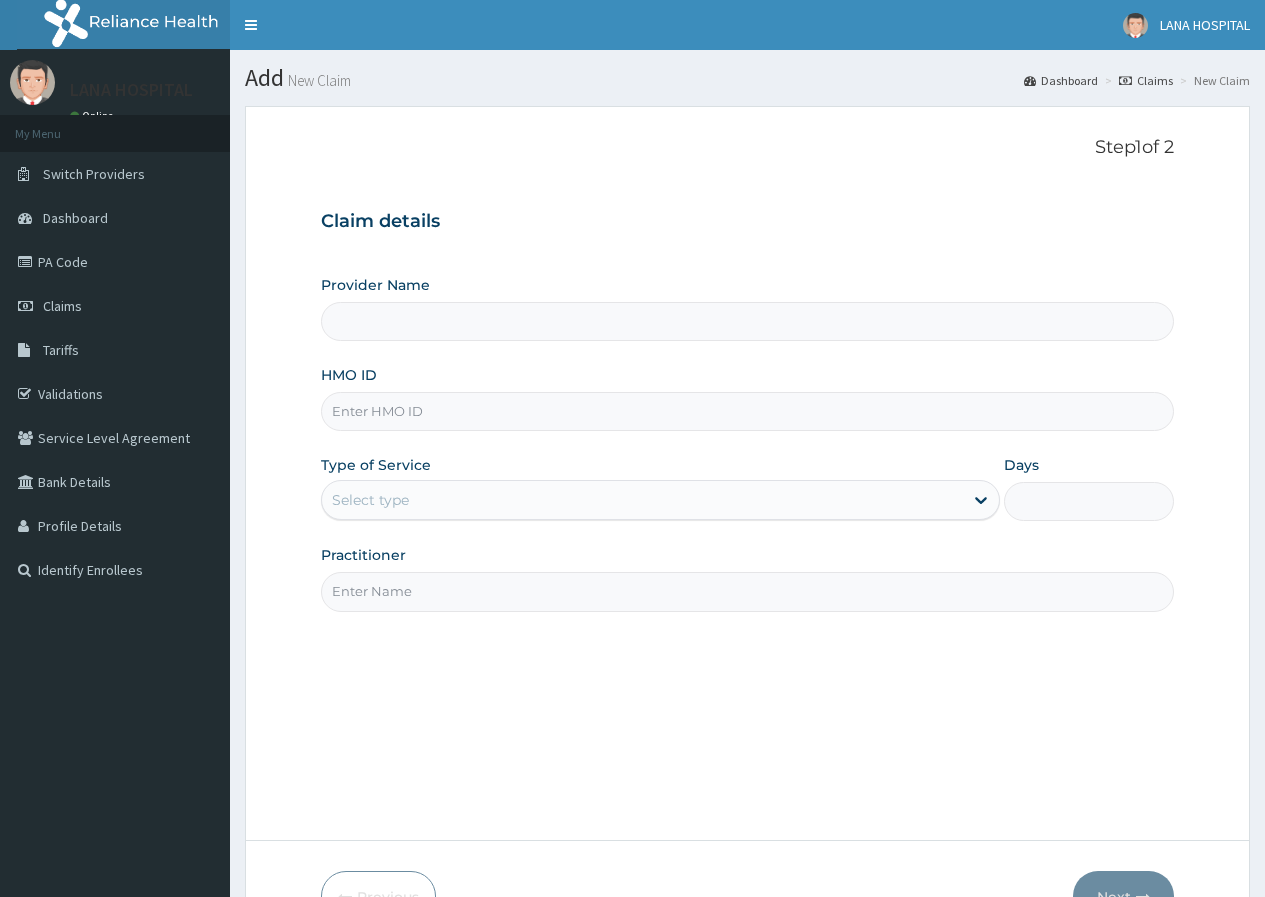 scroll, scrollTop: 0, scrollLeft: 0, axis: both 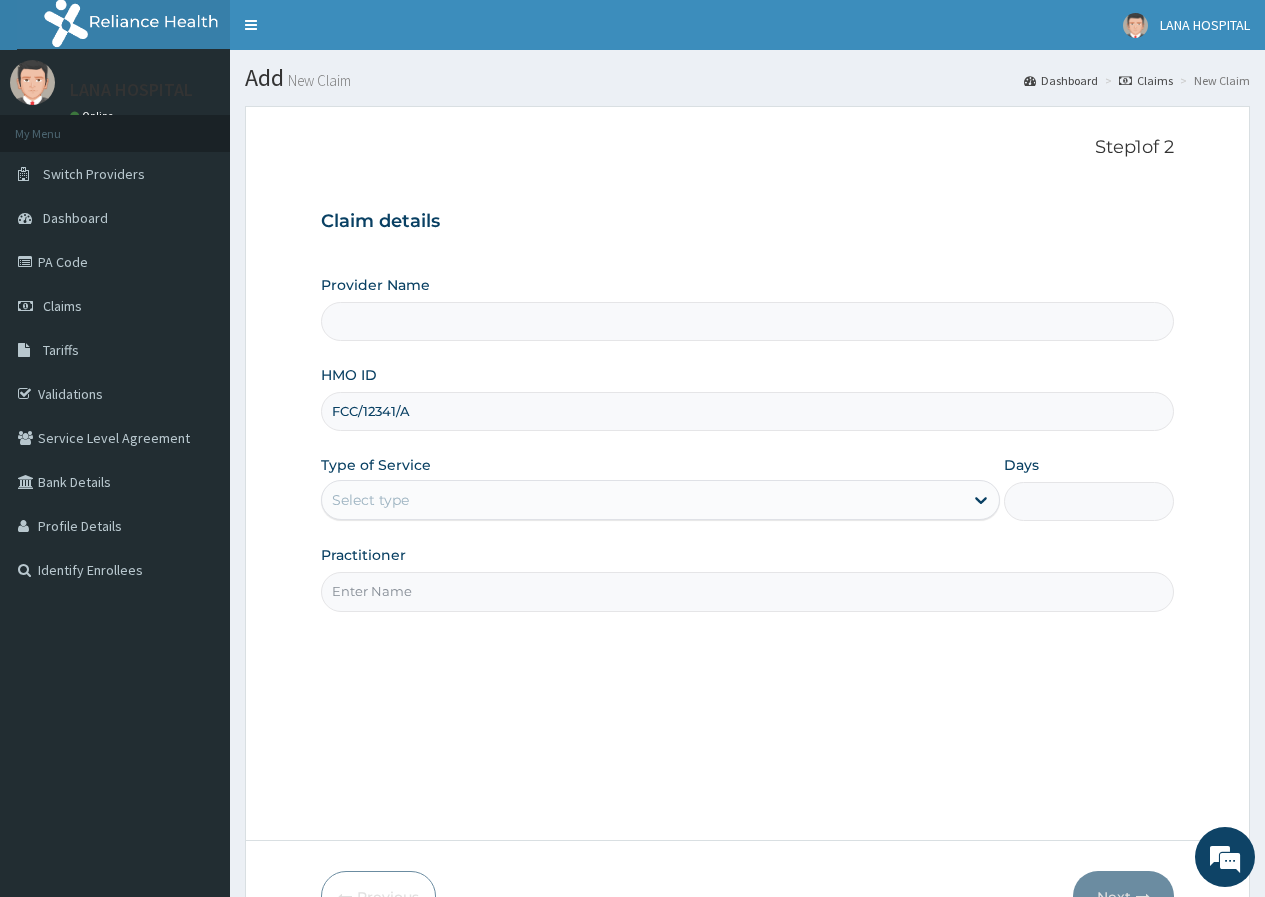 type on "FCC/12341/A" 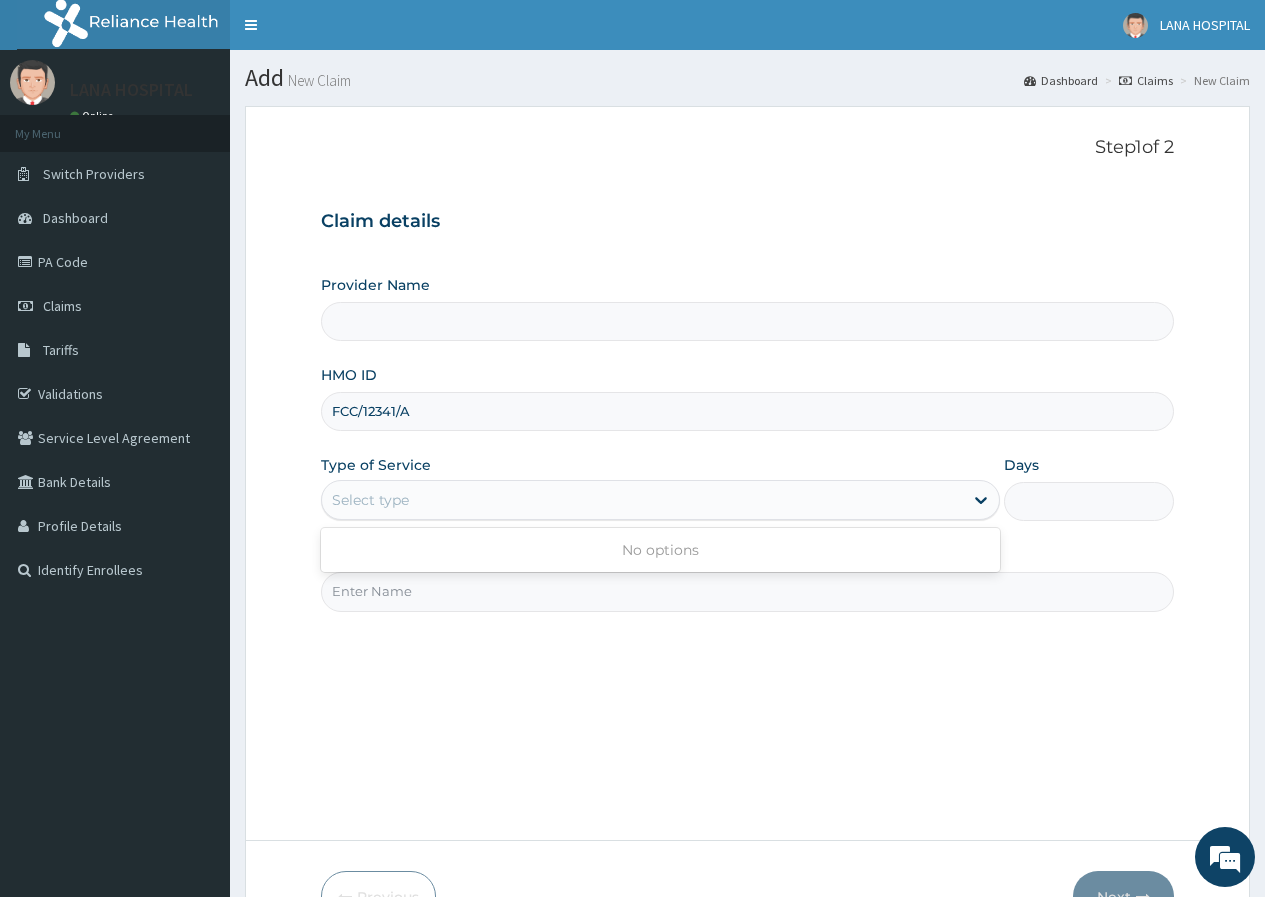 click on "Select type" at bounding box center [370, 500] 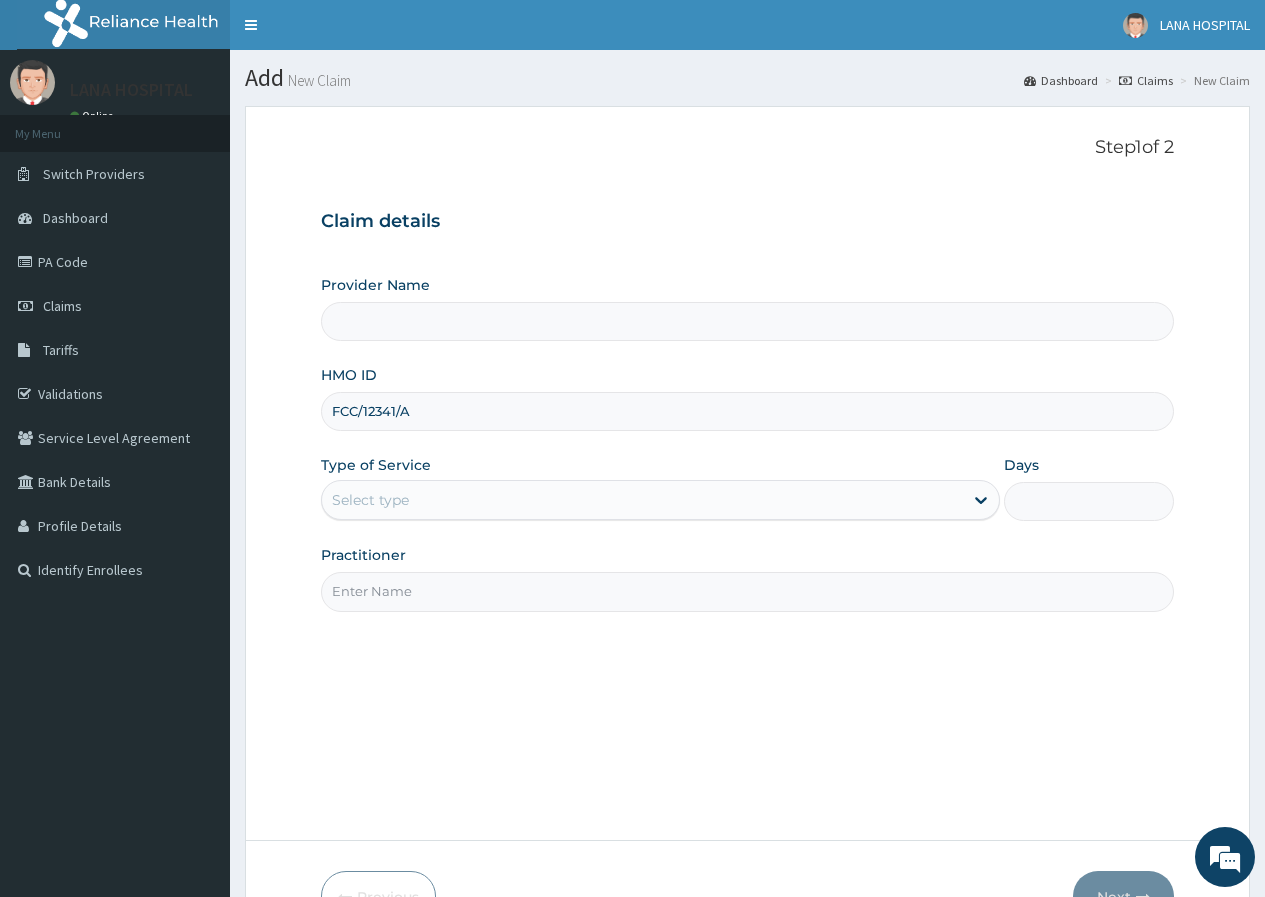 scroll, scrollTop: 0, scrollLeft: 0, axis: both 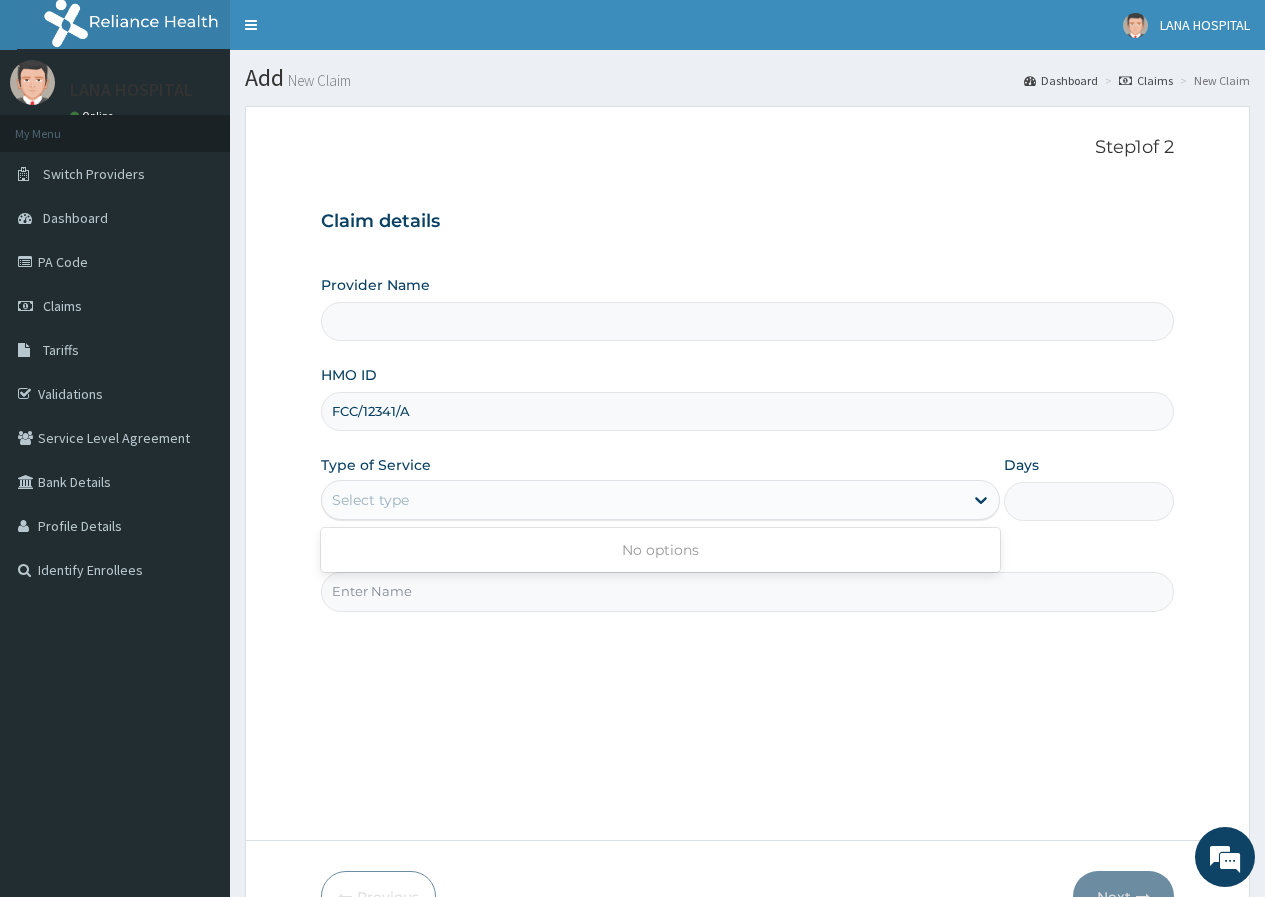 click on "Select type" at bounding box center (370, 500) 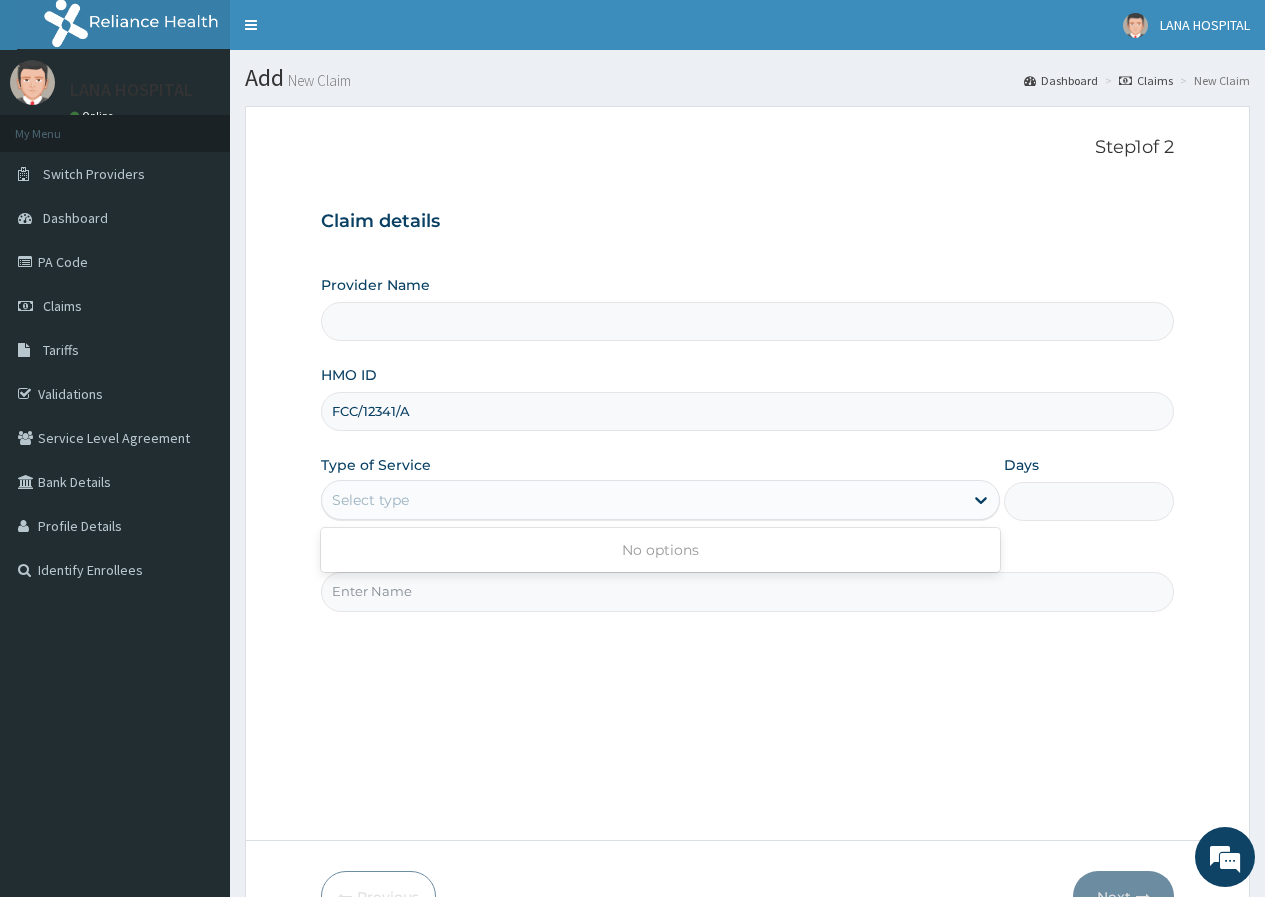 click on "Select type" at bounding box center [370, 500] 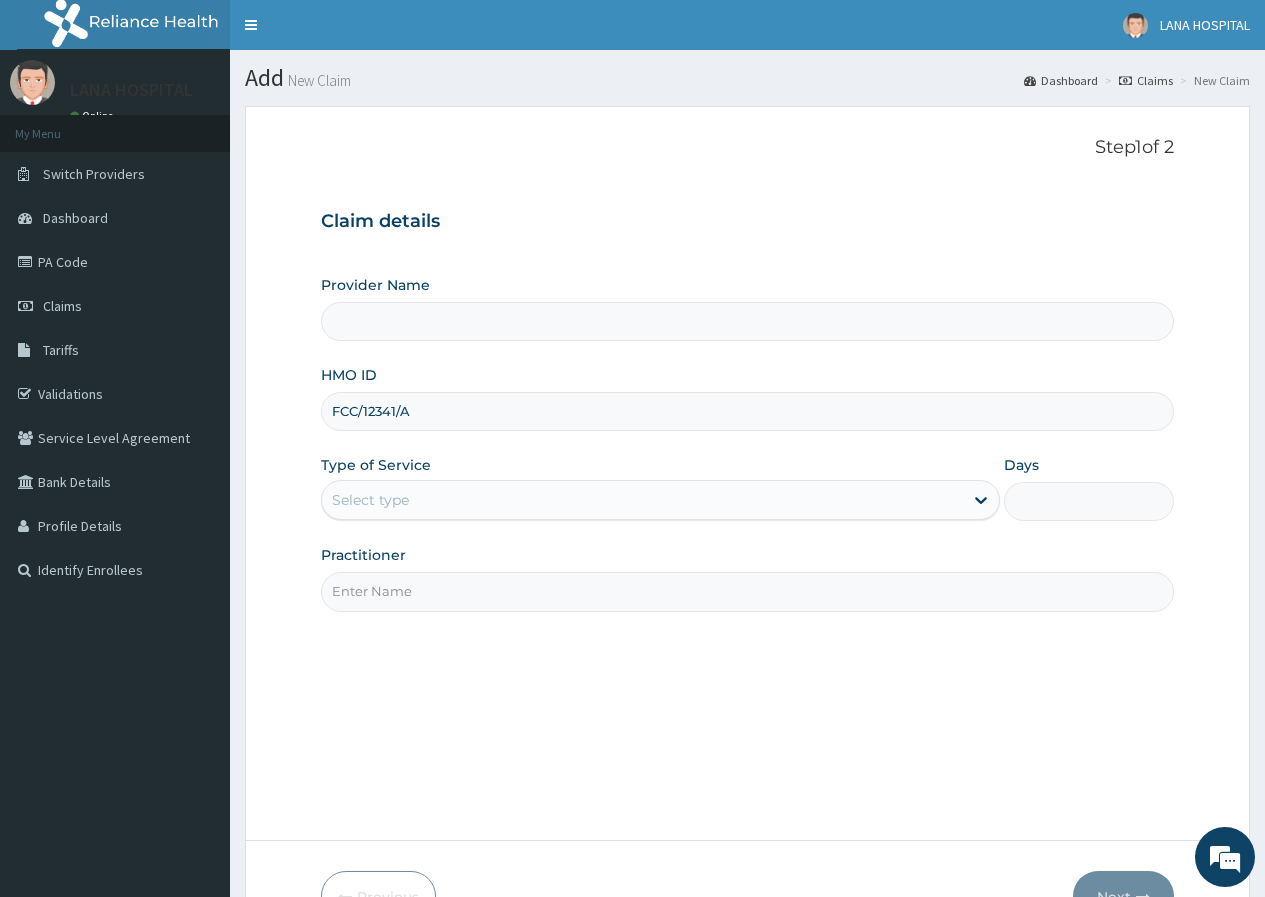 click on "Select type" at bounding box center [370, 500] 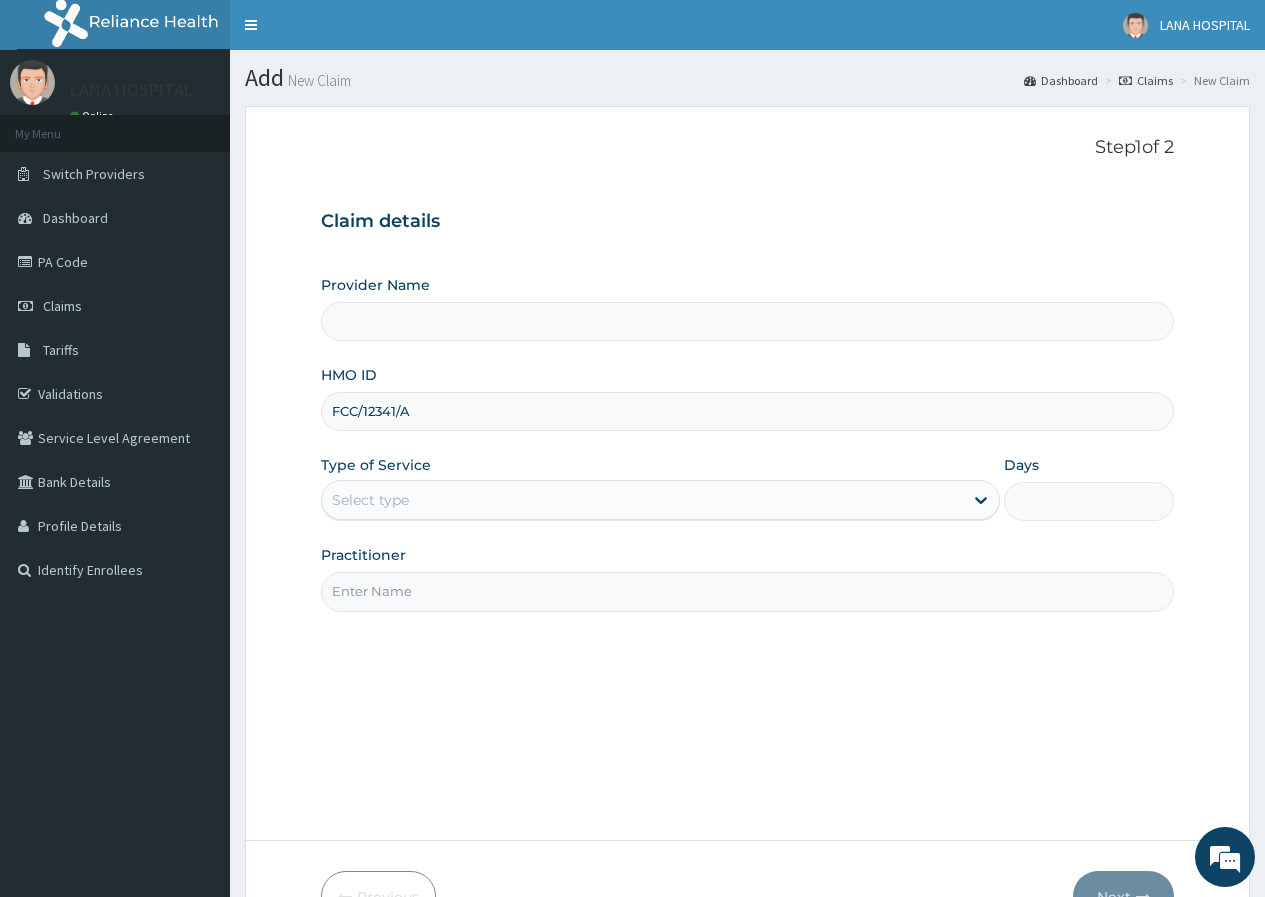click on "Select type" at bounding box center [642, 500] 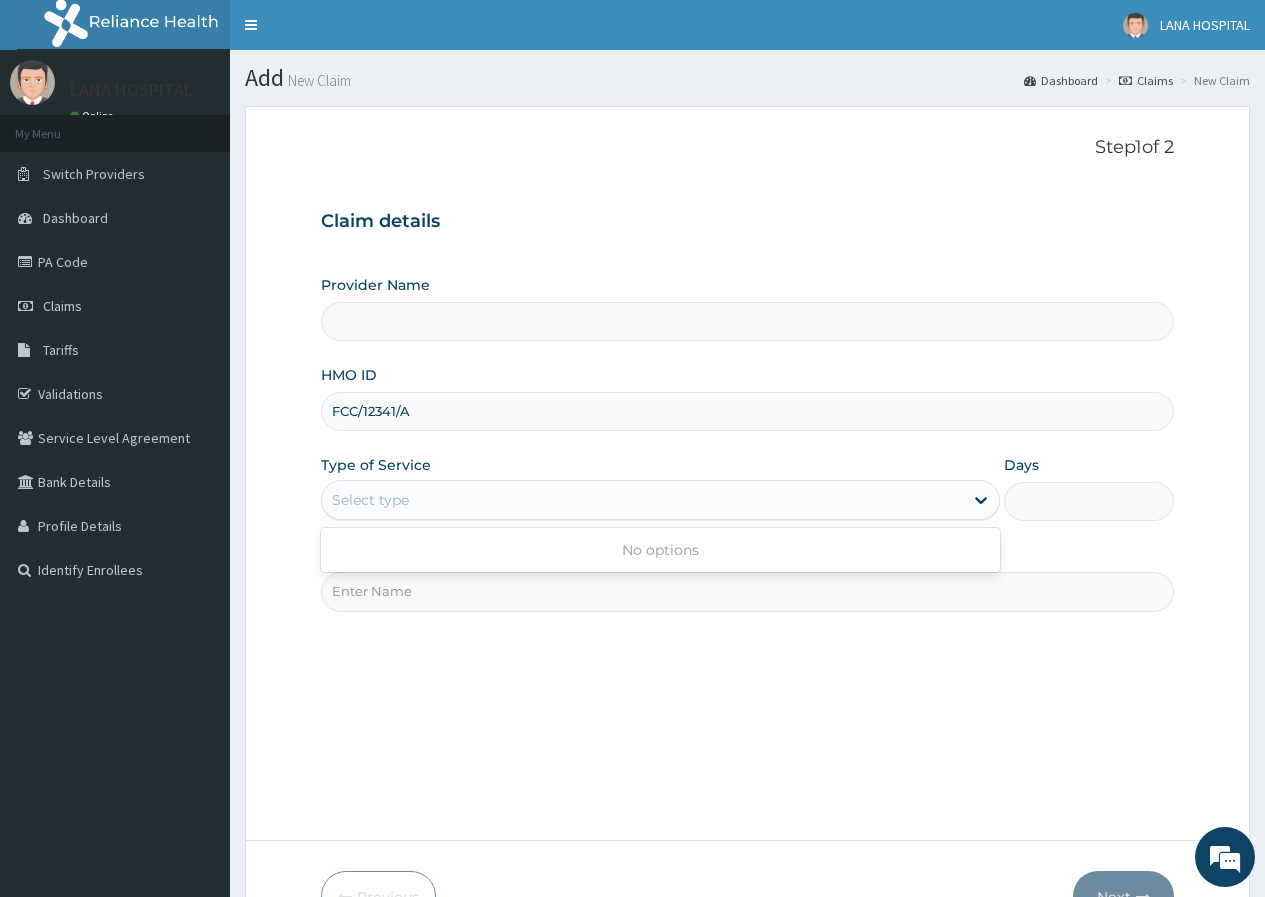 click on "Select type" at bounding box center (370, 500) 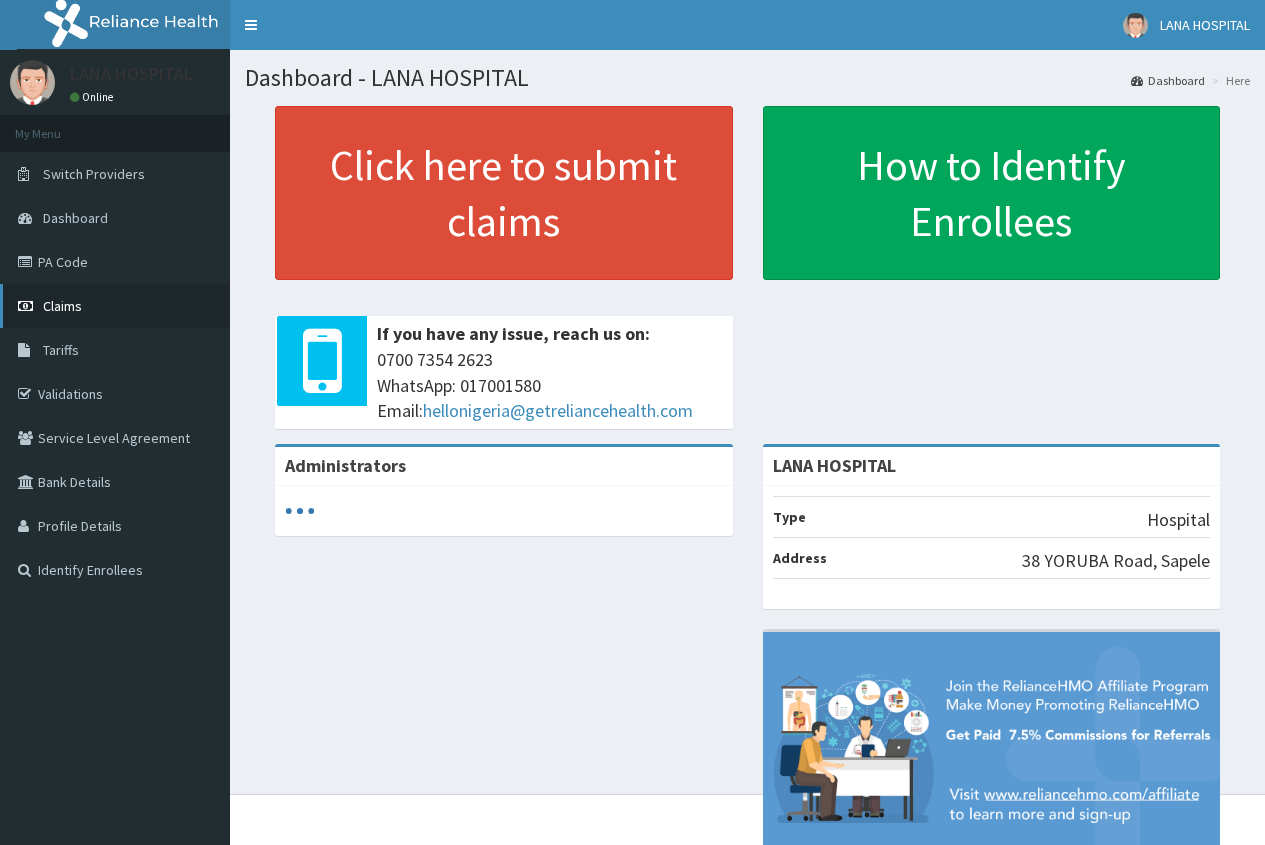 scroll, scrollTop: 0, scrollLeft: 0, axis: both 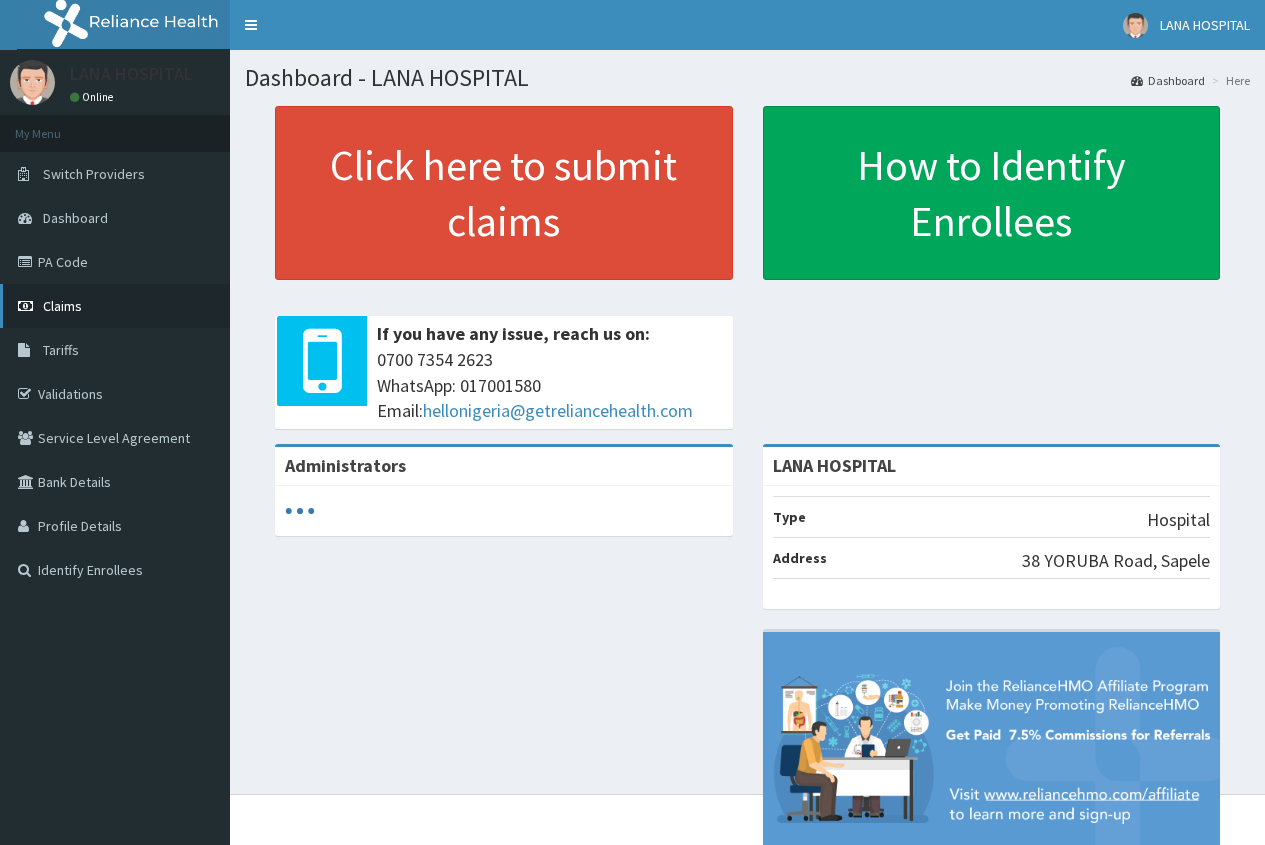 click on "Claims" at bounding box center (115, 306) 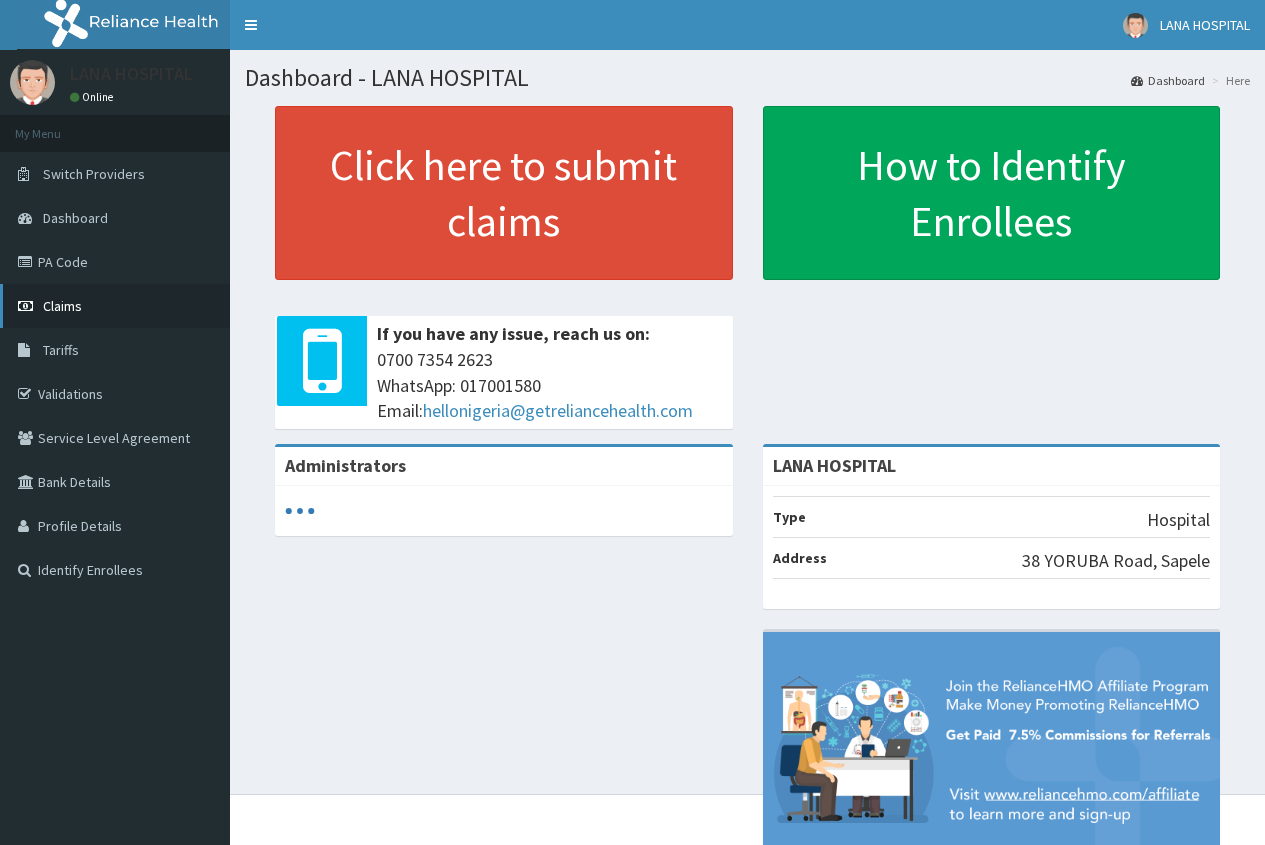 scroll, scrollTop: 0, scrollLeft: 0, axis: both 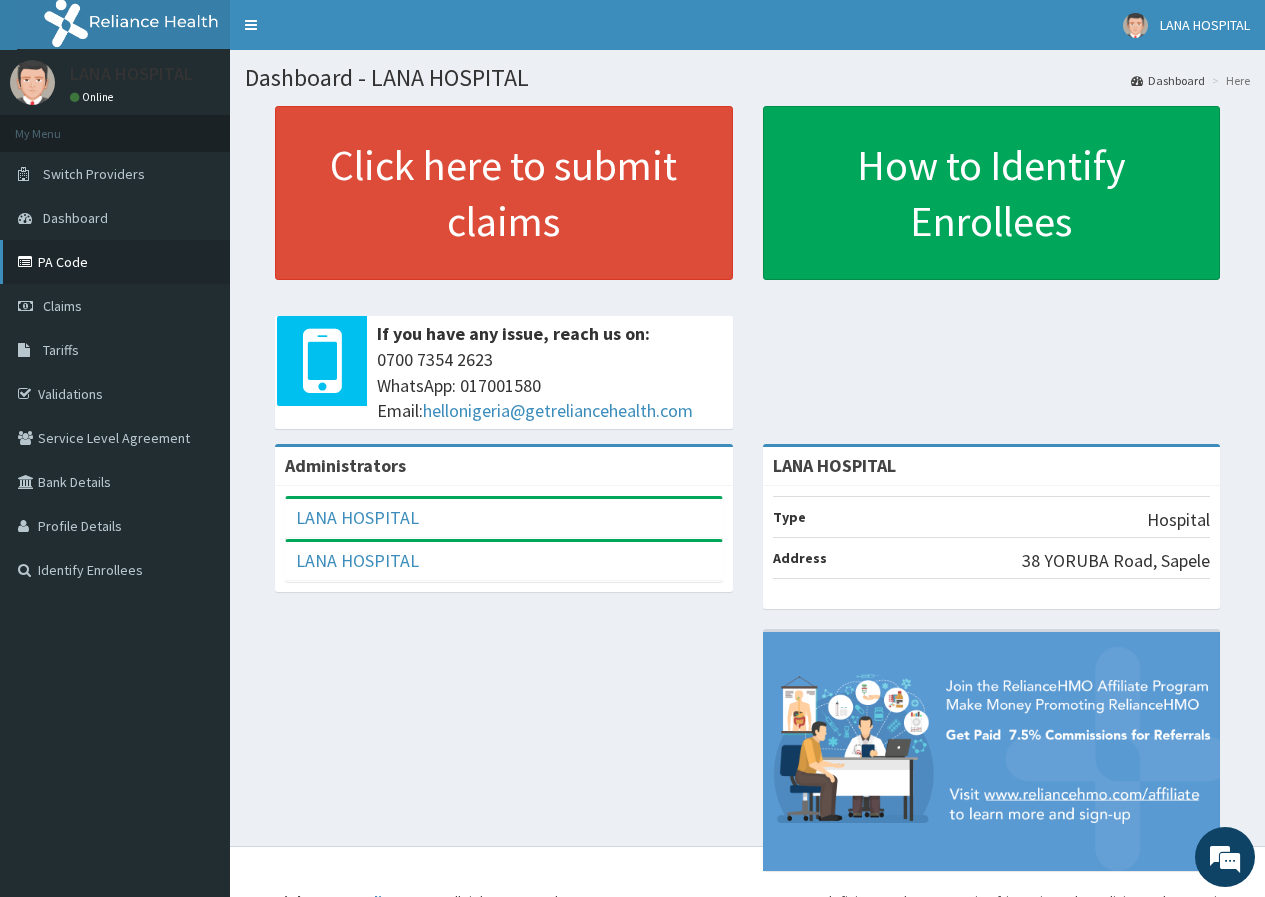 click on "PA Code" at bounding box center [115, 262] 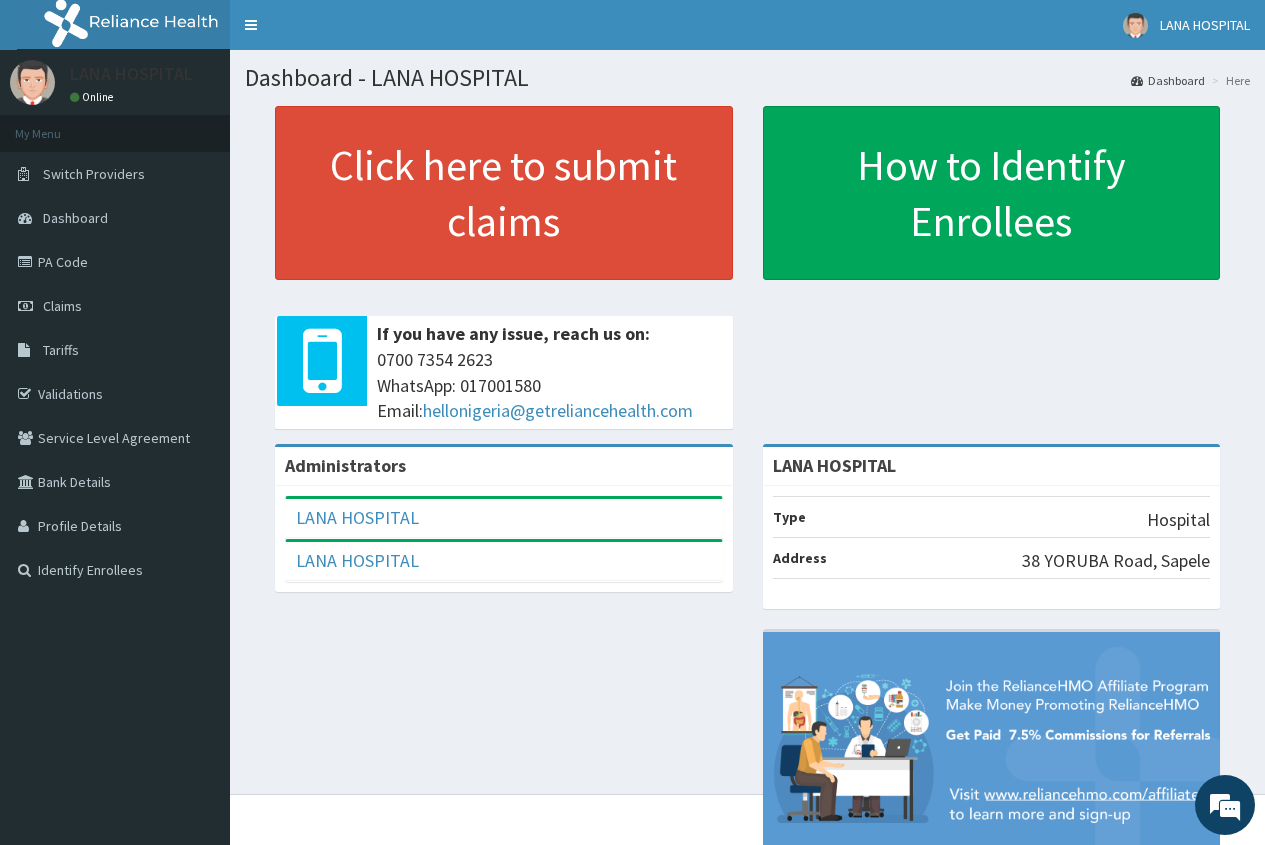 scroll, scrollTop: 0, scrollLeft: 0, axis: both 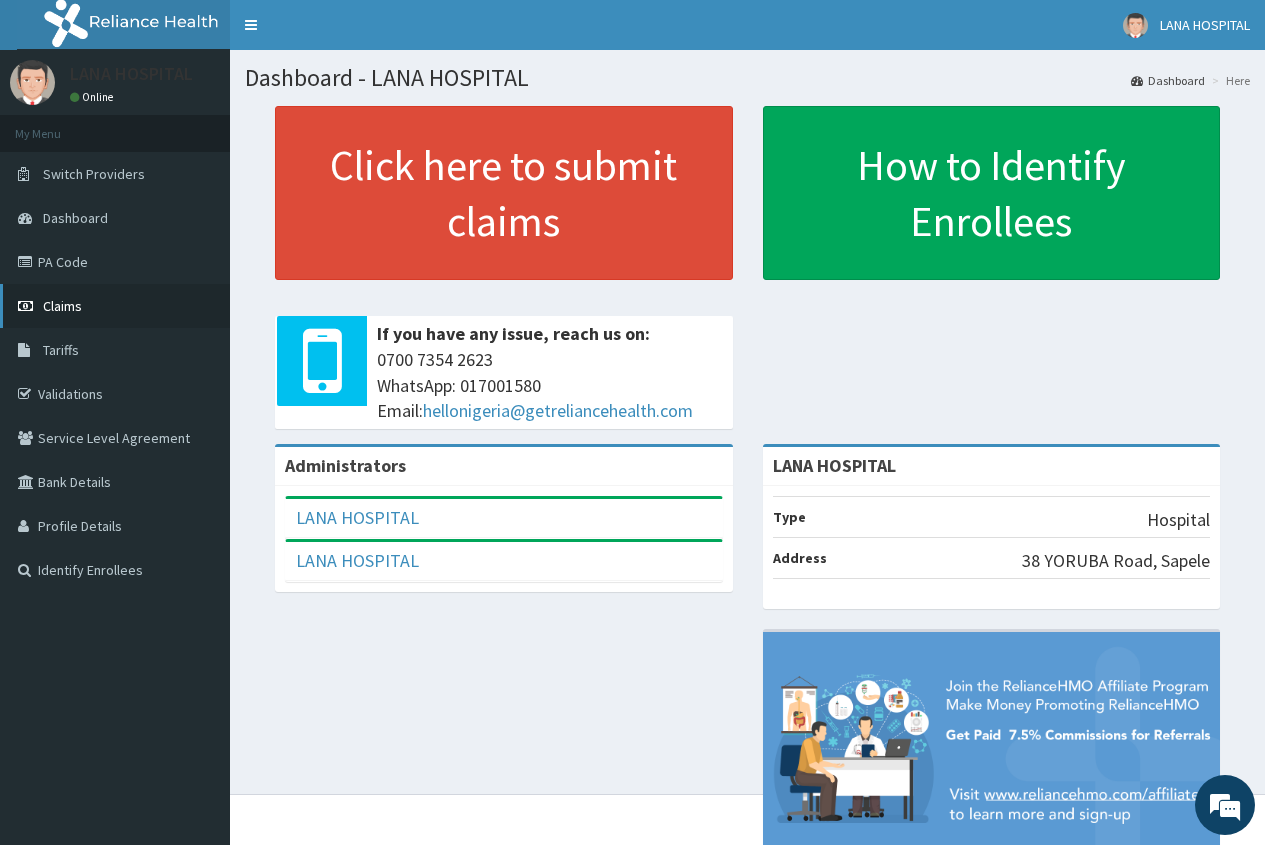 click on "Claims" at bounding box center (62, 306) 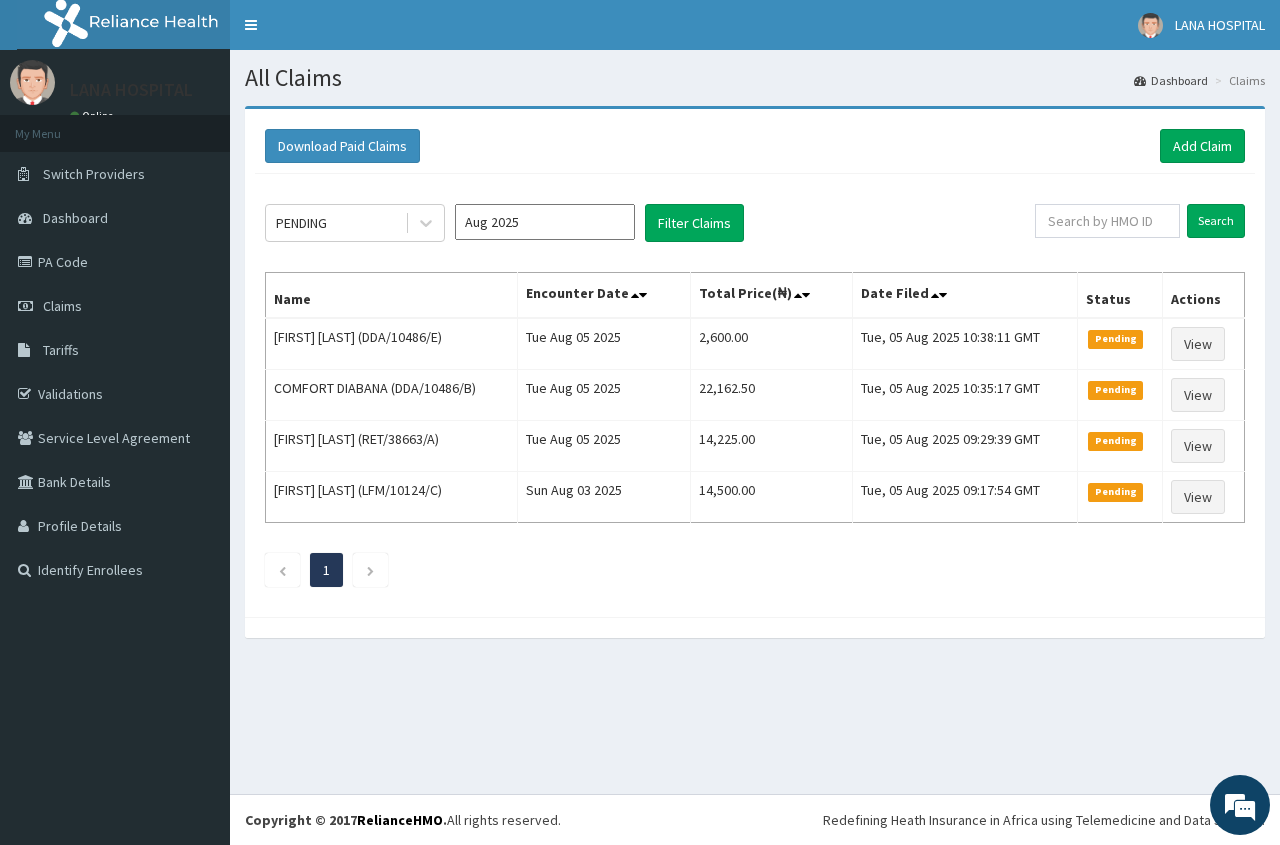 scroll, scrollTop: 0, scrollLeft: 0, axis: both 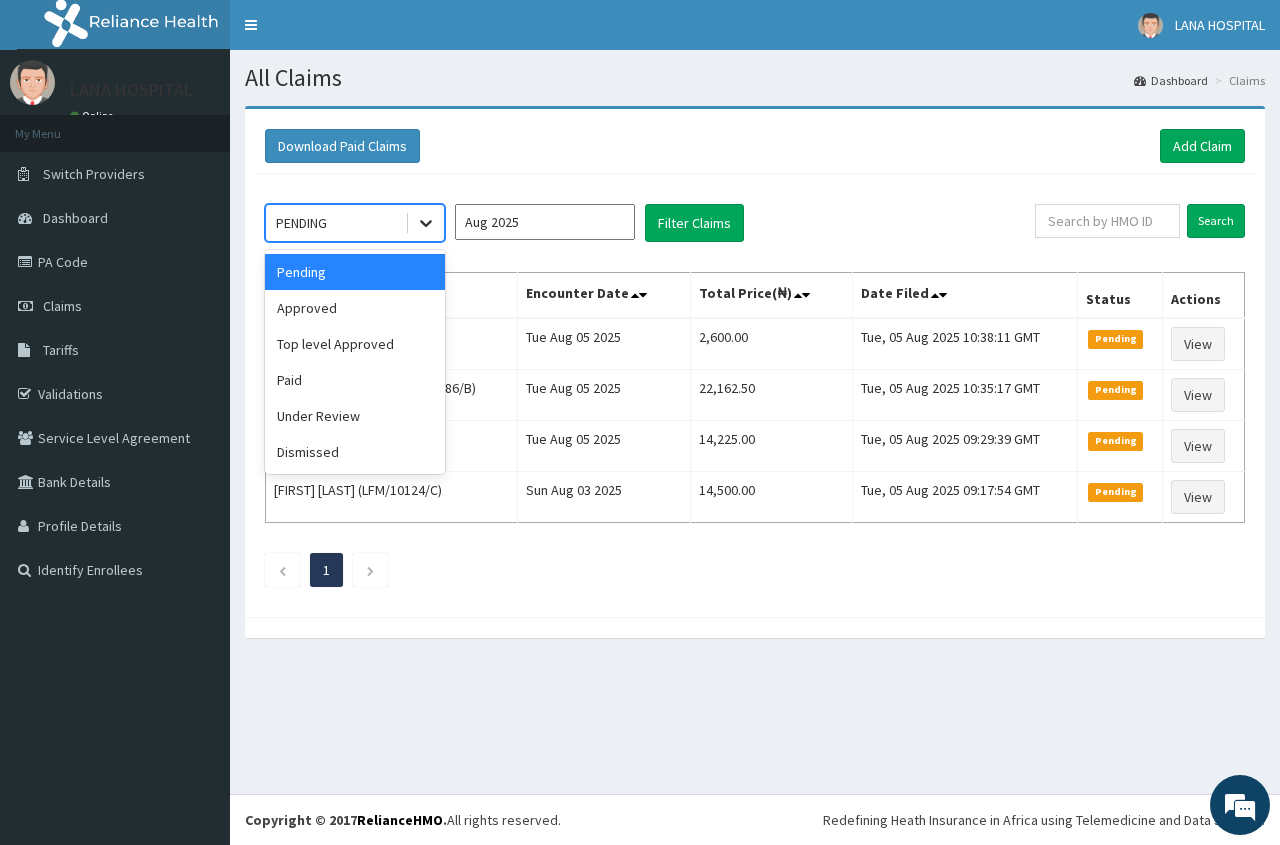 click 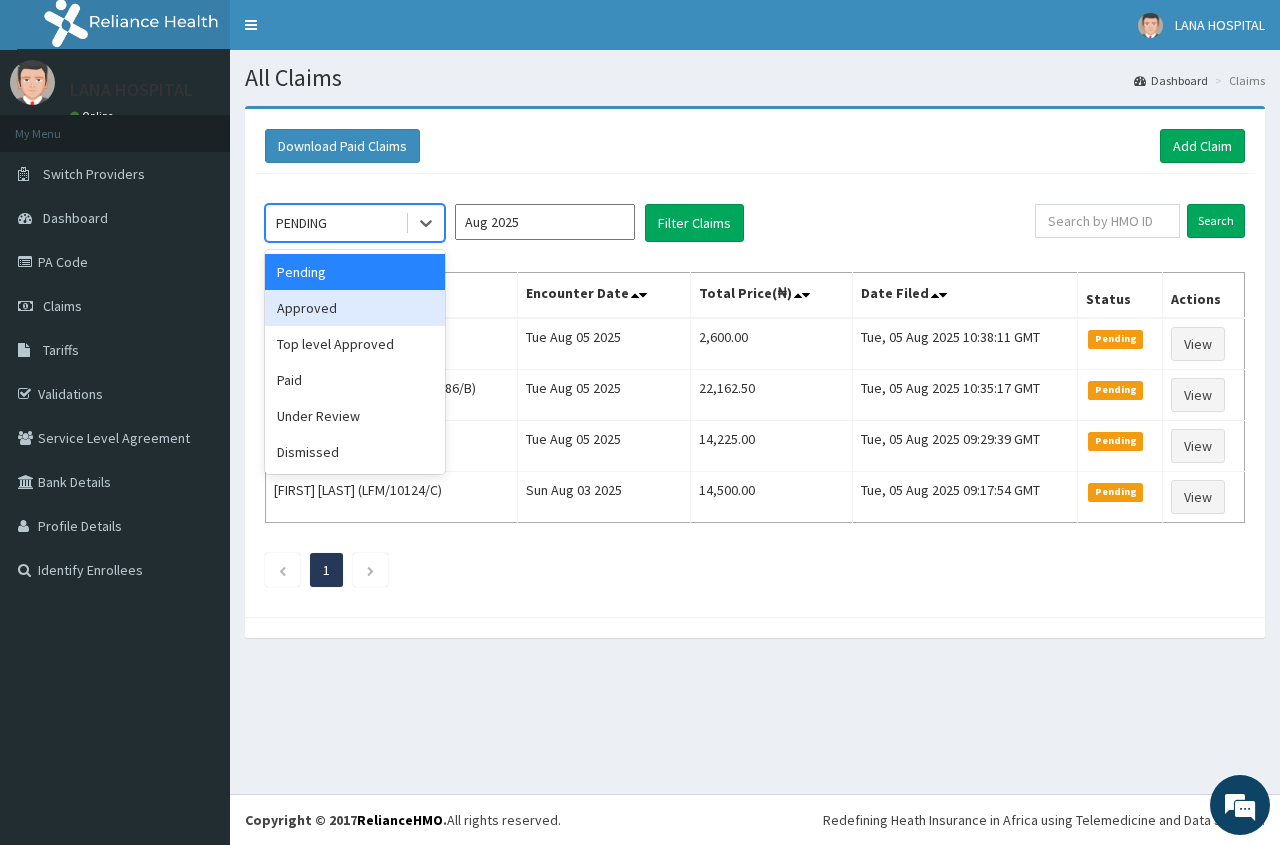 click on "Approved" at bounding box center (355, 308) 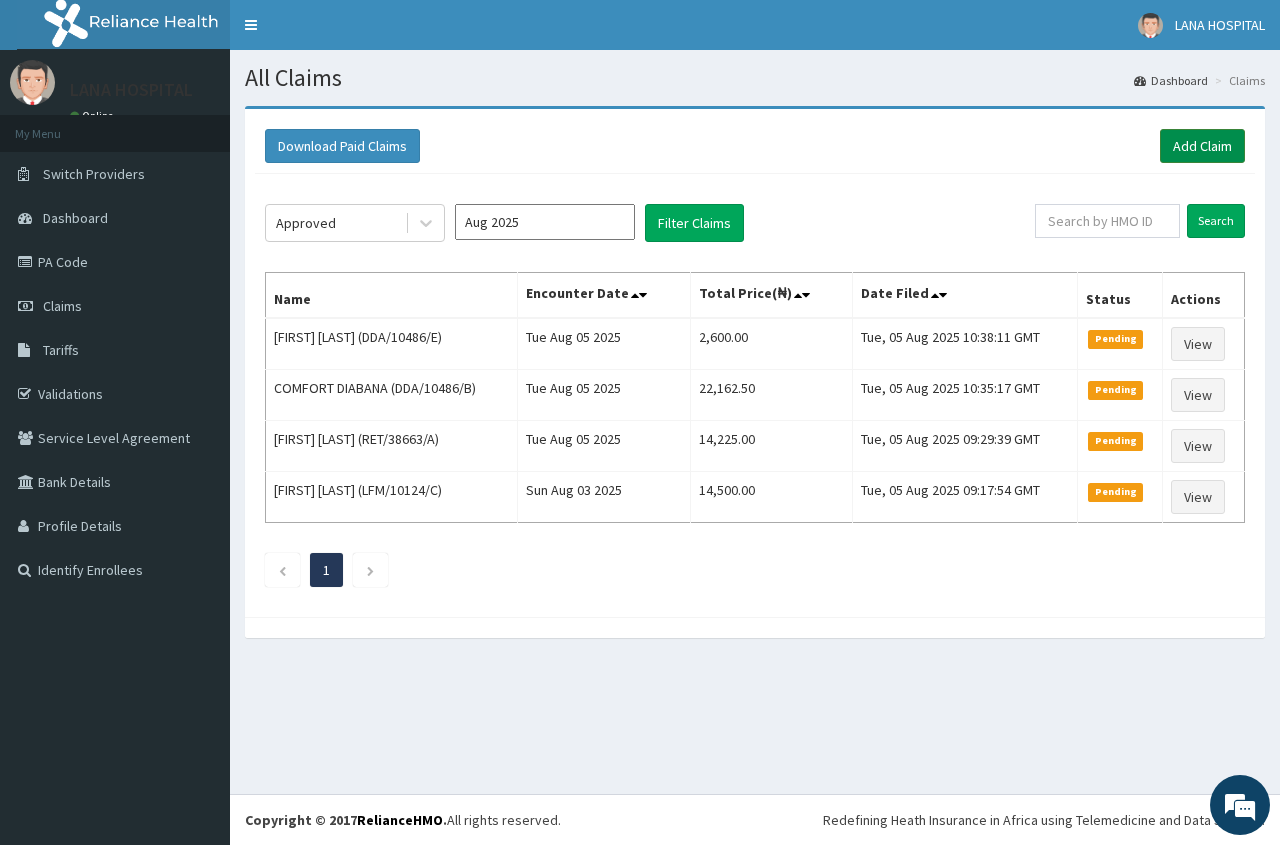 click on "Add Claim" at bounding box center (1202, 146) 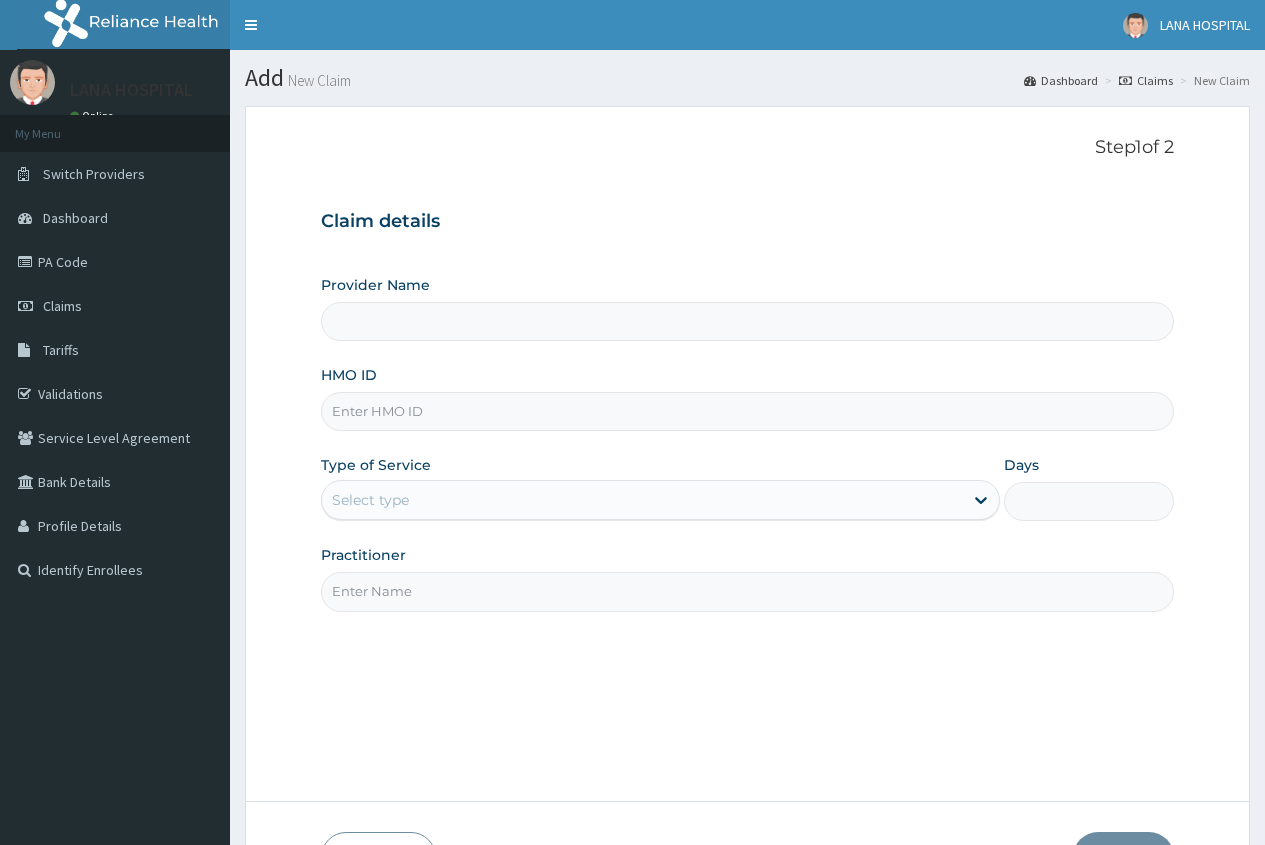 scroll, scrollTop: 0, scrollLeft: 0, axis: both 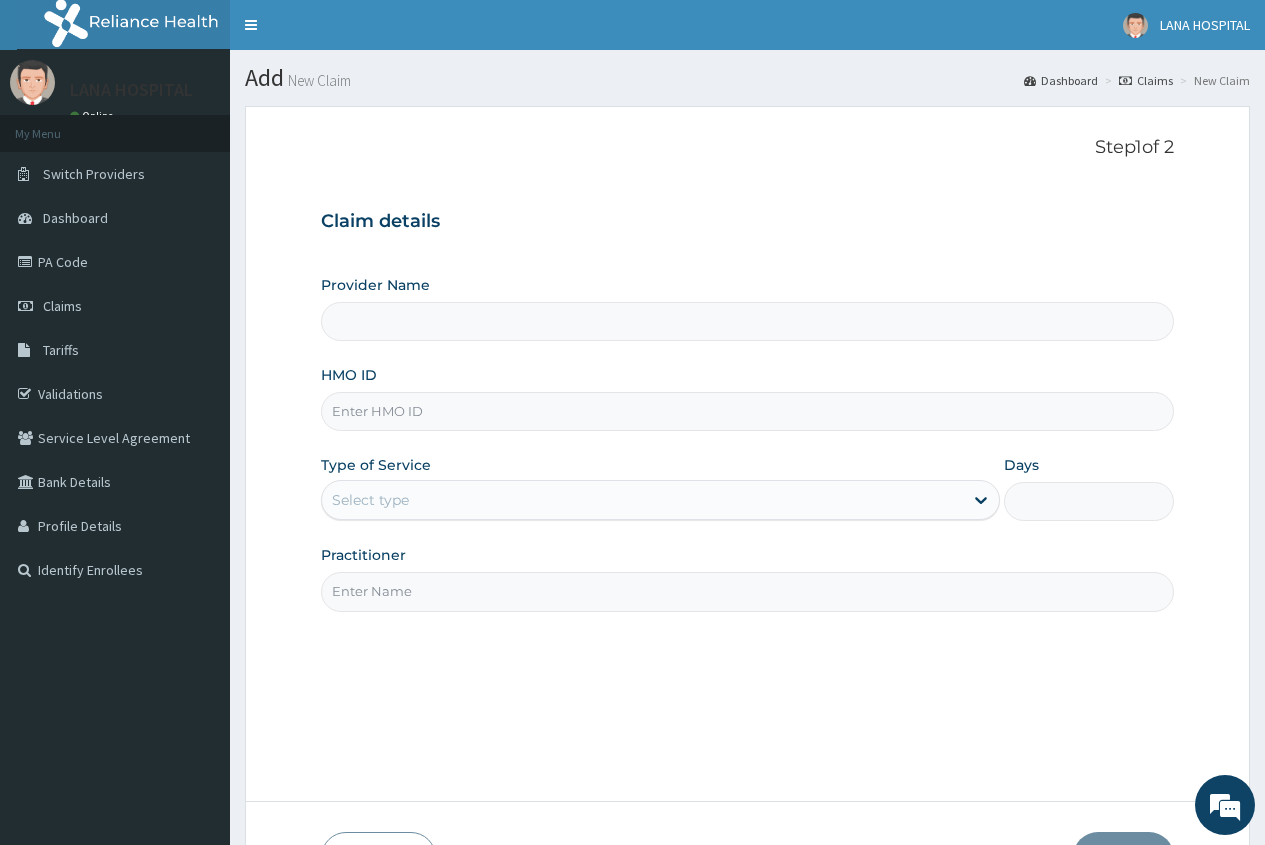 type on "LANA HOSPITAL" 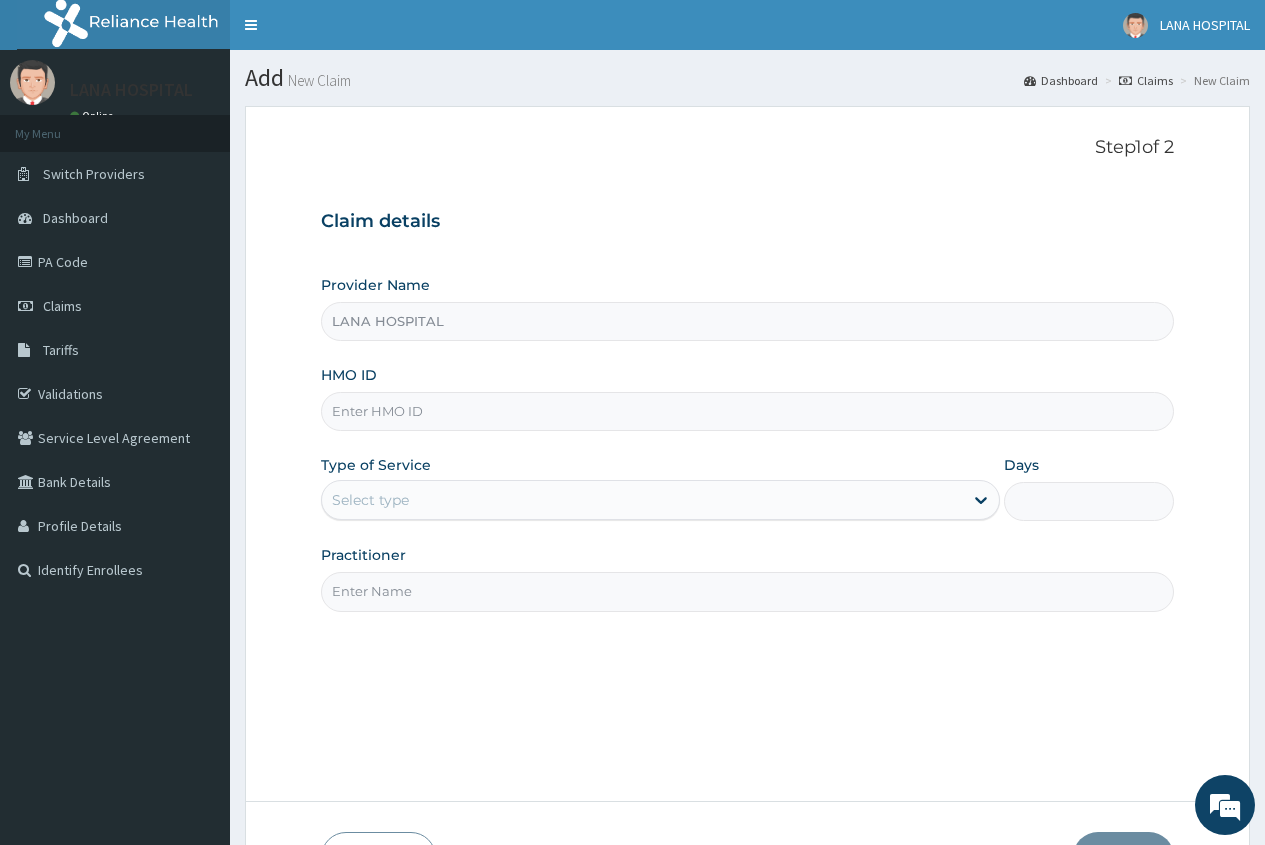 scroll, scrollTop: 0, scrollLeft: 0, axis: both 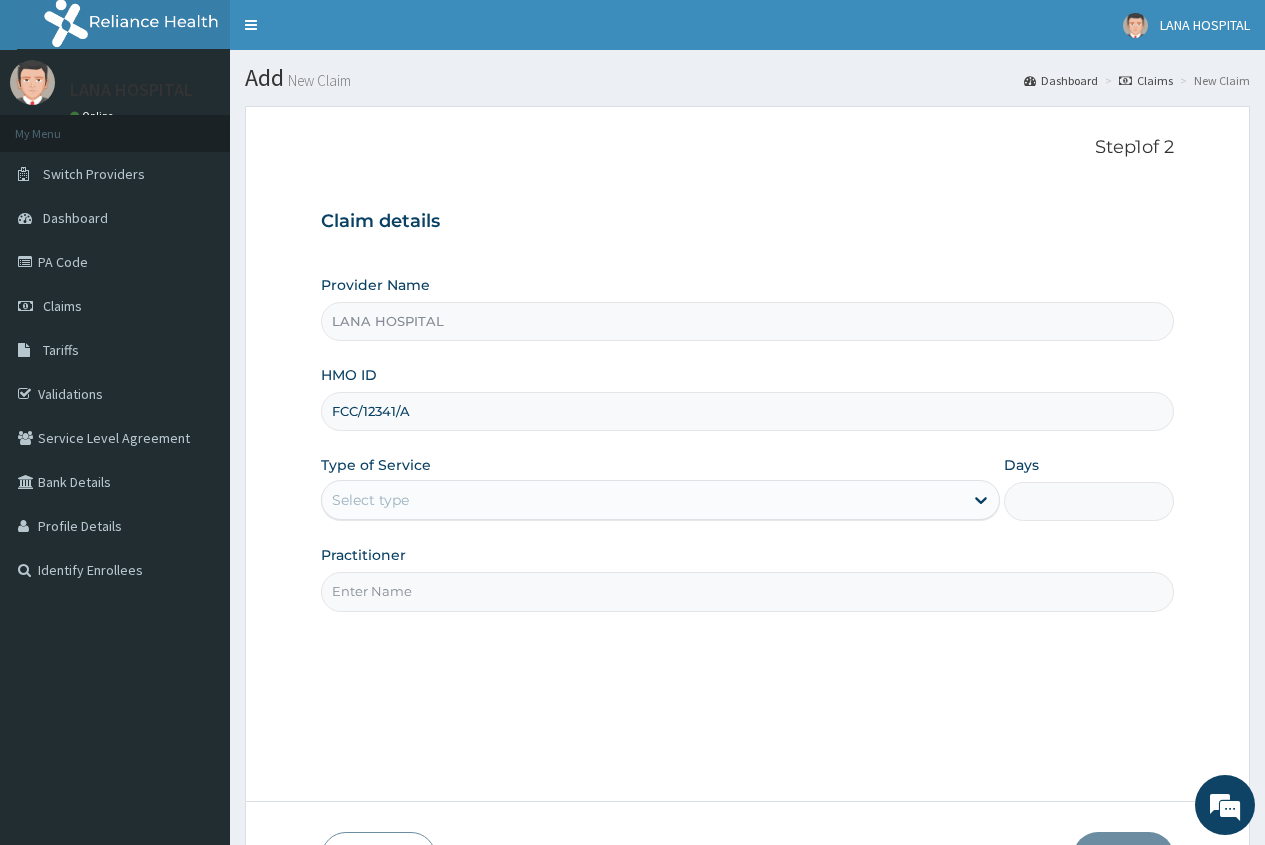 type on "FCC/12341/A" 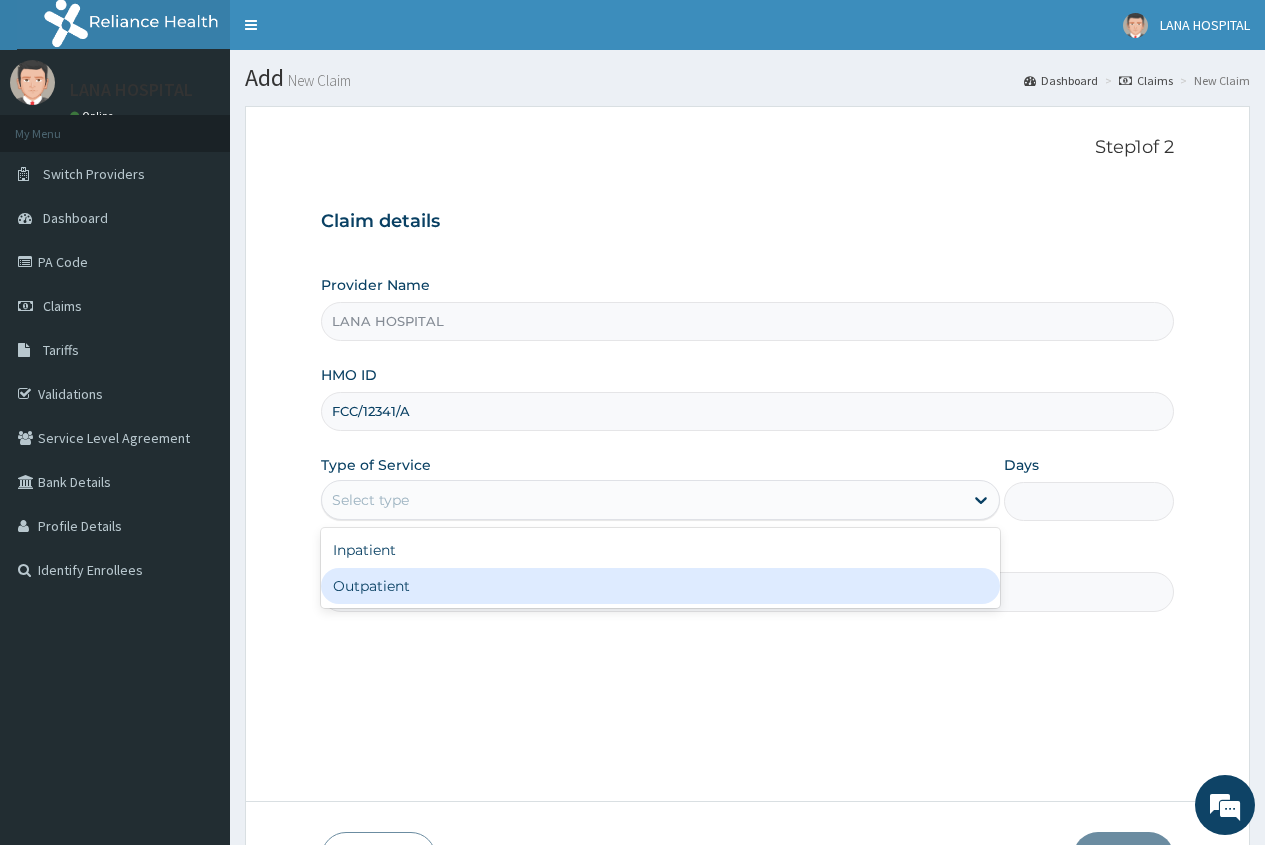 click on "Outpatient" at bounding box center (660, 586) 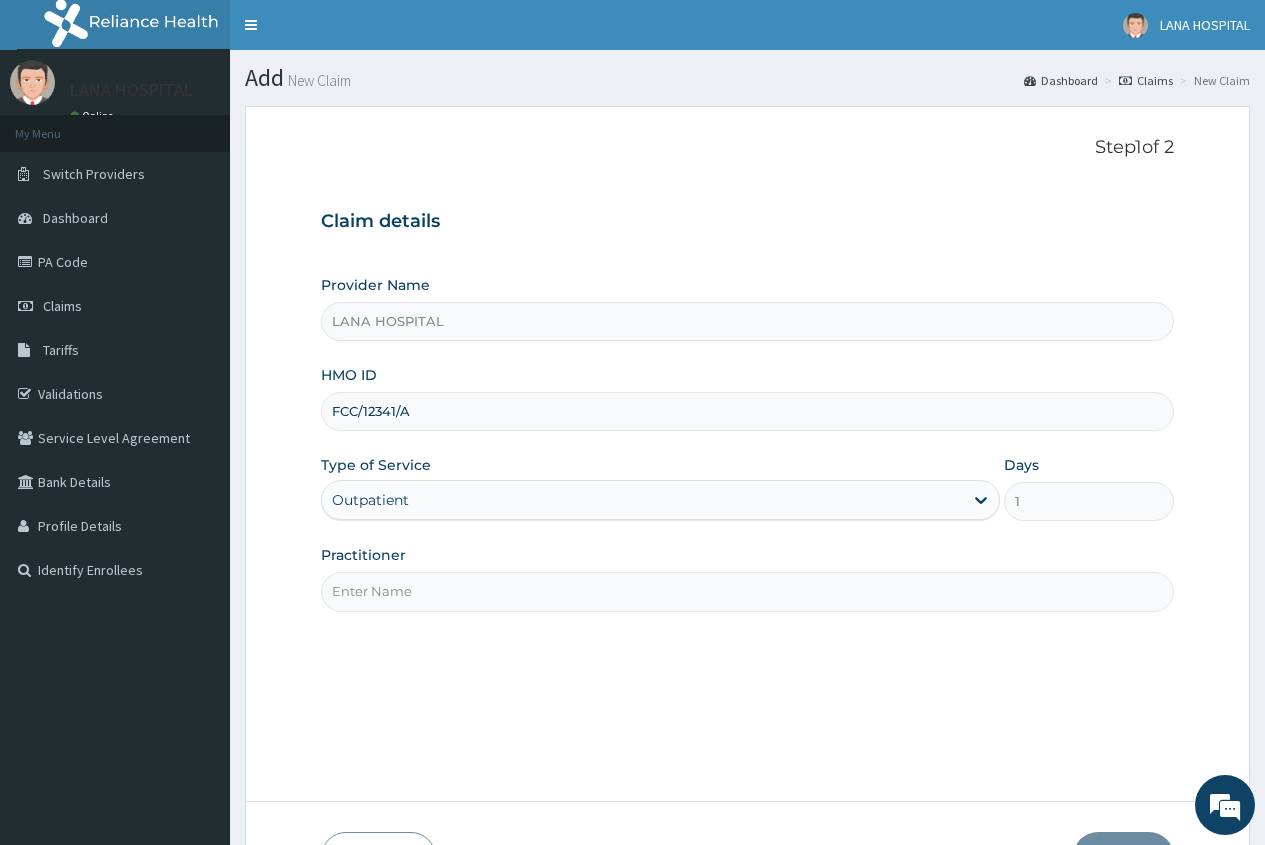 click on "Practitioner" at bounding box center [747, 591] 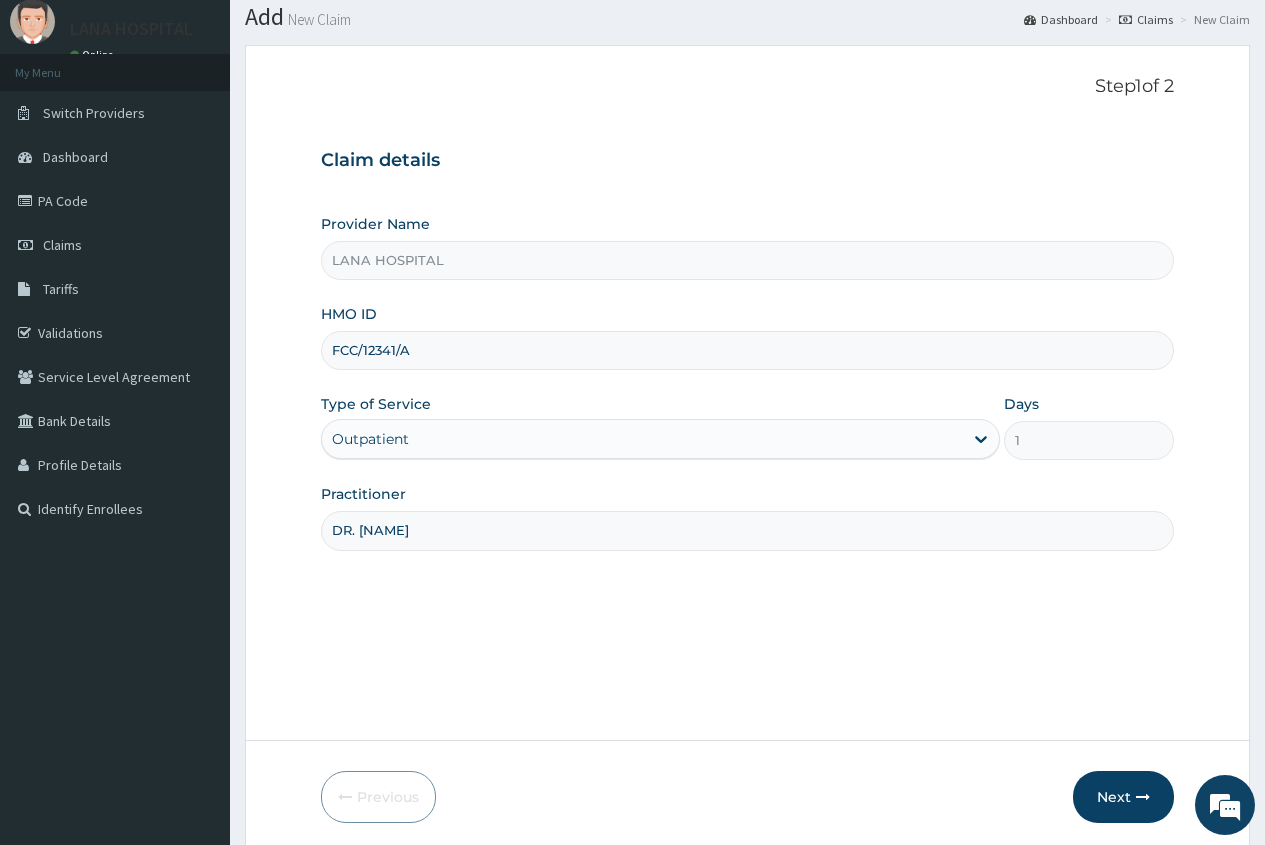 scroll, scrollTop: 136, scrollLeft: 0, axis: vertical 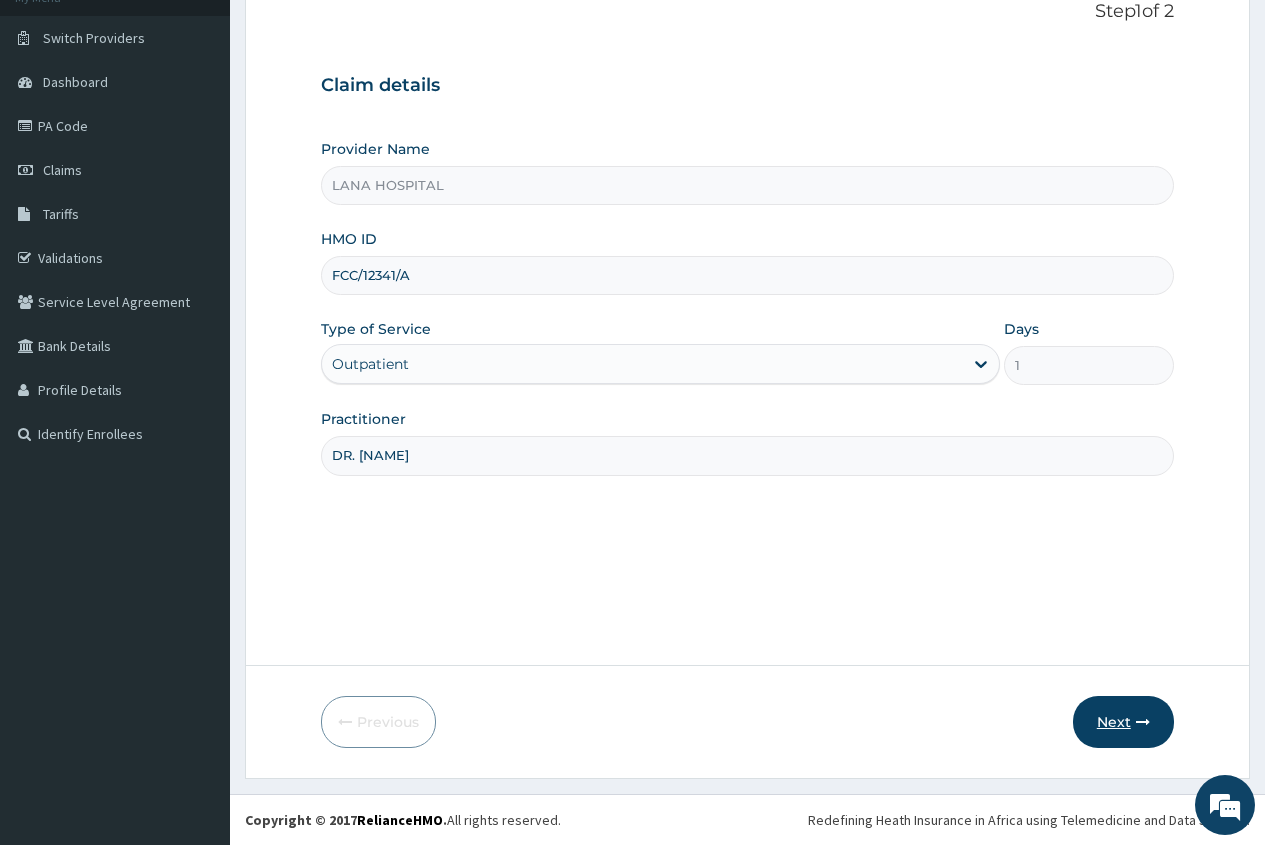 type on "DR. [NAME]" 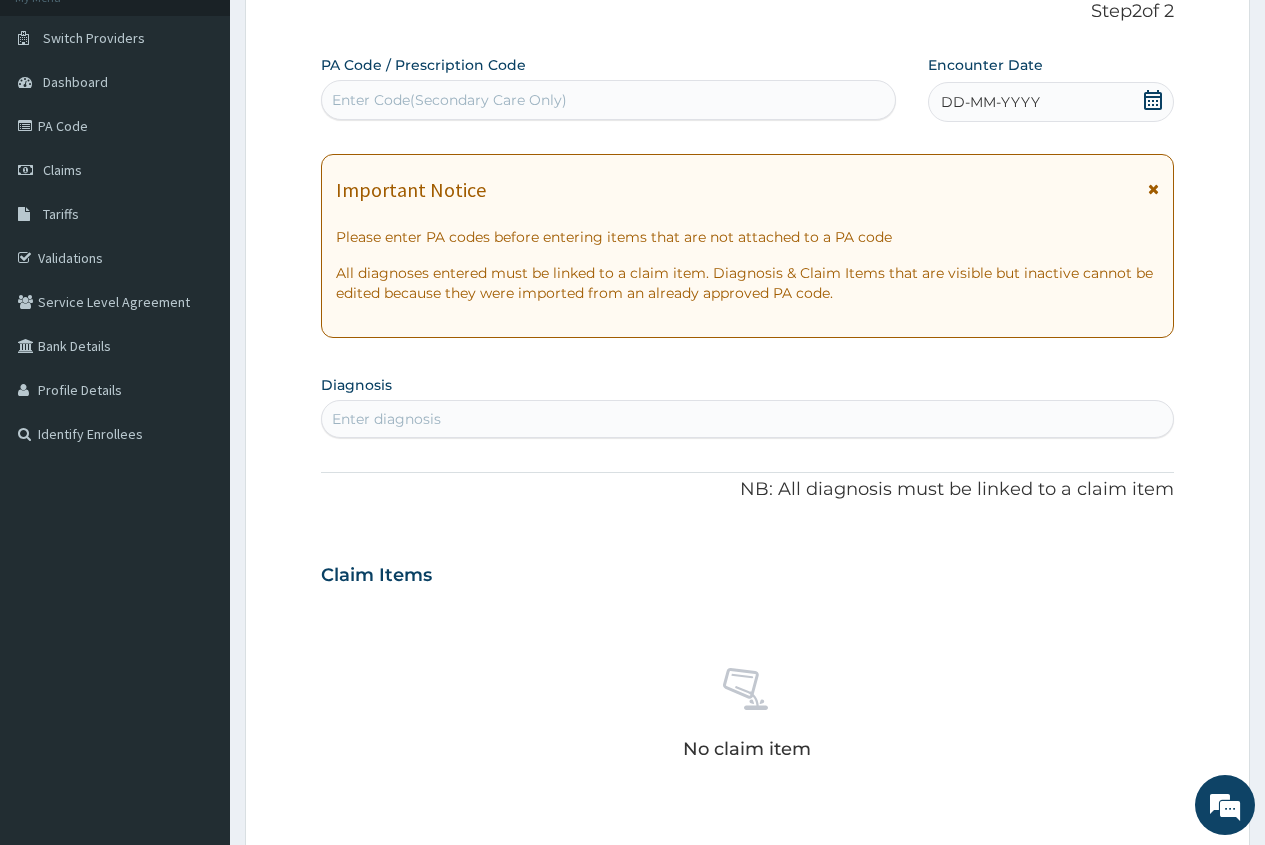 click on "Enter Code(Secondary Care Only)" at bounding box center [449, 100] 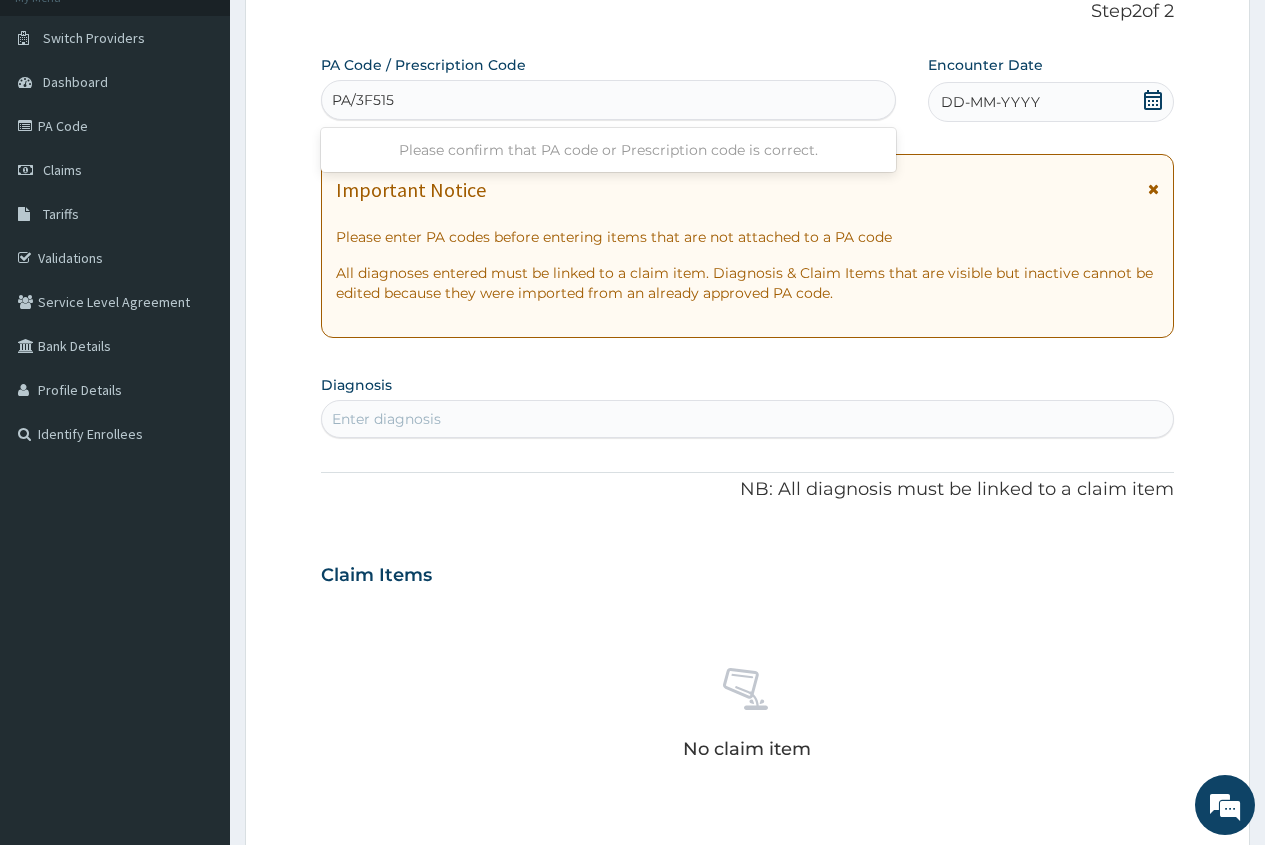 type on "PA/3F5159" 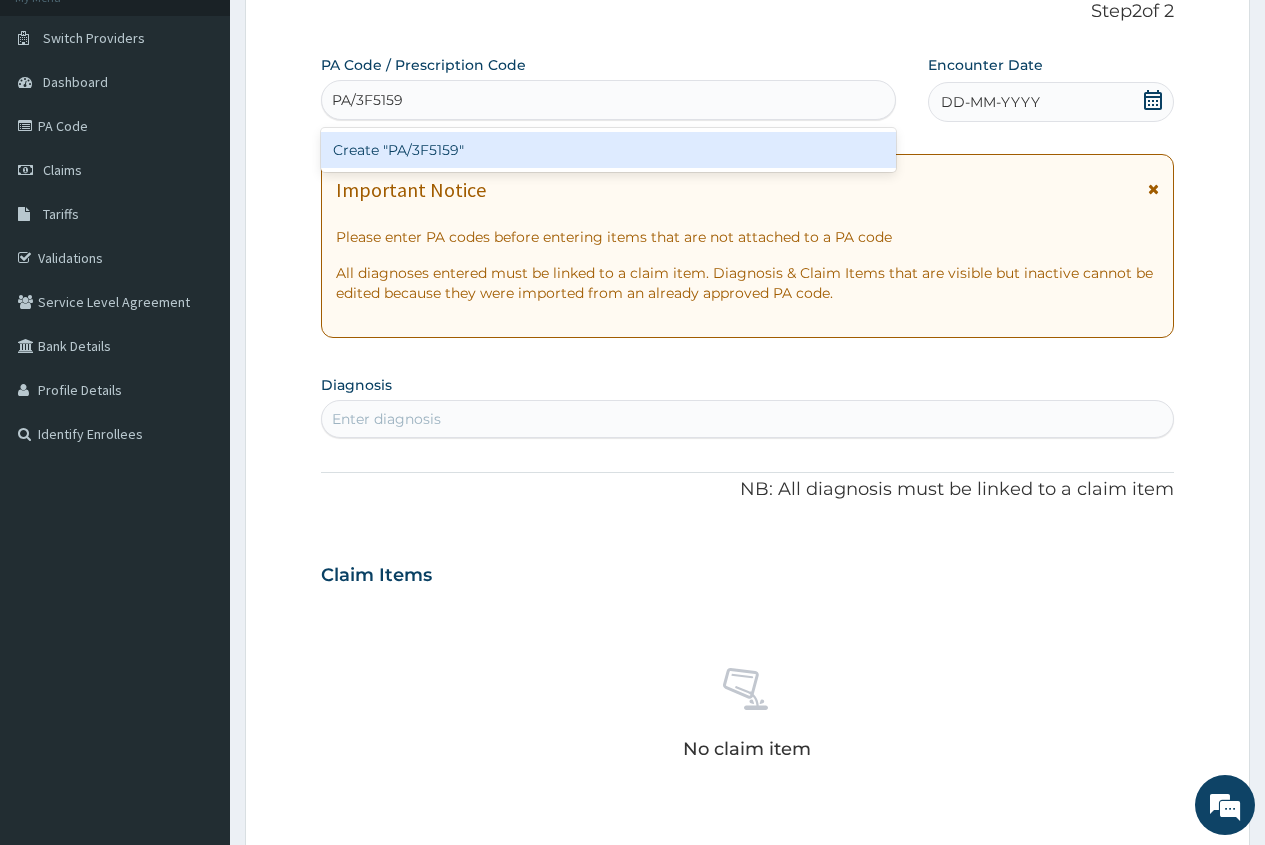 click on "Create "PA/3F5159"" at bounding box center (608, 150) 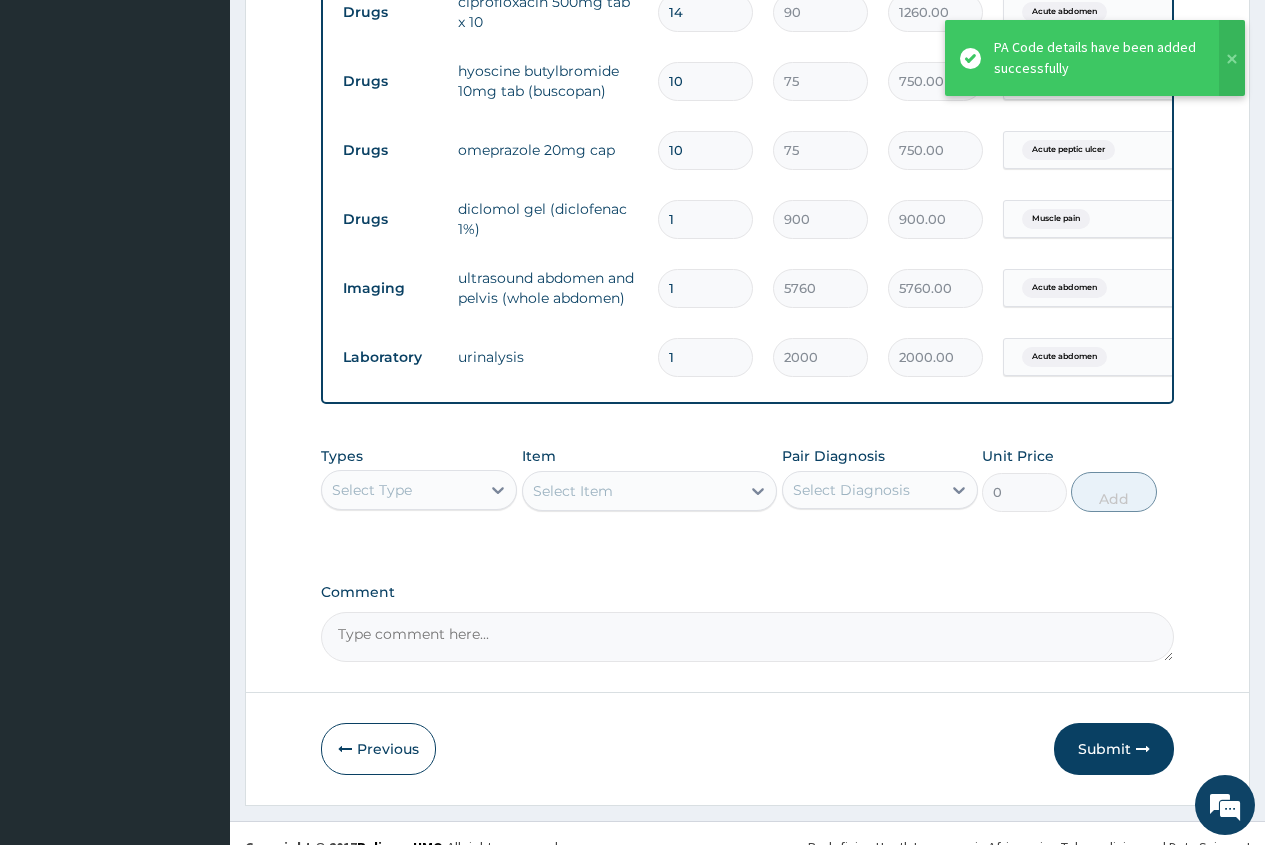 scroll, scrollTop: 1000, scrollLeft: 0, axis: vertical 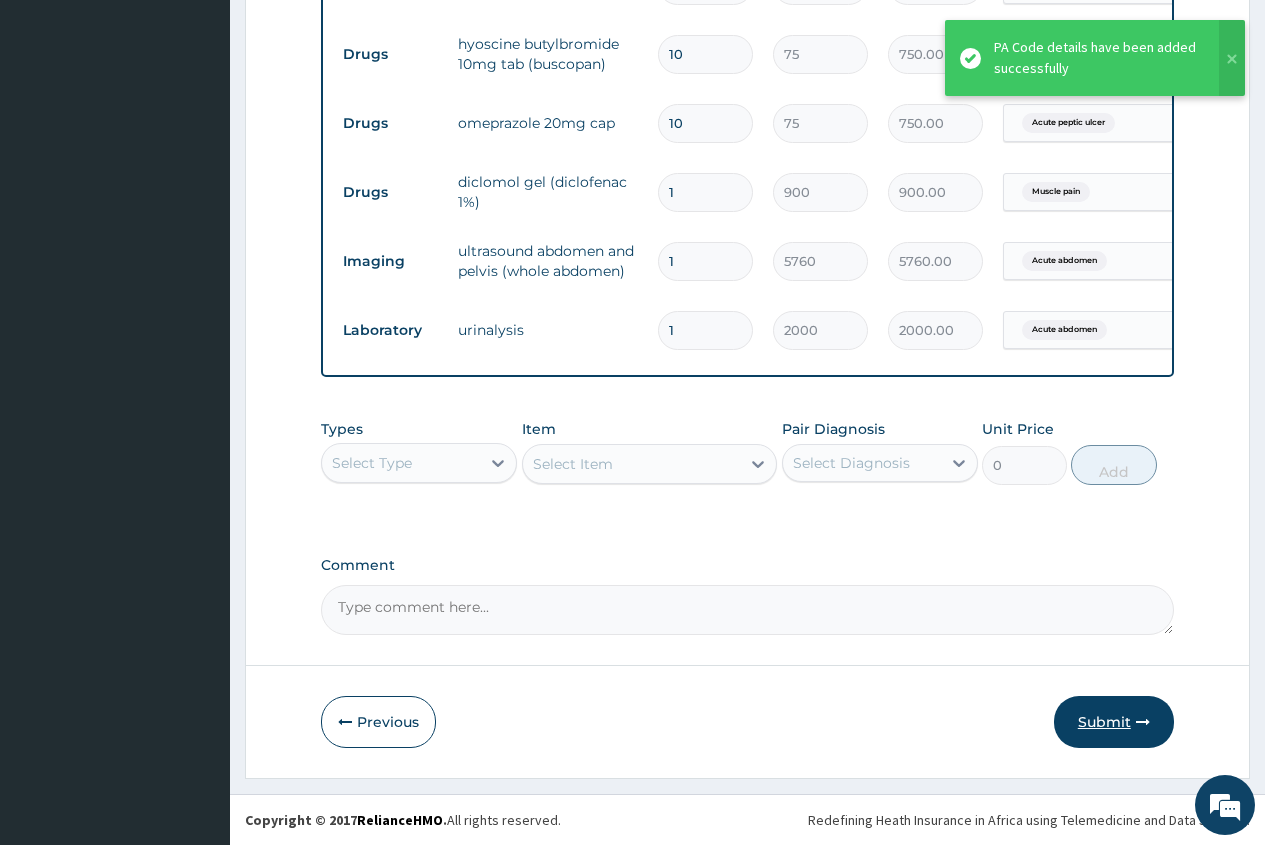click on "Submit" at bounding box center (1114, 722) 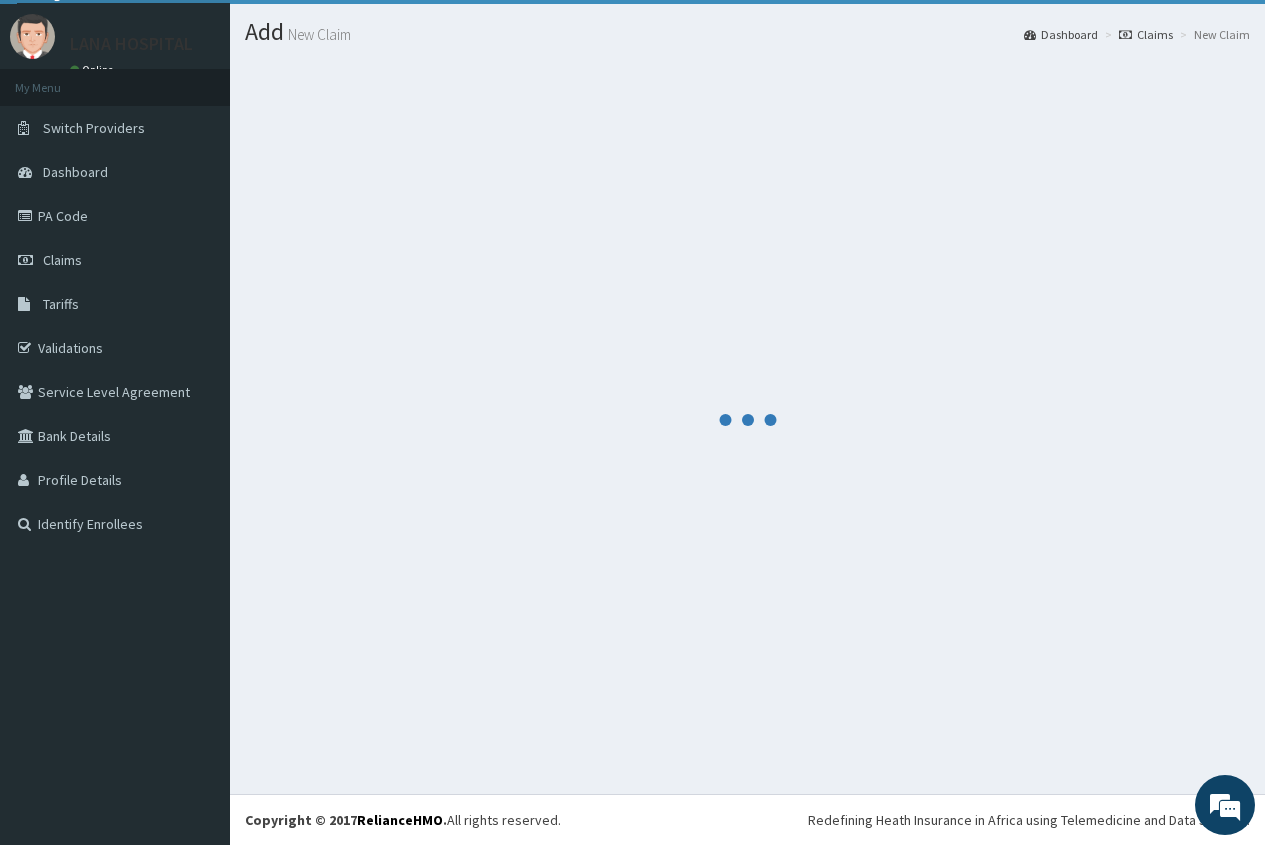 scroll, scrollTop: 1000, scrollLeft: 0, axis: vertical 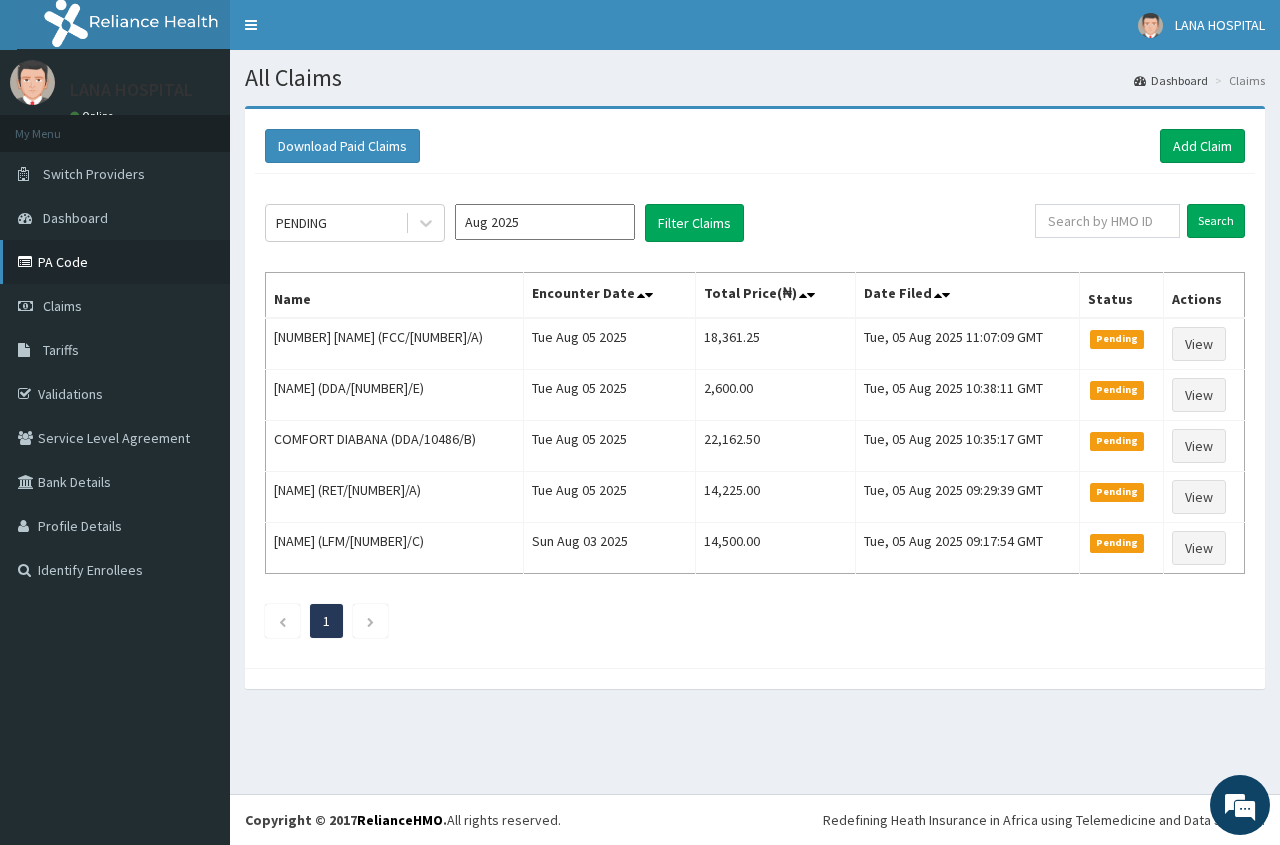 click on "PA Code" at bounding box center (115, 262) 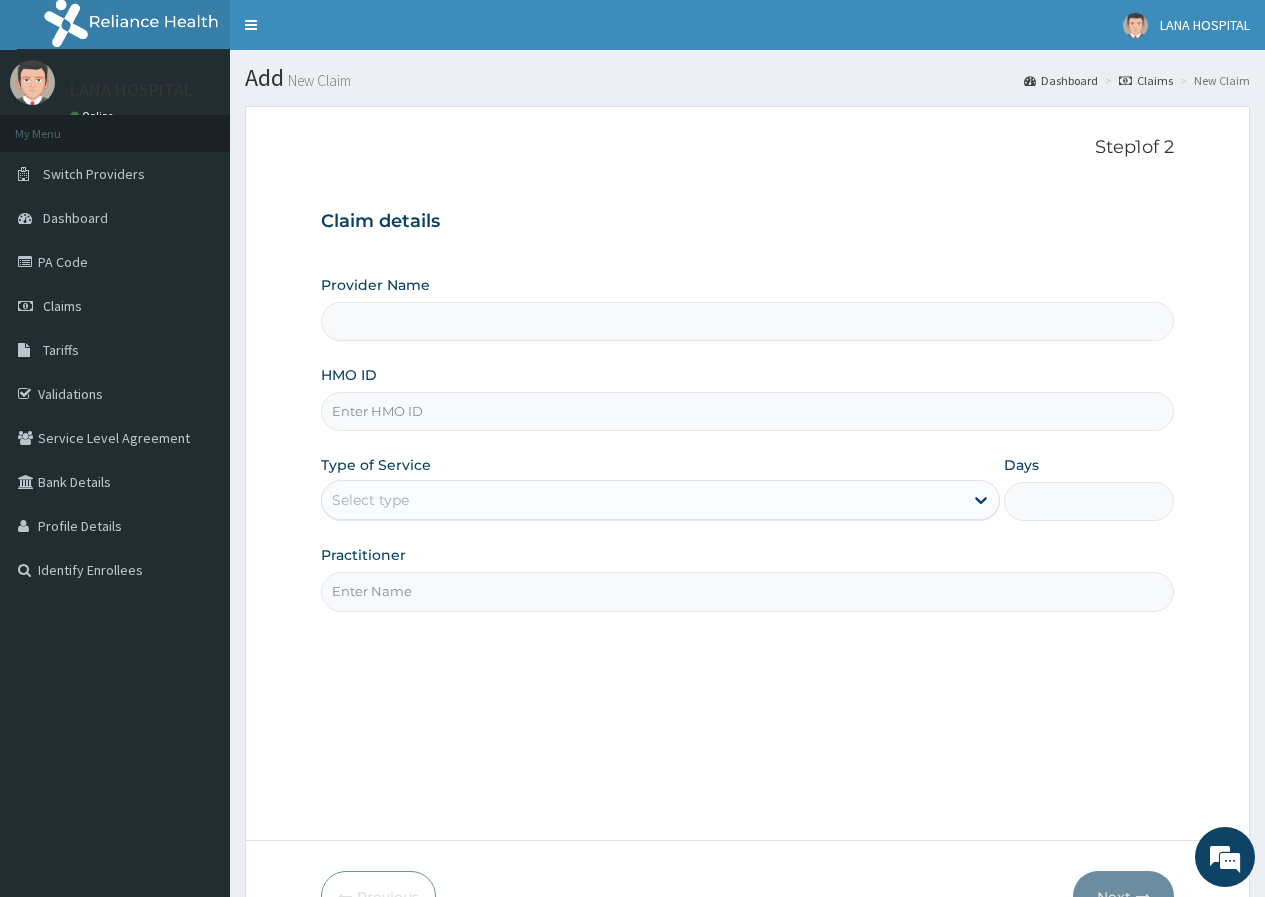 scroll, scrollTop: 0, scrollLeft: 0, axis: both 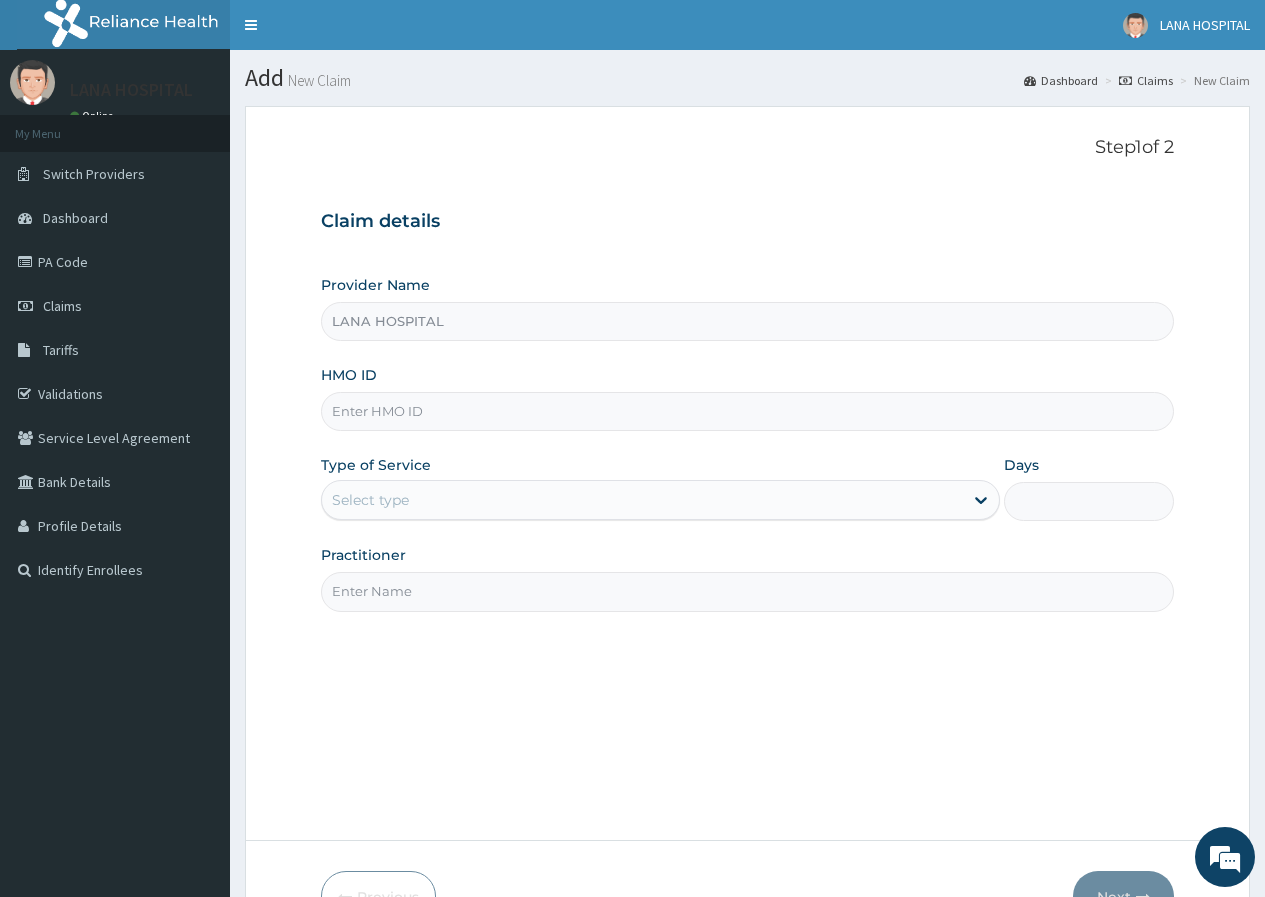 click on "HMO ID" at bounding box center [747, 411] 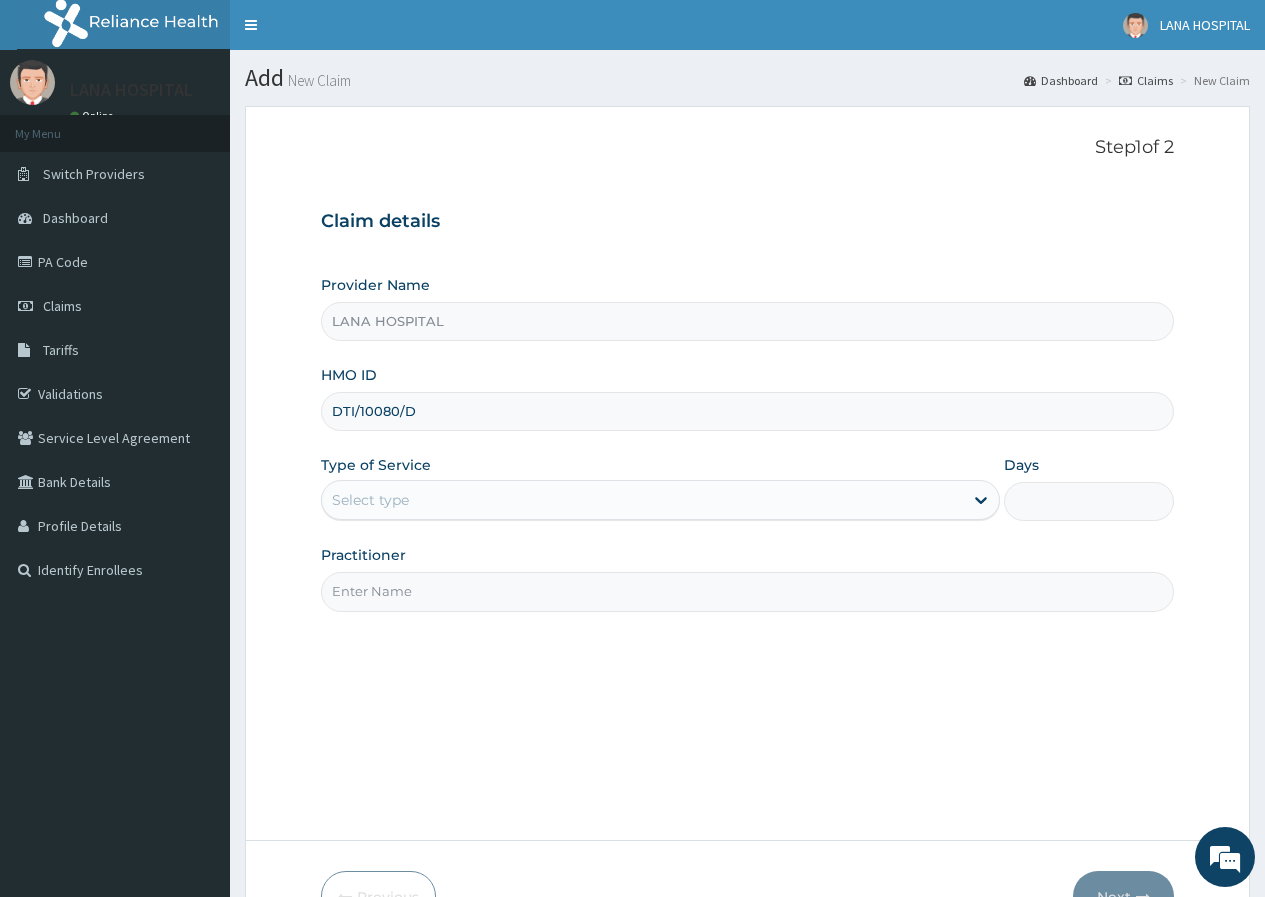 click on "DTI/10080/D" at bounding box center [747, 411] 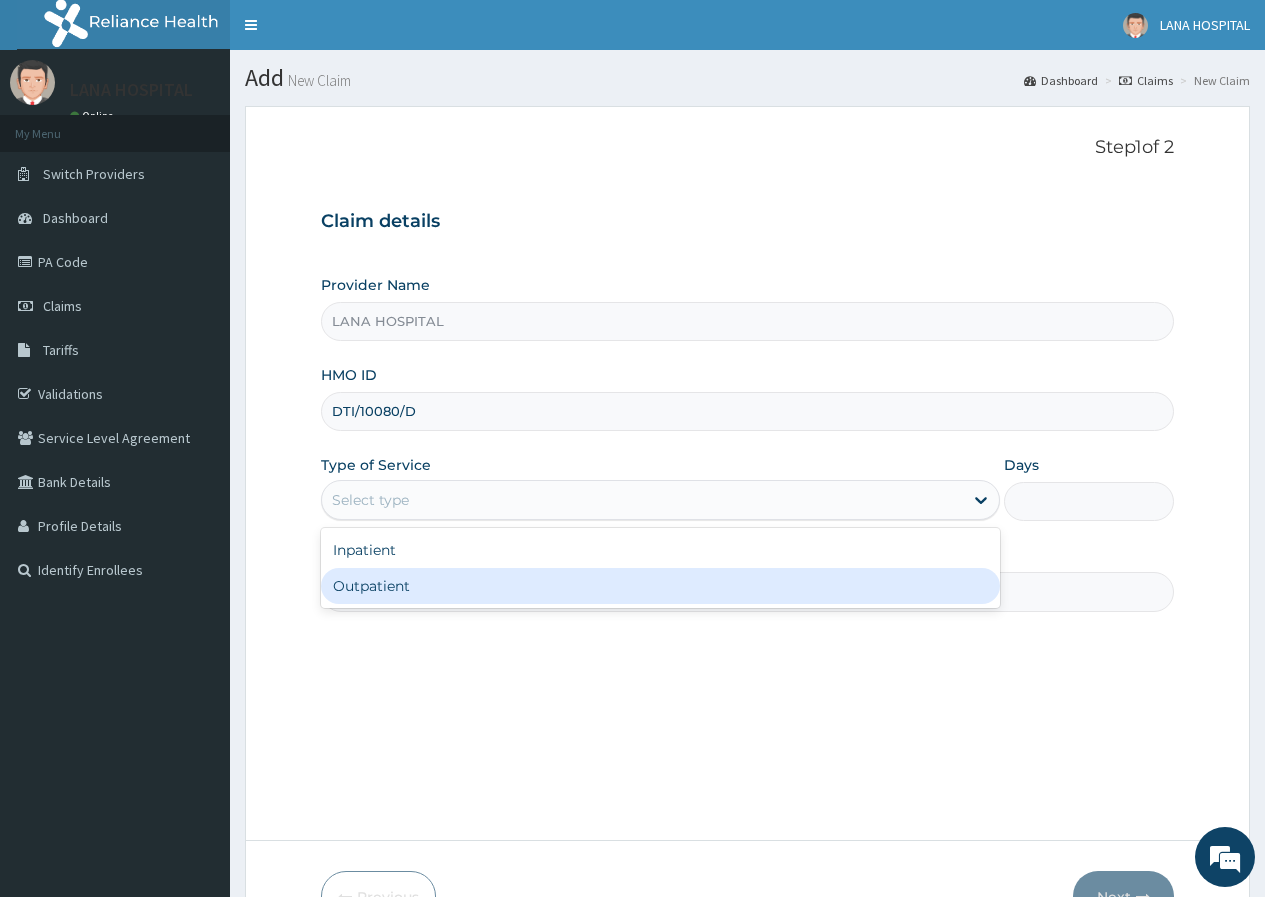 click on "Outpatient" at bounding box center [660, 586] 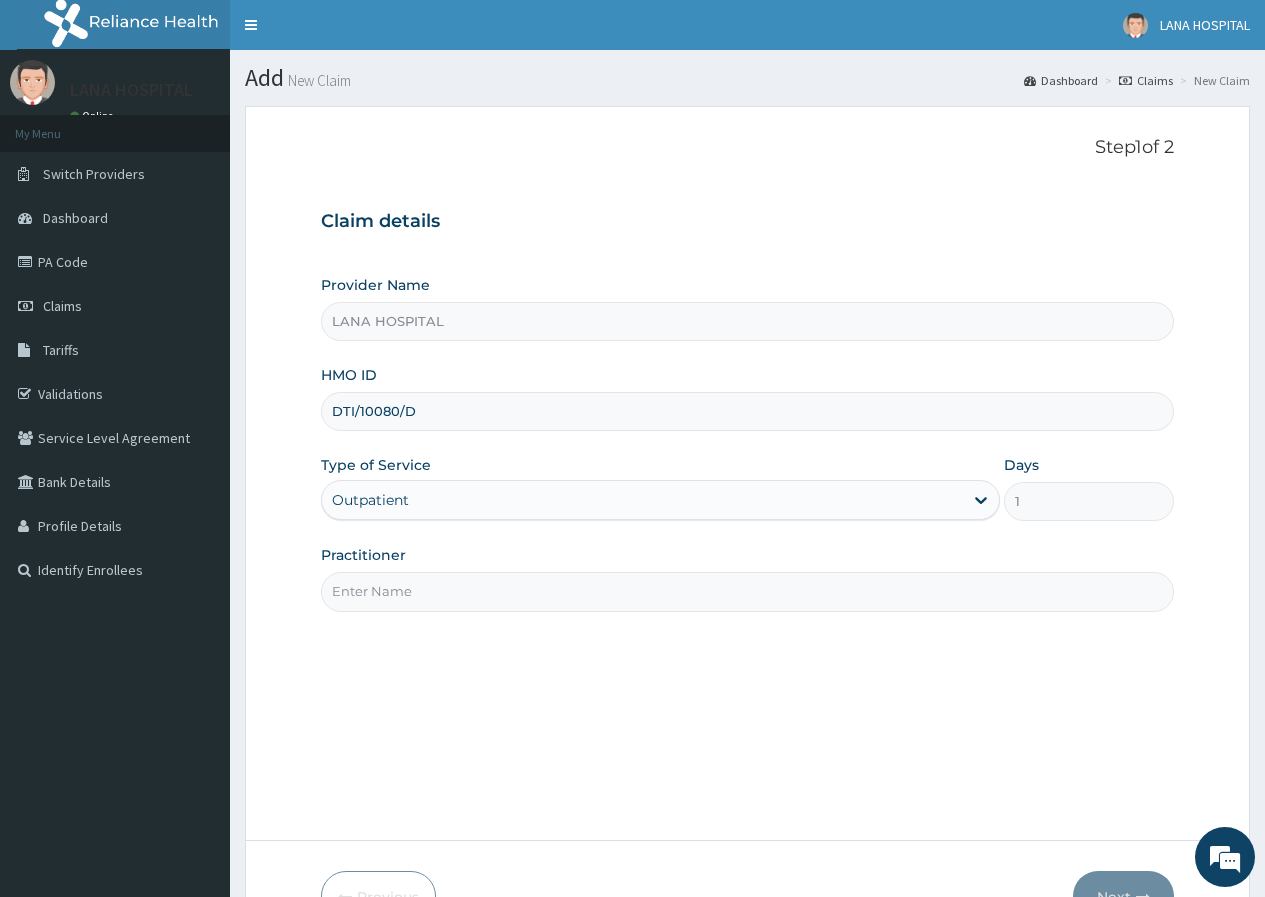 click on "Practitioner" at bounding box center (747, 591) 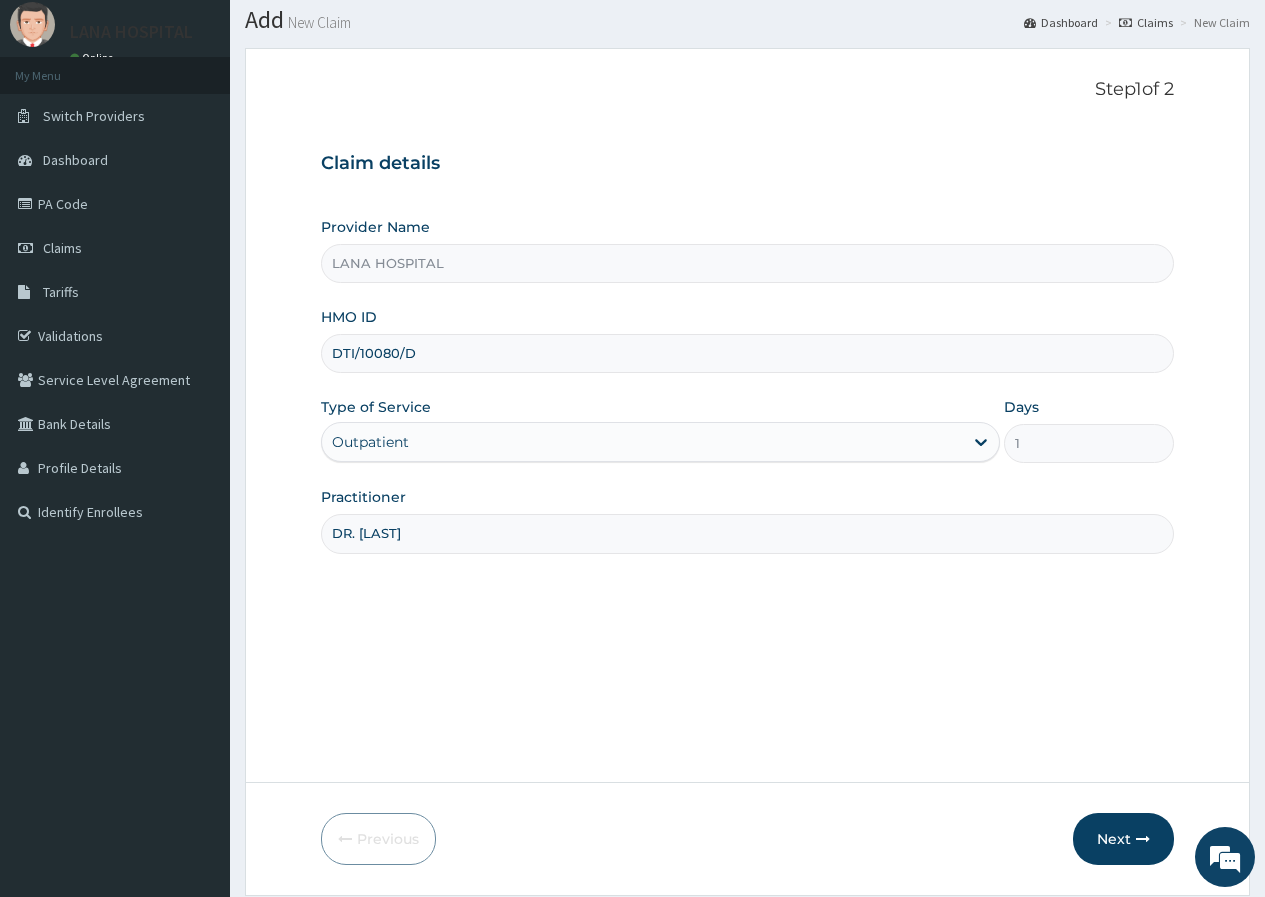 scroll, scrollTop: 123, scrollLeft: 0, axis: vertical 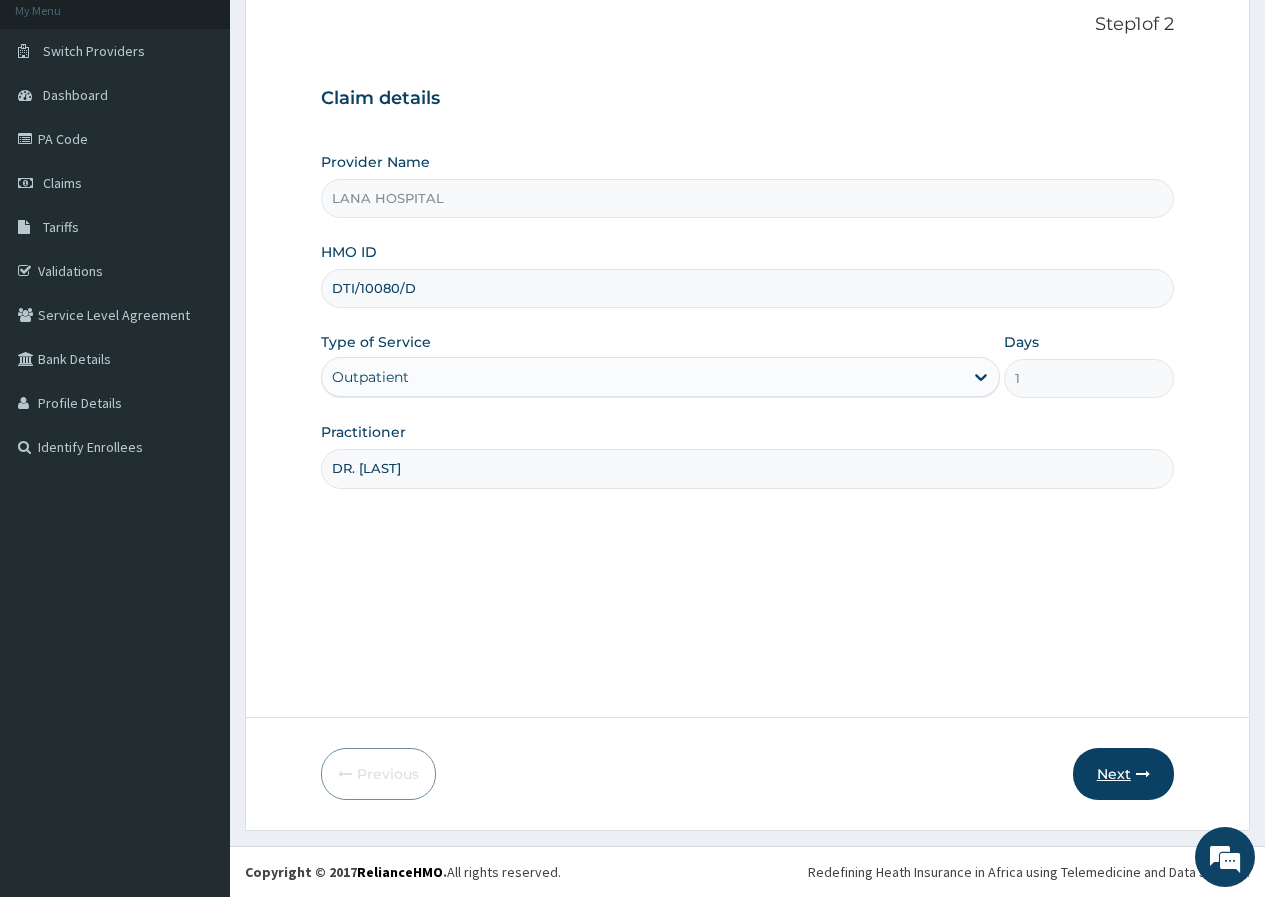 type on "DR. CHRISTABEL" 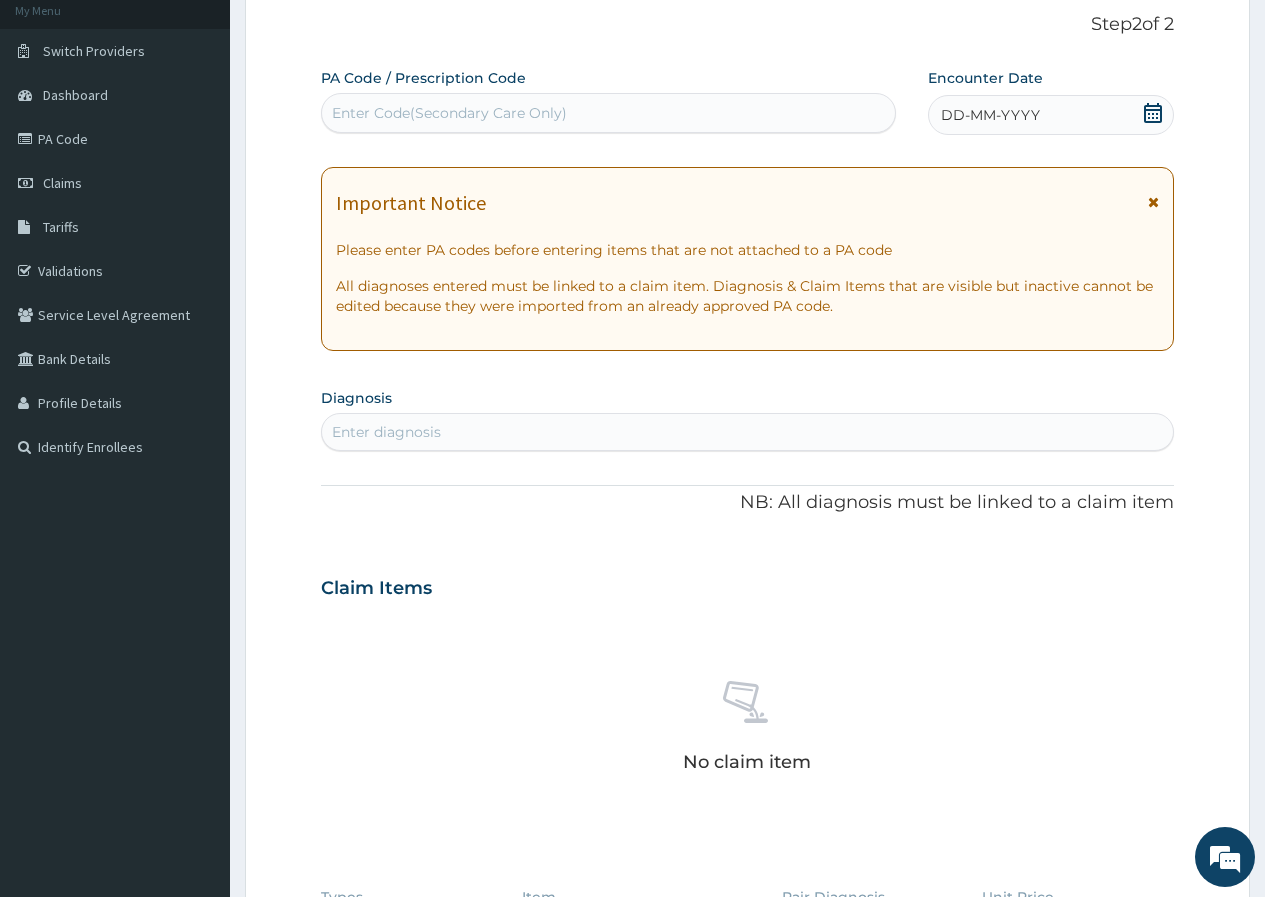 click on "Enter Code(Secondary Care Only)" at bounding box center (449, 113) 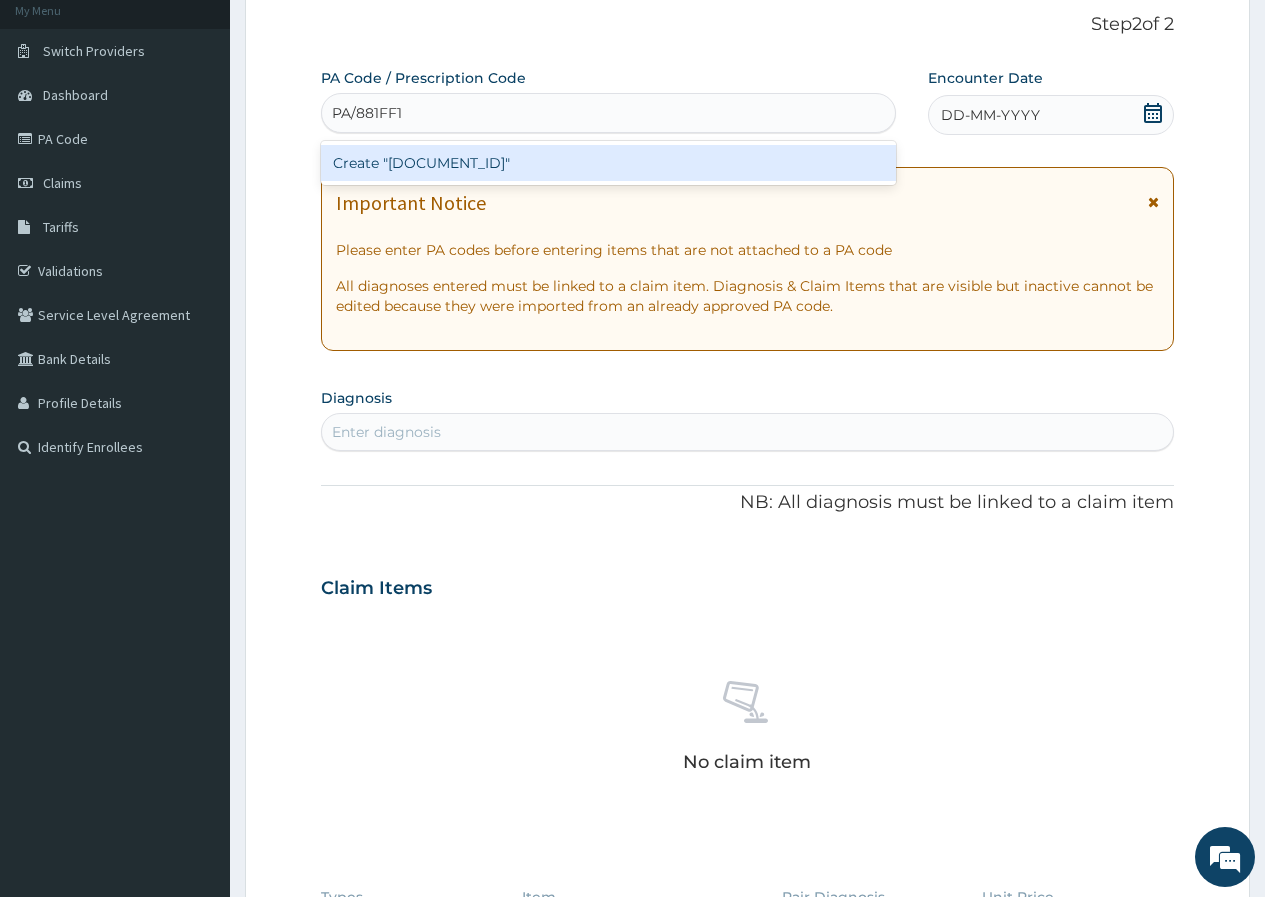 click on "Create "PA/881FF1"" at bounding box center [608, 163] 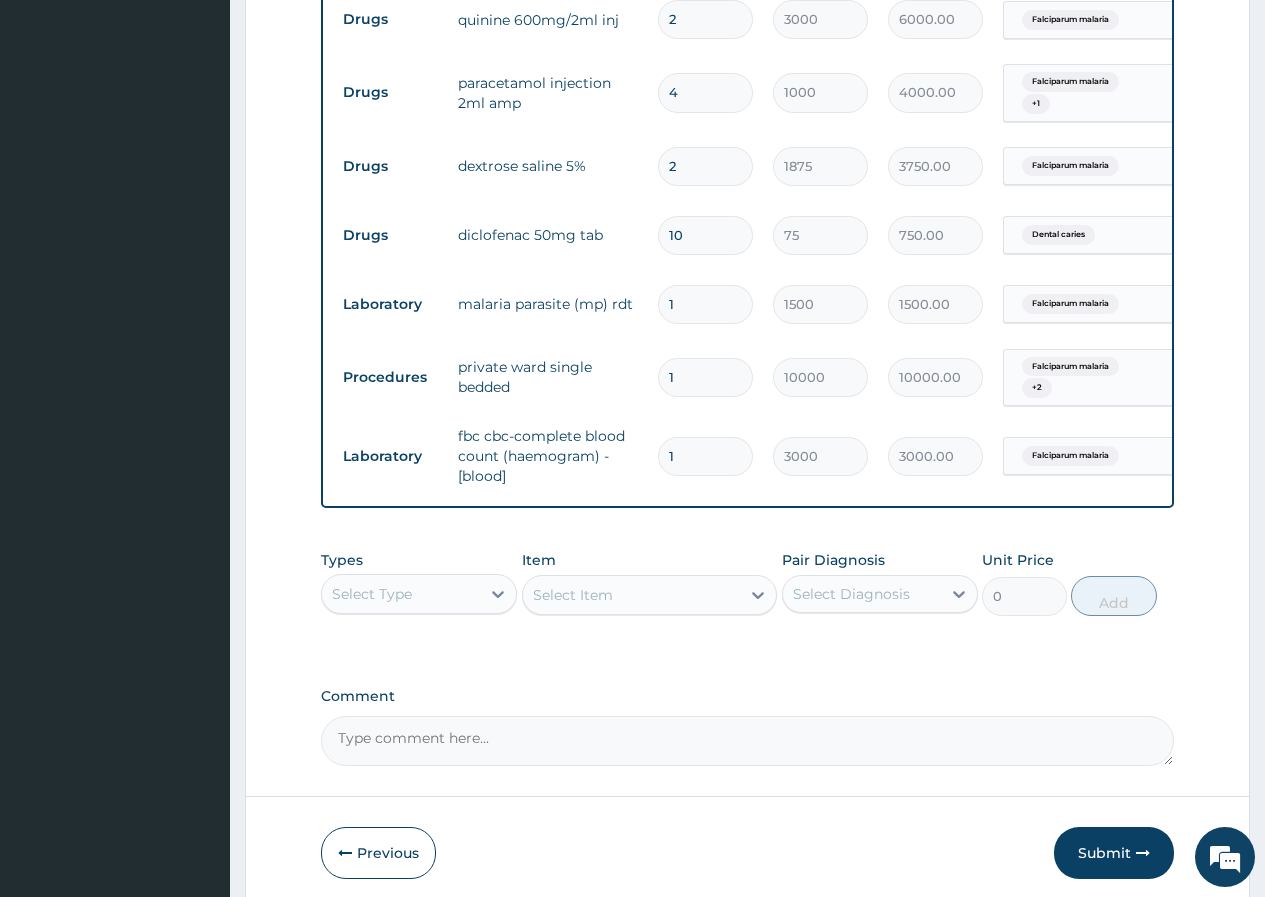 scroll, scrollTop: 1381, scrollLeft: 0, axis: vertical 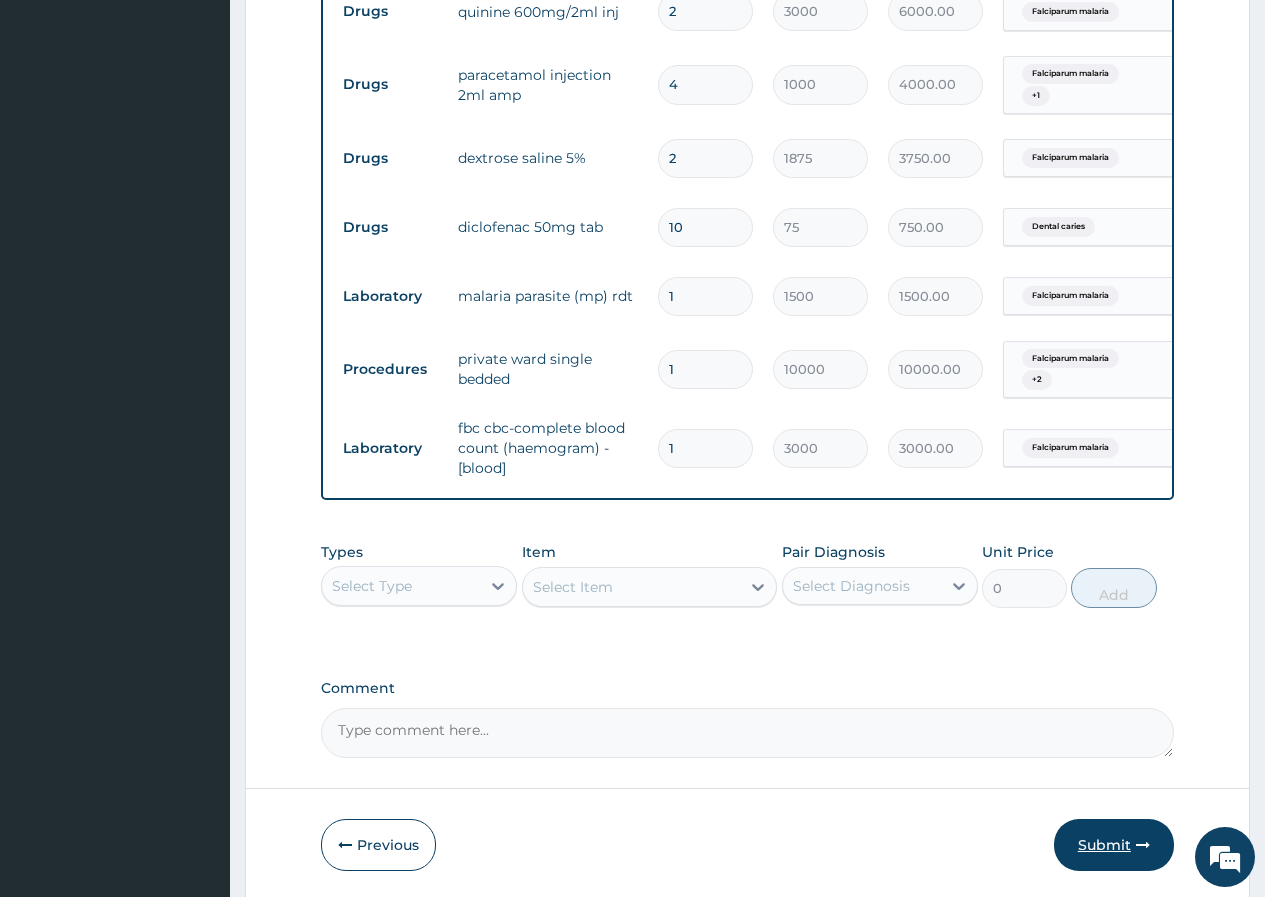 click on "Submit" at bounding box center (1114, 845) 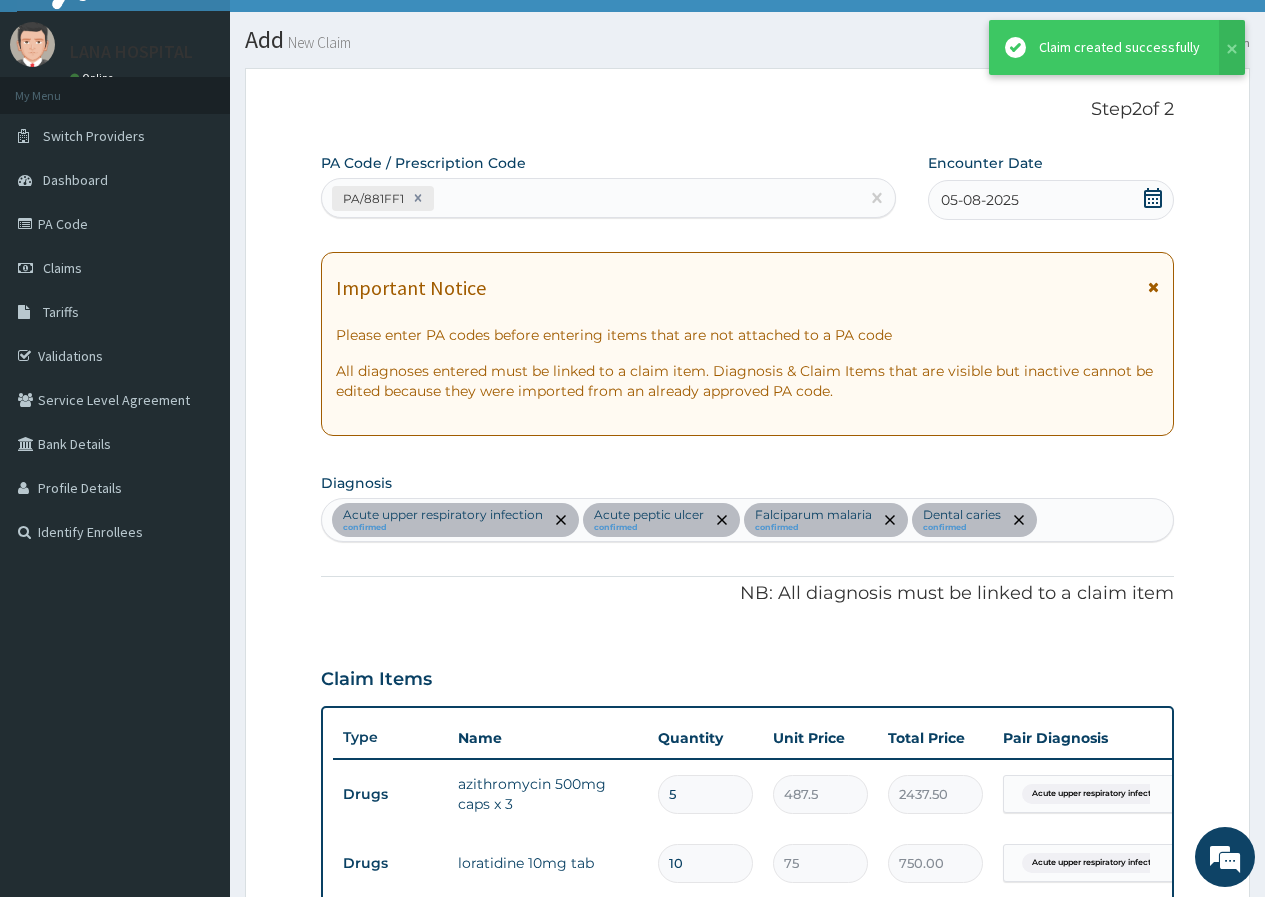 scroll, scrollTop: 1381, scrollLeft: 0, axis: vertical 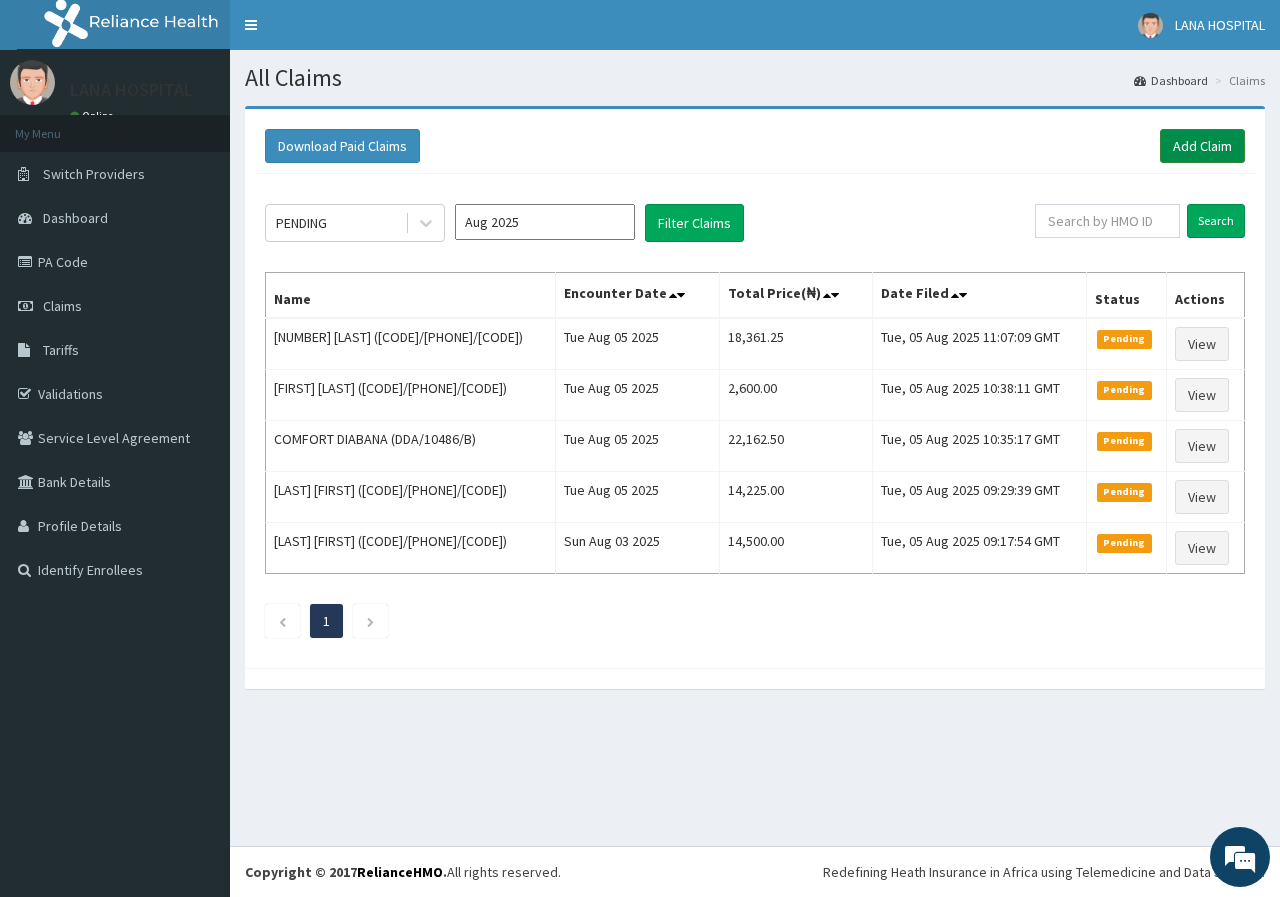 click on "Add Claim" at bounding box center [1202, 146] 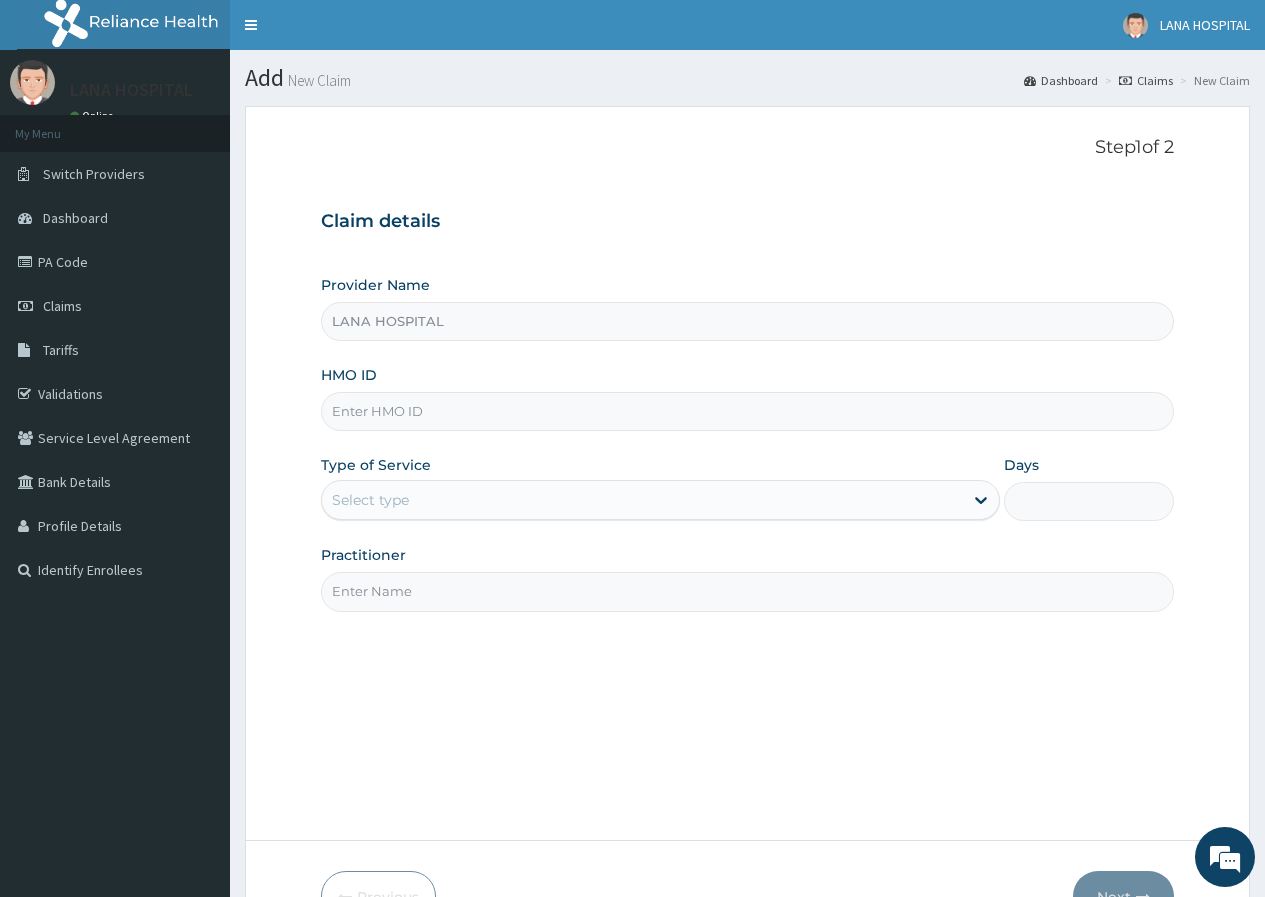 scroll, scrollTop: 0, scrollLeft: 0, axis: both 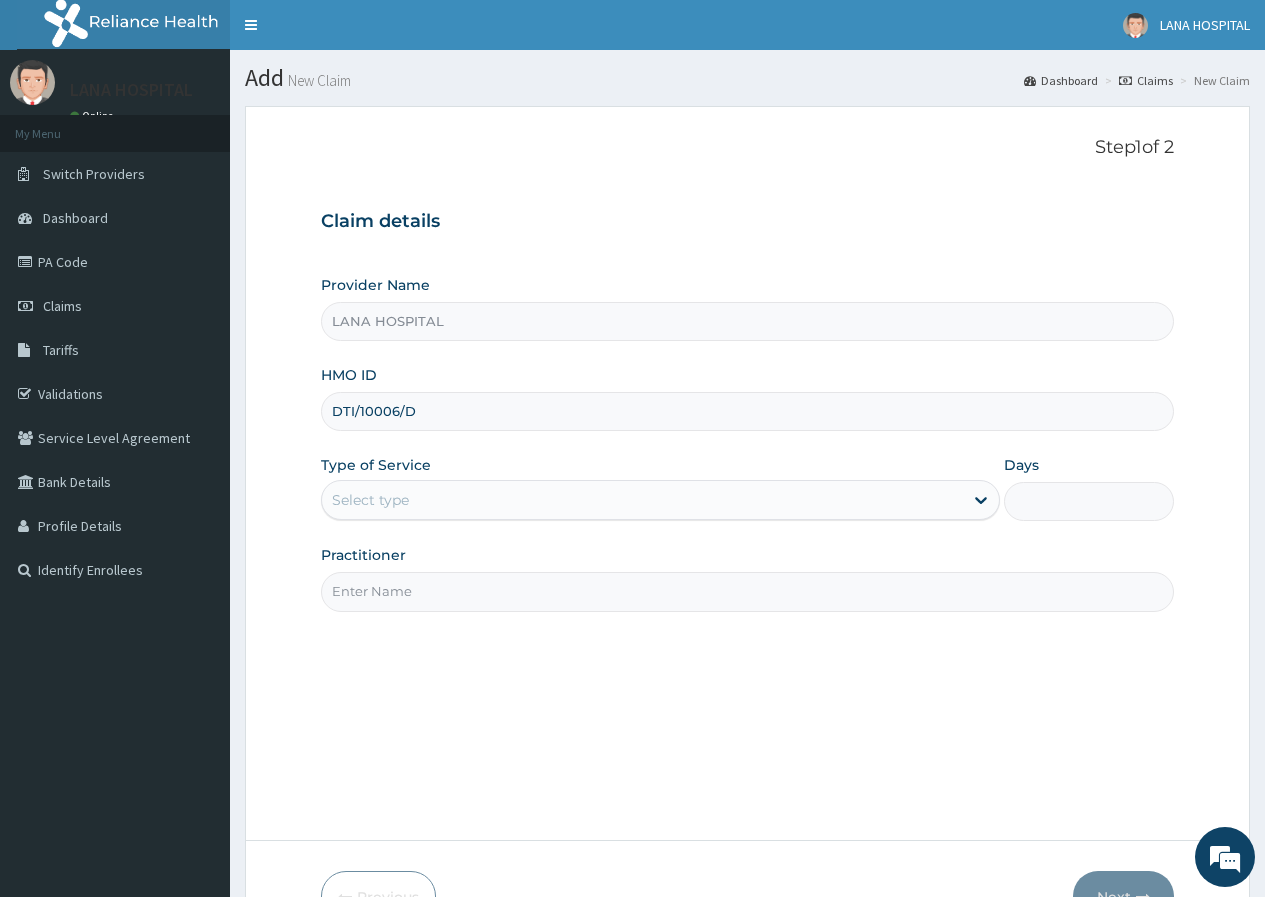 type on "DTI/10006/D" 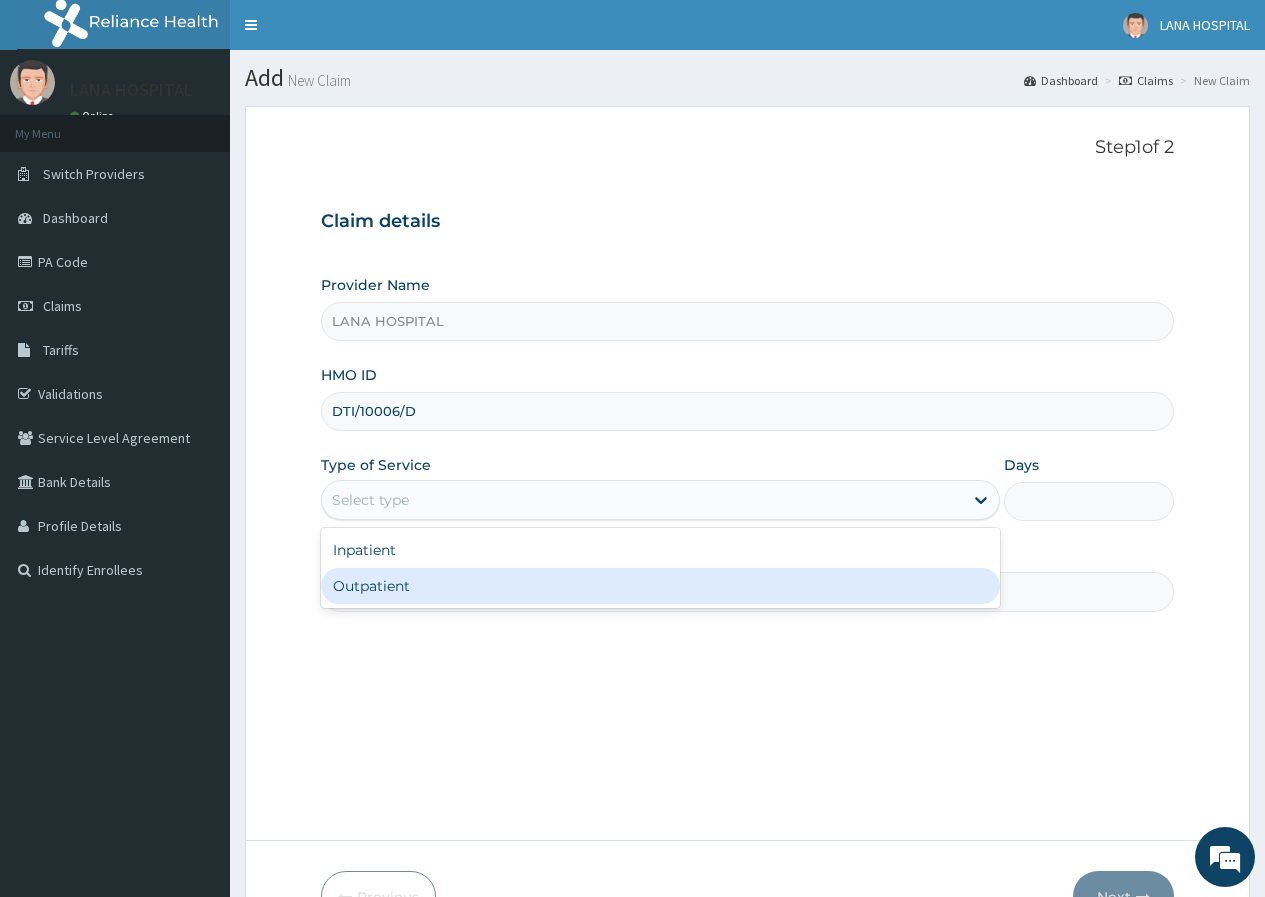 click on "Outpatient" at bounding box center [660, 586] 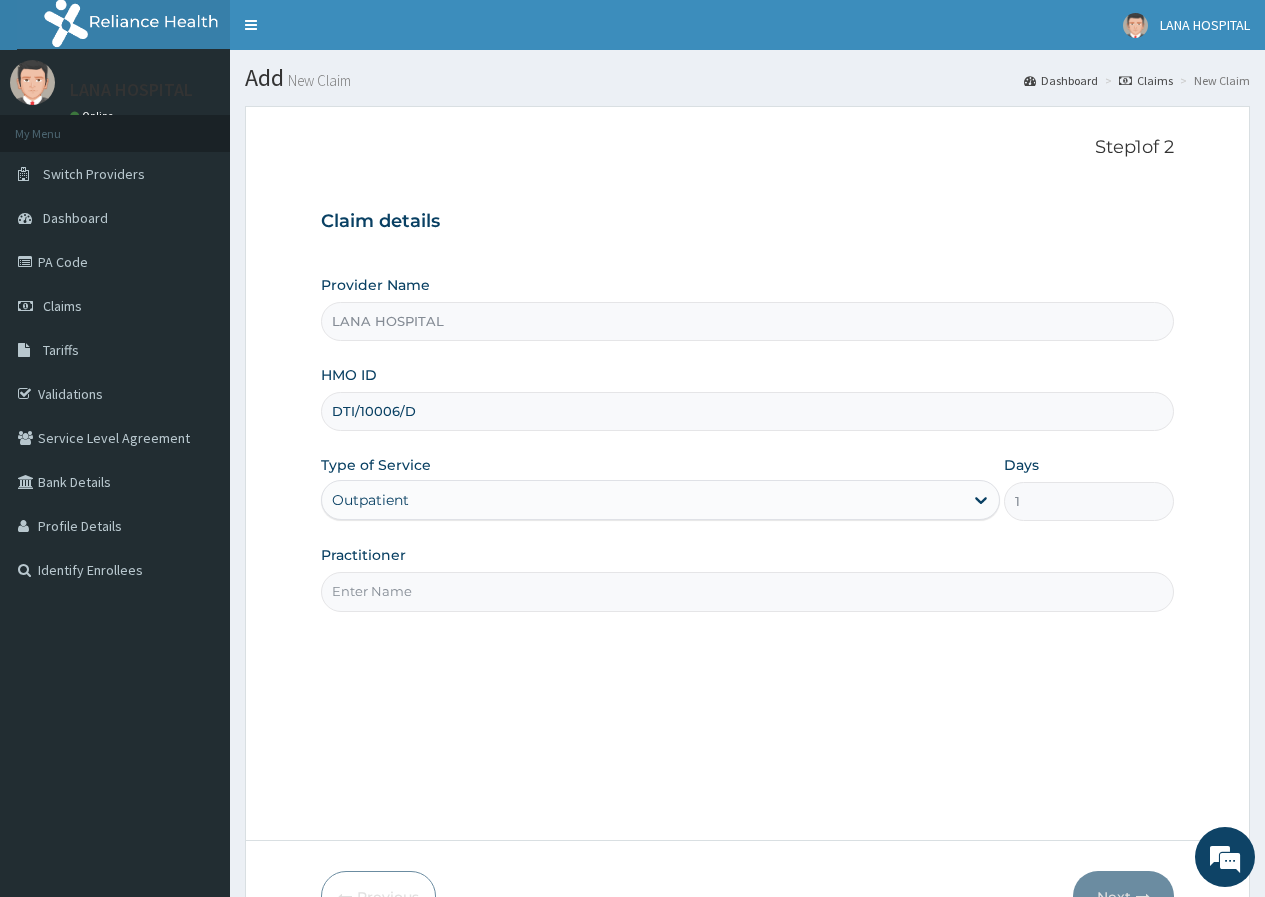 click on "Practitioner" at bounding box center (747, 591) 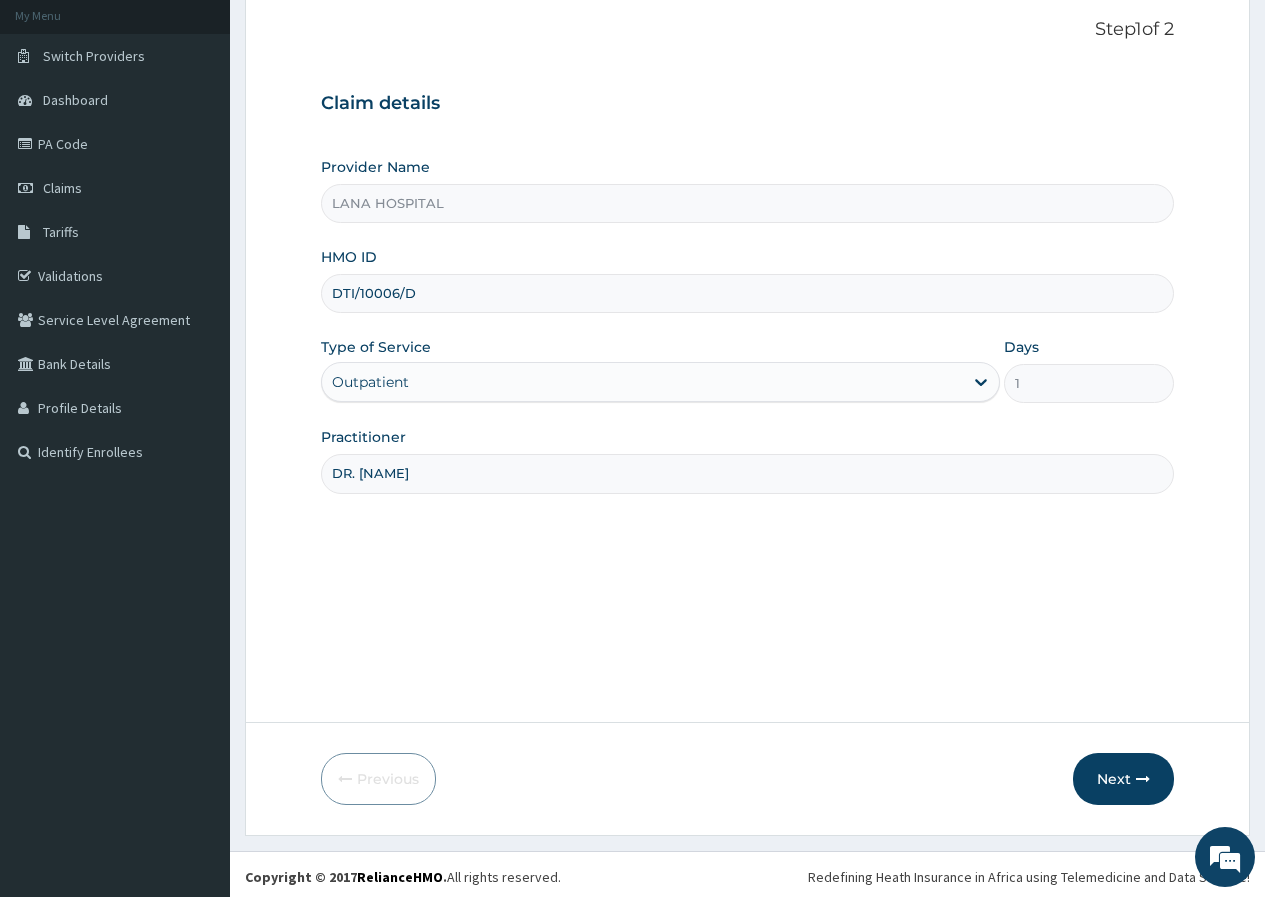 scroll, scrollTop: 123, scrollLeft: 0, axis: vertical 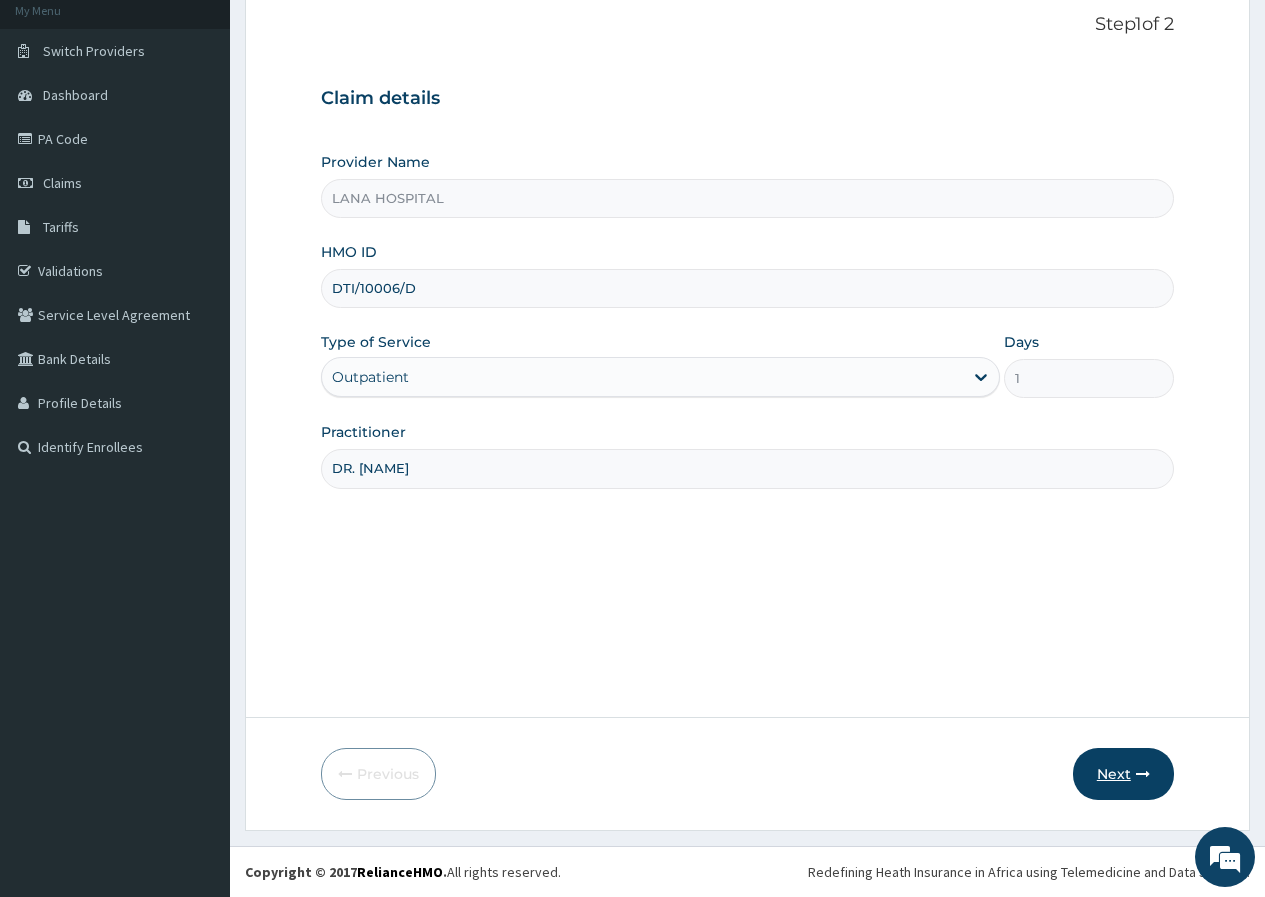type on "DR. EMAGUN" 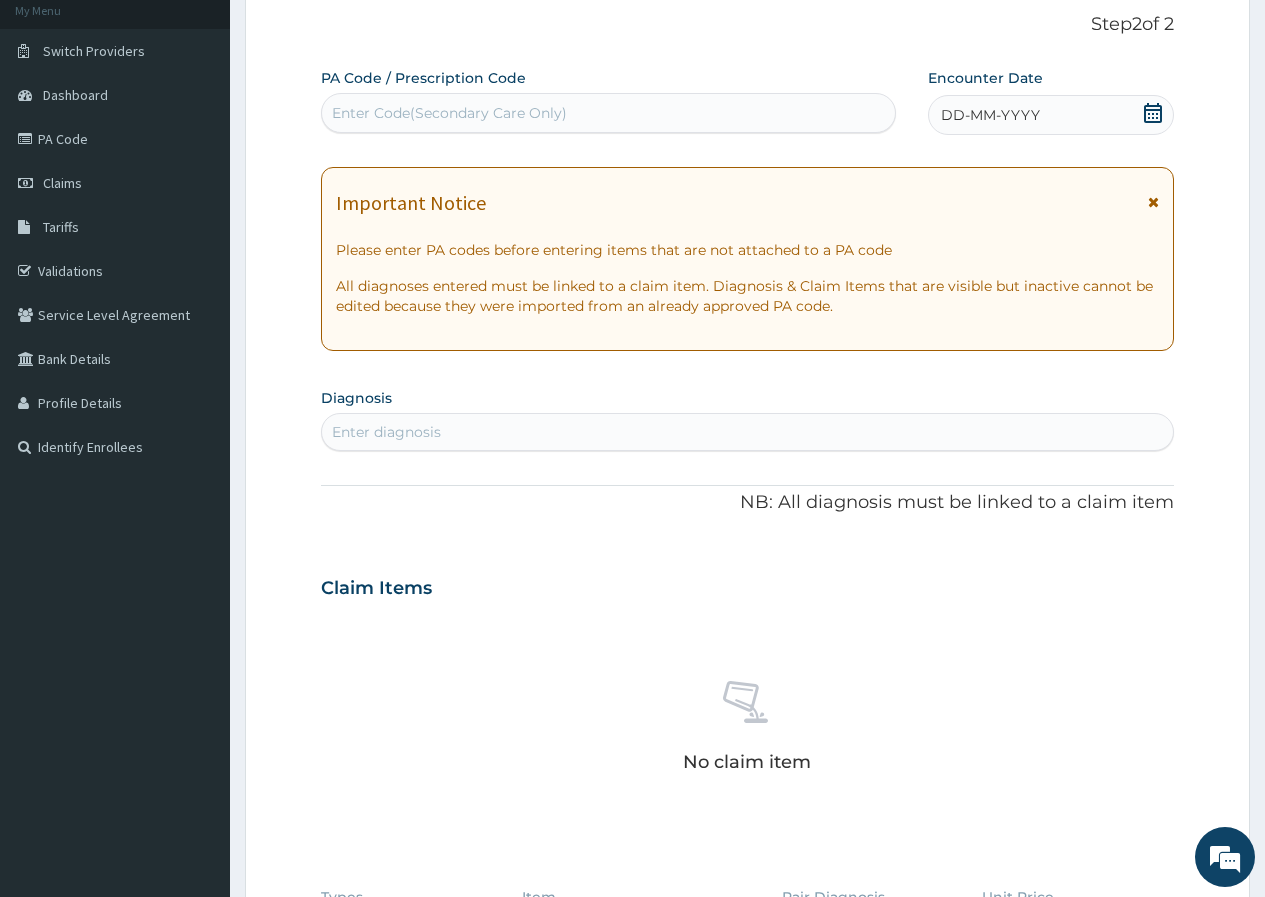 click 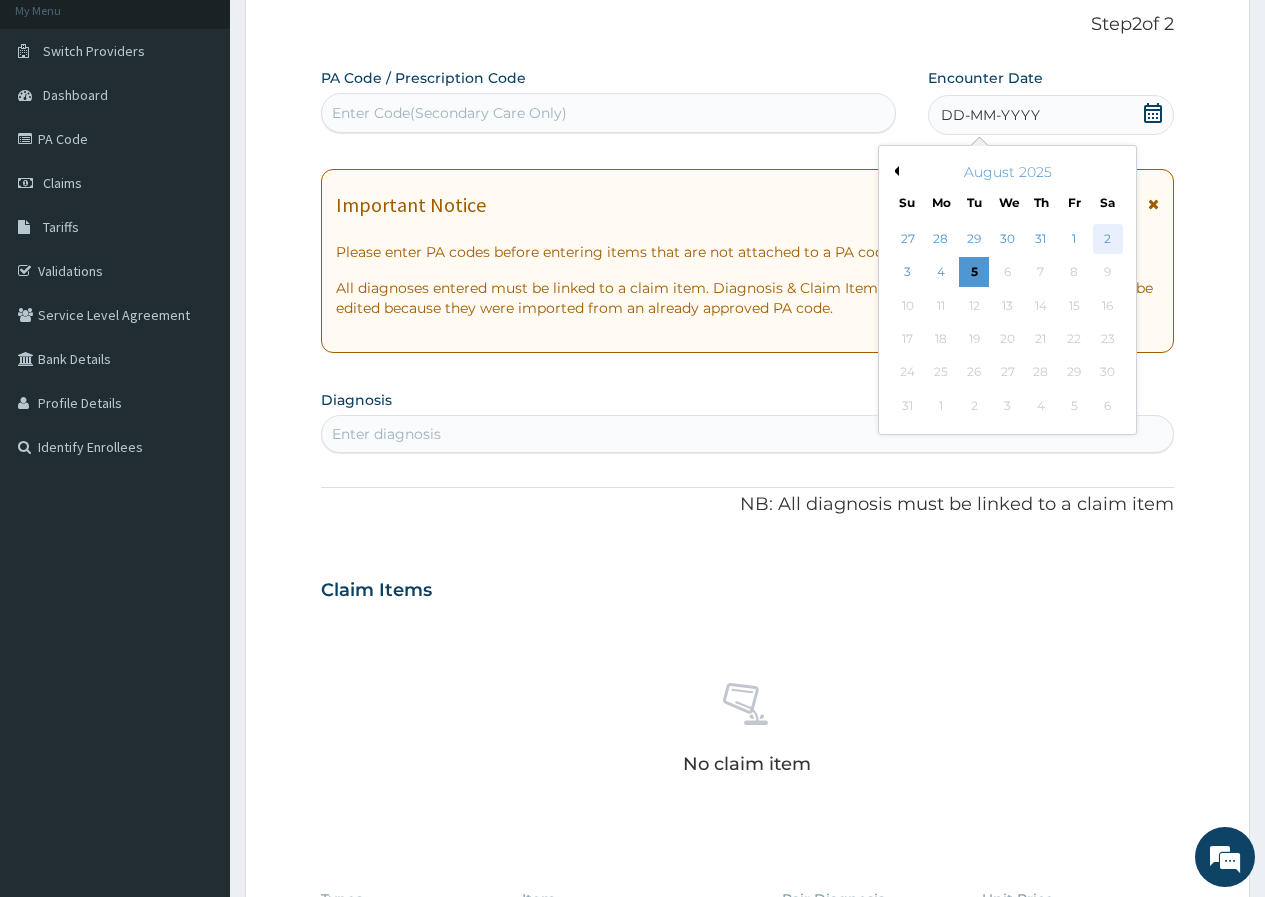 click on "2" at bounding box center [1107, 239] 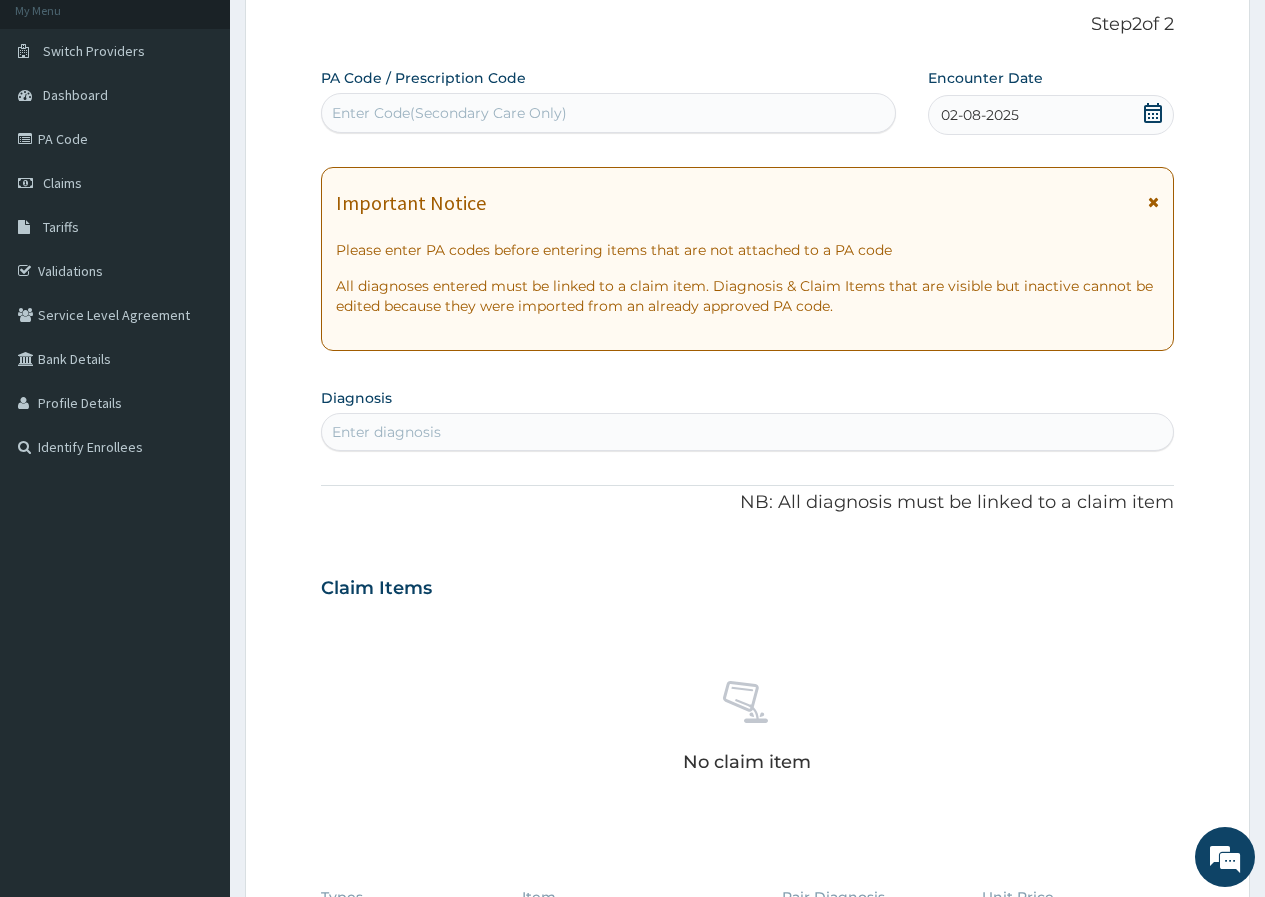 click on "Enter diagnosis" at bounding box center [386, 432] 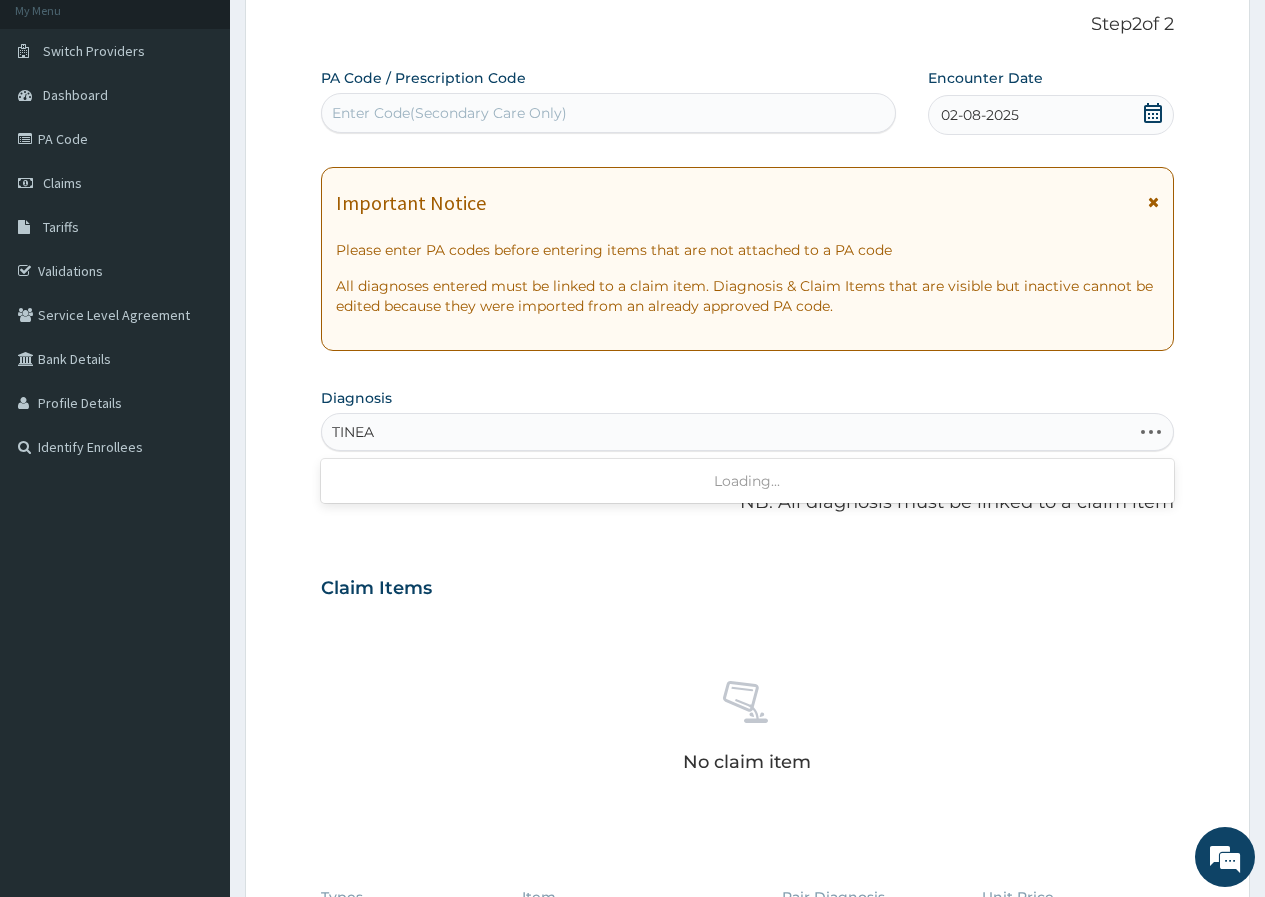 type on "TINEA C" 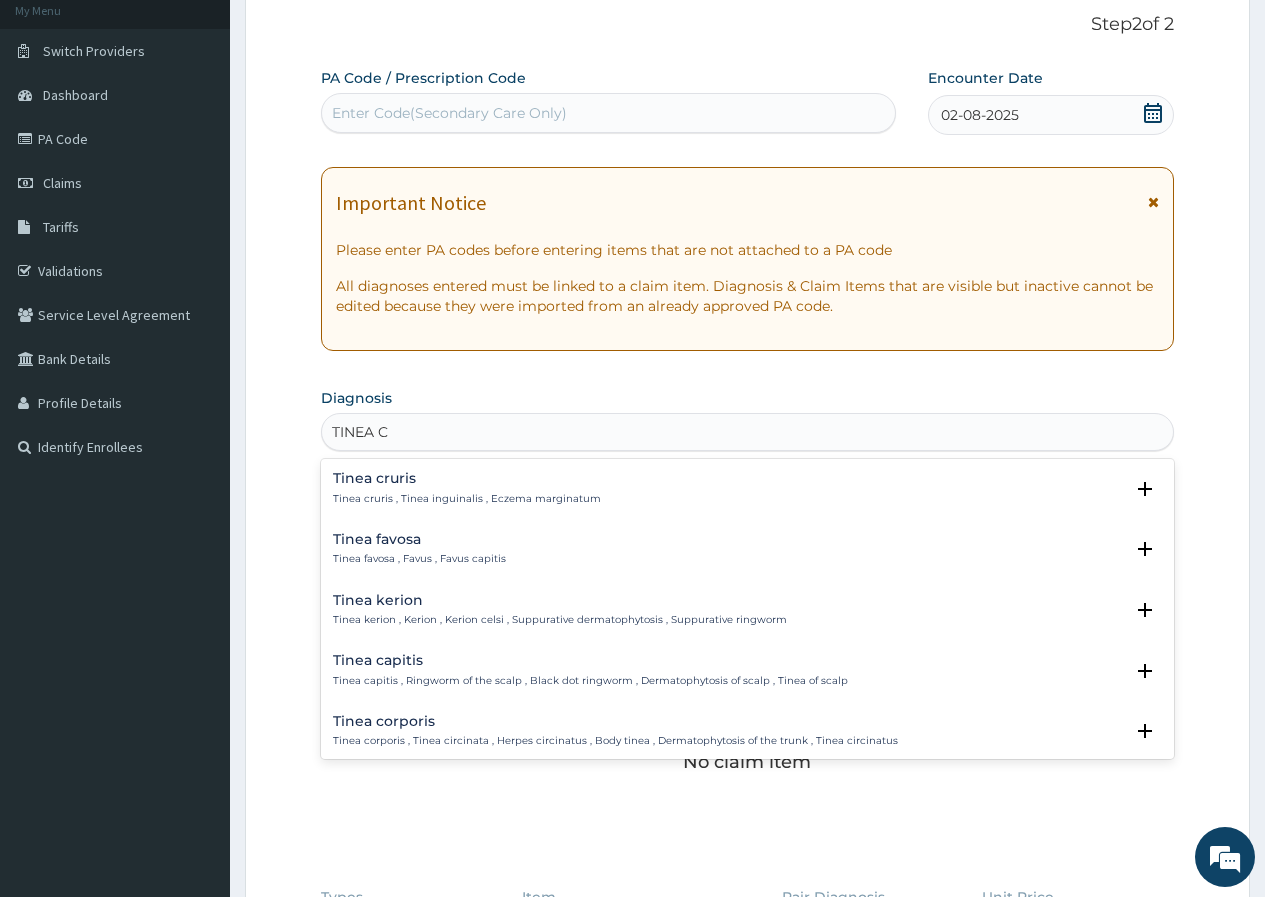 click on "Tinea corporis" at bounding box center [615, 721] 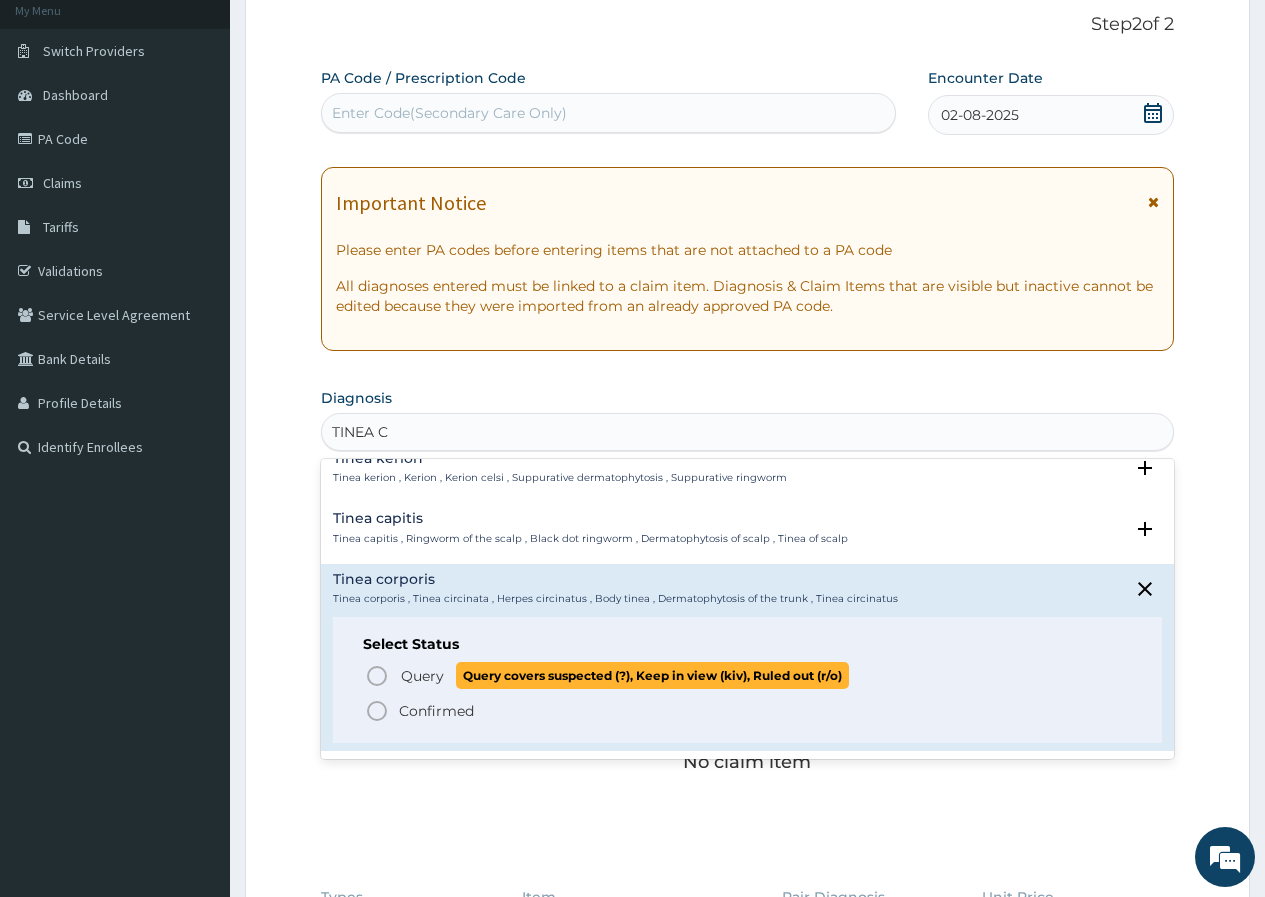 scroll, scrollTop: 200, scrollLeft: 0, axis: vertical 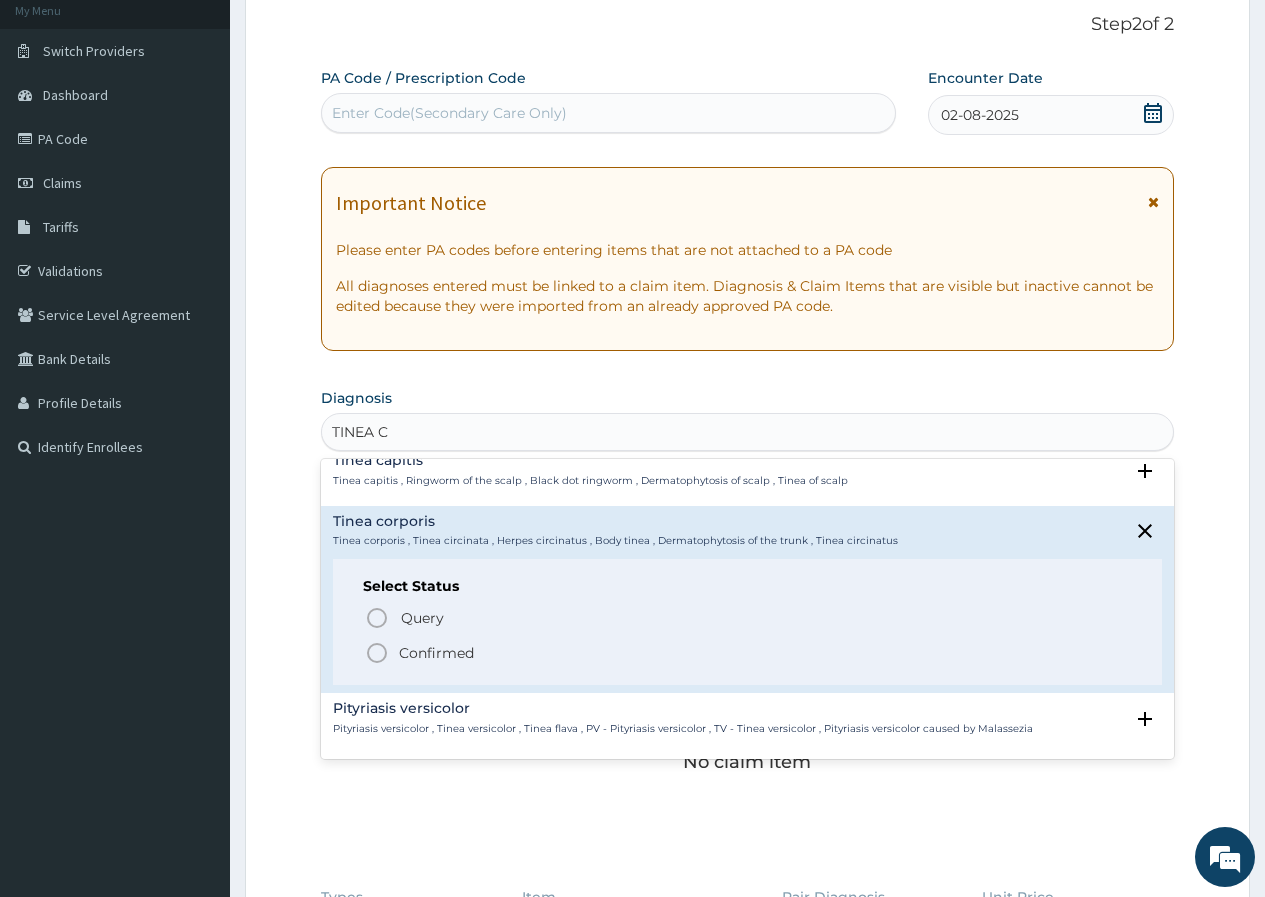 click on "Confirmed" at bounding box center [436, 653] 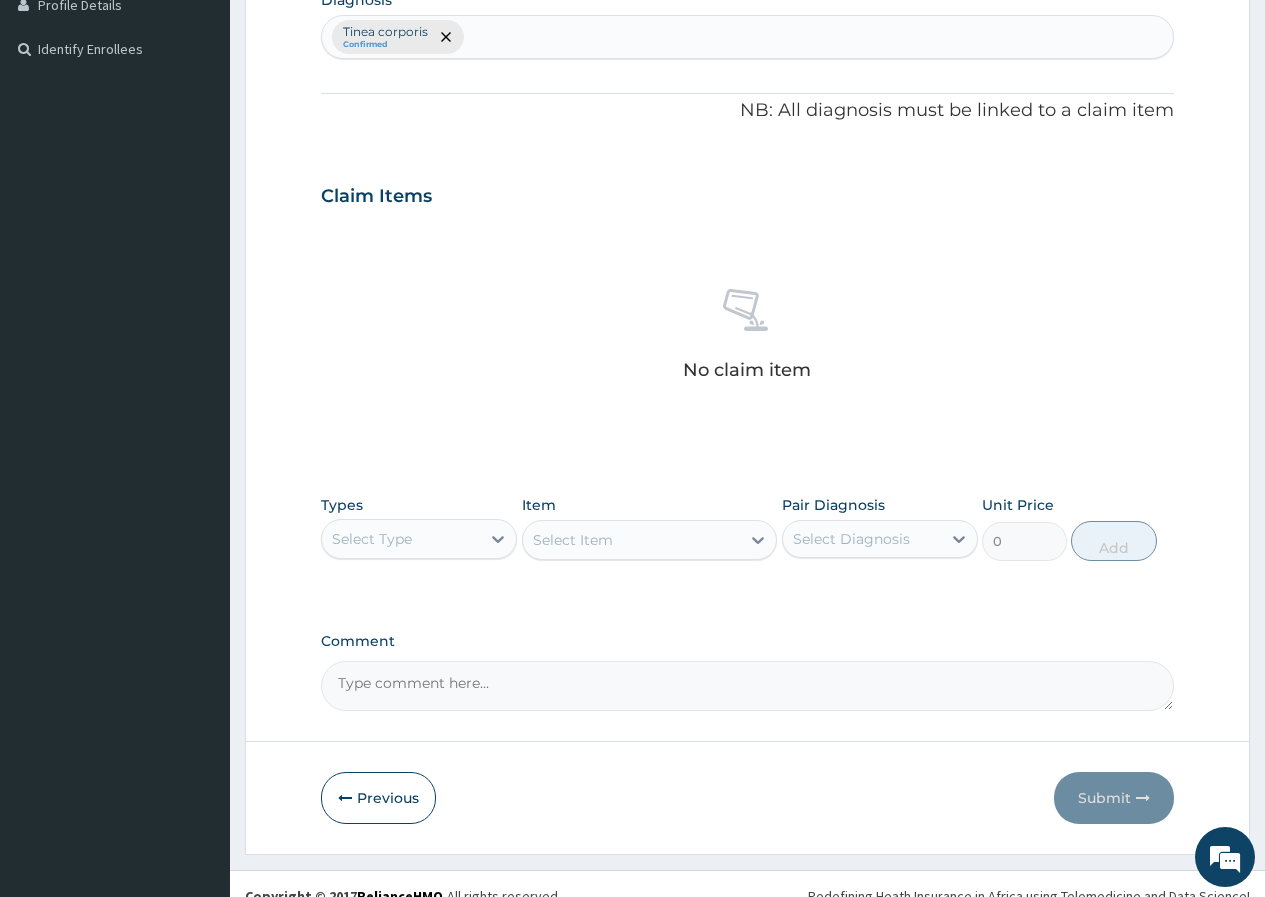 scroll, scrollTop: 523, scrollLeft: 0, axis: vertical 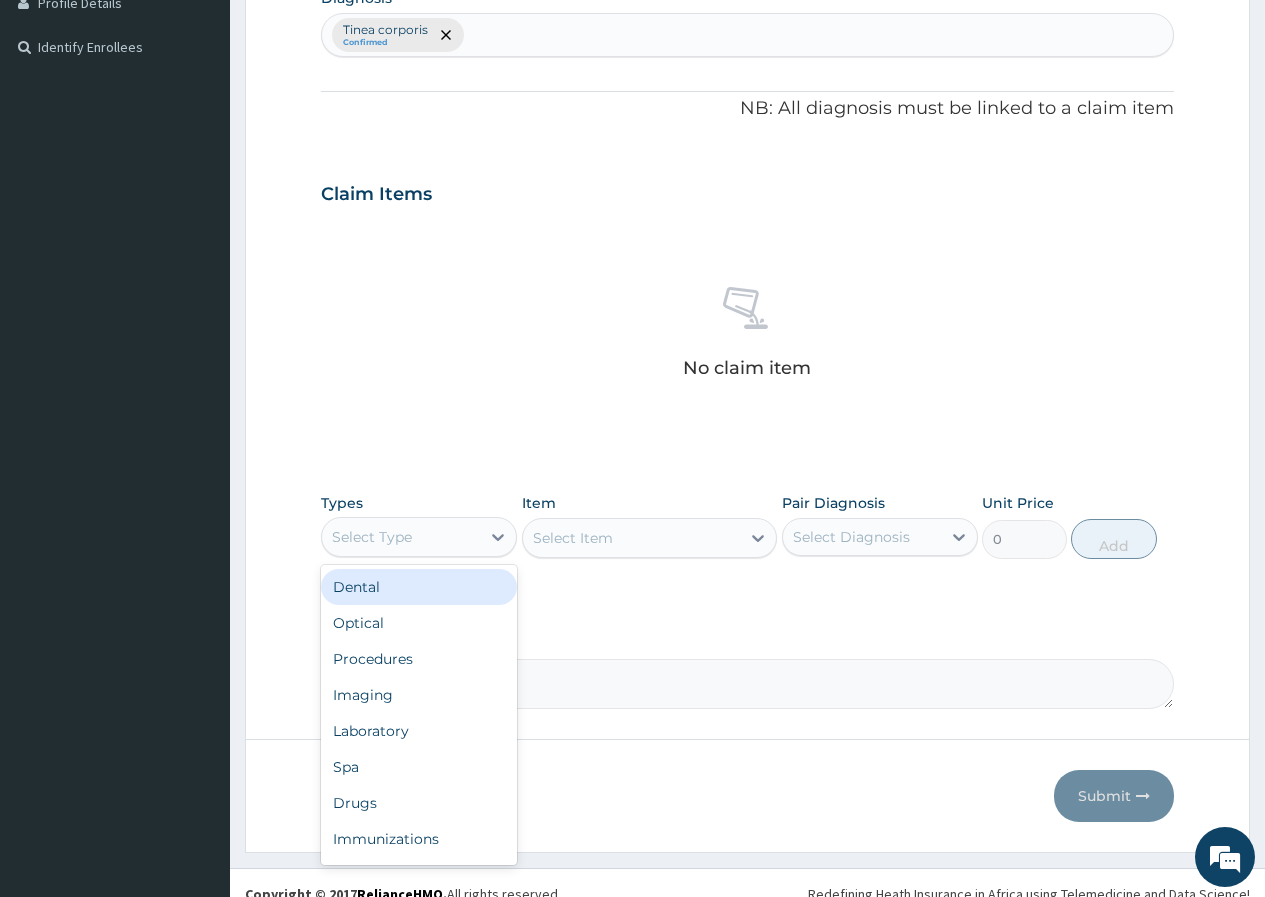 click on "Select Type" at bounding box center [401, 537] 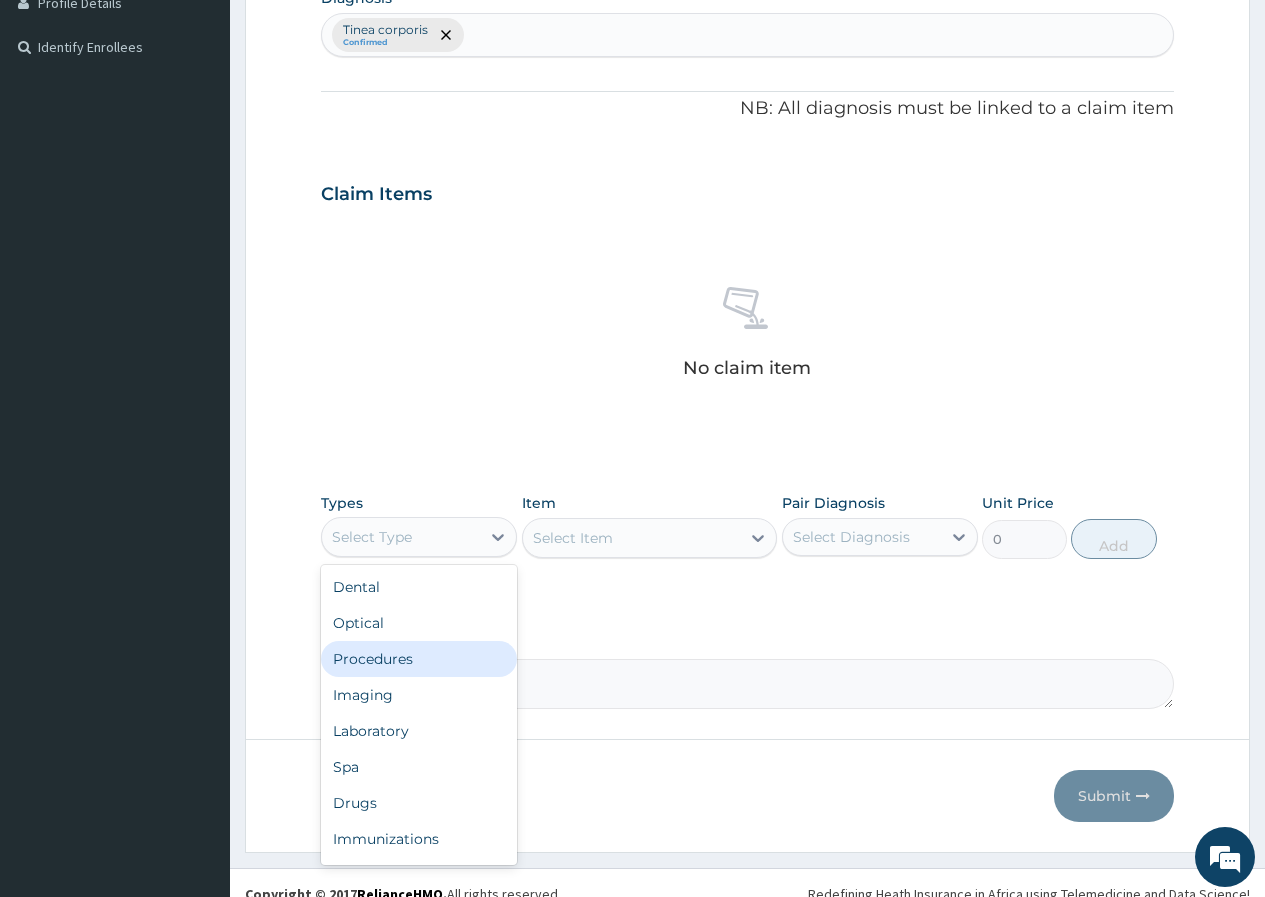 click on "Procedures" at bounding box center (419, 659) 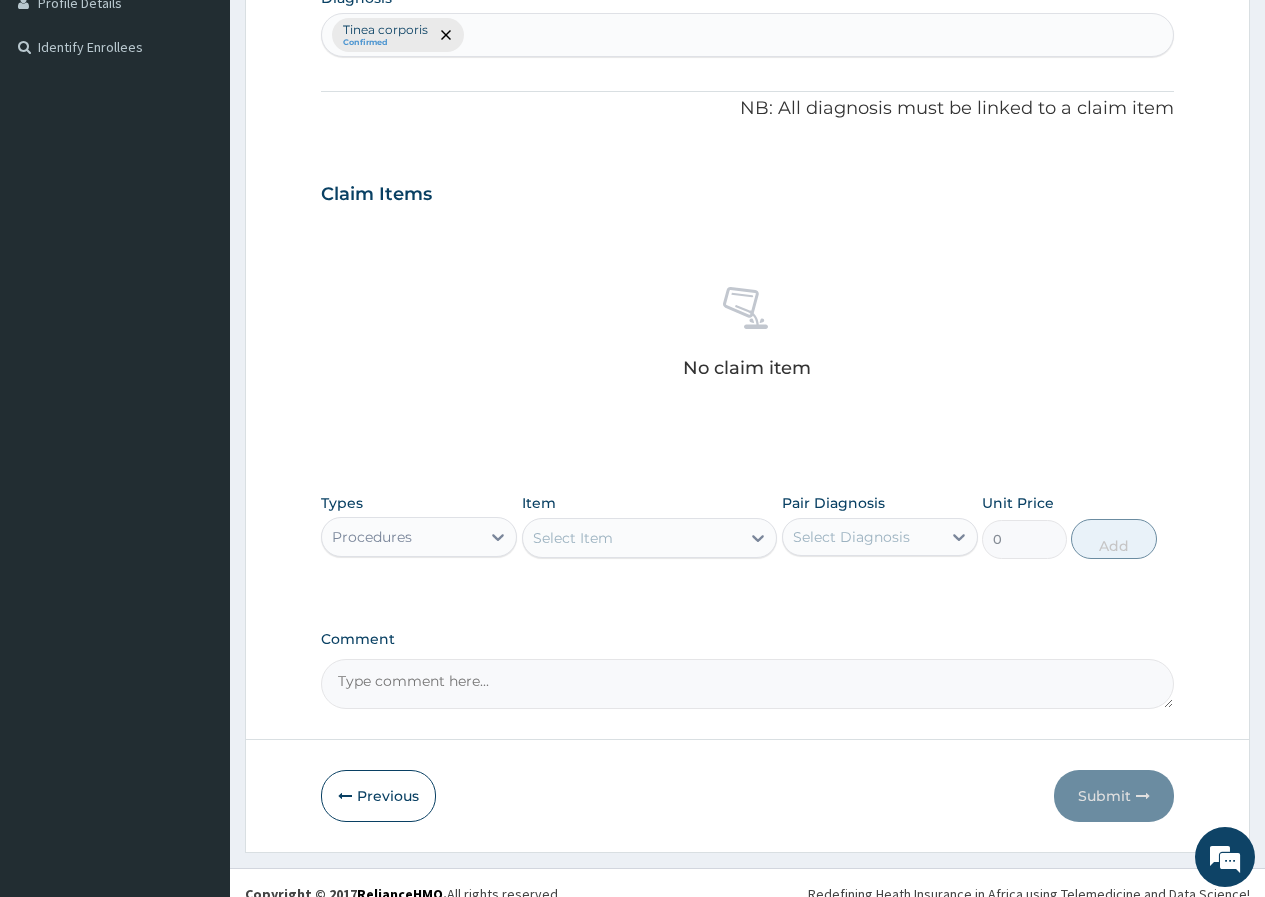 click on "Select Item" at bounding box center (573, 538) 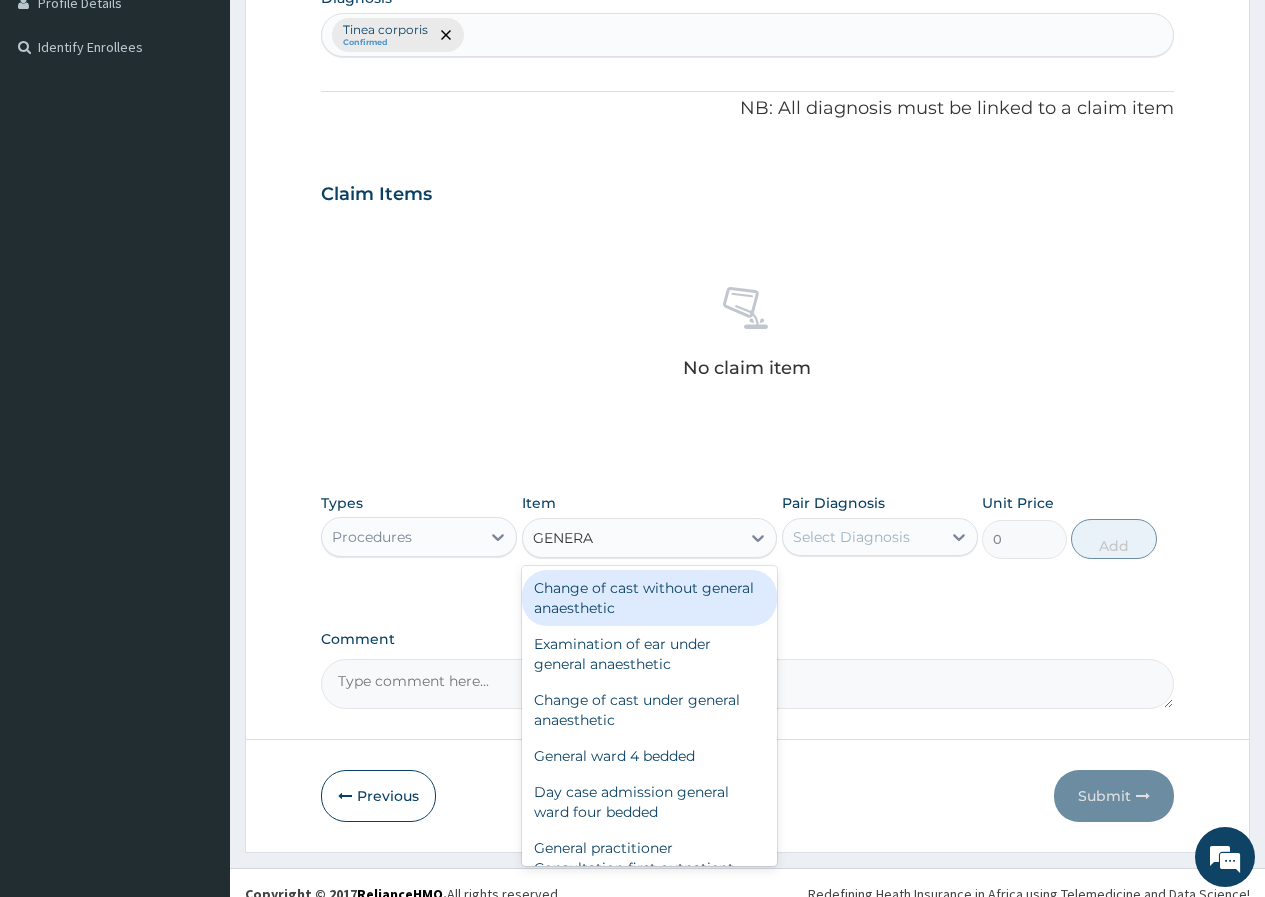 type on "GENERAL" 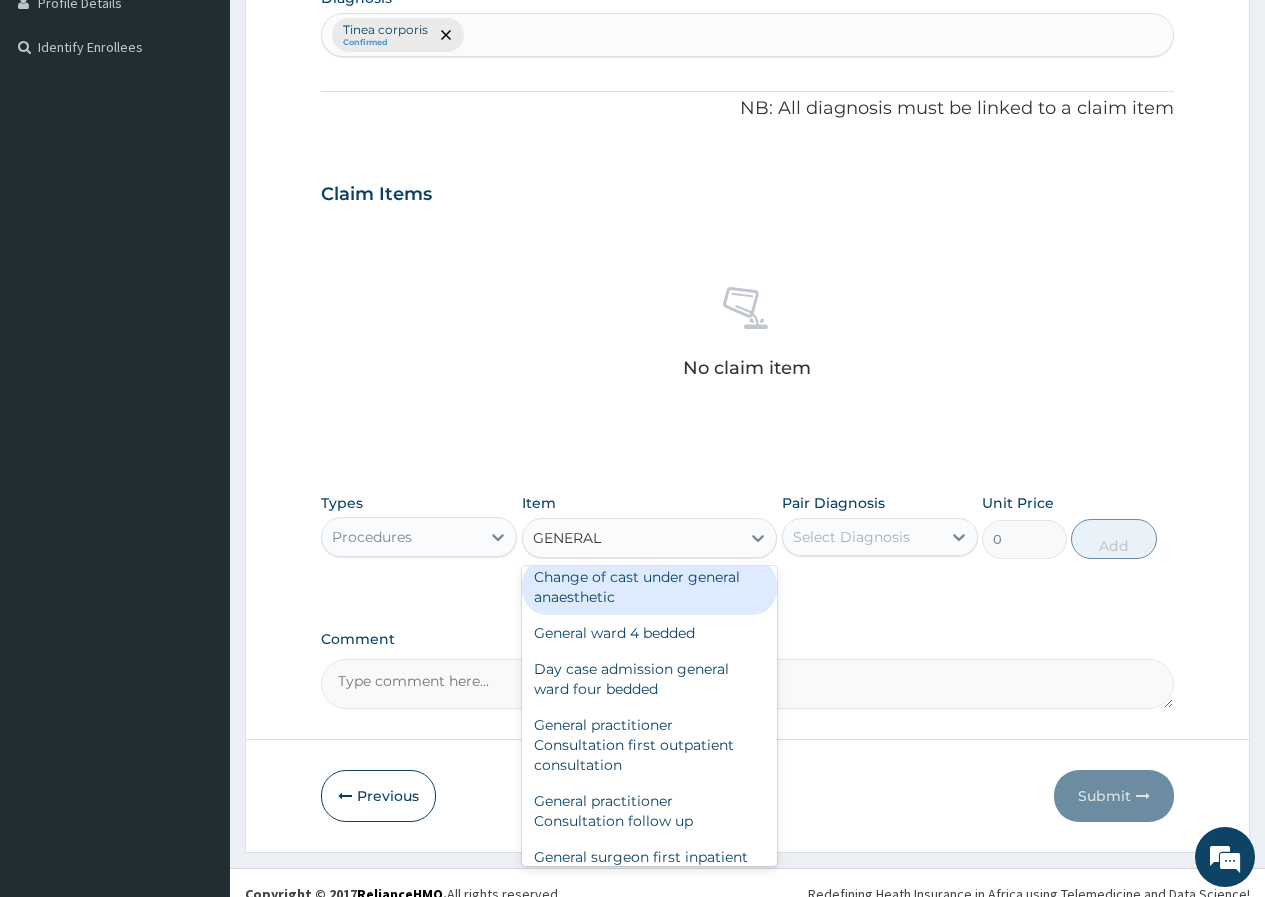 scroll, scrollTop: 200, scrollLeft: 0, axis: vertical 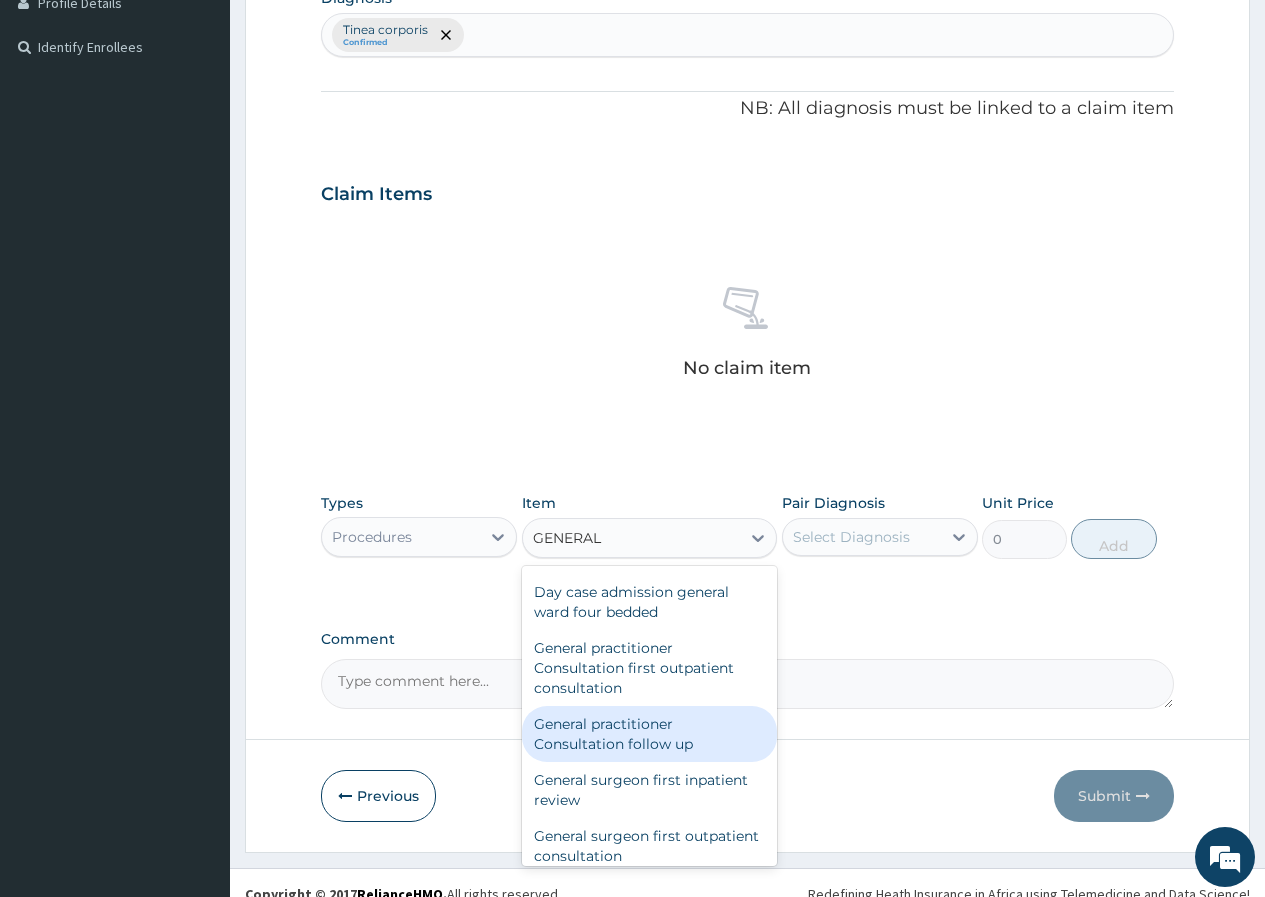 click on "General practitioner Consultation follow up" at bounding box center [650, 734] 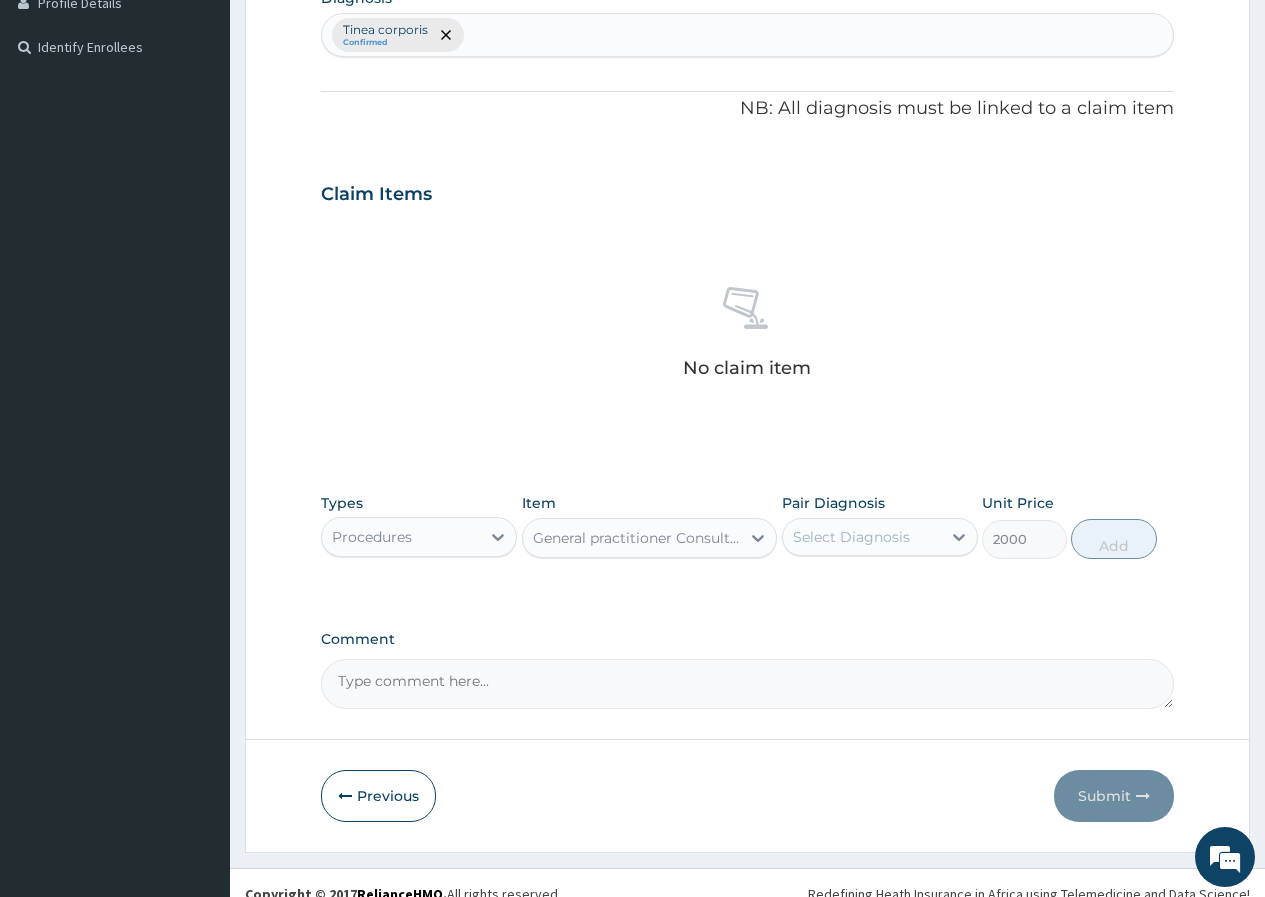 click on "Select Diagnosis" at bounding box center (851, 537) 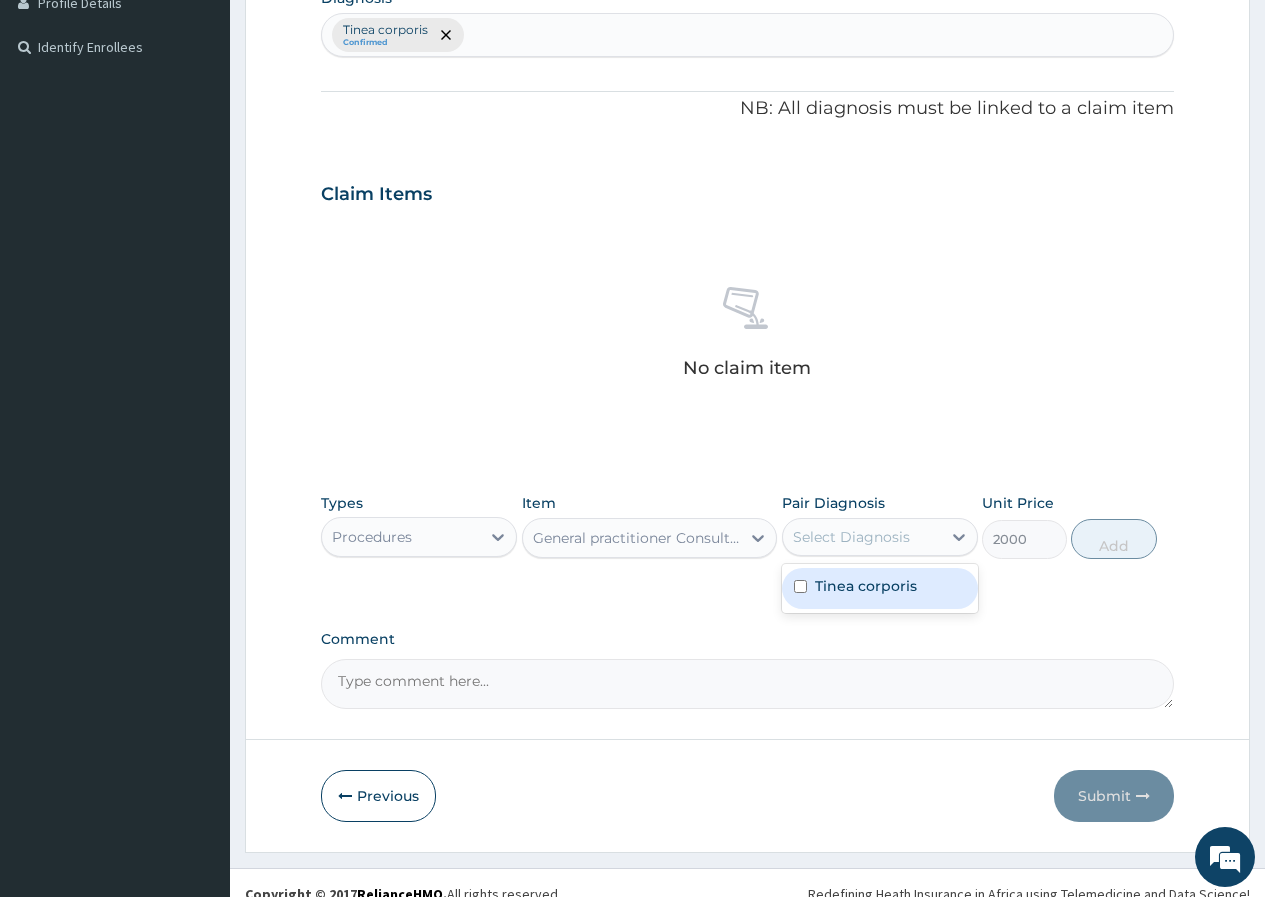 drag, startPoint x: 842, startPoint y: 585, endPoint x: 886, endPoint y: 580, distance: 44.28318 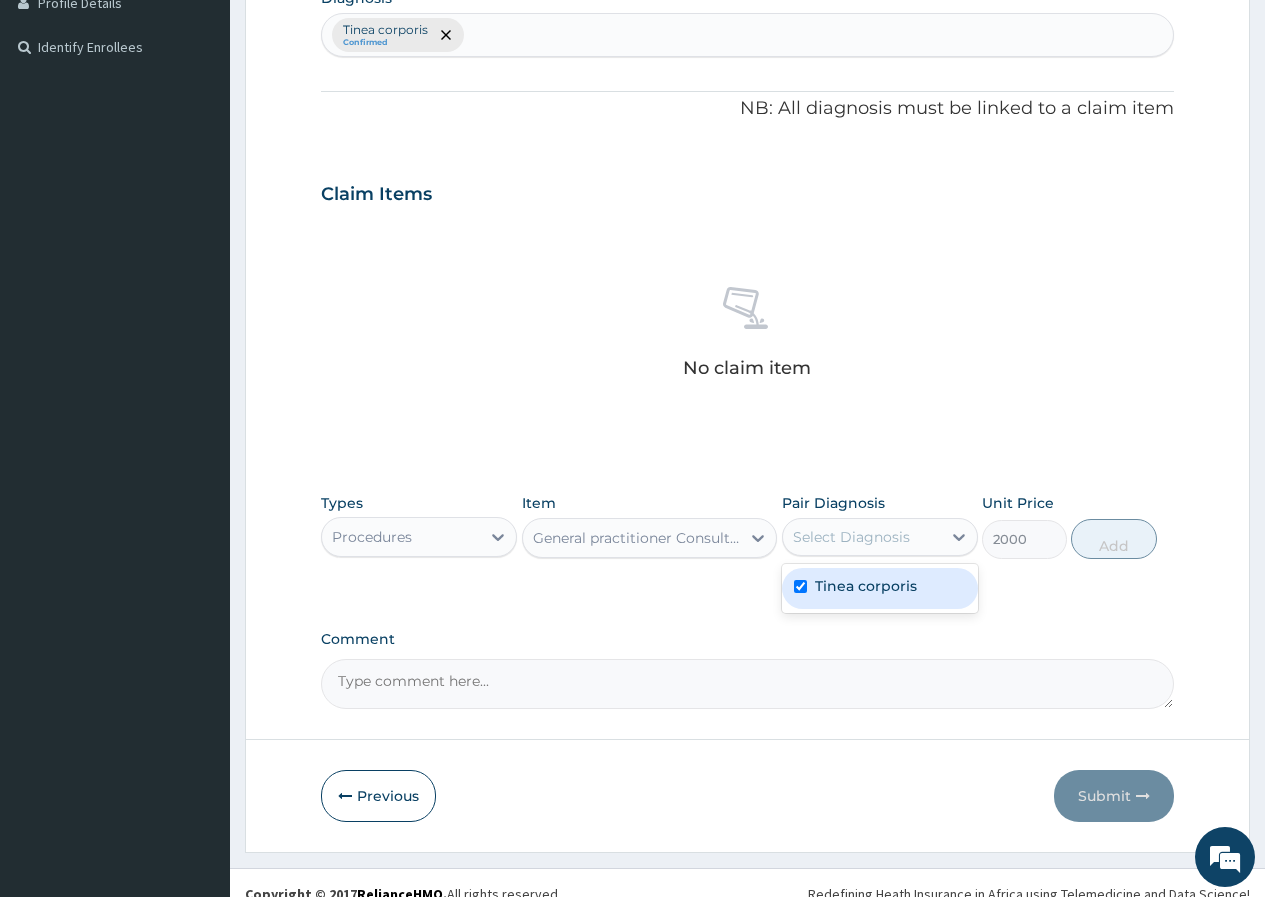 checkbox on "true" 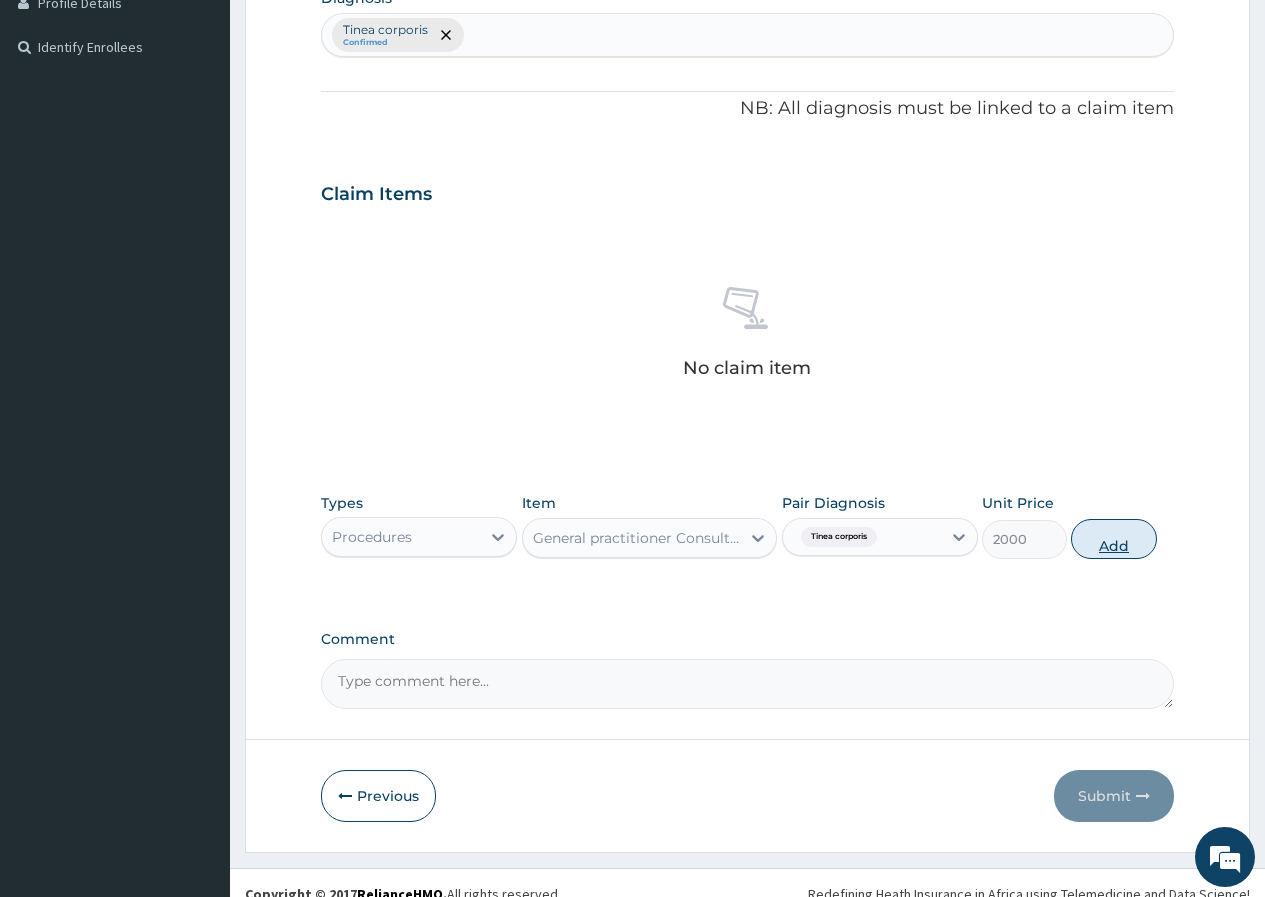 click on "Add" at bounding box center [1113, 539] 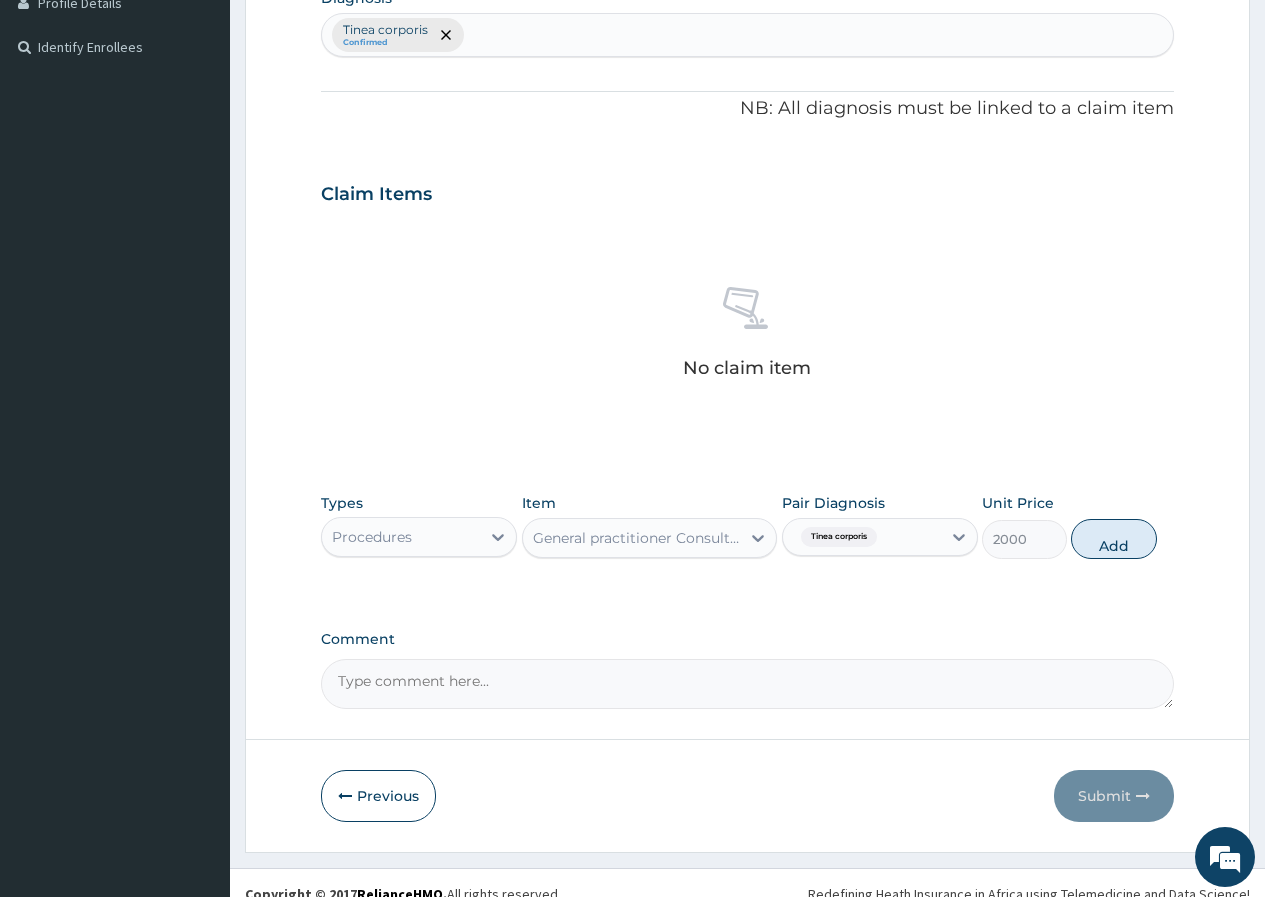 type on "0" 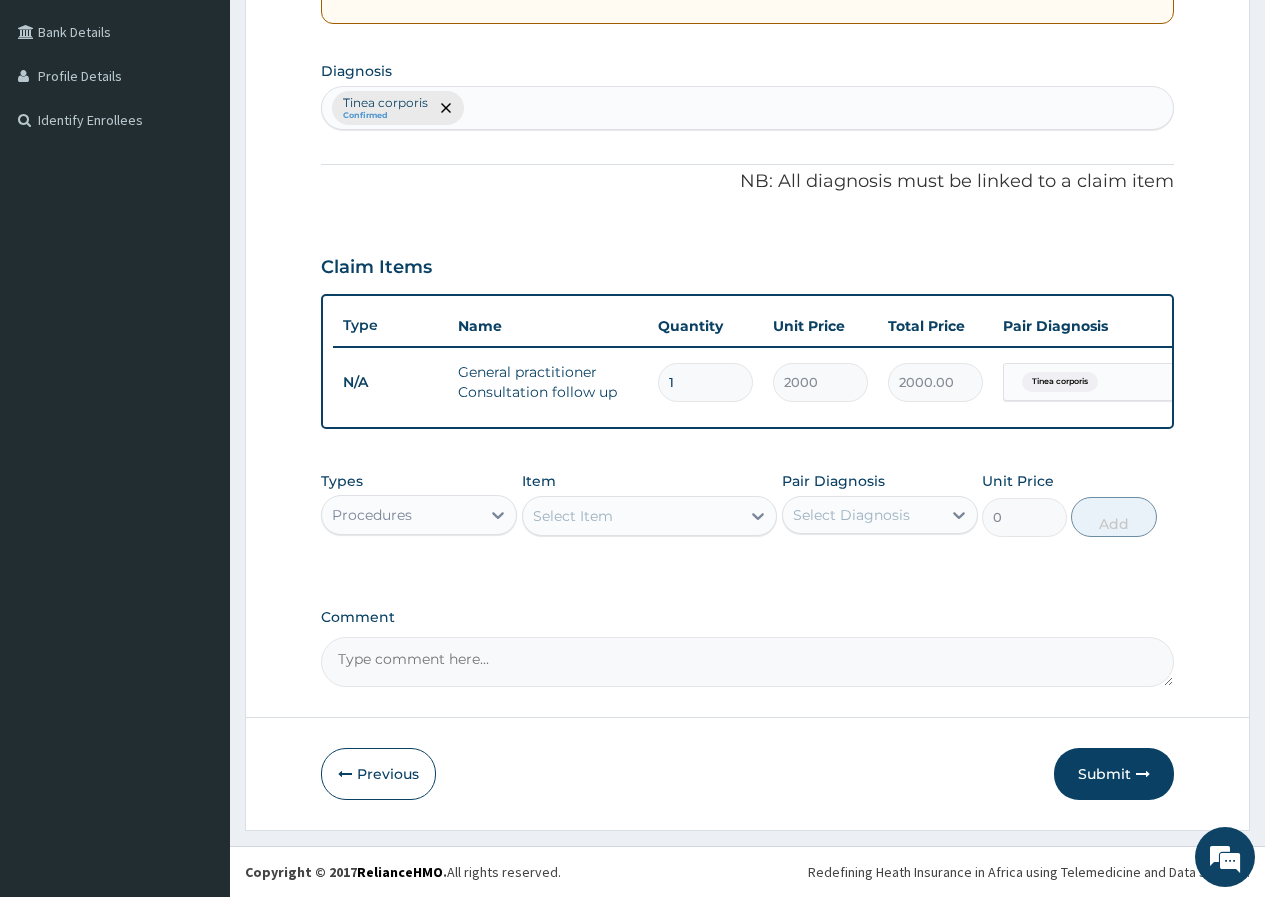 scroll, scrollTop: 465, scrollLeft: 0, axis: vertical 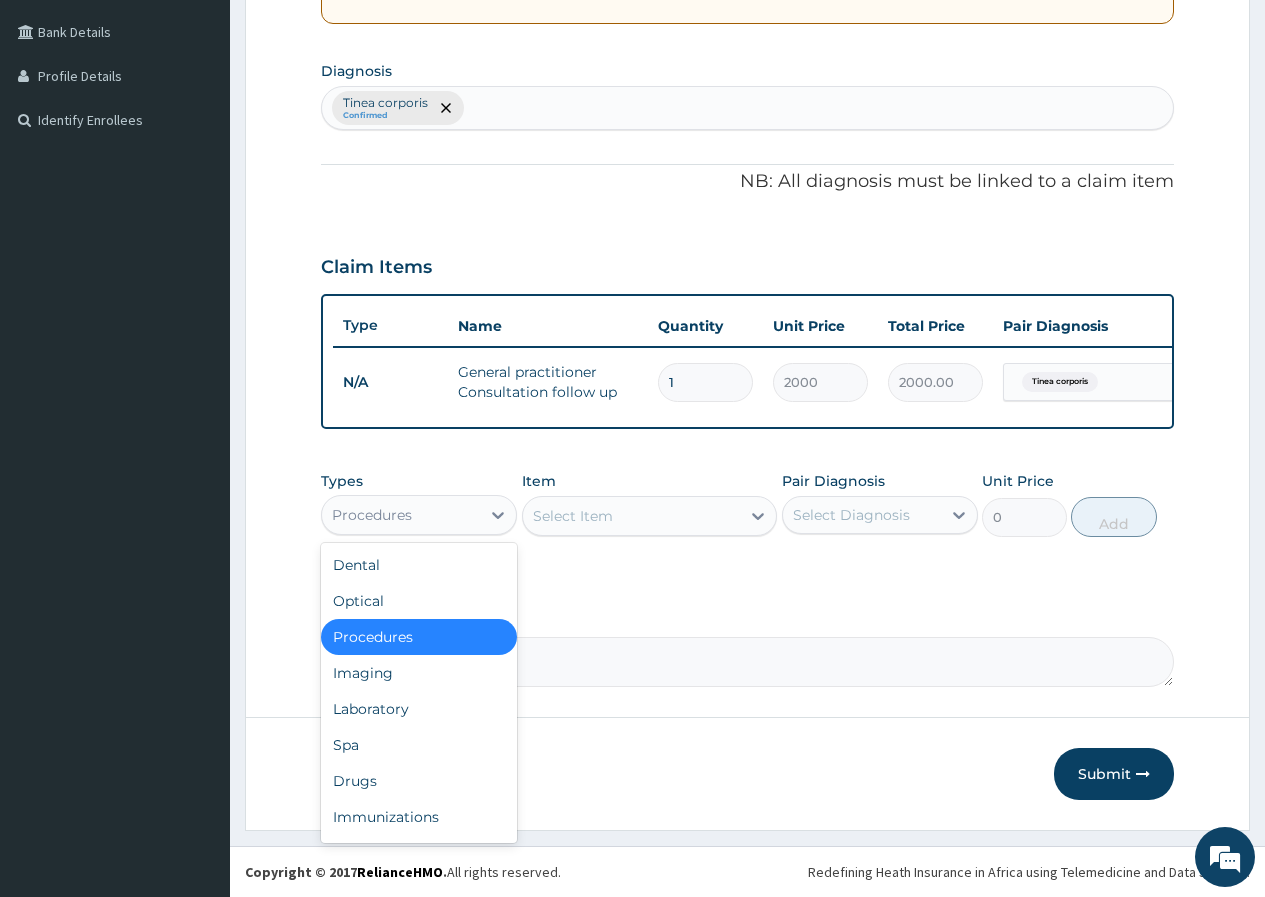 click on "Procedures" at bounding box center (401, 515) 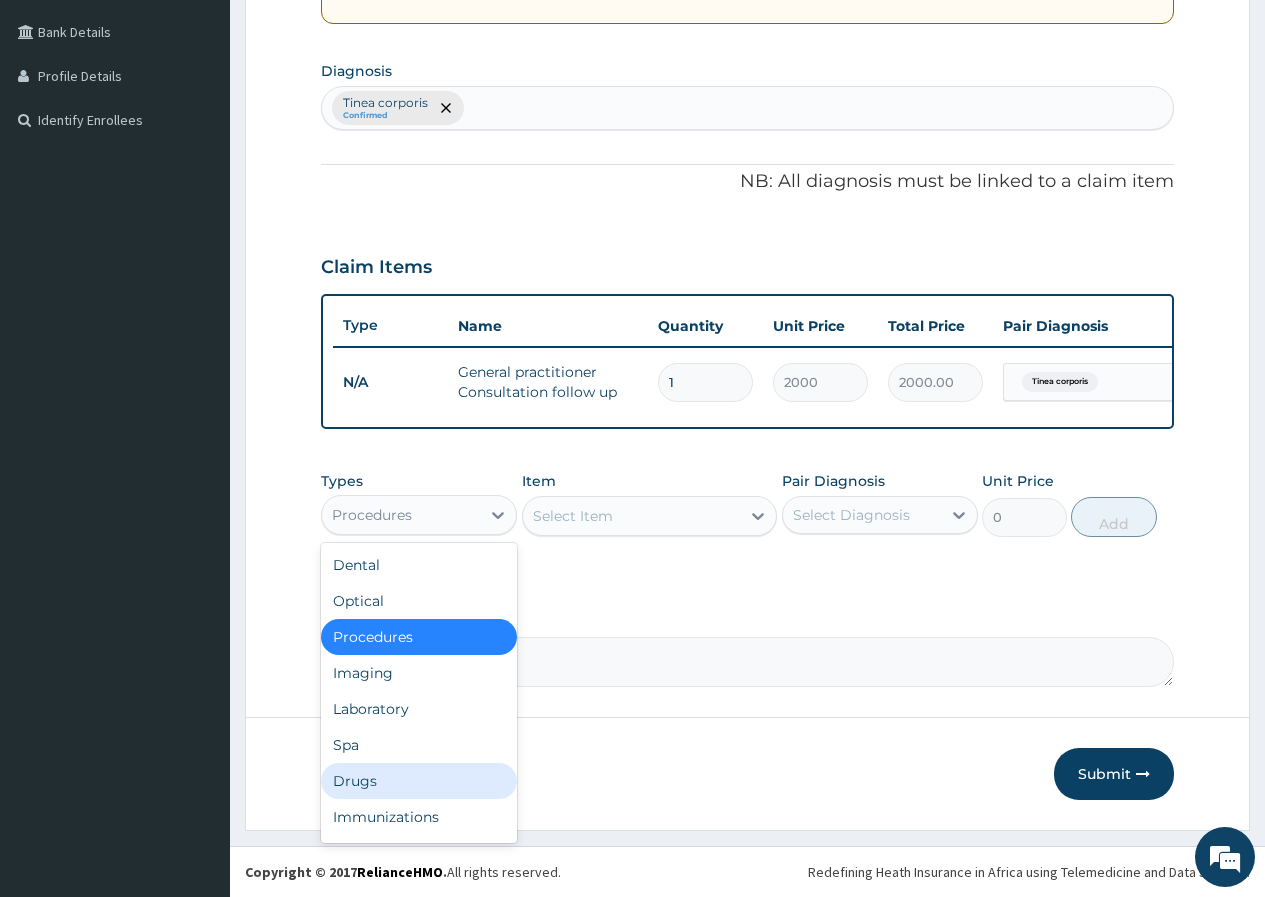 click on "Drugs" at bounding box center [419, 781] 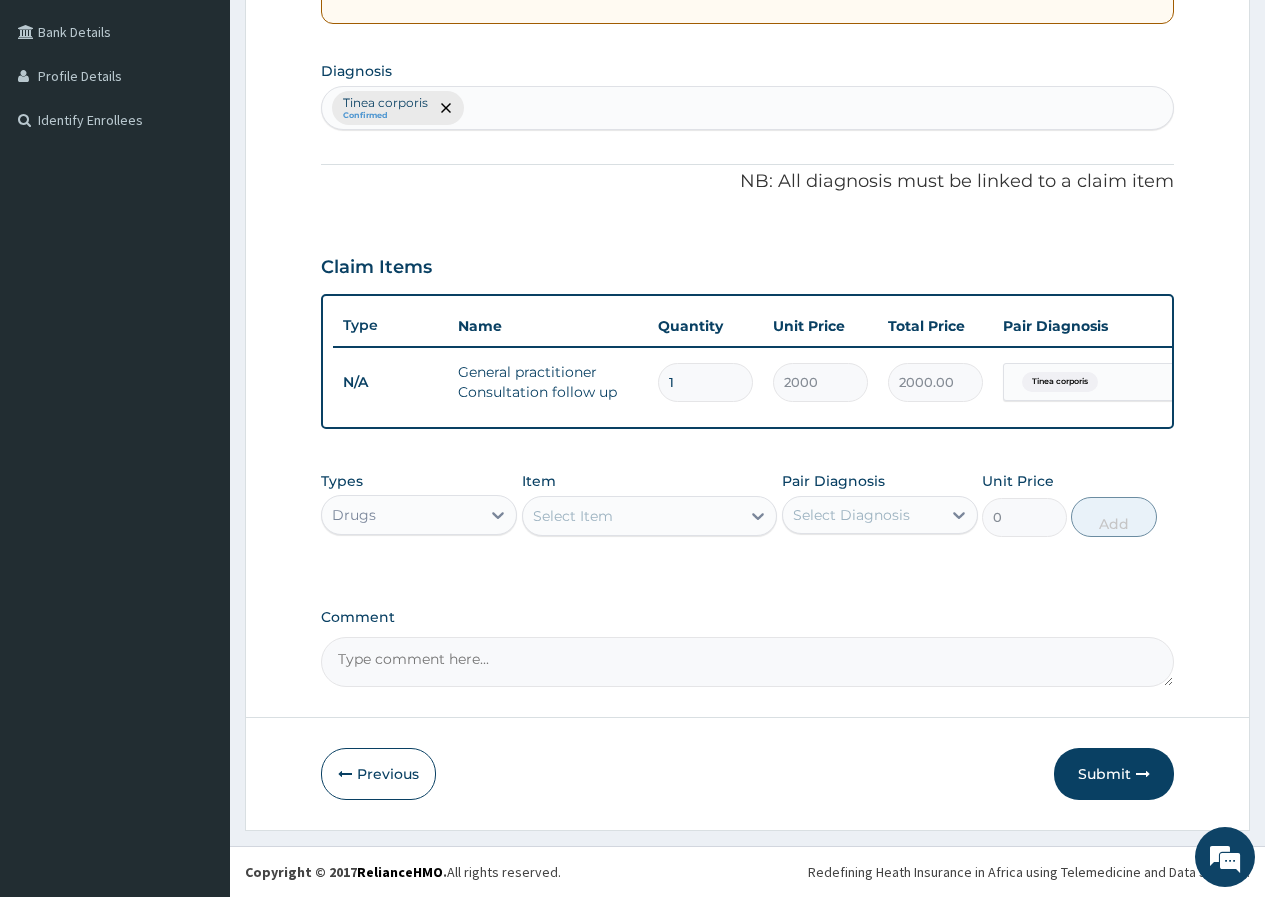 click on "Select Item" at bounding box center [632, 516] 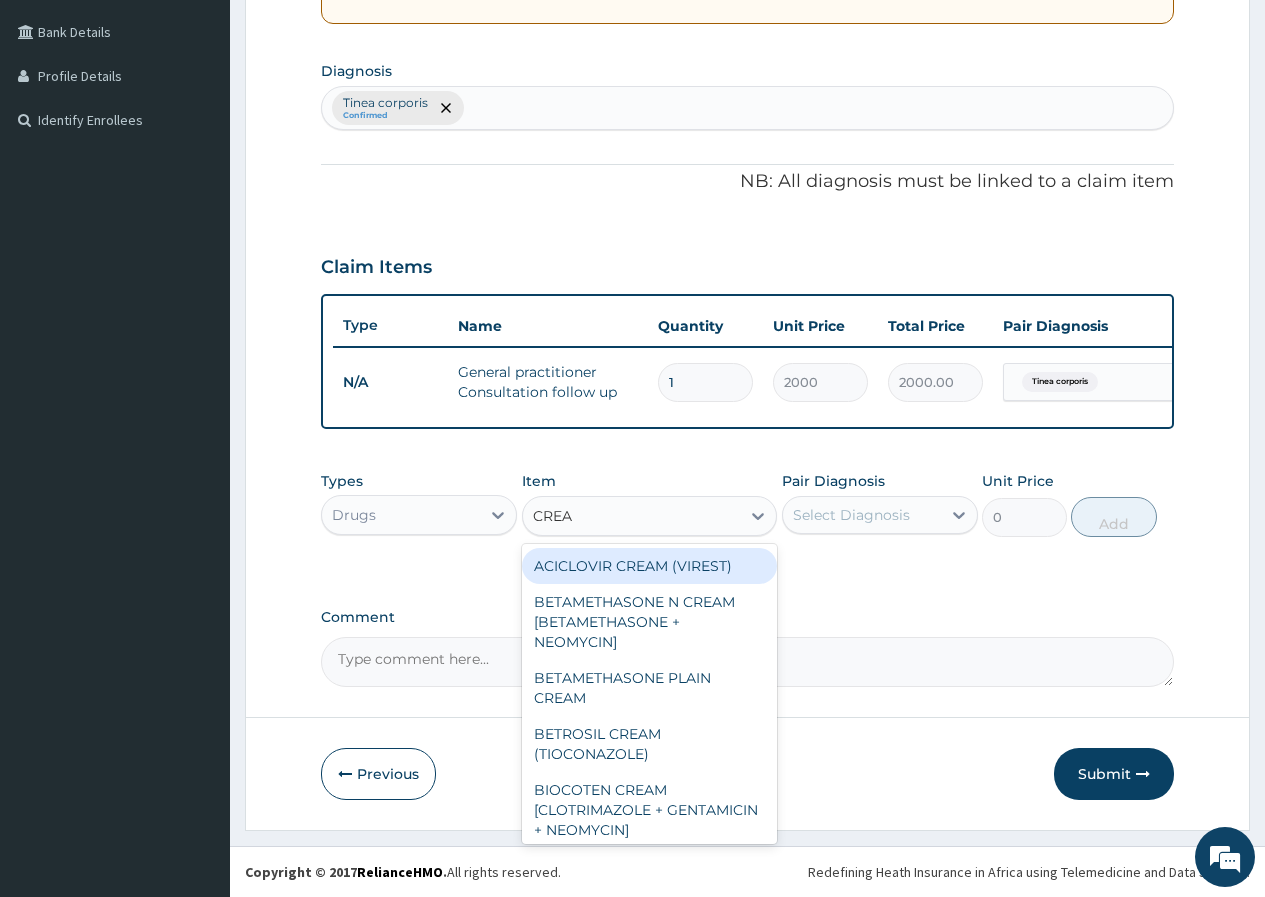 type on "CREAM" 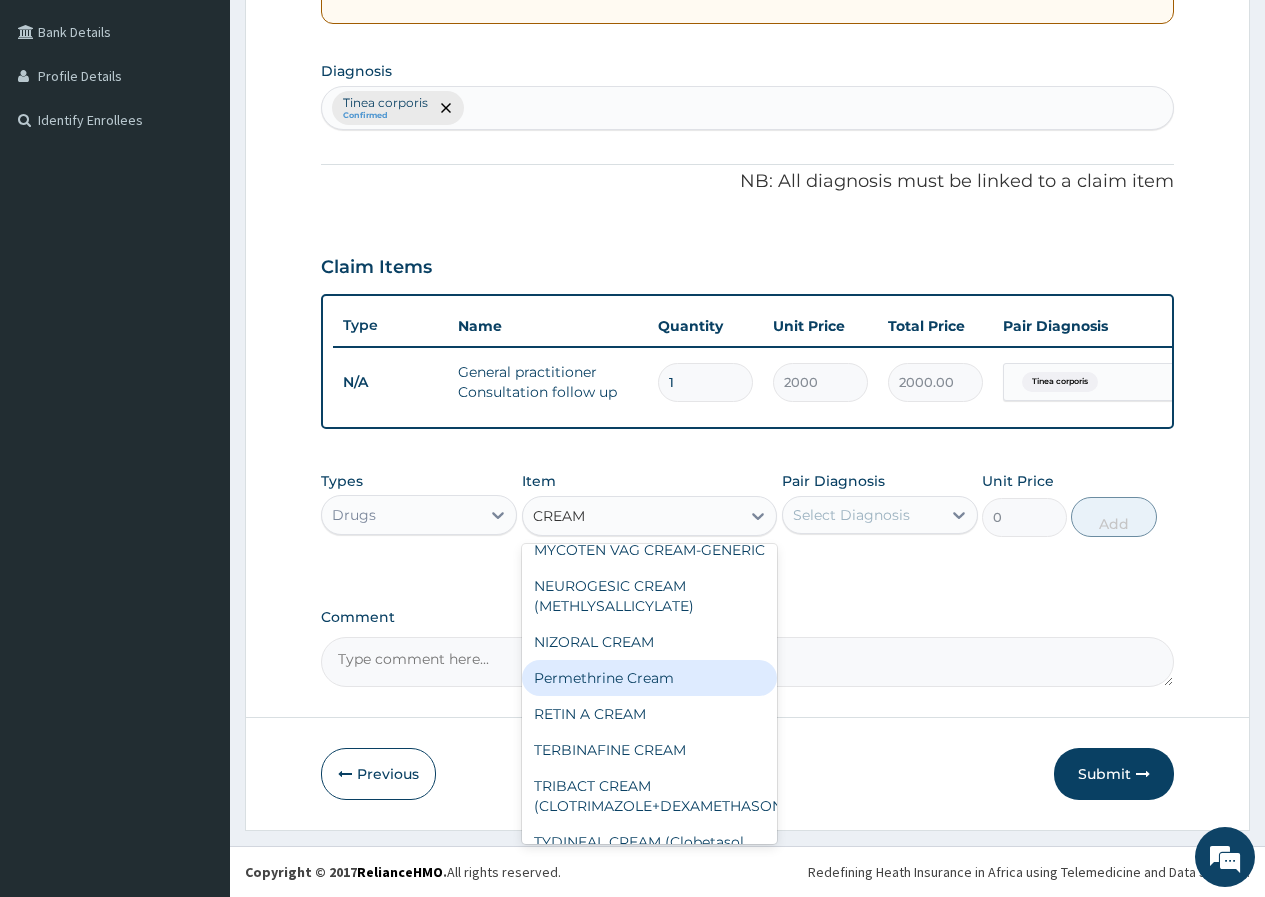 scroll, scrollTop: 795, scrollLeft: 0, axis: vertical 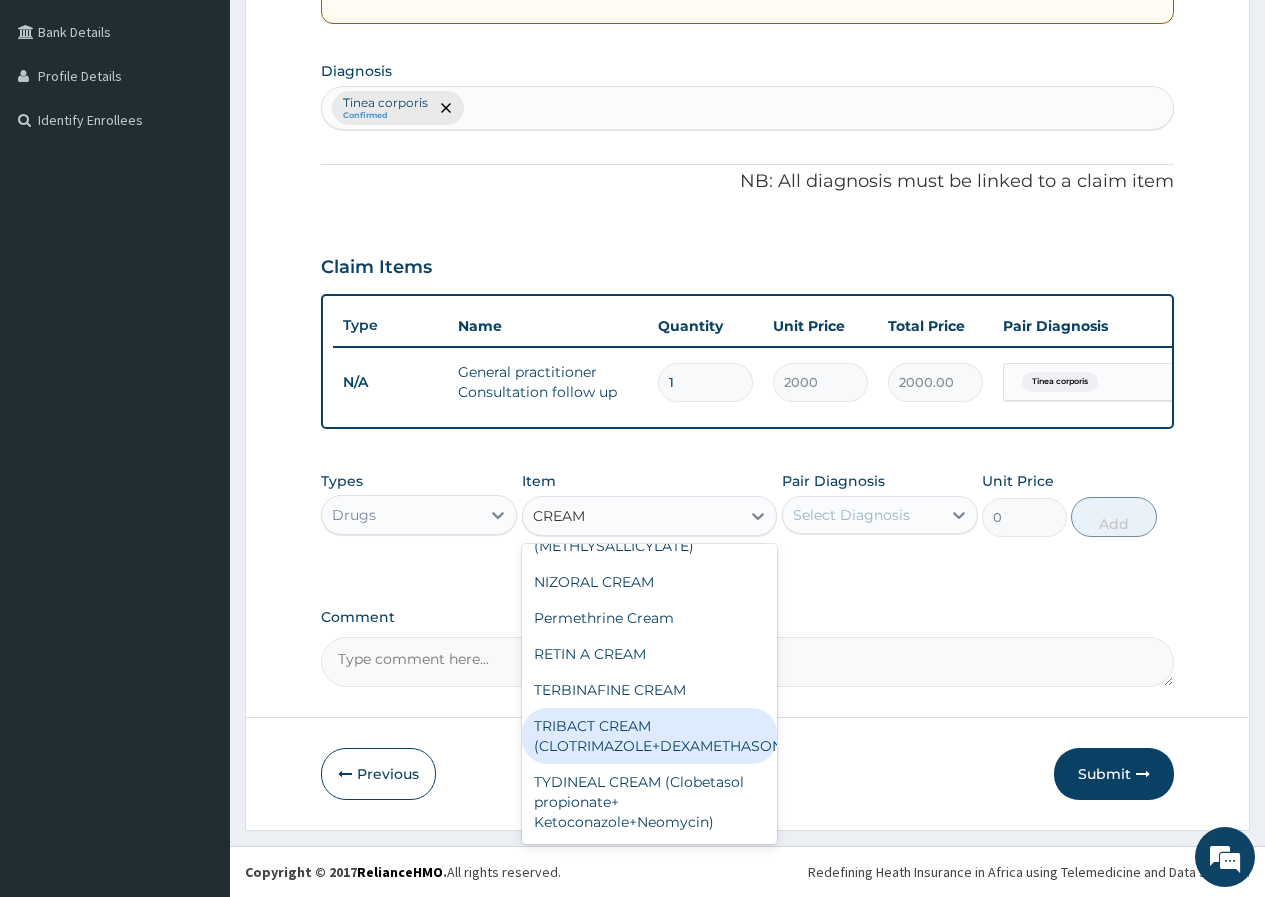 click on "TRIBACT CREAM (CLOTRIMAZOLE+DEXAMETHASONE+GENTAMICIN)" at bounding box center [650, 736] 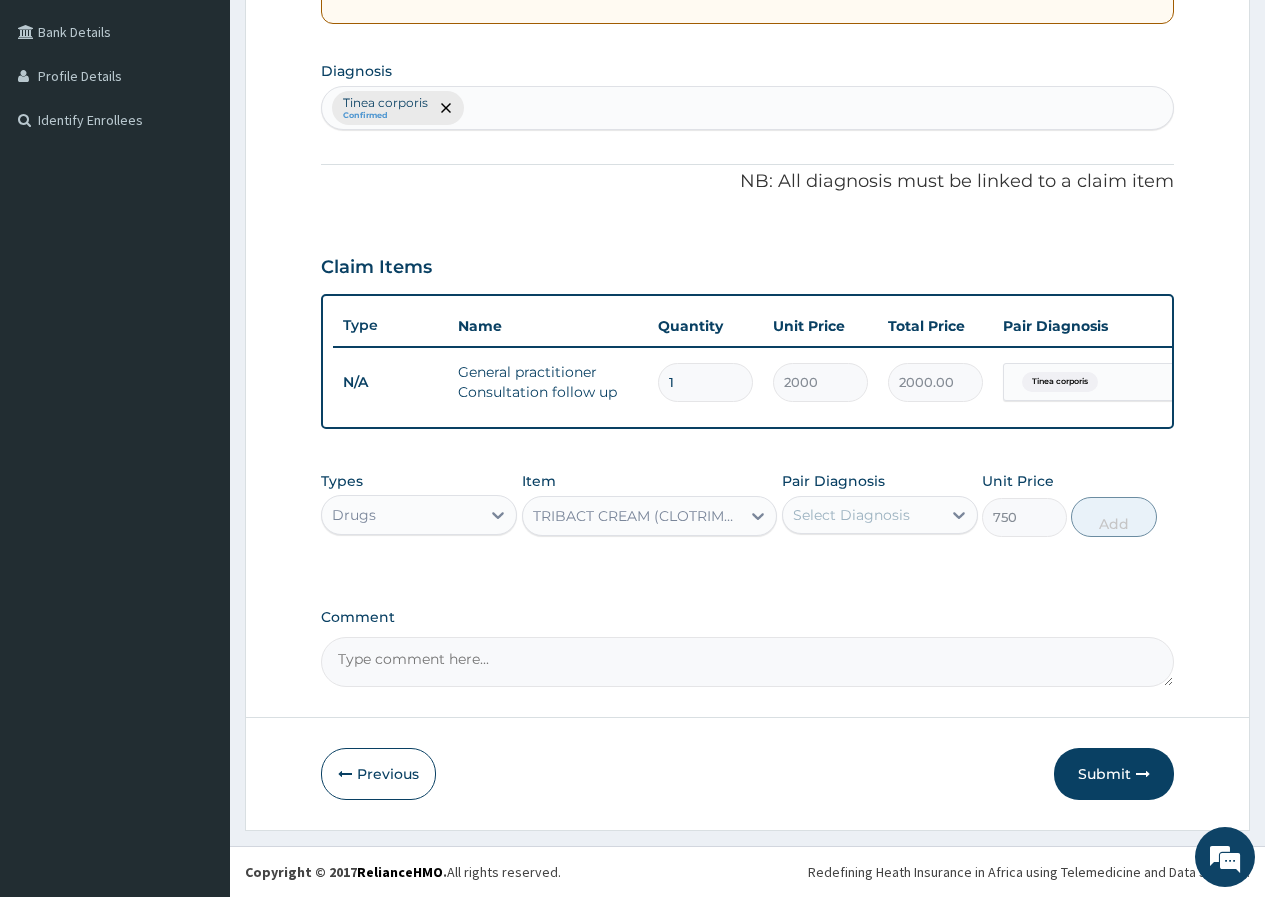 click on "Select Diagnosis" at bounding box center (851, 515) 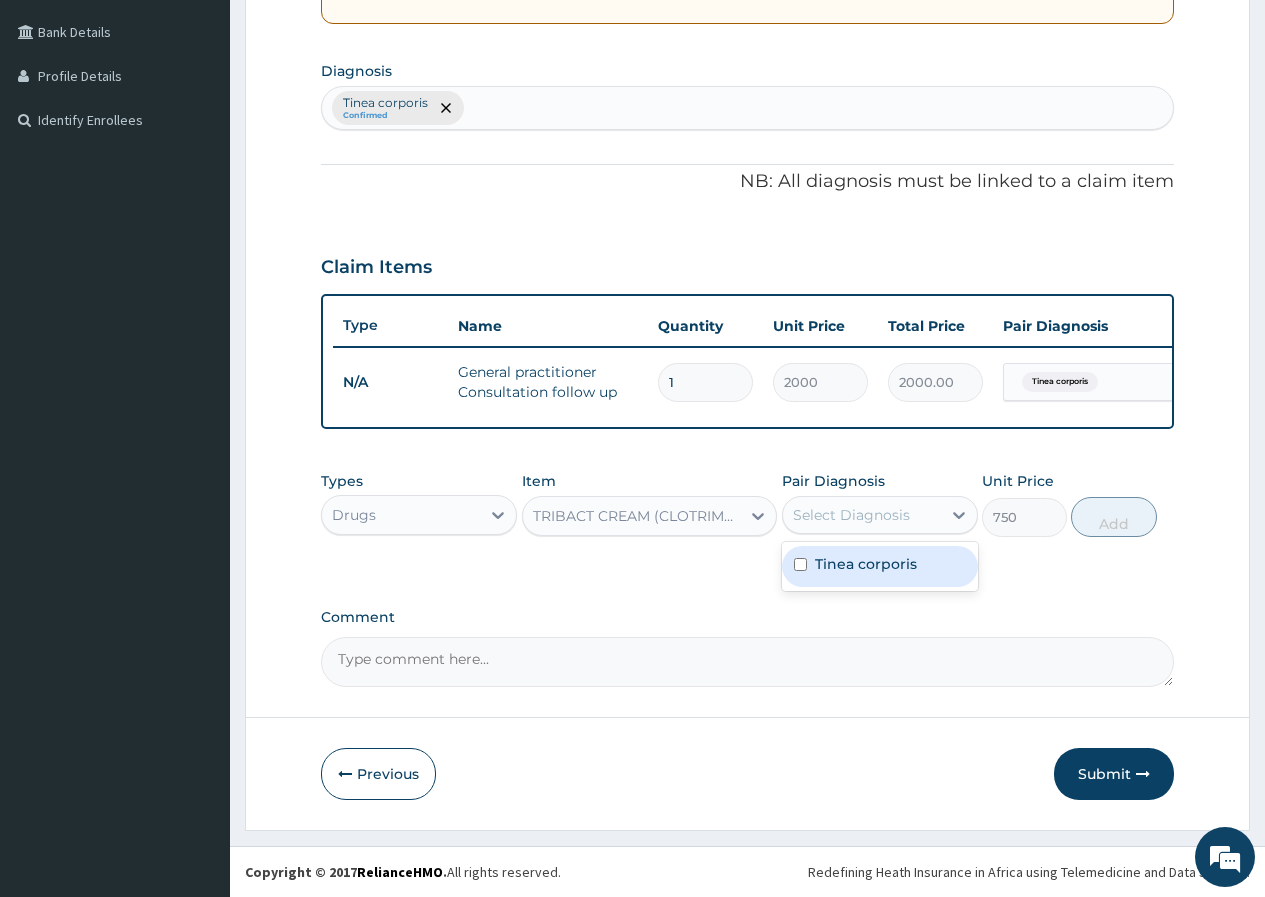 click on "Tinea corporis" at bounding box center (866, 564) 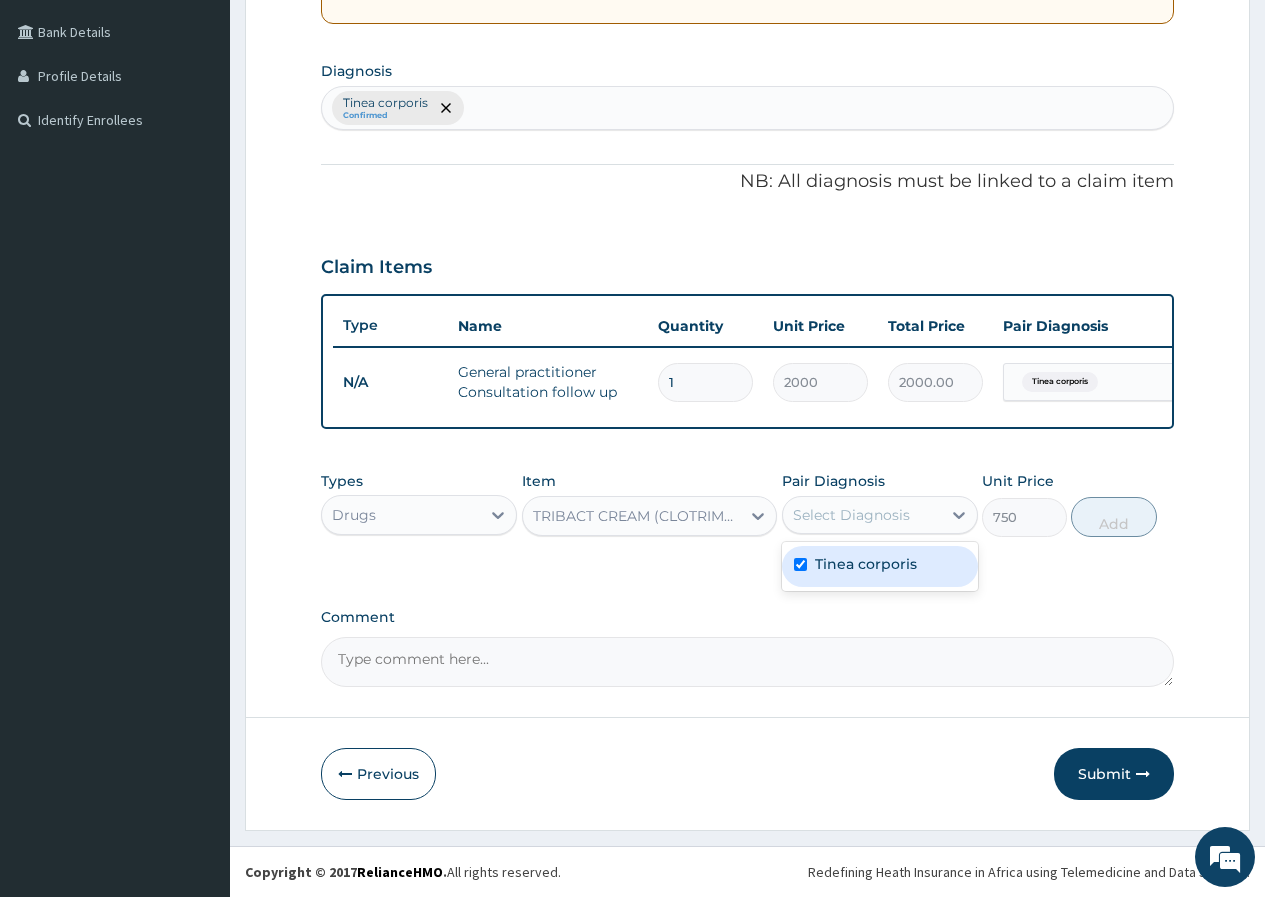 checkbox on "true" 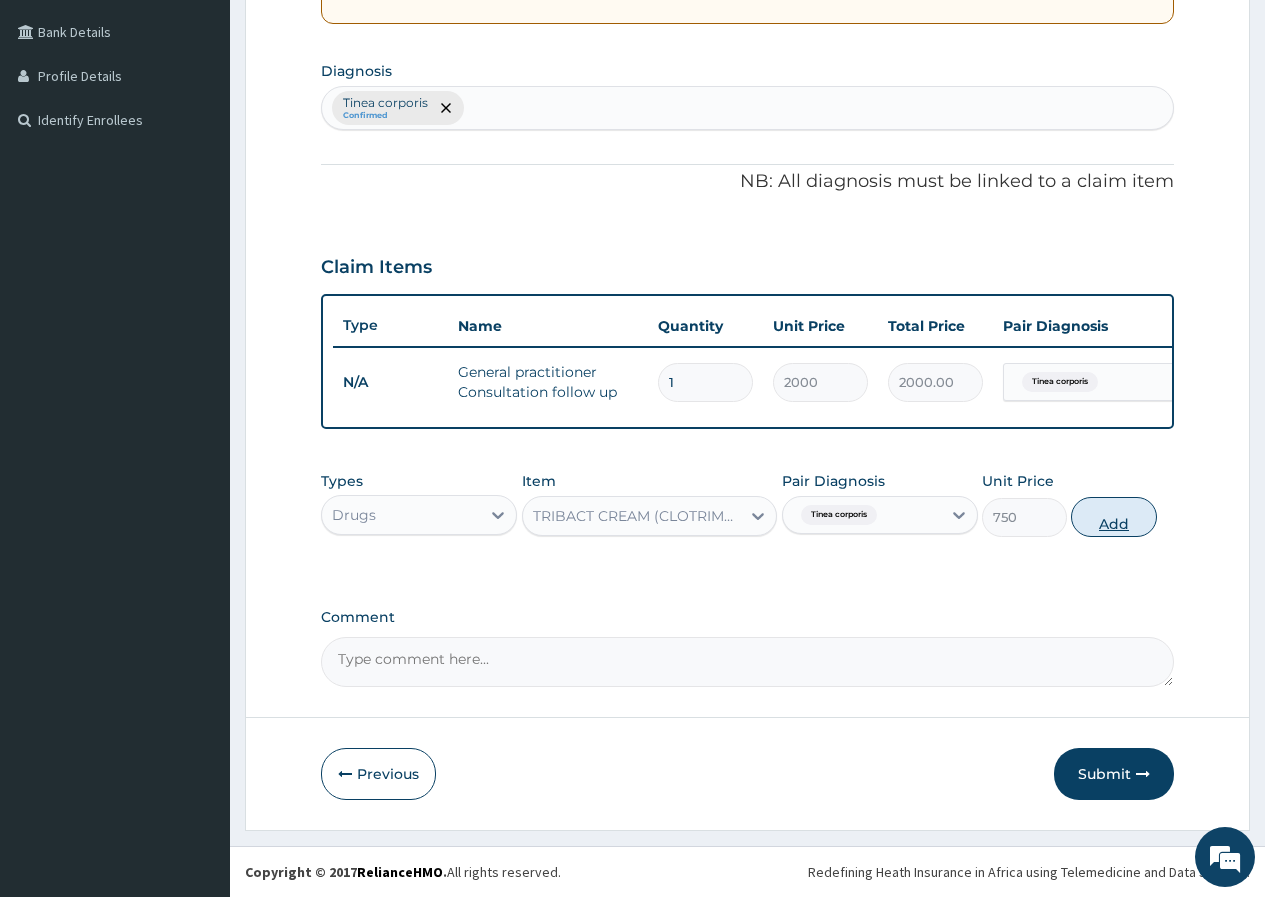 click on "Add" at bounding box center [1113, 517] 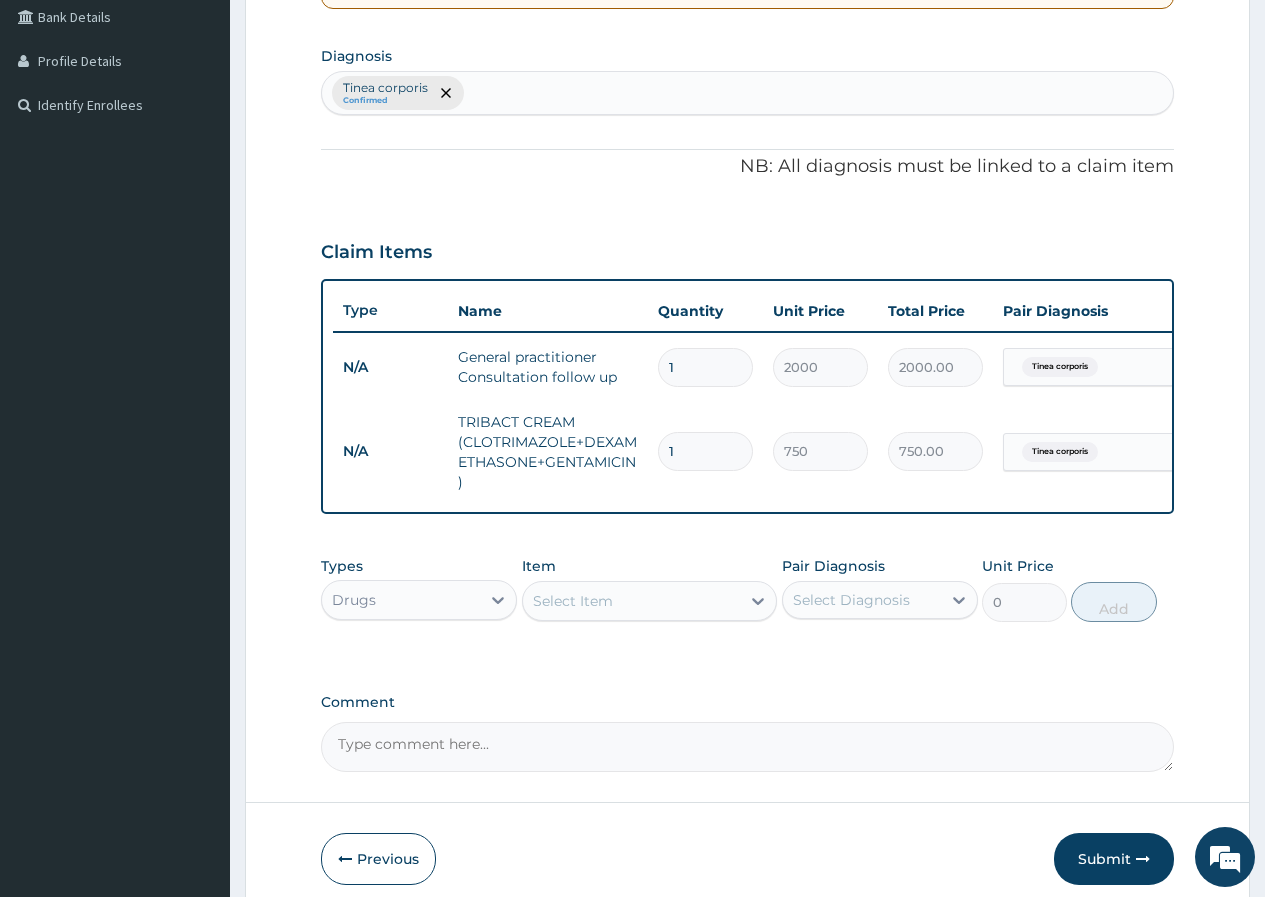 click on "Select Item" at bounding box center (573, 601) 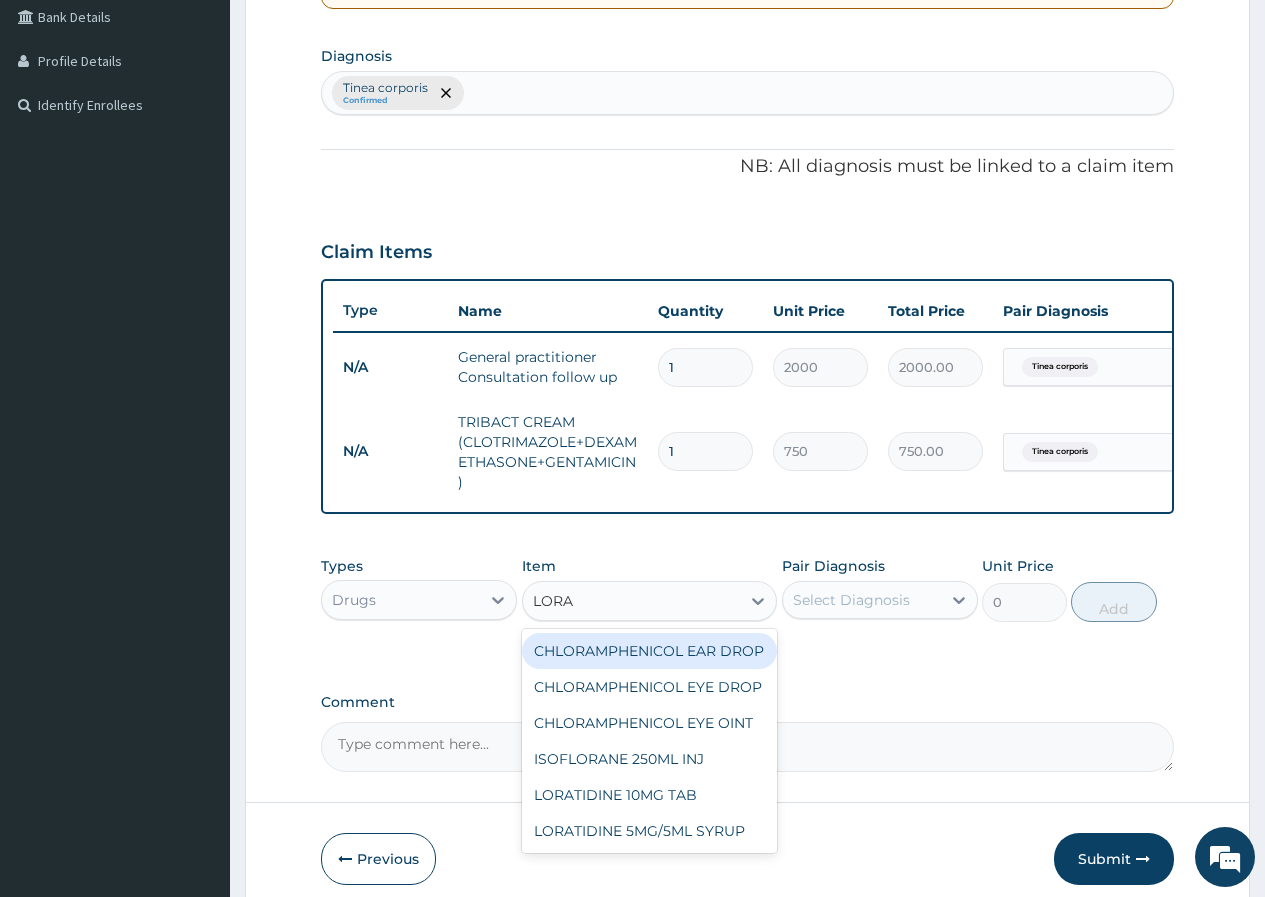 type on "LORAT" 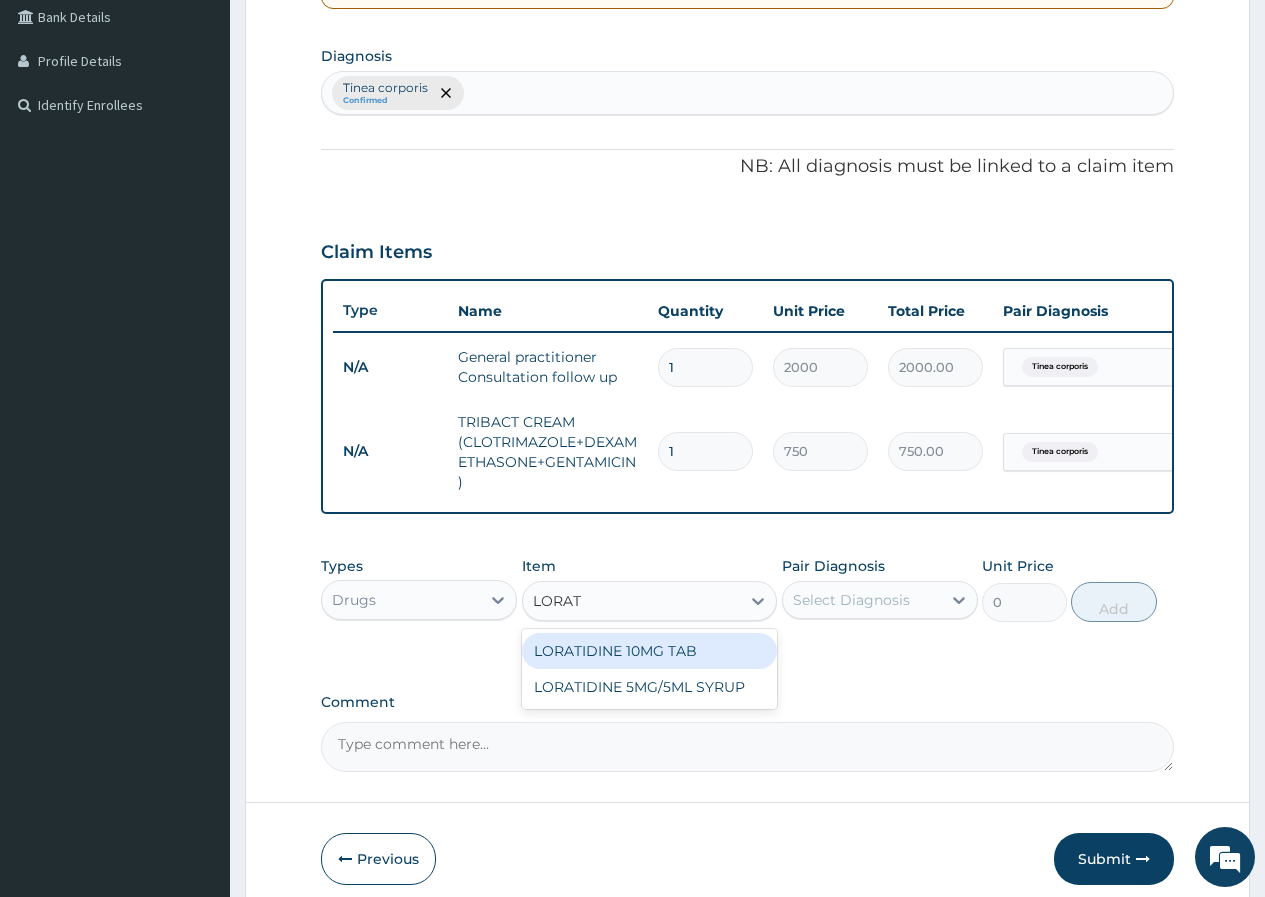 click on "LORATIDINE 10MG TAB" at bounding box center (650, 651) 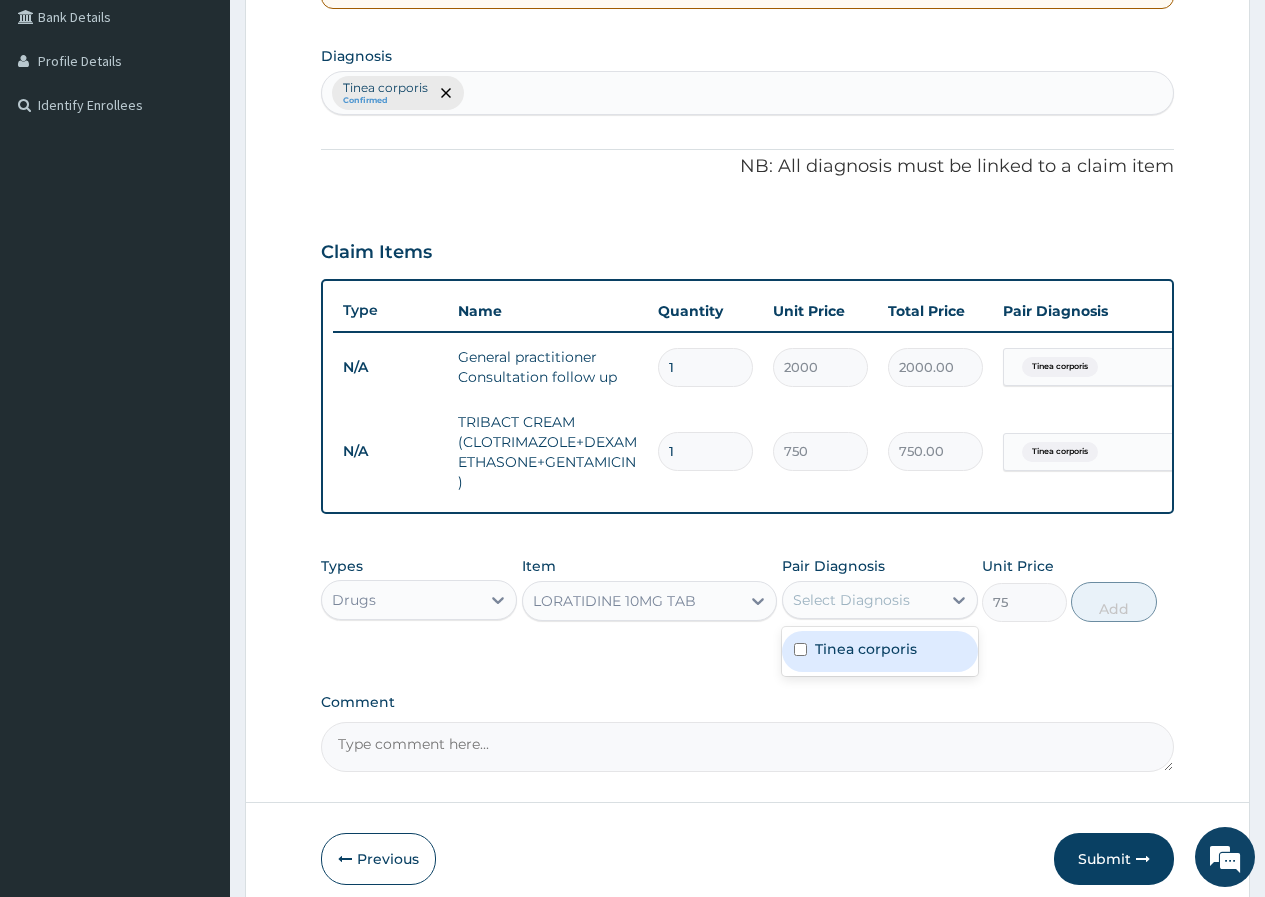 click on "Select Diagnosis" at bounding box center [851, 600] 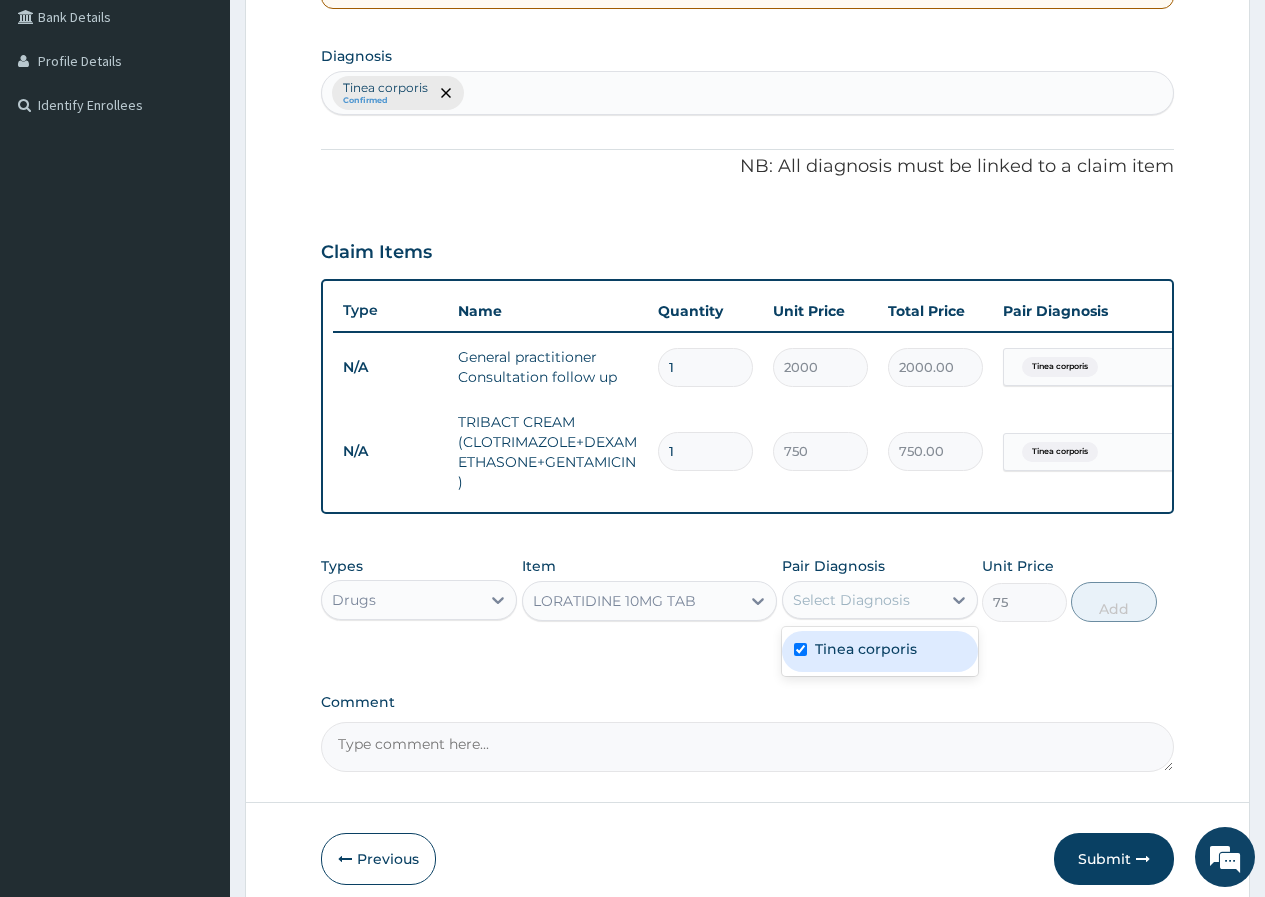 checkbox on "true" 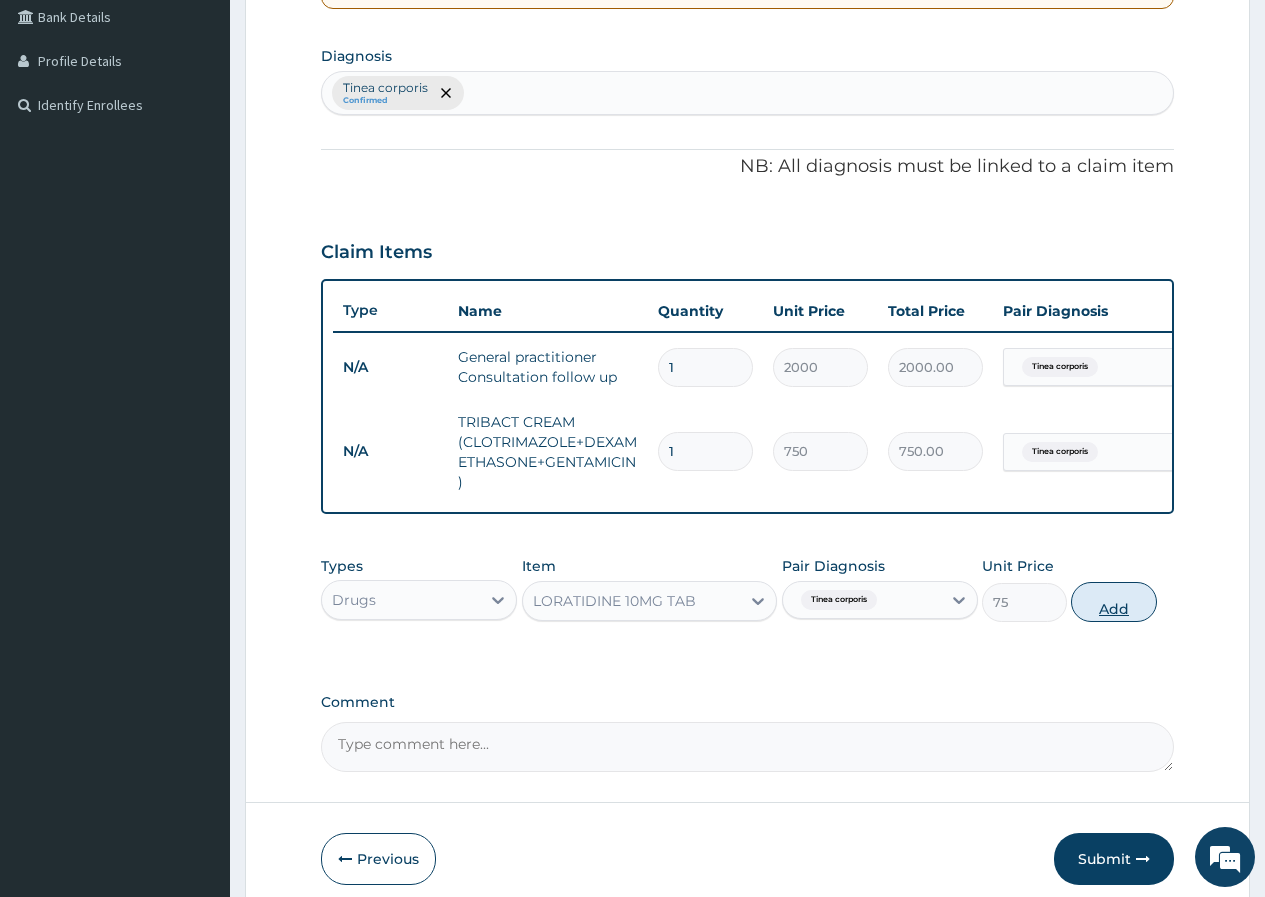 click on "Add" at bounding box center [1113, 602] 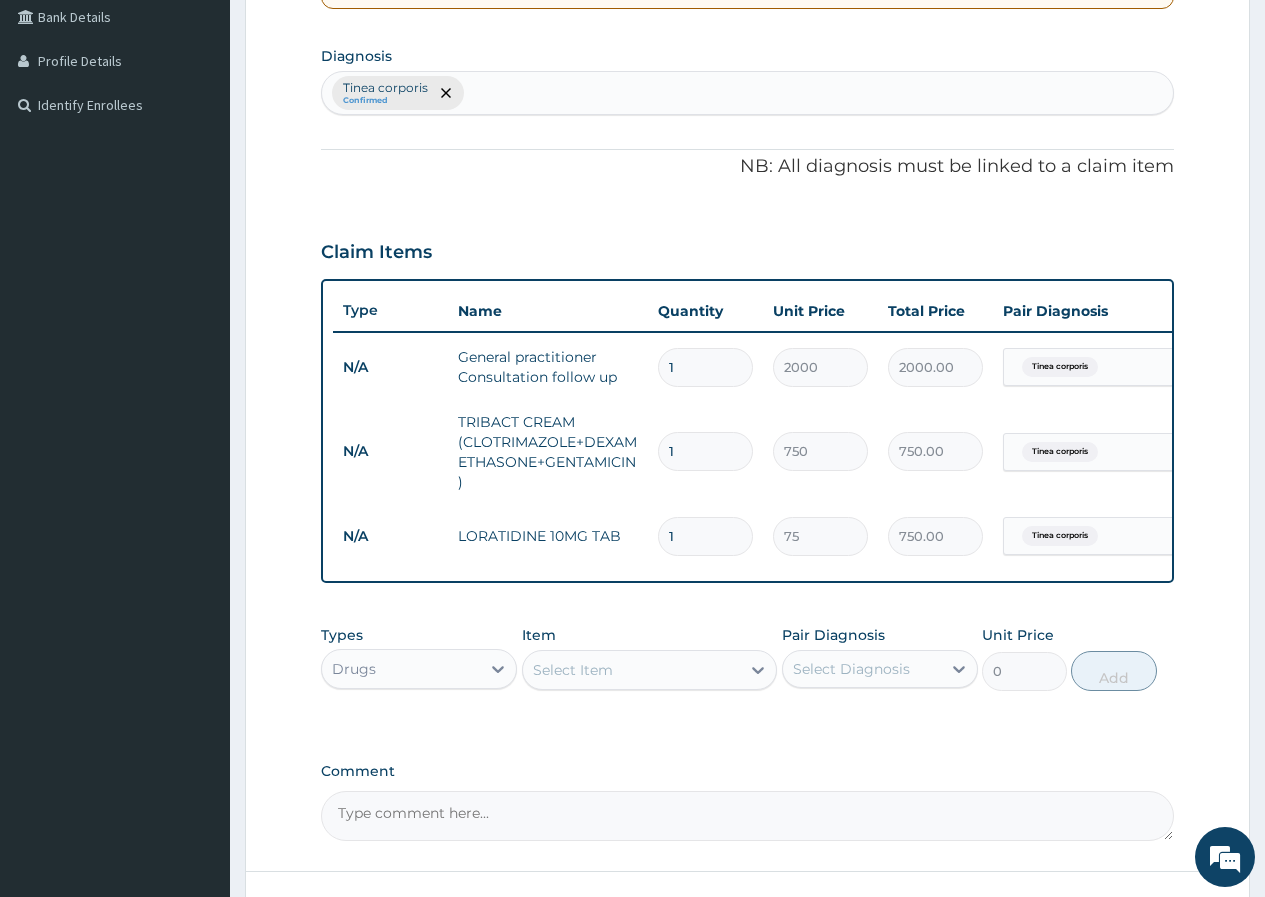 type on "10" 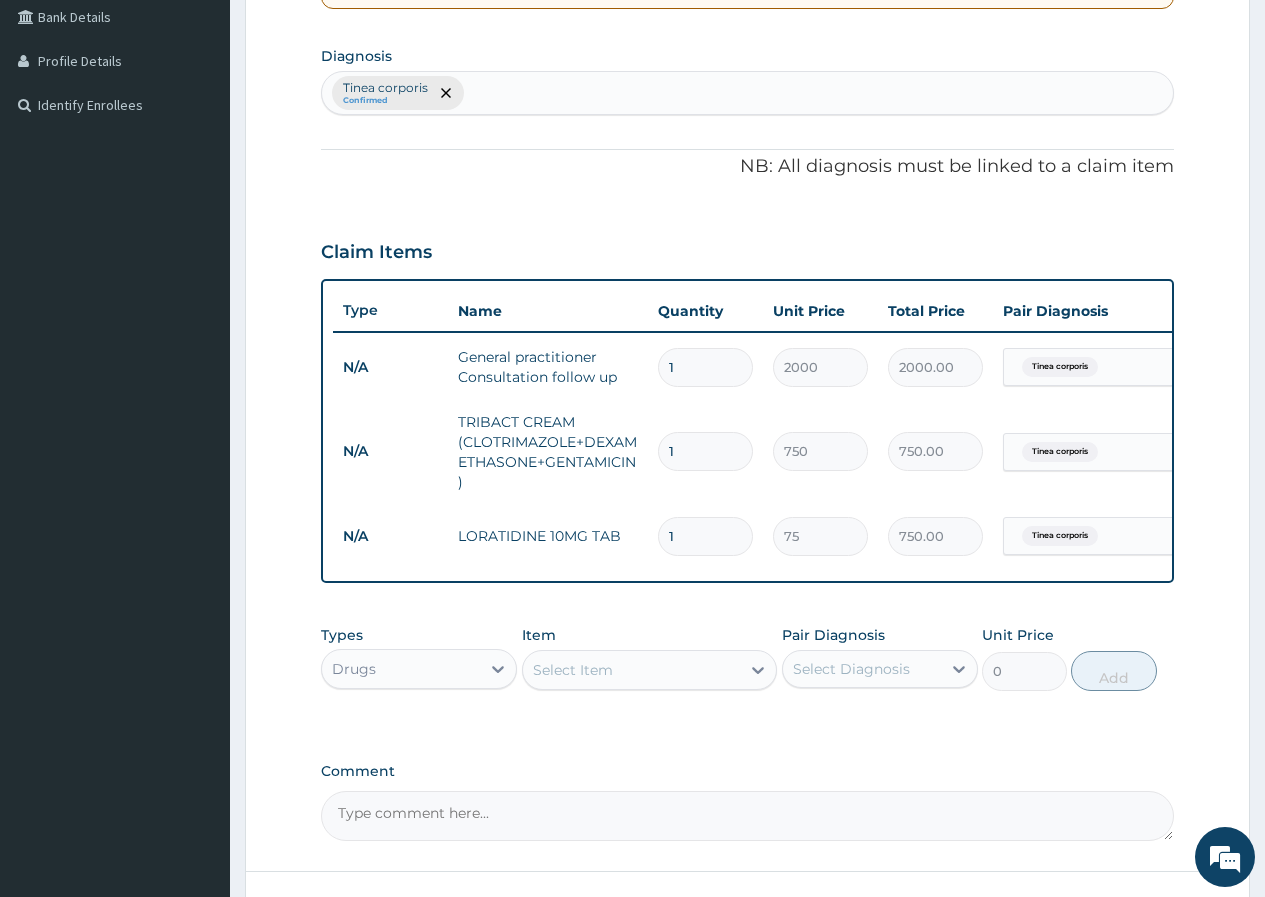 type on "750.00" 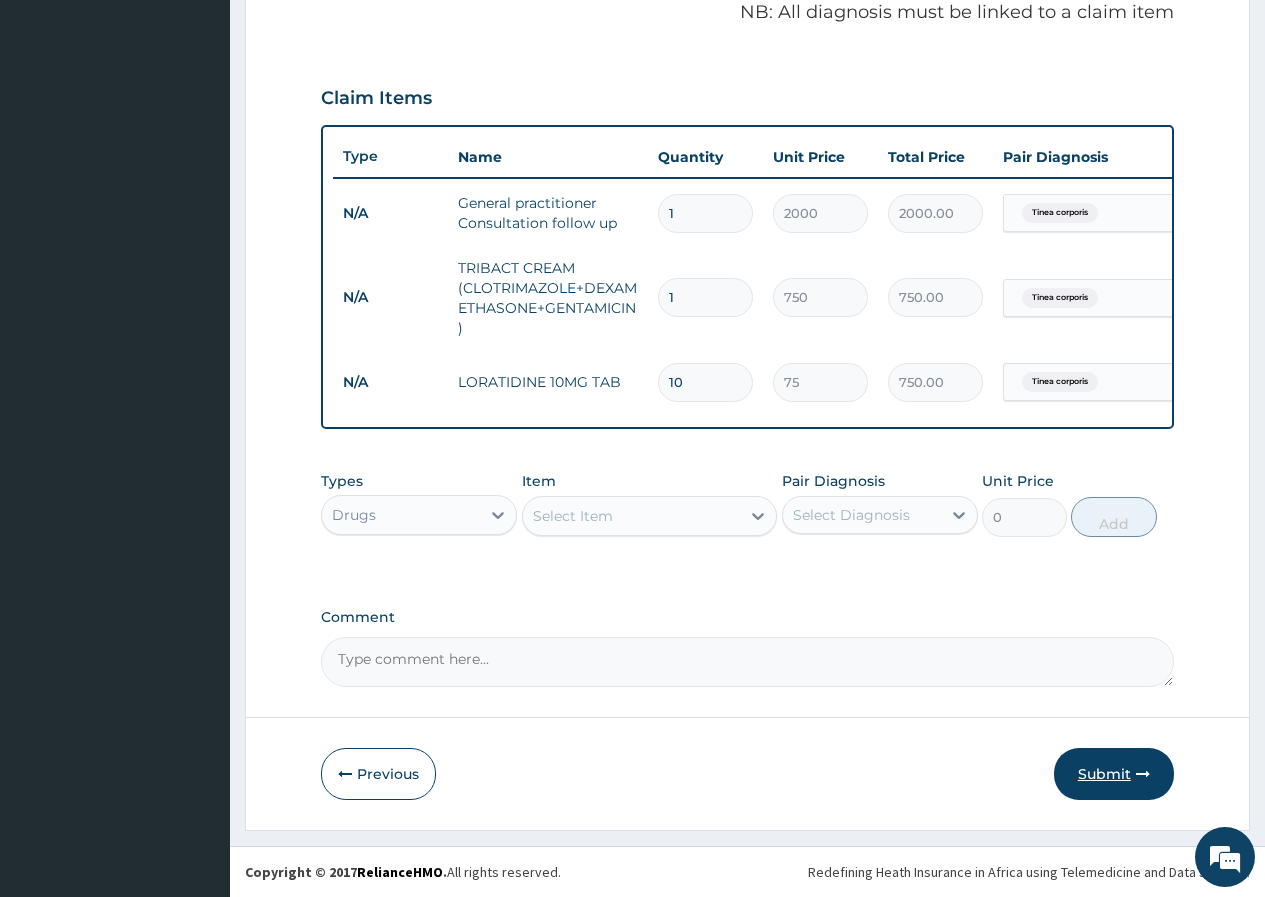 scroll, scrollTop: 634, scrollLeft: 0, axis: vertical 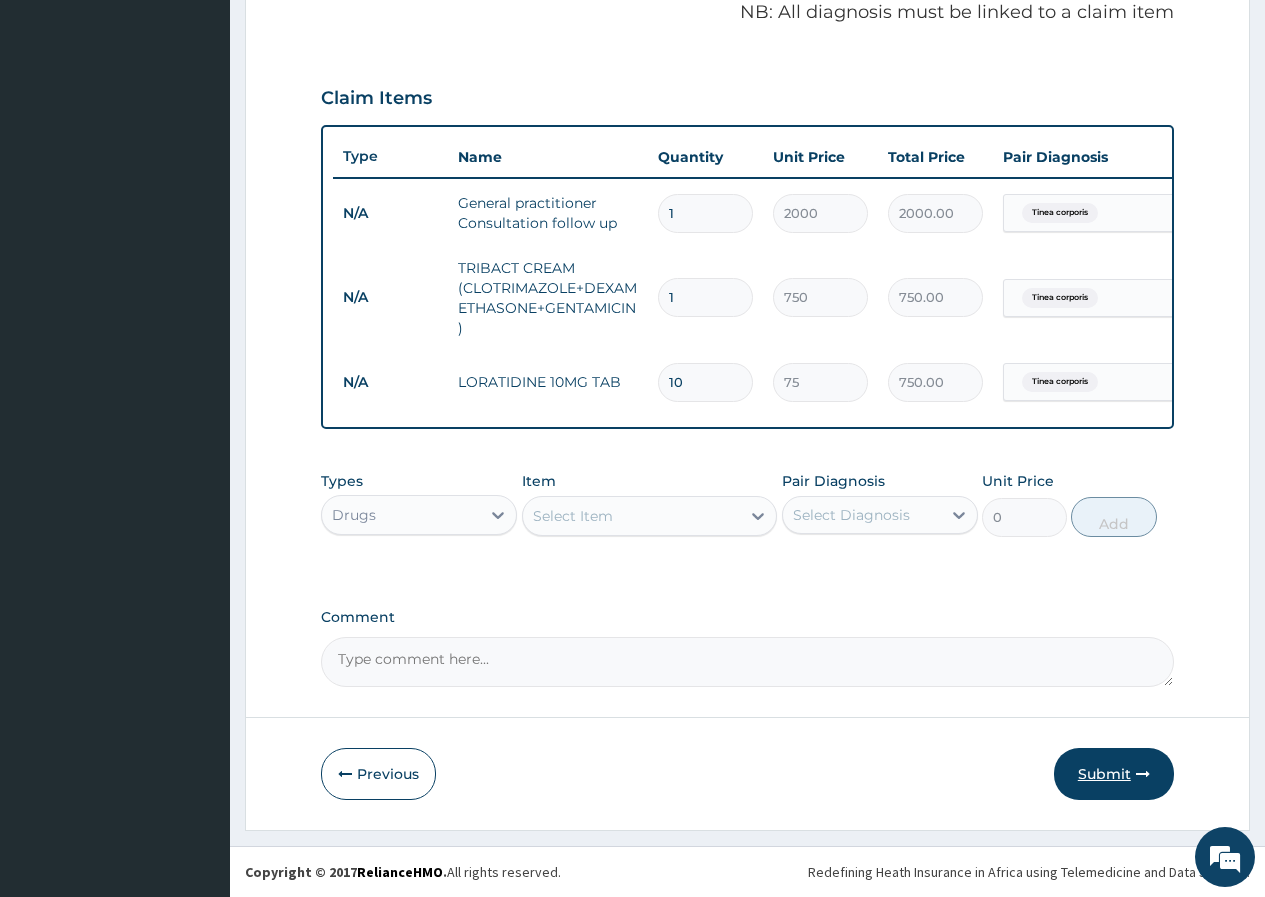 type on "10" 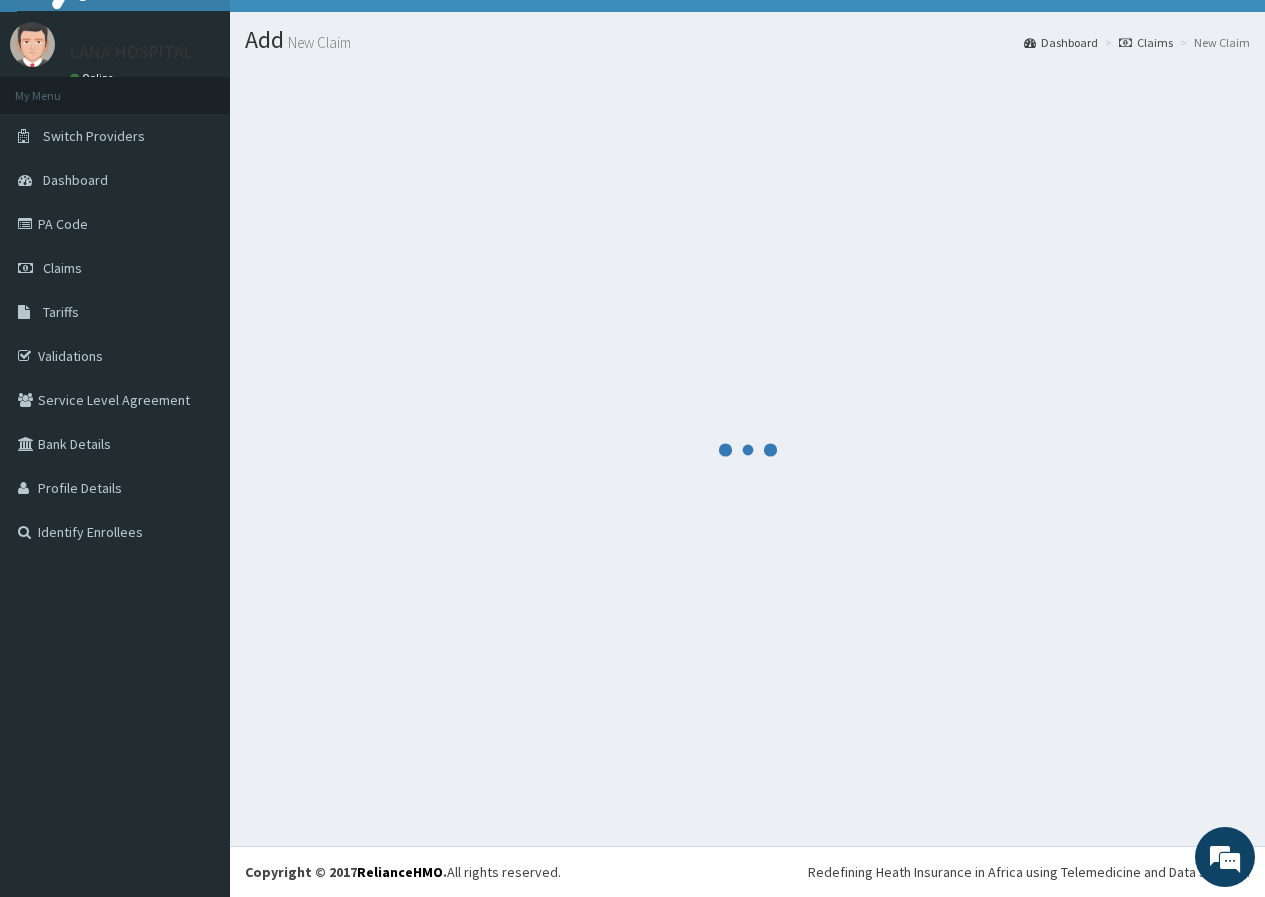 scroll, scrollTop: 634, scrollLeft: 0, axis: vertical 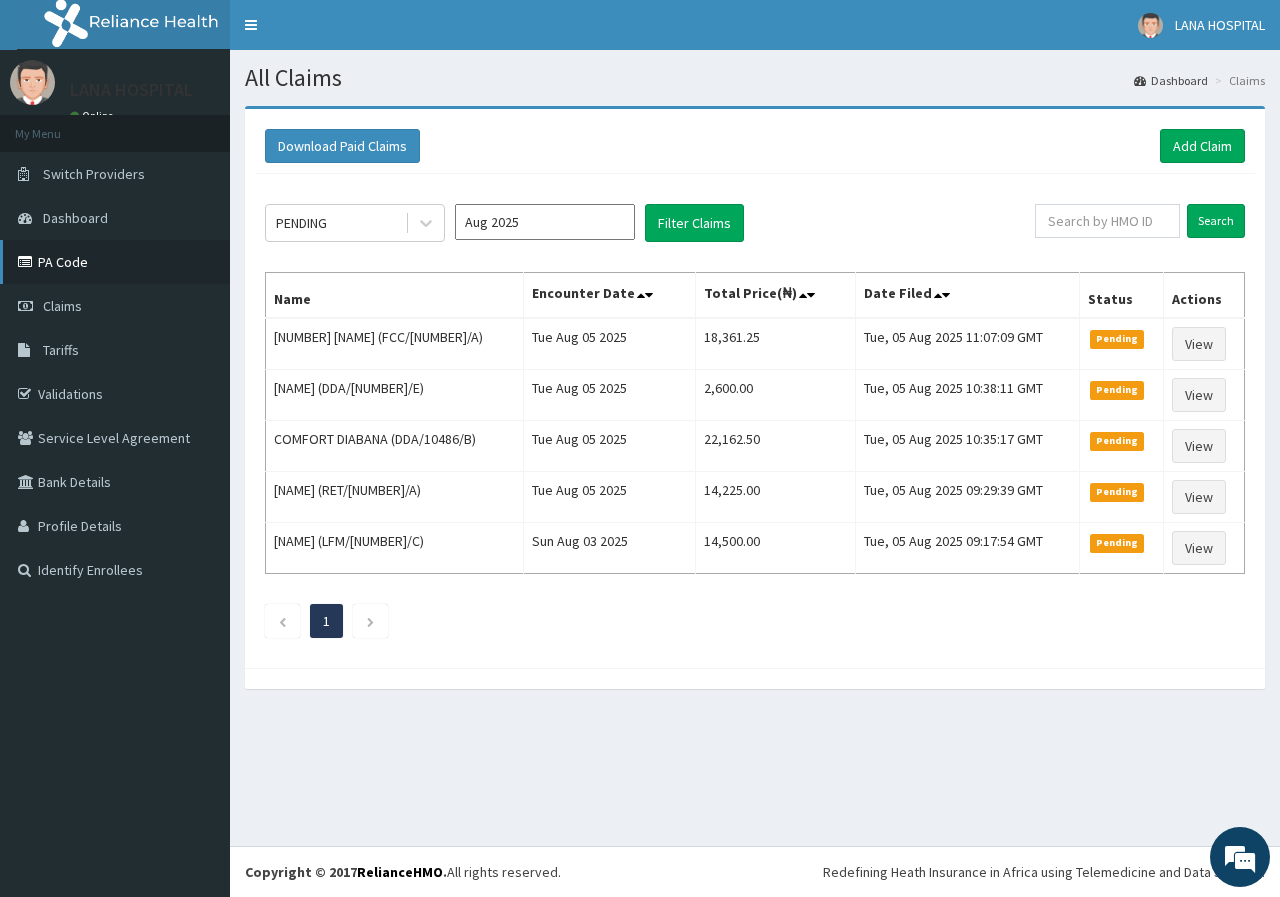 click on "PA Code" at bounding box center (115, 262) 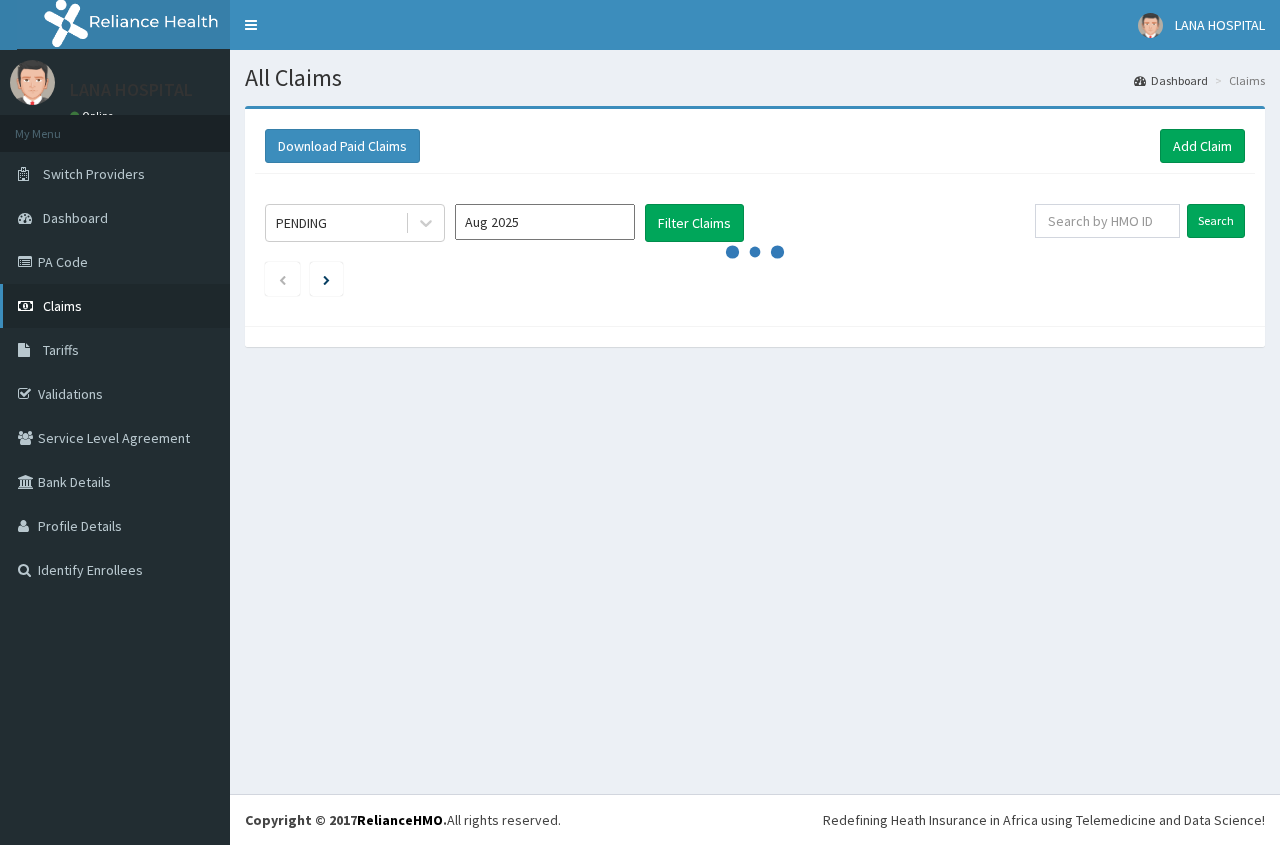 scroll, scrollTop: 0, scrollLeft: 0, axis: both 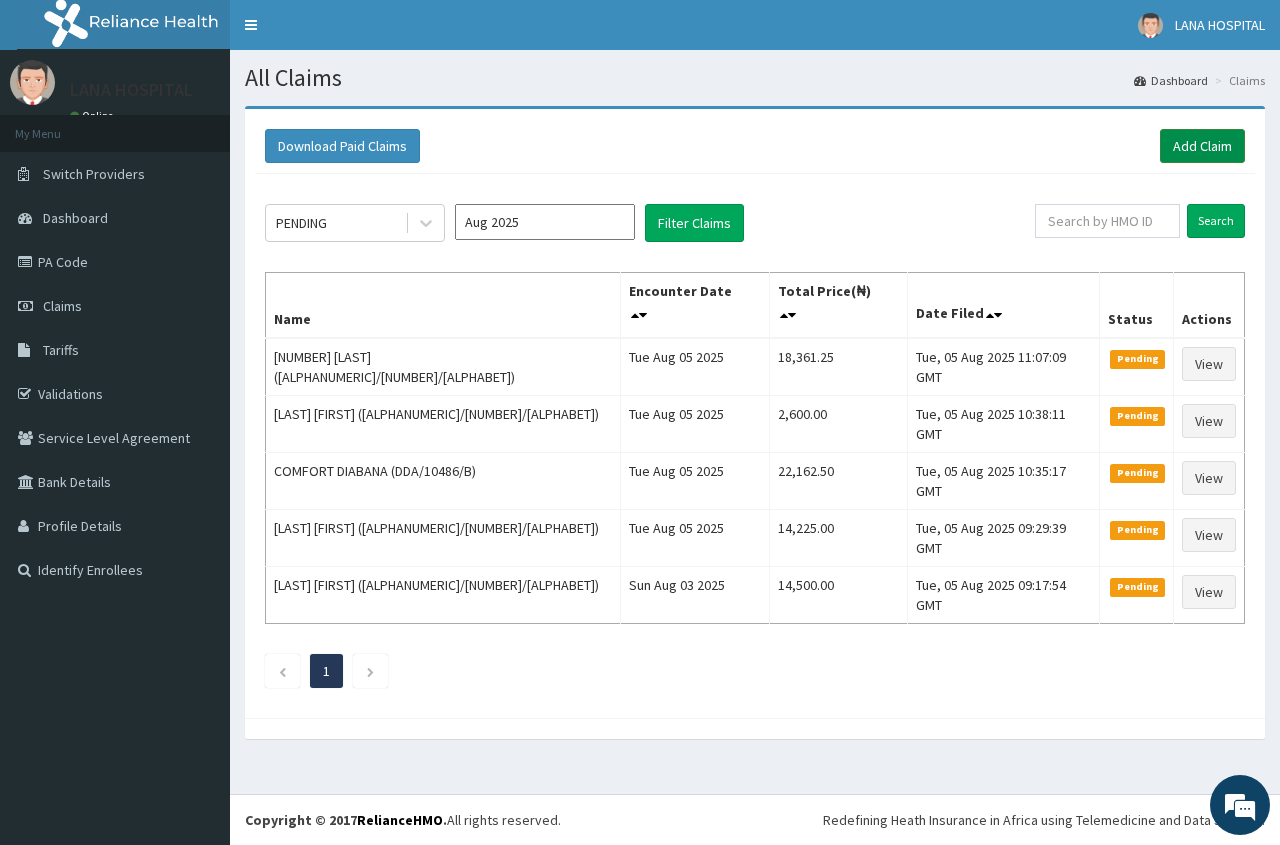 click on "Add Claim" at bounding box center (1202, 146) 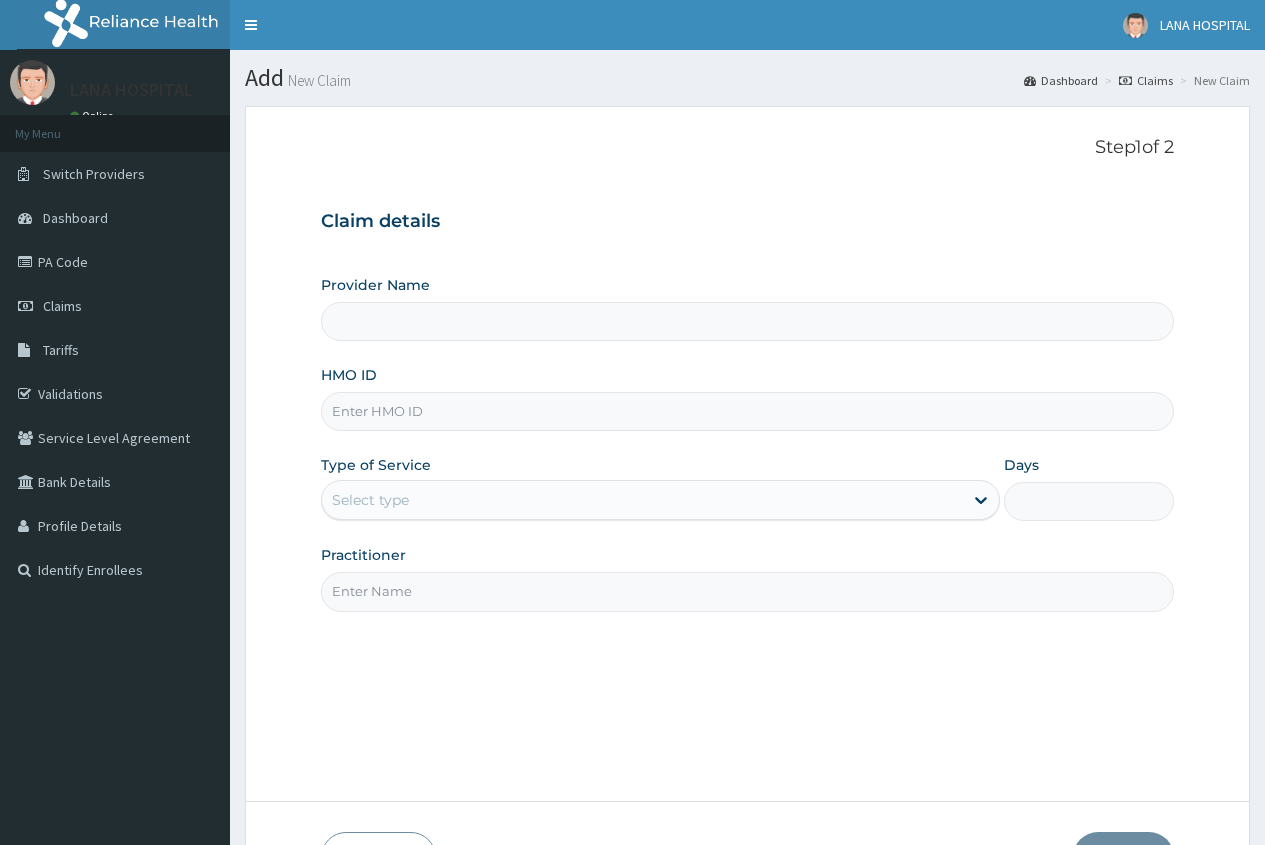 scroll, scrollTop: 0, scrollLeft: 0, axis: both 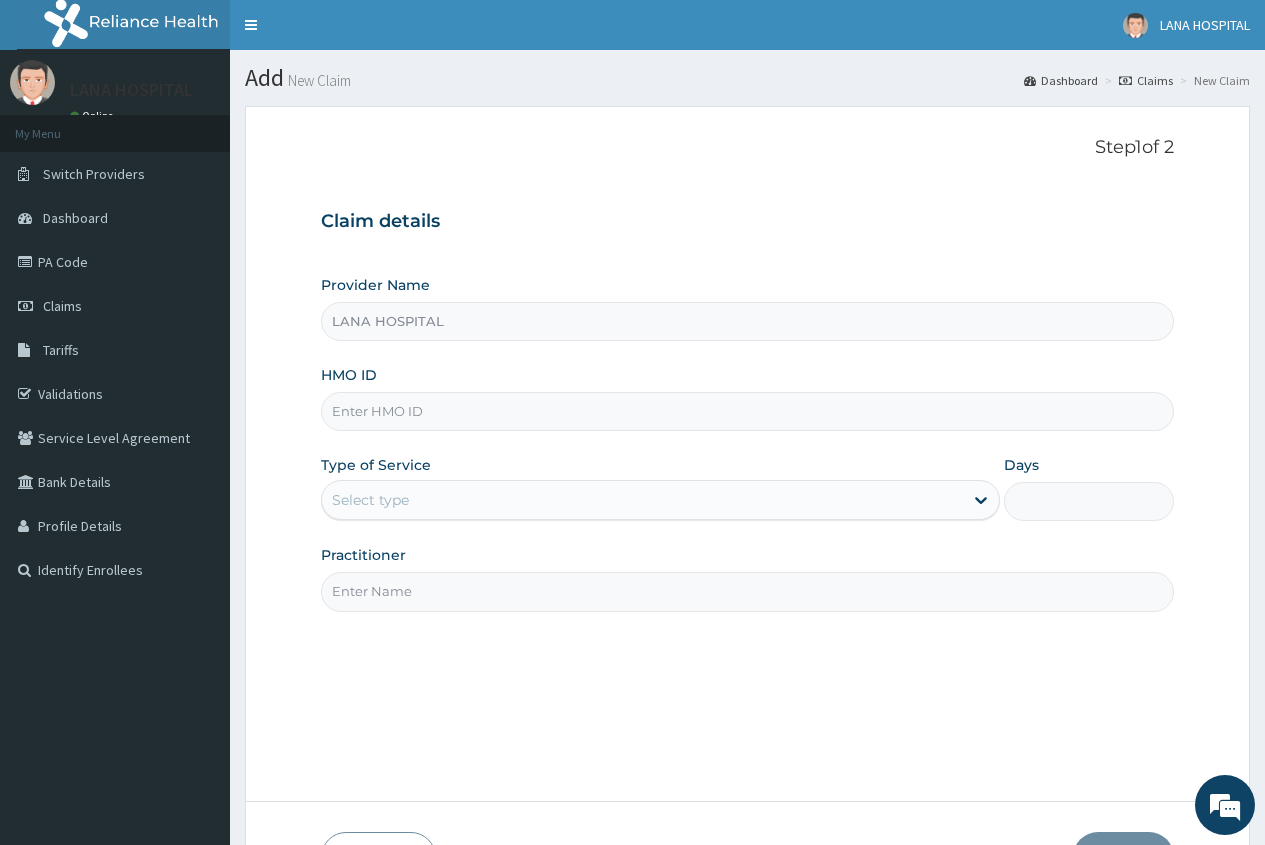 click on "HMO ID" at bounding box center (747, 411) 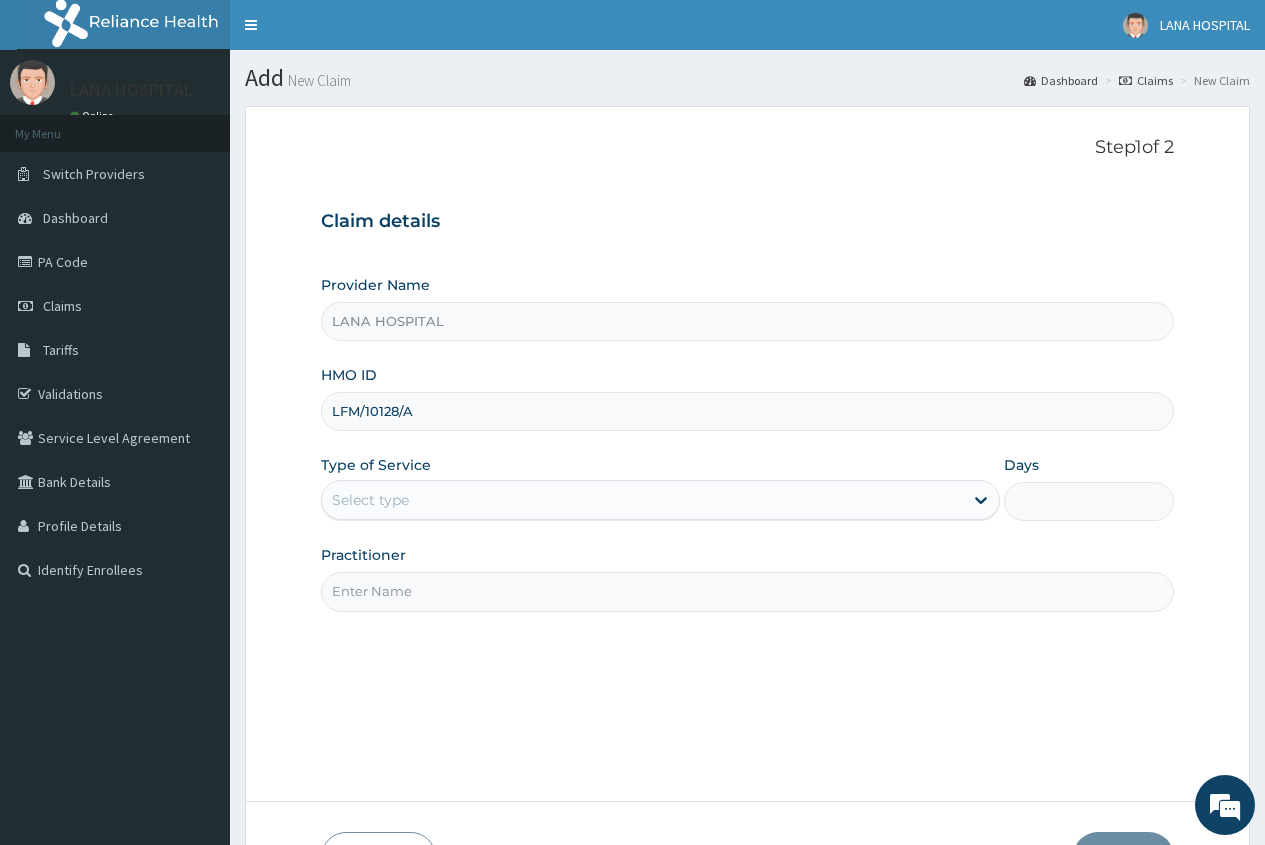 type on "LFM/10128/A" 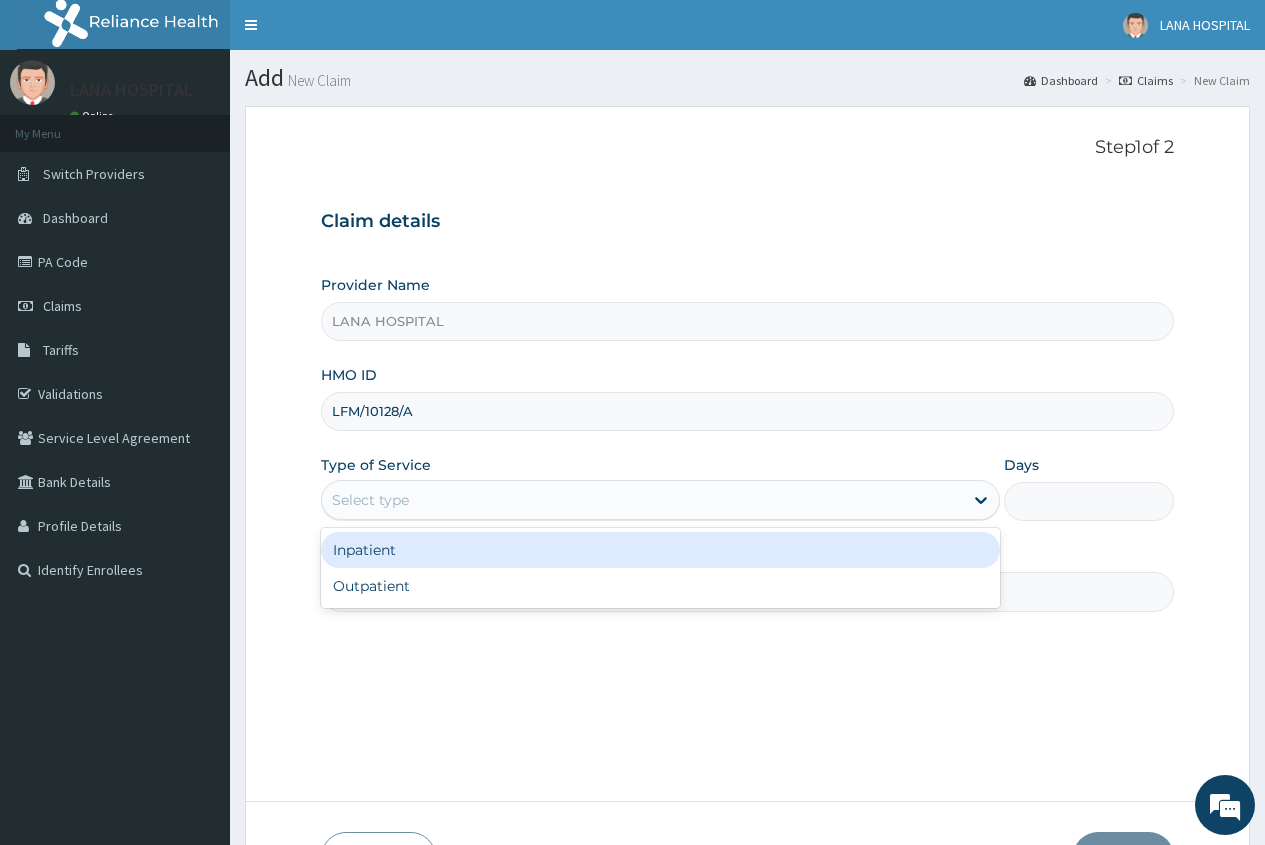 click on "Inpatient" at bounding box center (660, 550) 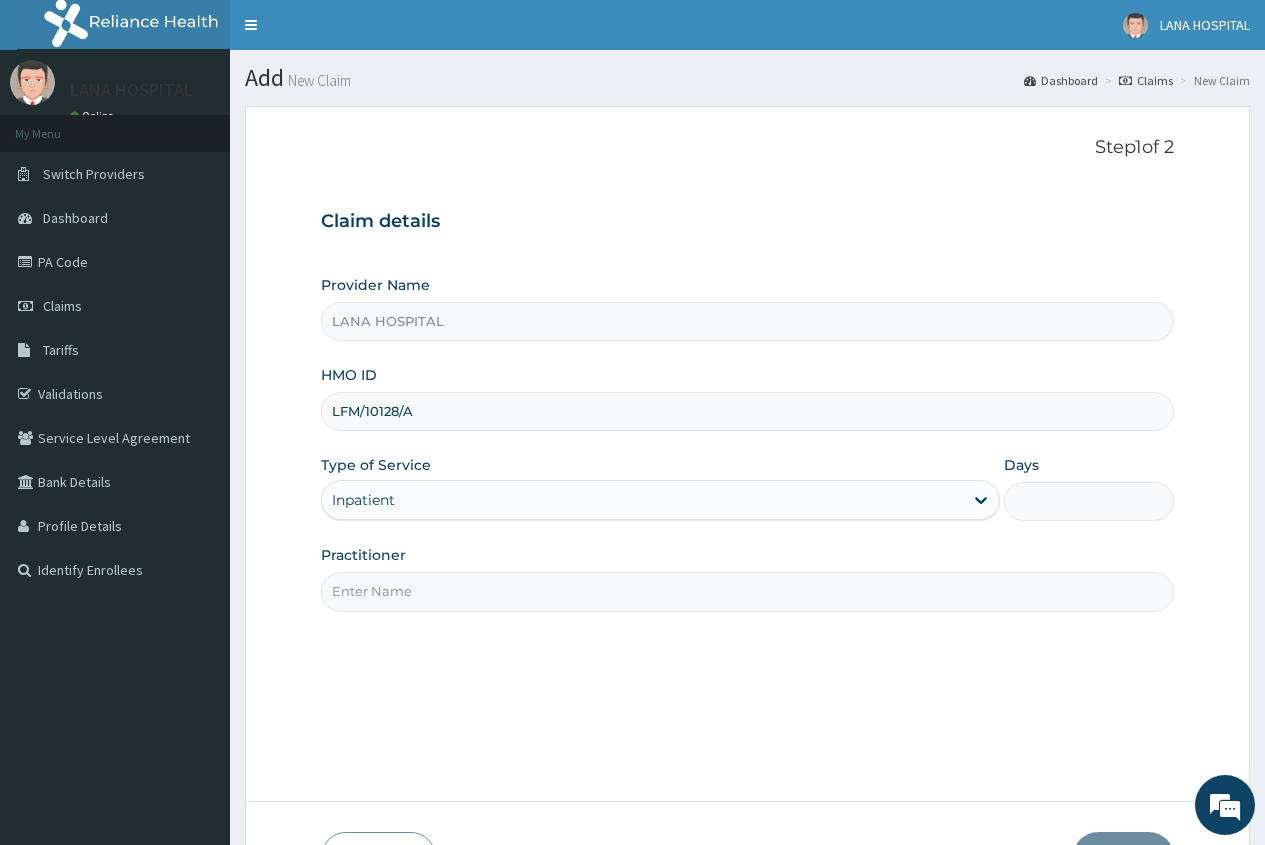 click on "Days" at bounding box center [1089, 501] 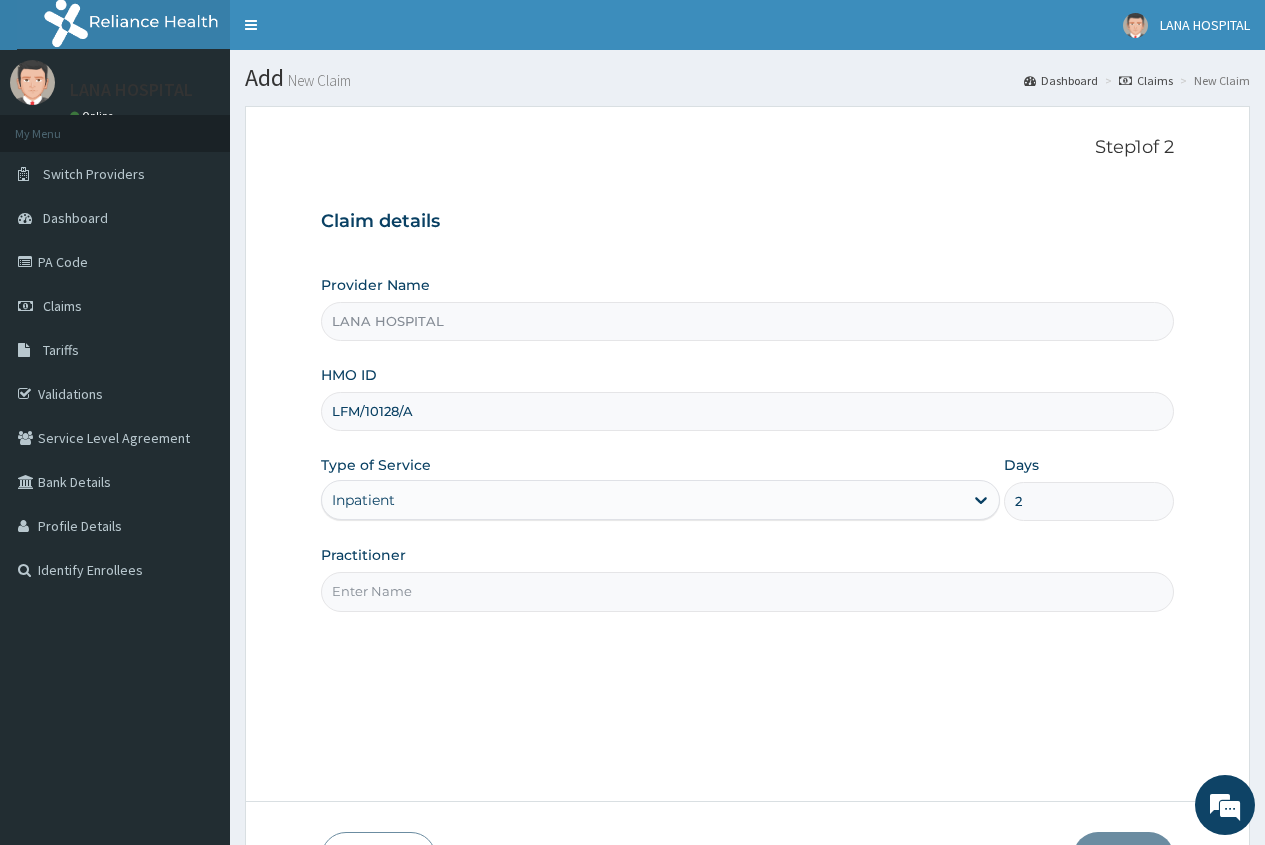 click on "Practitioner" at bounding box center [747, 591] 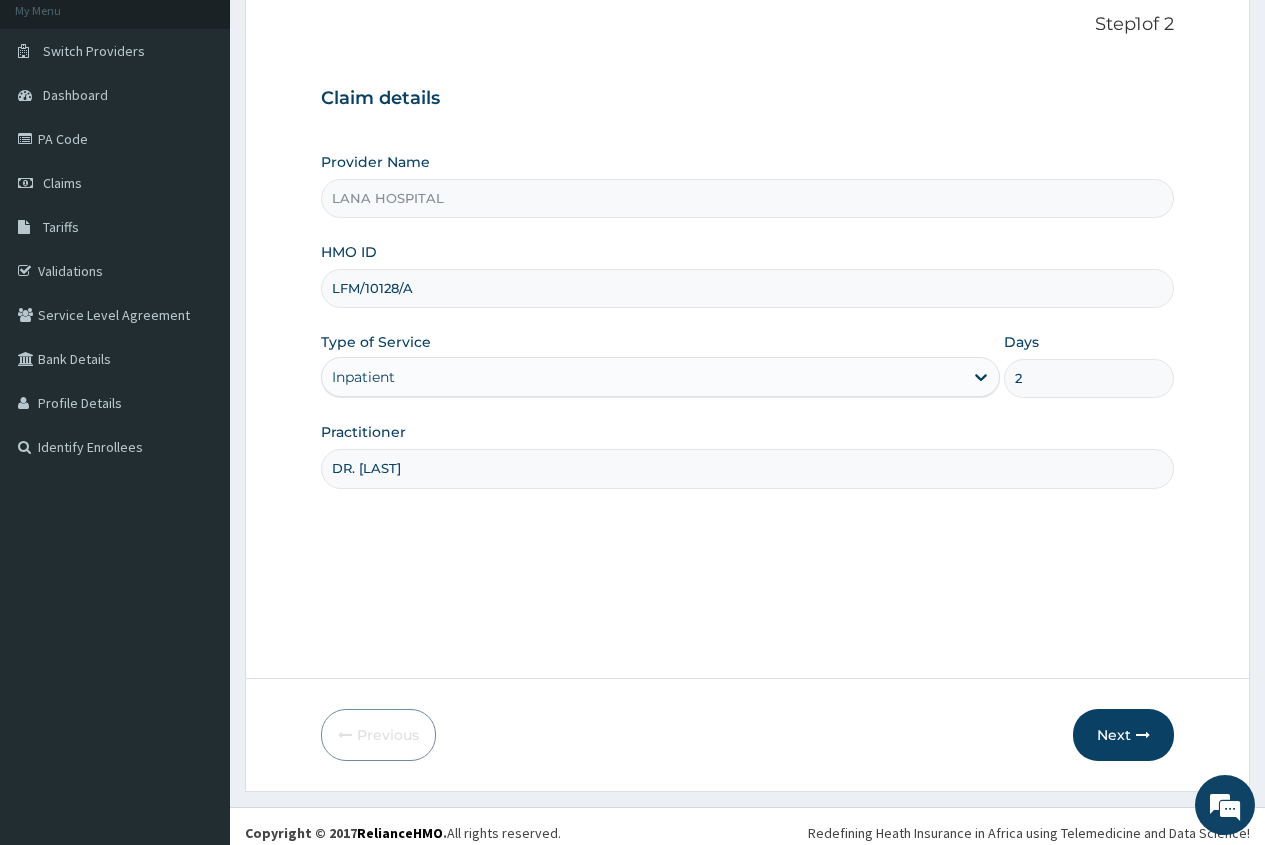 scroll, scrollTop: 136, scrollLeft: 0, axis: vertical 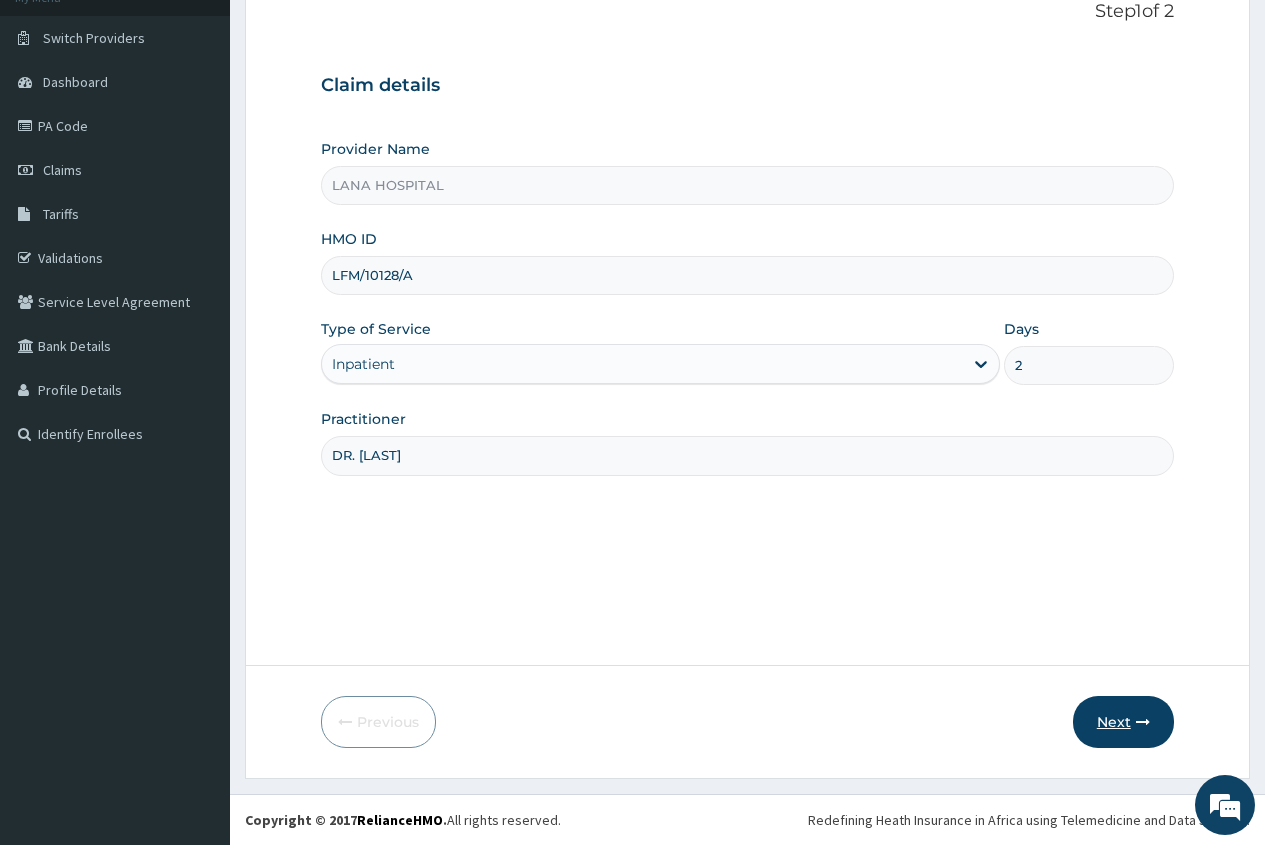 type on "DR. EMAGUN" 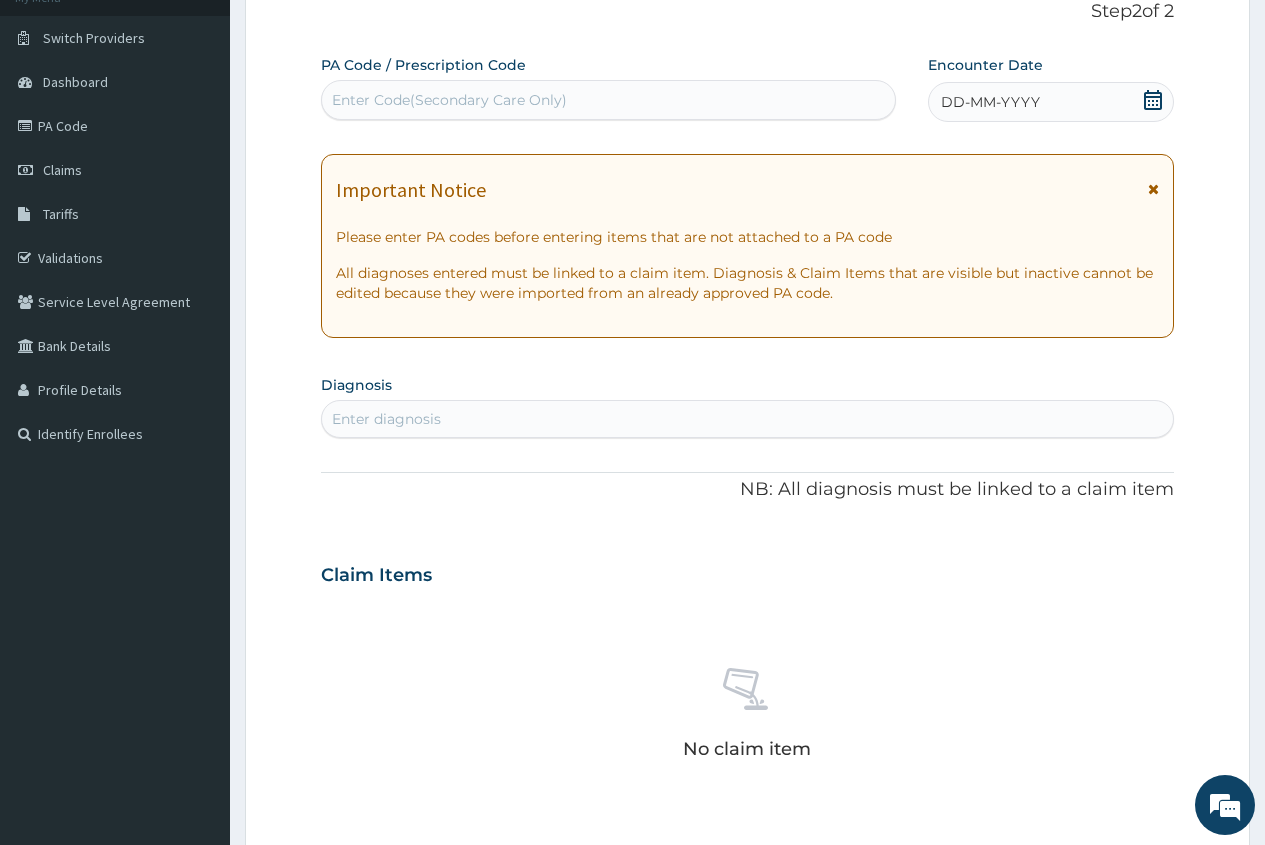 click on "Enter Code(Secondary Care Only)" at bounding box center [449, 100] 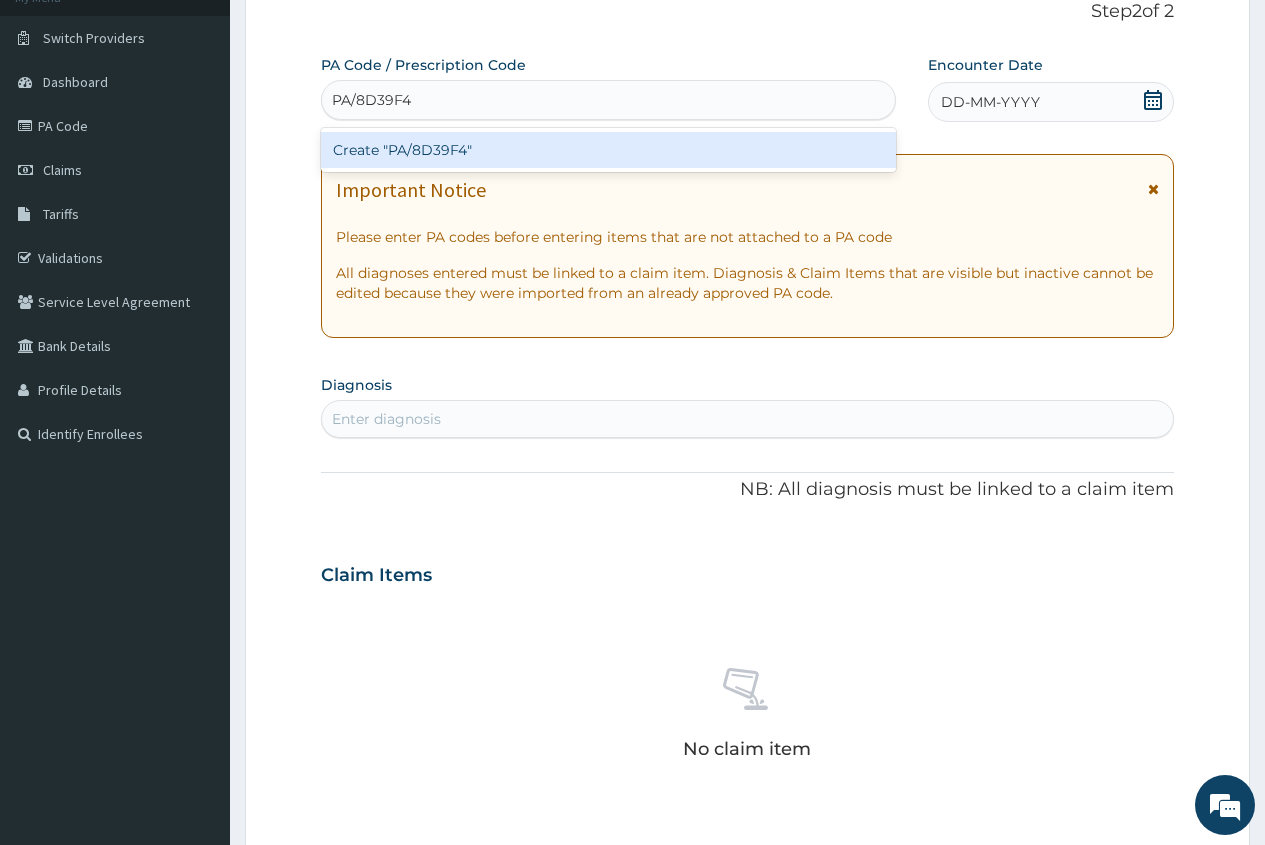 click on "Create "PA/8D39F4"" at bounding box center (608, 150) 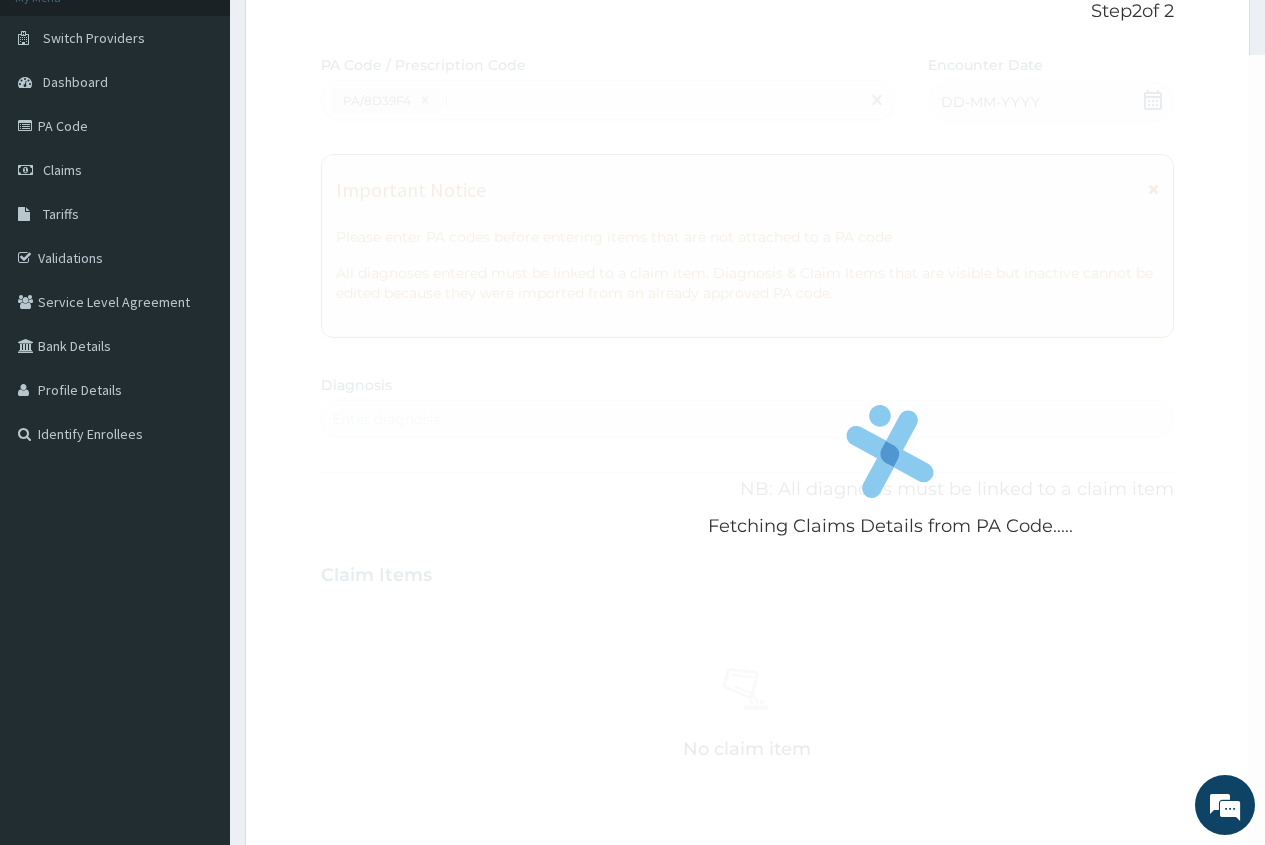 type 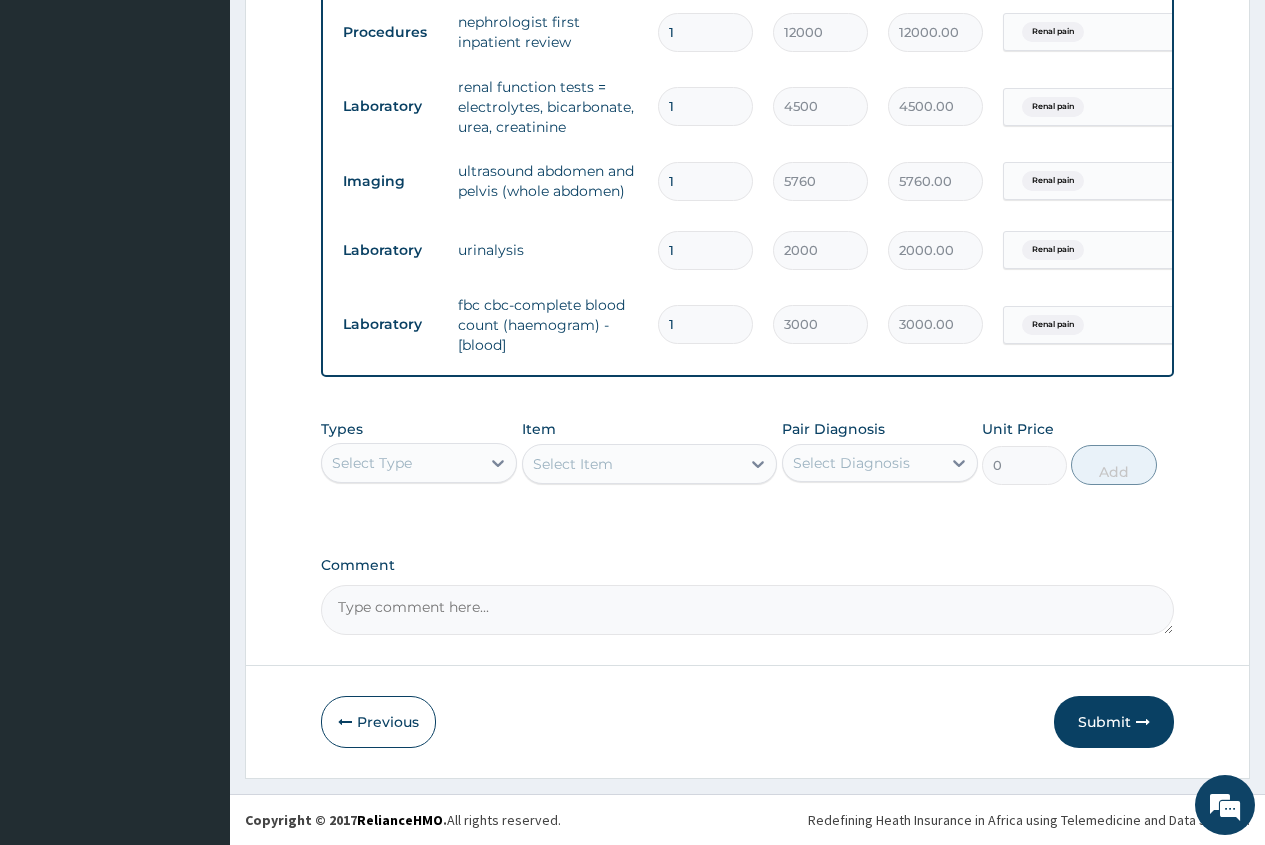 scroll, scrollTop: 1436, scrollLeft: 0, axis: vertical 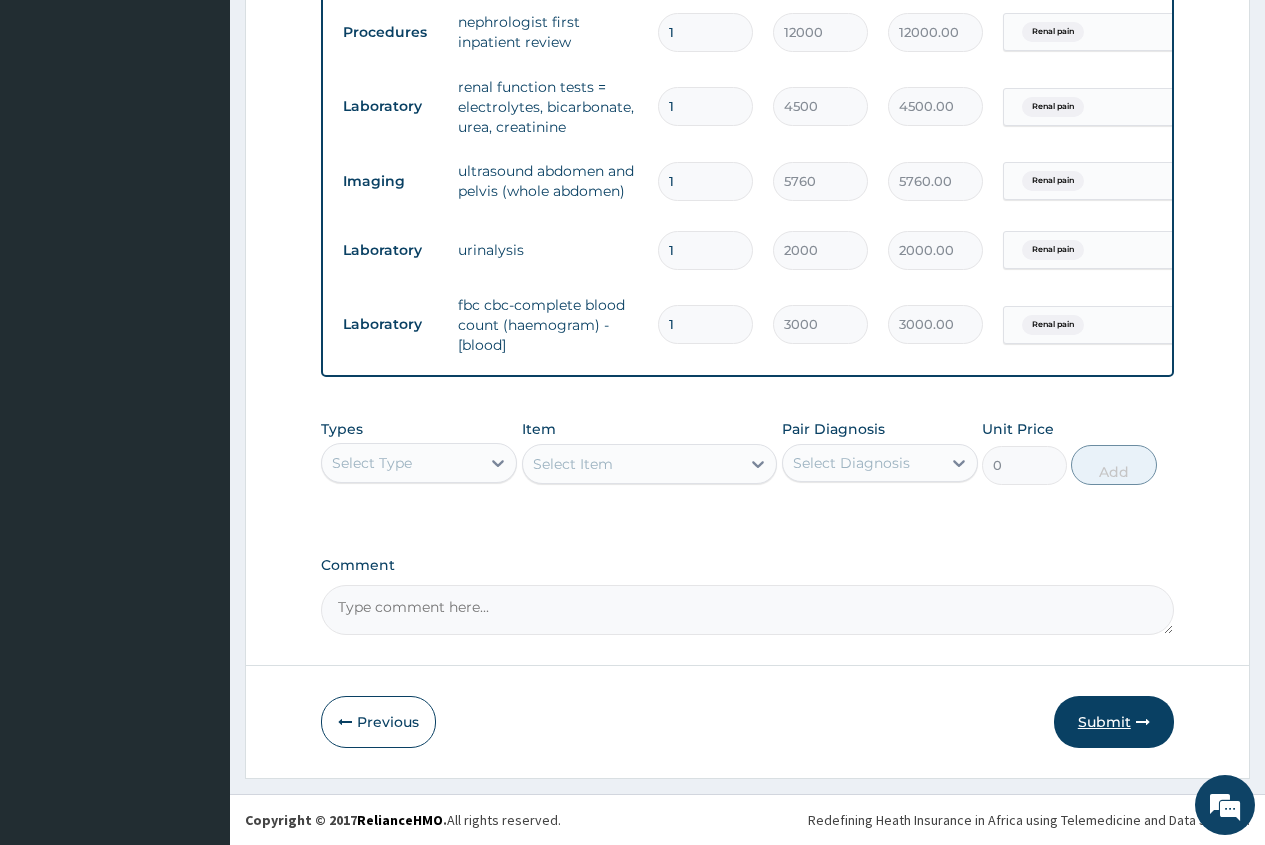 click on "Submit" at bounding box center [1114, 722] 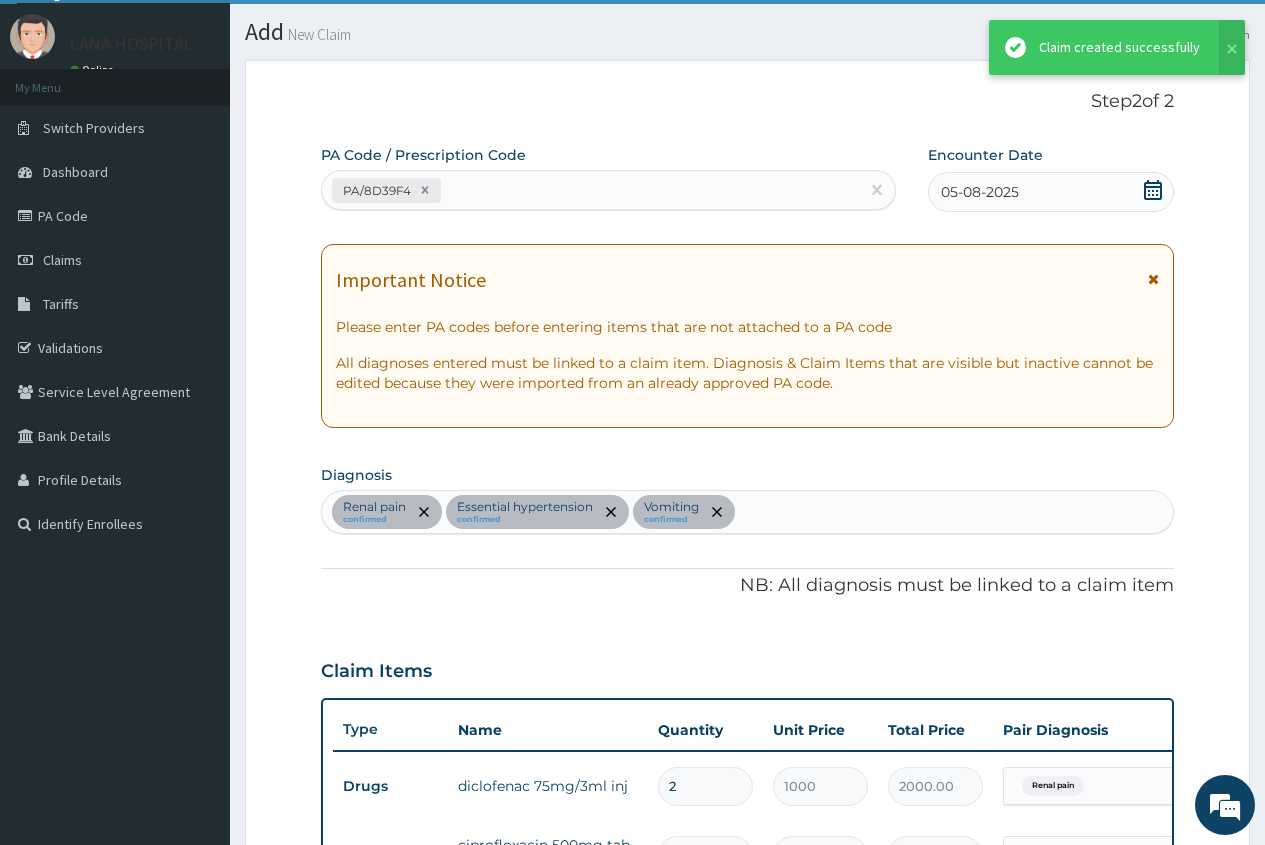 scroll, scrollTop: 1436, scrollLeft: 0, axis: vertical 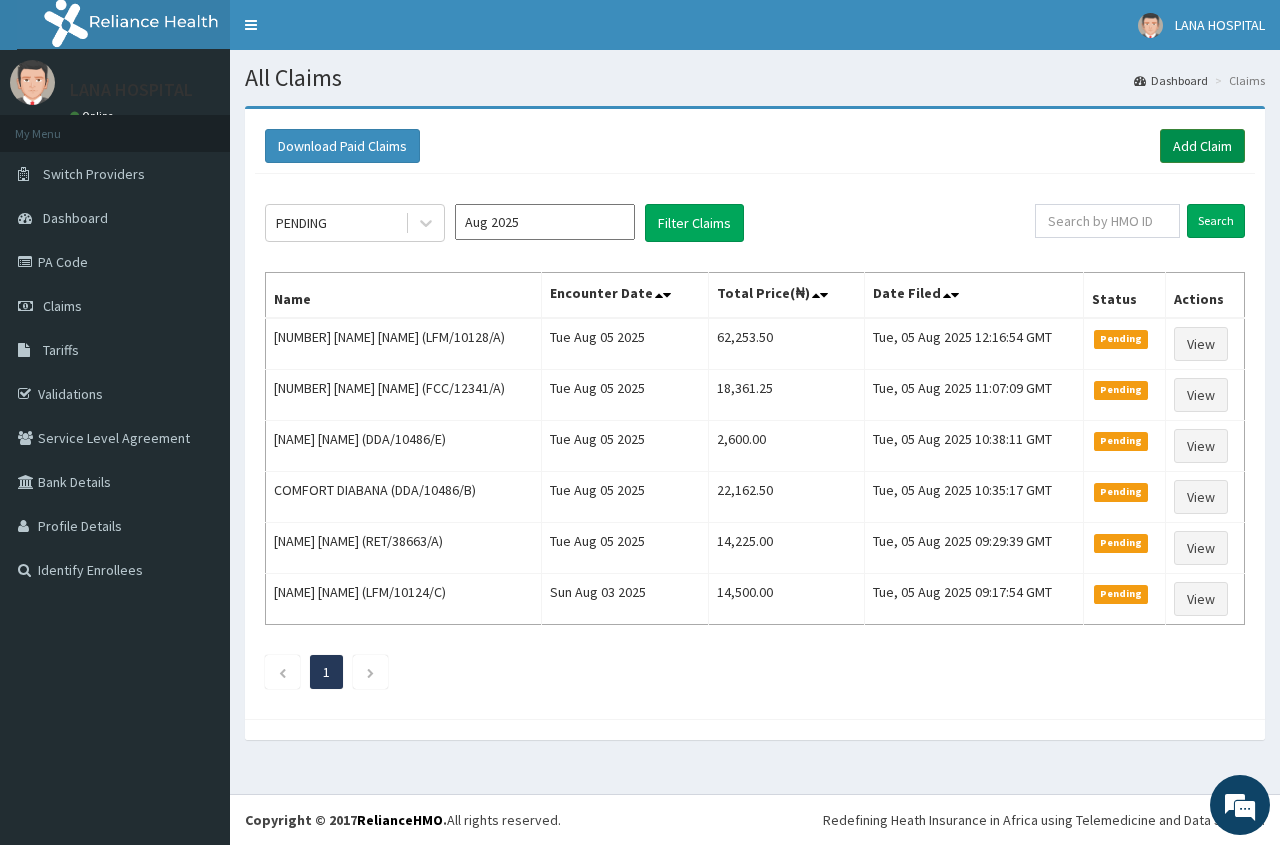 click on "Add Claim" at bounding box center [1202, 146] 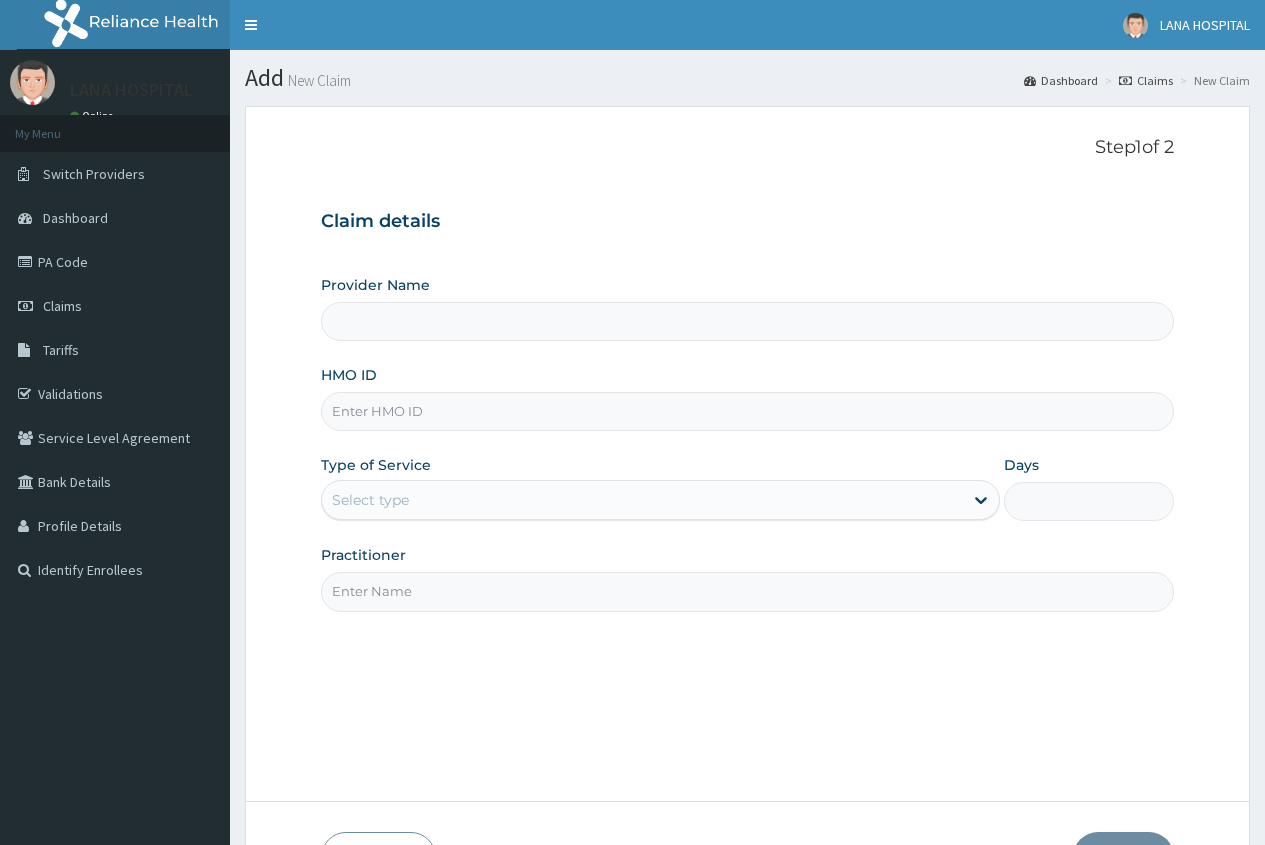 scroll, scrollTop: 0, scrollLeft: 0, axis: both 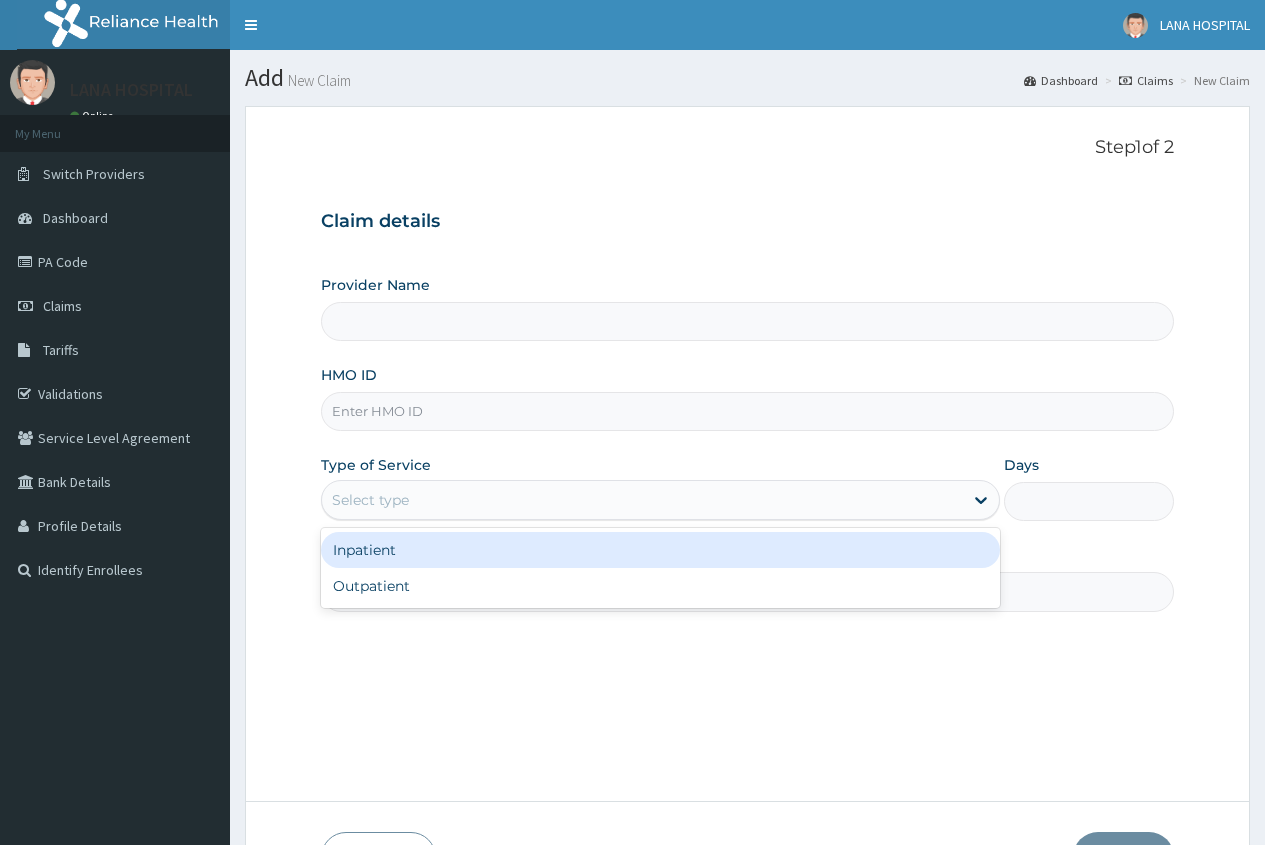 type on "LANA HOSPITAL" 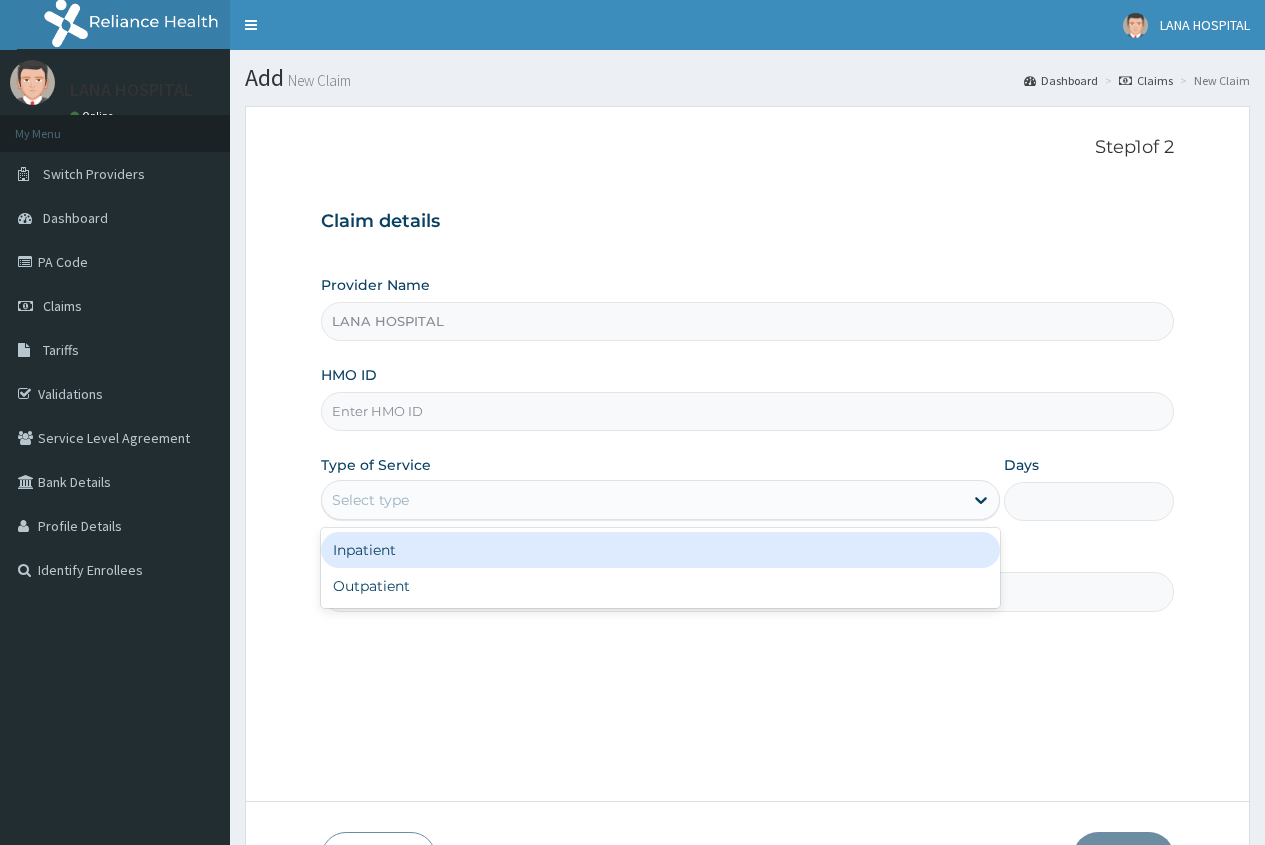 click on "Select type" at bounding box center [370, 500] 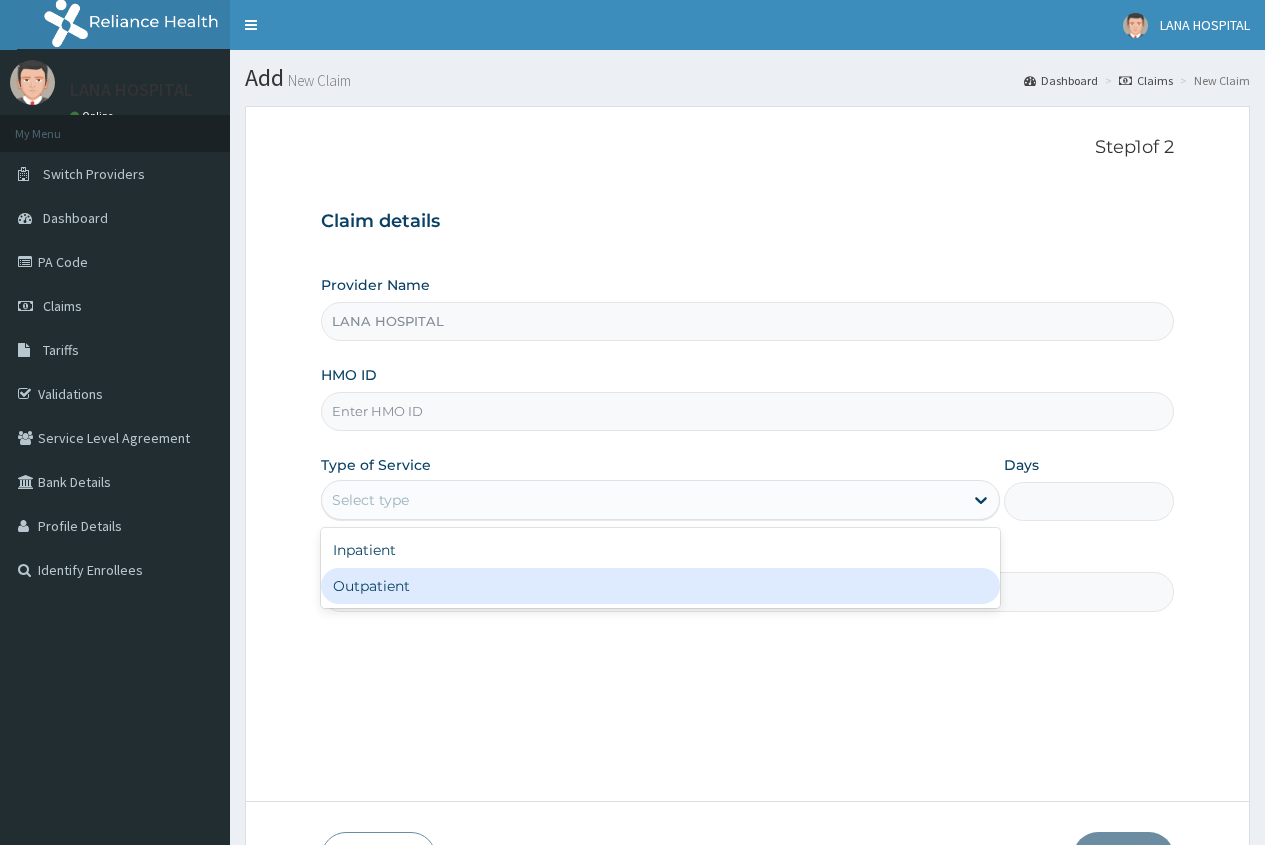click on "Outpatient" at bounding box center [660, 586] 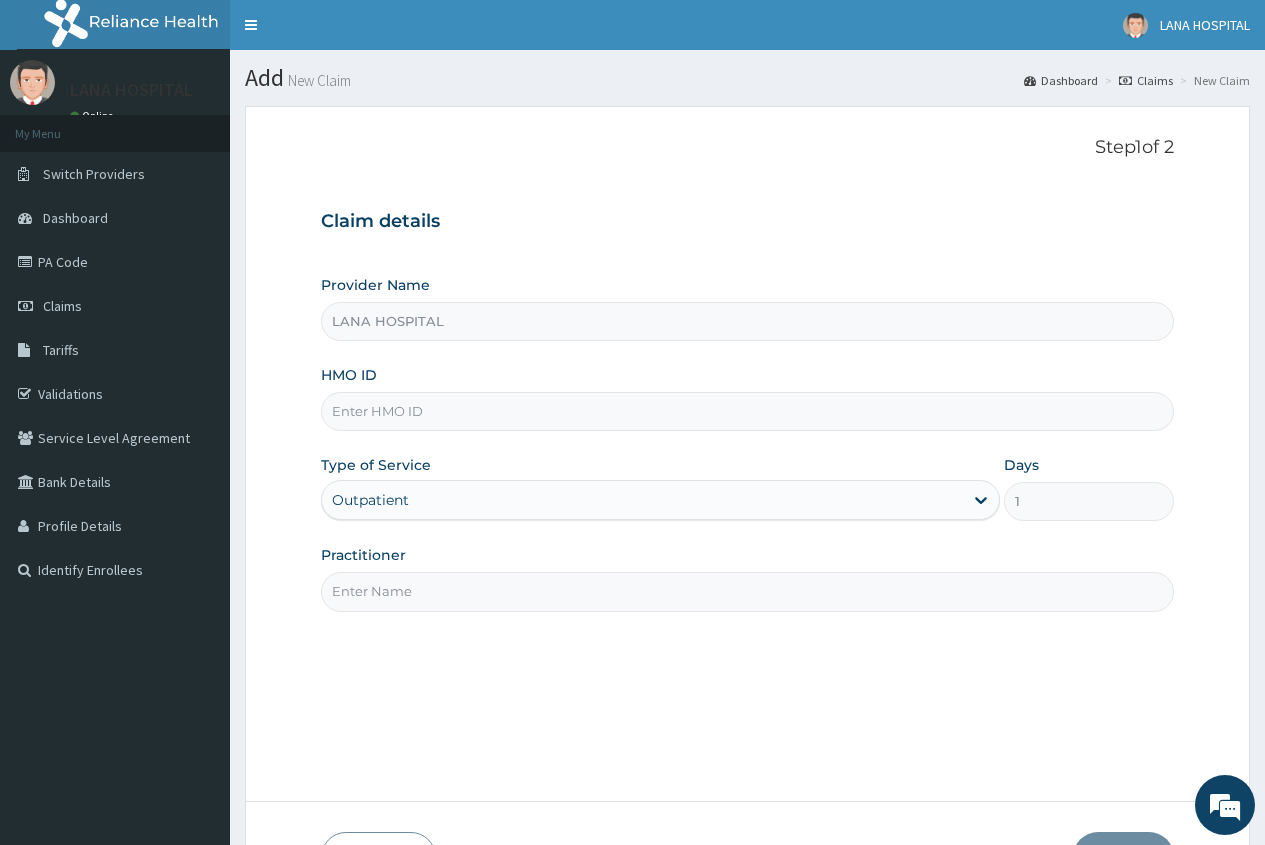 scroll, scrollTop: 0, scrollLeft: 0, axis: both 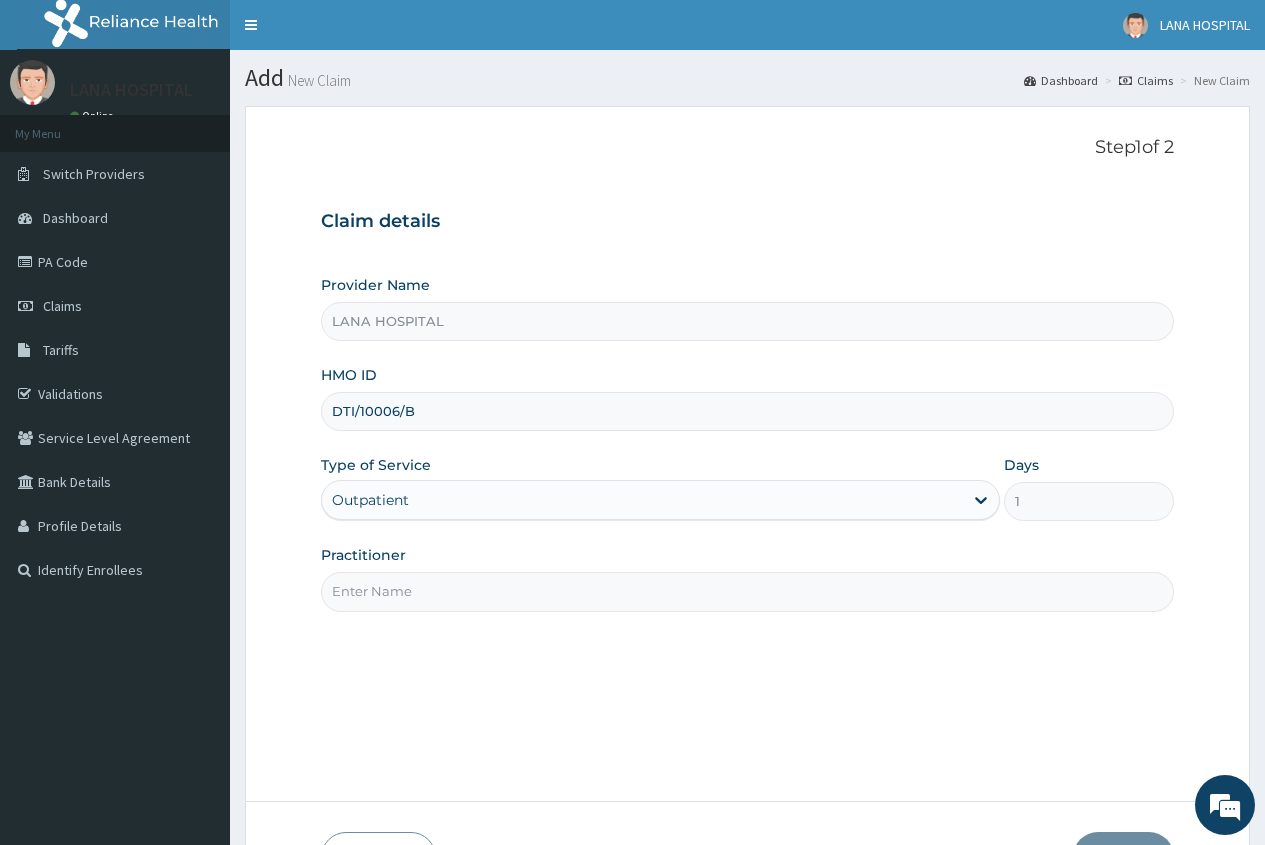type on "DTI/10006/B" 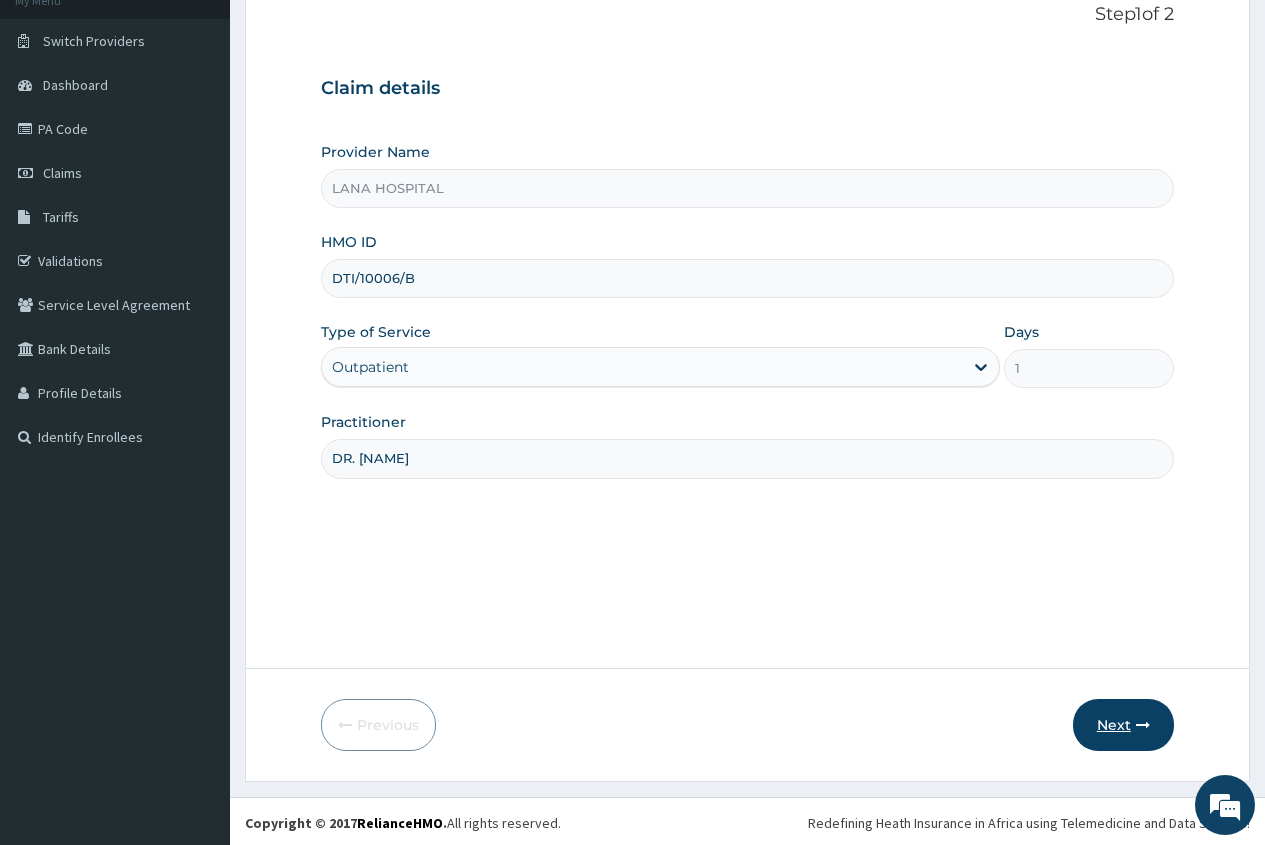 scroll, scrollTop: 136, scrollLeft: 0, axis: vertical 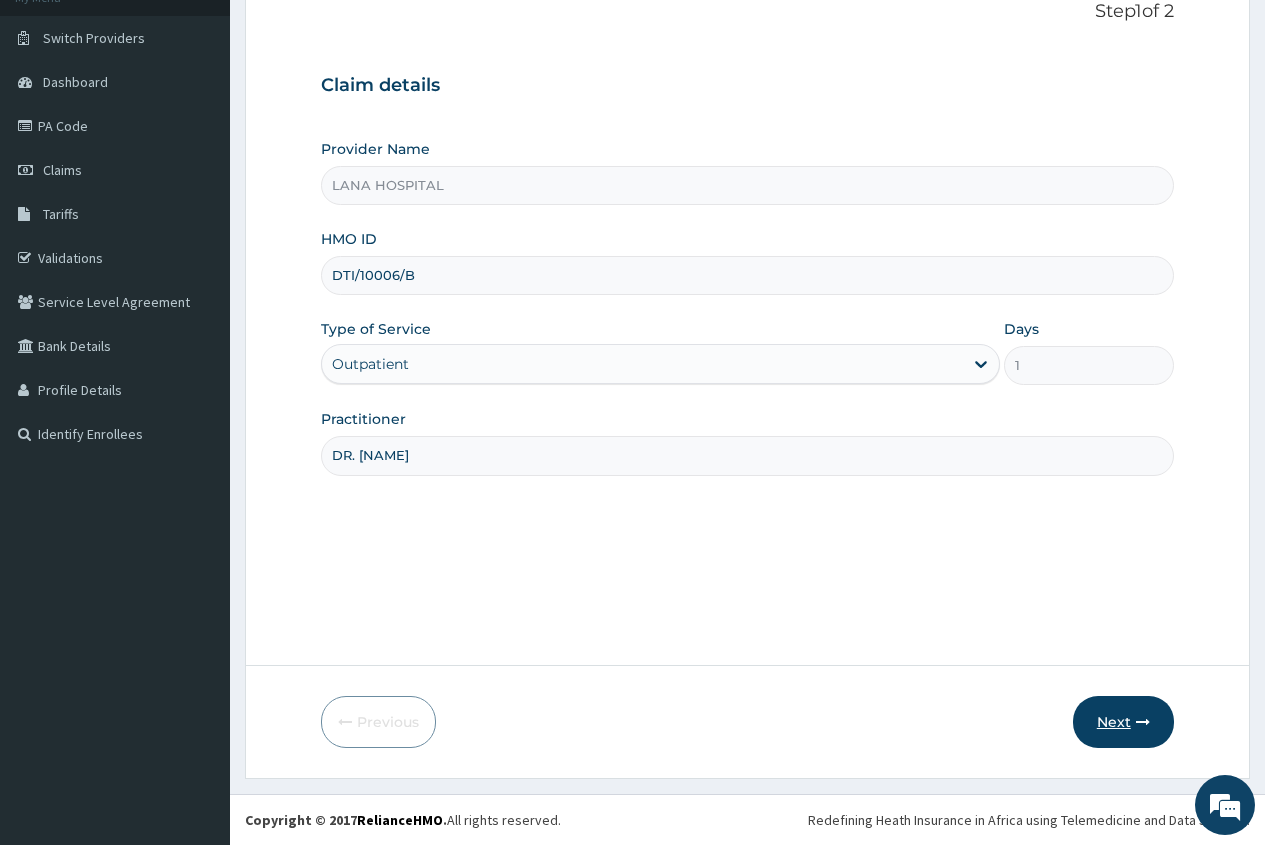 type on "DR. [NAME]" 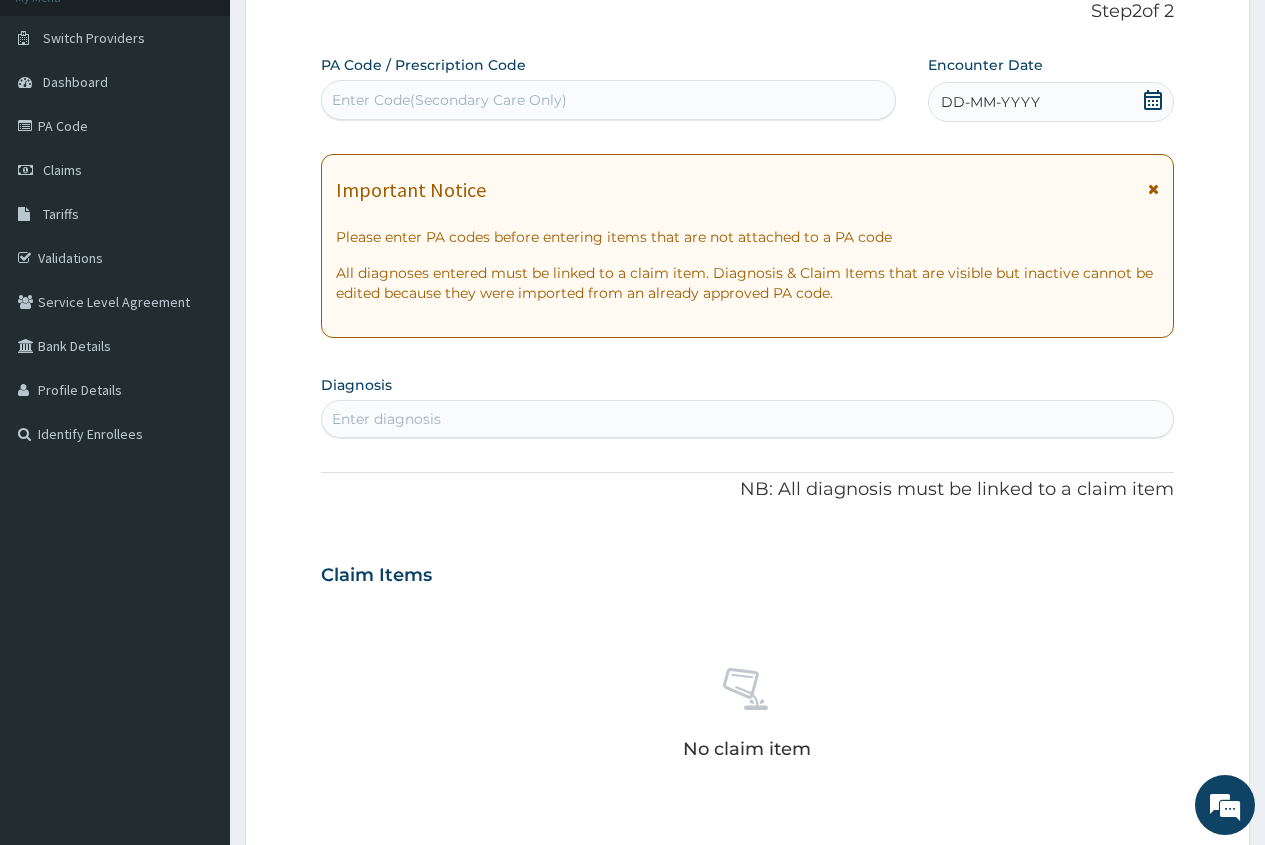 click on "Enter Code(Secondary Care Only)" at bounding box center [449, 100] 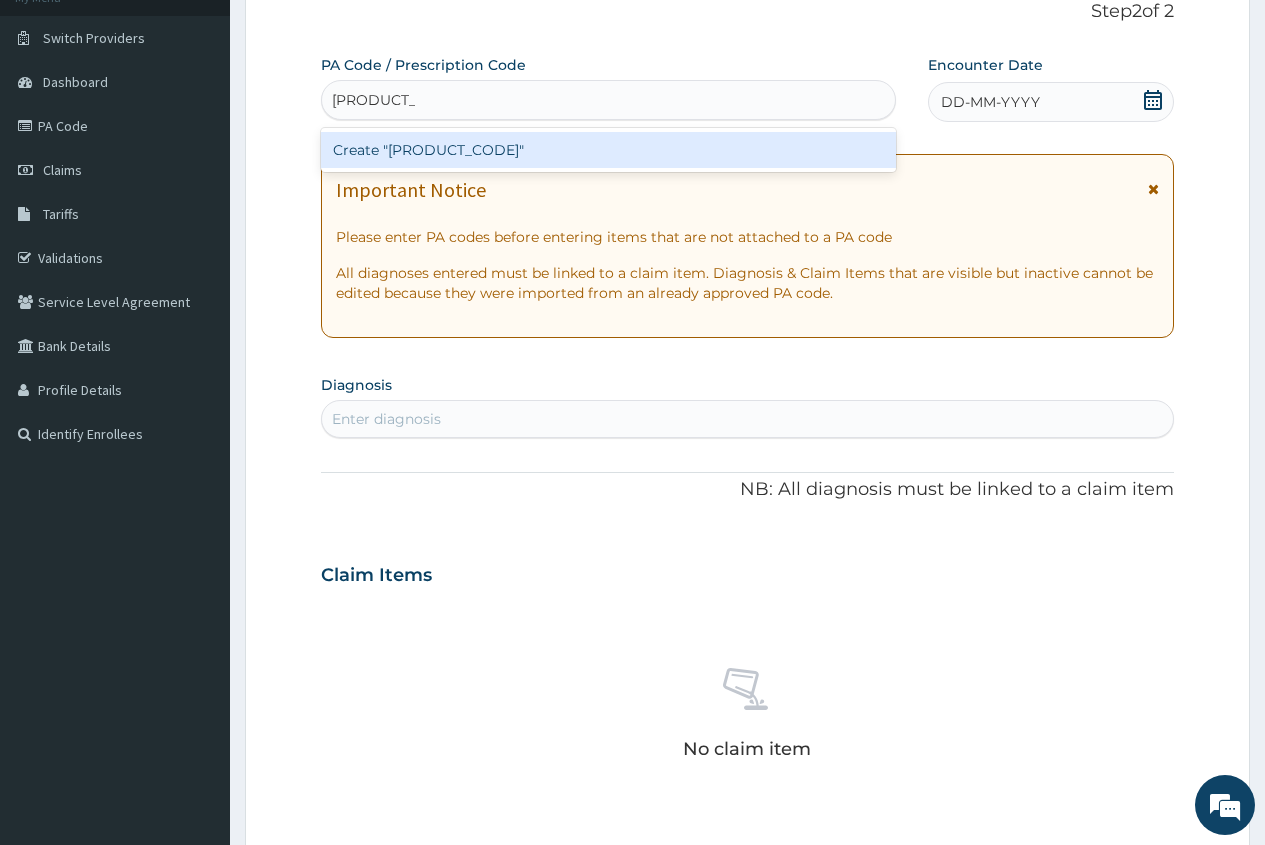 click on "Create "[PRODUCT_CODE]"" at bounding box center (608, 150) 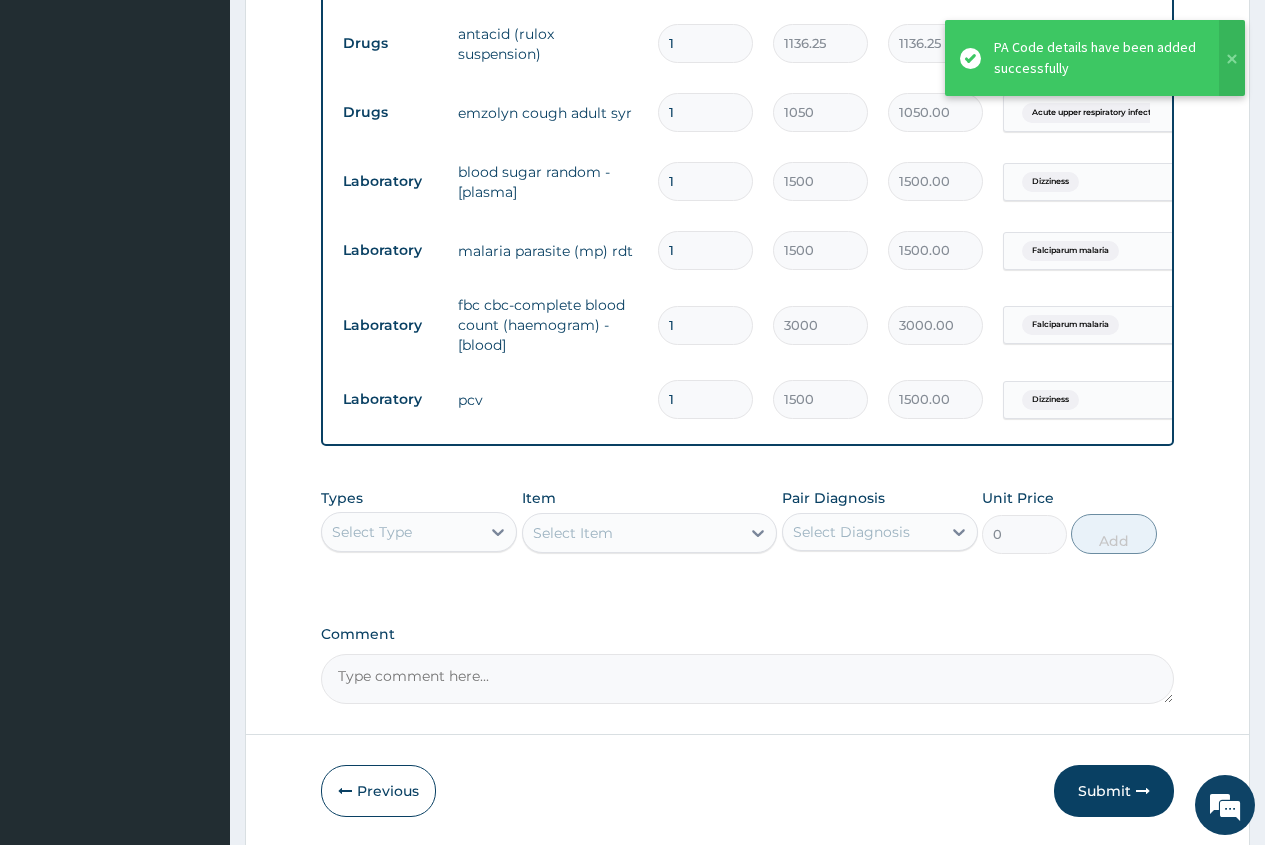 scroll, scrollTop: 1295, scrollLeft: 0, axis: vertical 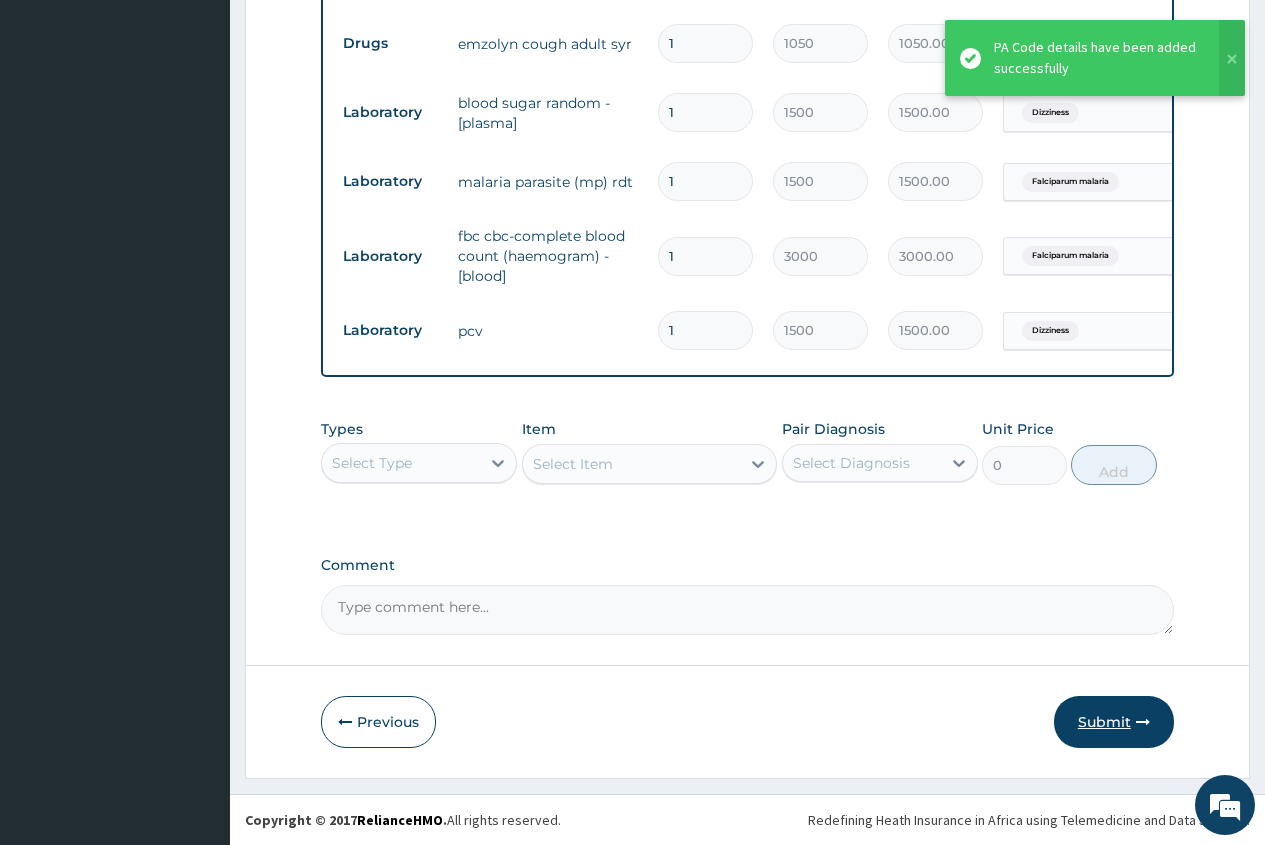 click on "Submit" at bounding box center [1114, 722] 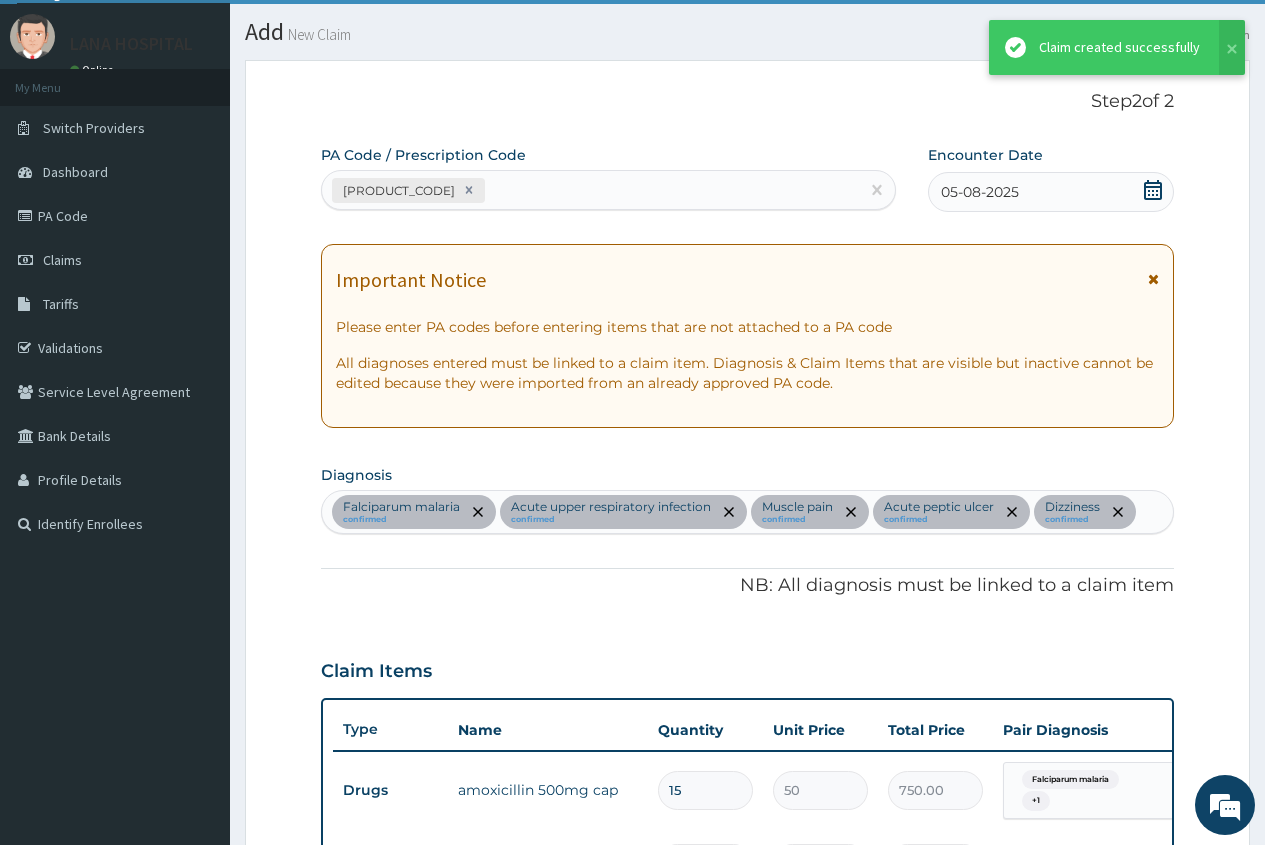 scroll, scrollTop: 1295, scrollLeft: 0, axis: vertical 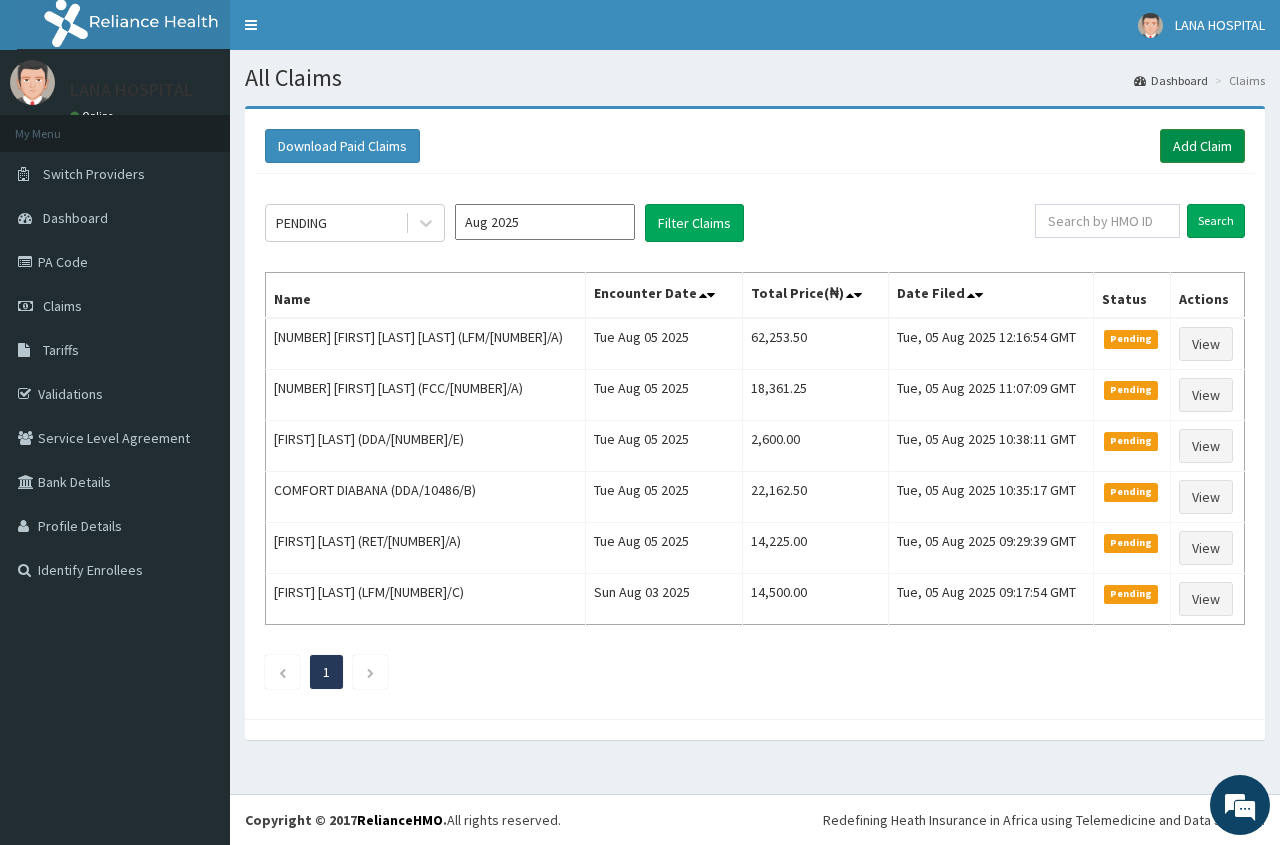 click on "Add Claim" at bounding box center [1202, 146] 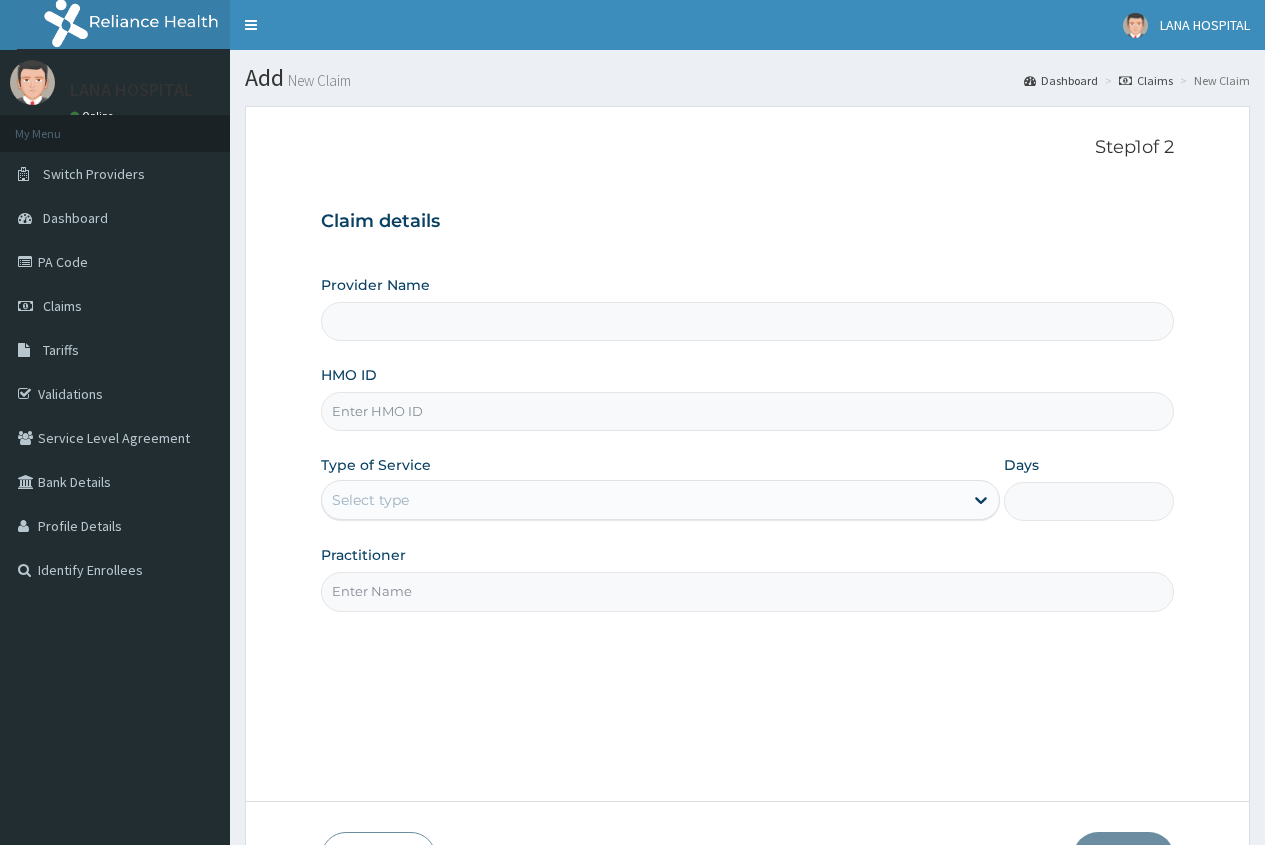 scroll, scrollTop: 0, scrollLeft: 0, axis: both 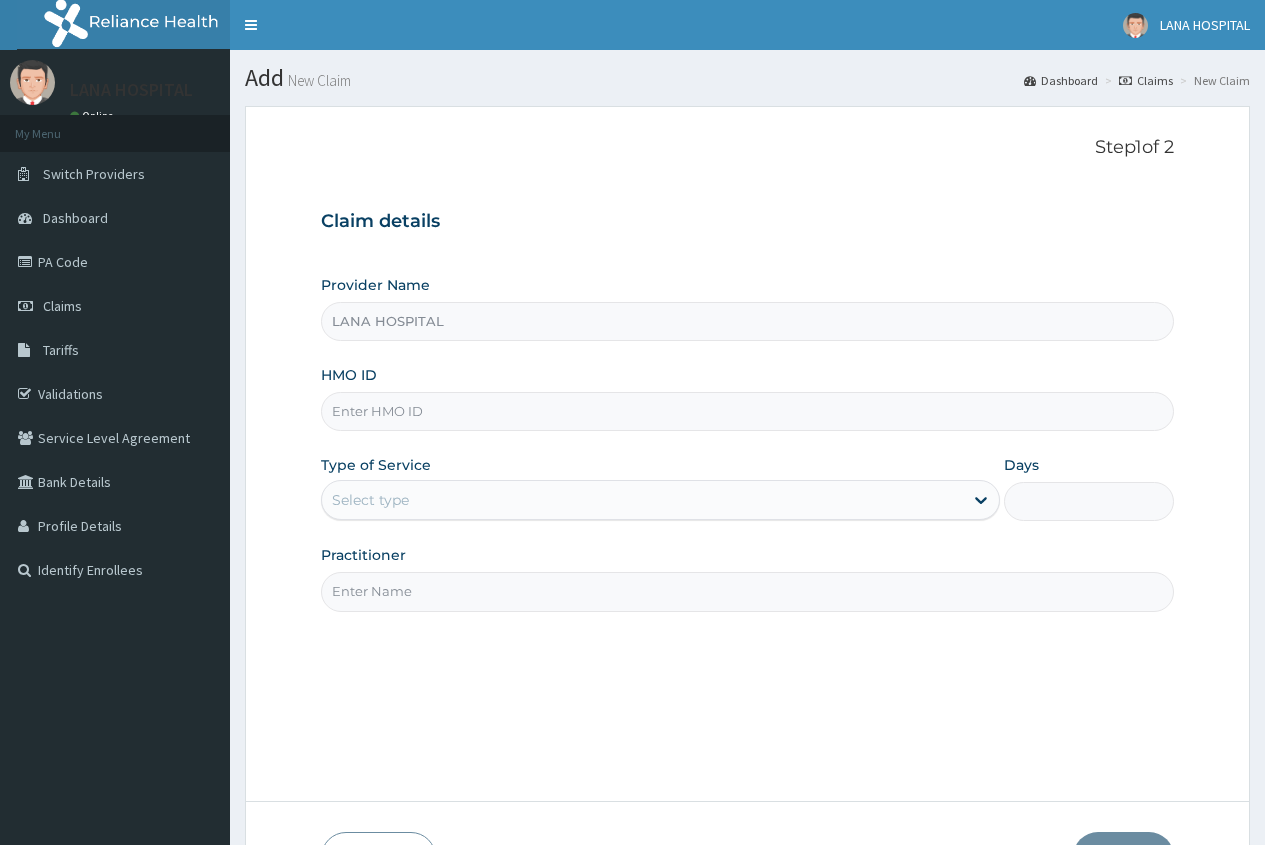 click on "HMO ID" at bounding box center [747, 411] 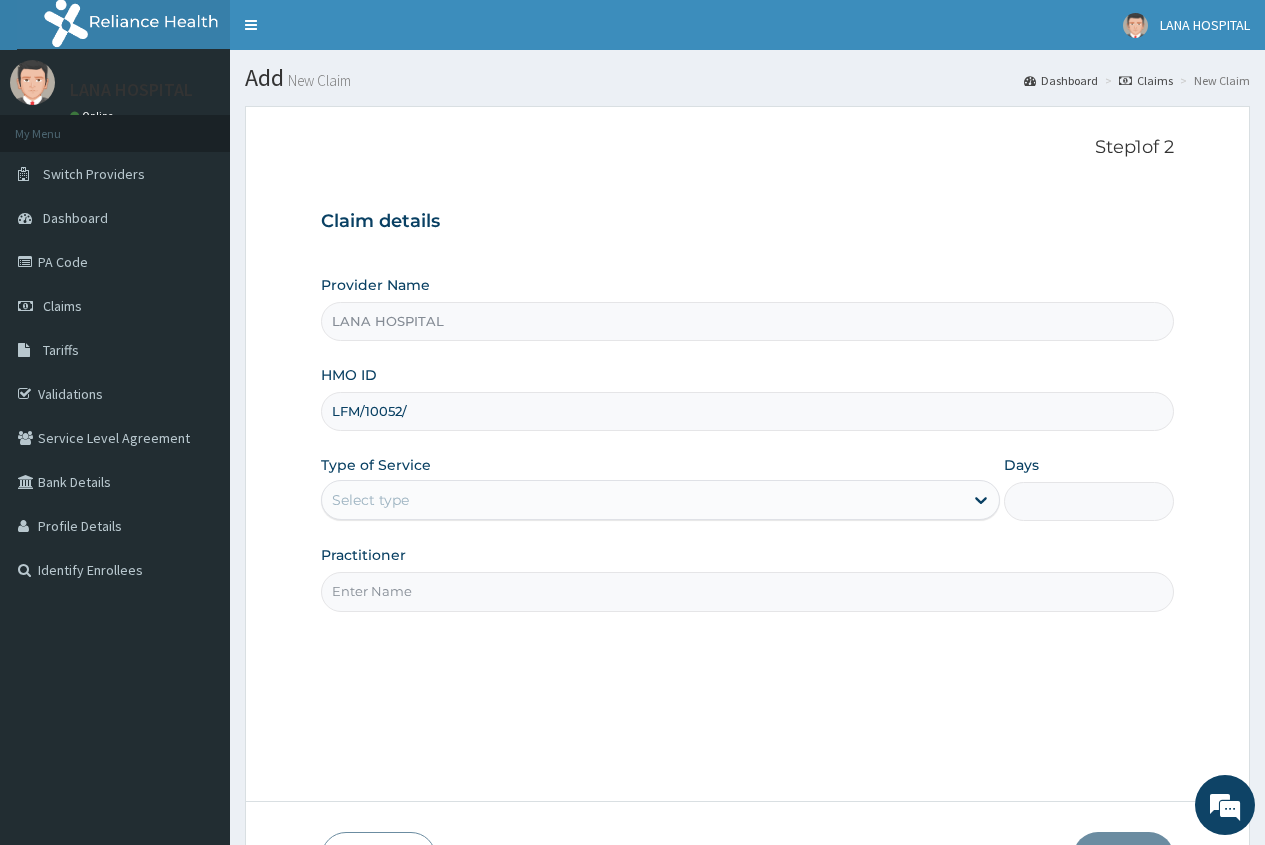 scroll, scrollTop: 0, scrollLeft: 0, axis: both 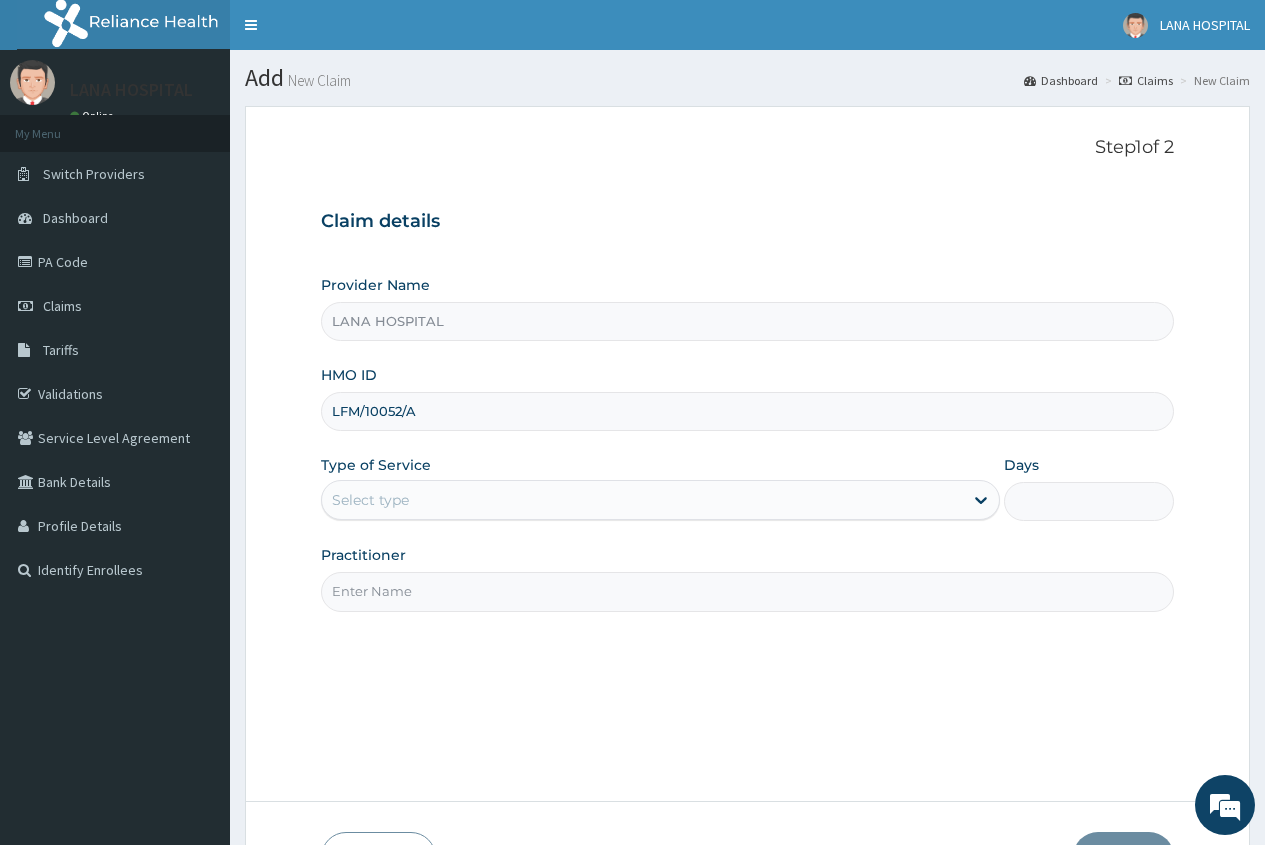 type on "LFM/10052/A" 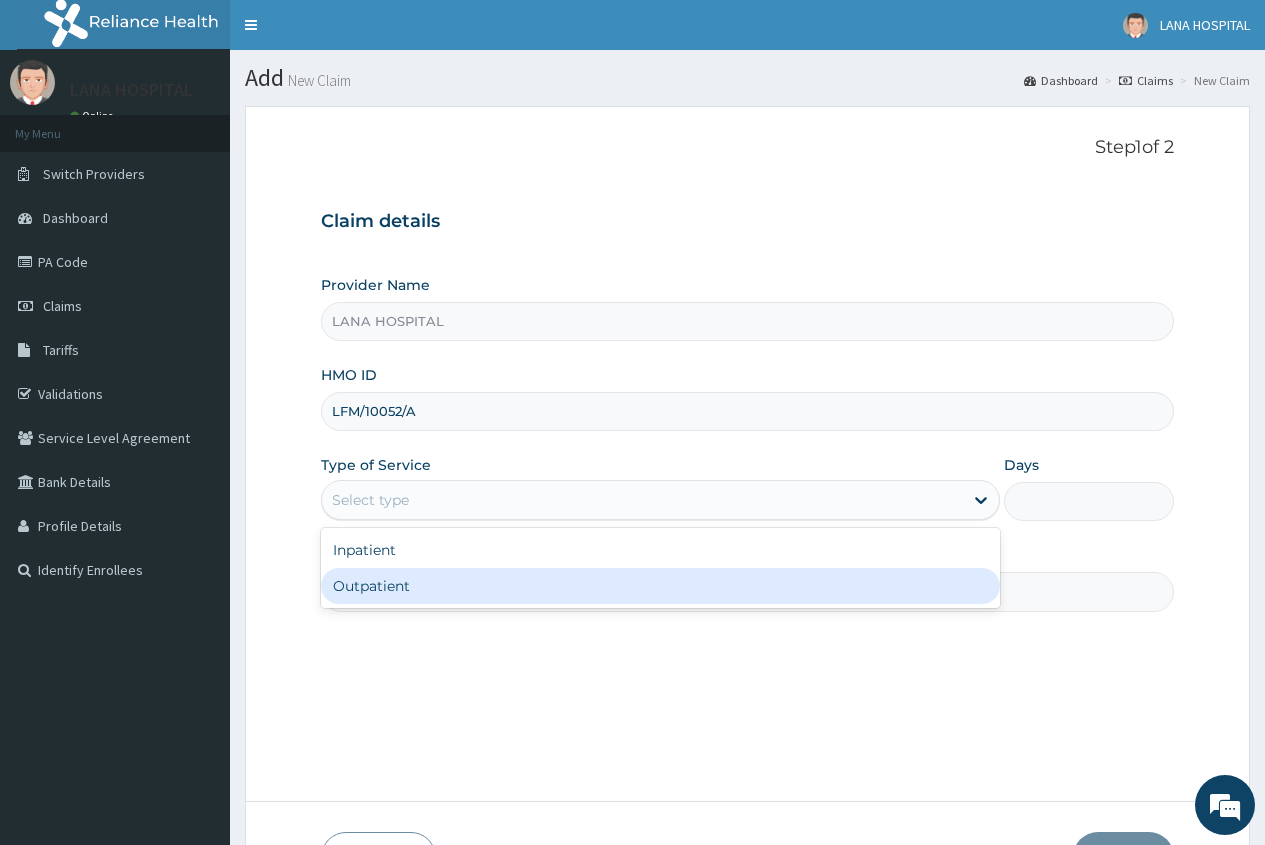 click on "Outpatient" at bounding box center (660, 586) 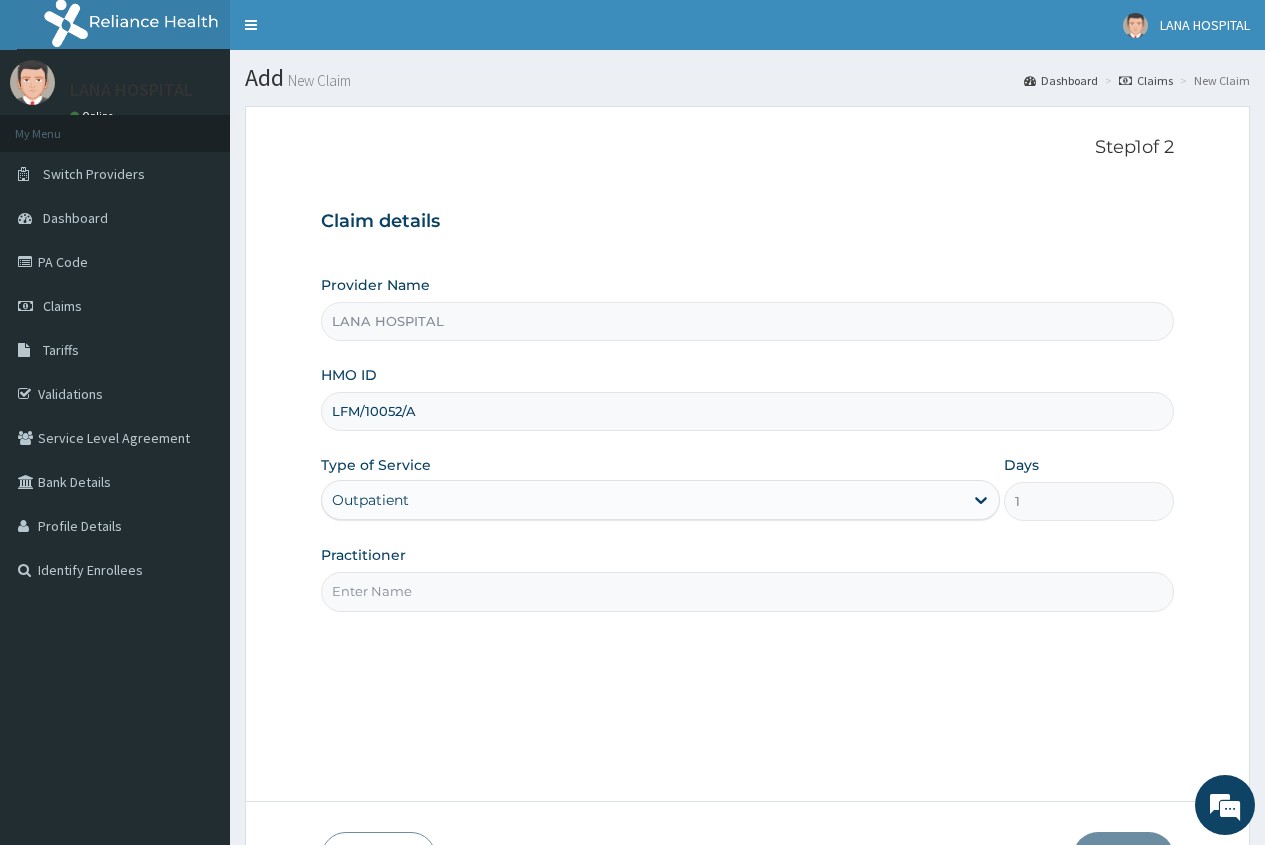 click on "Practitioner" at bounding box center (747, 591) 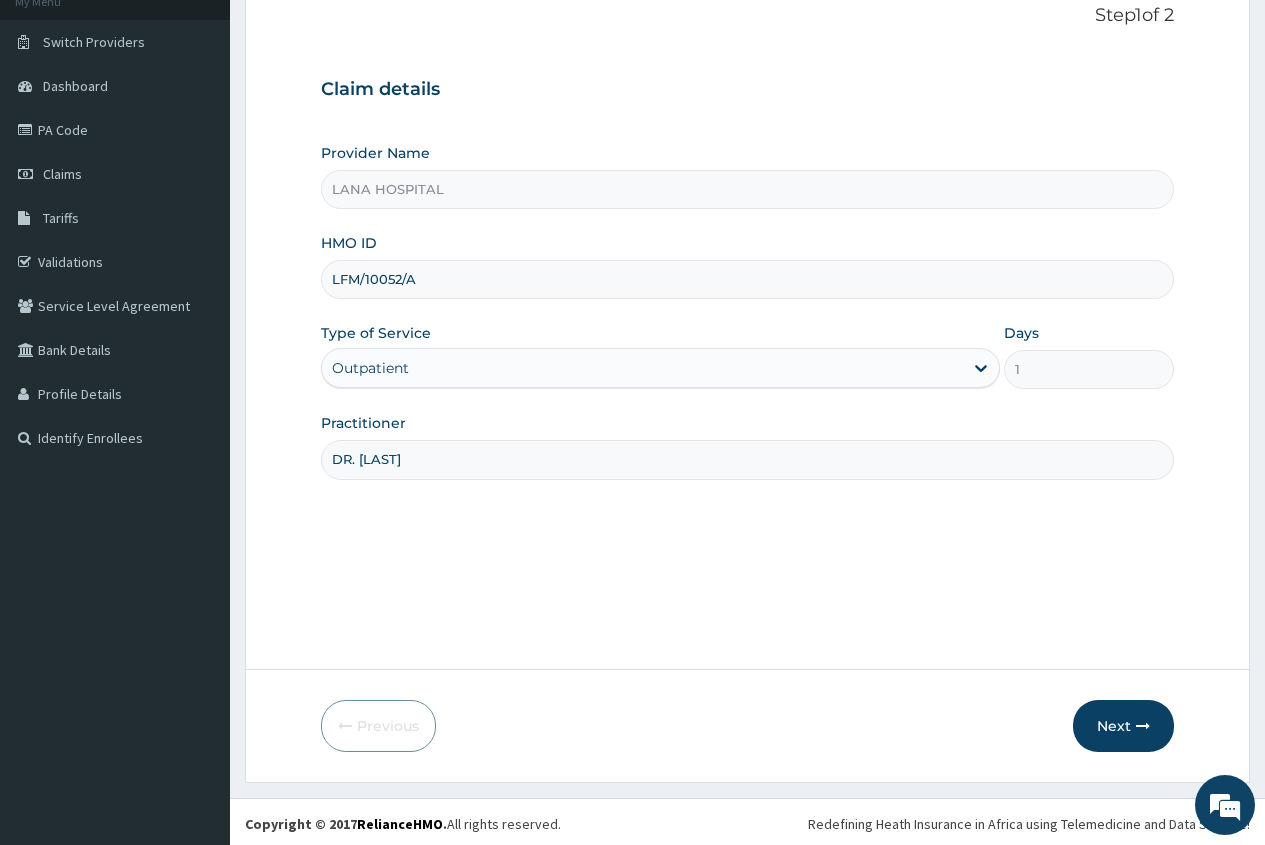scroll, scrollTop: 136, scrollLeft: 0, axis: vertical 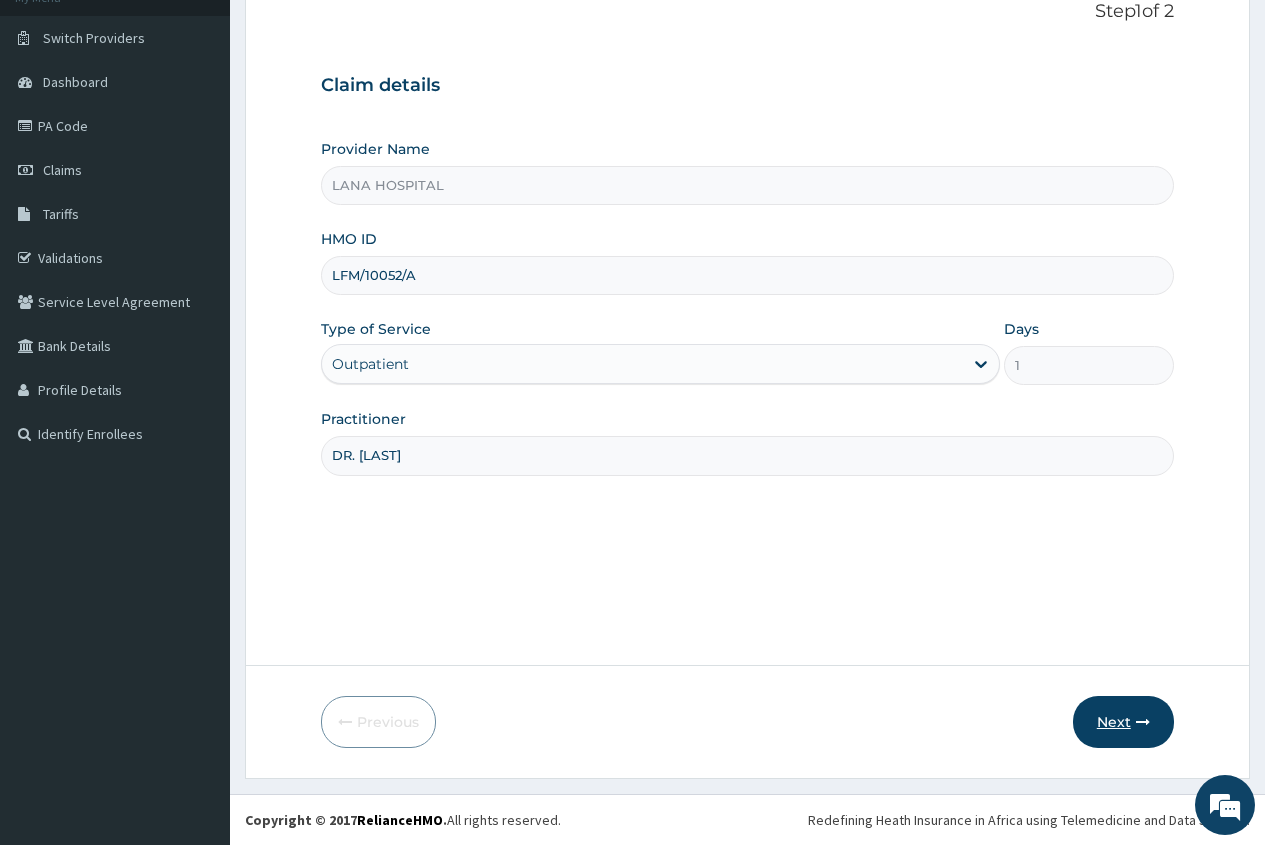 type on "DR. CHOICE" 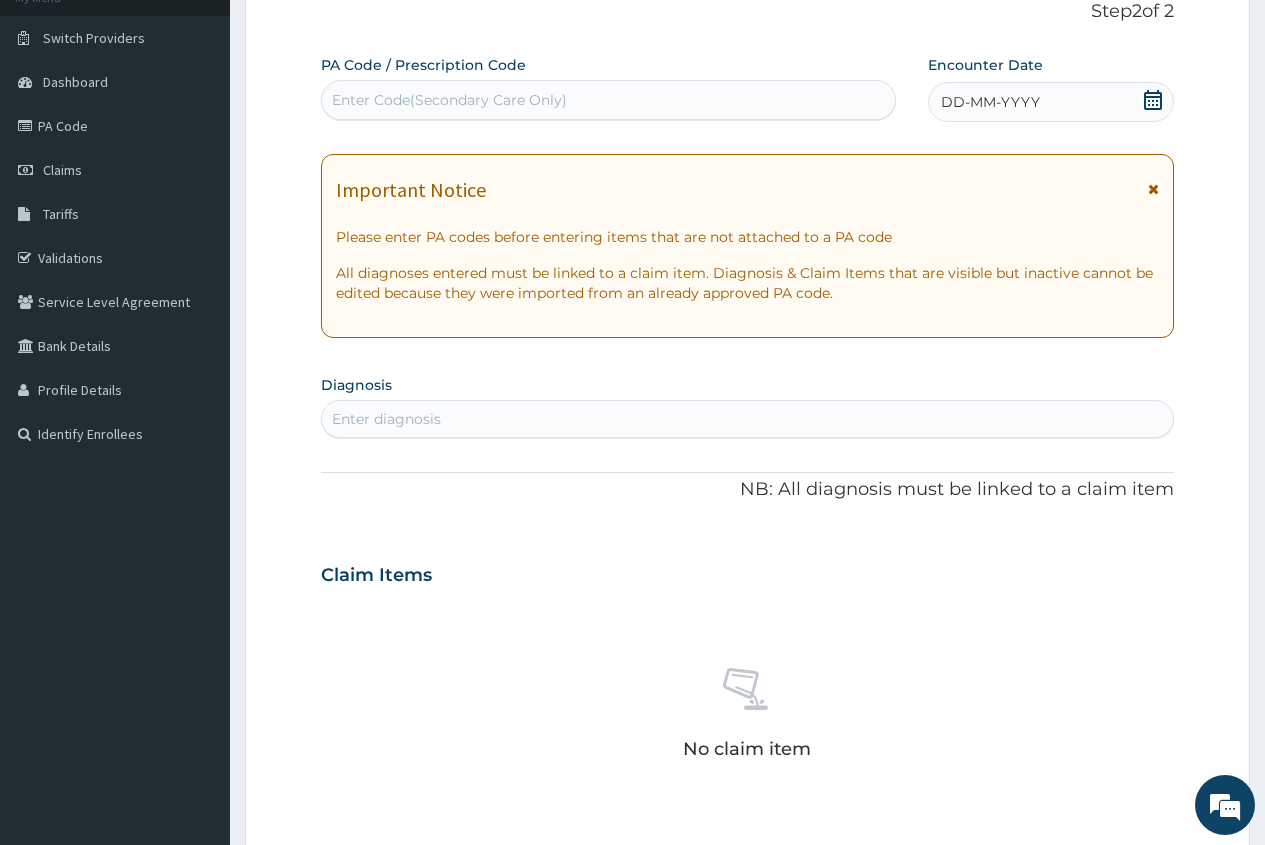 click on "Enter Code(Secondary Care Only)" at bounding box center (608, 100) 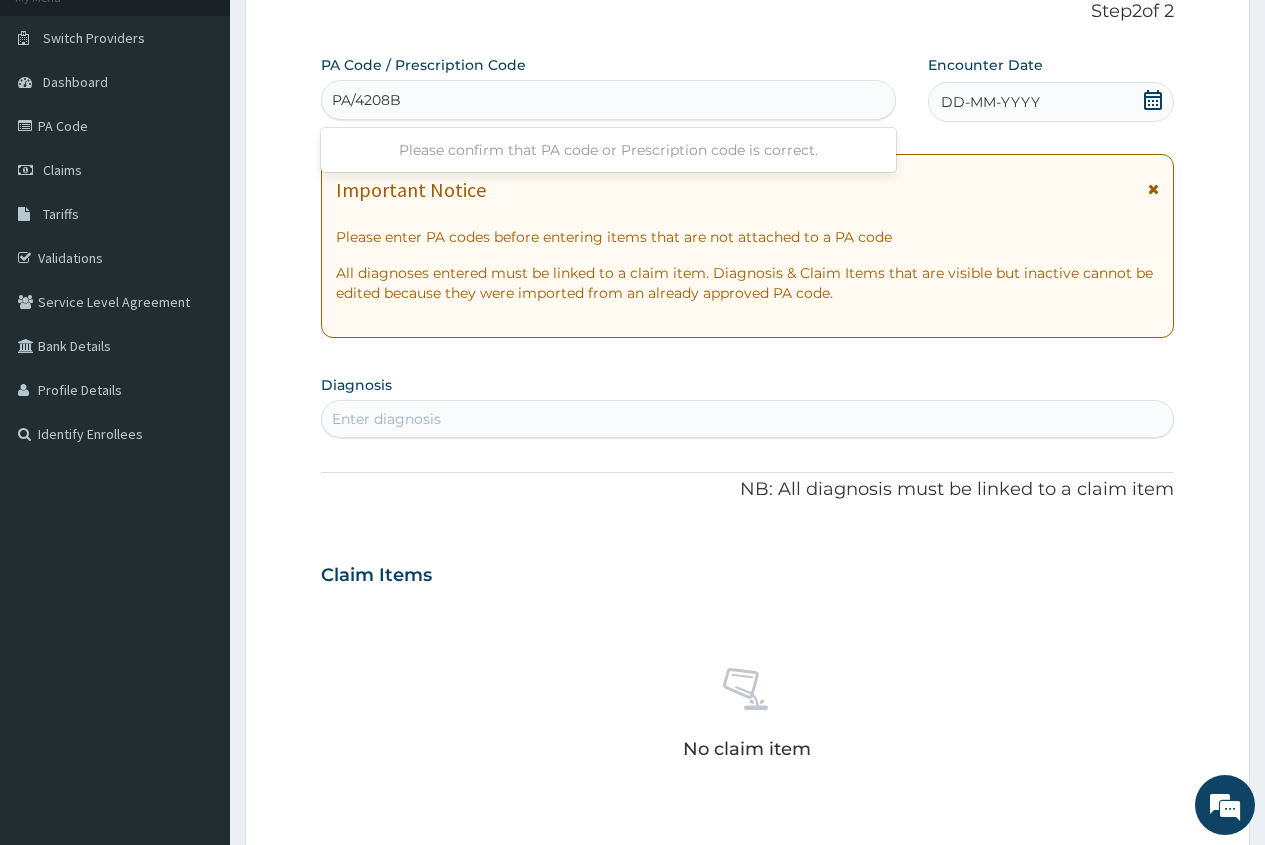 type on "PA/4208B4" 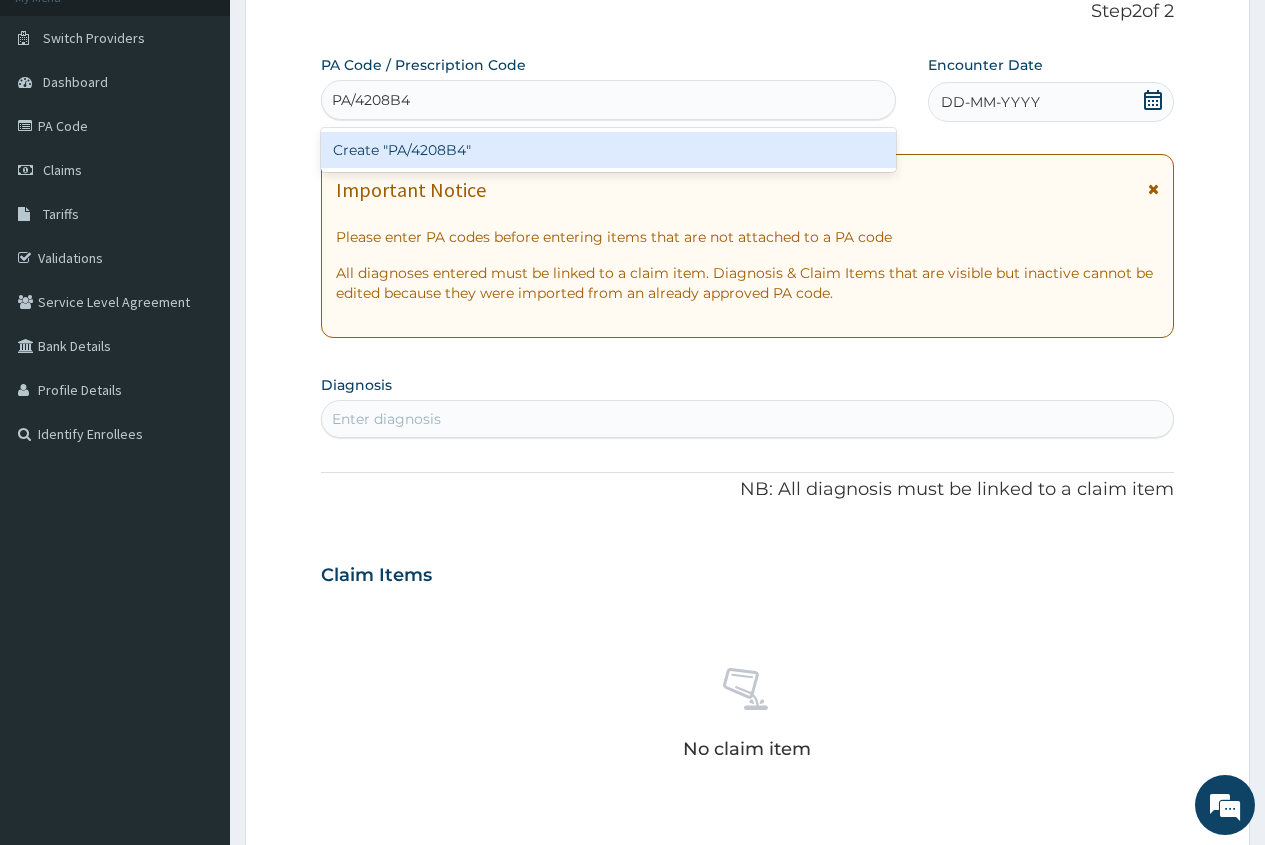 click on "Create "PA/4208B4"" at bounding box center (608, 150) 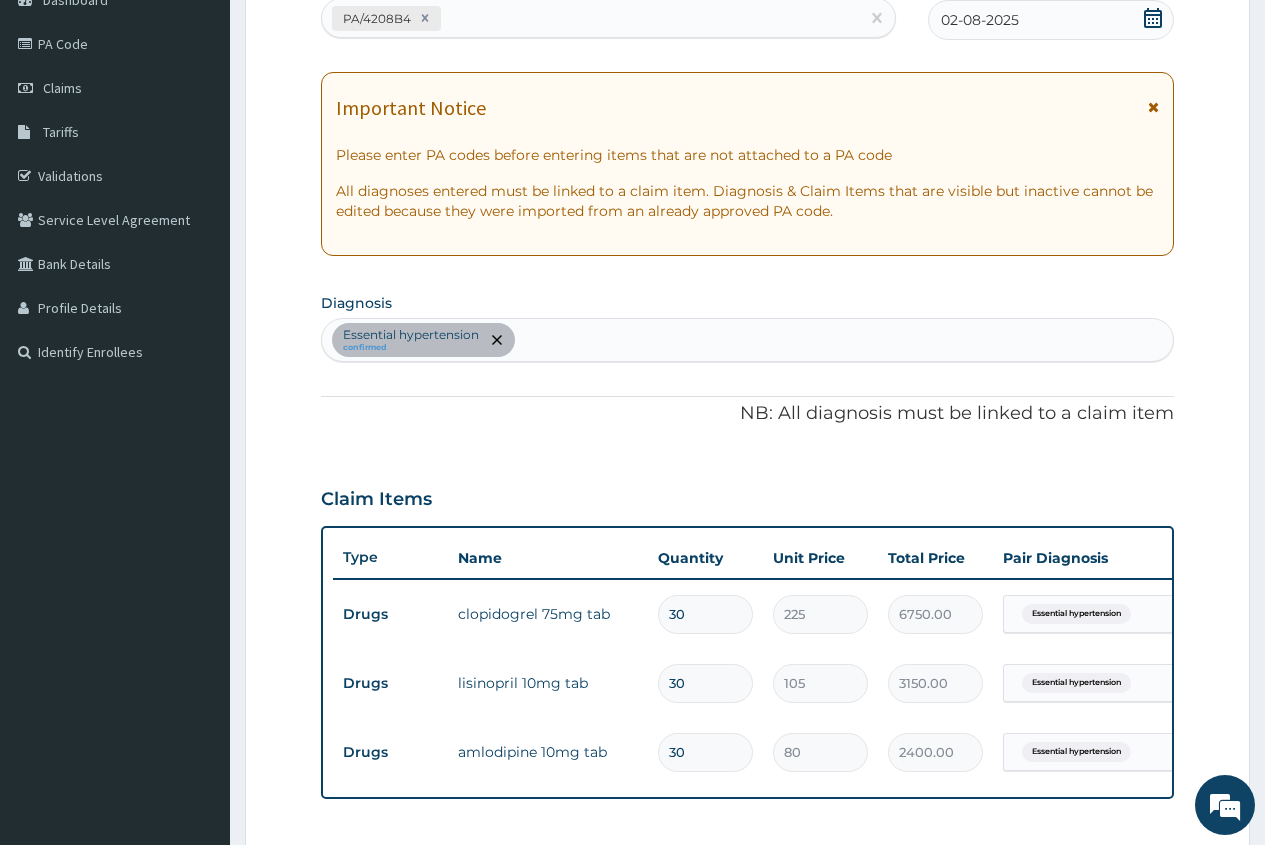 scroll, scrollTop: 245, scrollLeft: 0, axis: vertical 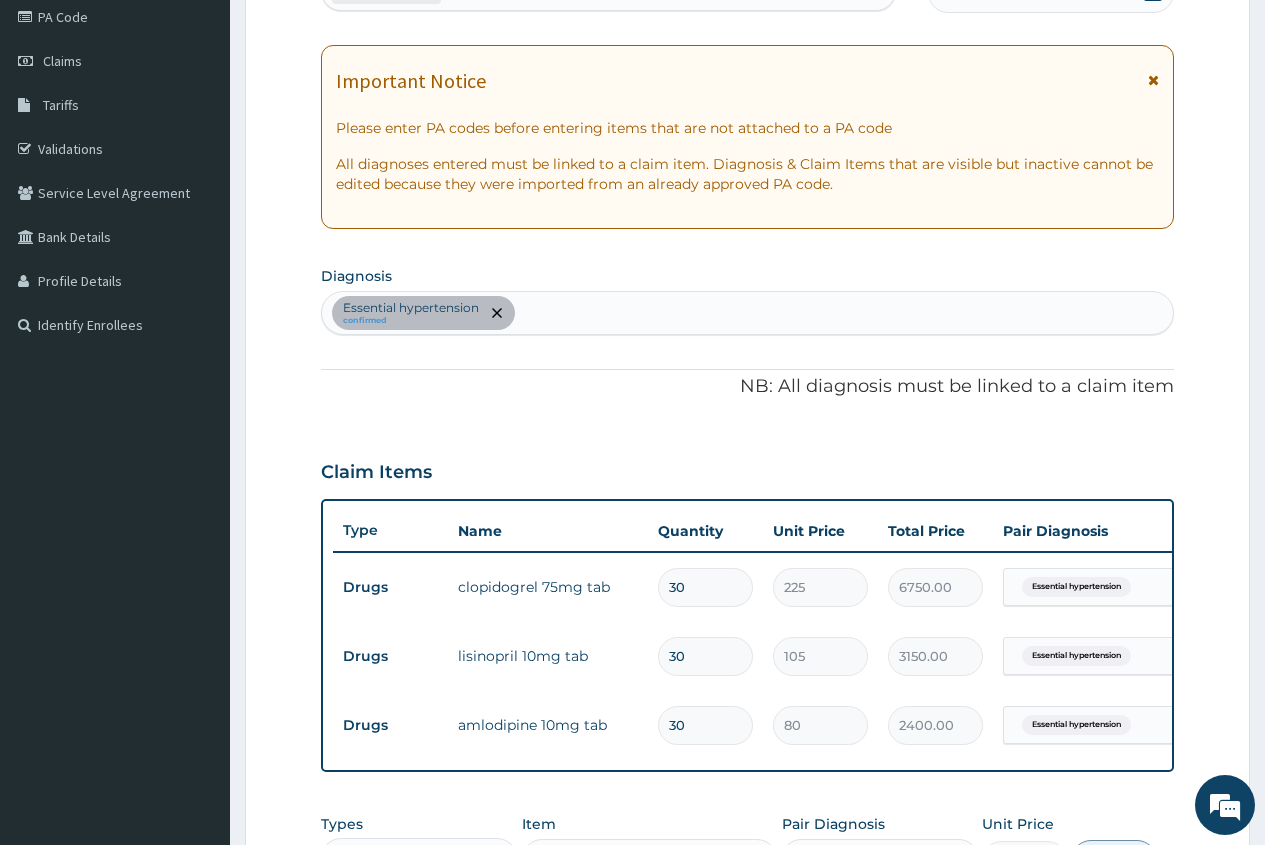 click on "Essential hypertension confirmed" at bounding box center (747, 313) 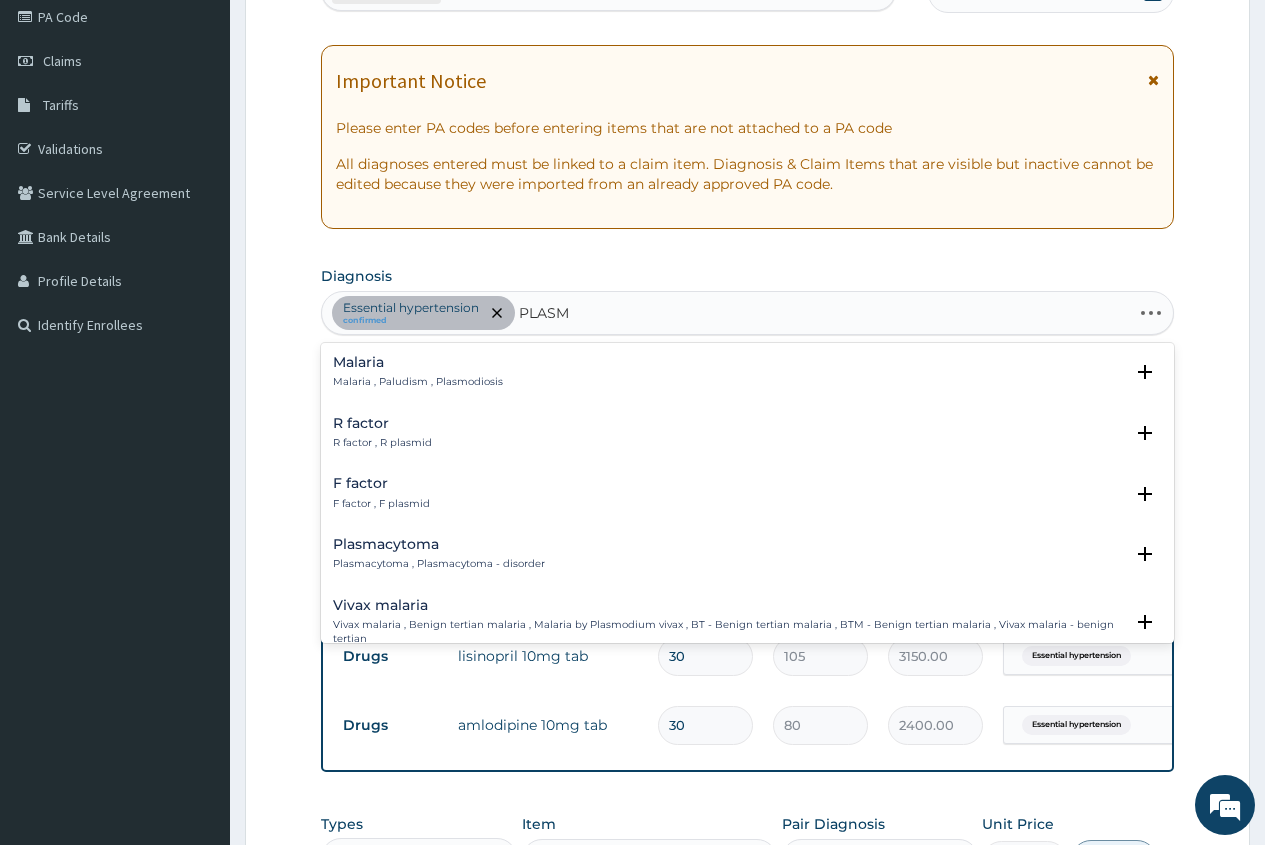 type on "PLASMO" 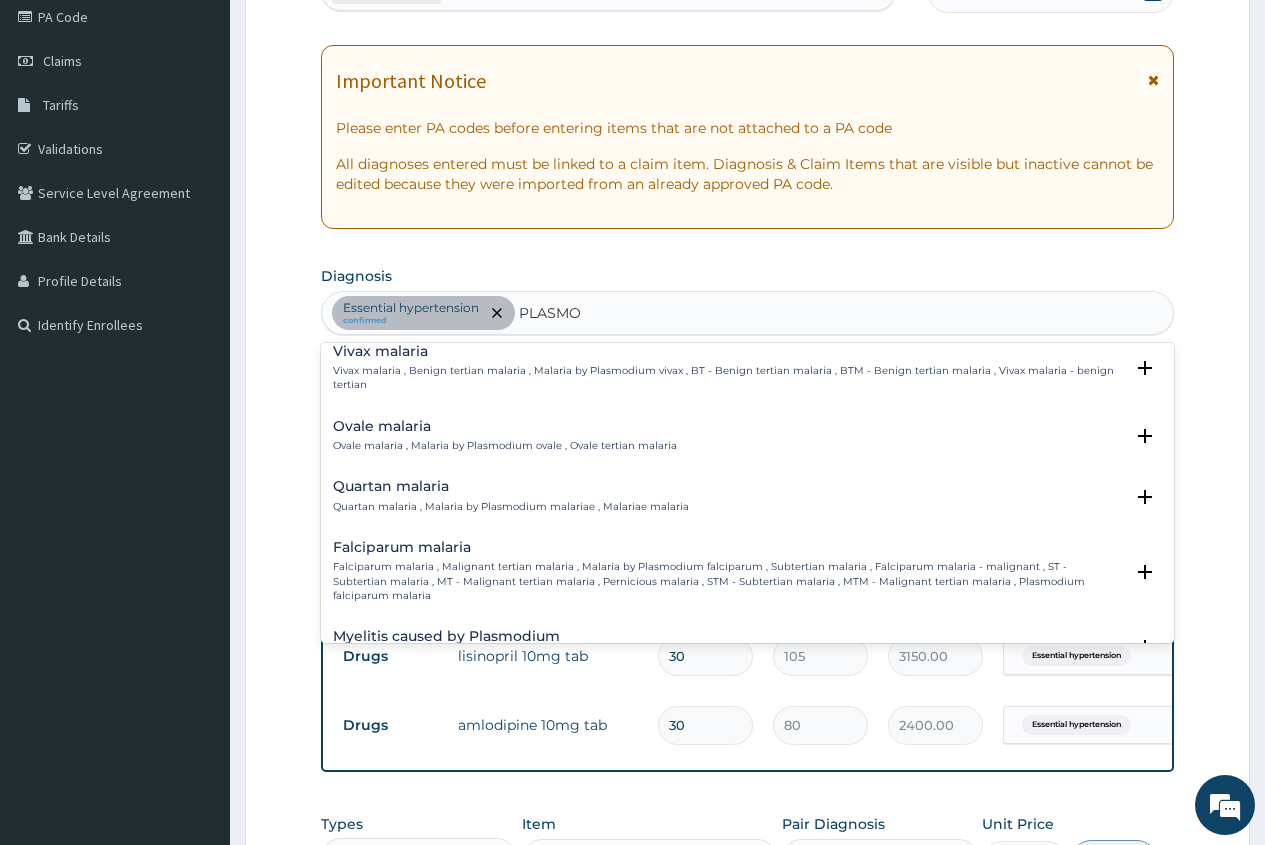 scroll, scrollTop: 100, scrollLeft: 0, axis: vertical 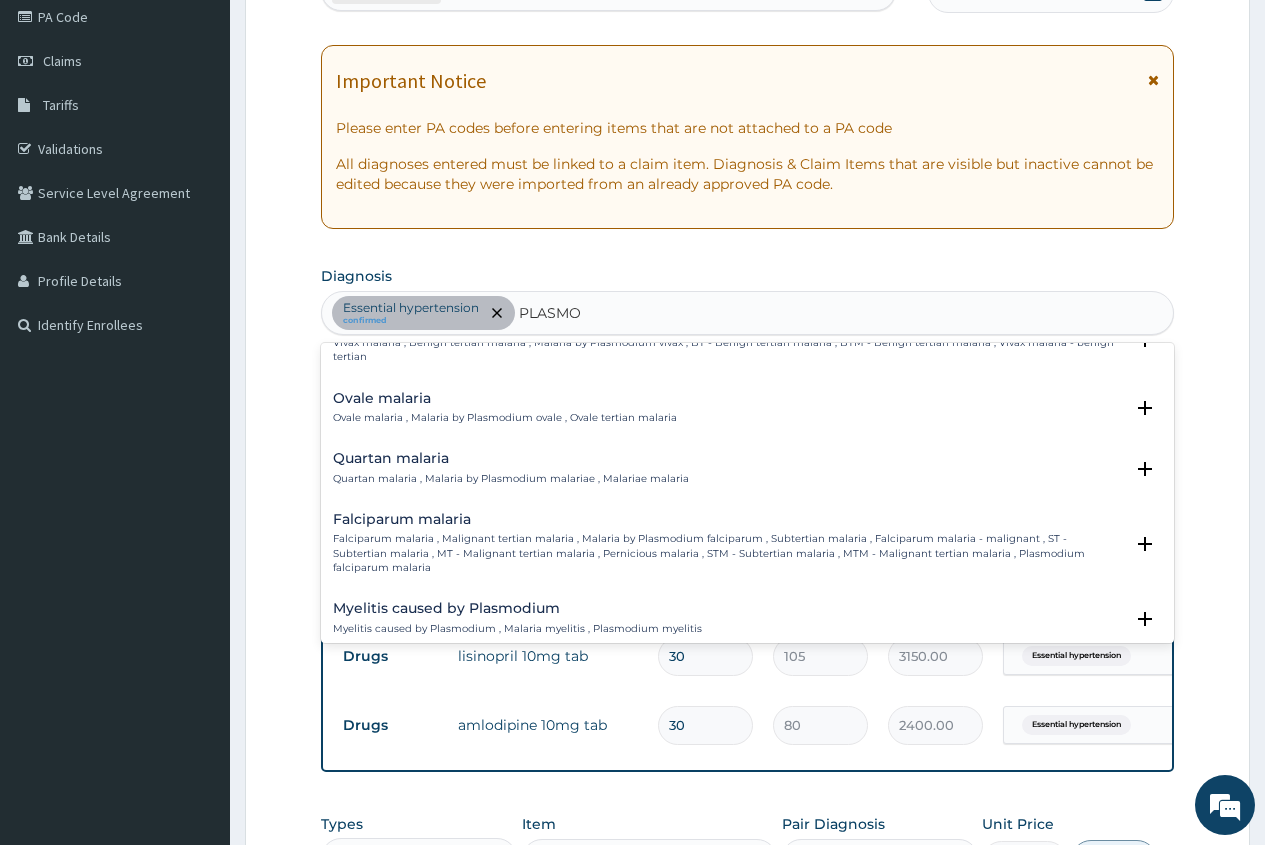 click on "Falciparum malaria" at bounding box center (728, 519) 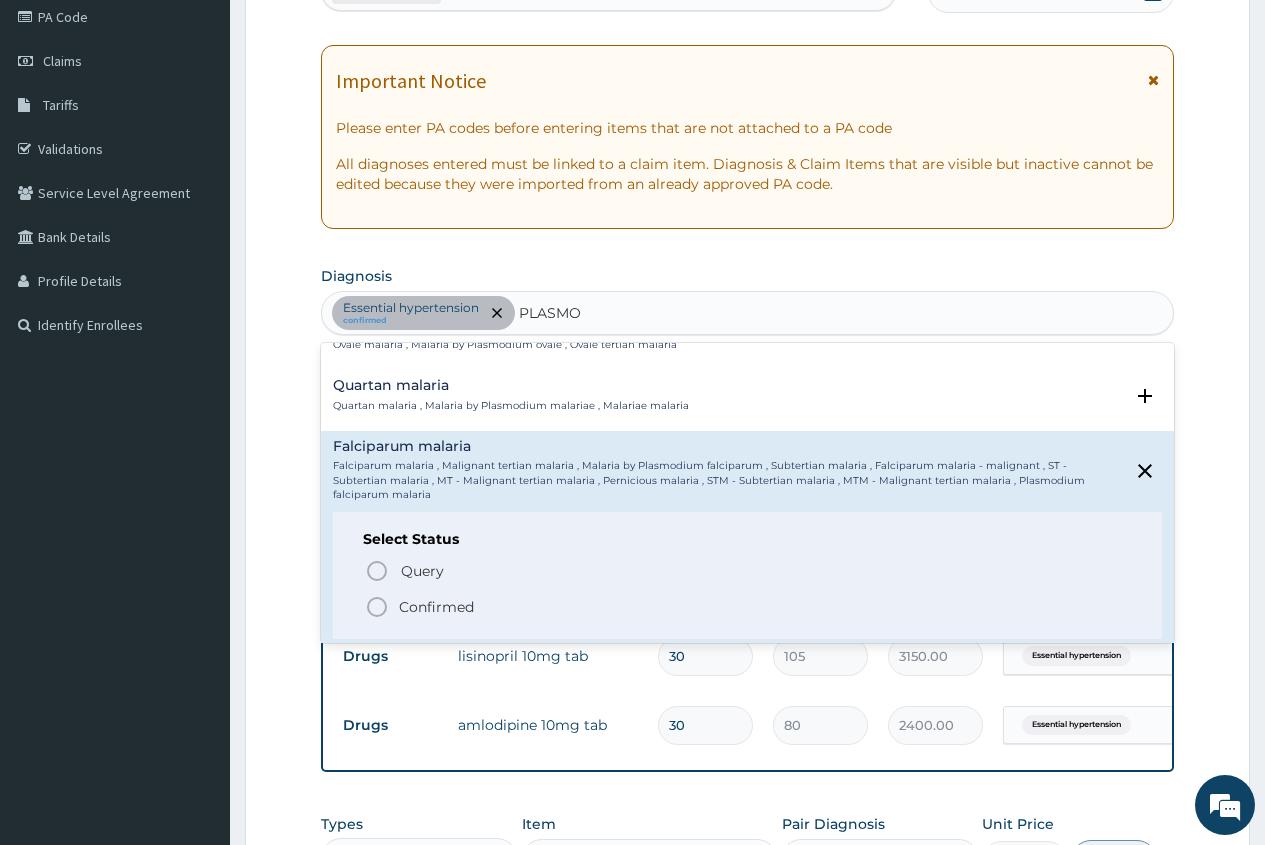 scroll, scrollTop: 200, scrollLeft: 0, axis: vertical 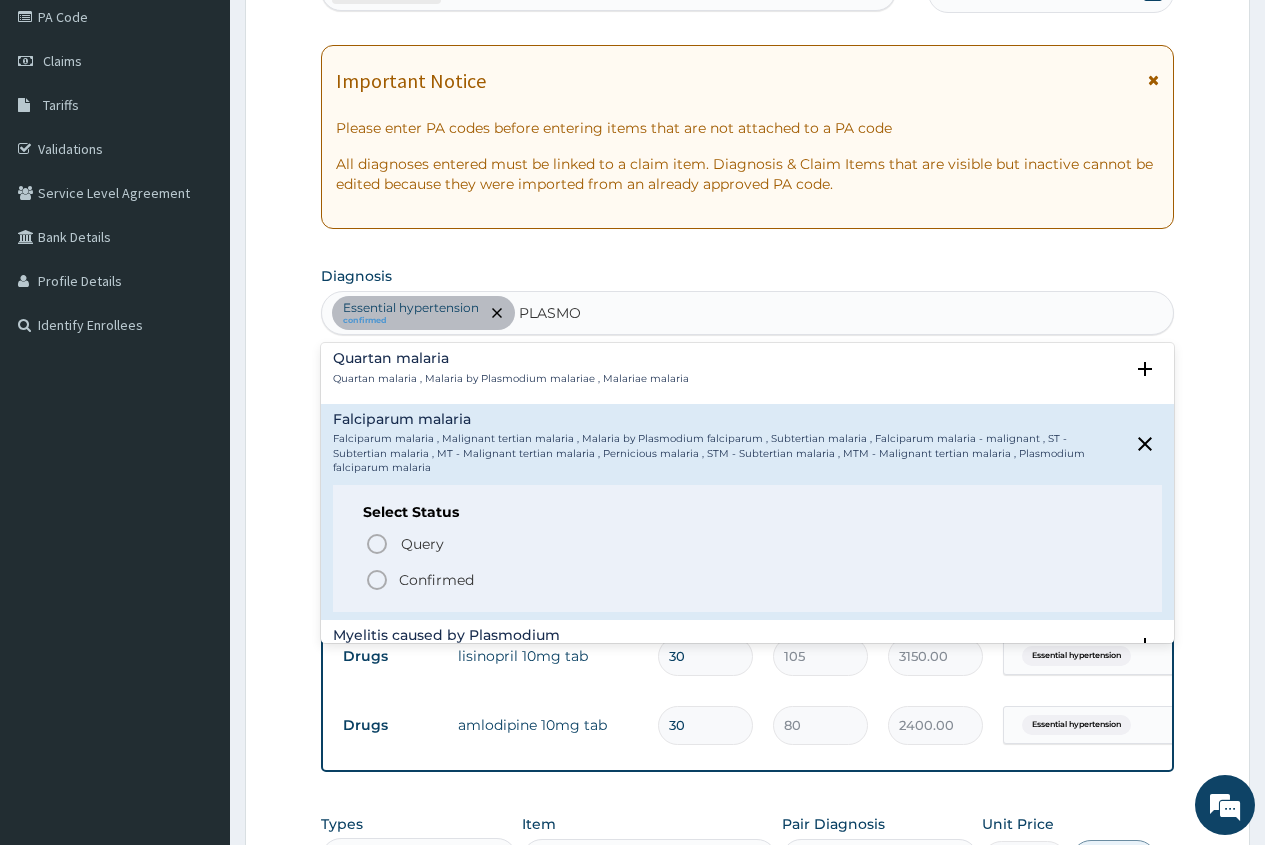 click on "Confirmed" at bounding box center [436, 580] 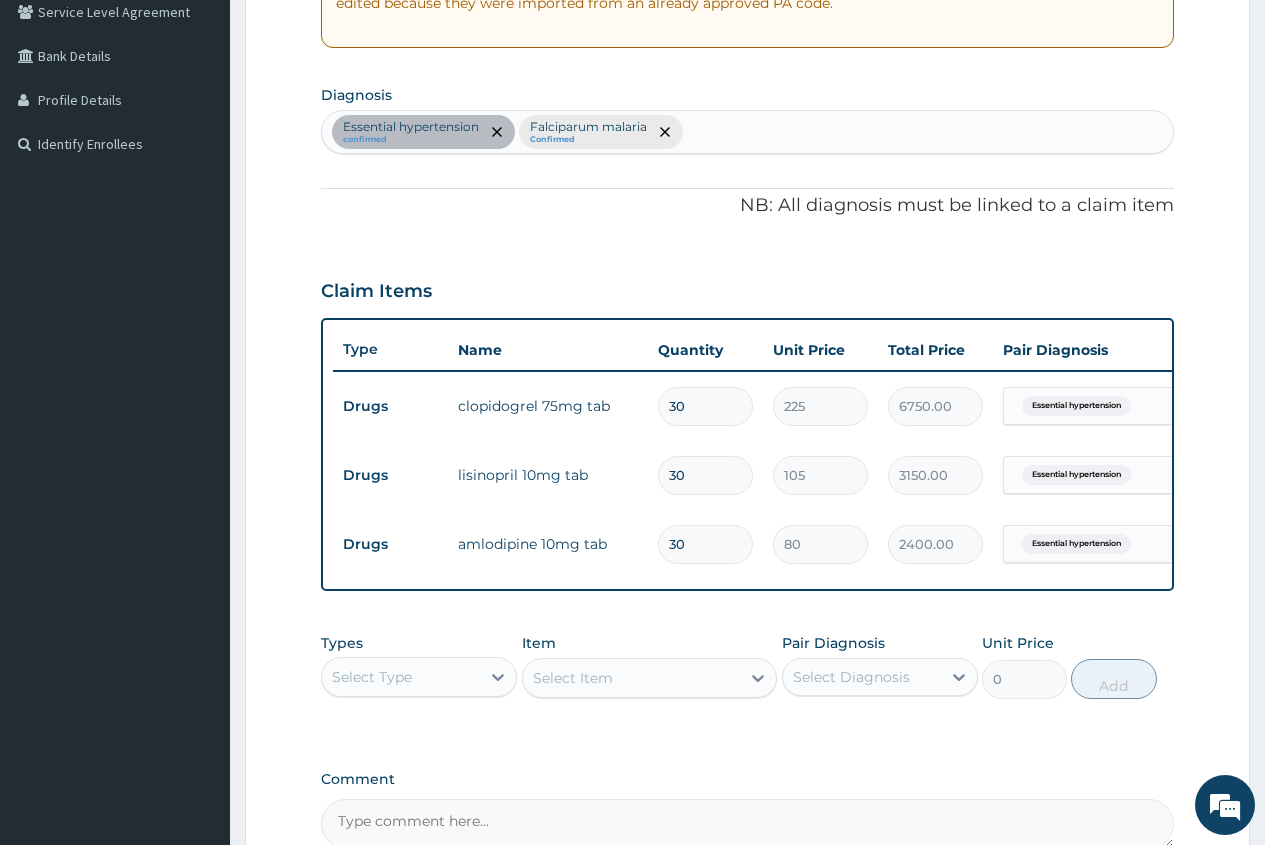 scroll, scrollTop: 445, scrollLeft: 0, axis: vertical 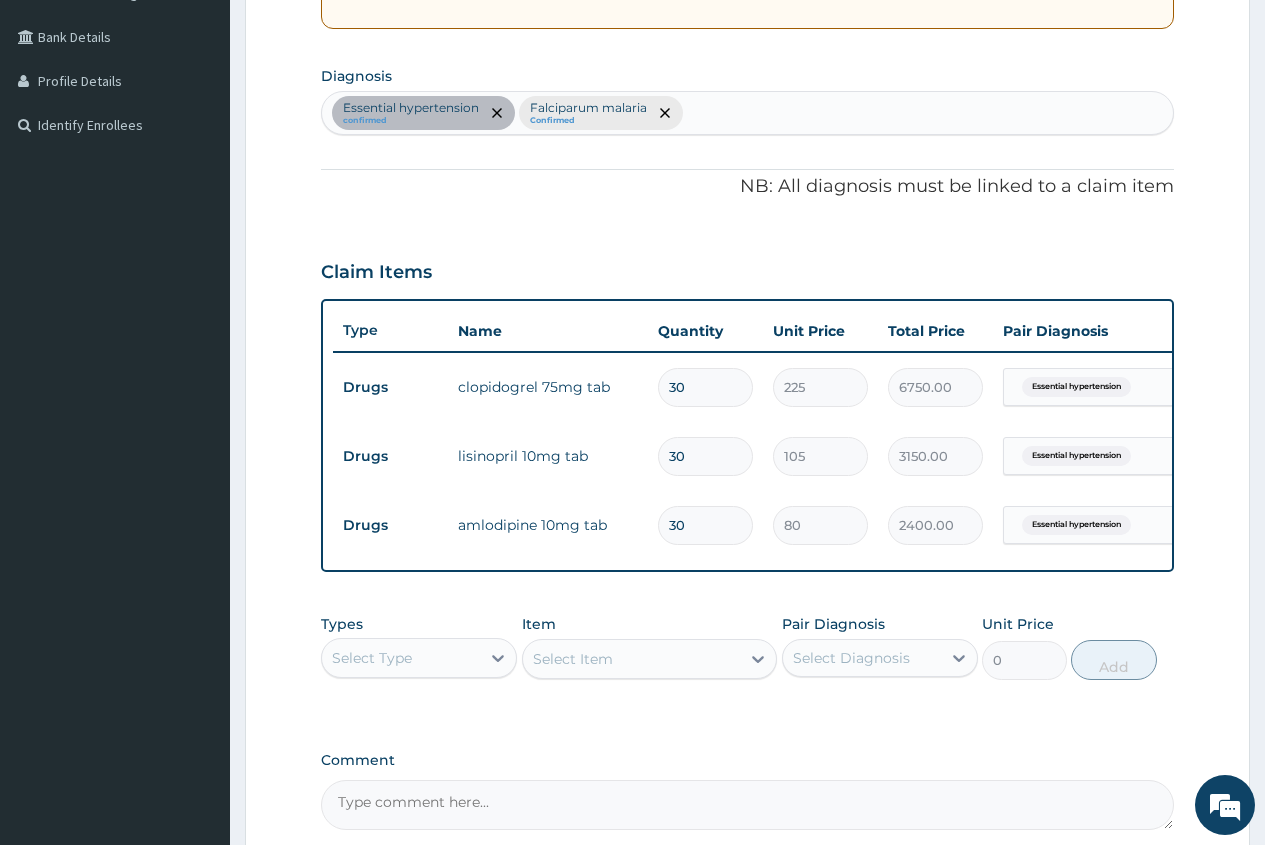 click on "Essential hypertension confirmed Falciparum malaria Confirmed" at bounding box center (747, 113) 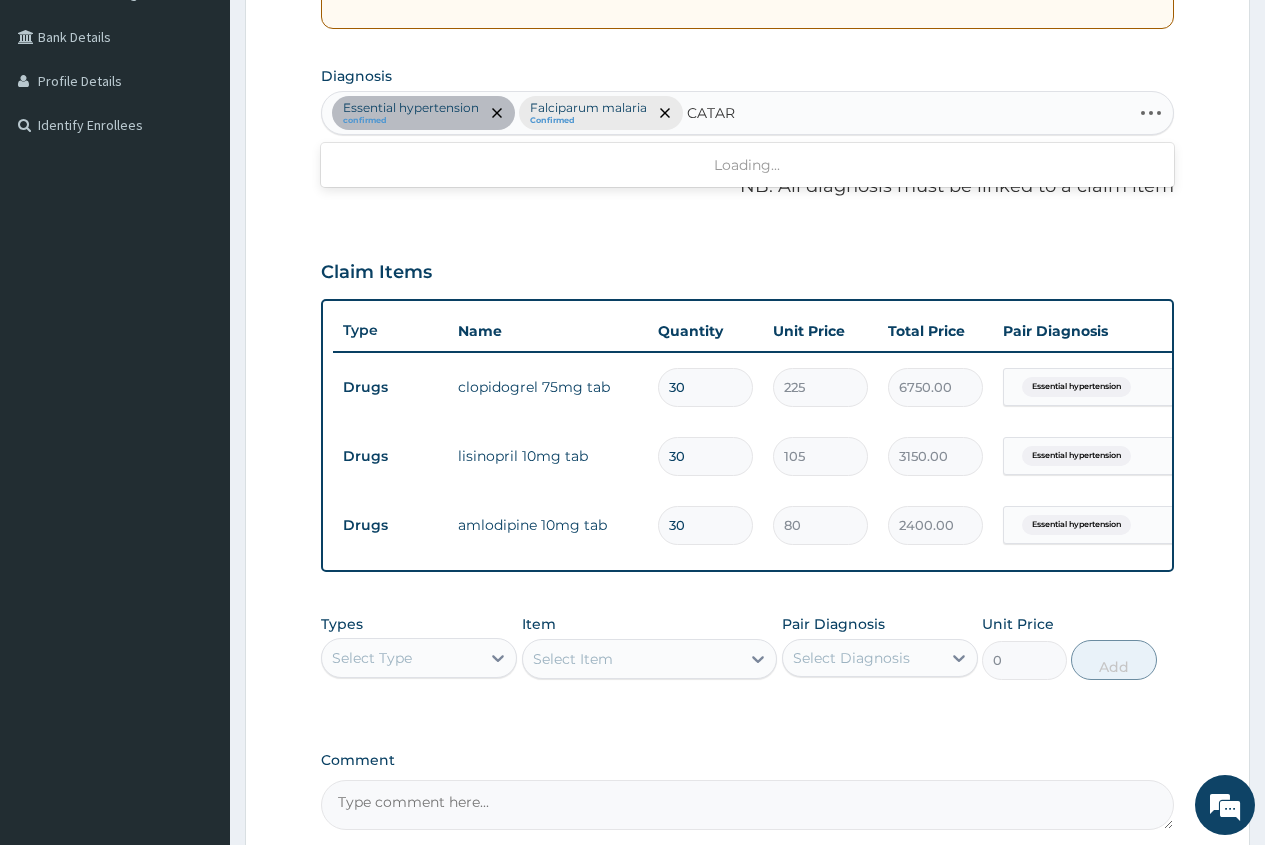 type on "CATARR" 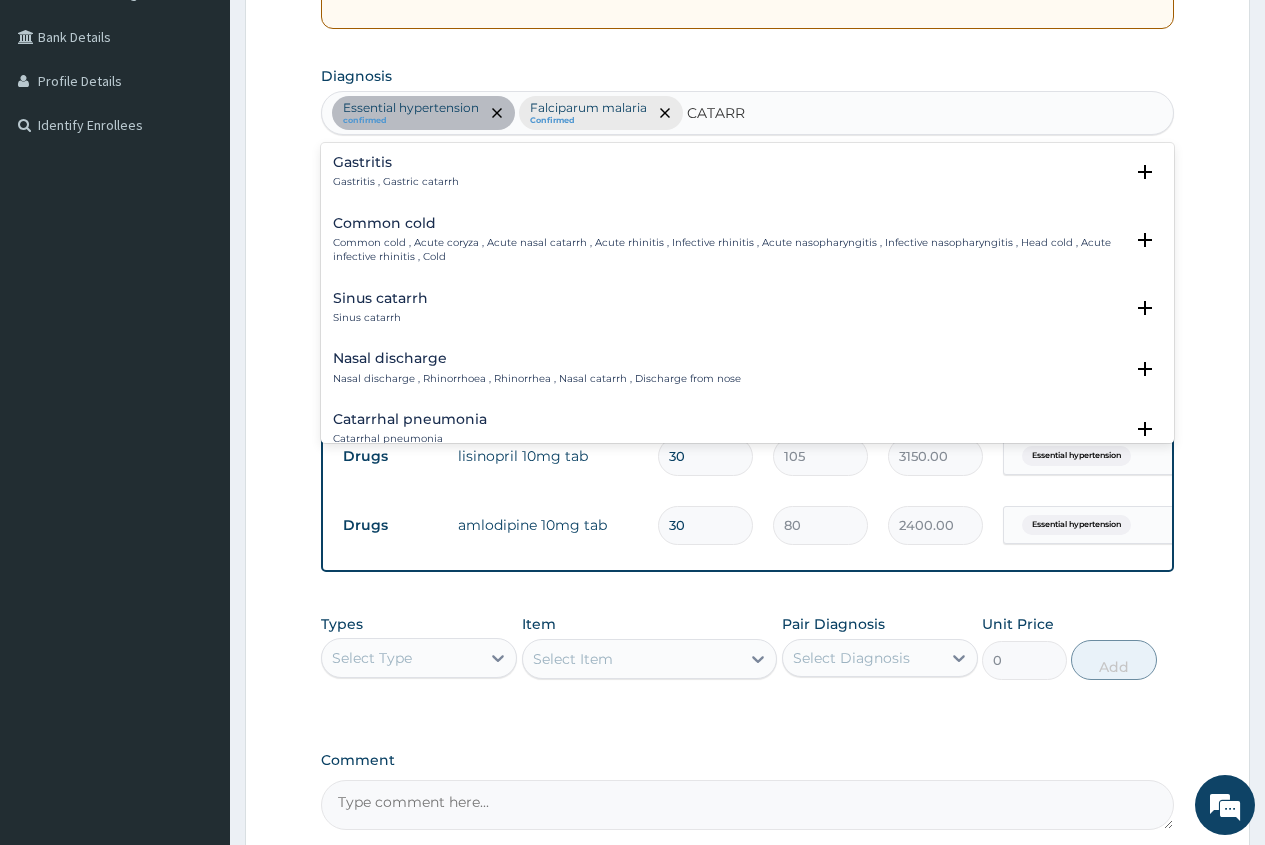 click on "Gastritis" at bounding box center [396, 162] 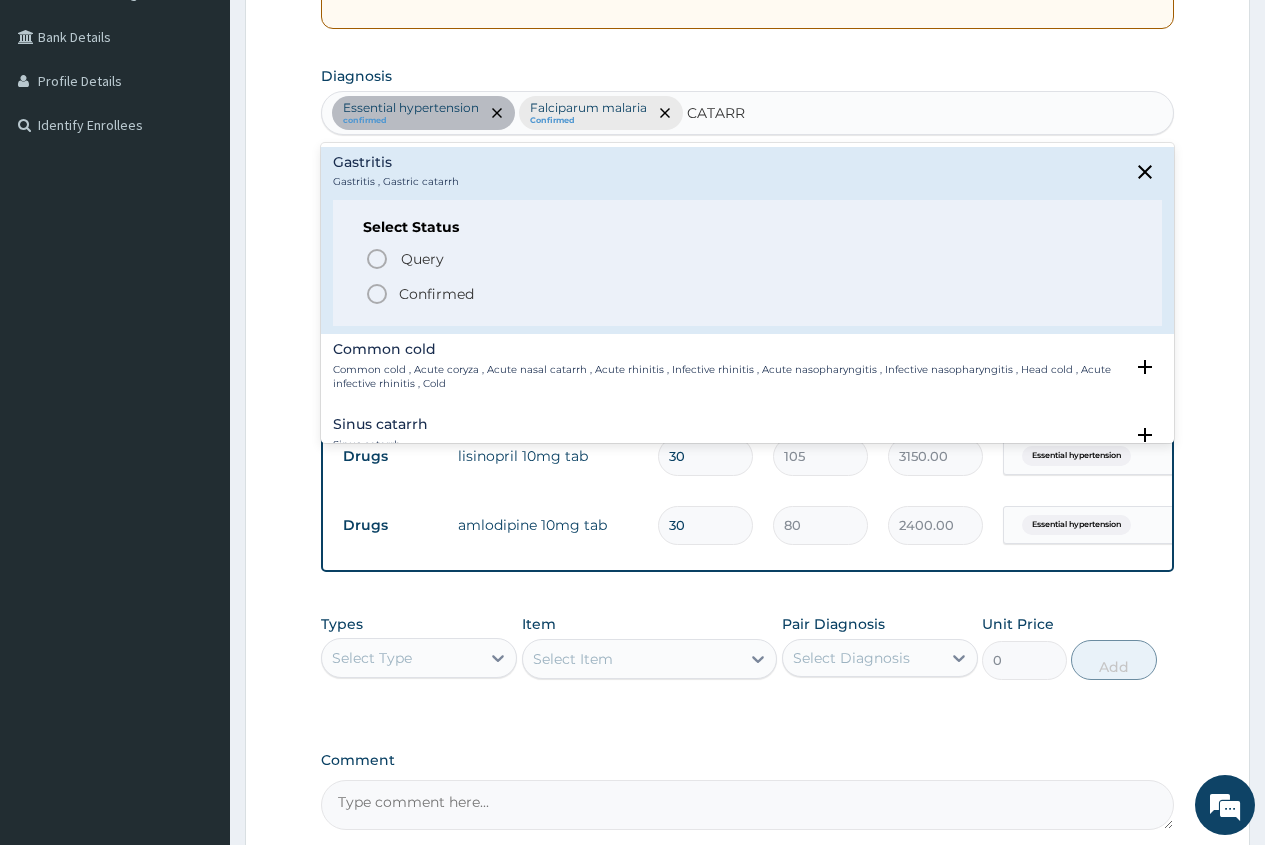 click 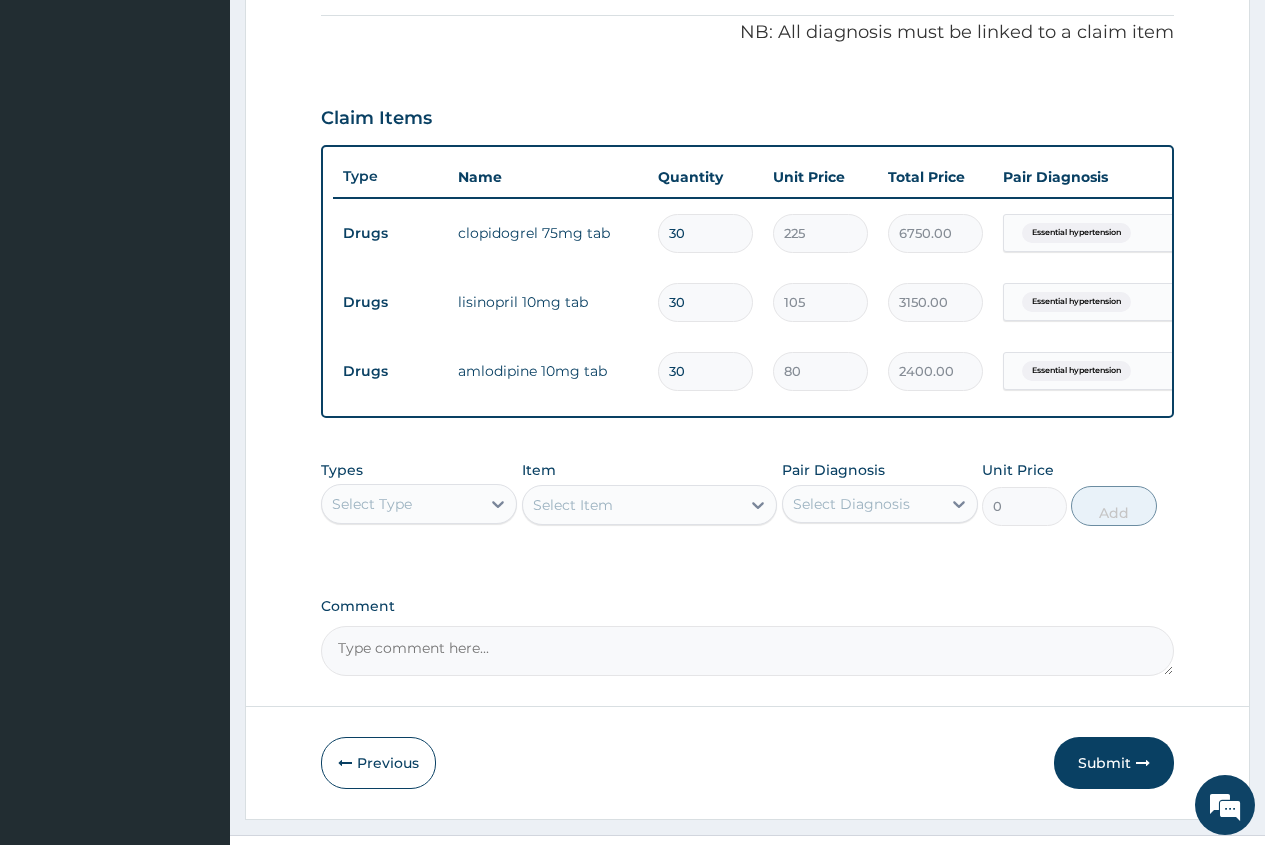 scroll, scrollTop: 645, scrollLeft: 0, axis: vertical 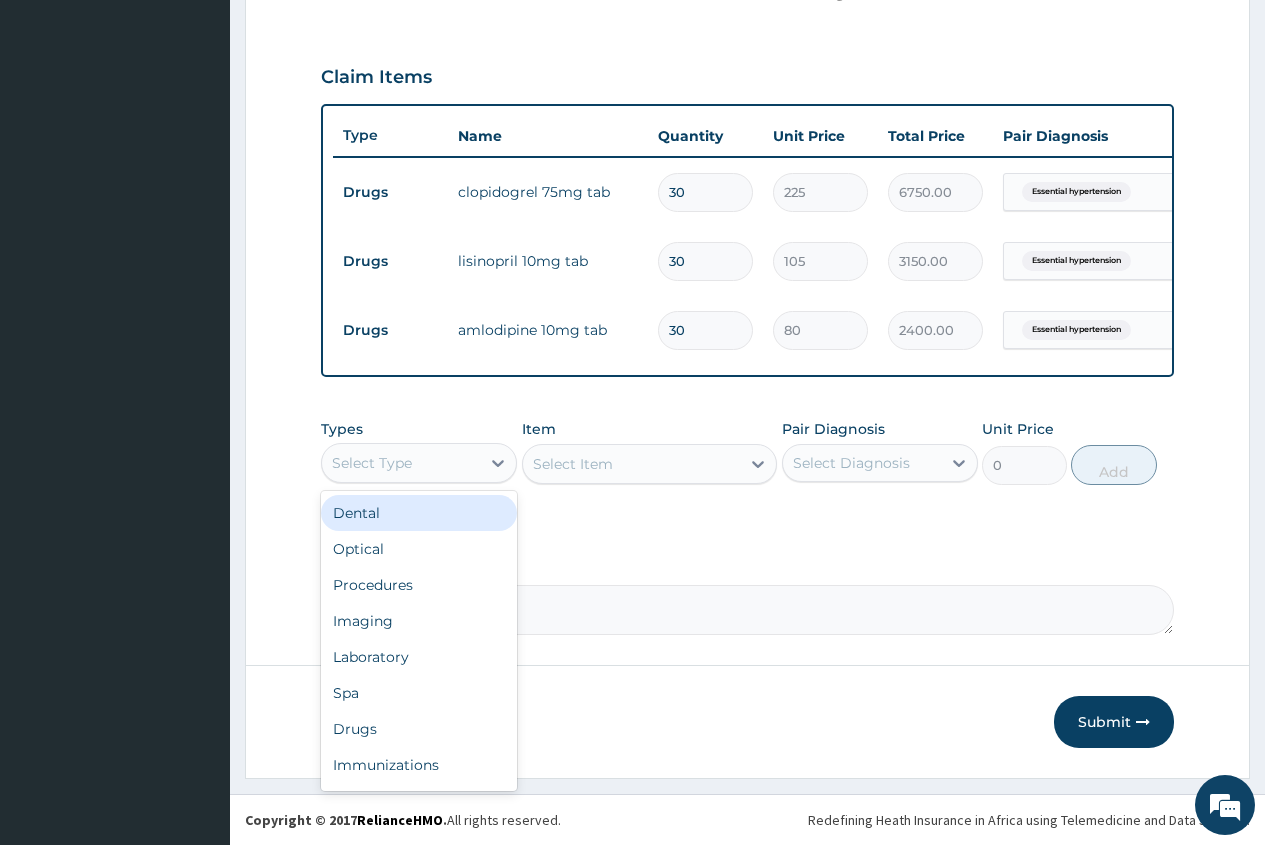 click on "Select Type" at bounding box center [401, 463] 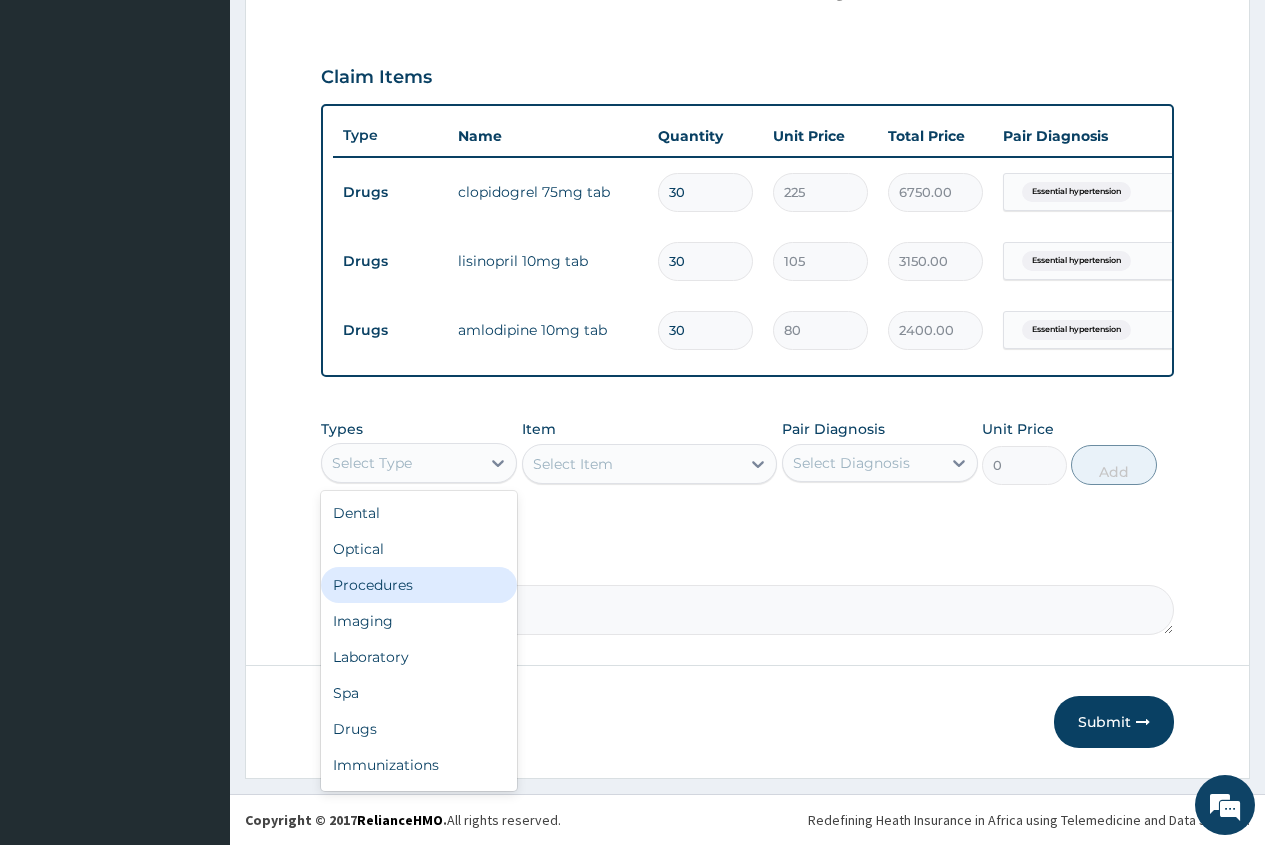 click on "Procedures" at bounding box center [419, 585] 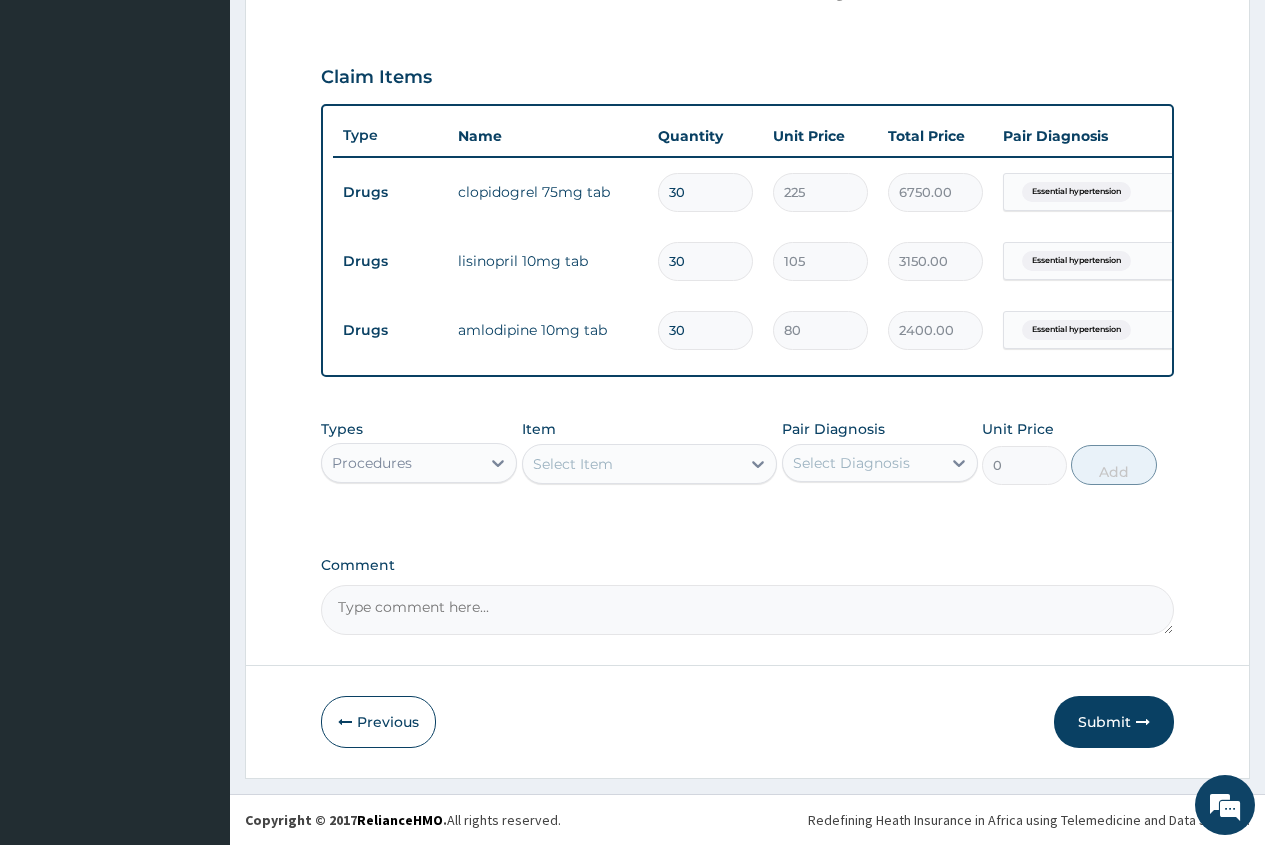 click on "Select Item" at bounding box center (573, 464) 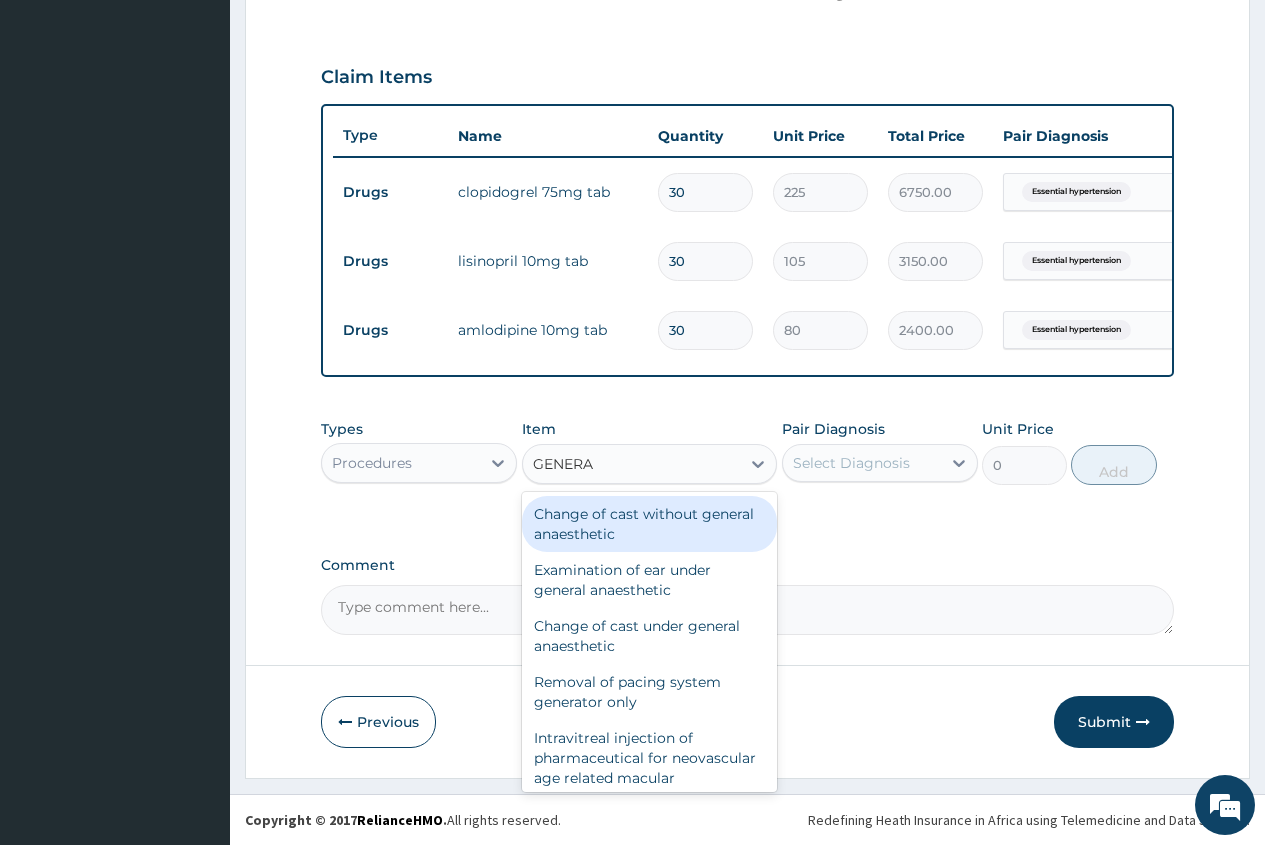 type on "GENERAL" 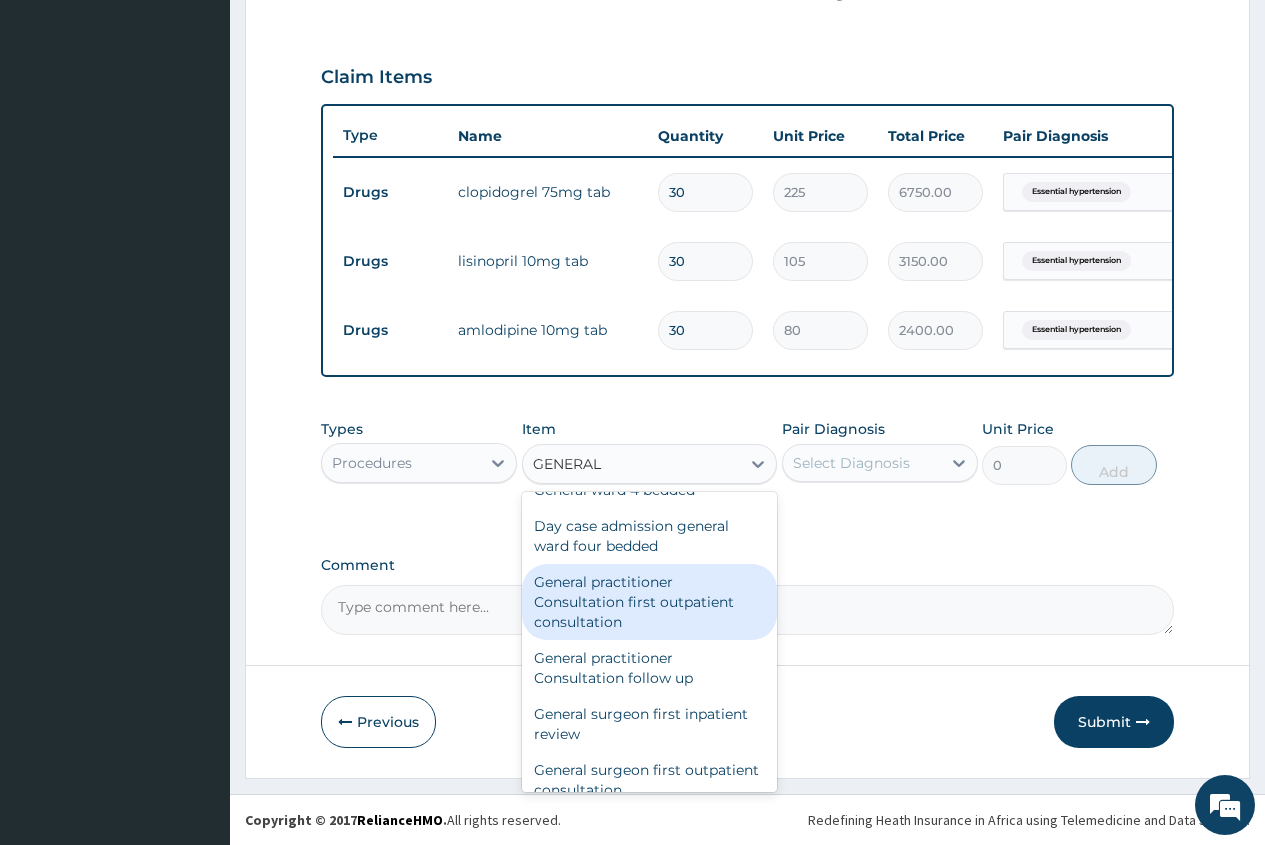 scroll, scrollTop: 200, scrollLeft: 0, axis: vertical 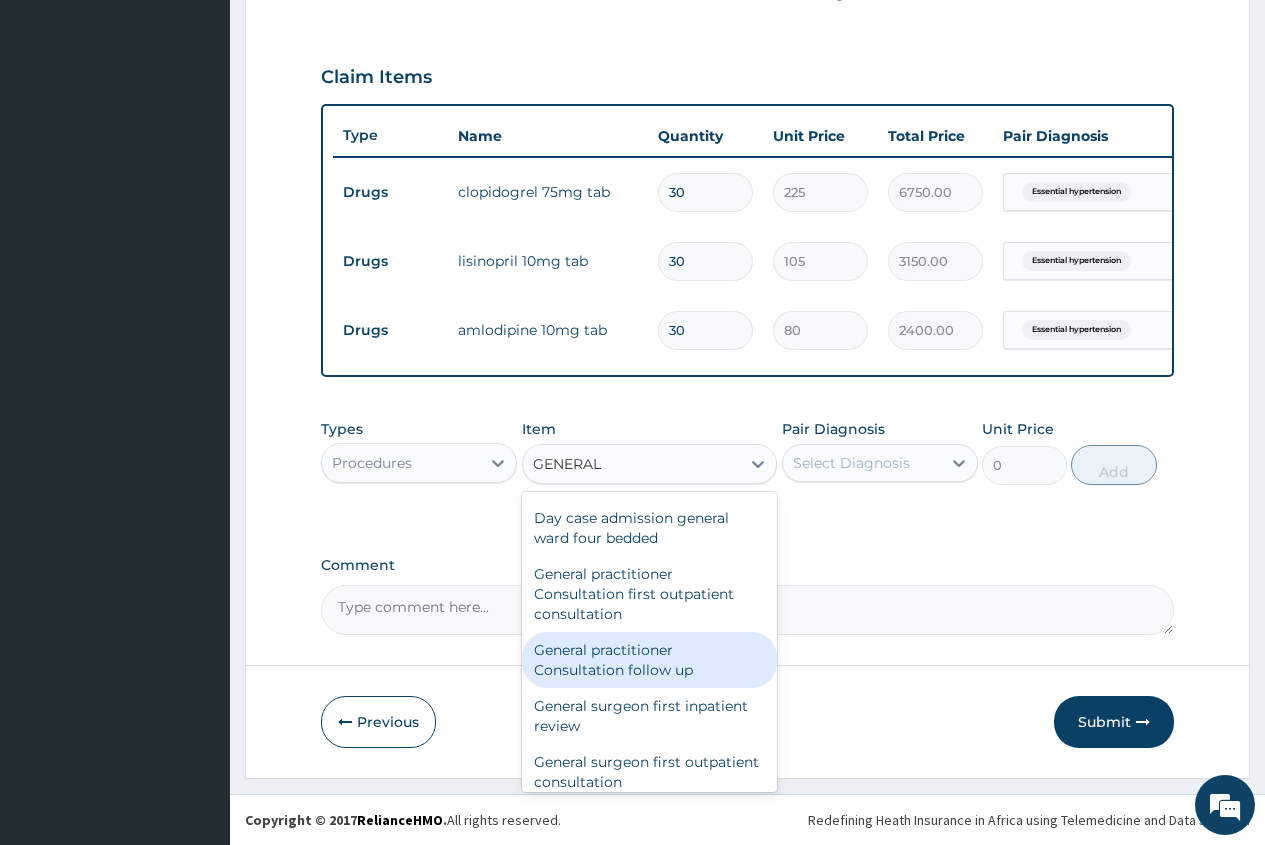 click on "General practitioner Consultation follow up" at bounding box center [650, 660] 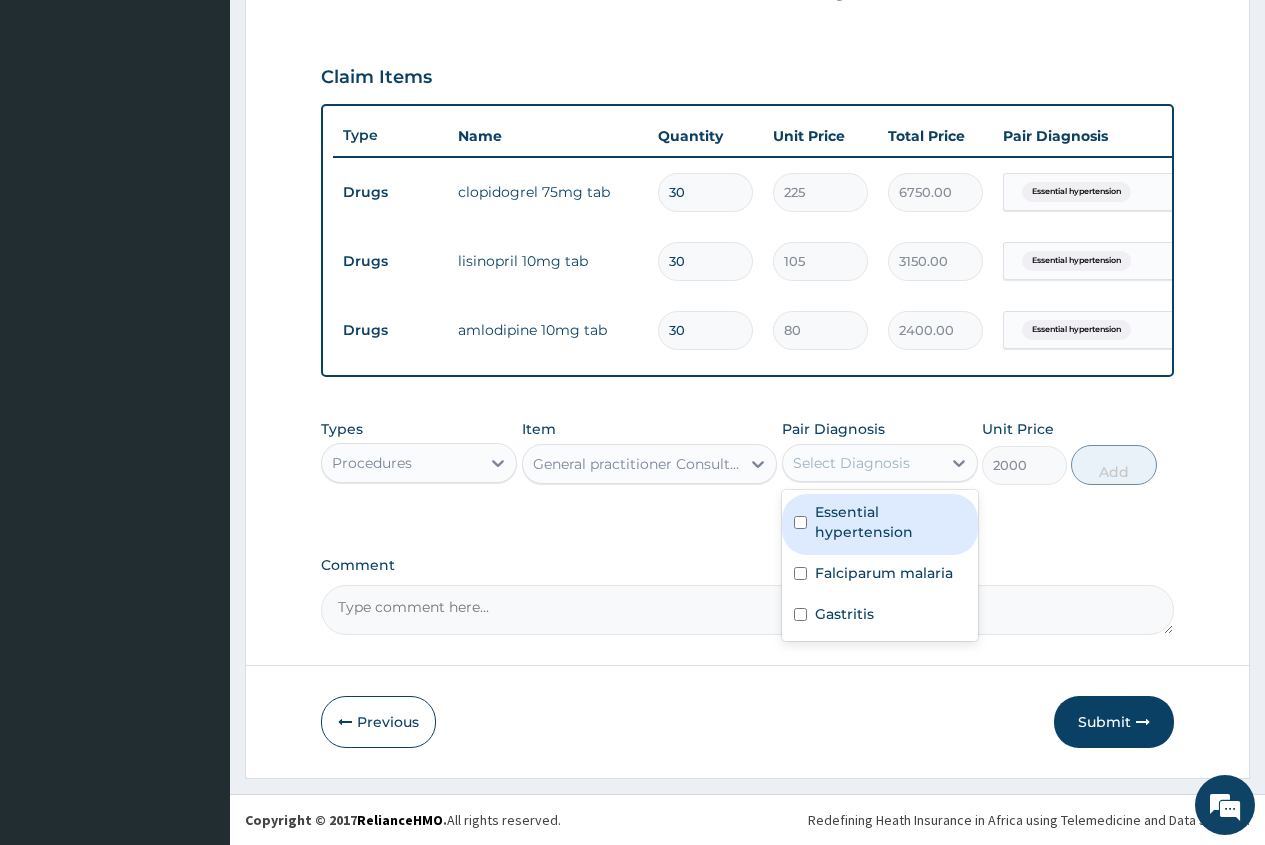 click on "Select Diagnosis" at bounding box center [851, 463] 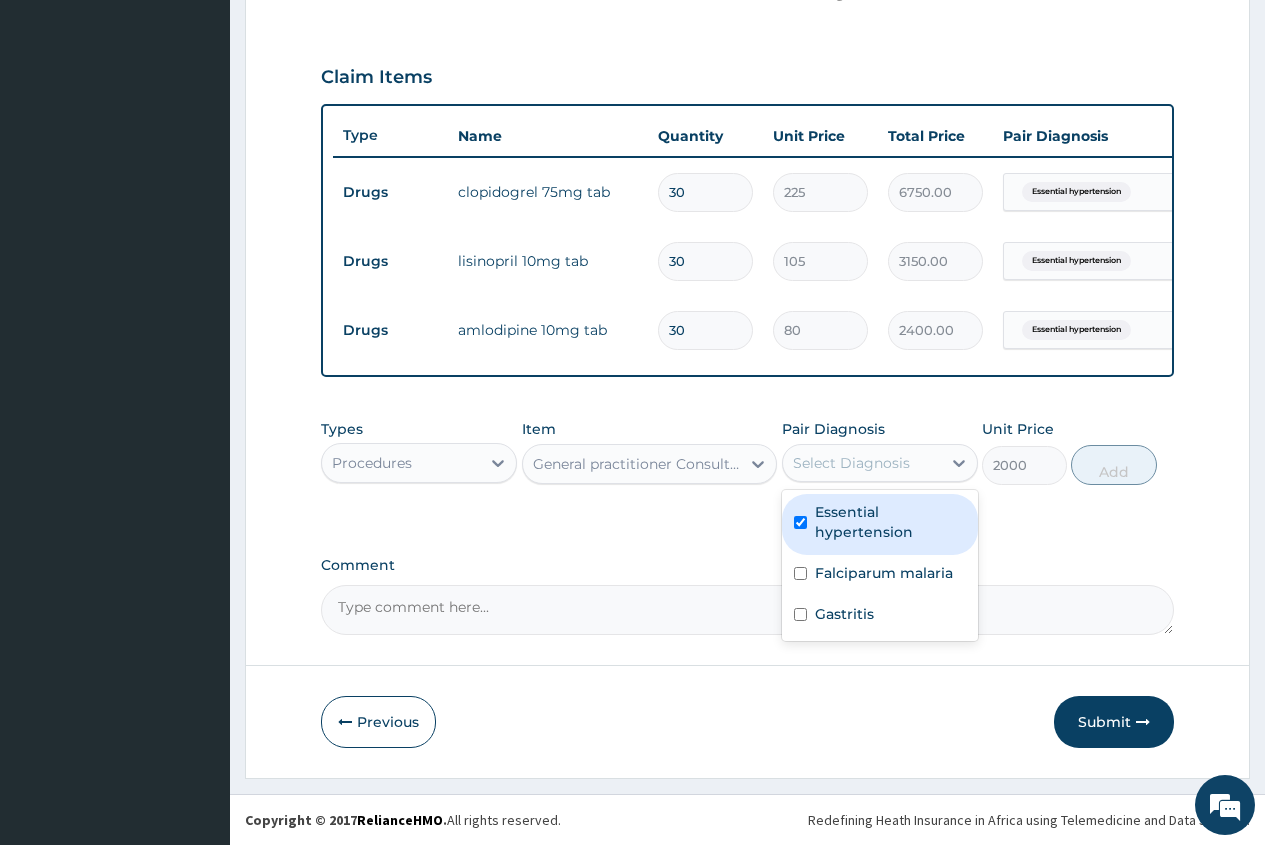checkbox on "true" 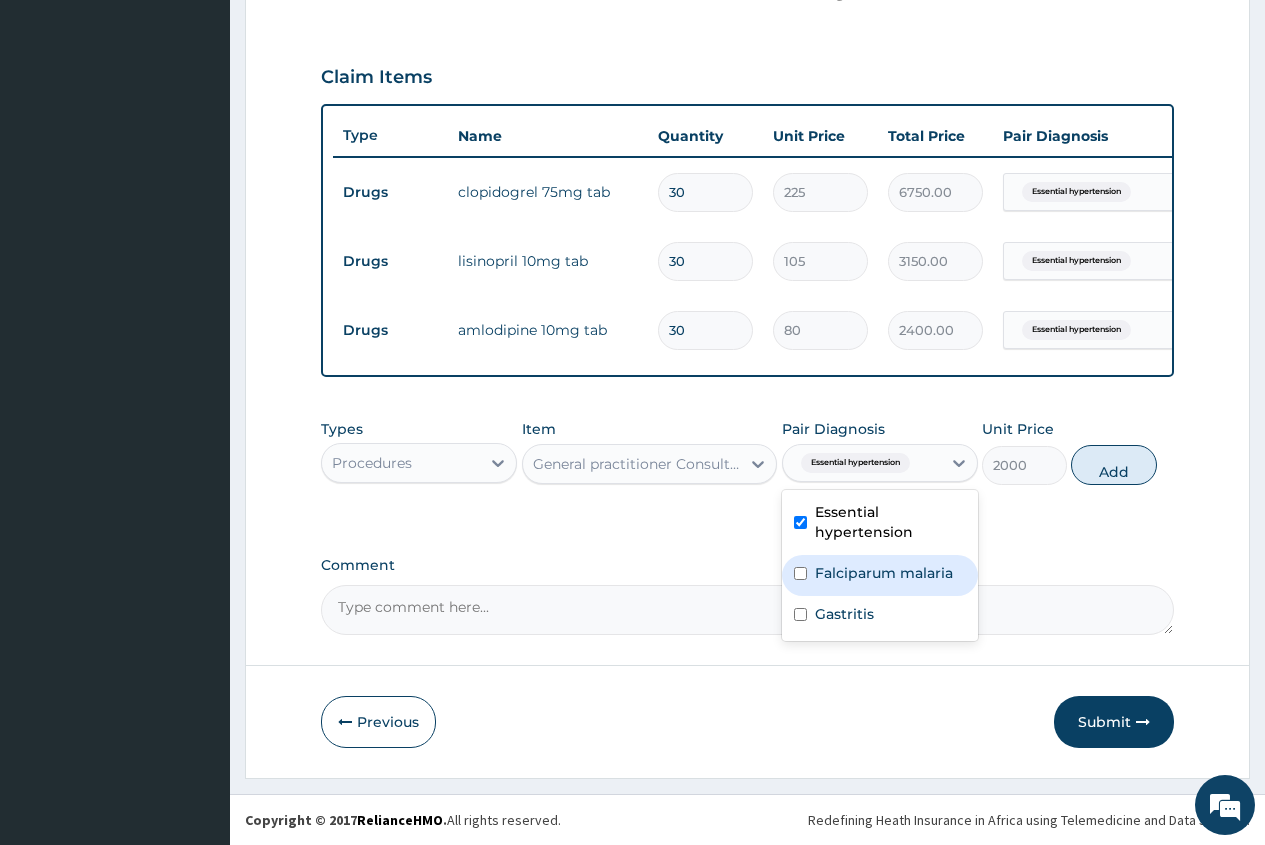 drag, startPoint x: 826, startPoint y: 578, endPoint x: 826, endPoint y: 594, distance: 16 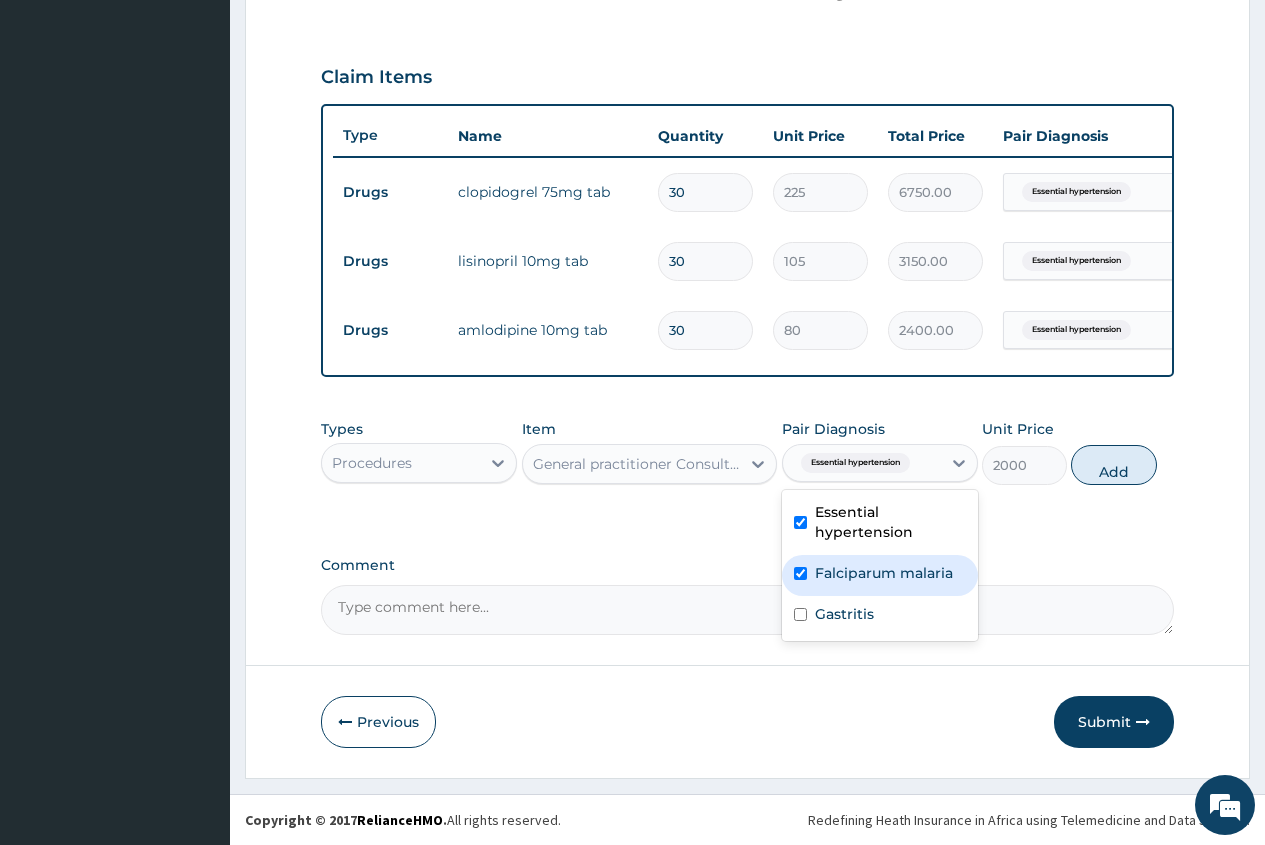 checkbox on "true" 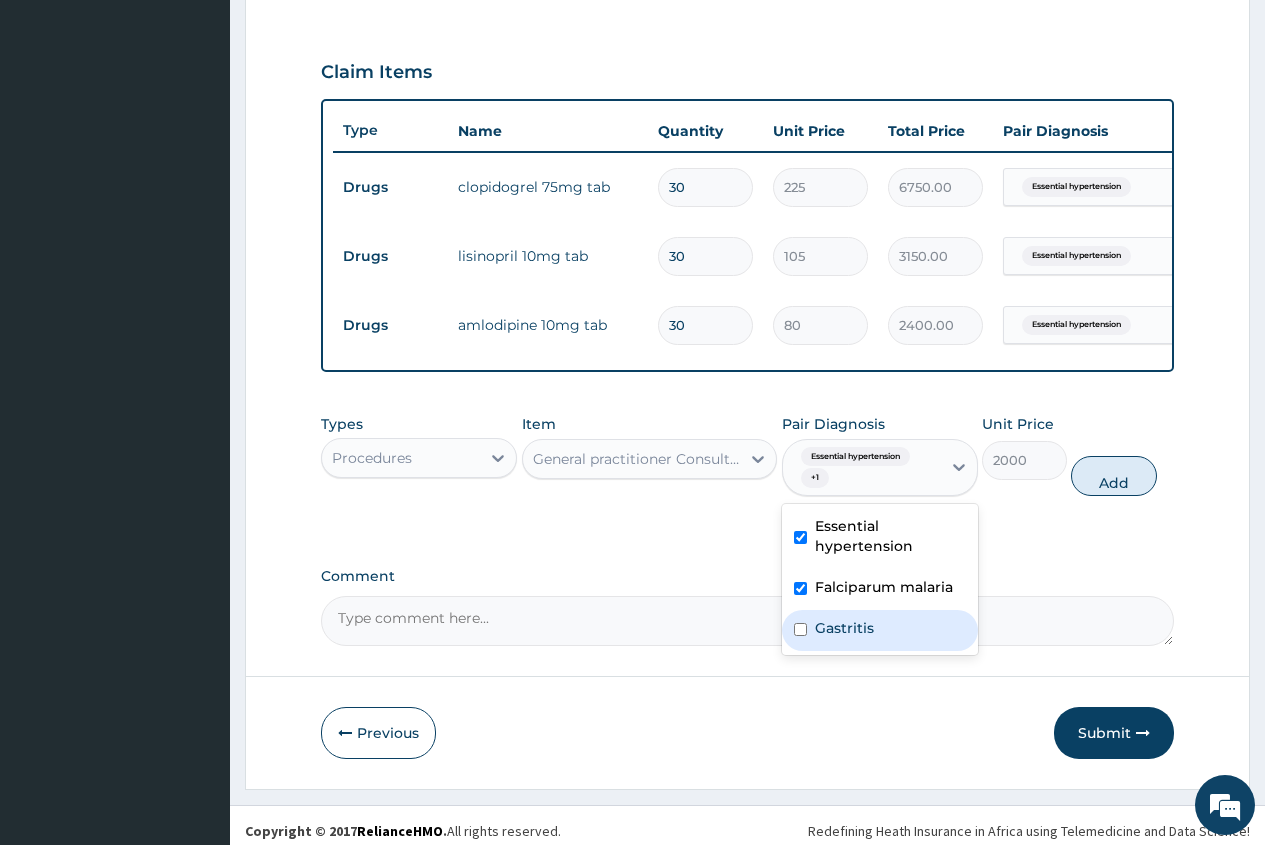 click on "Gastritis" at bounding box center [844, 628] 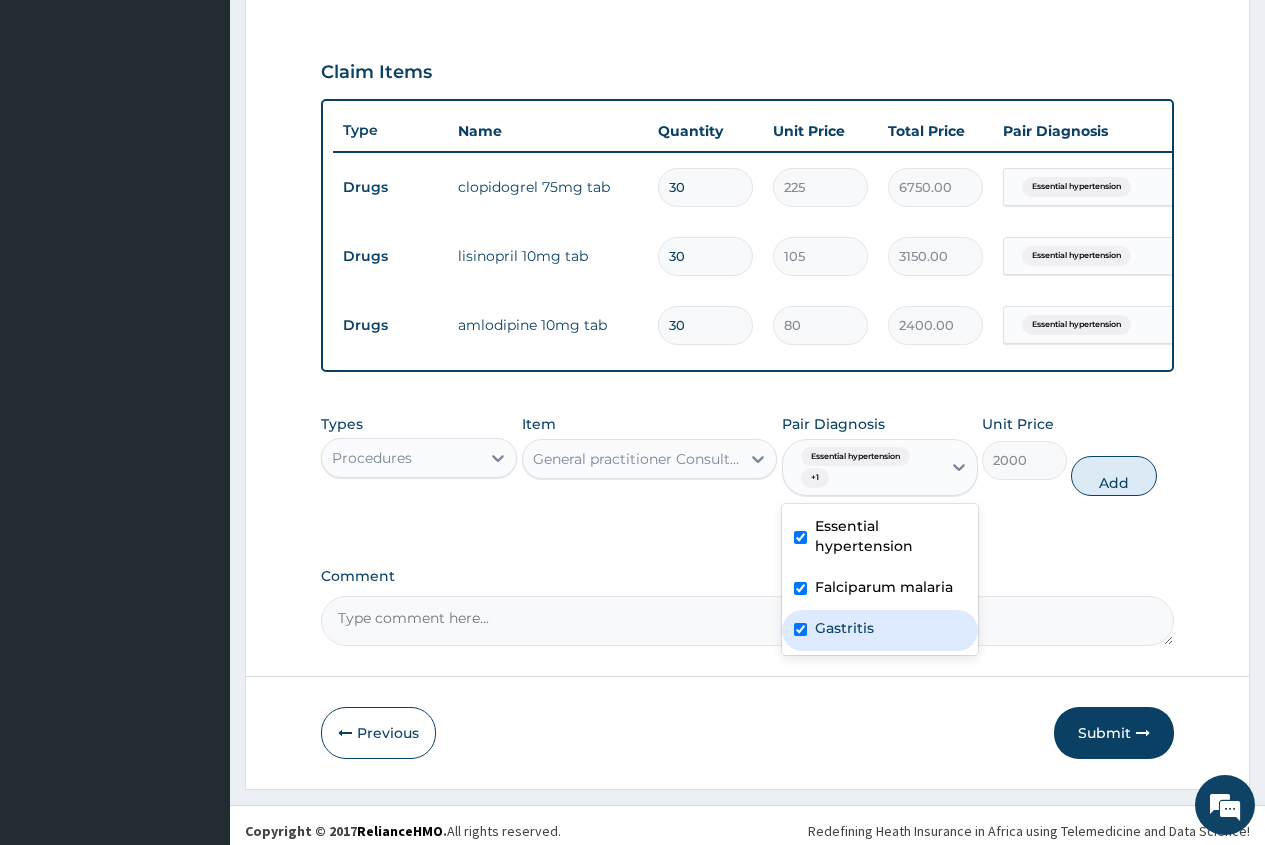 checkbox on "true" 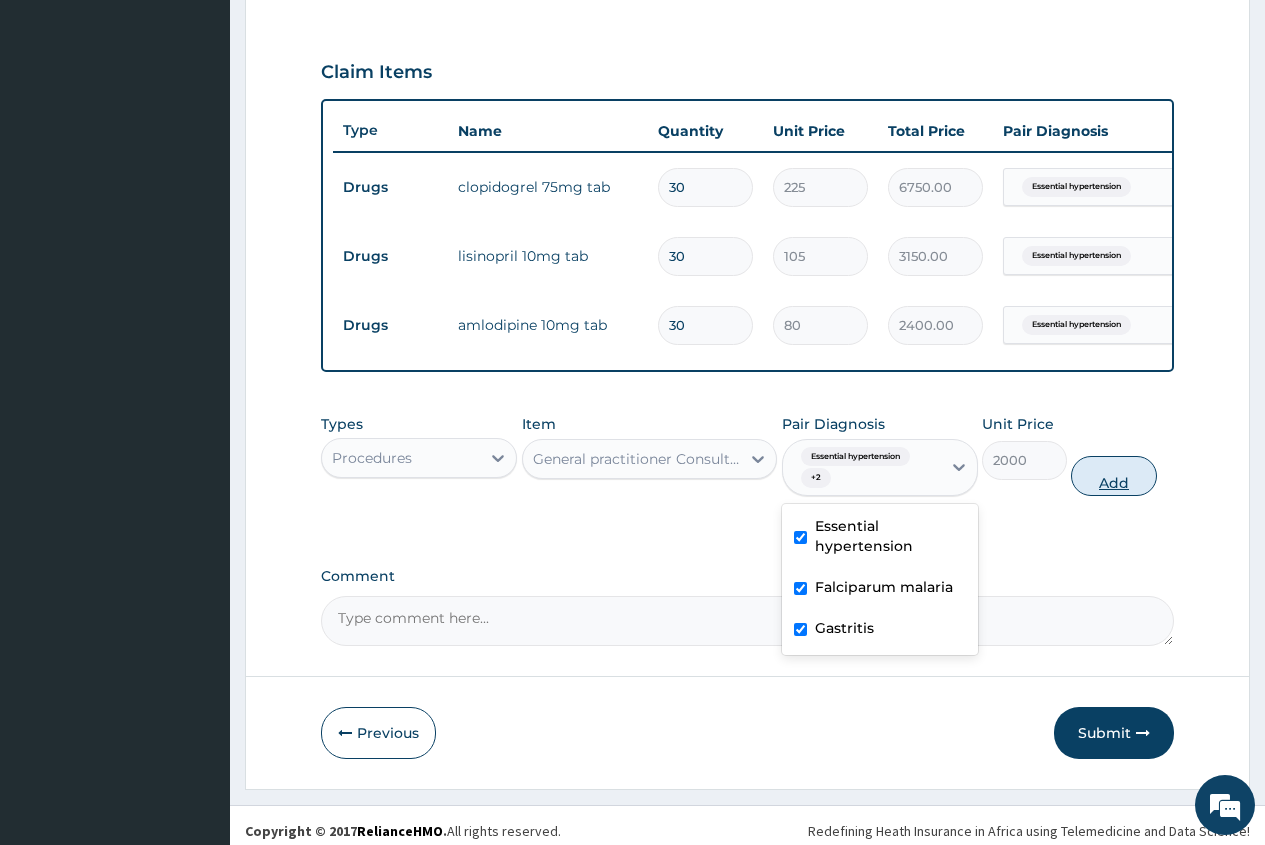 click on "Add" at bounding box center (1113, 476) 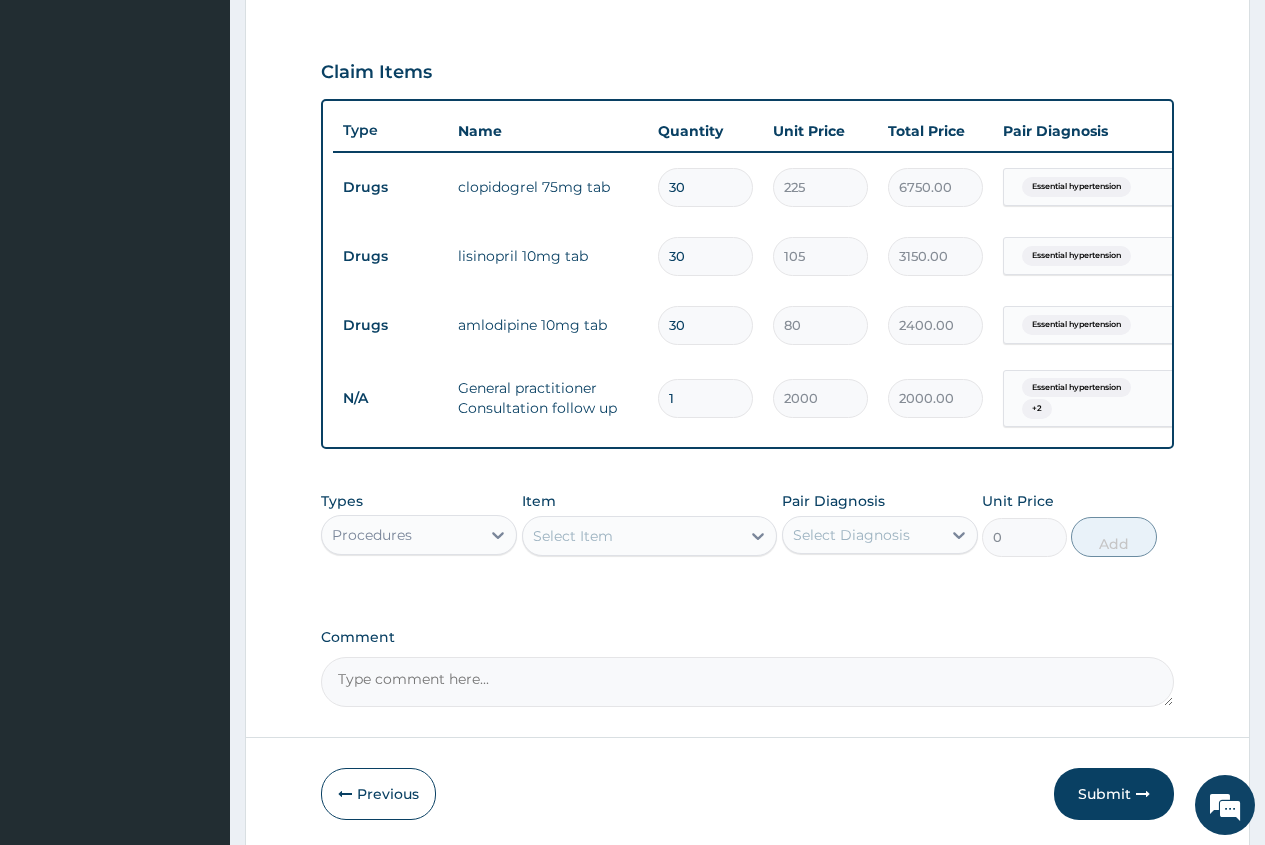 click on "Procedures" at bounding box center (372, 535) 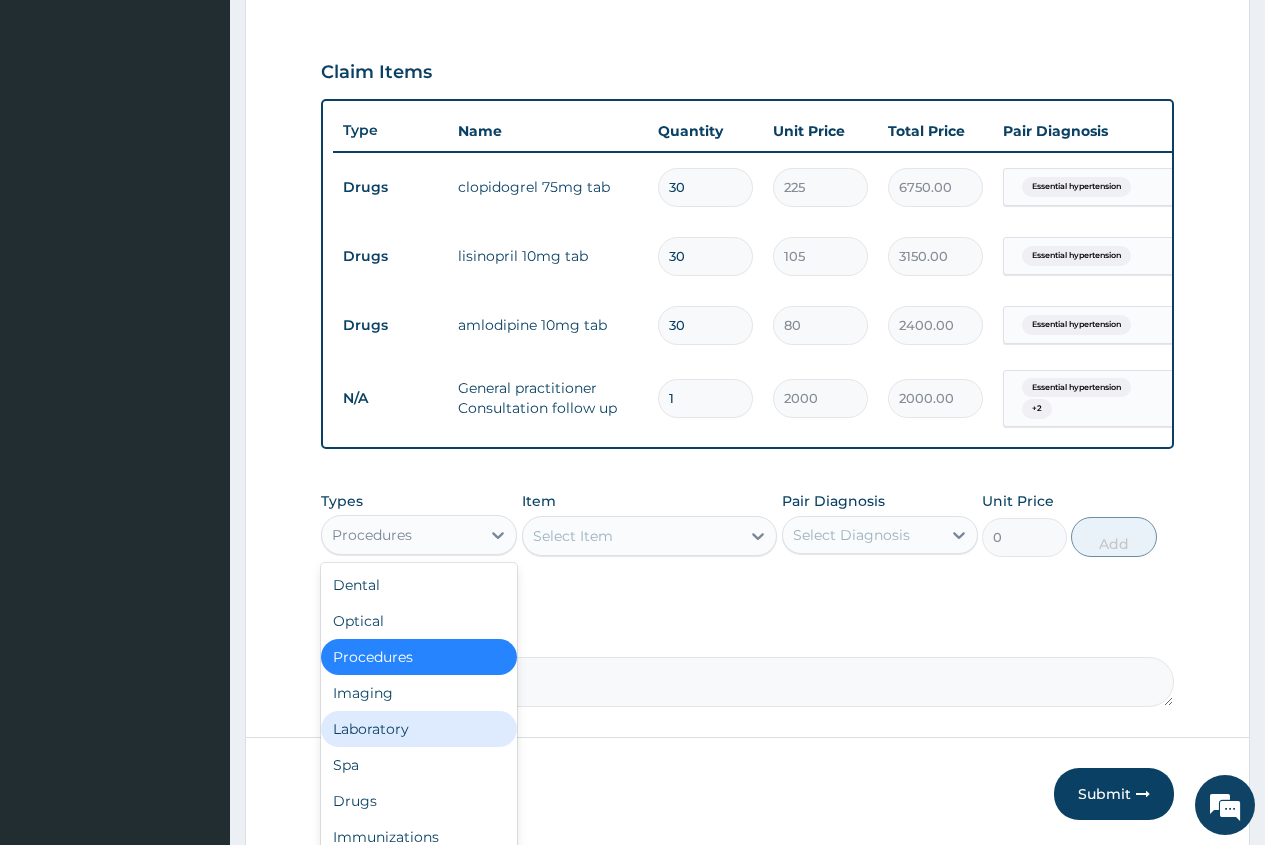 click on "Laboratory" at bounding box center [419, 729] 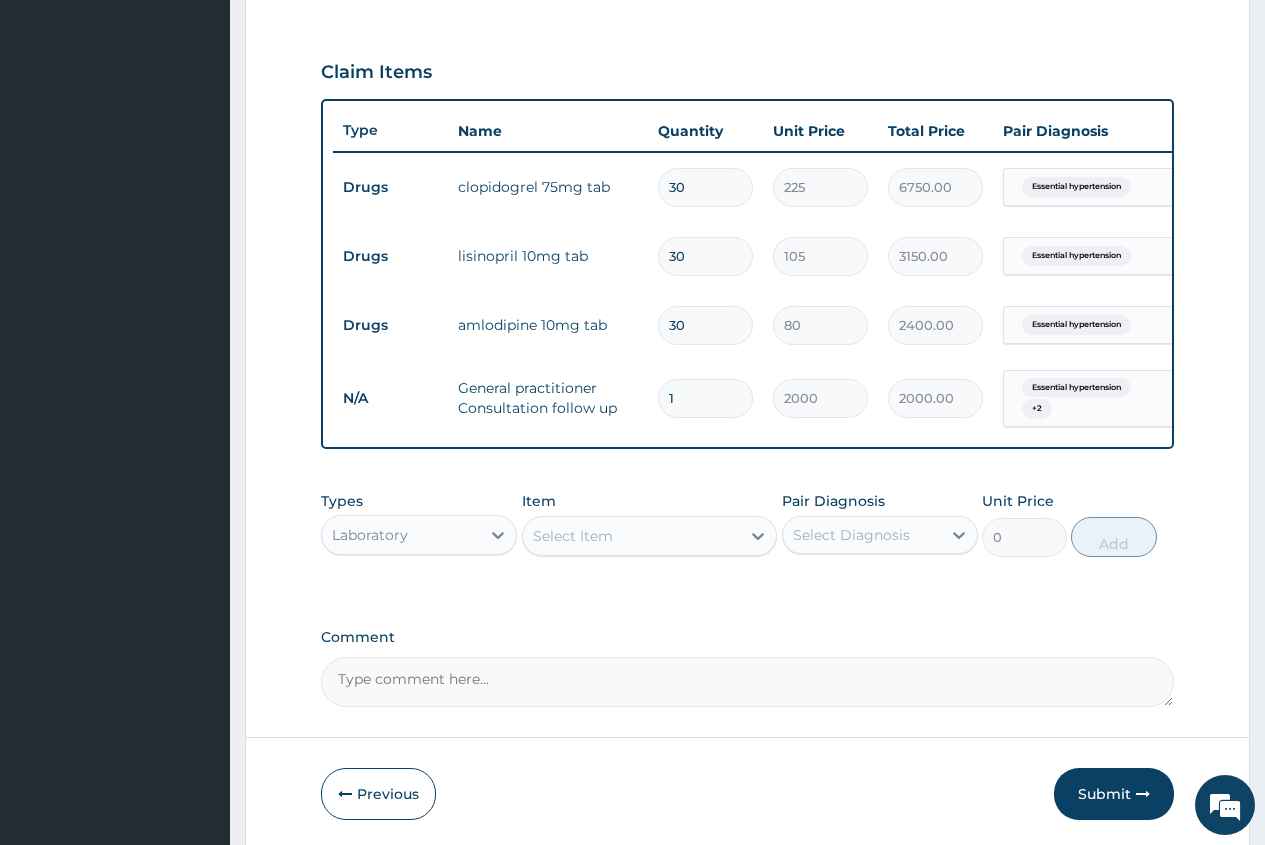 click on "Select Item" at bounding box center (573, 536) 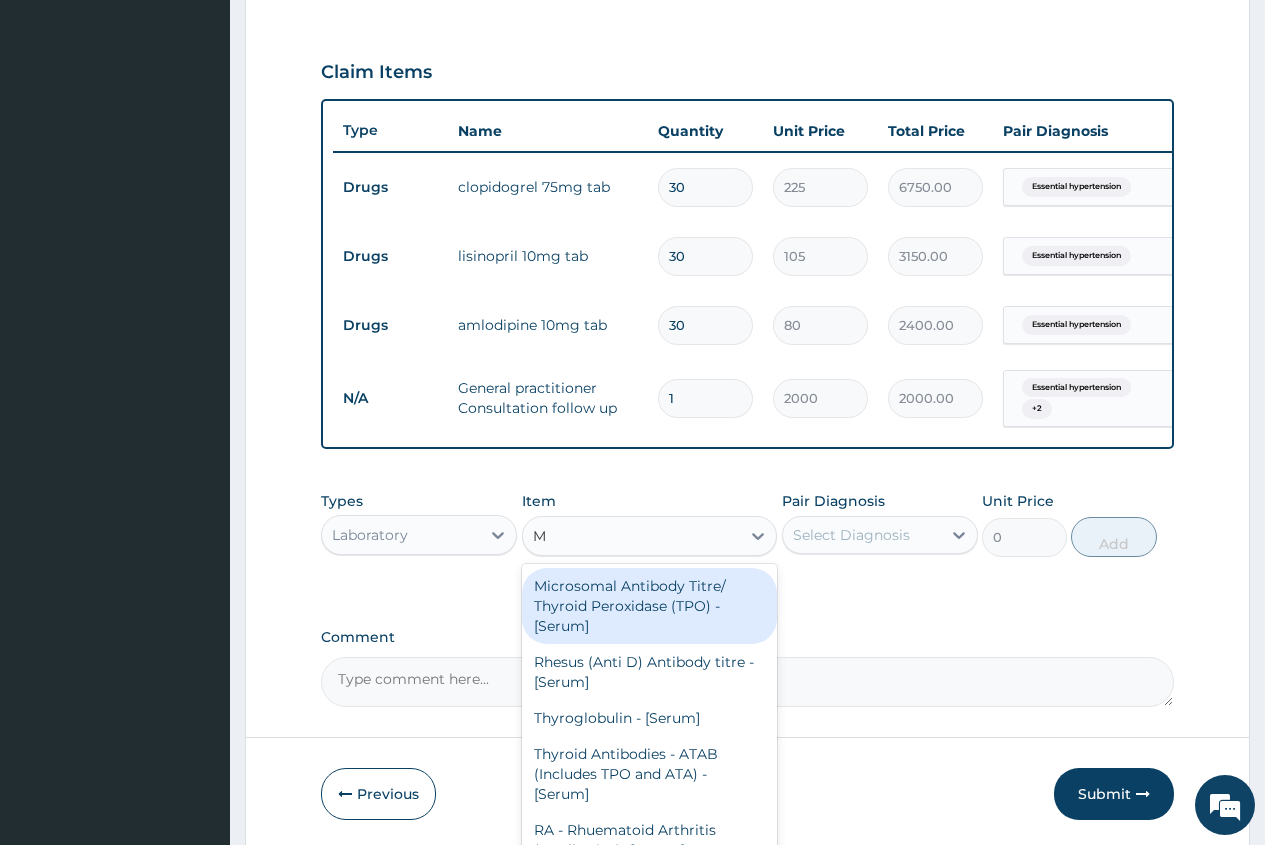 type on "MP" 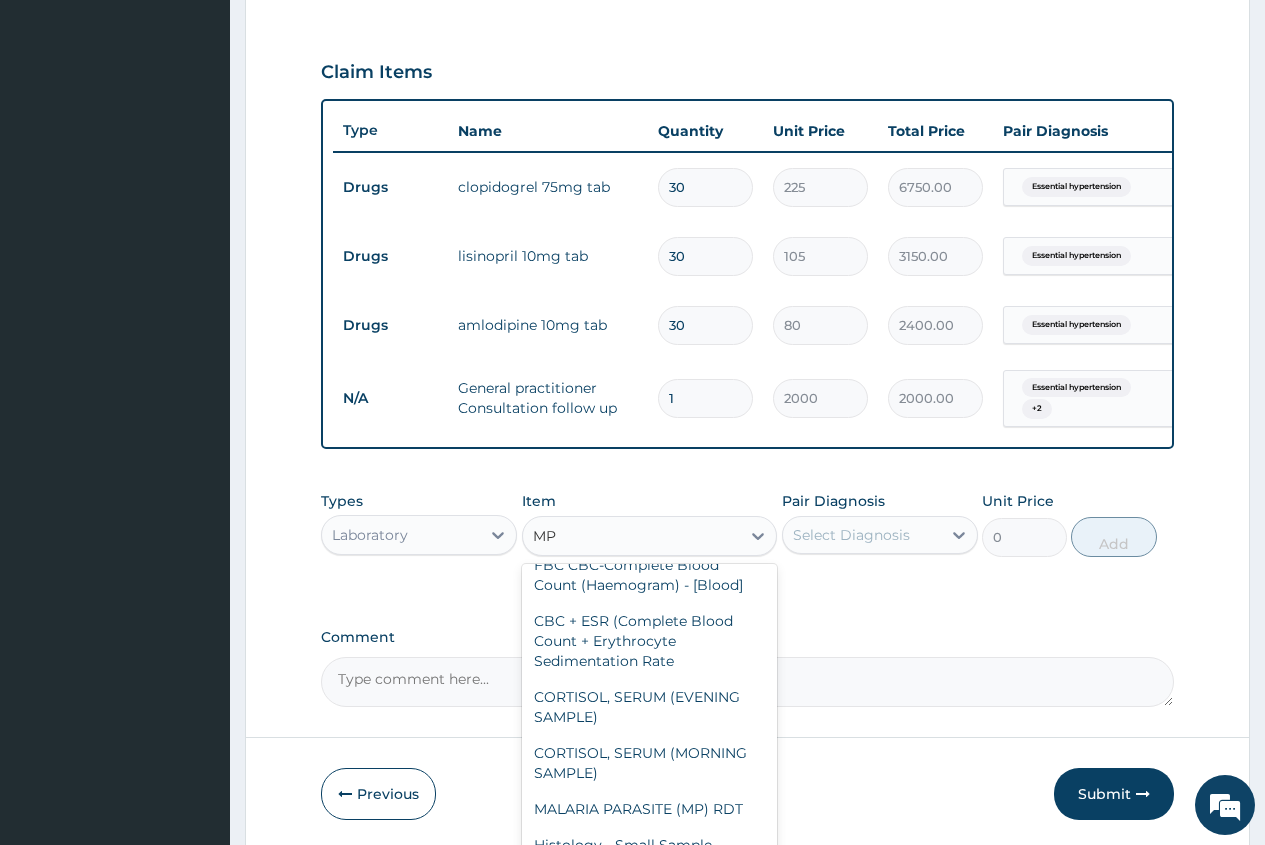 scroll, scrollTop: 500, scrollLeft: 0, axis: vertical 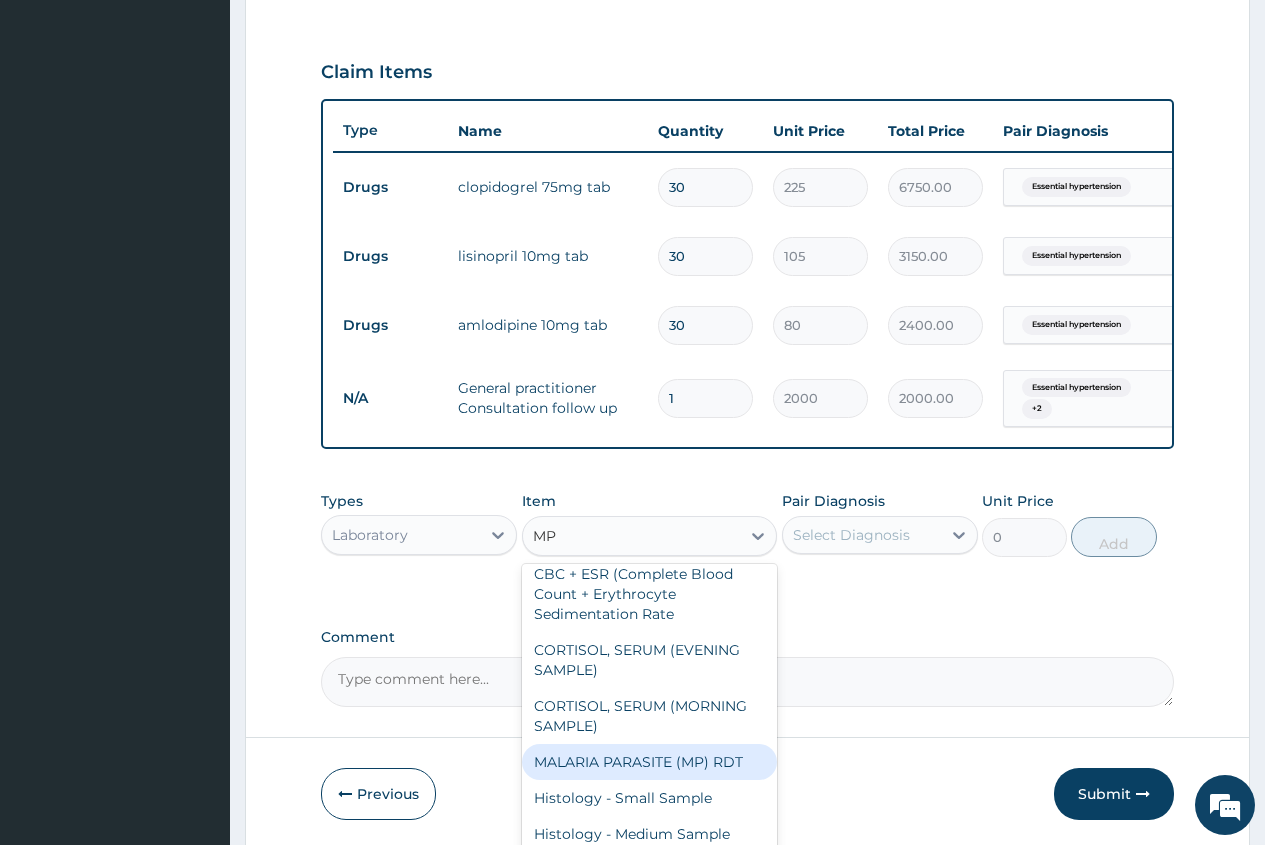 click on "MALARIA PARASITE (MP) RDT" at bounding box center [650, 762] 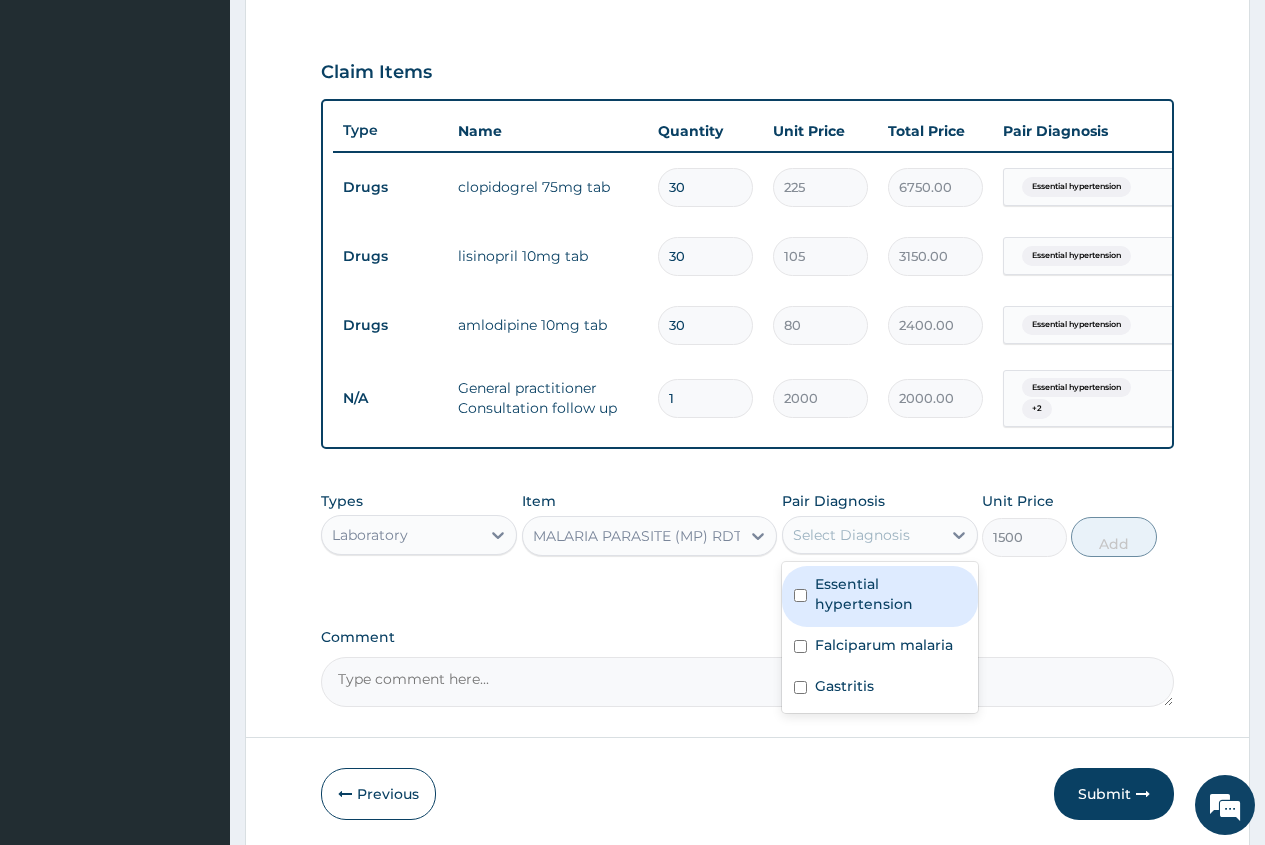 click on "Select Diagnosis" at bounding box center [851, 535] 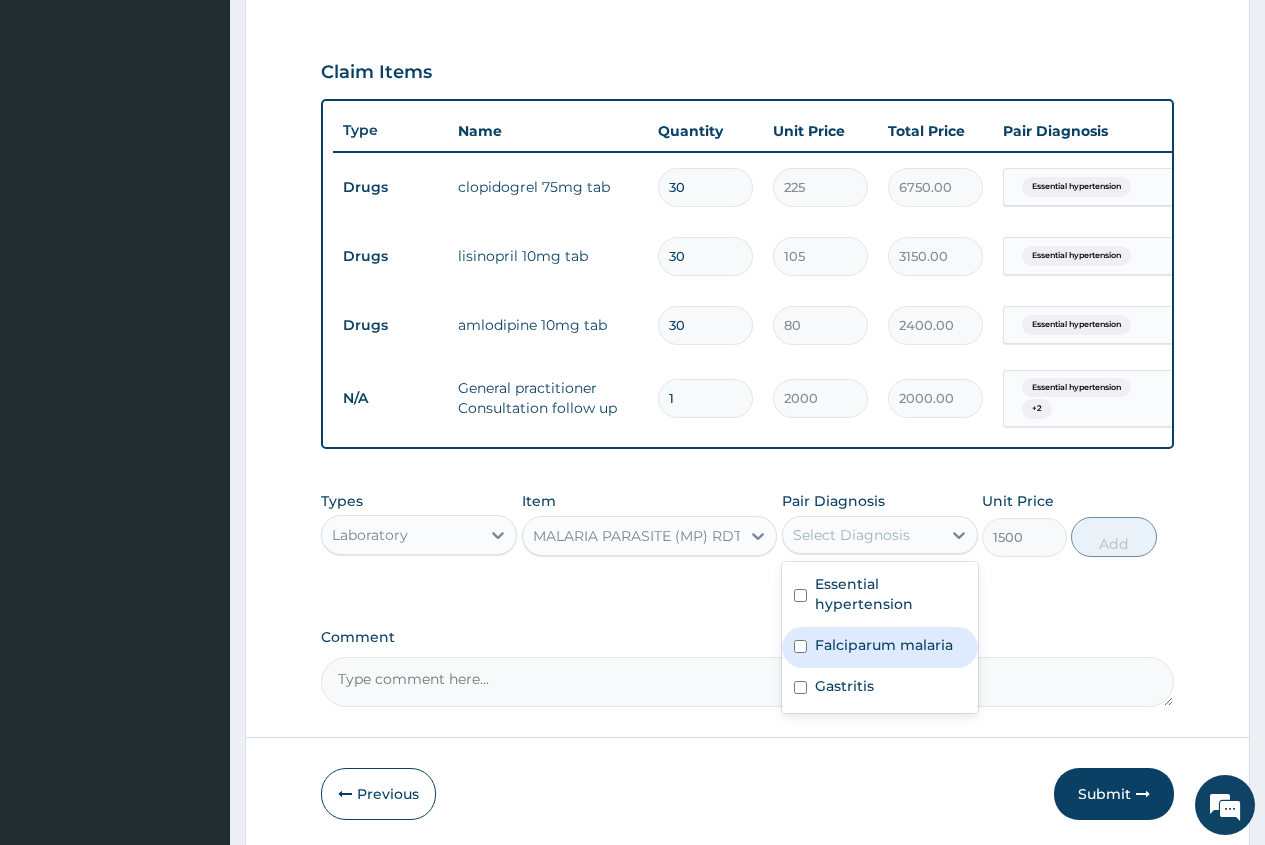 click on "Falciparum malaria" at bounding box center [884, 645] 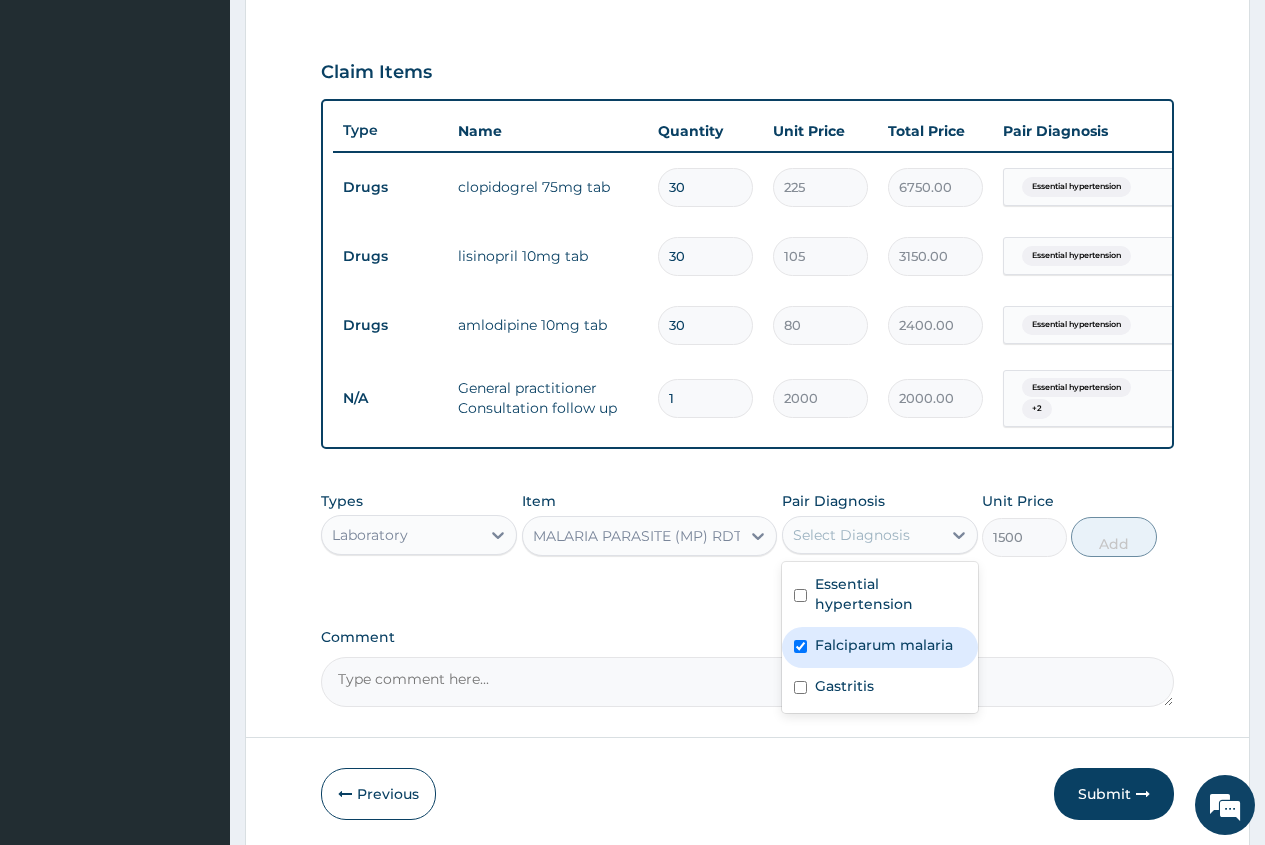 checkbox on "true" 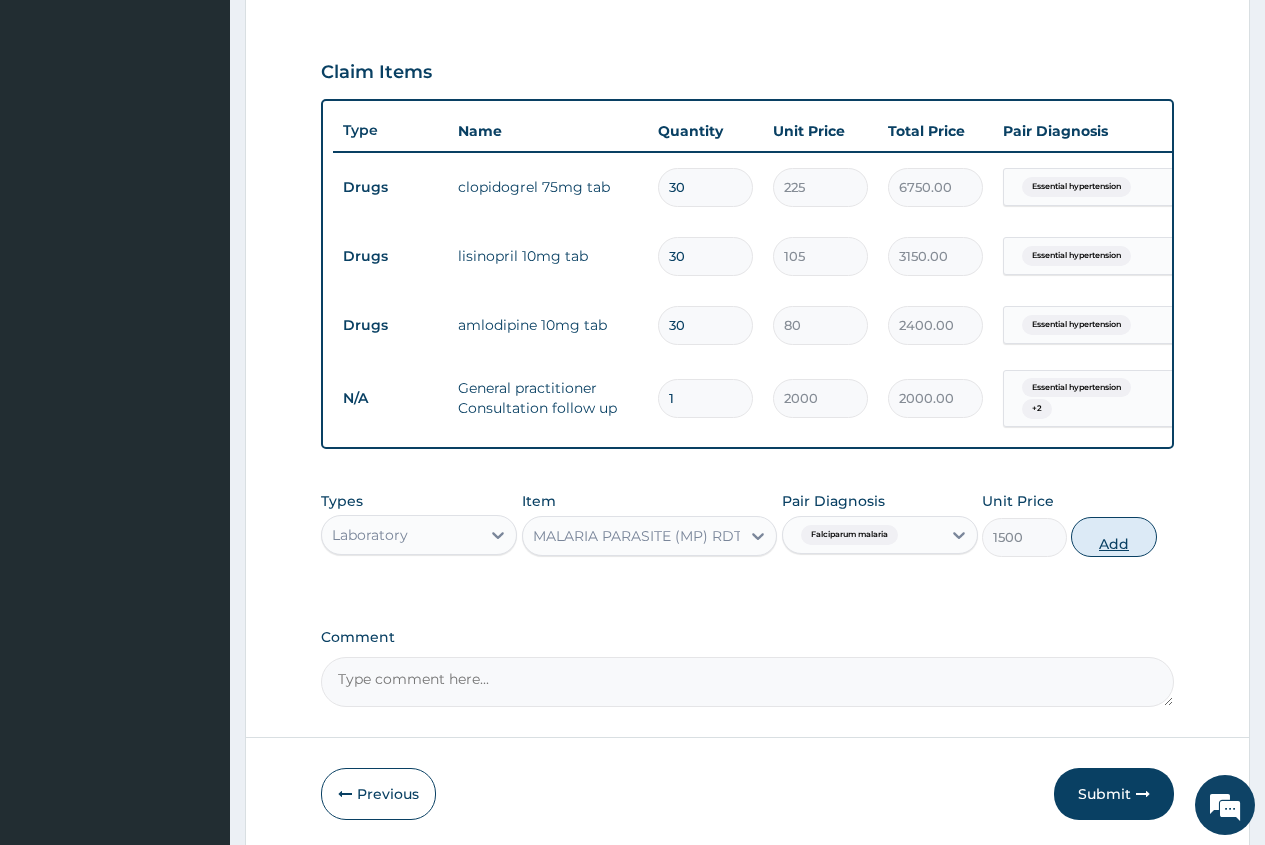 click on "Add" at bounding box center [1113, 537] 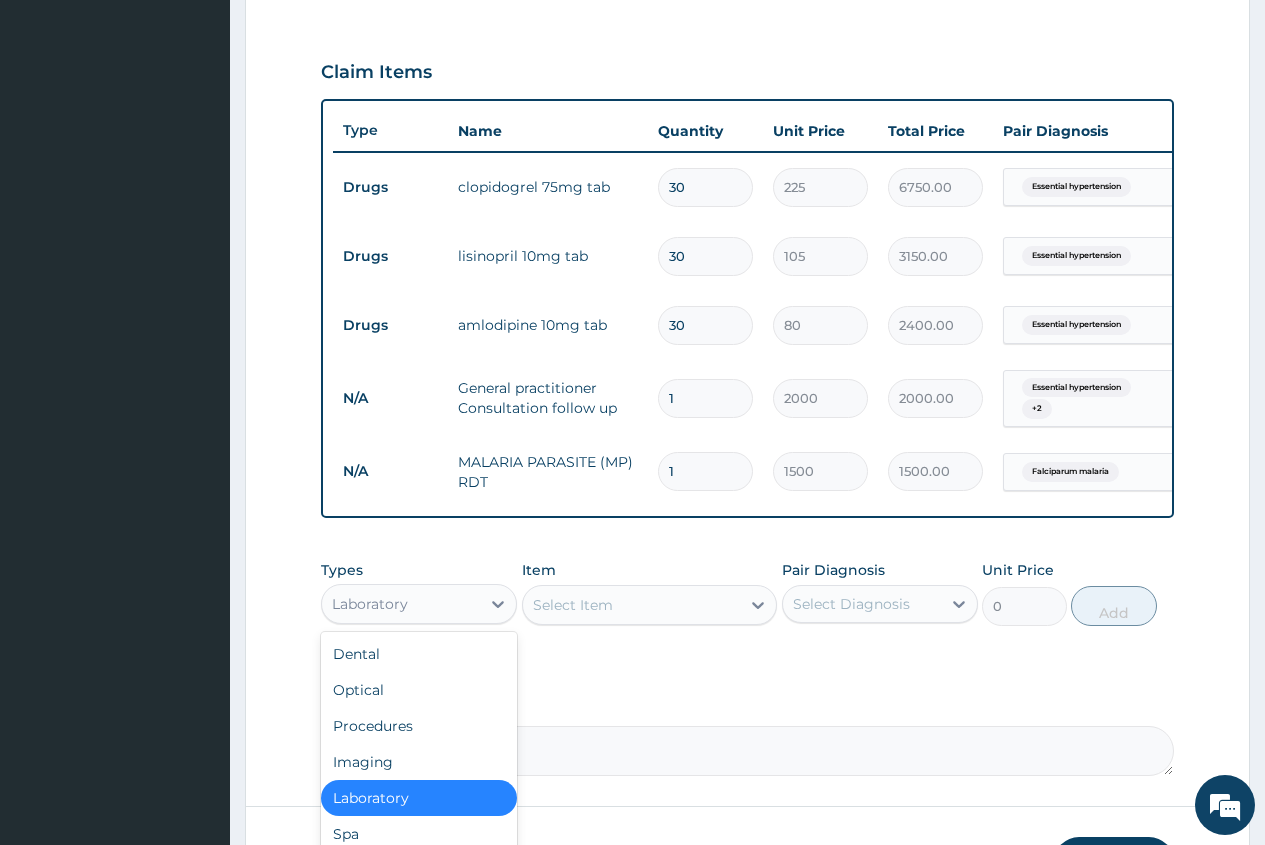 click on "Laboratory" at bounding box center (401, 604) 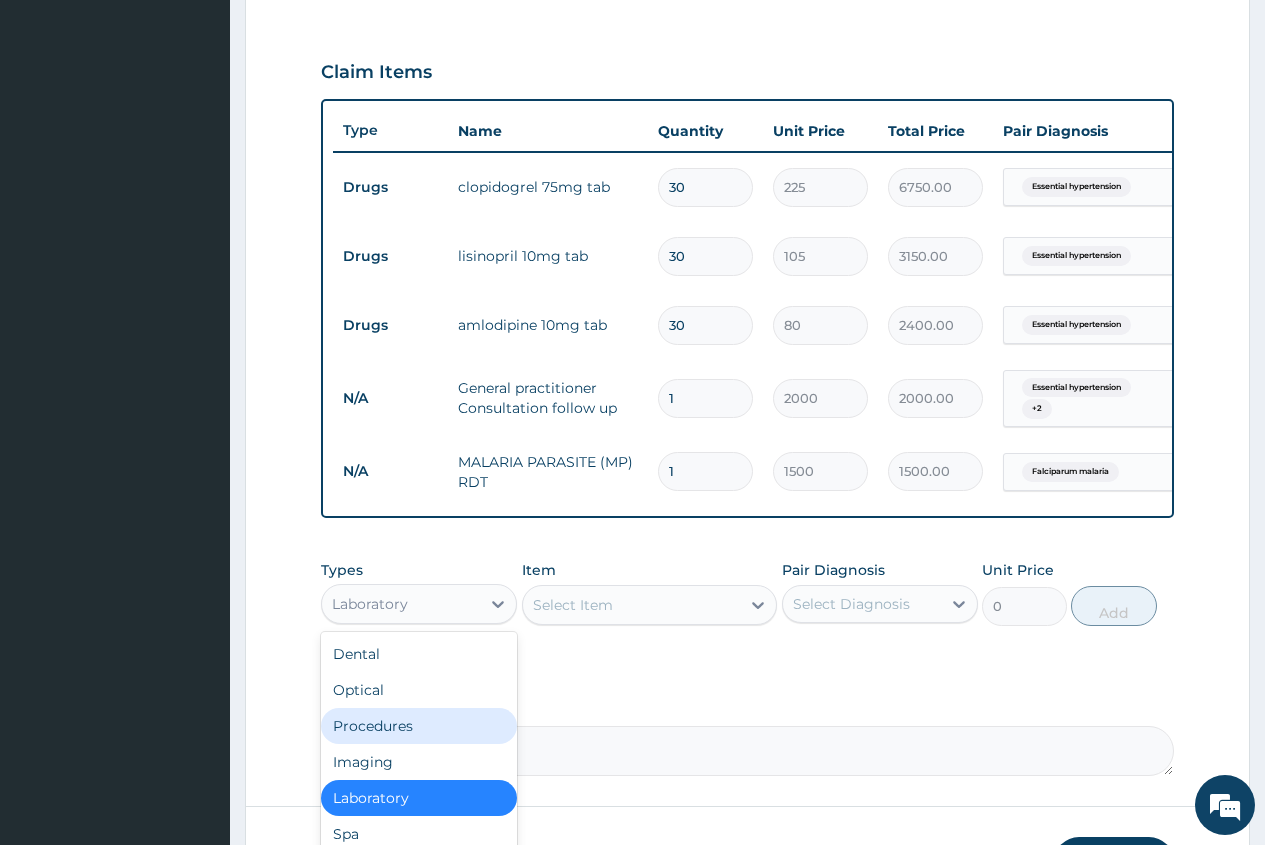 scroll, scrollTop: 68, scrollLeft: 0, axis: vertical 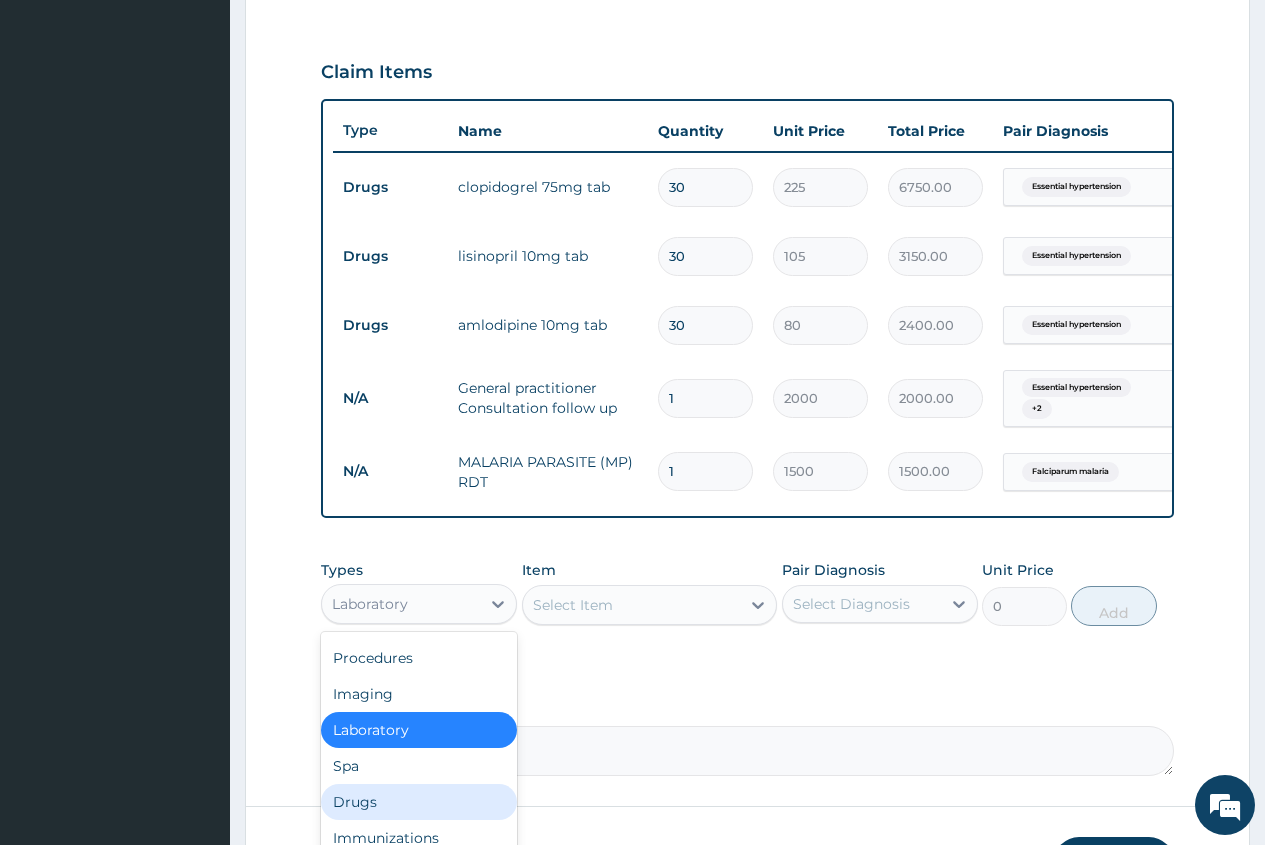 click on "Drugs" at bounding box center (419, 802) 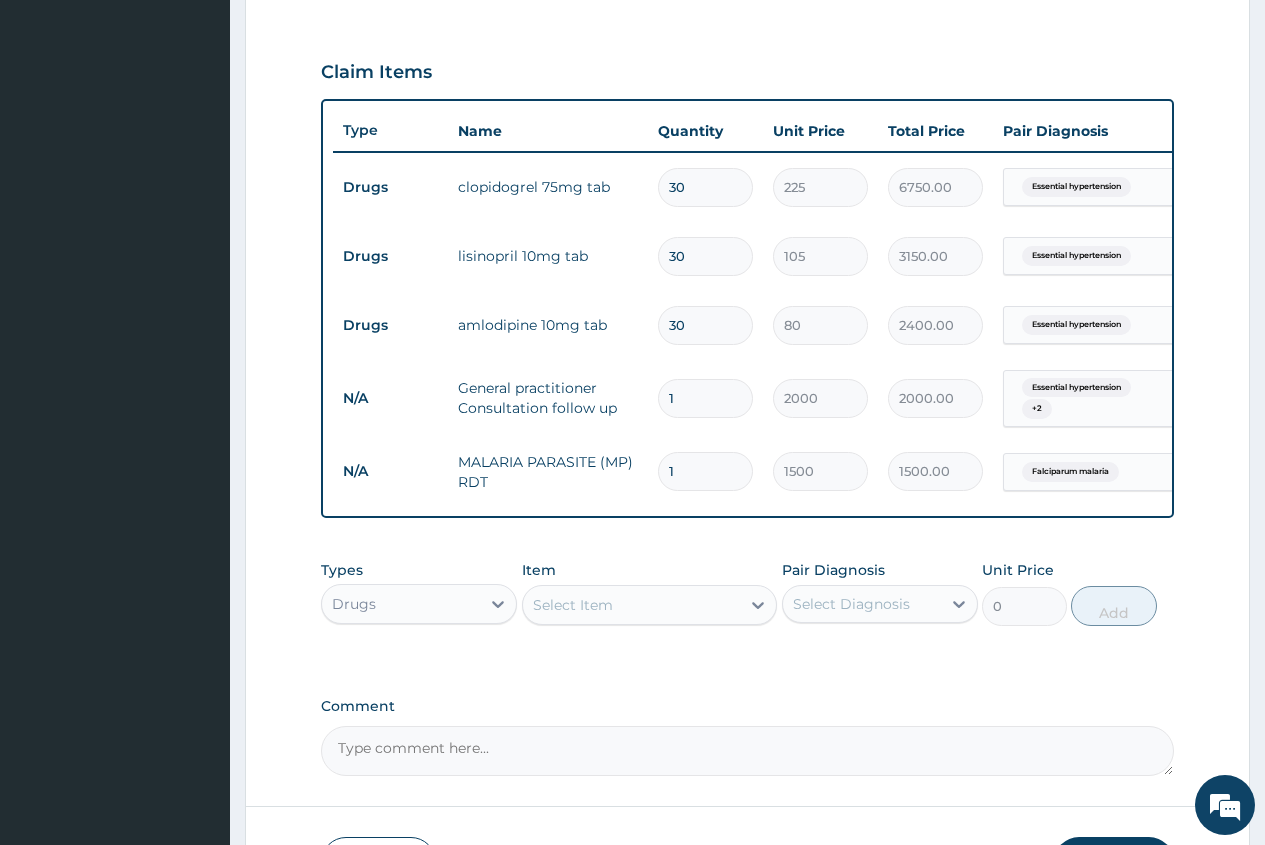 click on "Select Item" at bounding box center [573, 605] 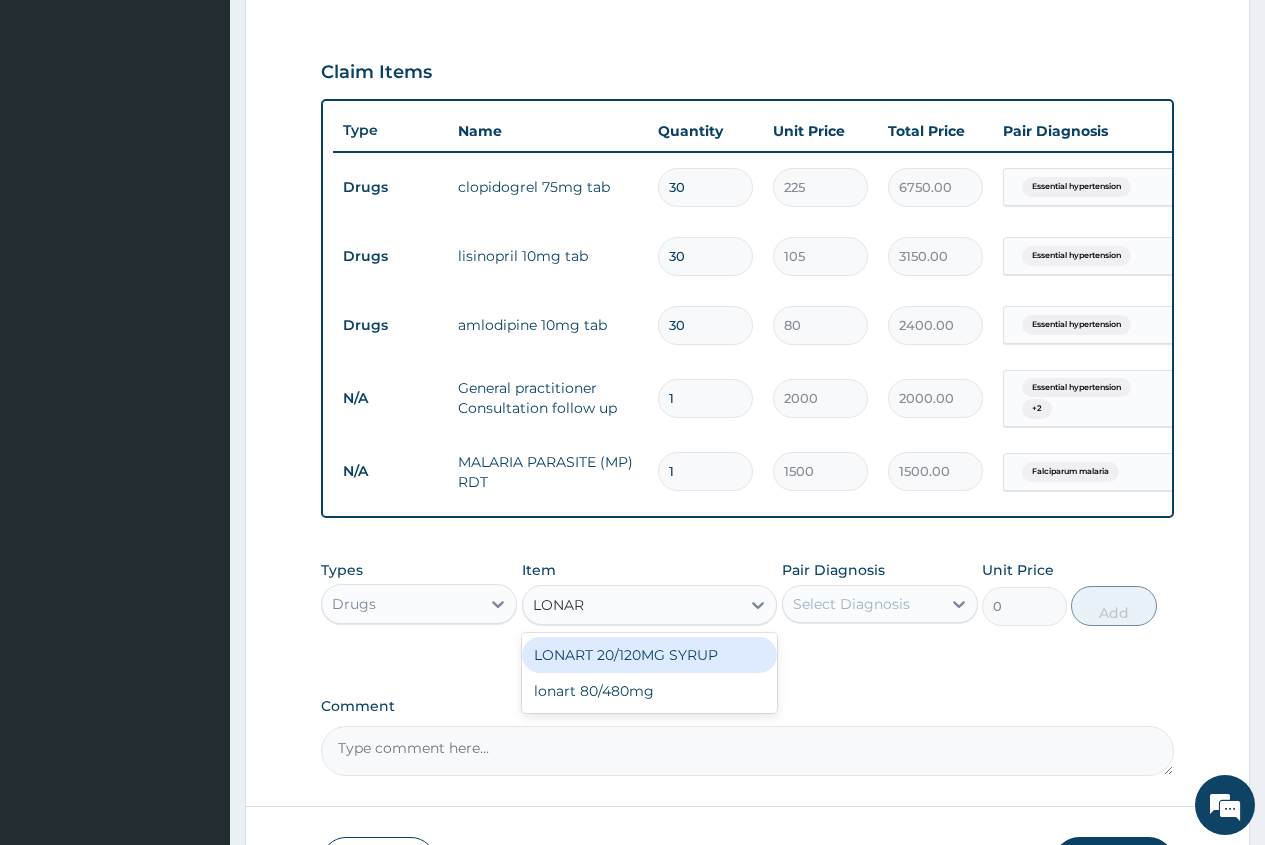type on "LONART" 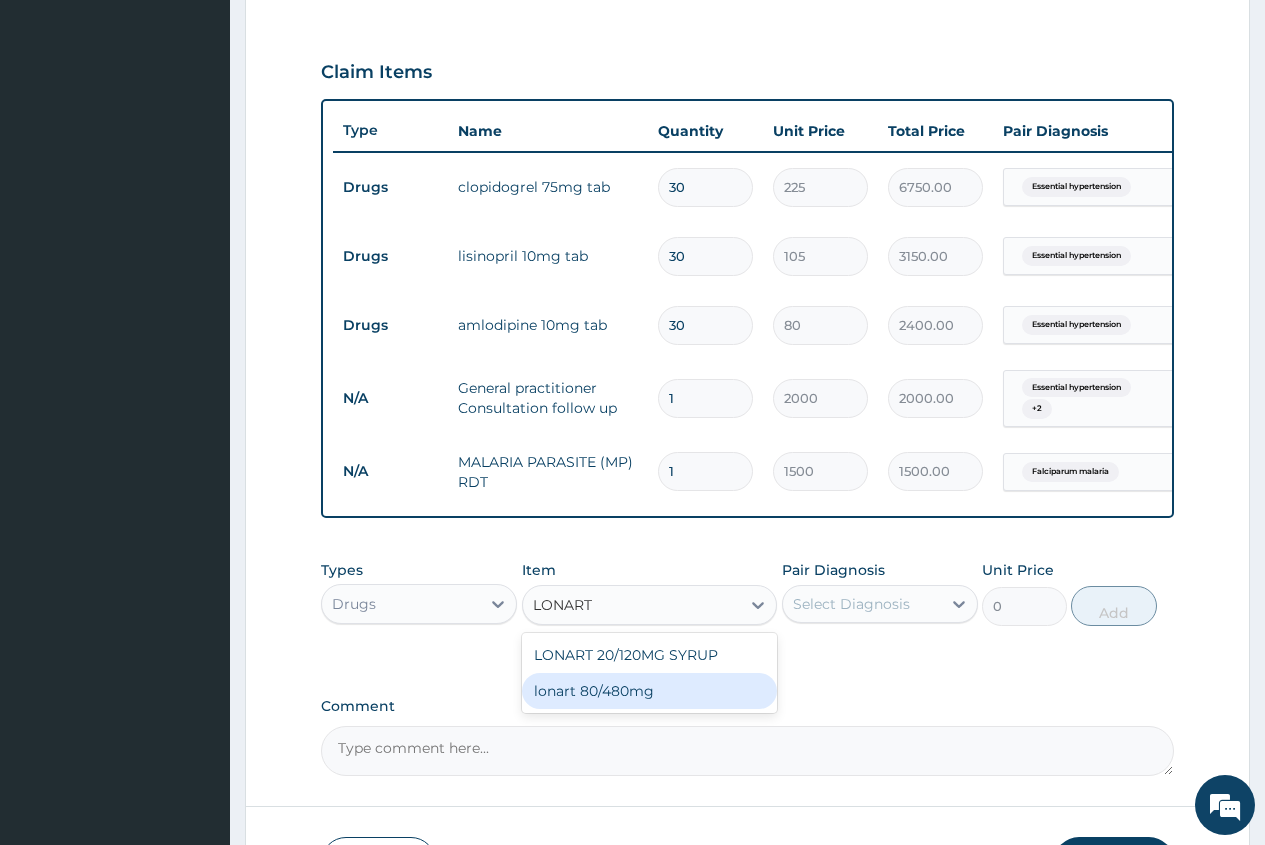click on "lonart 80/480mg" at bounding box center (650, 691) 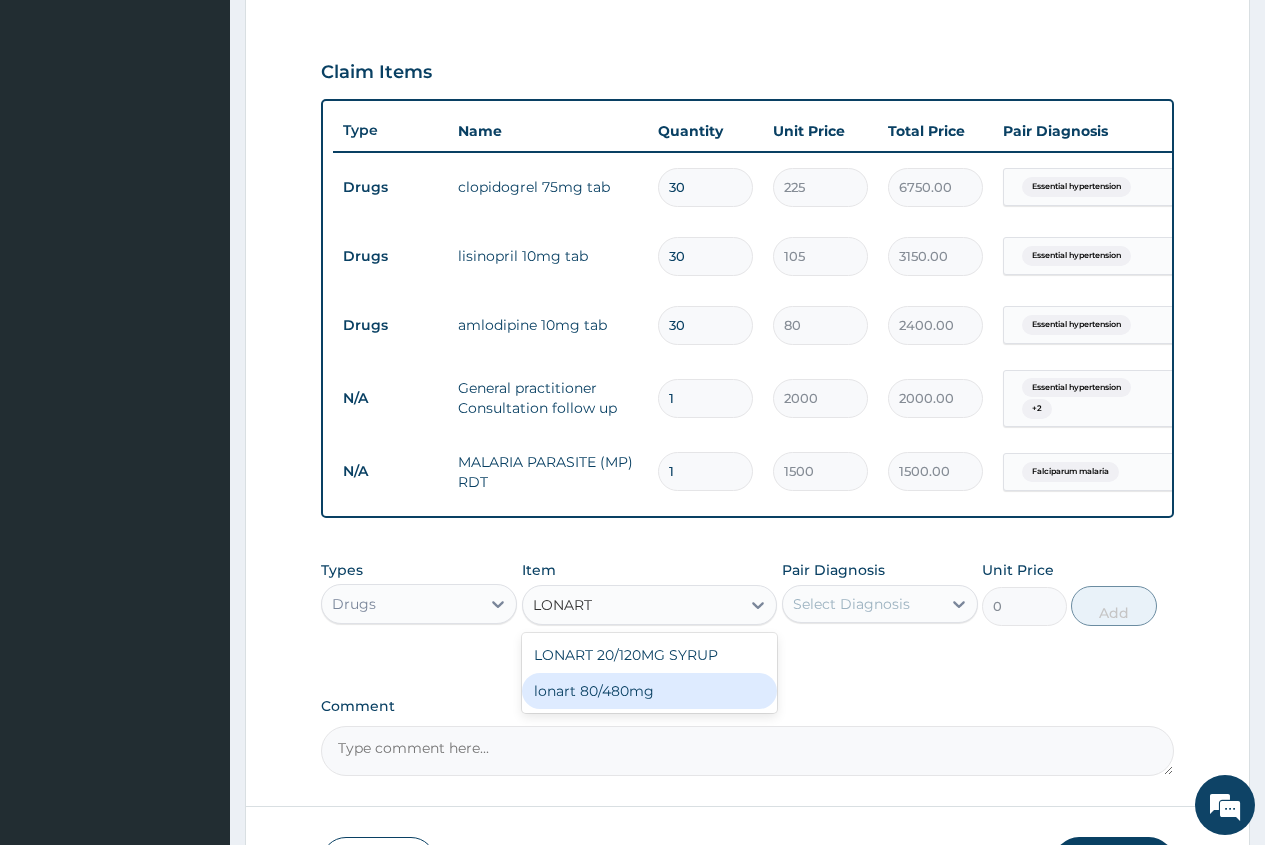 type 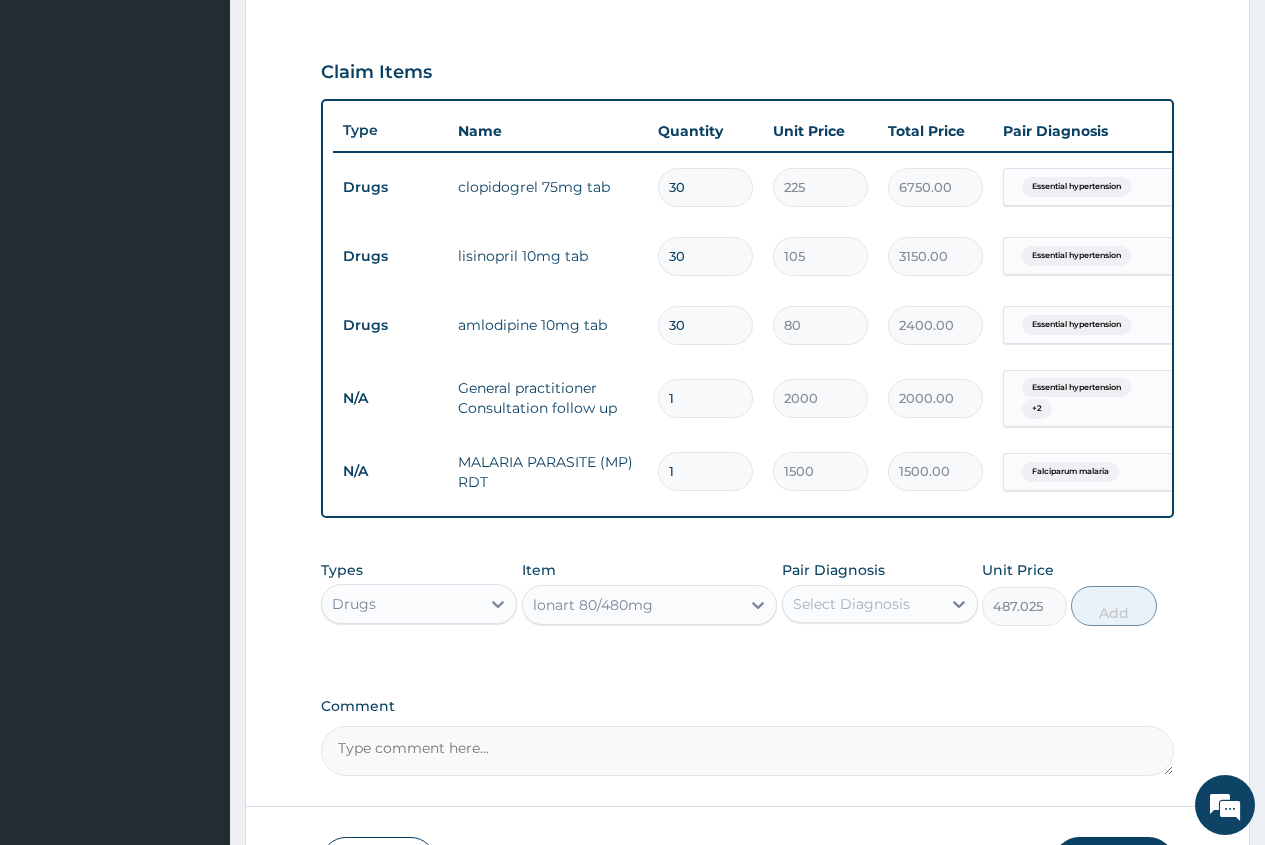 click on "Select Diagnosis" at bounding box center (851, 604) 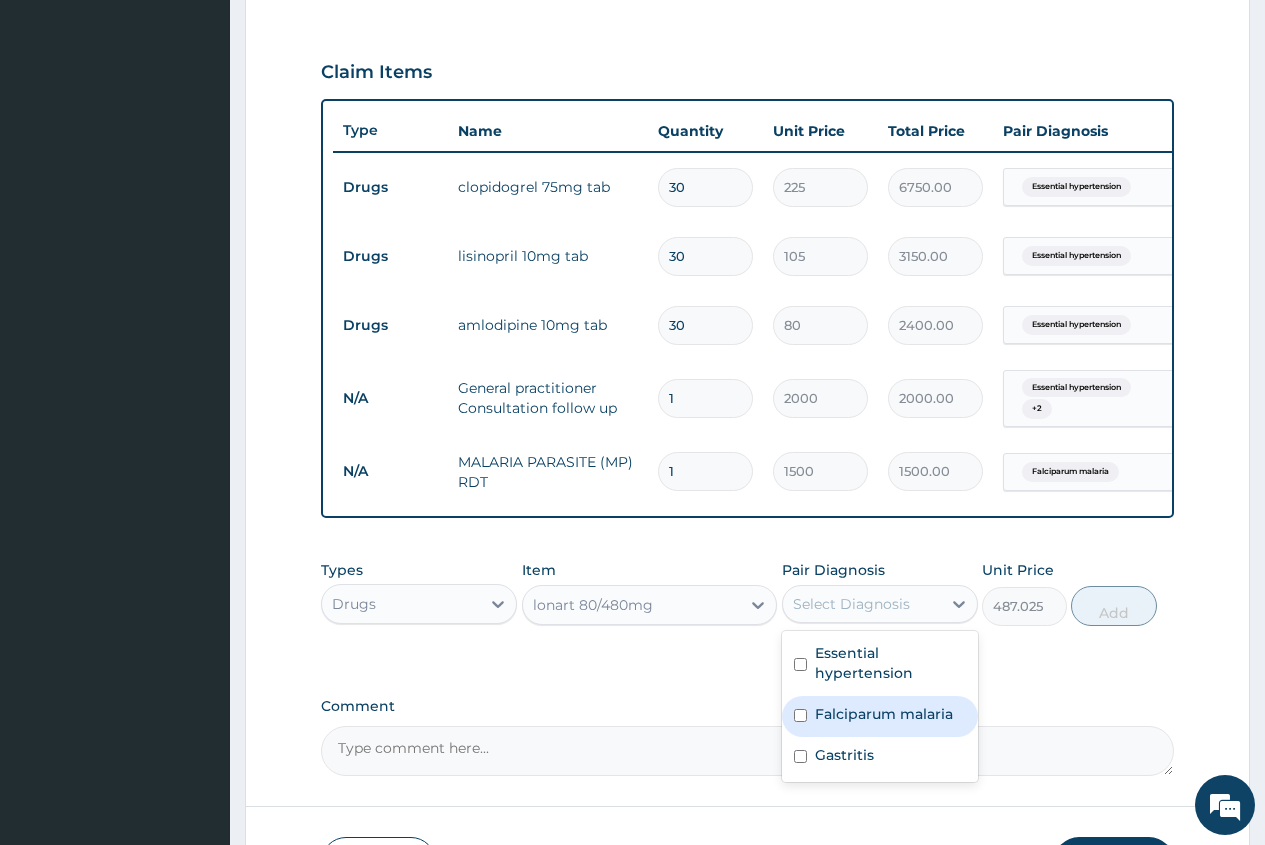 click on "Falciparum malaria" at bounding box center (880, 716) 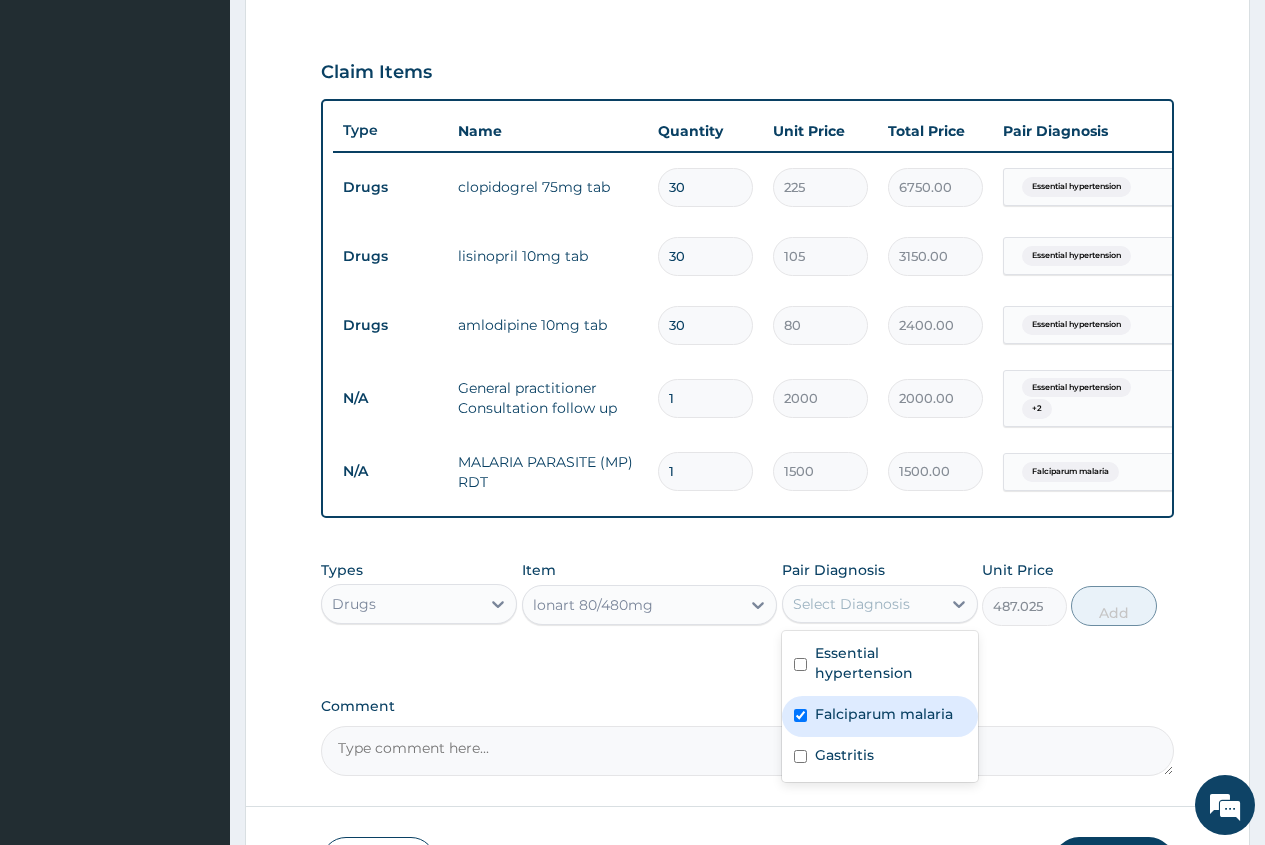 checkbox on "true" 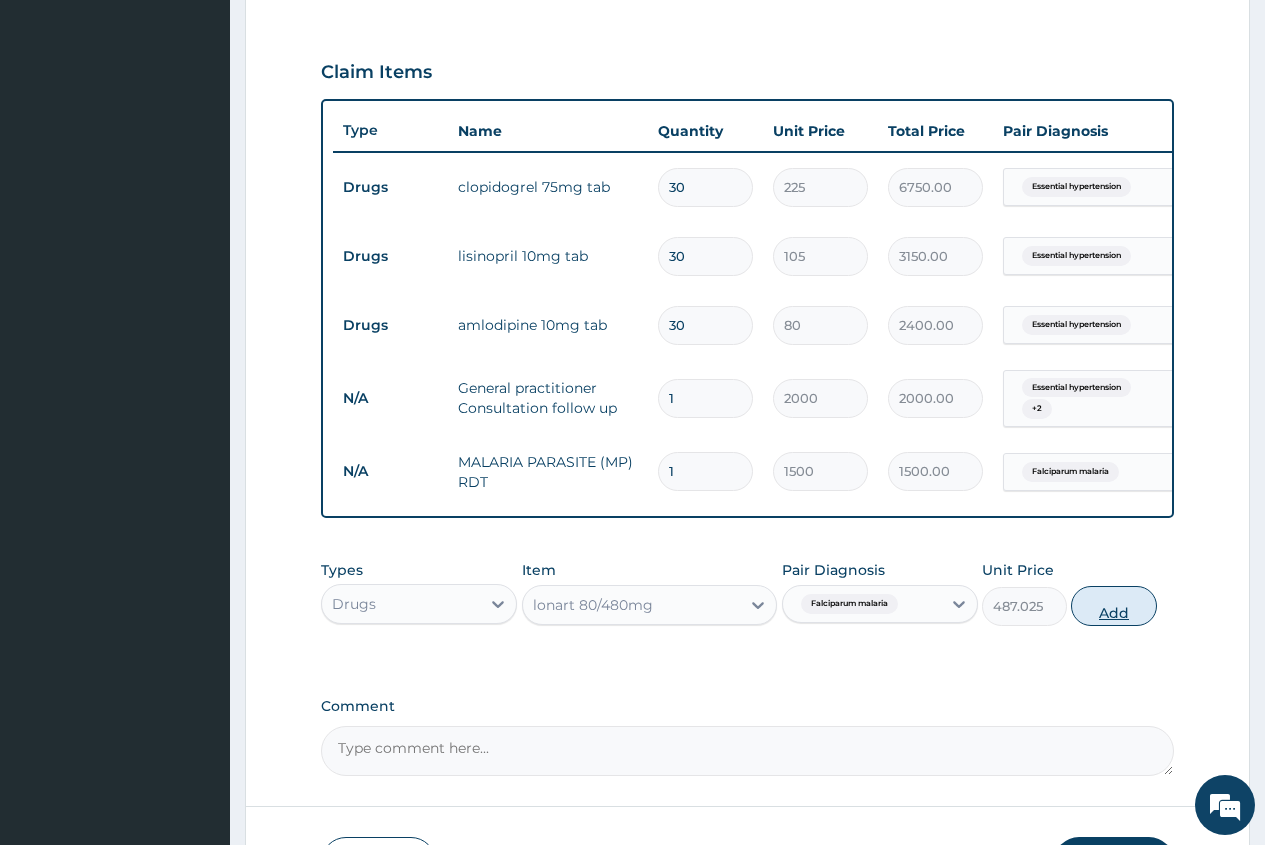 click on "Add" at bounding box center (1113, 606) 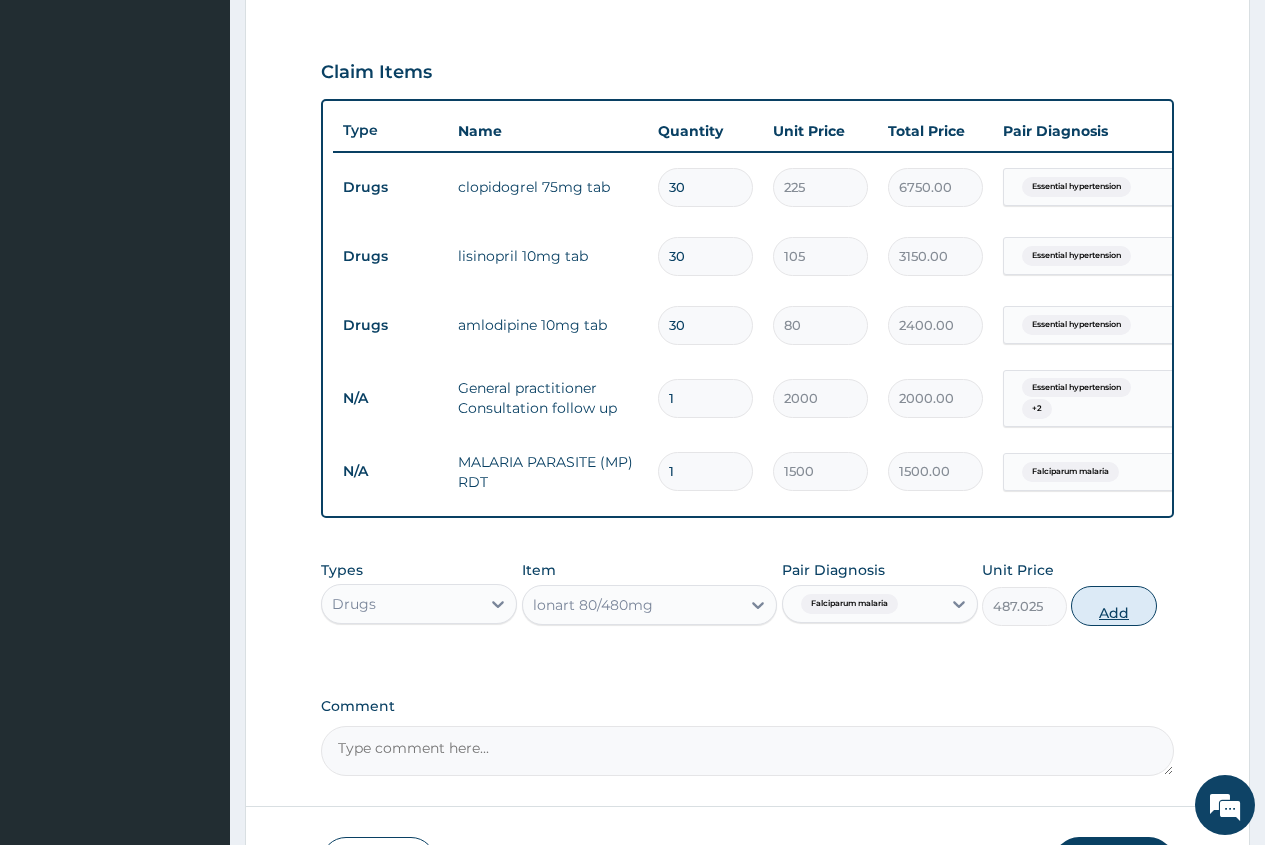 type on "0" 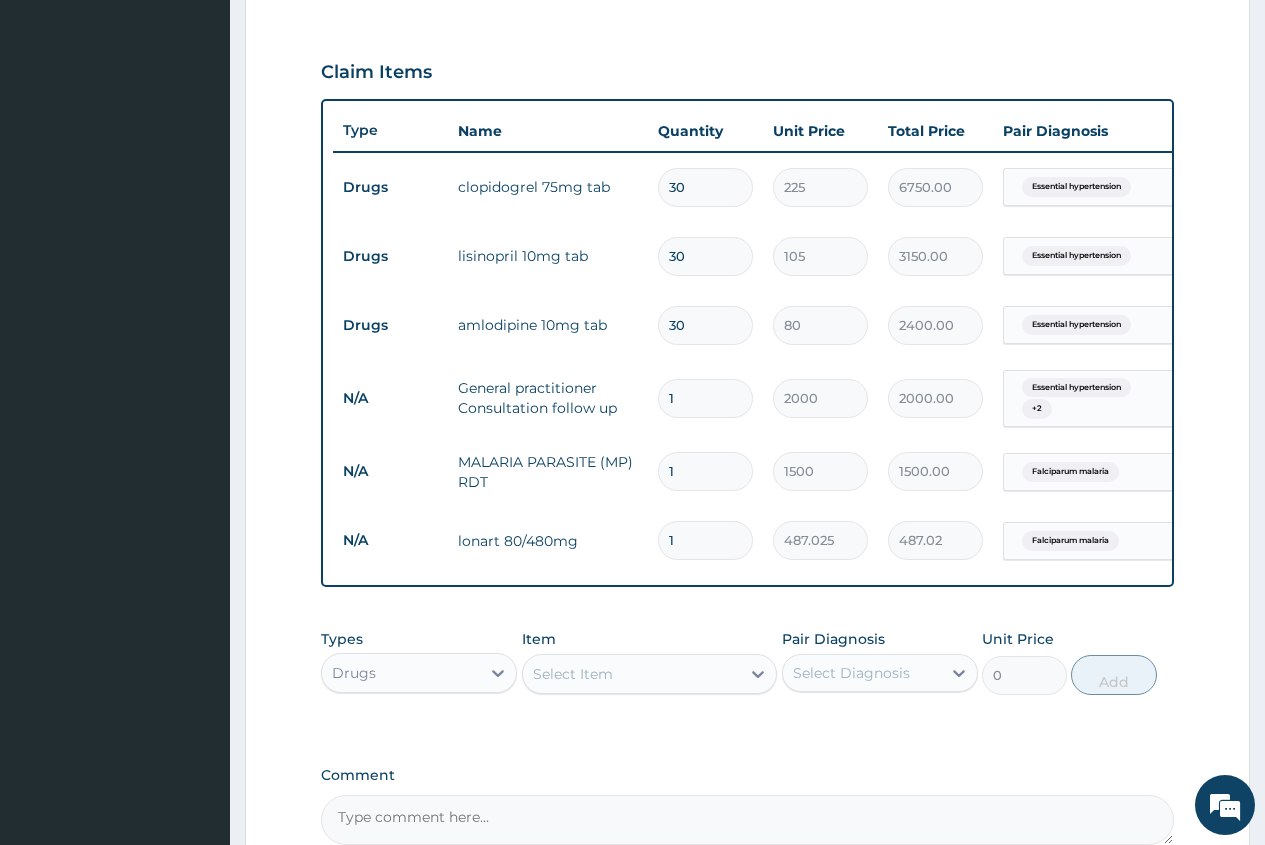type 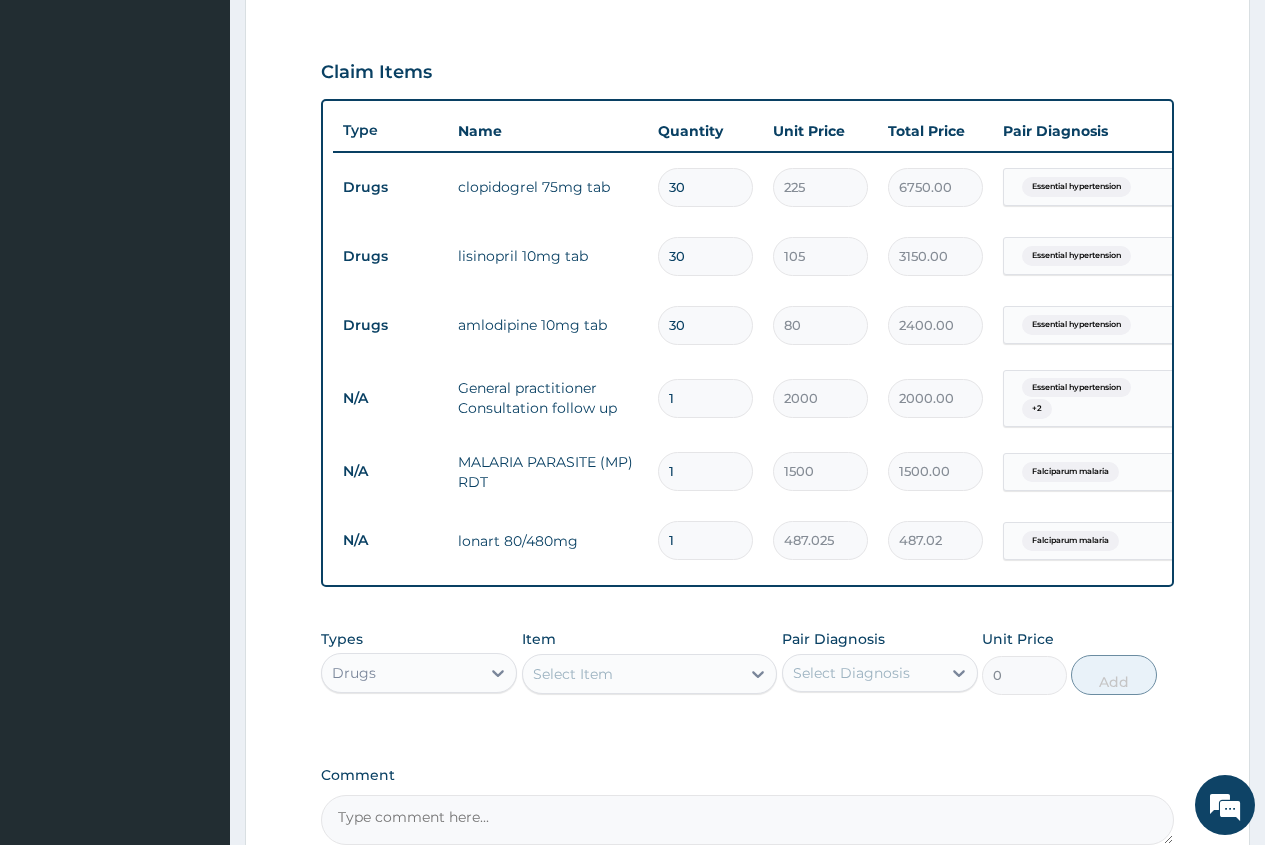 type on "0.00" 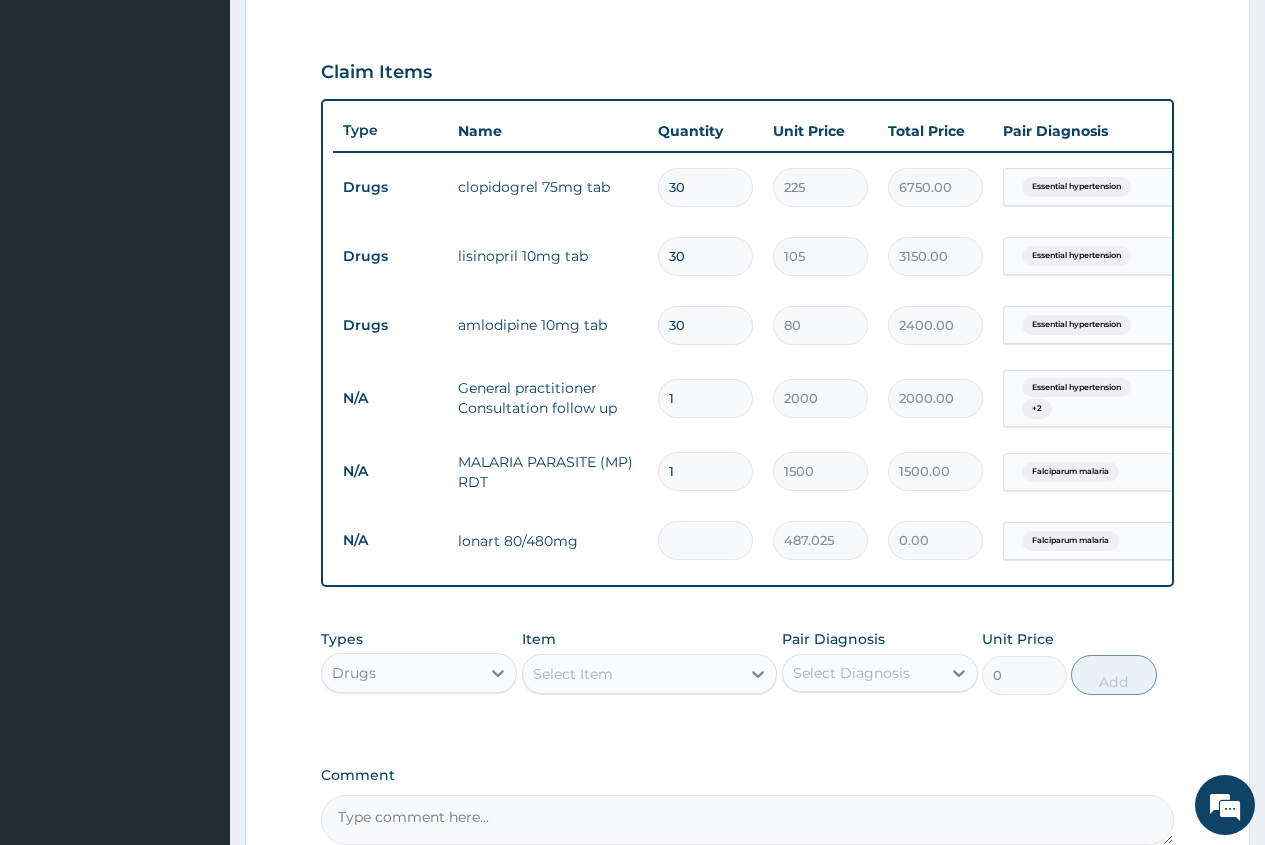 type on "6" 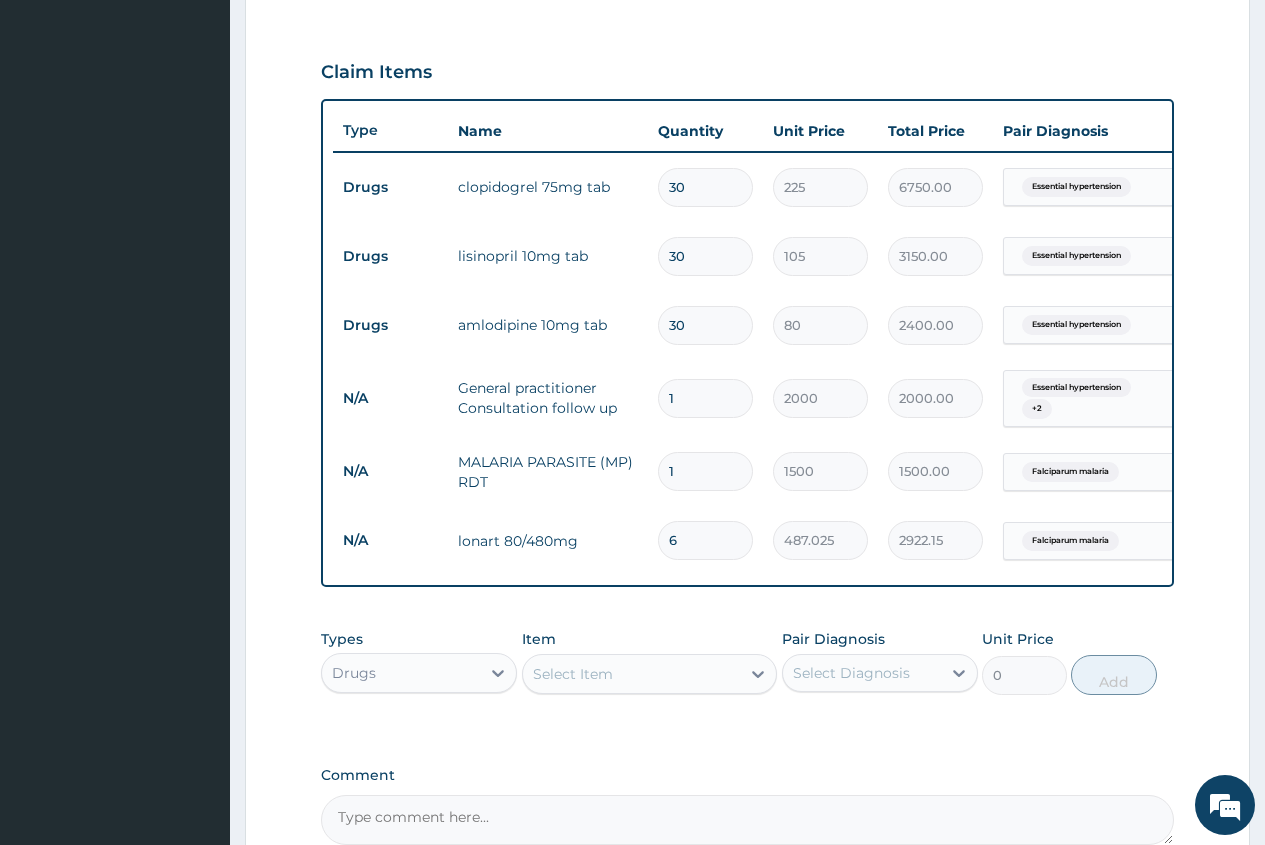 type on "6" 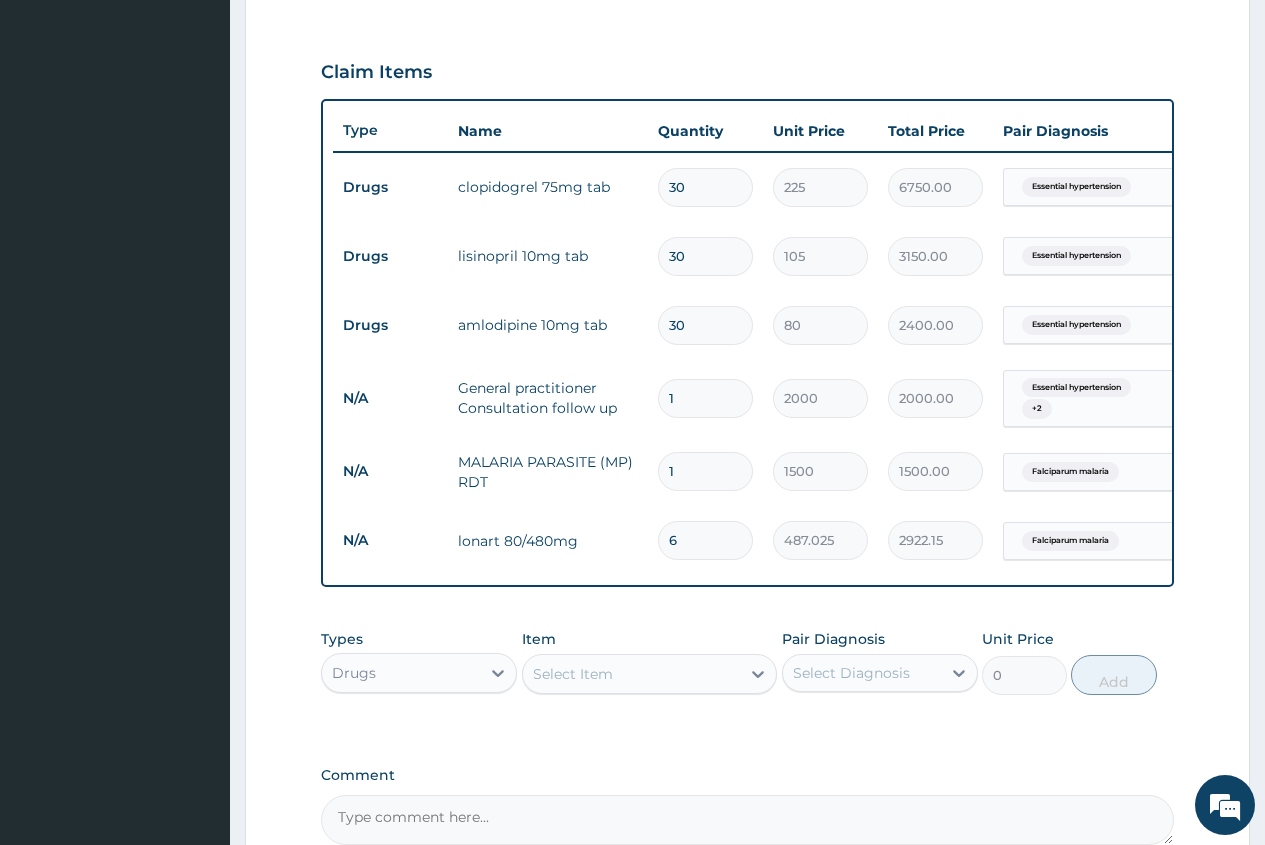 click on "Select Item" at bounding box center [632, 674] 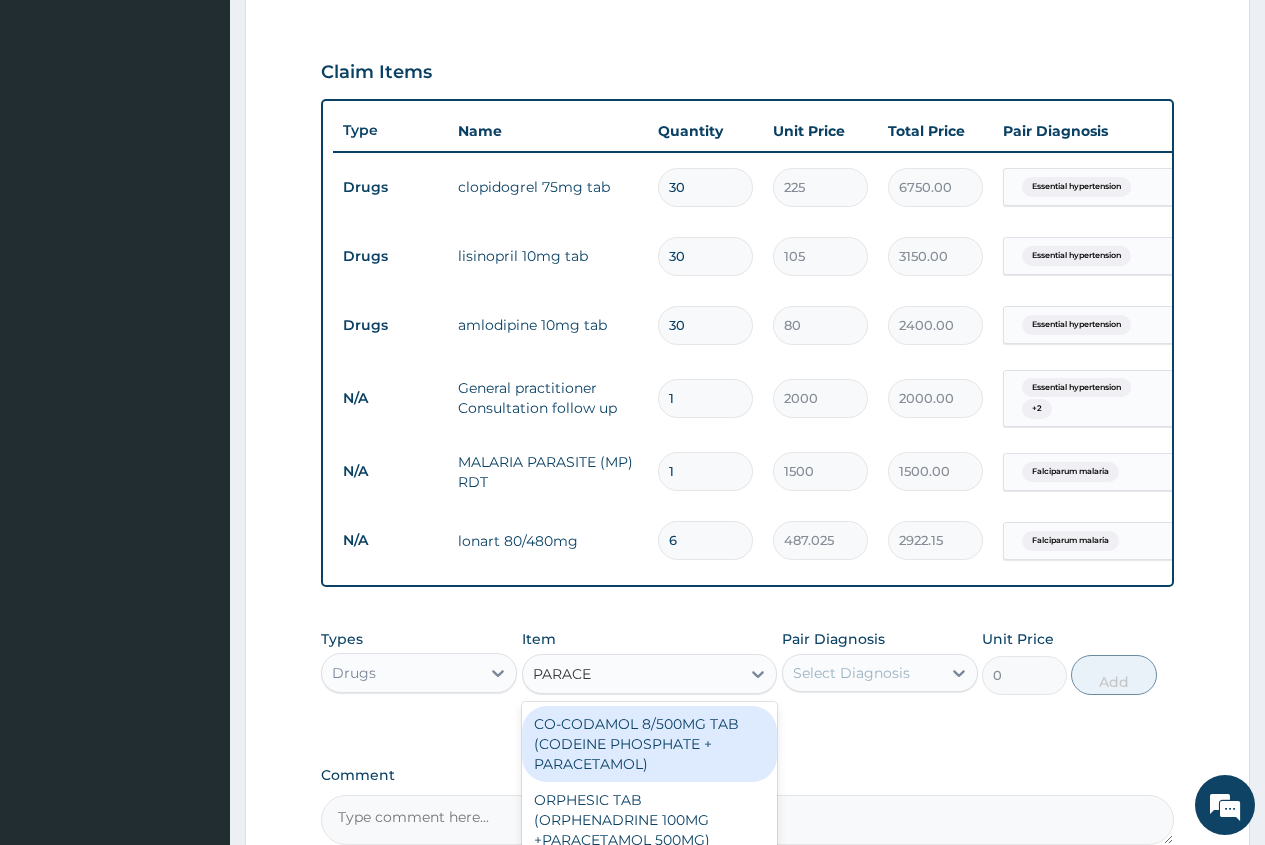 type on "PARACET" 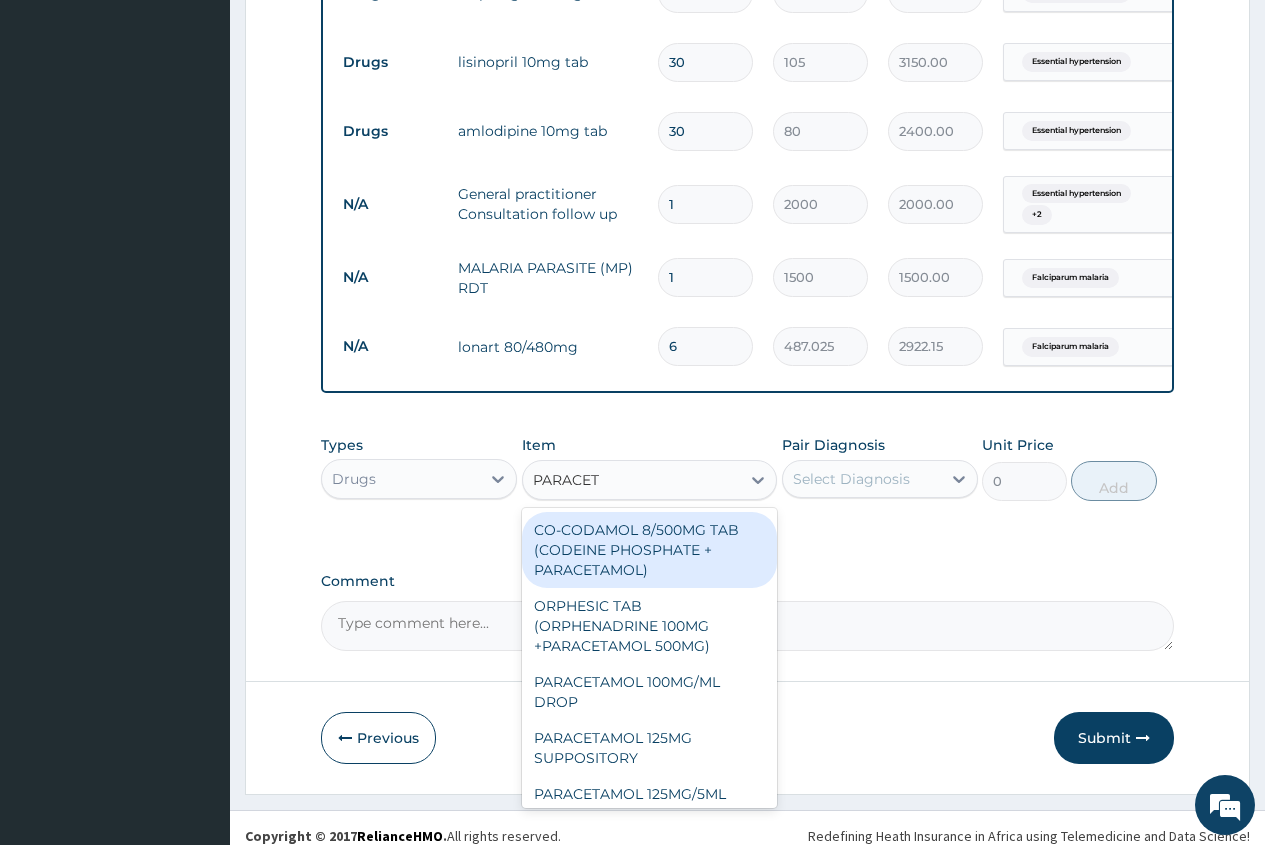 scroll, scrollTop: 870, scrollLeft: 0, axis: vertical 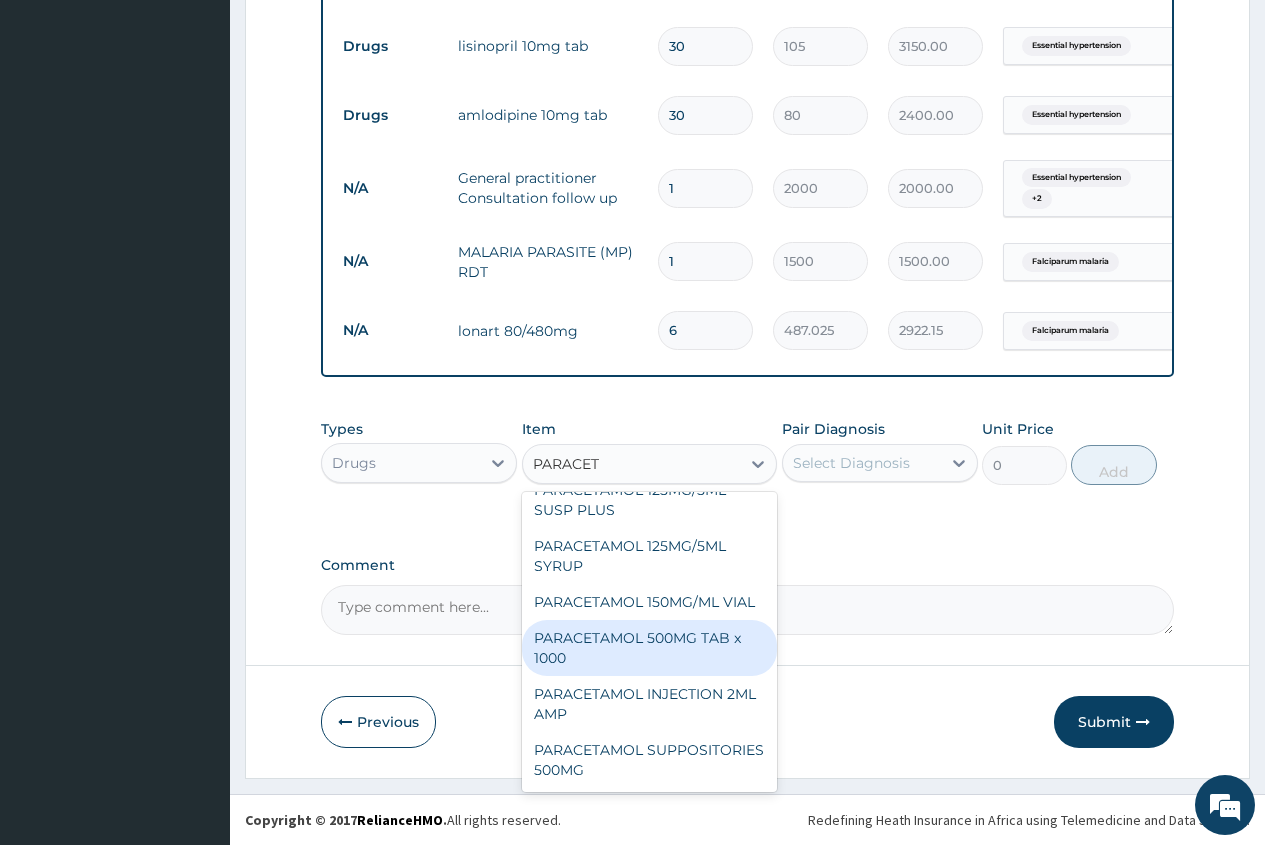 click on "PARACETAMOL 500MG TAB x 1000" at bounding box center (650, 648) 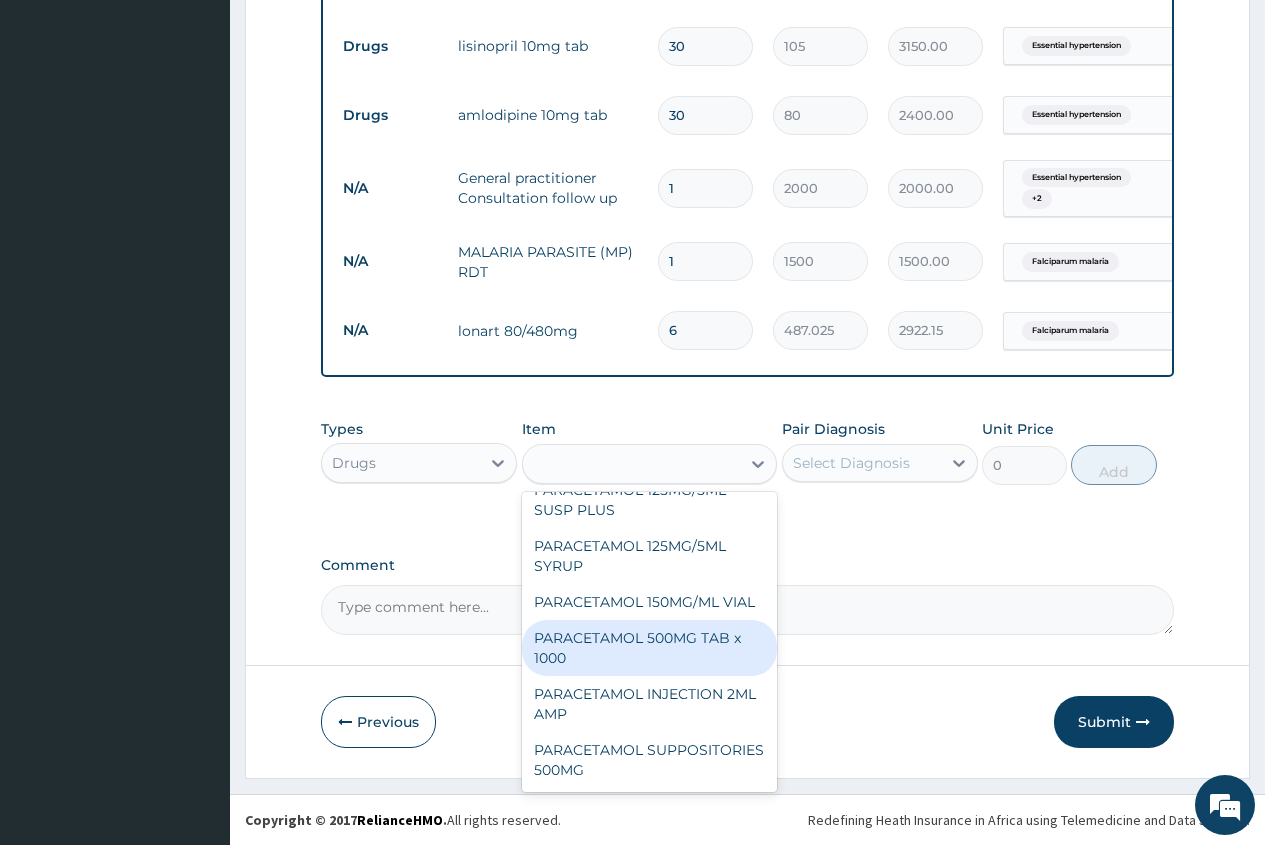 type on "15.75" 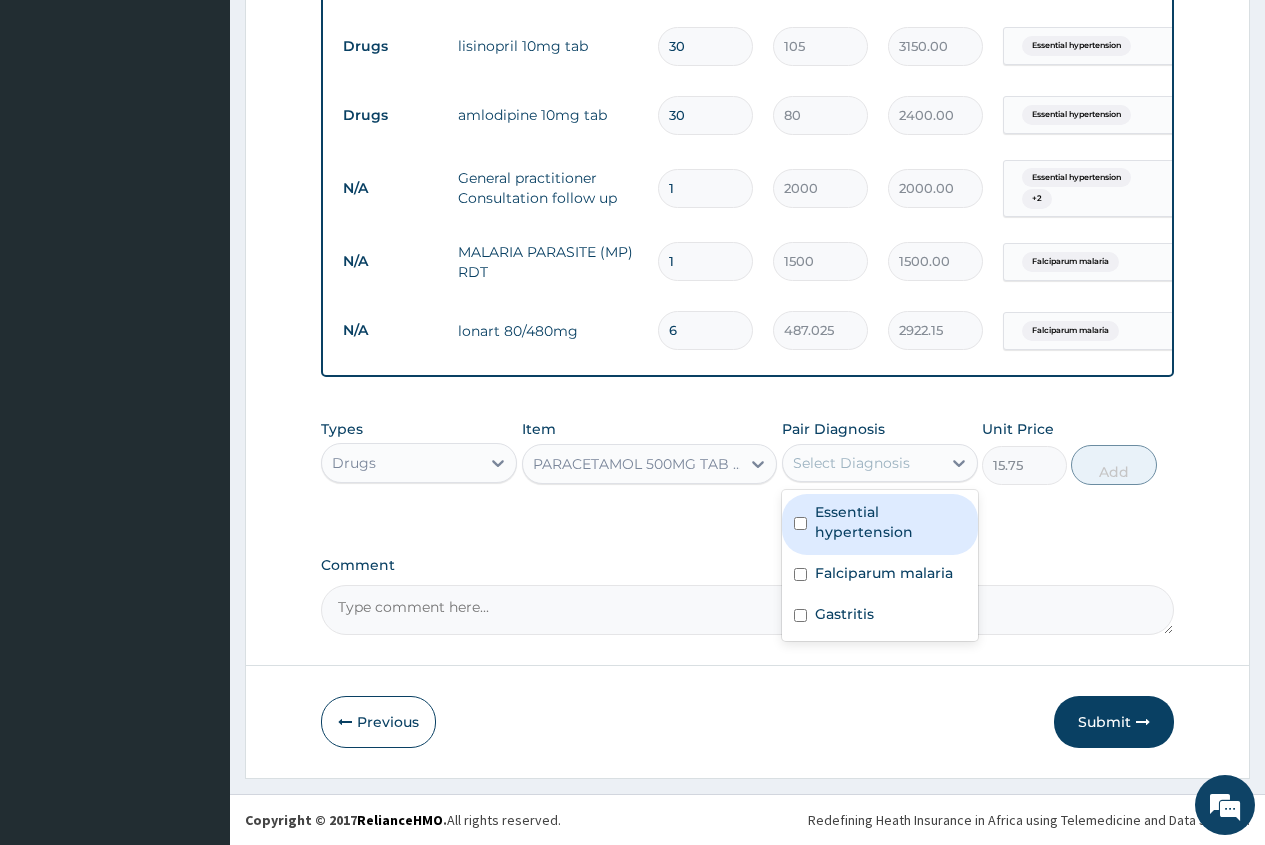 click on "Select Diagnosis" at bounding box center [851, 463] 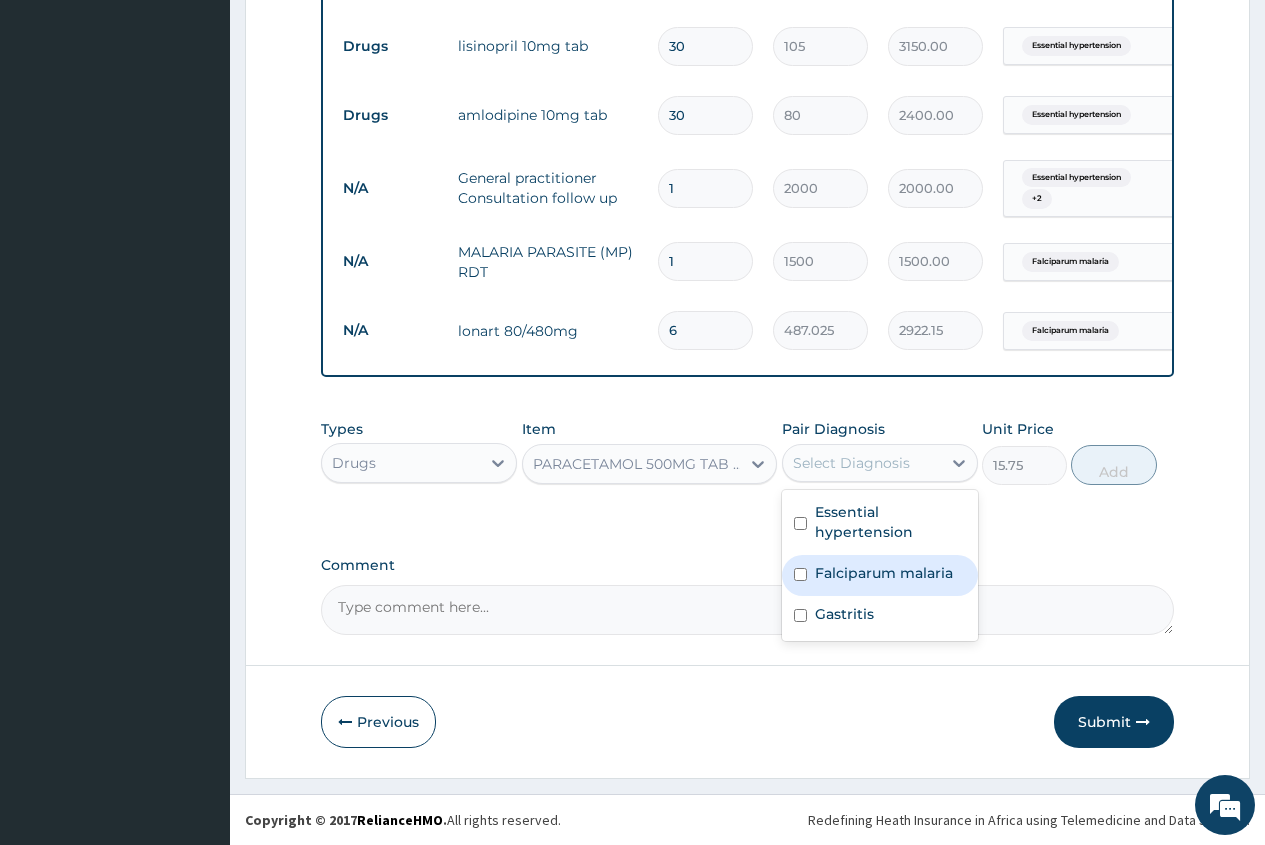 click on "Falciparum malaria" at bounding box center (884, 573) 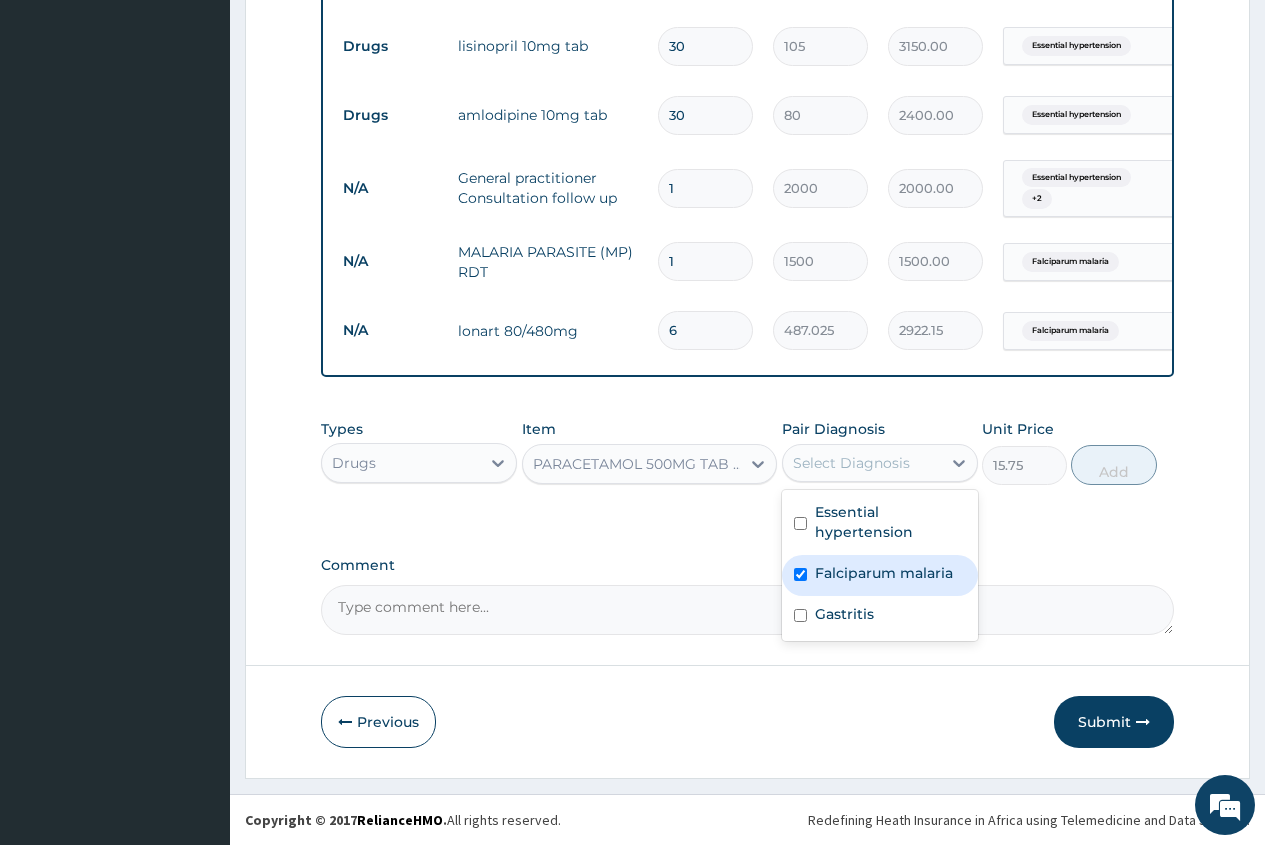 checkbox on "true" 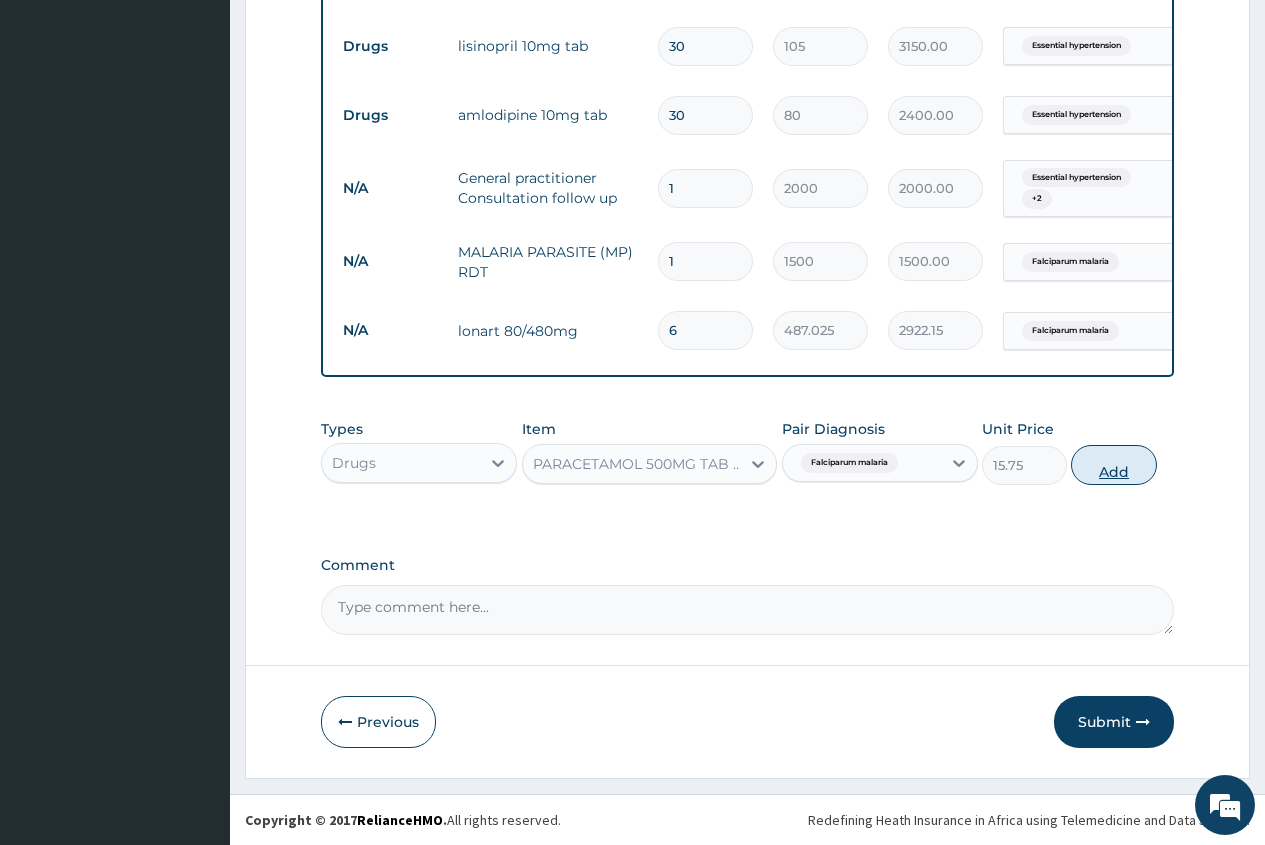 click on "Add" at bounding box center [1113, 465] 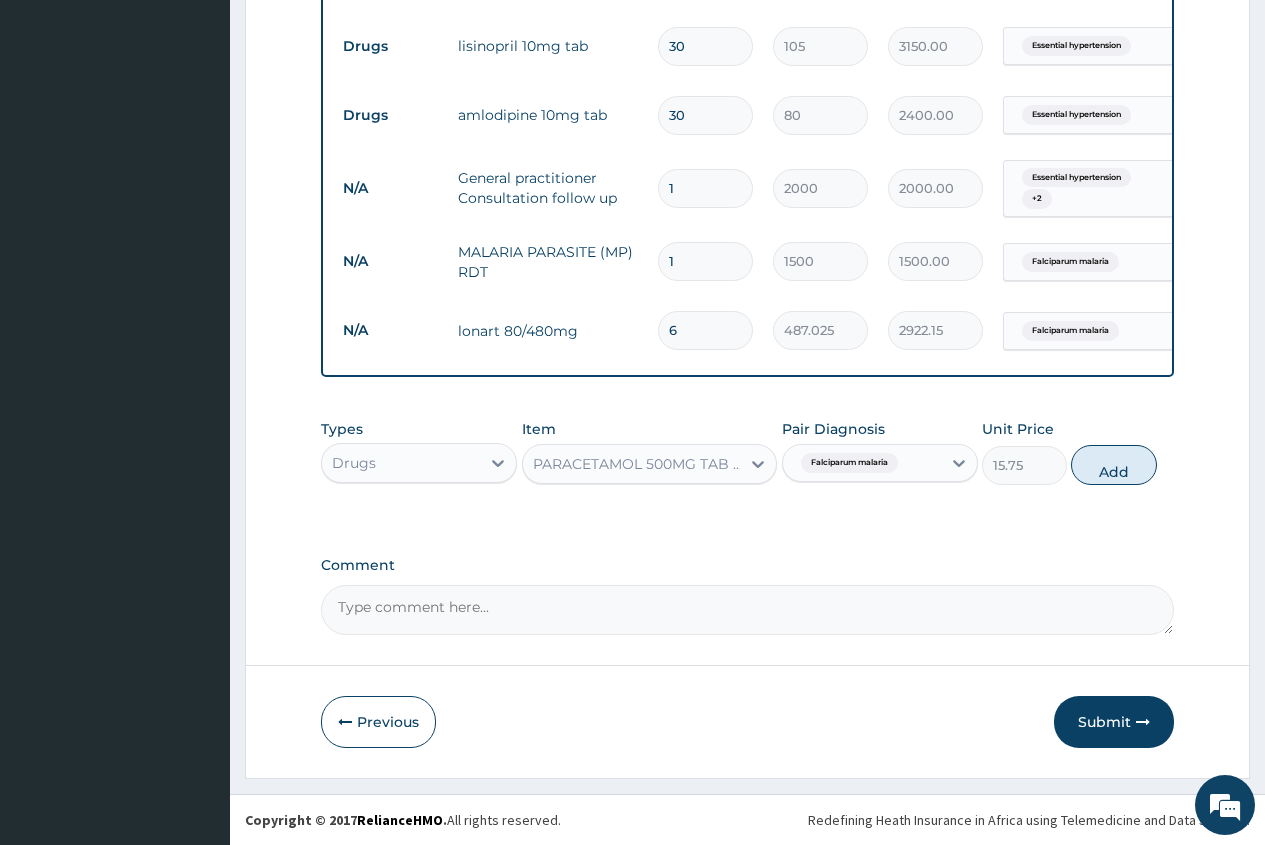 type on "0" 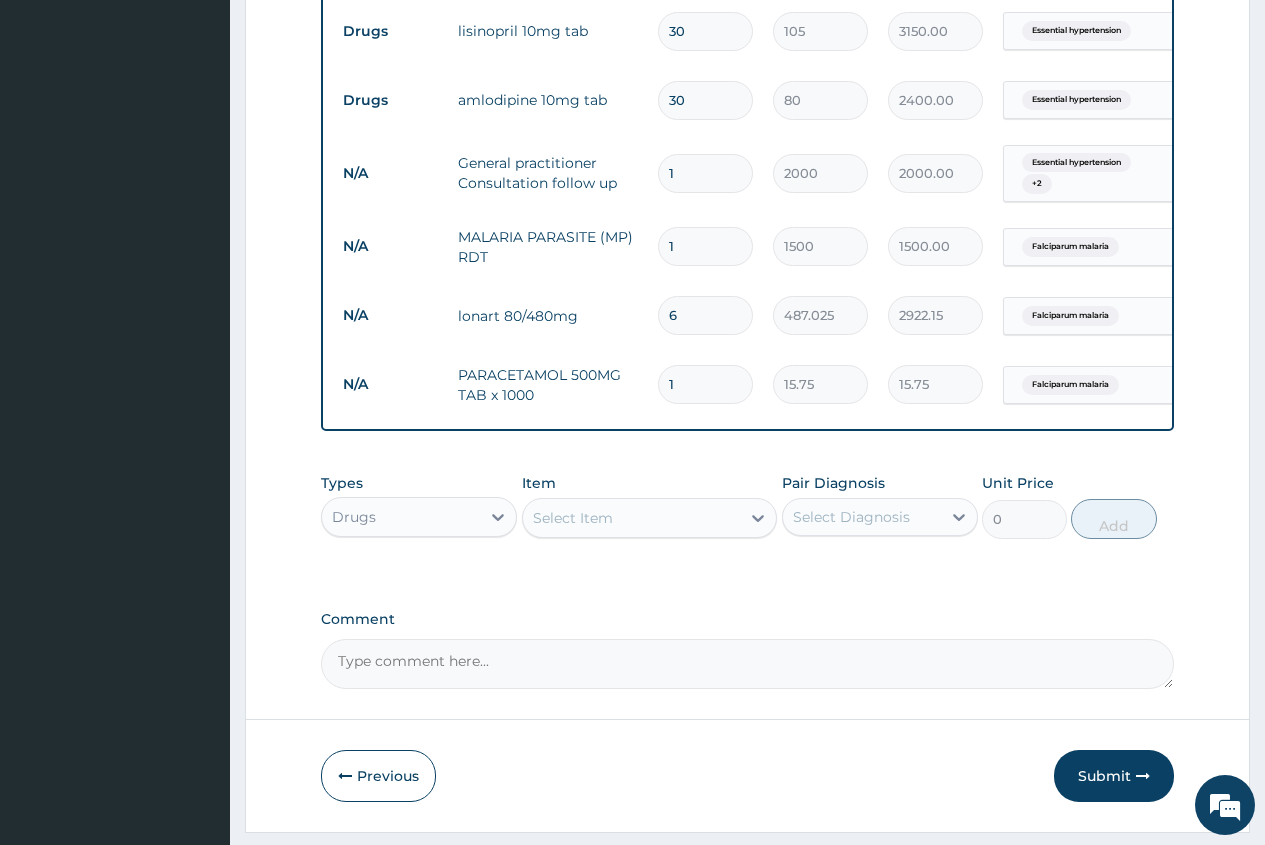 type on "18" 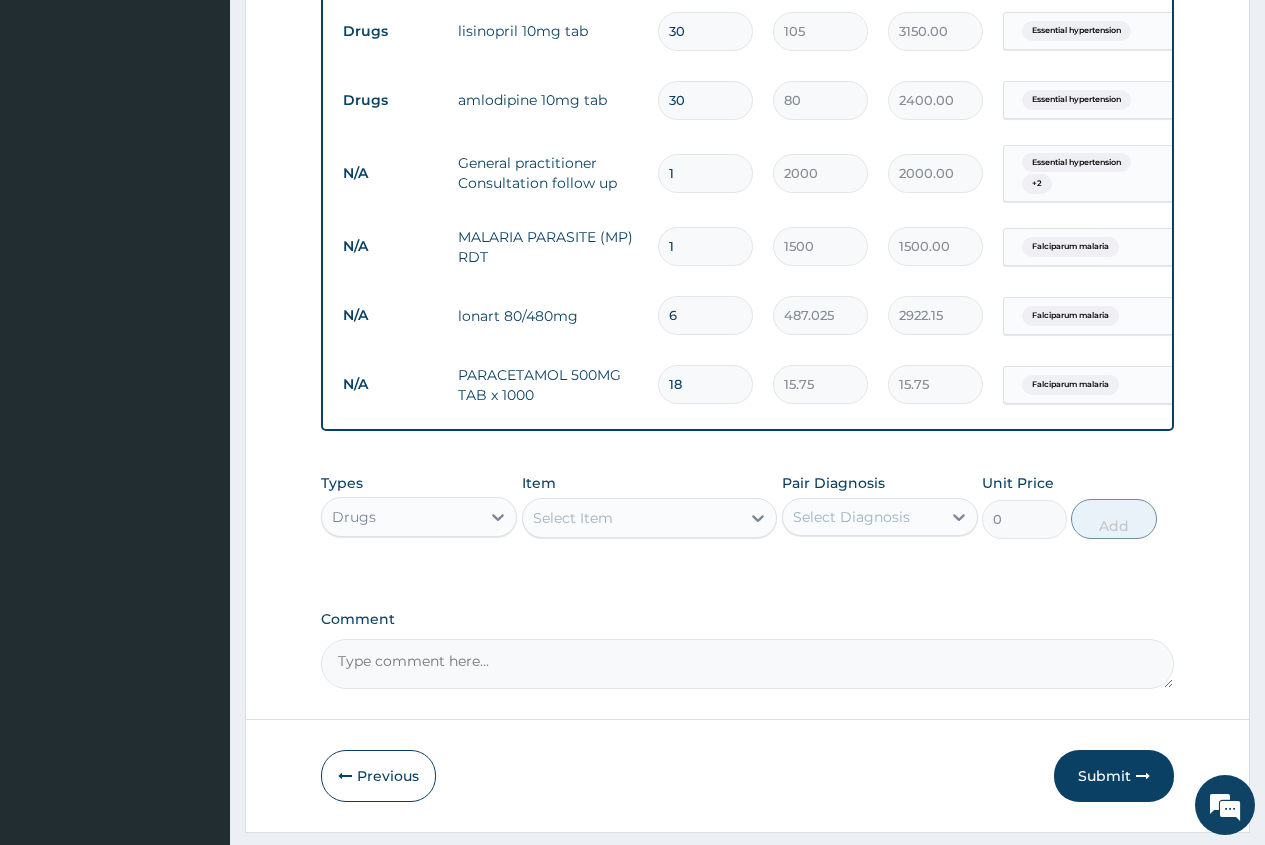 type on "283.50" 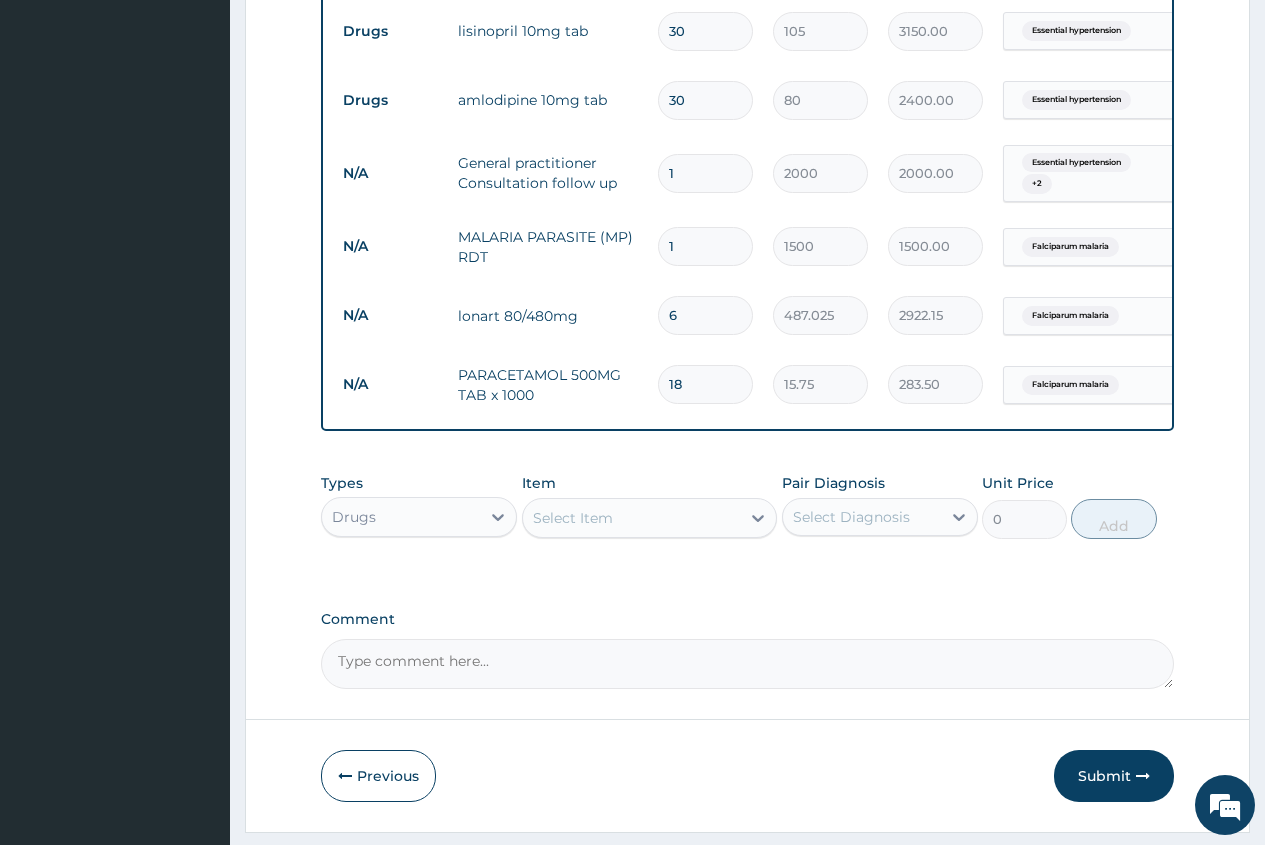 type on "18" 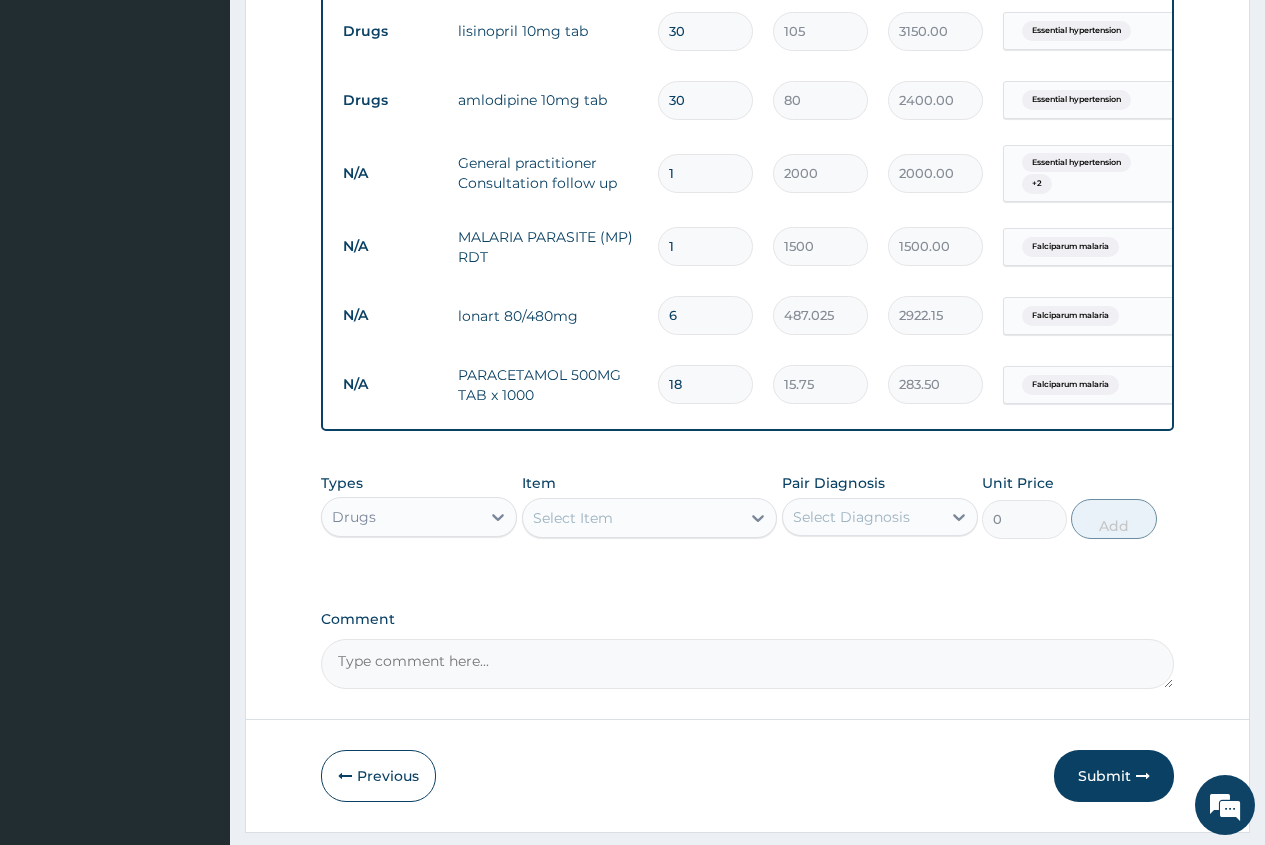 click on "Select Item" at bounding box center (573, 518) 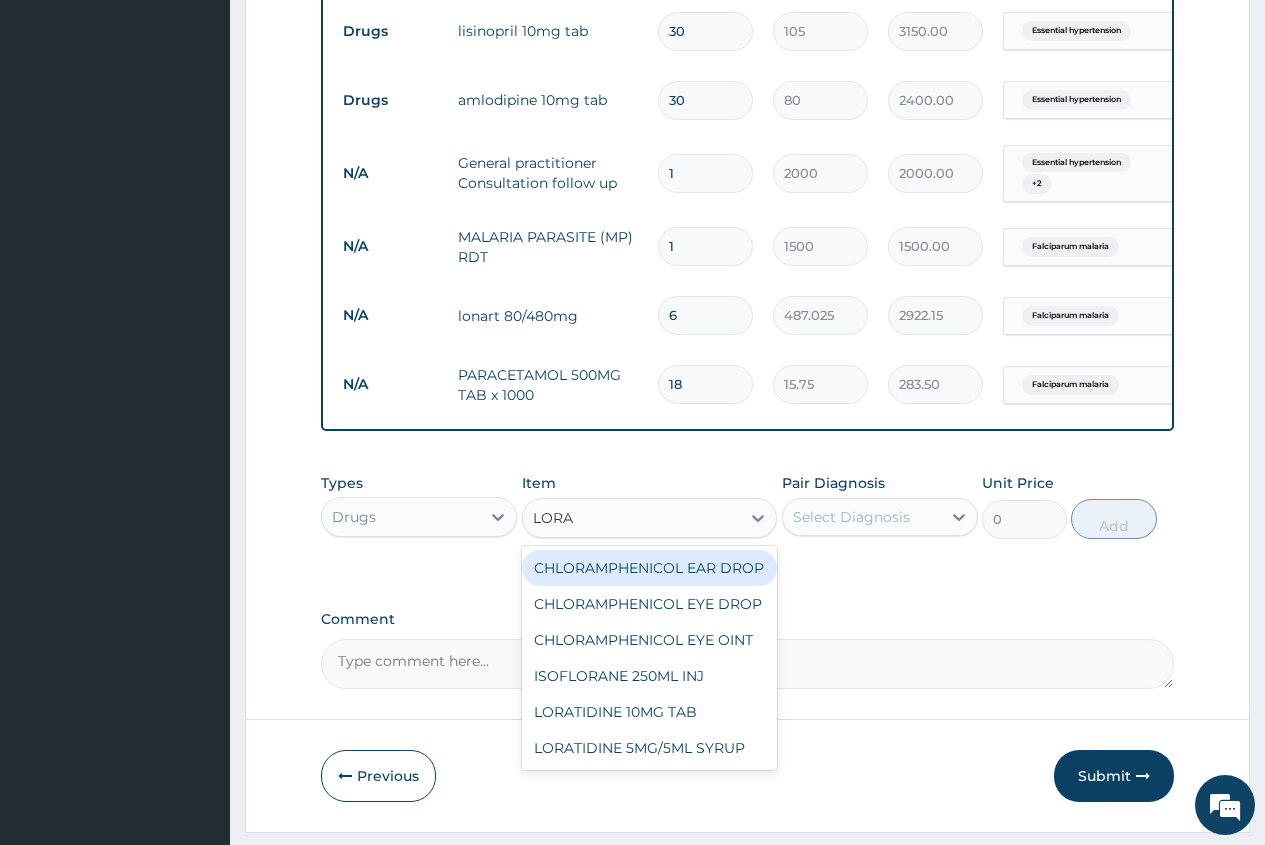 type on "LORAT" 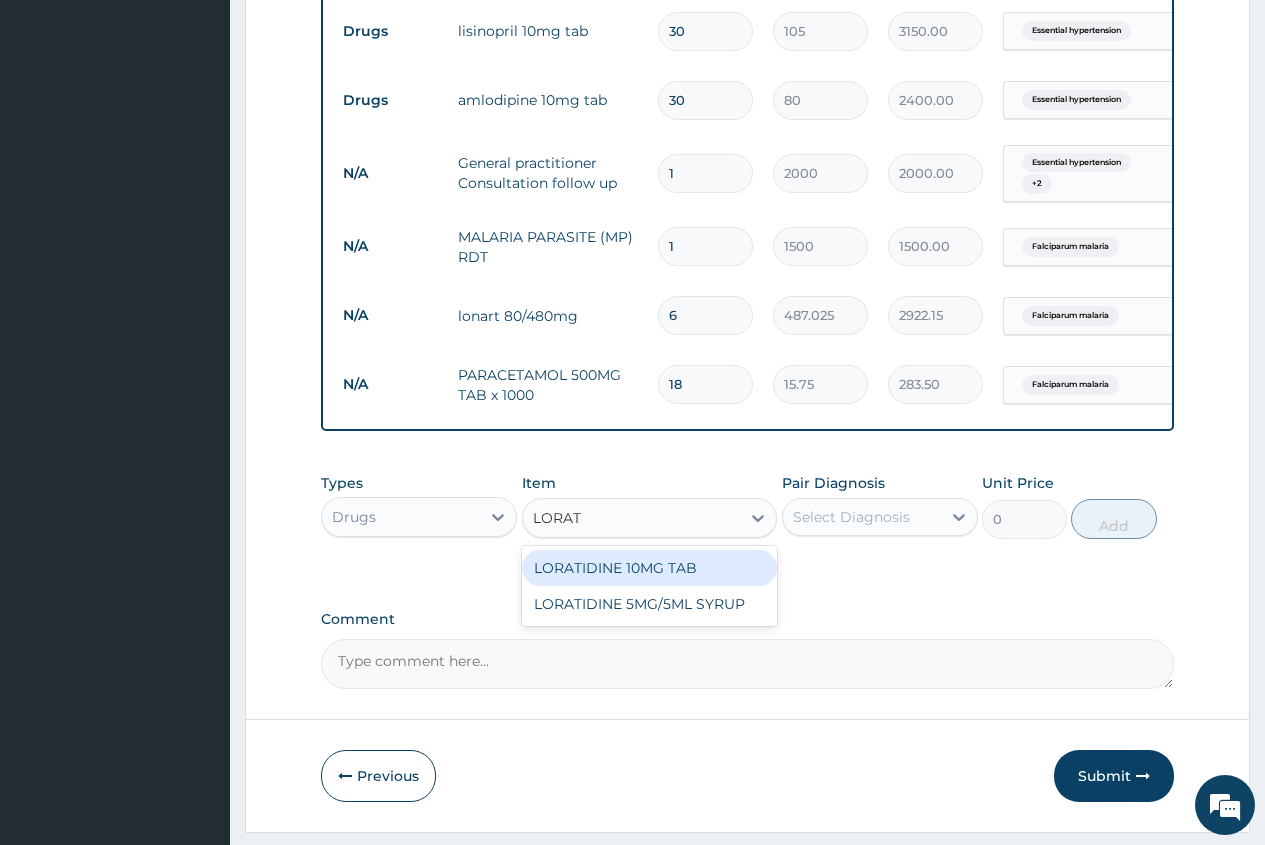 click on "LORATIDINE 10MG TAB" at bounding box center [650, 568] 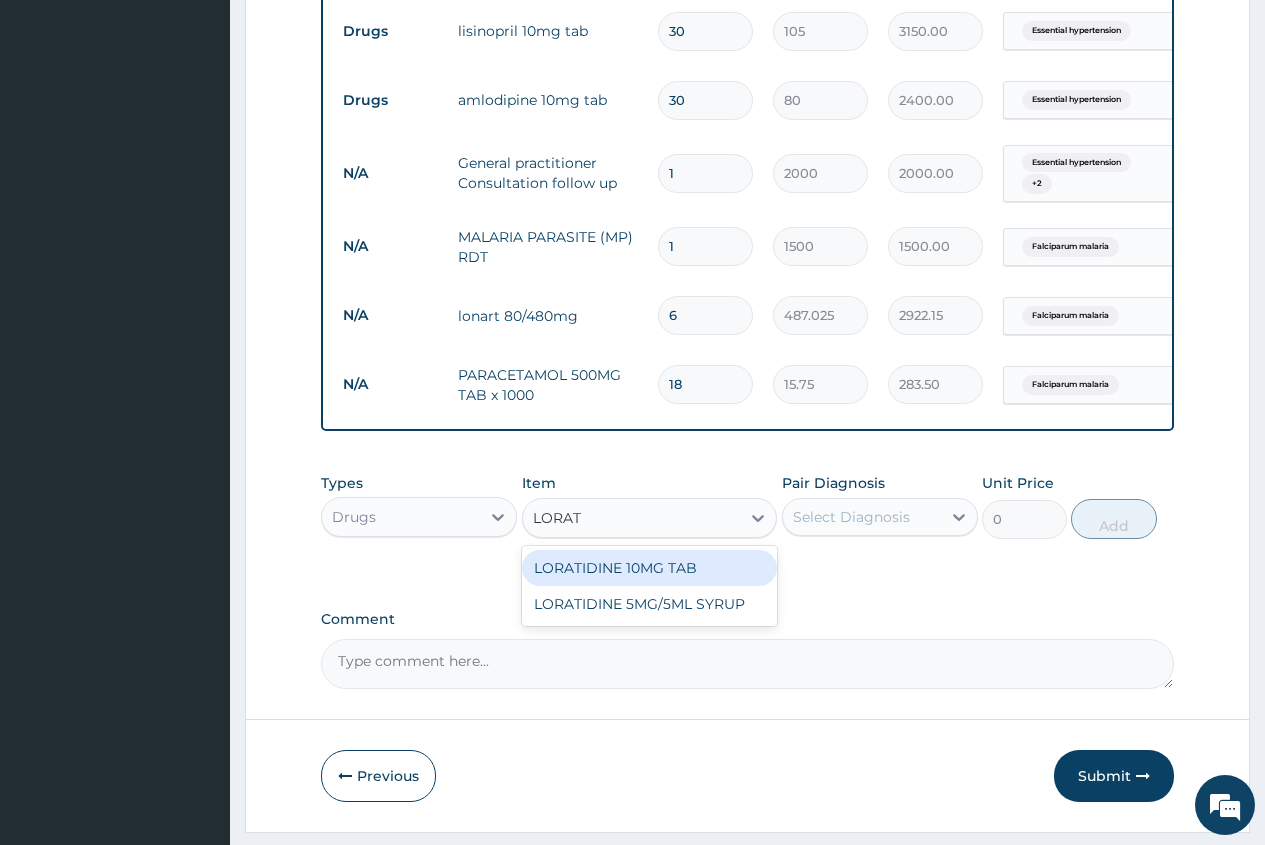 type 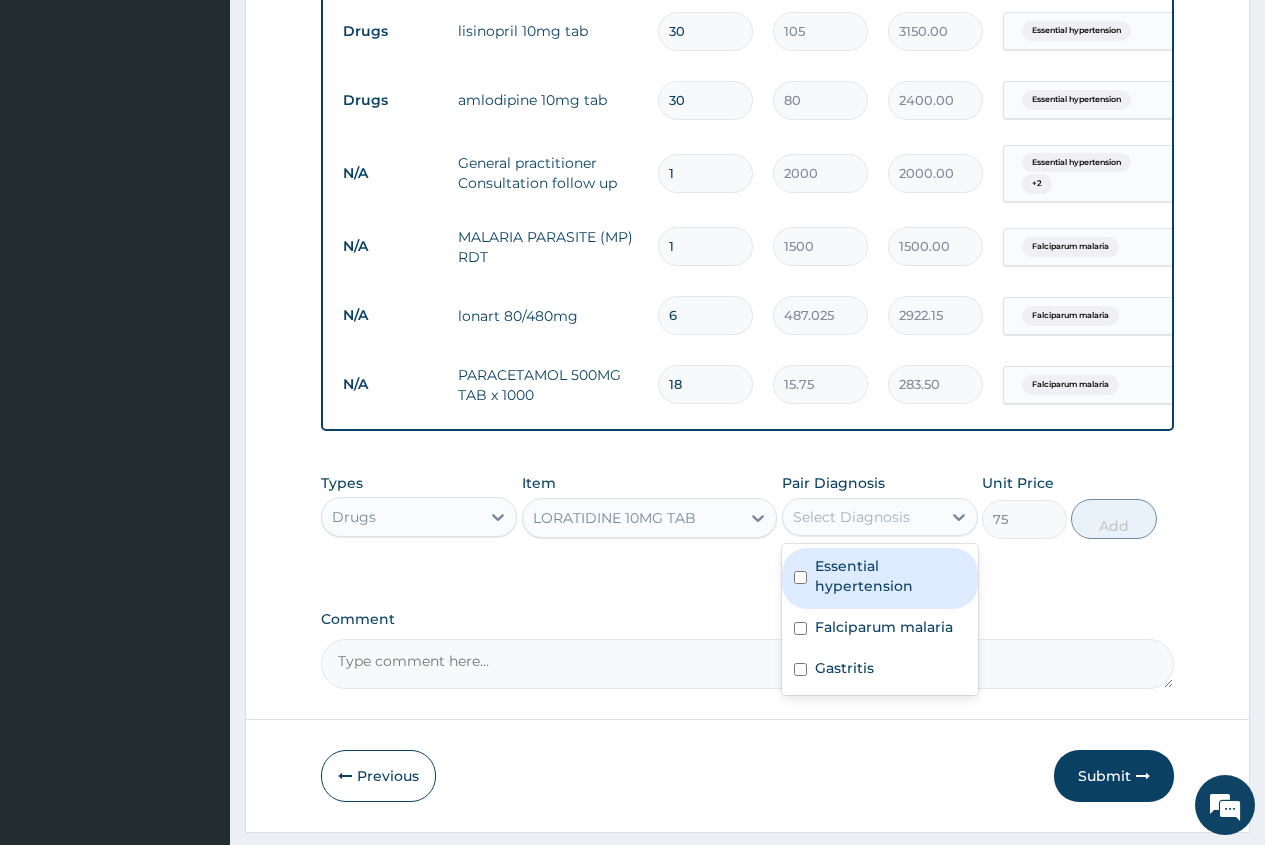 click on "Select Diagnosis" at bounding box center (851, 517) 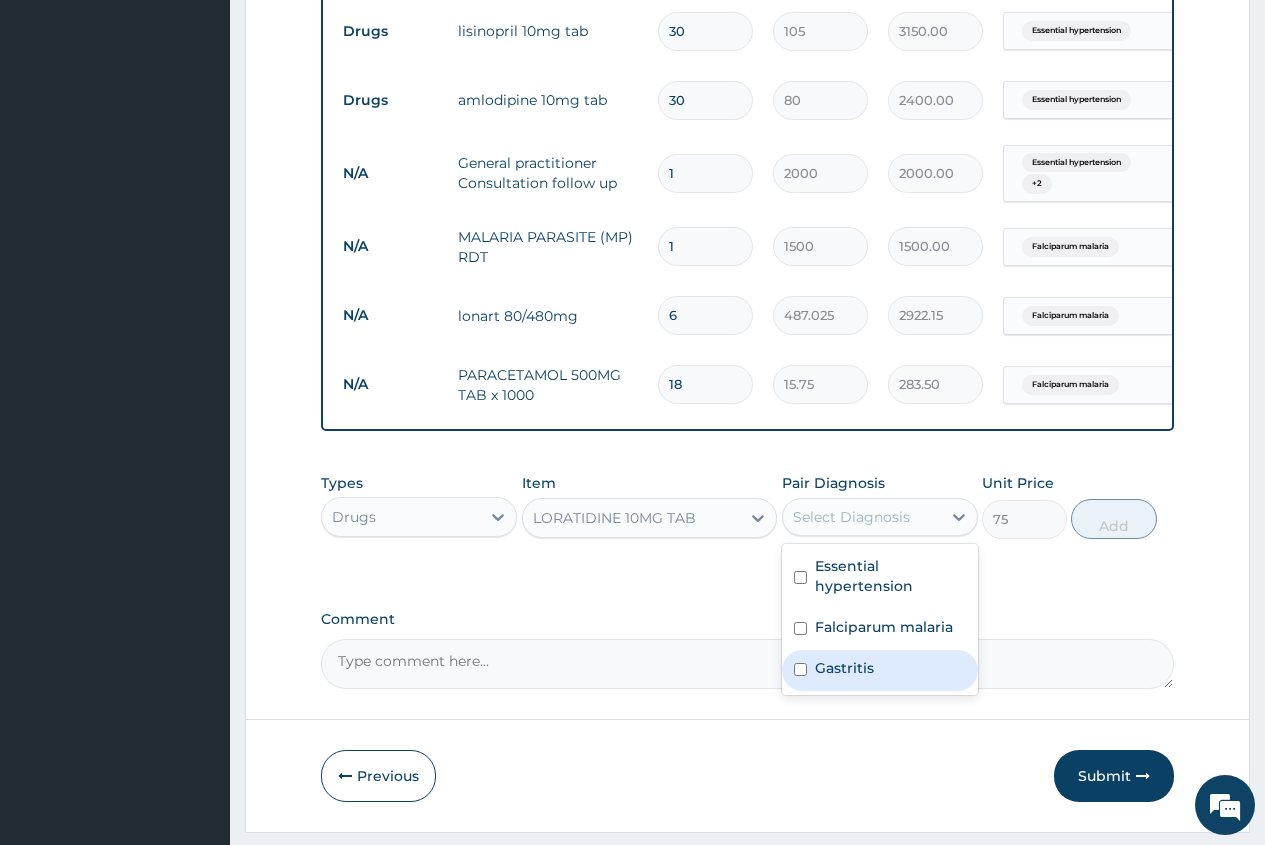 click on "Gastritis" at bounding box center [844, 668] 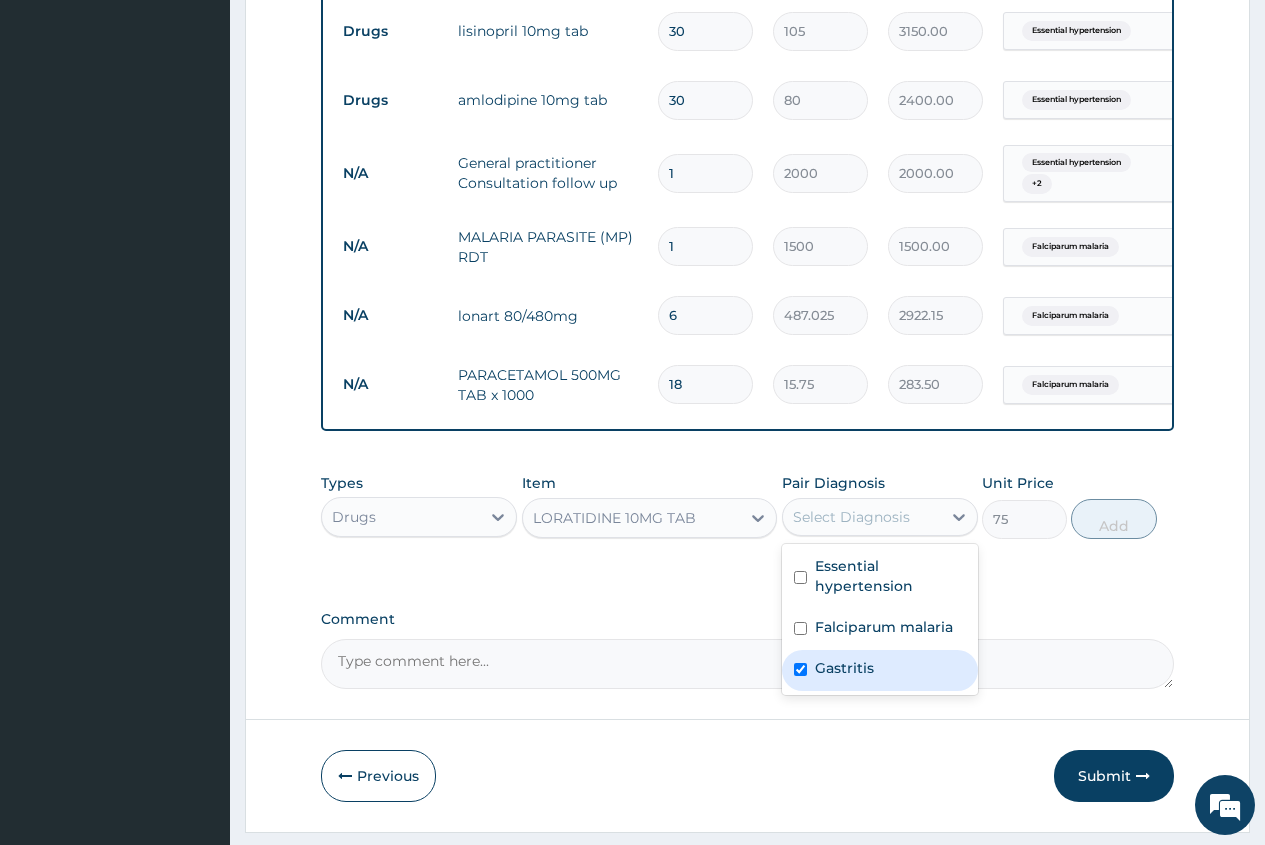 checkbox on "true" 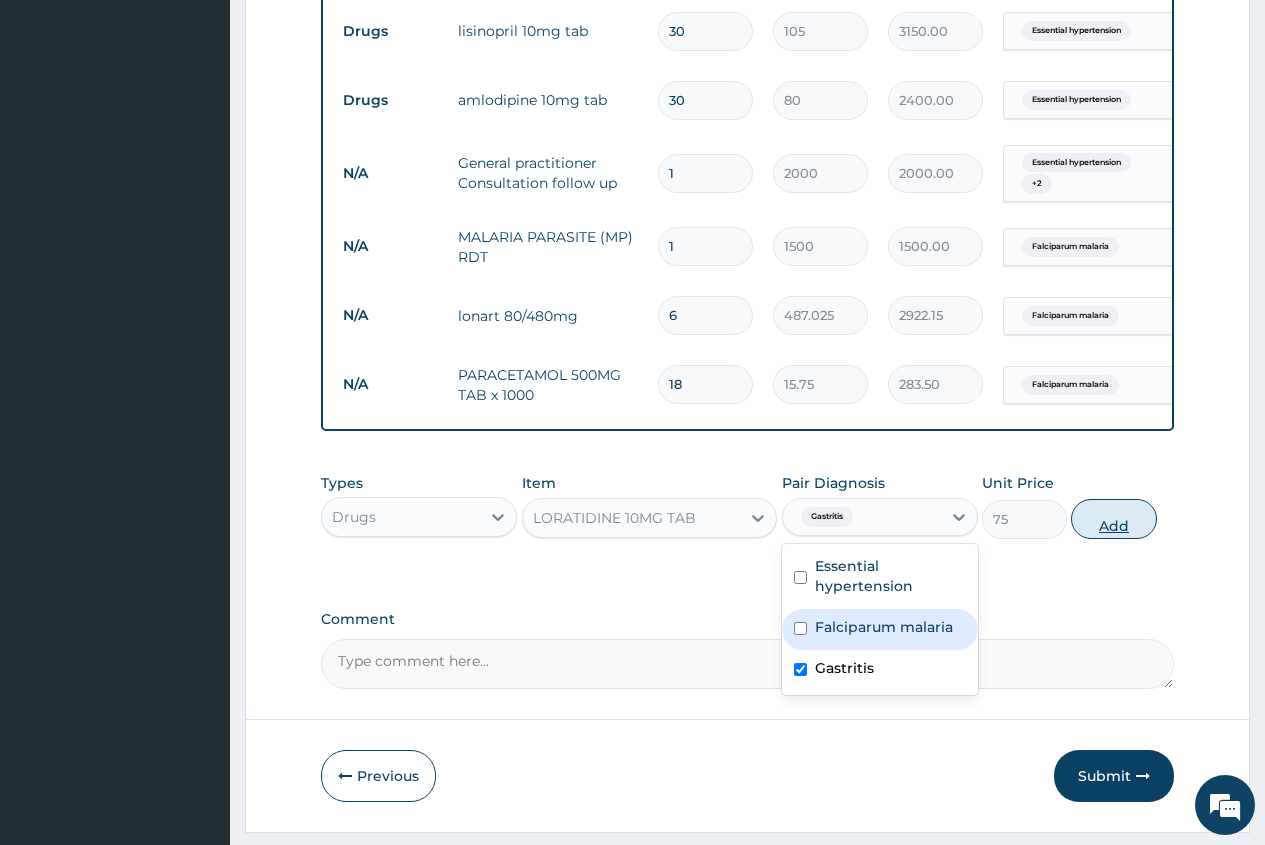 click on "Add" at bounding box center (1113, 519) 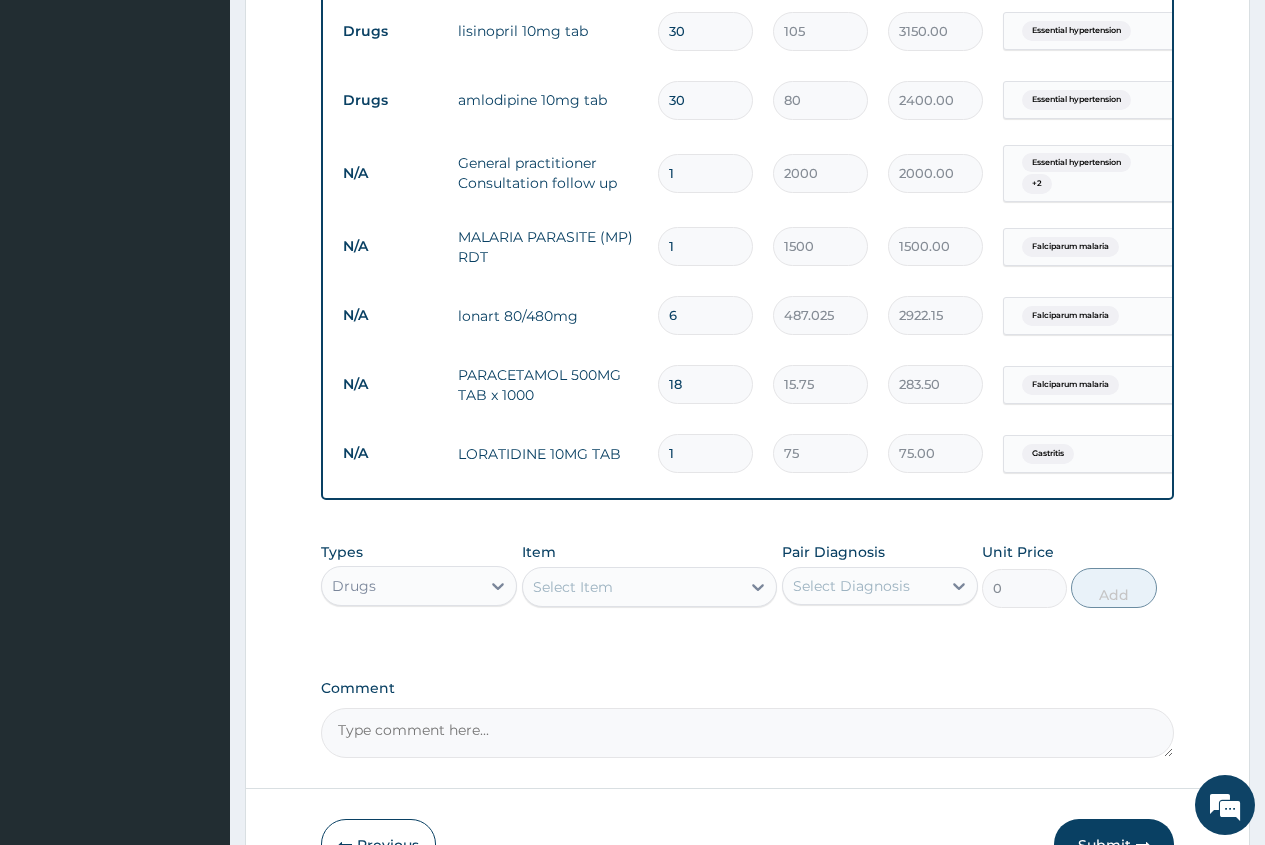 type on "10" 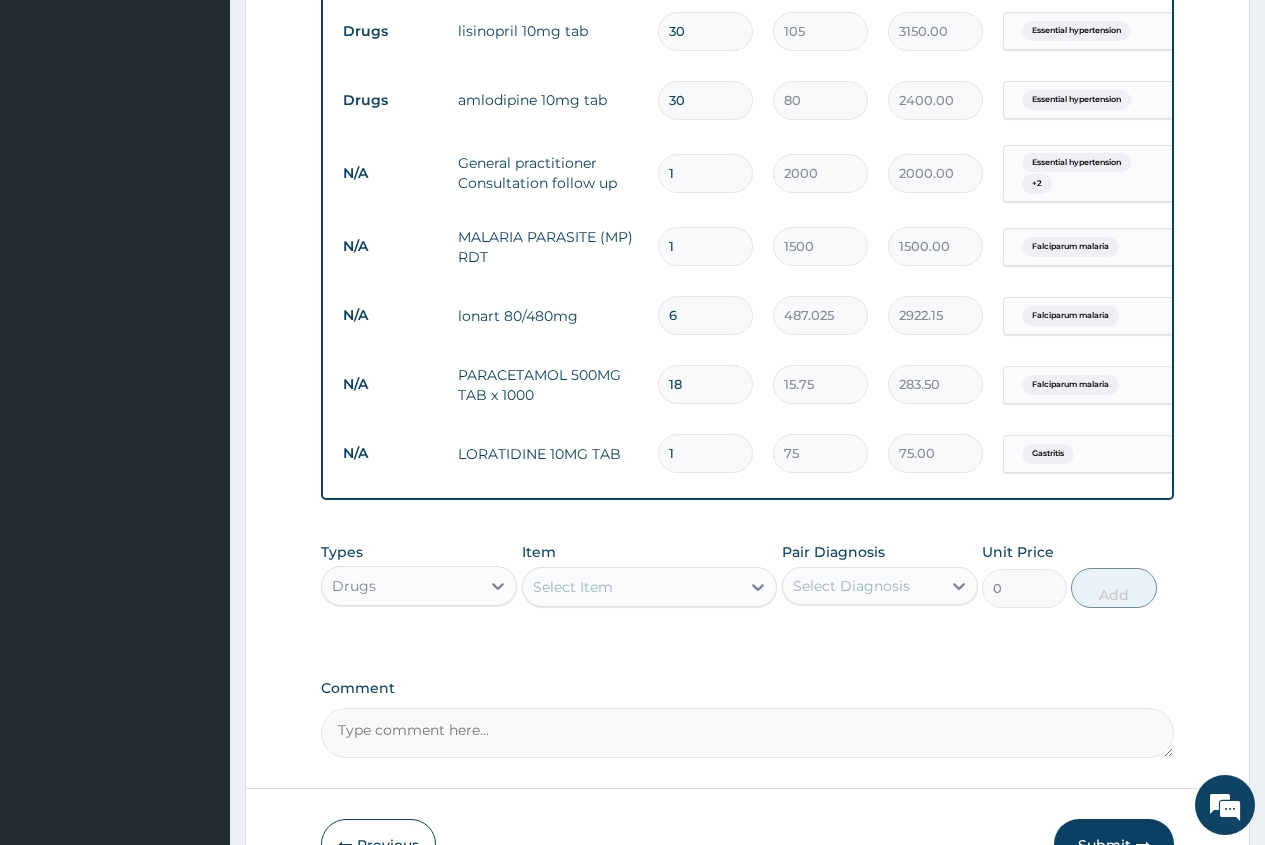 type on "750.00" 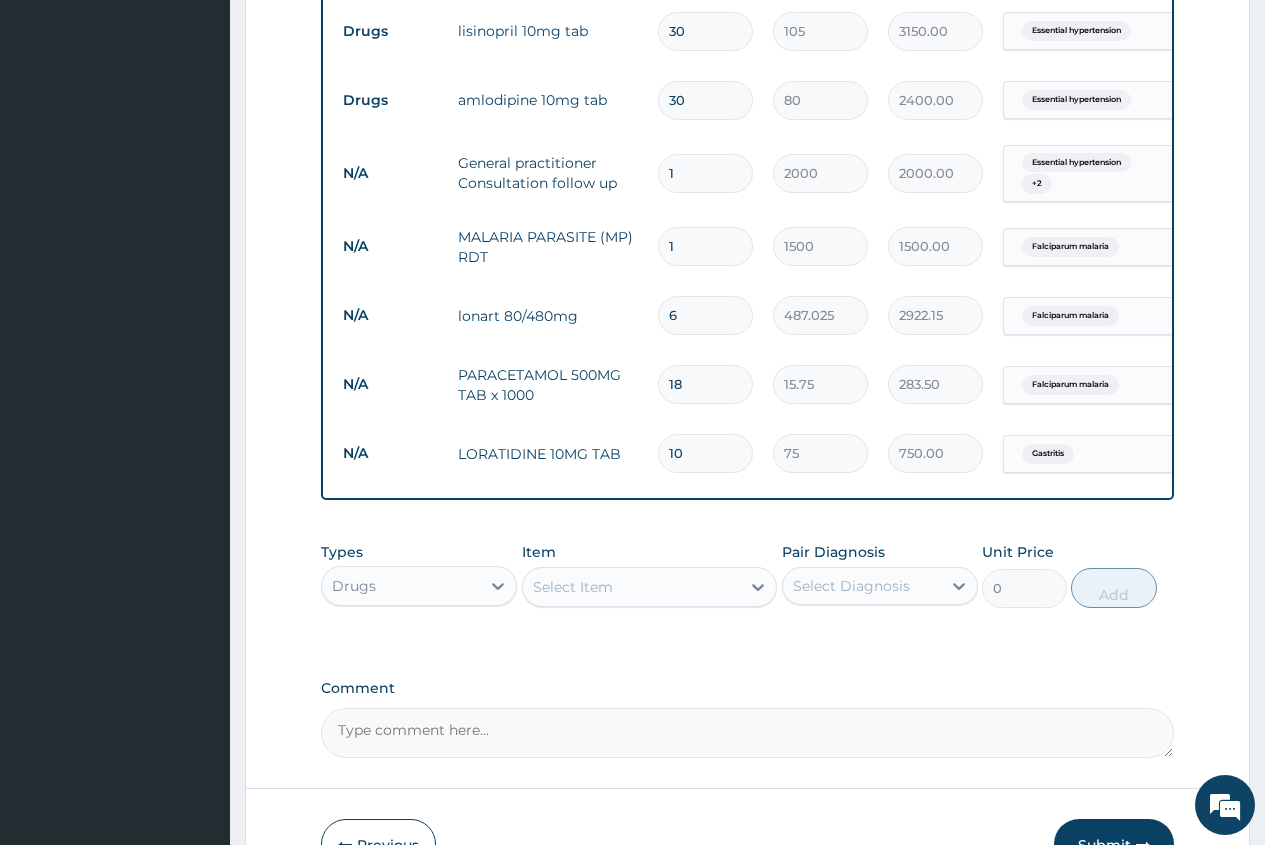 type on "9" 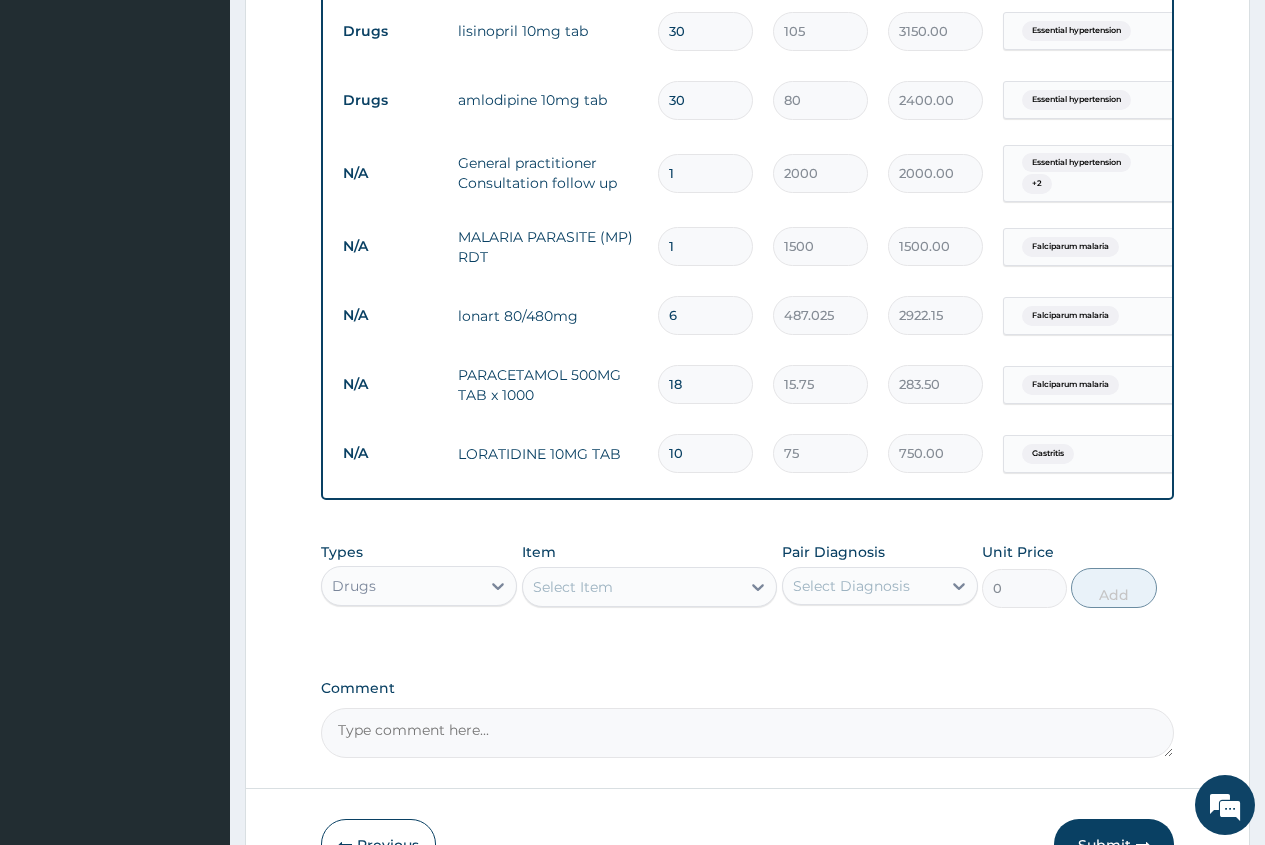 type on "675.00" 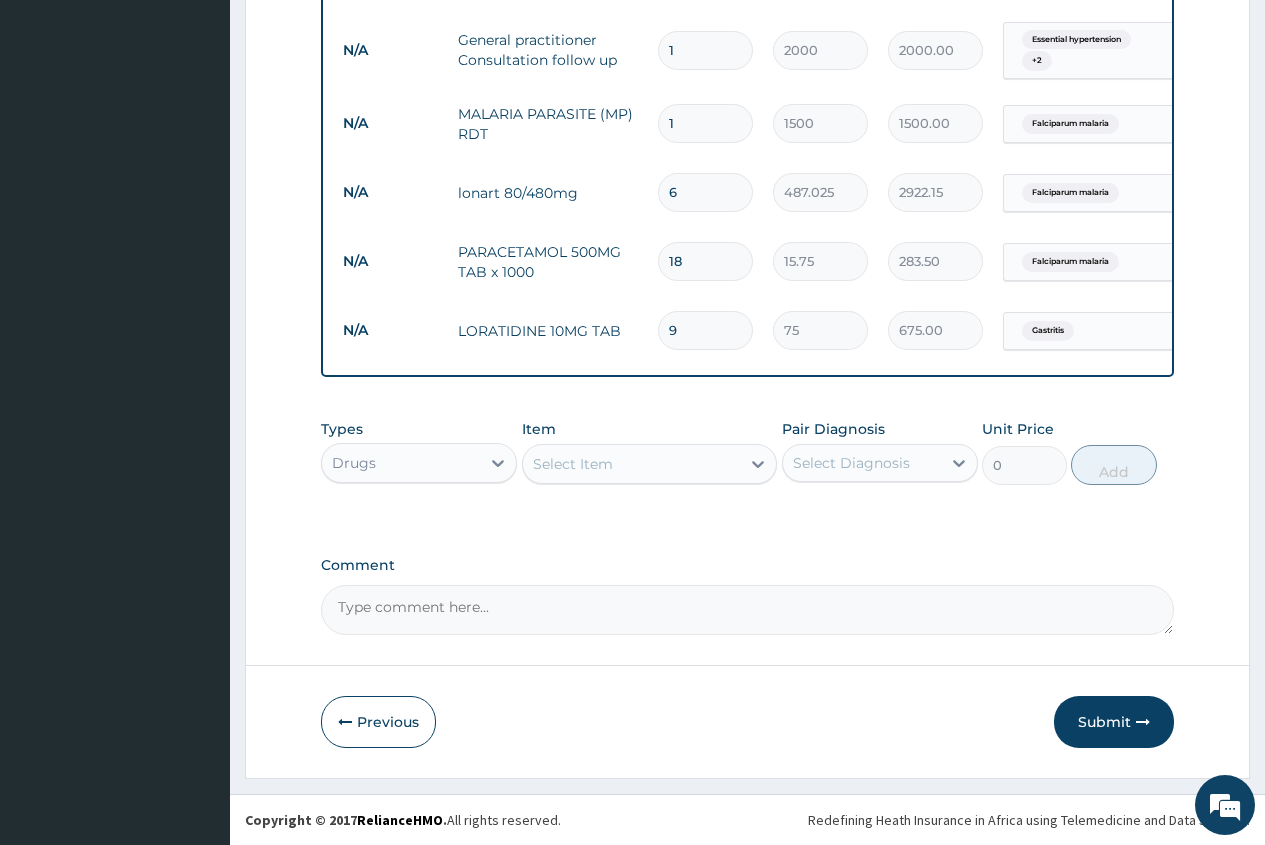 scroll, scrollTop: 1008, scrollLeft: 0, axis: vertical 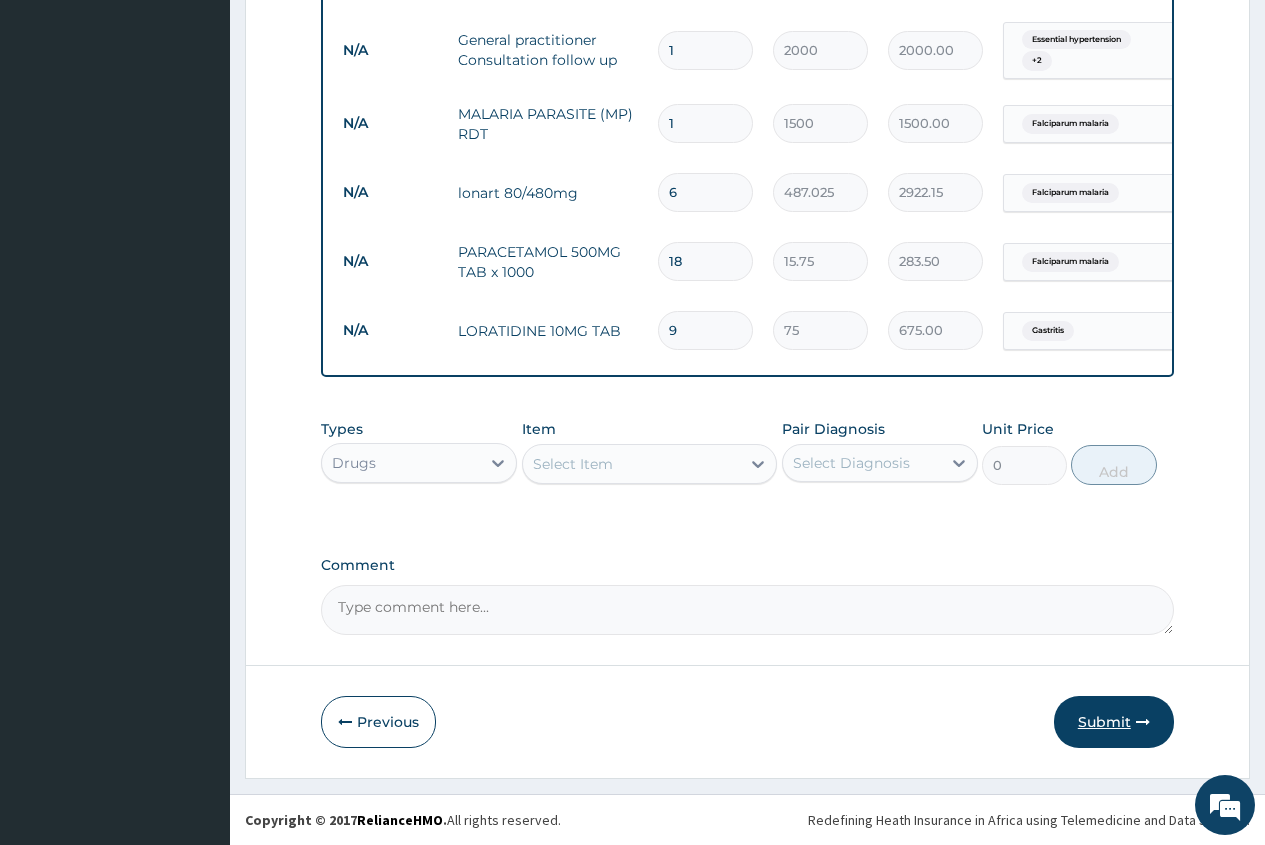 type on "9" 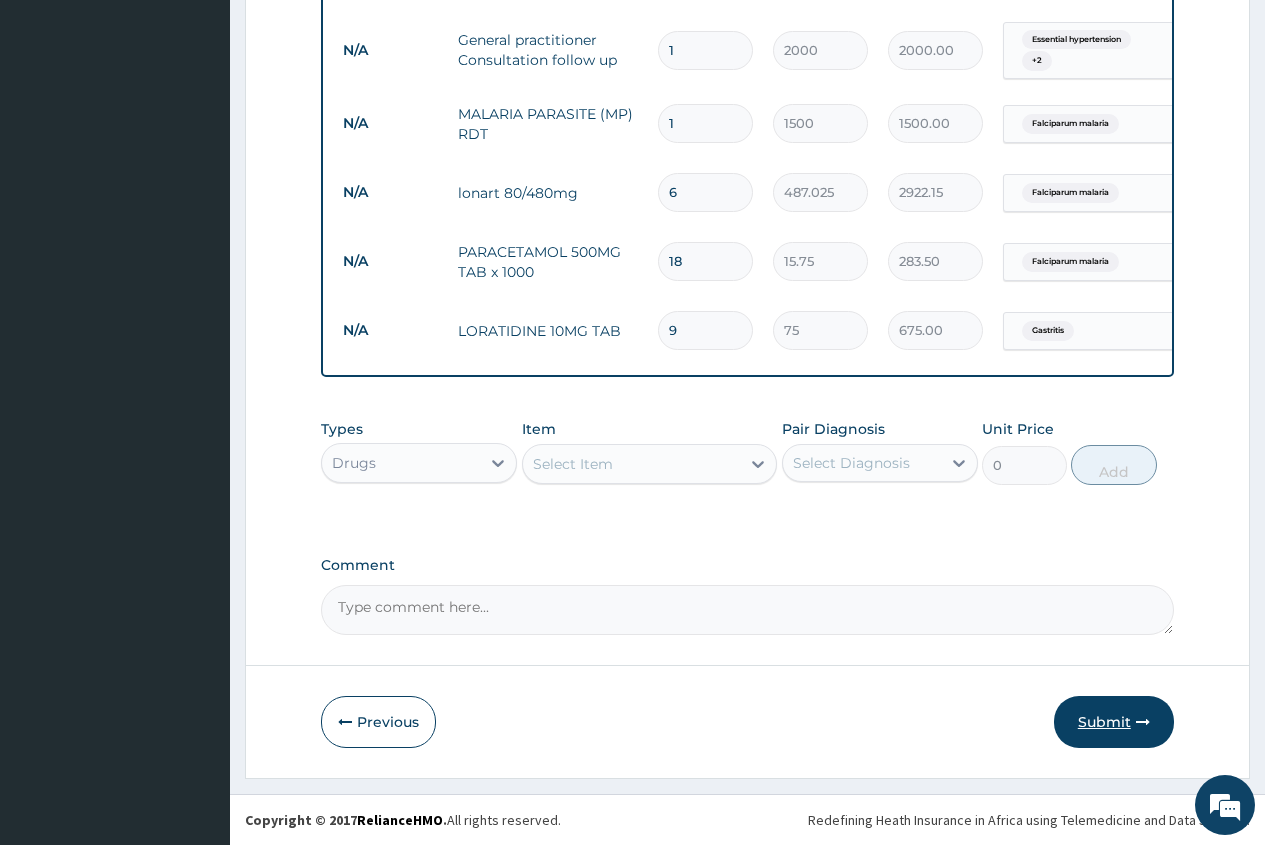 click on "Submit" at bounding box center [1114, 722] 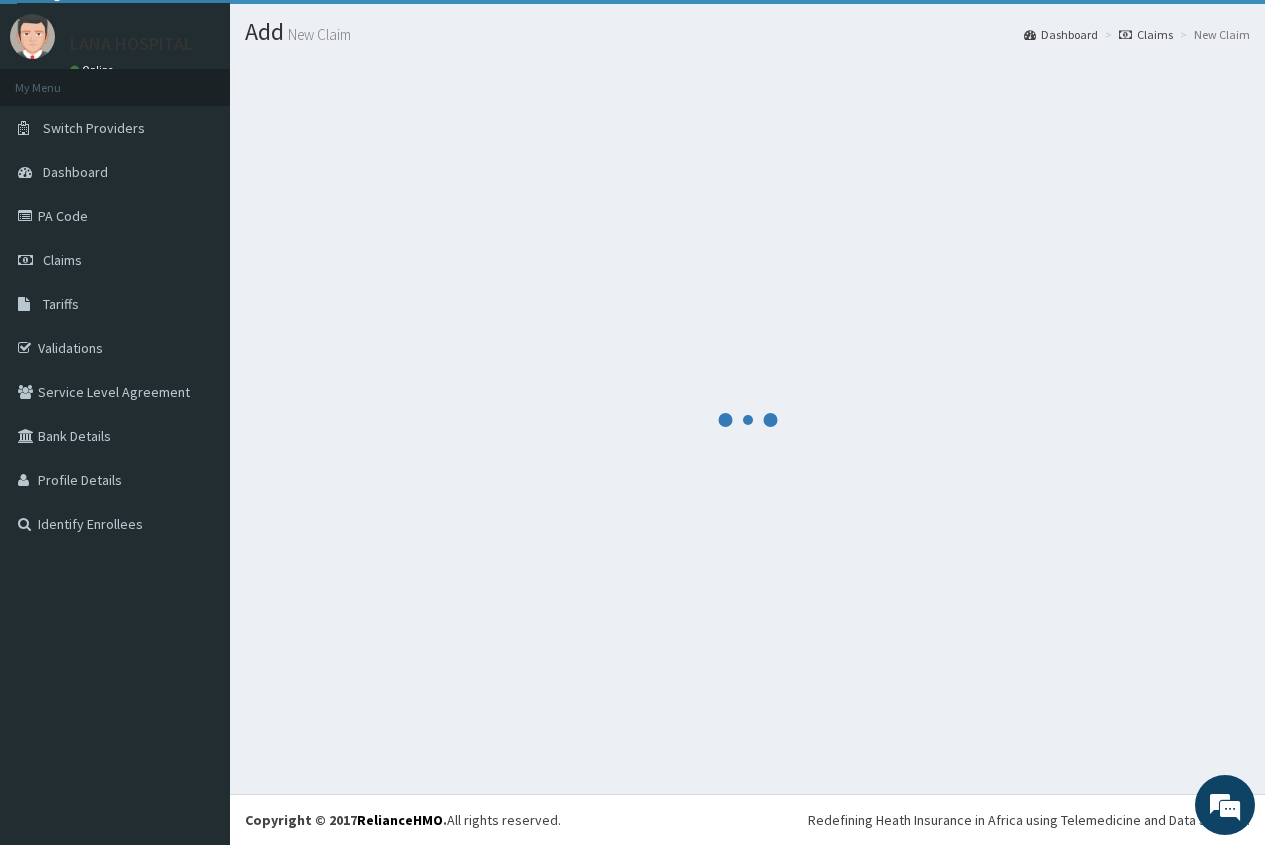 scroll, scrollTop: 1008, scrollLeft: 0, axis: vertical 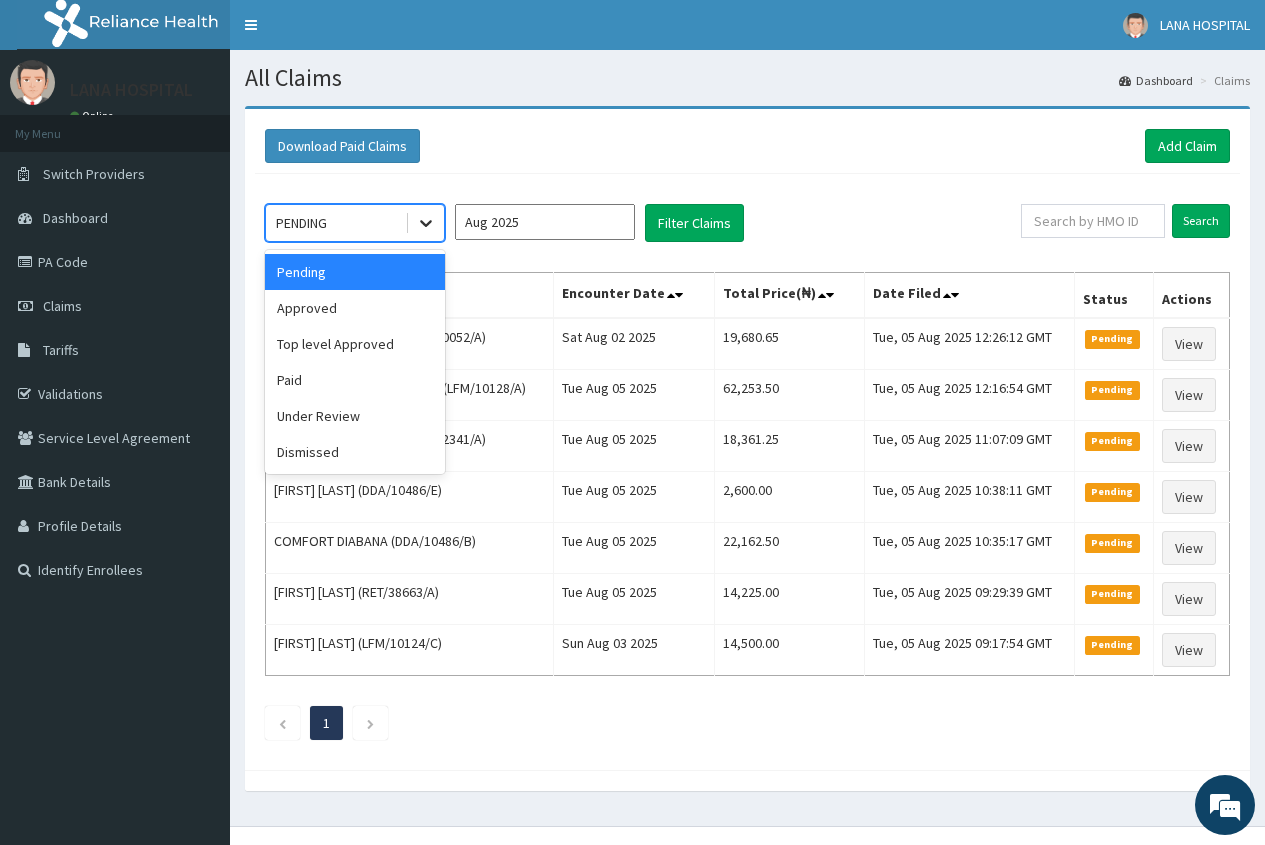 click 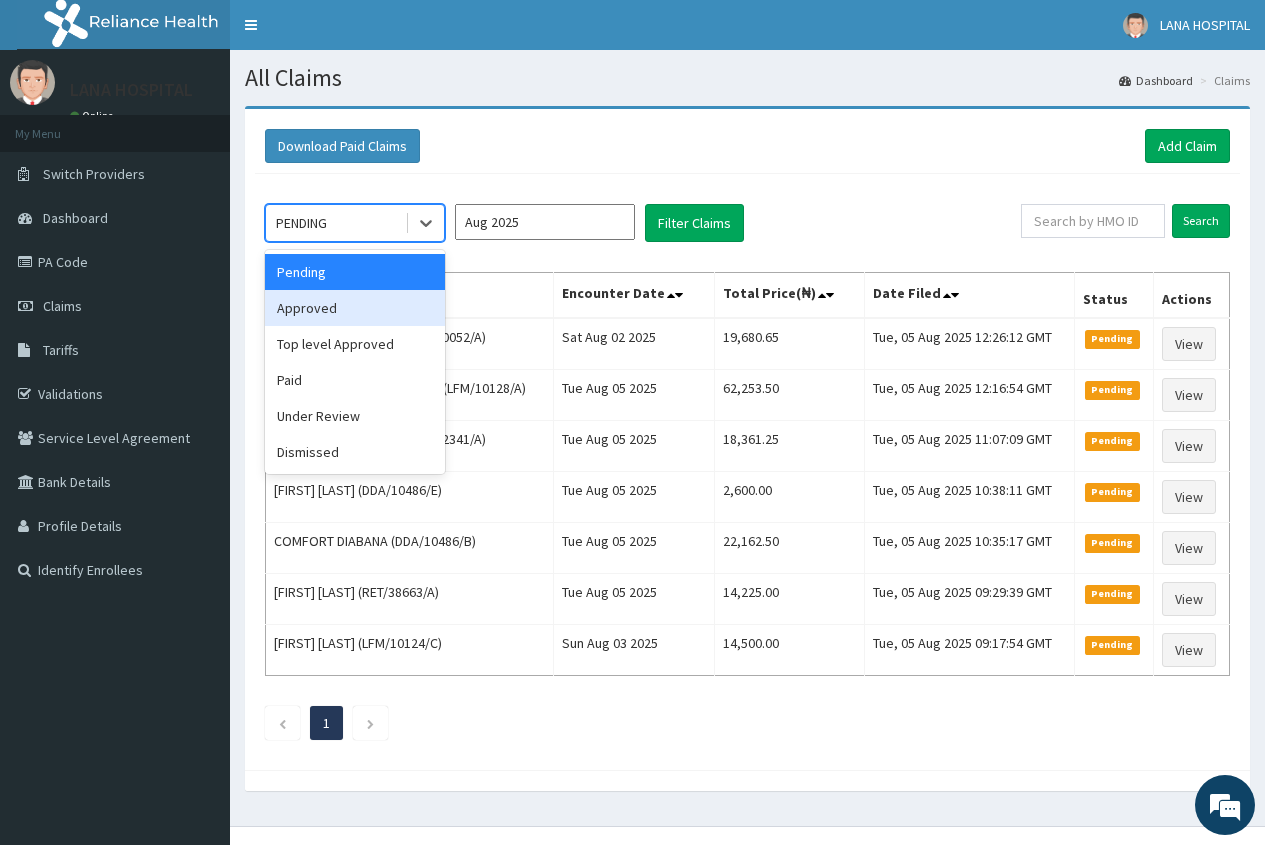 click on "Approved" at bounding box center [355, 308] 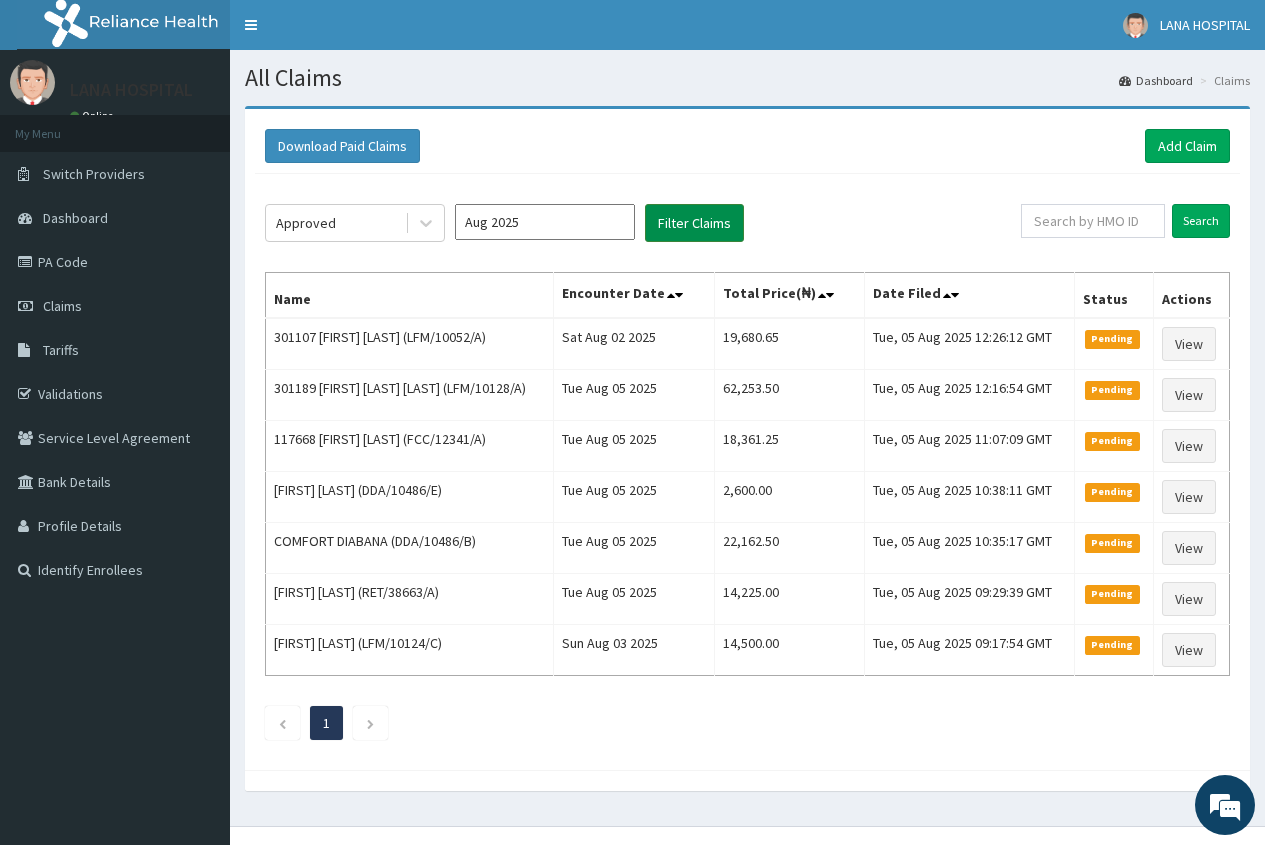 click on "Filter Claims" at bounding box center [694, 223] 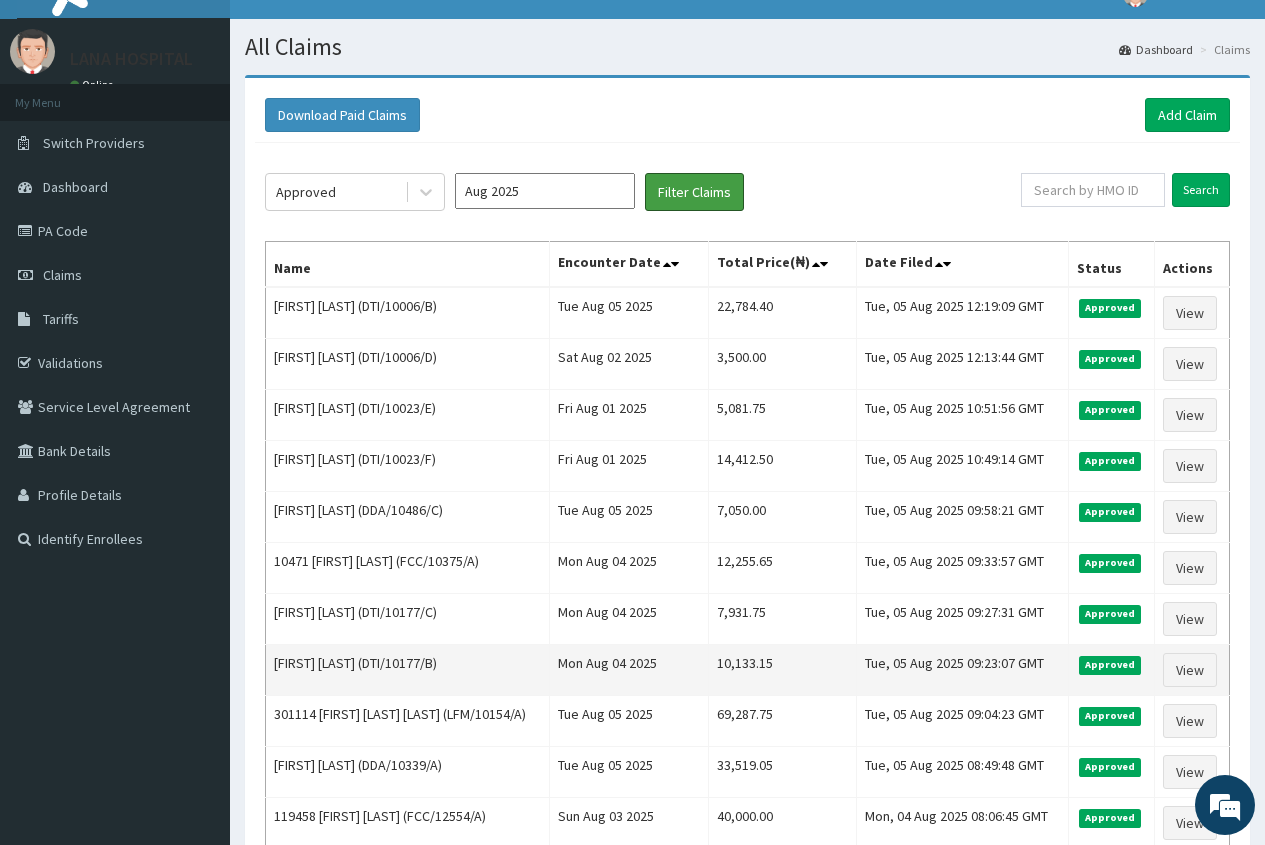 scroll, scrollTop: 0, scrollLeft: 0, axis: both 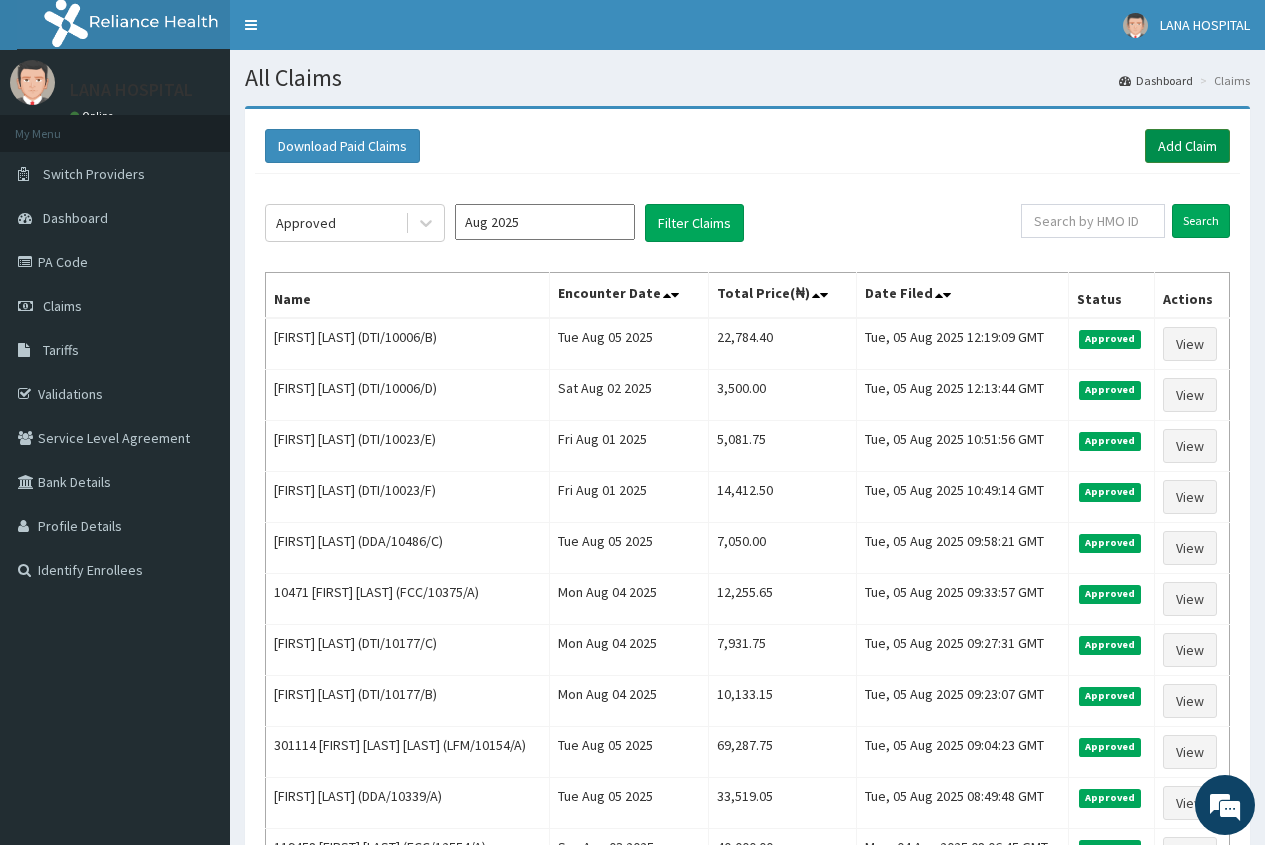 click on "Add Claim" at bounding box center [1187, 146] 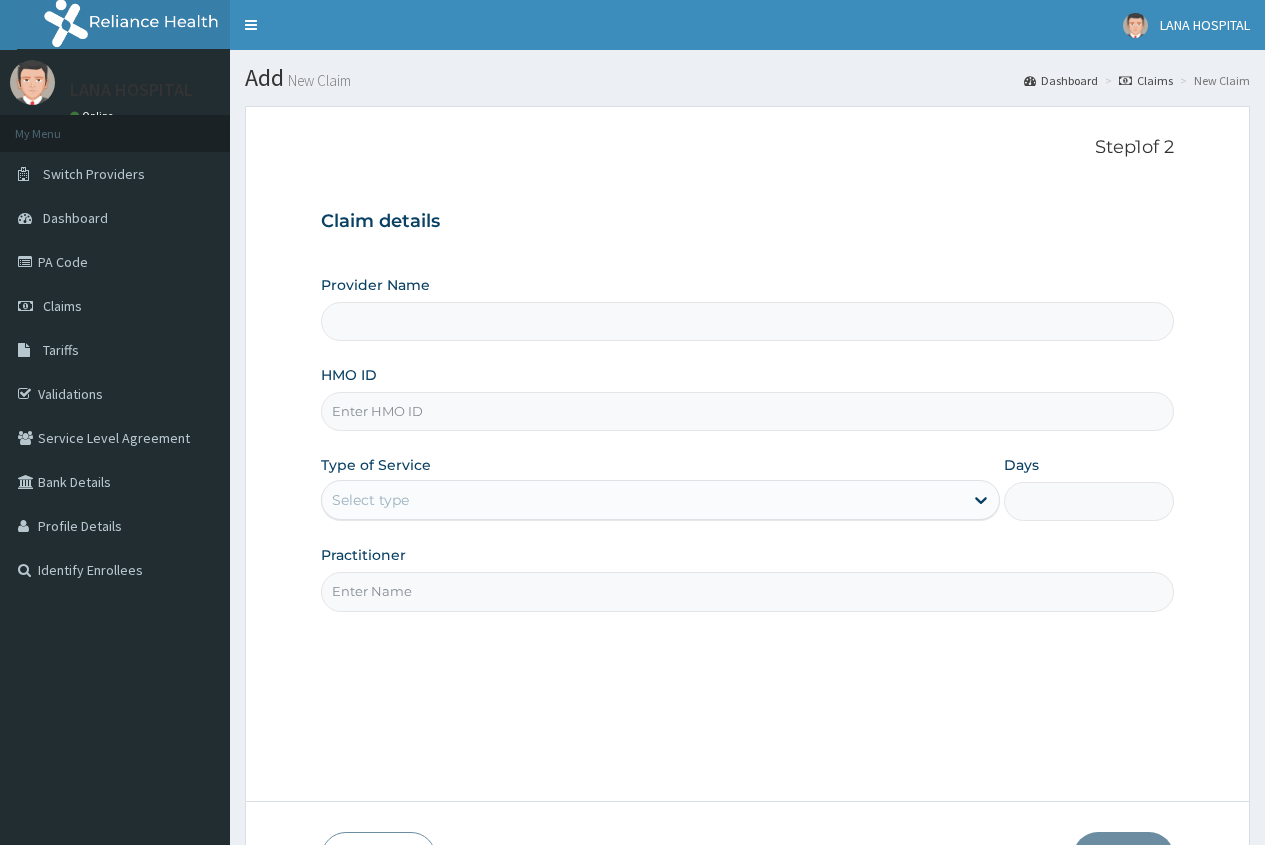 scroll, scrollTop: 0, scrollLeft: 0, axis: both 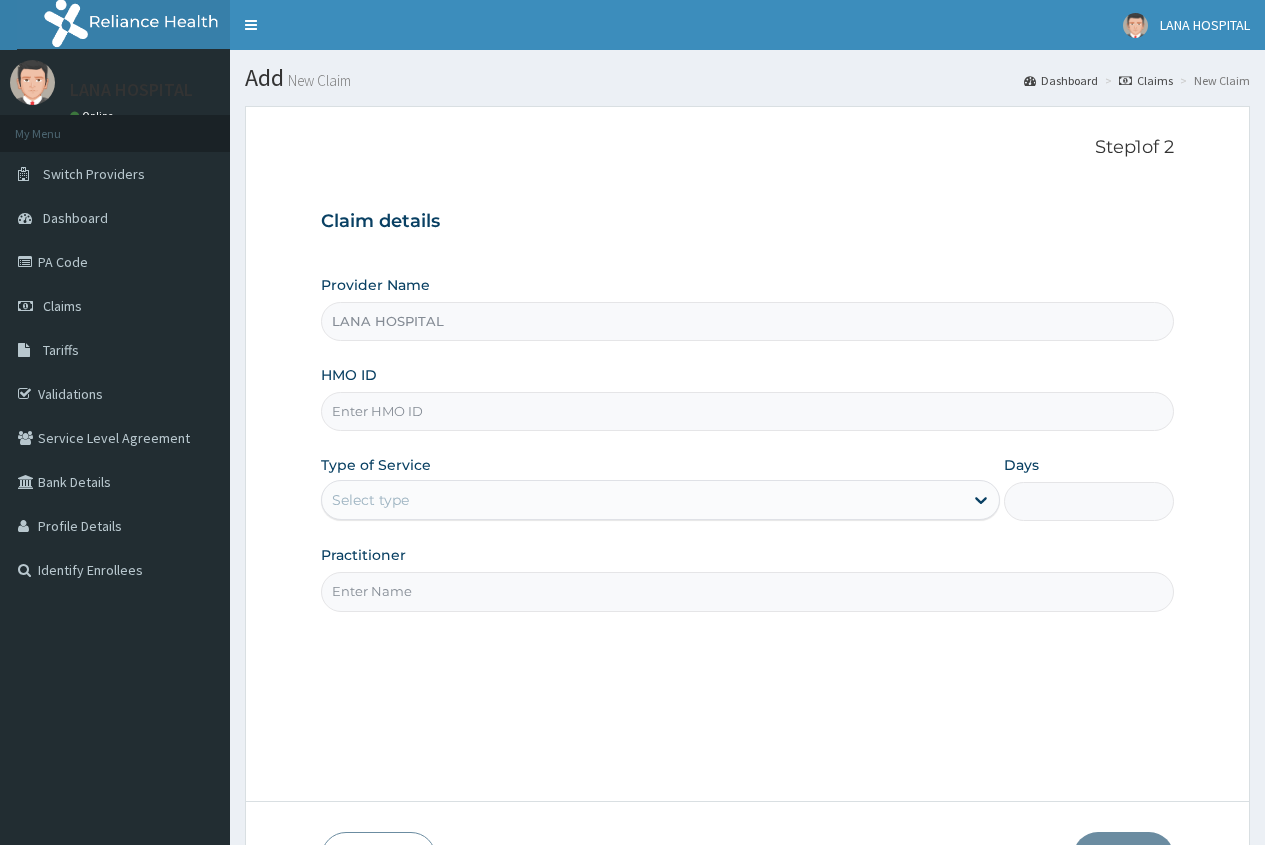 click on "HMO ID" at bounding box center [747, 411] 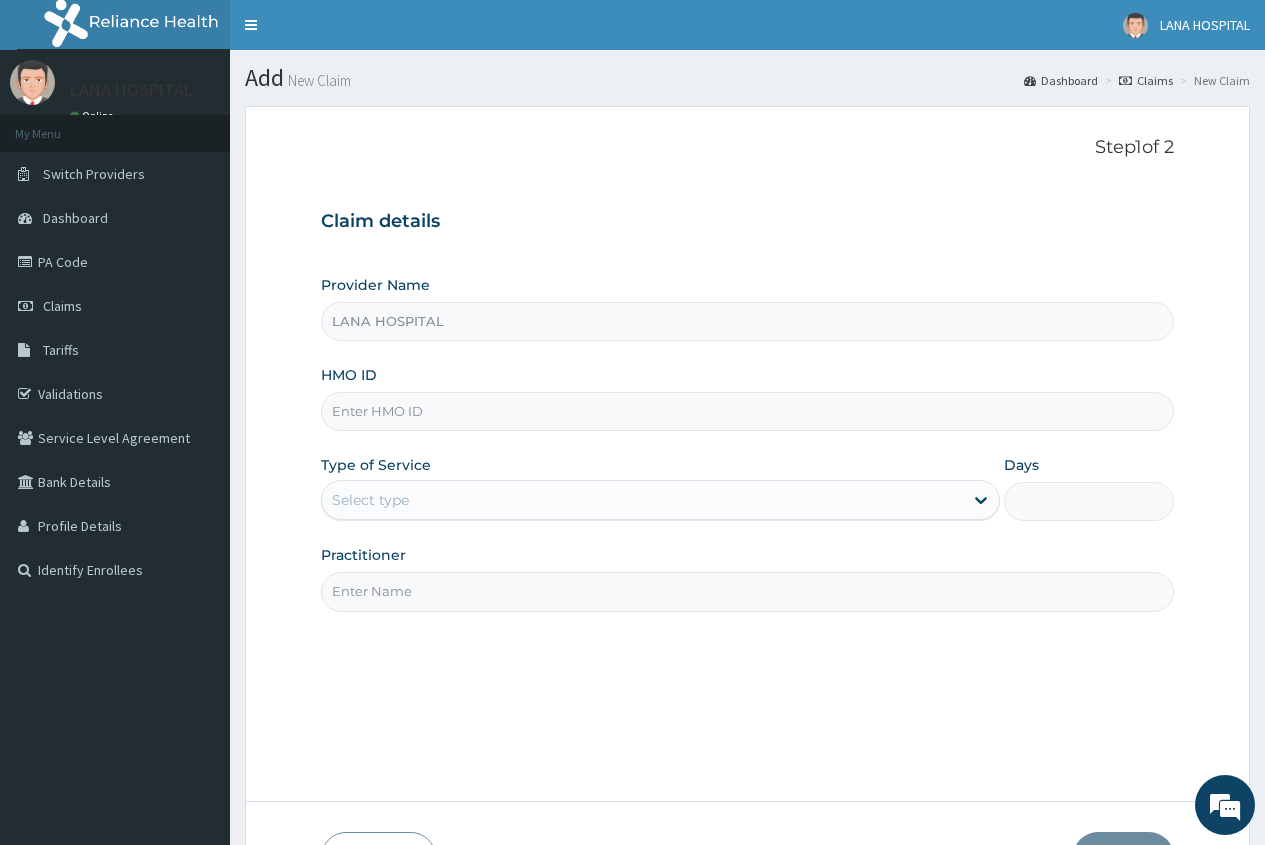 scroll, scrollTop: 0, scrollLeft: 0, axis: both 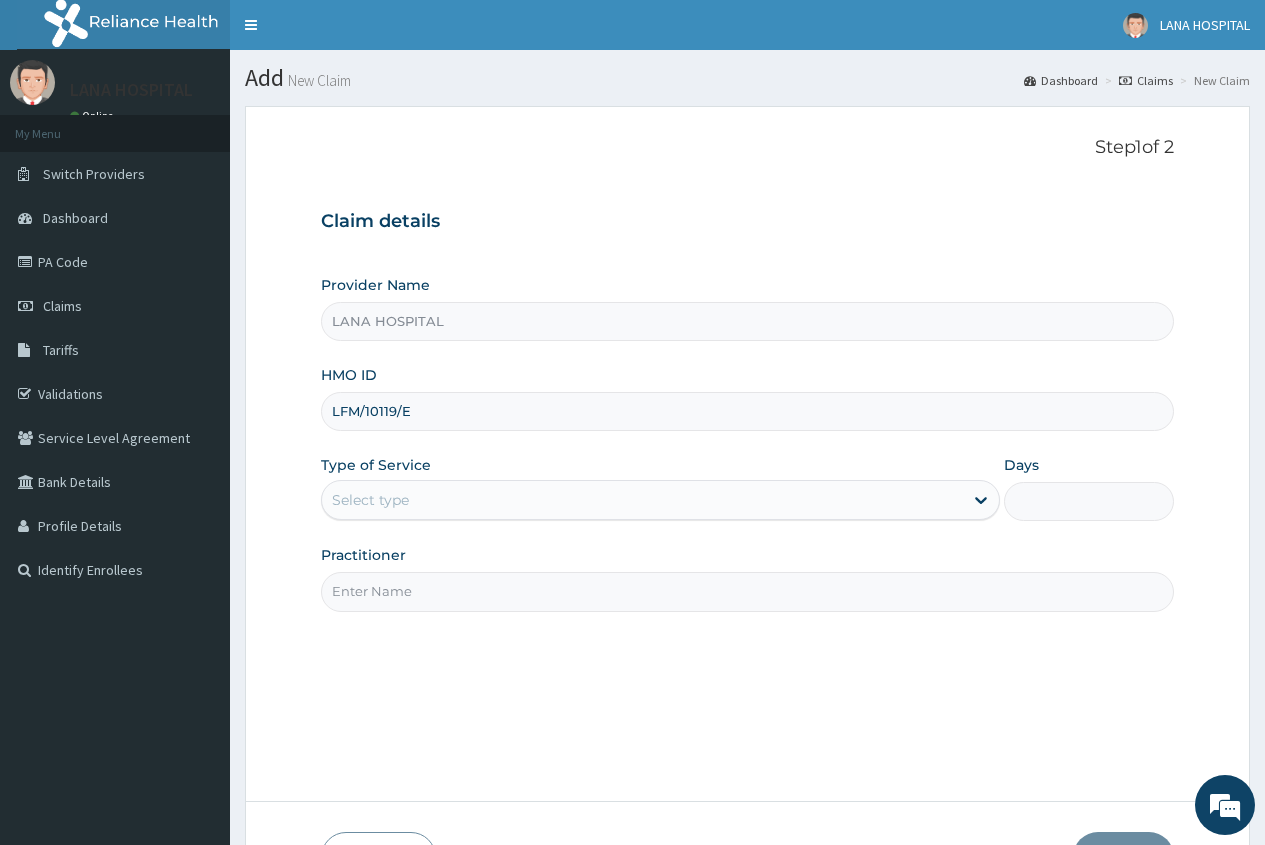 type on "LFM/10119/E" 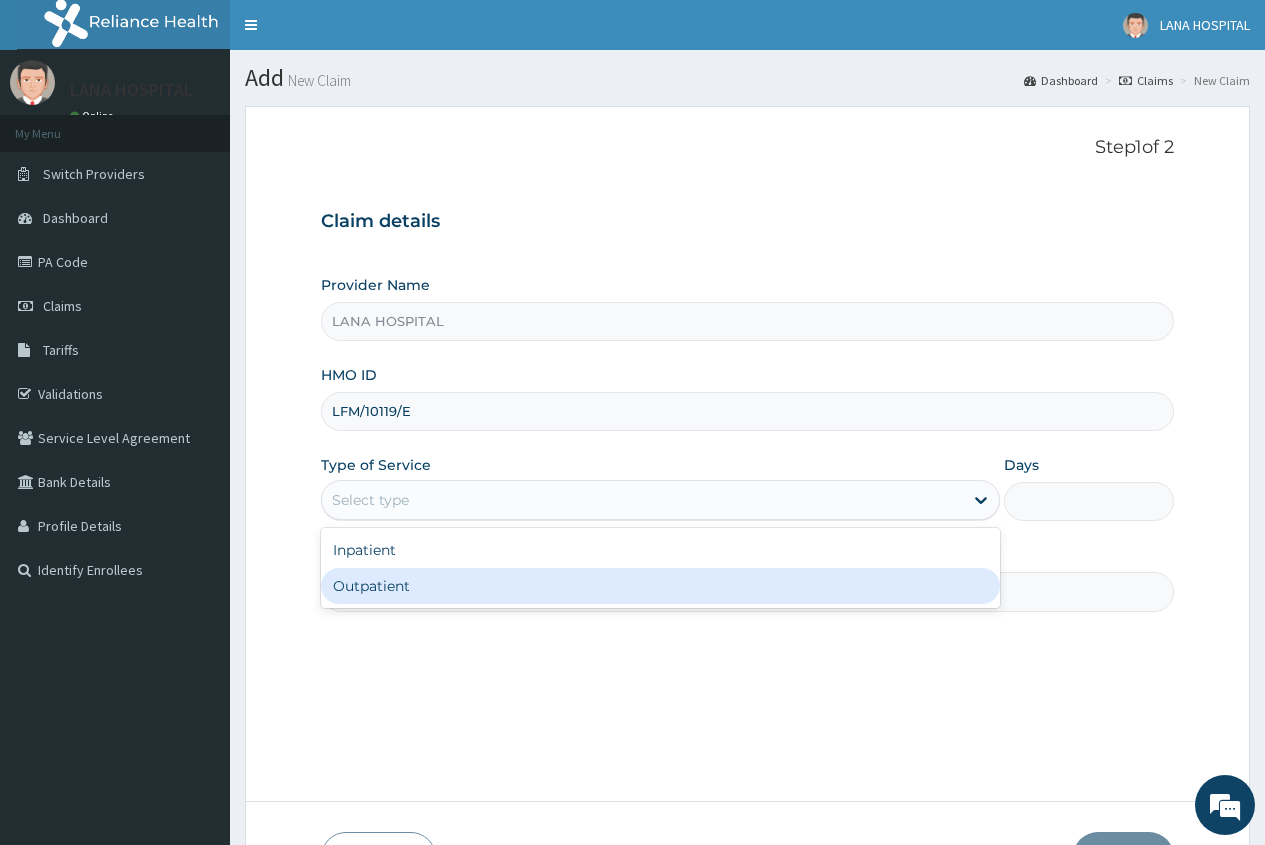 click on "Outpatient" at bounding box center [660, 586] 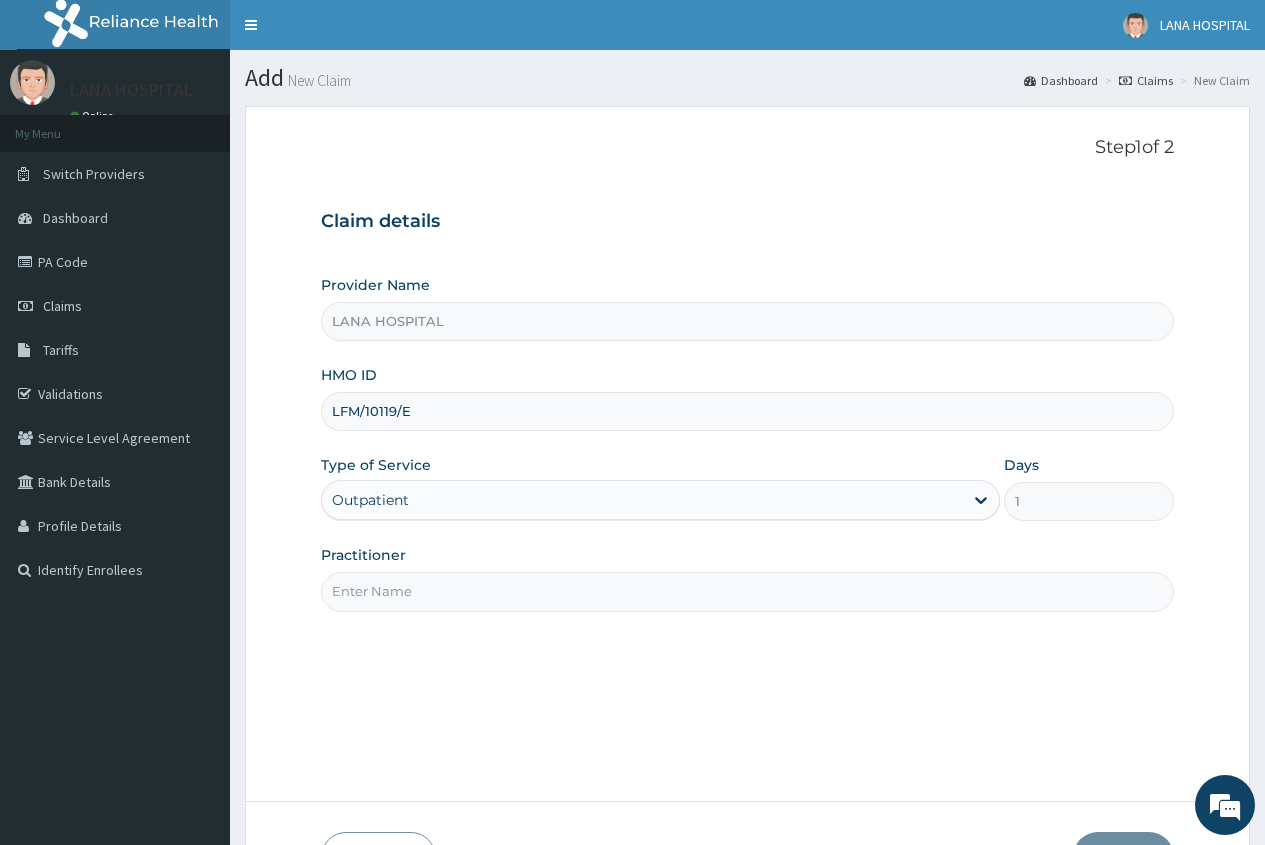 click on "Practitioner" at bounding box center (747, 591) 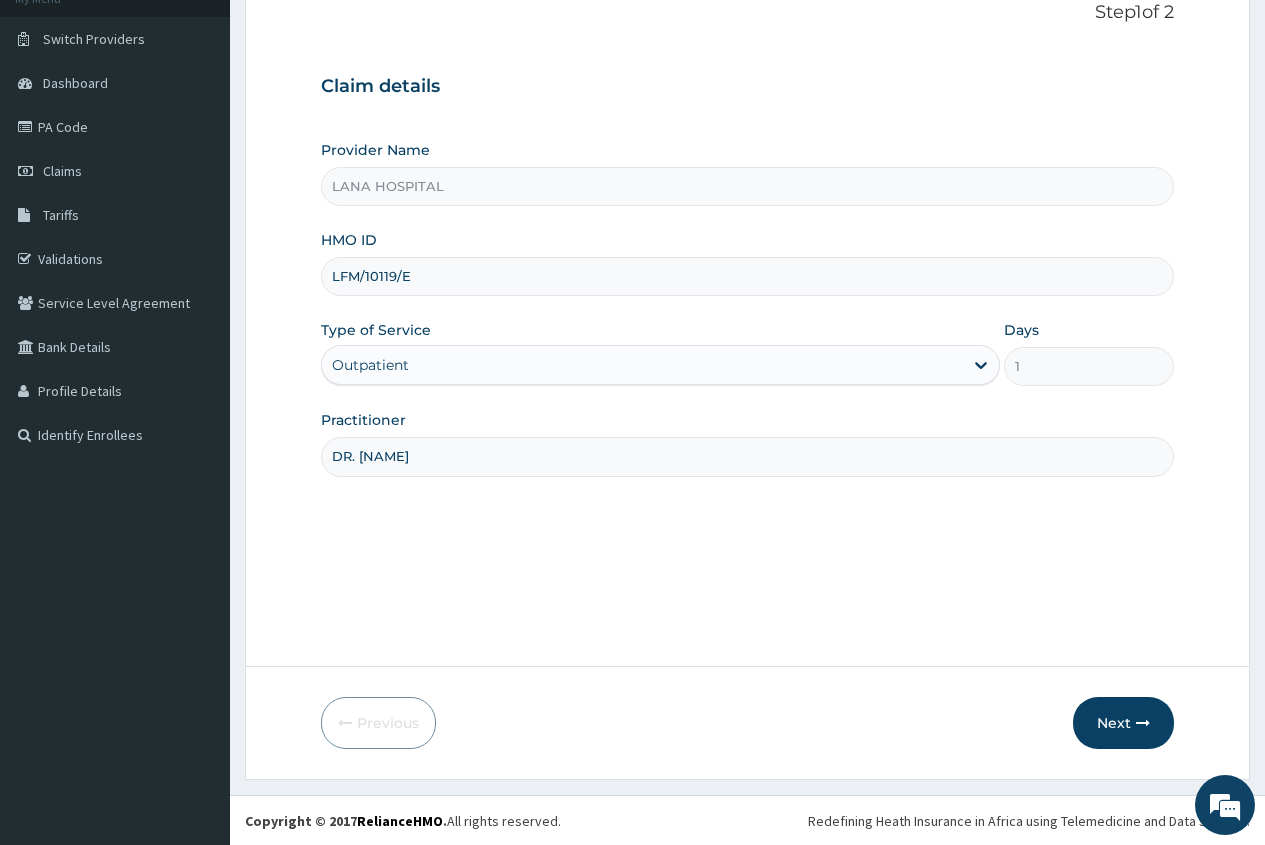scroll, scrollTop: 136, scrollLeft: 0, axis: vertical 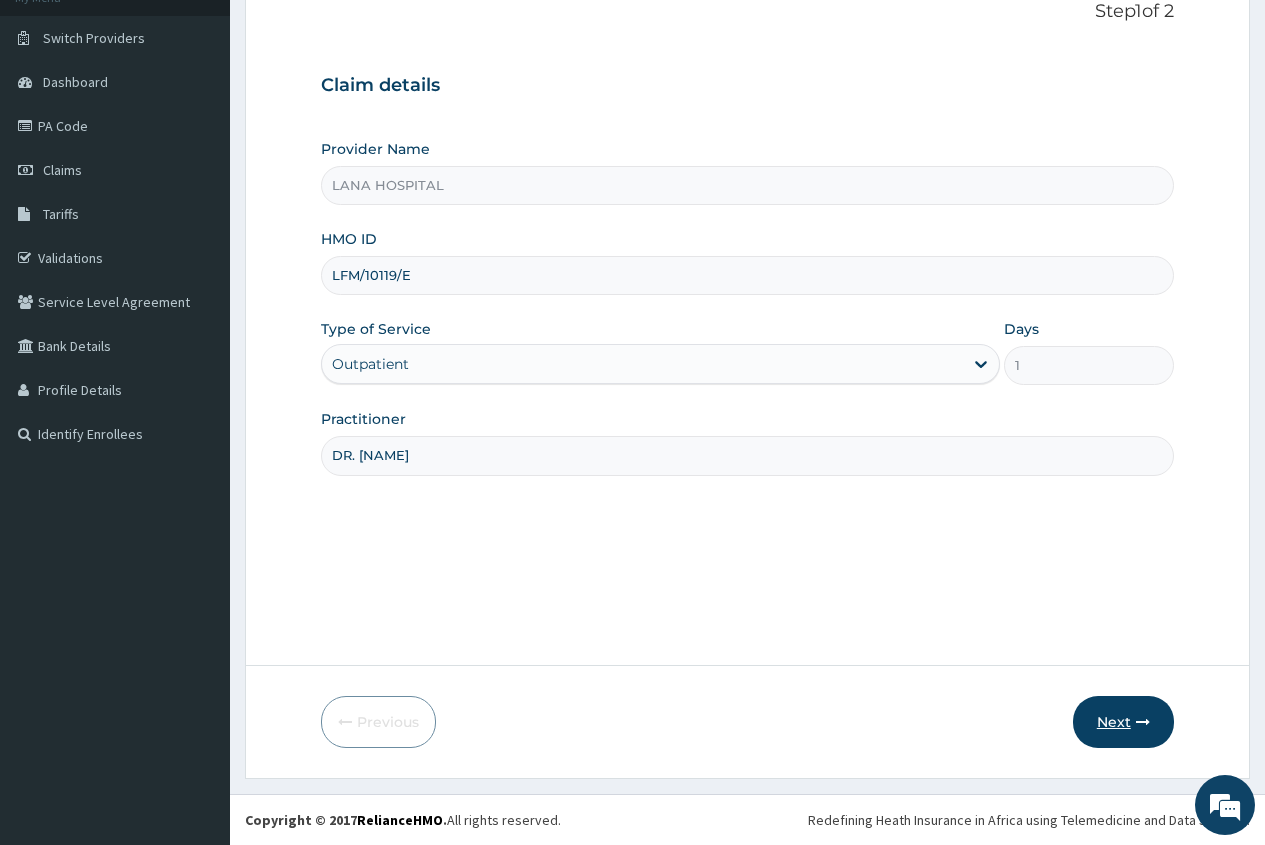 type on "DR. [NAME]" 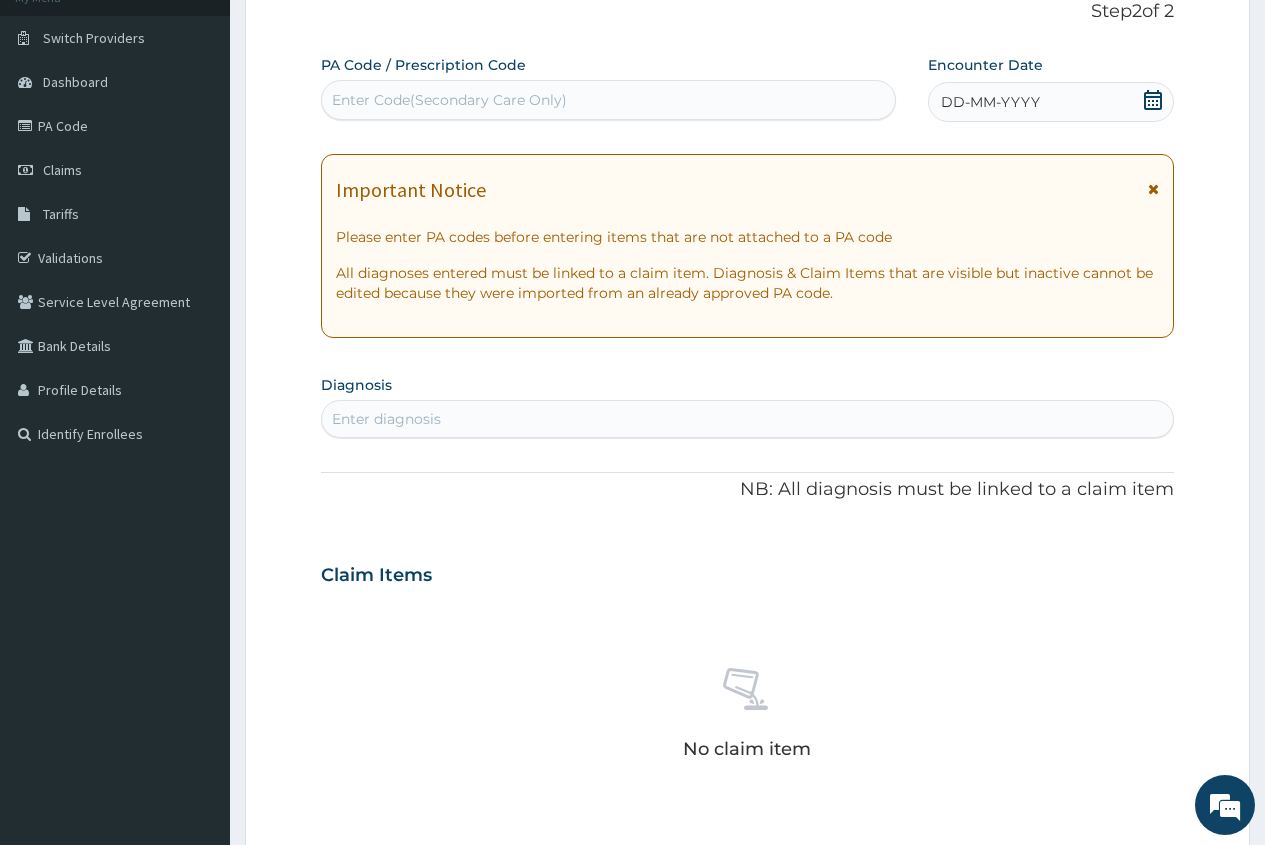 click 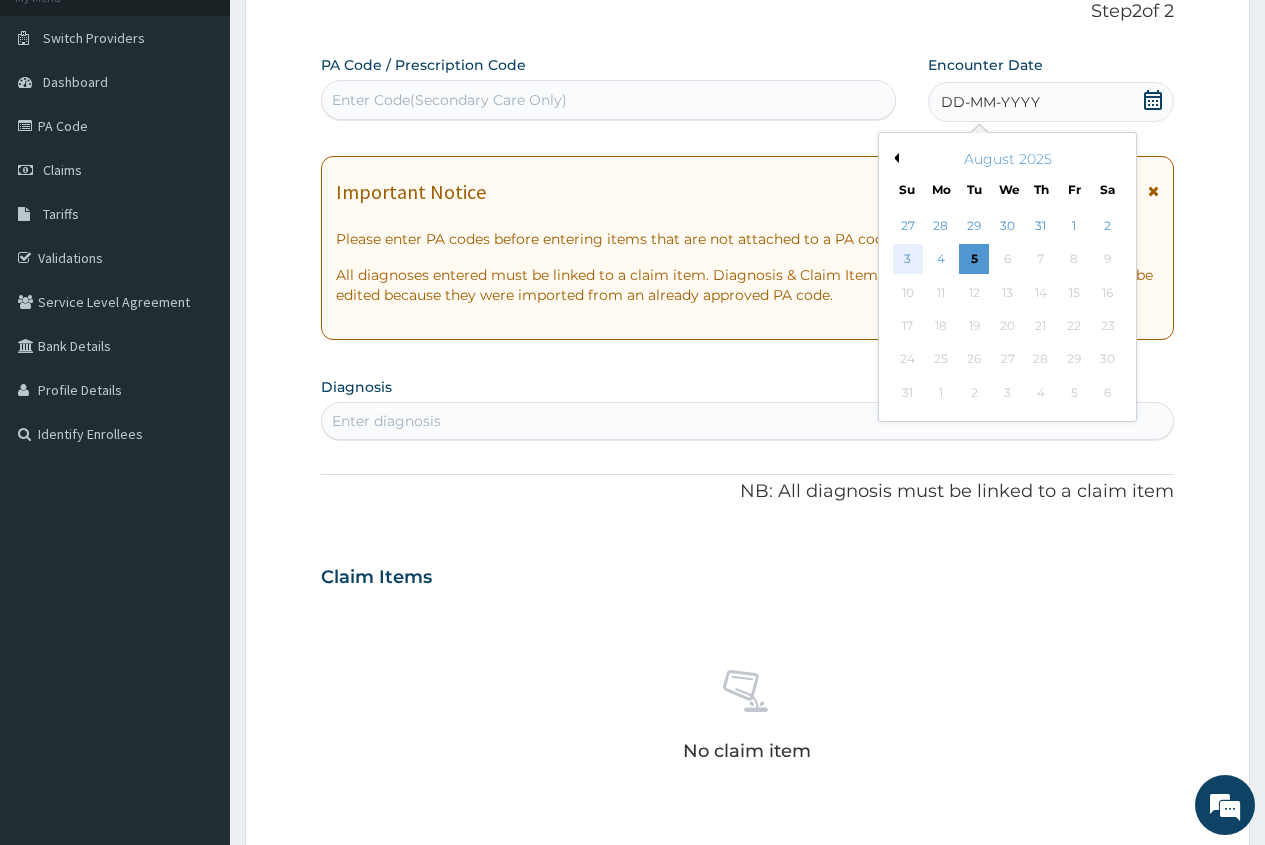 click on "3" at bounding box center (907, 260) 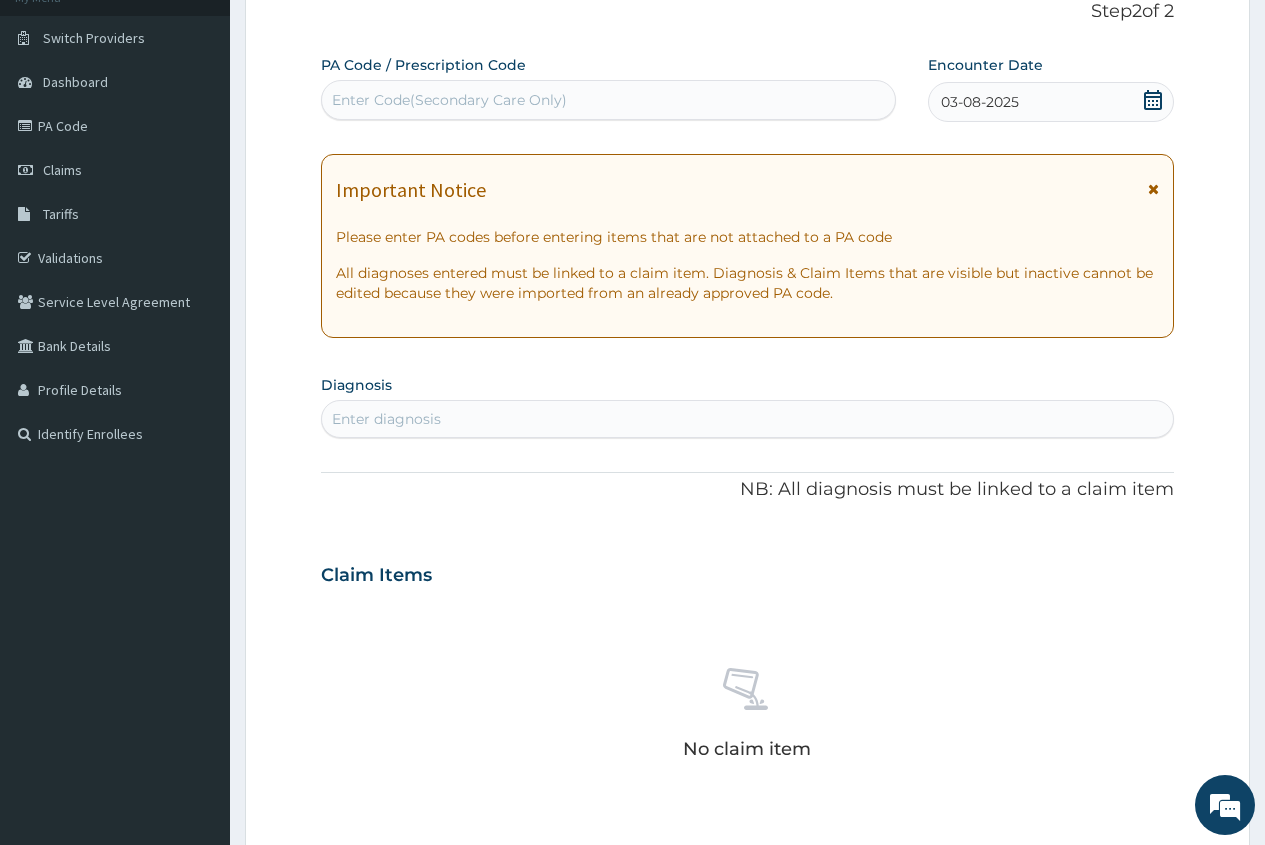 click on "Enter diagnosis" at bounding box center (386, 419) 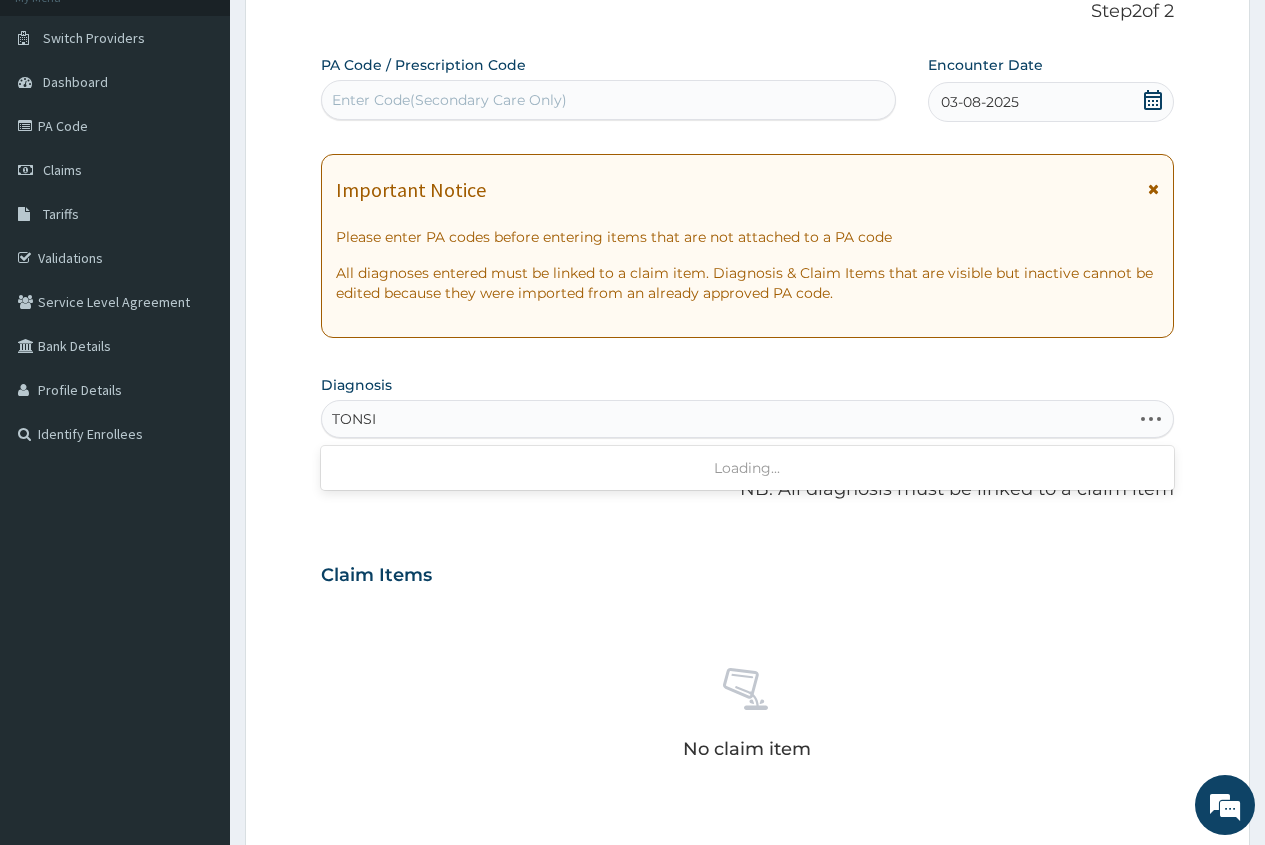 type on "TONSIL" 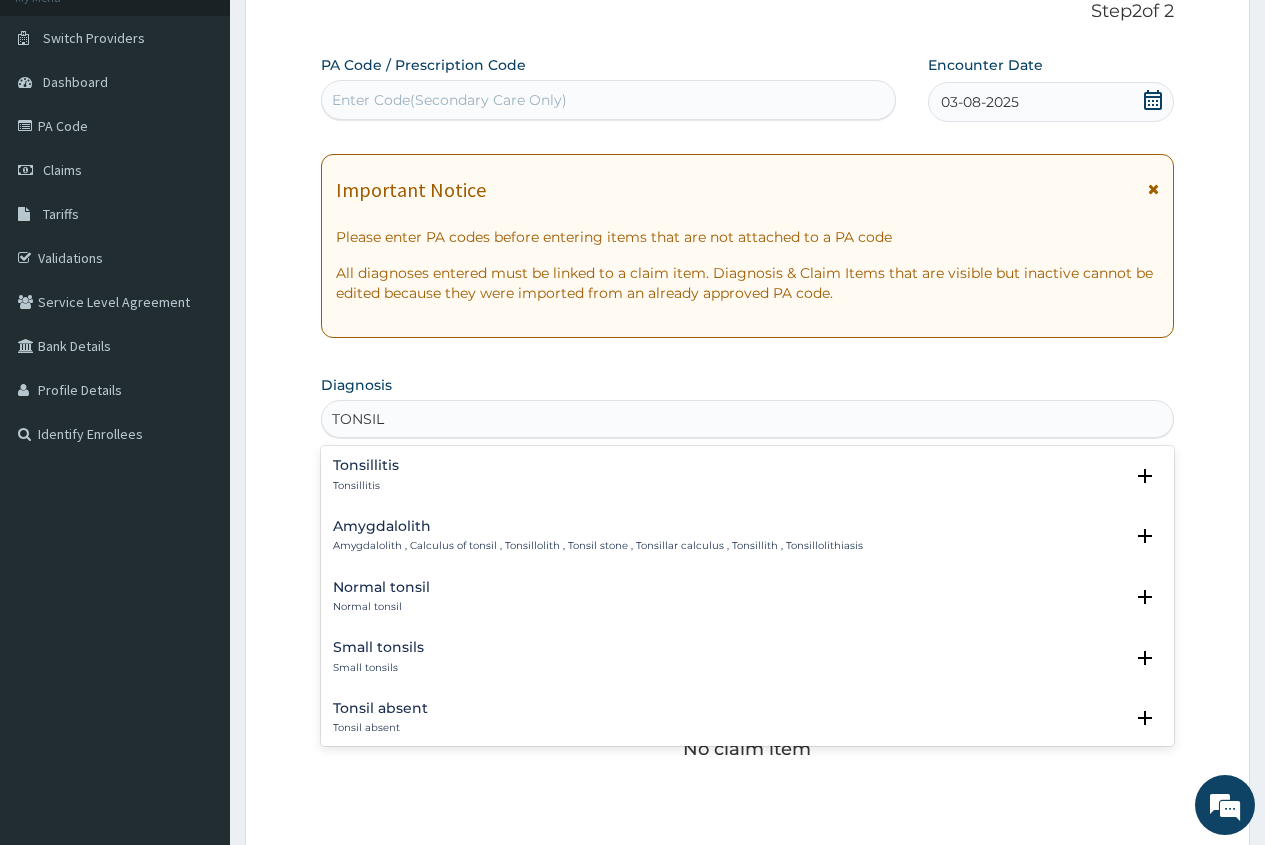 click on "Tonsillitis" at bounding box center (366, 465) 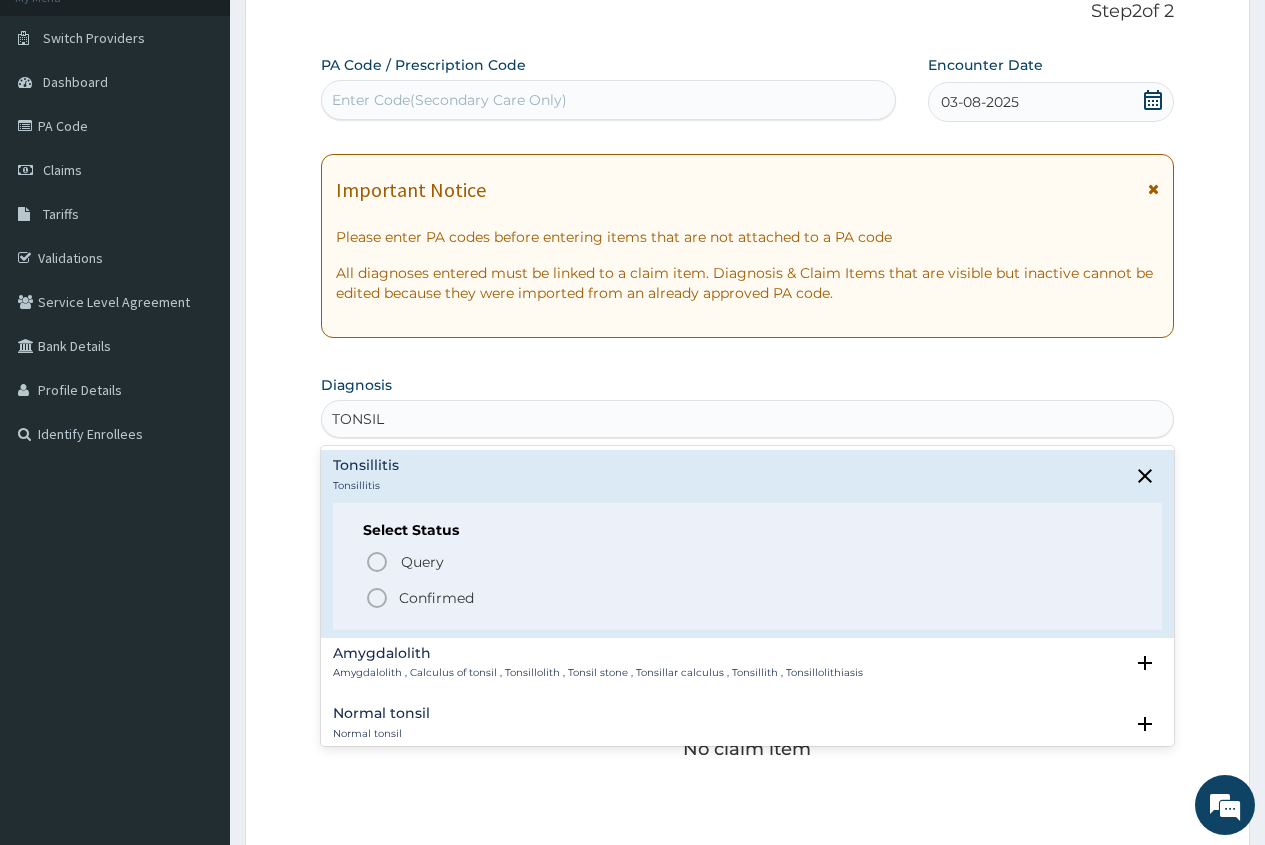click 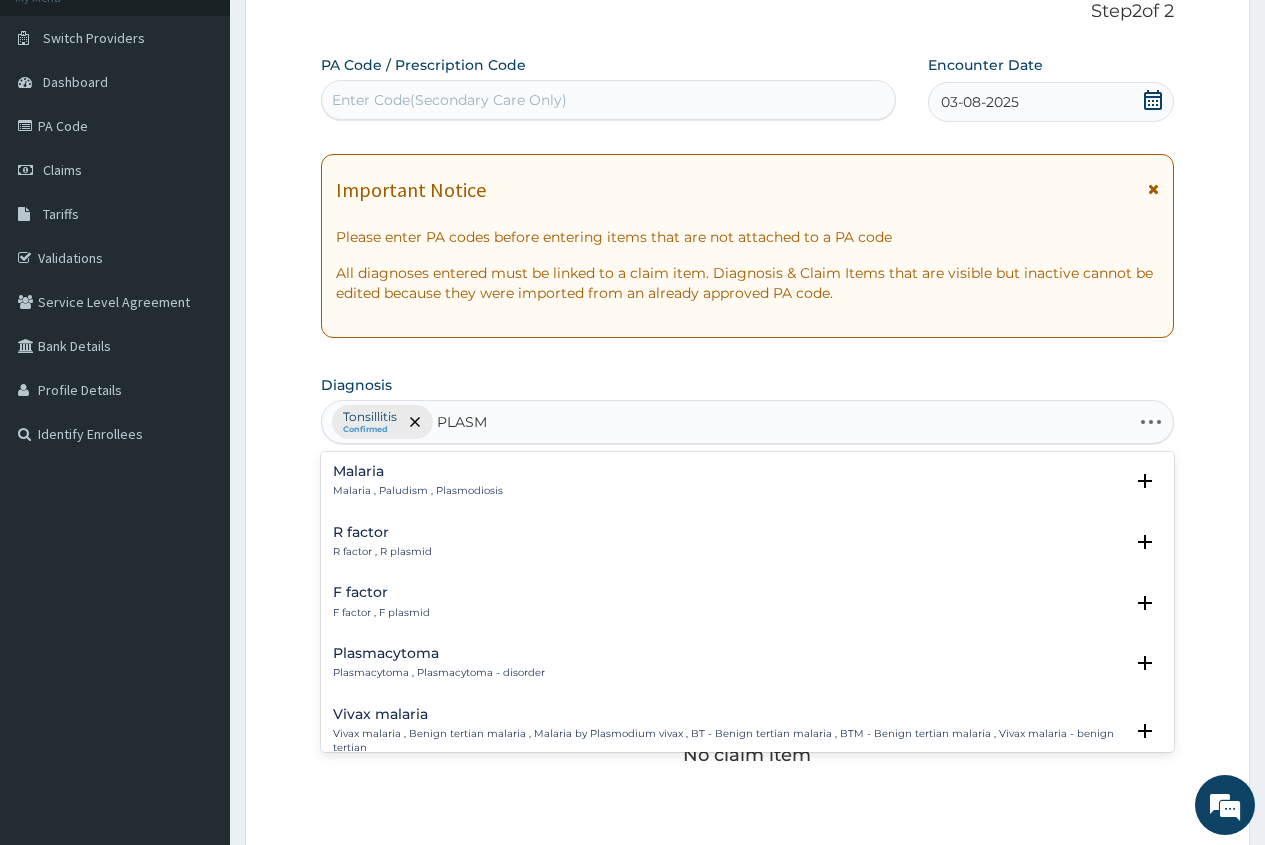 type on "PLASMO" 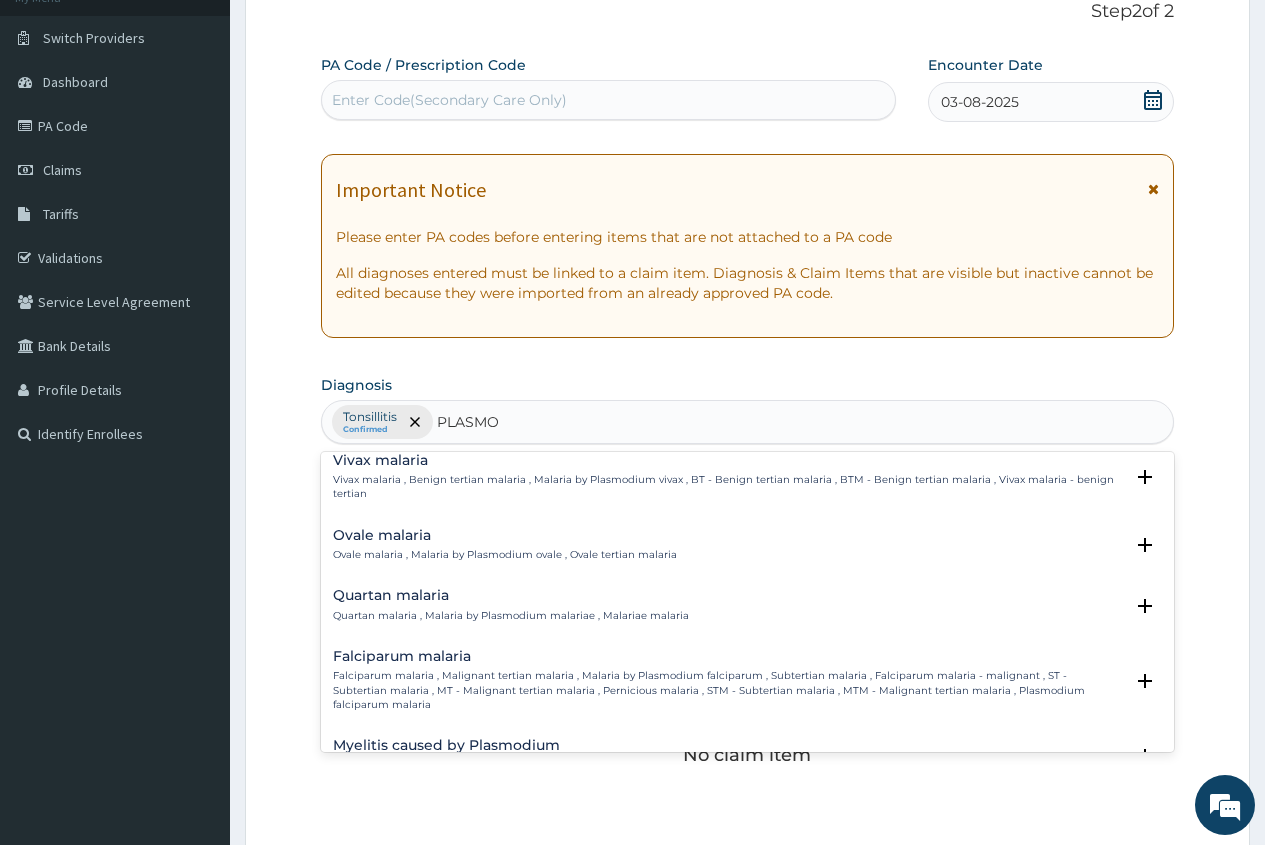 scroll, scrollTop: 100, scrollLeft: 0, axis: vertical 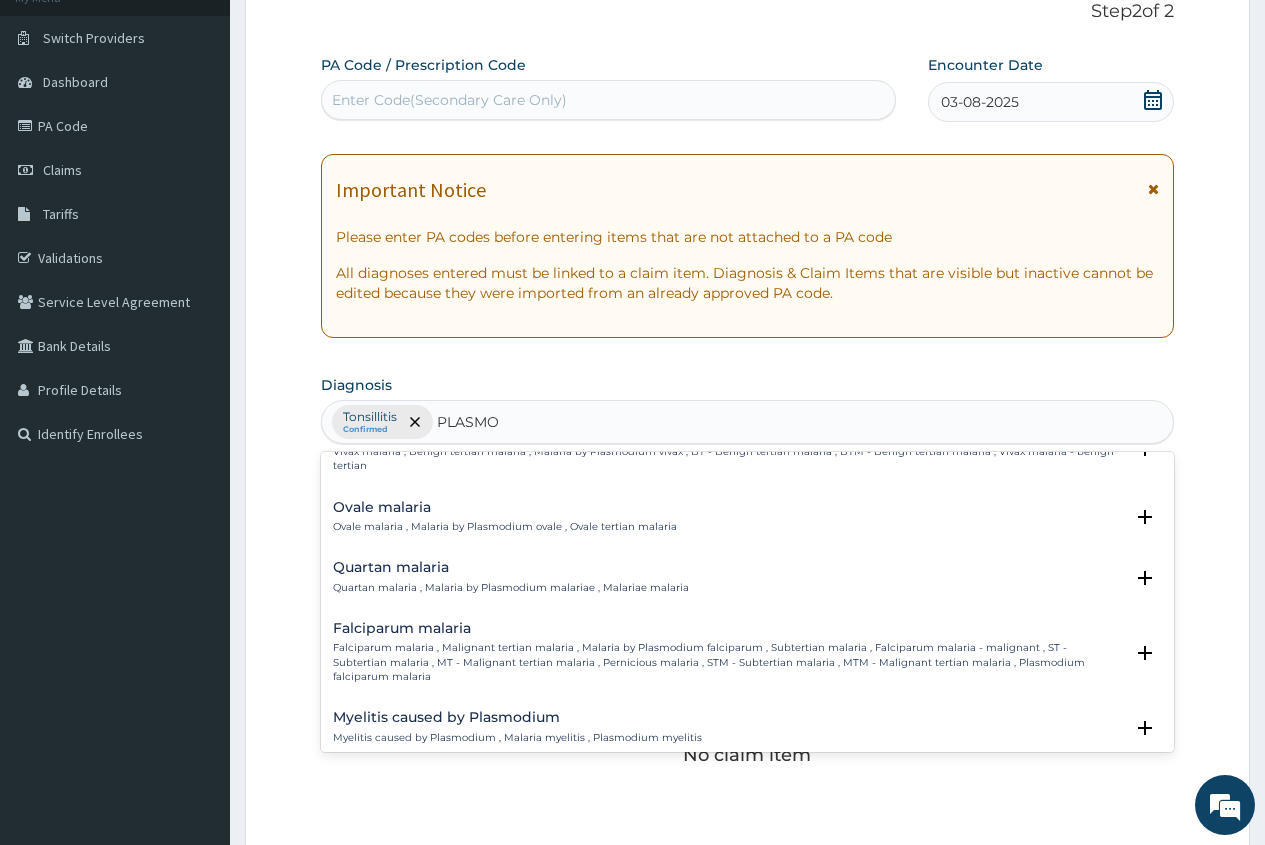 click on "Falciparum malaria" at bounding box center [728, 628] 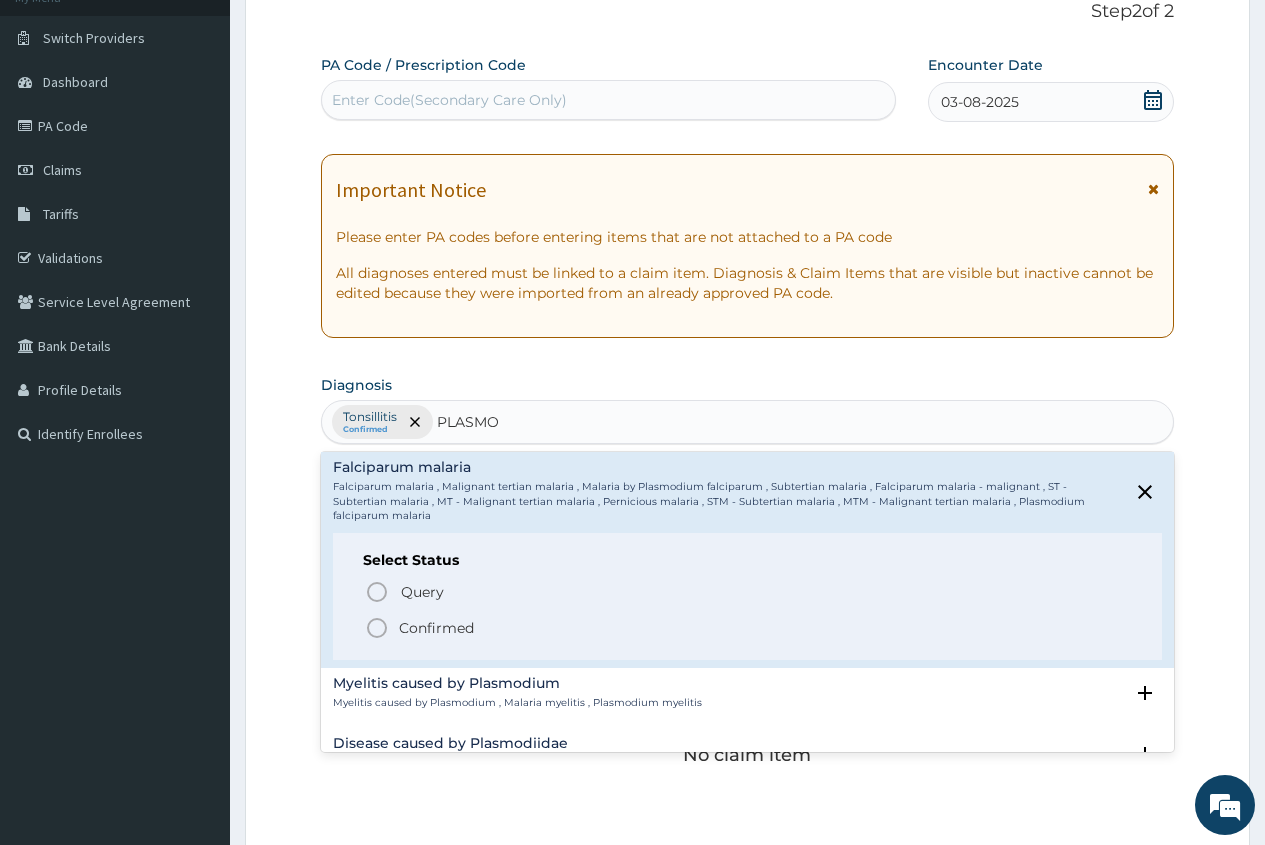 scroll, scrollTop: 300, scrollLeft: 0, axis: vertical 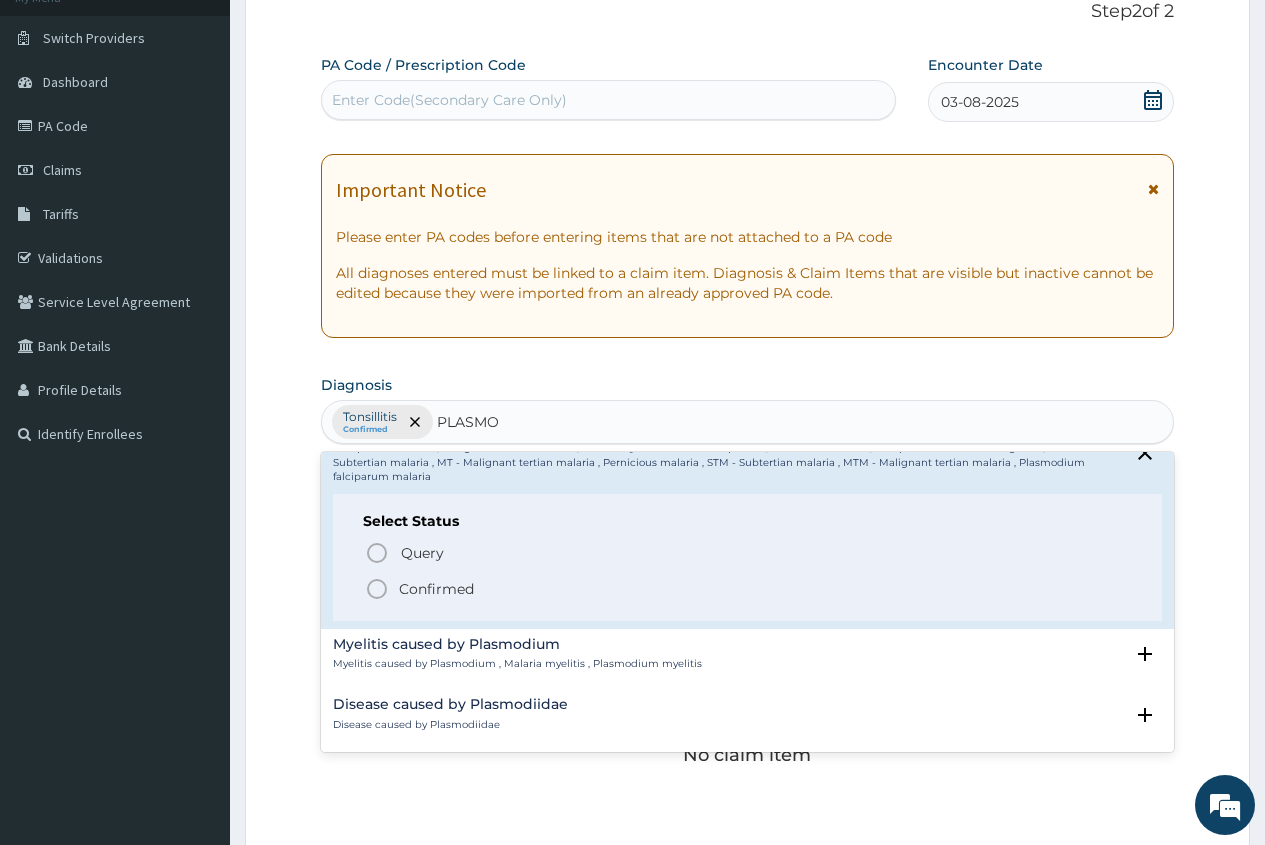 click on "Confirmed" at bounding box center [436, 589] 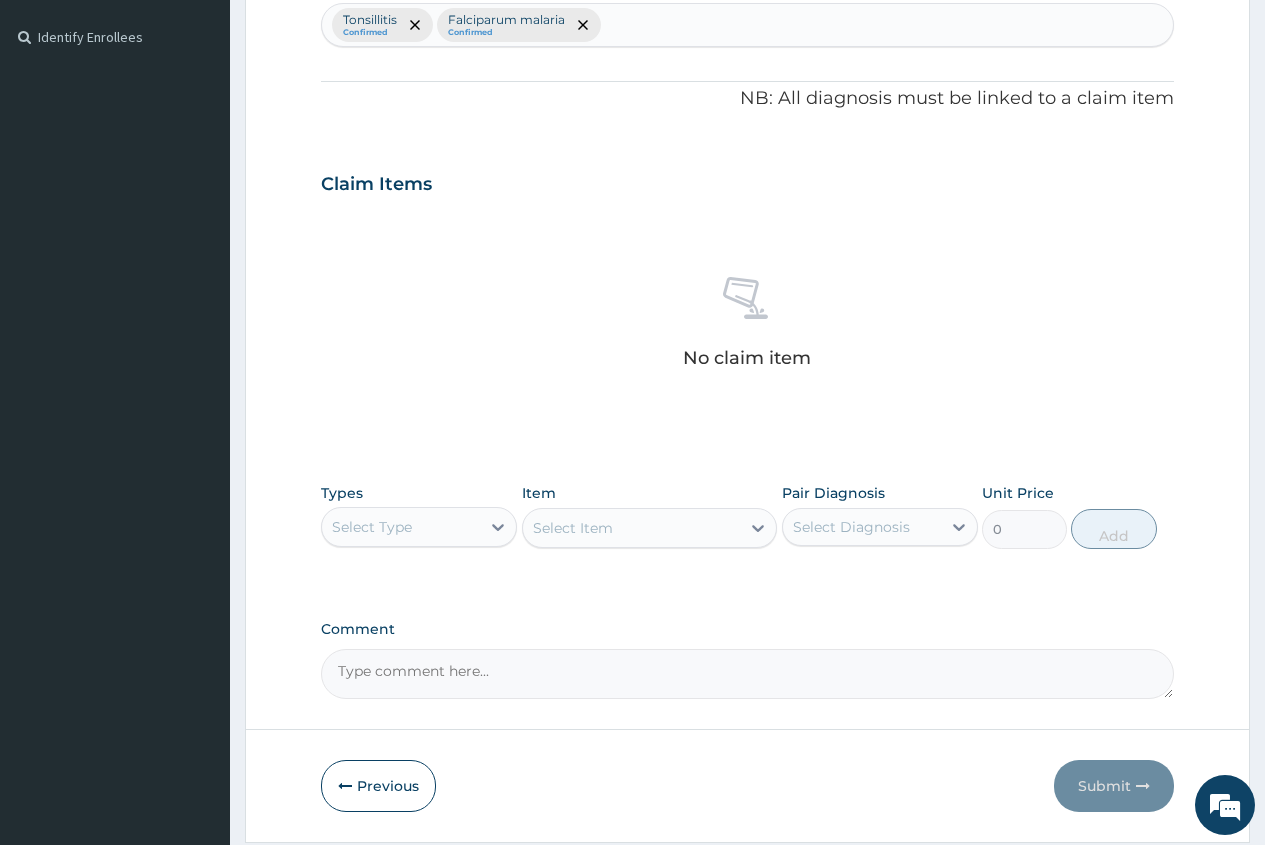 scroll, scrollTop: 536, scrollLeft: 0, axis: vertical 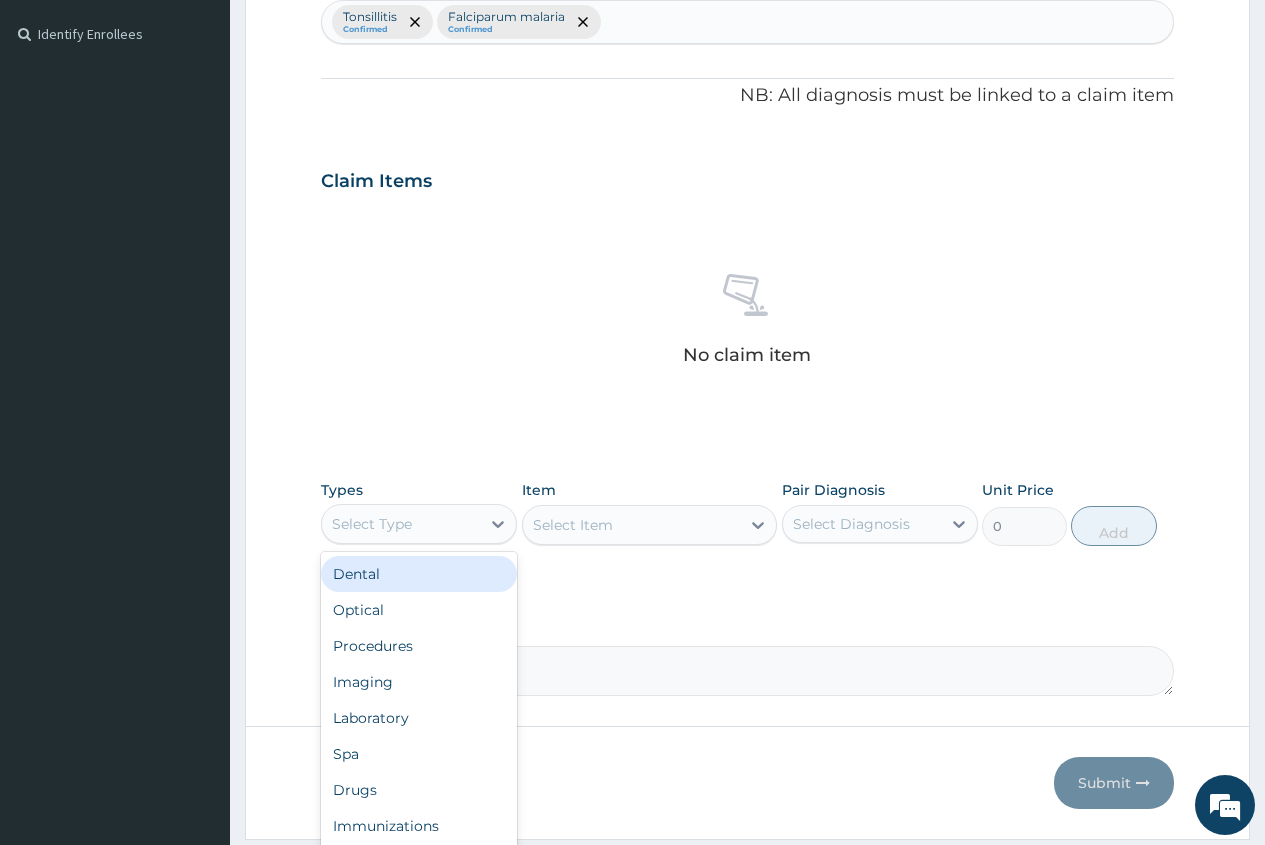 click on "Select Type" at bounding box center [401, 524] 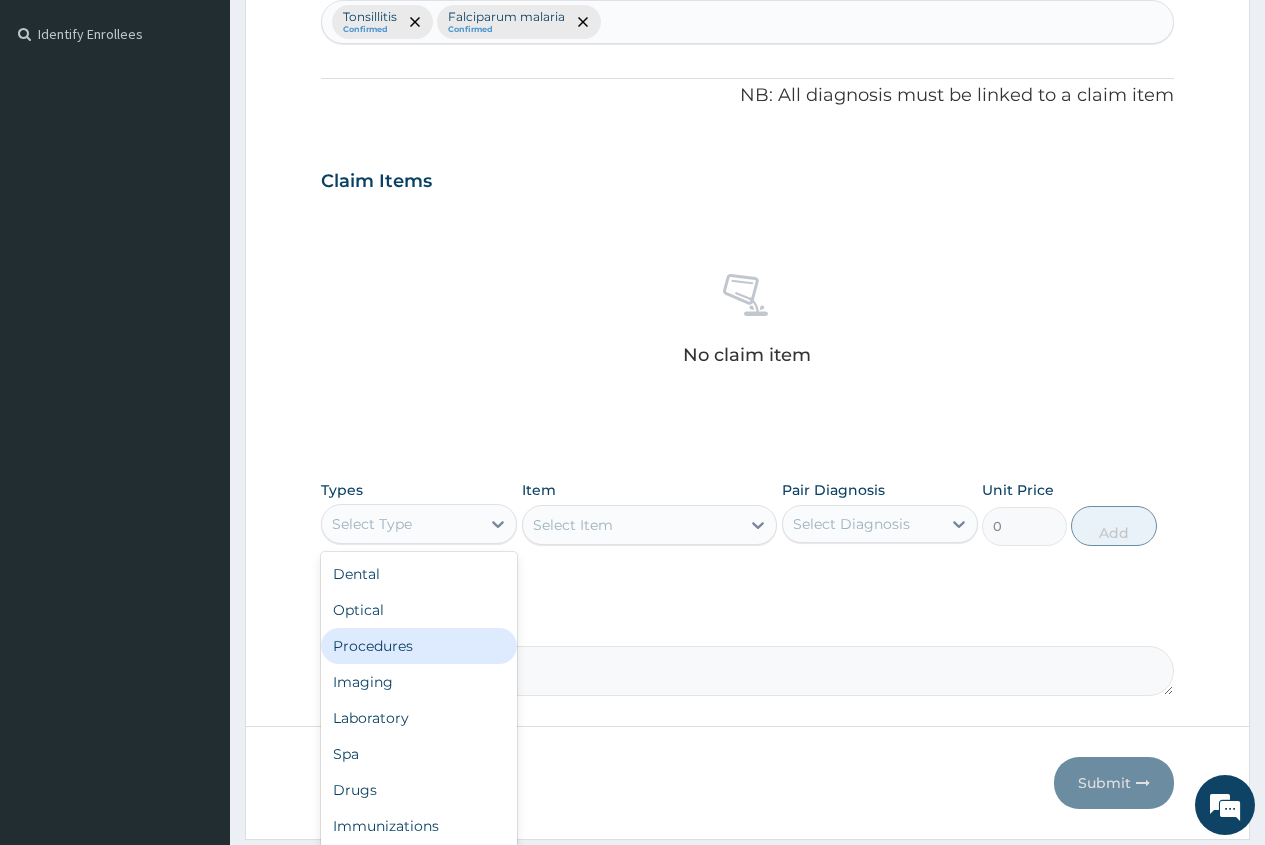 click on "Procedures" at bounding box center (419, 646) 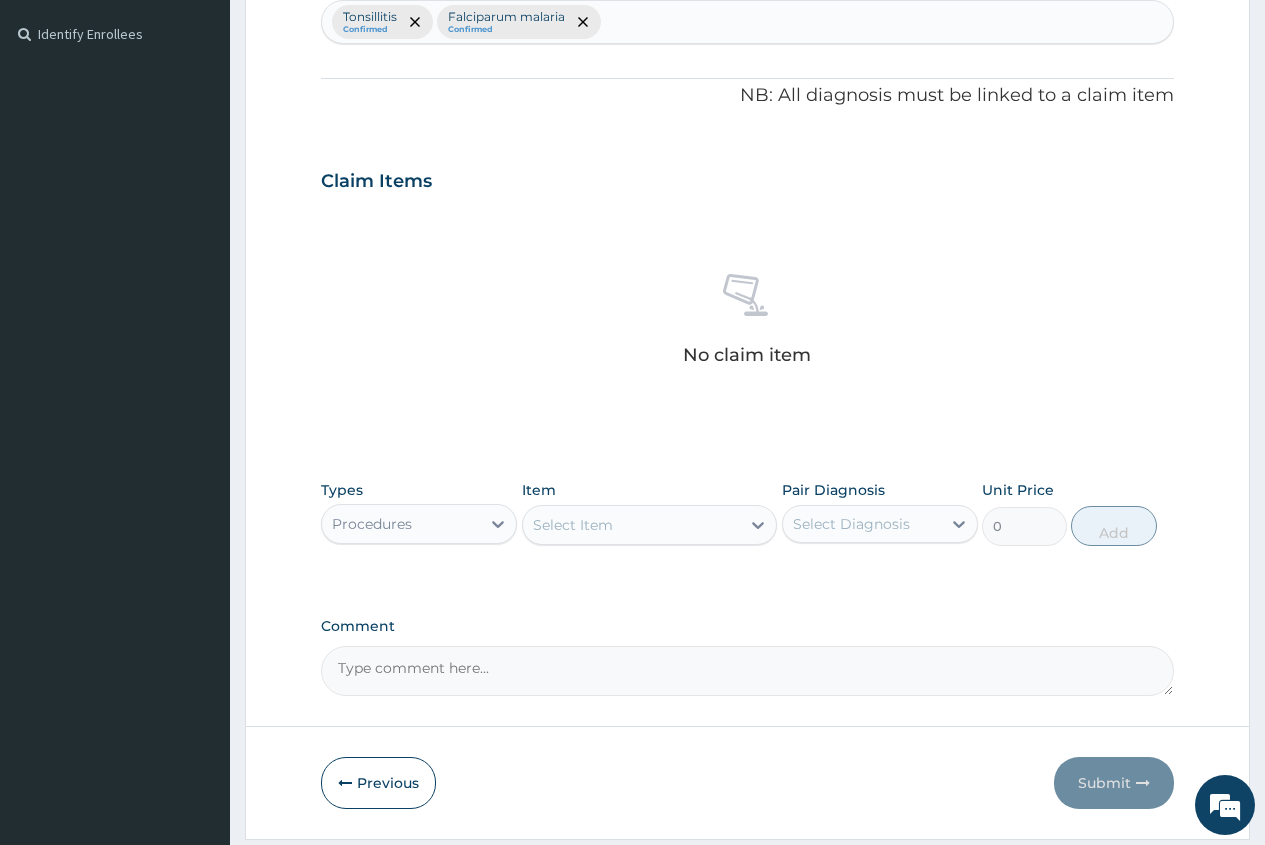 click on "Select Item" at bounding box center [573, 525] 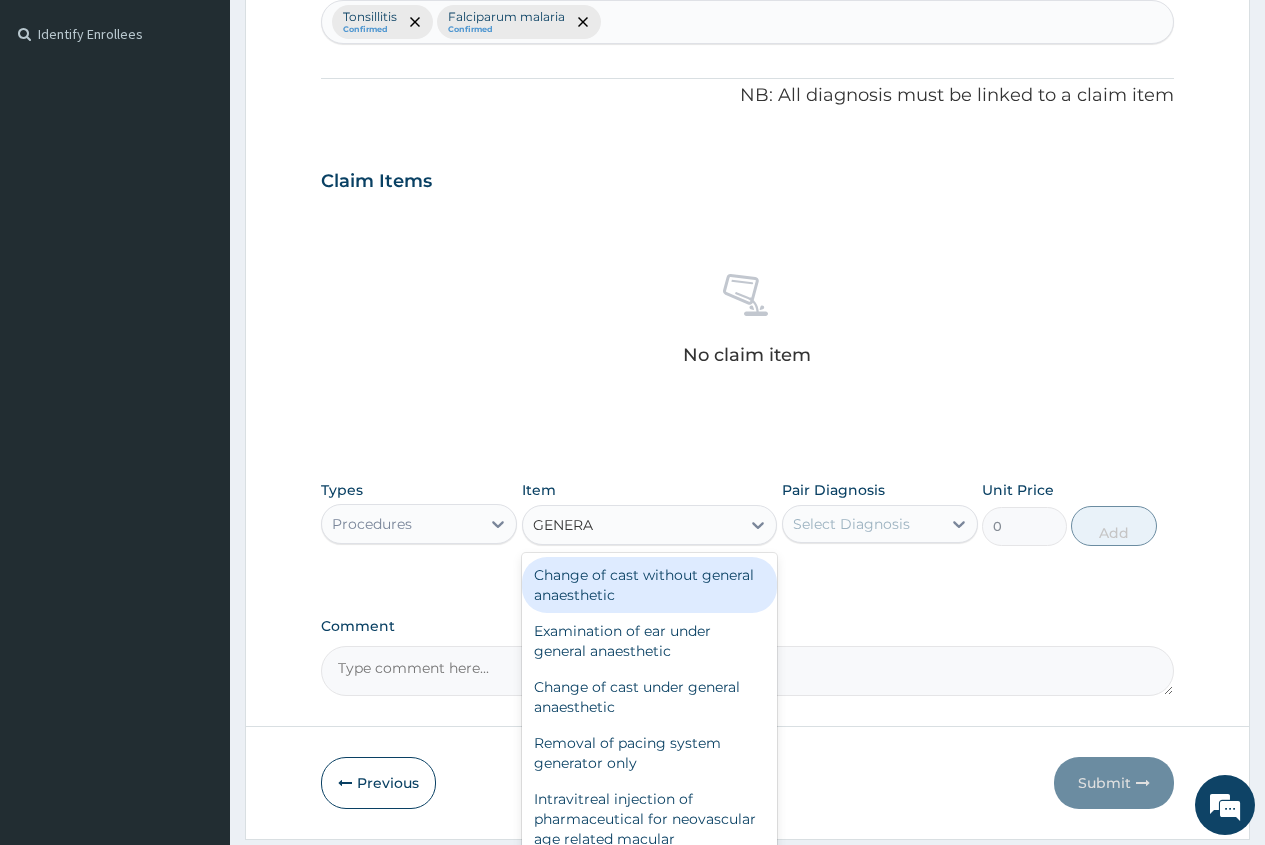 type on "GENERAL" 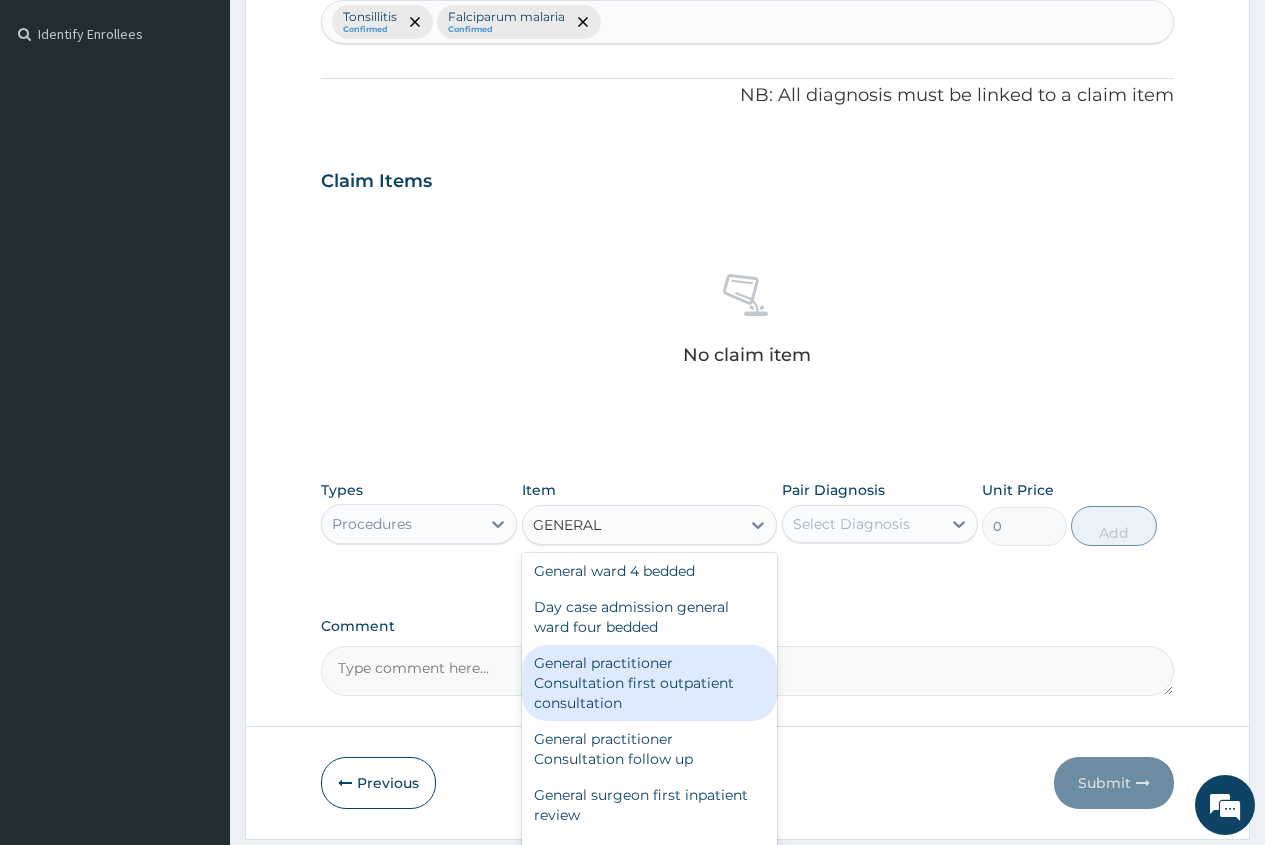 scroll, scrollTop: 200, scrollLeft: 0, axis: vertical 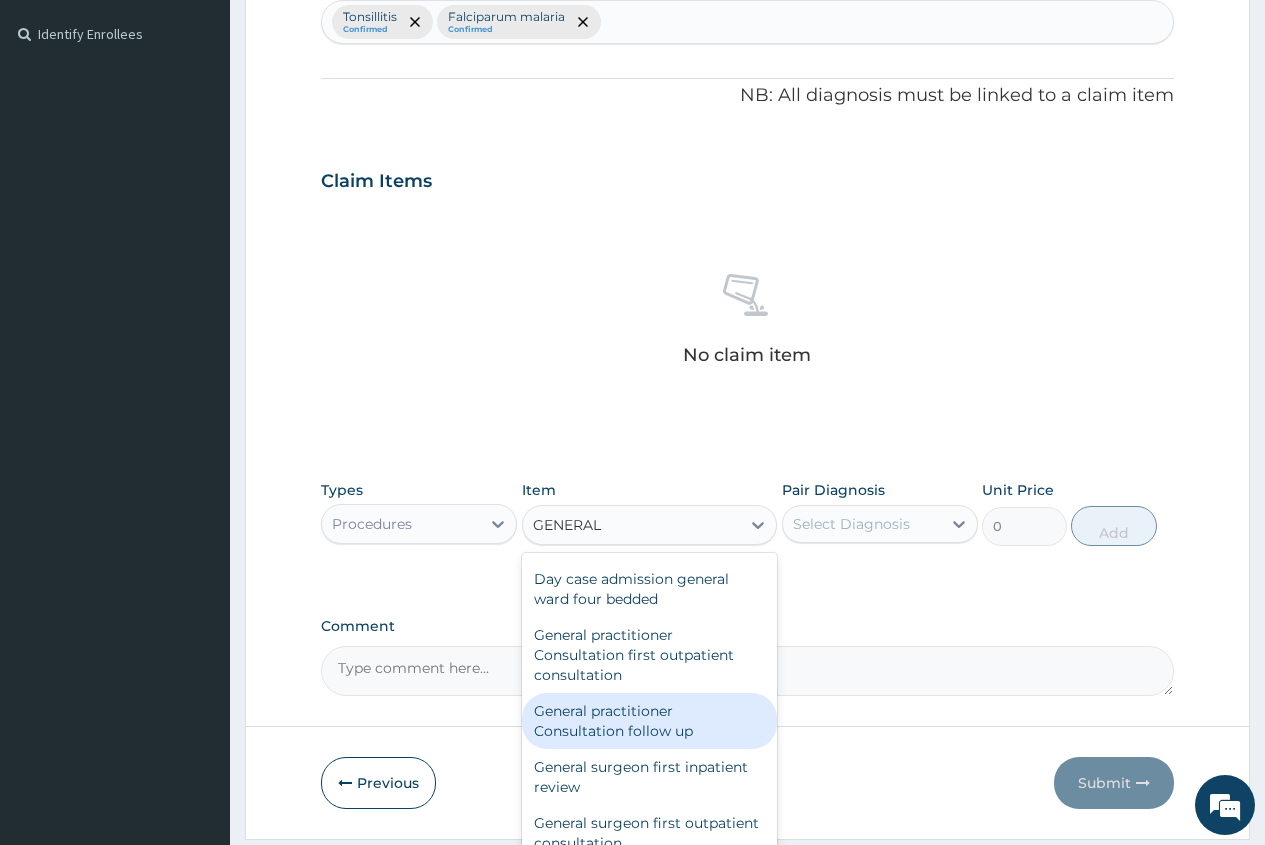 click on "General practitioner Consultation follow up" at bounding box center [650, 721] 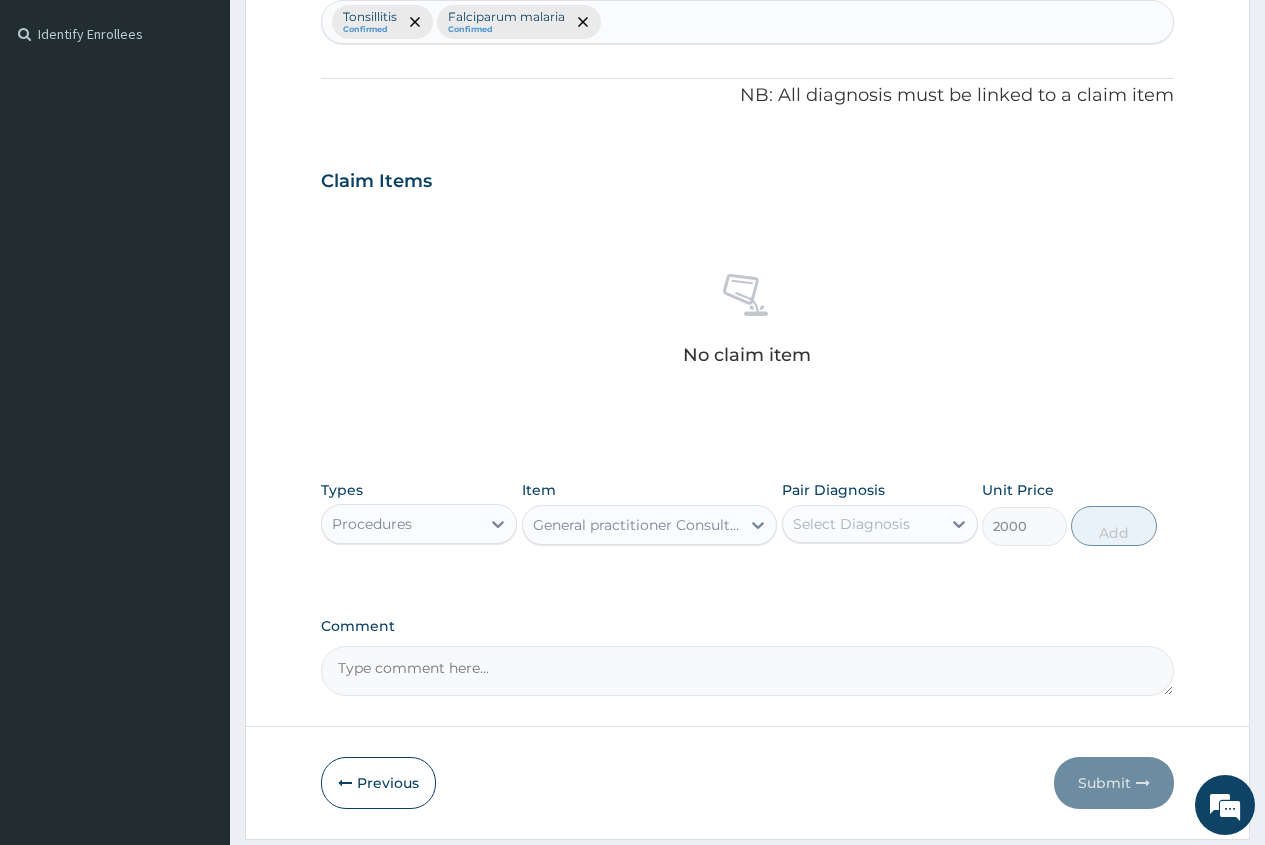 click on "Select Diagnosis" at bounding box center [851, 524] 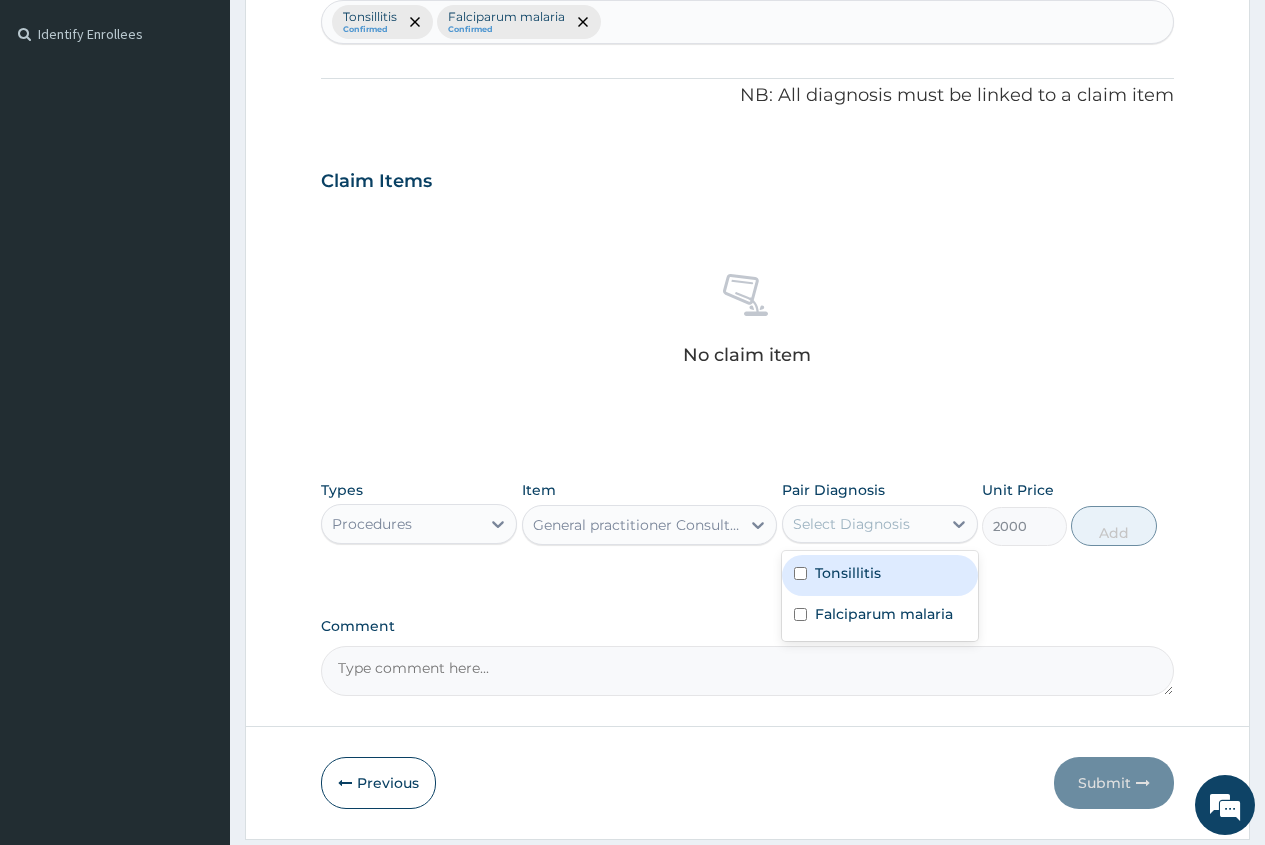 click on "Tonsillitis" at bounding box center (848, 573) 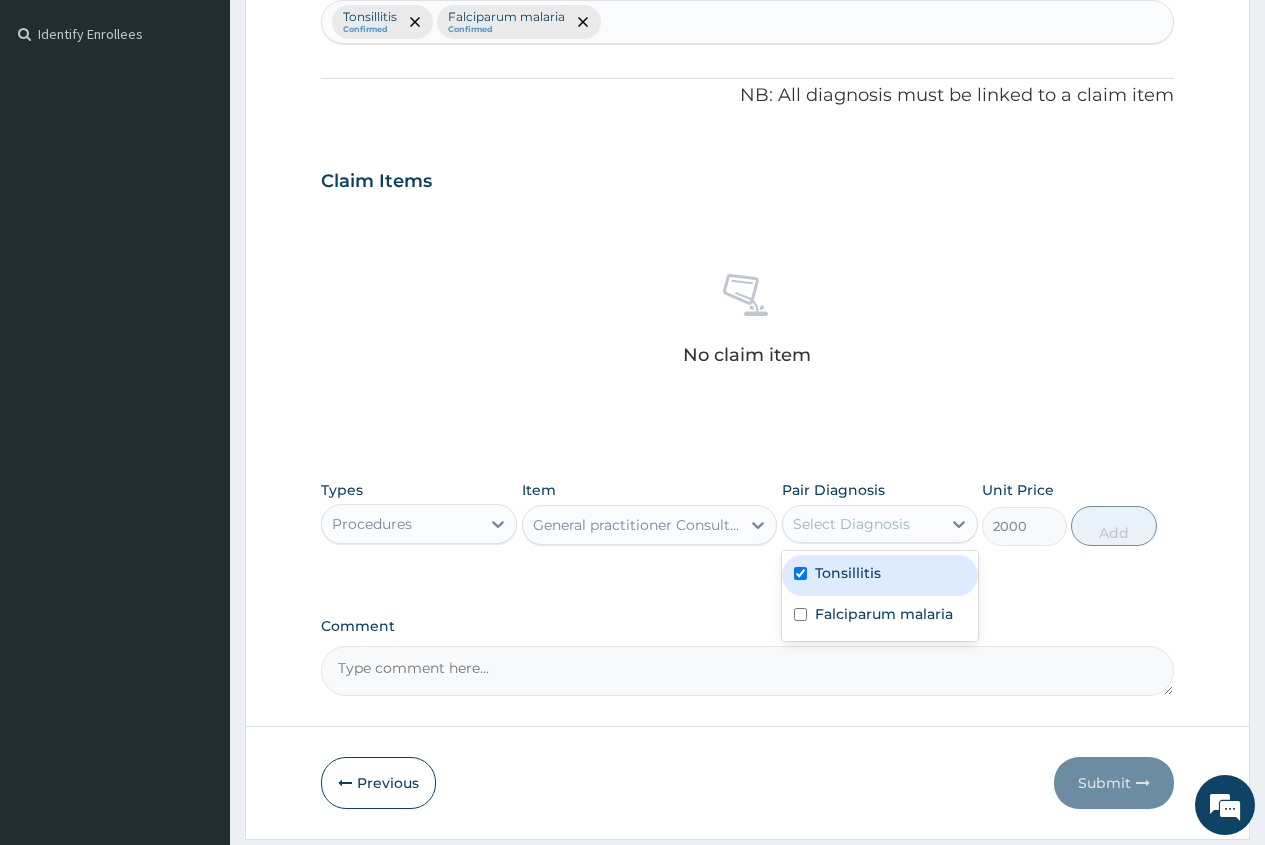 checkbox on "true" 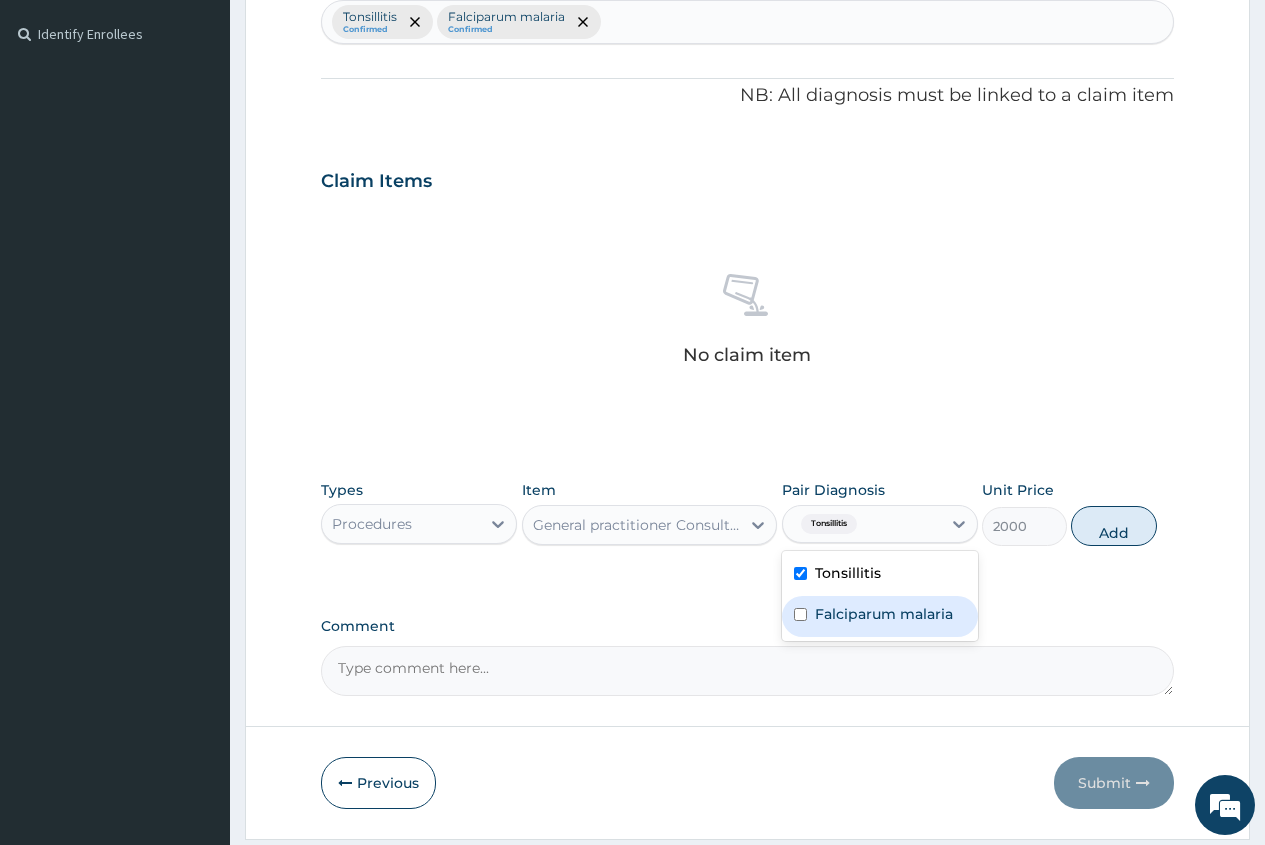click on "Falciparum malaria" at bounding box center [884, 614] 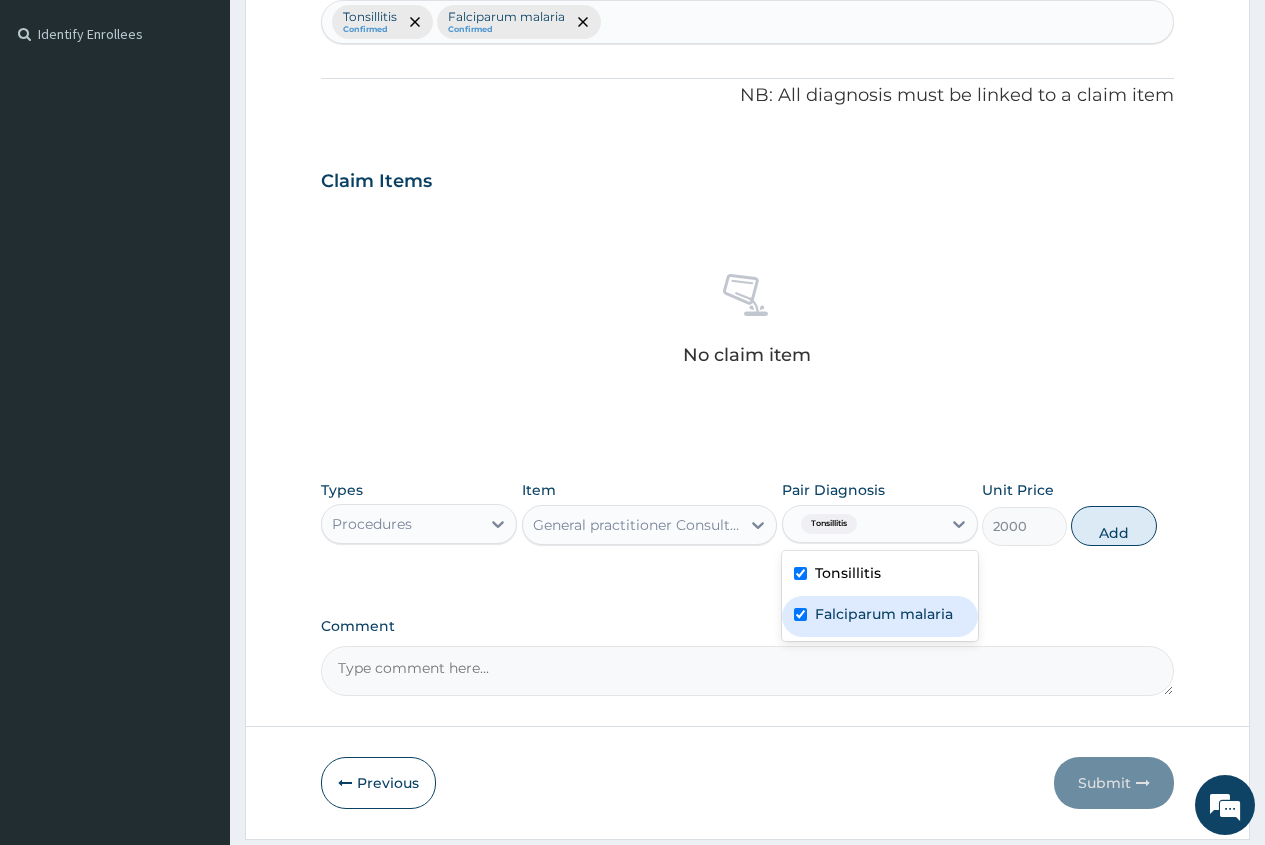 checkbox on "true" 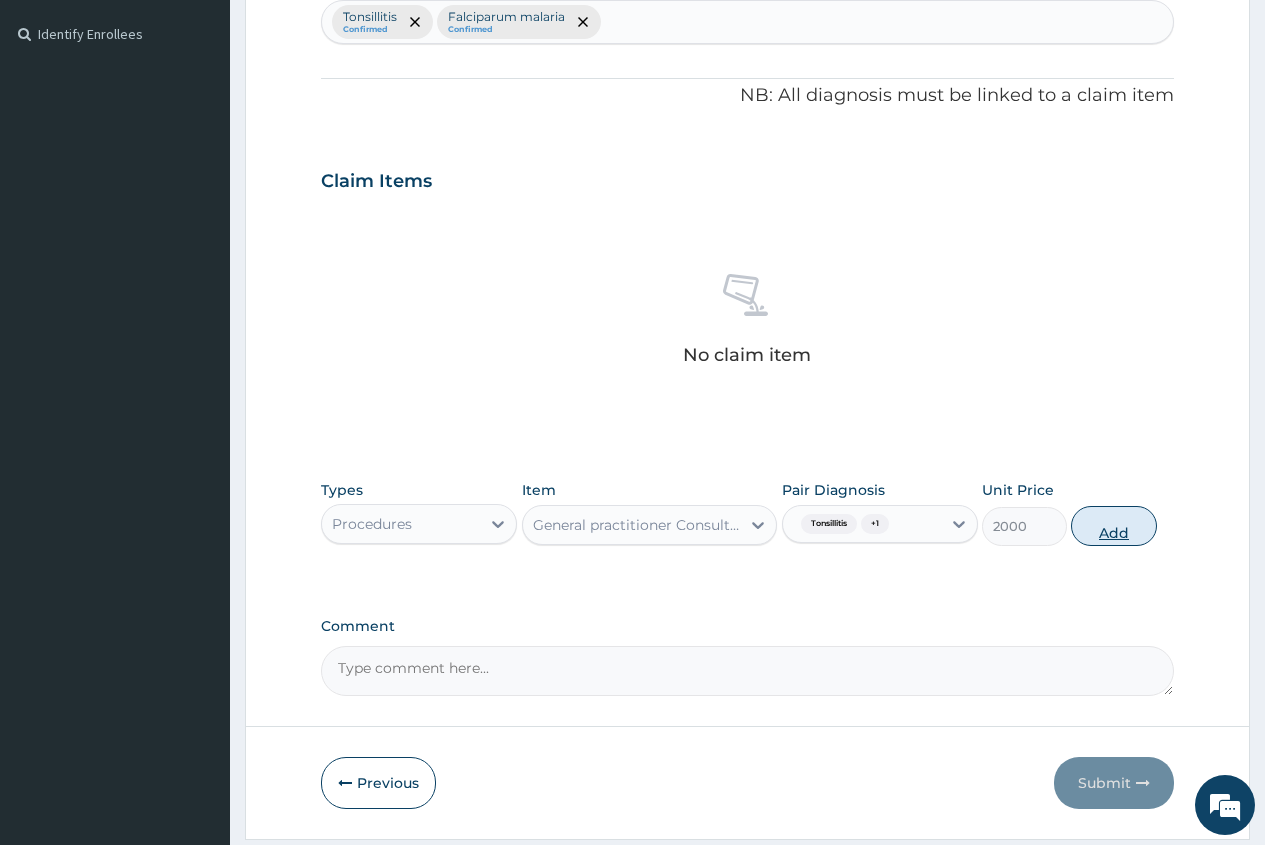 click on "Add" at bounding box center (1113, 526) 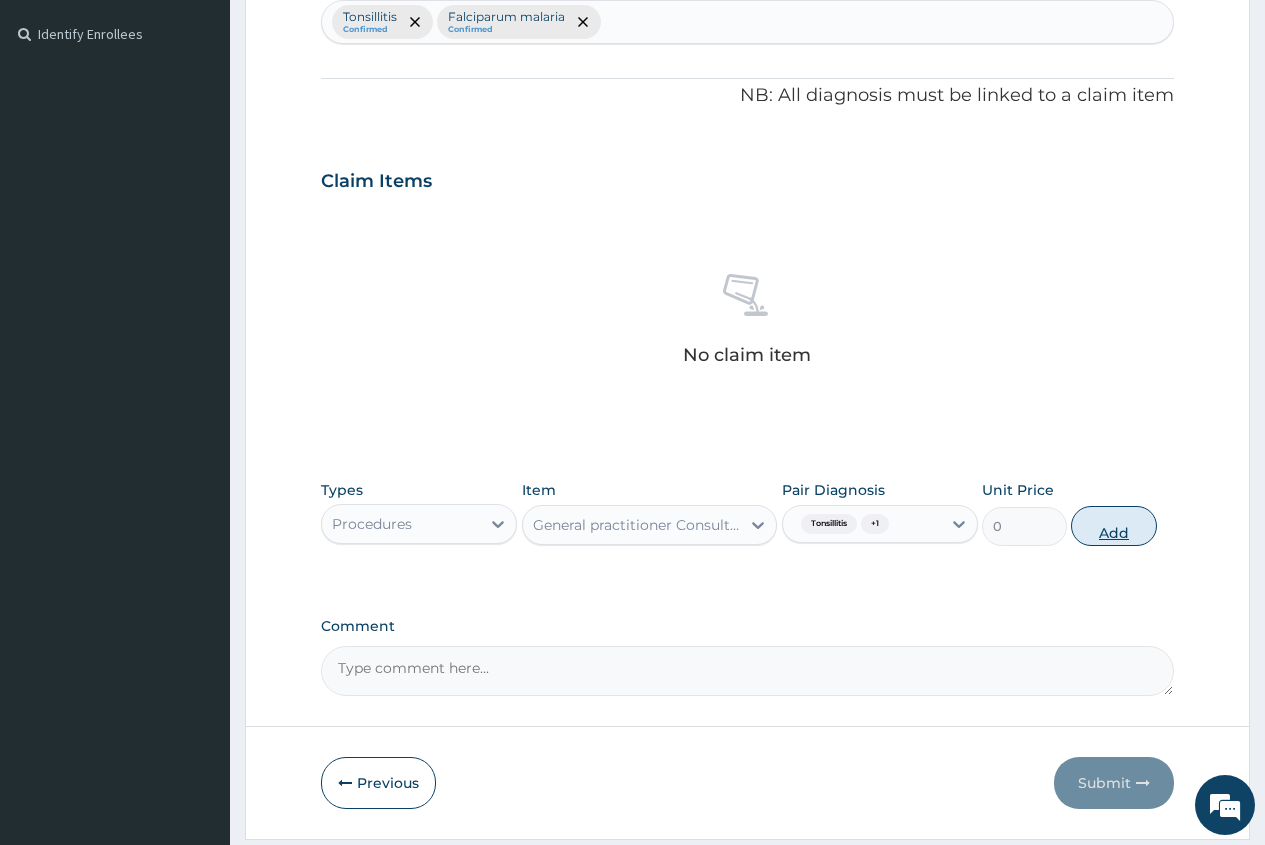 scroll, scrollTop: 517, scrollLeft: 0, axis: vertical 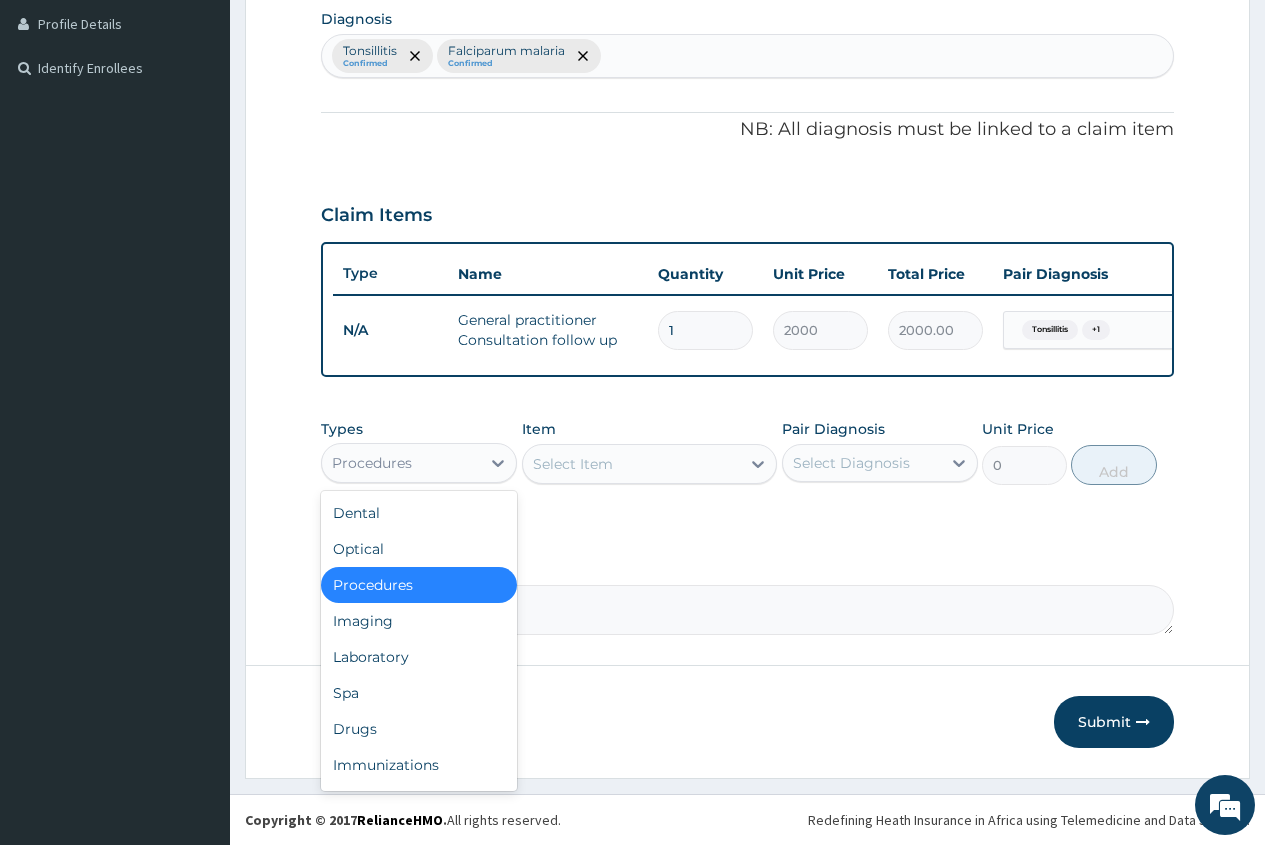 click on "Procedures" at bounding box center [401, 463] 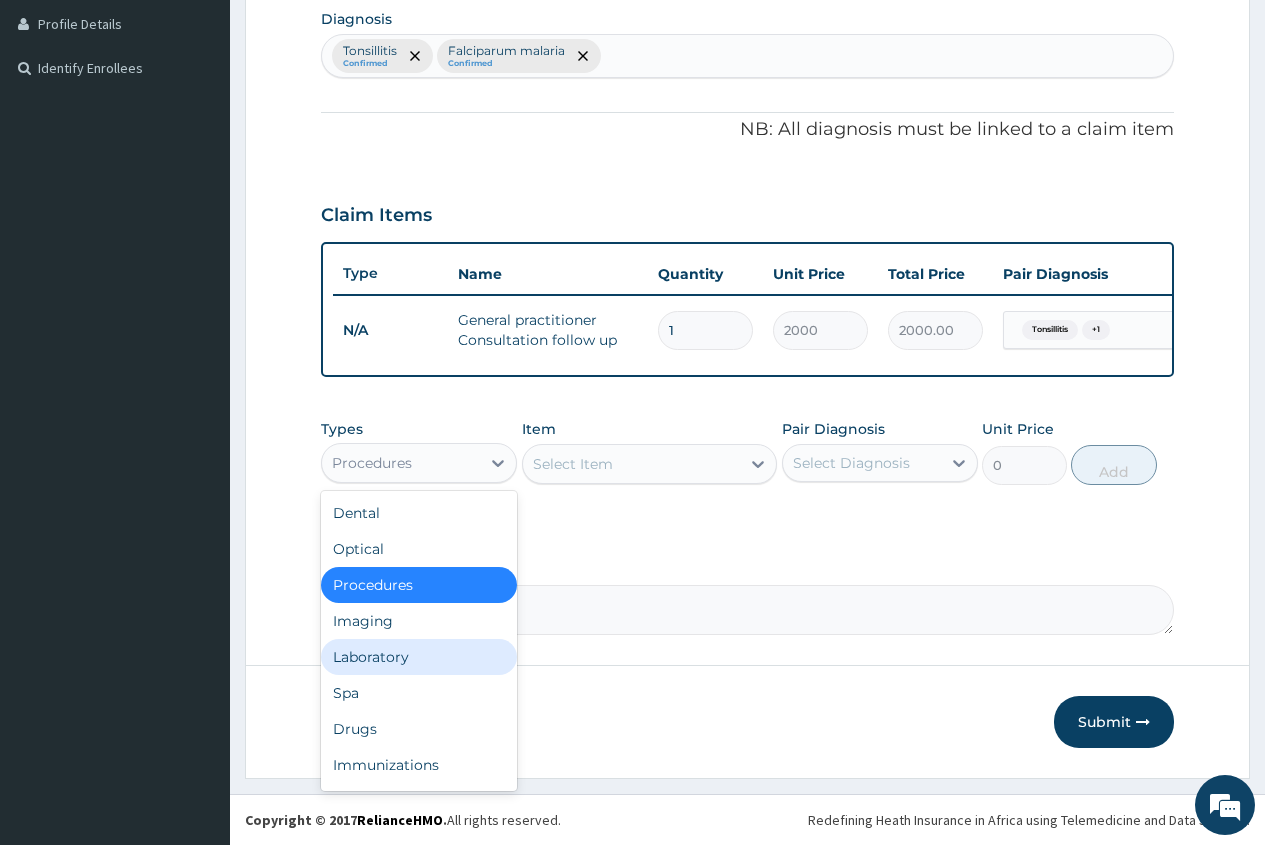 click on "Laboratory" at bounding box center (419, 657) 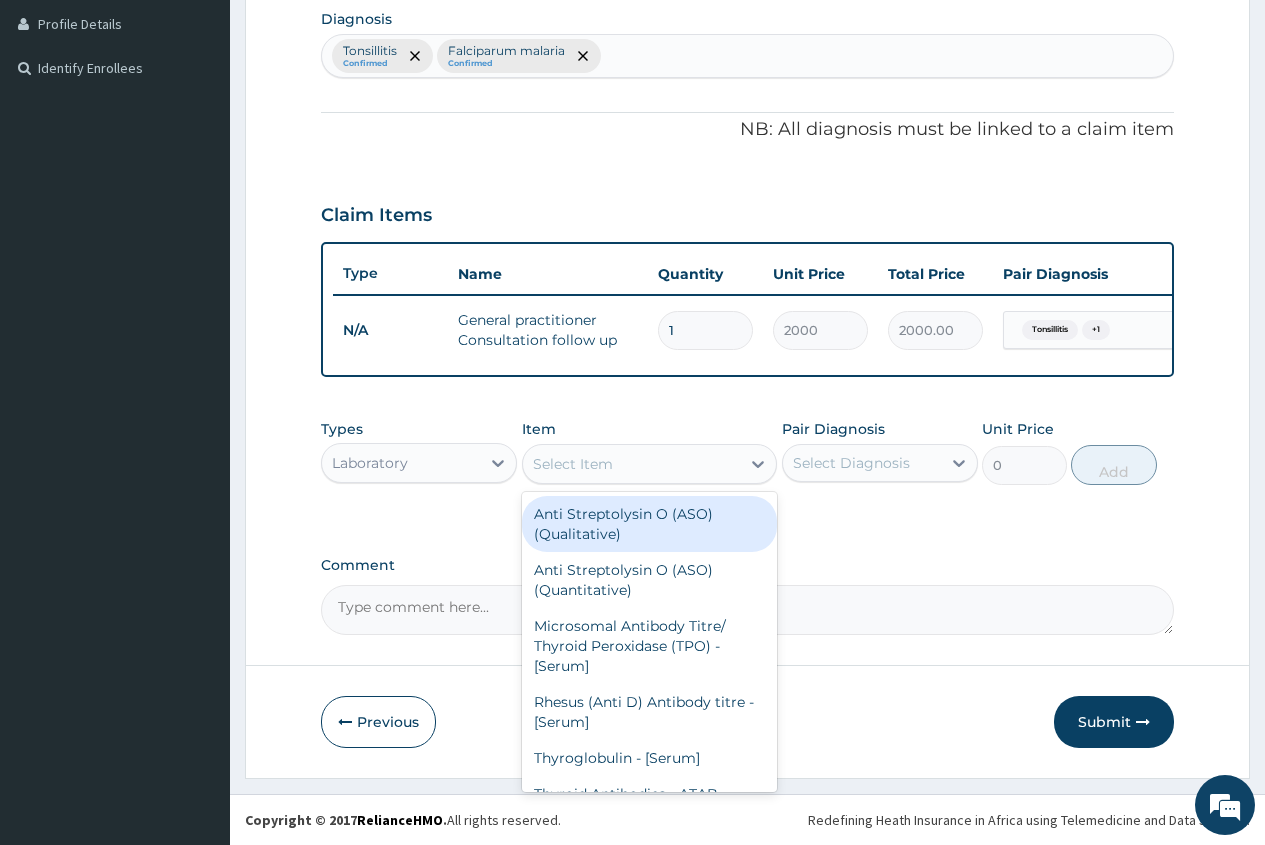 click on "Select Item" at bounding box center (573, 464) 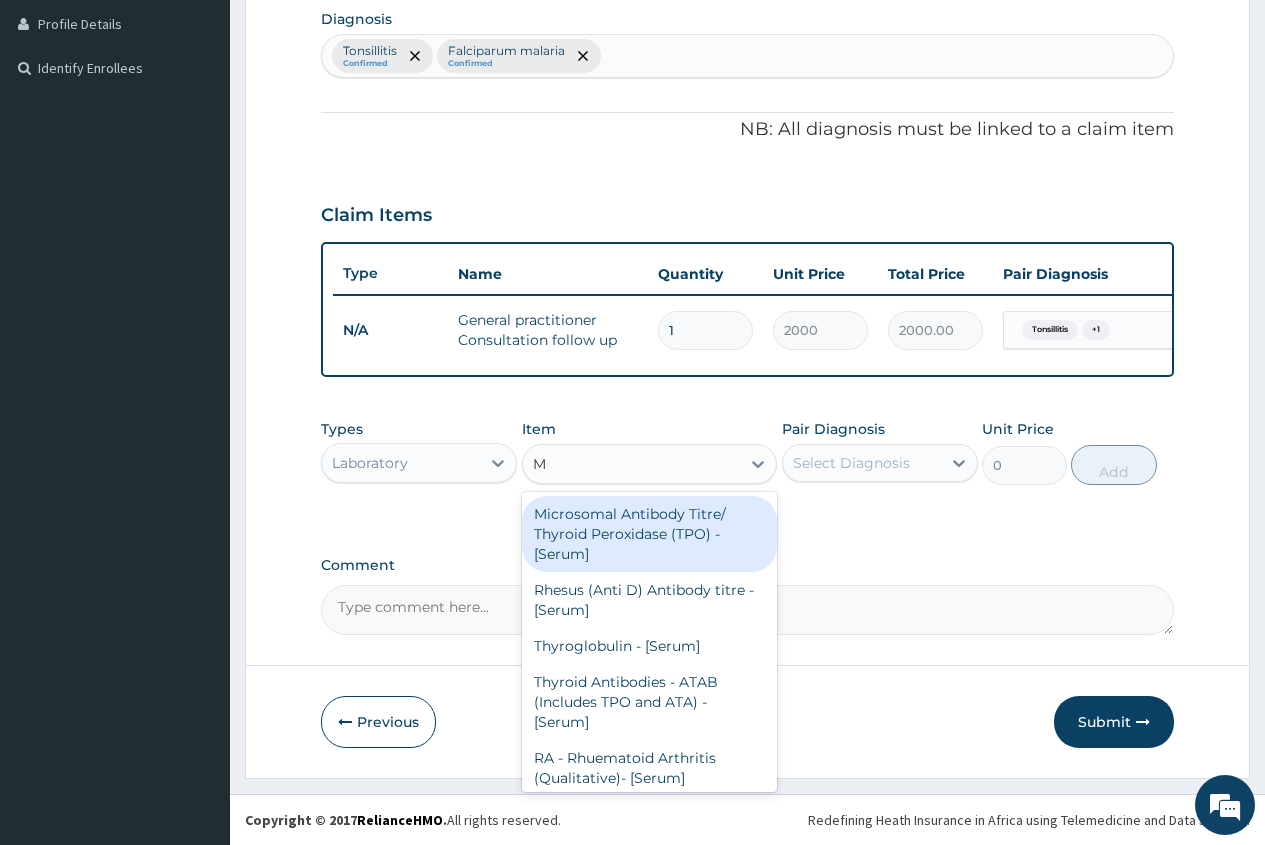 type on "MP" 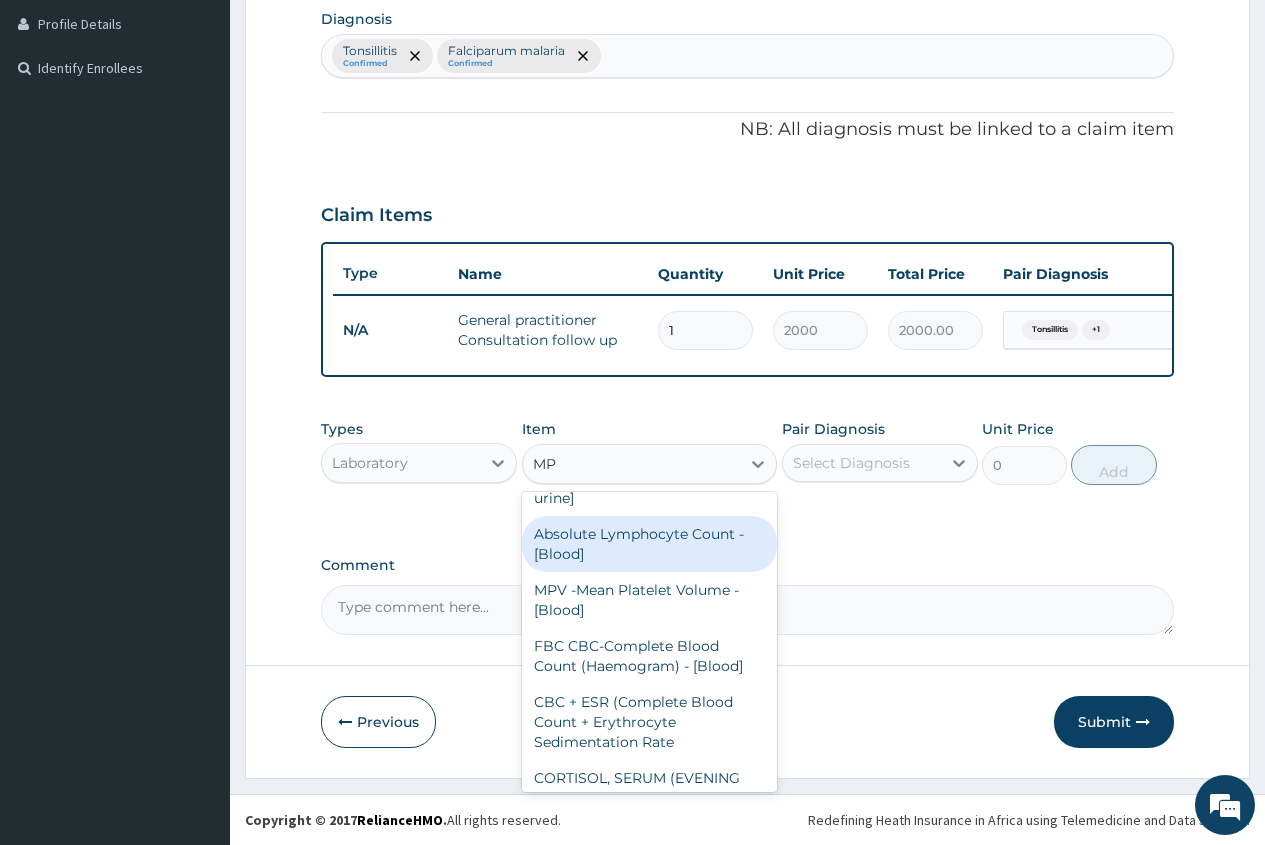 scroll, scrollTop: 400, scrollLeft: 0, axis: vertical 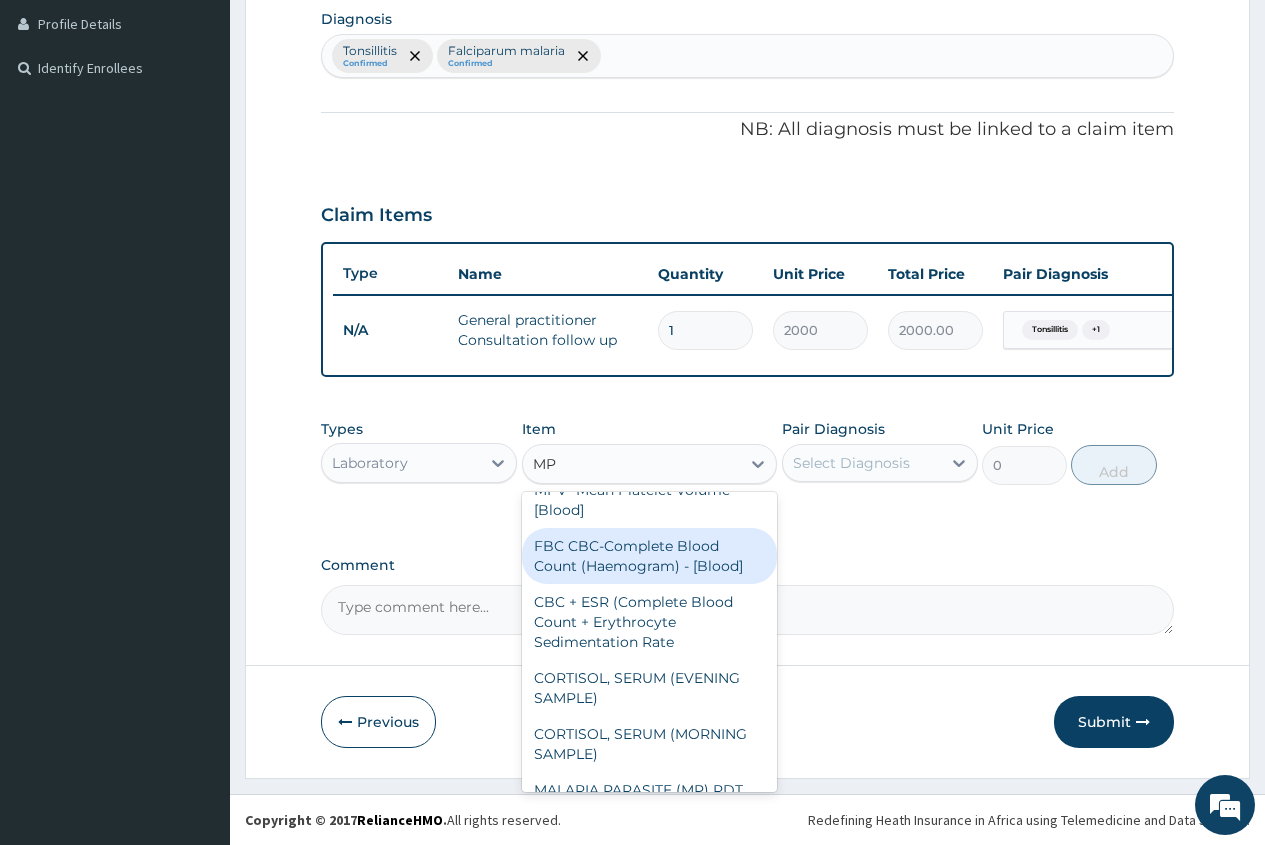 click on "FBC CBC-Complete Blood Count (Haemogram) - [Blood]" at bounding box center [650, 556] 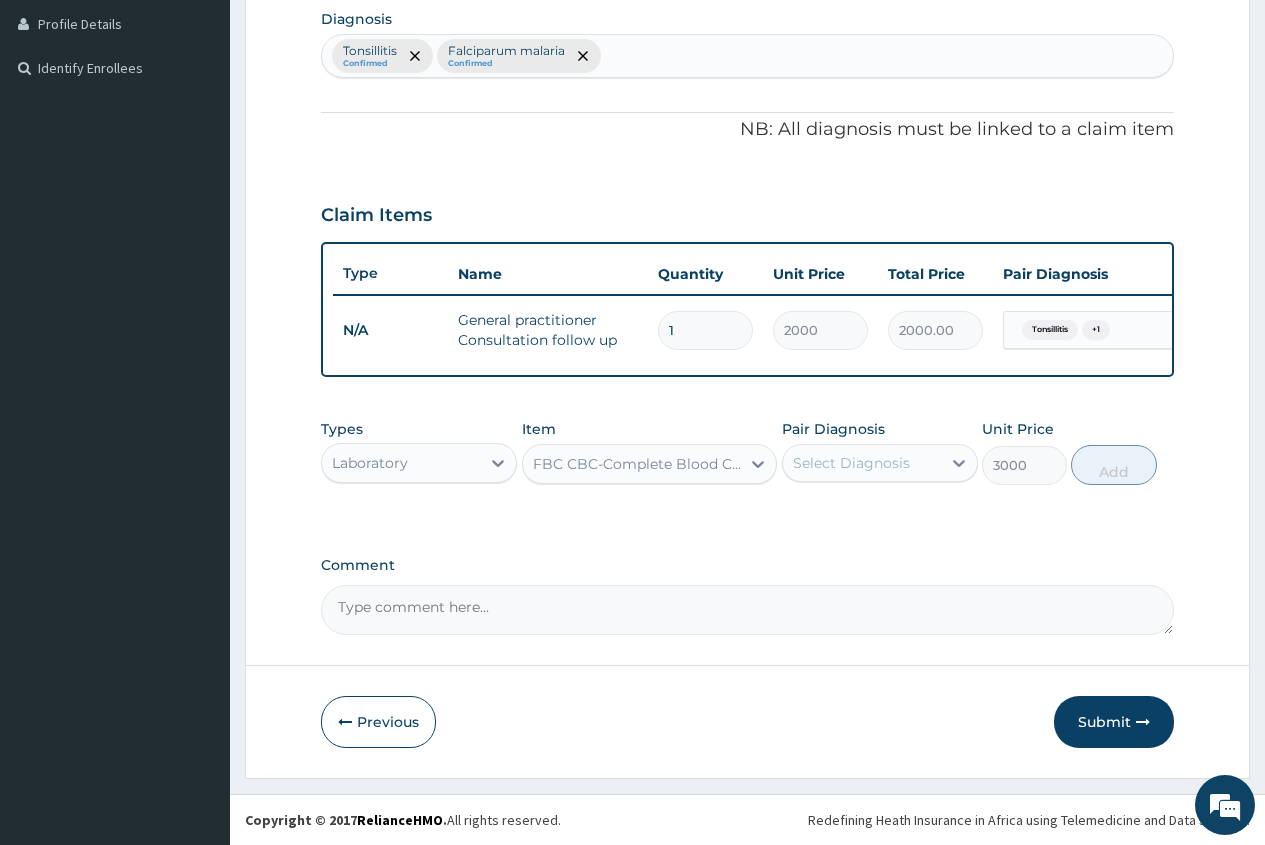 click on "Select Diagnosis" at bounding box center (851, 463) 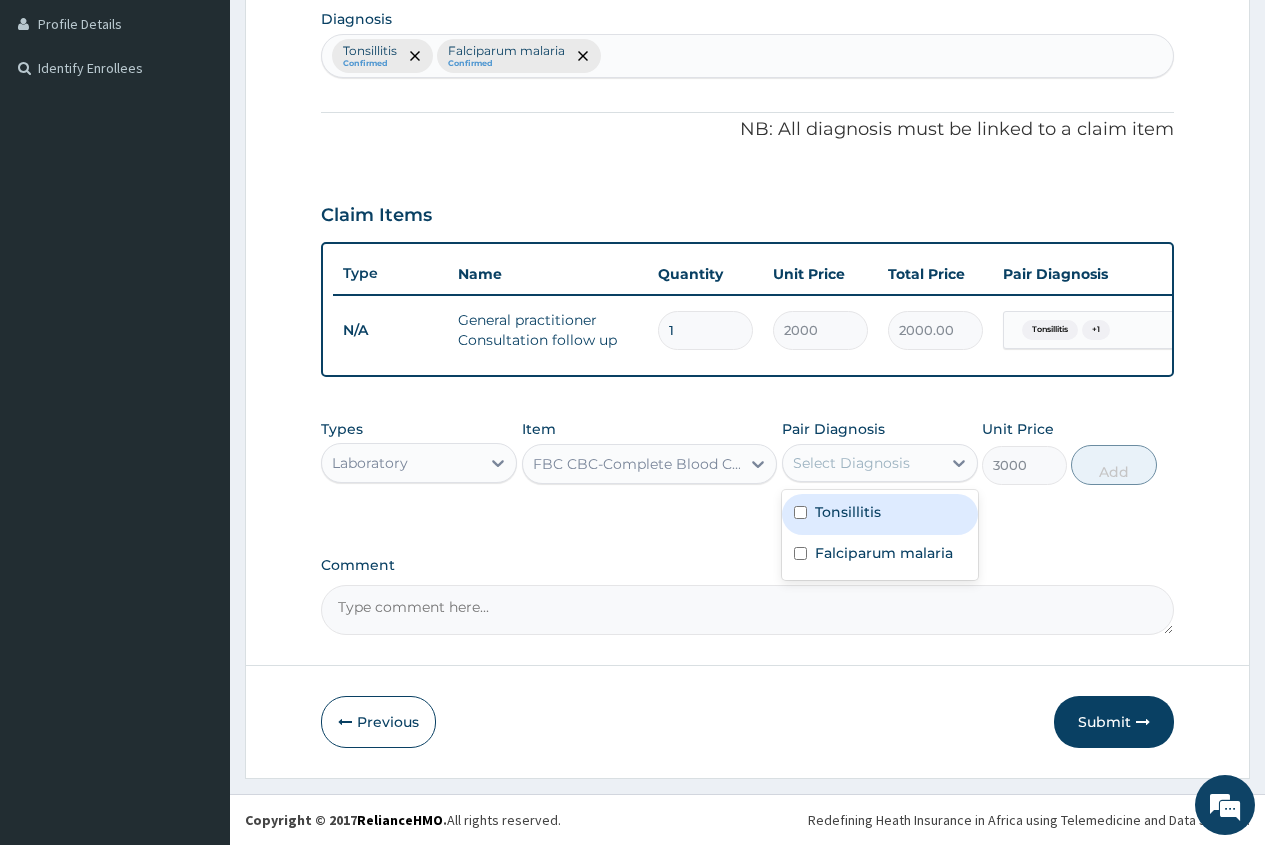 click on "Tonsillitis" at bounding box center (880, 514) 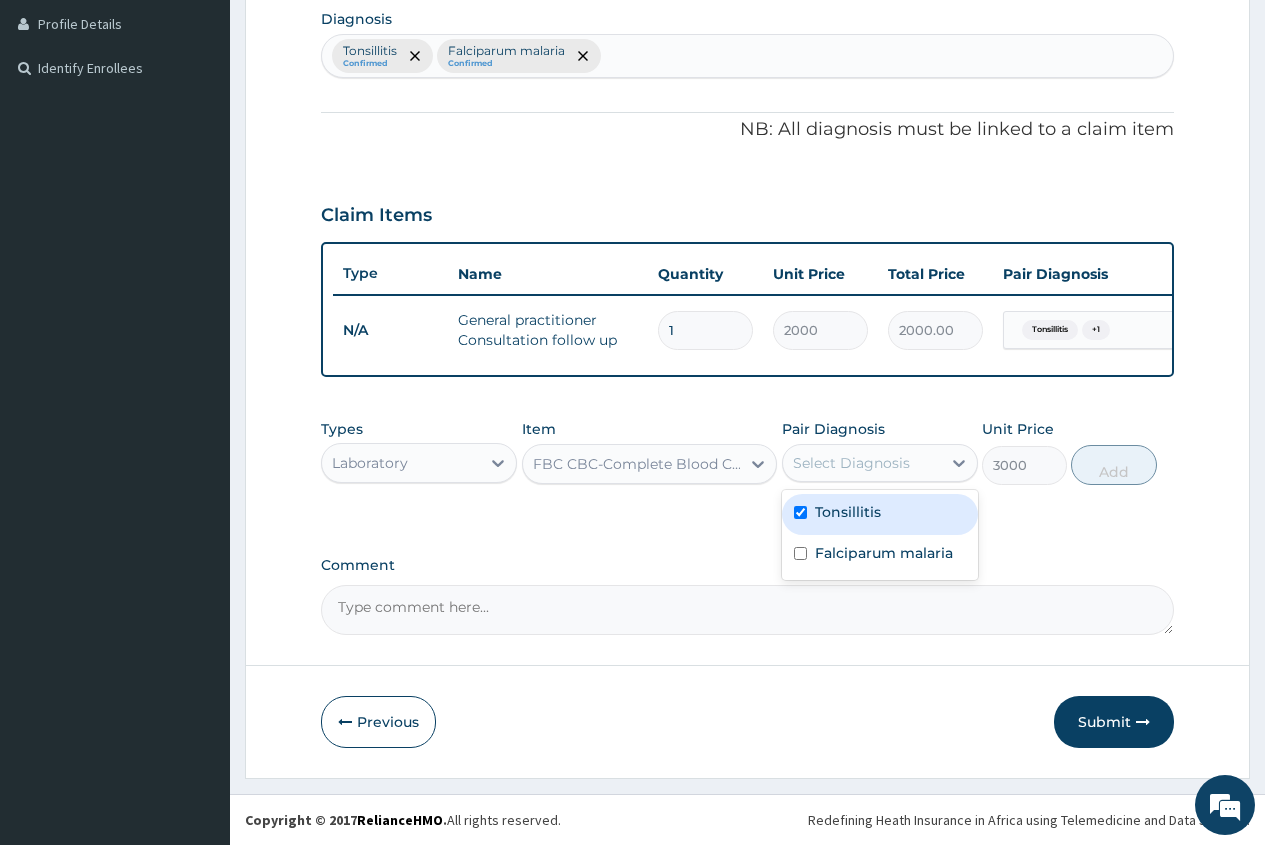 checkbox on "true" 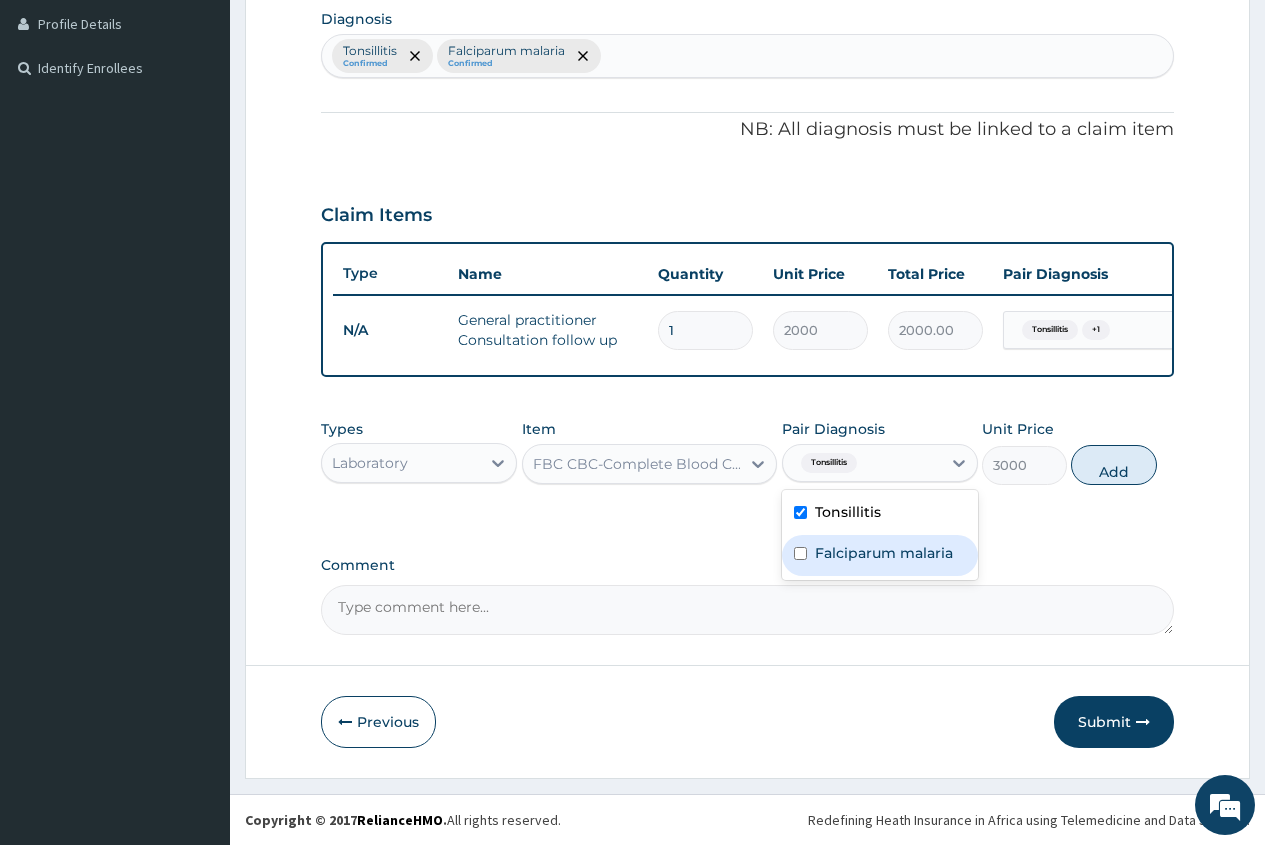 click on "Falciparum malaria" at bounding box center [884, 553] 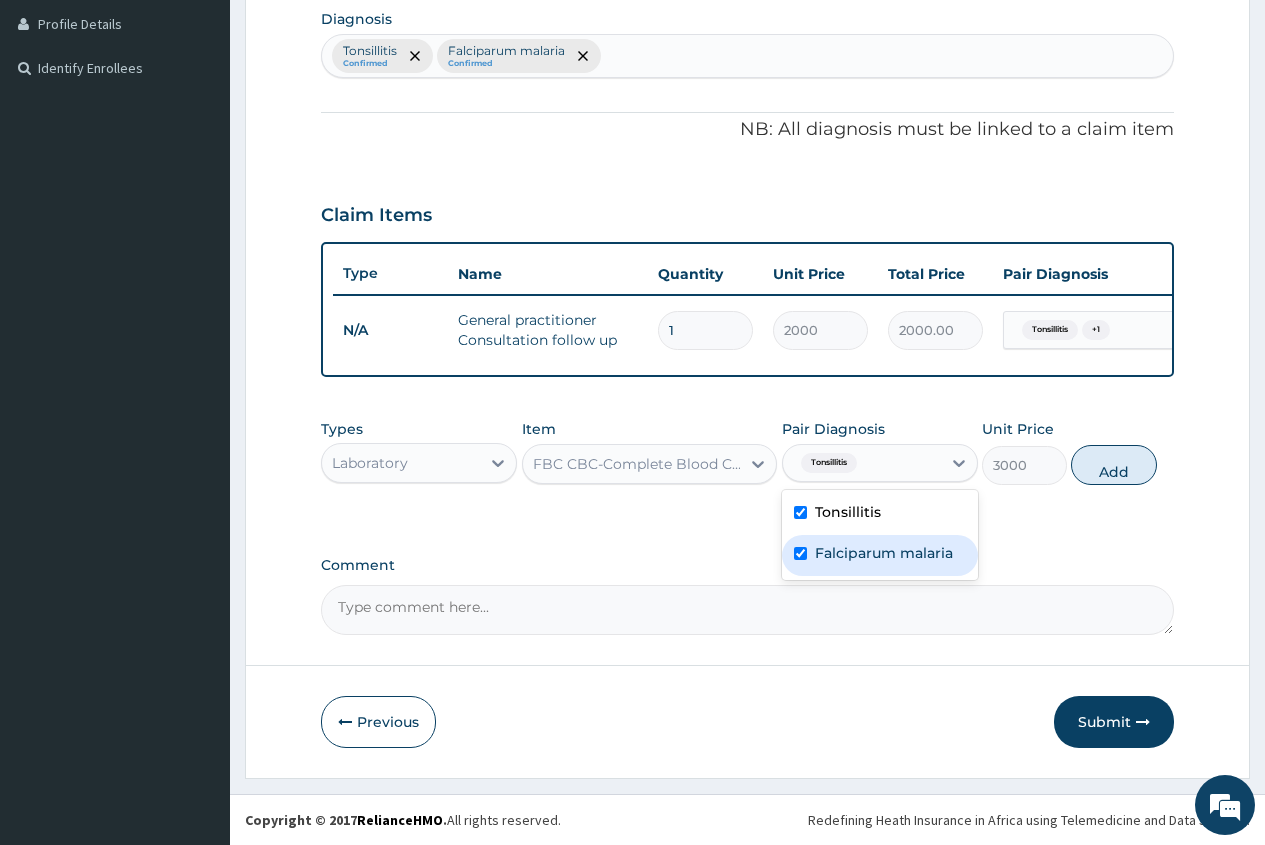 checkbox on "true" 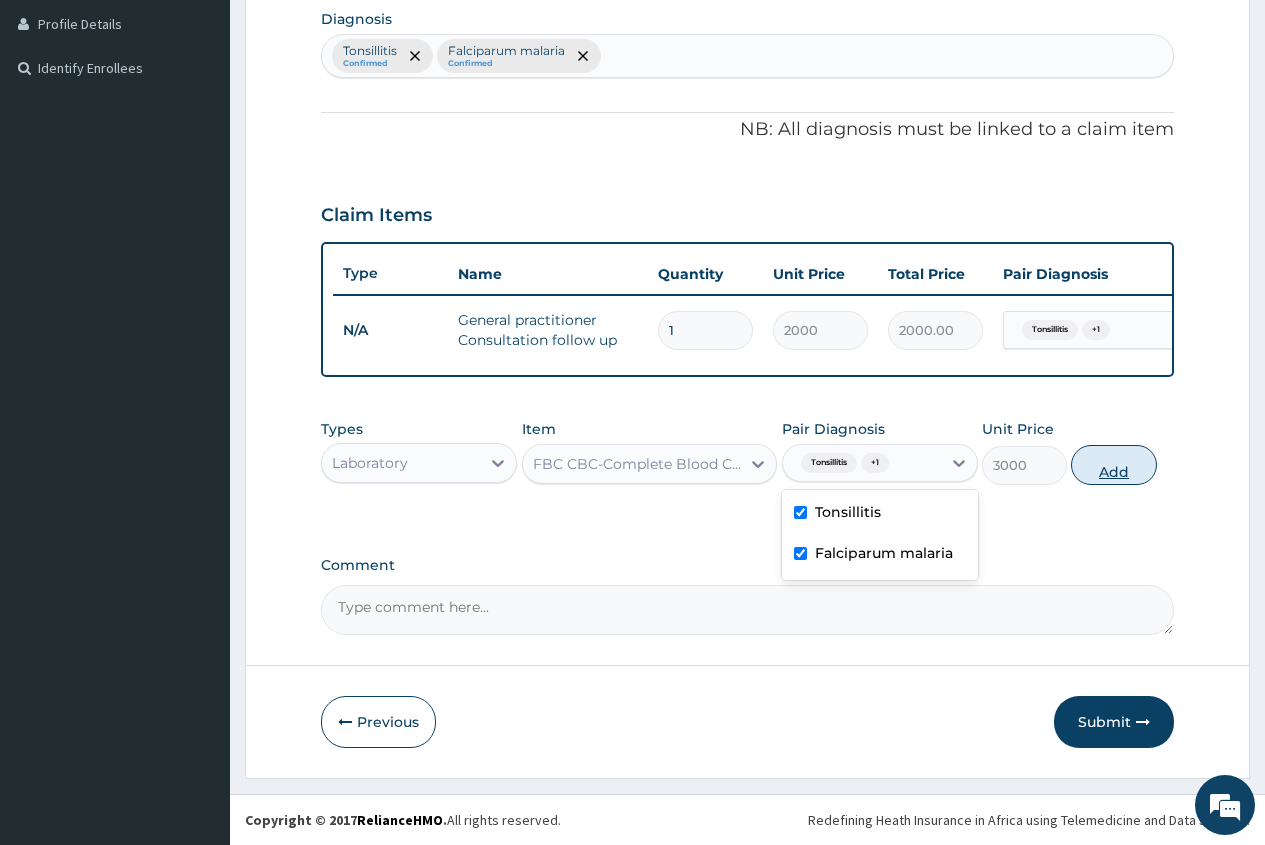 click on "Add" at bounding box center [1113, 465] 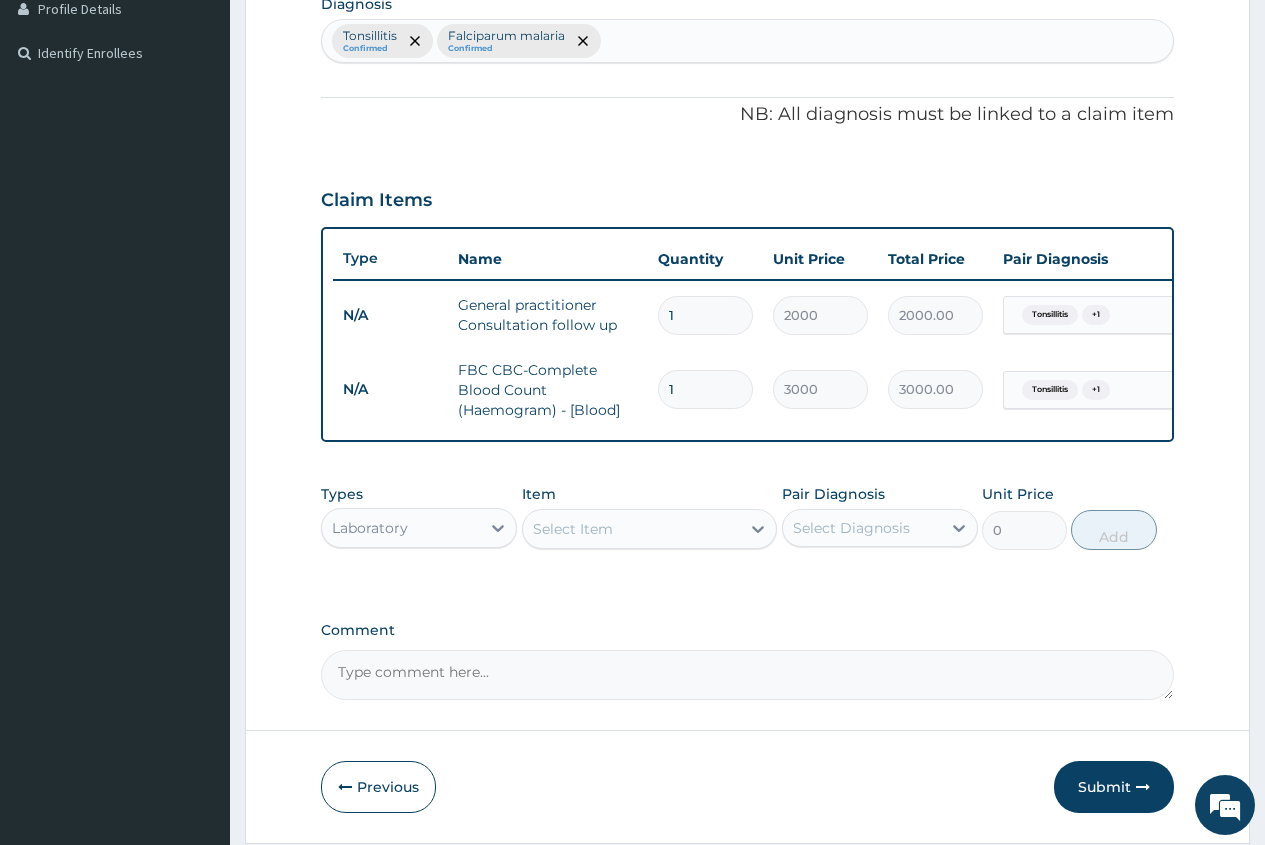 click on "Select Item" at bounding box center [573, 529] 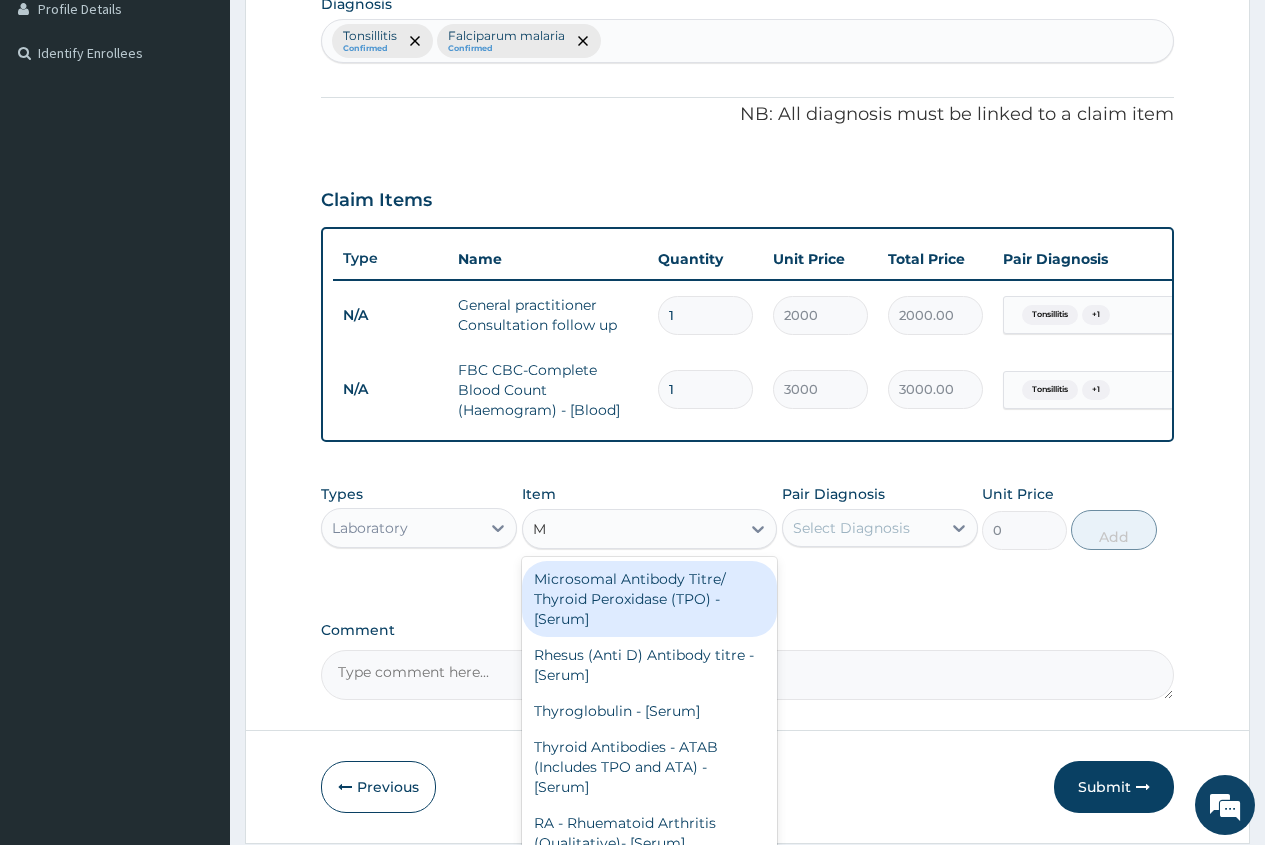 type on "MP" 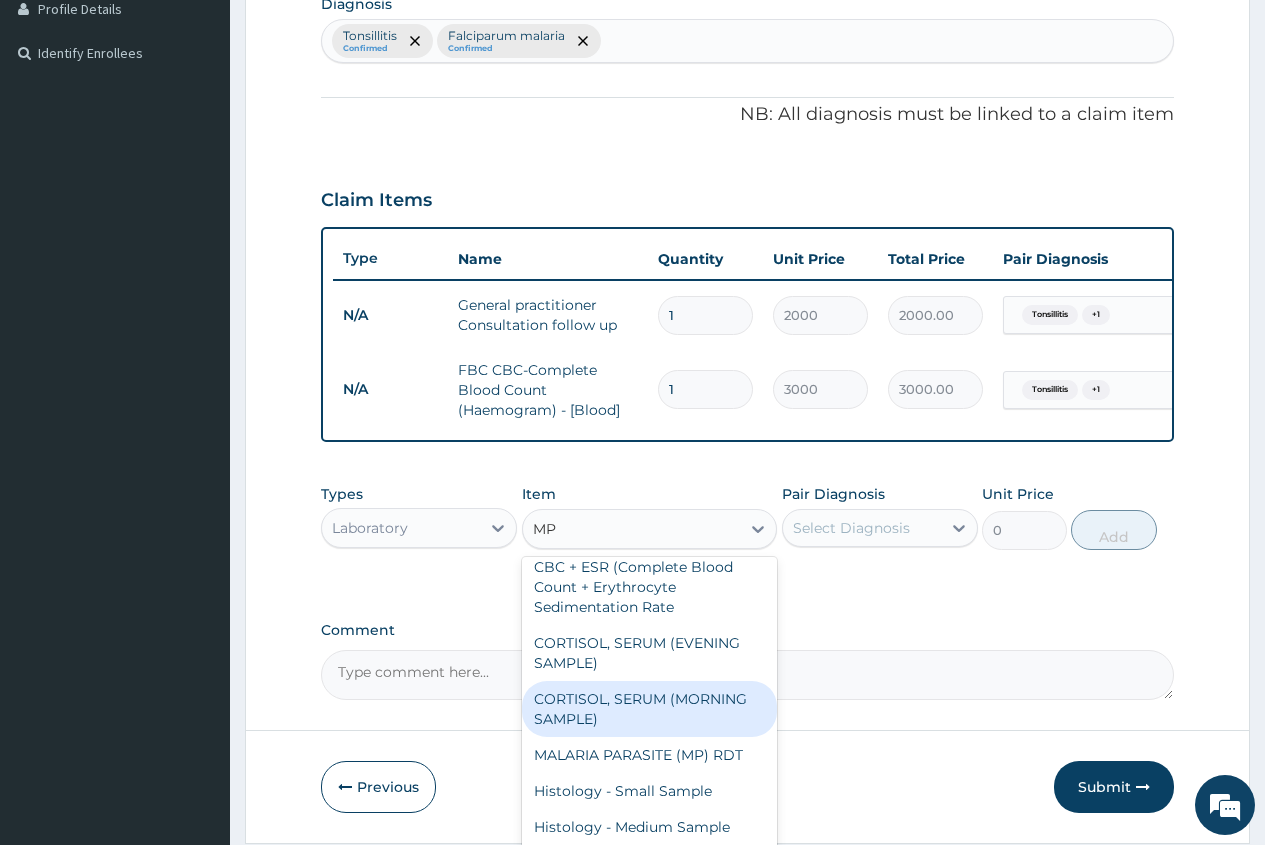 scroll, scrollTop: 600, scrollLeft: 0, axis: vertical 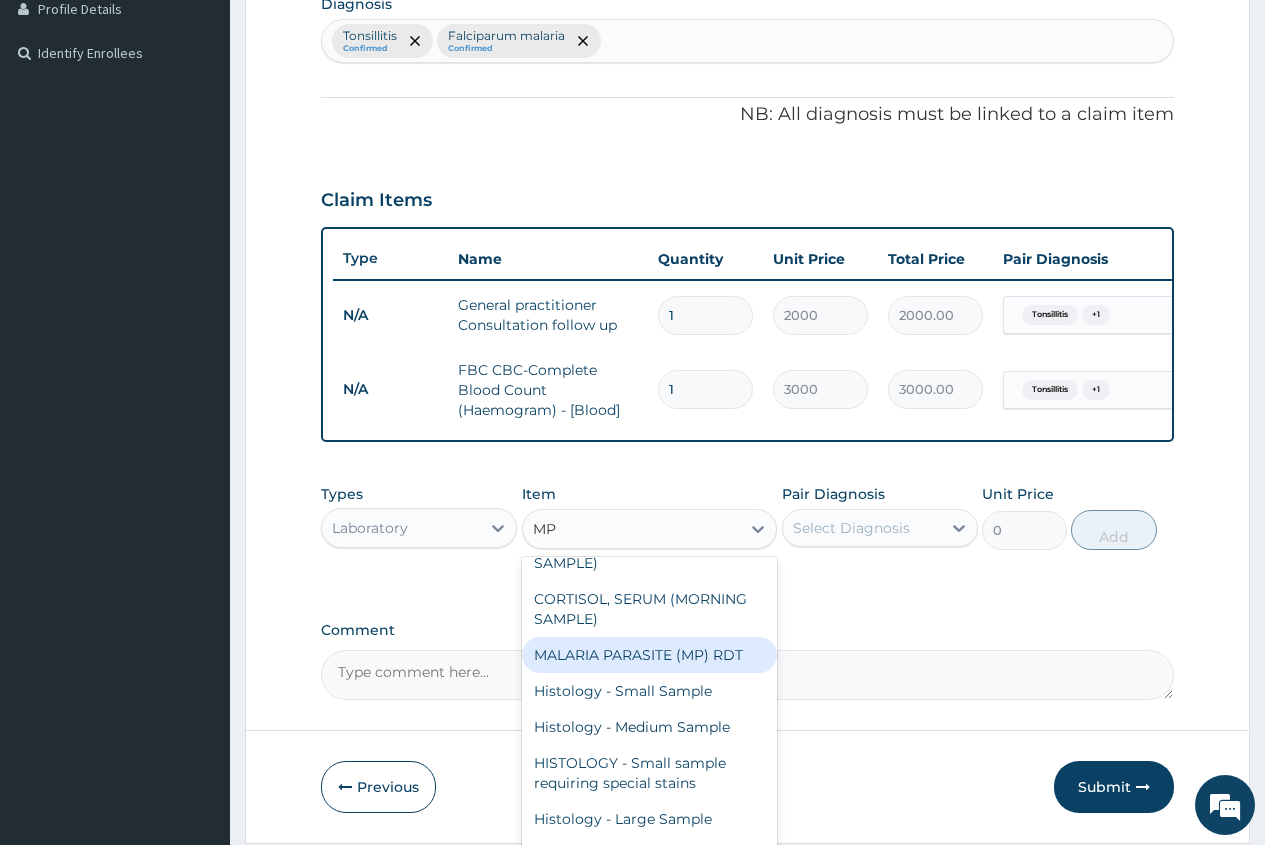 click on "MALARIA PARASITE (MP) RDT" at bounding box center (650, 655) 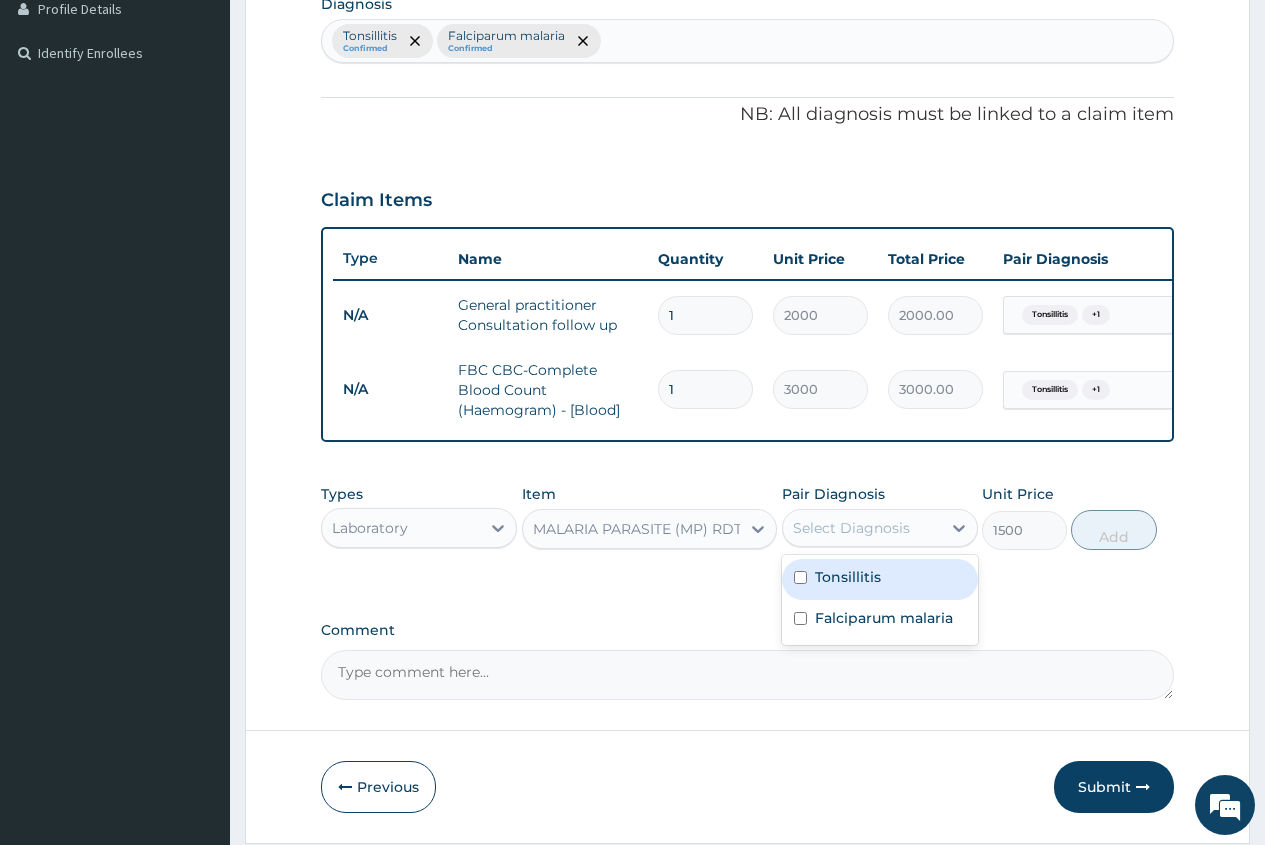 click on "Select Diagnosis" at bounding box center (851, 528) 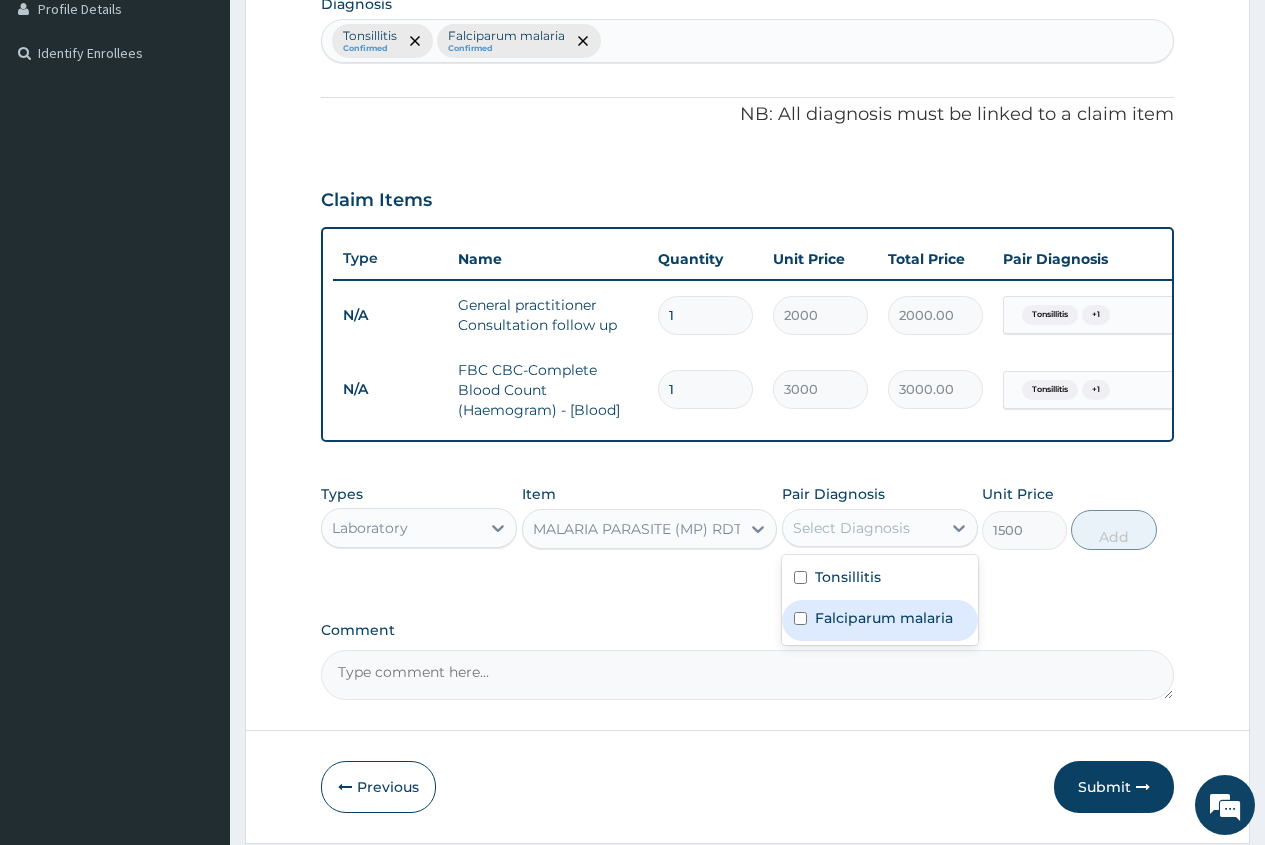 click on "Falciparum malaria" at bounding box center [884, 618] 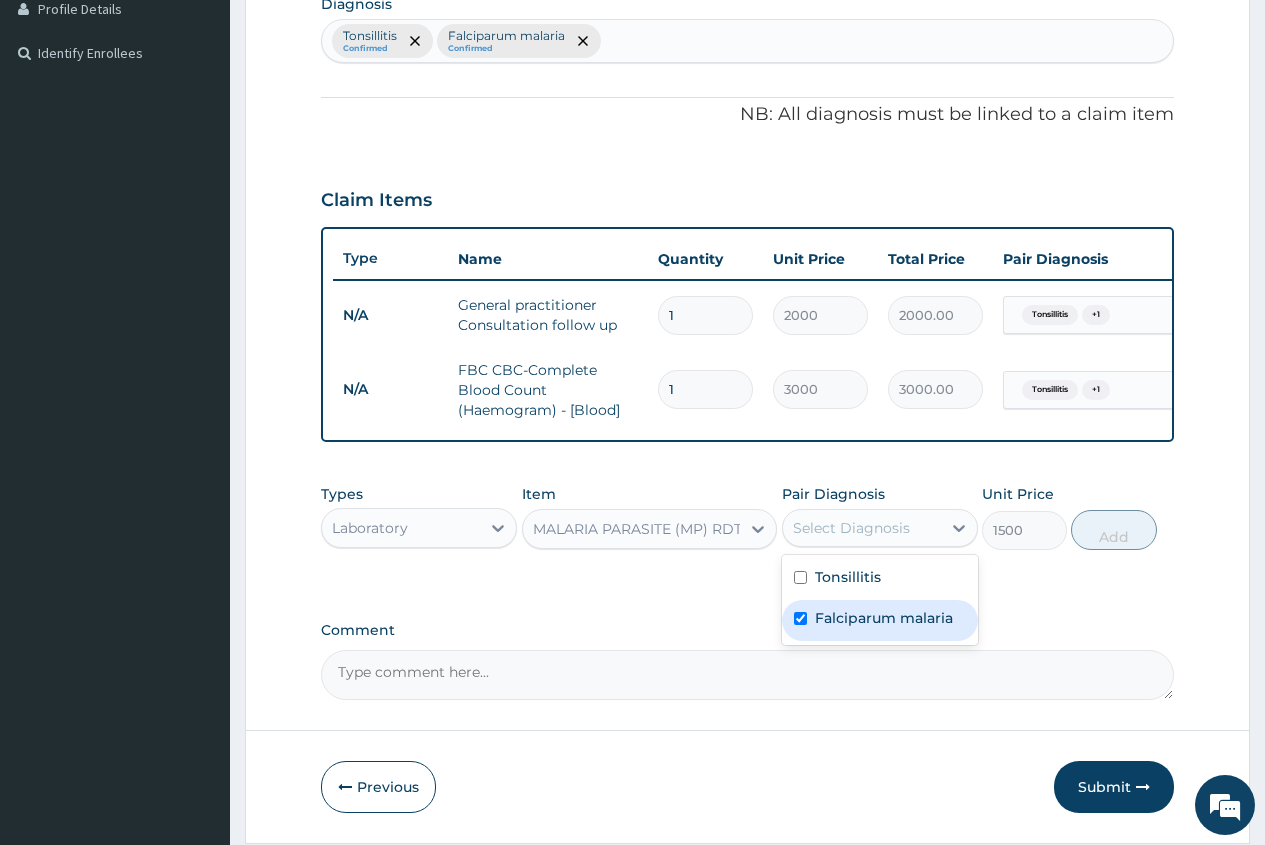 checkbox on "true" 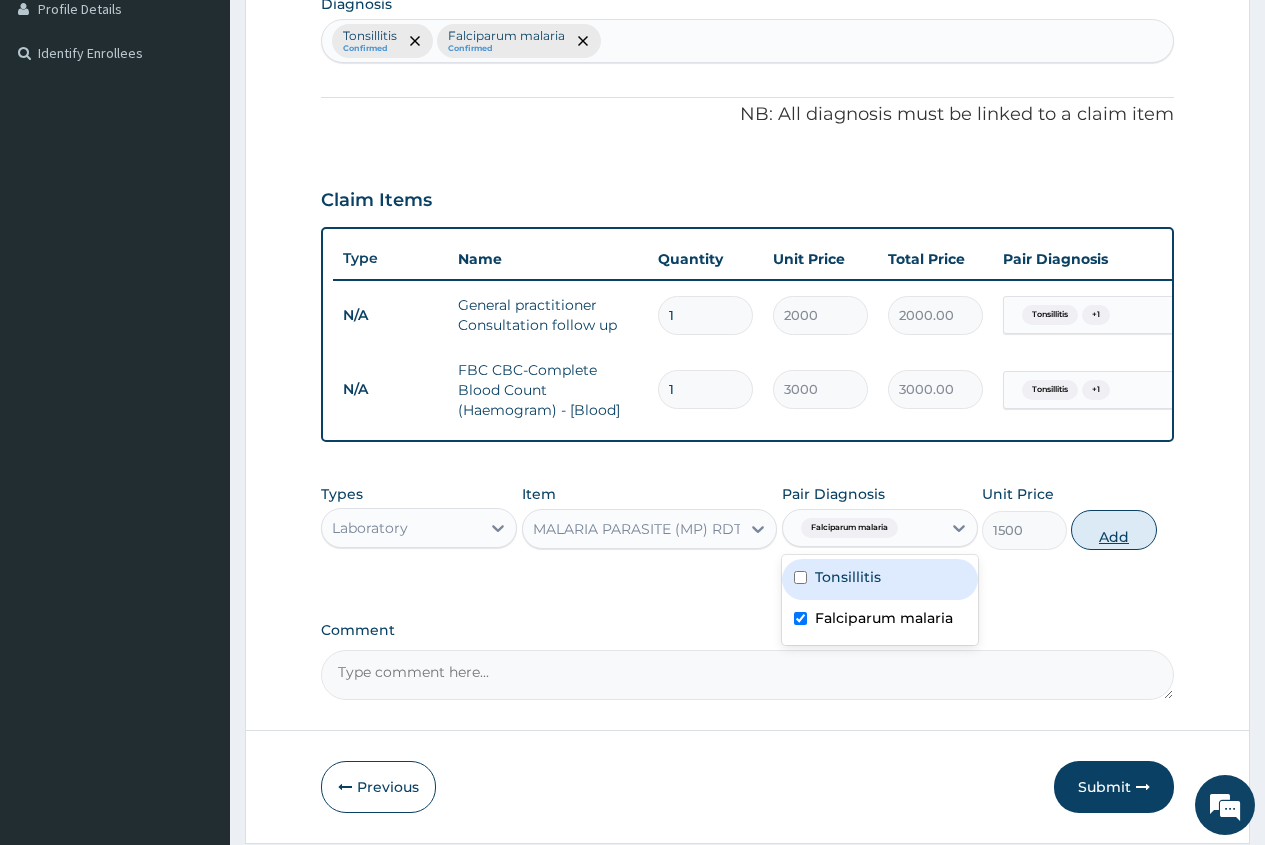 click on "Add" at bounding box center (1113, 530) 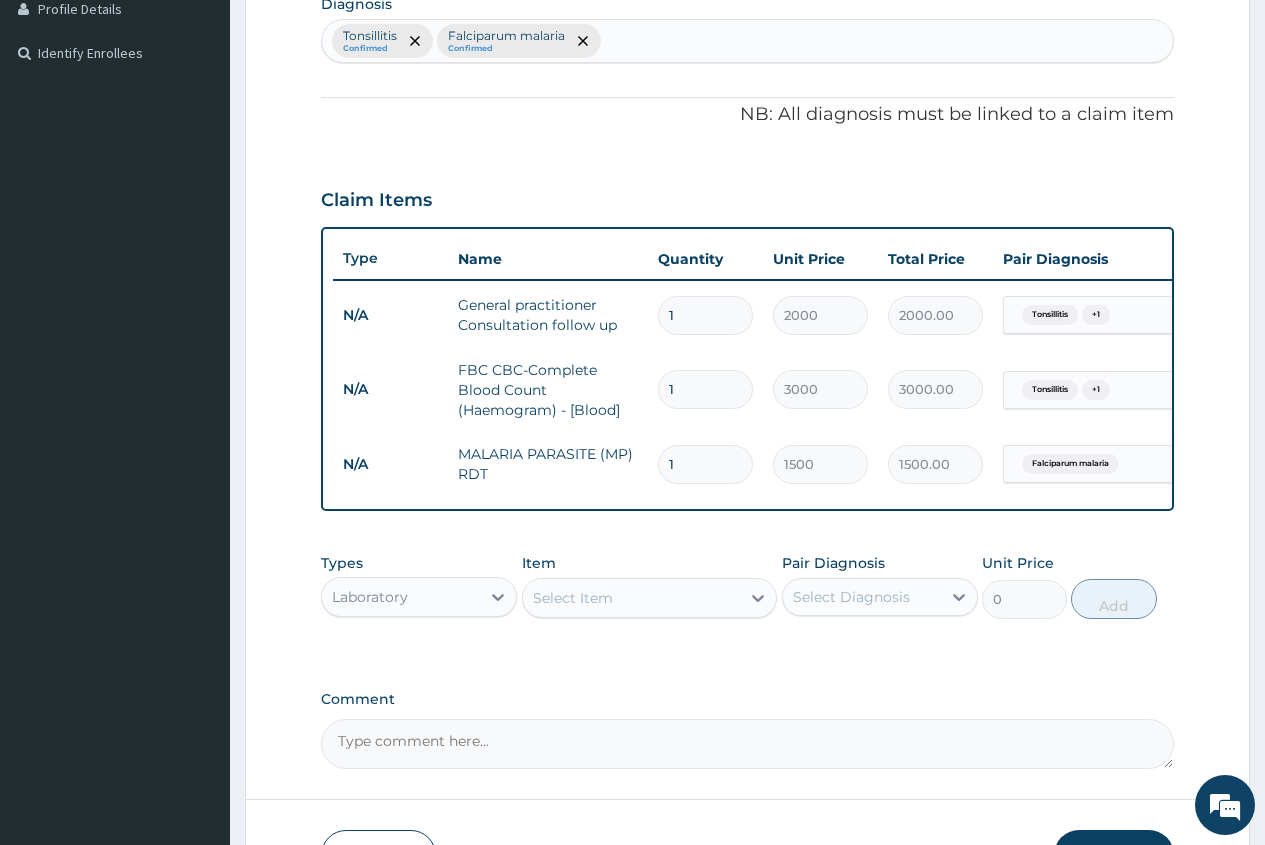 scroll, scrollTop: 617, scrollLeft: 0, axis: vertical 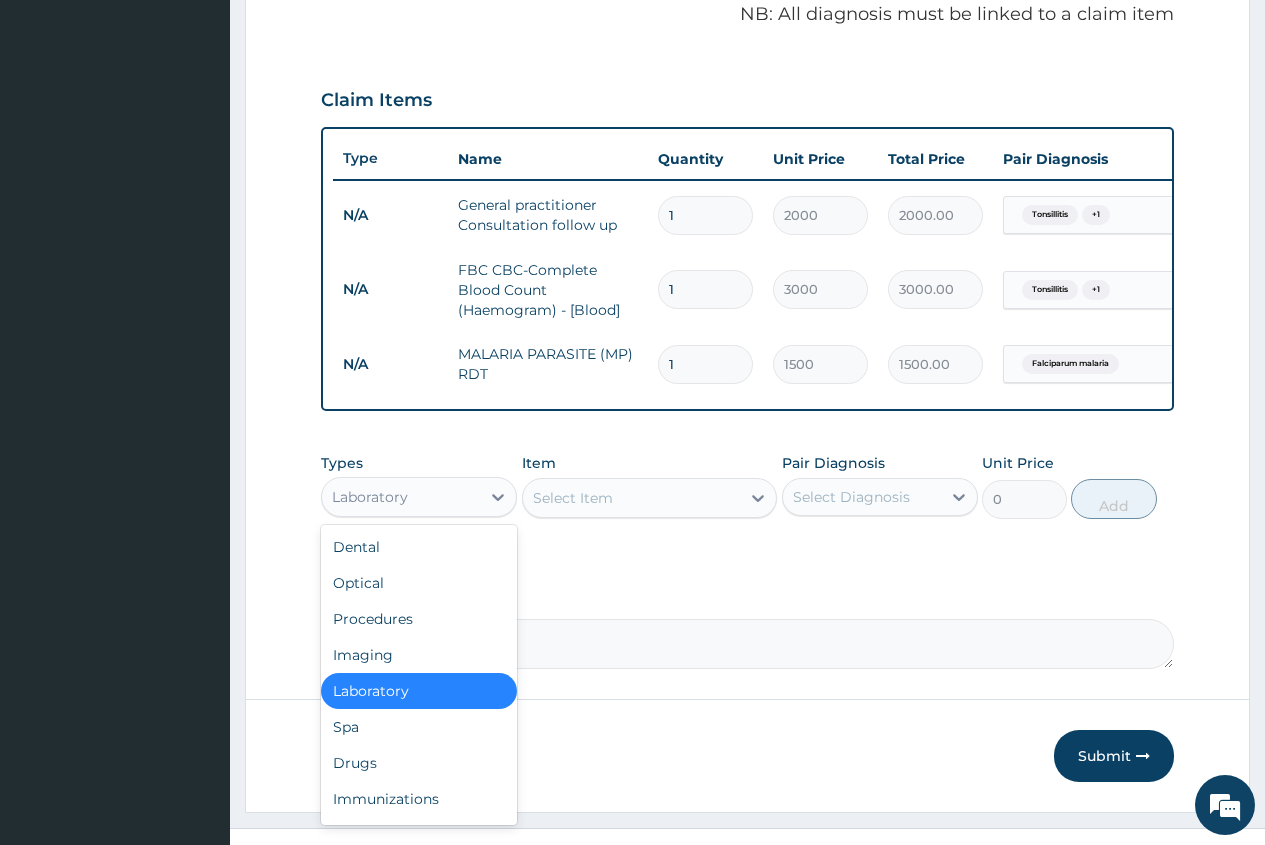 click on "Laboratory" at bounding box center [401, 497] 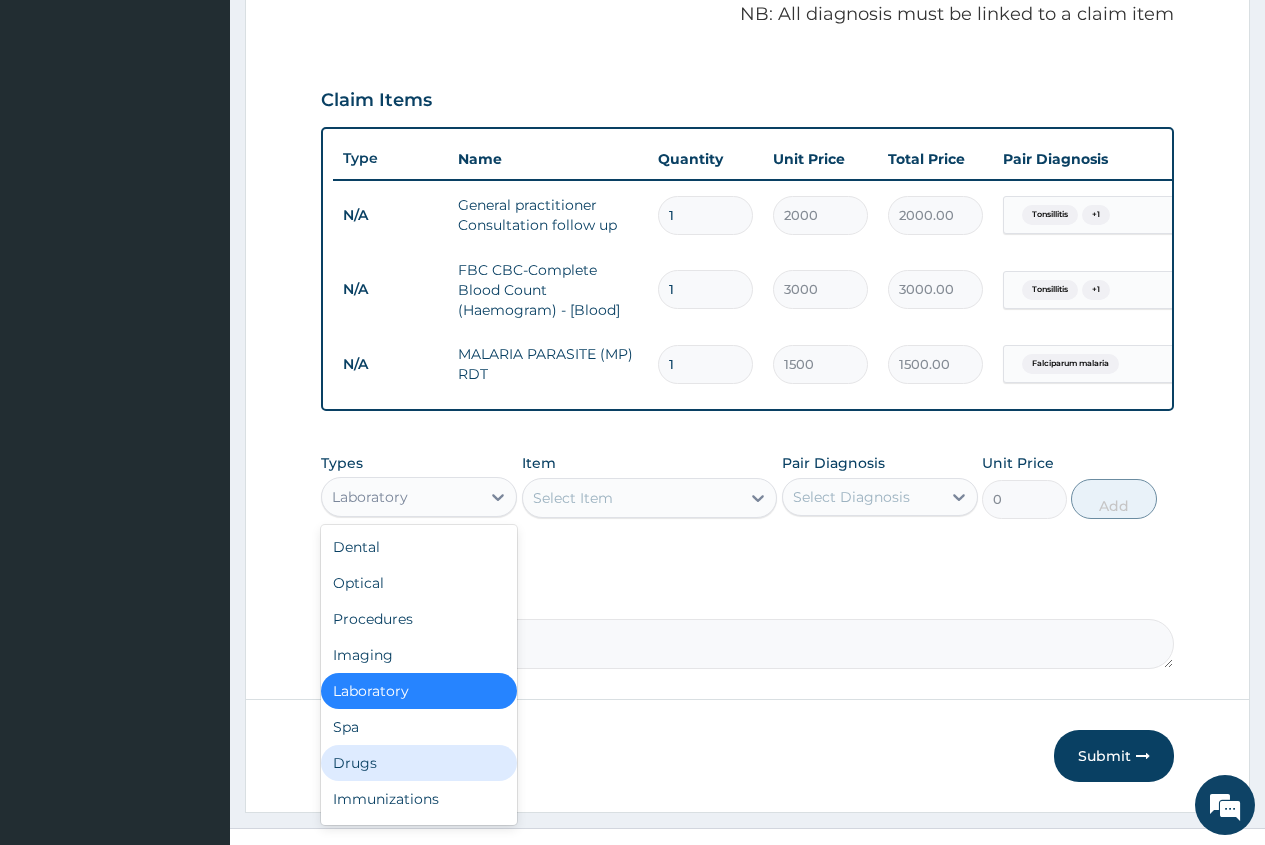 click on "Drugs" at bounding box center [419, 763] 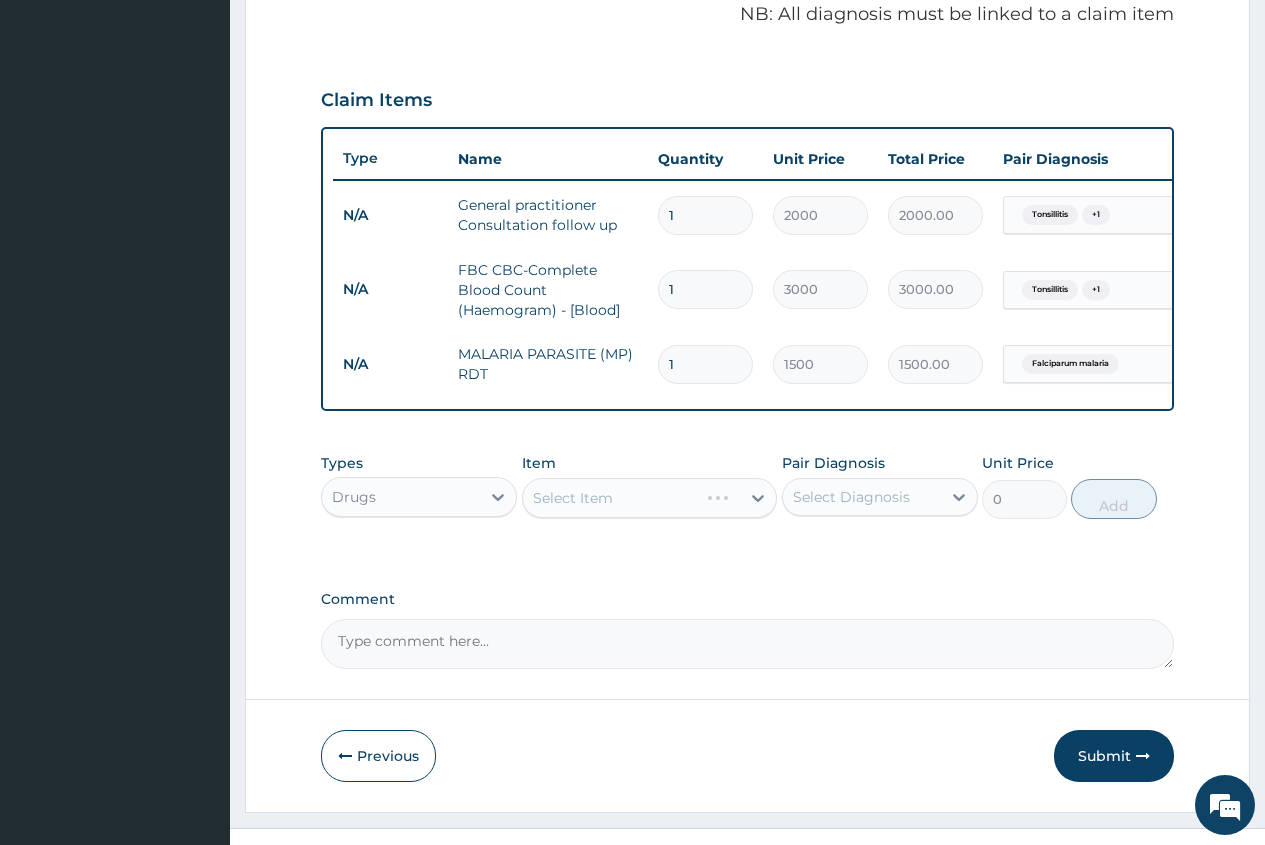 click on "Select Item" at bounding box center [650, 498] 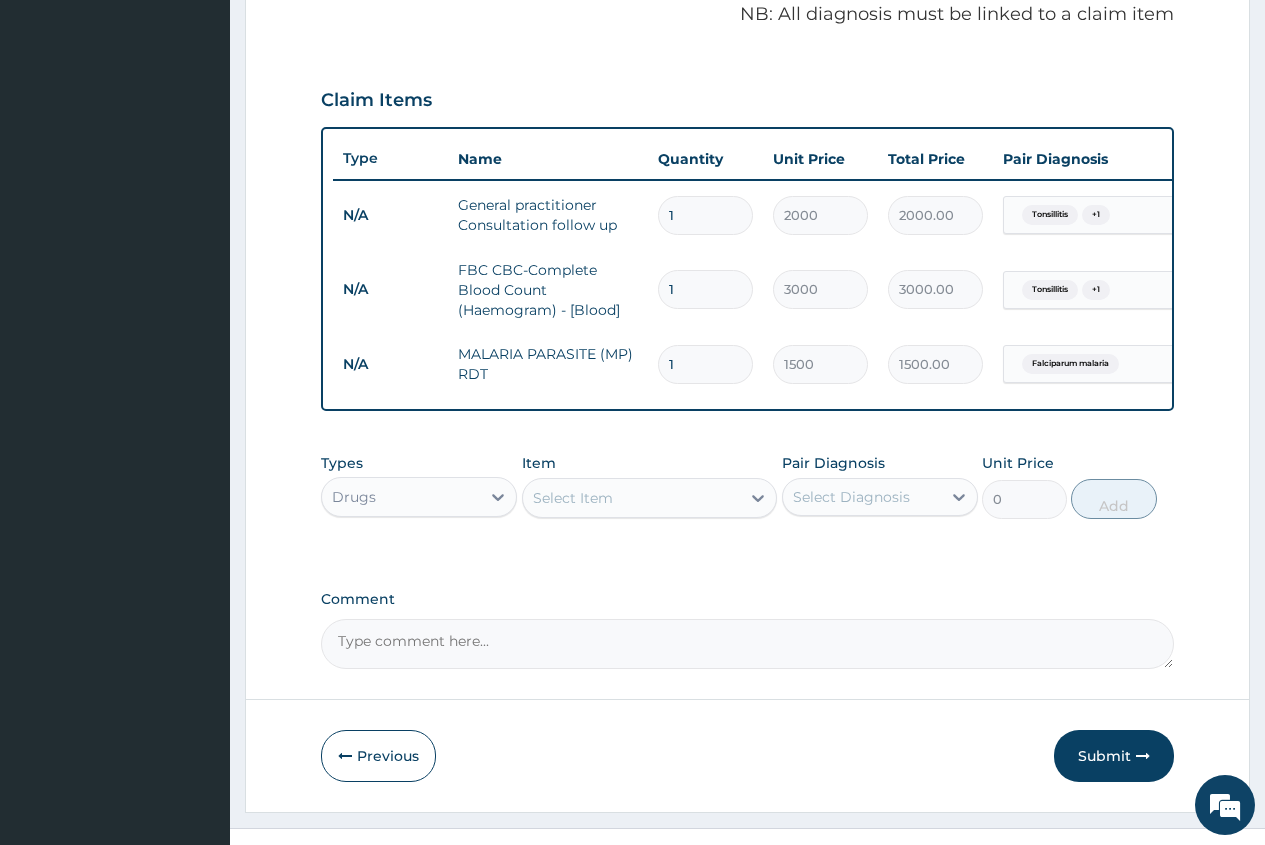 click on "Select Item" at bounding box center (573, 498) 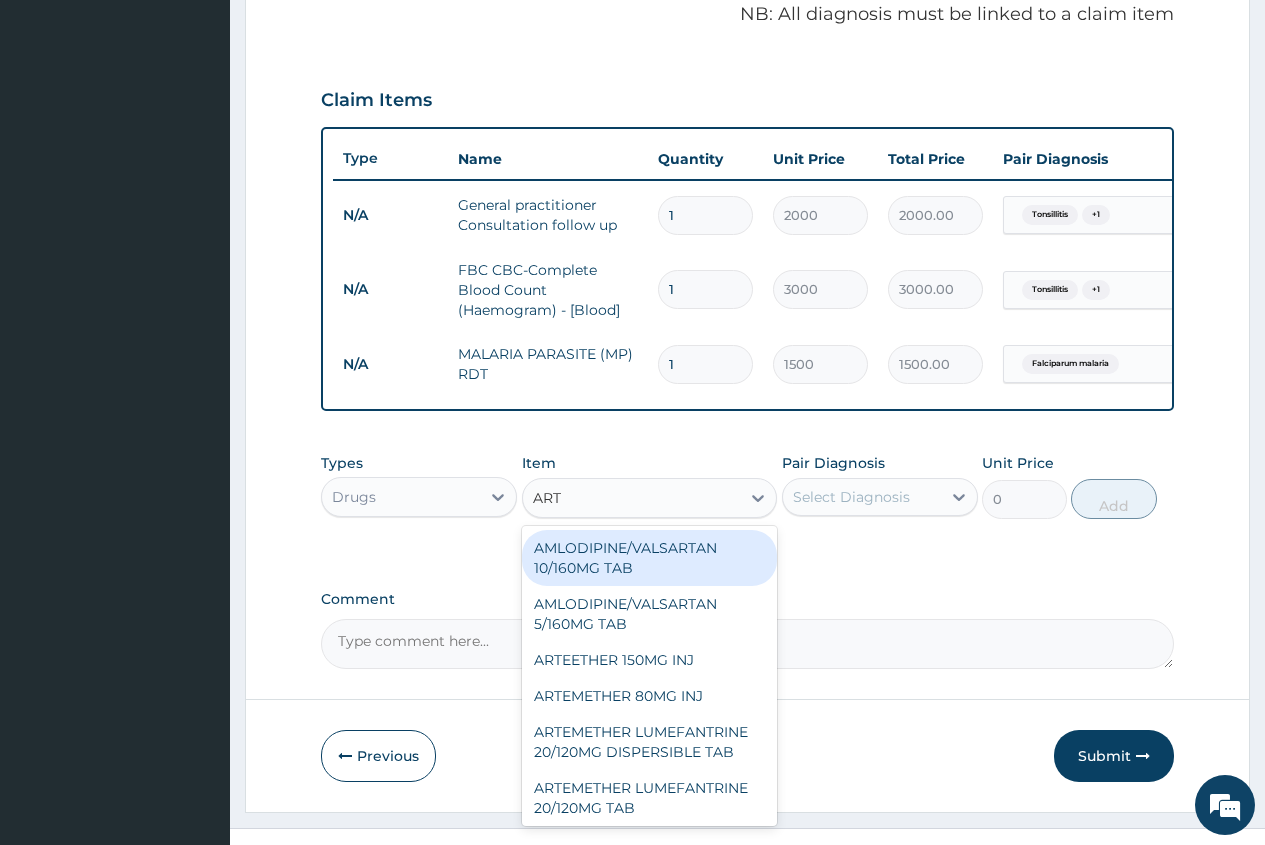 type on "ARTE" 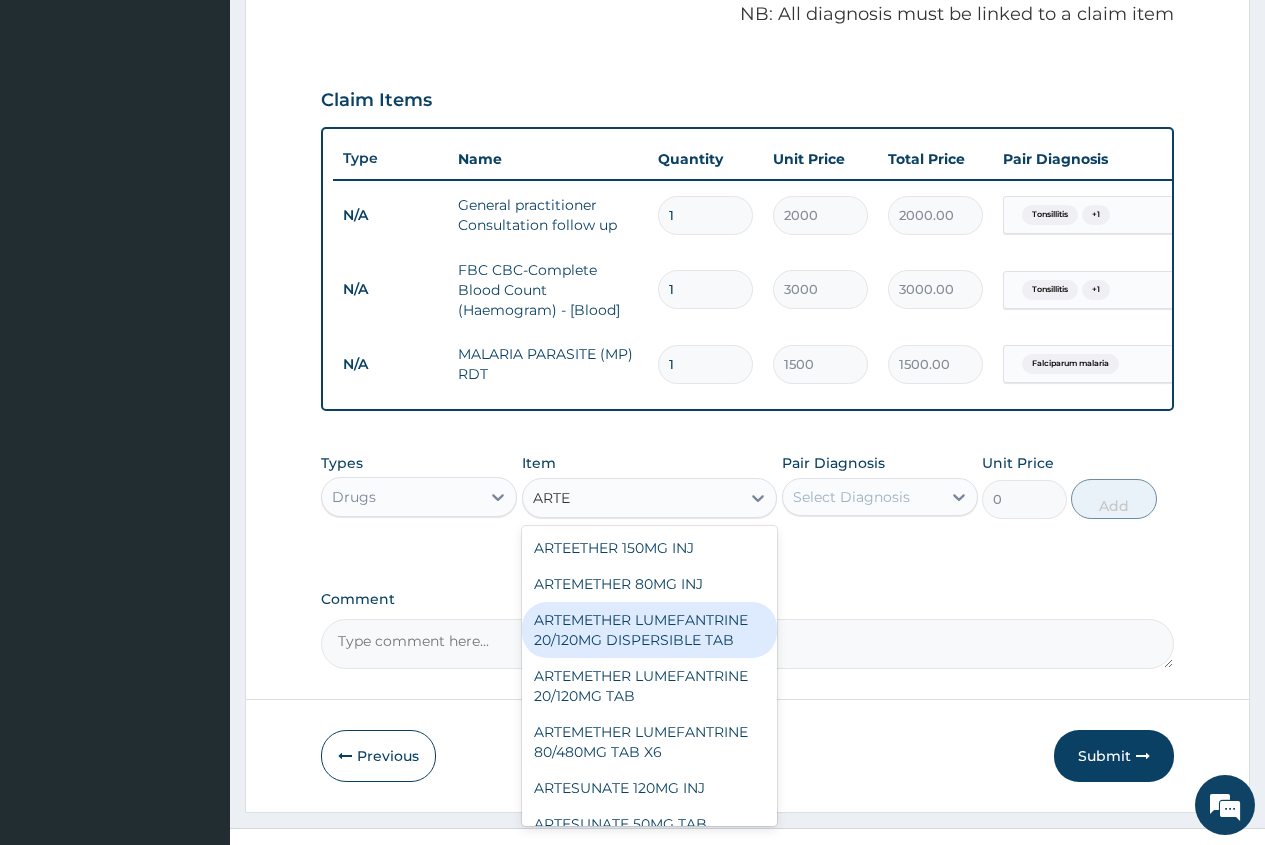 click on "ARTEMETHER LUMEFANTRINE 20/120MG DISPERSIBLE TAB" at bounding box center [650, 630] 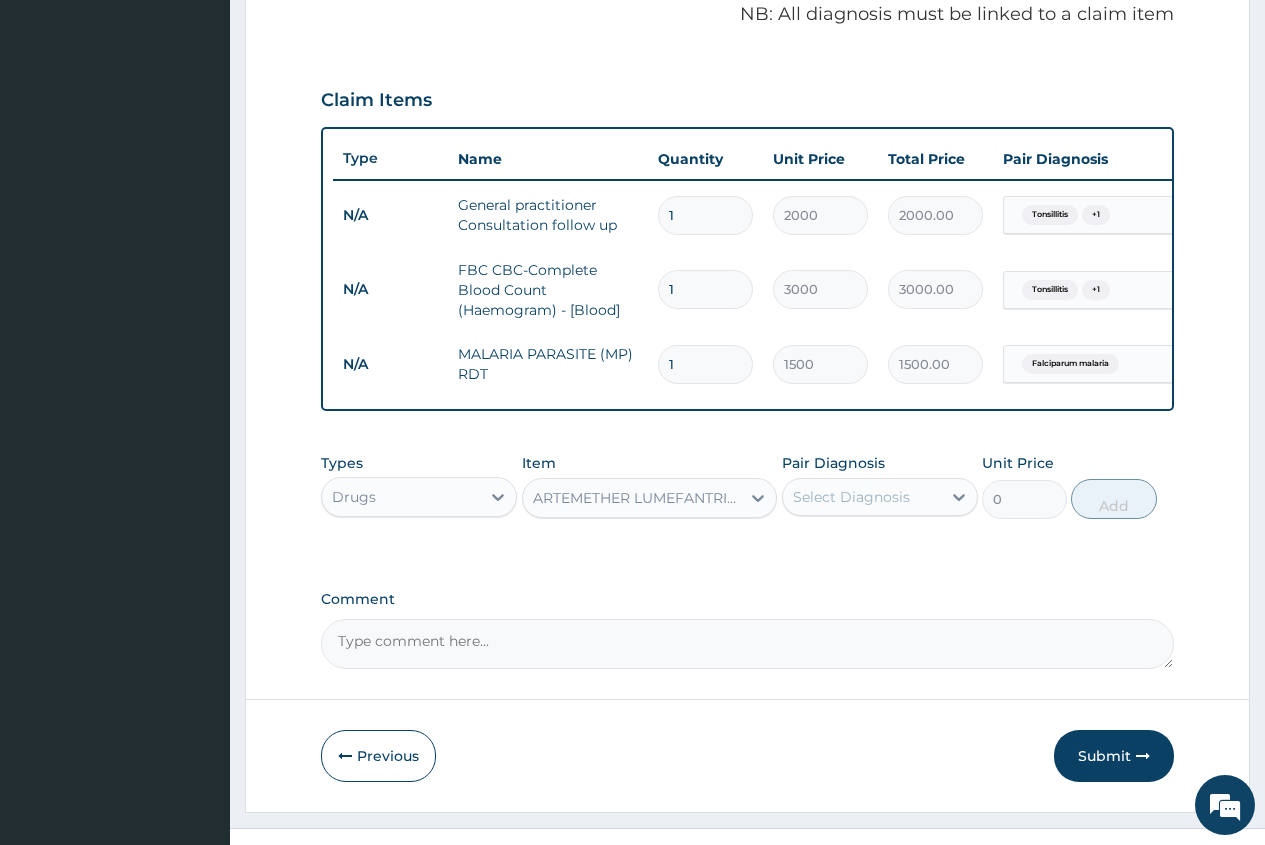 type 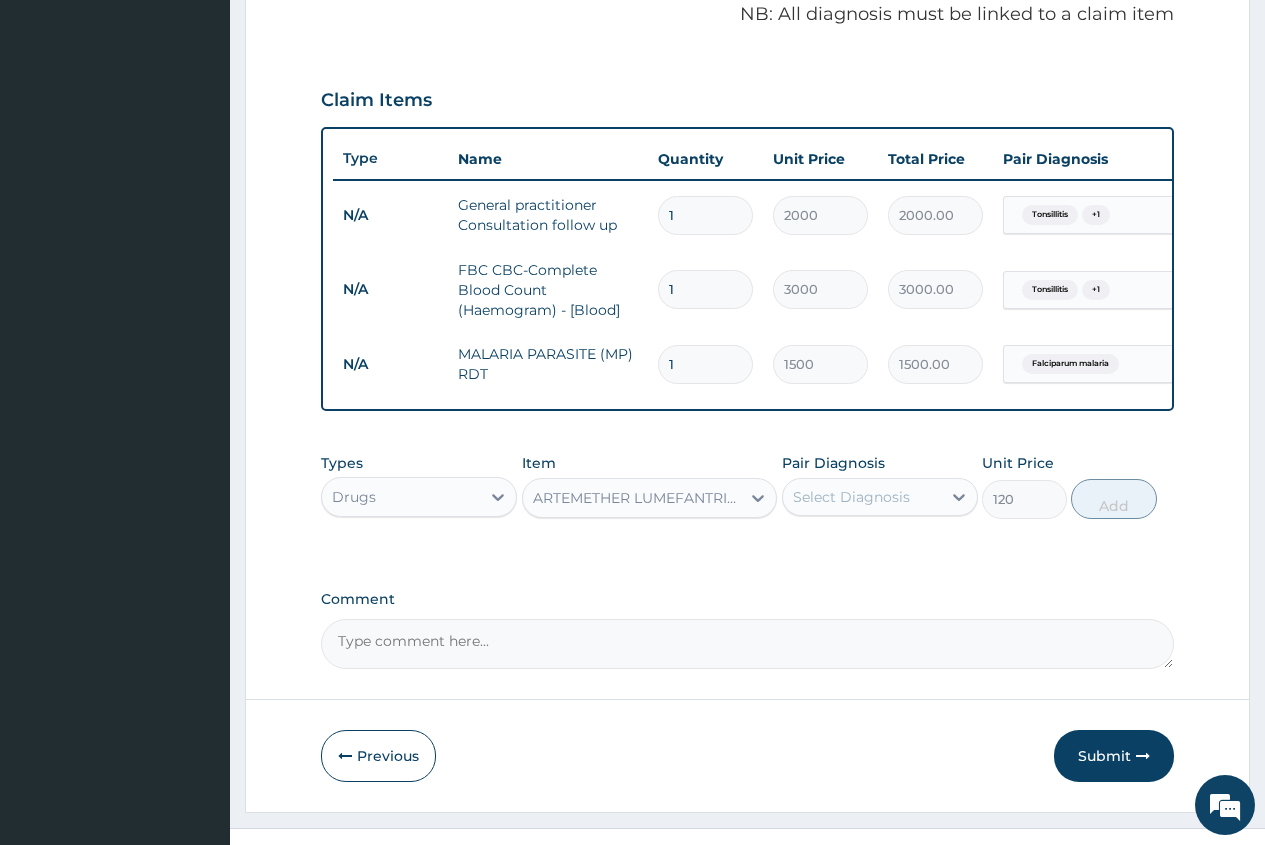 click on "Select Diagnosis" at bounding box center [851, 497] 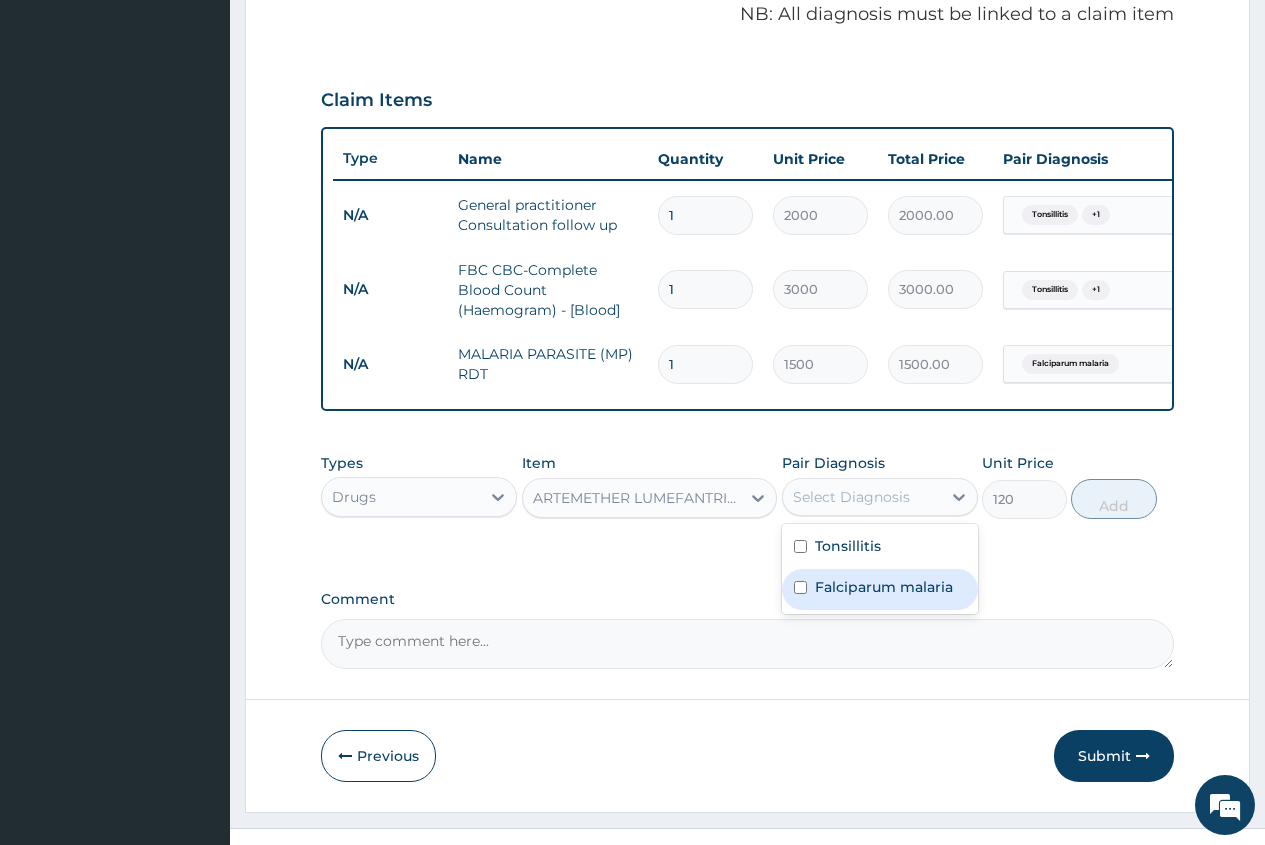 click on "Falciparum malaria" at bounding box center [884, 587] 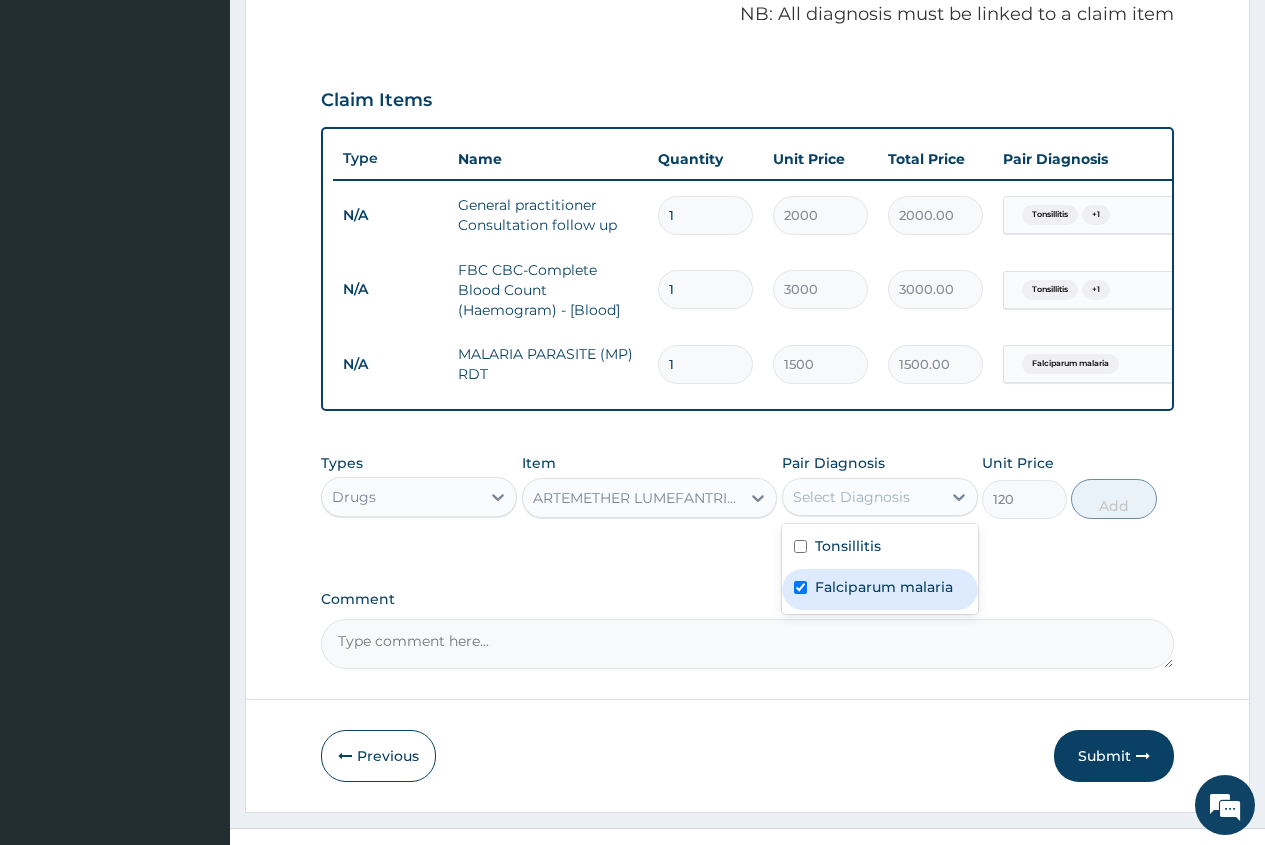 checkbox on "true" 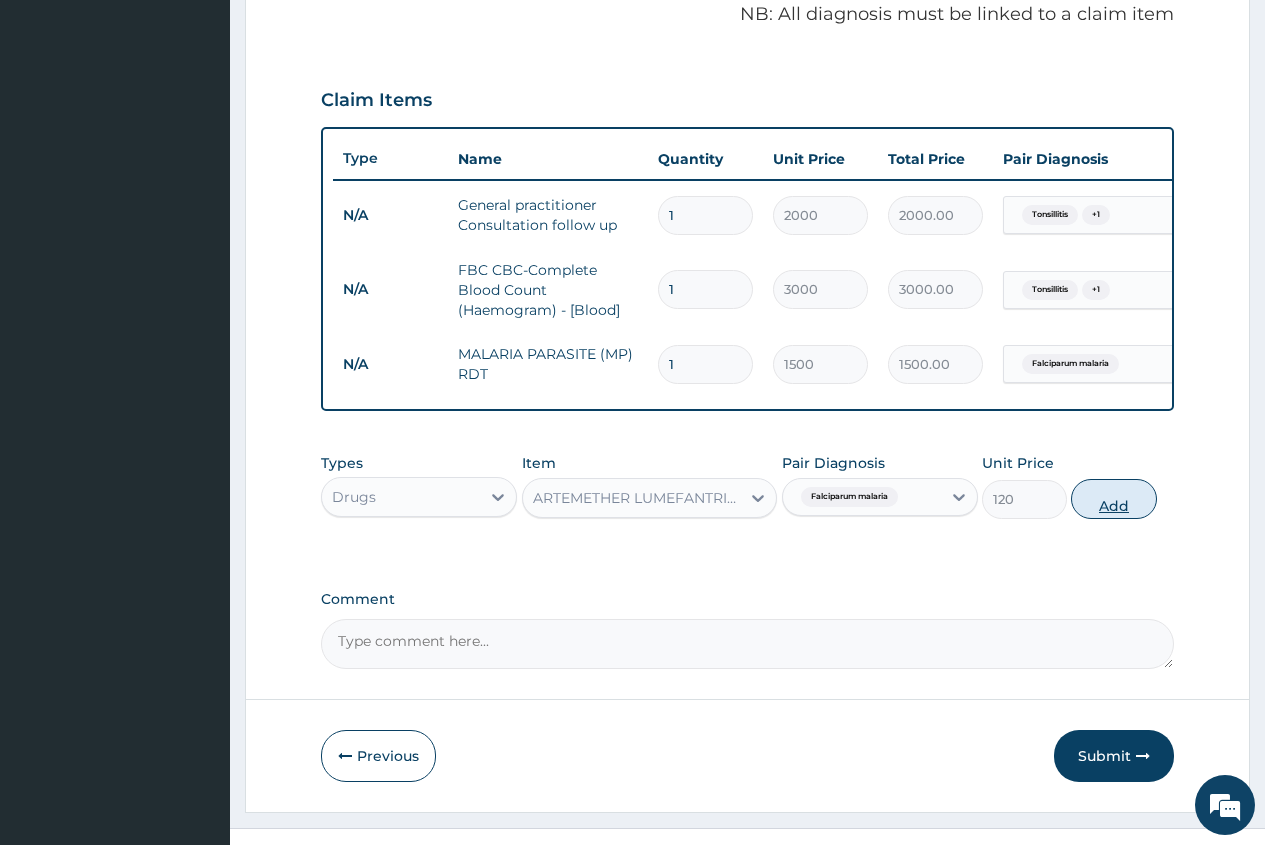 click on "Add" at bounding box center (1113, 499) 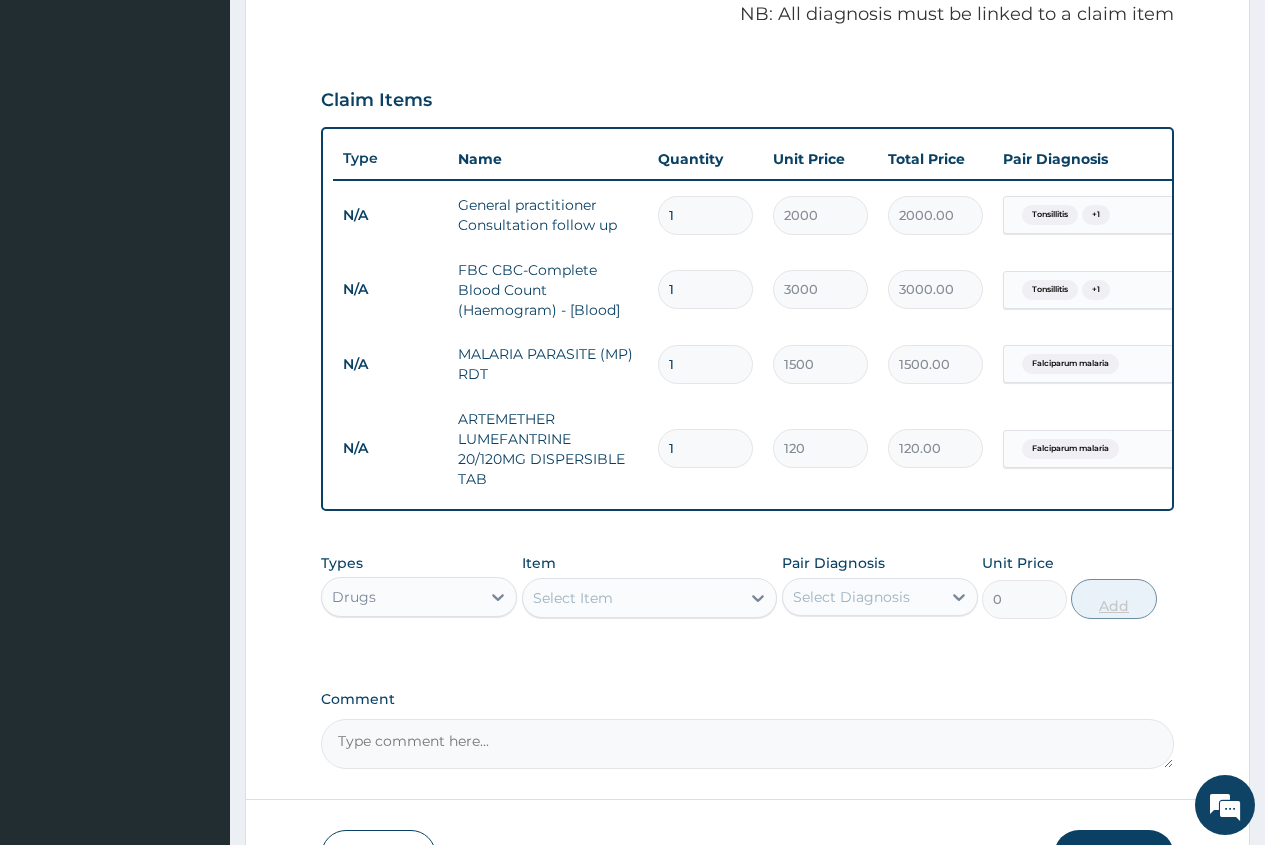 type on "12" 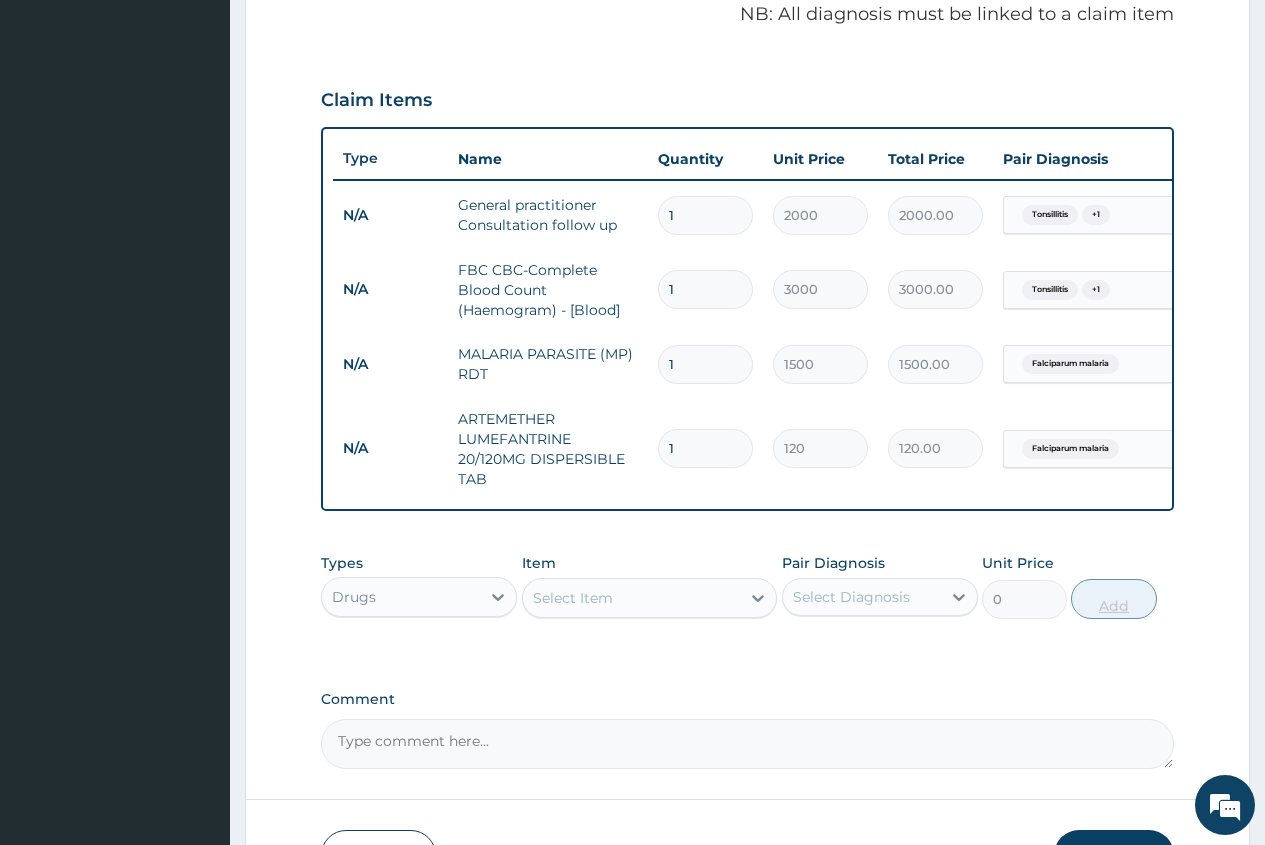 type on "1440.00" 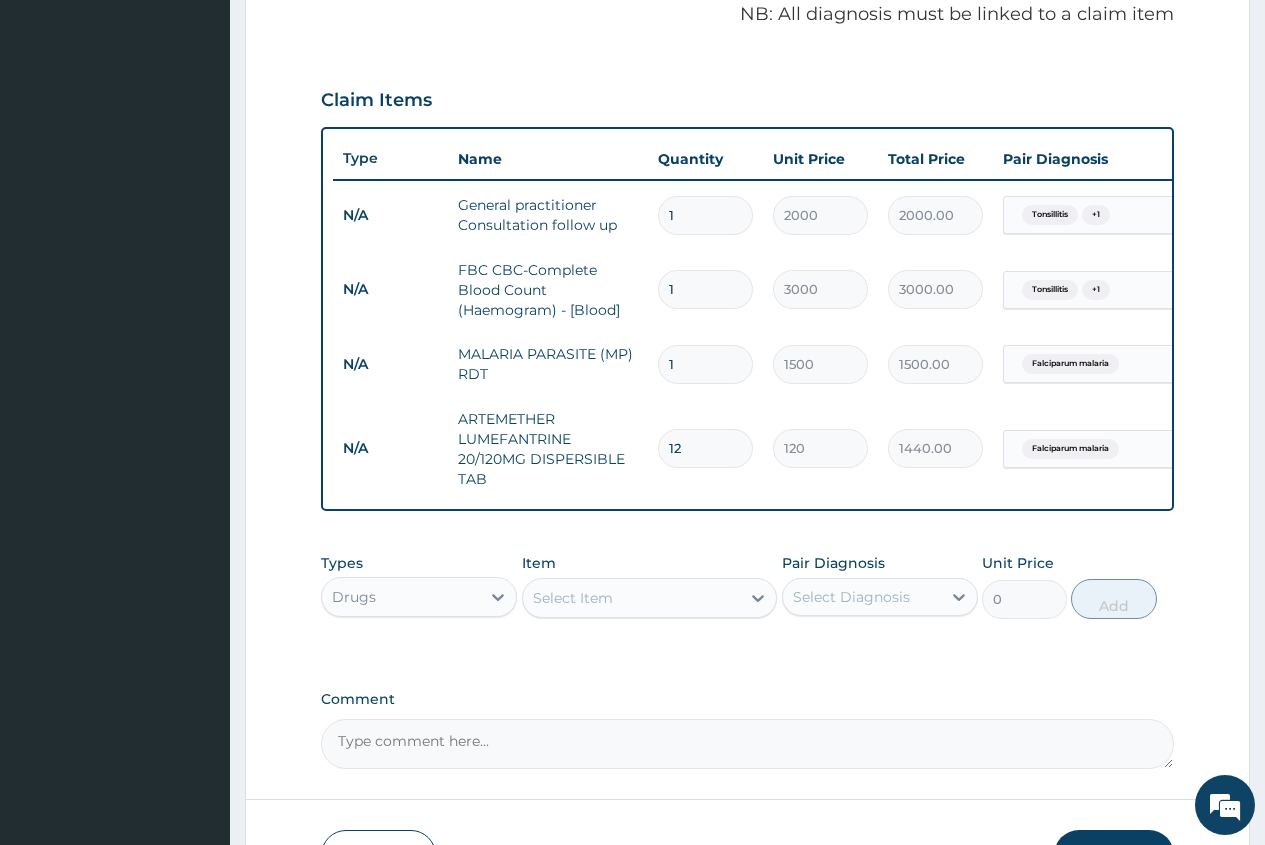 type on "12" 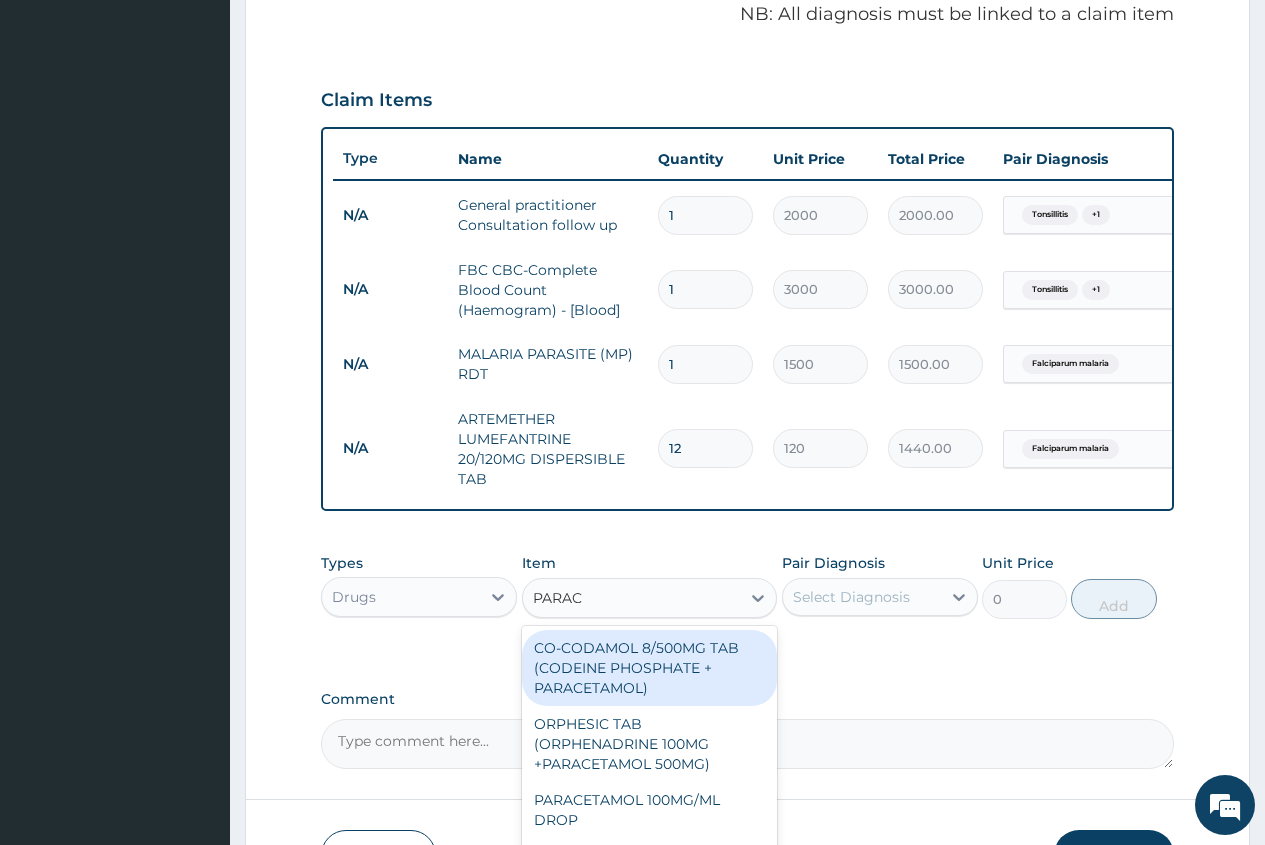 type on "PARACE" 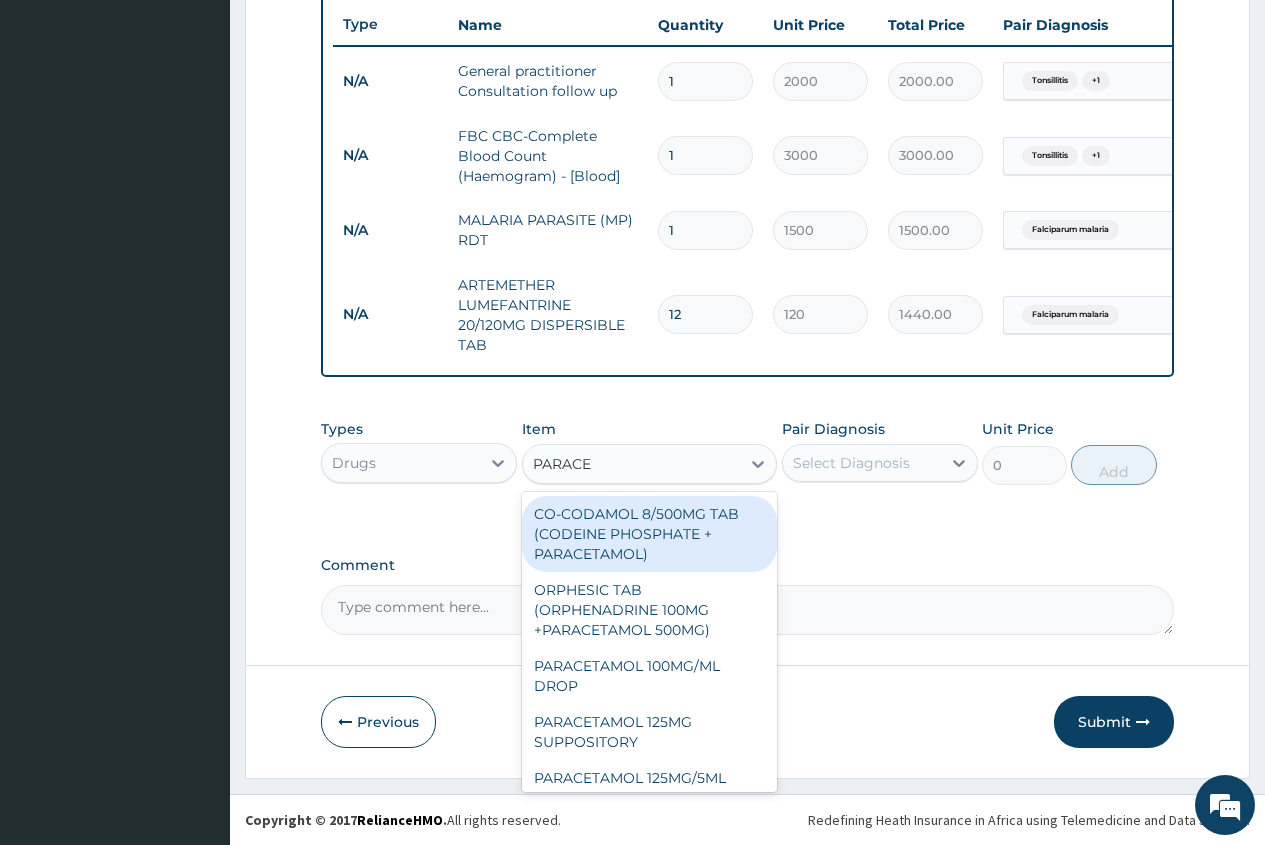 scroll, scrollTop: 766, scrollLeft: 0, axis: vertical 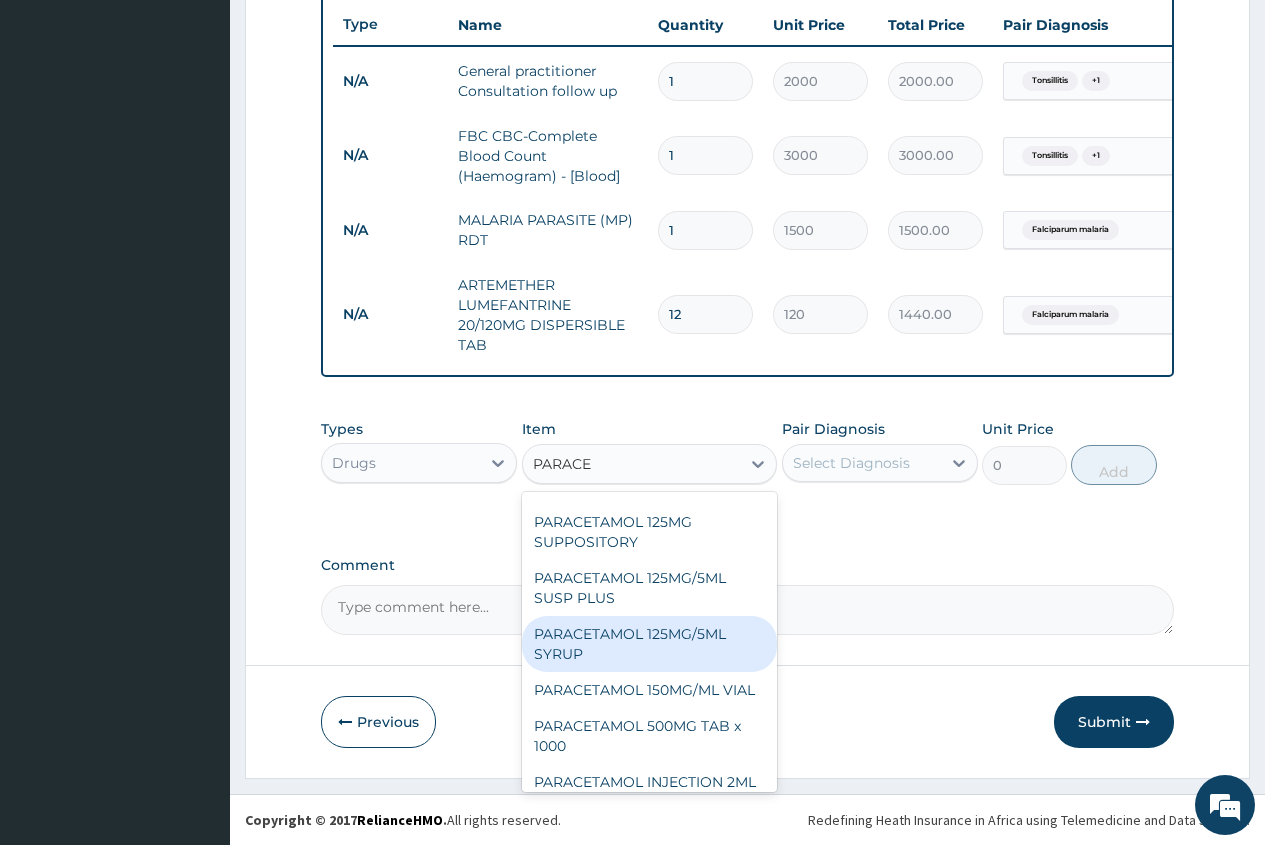 click on "PARACETAMOL 125MG/5ML SYRUP" at bounding box center (650, 644) 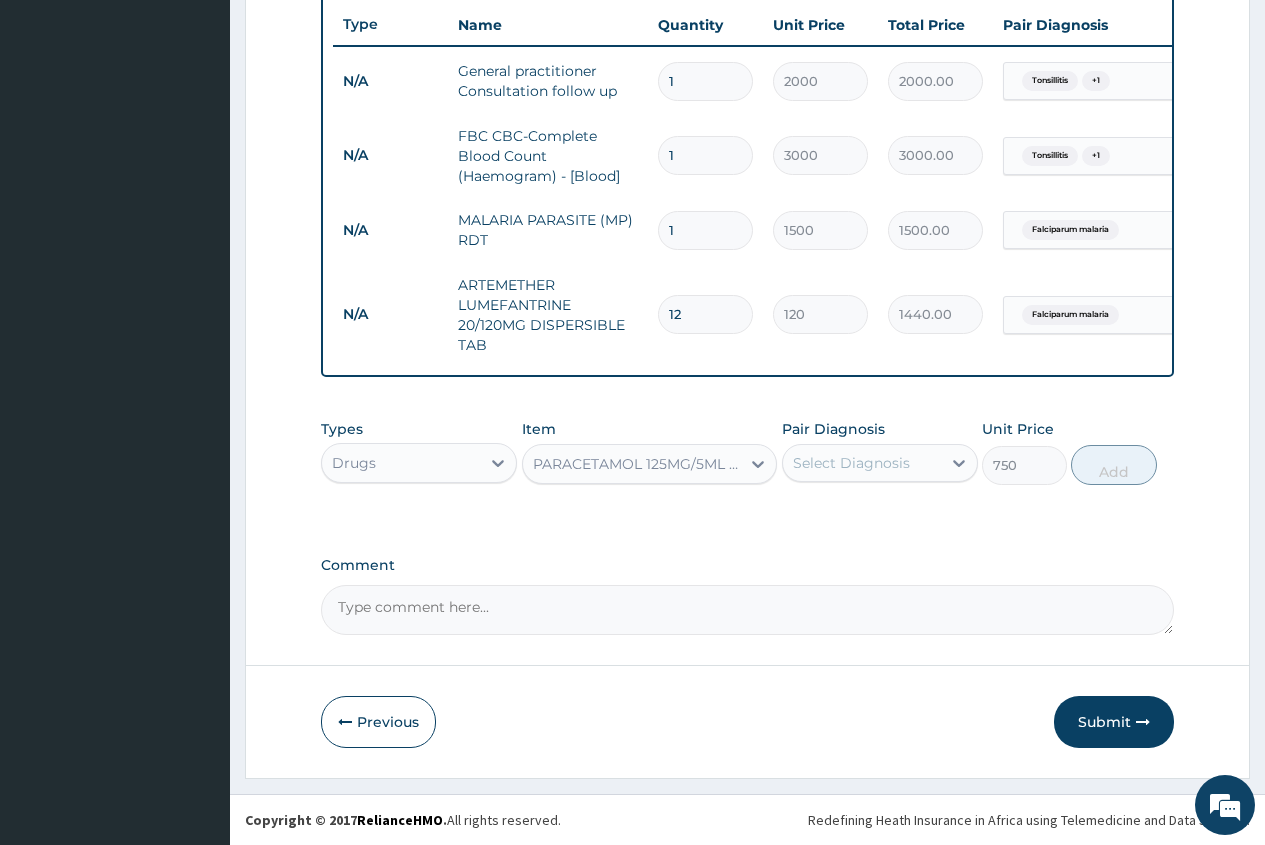 click on "Select Diagnosis" at bounding box center (851, 463) 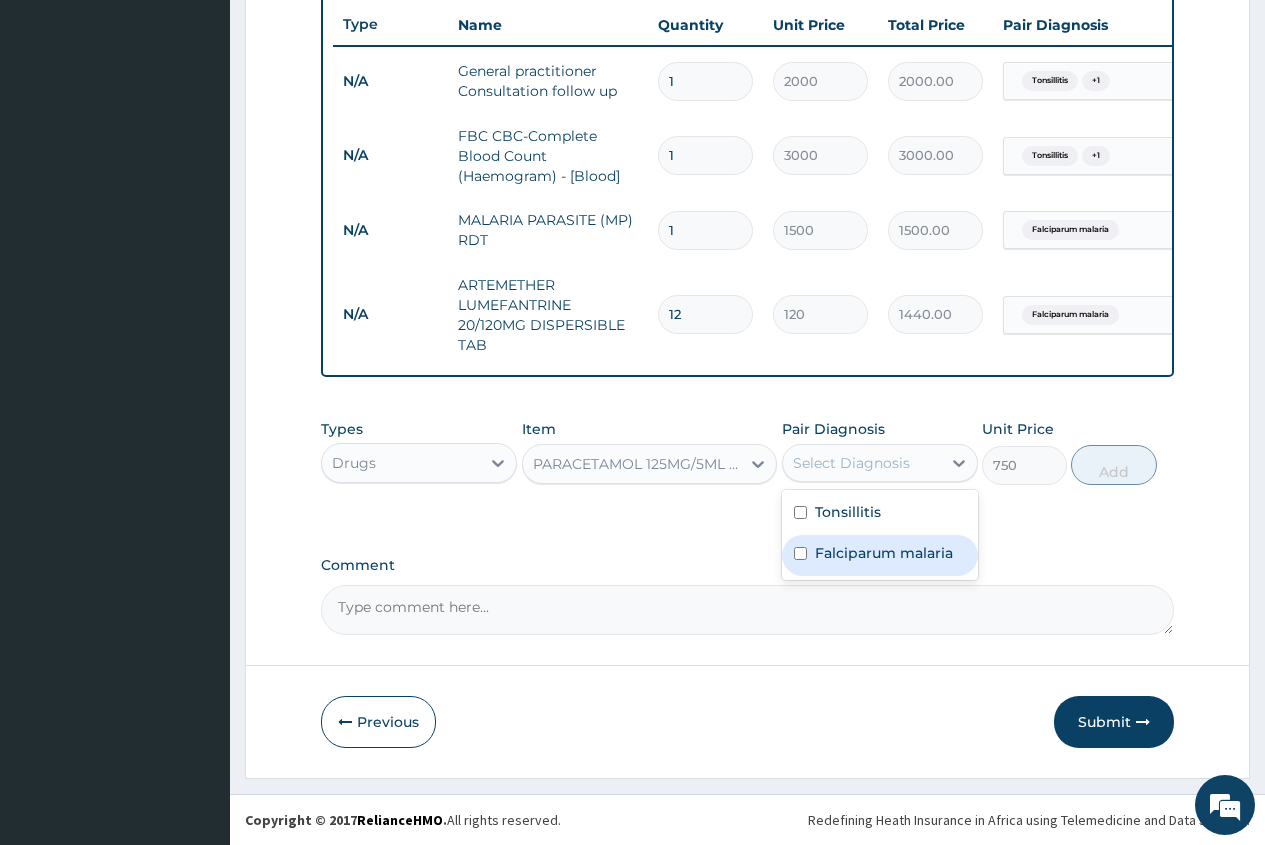 click on "Falciparum malaria" at bounding box center [884, 553] 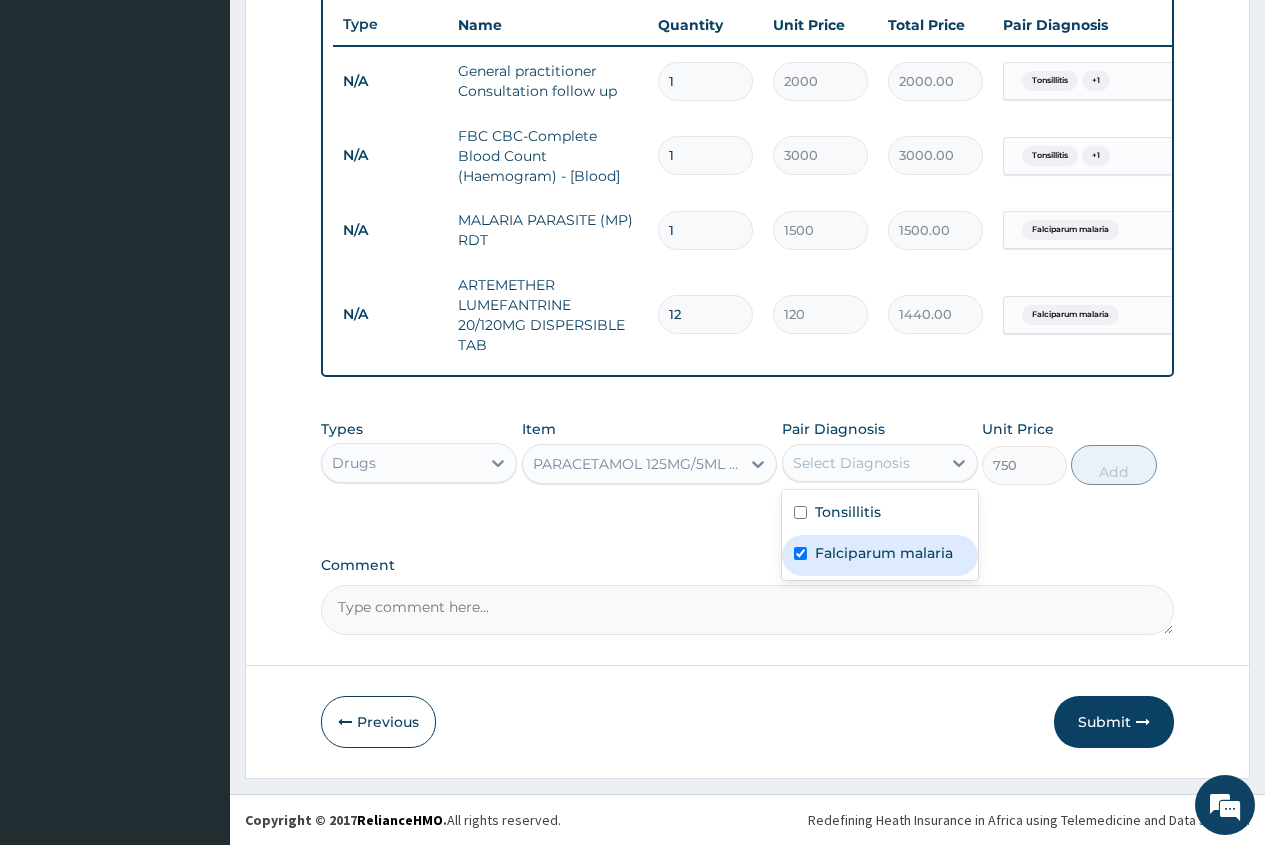 checkbox on "true" 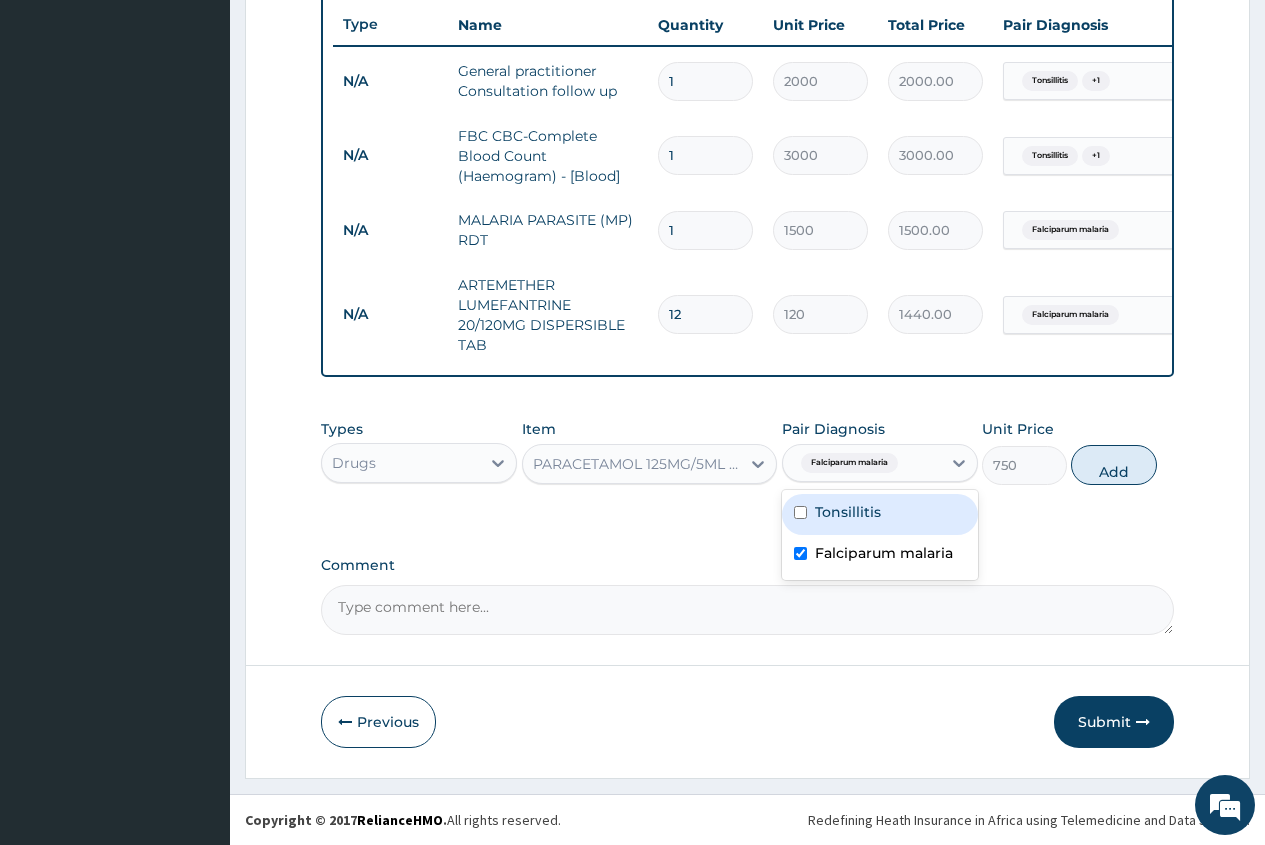 click on "Tonsillitis" at bounding box center (880, 514) 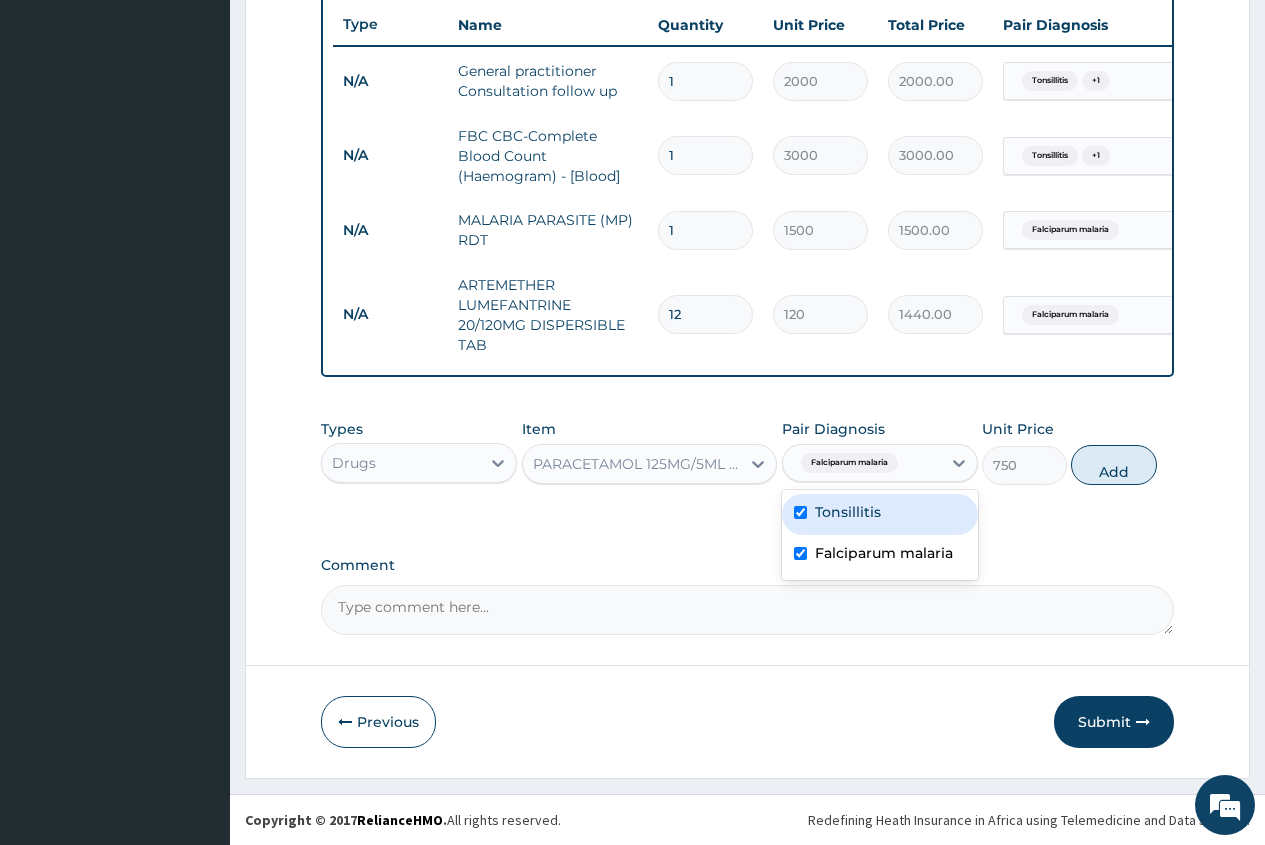 checkbox on "true" 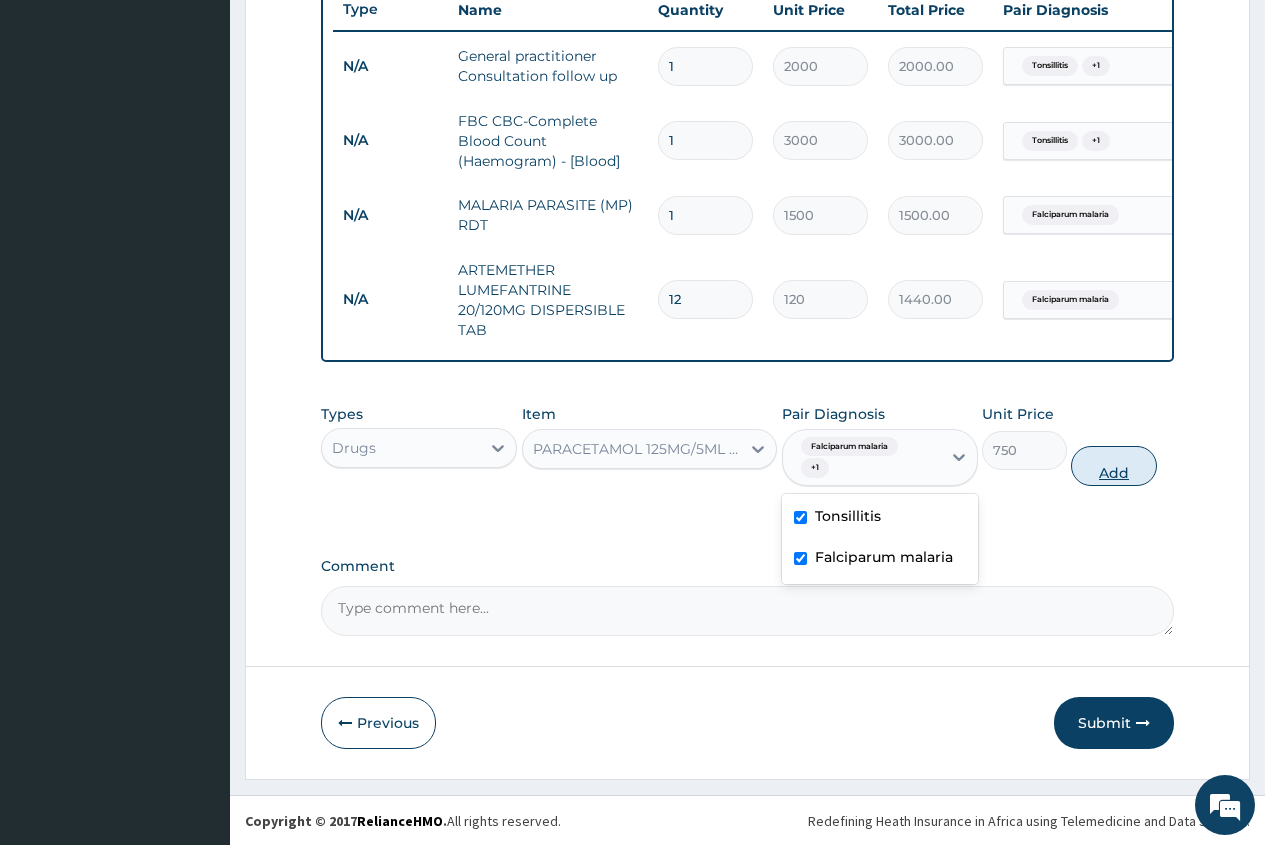 click on "Add" at bounding box center (1113, 466) 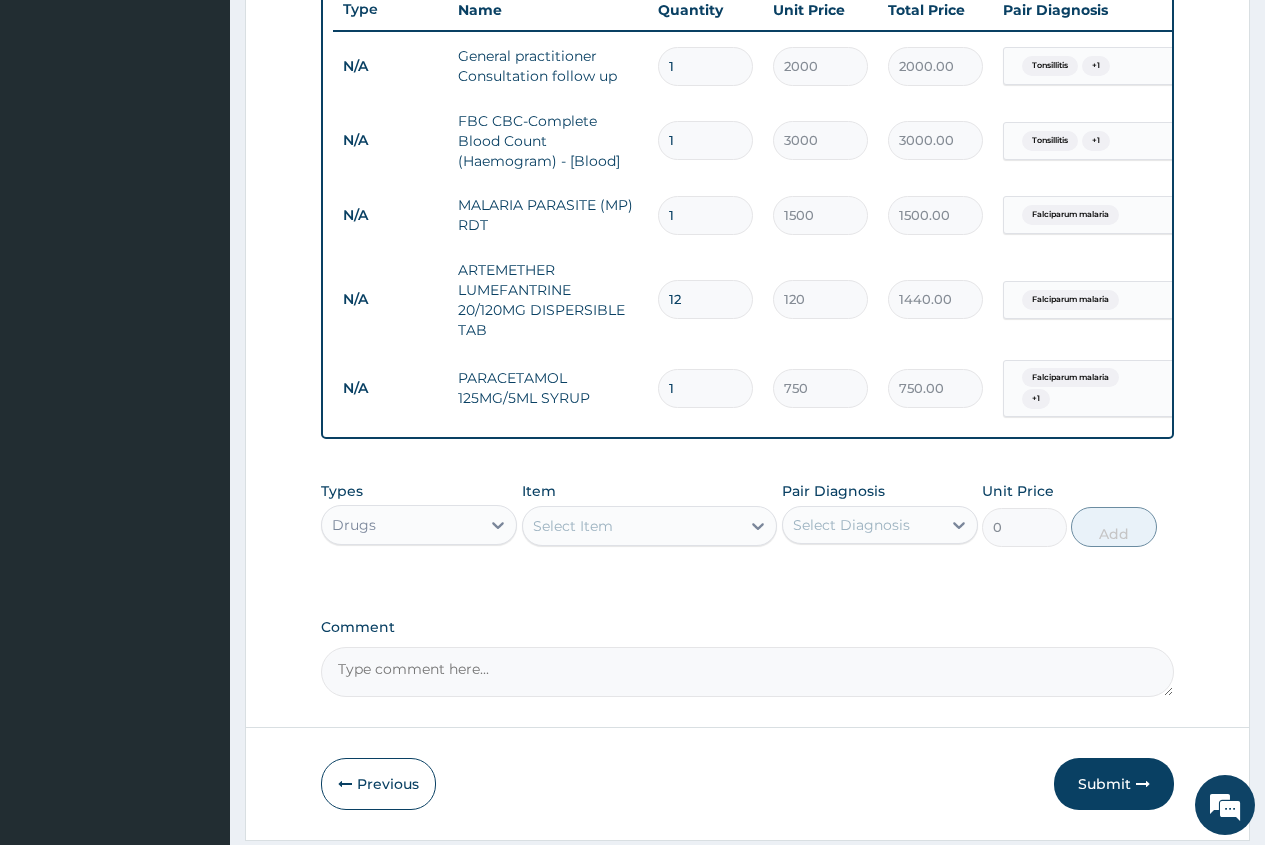 click on "Select Item" at bounding box center [573, 526] 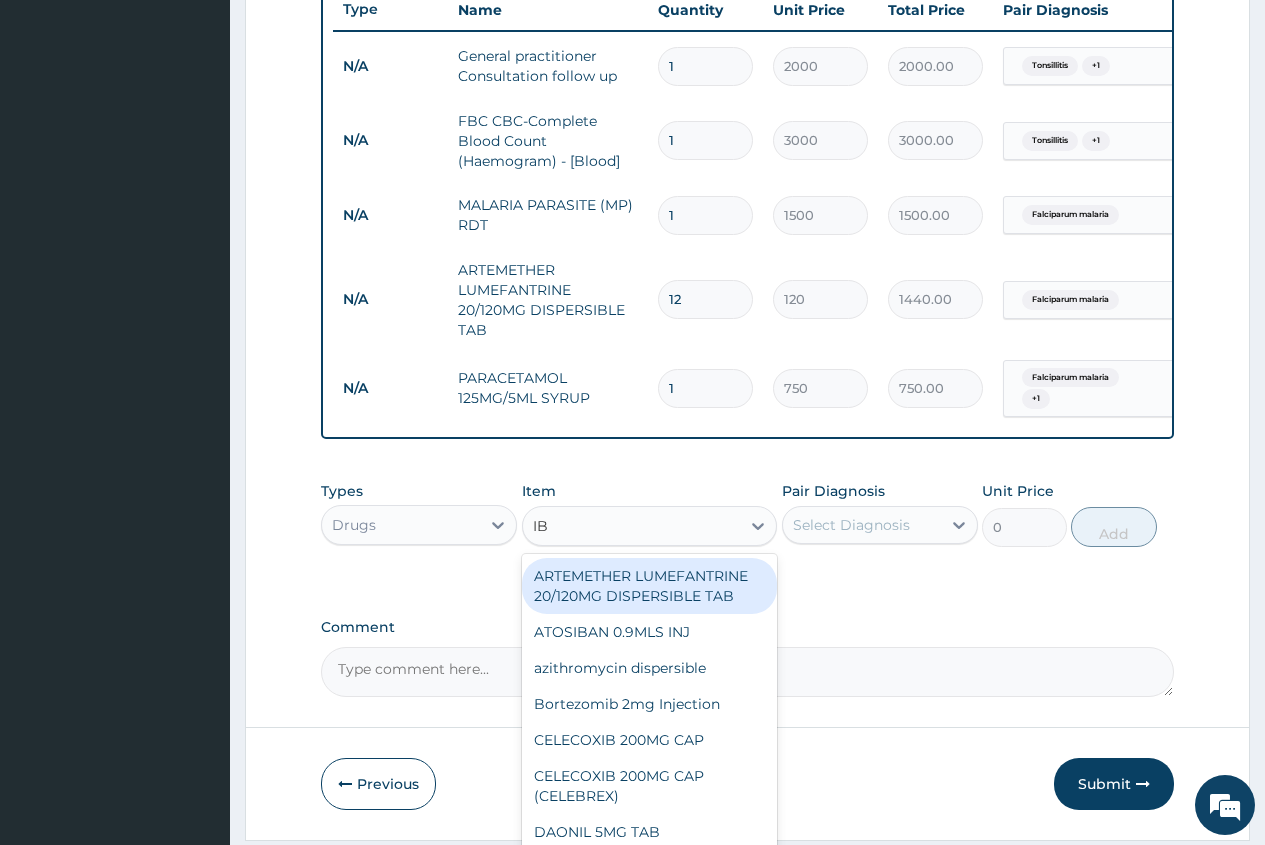 type on "IBU" 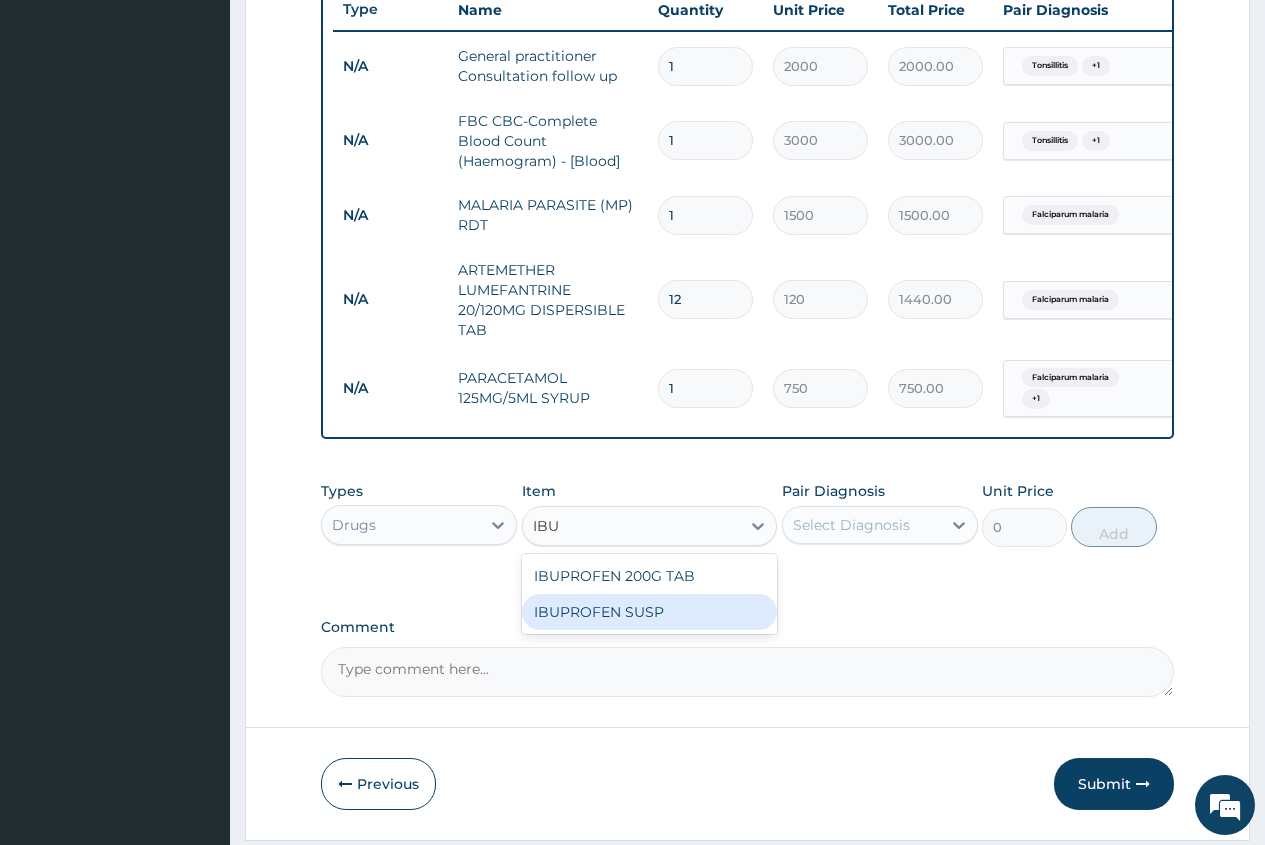 click on "IBUPROFEN SUSP" at bounding box center (650, 612) 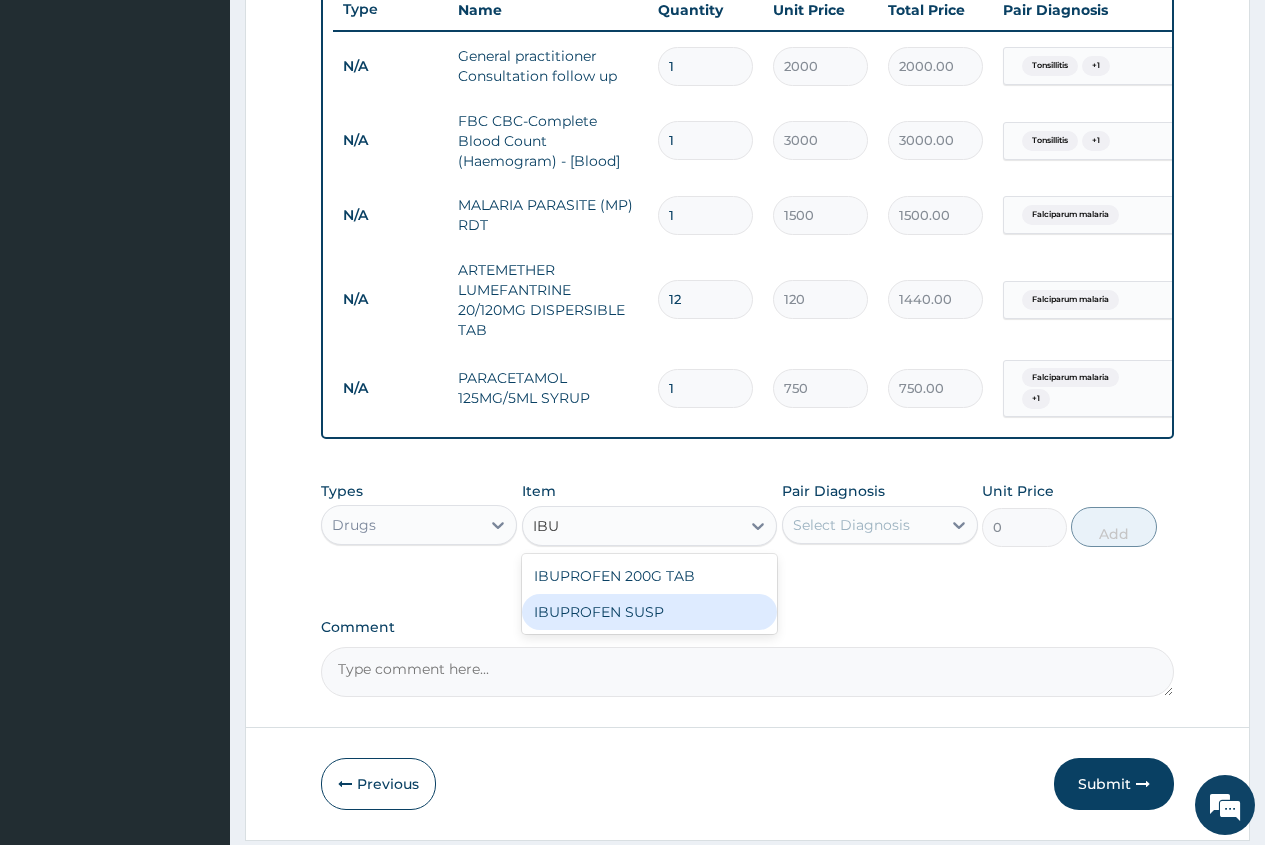 type 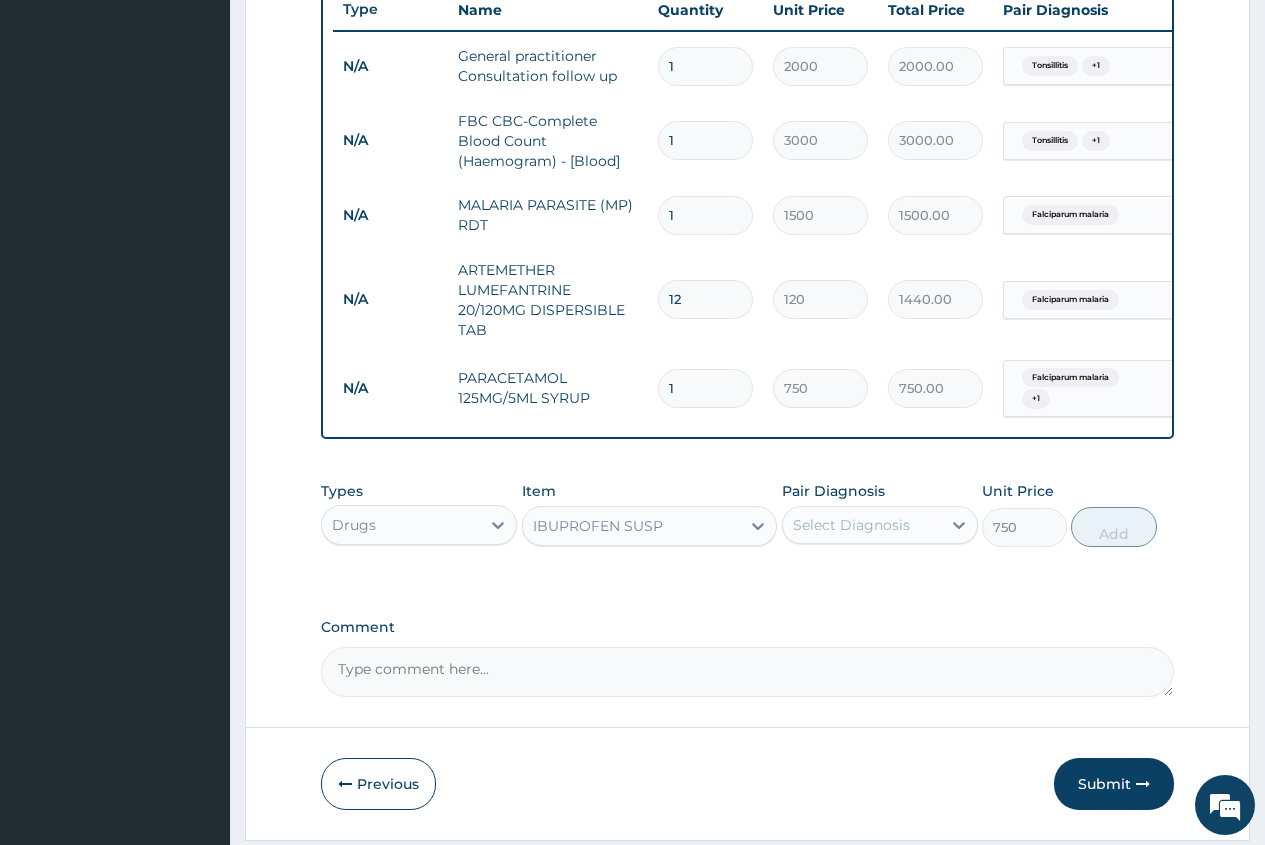 click on "Select Diagnosis" at bounding box center [851, 525] 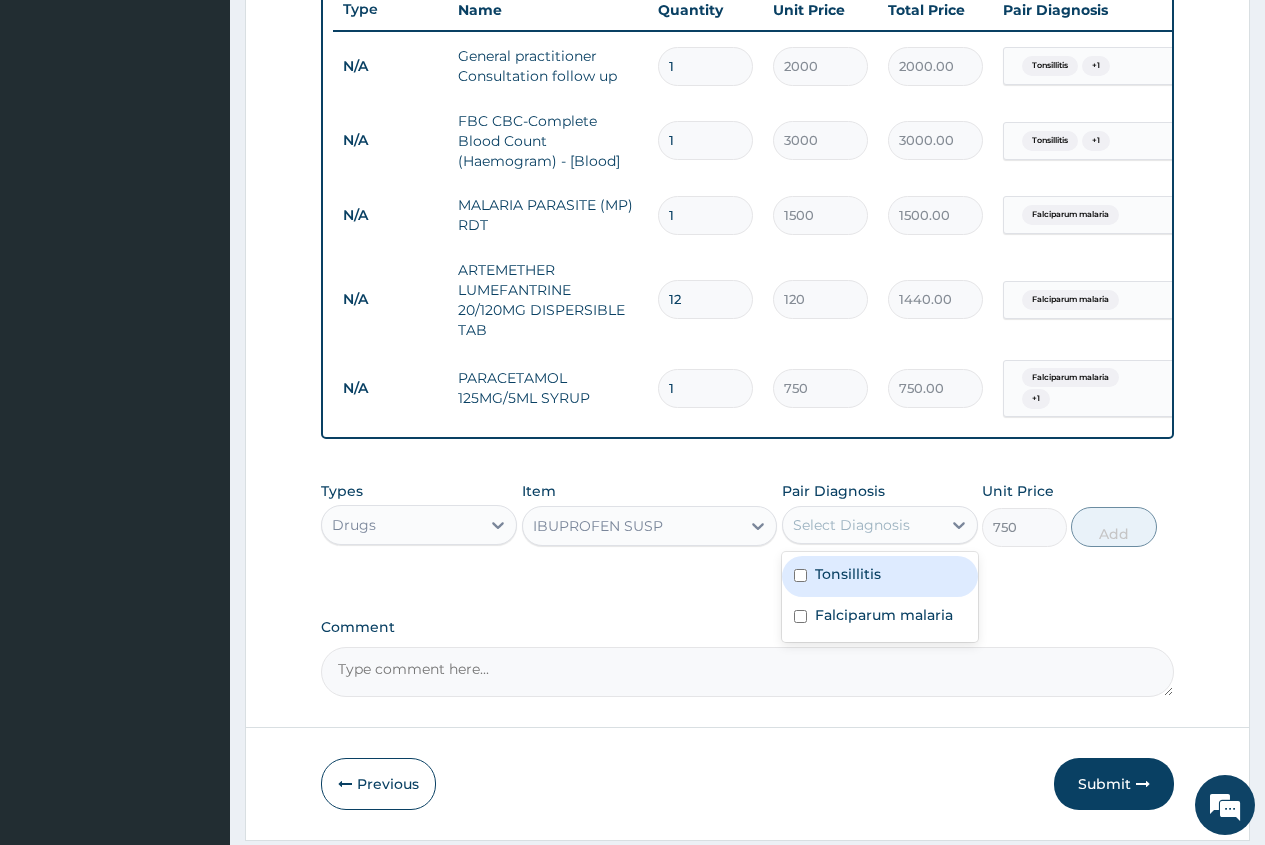 click on "Select Diagnosis" at bounding box center [862, 525] 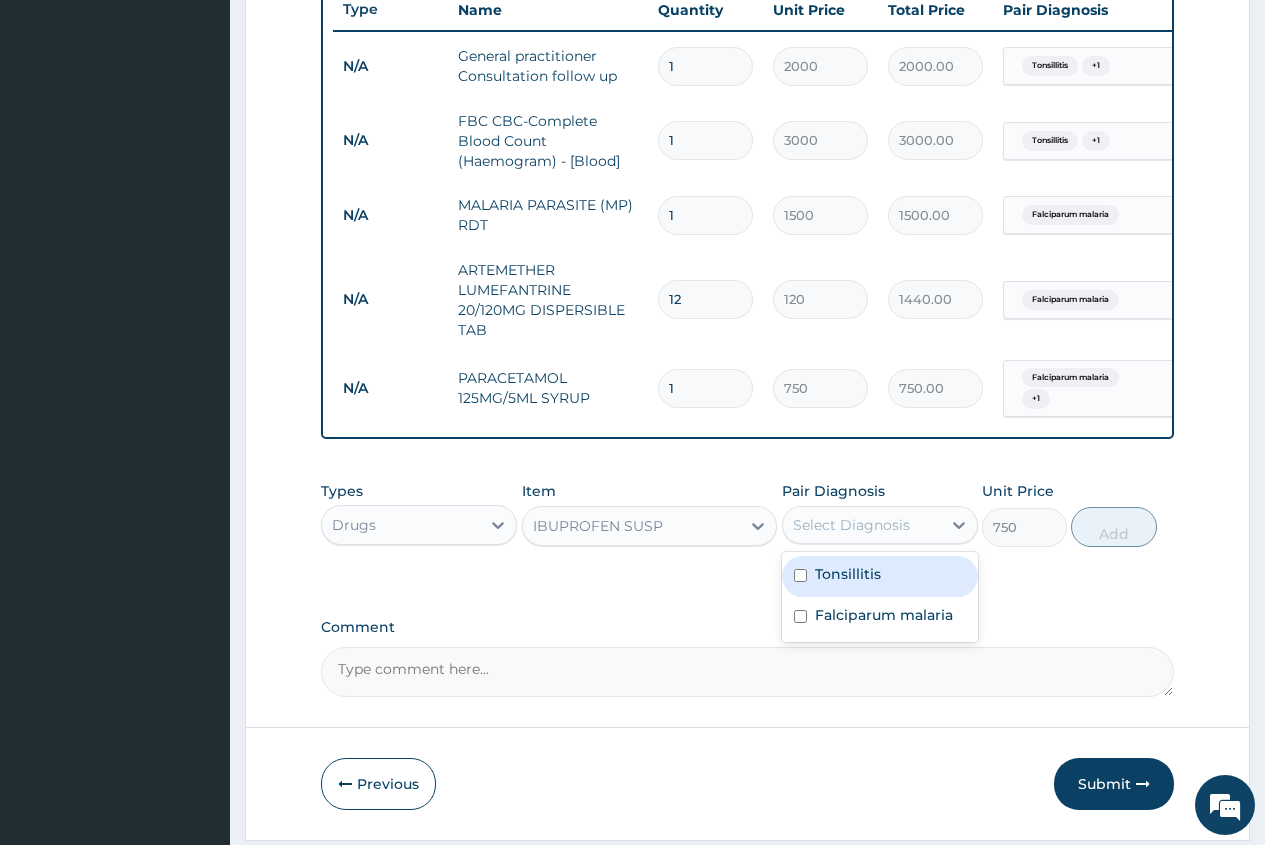click on "Tonsillitis" at bounding box center [880, 576] 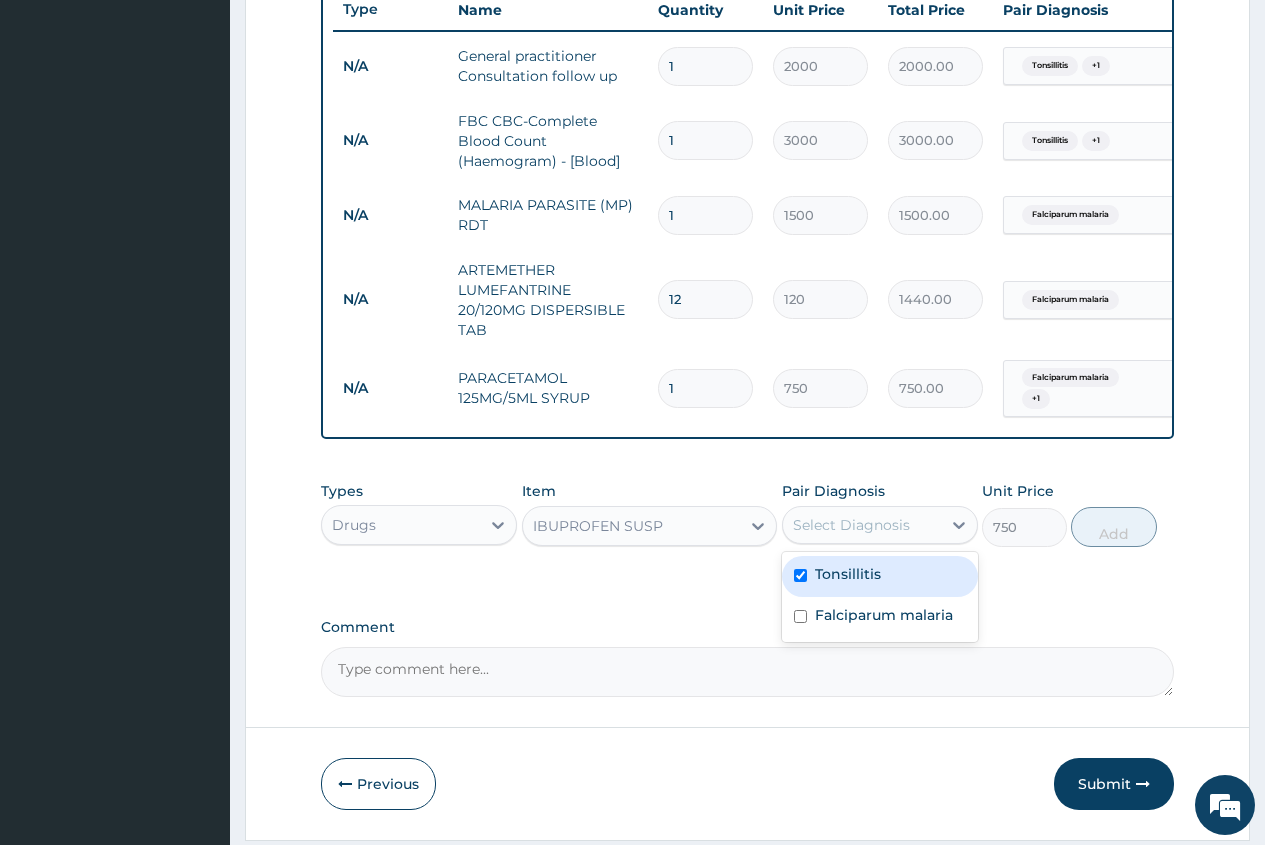 checkbox on "true" 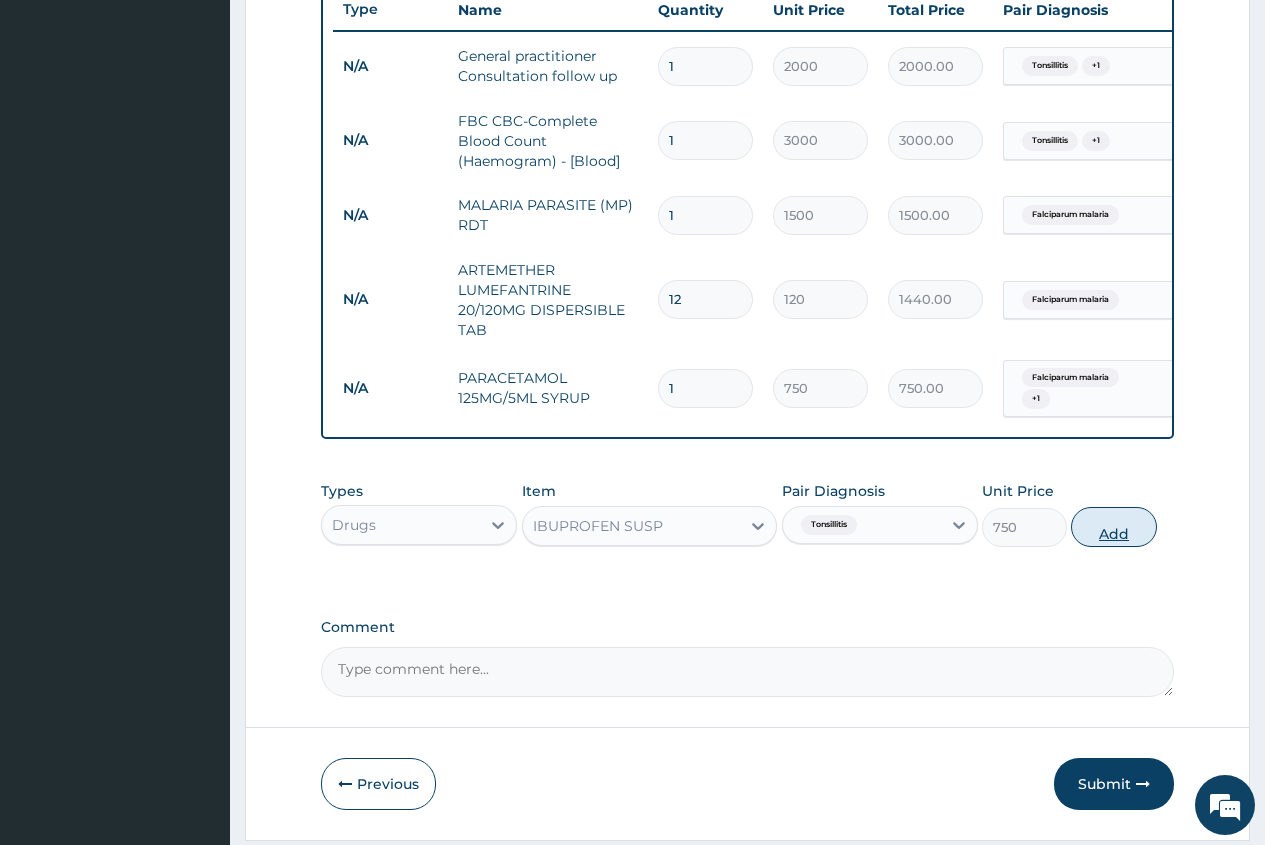 click on "Add" at bounding box center [1113, 527] 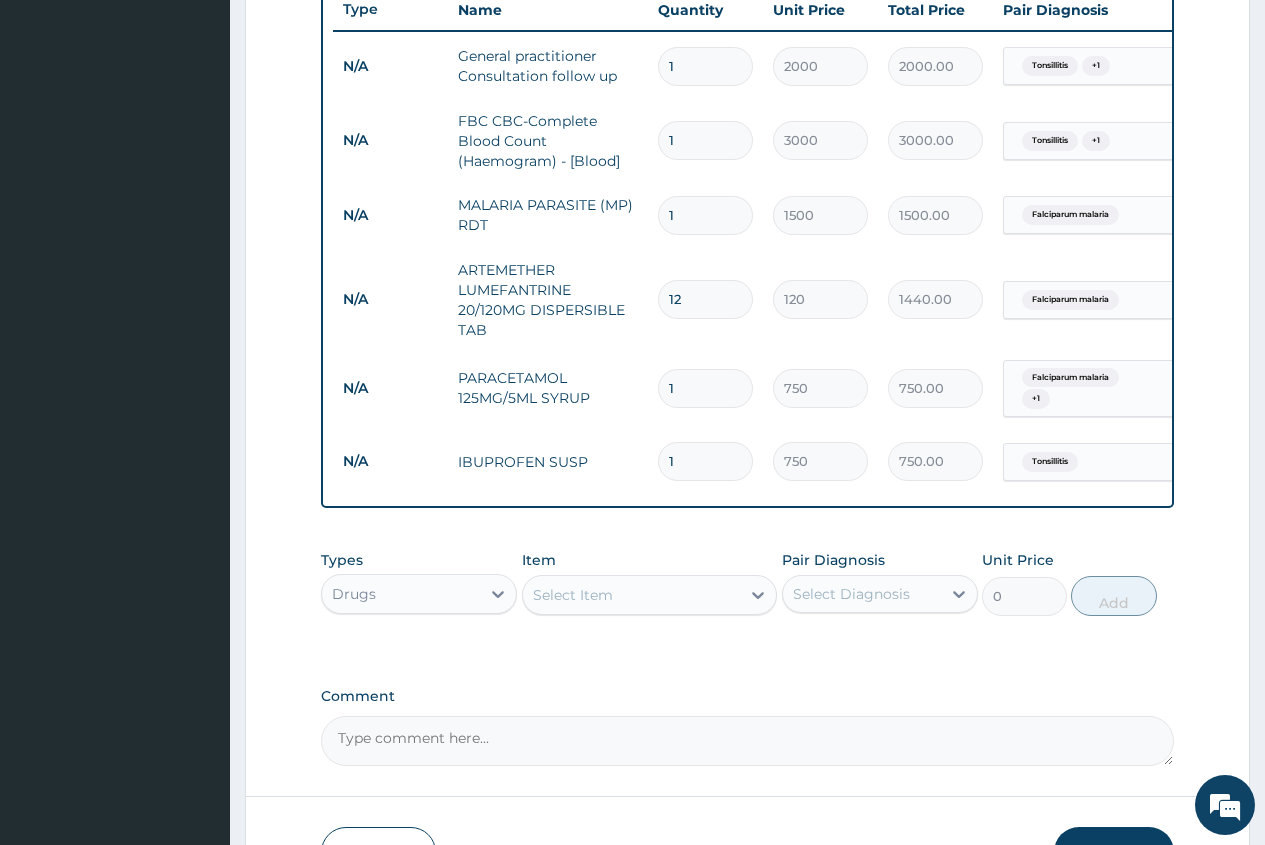 click on "Select Item" at bounding box center [573, 595] 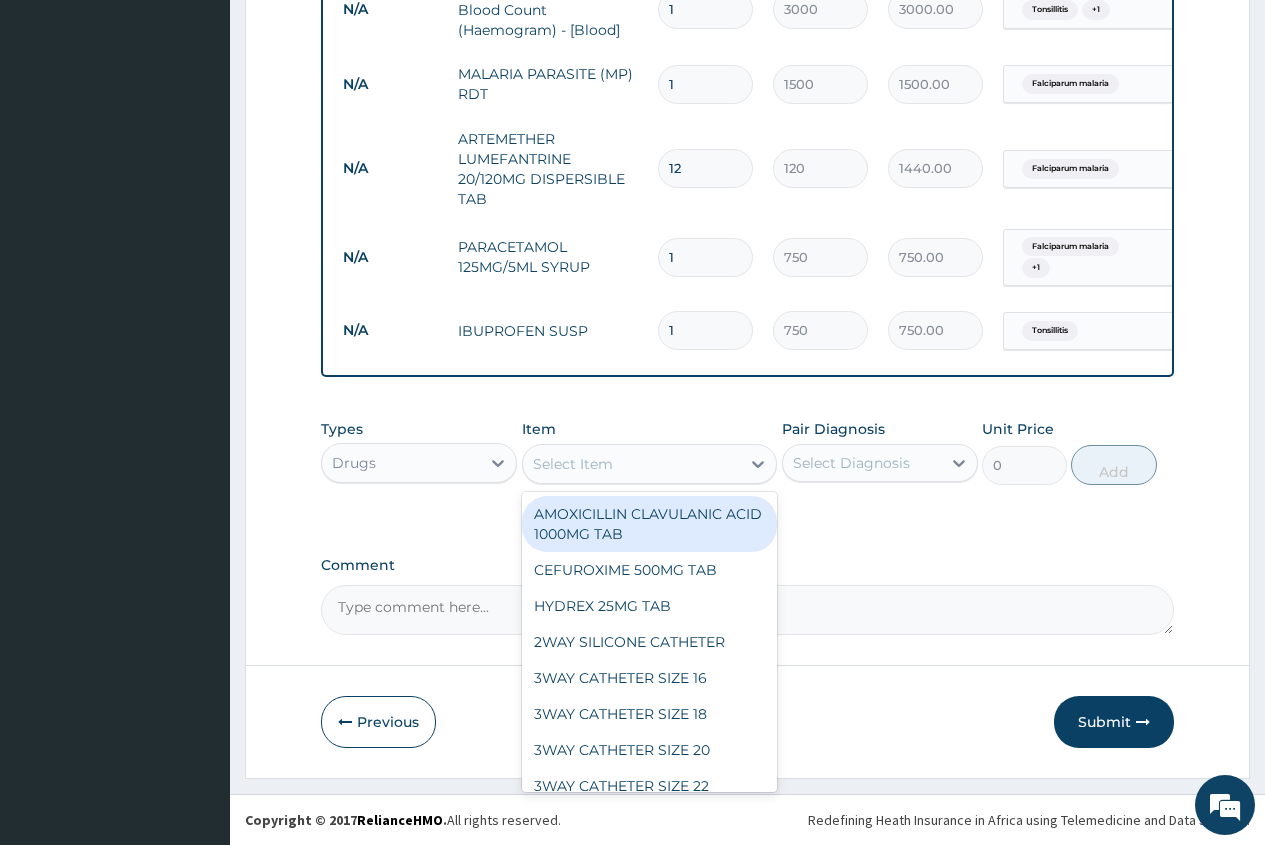 scroll, scrollTop: 912, scrollLeft: 0, axis: vertical 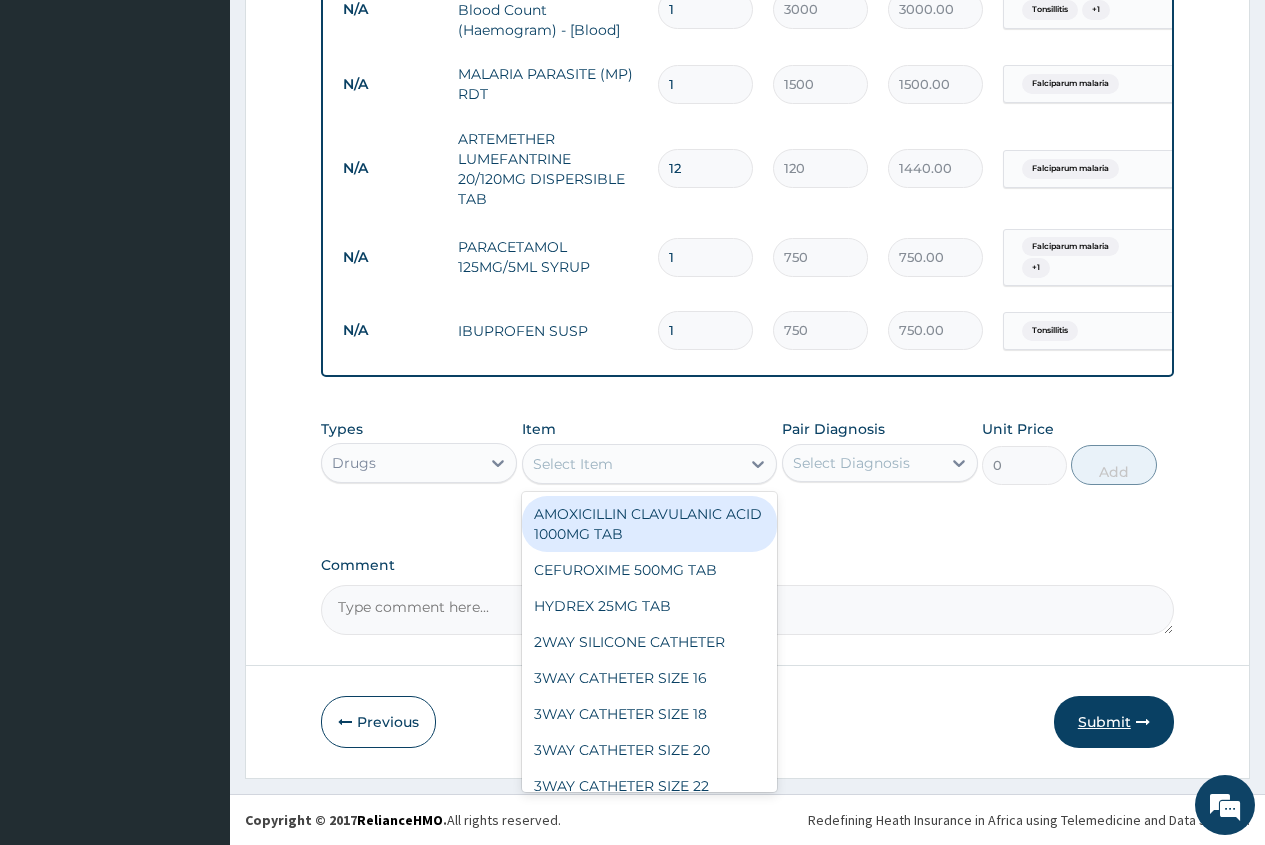 click on "Submit" at bounding box center (1114, 722) 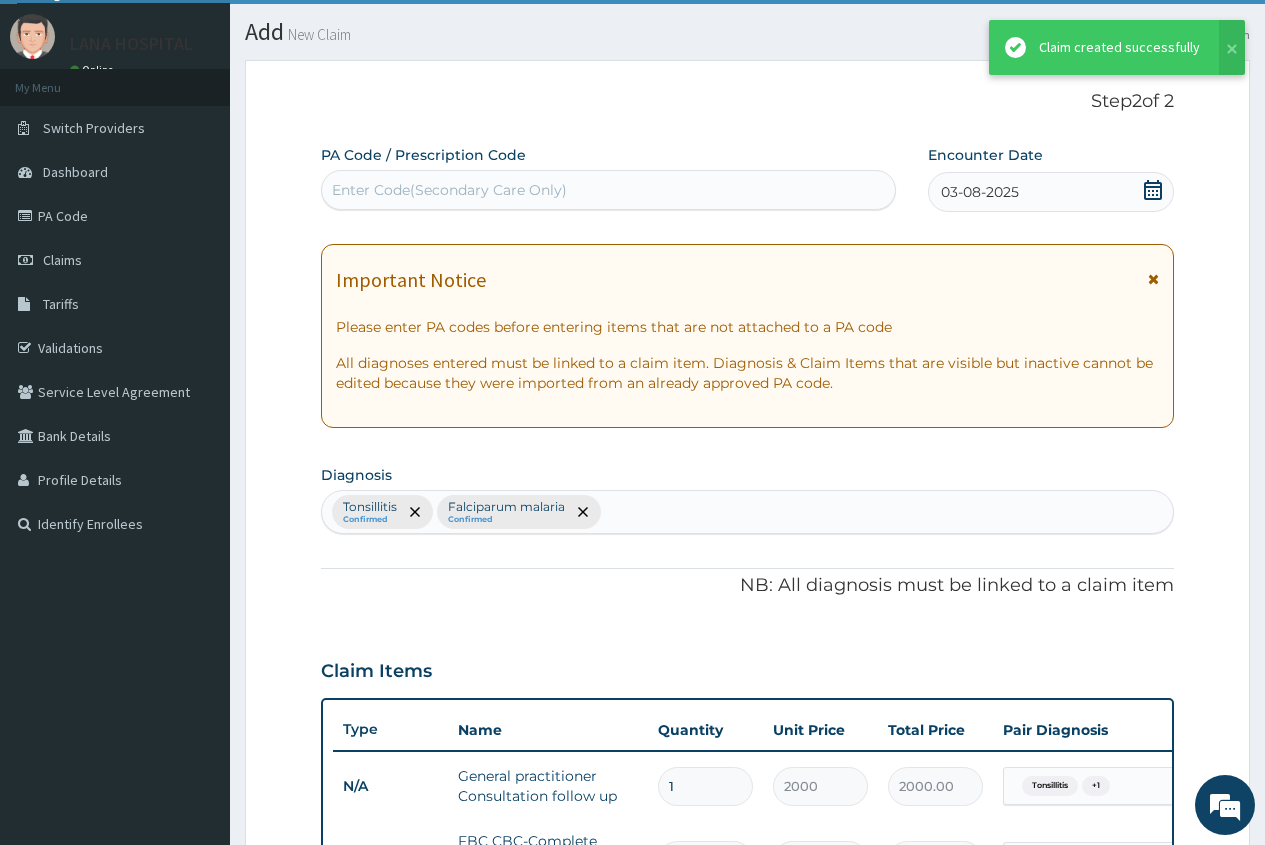 scroll, scrollTop: 912, scrollLeft: 0, axis: vertical 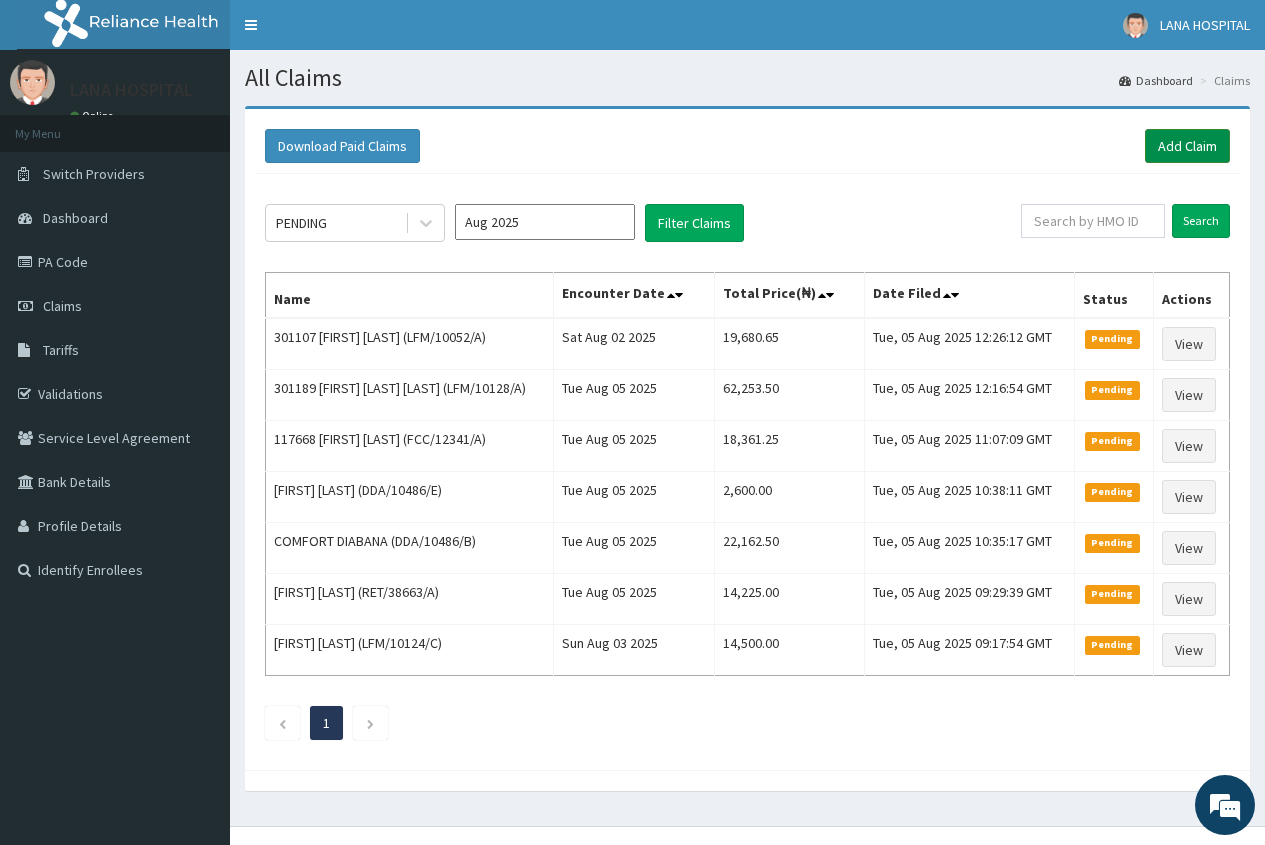 click on "Add Claim" at bounding box center [1187, 146] 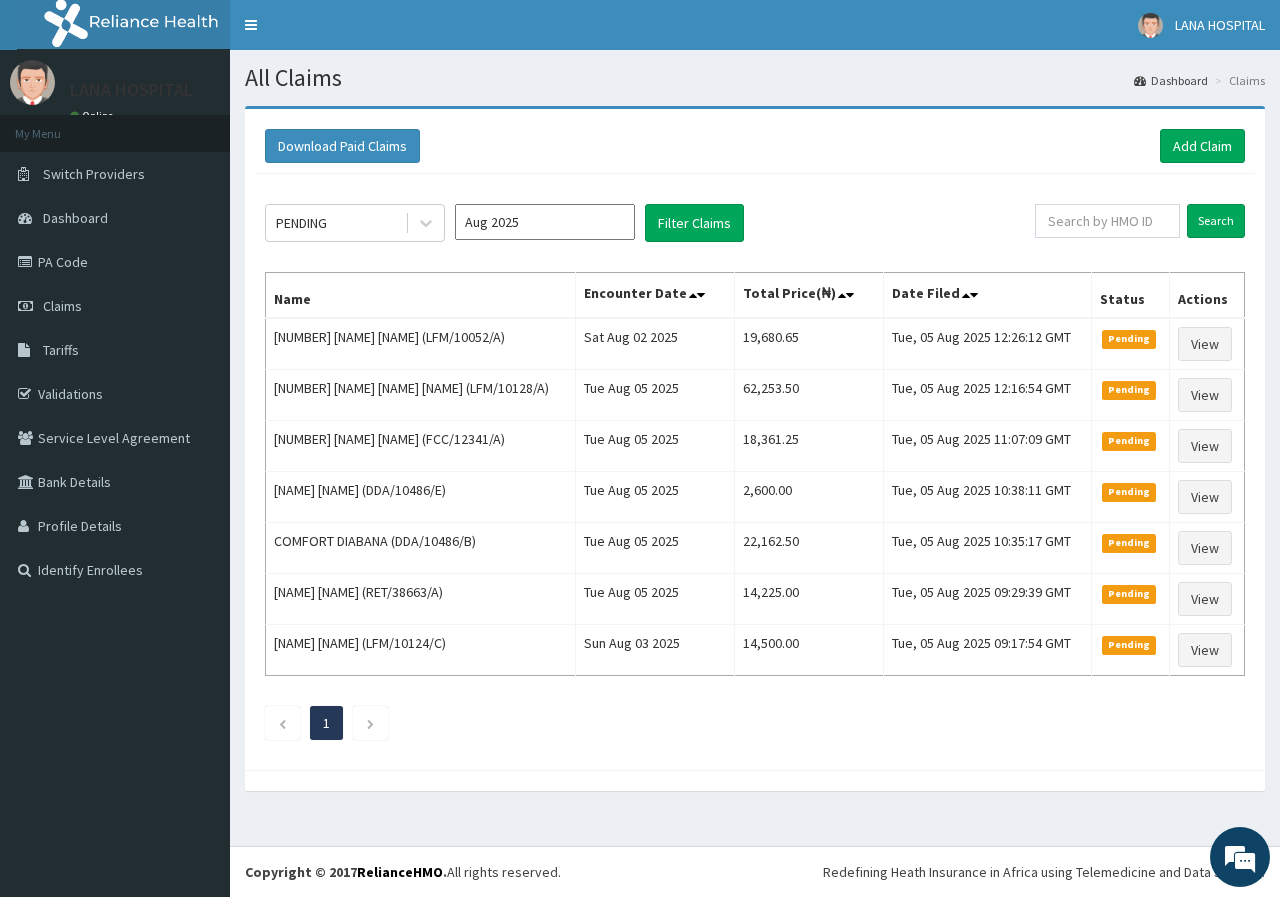 scroll, scrollTop: 0, scrollLeft: 0, axis: both 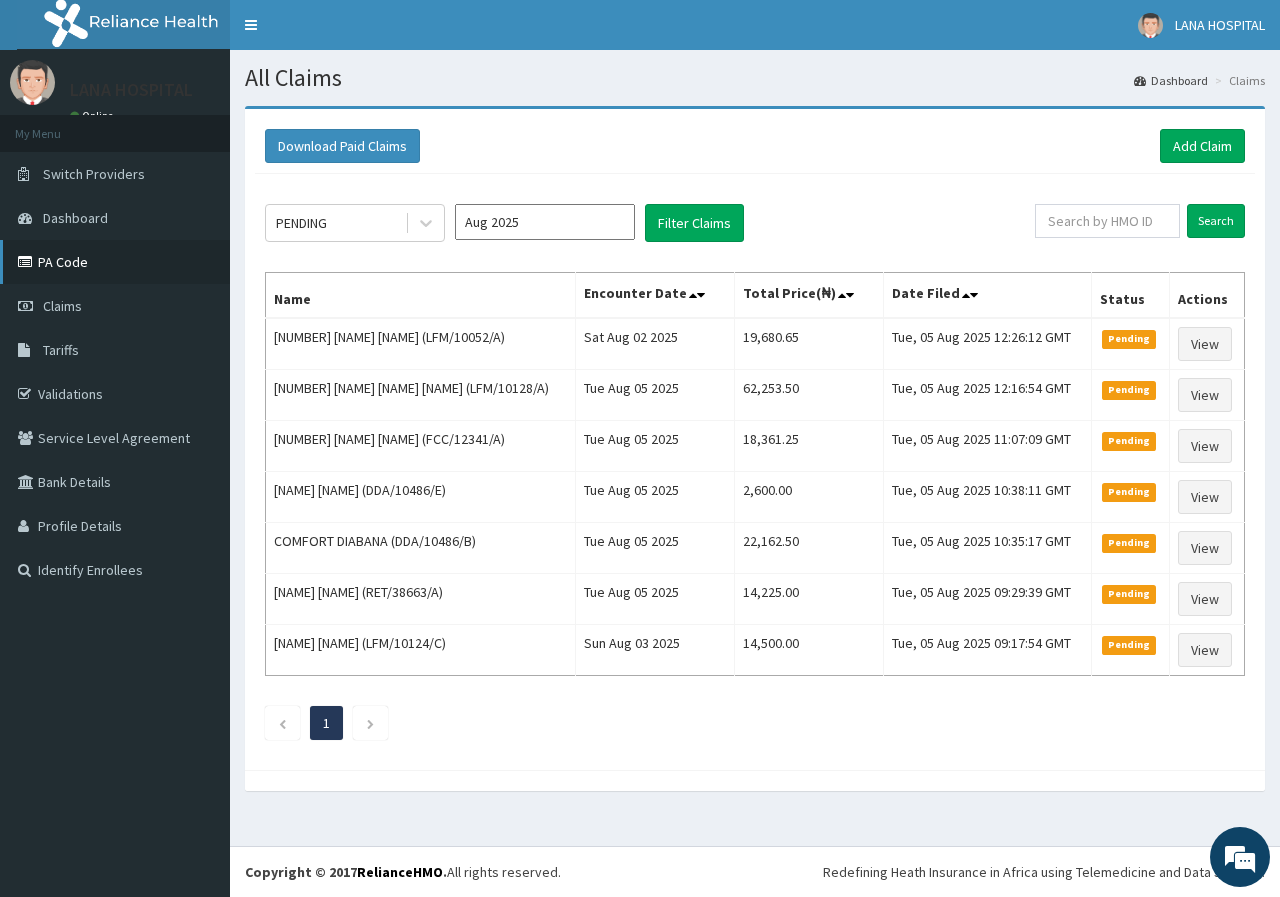 click on "PA Code" at bounding box center [115, 262] 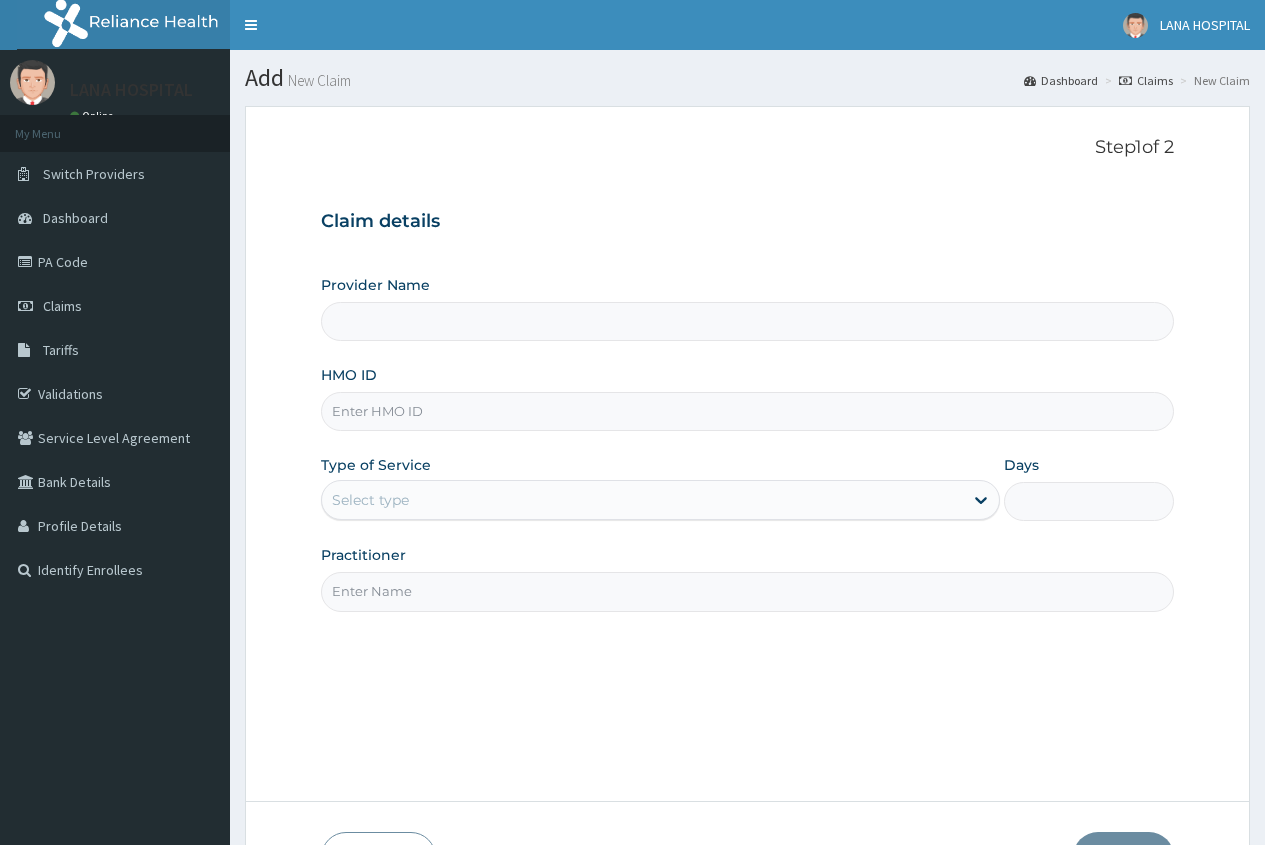 scroll, scrollTop: 0, scrollLeft: 0, axis: both 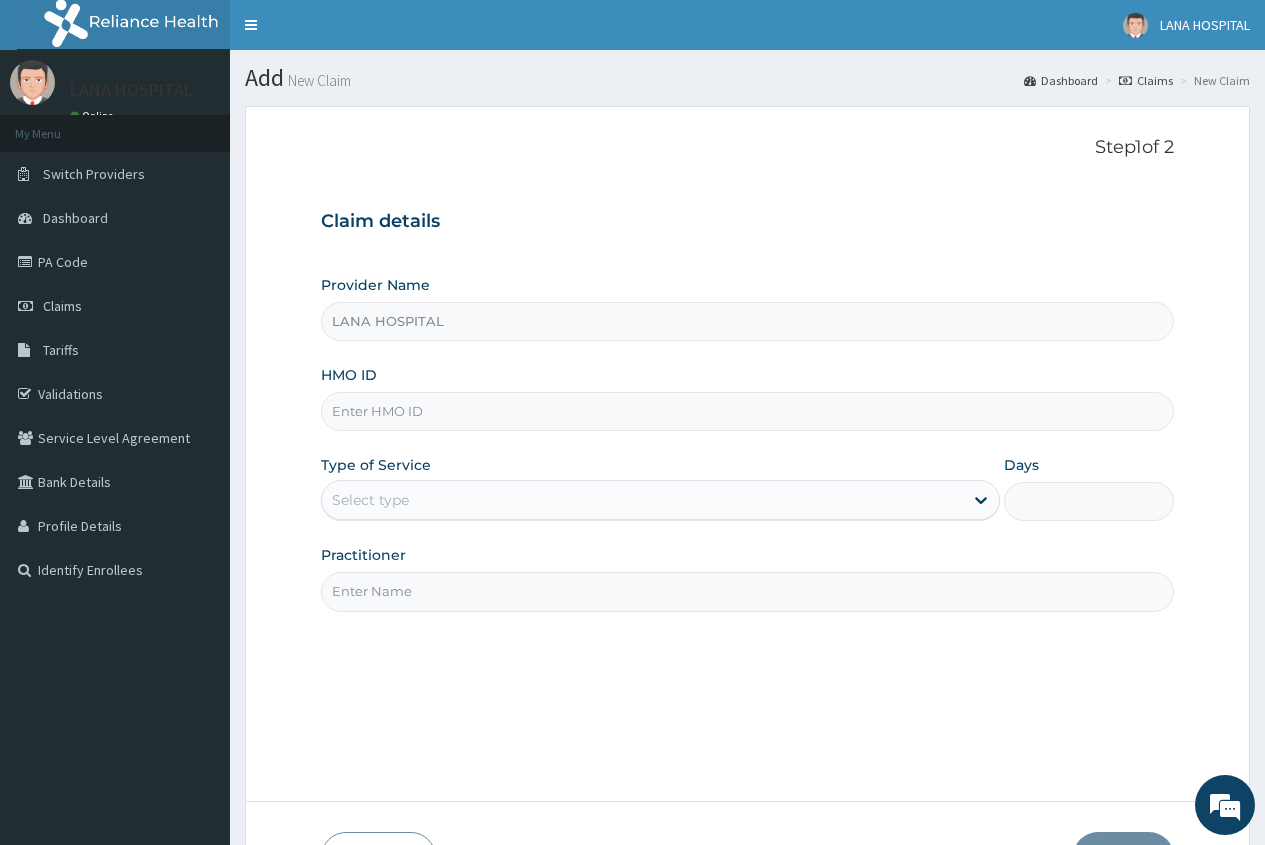 click on "HMO ID" at bounding box center (747, 411) 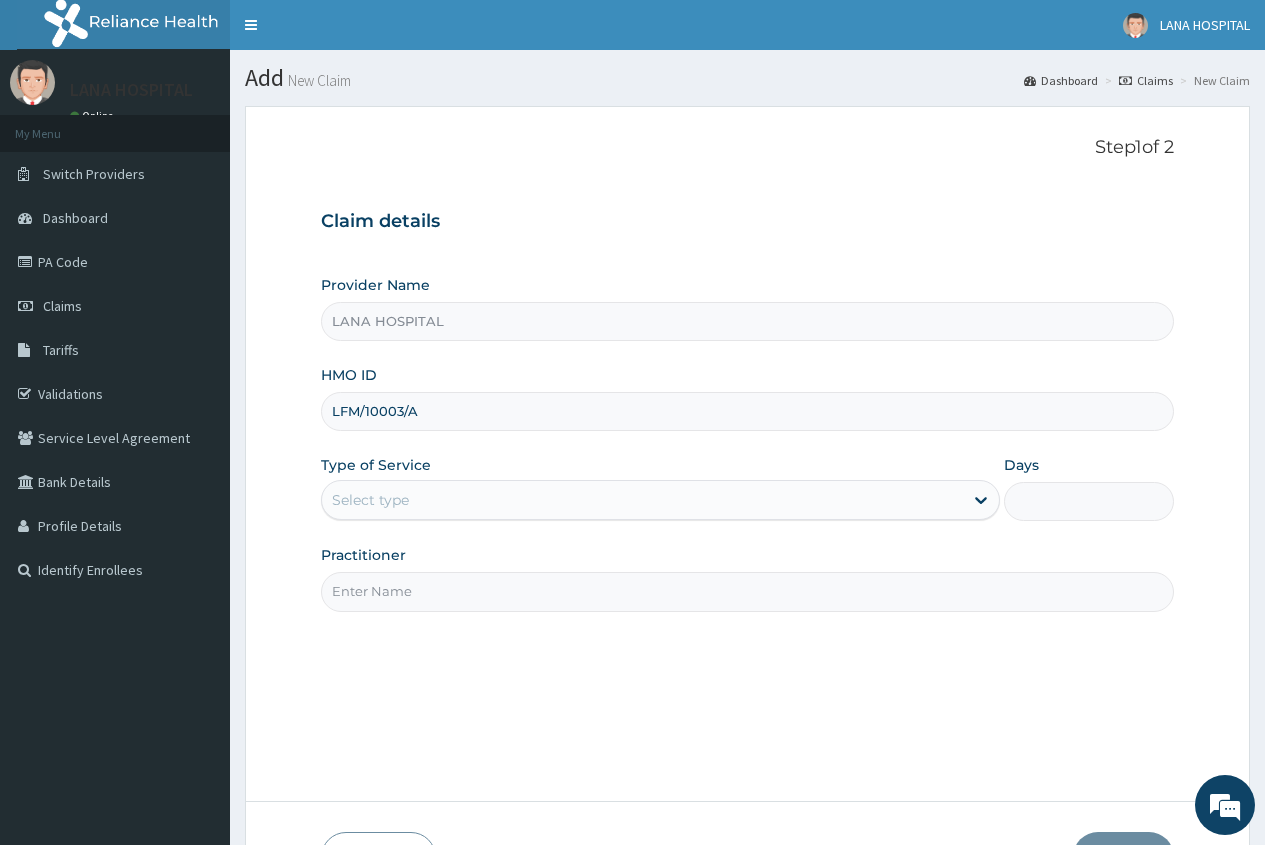 type on "LFM/10003/A" 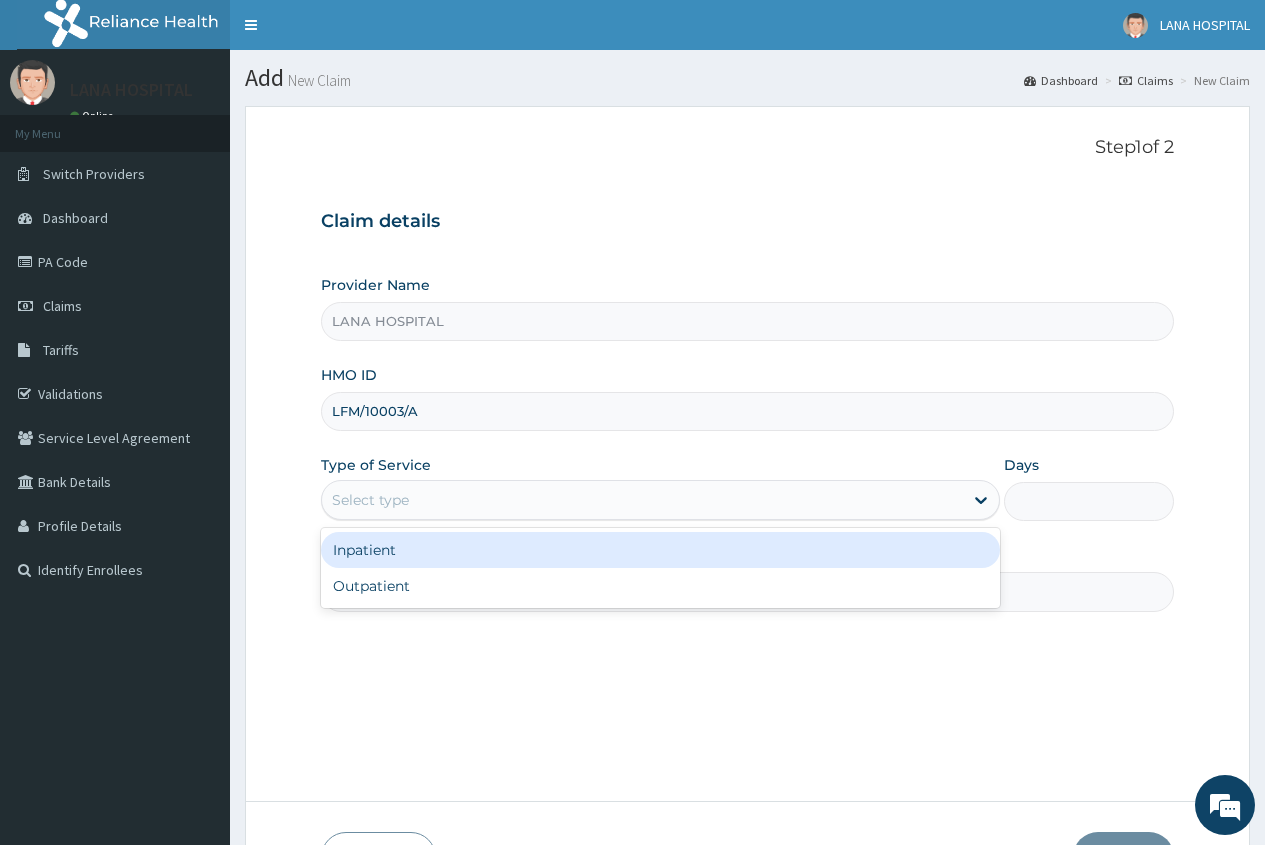click on "Select type" at bounding box center (370, 500) 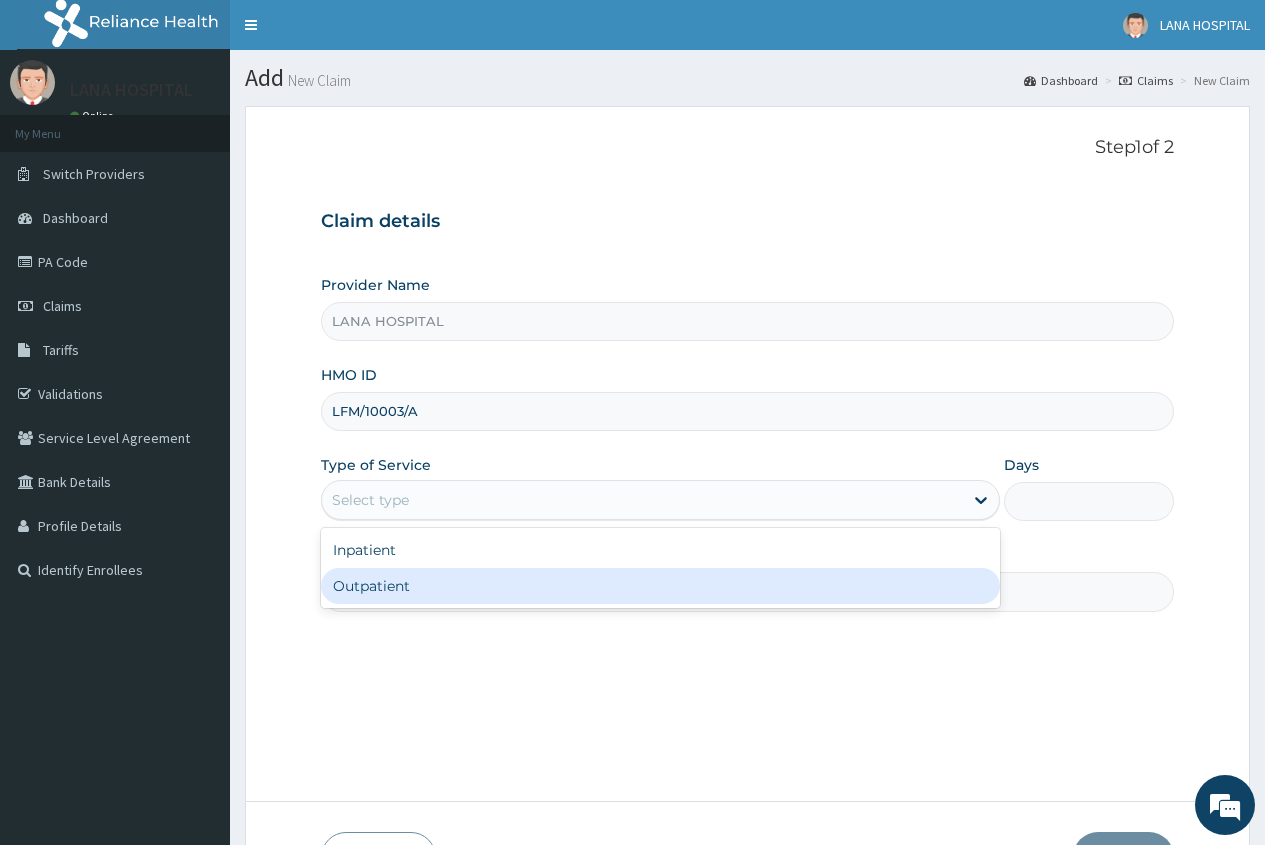 click on "Outpatient" at bounding box center (660, 586) 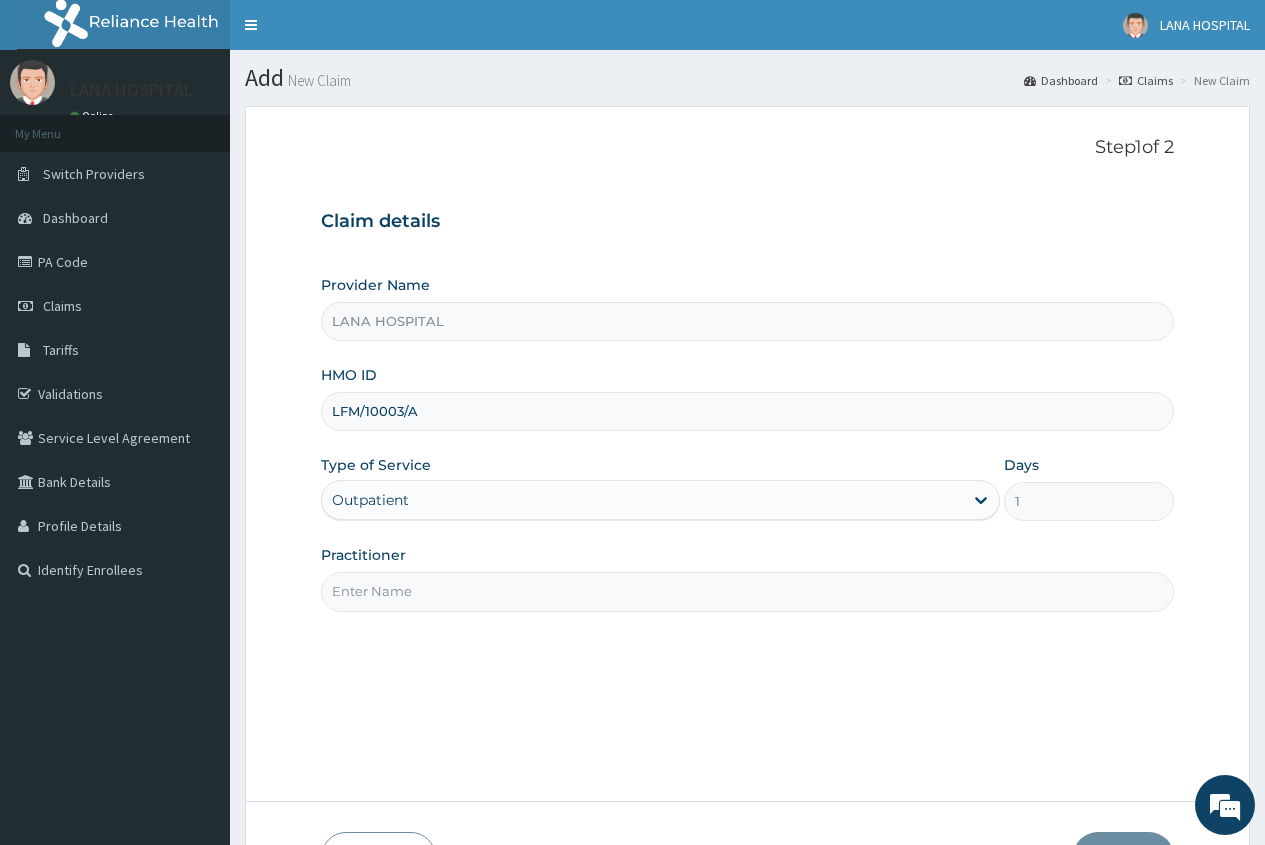 click on "Practitioner" at bounding box center [747, 591] 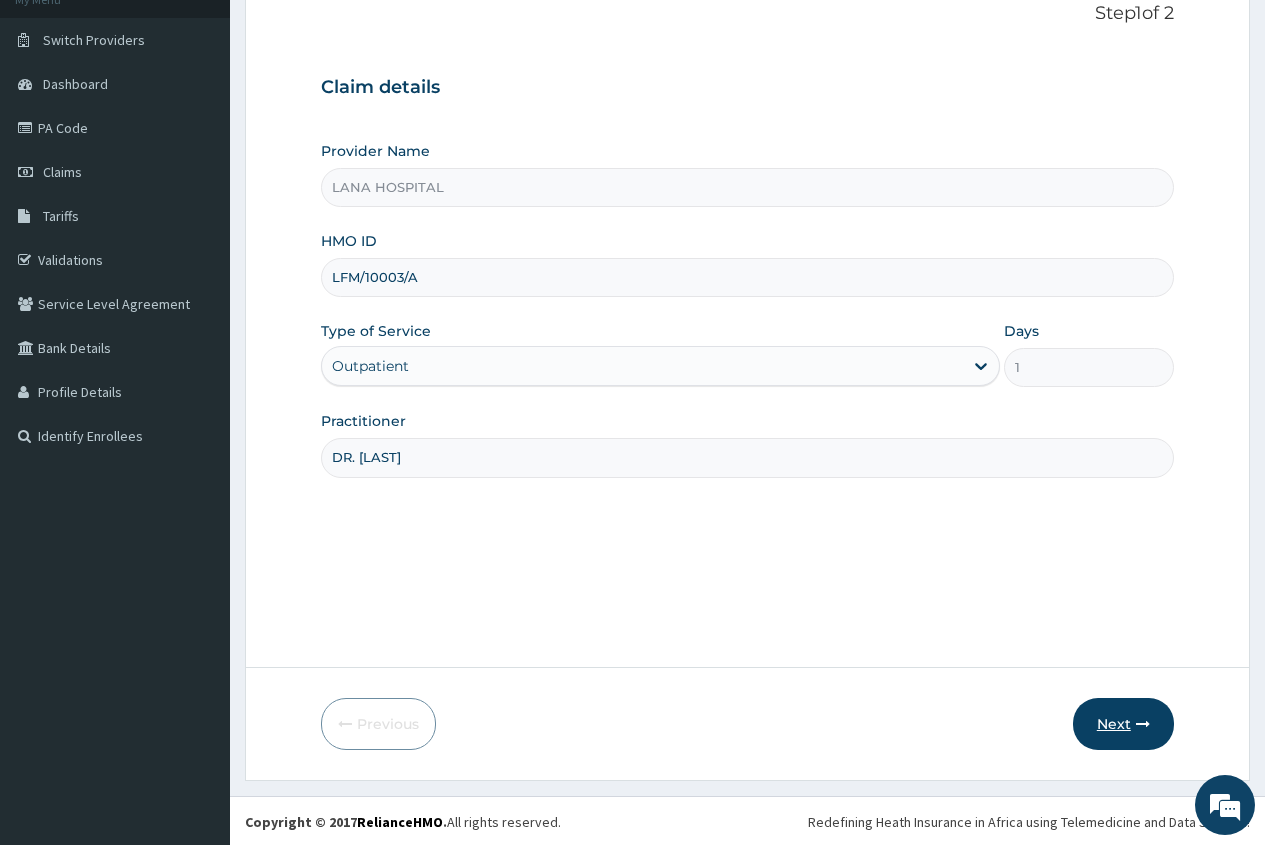 scroll, scrollTop: 136, scrollLeft: 0, axis: vertical 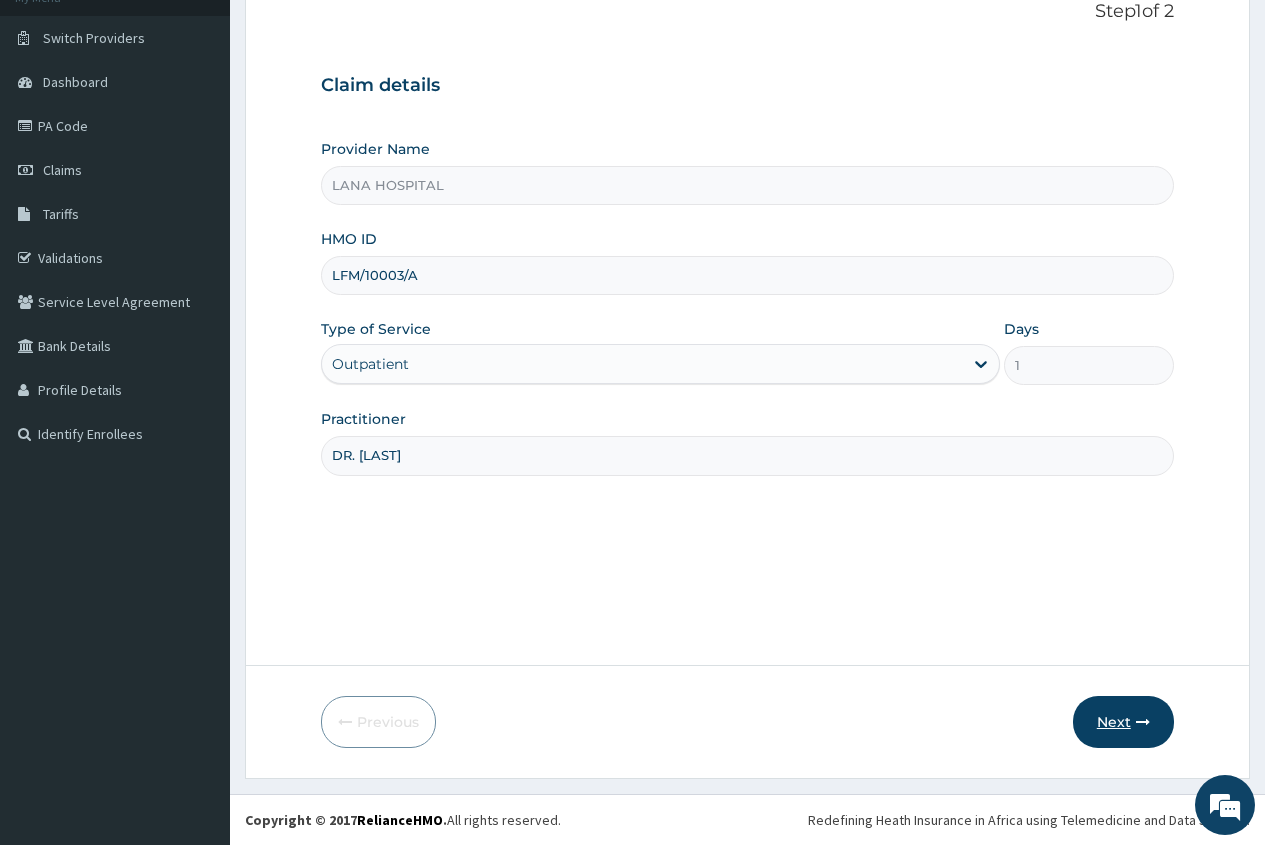 type on "DR. ADERHA" 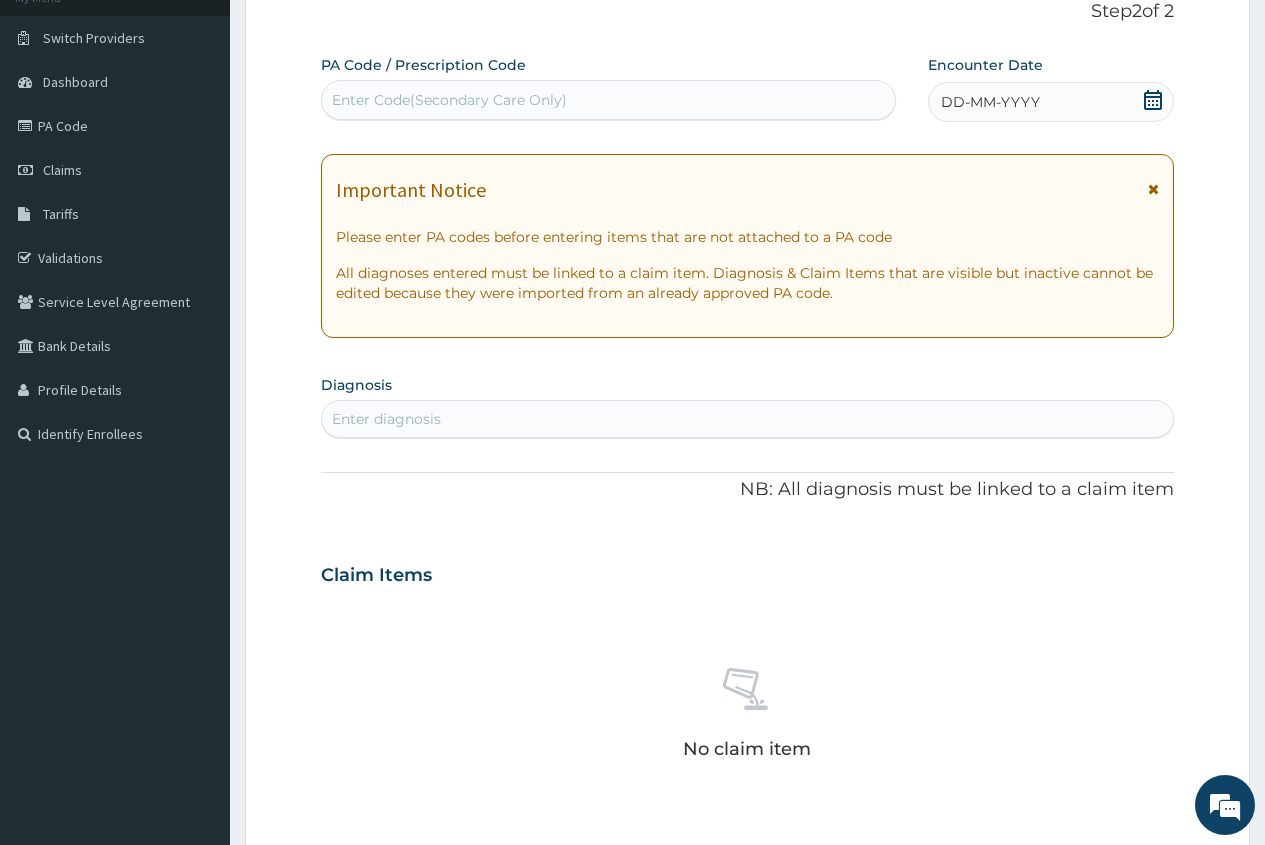 click on "Enter Code(Secondary Care Only)" at bounding box center [449, 100] 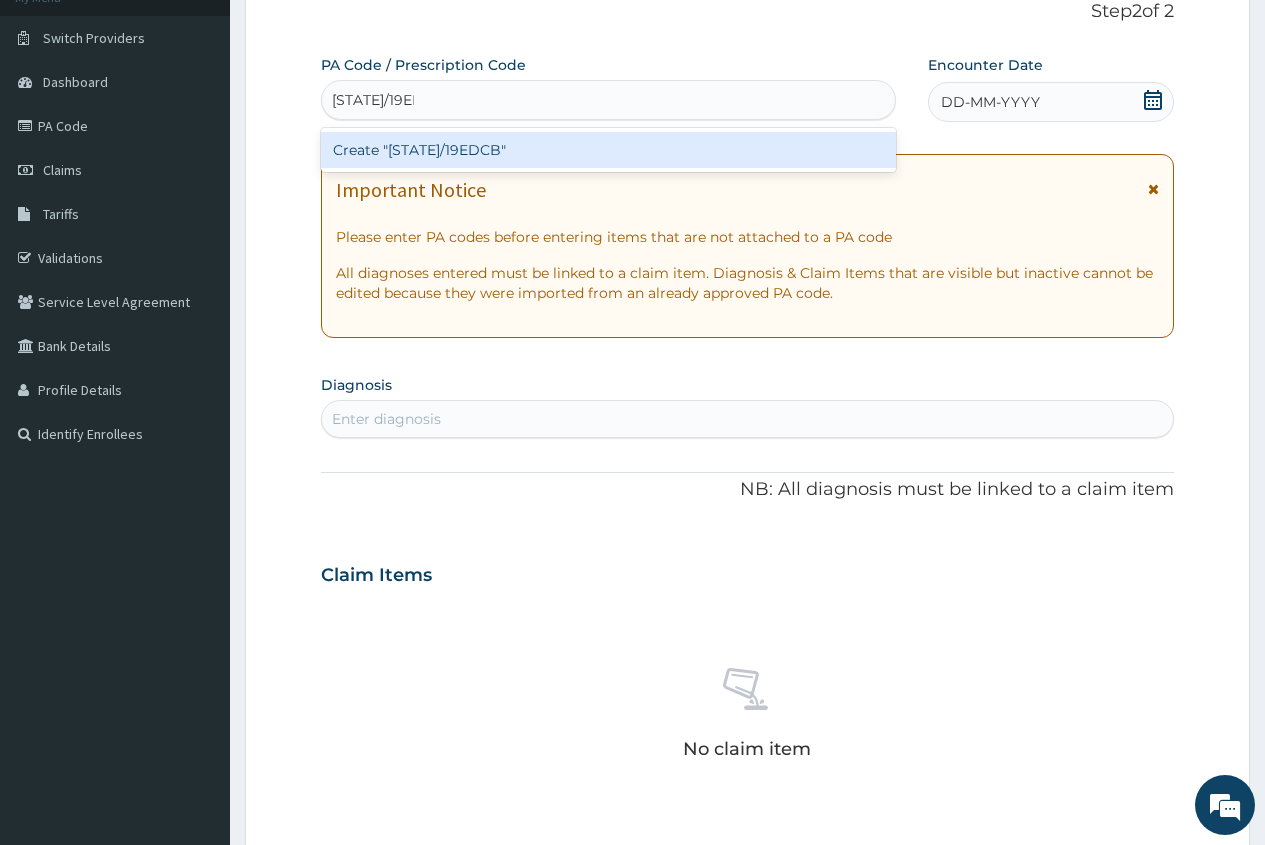 click on "Create "PA/19EDCB"" at bounding box center (608, 150) 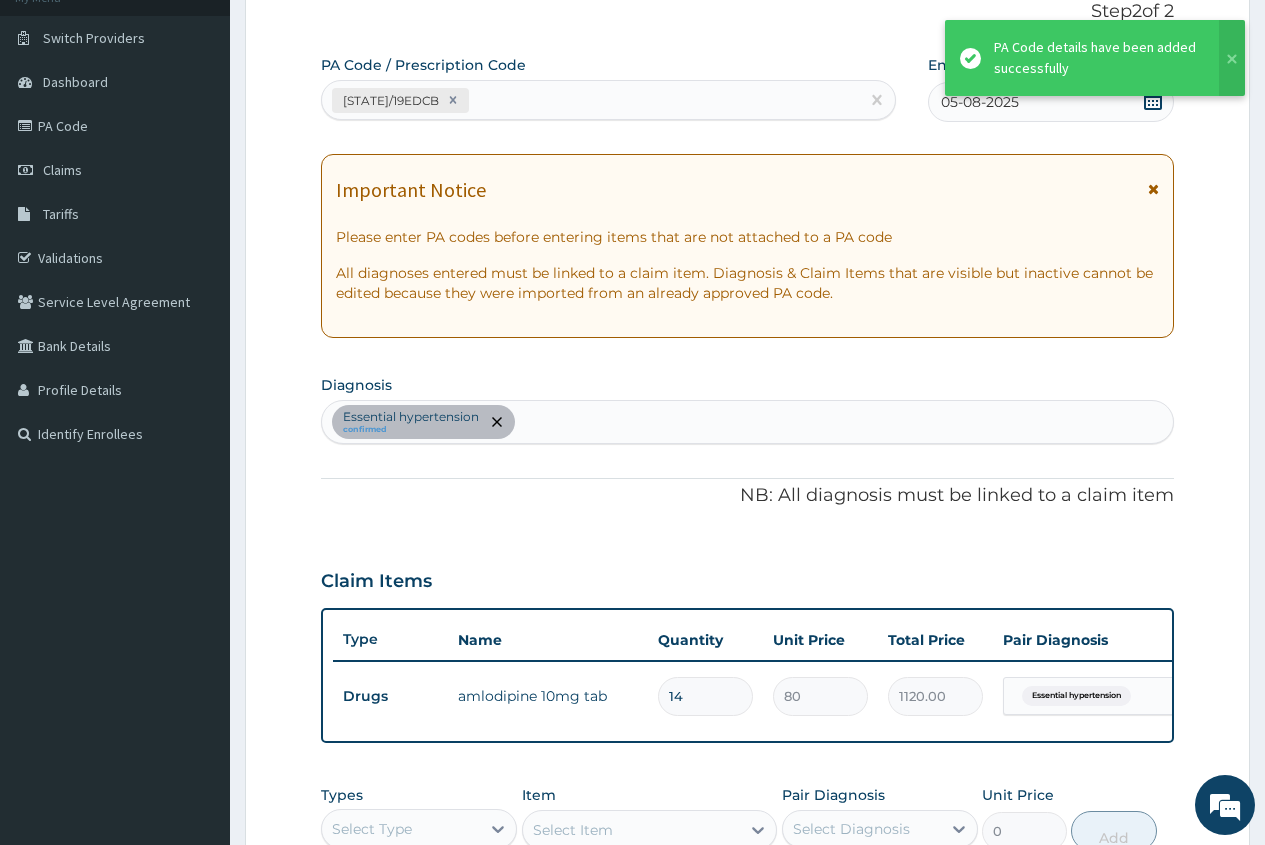 click on "Essential hypertension confirmed" at bounding box center [747, 422] 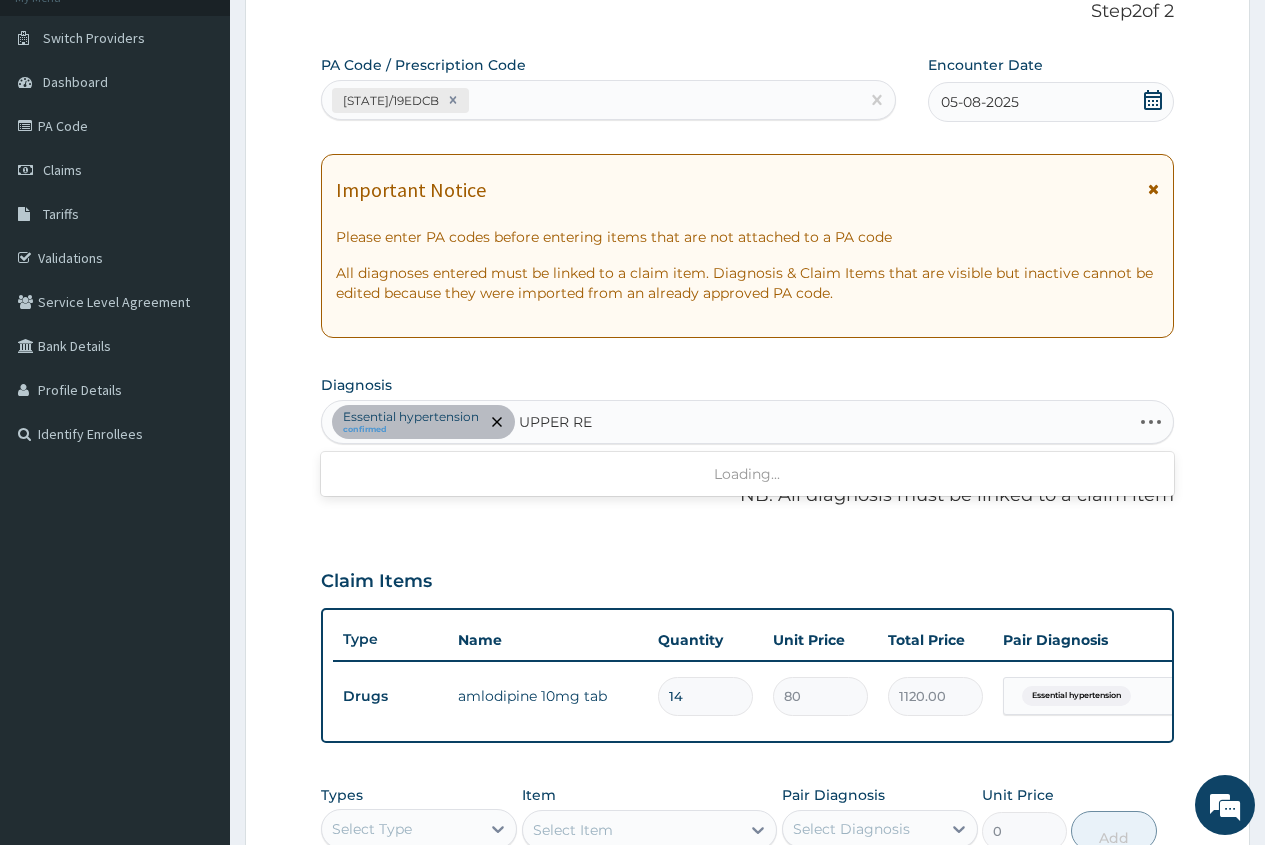 type on "UPPER RES" 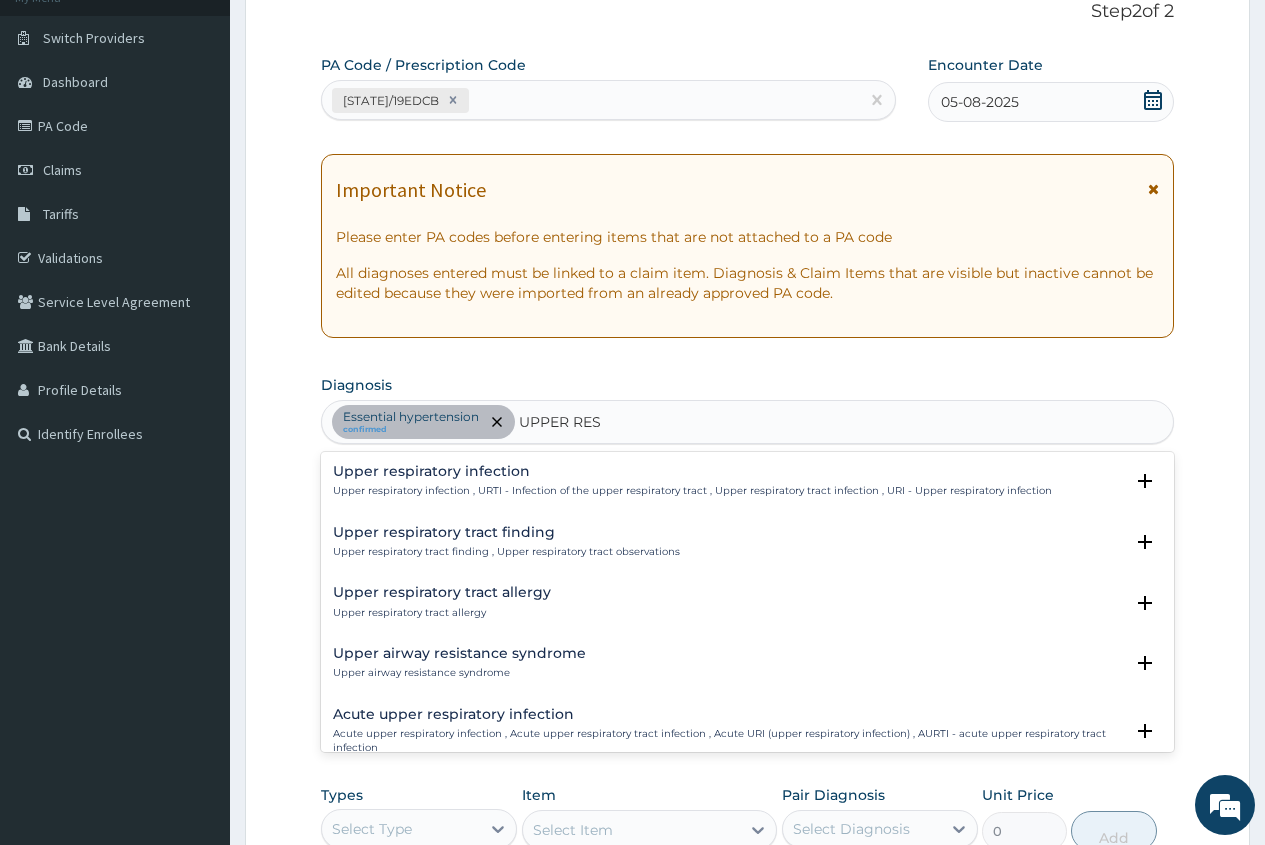 click on "Acute upper respiratory infection" at bounding box center (728, 714) 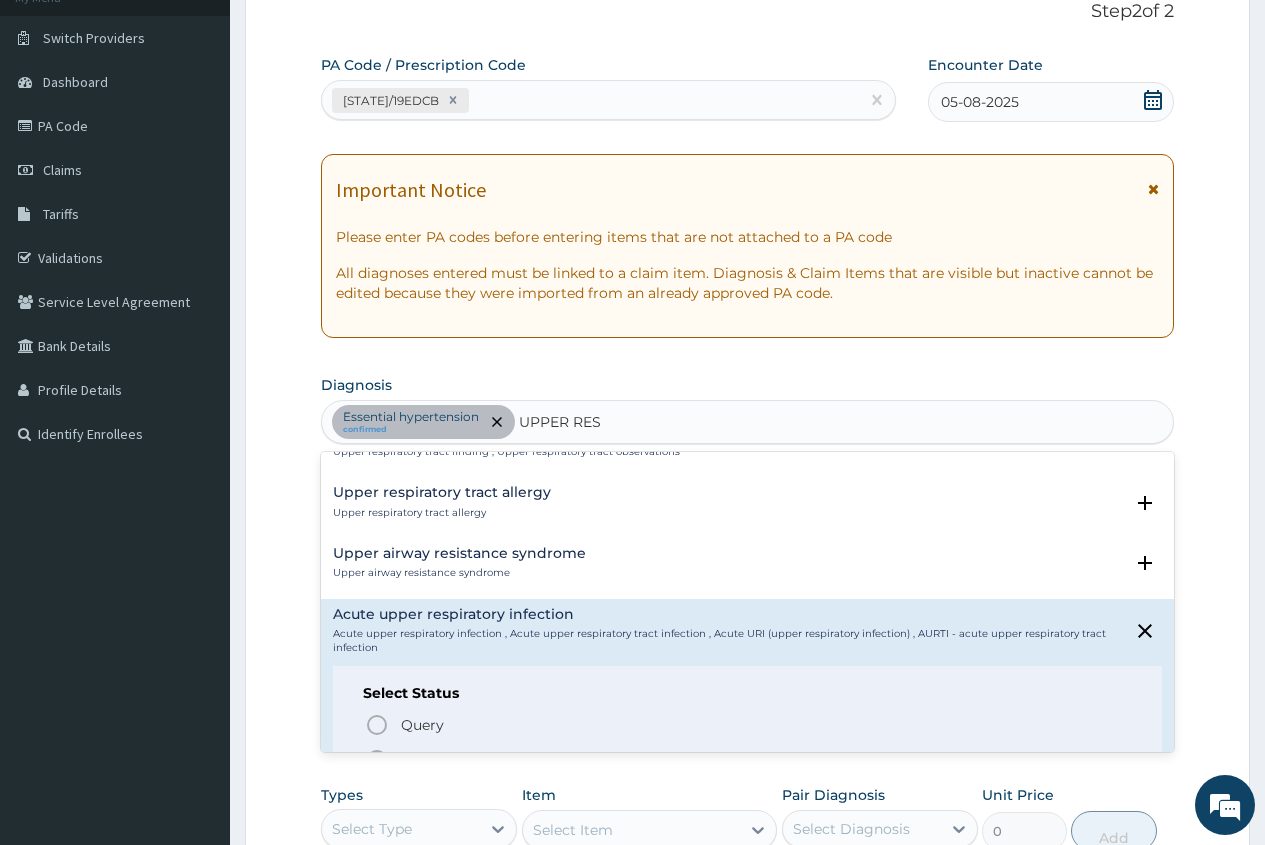 scroll, scrollTop: 200, scrollLeft: 0, axis: vertical 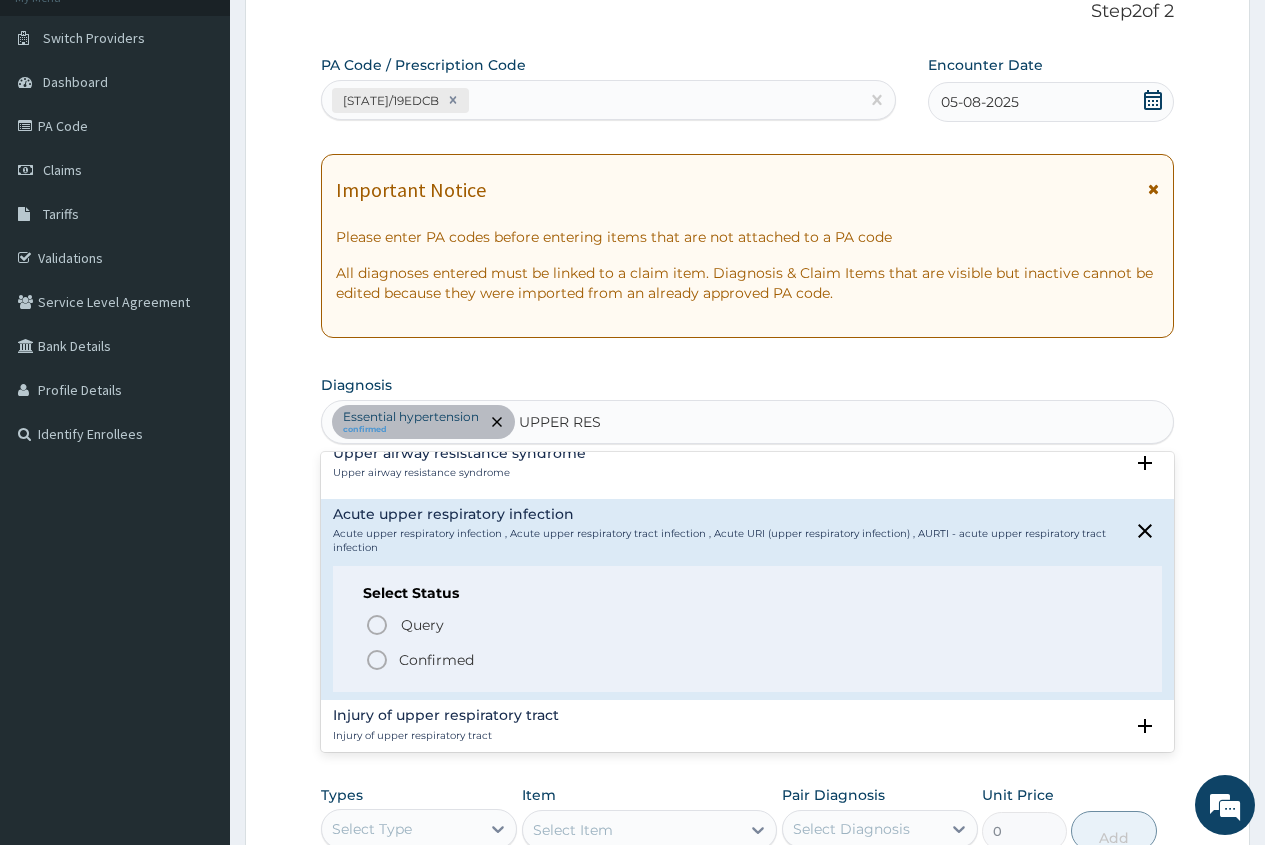 click on "Confirmed" at bounding box center (436, 660) 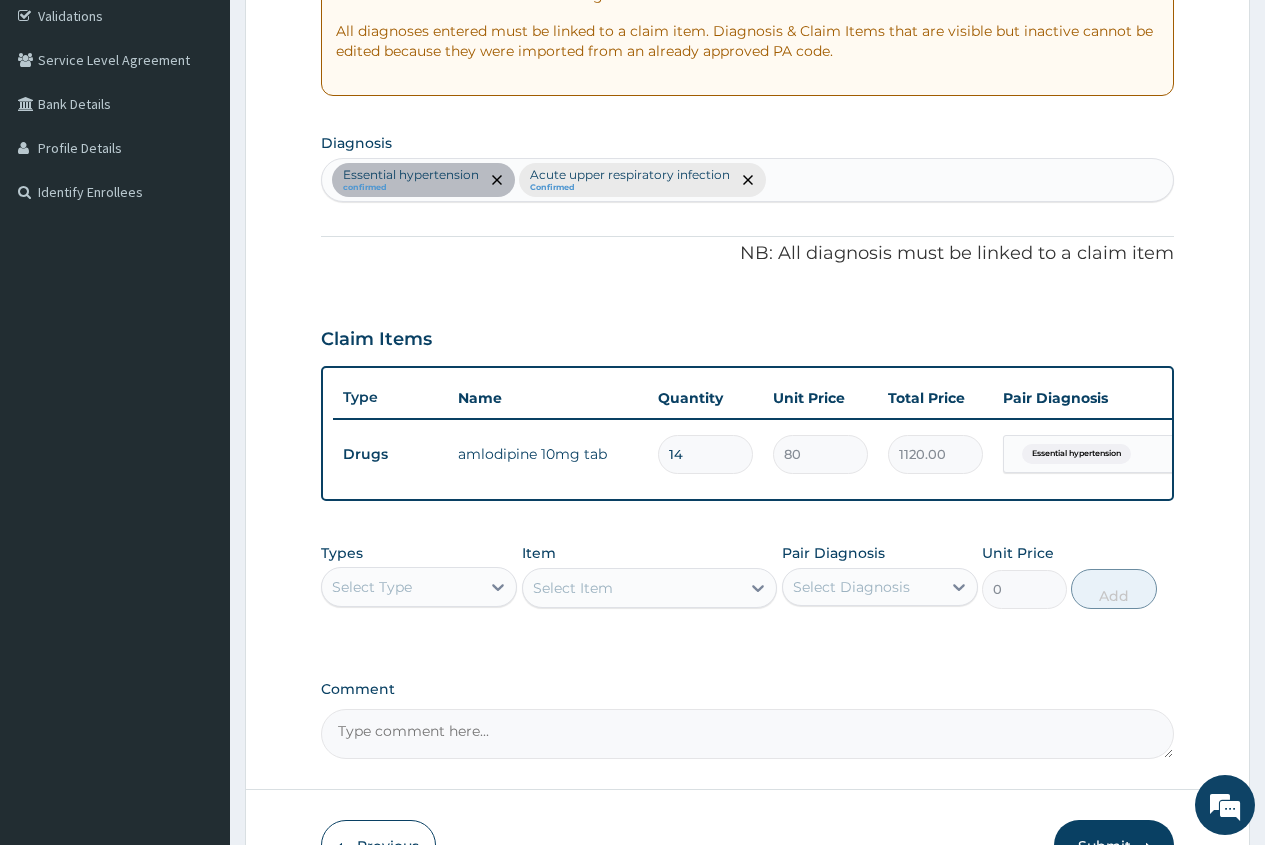 scroll, scrollTop: 517, scrollLeft: 0, axis: vertical 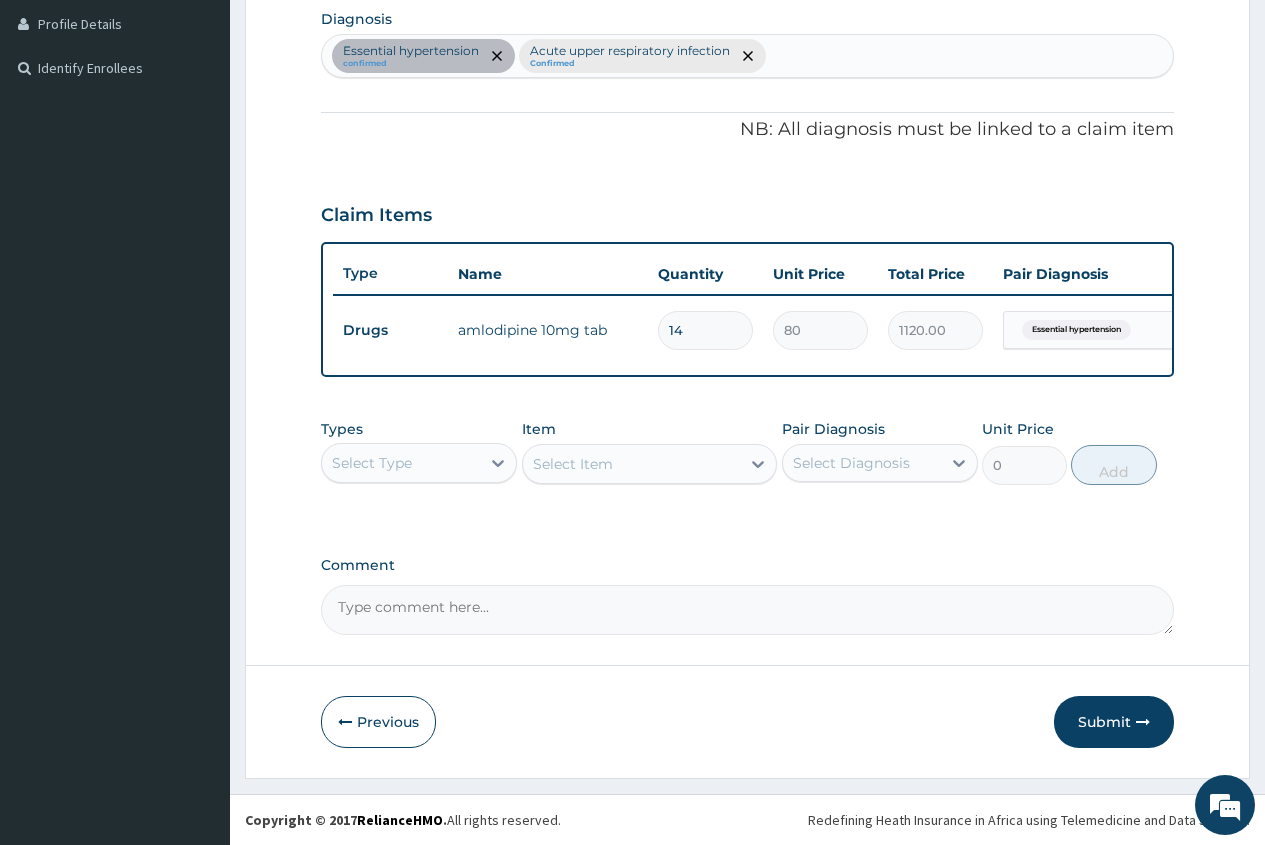 click on "Select Type" at bounding box center (372, 463) 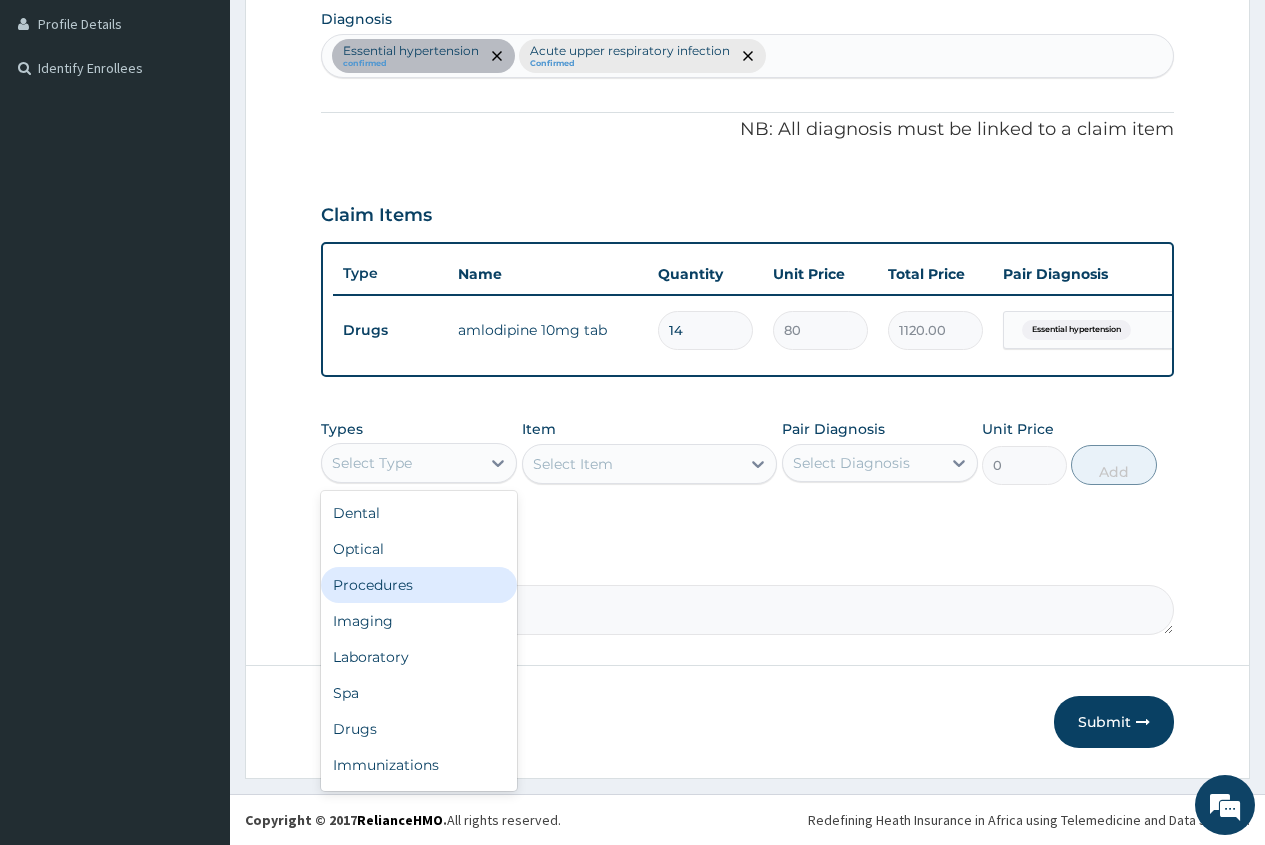 click on "Procedures" at bounding box center (419, 585) 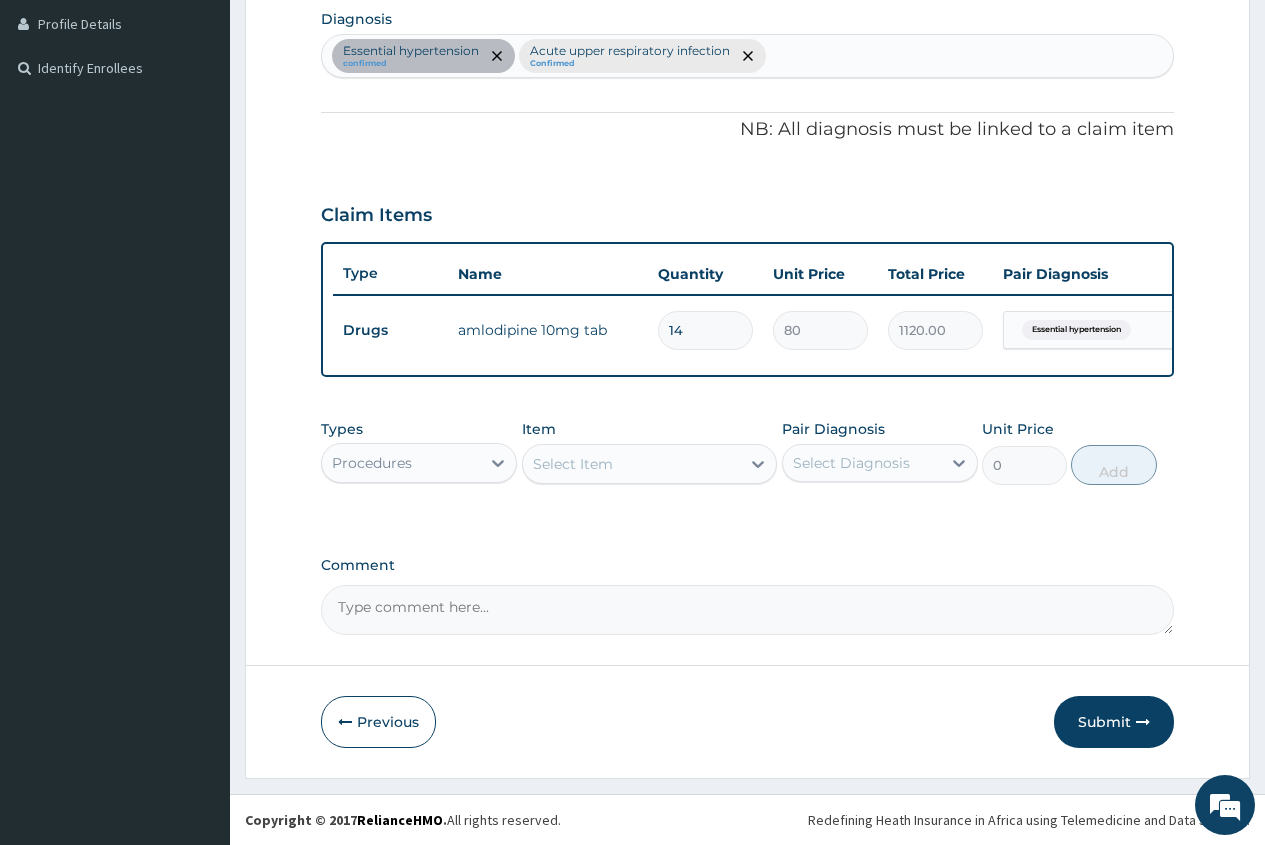click on "Select Item" at bounding box center [573, 464] 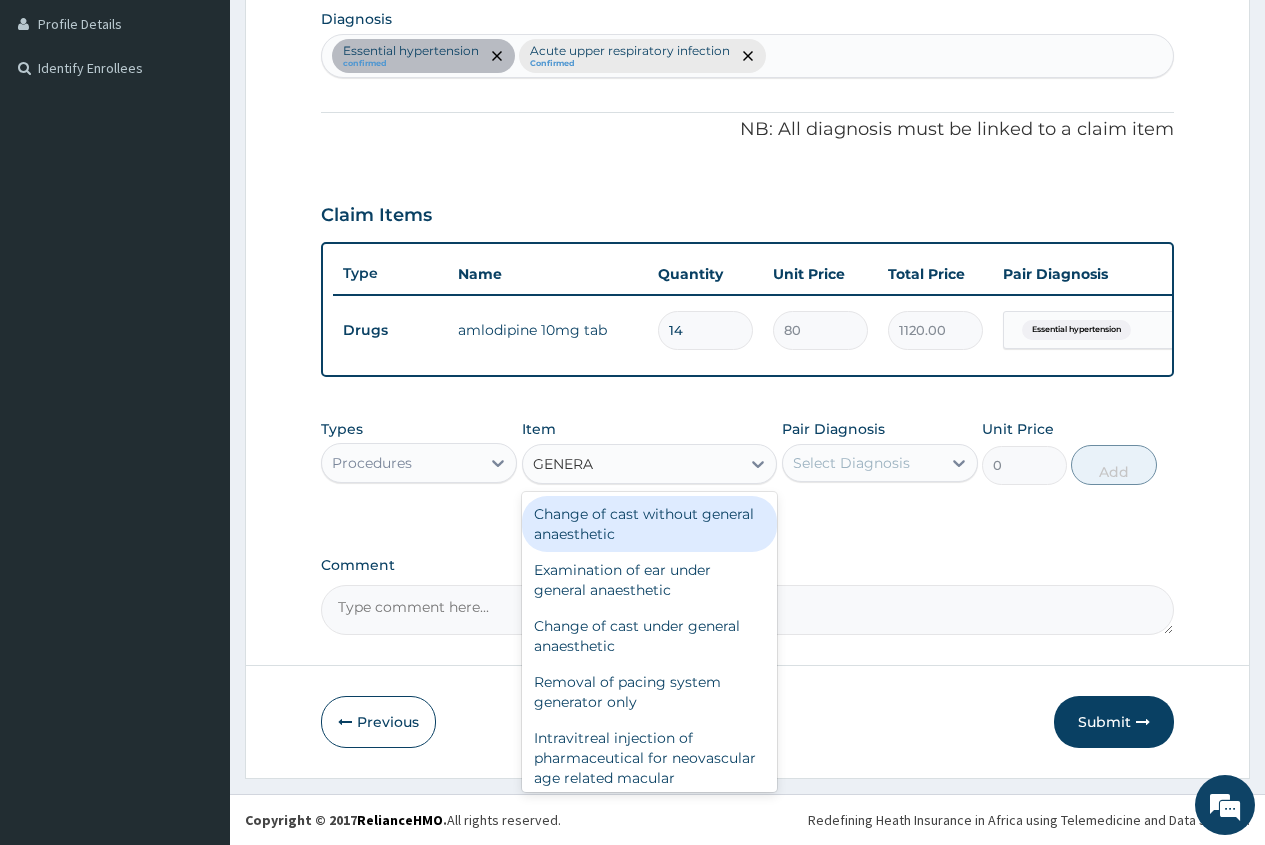 type on "GENERAL" 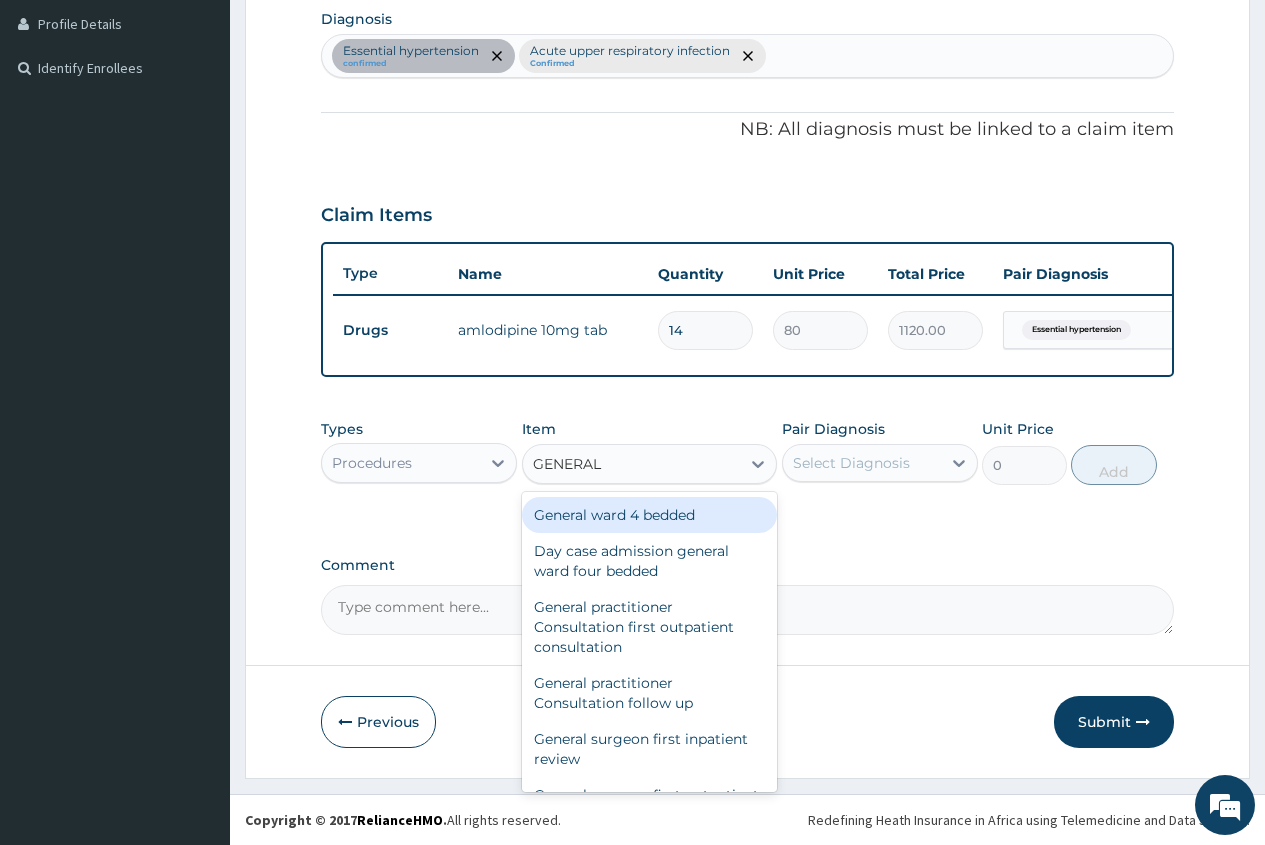 scroll, scrollTop: 200, scrollLeft: 0, axis: vertical 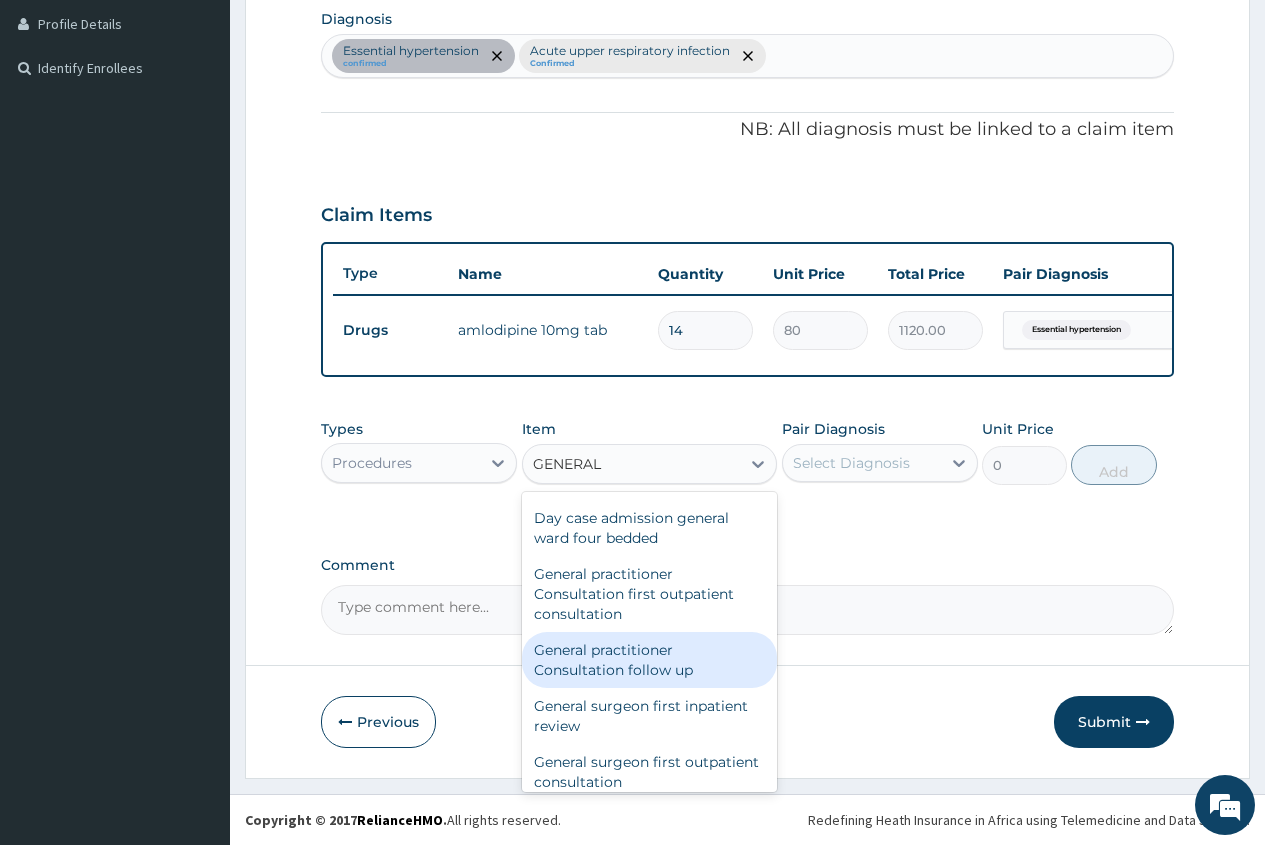 click on "General practitioner Consultation follow up" at bounding box center [650, 660] 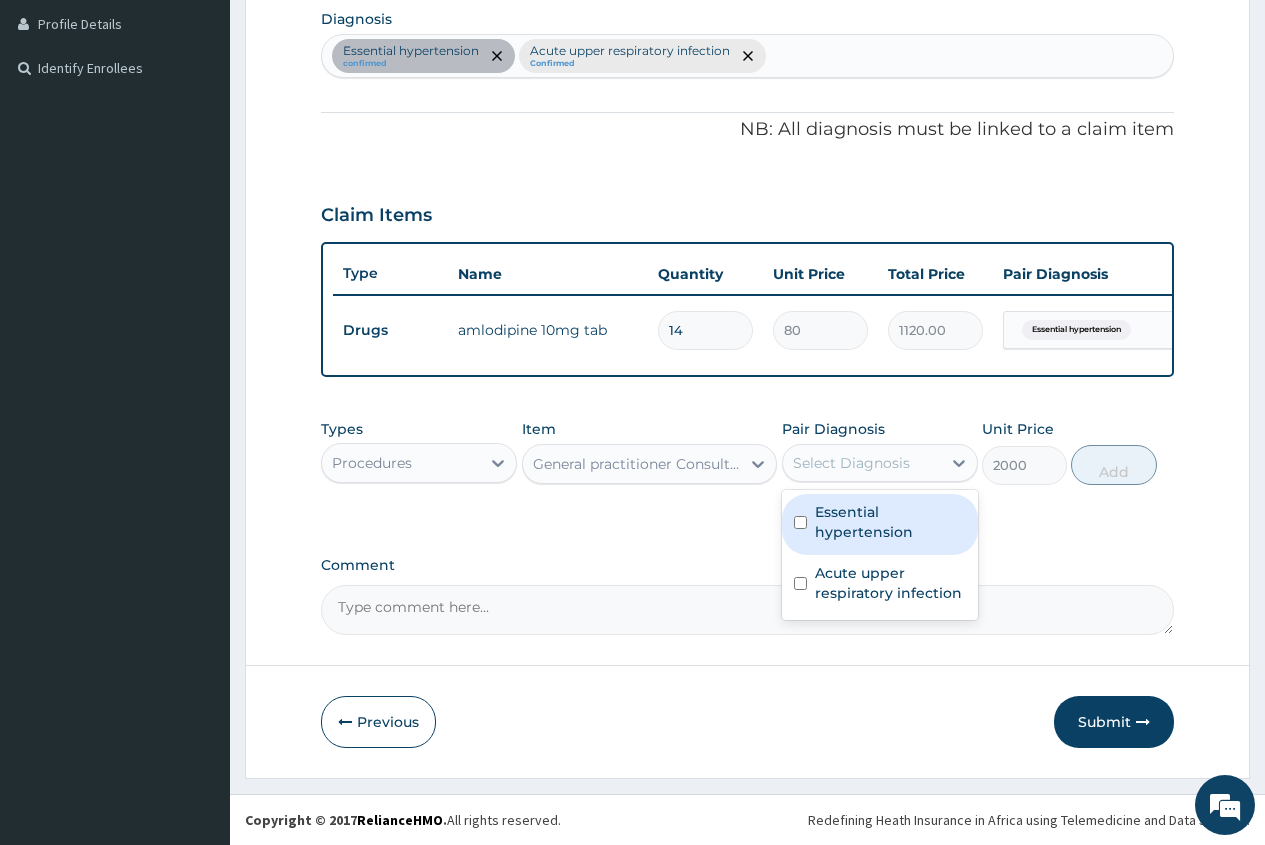 click on "Select Diagnosis" at bounding box center (862, 463) 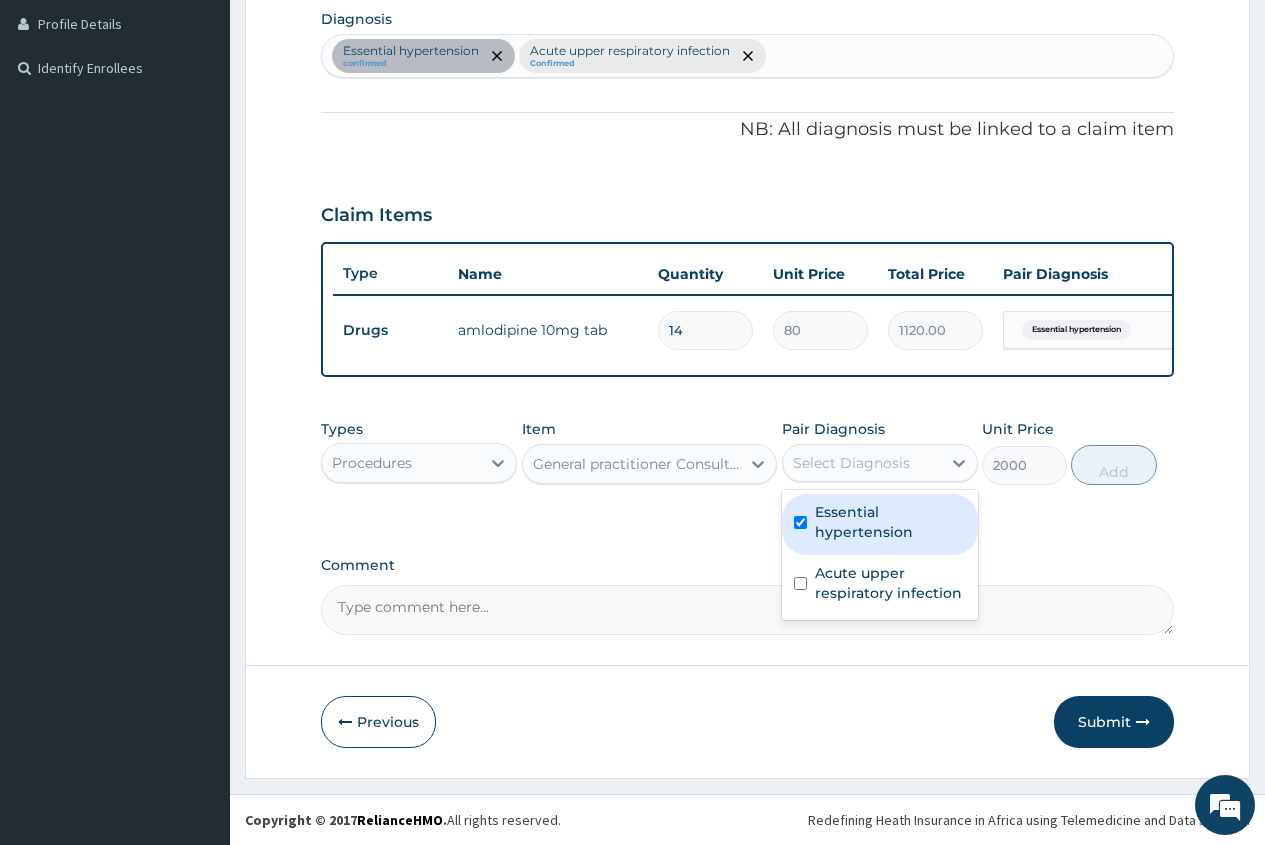 checkbox on "true" 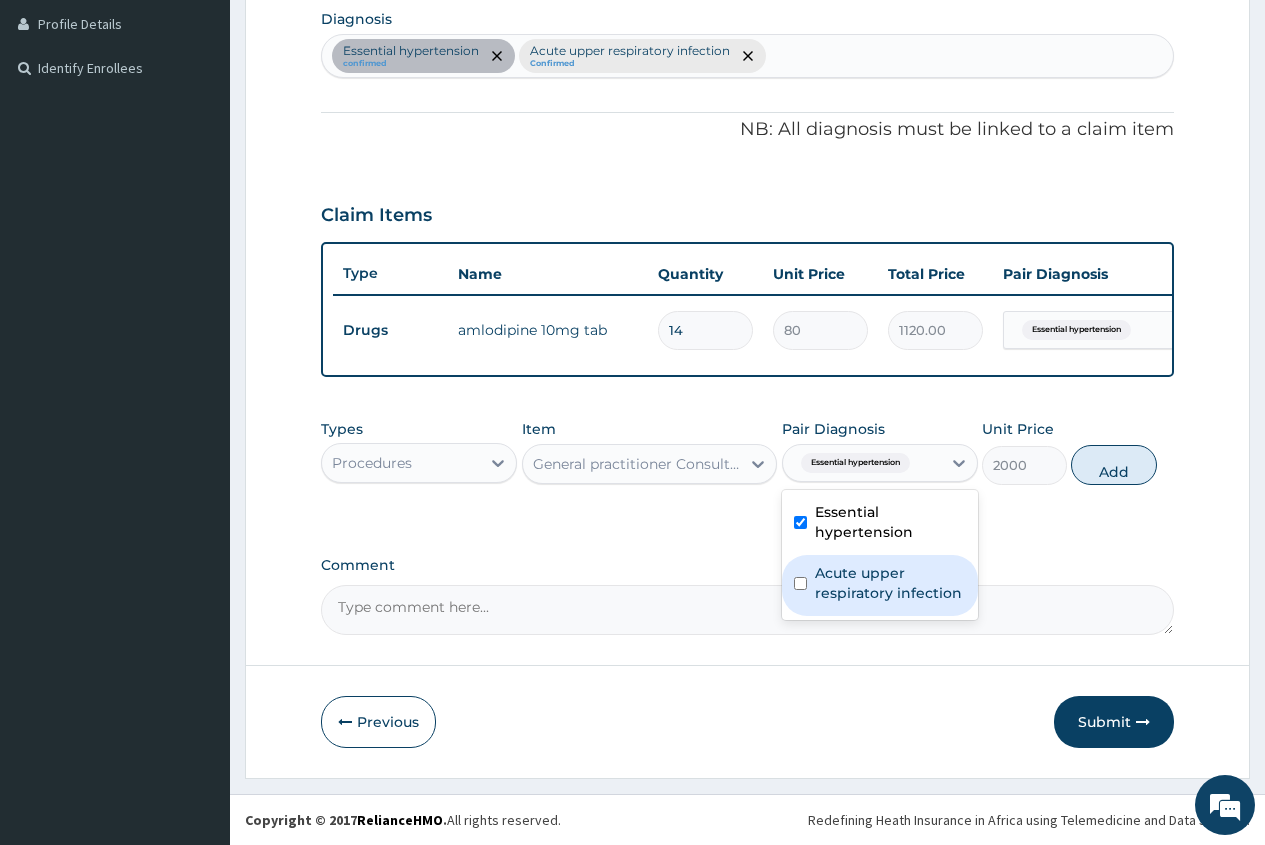 click on "Acute upper respiratory infection" at bounding box center (890, 583) 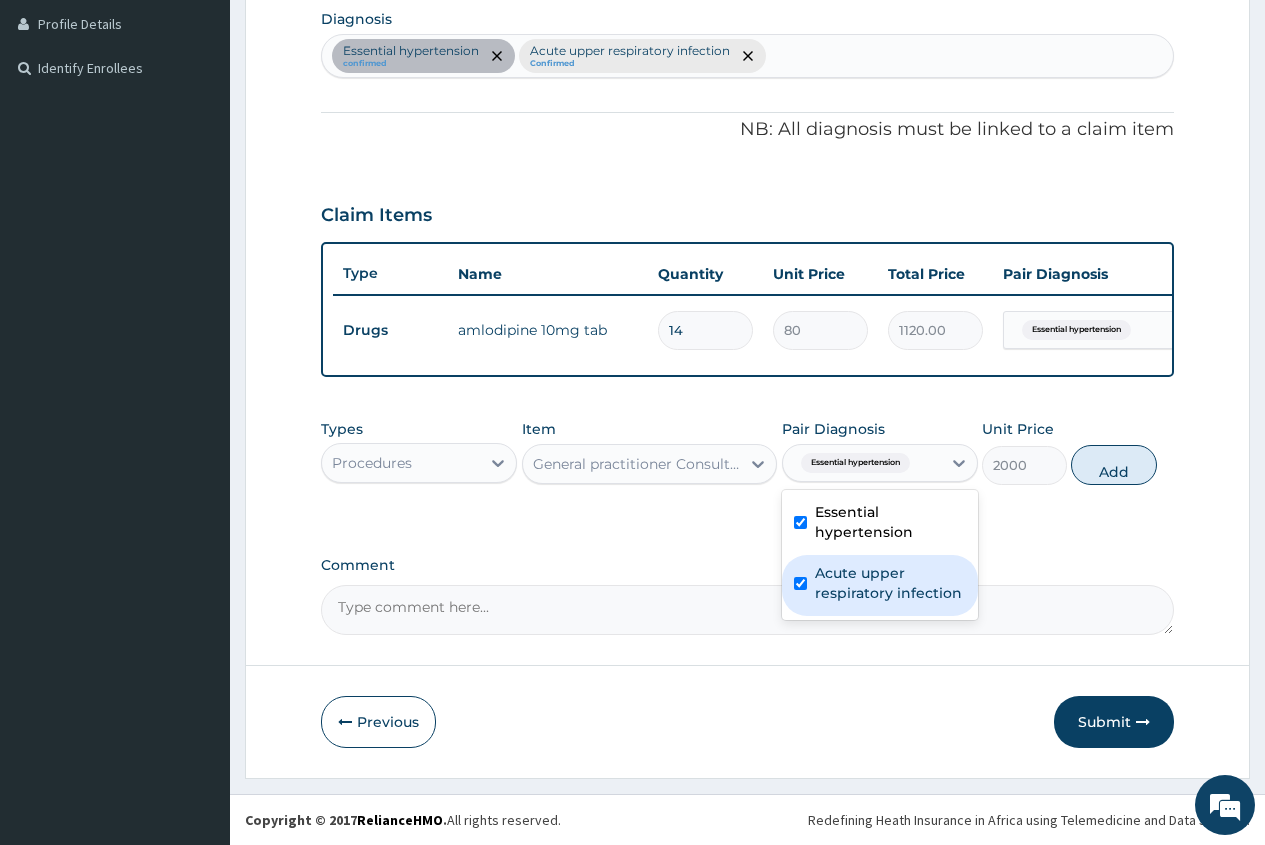 checkbox on "true" 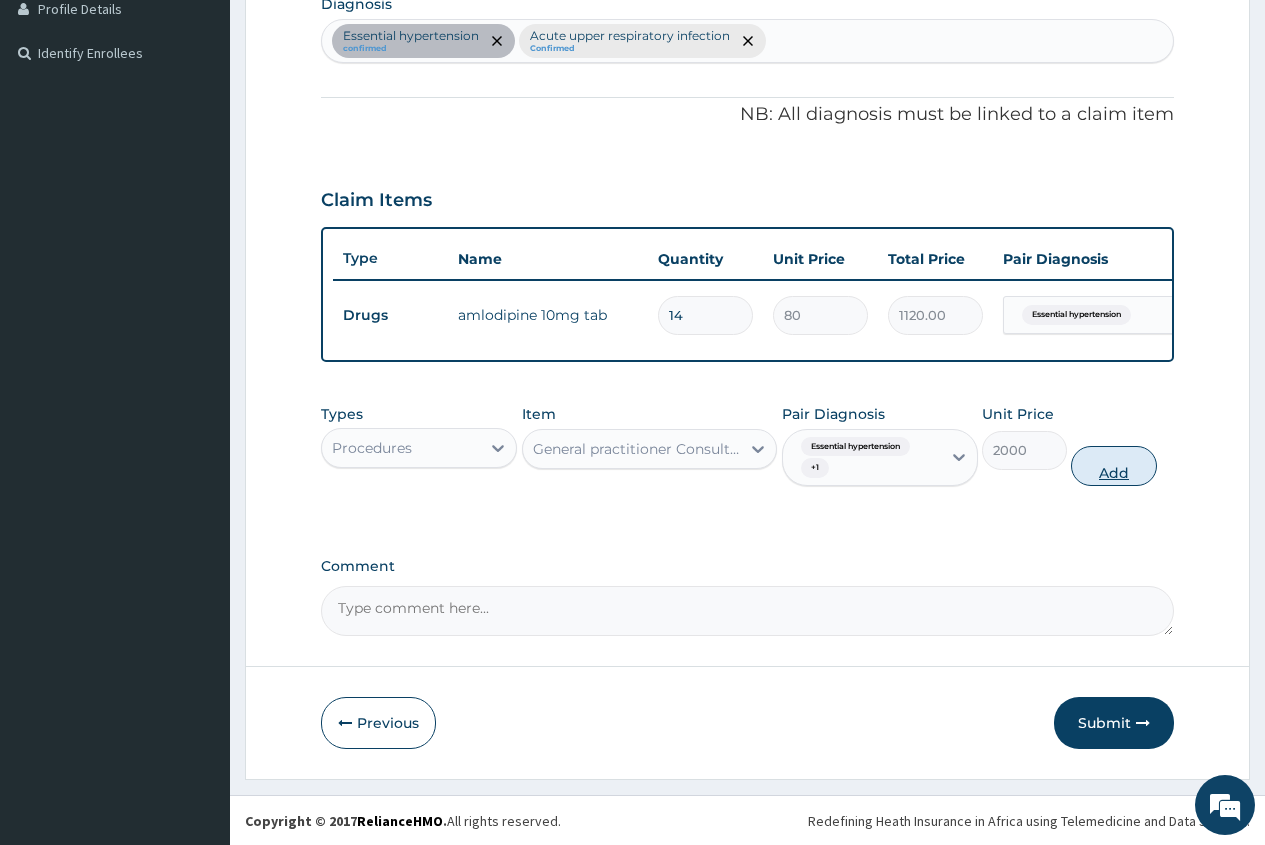 click on "Add" at bounding box center (1113, 466) 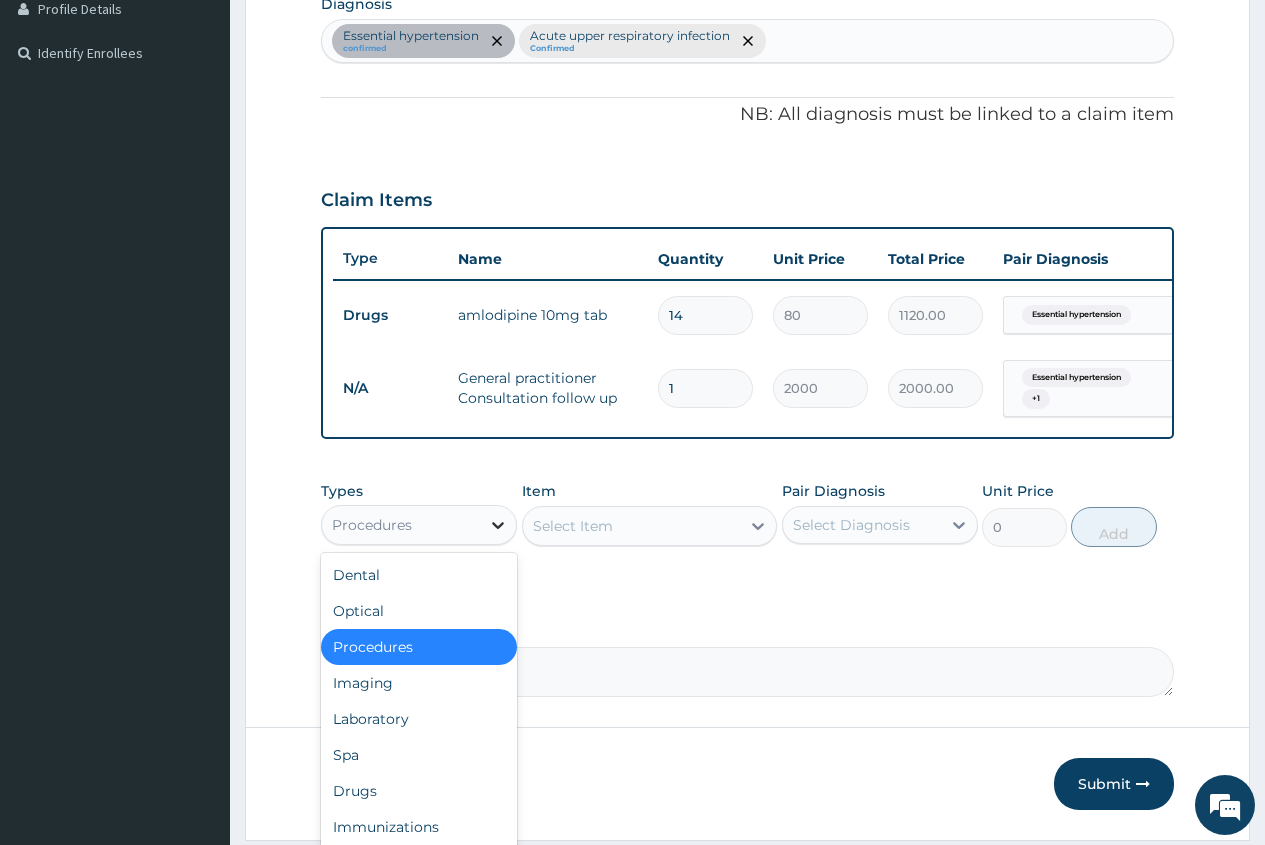 click at bounding box center [498, 525] 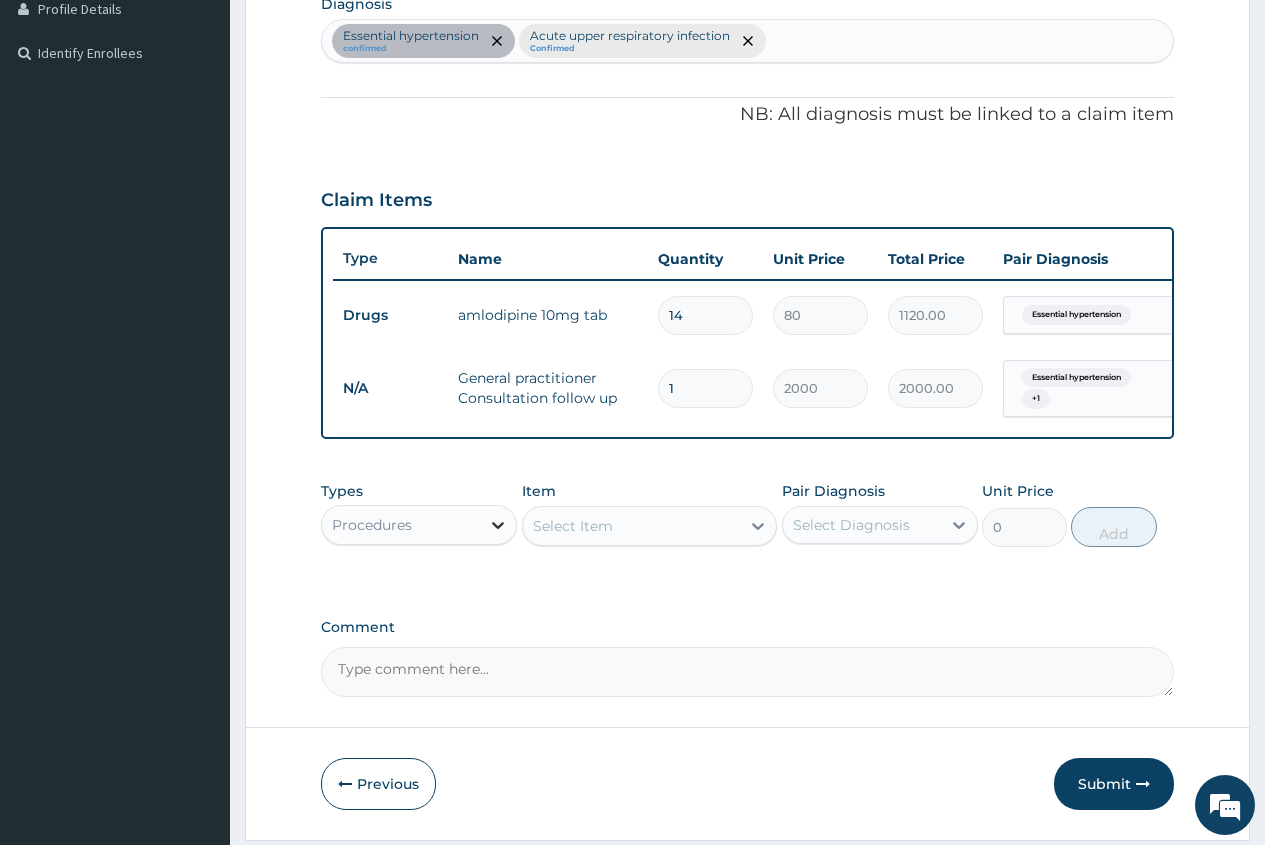 click 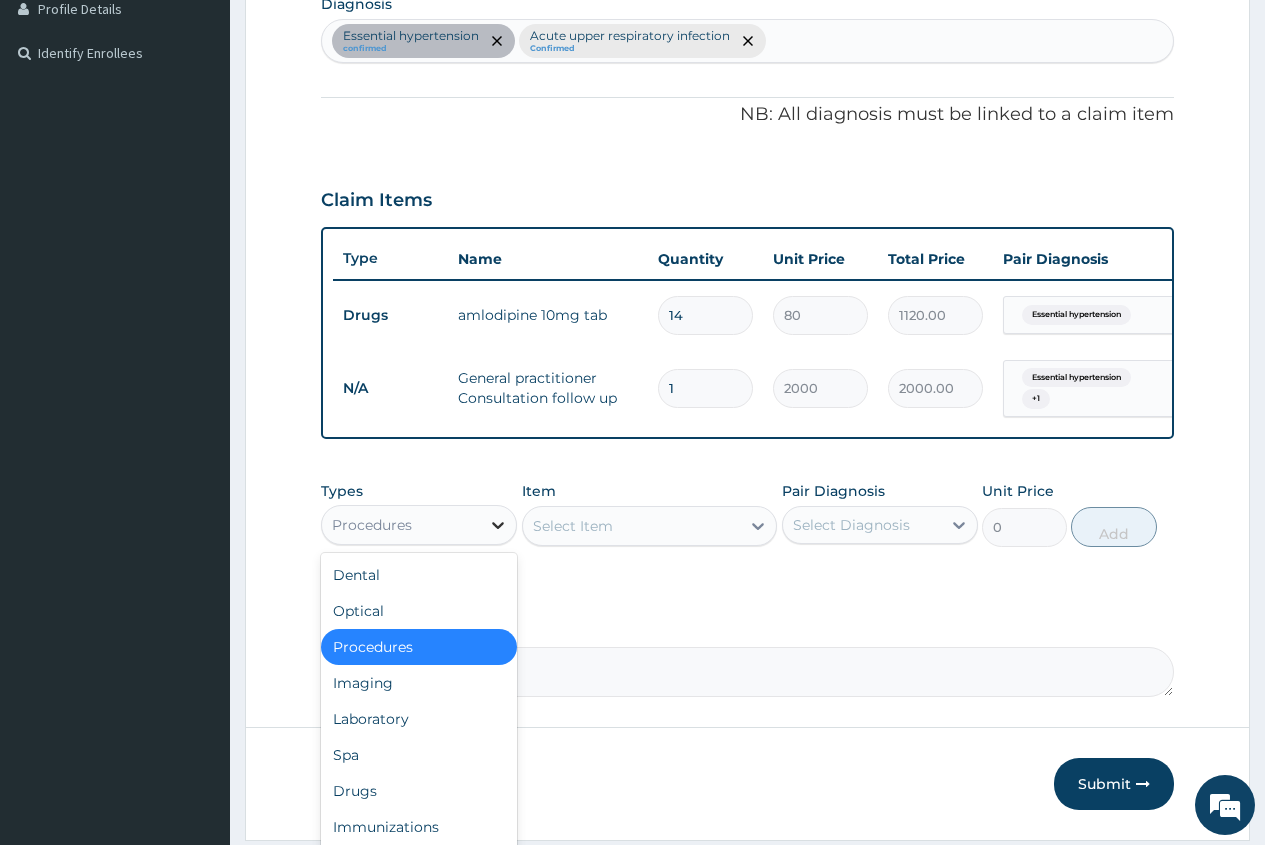 click 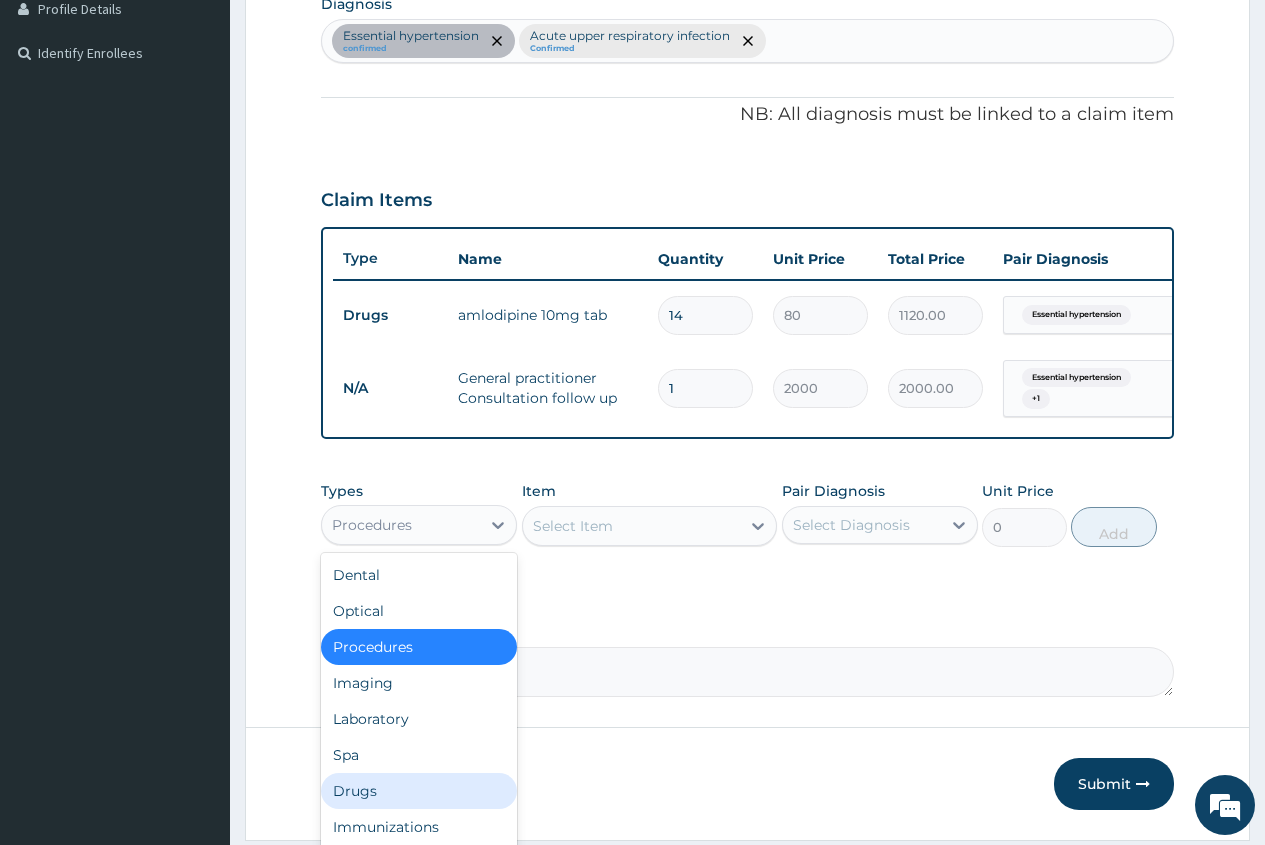 click on "Drugs" at bounding box center [419, 791] 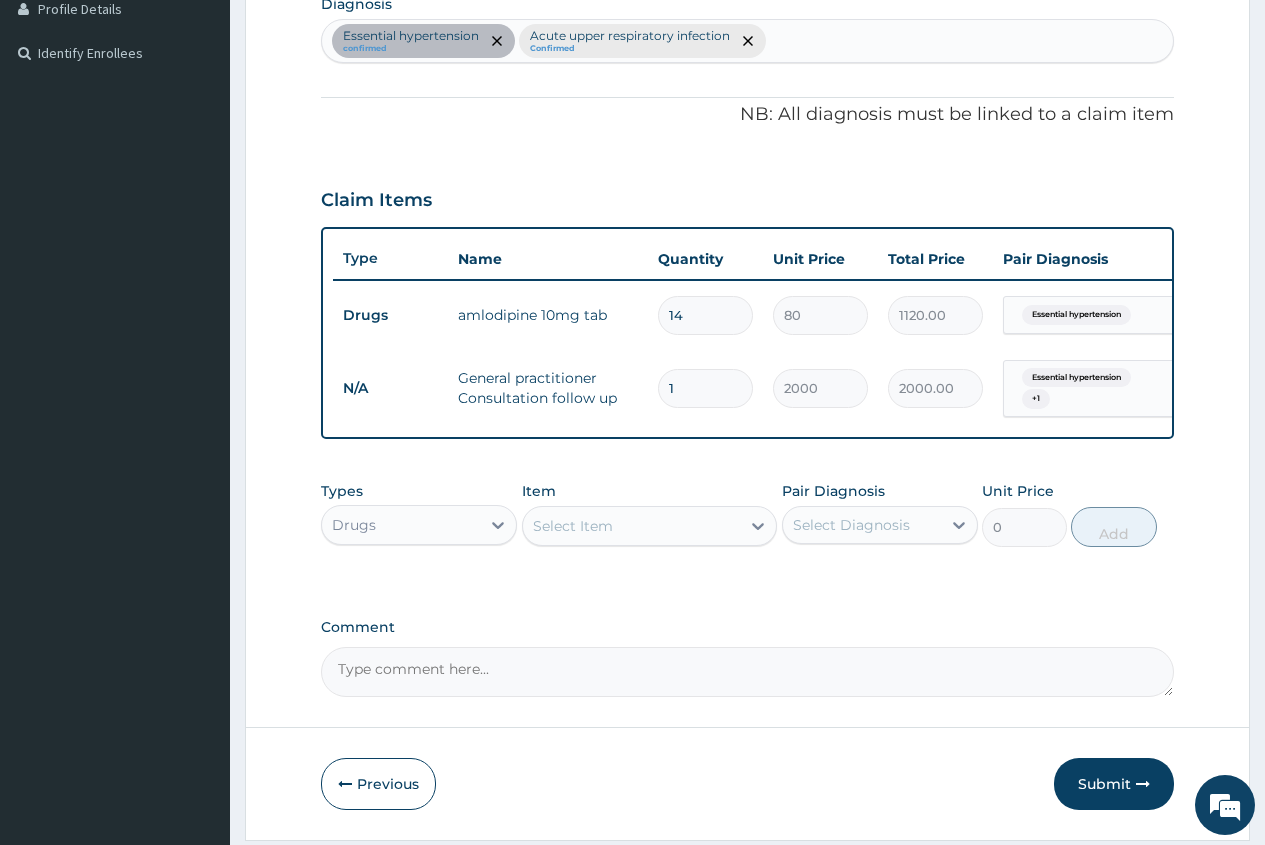 click on "Select Item" at bounding box center [573, 526] 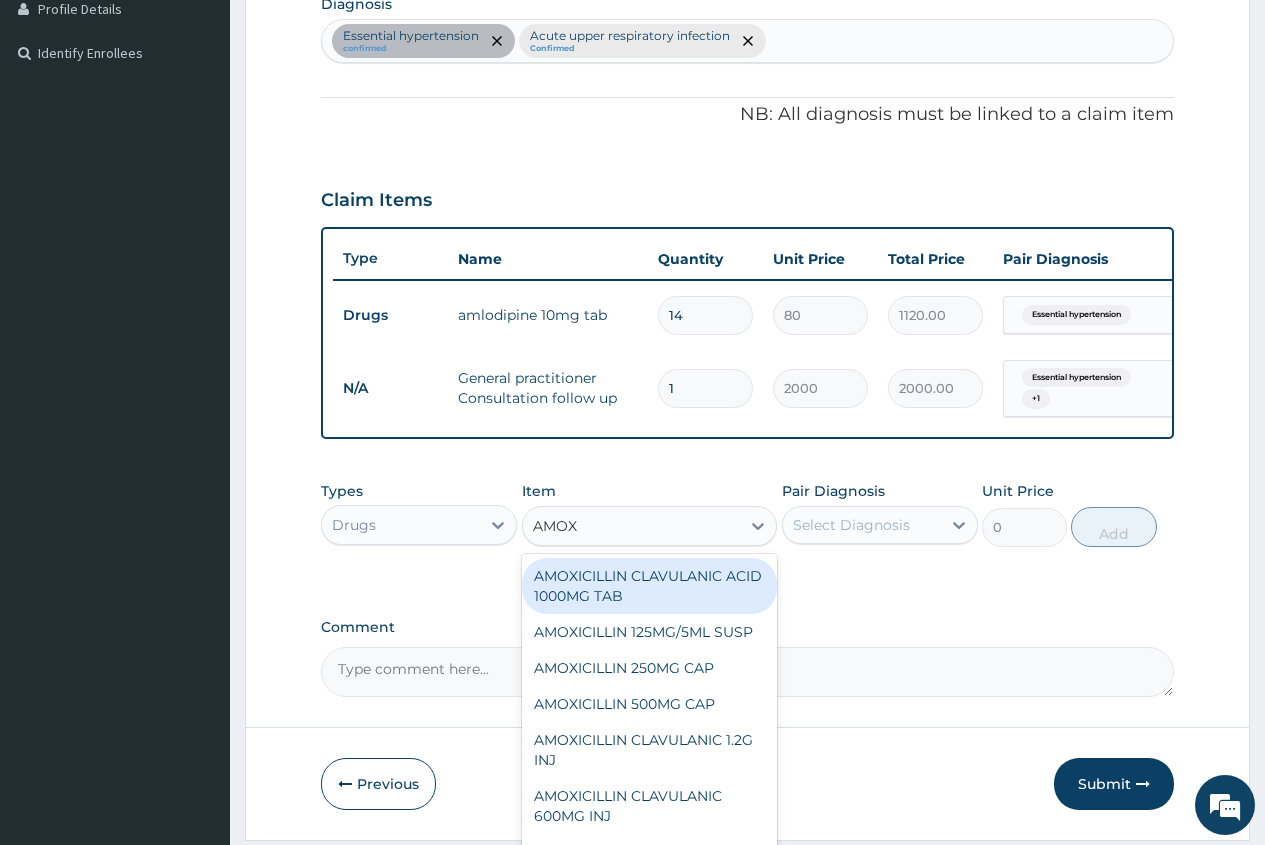 type on "AMOXI" 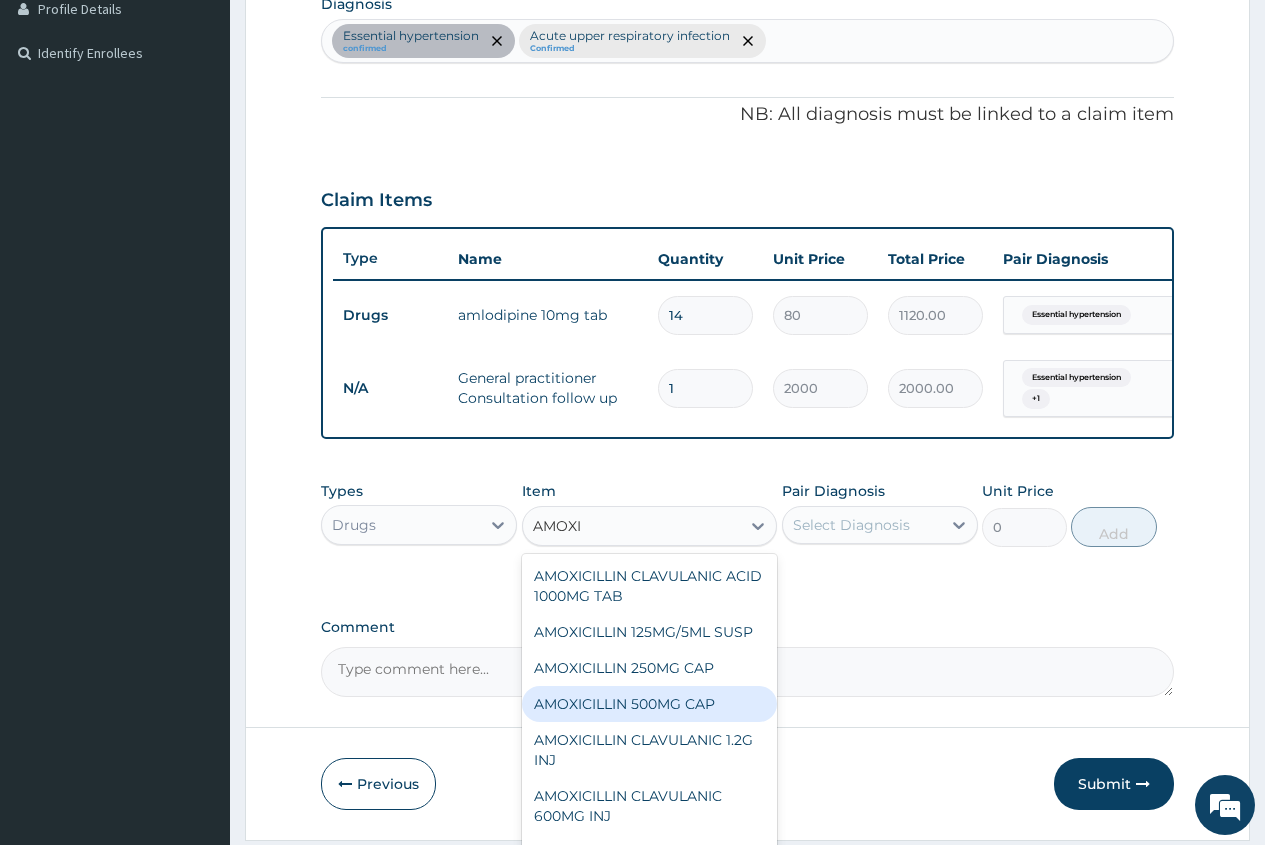 click on "AMOXICILLIN 500MG CAP" at bounding box center (650, 704) 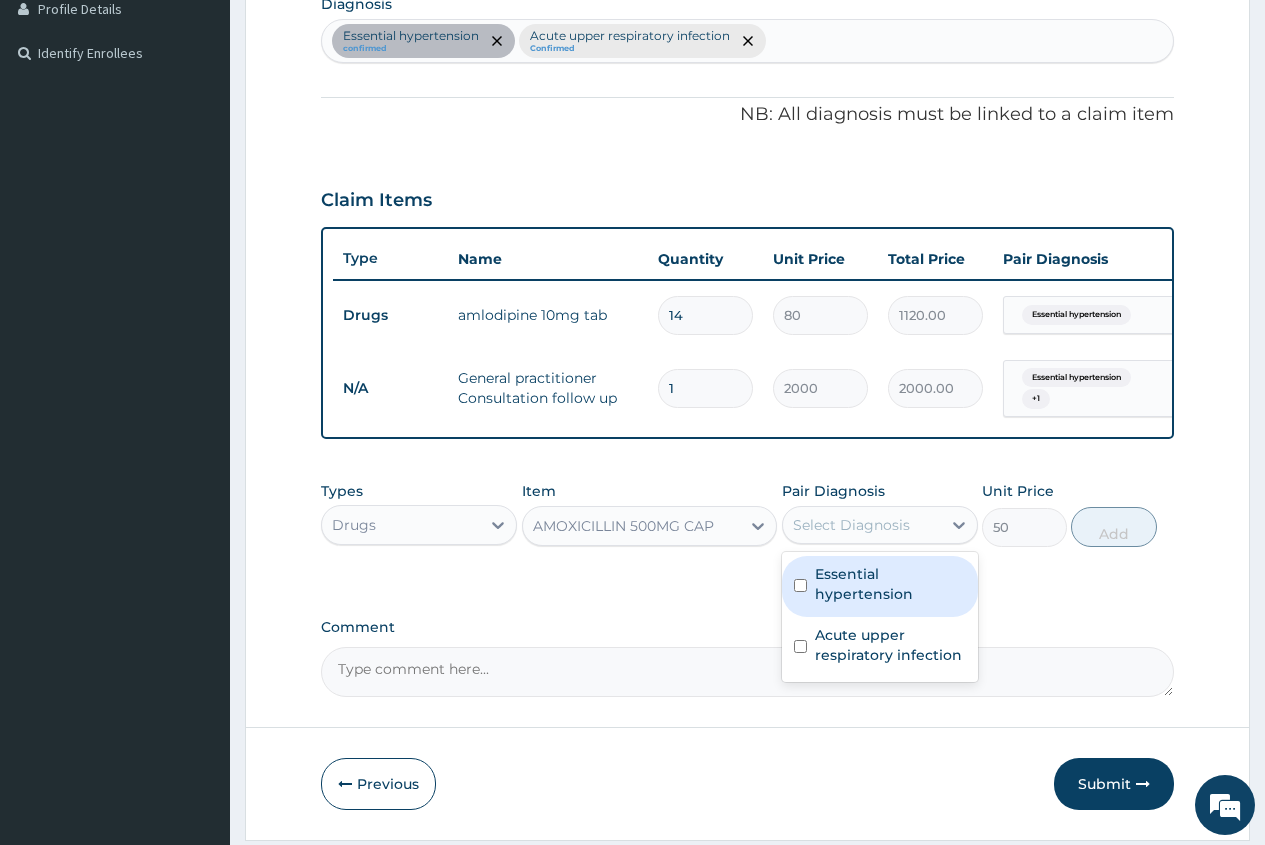 click on "Select Diagnosis" at bounding box center (851, 525) 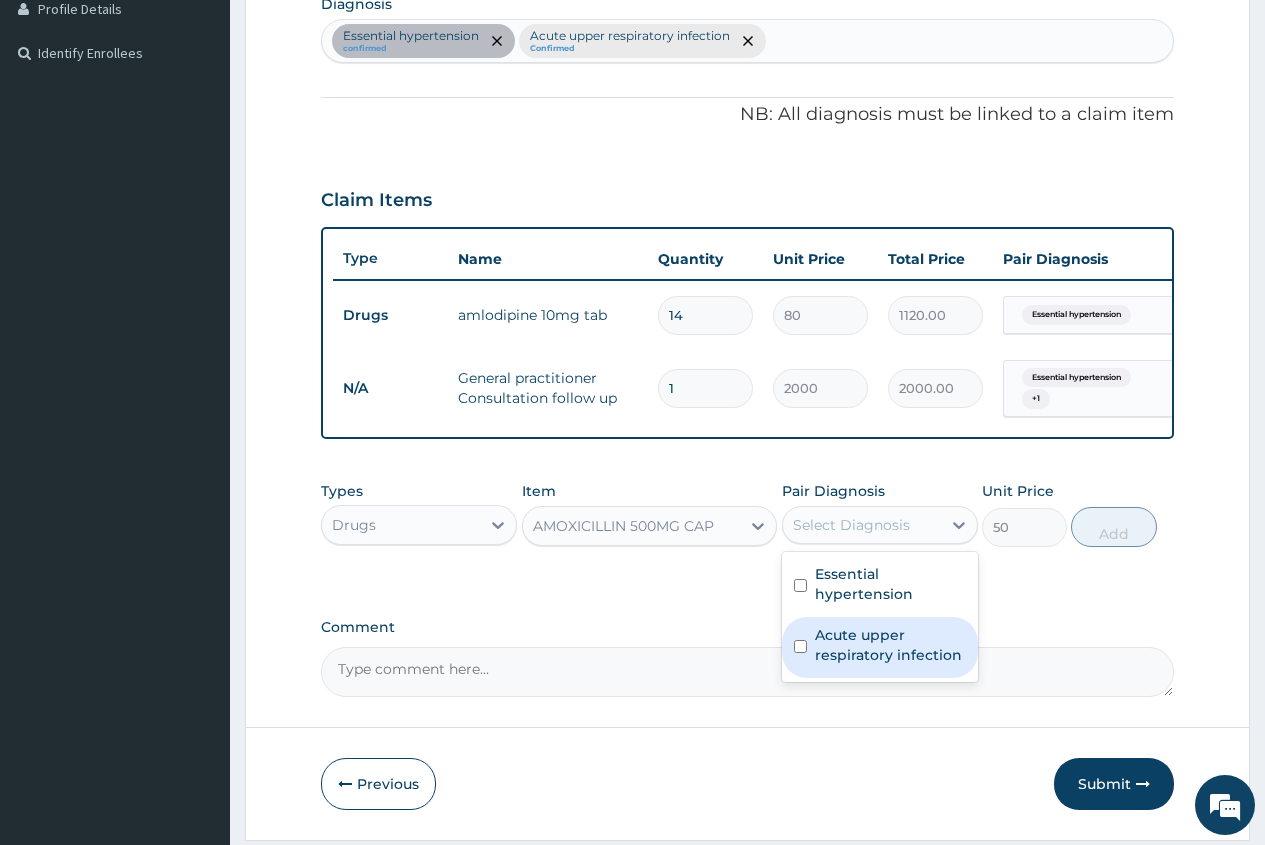 click on "Acute upper respiratory infection" at bounding box center [890, 645] 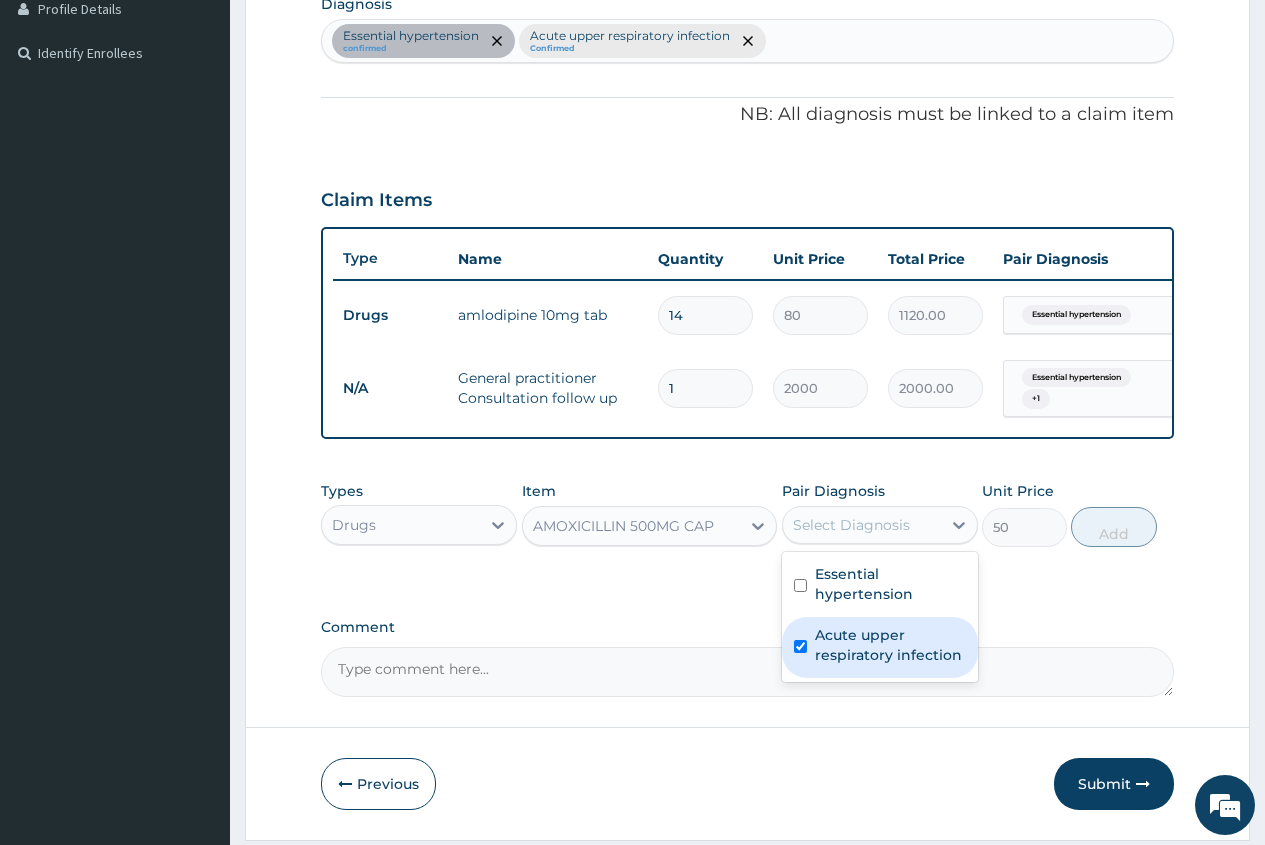 checkbox on "true" 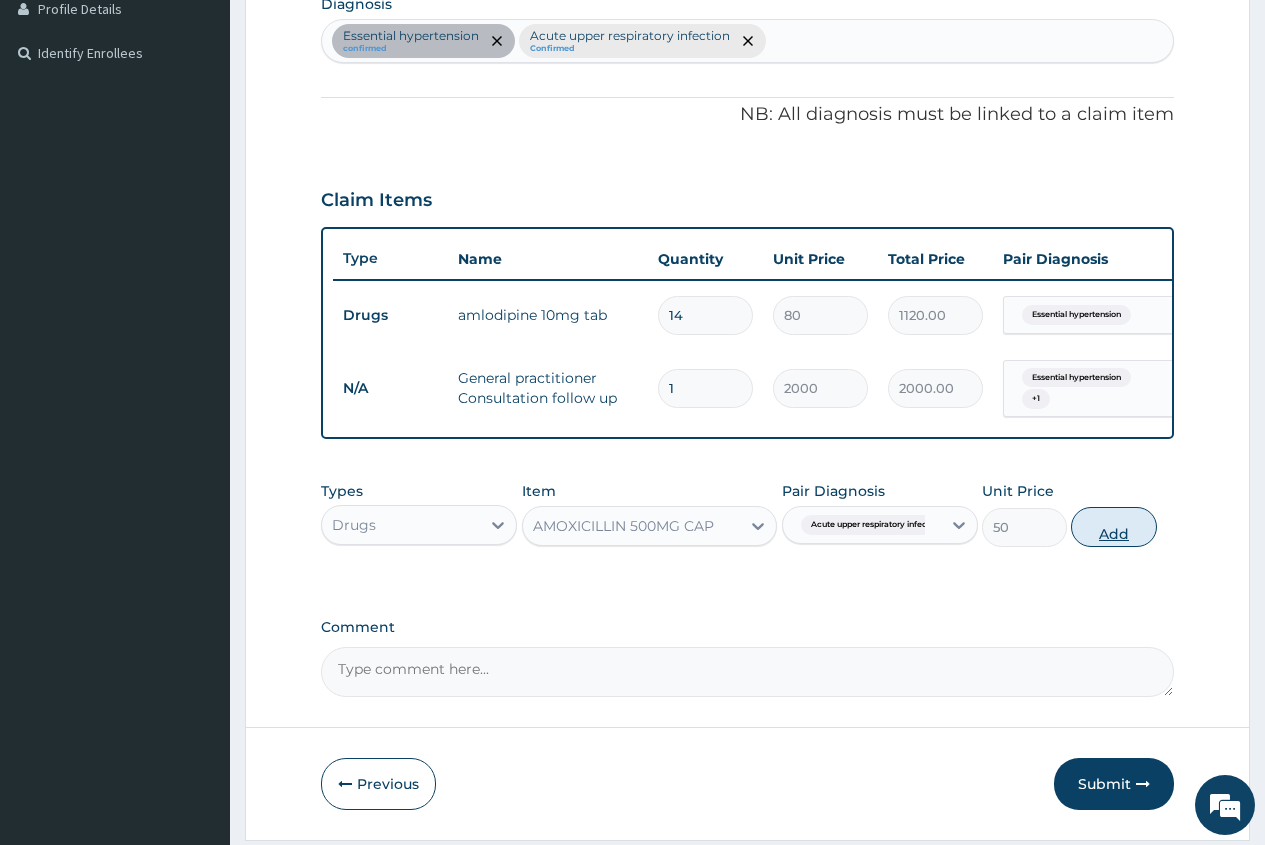click on "Add" at bounding box center [1113, 527] 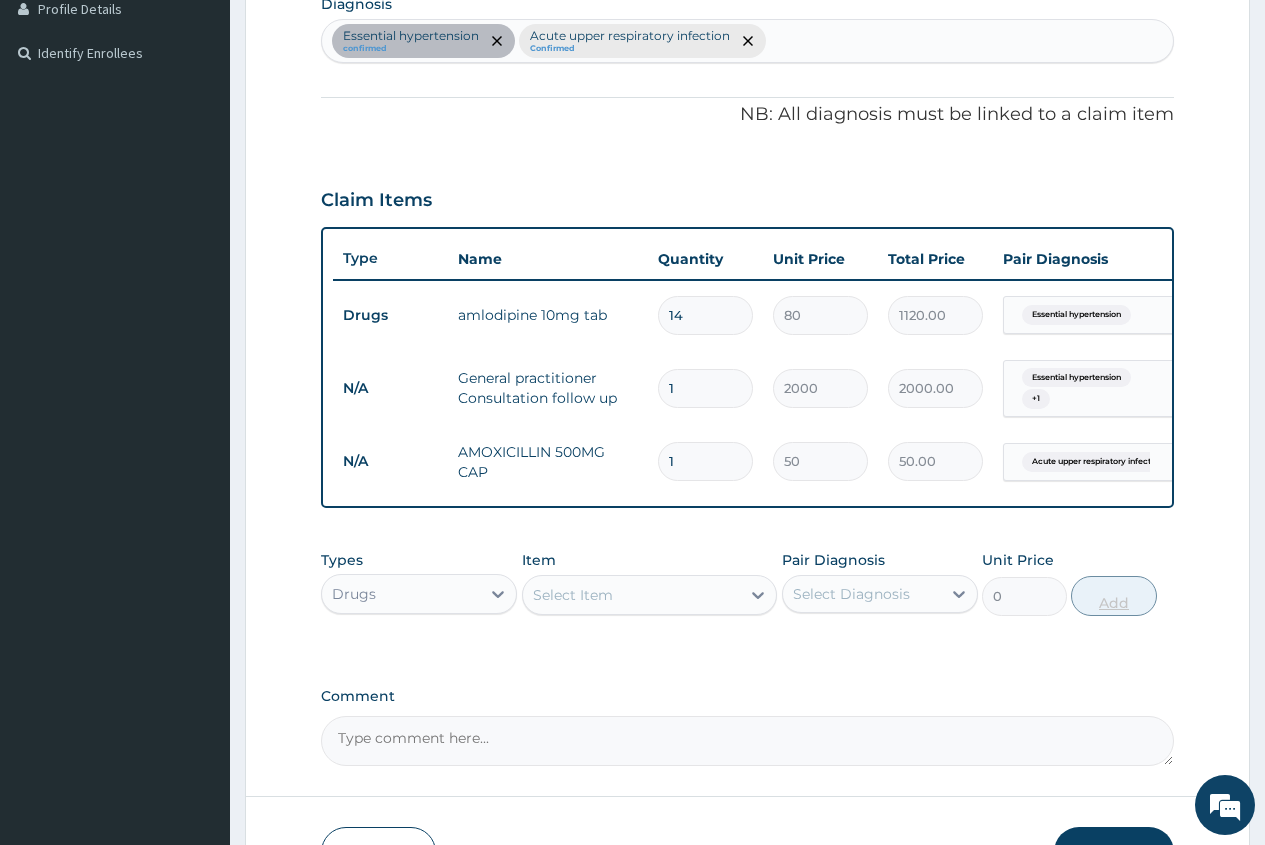 type on "15" 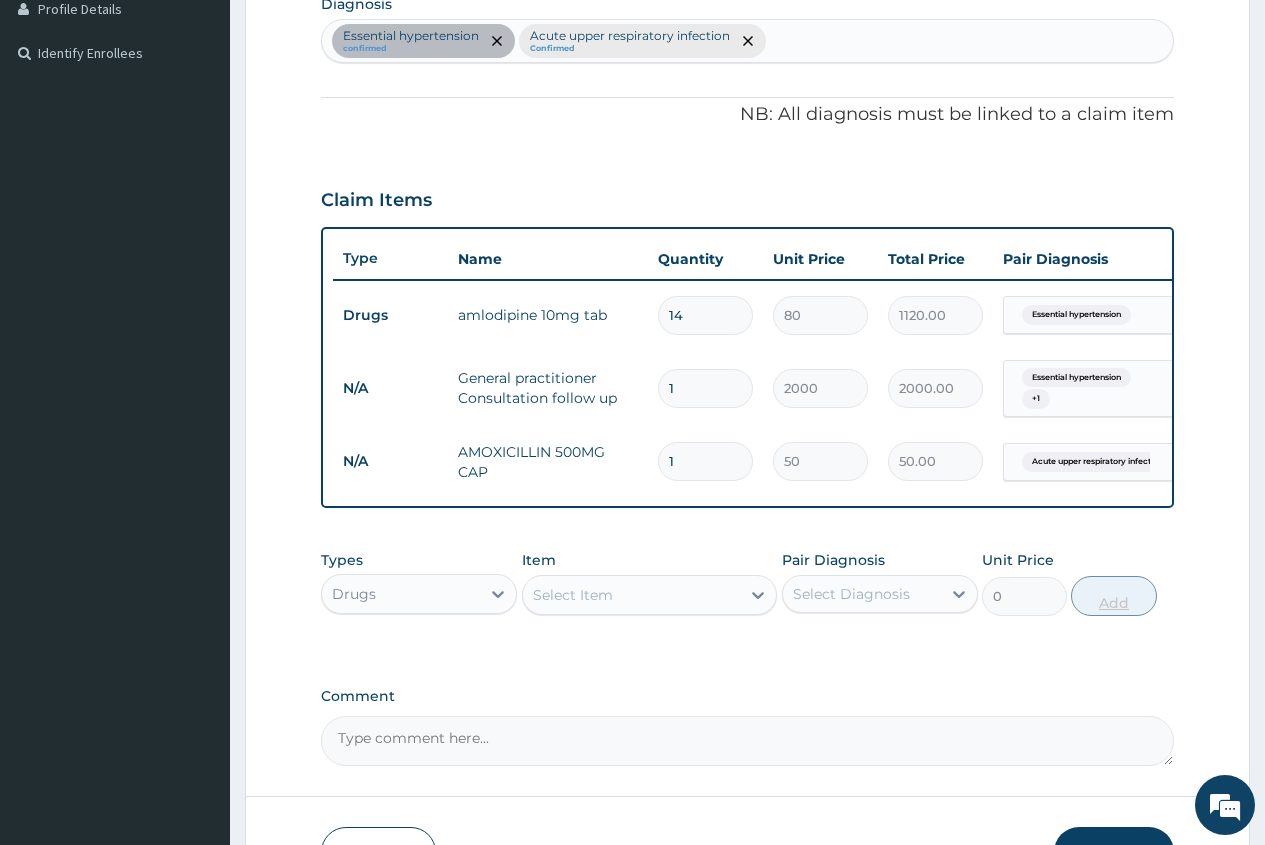 type on "750.00" 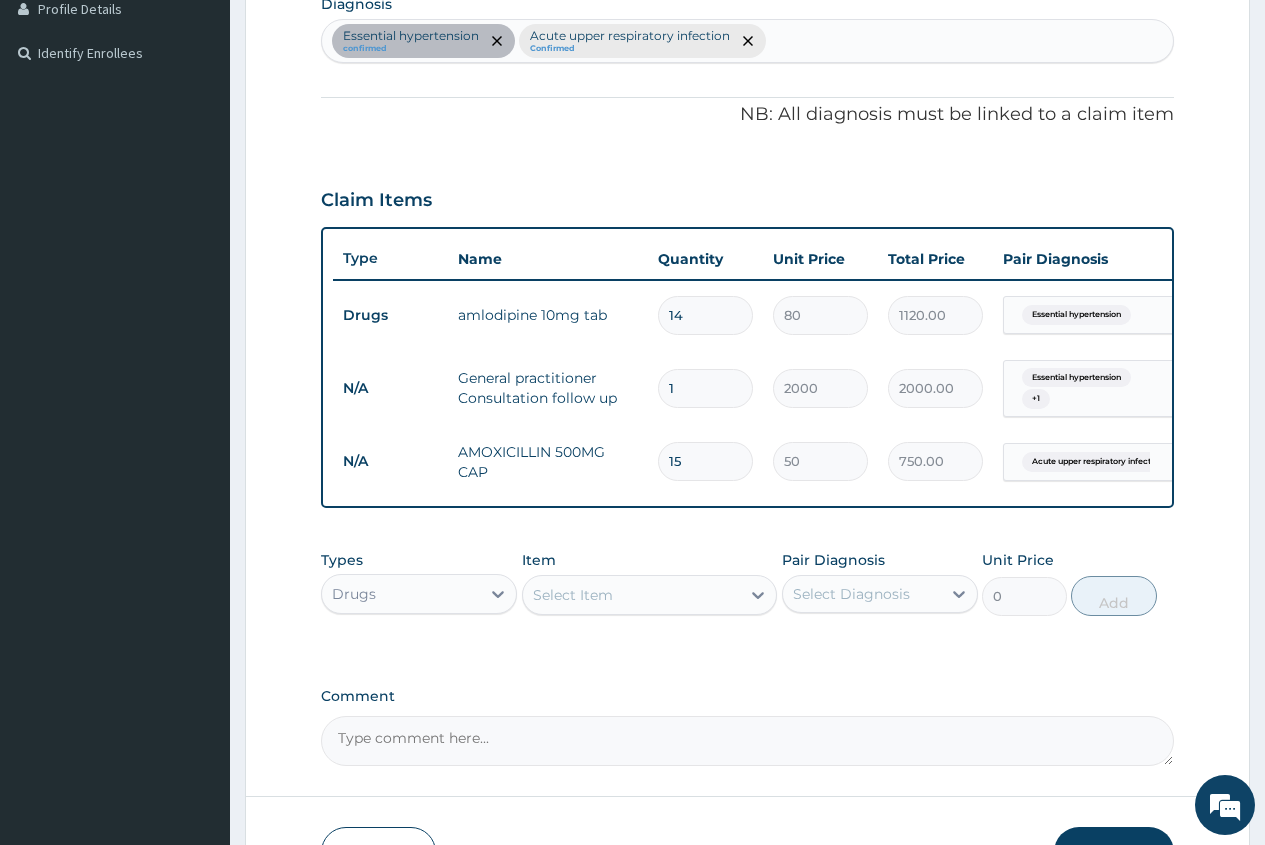 type on "15" 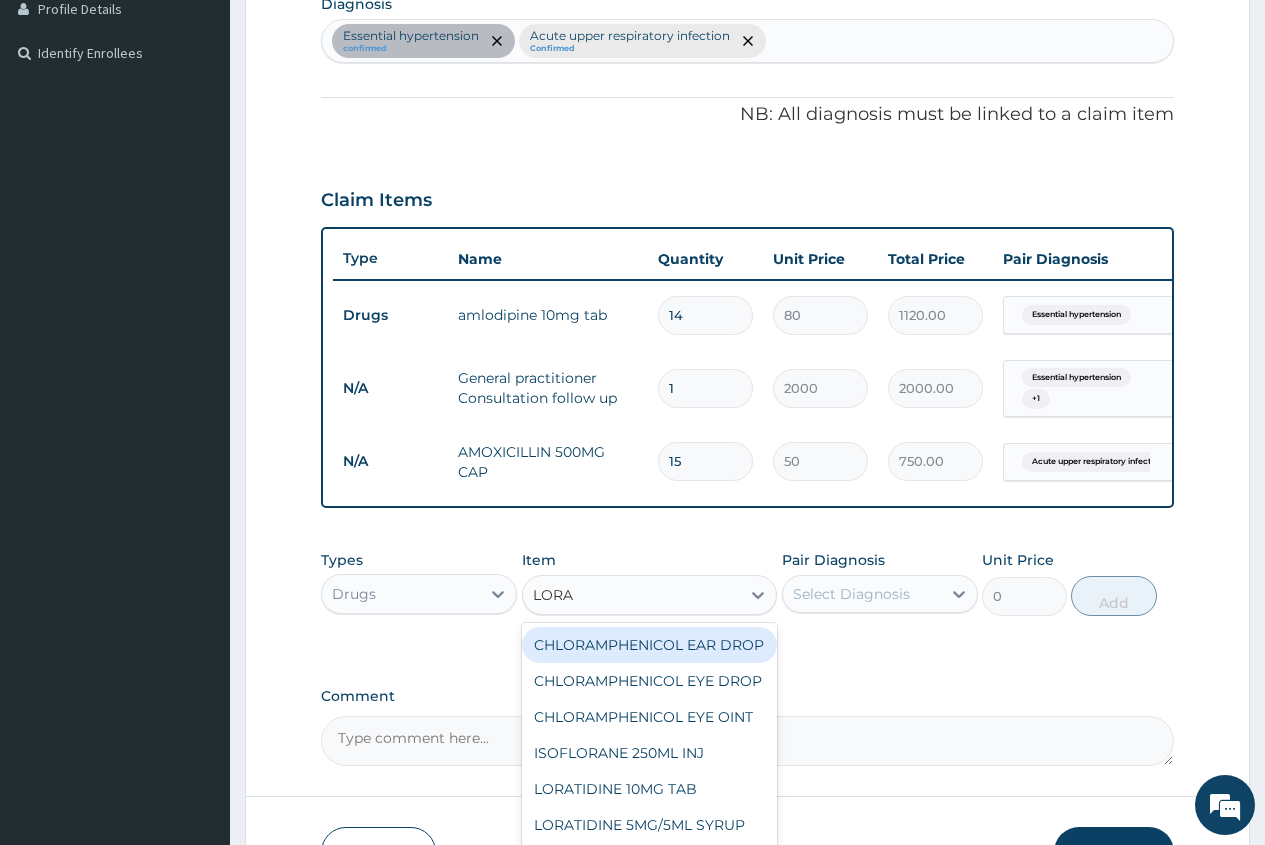 type on "LORAT" 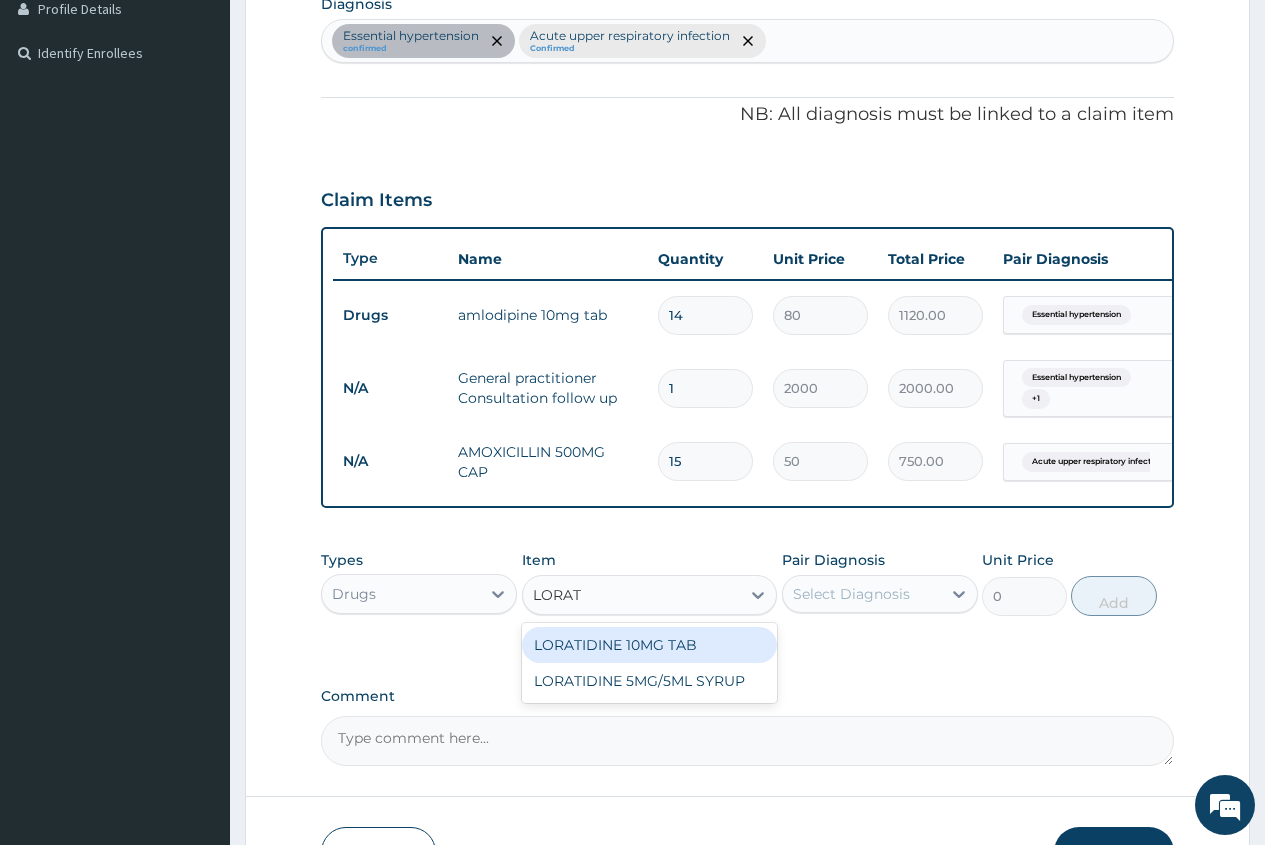 click on "LORATIDINE 10MG TAB" at bounding box center [650, 645] 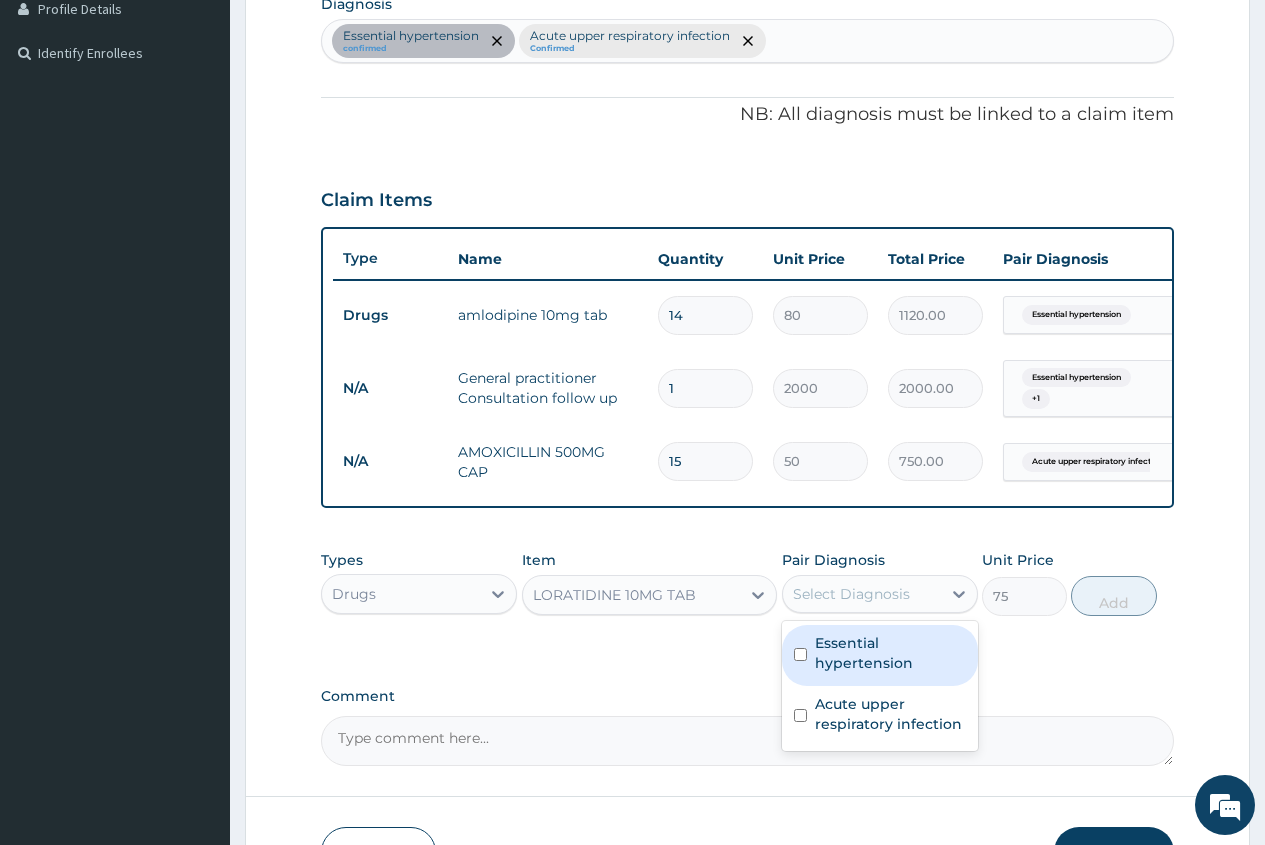click on "Select Diagnosis" at bounding box center [851, 594] 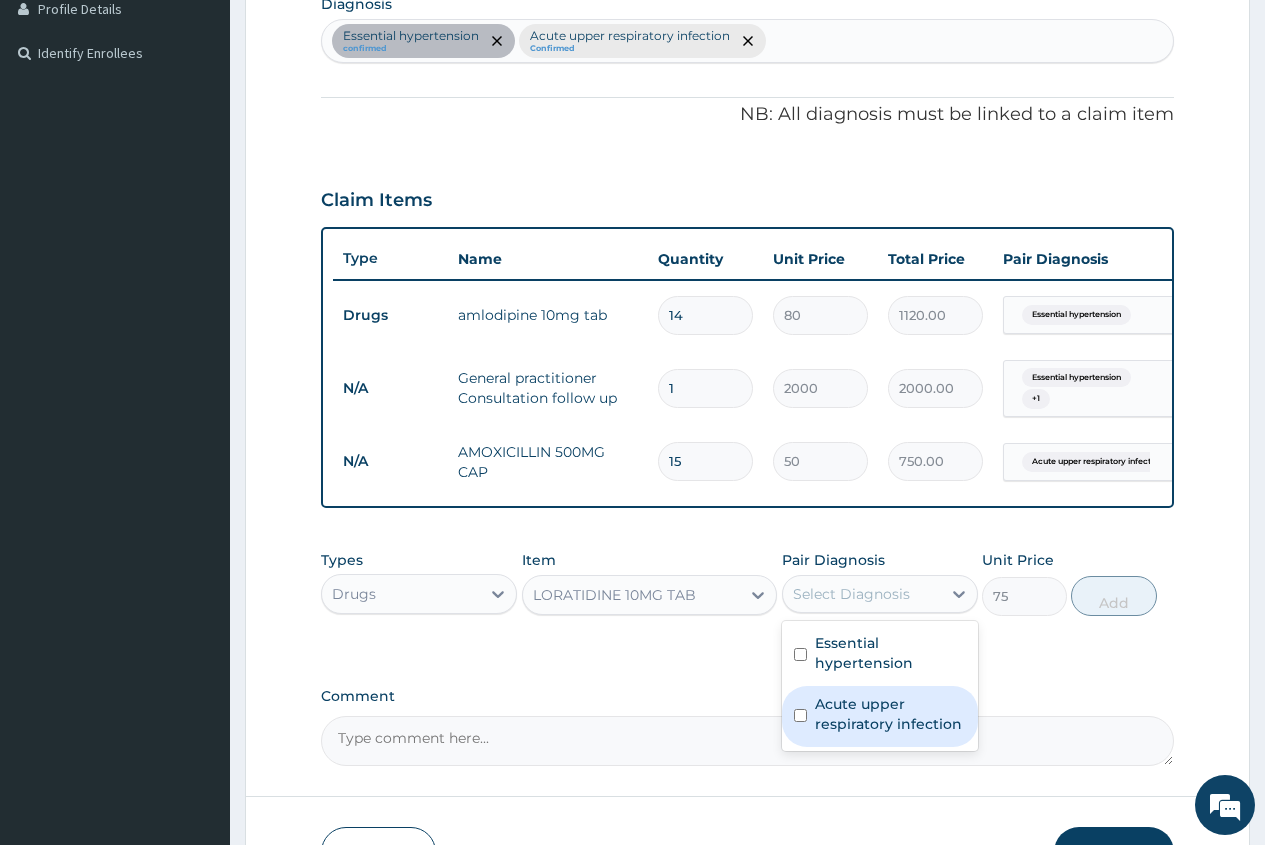 click on "Acute upper respiratory infection" at bounding box center [890, 714] 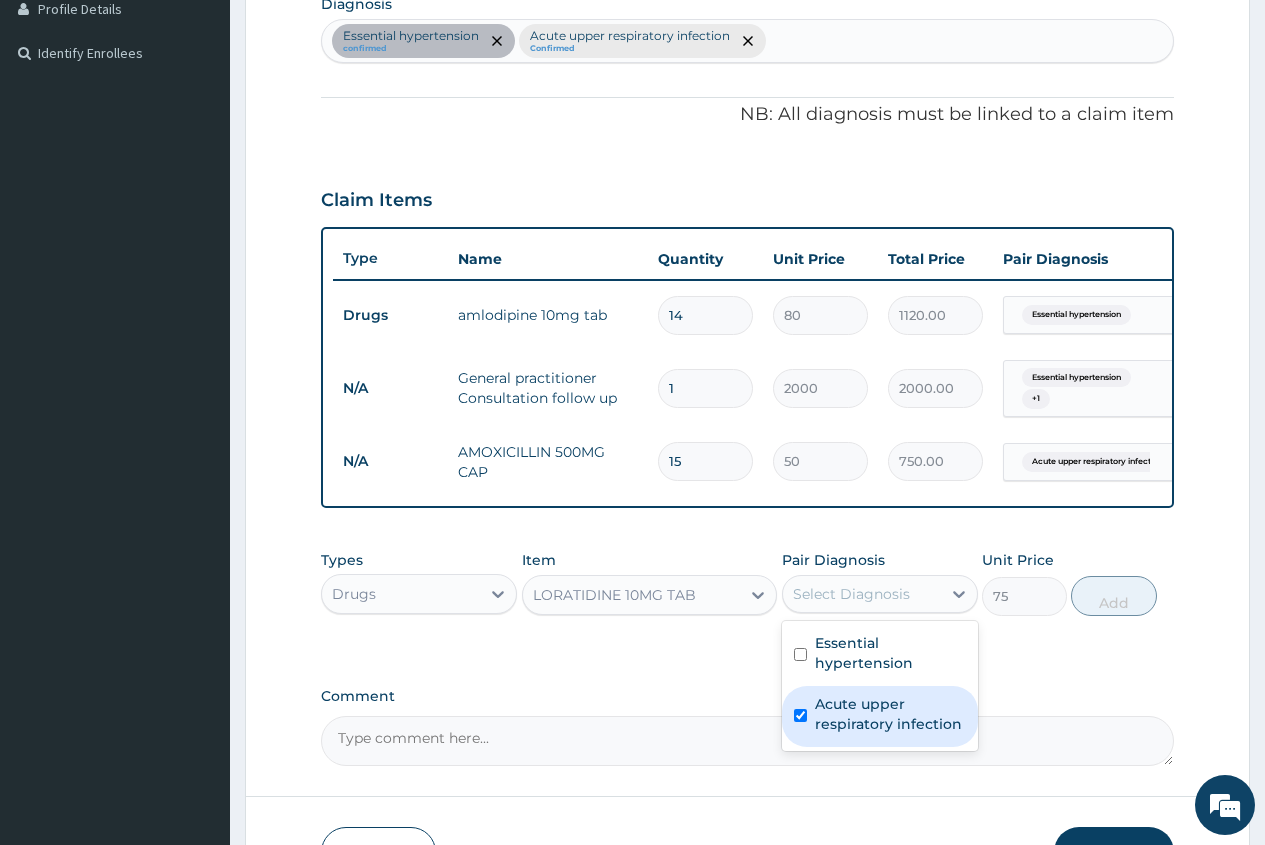 checkbox on "true" 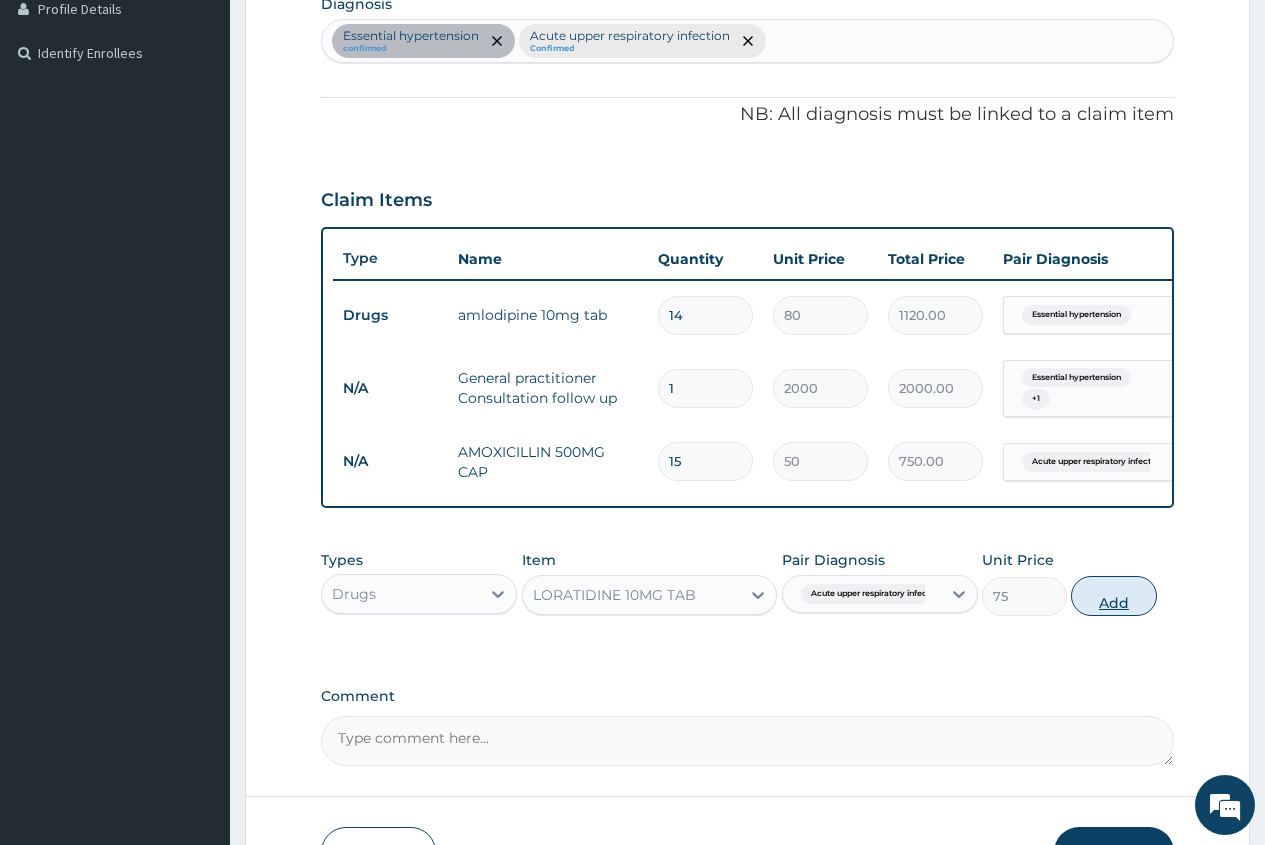 click on "Add" at bounding box center [1113, 596] 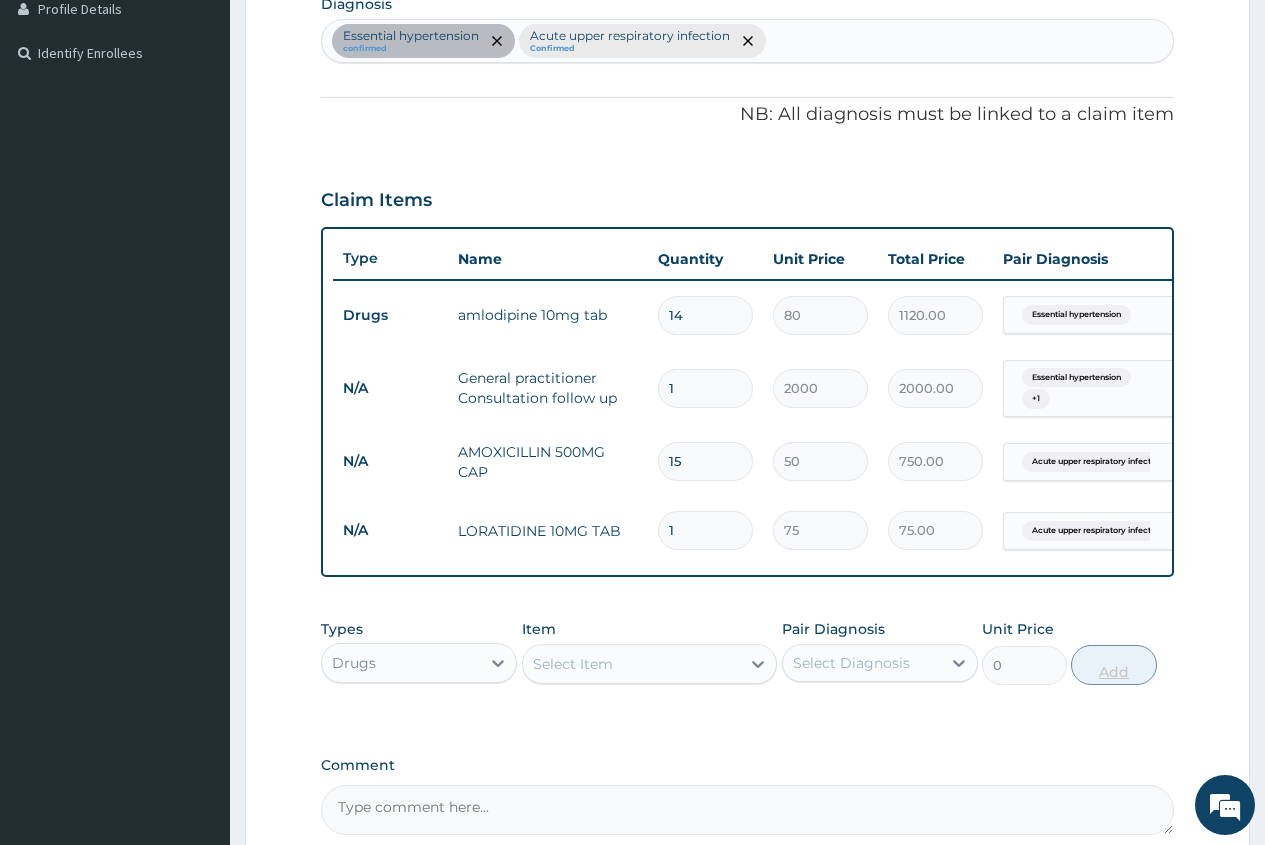 type on "10" 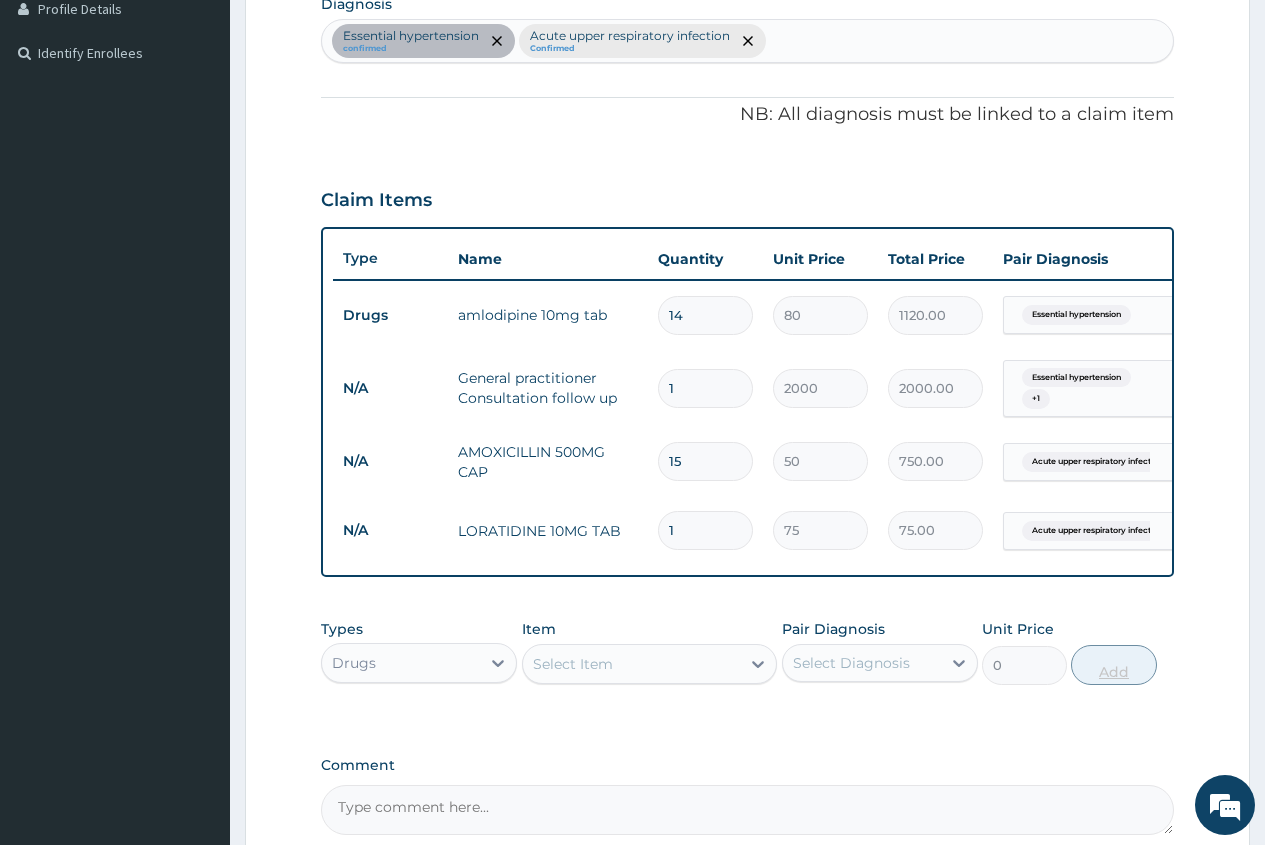 type on "750.00" 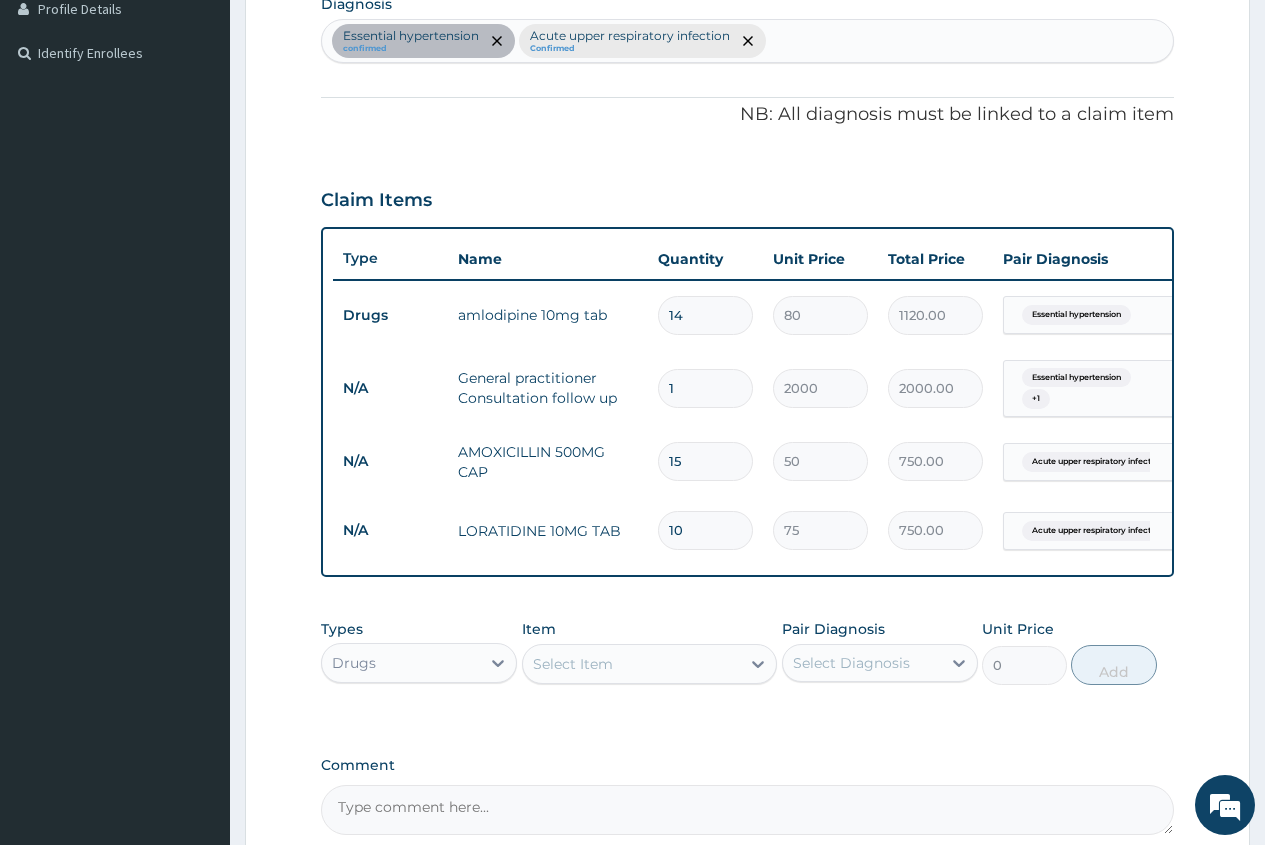 type on "10" 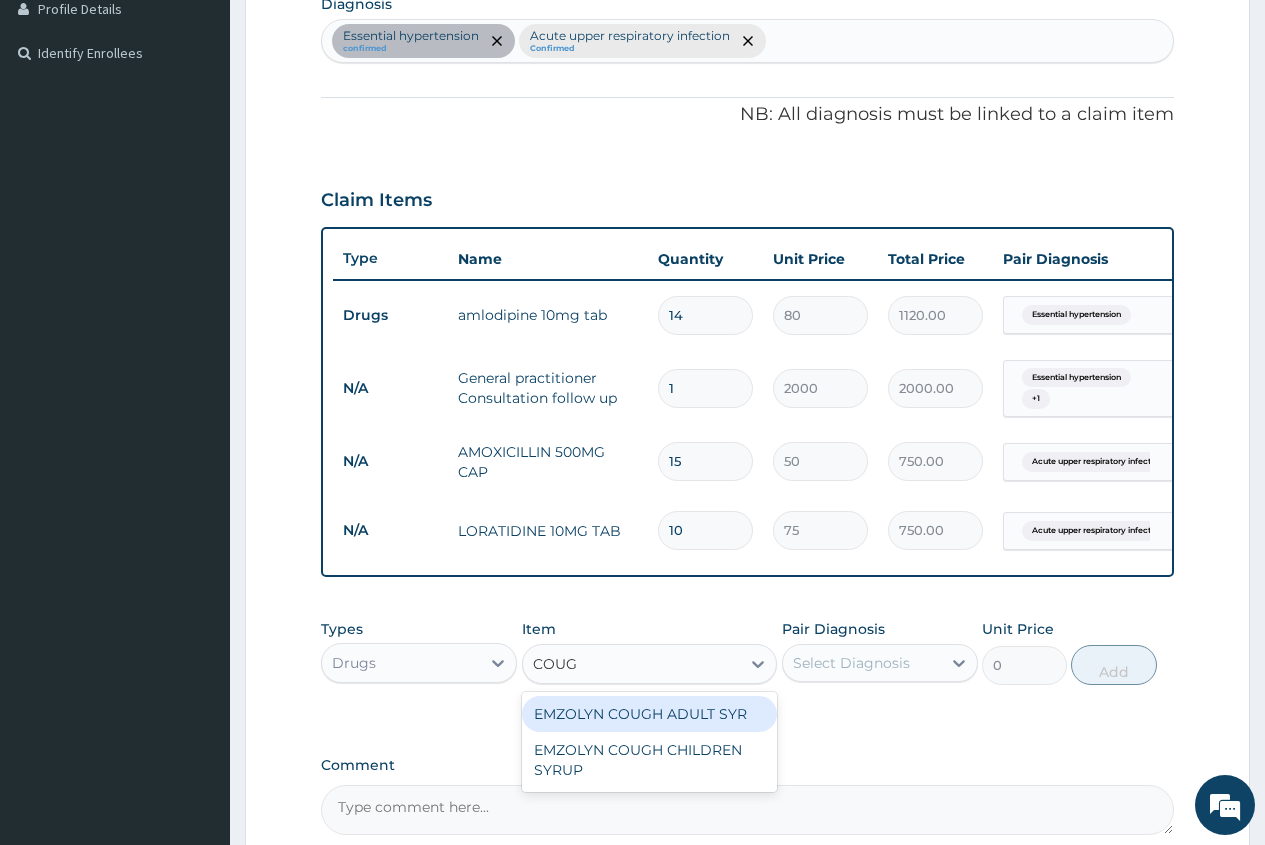 type on "COUGH" 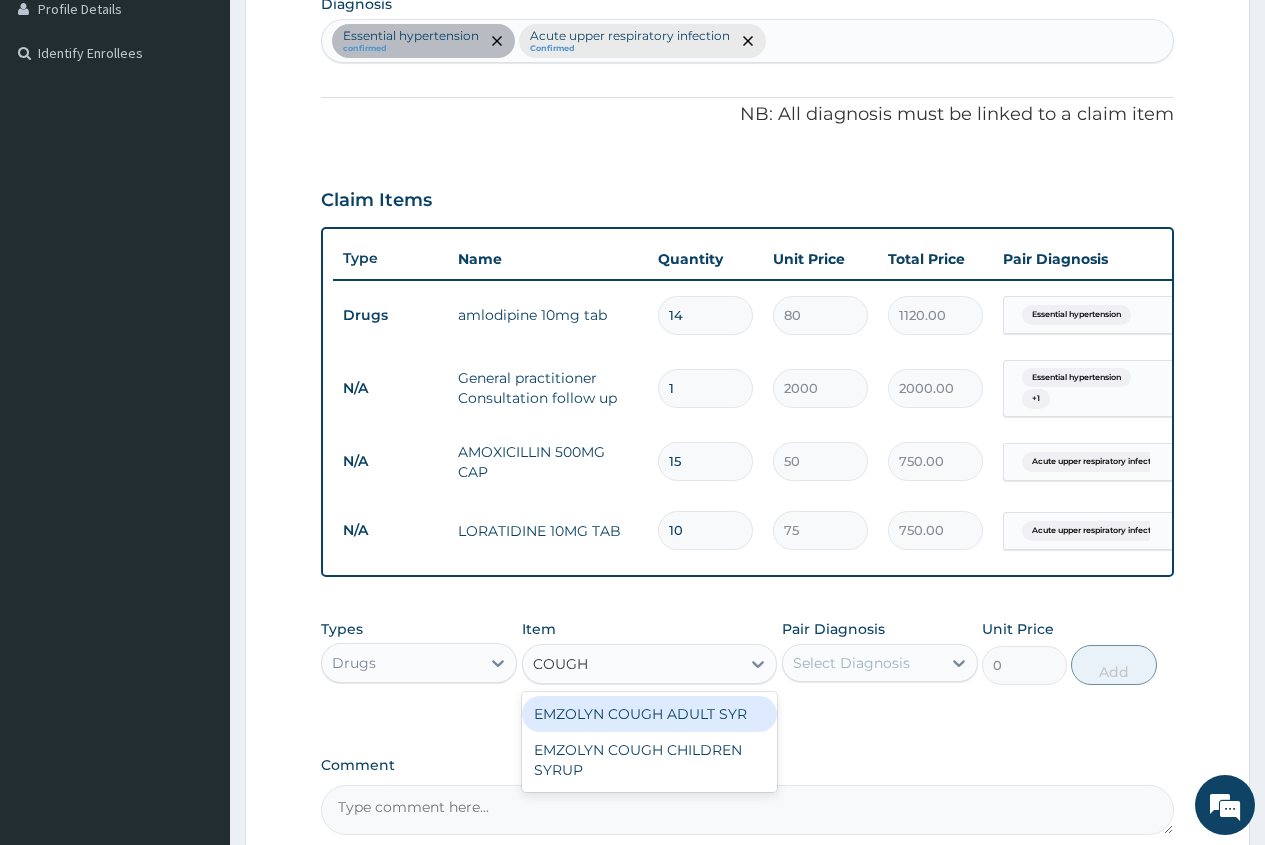 click on "EMZOLYN COUGH ADULT SYR" at bounding box center [650, 714] 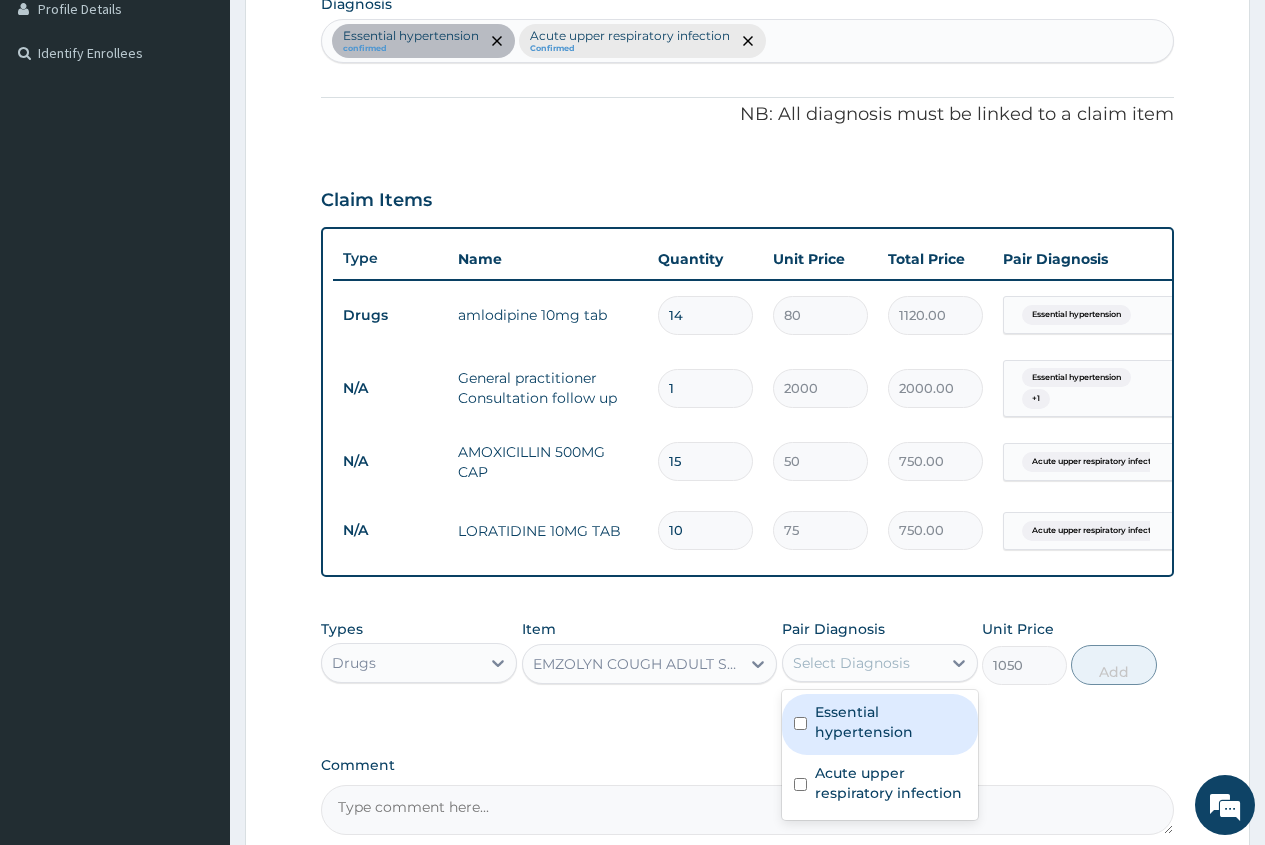 click on "Select Diagnosis" at bounding box center (862, 663) 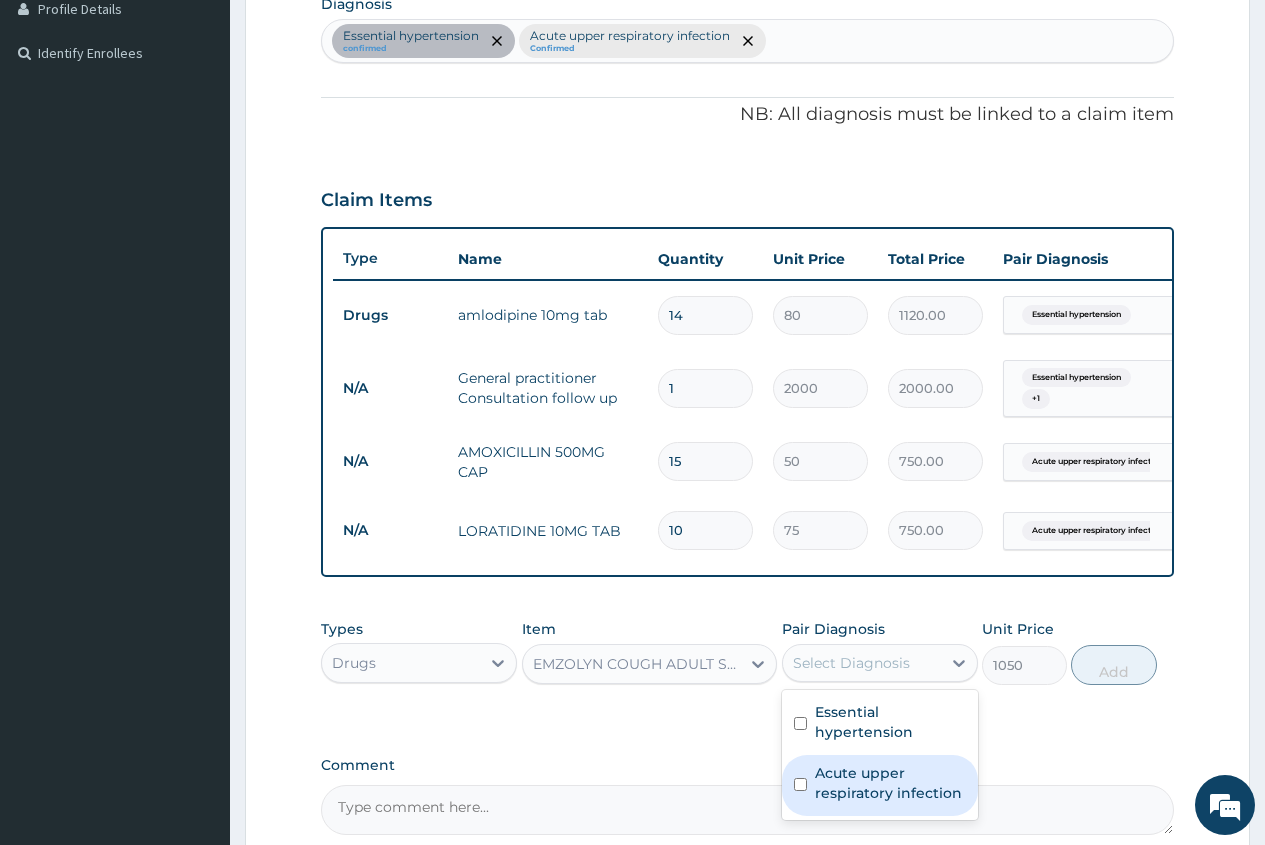 click on "Acute upper respiratory infection" at bounding box center (890, 783) 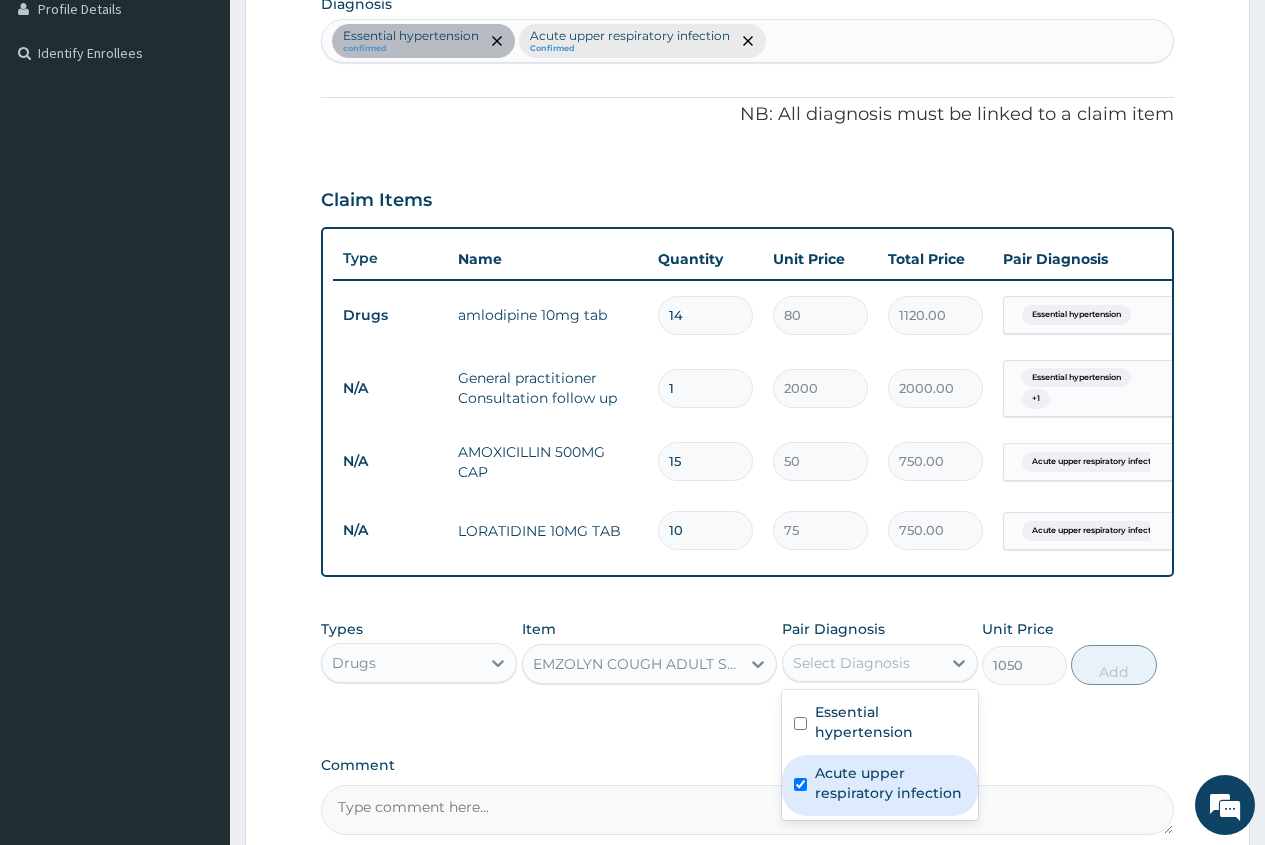 checkbox on "true" 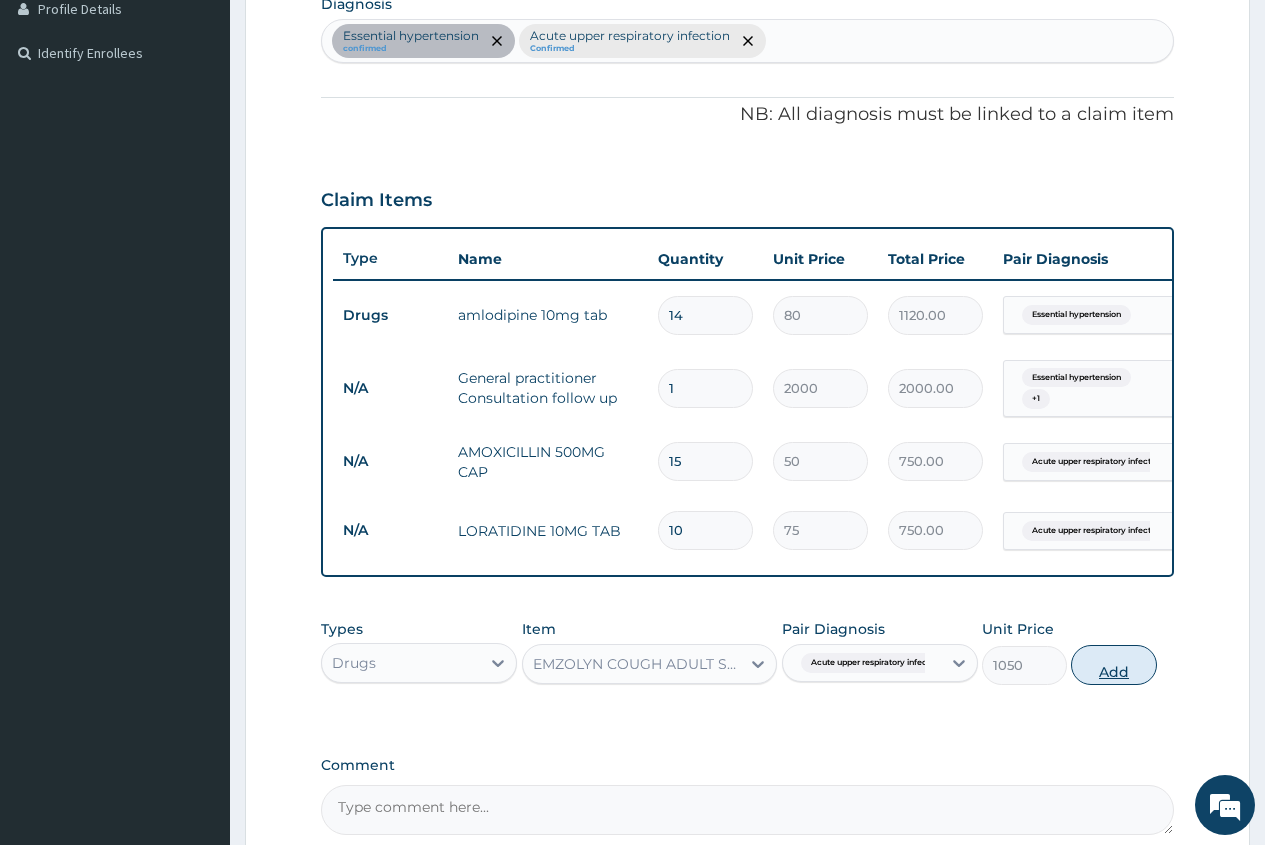 click on "Add" at bounding box center [1113, 665] 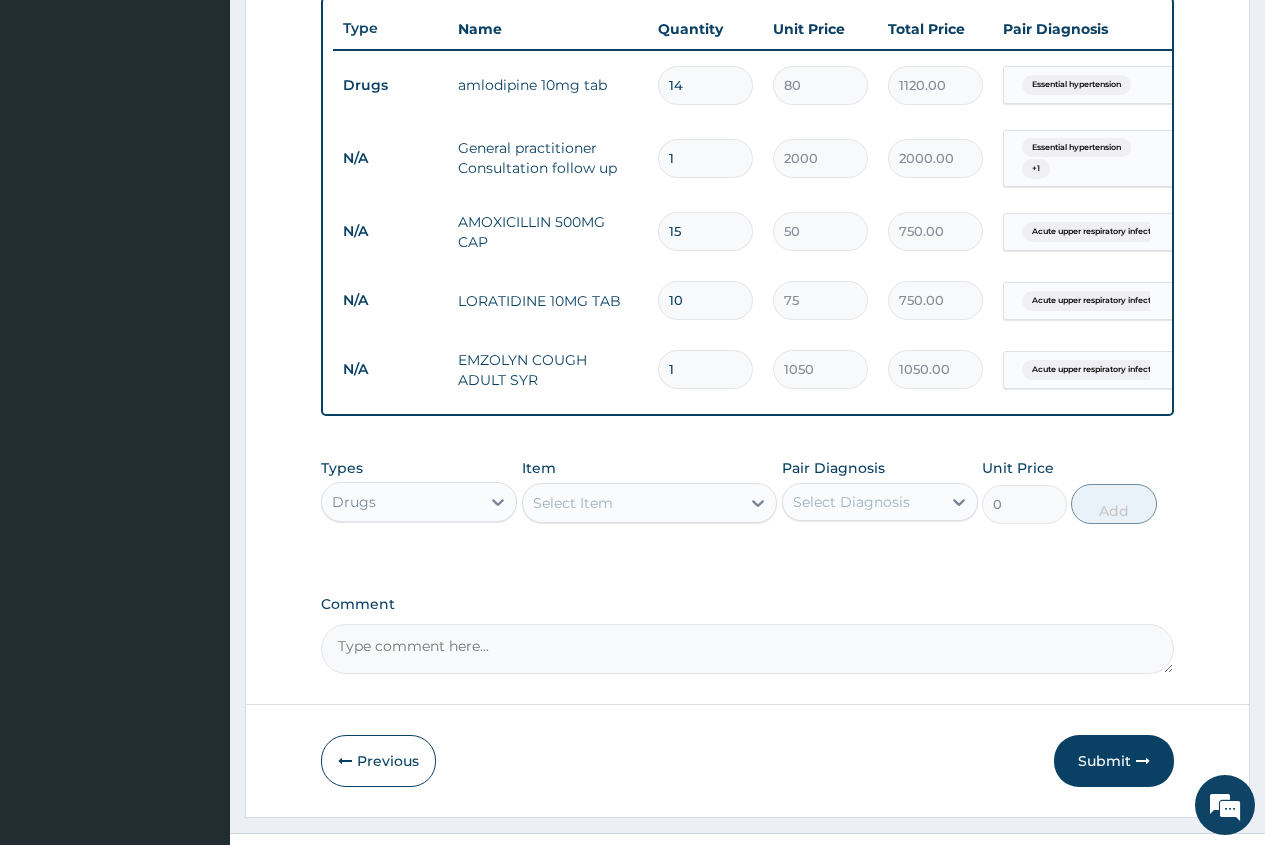 scroll, scrollTop: 801, scrollLeft: 0, axis: vertical 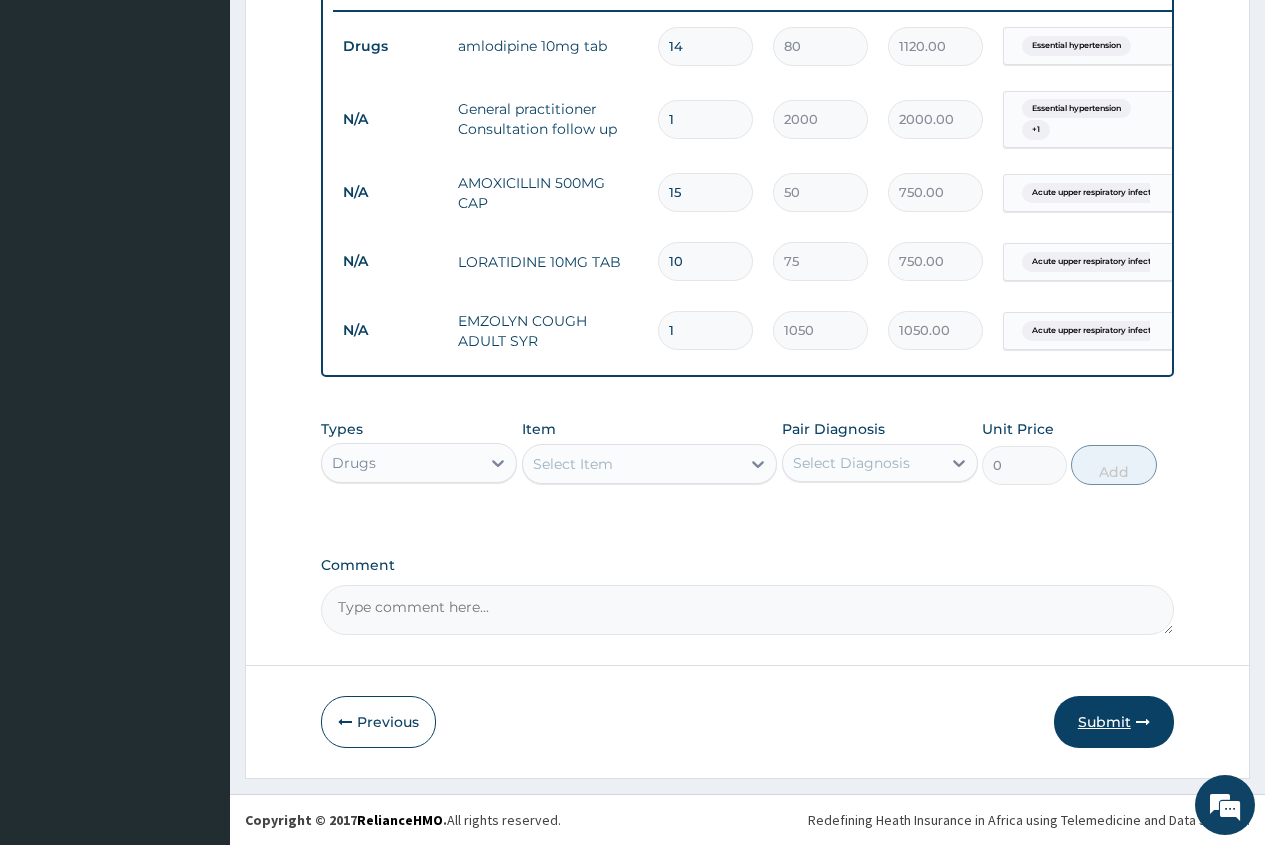 click on "Submit" at bounding box center [1114, 722] 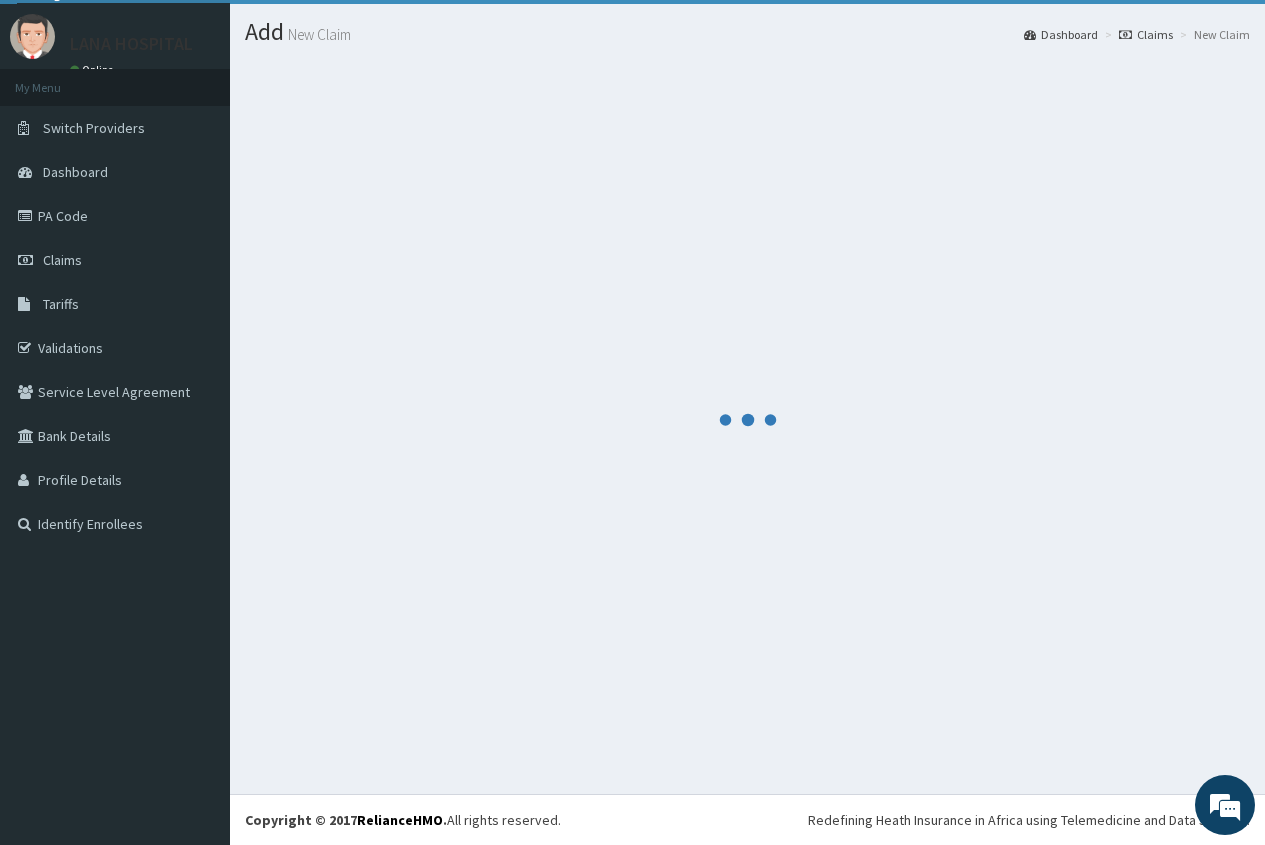 scroll, scrollTop: 801, scrollLeft: 0, axis: vertical 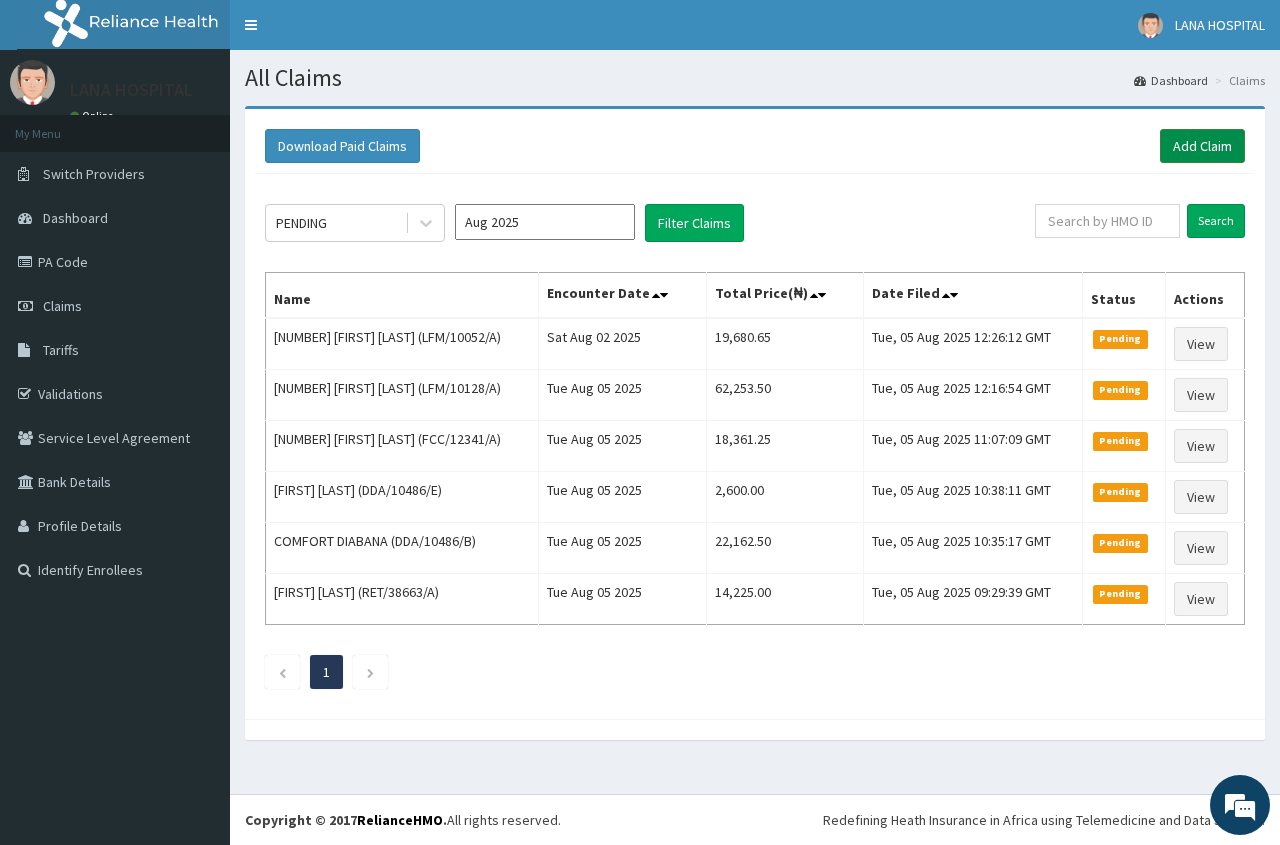 click on "Add Claim" at bounding box center [1202, 146] 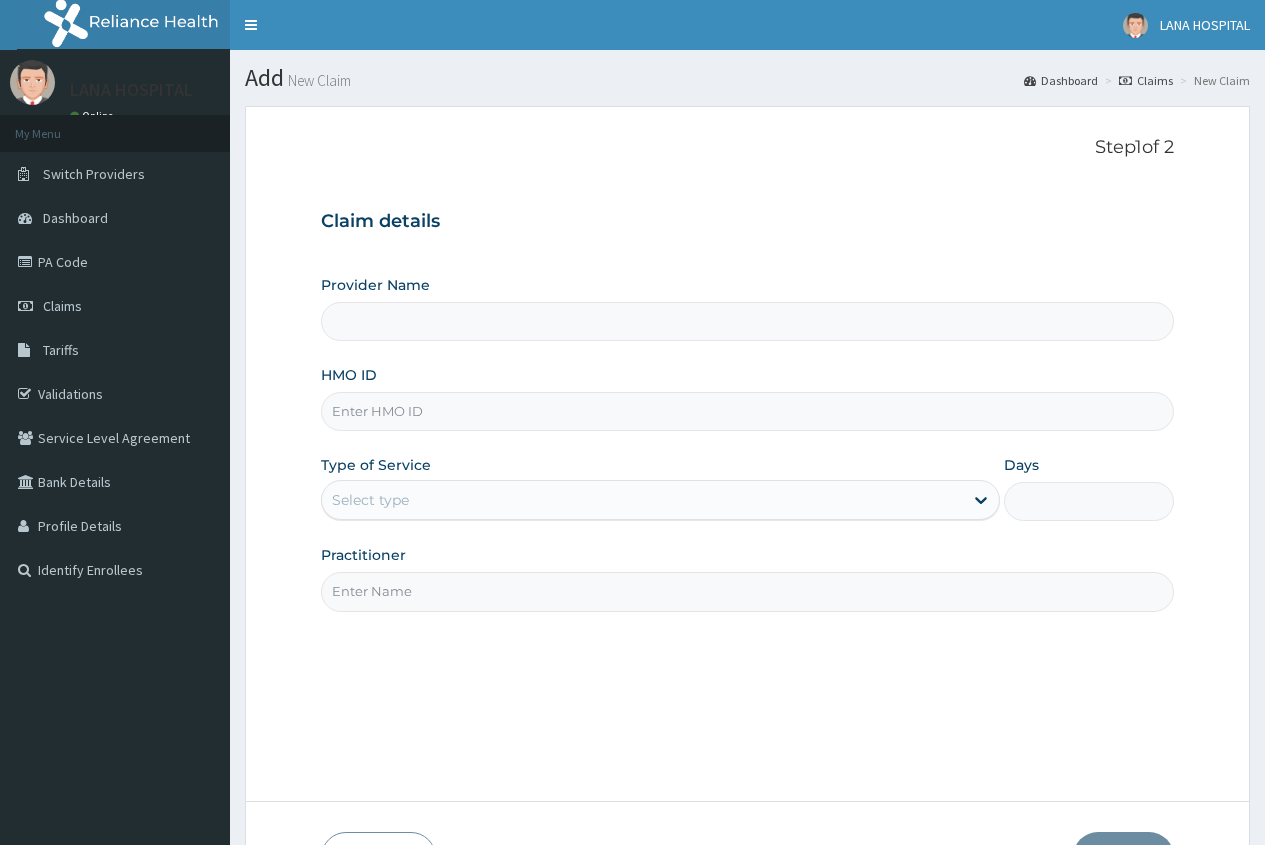 scroll, scrollTop: 0, scrollLeft: 0, axis: both 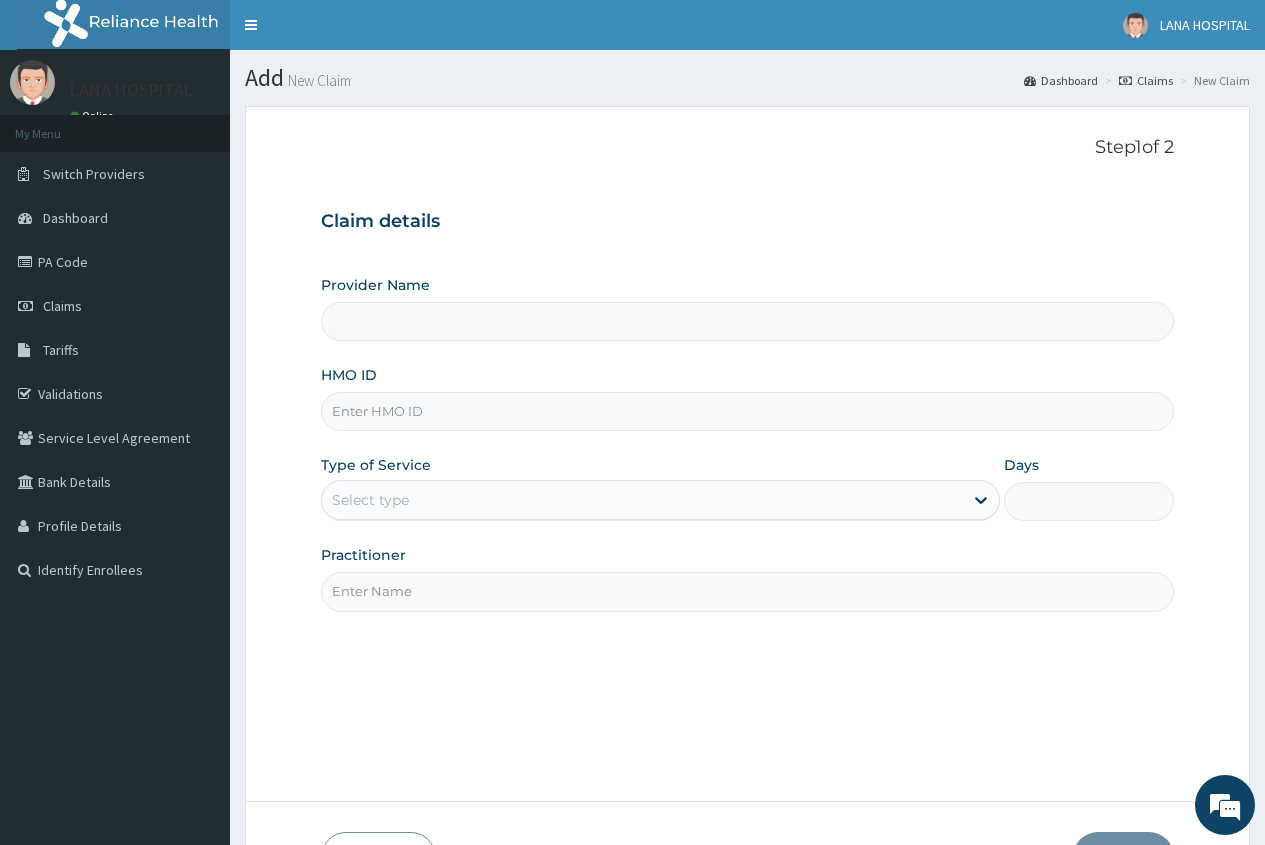 type on "LANA HOSPITAL" 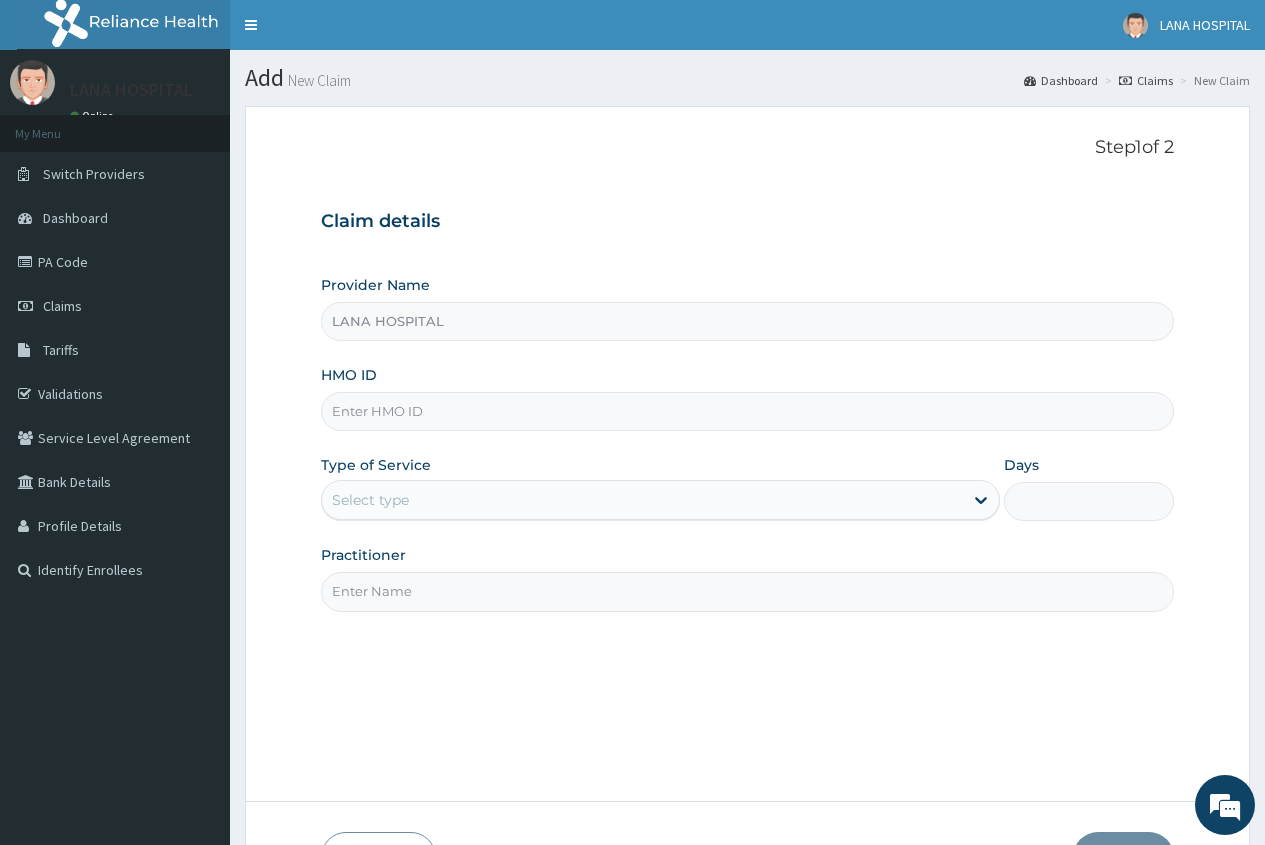 click on "HMO ID" at bounding box center (747, 411) 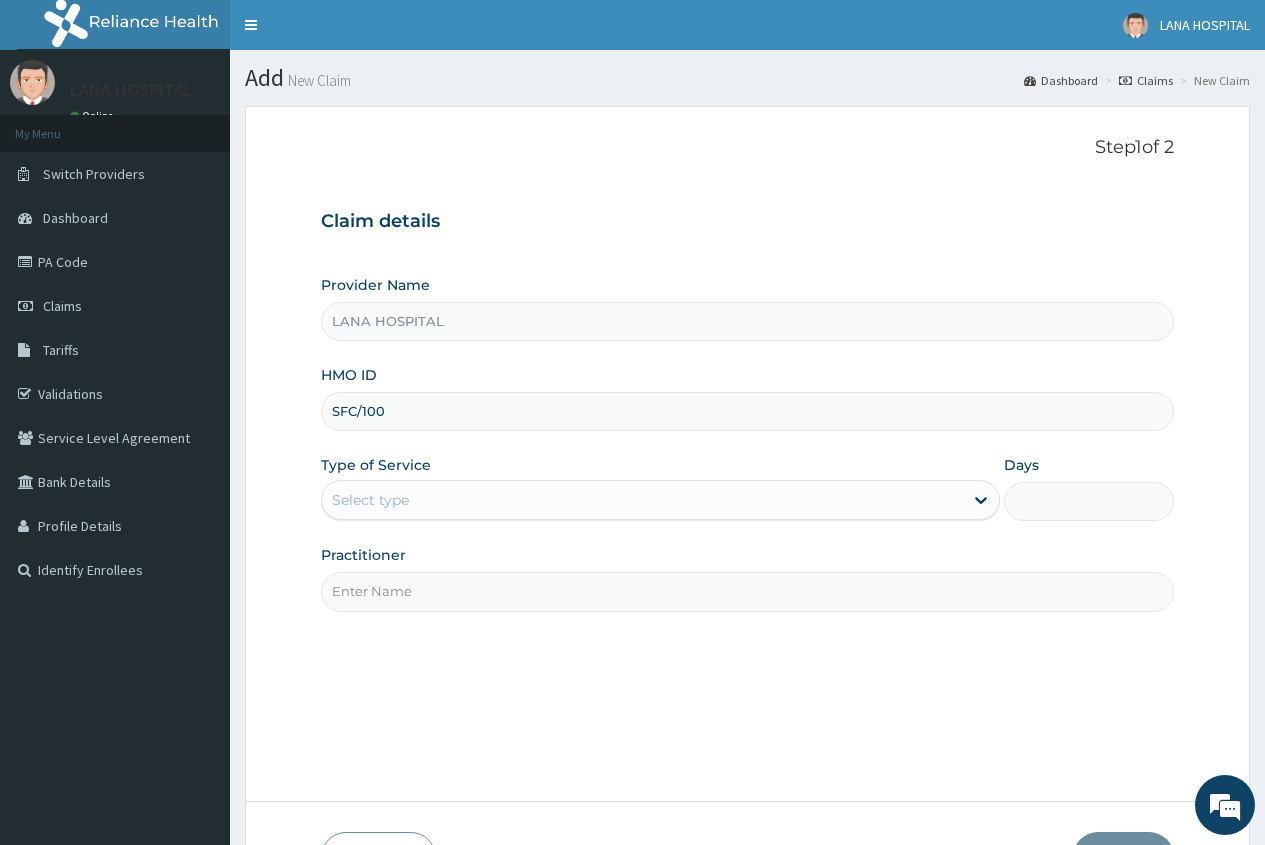 scroll, scrollTop: 0, scrollLeft: 0, axis: both 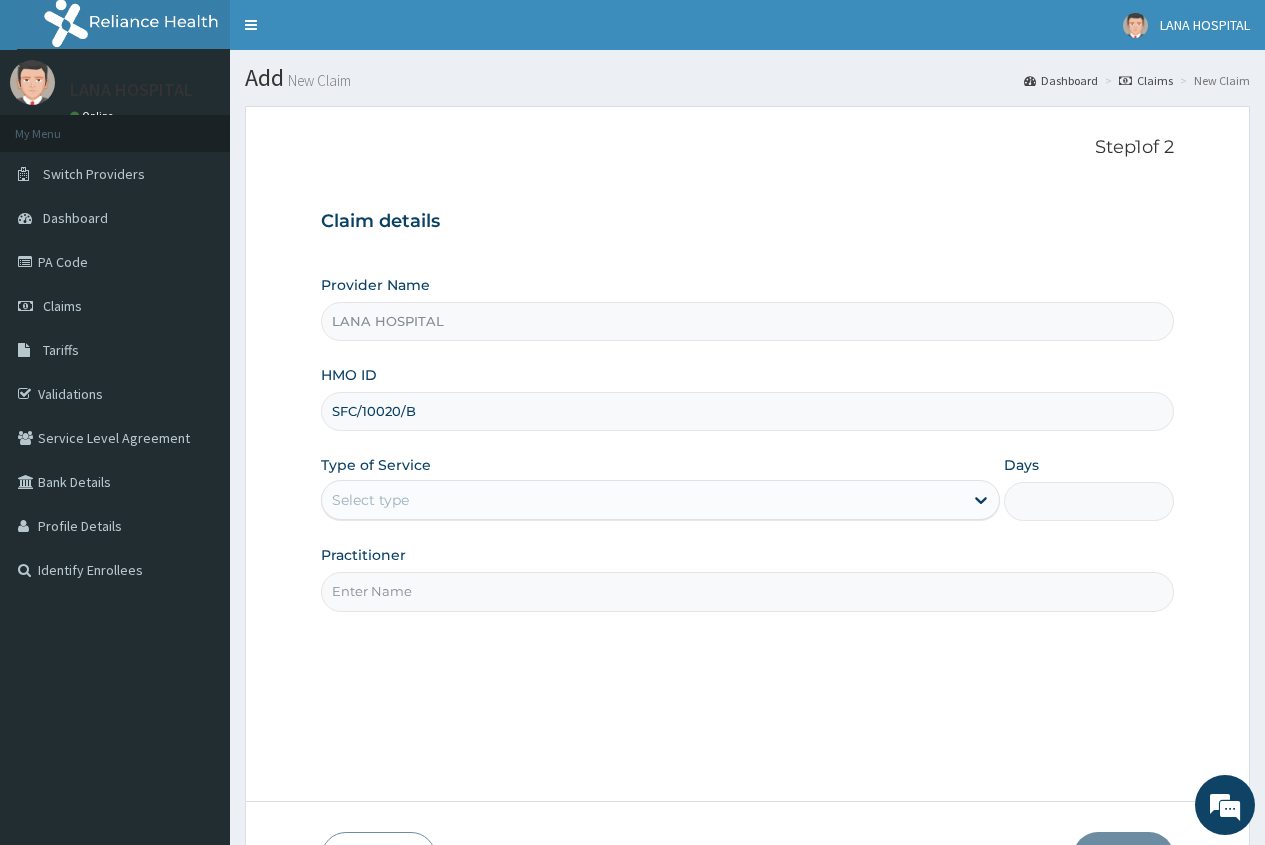 type on "SFC/10020/B" 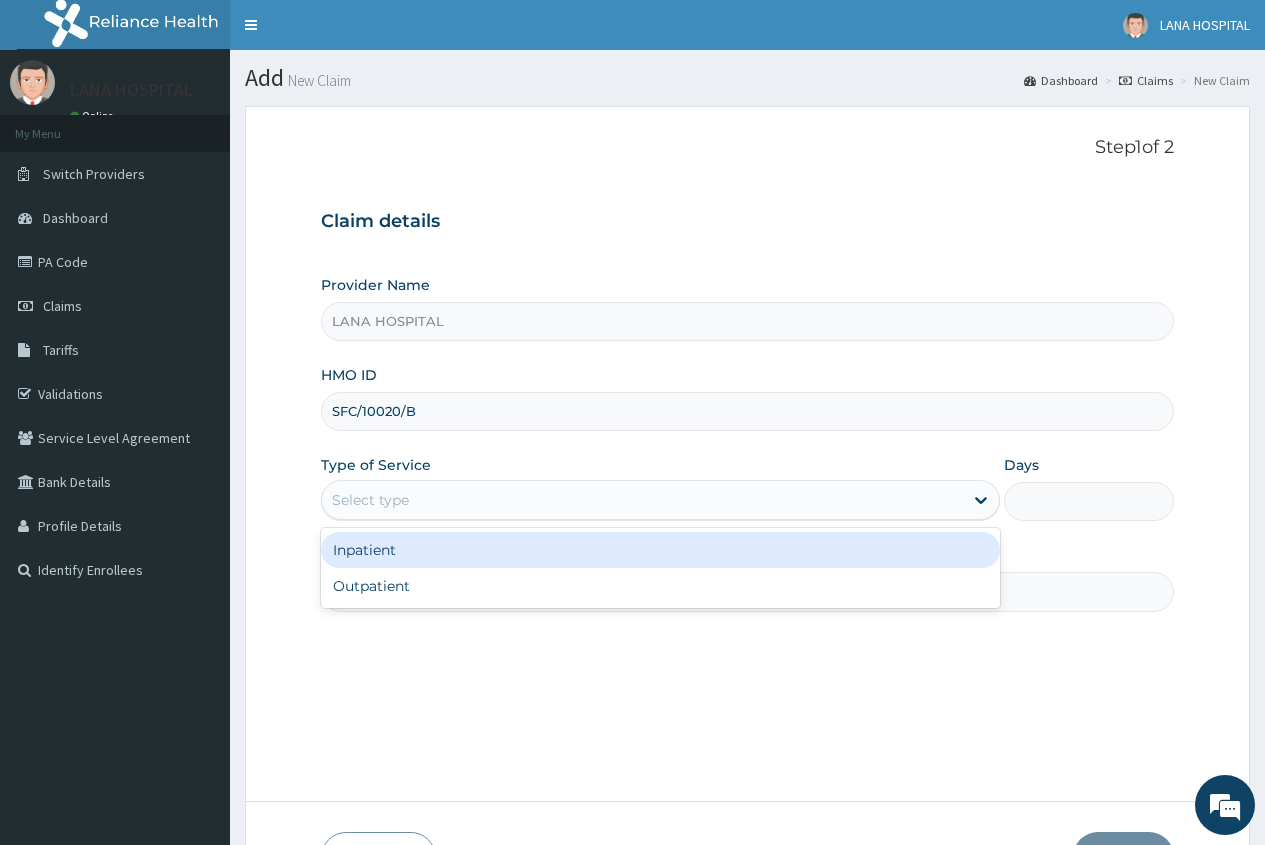 click on "Select type" at bounding box center [370, 500] 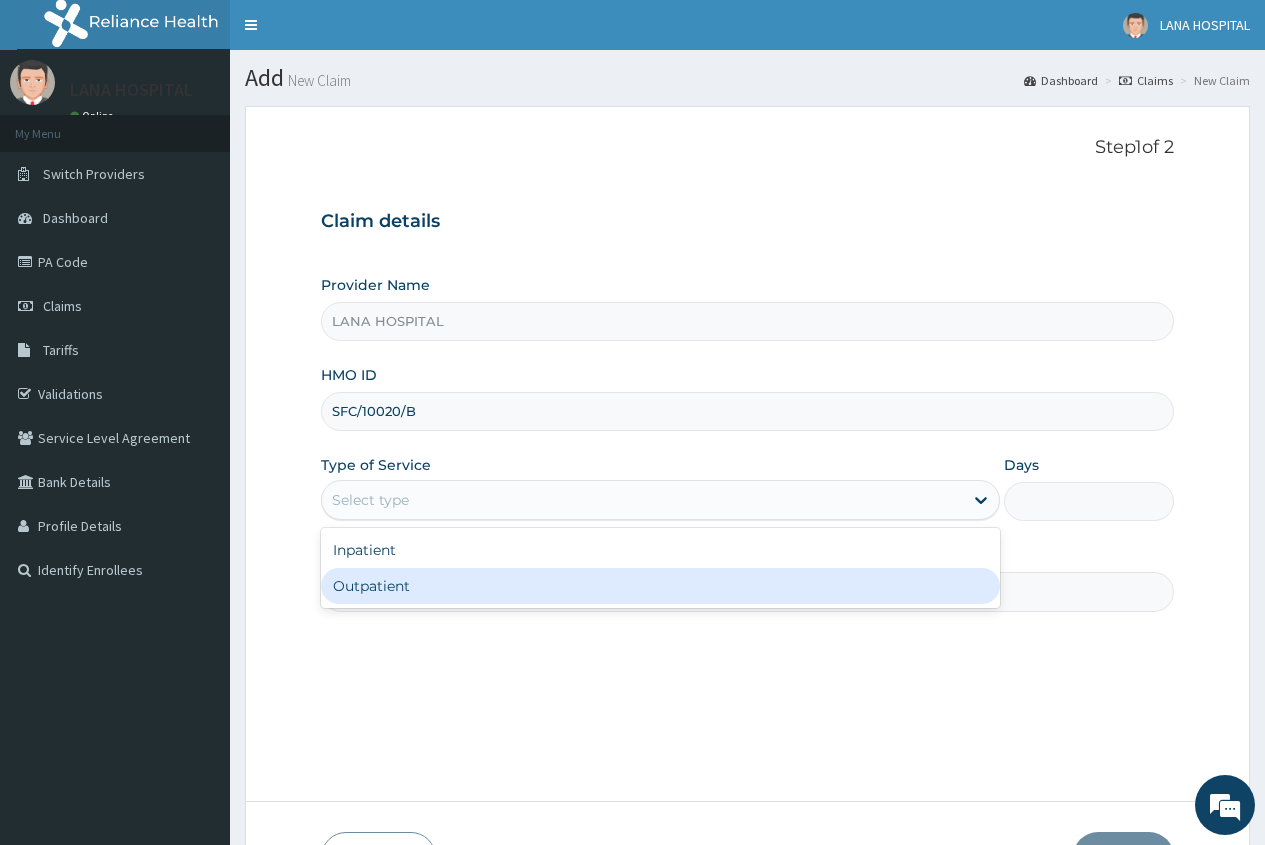 click on "Outpatient" at bounding box center (660, 586) 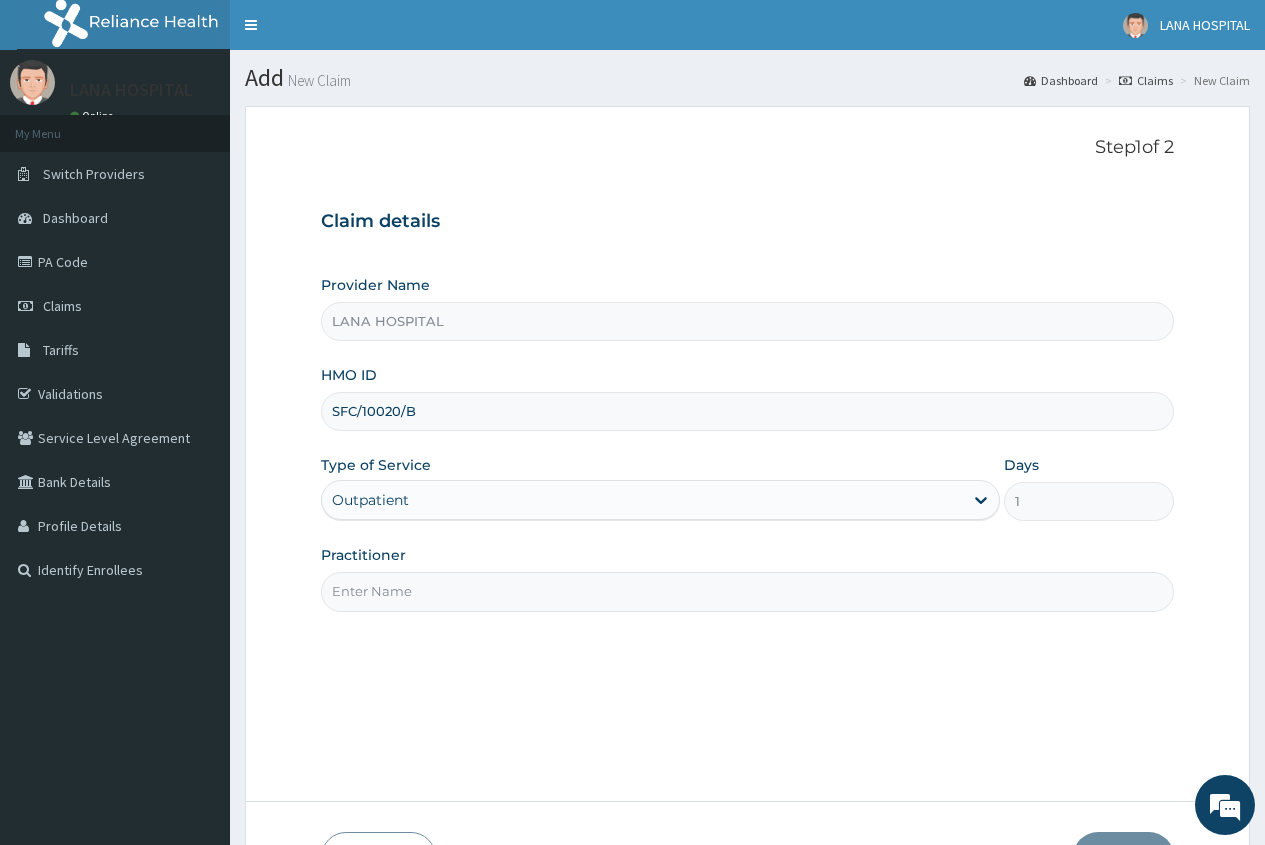 click on "Practitioner" at bounding box center [747, 591] 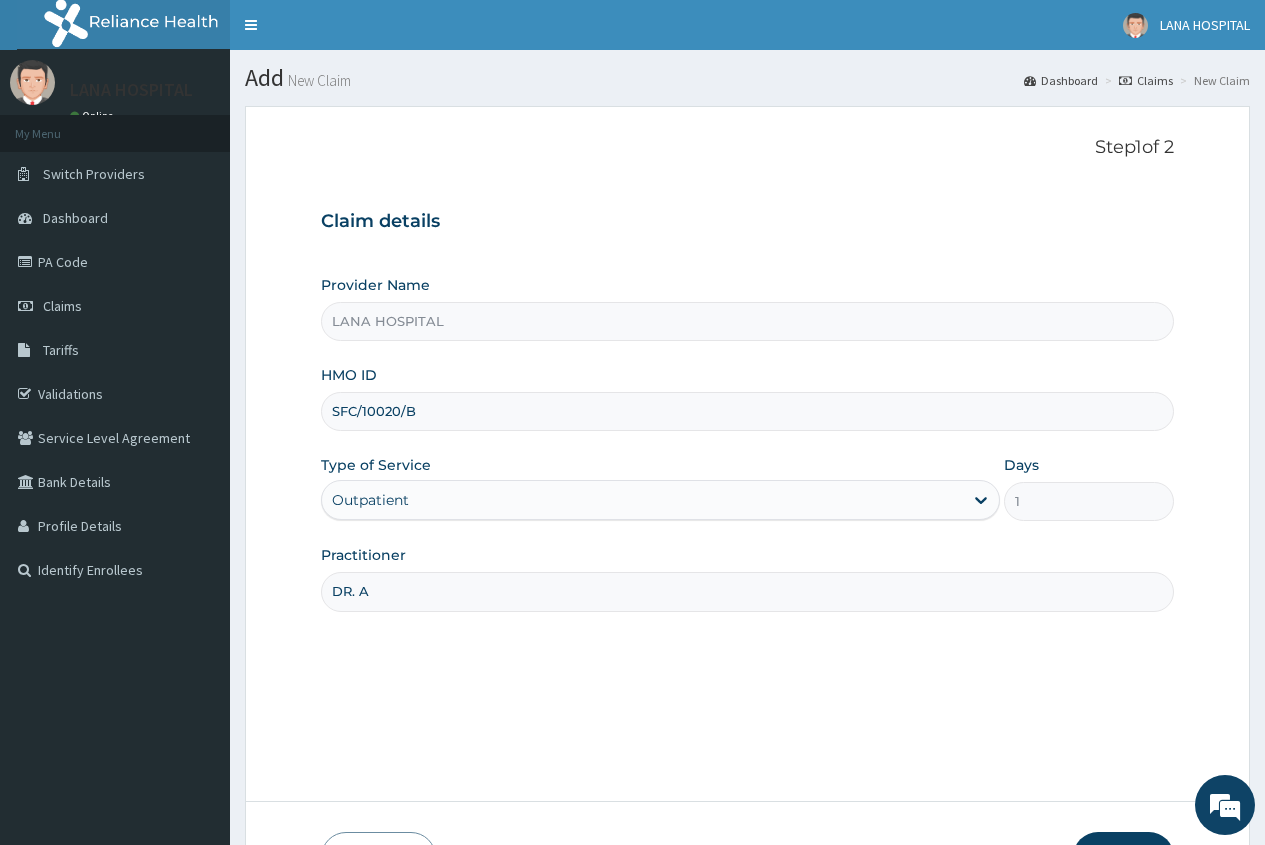 type on "DR. [NAME]" 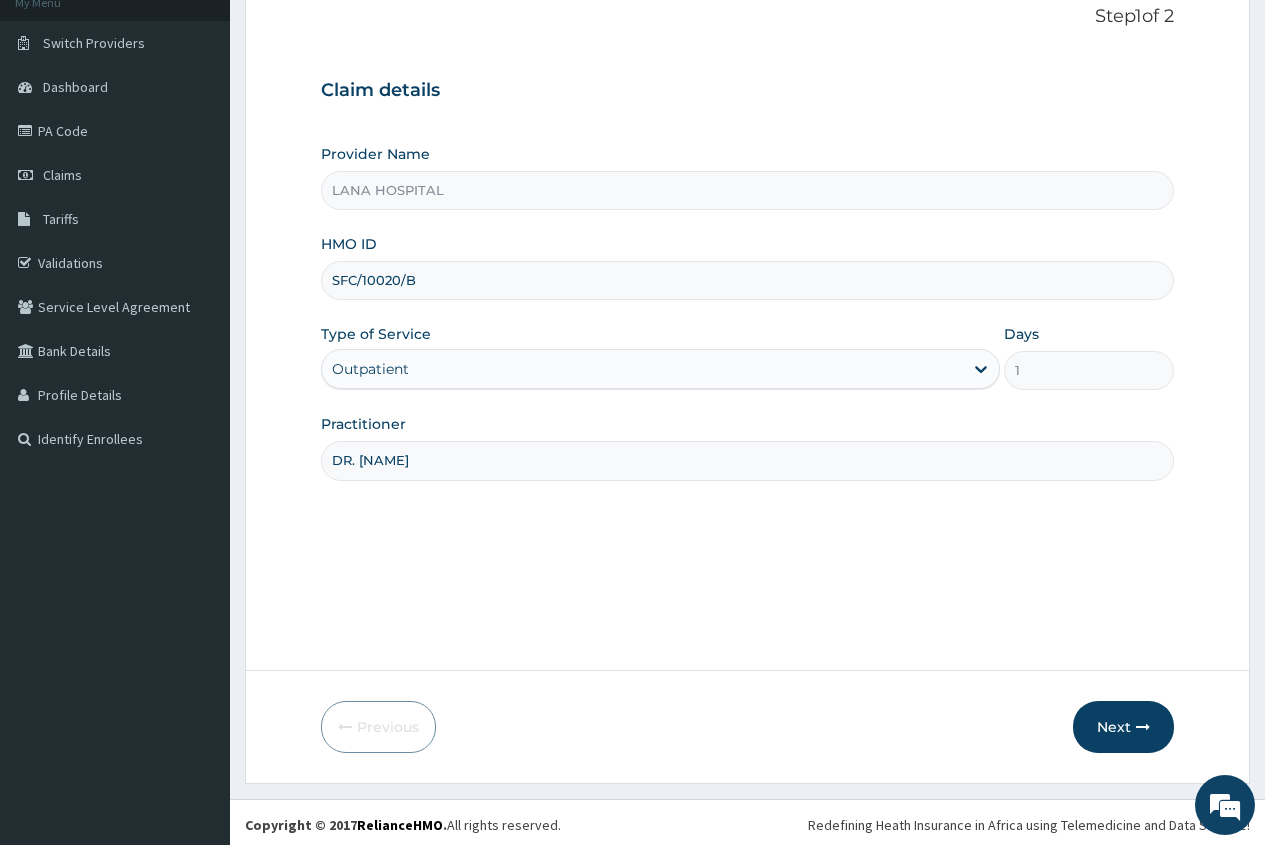 scroll, scrollTop: 136, scrollLeft: 0, axis: vertical 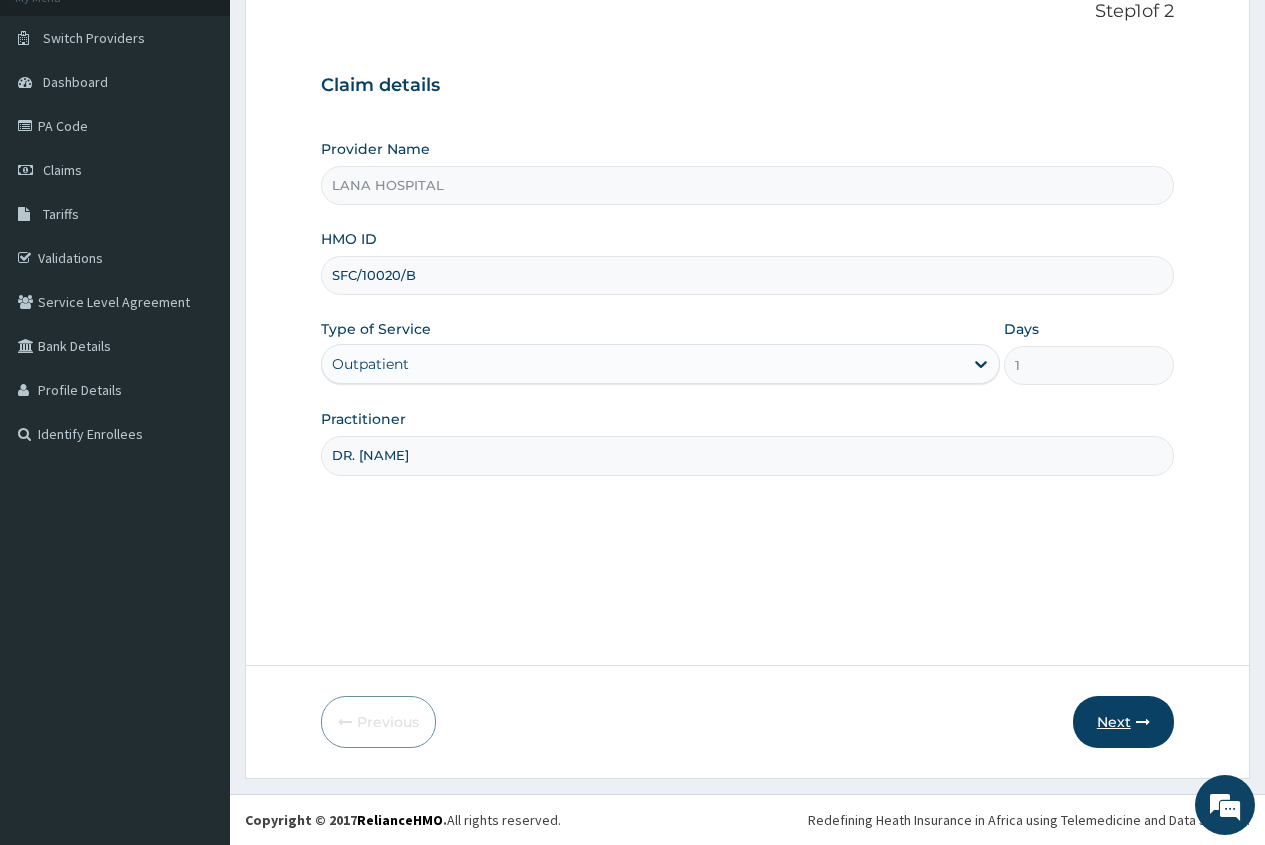 click on "Next" at bounding box center (1123, 722) 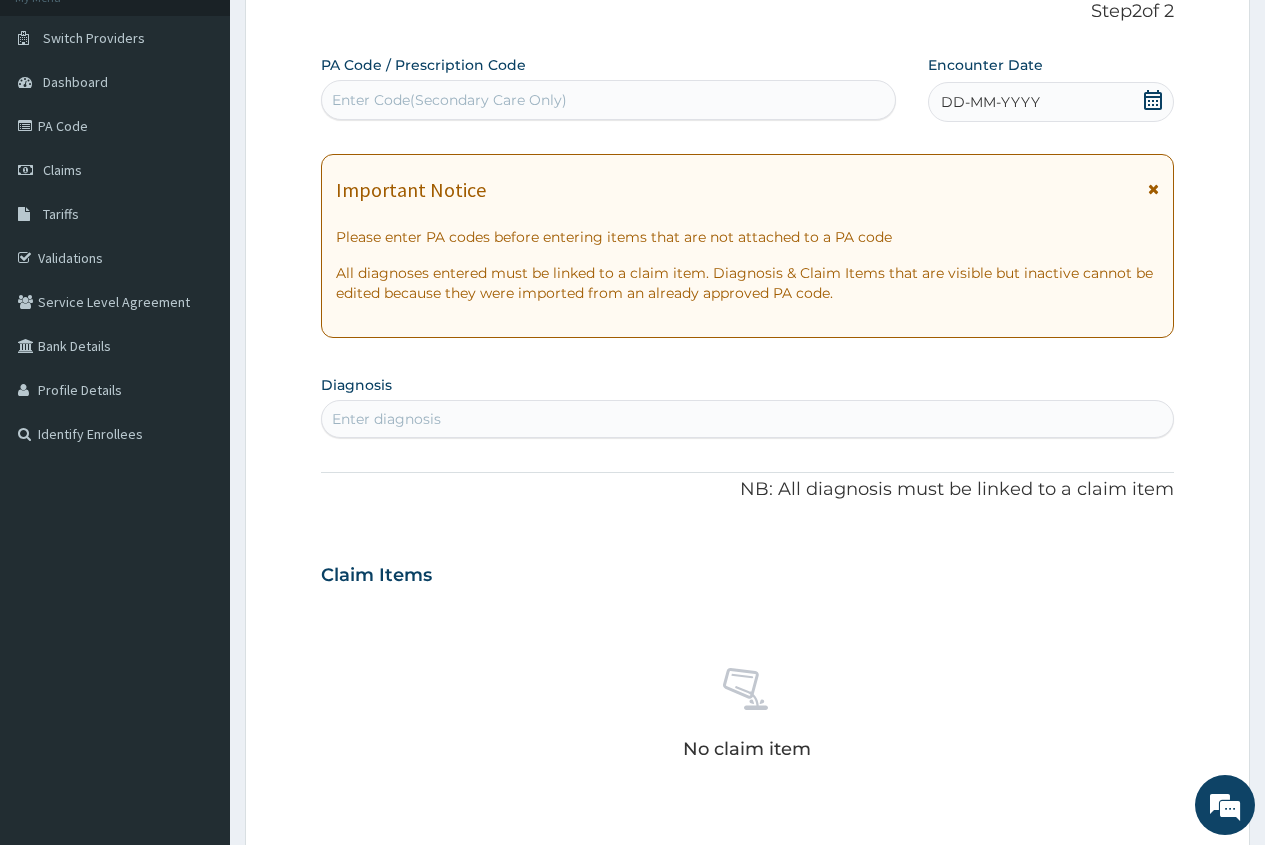click 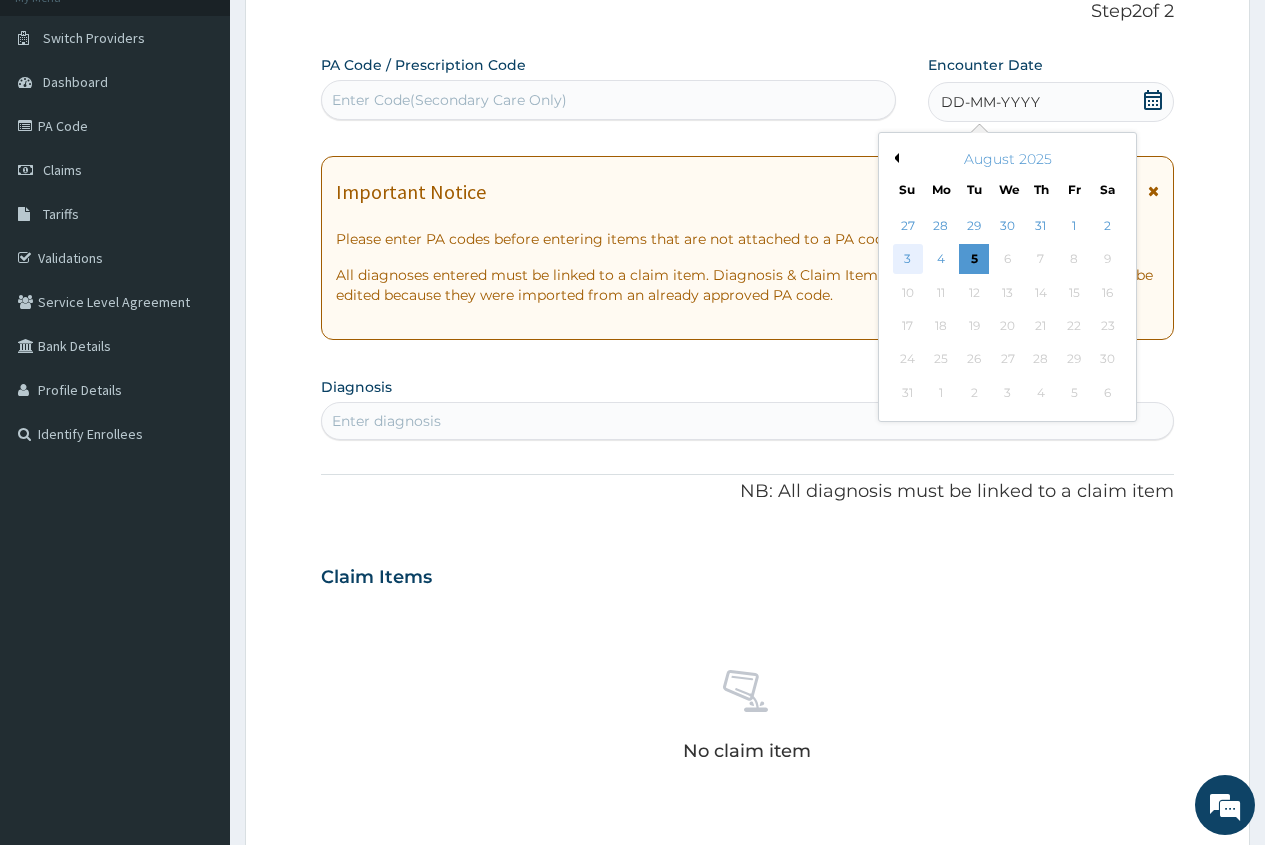 click on "3" at bounding box center (907, 260) 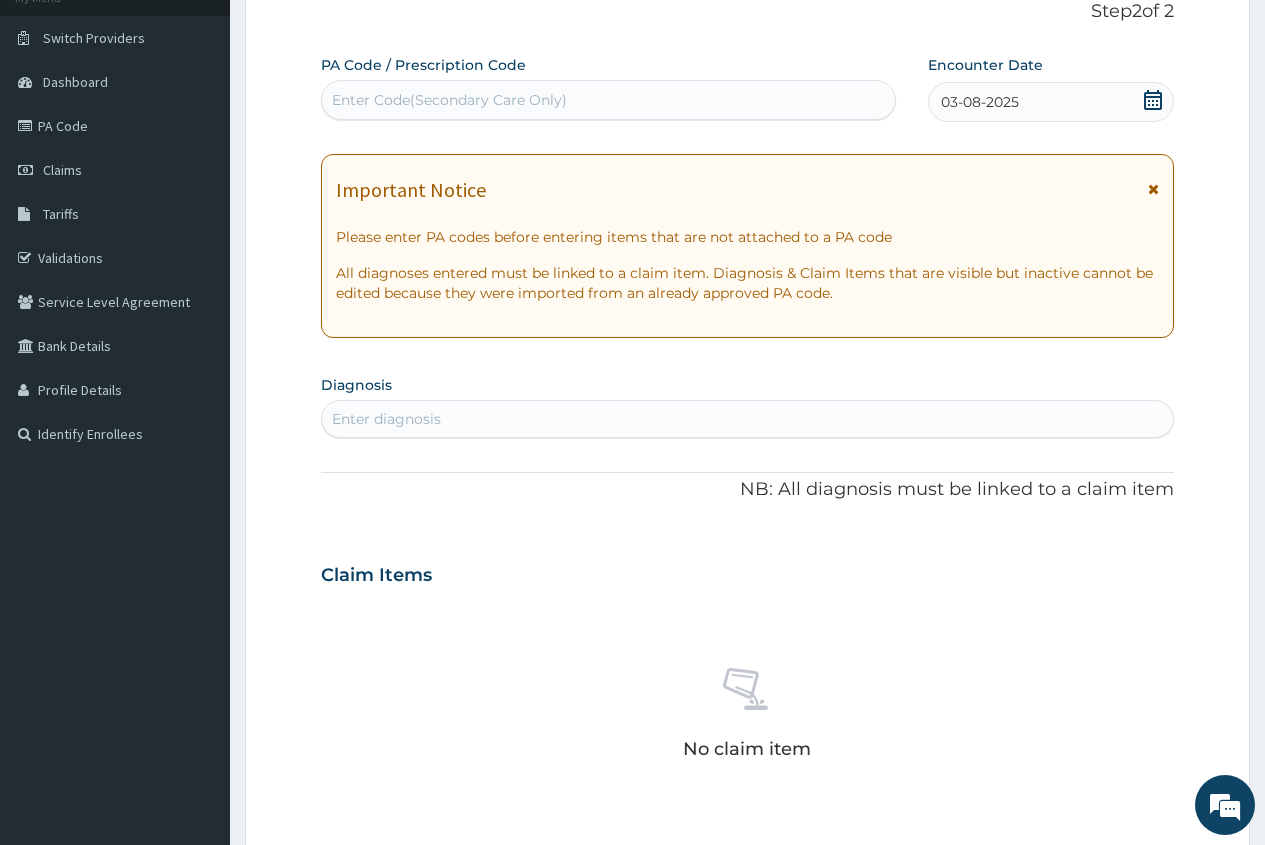 click on "Enter diagnosis" at bounding box center (386, 419) 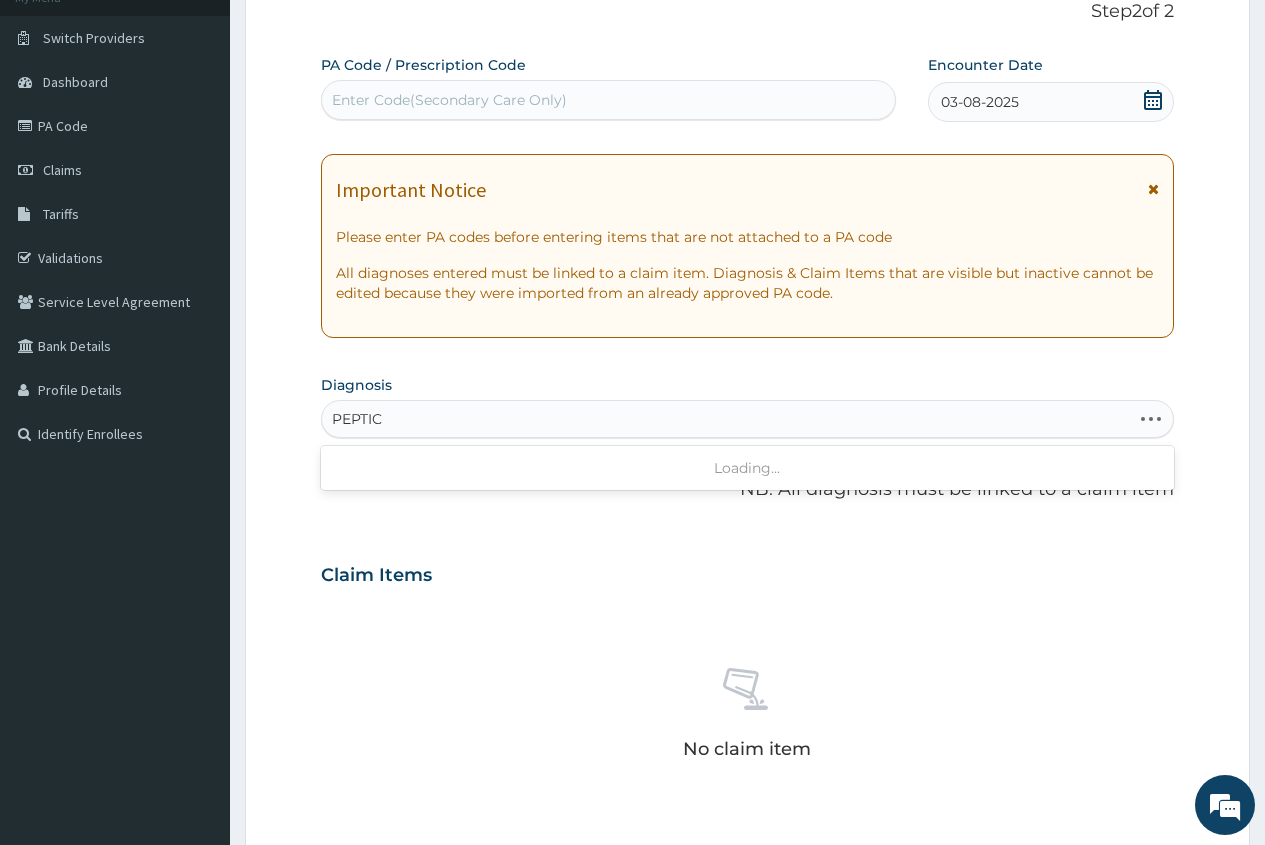 type on "PEPTIC U" 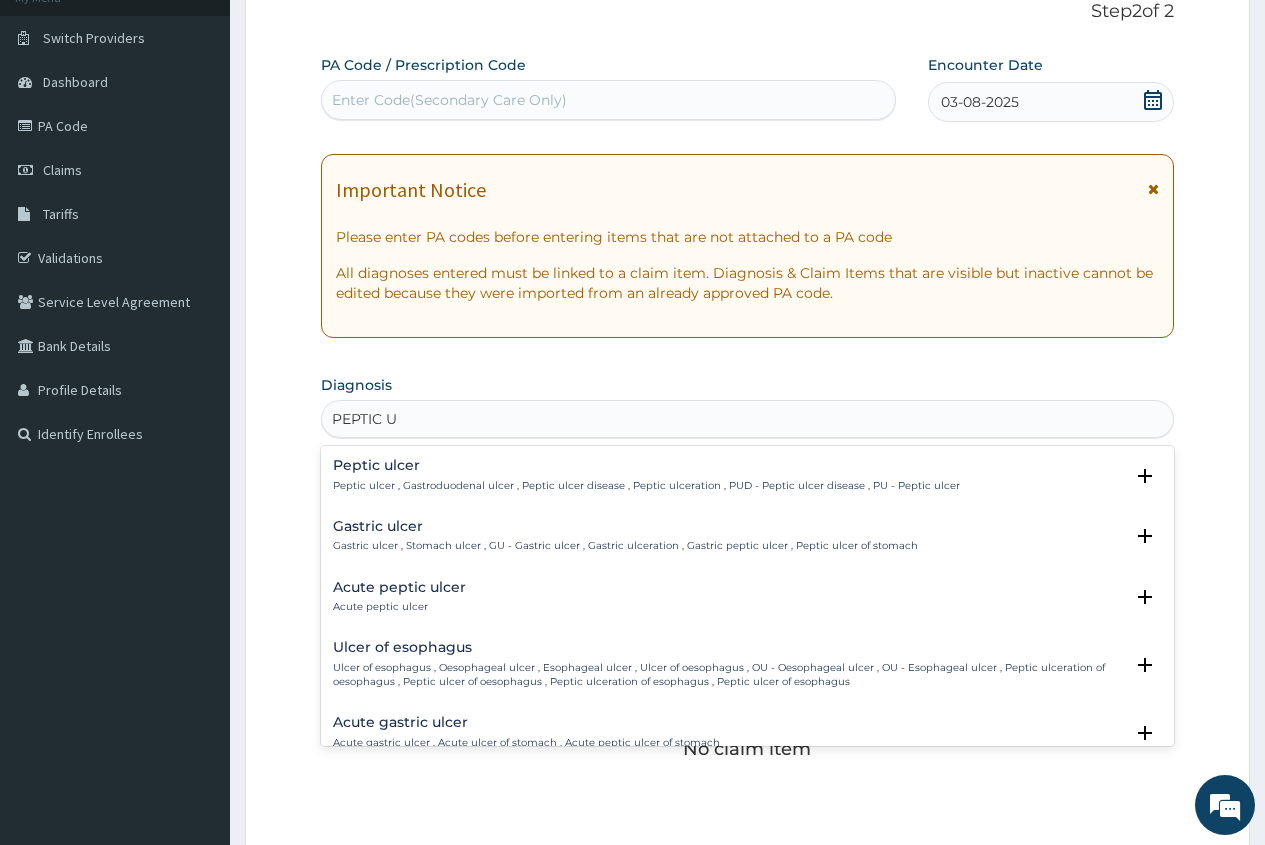 click on "Acute peptic ulcer" at bounding box center (399, 587) 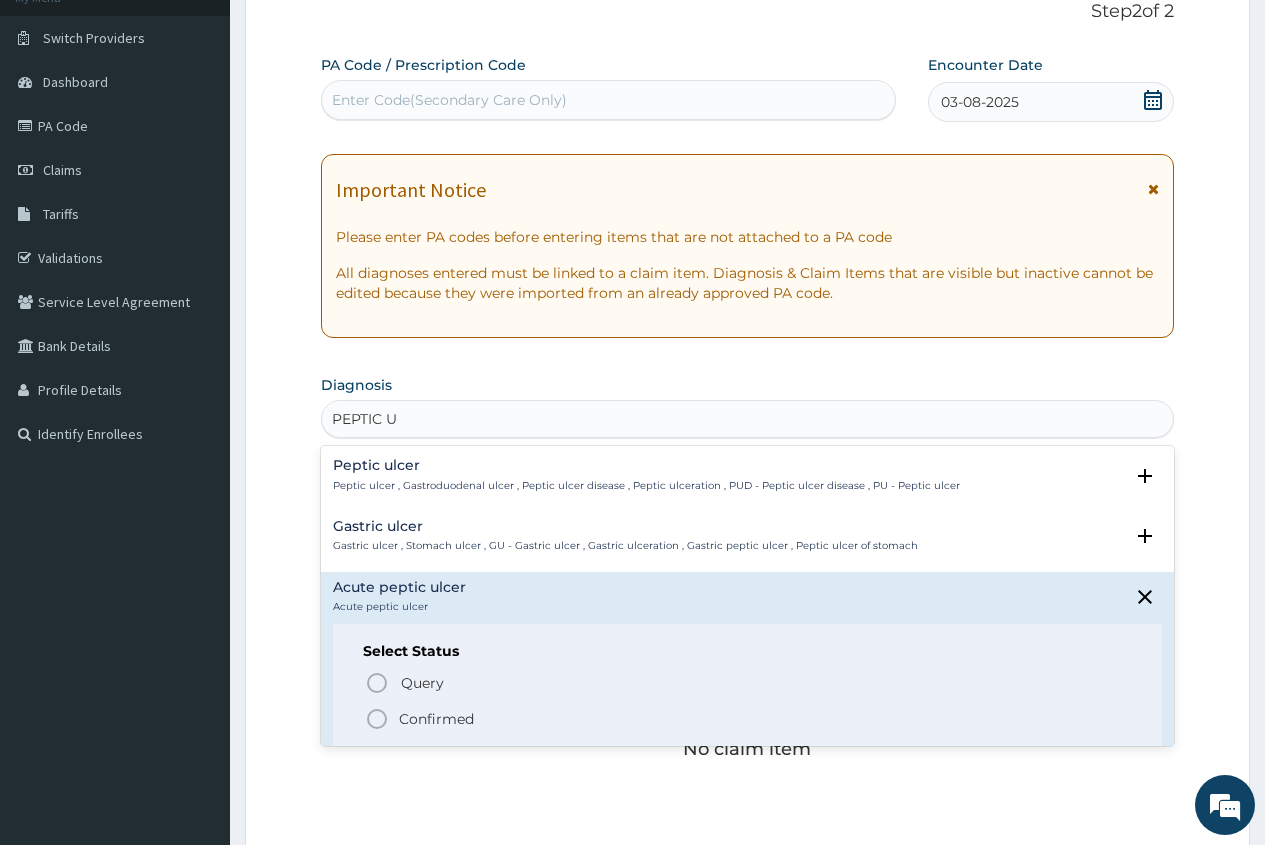 click 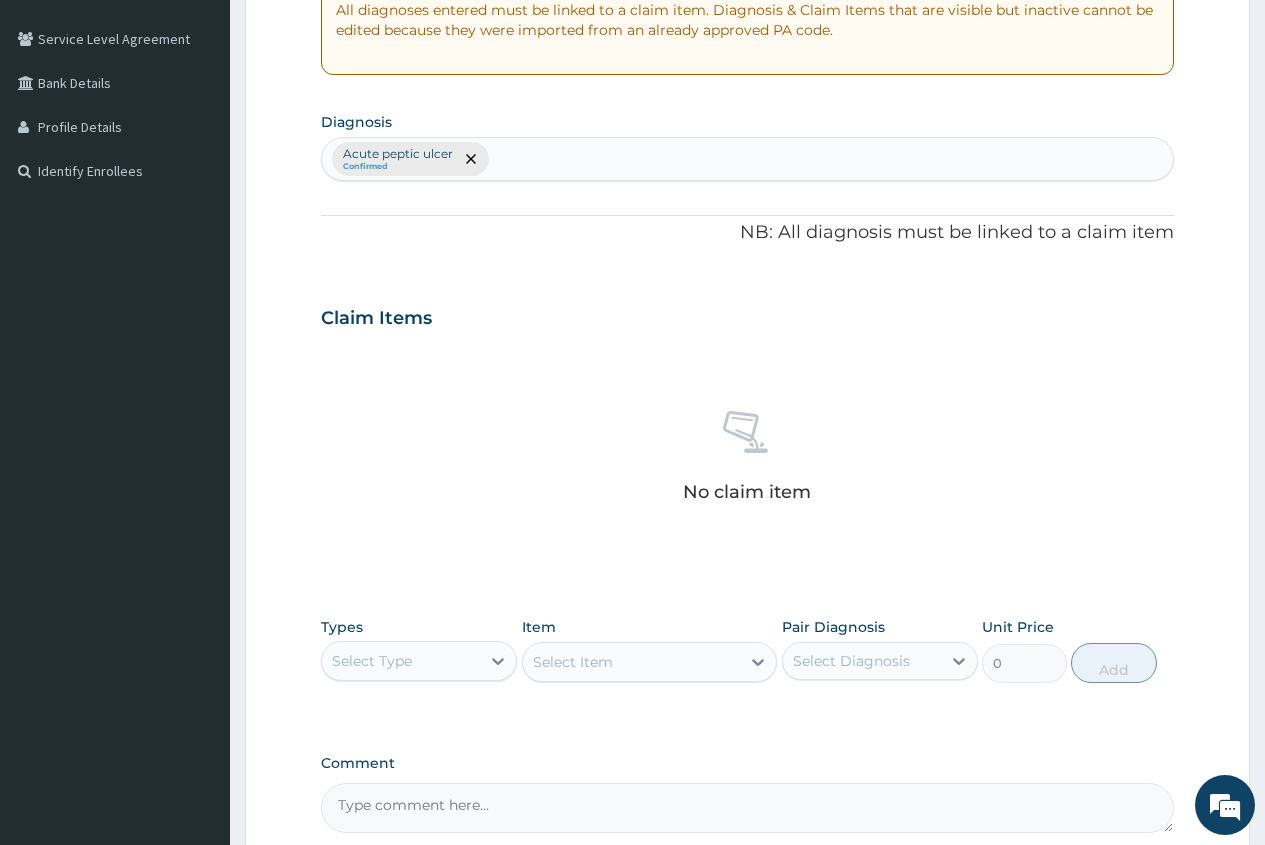 scroll, scrollTop: 436, scrollLeft: 0, axis: vertical 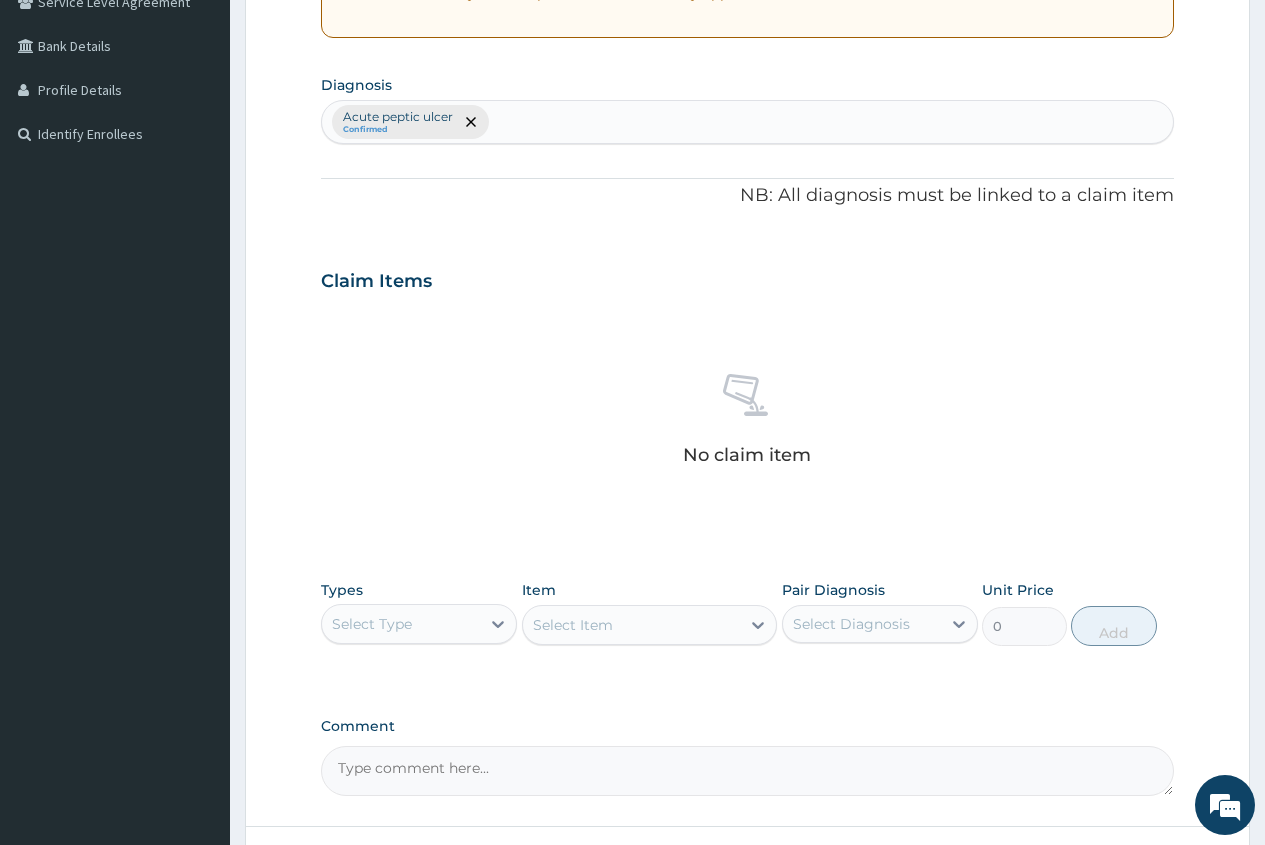 click on "Select Type" at bounding box center [372, 624] 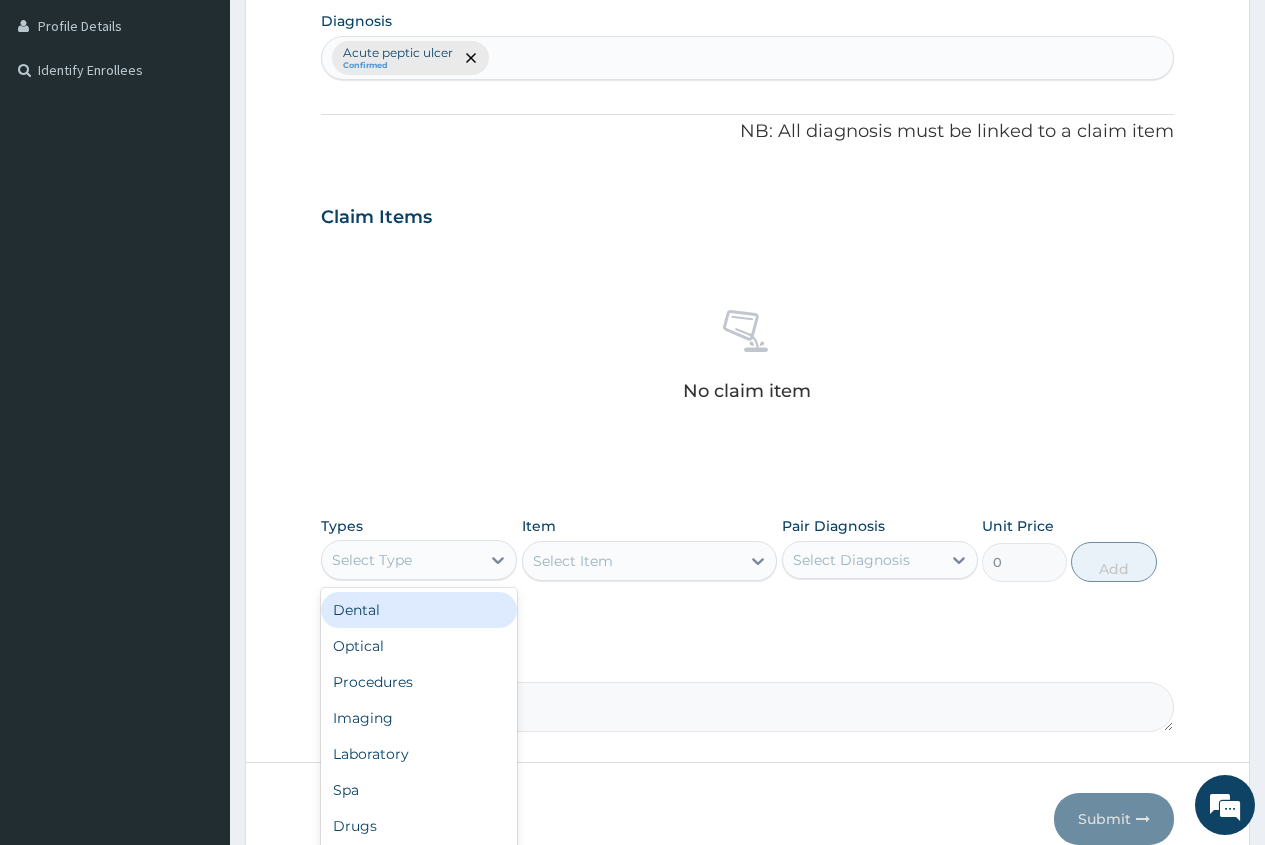 scroll, scrollTop: 536, scrollLeft: 0, axis: vertical 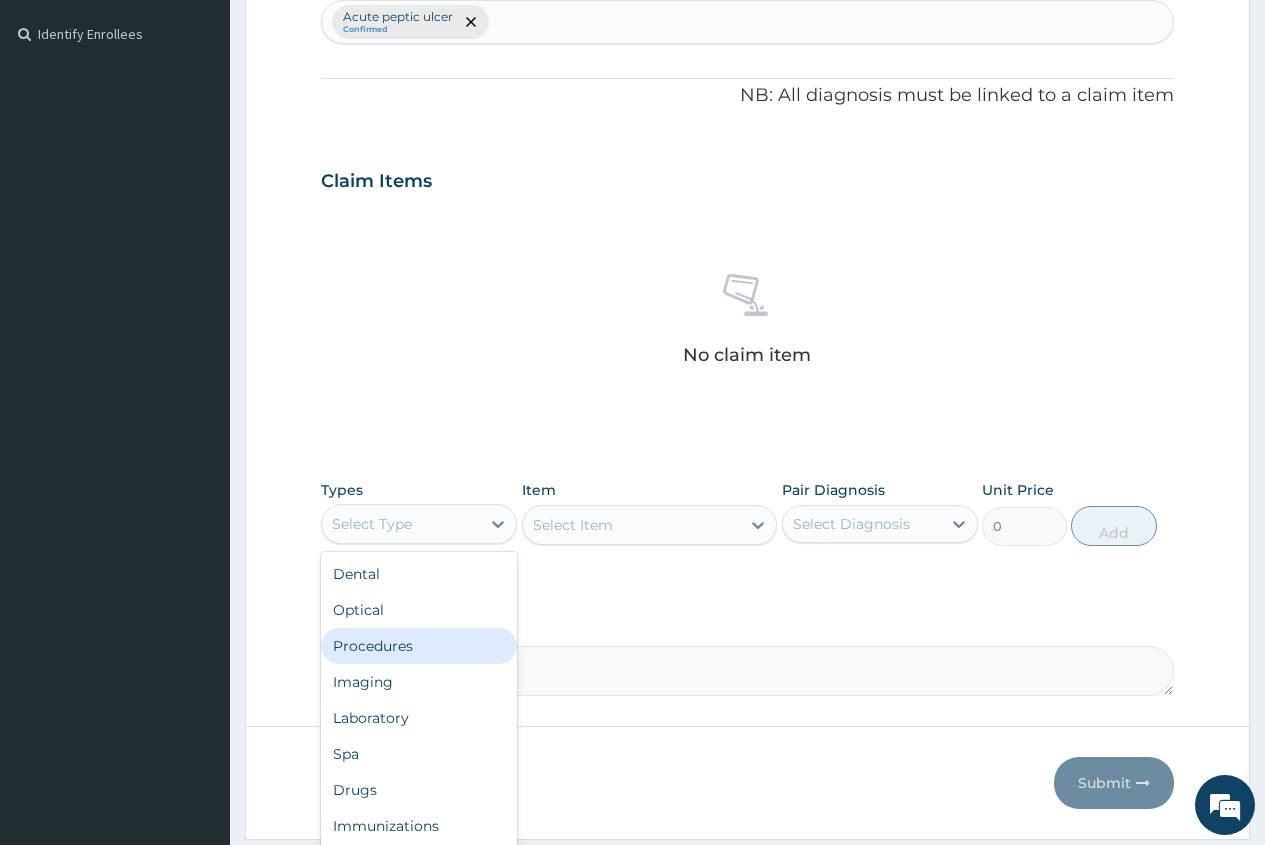 click on "Procedures" at bounding box center [419, 646] 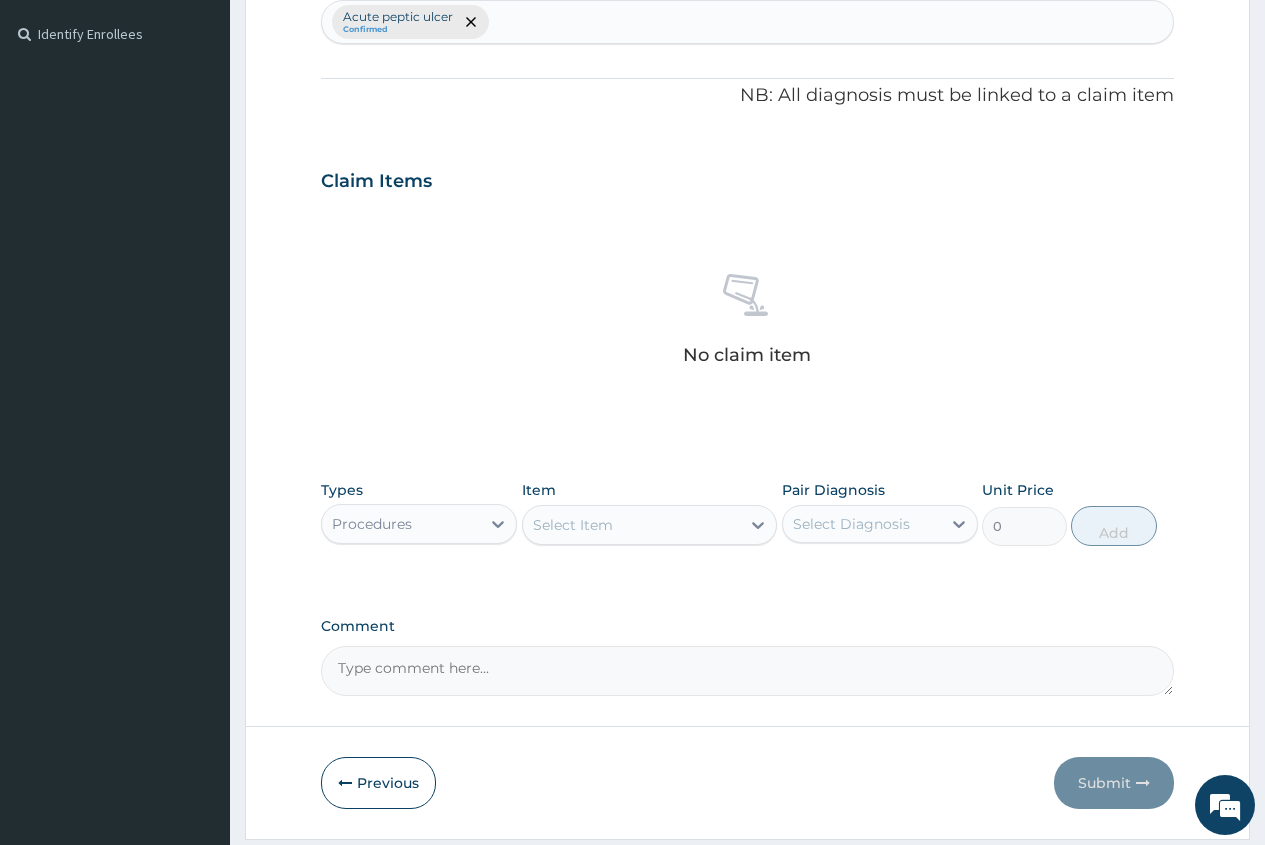 click on "Select Item" at bounding box center (573, 525) 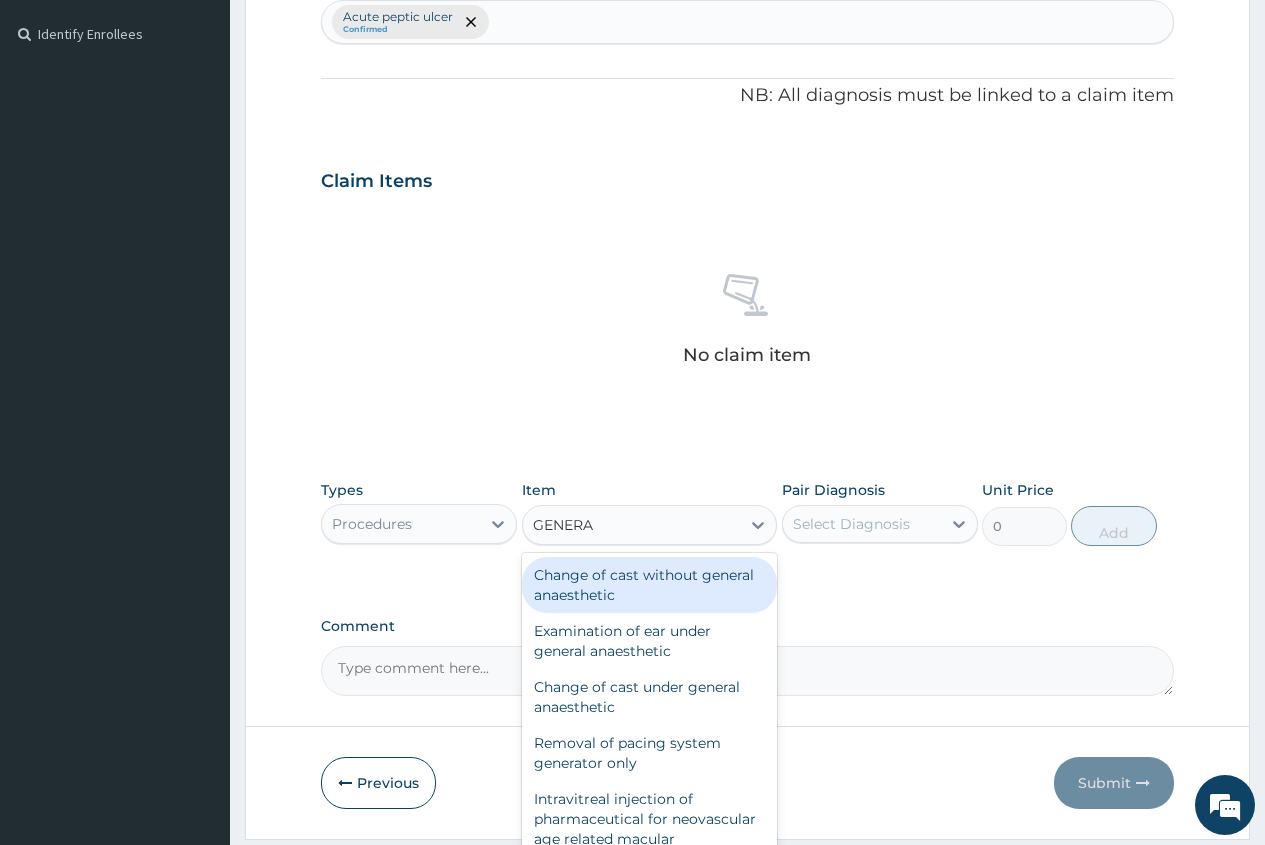 type on "GENERAL" 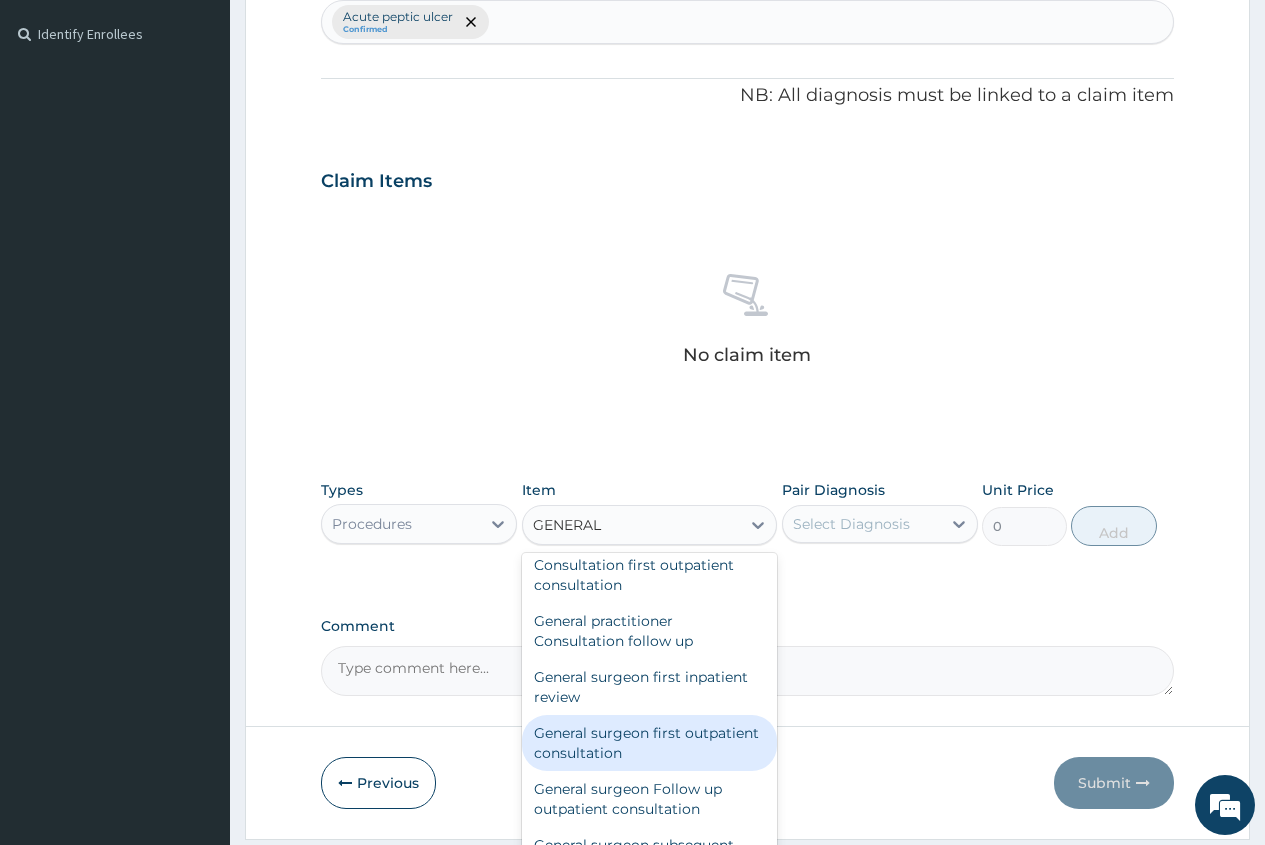 scroll, scrollTop: 300, scrollLeft: 0, axis: vertical 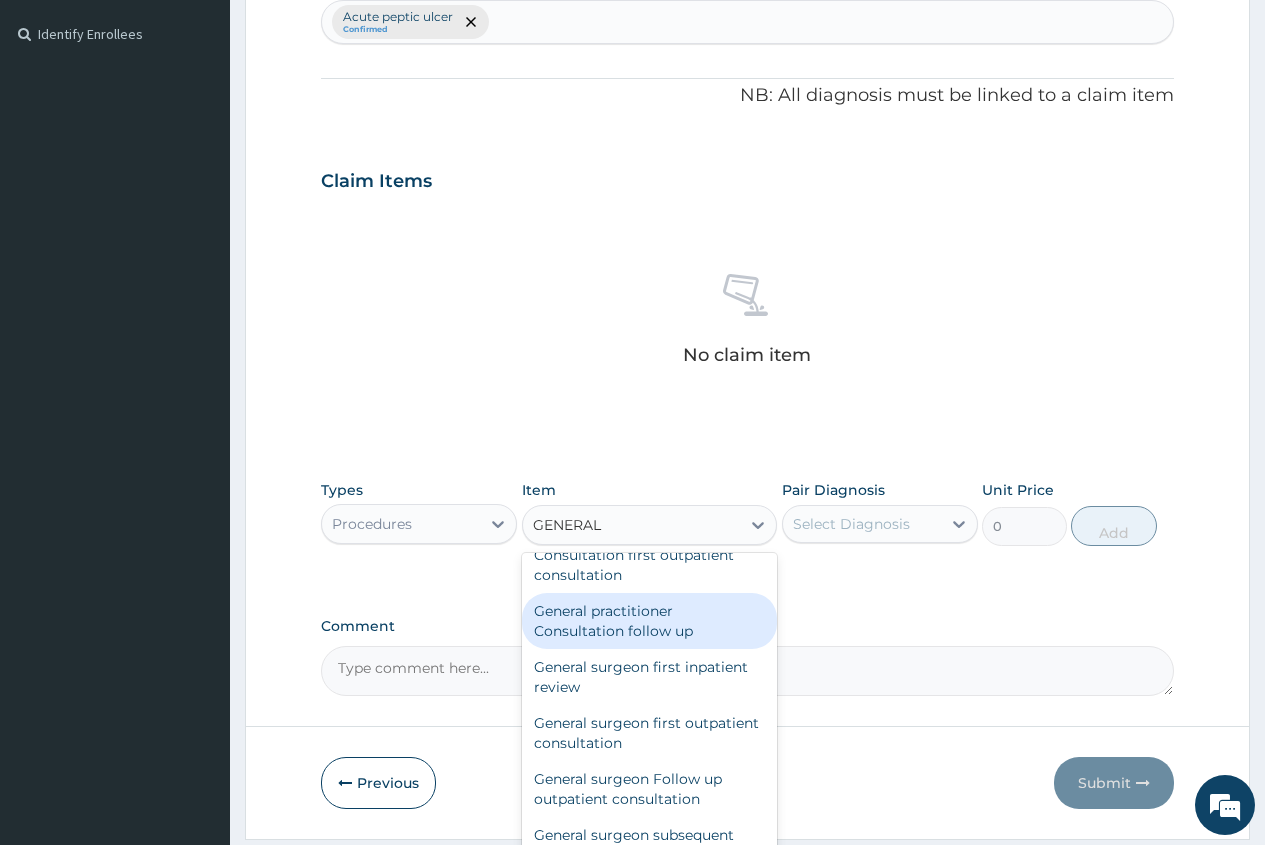 click on "General practitioner Consultation follow up" at bounding box center (650, 621) 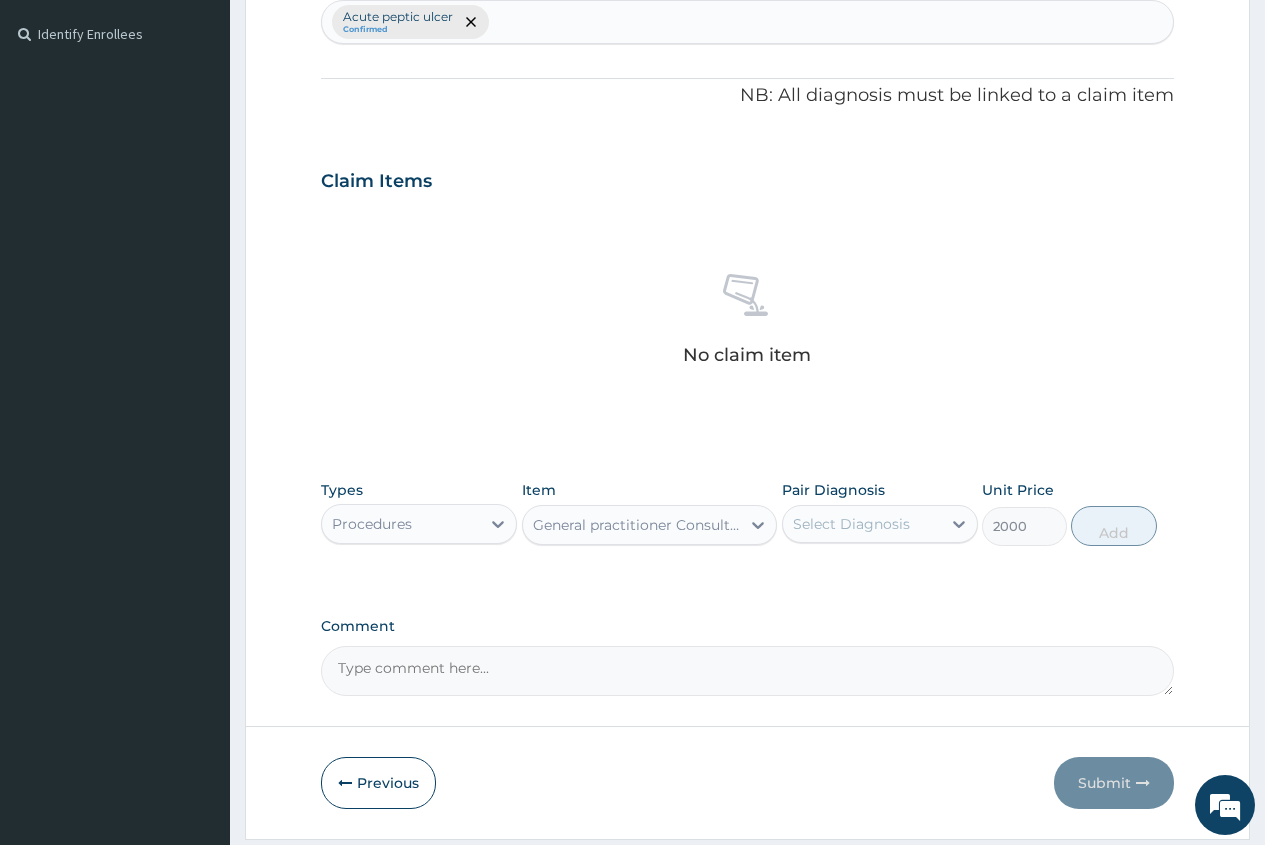 click on "Select Diagnosis" at bounding box center (851, 524) 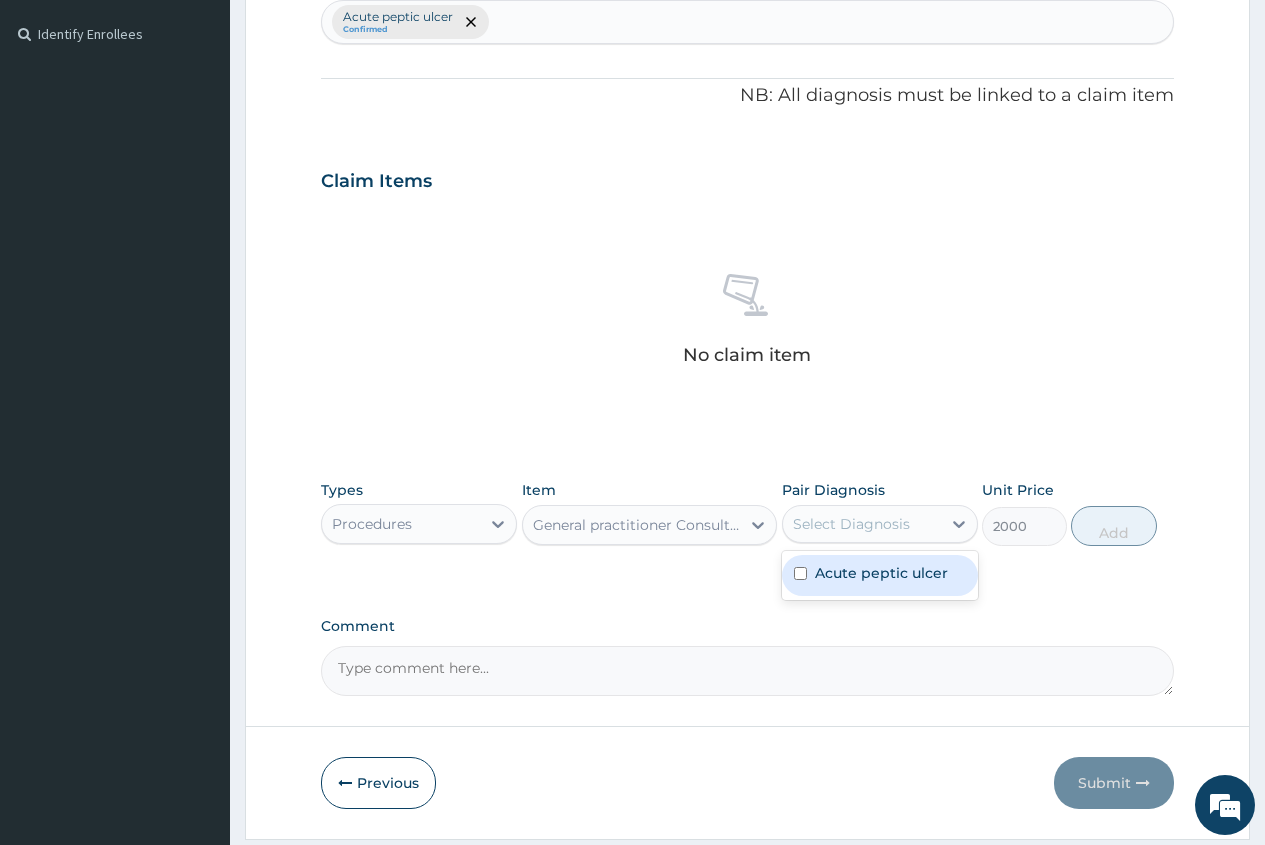 click on "Acute peptic ulcer" at bounding box center (880, 575) 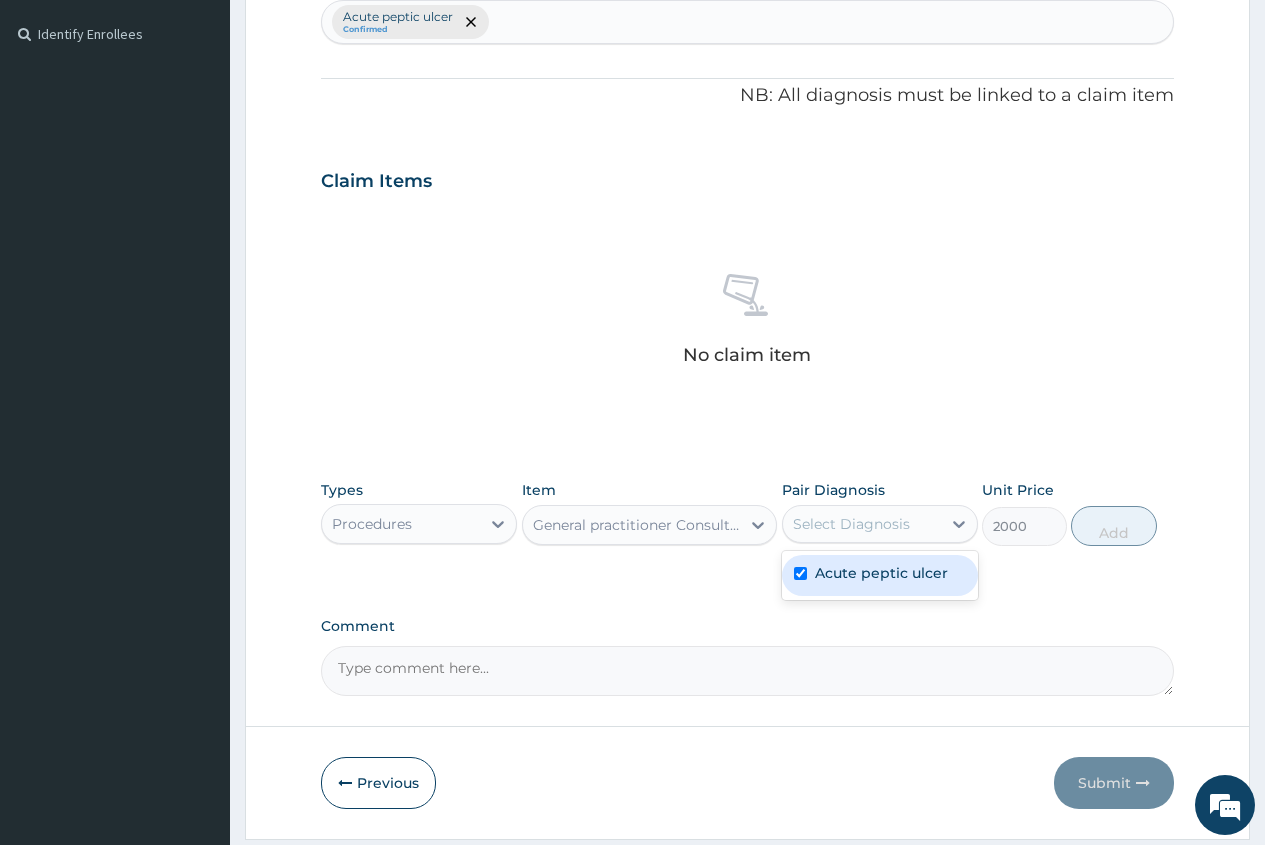checkbox on "true" 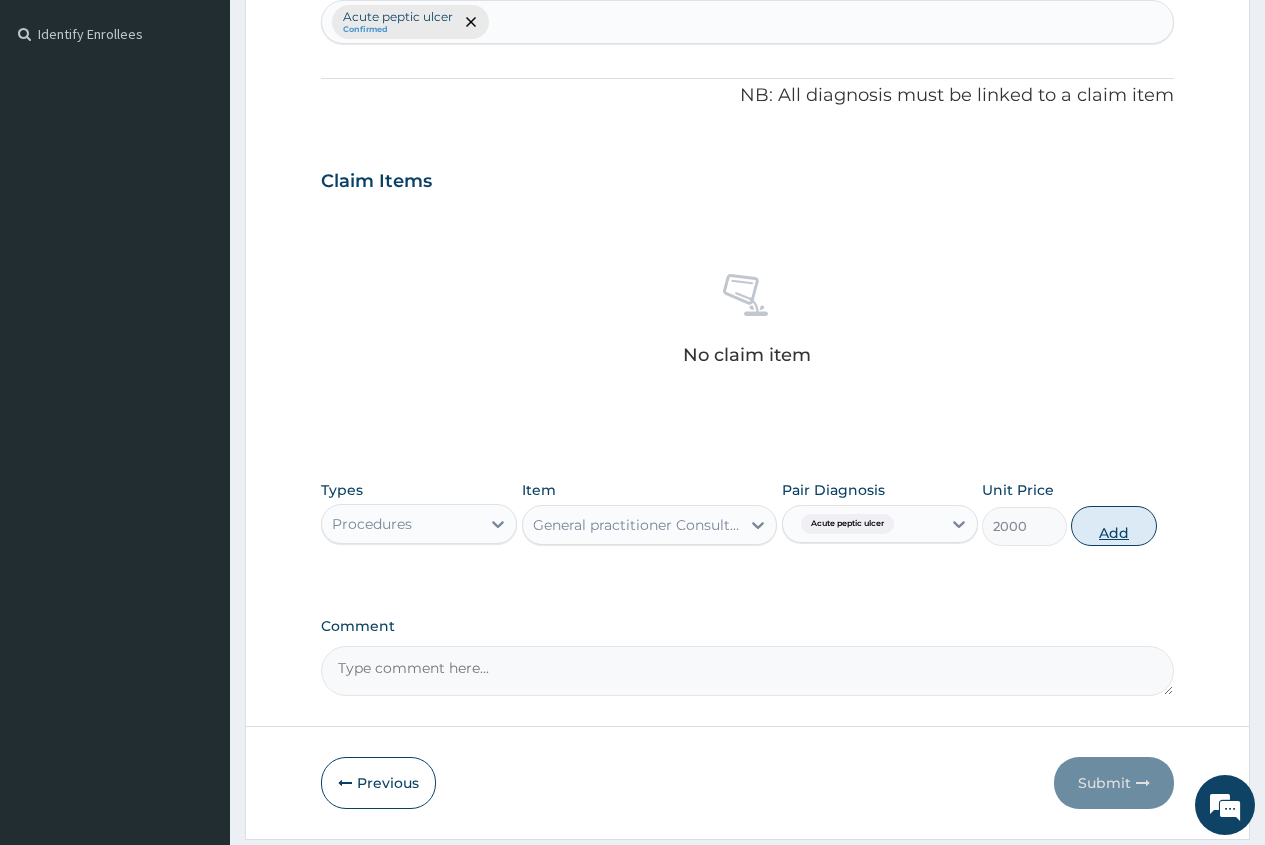 click on "Add" at bounding box center [1113, 526] 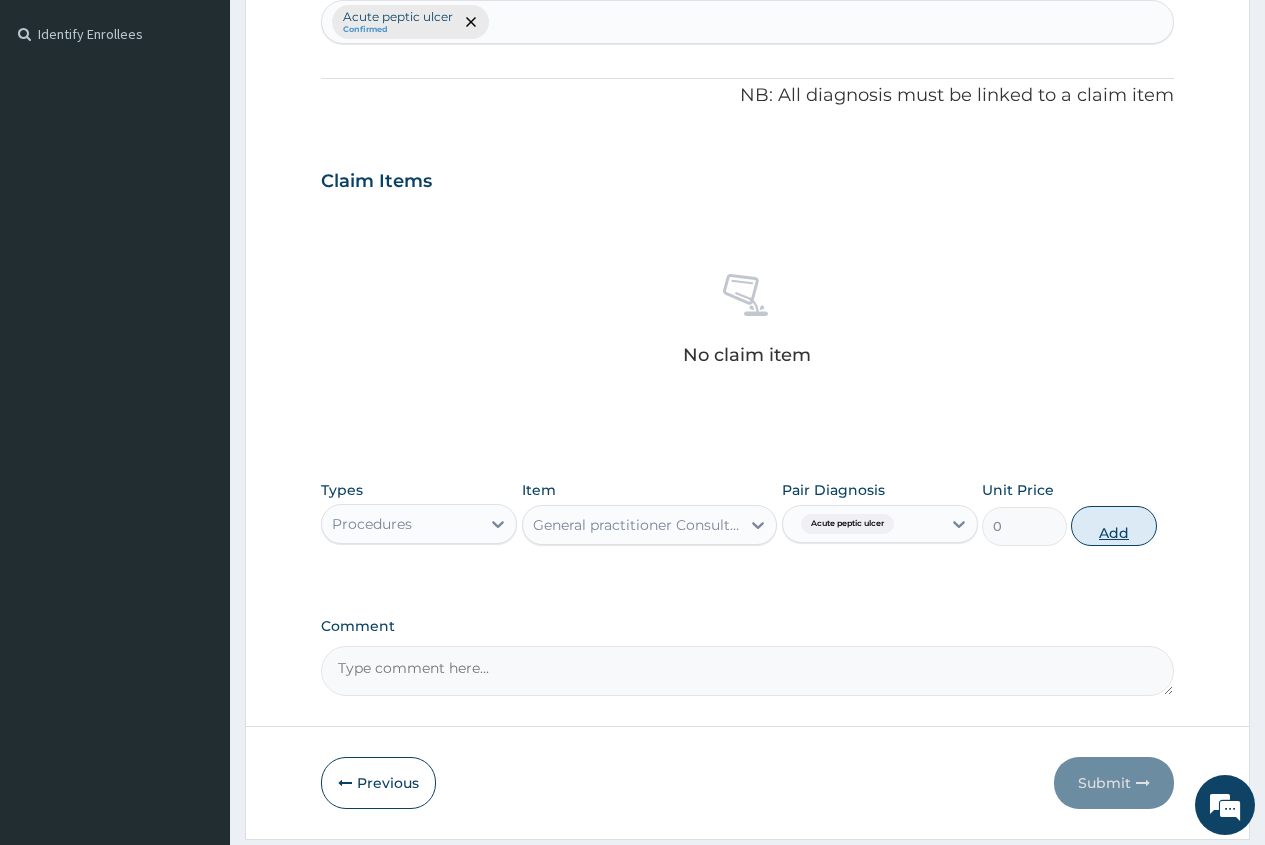scroll, scrollTop: 517, scrollLeft: 0, axis: vertical 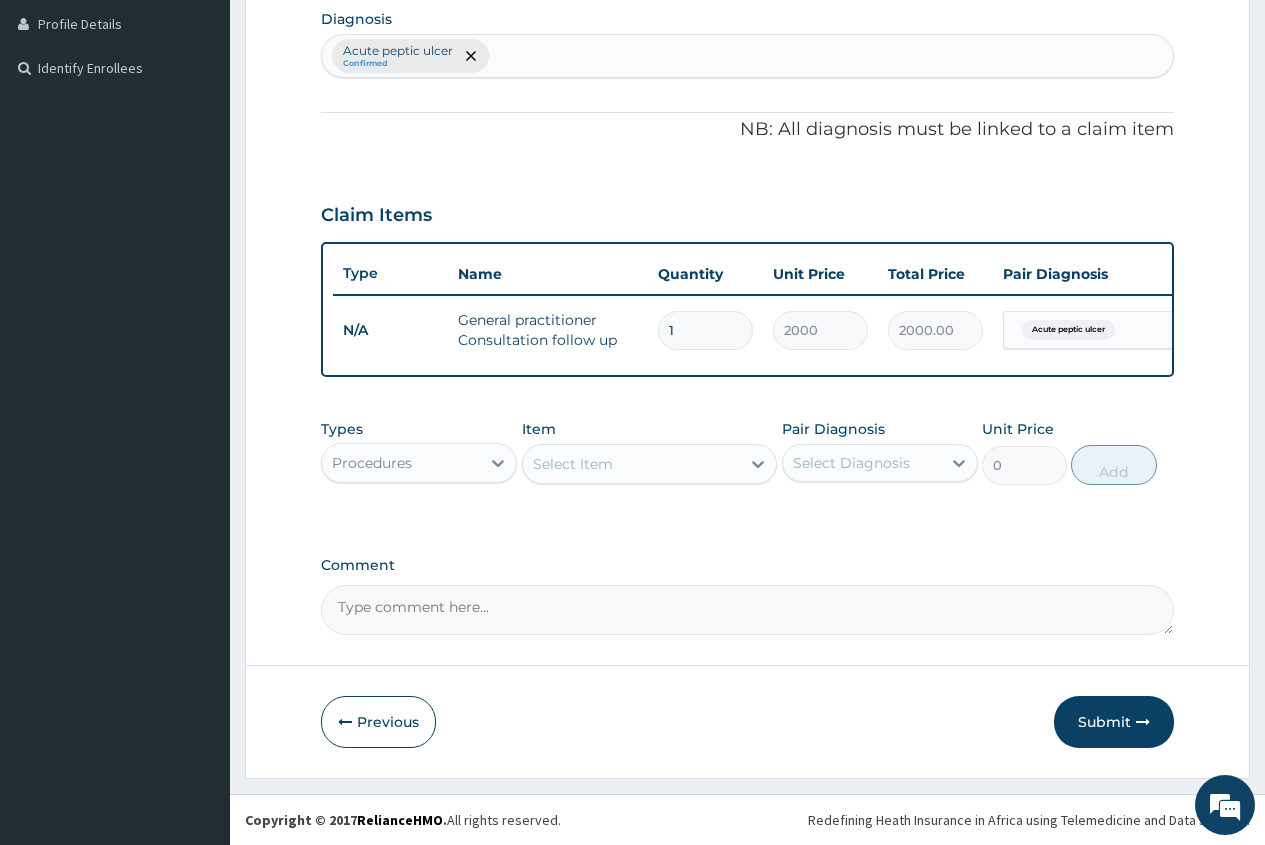 click on "Procedures" at bounding box center (401, 463) 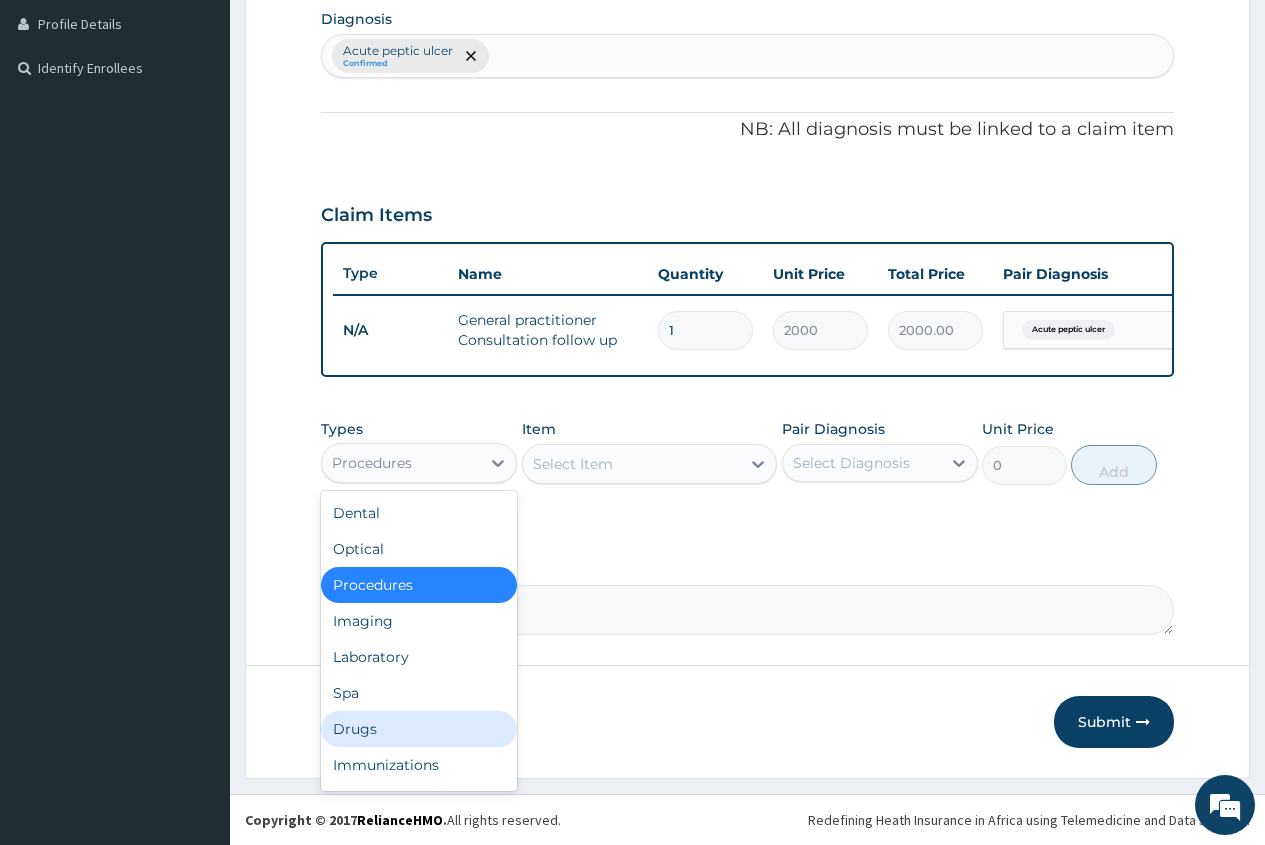 click on "Drugs" at bounding box center (419, 729) 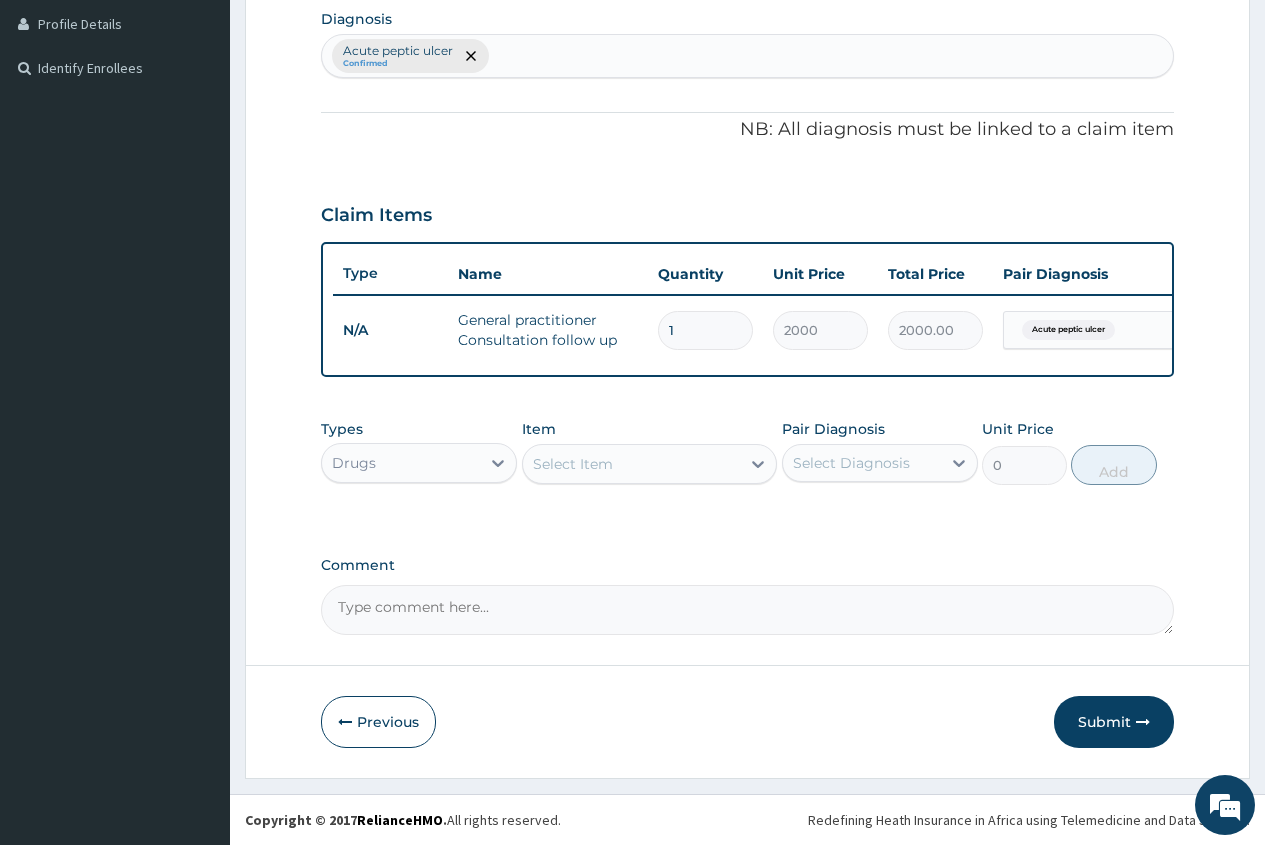 click on "Select Item" at bounding box center (632, 464) 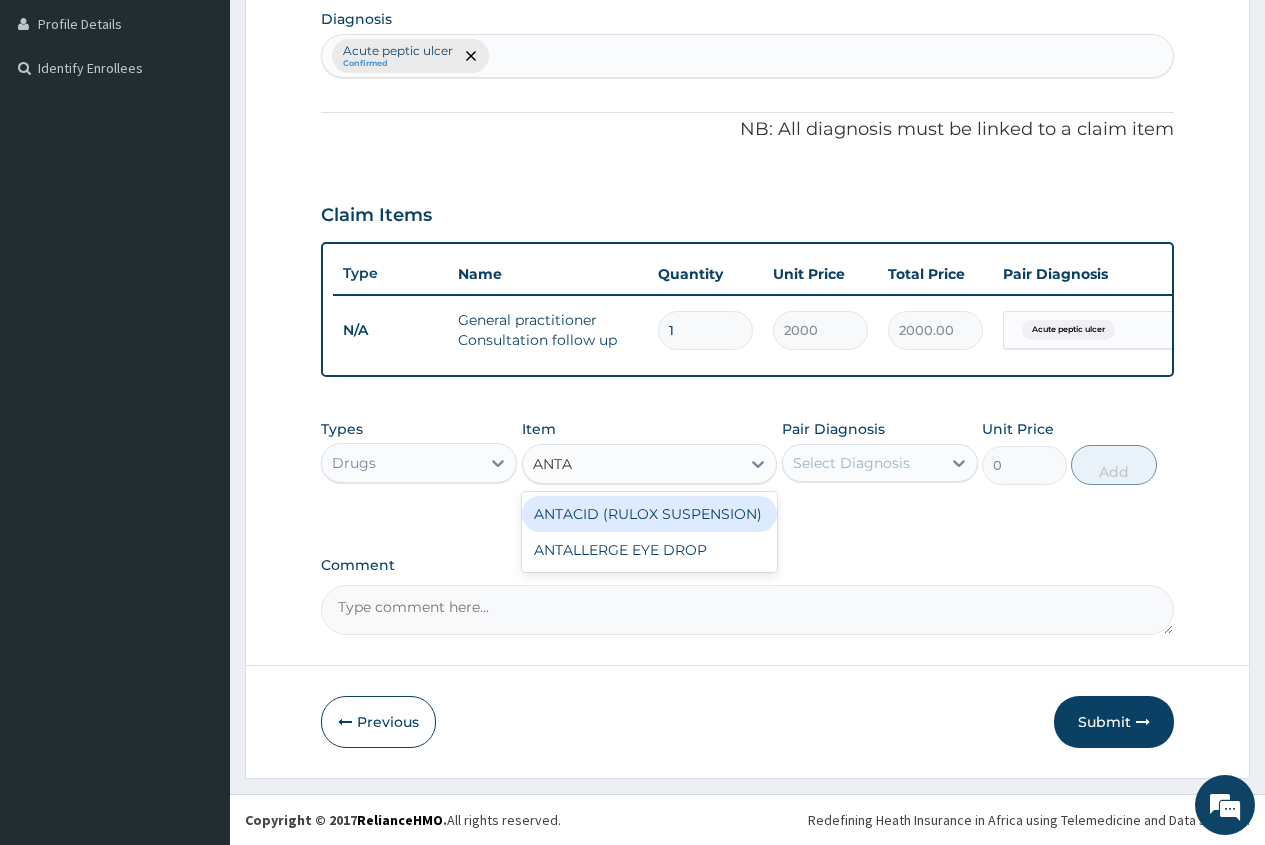type on "ANTAC" 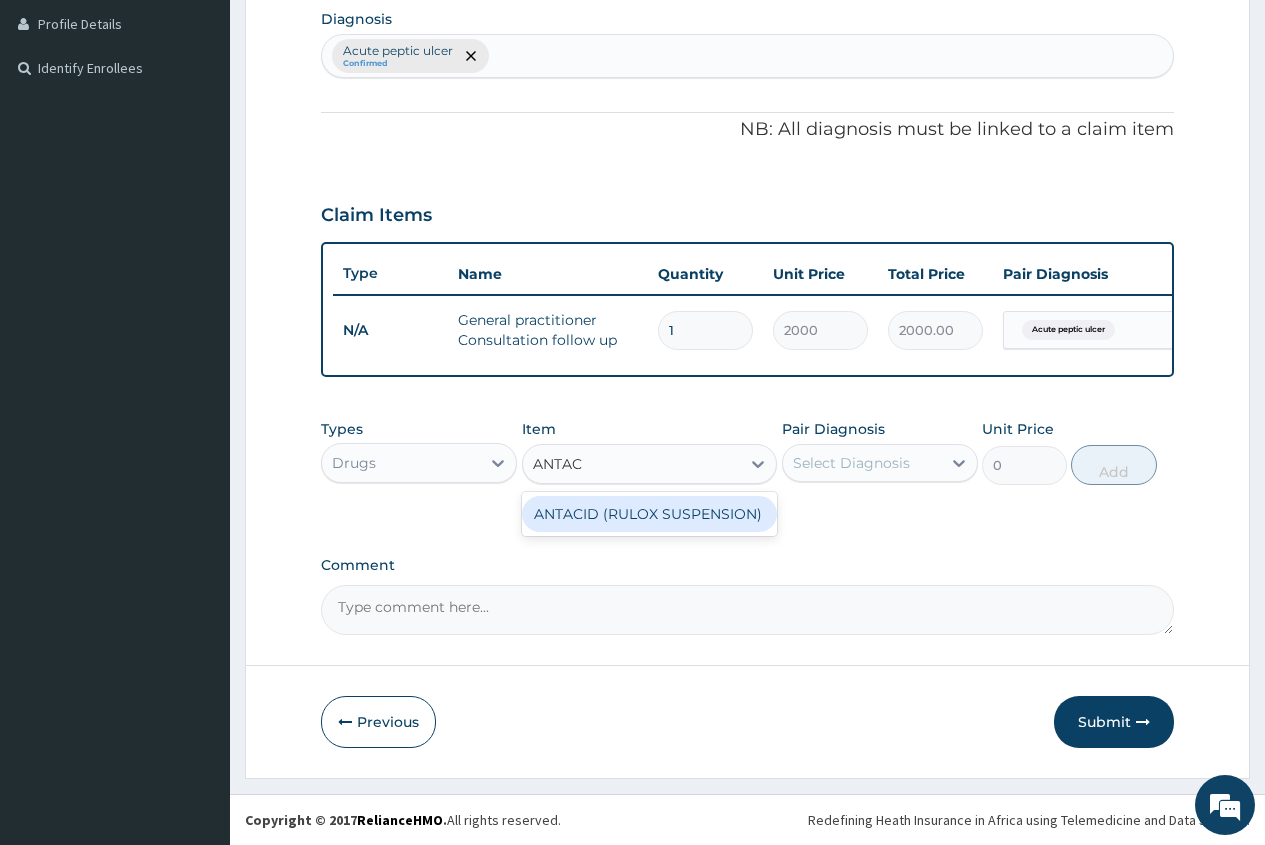 click on "ANTACID (RULOX SUSPENSION)" at bounding box center (650, 514) 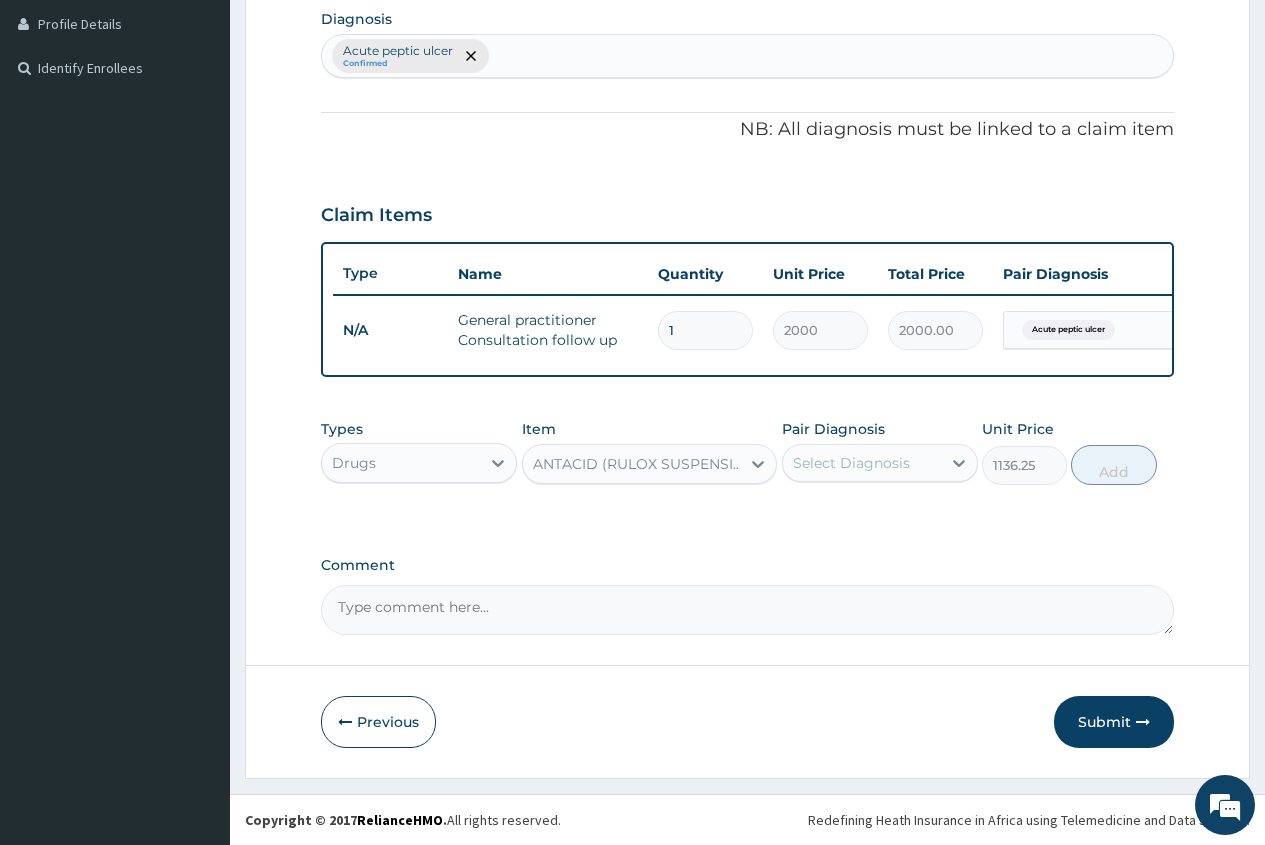click on "Select Diagnosis" at bounding box center (851, 463) 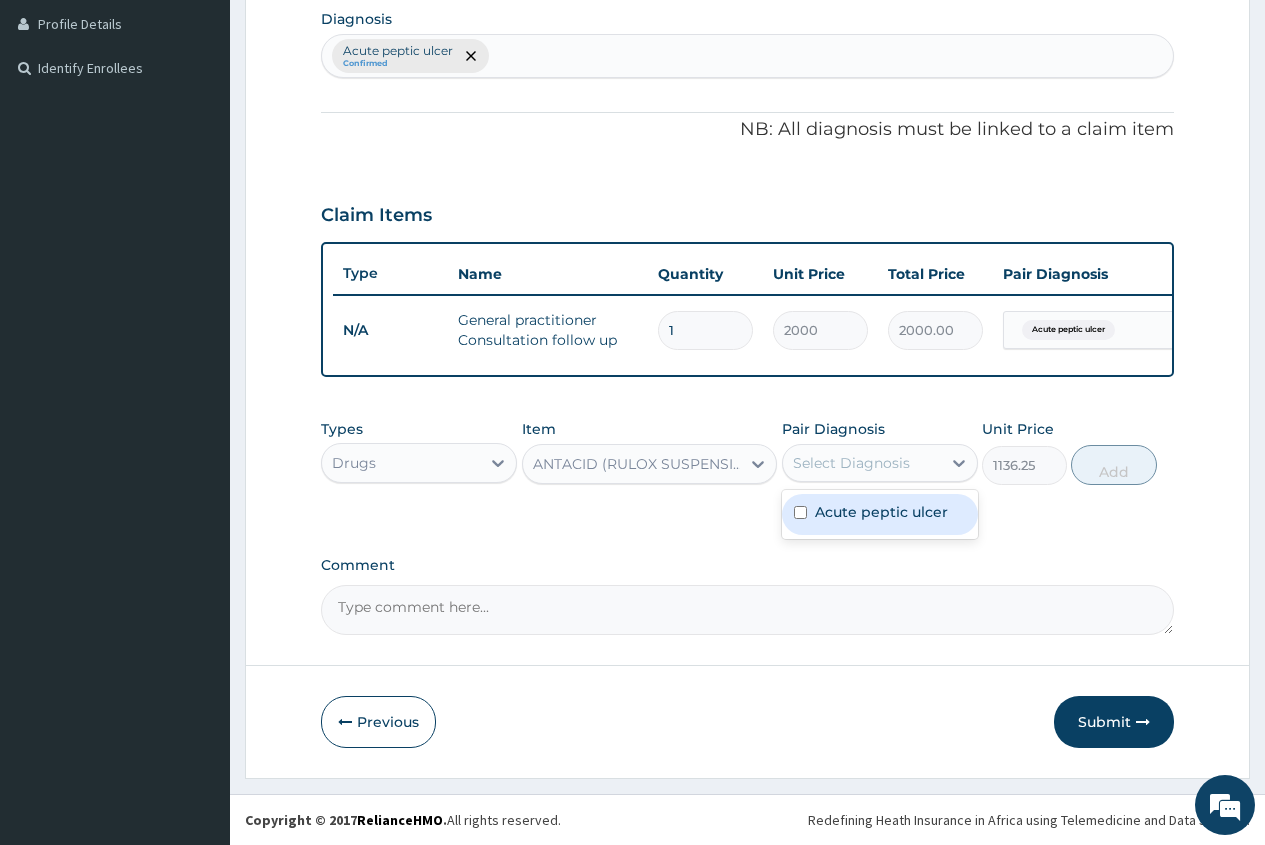click on "Acute peptic ulcer" at bounding box center (881, 512) 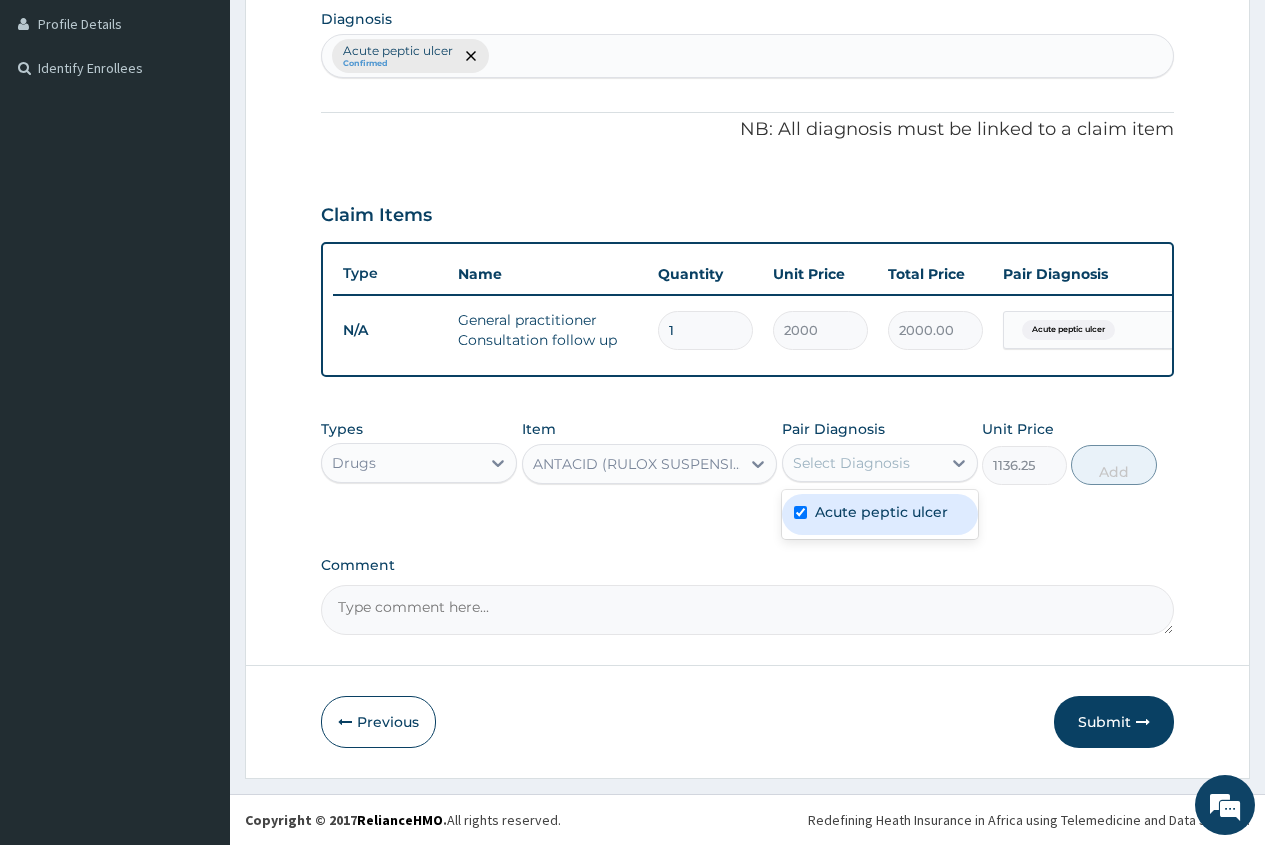 checkbox on "true" 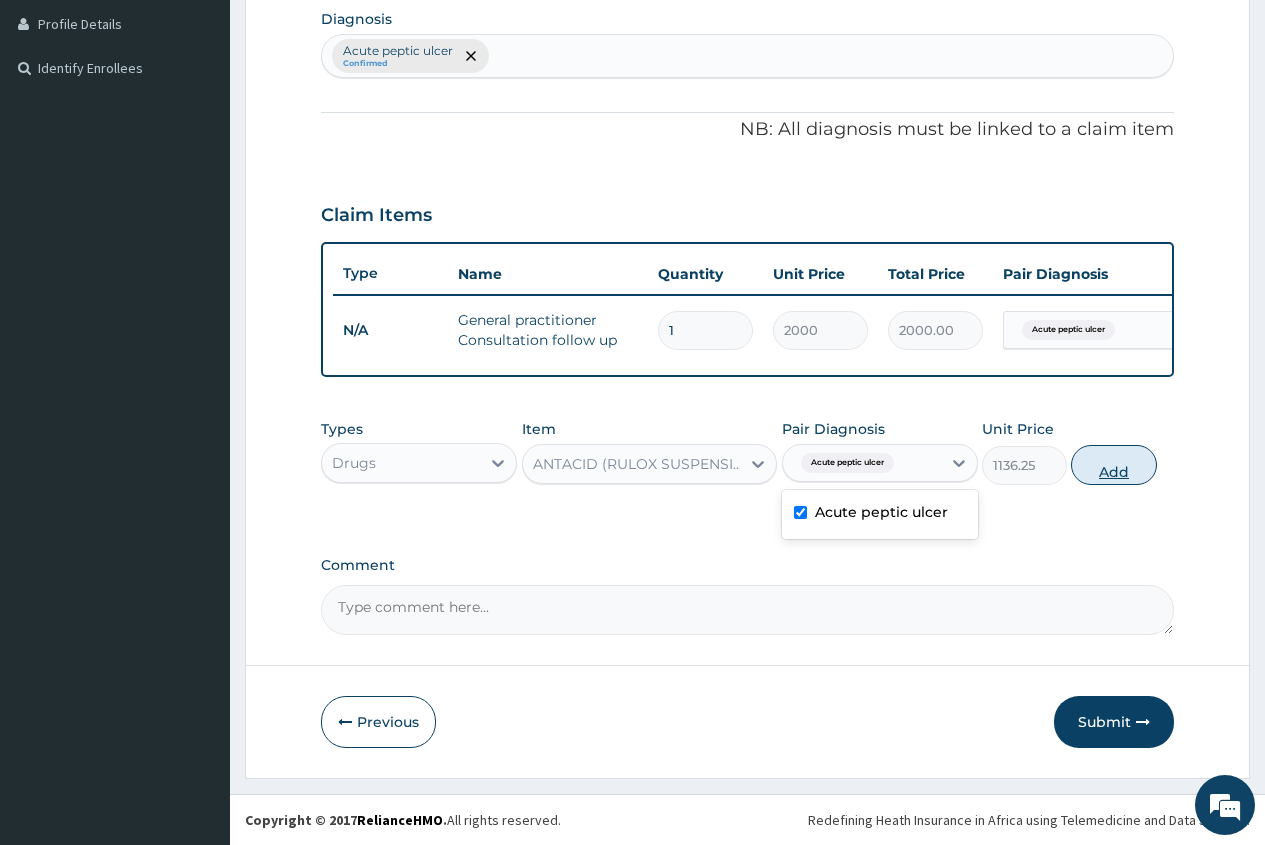 click on "Add" at bounding box center [1113, 465] 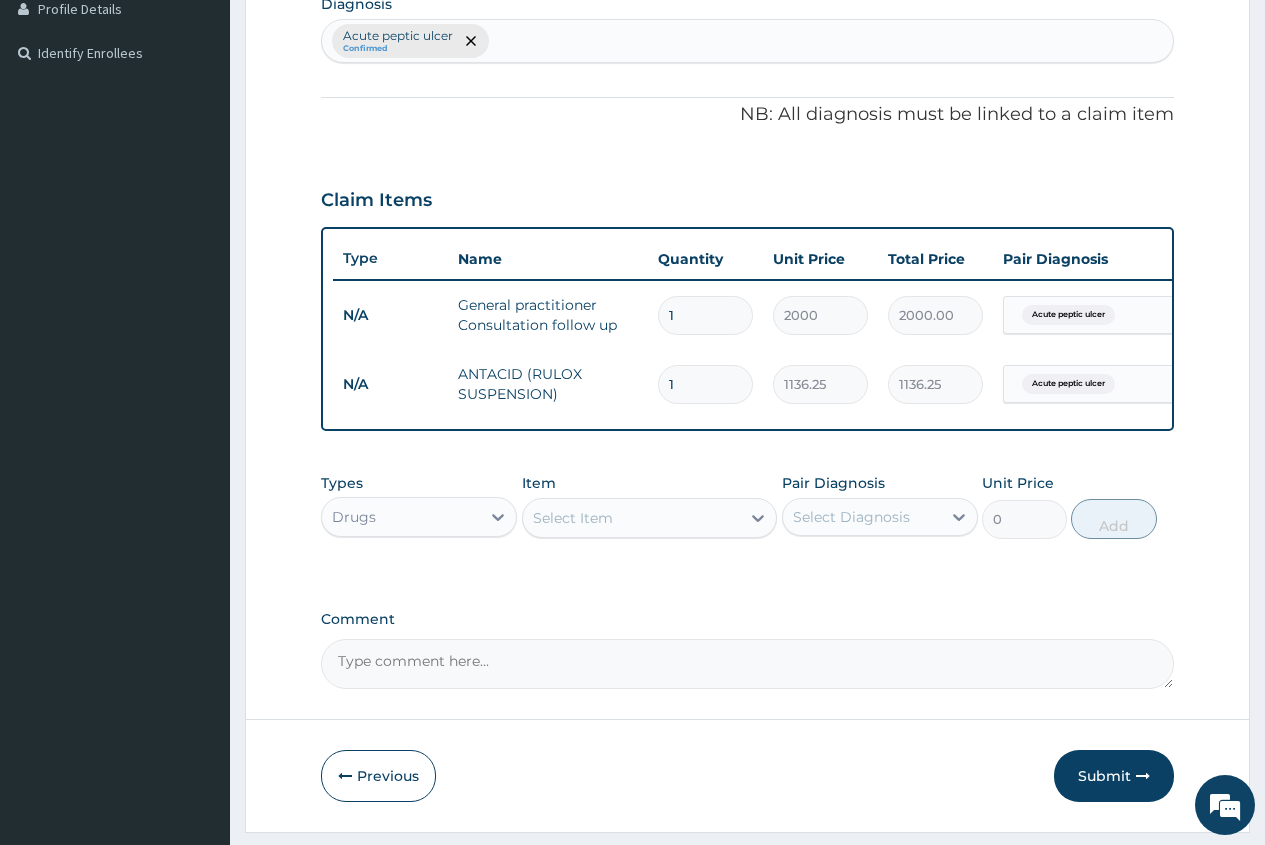 click on "Select Item" at bounding box center (573, 518) 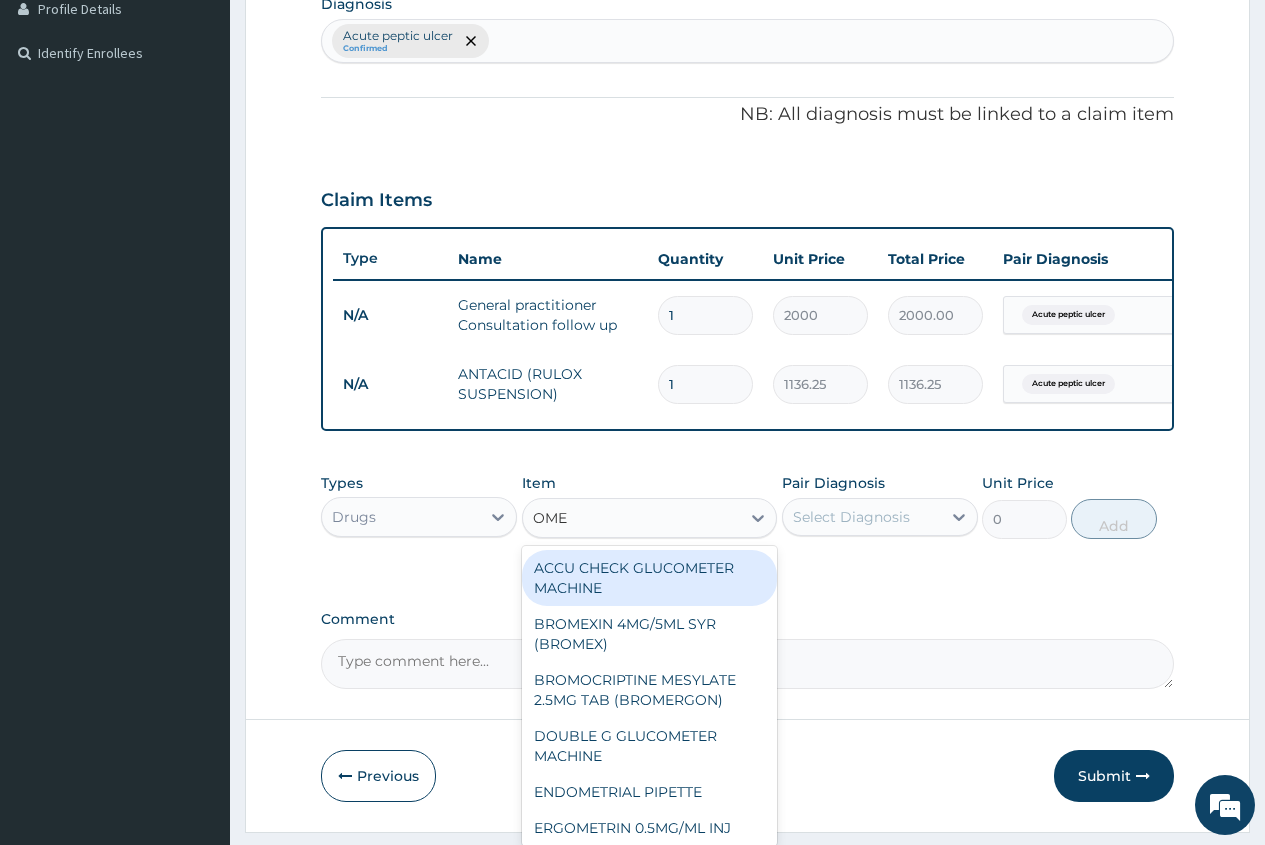 type on "OMEP" 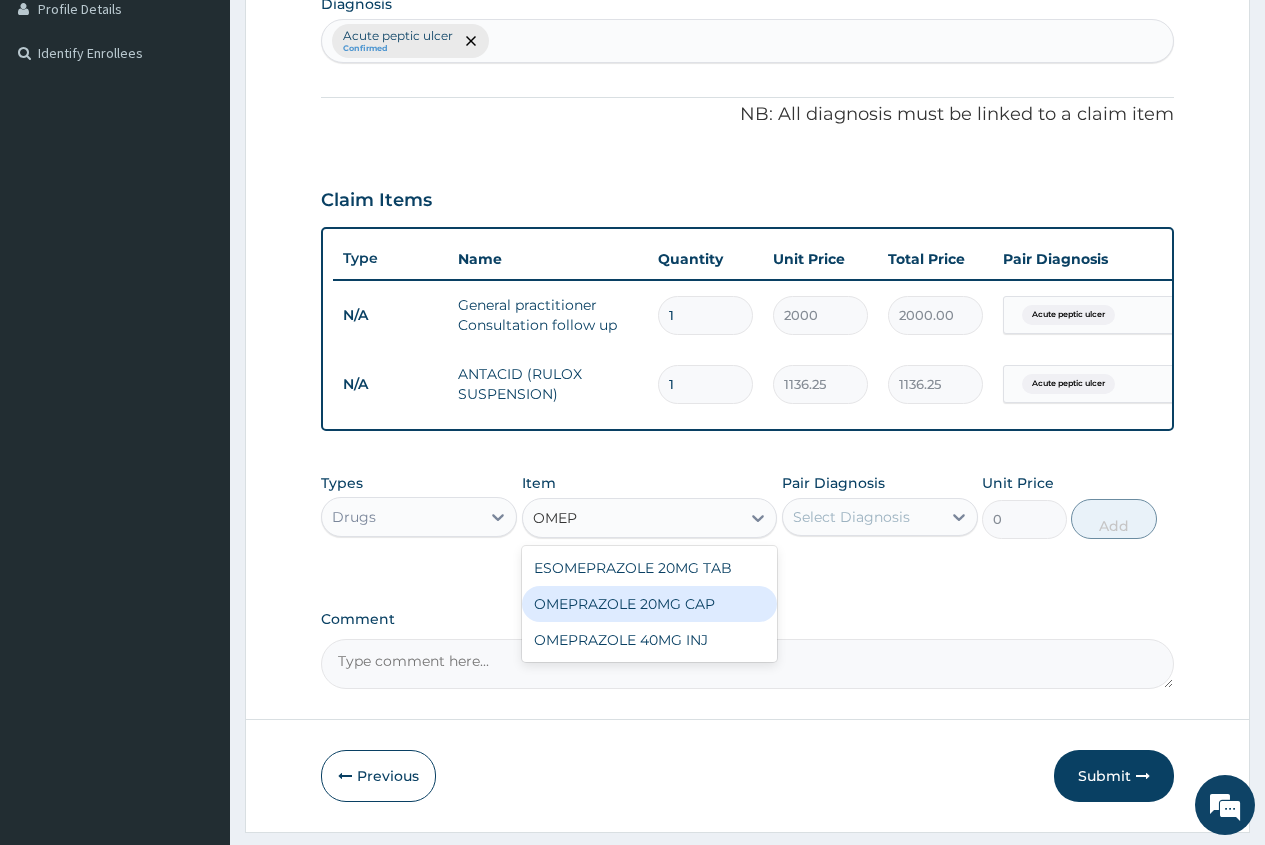 click on "OMEPRAZOLE 20MG CAP" at bounding box center (650, 604) 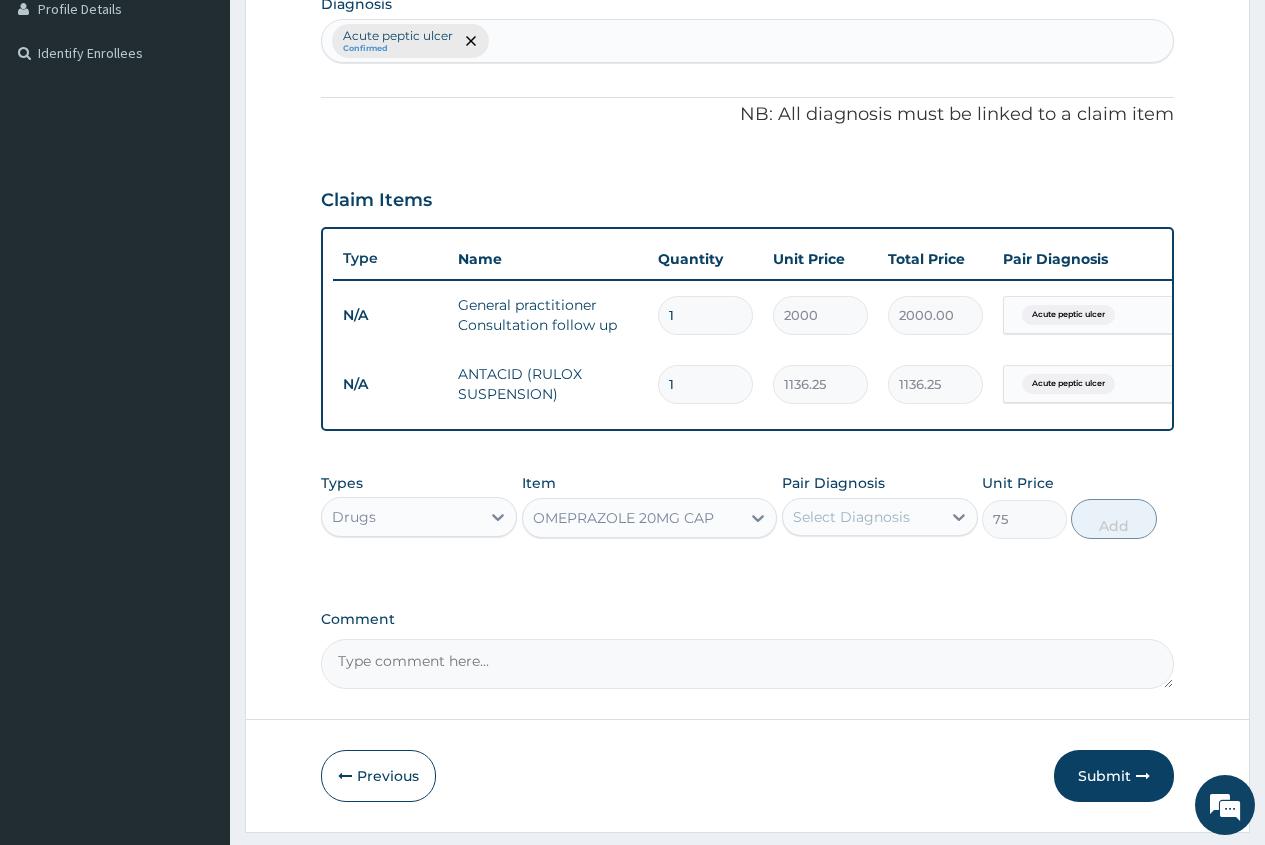 click on "Select Diagnosis" at bounding box center (851, 517) 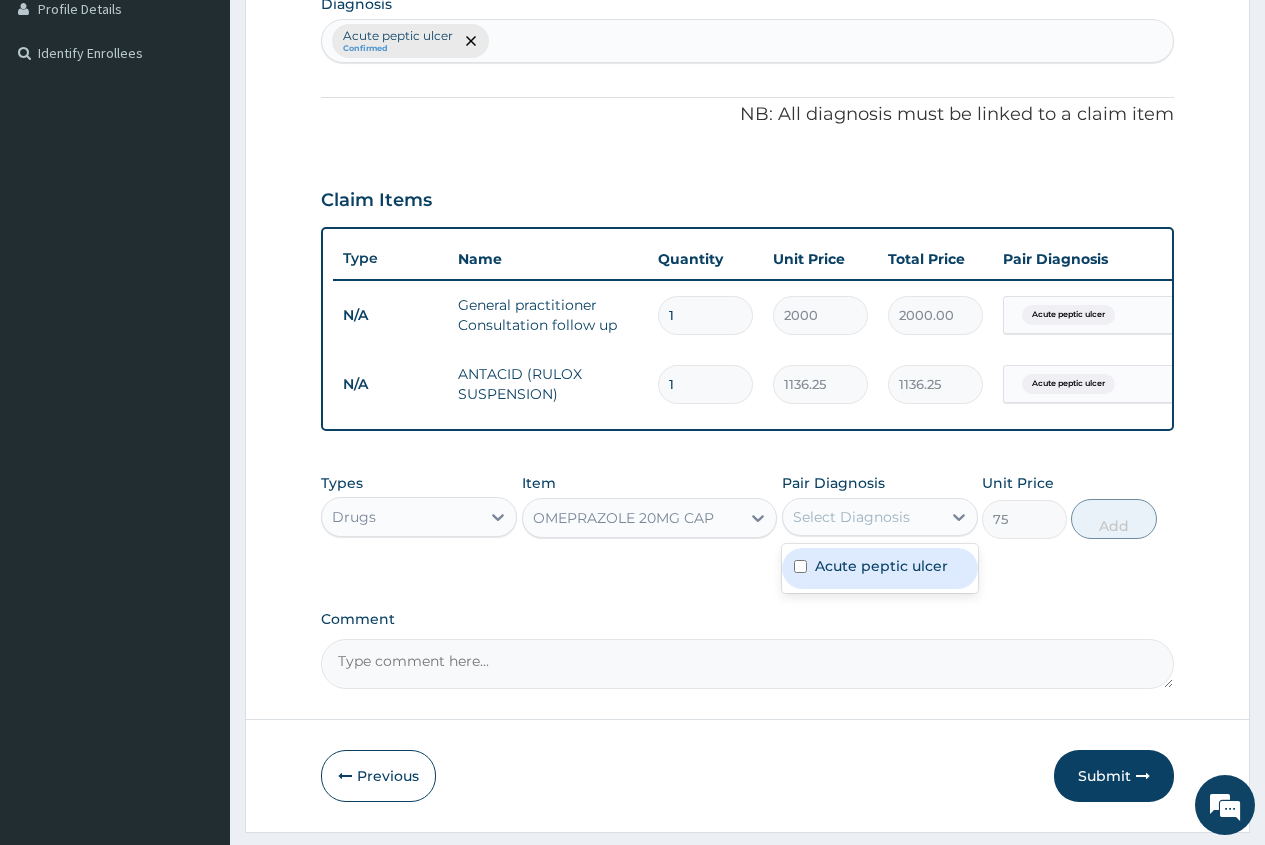 click on "Acute peptic ulcer" at bounding box center [881, 566] 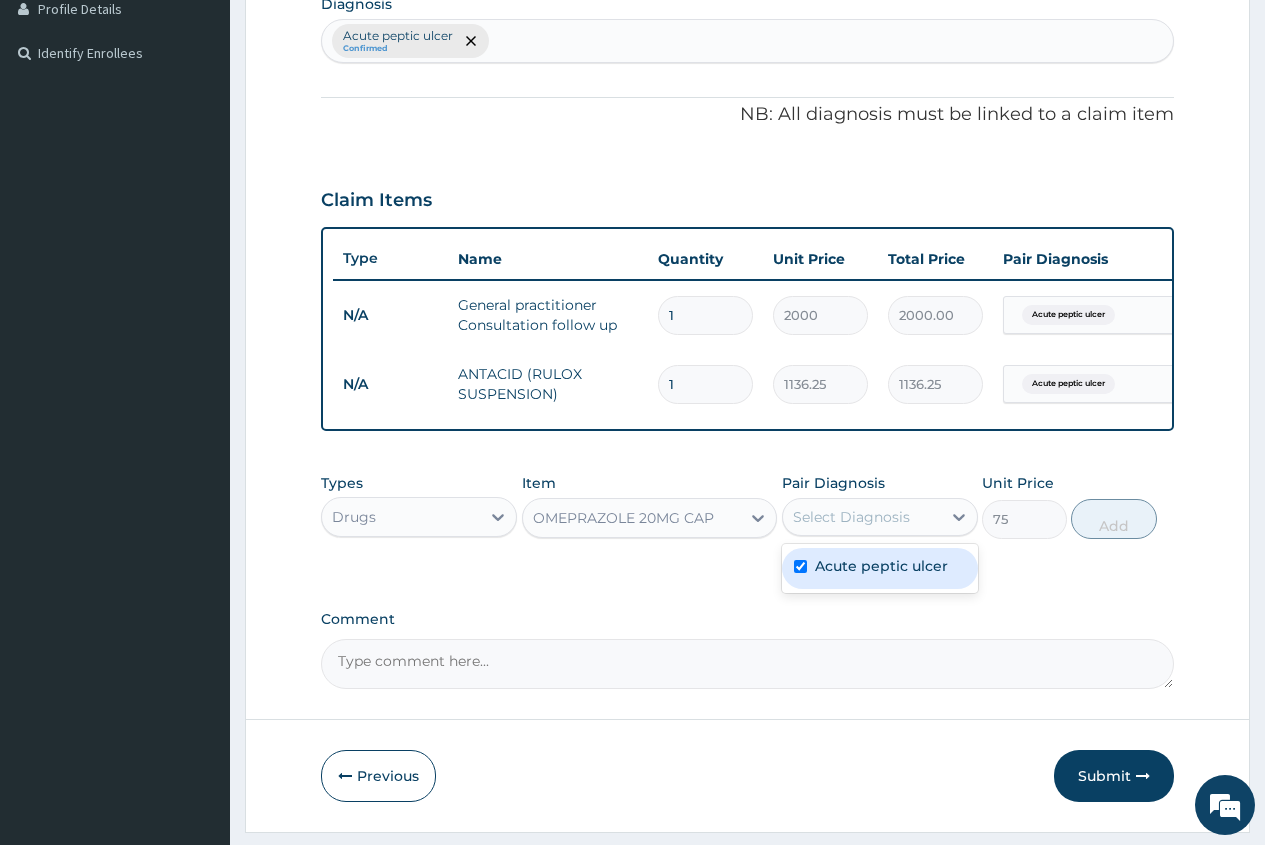 checkbox on "true" 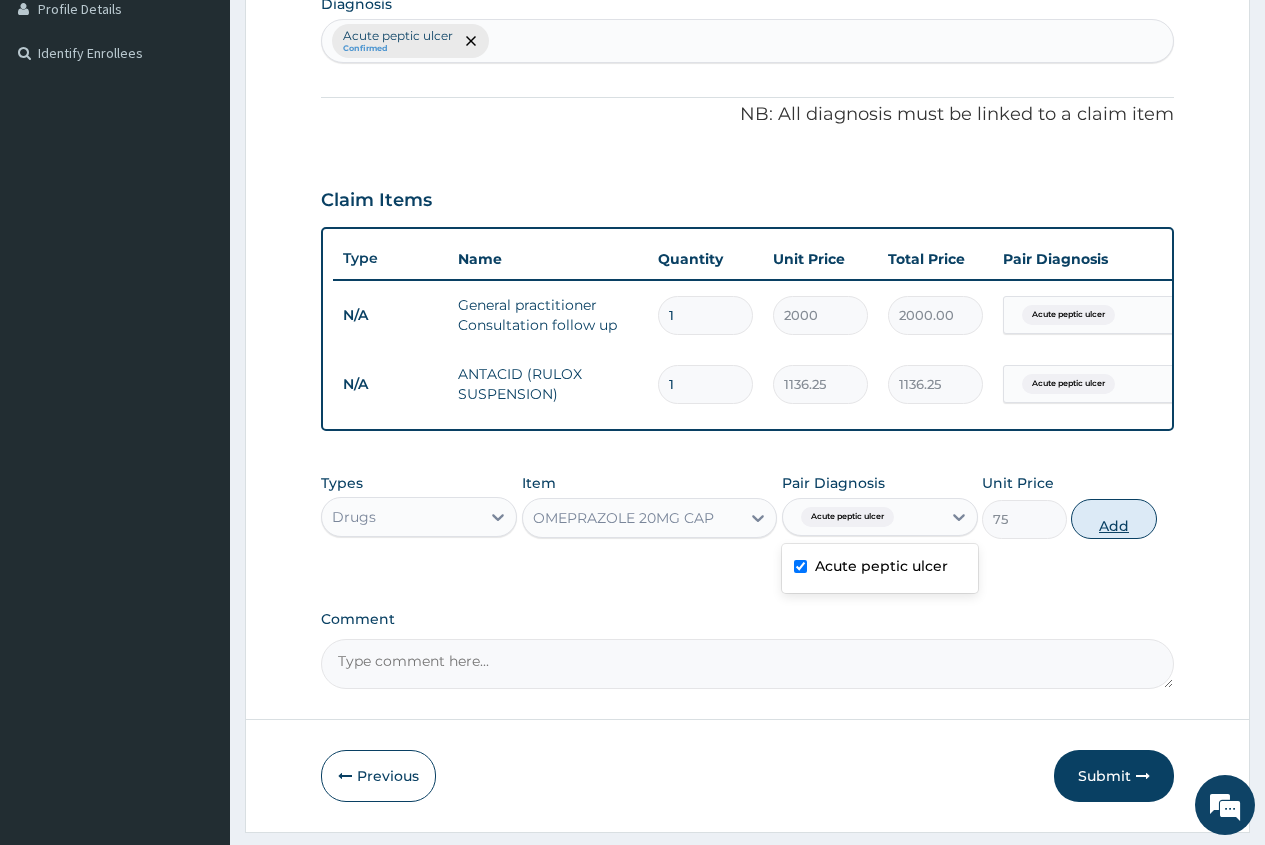 click on "Add" at bounding box center (1113, 519) 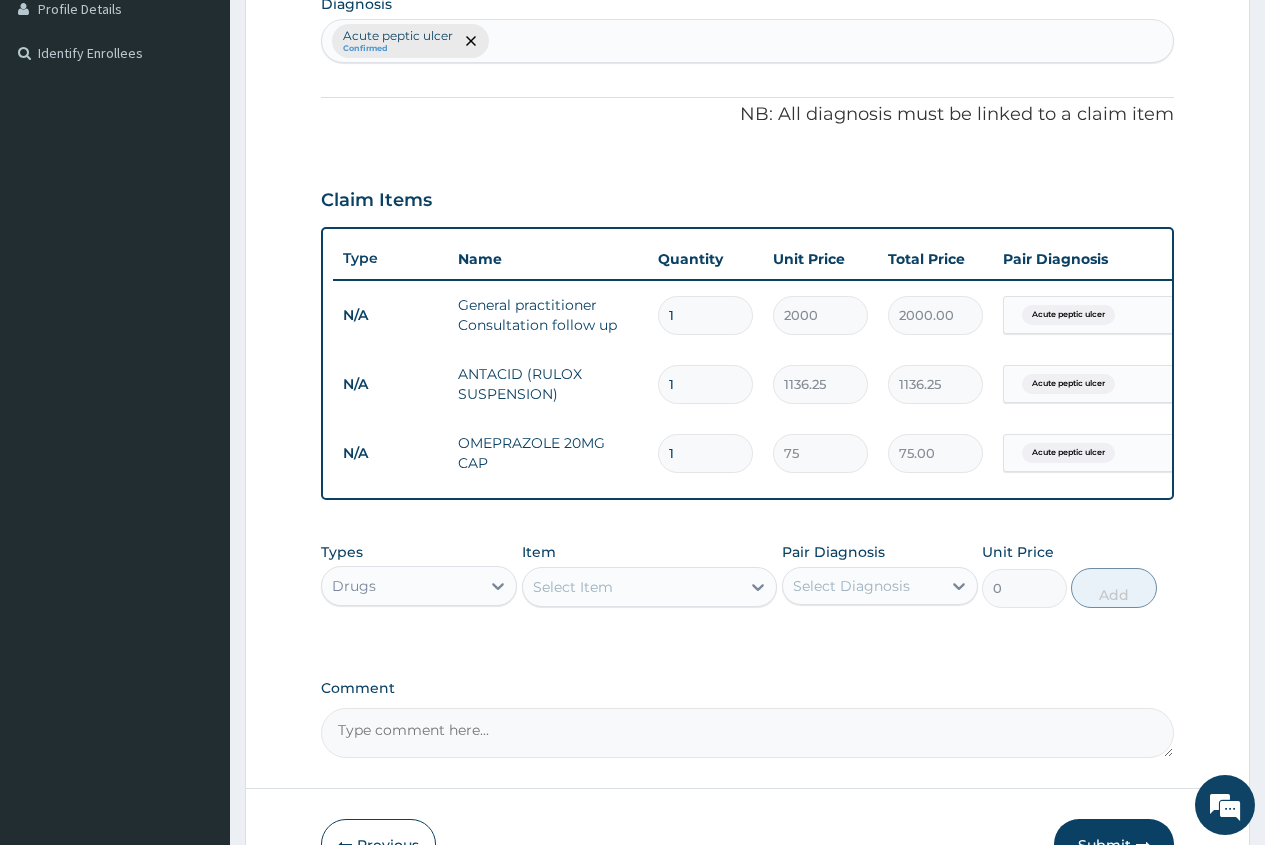 type on "10" 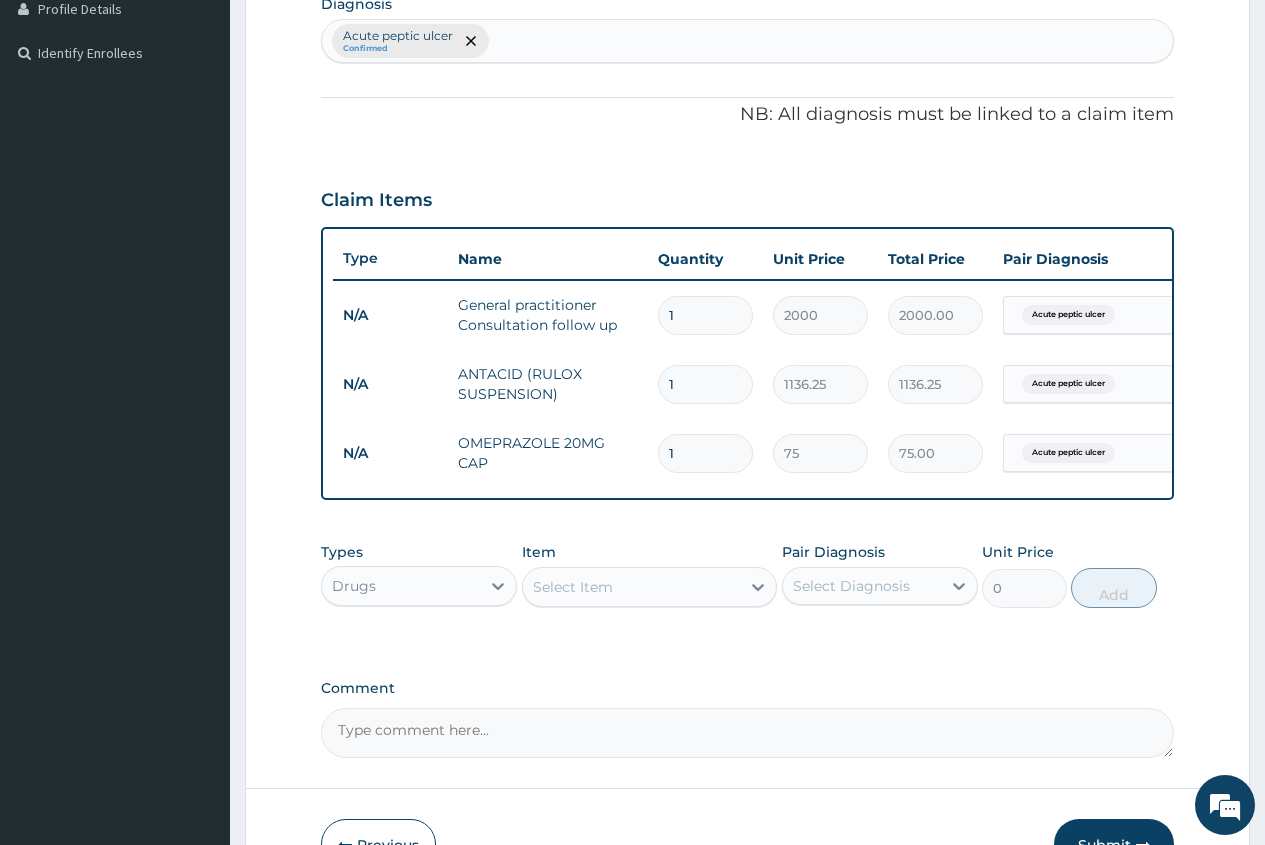 type on "750.00" 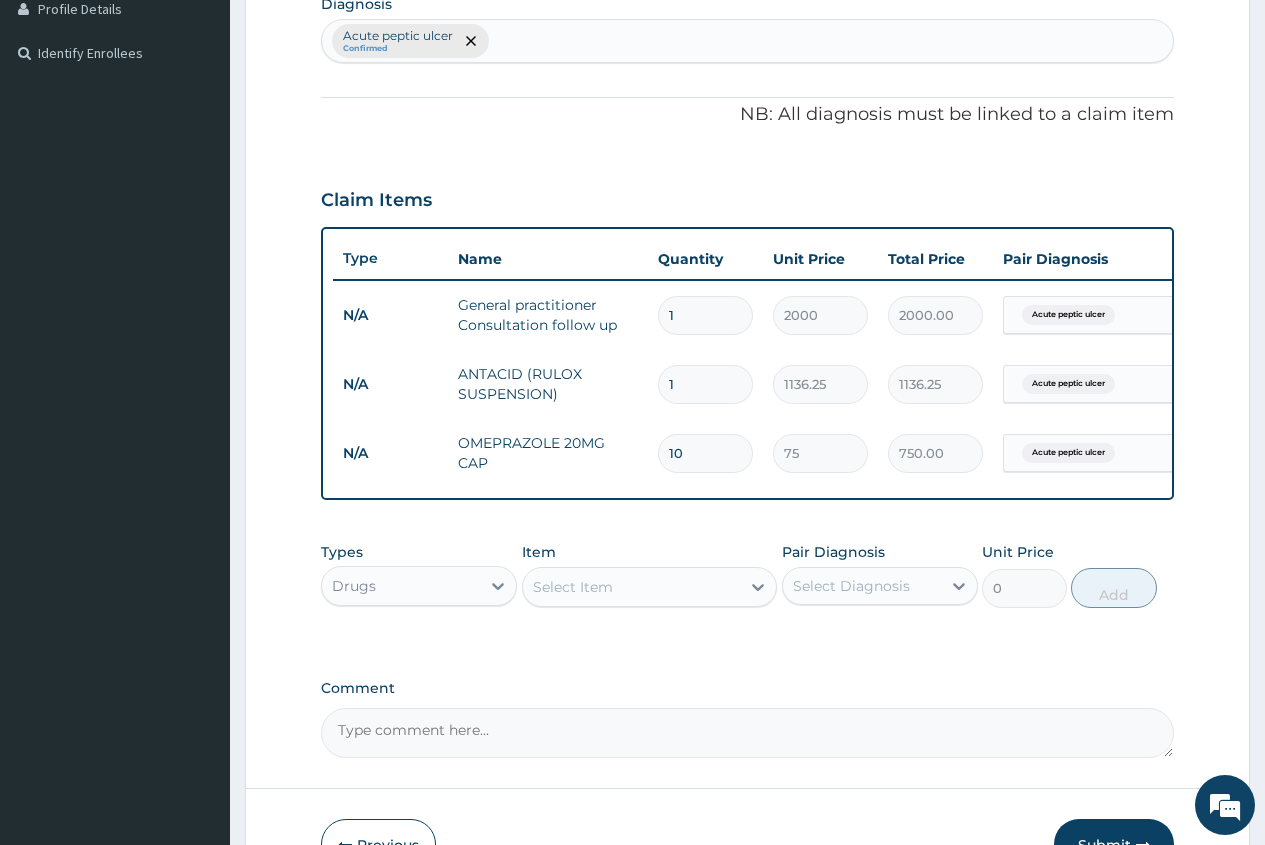 type on "10" 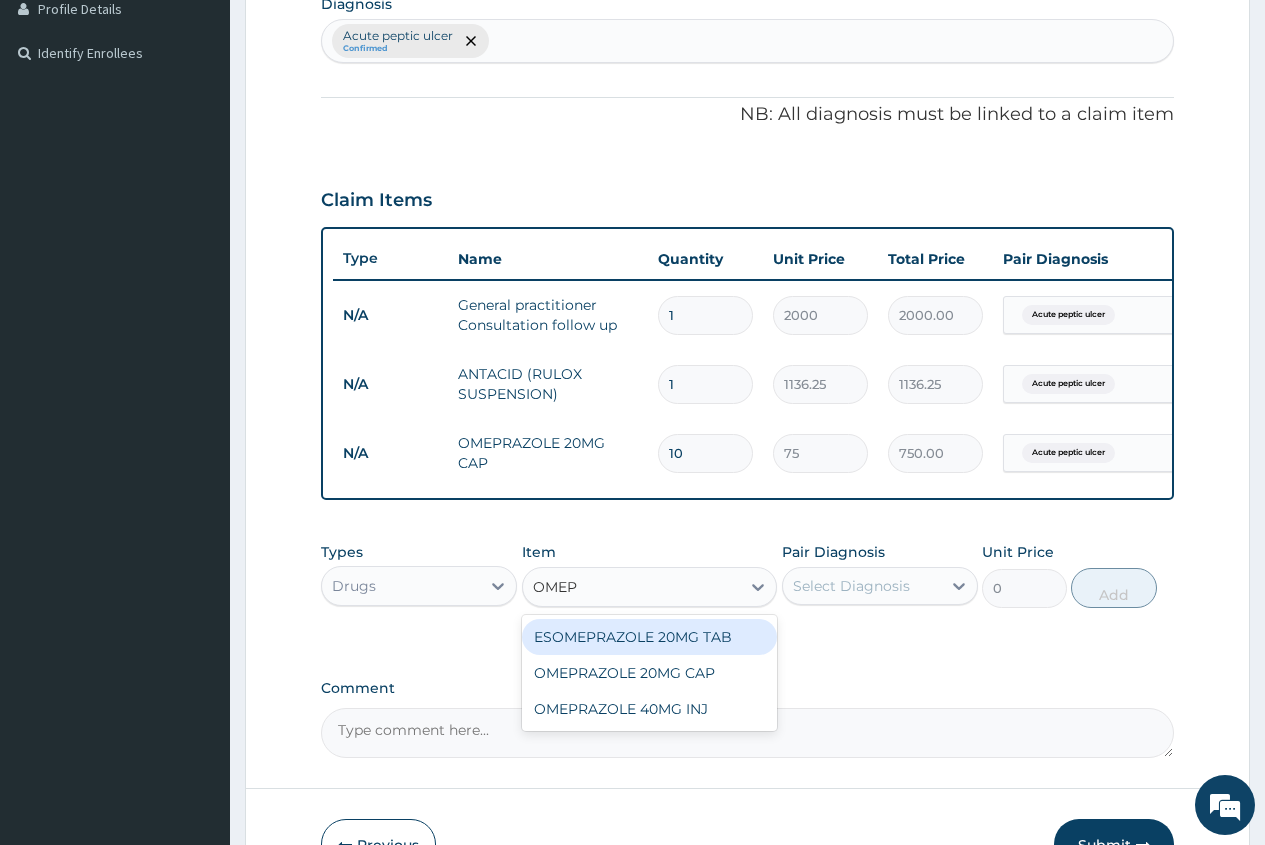 type on "OMEPR" 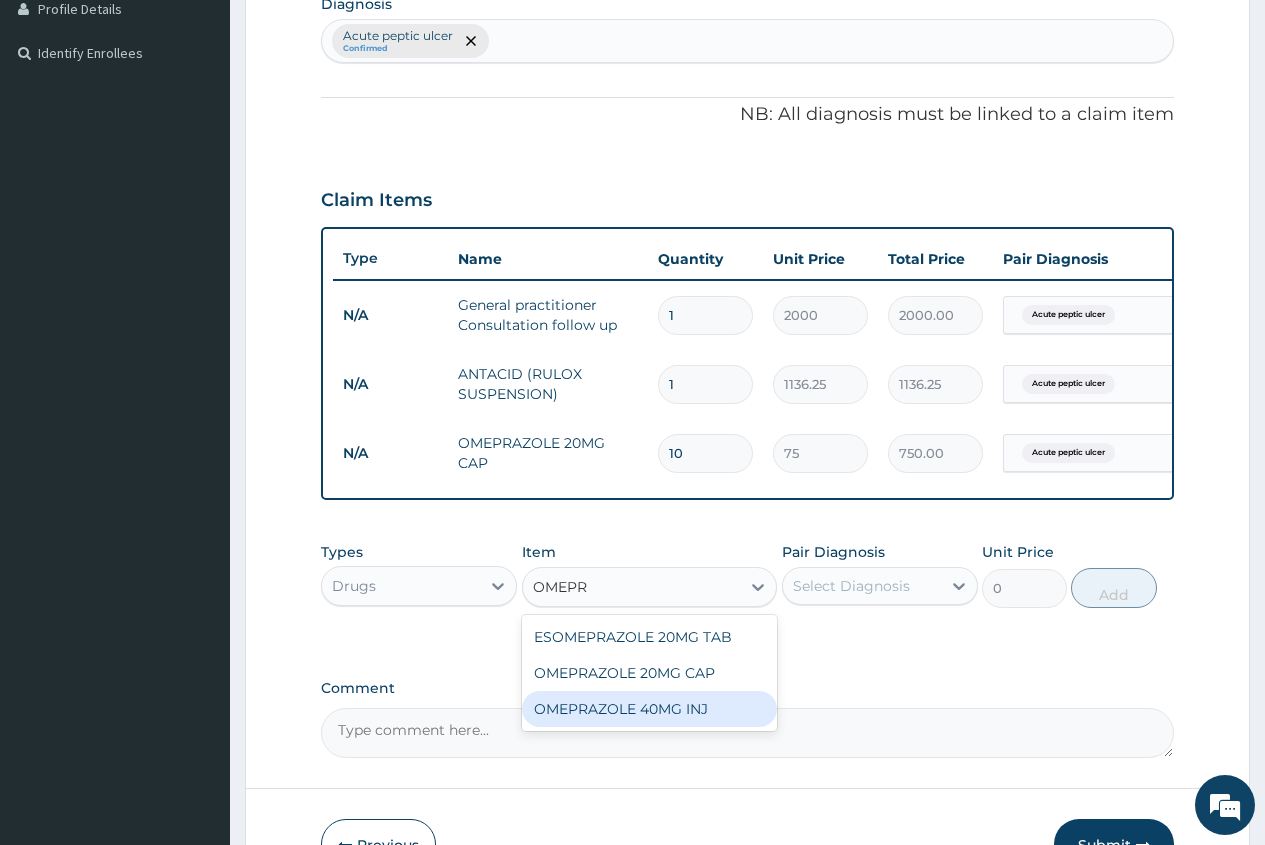 click on "OMEPRAZOLE 40MG INJ" at bounding box center (650, 709) 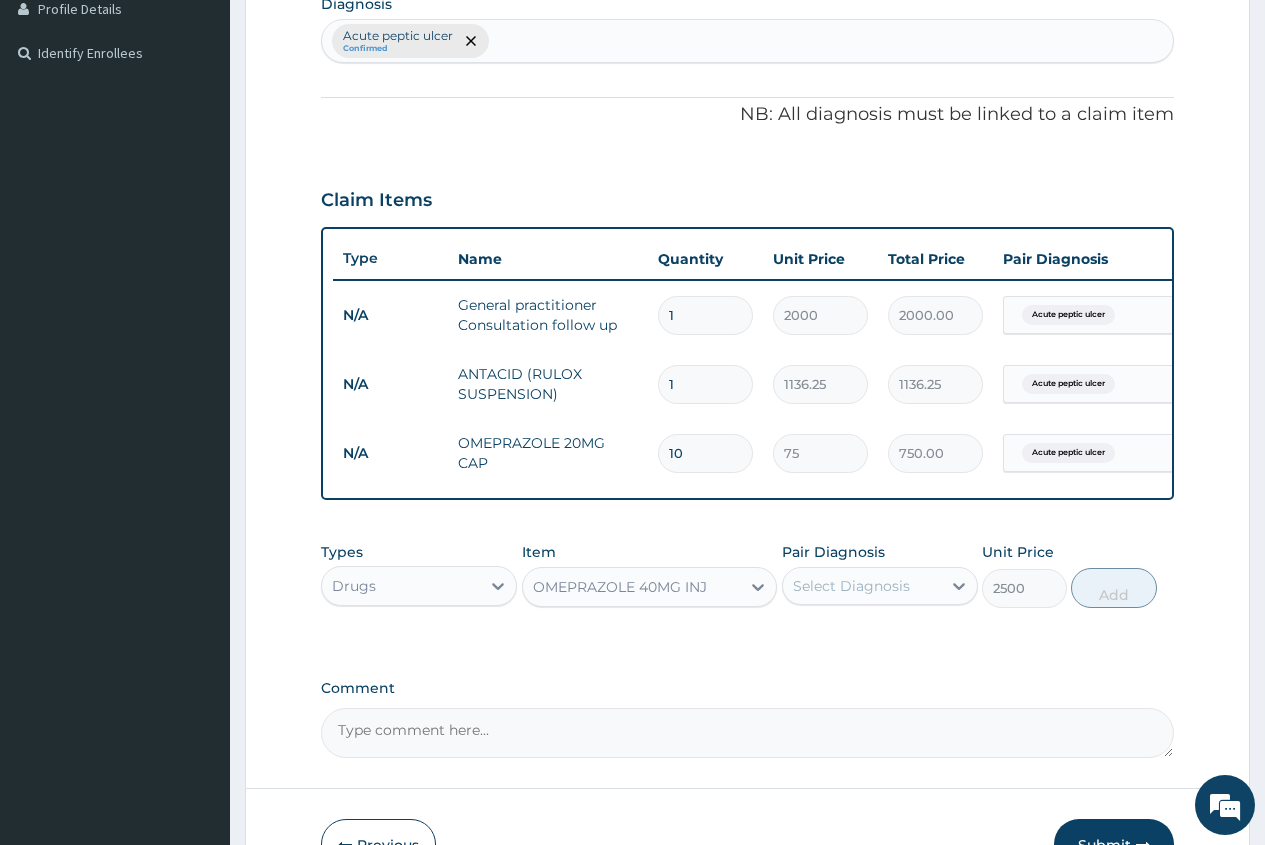 click on "Select Diagnosis" at bounding box center (880, 586) 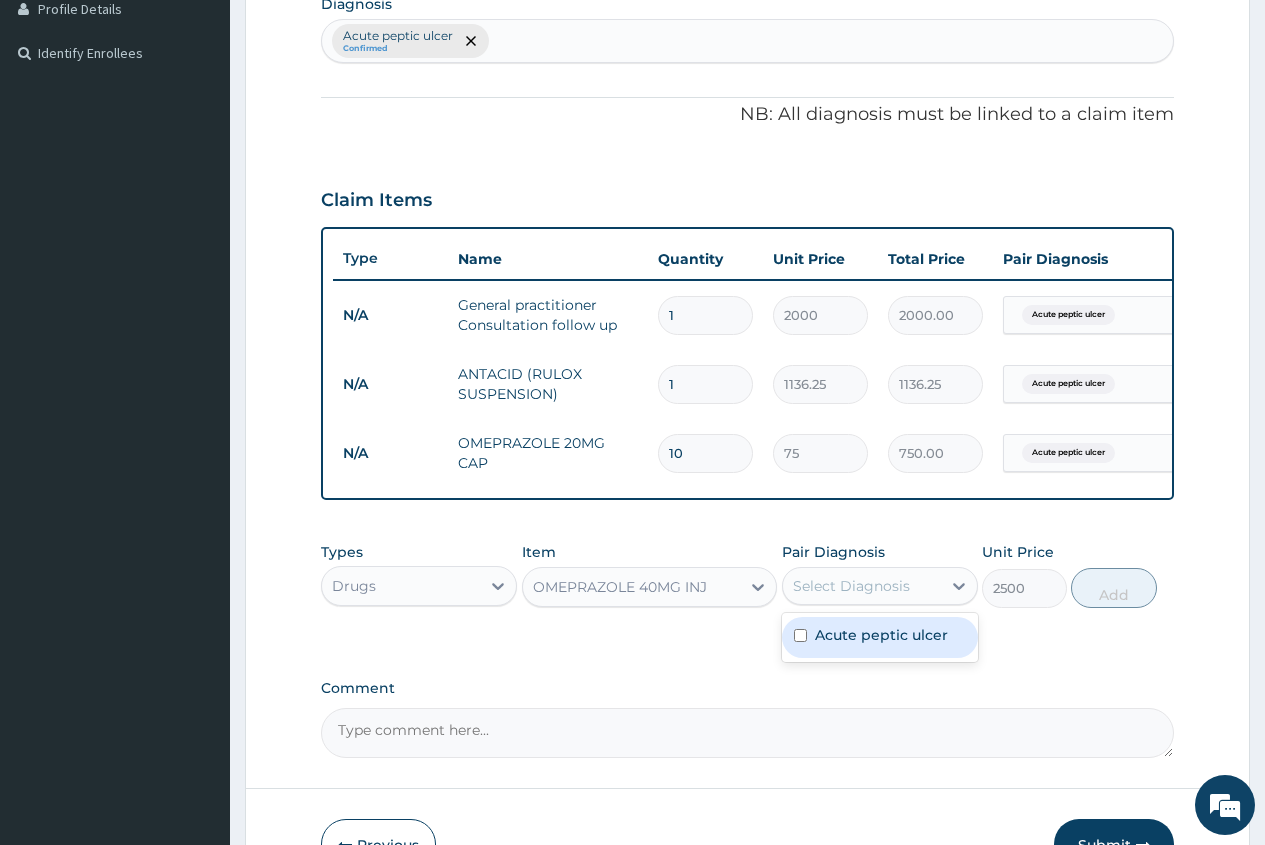 click on "Acute peptic ulcer" at bounding box center (881, 635) 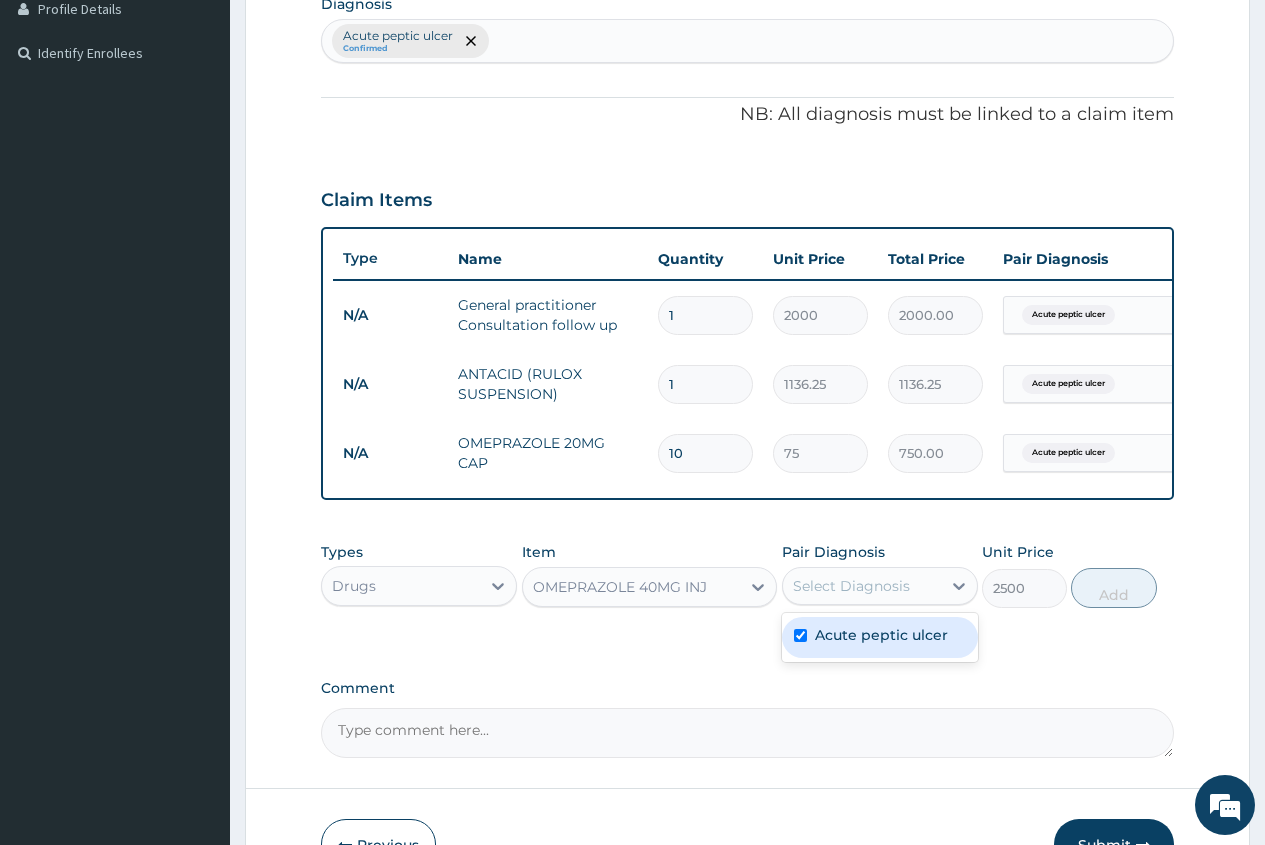 checkbox on "true" 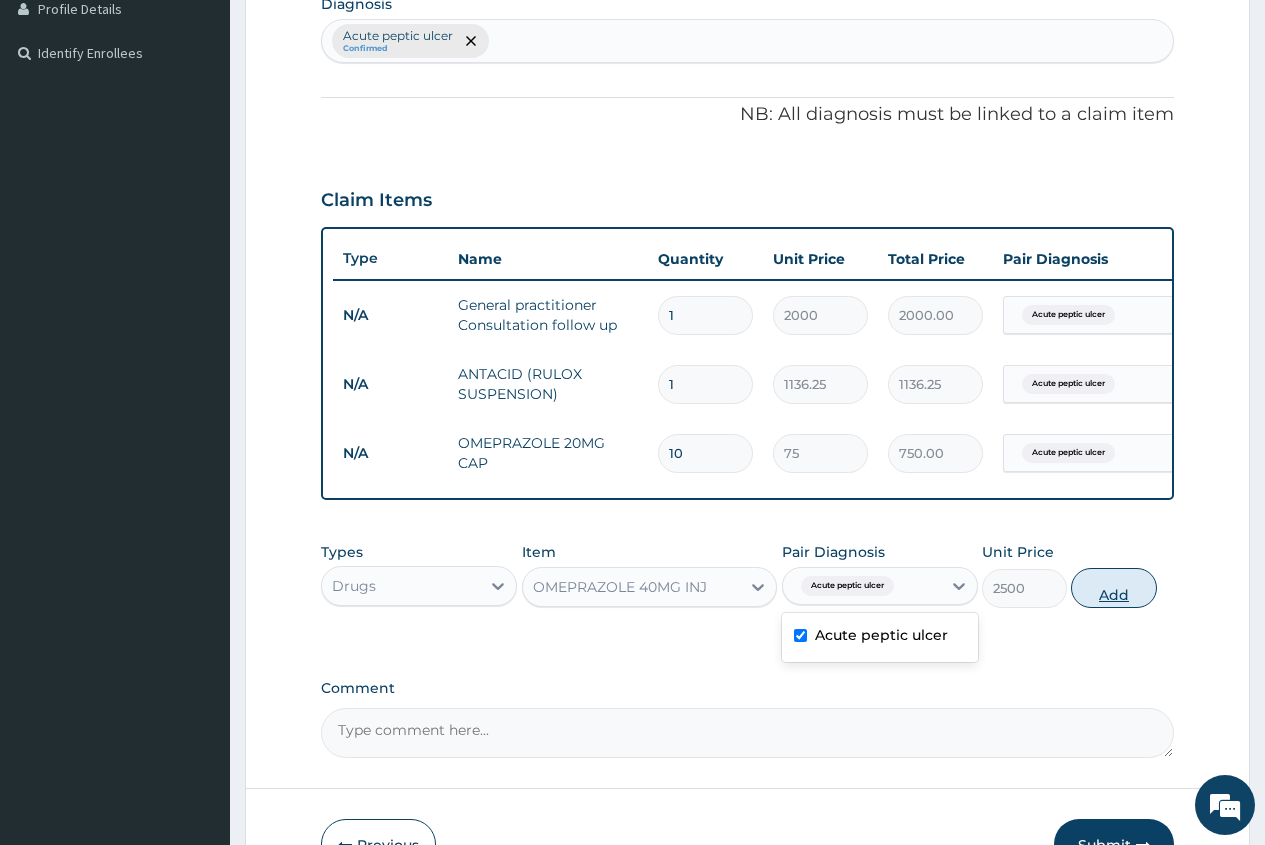 click on "Add" at bounding box center (1113, 588) 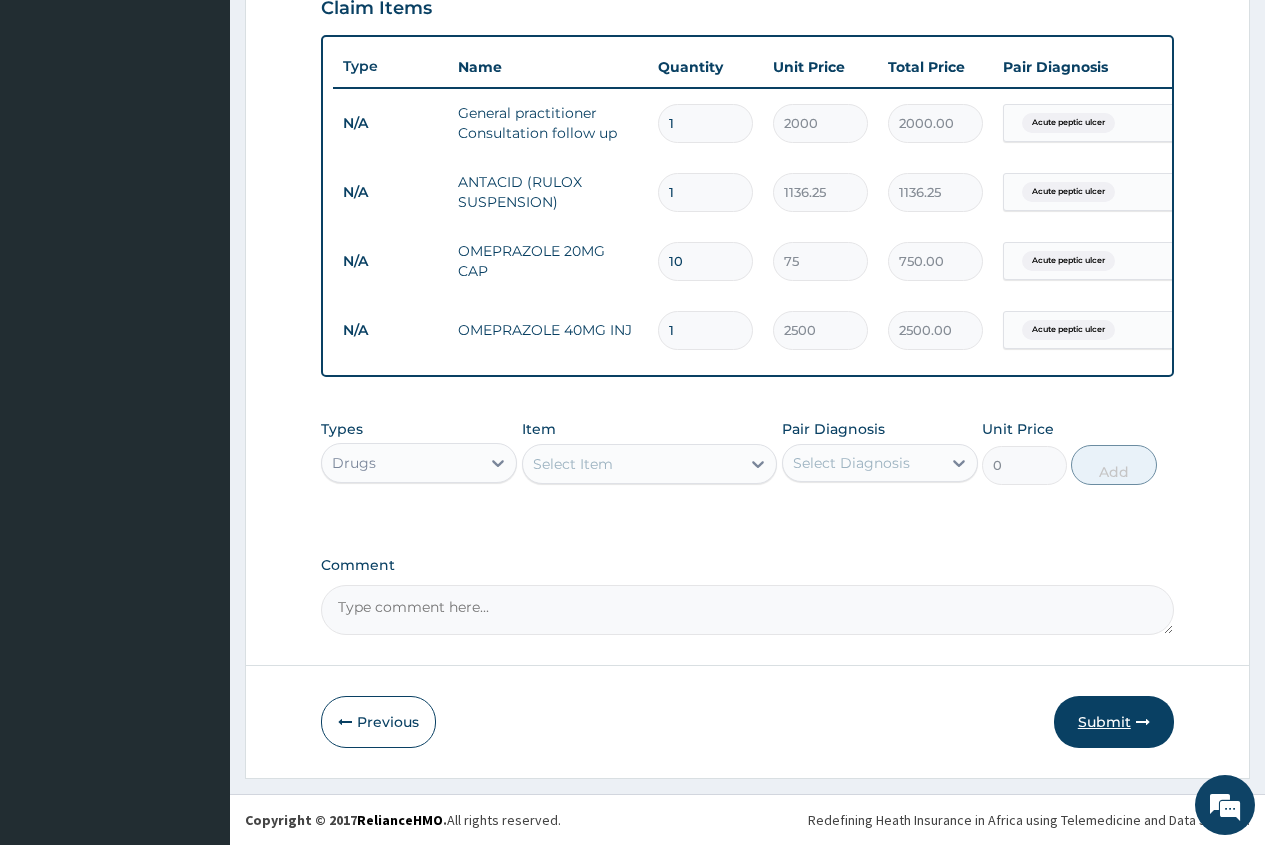 click on "Submit" at bounding box center (1114, 722) 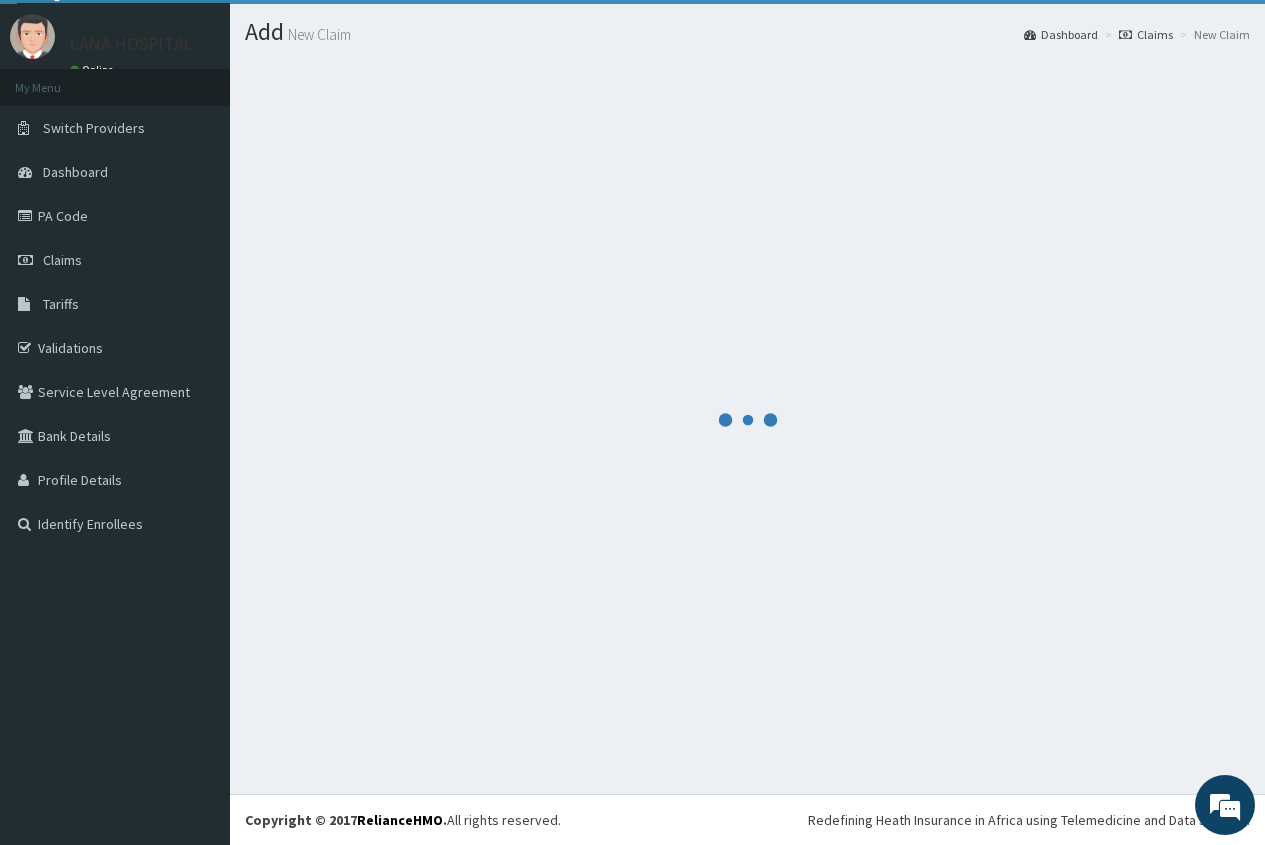 scroll, scrollTop: 724, scrollLeft: 0, axis: vertical 